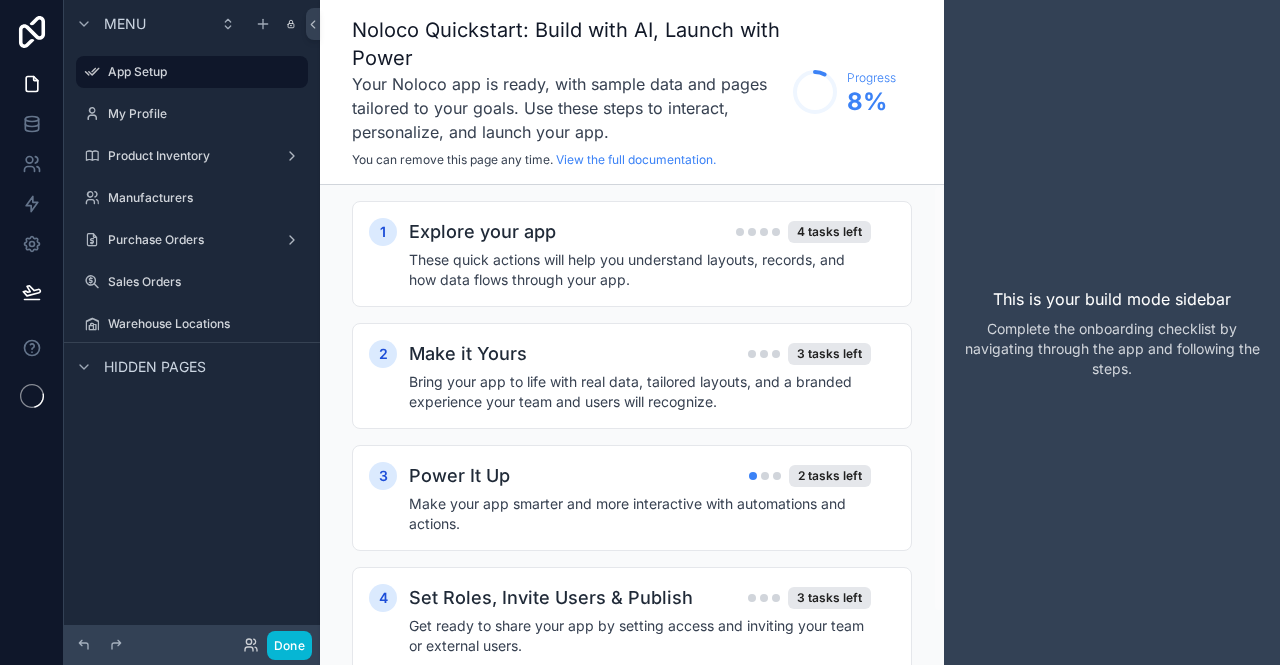 scroll, scrollTop: 0, scrollLeft: 0, axis: both 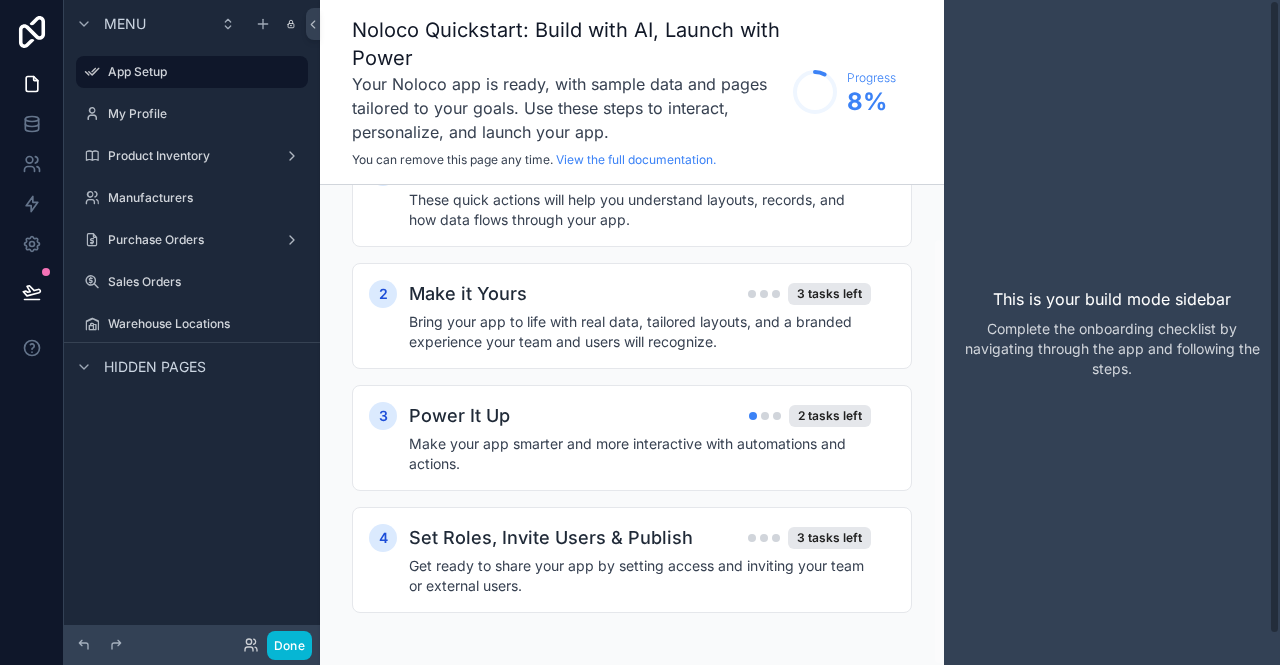 click on "This is your build mode sidebar Complete the onboarding checklist by navigating through the app and following the steps." at bounding box center [1112, 332] 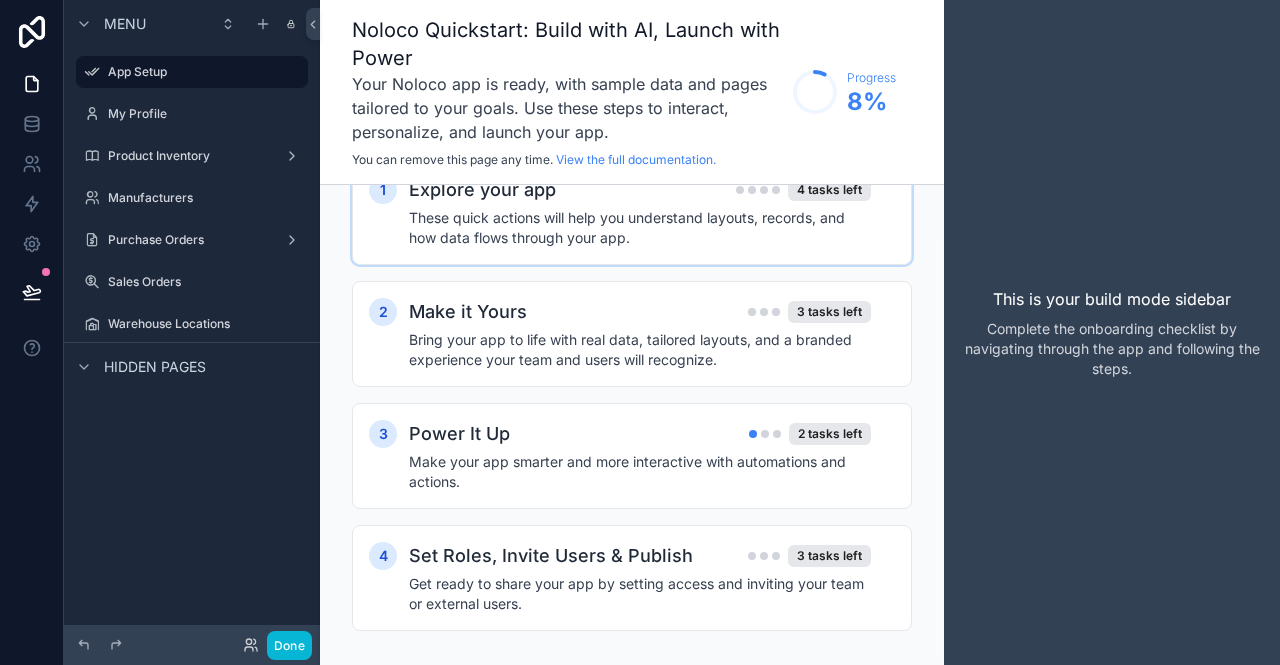 scroll, scrollTop: 60, scrollLeft: 0, axis: vertical 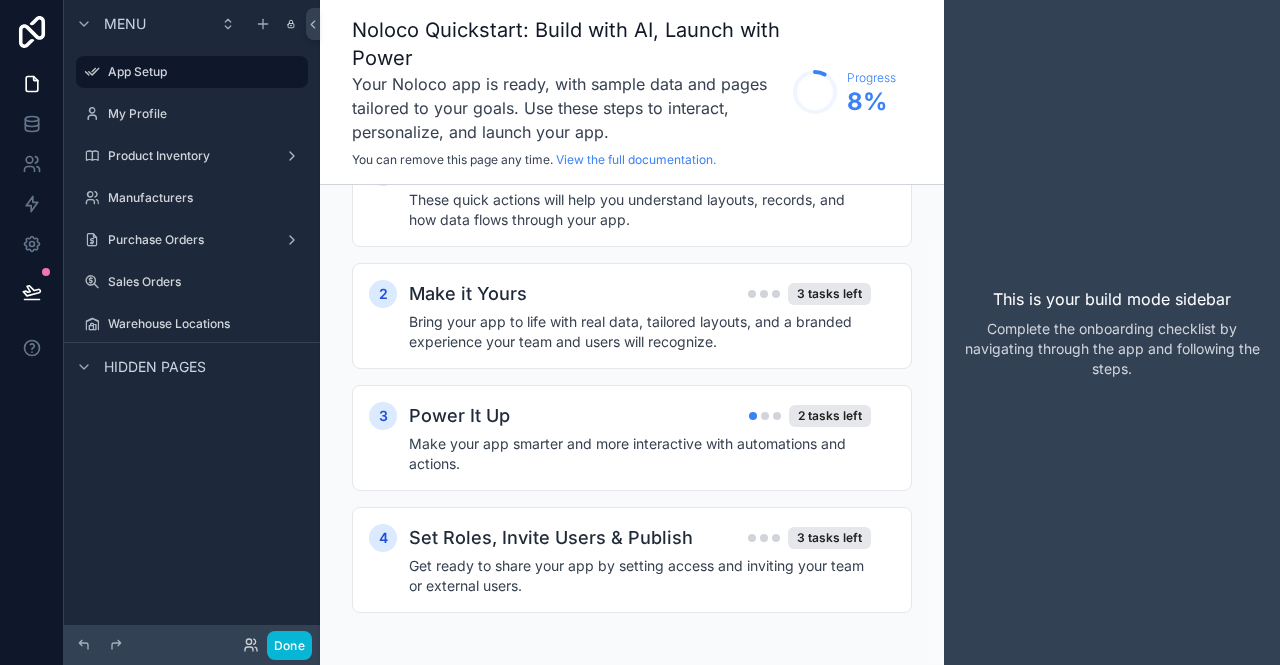 click on "Menu App Setup My Profile Product Inventory Manufacturers Purchase Orders Sales Orders Warehouse Locations Hidden pages" at bounding box center [192, 320] 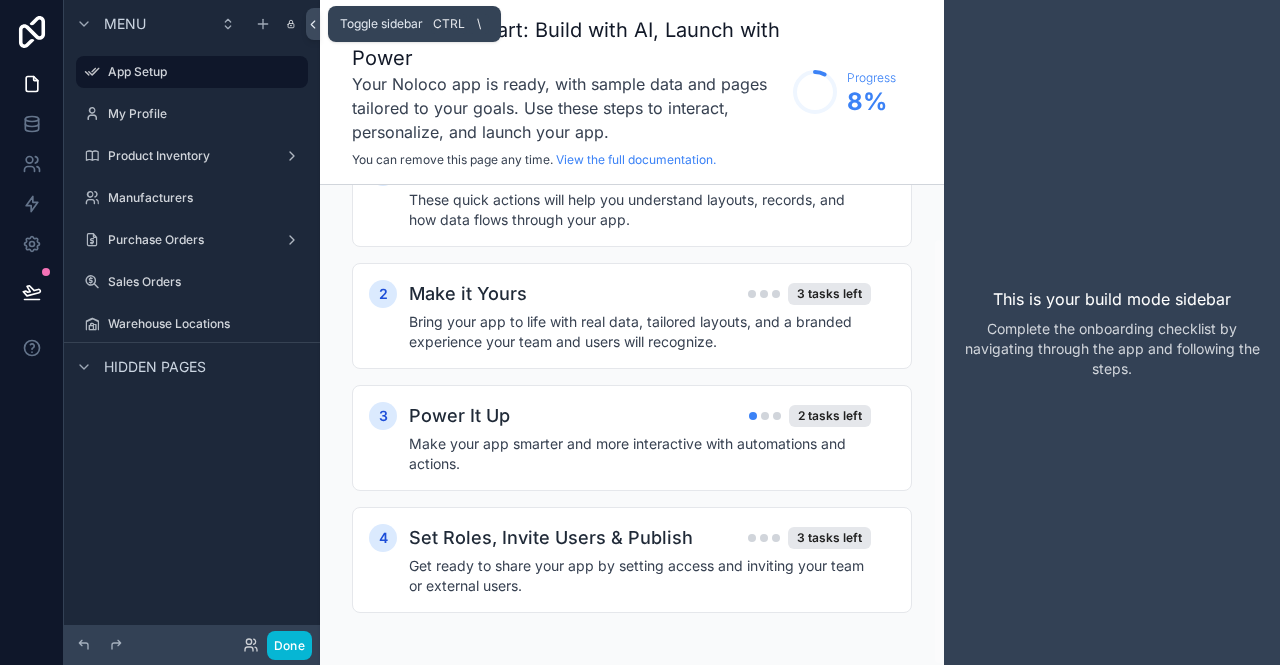 click 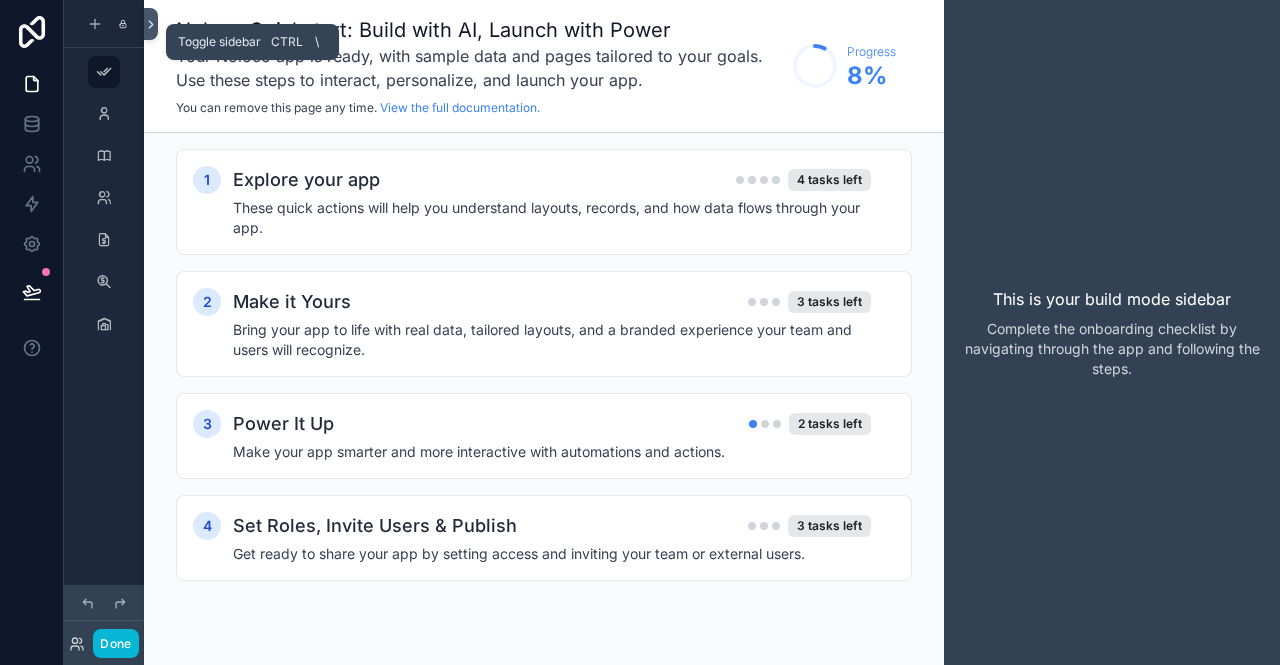 click 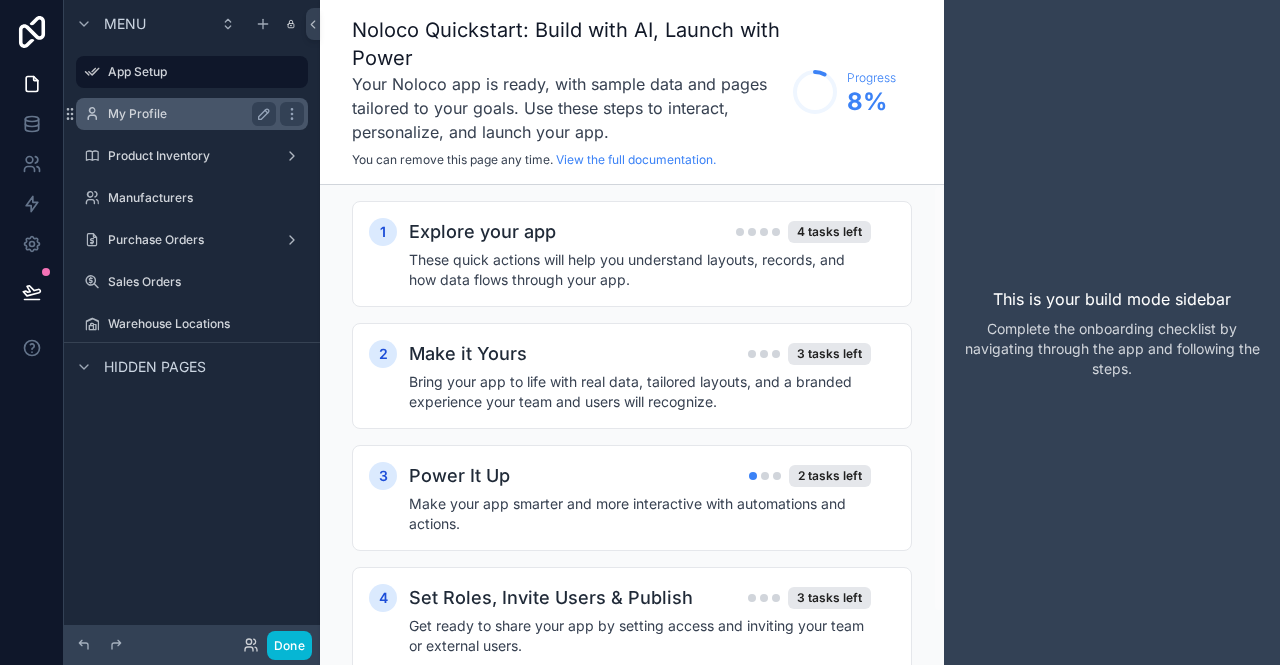 click on "My Profile" at bounding box center [188, 114] 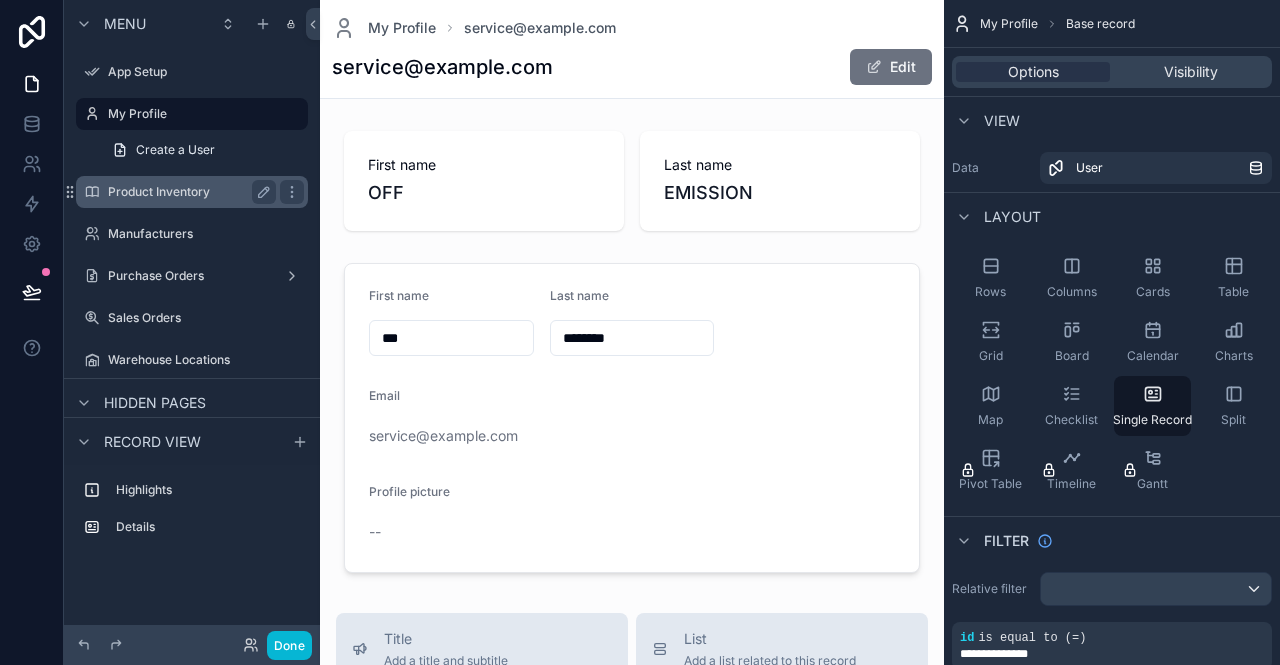 click on "Product Inventory" at bounding box center (188, 192) 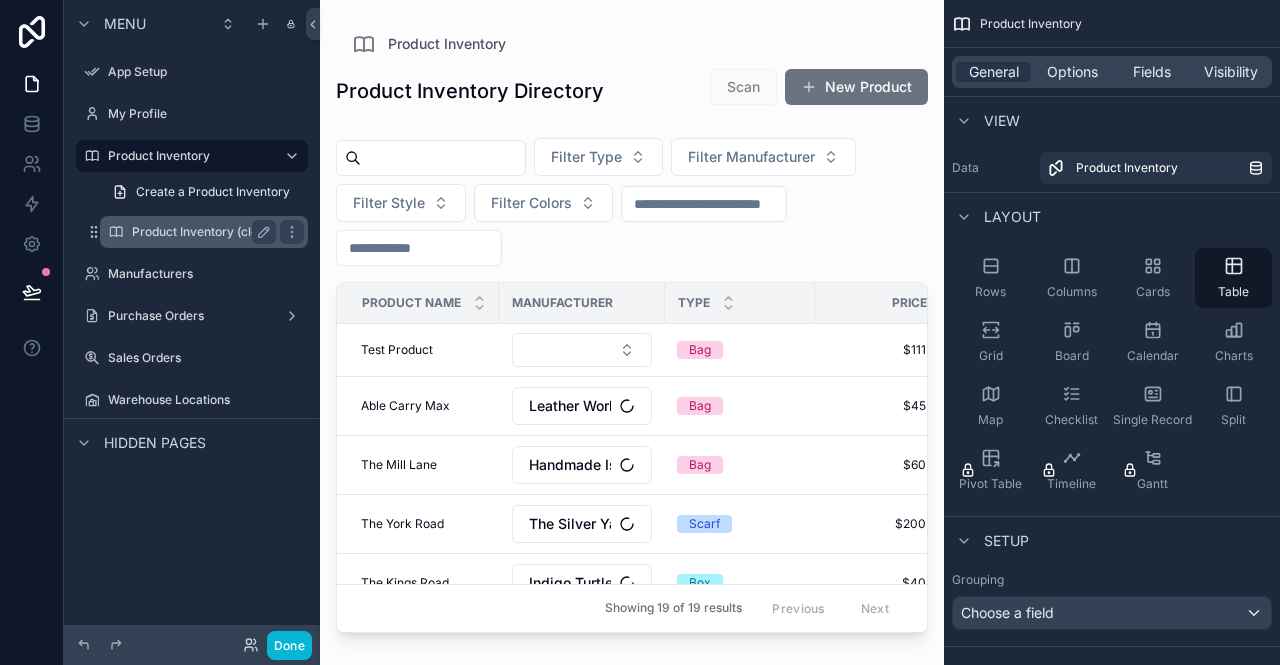 click on "Product Inventory (clone)" at bounding box center (204, 232) 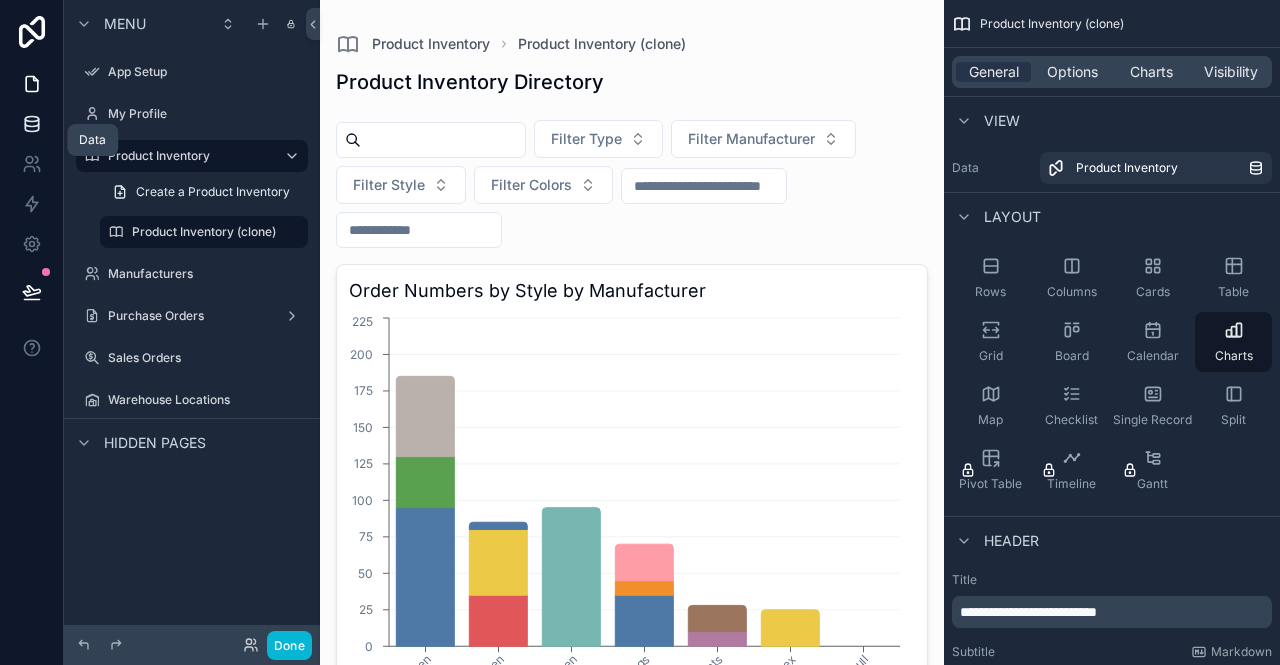 click 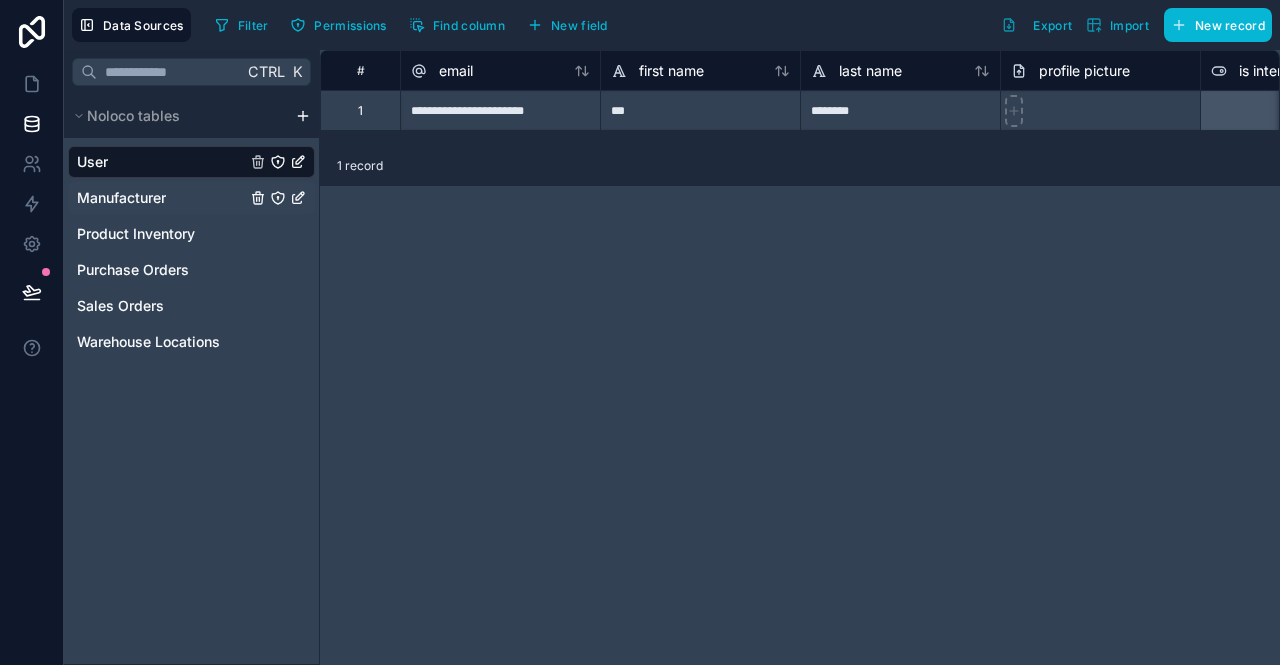click on "Manufacturer" at bounding box center [191, 198] 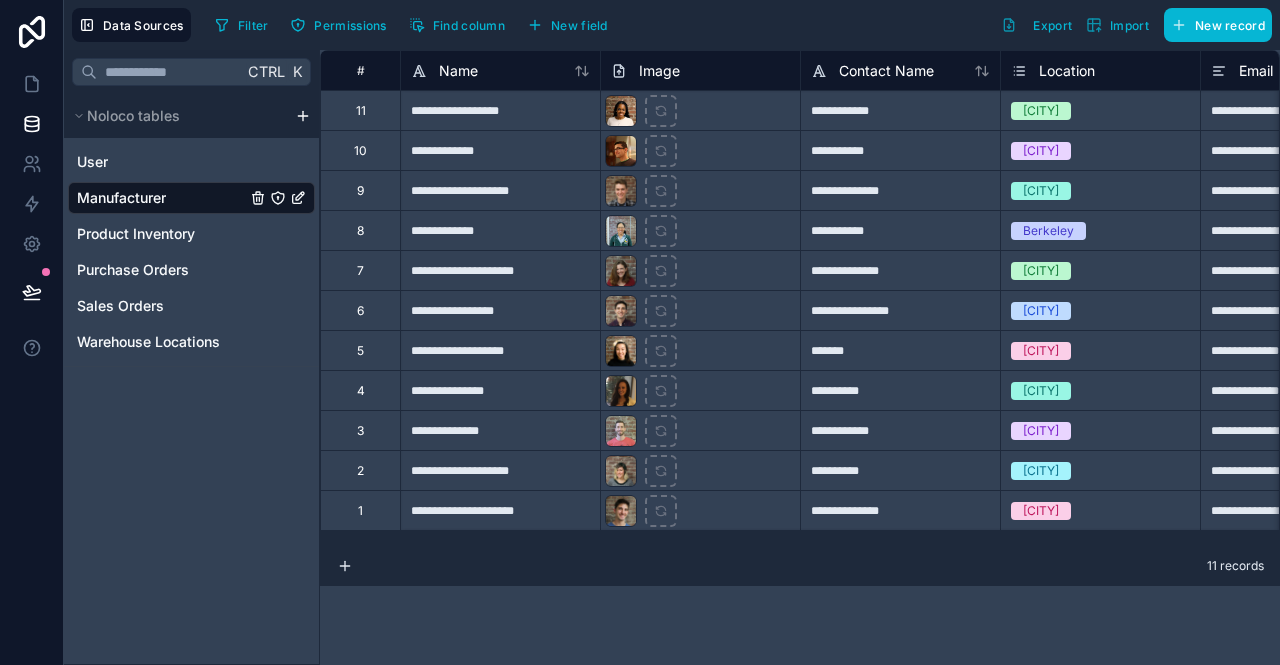 click 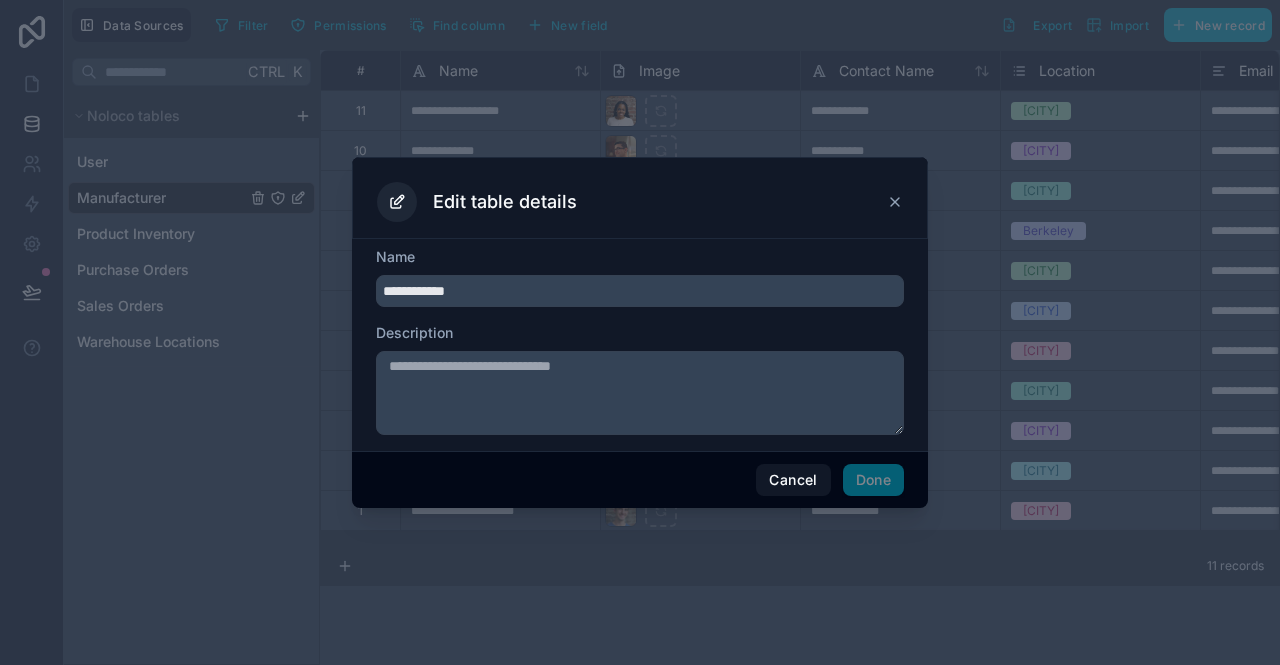 drag, startPoint x: 523, startPoint y: 299, endPoint x: 326, endPoint y: 299, distance: 197 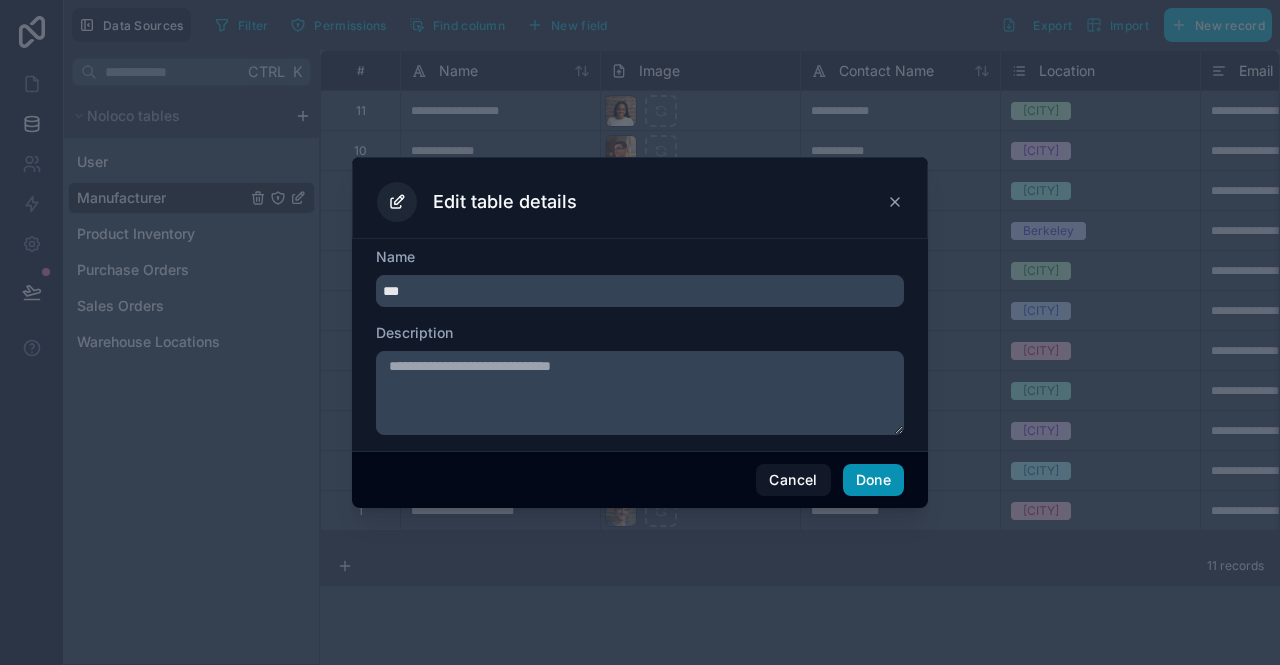 type on "***" 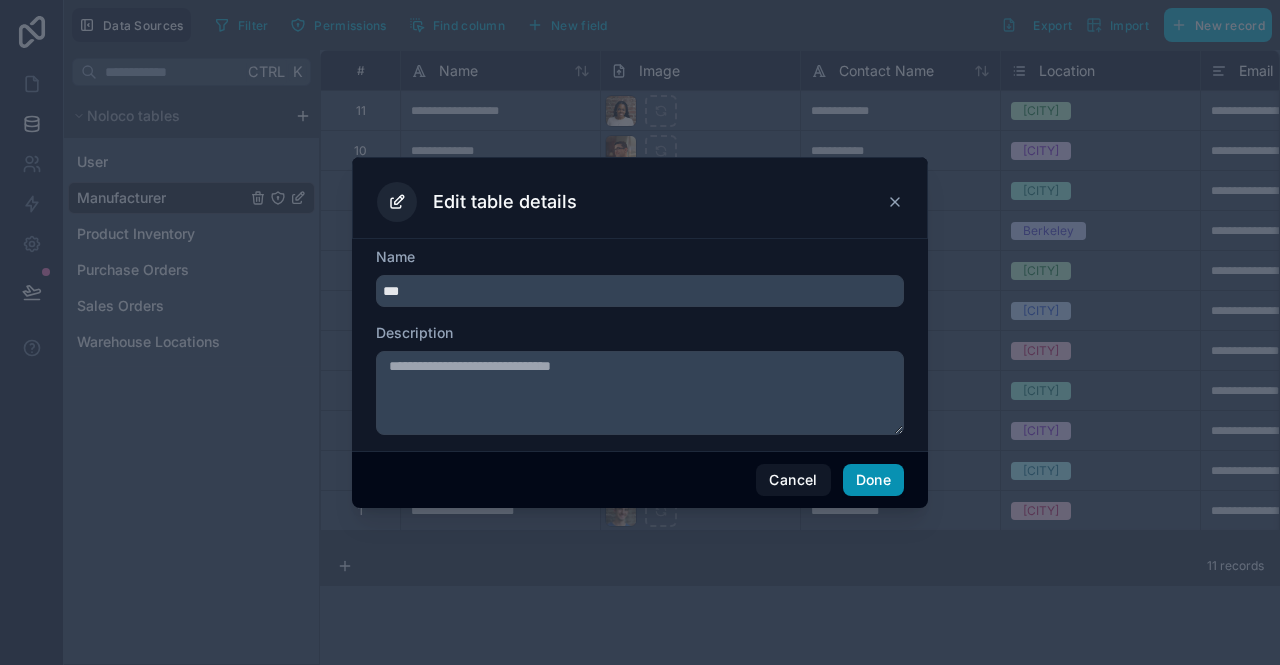 click on "Done" at bounding box center [873, 480] 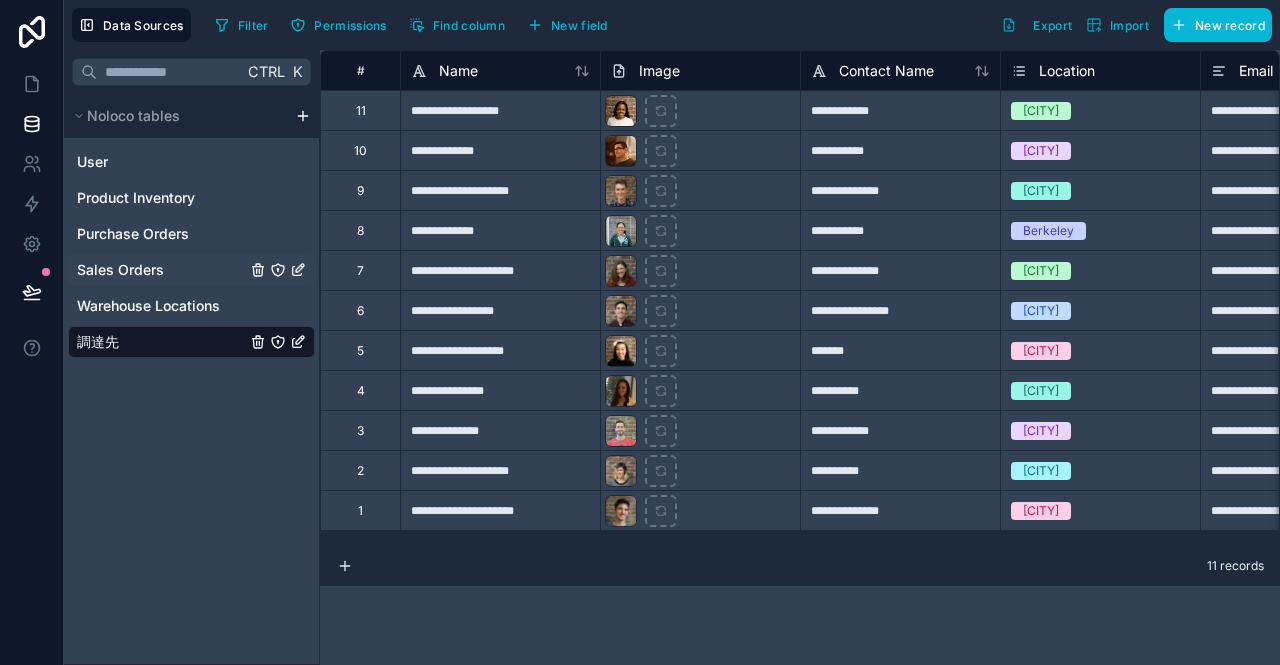 click on "Sales Orders" at bounding box center [120, 270] 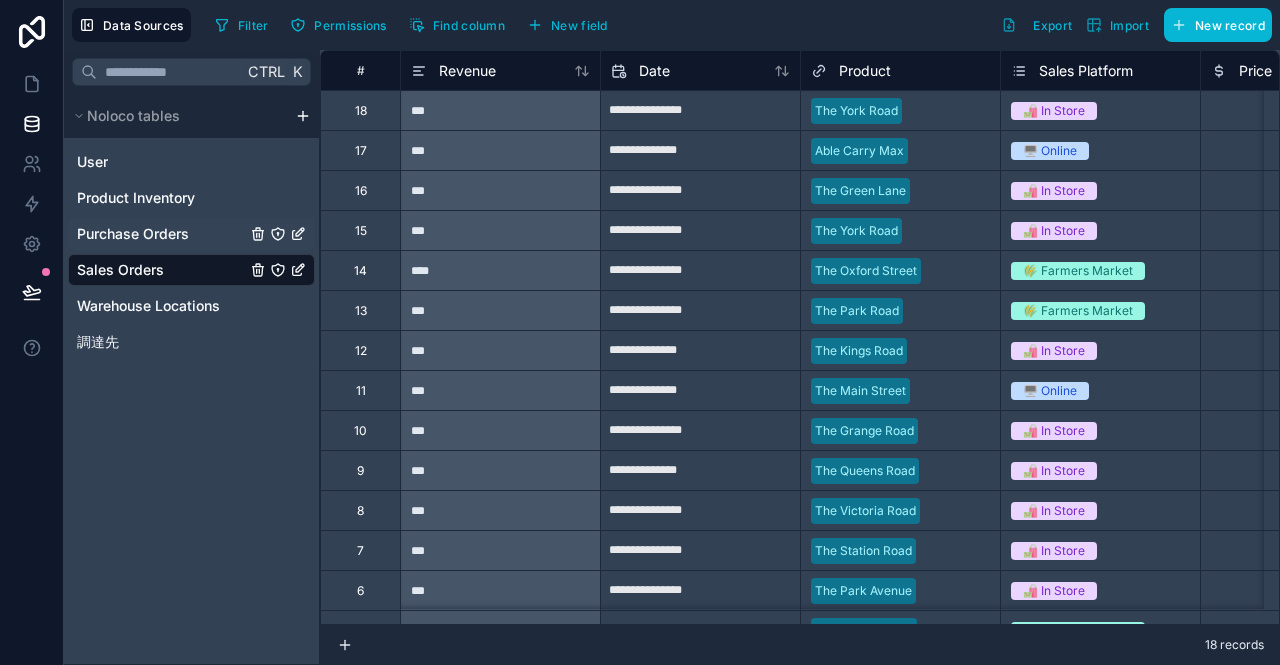 click on "Purchase Orders" at bounding box center (133, 234) 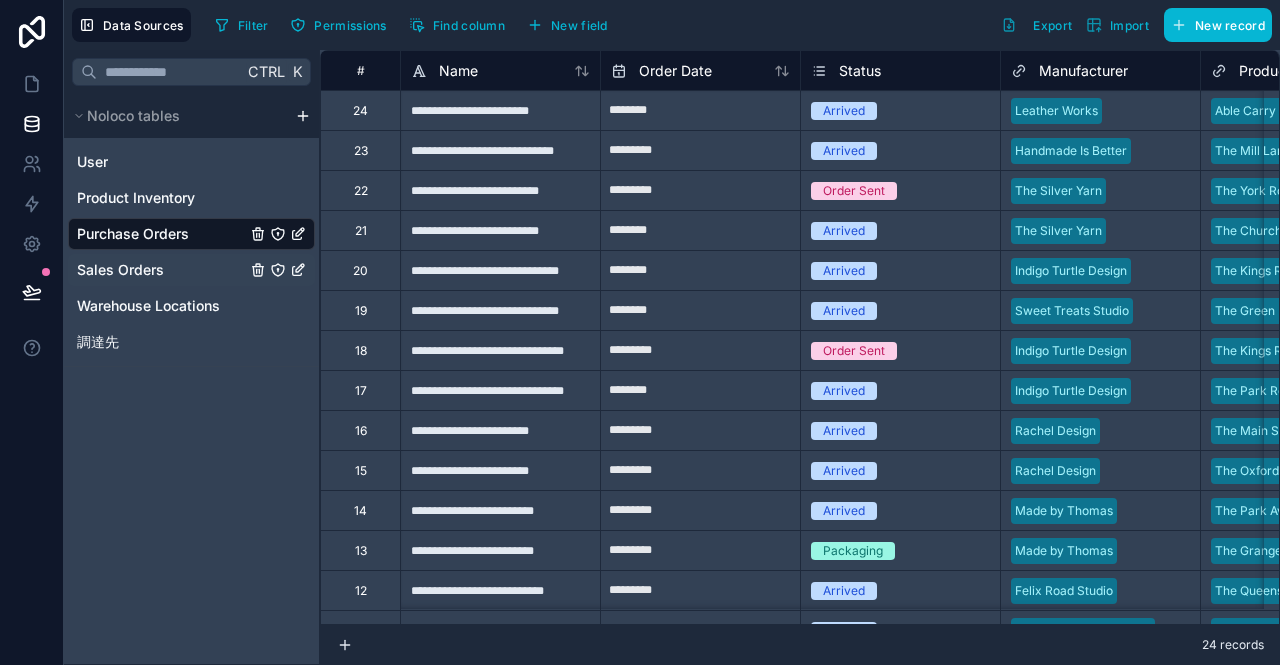click on "Sales Orders" at bounding box center (120, 270) 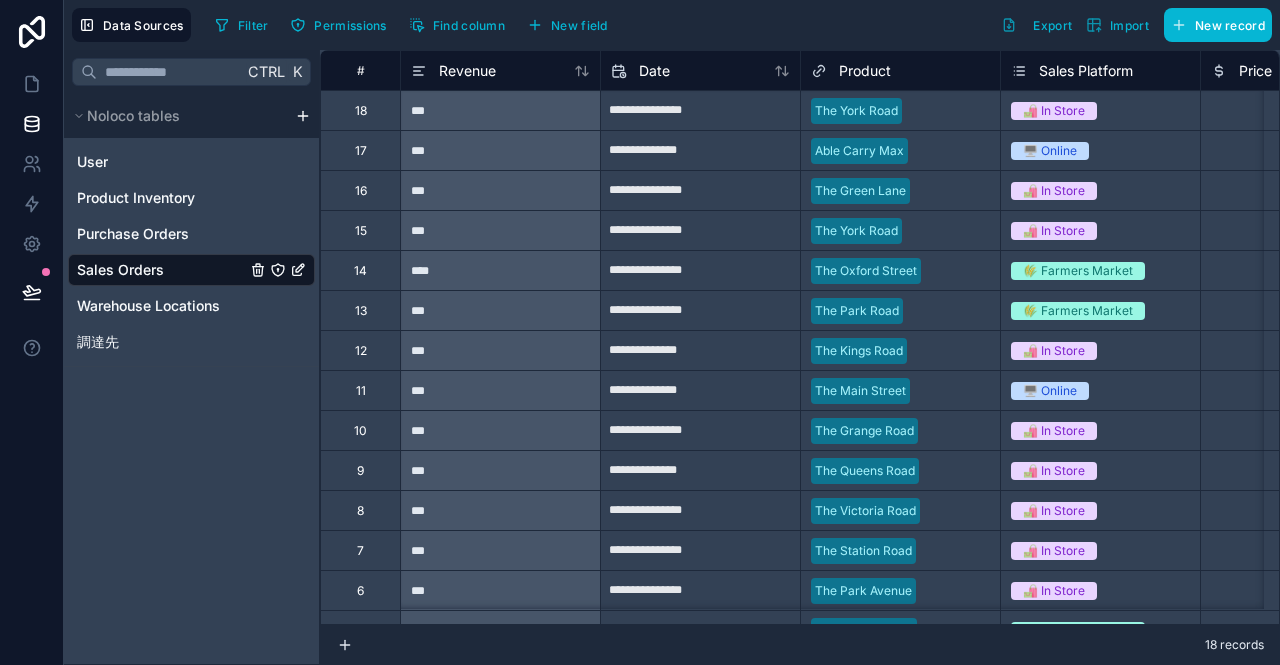 click 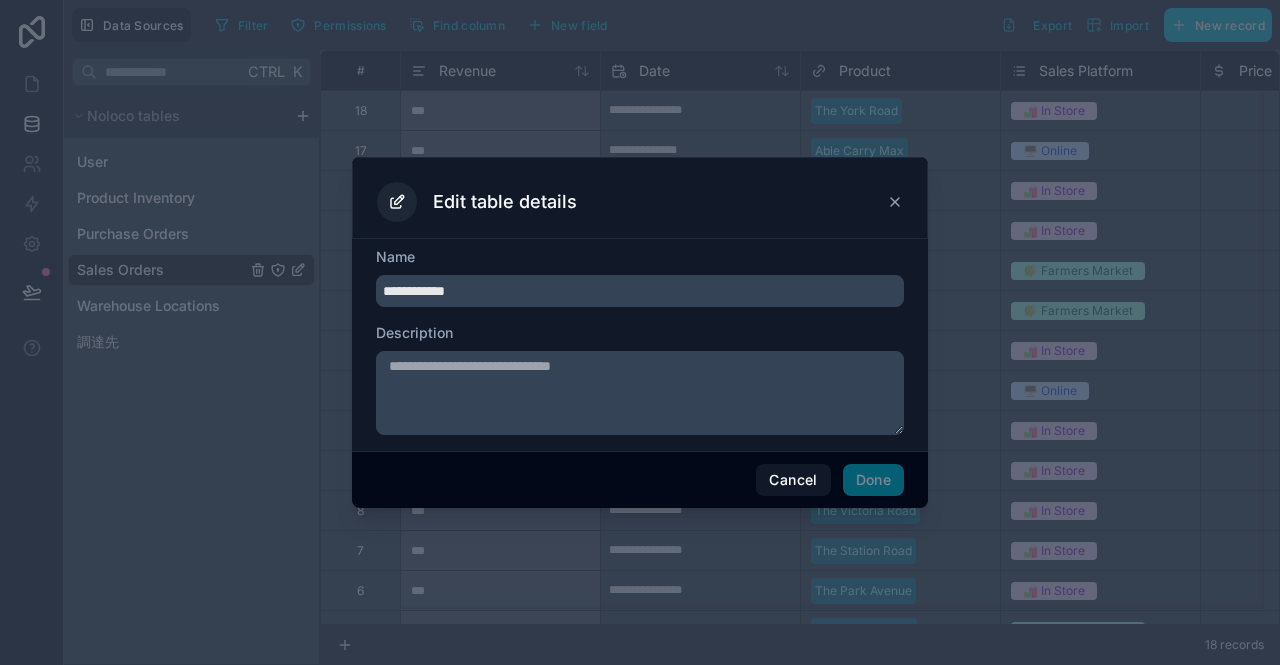 drag, startPoint x: 503, startPoint y: 295, endPoint x: 248, endPoint y: 306, distance: 255.23715 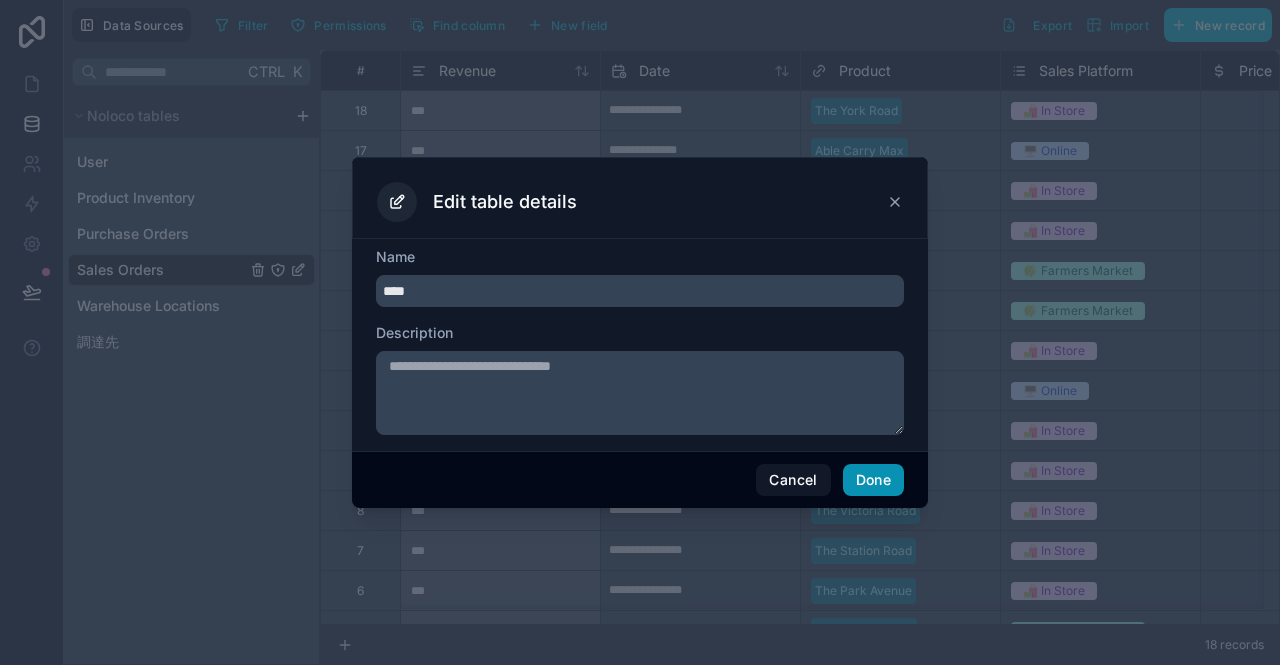 type on "****" 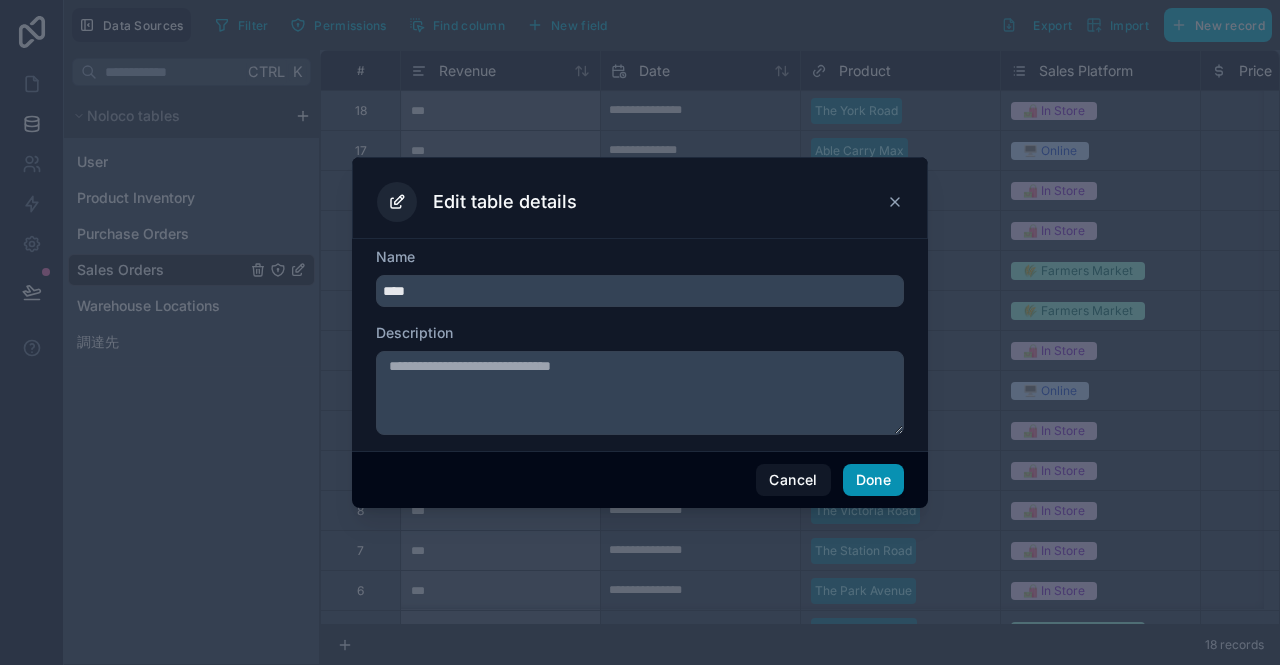 click on "Done" at bounding box center [873, 480] 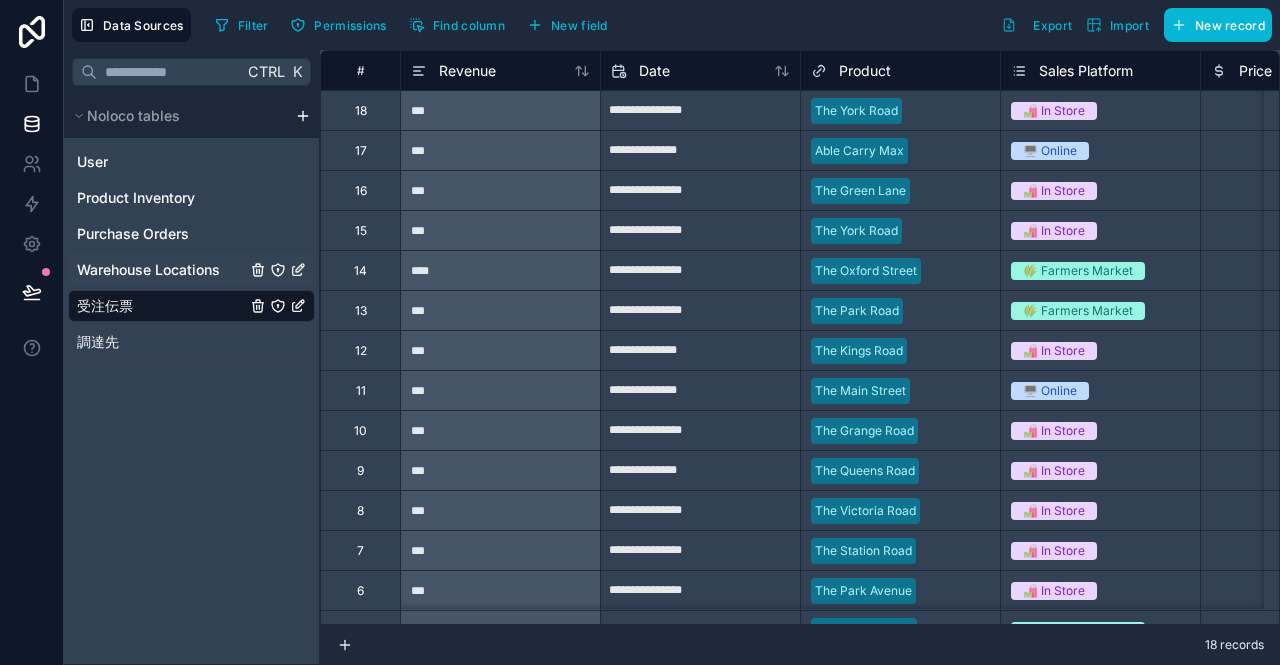 click 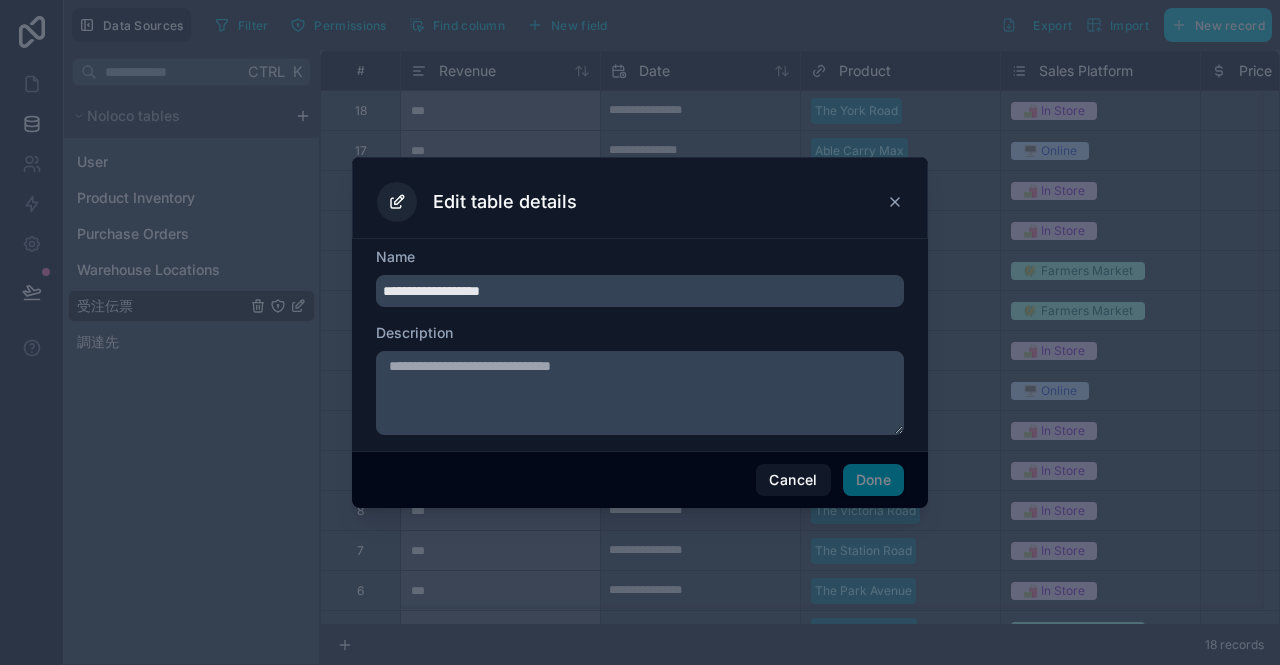 drag, startPoint x: 459, startPoint y: 297, endPoint x: 363, endPoint y: 289, distance: 96.332756 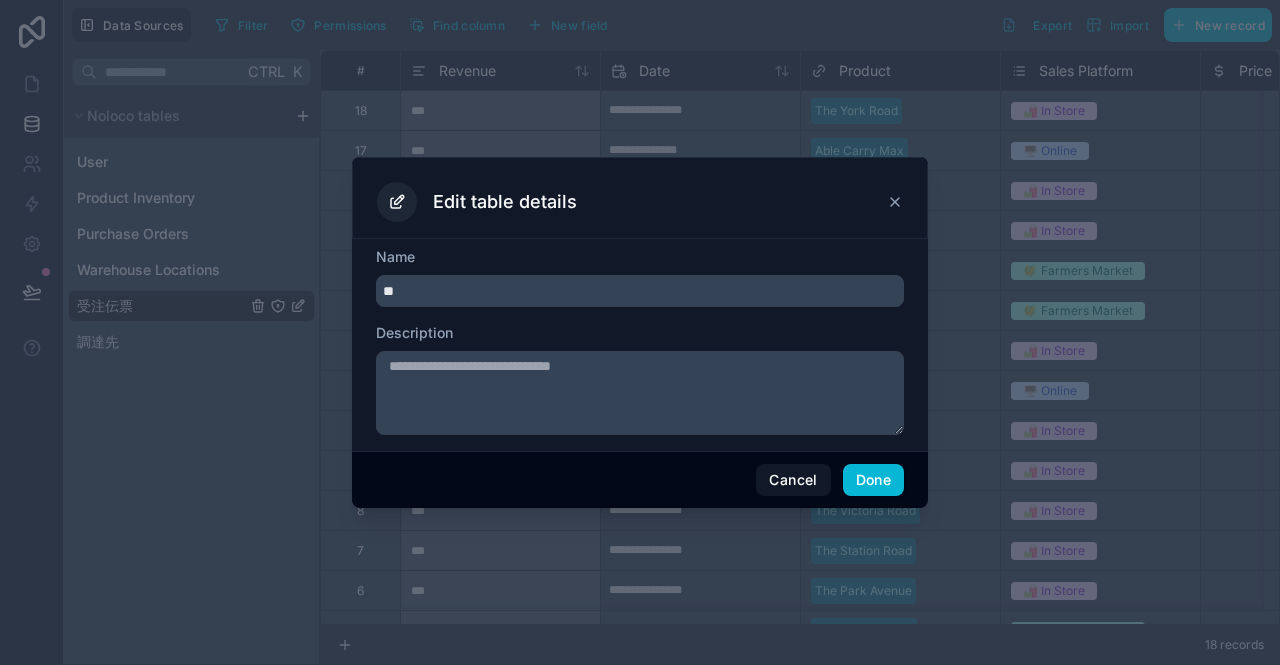 type on "*" 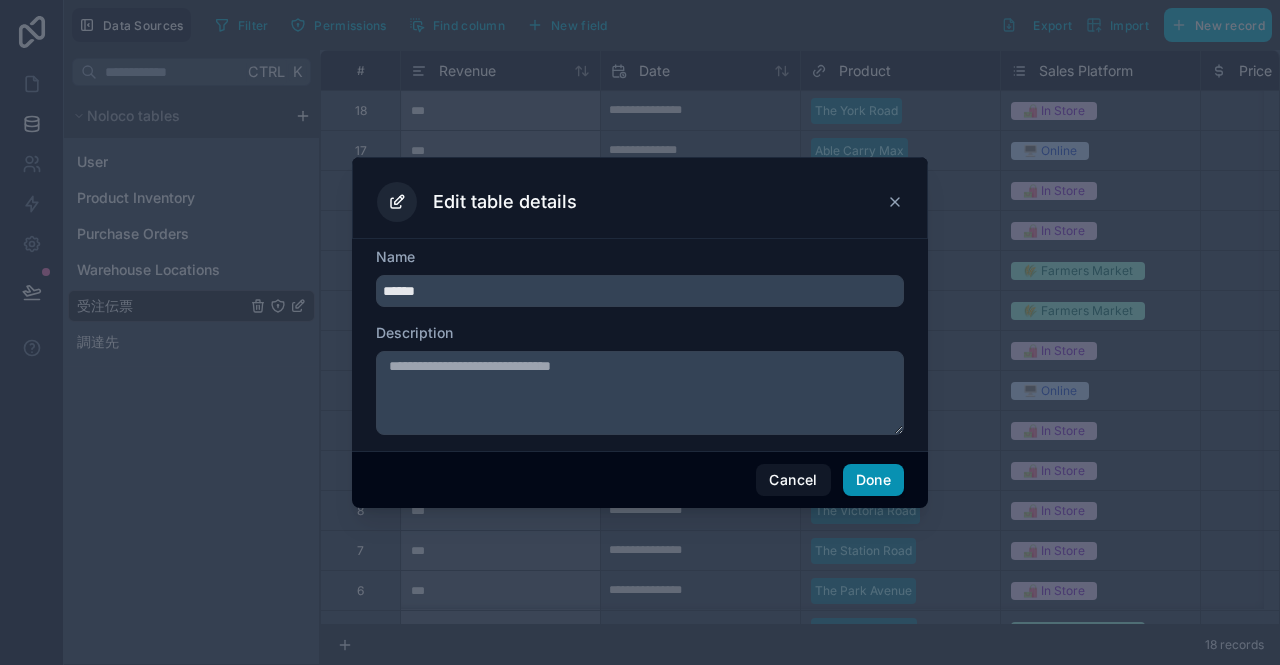 type on "******" 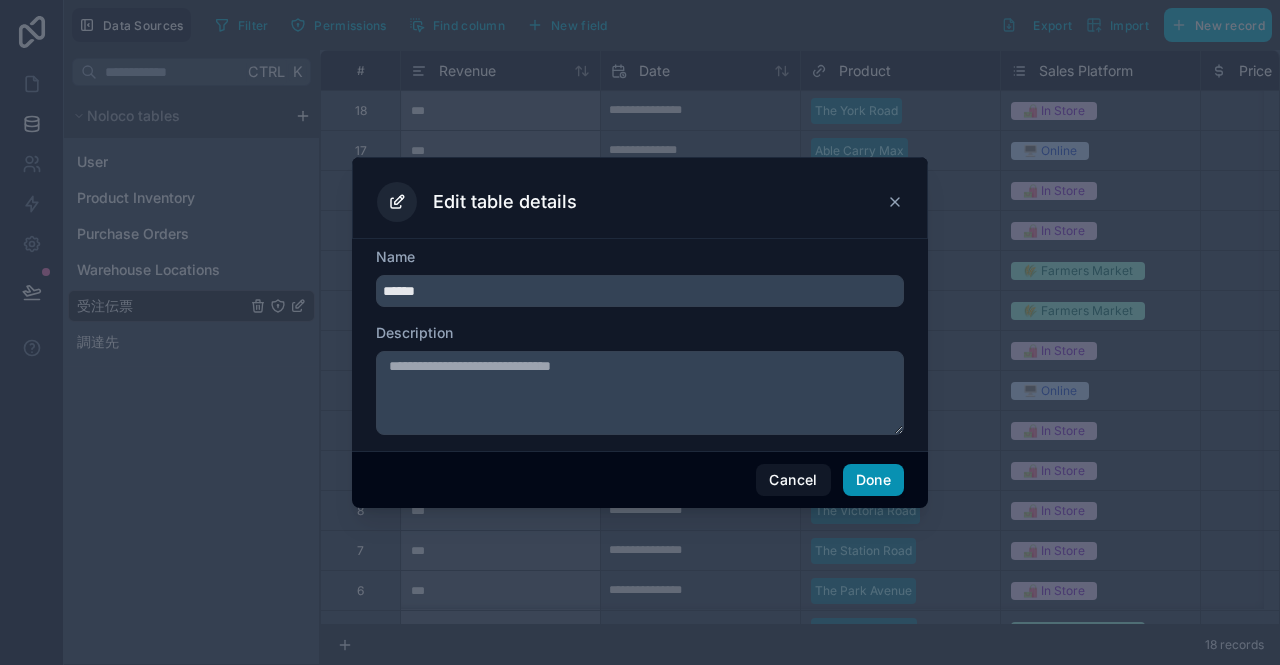 click on "Done" at bounding box center [873, 480] 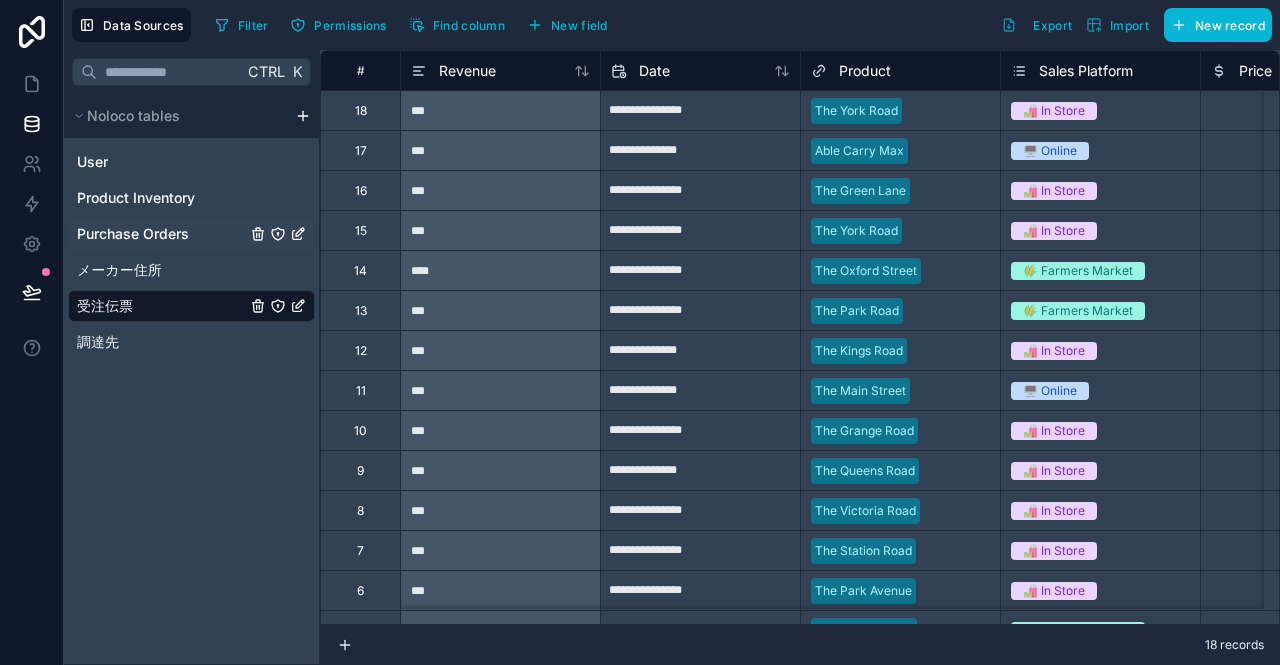 click 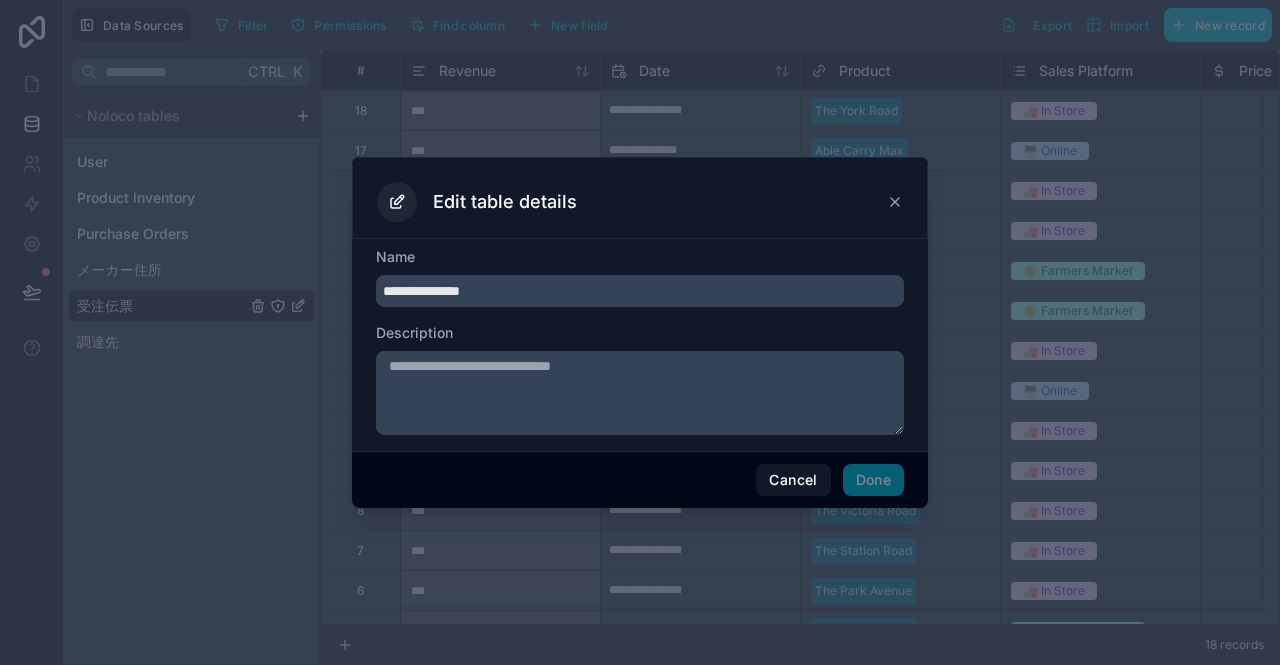 drag, startPoint x: 538, startPoint y: 290, endPoint x: 351, endPoint y: 284, distance: 187.09624 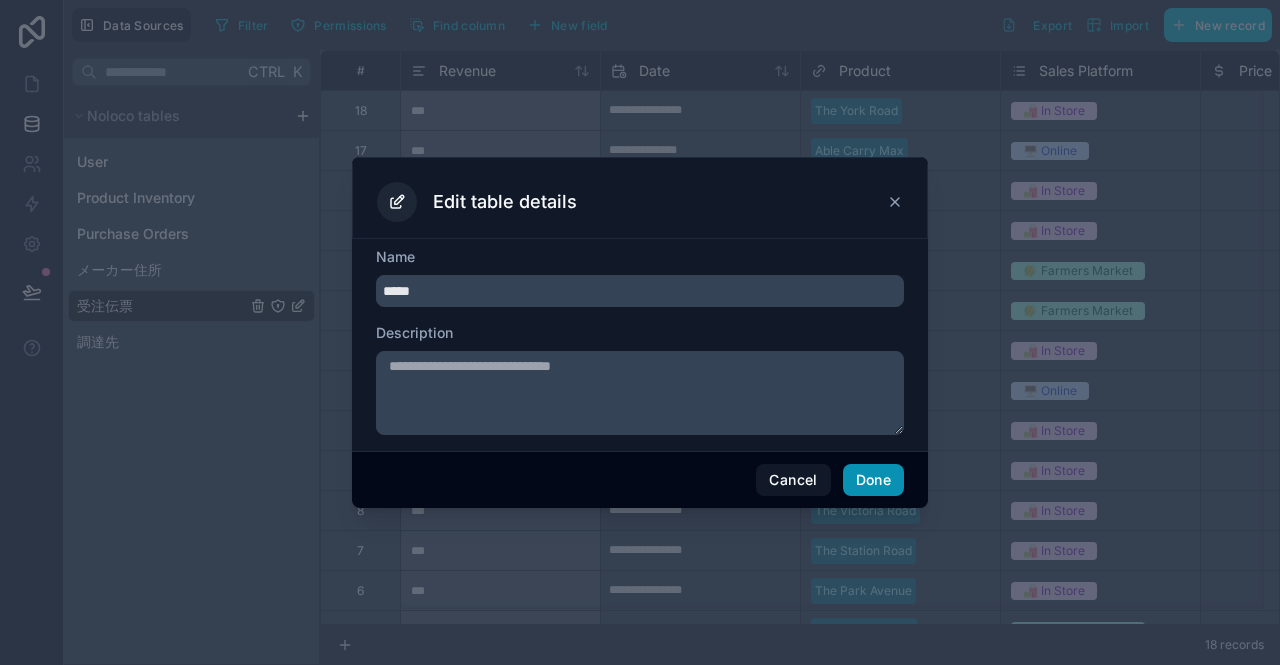 type on "*****" 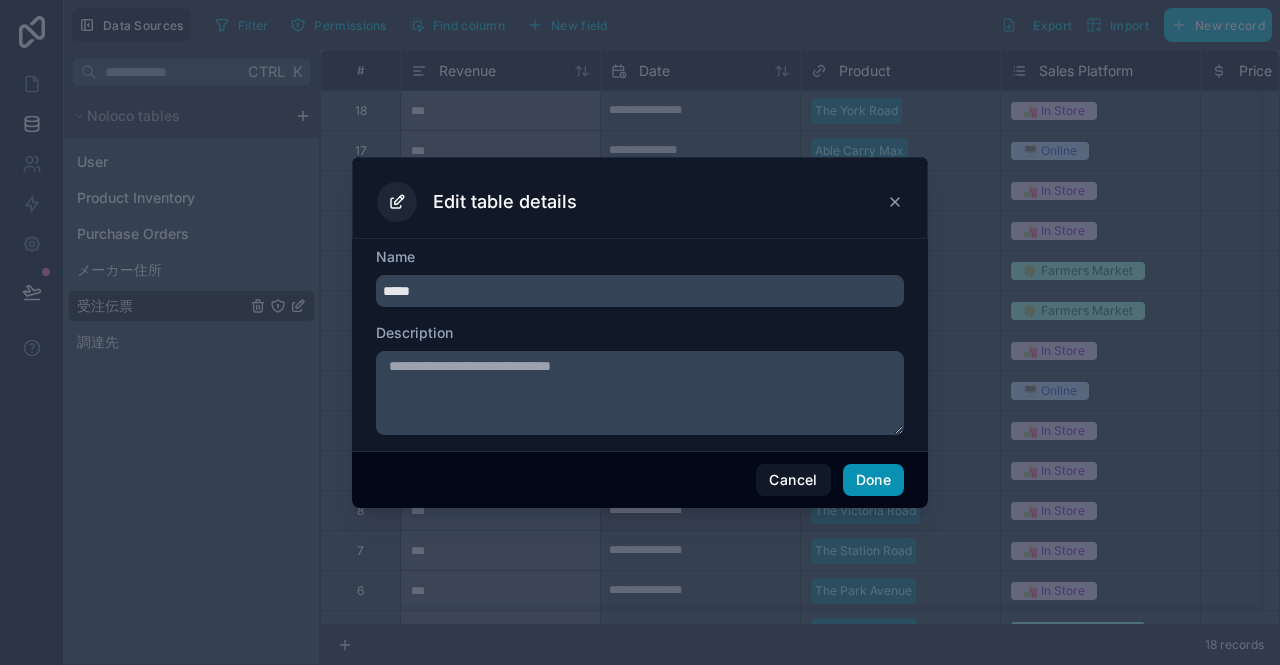 click on "Done" at bounding box center (873, 480) 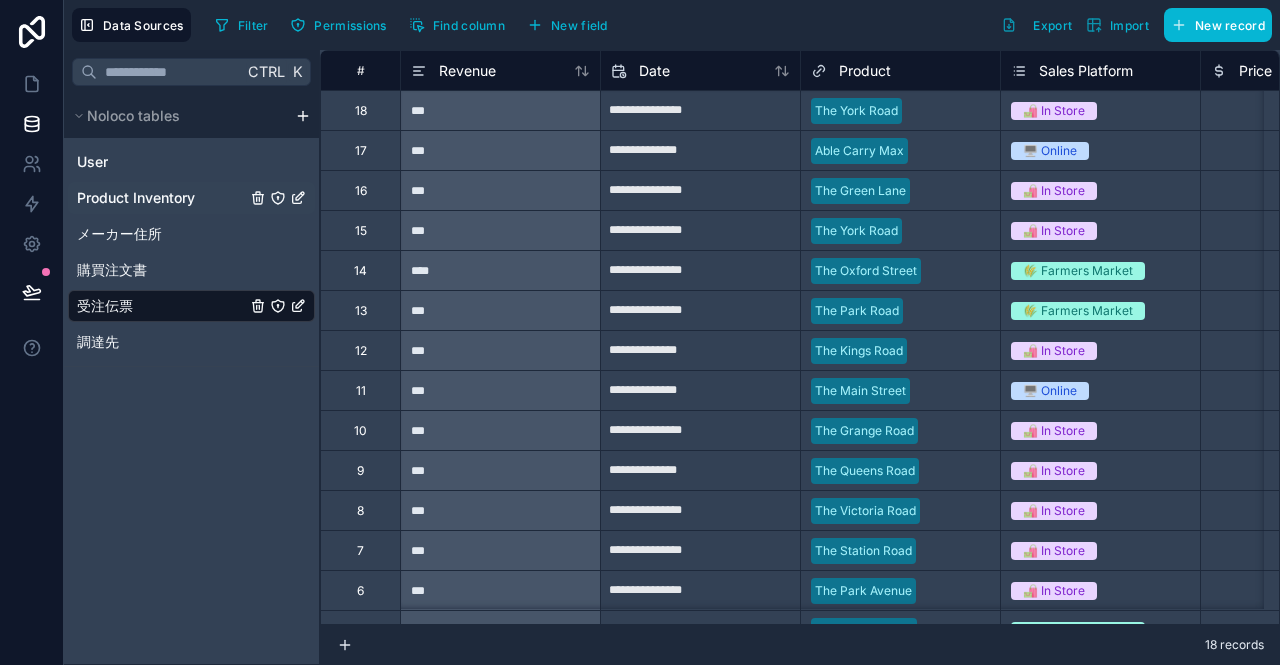 click 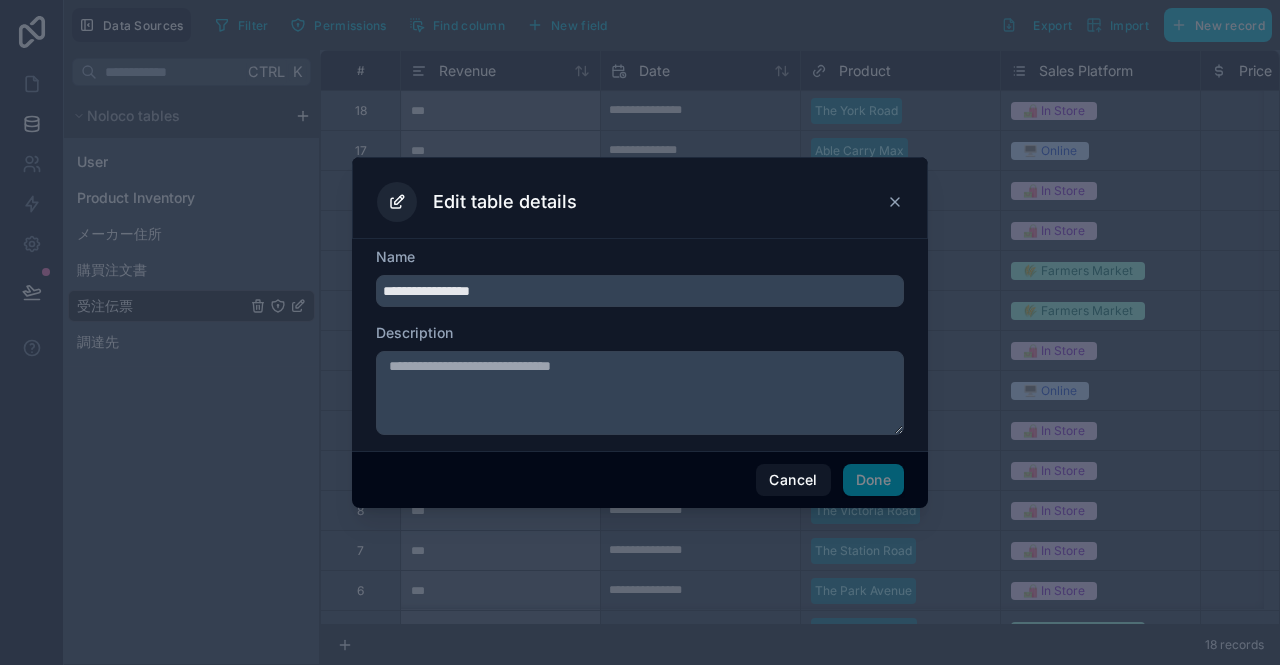 drag, startPoint x: 590, startPoint y: 297, endPoint x: 342, endPoint y: 293, distance: 248.03226 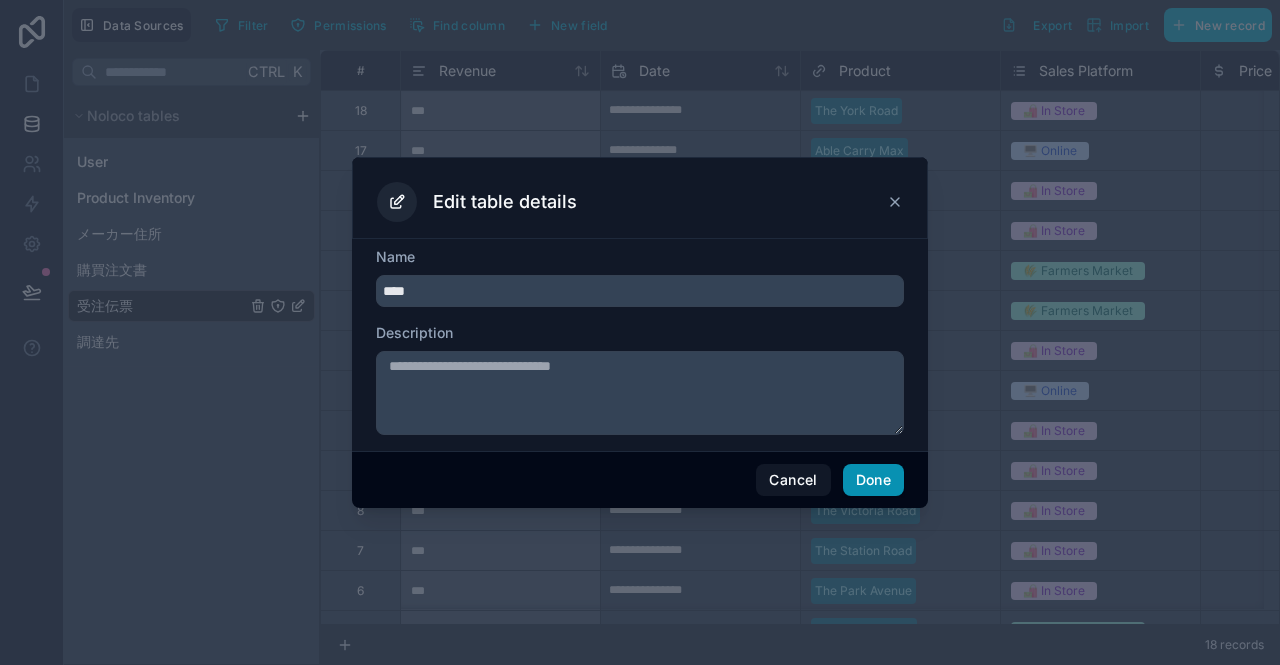 type on "****" 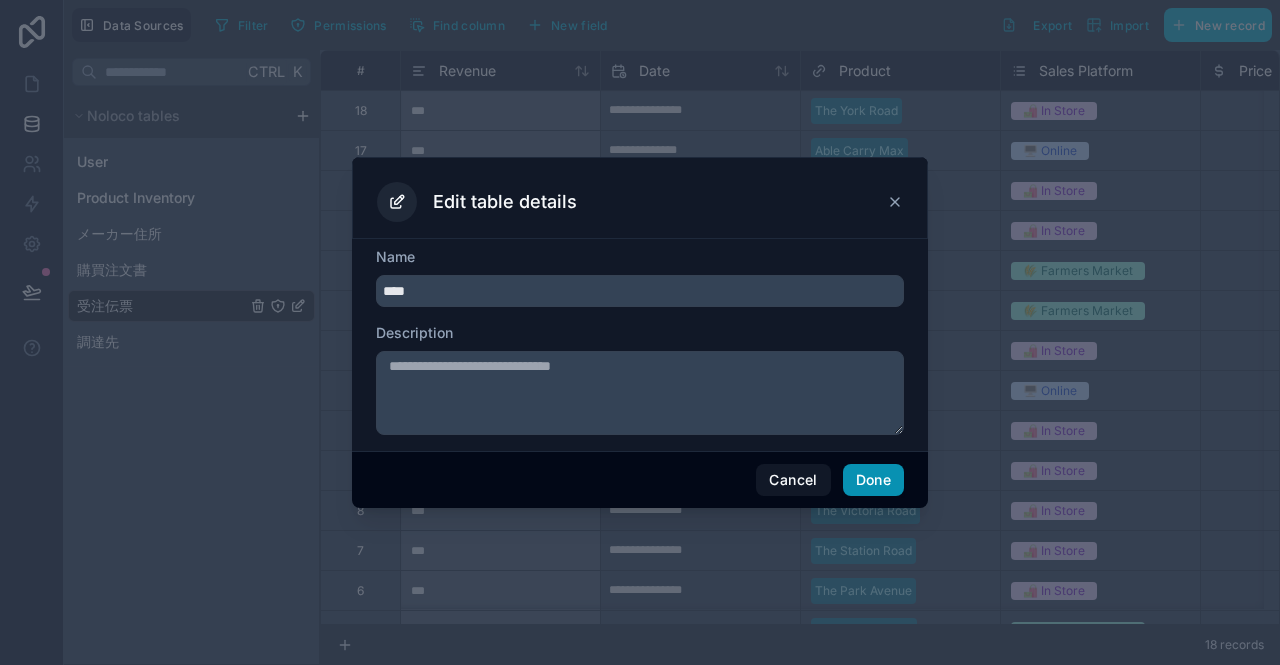 click on "Done" at bounding box center (873, 480) 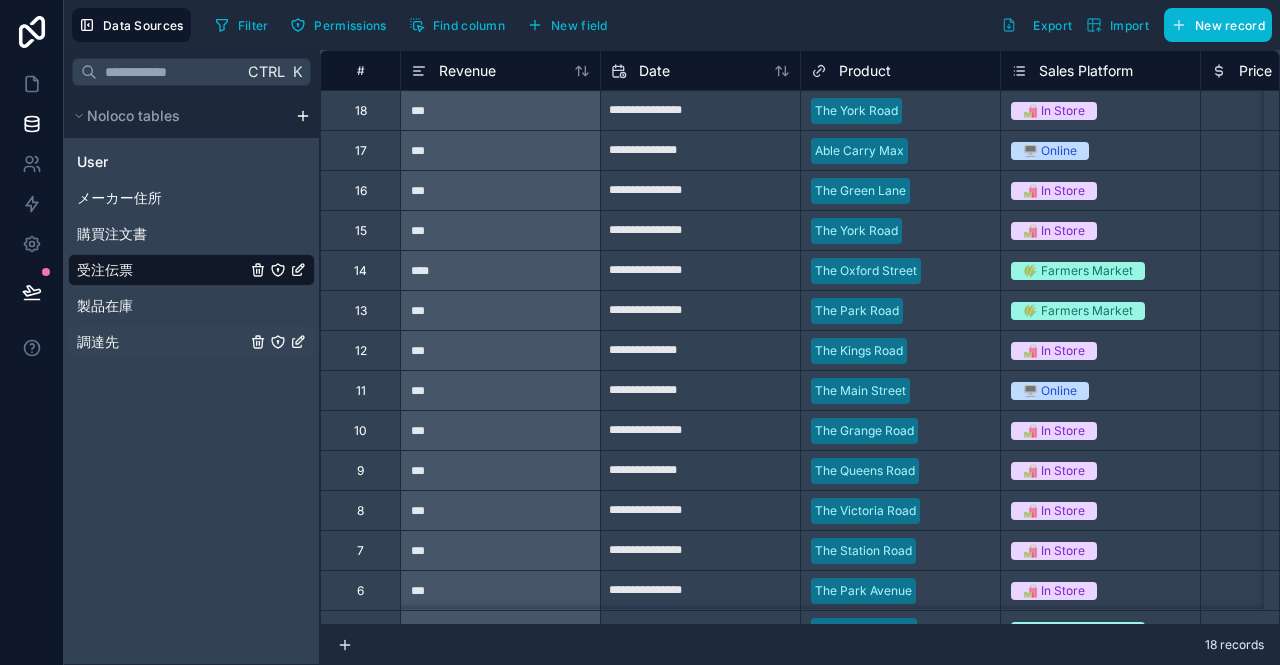 click on "調達先" at bounding box center [98, 342] 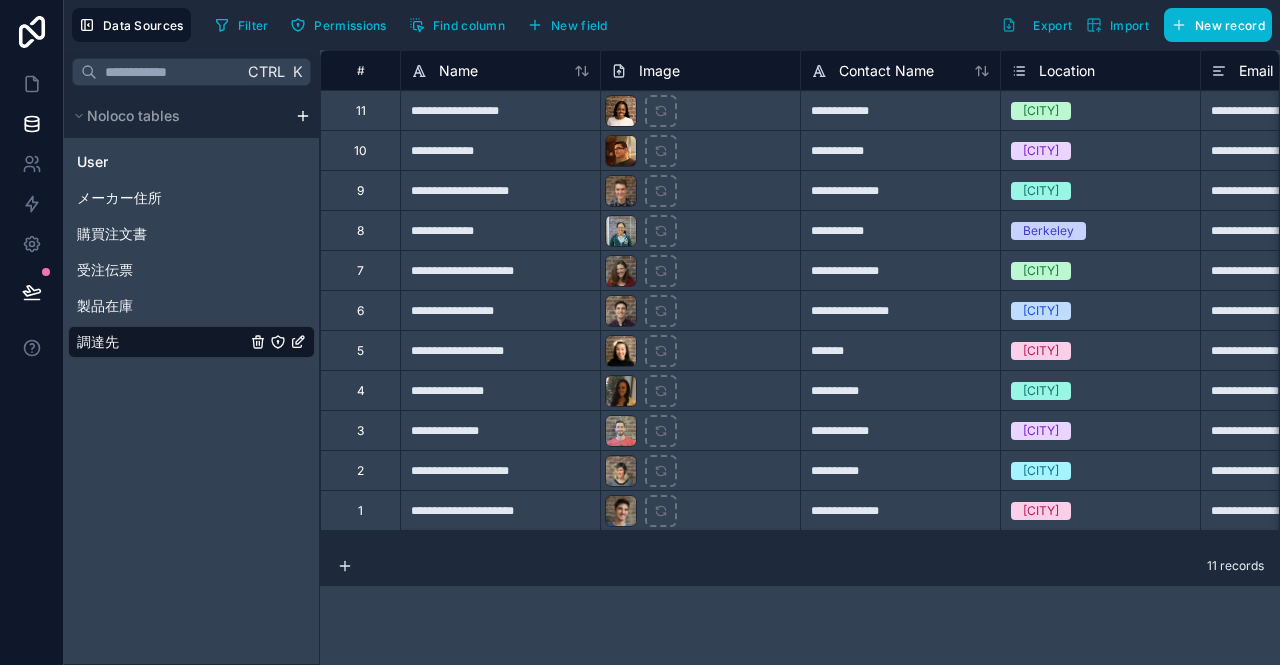 click 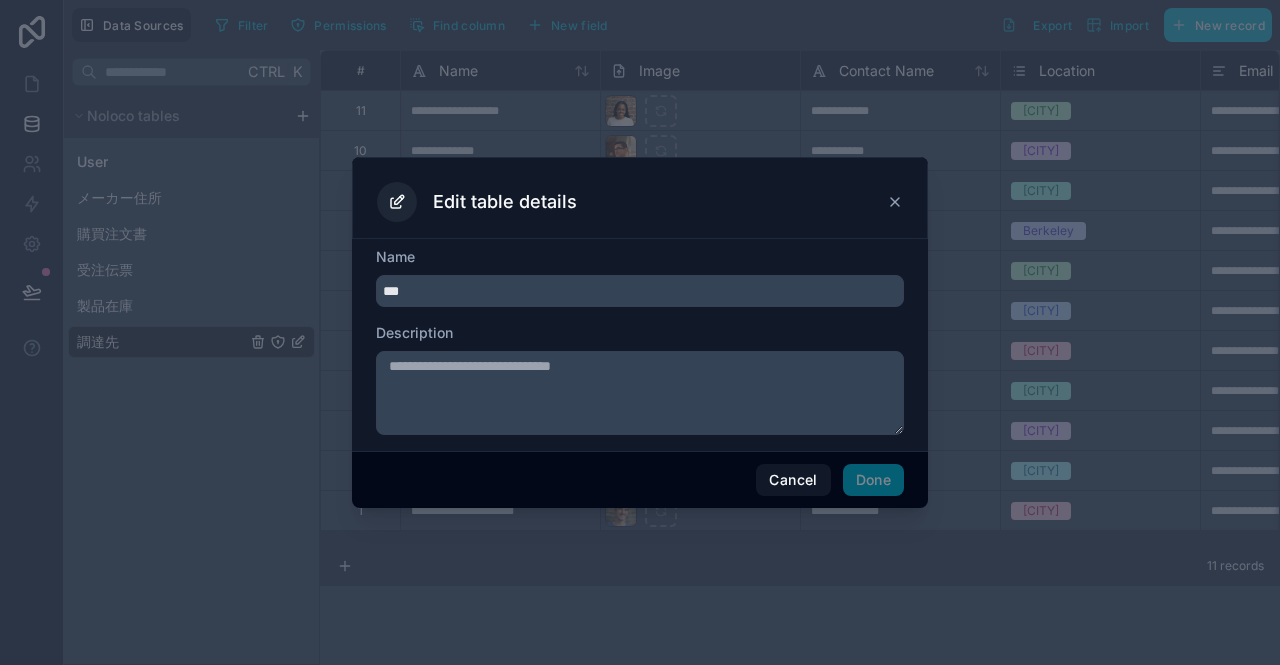 click on "***" at bounding box center [640, 291] 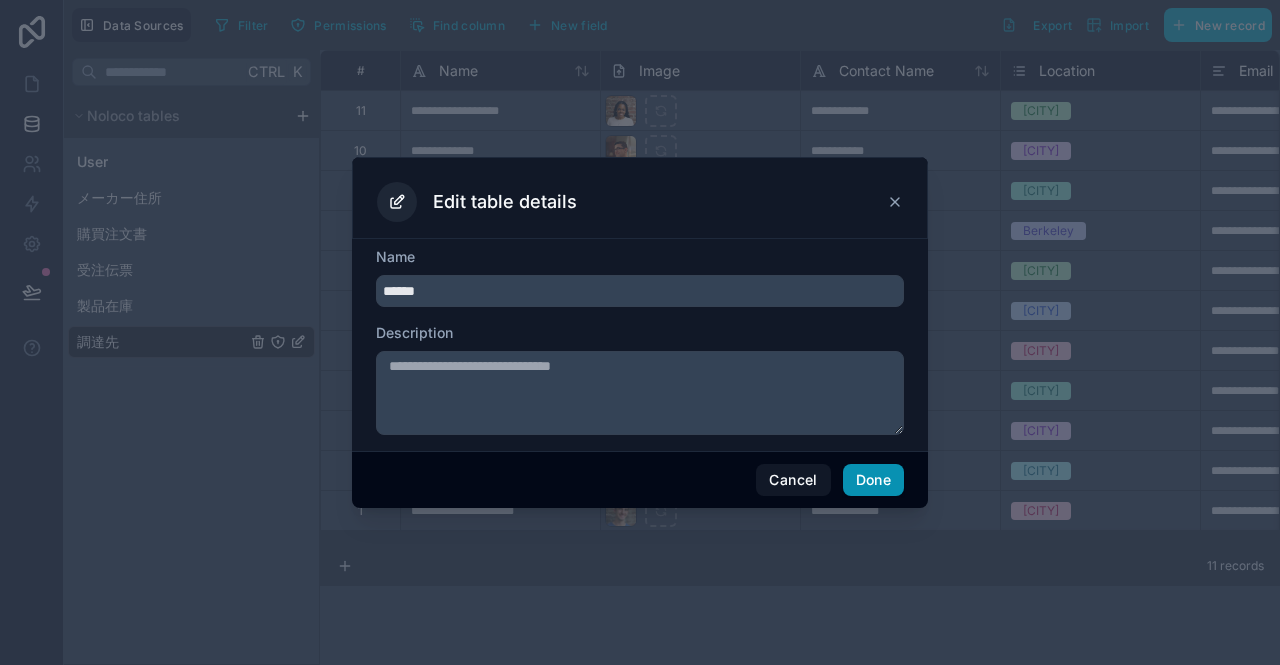 type on "******" 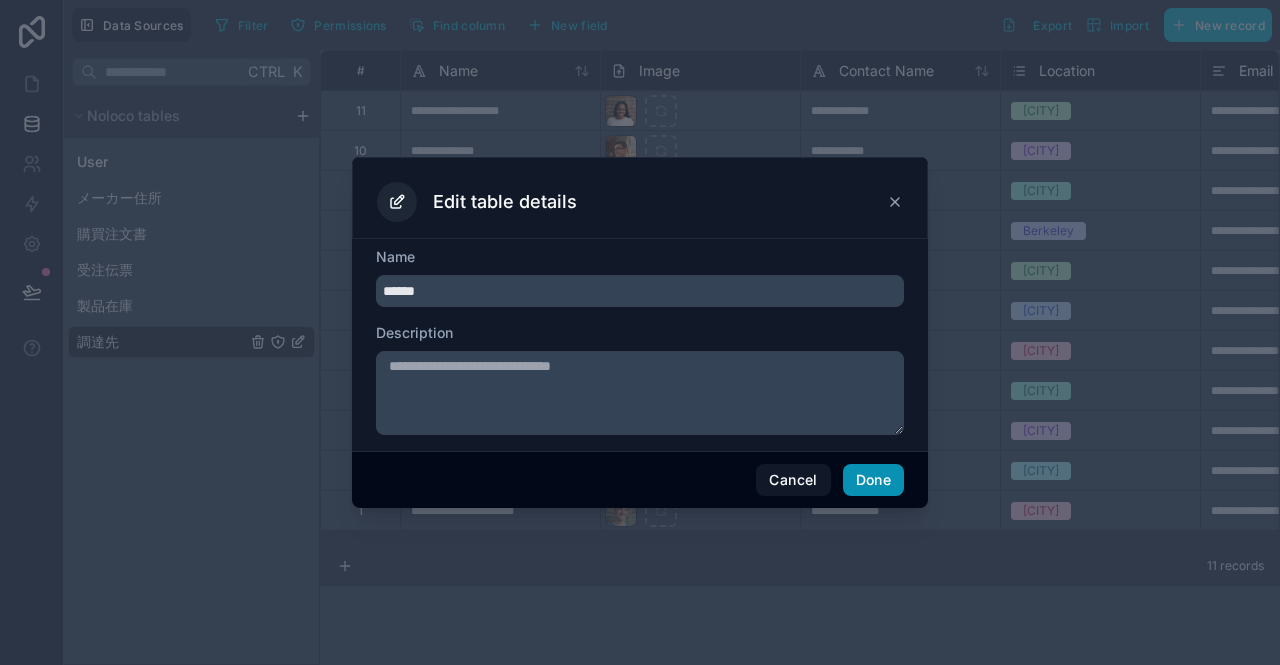click on "Done" at bounding box center (873, 480) 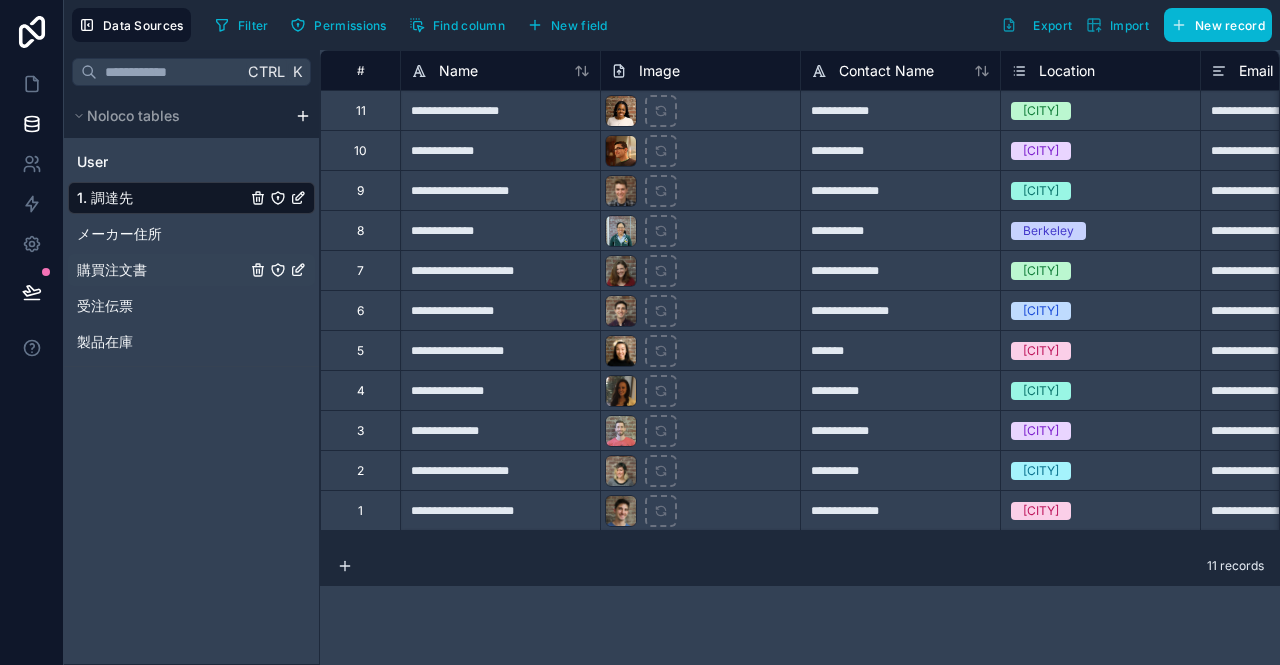 click on "購買注文書" at bounding box center (191, 270) 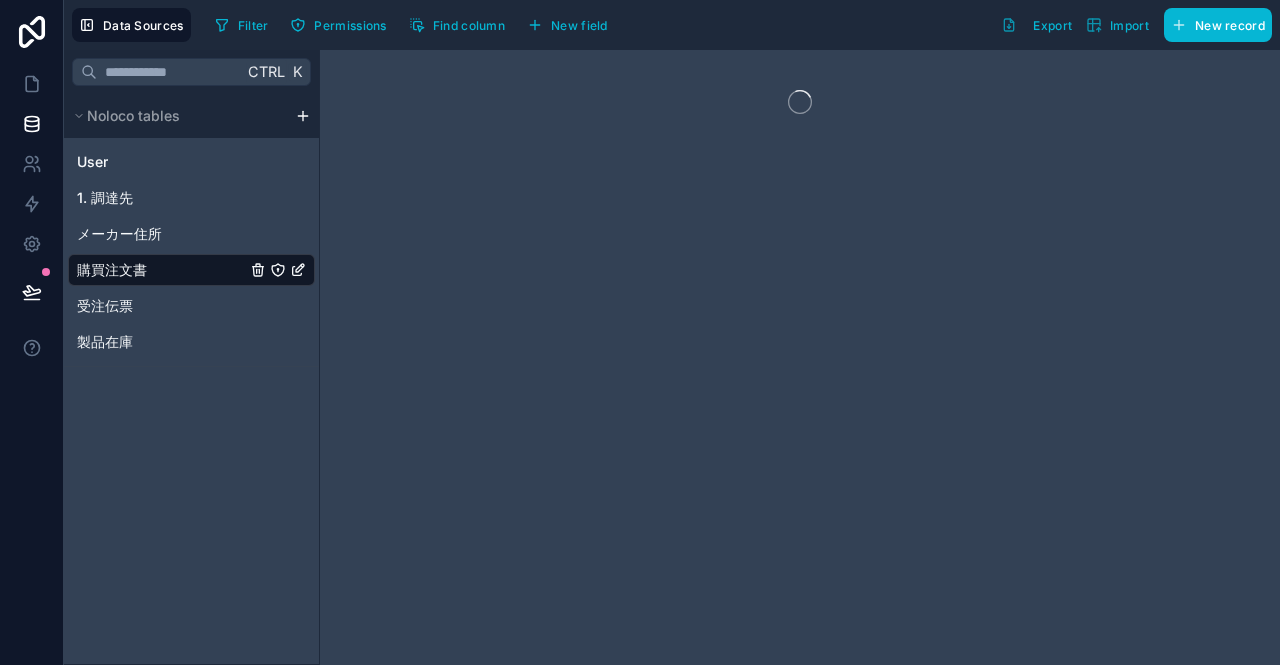 click 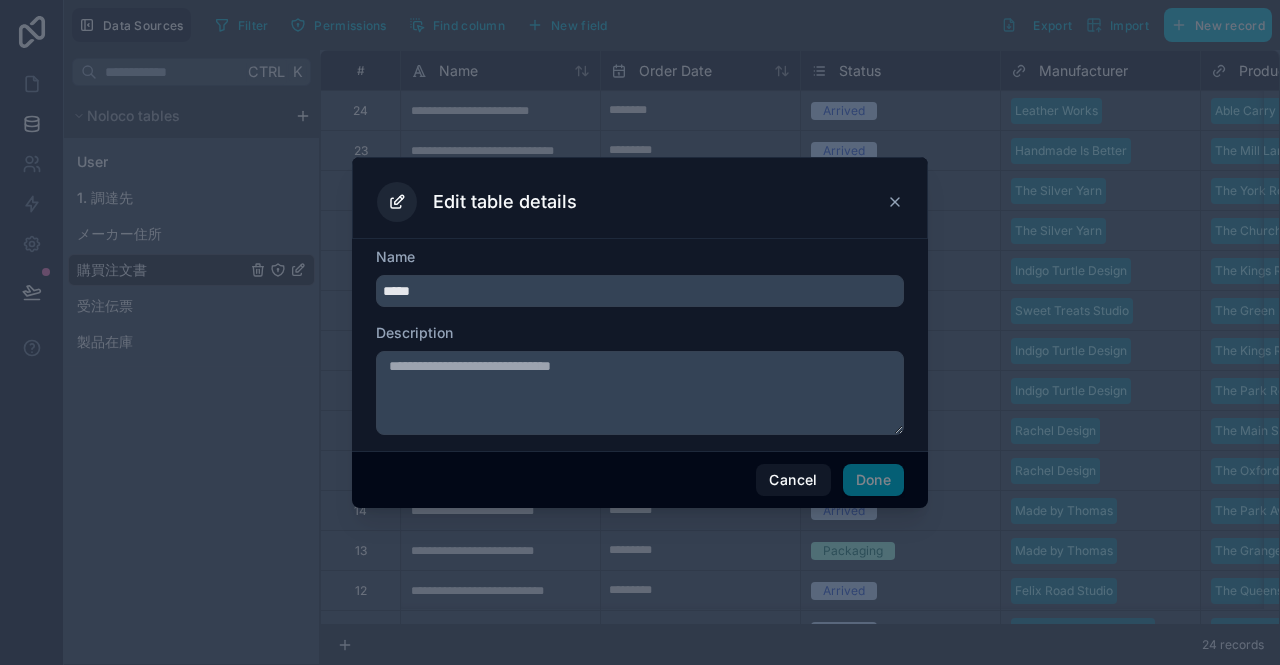 click on "*****" at bounding box center (640, 291) 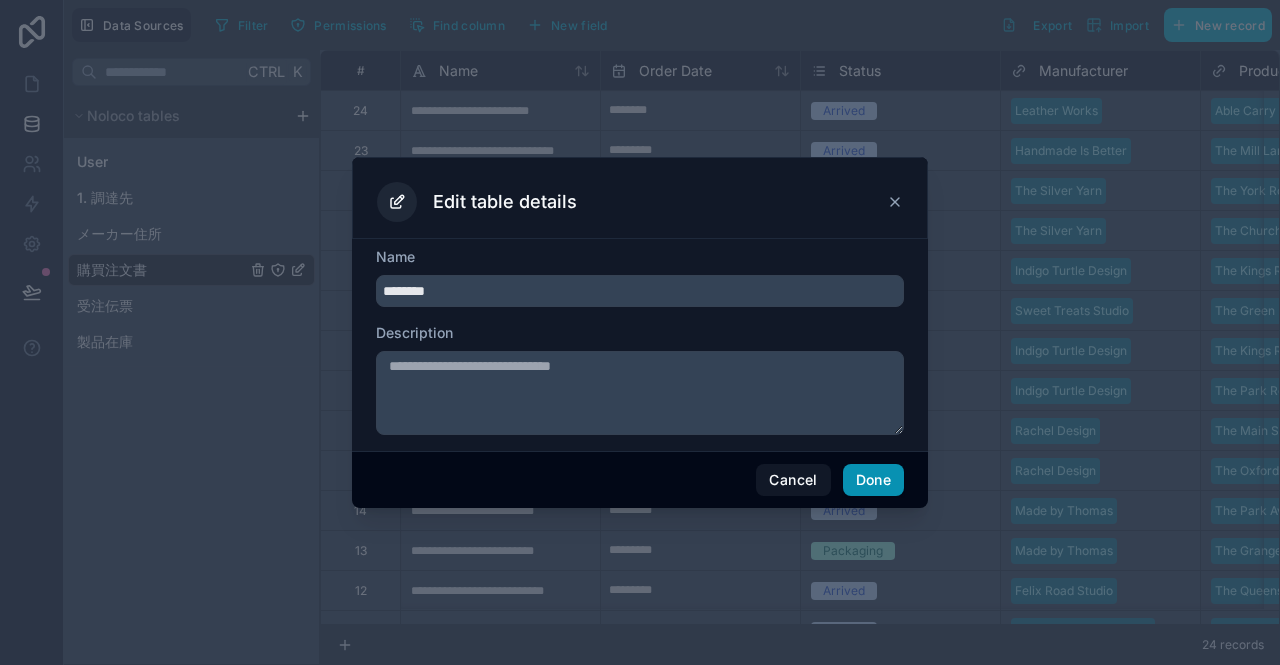 type on "********" 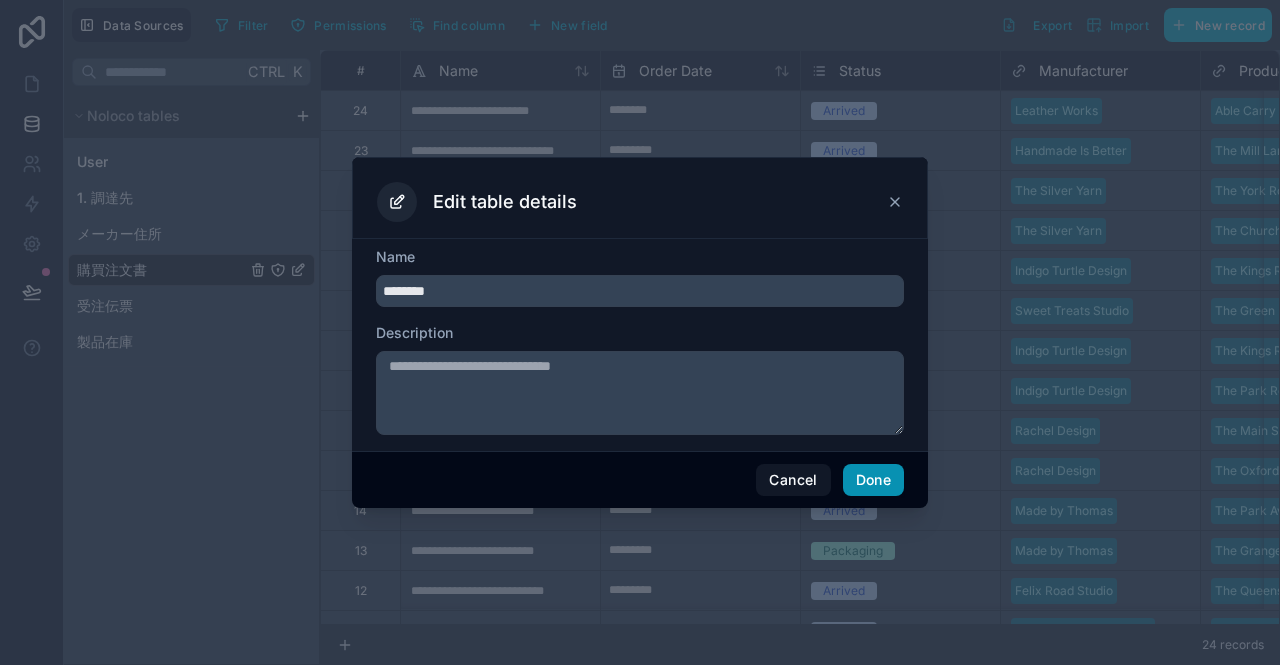 click on "Done" at bounding box center (873, 480) 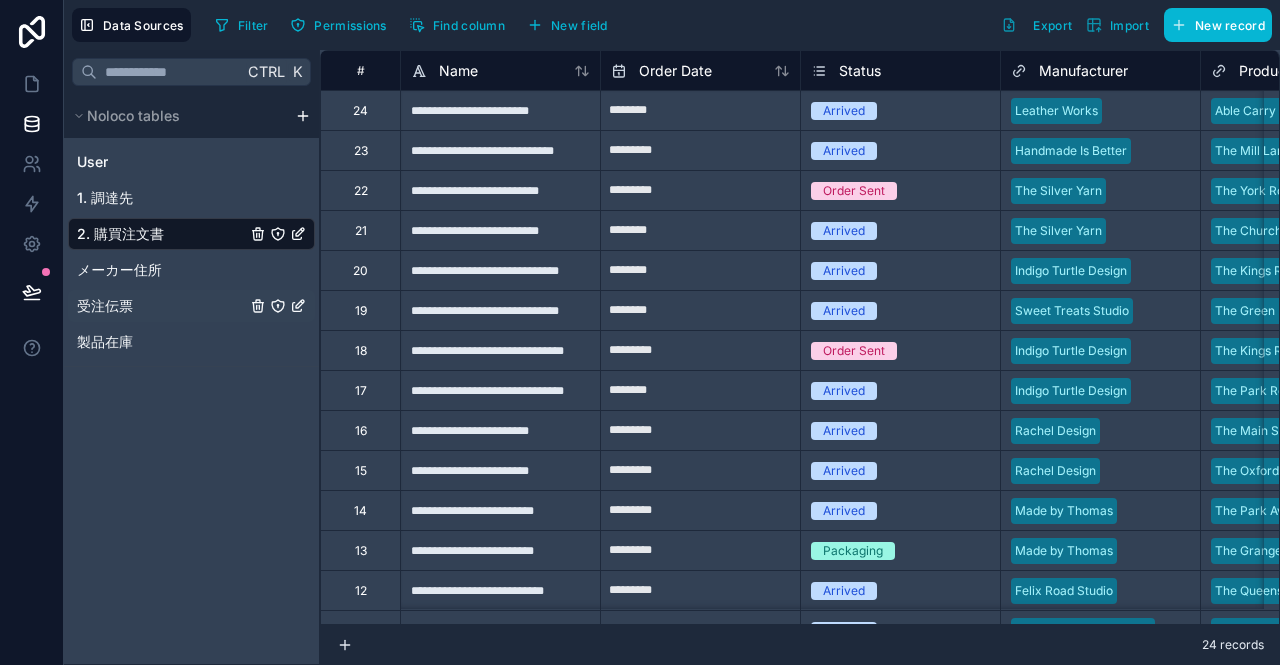 click 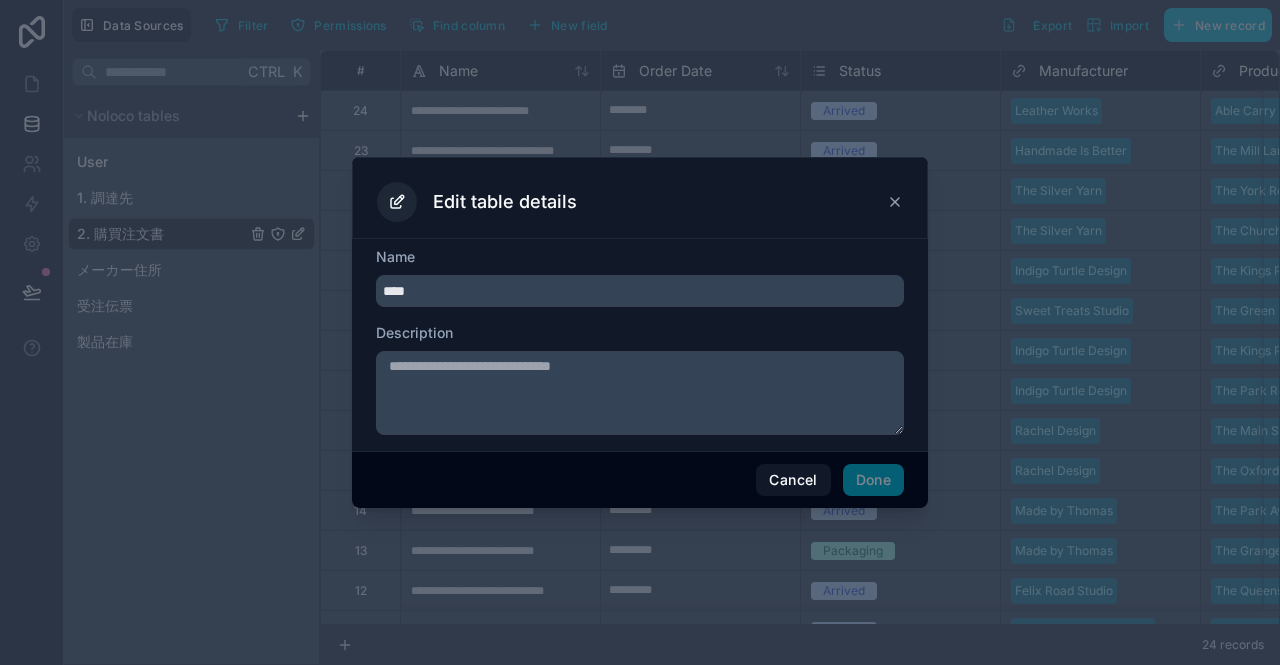 click on "****" at bounding box center [640, 291] 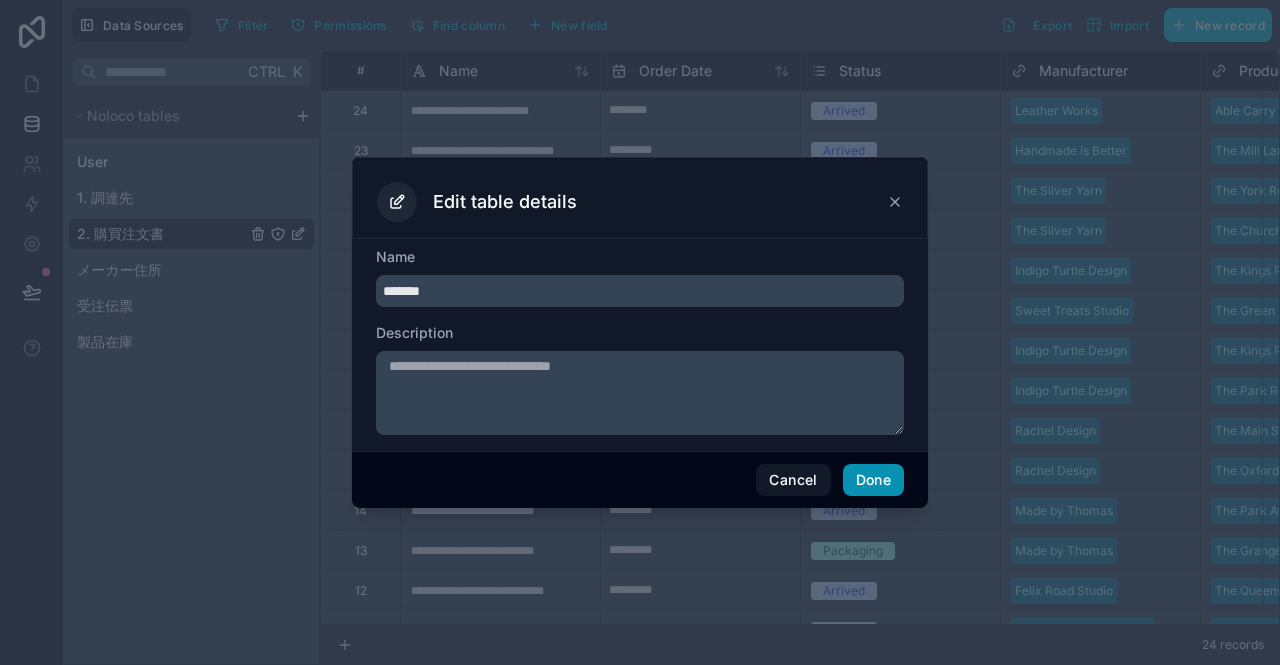 type on "*******" 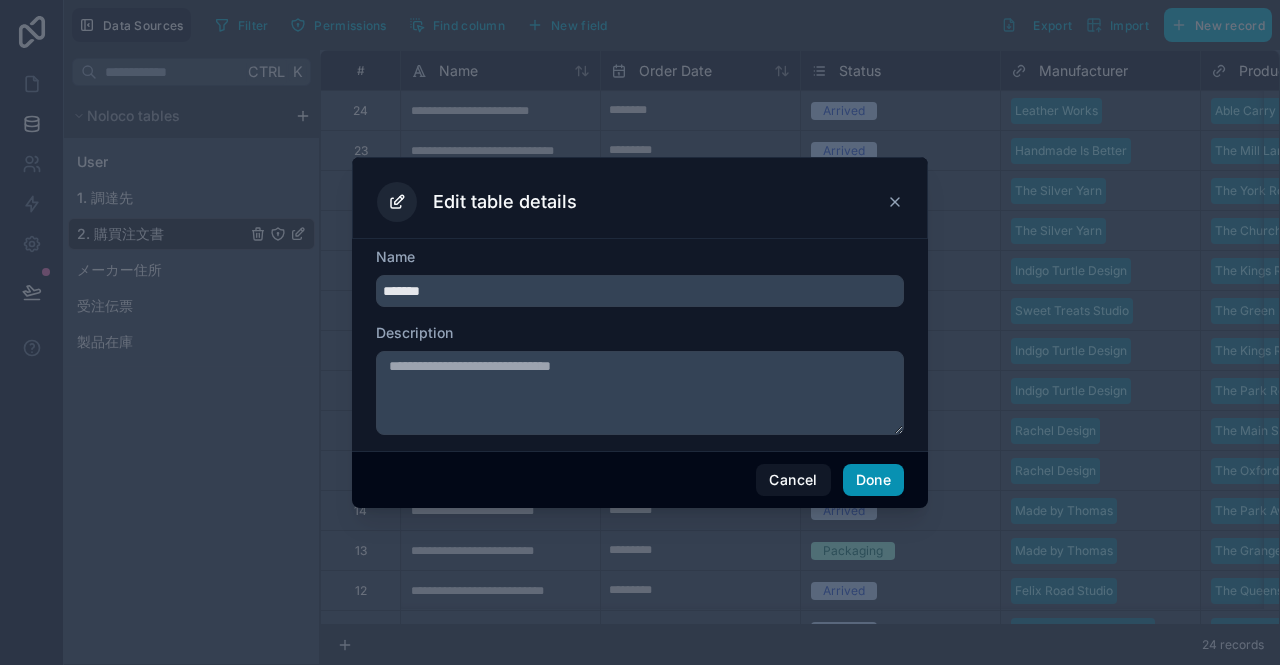 click on "Done" at bounding box center [873, 480] 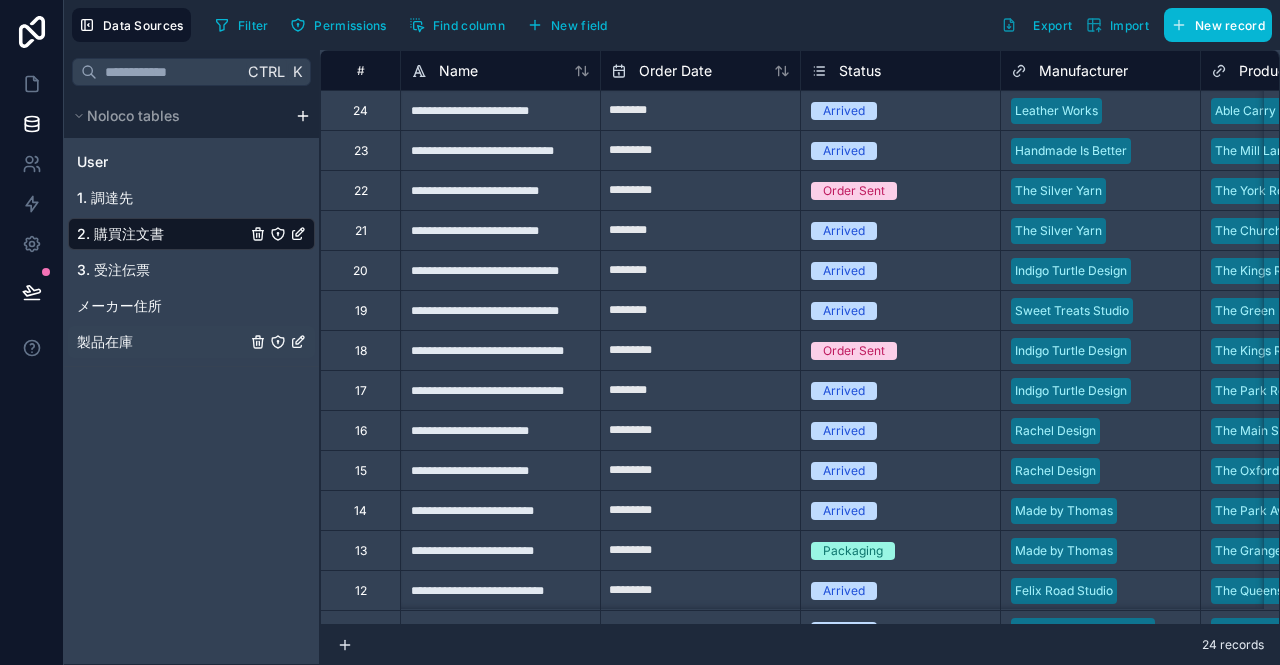 click 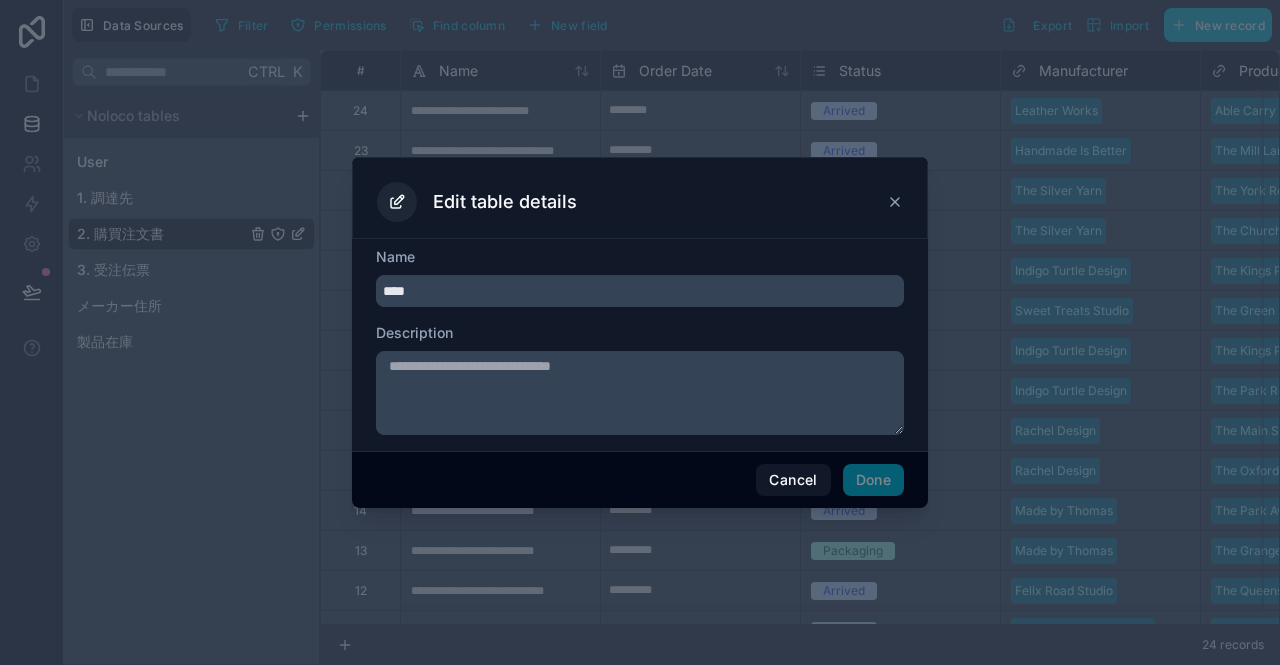 click on "****" at bounding box center [640, 291] 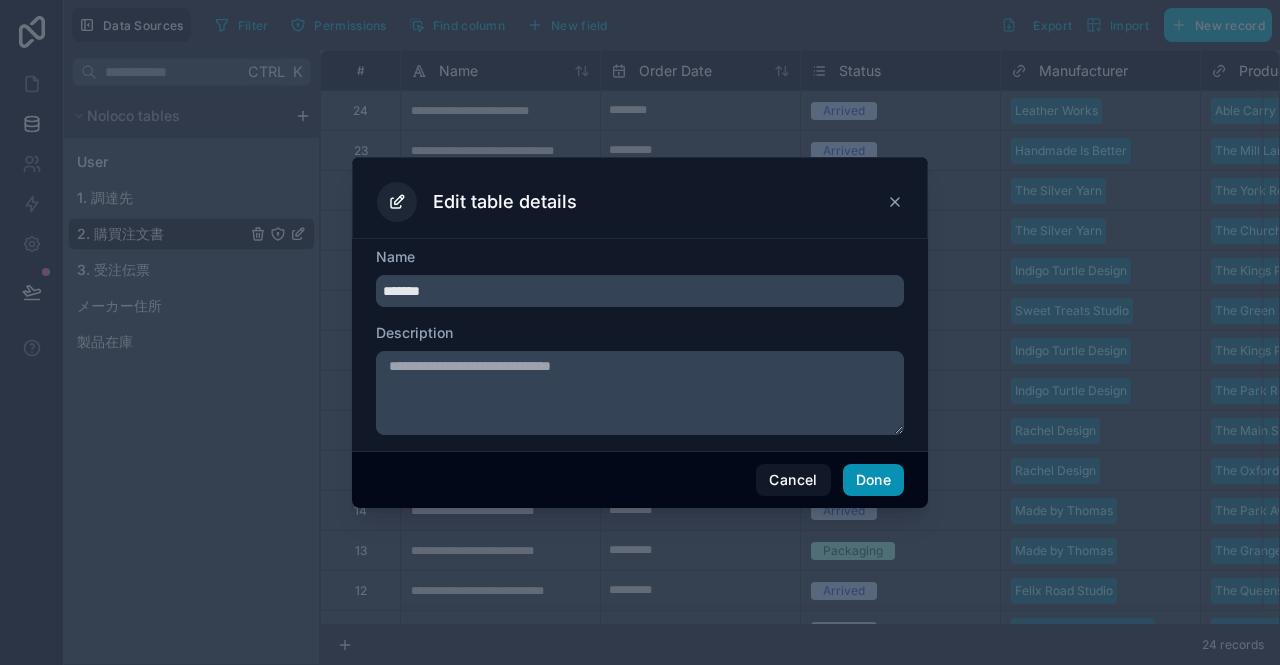 type on "*******" 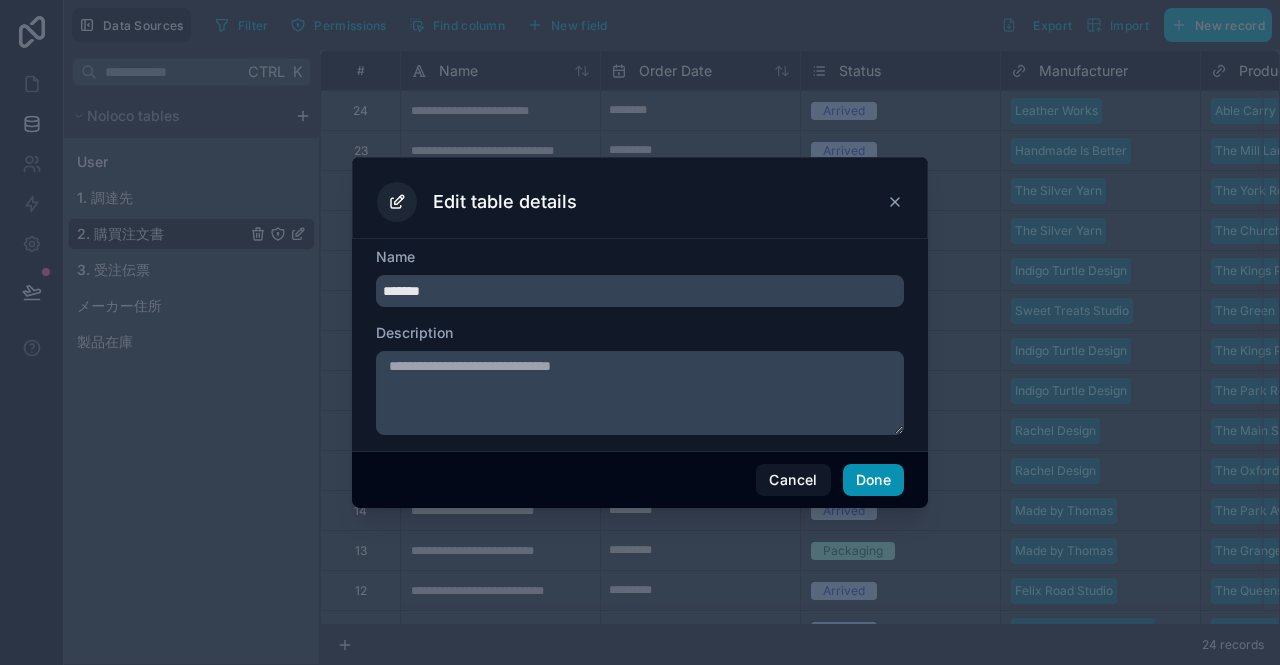 click on "Done" at bounding box center [873, 480] 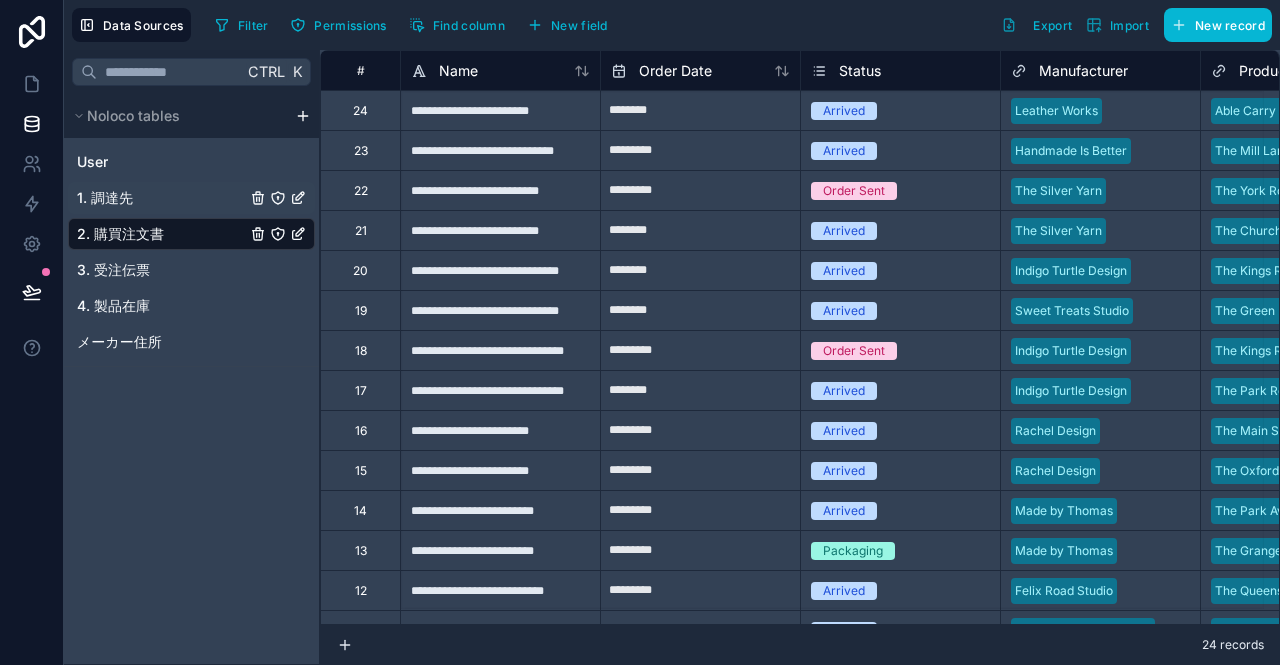 click on "1. 調達先" at bounding box center [105, 198] 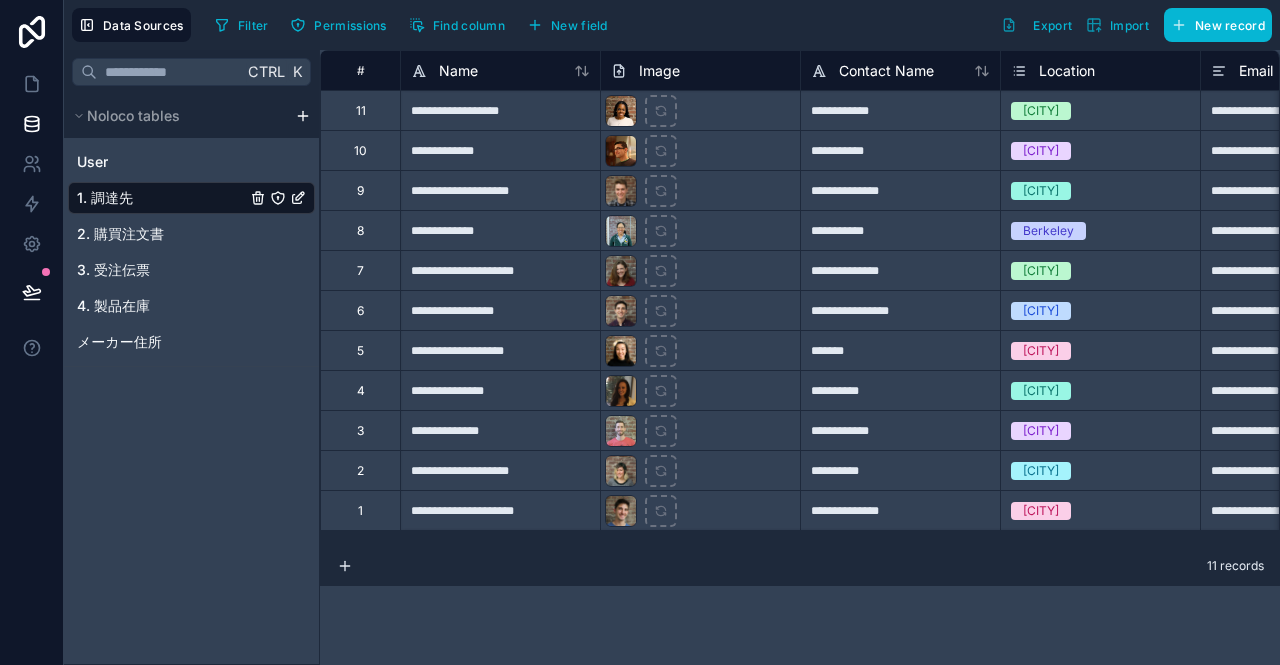 click on "11" at bounding box center (361, 111) 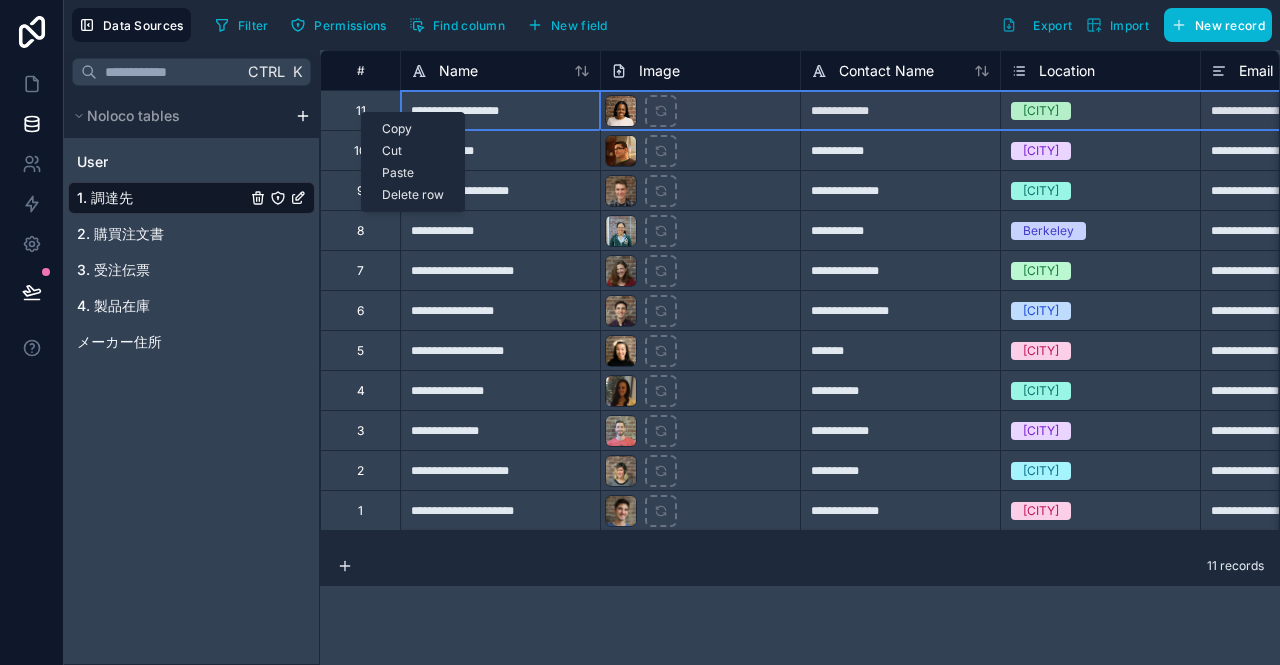 click on "Delete row" at bounding box center (413, 195) 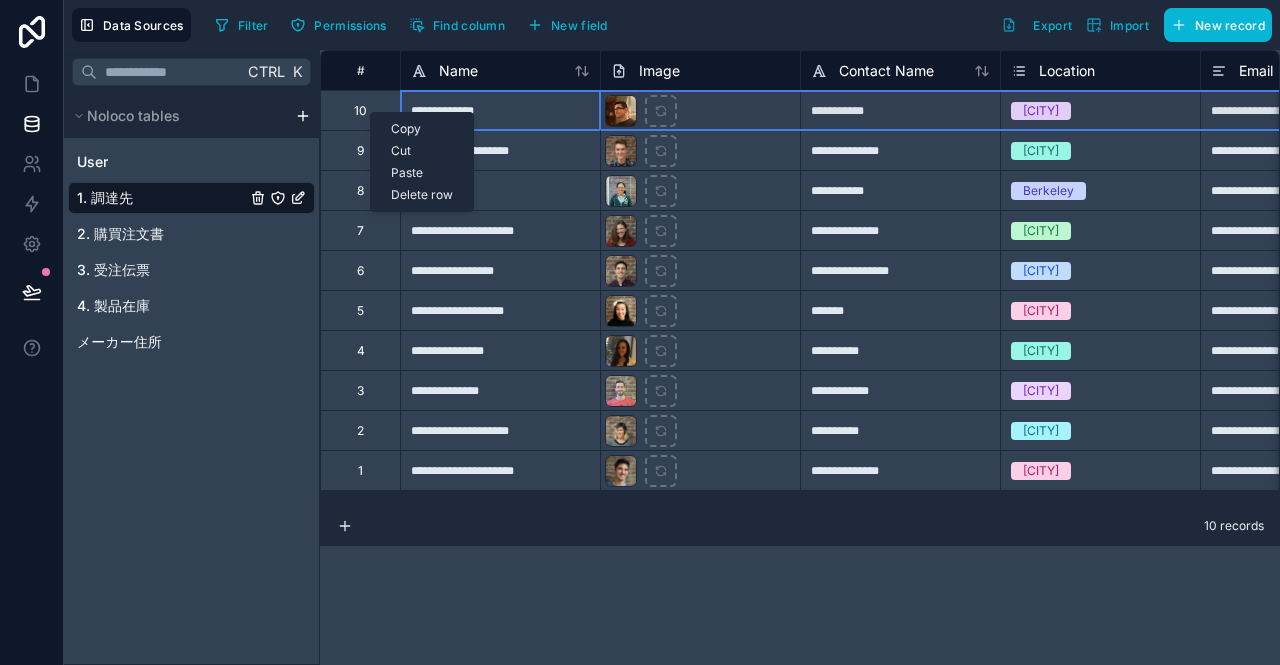 click on "Delete row" at bounding box center [422, 195] 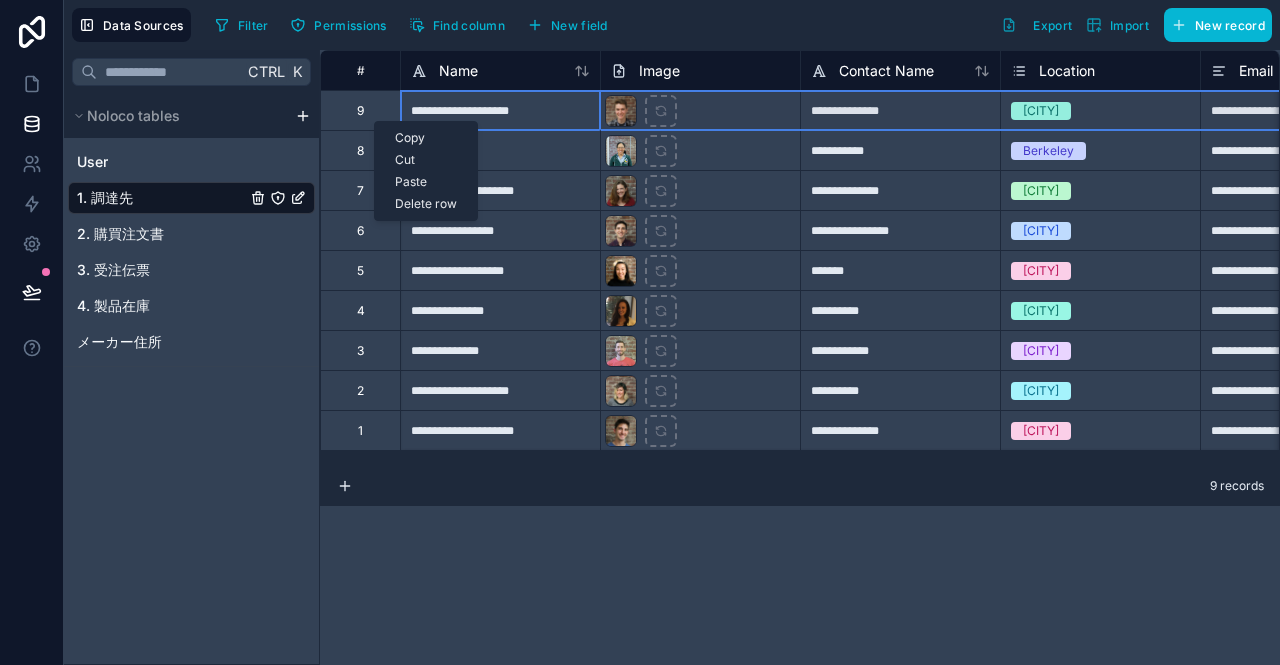 click on "Delete row" at bounding box center (426, 204) 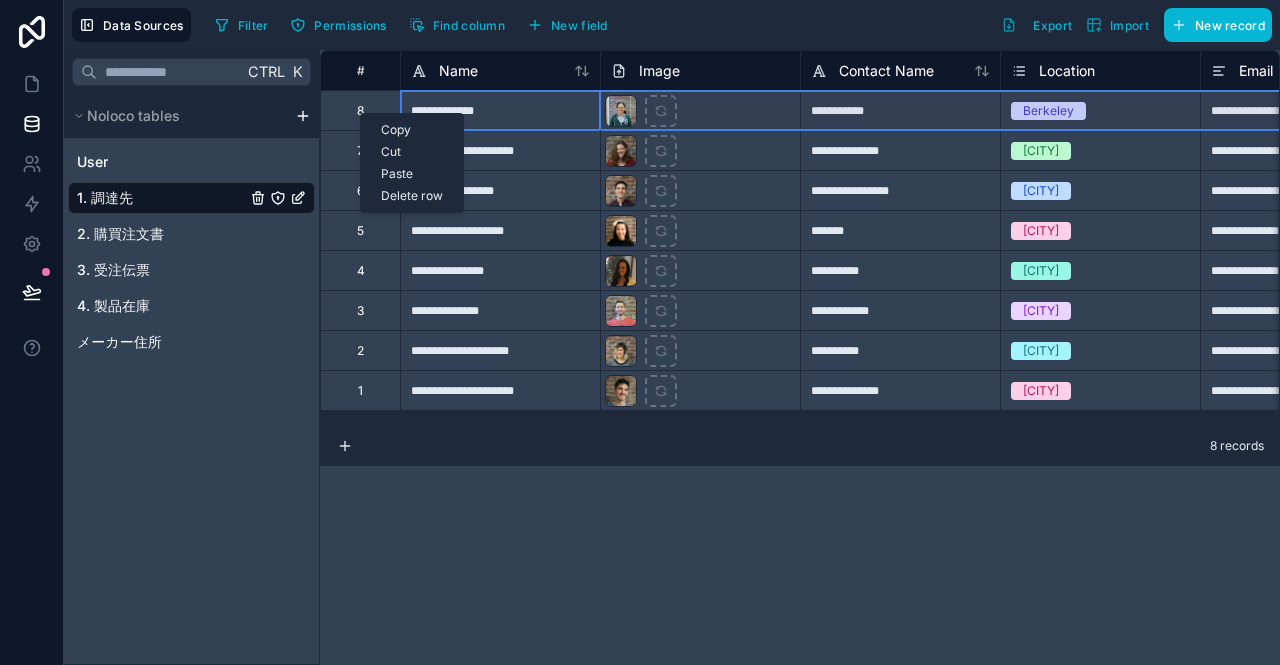 click on "Delete row" at bounding box center [412, 196] 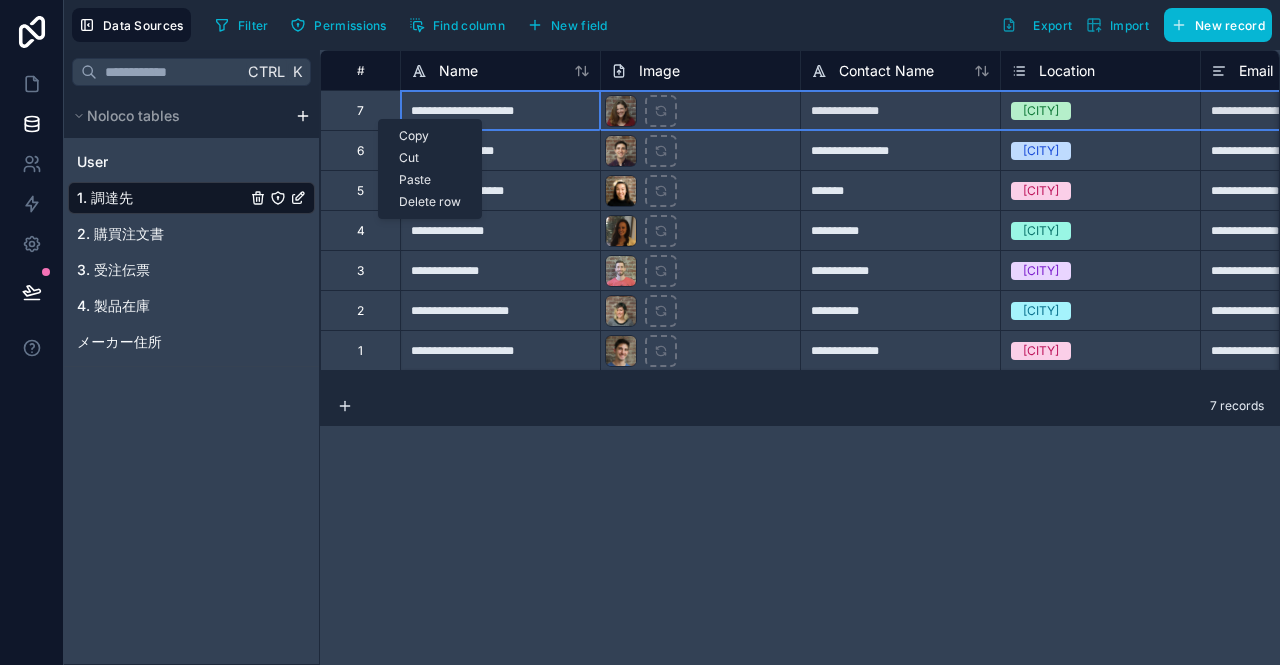 click on "Delete row" at bounding box center (430, 202) 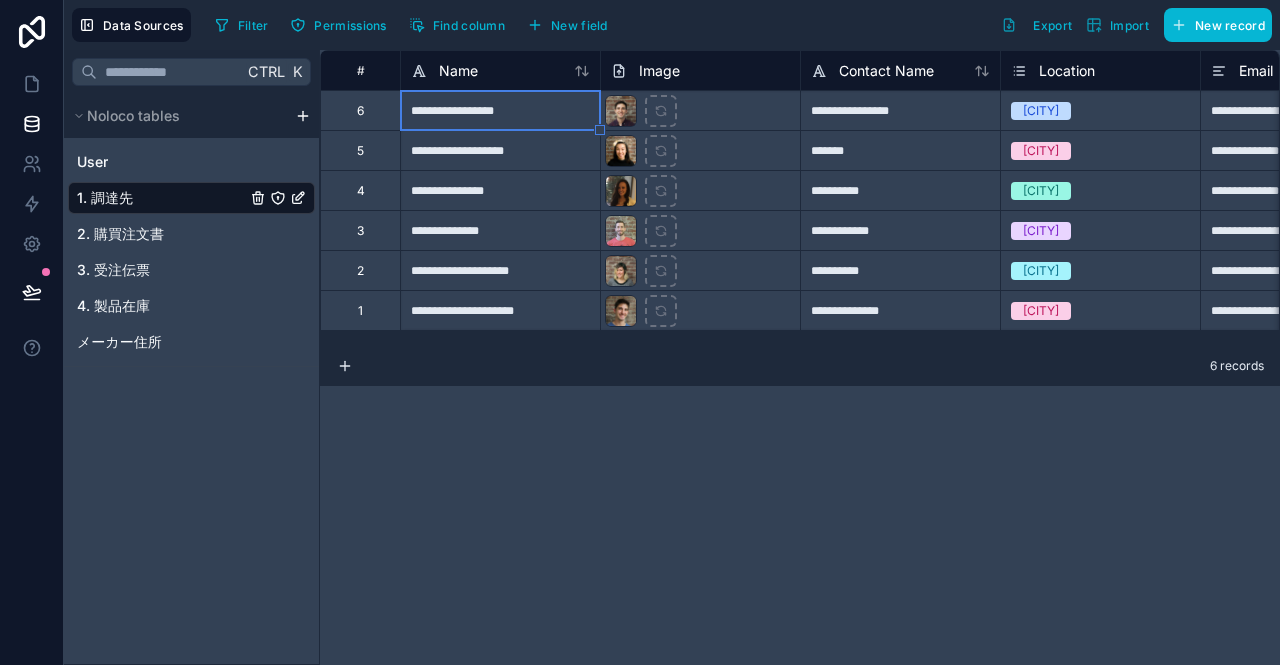 click on "**********" at bounding box center [500, 110] 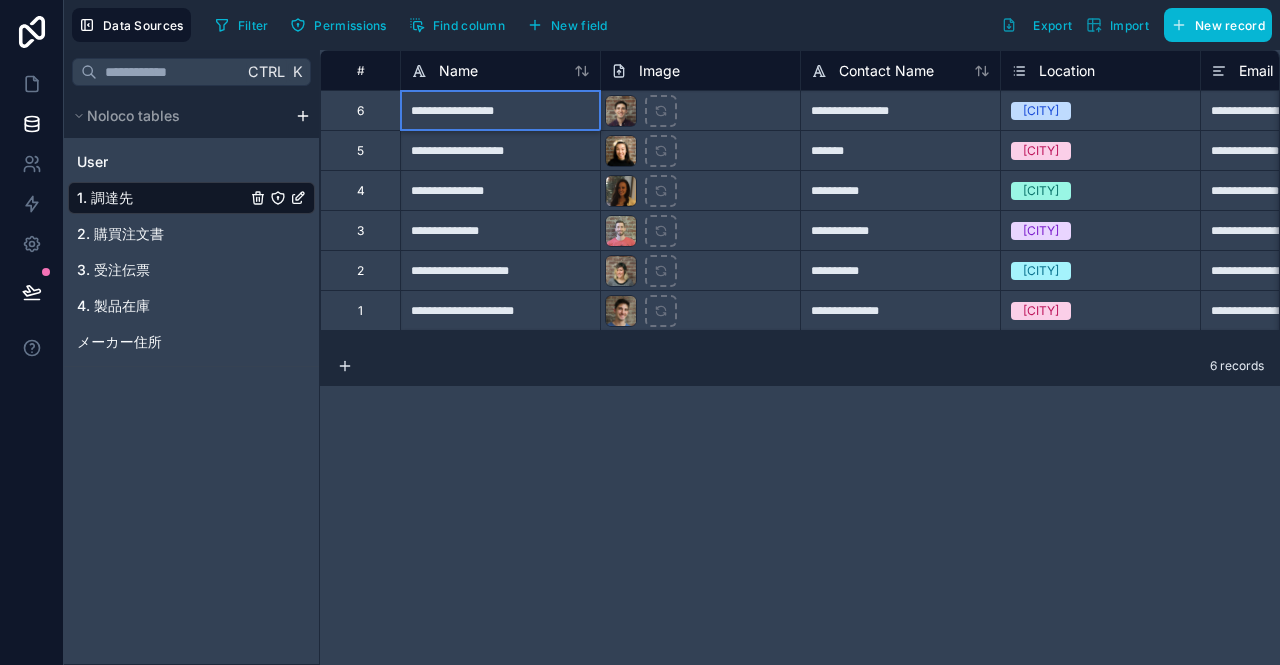 click on "**********" at bounding box center (500, 110) 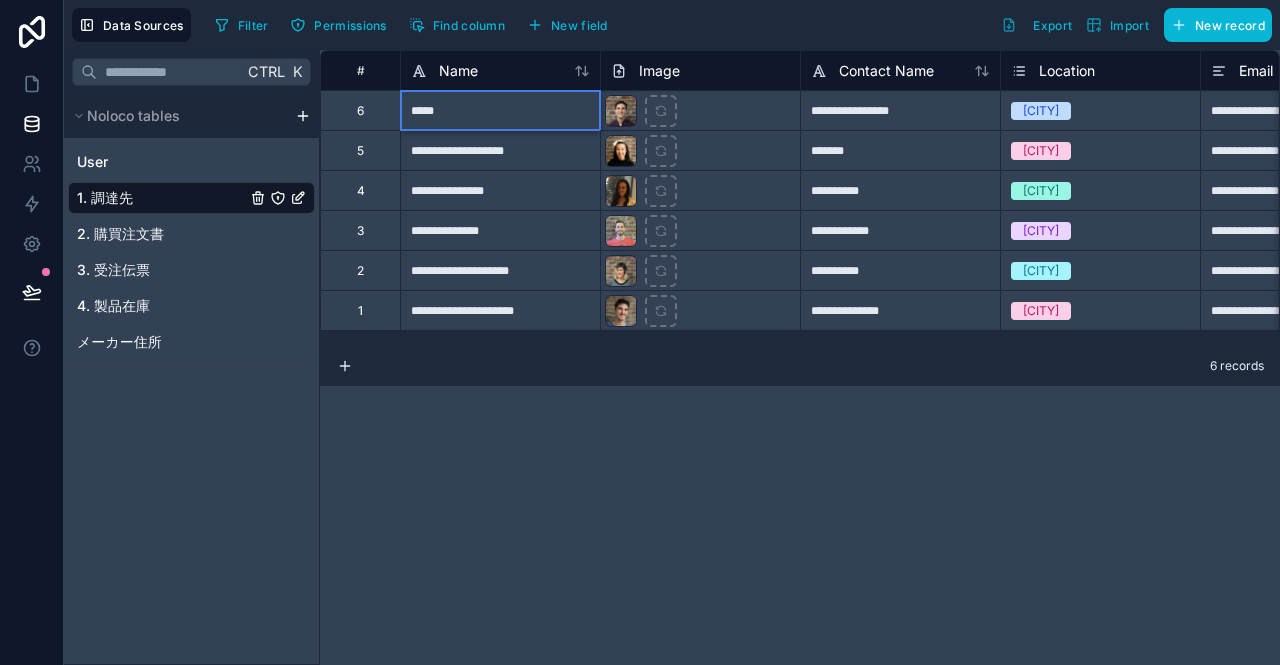 type on "*******" 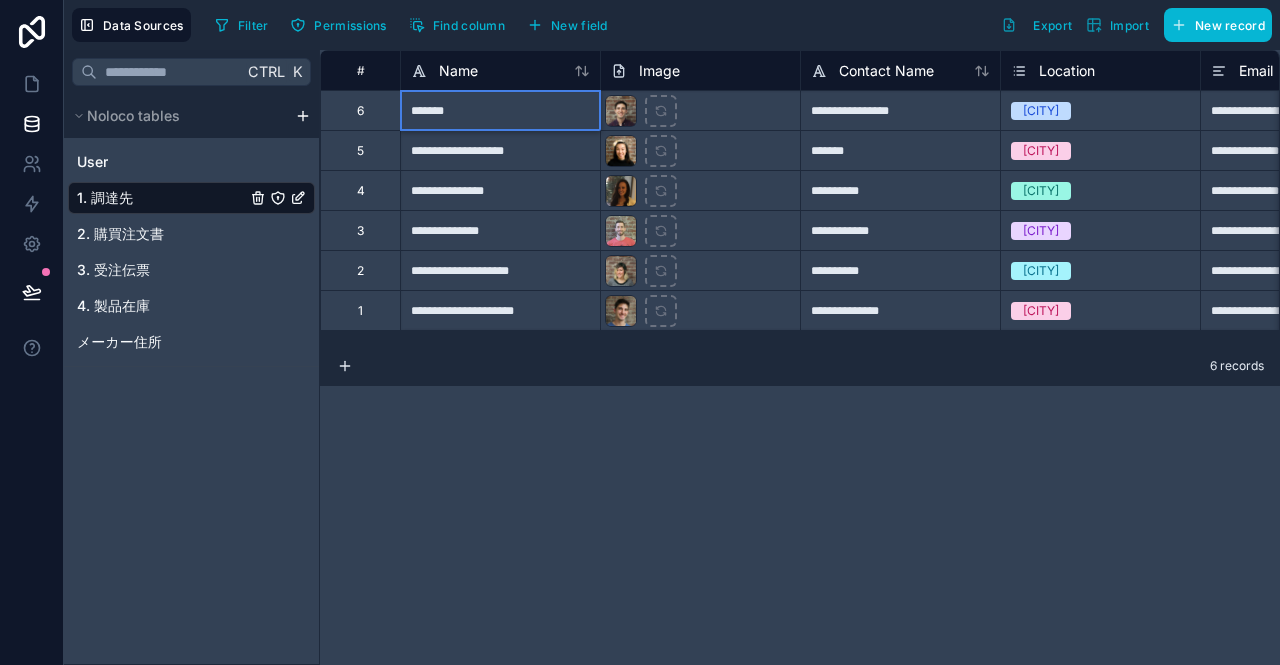 click on "**********" at bounding box center [500, 150] 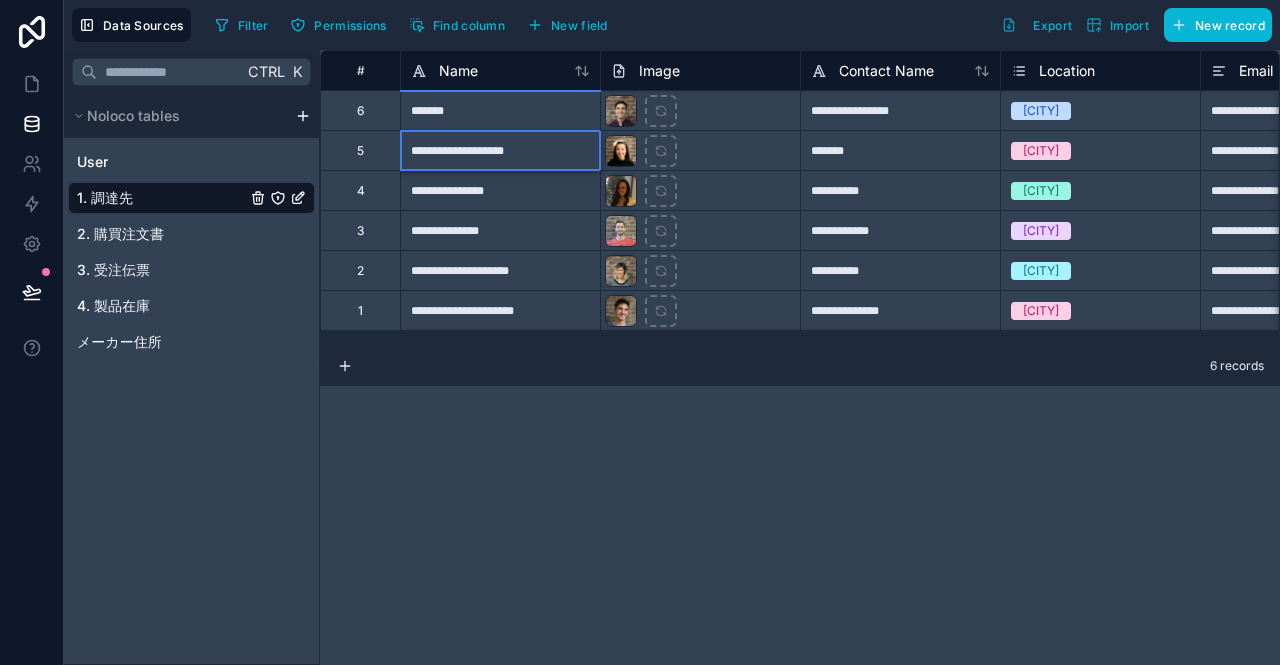 click on "**********" at bounding box center (500, 150) 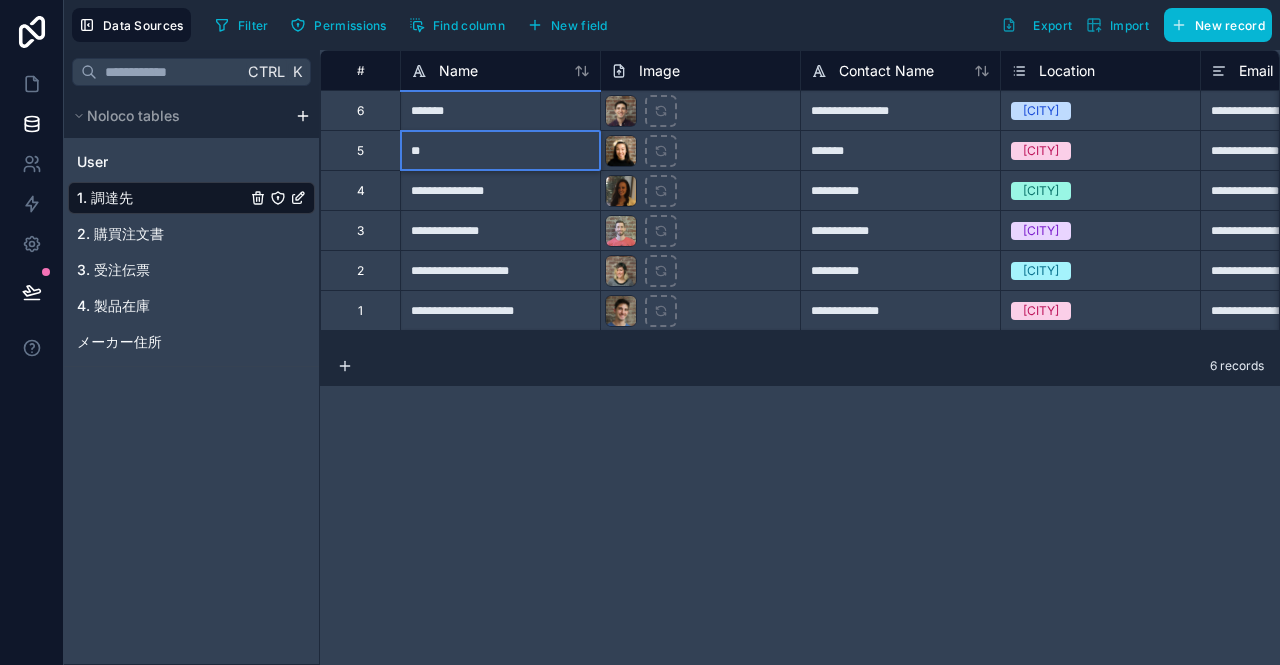 type on "**" 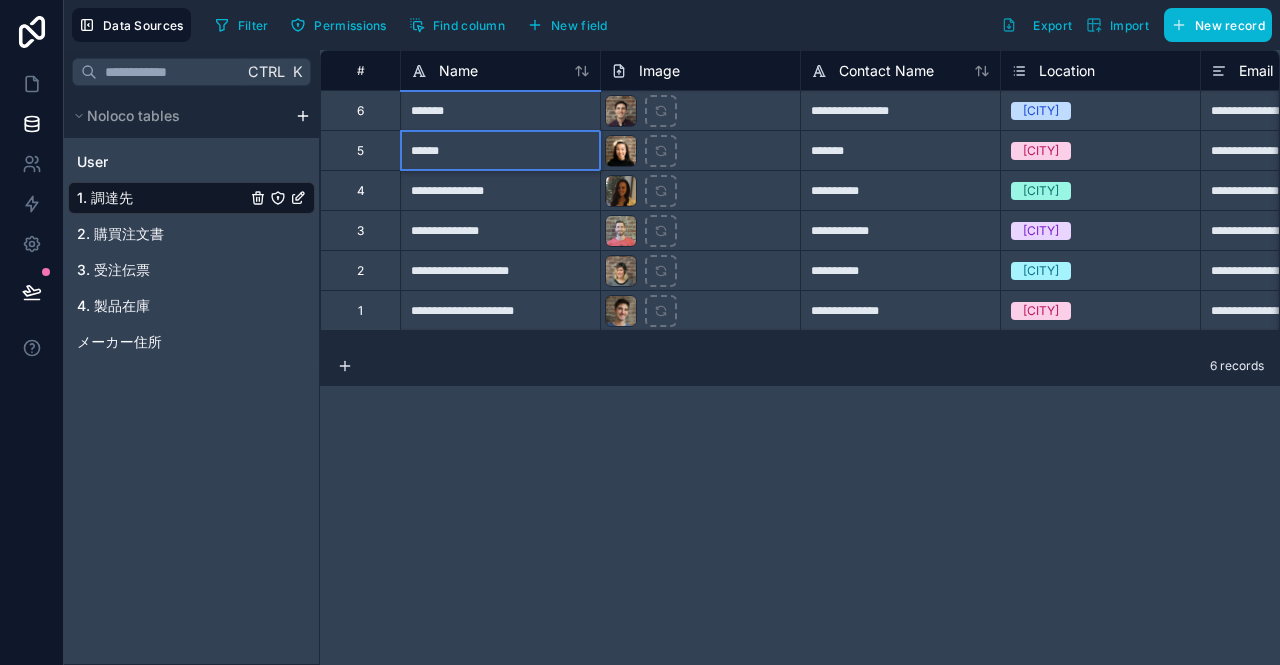 type on "********" 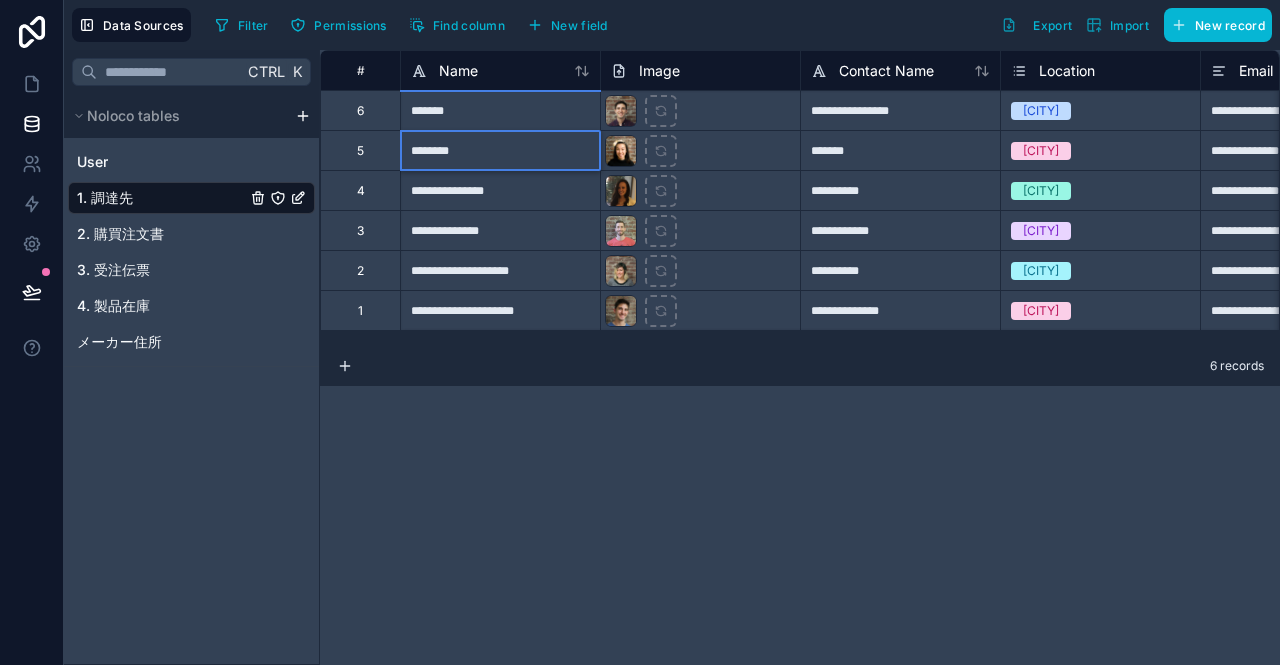 click on "**********" at bounding box center [500, 190] 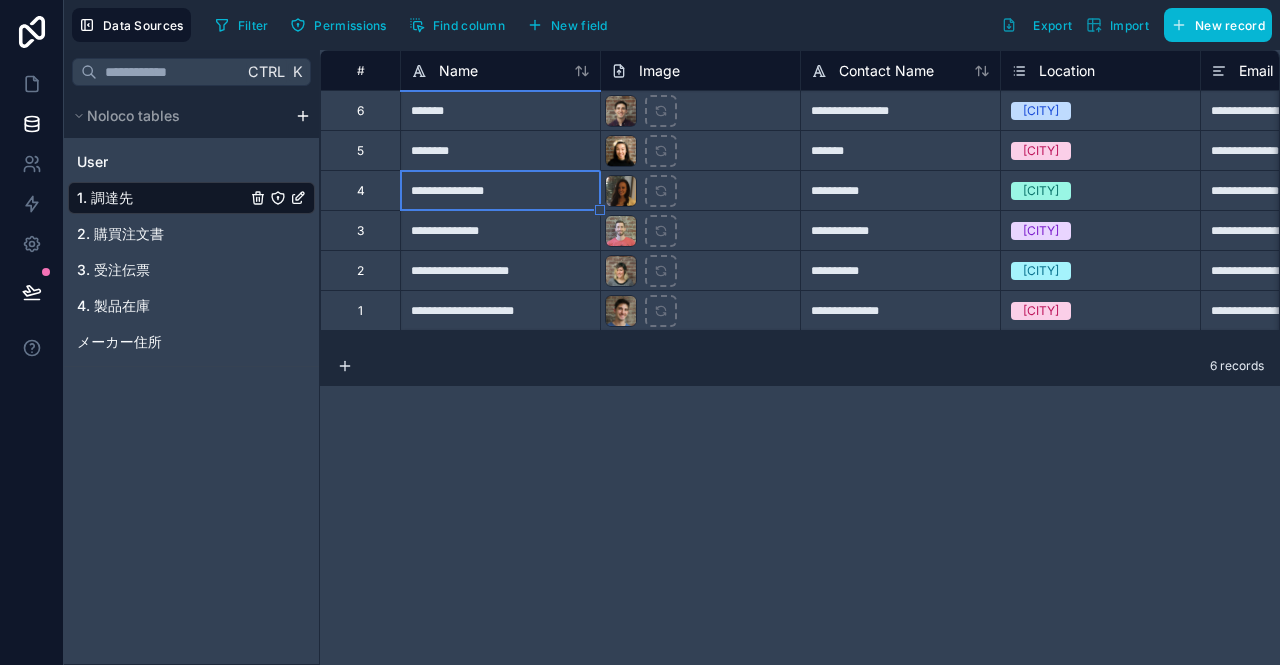 click on "**********" at bounding box center (500, 190) 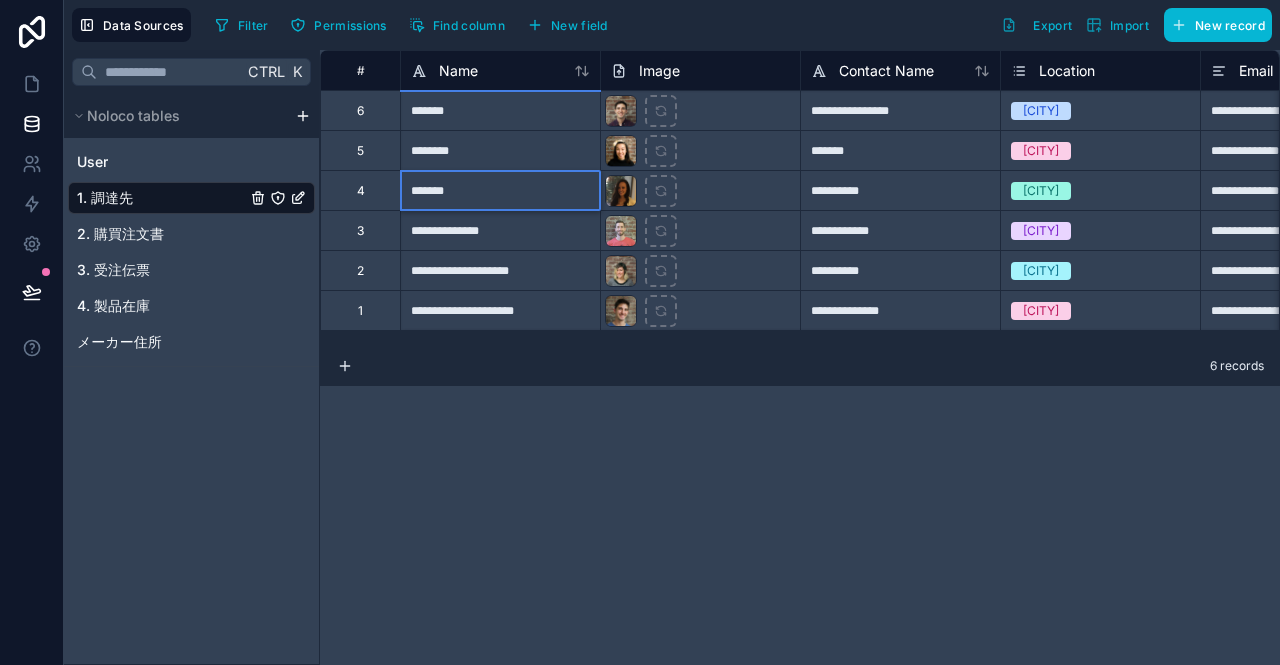 type on "********" 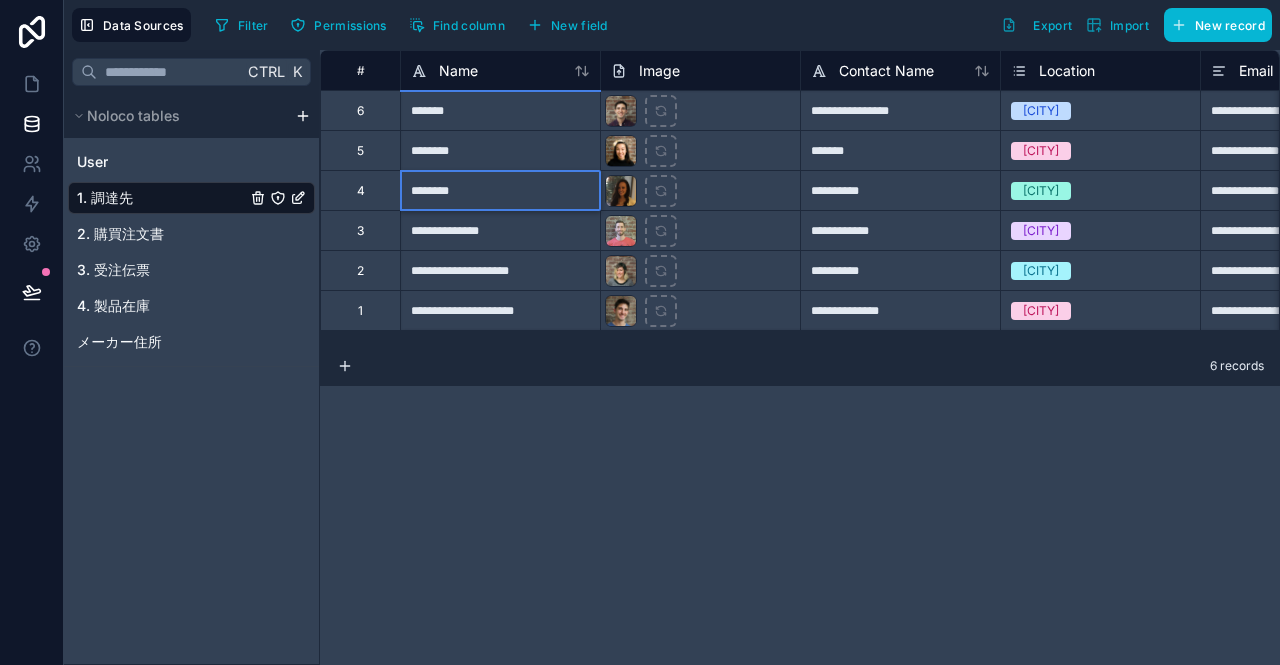 click on "**********" at bounding box center [500, 230] 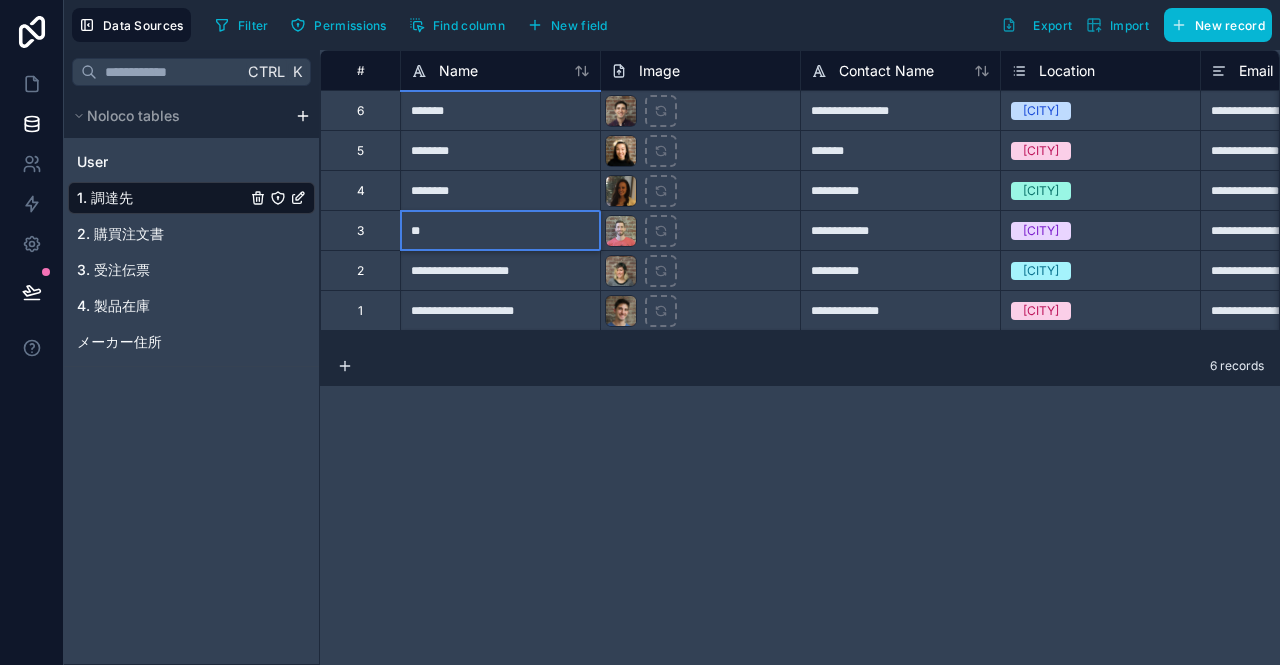 type on "*" 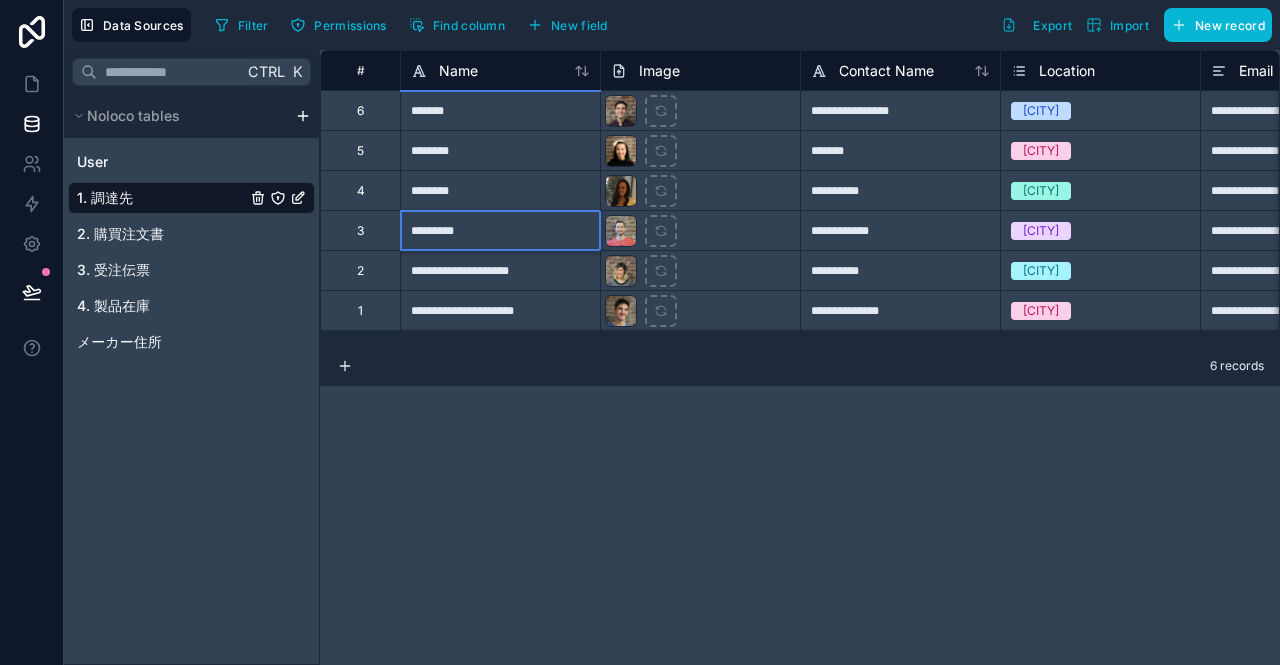 type on "*******" 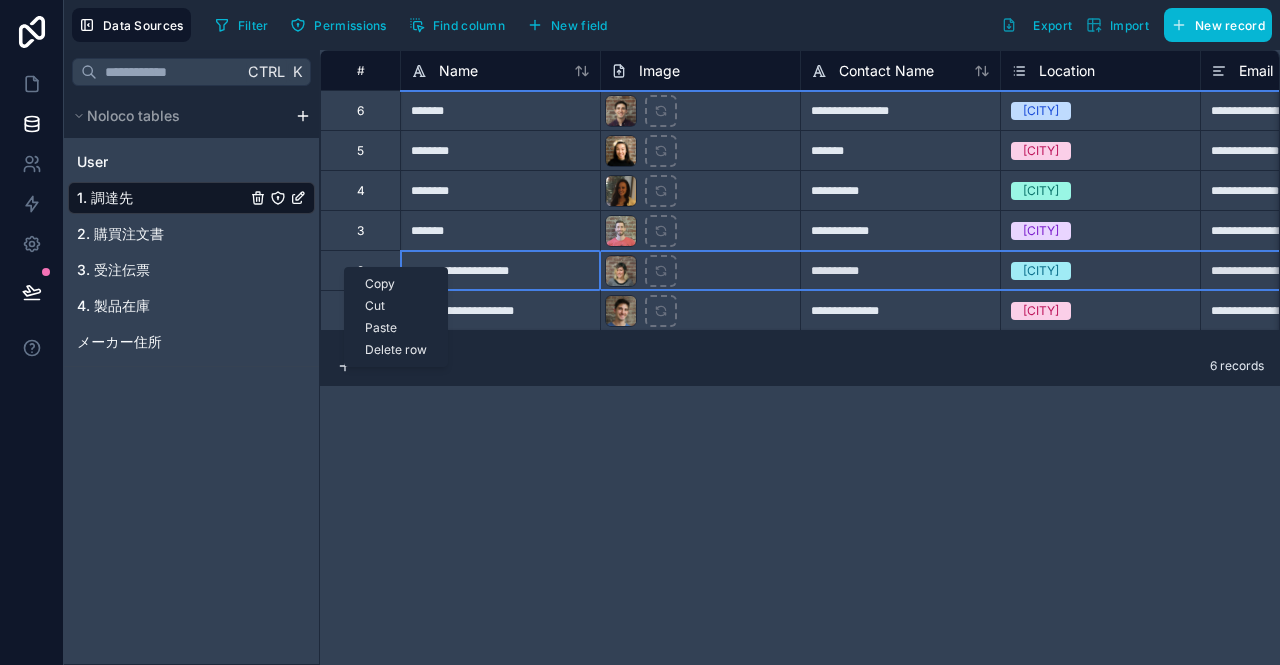click on "Delete row" at bounding box center (396, 350) 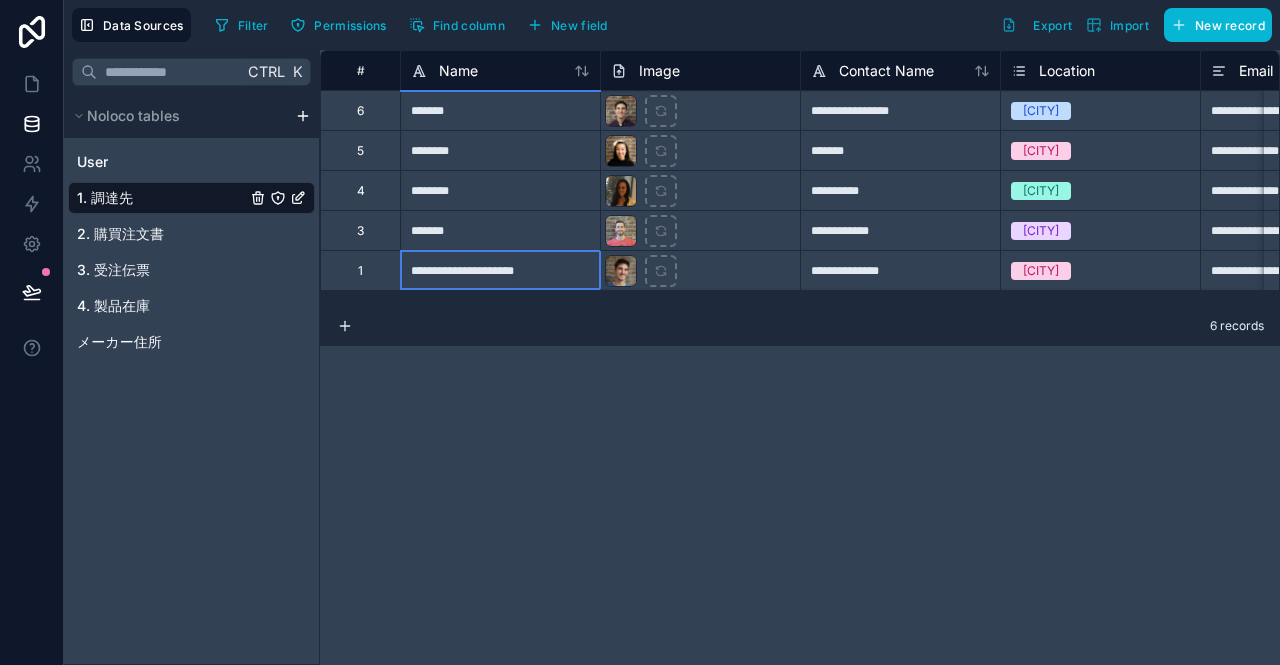 scroll, scrollTop: 0, scrollLeft: 0, axis: both 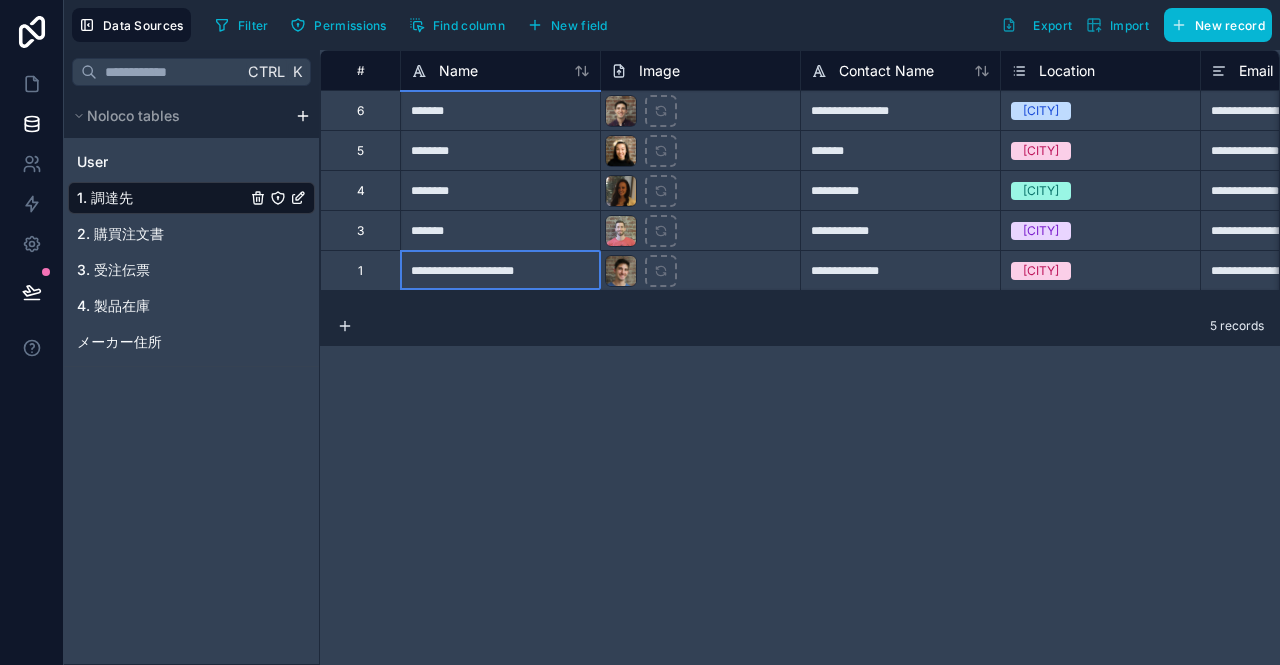 click on "**********" at bounding box center (500, 270) 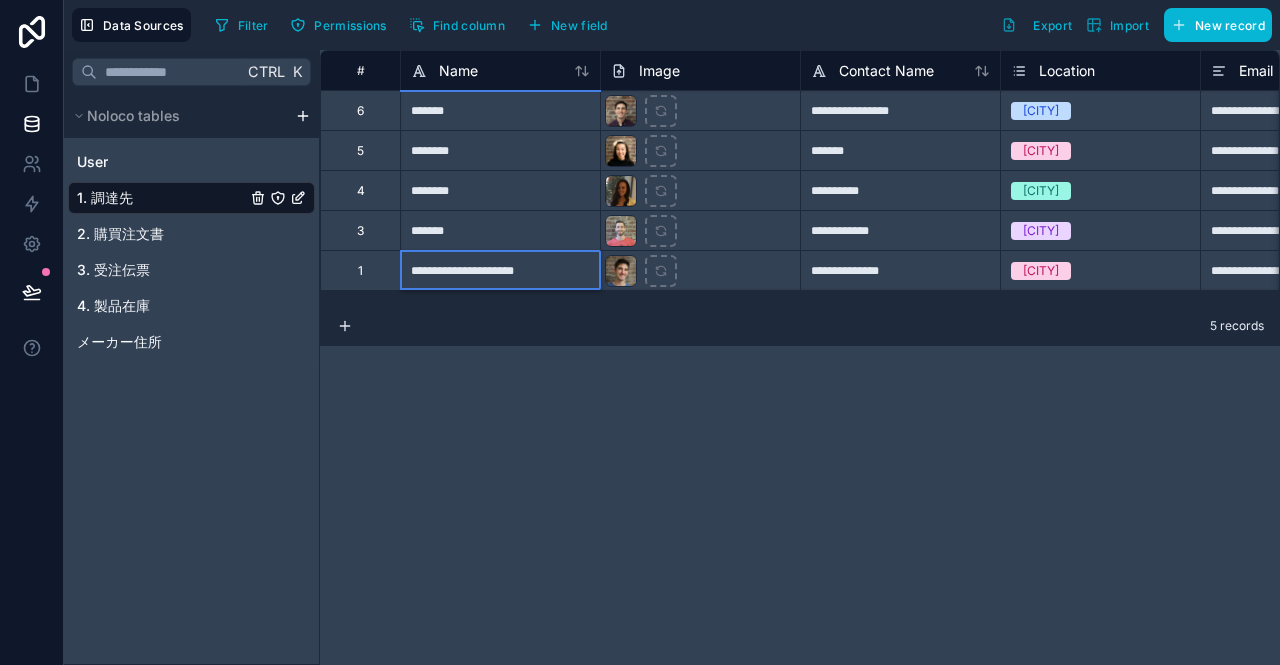 click on "**********" at bounding box center (500, 270) 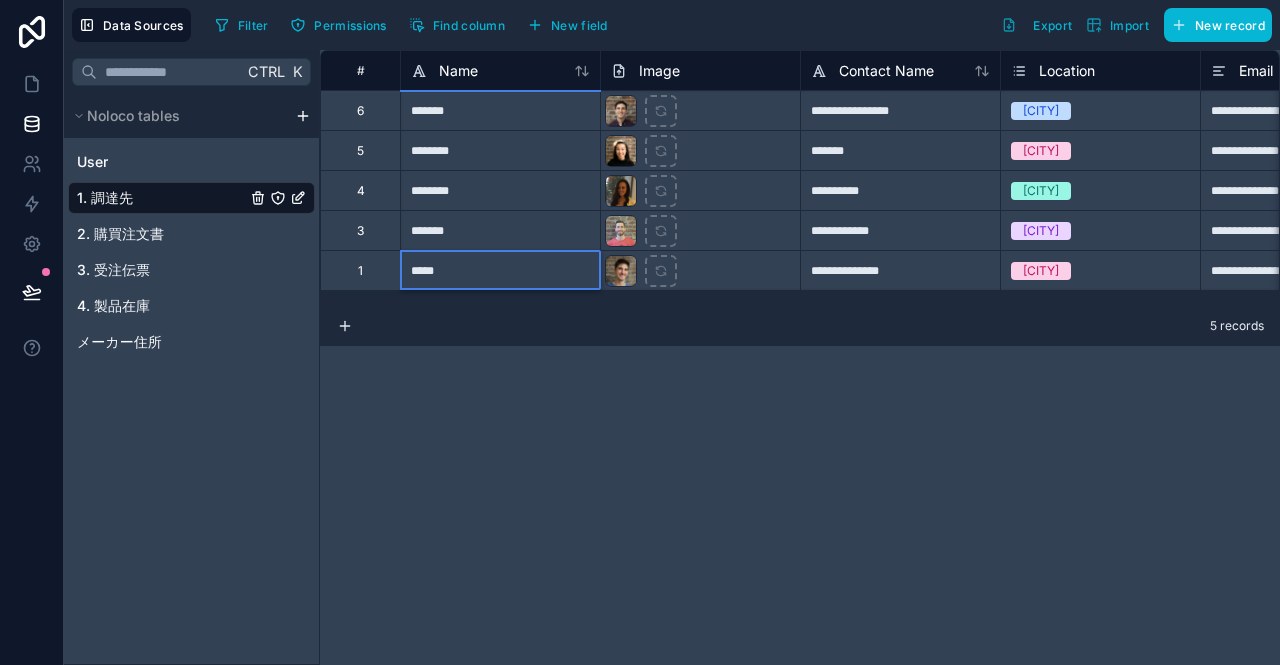 type on "*****" 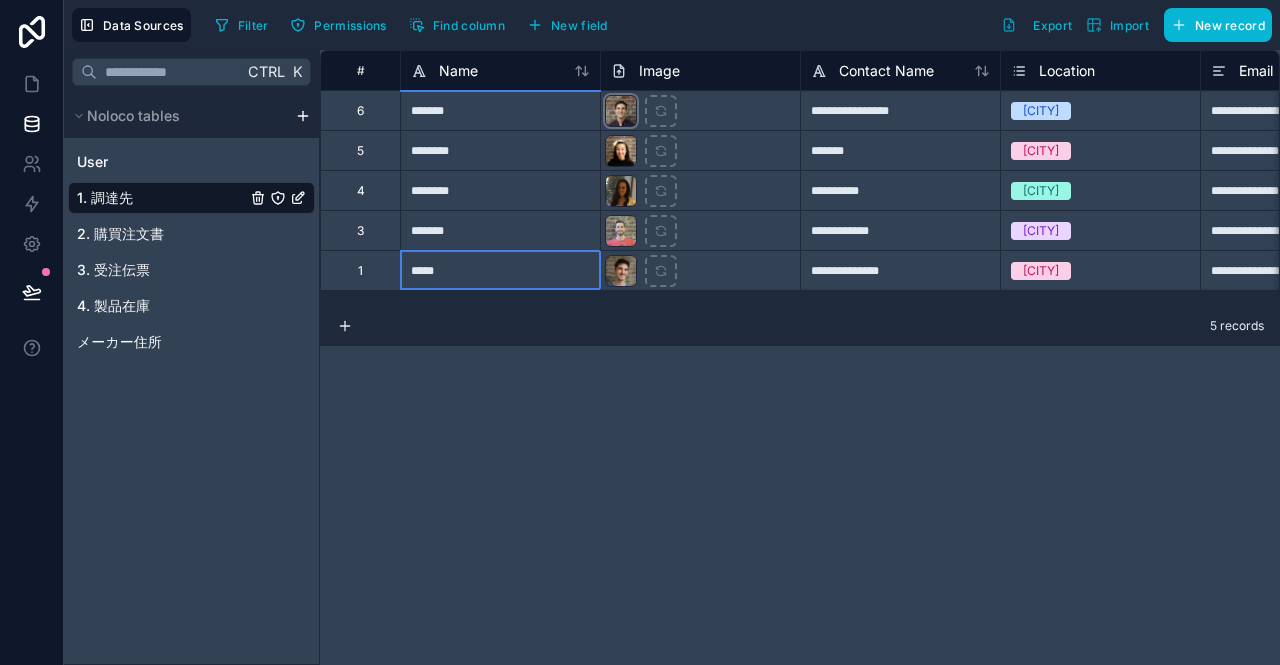 click at bounding box center [621, 111] 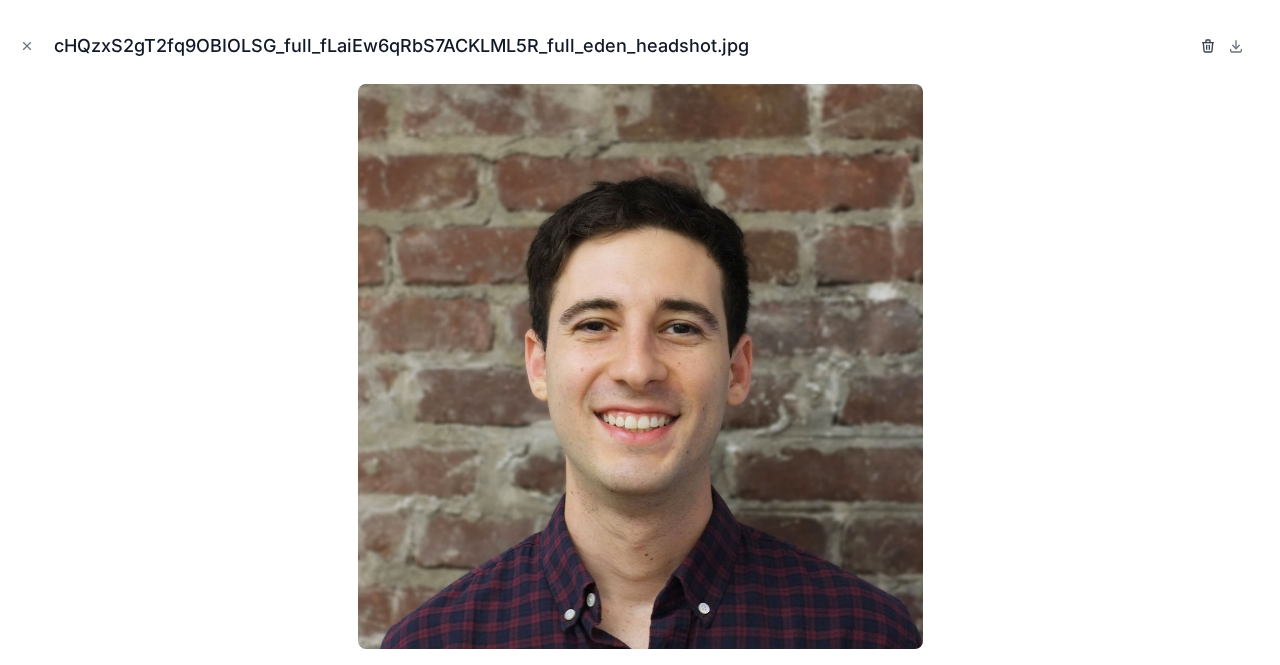click 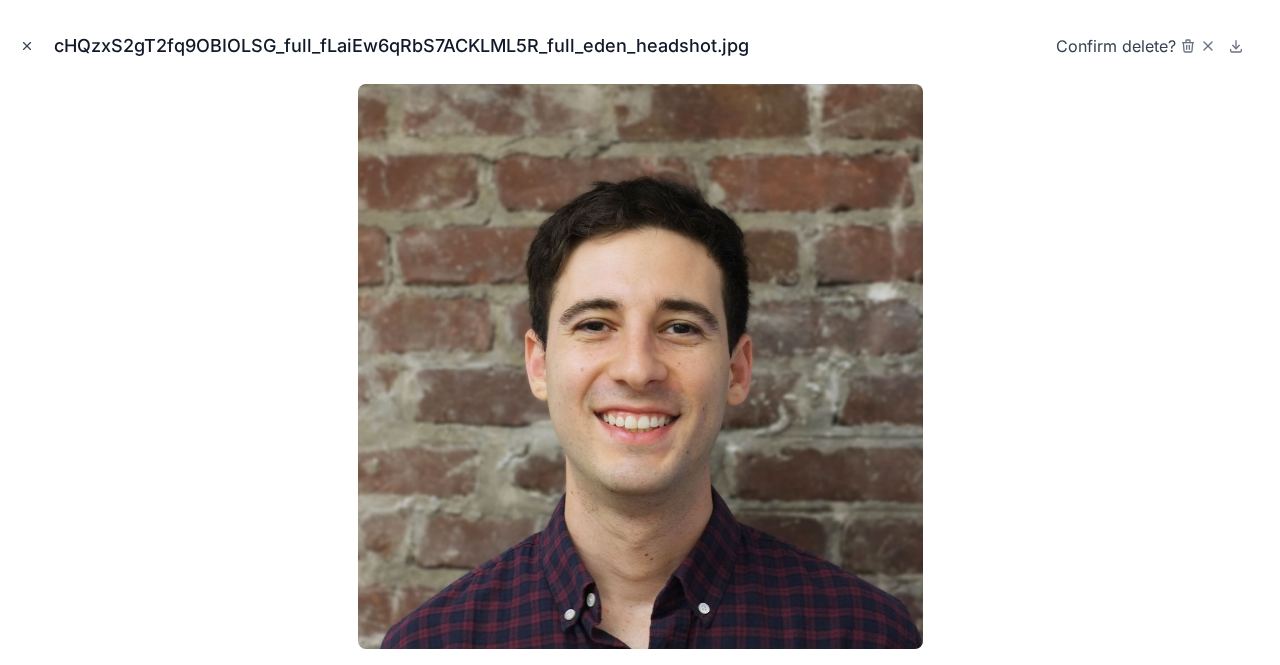 click 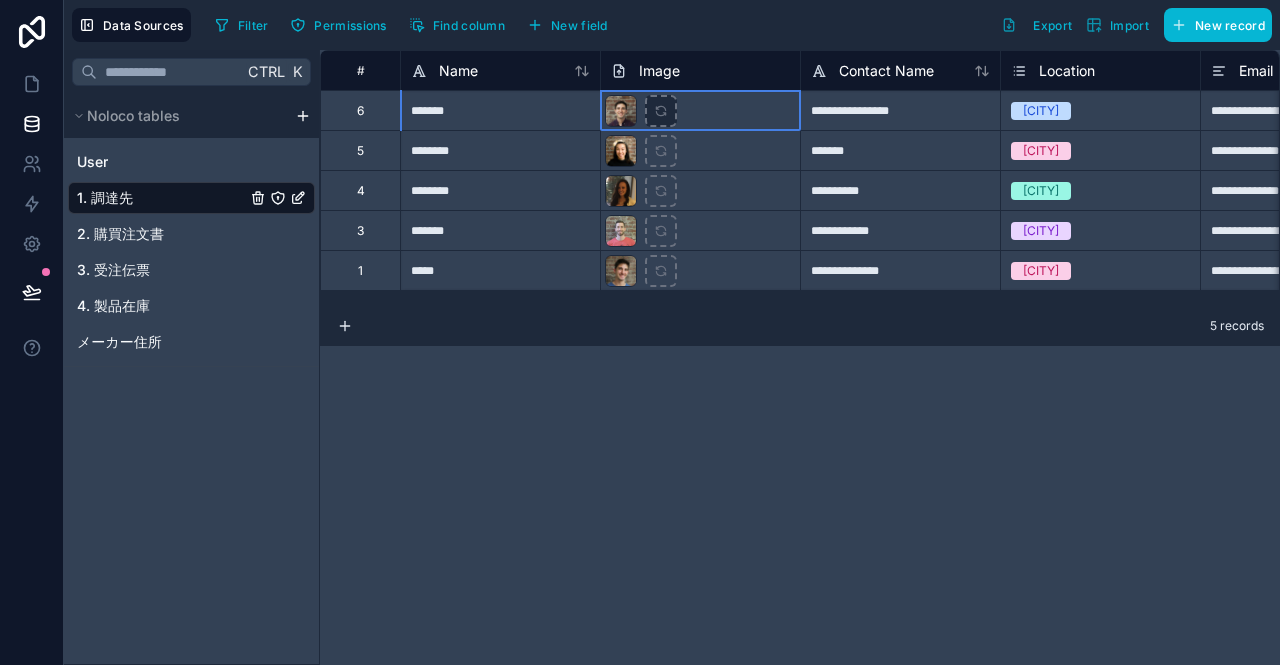 click 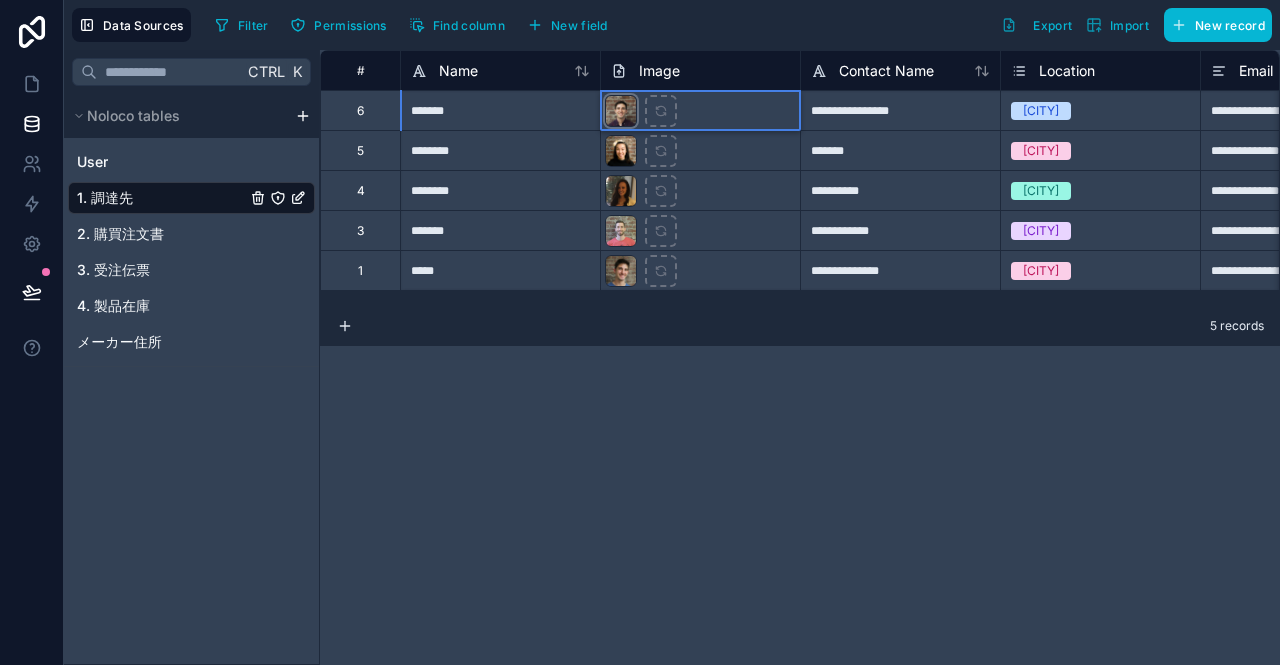 click at bounding box center [621, 111] 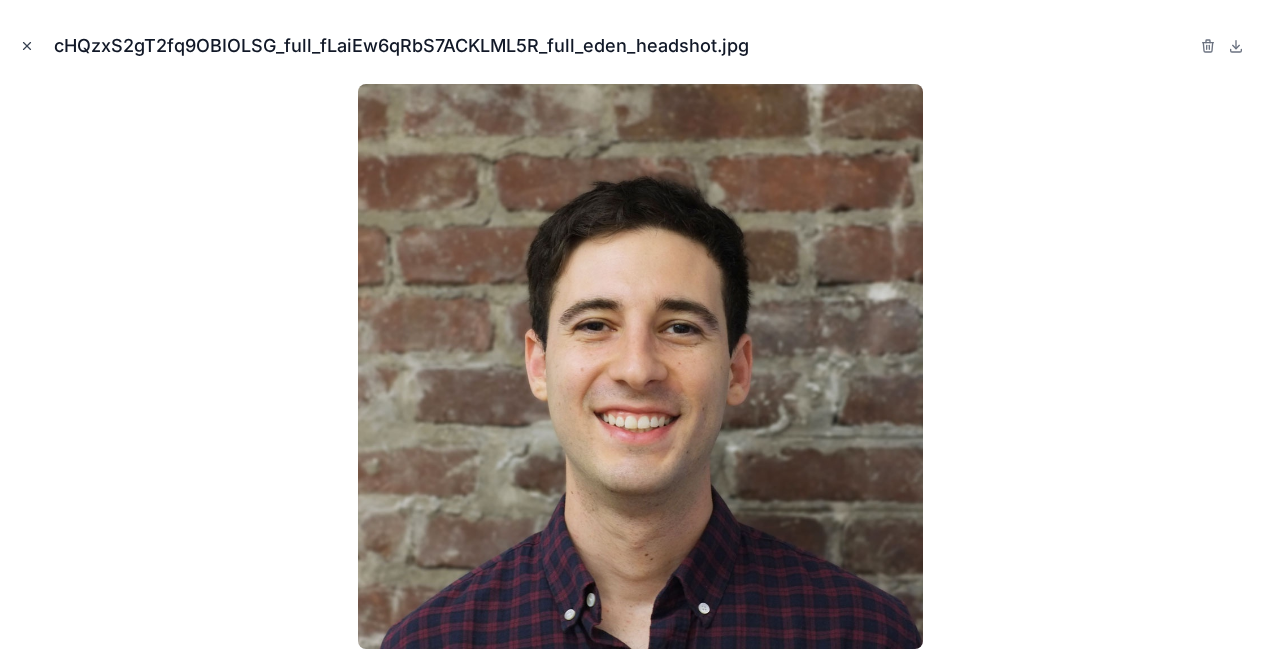 click 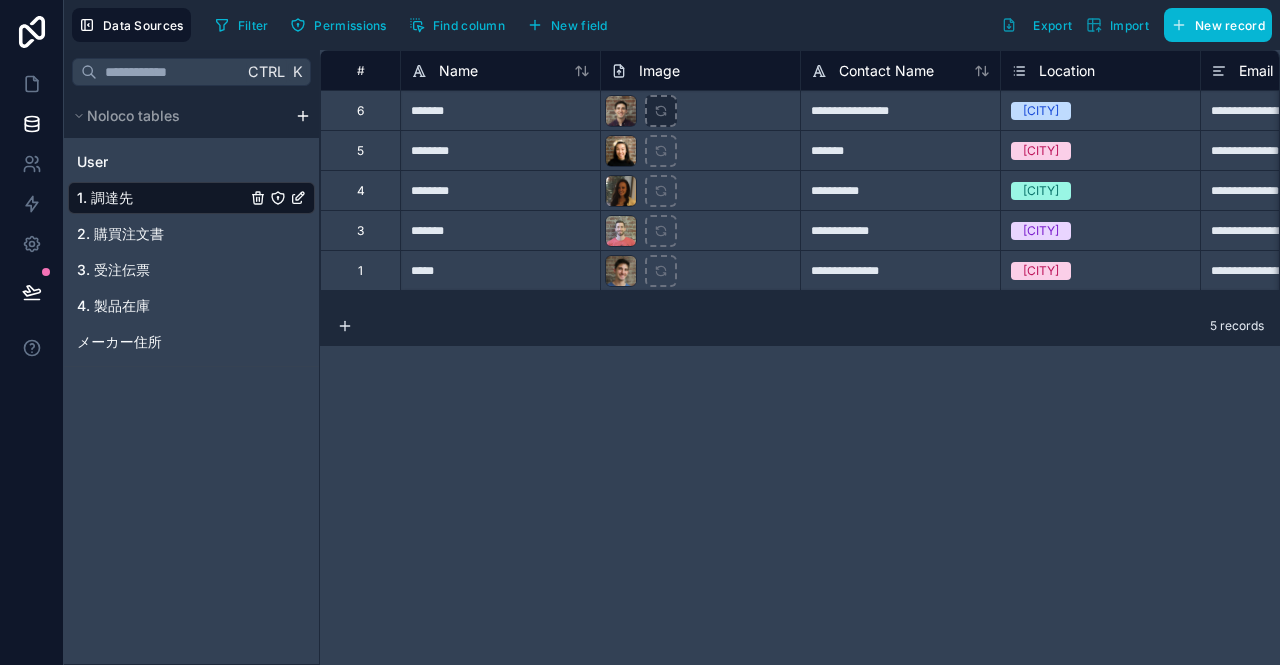 click 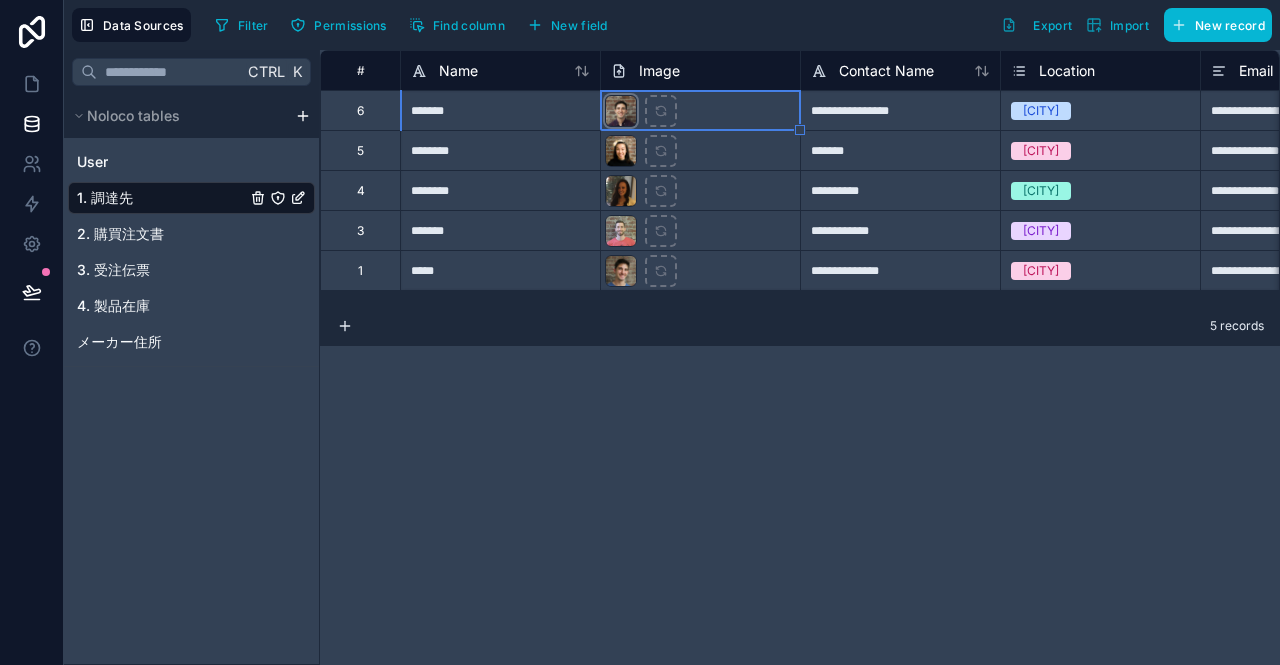 click at bounding box center [621, 111] 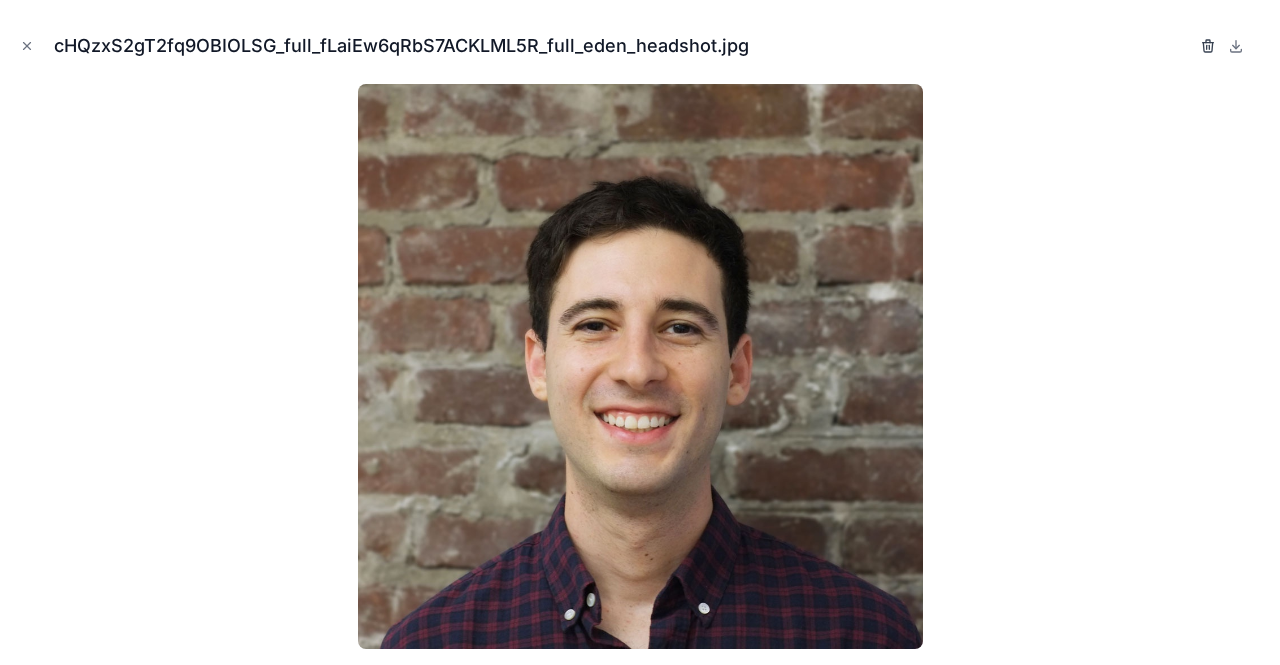 click 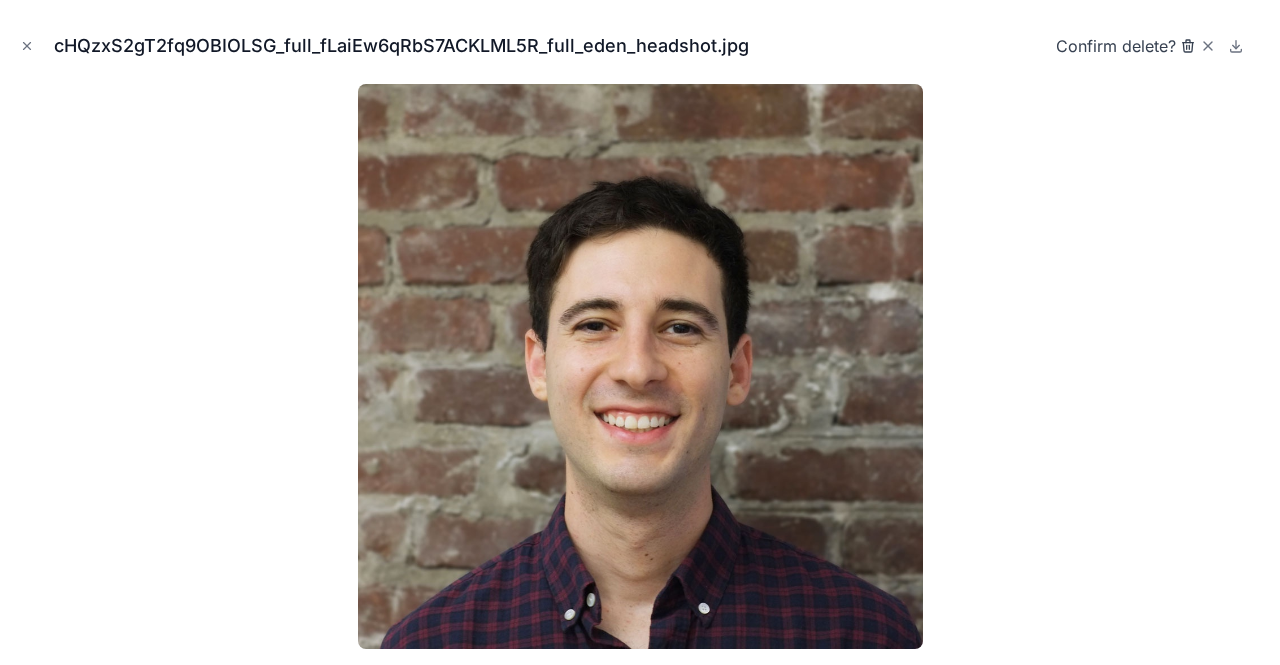 click 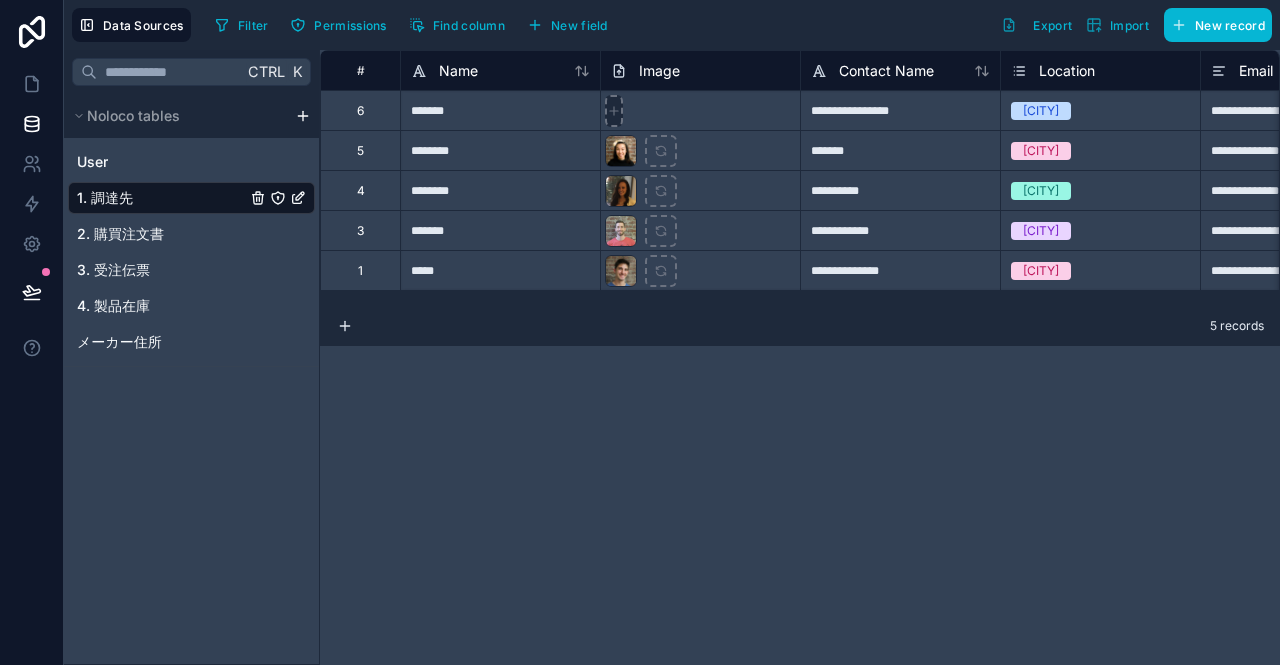 click 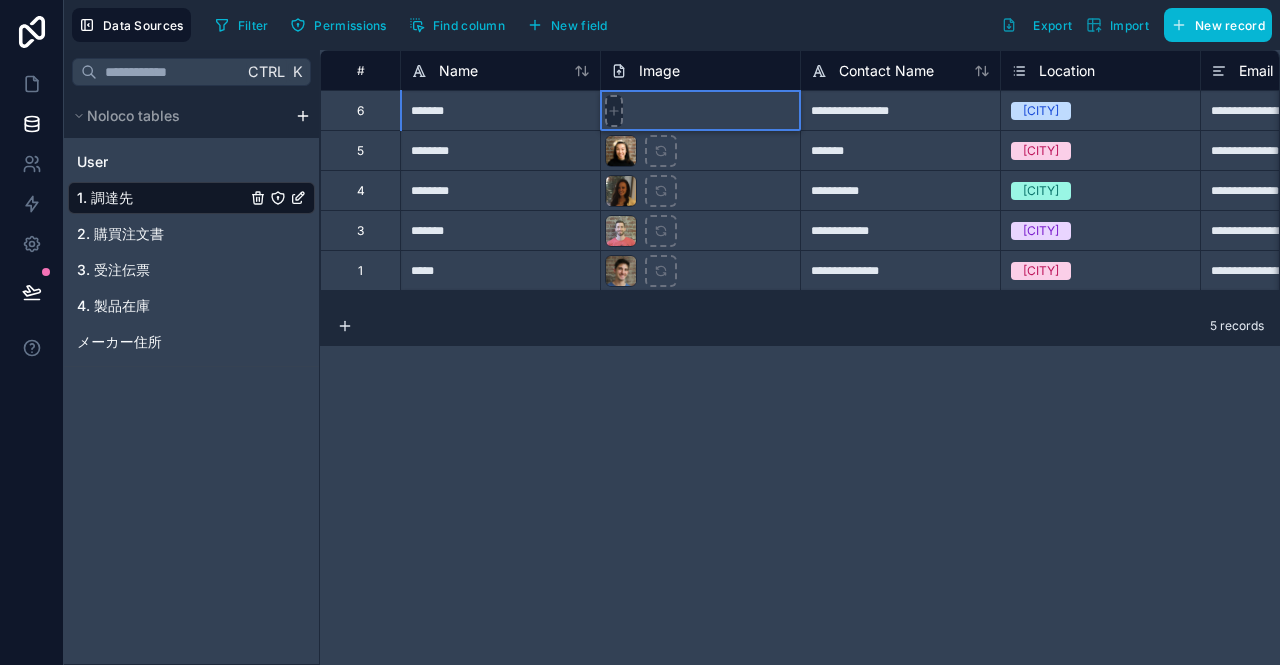 click 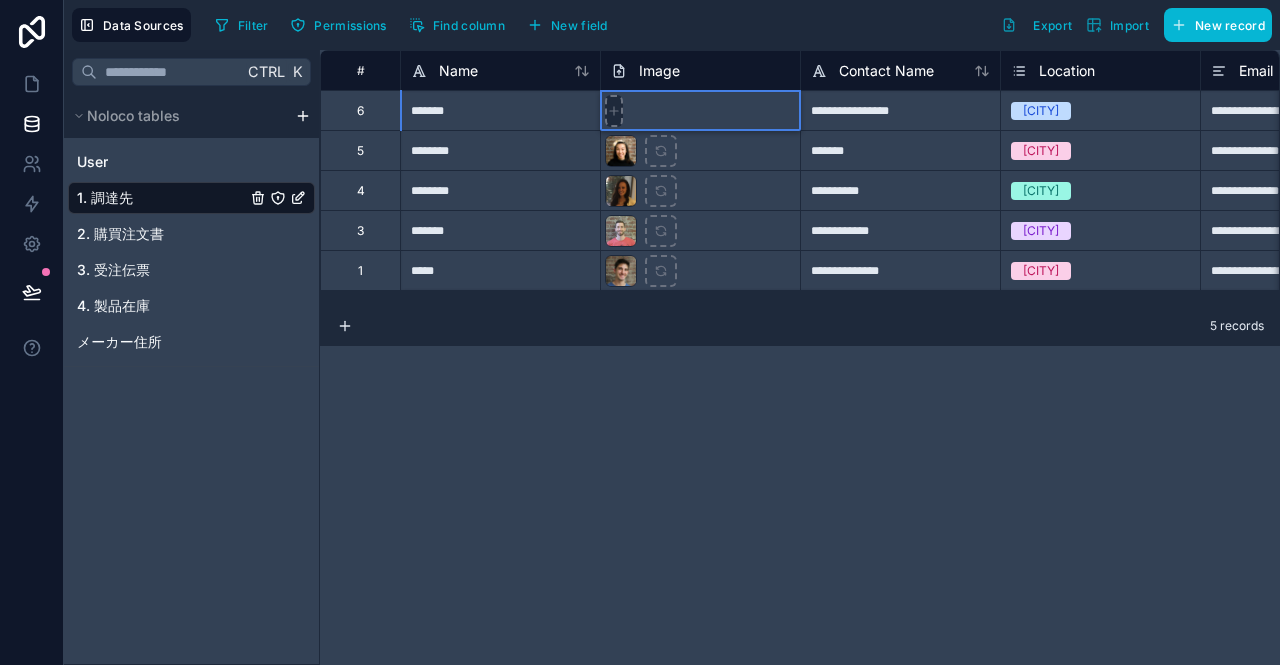 type on "**********" 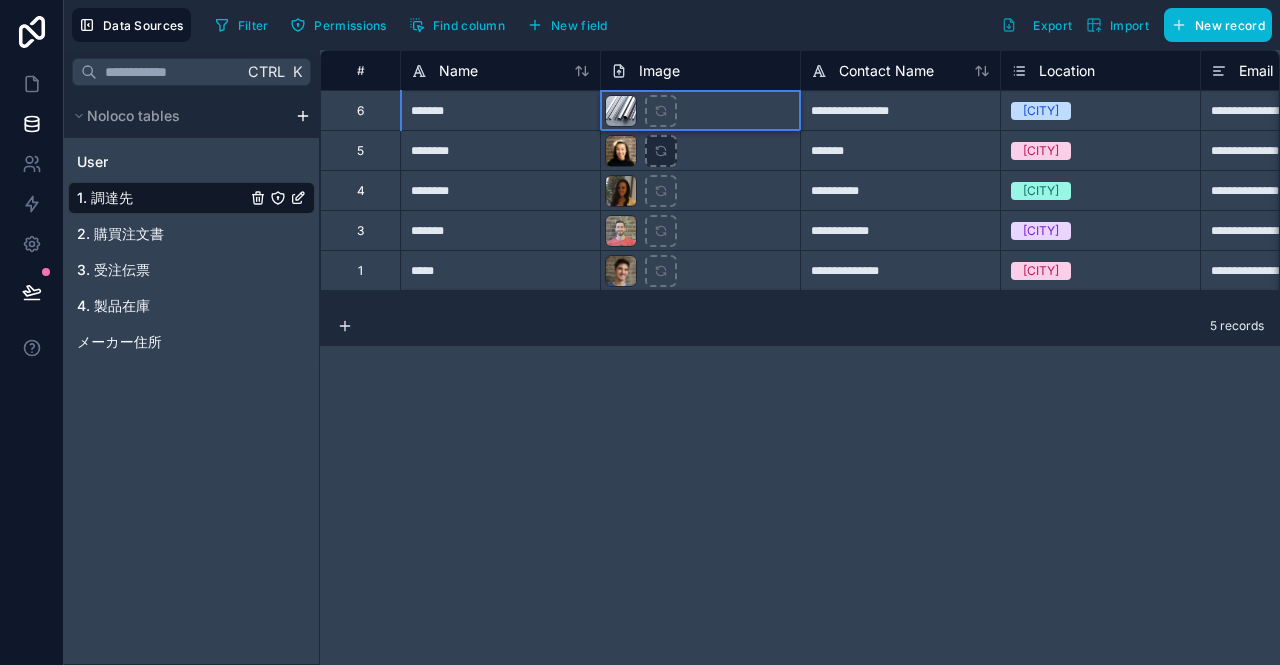 click at bounding box center [661, 111] 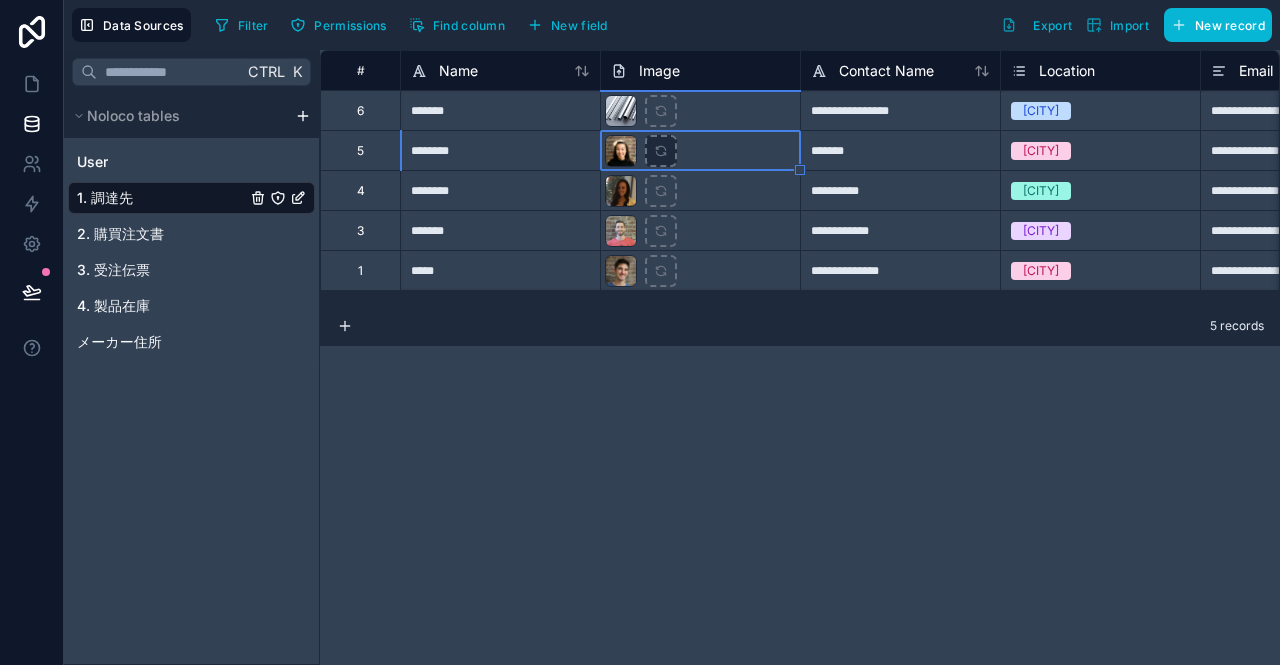 type on "**********" 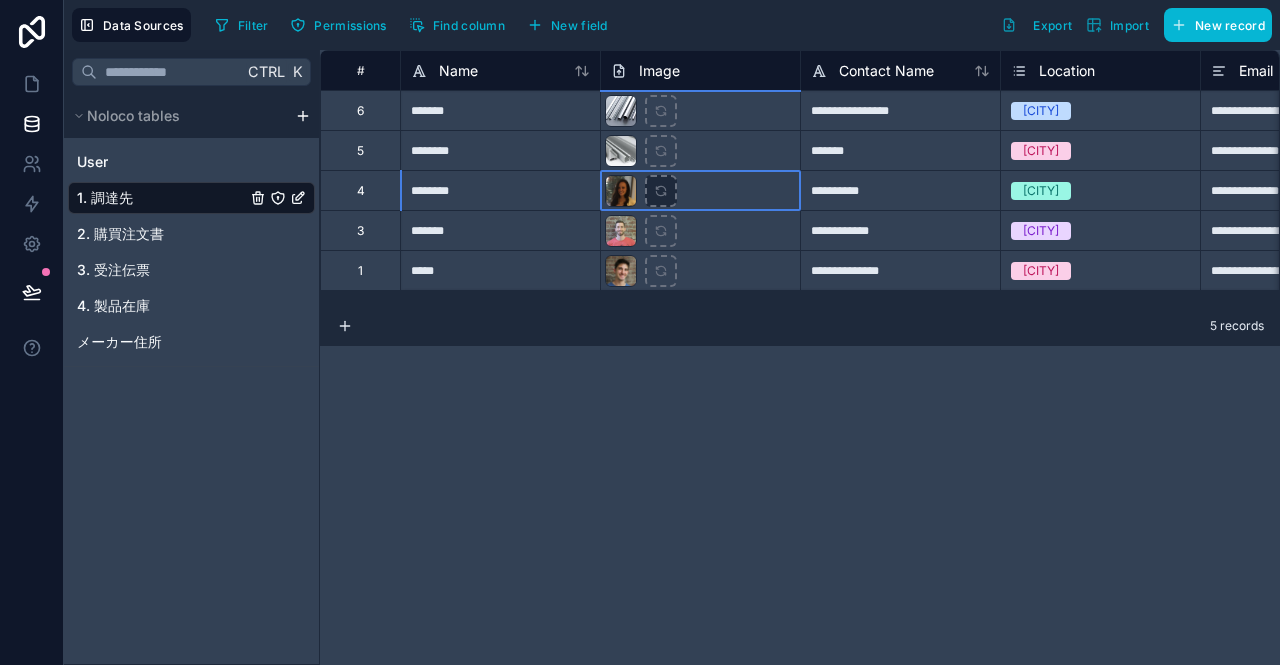 click at bounding box center [661, 111] 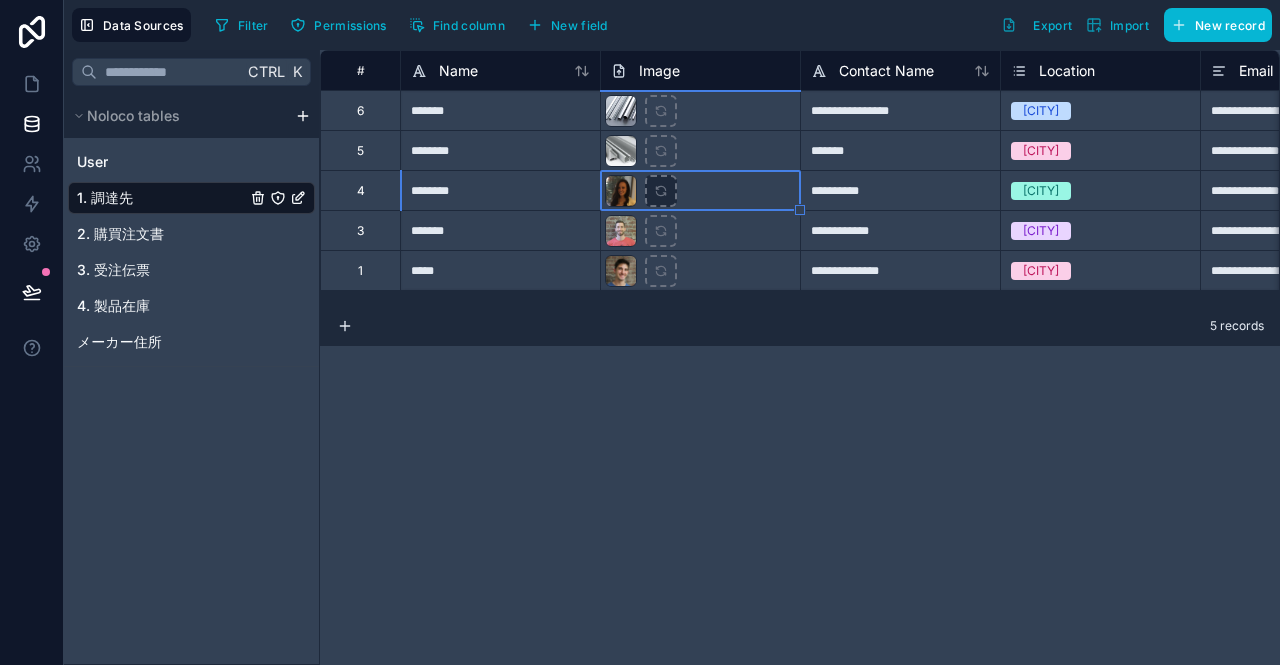 type on "**********" 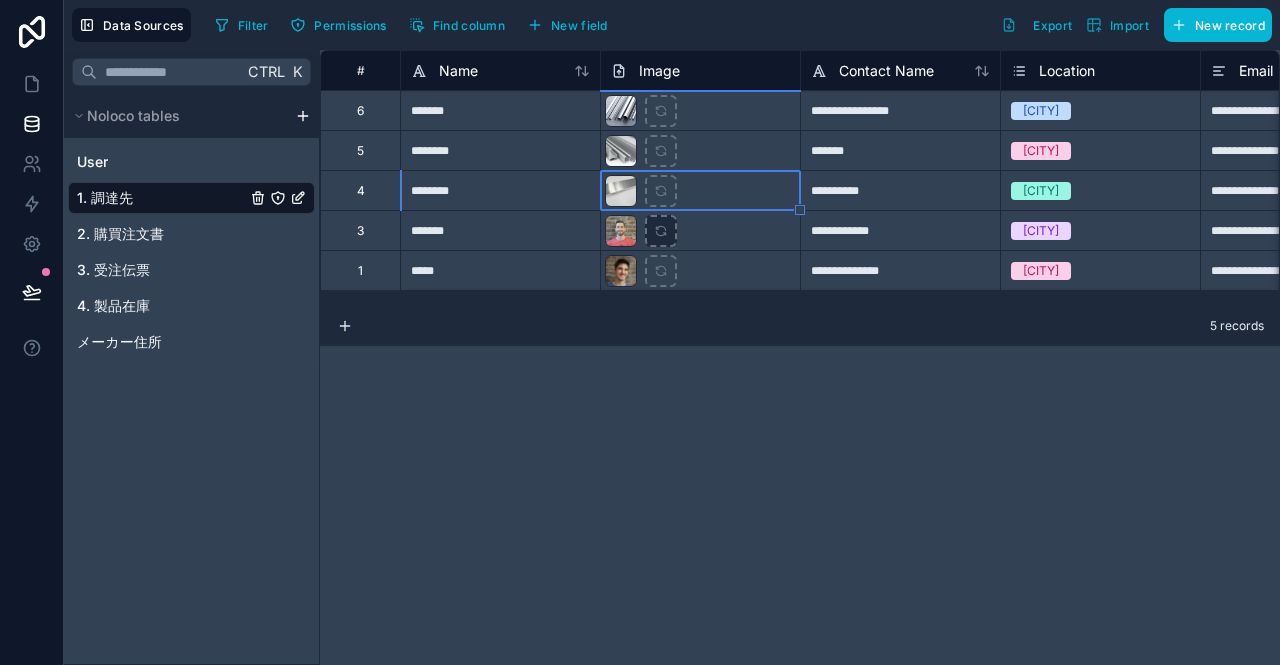 click 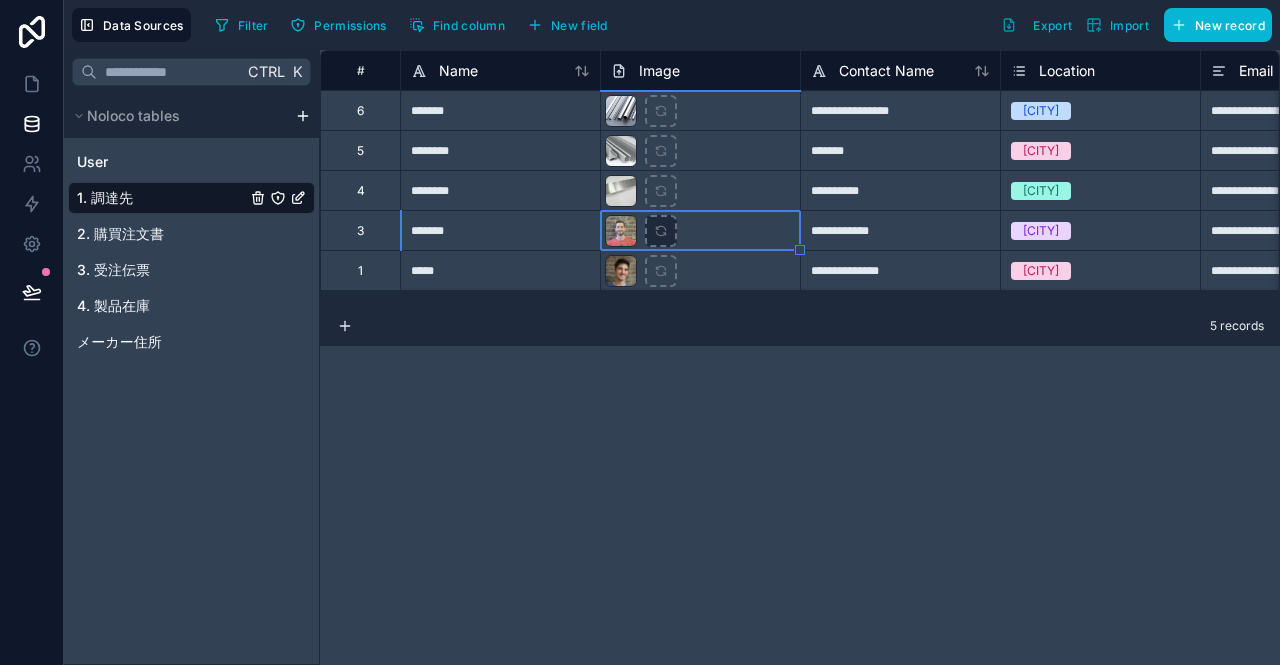 type on "**********" 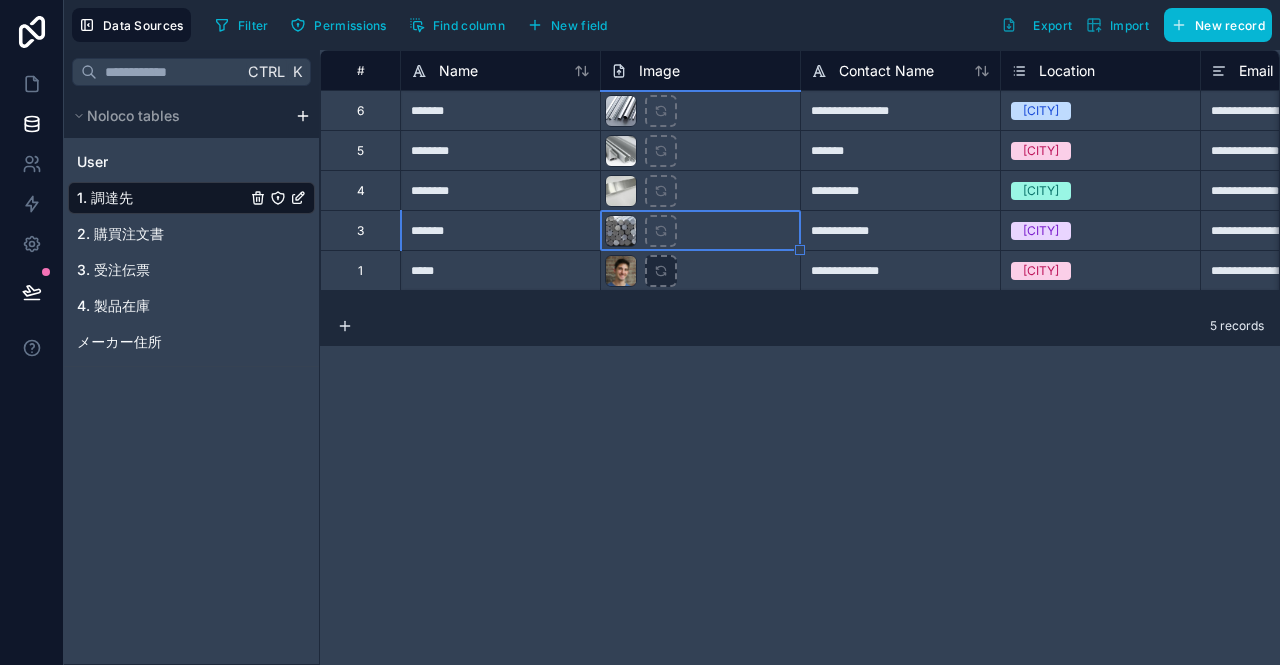 click 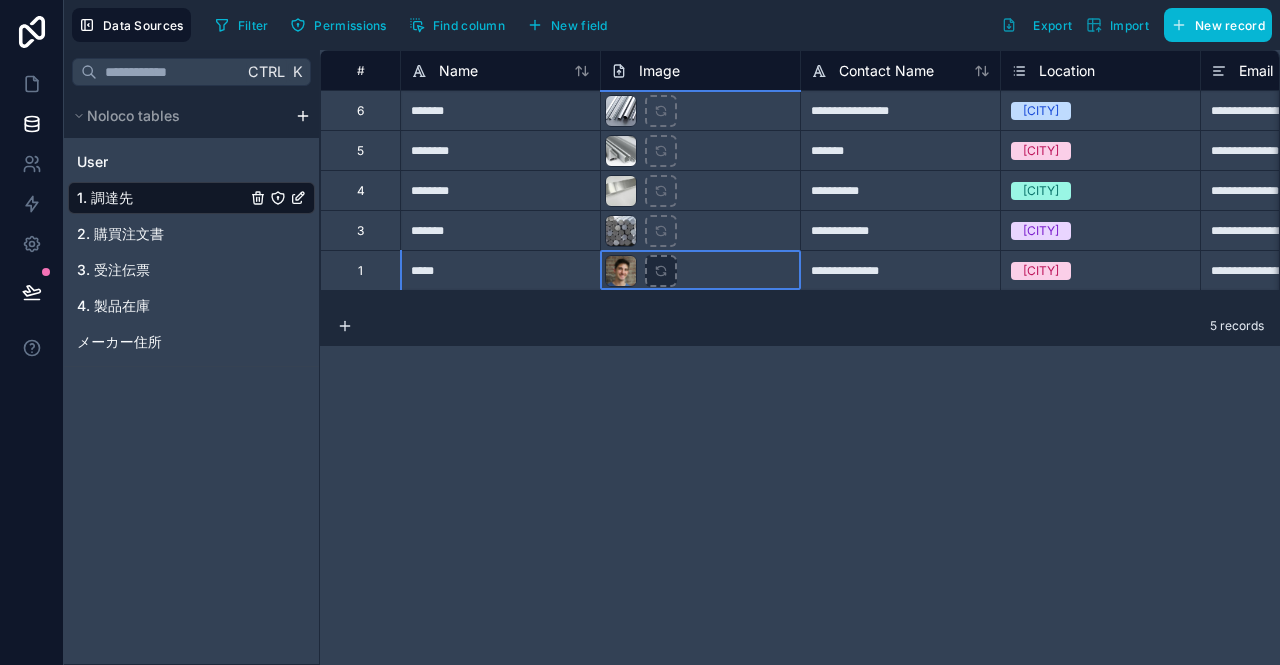 type on "**********" 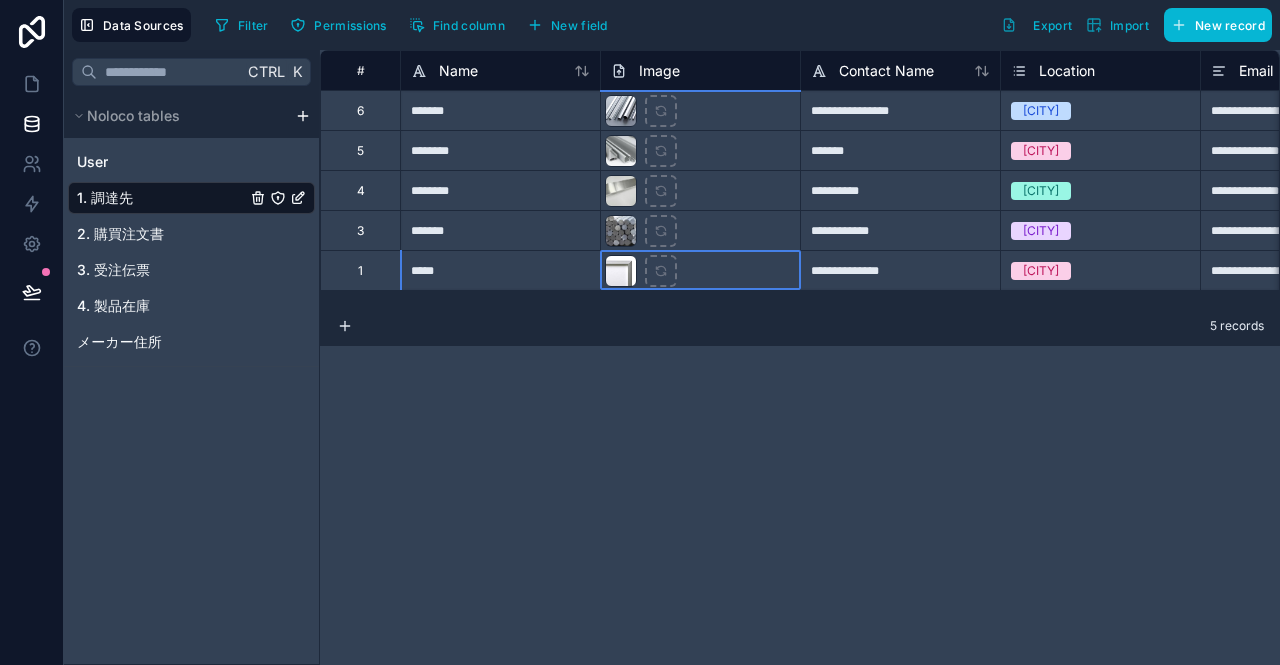click on "3" at bounding box center (360, 230) 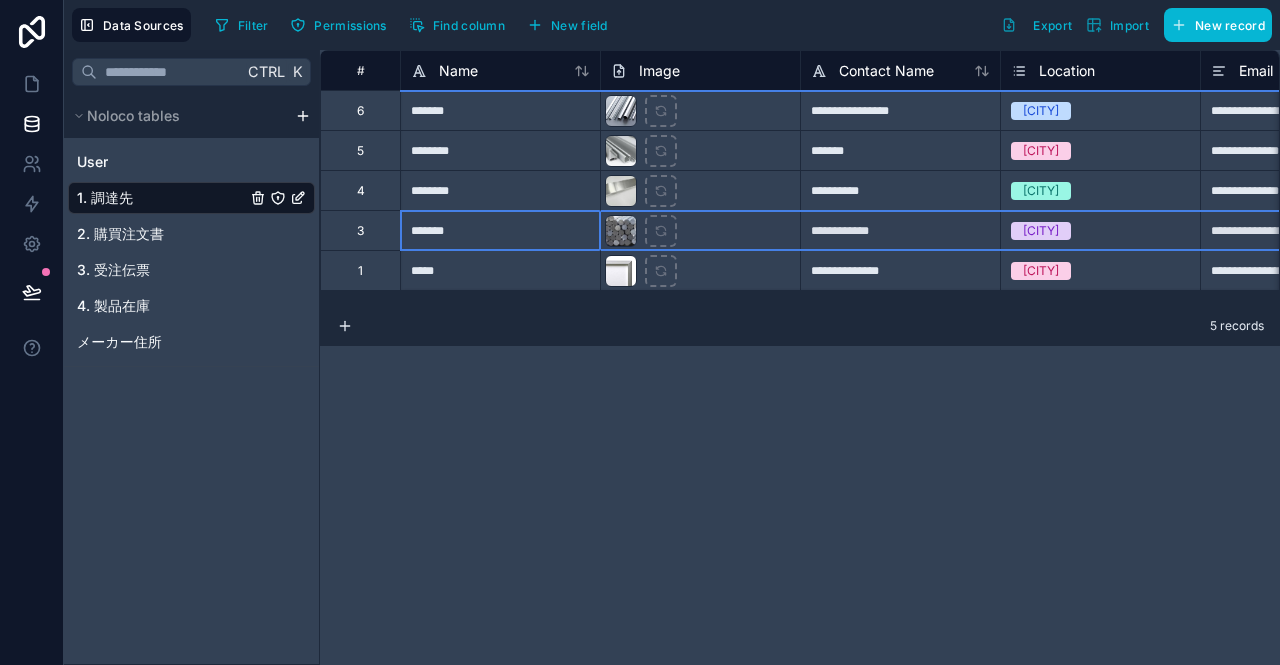 click on "3" at bounding box center (360, 230) 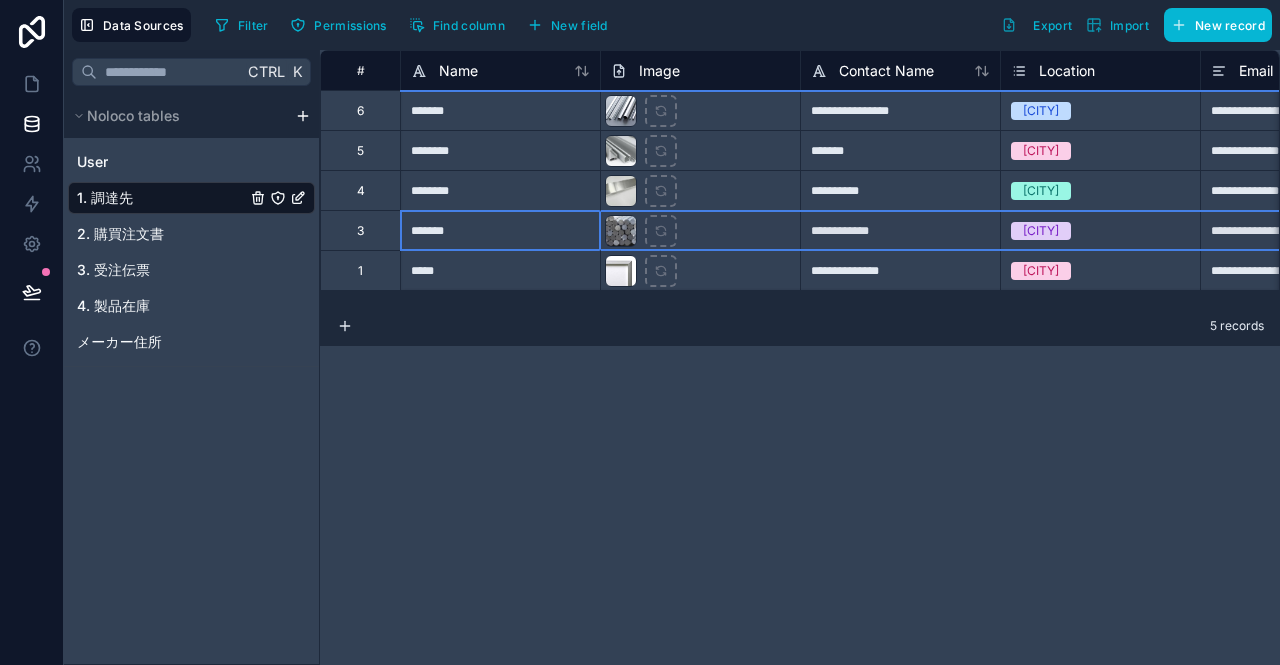 click on "6" at bounding box center [360, 110] 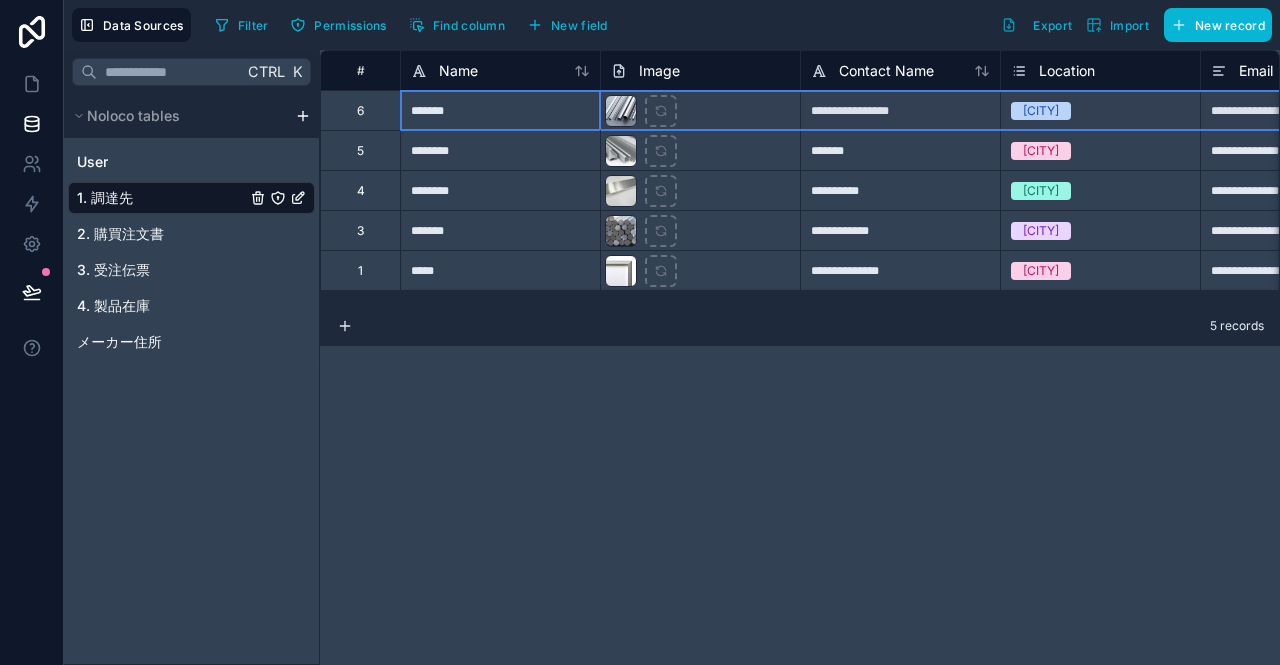 click on "3" at bounding box center (360, 231) 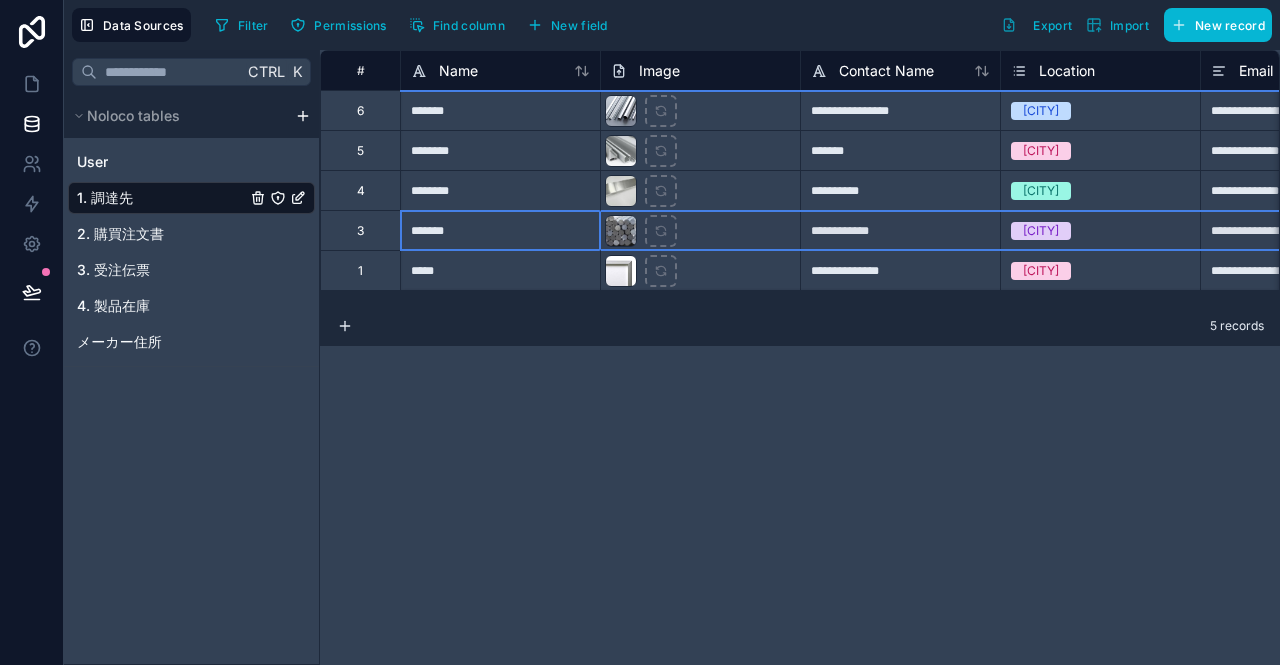 click on "3" at bounding box center (360, 231) 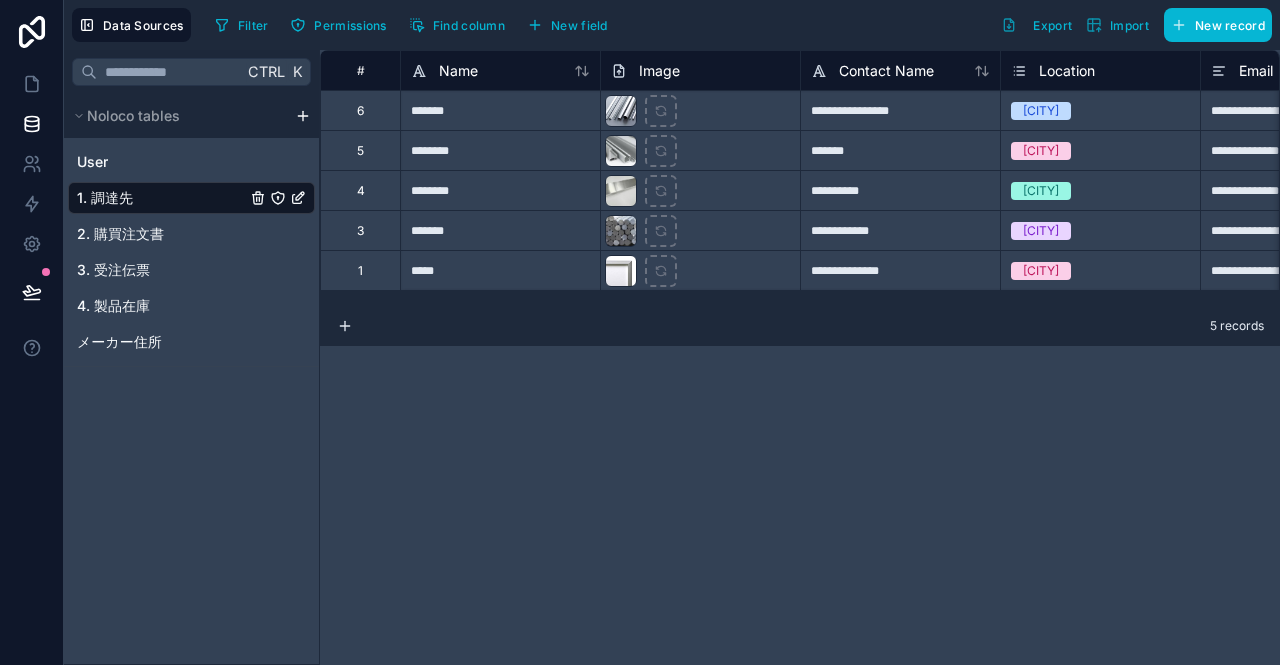 click on "3" at bounding box center [360, 230] 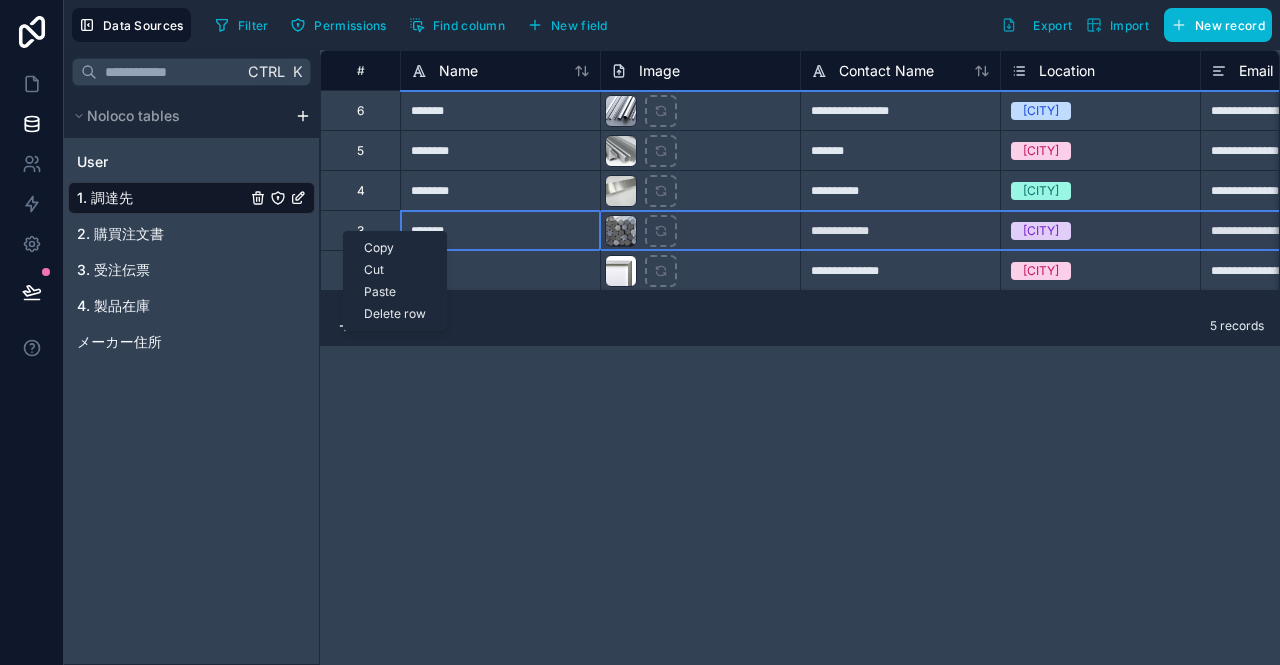click on "Copy Cut Paste Delete row" at bounding box center (395, 281) 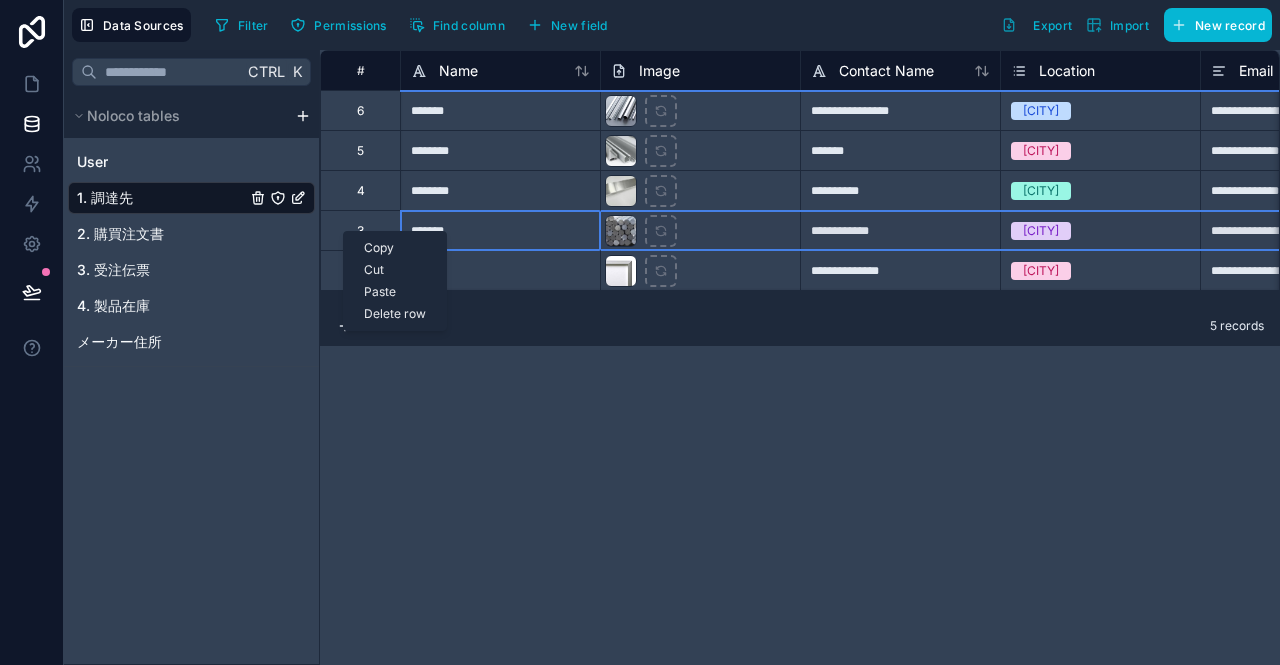 click on "3" at bounding box center (360, 230) 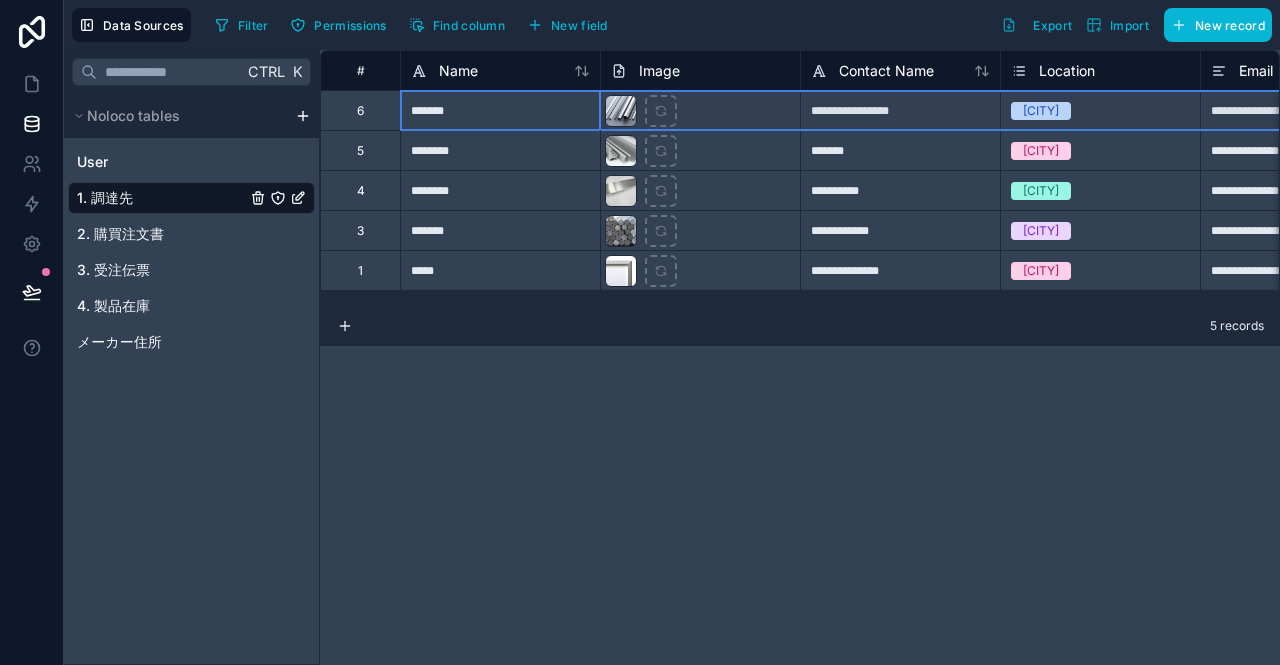 click on "6" at bounding box center (360, 110) 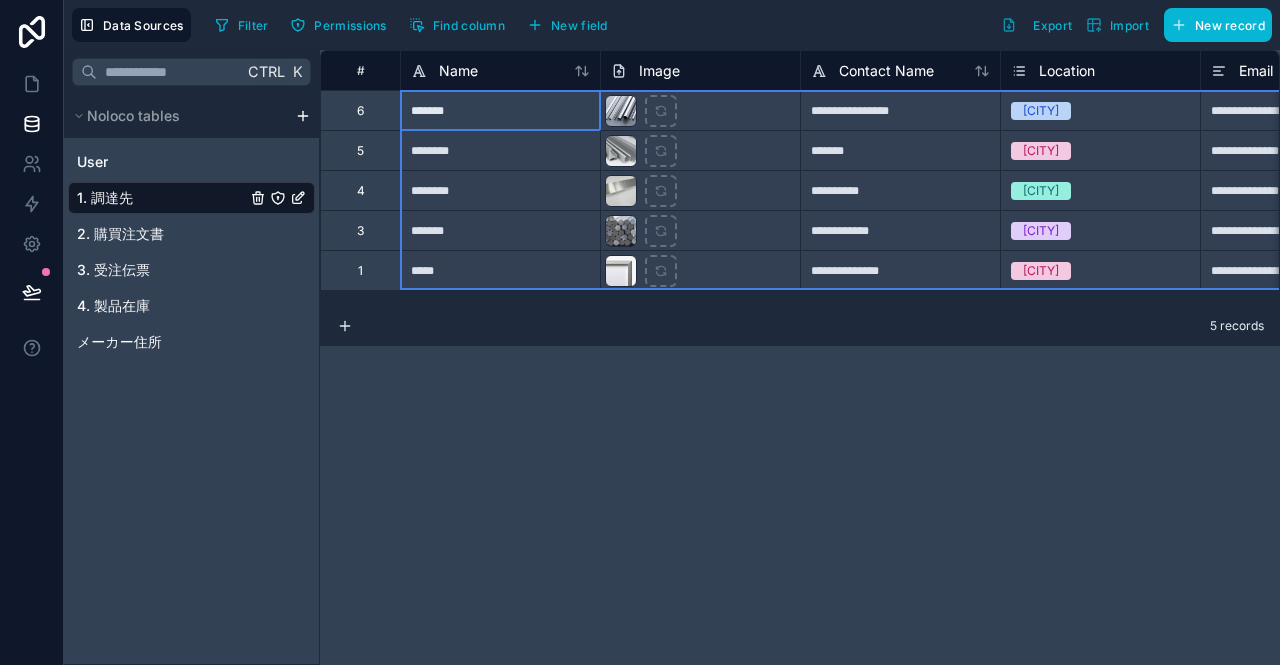 click on "#" at bounding box center [360, 70] 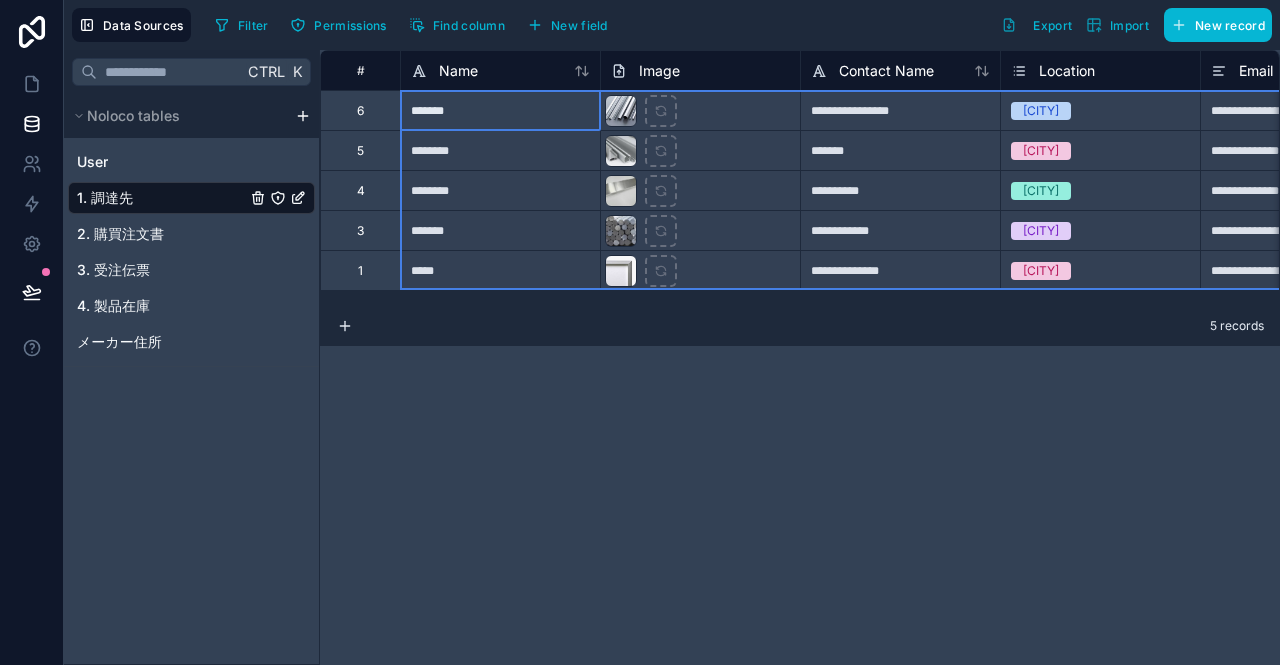 click on "#" at bounding box center [360, 70] 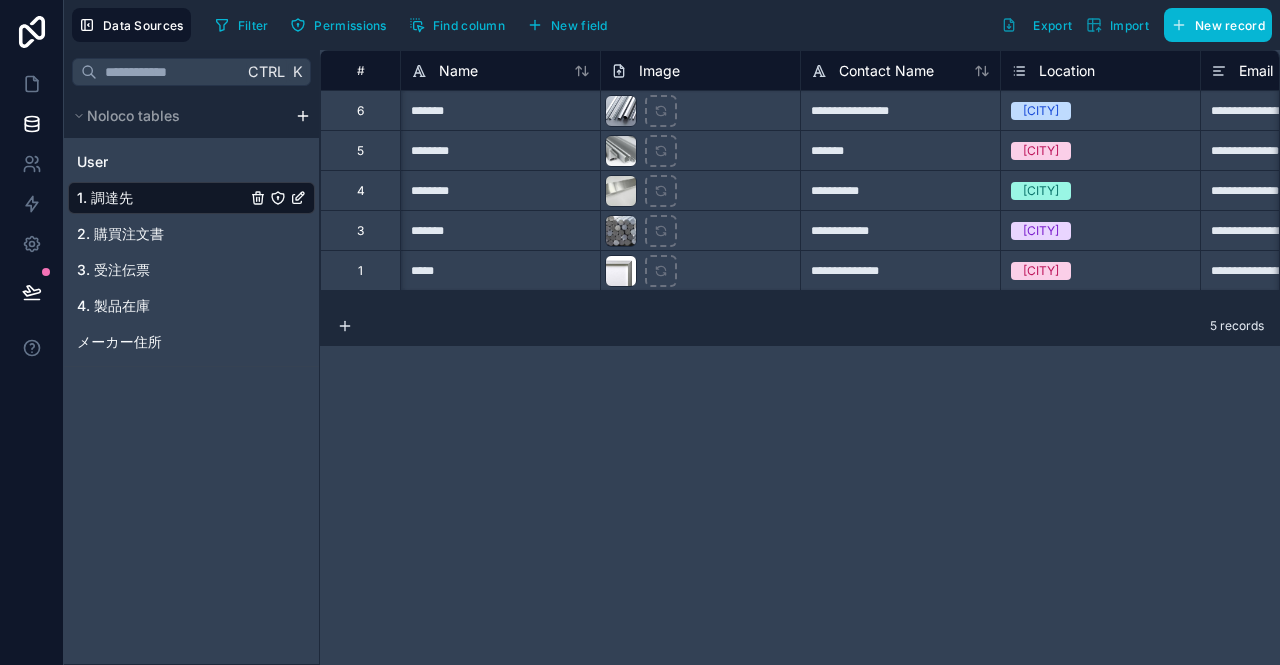 scroll, scrollTop: 0, scrollLeft: 2, axis: horizontal 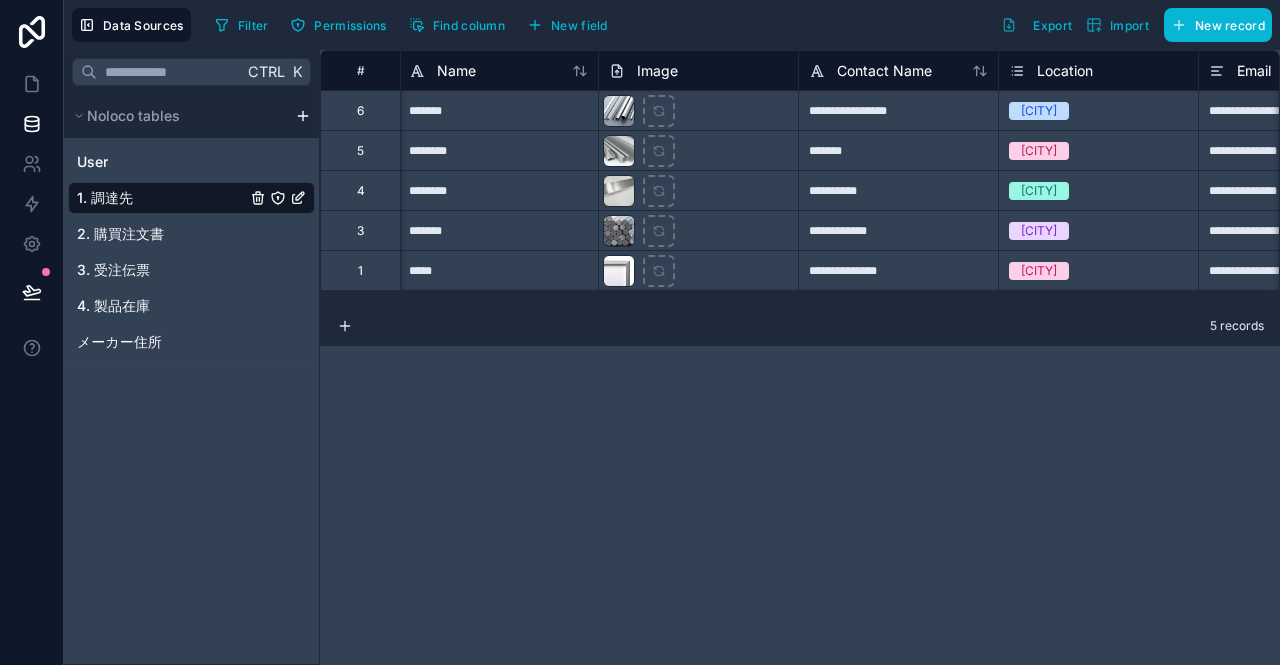 click on "**********" at bounding box center [898, 110] 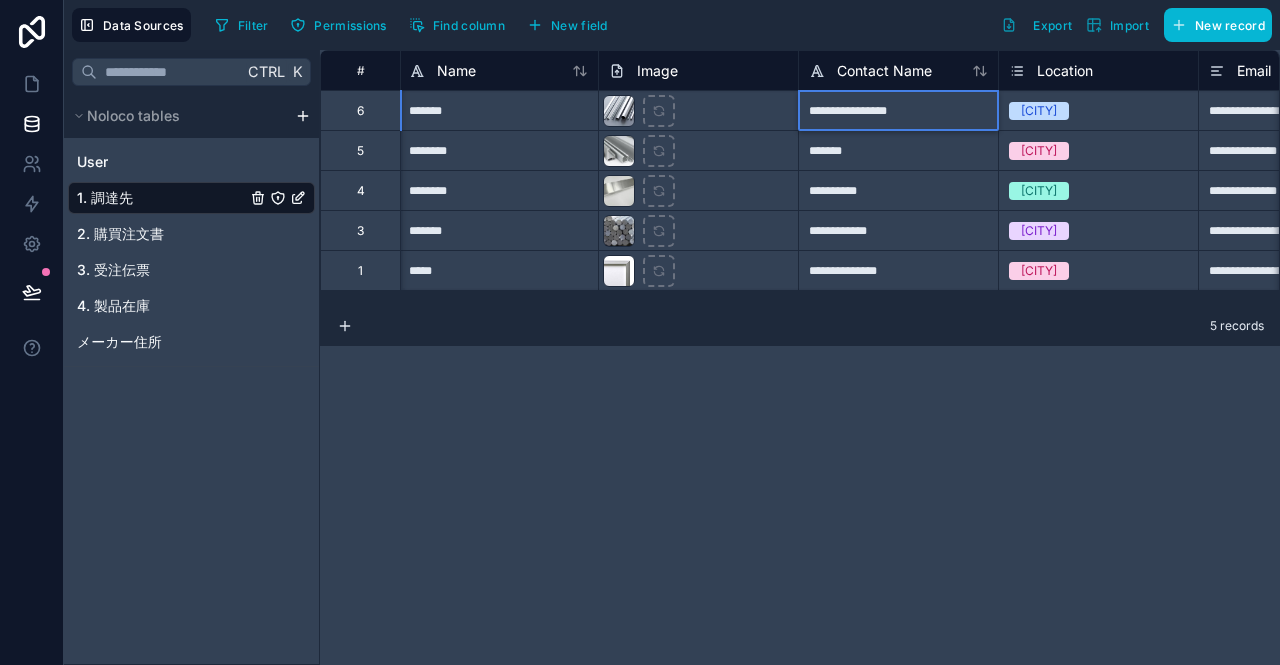 click on "**********" at bounding box center [898, 110] 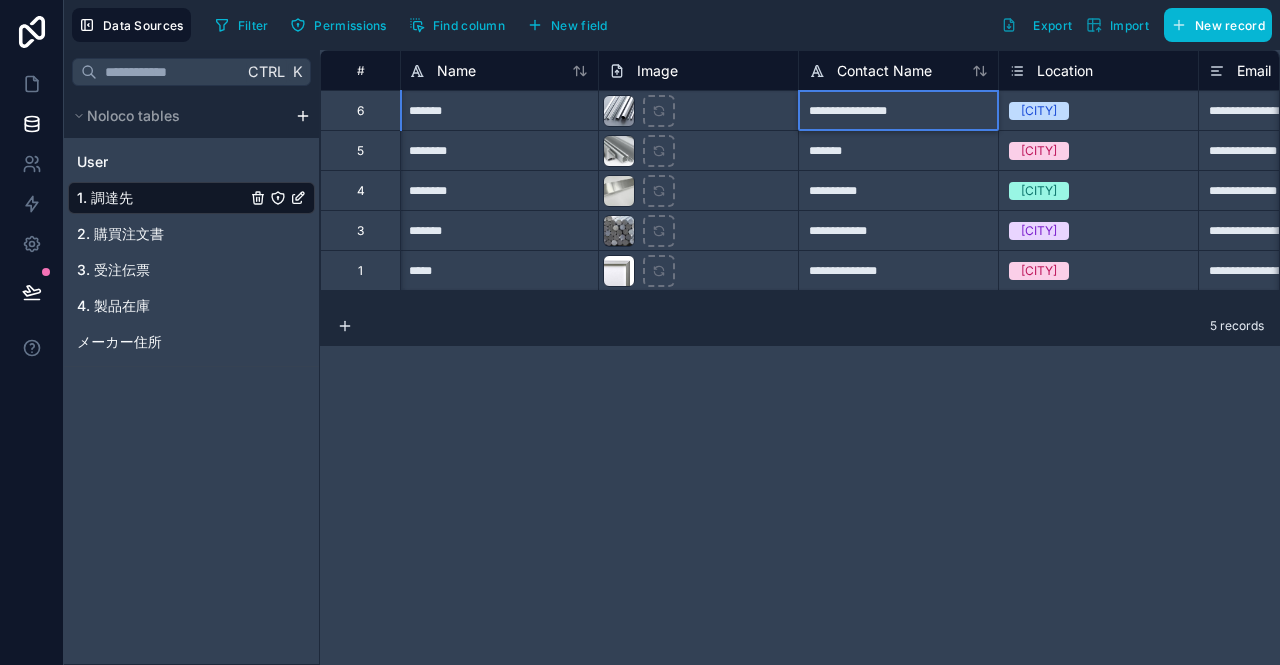 click on "*******" at bounding box center [498, 110] 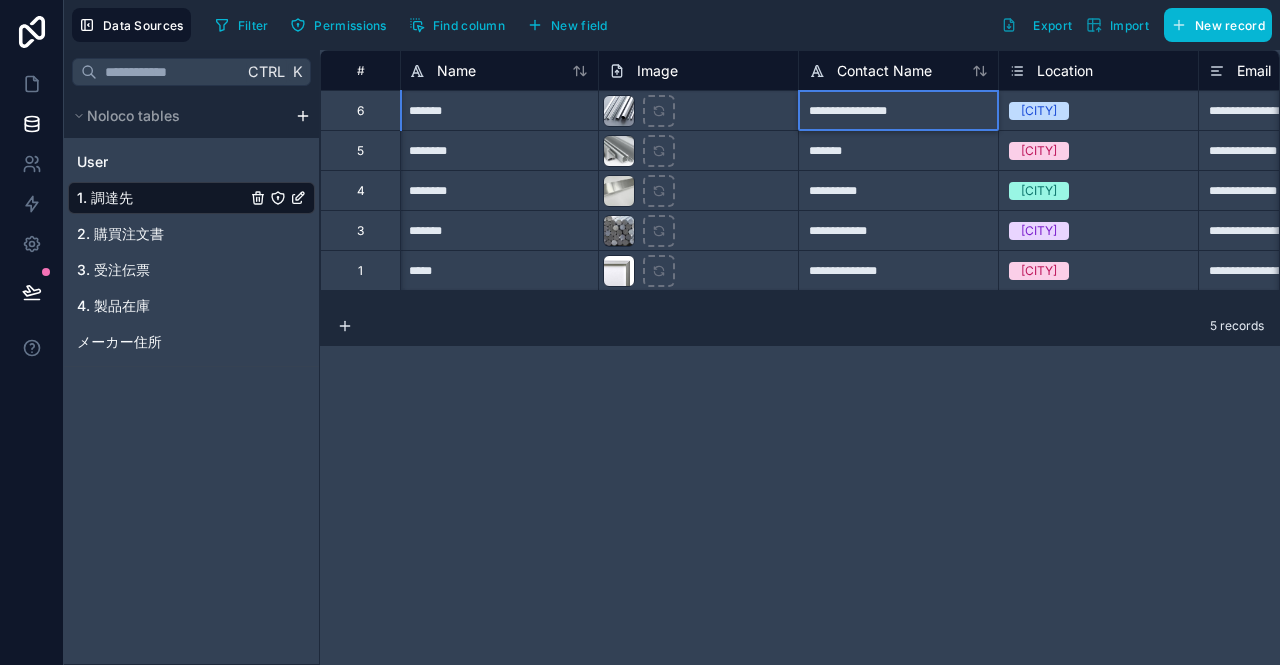 scroll, scrollTop: 0, scrollLeft: 0, axis: both 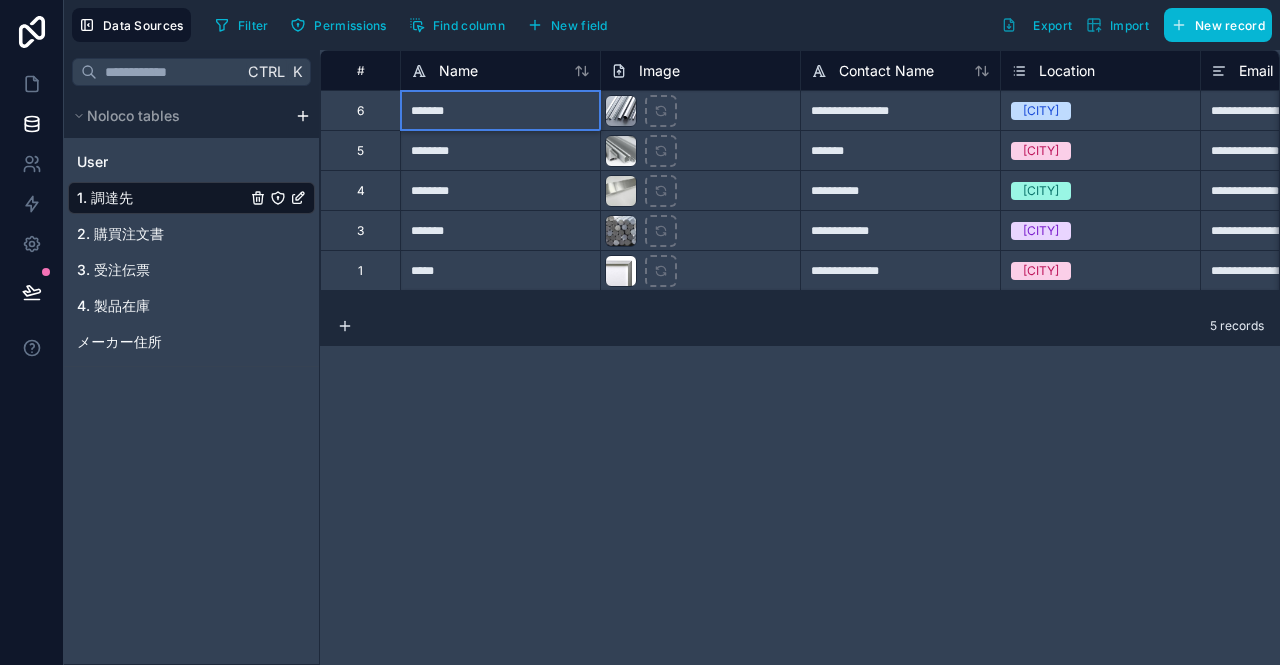 click on "*******" at bounding box center [500, 110] 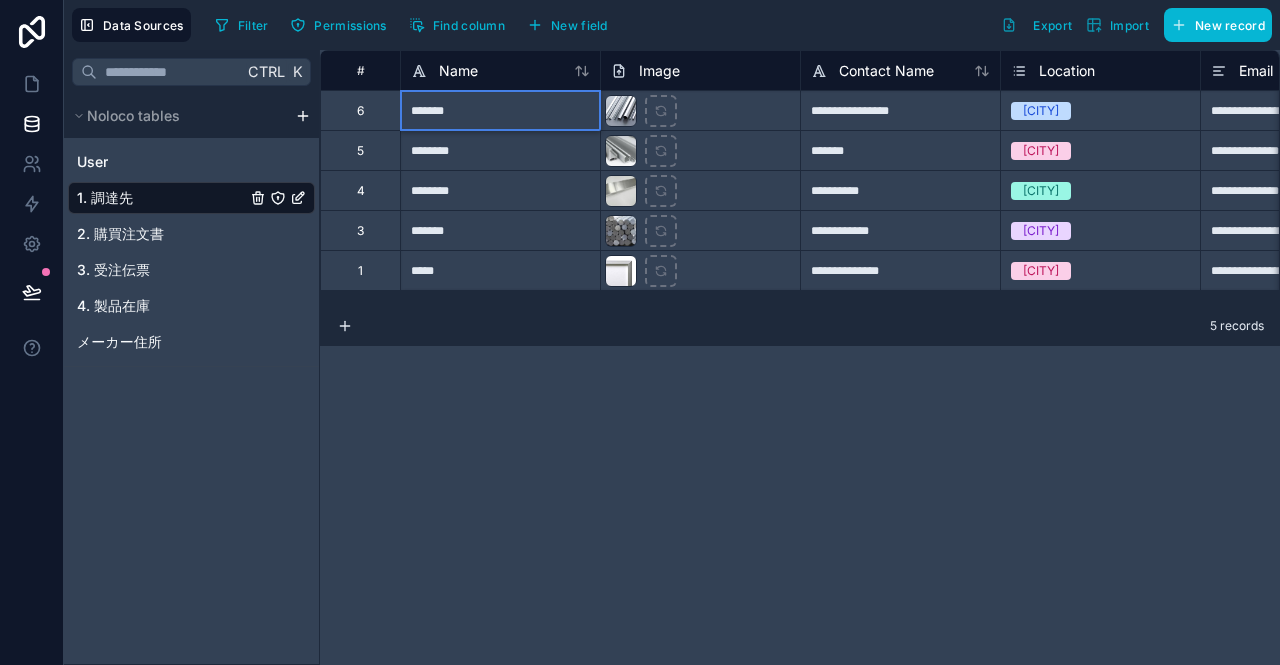 click on "**********" at bounding box center (900, 110) 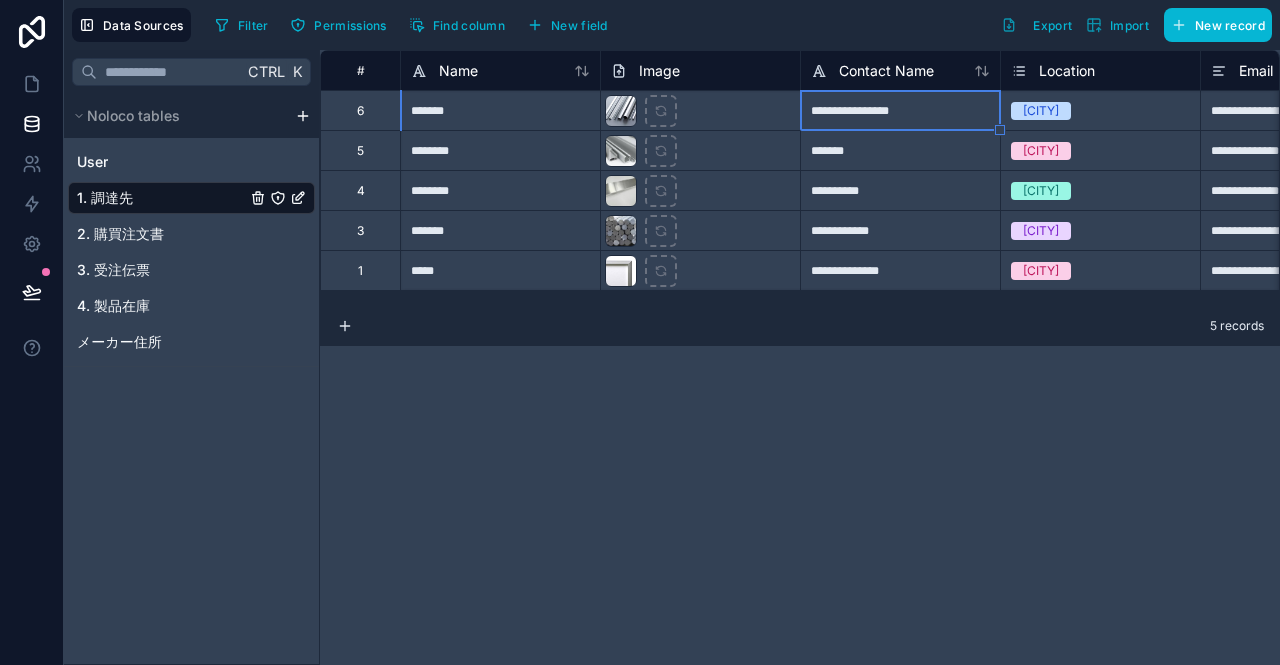click on "**********" at bounding box center (900, 110) 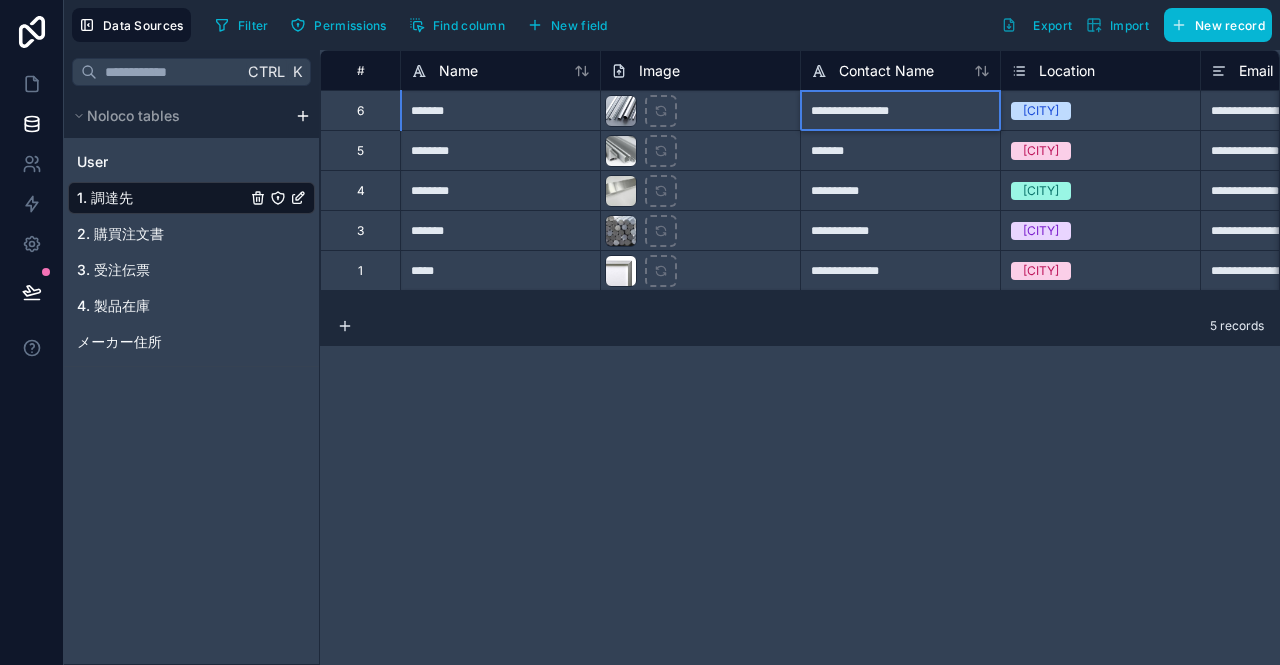 paste 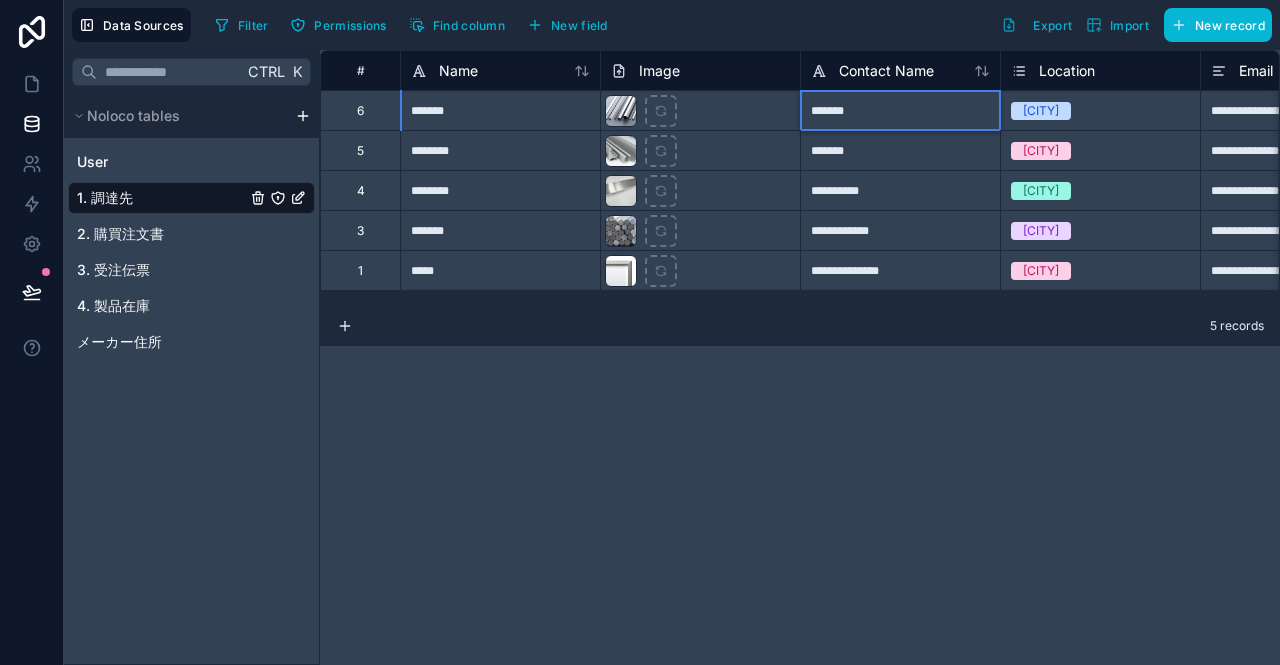 click on "********" at bounding box center [500, 150] 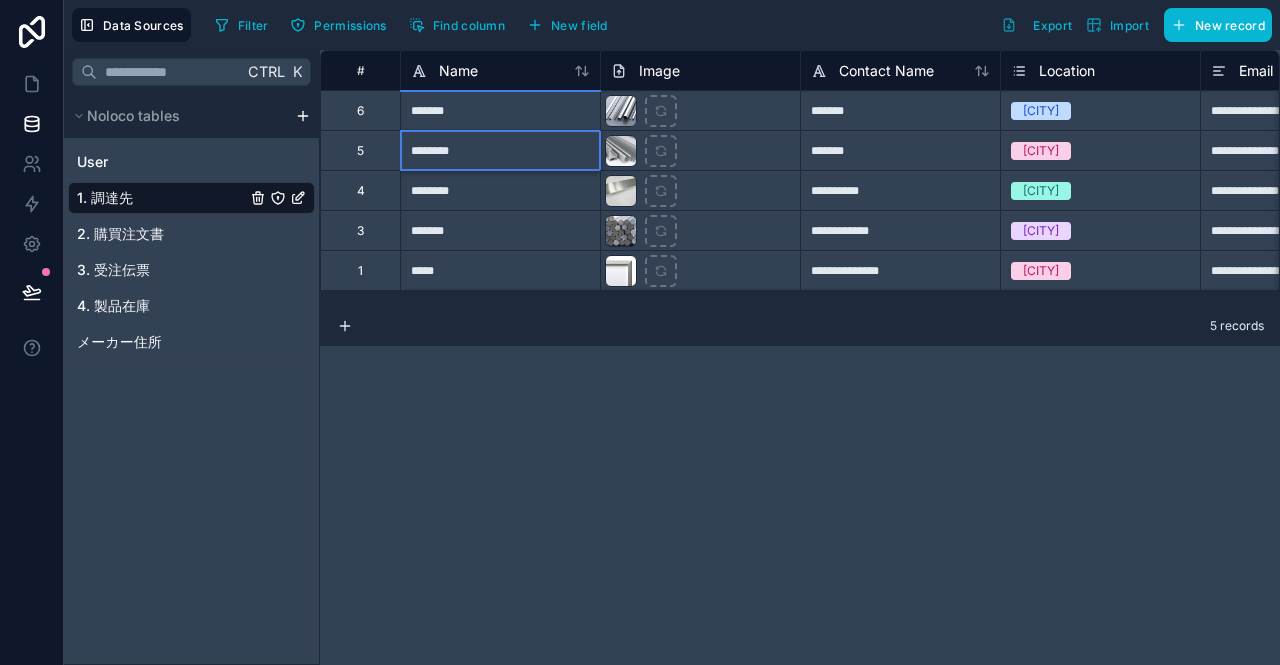 click on "********" at bounding box center (500, 150) 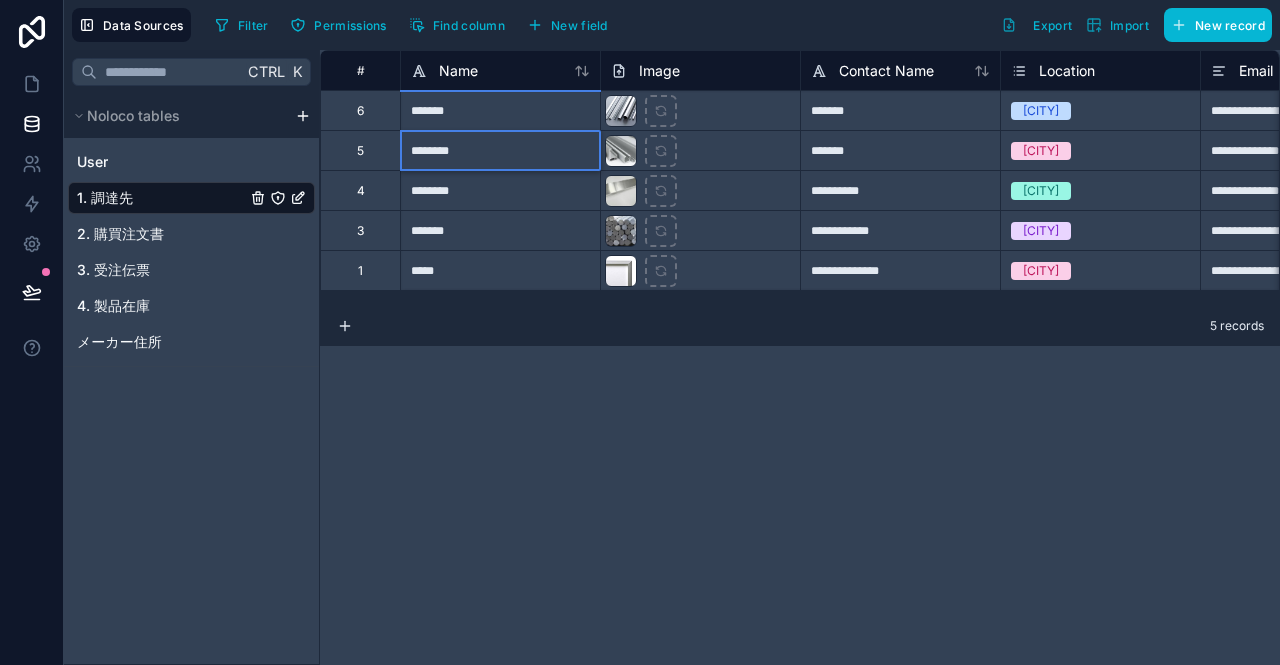 click on "*******" at bounding box center [900, 150] 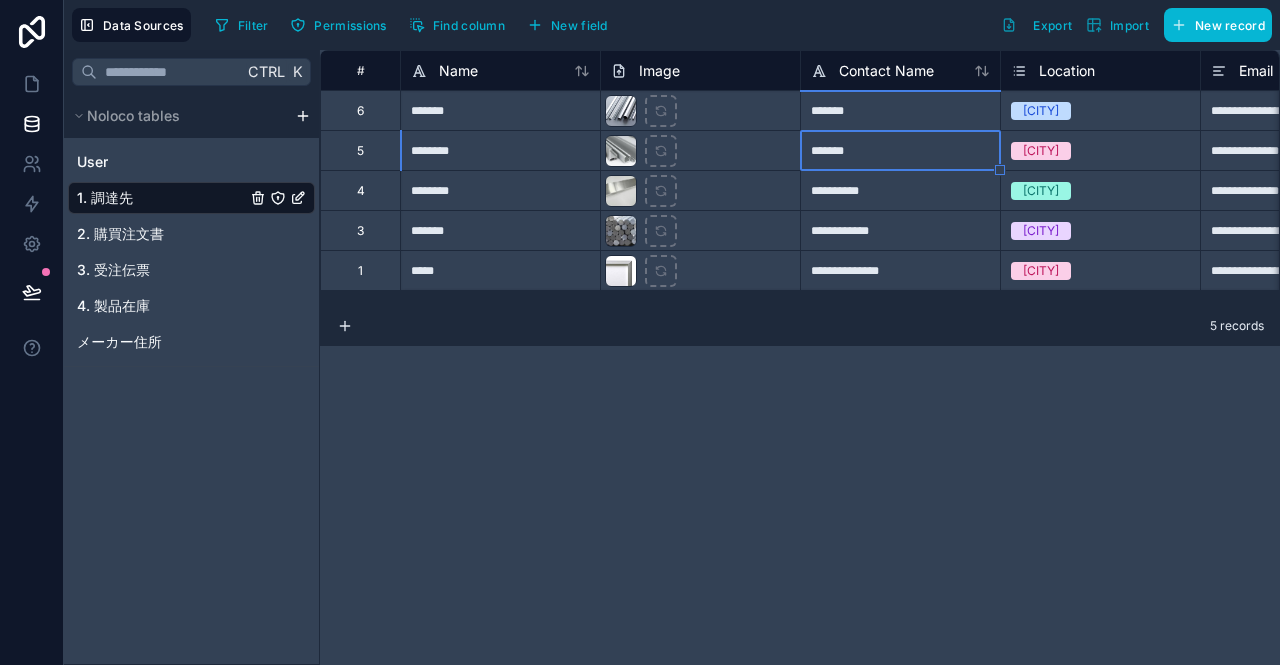 click on "*******" at bounding box center [900, 150] 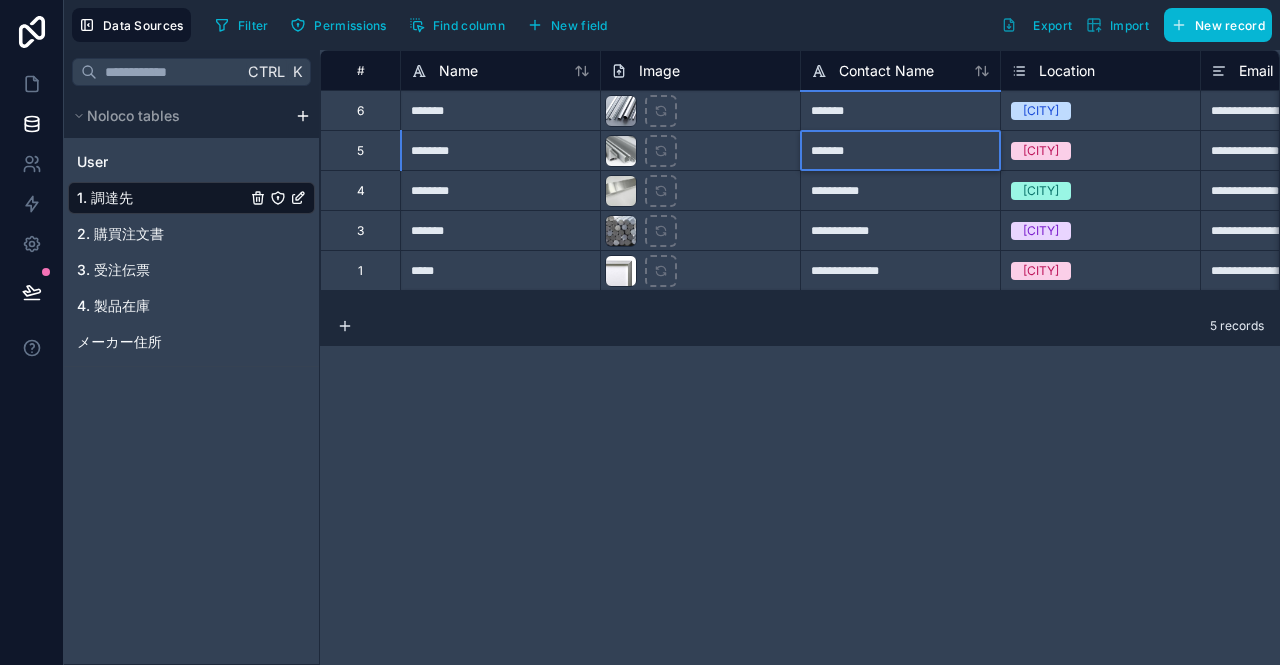 paste on "*" 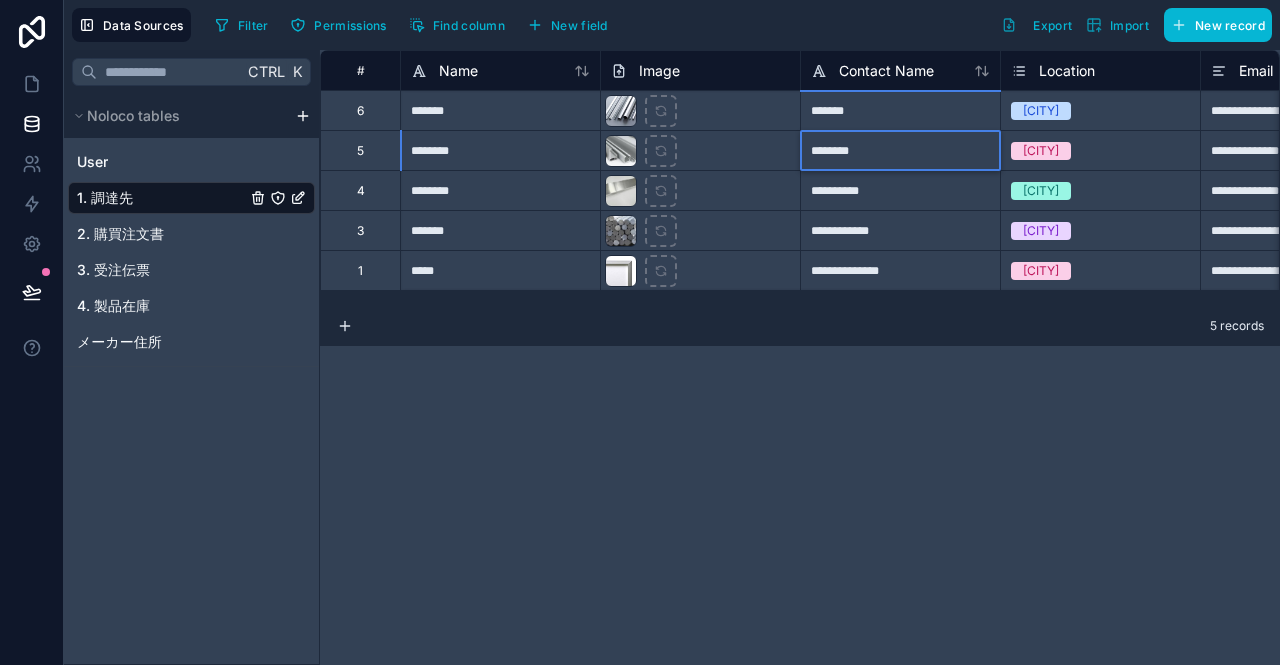 click on "********" at bounding box center (500, 190) 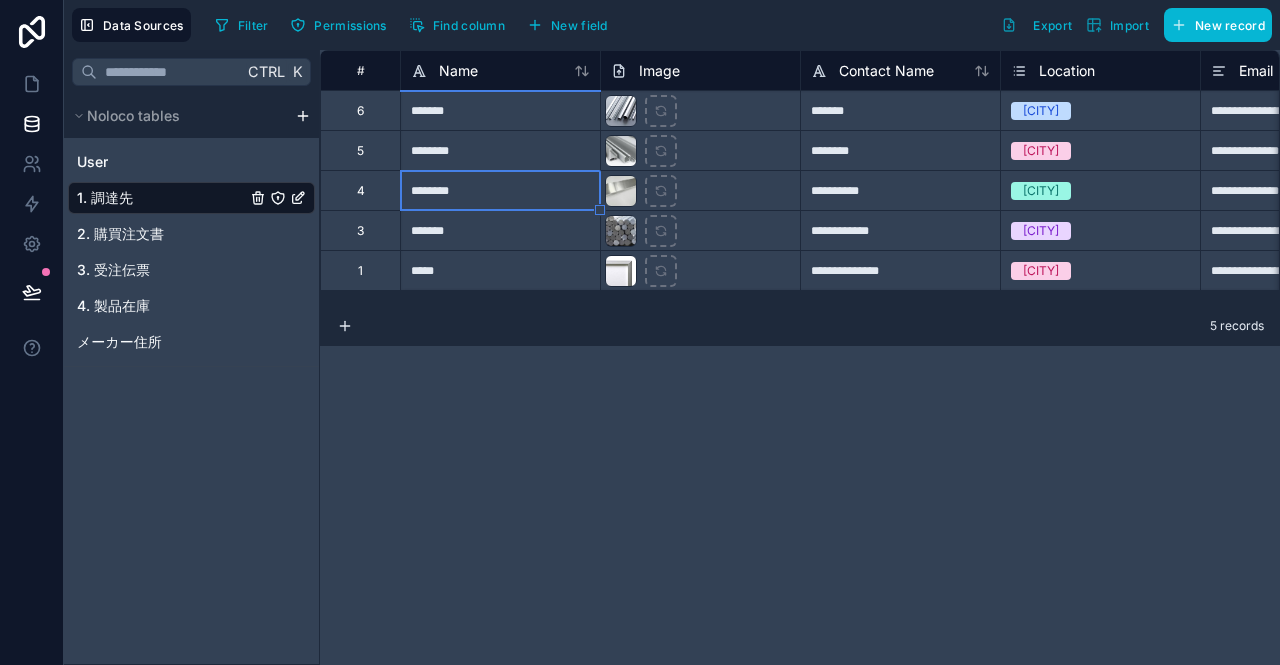 click on "********" at bounding box center (500, 190) 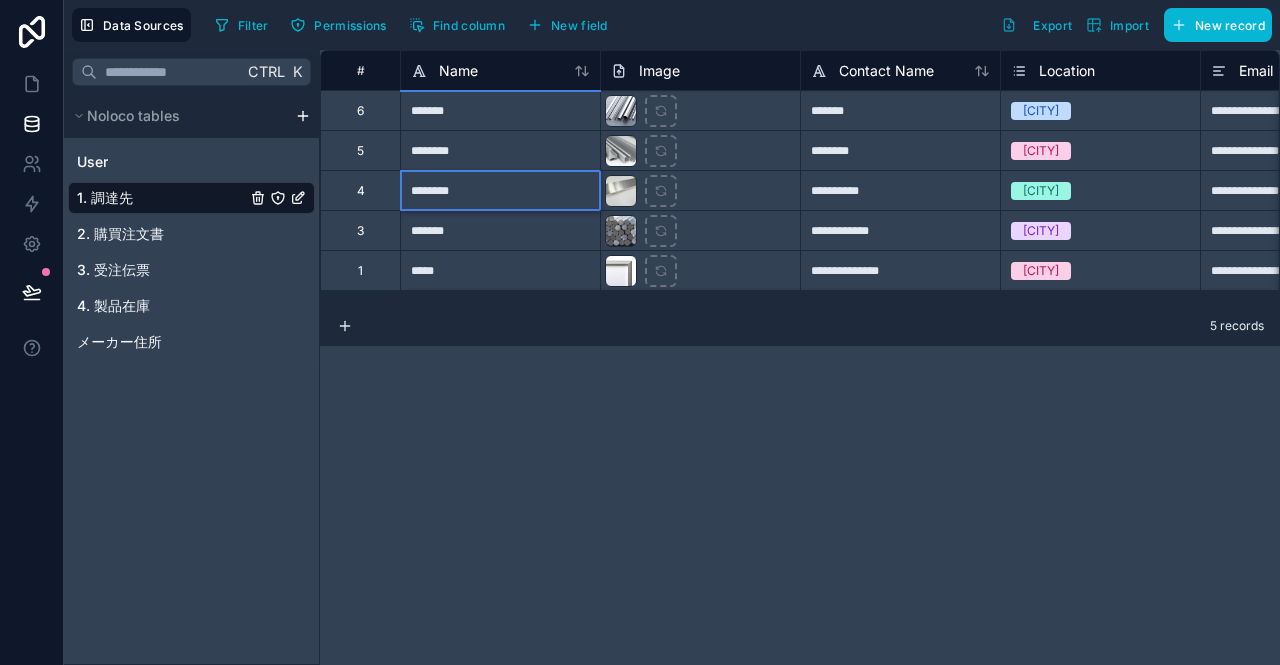 click on "**********" at bounding box center (900, 190) 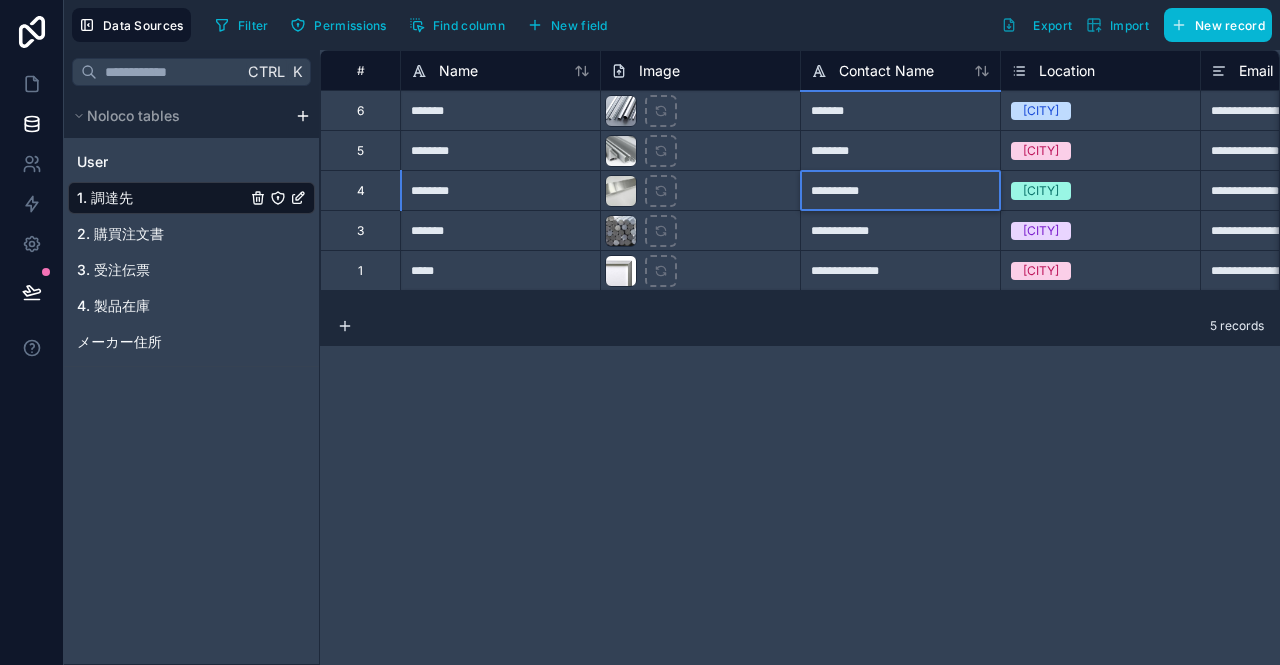 click on "**********" at bounding box center [900, 190] 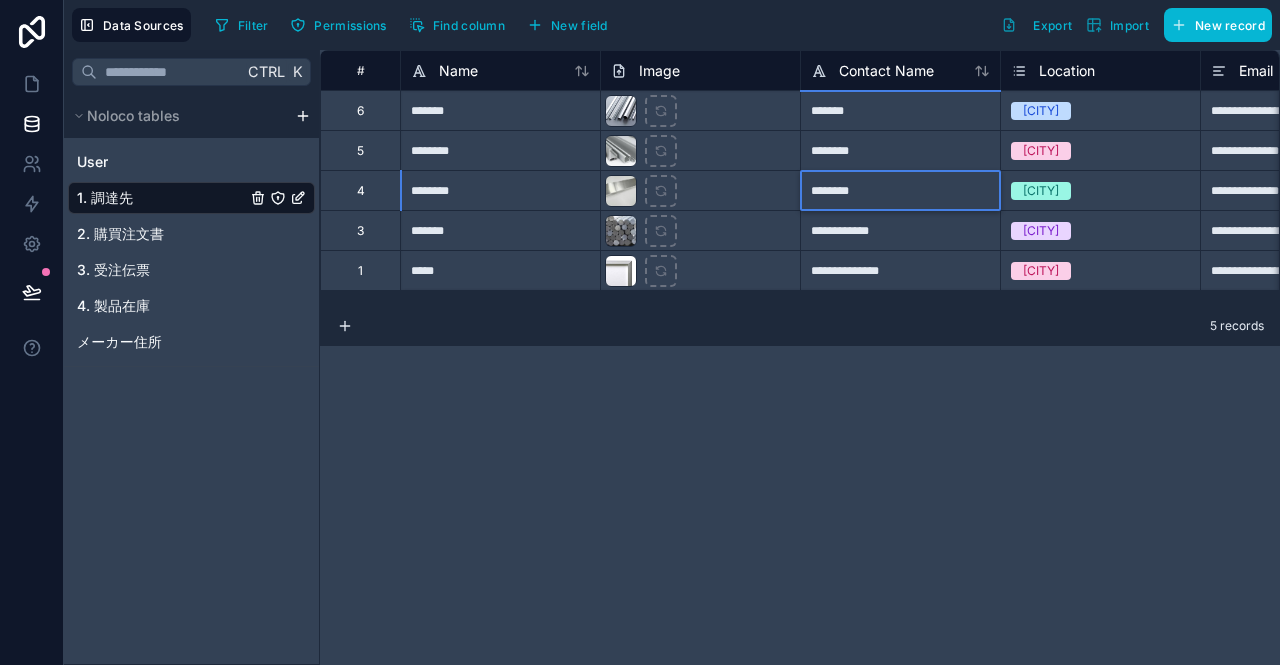 click on "*******" at bounding box center [500, 230] 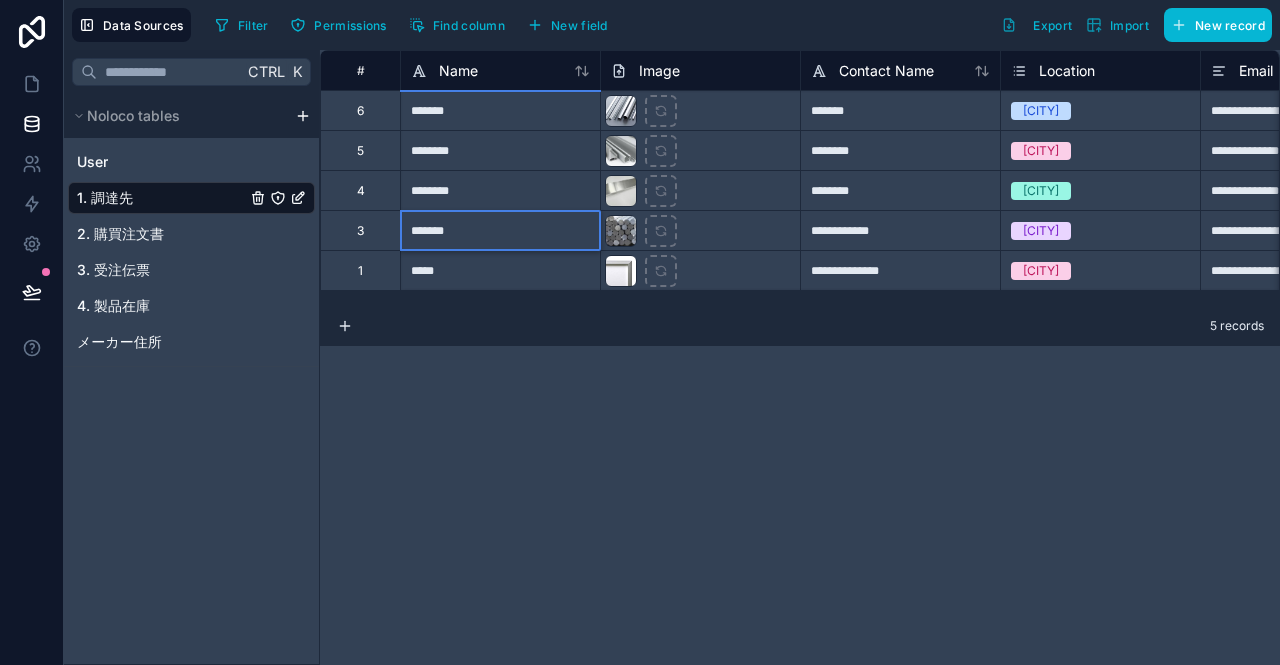 click on "*******" at bounding box center [500, 230] 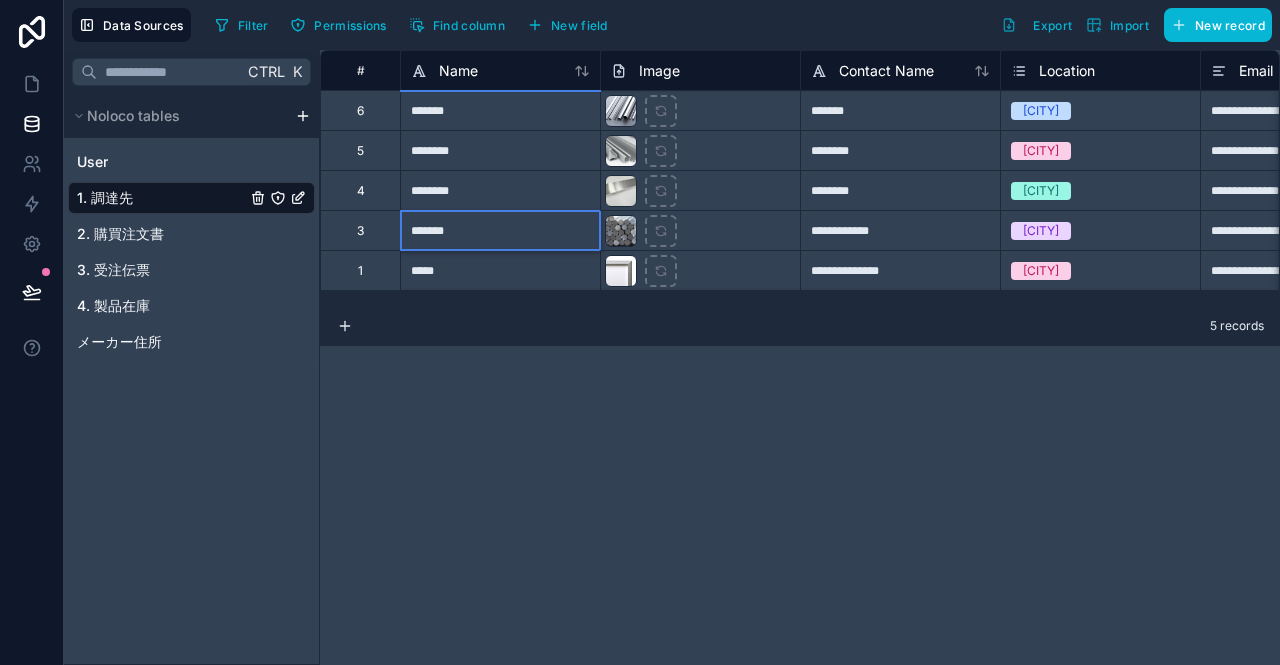 click on "**********" at bounding box center [900, 230] 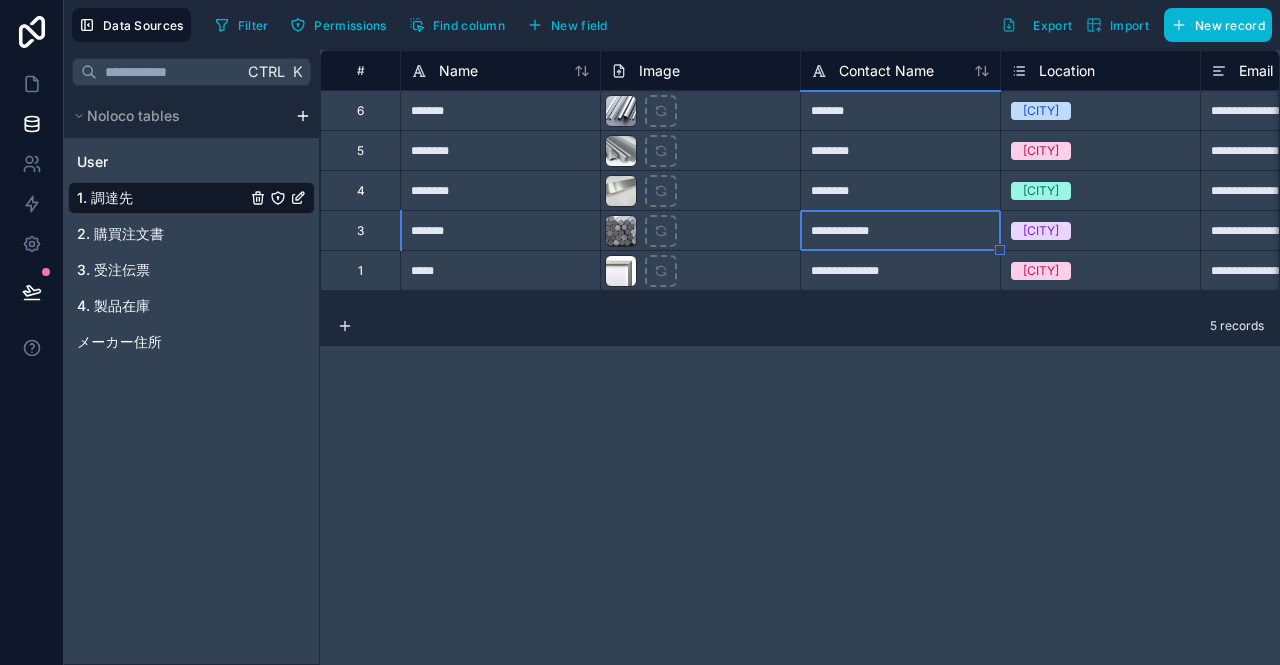 click on "**********" at bounding box center [900, 230] 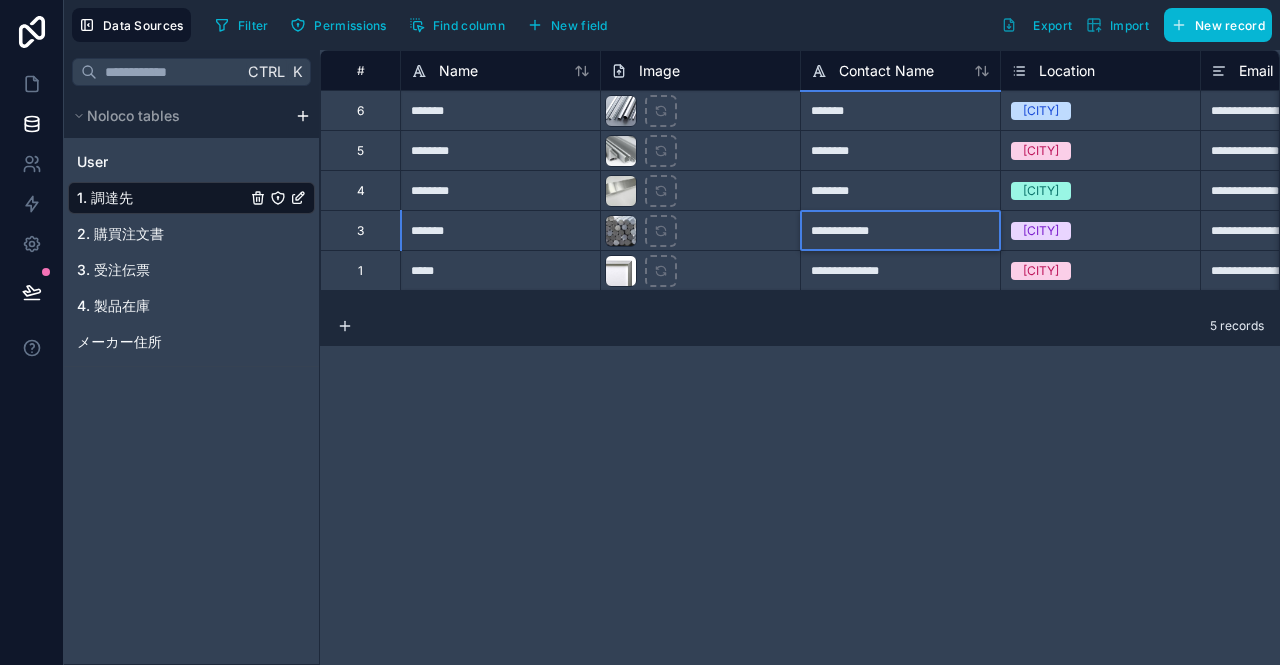 paste 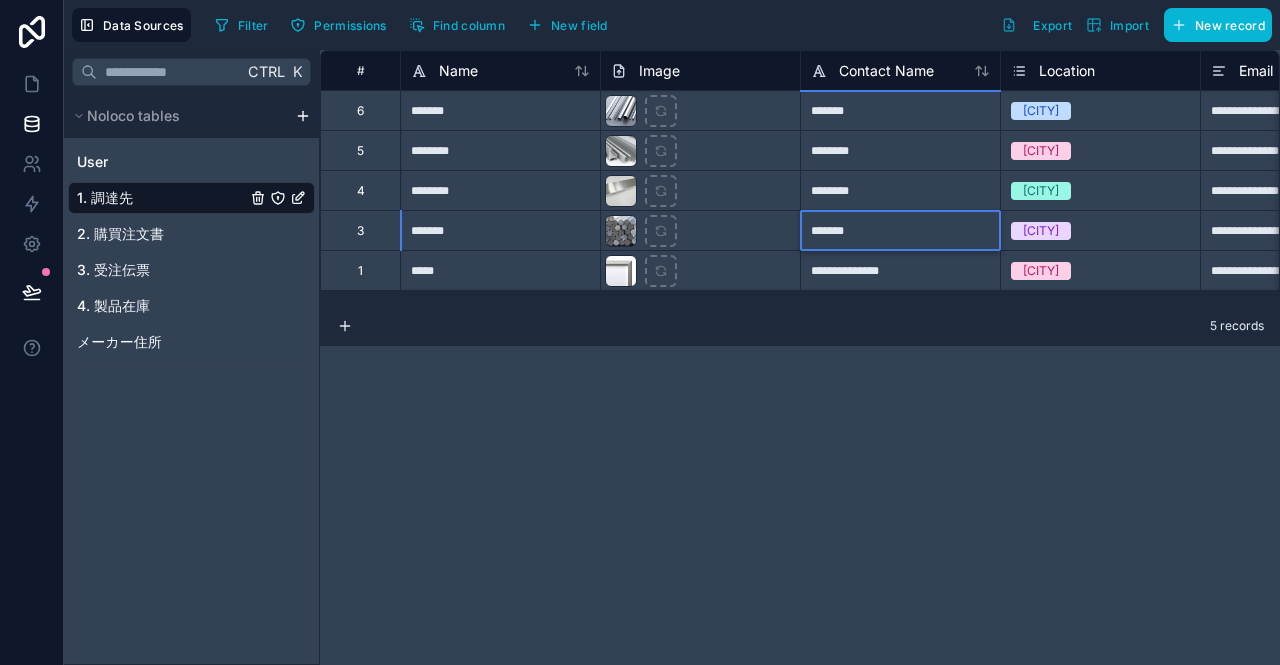 click on "*******" at bounding box center [900, 110] 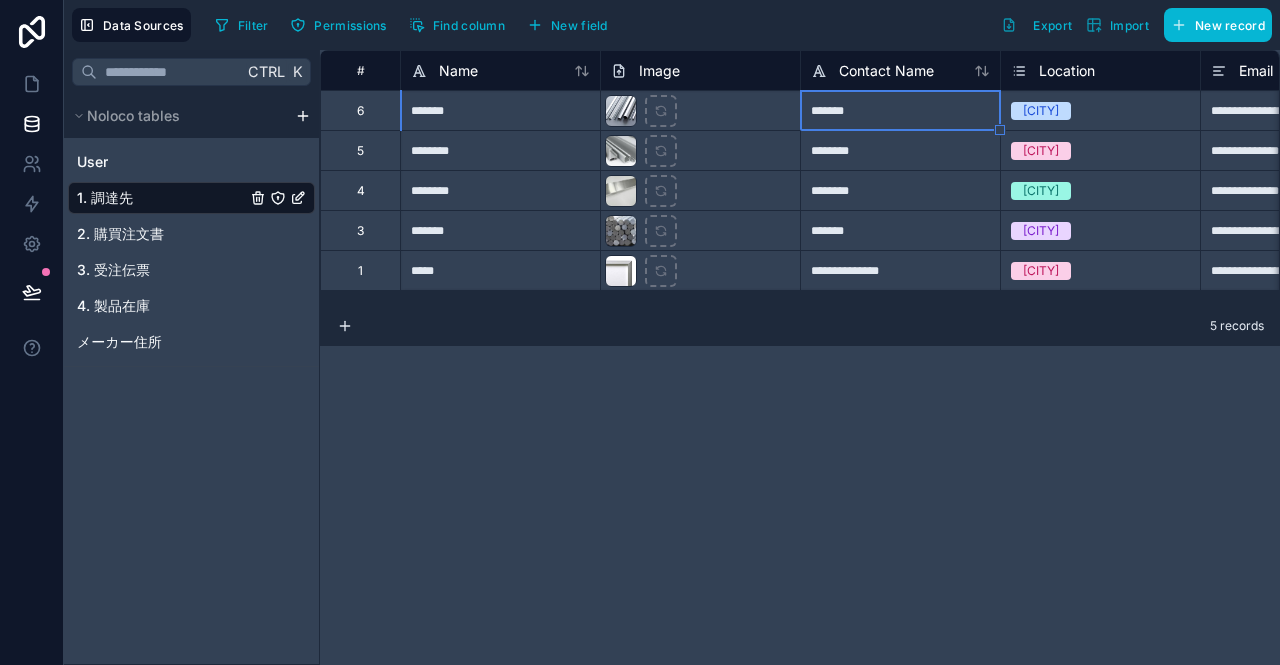 click on "*******" at bounding box center [900, 110] 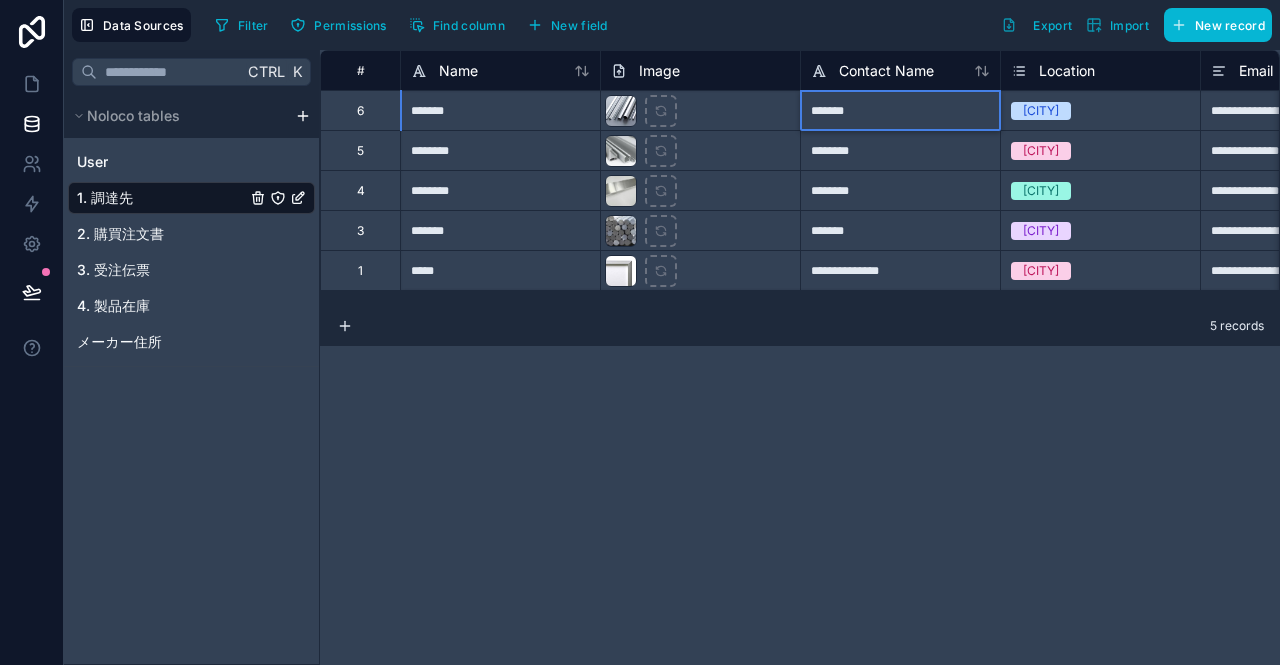 click on "*******" at bounding box center [900, 110] 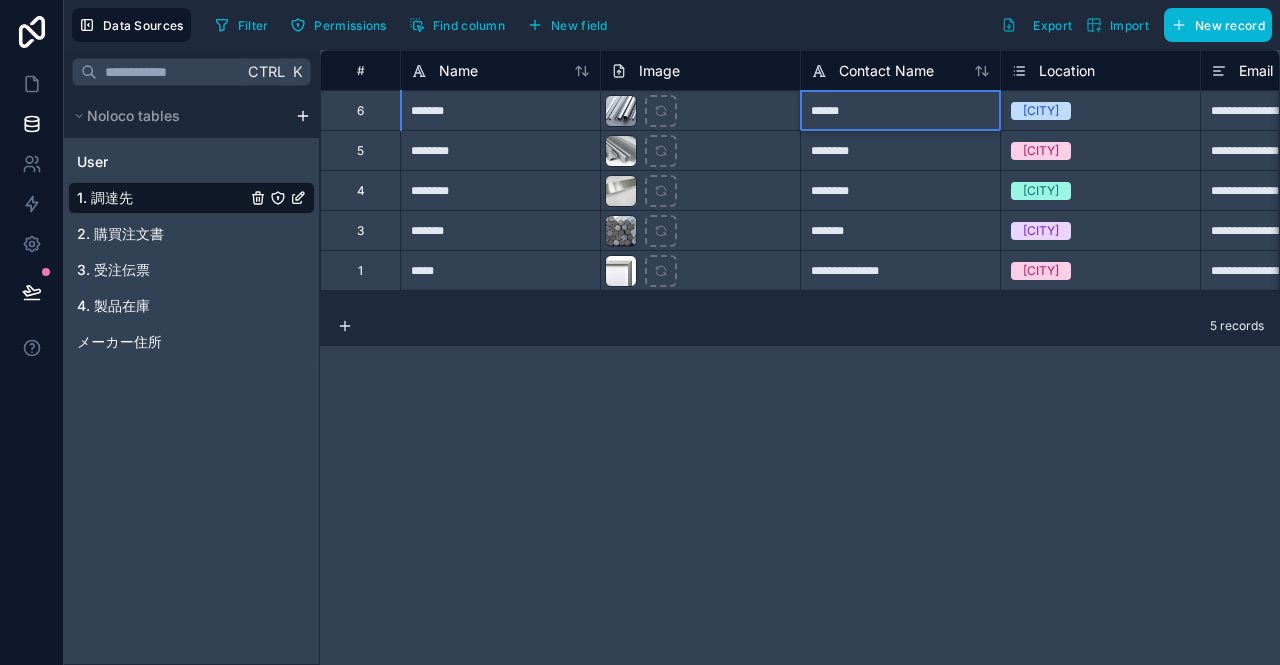 type on "****" 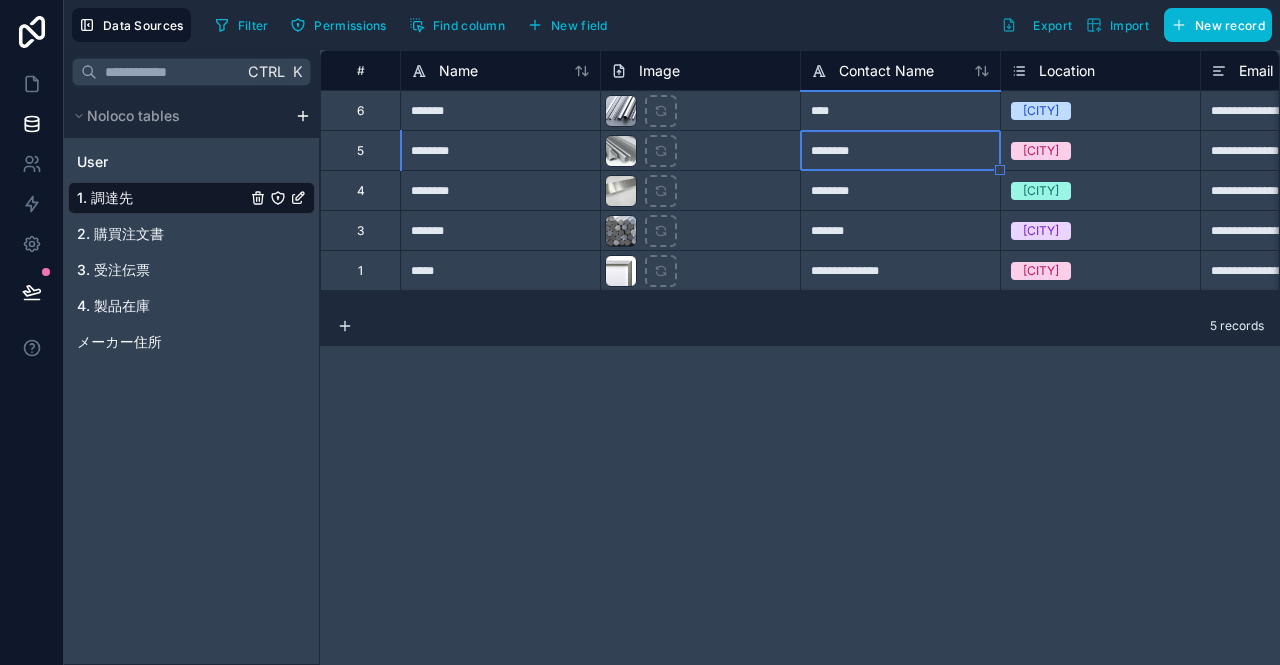 click on "********" at bounding box center [900, 150] 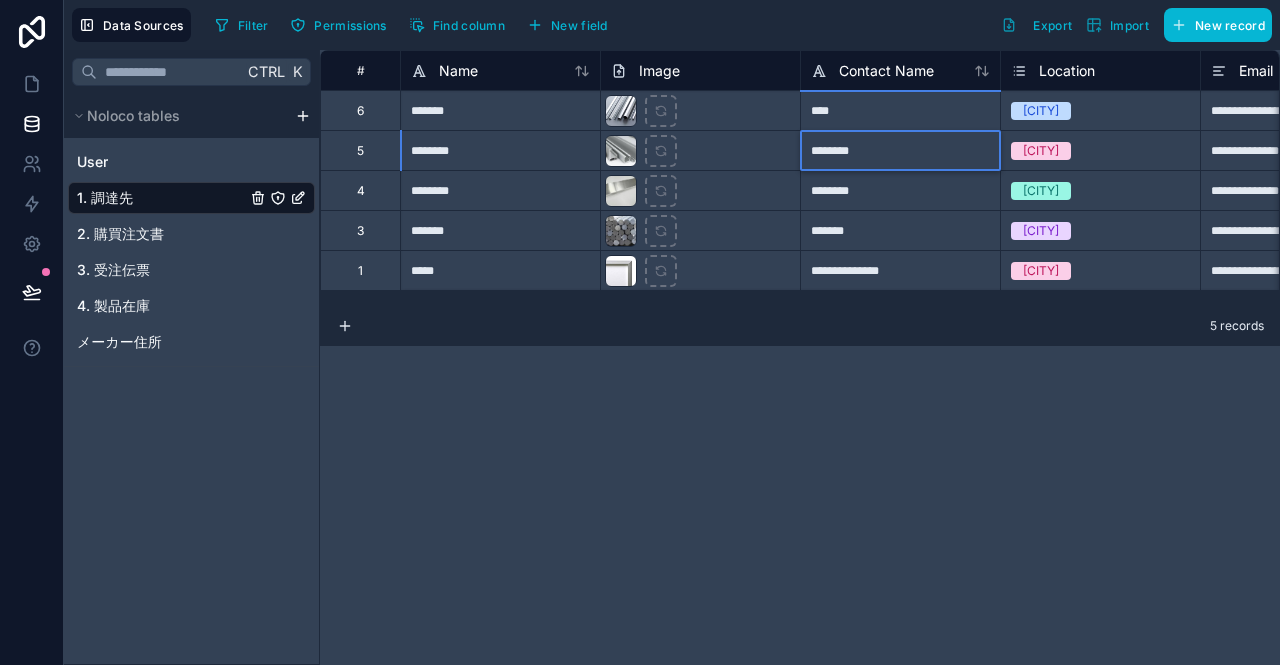 click on "********" at bounding box center (900, 150) 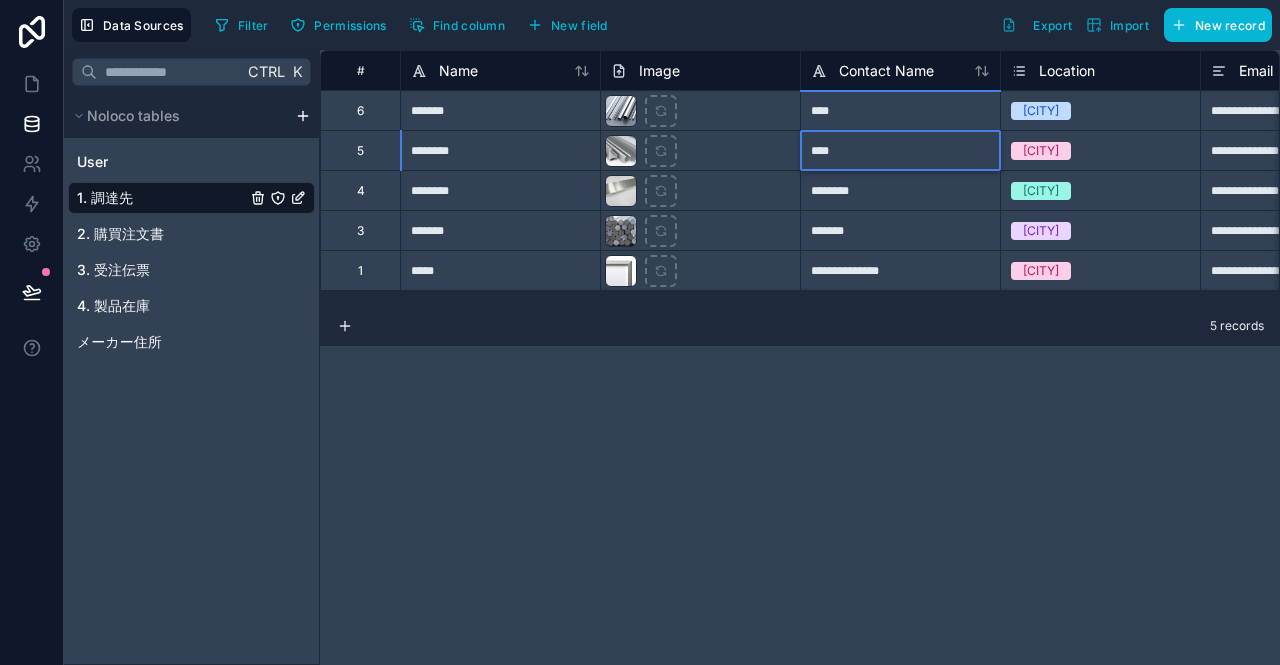type on "****" 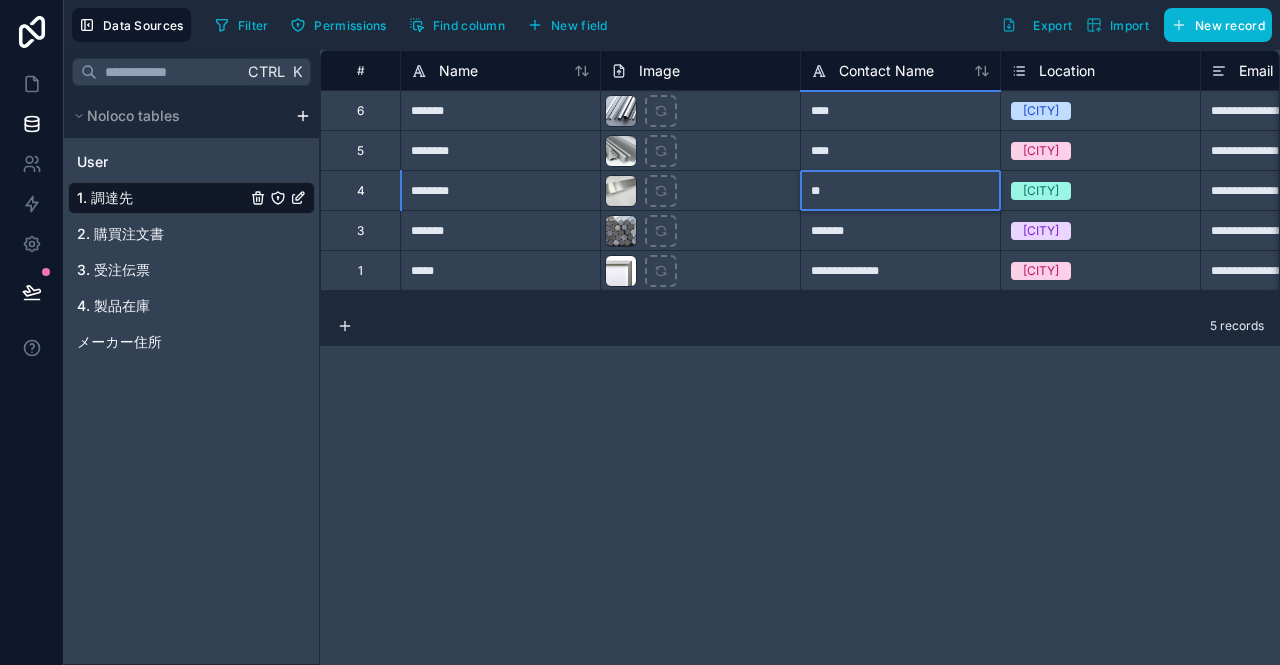 type on "*" 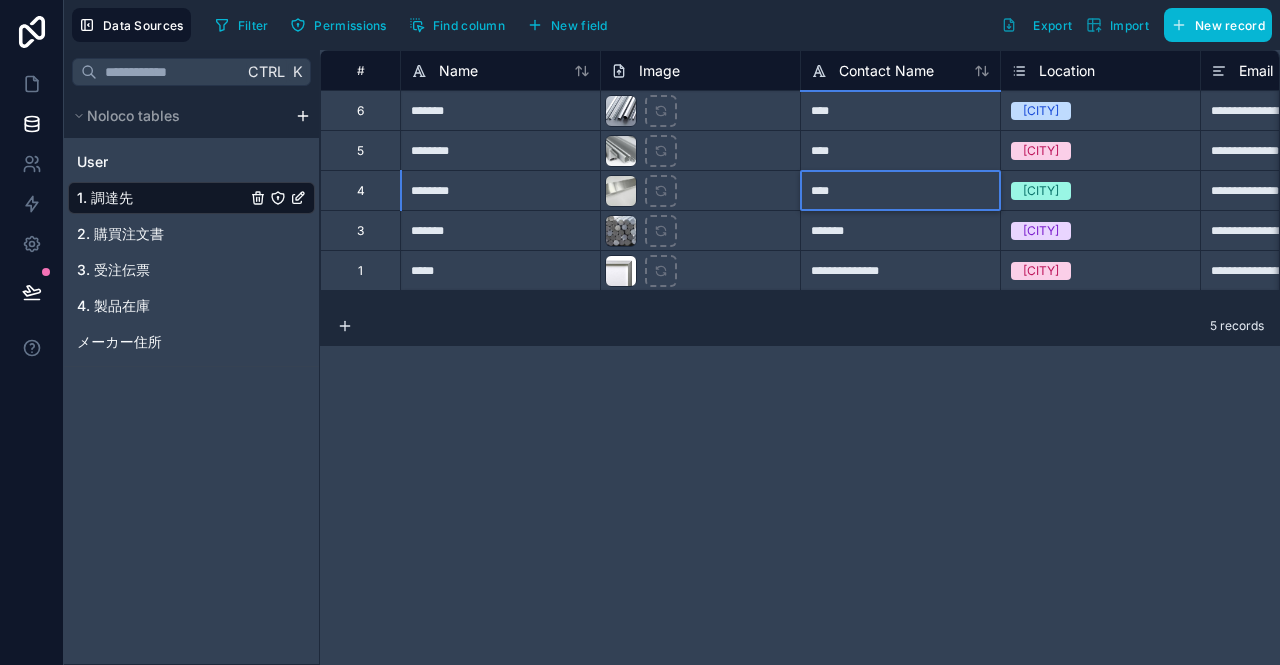 type on "****" 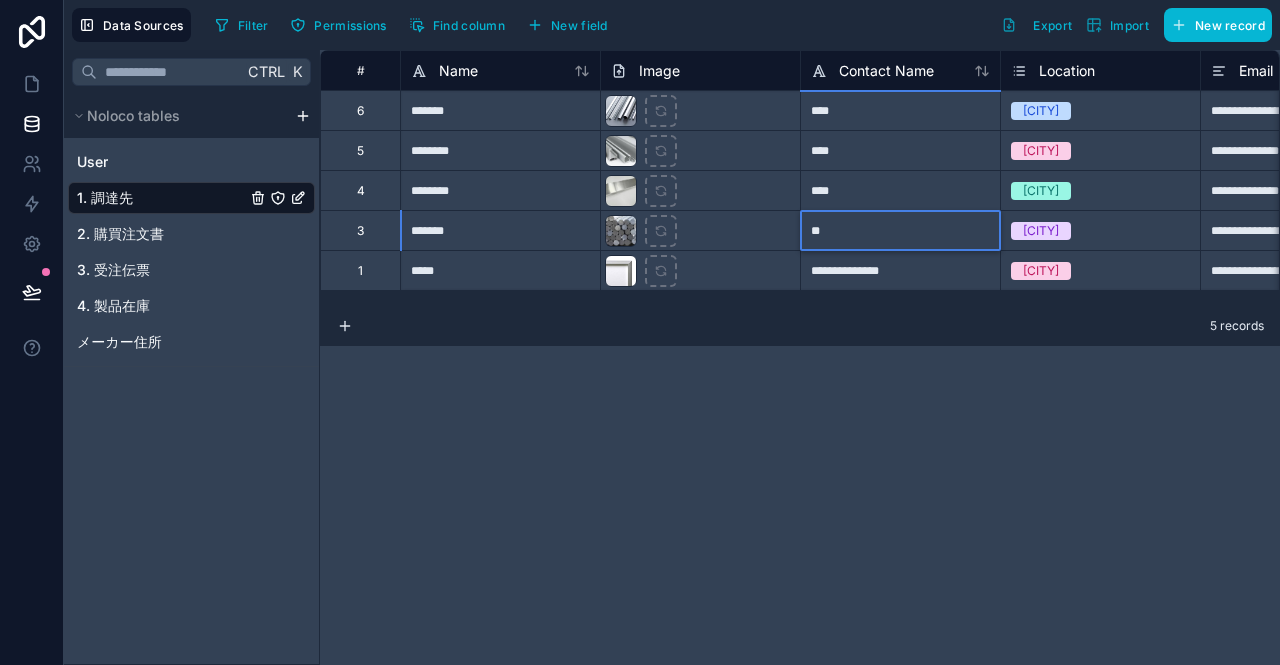 type on "*" 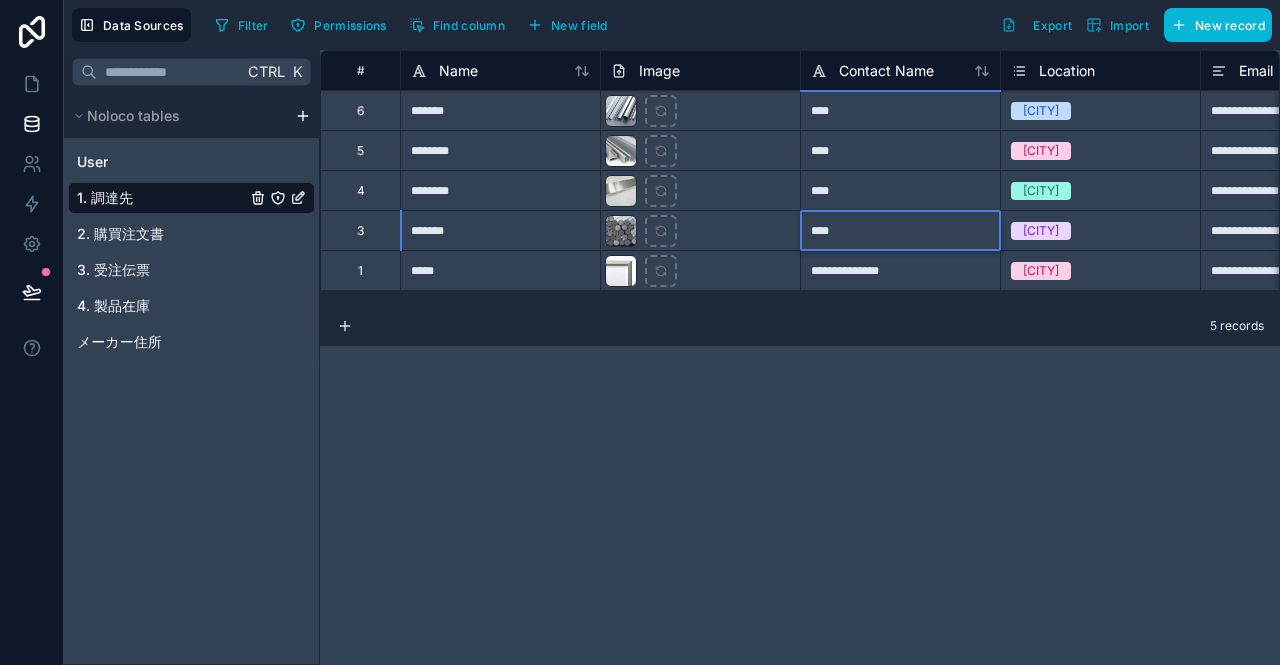 type on "****" 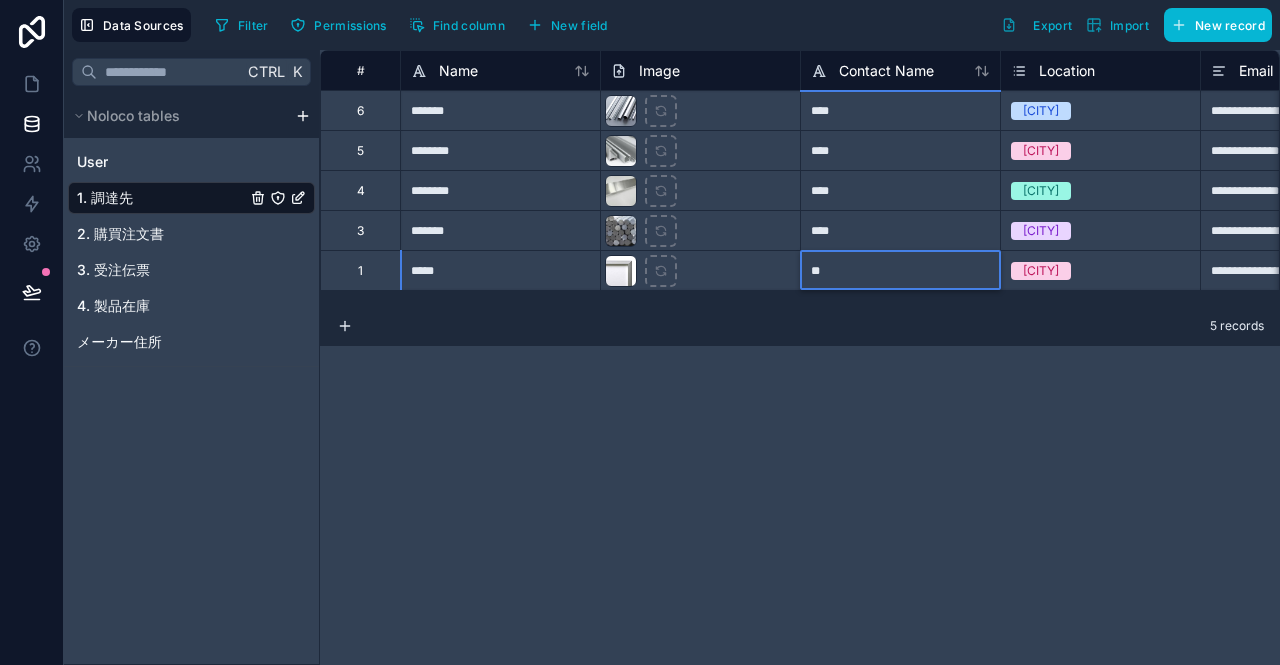 type on "*" 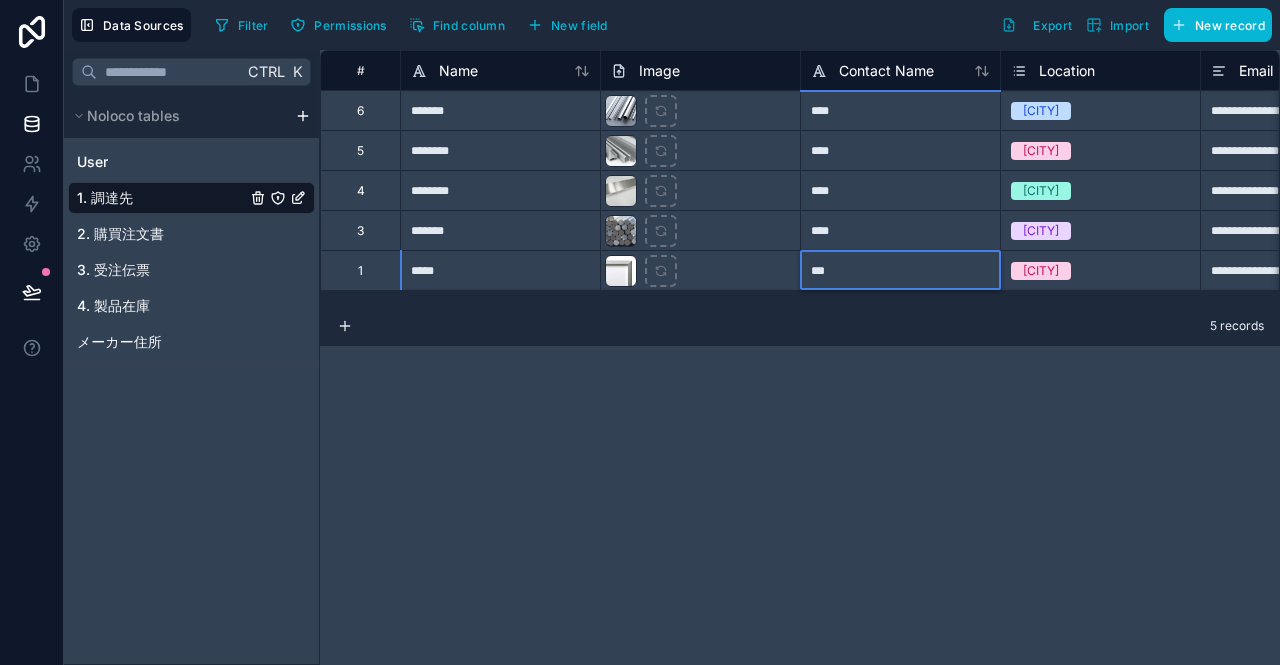 type on "****" 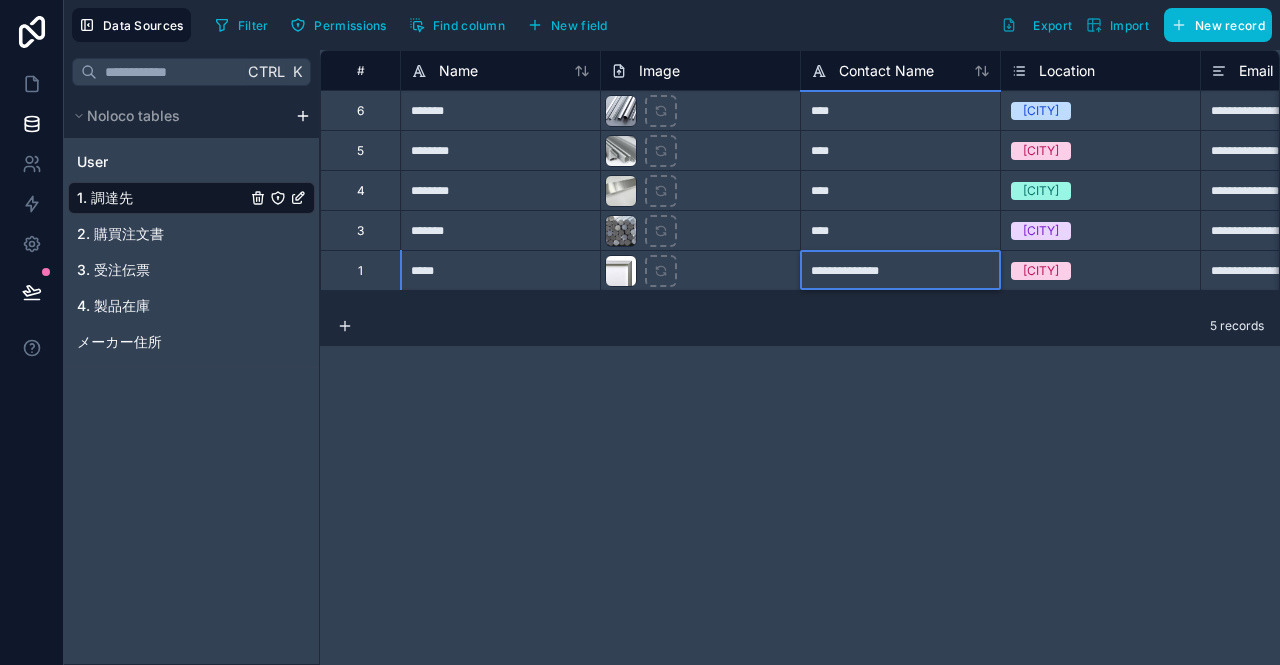 click on "Palo Alto" at bounding box center [1100, 111] 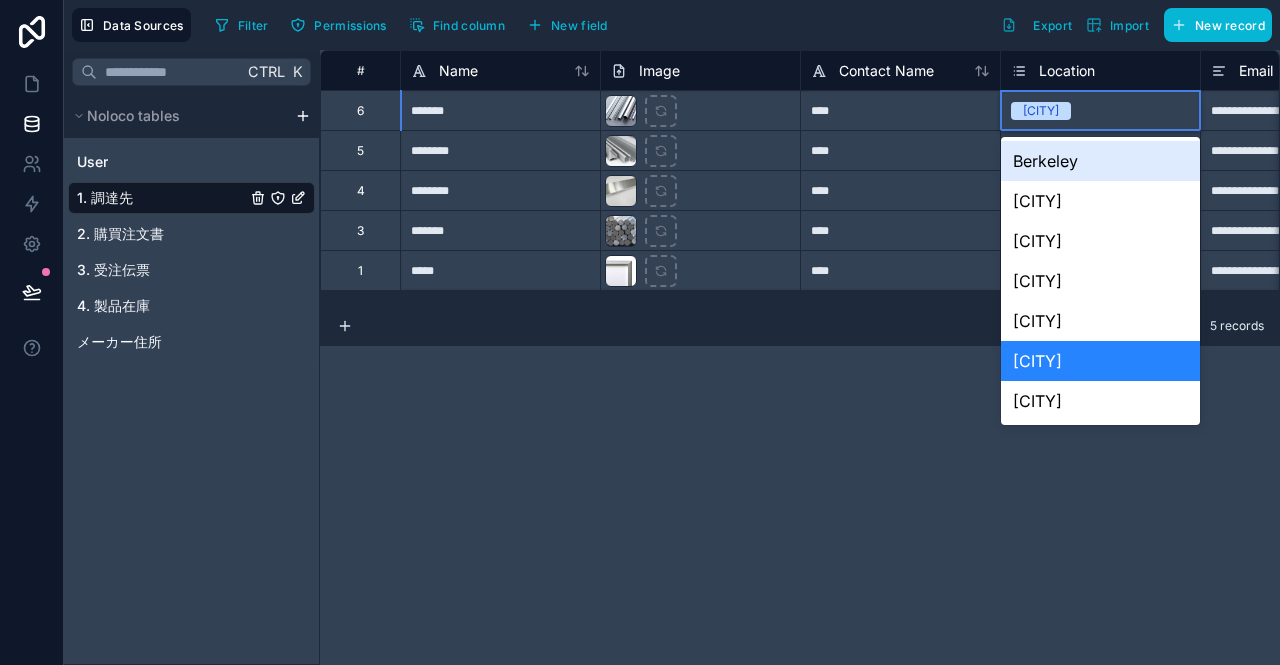 click on "Palo Alto" at bounding box center (1041, 111) 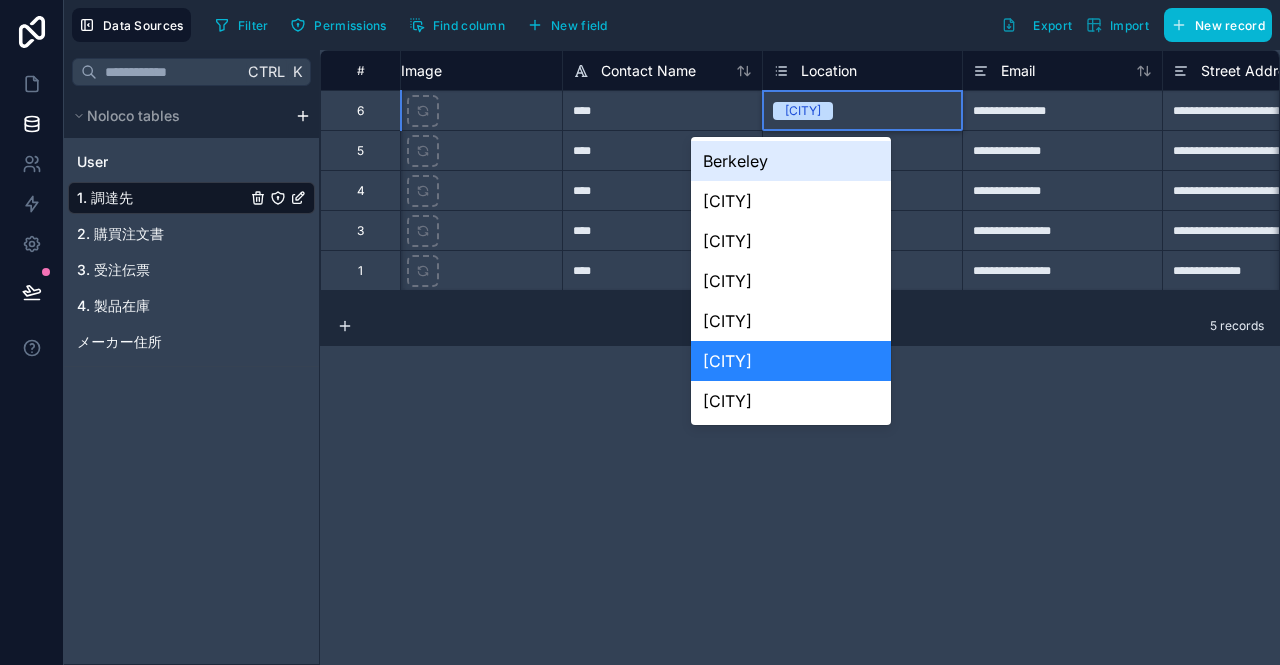 scroll, scrollTop: 0, scrollLeft: 309, axis: horizontal 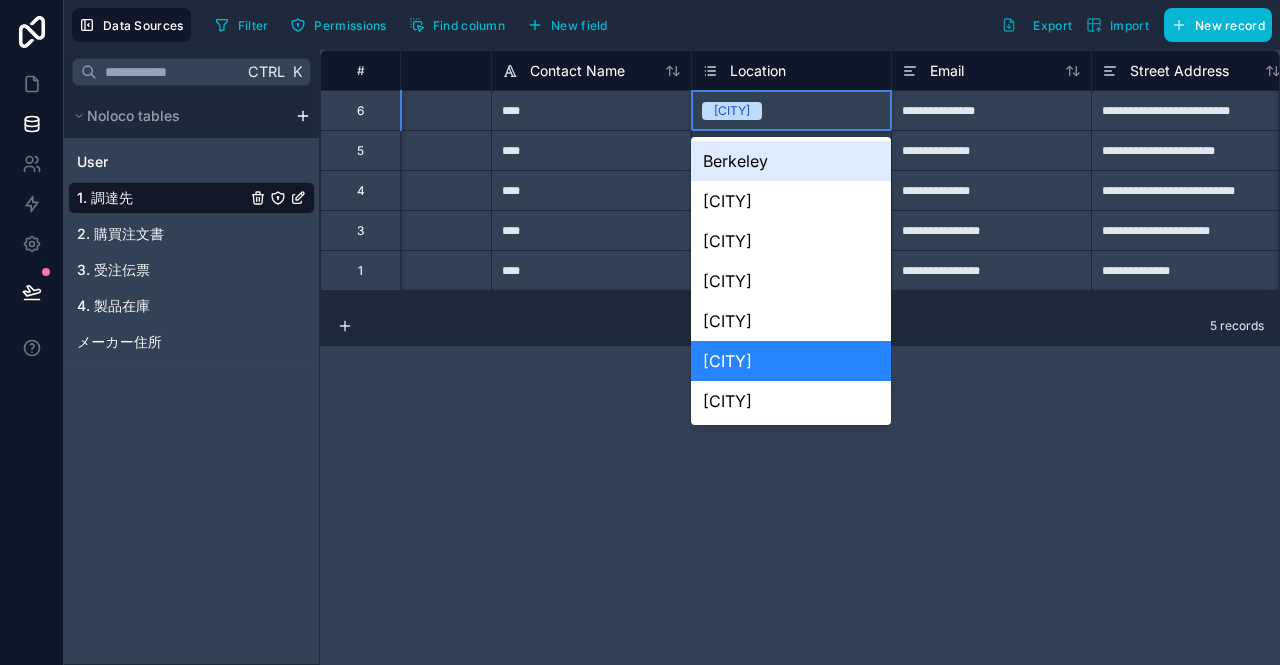 click on "Location" at bounding box center (758, 71) 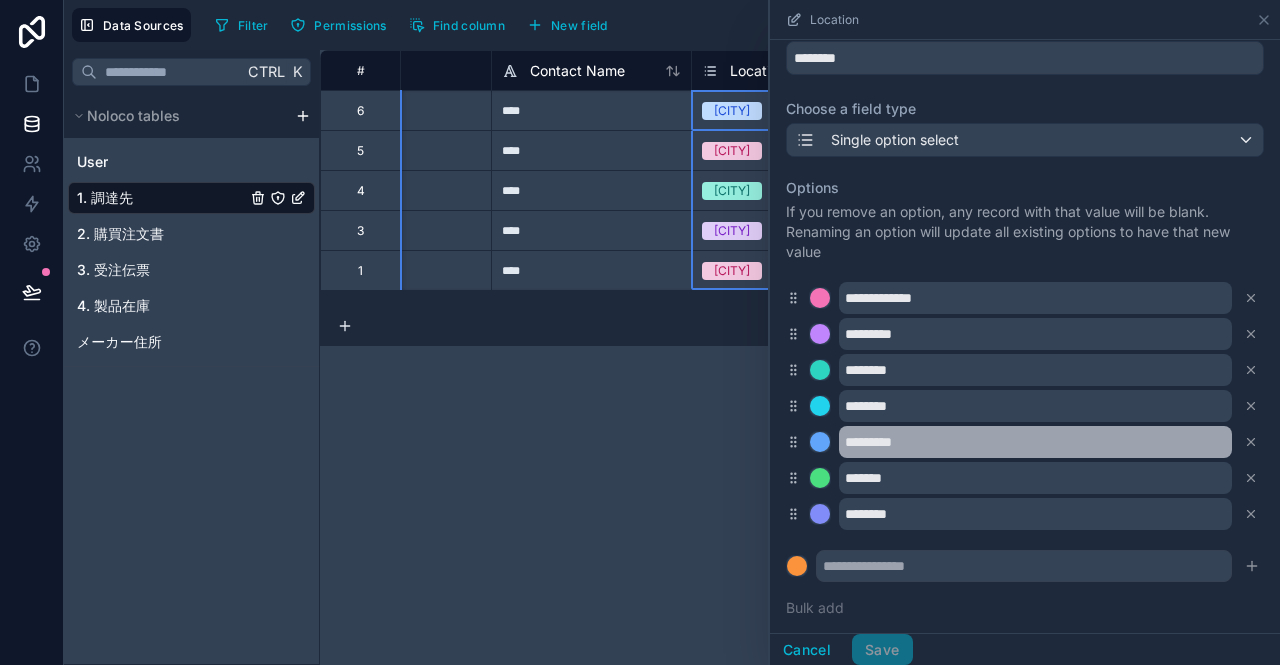 scroll, scrollTop: 0, scrollLeft: 0, axis: both 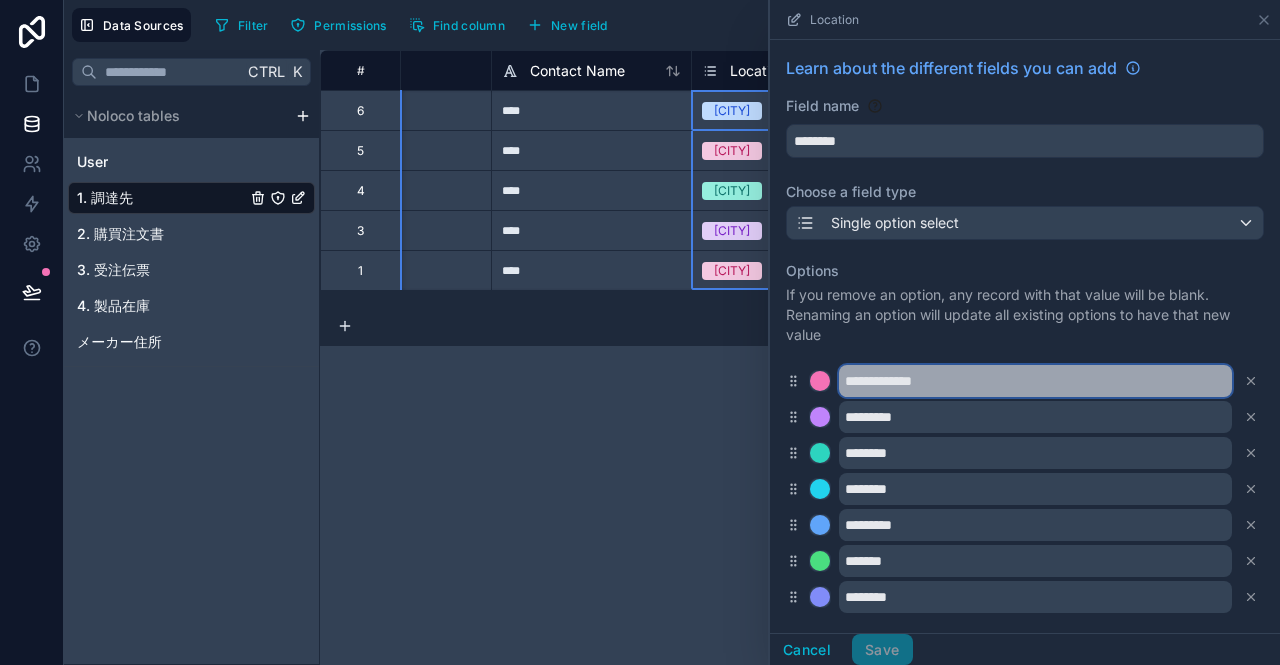 click on "**********" at bounding box center (1035, 381) 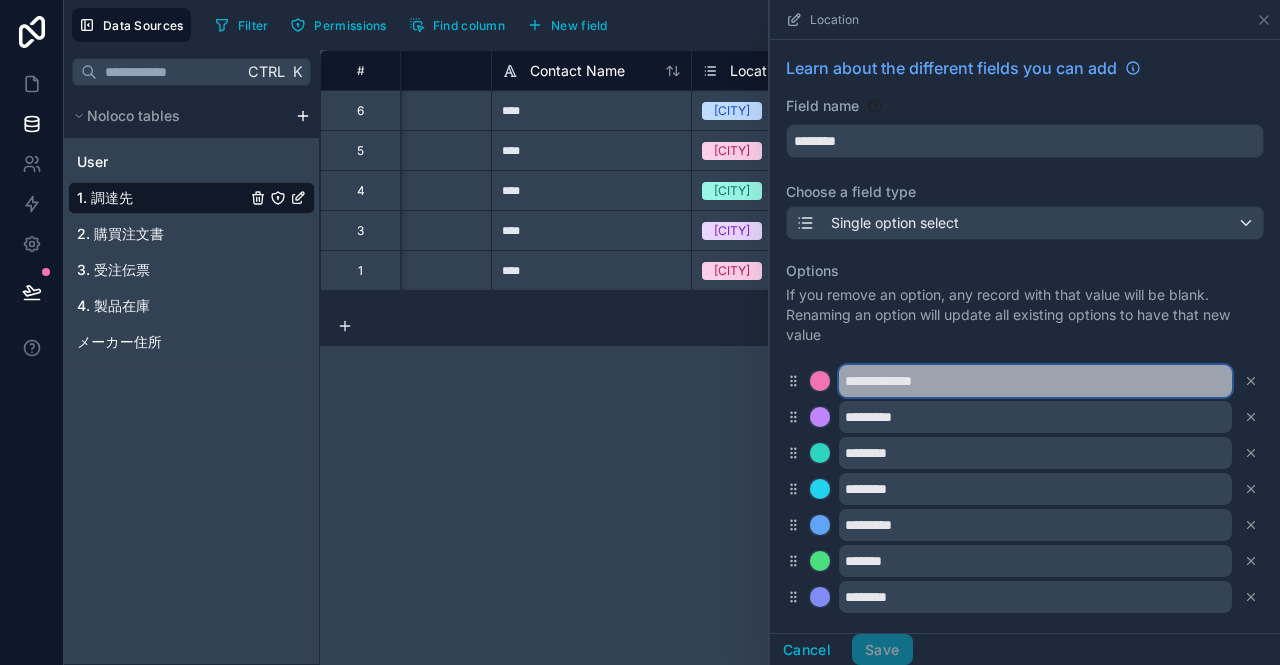 click on "**********" at bounding box center [1035, 381] 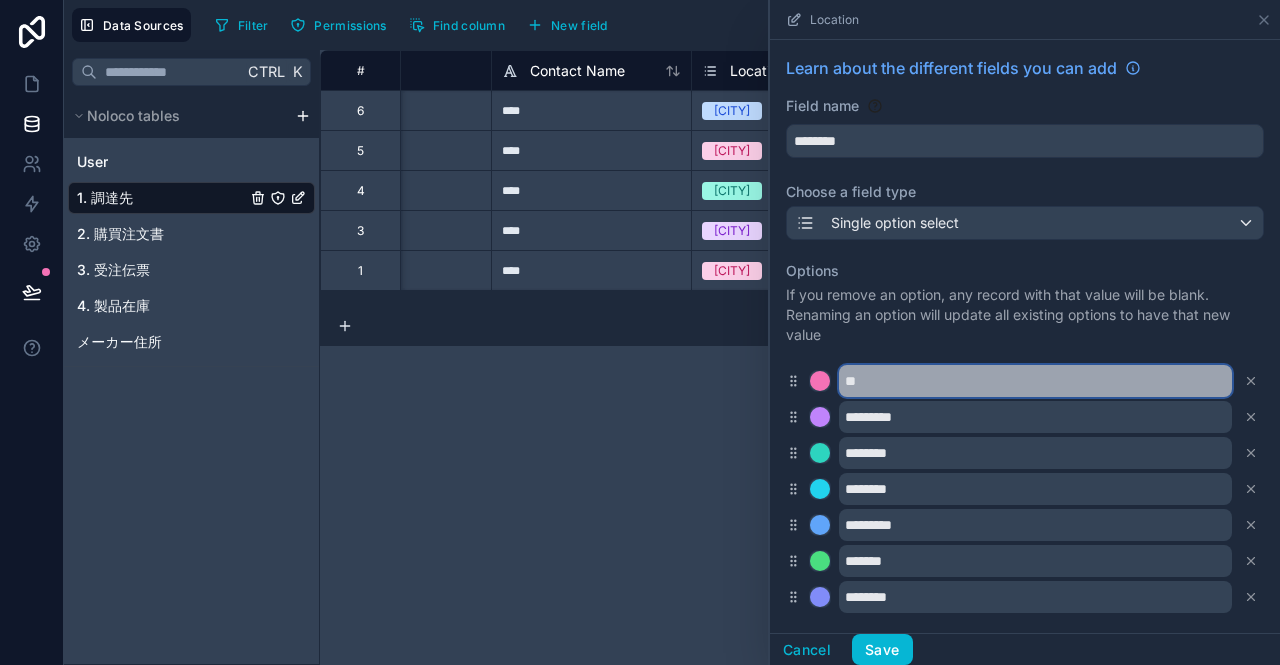 type on "*" 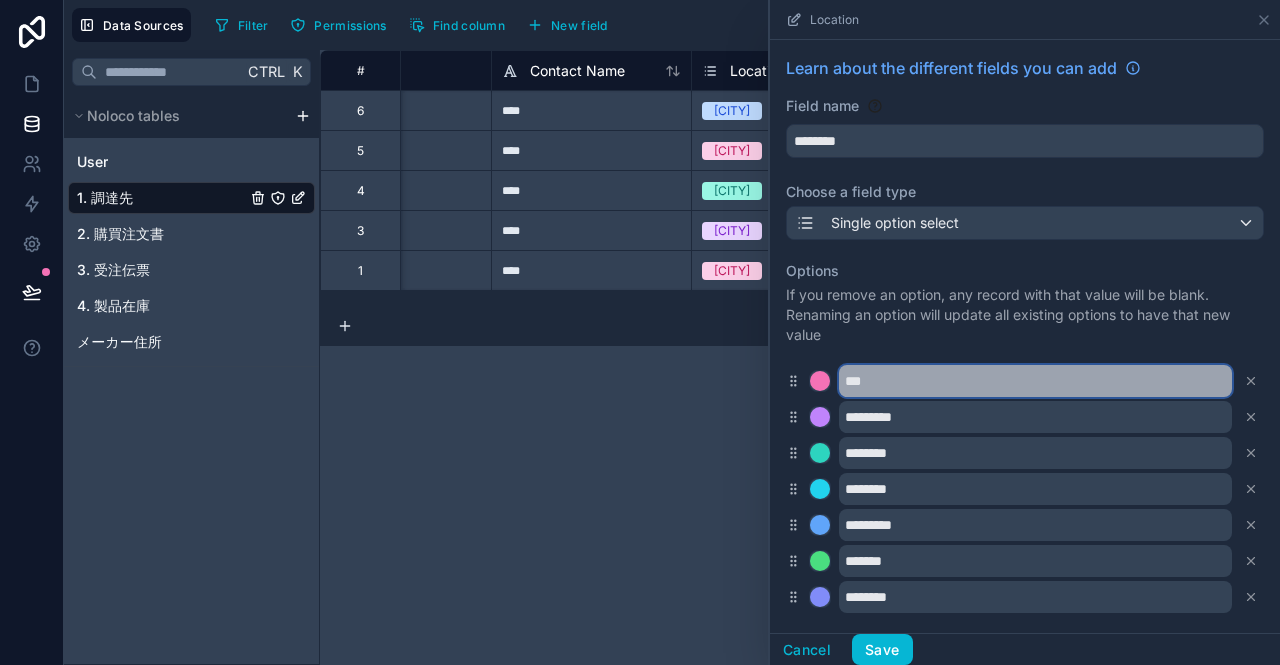 type on "***" 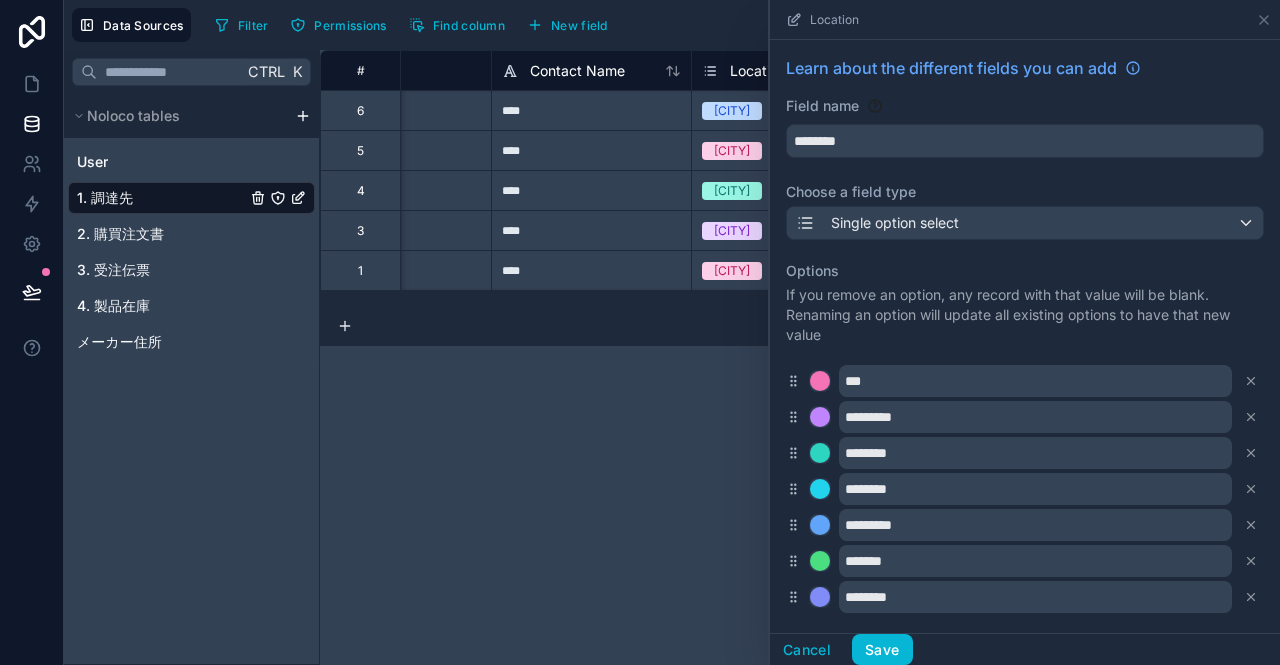 click on "*** ********* ******** ******** ********* ******* ********" at bounding box center [1025, 489] 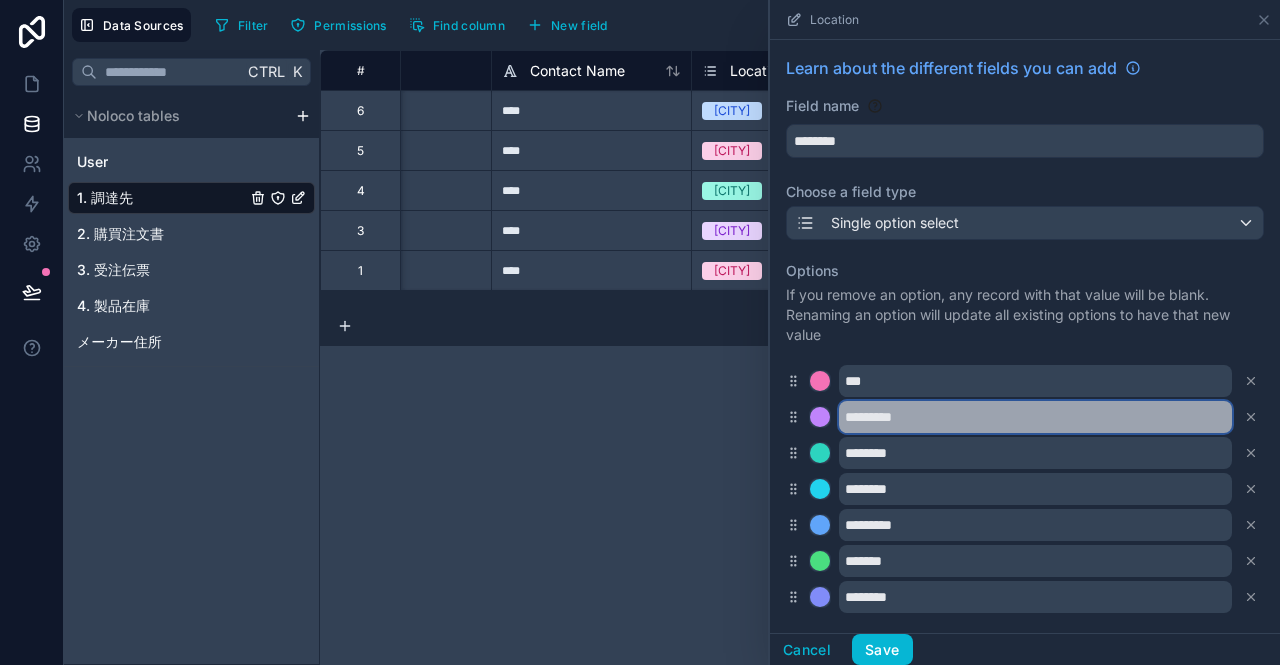 click on "*********" at bounding box center (1035, 417) 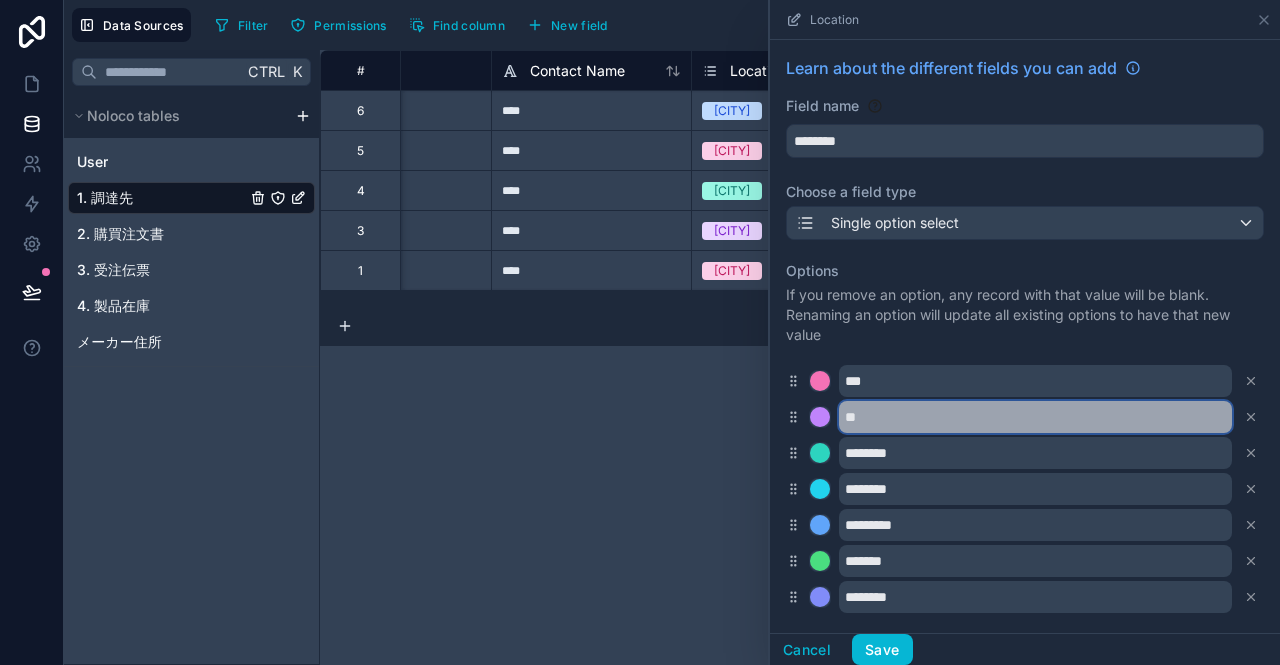 type on "*" 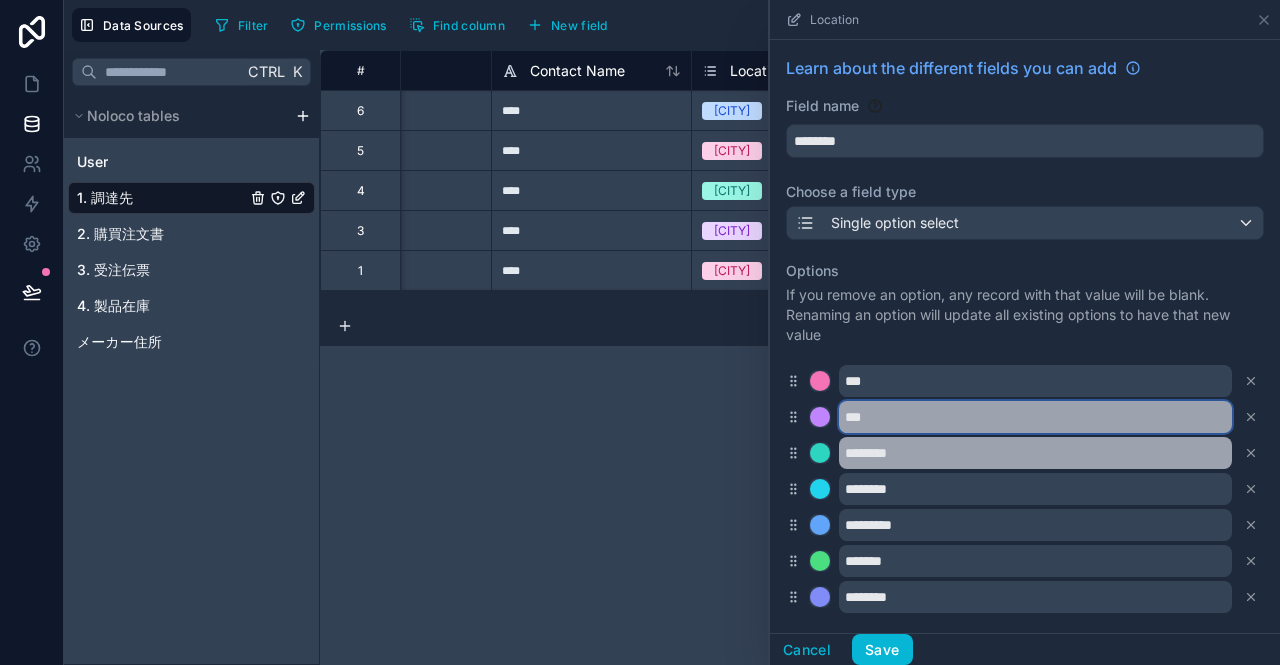 type on "***" 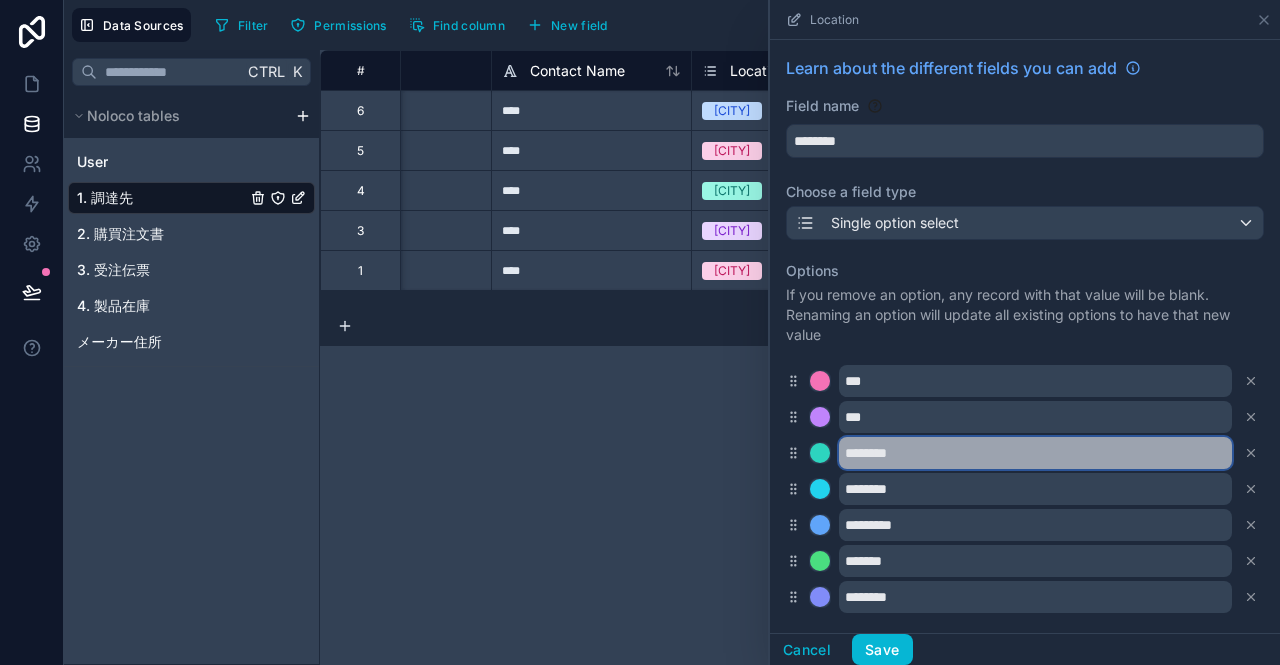 click on "********" at bounding box center [1035, 453] 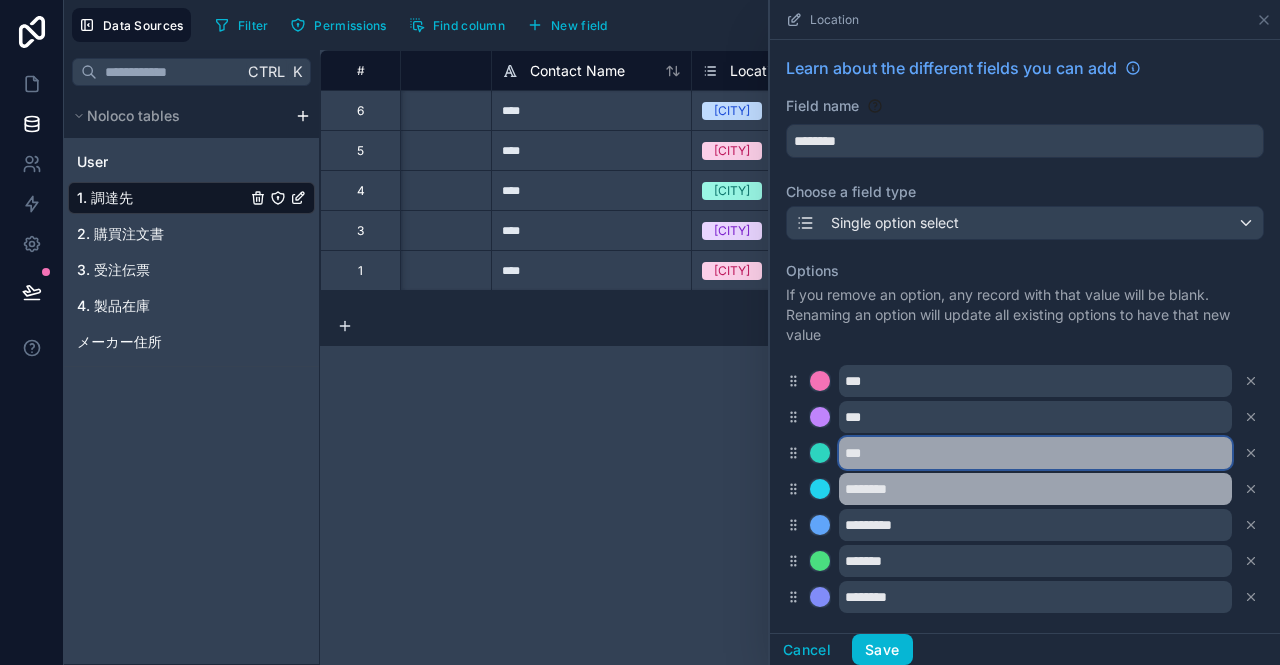 type on "***" 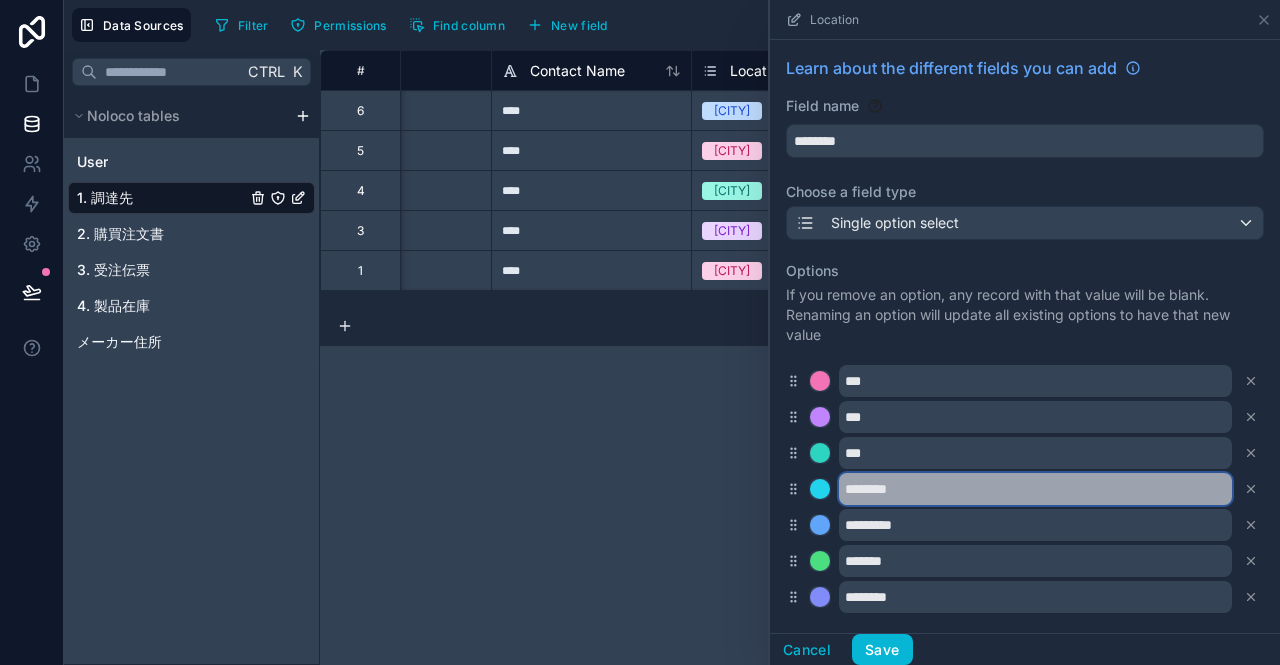 click on "********" at bounding box center (1035, 489) 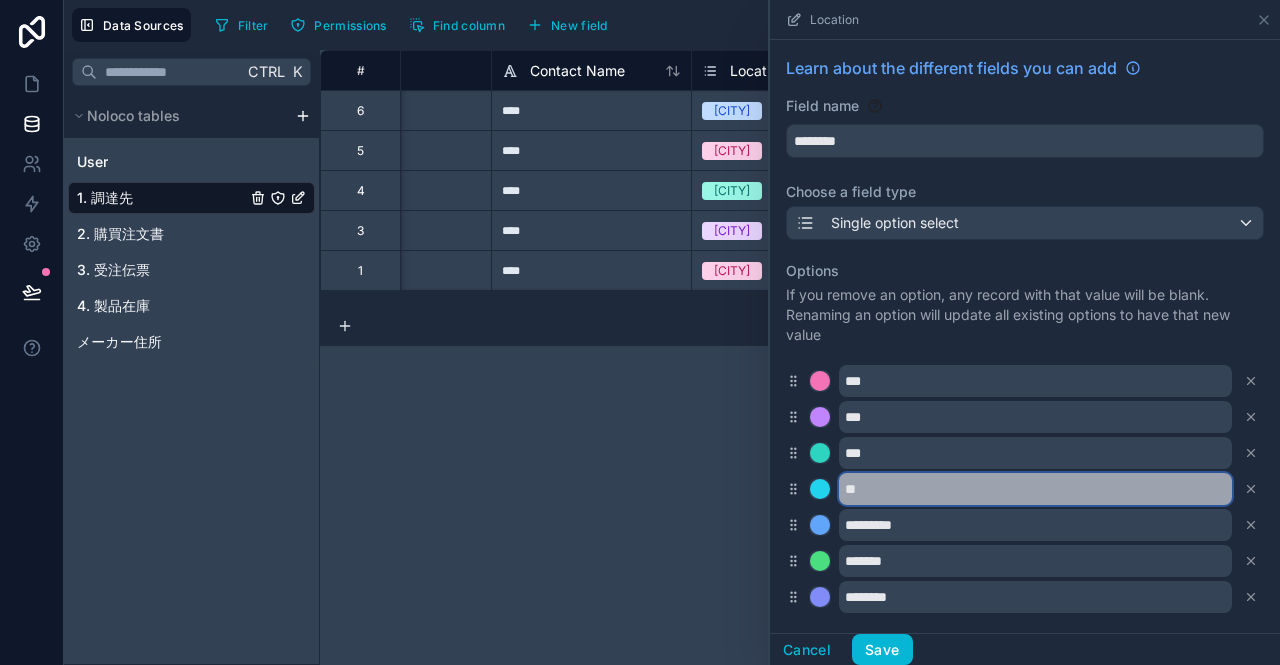 type on "*" 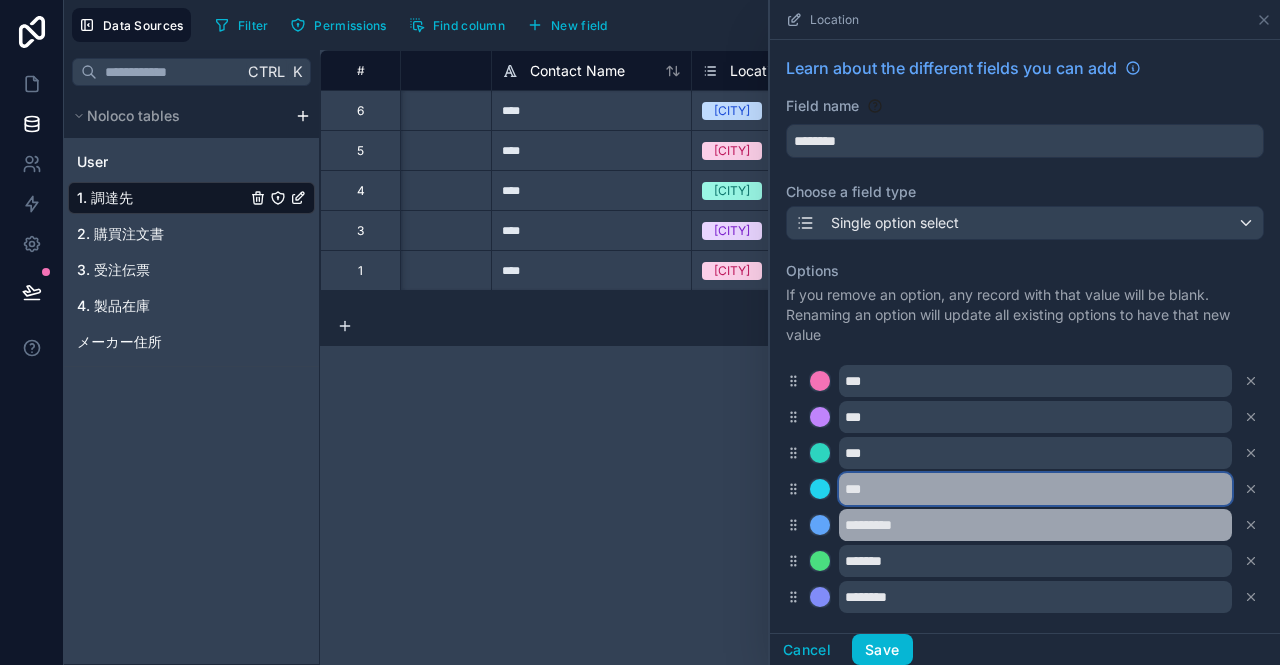type on "***" 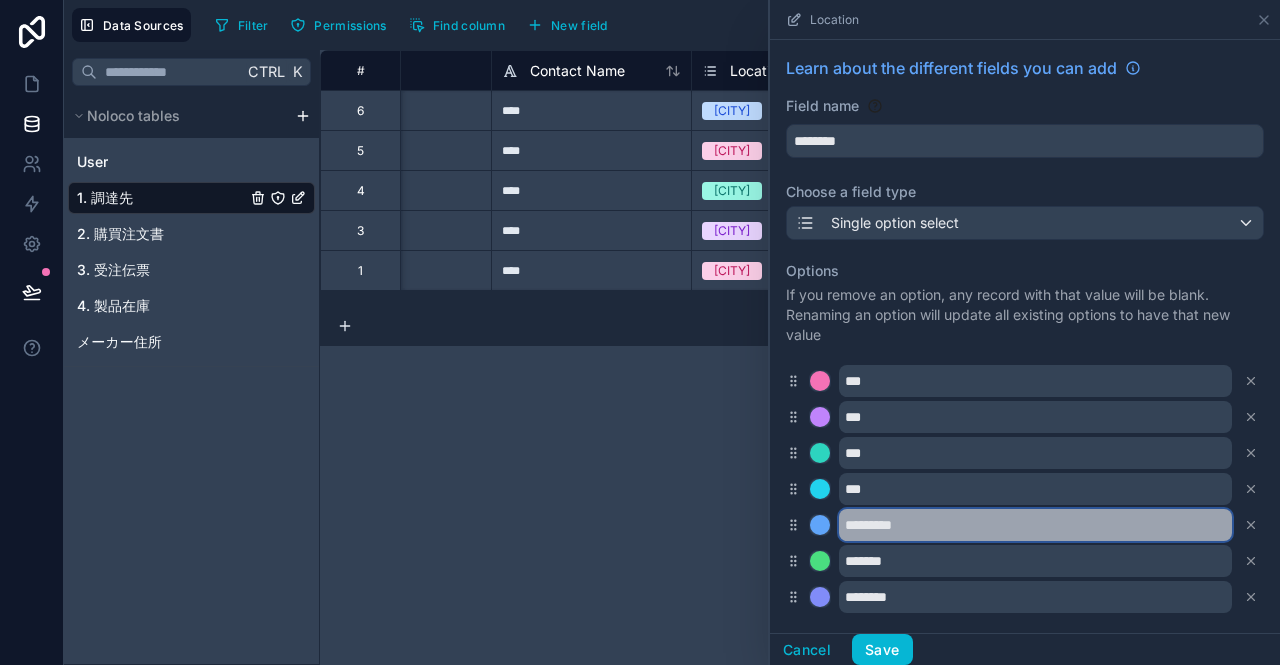 click on "*********" at bounding box center [1035, 525] 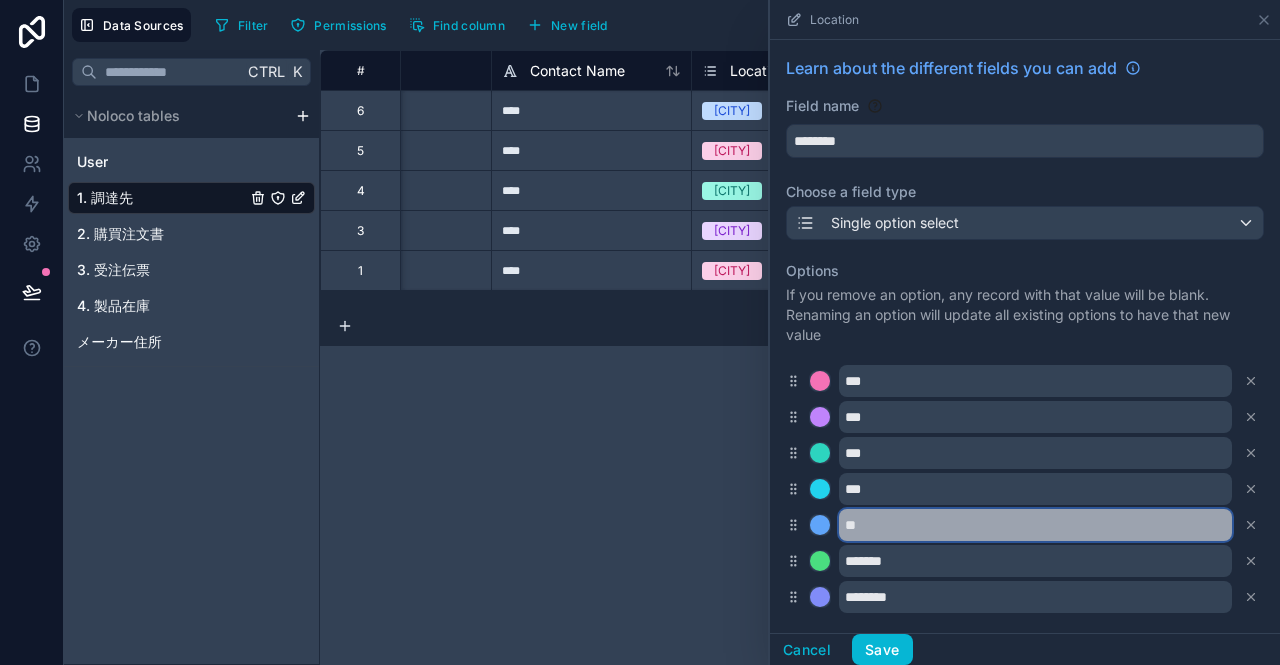 type on "*" 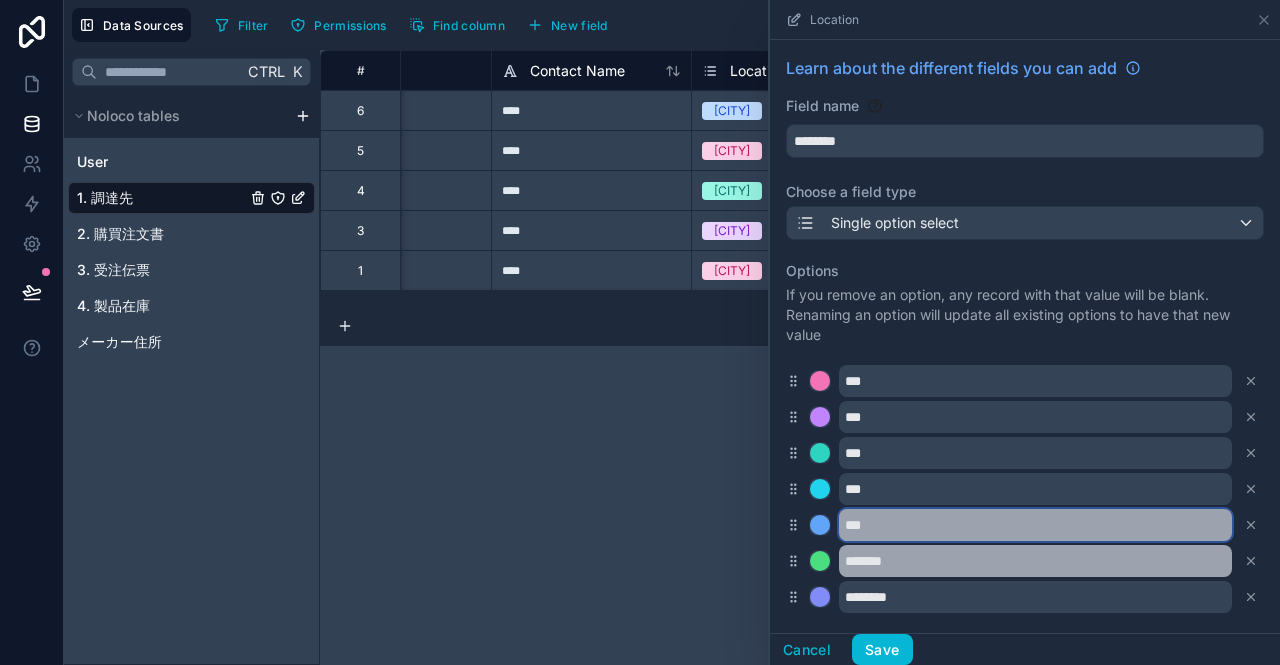 type on "***" 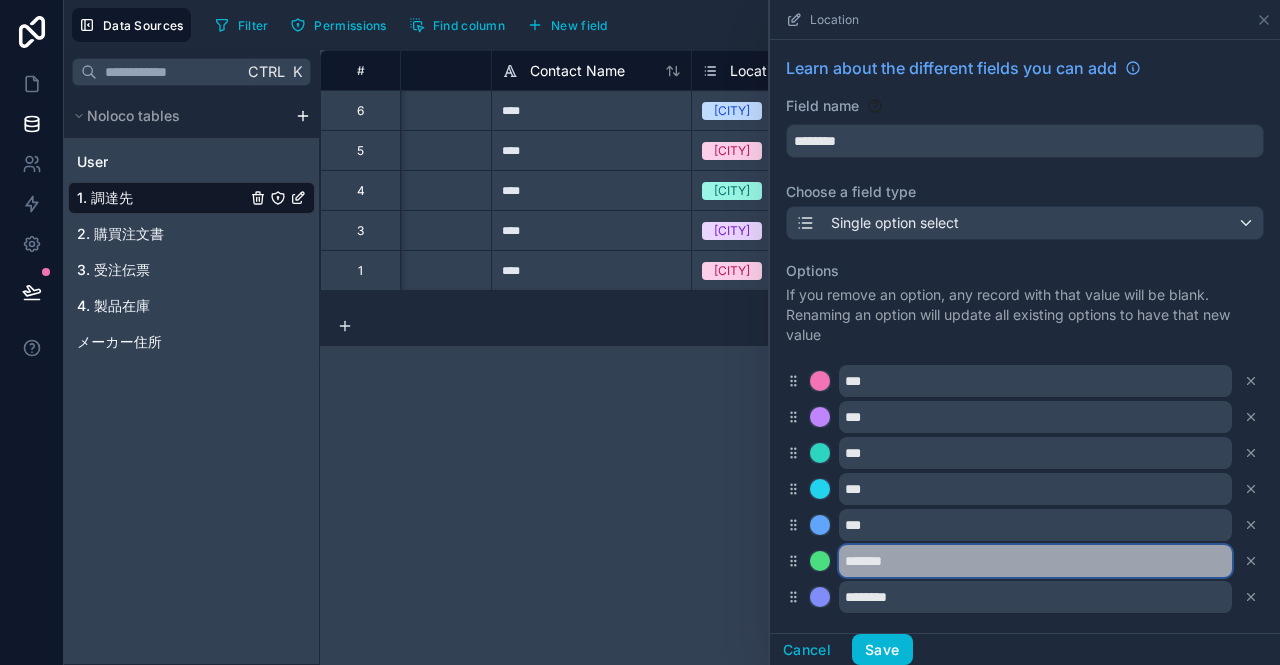 click on "*******" at bounding box center [1035, 561] 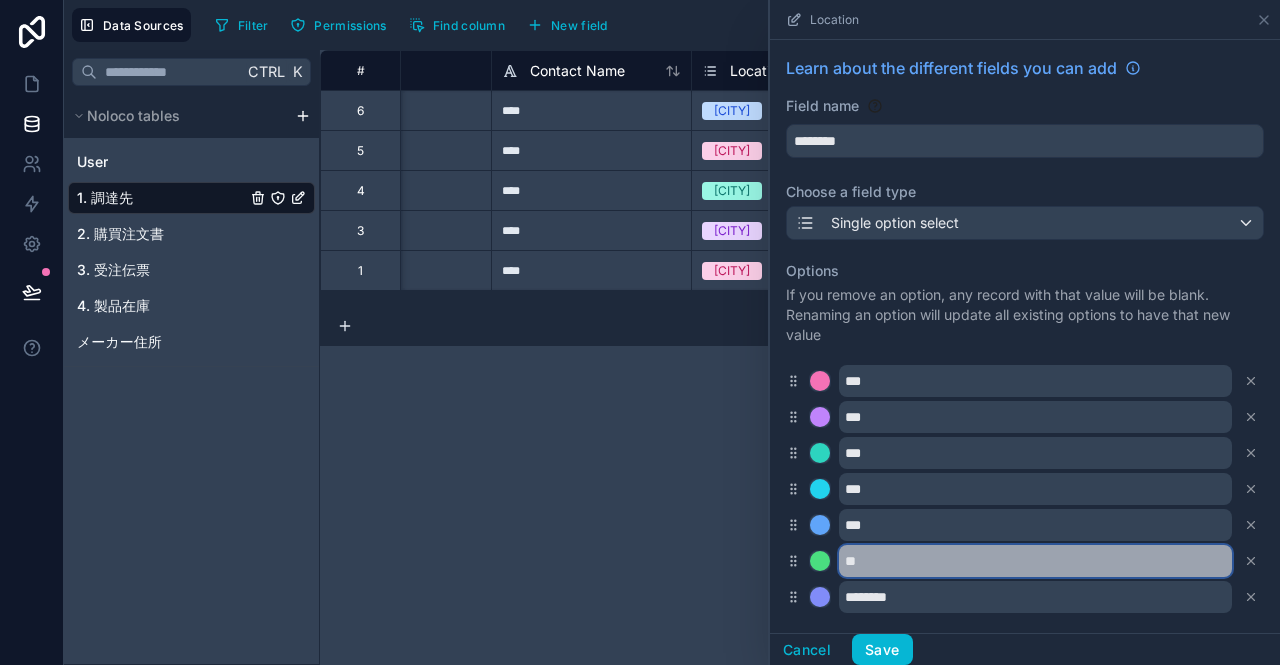 type on "*" 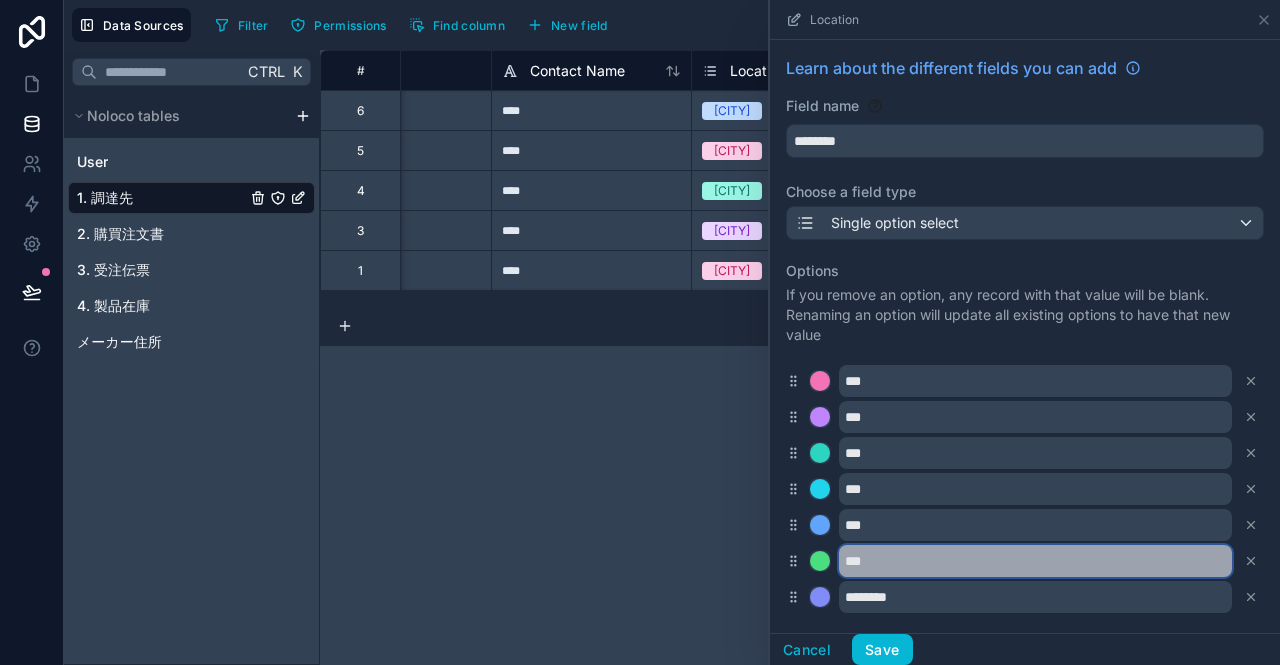 click on "***" at bounding box center (1035, 561) 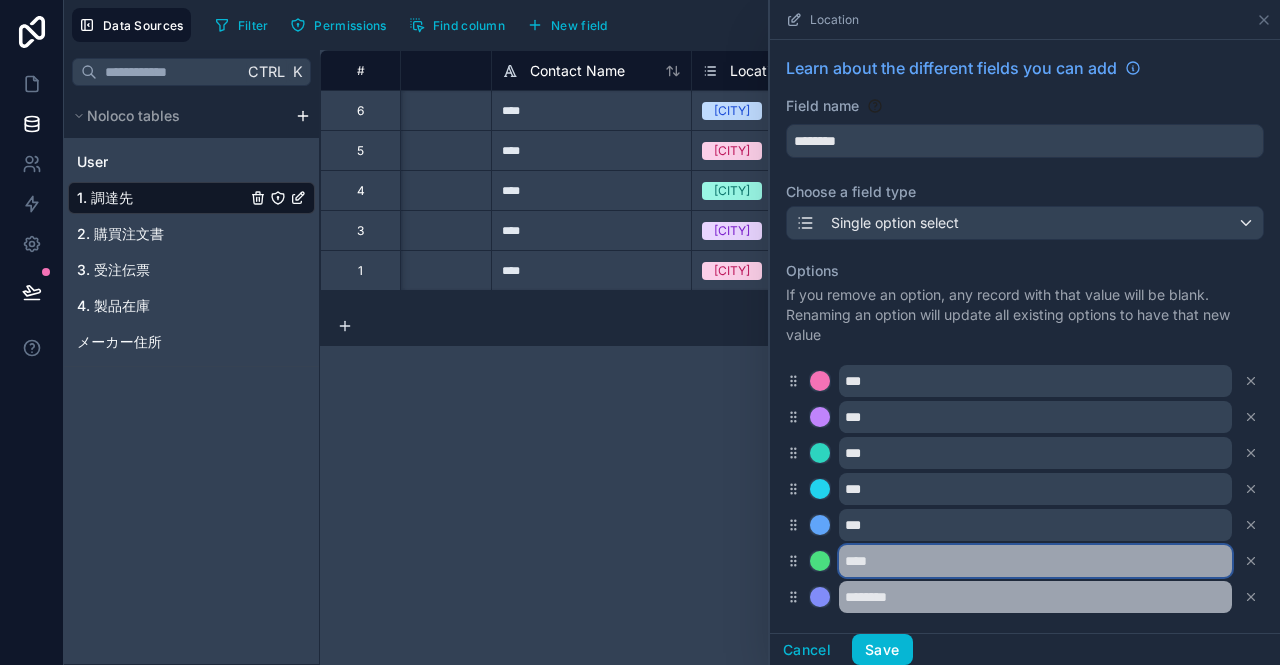 type on "****" 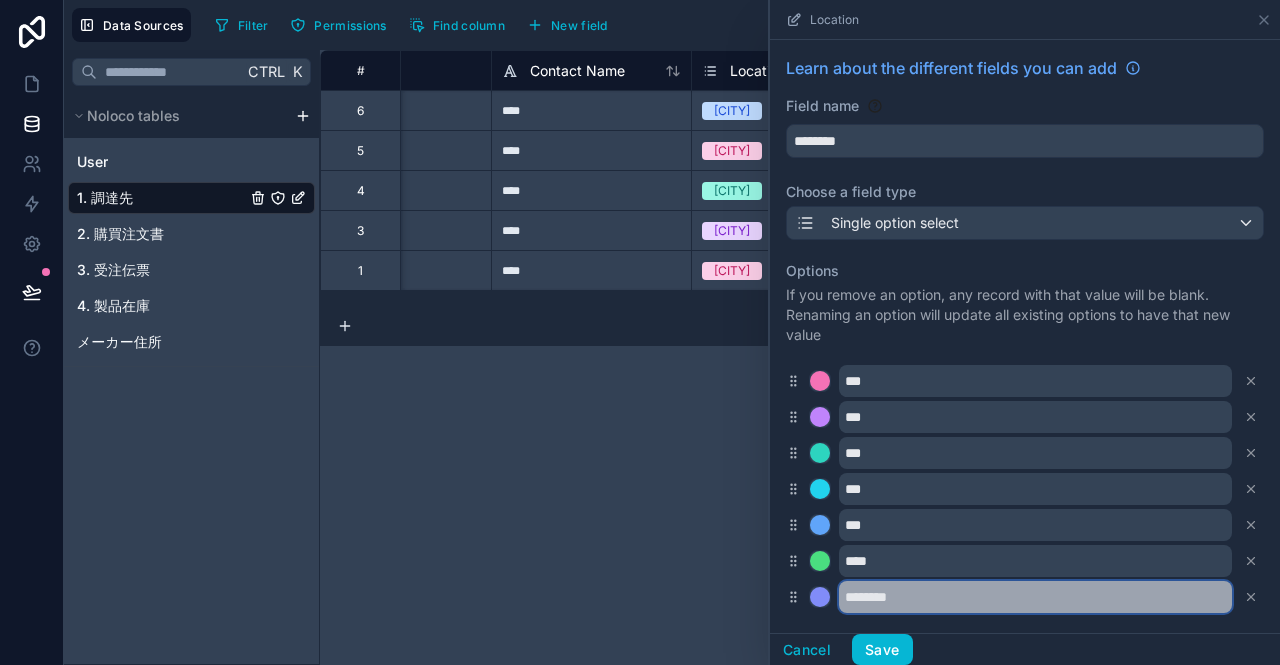 click on "********" at bounding box center (1035, 597) 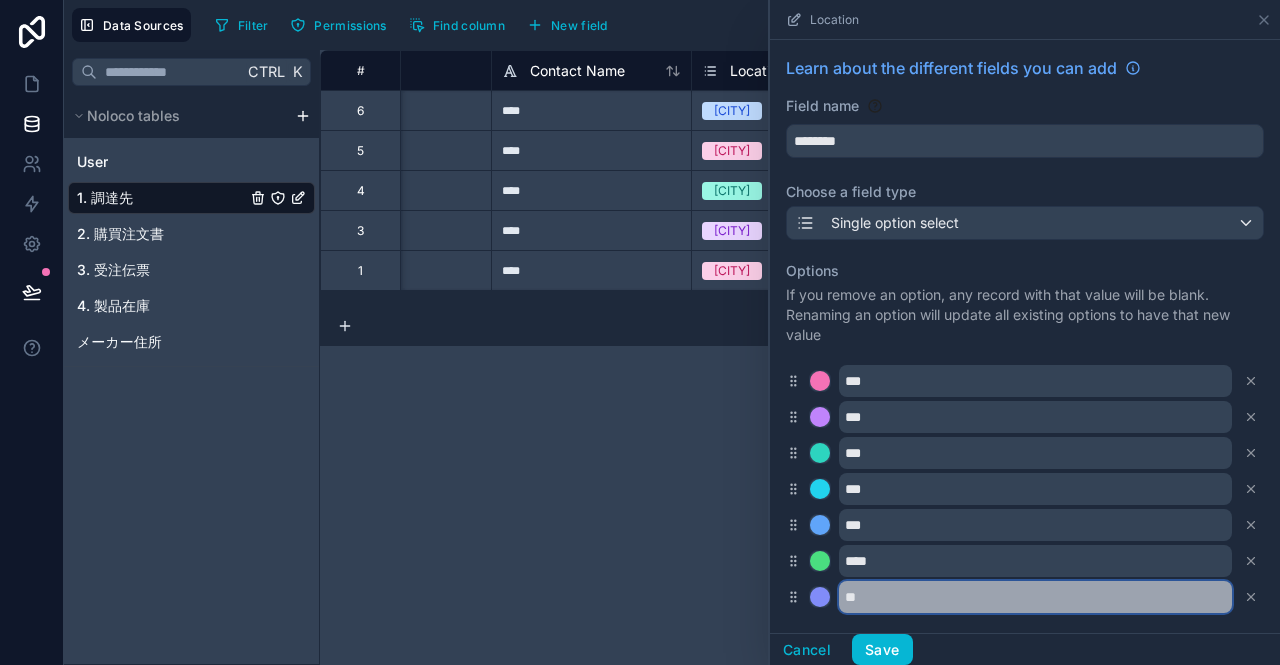 type on "*" 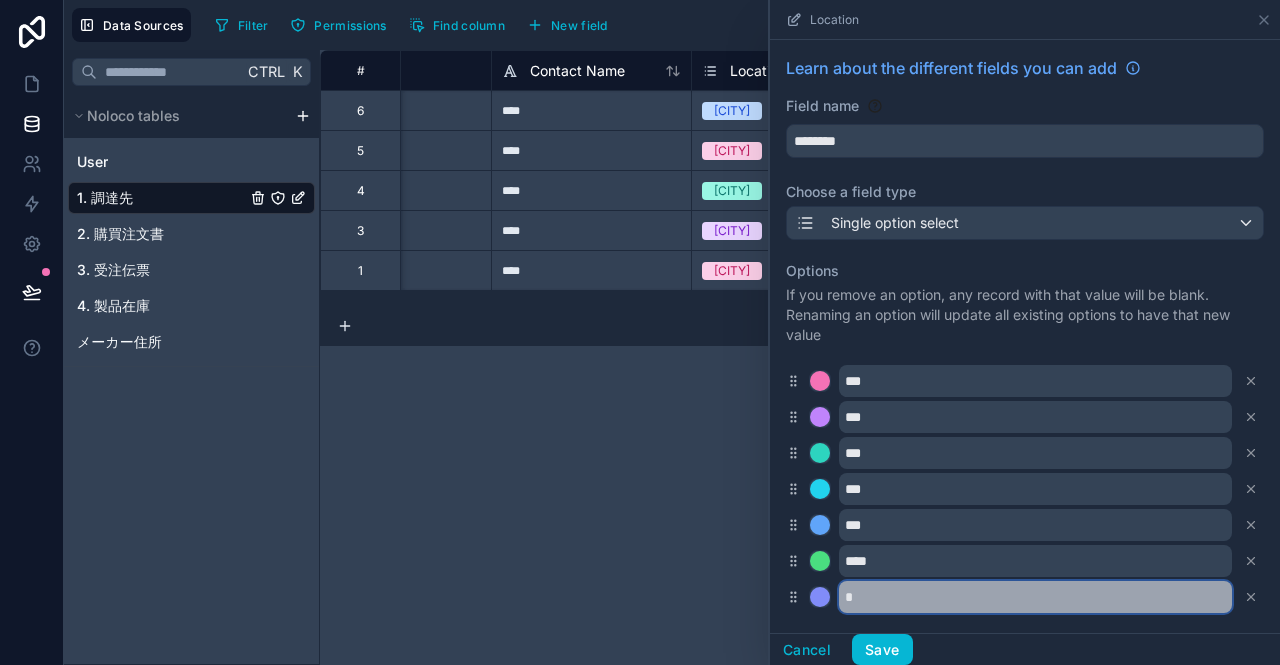 type on "*" 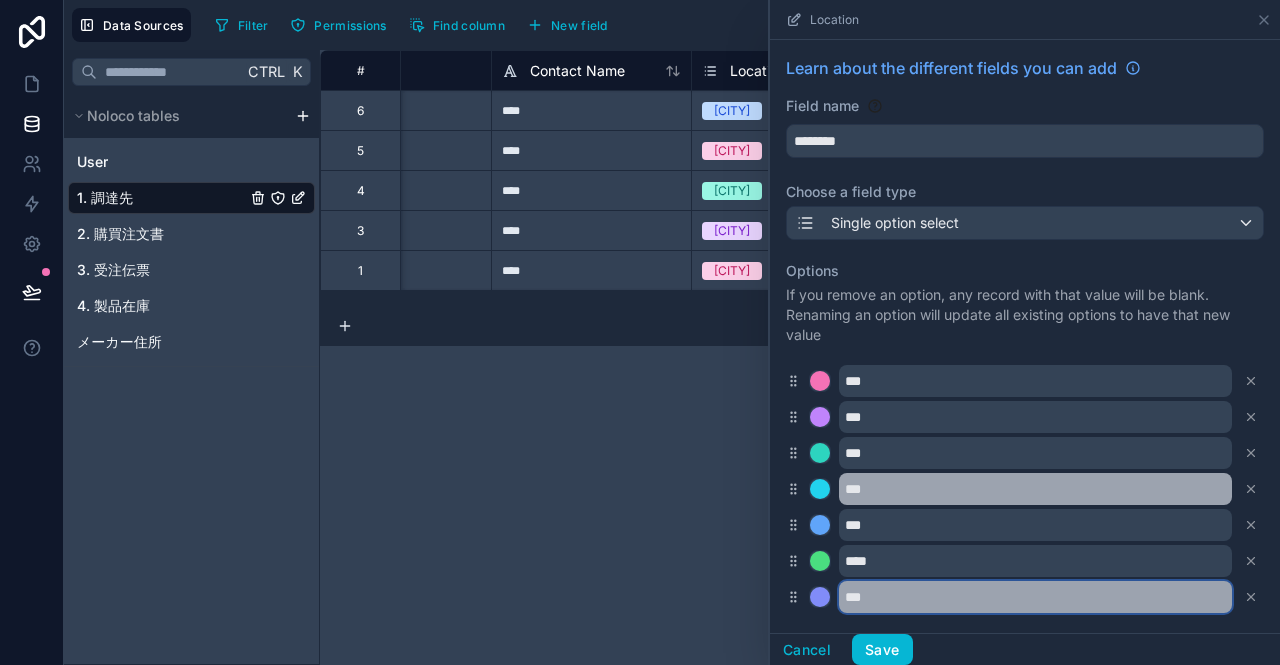 scroll, scrollTop: 100, scrollLeft: 0, axis: vertical 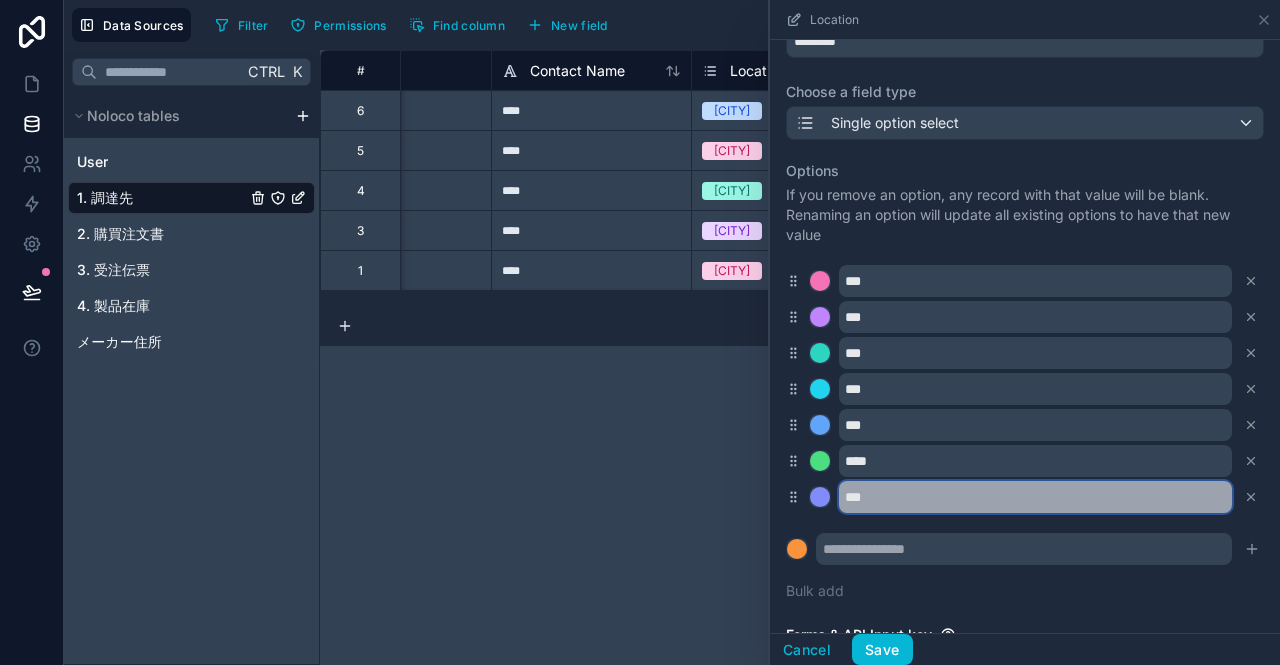 type on "***" 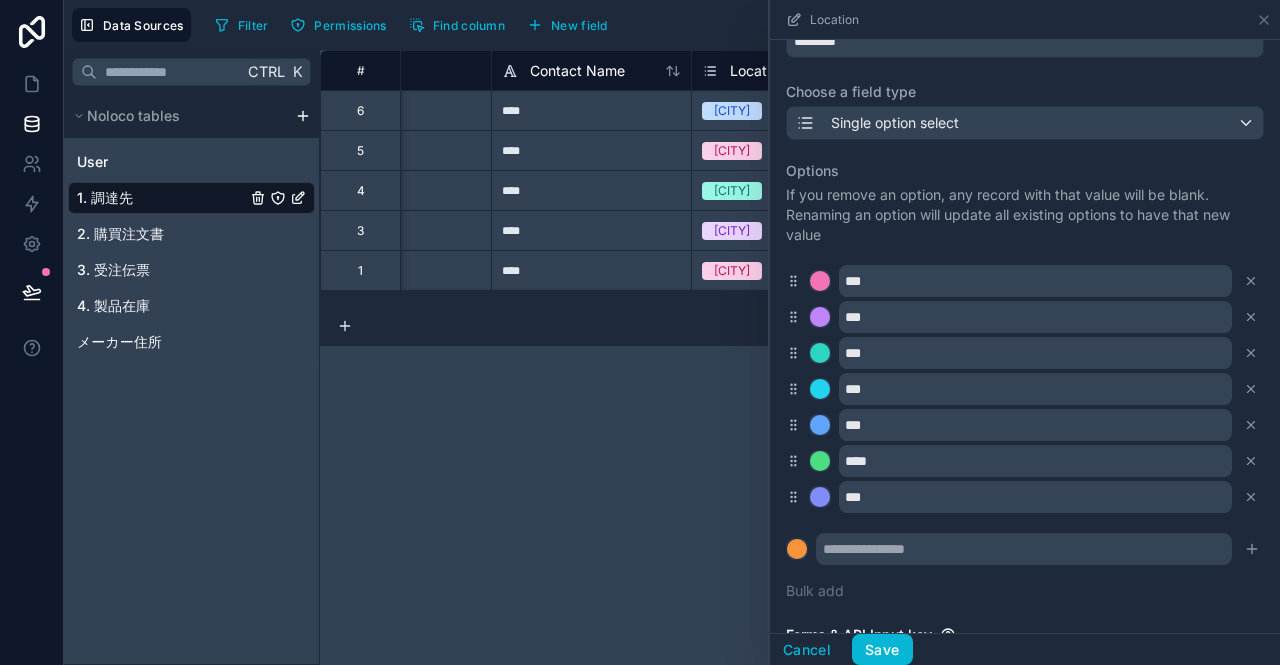 click on "**********" at bounding box center (800, 357) 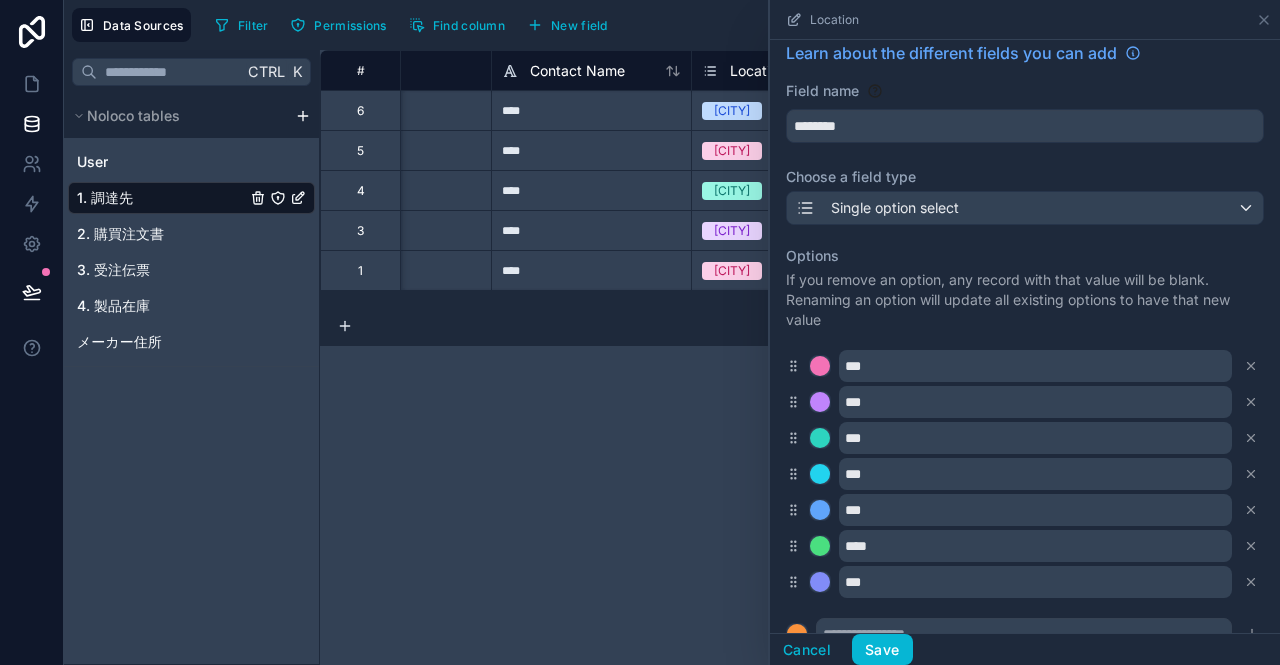 scroll, scrollTop: 0, scrollLeft: 0, axis: both 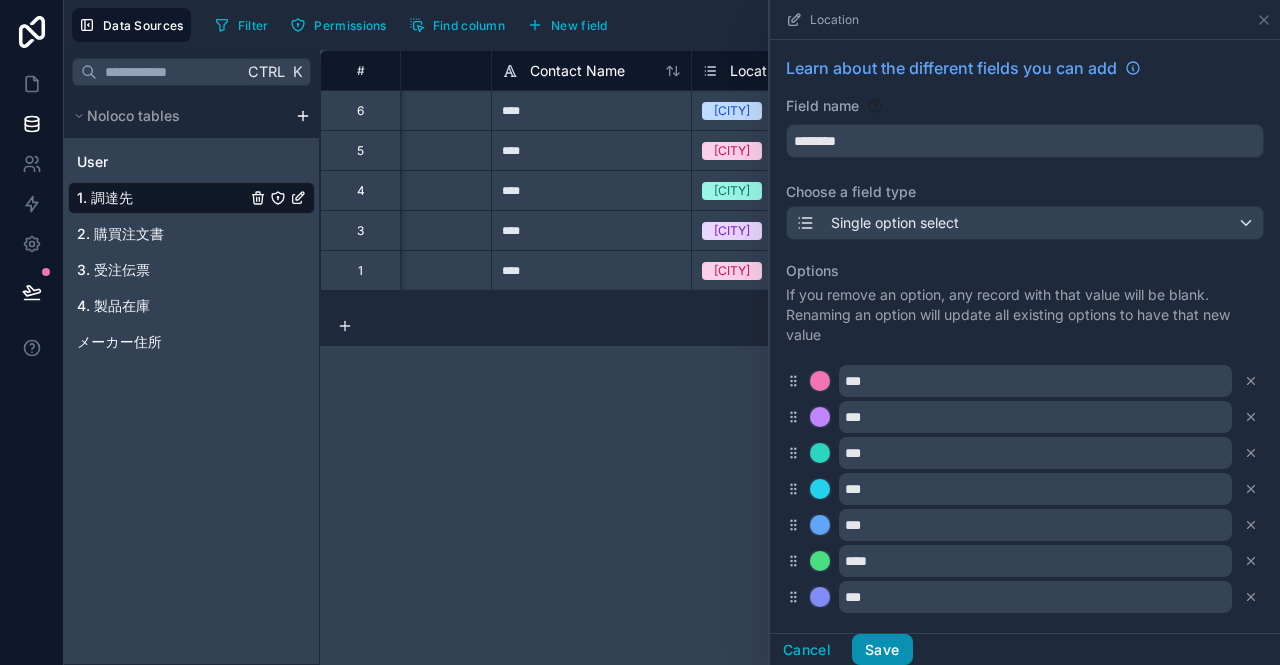 click on "Save" at bounding box center (882, 650) 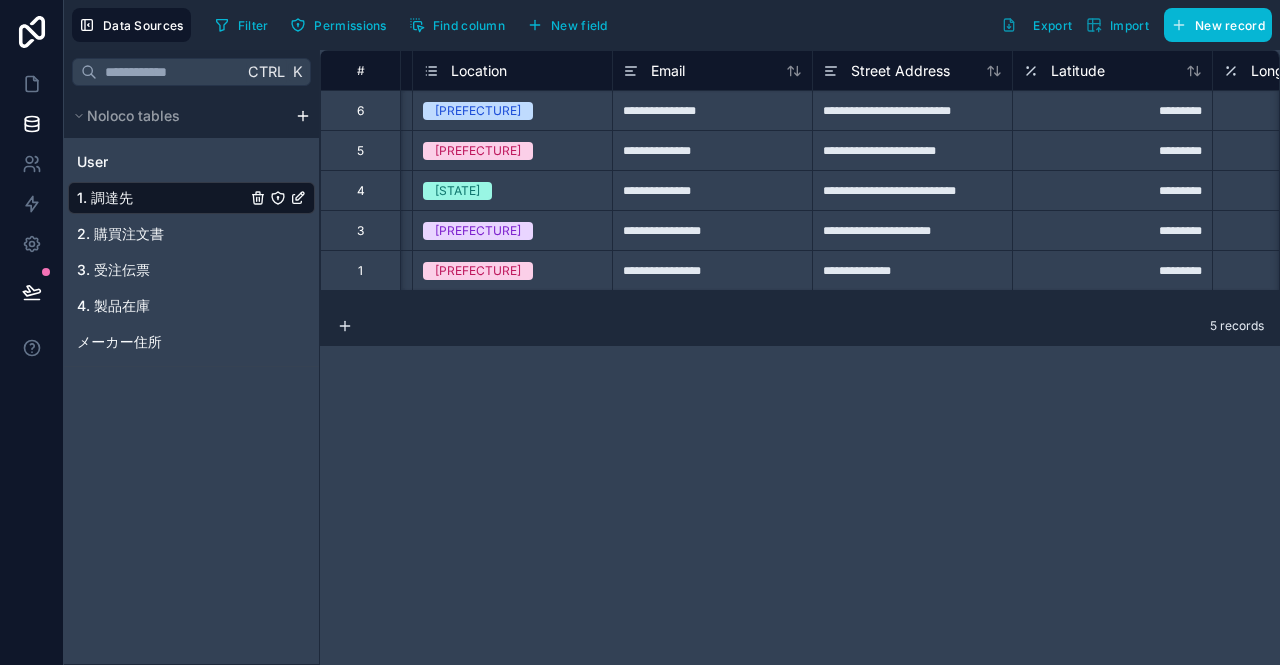 scroll, scrollTop: 0, scrollLeft: 0, axis: both 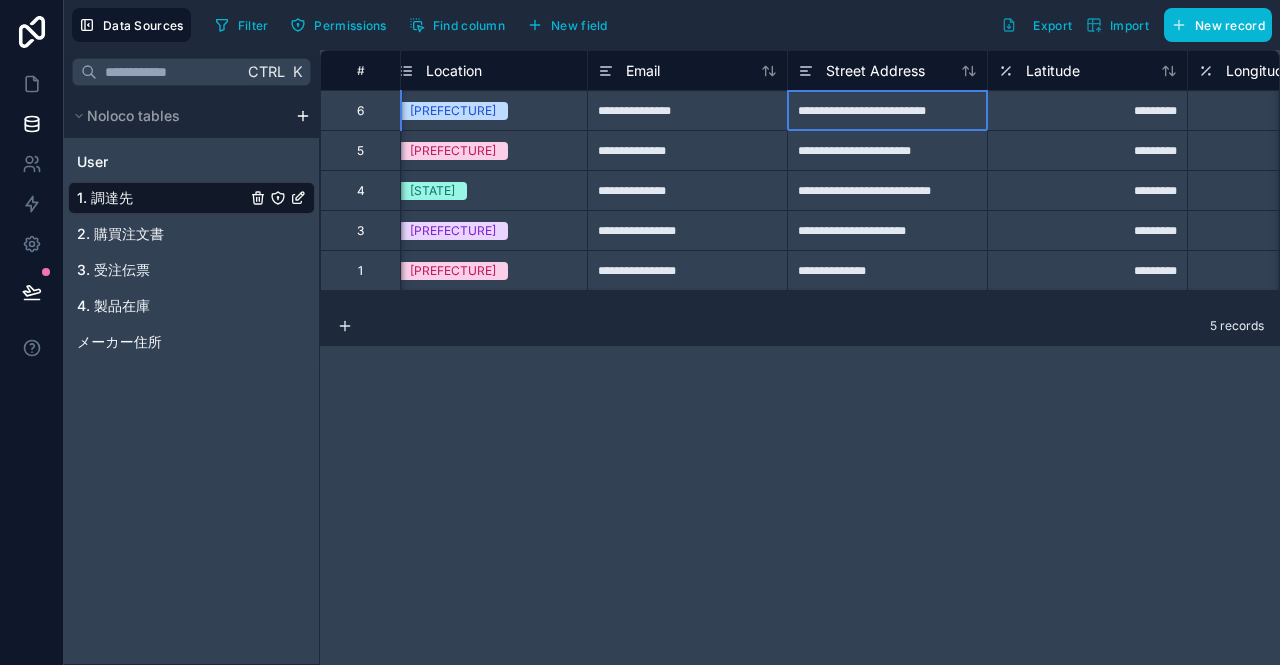 click on "**********" at bounding box center [887, 110] 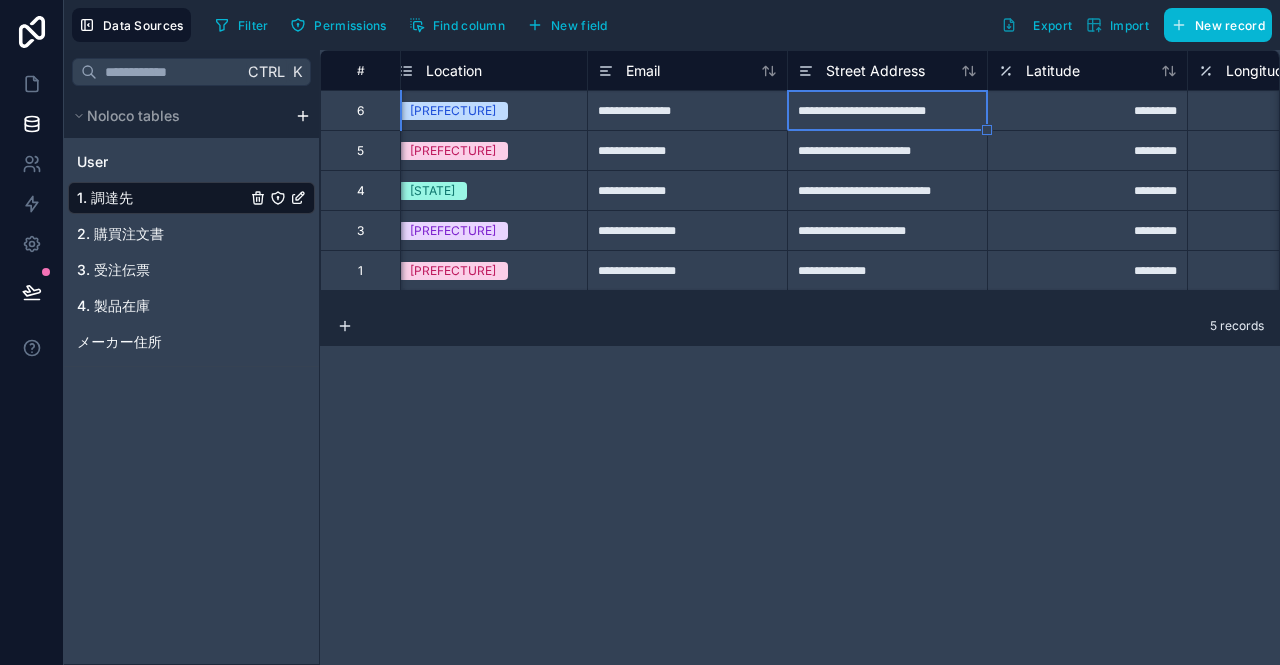 click on "**********" at bounding box center [887, 110] 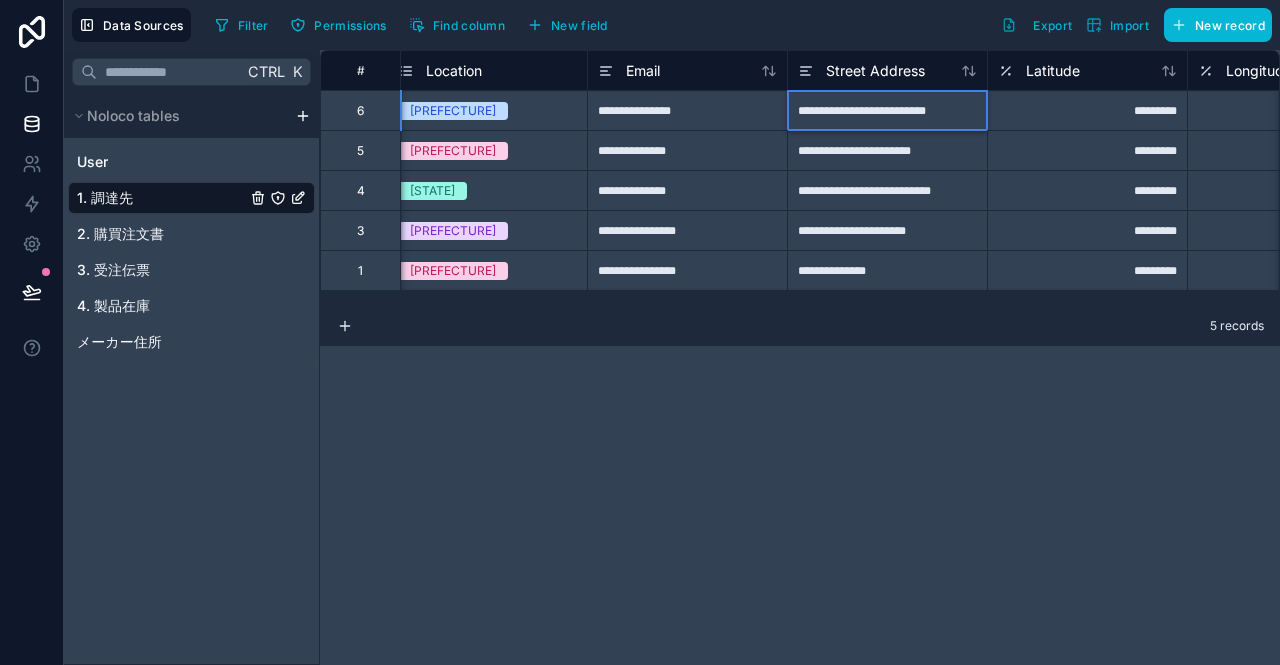 click on "**********" at bounding box center [887, 110] 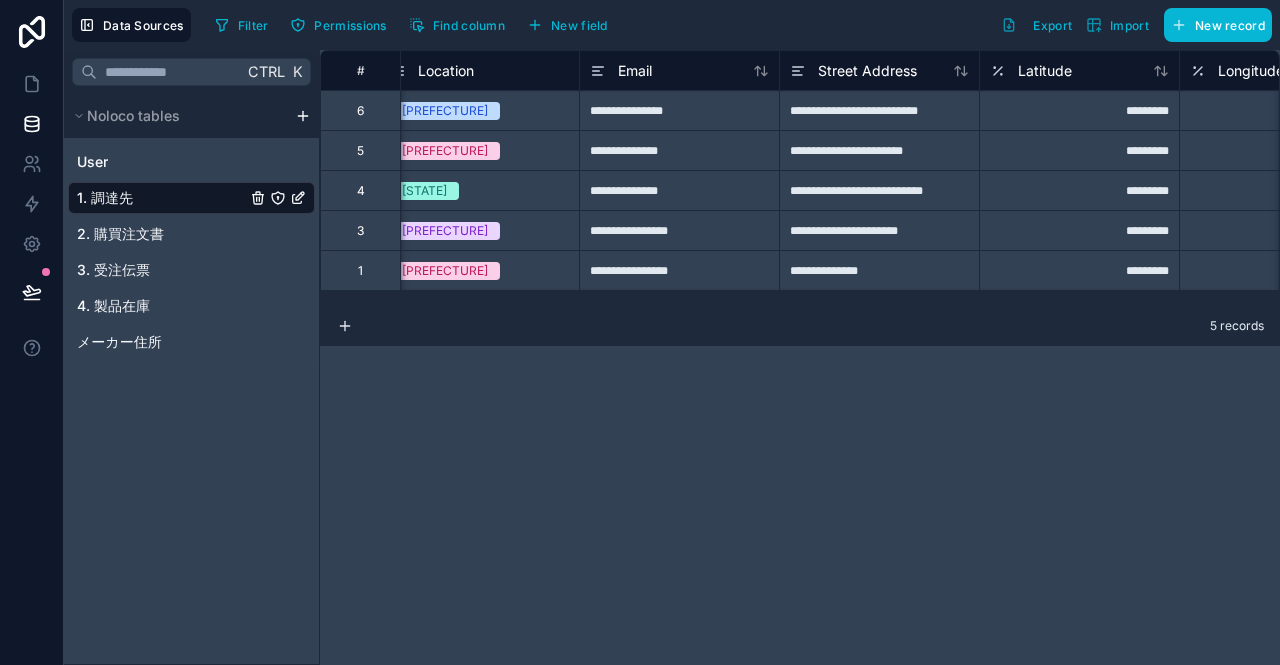 scroll, scrollTop: 0, scrollLeft: 598, axis: horizontal 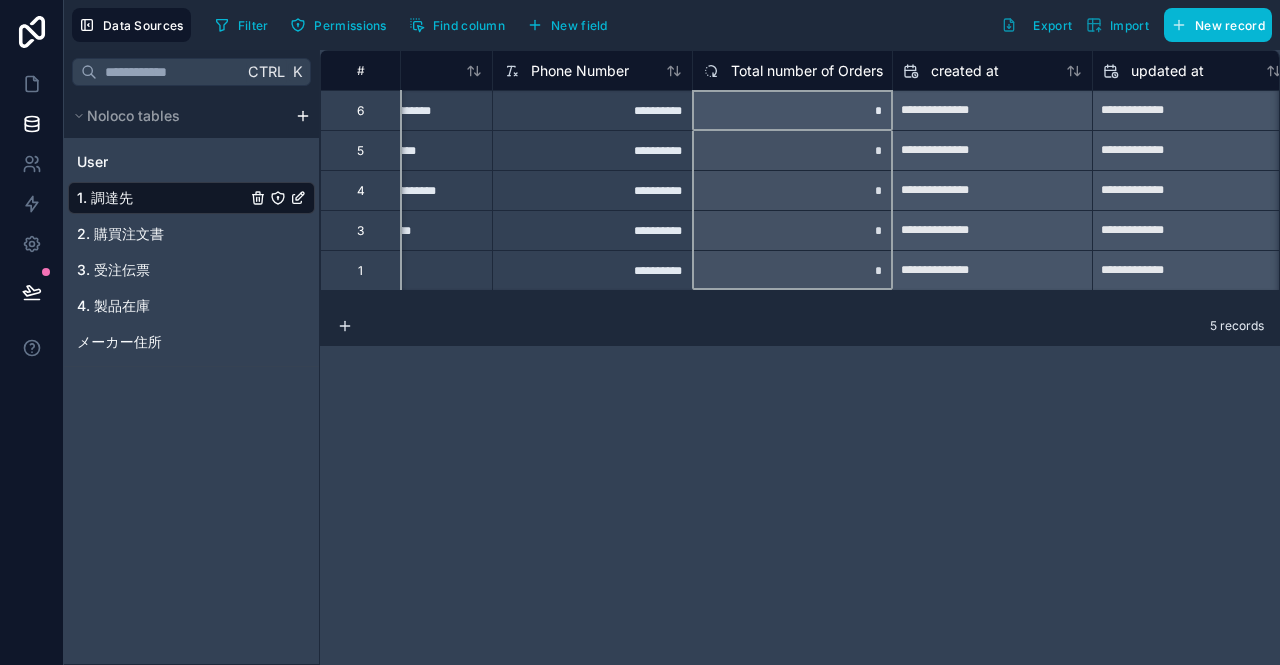 click 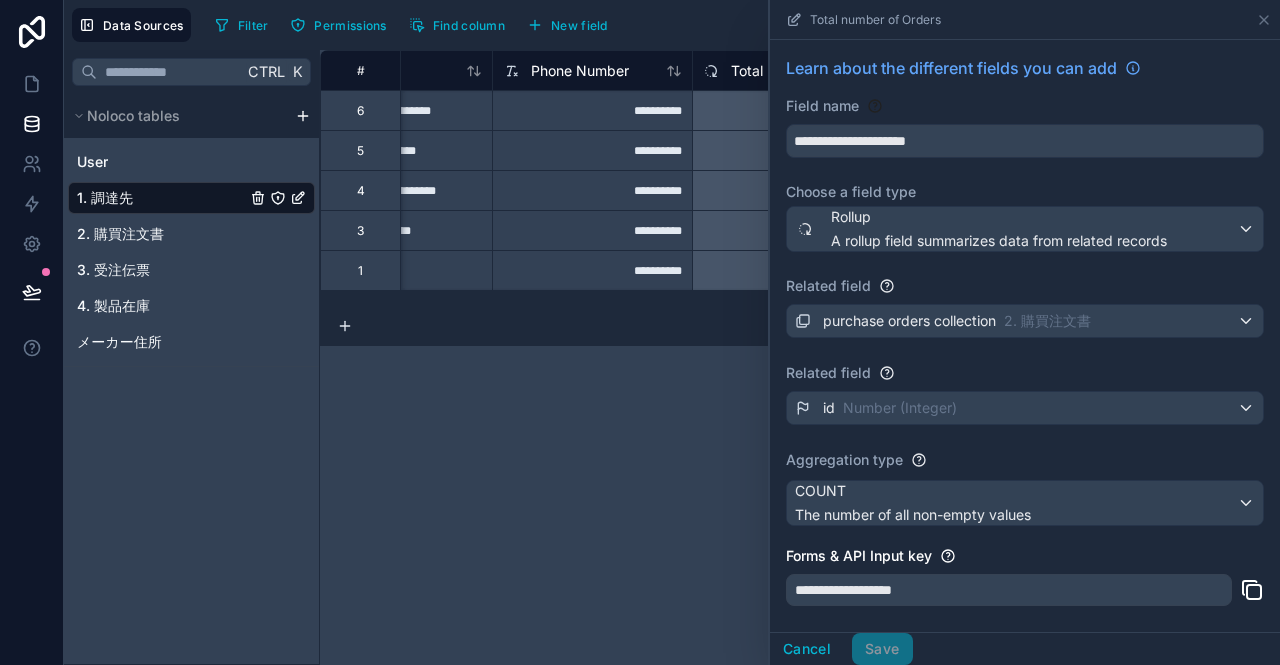 click on "**********" at bounding box center [800, 357] 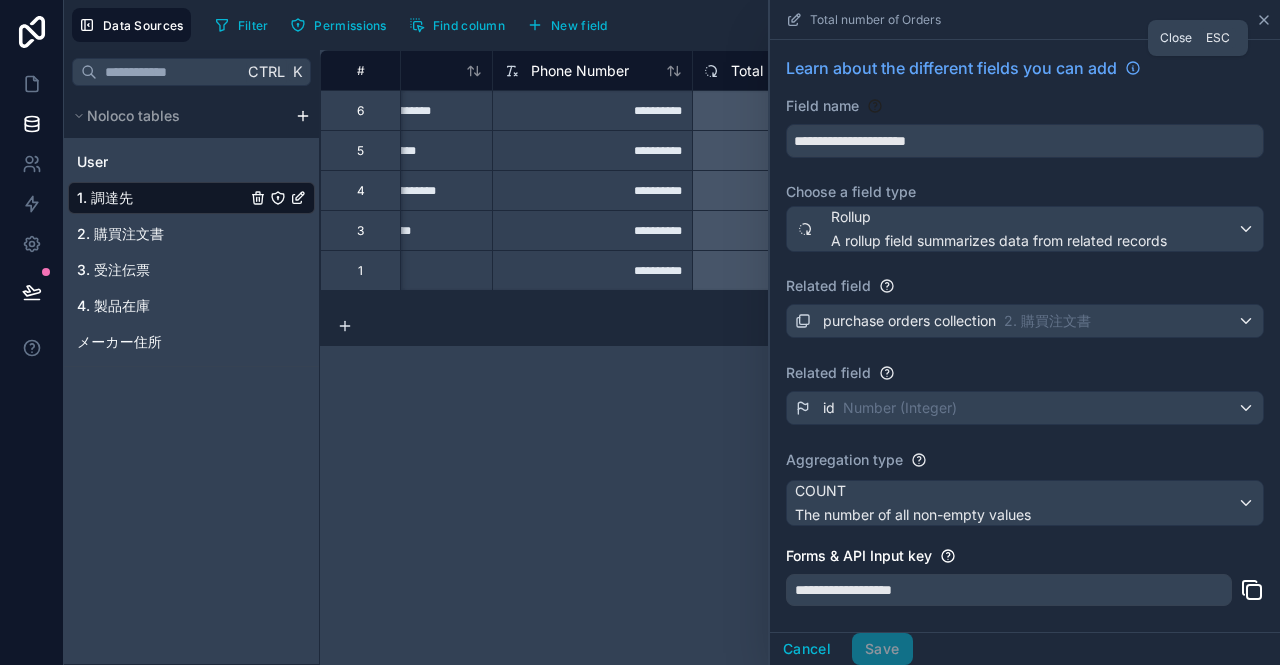 click 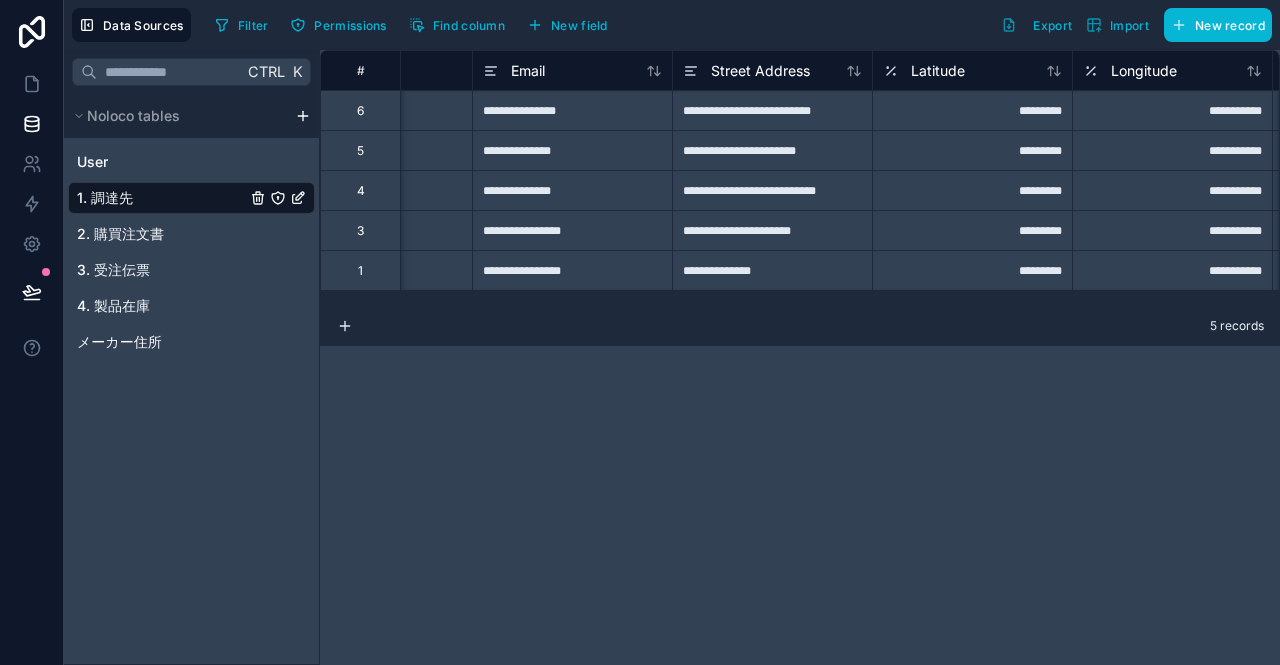 scroll, scrollTop: 0, scrollLeft: 691, axis: horizontal 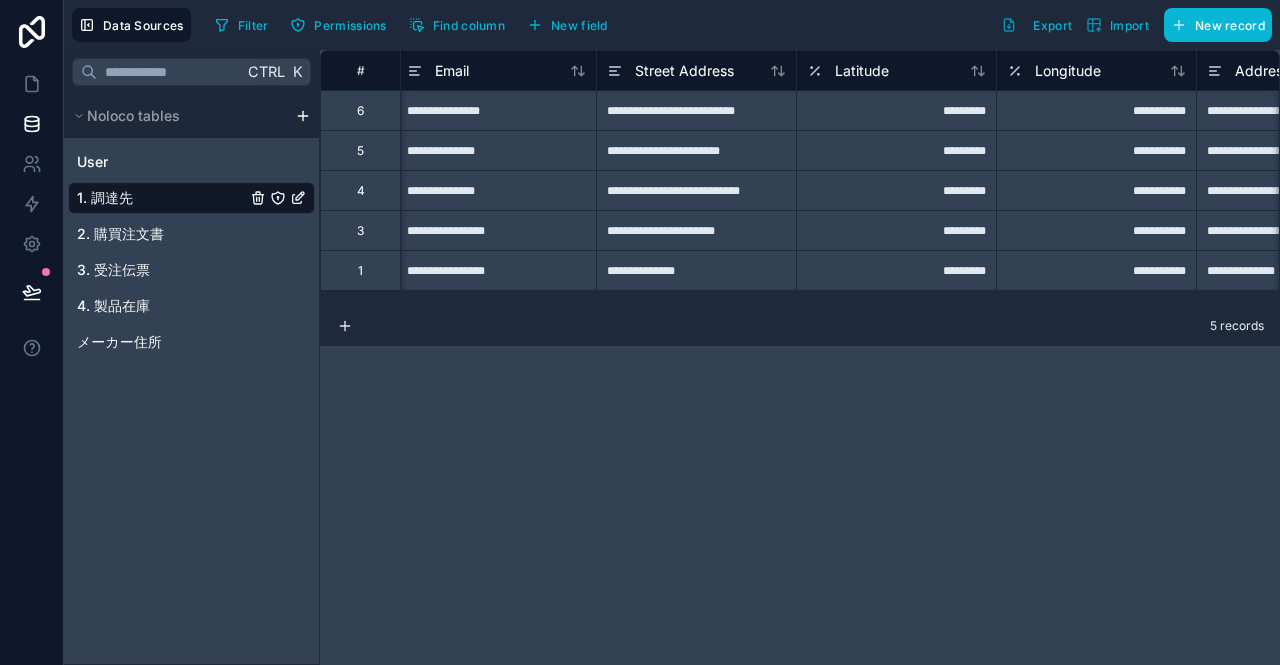 click on "**********" at bounding box center [696, 150] 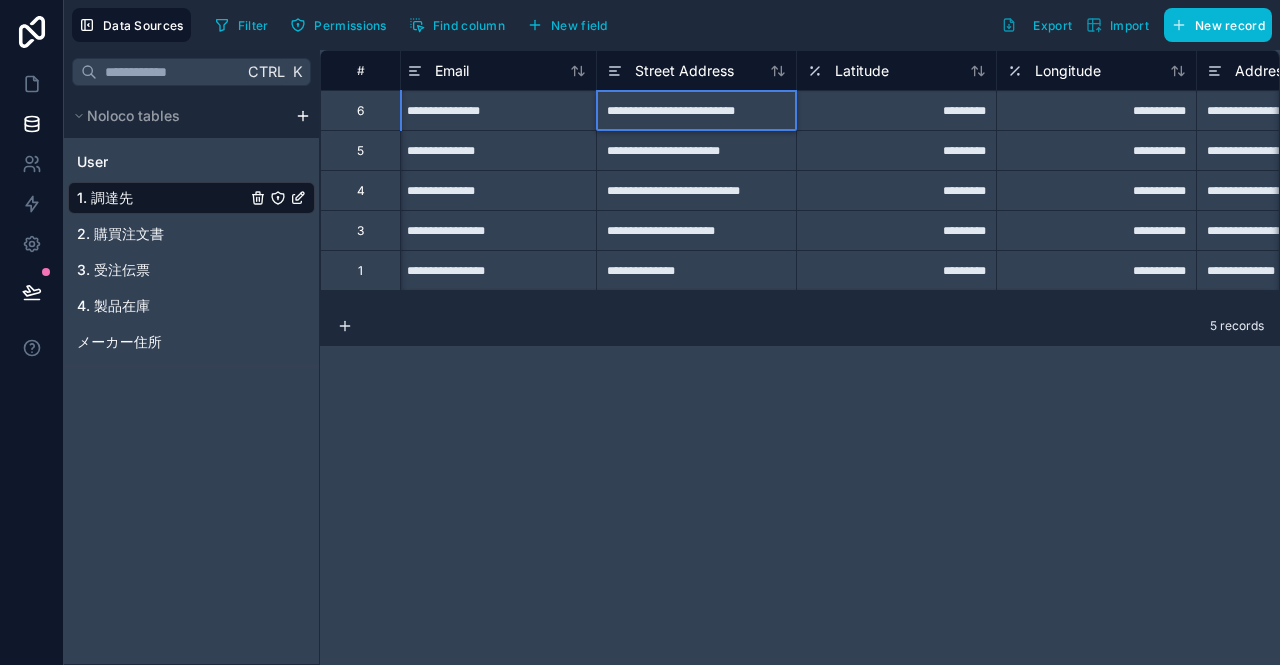 click on "**********" at bounding box center (696, 110) 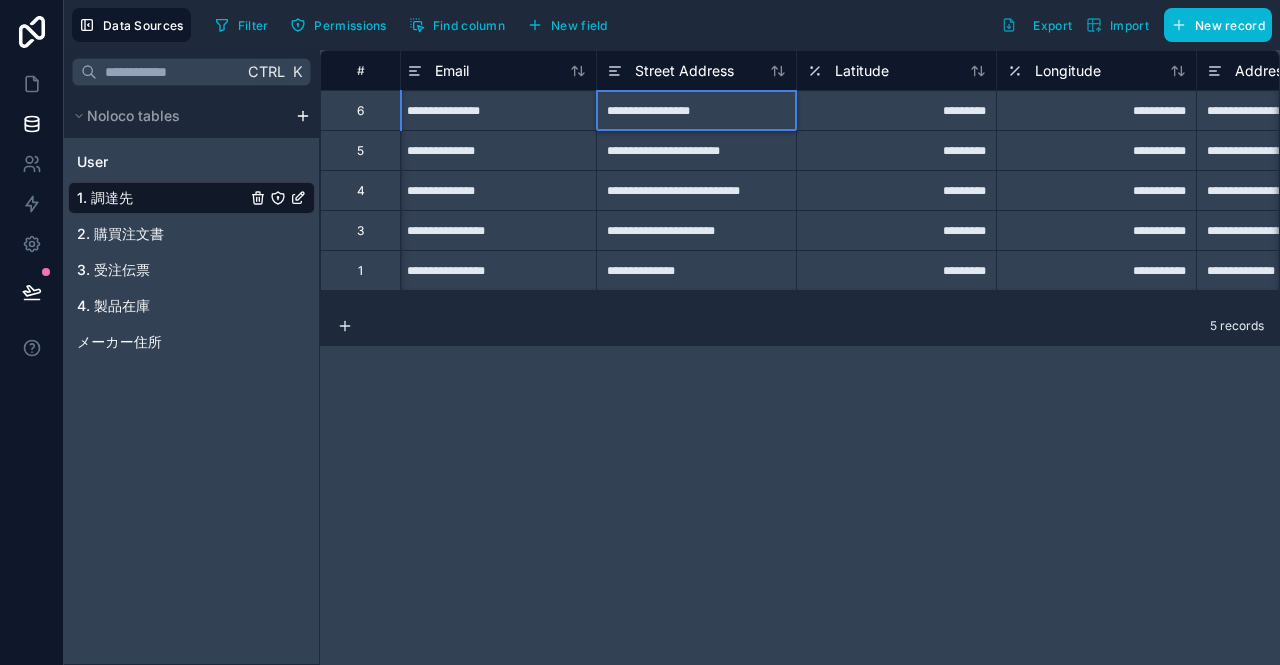 type on "**********" 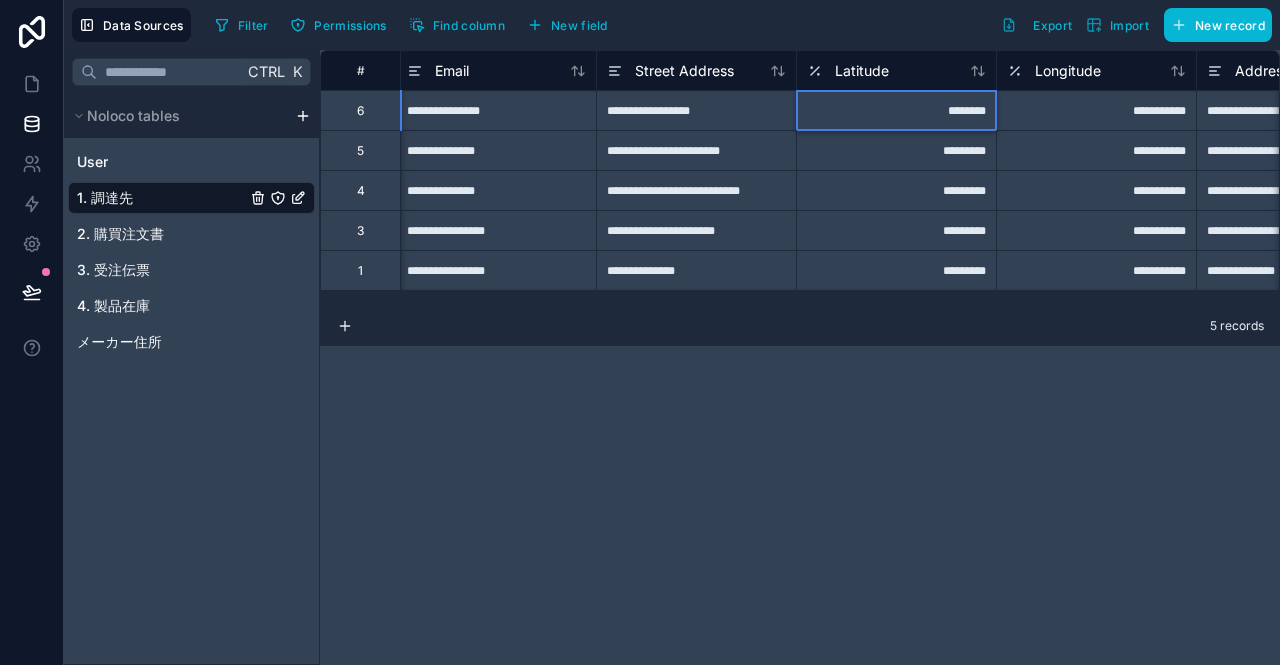 click on "********" at bounding box center (896, 110) 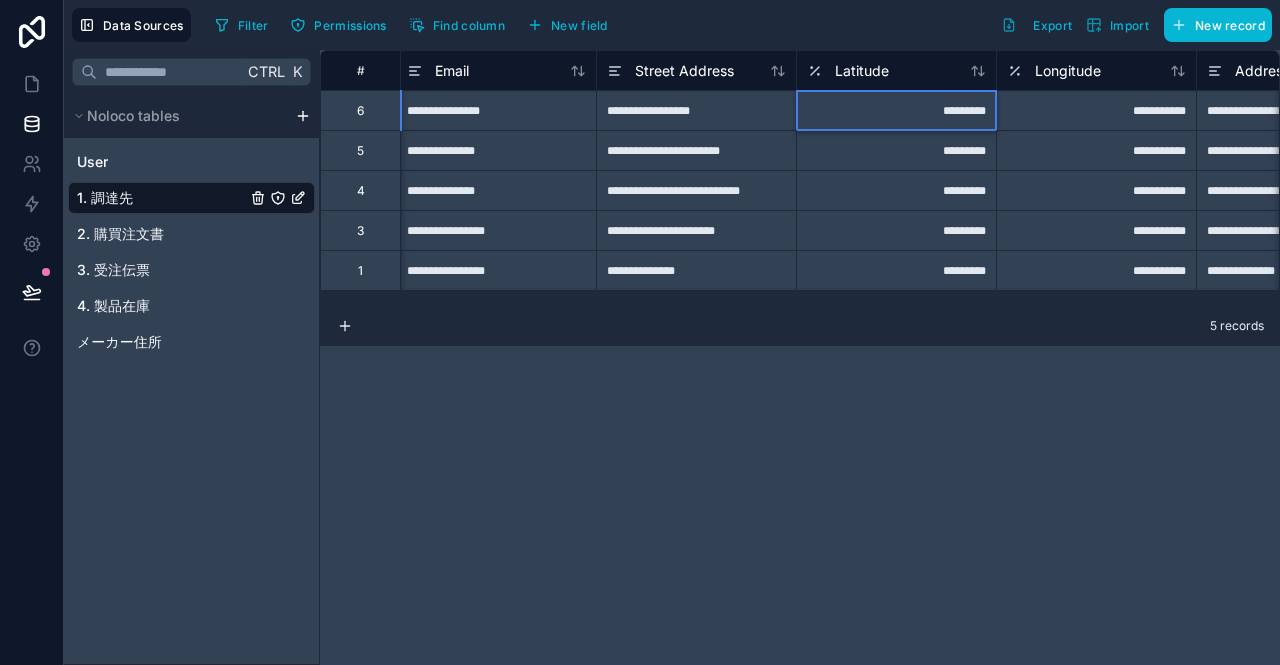 type on "*********" 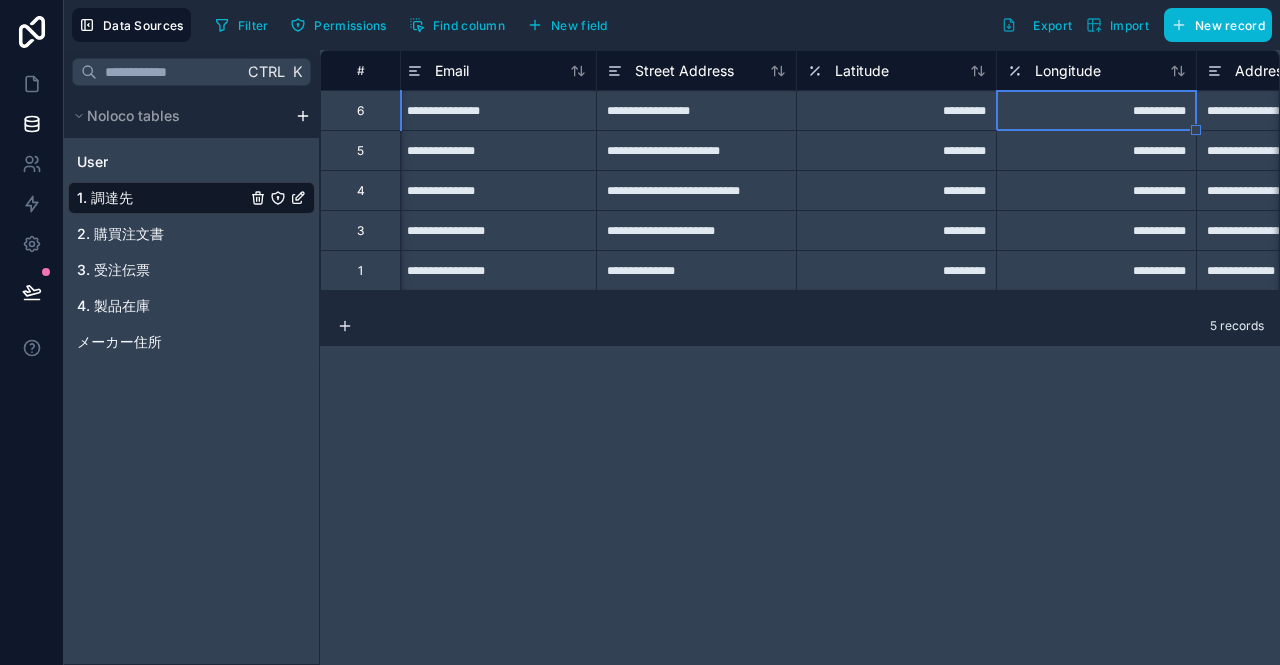 click on "**********" at bounding box center [1096, 110] 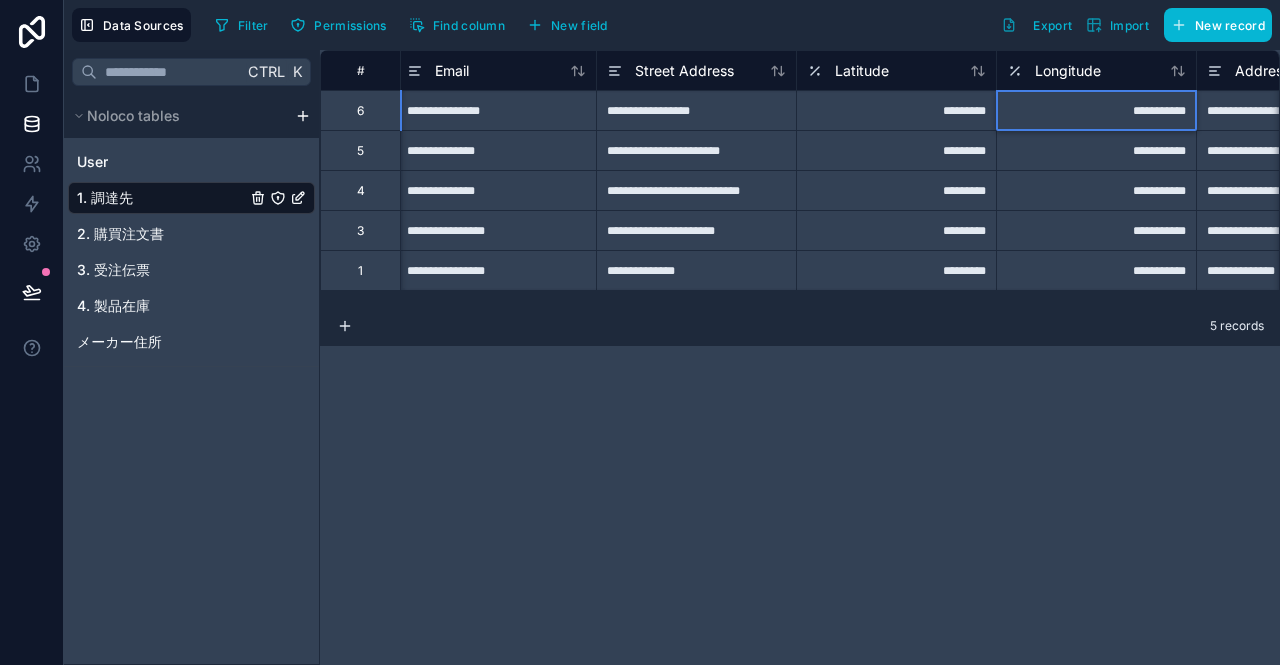 click on "**********" at bounding box center [1096, 110] 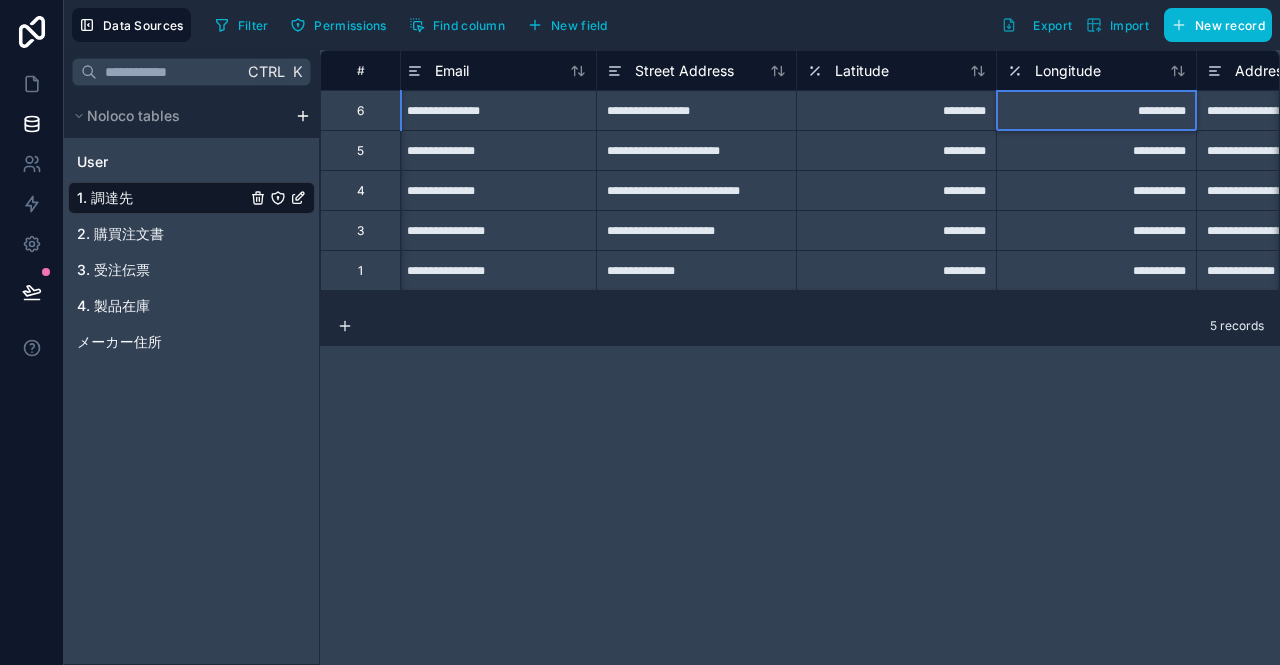 type on "**********" 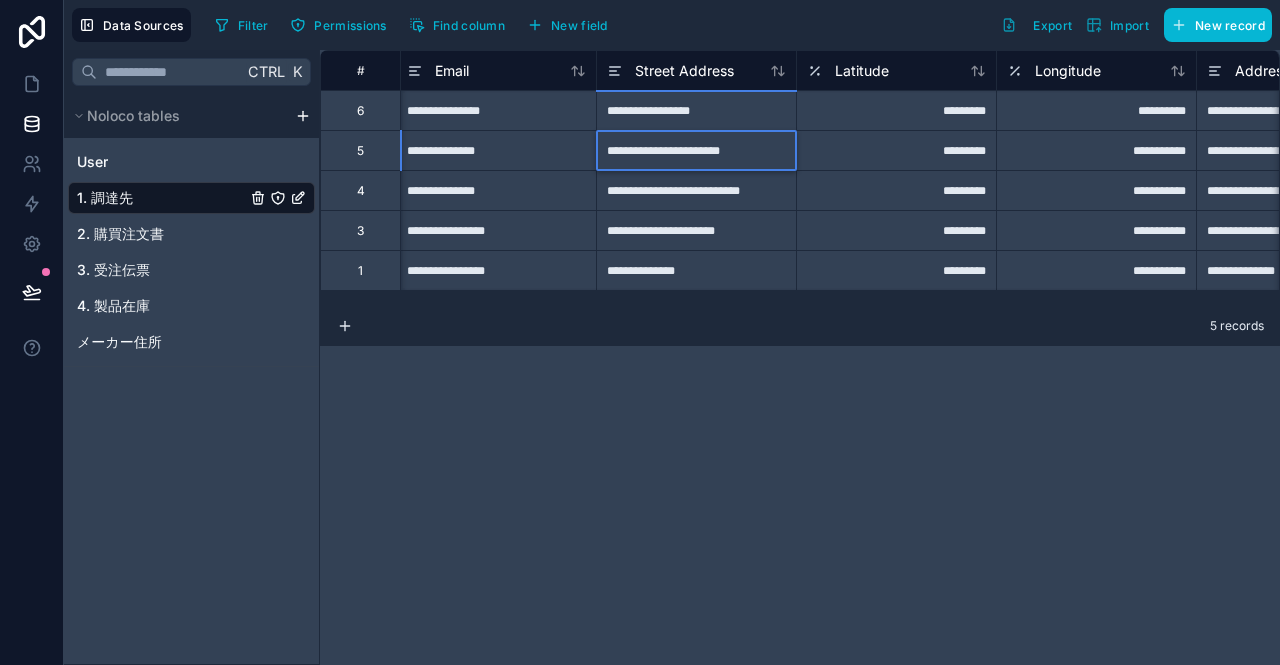 click on "**********" at bounding box center (696, 150) 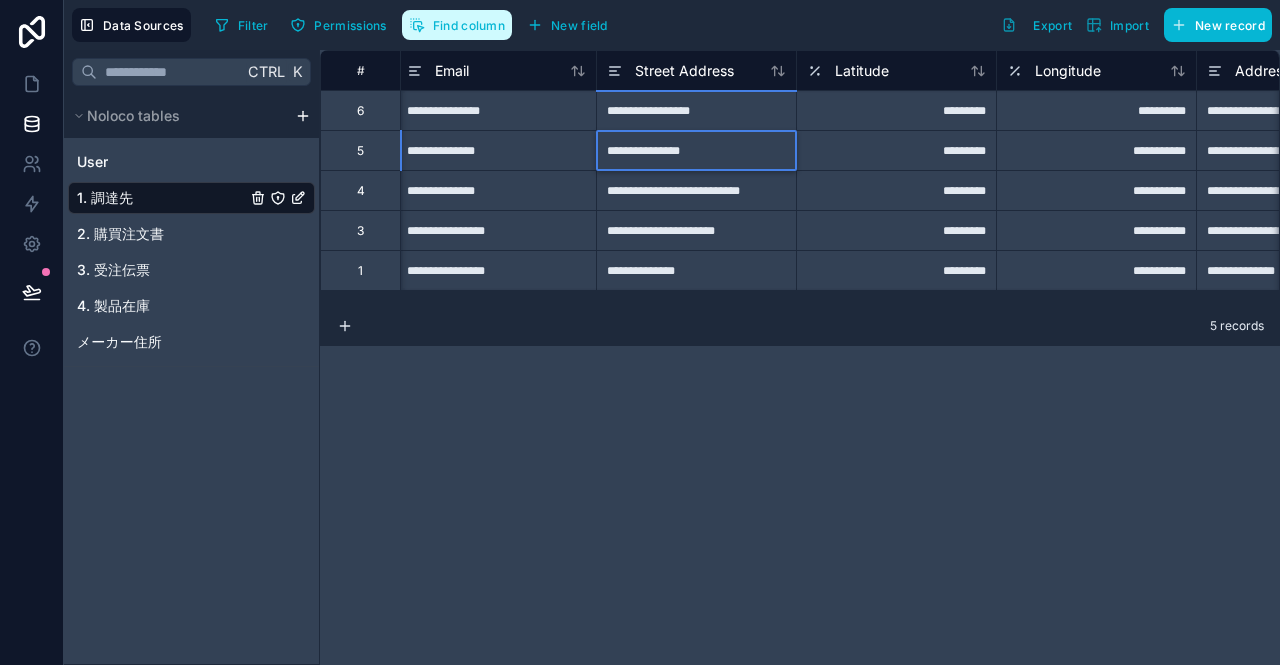 type on "**********" 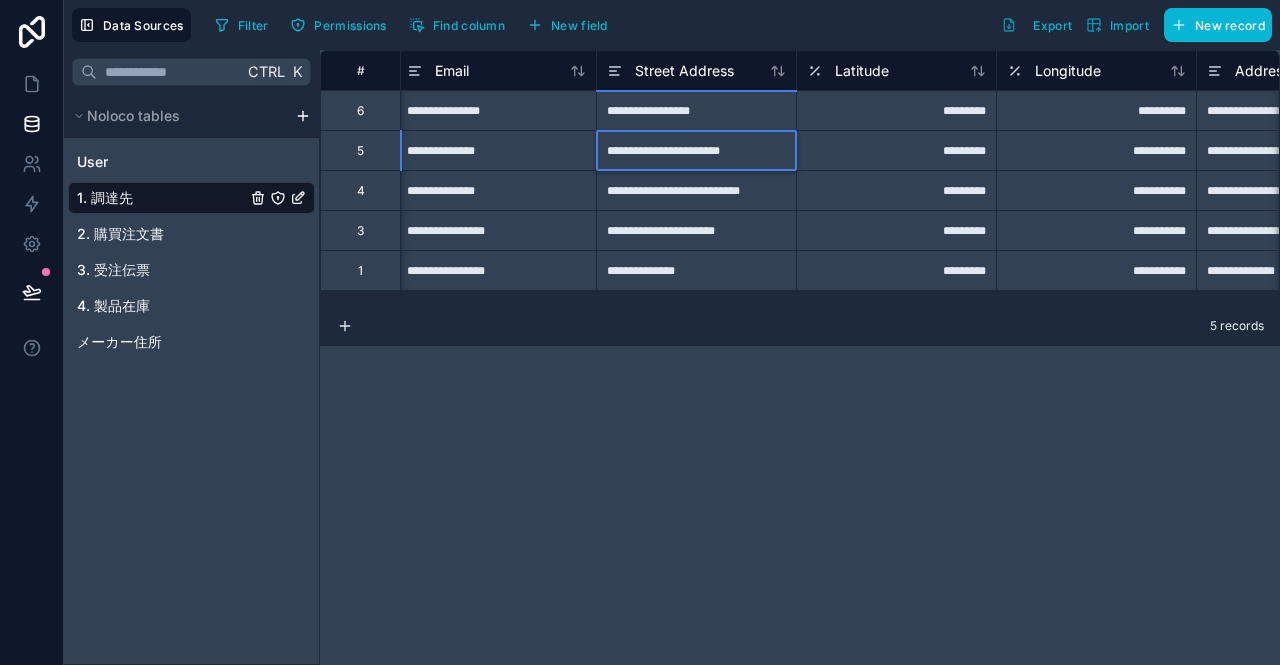 click on "*********" at bounding box center (896, 150) 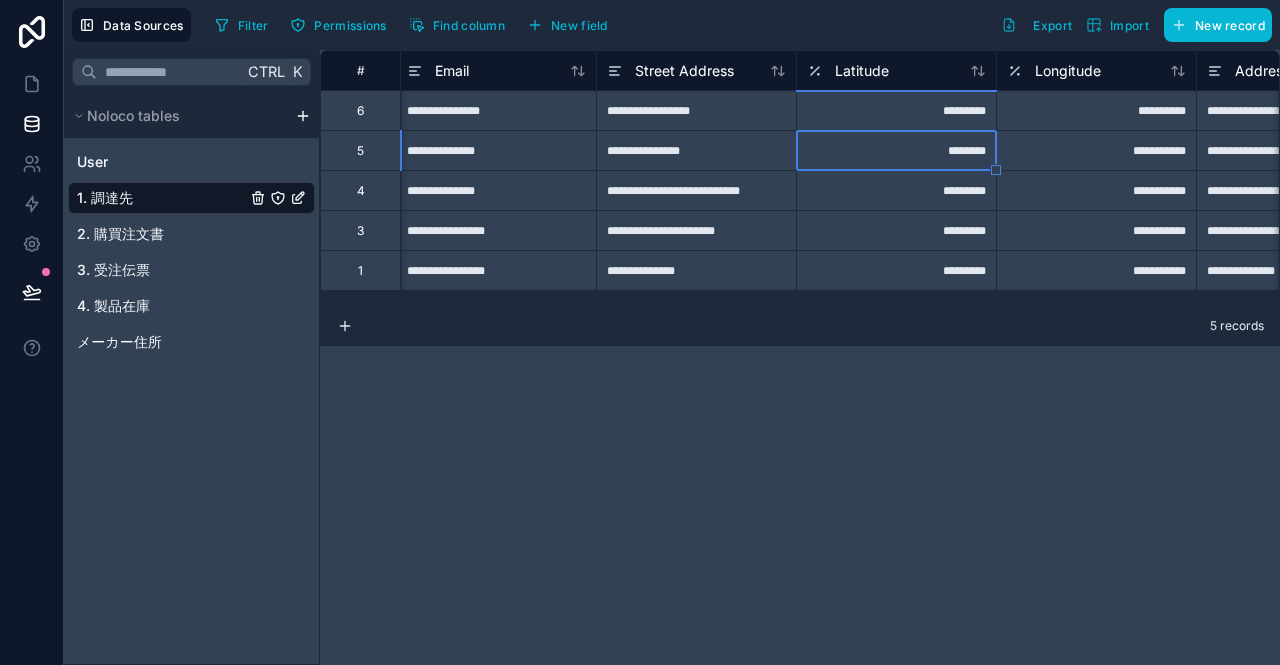 click on "********" at bounding box center (896, 150) 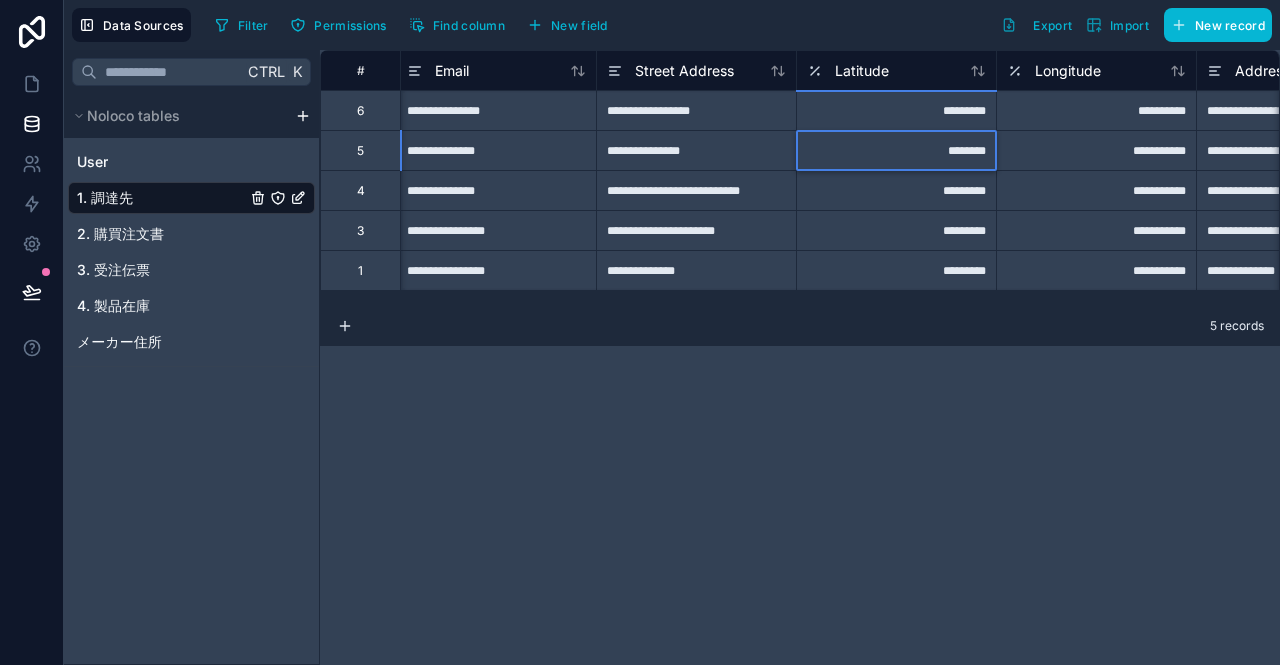 click on "********" at bounding box center [896, 150] 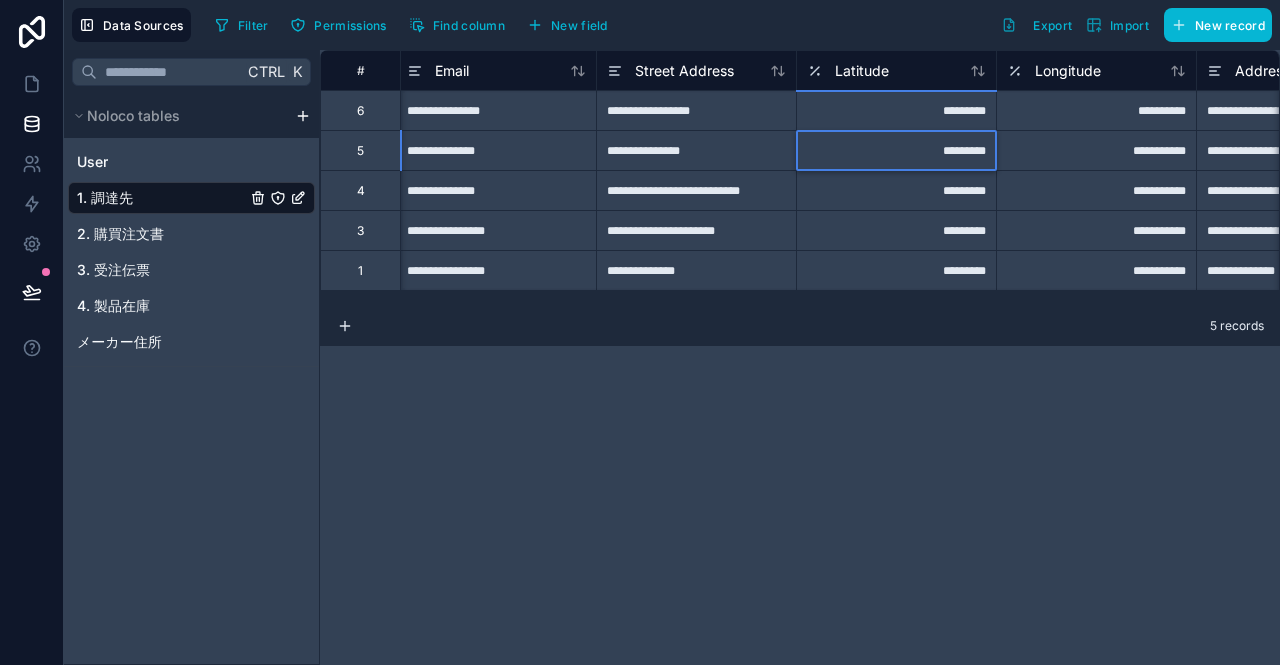 type on "*********" 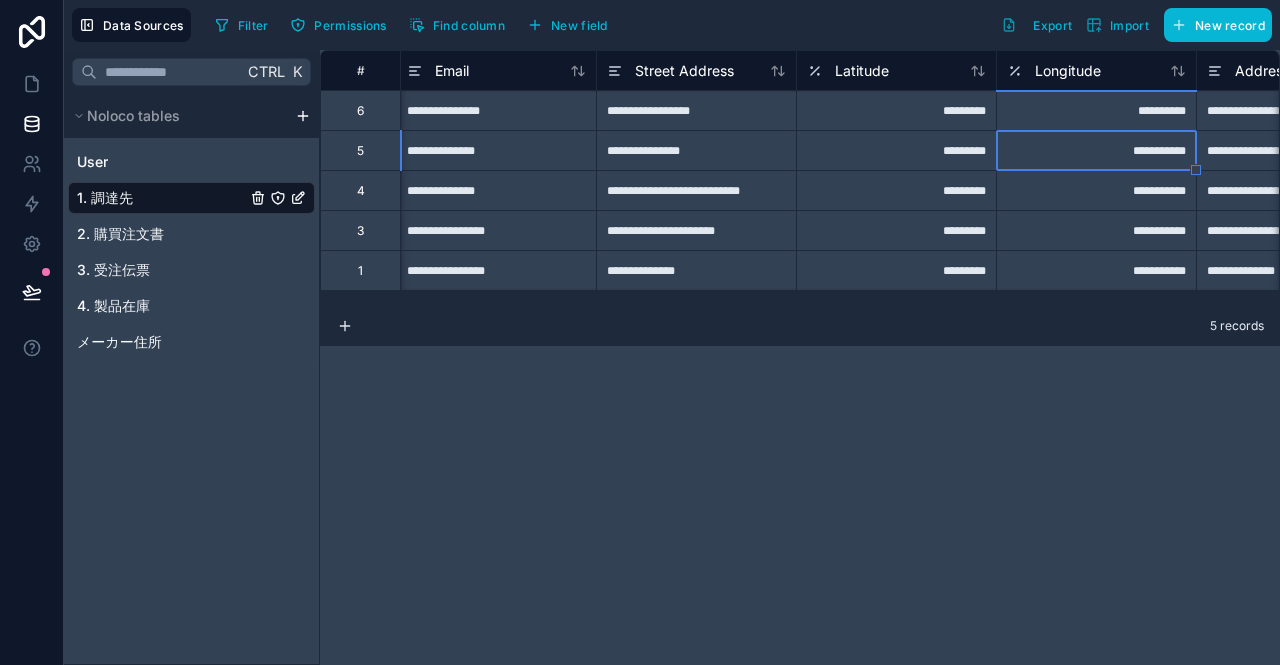 click on "**********" at bounding box center [1096, 150] 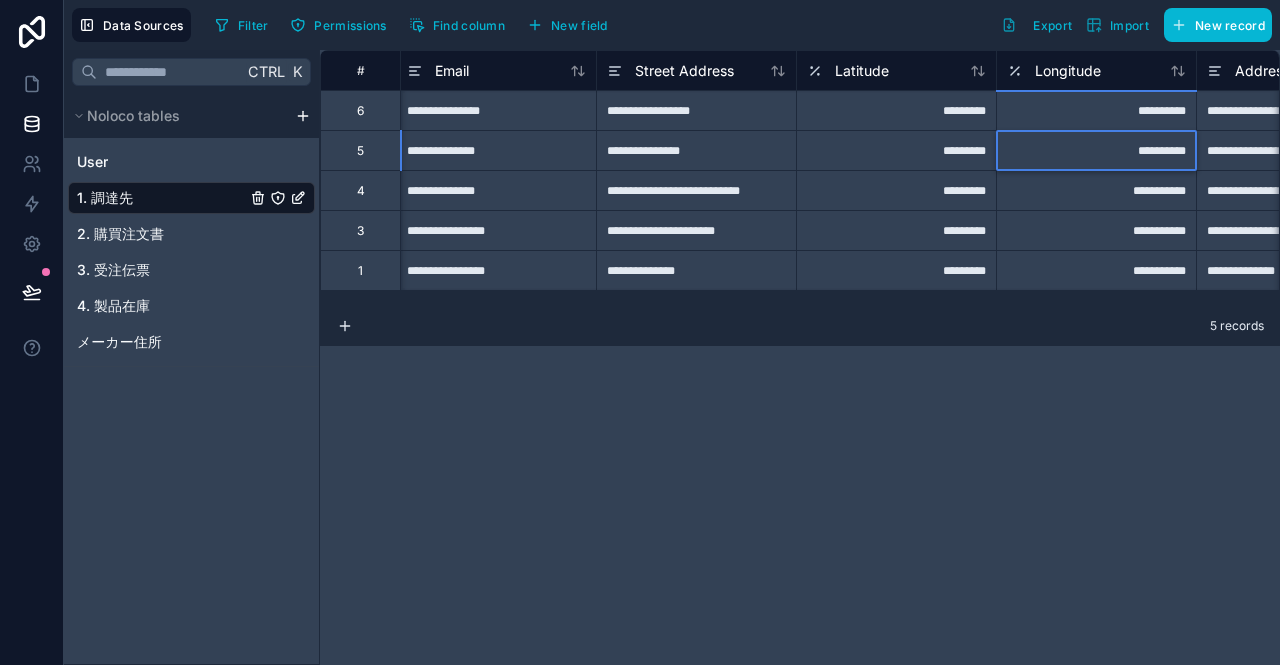 type on "**********" 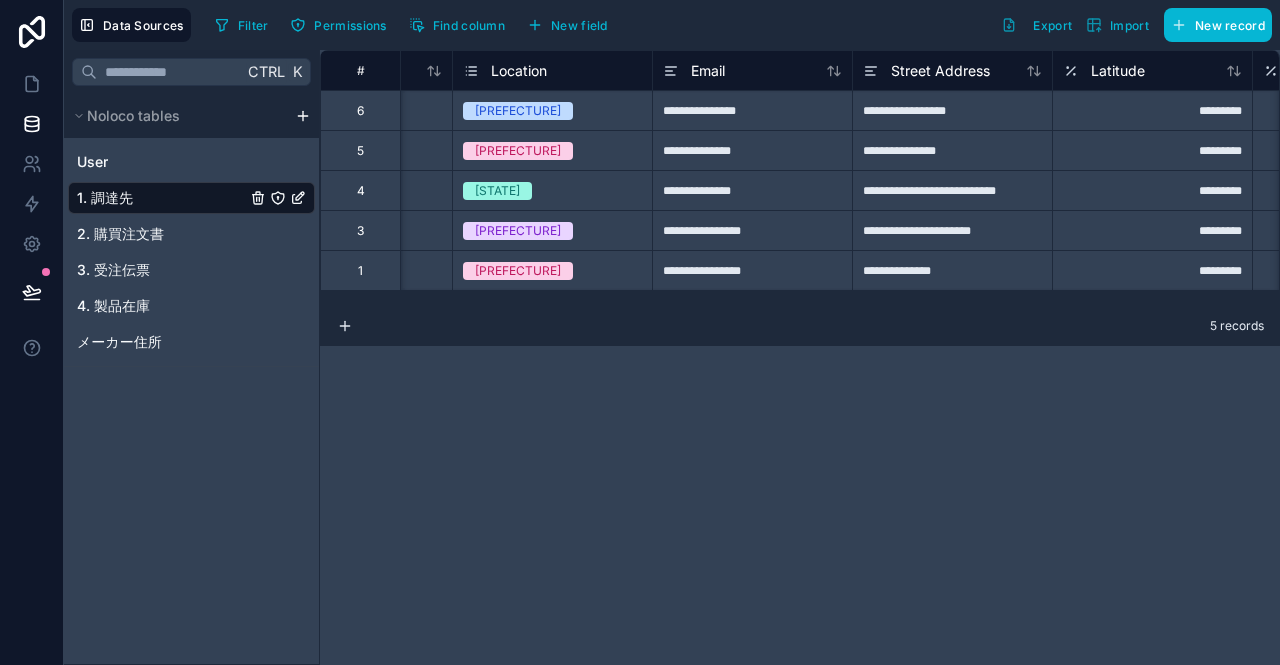 scroll, scrollTop: 0, scrollLeft: 545, axis: horizontal 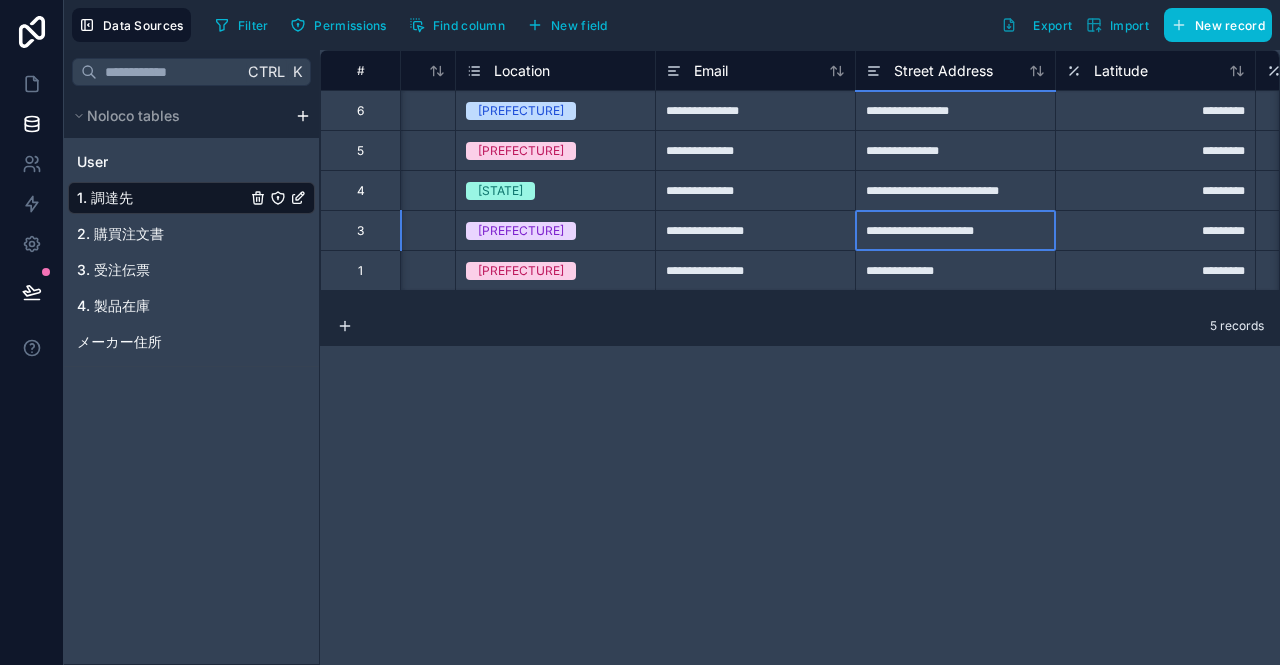 click on "**********" at bounding box center [955, 230] 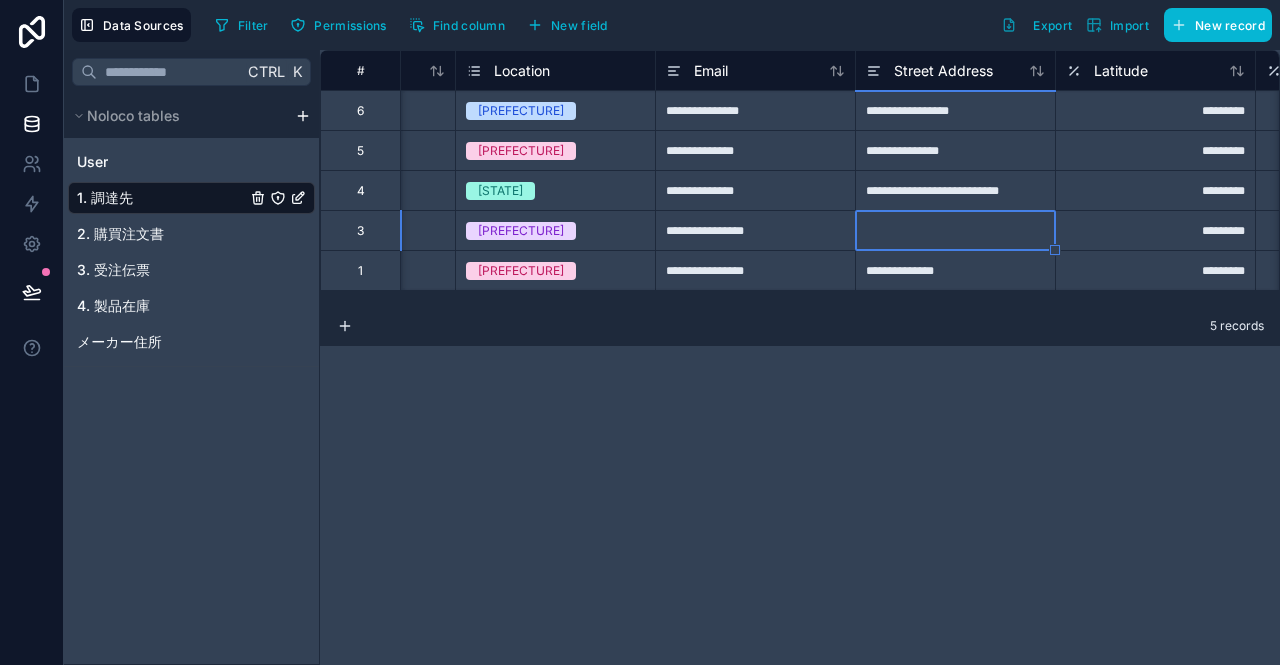 click at bounding box center [955, 230] 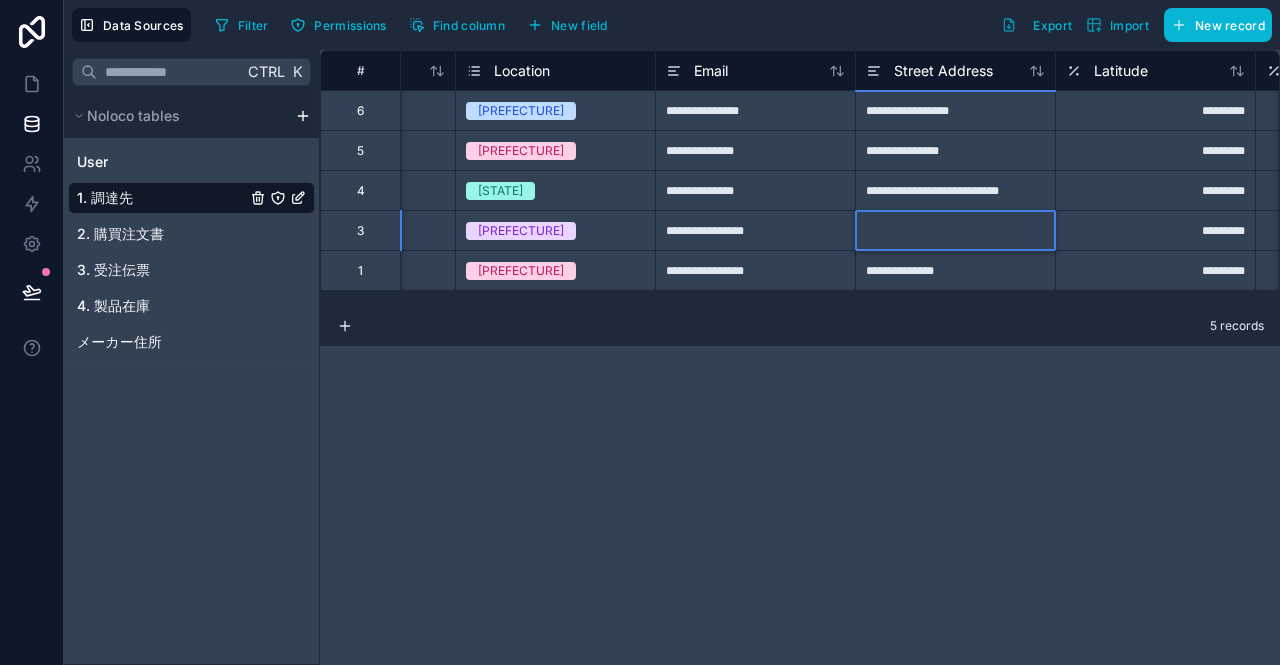 click at bounding box center (955, 230) 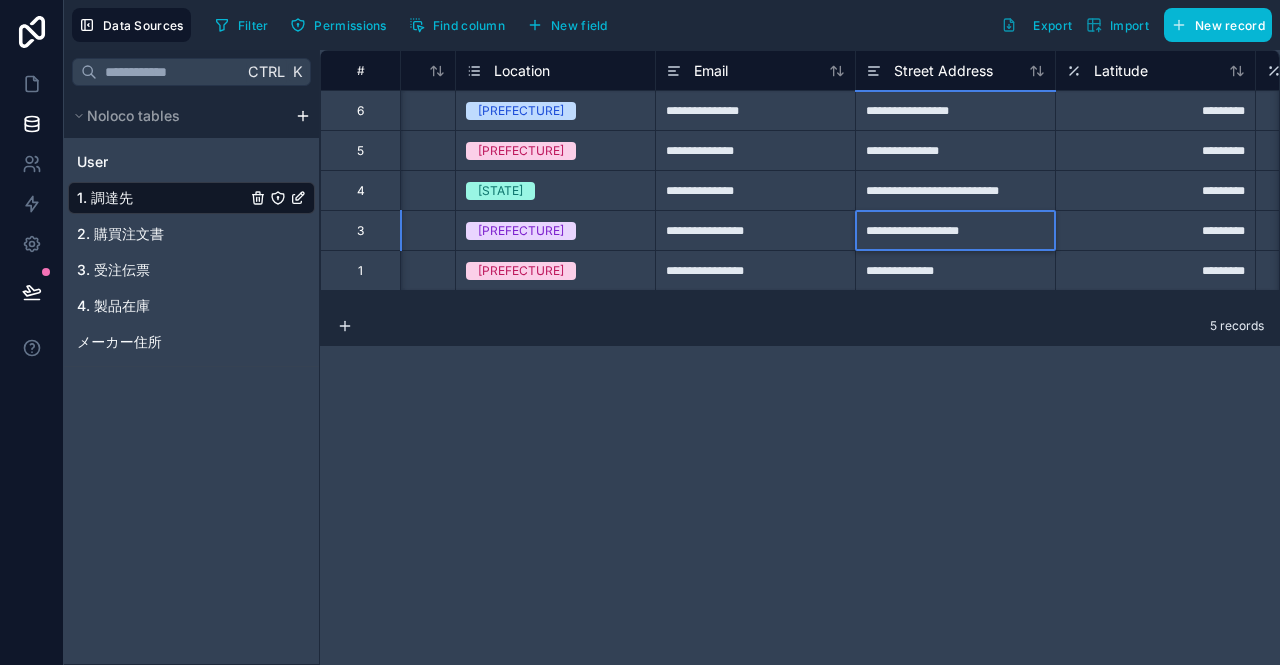 scroll, scrollTop: 0, scrollLeft: 5, axis: horizontal 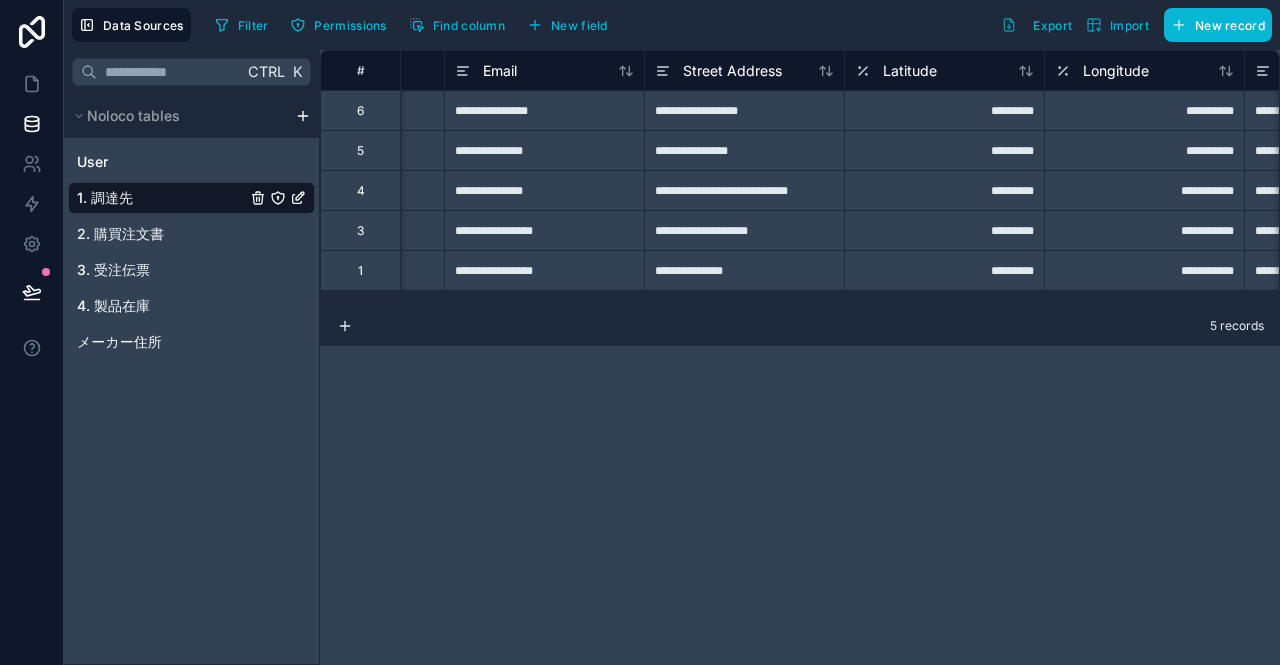 click on "**********" at bounding box center (744, 150) 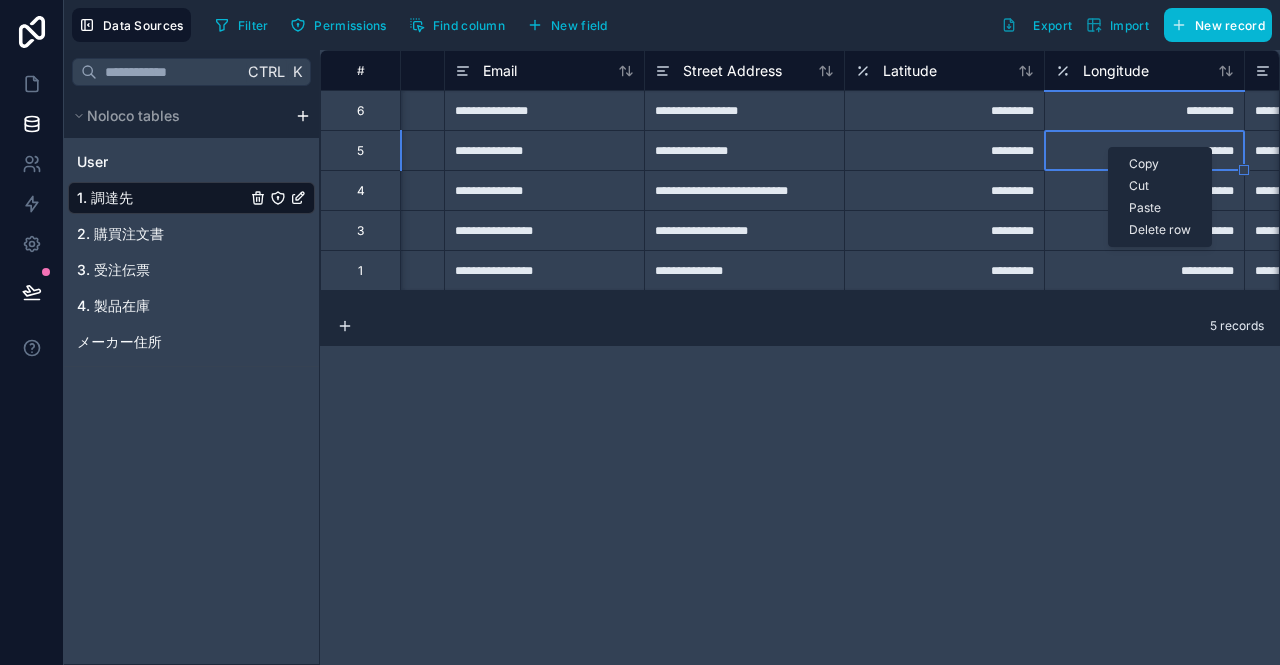 click on "**********" at bounding box center [1144, 150] 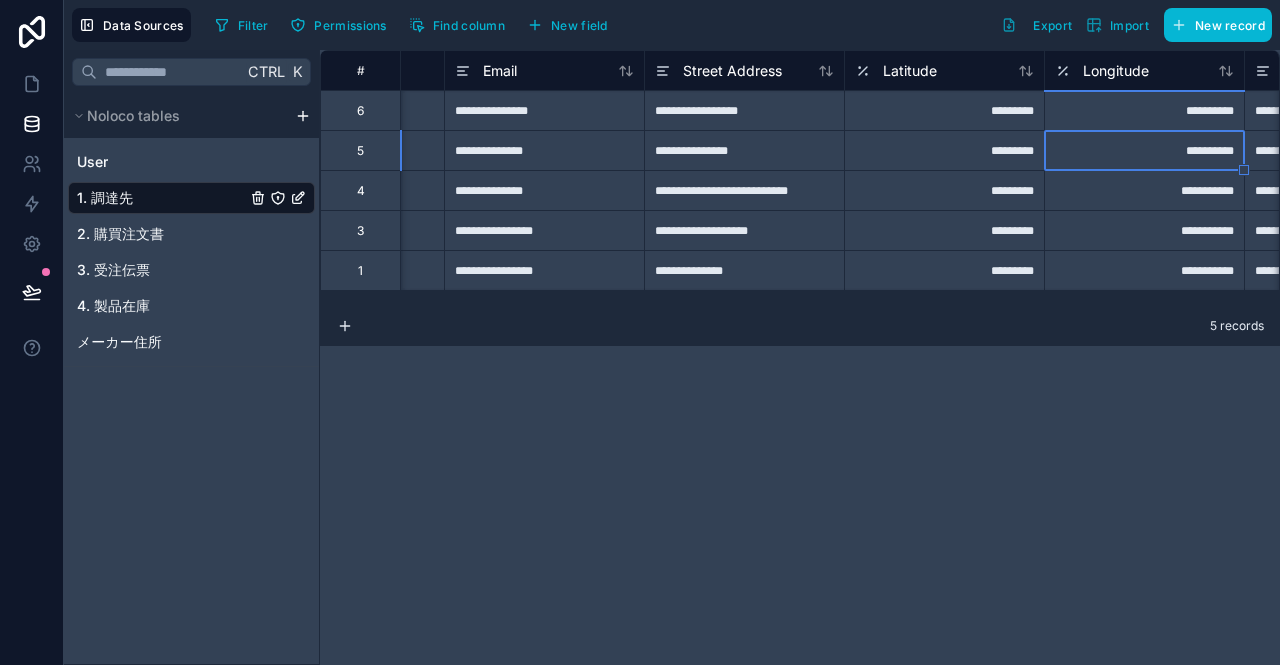 click on "**********" at bounding box center (744, 150) 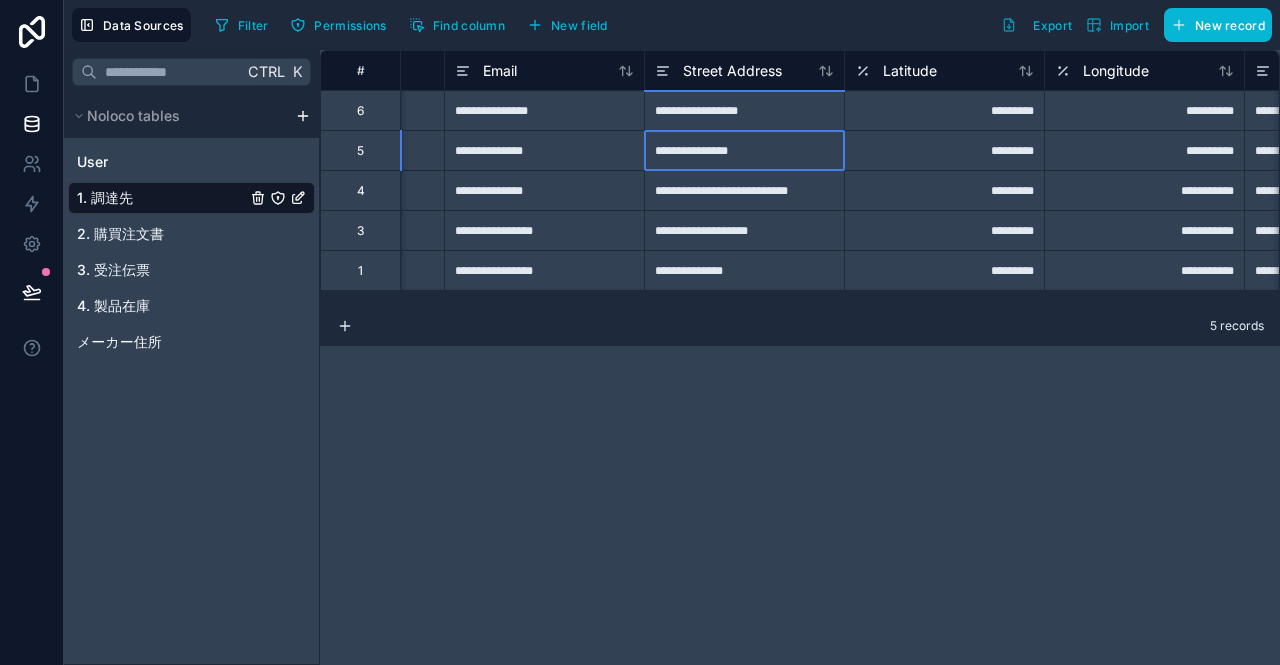 click on "**********" at bounding box center (744, 150) 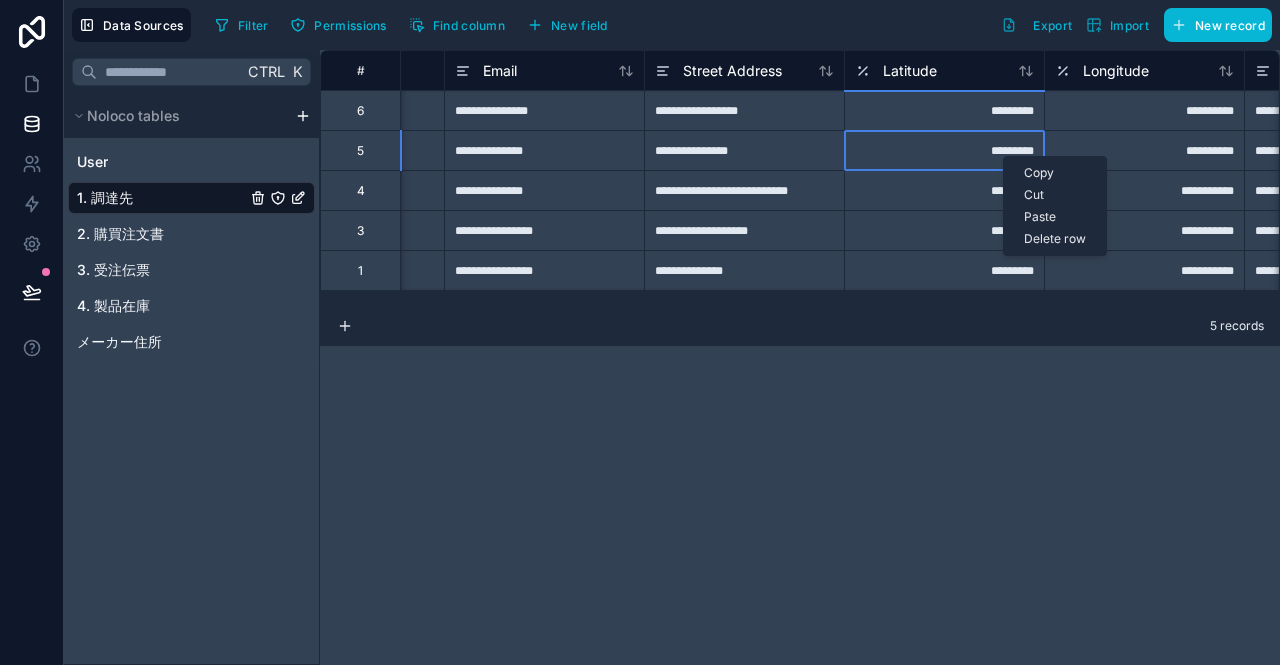 click on "*********" at bounding box center (944, 150) 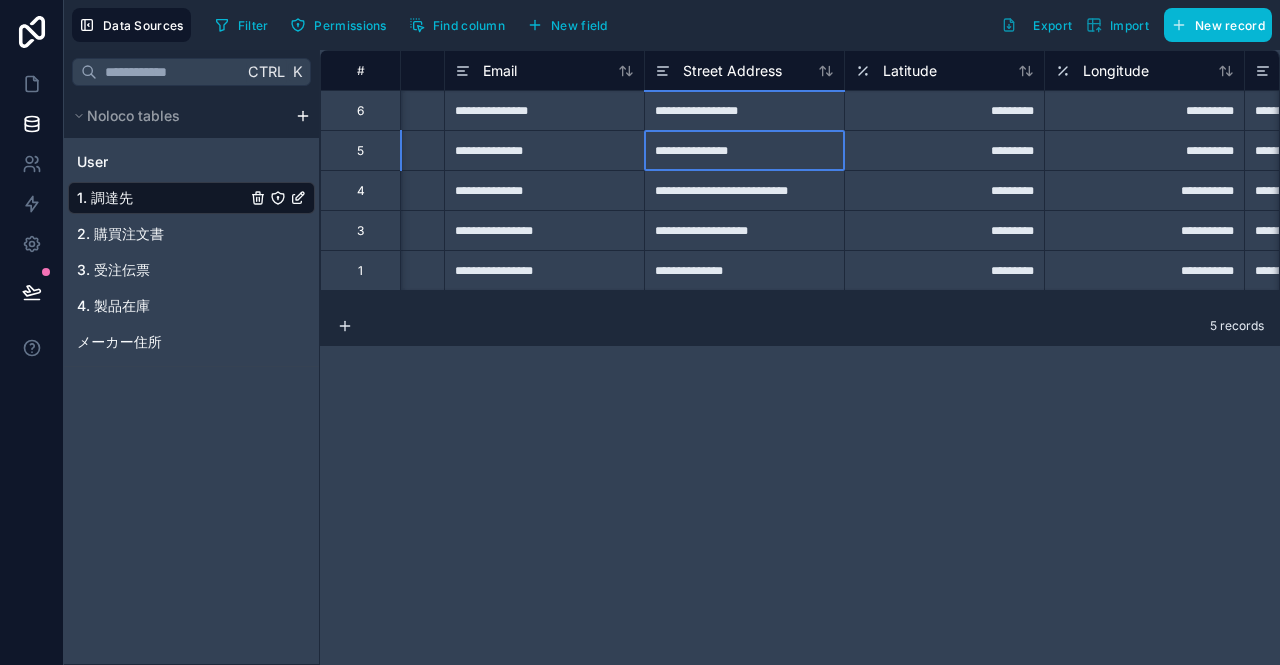 click on "**********" at bounding box center (744, 150) 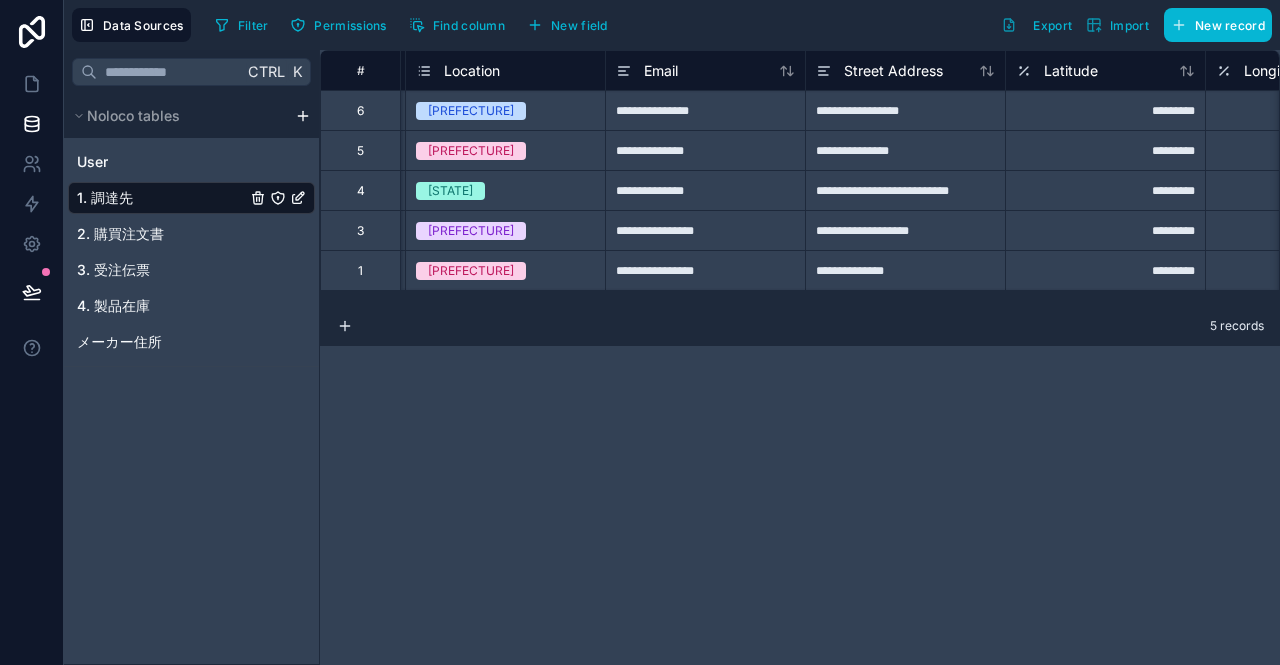 scroll, scrollTop: 0, scrollLeft: 590, axis: horizontal 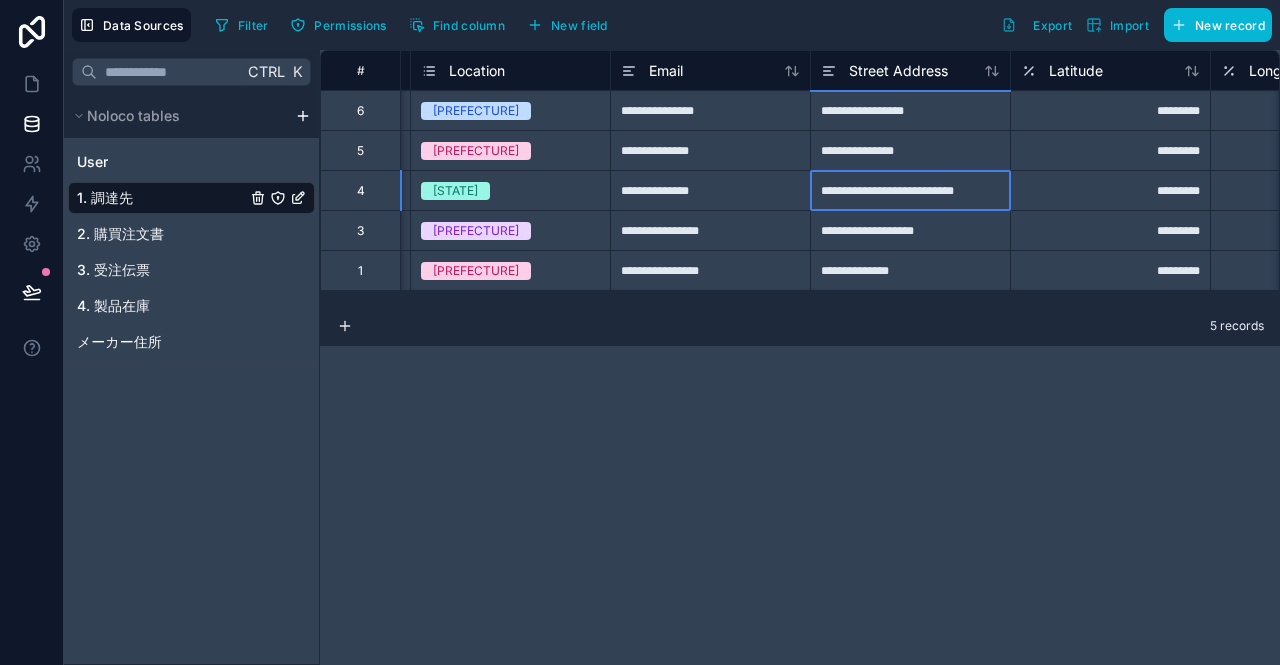 click on "**********" at bounding box center (910, 190) 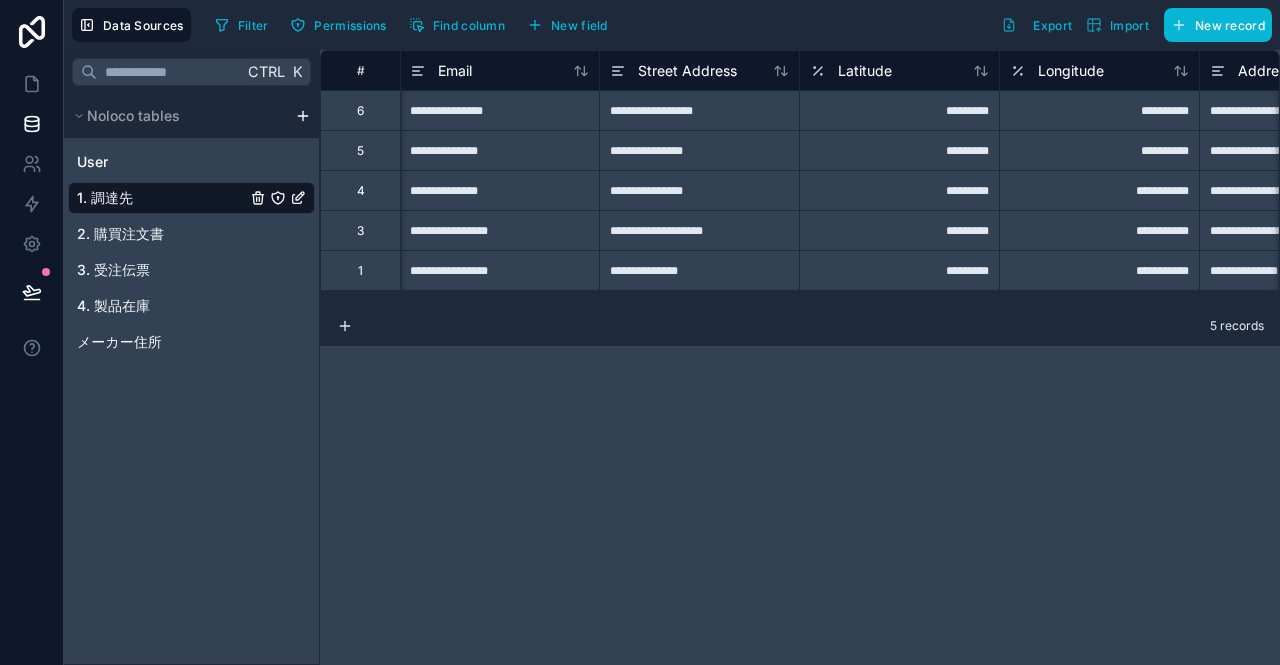 scroll, scrollTop: 0, scrollLeft: 819, axis: horizontal 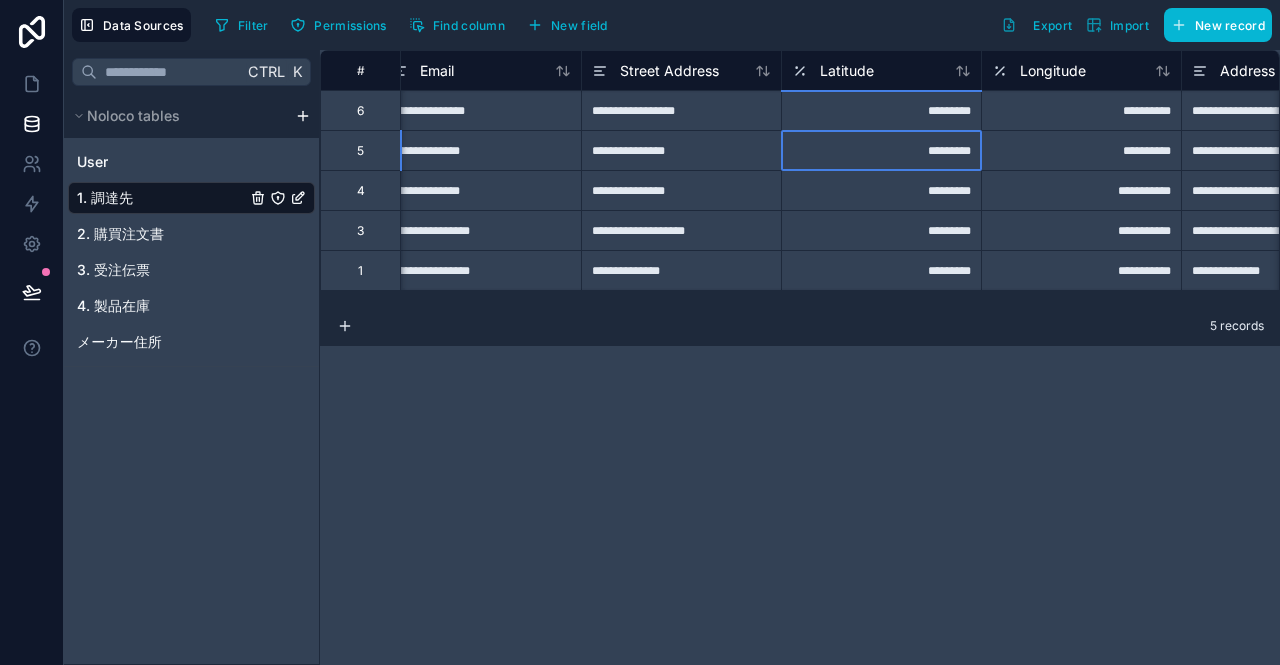 click on "*********" at bounding box center [881, 150] 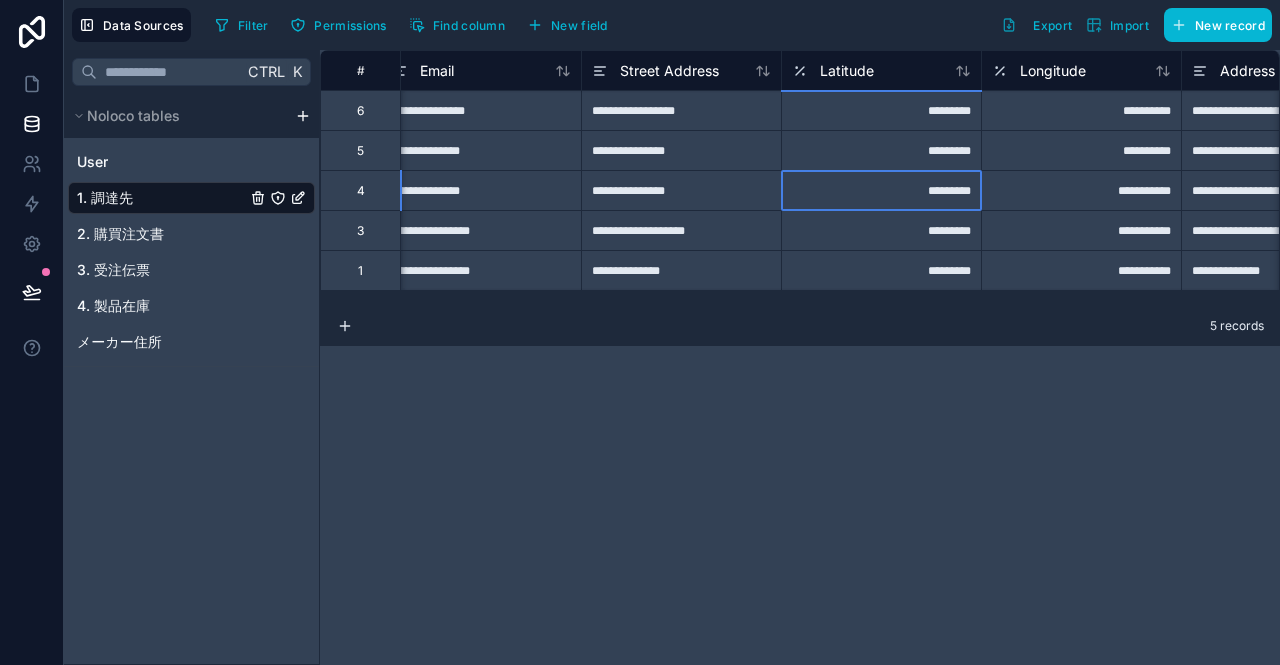 click on "*********" at bounding box center [881, 190] 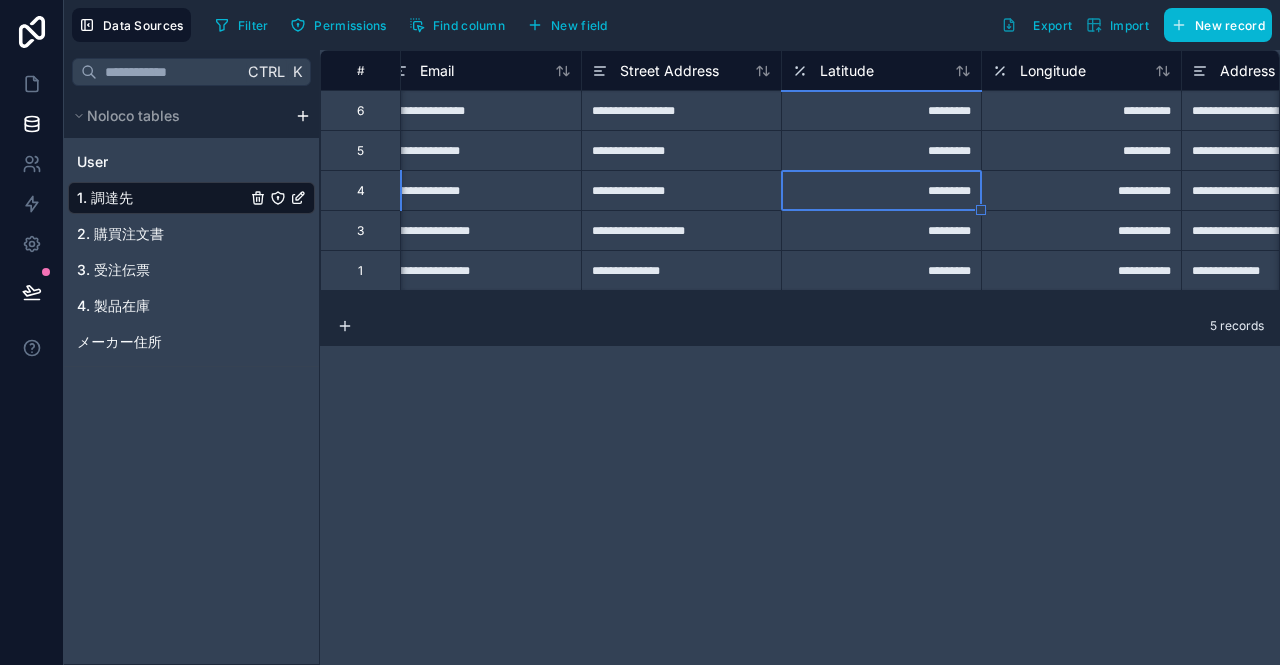click on "**********" at bounding box center (1081, 150) 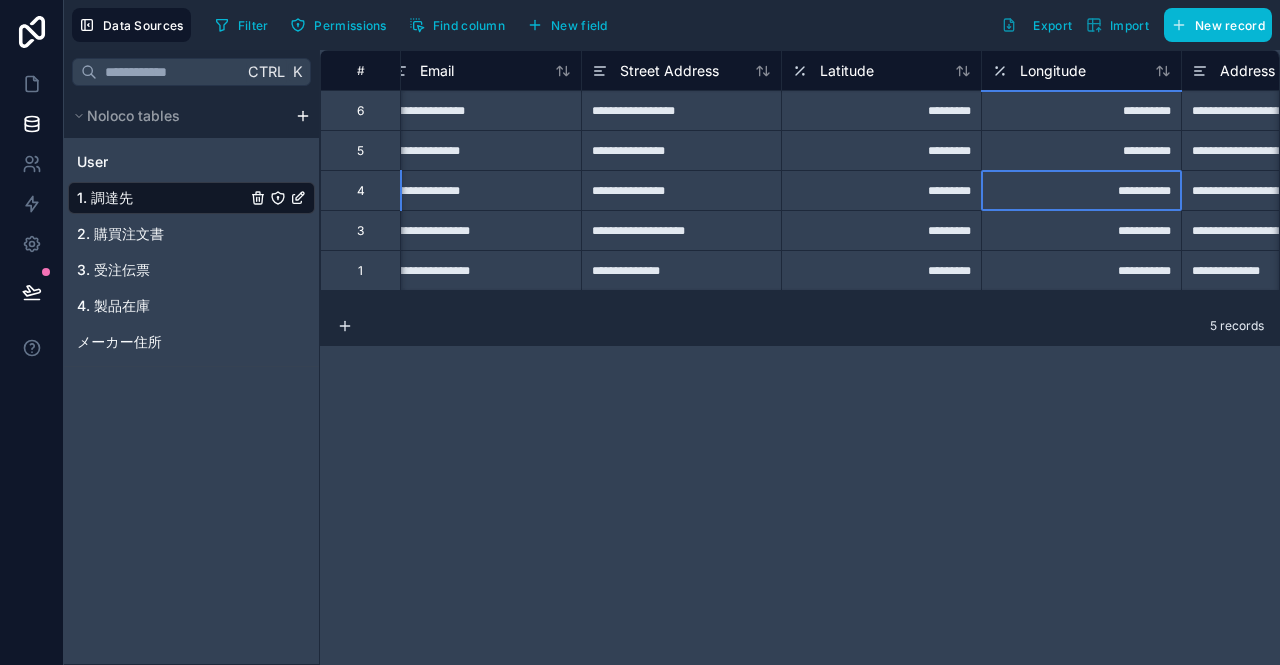 click on "**********" at bounding box center [1081, 190] 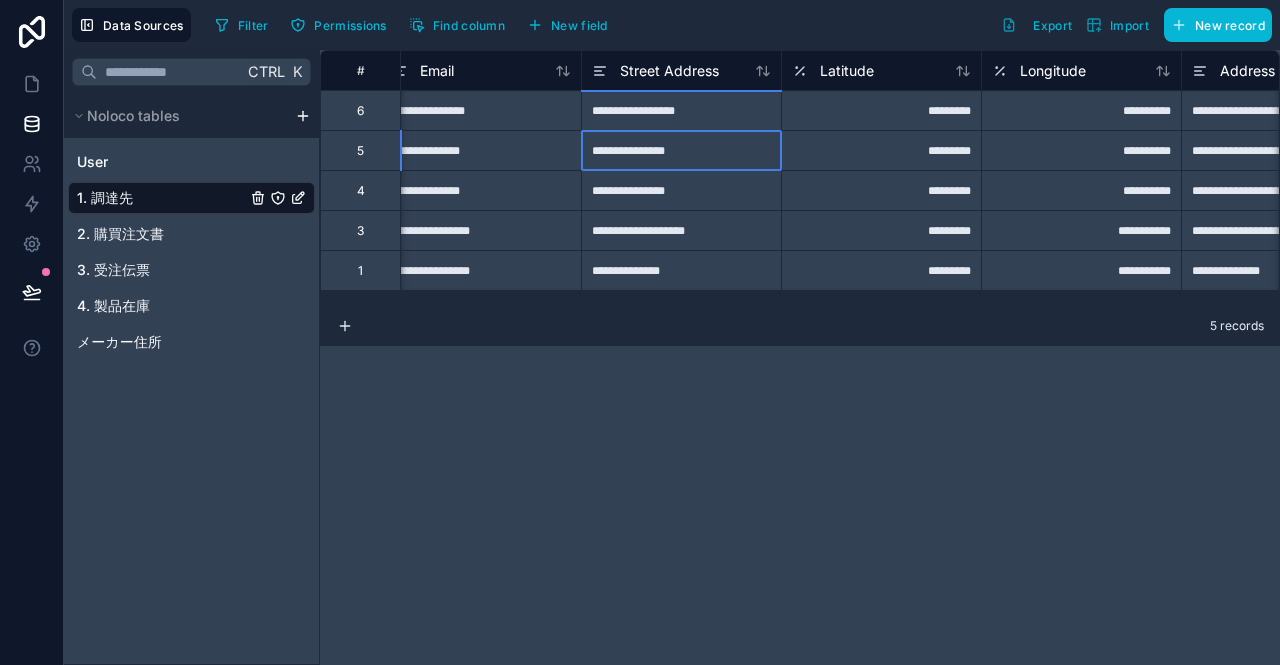 click on "**********" at bounding box center (681, 150) 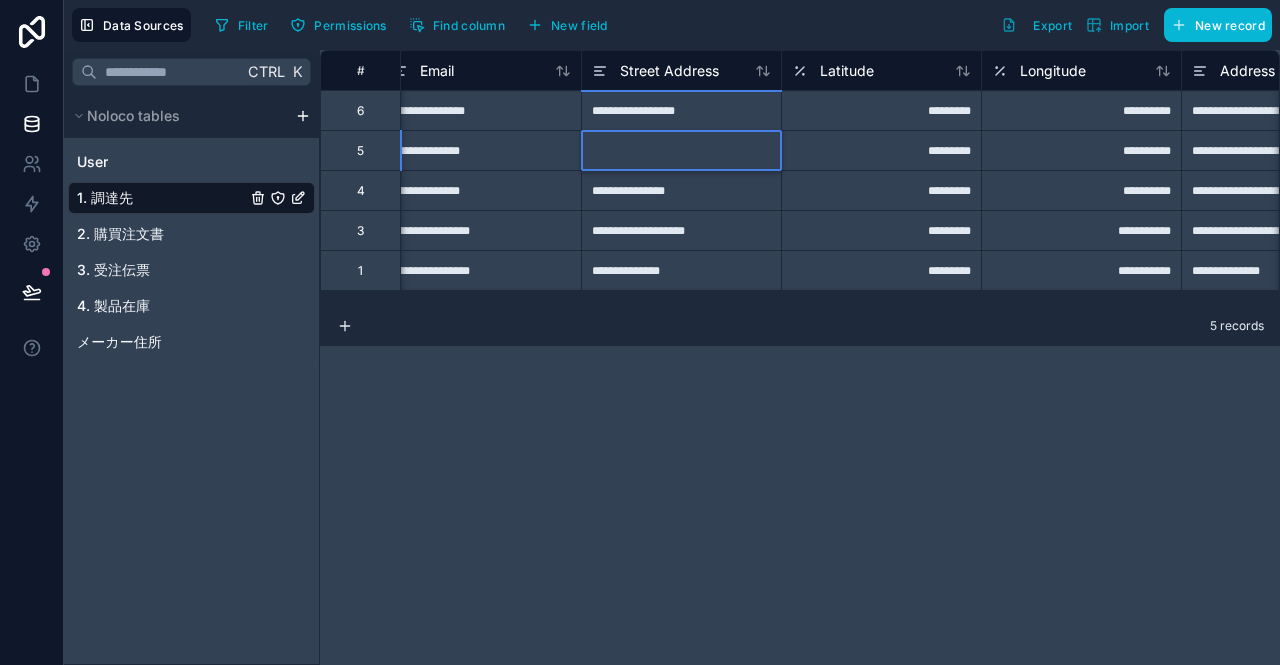 click at bounding box center (681, 150) 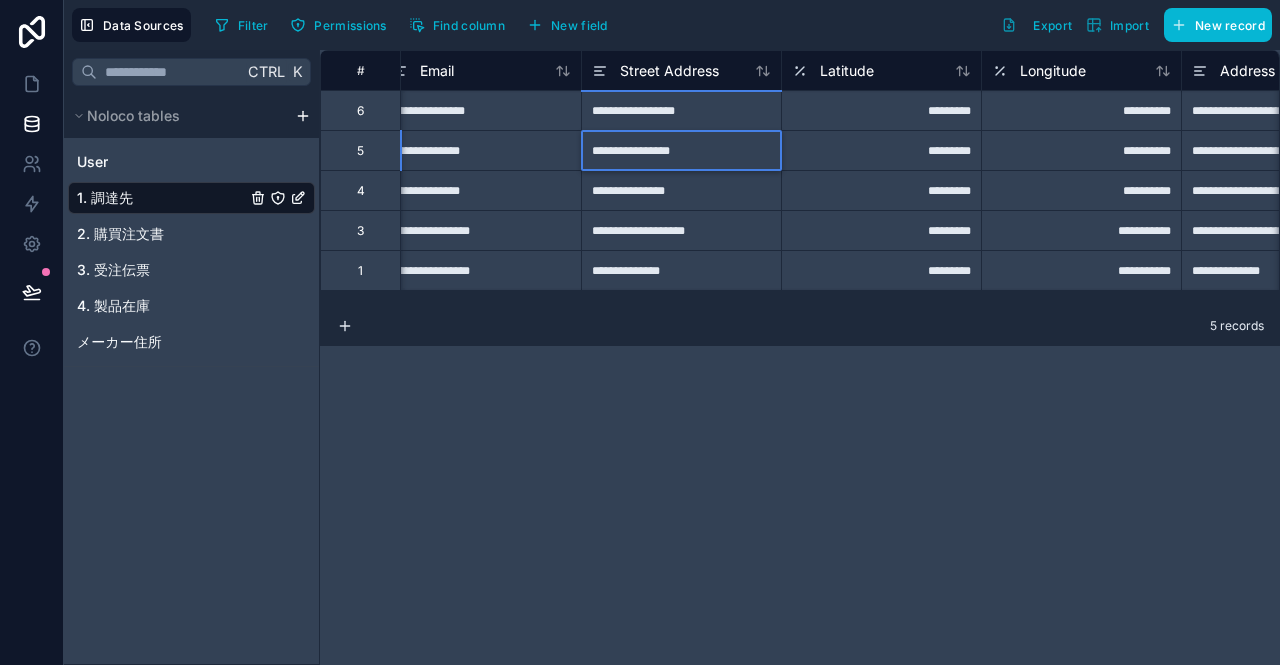 type on "**********" 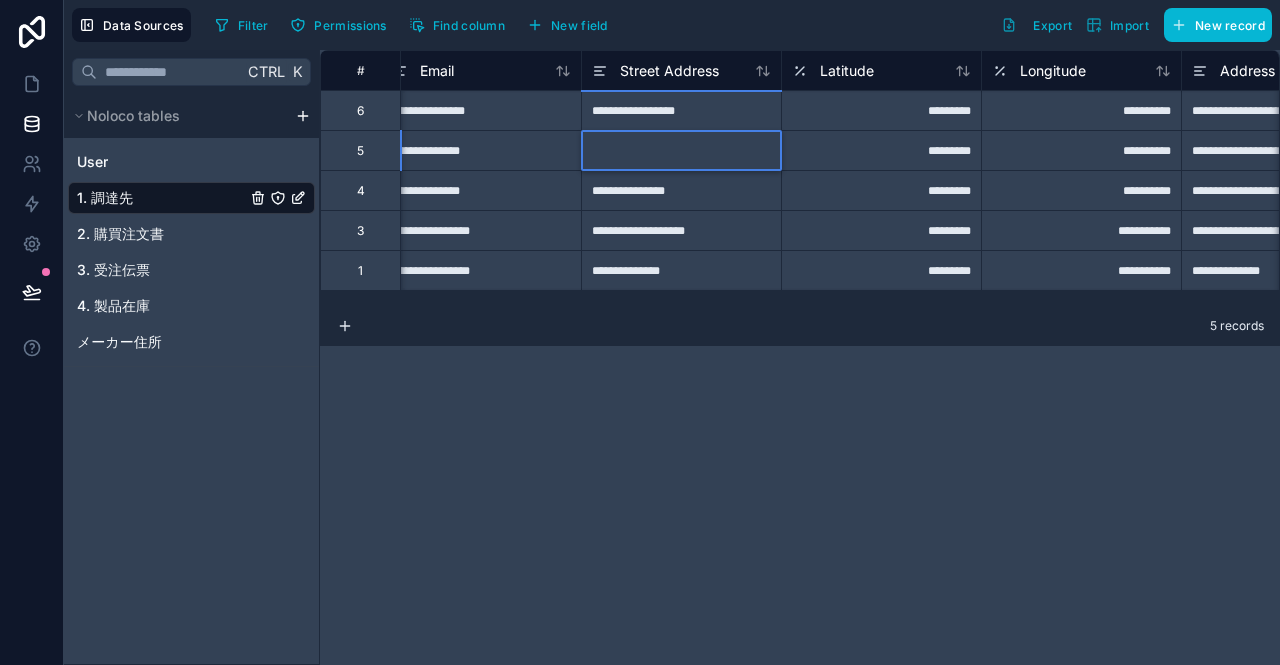 click on "*********" at bounding box center (881, 150) 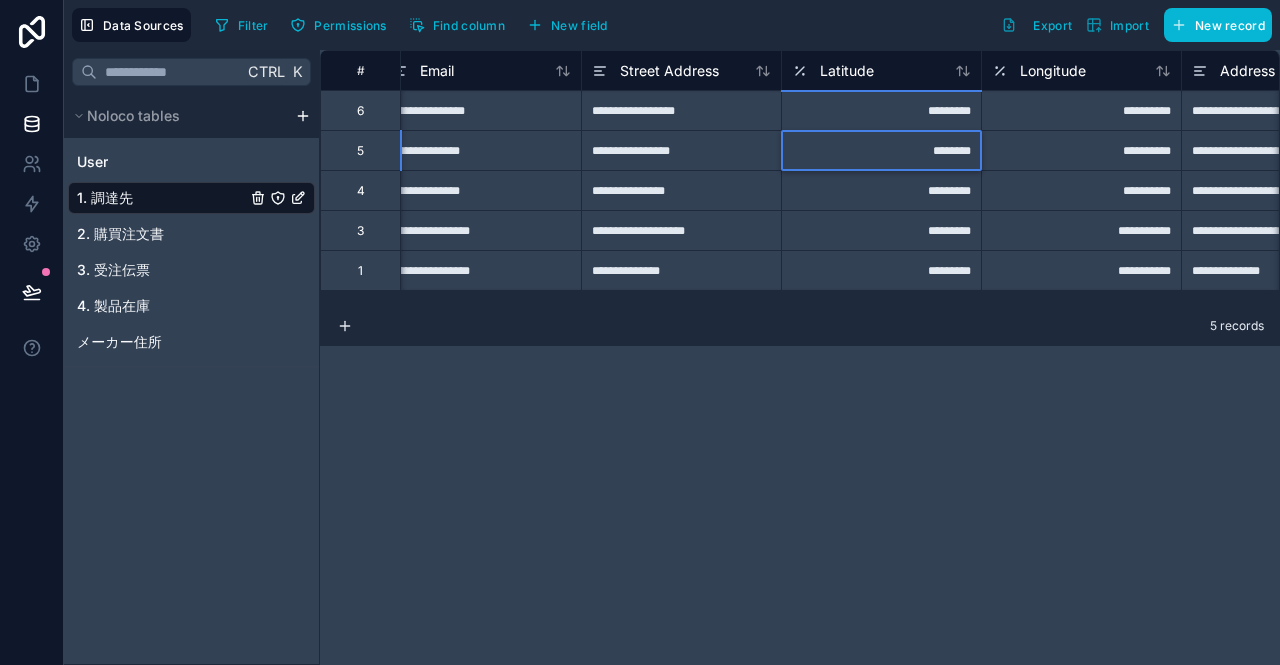 click on "********" at bounding box center [881, 150] 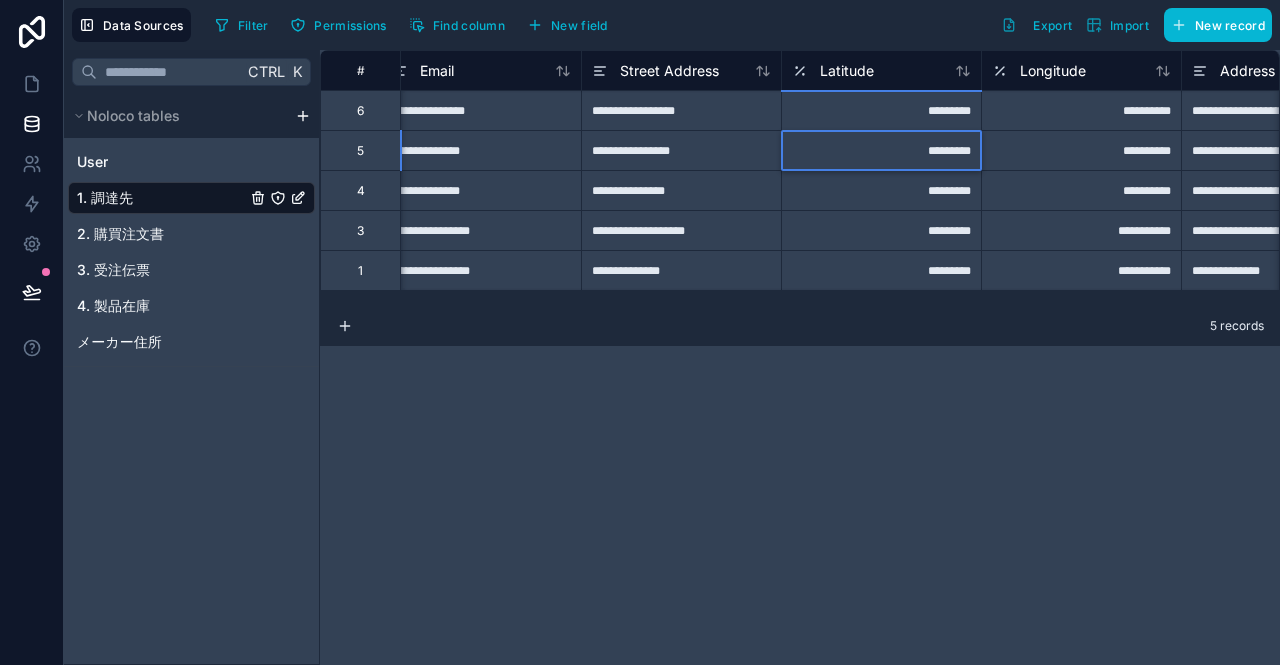type on "*********" 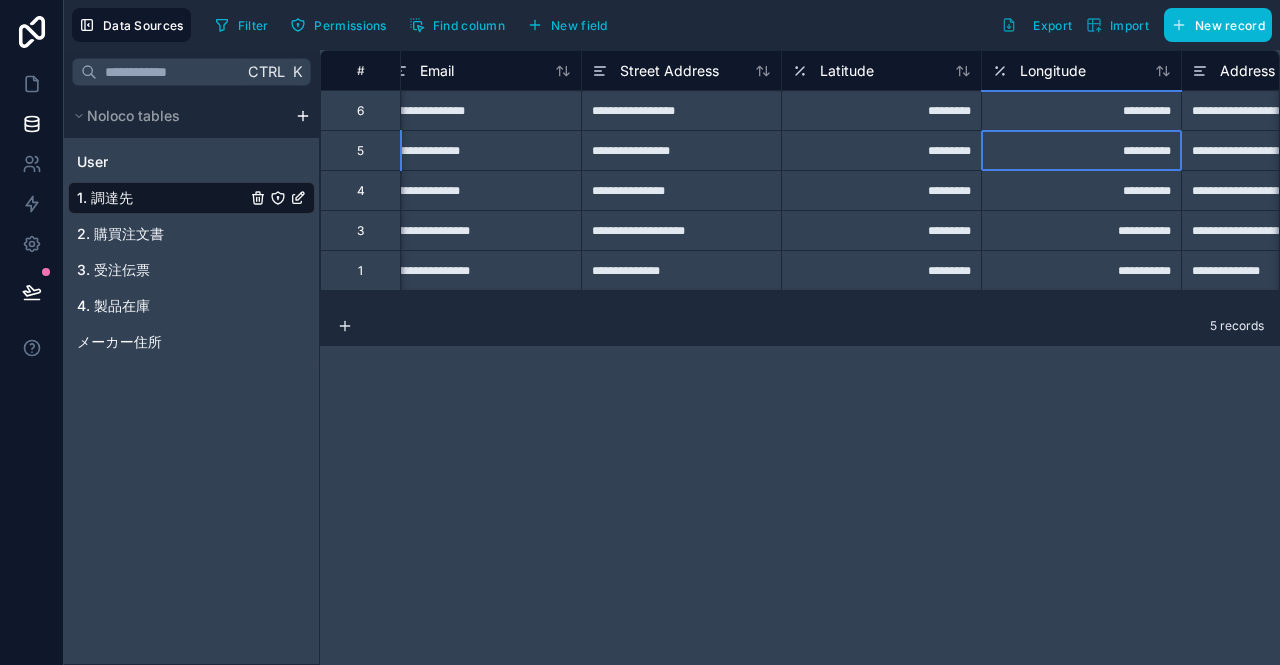 click on "**********" at bounding box center [1081, 150] 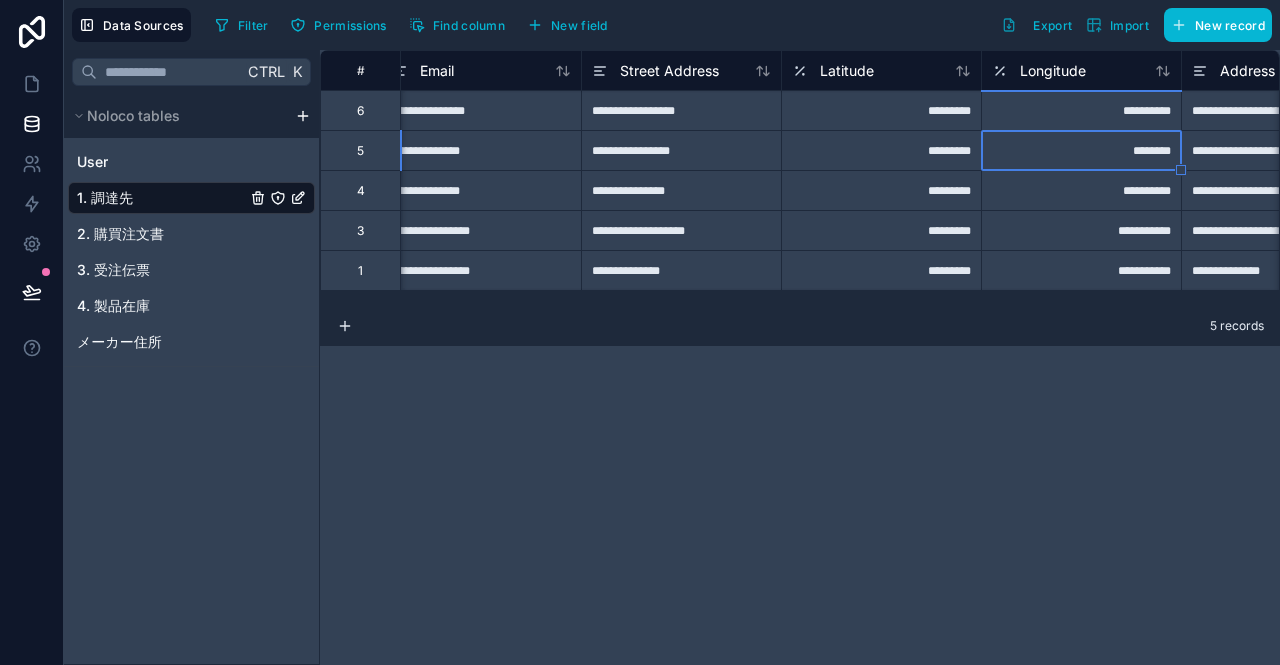 click on "********" at bounding box center (1081, 150) 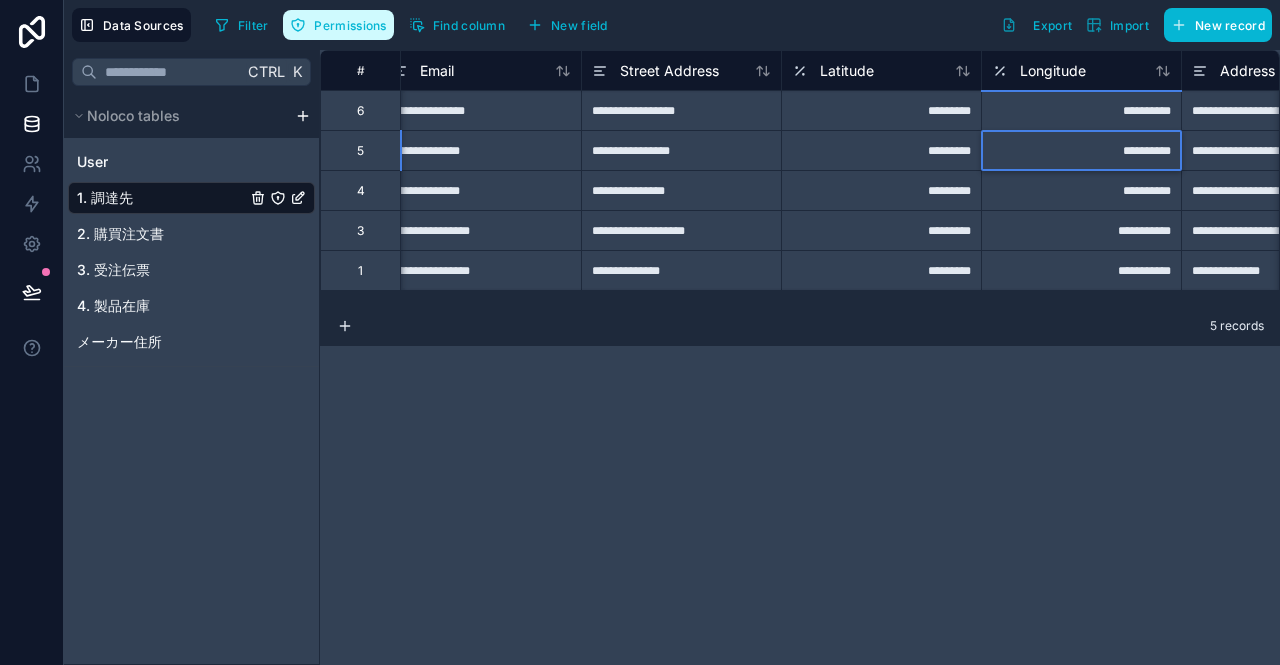 type on "**********" 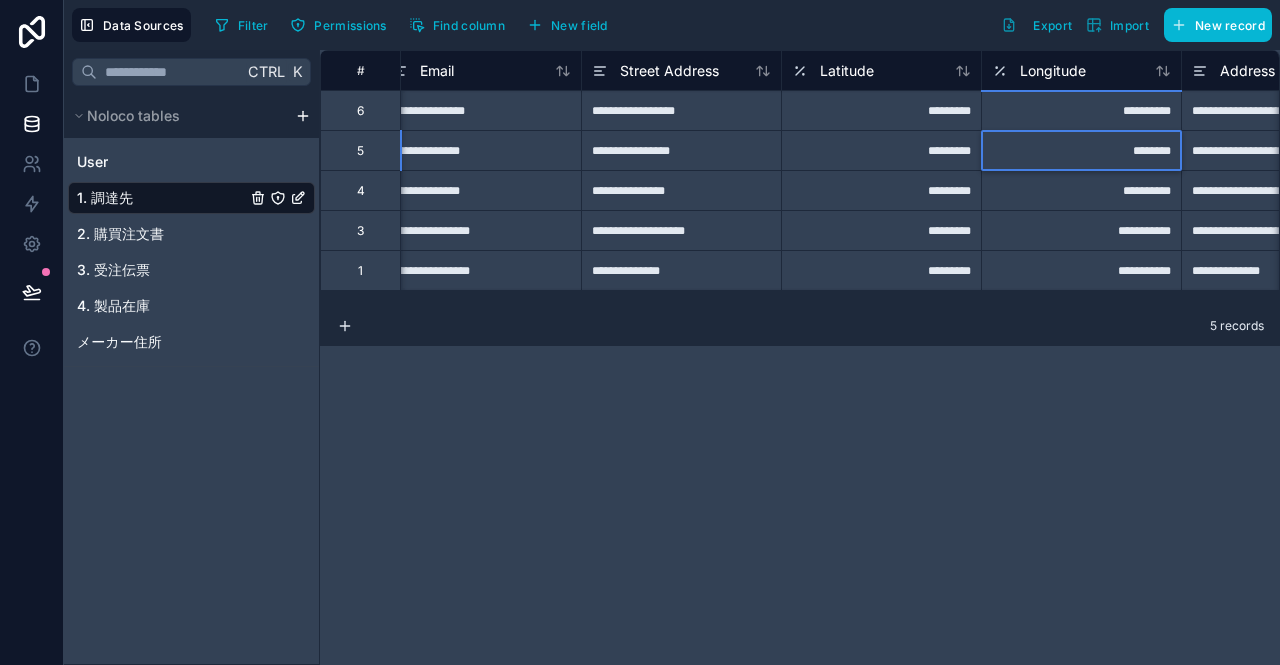 click on "**********" at bounding box center (681, 270) 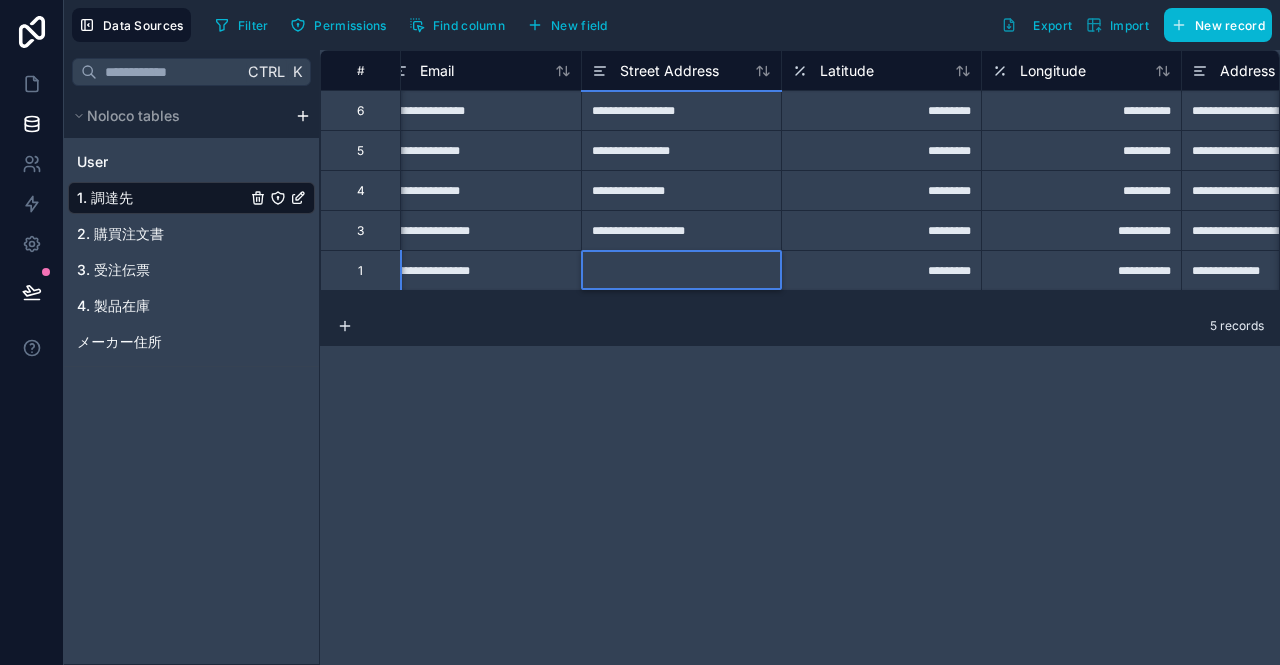 click at bounding box center [681, 270] 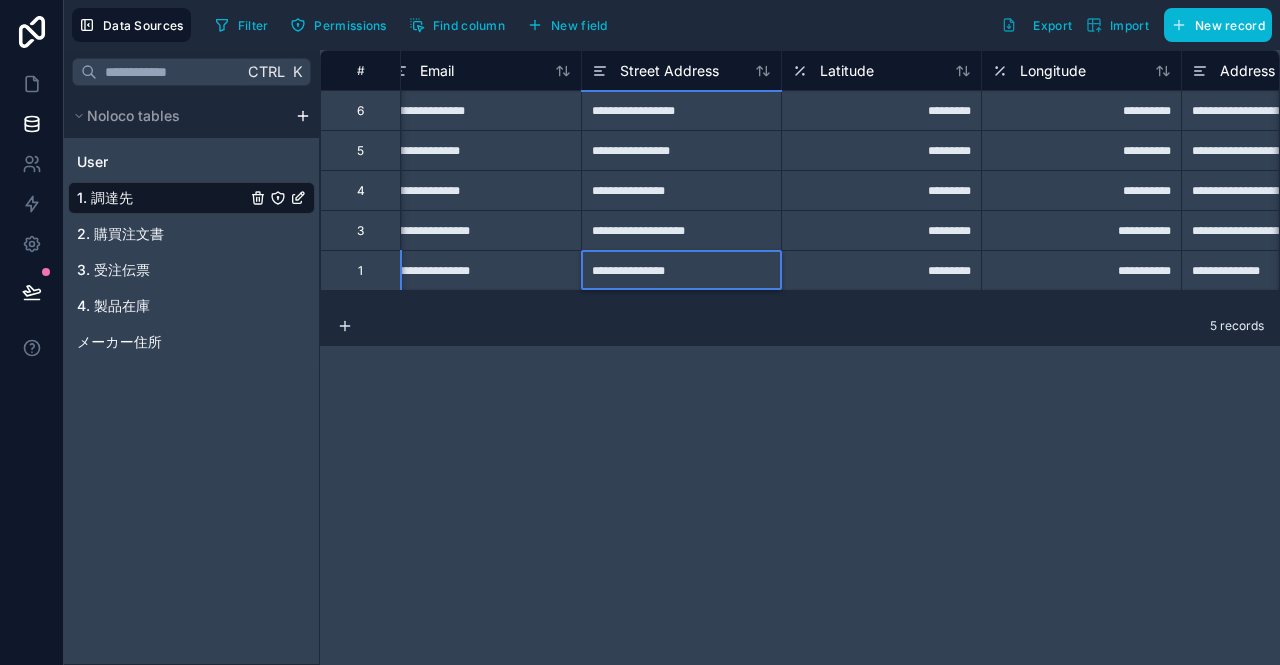 type on "**********" 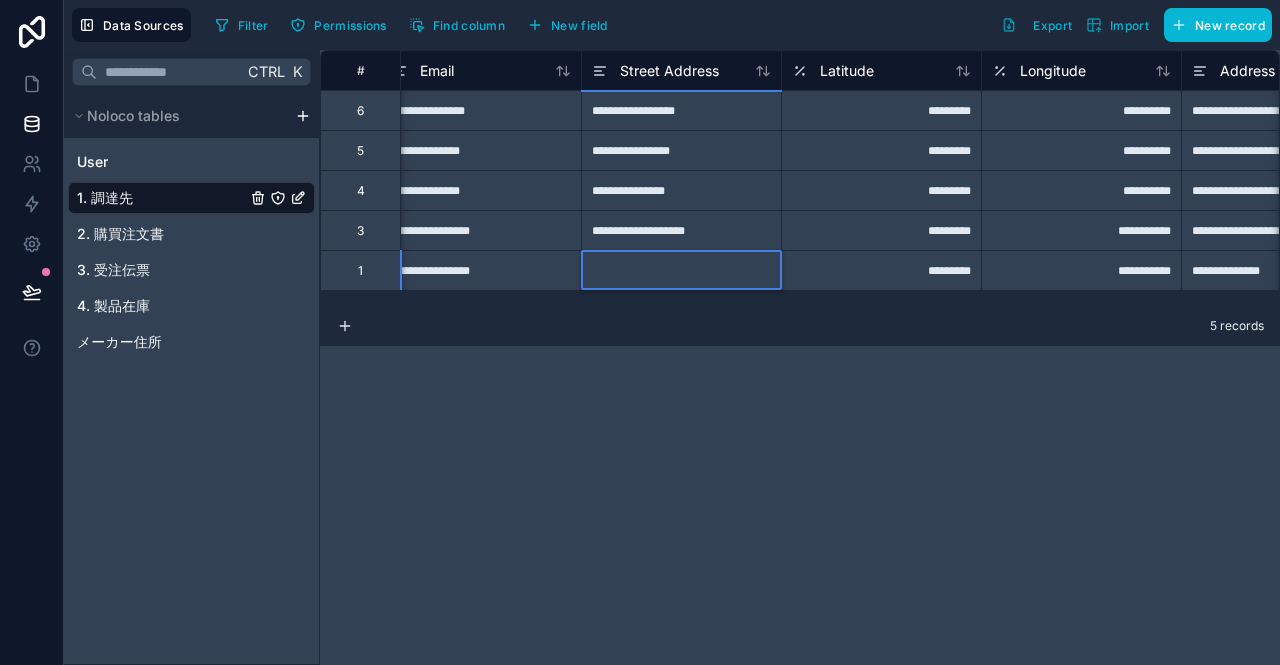 click on "*********" at bounding box center [881, 270] 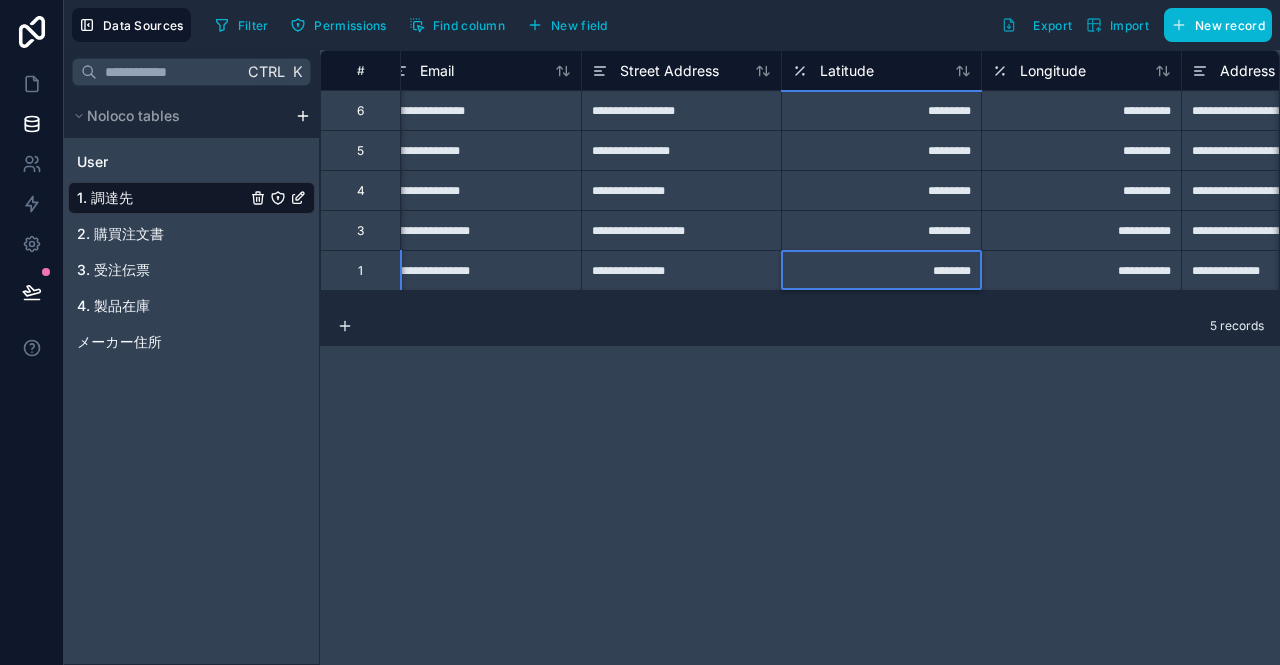 click on "********" at bounding box center [881, 270] 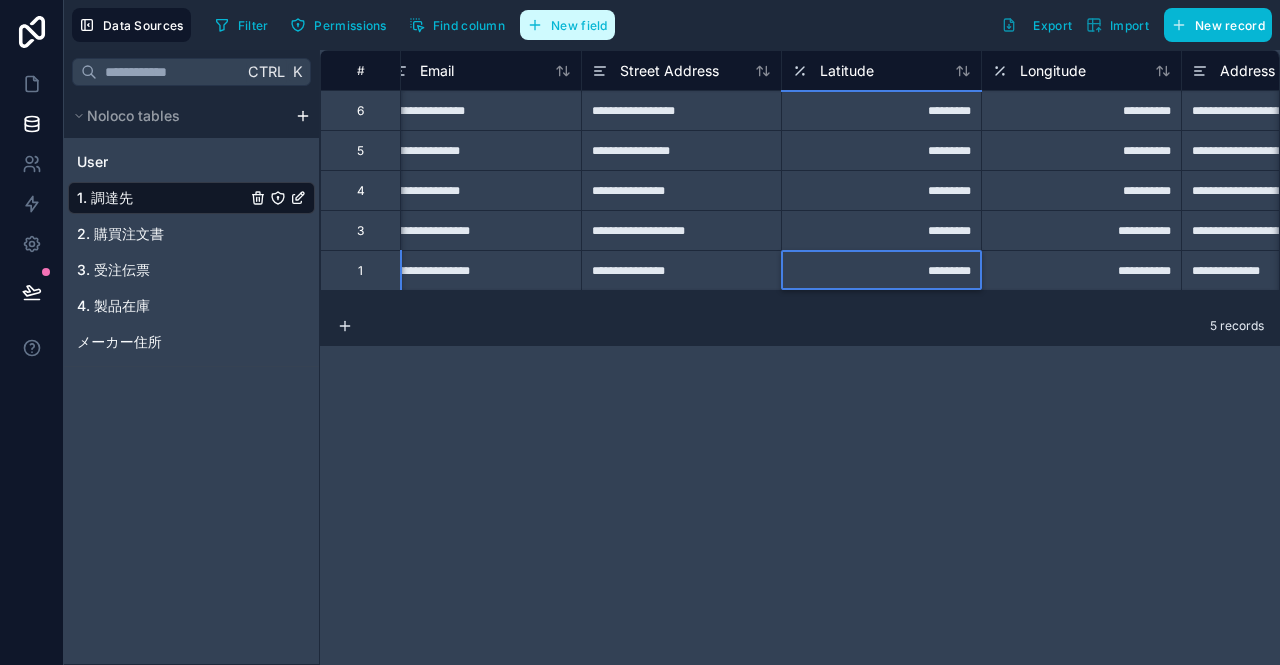 type on "*********" 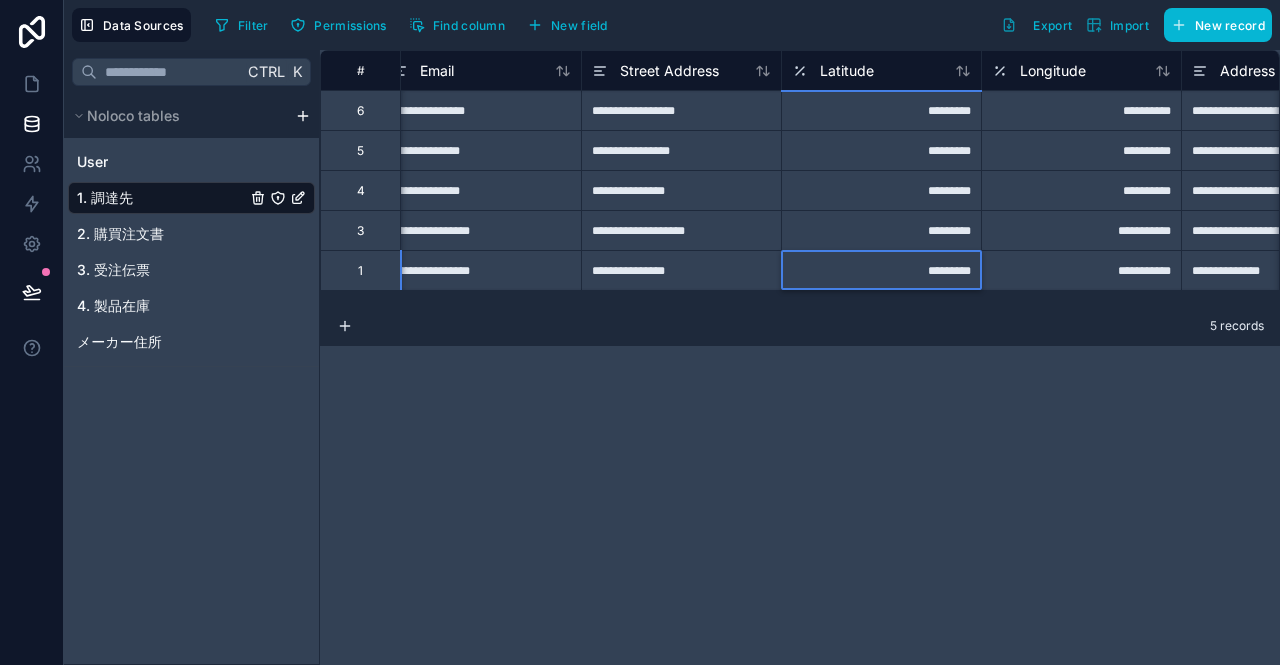 click on "**********" at bounding box center [1081, 270] 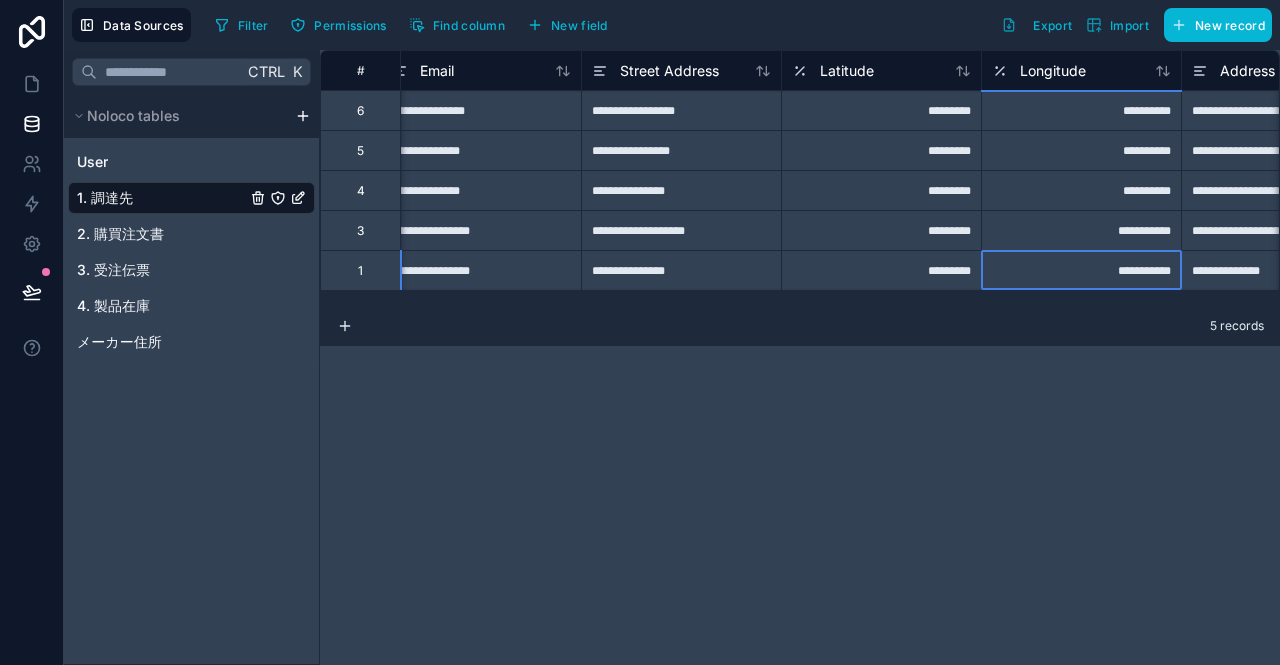 click on "**********" at bounding box center (1081, 270) 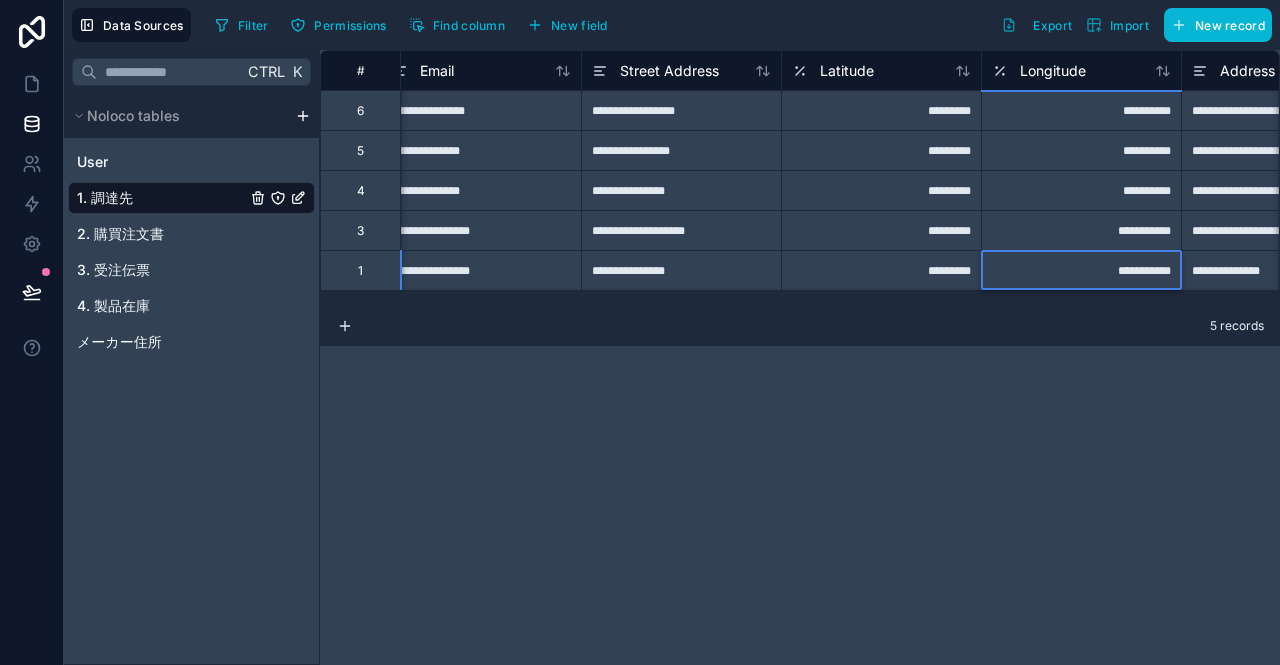 paste 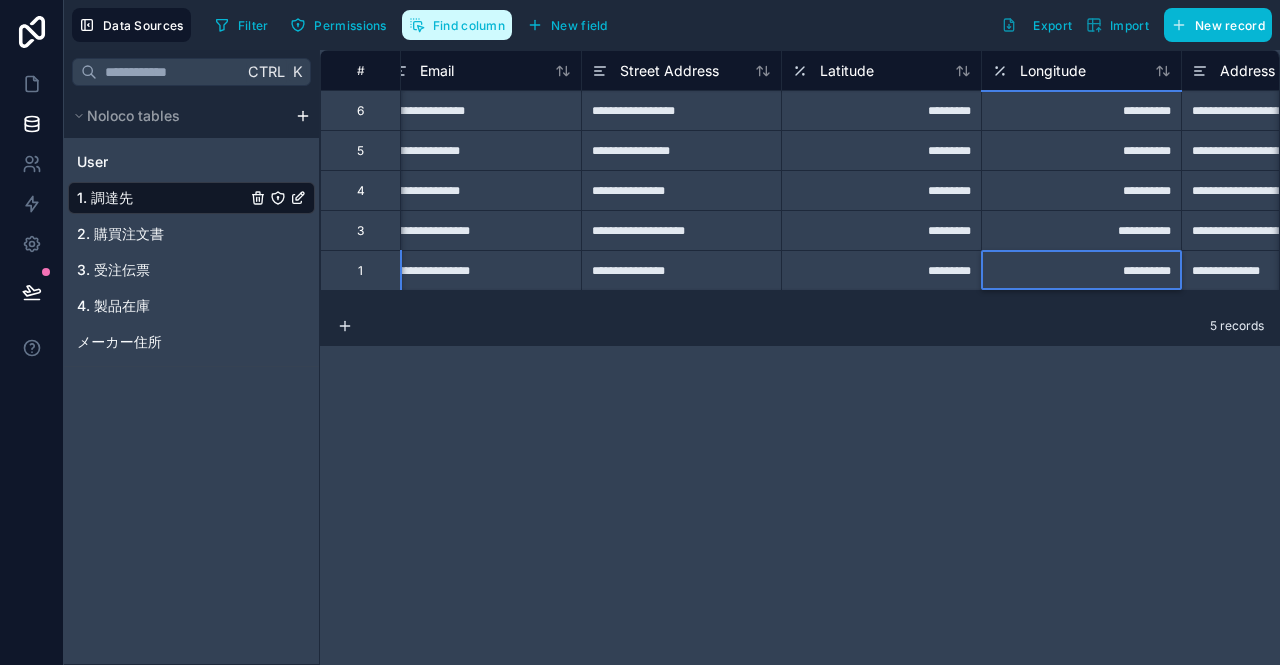 type on "**********" 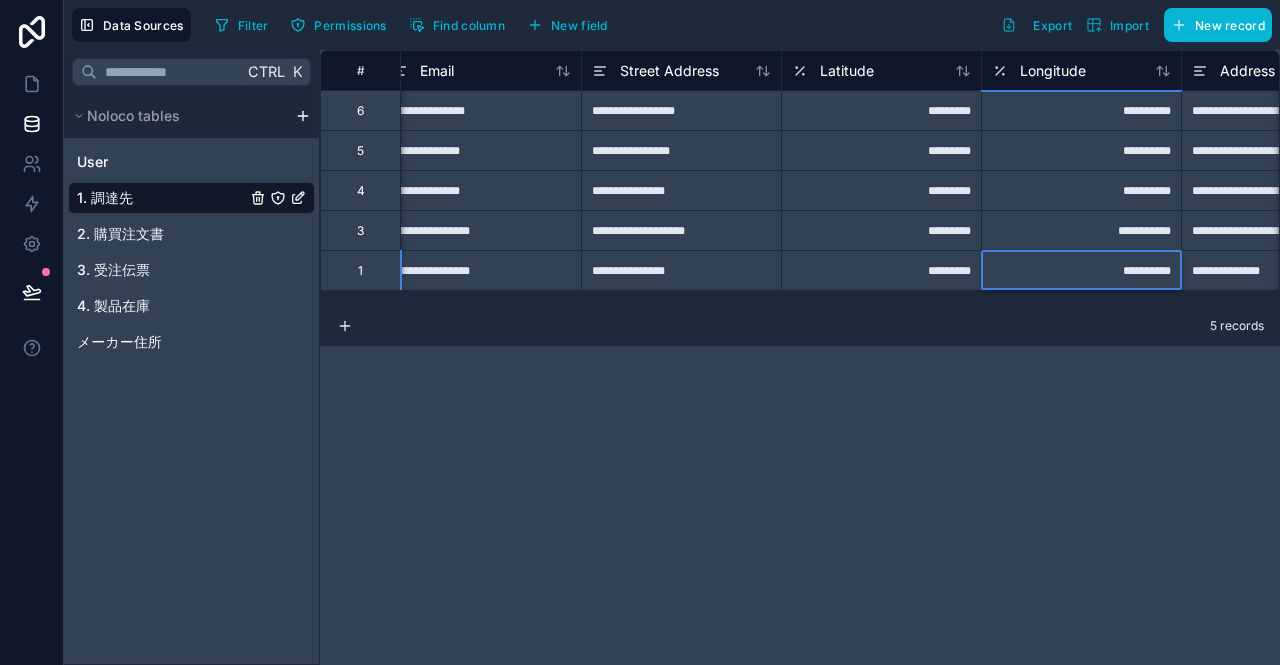 click on "*********" at bounding box center (881, 190) 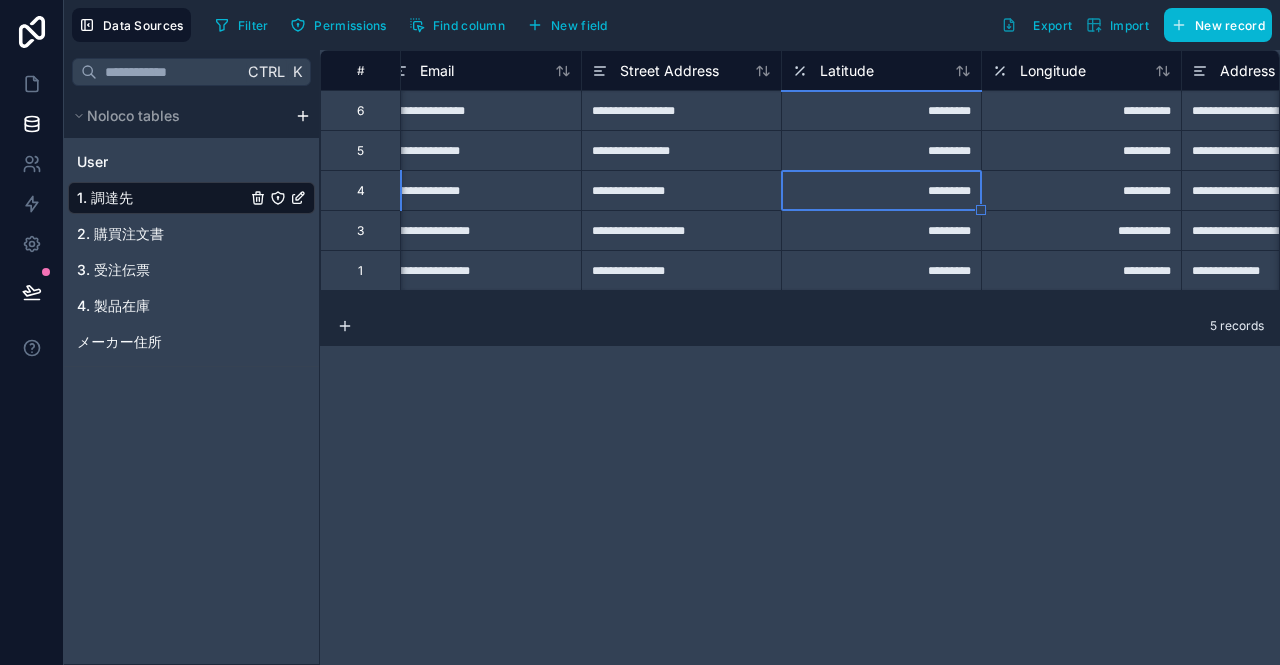 click on "*********" at bounding box center (881, 230) 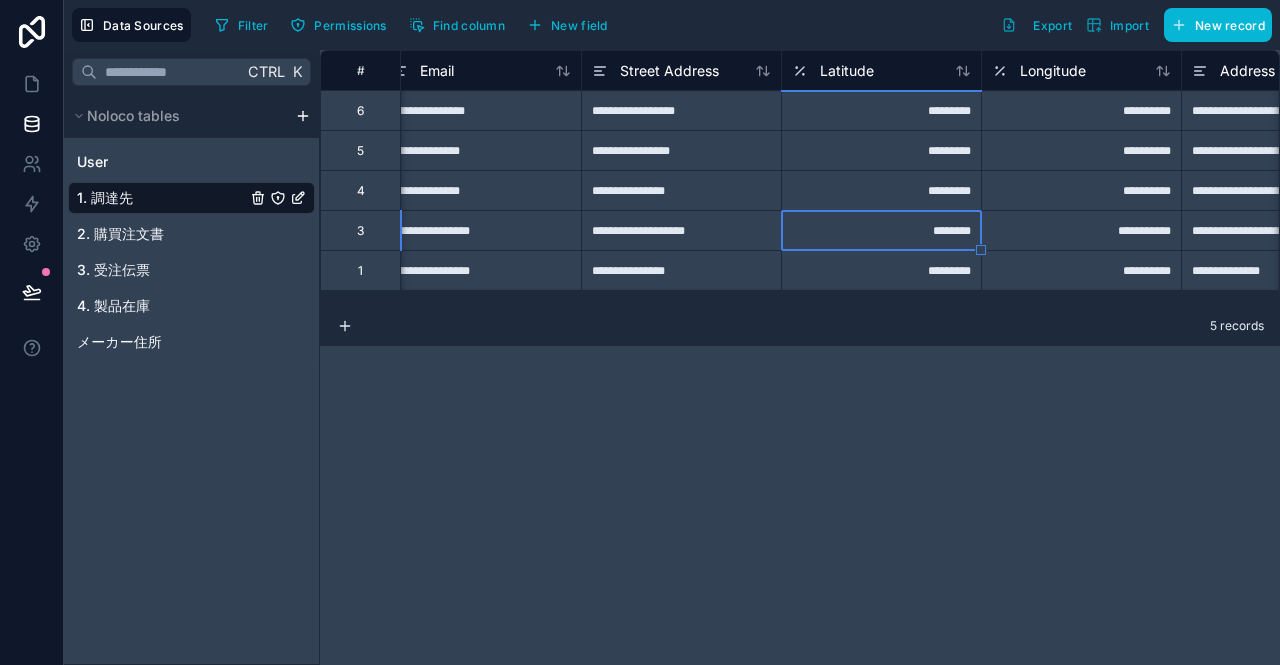 click on "********" at bounding box center [881, 230] 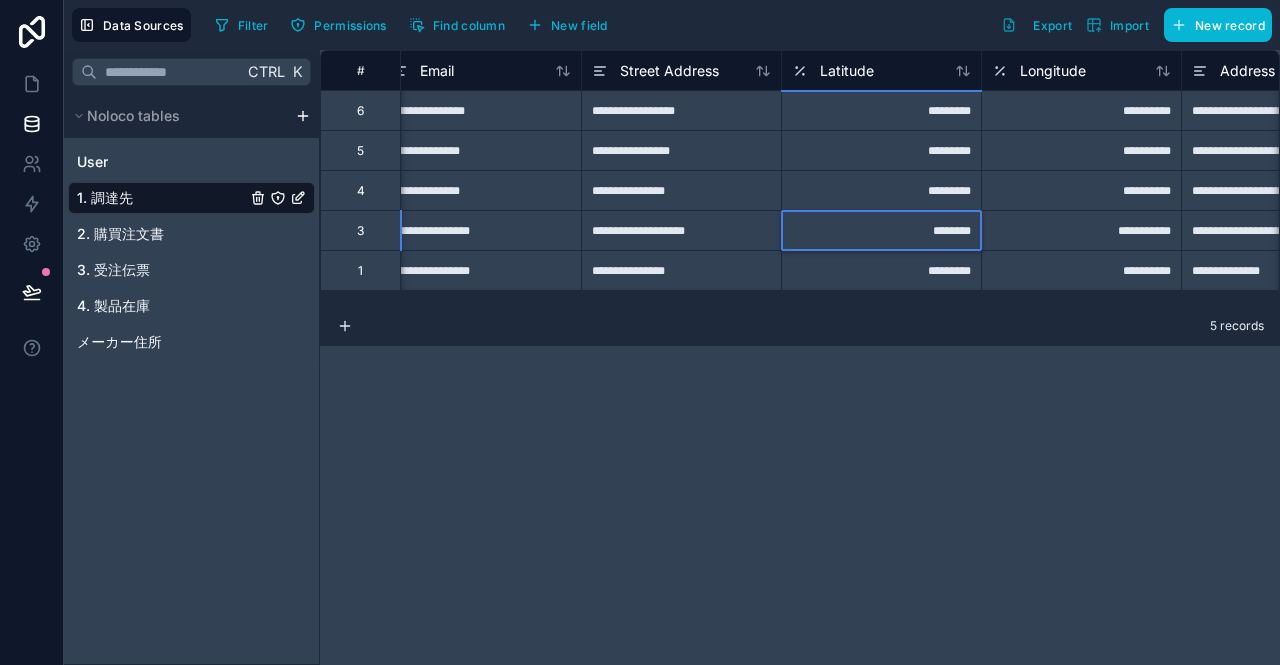 paste on "*" 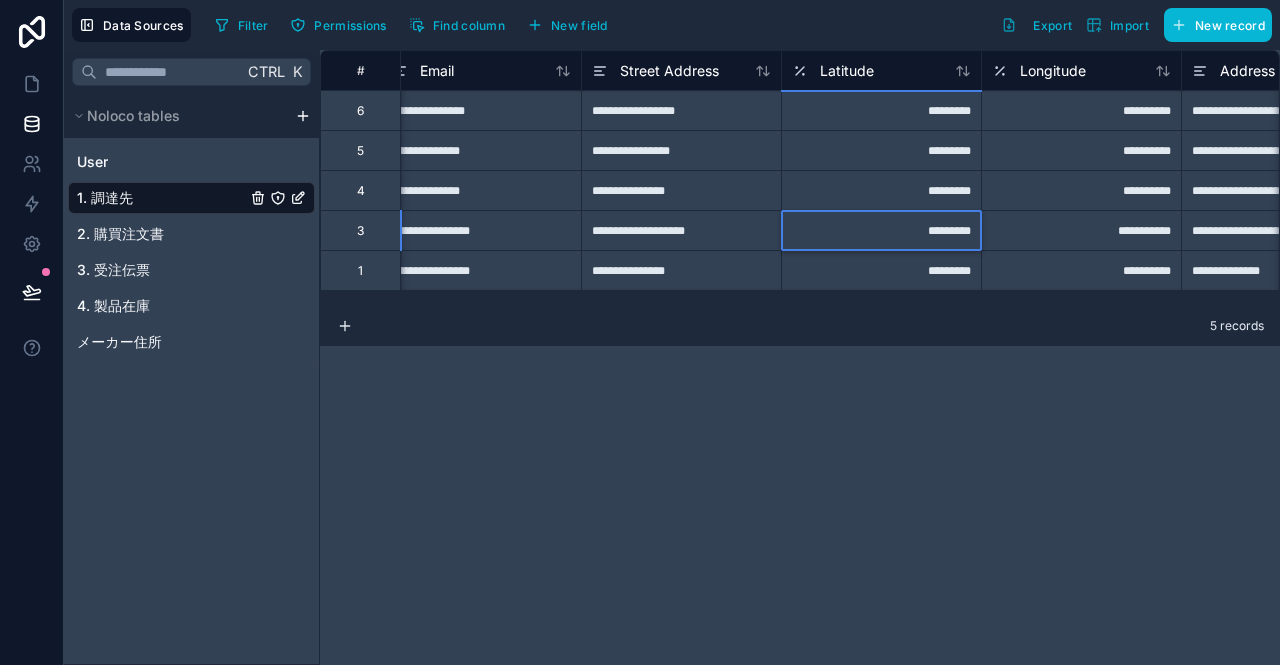 type on "*********" 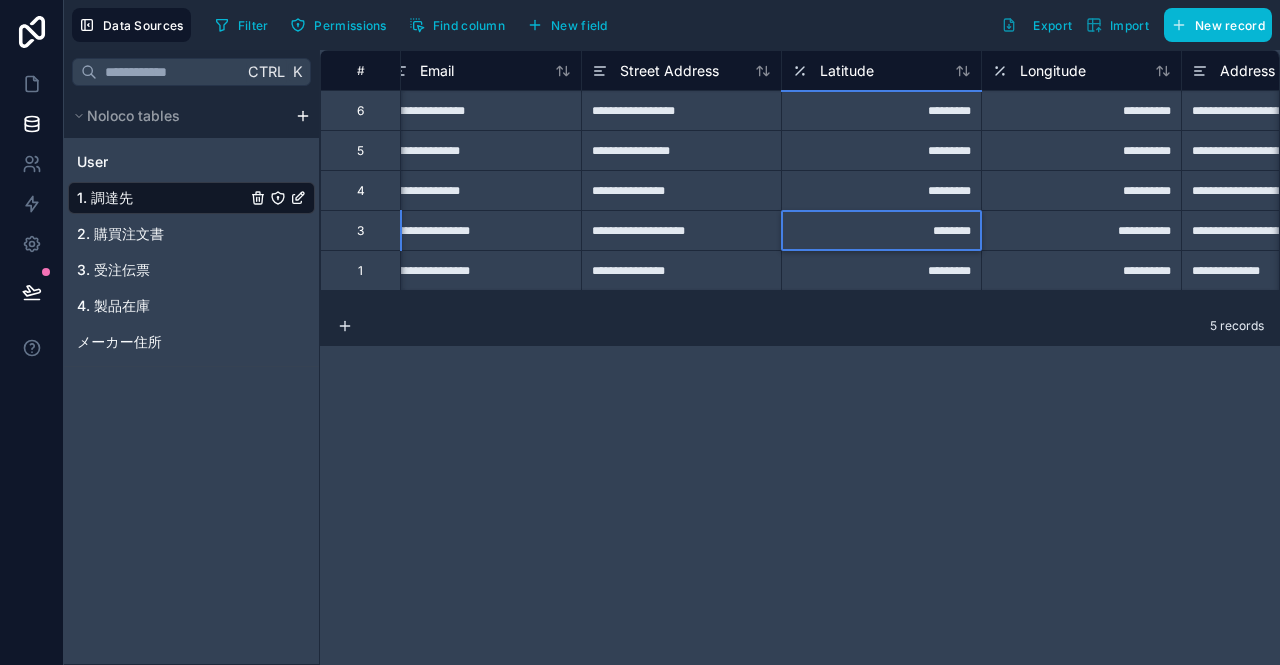 click on "**********" at bounding box center [1081, 230] 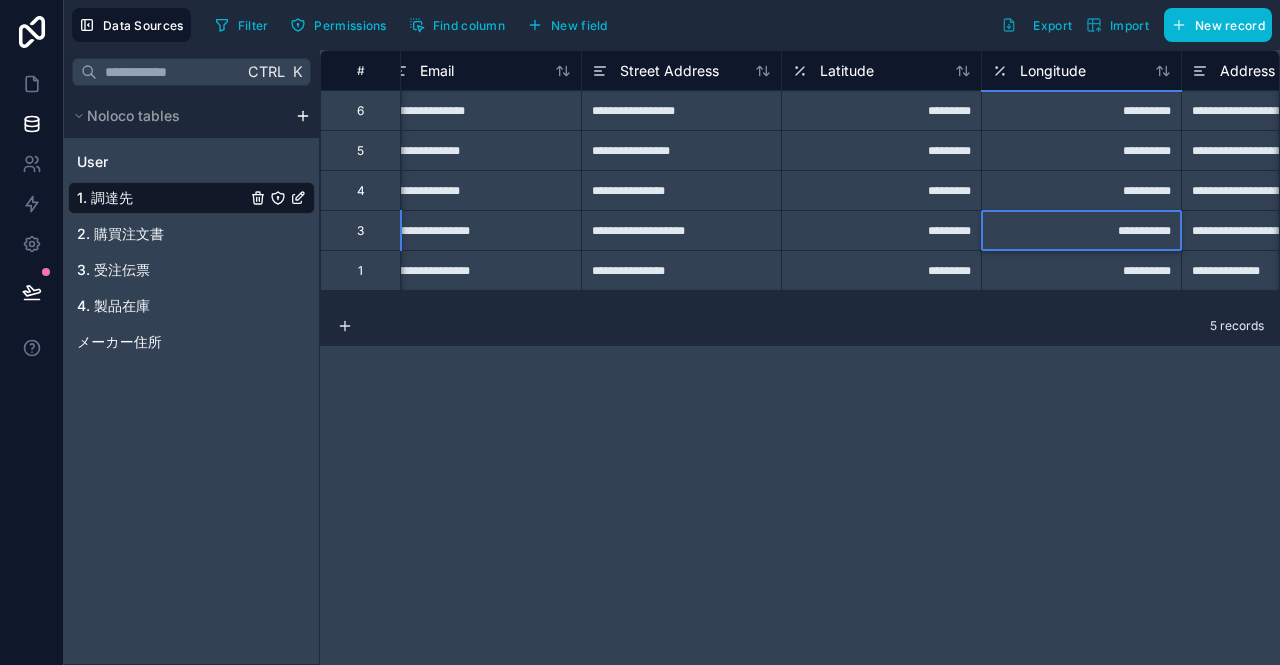 click on "**********" at bounding box center (1081, 230) 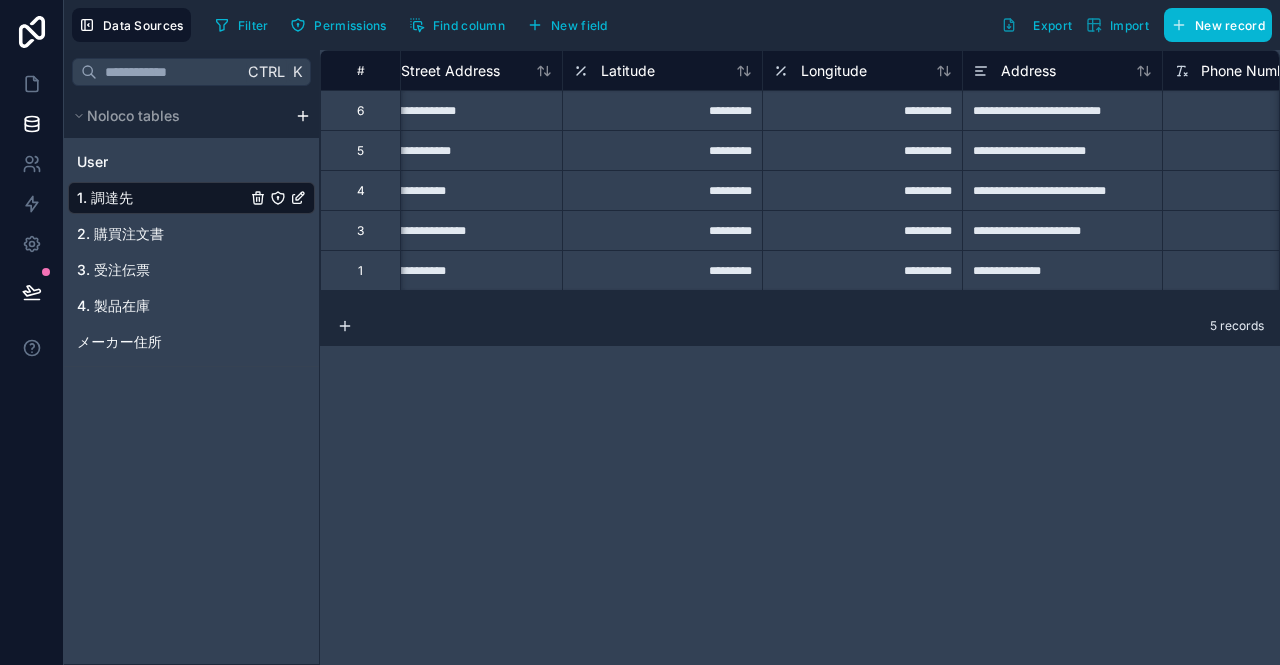 scroll, scrollTop: 0, scrollLeft: 1043, axis: horizontal 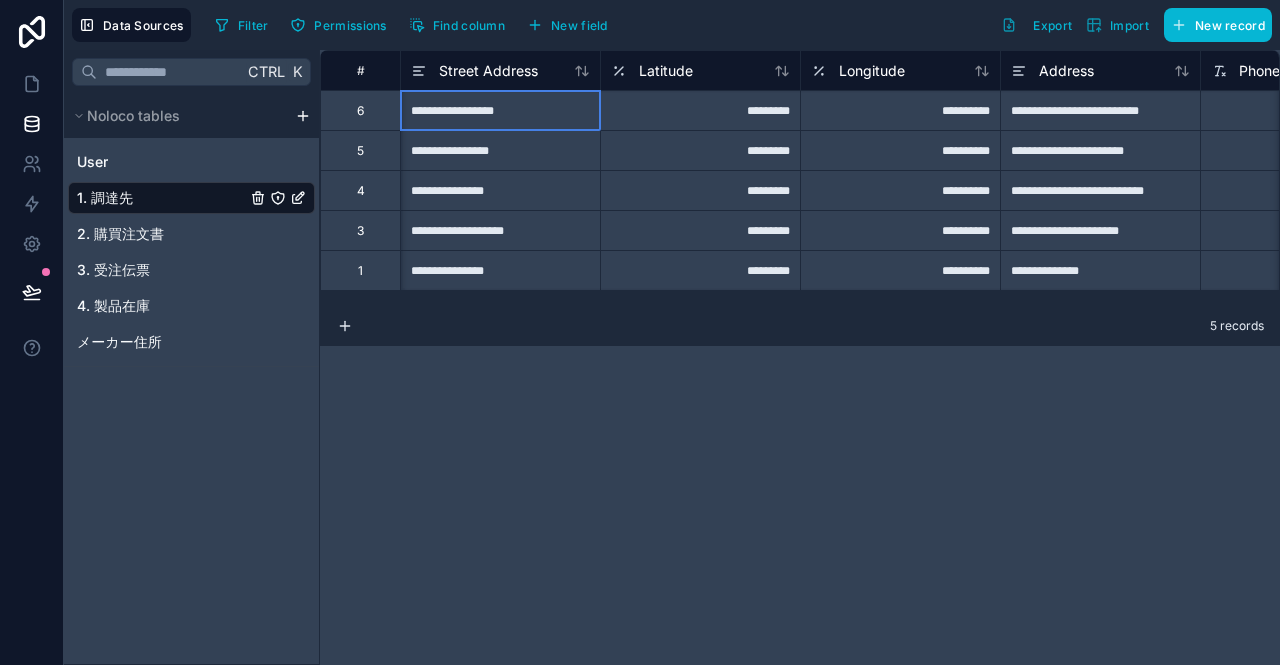 click on "**********" at bounding box center (500, 110) 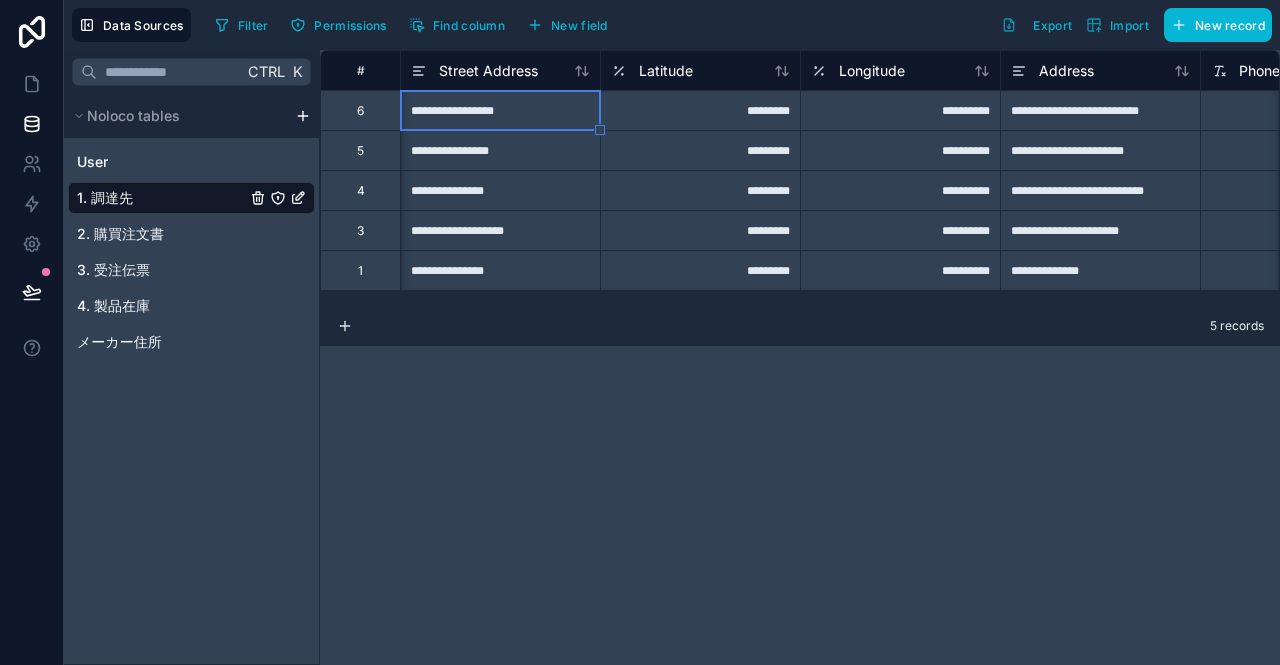 click on "**********" at bounding box center (500, 270) 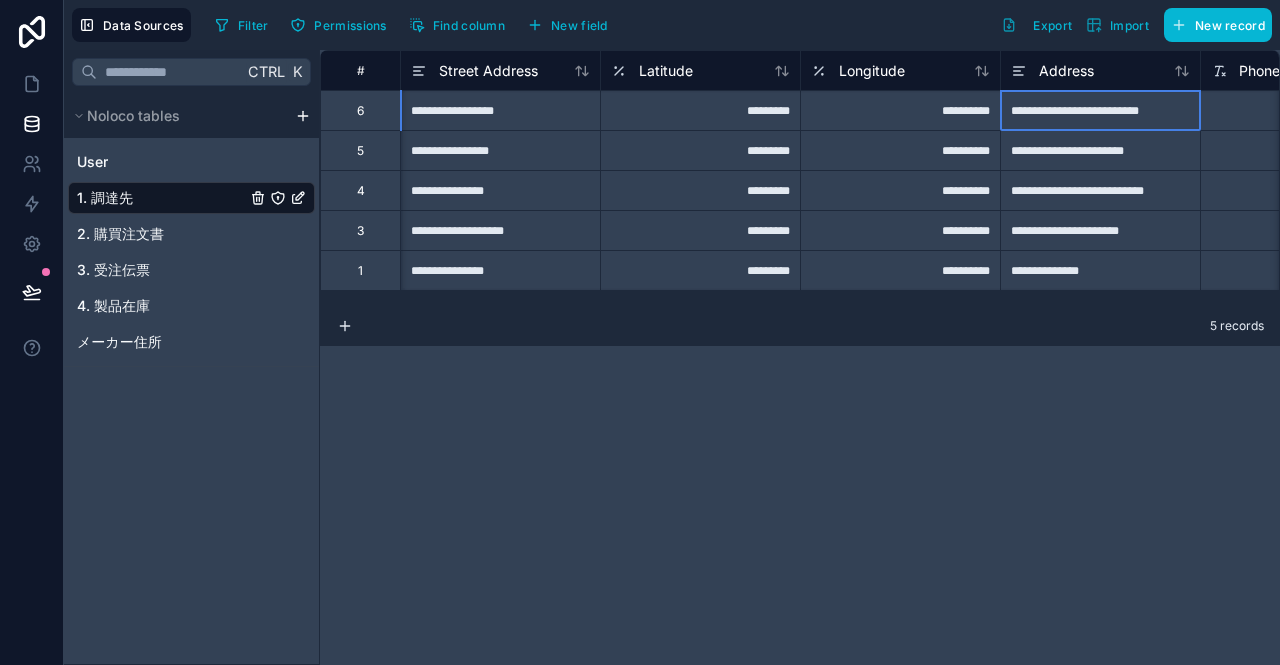 click on "**********" at bounding box center [1100, 110] 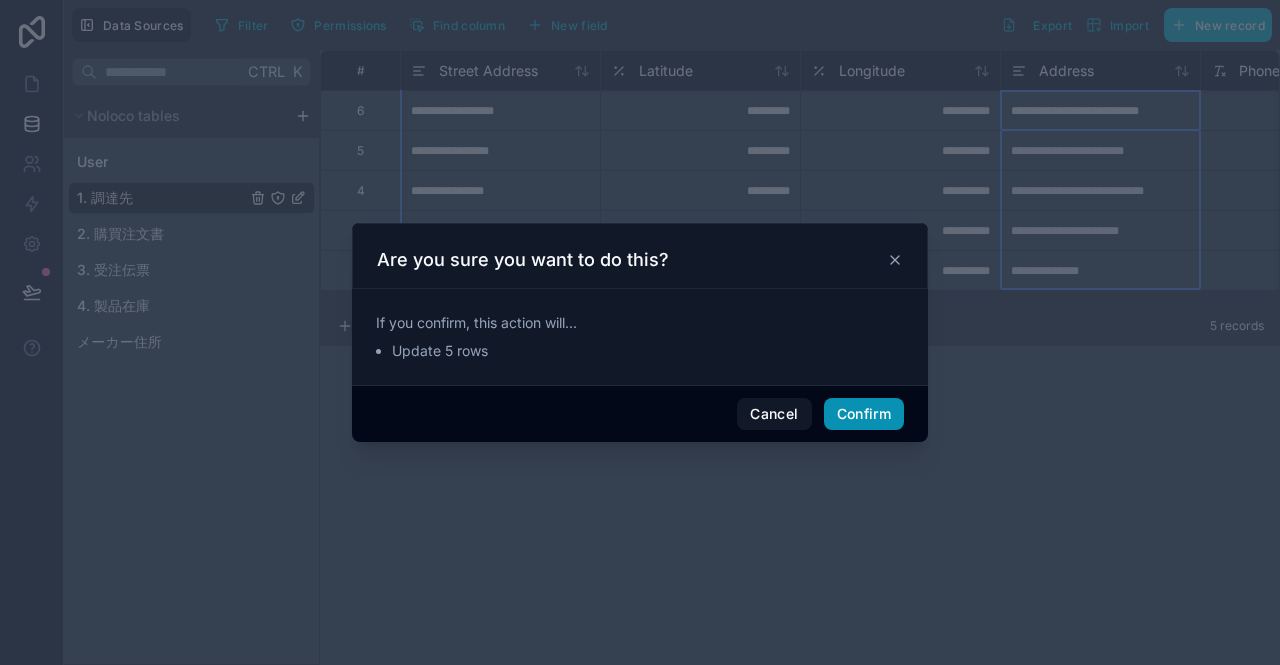 click on "Confirm" at bounding box center [864, 414] 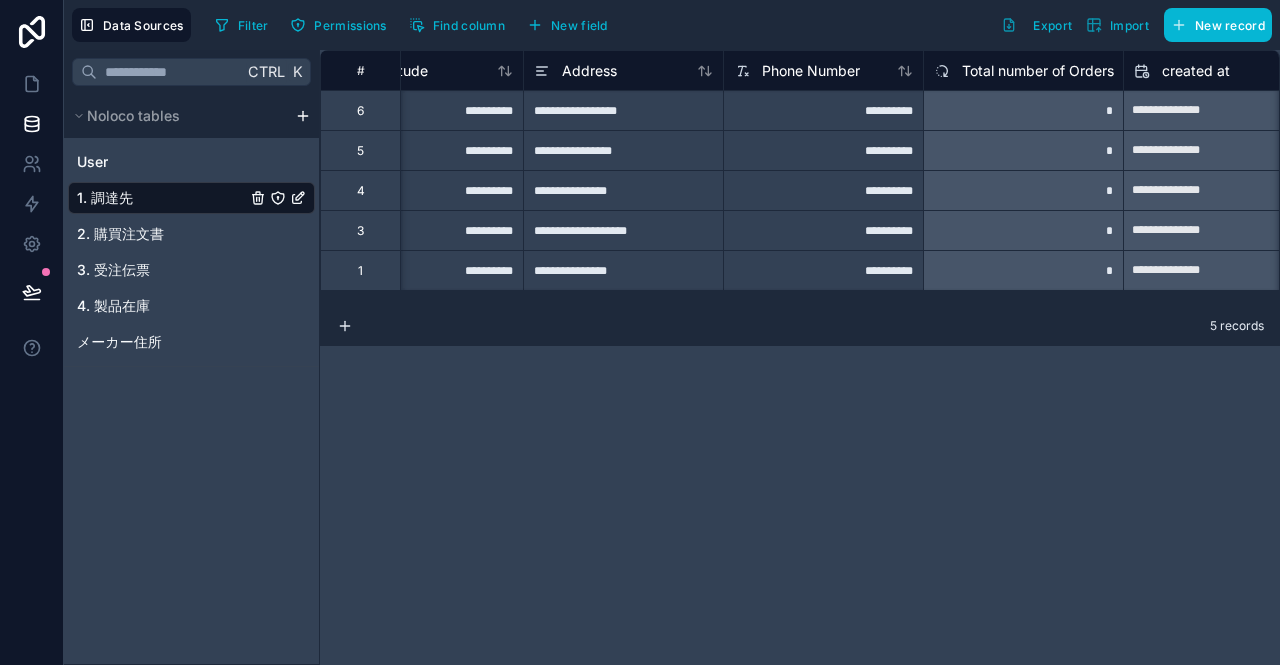 scroll, scrollTop: 0, scrollLeft: 1566, axis: horizontal 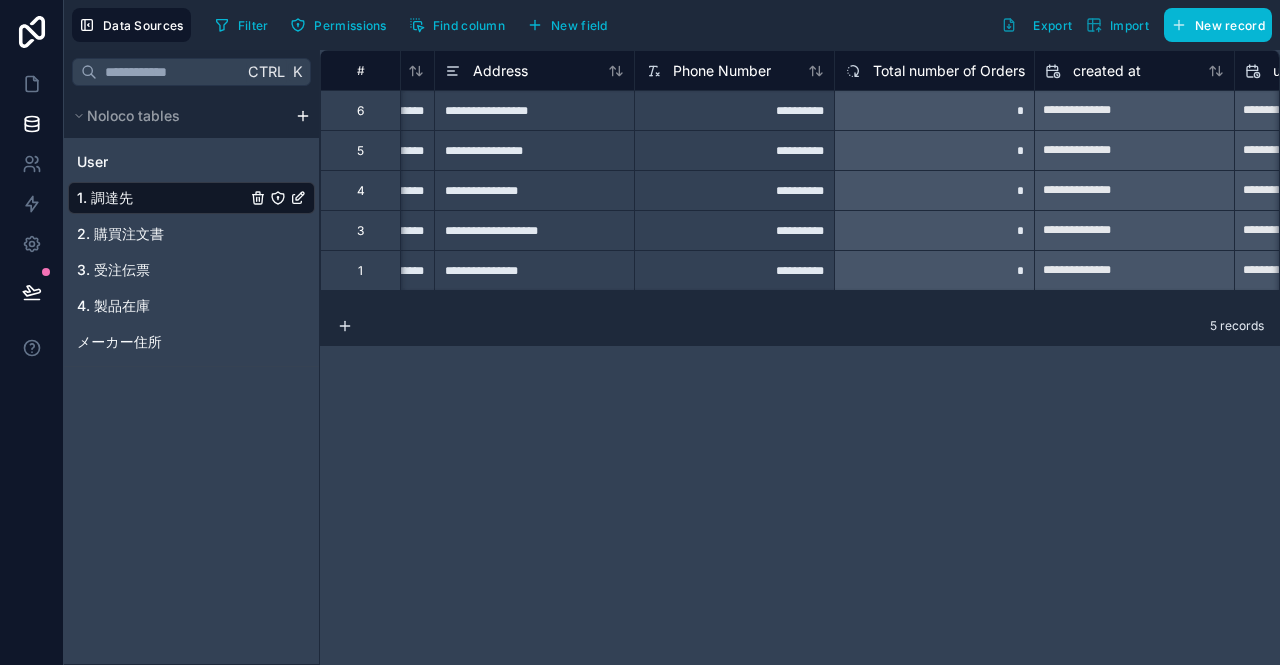 click on "**********" at bounding box center [734, 110] 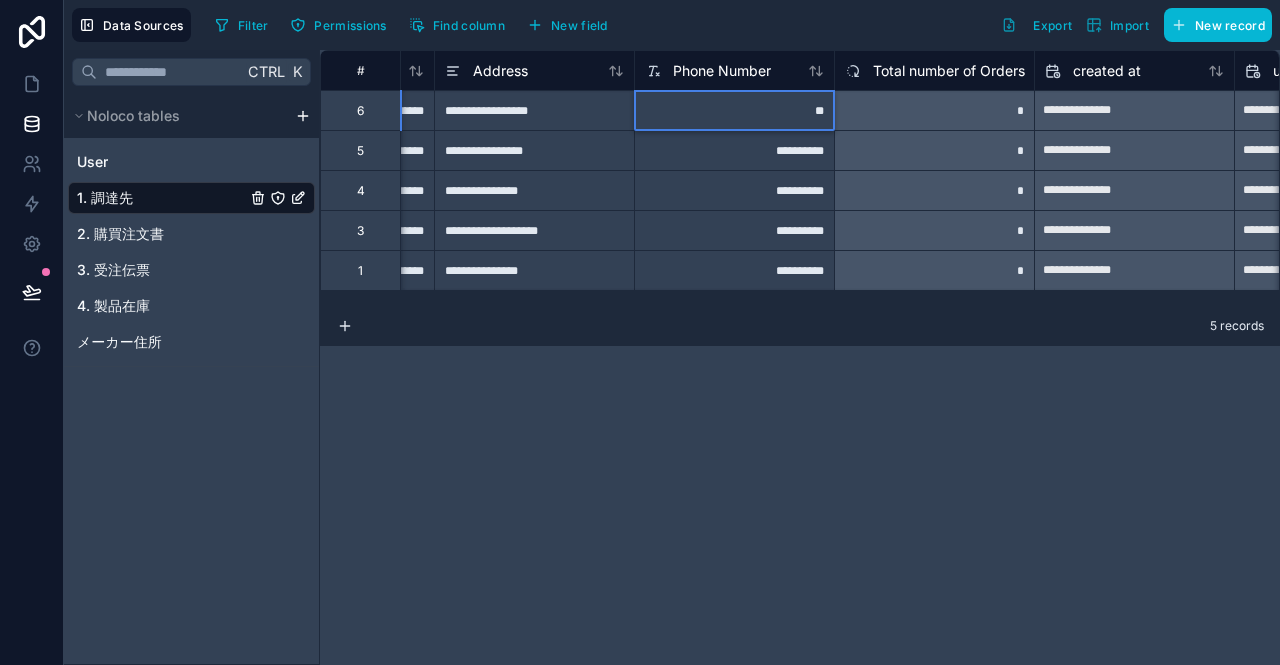 type on "*" 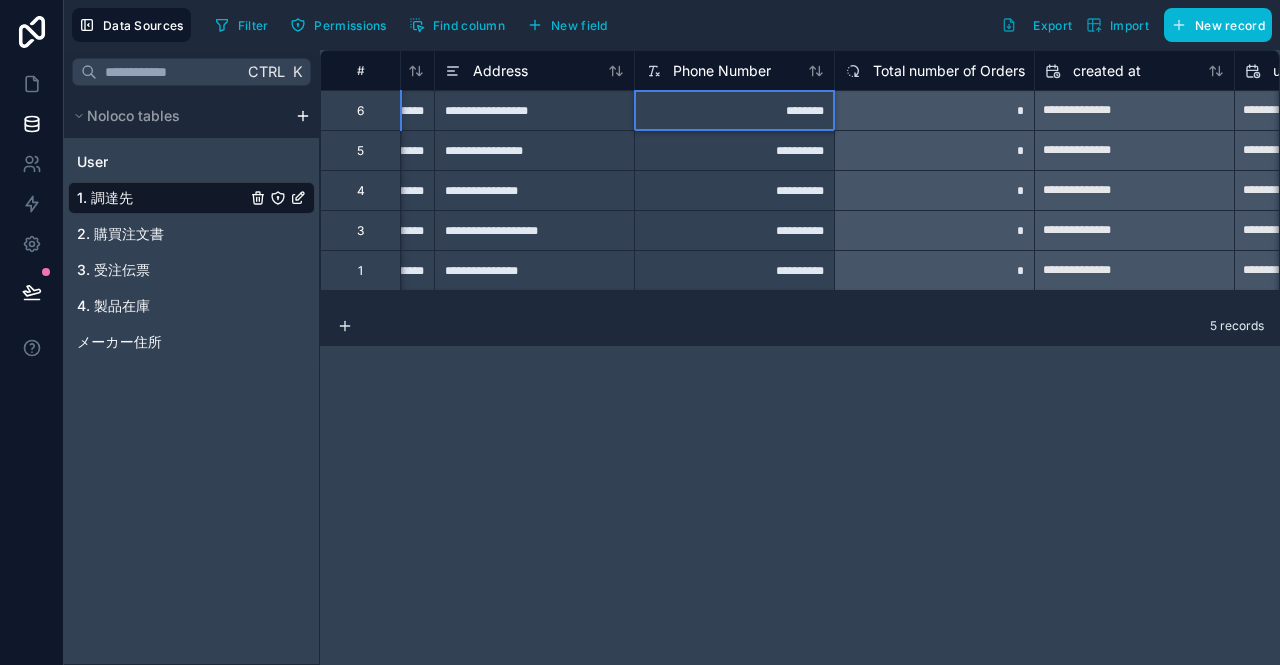 type on "*********" 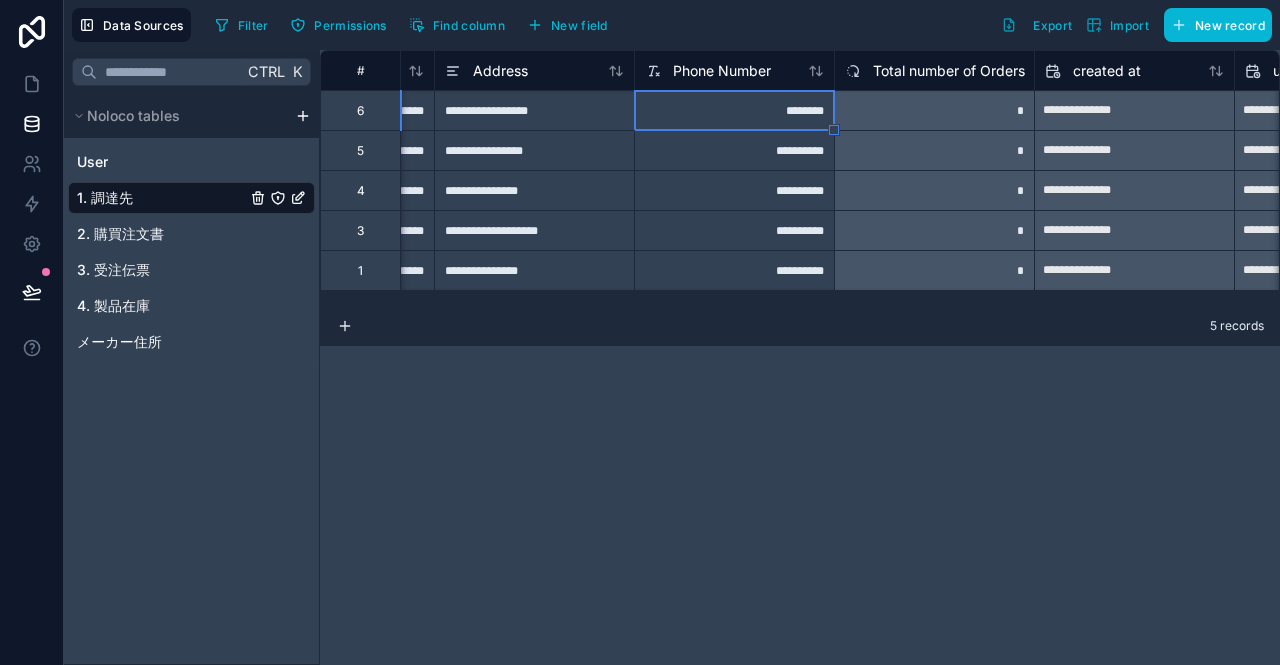 click on "********" at bounding box center [734, 110] 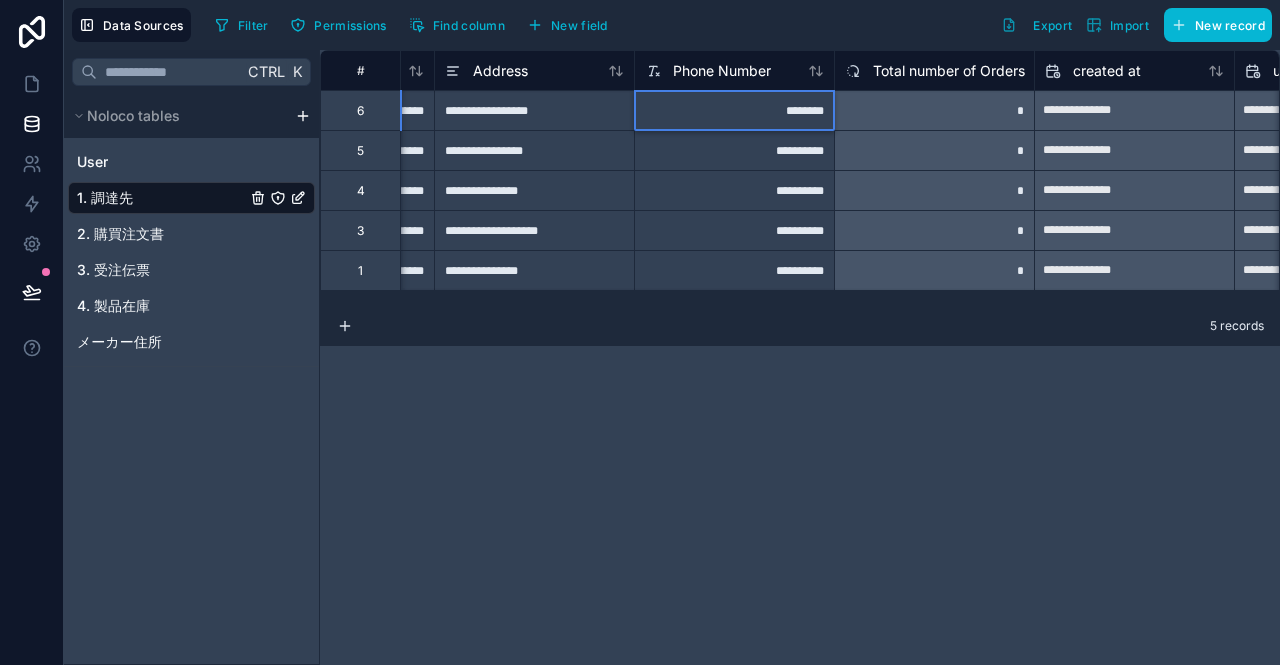 click on "********" at bounding box center [734, 110] 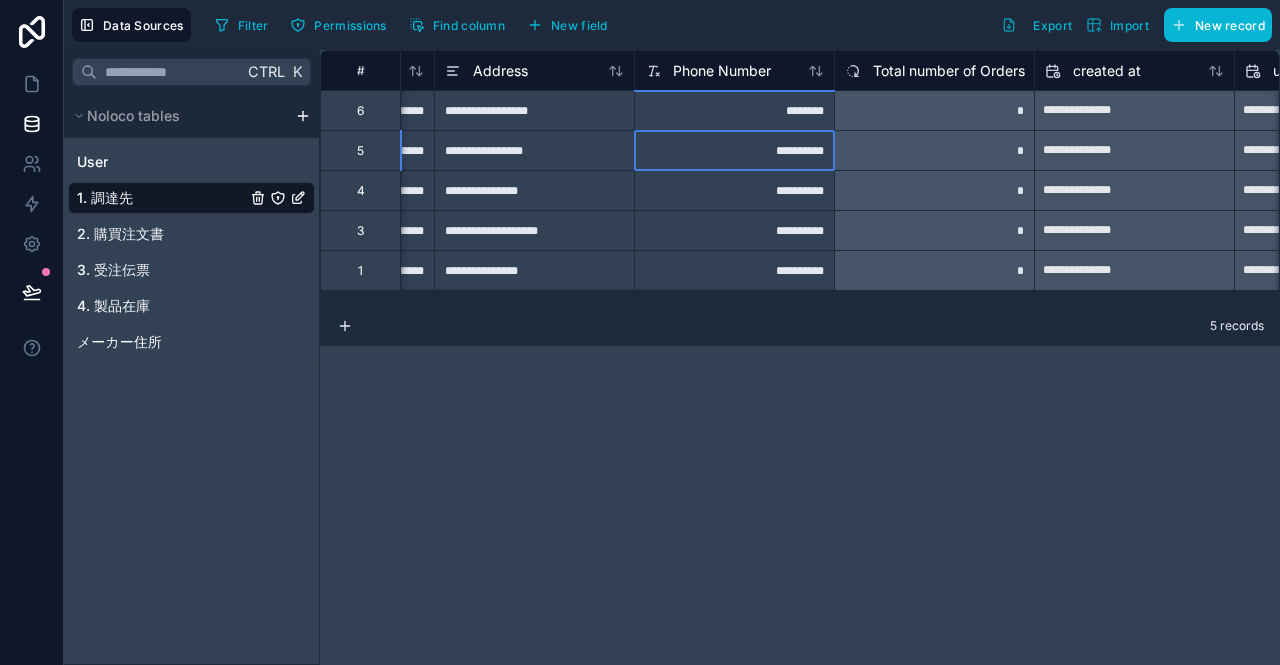 click on "**********" at bounding box center (734, 150) 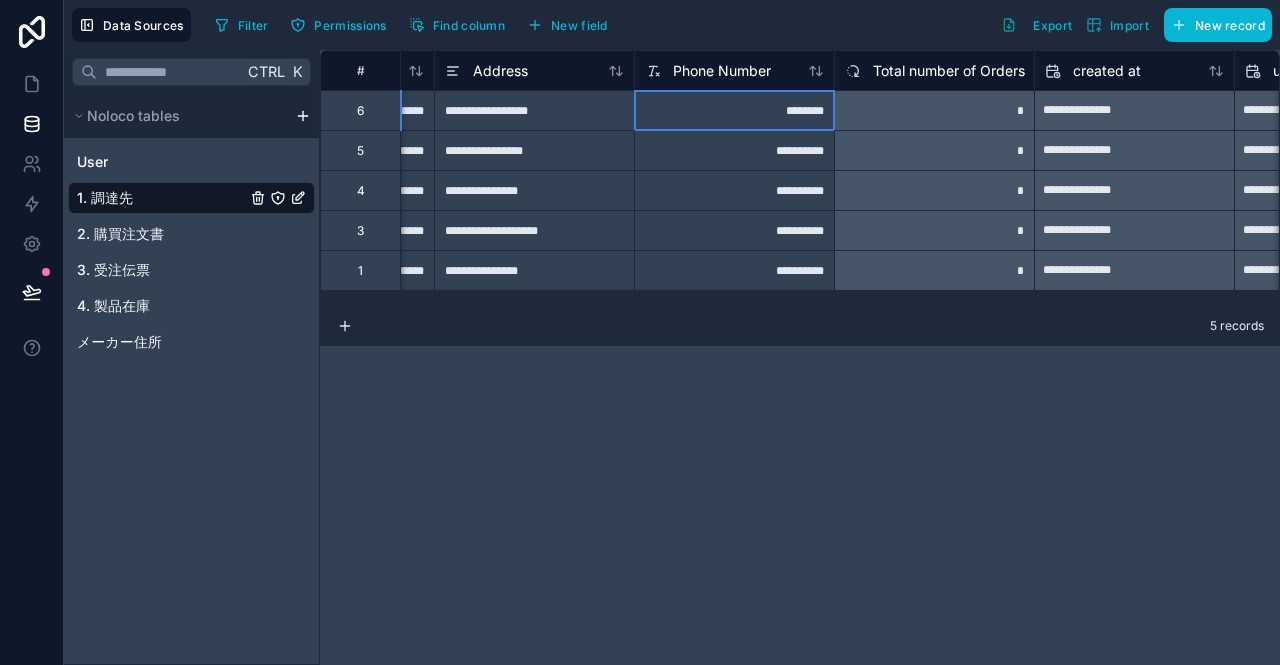 click on "********" at bounding box center [734, 110] 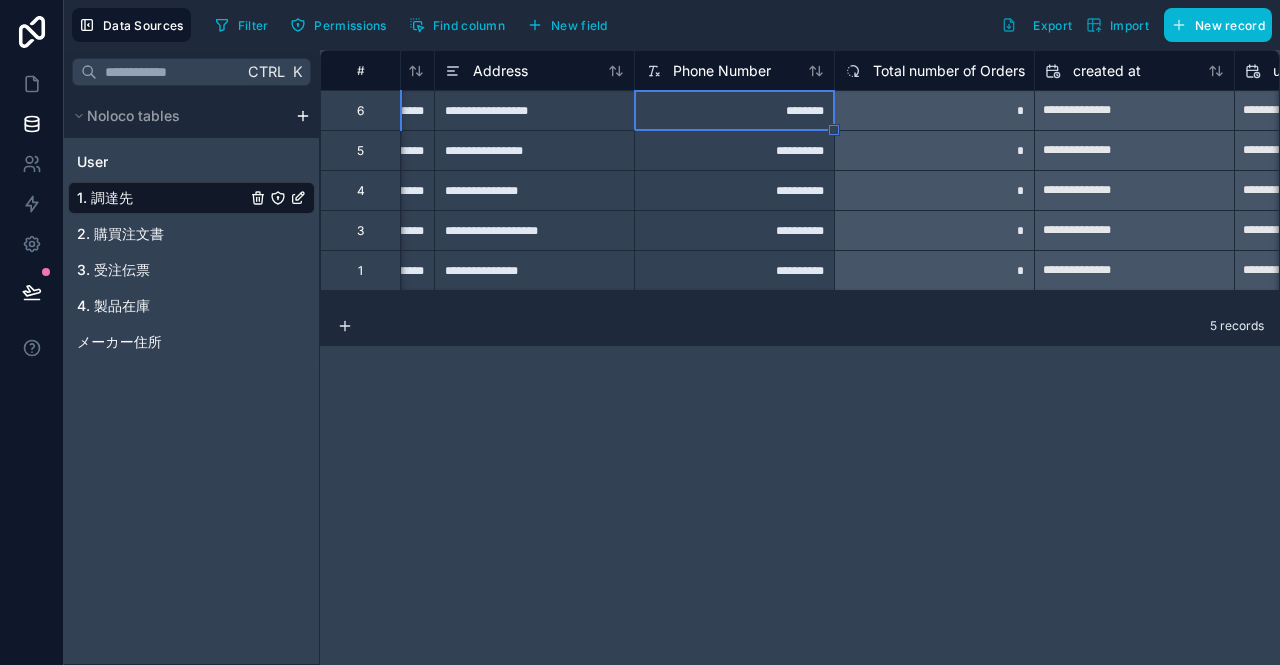 click on "**********" at bounding box center (734, 150) 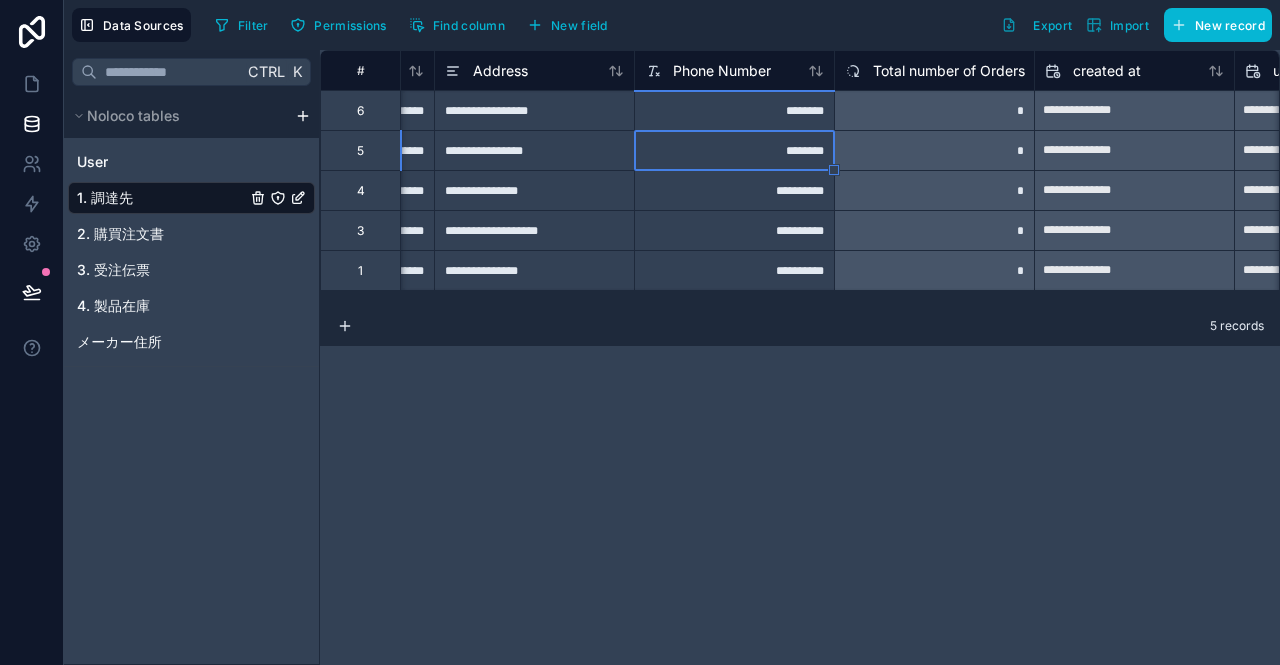click on "**********" at bounding box center (734, 190) 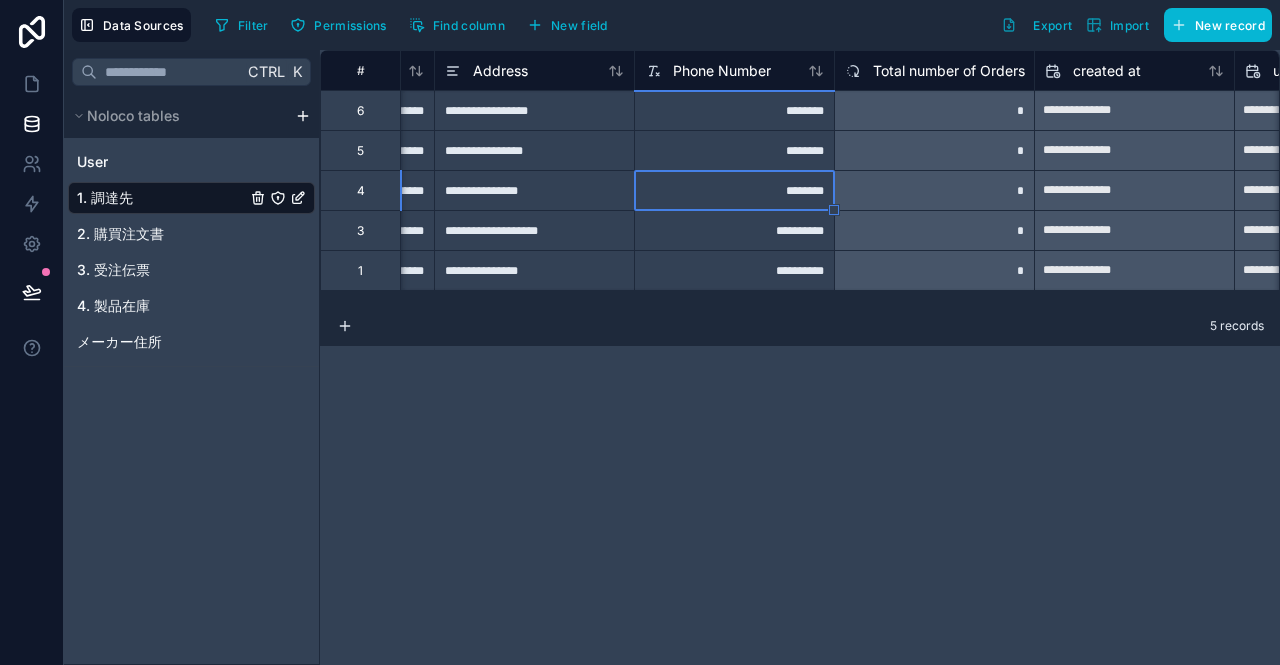 click on "**********" at bounding box center [734, 230] 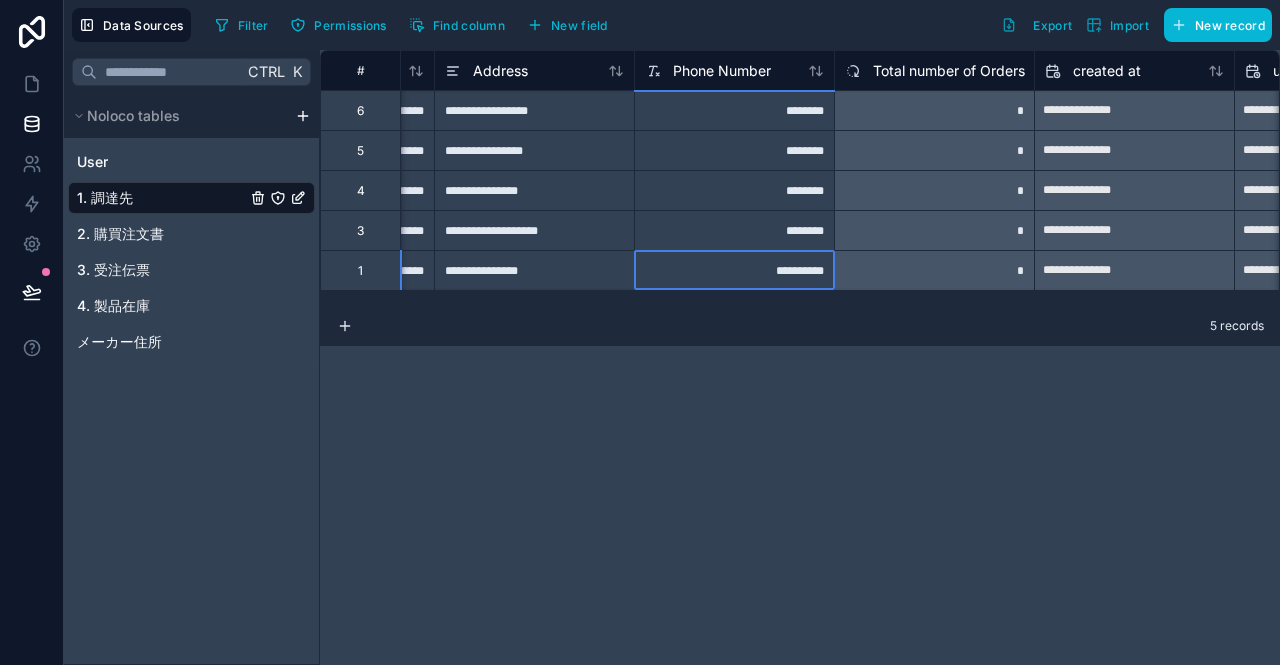 click on "**********" at bounding box center [734, 270] 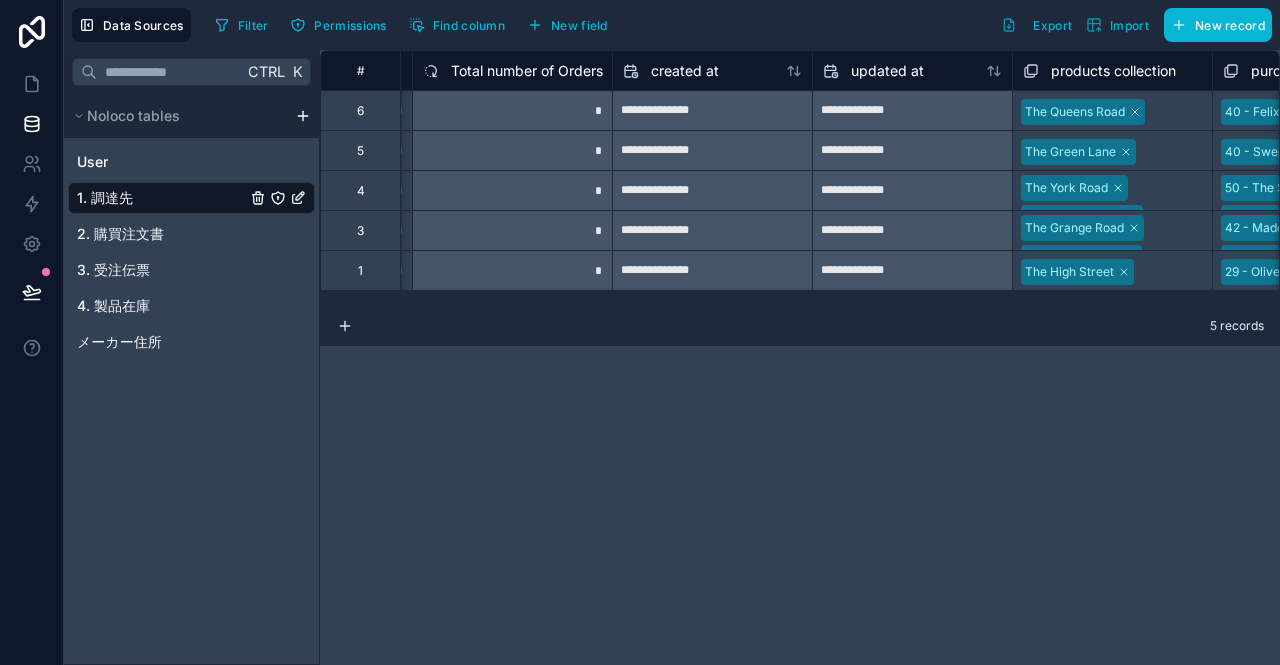 scroll, scrollTop: 0, scrollLeft: 1844, axis: horizontal 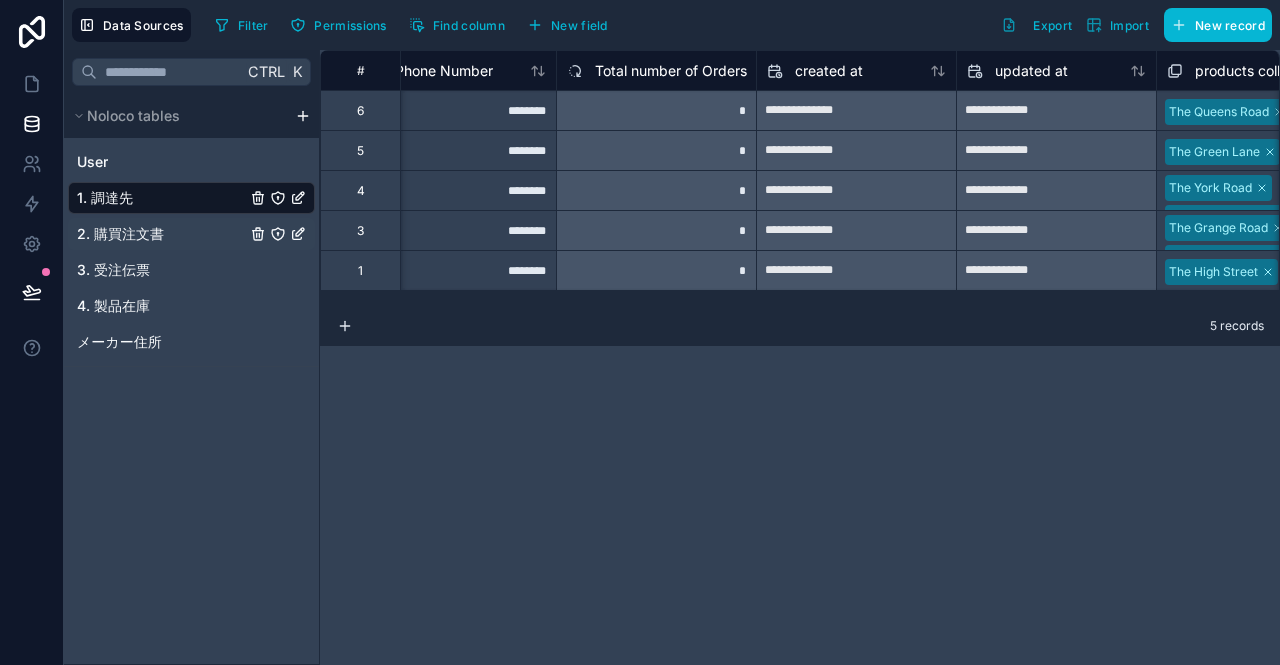 click on "2. 購買注文書" at bounding box center (120, 234) 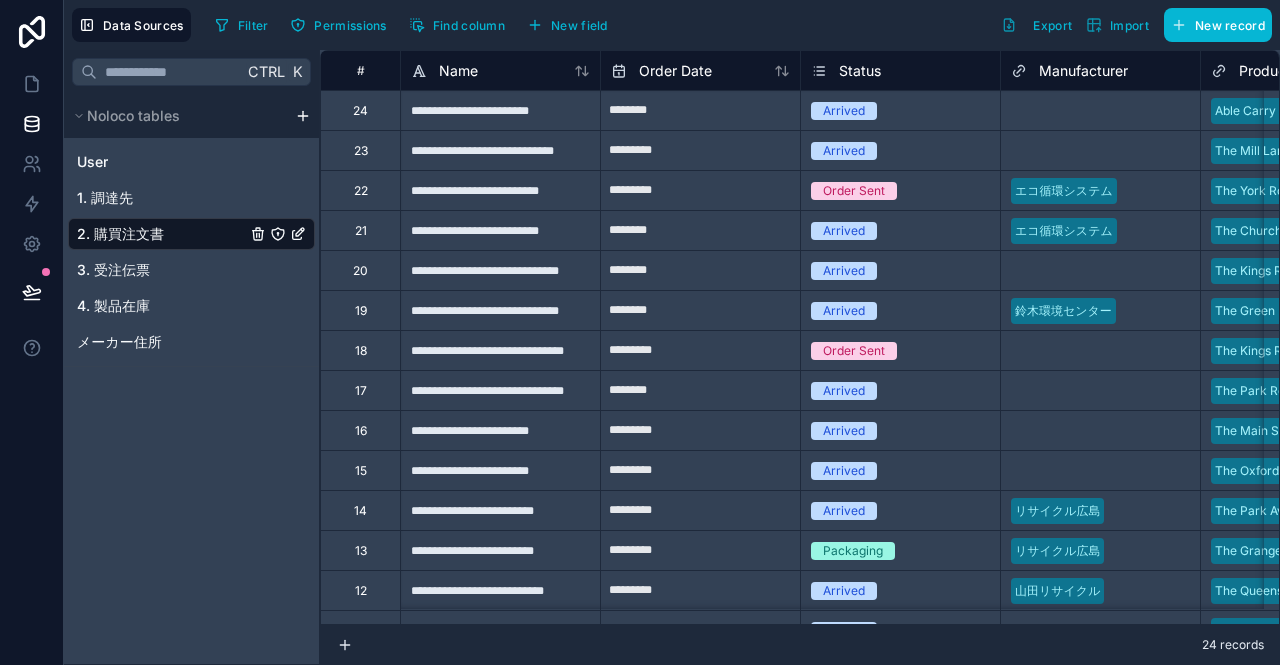 click on "24" at bounding box center [360, 110] 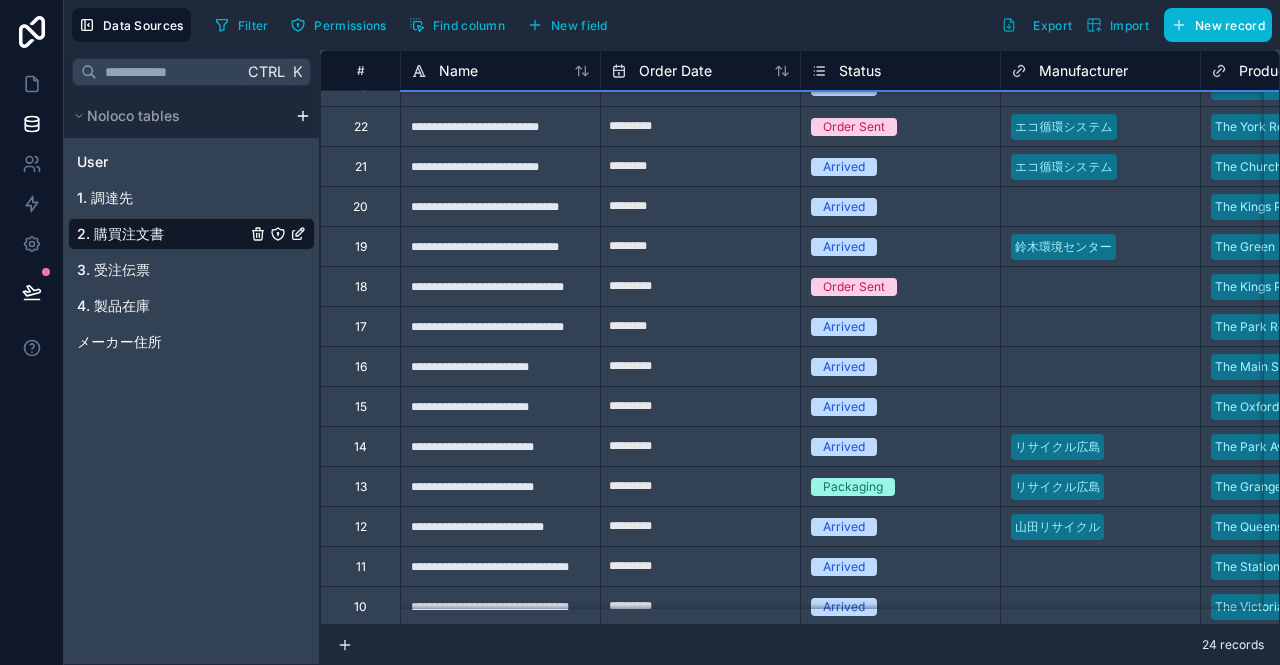 scroll, scrollTop: 100, scrollLeft: 0, axis: vertical 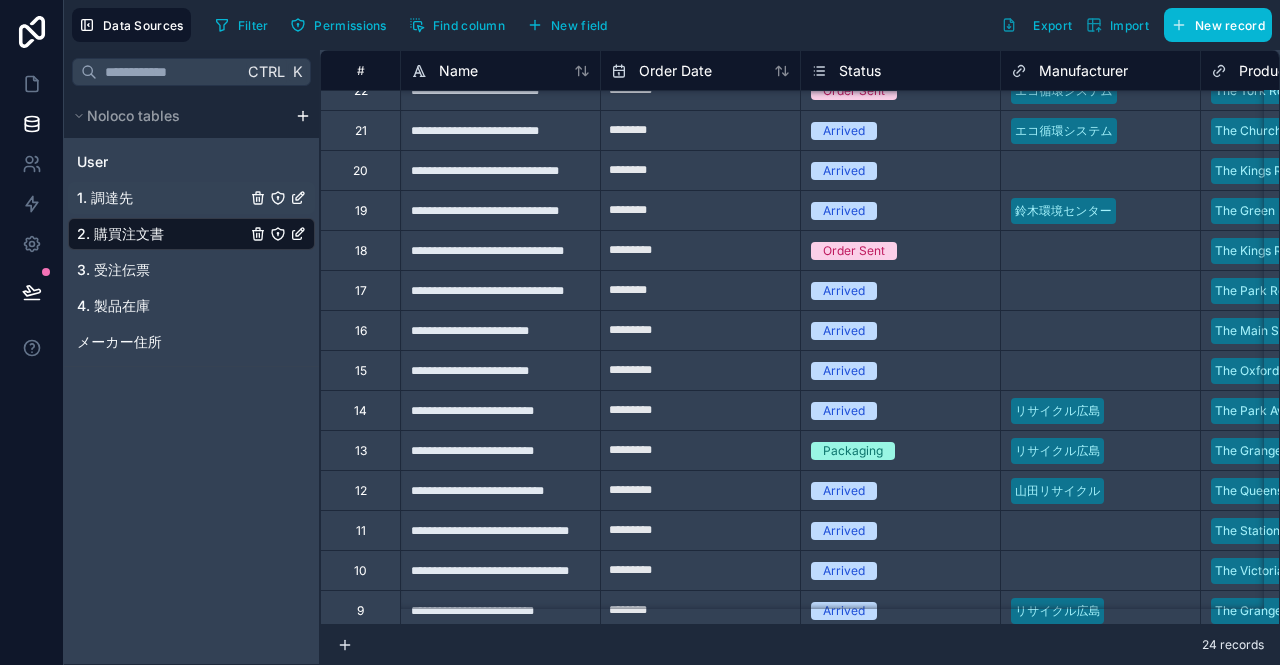 click on "1. 調達先" at bounding box center (191, 198) 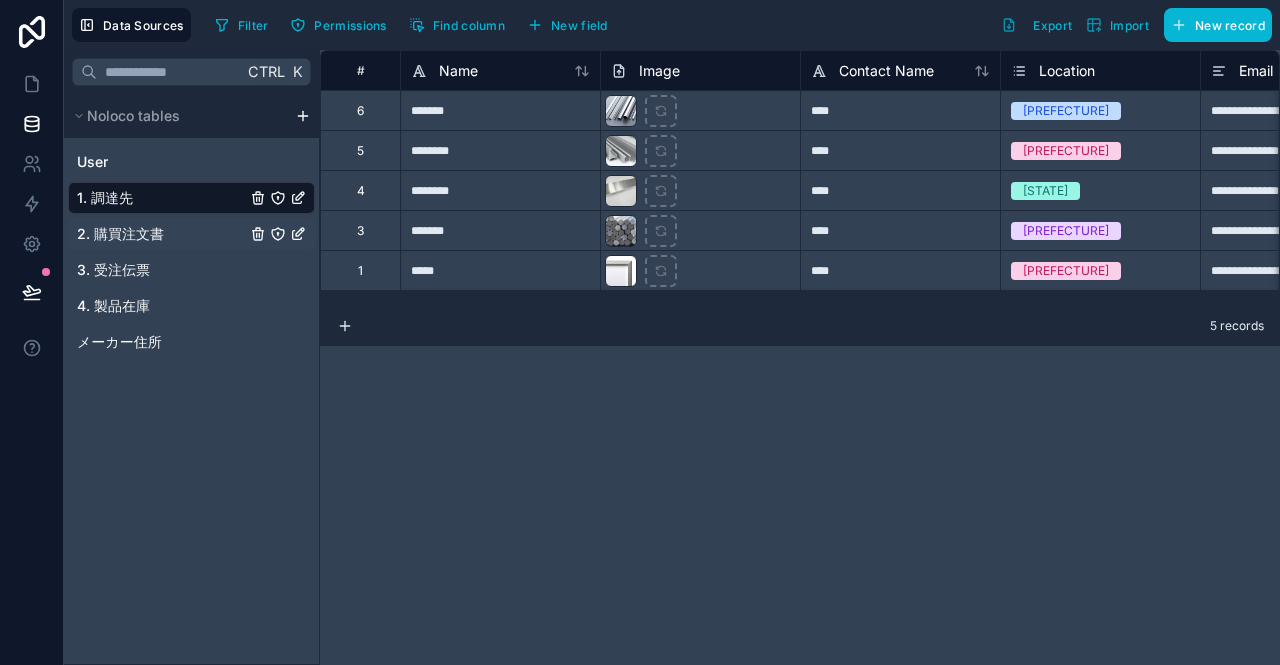 click on "2. 購買注文書" at bounding box center (120, 234) 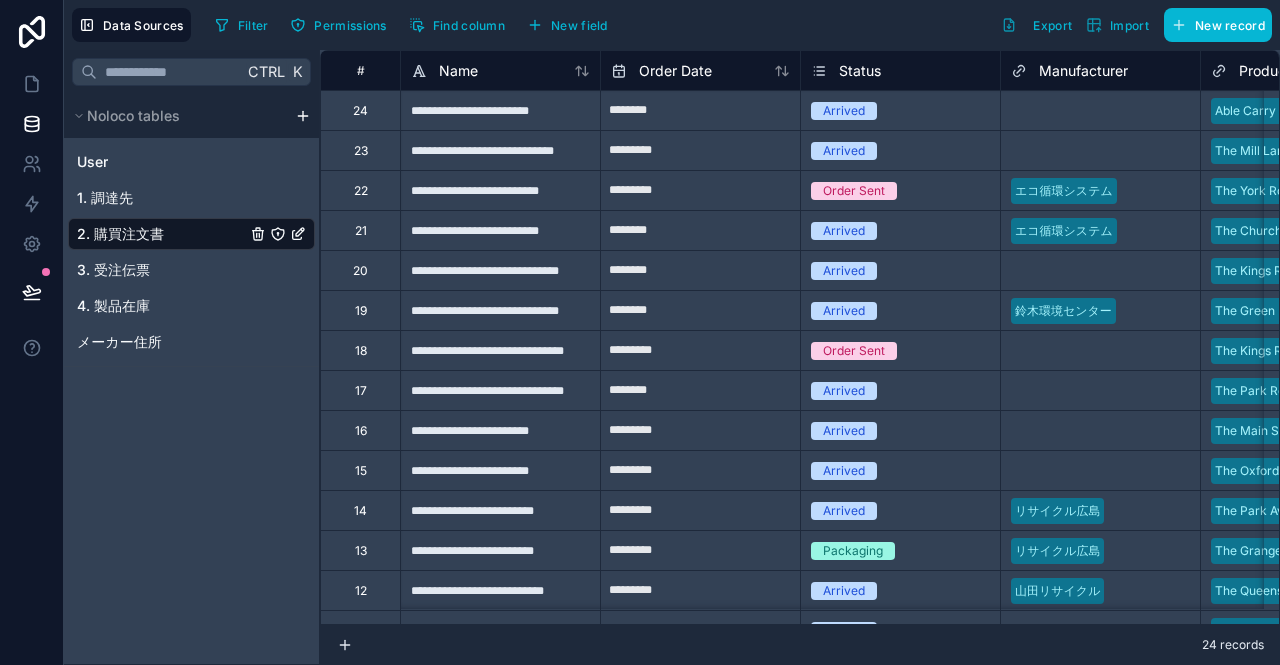 click on "Status" at bounding box center (900, 71) 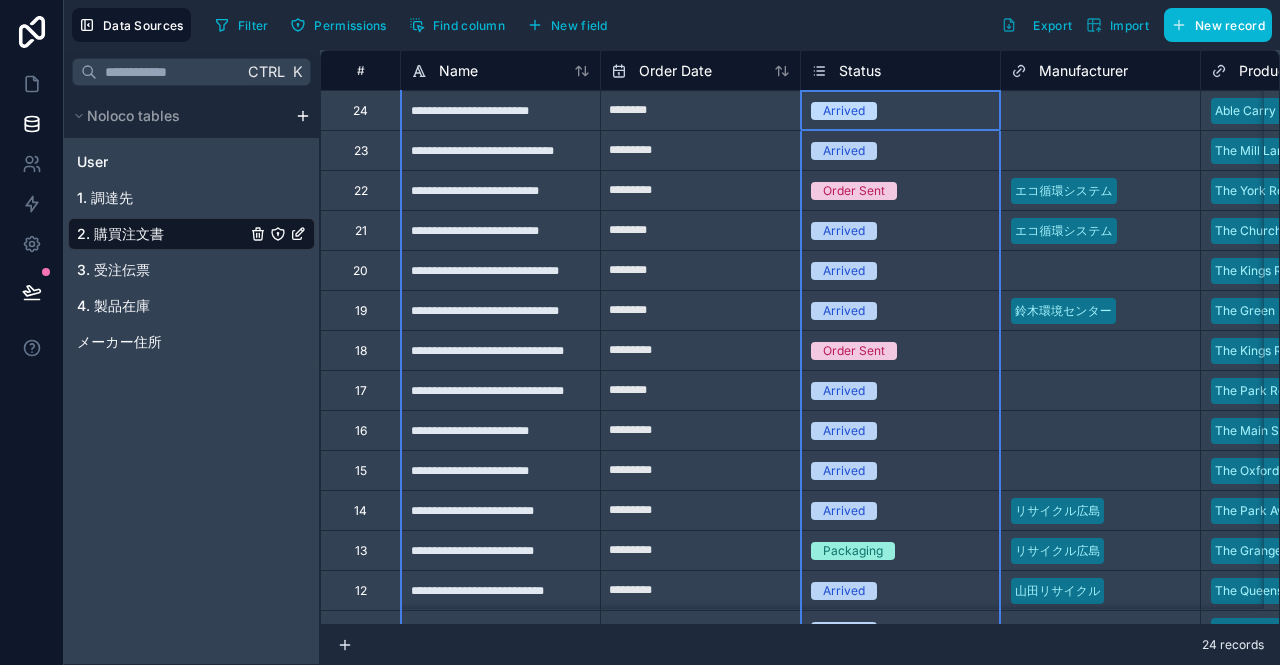 click on "Status" at bounding box center (860, 71) 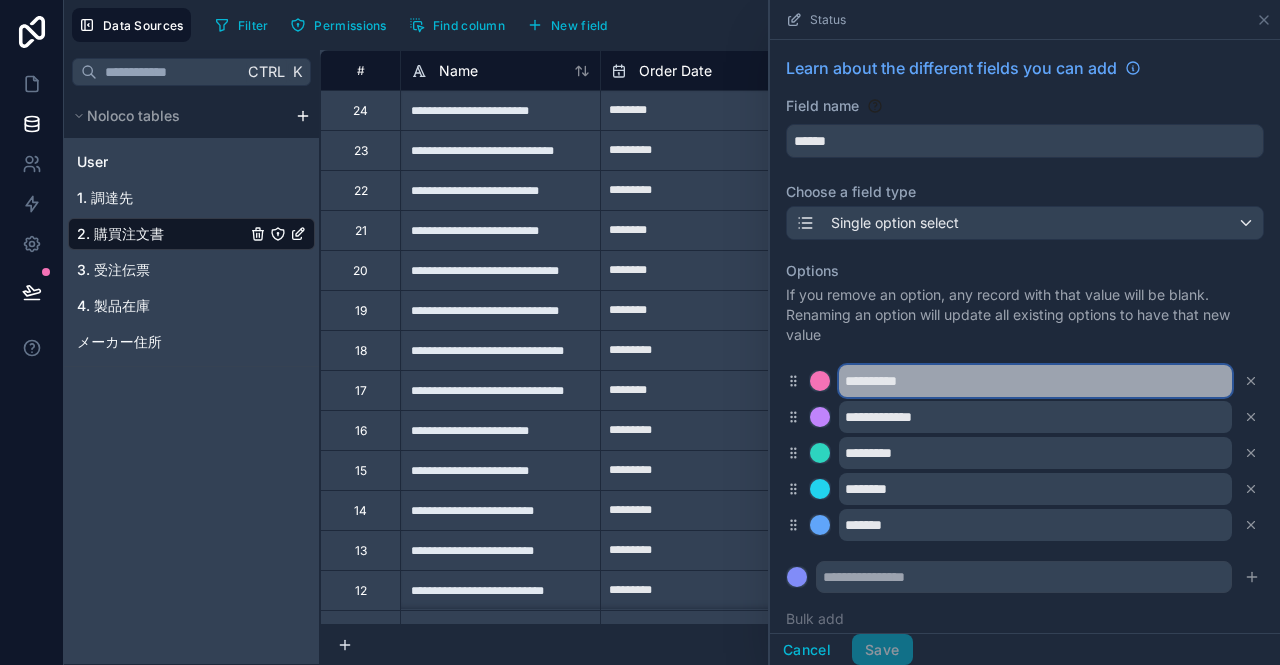 click on "**********" at bounding box center [1035, 381] 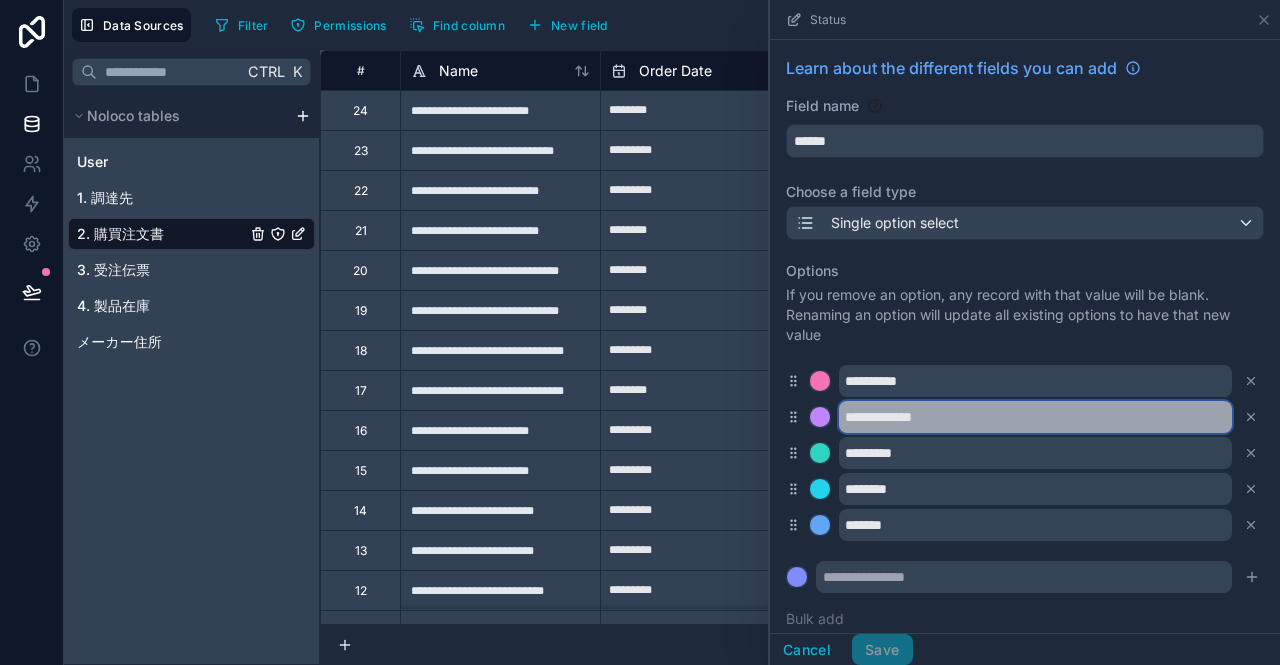 click on "**********" at bounding box center [1035, 417] 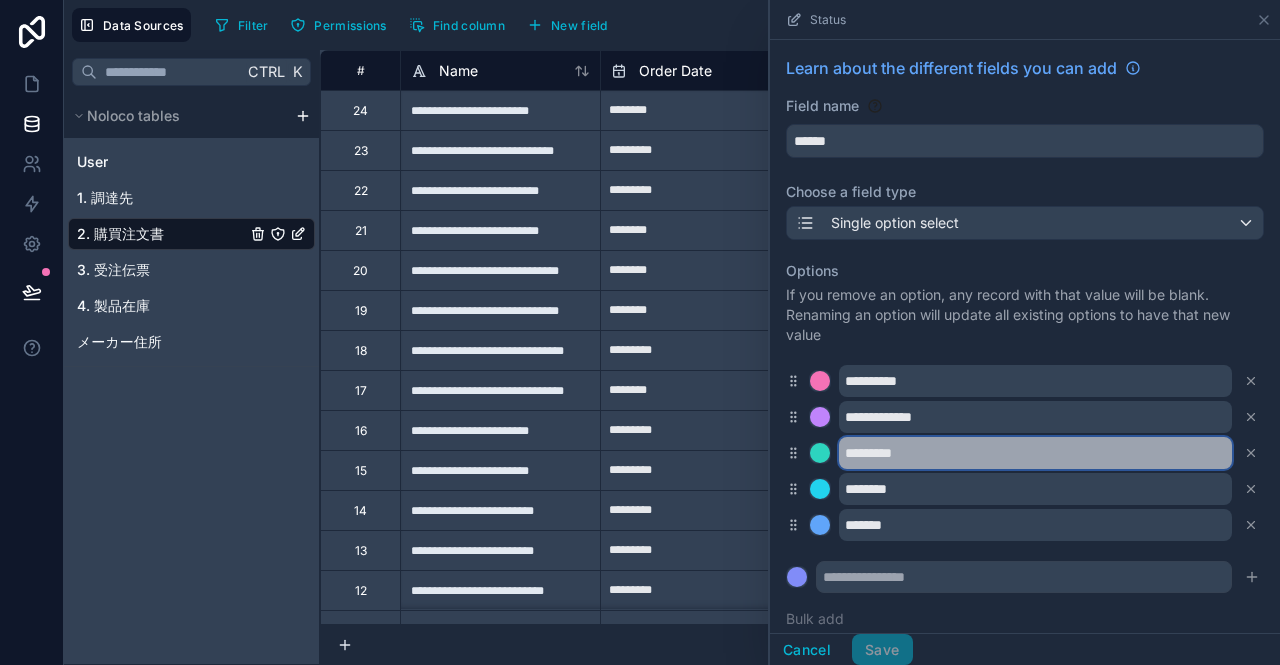click on "*********" at bounding box center [1035, 453] 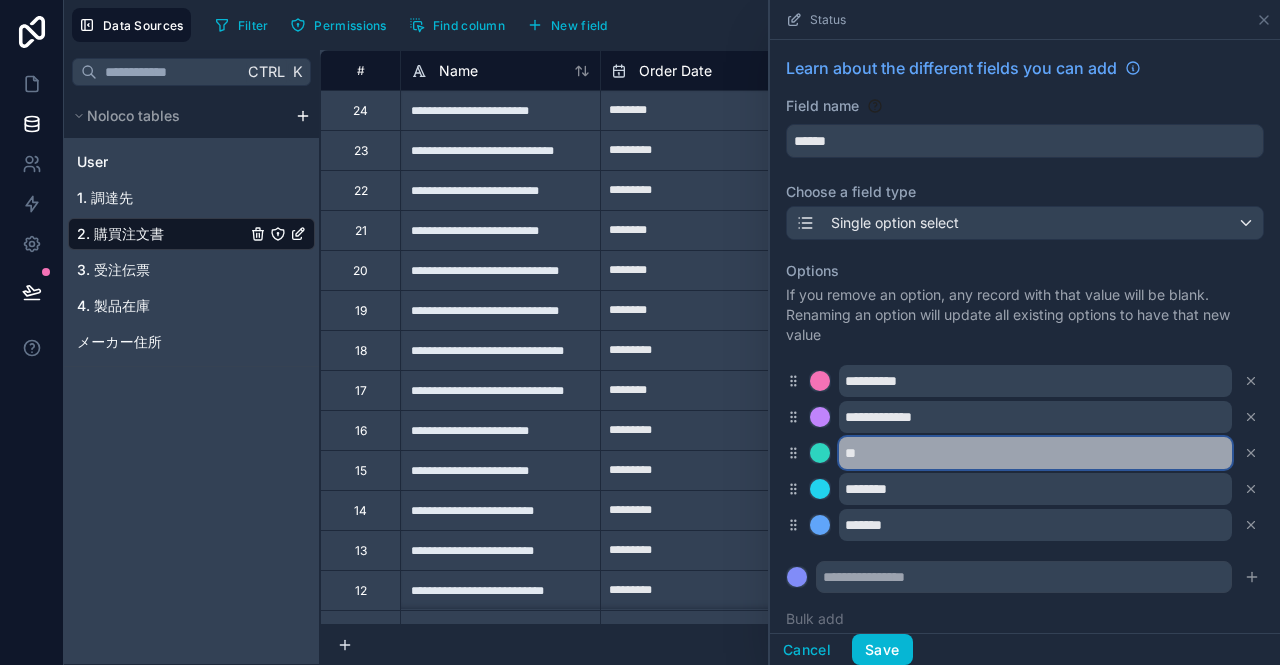 type on "*" 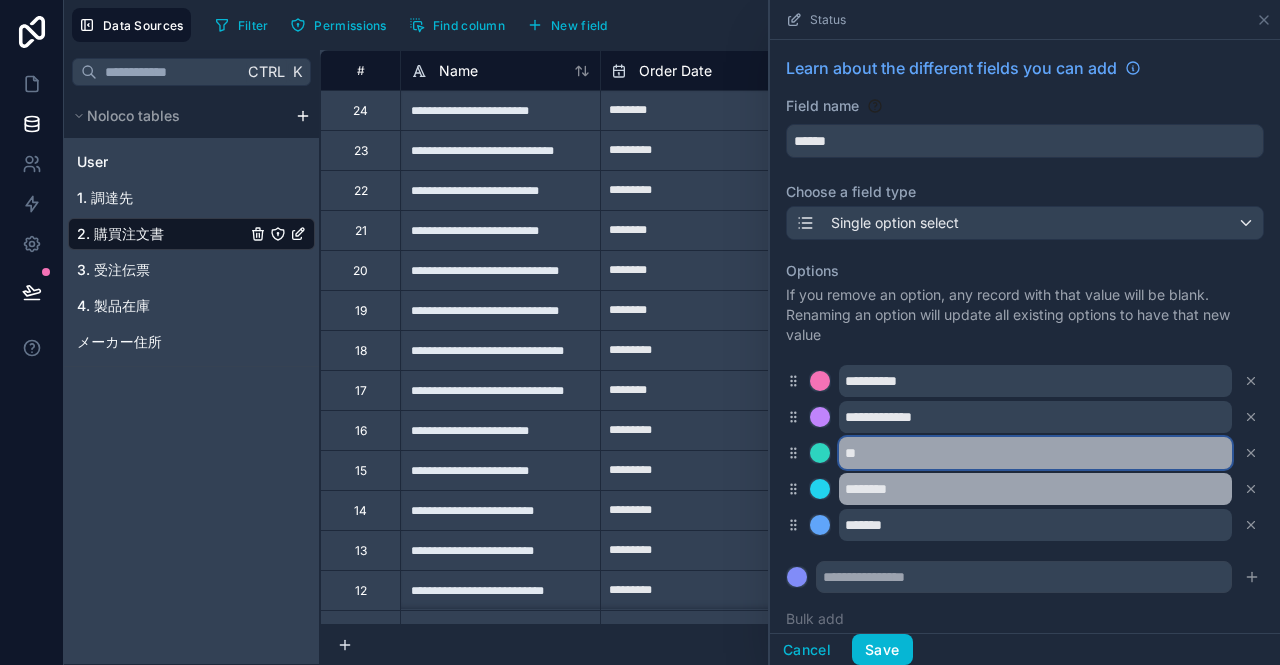 type on "**" 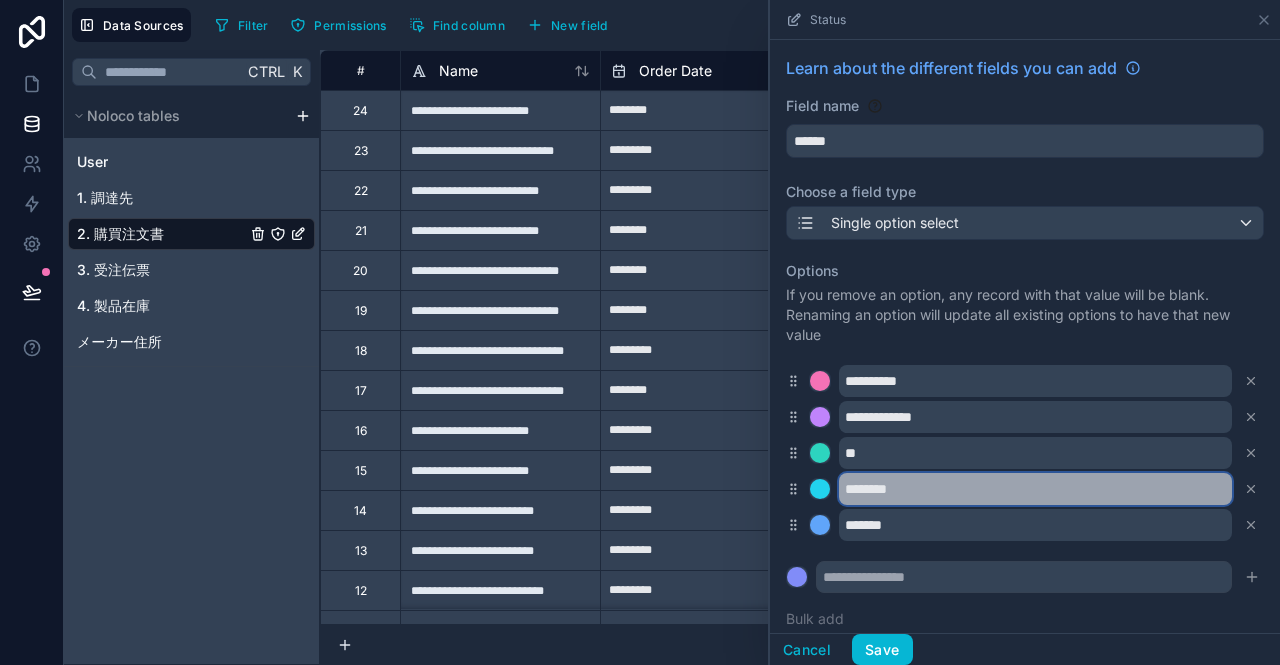 click on "********" at bounding box center (1035, 489) 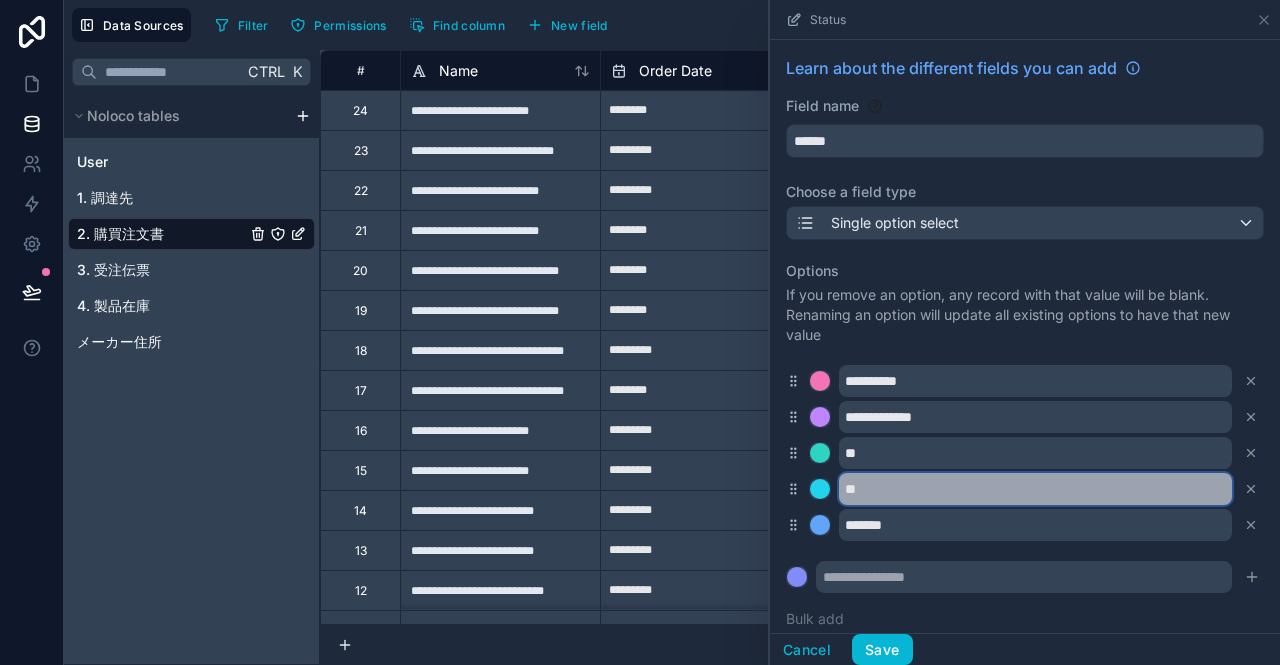 type on "*" 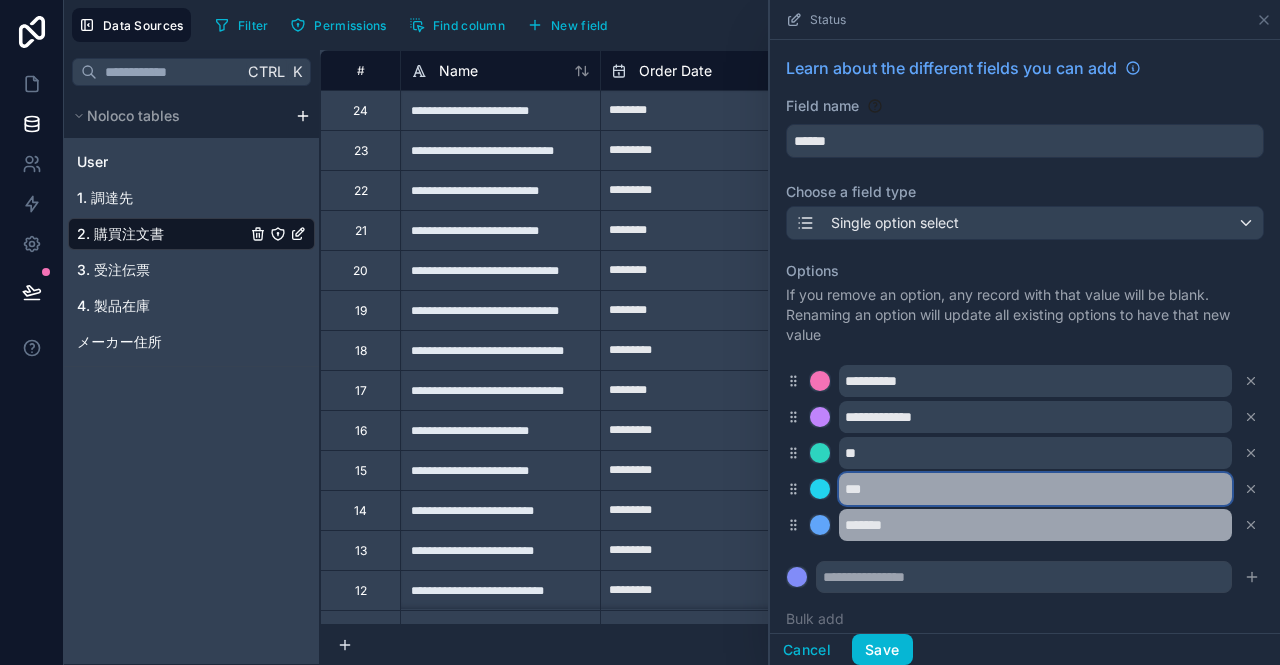 type on "***" 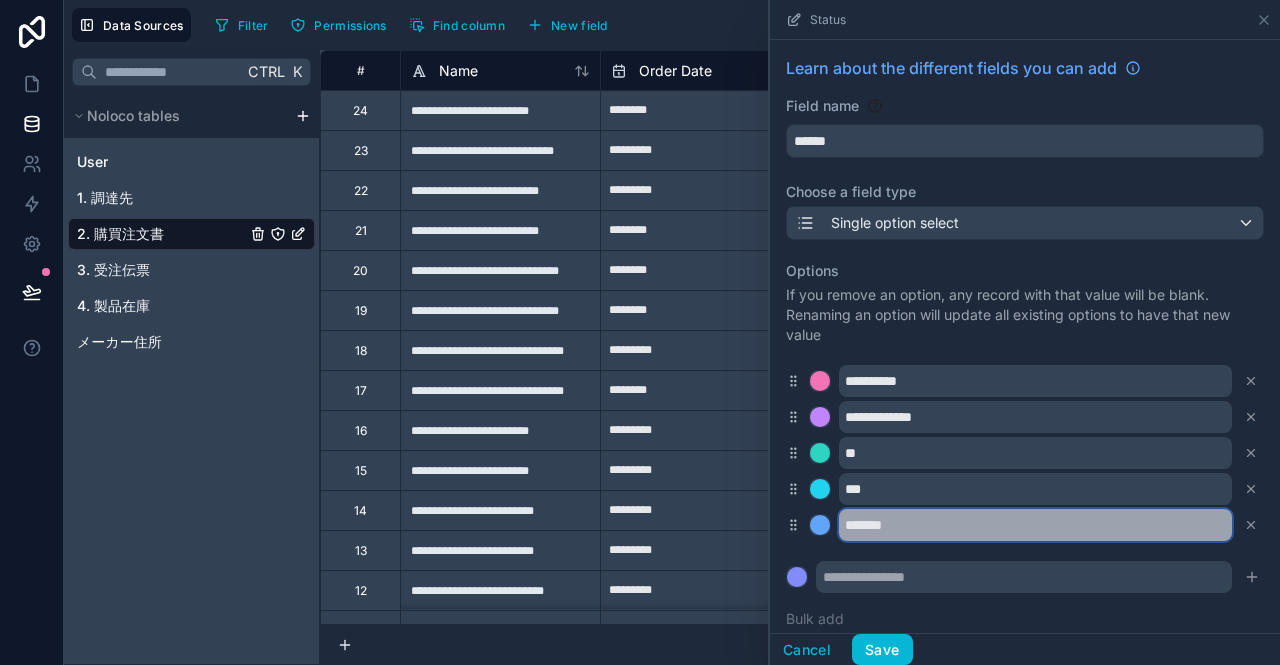 click on "*******" at bounding box center [1035, 525] 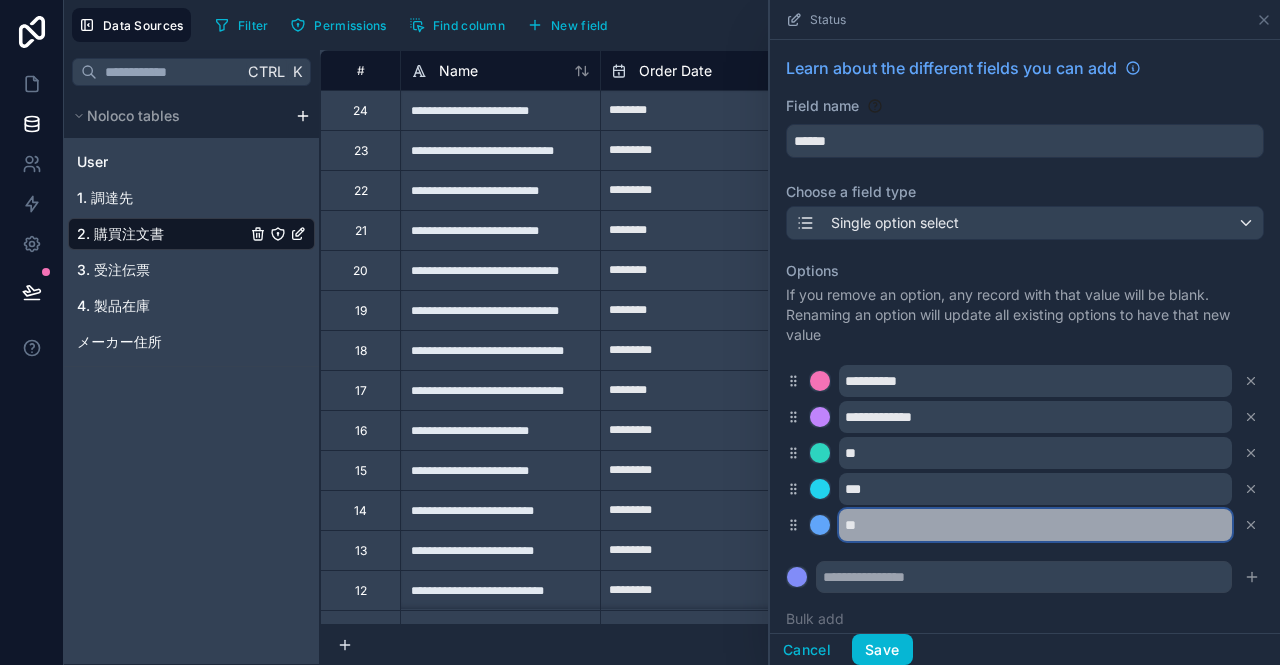 type on "*" 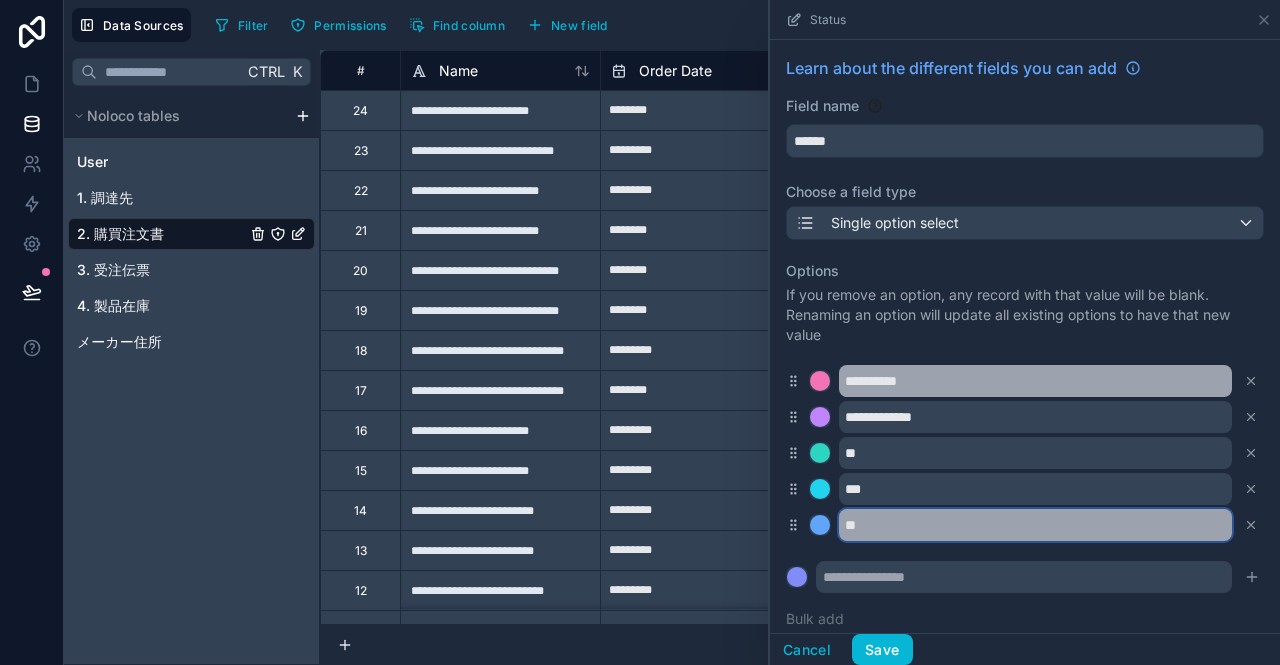type on "**" 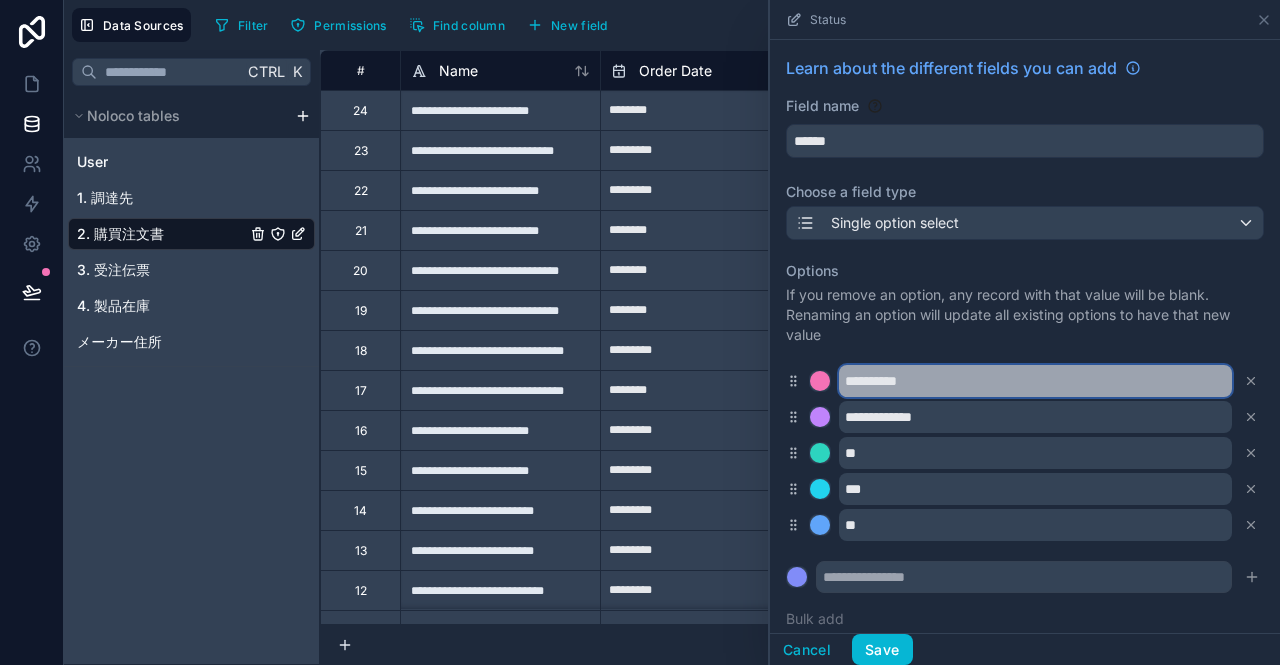 click on "**********" at bounding box center (1035, 381) 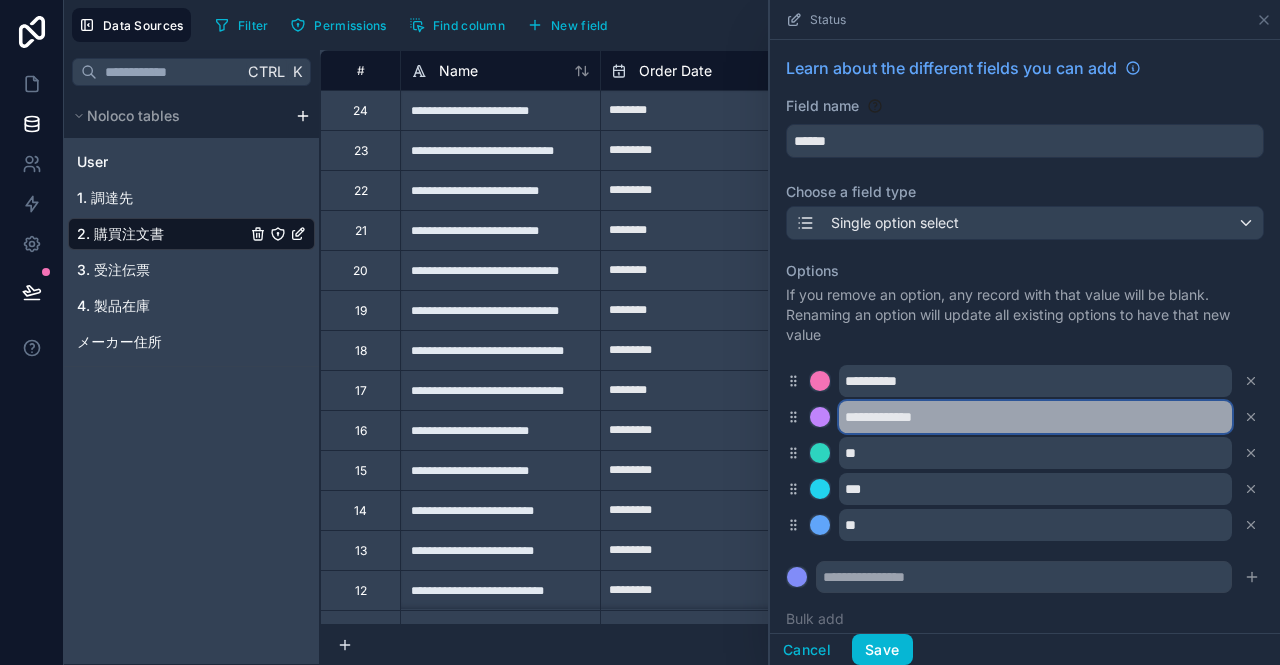 click on "**********" at bounding box center [1035, 417] 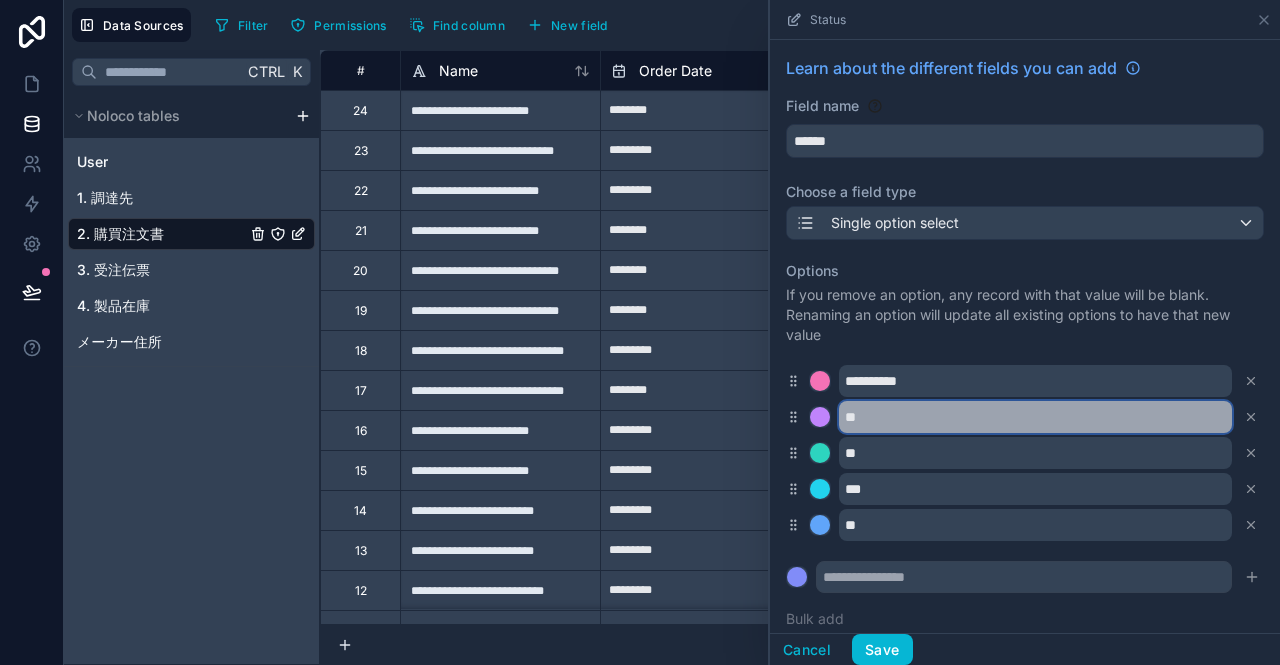 type on "*" 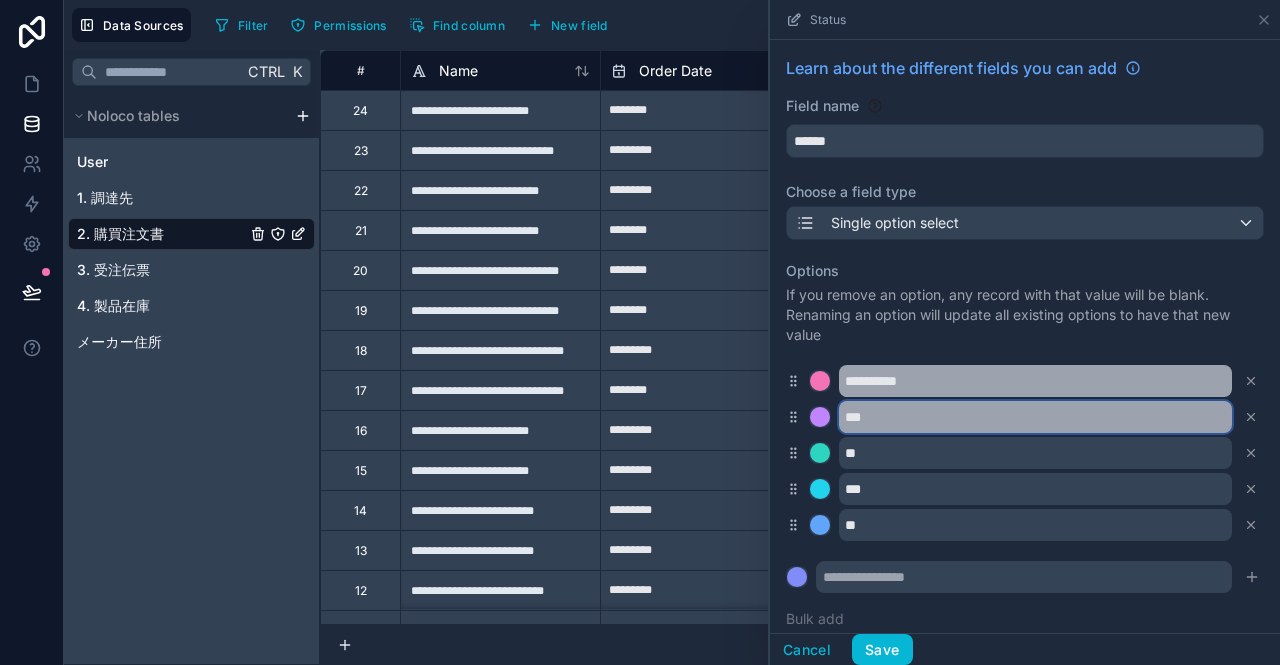 type on "***" 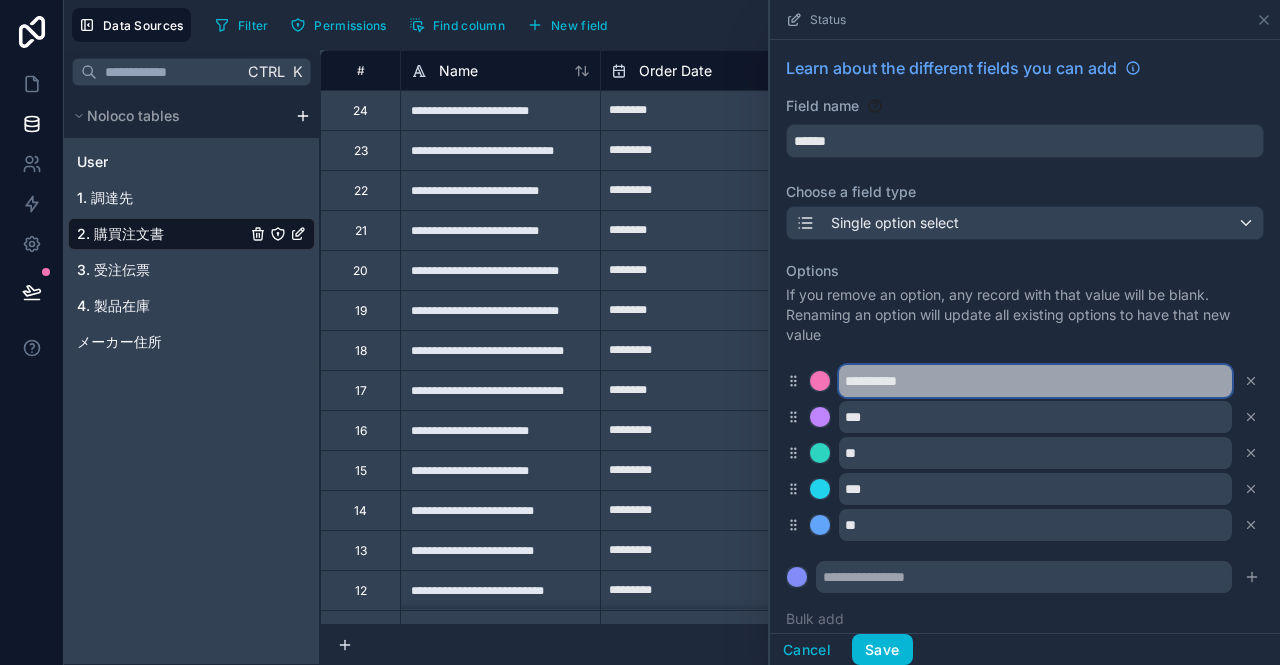 click on "**********" at bounding box center [1035, 381] 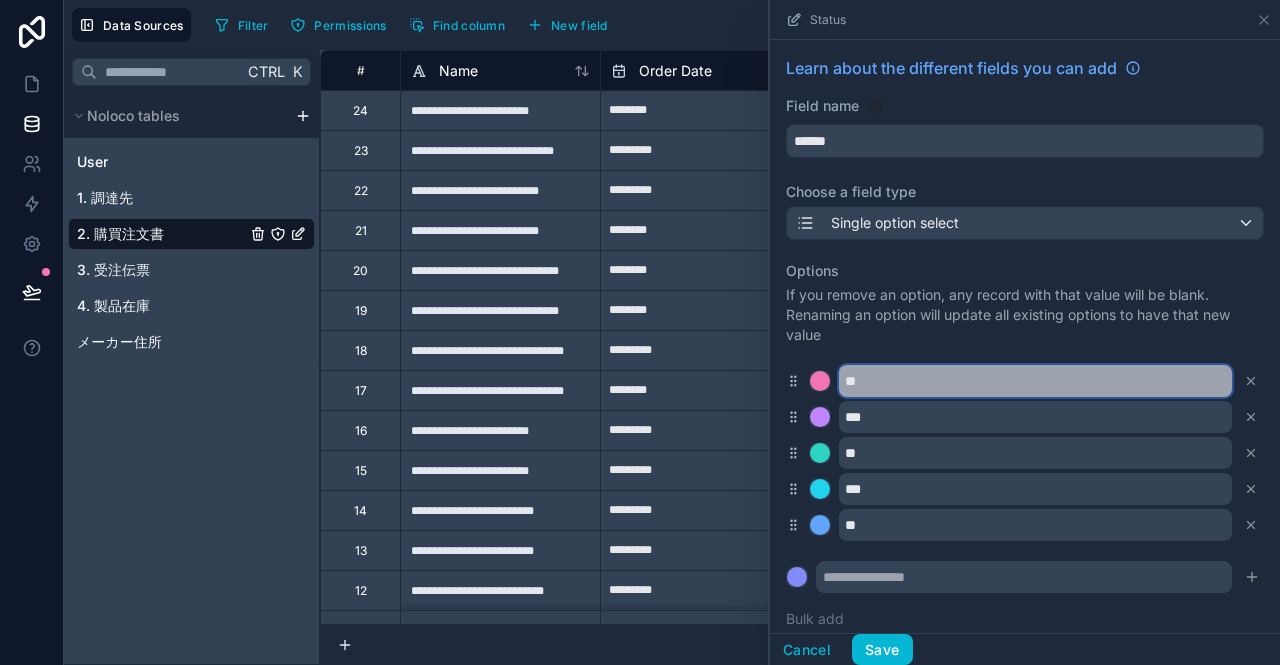 type on "*" 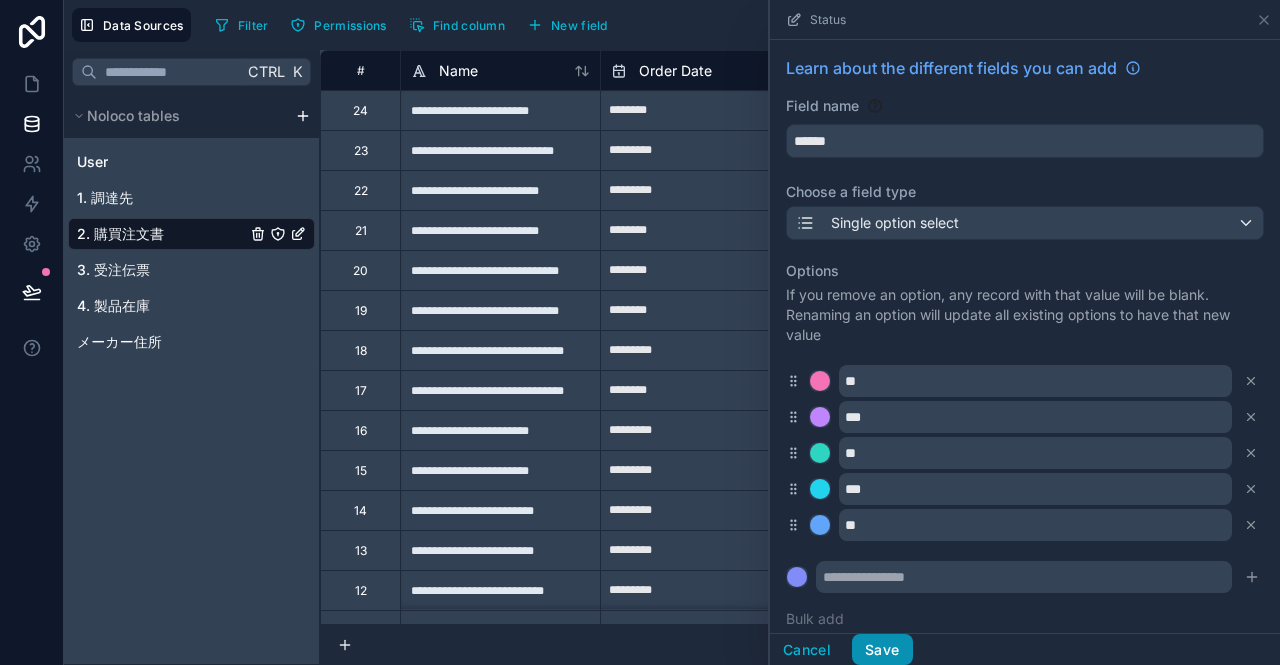 click on "Save" at bounding box center [882, 650] 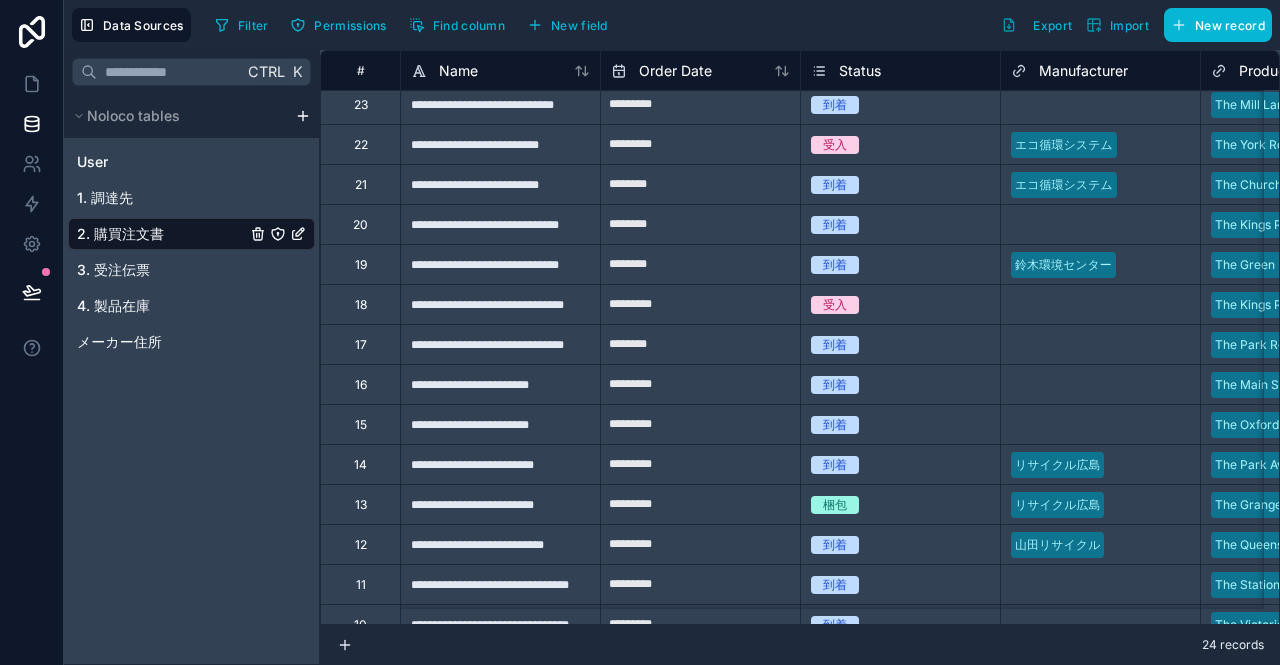 scroll, scrollTop: 0, scrollLeft: 0, axis: both 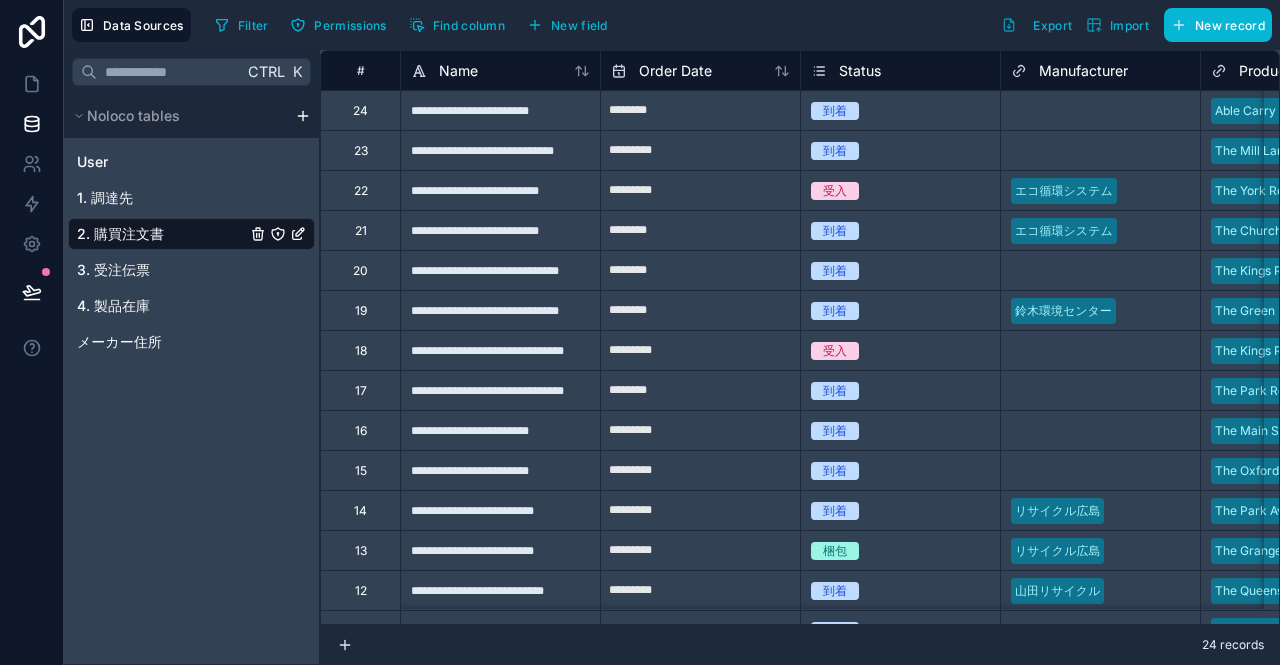 click on "24" at bounding box center [360, 111] 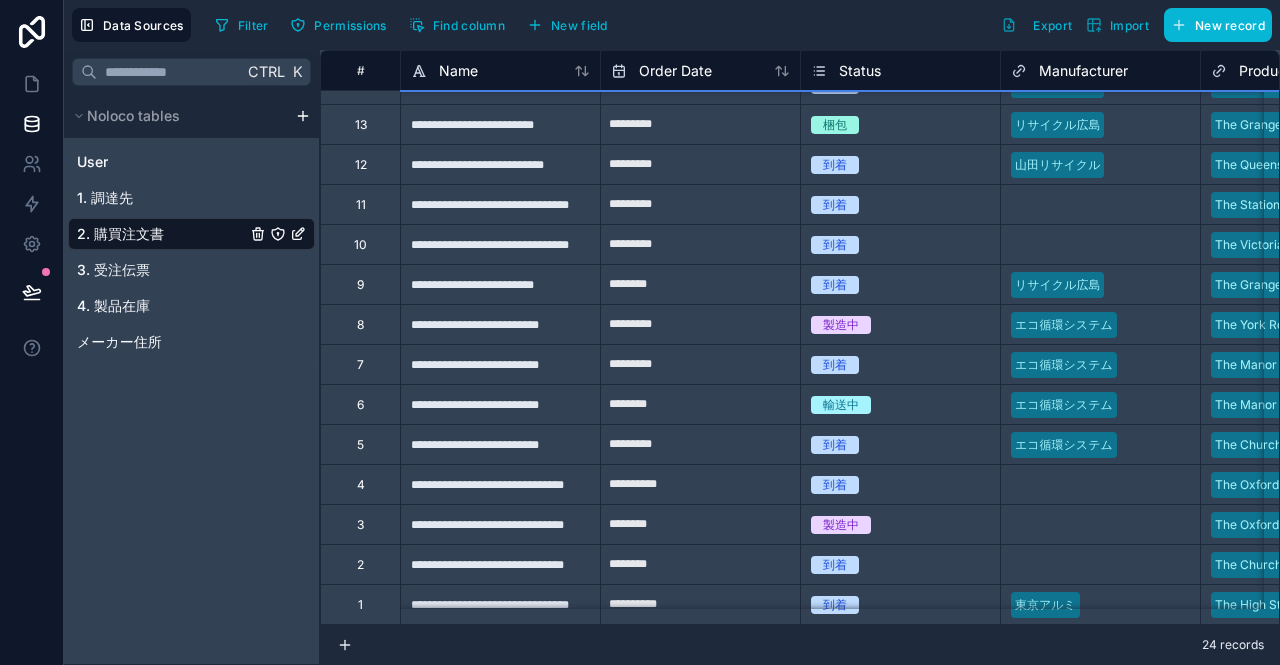 scroll, scrollTop: 440, scrollLeft: 0, axis: vertical 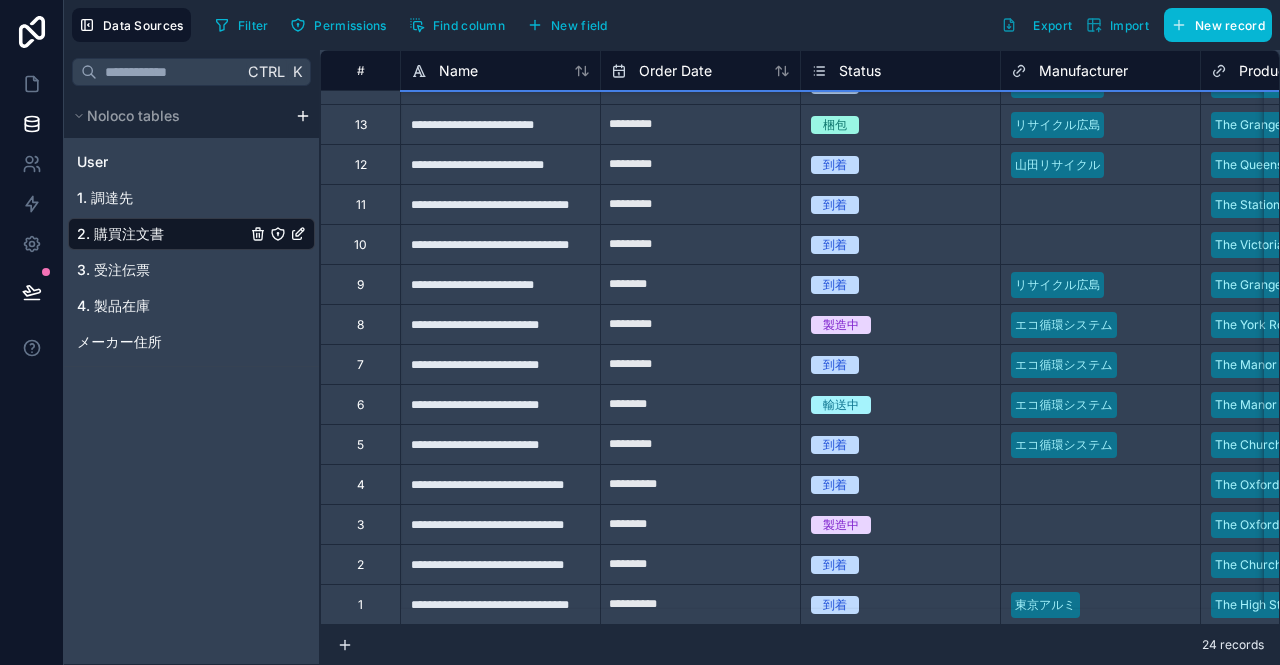 click on "6" at bounding box center [360, 404] 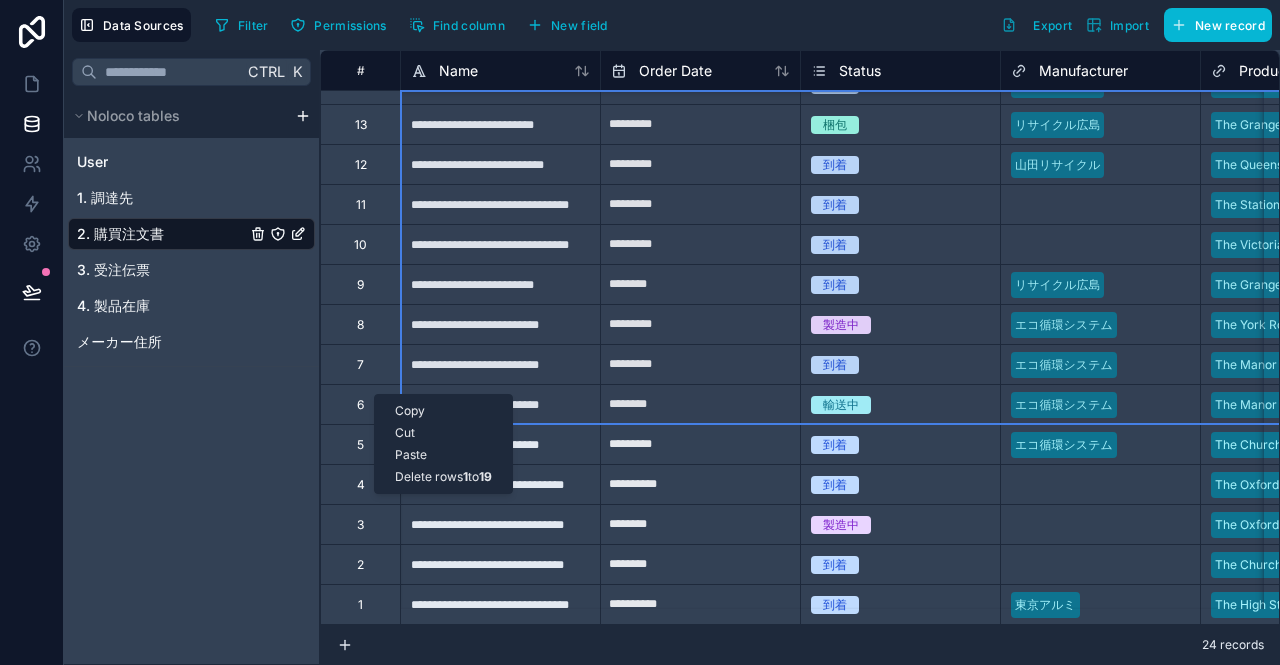 click on "Delete rows  1  to  19" at bounding box center (443, 477) 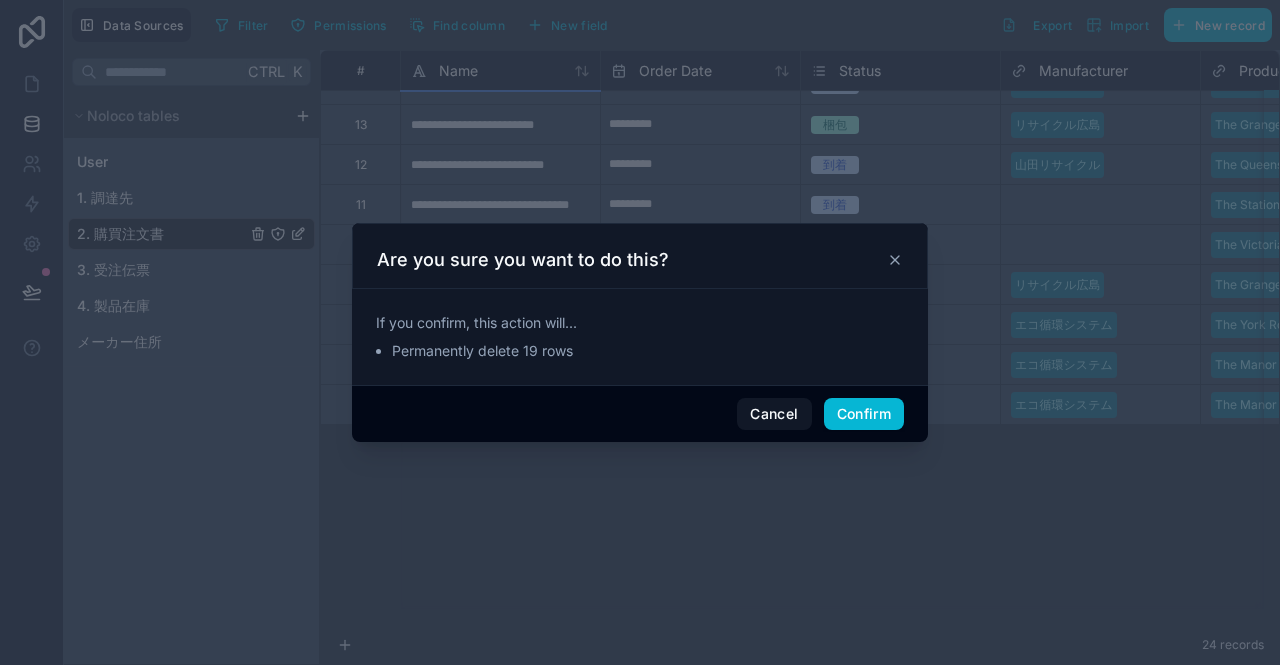 scroll, scrollTop: 0, scrollLeft: 0, axis: both 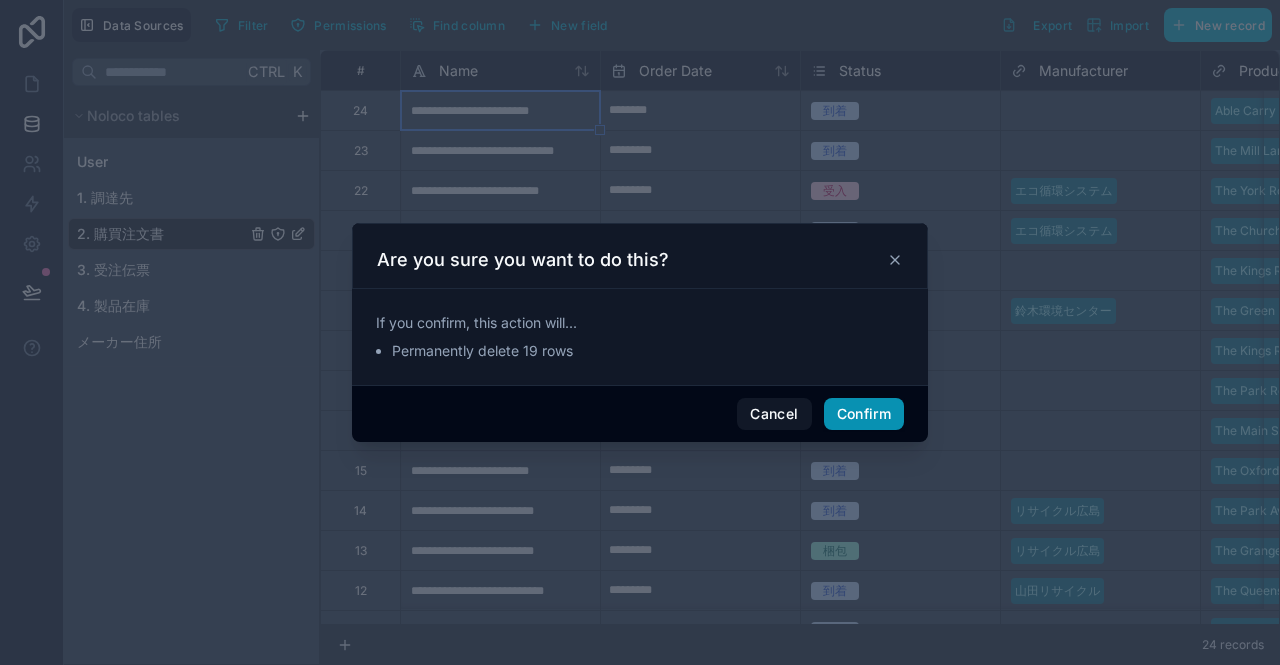 click on "Confirm" at bounding box center [864, 414] 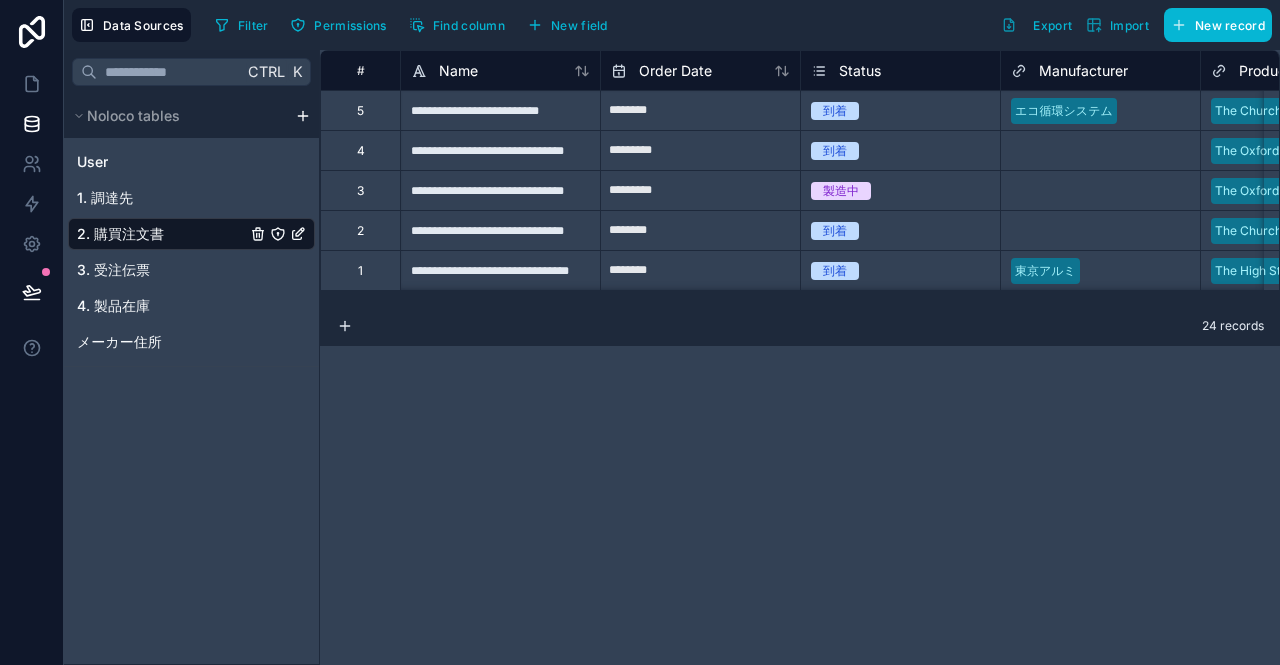type on "*********" 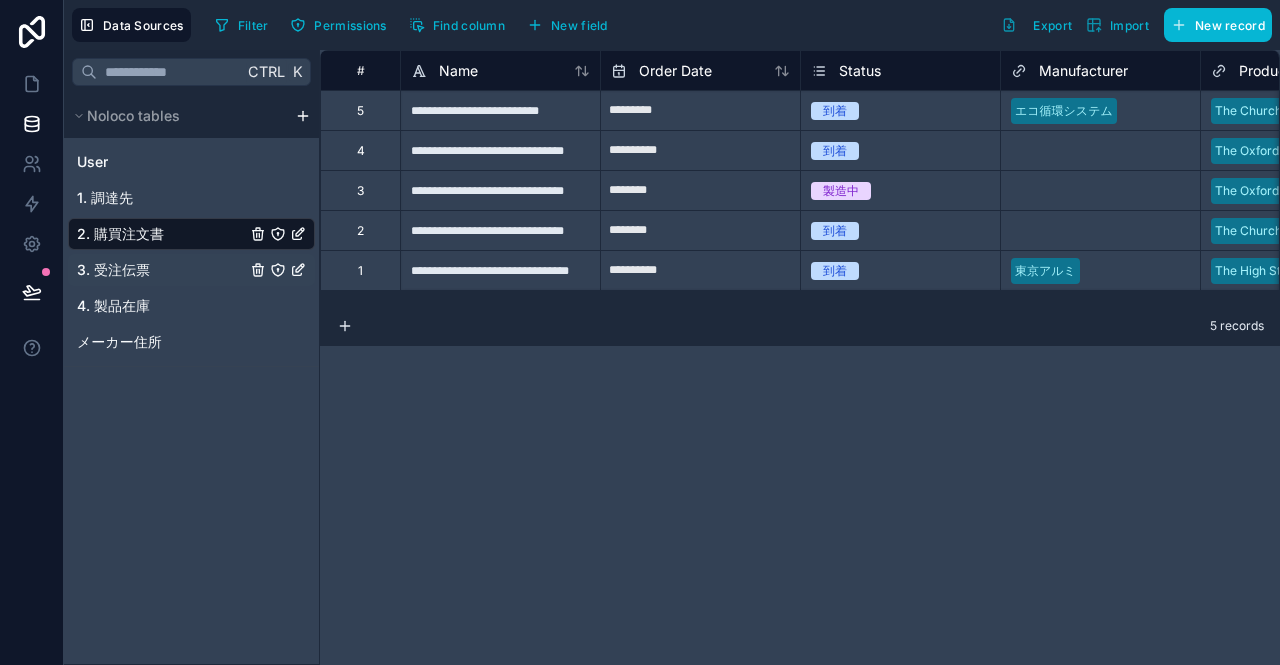 click on "3. 受注伝票" at bounding box center [191, 270] 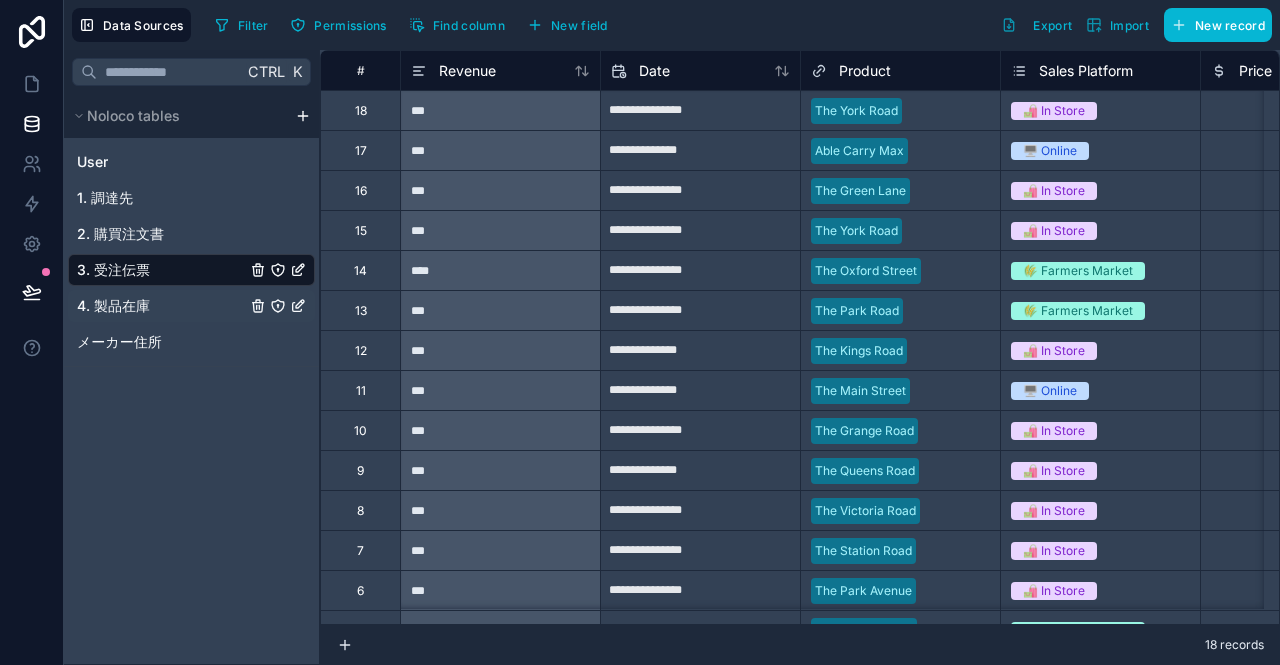 click on "4. 製品在庫" at bounding box center (113, 306) 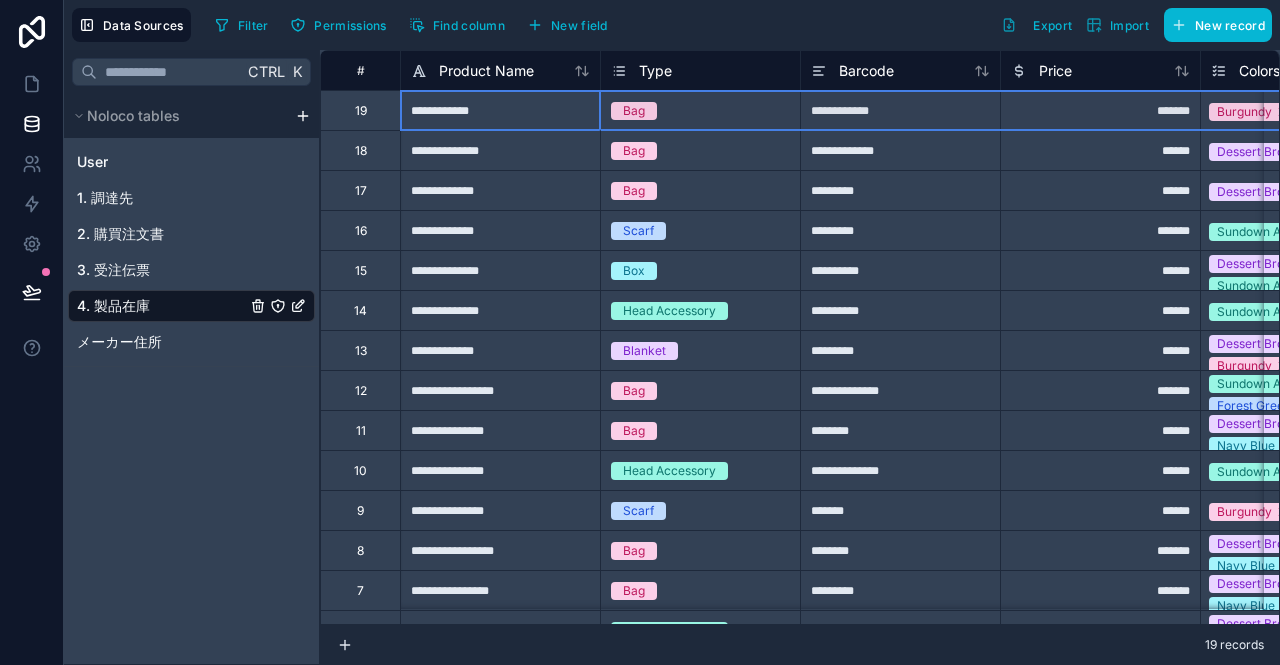 click on "19" at bounding box center (361, 111) 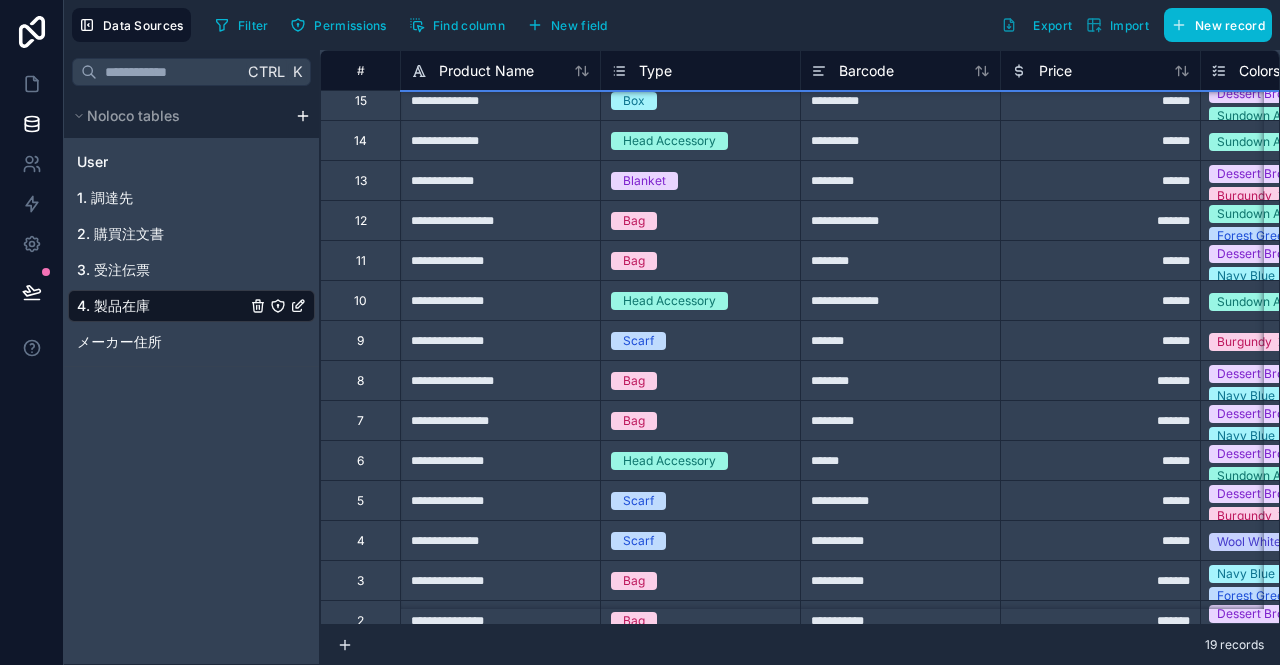 scroll, scrollTop: 240, scrollLeft: 0, axis: vertical 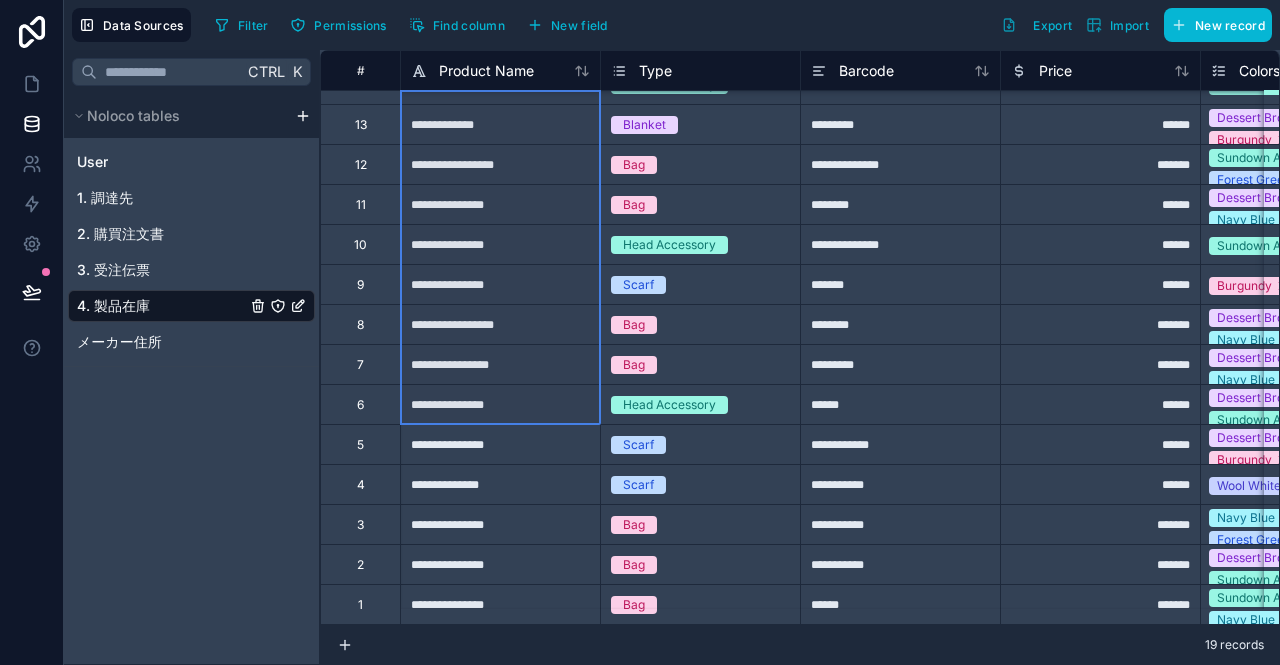 click on "6" at bounding box center [360, 404] 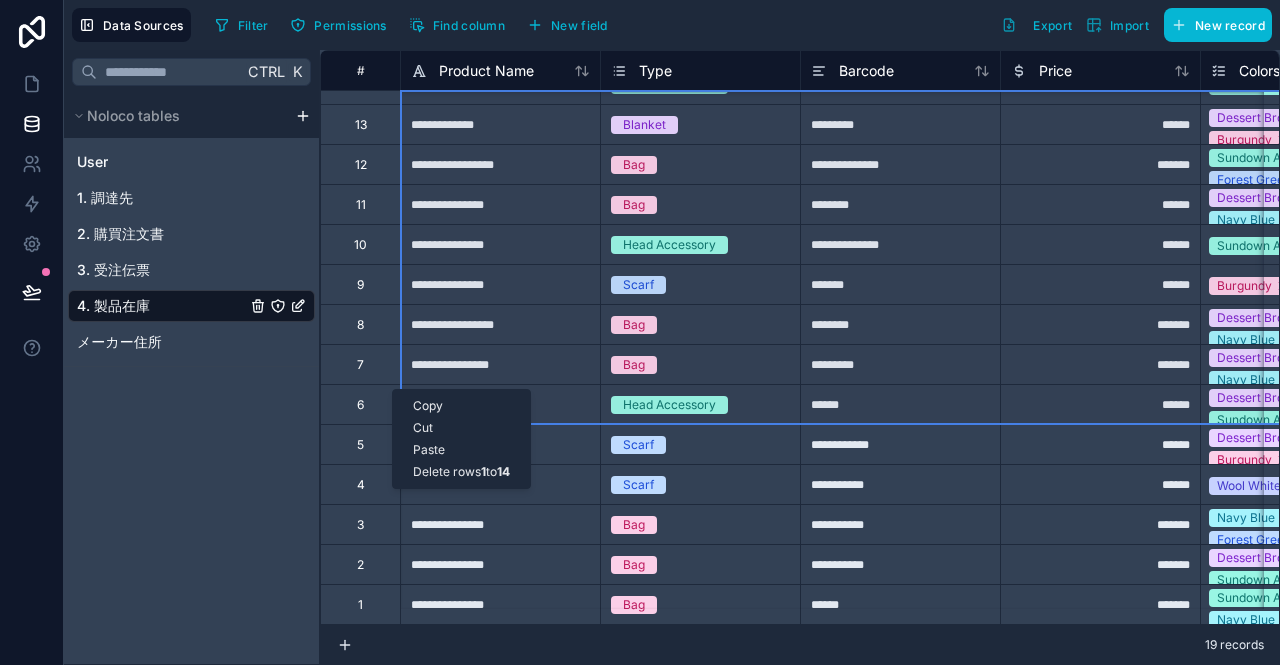 click on "Delete rows  1  to  14" at bounding box center (461, 472) 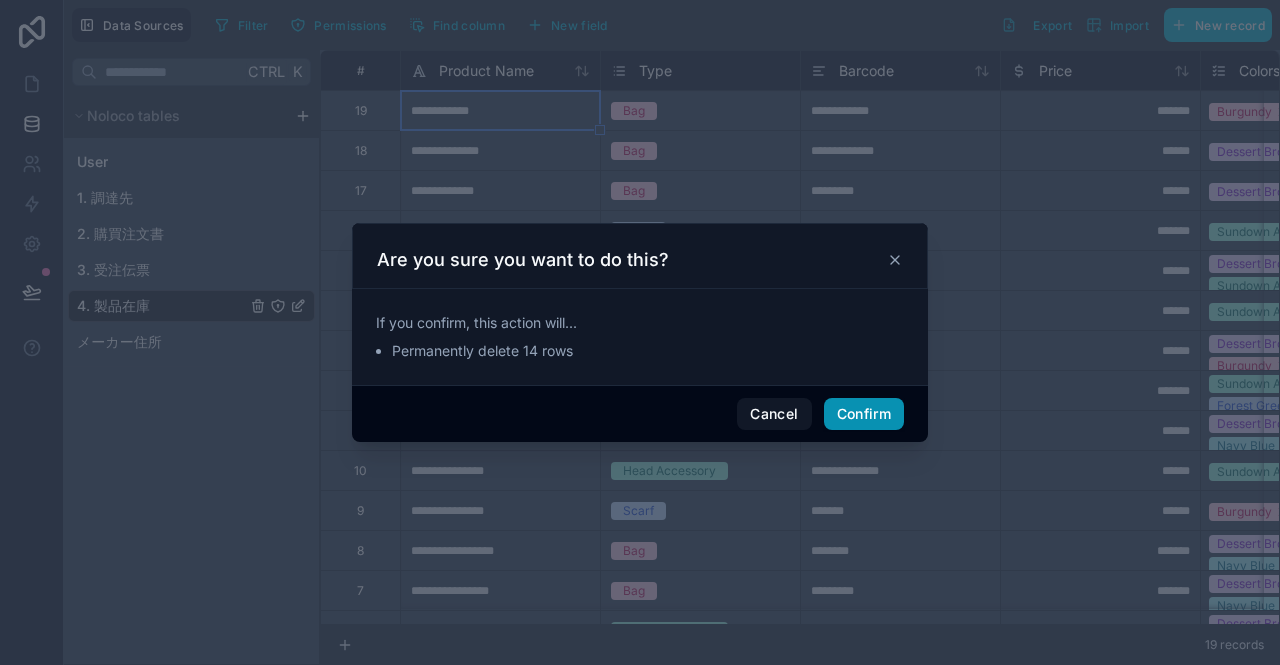 click on "Confirm" at bounding box center [864, 414] 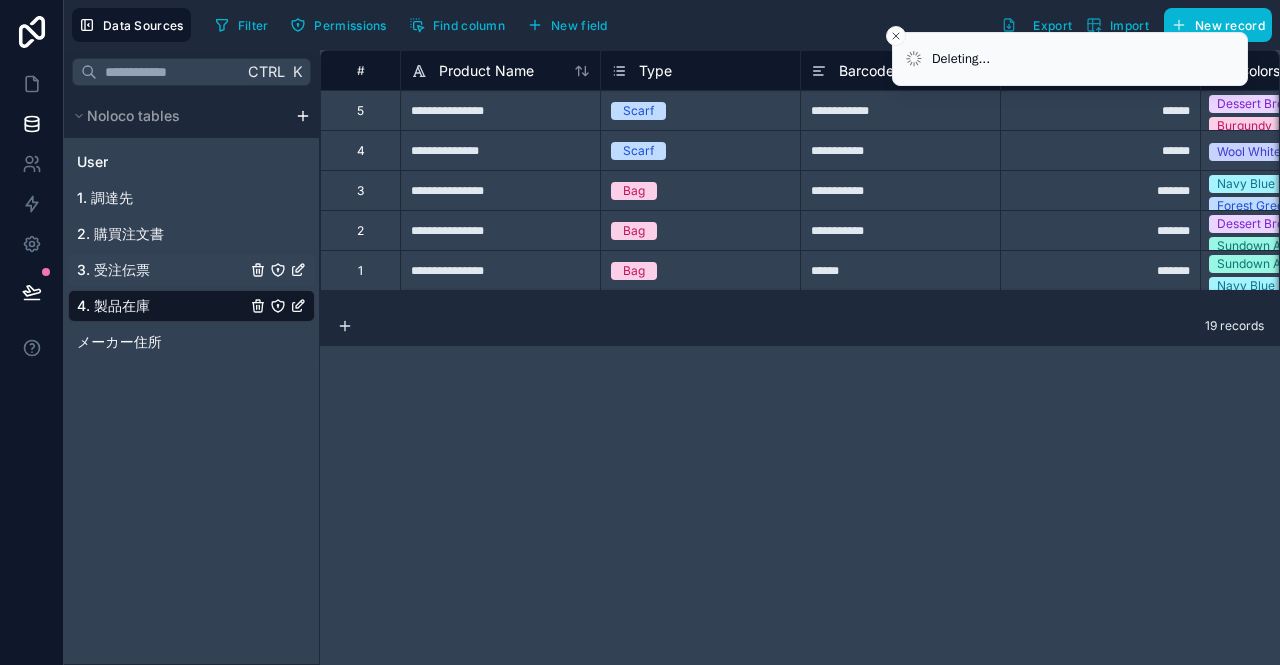 click on "3. 受注伝票" at bounding box center (191, 270) 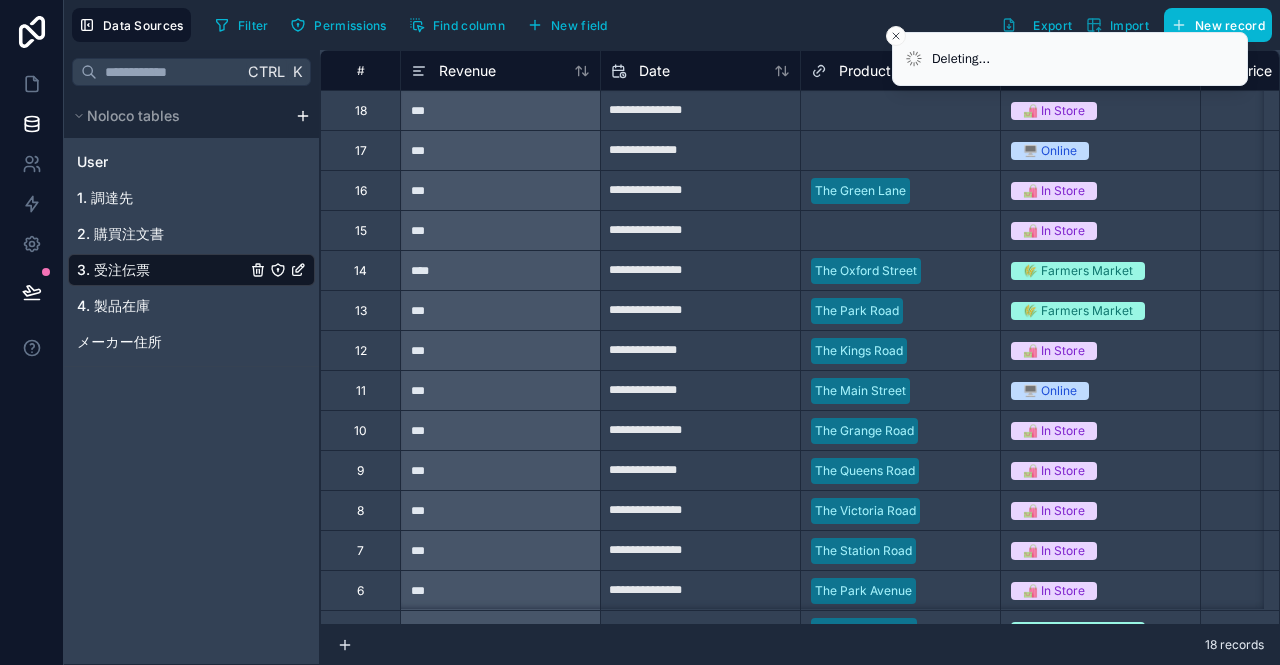 click on "18" at bounding box center (360, 110) 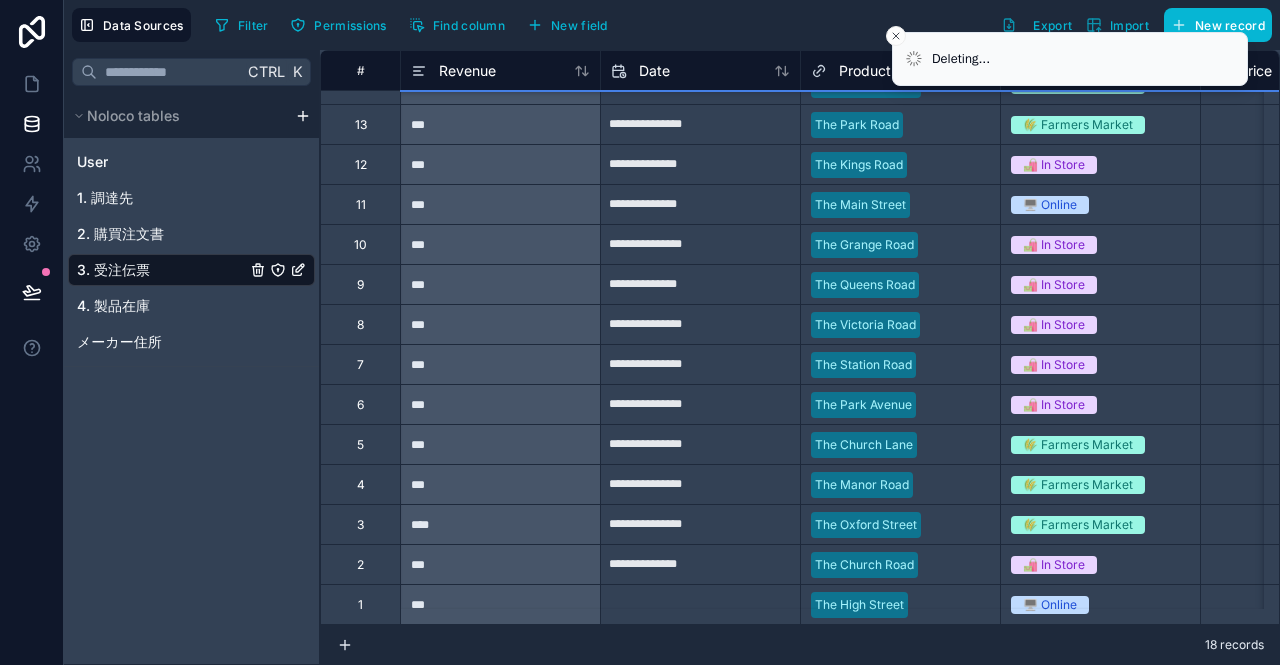 scroll, scrollTop: 200, scrollLeft: 0, axis: vertical 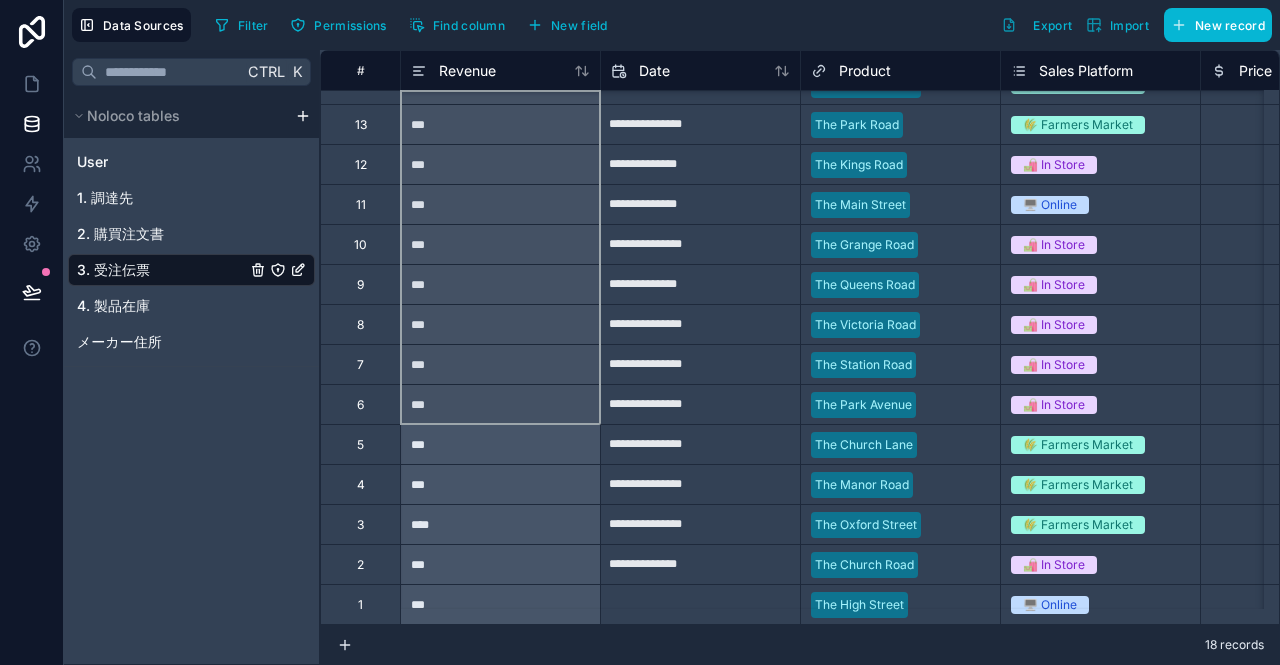 click on "6" at bounding box center (360, 404) 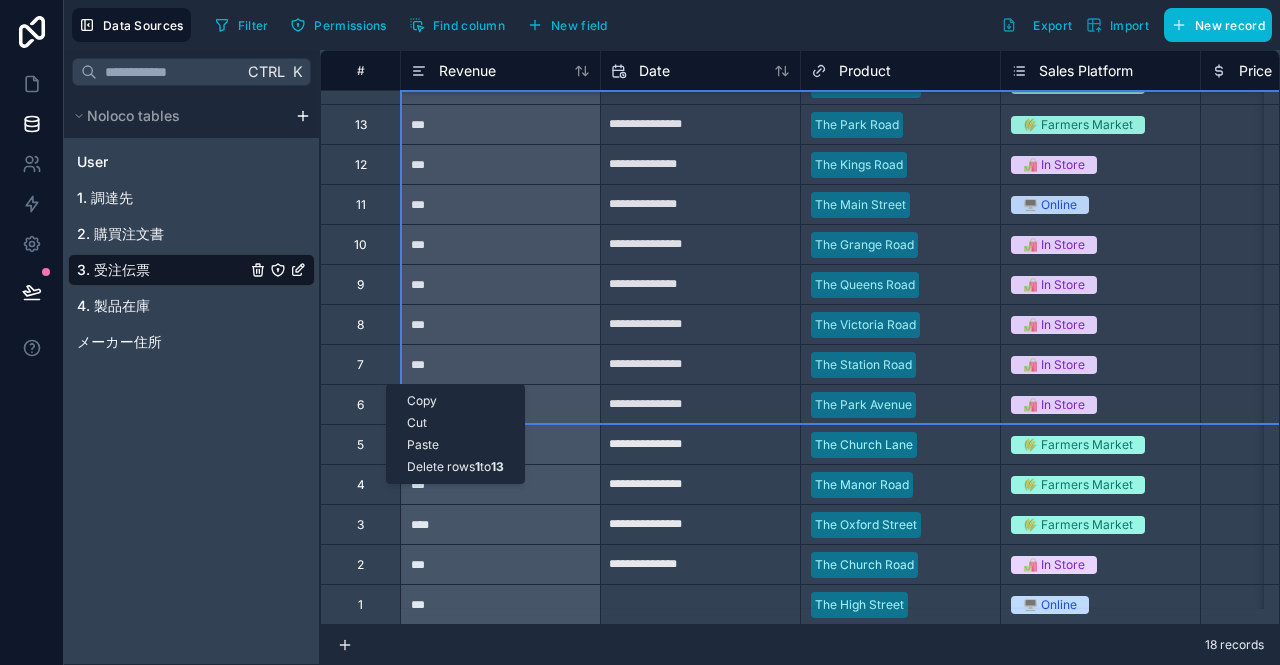 click on "Delete rows  1  to  13" at bounding box center (455, 467) 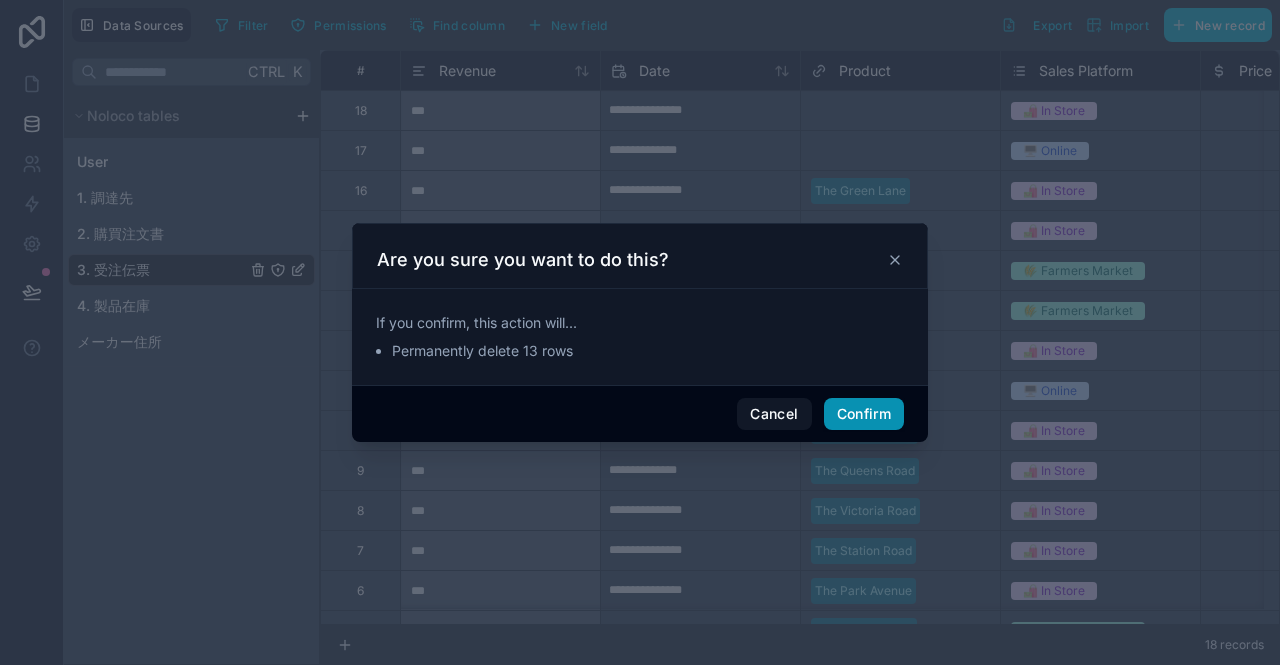 click on "Confirm" at bounding box center [864, 414] 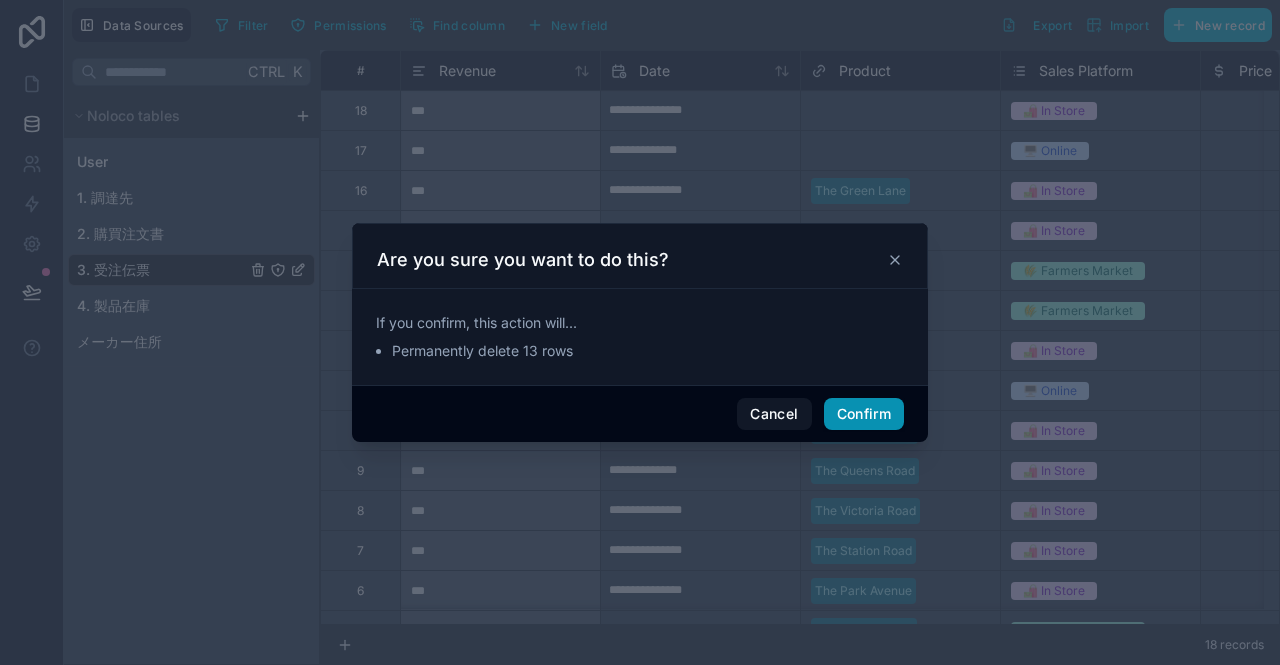 type on "**********" 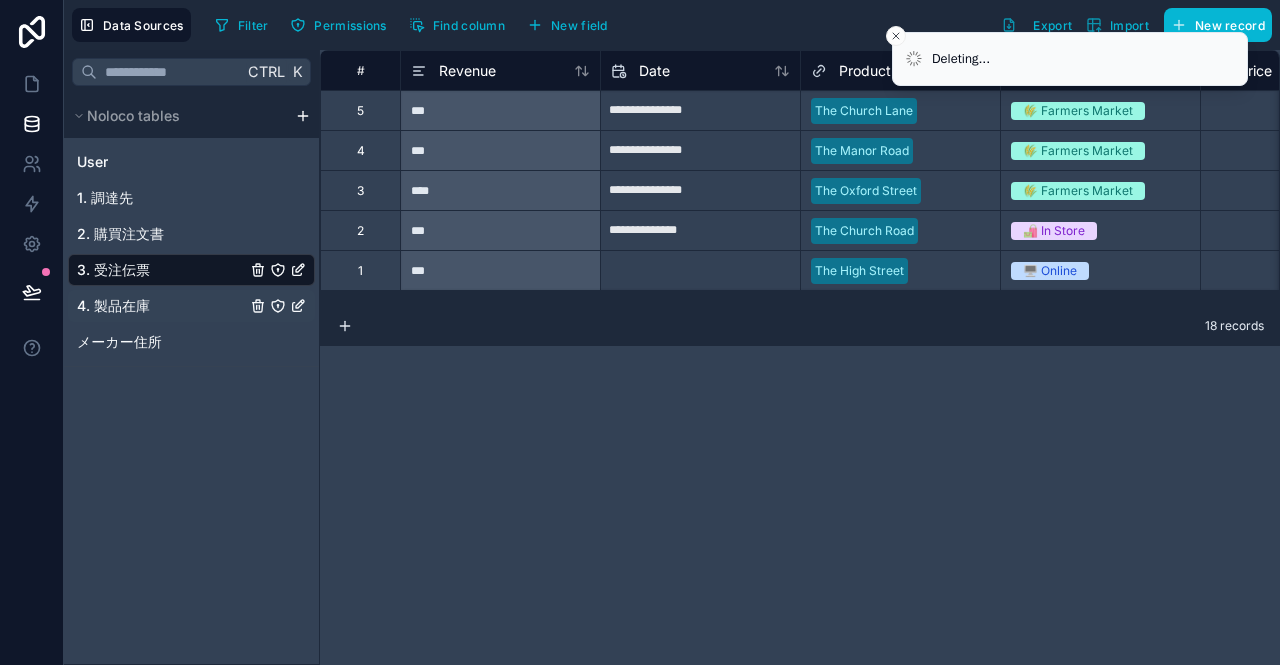click on "4. 製品在庫" at bounding box center (113, 306) 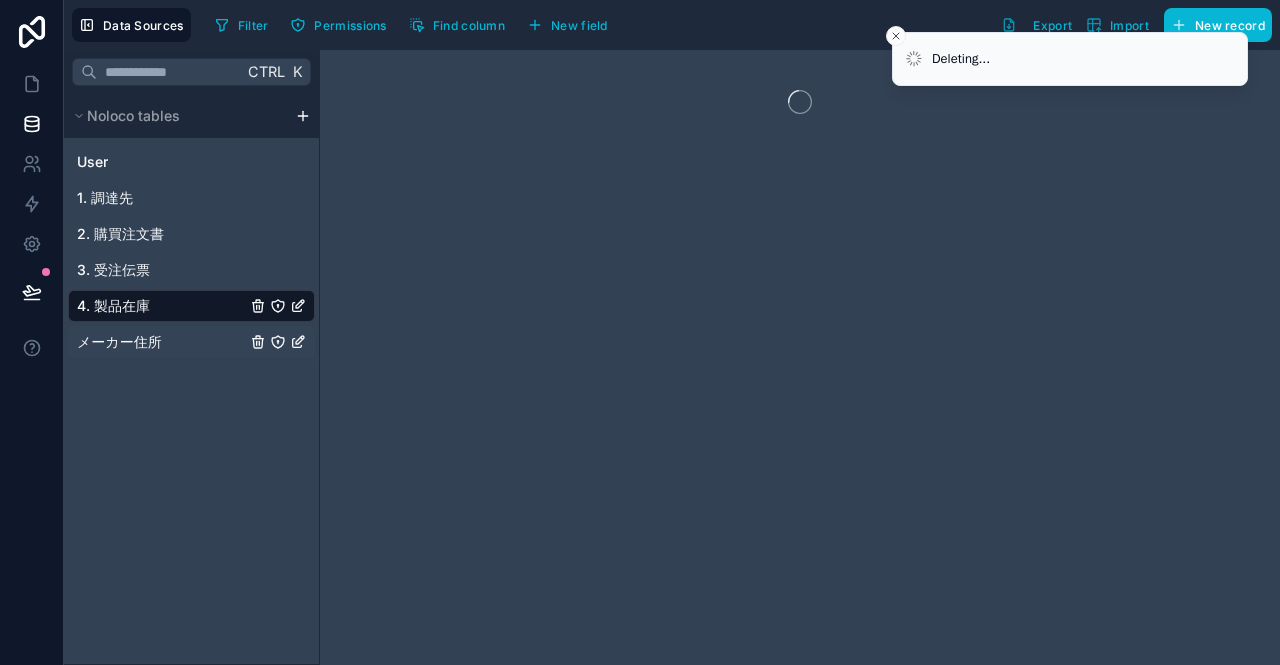 click on "メーカー住所" at bounding box center (191, 342) 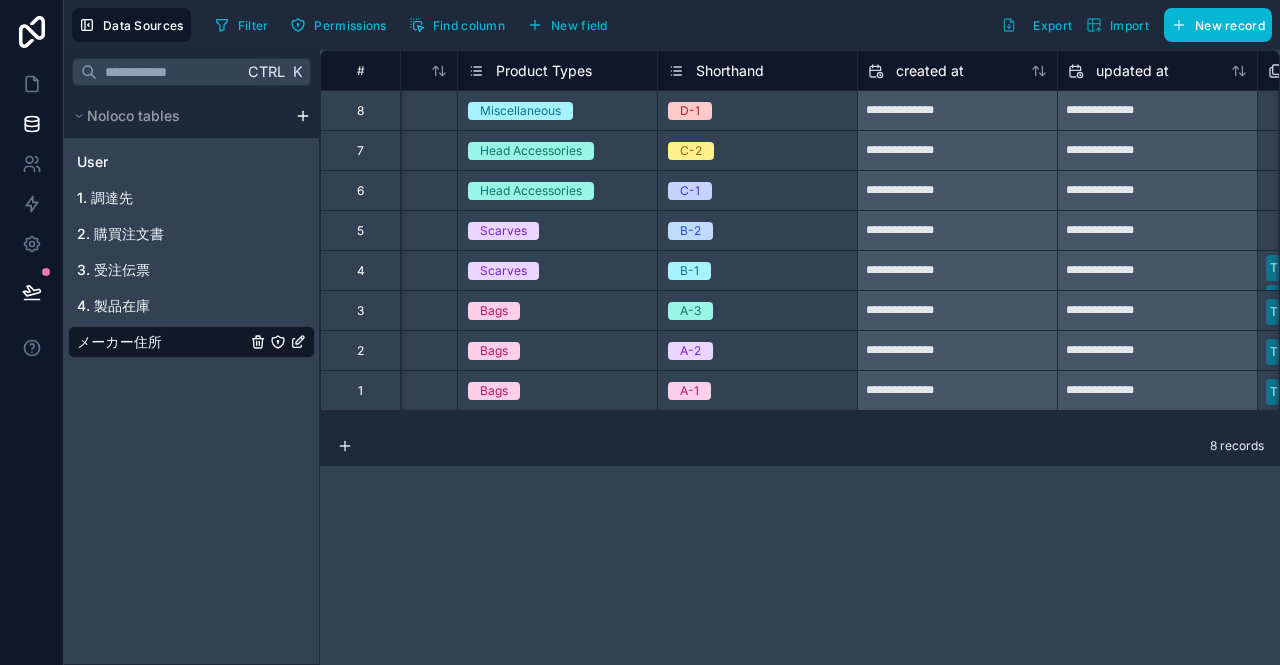 scroll, scrollTop: 0, scrollLeft: 0, axis: both 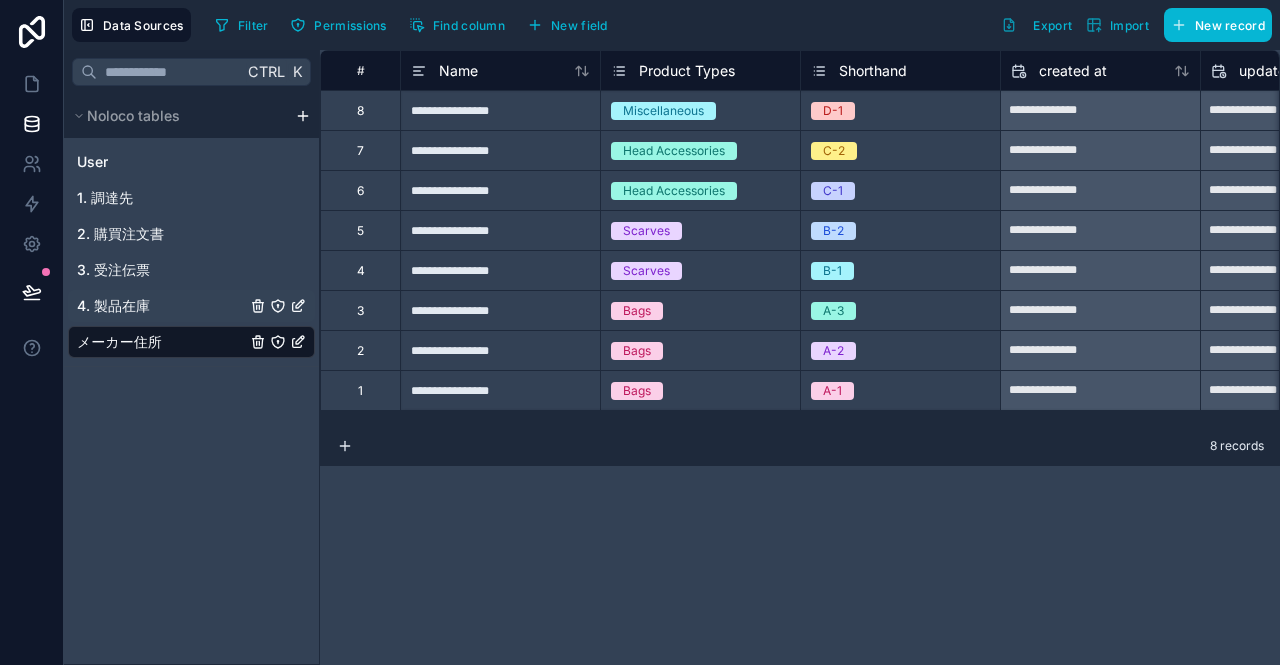 click on "4. 製品在庫" at bounding box center [113, 306] 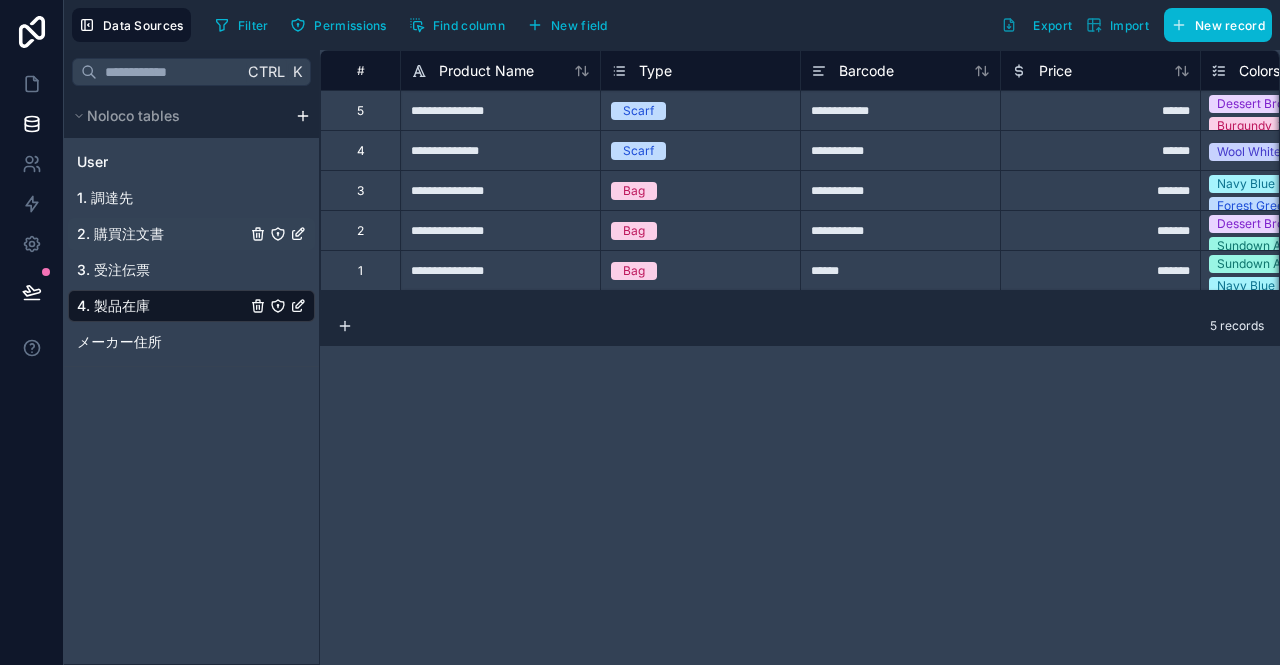 click on "2. 購買注文書" at bounding box center (120, 234) 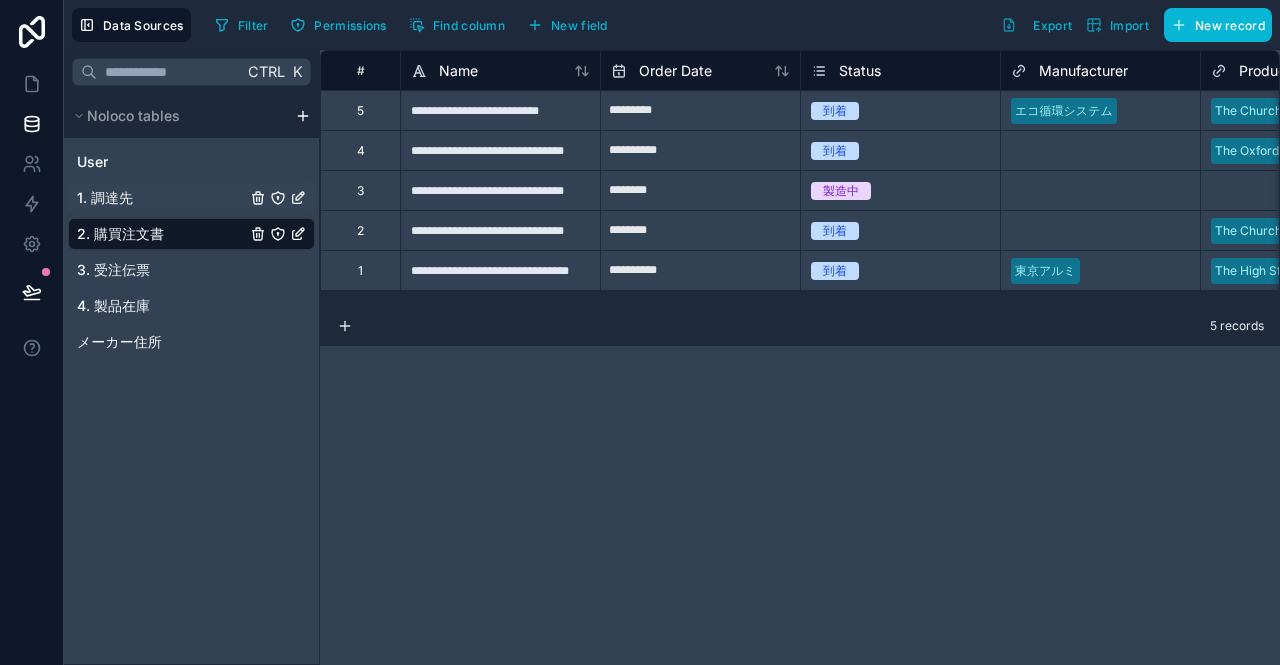 click on "1. 調達先" at bounding box center (105, 198) 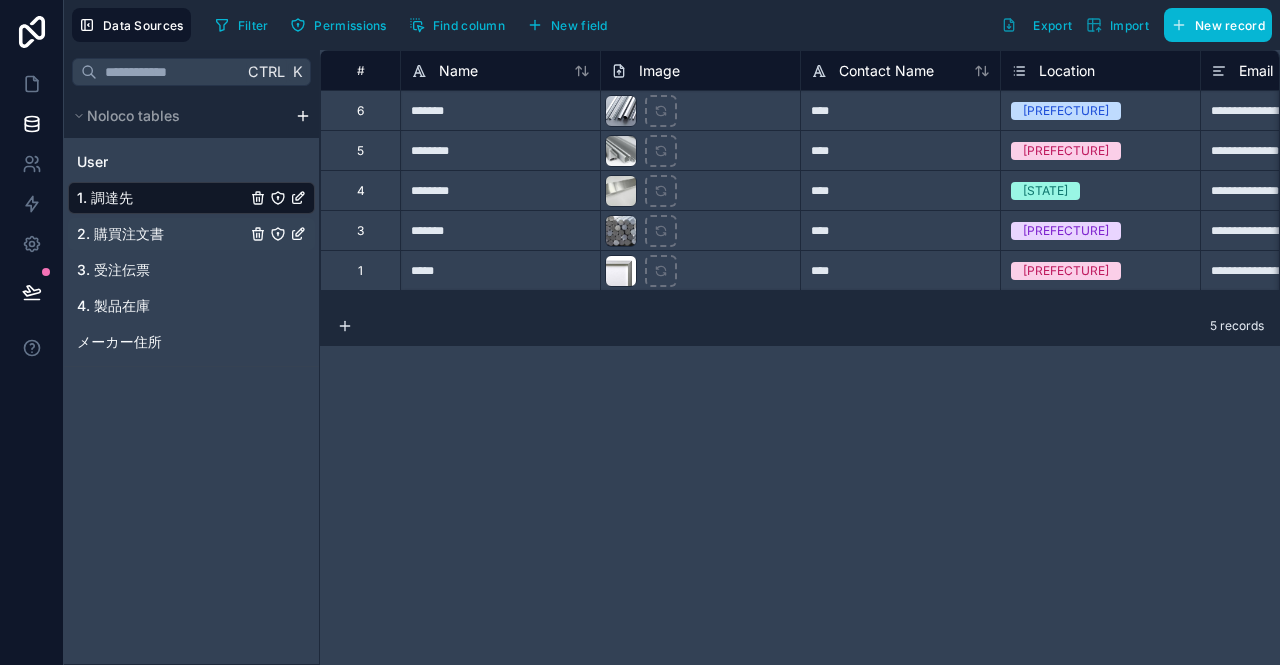 click on "2. 購買注文書" at bounding box center [120, 234] 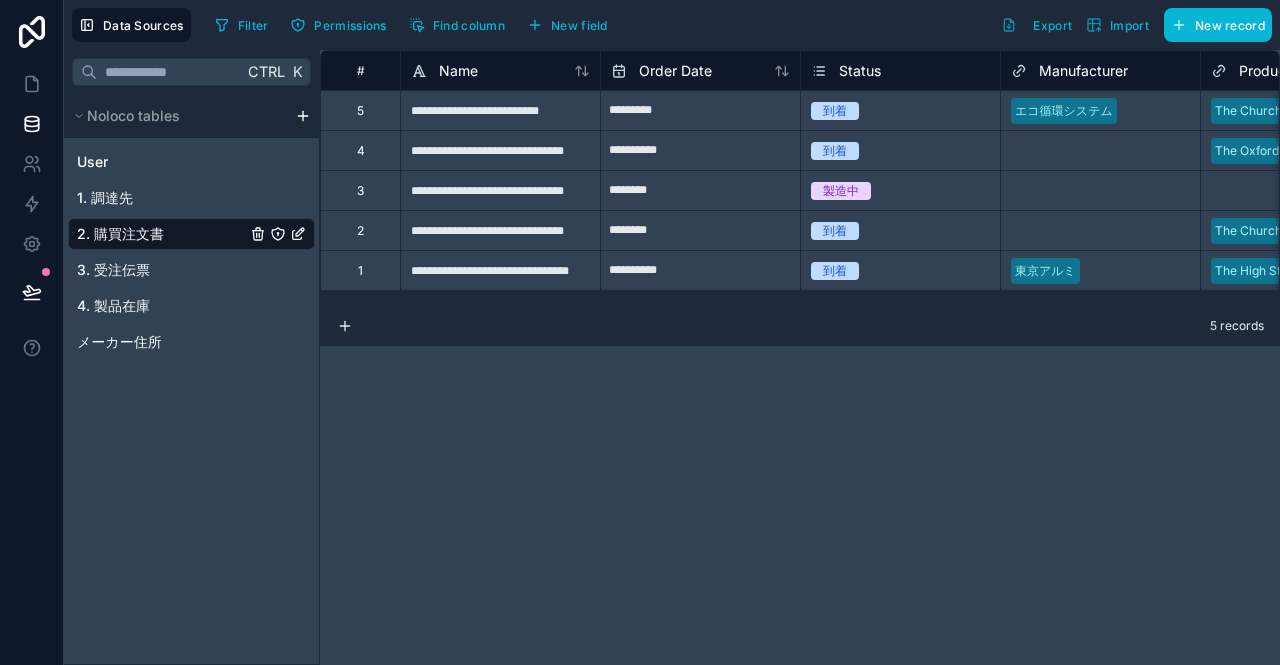 click on "Select a Manufacturer" at bounding box center [1074, 151] 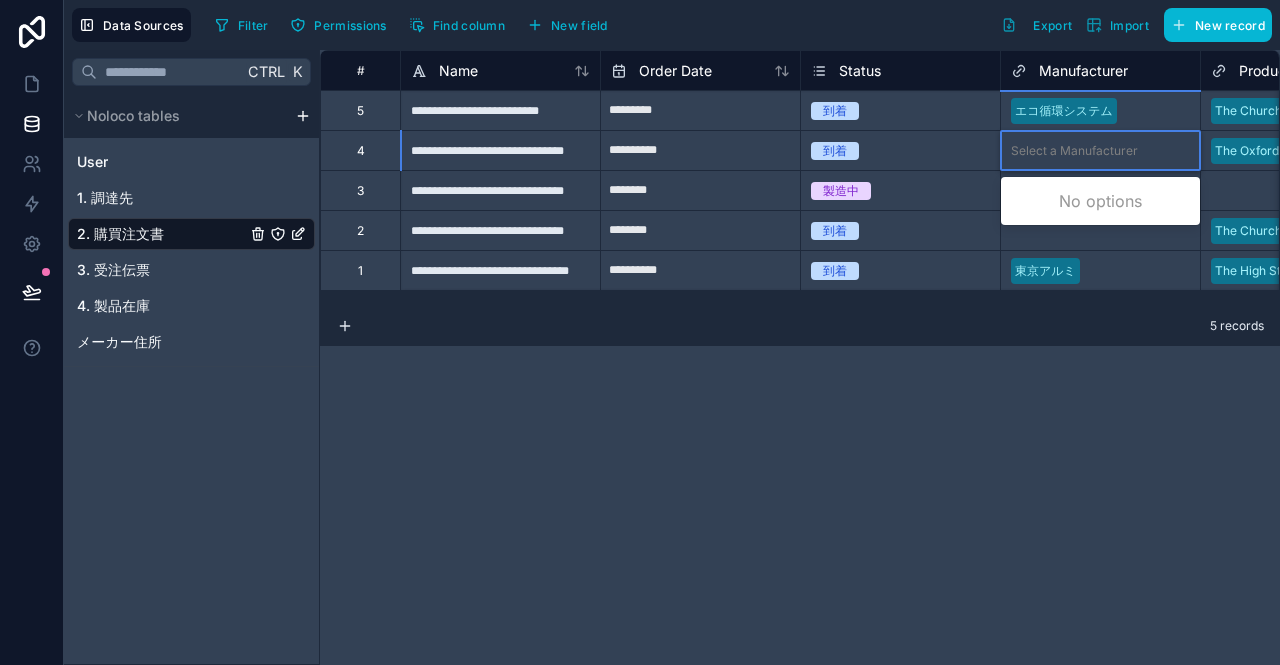 click on "Select a Manufacturer" at bounding box center [1074, 151] 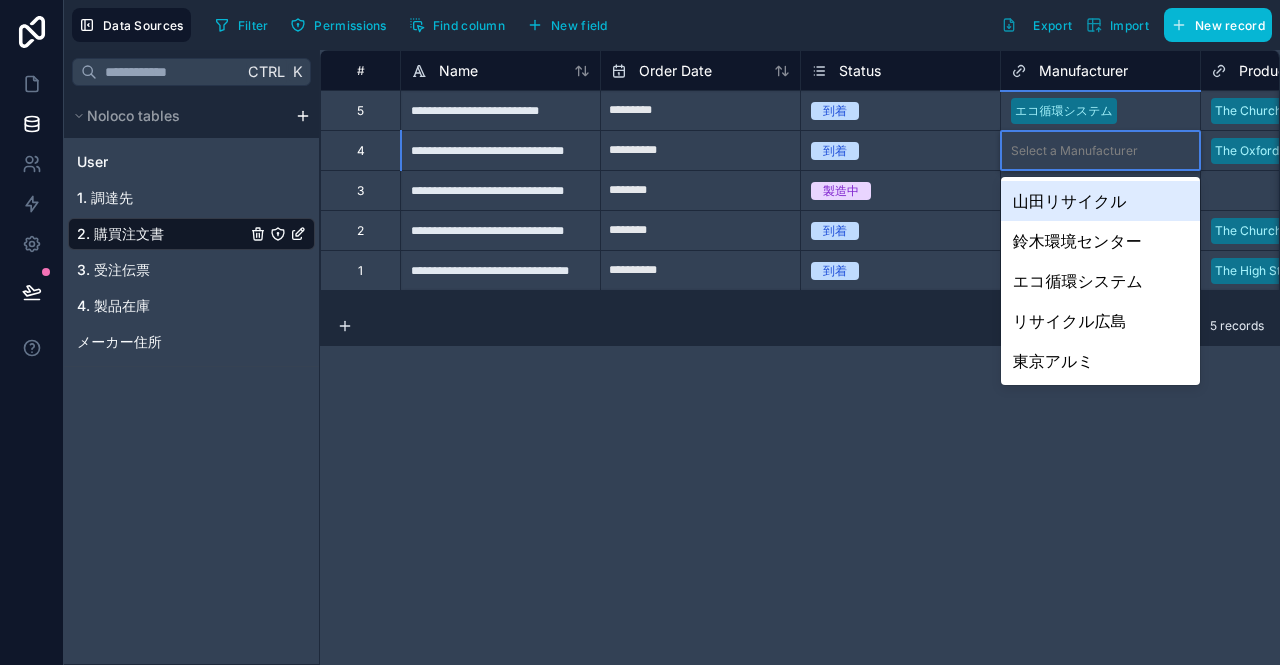 click on "Select a Manufacturer" at bounding box center (1074, 151) 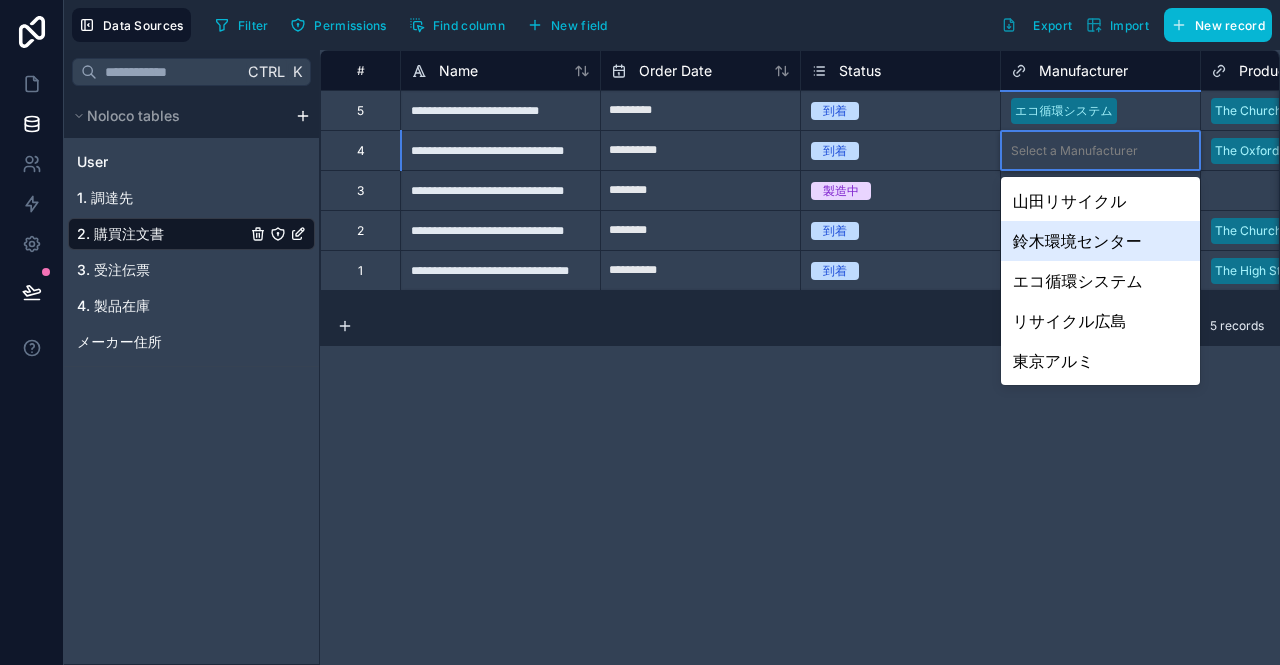 click on "鈴木環境センター" at bounding box center [1100, 241] 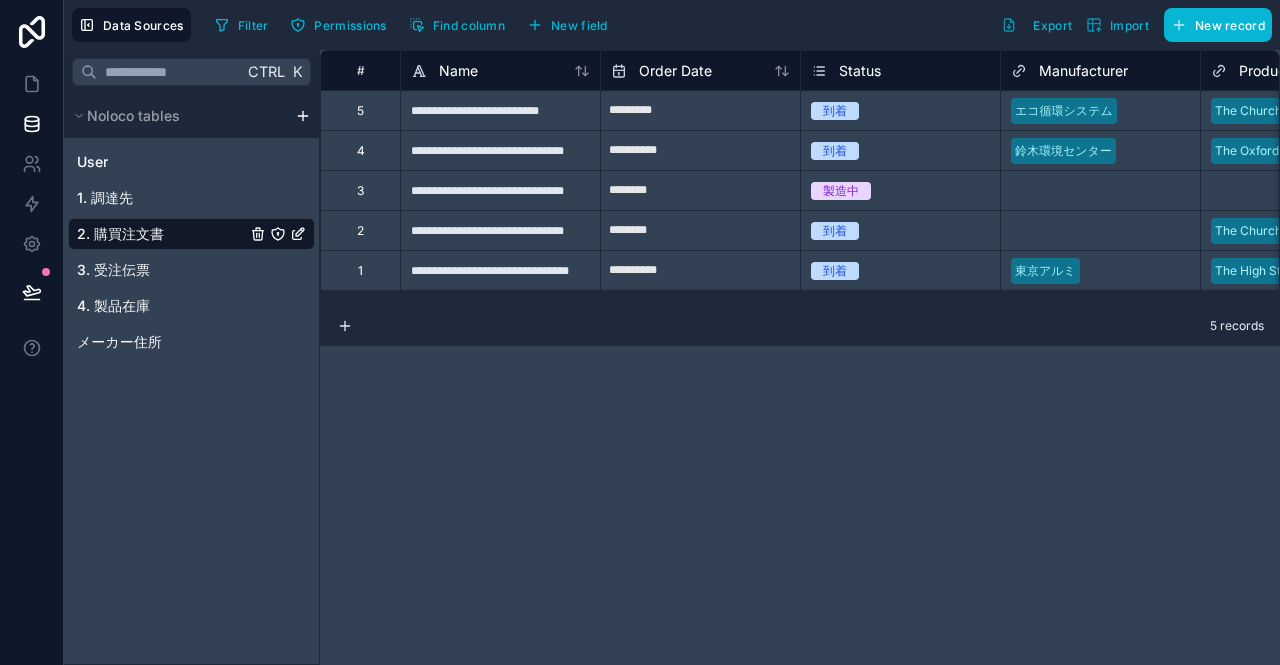 click 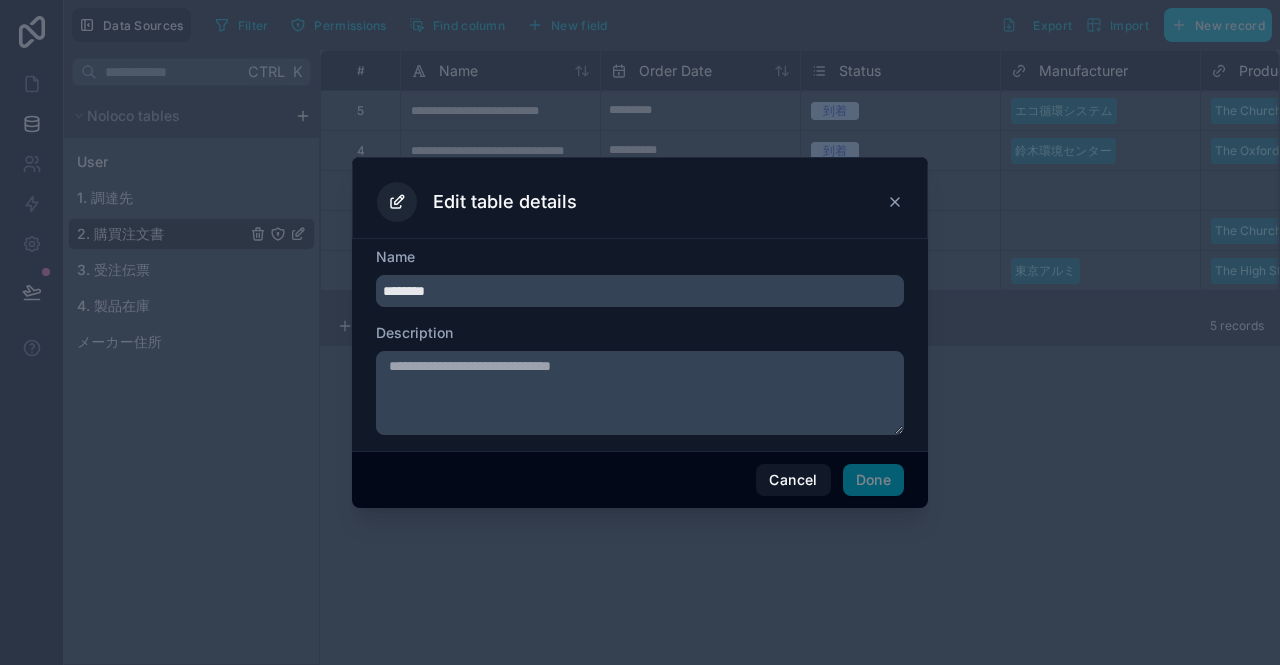 click on "********" at bounding box center [640, 291] 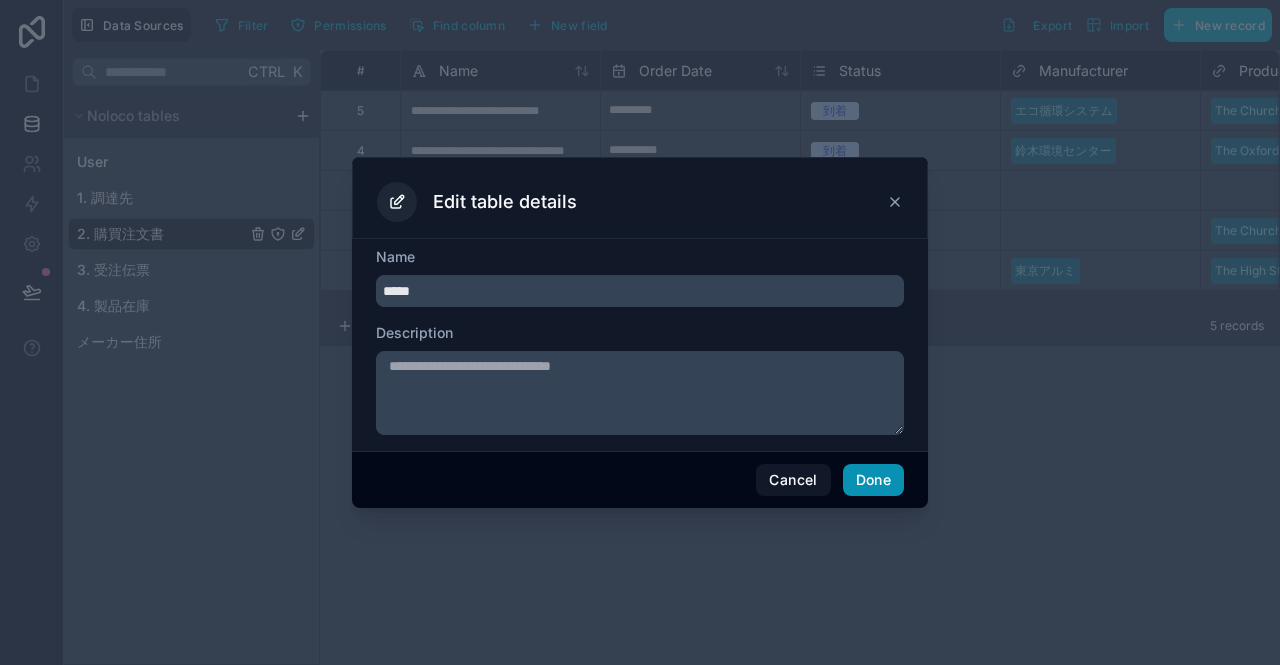 type on "*****" 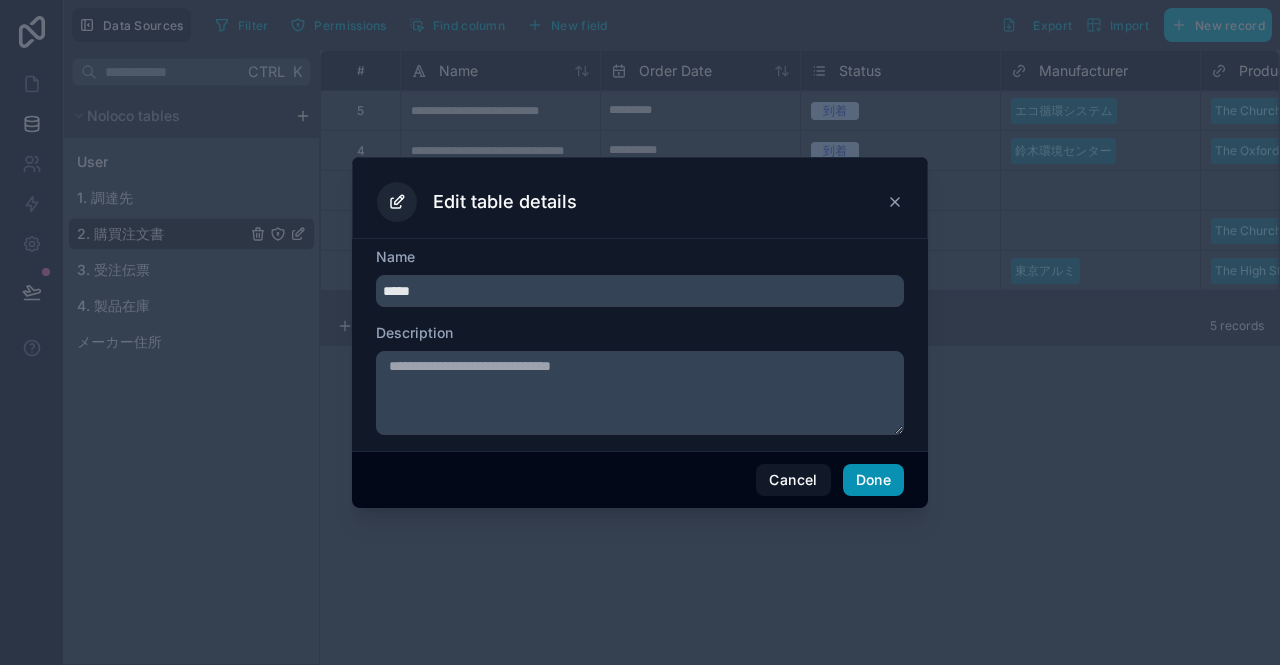 click on "Done" at bounding box center [873, 480] 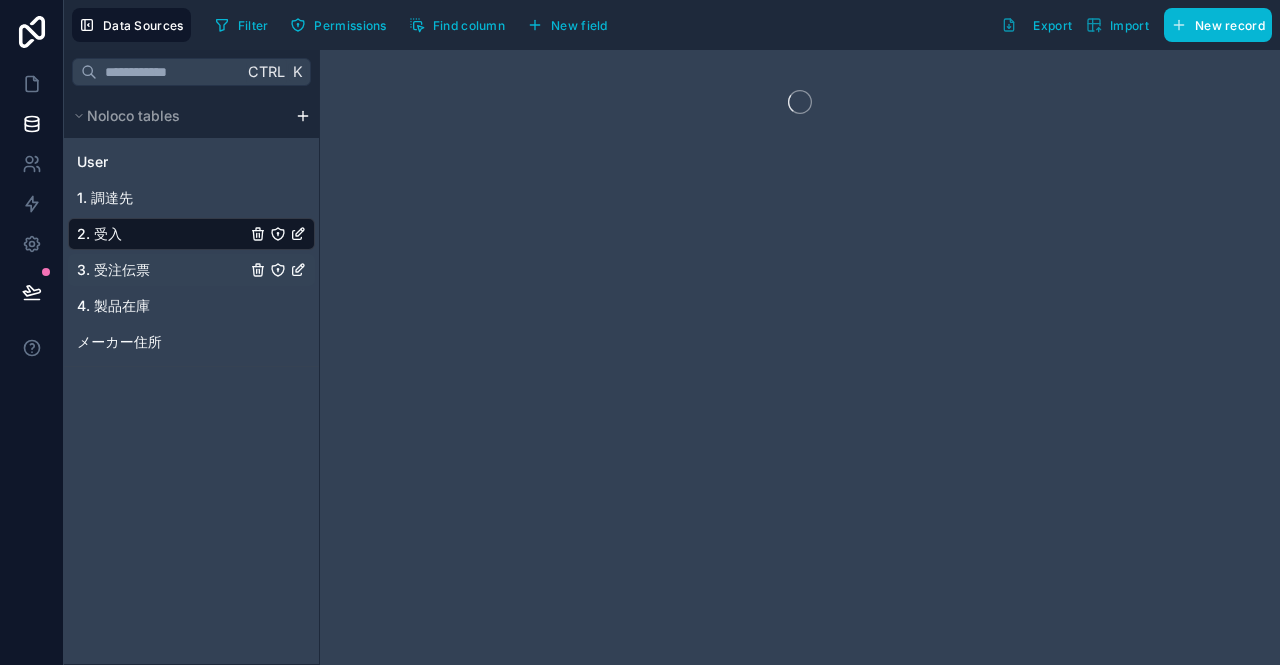 click on "3. 受注伝票" at bounding box center [113, 270] 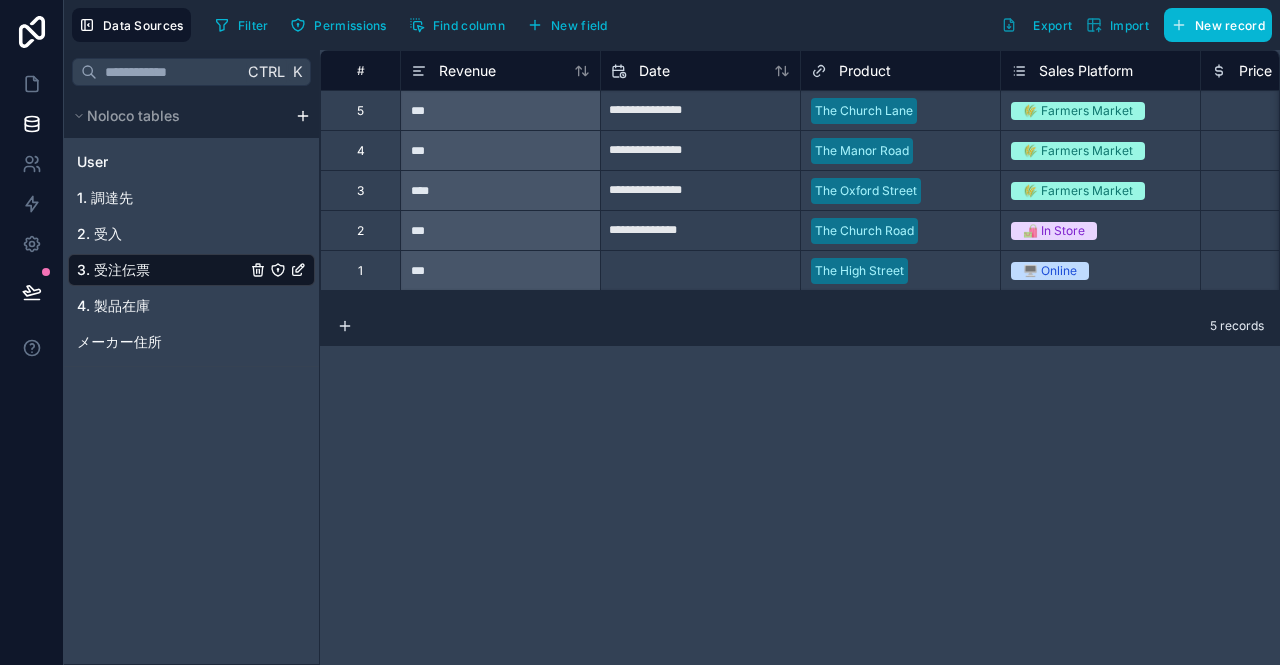 click on "3. 受注伝票" at bounding box center [113, 270] 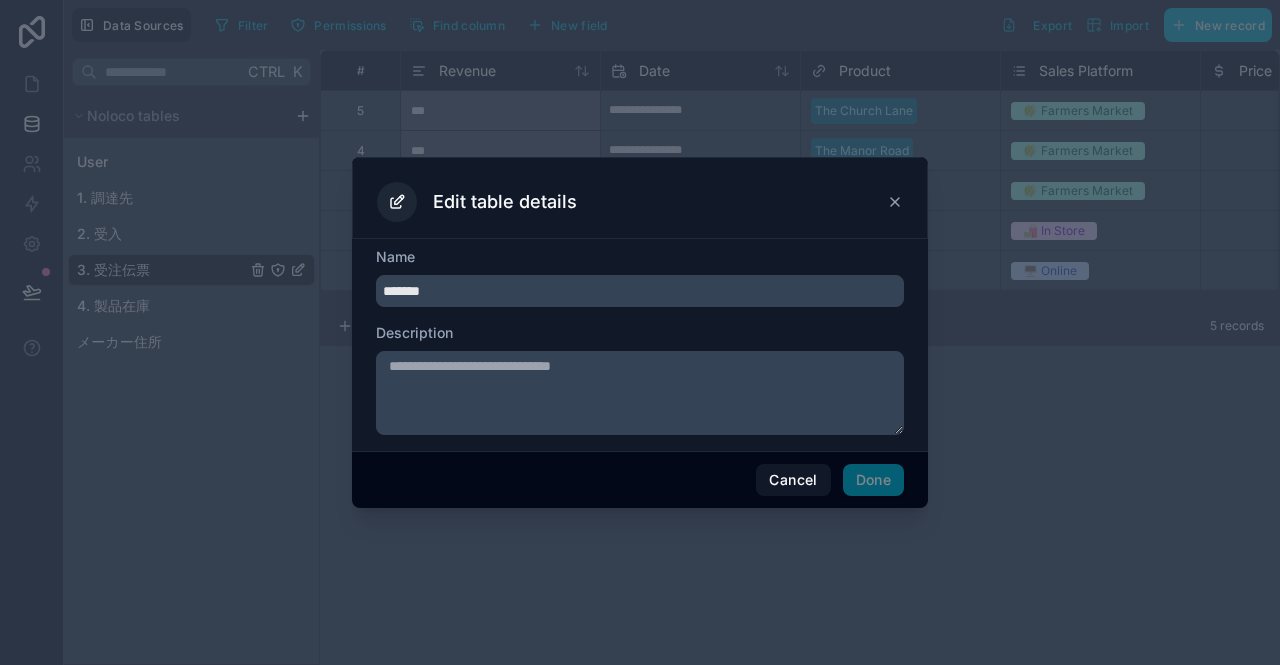 click on "*******" at bounding box center (640, 291) 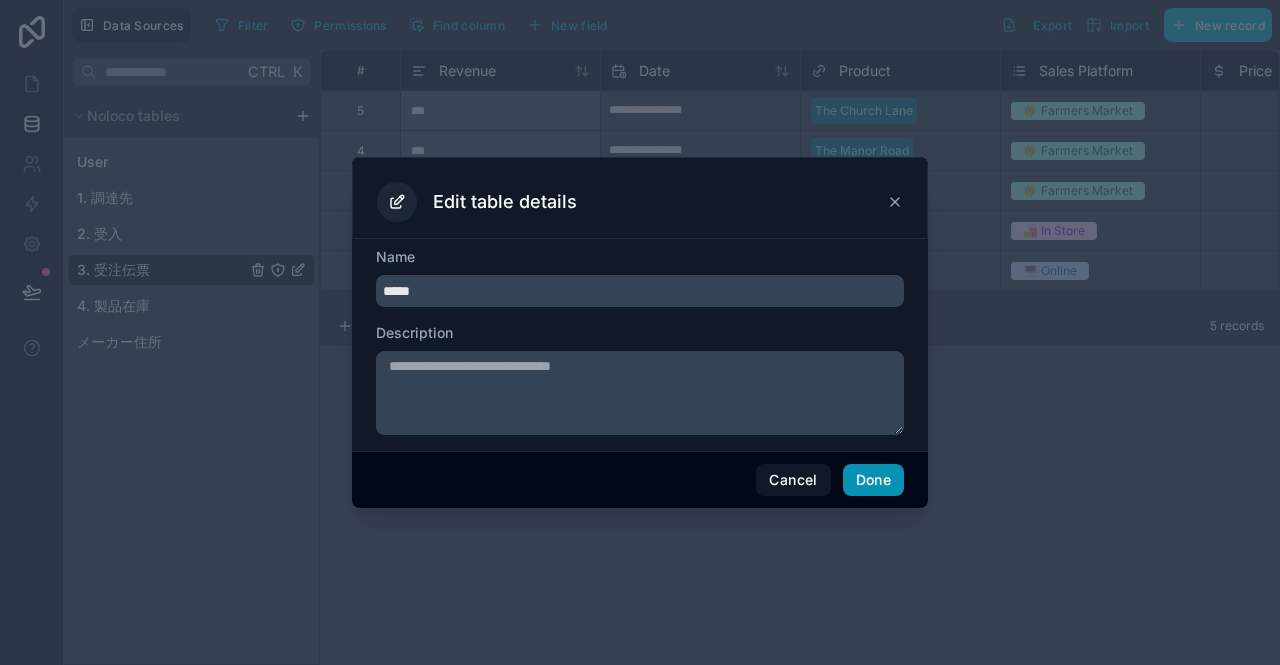 type on "*****" 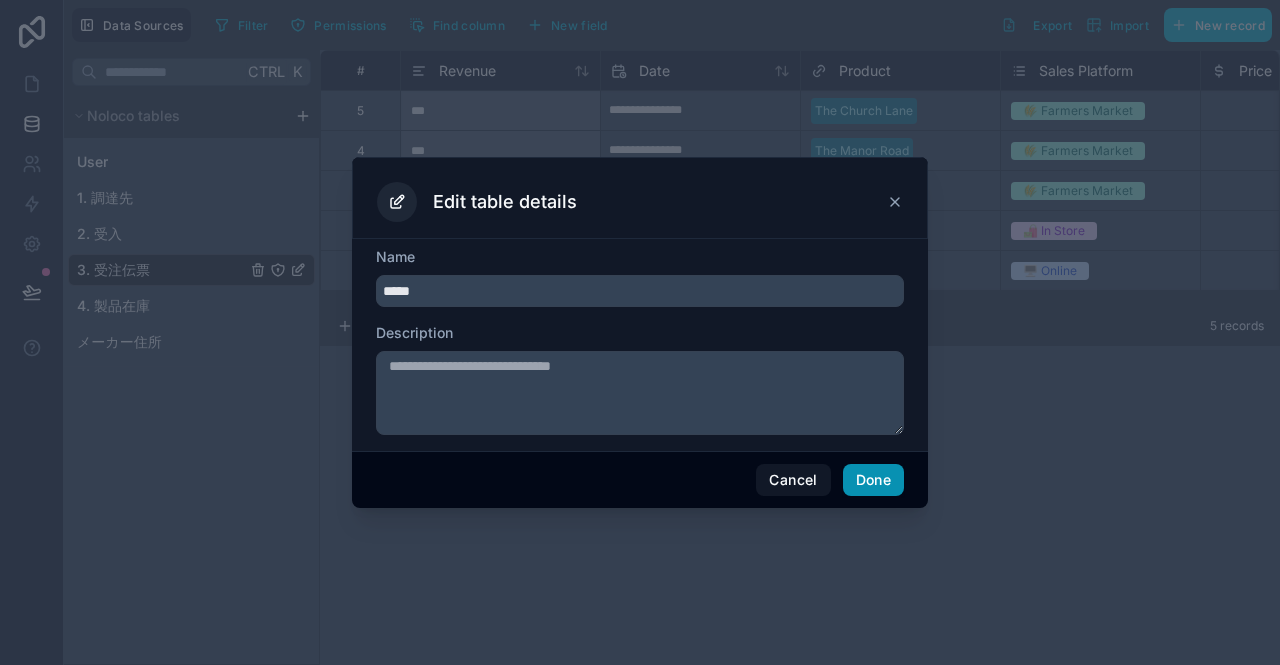click on "Done" at bounding box center [873, 480] 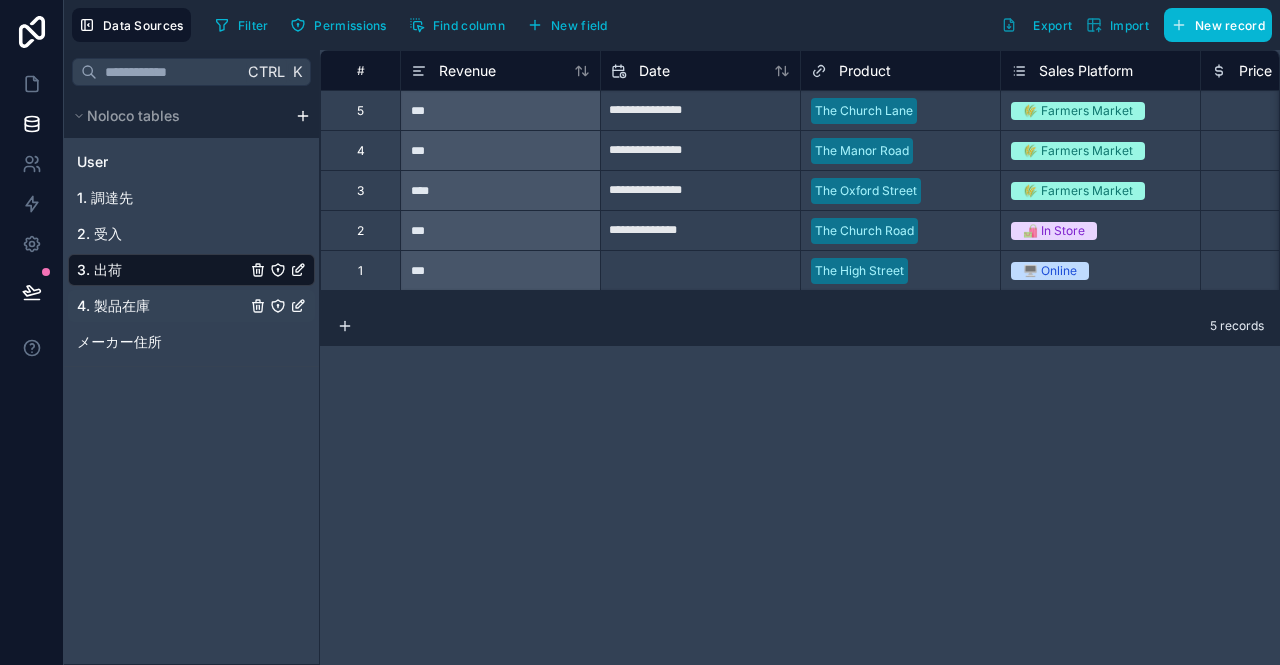 click on "4. 製品在庫" at bounding box center [113, 306] 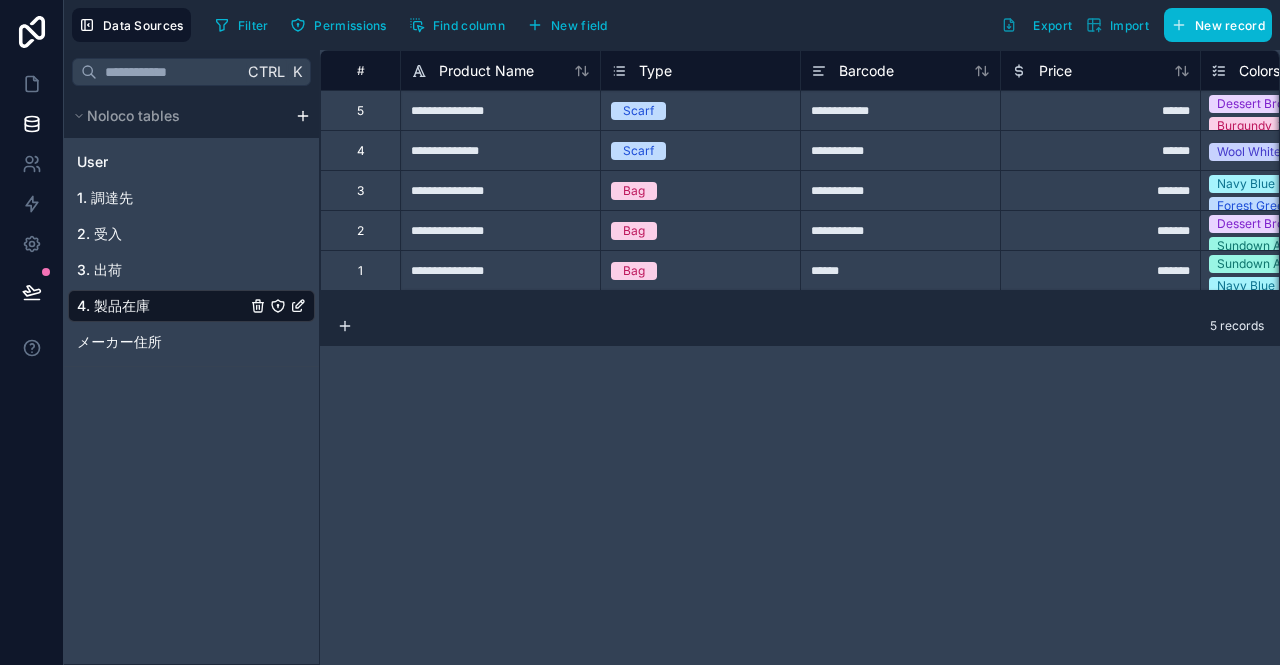 click on "4. 製品在庫" at bounding box center [191, 306] 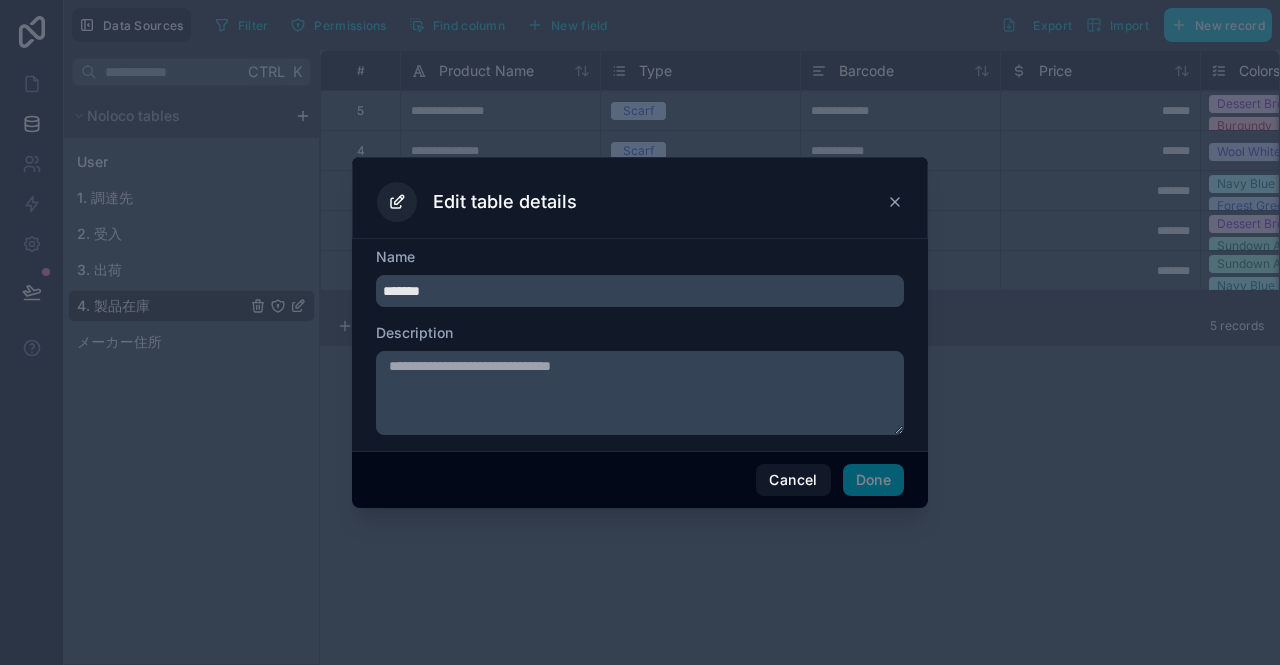 click on "*******" at bounding box center [640, 291] 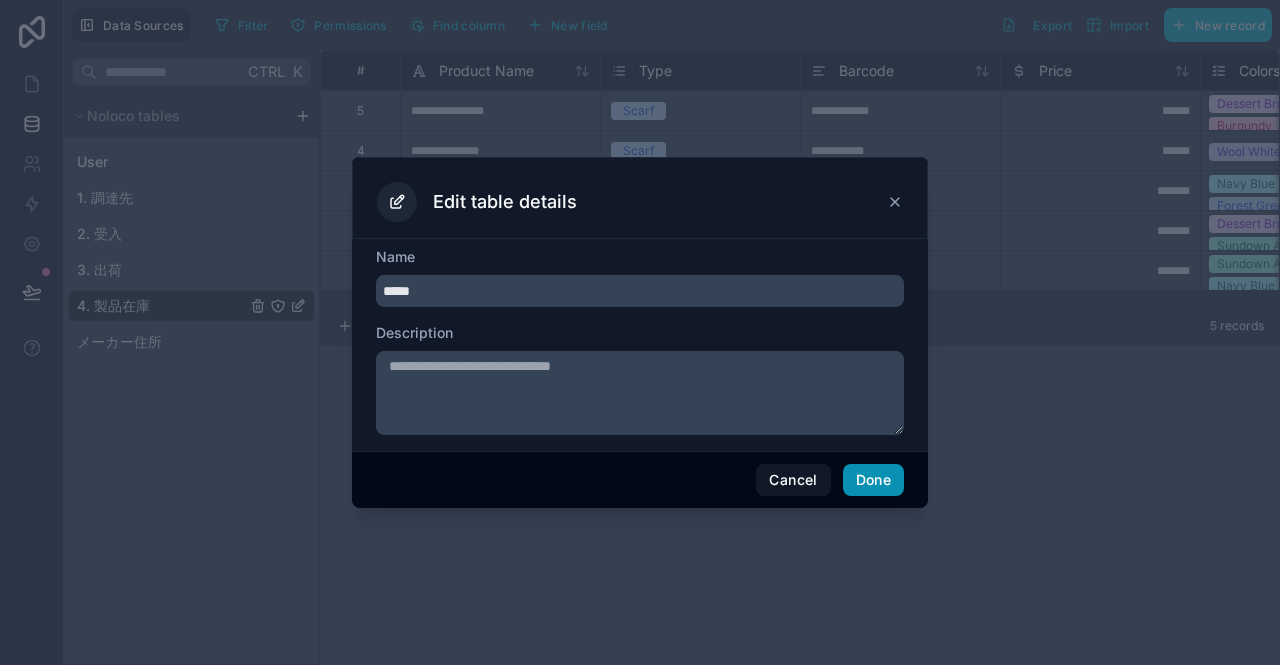 type on "*****" 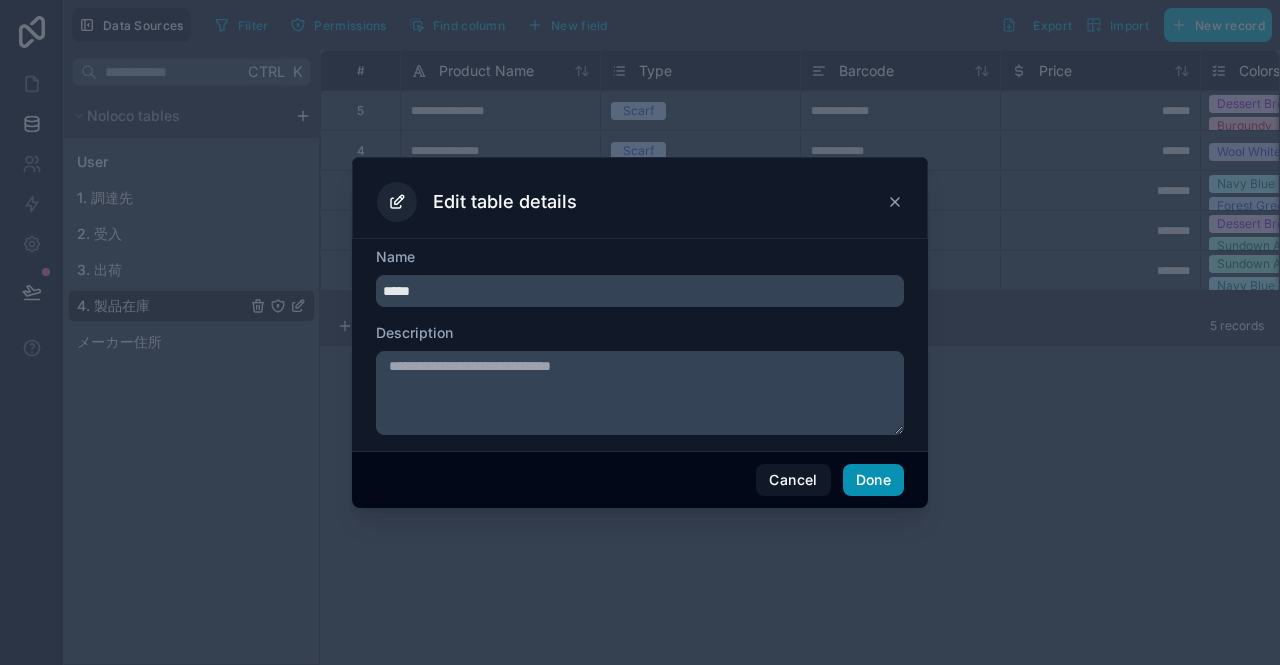 click on "Done" at bounding box center [873, 480] 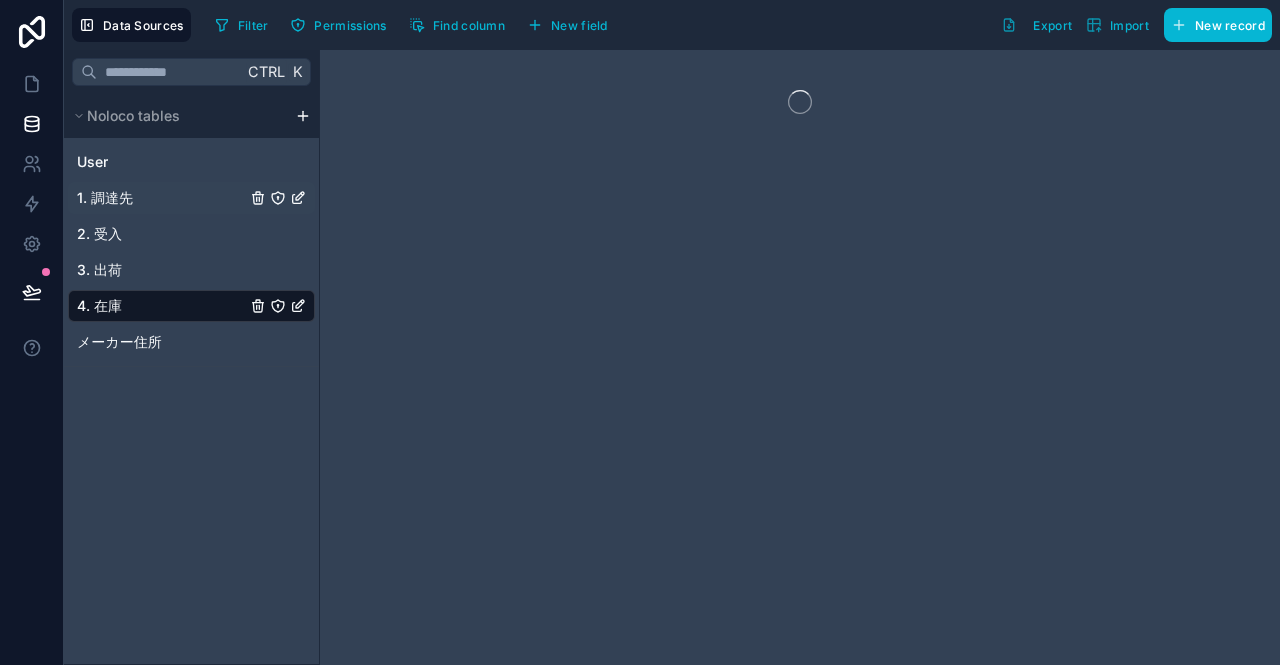 click on "1. 調達先" at bounding box center [105, 198] 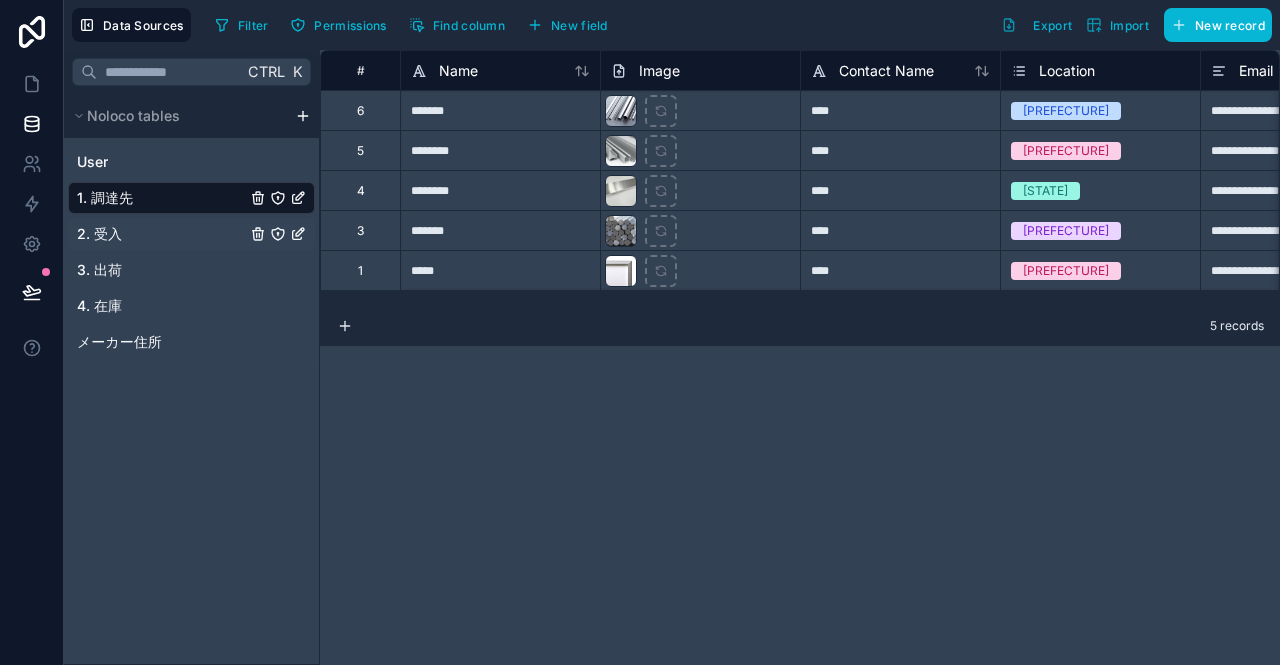 click on "2. 受入" at bounding box center [191, 234] 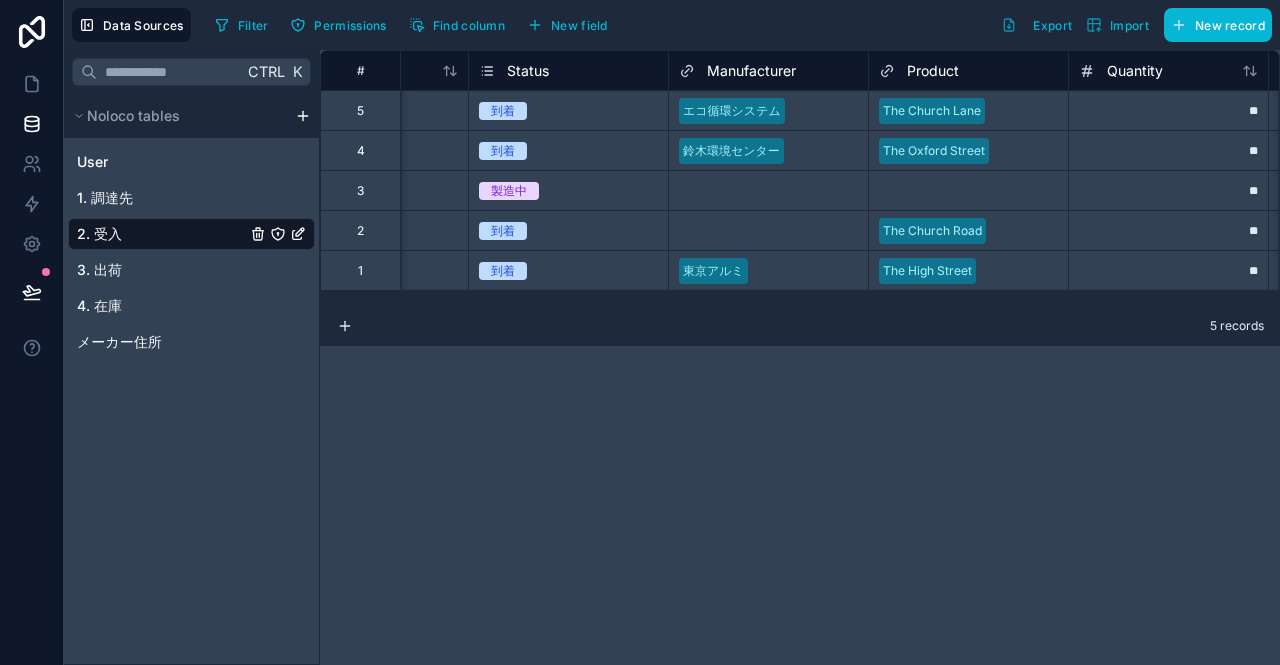 scroll, scrollTop: 0, scrollLeft: 466, axis: horizontal 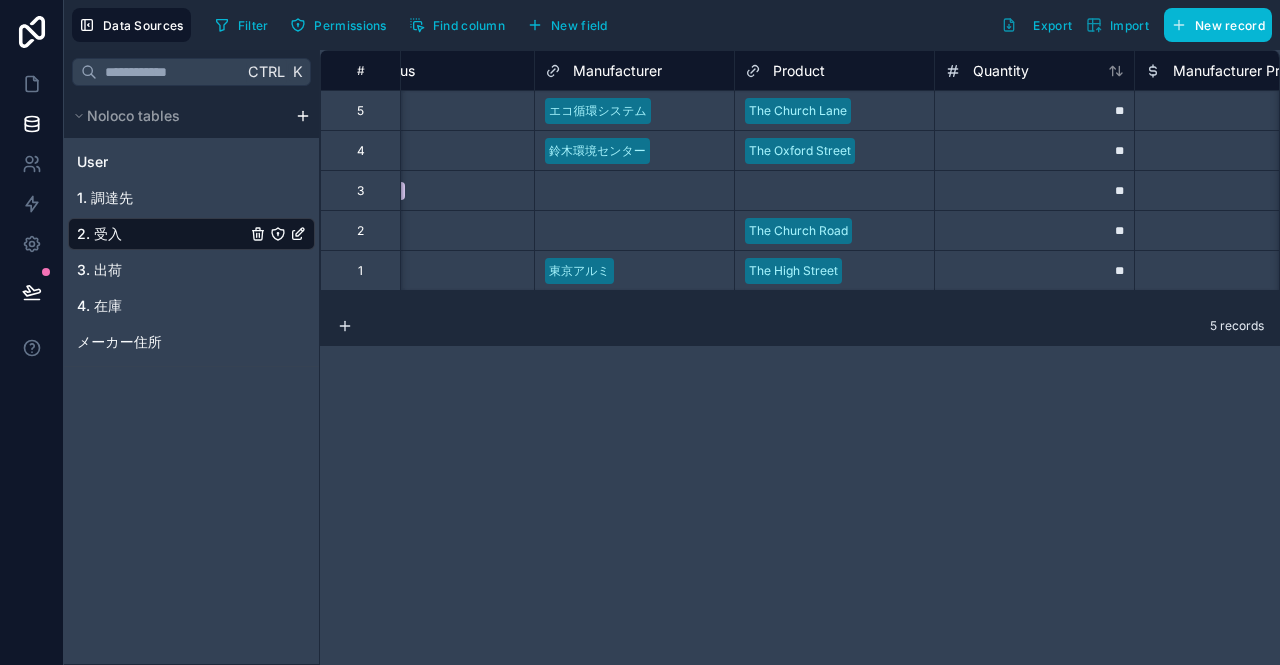 click on "Product" at bounding box center (799, 71) 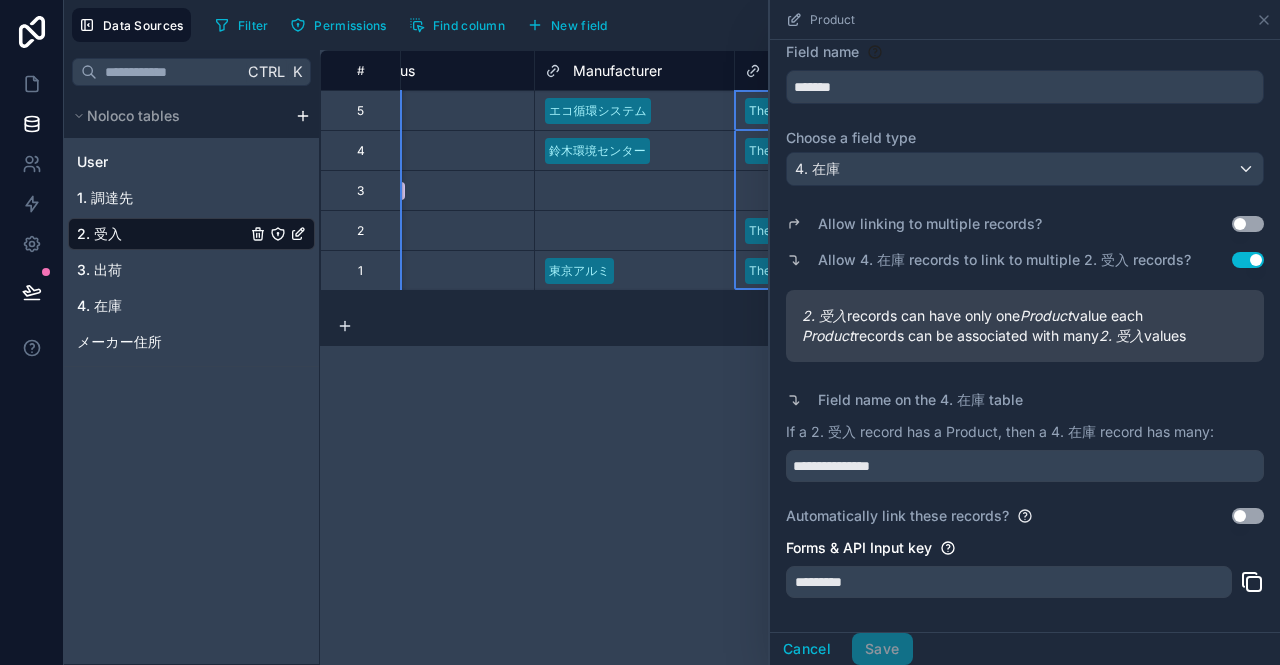 scroll, scrollTop: 0, scrollLeft: 0, axis: both 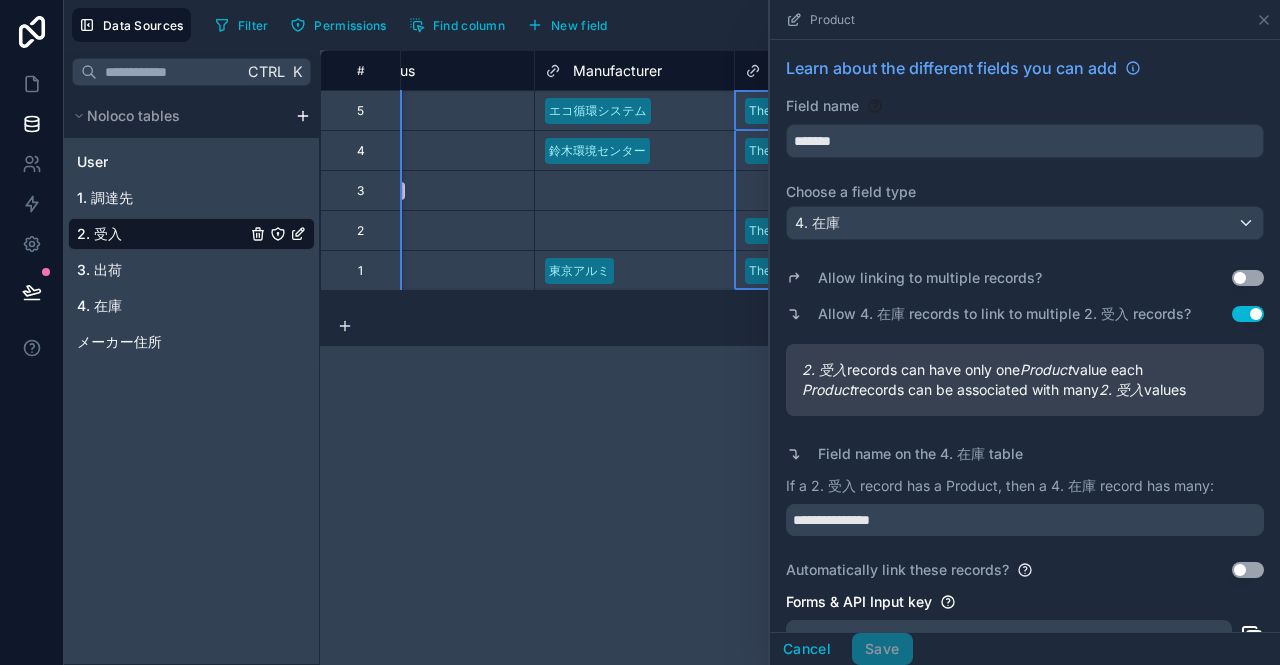 click on "**********" at bounding box center [800, 357] 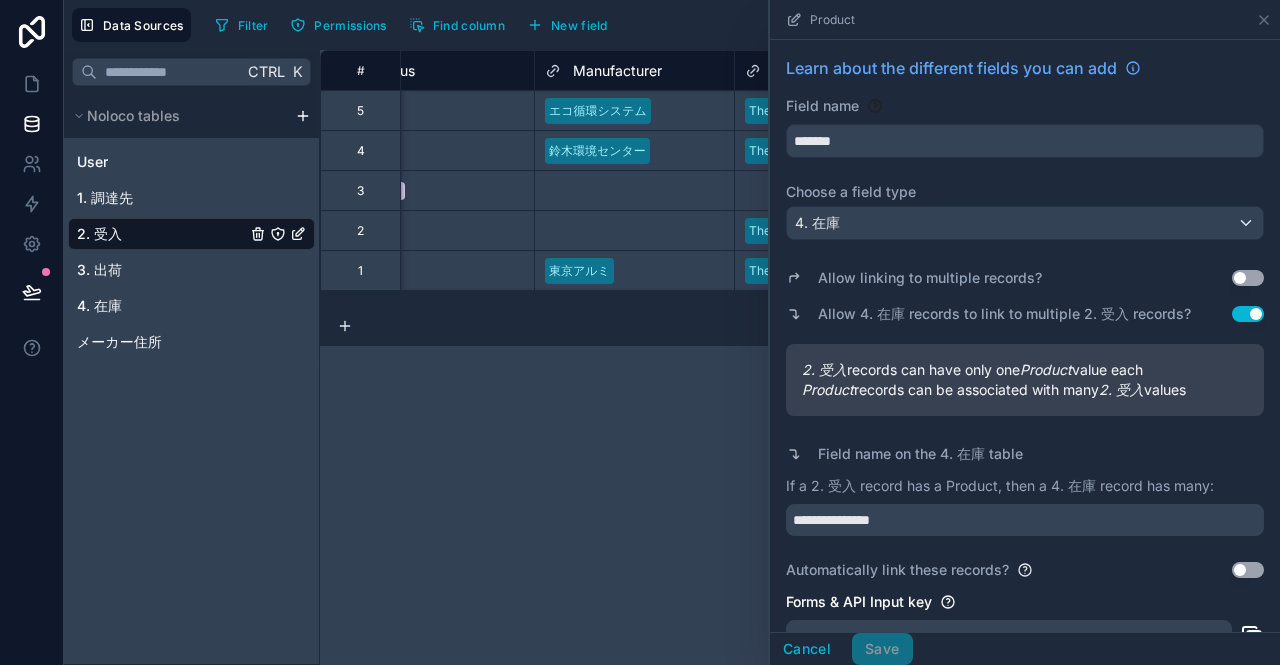 click on "**********" at bounding box center [800, 357] 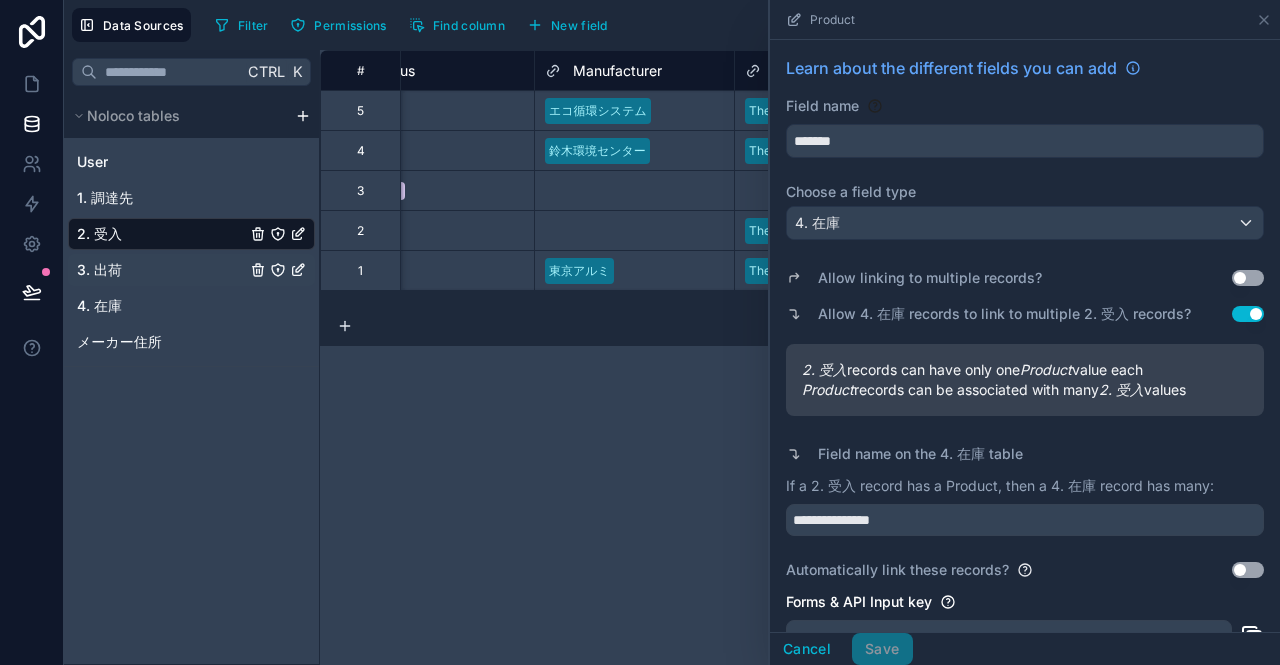 click on "3. 出荷" at bounding box center (99, 270) 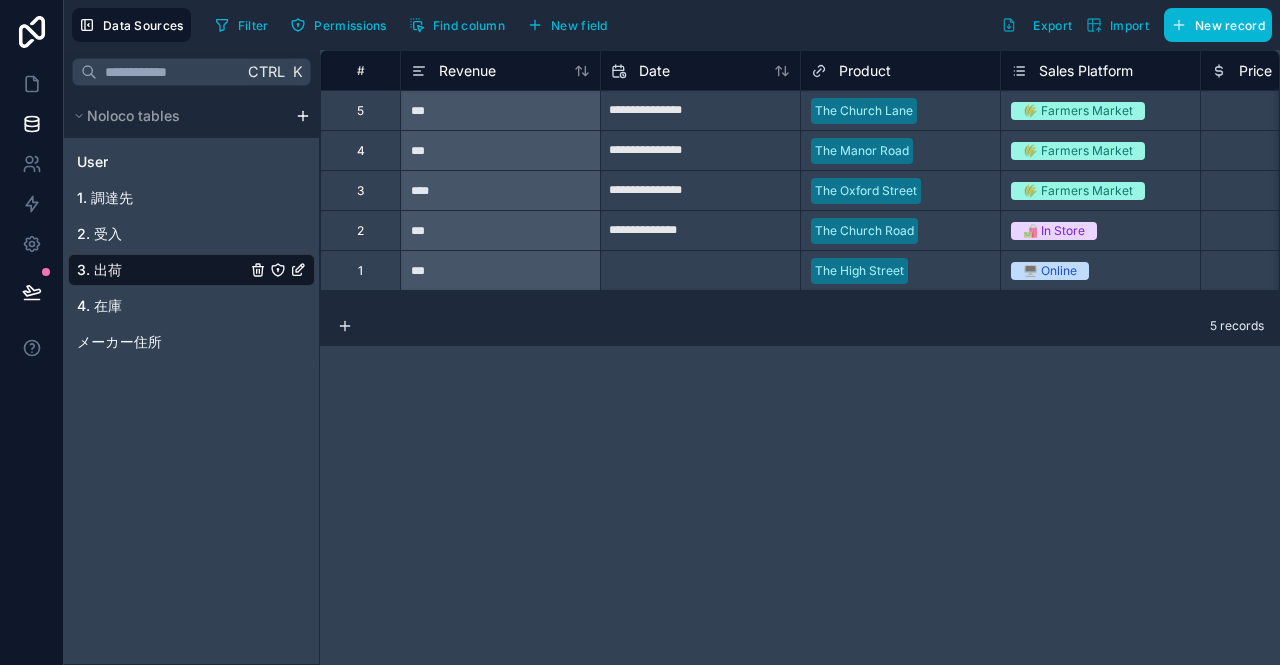 click on "The Church Lane" at bounding box center [900, 111] 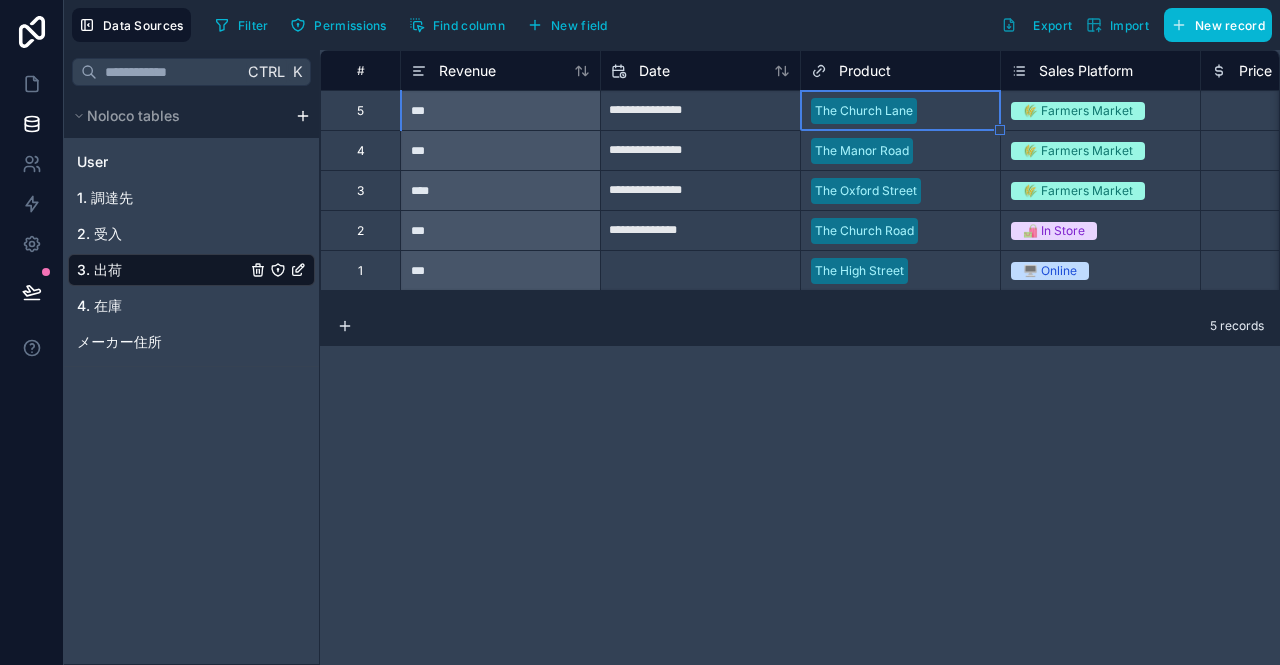 click on "The Church Lane" at bounding box center [864, 111] 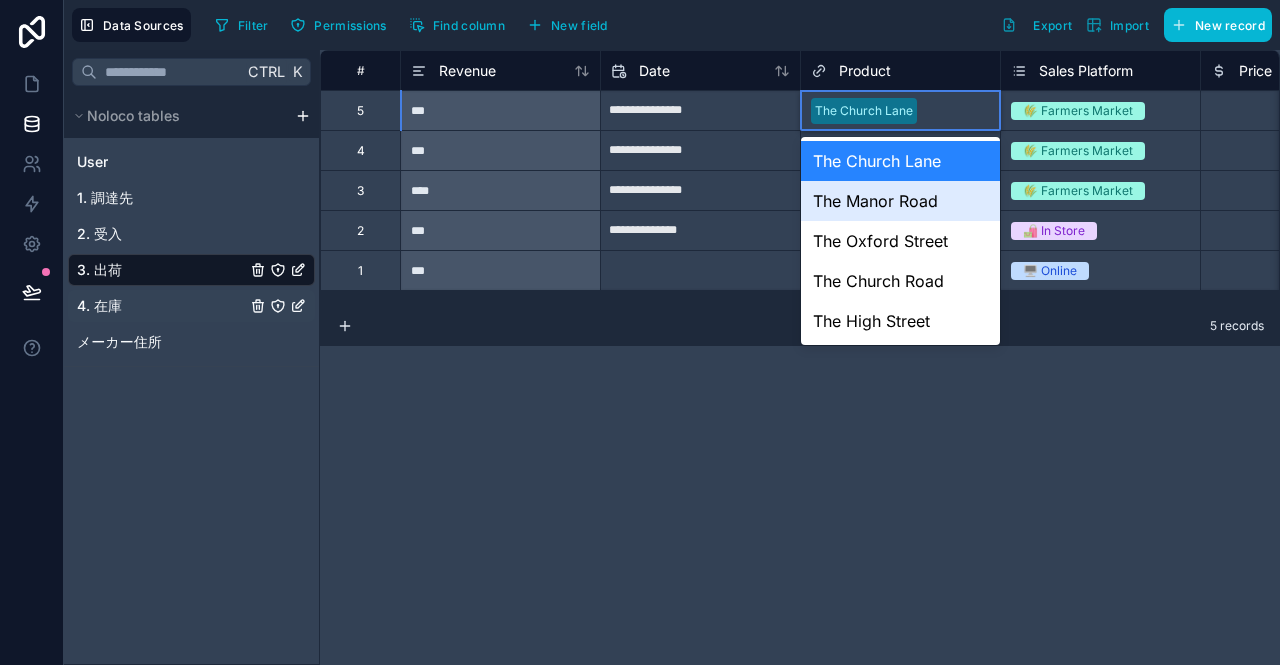 click on "4. 在庫" at bounding box center [191, 306] 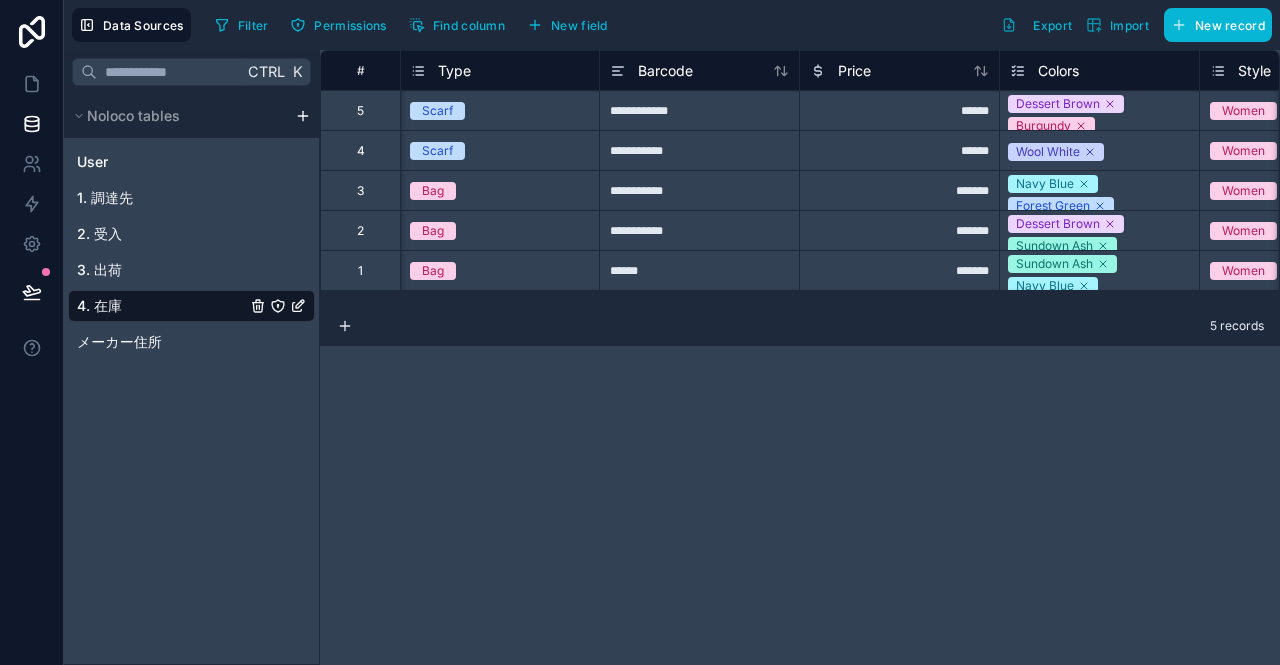 scroll, scrollTop: 0, scrollLeft: 0, axis: both 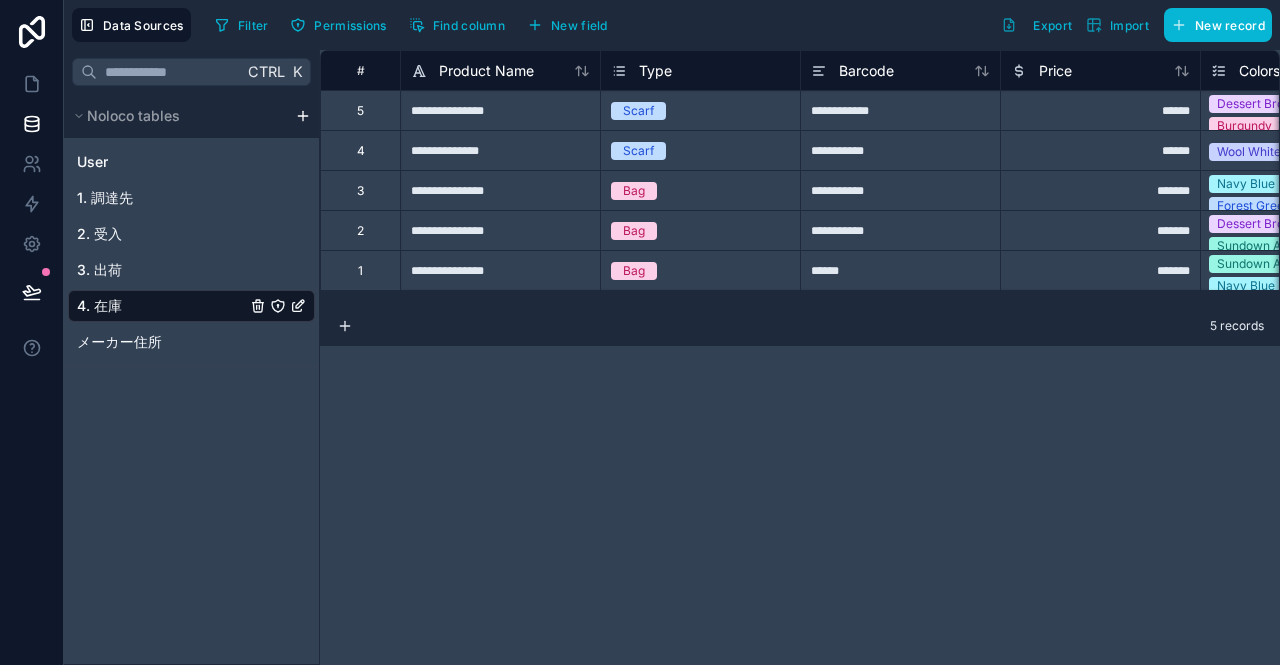 click on "Scarf" at bounding box center [700, 111] 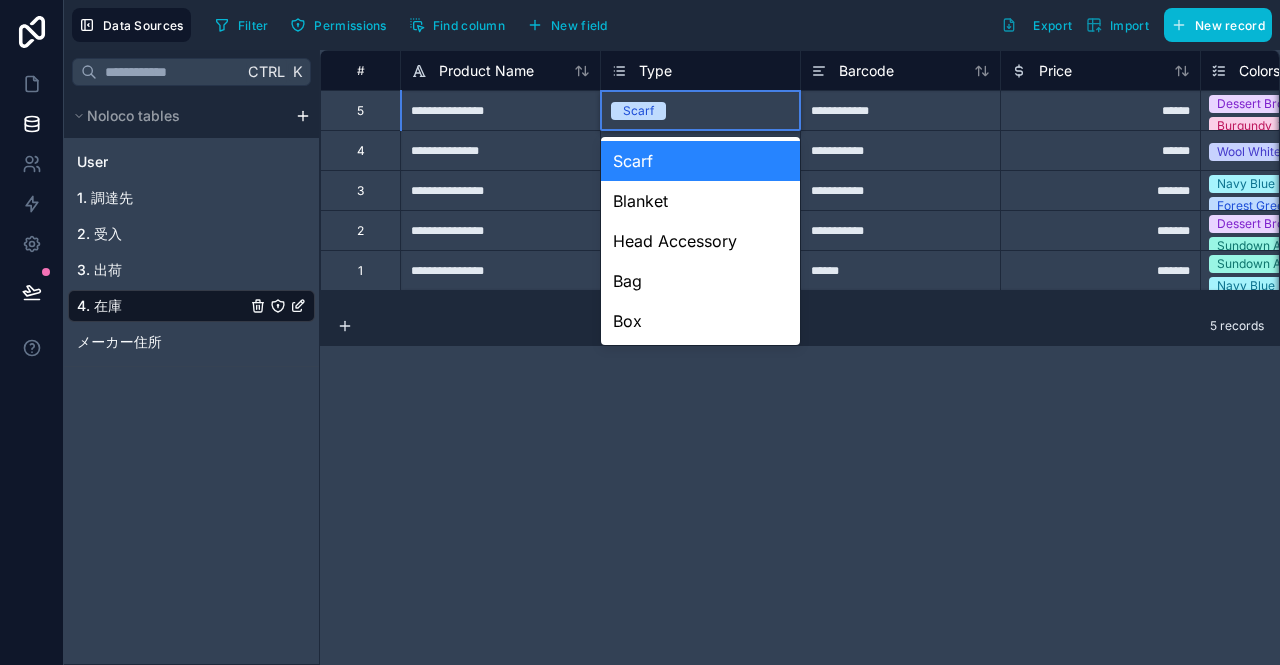 click on "Scarf" at bounding box center [638, 111] 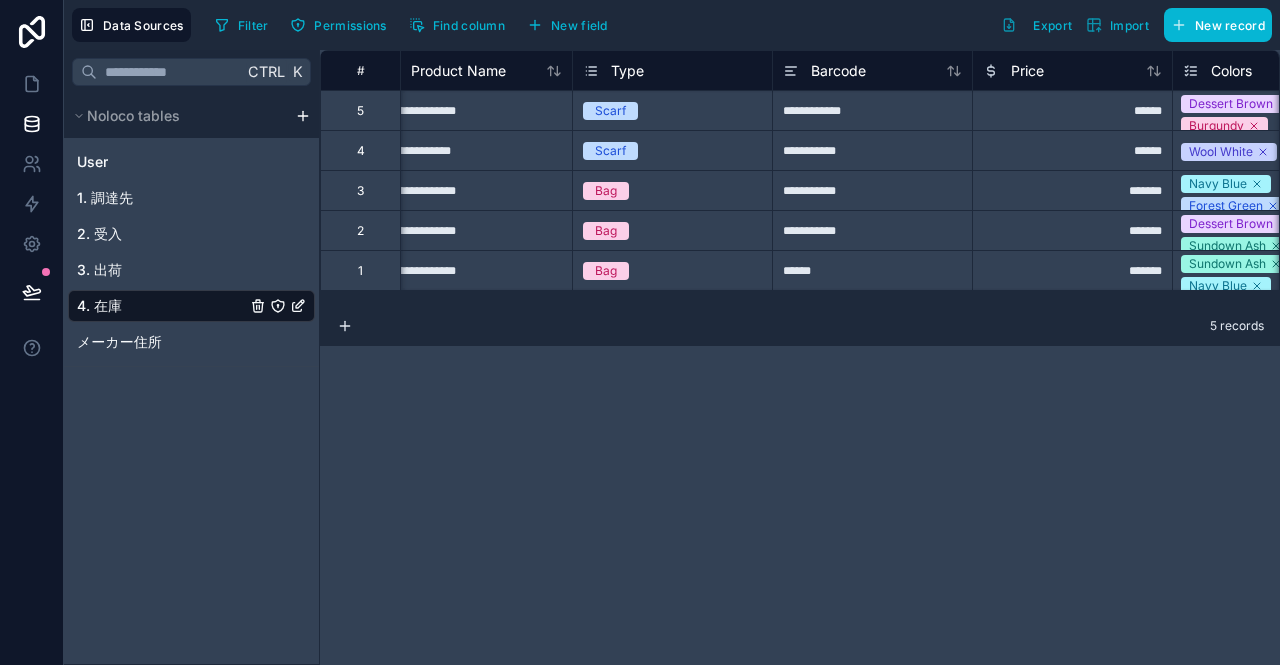 scroll, scrollTop: 0, scrollLeft: 0, axis: both 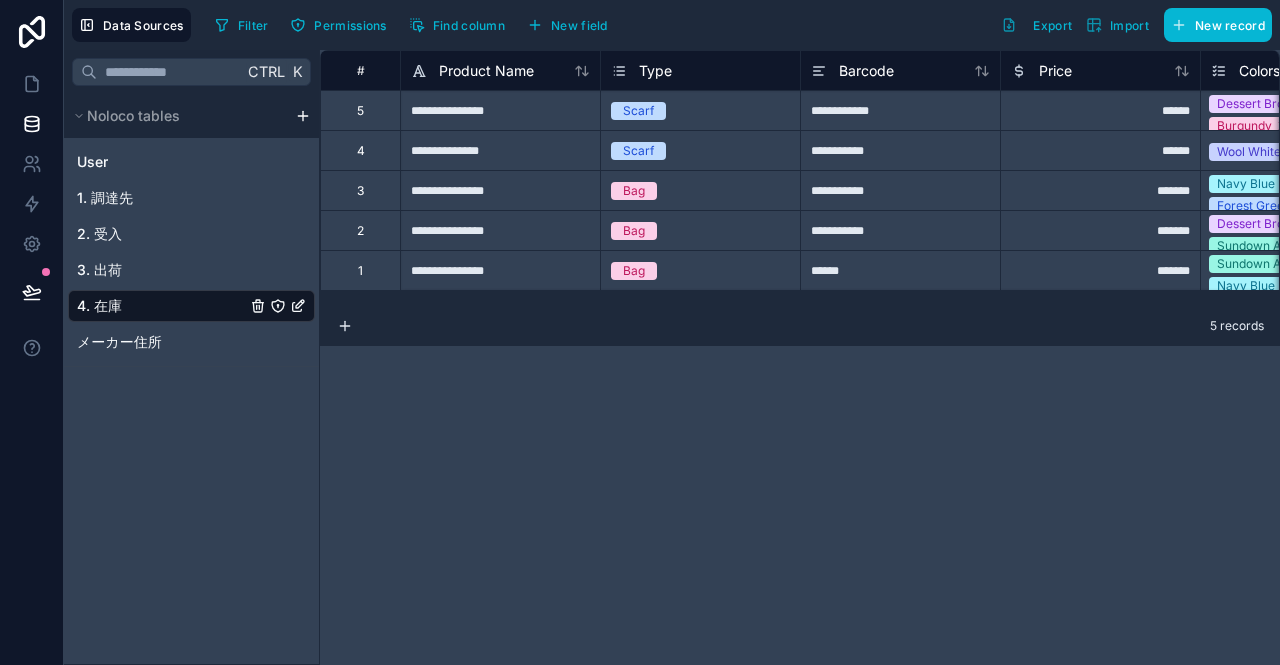 click on "Type" at bounding box center (655, 71) 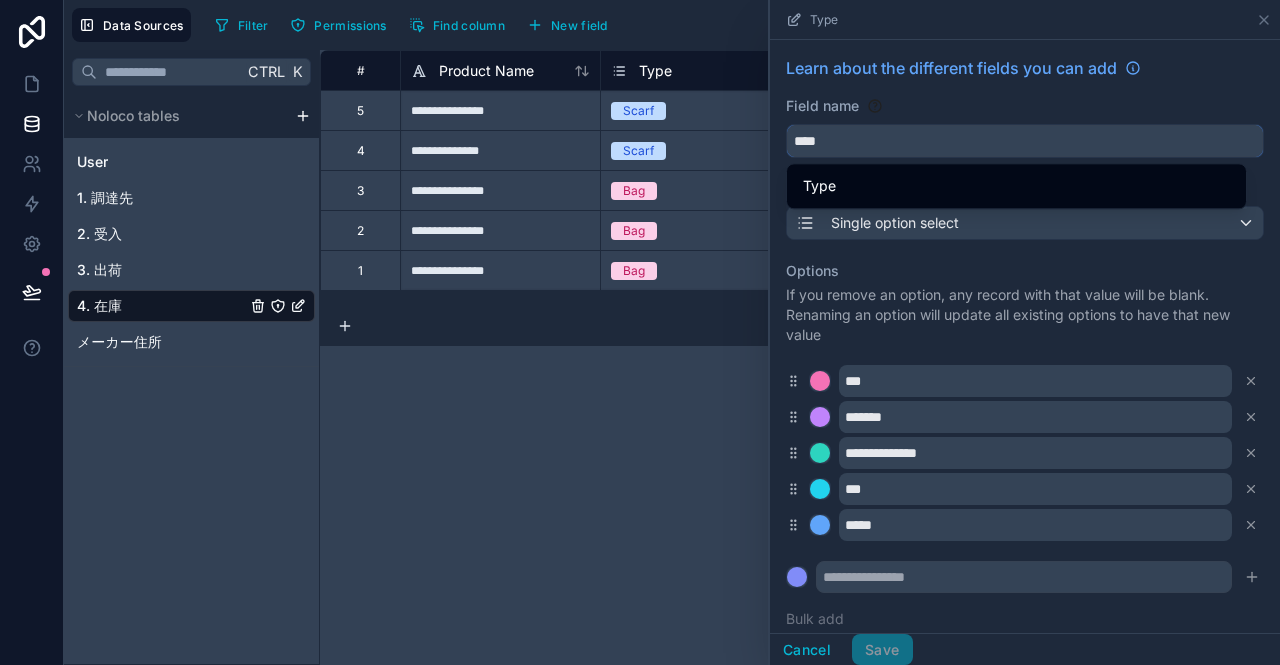drag, startPoint x: 856, startPoint y: 138, endPoint x: 783, endPoint y: 138, distance: 73 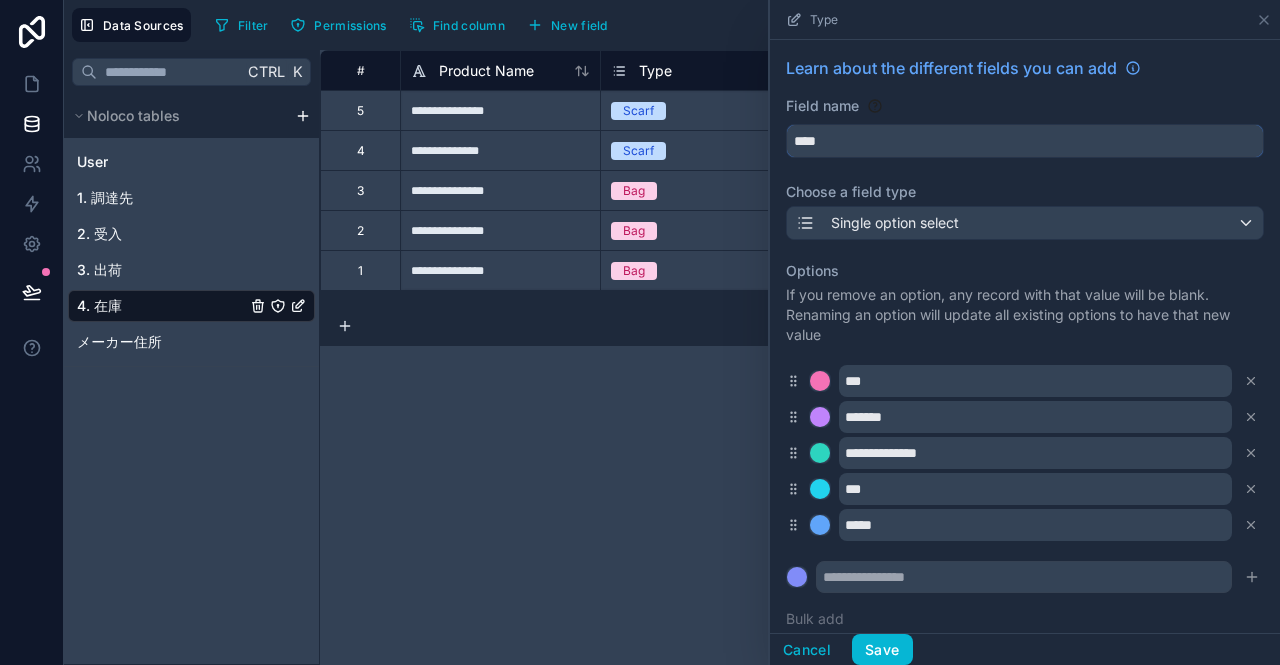 type on "****" 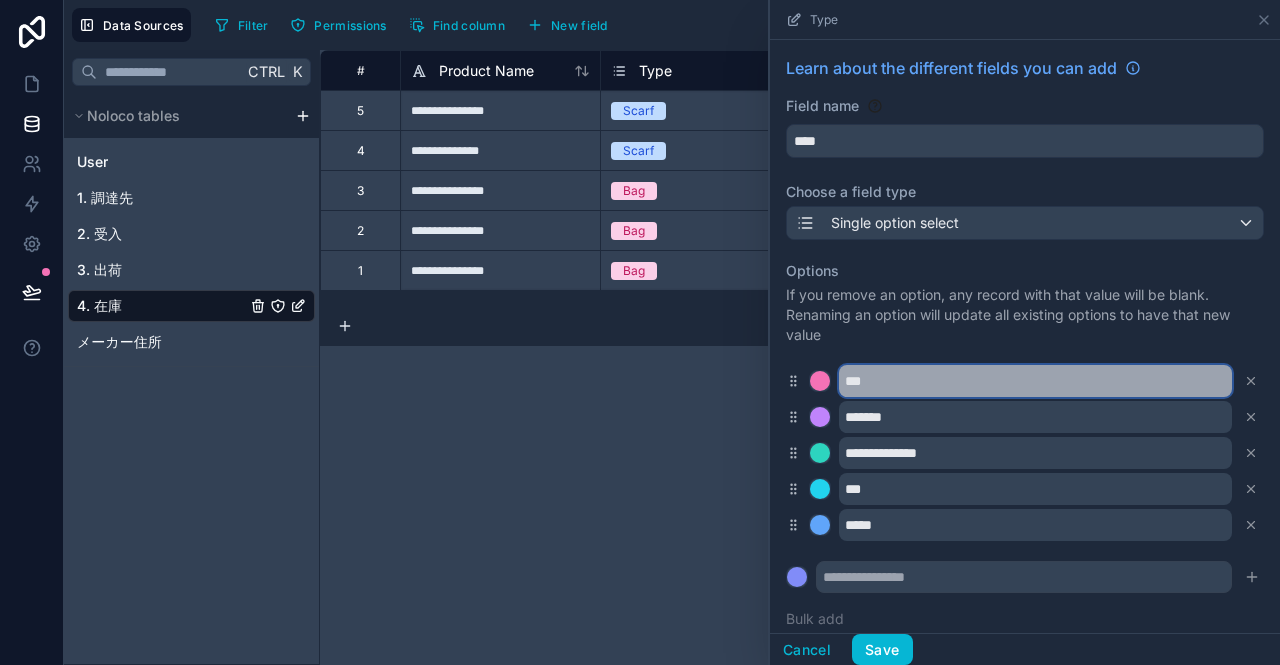 click on "***" at bounding box center [1035, 381] 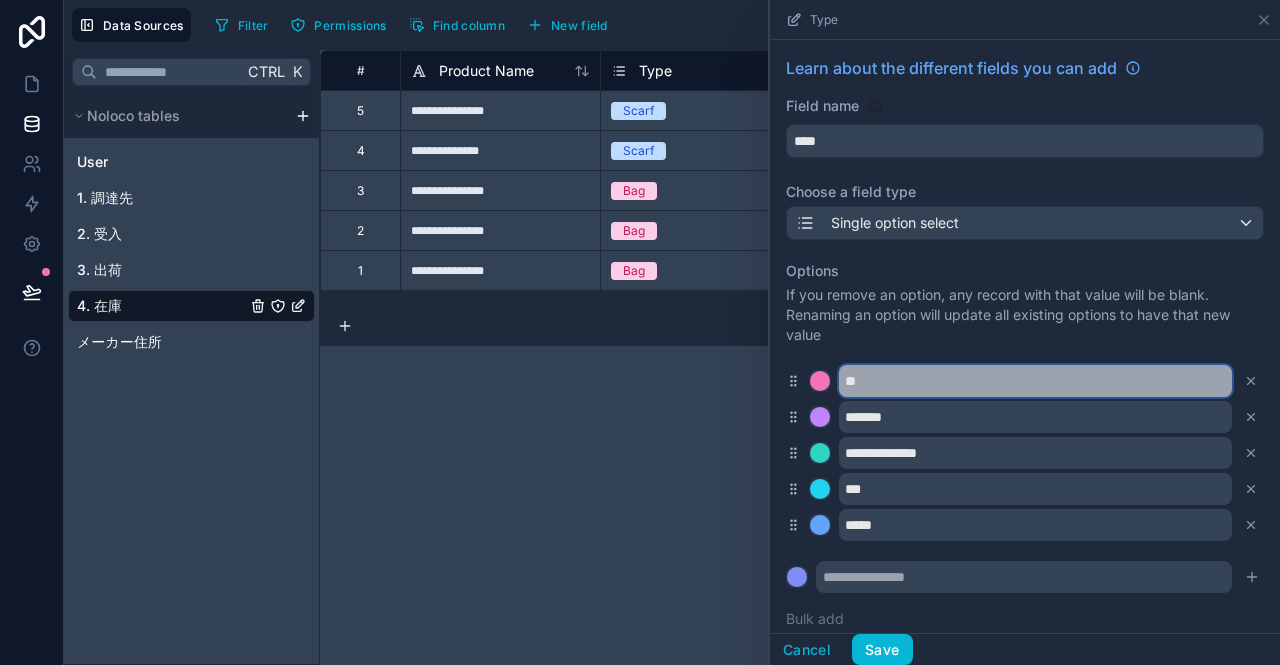 type on "*" 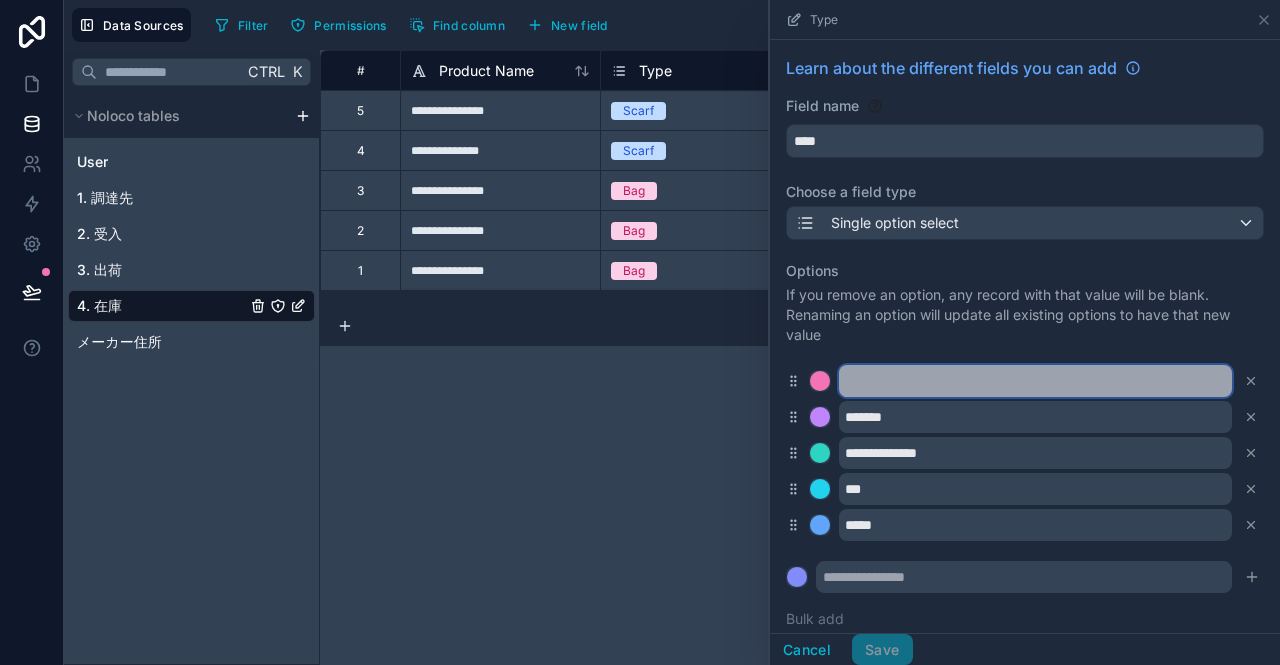 paste on "**" 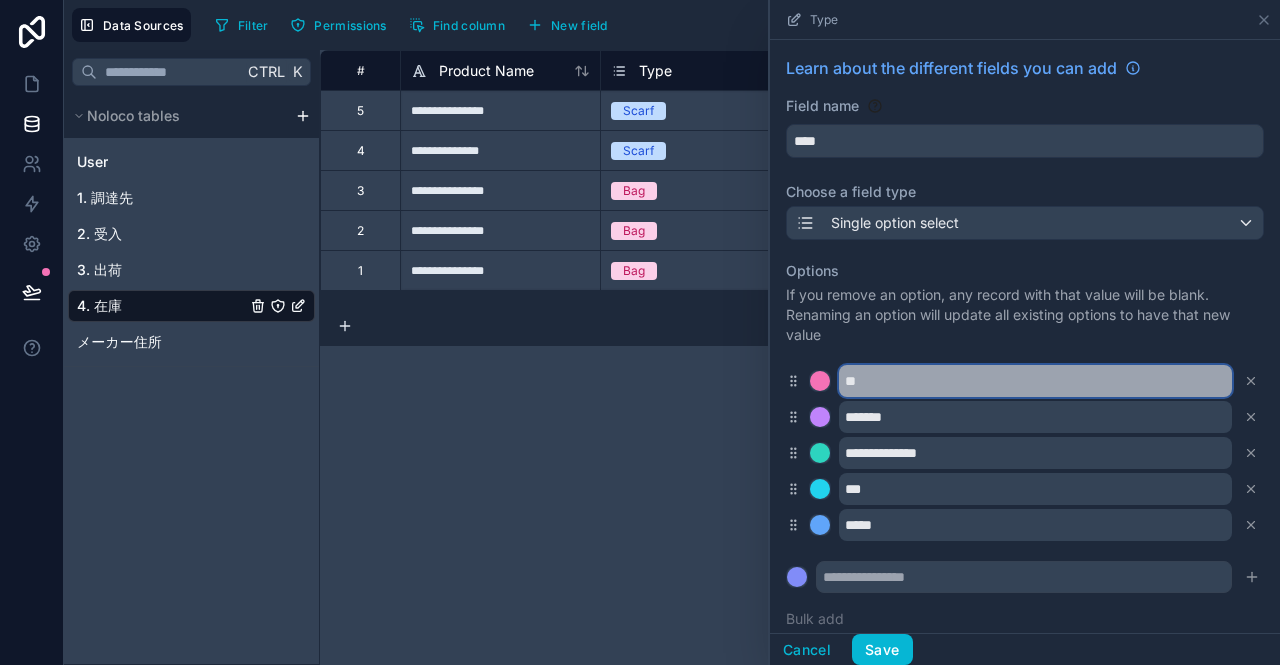 type on "**" 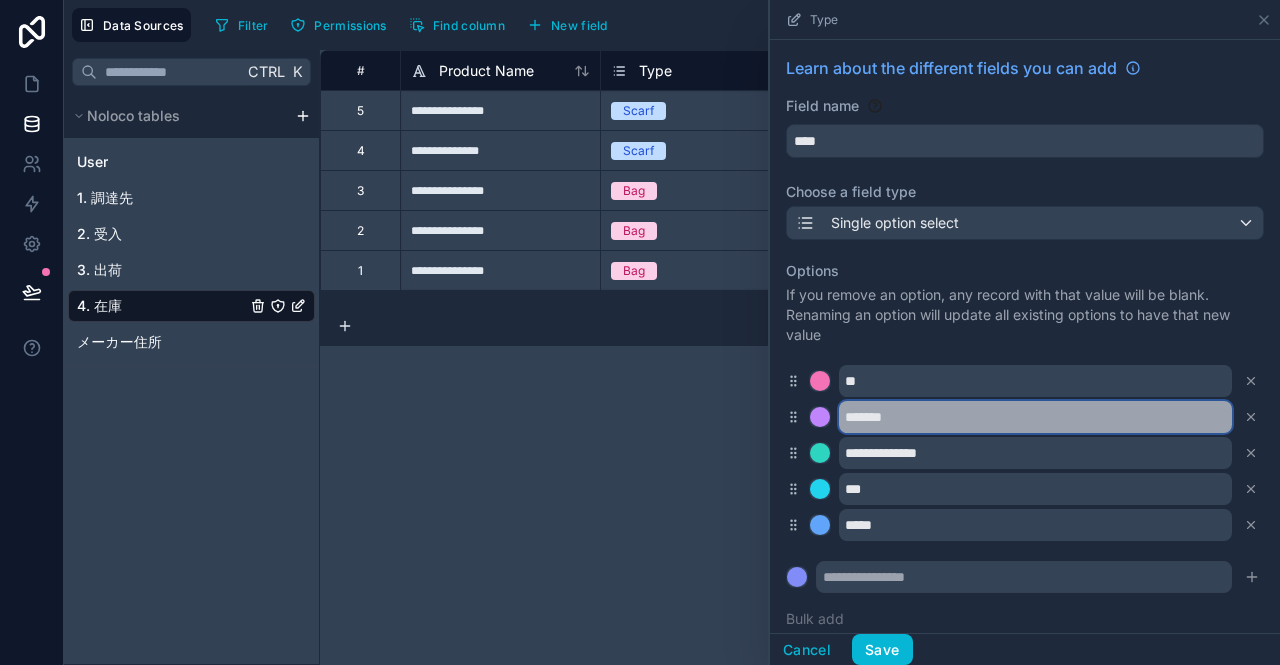 click on "*******" at bounding box center (1035, 417) 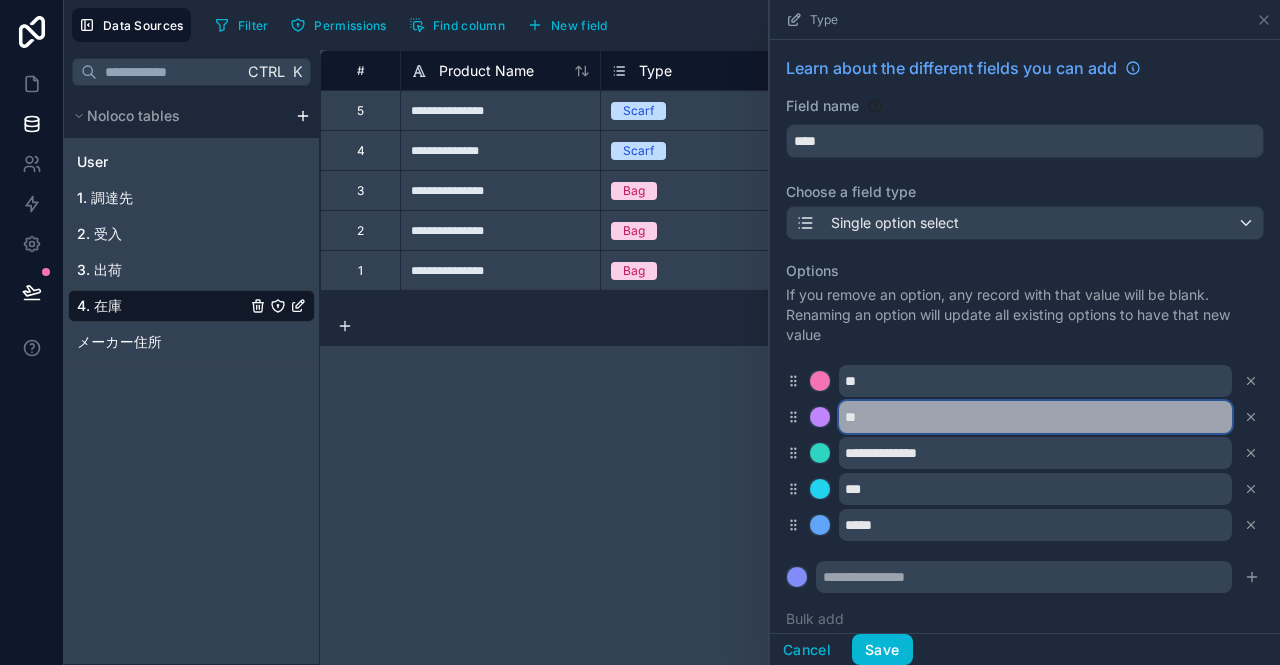 type on "*" 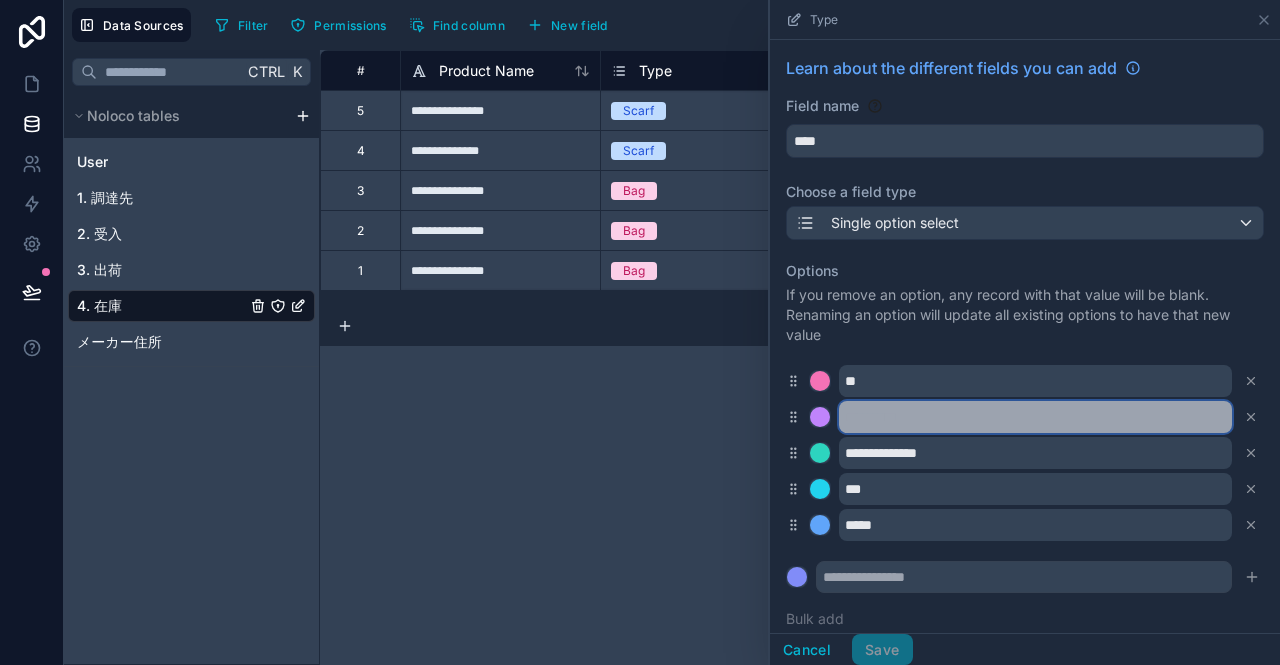 paste on "******" 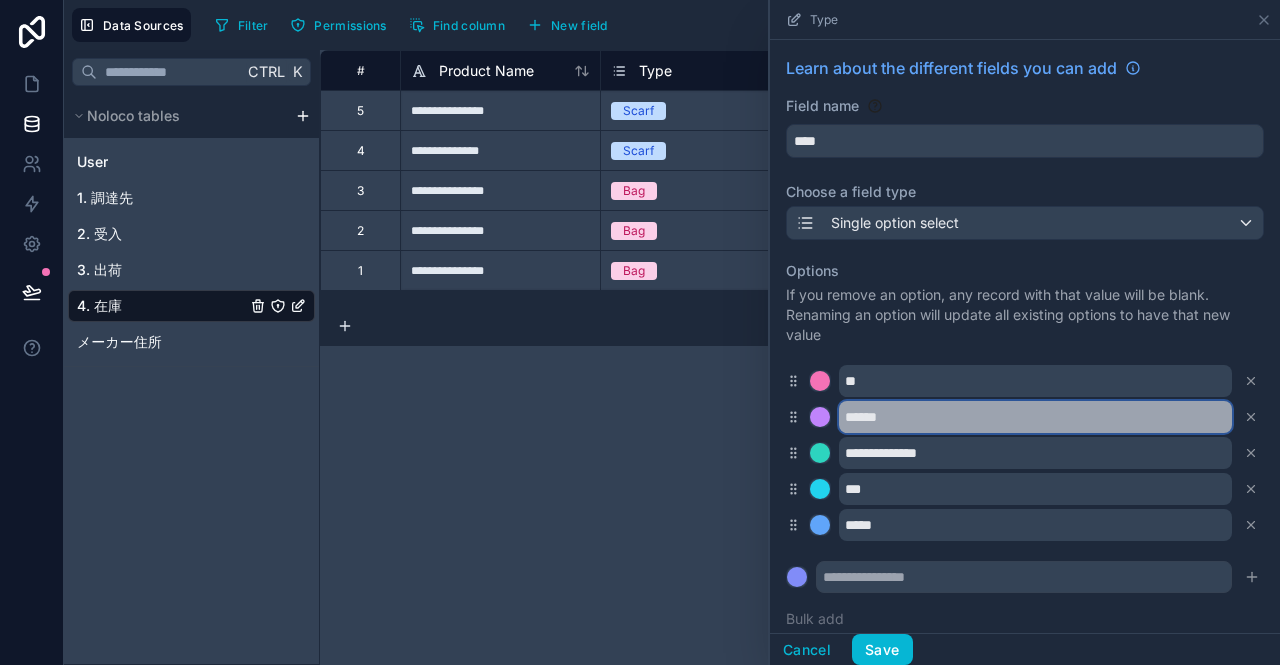 type on "******" 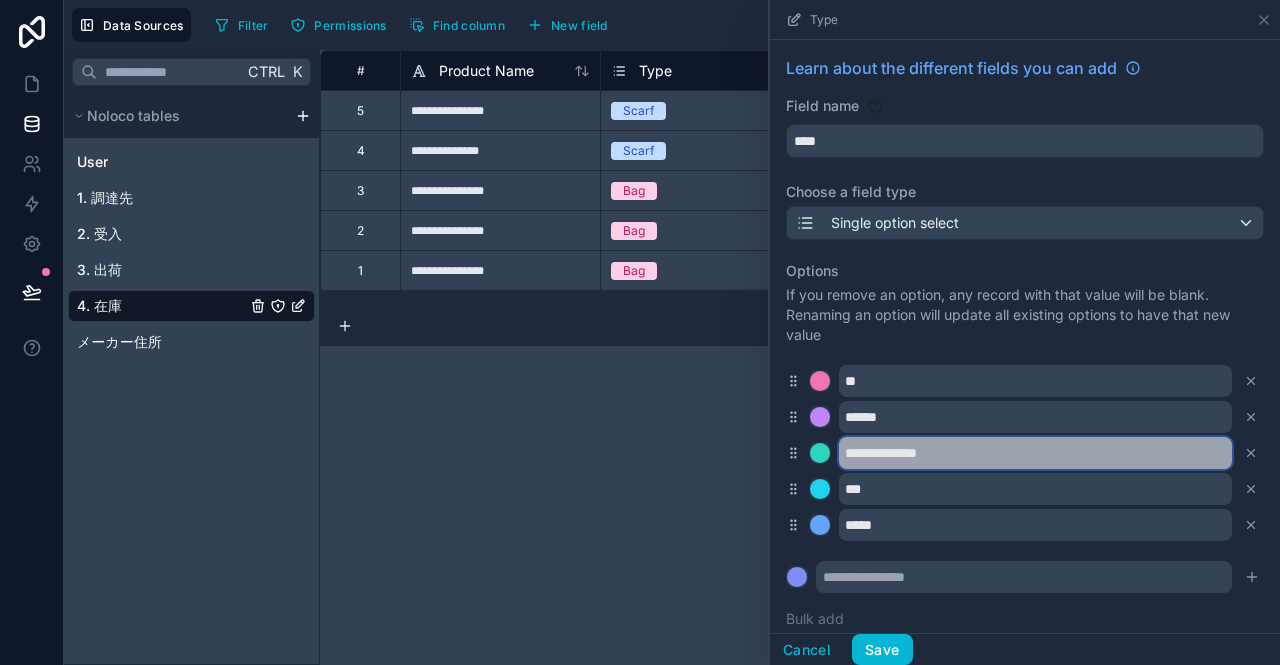 click on "**********" at bounding box center (1035, 453) 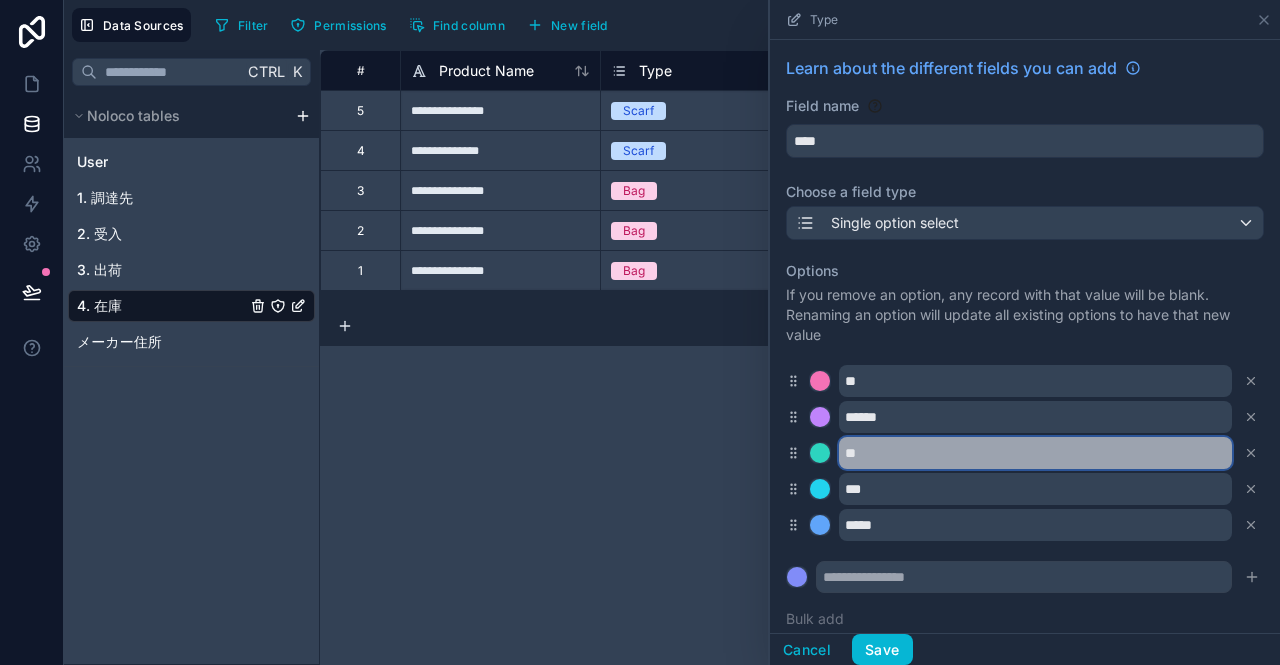 type on "*" 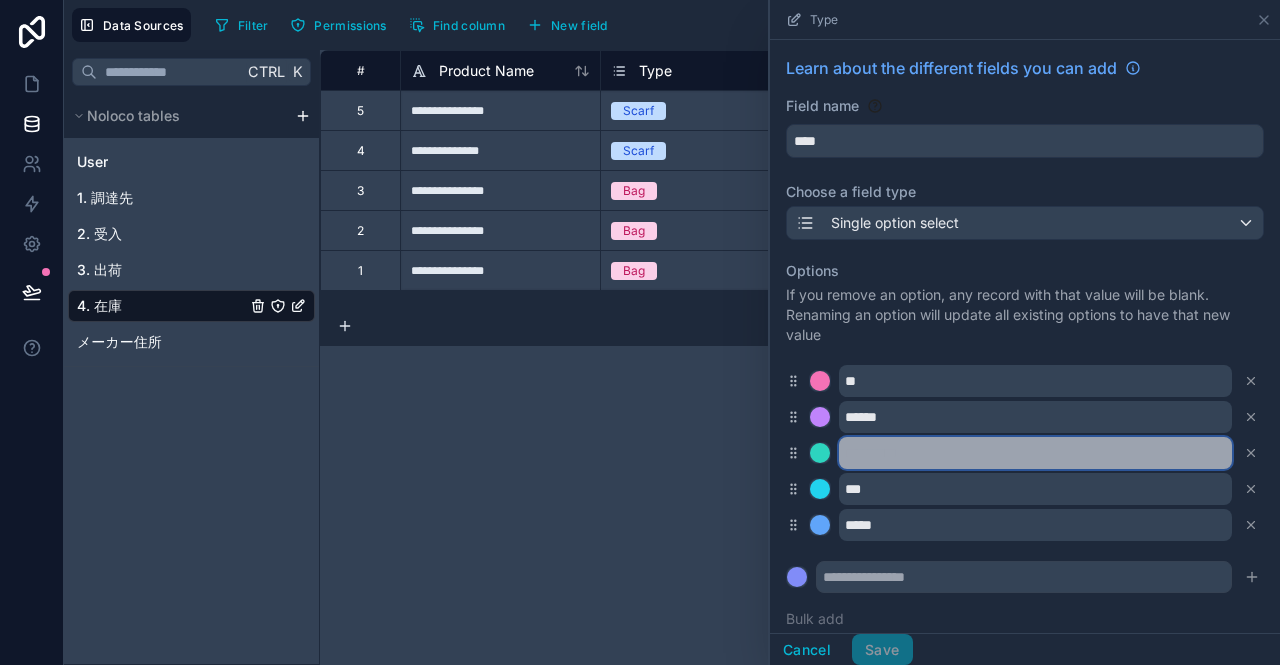 paste on "**" 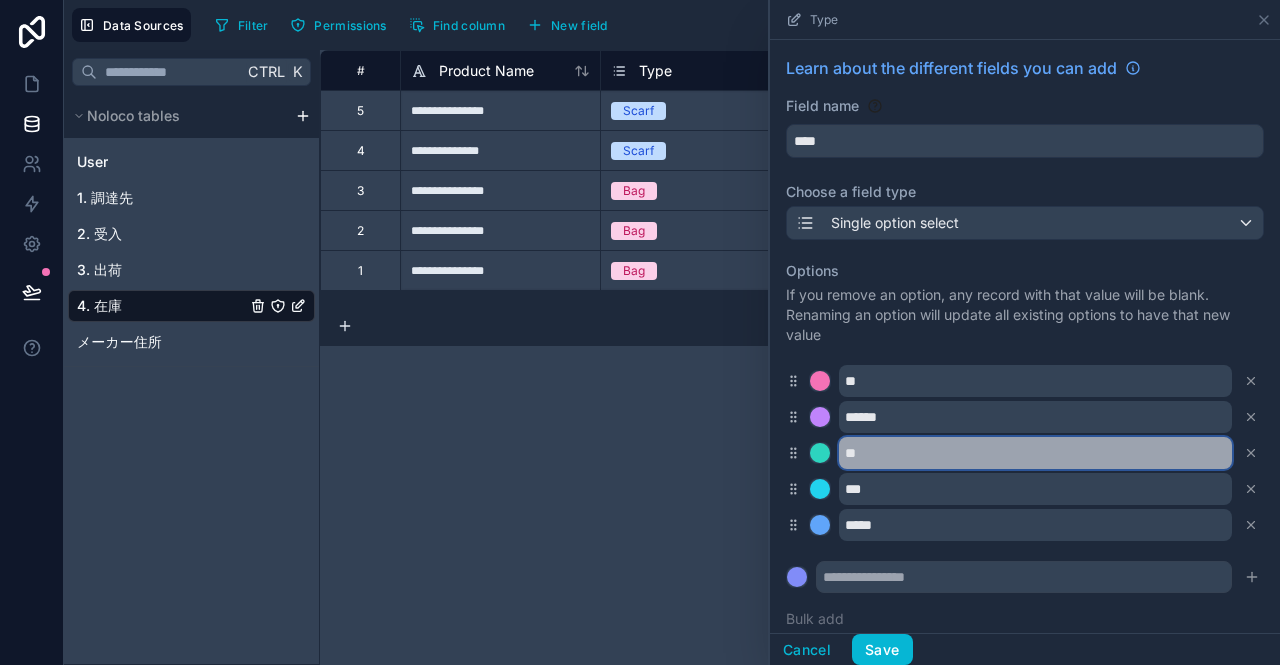 type on "**" 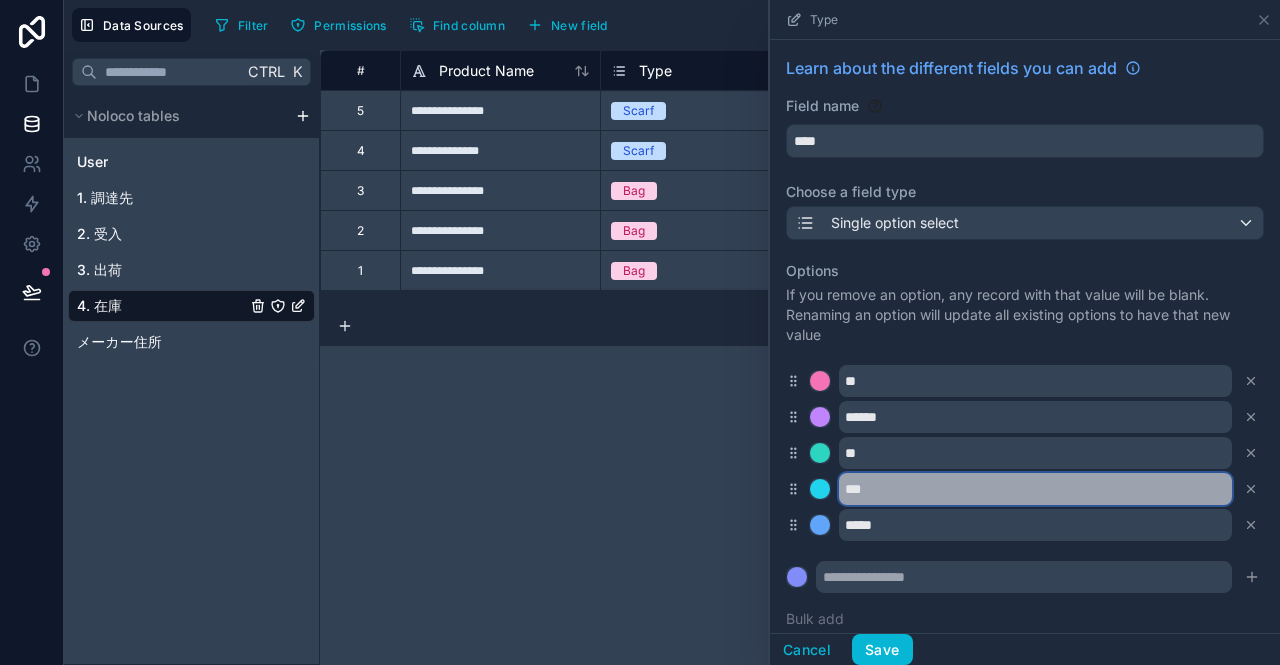 click on "***" at bounding box center [1035, 489] 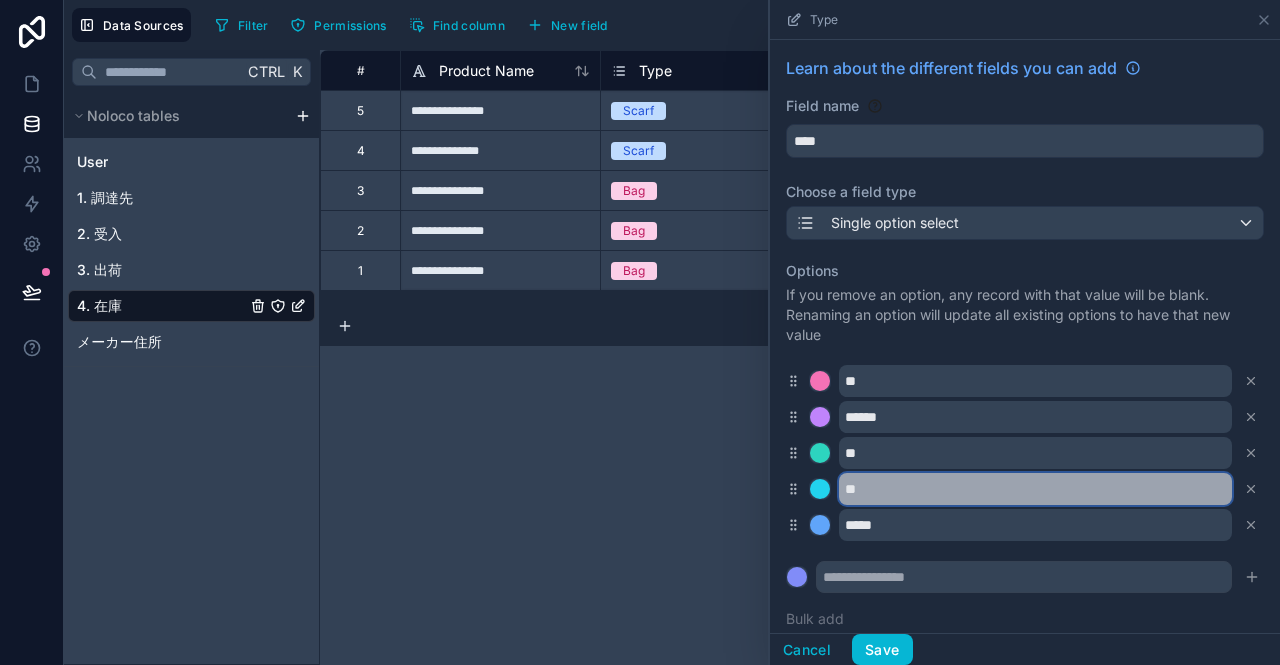 type on "*" 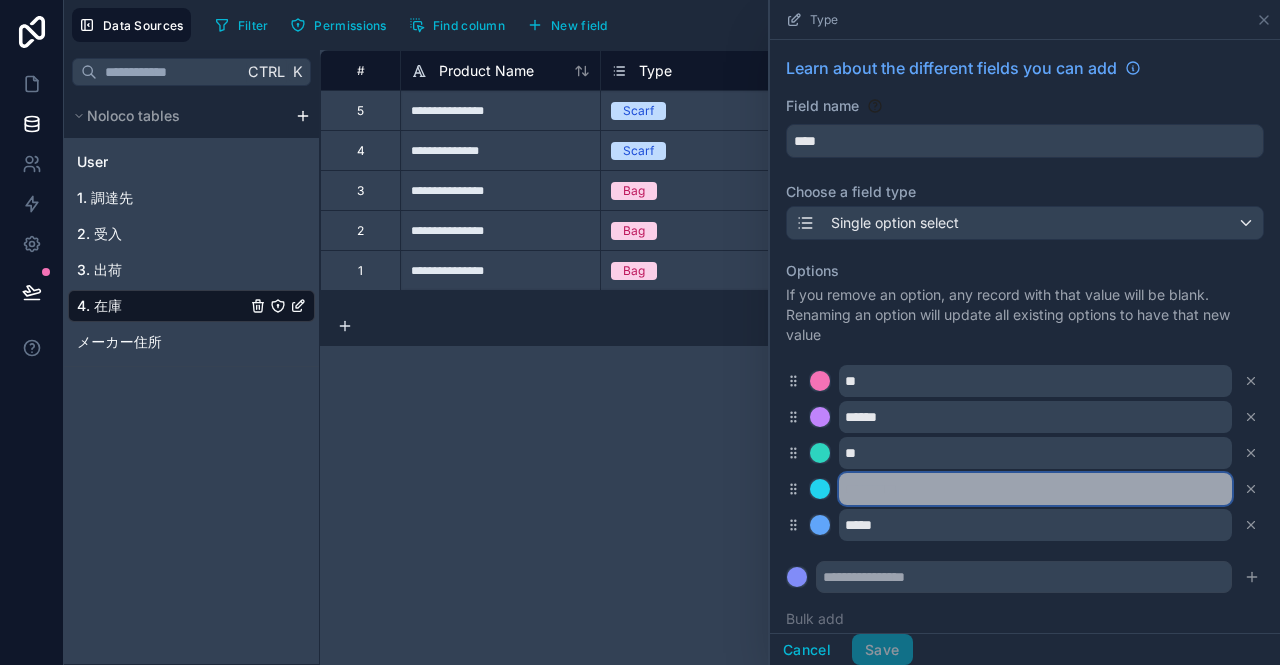 paste on "**" 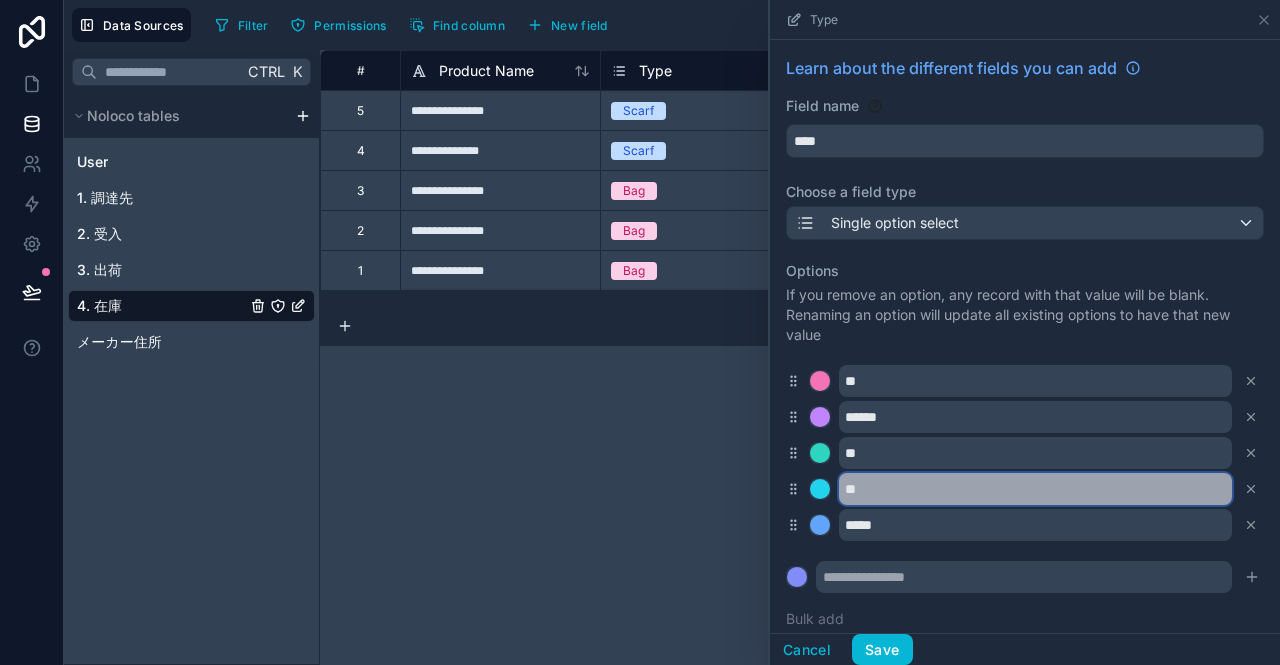 type on "**" 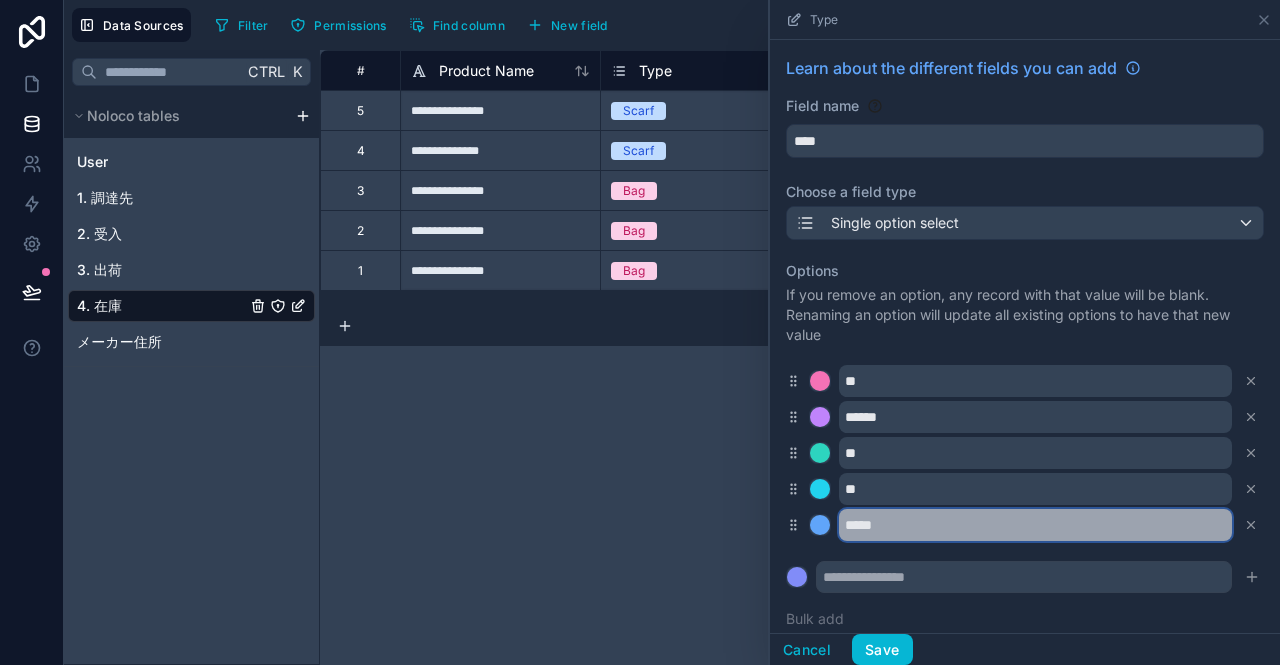 click on "*****" at bounding box center [1035, 525] 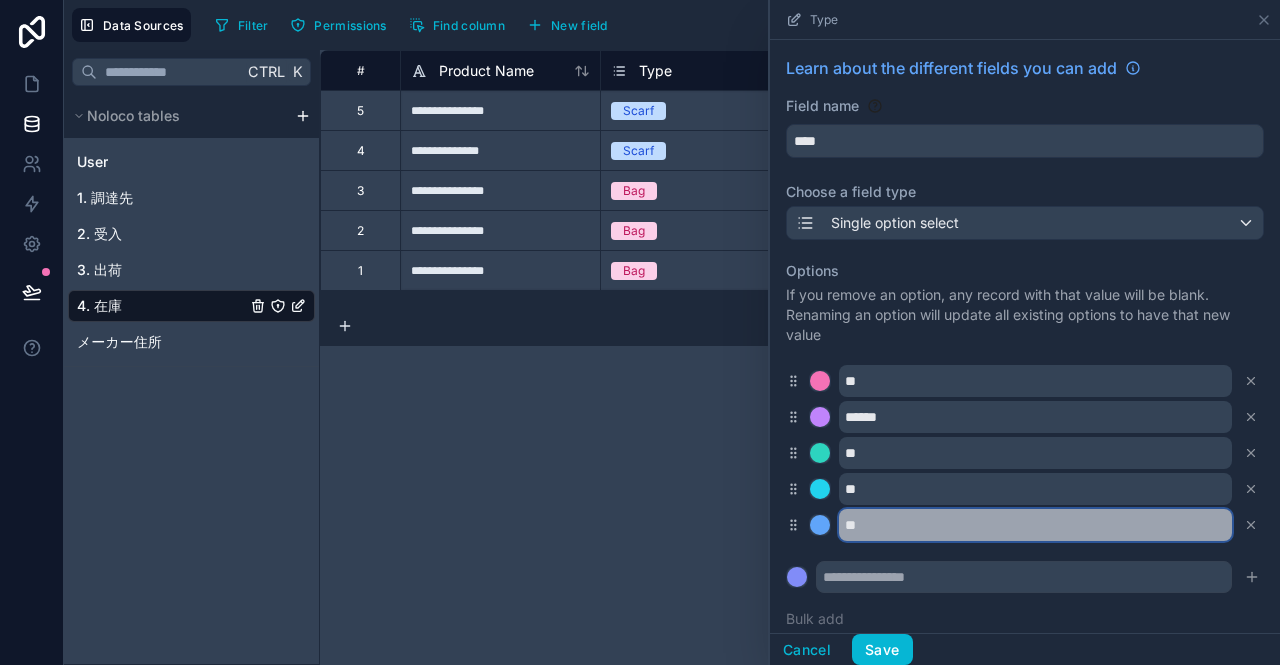 type on "*" 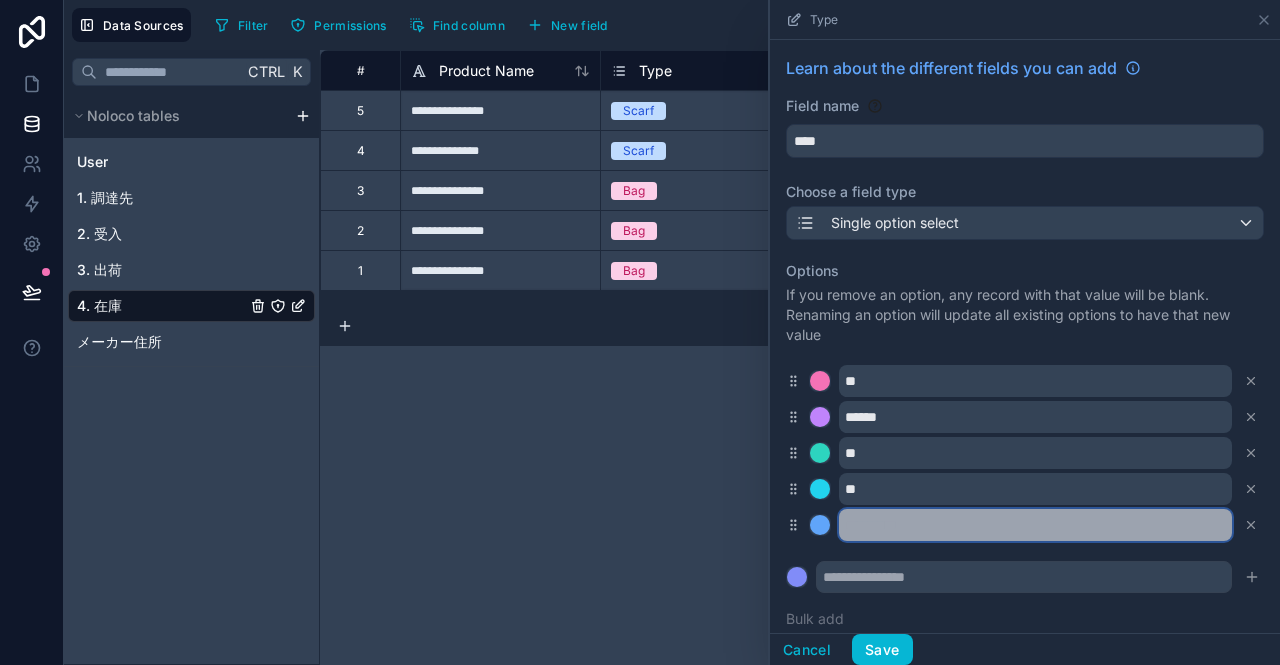 paste on "***" 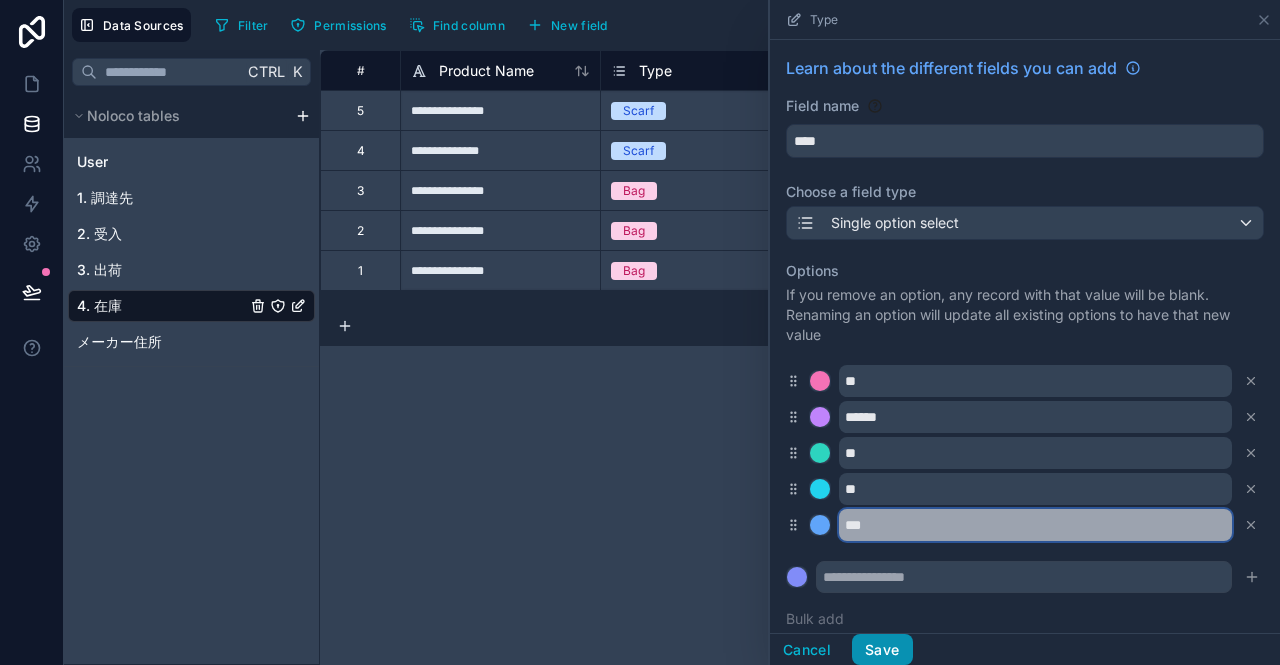 type on "***" 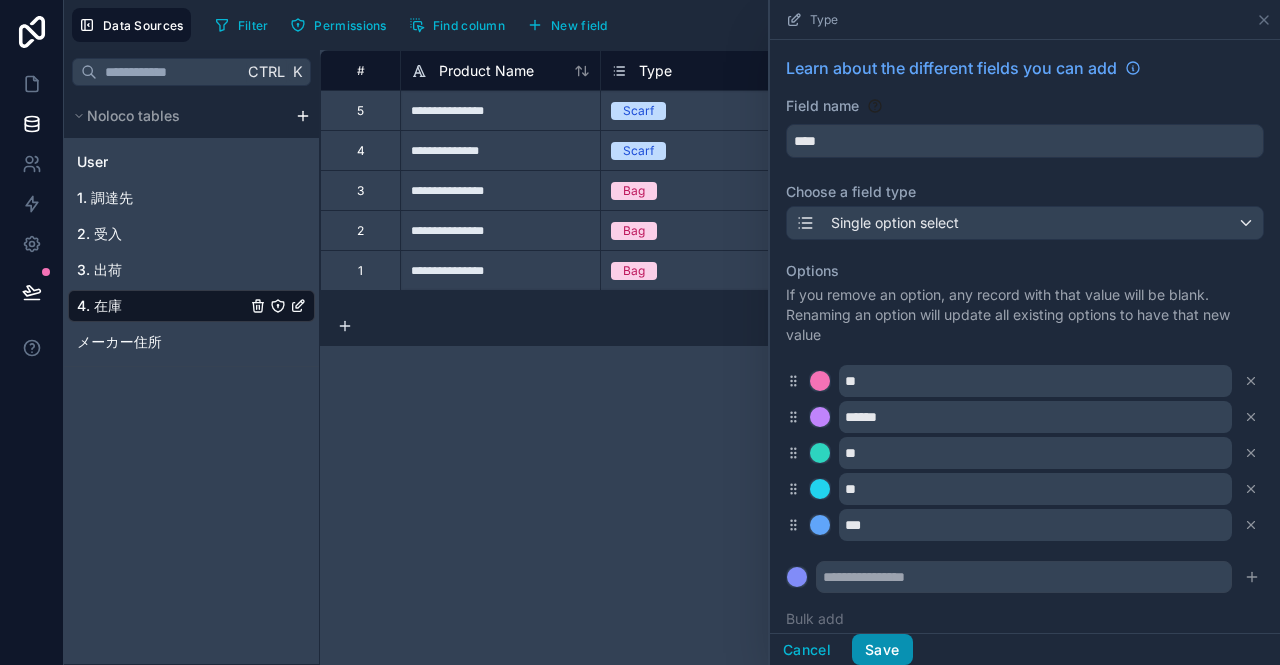 click on "Save" at bounding box center [882, 650] 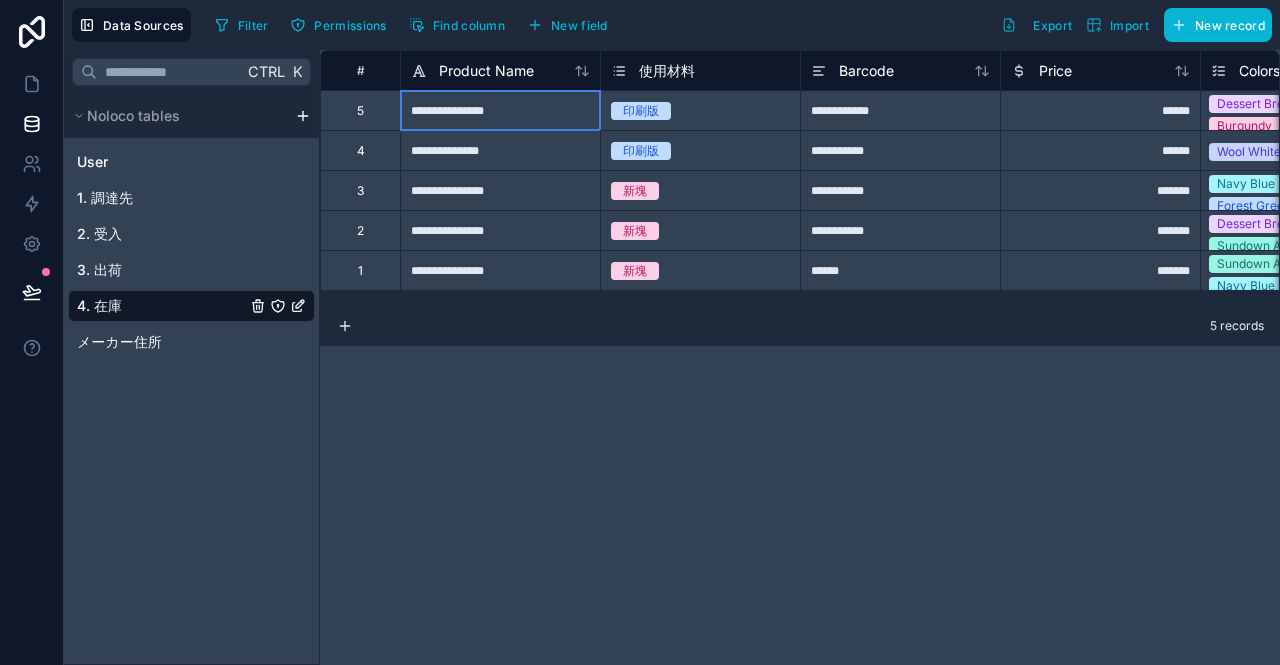 click on "**********" at bounding box center [500, 110] 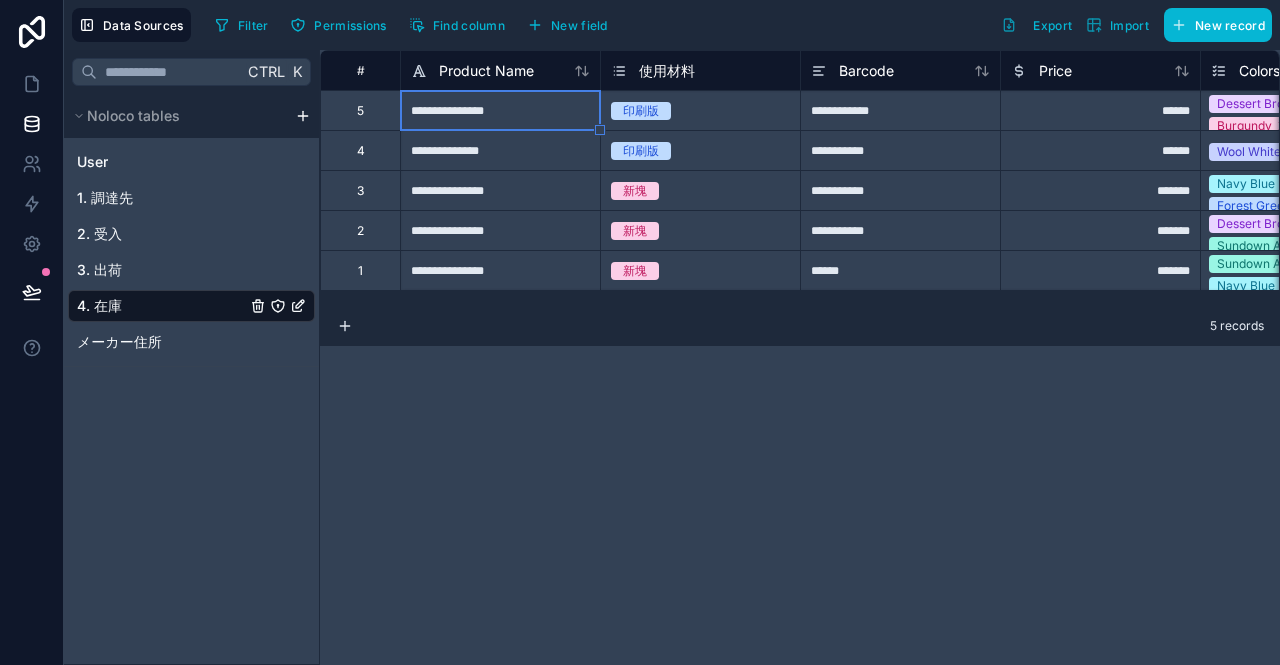 click on "**********" at bounding box center [500, 110] 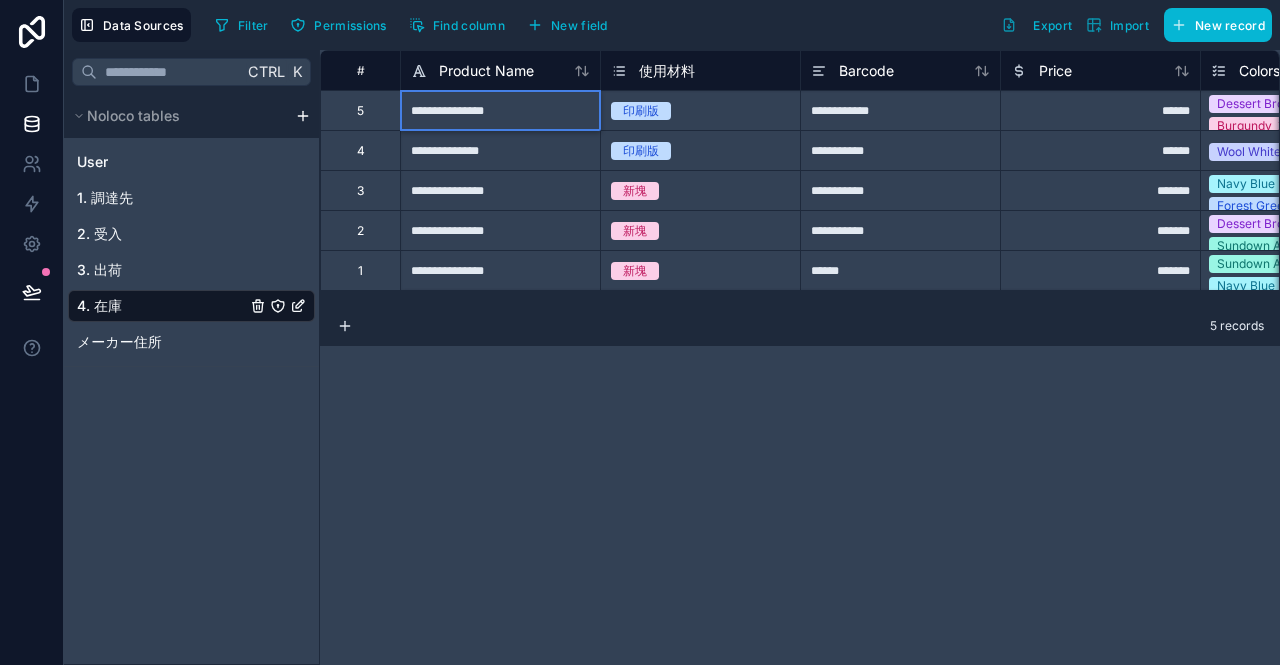 click on "**********" at bounding box center [500, 110] 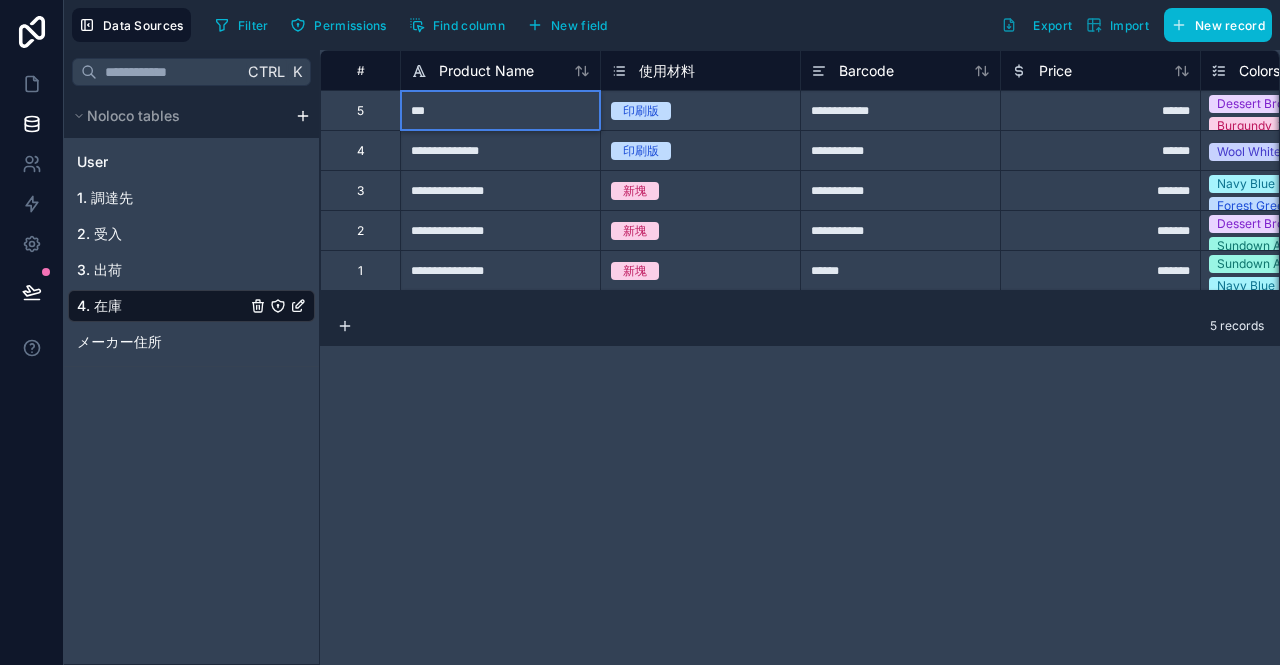 type on "****" 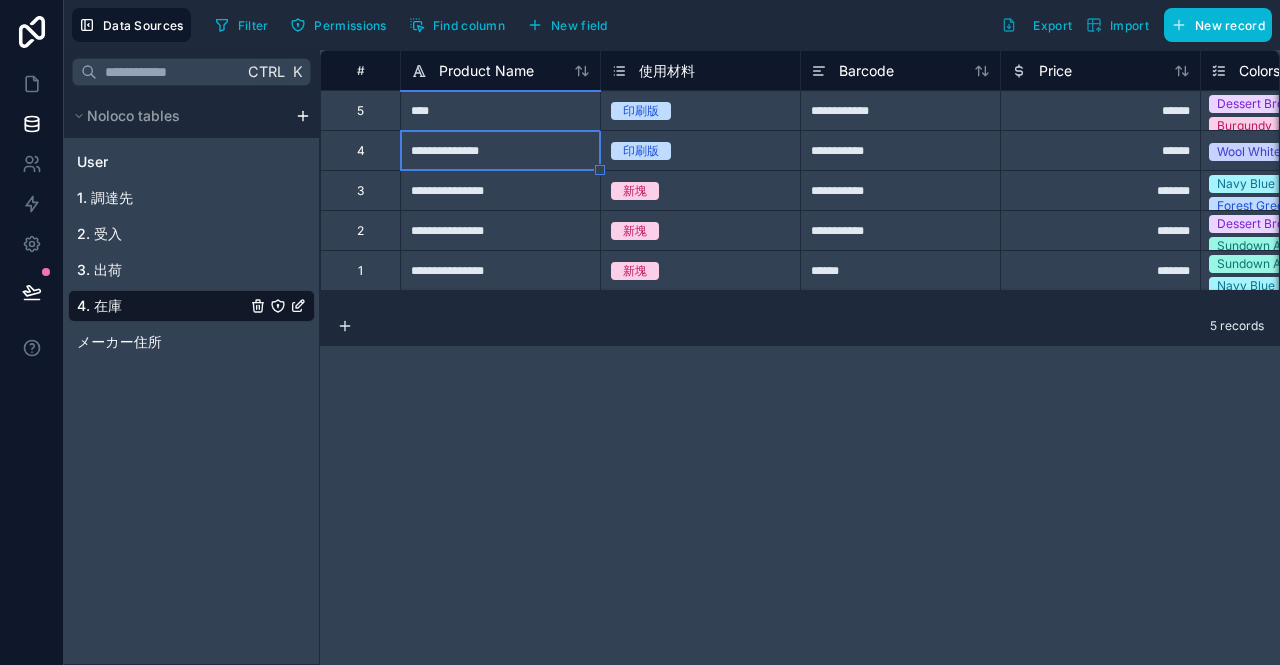 click on "**********" at bounding box center (500, 150) 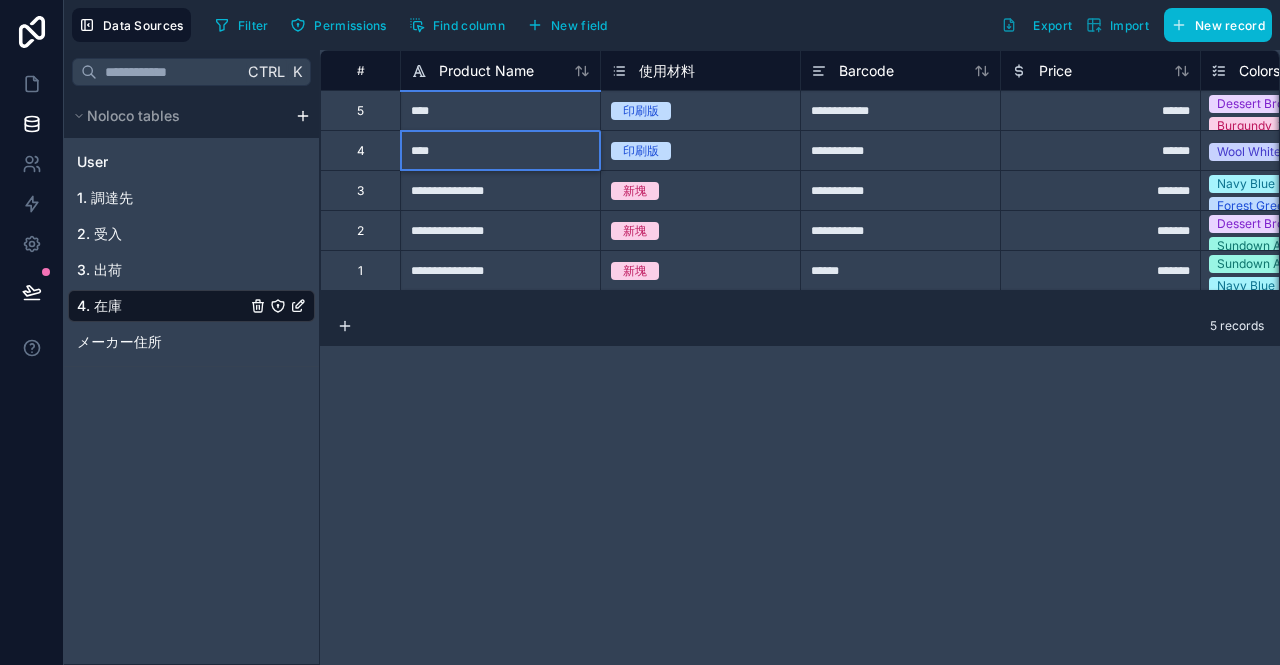 type on "****" 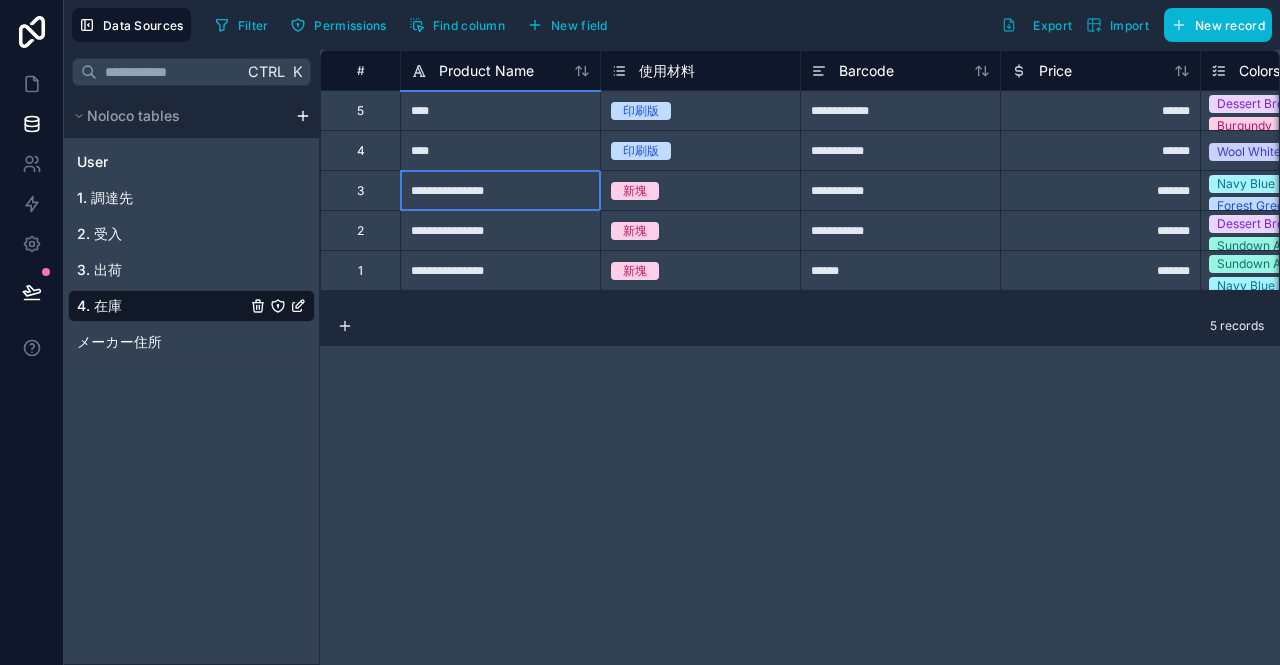 click on "**********" at bounding box center (500, 190) 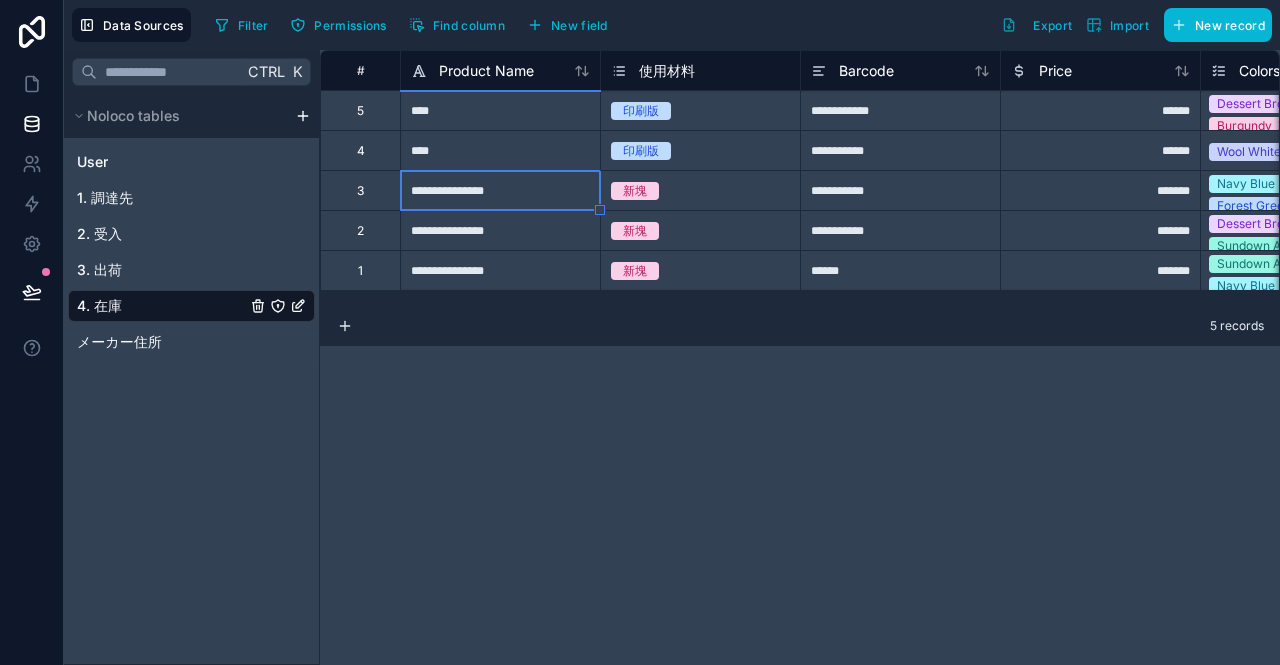 type on "*" 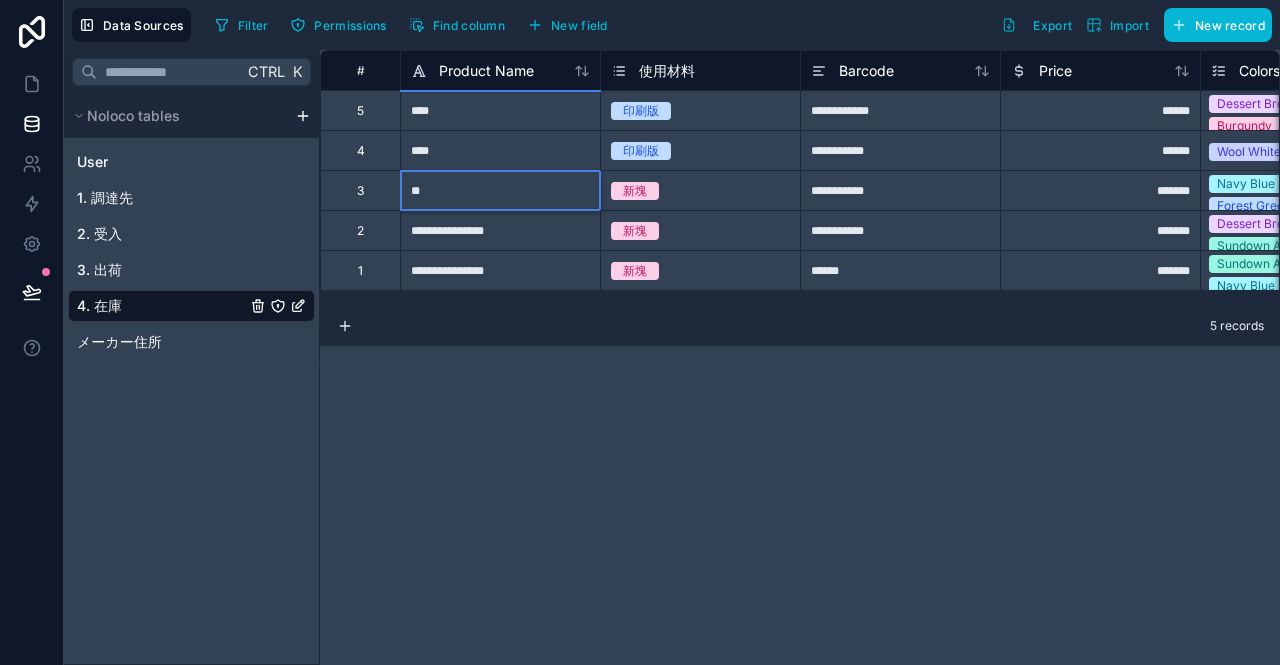 type on "*" 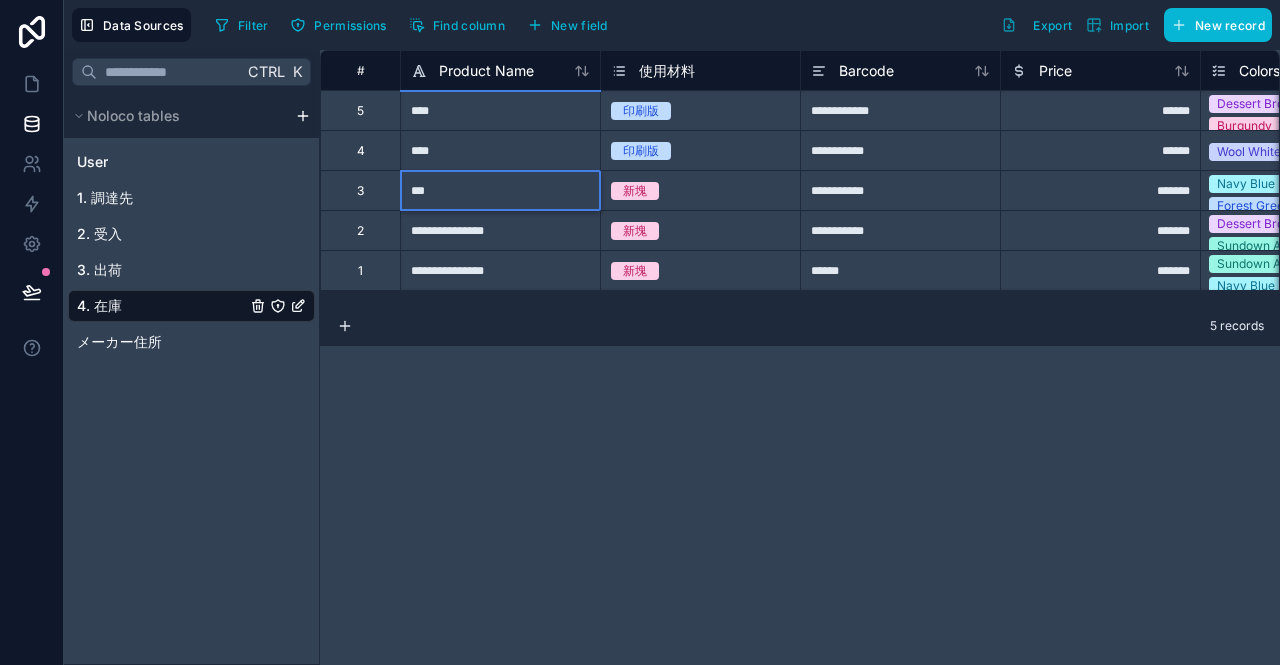 type on "****" 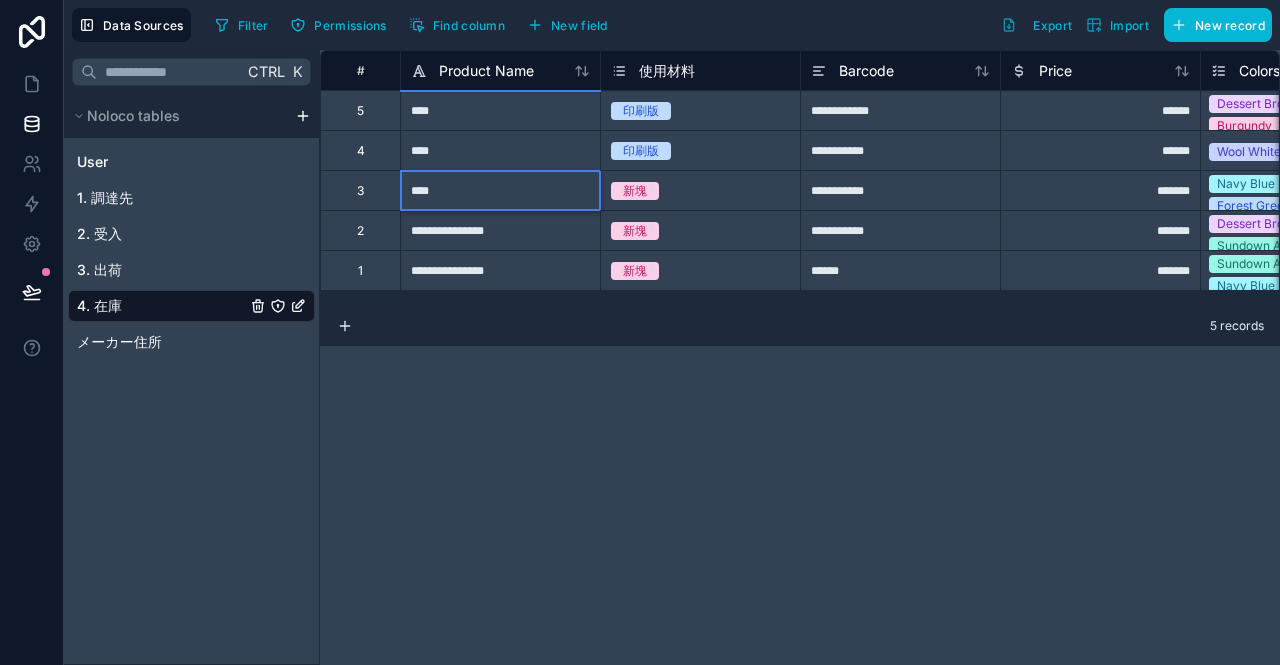 click on "**********" at bounding box center [500, 230] 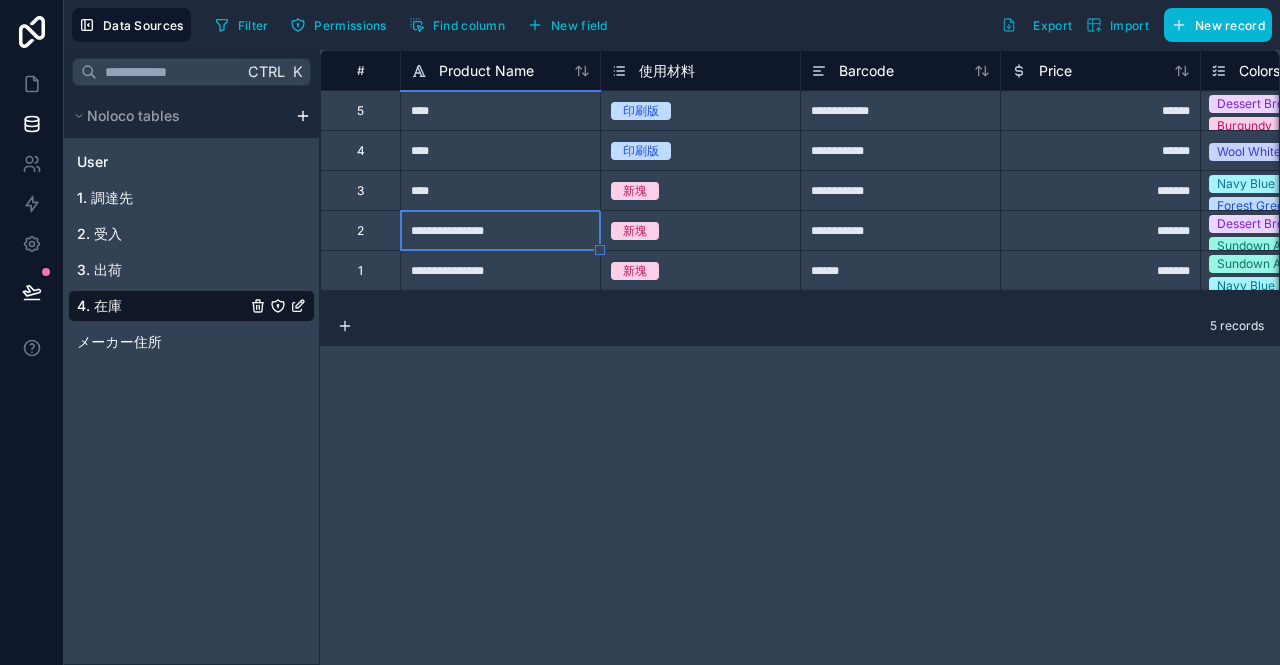 click on "**********" at bounding box center [500, 230] 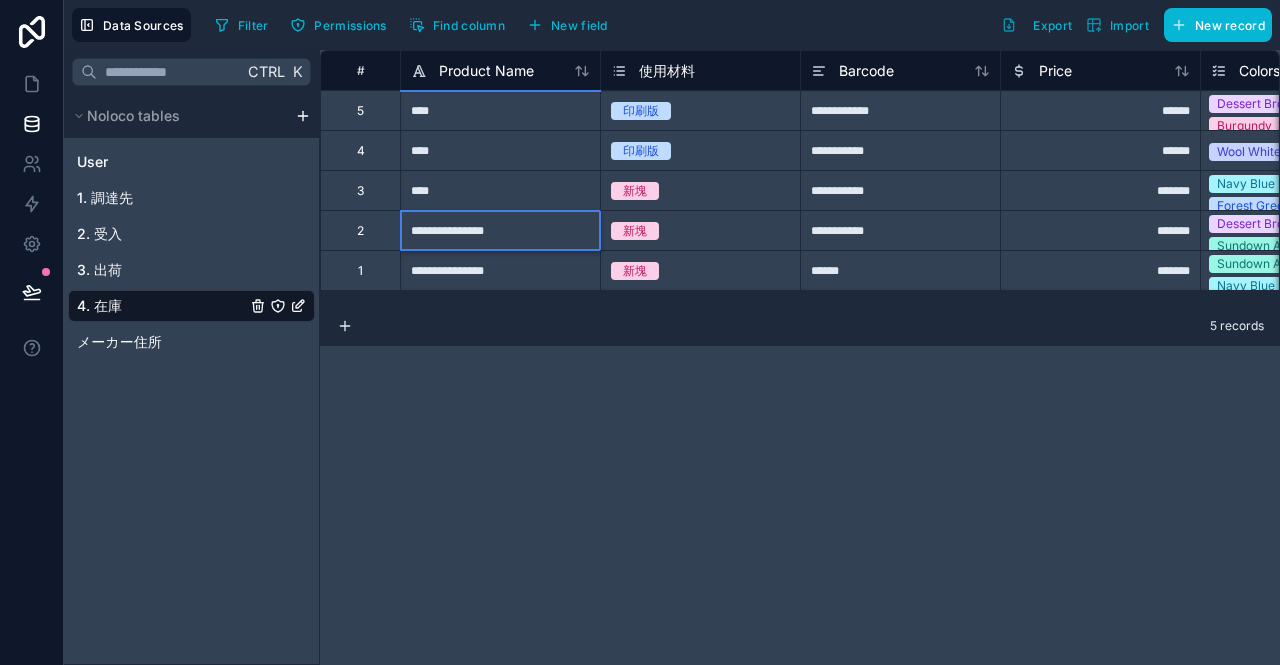 paste 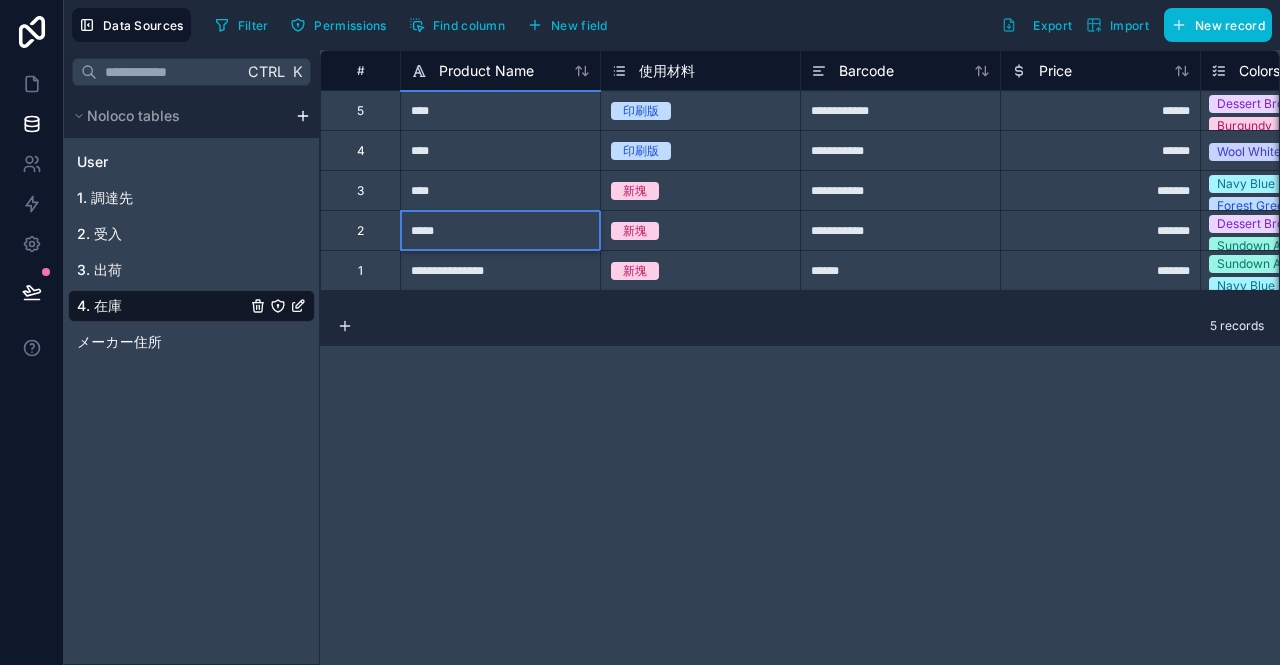 type on "*****" 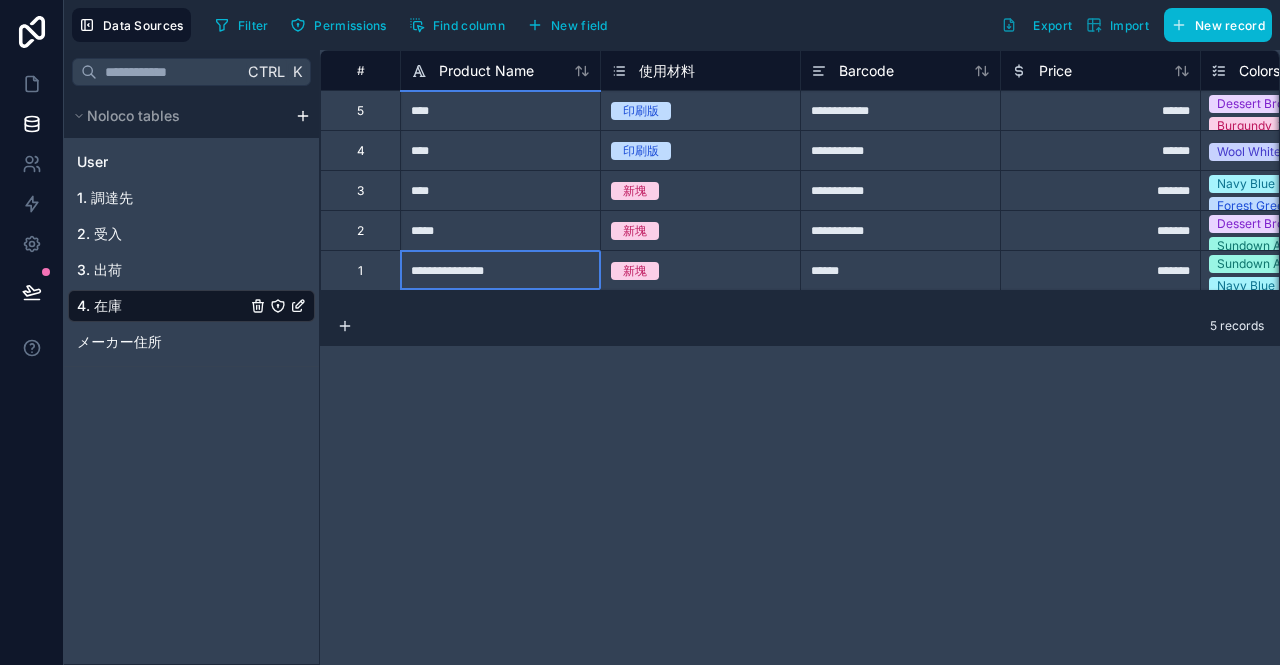 click on "**********" at bounding box center (500, 270) 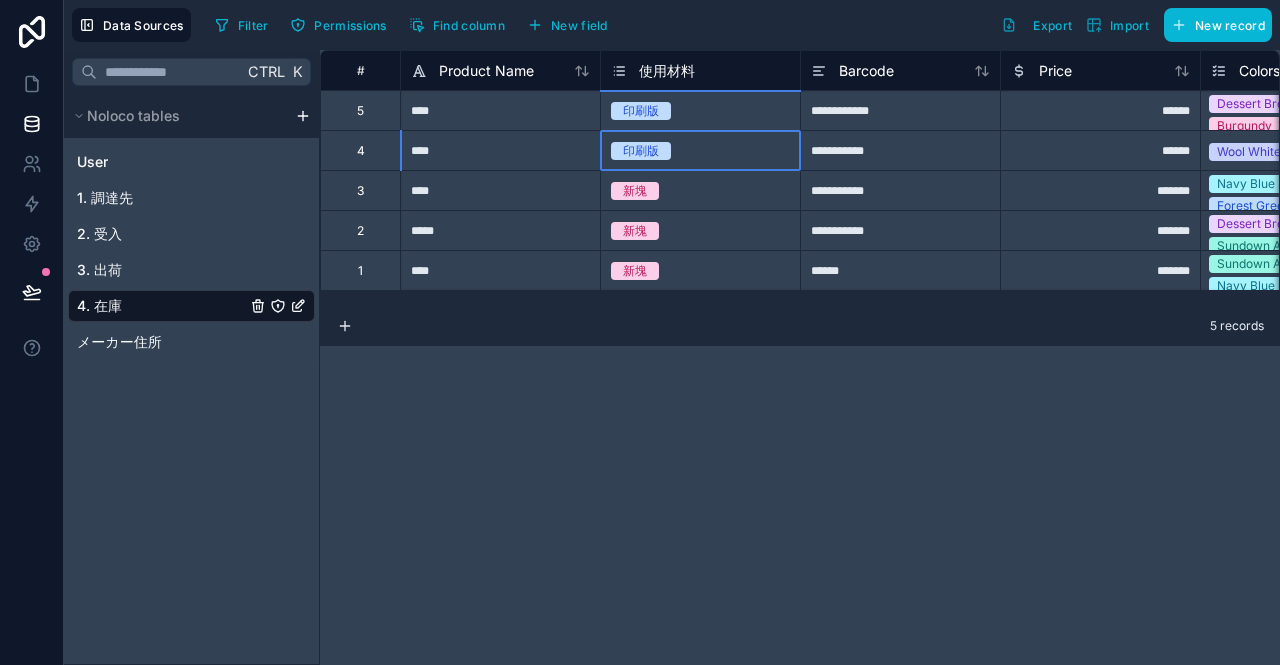 click on "印刷版" at bounding box center [641, 151] 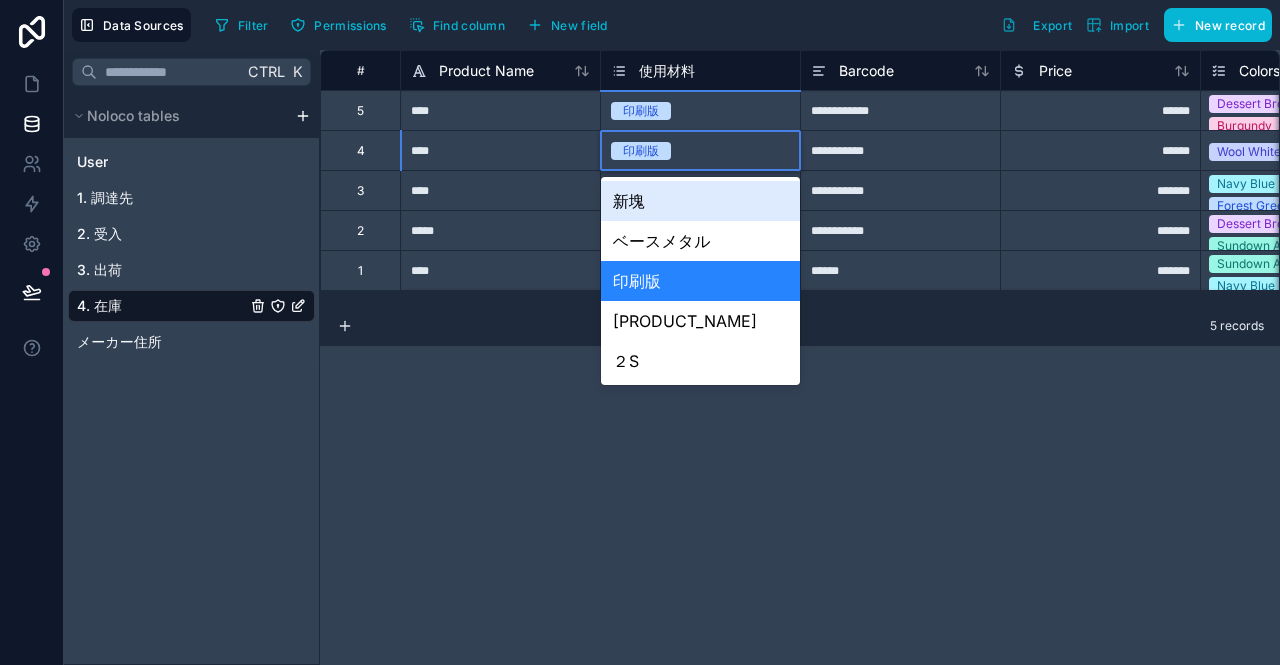 click on "印刷版" at bounding box center [641, 151] 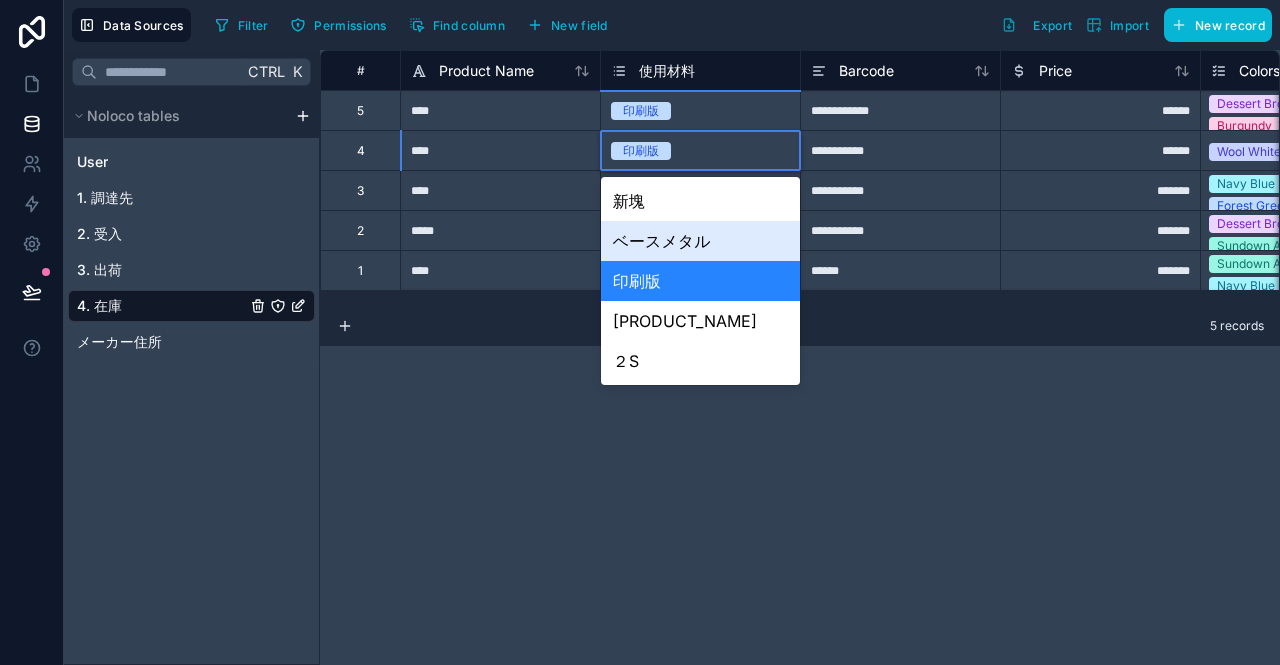 click on "ベースメタル" at bounding box center (700, 241) 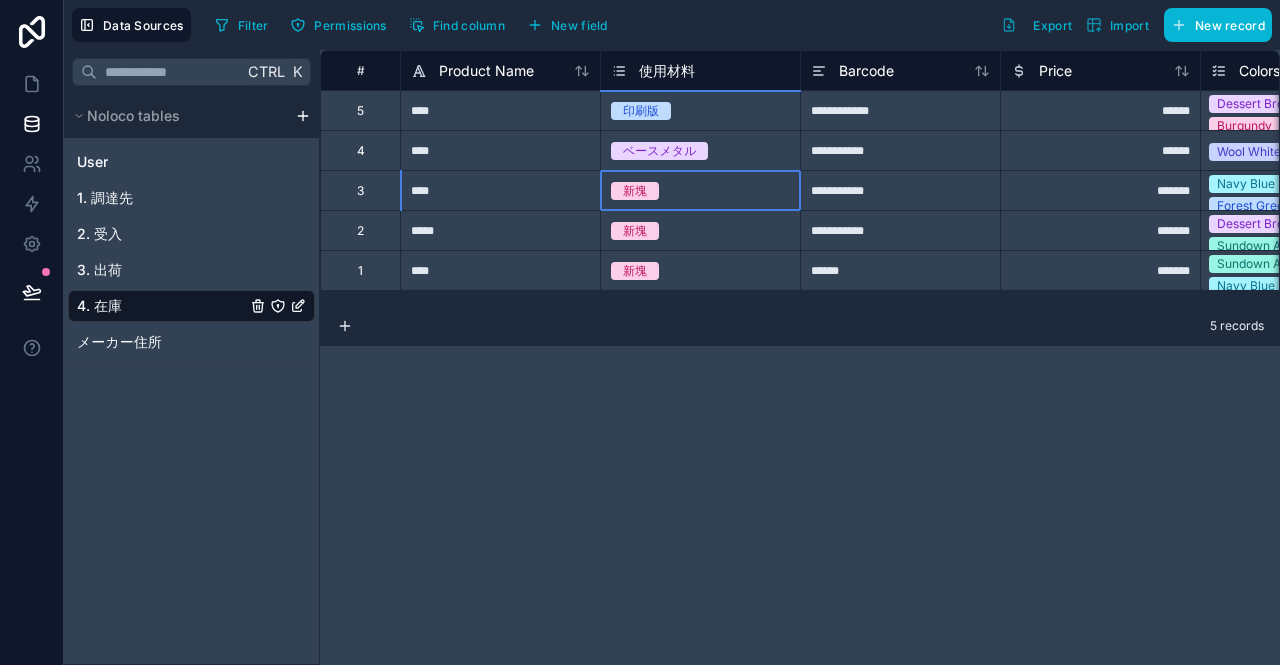 click on "新塊" at bounding box center [700, 191] 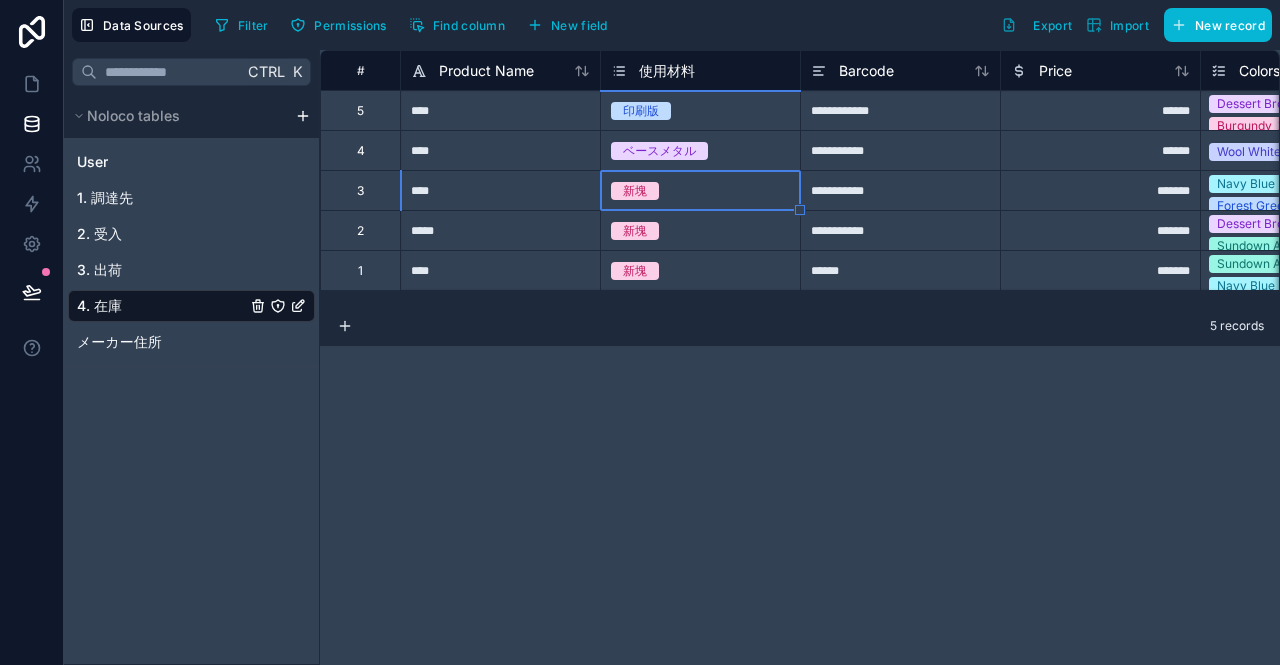 click on "新塊" at bounding box center [635, 191] 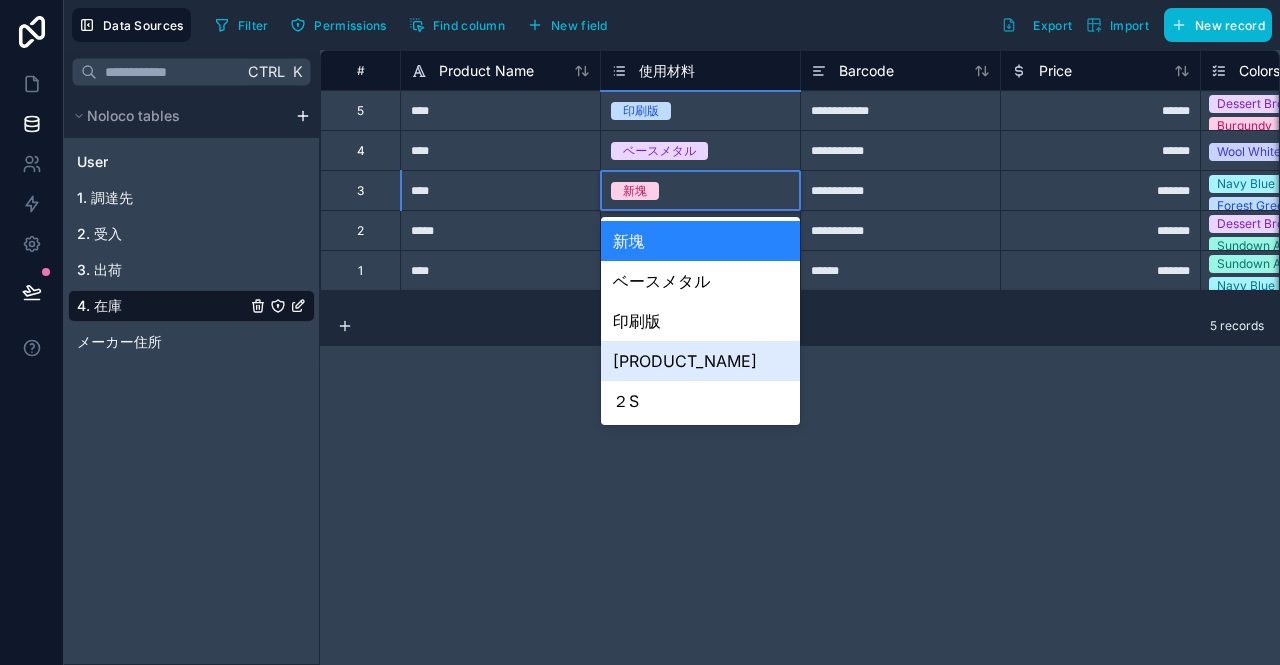 click on "１S" at bounding box center (700, 361) 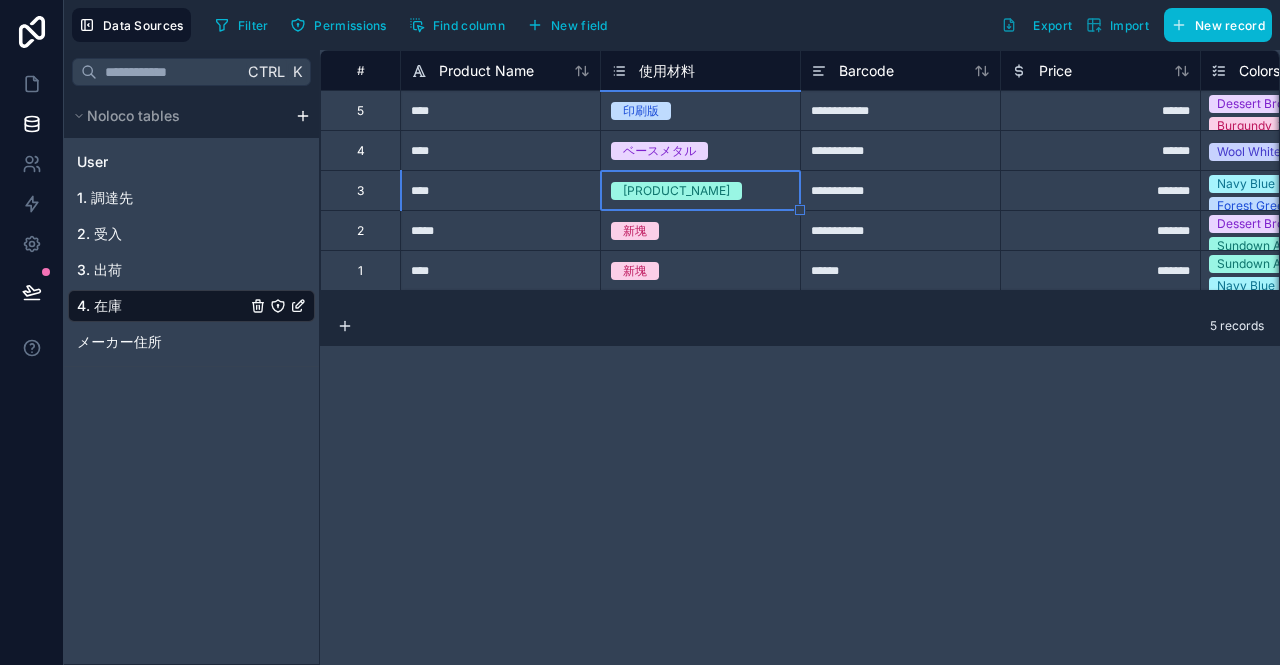 click on "新塊" at bounding box center (635, 231) 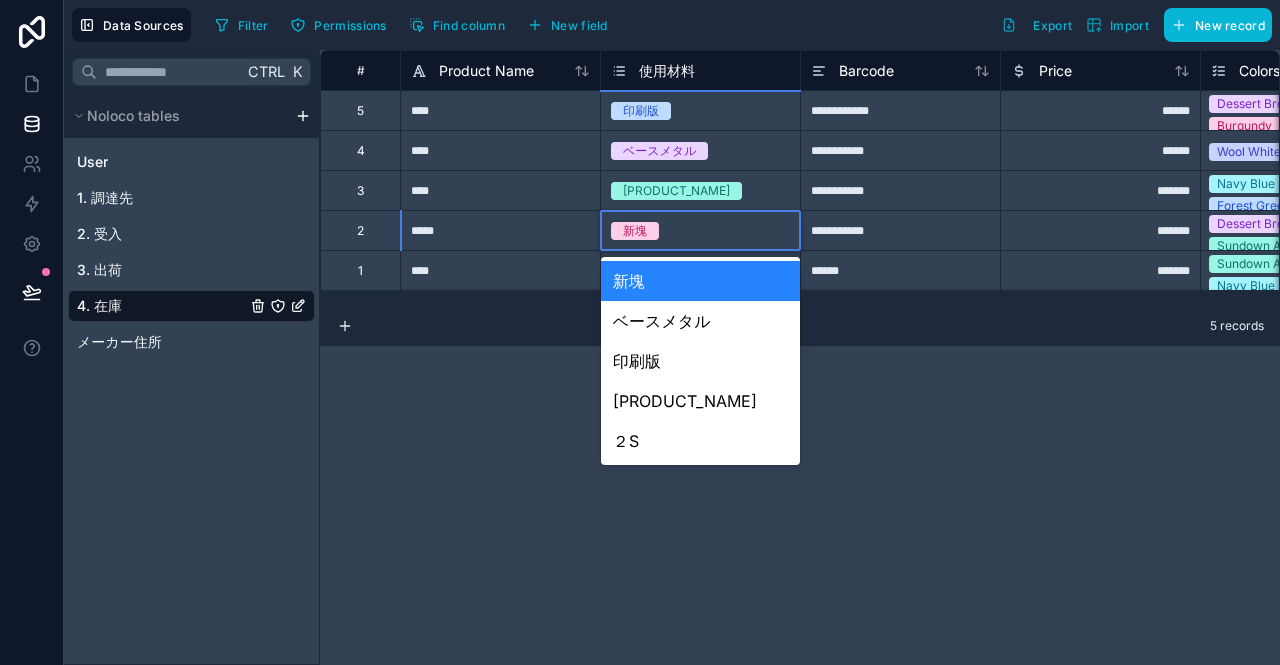 click on "新塊" at bounding box center [635, 231] 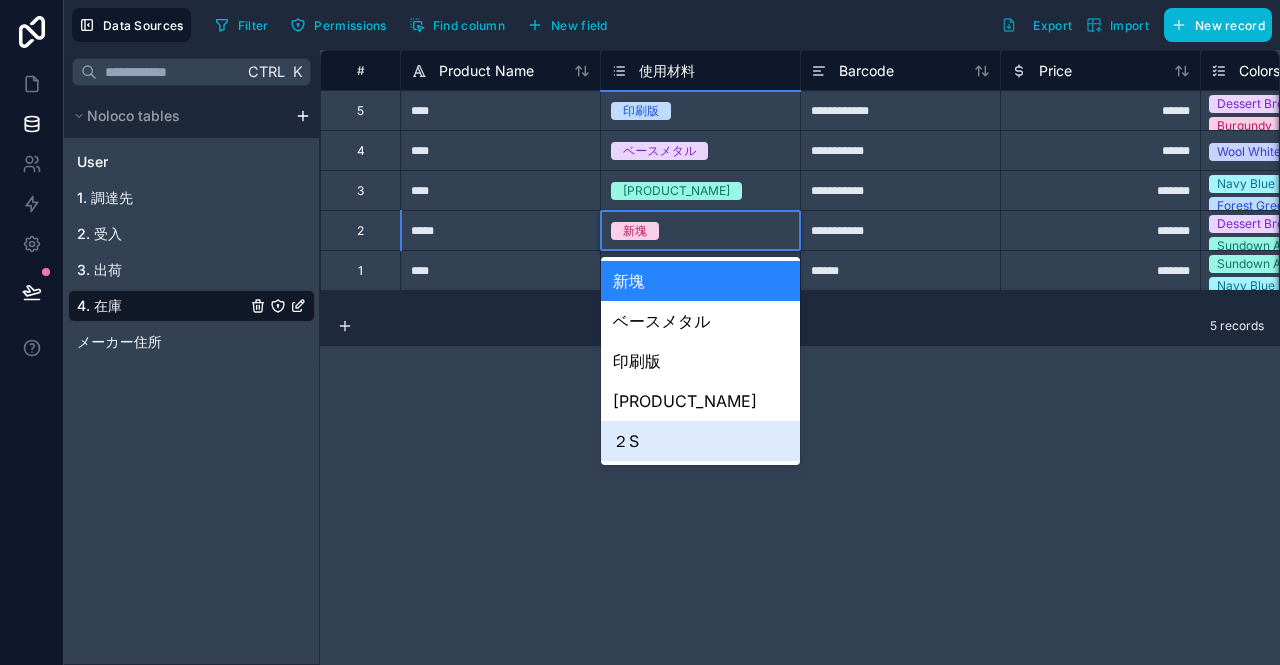click on "２S" at bounding box center [700, 441] 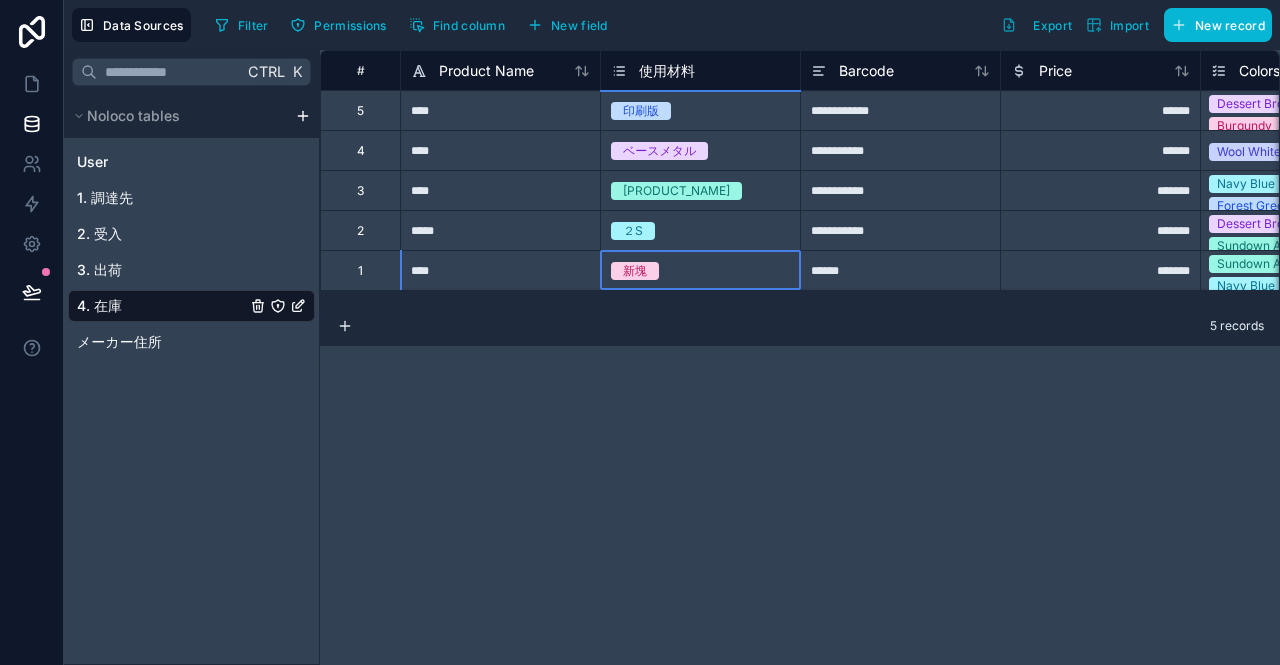 click on "新塊" at bounding box center (700, 271) 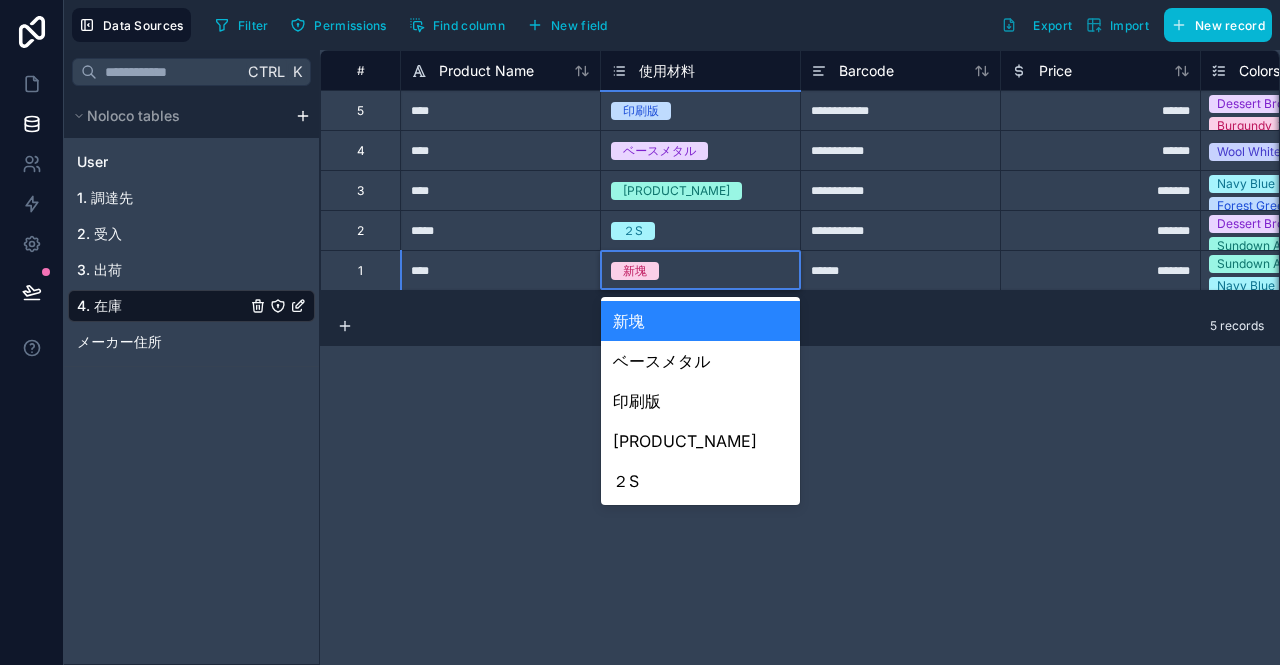 click on "新塊" at bounding box center (700, 321) 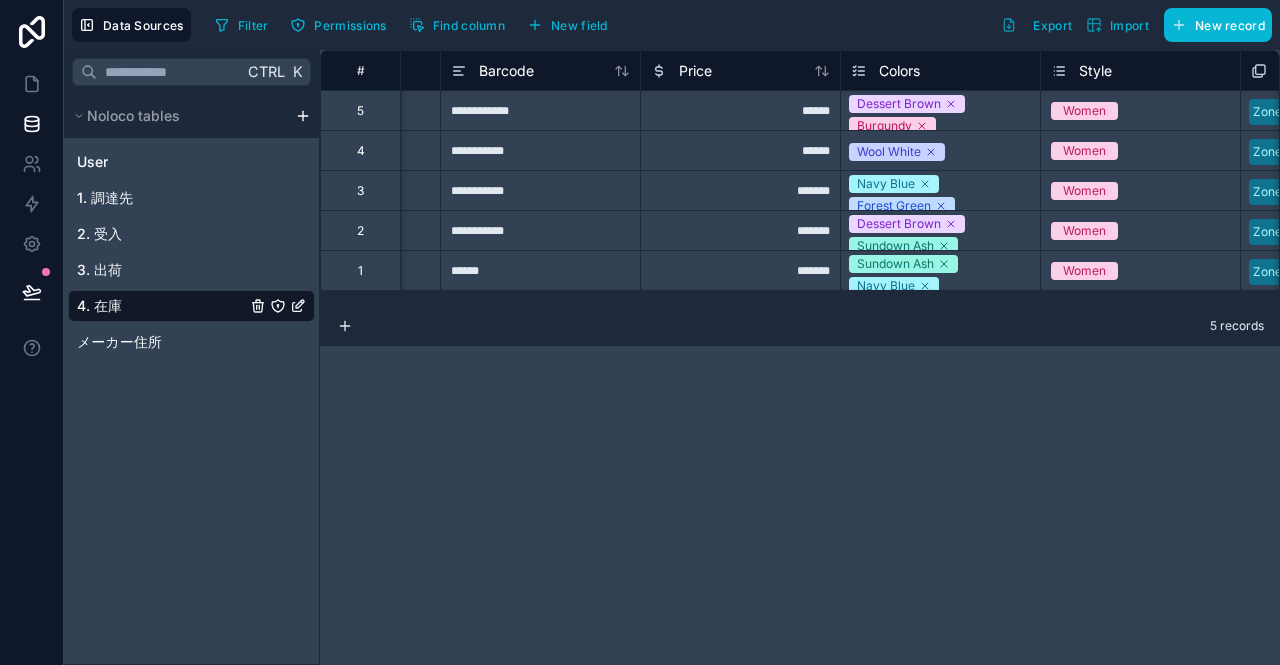 scroll, scrollTop: 0, scrollLeft: 374, axis: horizontal 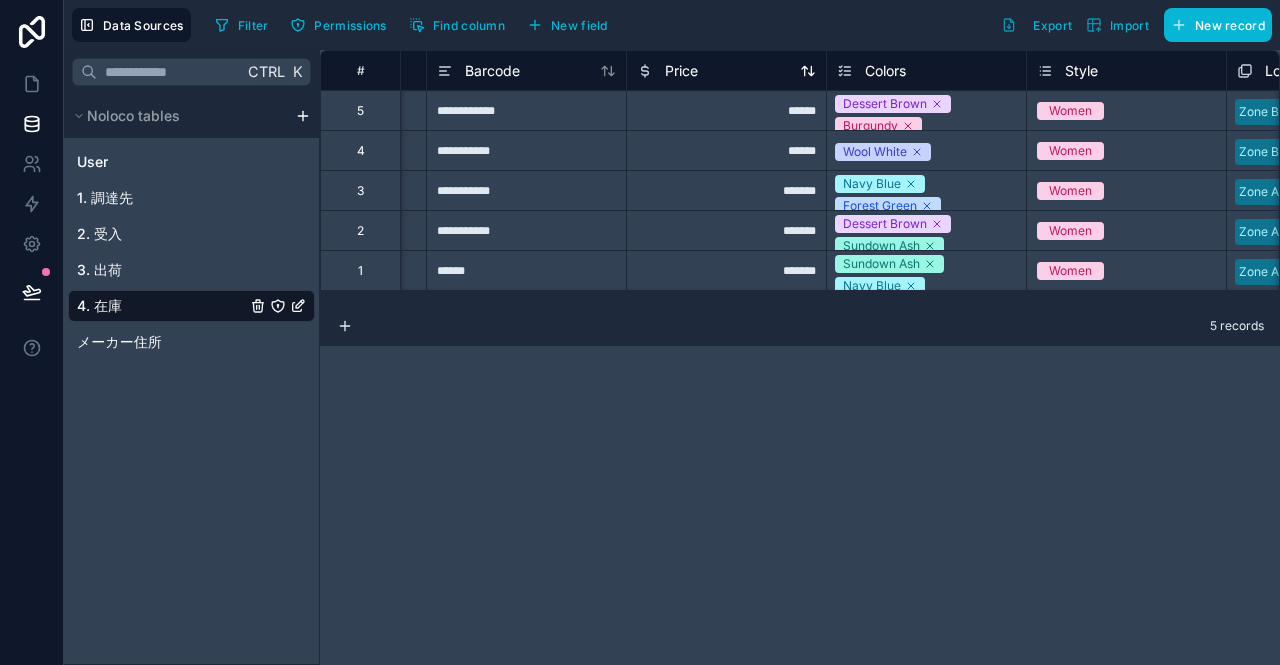 click on "Price" at bounding box center (681, 71) 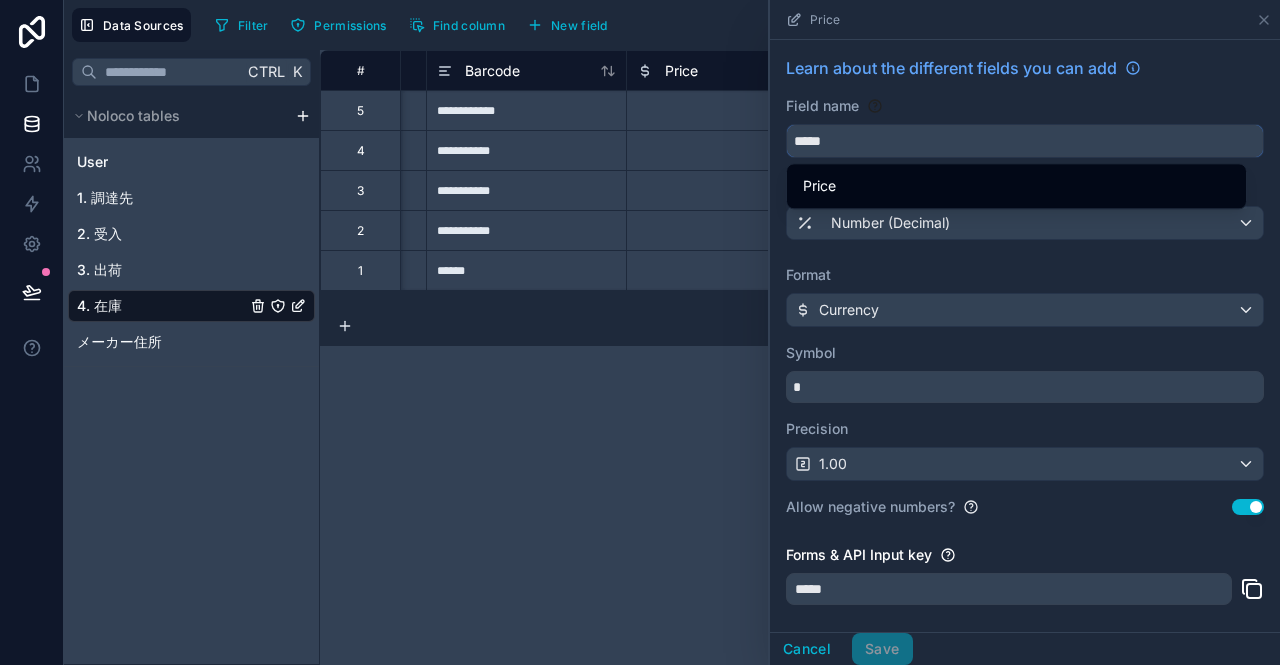 click on "*****" at bounding box center (1025, 141) 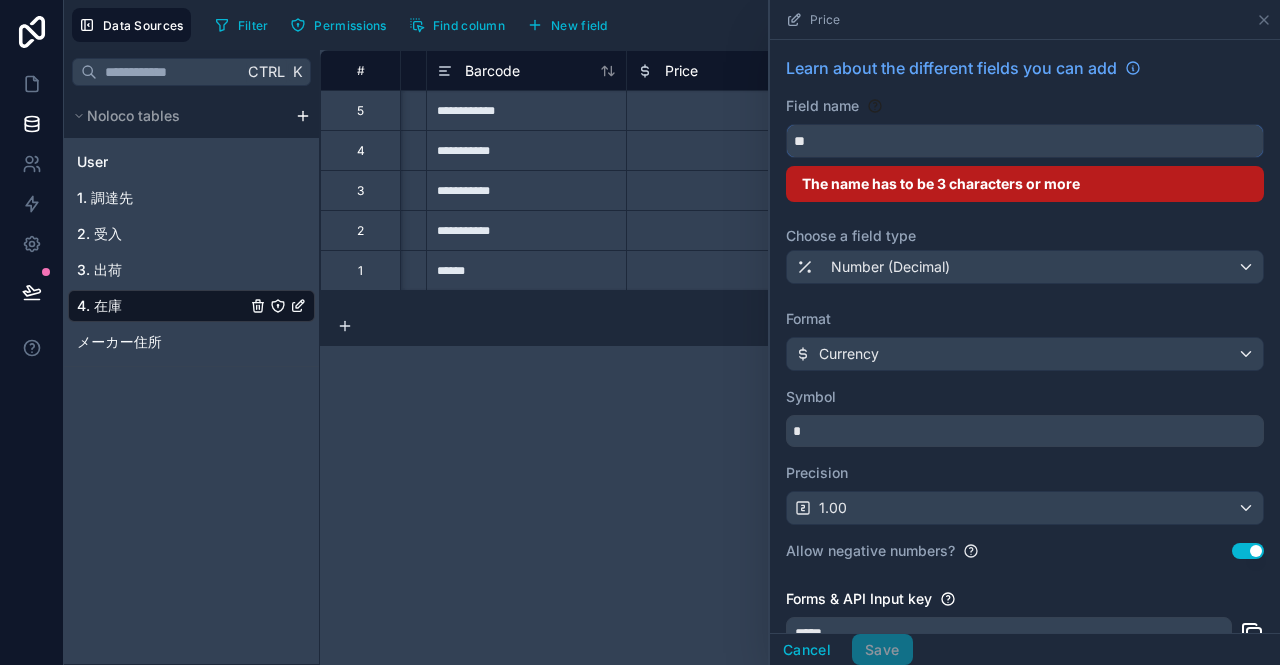 type on "*" 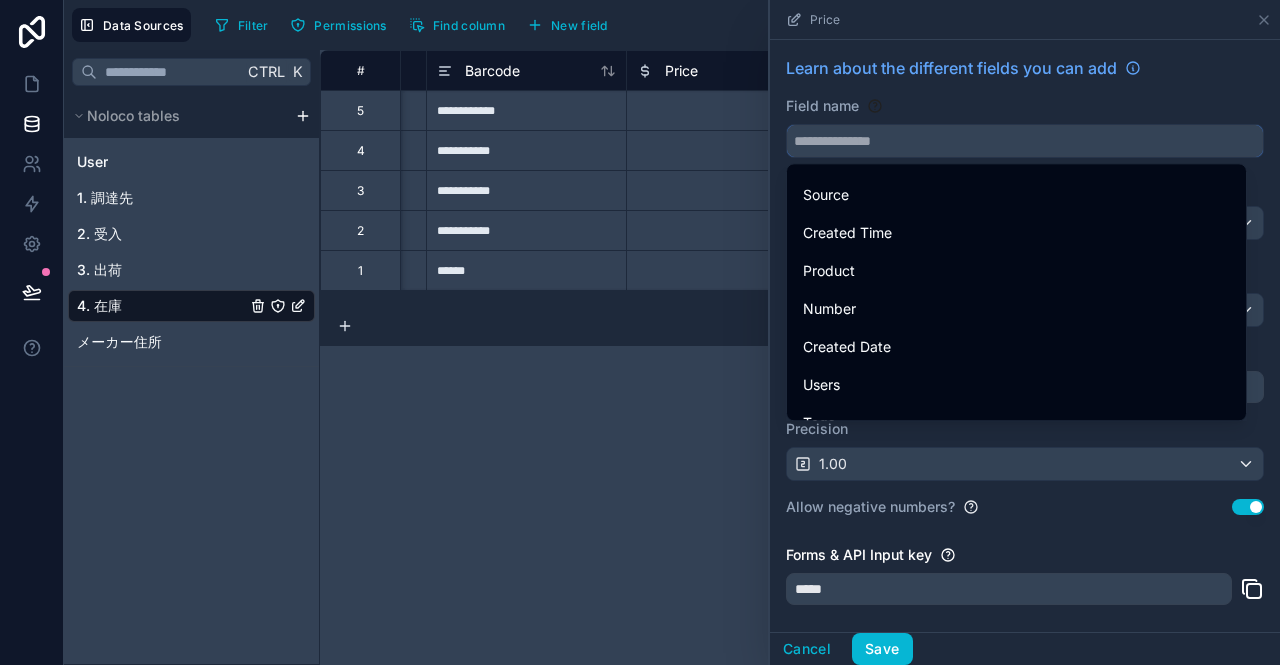 scroll, scrollTop: 2000, scrollLeft: 0, axis: vertical 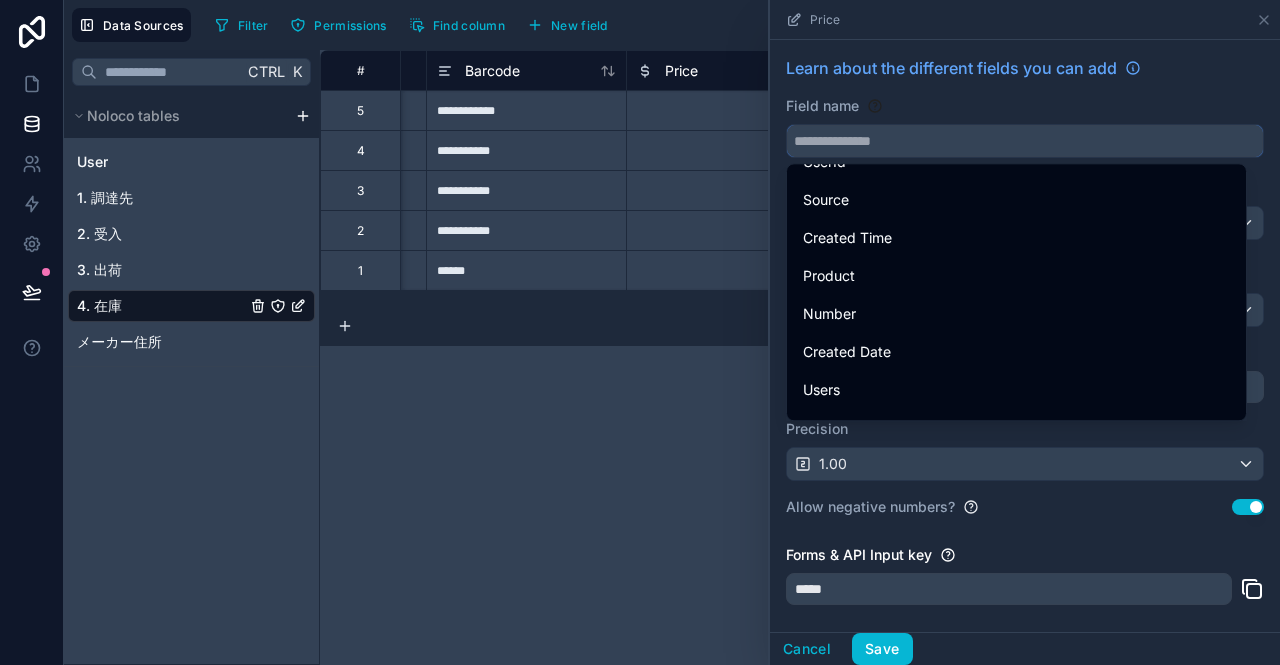 click at bounding box center [1025, 141] 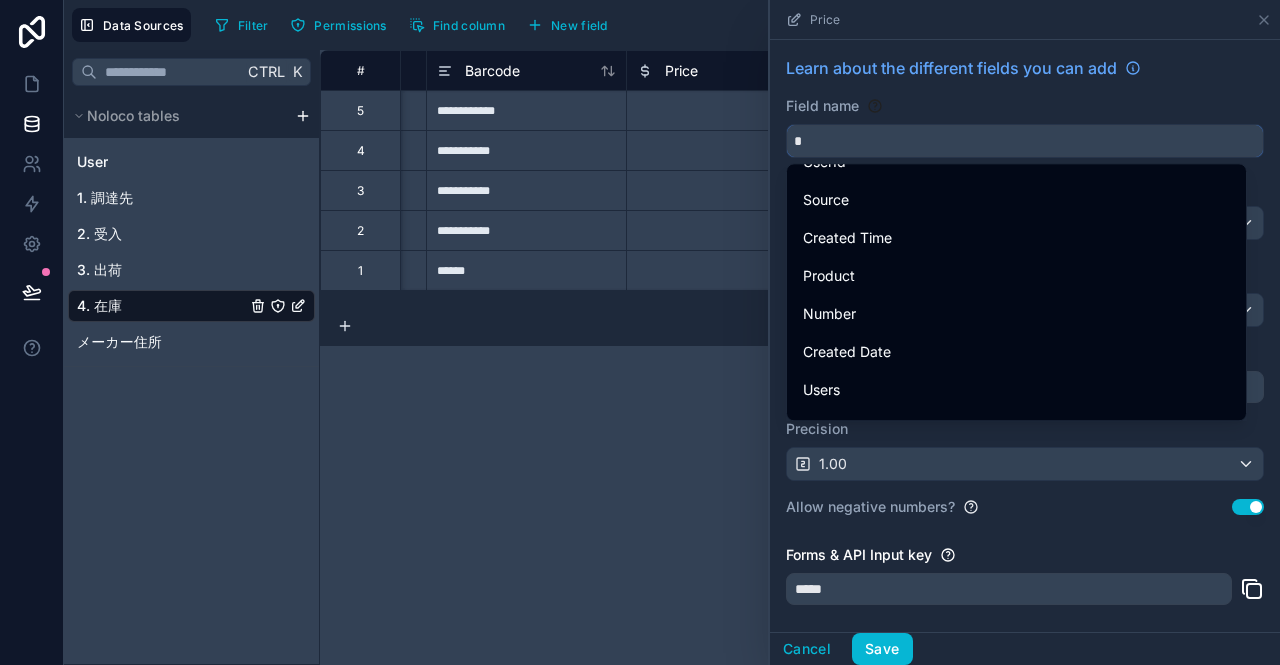scroll, scrollTop: 0, scrollLeft: 0, axis: both 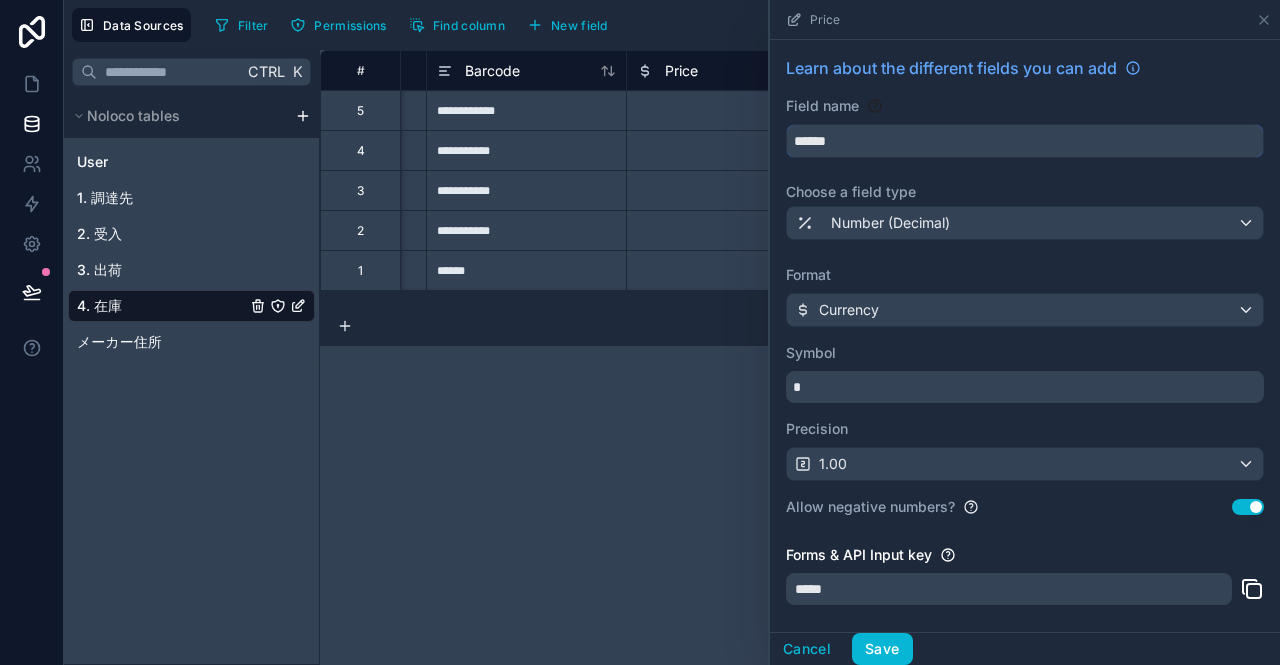 type on "******" 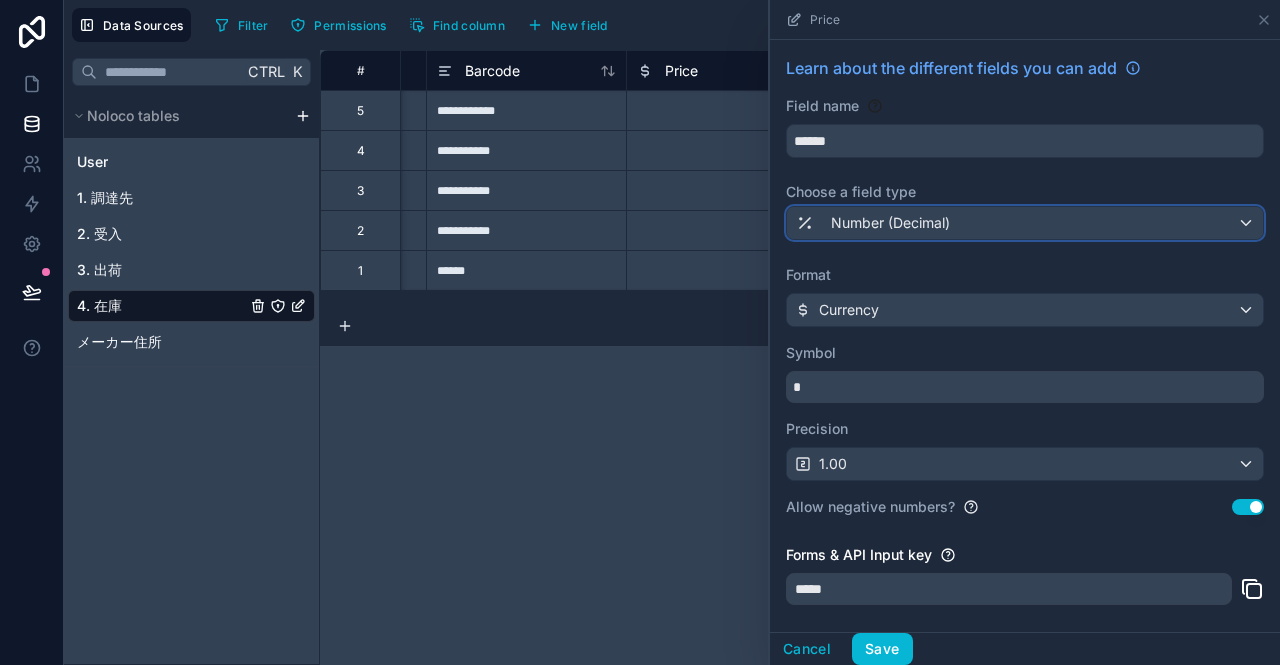 click on "Number (Decimal)" at bounding box center [890, 223] 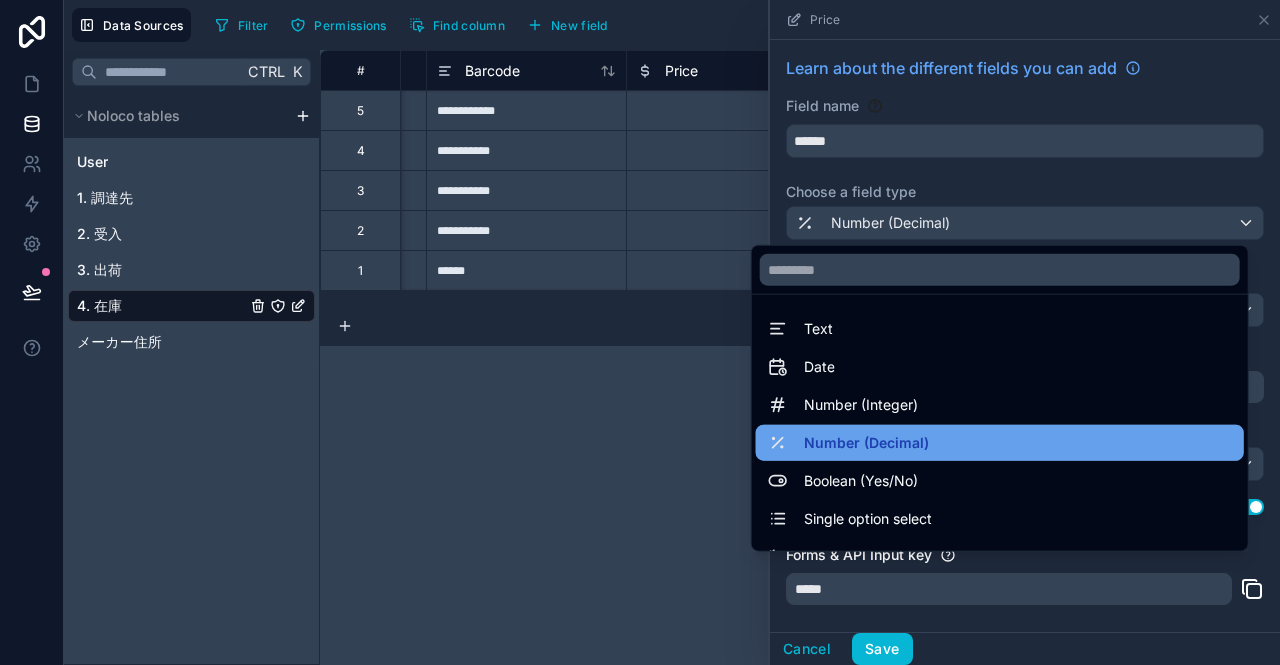 click on "Number (Decimal)" at bounding box center (866, 443) 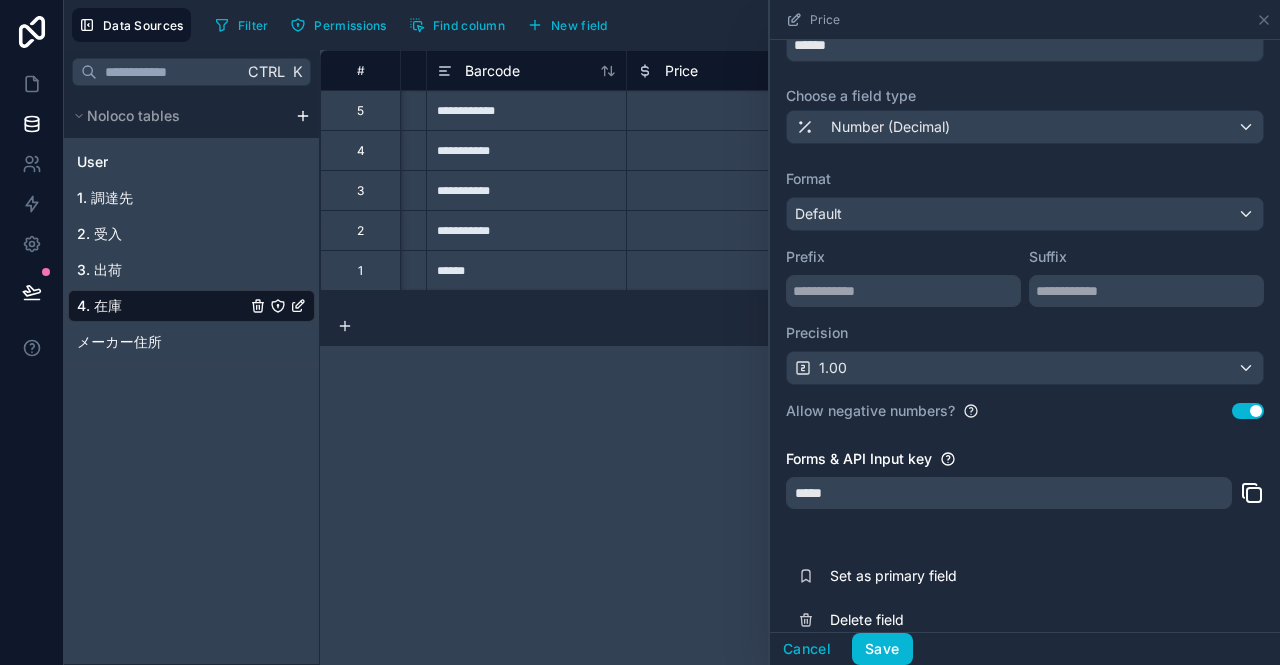 scroll, scrollTop: 120, scrollLeft: 0, axis: vertical 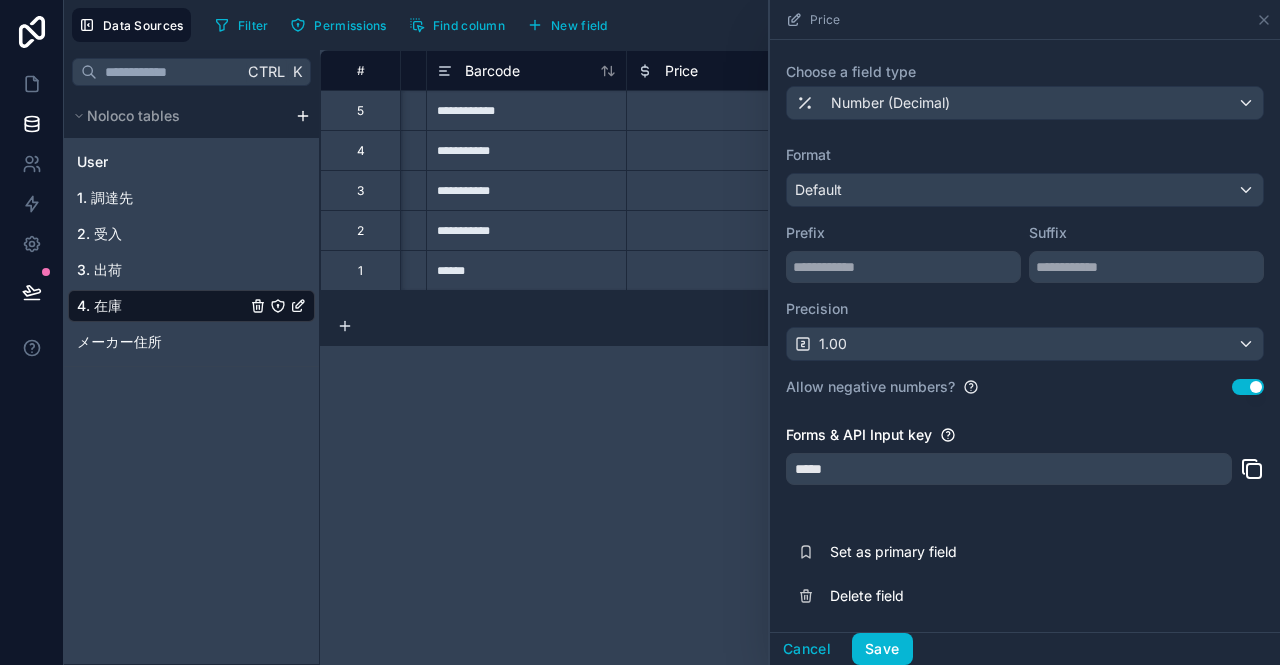 click on "*****" at bounding box center (1009, 469) 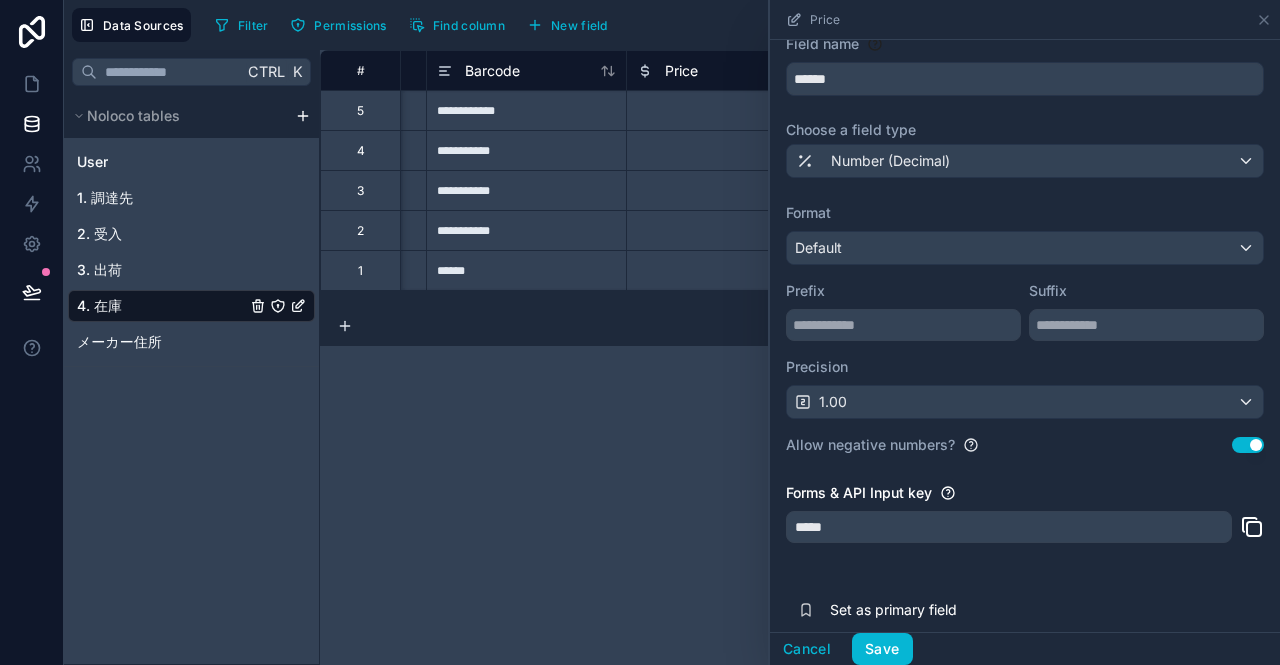 scroll, scrollTop: 0, scrollLeft: 0, axis: both 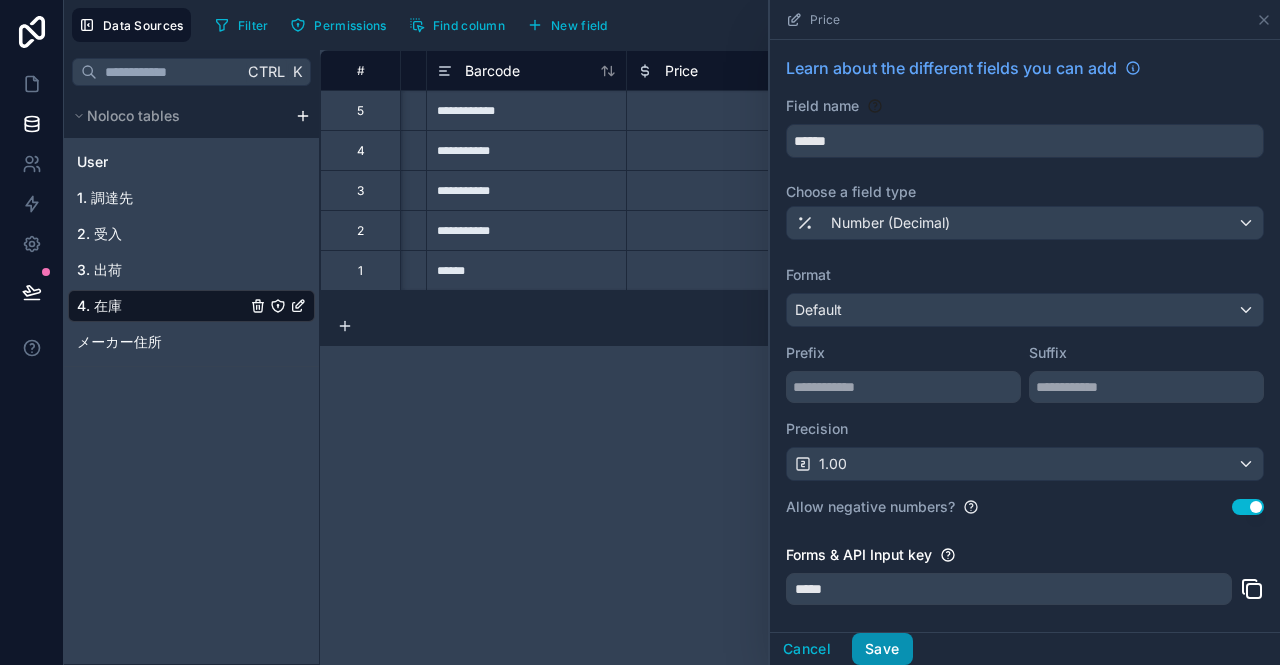 click on "Save" at bounding box center (882, 649) 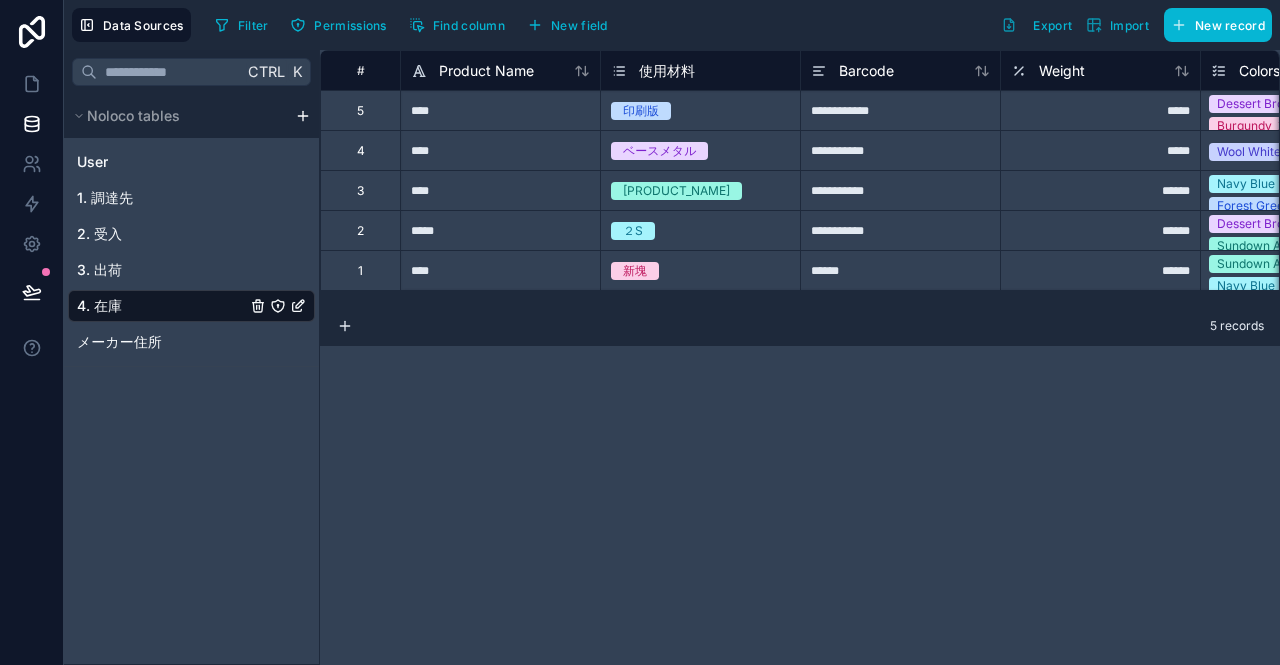 click on "5 records" at bounding box center (800, 326) 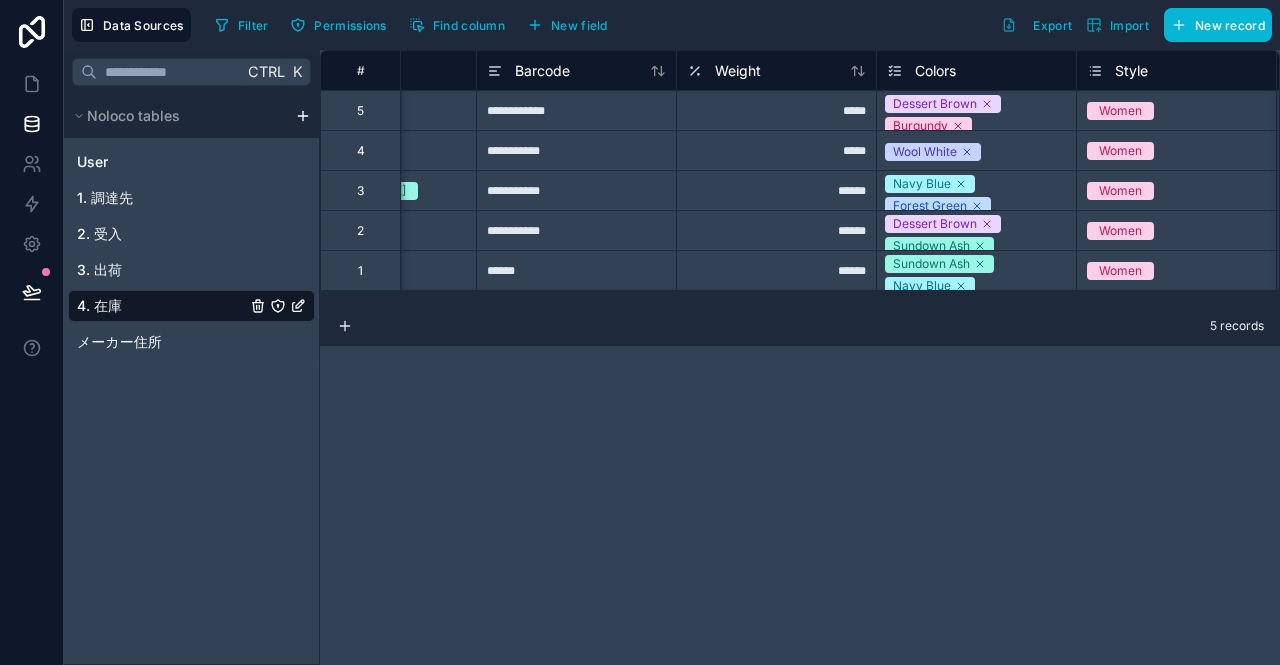 scroll, scrollTop: 0, scrollLeft: 343, axis: horizontal 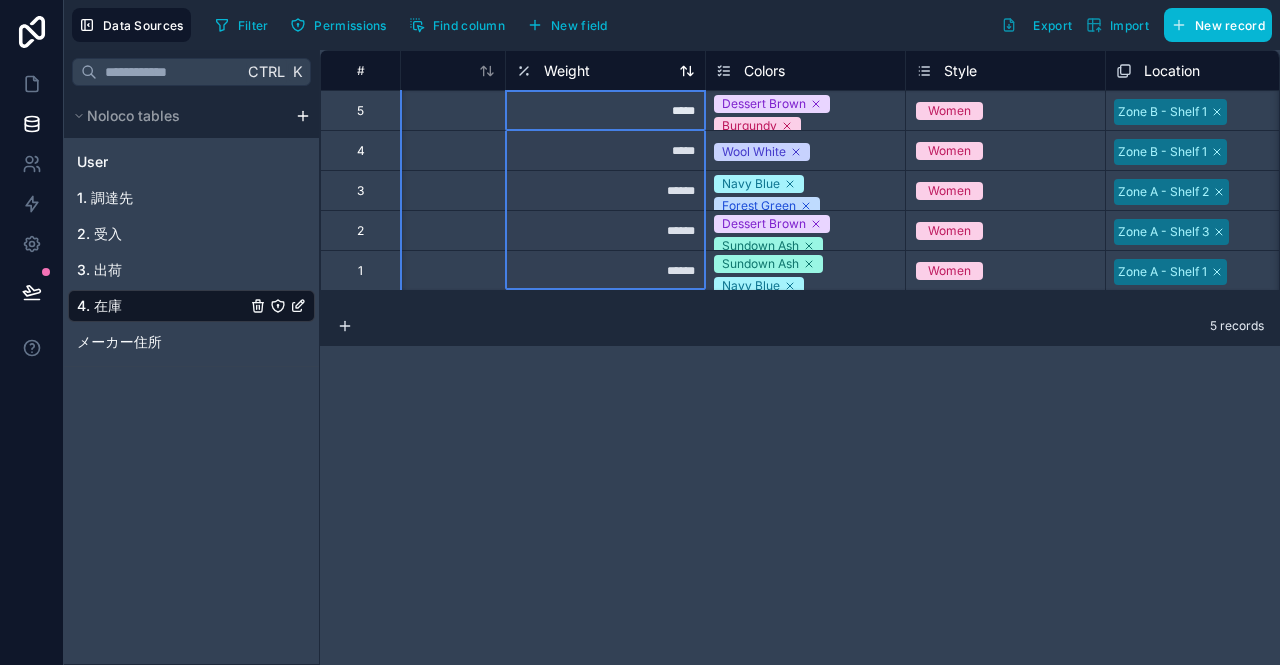 click on "Weight" at bounding box center (605, 71) 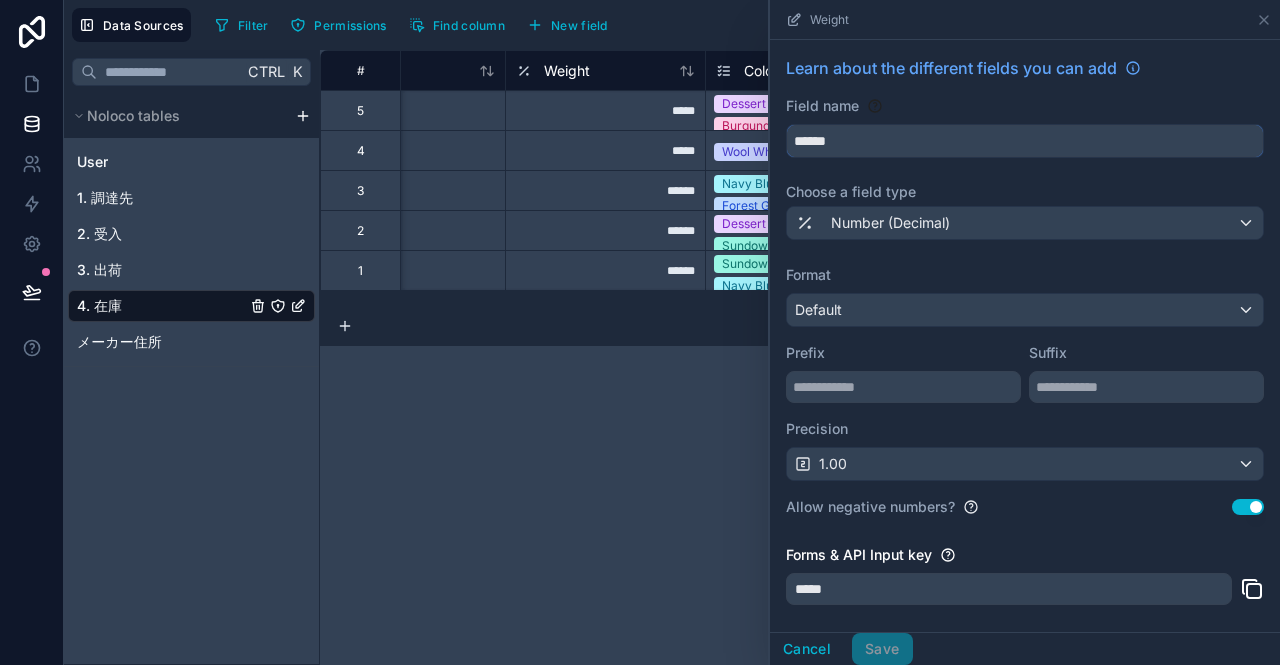 drag, startPoint x: 886, startPoint y: 154, endPoint x: 788, endPoint y: 154, distance: 98 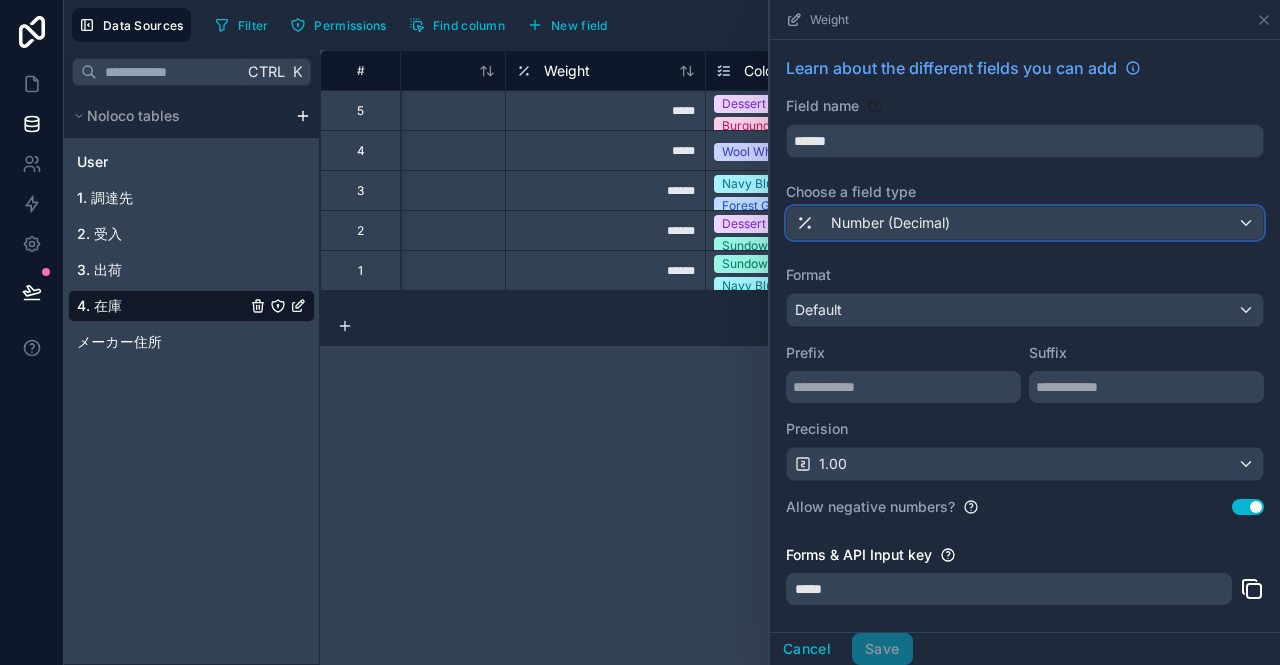 click on "Number (Decimal)" at bounding box center (890, 223) 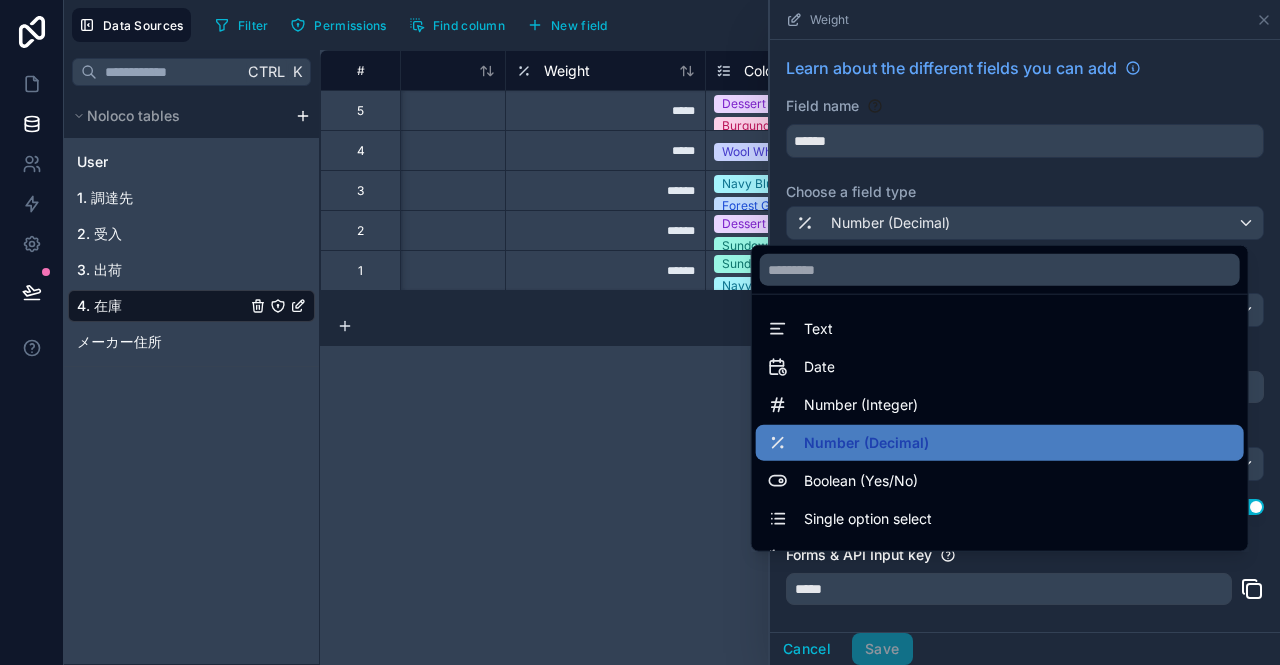 click on "Number (Integer)" at bounding box center (861, 405) 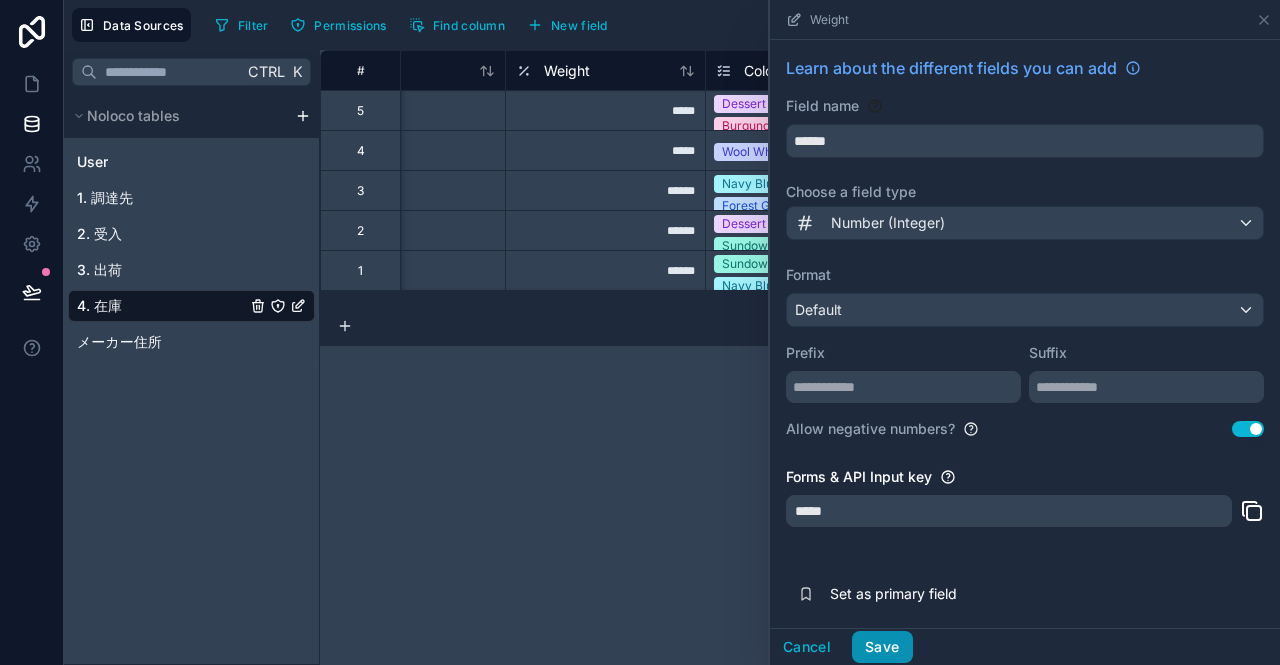 click on "Save" at bounding box center (882, 647) 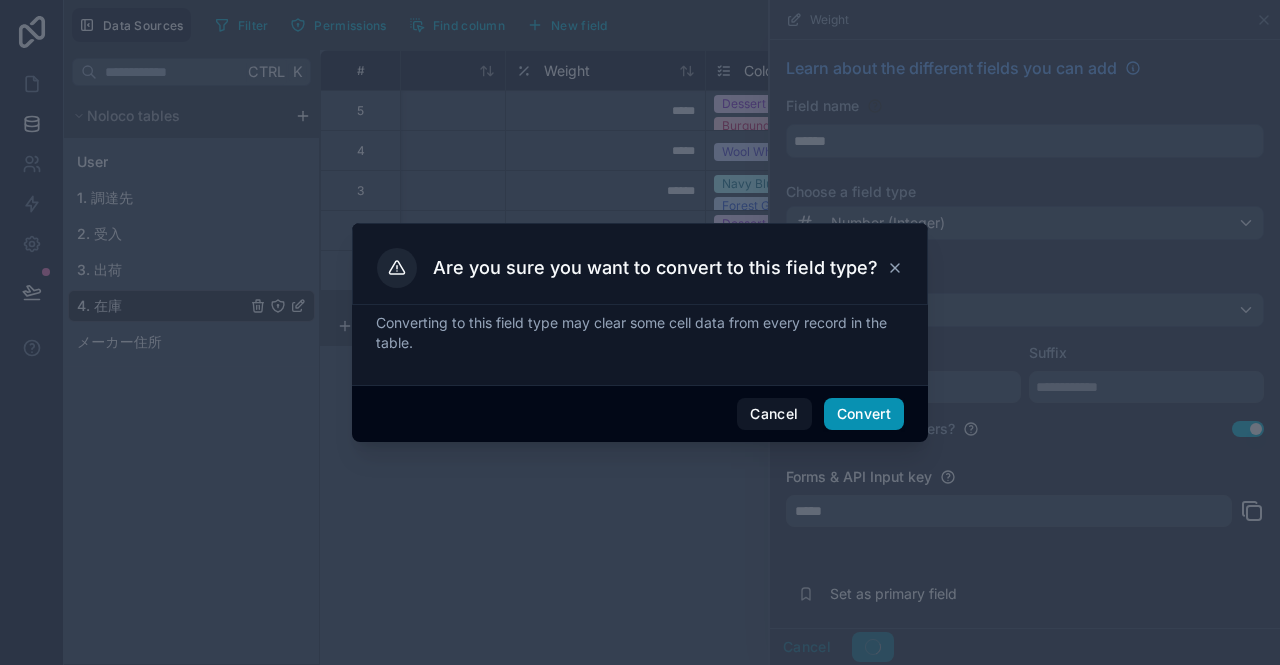click on "Convert" at bounding box center (864, 414) 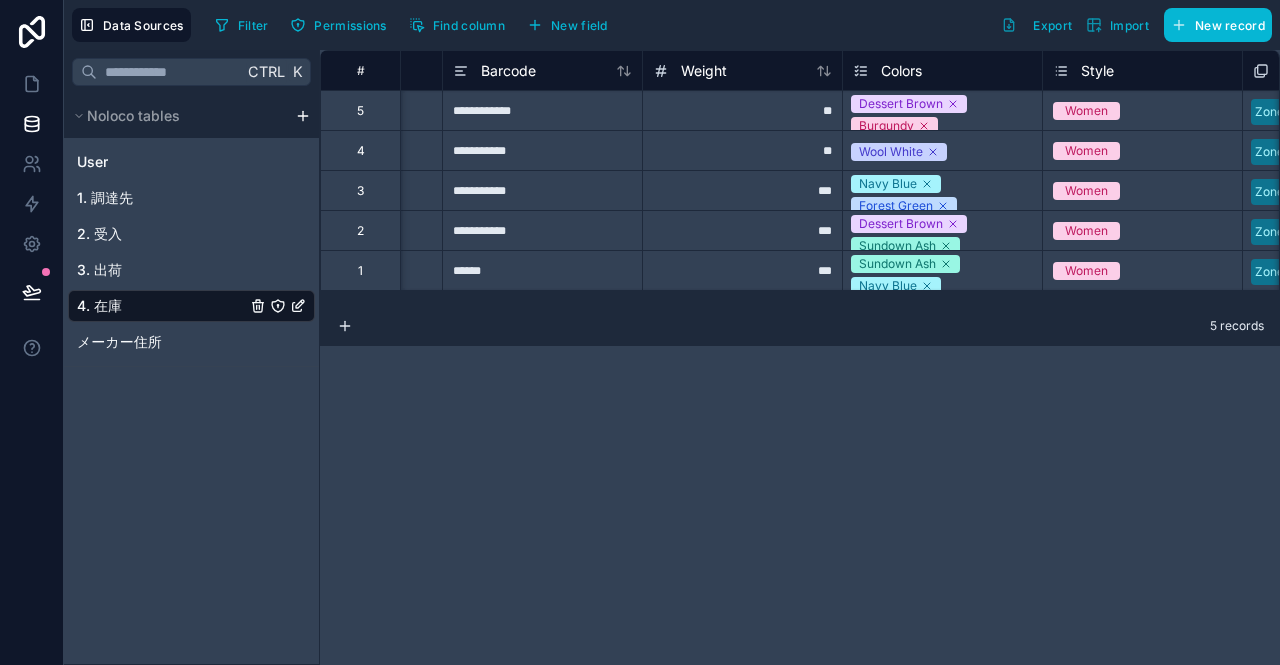 scroll, scrollTop: 0, scrollLeft: 414, axis: horizontal 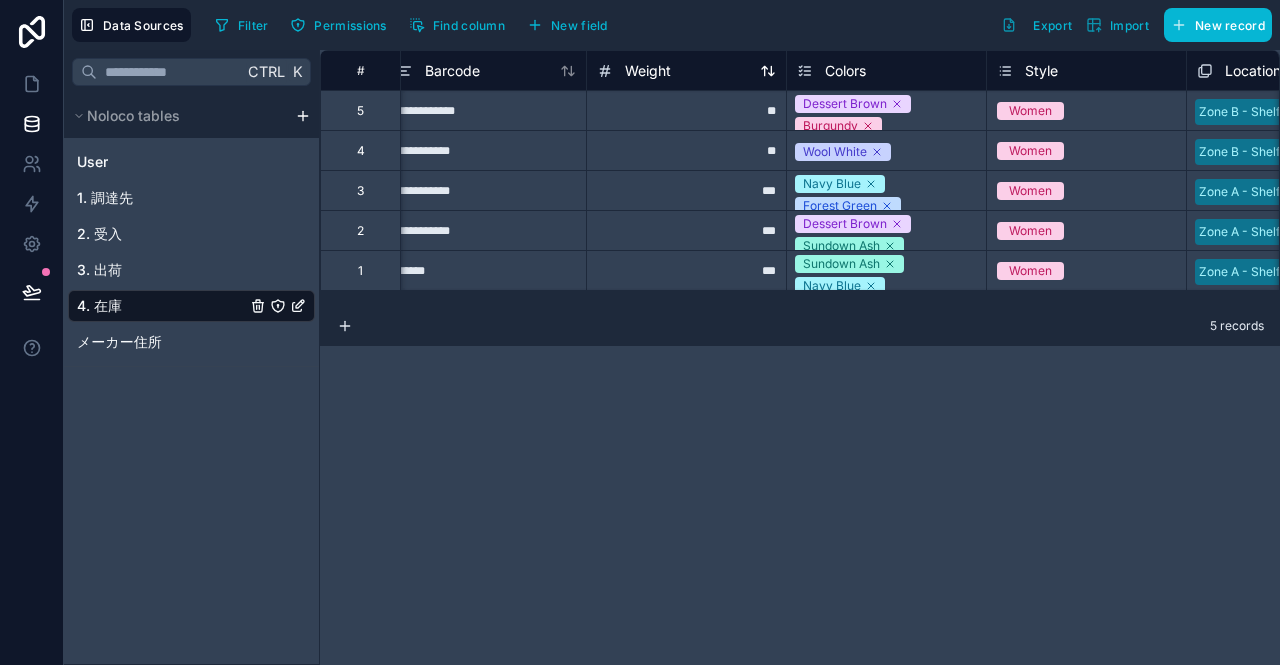 click on "Weight" at bounding box center (648, 71) 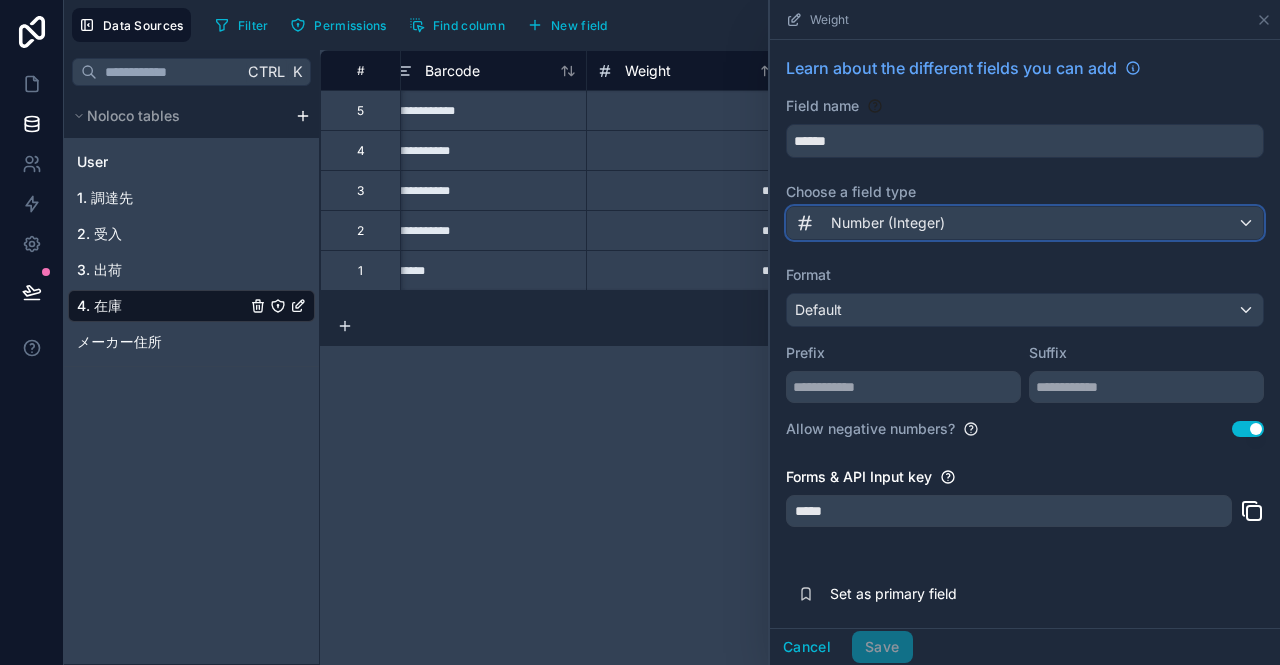 click on "Number (Integer)" at bounding box center [888, 223] 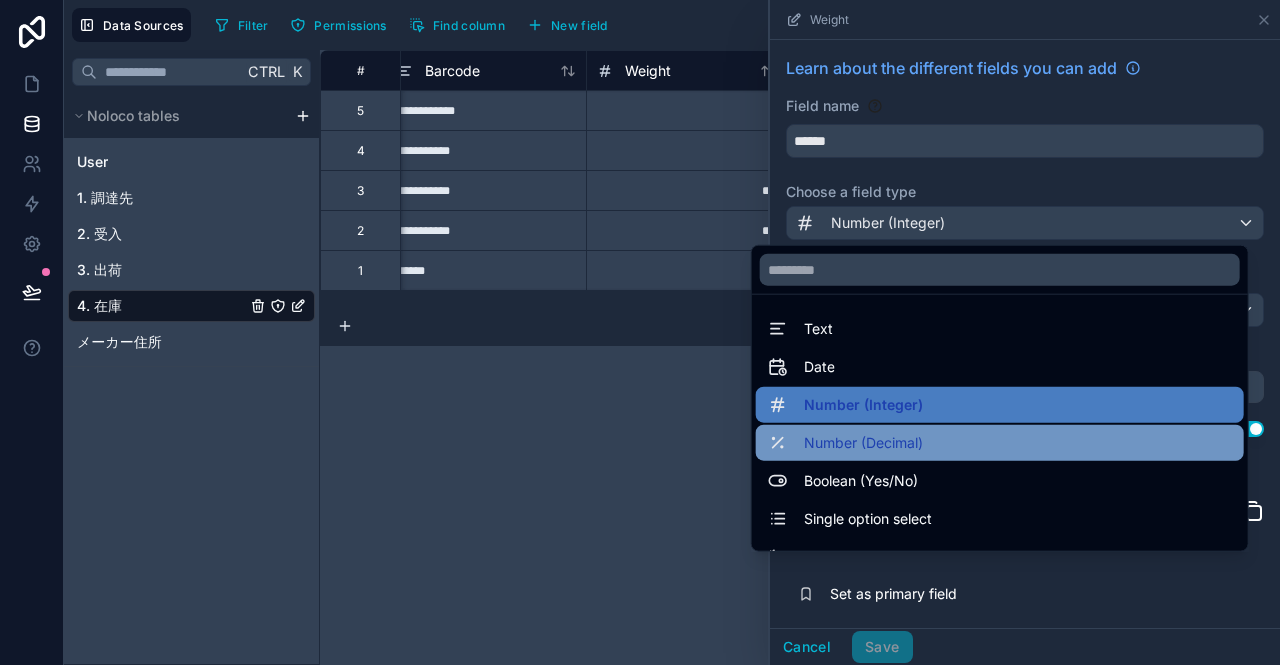 click on "Number (Decimal)" at bounding box center (1000, 443) 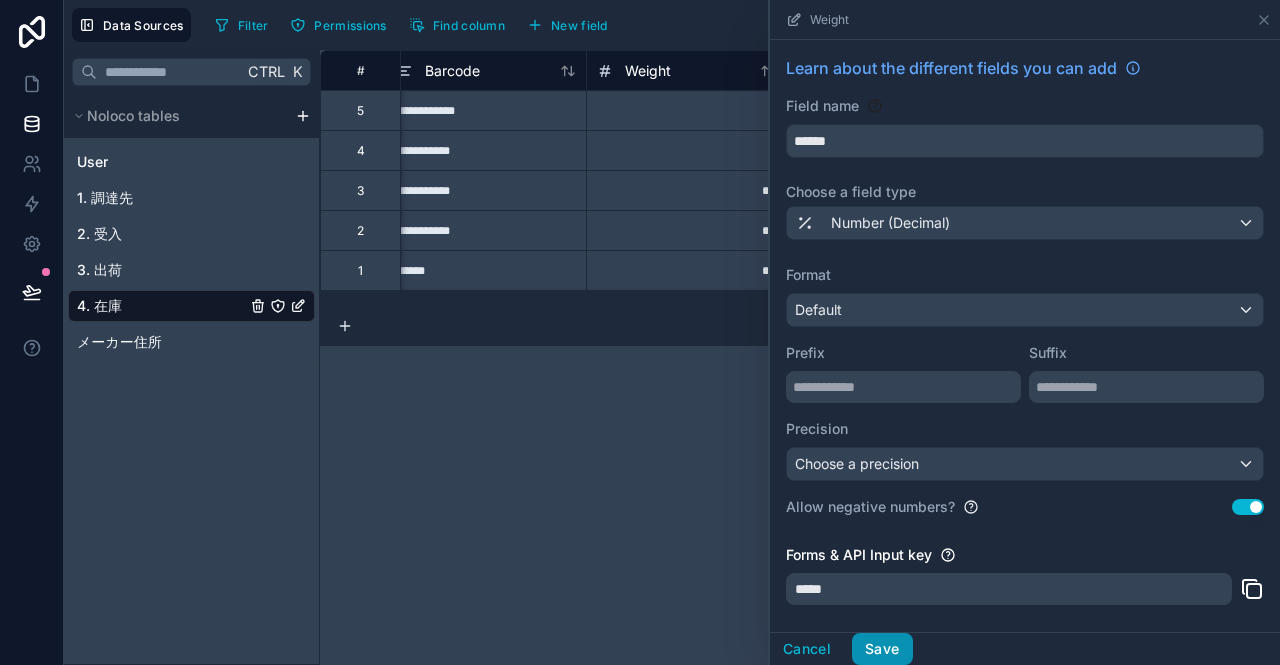 click on "Save" at bounding box center [882, 649] 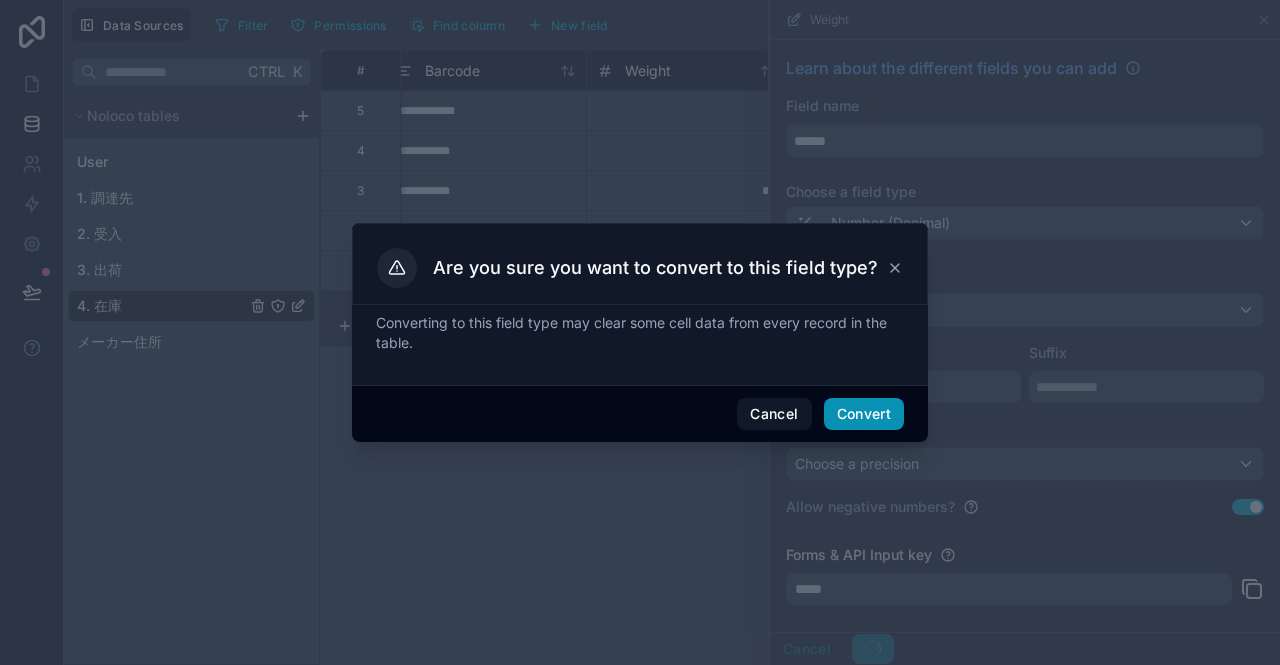 click on "Convert" at bounding box center [864, 414] 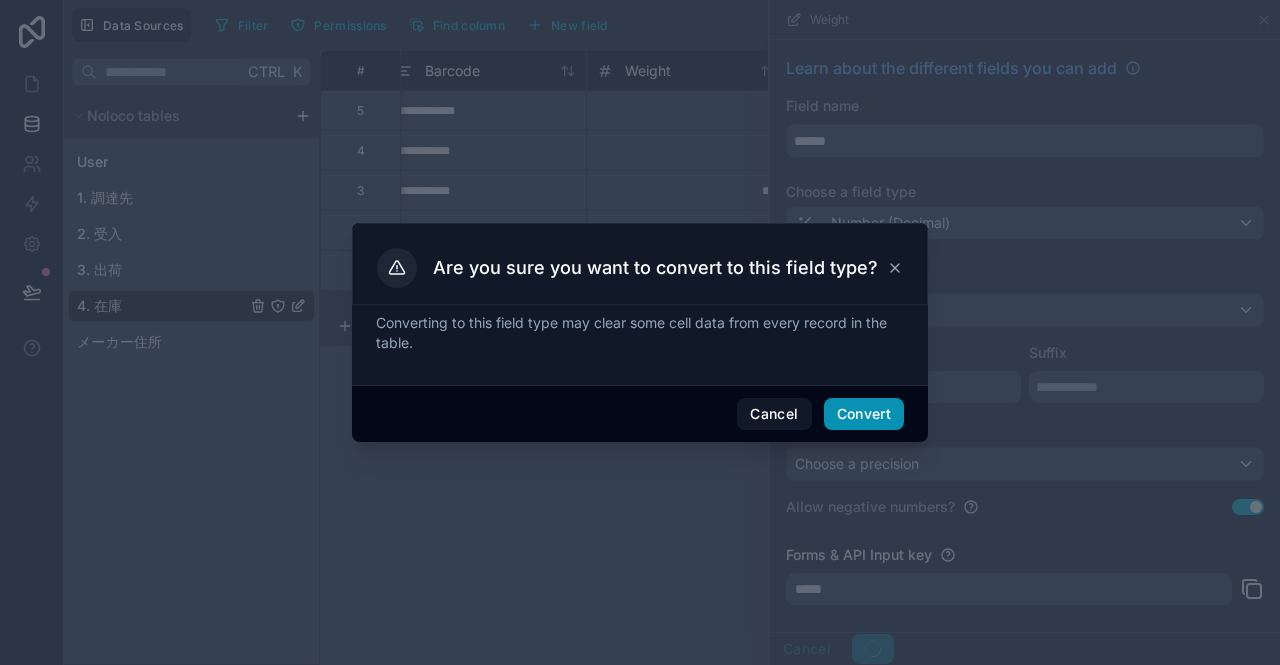 click on "Convert" at bounding box center (864, 414) 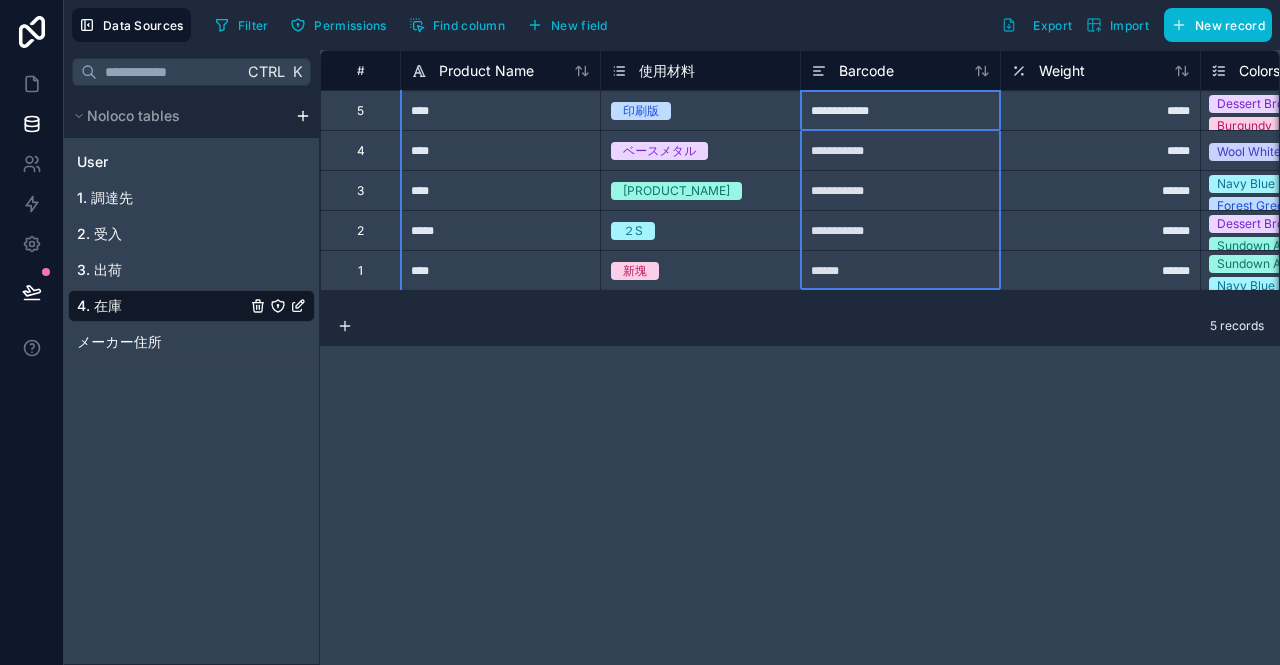 click on "Barcode" at bounding box center (900, 71) 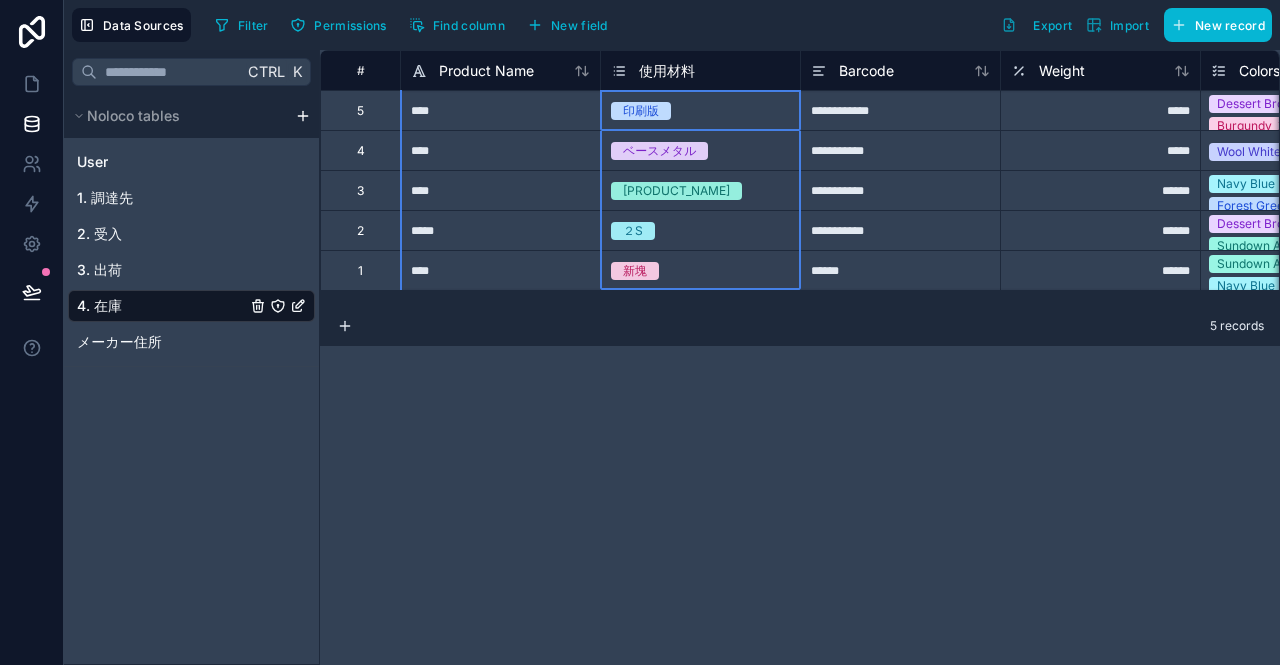 click on "使用材料" at bounding box center (700, 71) 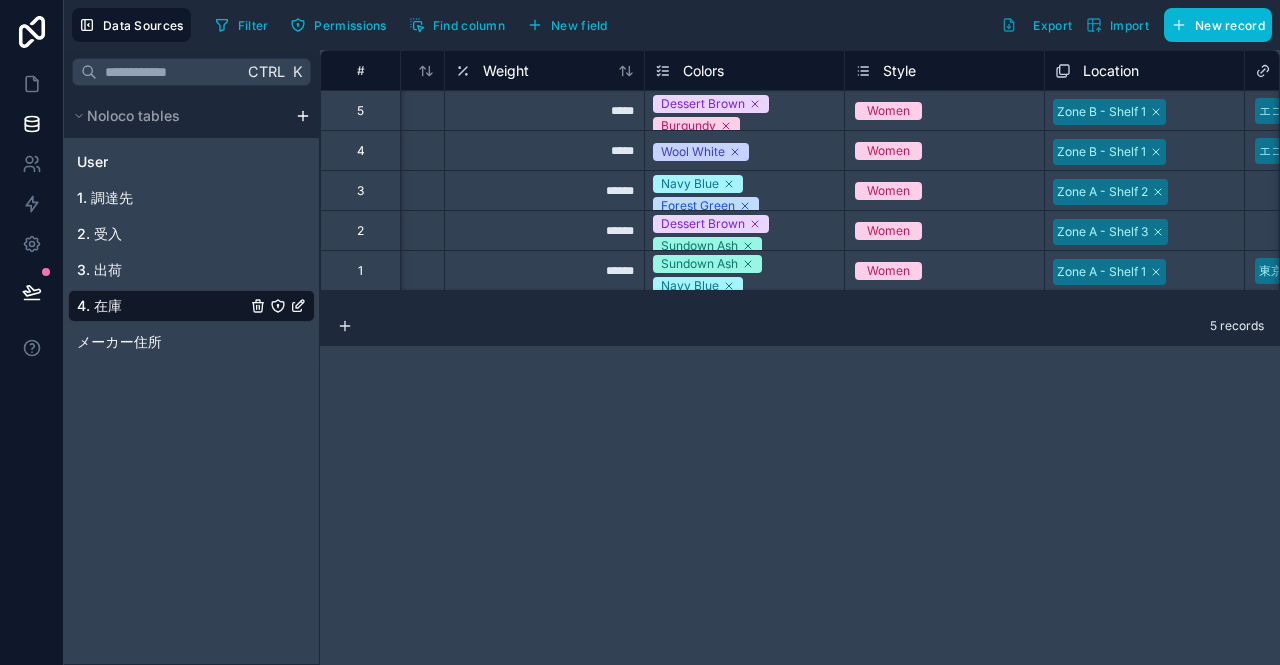 scroll, scrollTop: 0, scrollLeft: 578, axis: horizontal 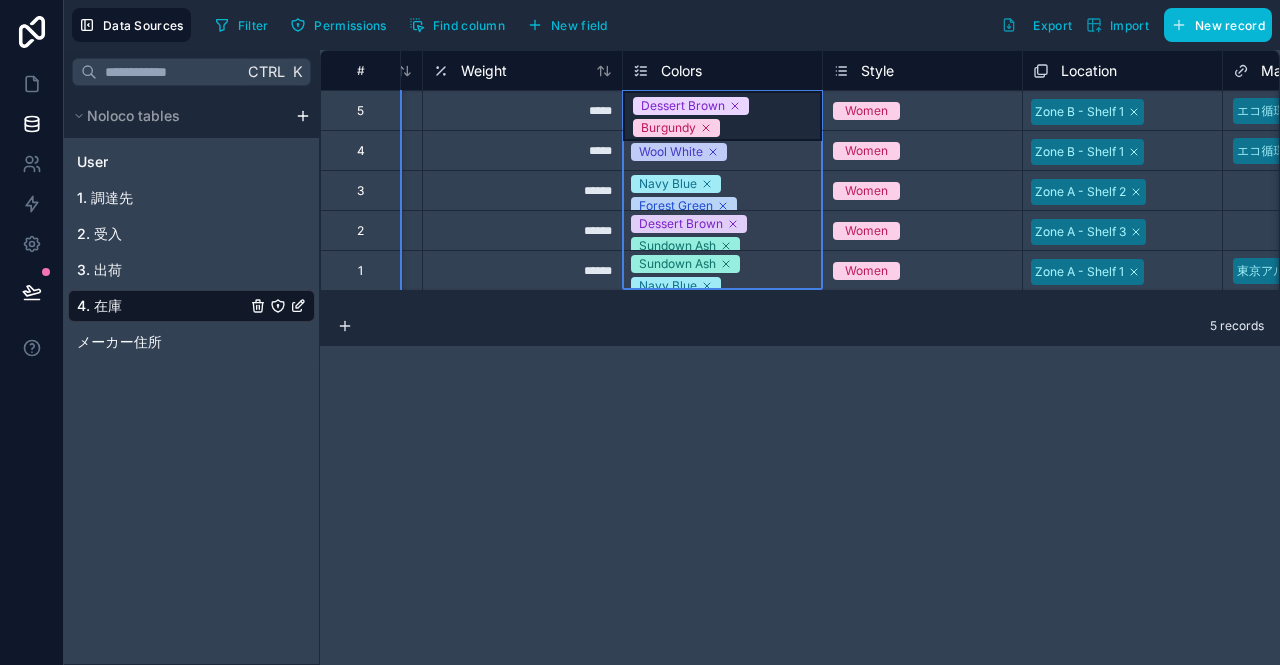click on "Colors" at bounding box center [722, 70] 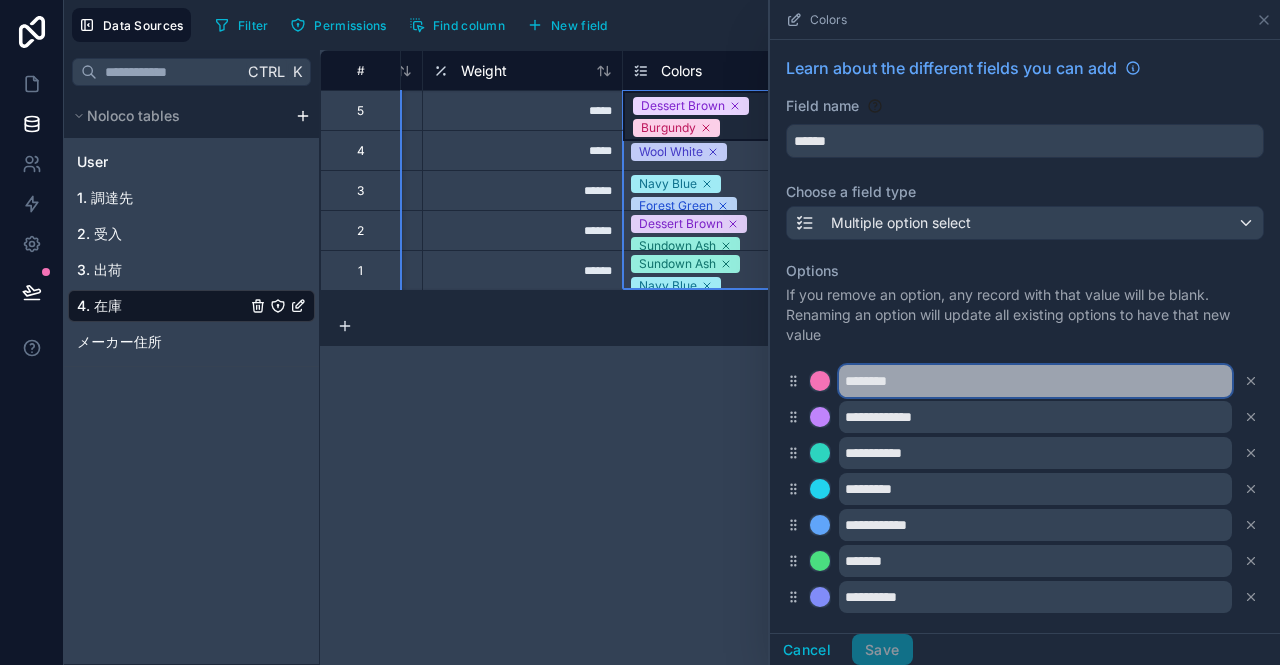 click on "********" at bounding box center [1035, 381] 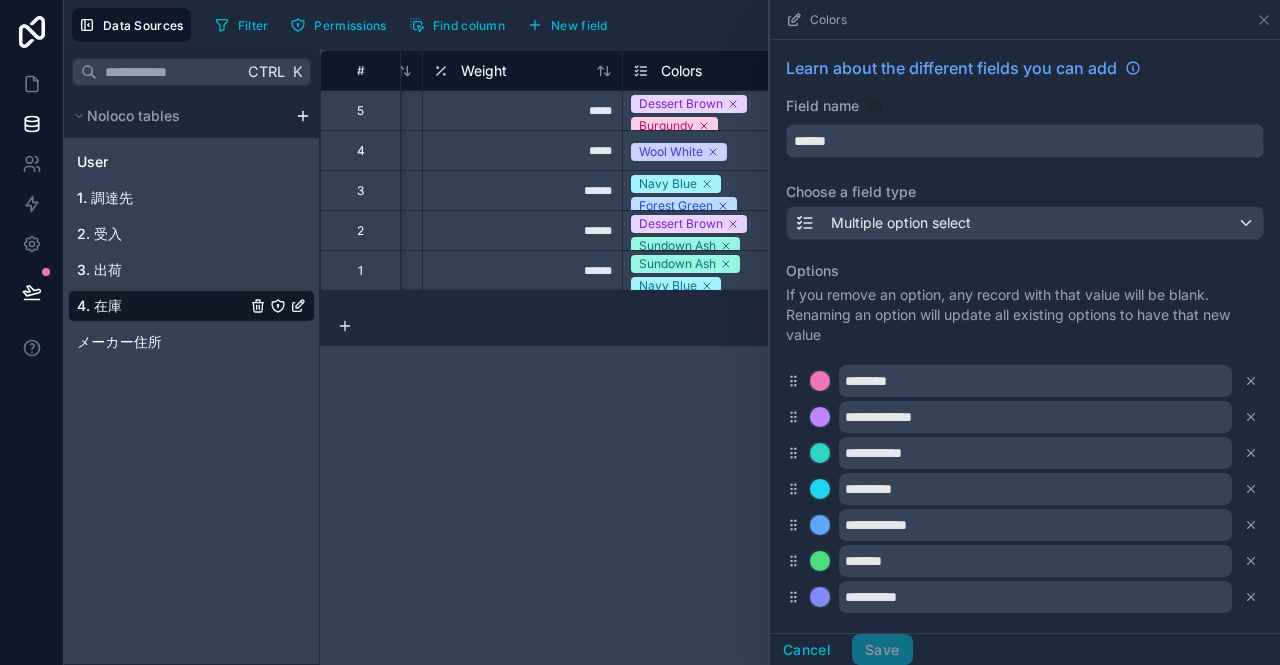 drag, startPoint x: 840, startPoint y: 144, endPoint x: 796, endPoint y: 143, distance: 44.011364 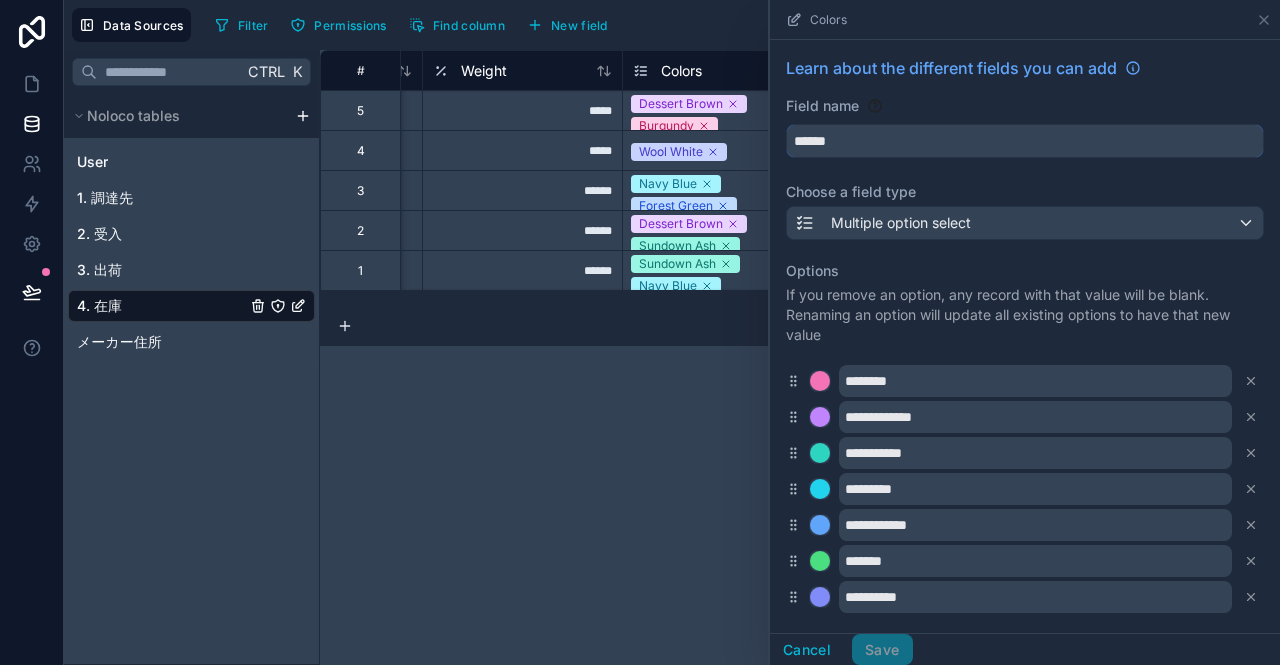 click on "******" at bounding box center [1025, 141] 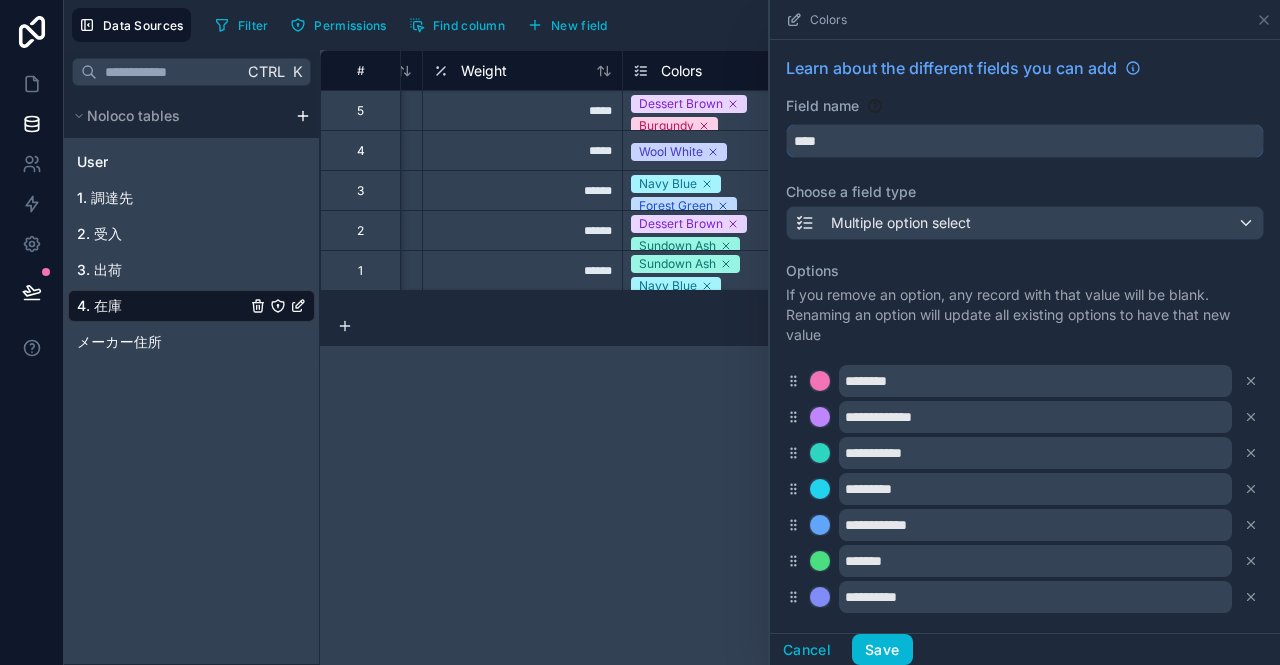 type on "****" 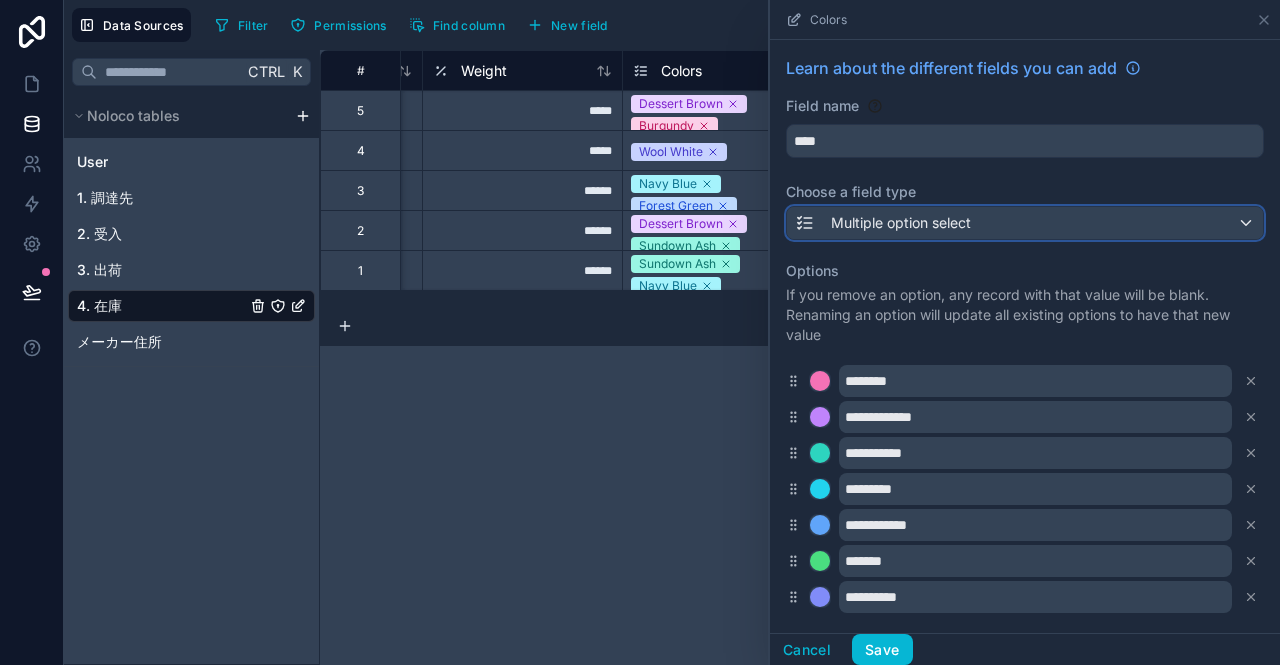click on "Multiple option select" at bounding box center (901, 223) 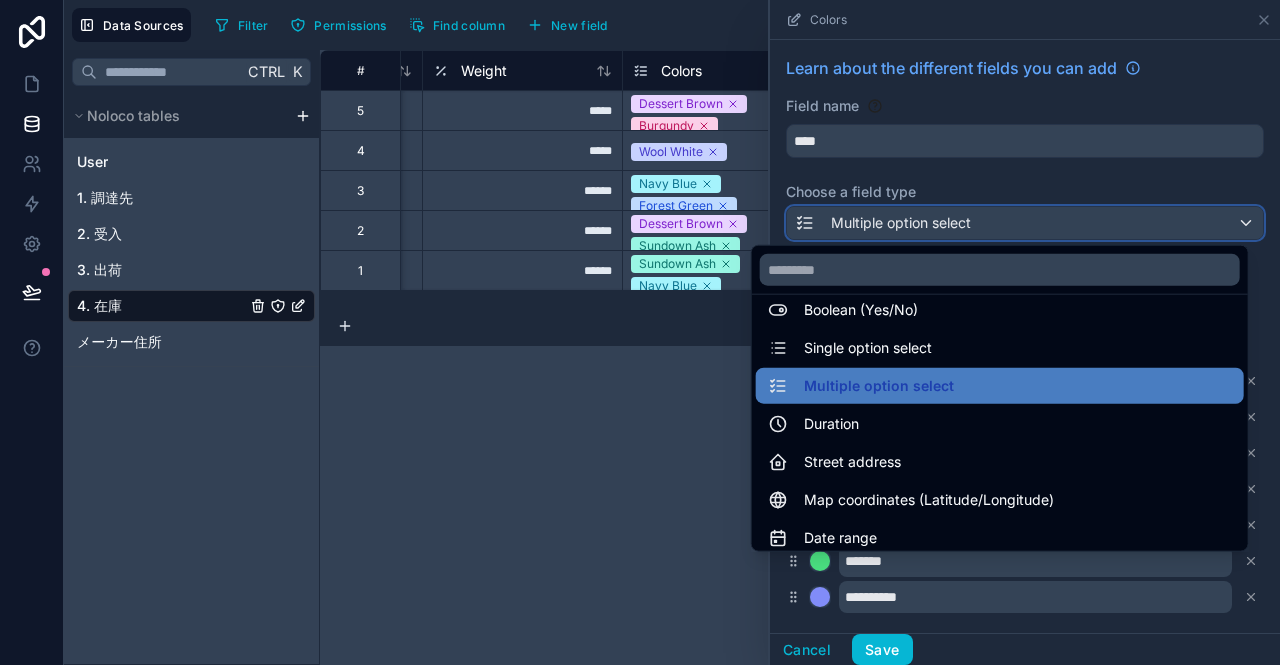scroll, scrollTop: 200, scrollLeft: 0, axis: vertical 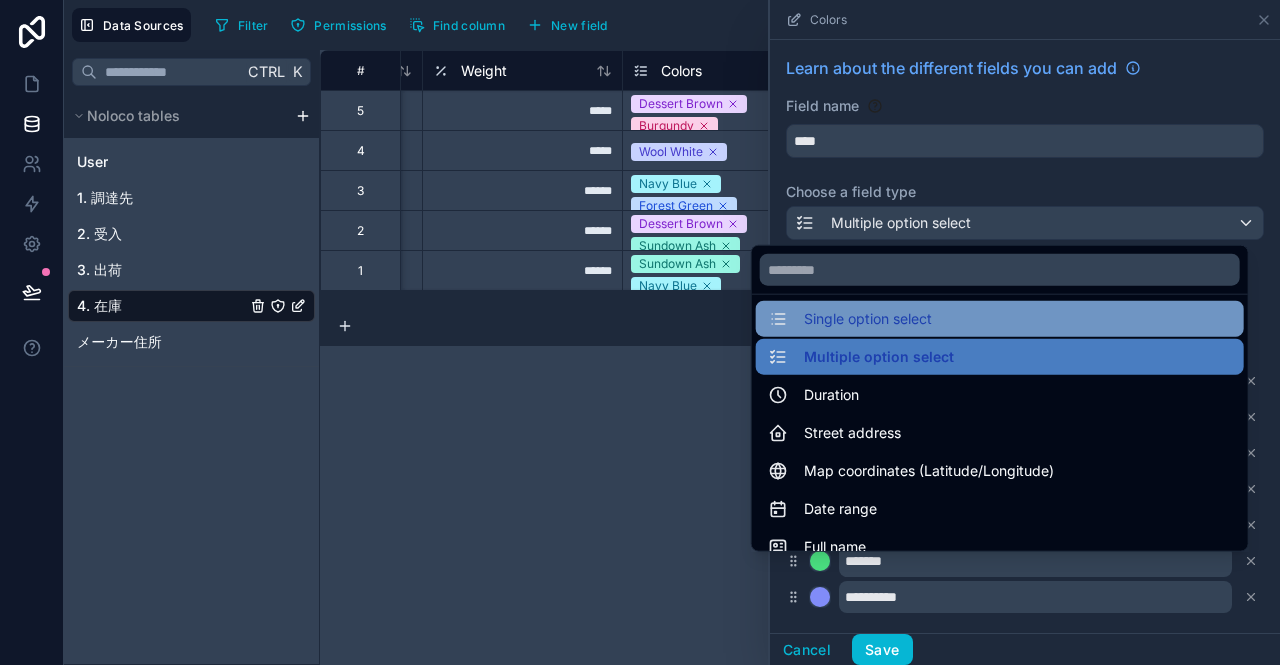 click on "Single option select" at bounding box center (868, 319) 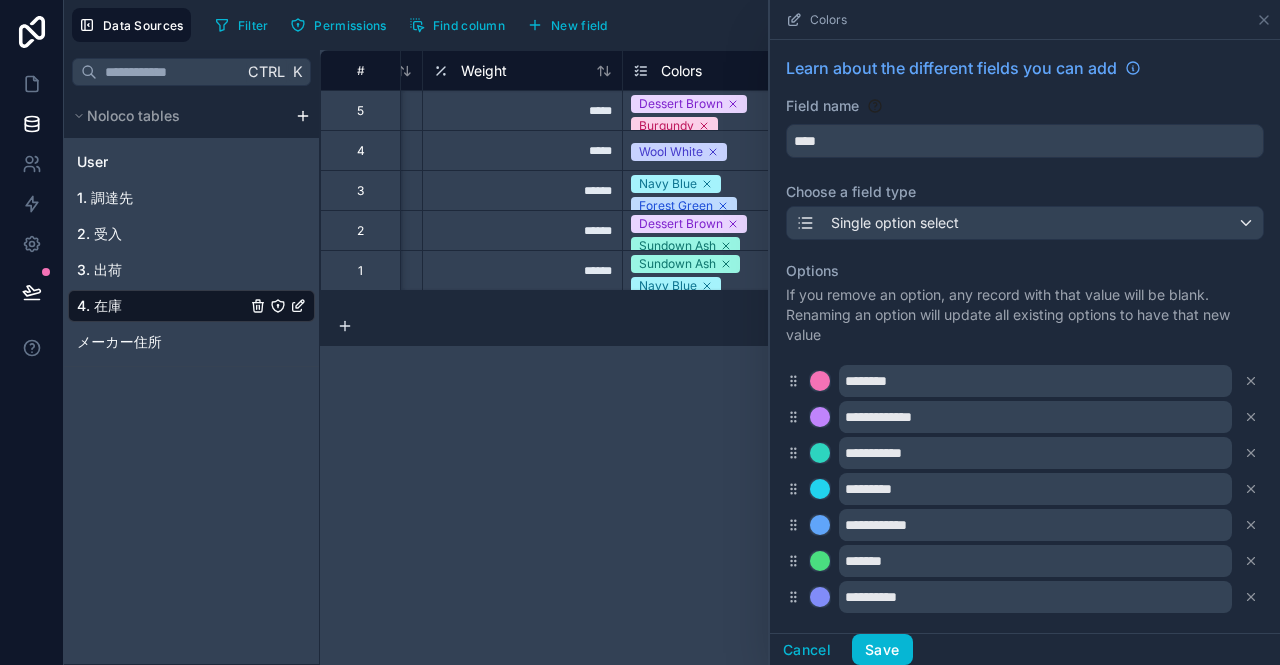 click on "**********" at bounding box center [1025, 489] 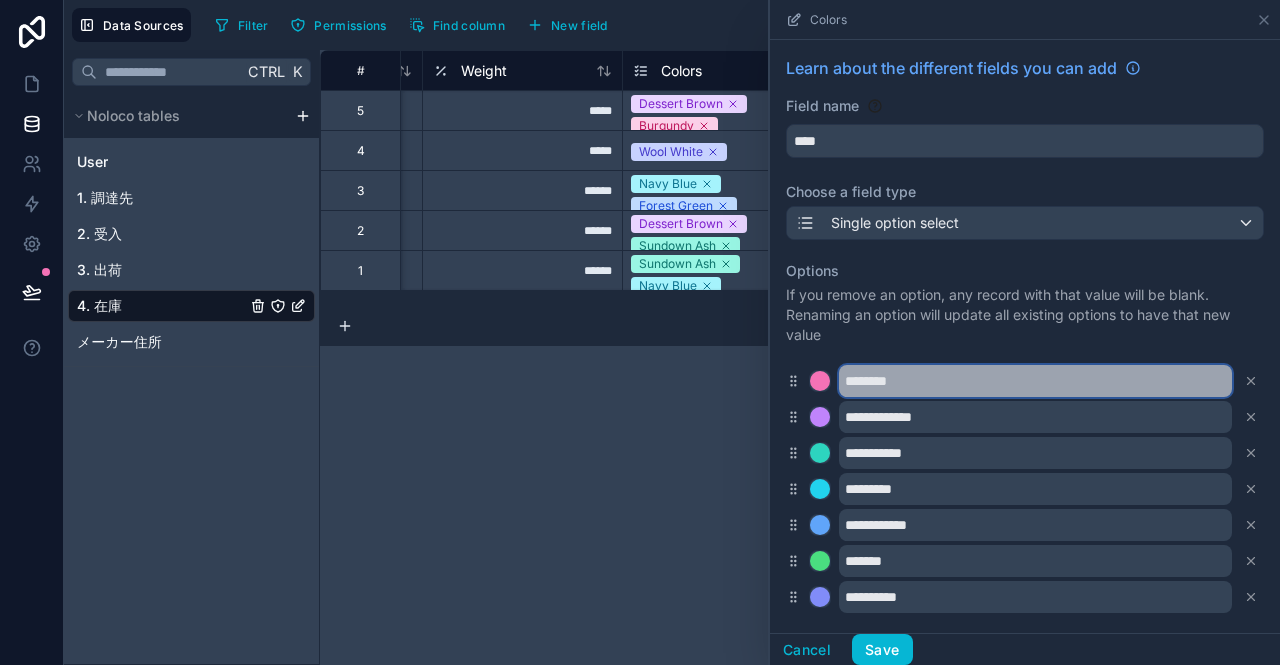click on "********" at bounding box center (1035, 381) 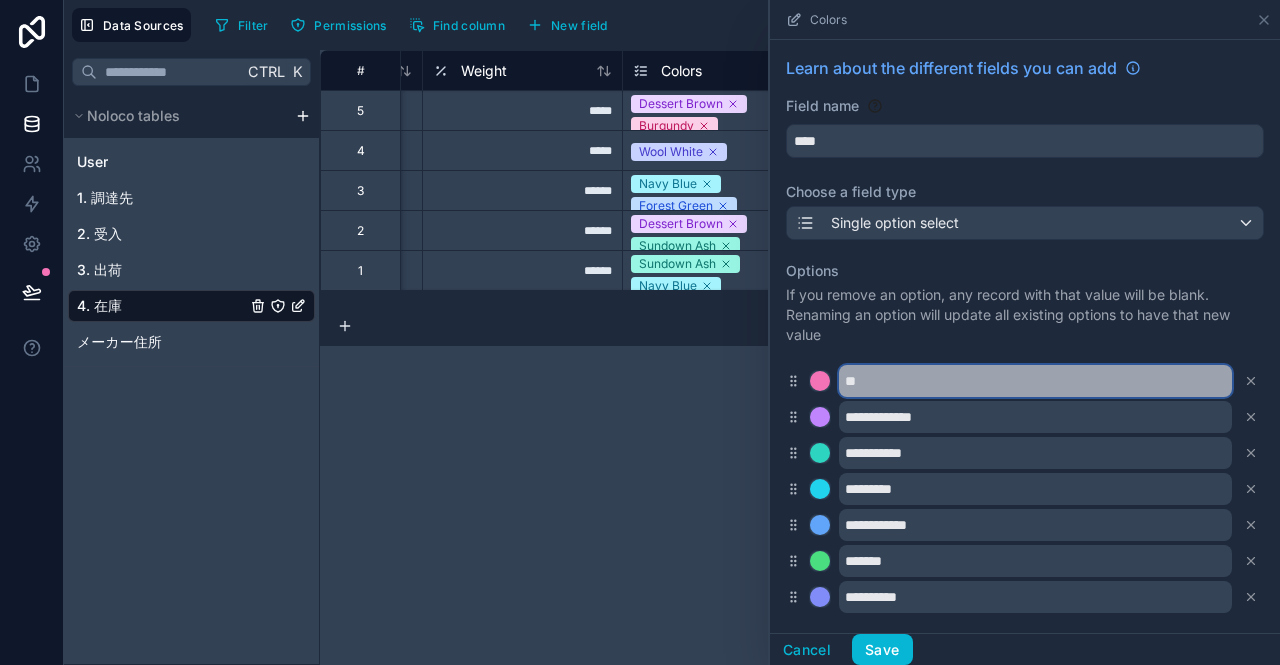 type on "*" 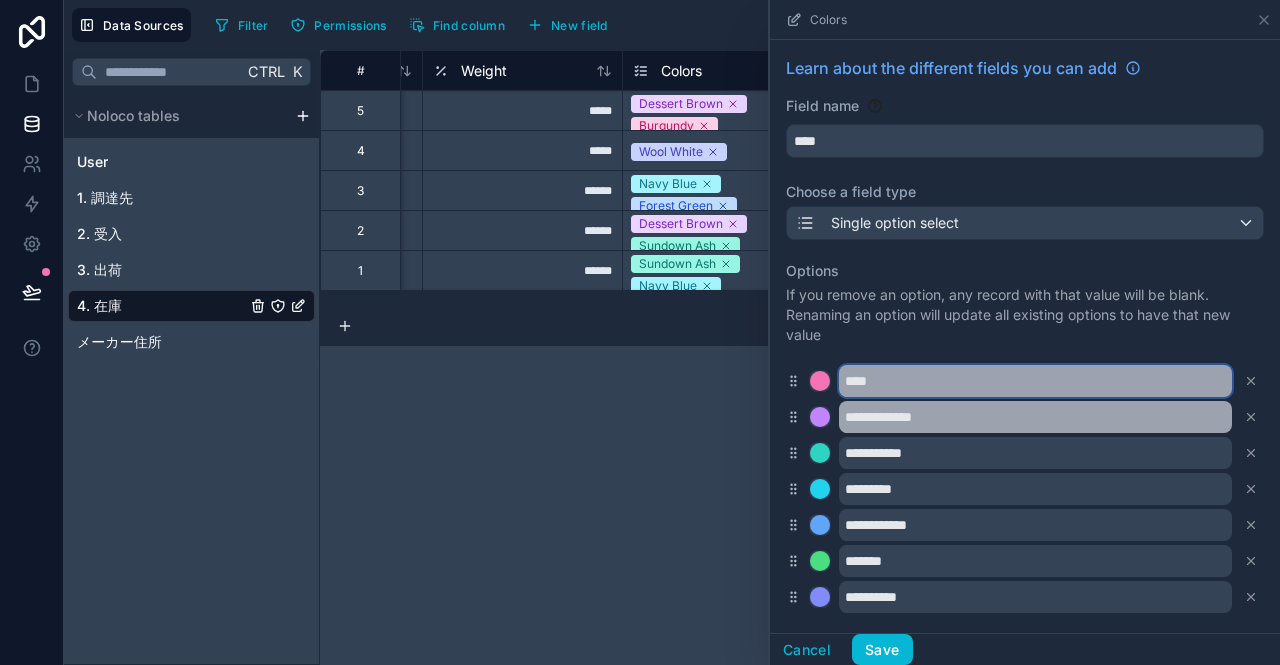 type on "****" 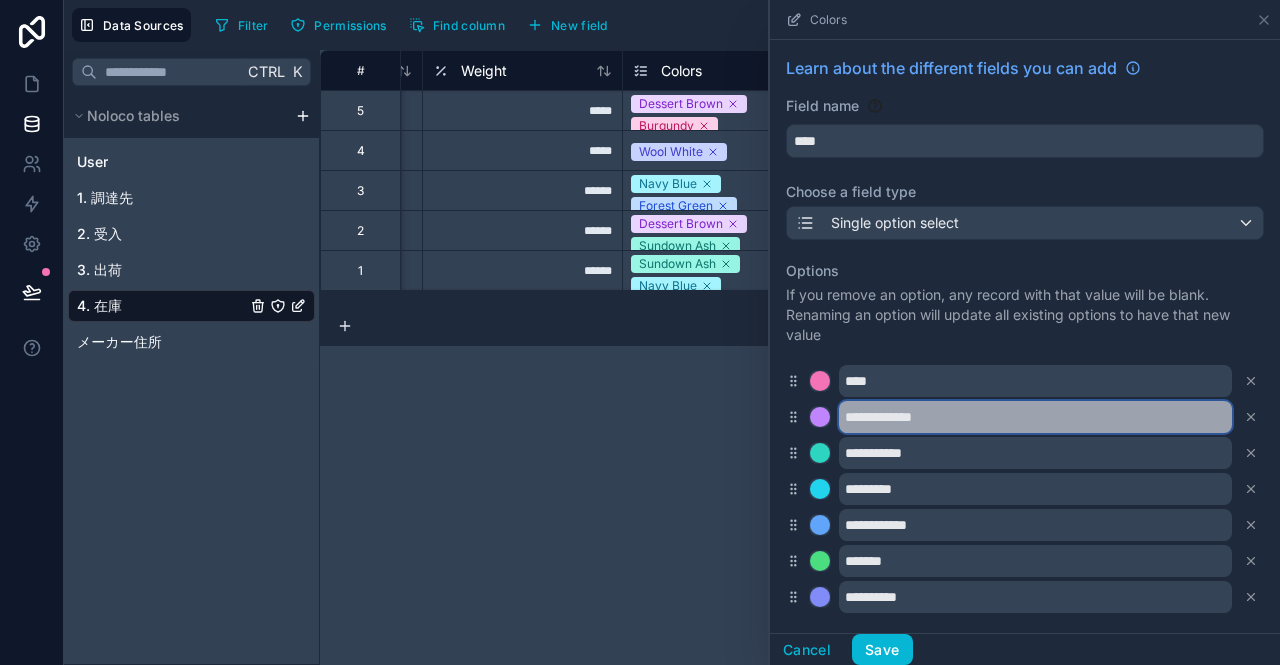 click on "**********" at bounding box center (1035, 417) 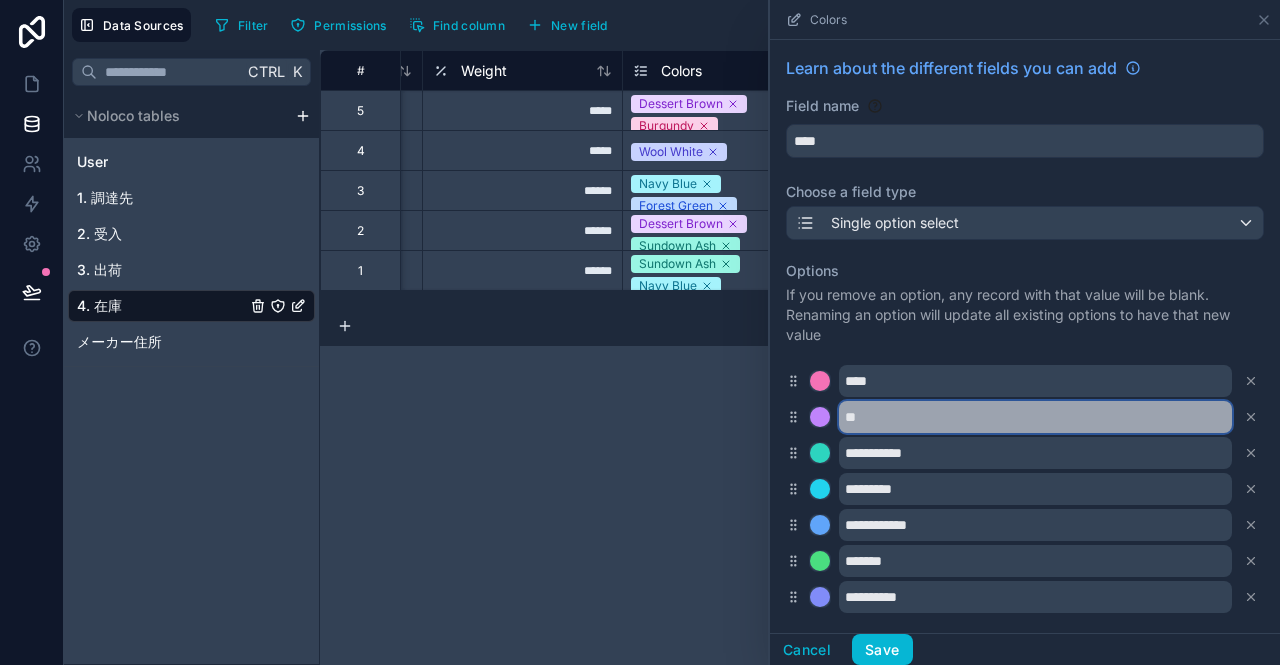 type on "*" 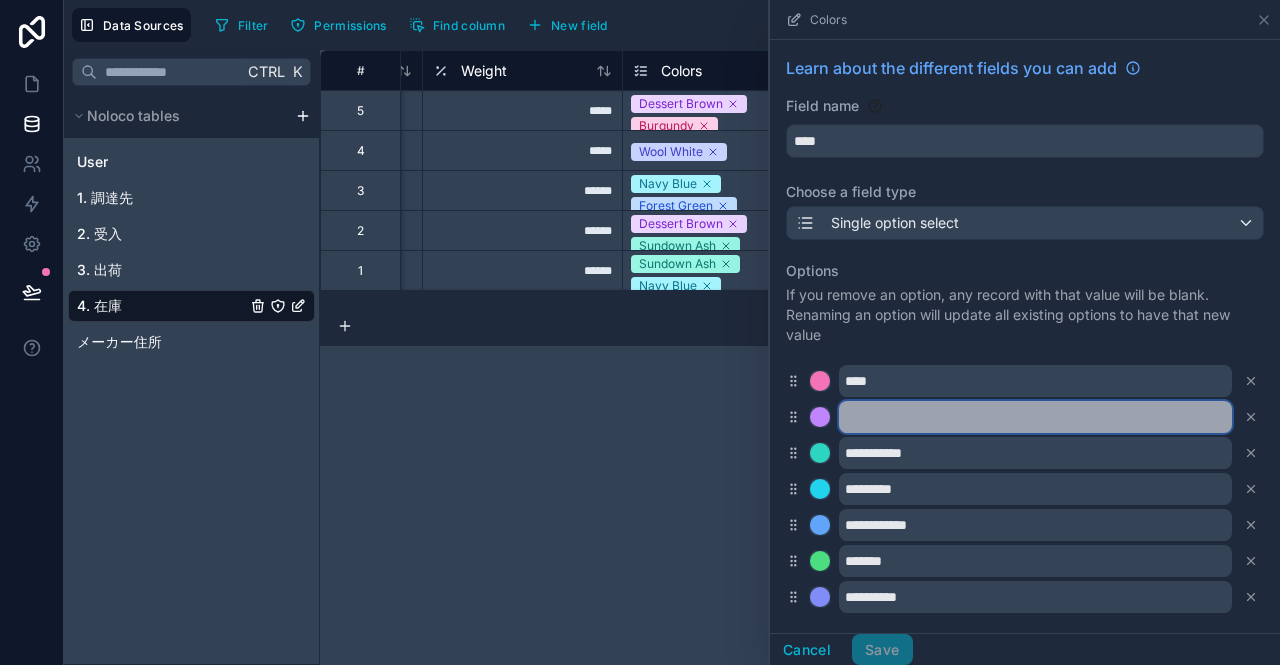 type on "*" 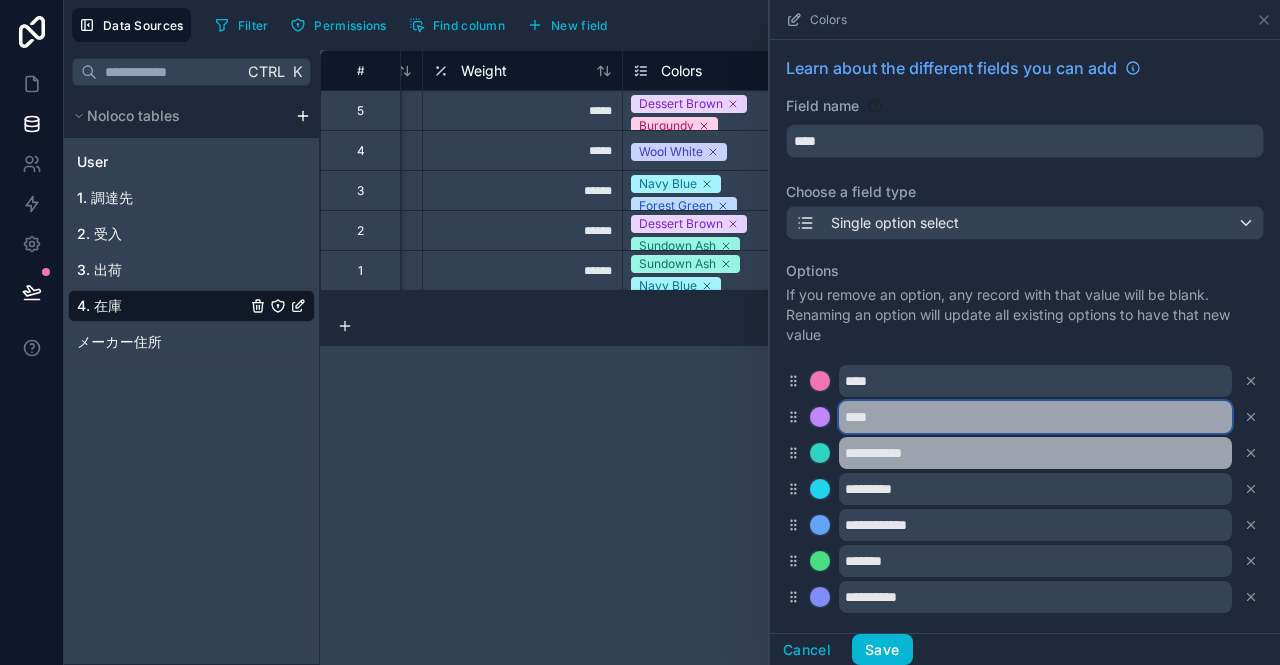 type on "****" 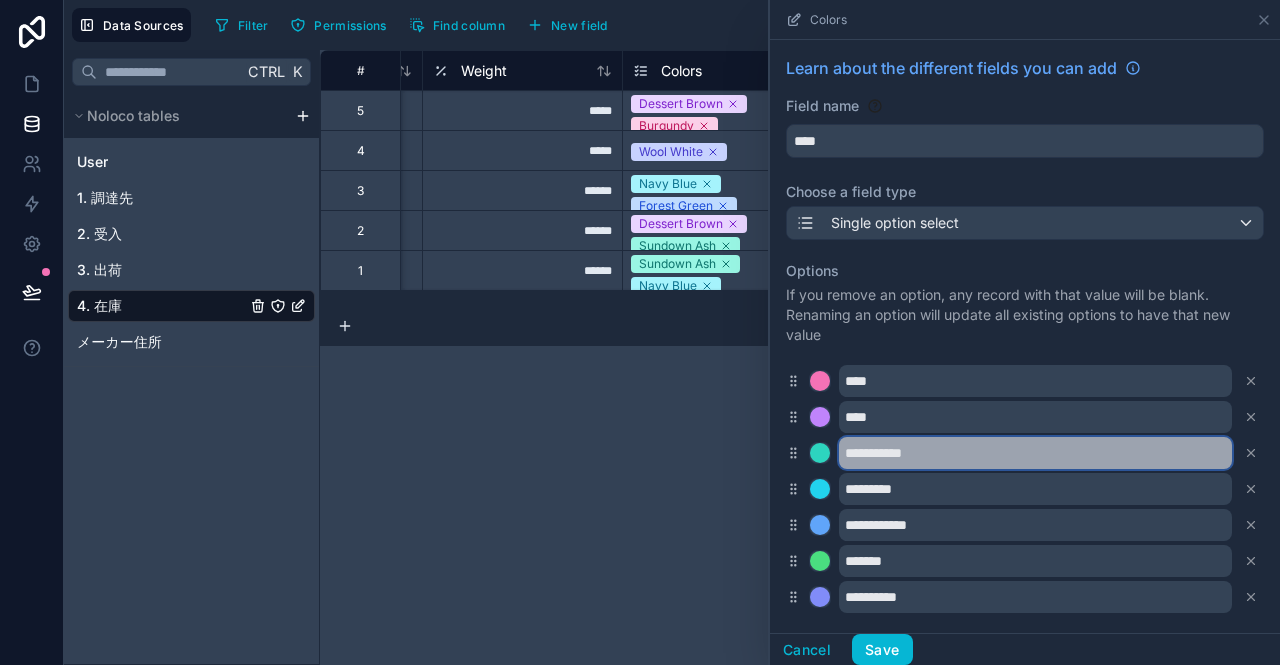 click on "**********" at bounding box center (1035, 453) 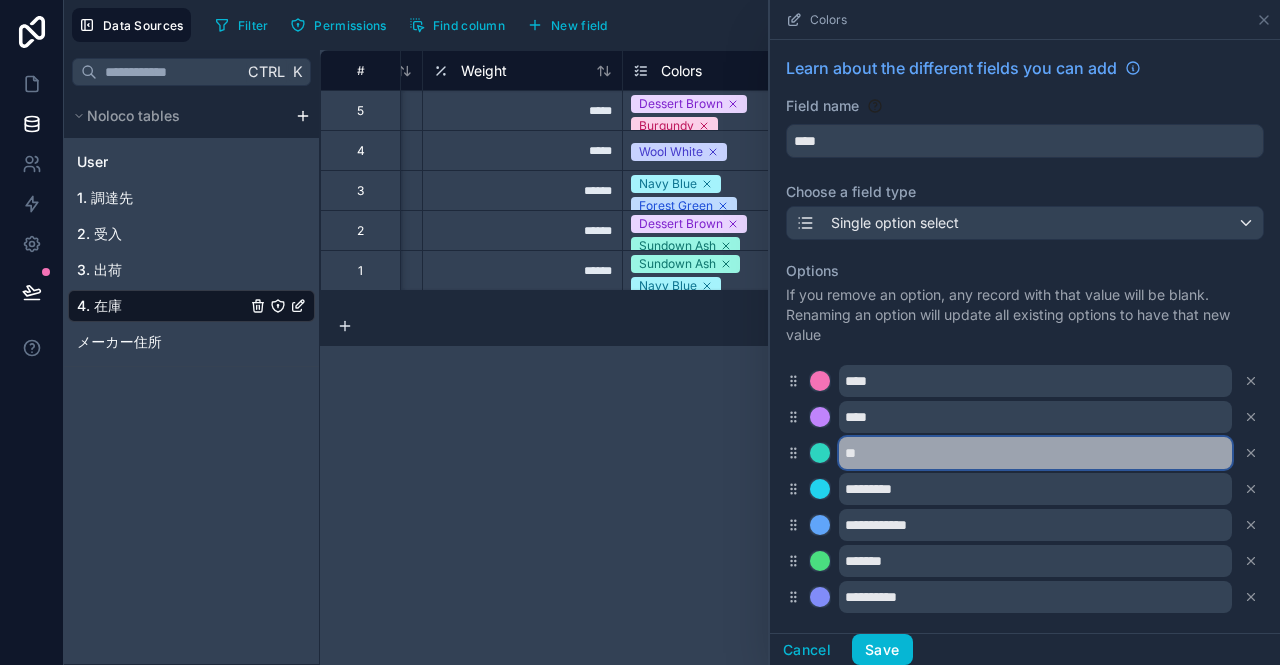 type on "*" 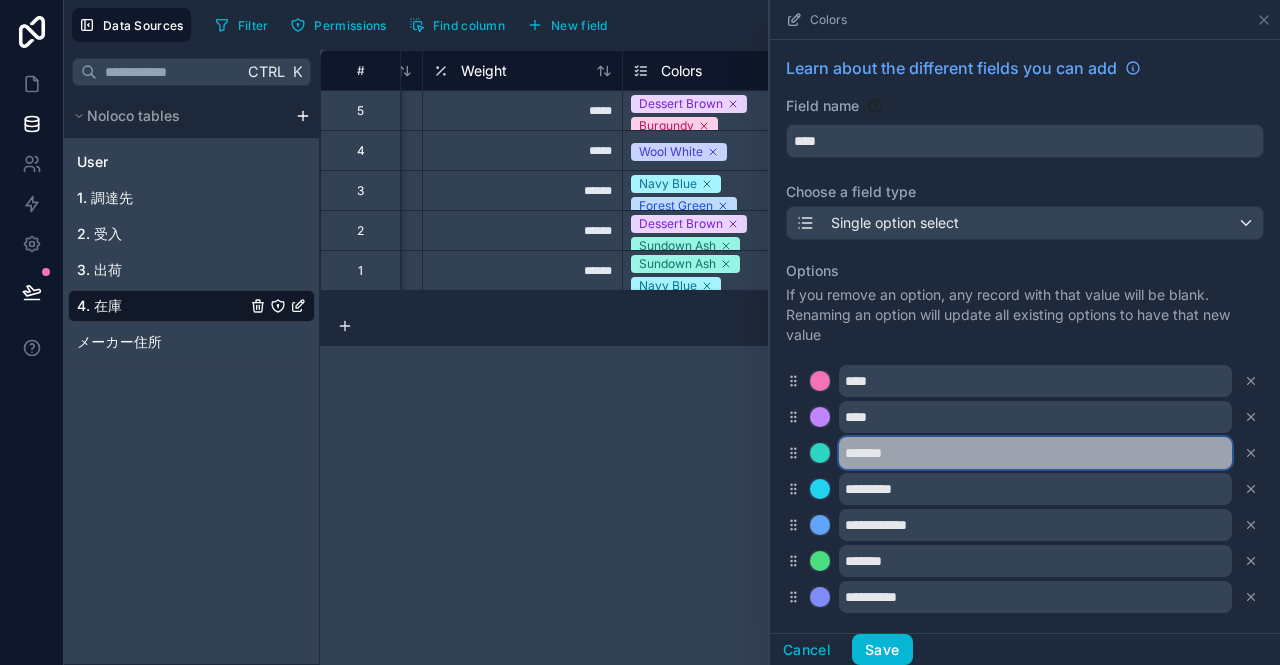 type on "*******" 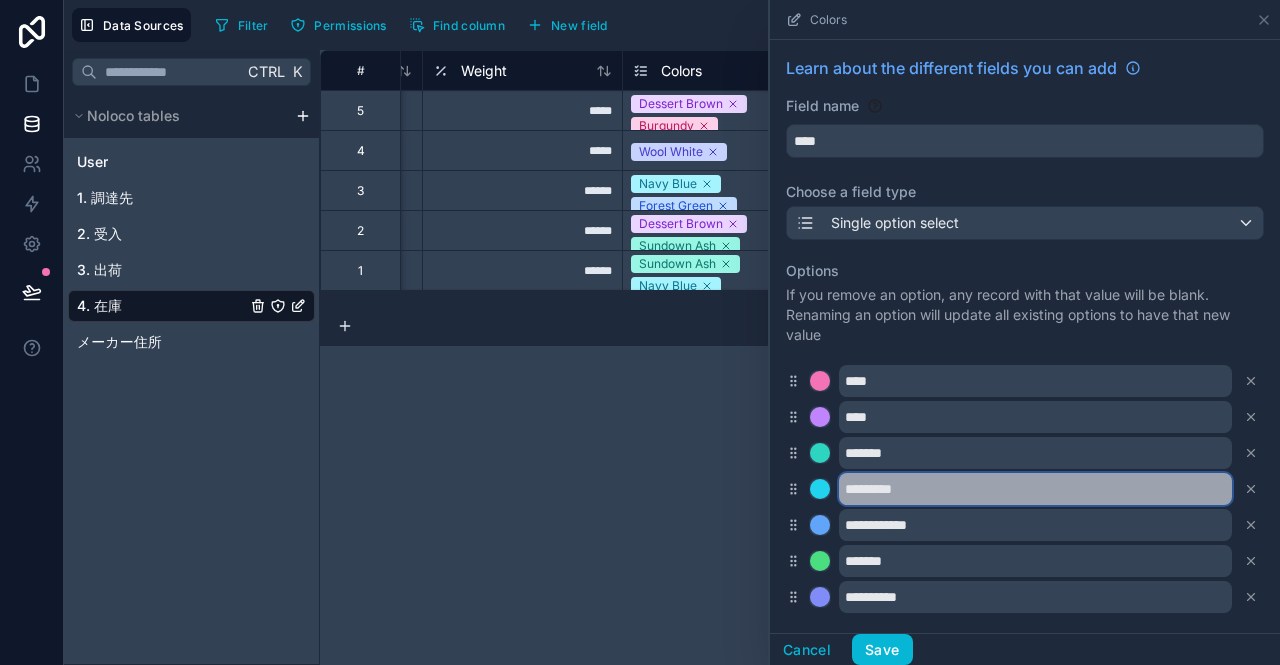 click on "*********" at bounding box center (1035, 489) 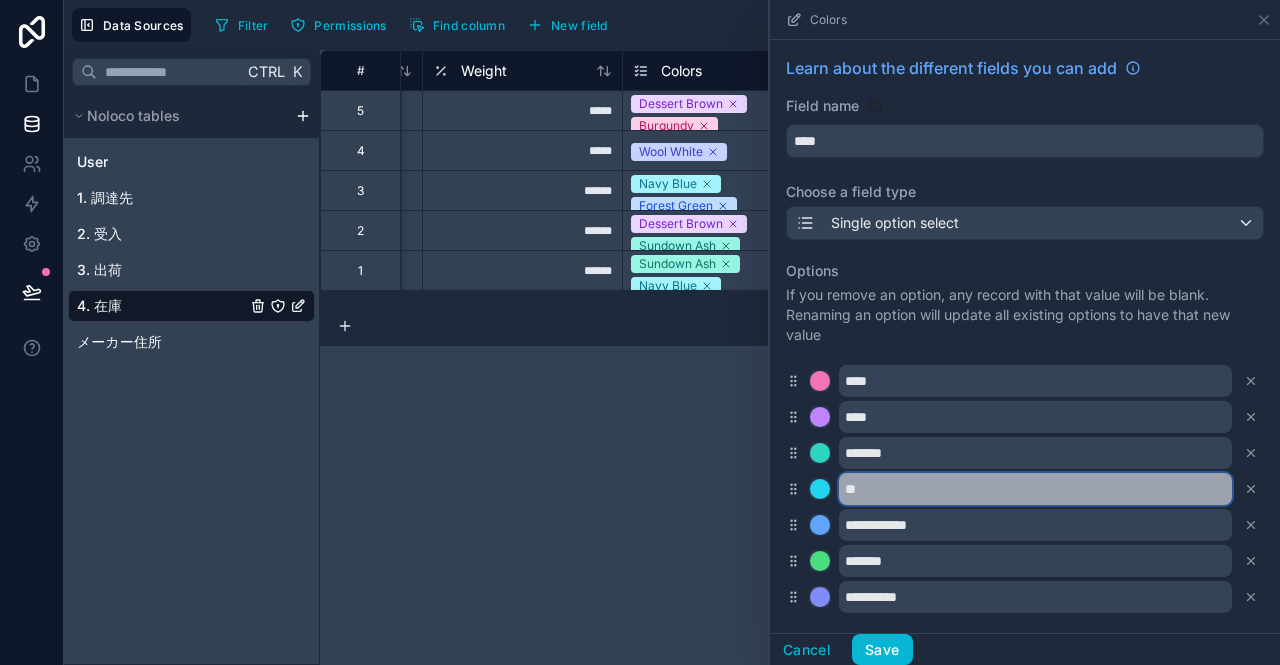 type on "*" 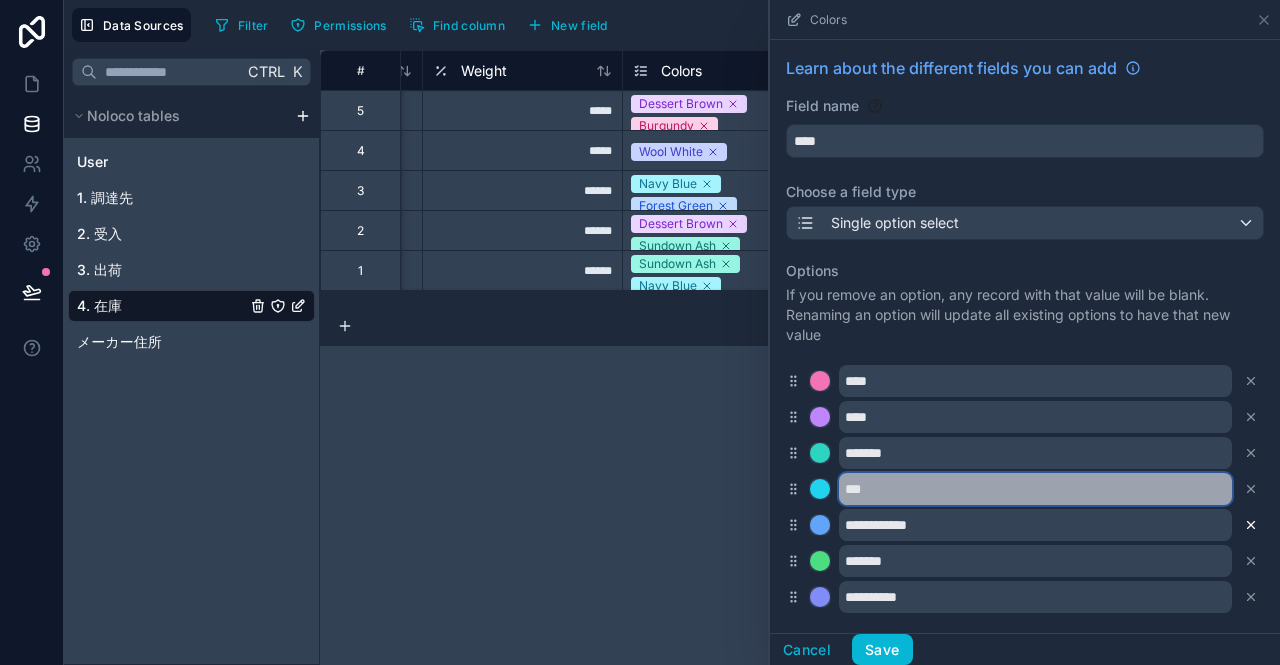 type on "***" 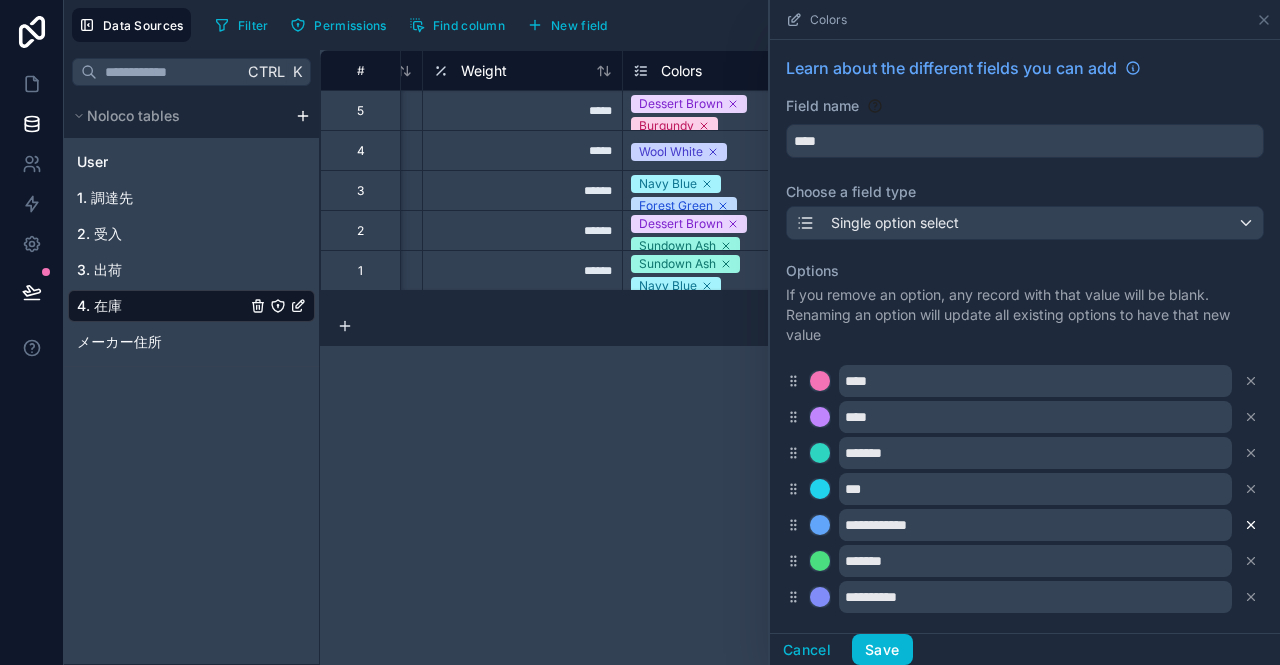 click 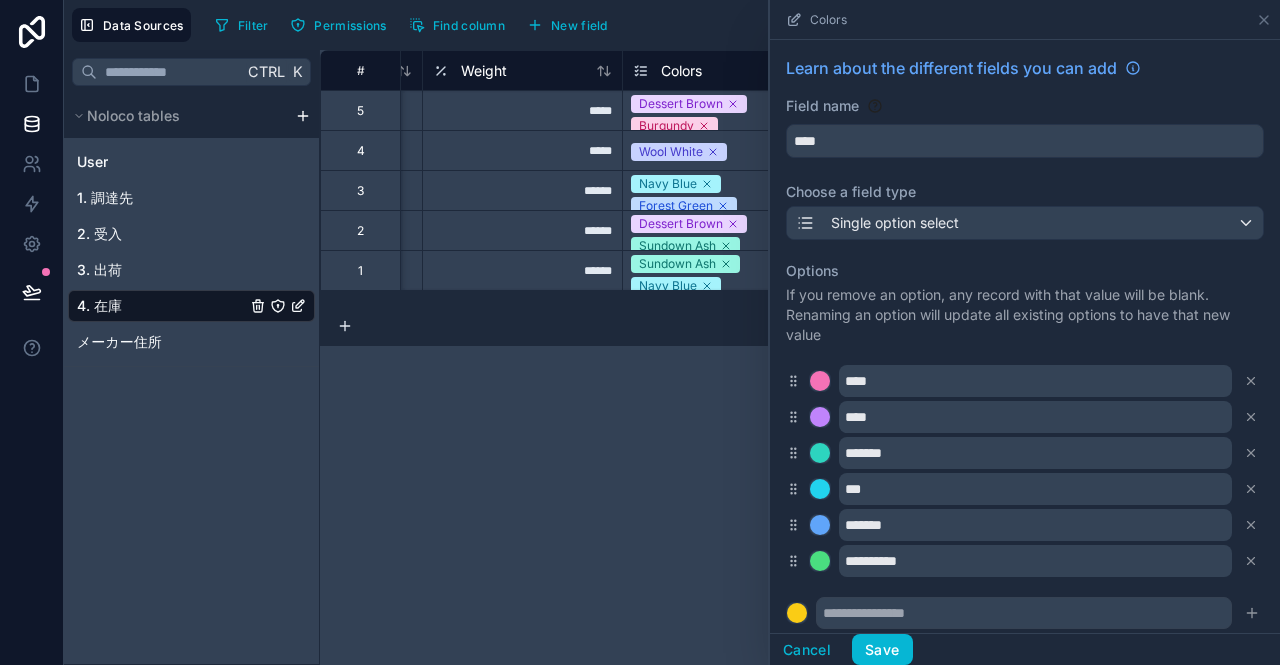 click 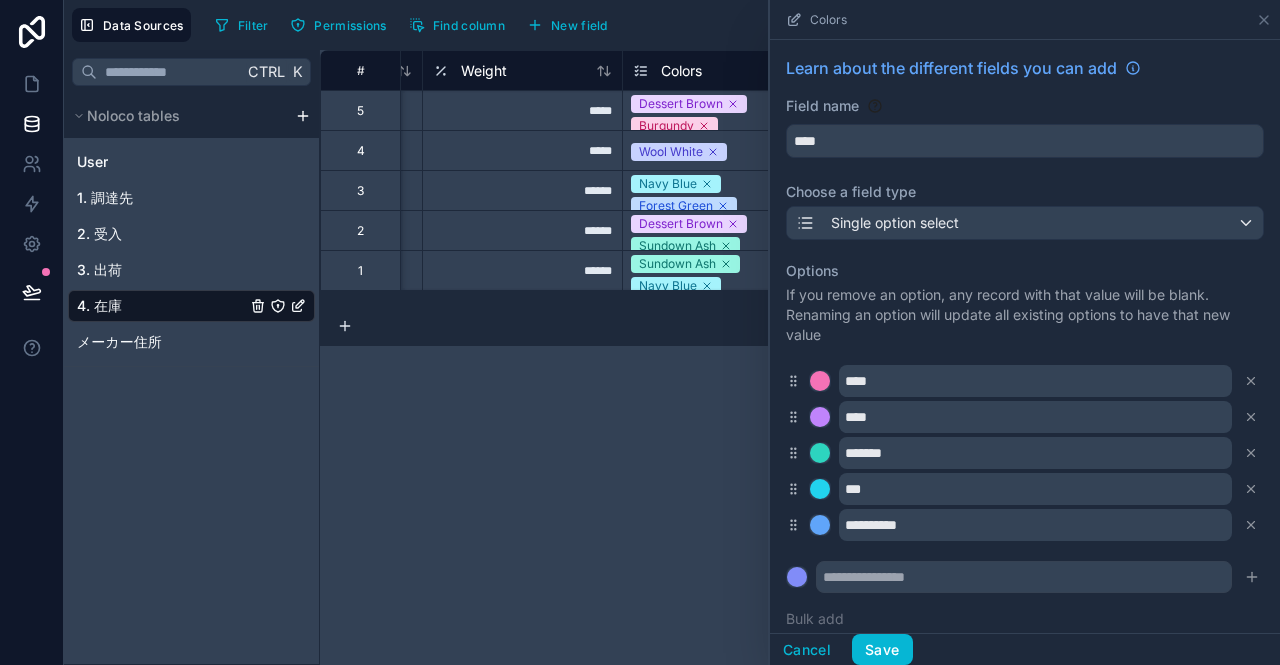 click 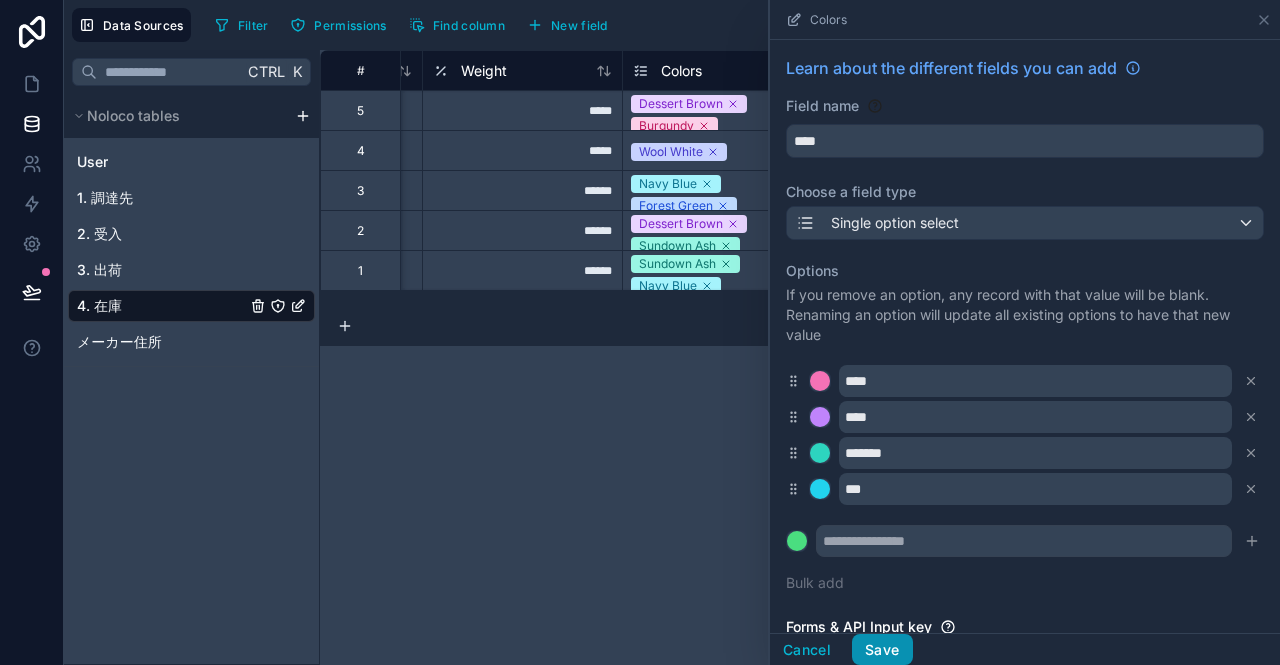 click on "Save" at bounding box center (882, 650) 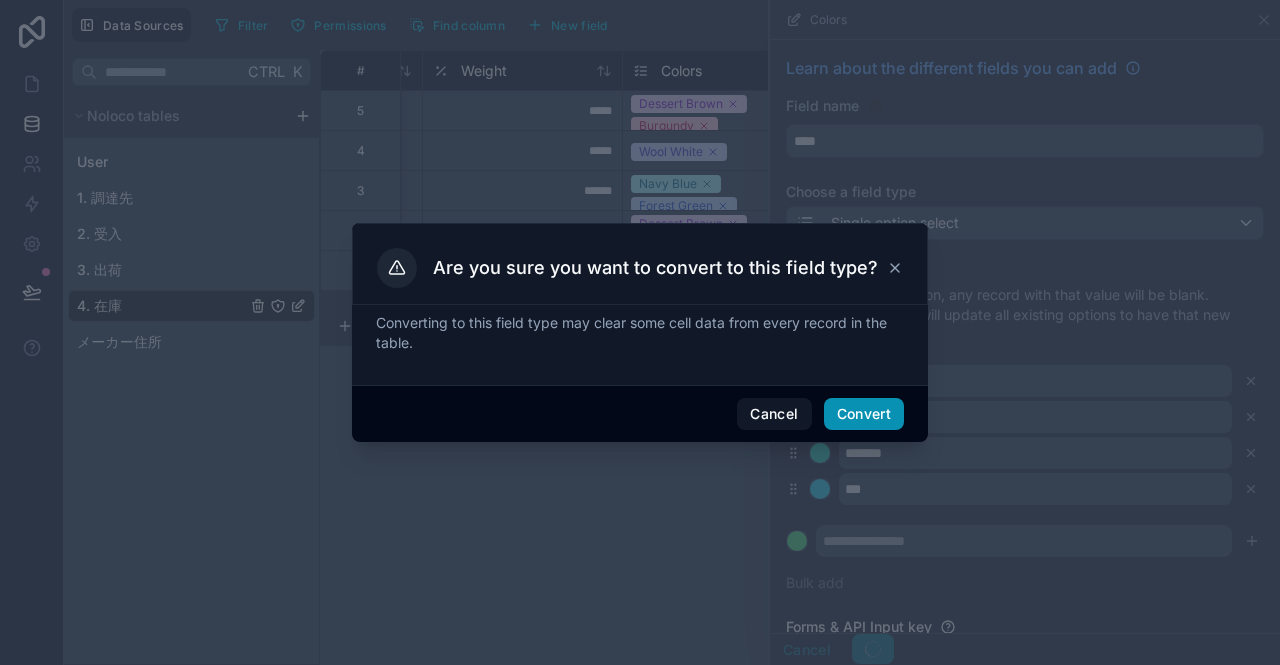 click on "Convert" at bounding box center [864, 414] 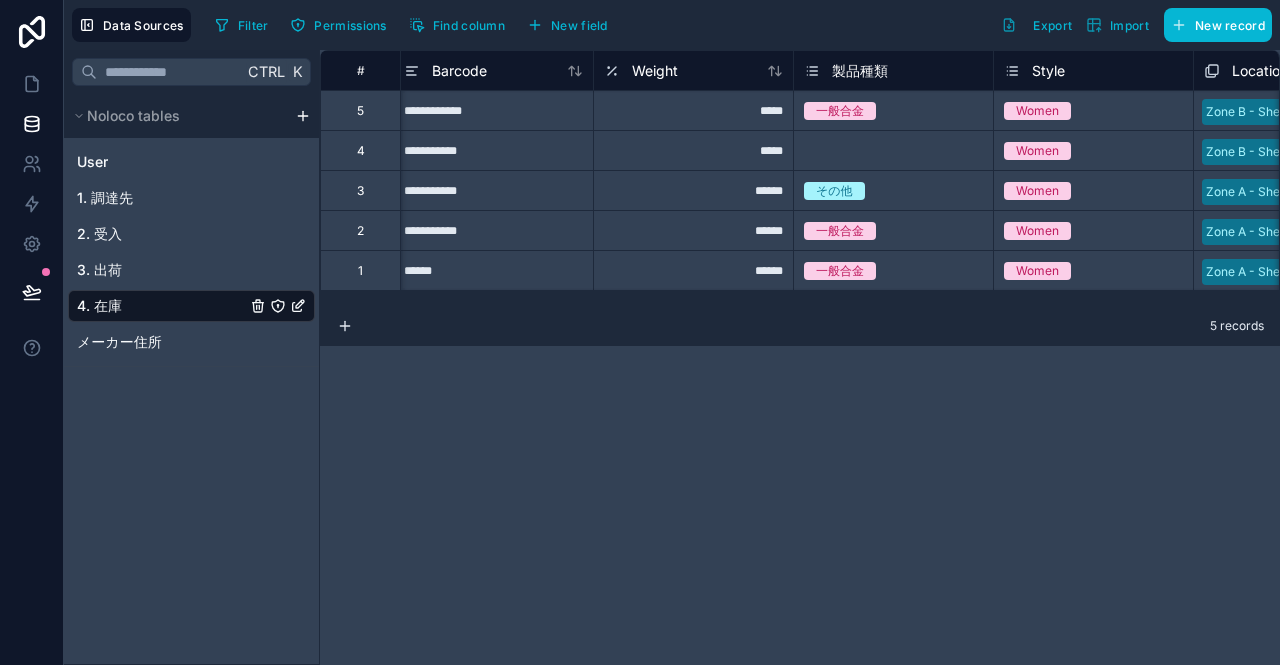 scroll, scrollTop: 0, scrollLeft: 454, axis: horizontal 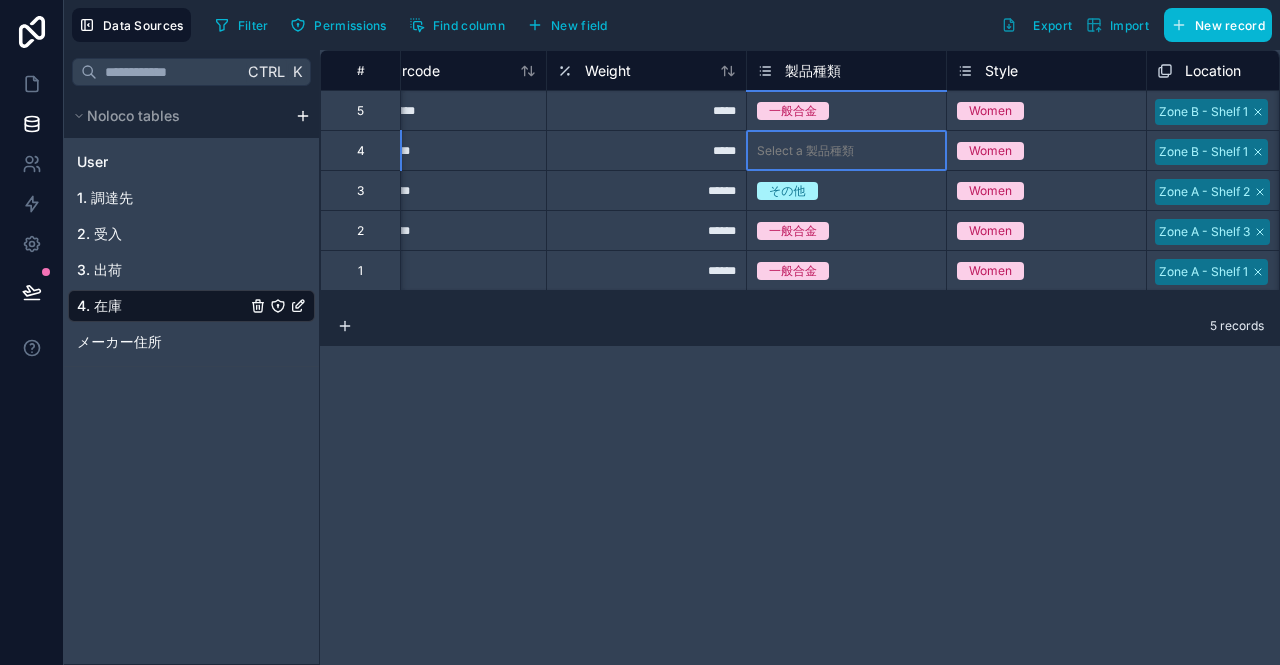 click on "Select a 製品種類" at bounding box center [805, 151] 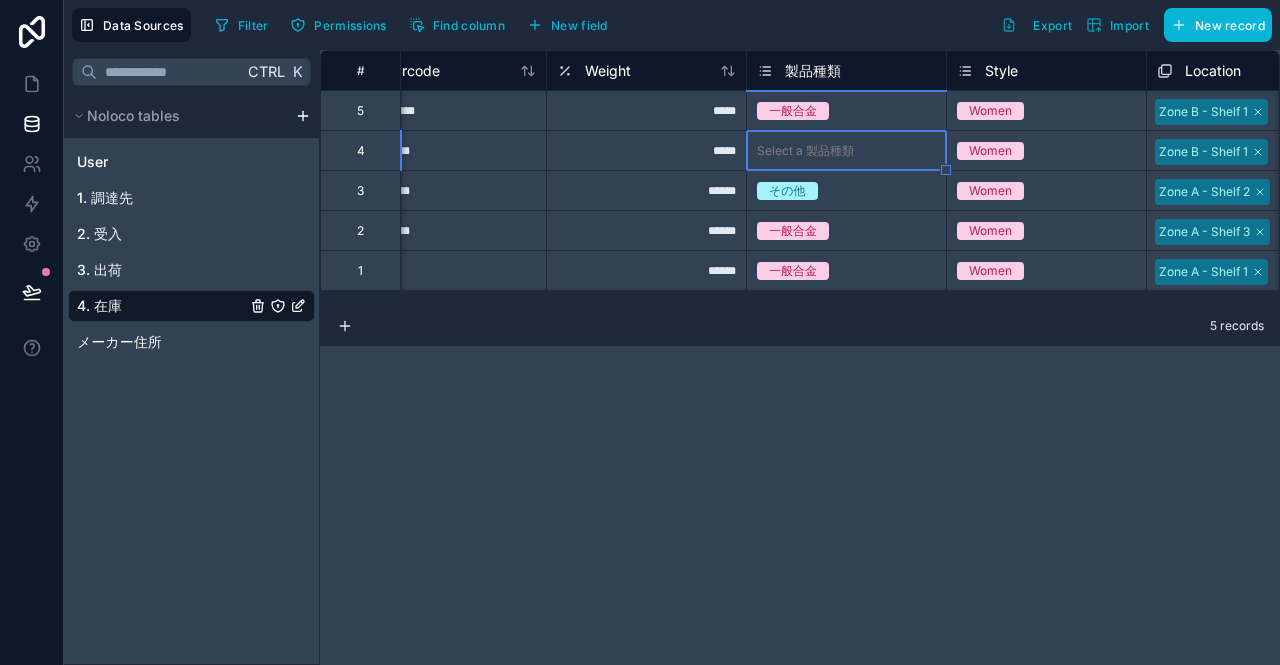 click on "Select a 製品種類" at bounding box center [805, 151] 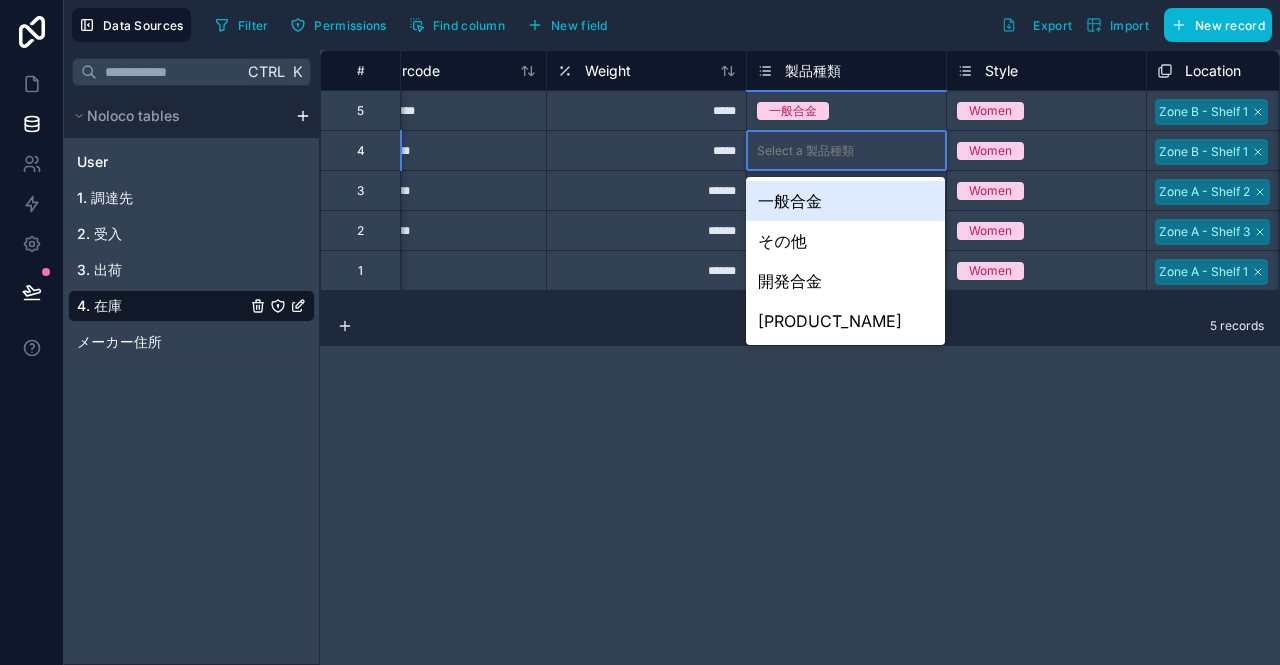 click on "Select a 製品種類" at bounding box center [805, 151] 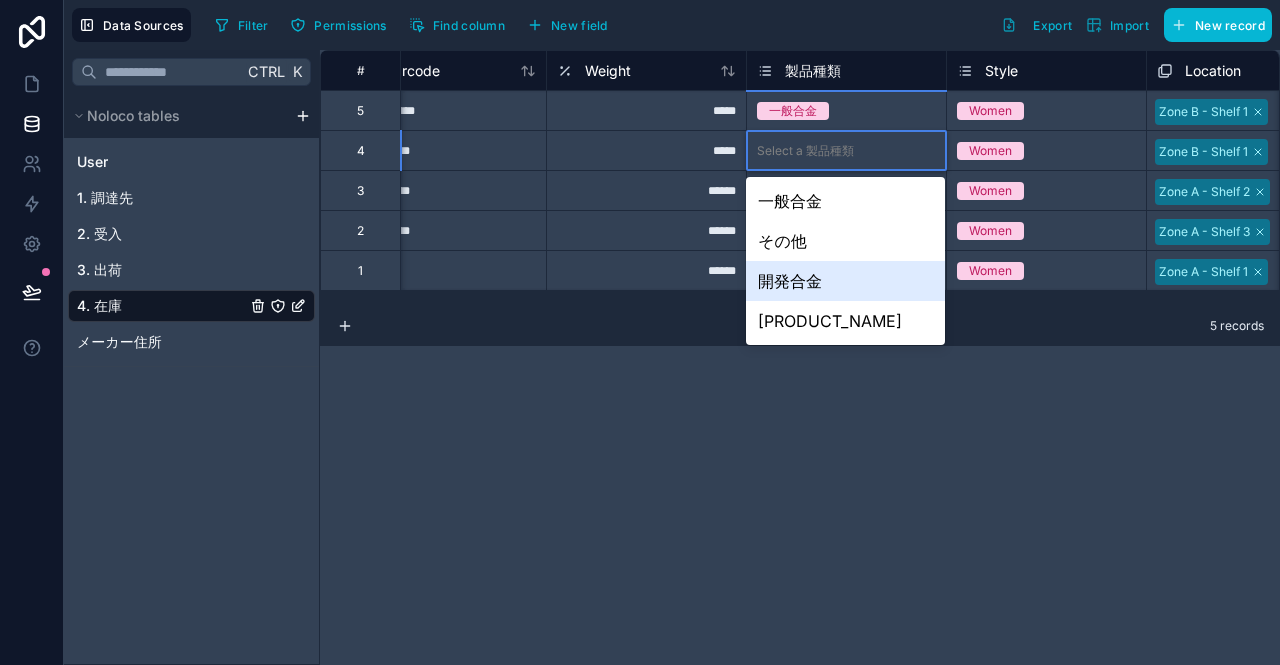 click on "開発合金" at bounding box center [845, 281] 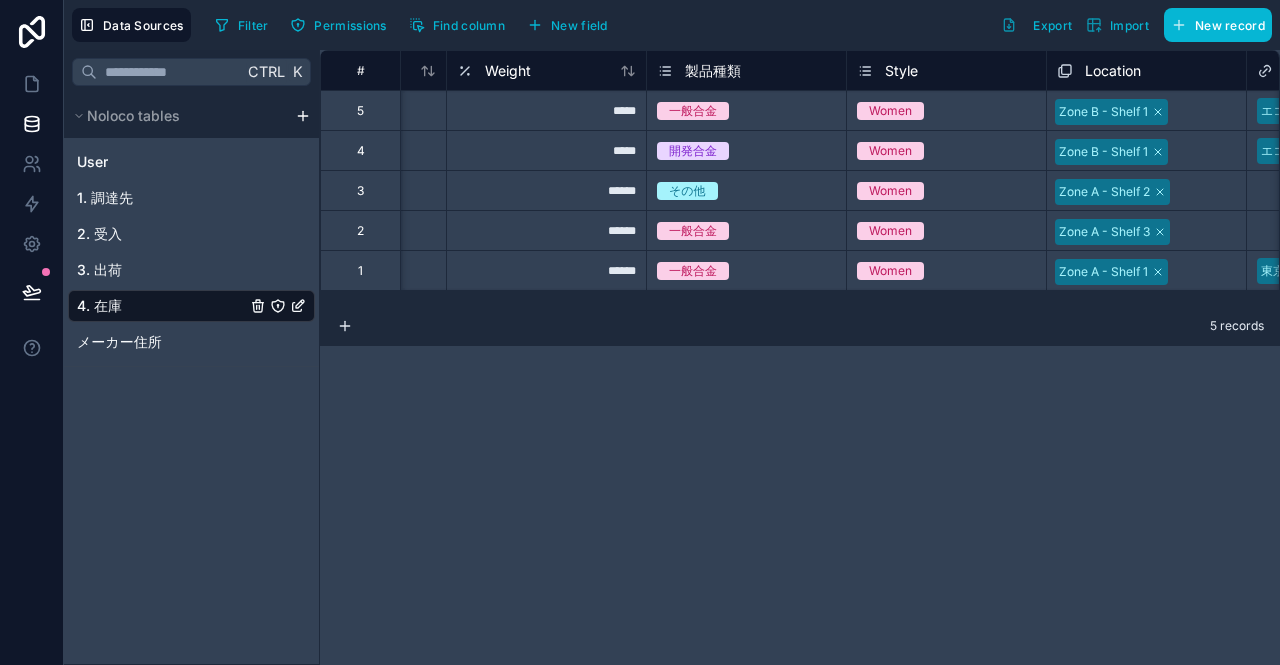 scroll, scrollTop: 0, scrollLeft: 668, axis: horizontal 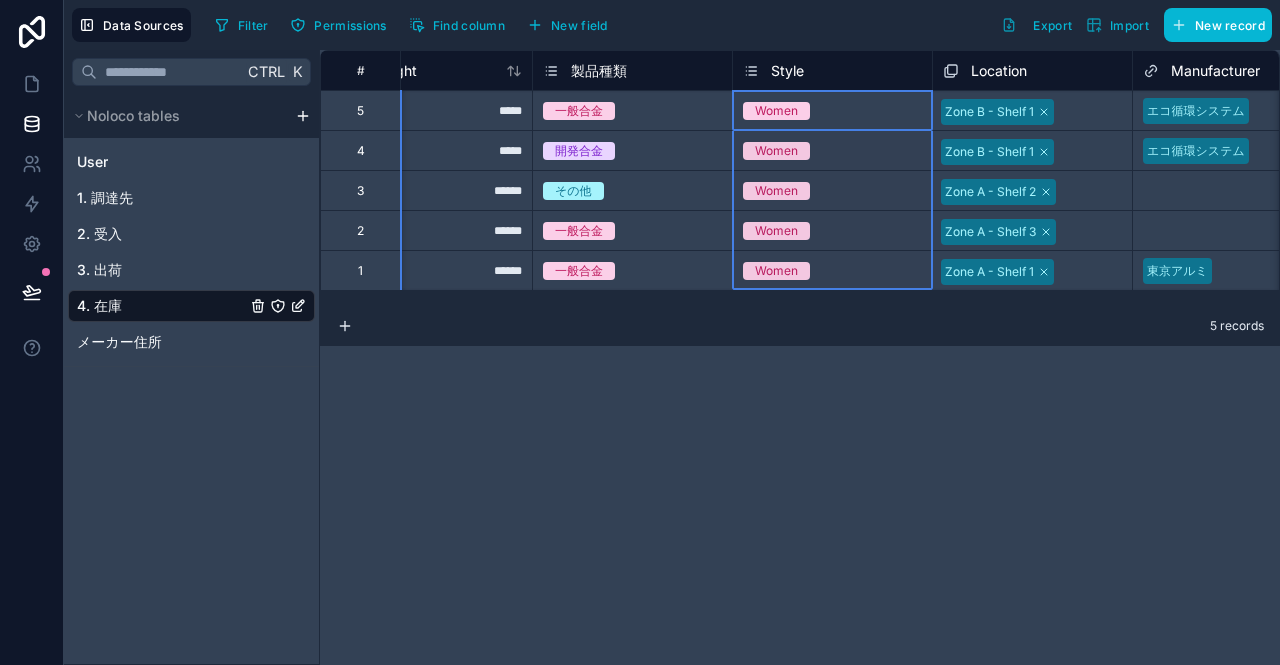 click on "Style" at bounding box center [832, 71] 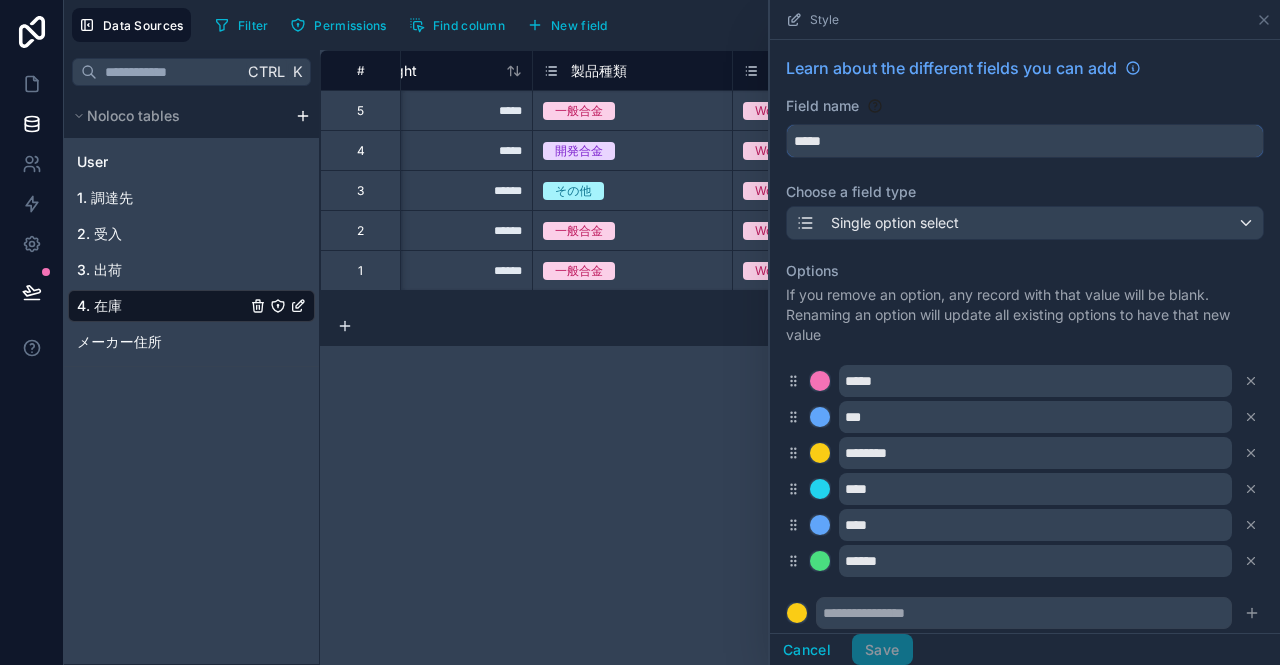 drag, startPoint x: 848, startPoint y: 143, endPoint x: 767, endPoint y: 133, distance: 81.61495 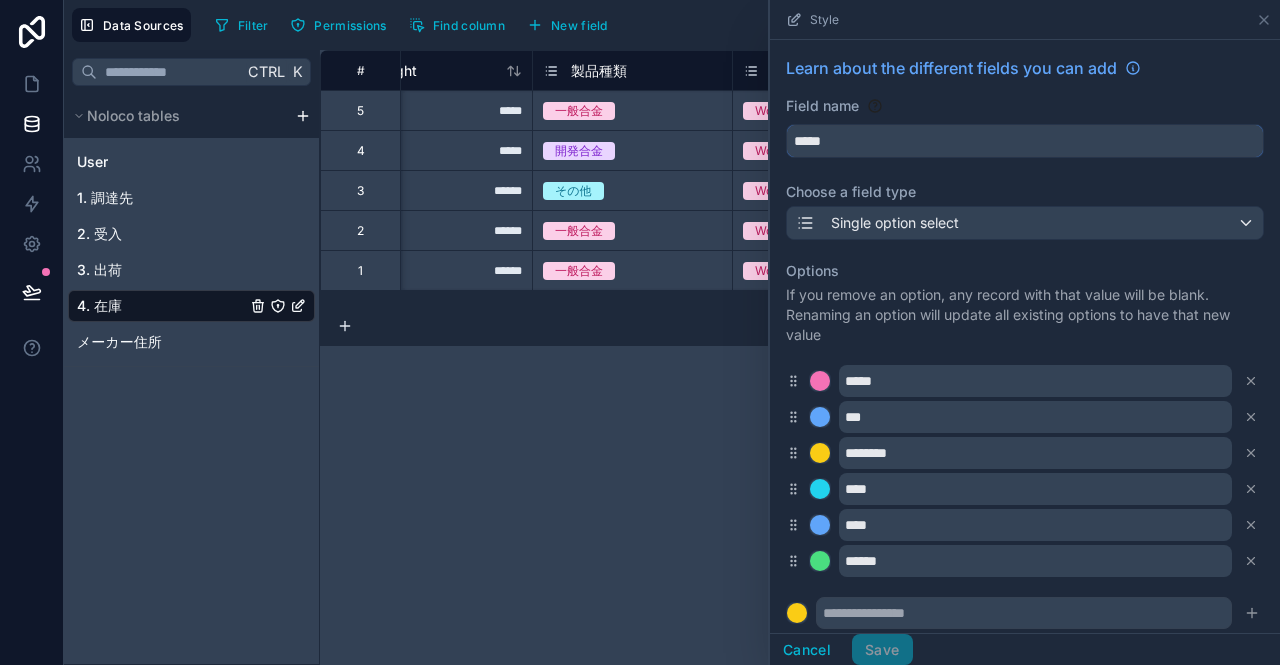 type on "*" 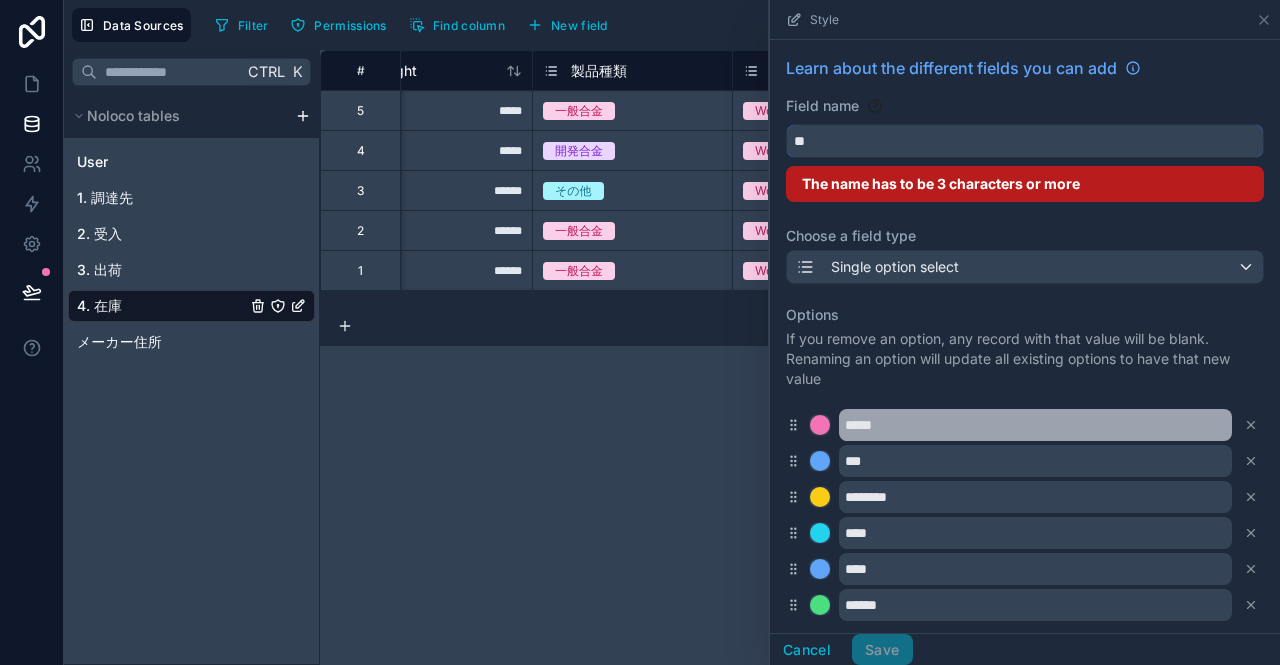 type on "**" 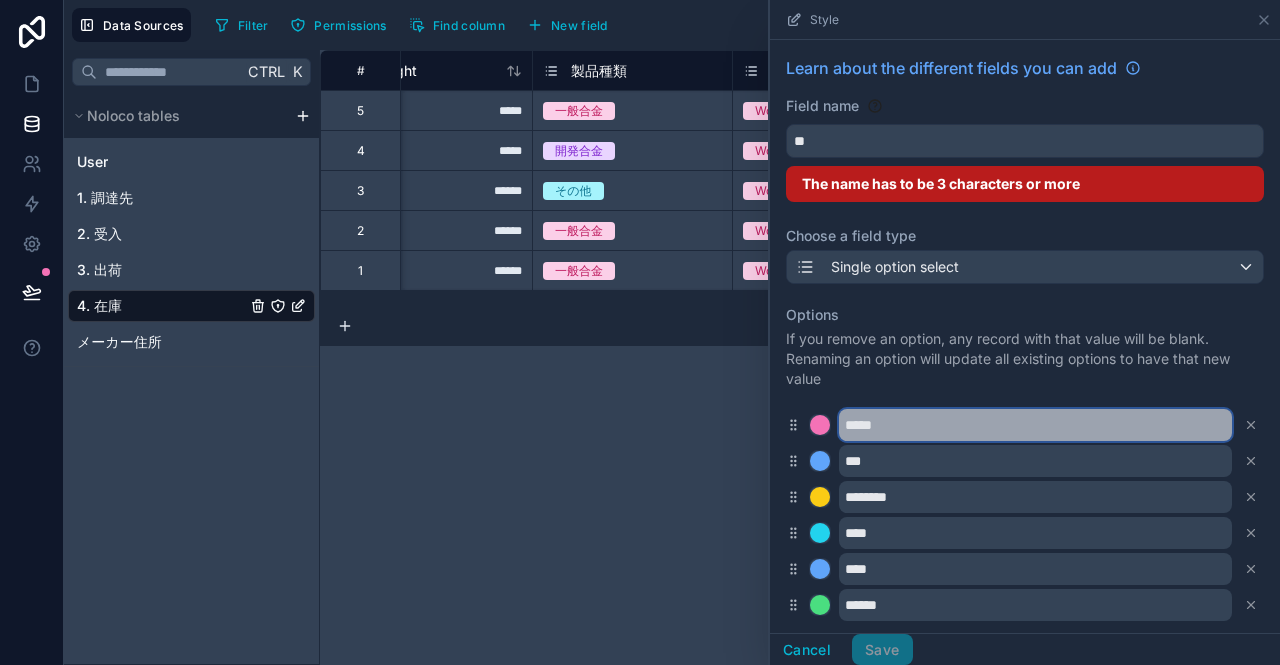 click on "*****" at bounding box center (1035, 425) 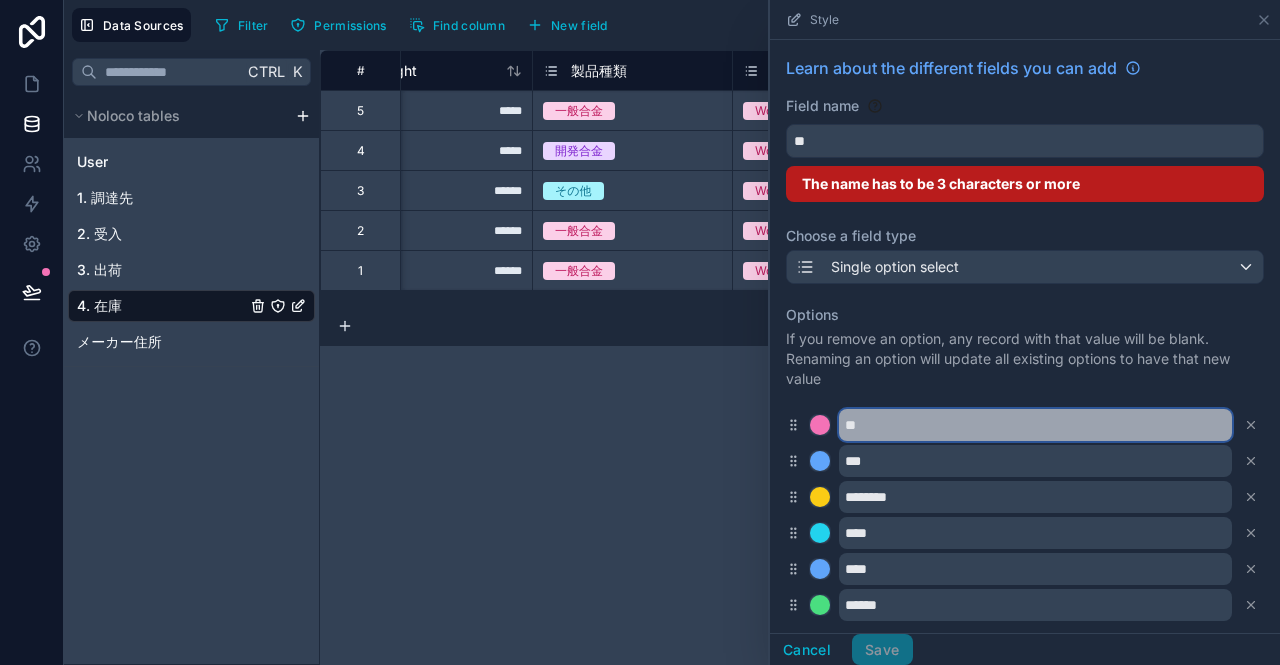 type on "*" 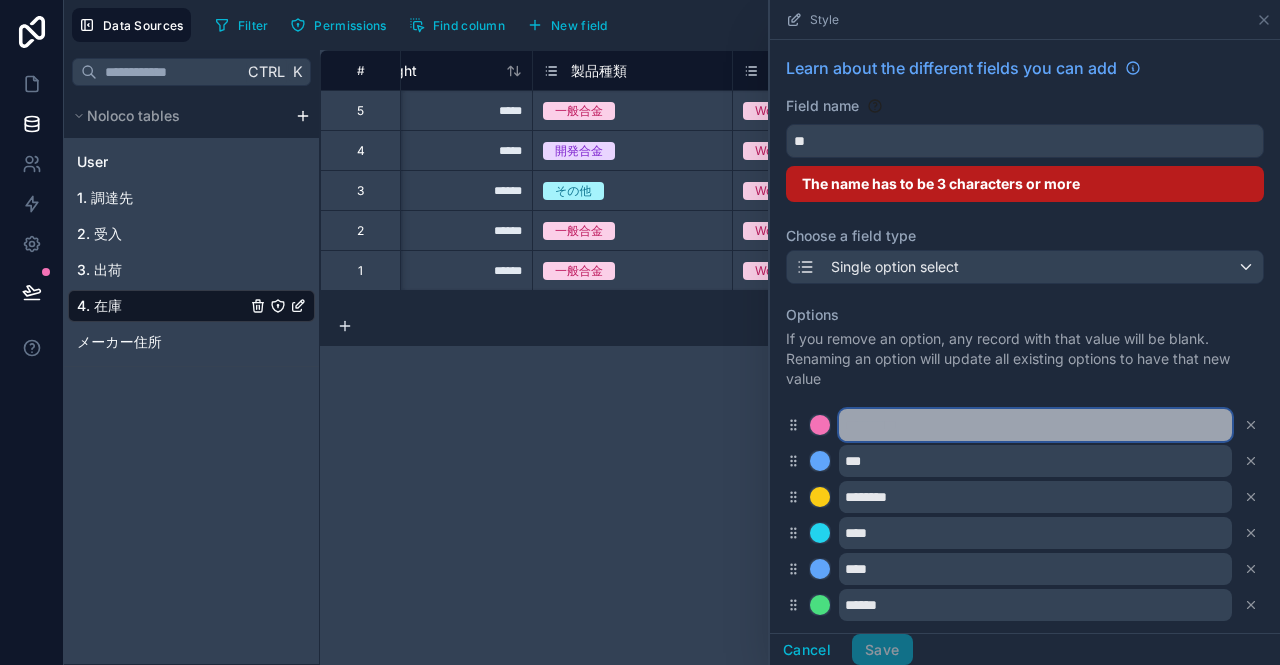 paste on "***" 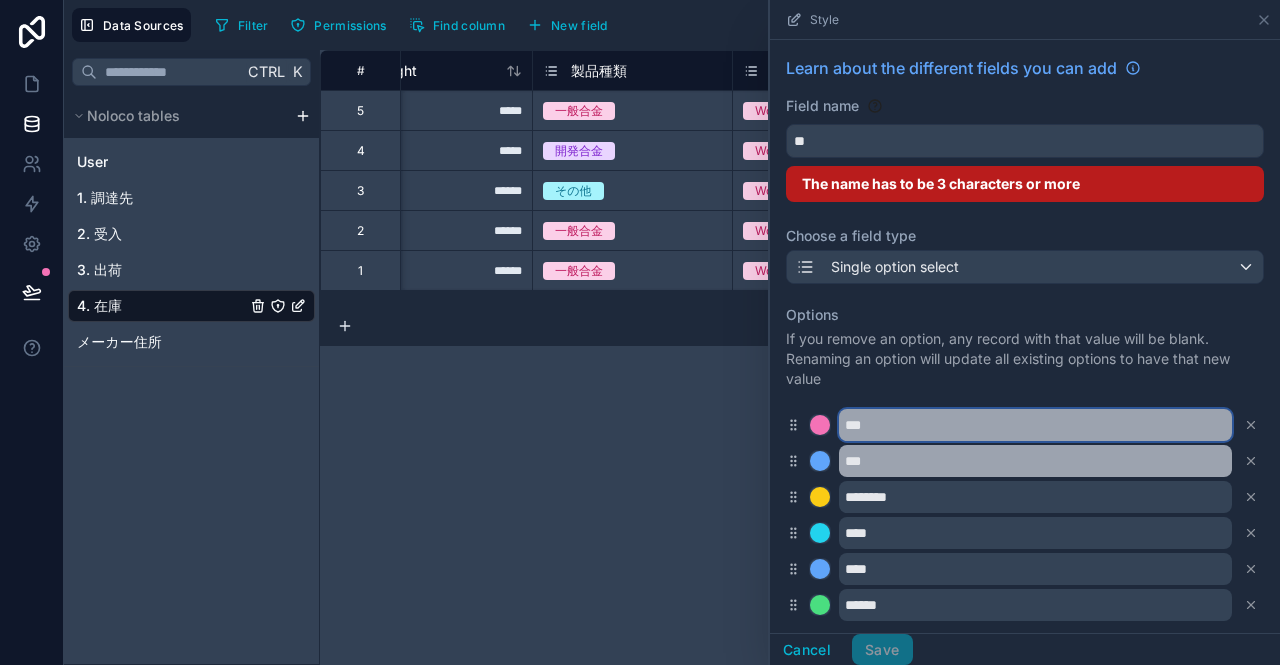 type on "***" 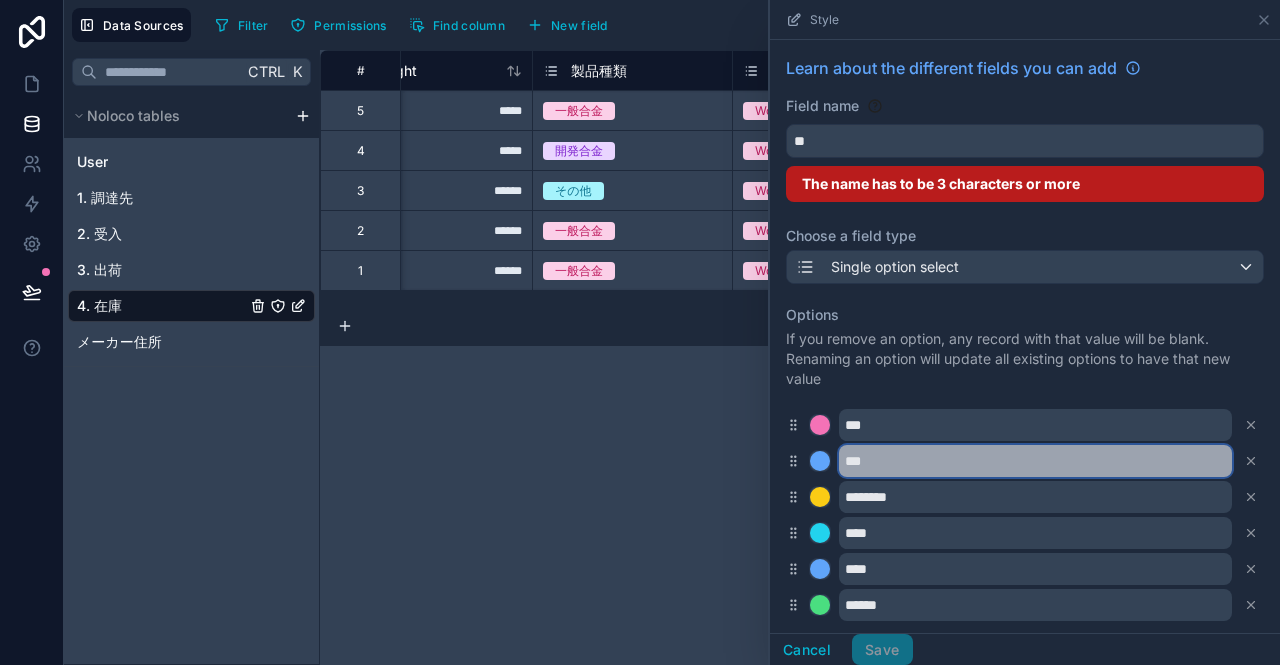 click on "***" at bounding box center [1035, 461] 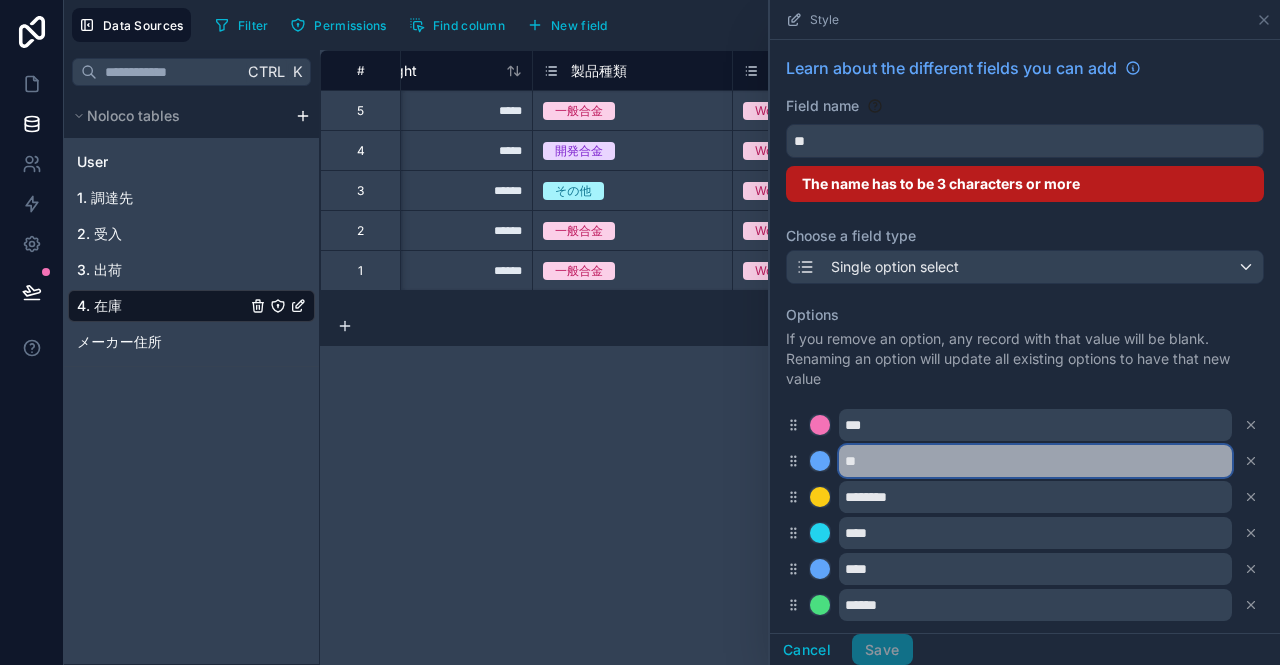 type on "*" 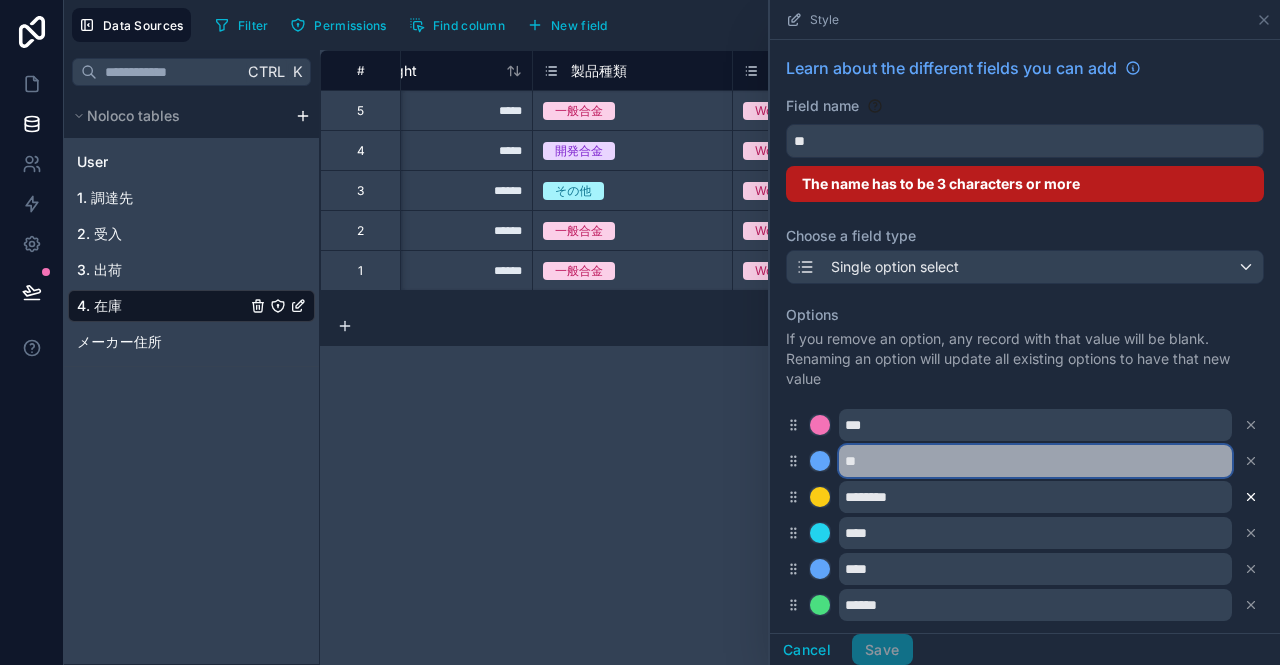 type on "**" 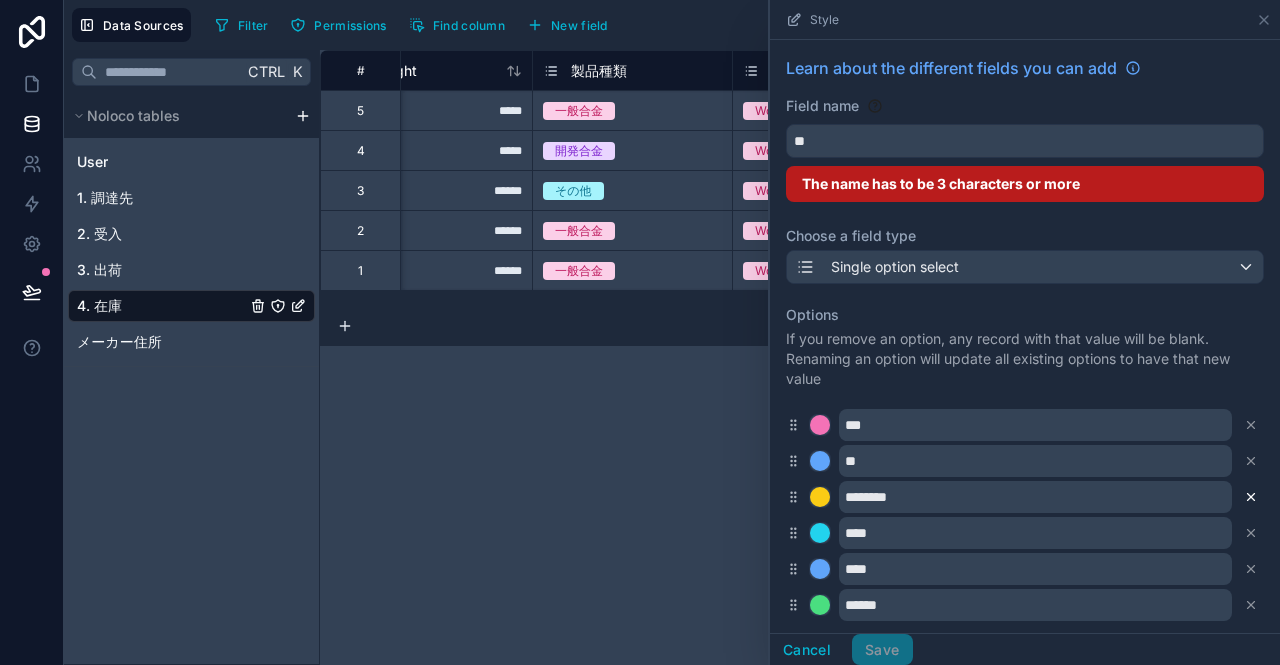 click 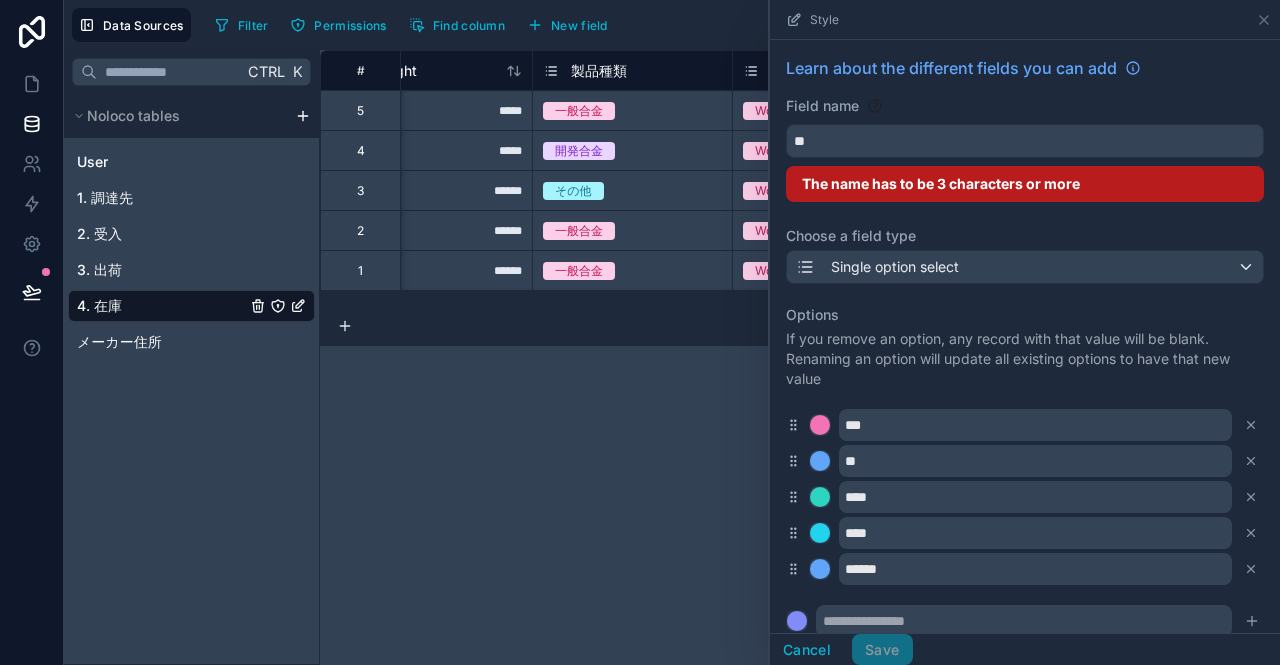 click 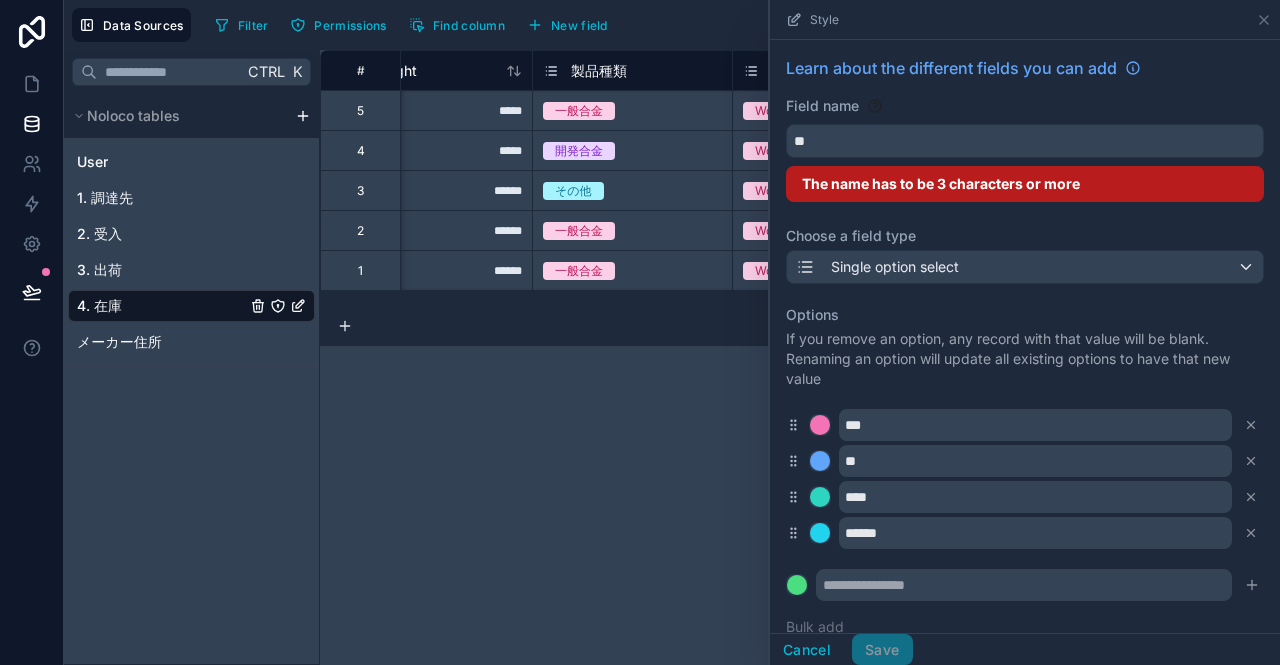 click 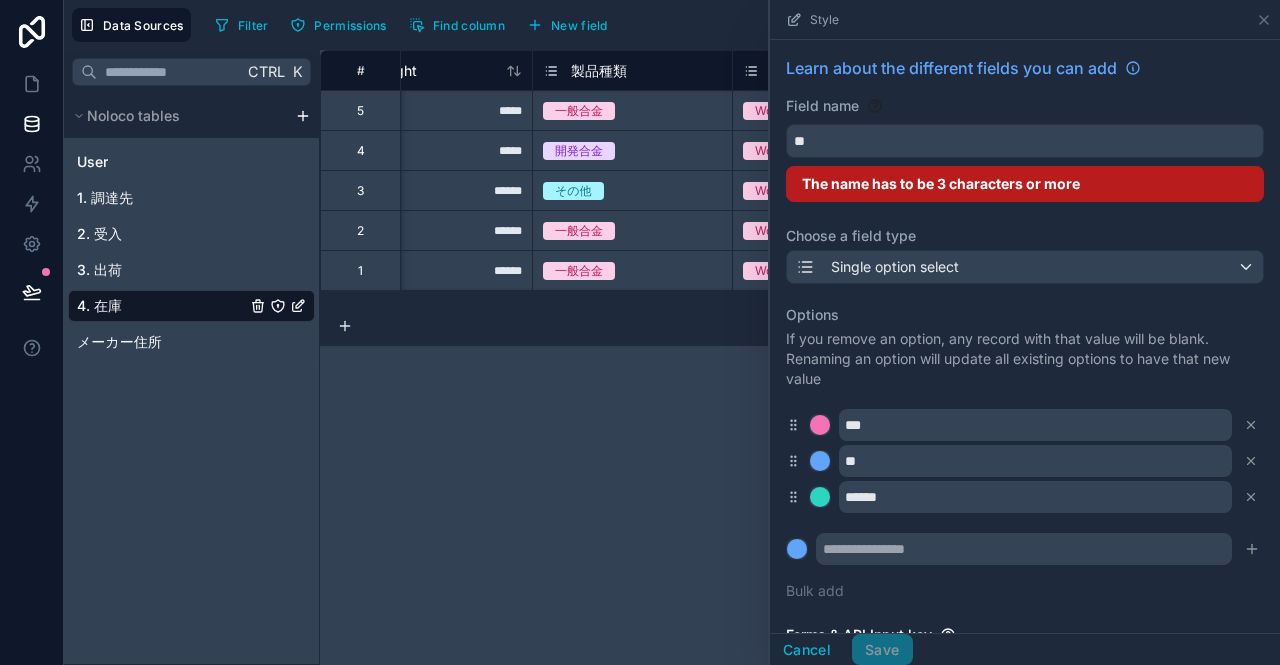 click 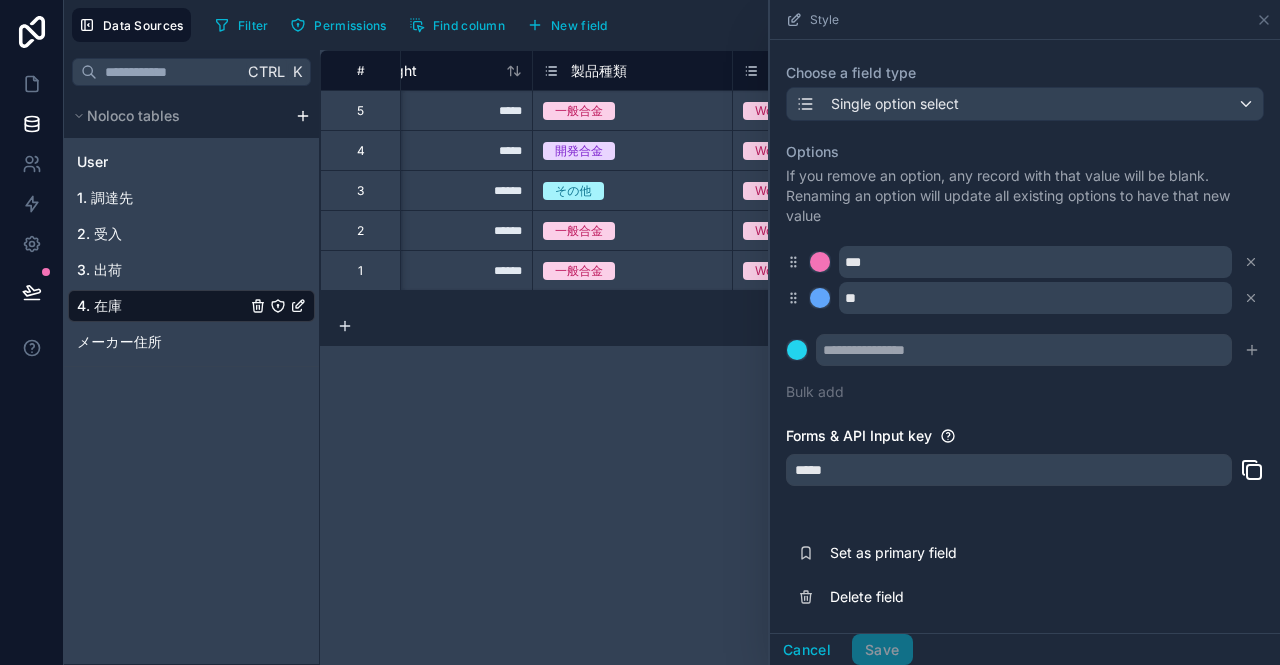 scroll, scrollTop: 0, scrollLeft: 0, axis: both 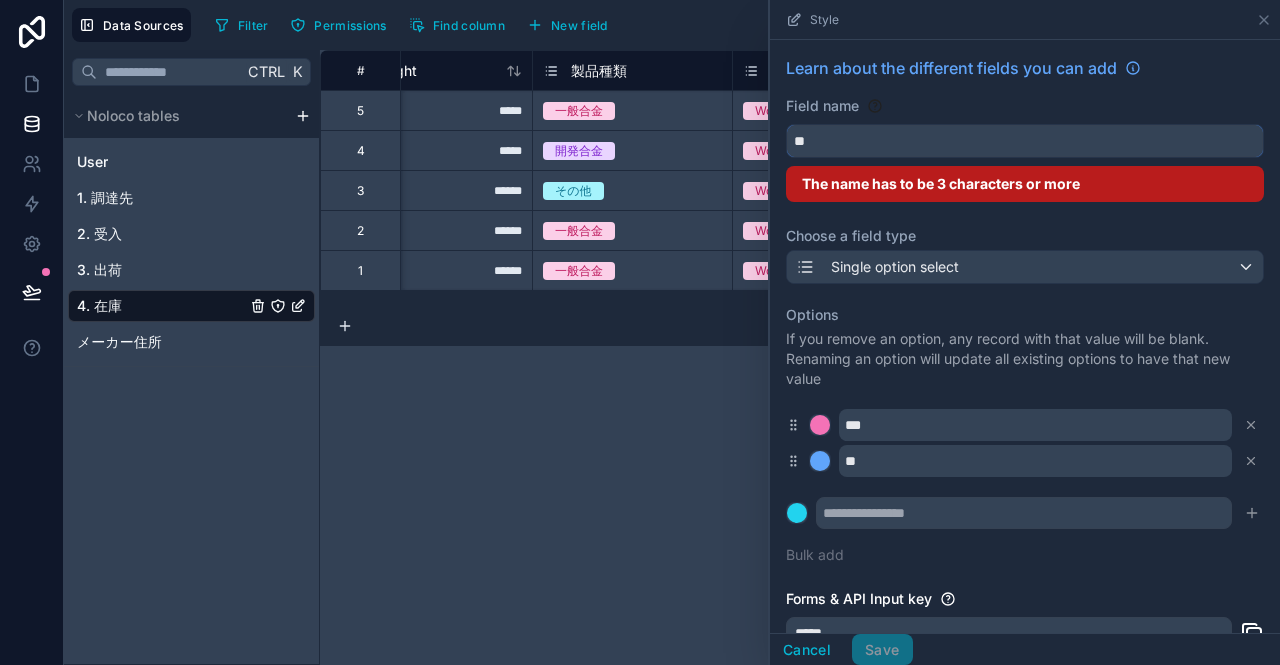 click on "**" at bounding box center [1025, 141] 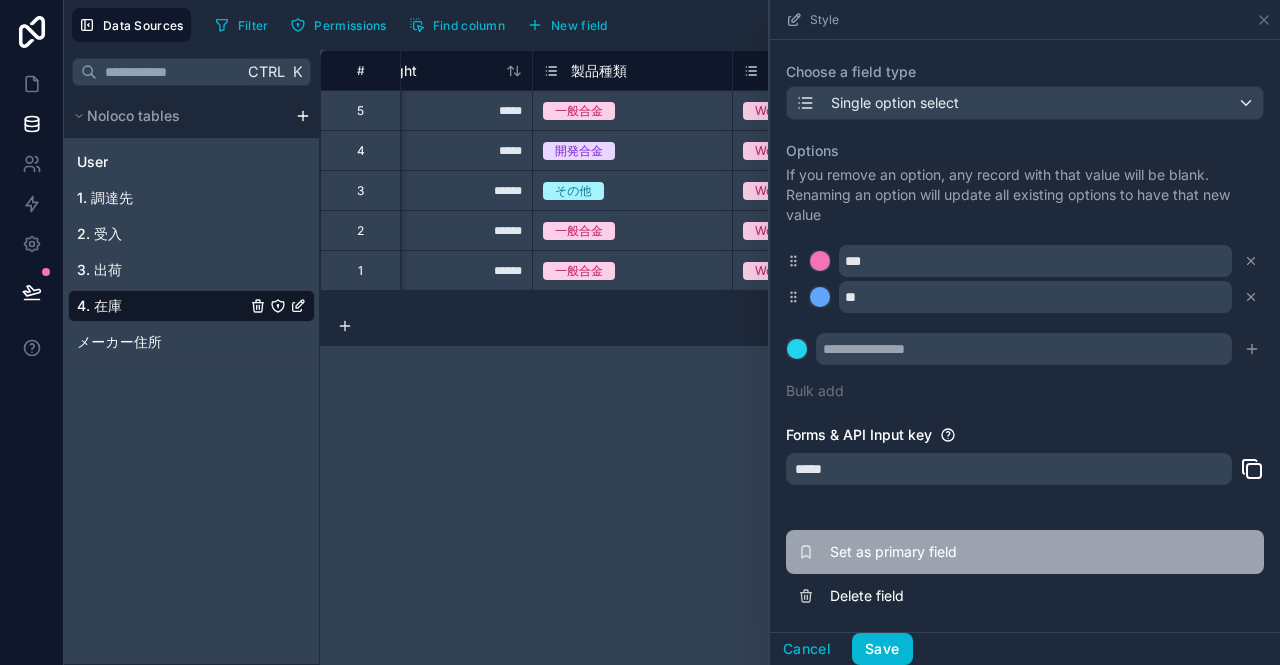 scroll, scrollTop: 121, scrollLeft: 0, axis: vertical 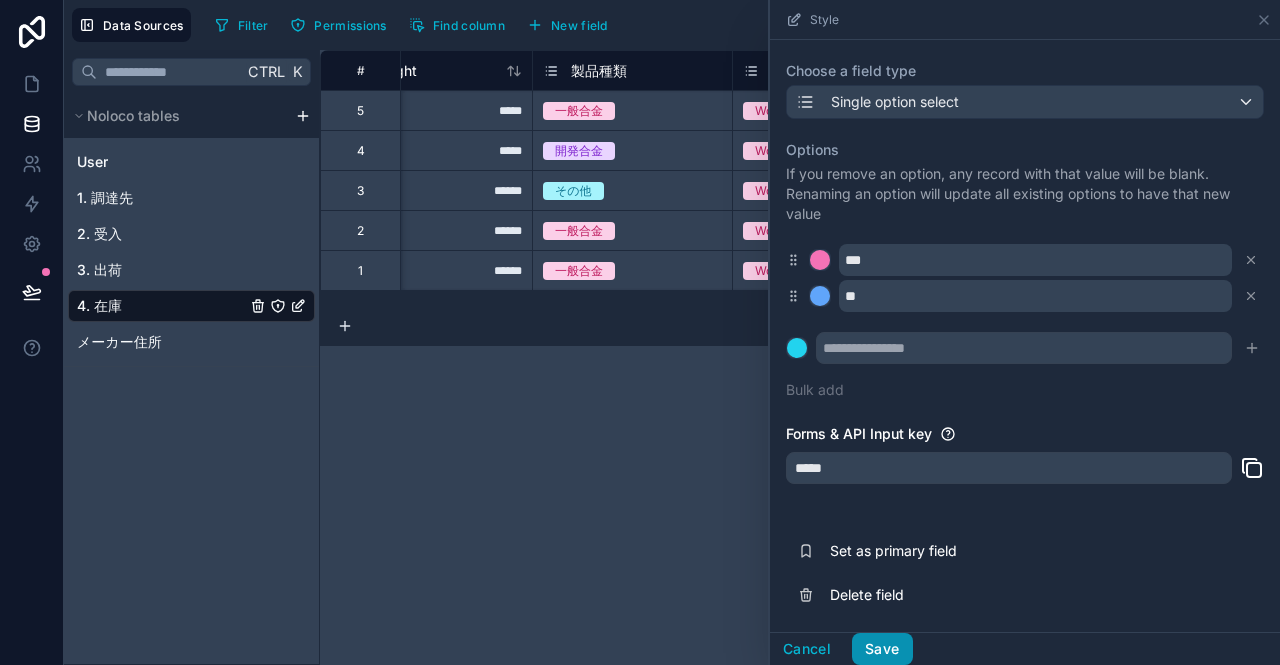 type on "****" 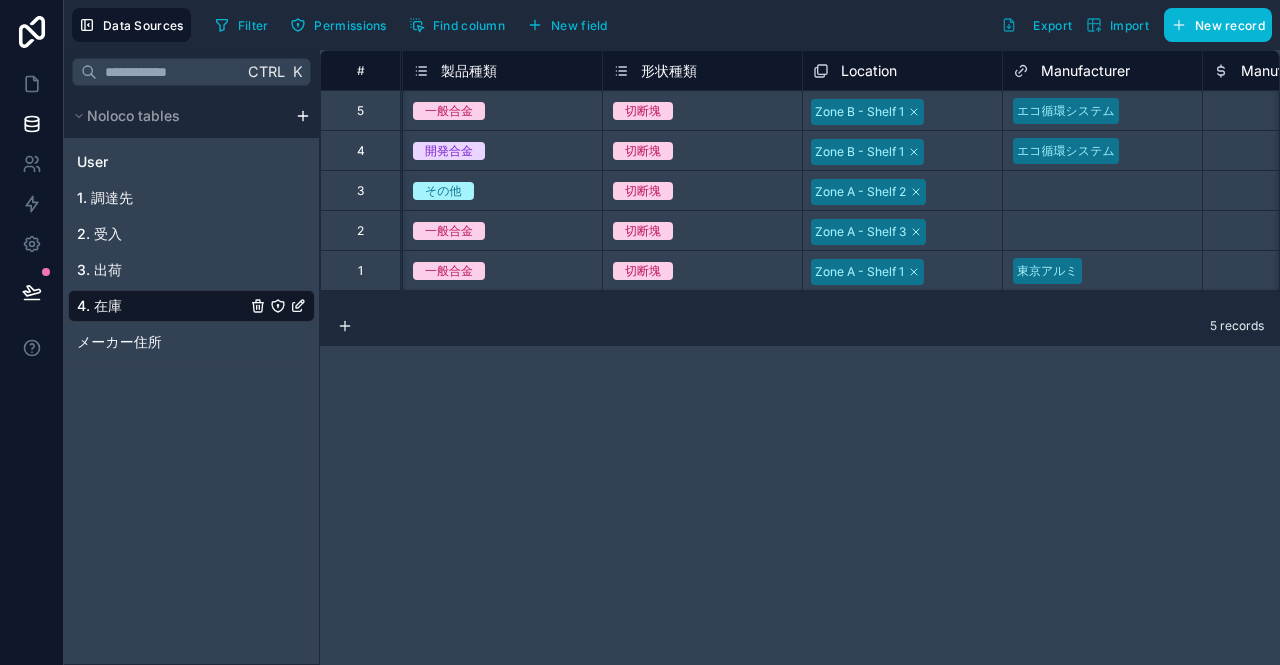 scroll, scrollTop: 0, scrollLeft: 767, axis: horizontal 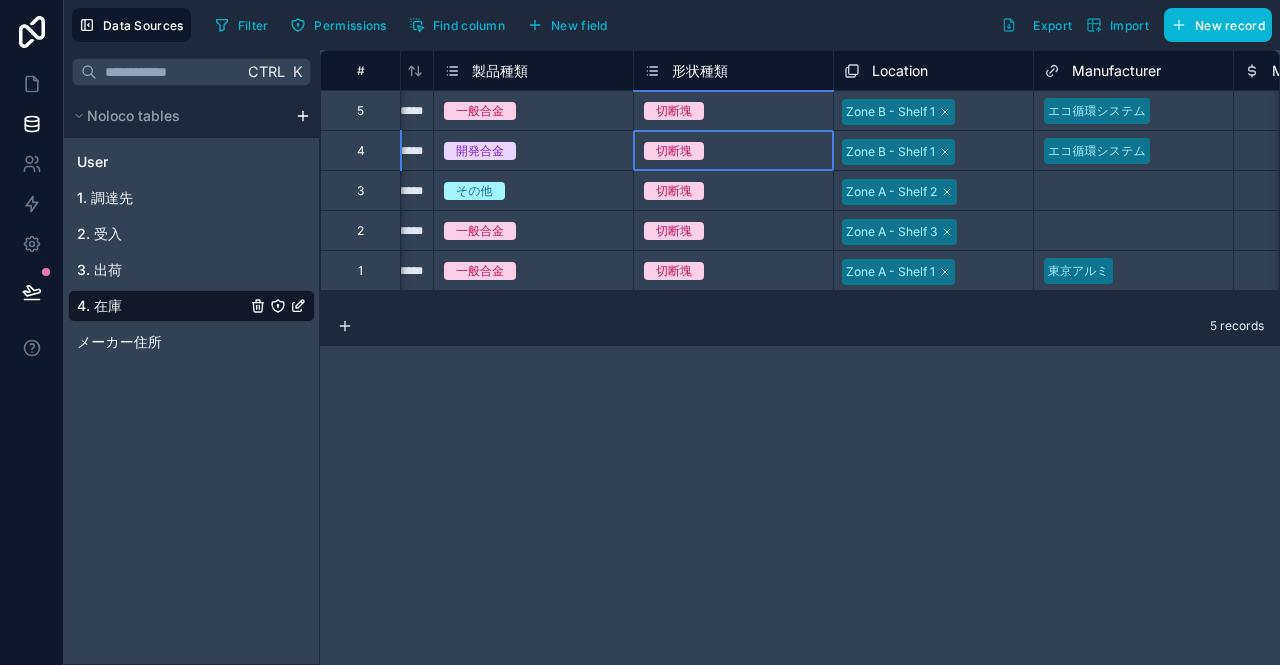 click on "切断塊" at bounding box center [674, 151] 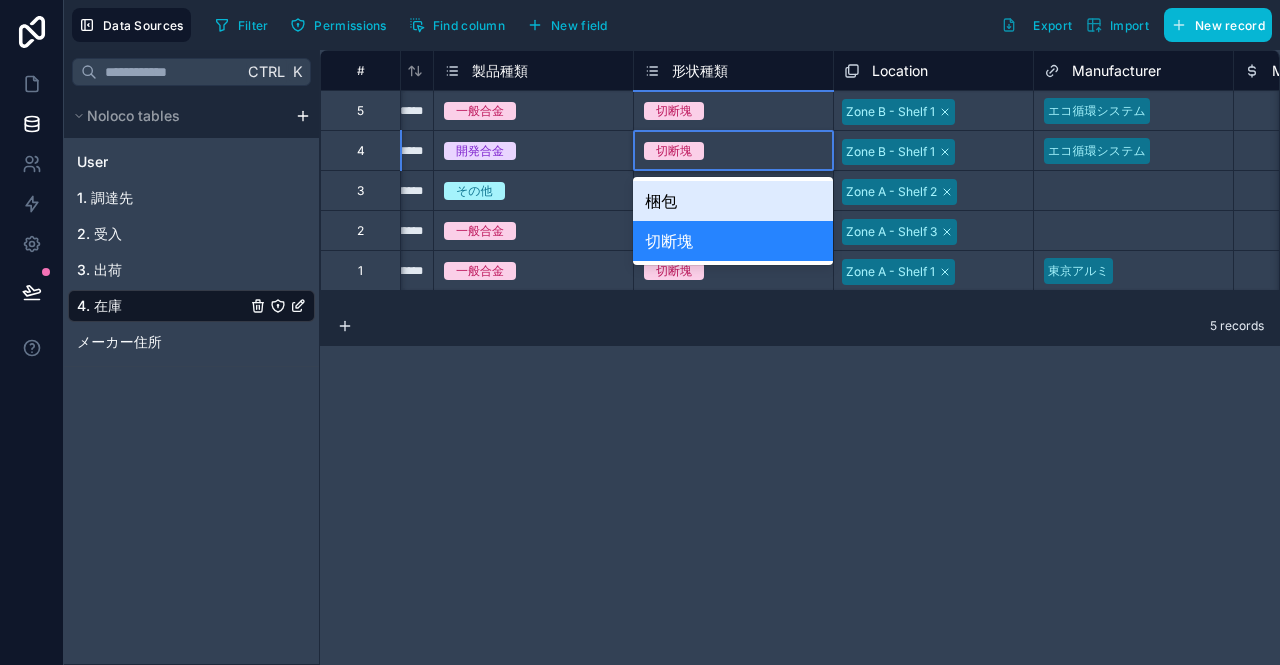 click on "切断塊" at bounding box center (733, 151) 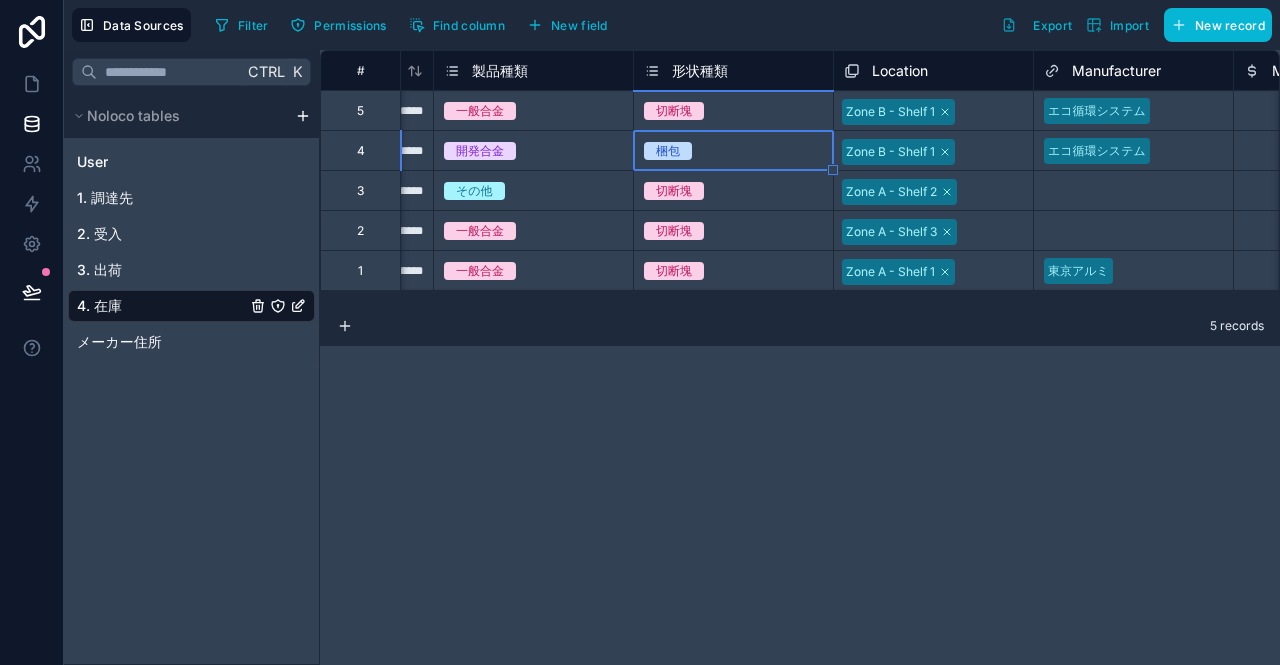 click on "切断塊" at bounding box center [674, 191] 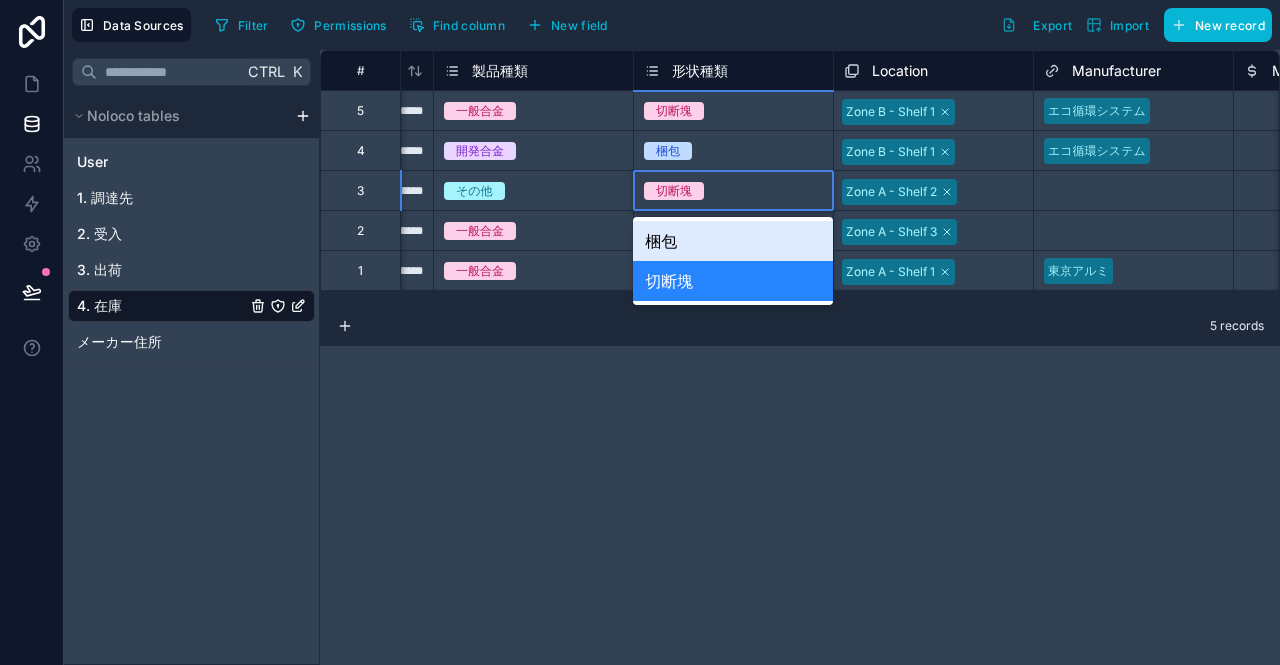 click on "切断塊" at bounding box center (674, 191) 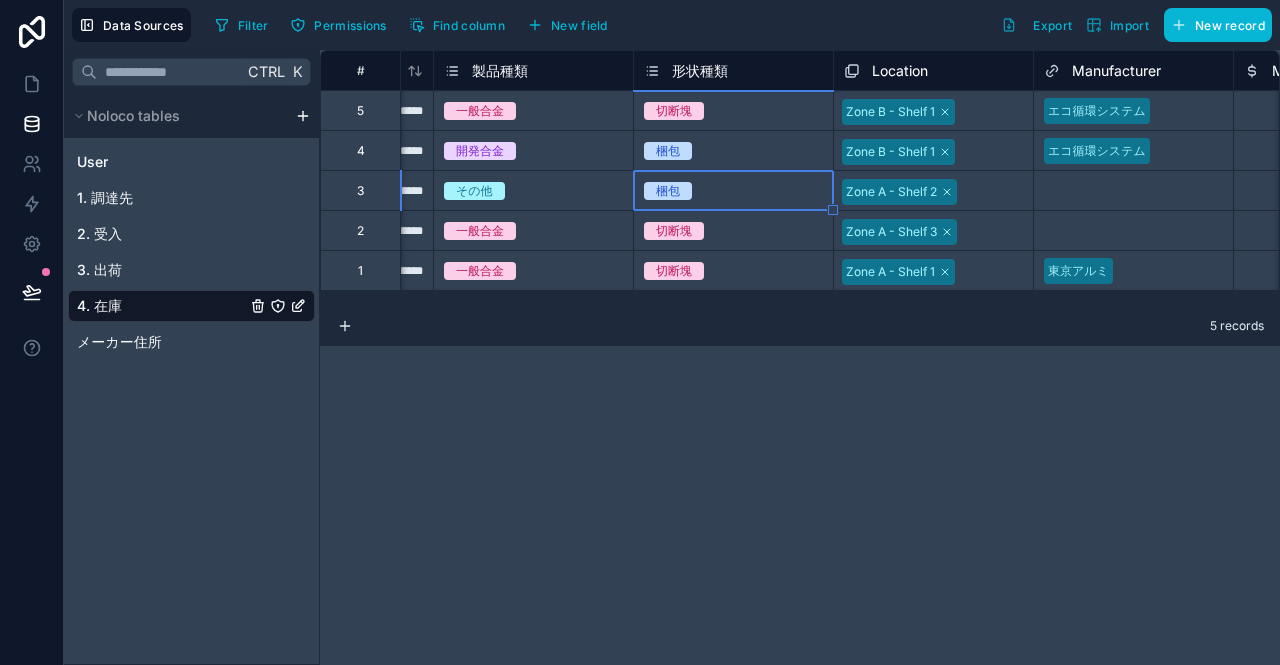 click on "切断塊" at bounding box center [674, 231] 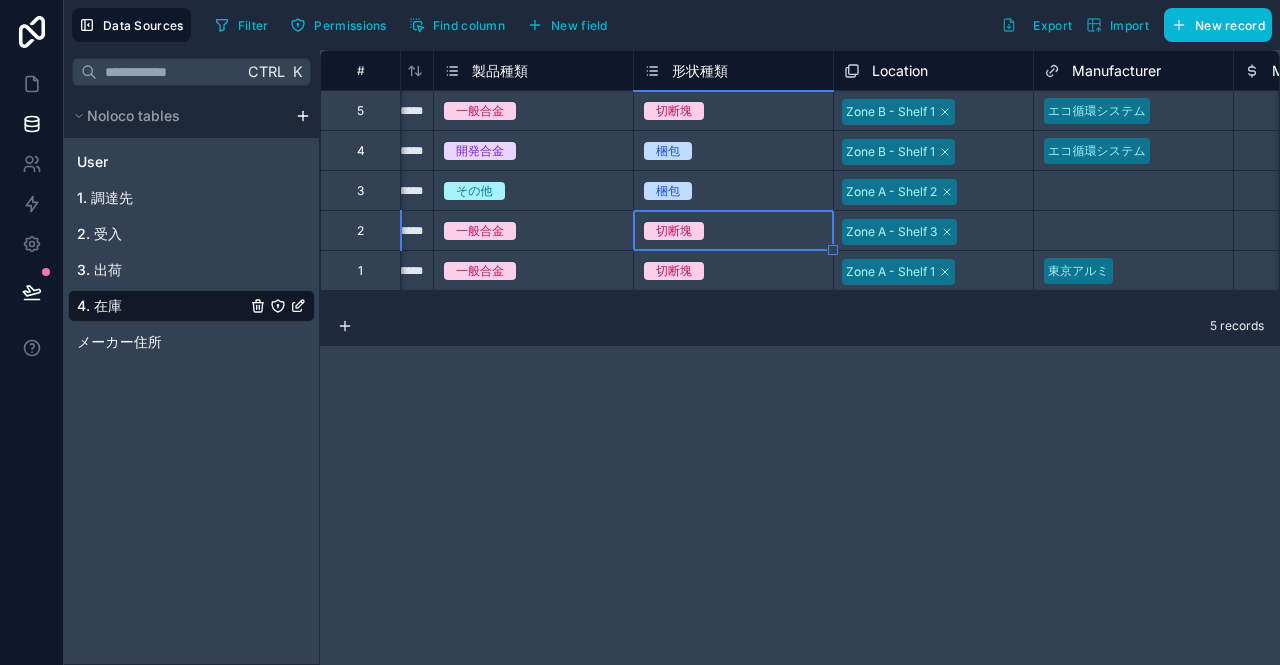 click on "切断塊" at bounding box center [674, 231] 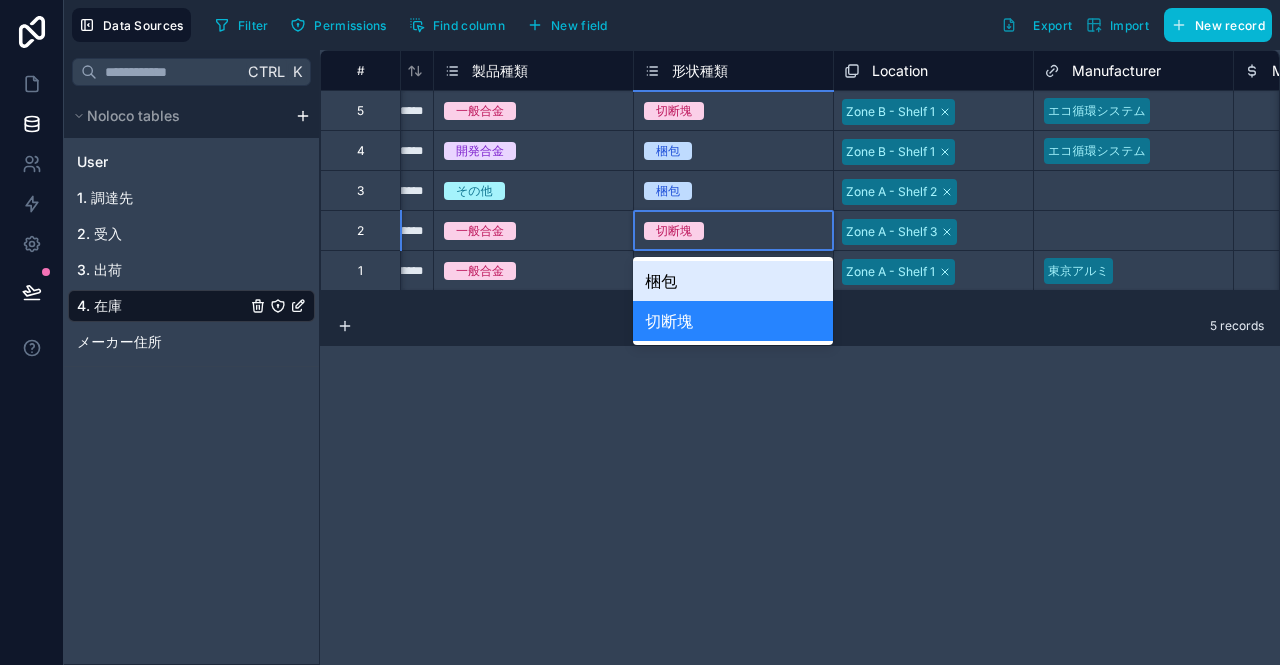 click on "梱包" at bounding box center [732, 281] 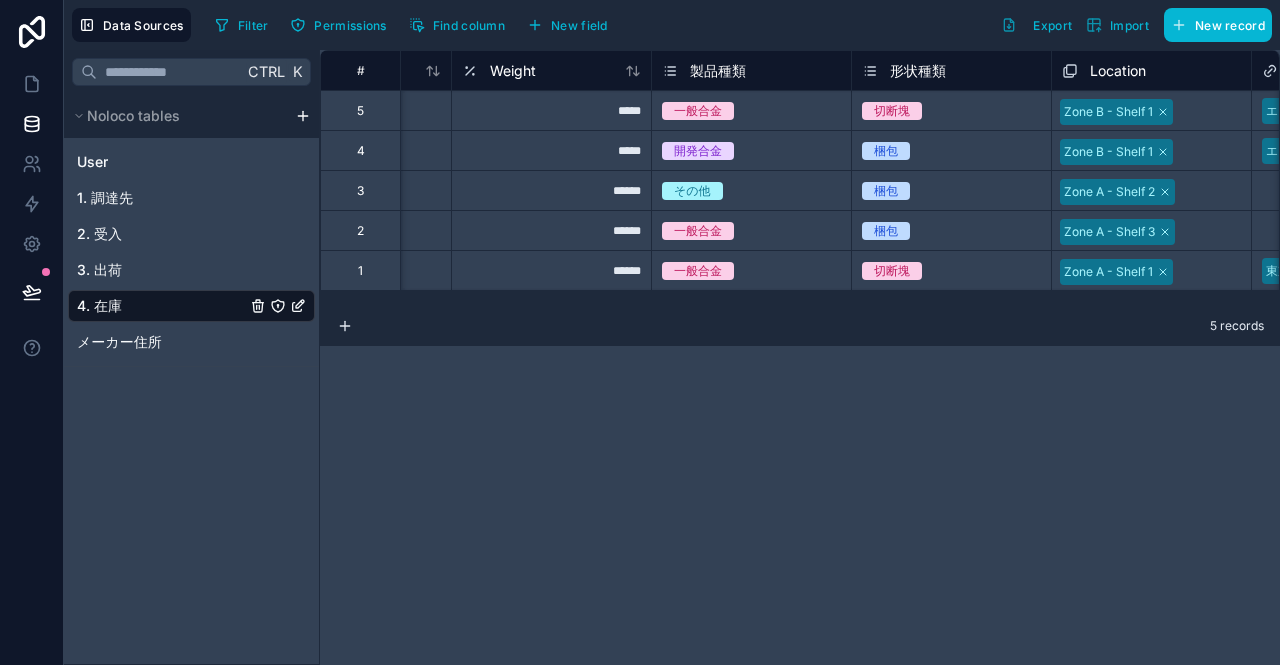 scroll, scrollTop: 0, scrollLeft: 530, axis: horizontal 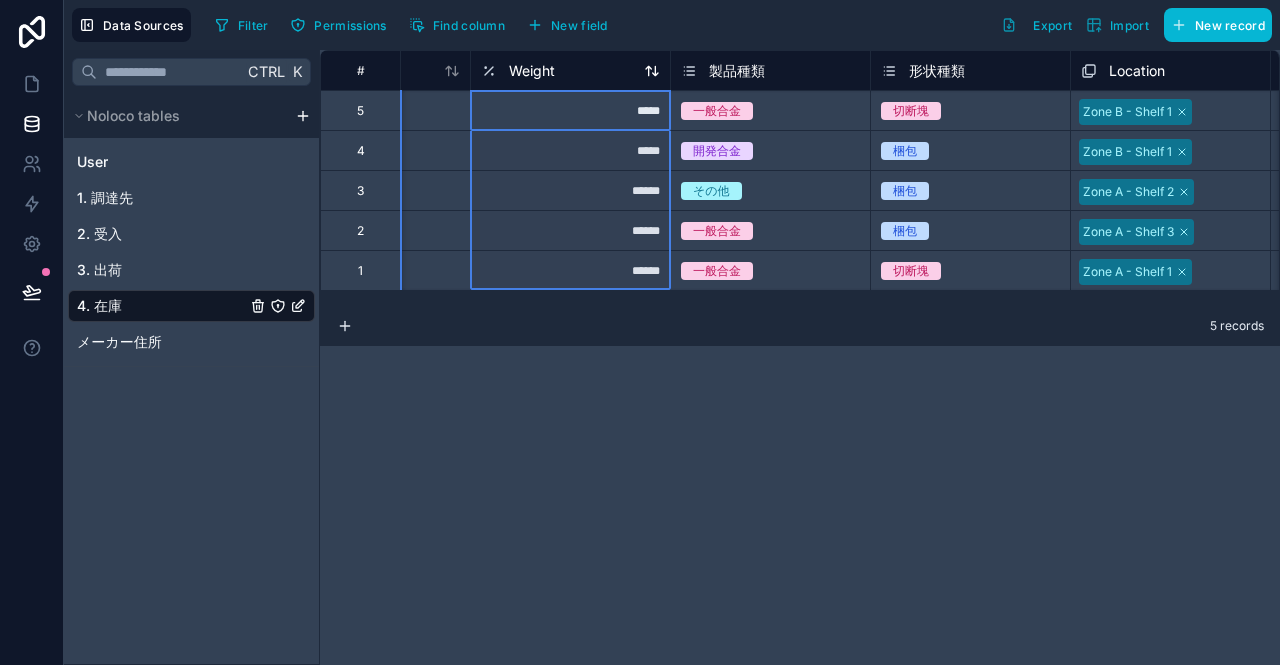 click on "Weight" at bounding box center (570, 71) 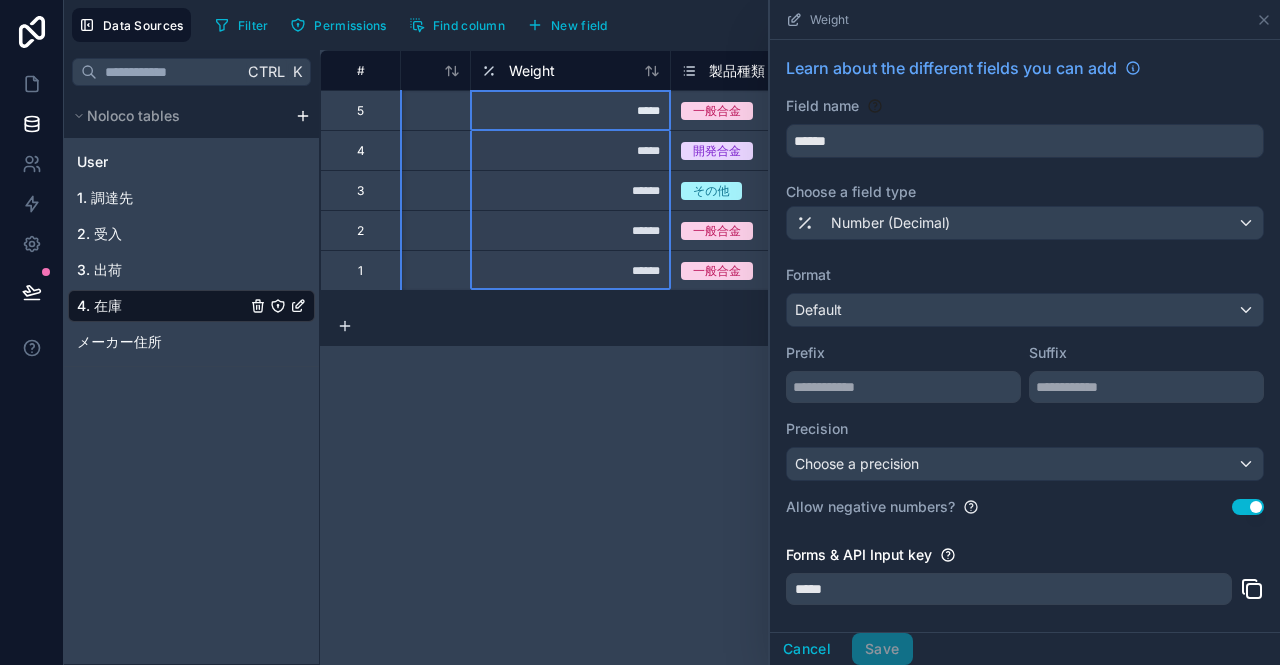 click at bounding box center (1146, 385) 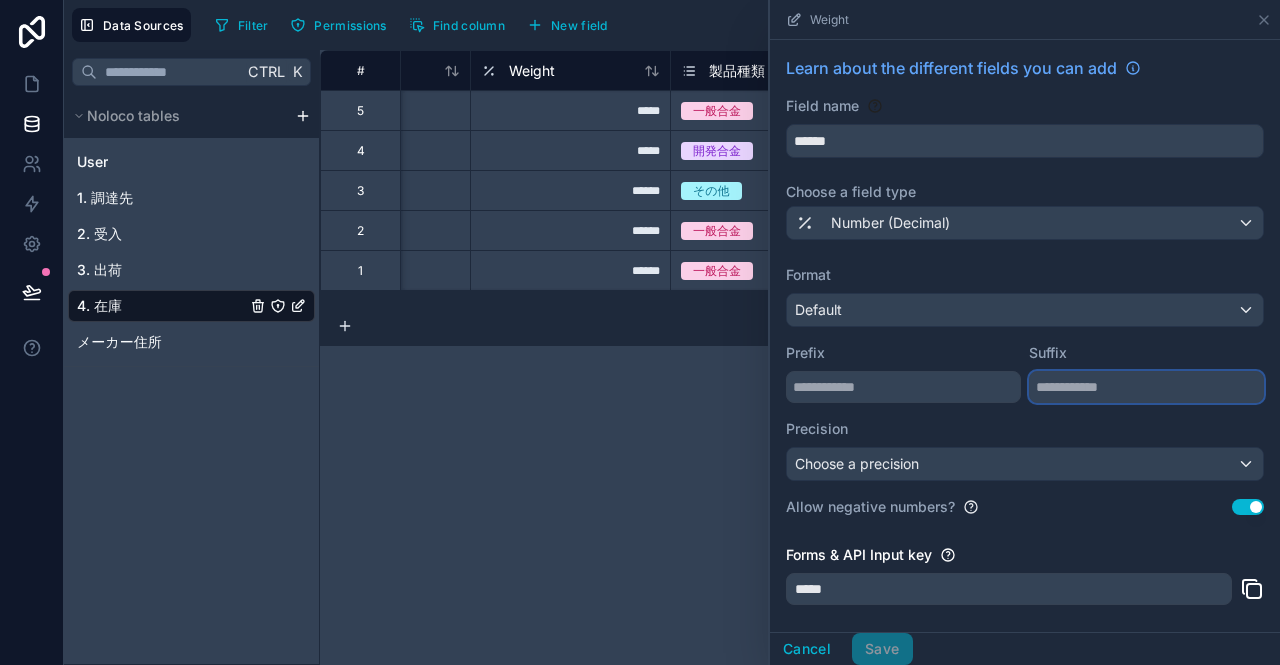 click at bounding box center (1146, 387) 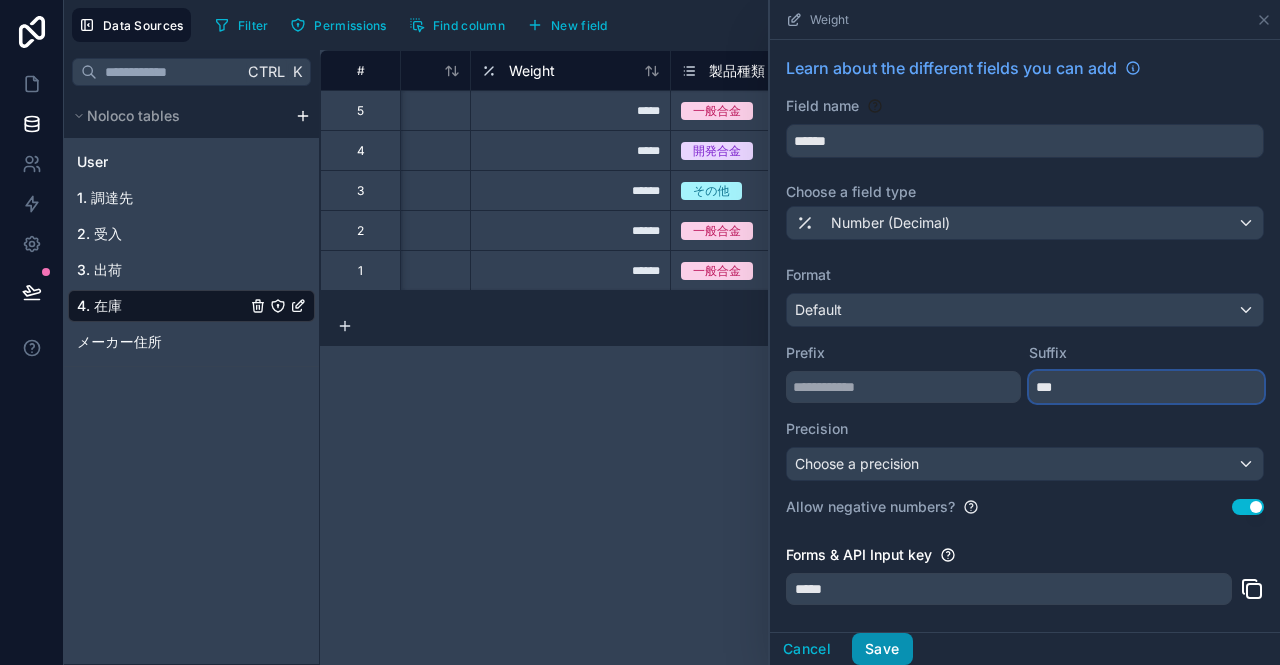type on "***" 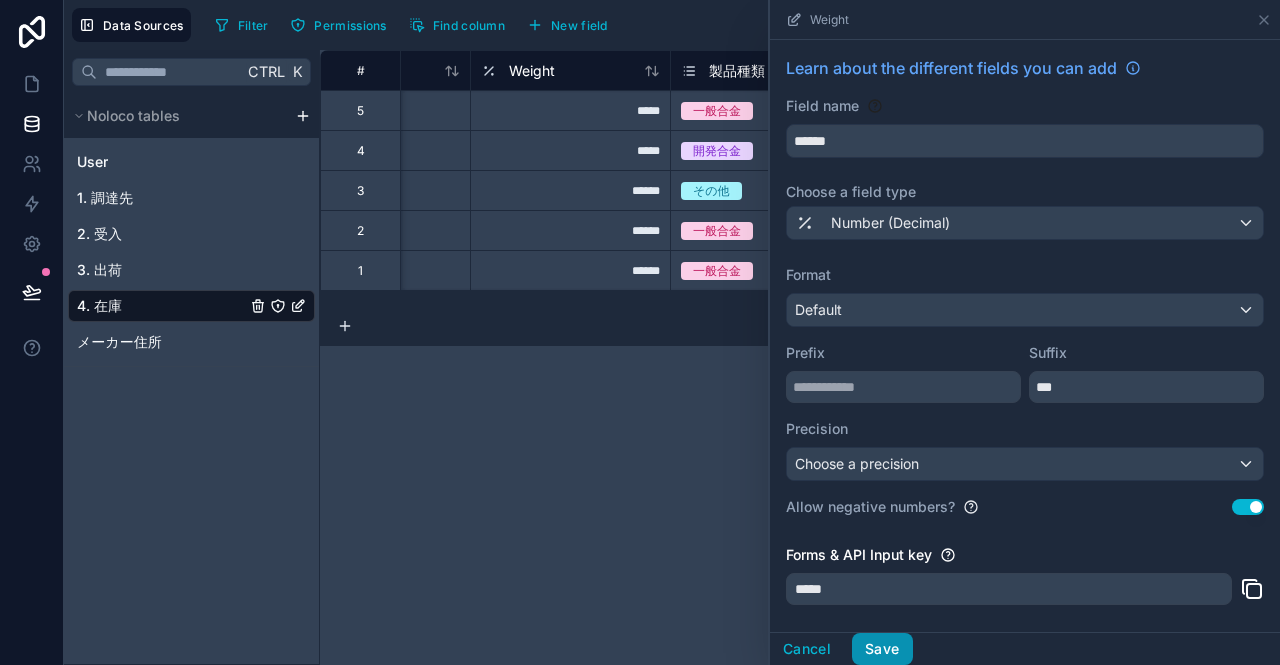 click on "Save" at bounding box center (882, 649) 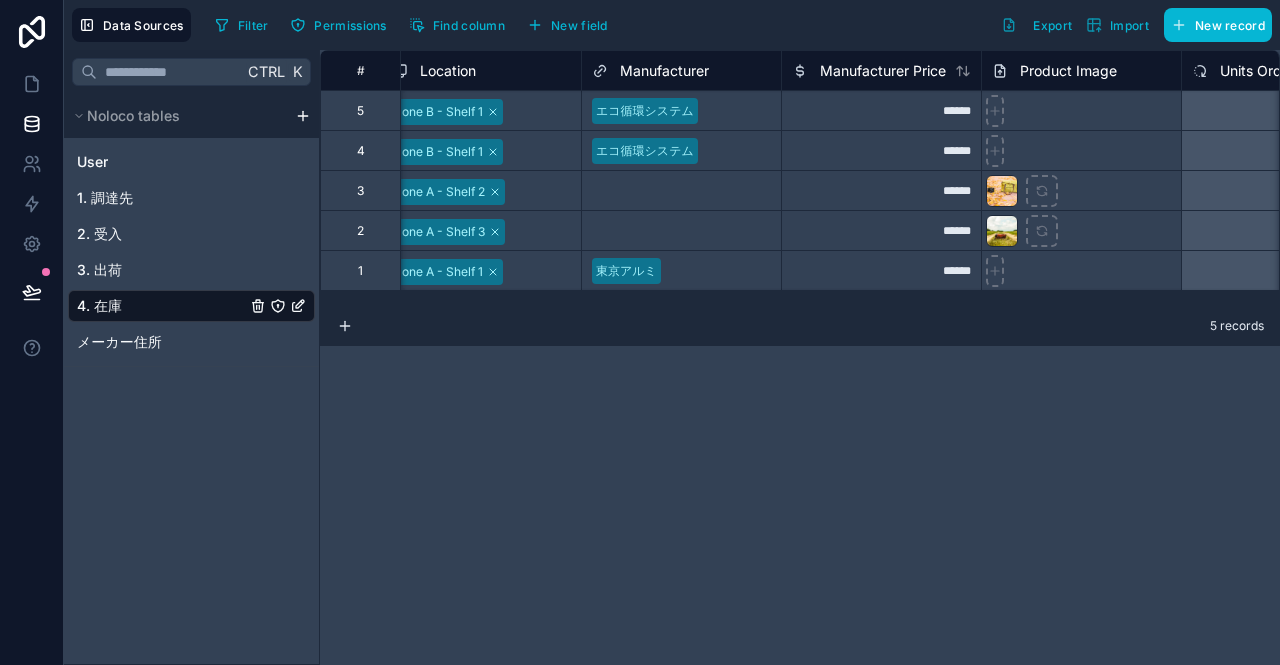 scroll, scrollTop: 0, scrollLeft: 1231, axis: horizontal 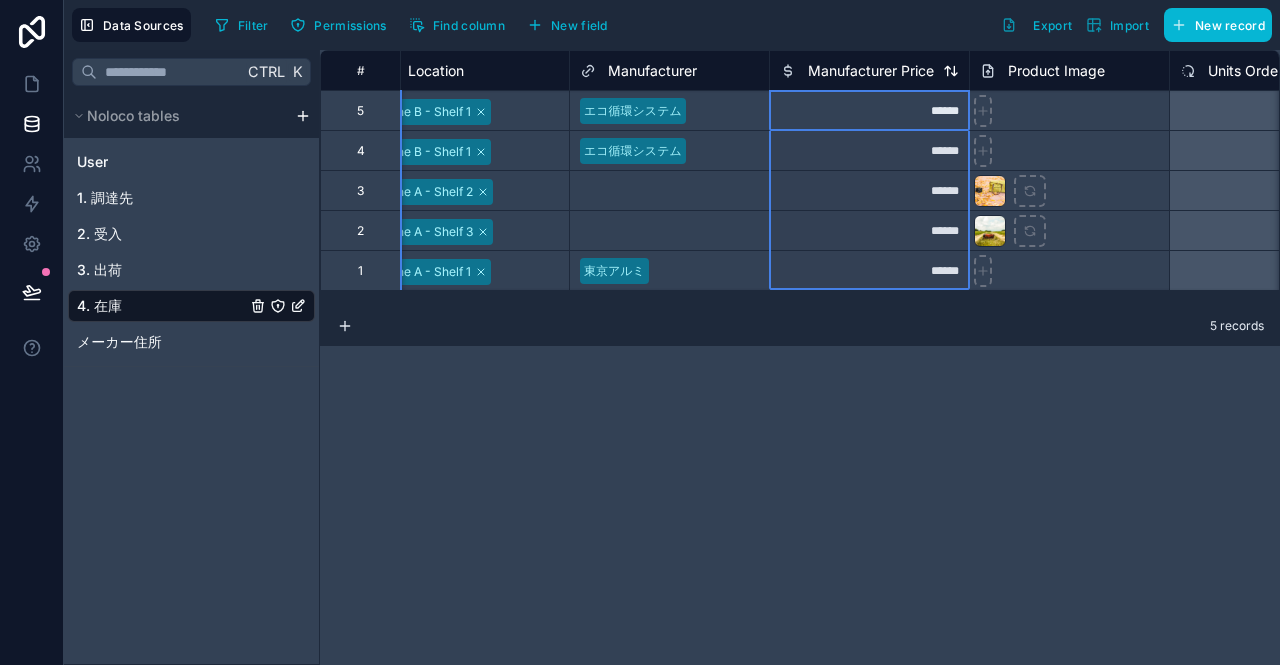 click on "Manufacturer Price" at bounding box center [871, 71] 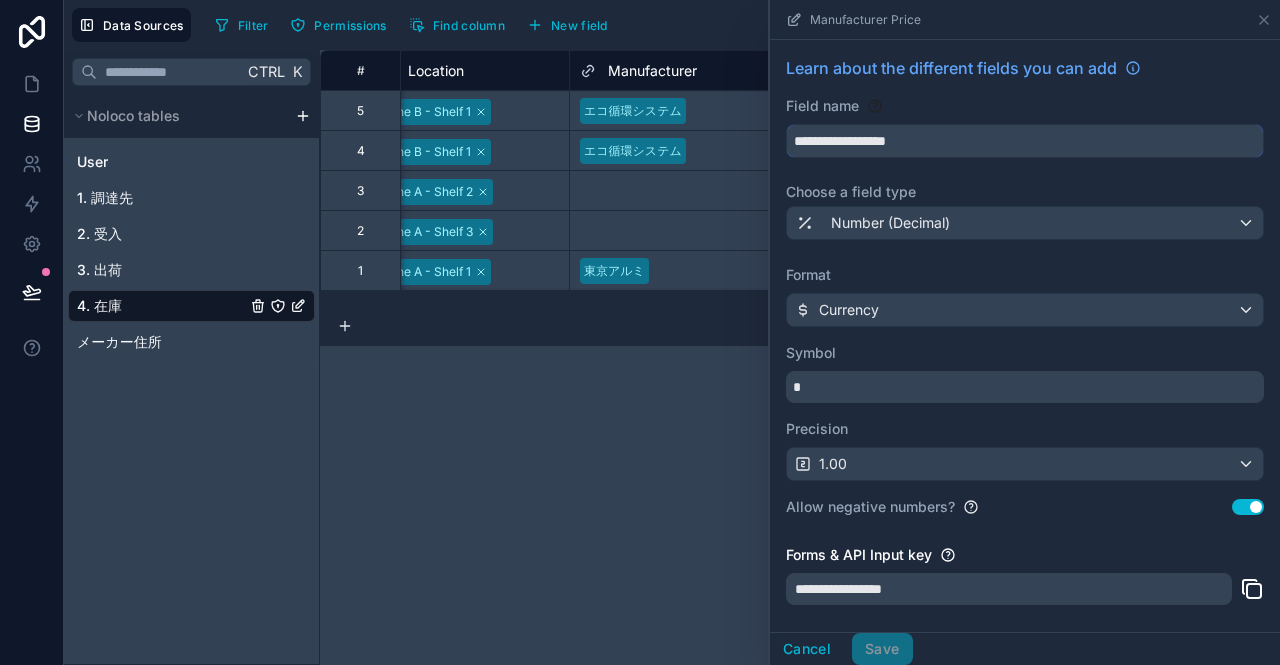 drag, startPoint x: 943, startPoint y: 147, endPoint x: 752, endPoint y: 149, distance: 191.01047 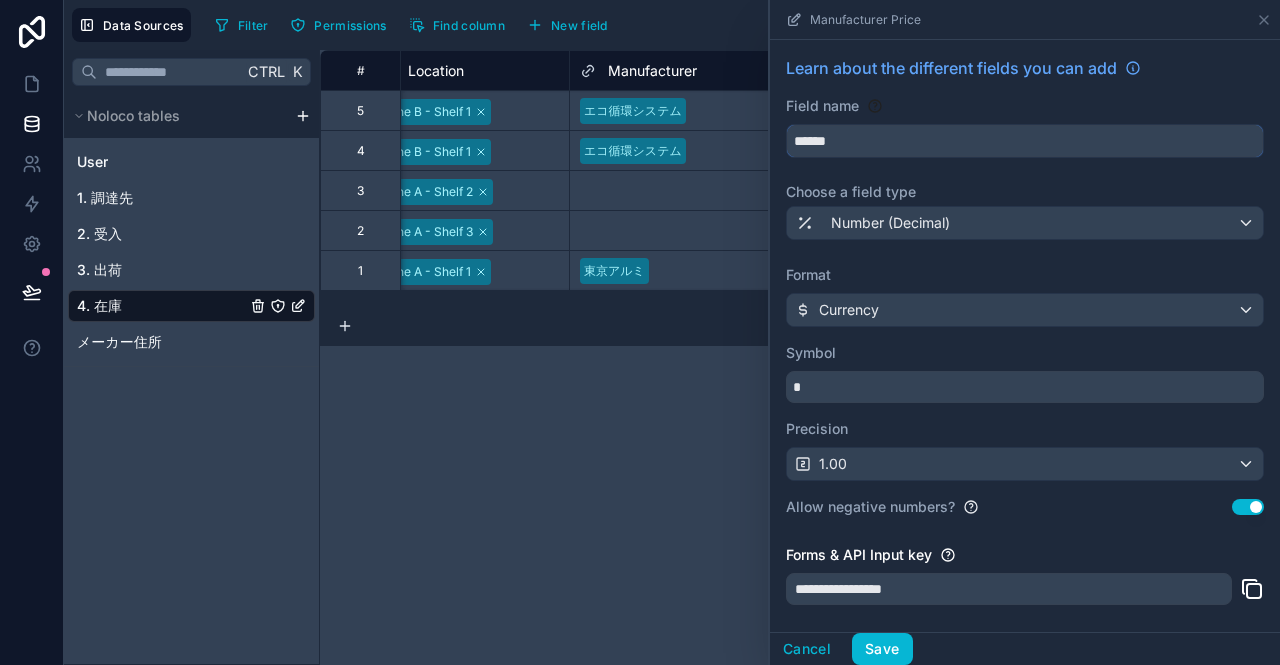 type on "******" 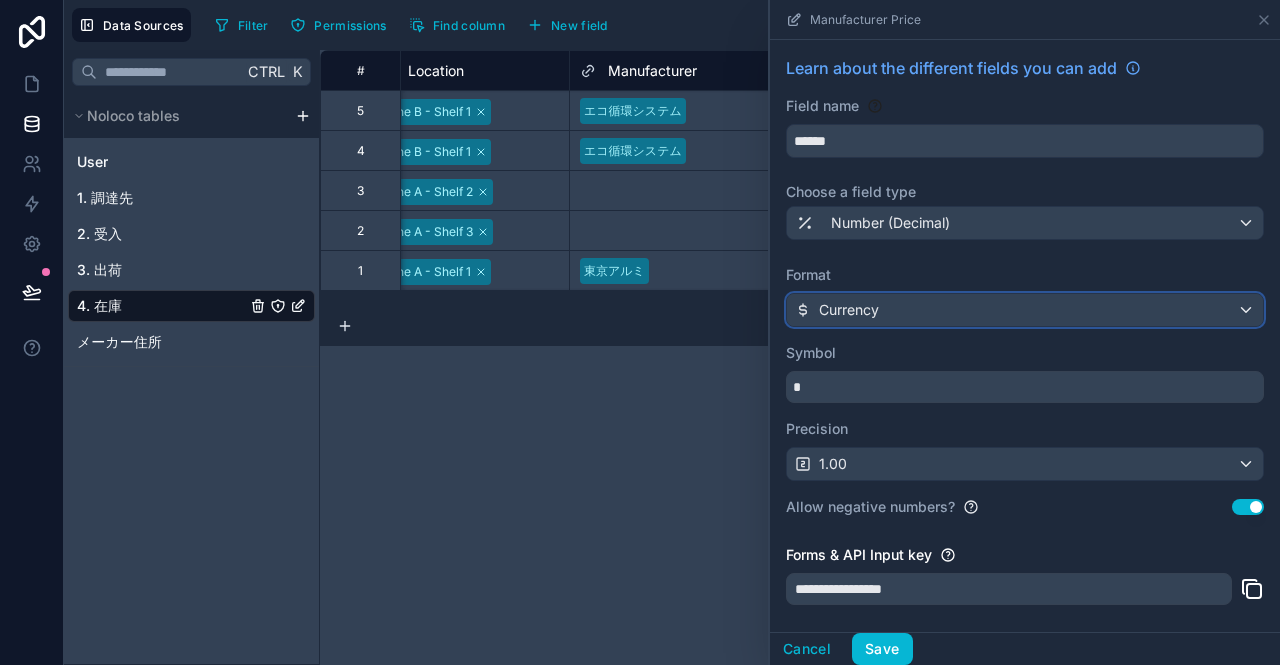 click on "Currency" at bounding box center (849, 310) 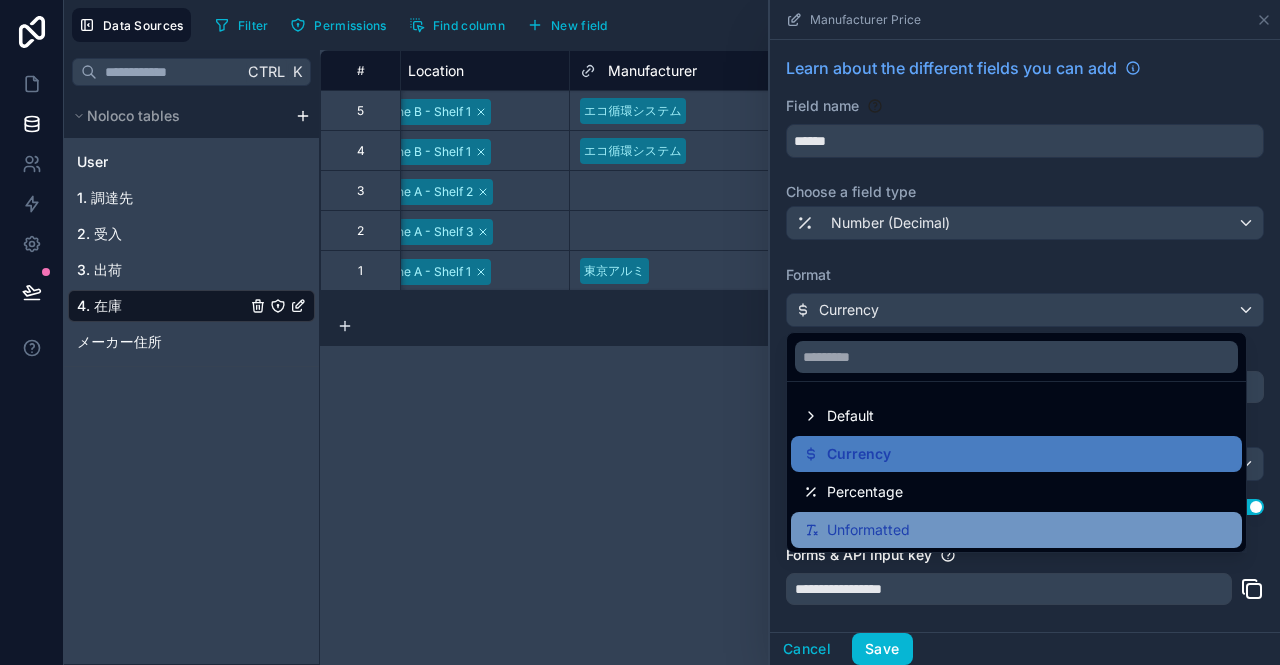 click on "Unformatted" at bounding box center [868, 530] 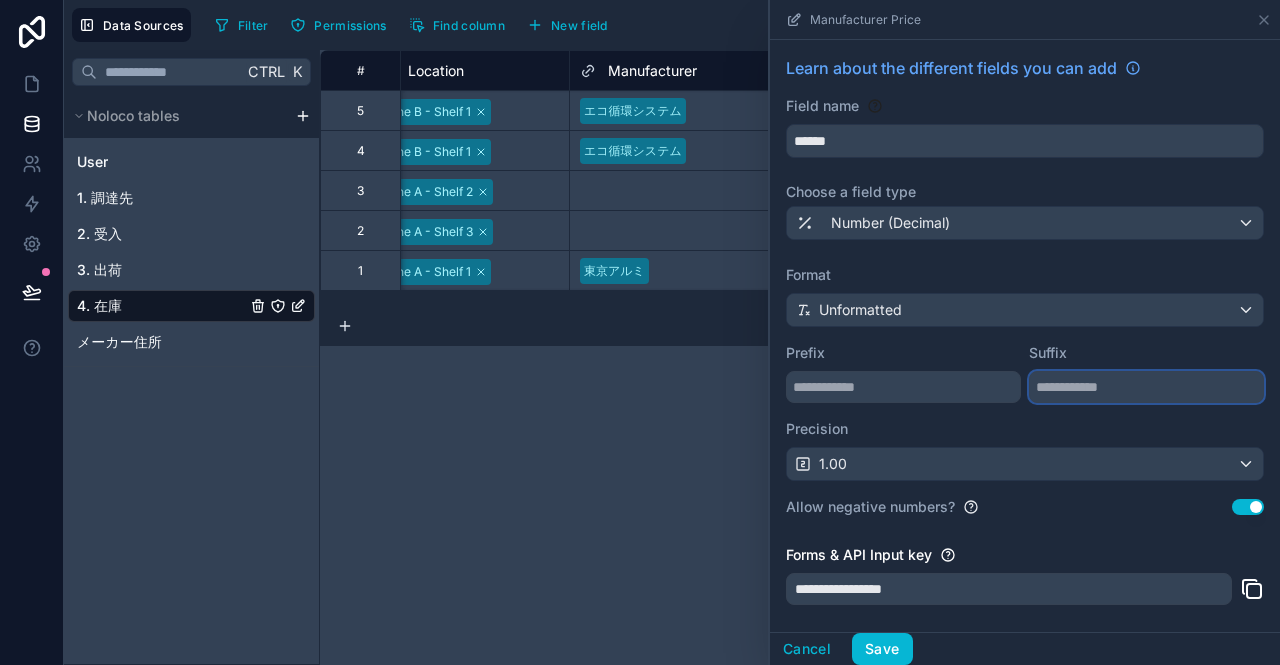click at bounding box center (1146, 387) 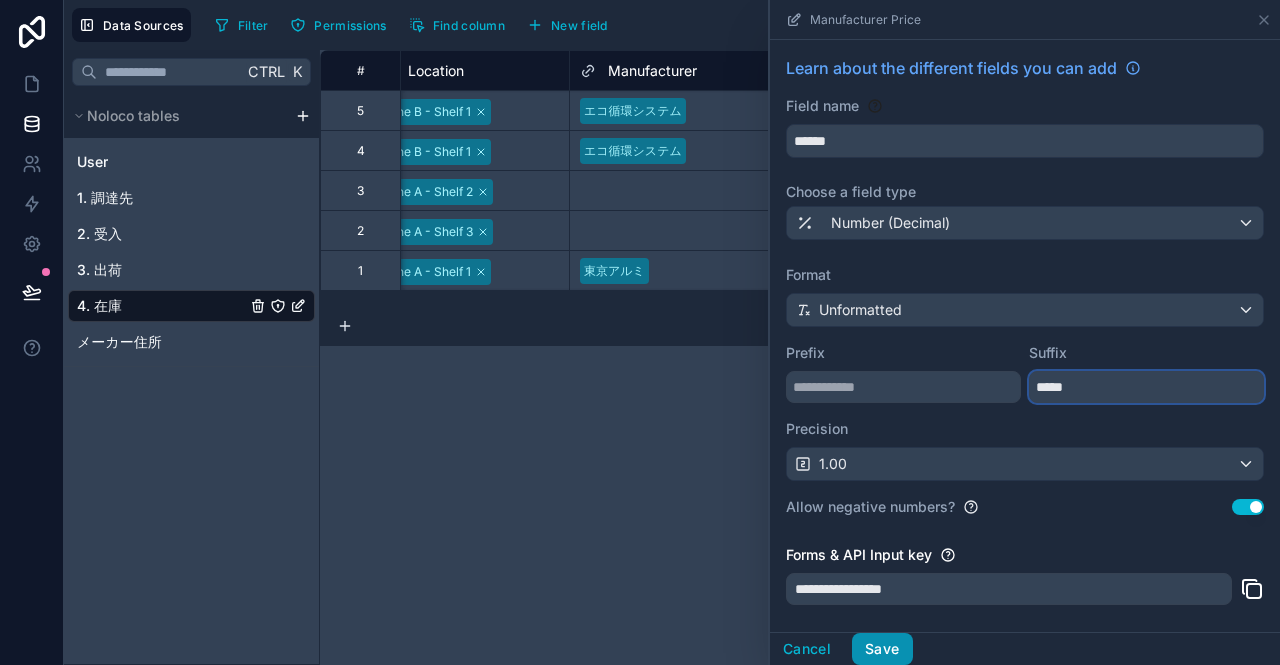 type on "*****" 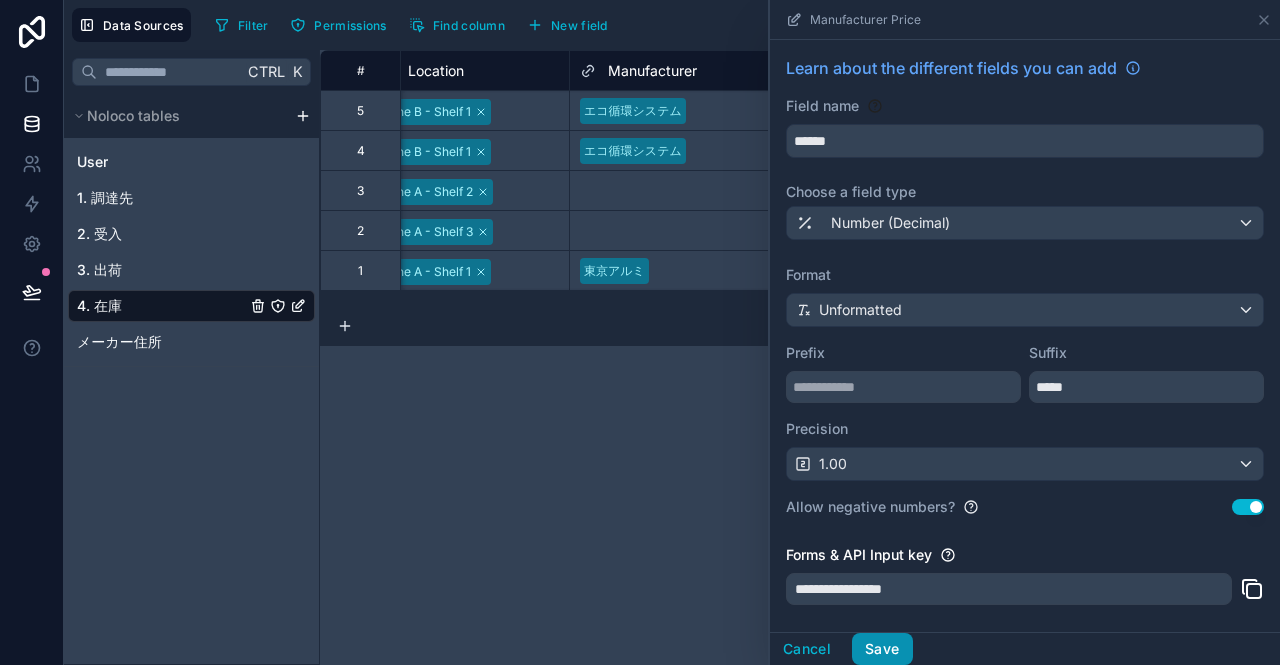 click on "Save" at bounding box center (882, 649) 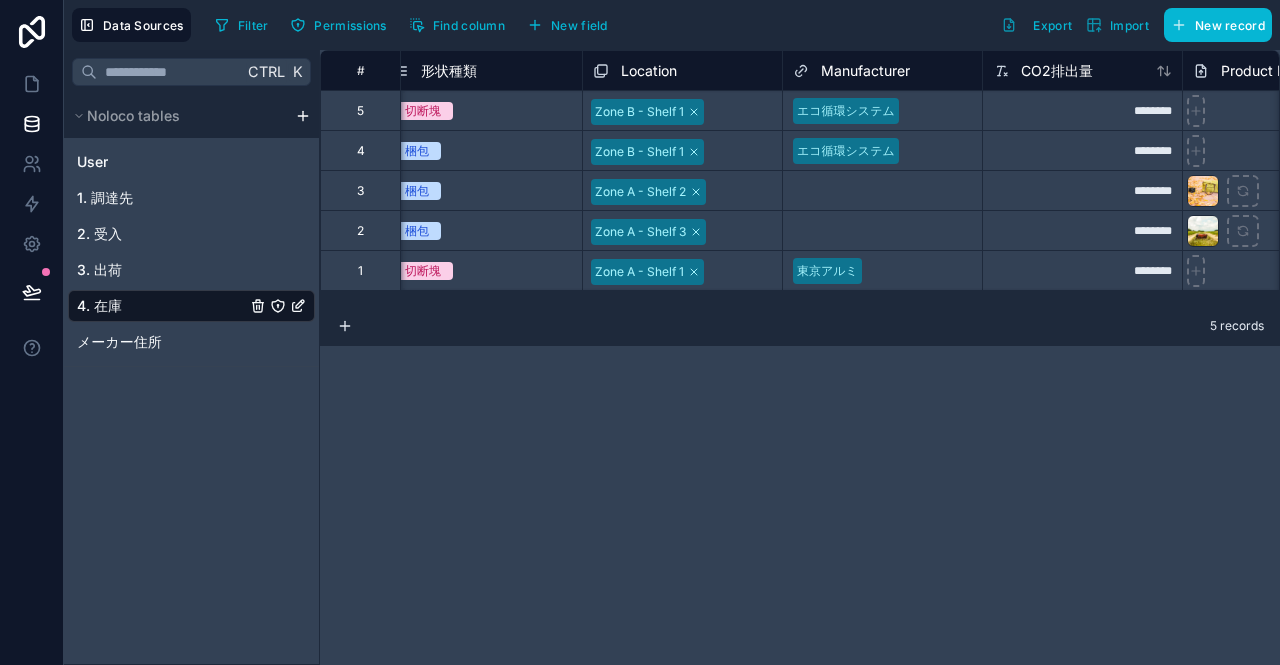 scroll, scrollTop: 0, scrollLeft: 1020, axis: horizontal 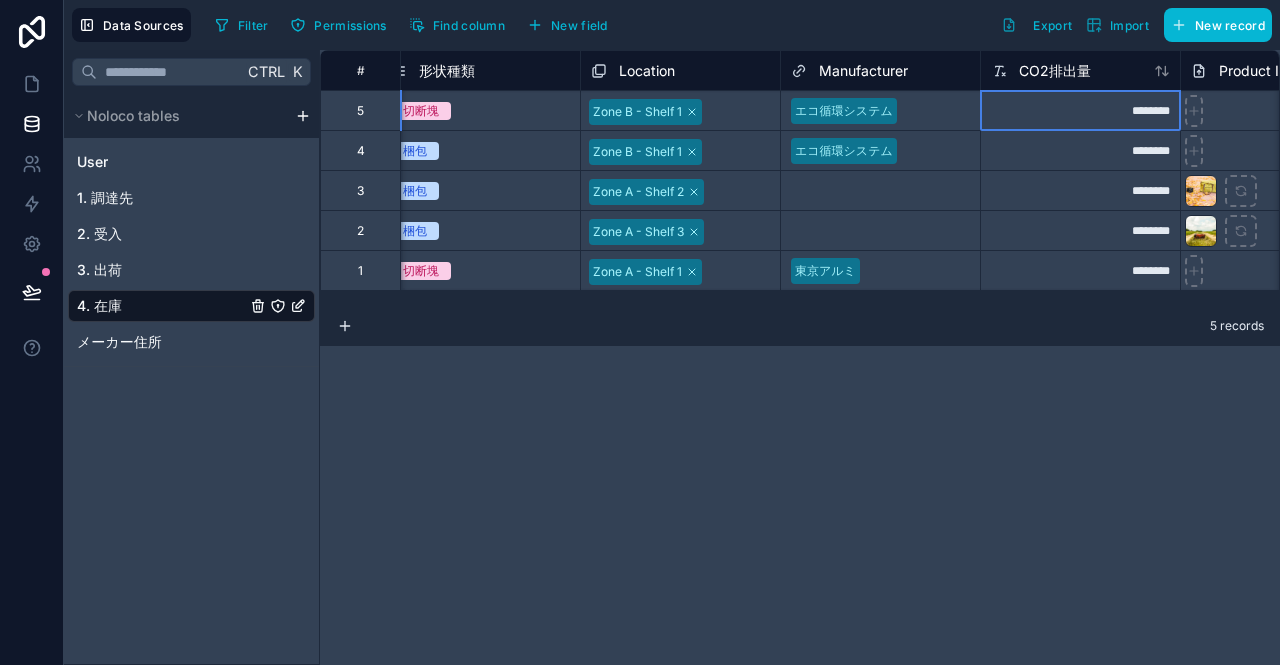 click on "********" at bounding box center (1080, 110) 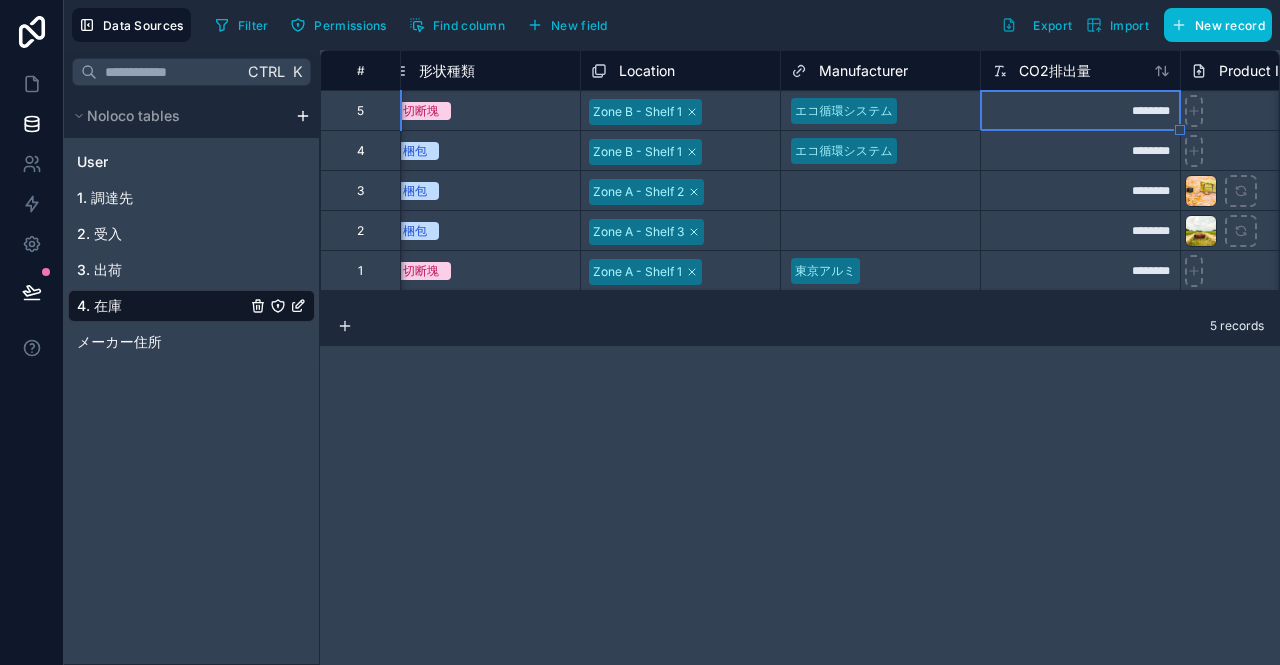 click on "********" at bounding box center (1080, 110) 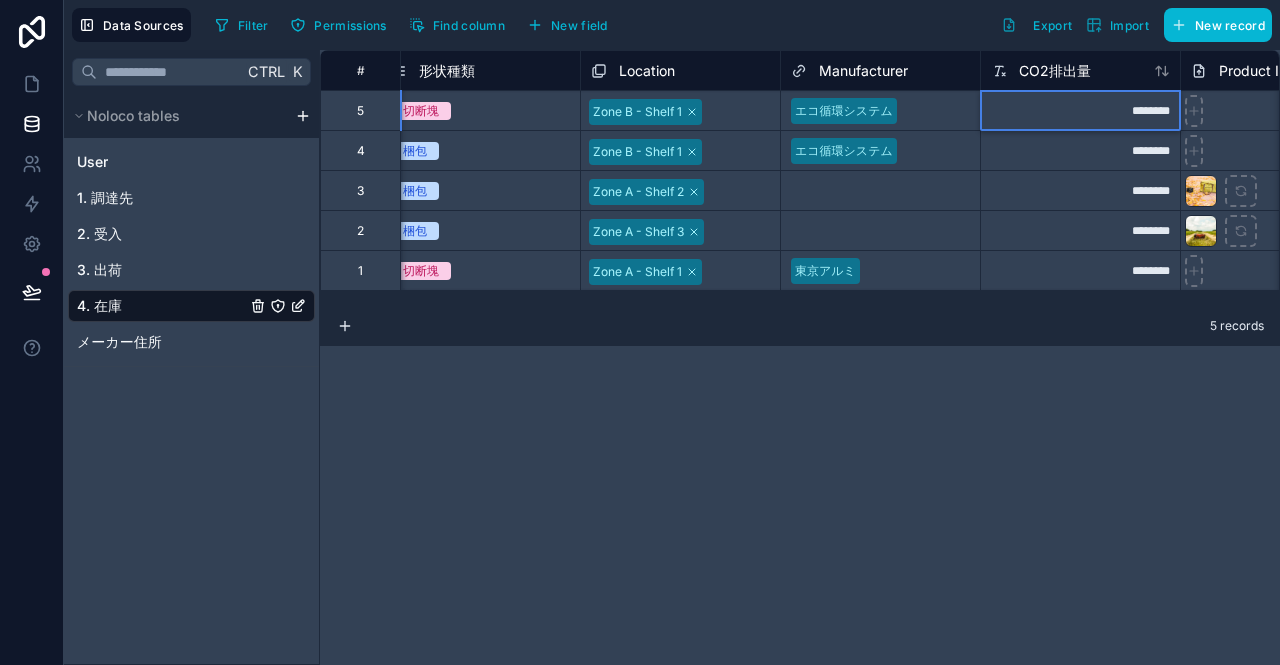 click on "********" at bounding box center [1080, 110] 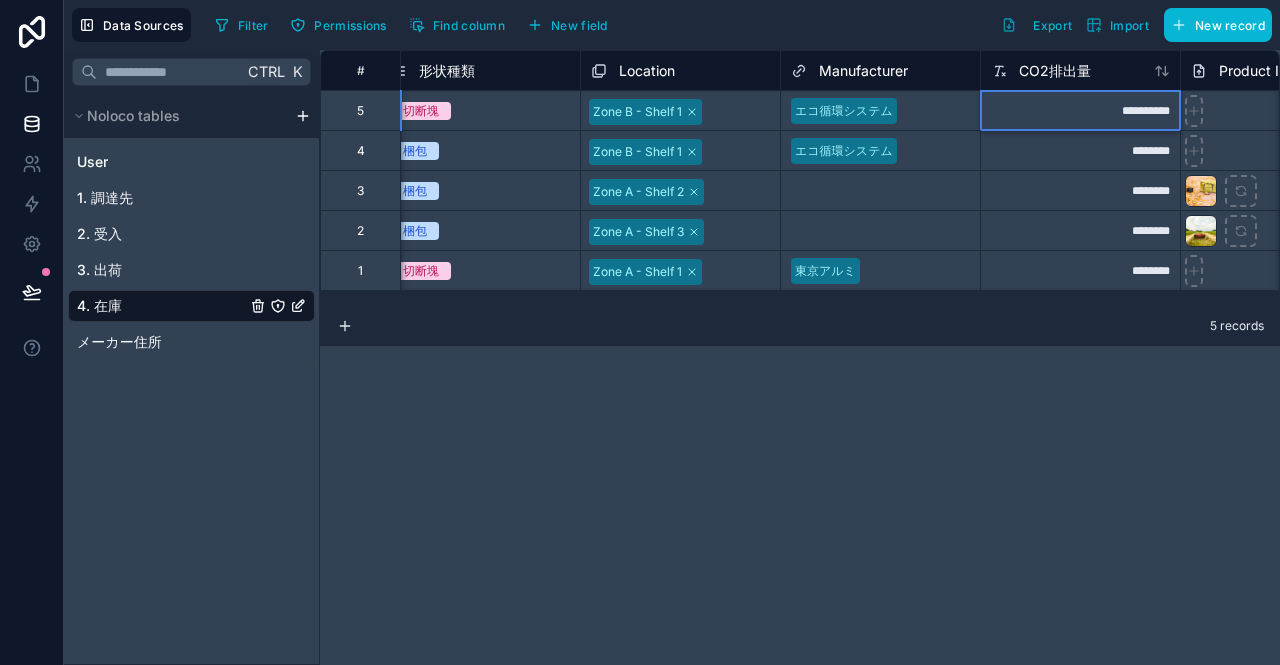type on "**********" 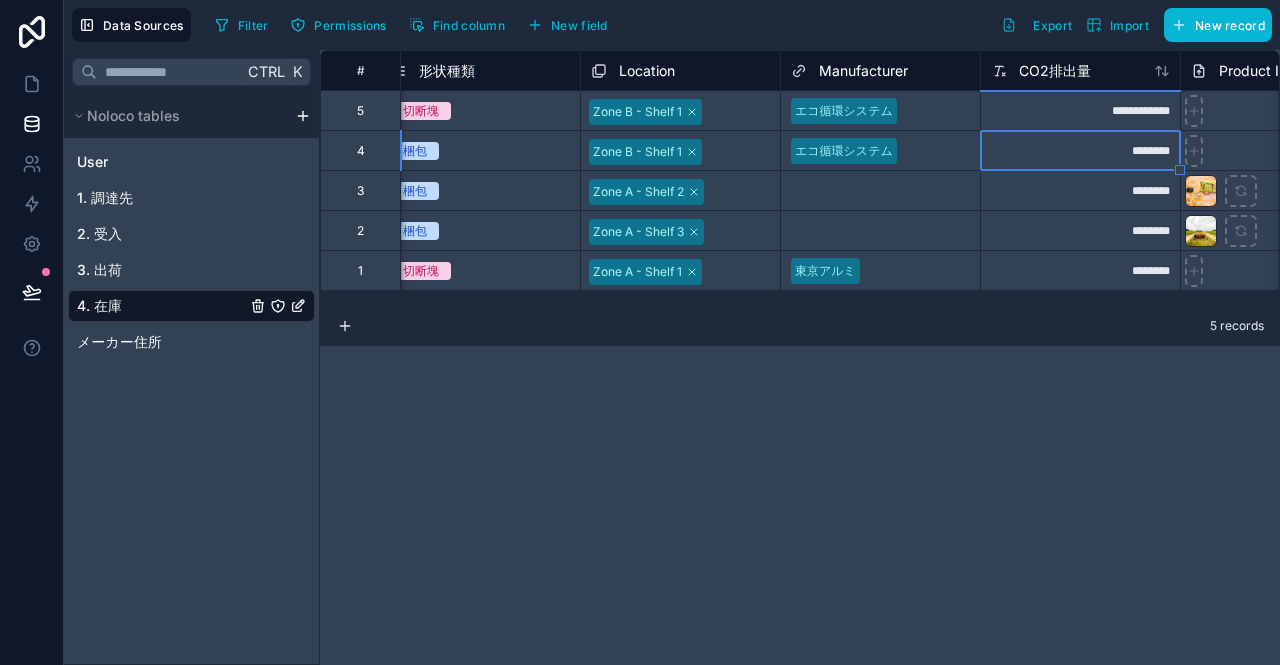 click on "********" at bounding box center [1080, 150] 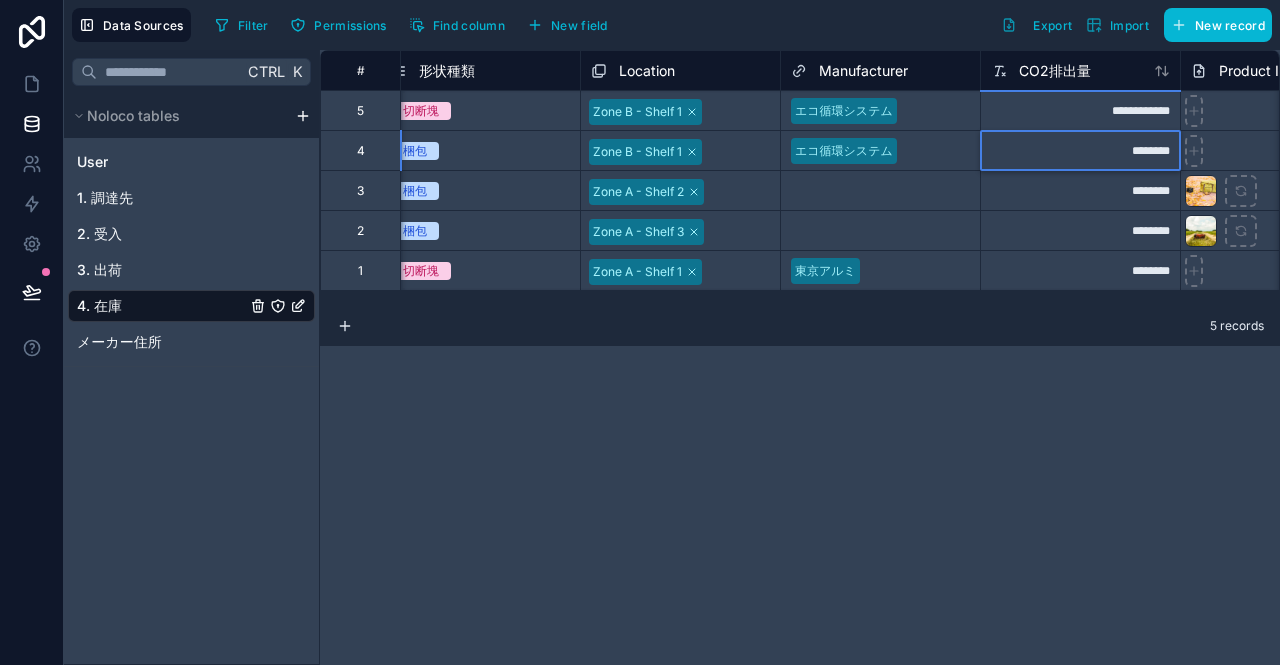 click on "********" at bounding box center (1080, 150) 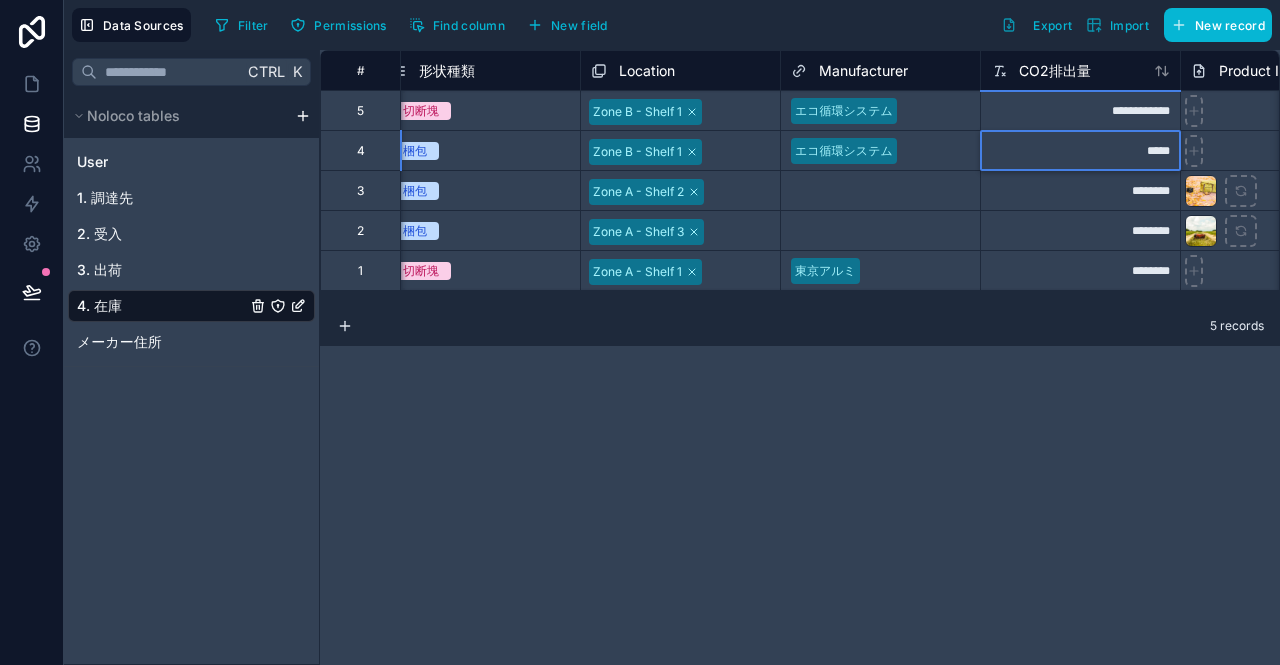 type on "******" 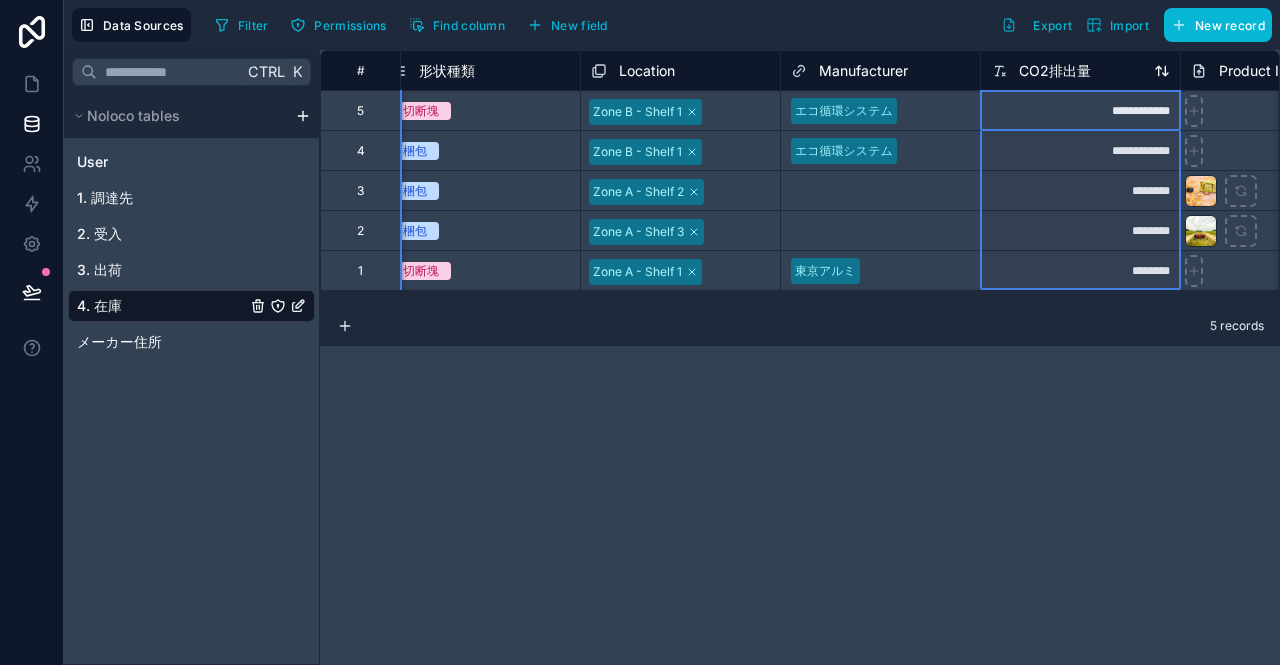 click on "CO2排出量" at bounding box center (1080, 71) 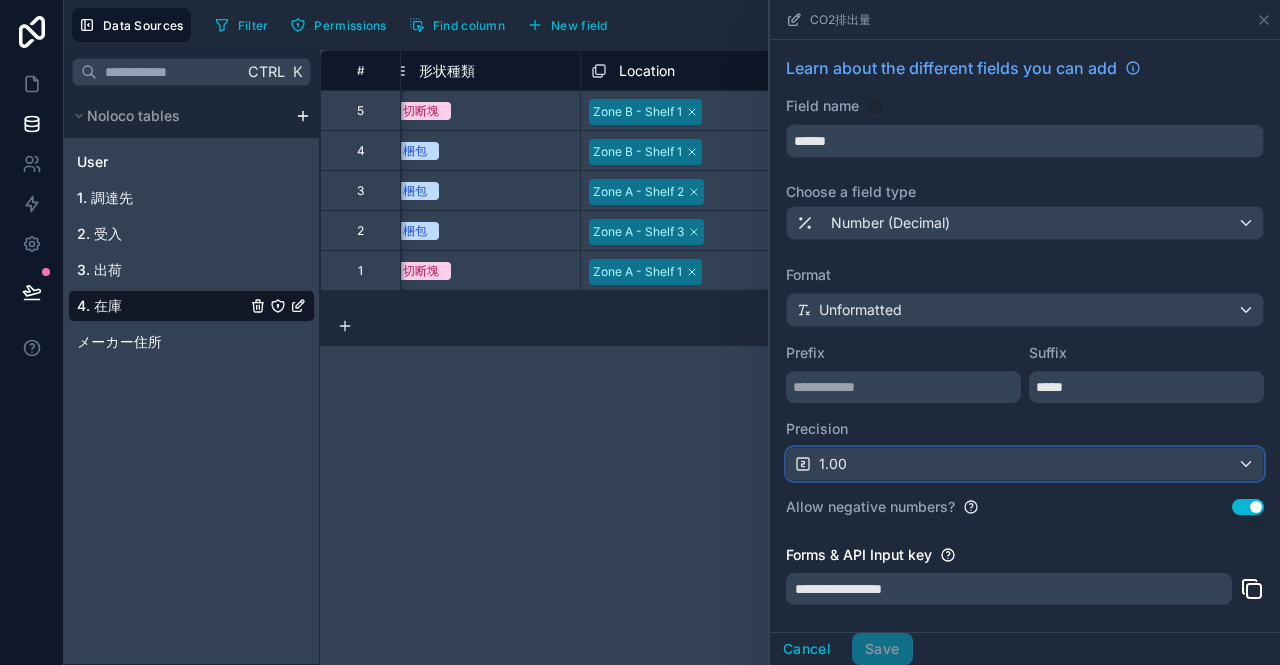 click on "1.00" at bounding box center [1025, 464] 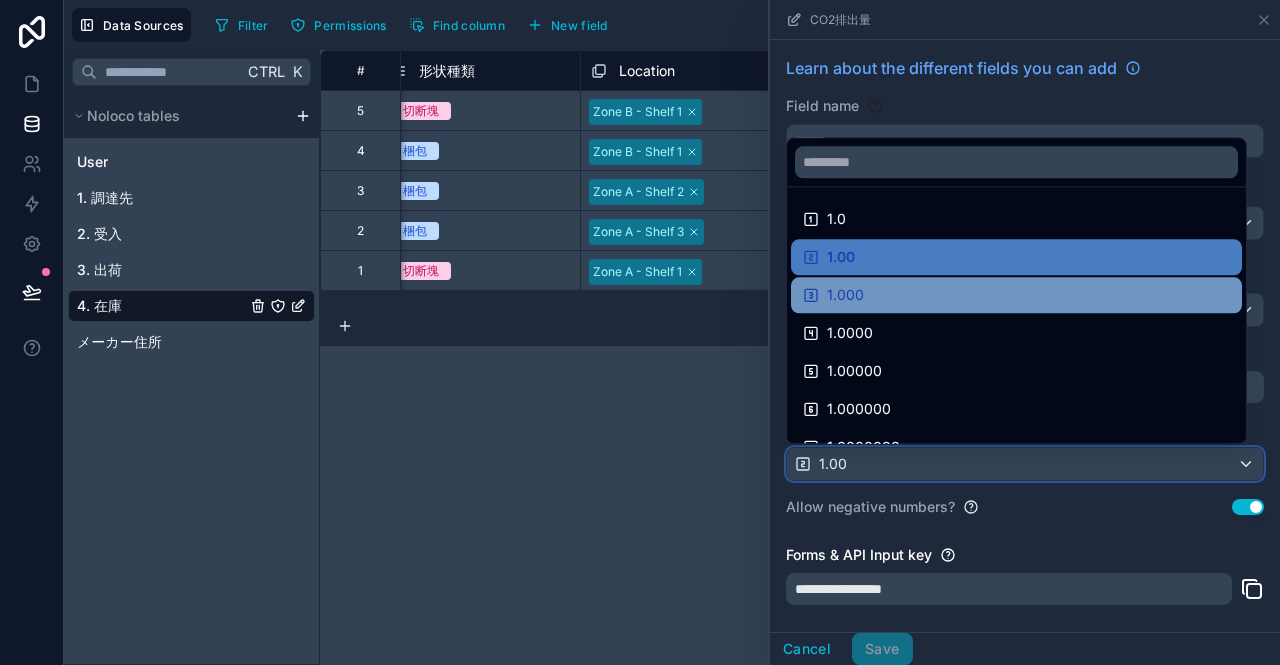 scroll, scrollTop: 0, scrollLeft: 0, axis: both 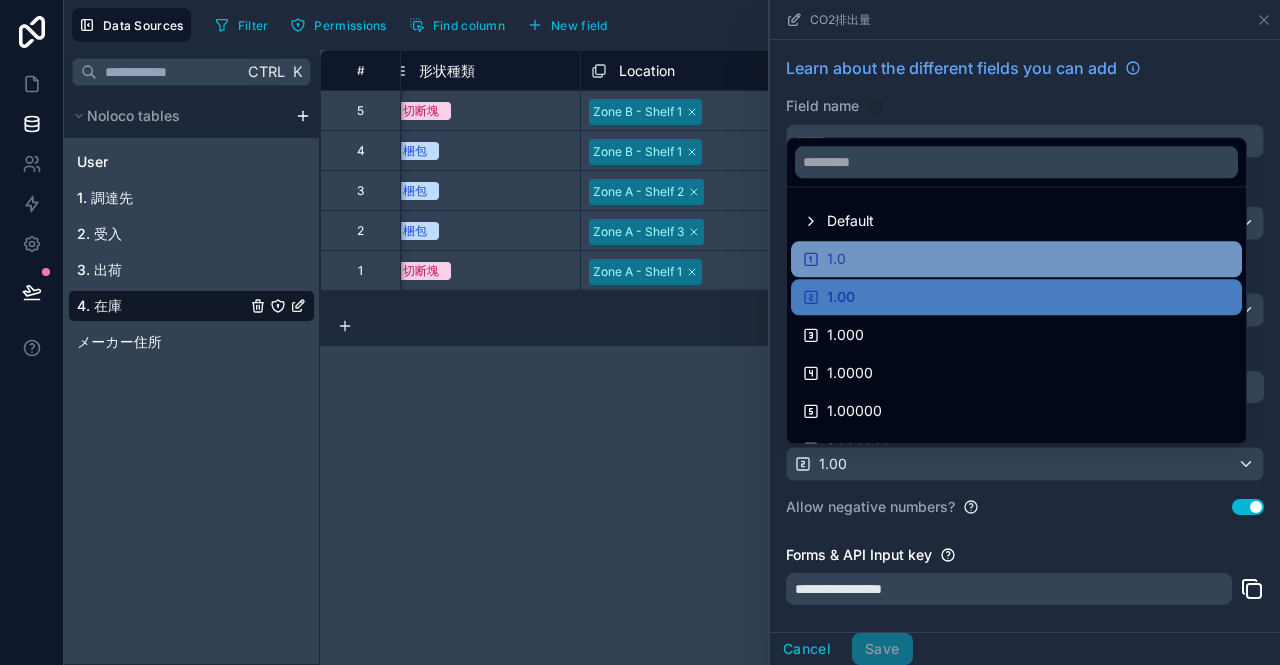 click on "1.0" at bounding box center [1016, 259] 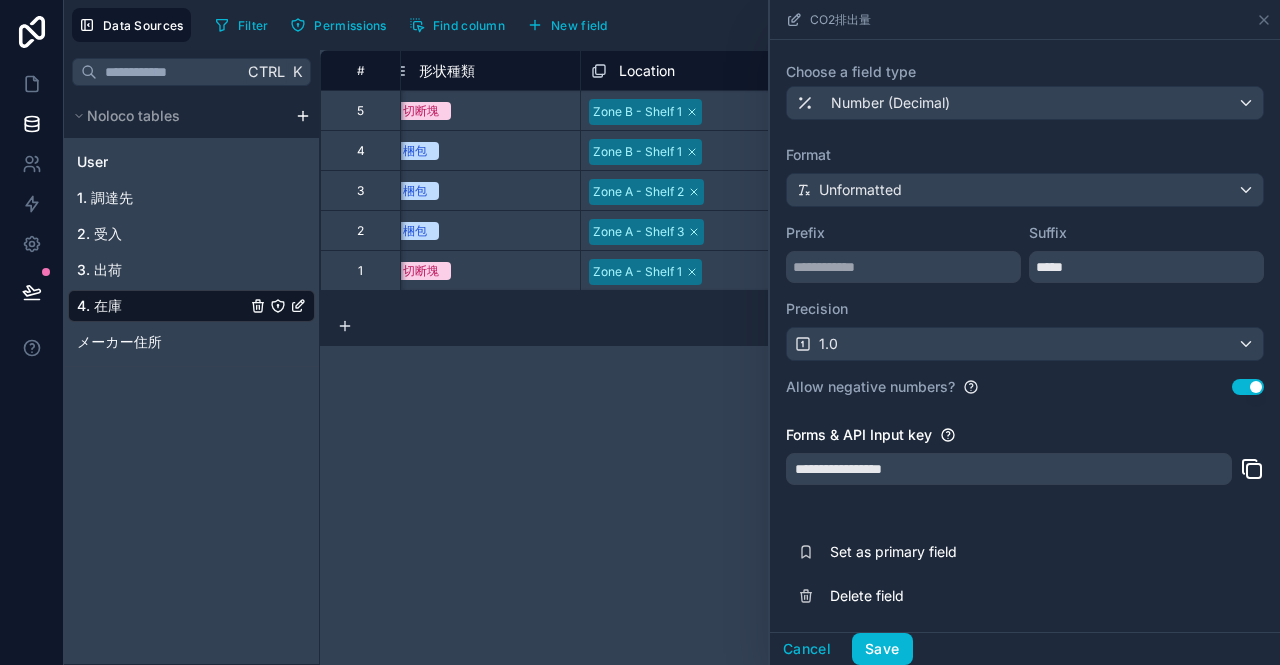scroll, scrollTop: 0, scrollLeft: 0, axis: both 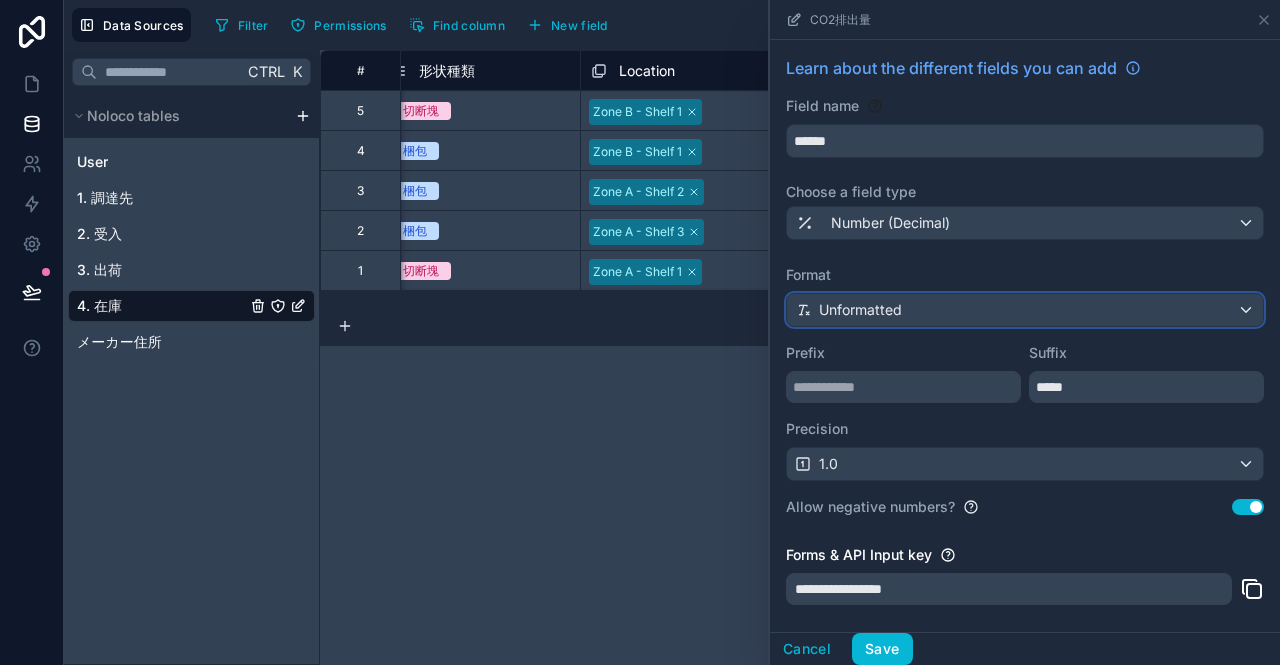 click on "Unformatted" at bounding box center (860, 310) 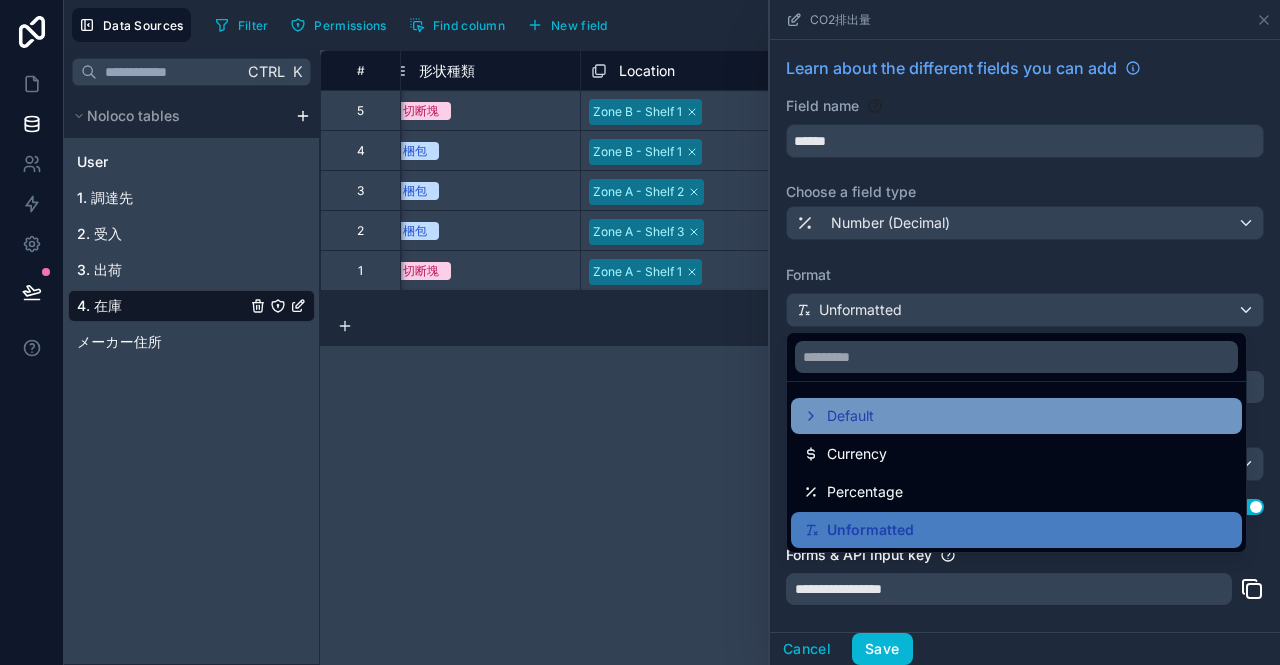 click on "Default" at bounding box center [850, 416] 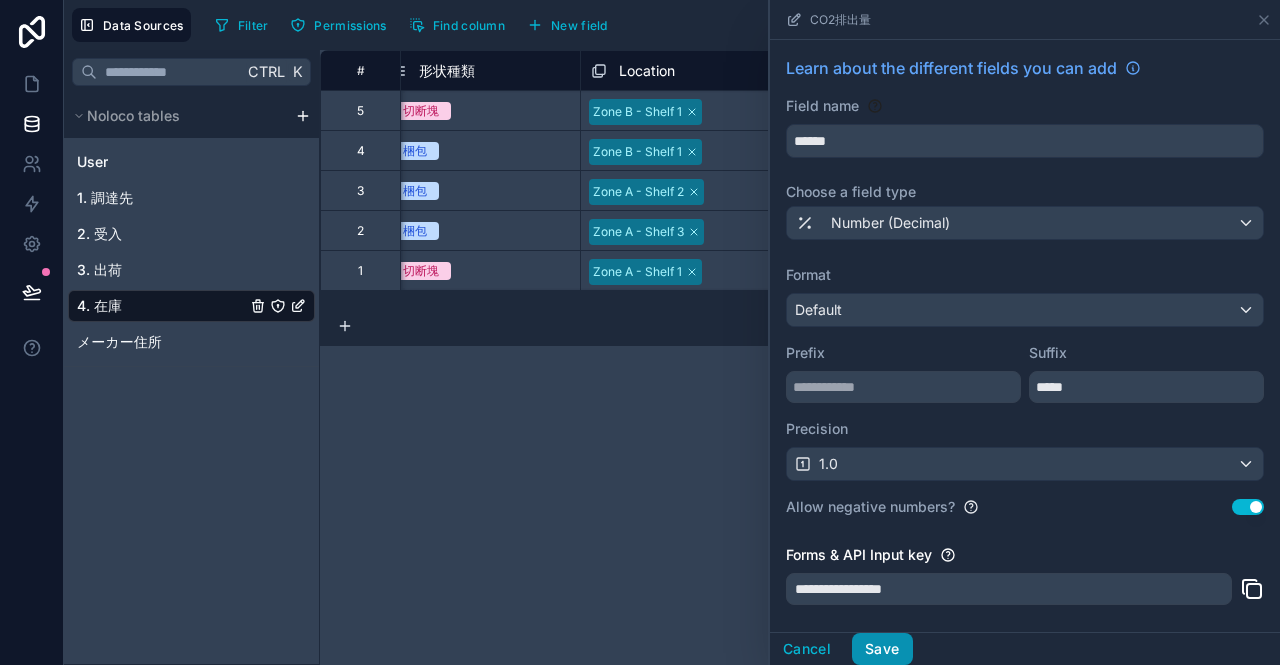 click on "Save" at bounding box center [882, 649] 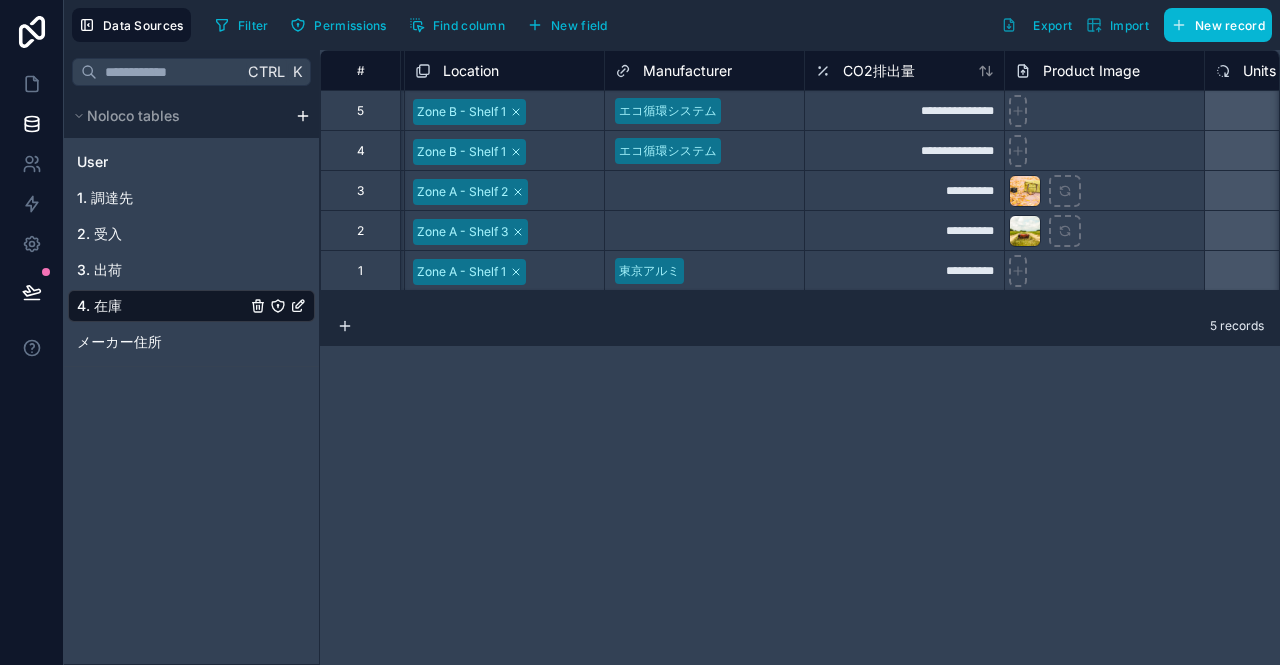 scroll, scrollTop: 0, scrollLeft: 1231, axis: horizontal 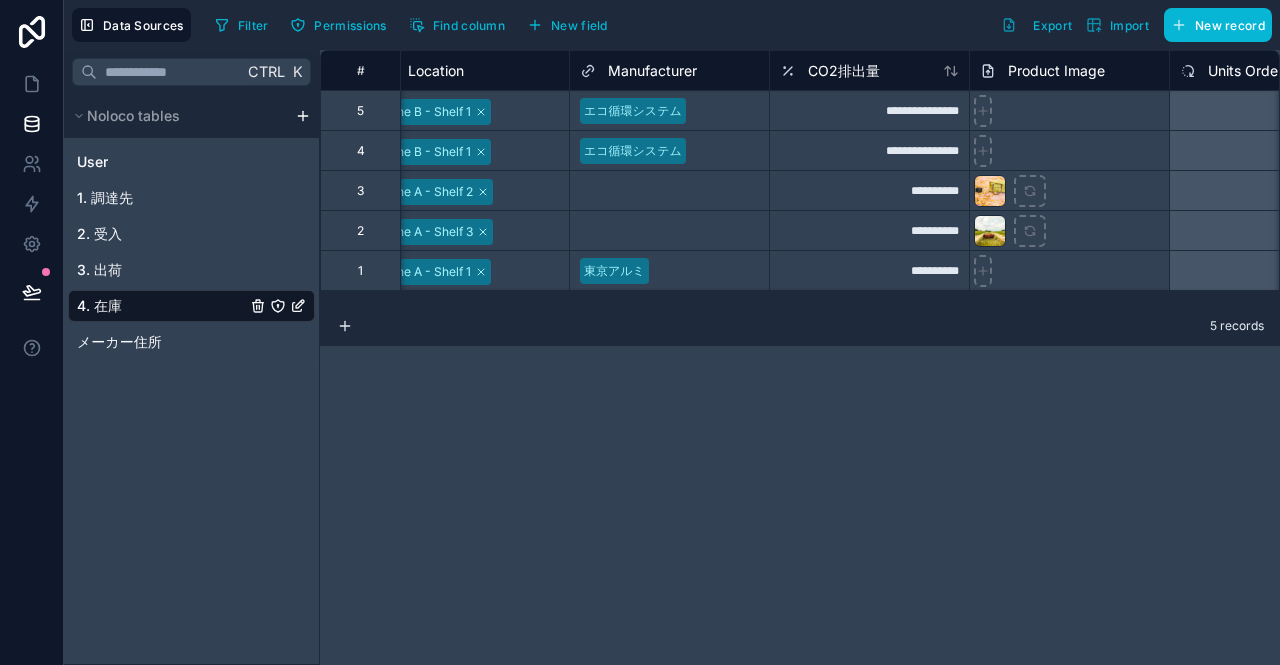 click on "**********" at bounding box center [869, 190] 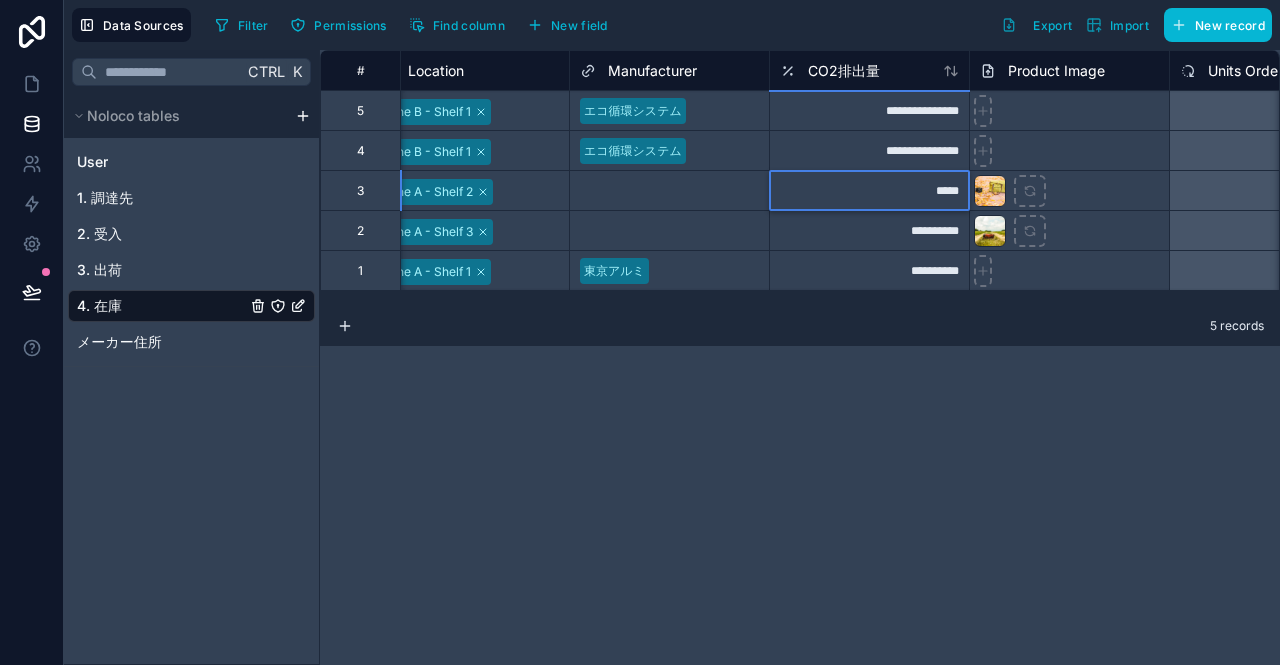 type on "******" 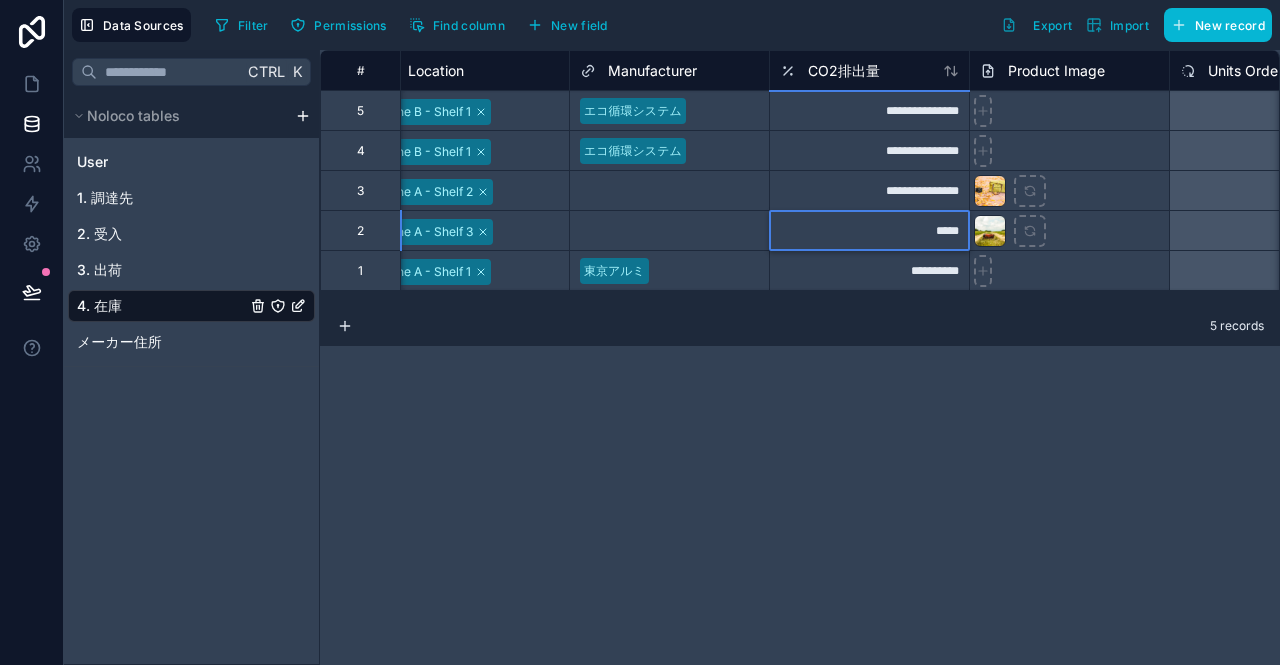 type on "******" 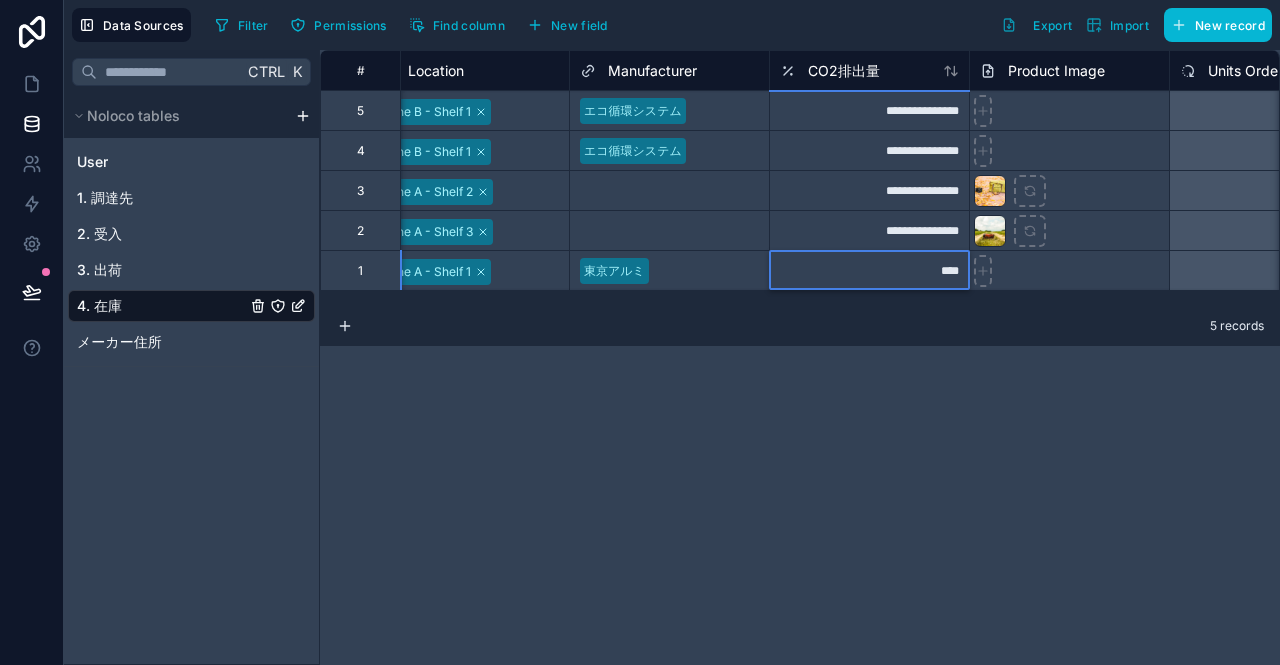 type on "*****" 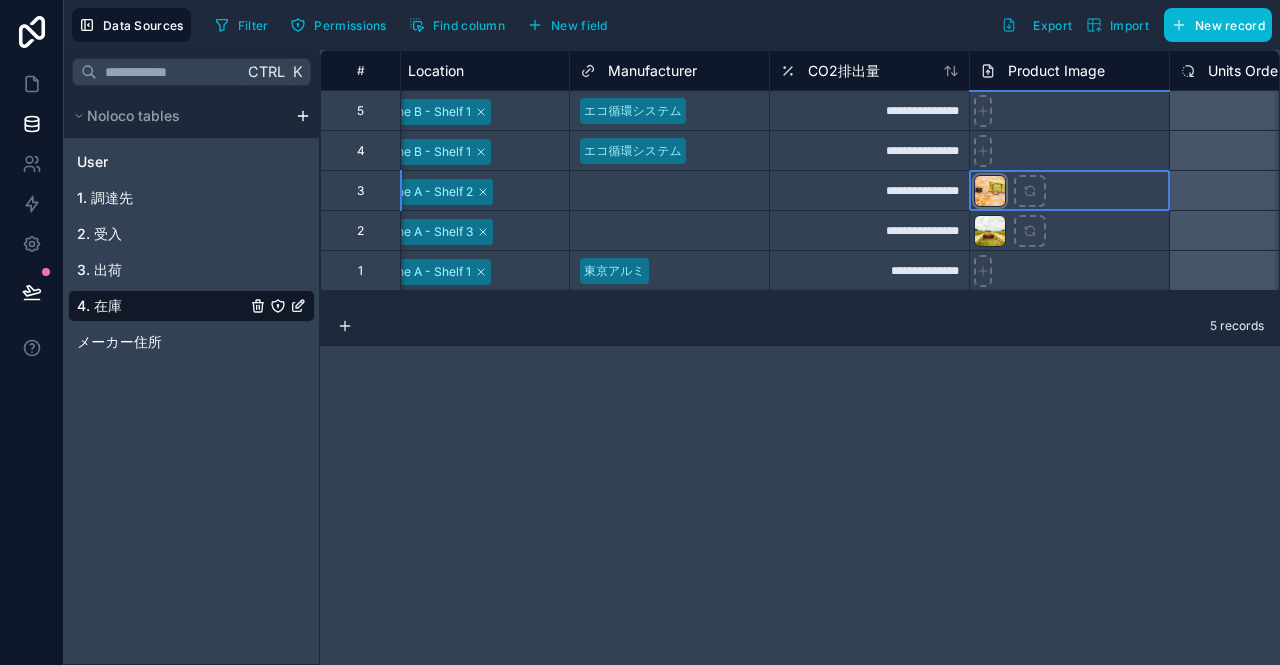 click at bounding box center [990, 191] 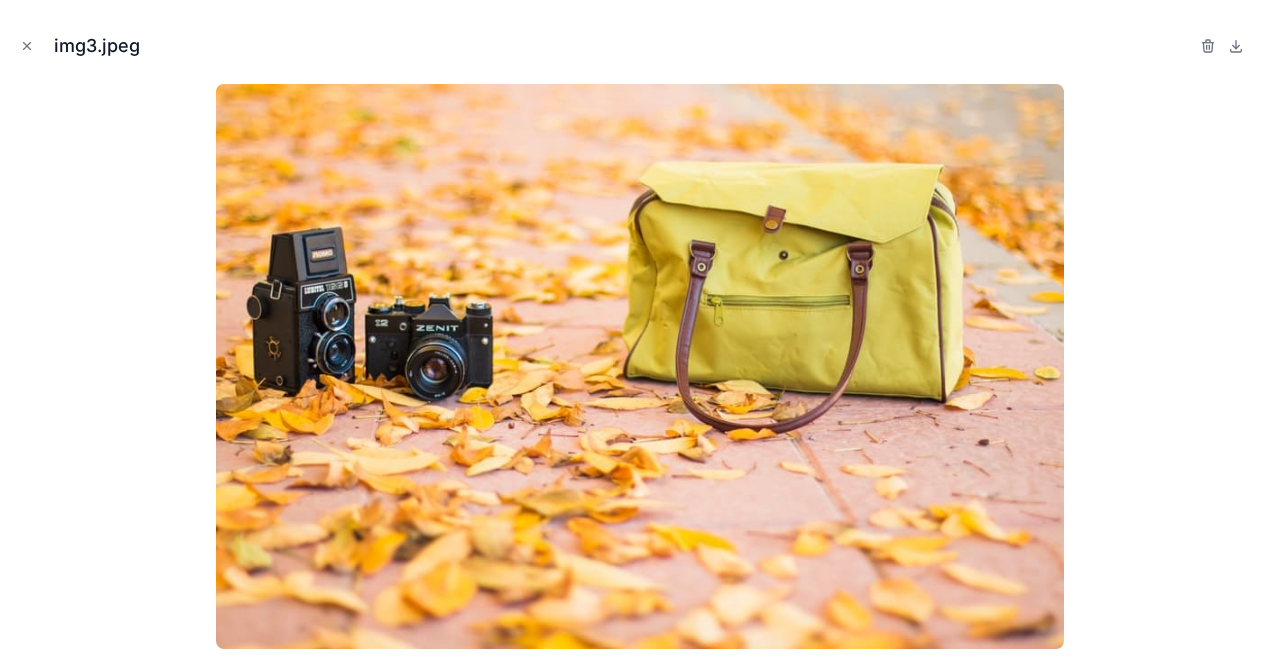 click on "img3.jpeg" at bounding box center [640, 332] 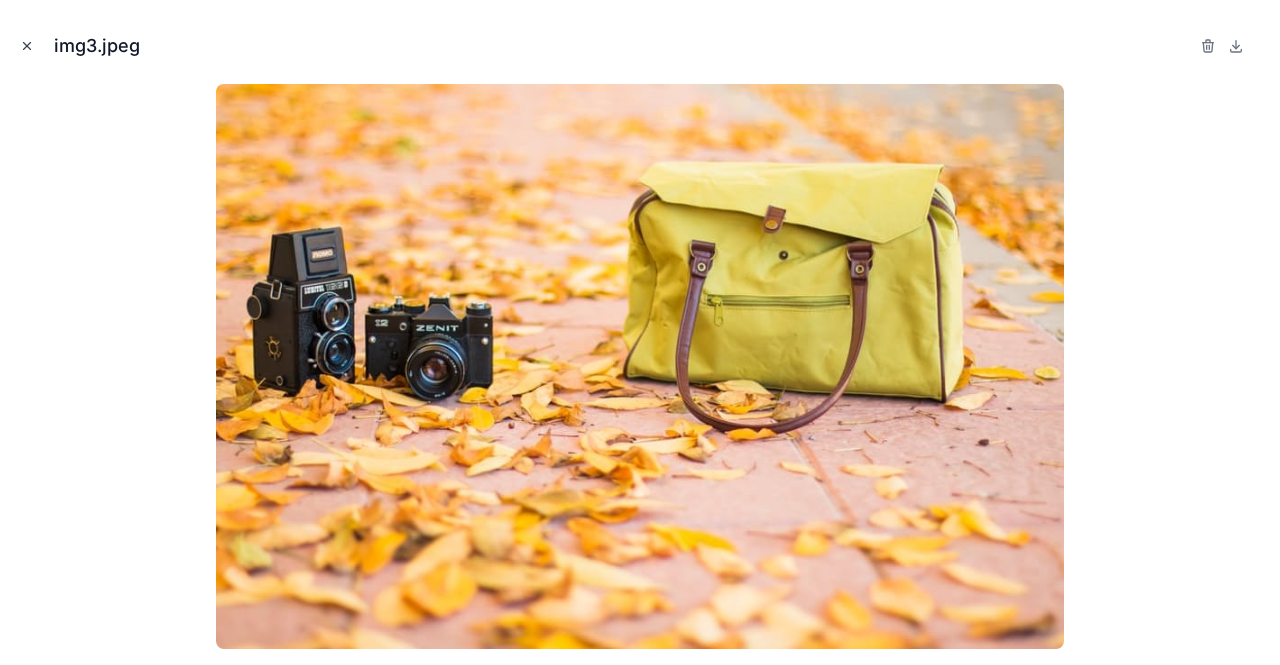 click 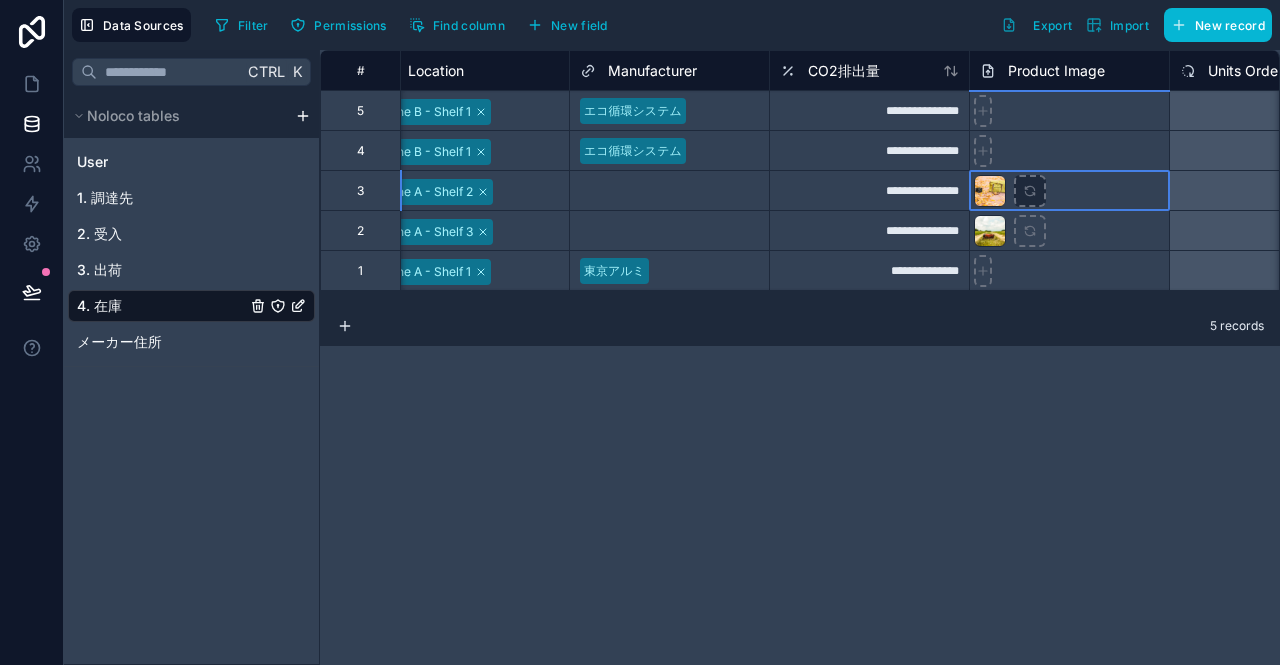 click 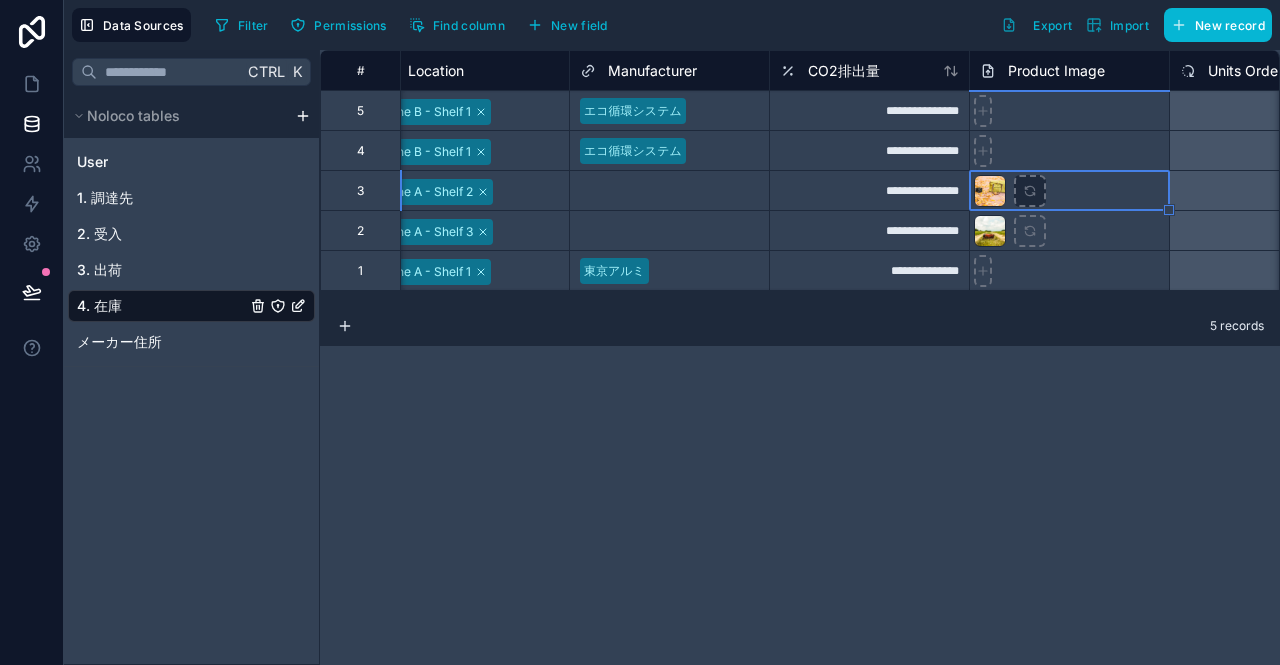 type on "**********" 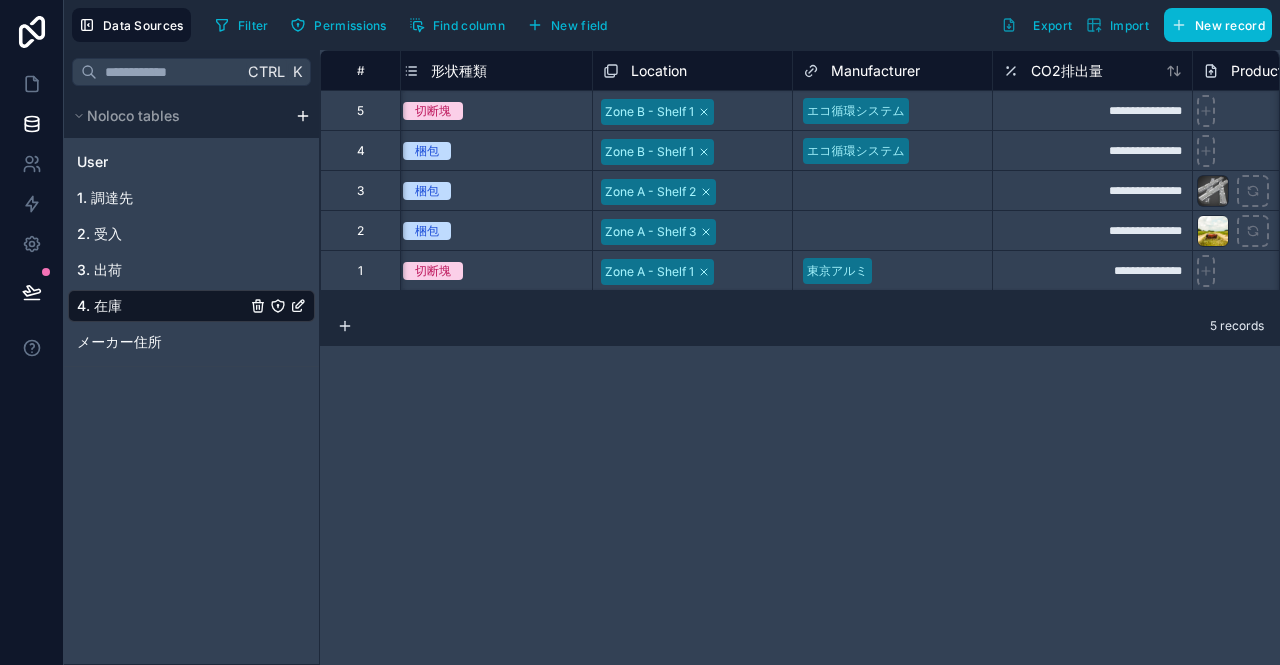 scroll, scrollTop: 0, scrollLeft: 1255, axis: horizontal 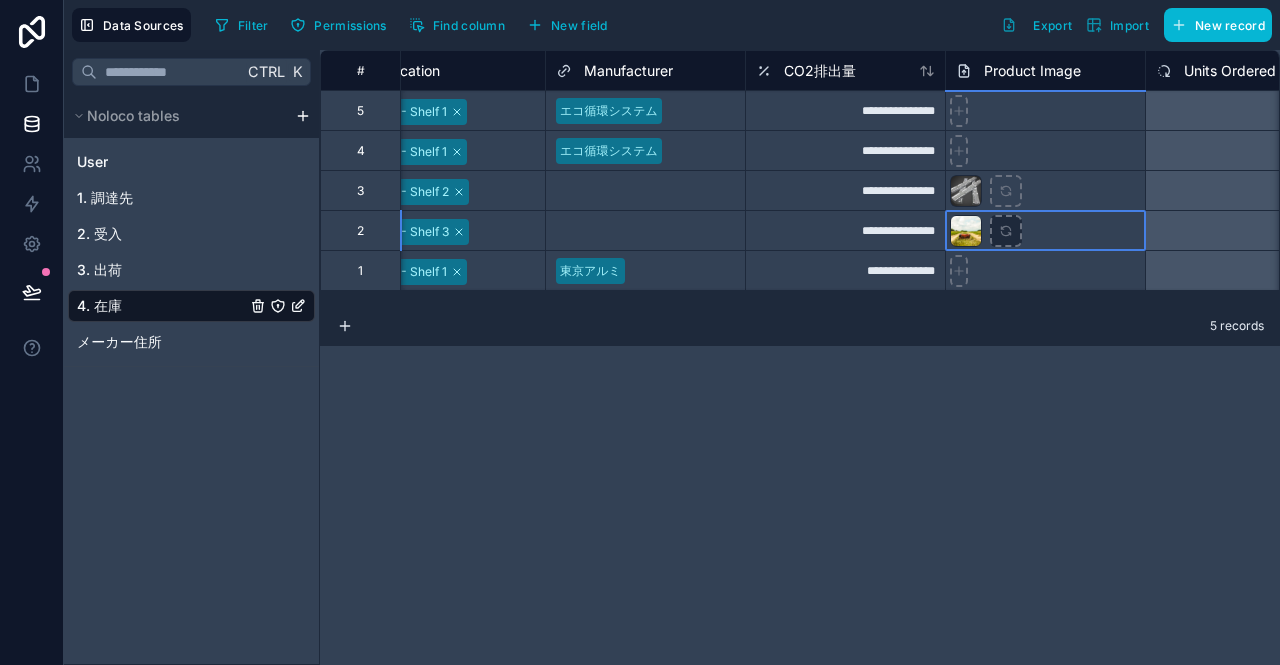 click 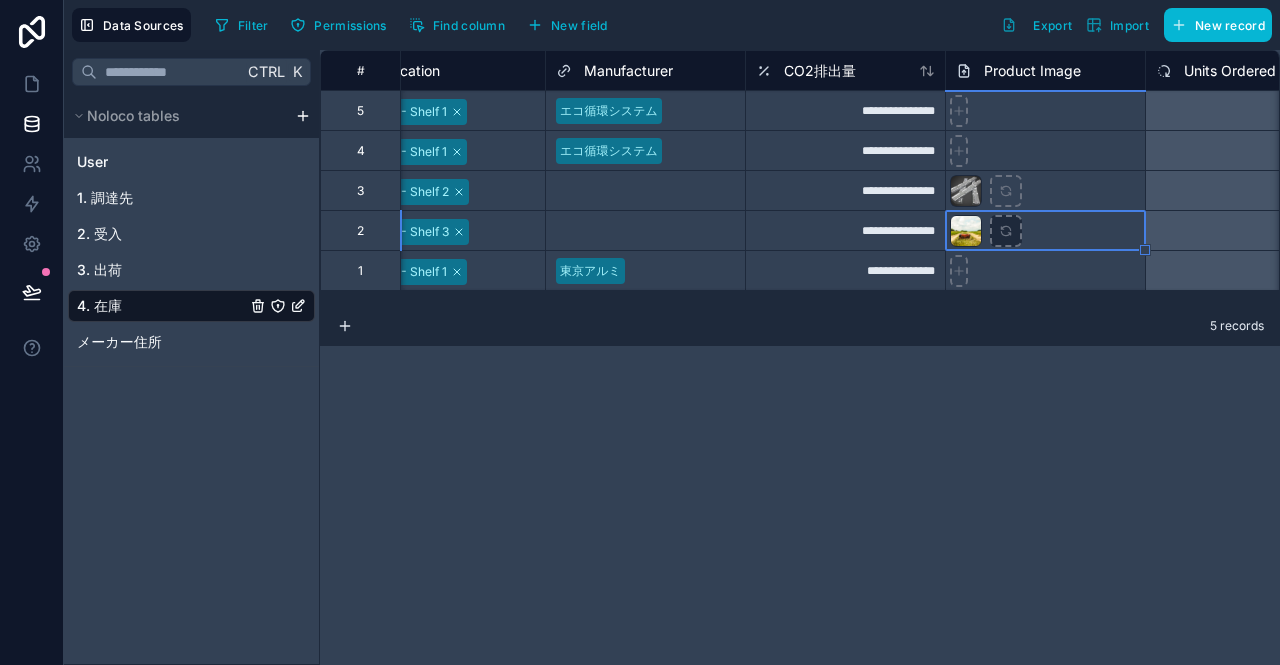 type on "**********" 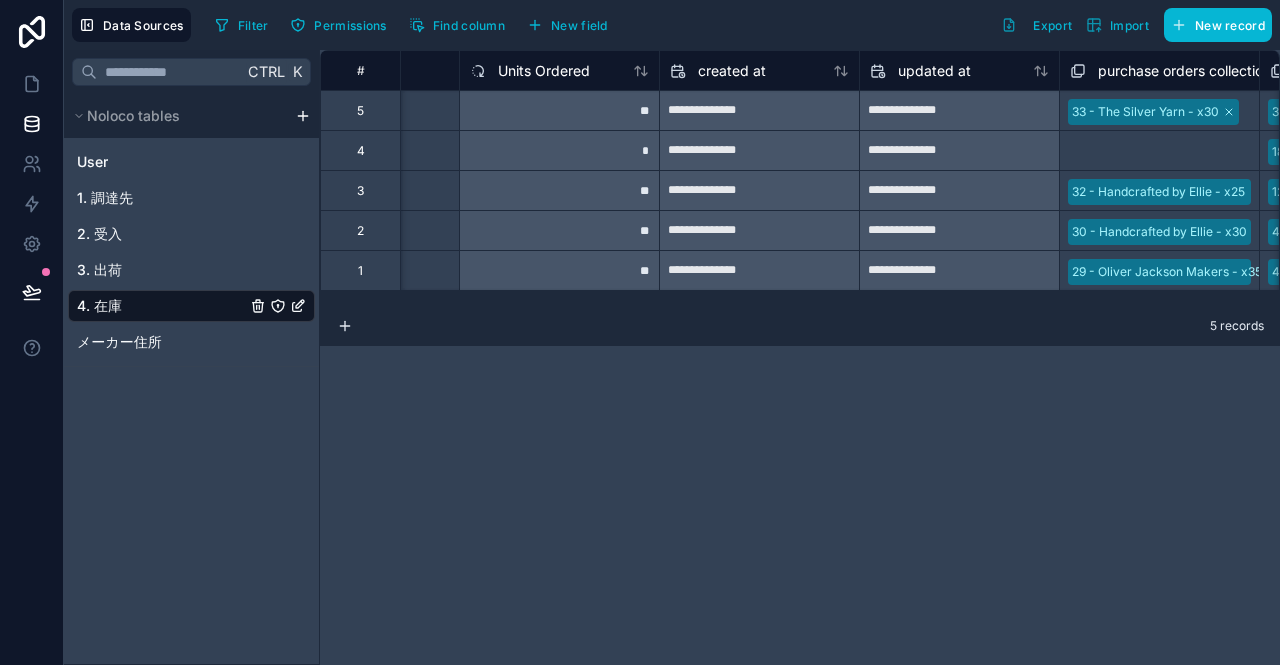 scroll, scrollTop: 0, scrollLeft: 1949, axis: horizontal 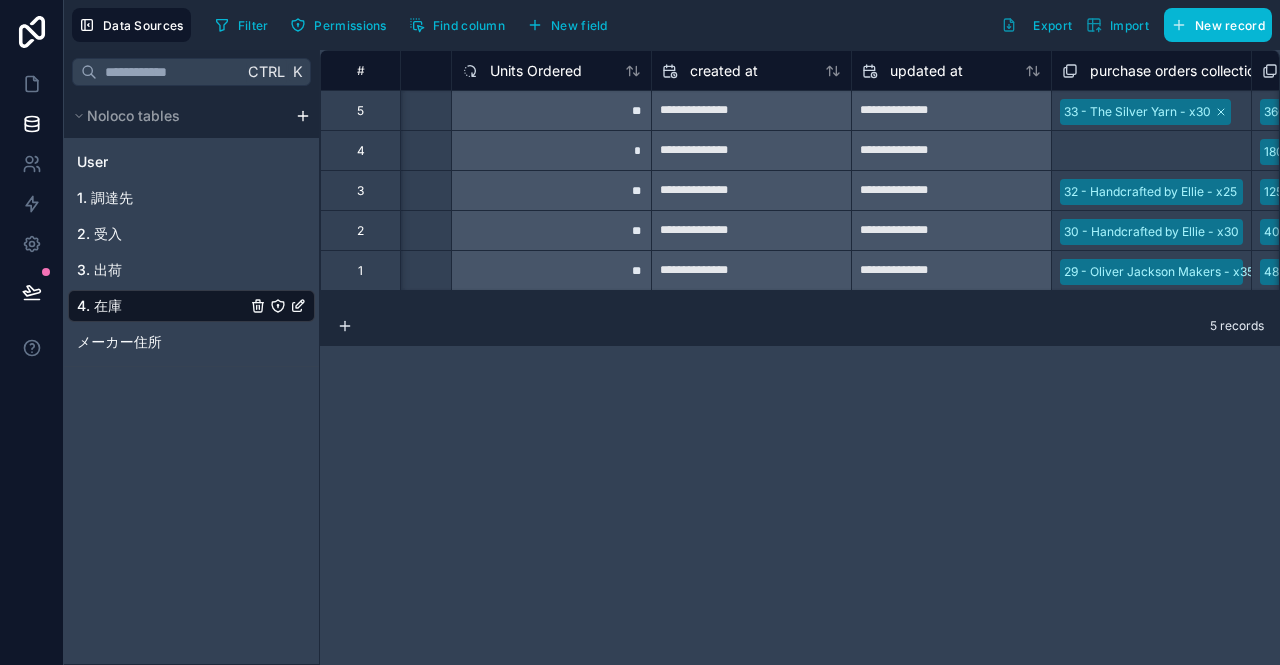 click on "**" at bounding box center [551, 110] 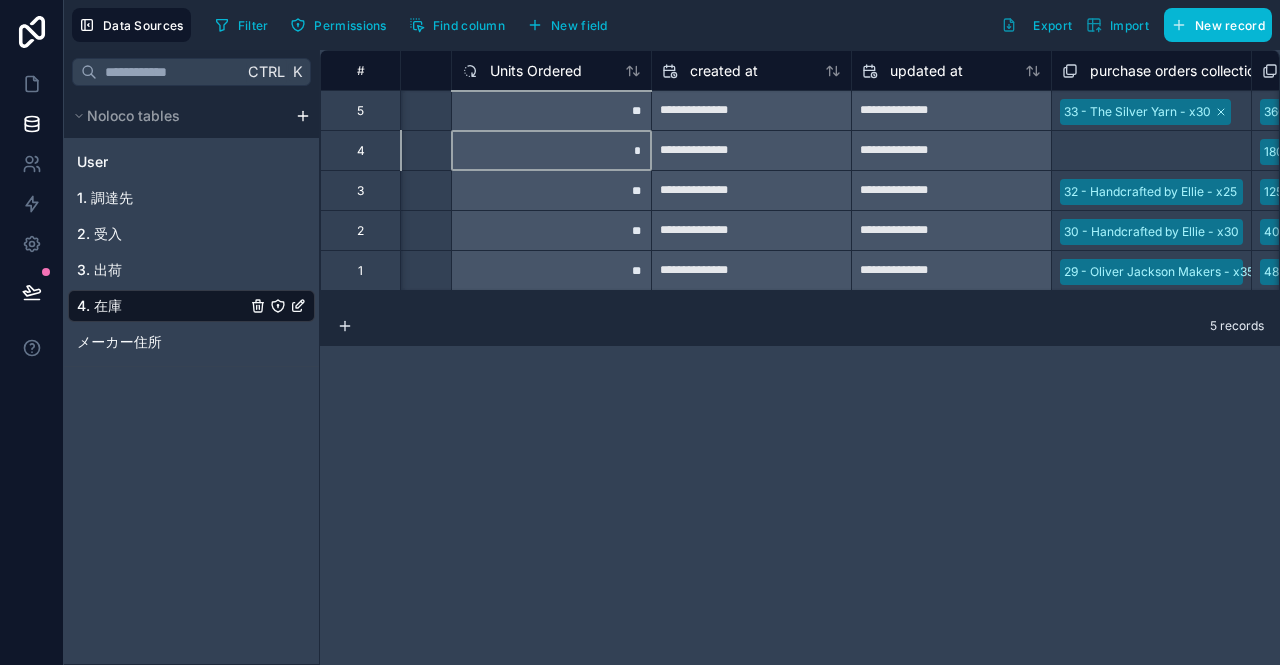 click on "*" at bounding box center (551, 150) 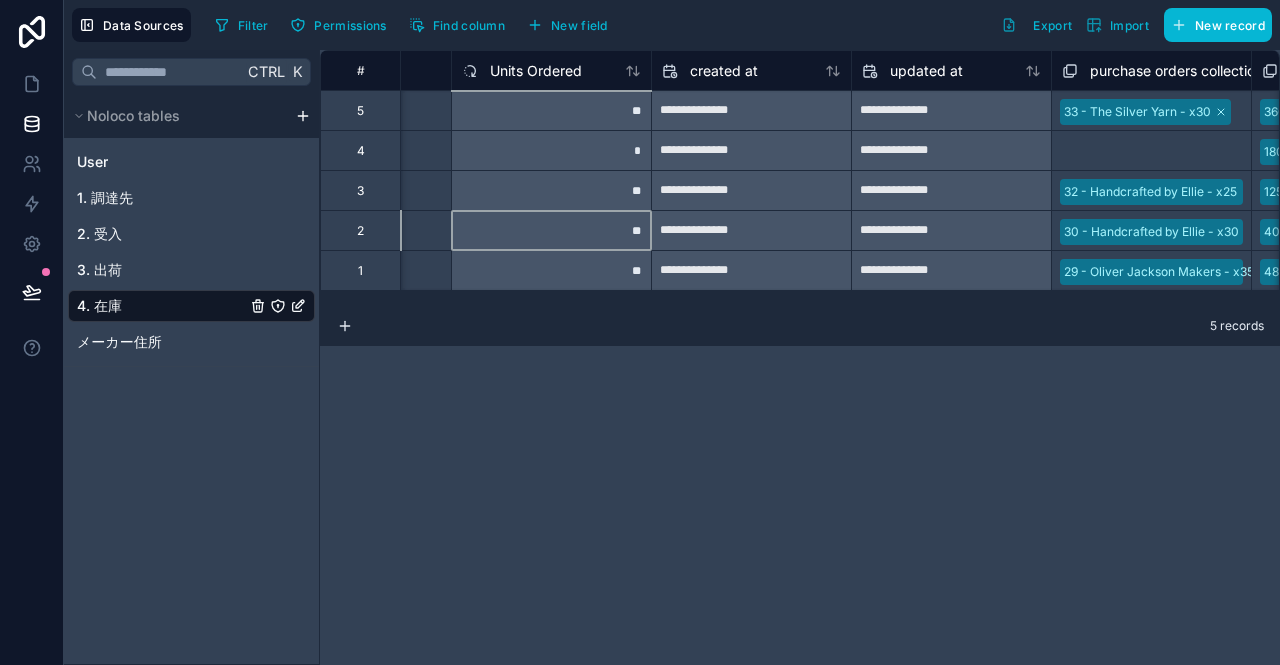 click on "**" at bounding box center [551, 230] 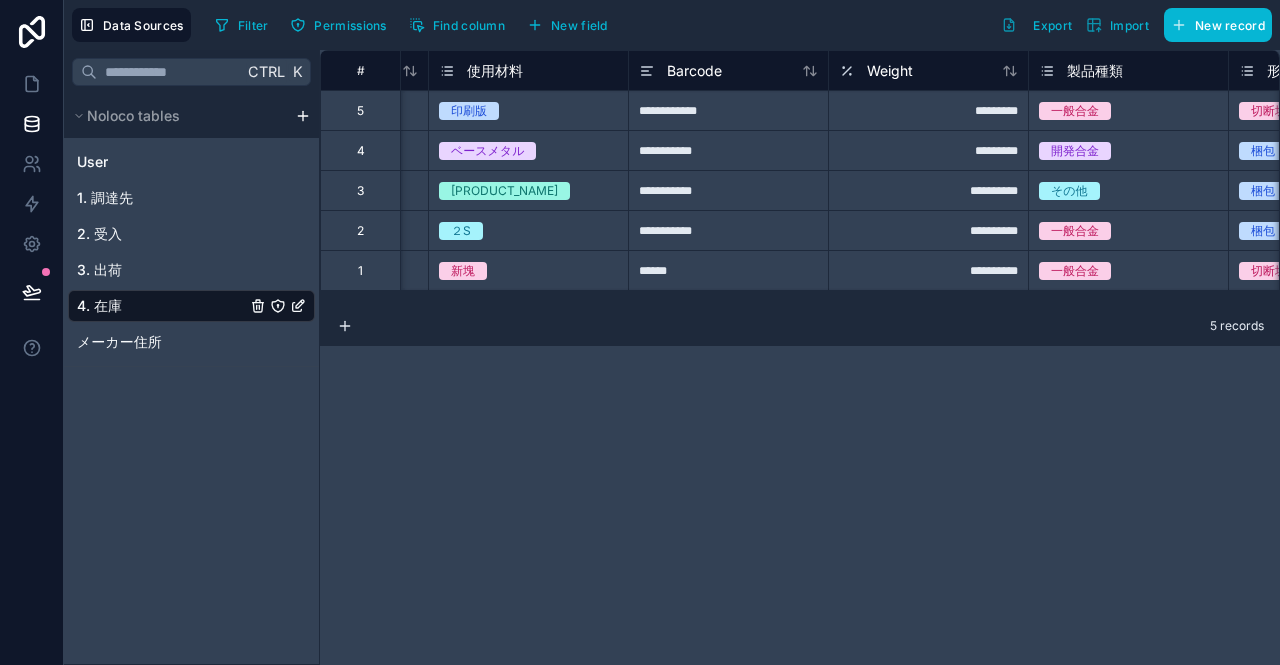 scroll, scrollTop: 0, scrollLeft: 61, axis: horizontal 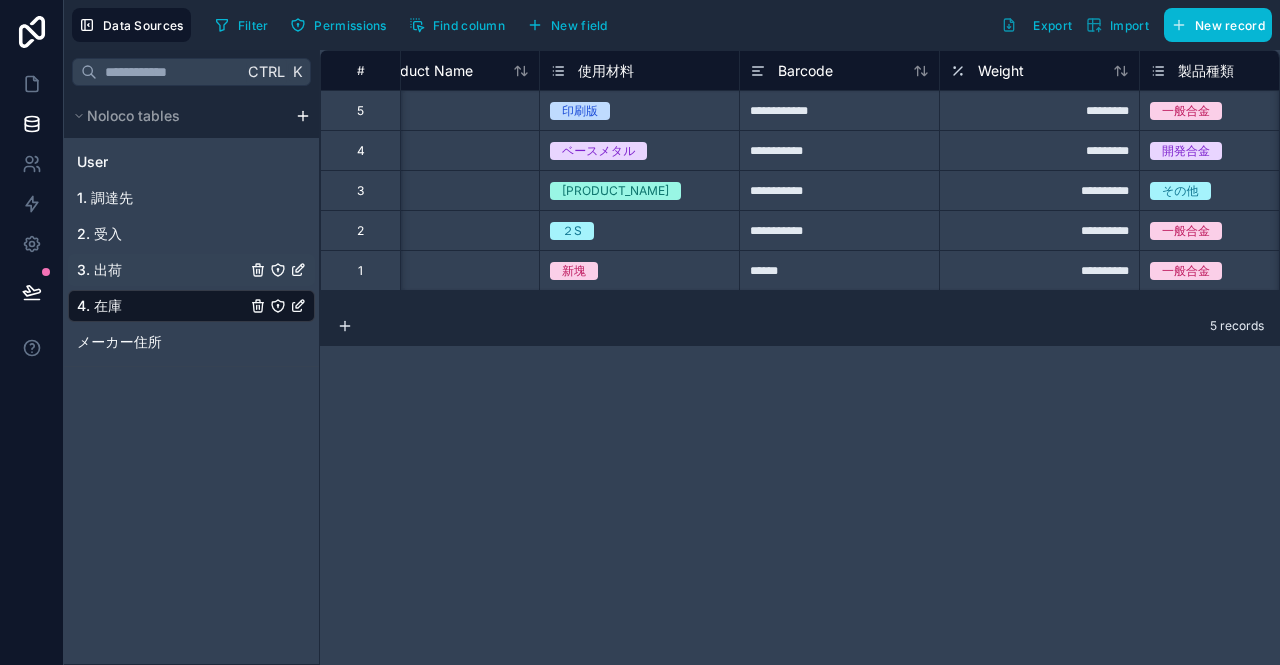 click on "3. 出荷" at bounding box center [191, 270] 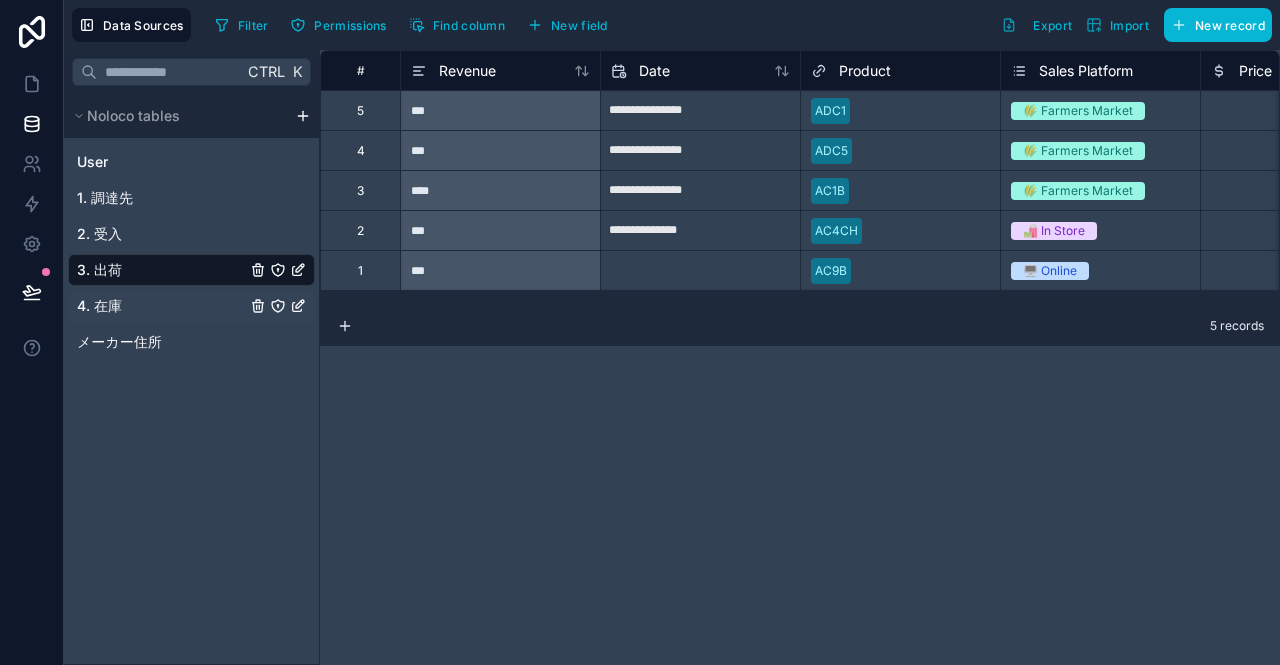 click on "4. 在庫" at bounding box center (191, 306) 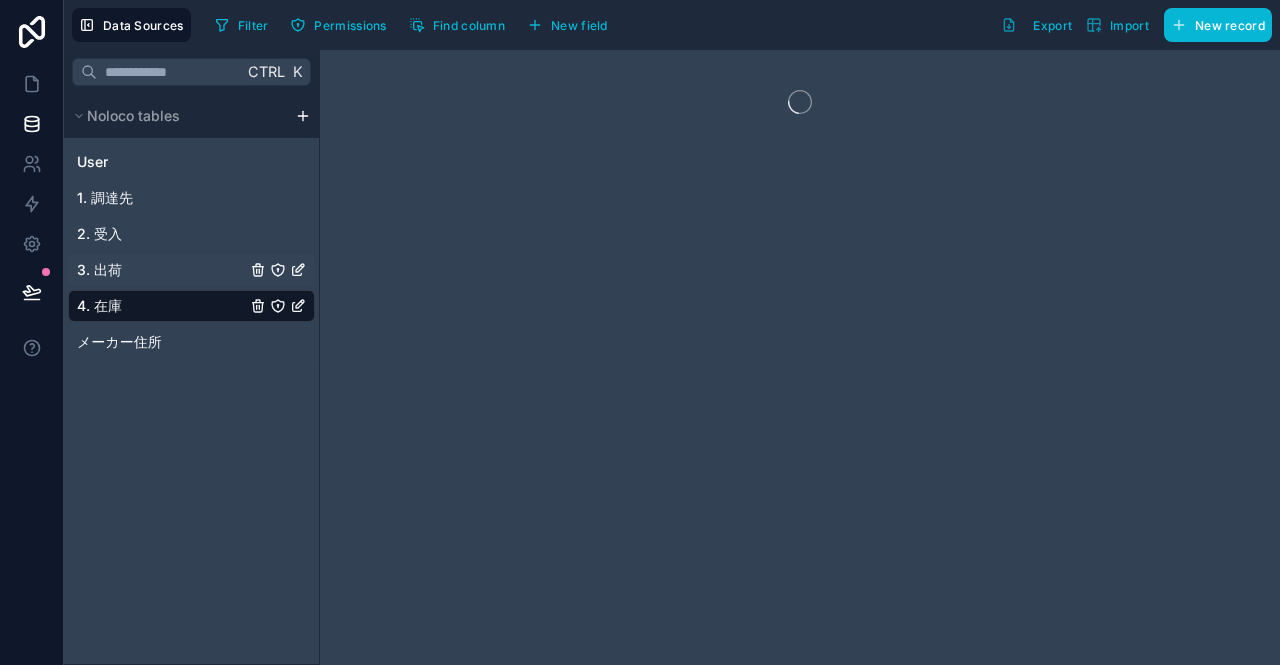 click on "3. 出荷" at bounding box center [191, 270] 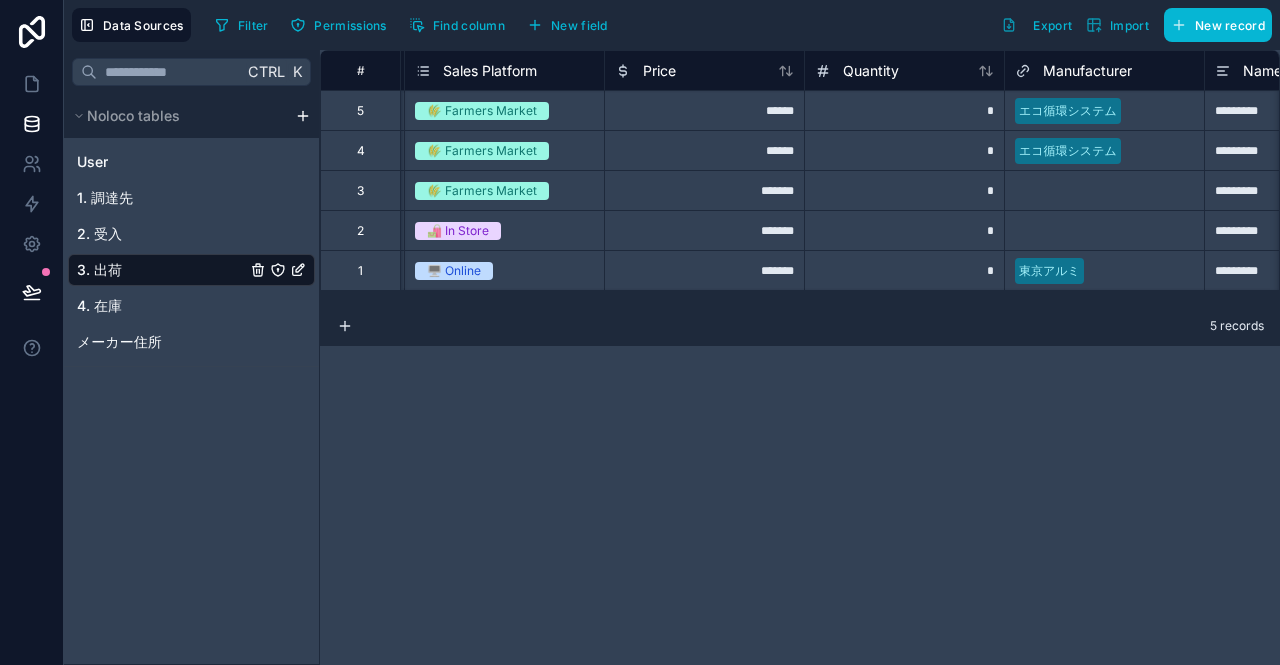 scroll, scrollTop: 0, scrollLeft: 706, axis: horizontal 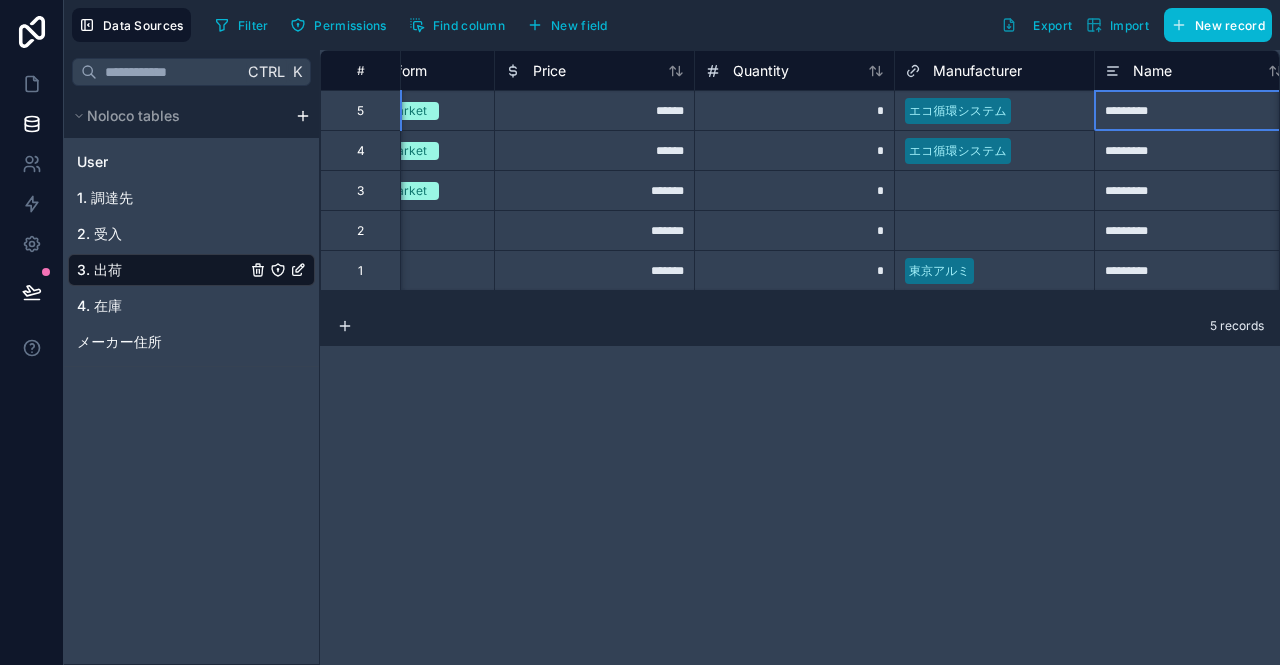 click on "*********" at bounding box center (1194, 110) 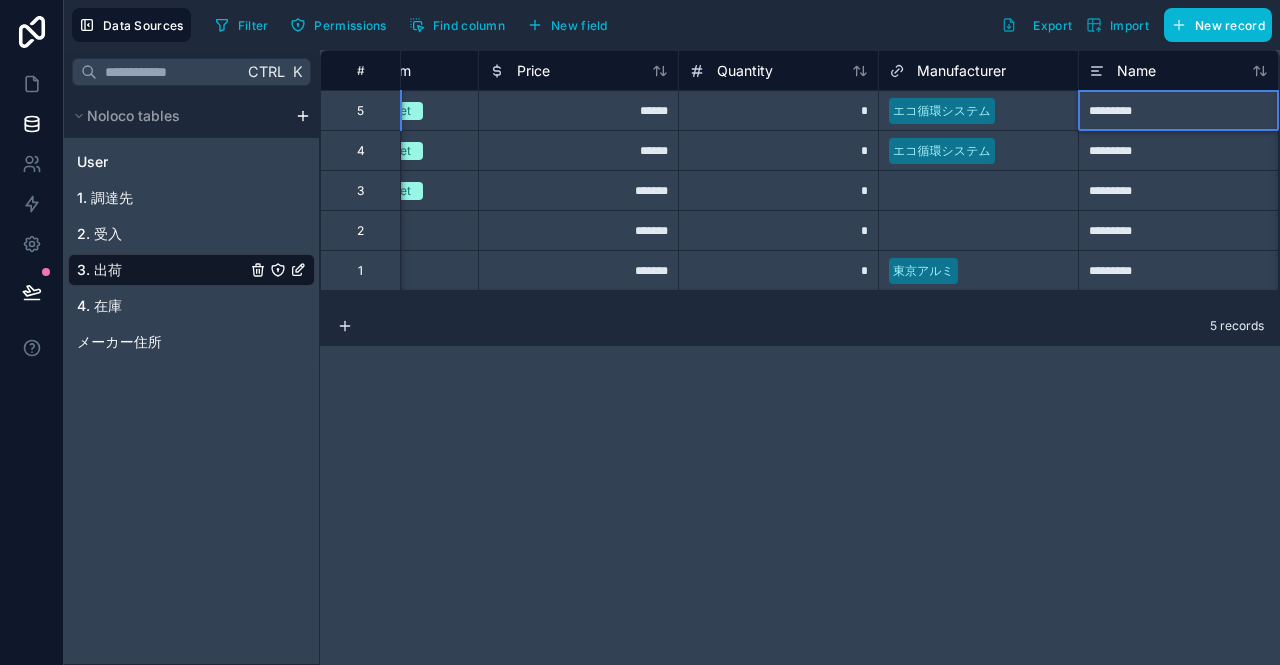 click on "*********" at bounding box center (1178, 110) 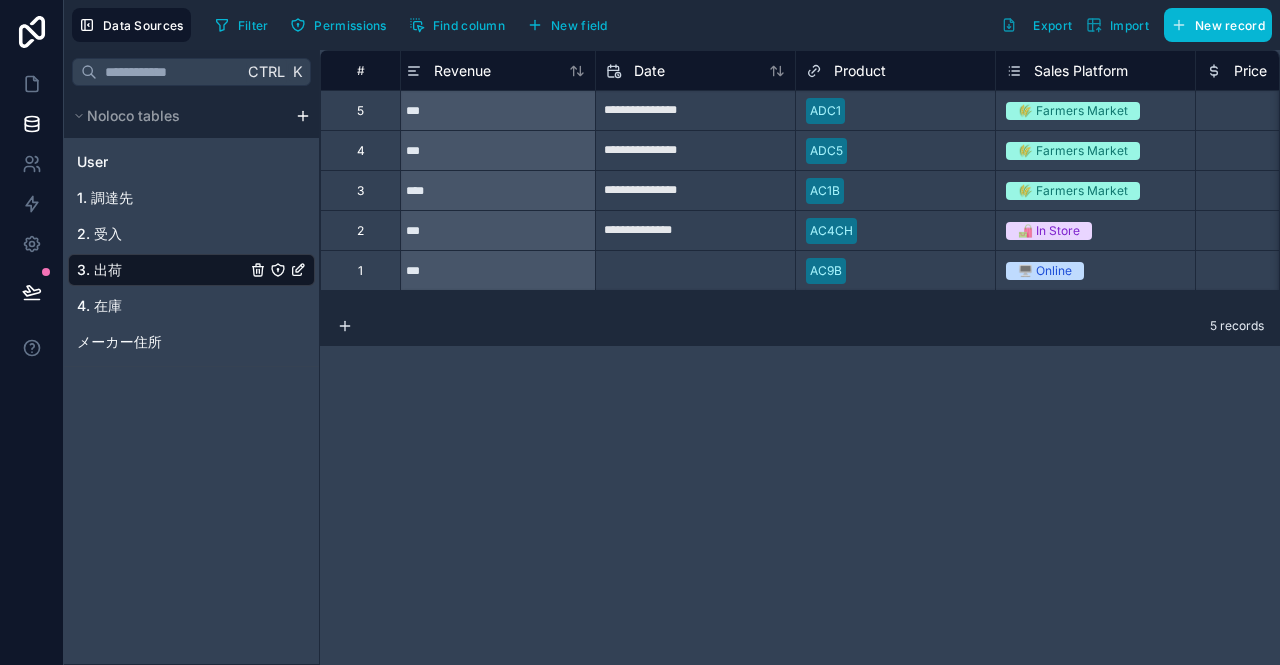 scroll, scrollTop: 0, scrollLeft: 0, axis: both 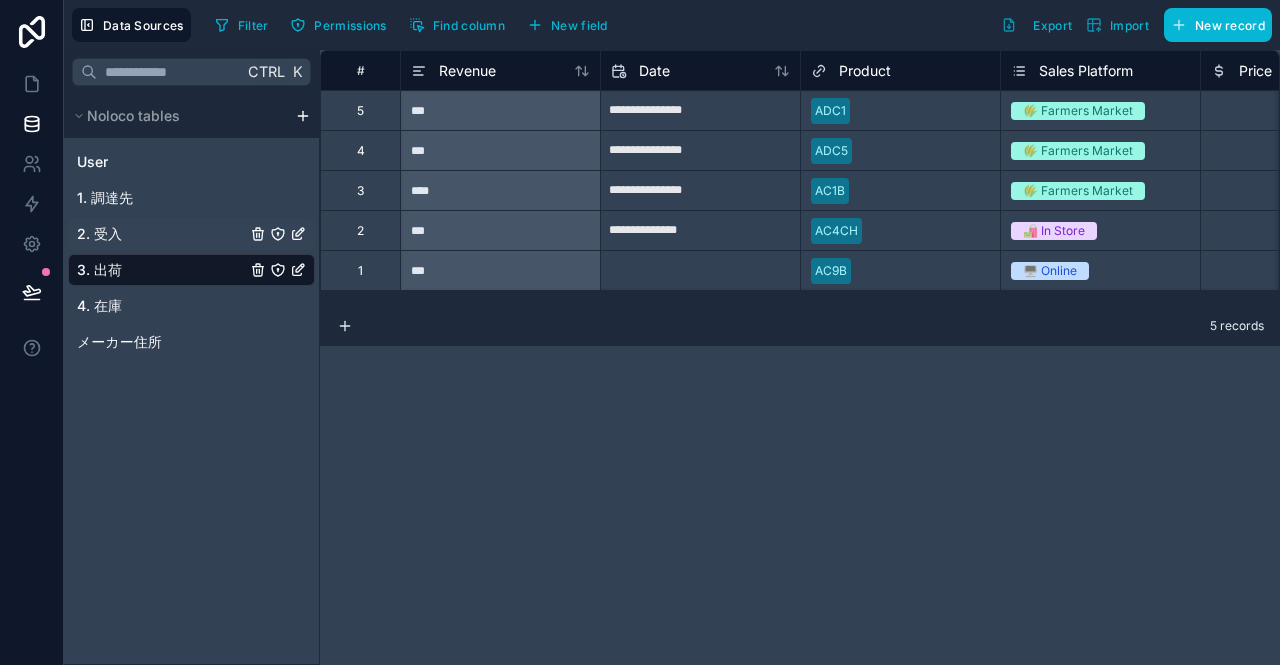 click on "2. 受入" at bounding box center [191, 234] 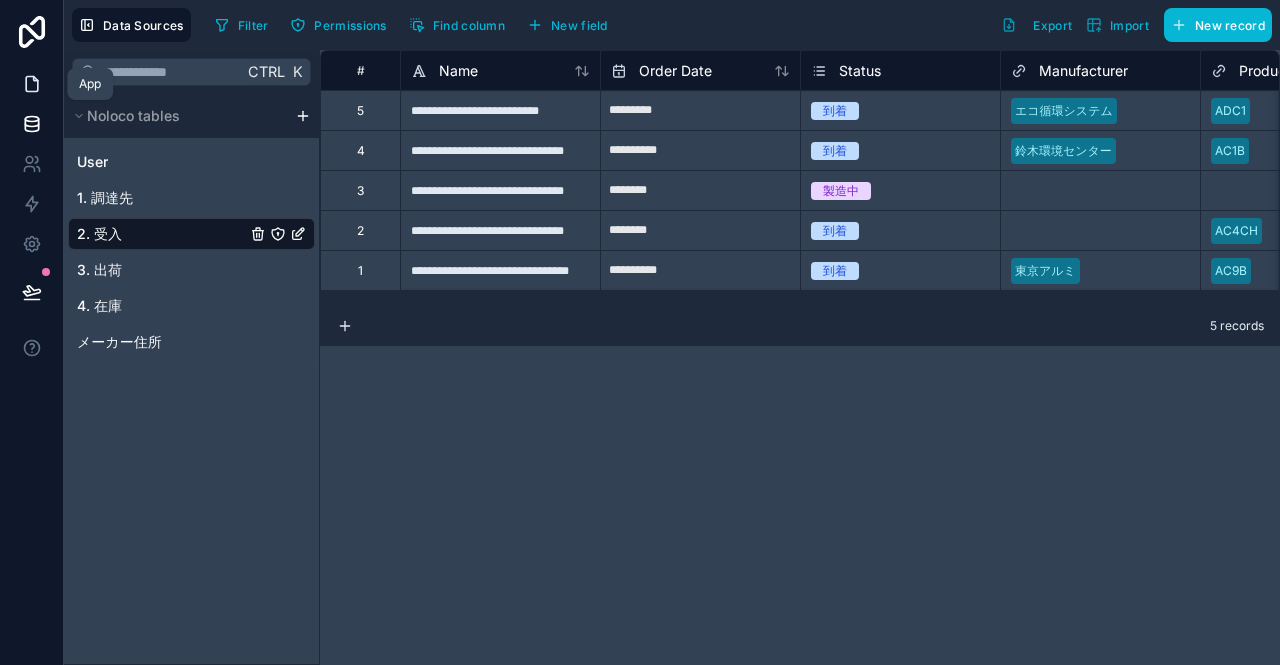 click 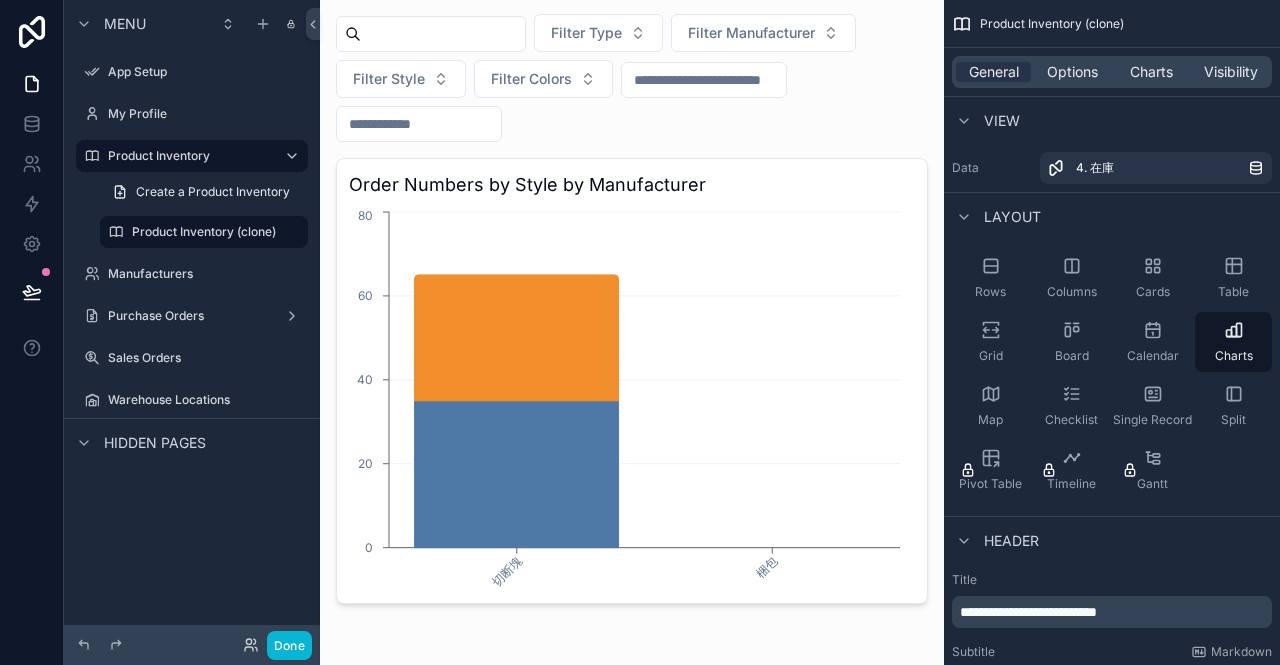 scroll, scrollTop: 0, scrollLeft: 0, axis: both 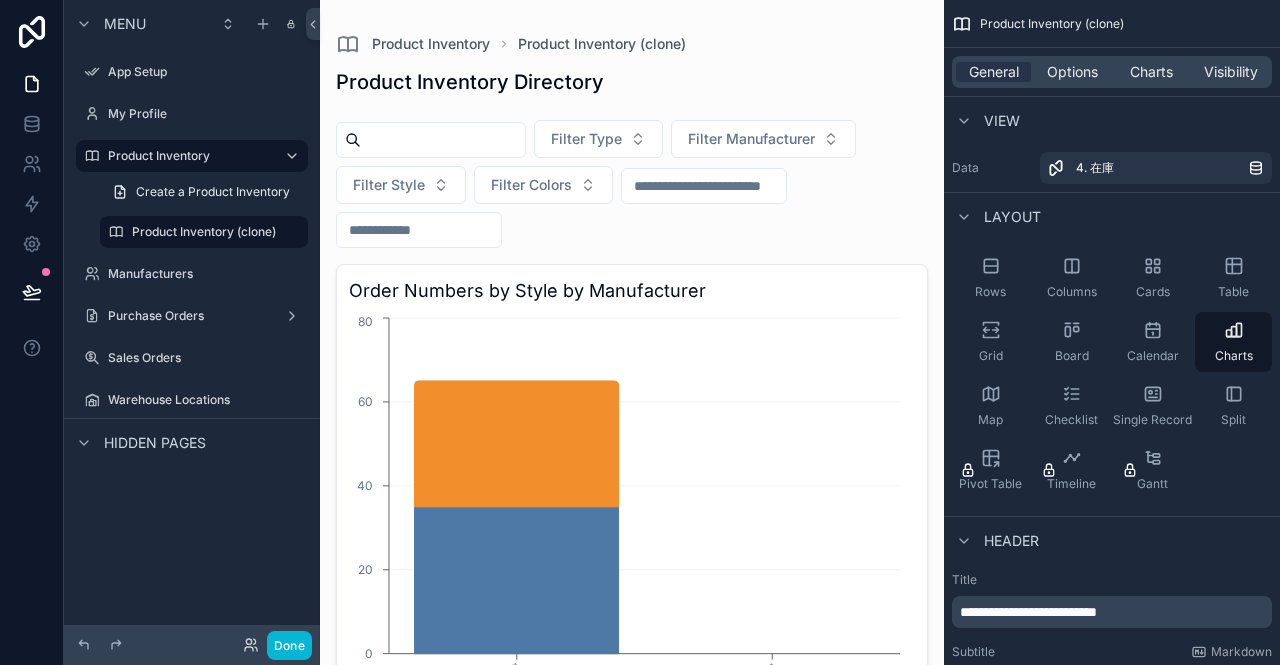click at bounding box center (632, 387) 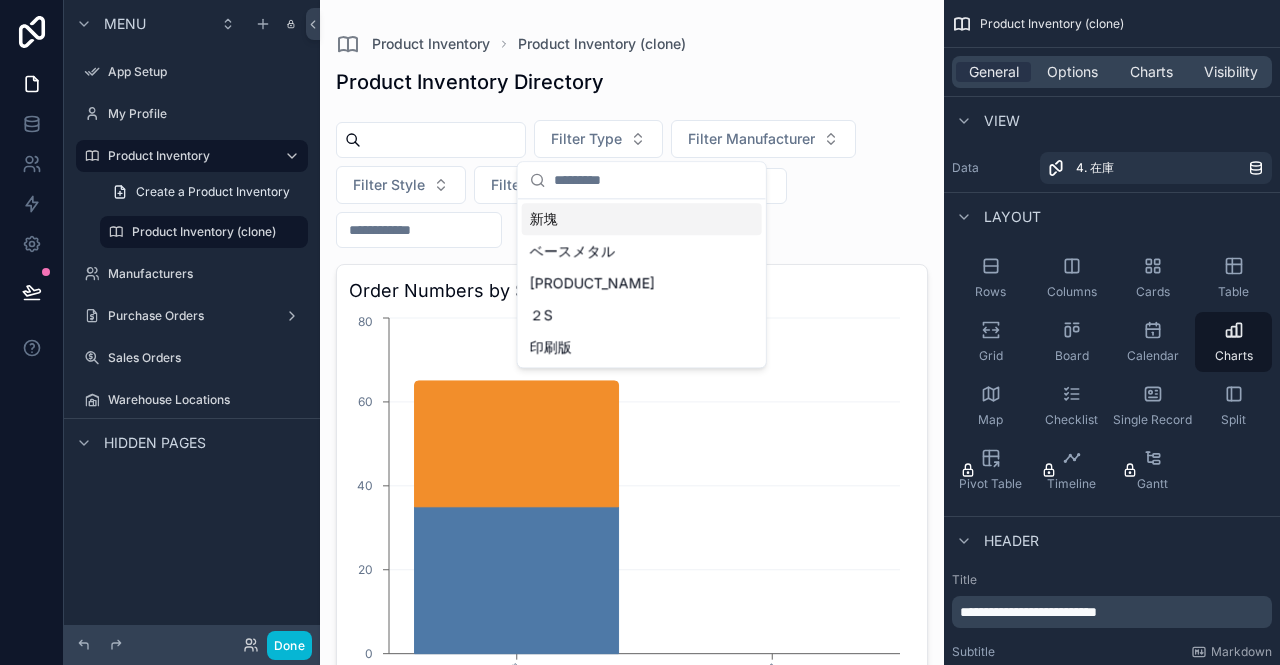 click on "新塊" at bounding box center [642, 219] 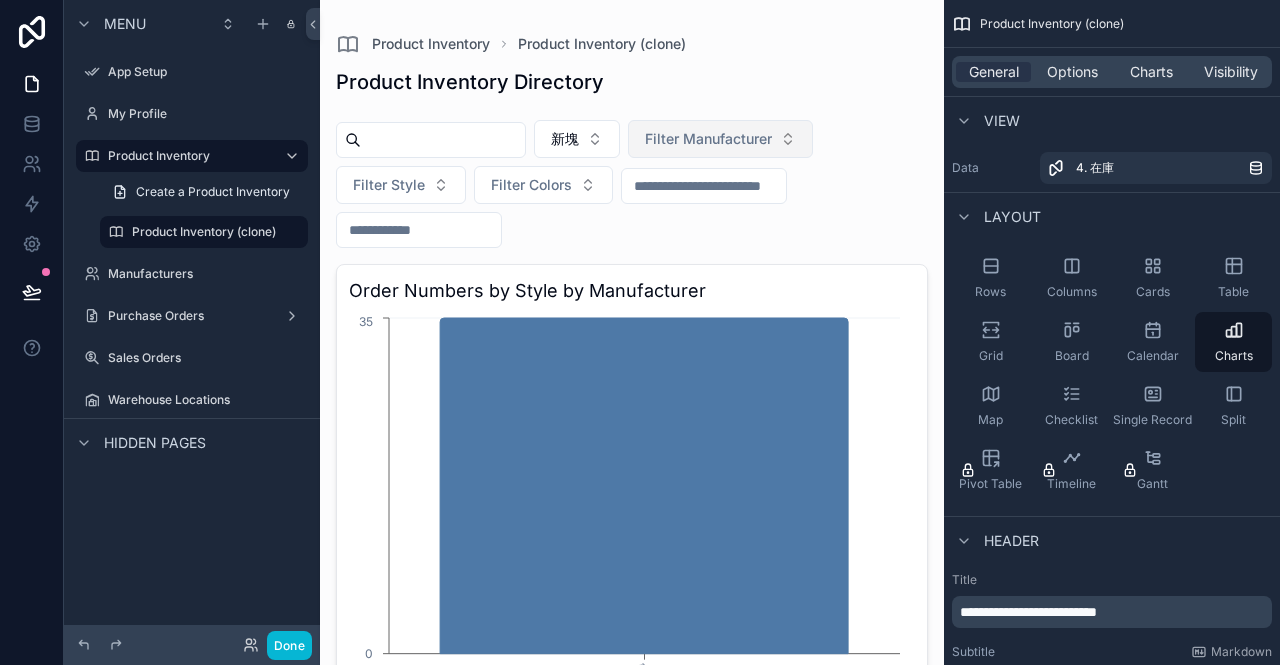 click on "Filter Manufacturer" at bounding box center (708, 139) 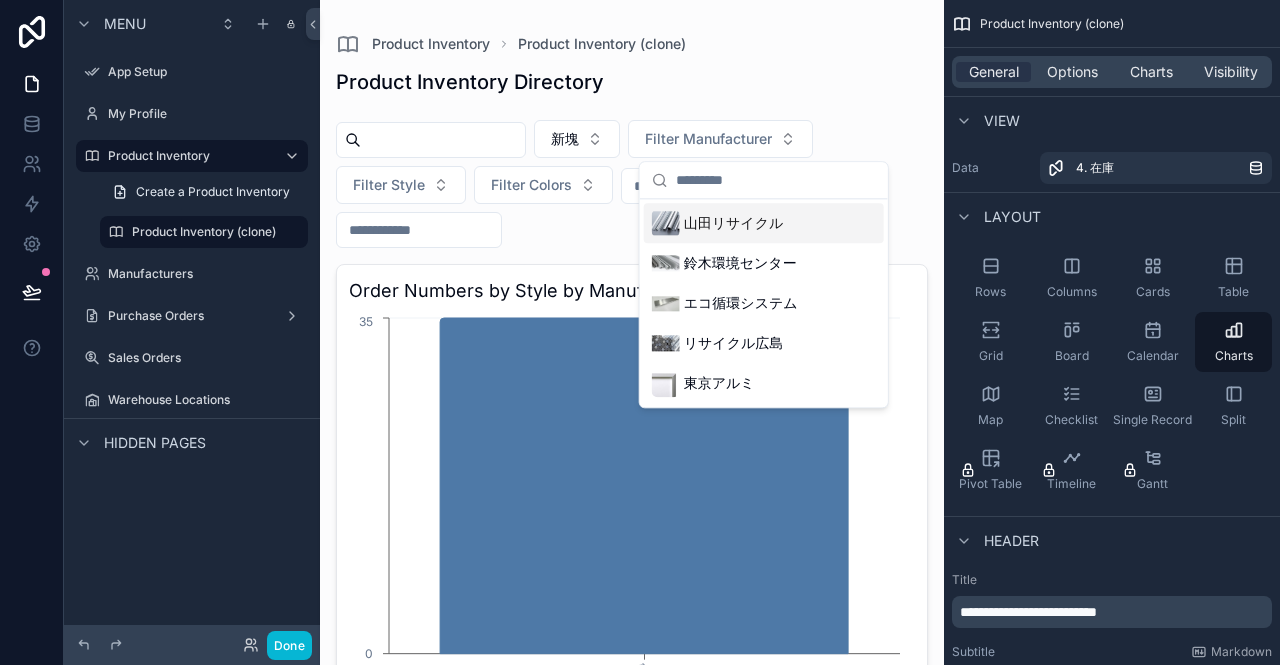 click on "山田リサイクル" at bounding box center (734, 223) 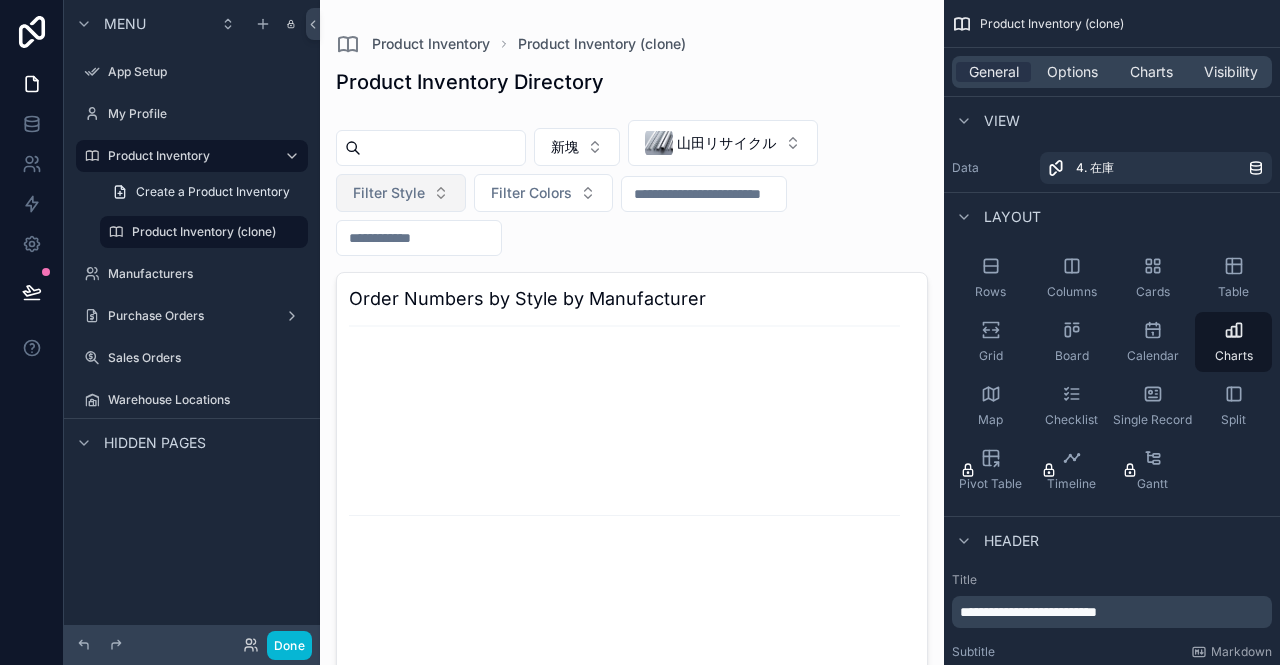 click on "Filter Style" at bounding box center [389, 193] 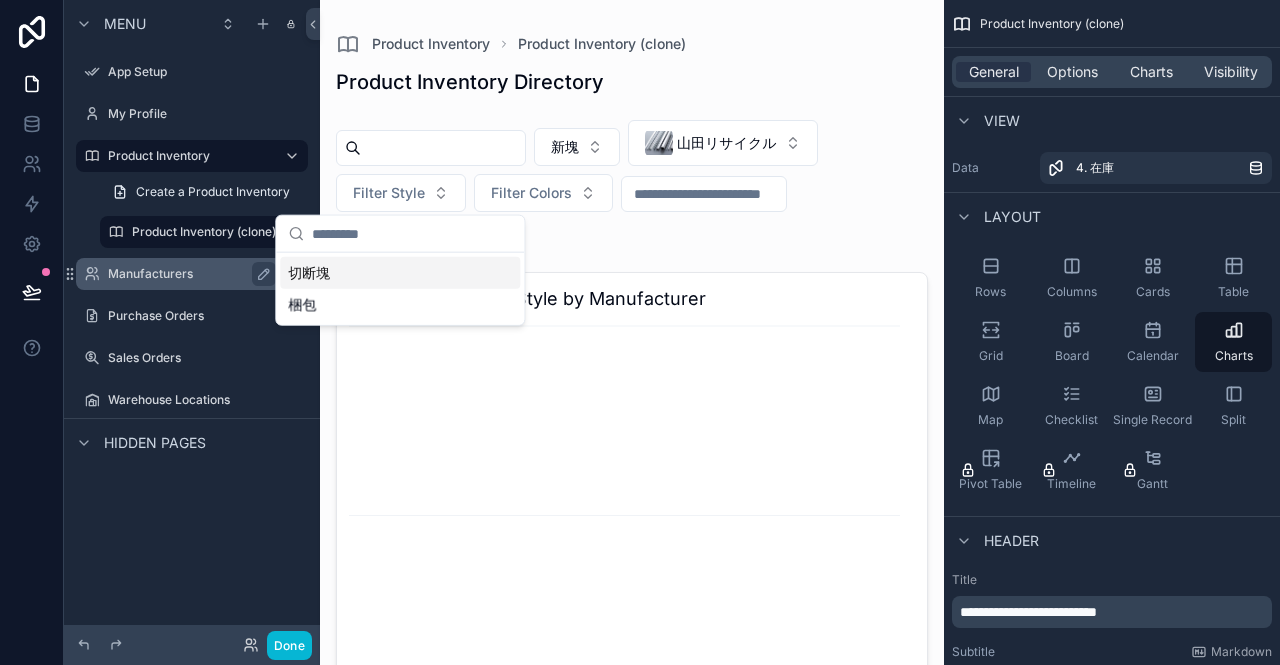 click on "Manufacturers" at bounding box center [188, 274] 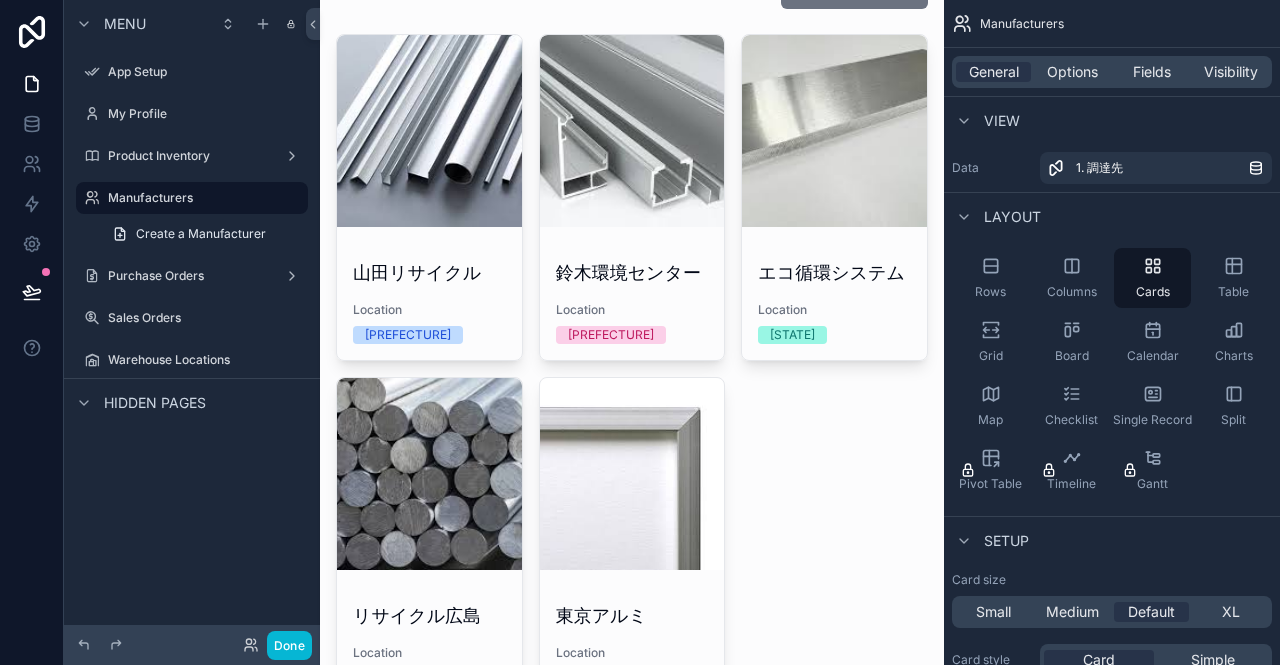 scroll, scrollTop: 0, scrollLeft: 0, axis: both 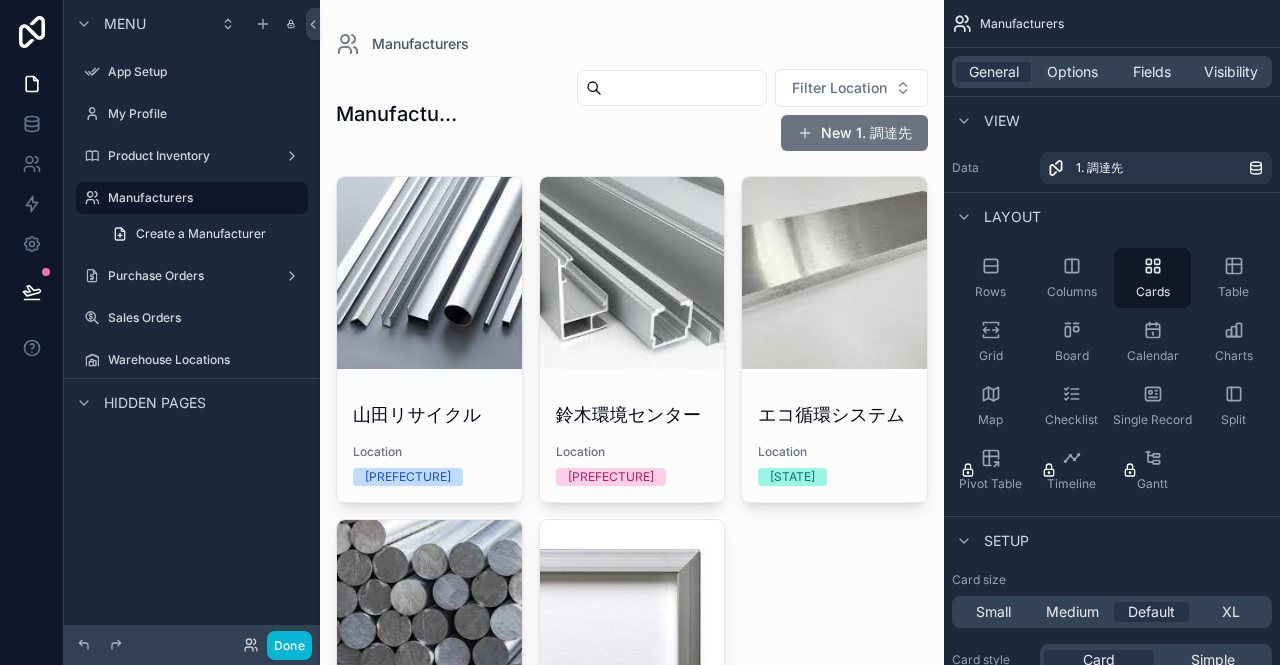 click at bounding box center (632, 455) 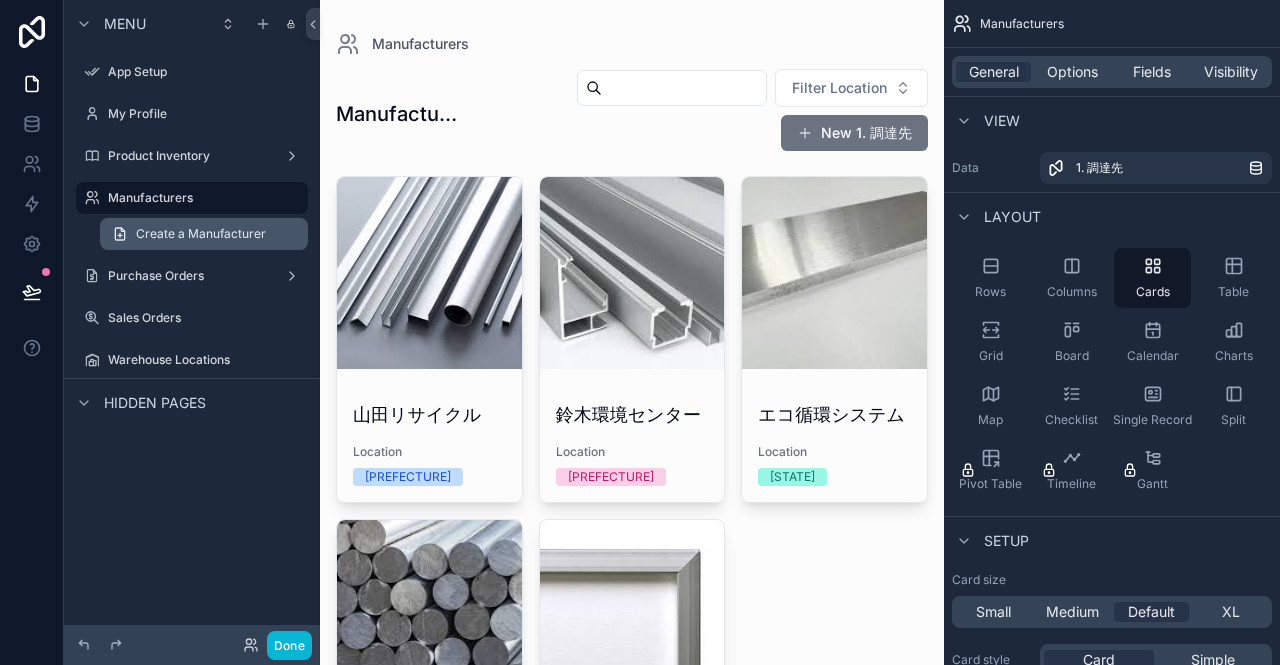 click on "Create a Manufacturer" at bounding box center [201, 234] 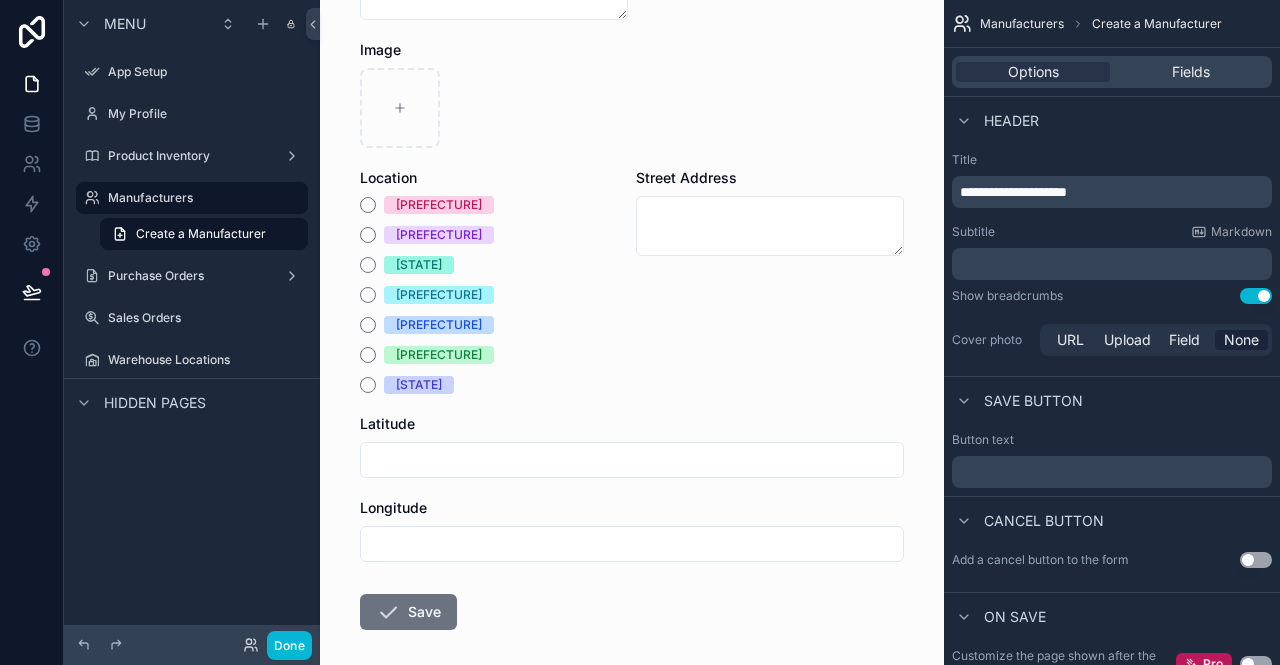 scroll, scrollTop: 0, scrollLeft: 0, axis: both 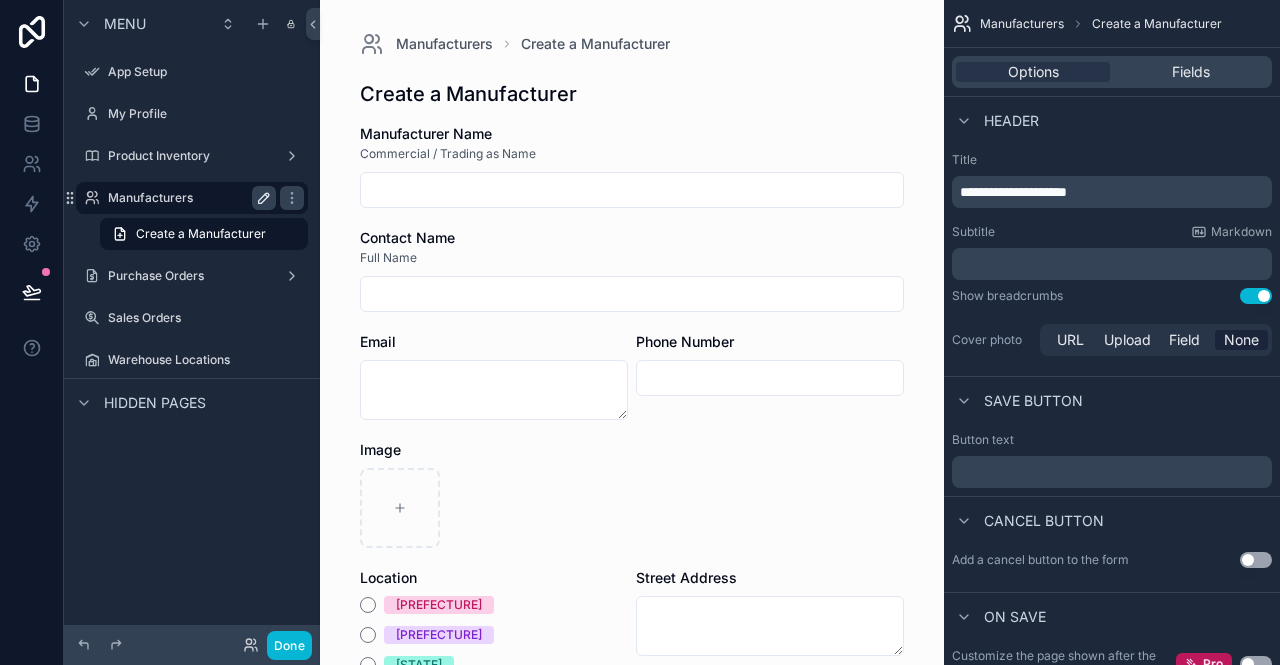 click 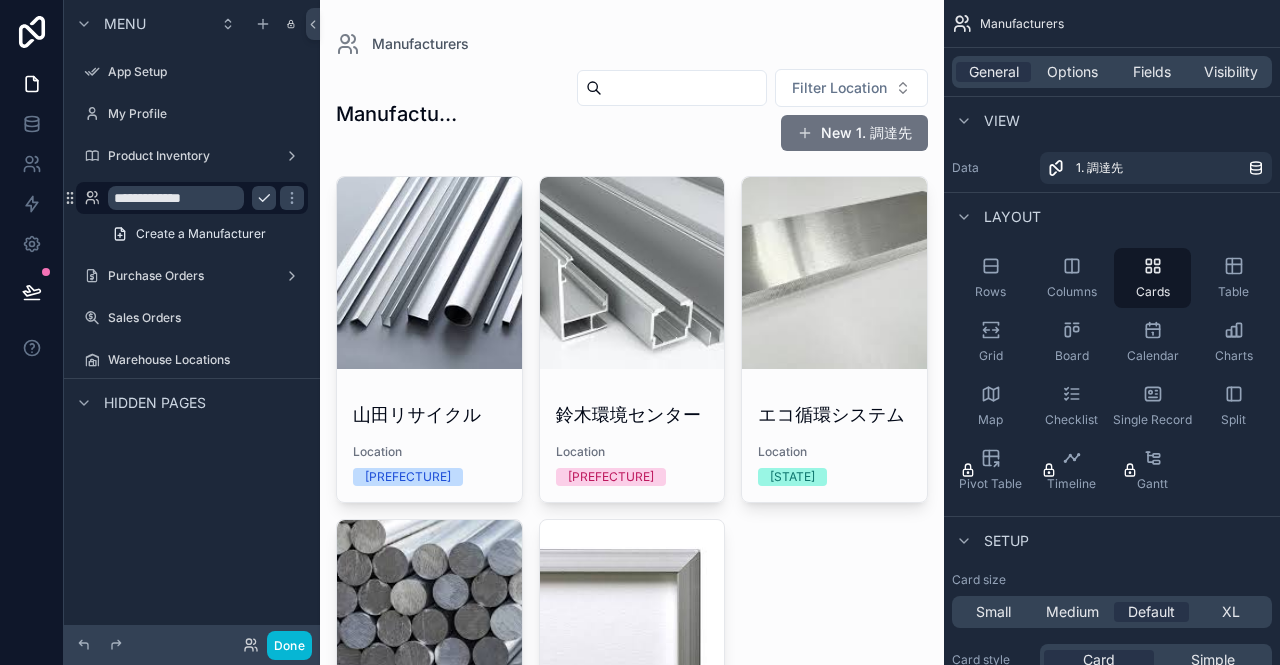 click on "**********" at bounding box center [176, 198] 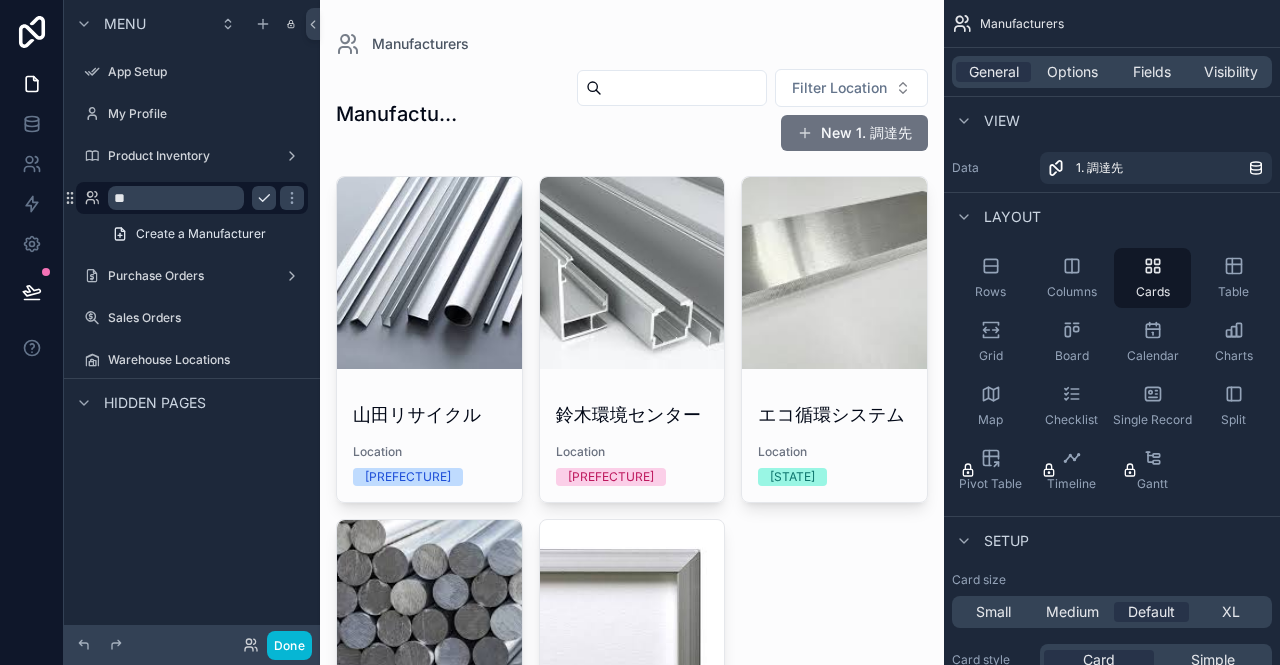type on "*" 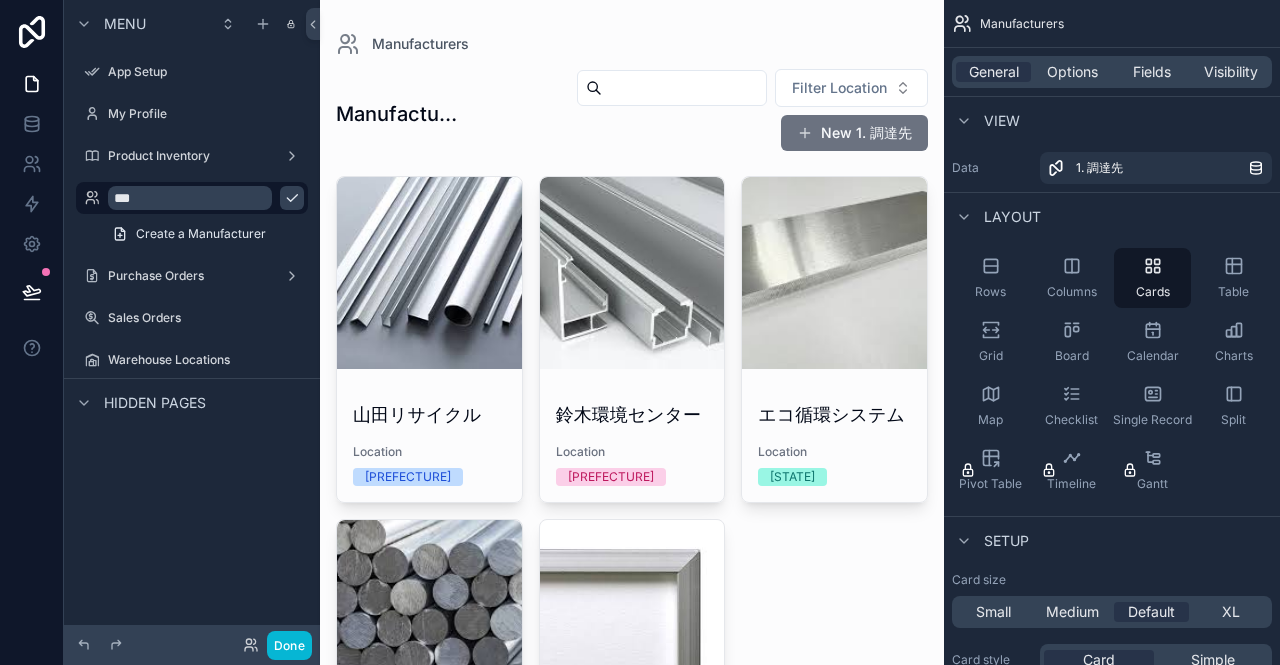 type on "***" 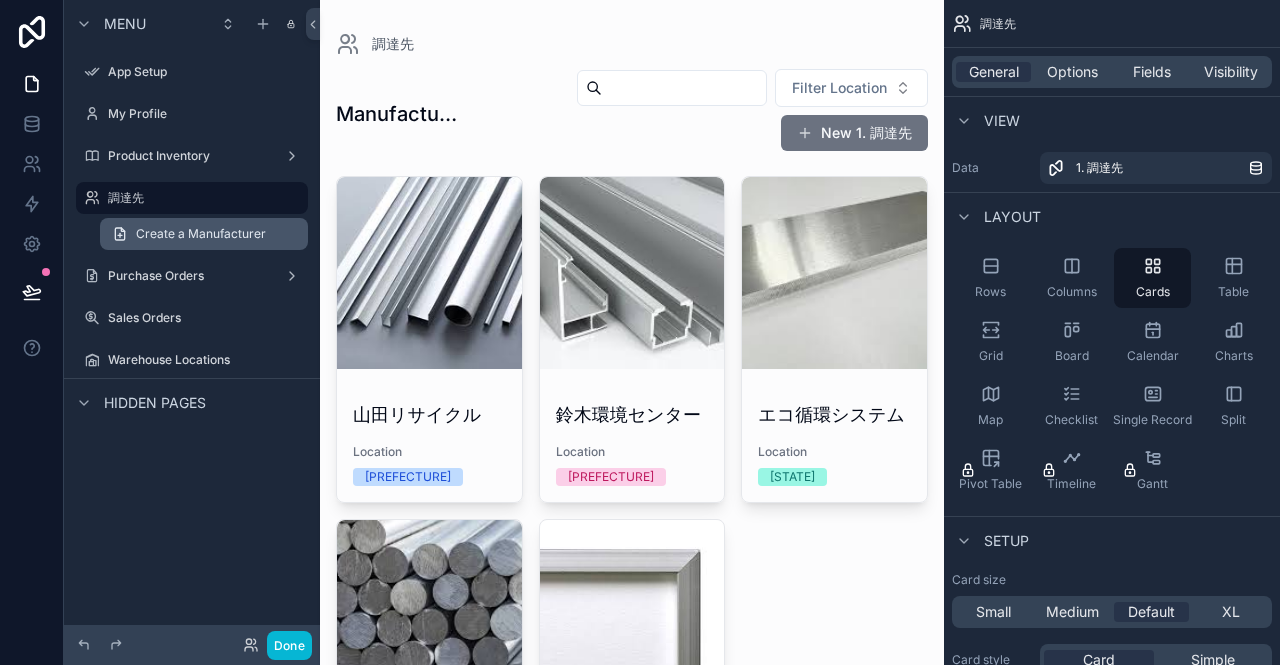 click on "Create a Manufacturer" at bounding box center (201, 234) 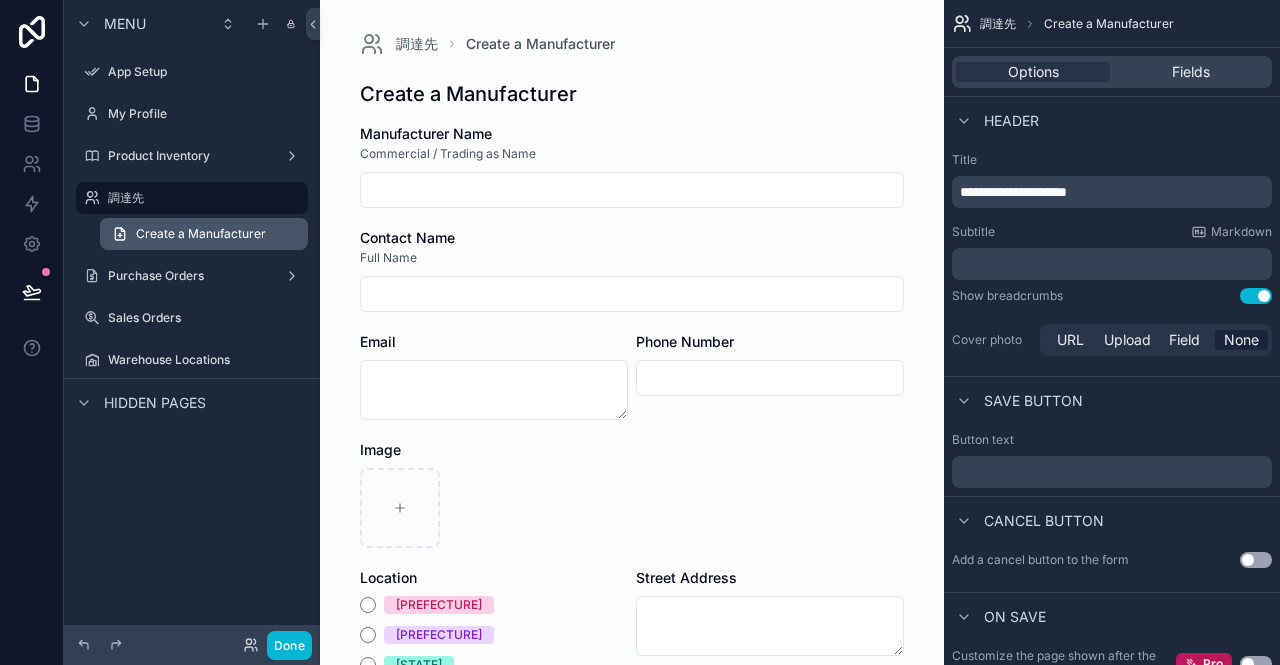 click on "Create a Manufacturer" at bounding box center (201, 234) 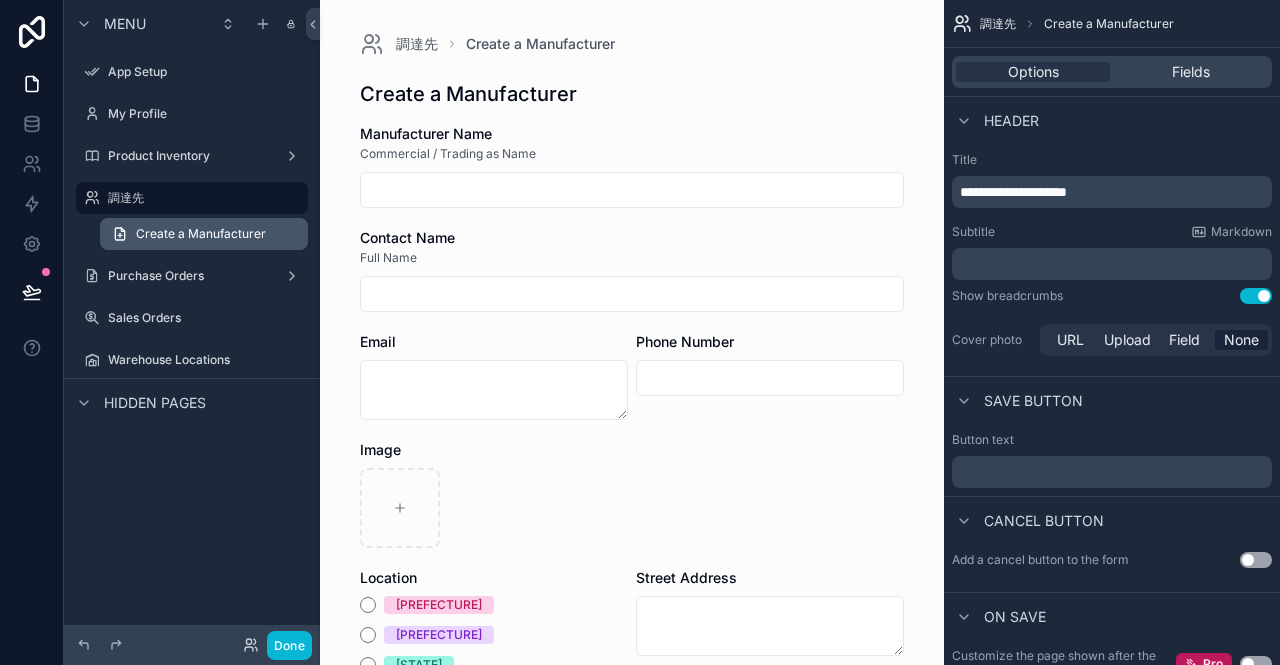 click on "Create a Manufacturer" at bounding box center [201, 234] 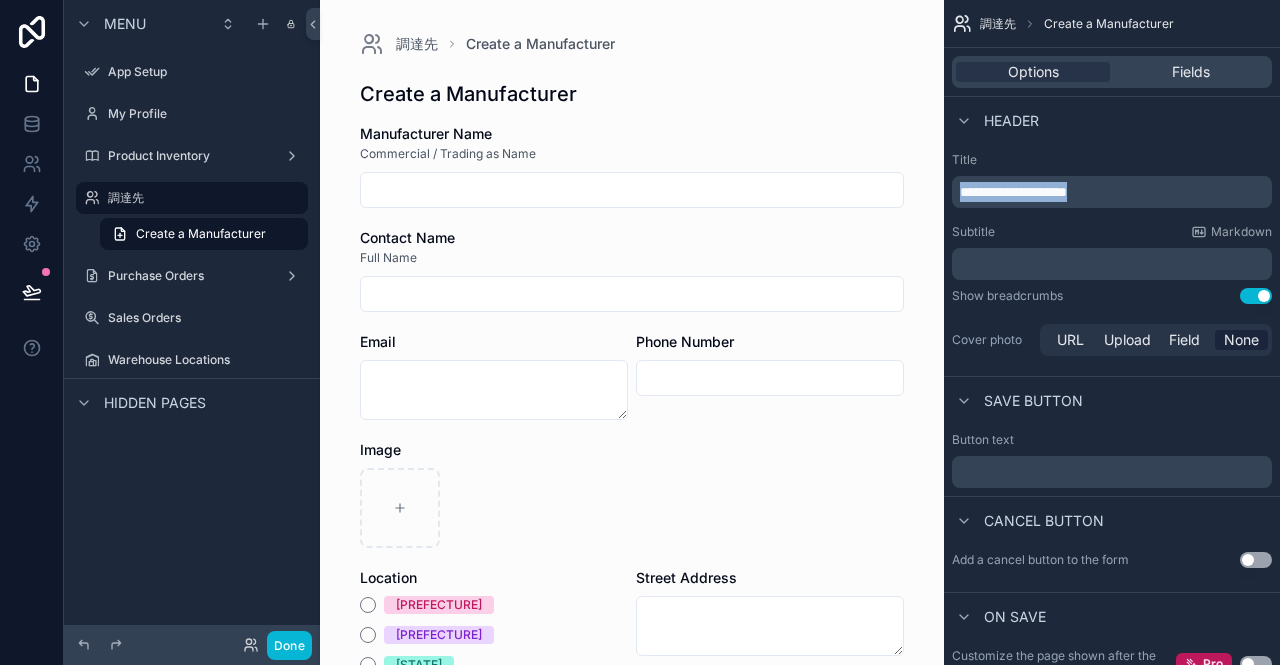 drag, startPoint x: 1124, startPoint y: 195, endPoint x: 906, endPoint y: 199, distance: 218.0367 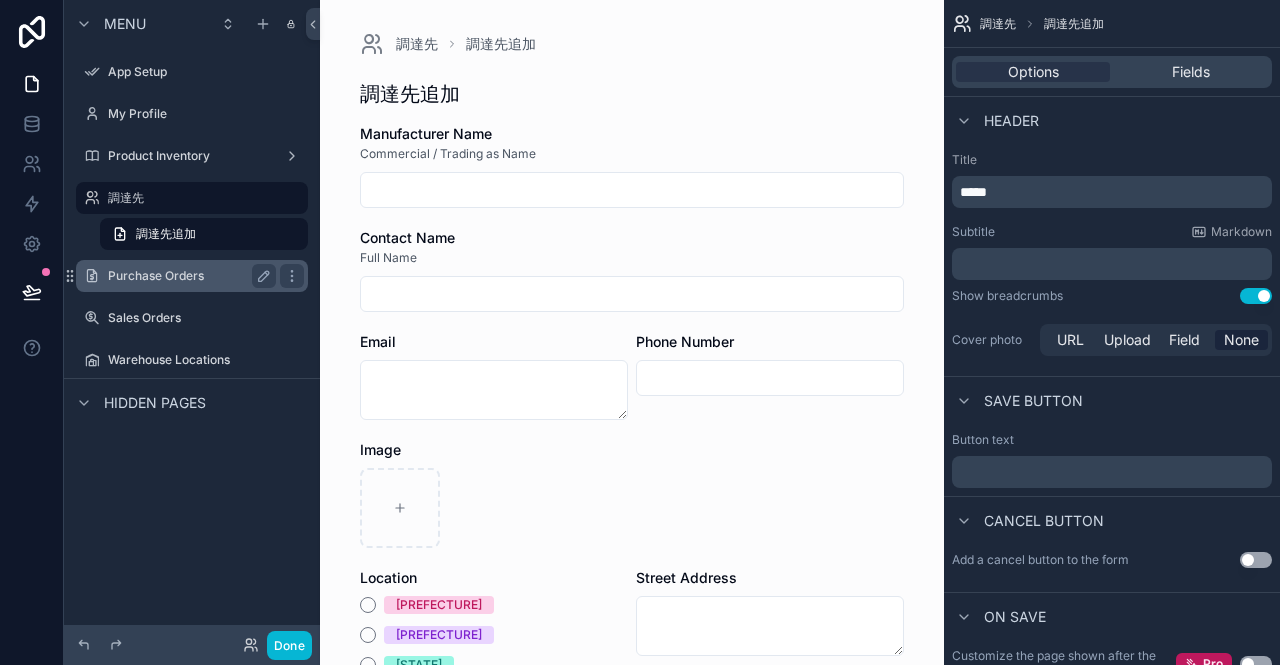 click on "Purchase Orders" at bounding box center [188, 276] 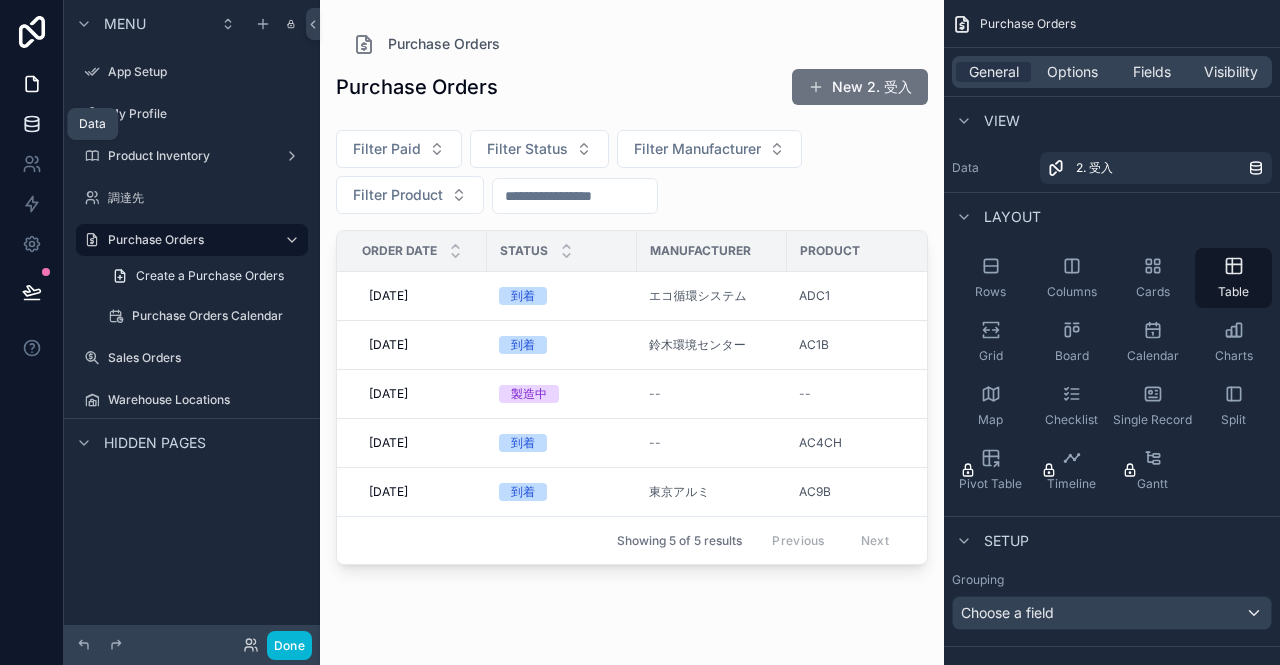 click 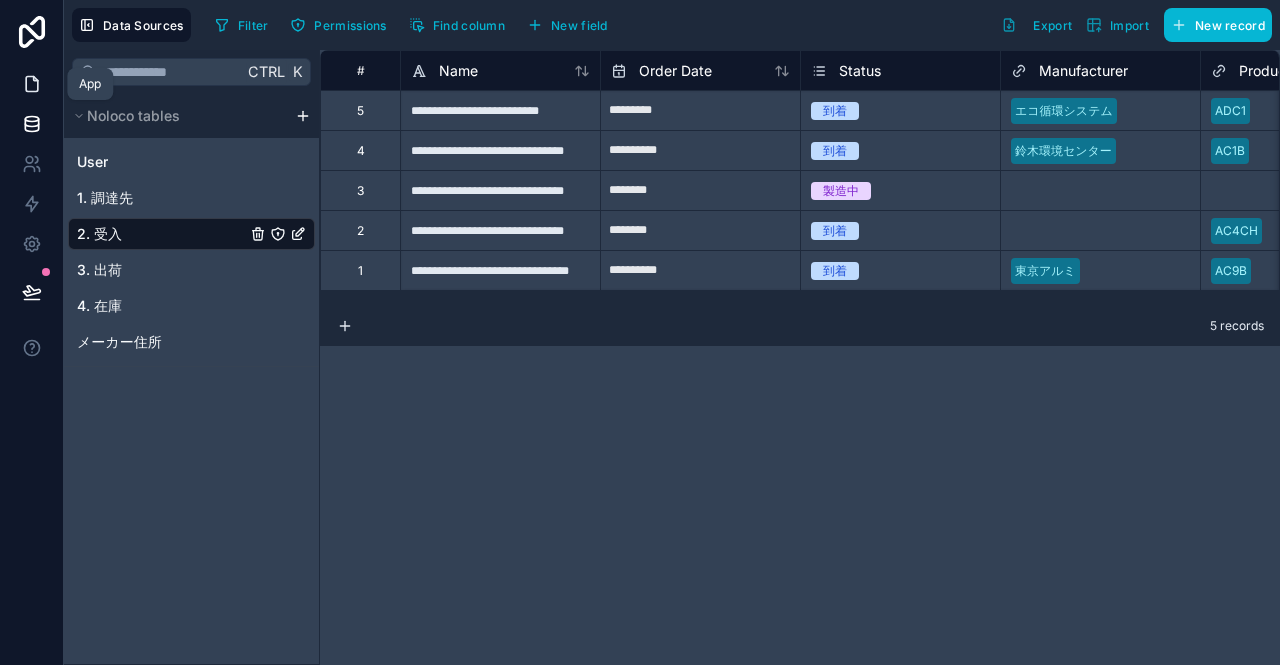 click at bounding box center [31, 84] 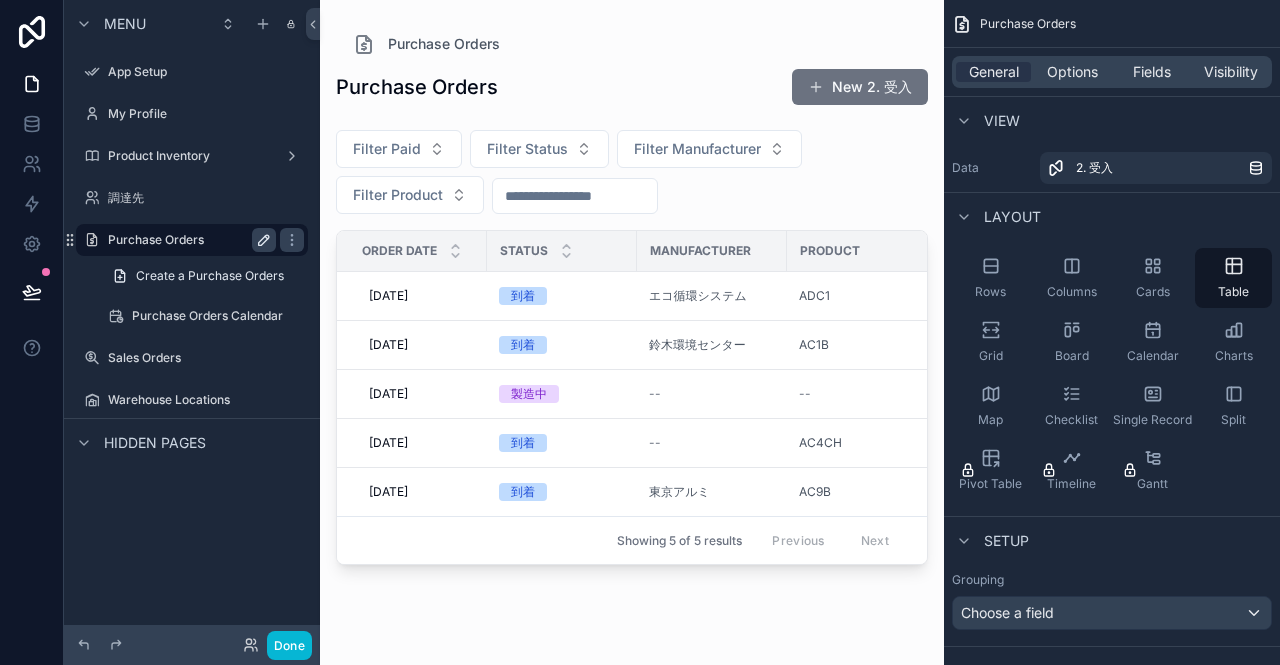 click 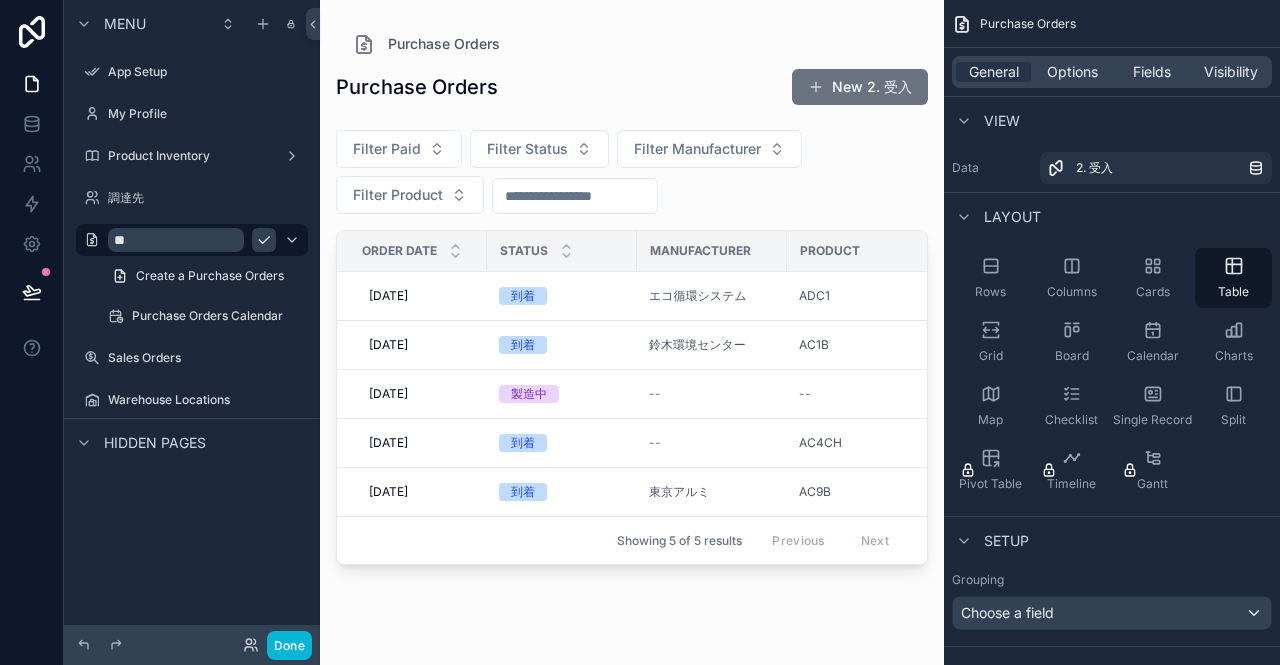 type on "*" 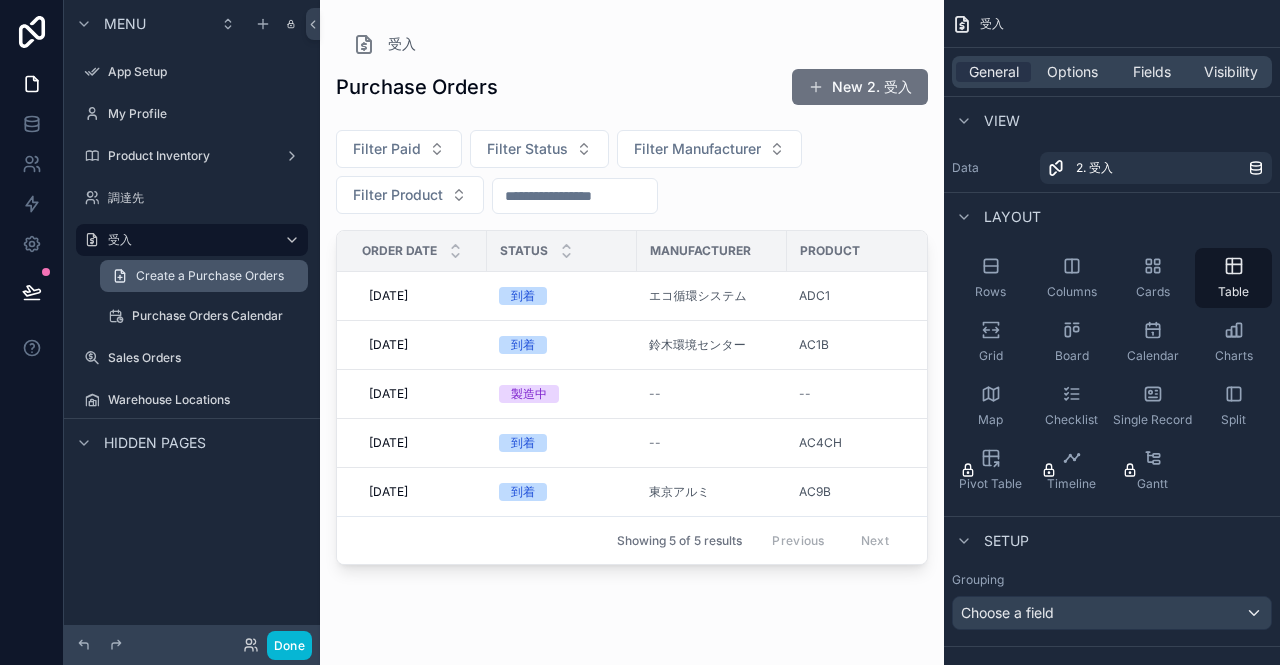 click on "Create a Purchase Orders" at bounding box center [210, 276] 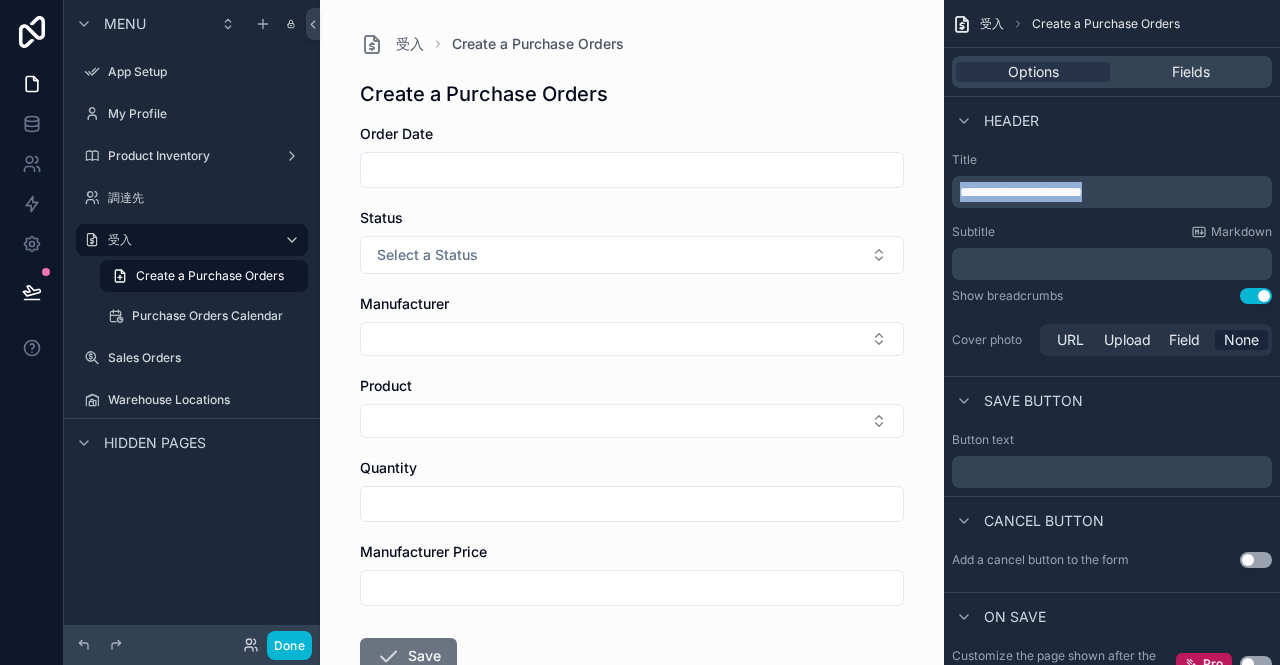 drag, startPoint x: 1138, startPoint y: 190, endPoint x: 932, endPoint y: 195, distance: 206.06067 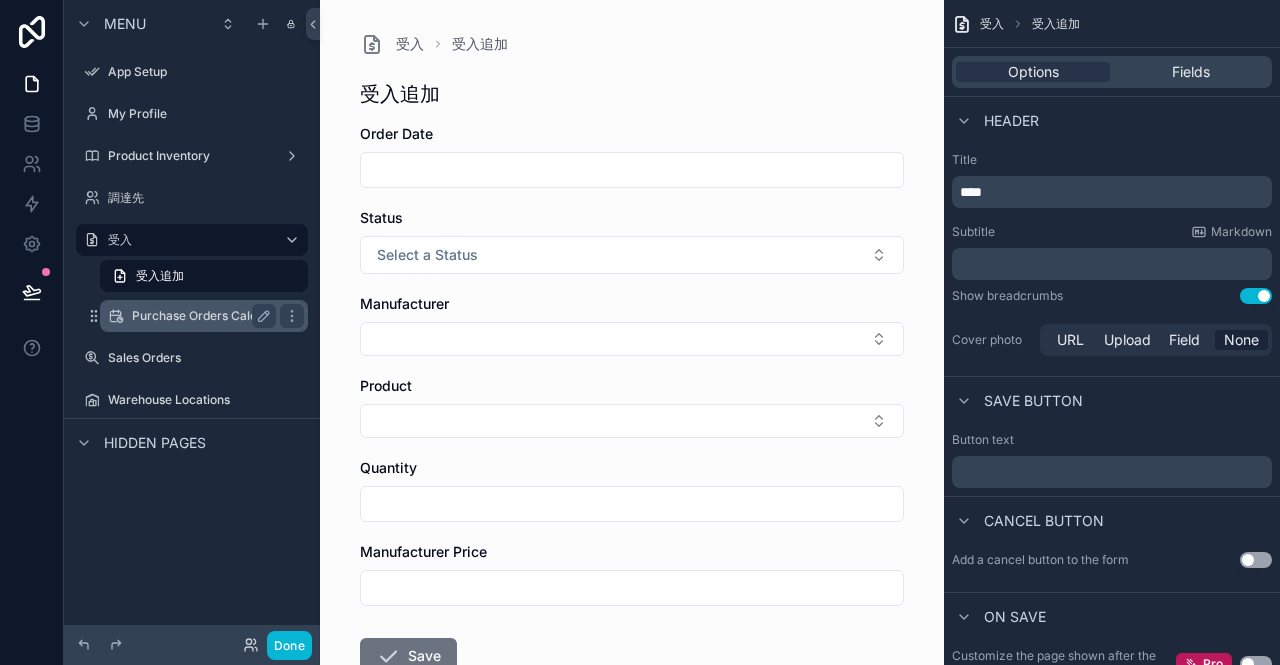 click on "Purchase Orders Calendar" at bounding box center [207, 316] 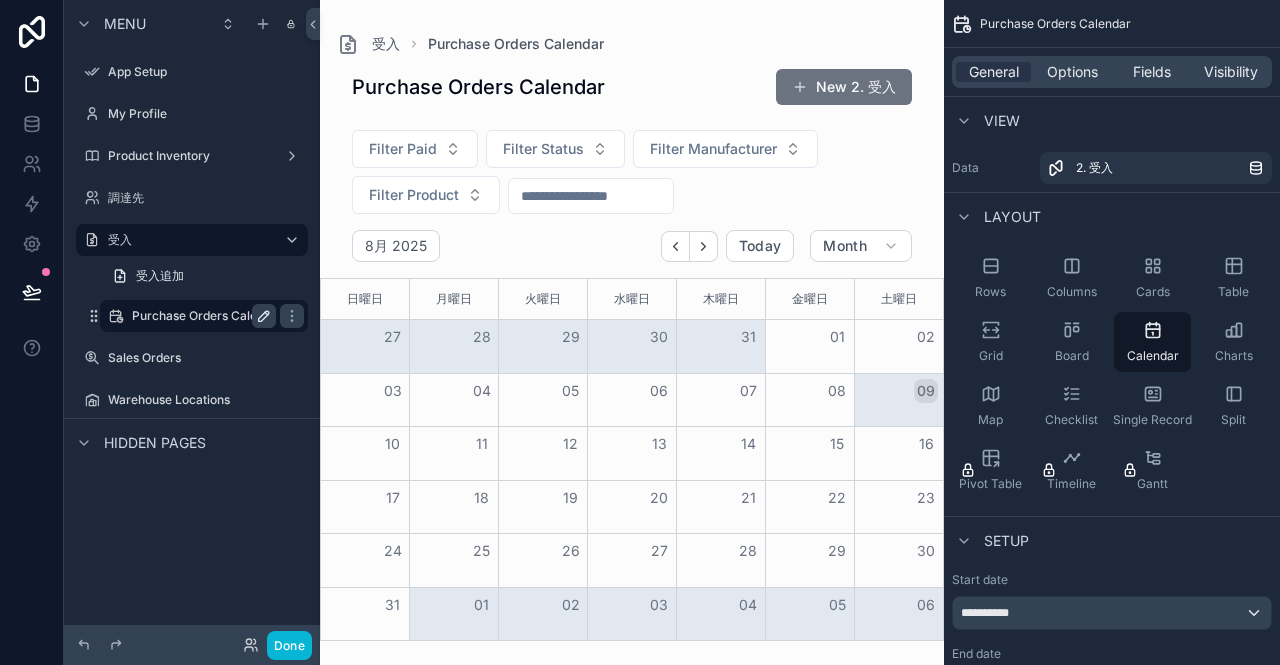 click 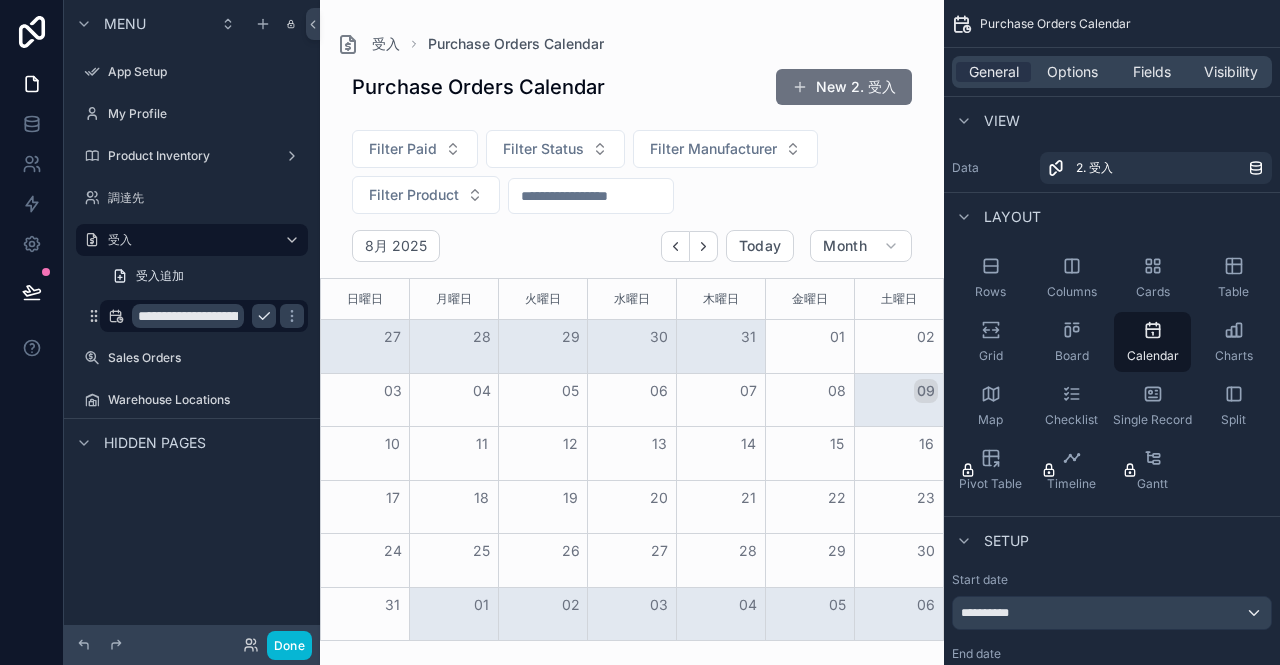 click on "**********" at bounding box center (188, 316) 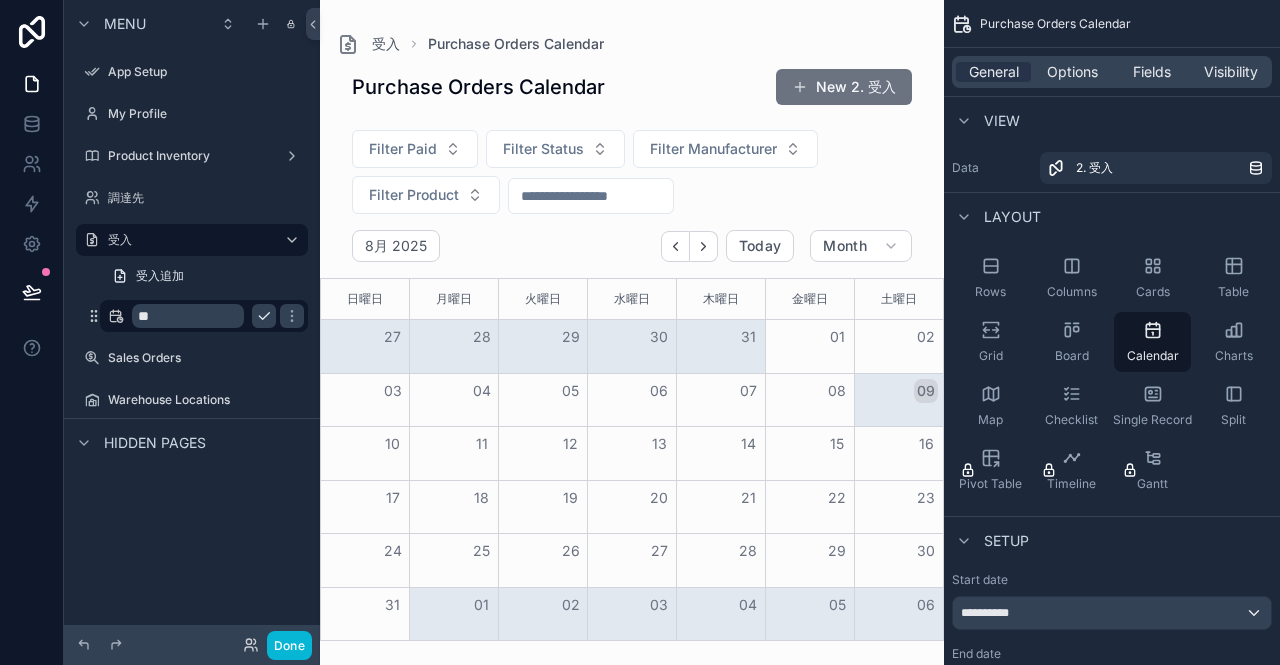 type on "*" 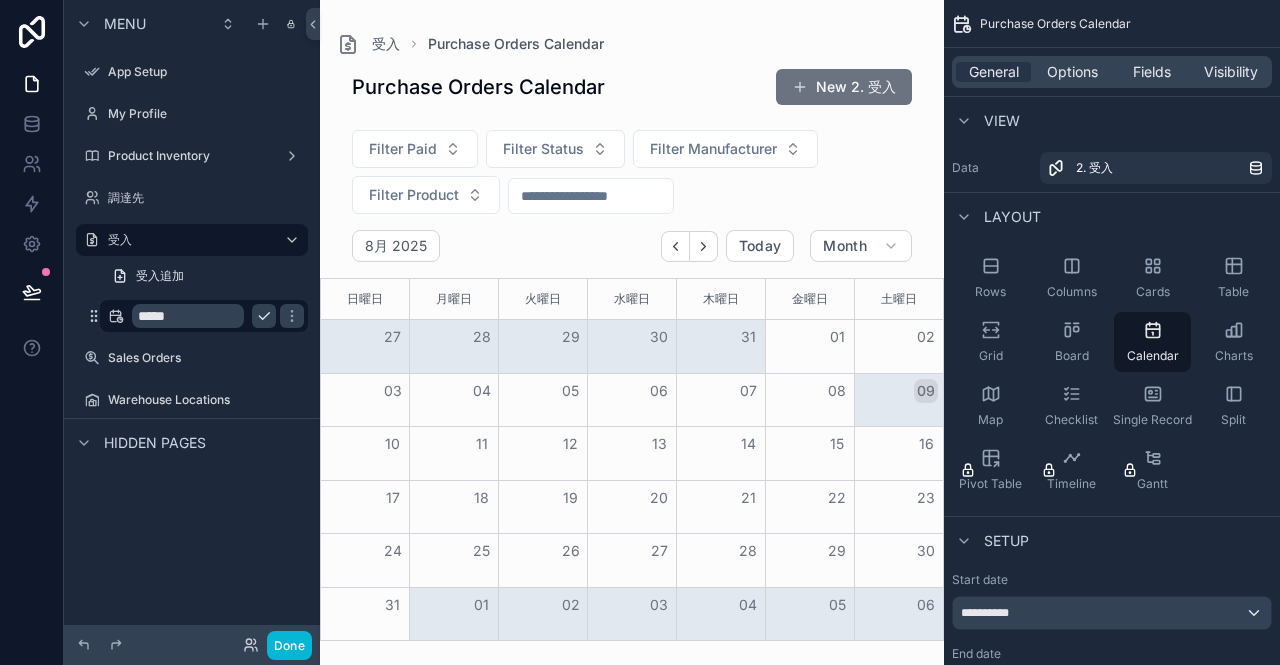type on "****" 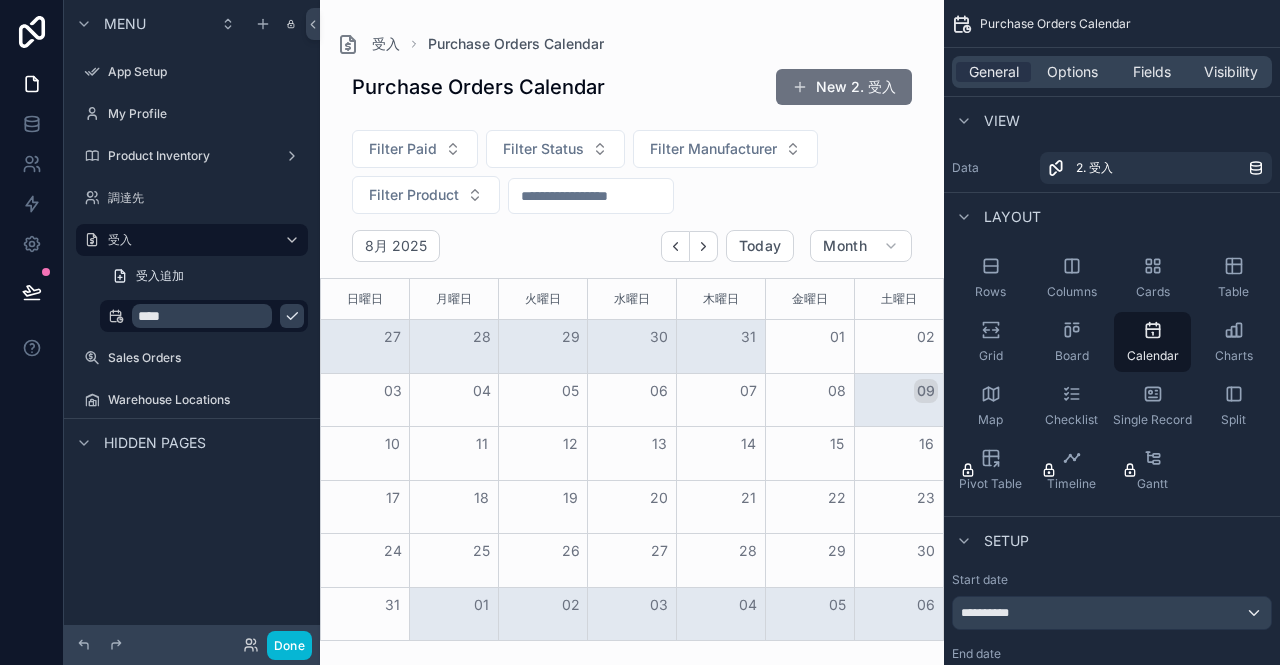 click 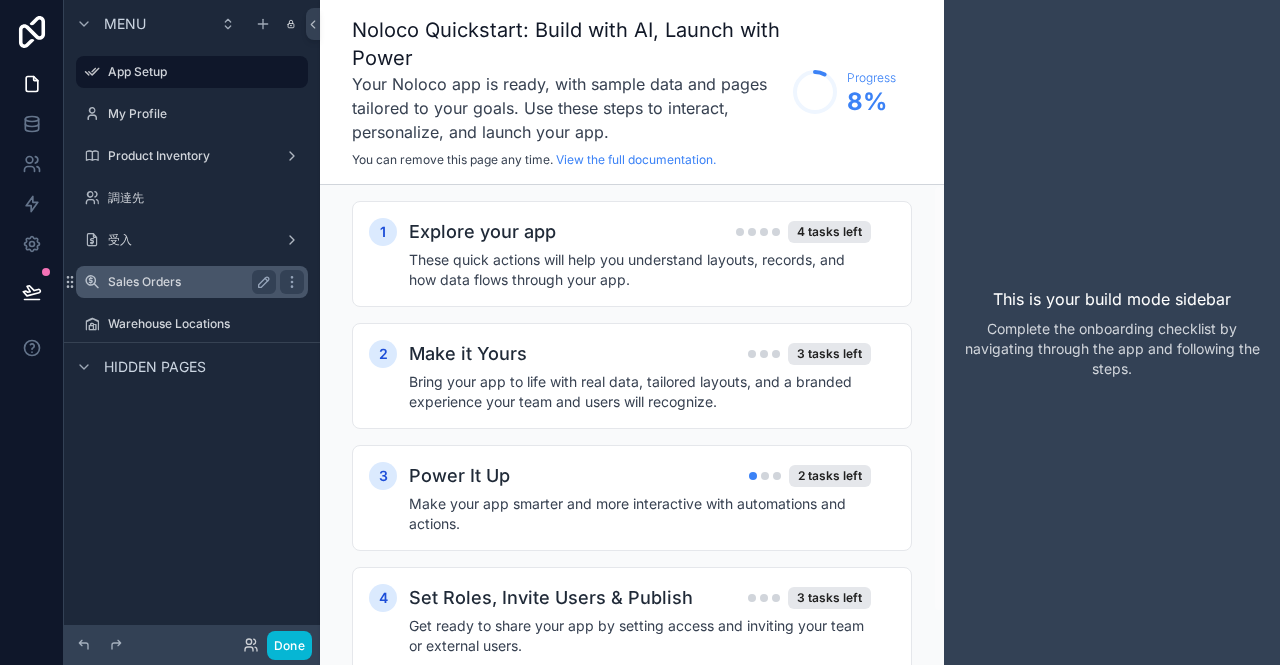 click on "Sales Orders" at bounding box center [188, 282] 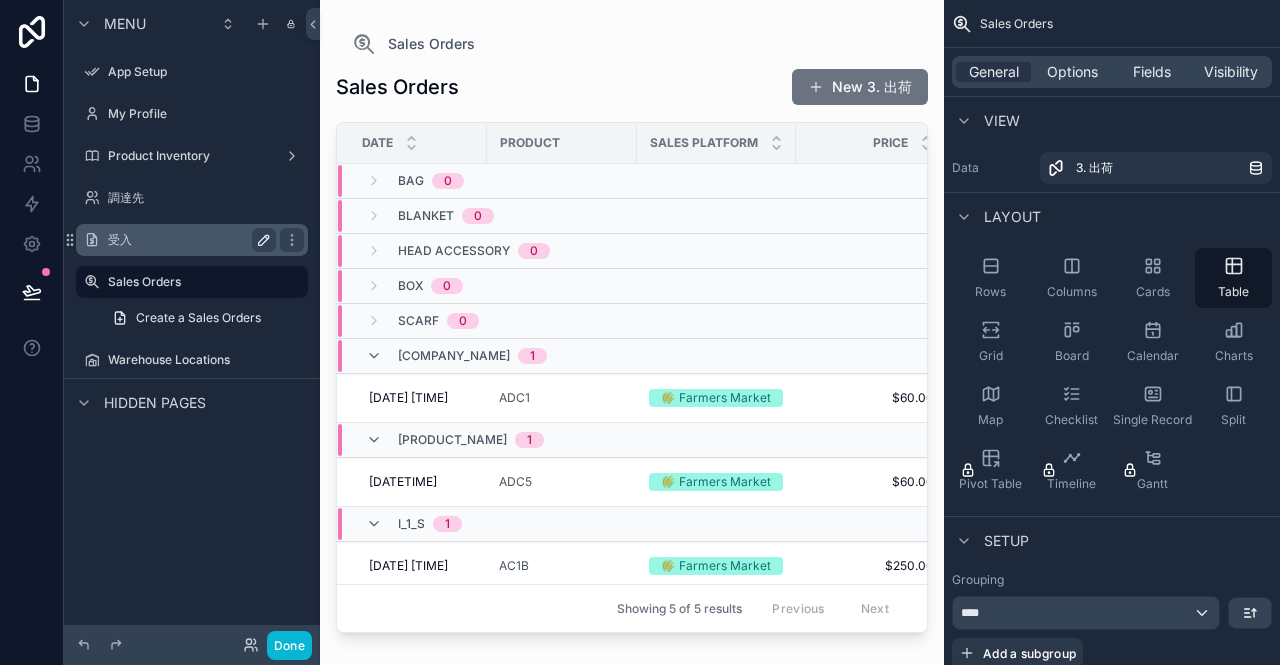 click on "受入" at bounding box center (188, 240) 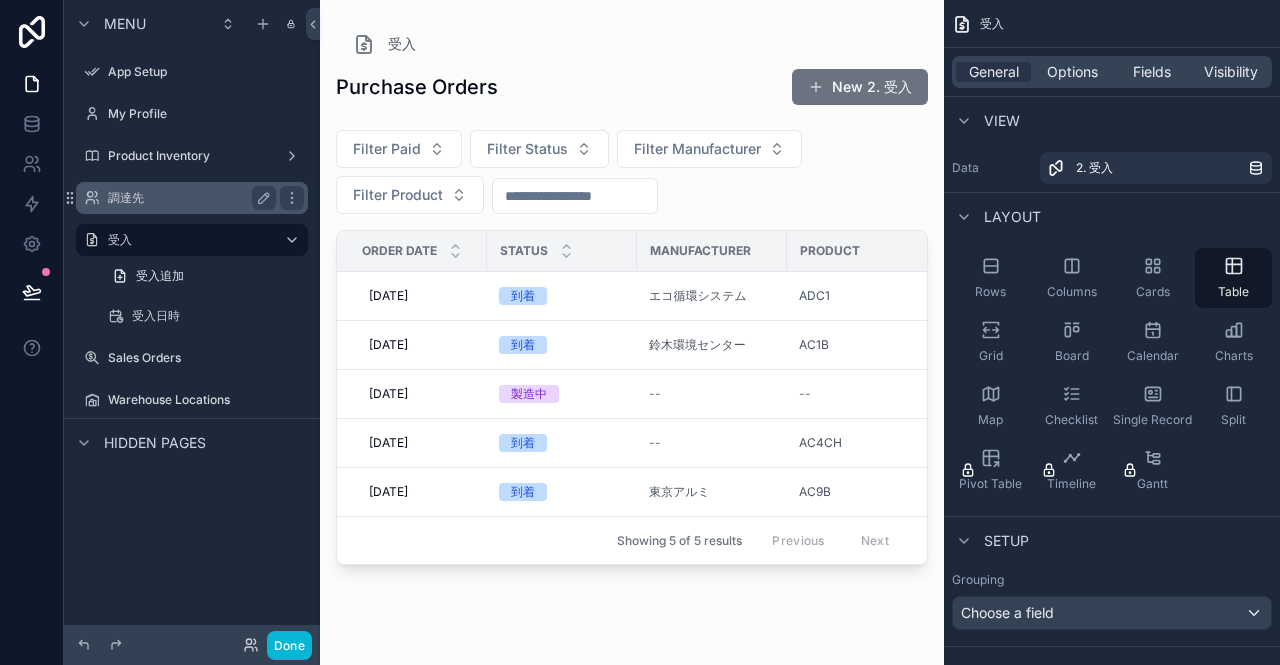 click on "調達先" at bounding box center (188, 198) 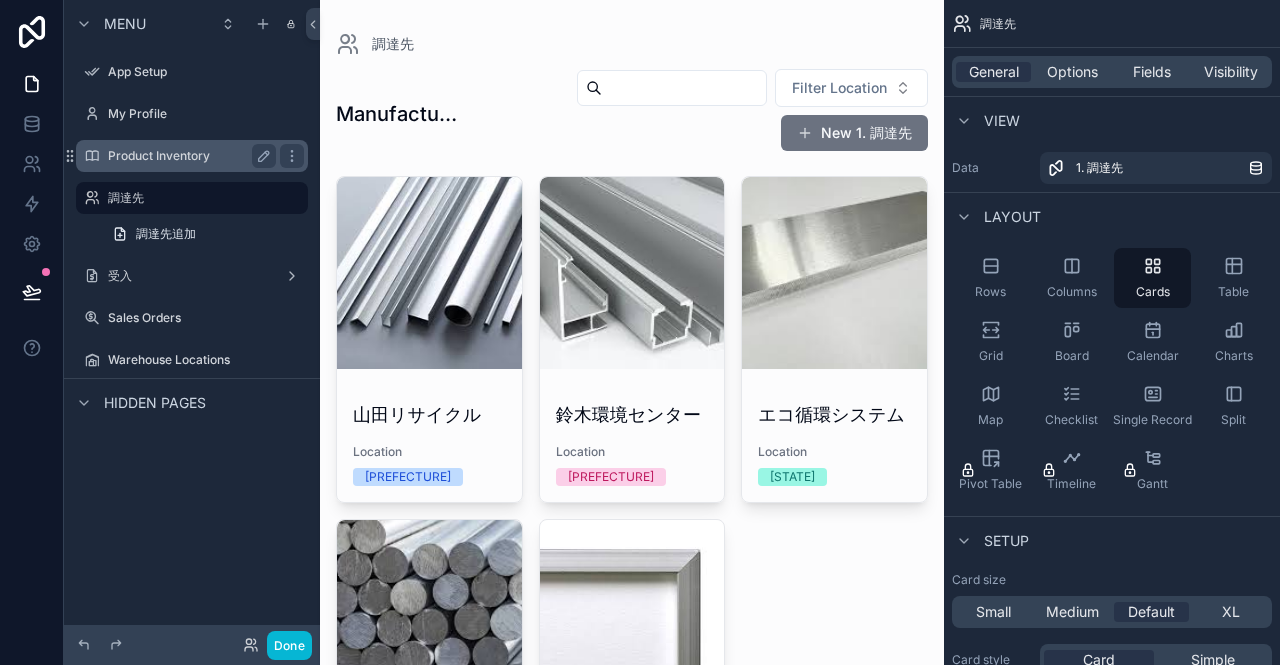 click on "Product Inventory" at bounding box center (188, 156) 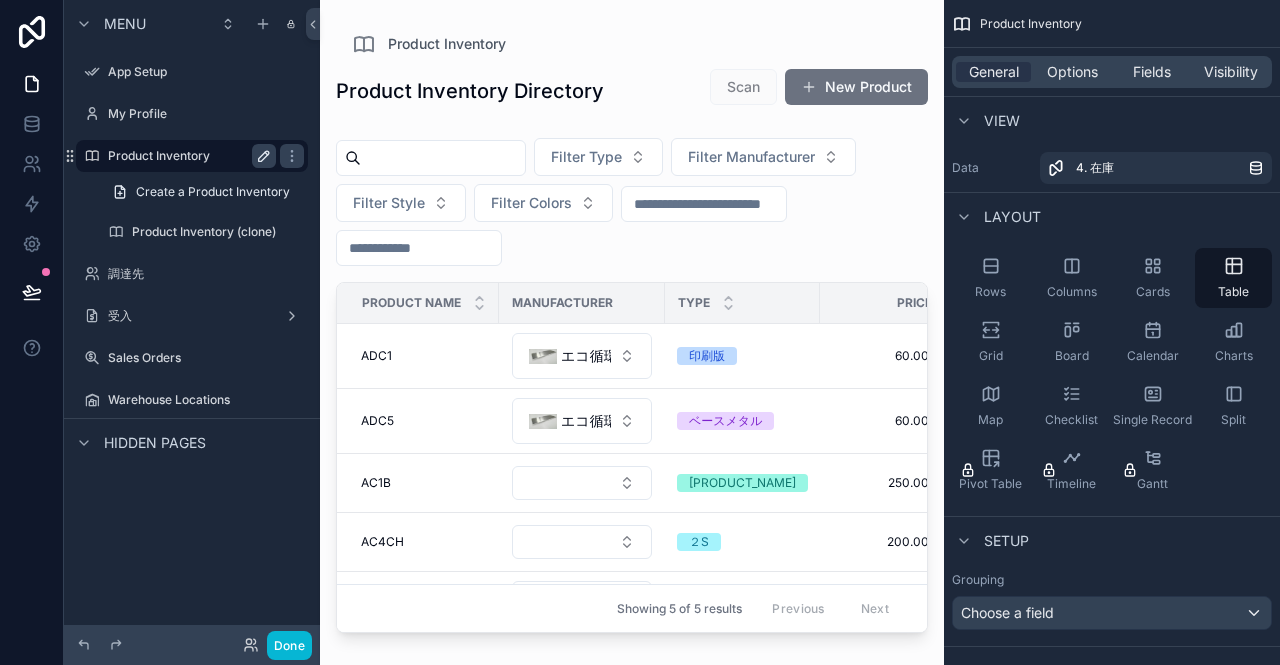 click 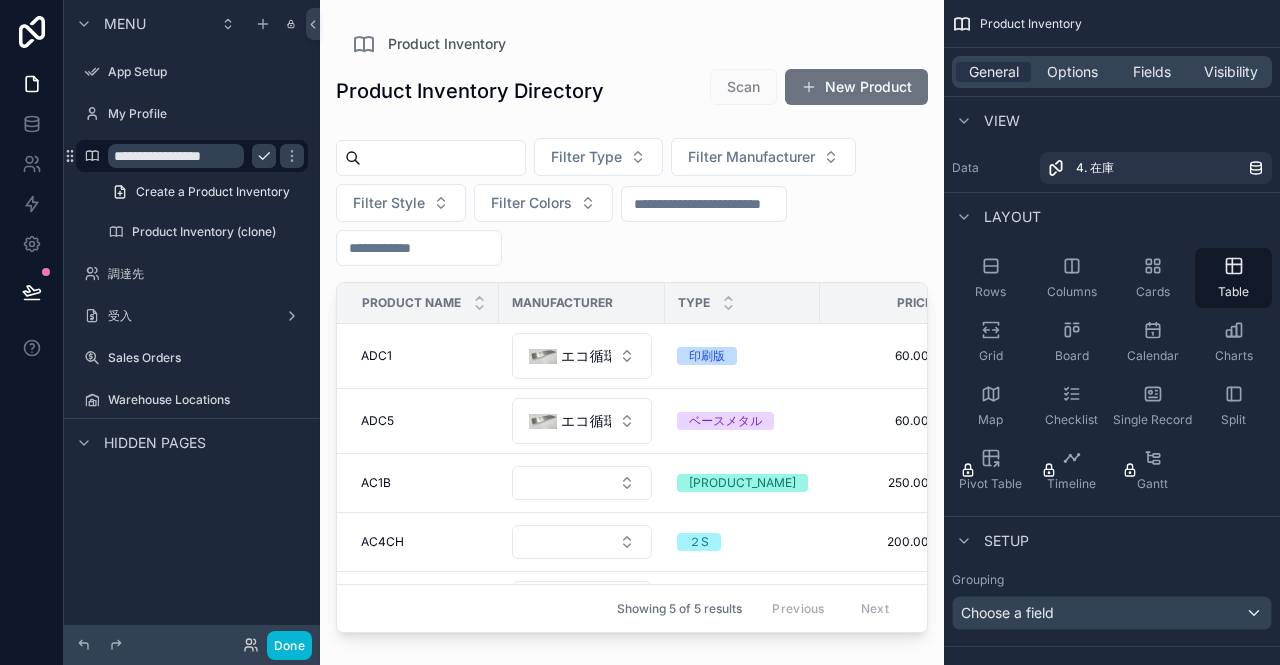 type 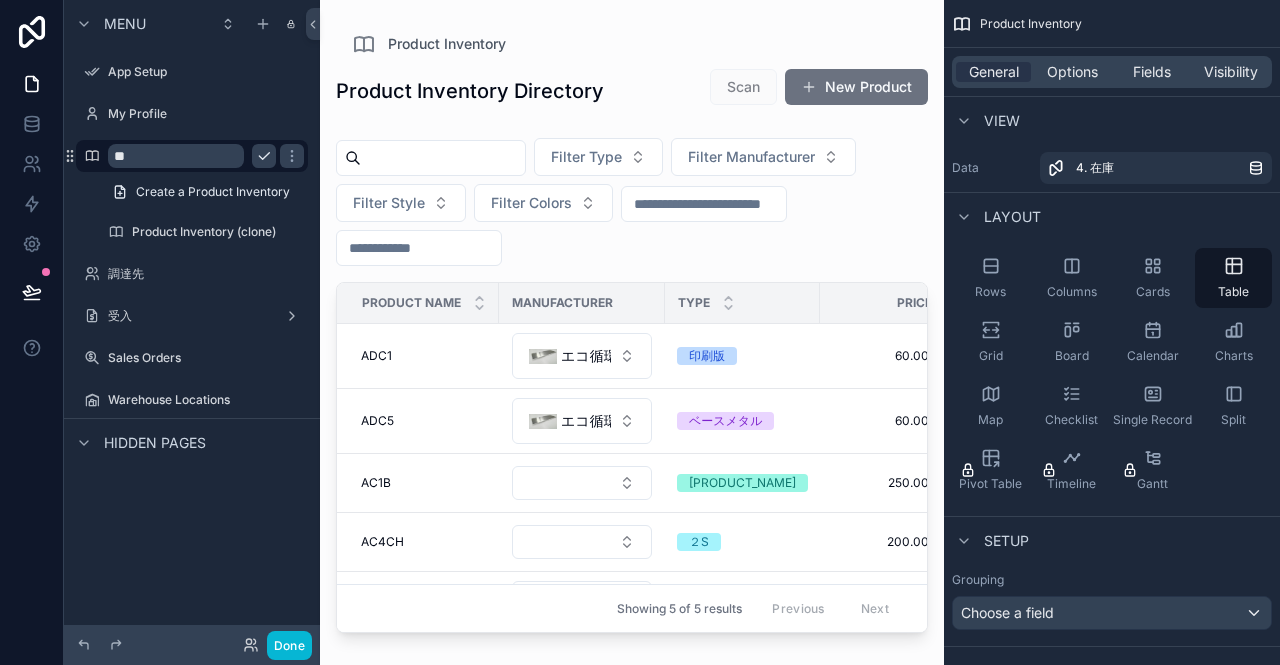 type on "*" 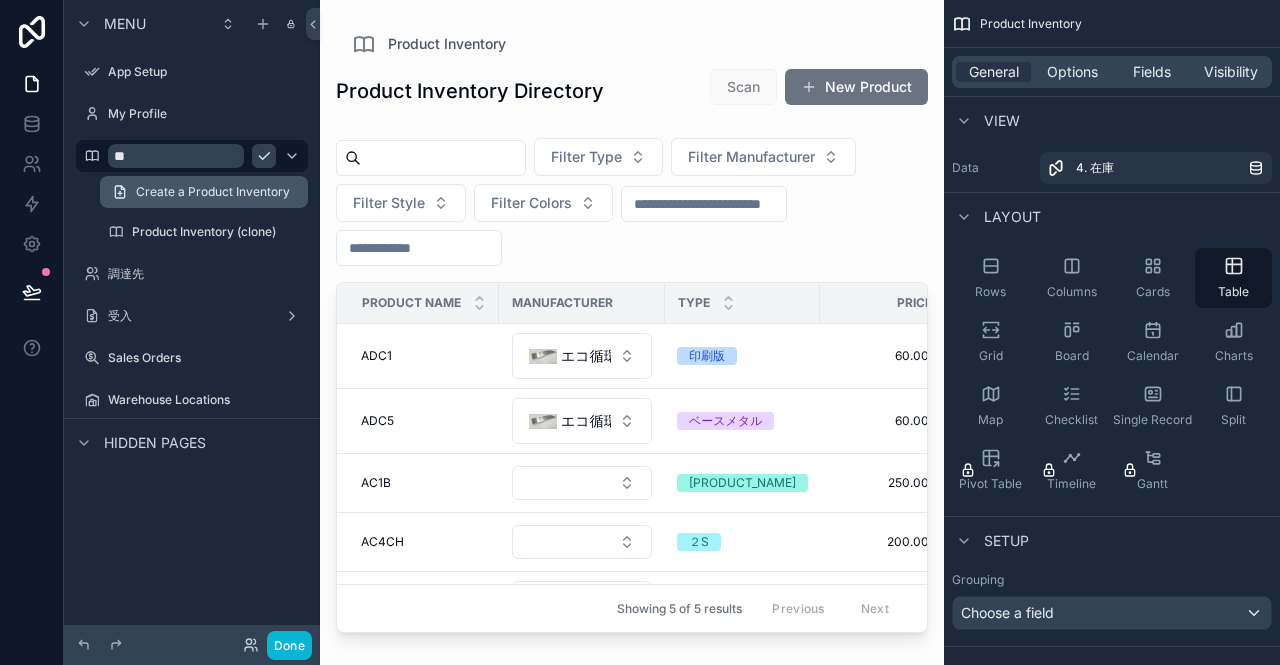 type on "**" 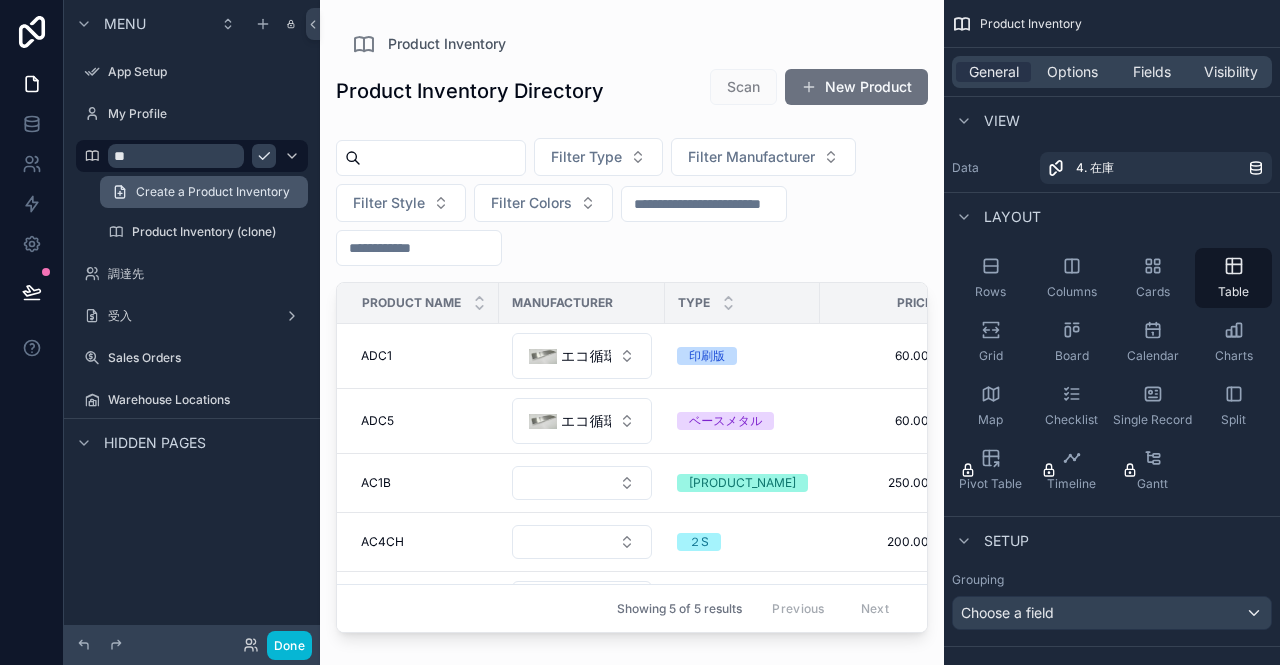 click on "Create a Product Inventory" at bounding box center [213, 192] 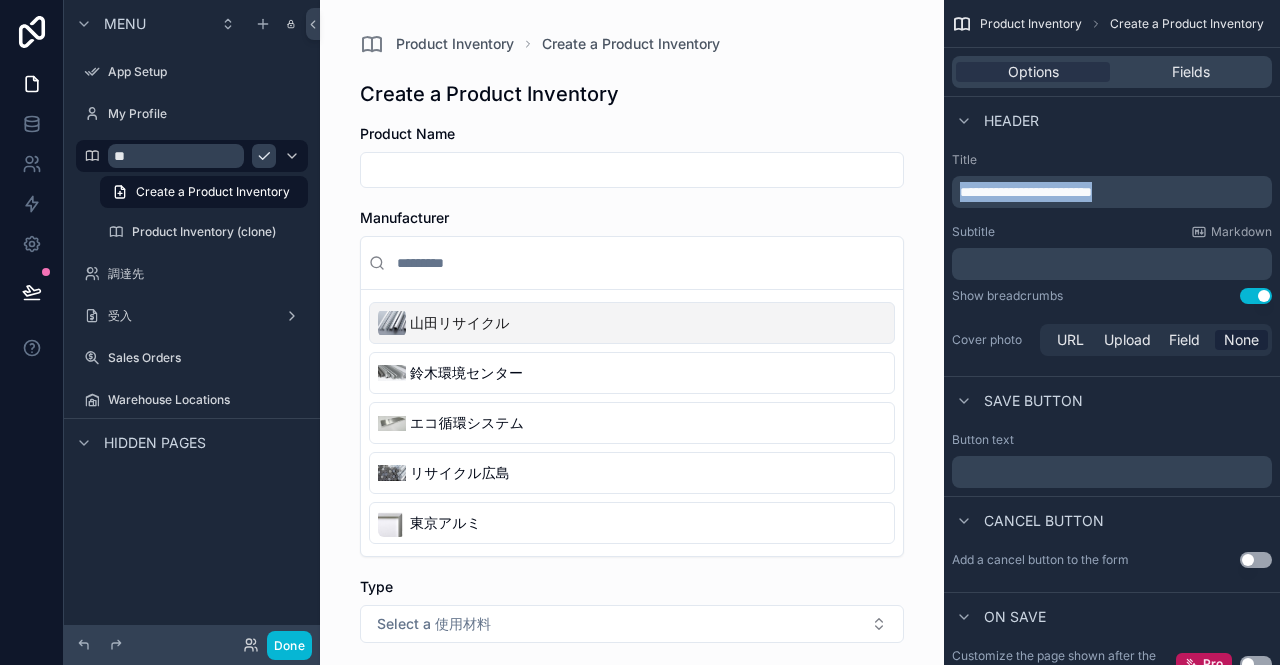 drag, startPoint x: 1158, startPoint y: 187, endPoint x: 937, endPoint y: 190, distance: 221.02036 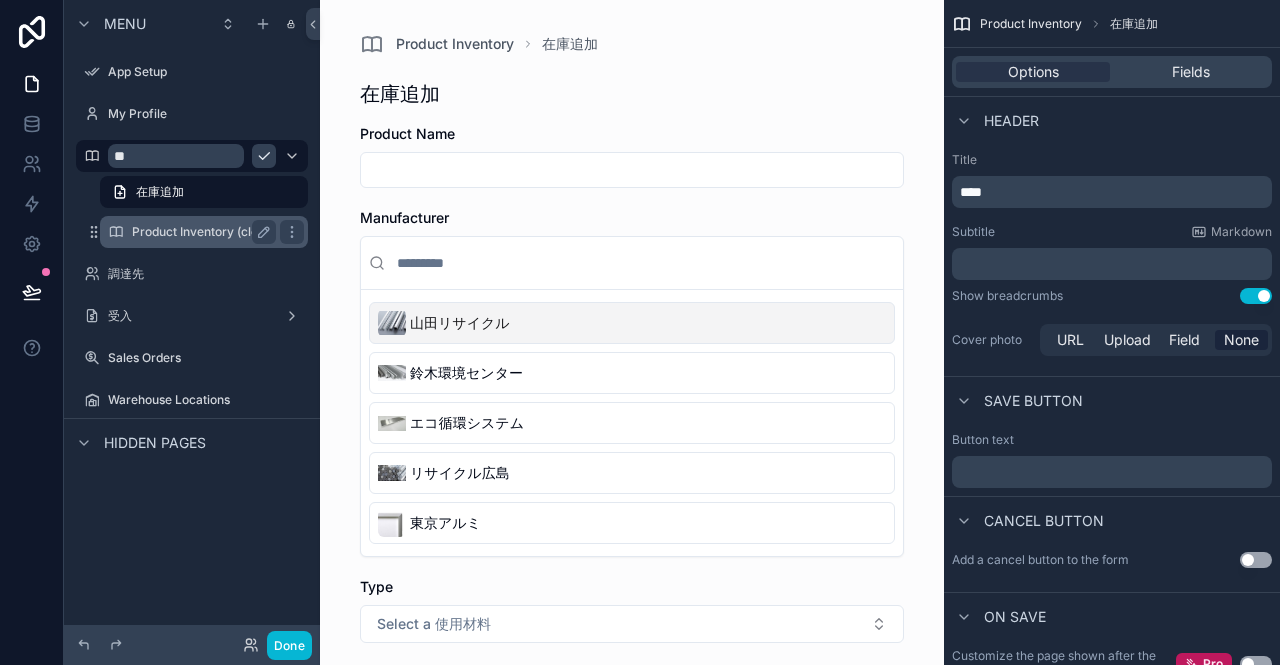 click on "Product Inventory (clone)" at bounding box center [204, 232] 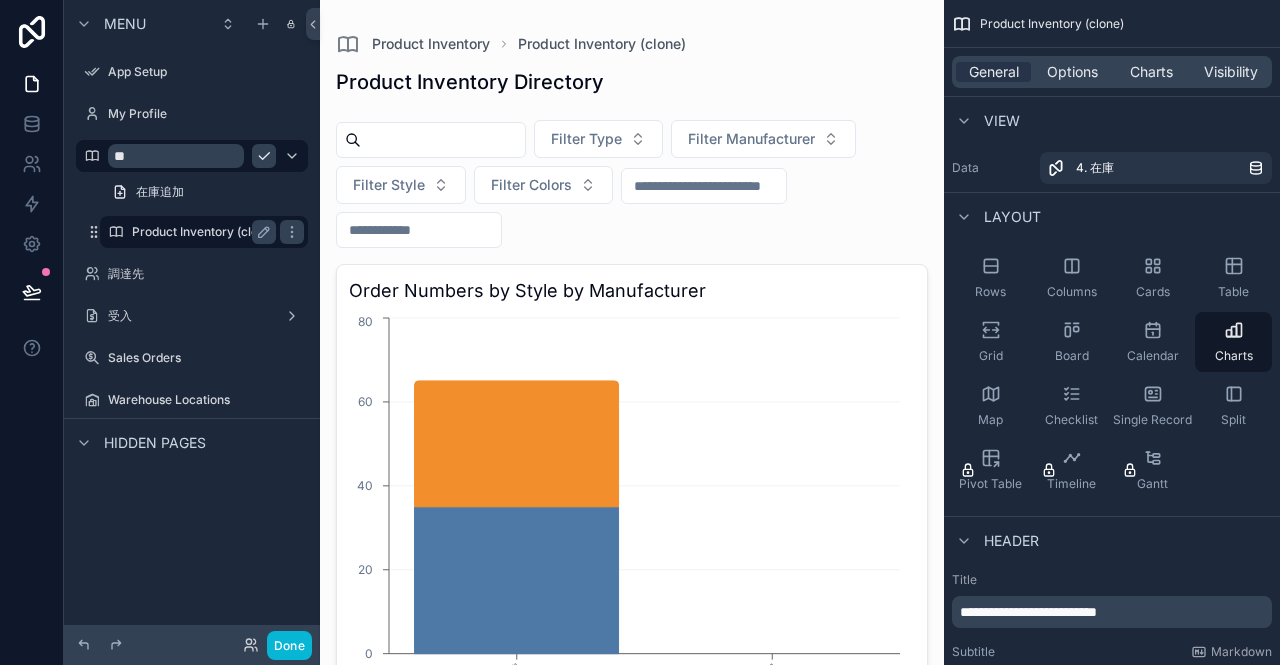 click on "Product Inventory (clone)" at bounding box center [204, 232] 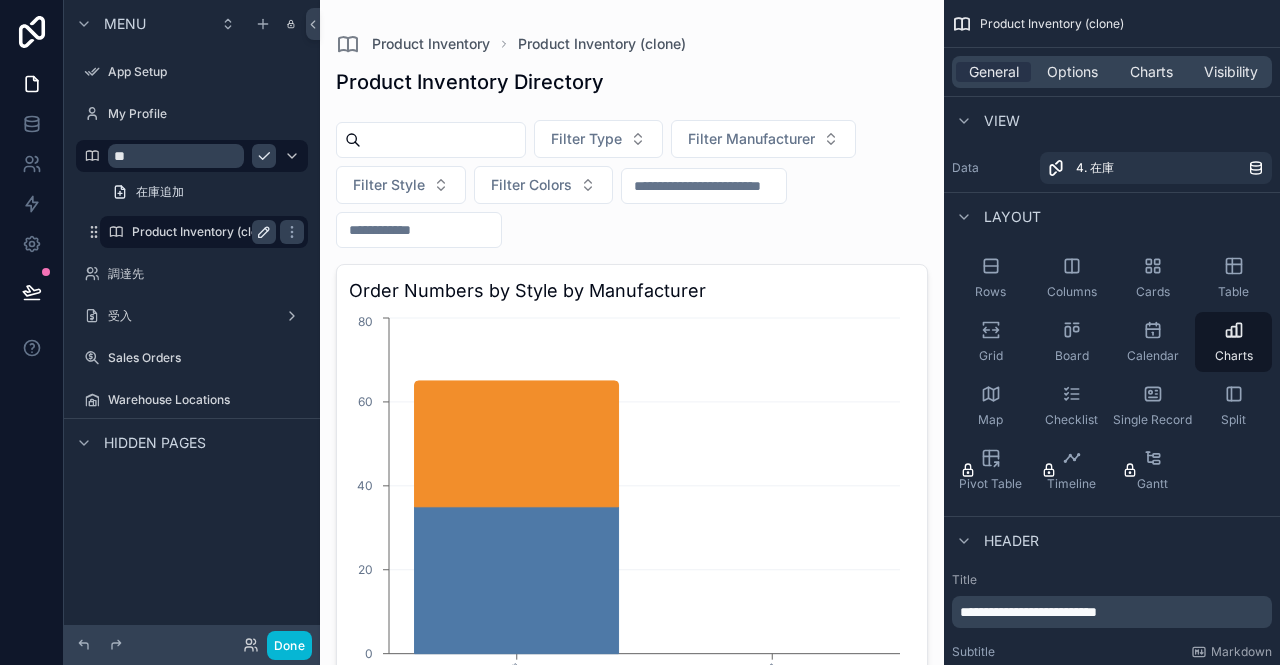 click 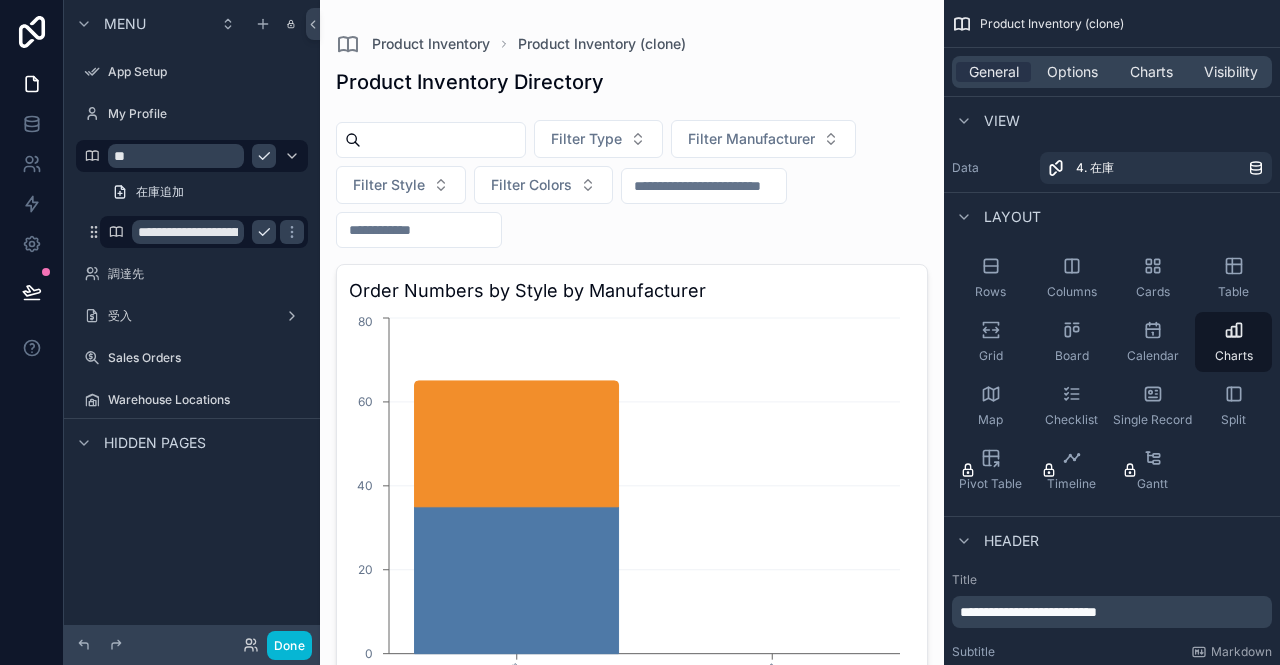 type 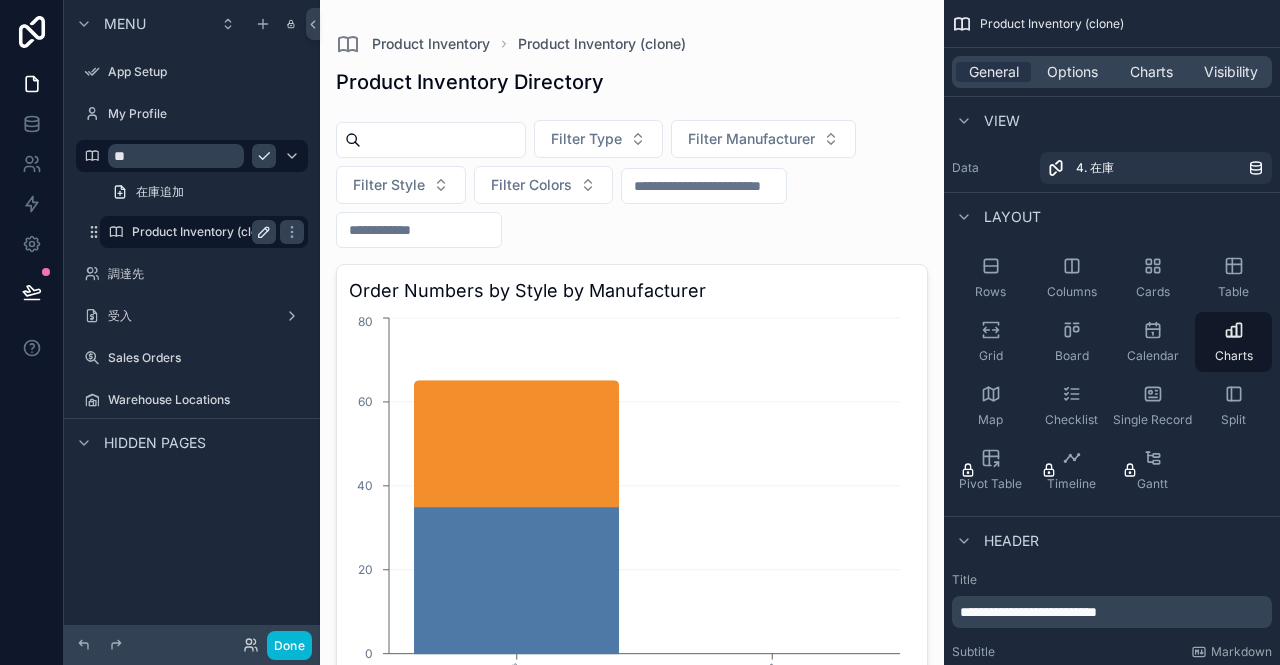 click at bounding box center [264, 232] 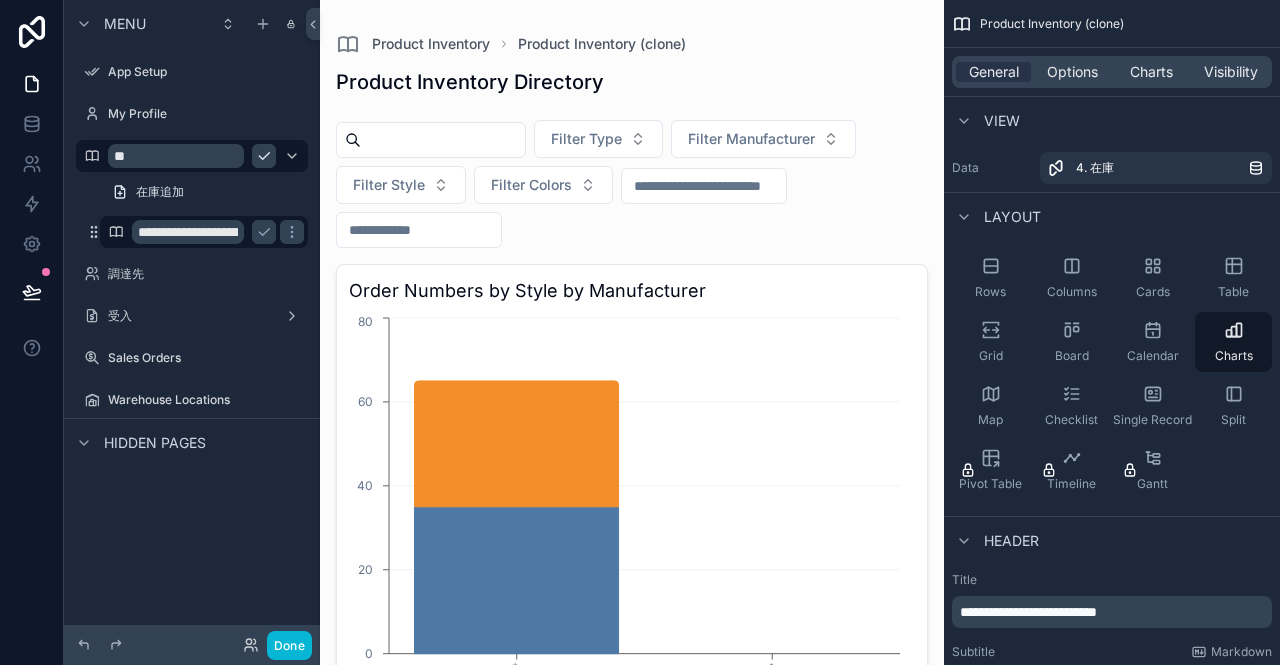 click on "**********" at bounding box center [188, 232] 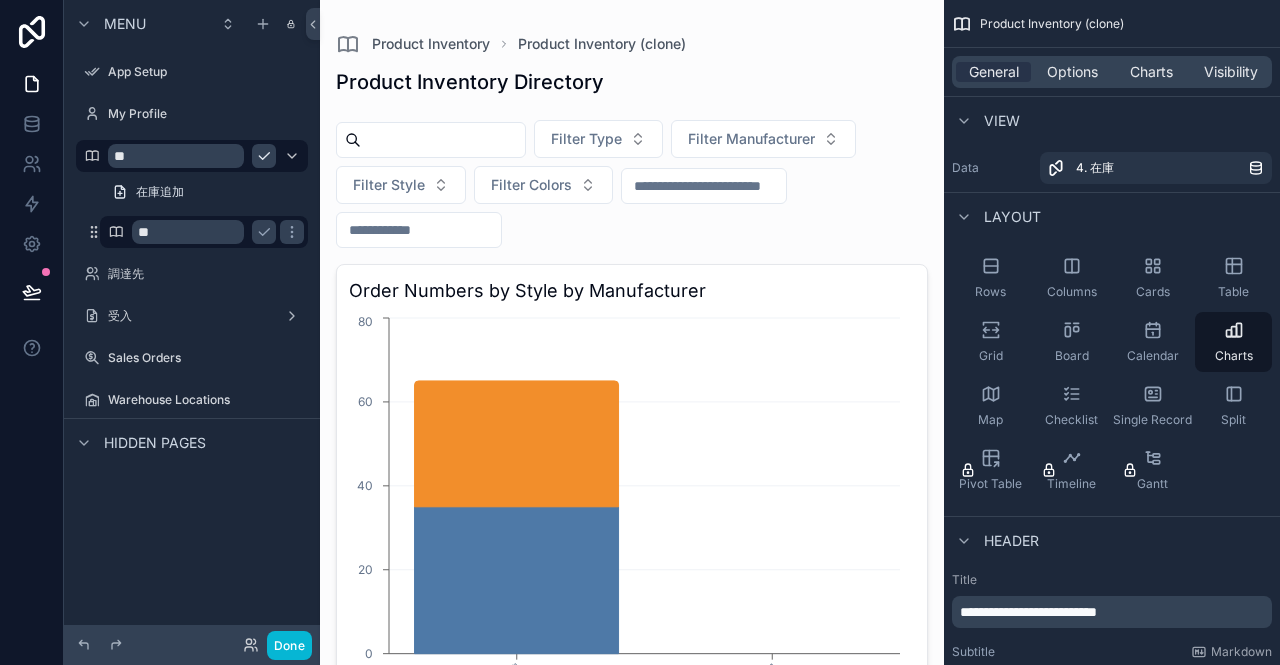type on "*" 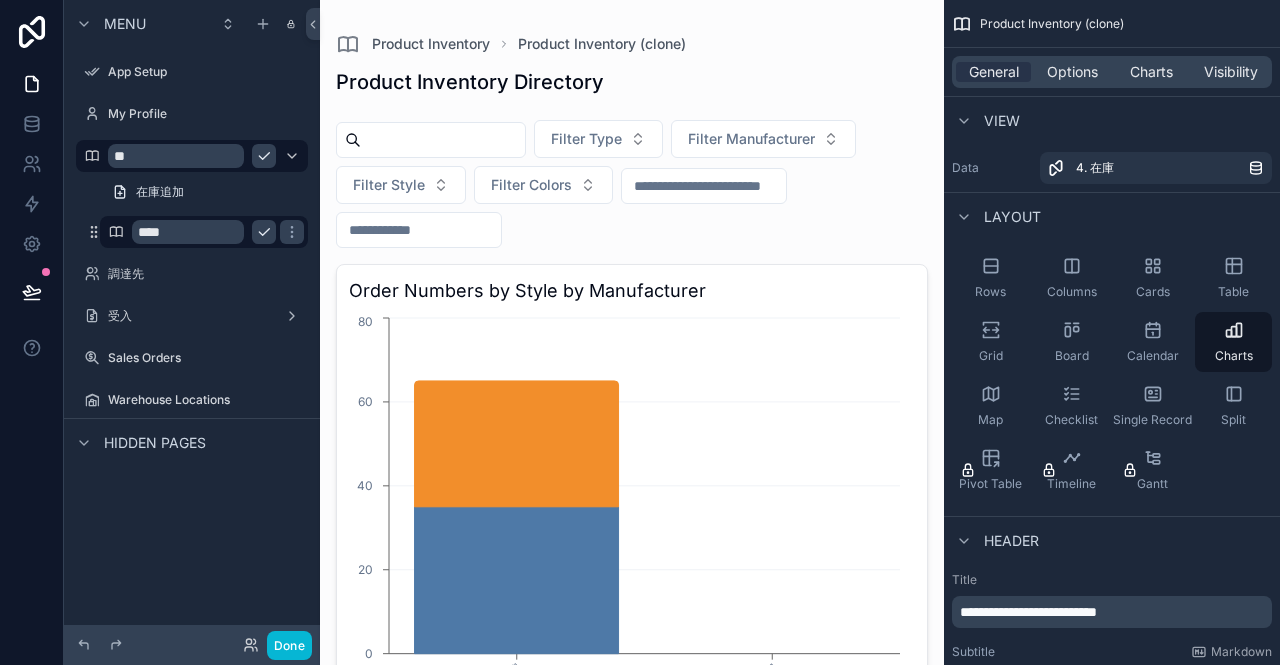 type on "****" 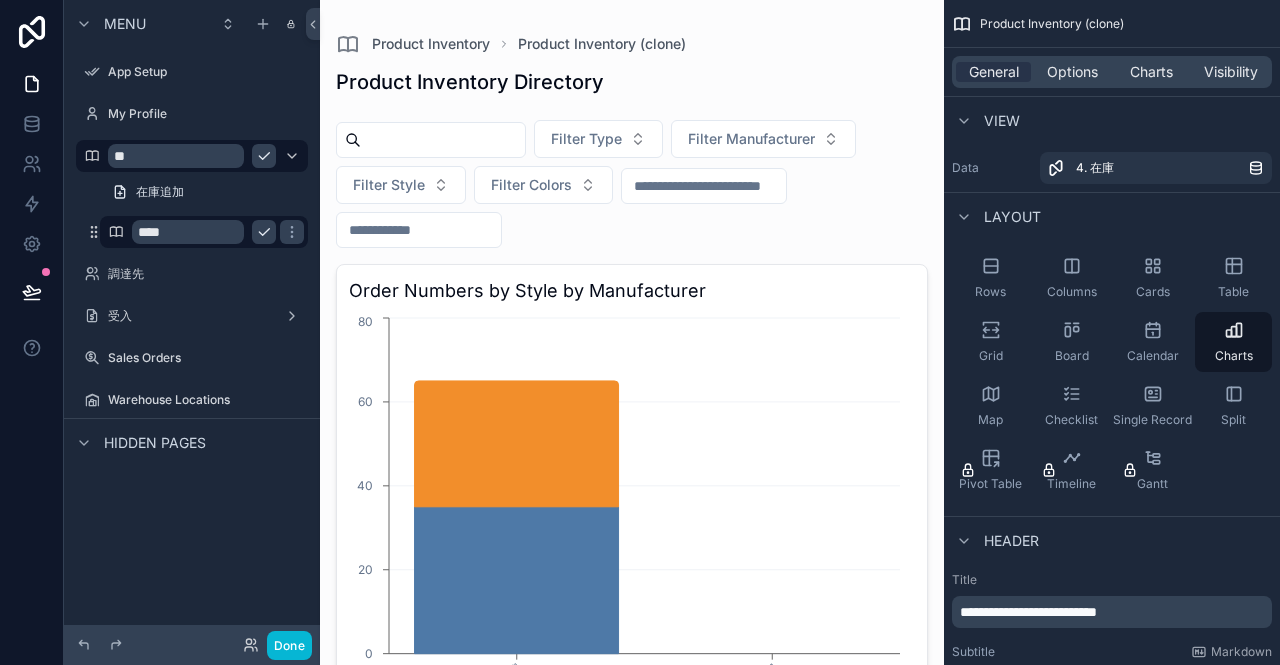 click 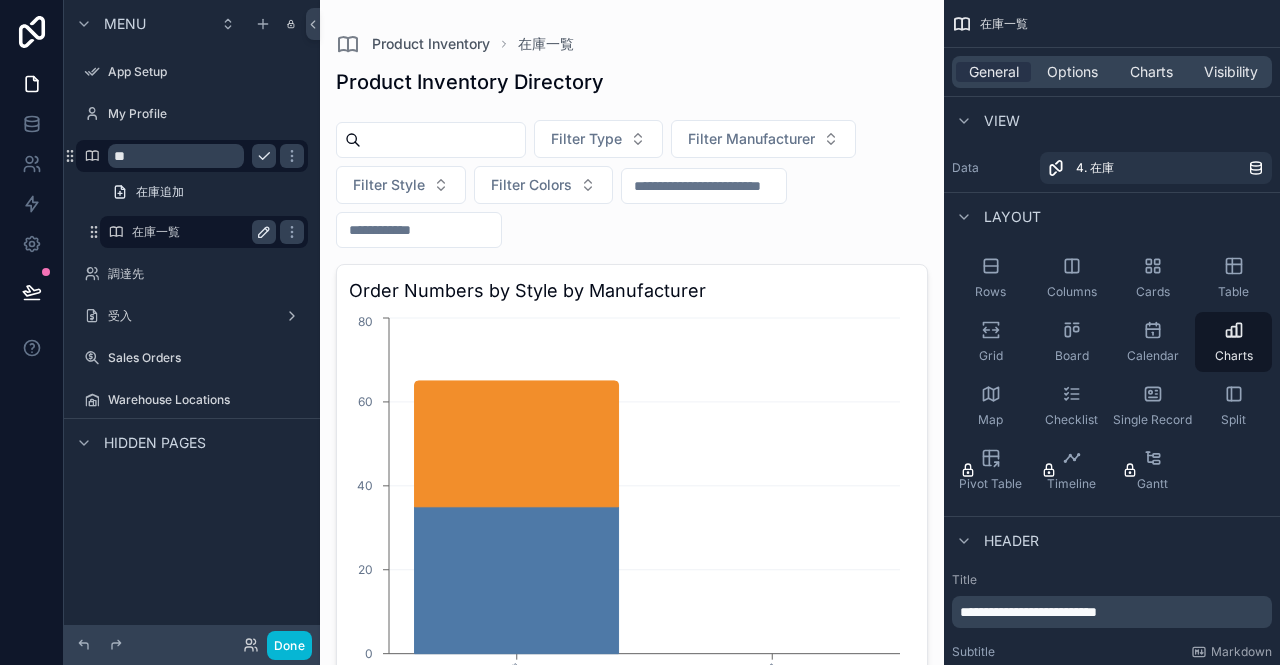 click on "**" at bounding box center [176, 156] 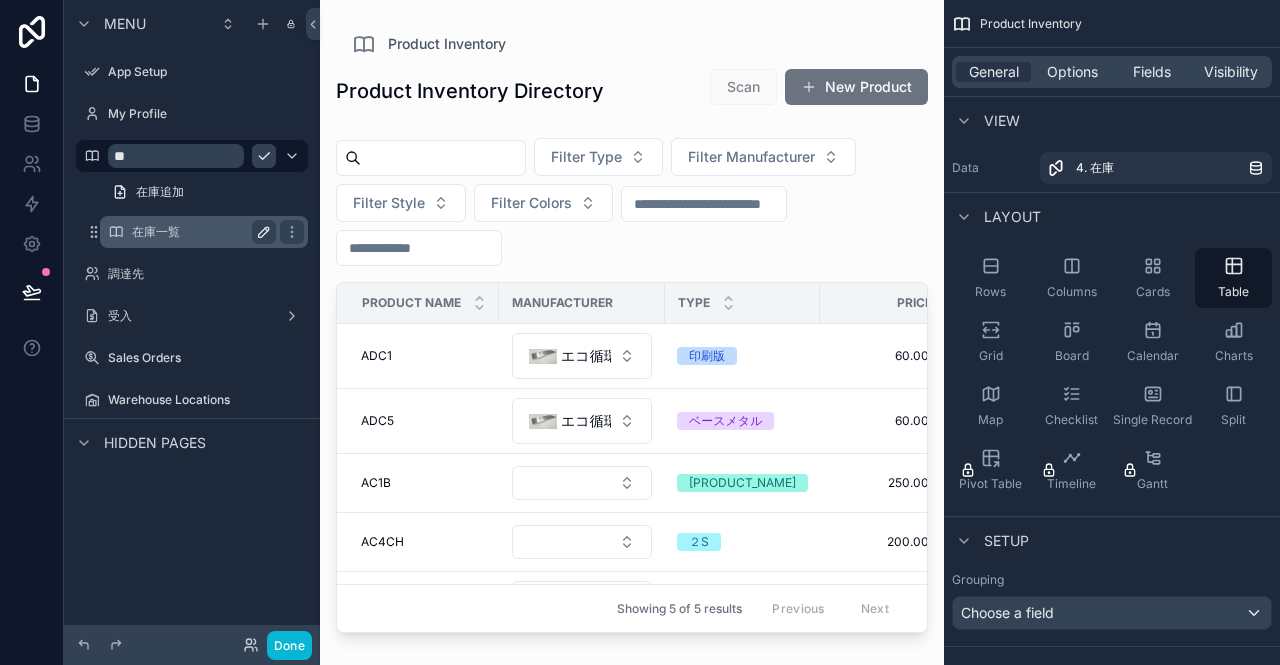 click at bounding box center [264, 156] 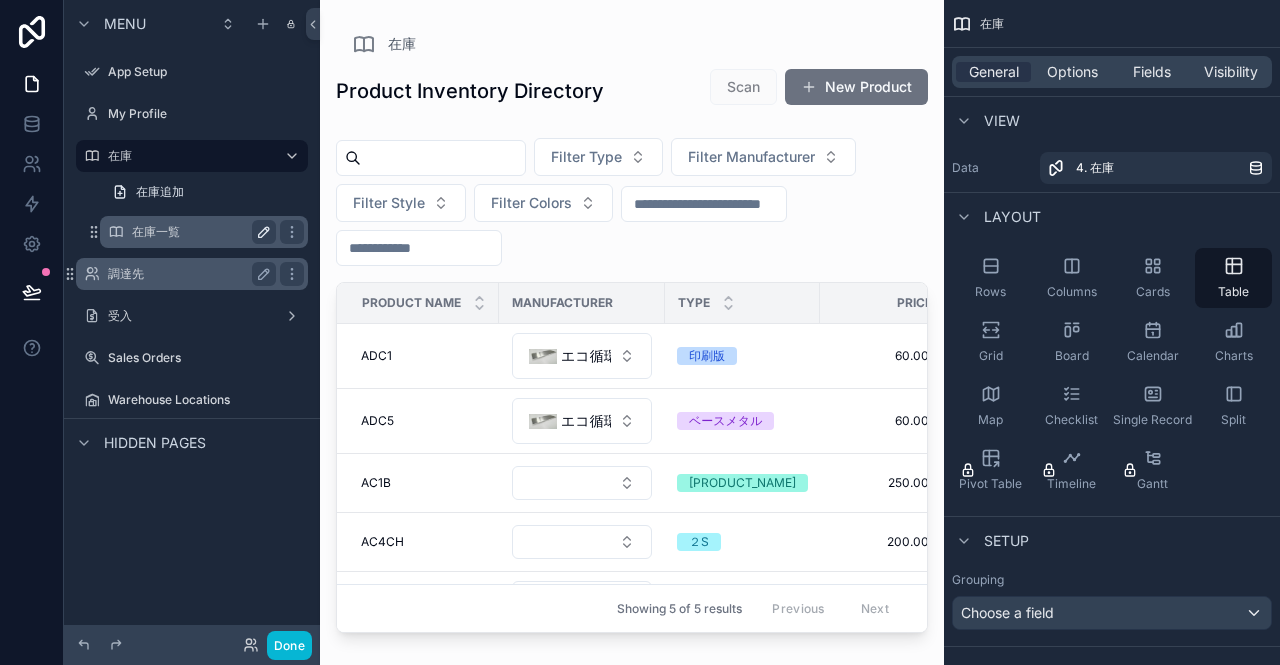click on "調達先" at bounding box center [188, 274] 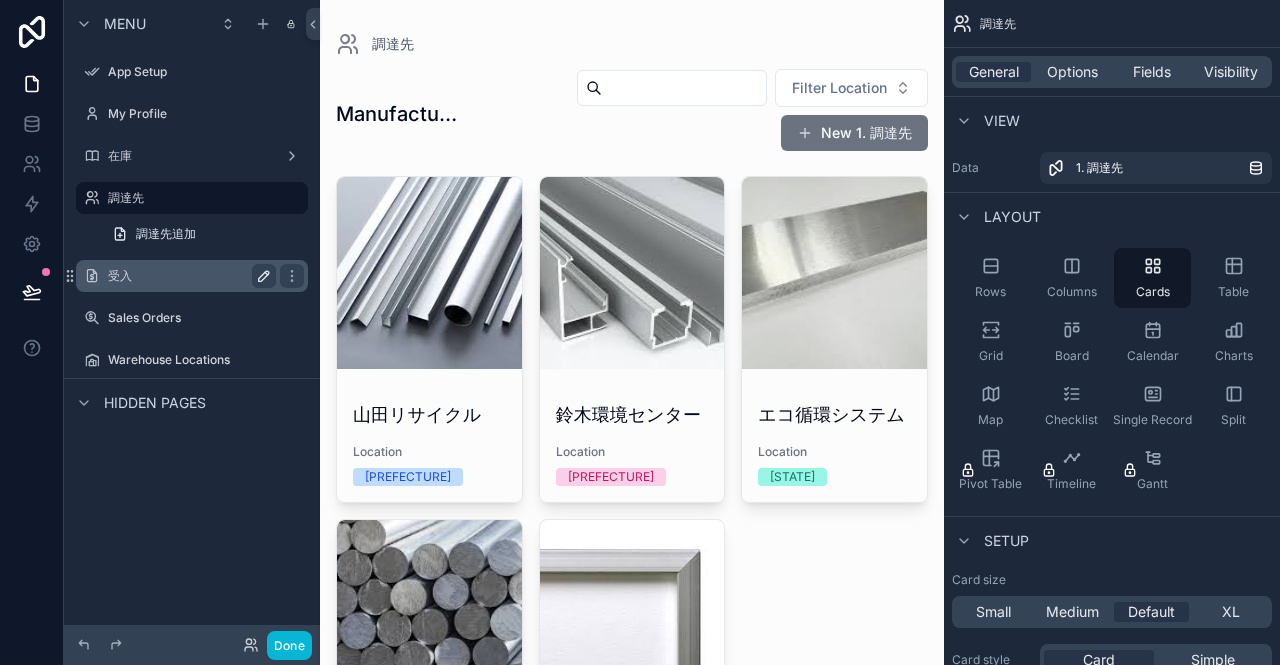 click on "受入" at bounding box center (188, 276) 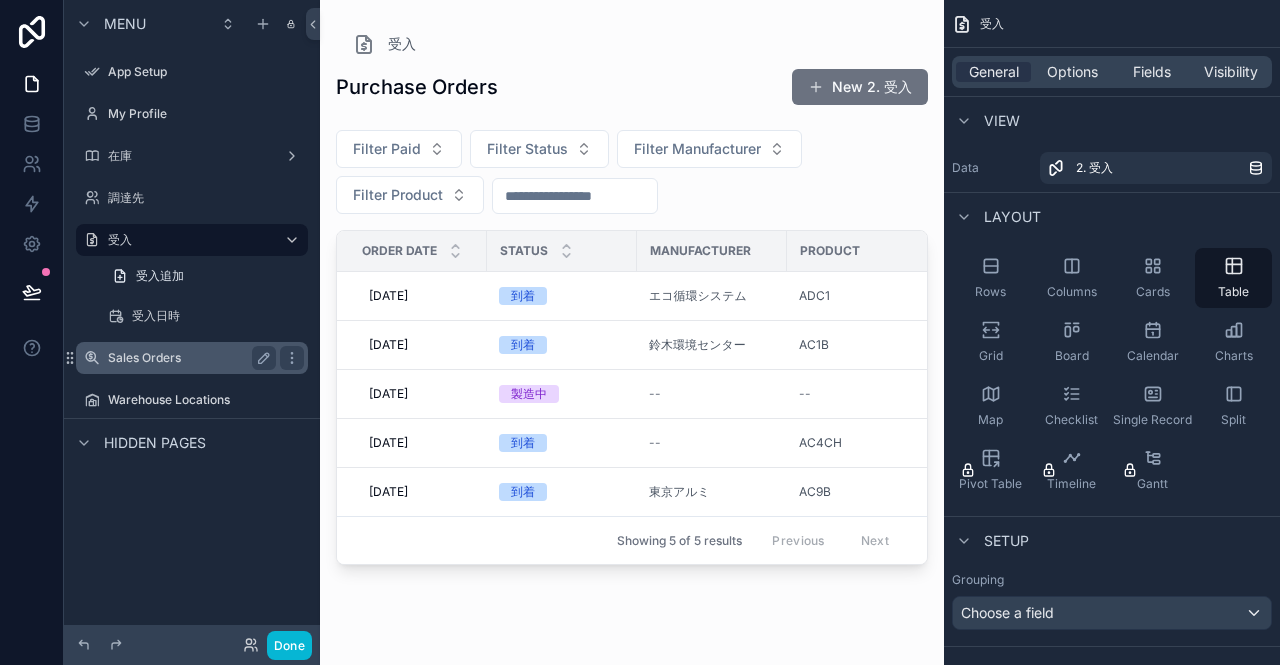 click on "Sales Orders" at bounding box center (188, 358) 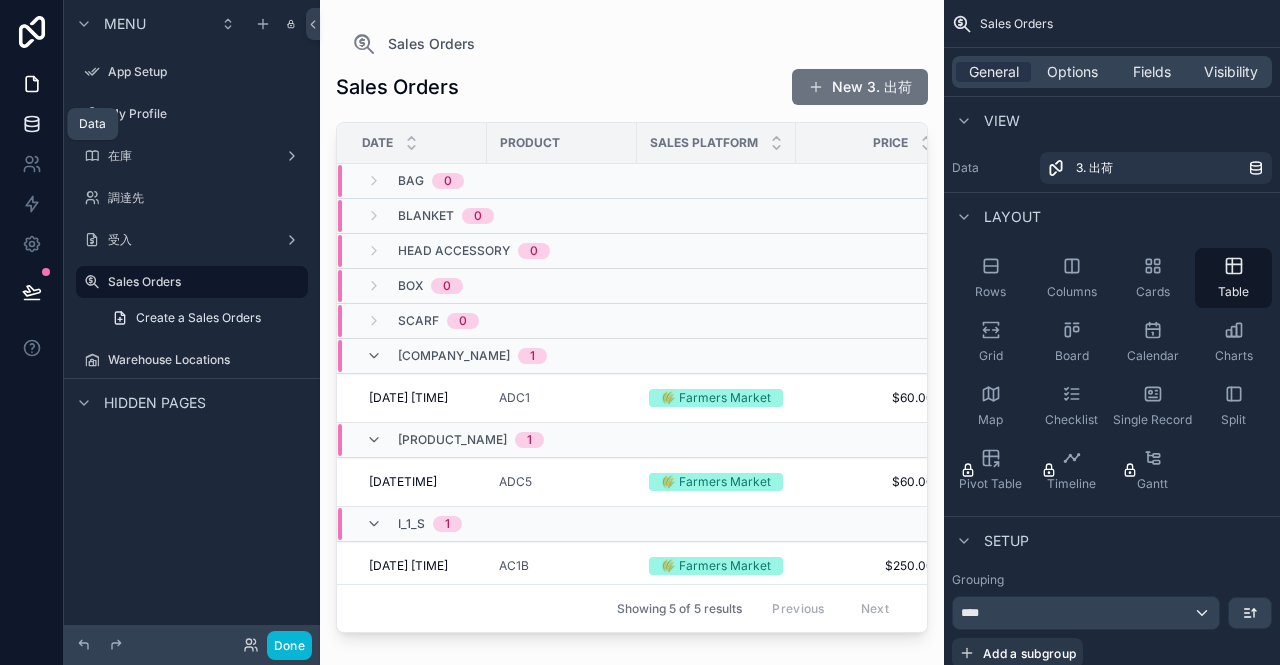 click at bounding box center (31, 124) 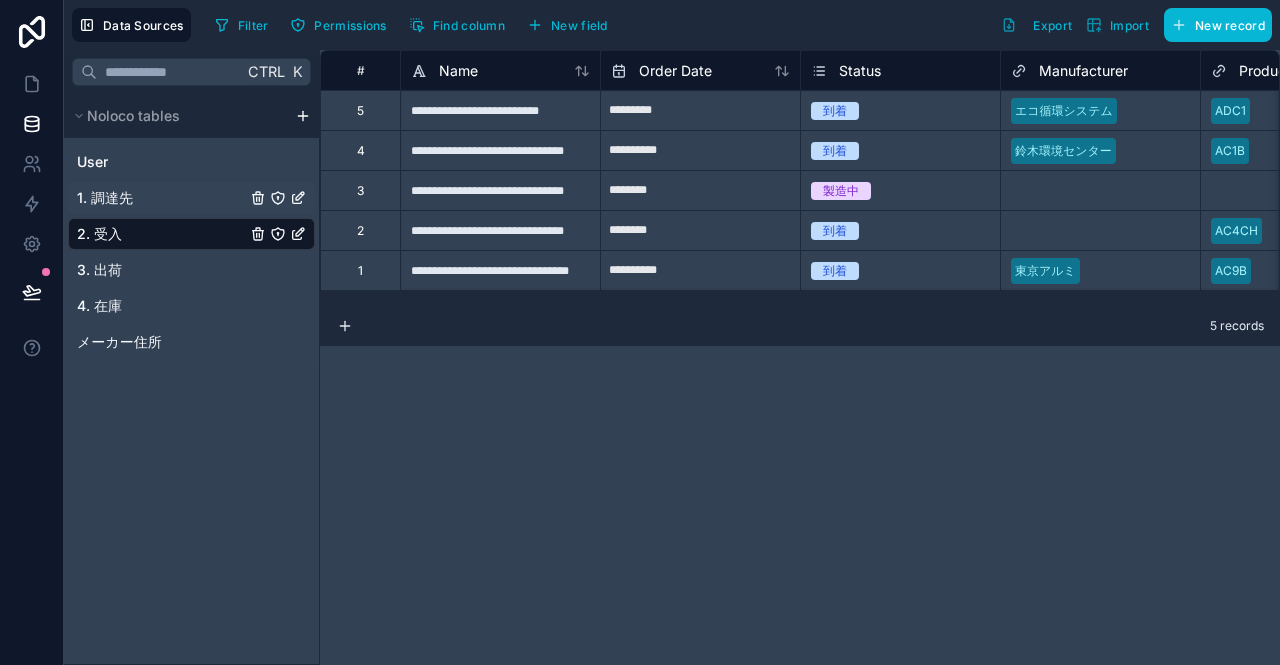 click on "1. 調達先" at bounding box center (105, 198) 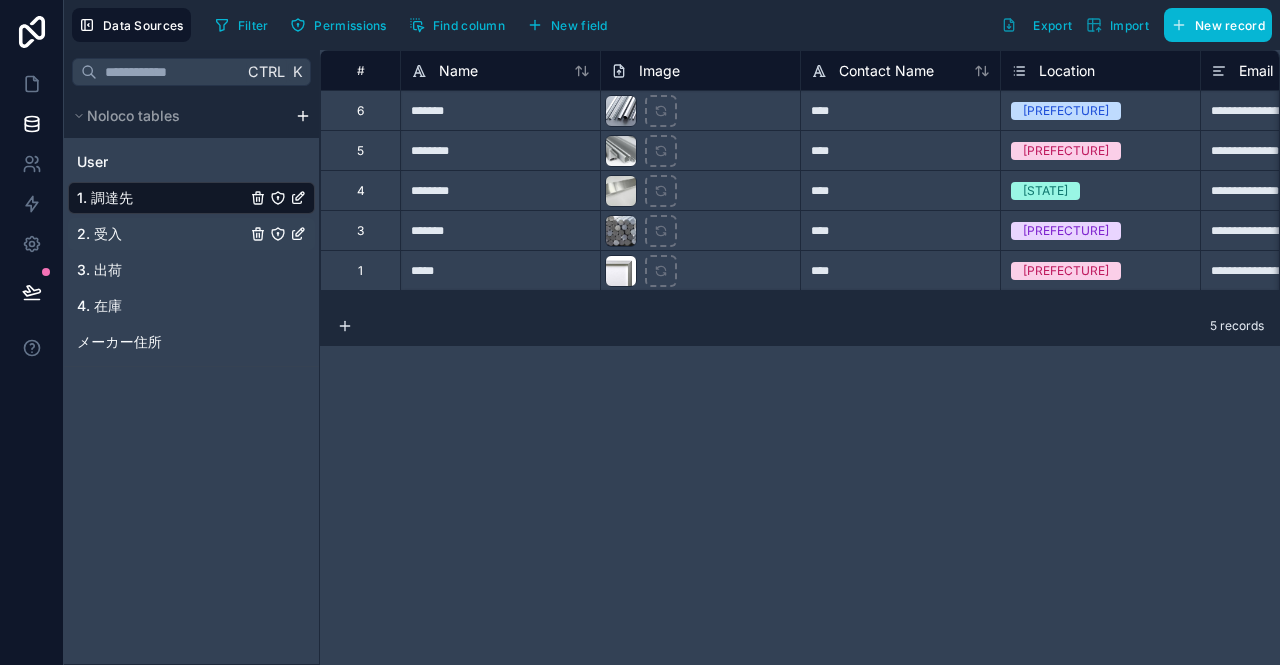 click on "2. 受入" at bounding box center [99, 234] 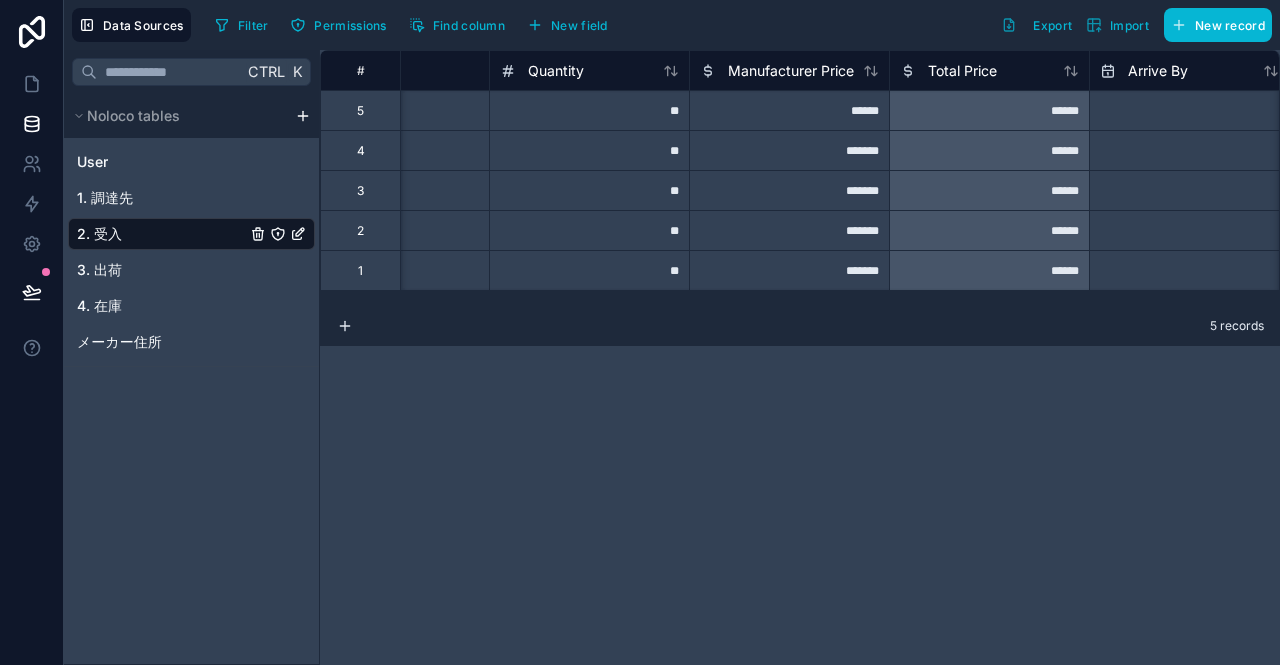 scroll, scrollTop: 0, scrollLeft: 0, axis: both 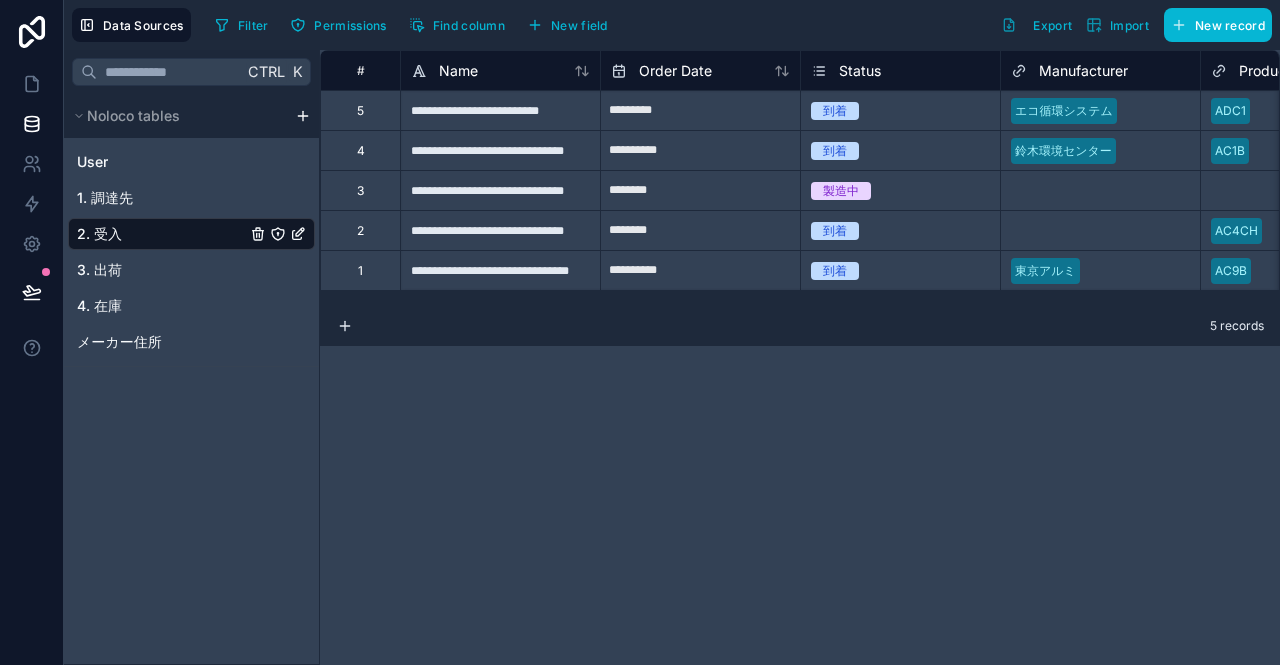 click on "**********" at bounding box center [500, 110] 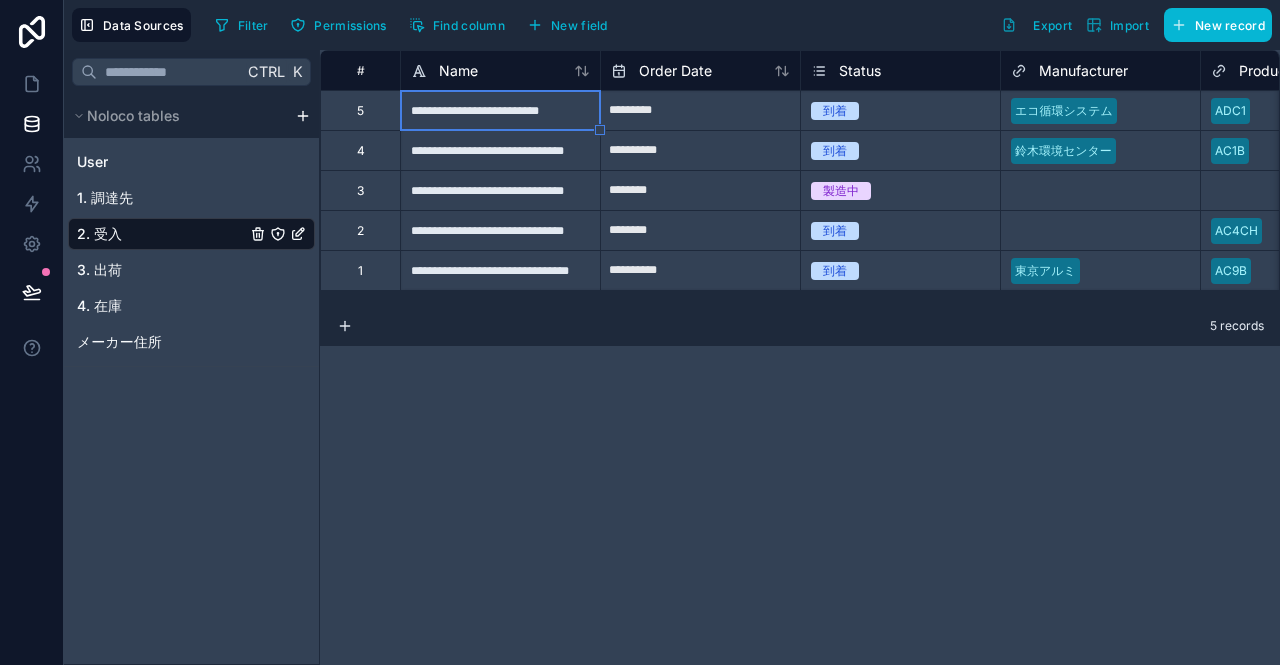 click on "**********" at bounding box center (500, 110) 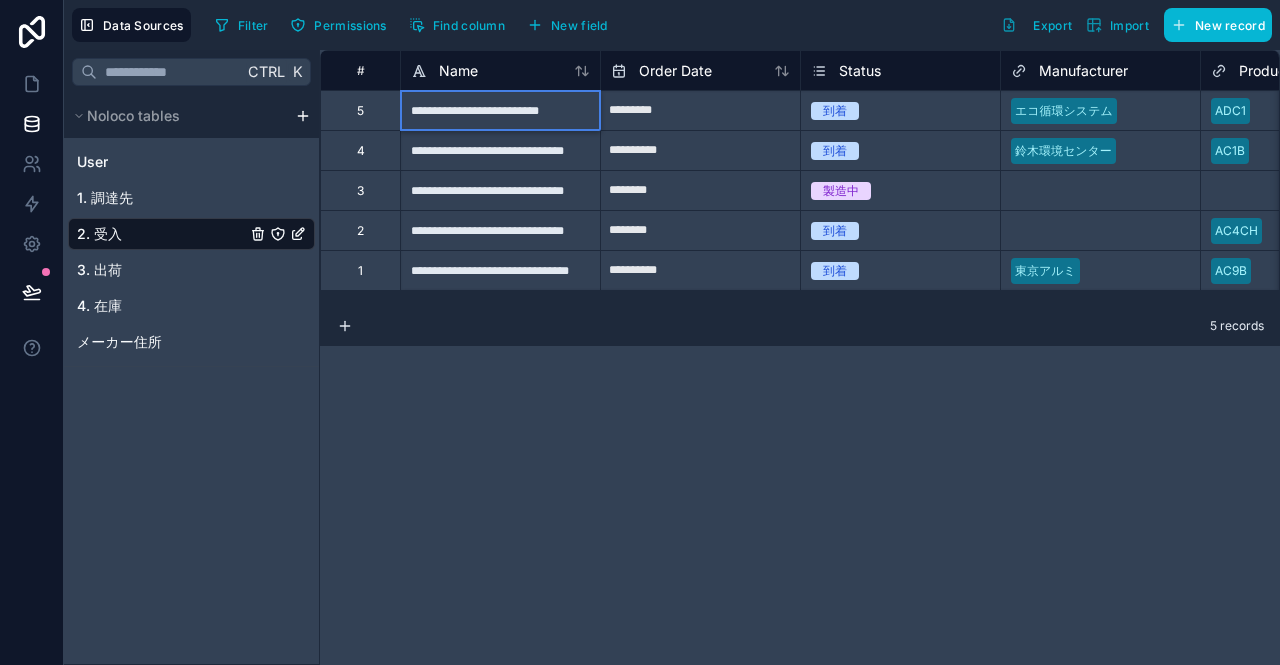 click on "**********" at bounding box center [500, 110] 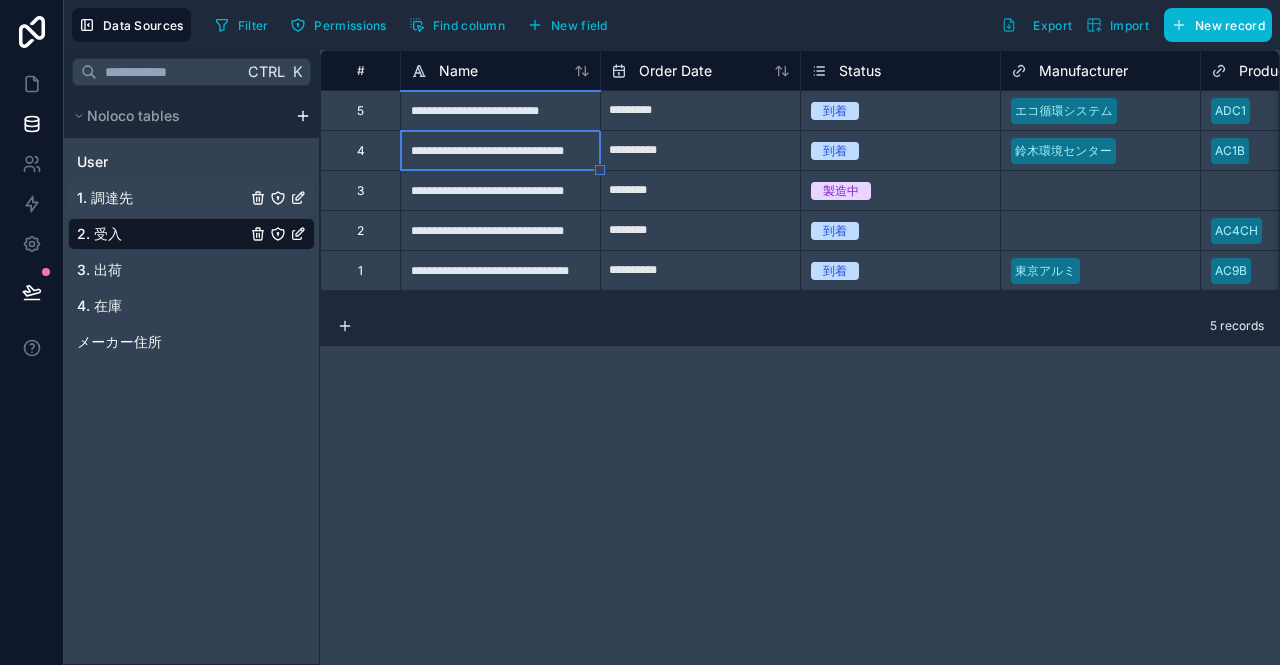 click on "1. 調達先" at bounding box center [191, 198] 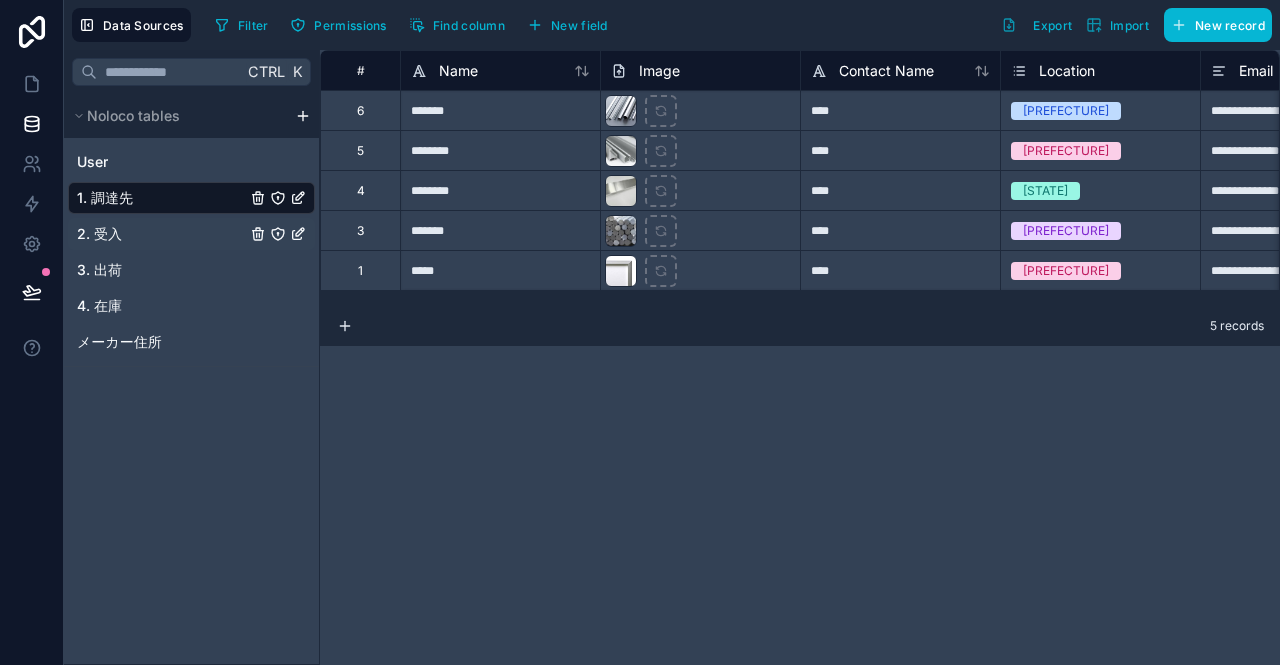 click on "2. 受入" at bounding box center [191, 234] 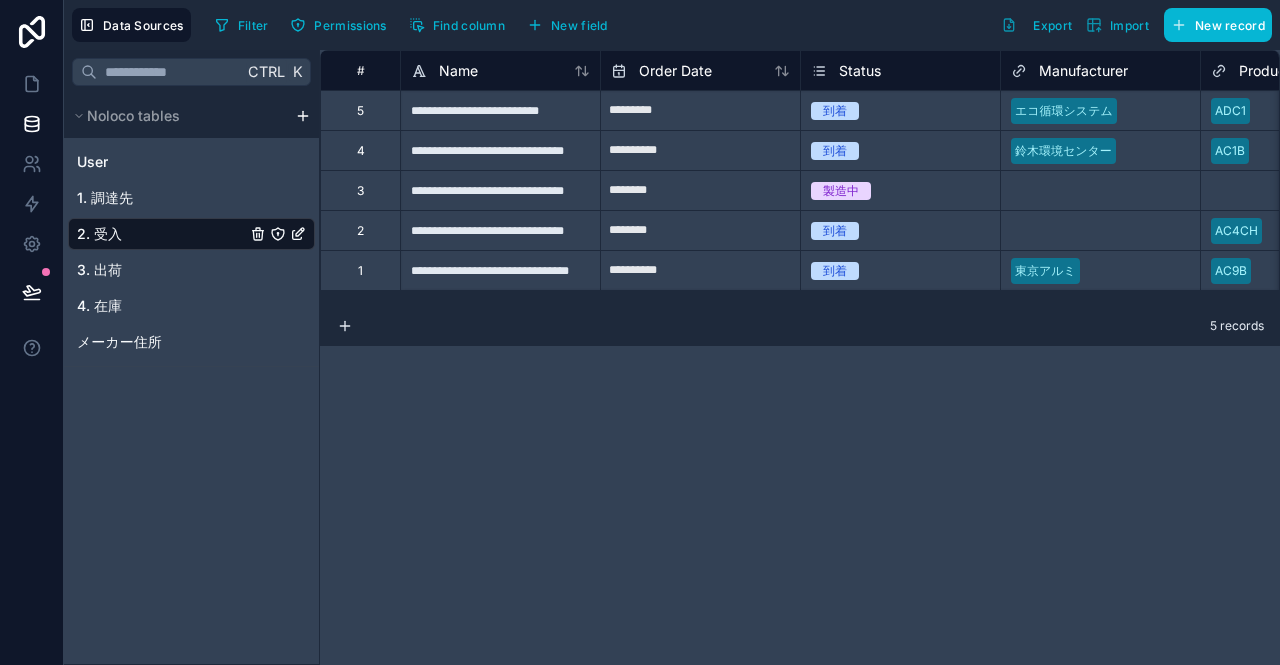 click on "**********" at bounding box center [500, 110] 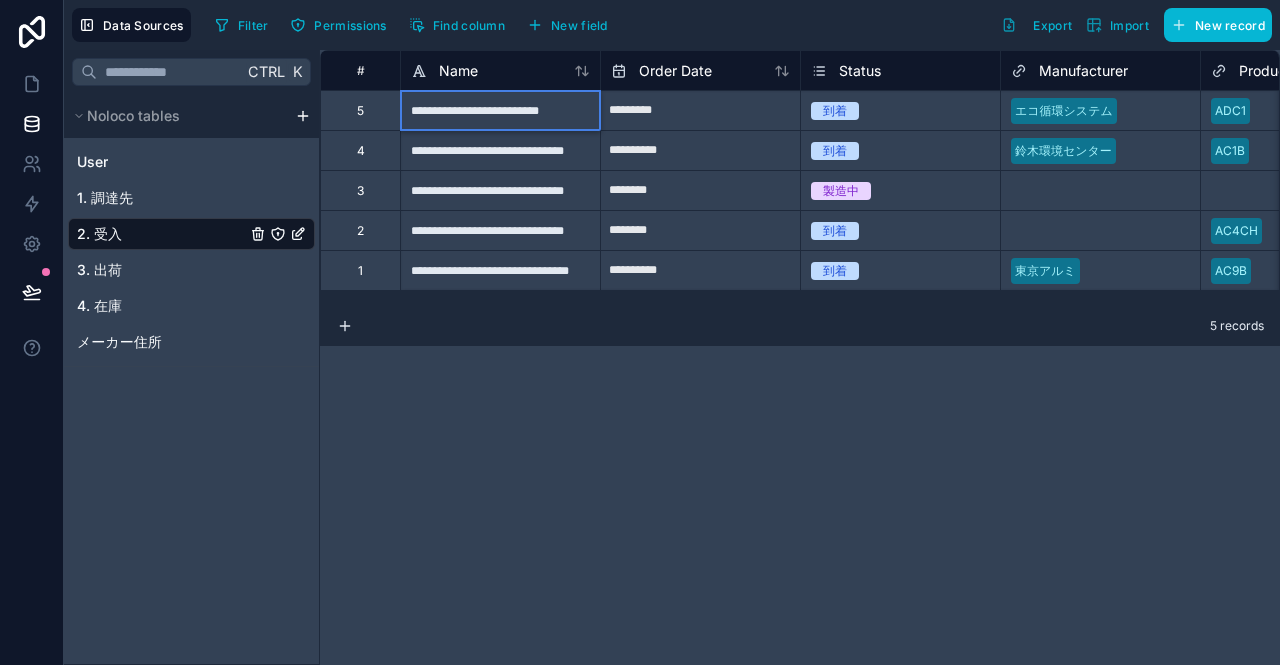 click on "**********" at bounding box center [500, 110] 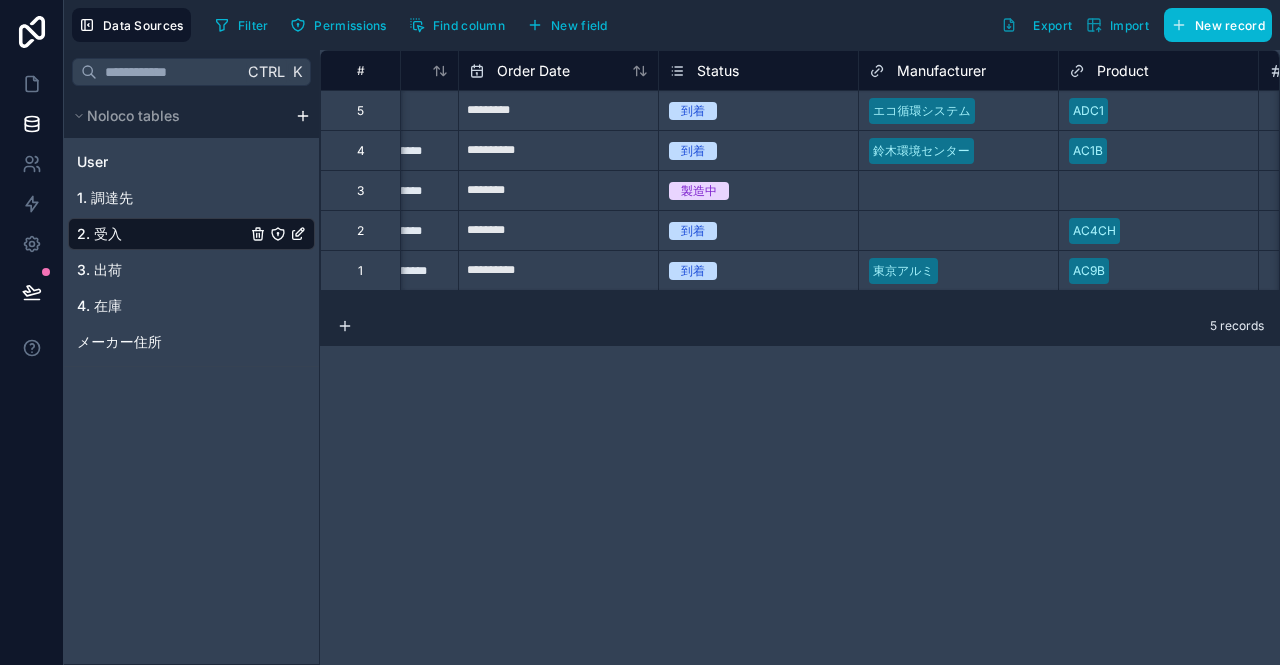 scroll, scrollTop: 0, scrollLeft: 116, axis: horizontal 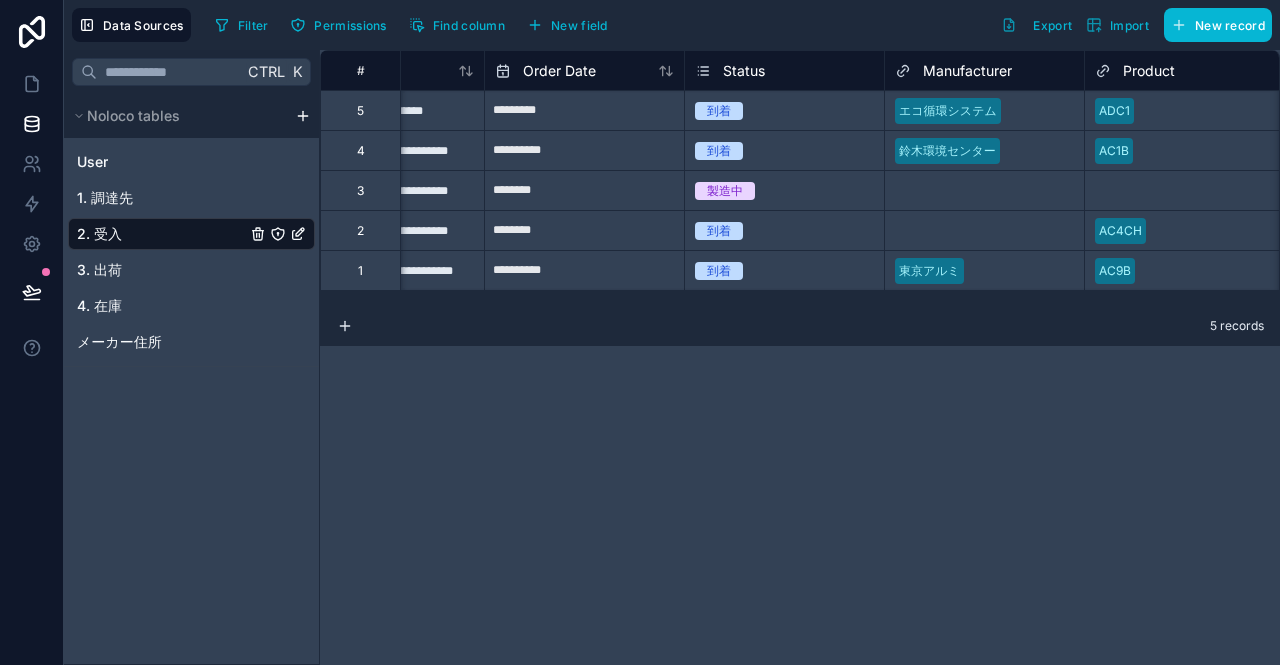 click on "到着" at bounding box center [784, 231] 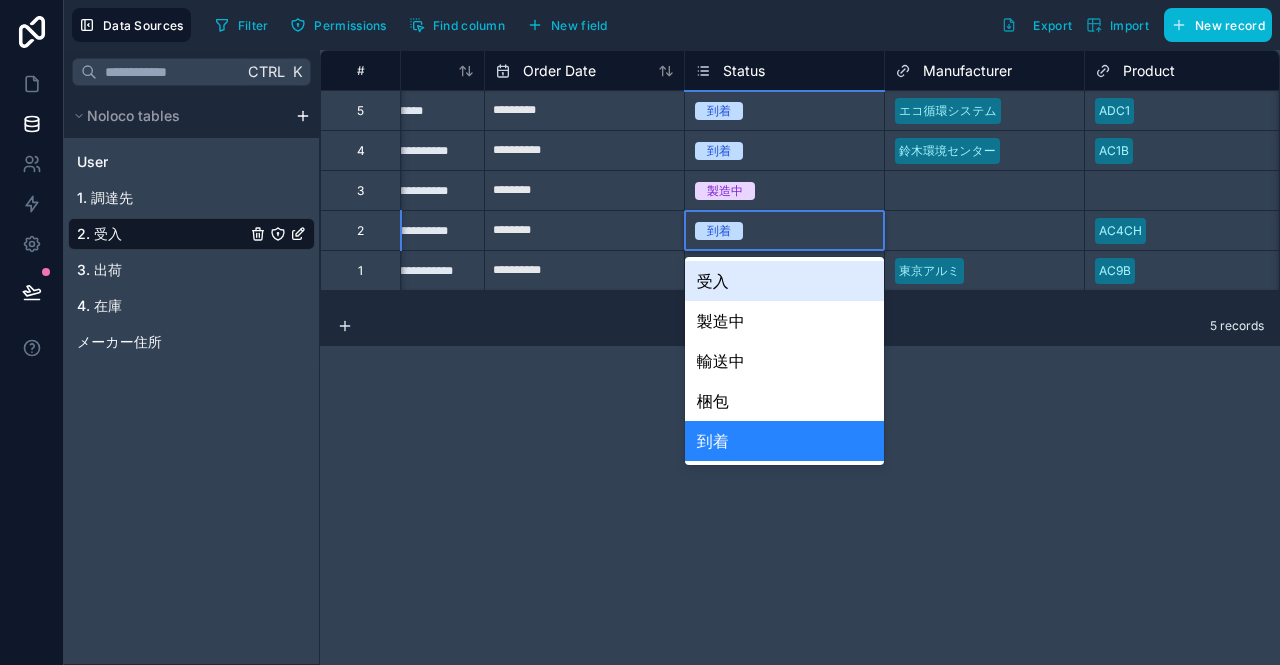 click on "到着" at bounding box center [719, 231] 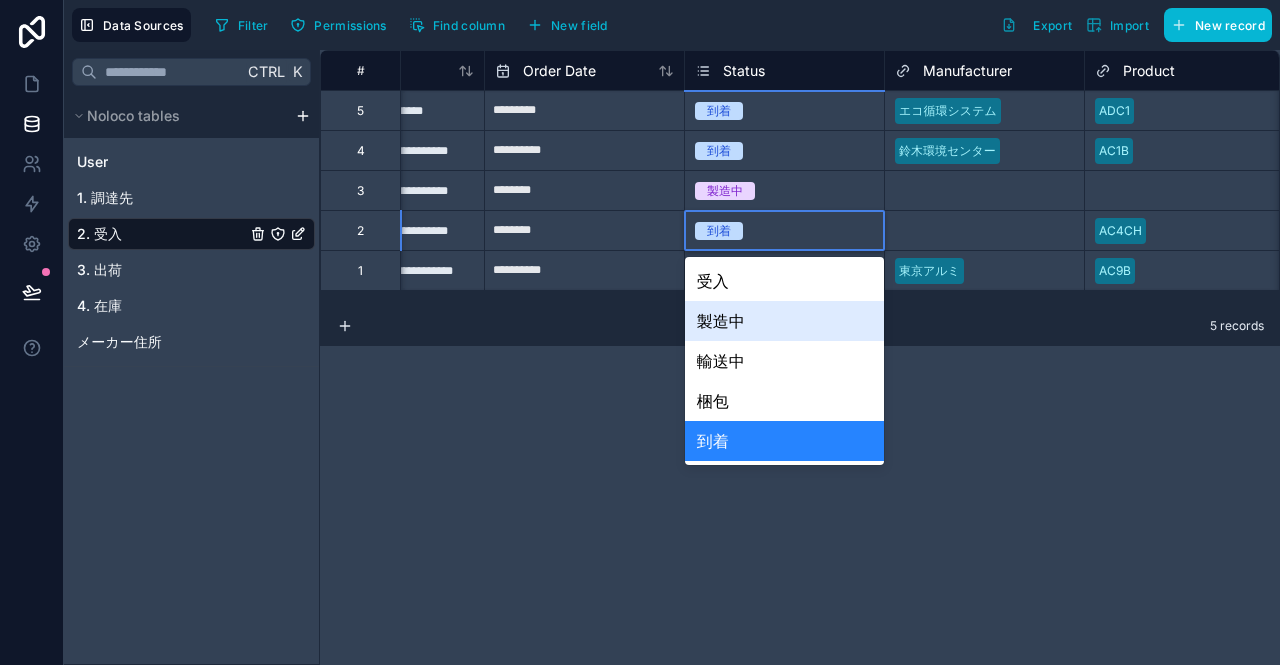 click on "製造中" at bounding box center [784, 321] 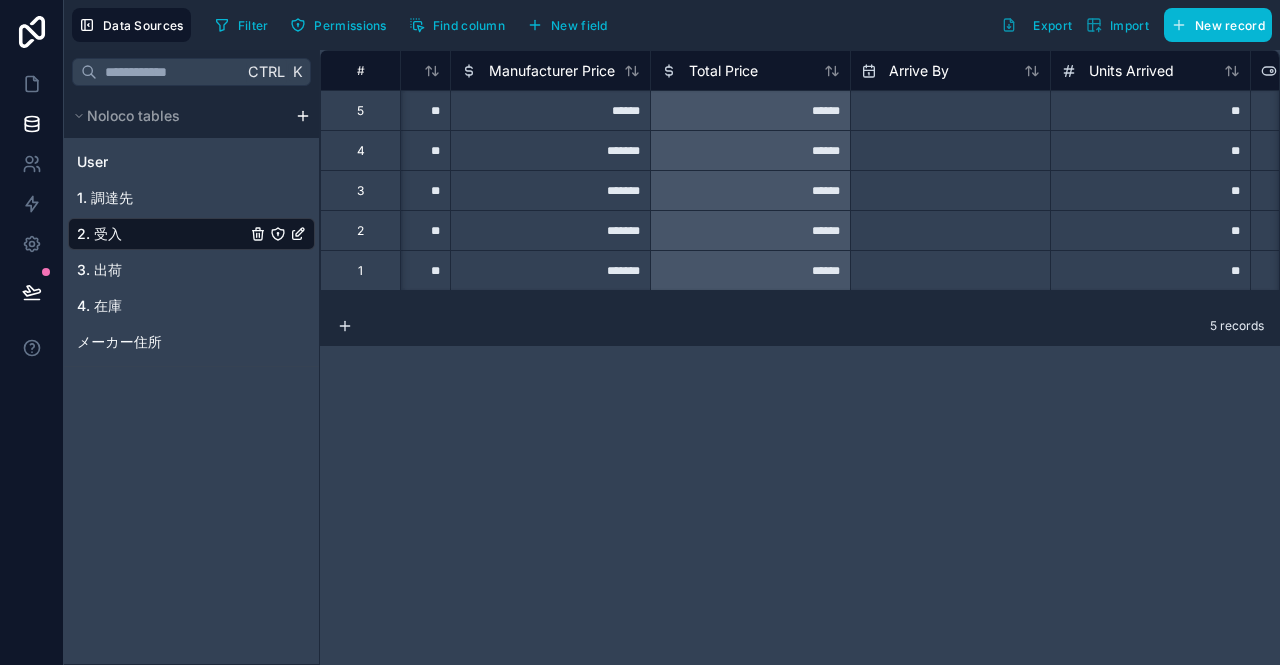 scroll, scrollTop: 0, scrollLeft: 1048, axis: horizontal 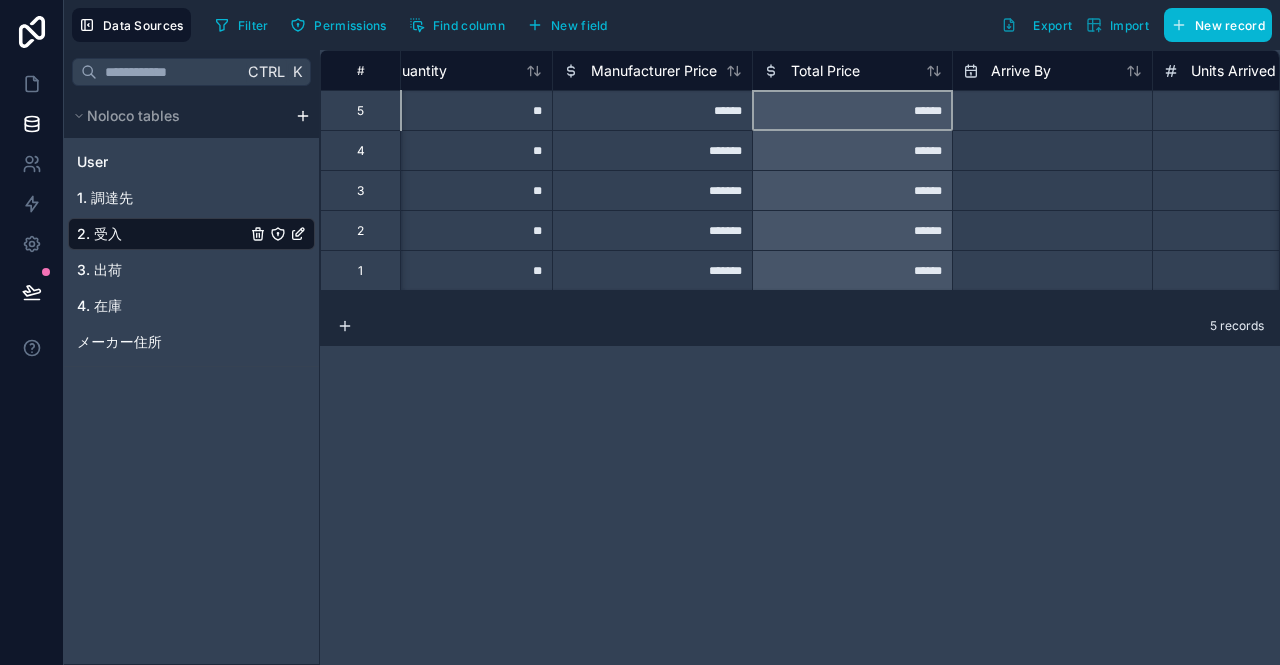 click on "******" at bounding box center (852, 110) 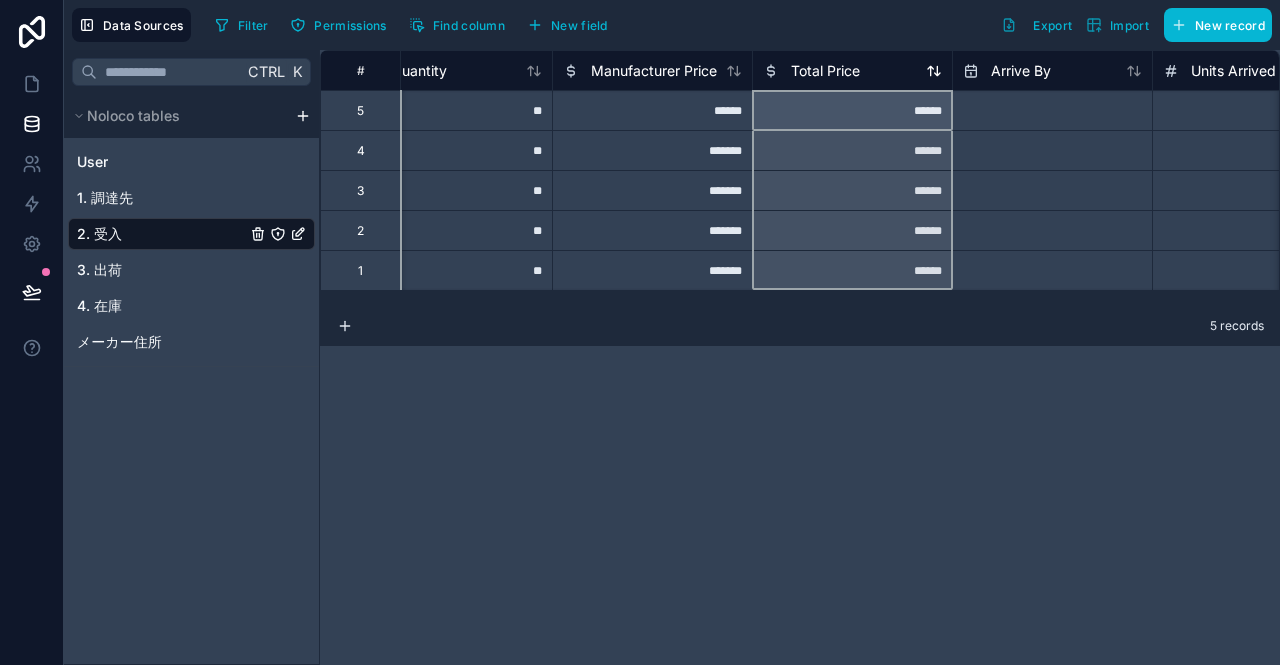 click on "Total Price" at bounding box center (825, 71) 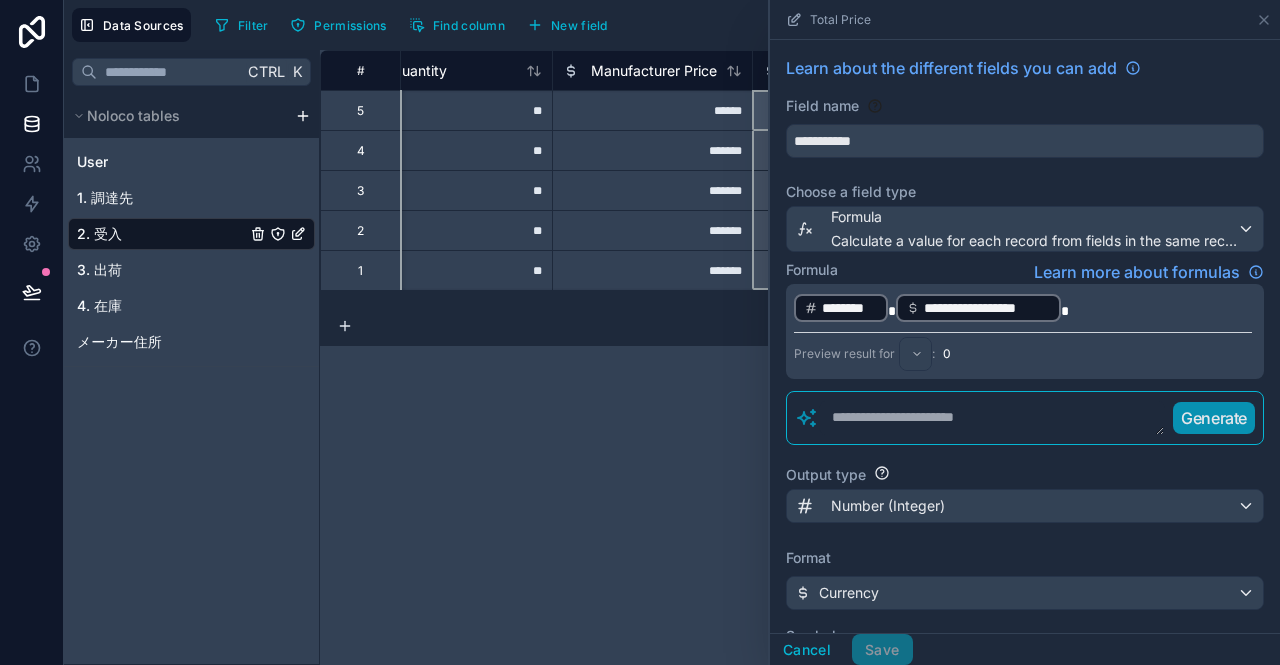 click on "# Manufacturer Product Quantity Manufacturer Price Total Price Arrive By Units Arrived Paid 5 エコ循環システム ADC1 ** ****** ****** ** 4 鈴木環境センター AC1B ** ******* ****** ** 3 Select a Manufacturer Select a Product ** ******* ****** ** 2 Select a Manufacturer AC4CH ** ******* ****** ** 1 東京アルミ AC9B ** ******* ****** ** 5 records" at bounding box center (800, 357) 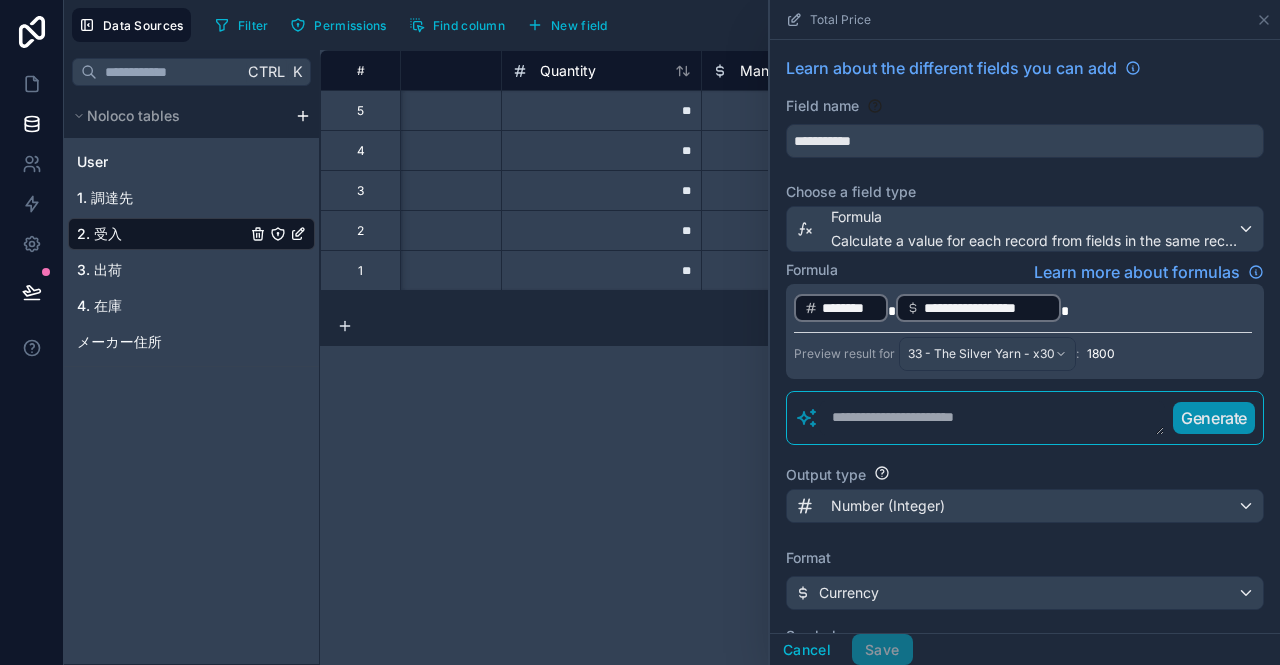 scroll, scrollTop: 0, scrollLeft: 938, axis: horizontal 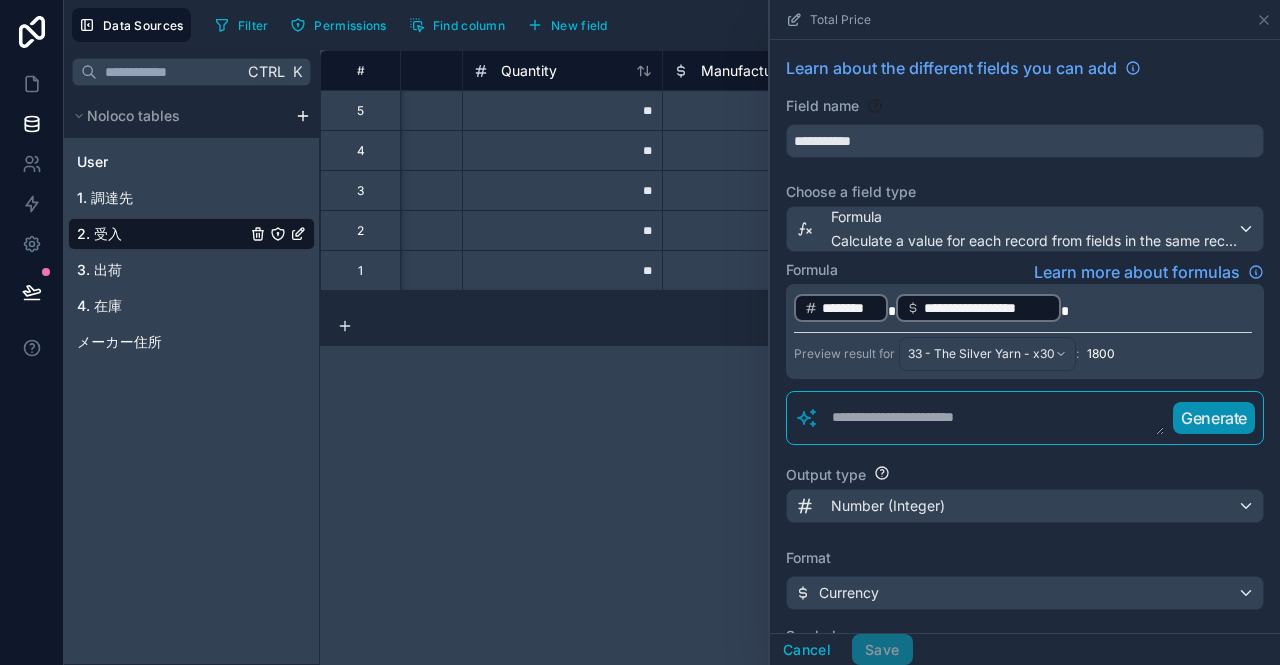 click on "# Manufacturer Product Quantity Manufacturer Price Total Price Arrive By Units Arrived Paid 5 エコ循環システム ADC1 ** ****** ****** ** 4 鈴木環境センター AC1B ** ******* ****** ** 3 Select a Manufacturer Select a Product ** ******* ****** ** 2 Select a Manufacturer AC4CH ** ******* ****** ** 1 東京アルミ AC9B ** ******* ****** ** 5 records" at bounding box center [800, 357] 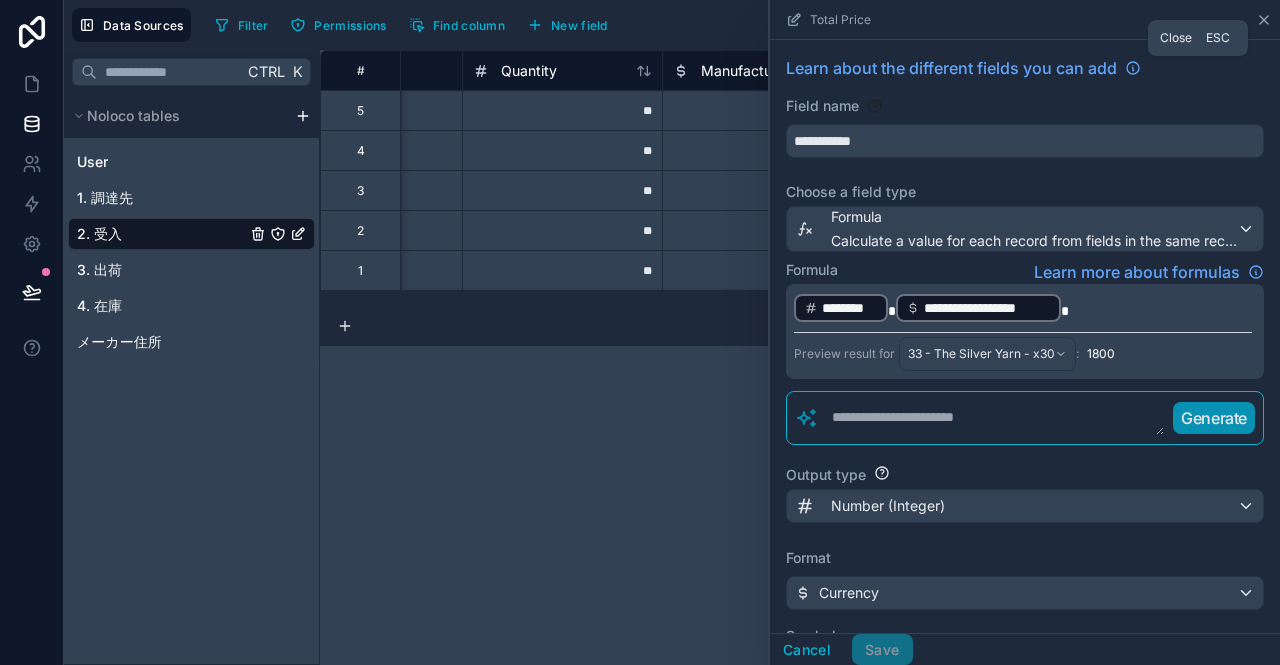 click 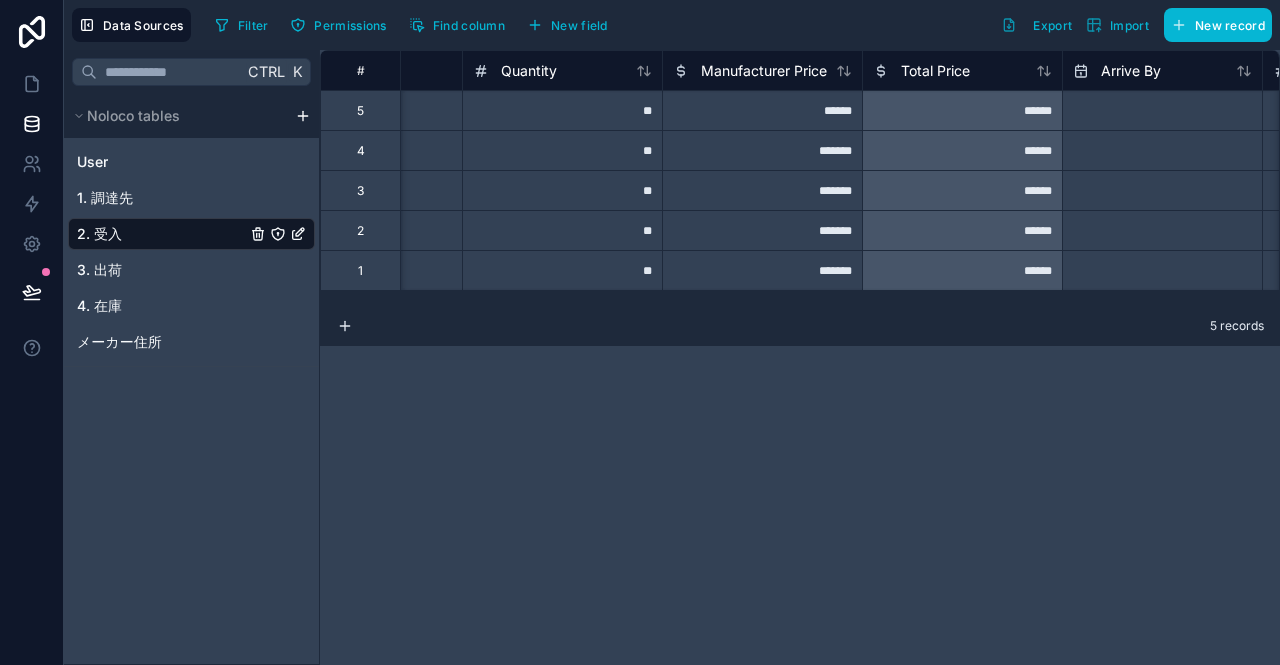 click on "# Manufacturer Product Quantity Manufacturer Price Total Price Arrive By Units Arrived Paid 5 エコ循環システム ADC1 ** ****** ****** ** 4 鈴木環境センター AC1B ** ******* ****** ** 3 Select a Manufacturer Select a Product ** ******* ****** ** 2 Select a Manufacturer AC4CH ** ******* ****** ** 1 東京アルミ AC9B ** ******* ****** ** 5 records" at bounding box center [800, 357] 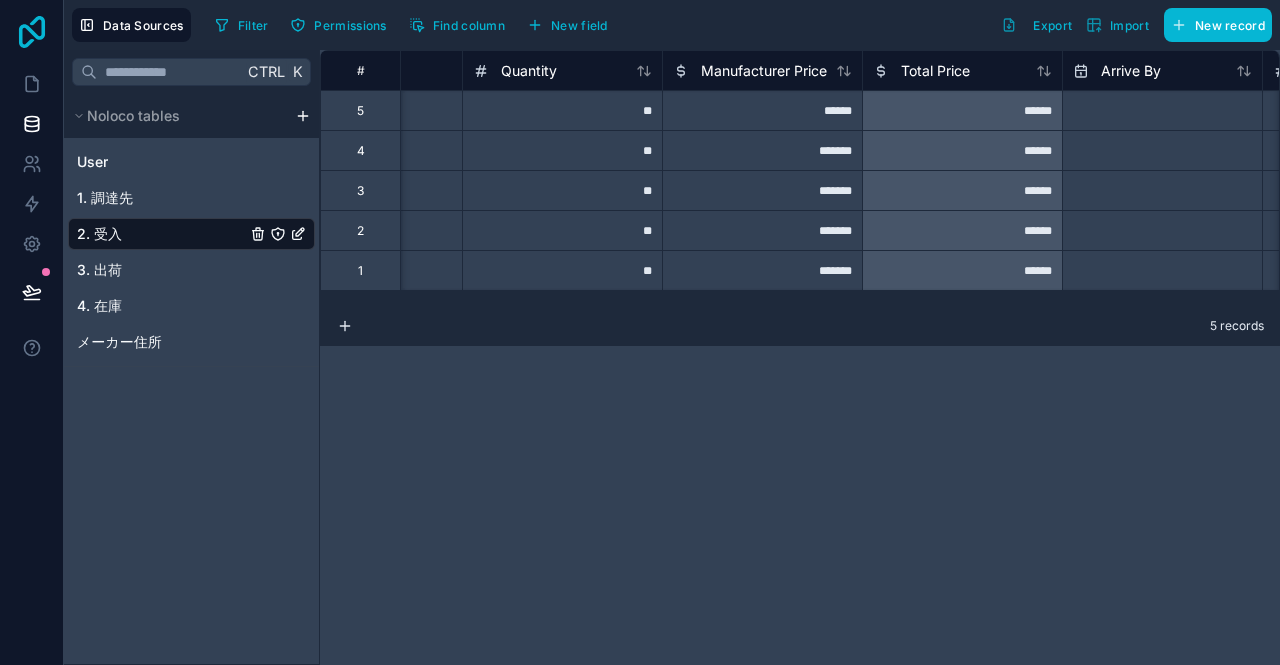 click 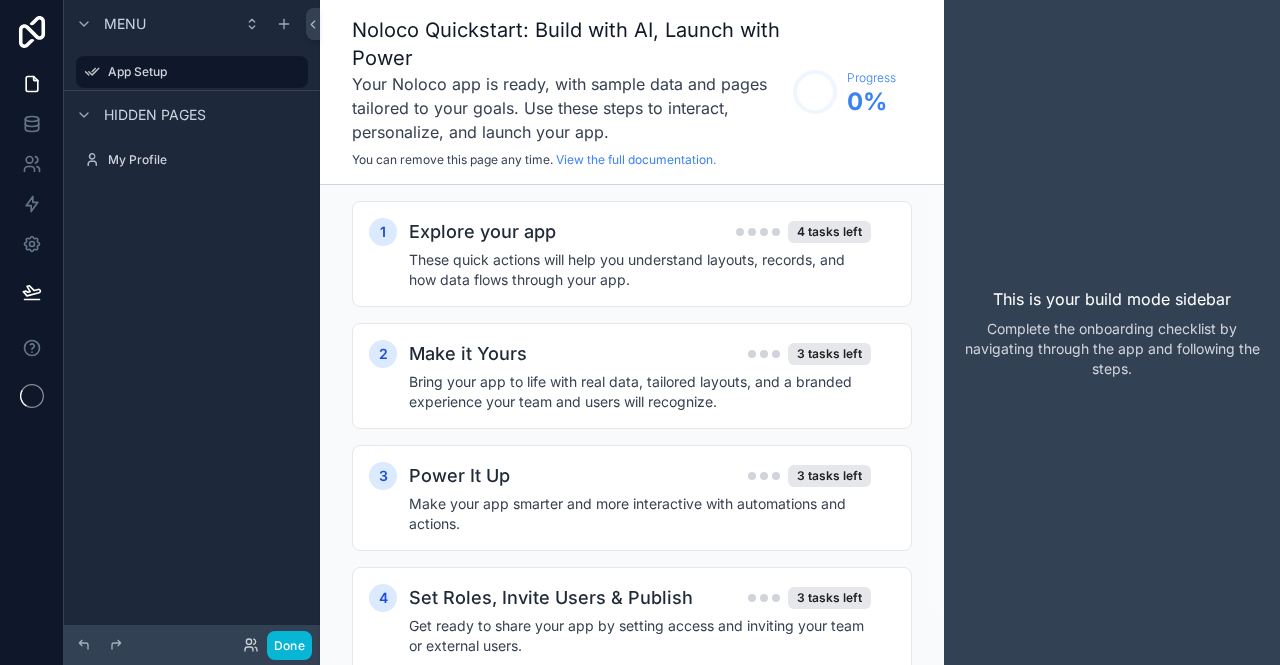 scroll, scrollTop: 0, scrollLeft: 0, axis: both 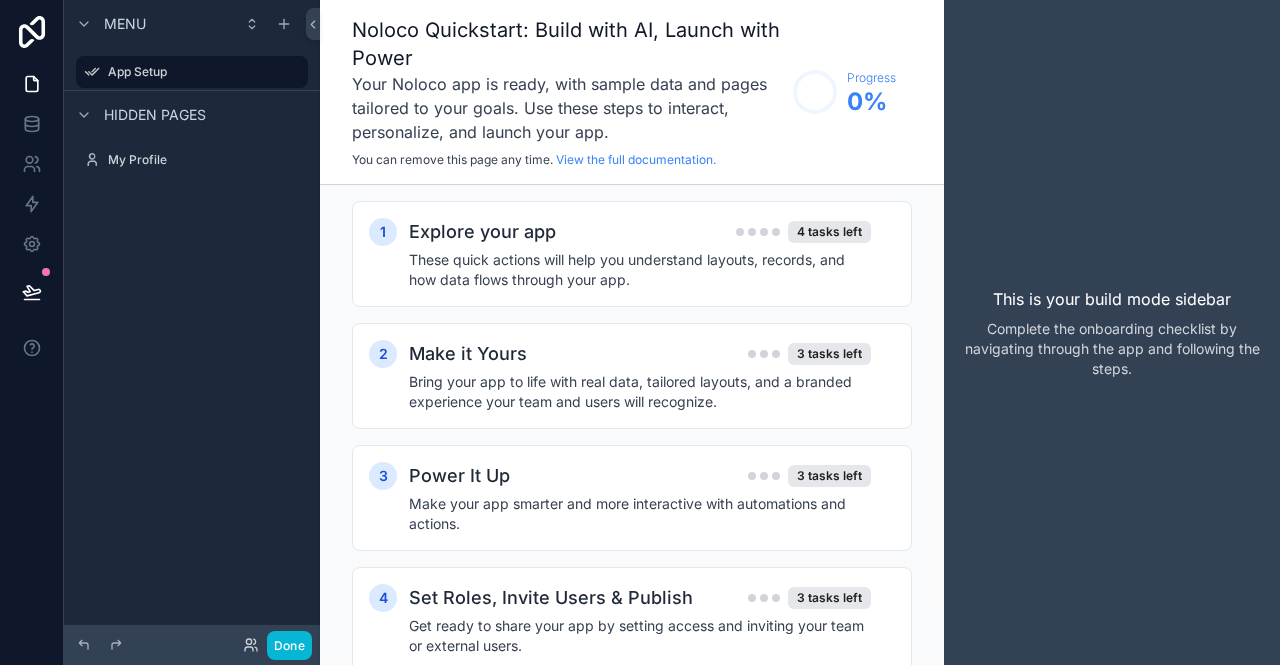 click on "Hidden pages" at bounding box center [155, 115] 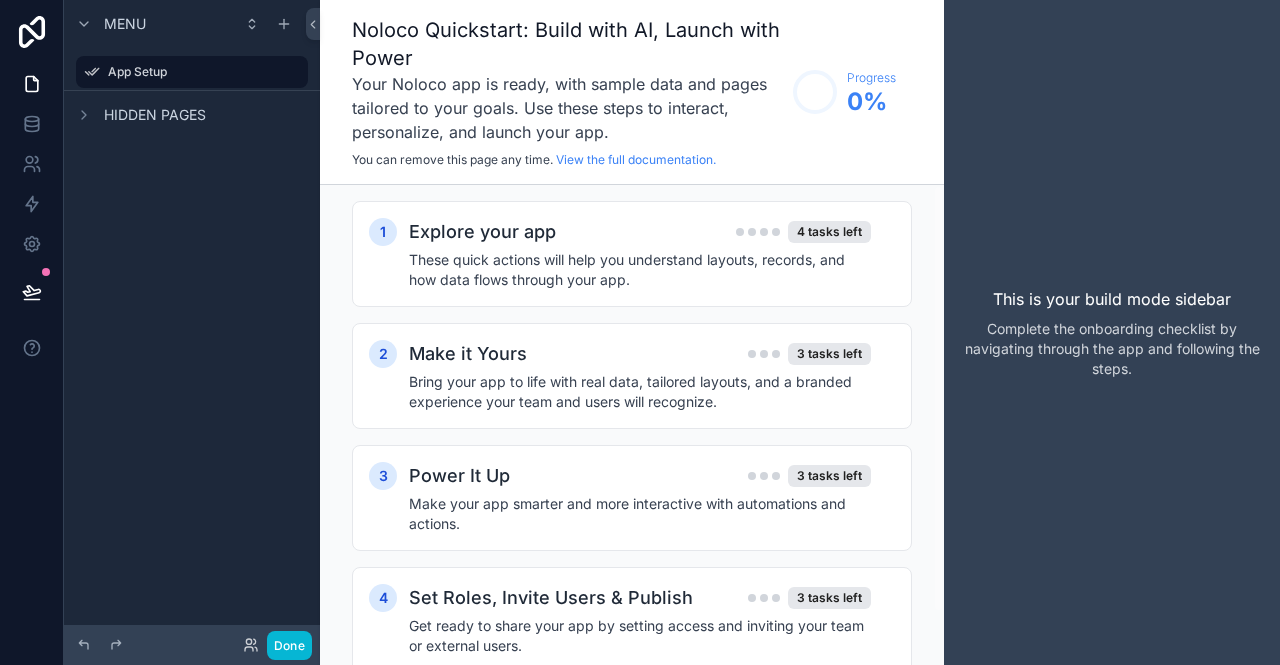 click on "Hidden pages" at bounding box center (155, 115) 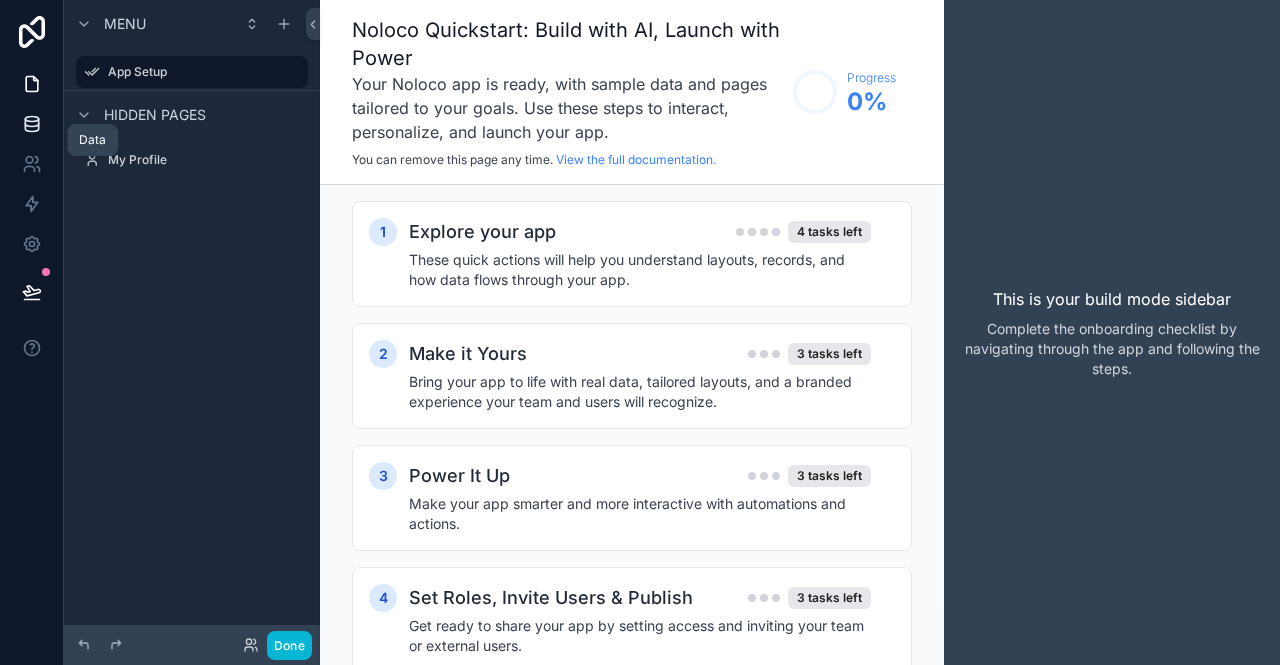click 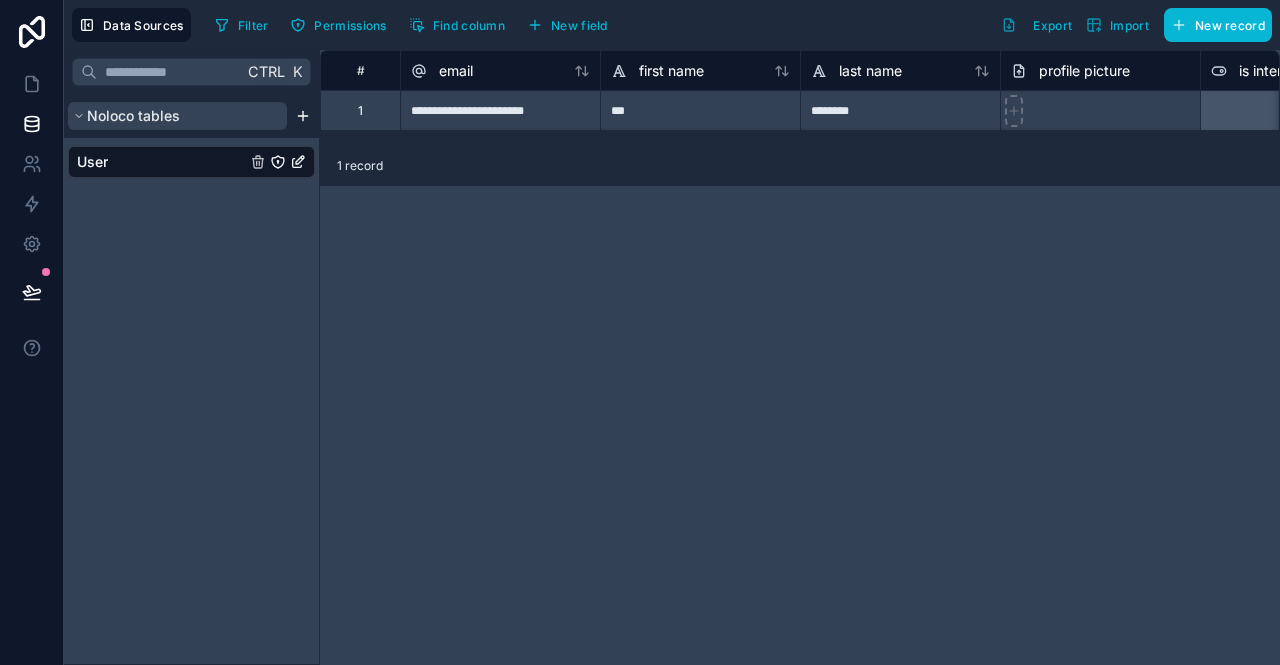 click 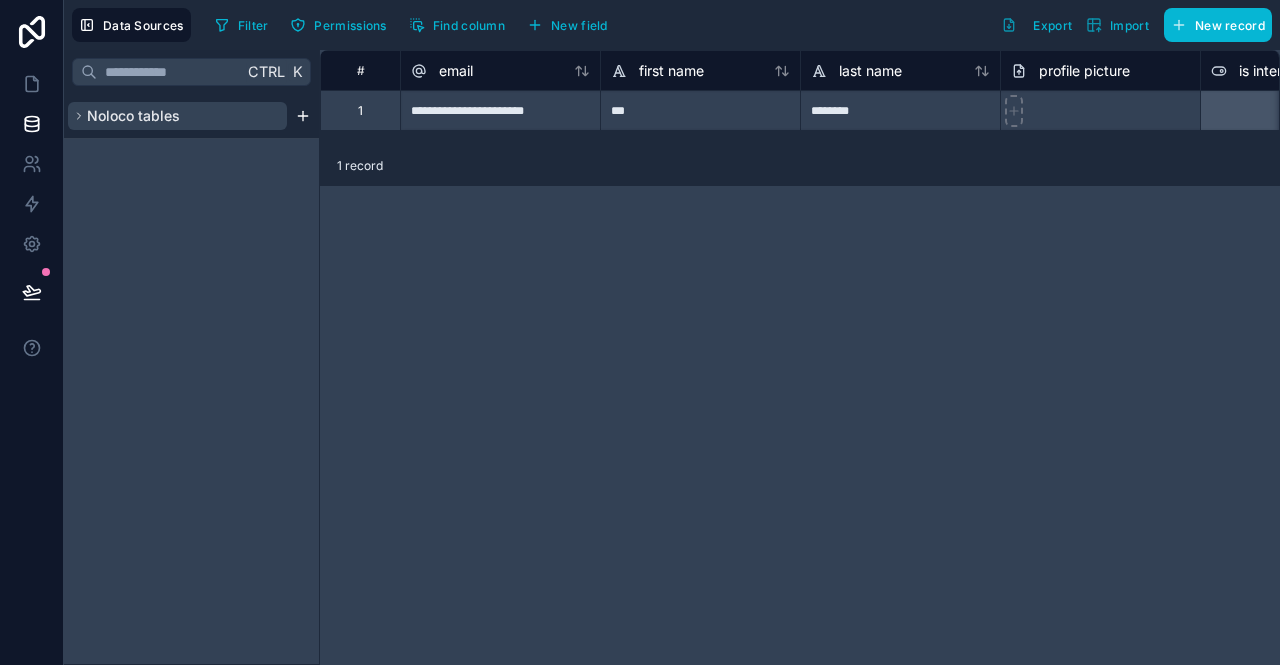 click 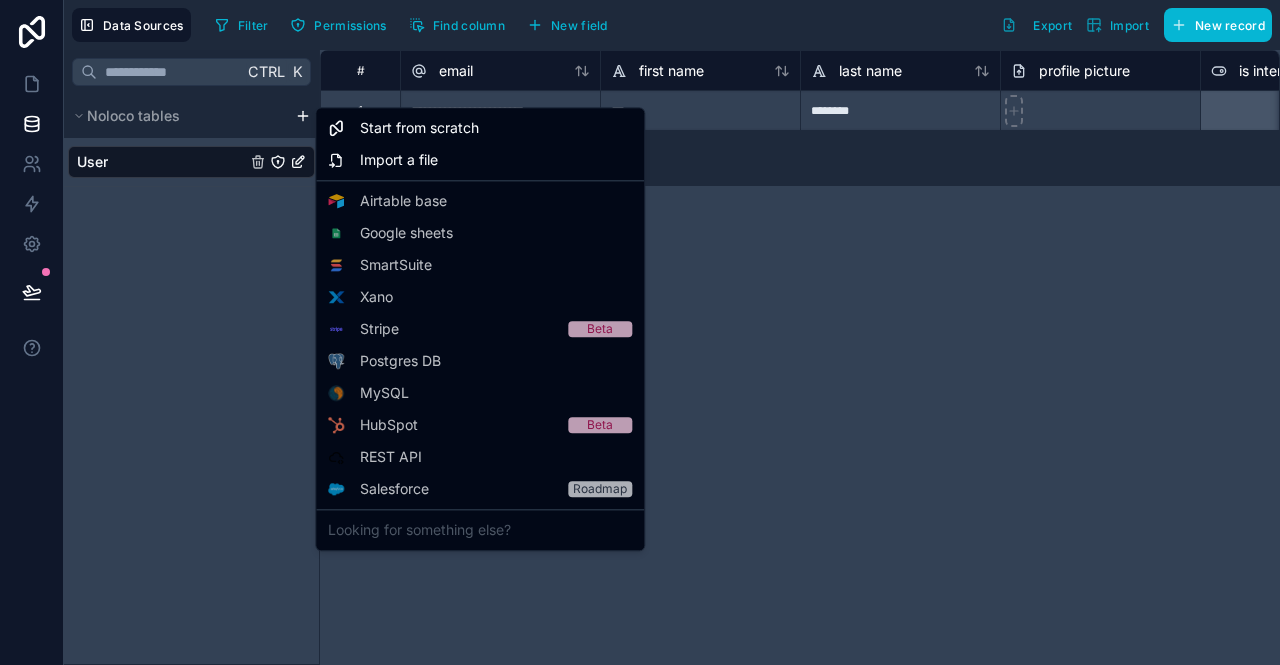 click on "**********" at bounding box center (640, 332) 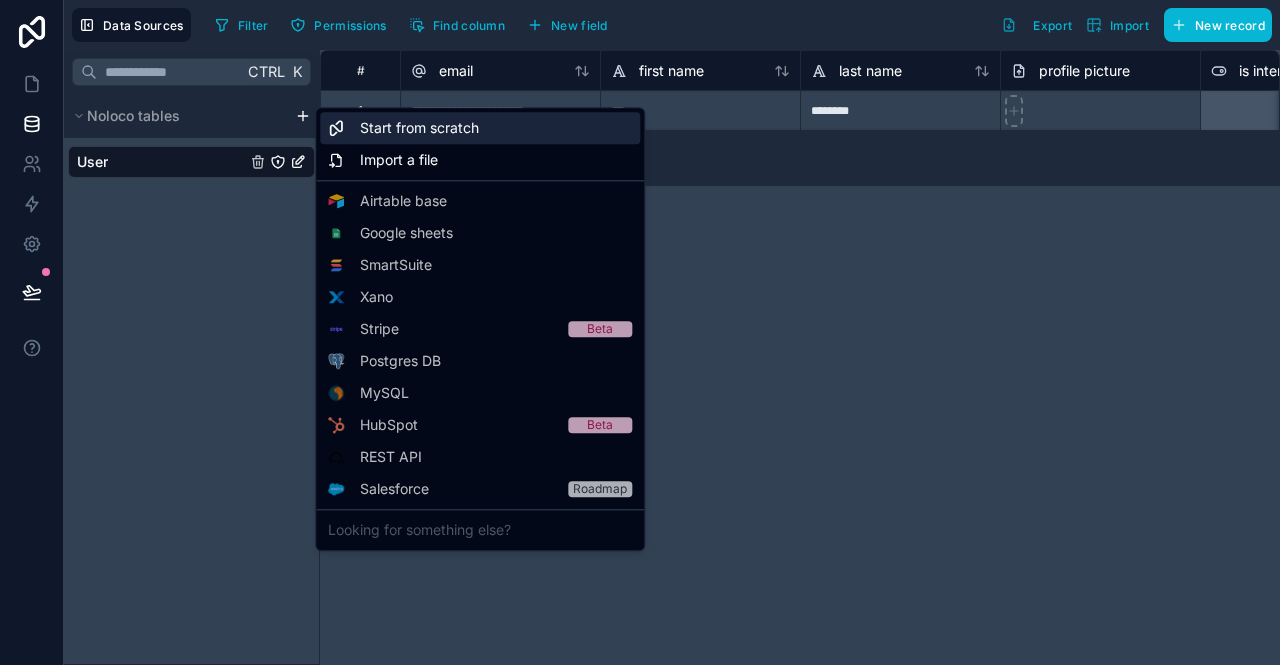 click on "Start from scratch" at bounding box center (419, 128) 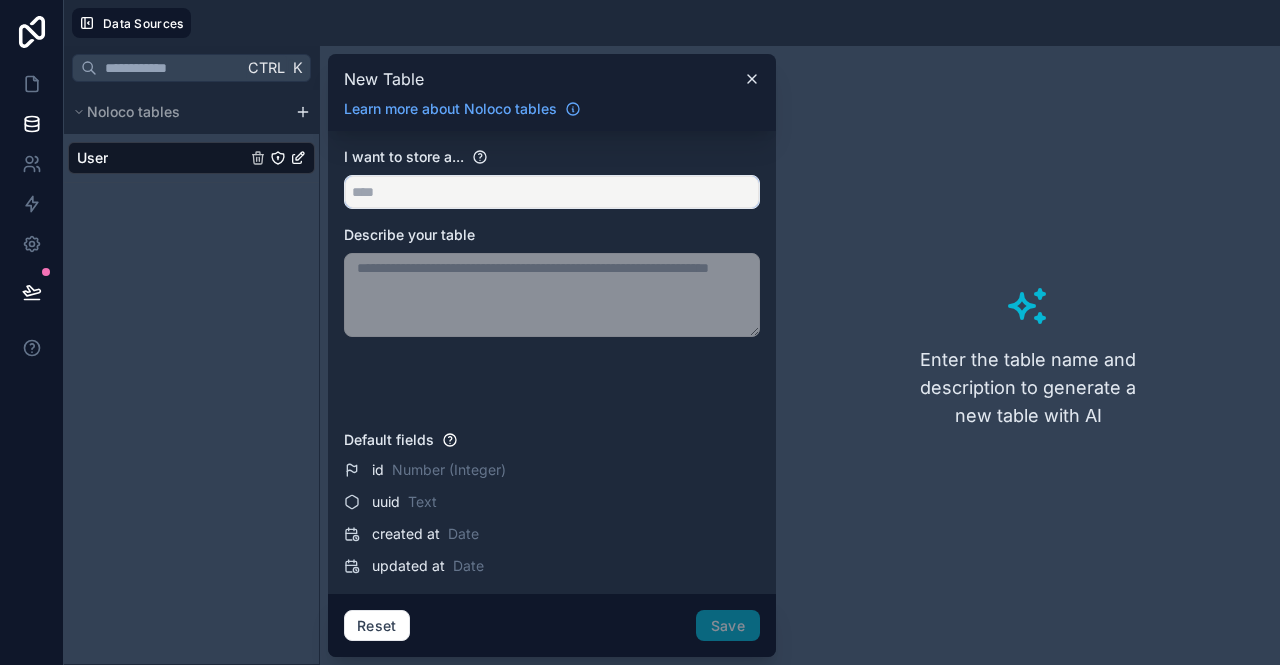 click at bounding box center (552, 192) 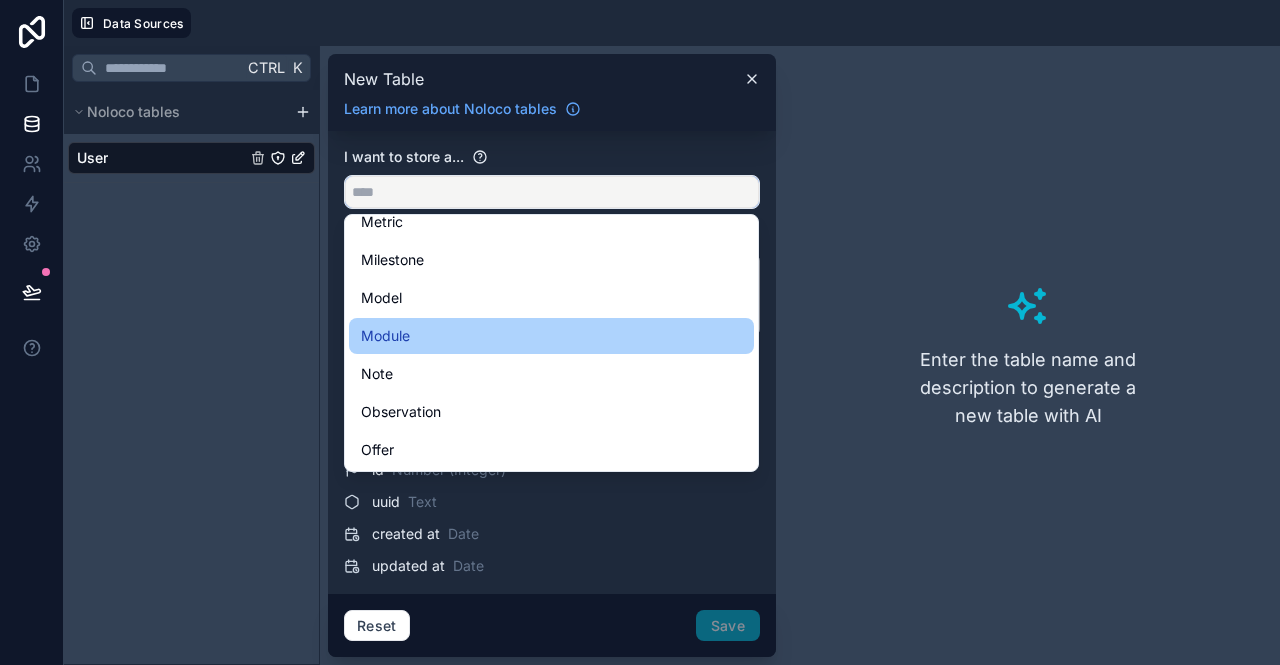 scroll, scrollTop: 3400, scrollLeft: 0, axis: vertical 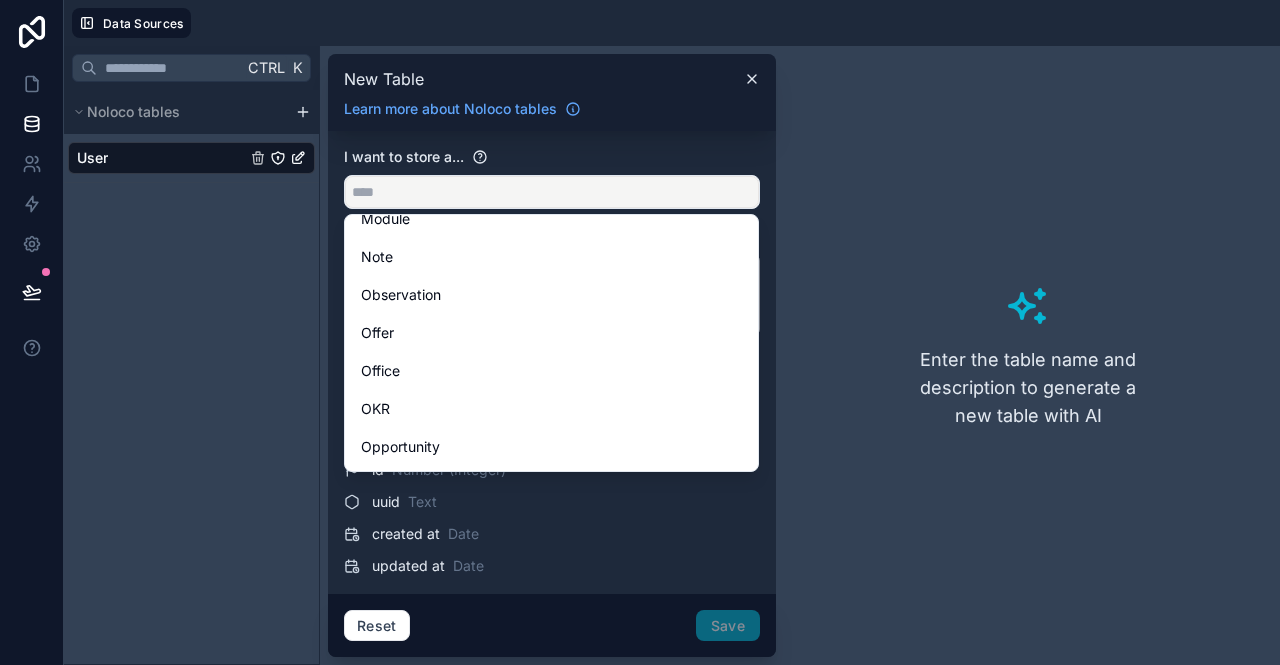 click on "I want to store a... Describe your table Default fields id Number (Integer) uuid Text created at Date updated at Date" at bounding box center [552, 362] 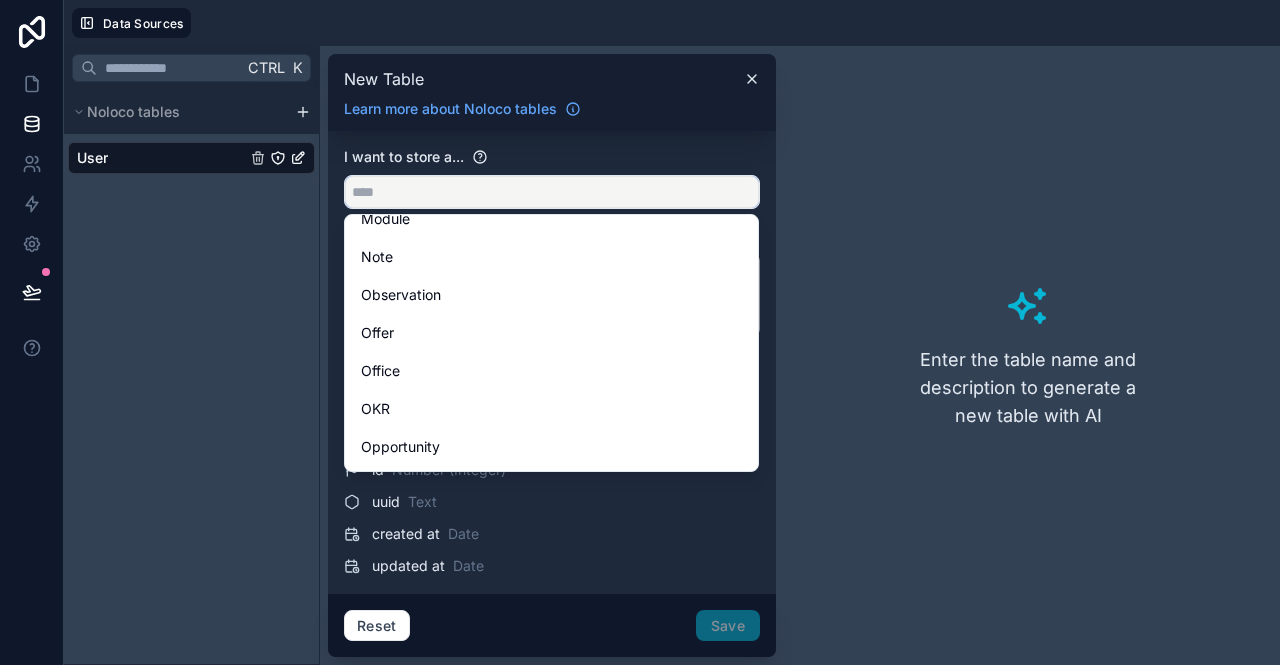 click at bounding box center [552, 192] 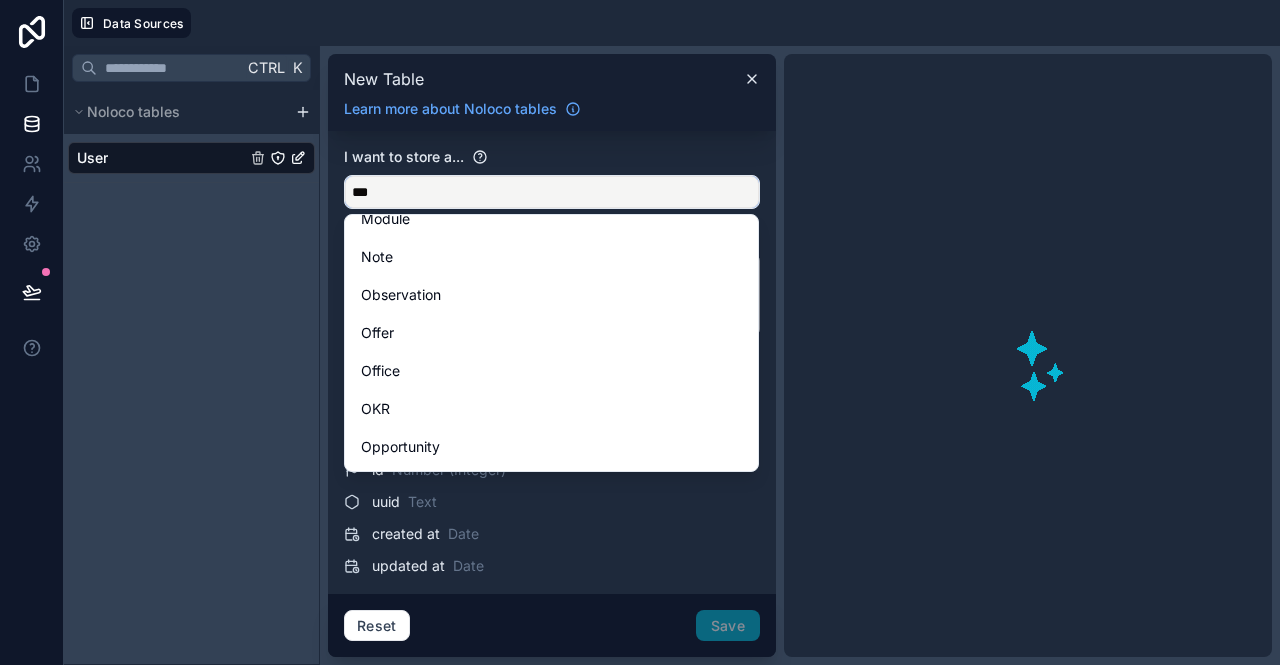 scroll, scrollTop: 0, scrollLeft: 0, axis: both 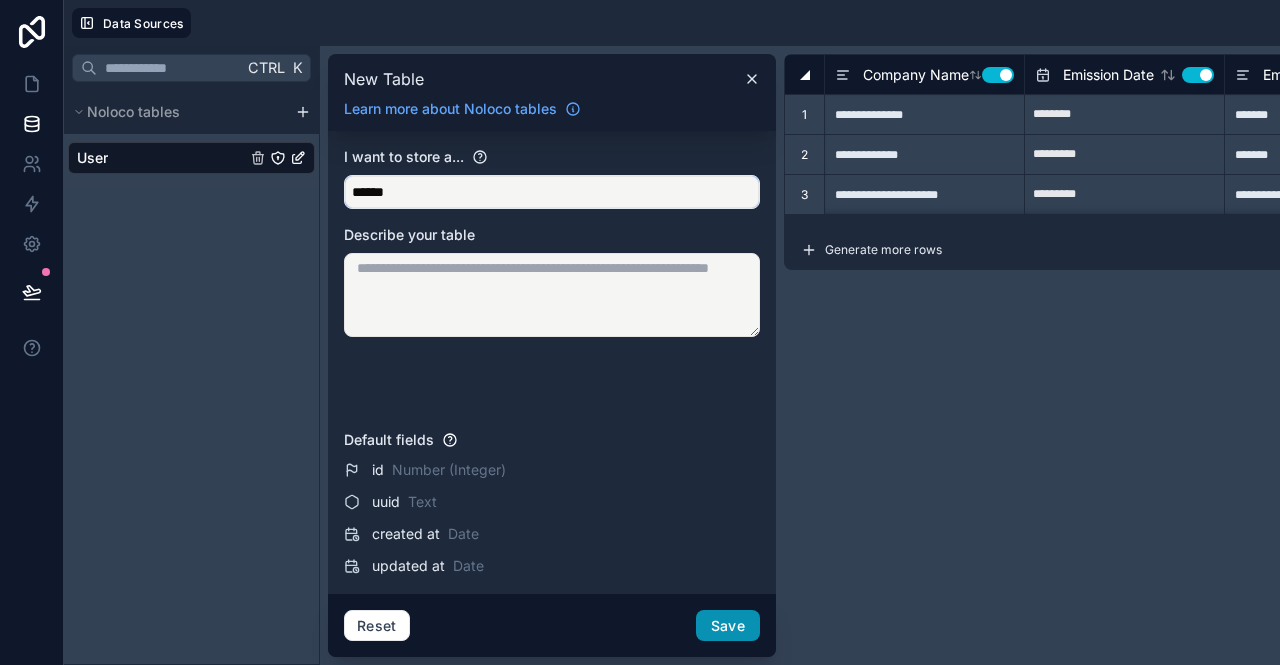 type on "******" 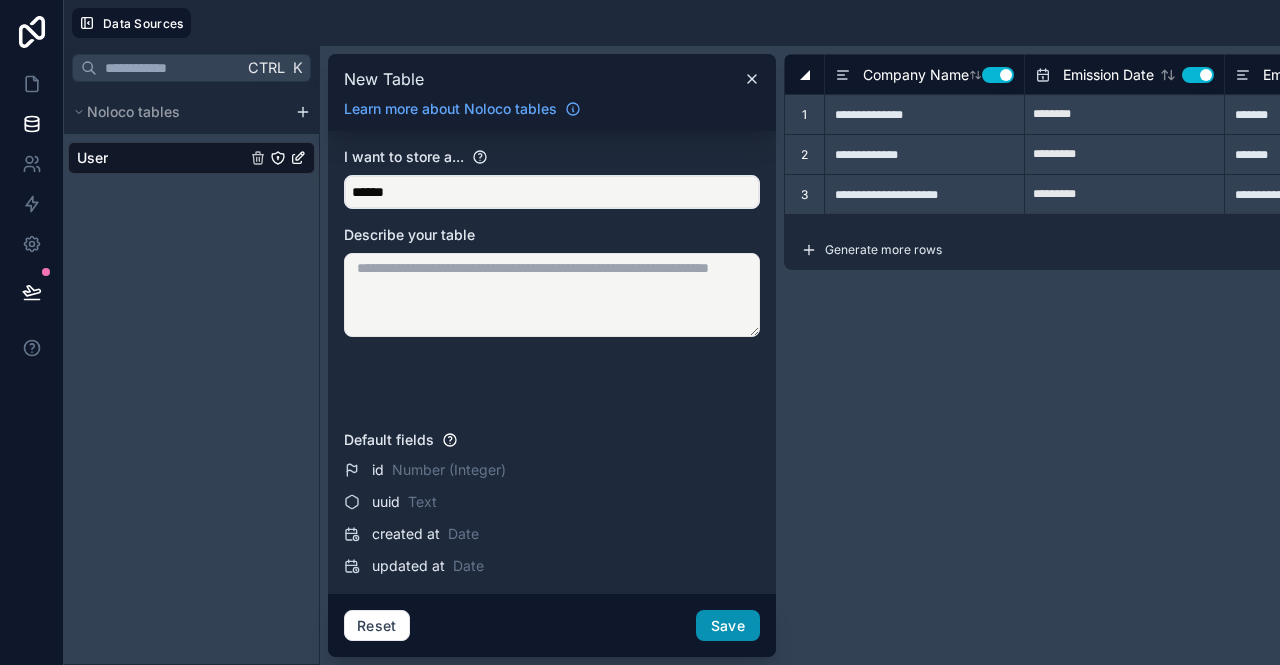 click on "Save" at bounding box center [728, 626] 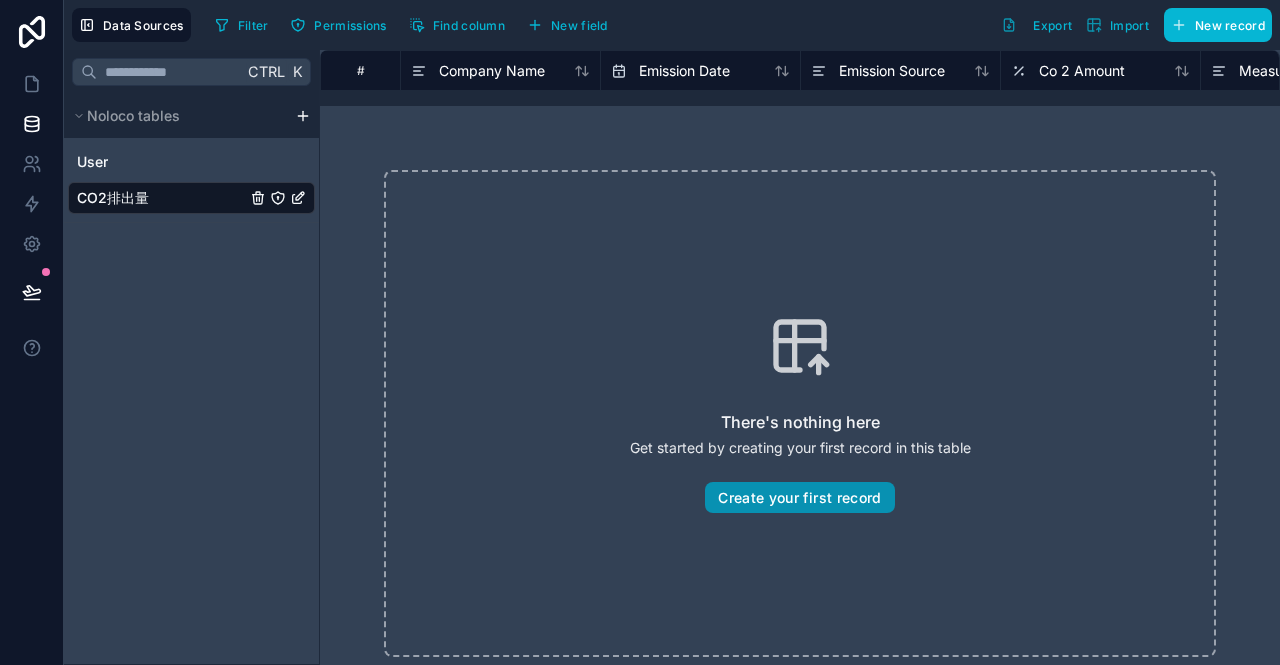 click on "Create your first record" at bounding box center (799, 498) 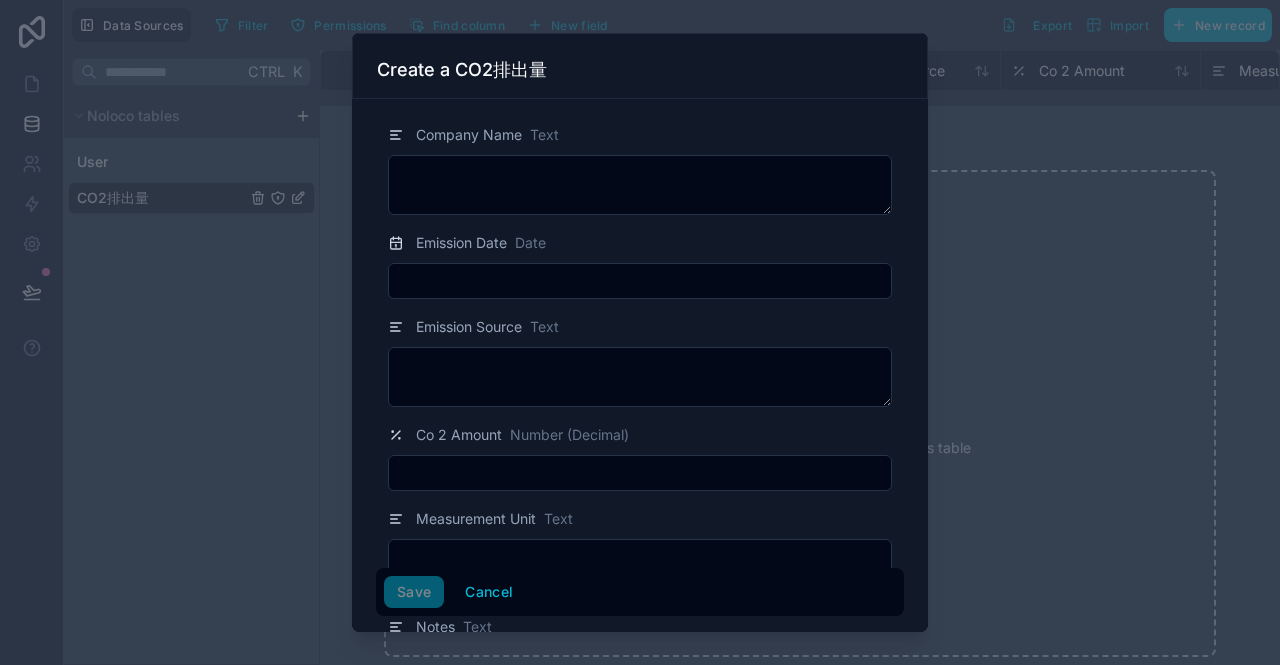 click at bounding box center [640, 332] 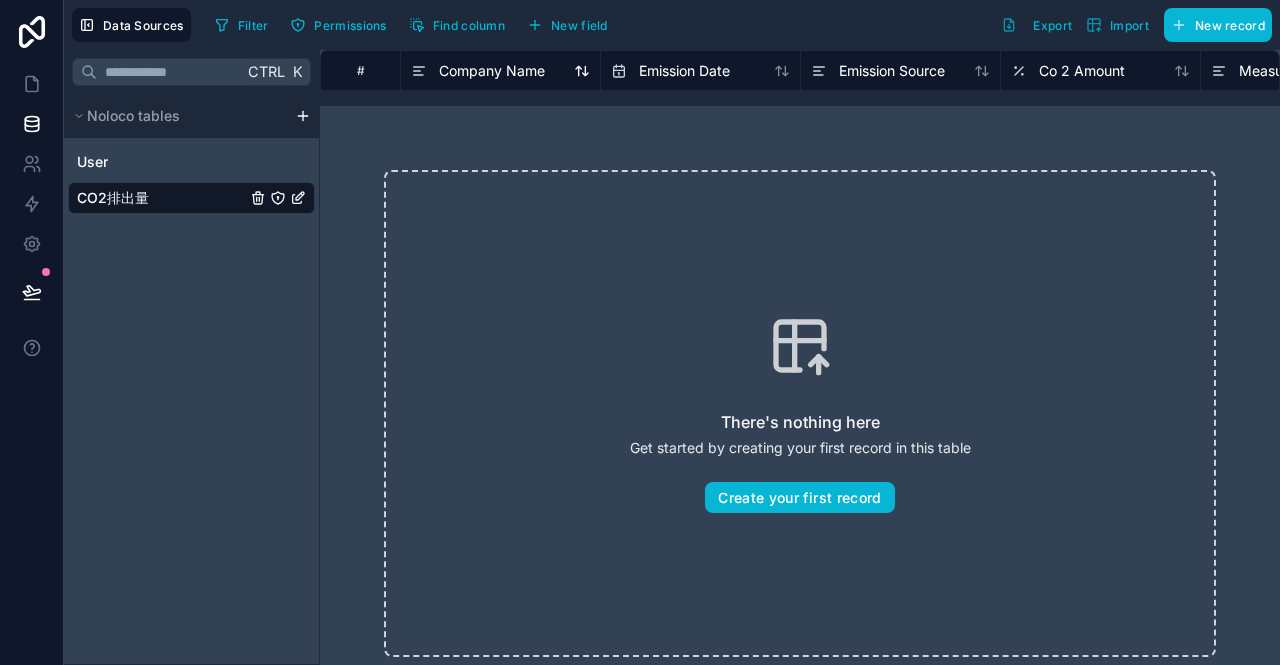 click on "Company Name" at bounding box center [492, 71] 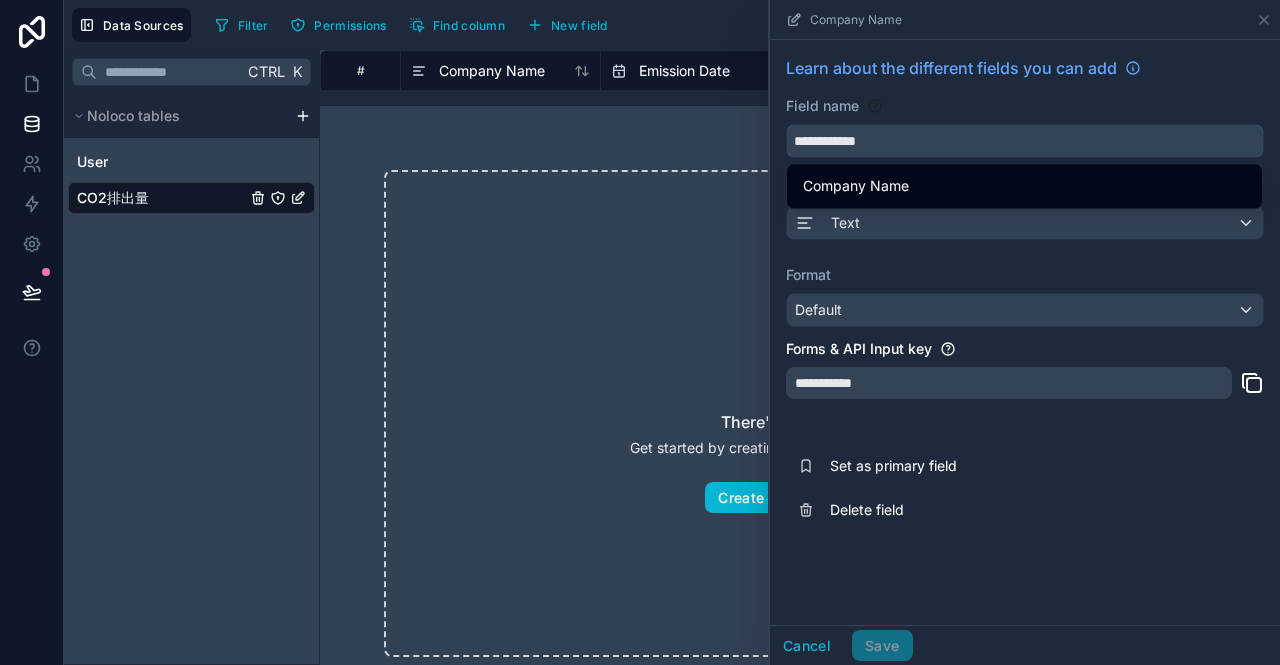 drag, startPoint x: 920, startPoint y: 142, endPoint x: 762, endPoint y: 145, distance: 158.02847 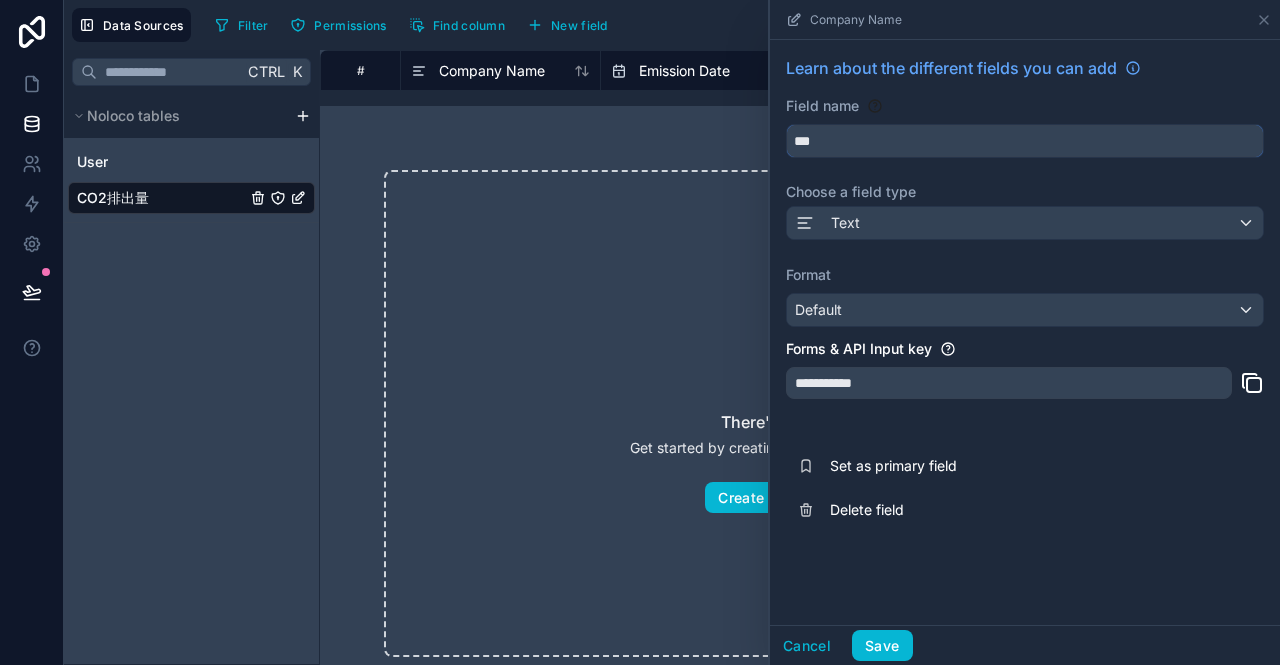 type on "***" 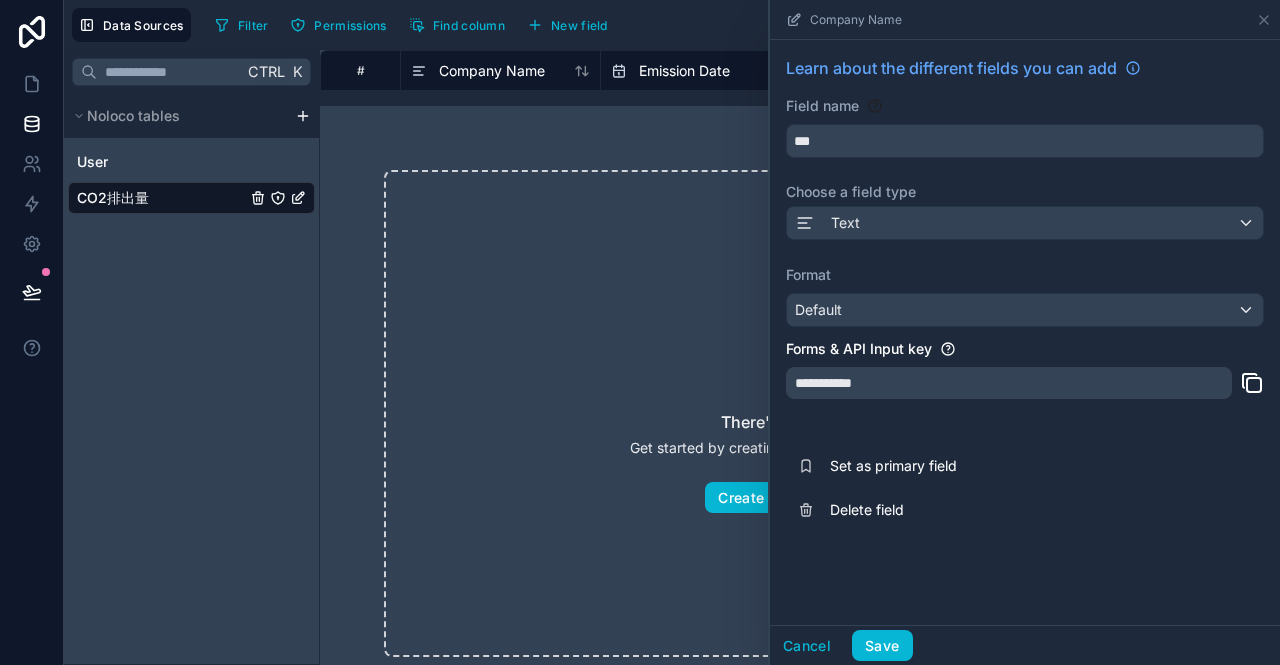 click on "**********" at bounding box center [1009, 383] 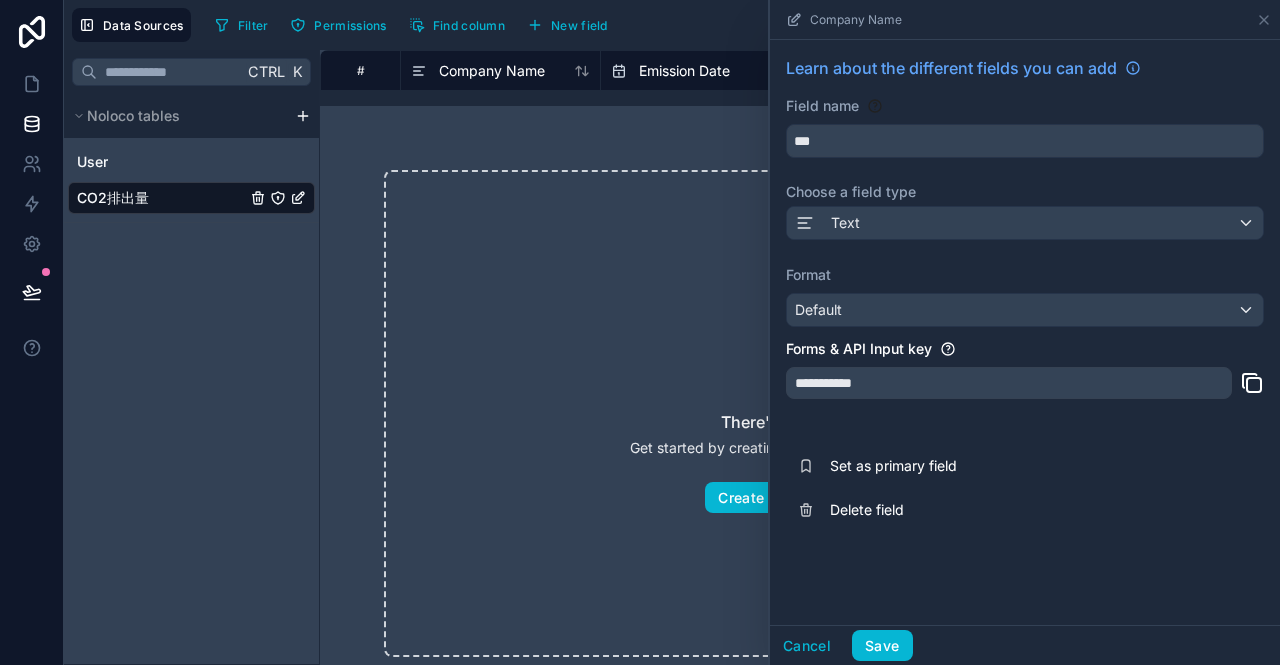 click on "**********" at bounding box center (1009, 383) 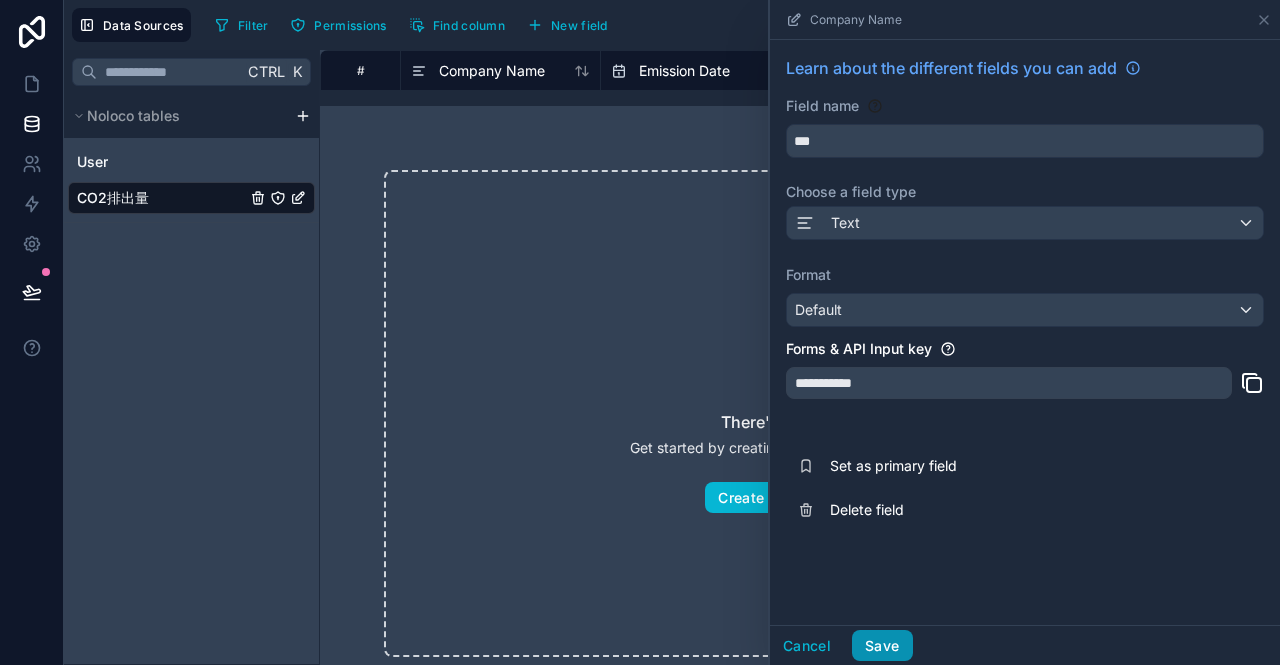 click on "Save" at bounding box center [882, 646] 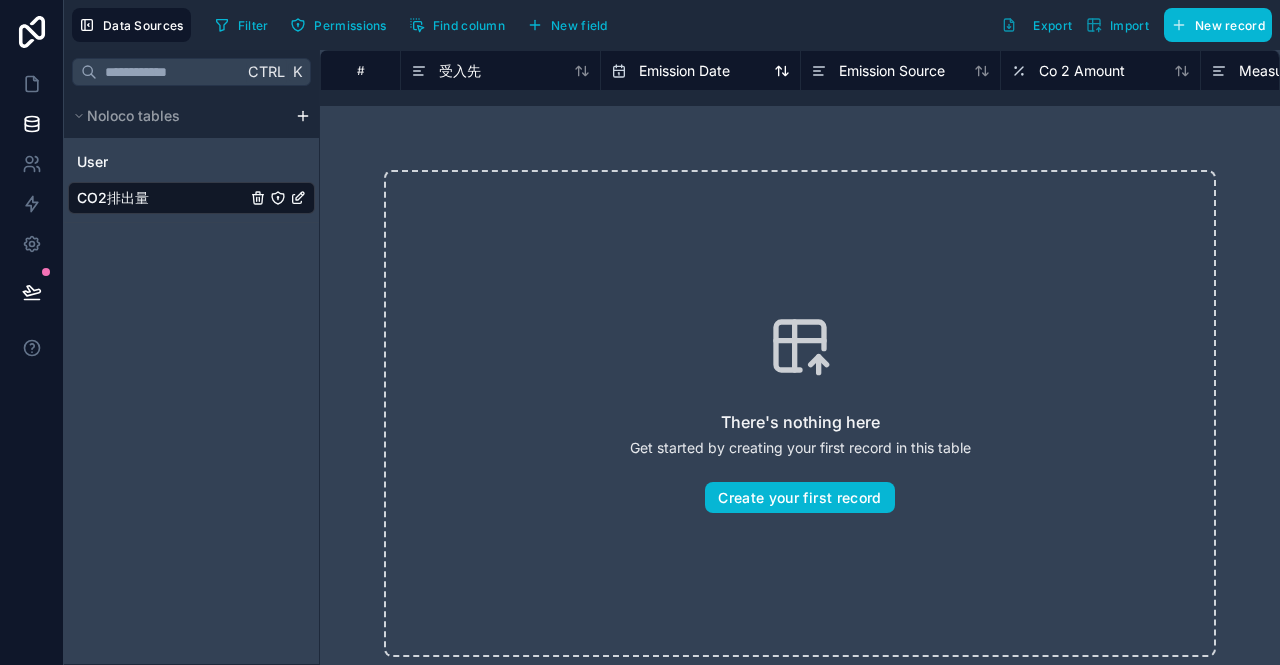 click on "Emission Date" at bounding box center [684, 71] 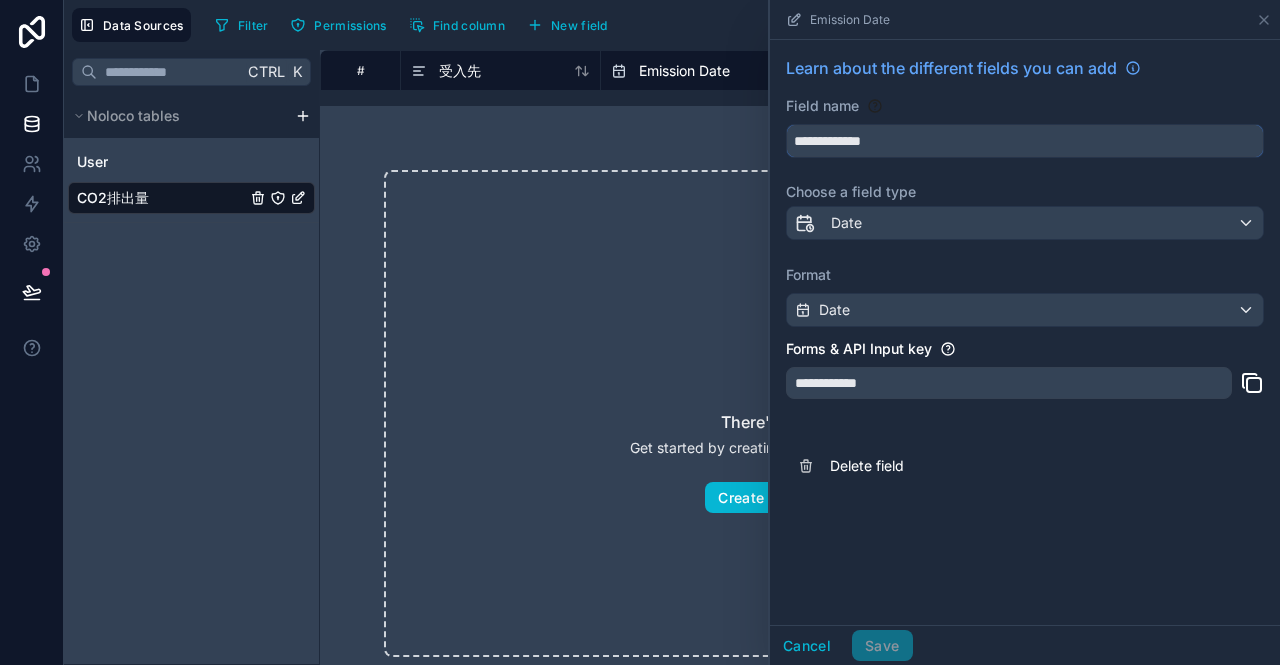 drag, startPoint x: 912, startPoint y: 151, endPoint x: 787, endPoint y: 147, distance: 125.06398 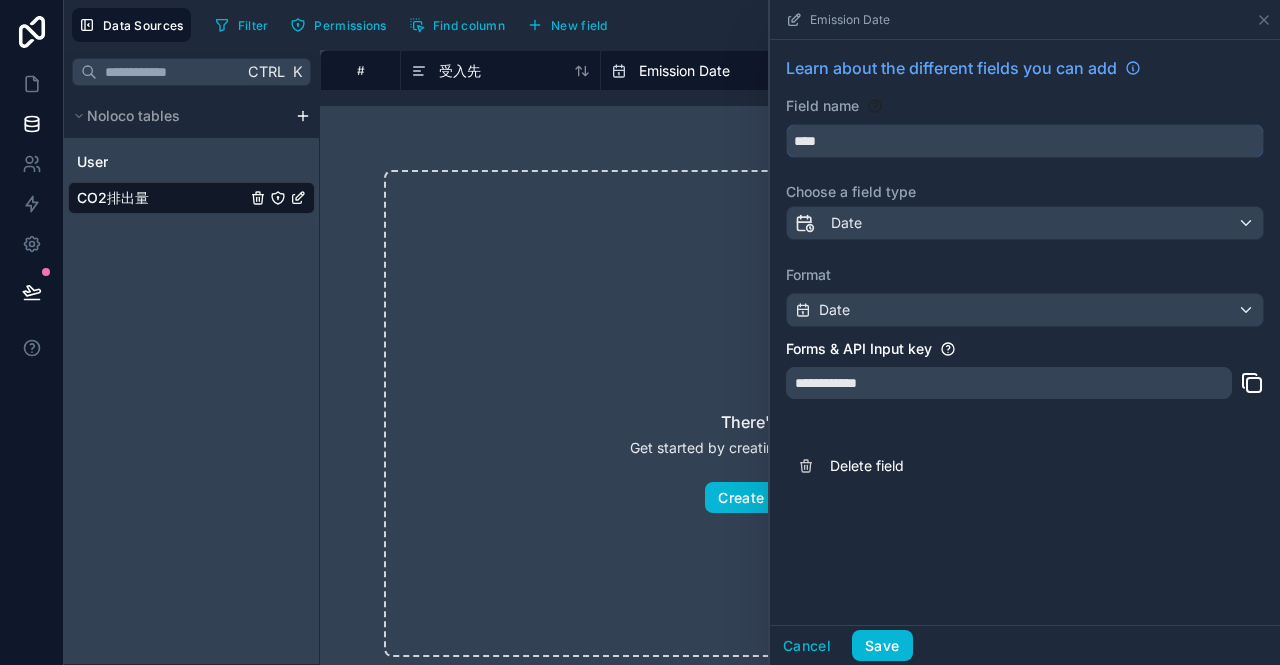type on "****" 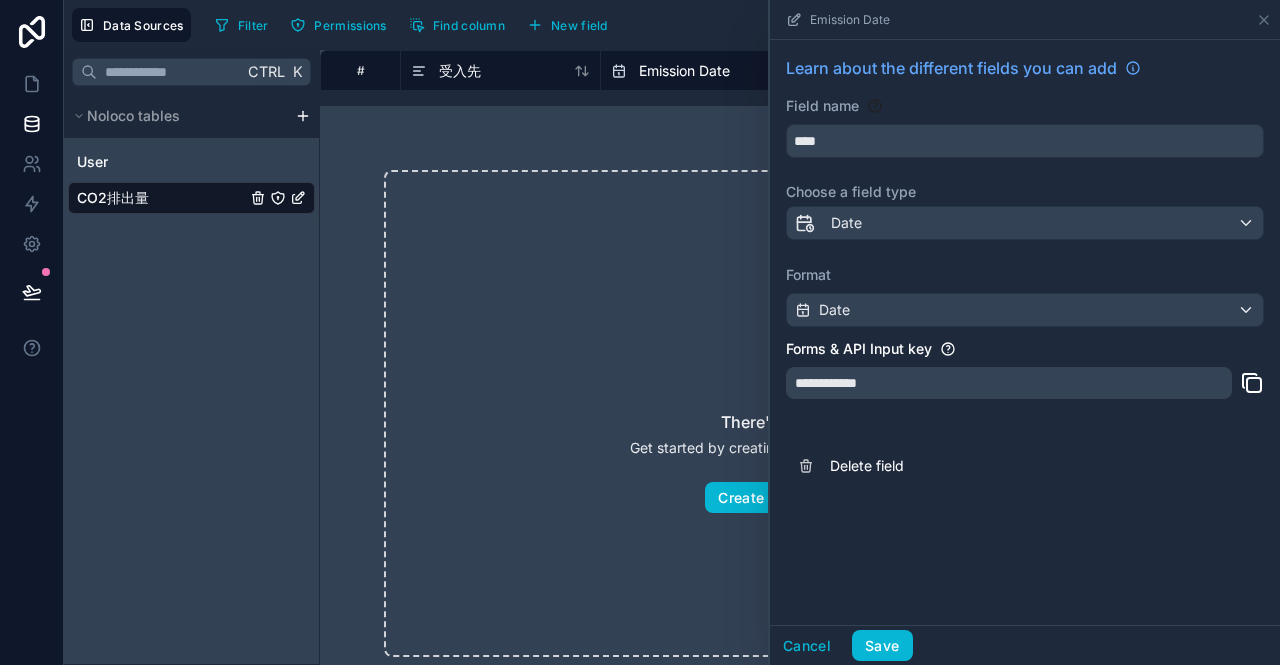 click on "Emission Date" at bounding box center [850, 20] 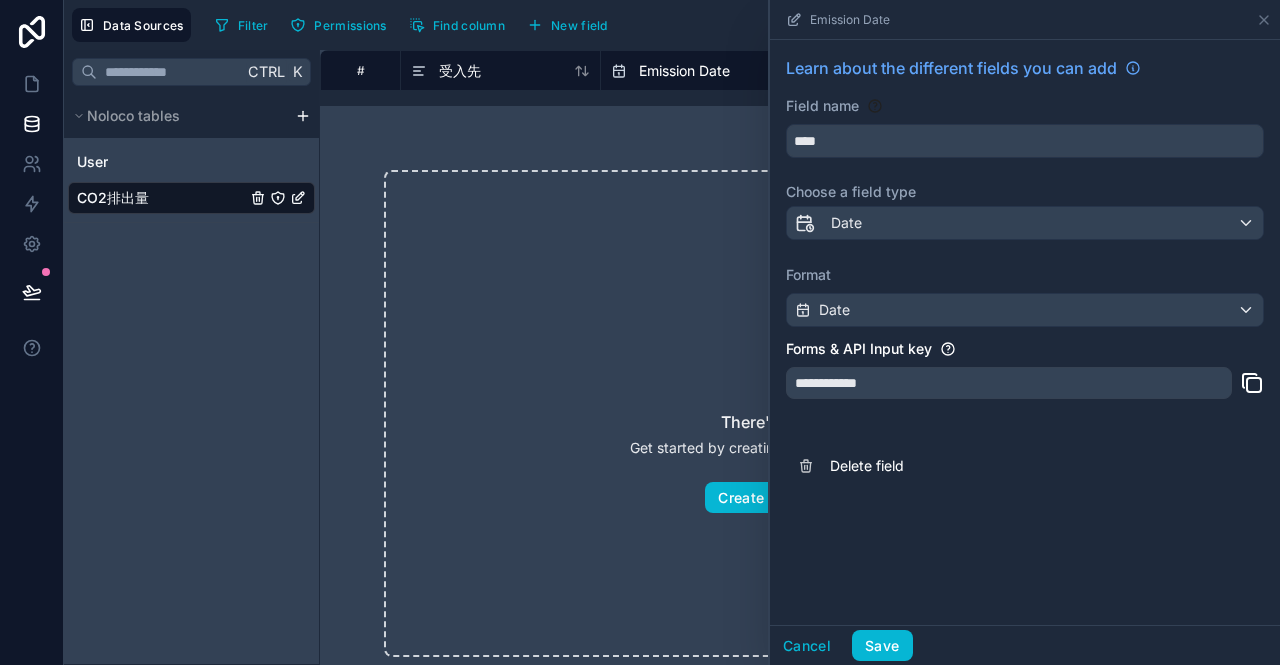 click 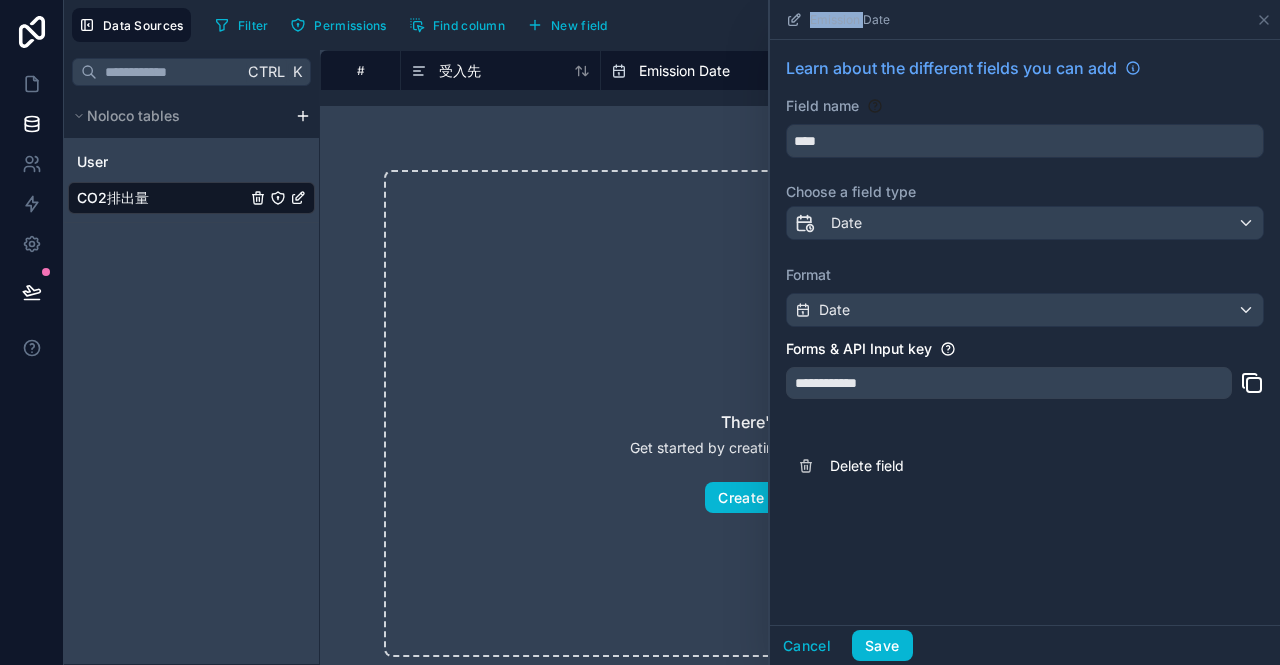 click 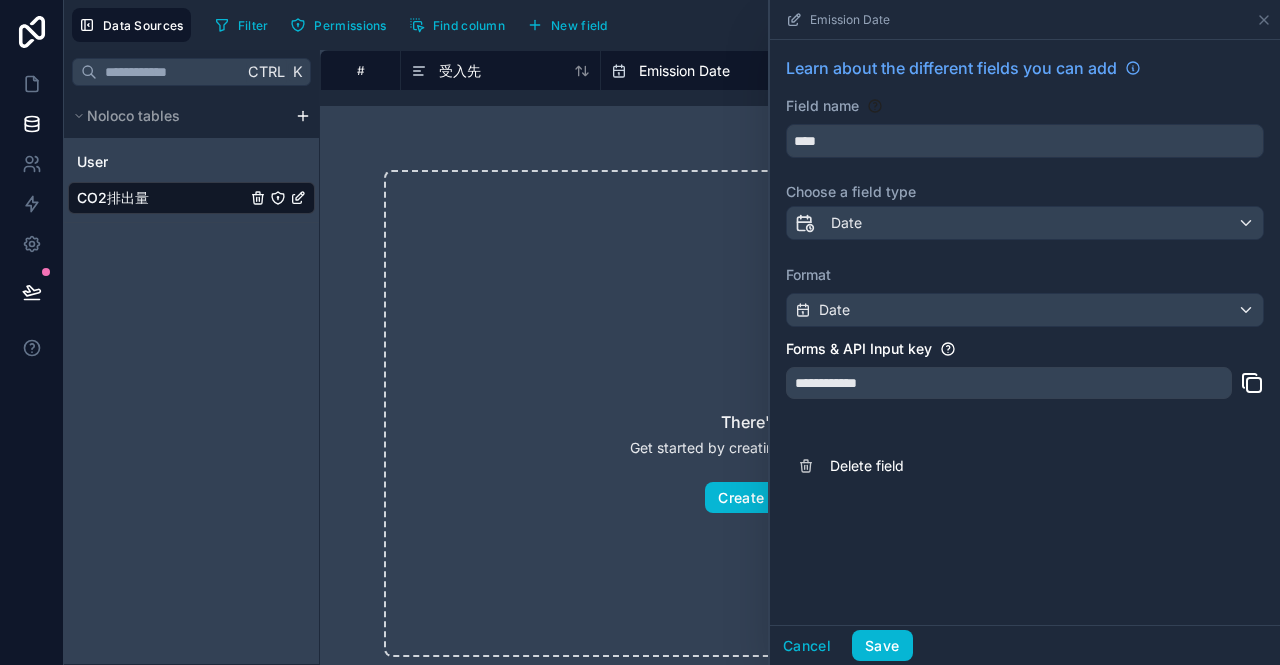 click 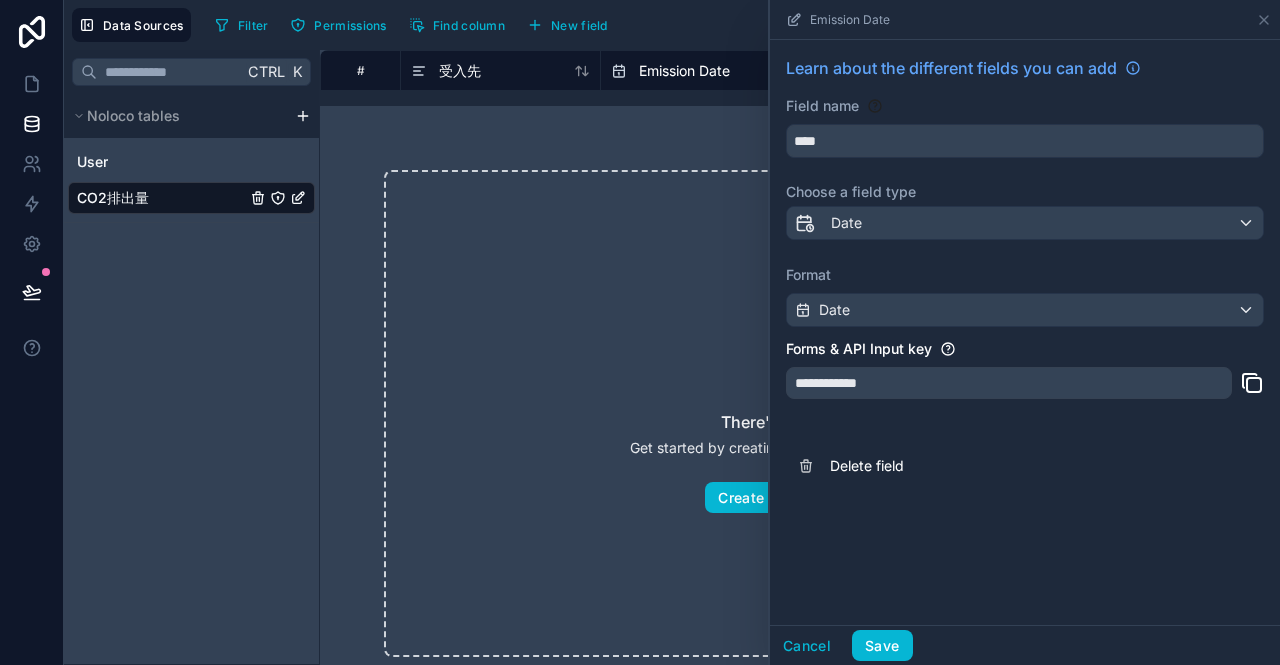 click on "**********" at bounding box center [1009, 383] 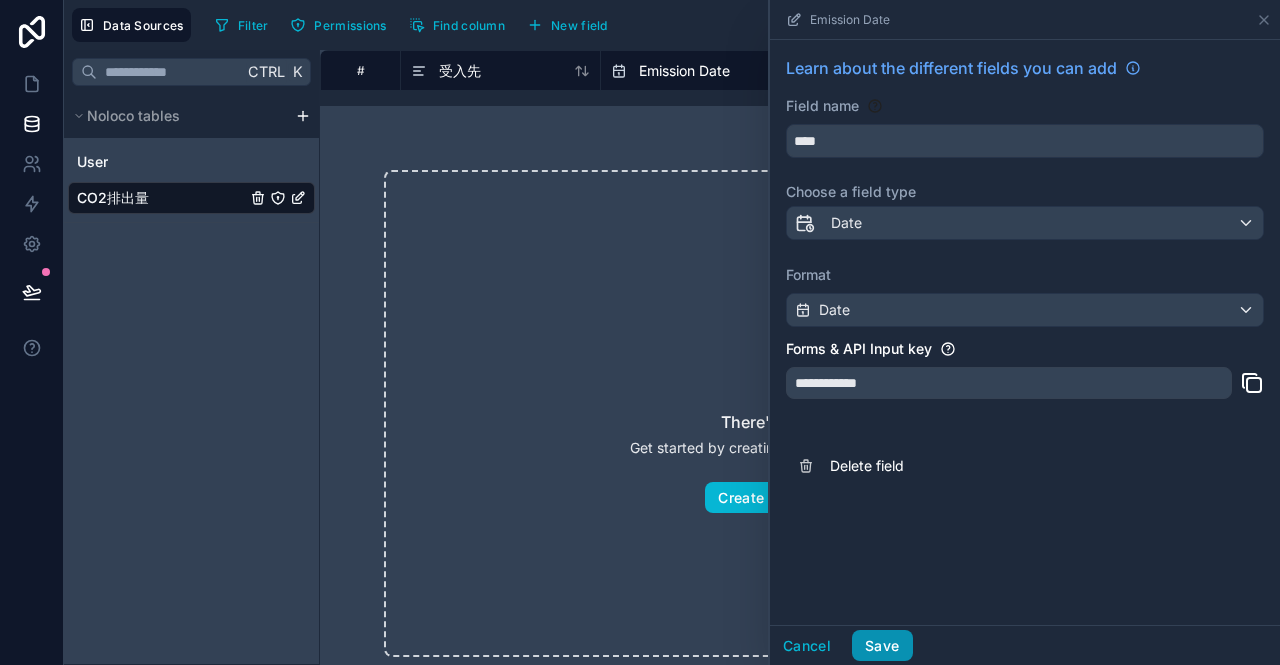 click on "Save" at bounding box center (882, 646) 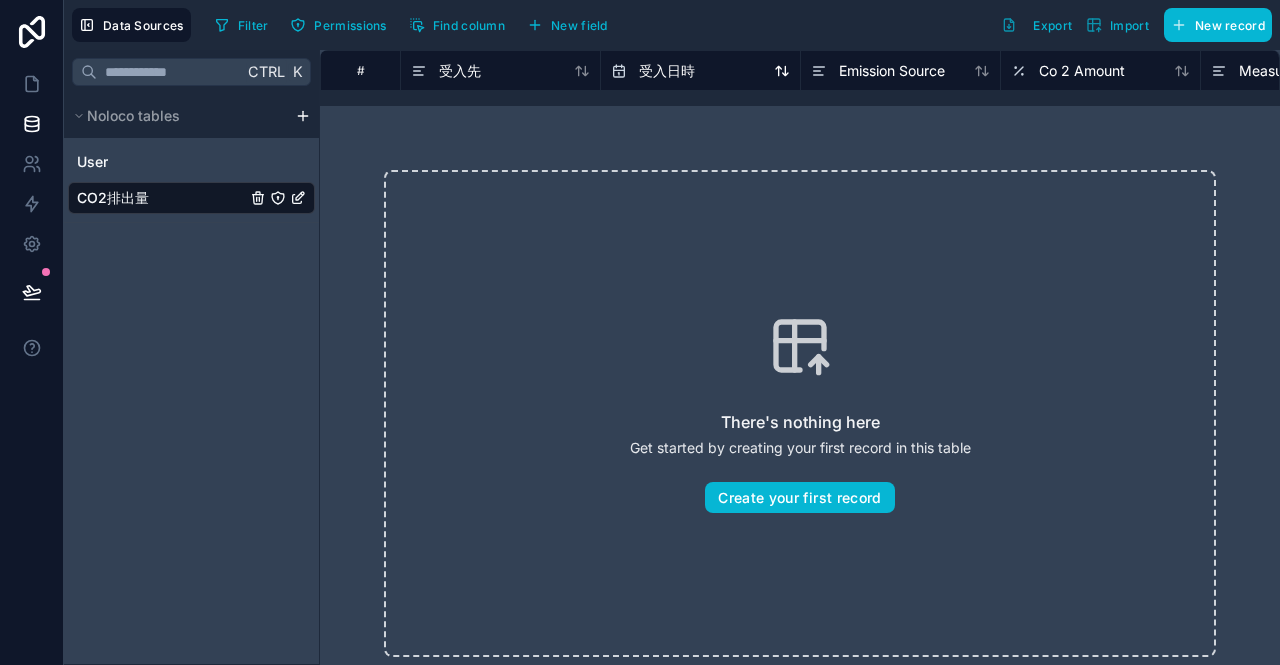 click on "受入日時" at bounding box center [700, 71] 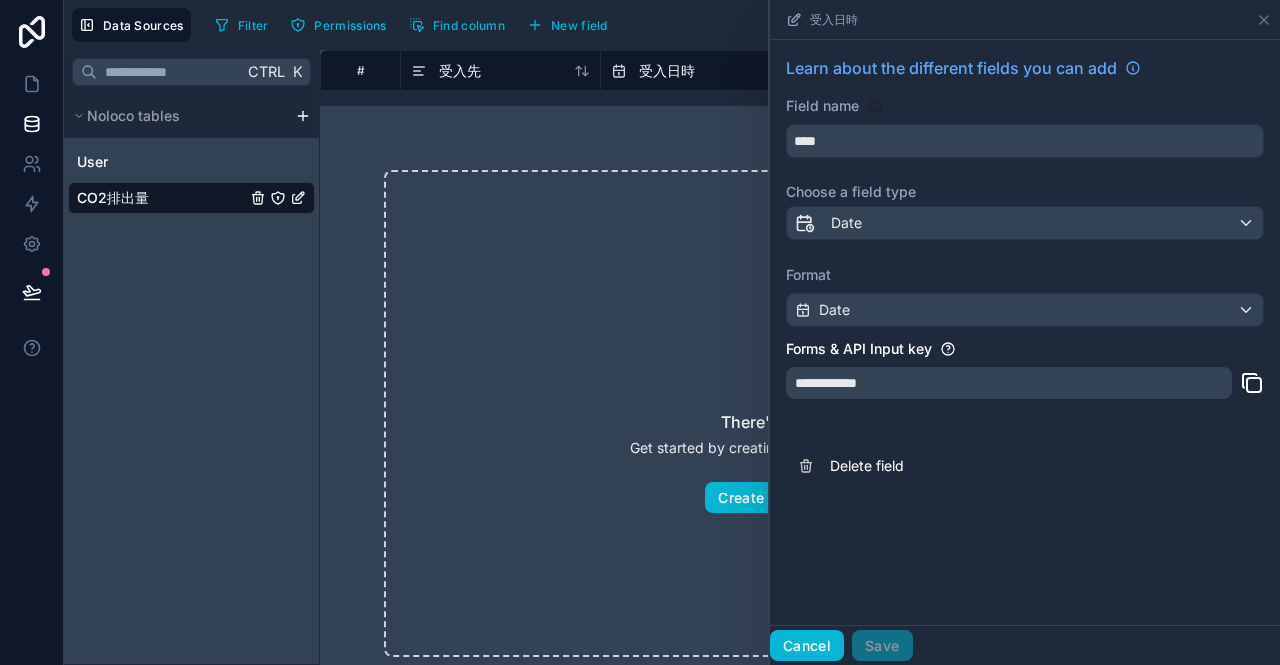 click on "Cancel" at bounding box center (807, 646) 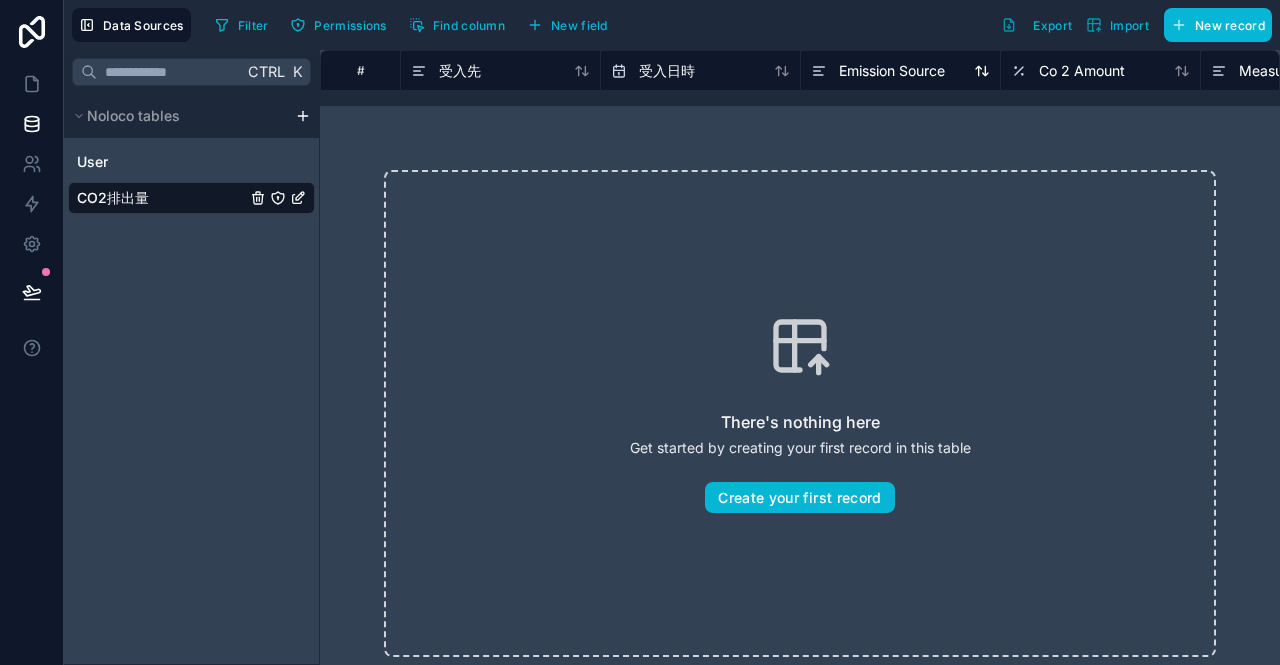 click on "Emission Source" at bounding box center [892, 71] 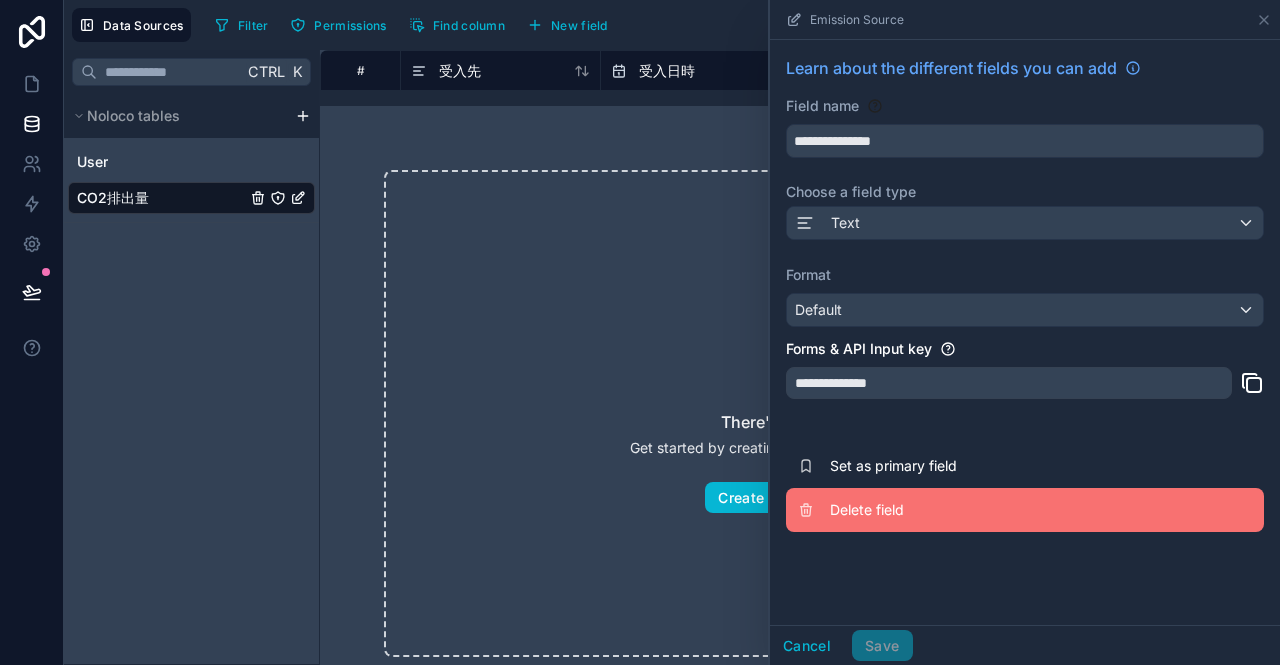 click on "Delete field" at bounding box center (974, 510) 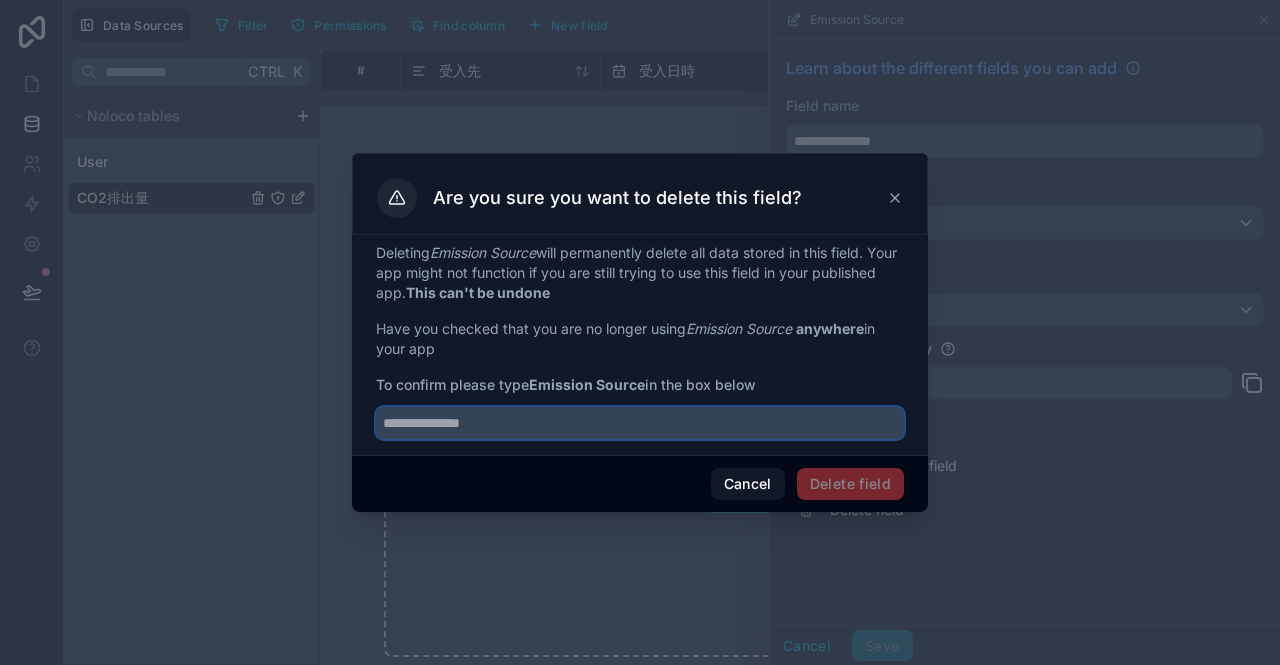 click at bounding box center [640, 423] 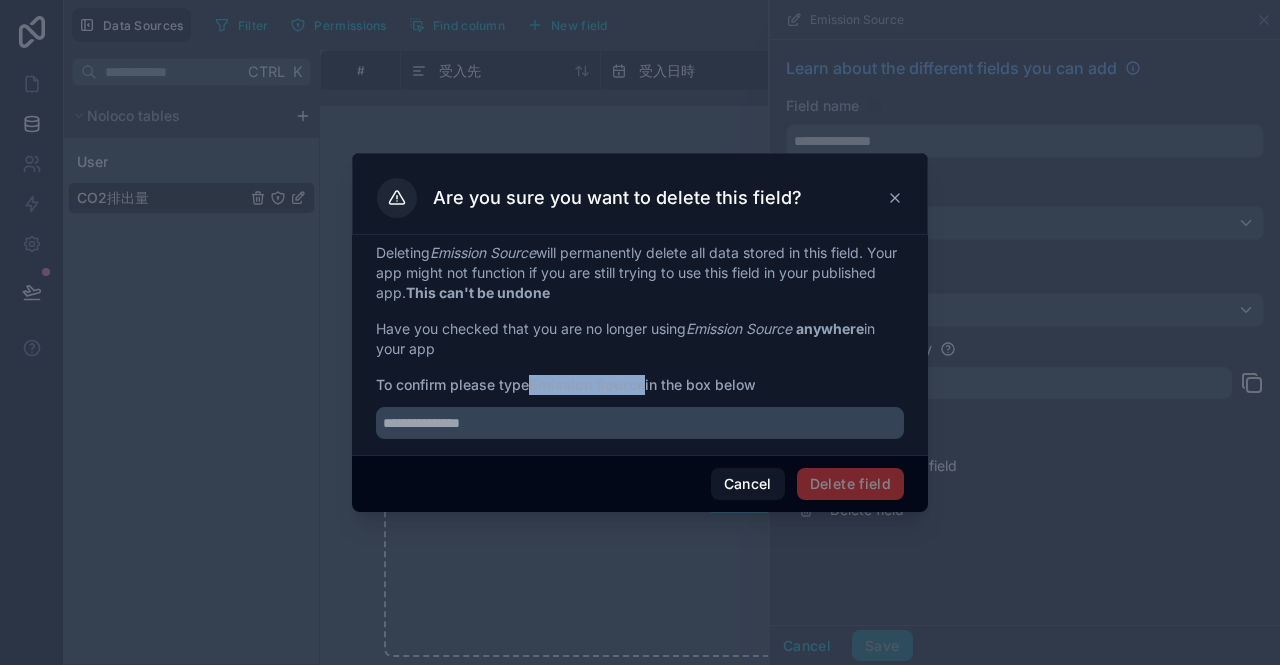 drag, startPoint x: 535, startPoint y: 385, endPoint x: 644, endPoint y: 384, distance: 109.004585 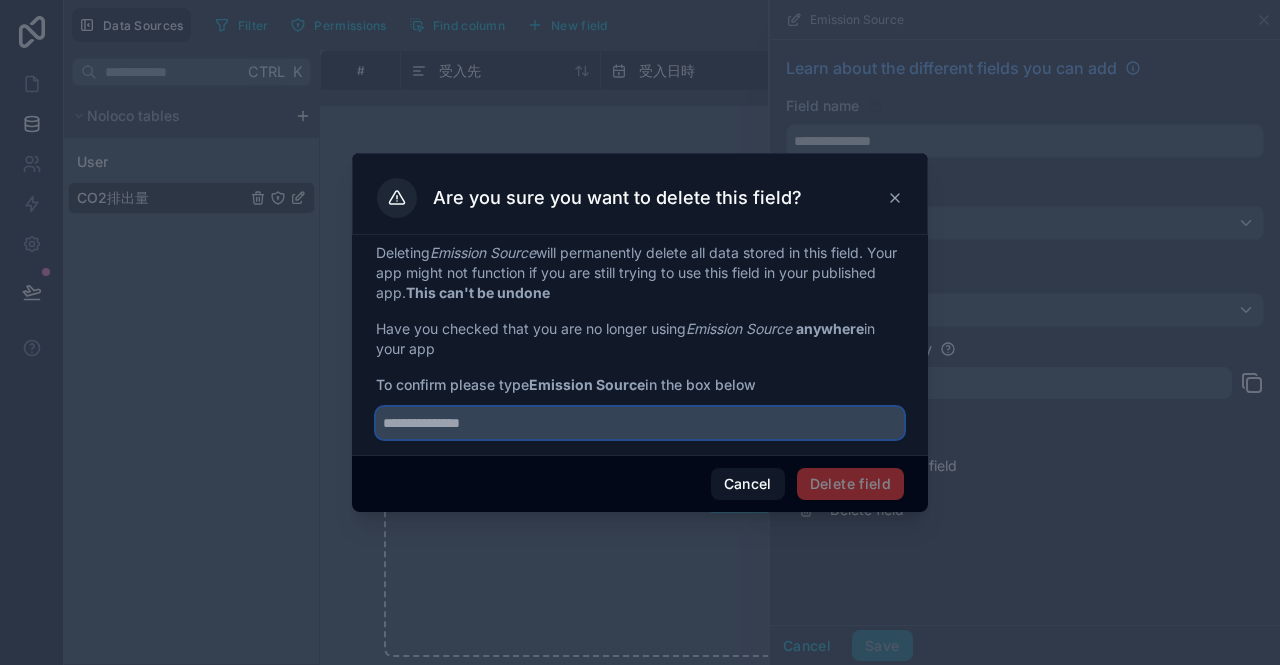 click at bounding box center [640, 423] 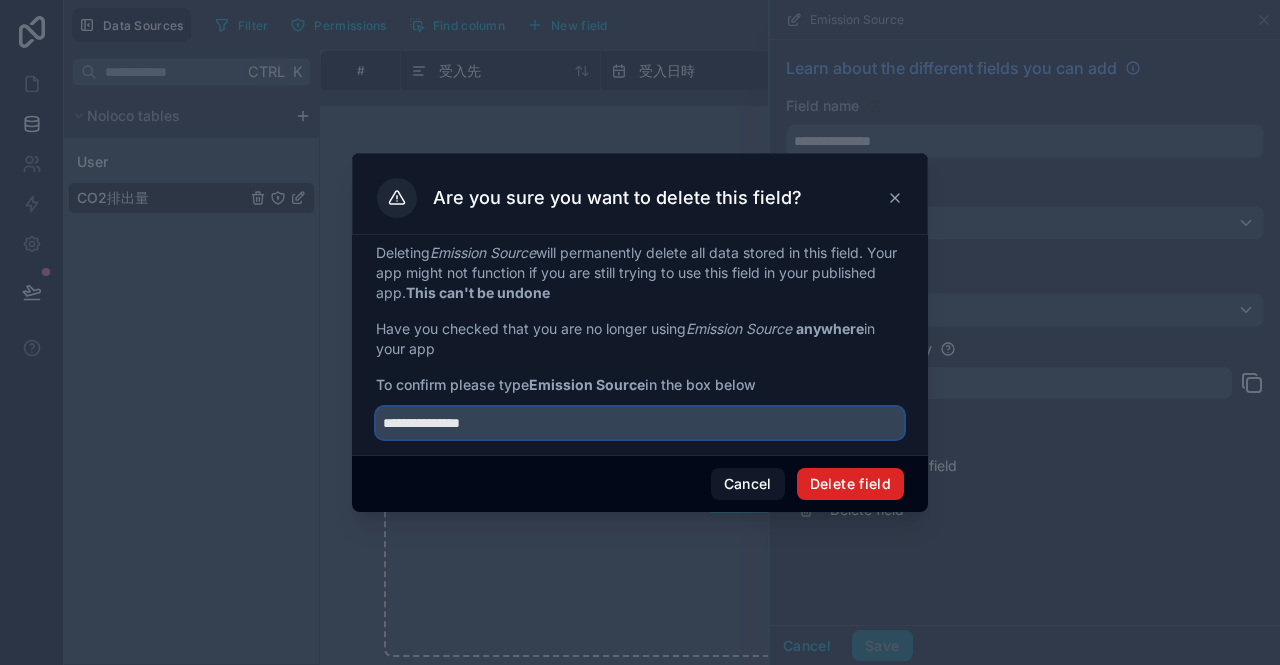 type on "**********" 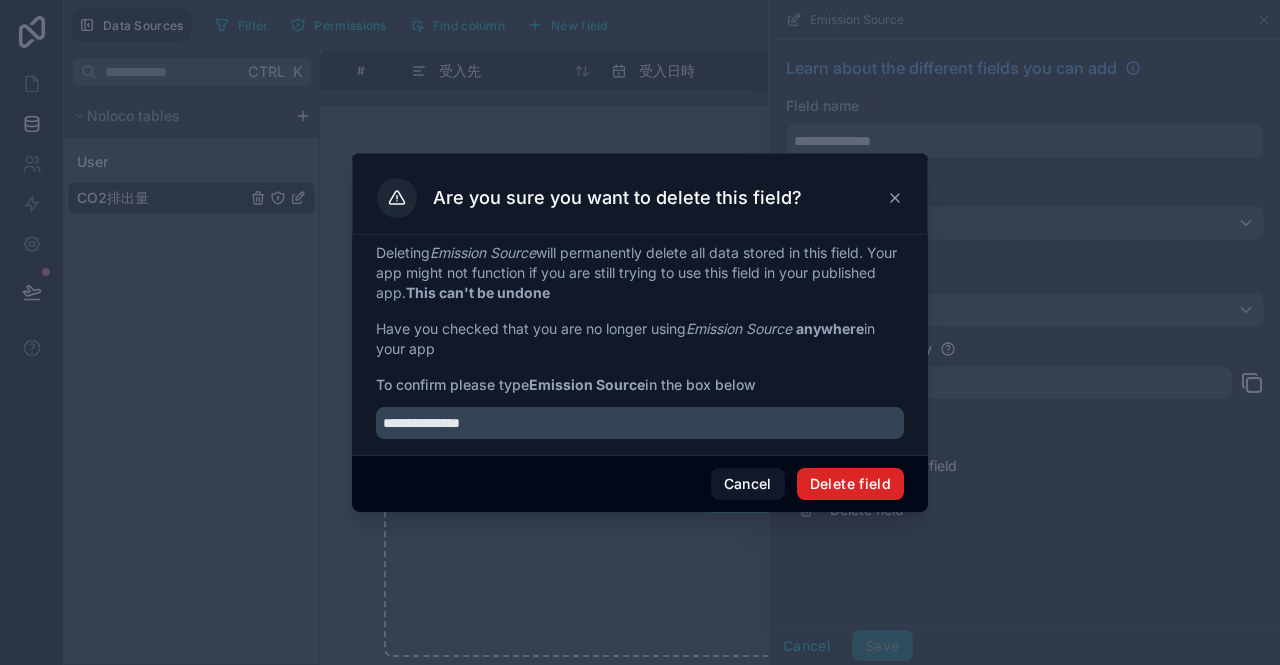 click on "Delete field" at bounding box center (850, 484) 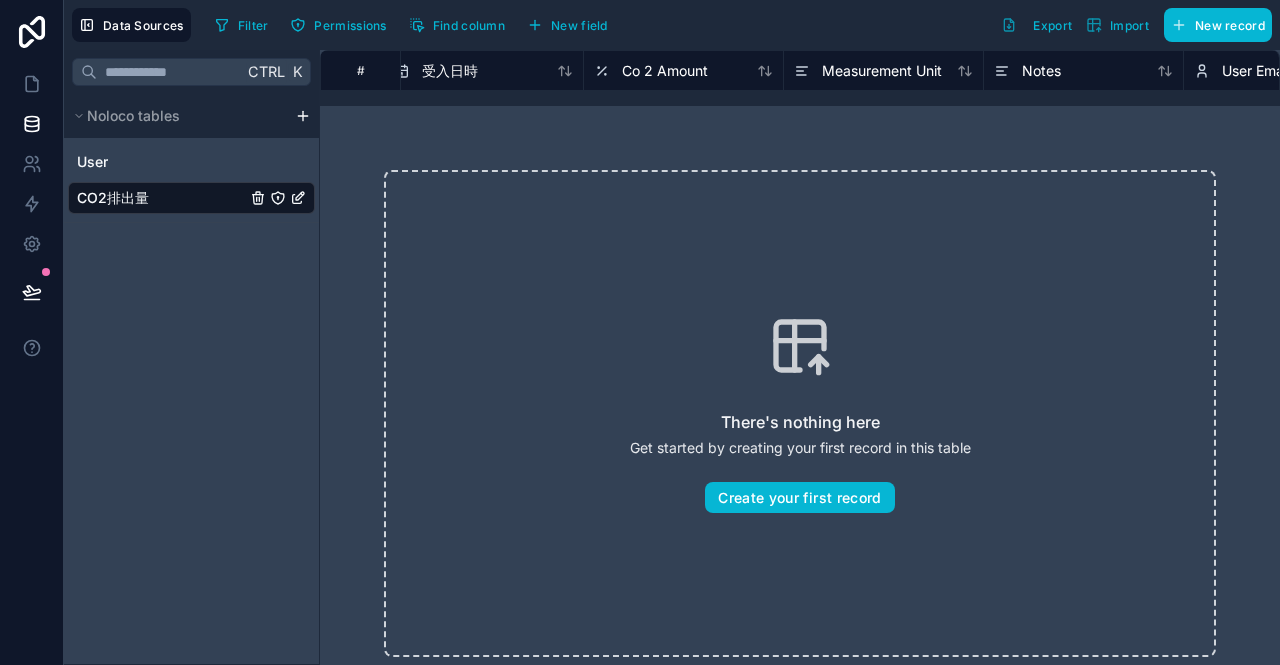 scroll, scrollTop: 0, scrollLeft: 0, axis: both 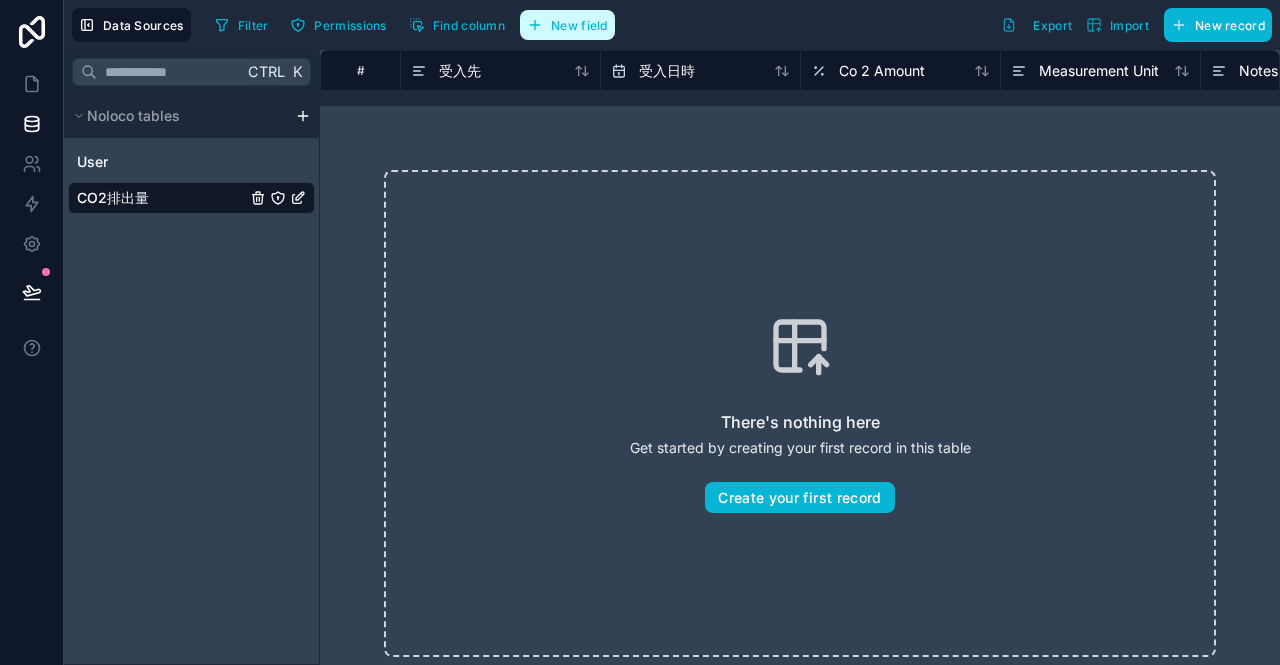 click on "New field" at bounding box center [567, 25] 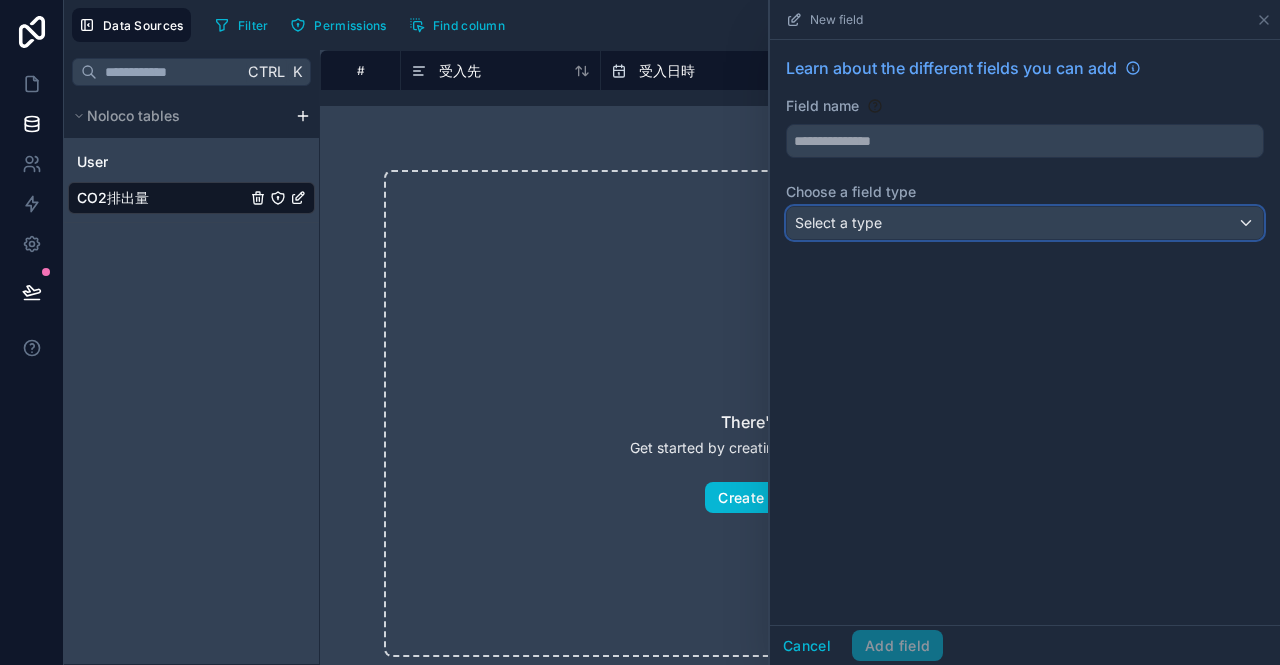 click on "Select a type" at bounding box center (1025, 223) 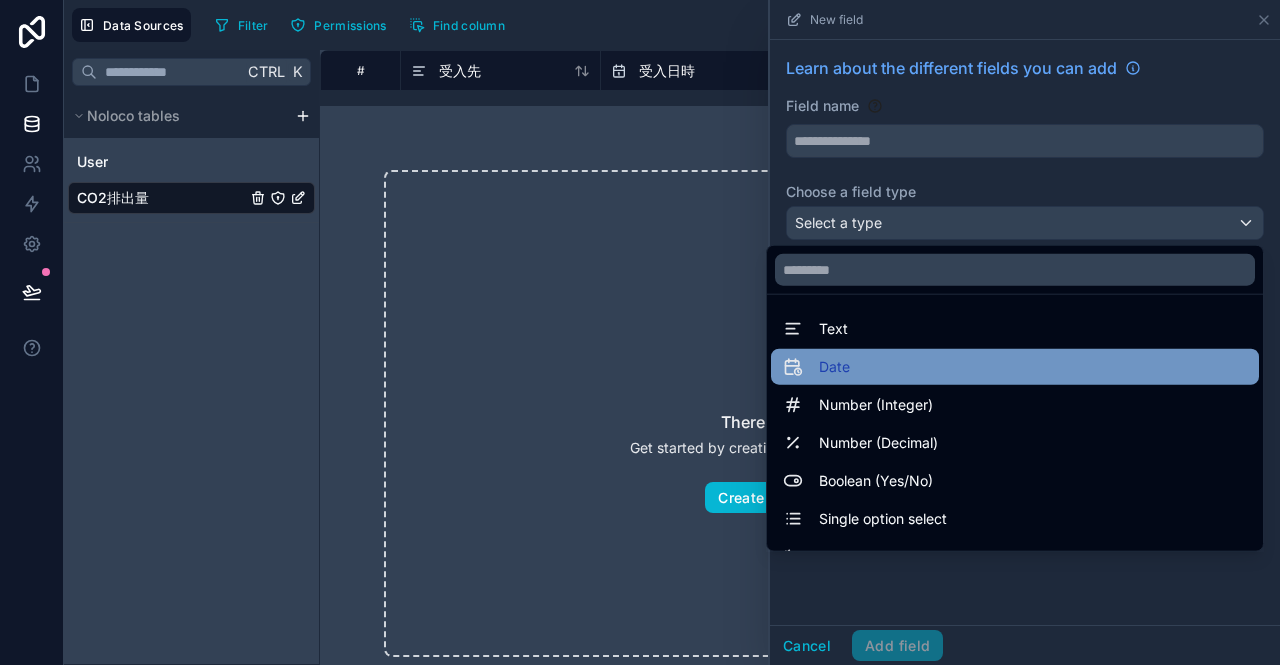 click on "Date" at bounding box center [1015, 367] 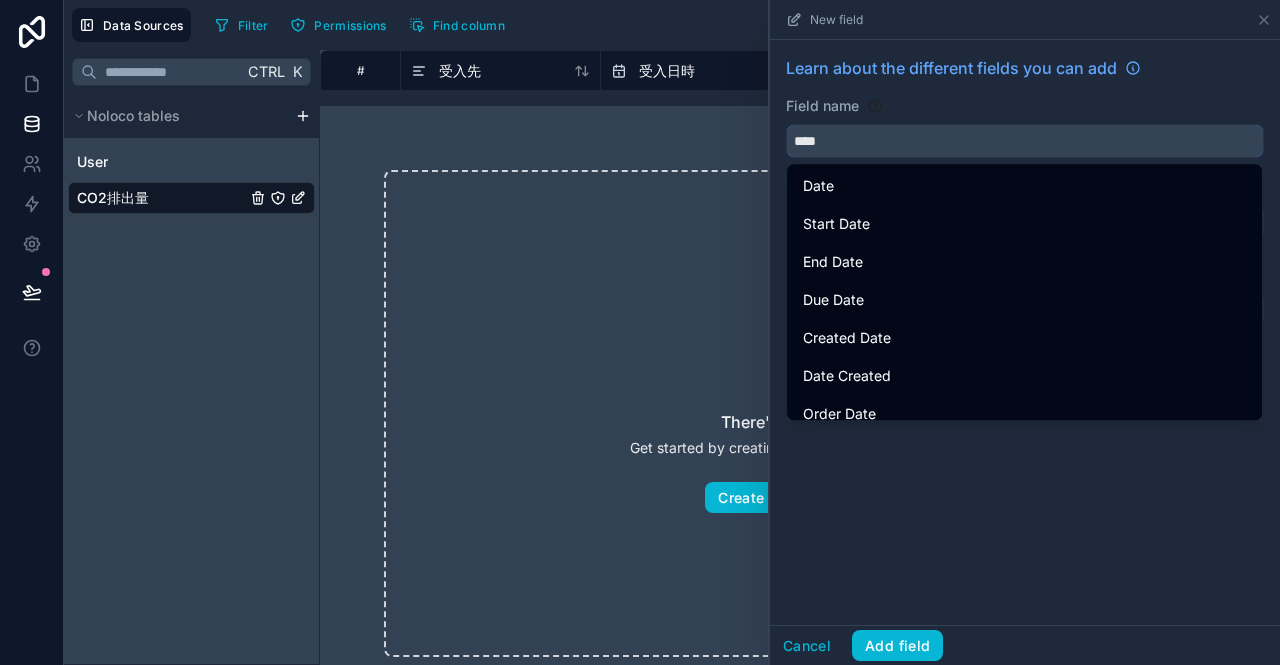 click on "****" at bounding box center [1025, 141] 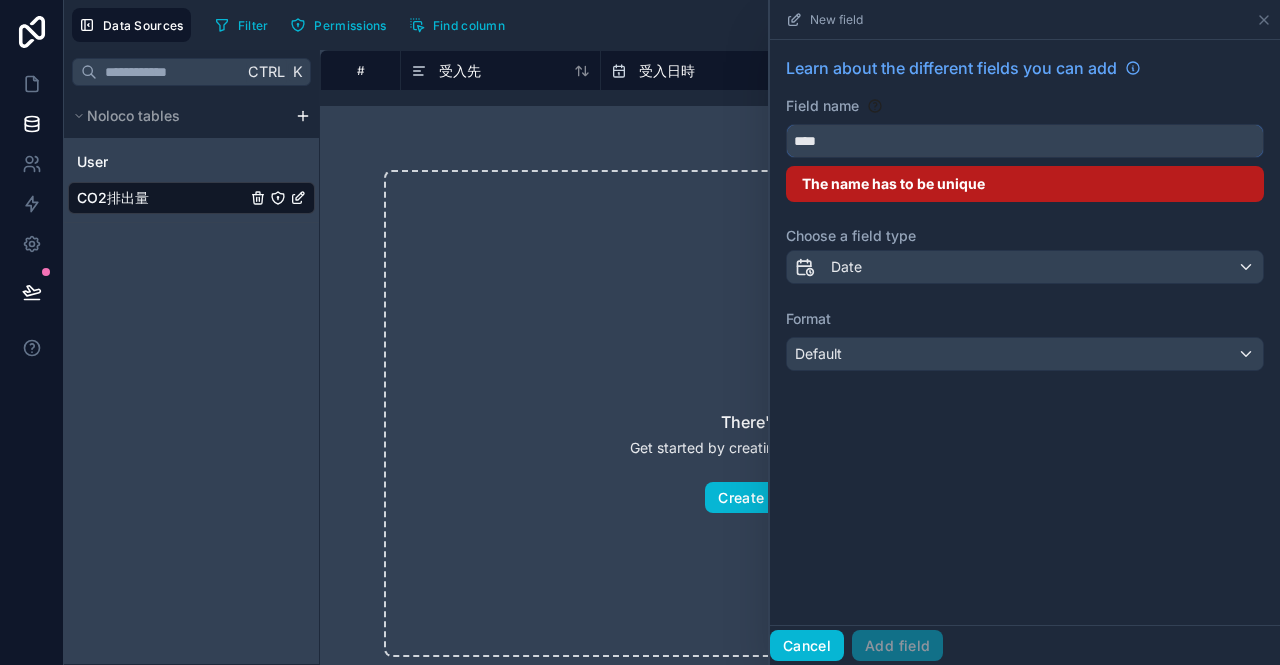 type on "****" 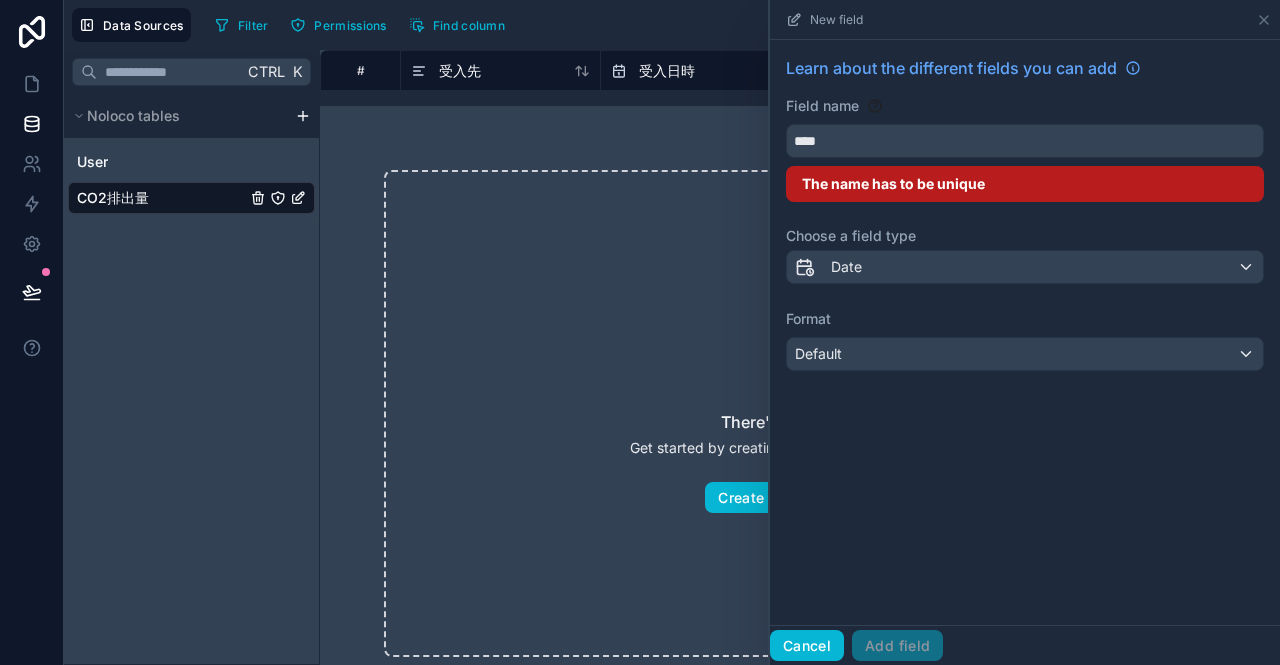 click on "Cancel" at bounding box center (807, 646) 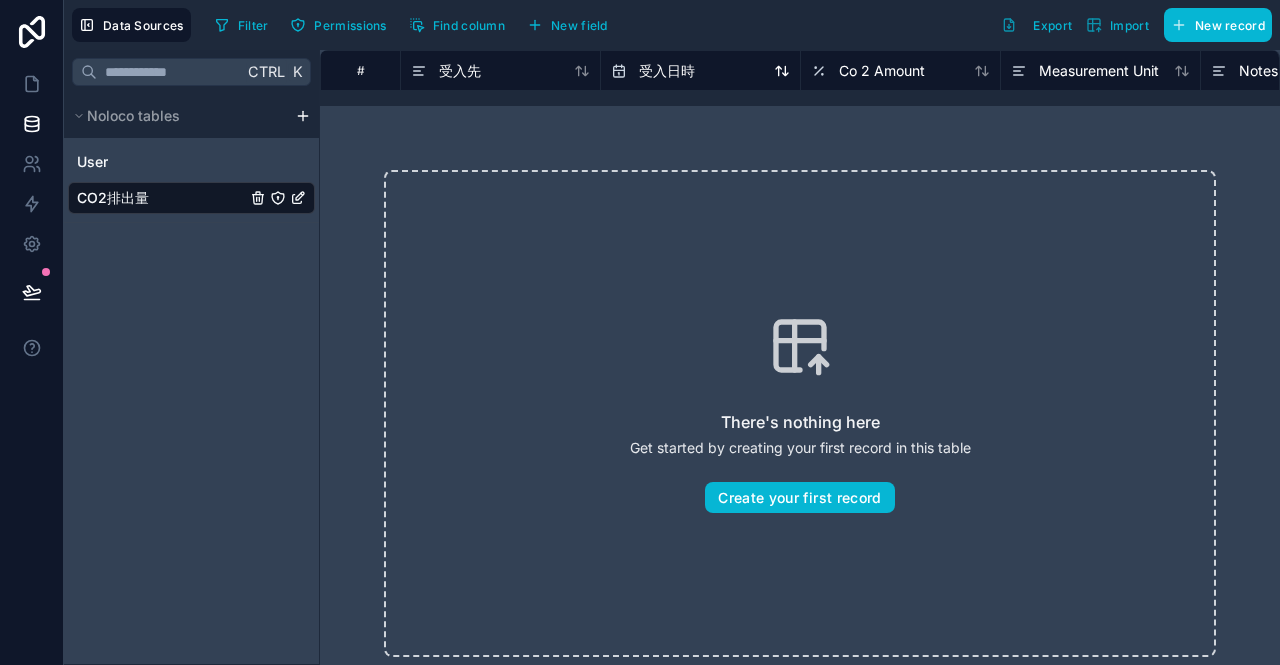 click on "受入日時" at bounding box center (667, 71) 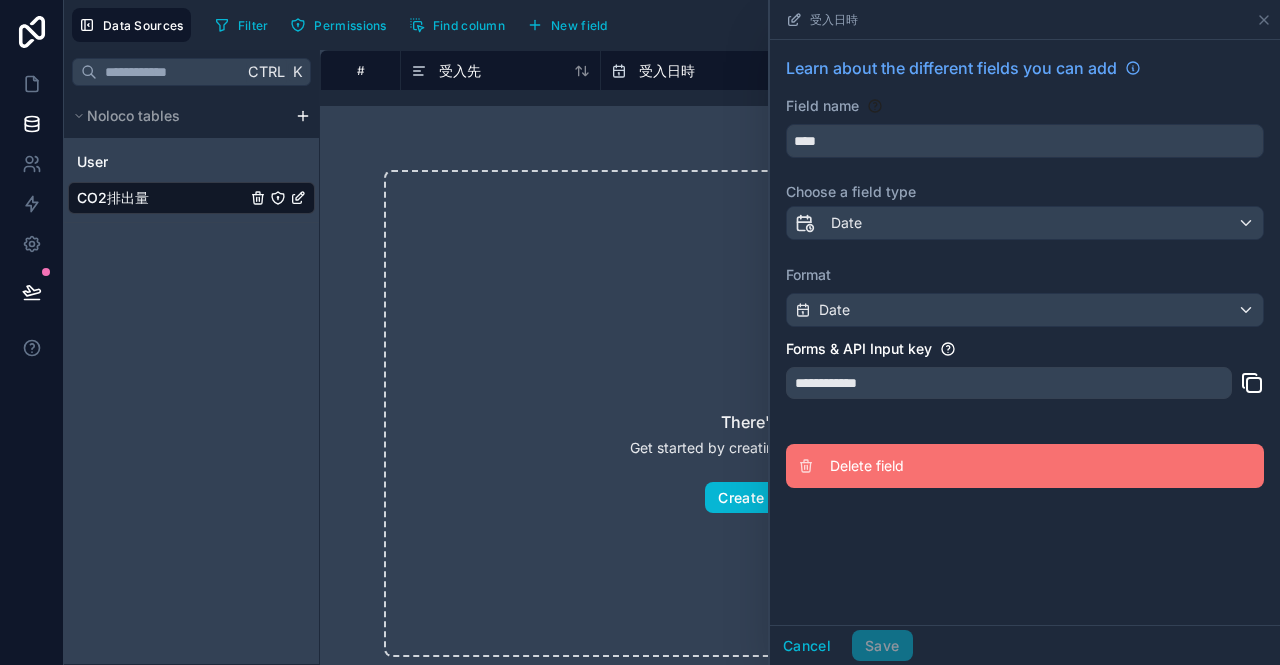 click on "Delete field" at bounding box center [974, 466] 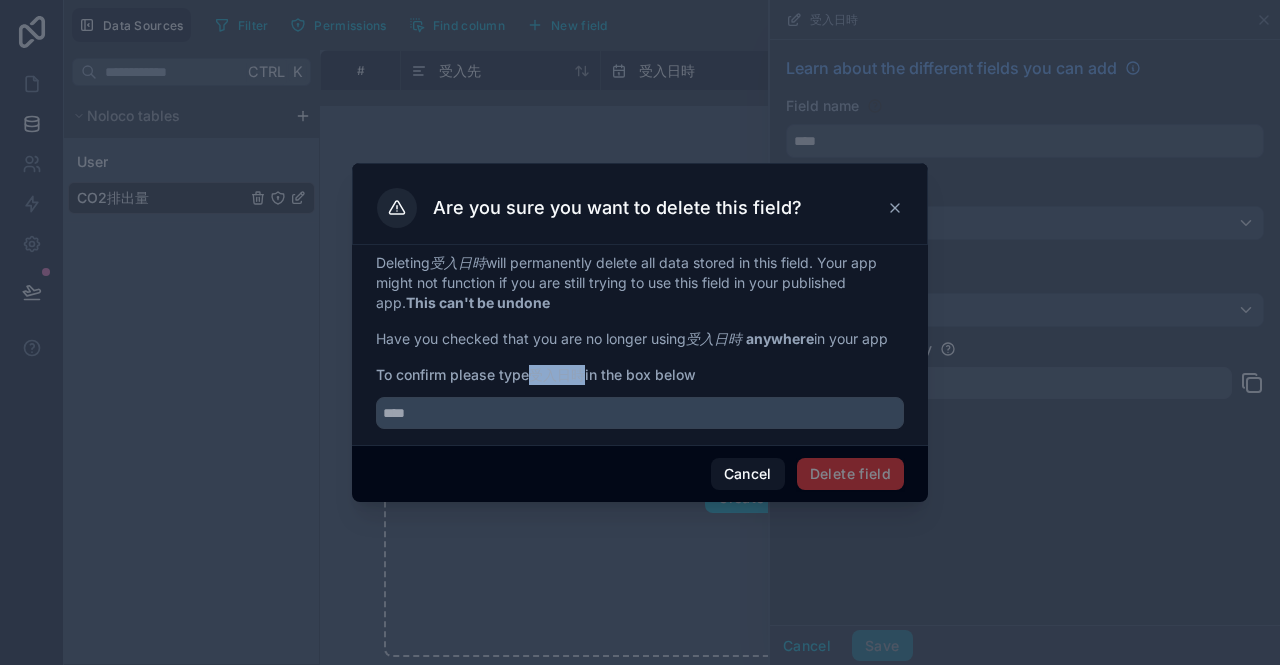 drag, startPoint x: 536, startPoint y: 375, endPoint x: 585, endPoint y: 377, distance: 49.0408 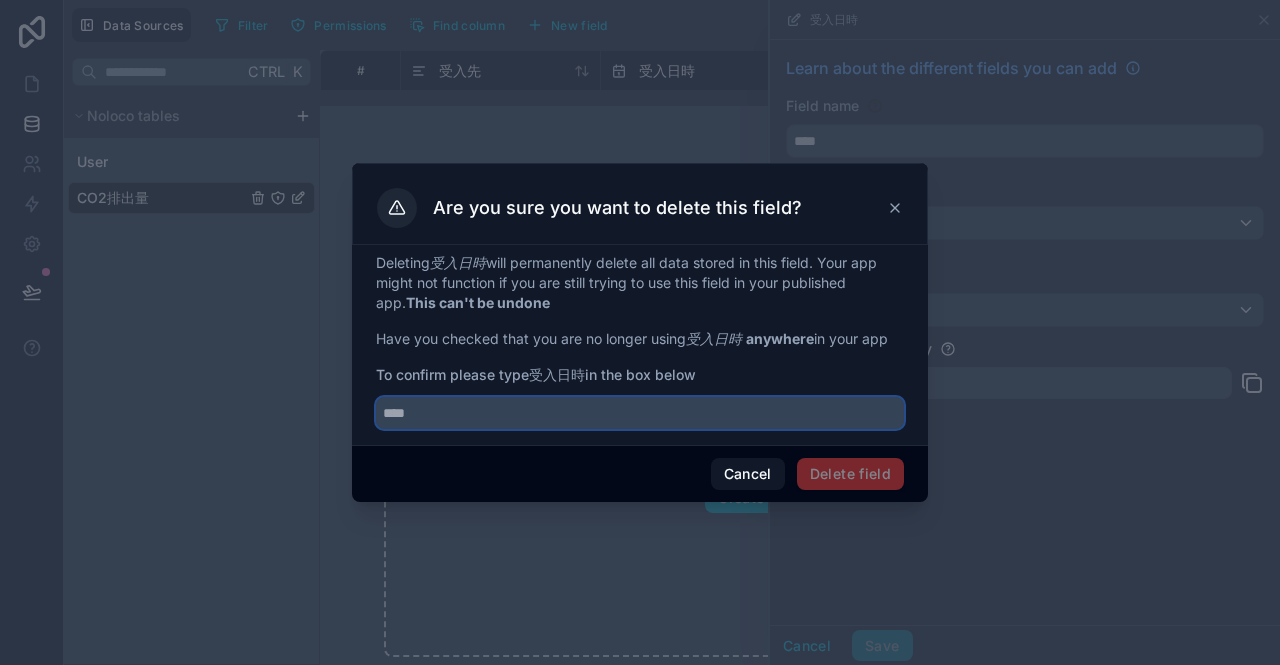click at bounding box center (640, 413) 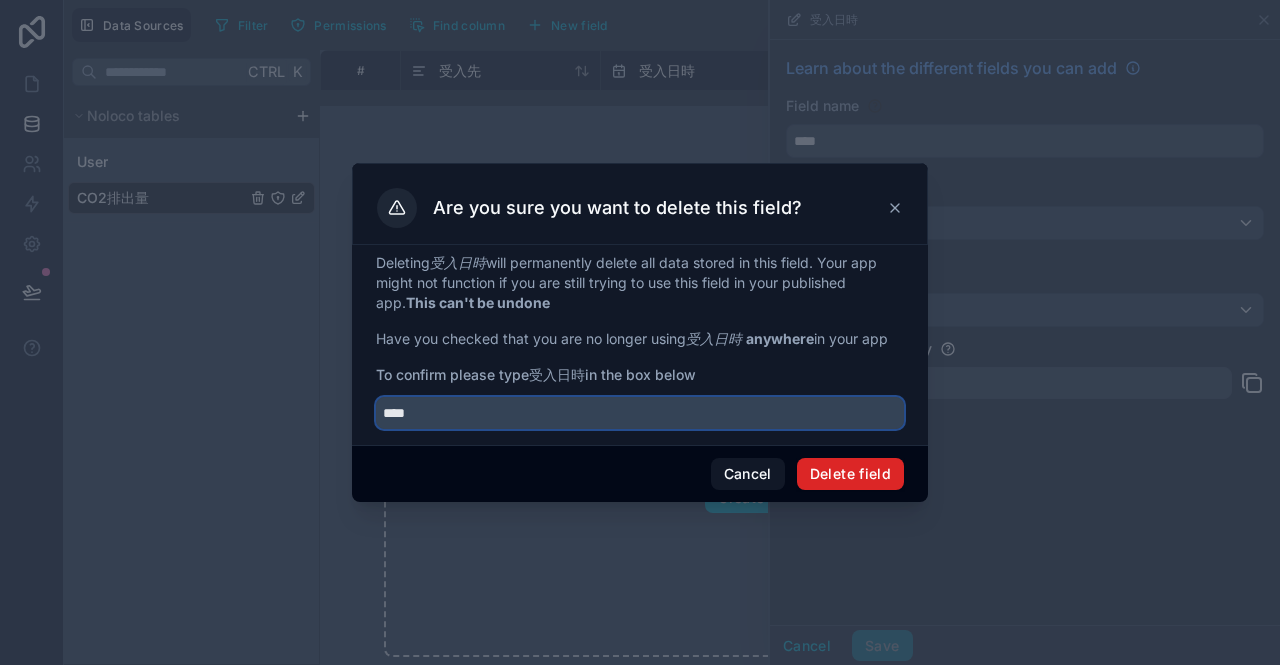 type on "****" 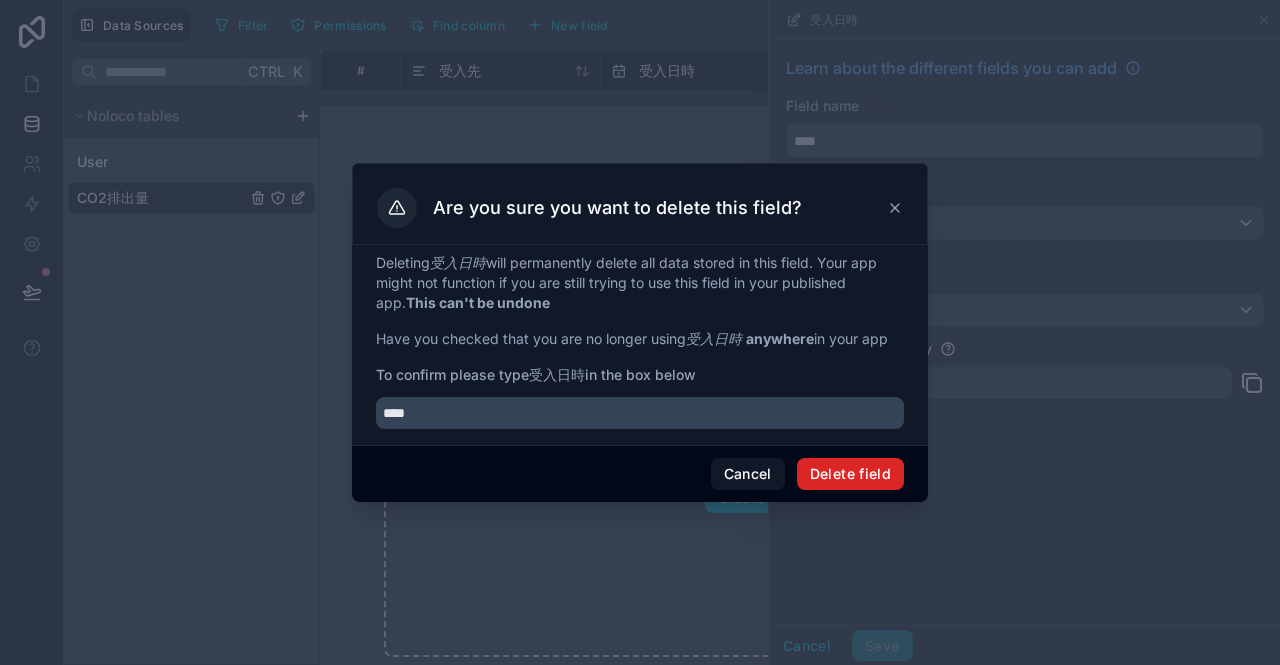 click on "Delete field" at bounding box center (850, 474) 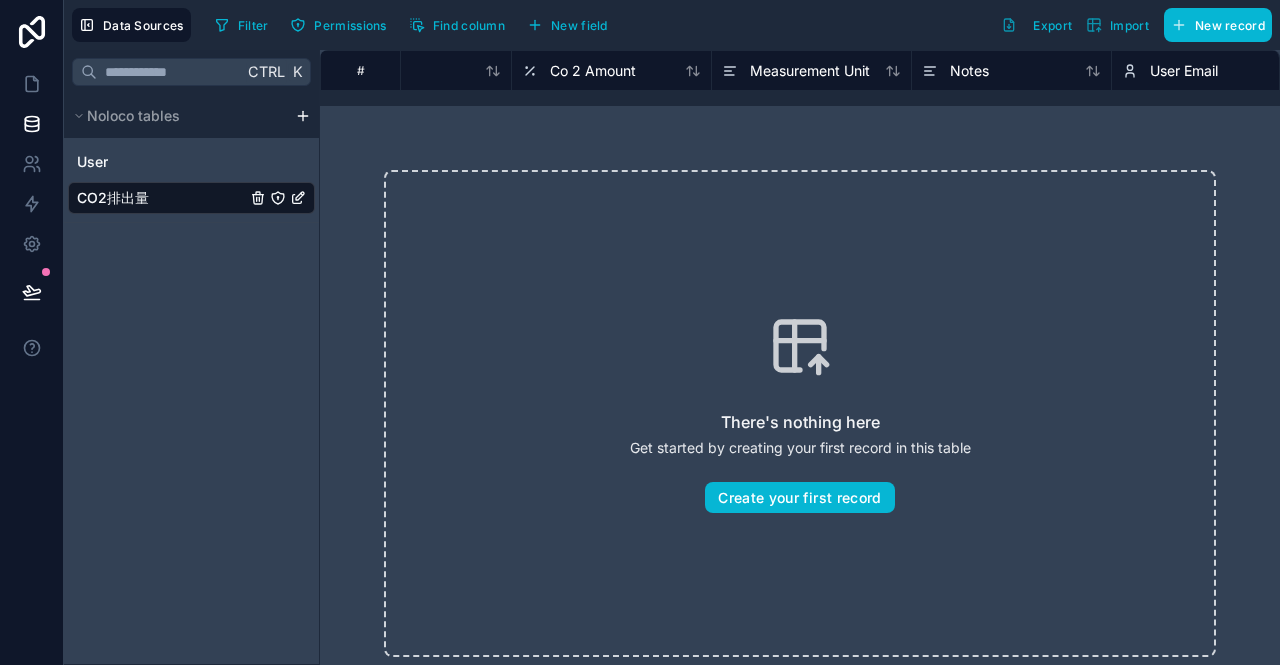 scroll, scrollTop: 0, scrollLeft: 0, axis: both 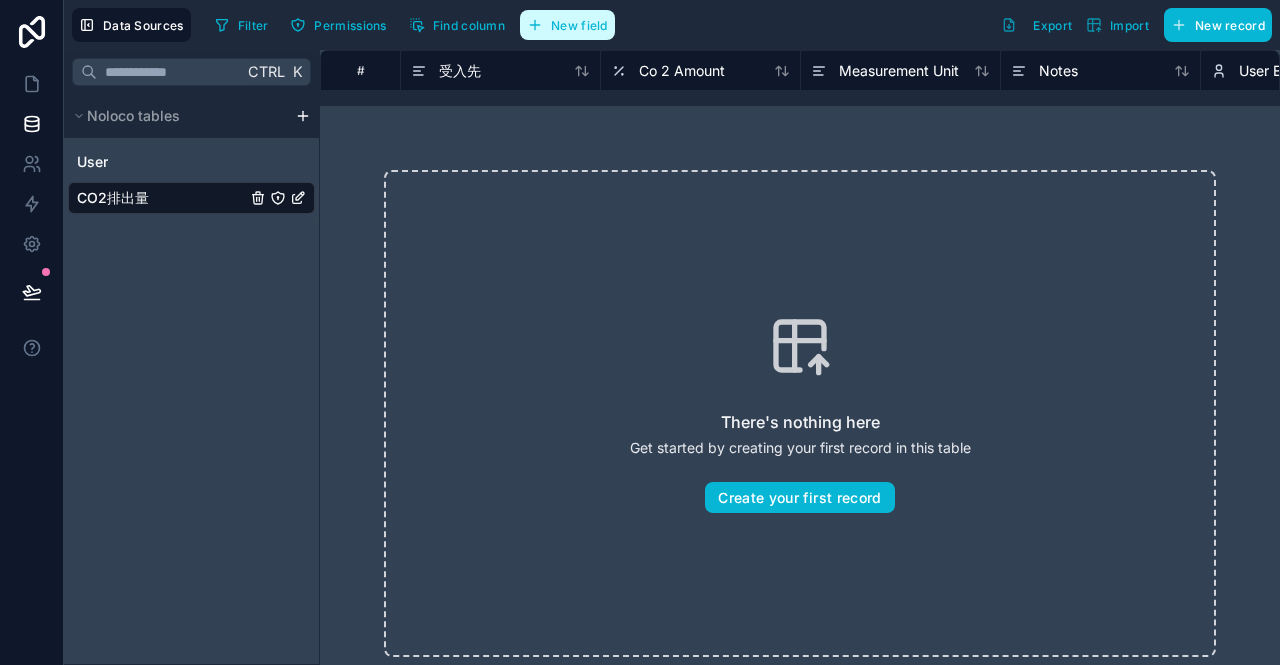 click on "New field" at bounding box center [579, 25] 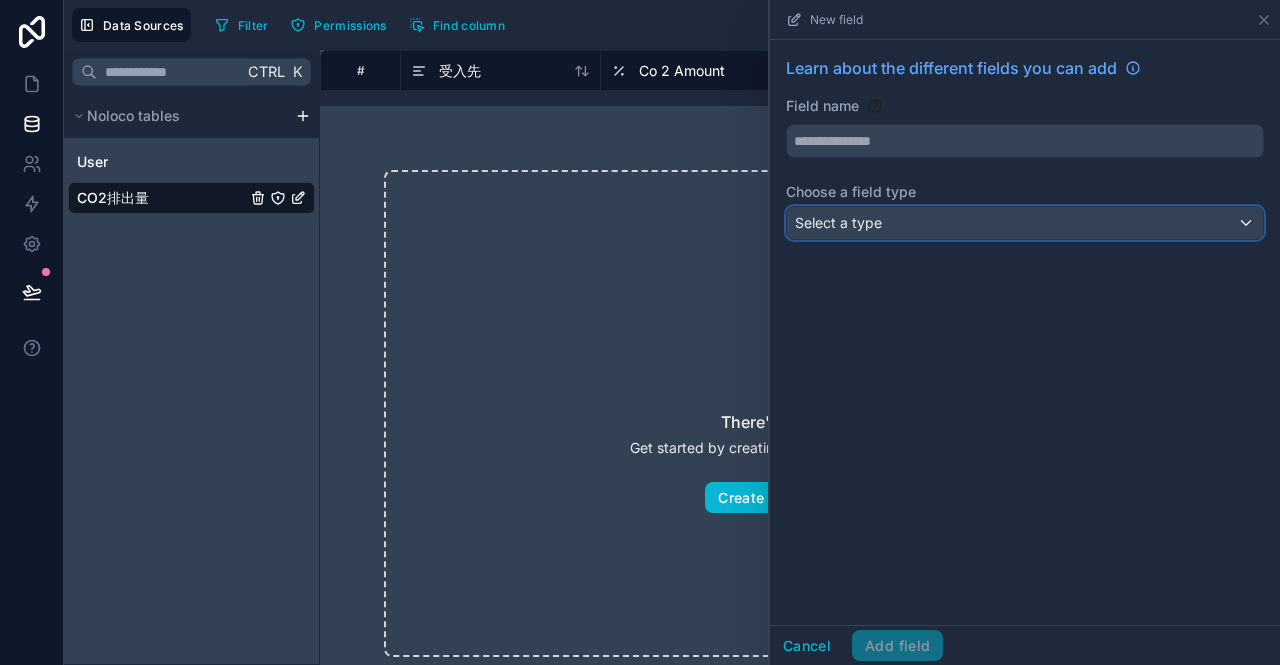 click on "Select a type" at bounding box center (838, 222) 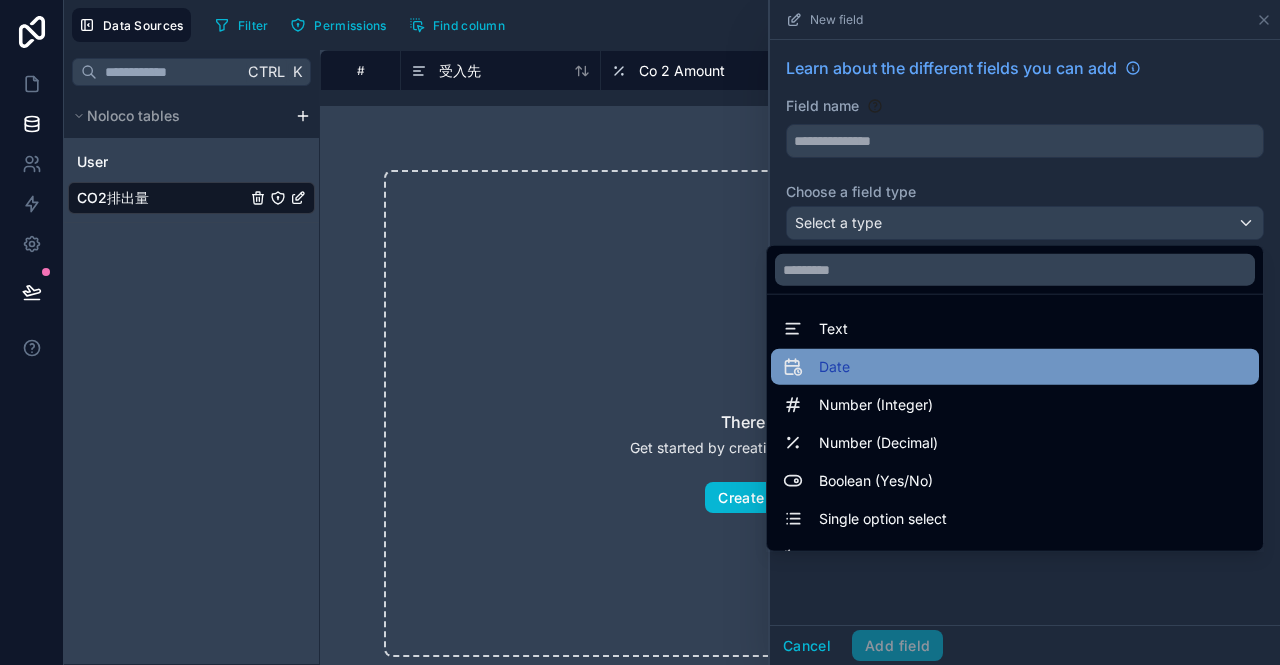 click on "Date" at bounding box center [1015, 367] 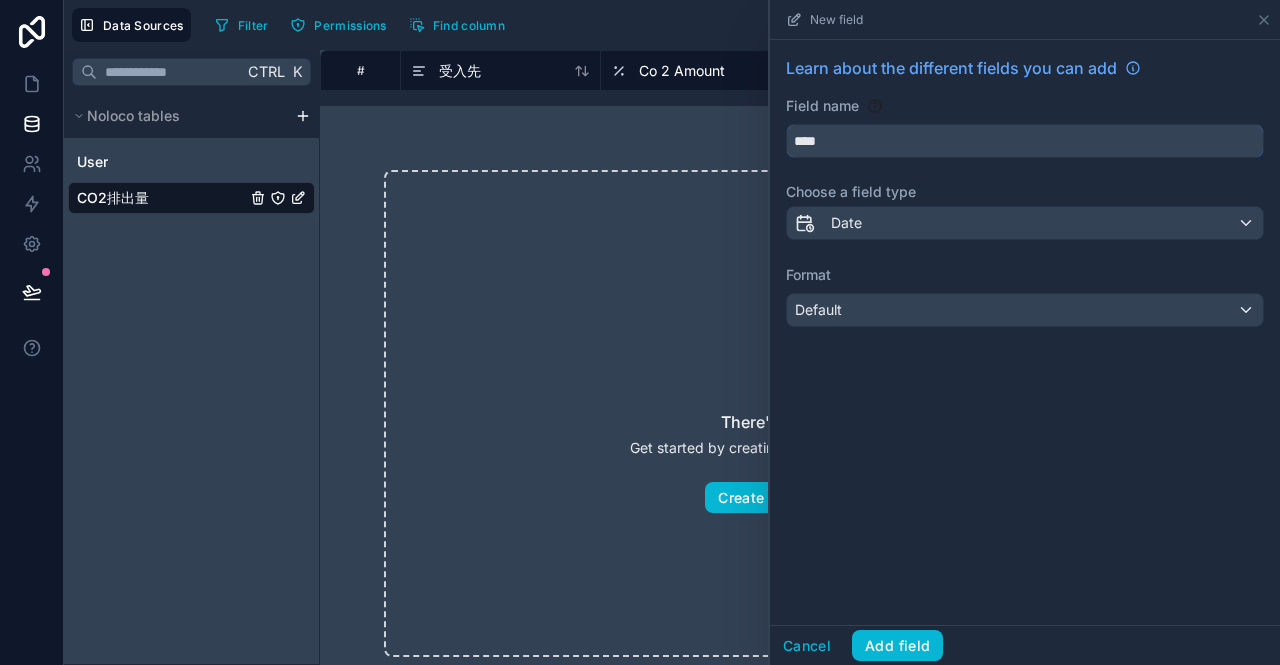 click on "****" at bounding box center (1025, 141) 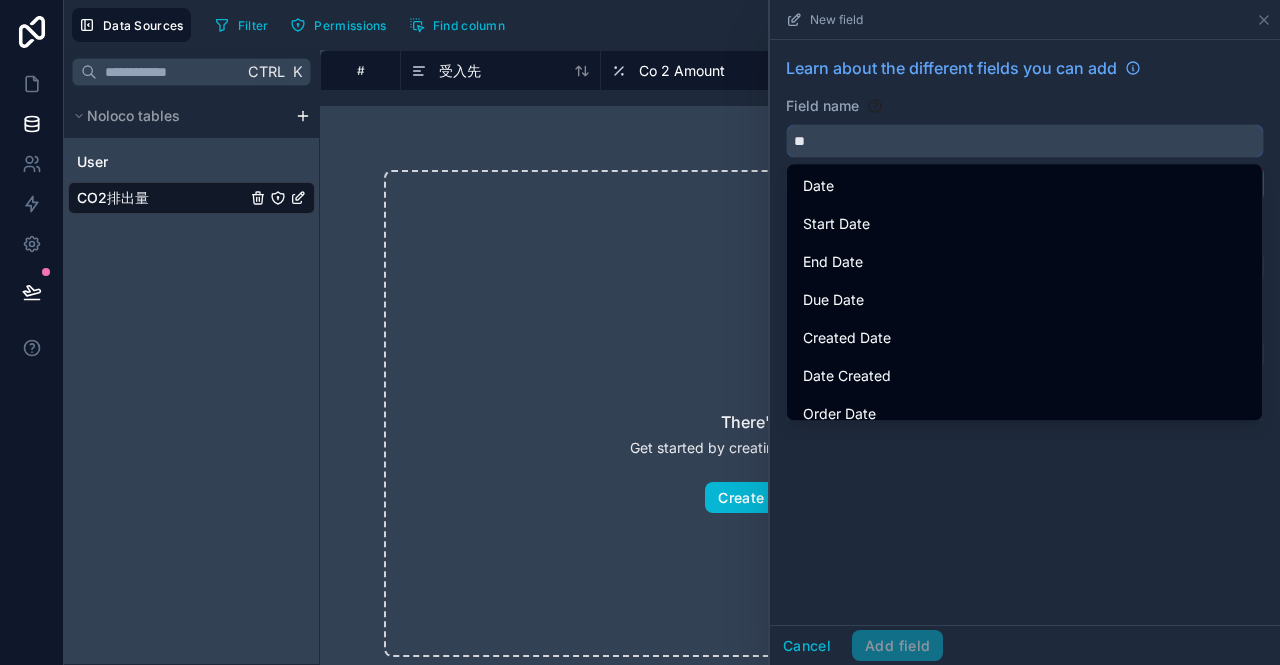 type on "*" 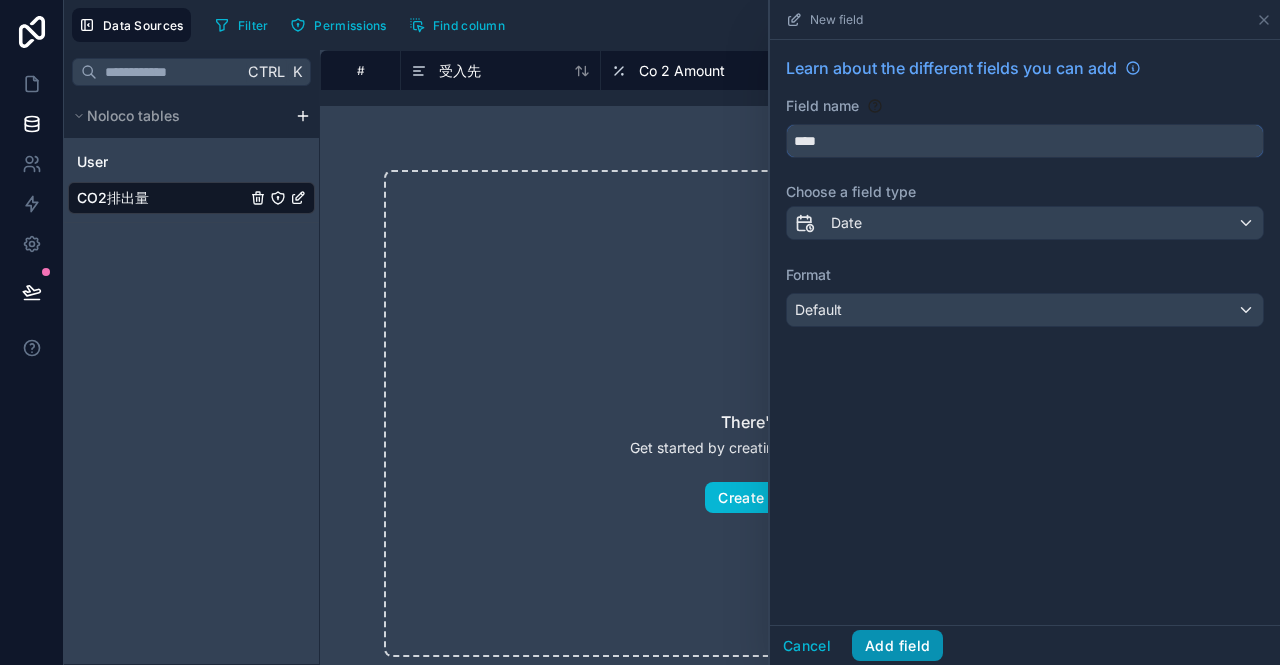 type on "****" 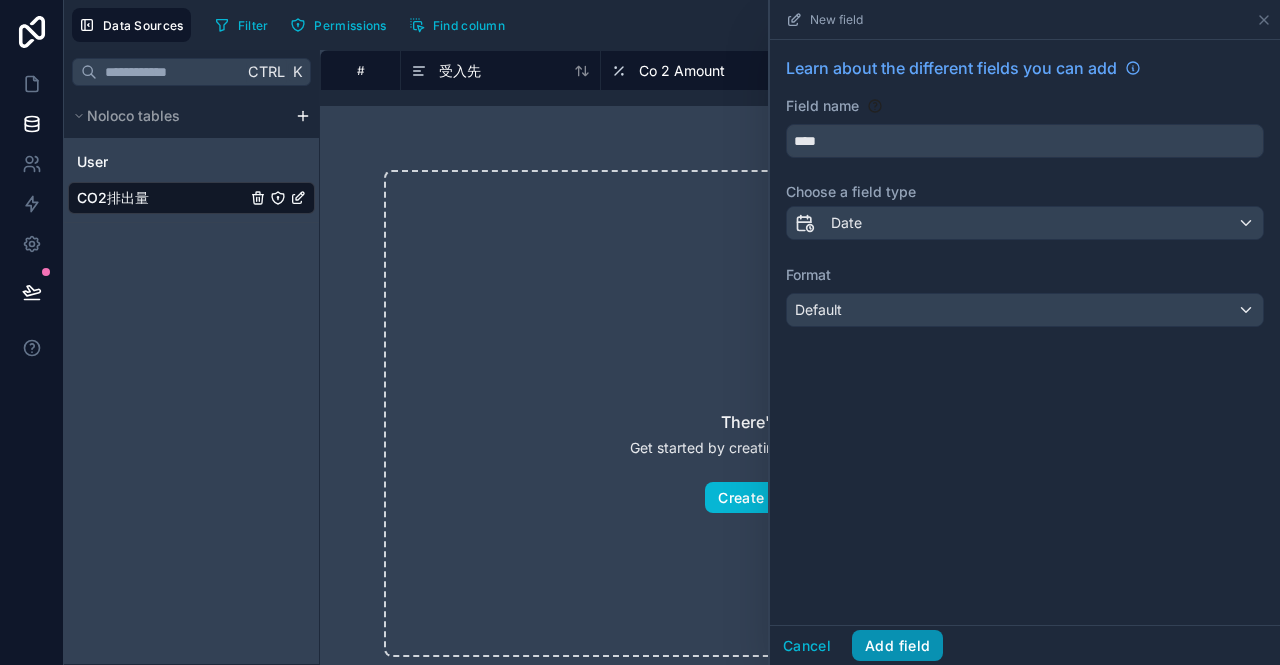 click on "Add field" at bounding box center (897, 646) 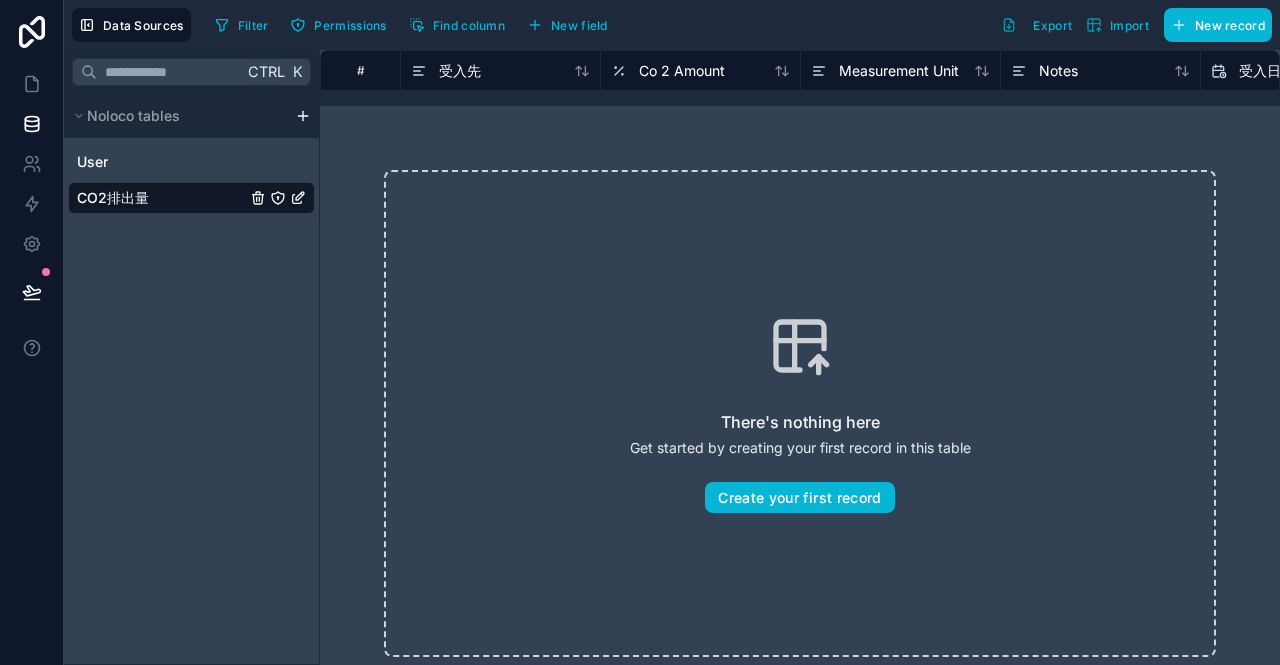 scroll, scrollTop: 0, scrollLeft: 122, axis: horizontal 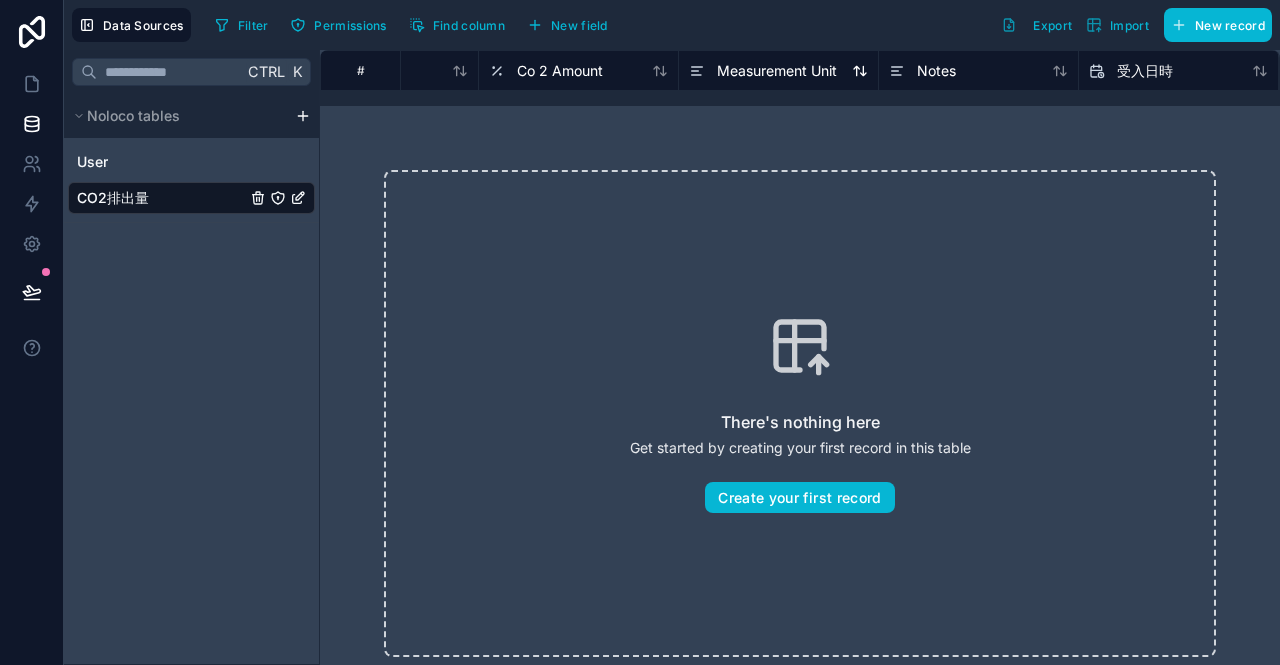 drag, startPoint x: 1254, startPoint y: 72, endPoint x: 730, endPoint y: 63, distance: 524.0773 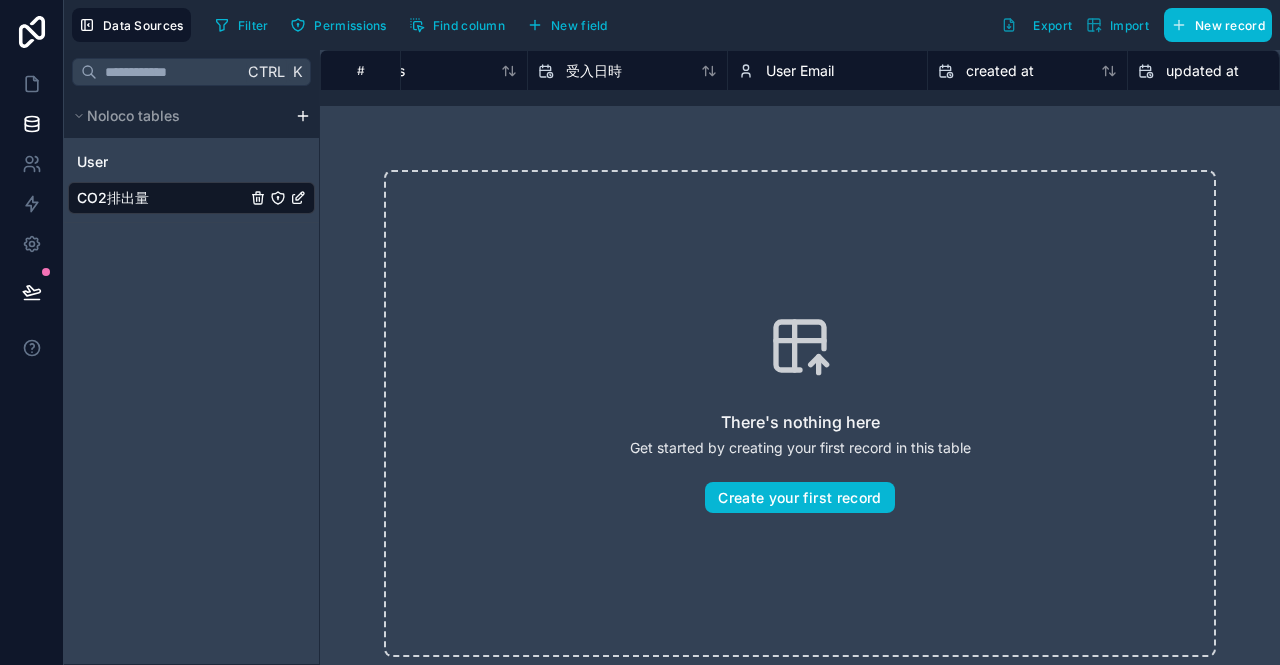 scroll, scrollTop: 0, scrollLeft: 634, axis: horizontal 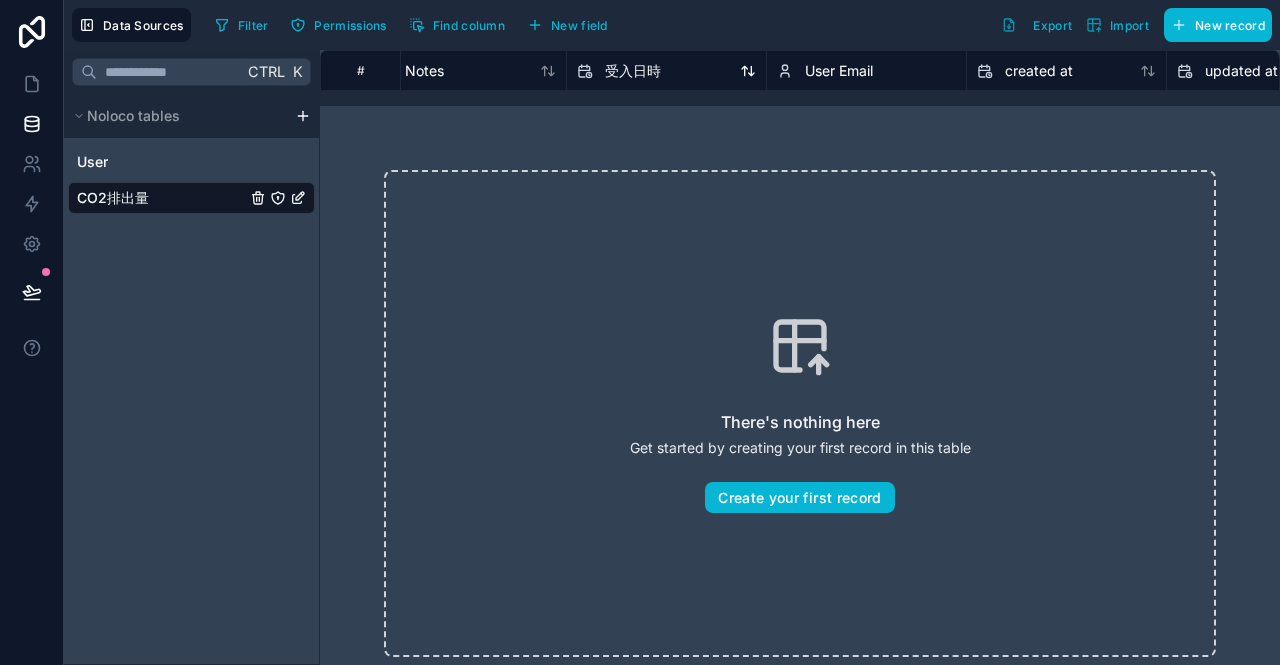 click on "受入日時" at bounding box center (633, 71) 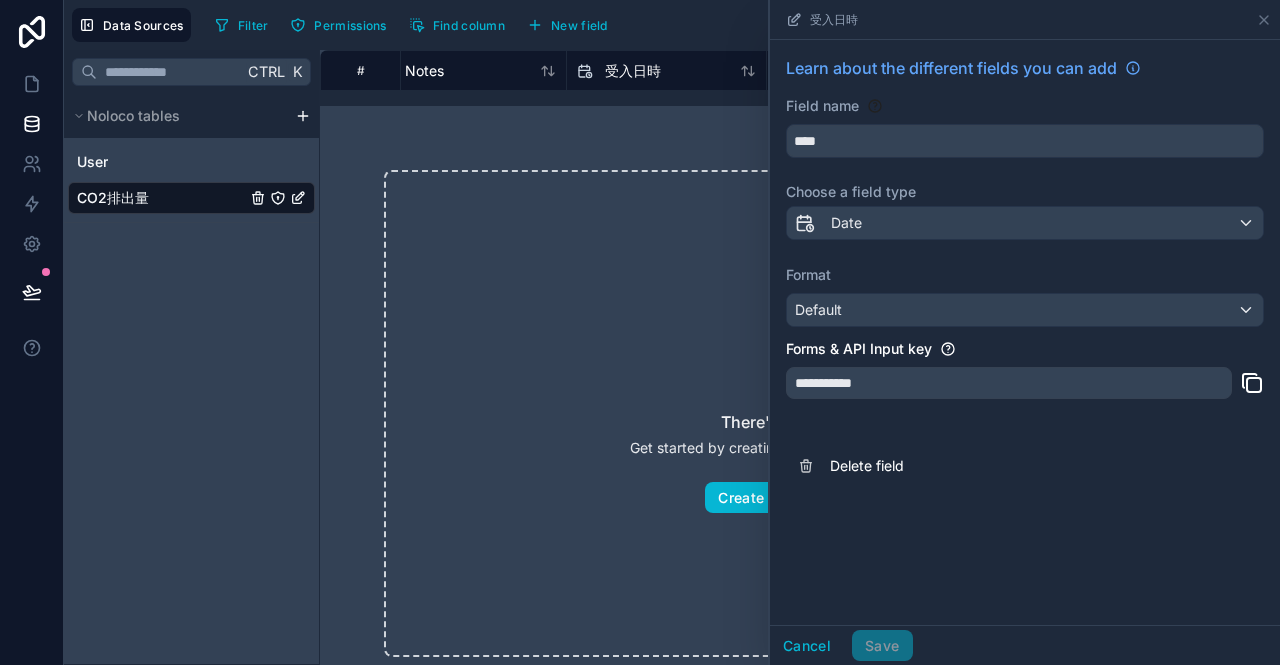 click 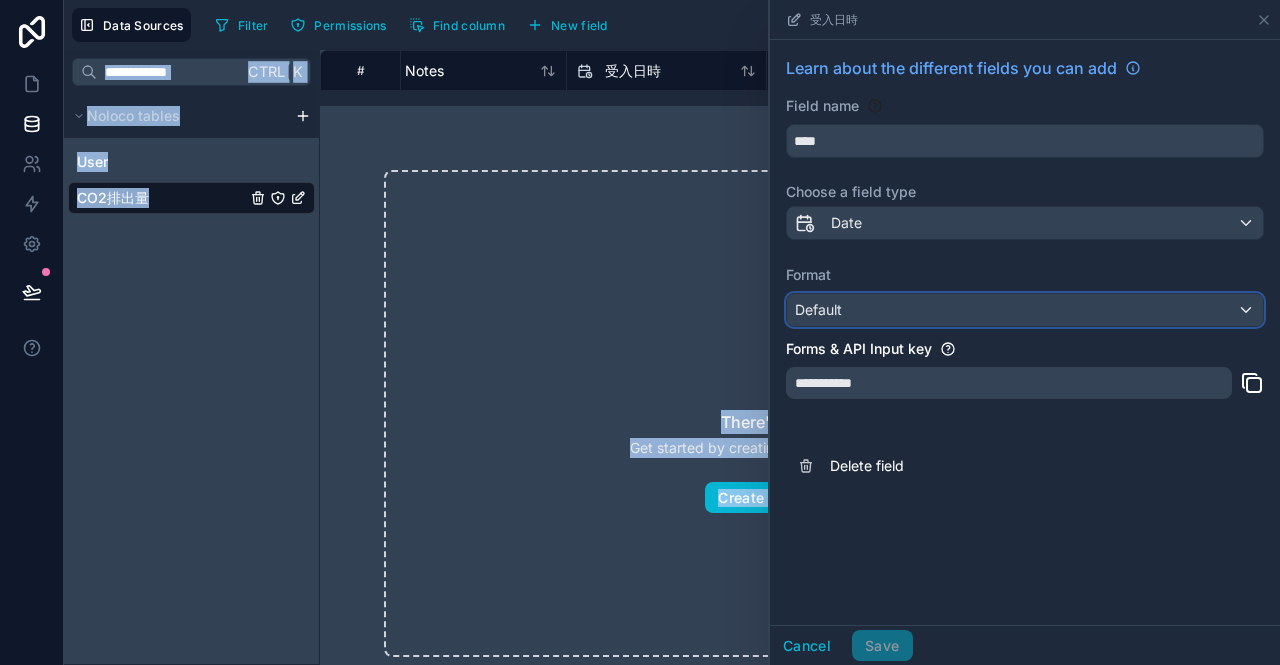 click on "Default" at bounding box center [1025, 310] 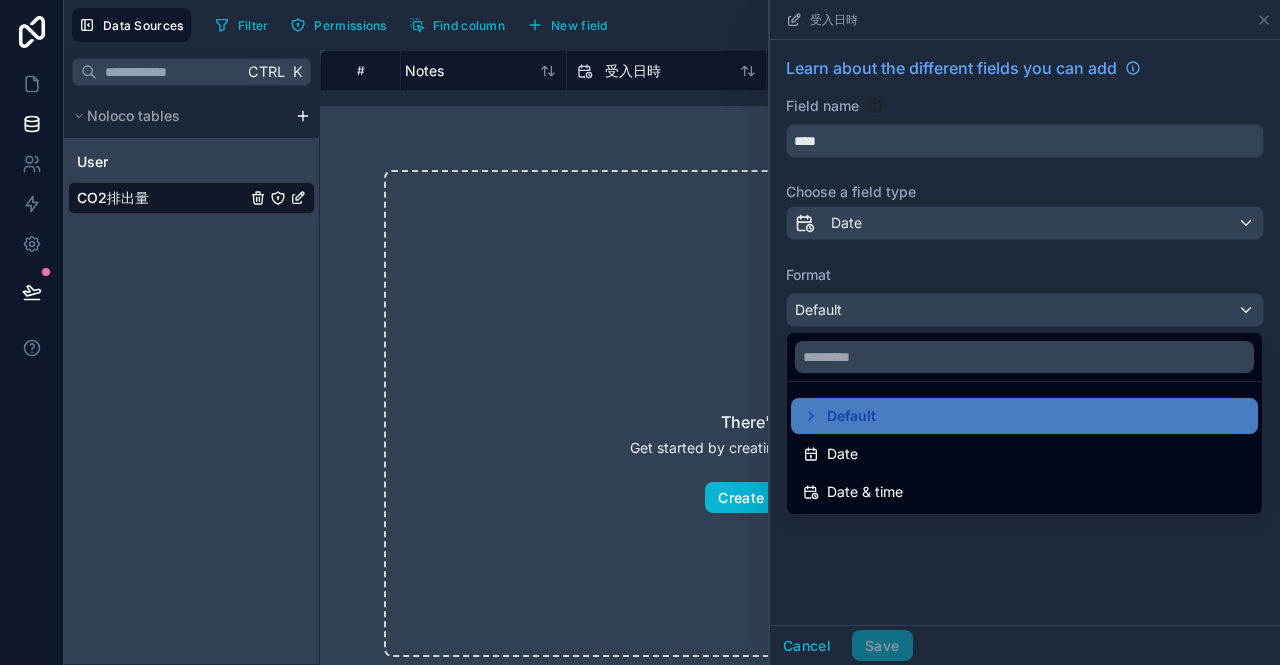 click at bounding box center (1025, 332) 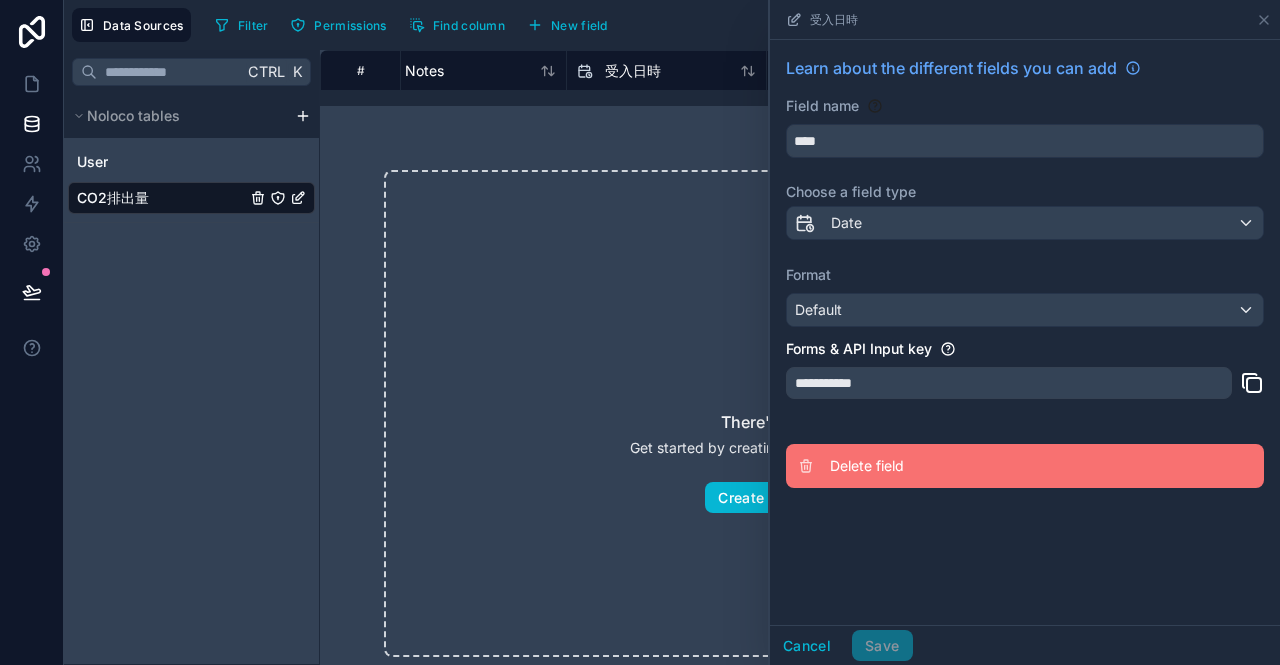 click on "Delete field" at bounding box center (974, 466) 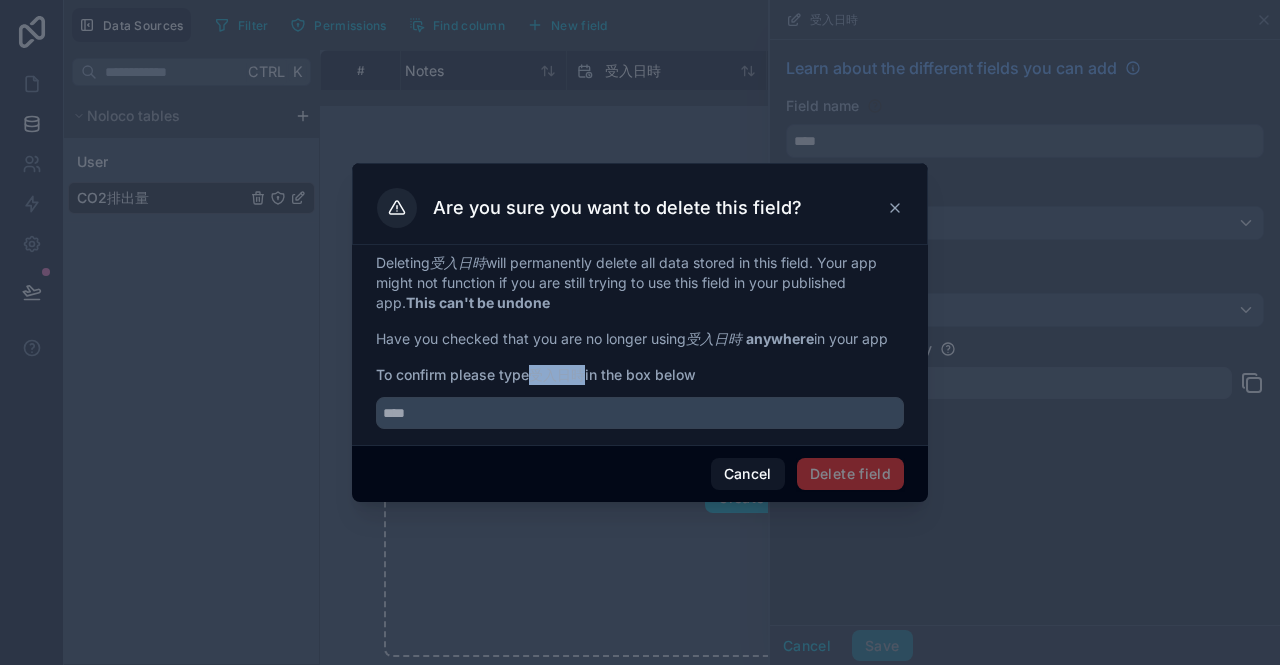 drag, startPoint x: 586, startPoint y: 375, endPoint x: 537, endPoint y: 377, distance: 49.0408 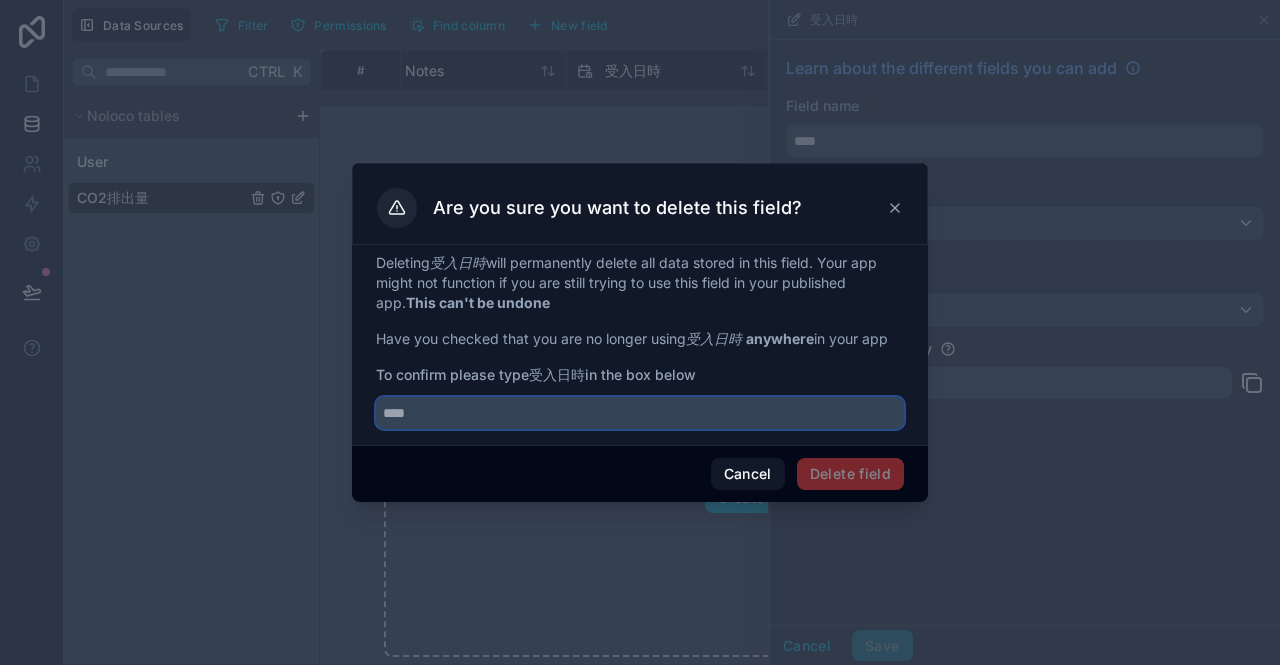 click at bounding box center (640, 413) 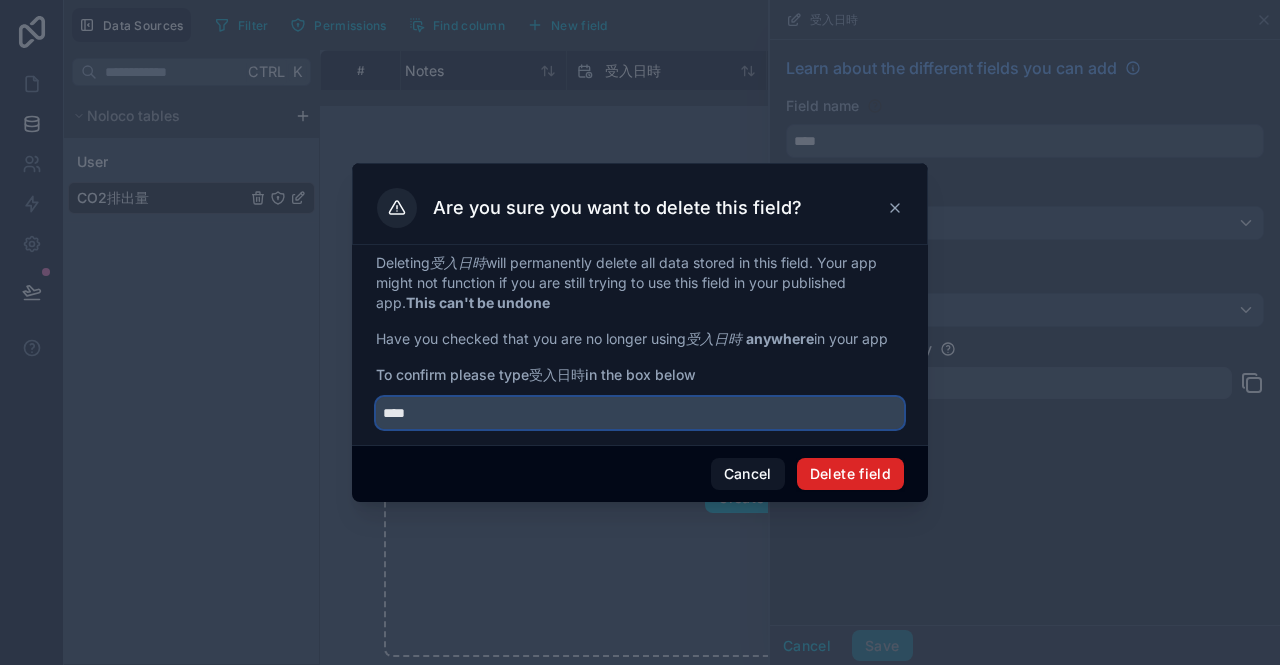 type on "****" 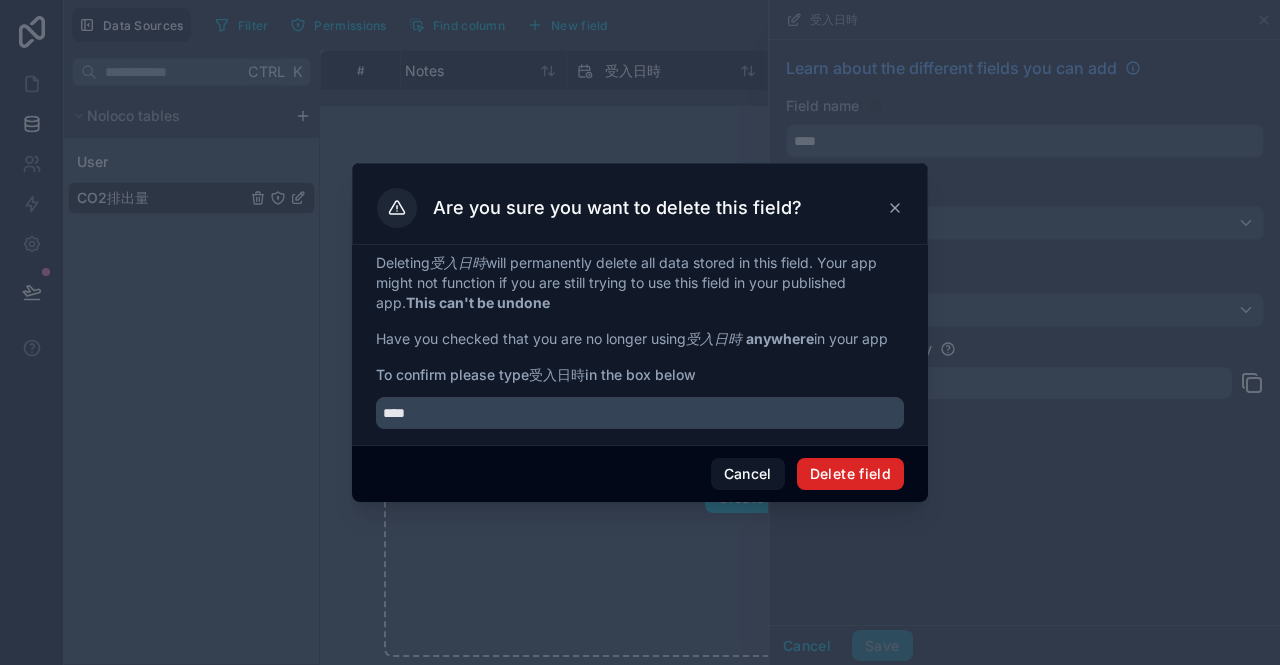 click on "Delete field" at bounding box center [850, 474] 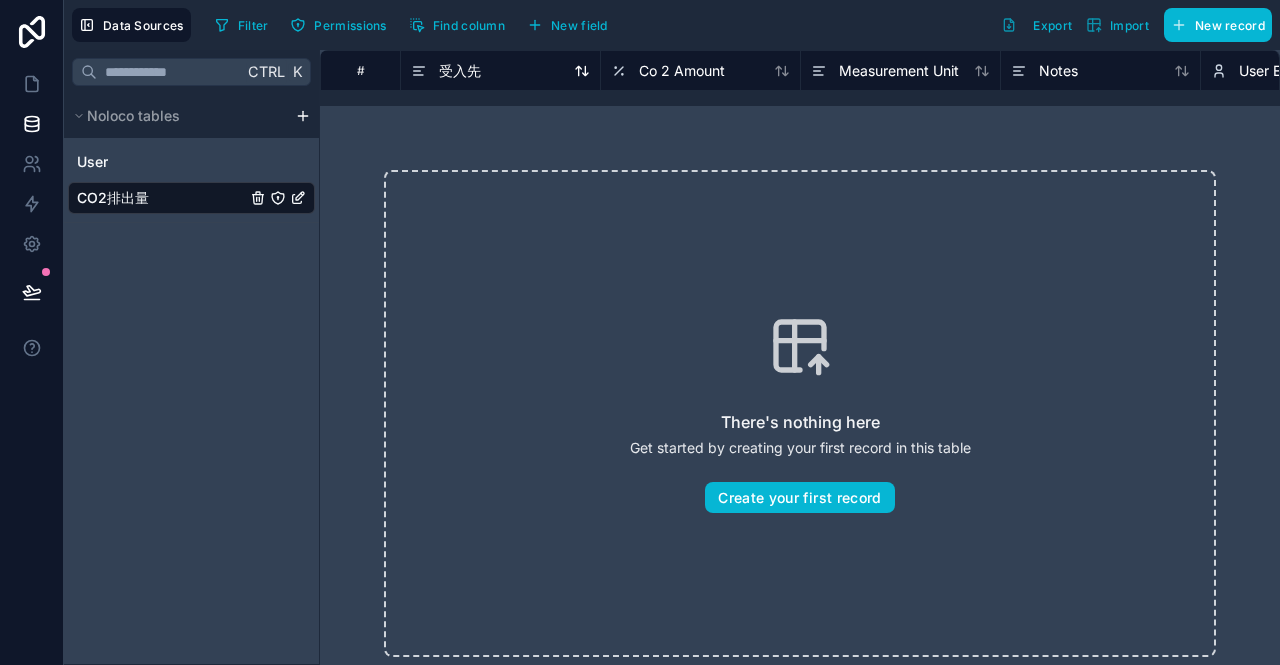 click on "受入先" at bounding box center (460, 71) 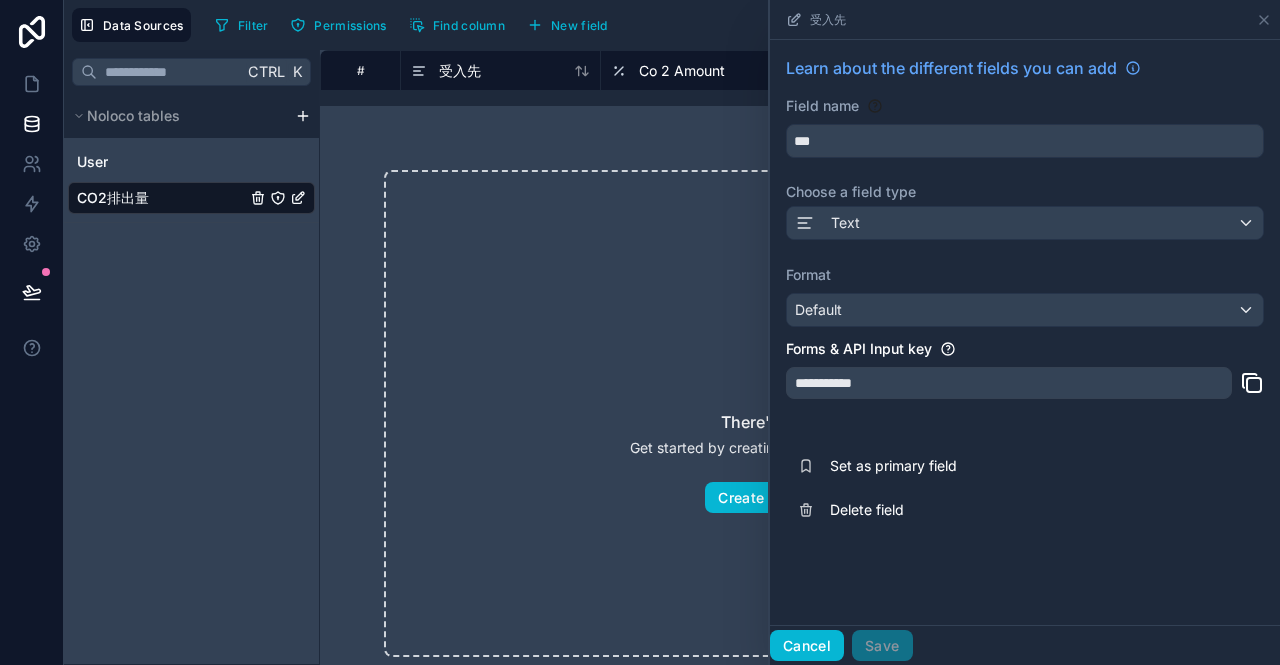 click on "Cancel" at bounding box center (807, 646) 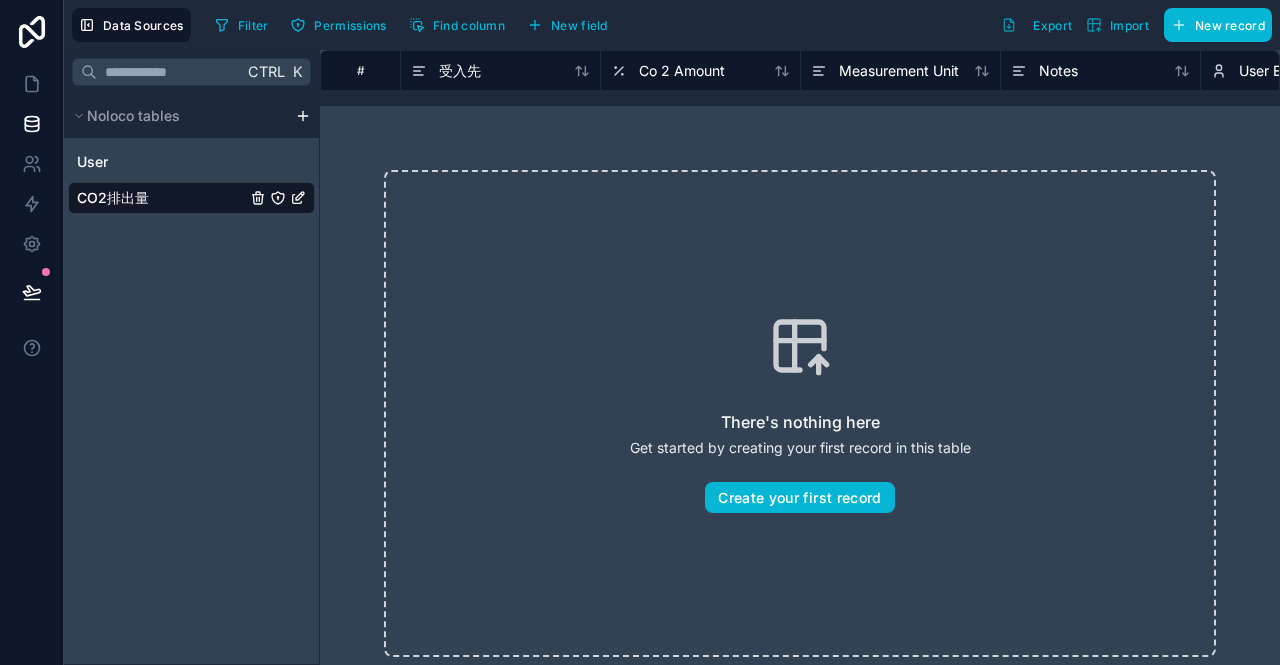 click on "There's nothing here Get started by creating your first record in this table Create your first record" at bounding box center [800, 413] 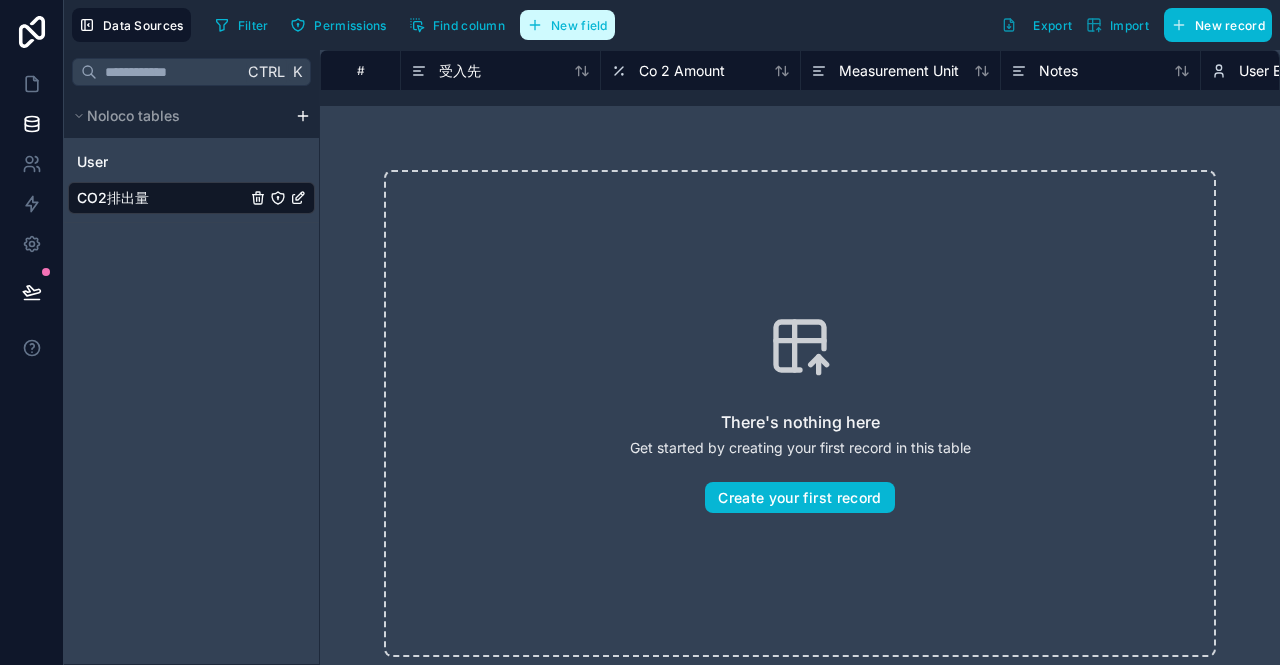 click on "New field" at bounding box center [567, 25] 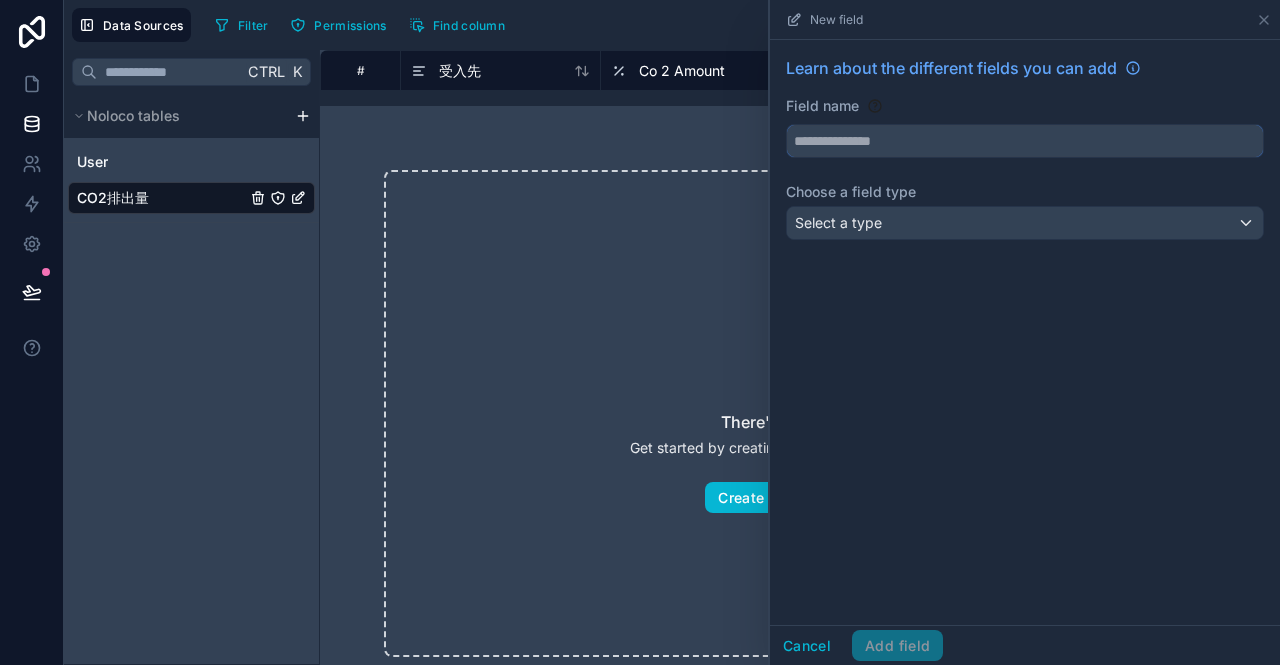 click at bounding box center (1025, 141) 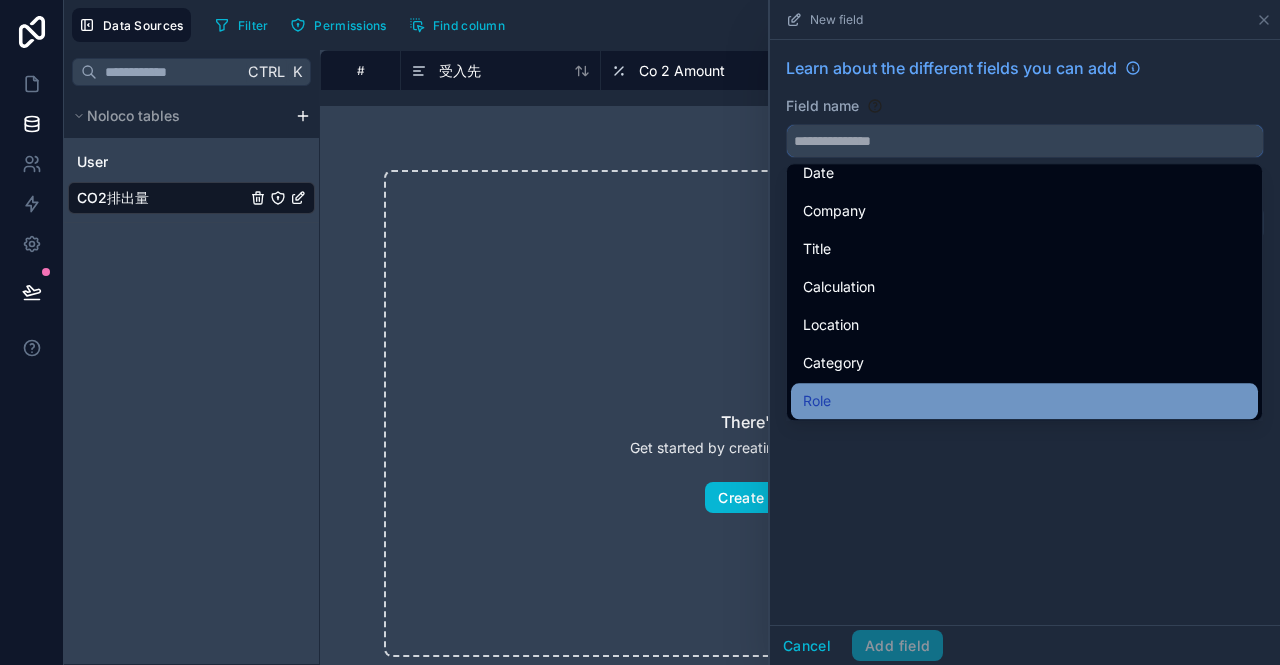 scroll, scrollTop: 500, scrollLeft: 0, axis: vertical 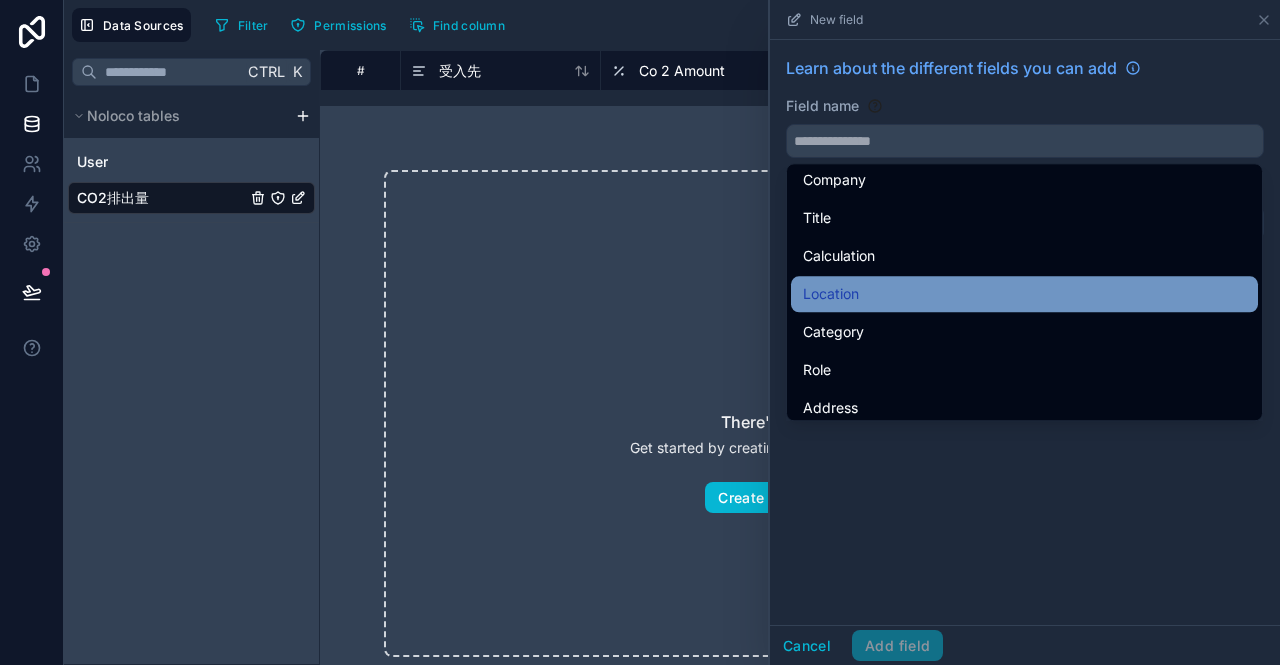 click on "Location" at bounding box center [1024, 294] 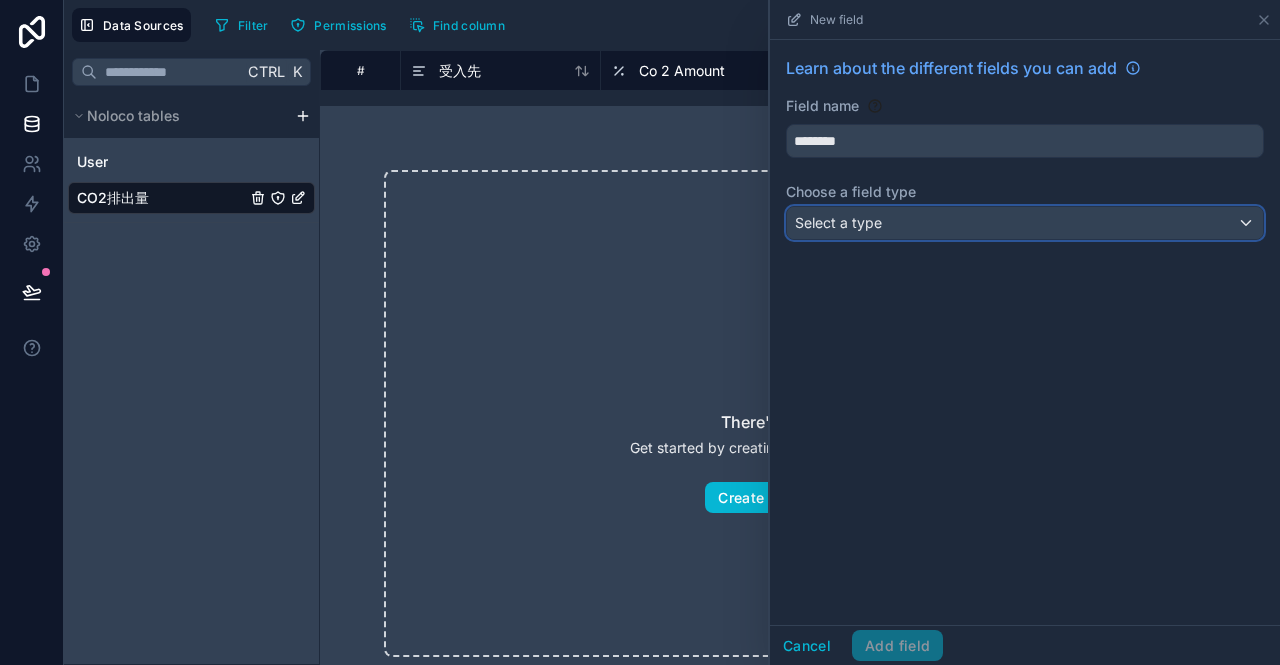 click on "Select a type" at bounding box center (1025, 223) 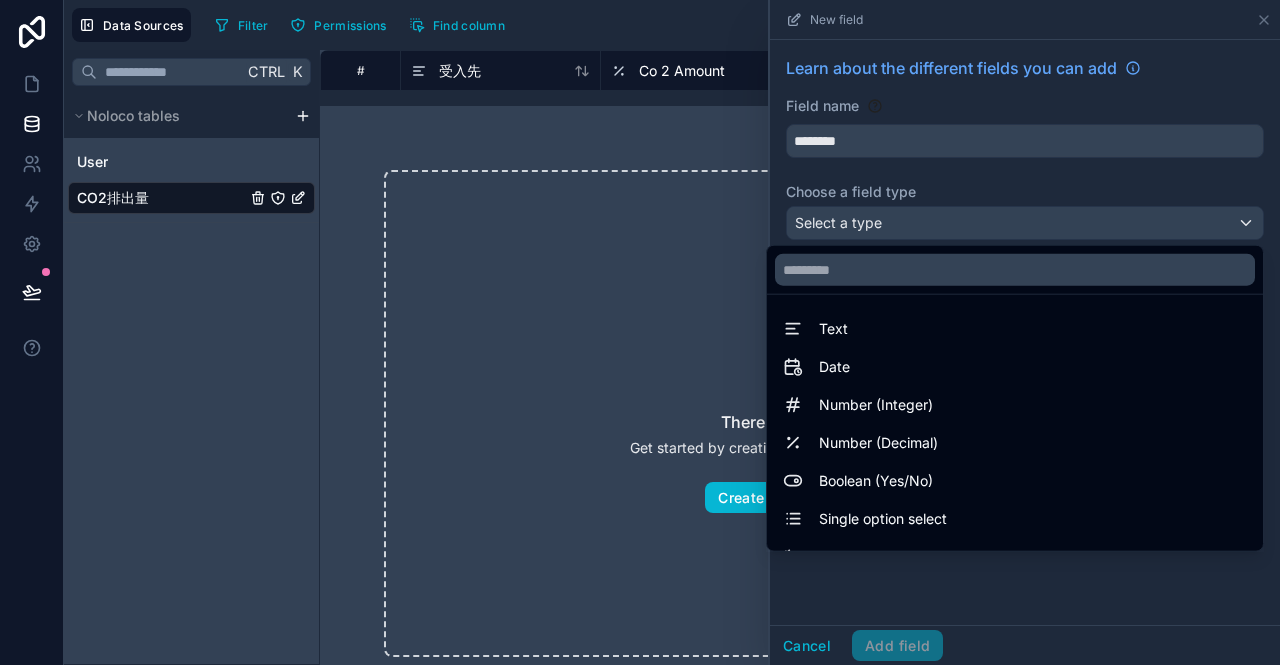 click at bounding box center [1025, 332] 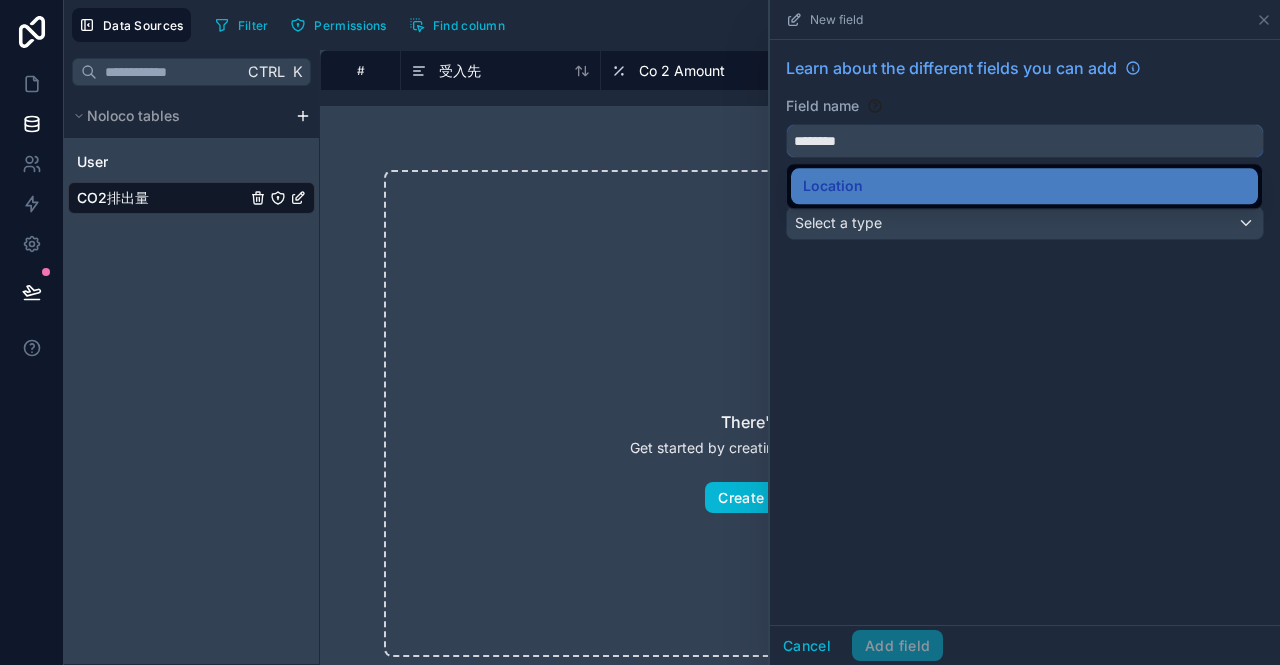 click on "********" at bounding box center [1025, 141] 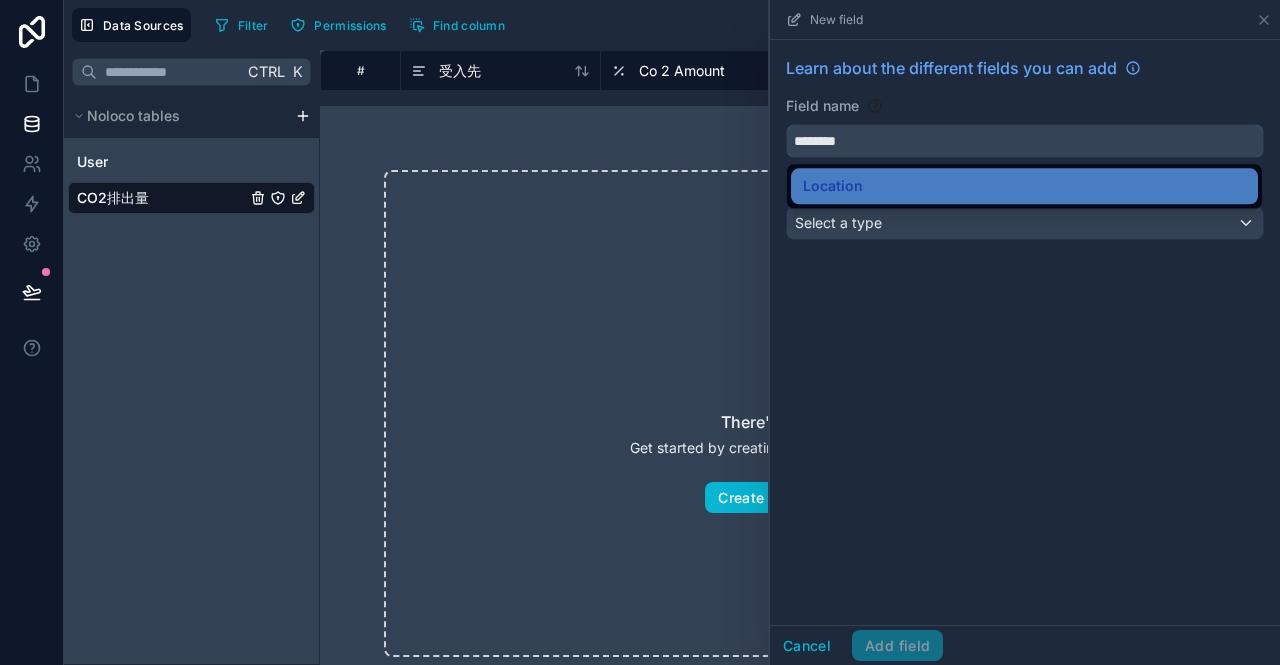 drag, startPoint x: 874, startPoint y: 143, endPoint x: 756, endPoint y: 137, distance: 118.15244 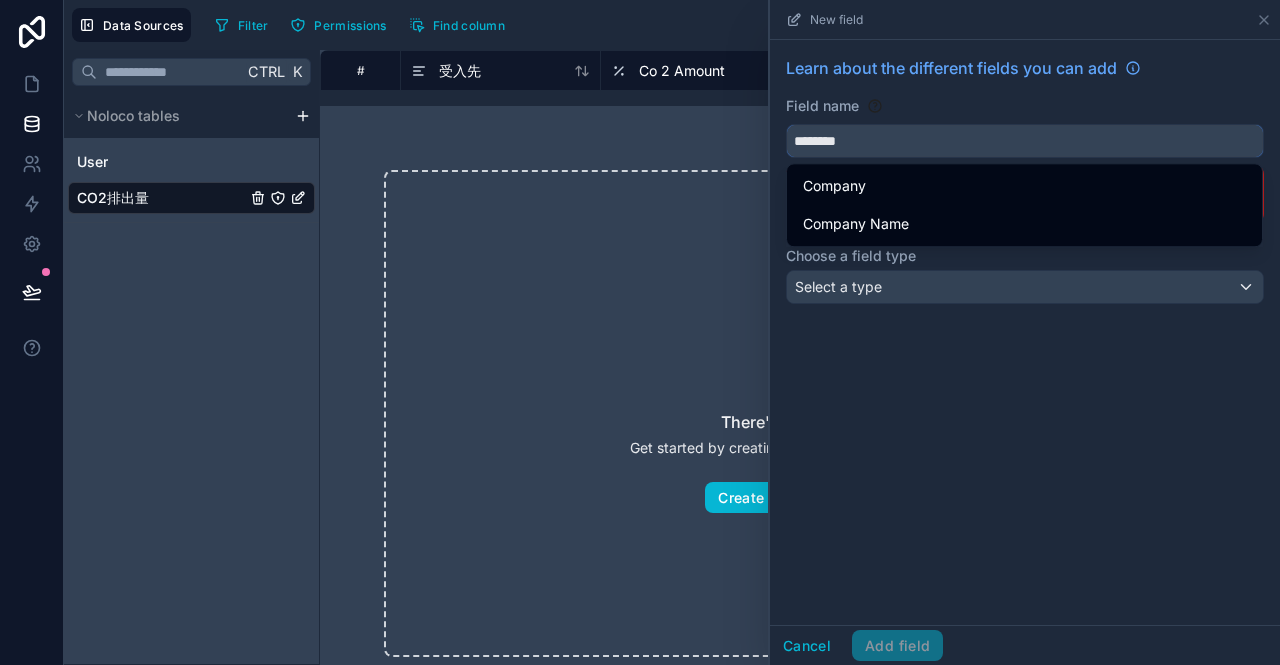 click on "*******" at bounding box center (1025, 141) 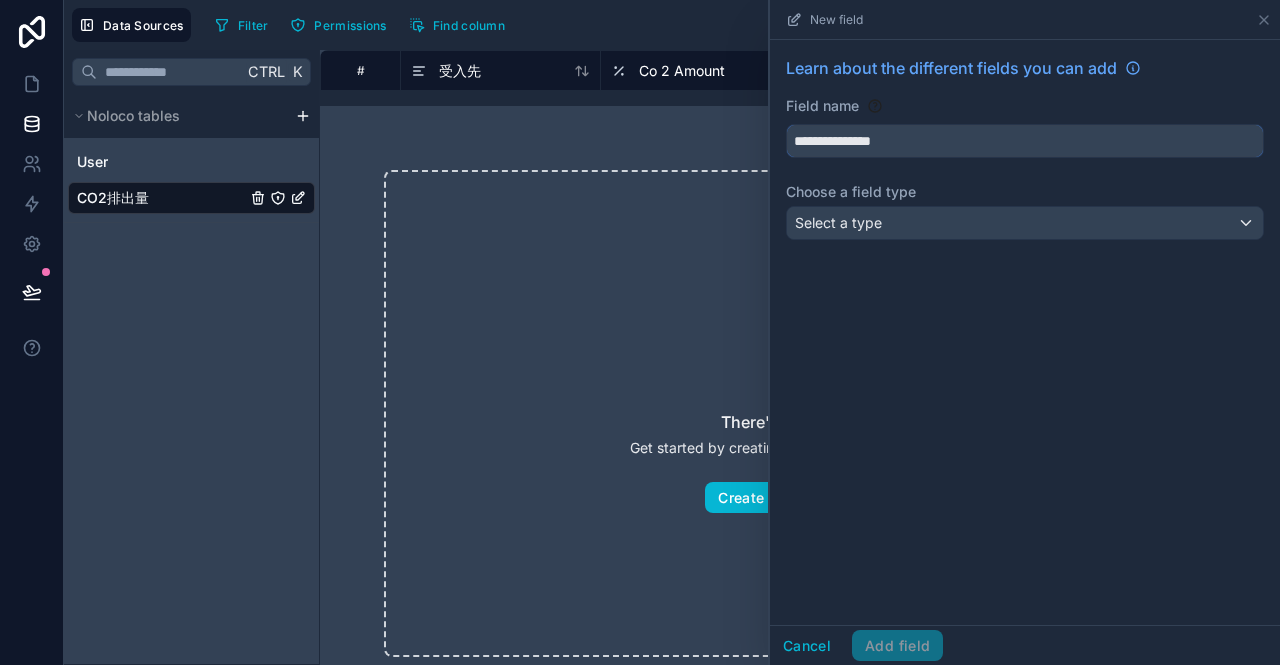 type on "**********" 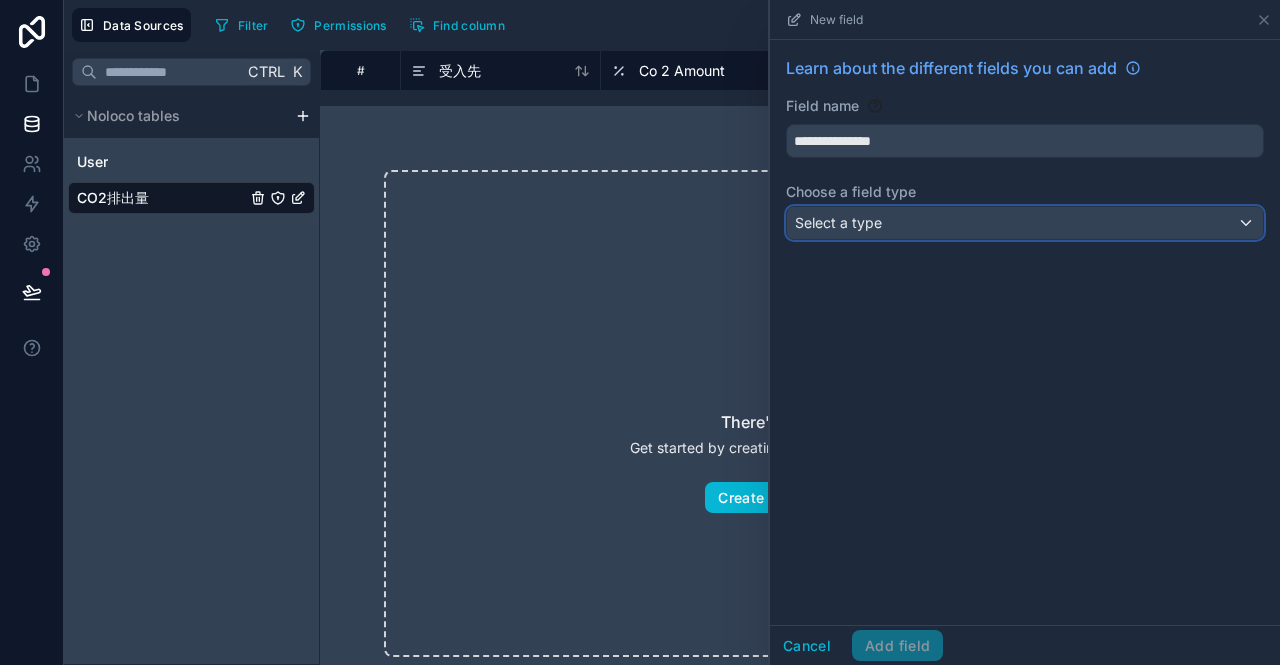 click on "Select a type" at bounding box center [838, 222] 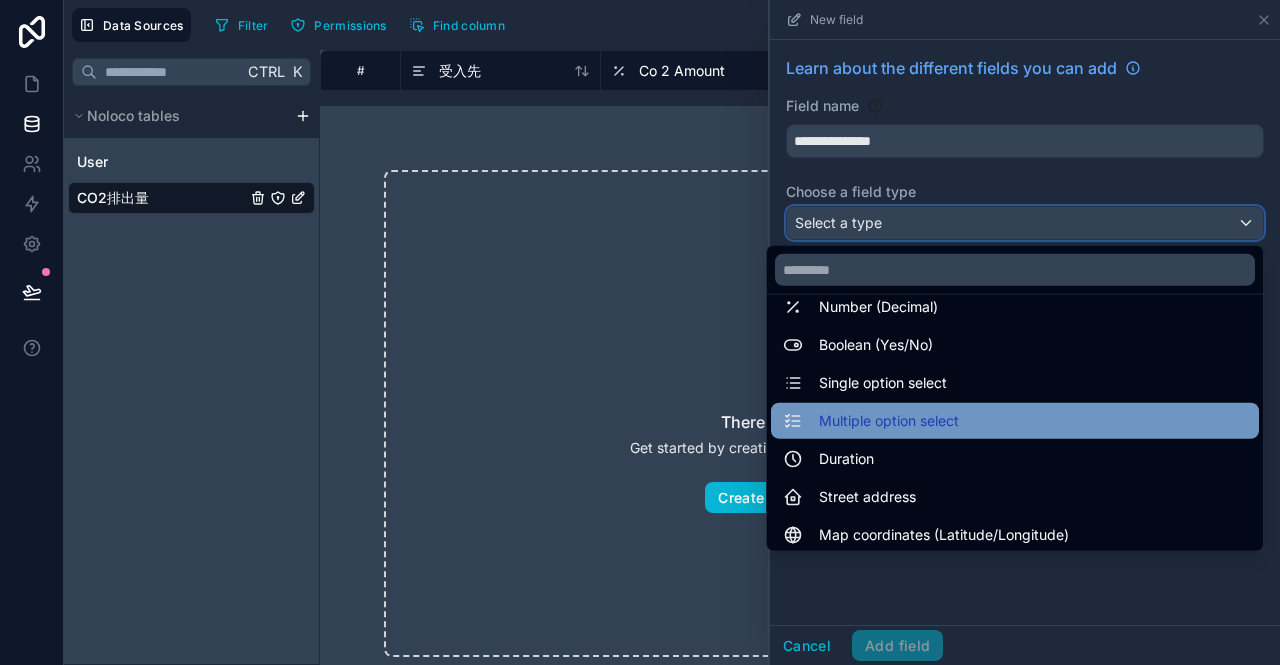 scroll, scrollTop: 200, scrollLeft: 0, axis: vertical 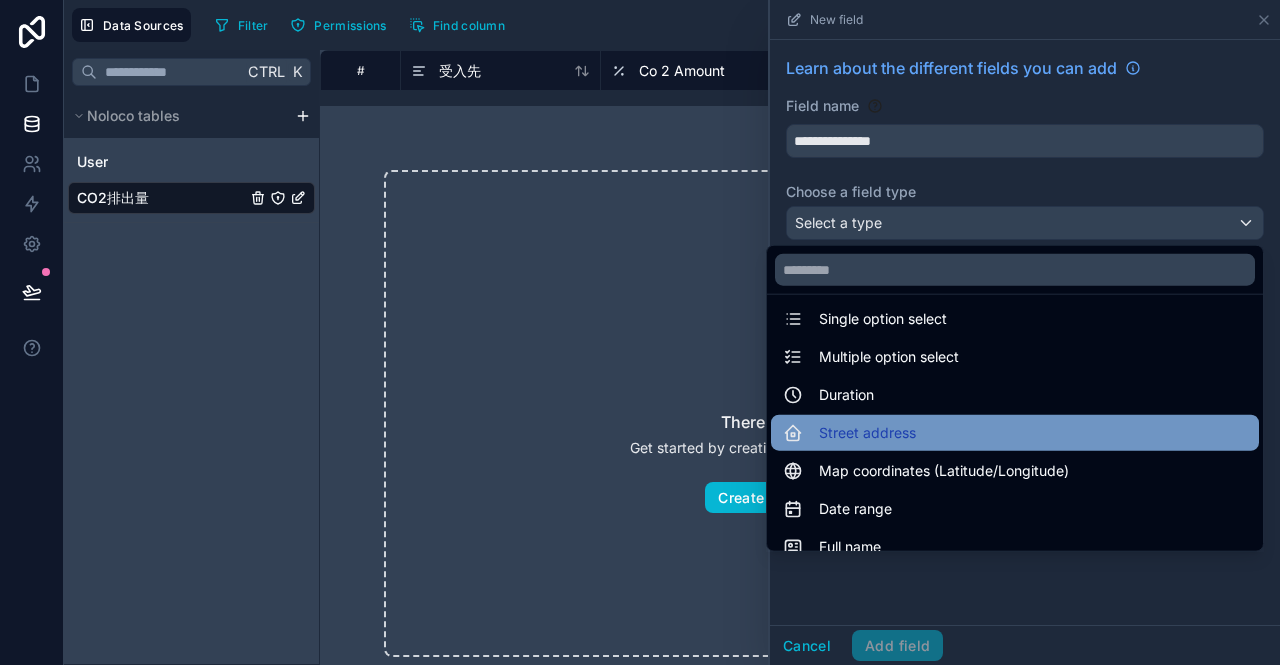 click on "Street address" at bounding box center (1015, 433) 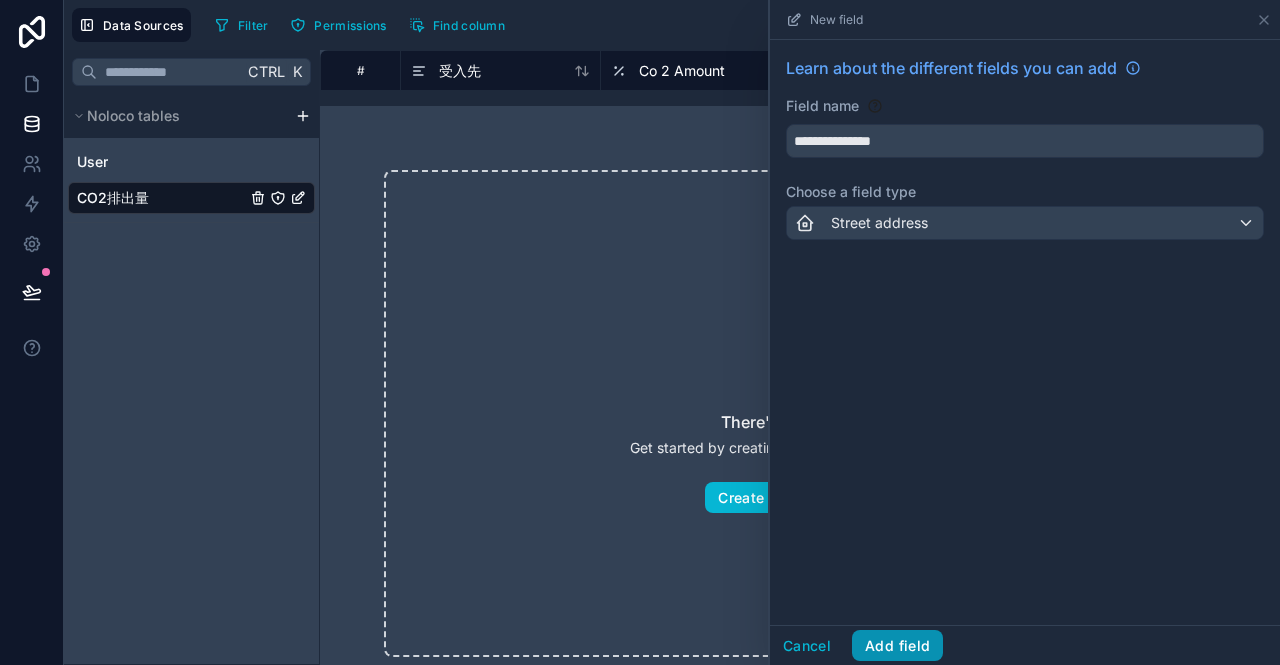 click on "Add field" at bounding box center (897, 646) 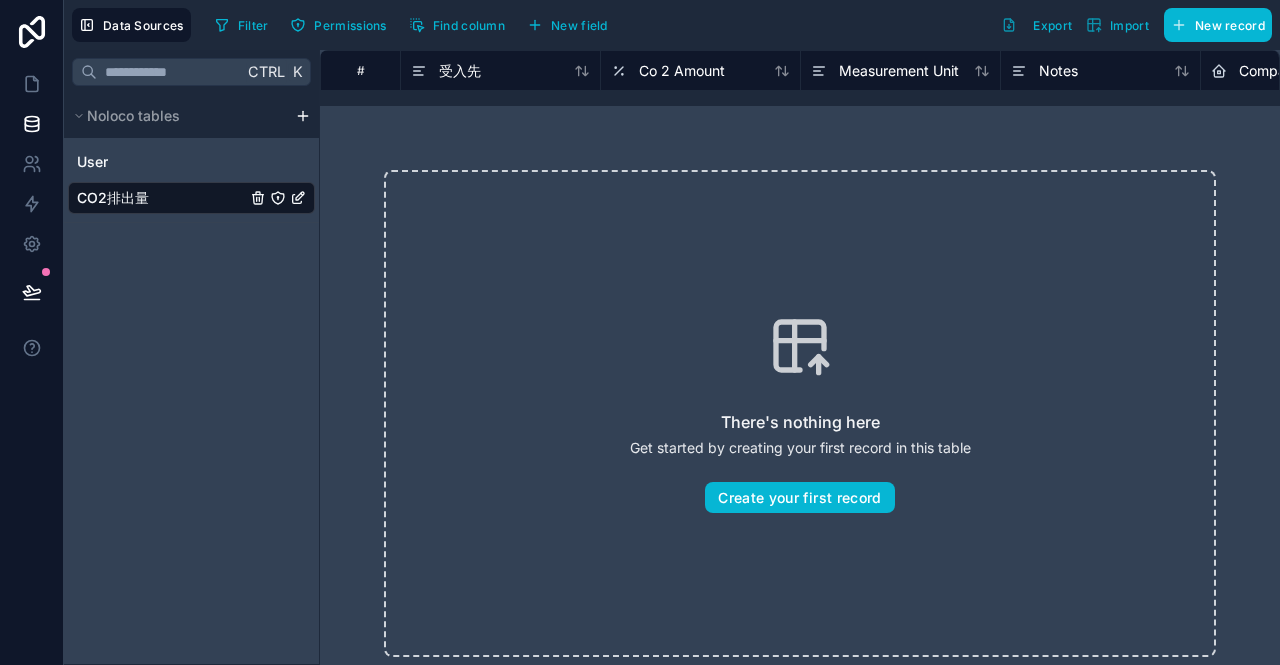 scroll, scrollTop: 0, scrollLeft: 122, axis: horizontal 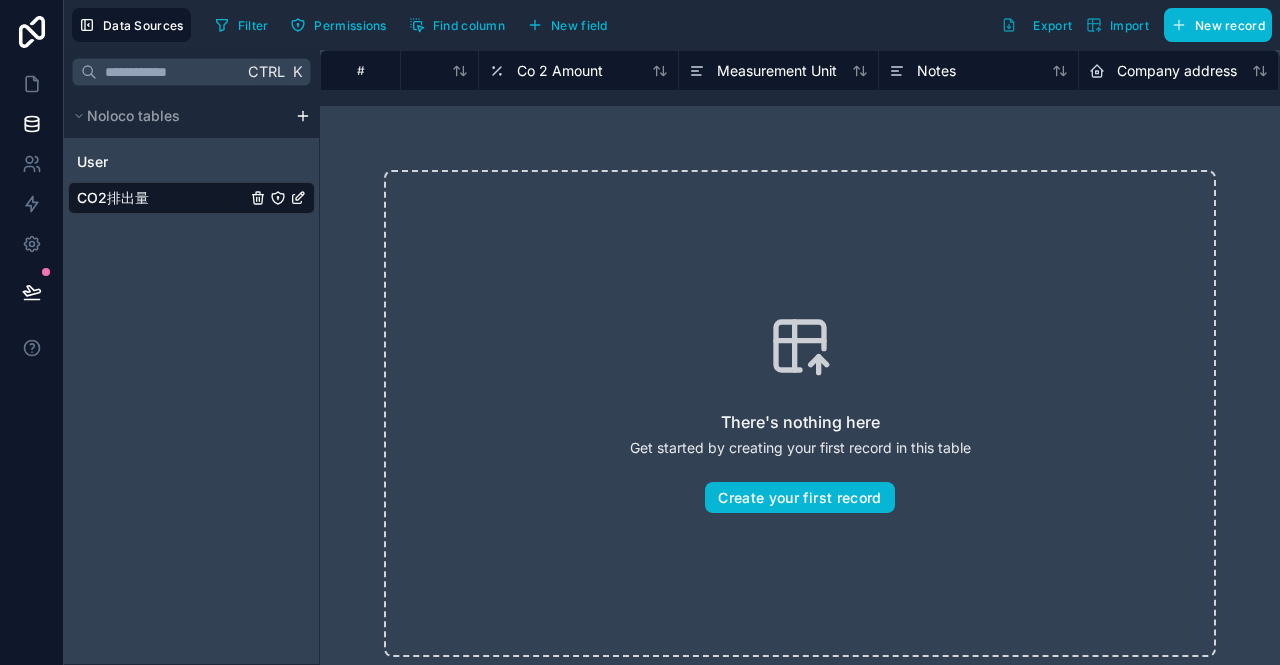 drag, startPoint x: 1248, startPoint y: 71, endPoint x: 1121, endPoint y: 83, distance: 127.56567 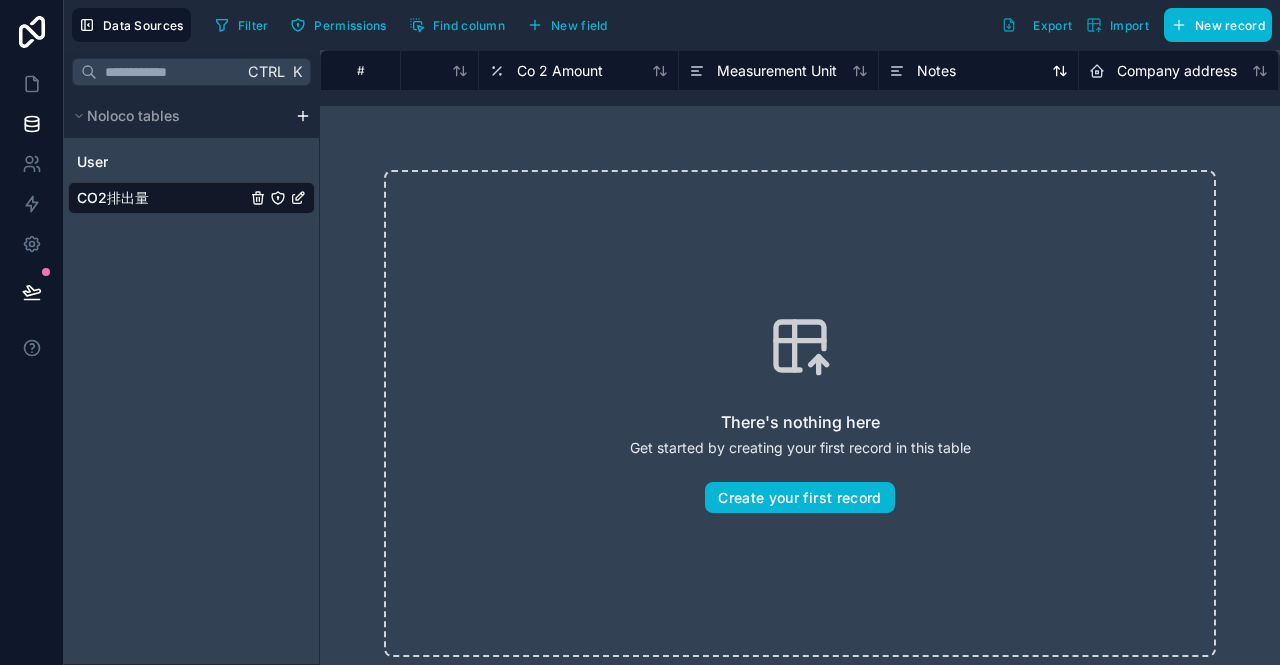 drag, startPoint x: 1126, startPoint y: 65, endPoint x: 1056, endPoint y: 65, distance: 70 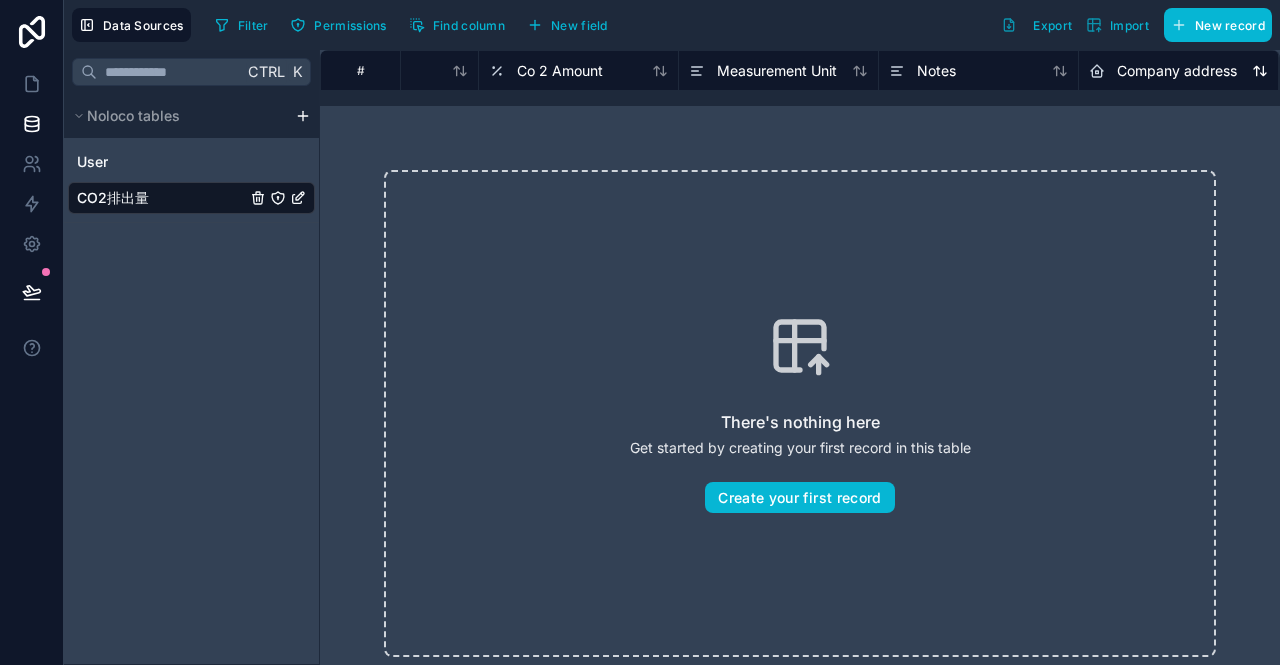 click on "Company address" at bounding box center (1177, 71) 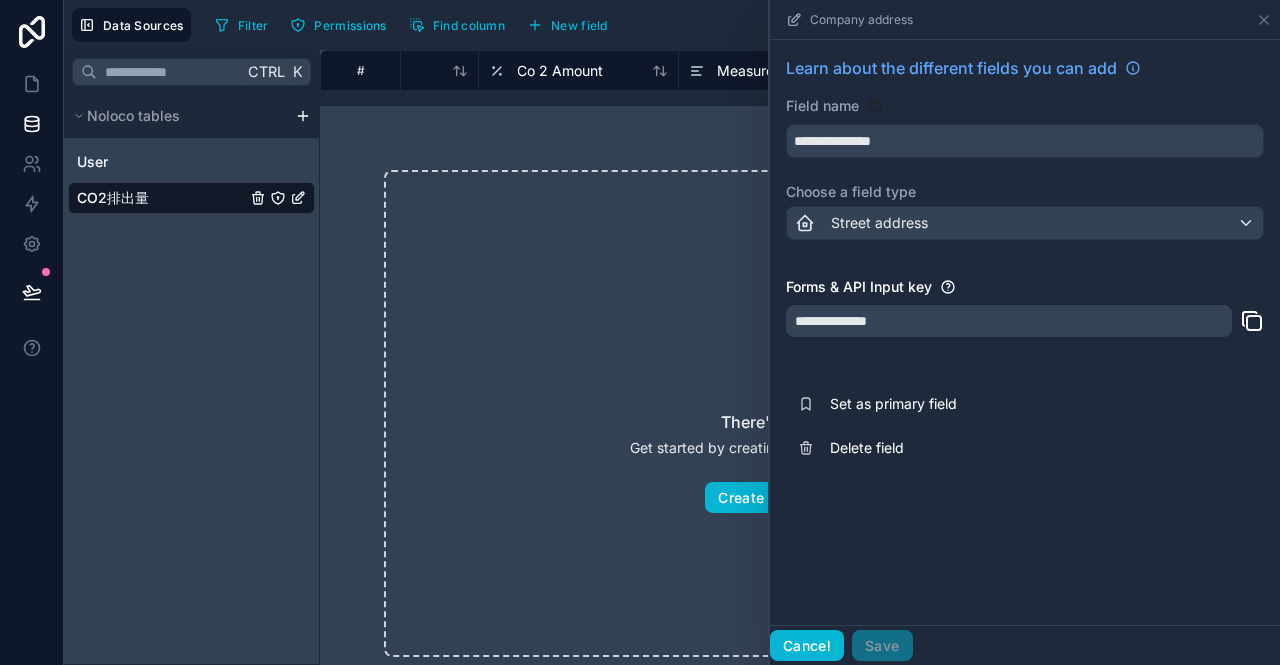 click on "Cancel" at bounding box center [807, 646] 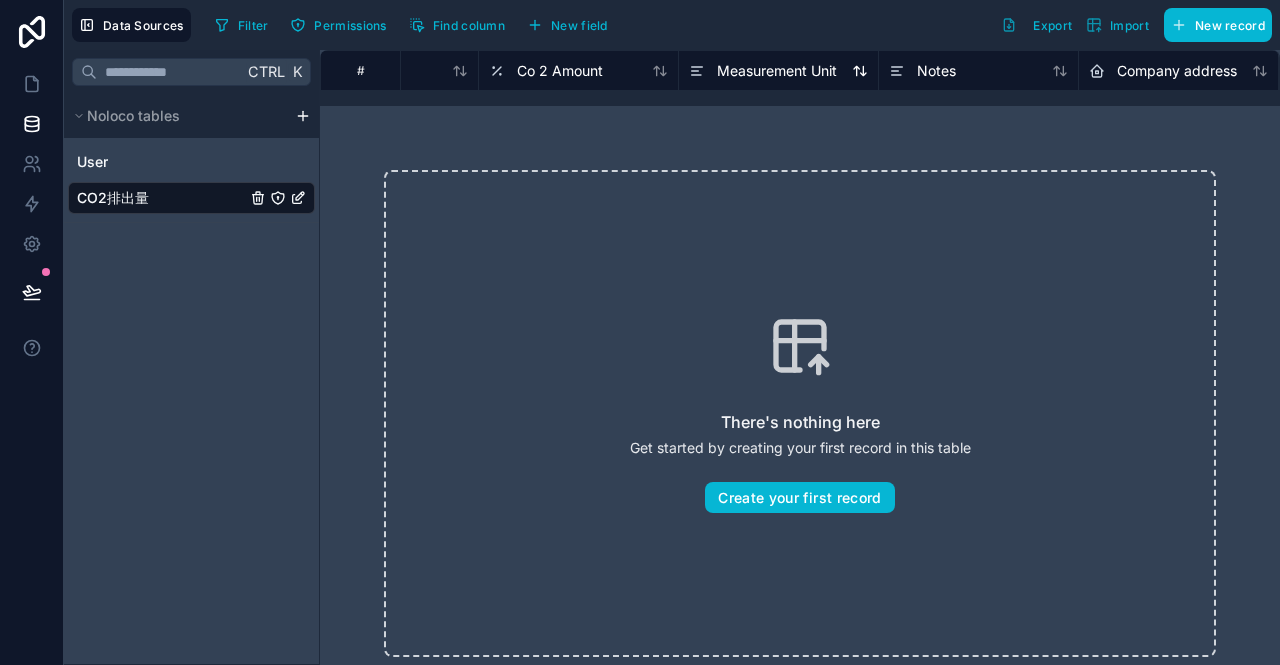 drag, startPoint x: 1081, startPoint y: 70, endPoint x: 864, endPoint y: 66, distance: 217.03687 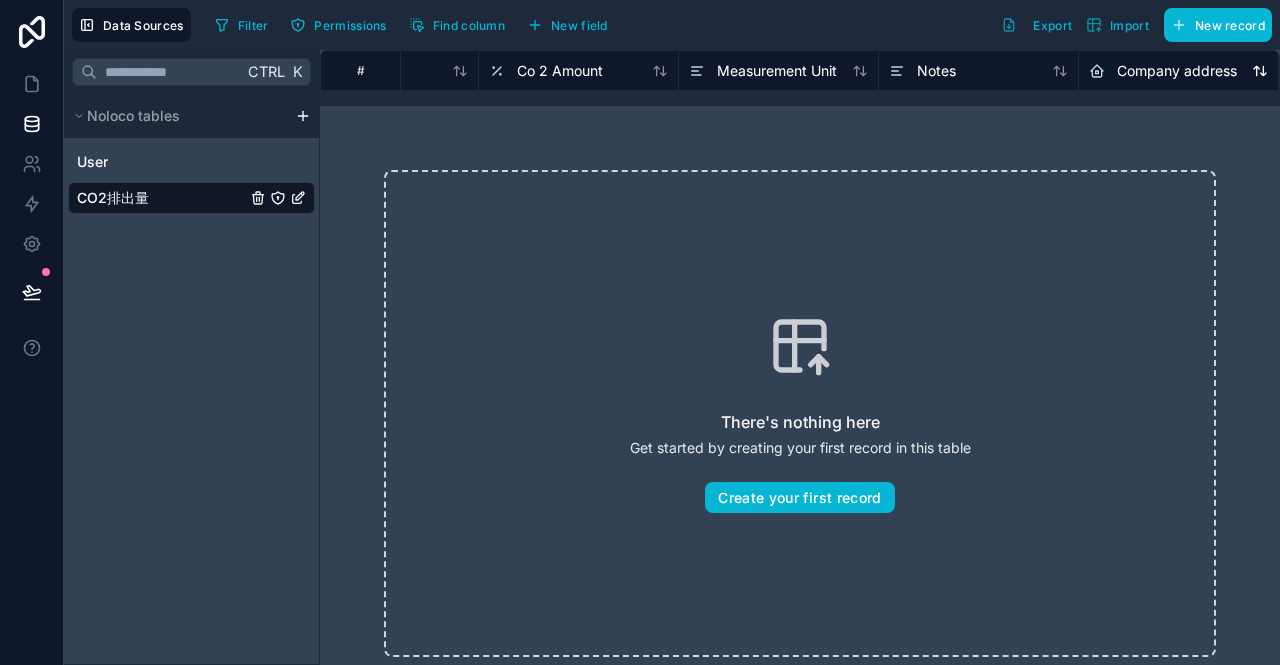 click 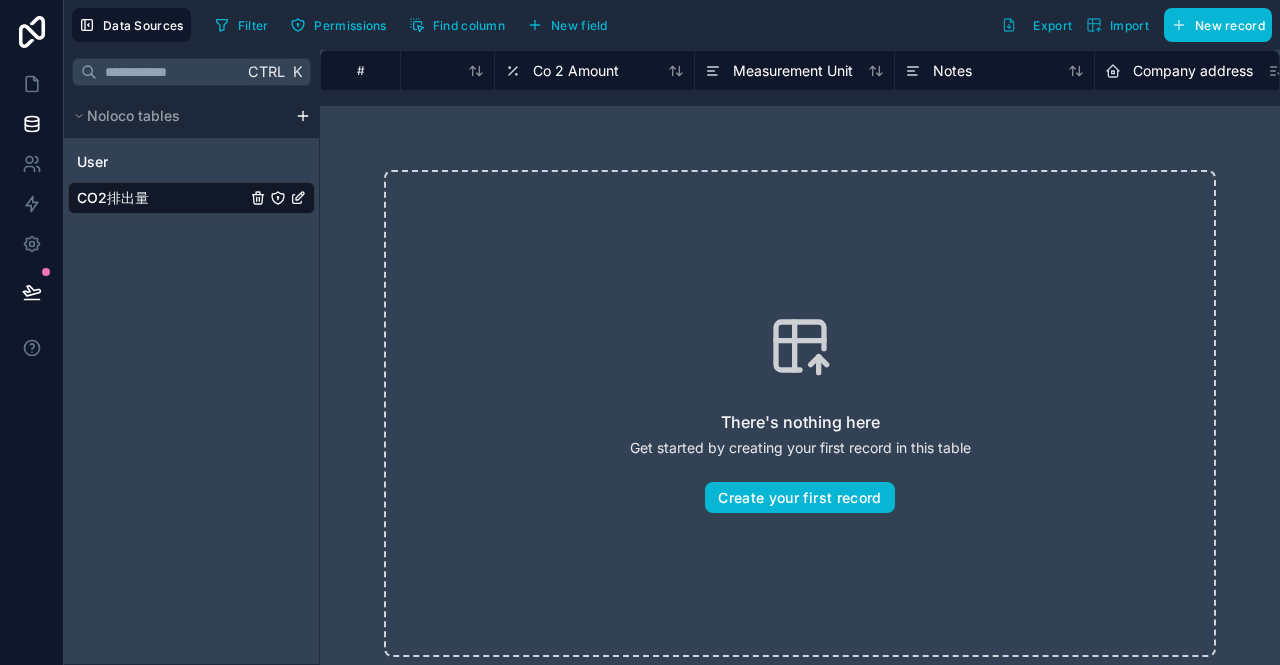 scroll, scrollTop: 0, scrollLeft: 187, axis: horizontal 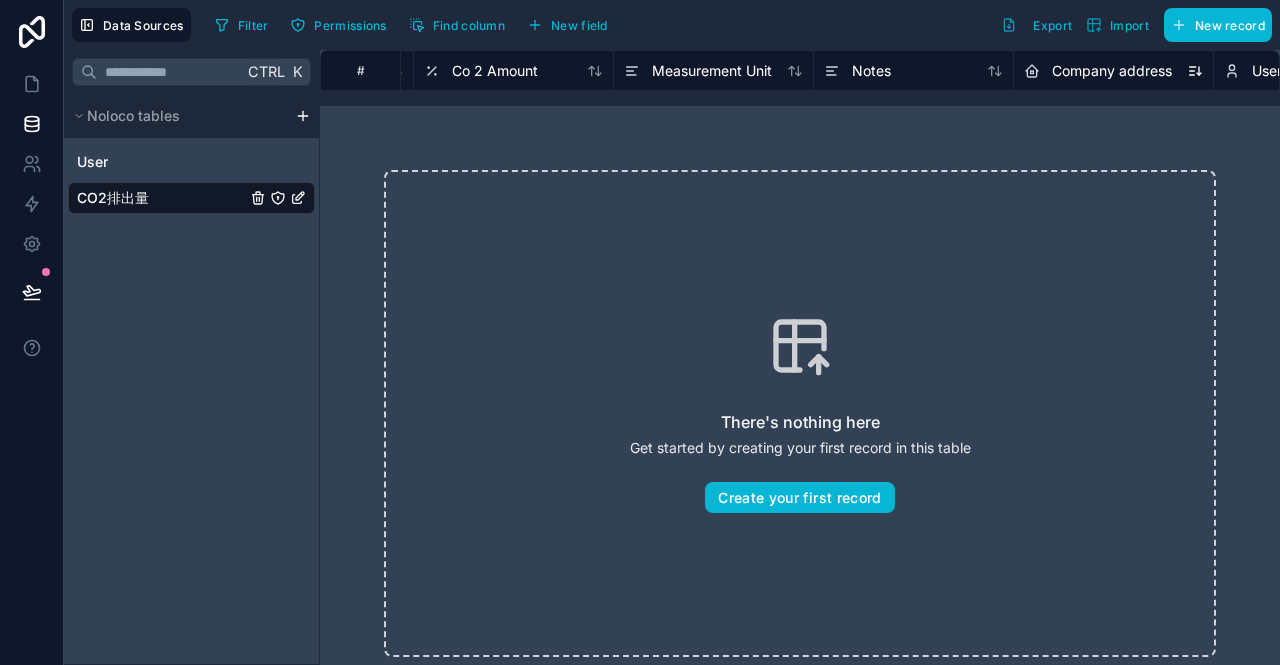 click 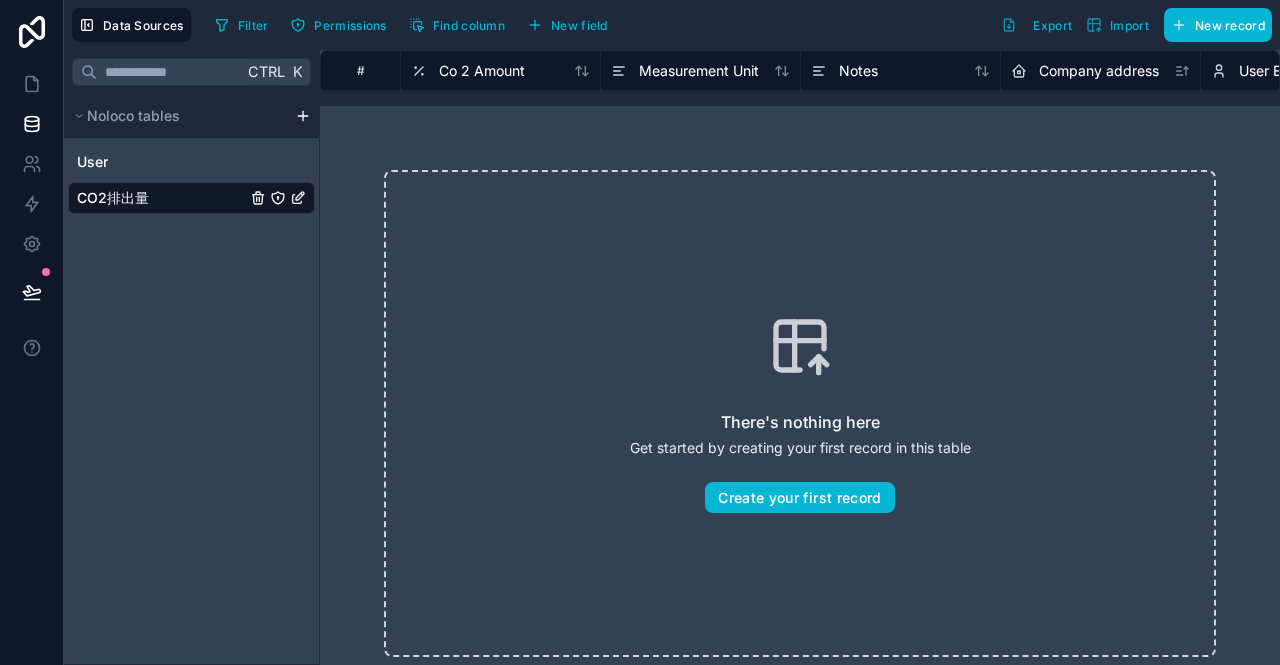 scroll, scrollTop: 0, scrollLeft: 0, axis: both 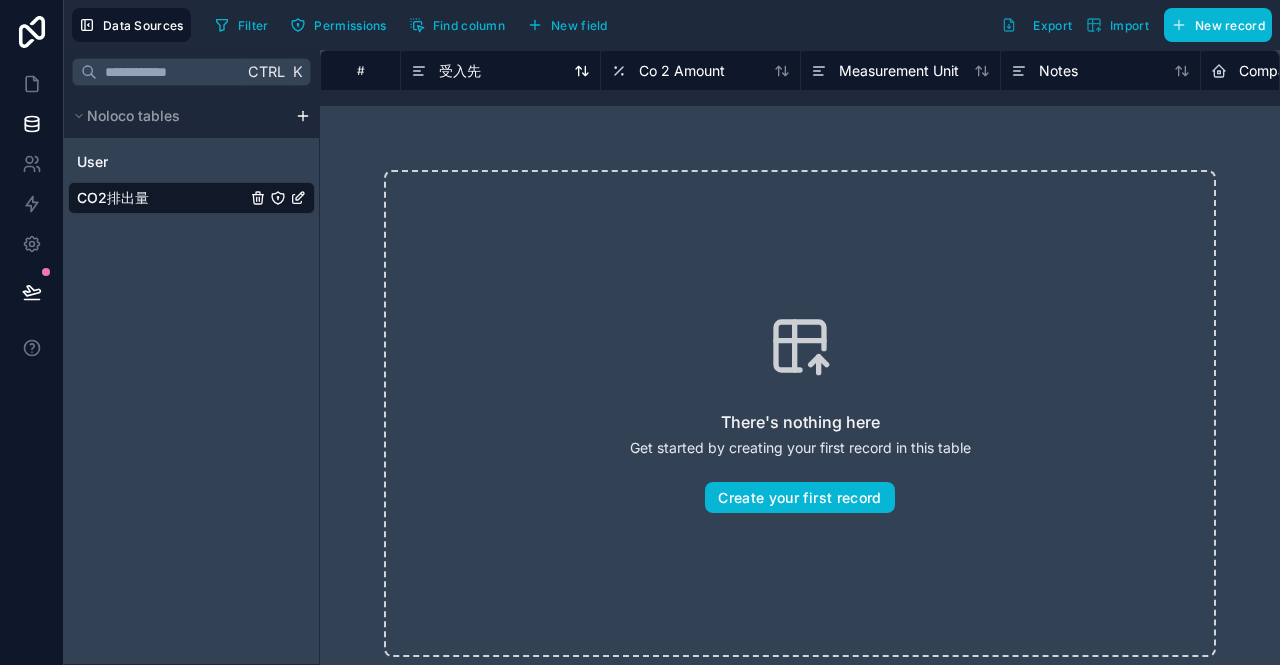 drag, startPoint x: 732, startPoint y: 69, endPoint x: 588, endPoint y: 71, distance: 144.01389 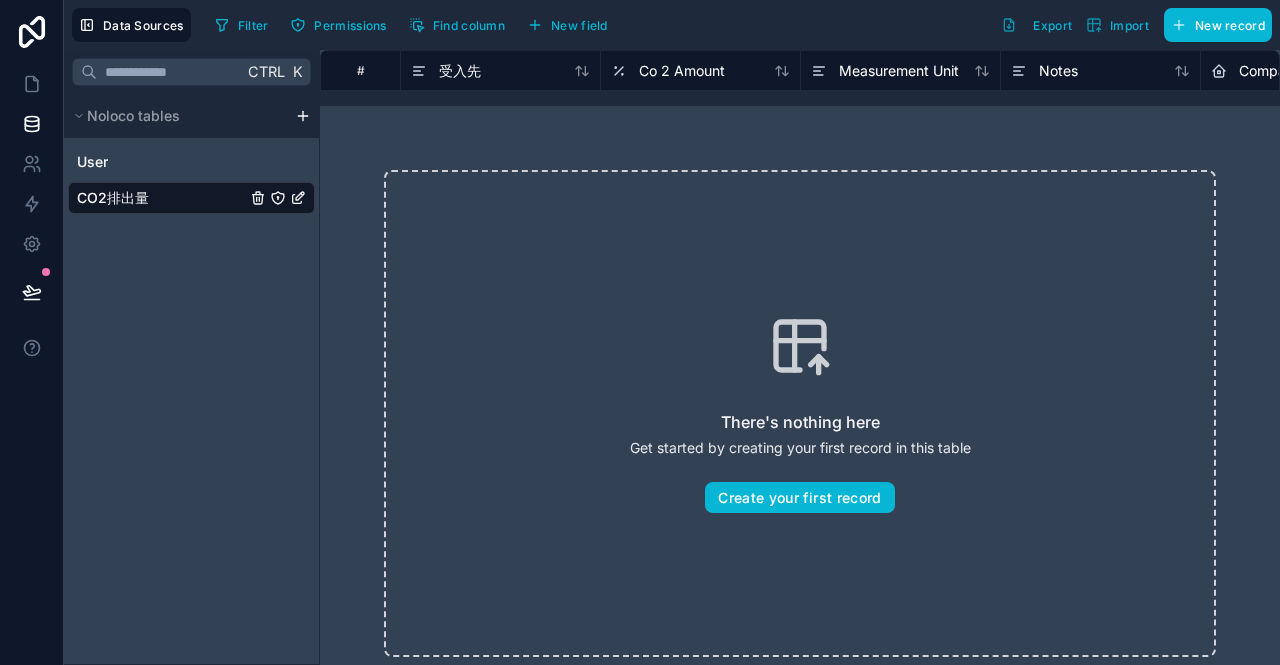 drag, startPoint x: 809, startPoint y: 68, endPoint x: 609, endPoint y: 65, distance: 200.02249 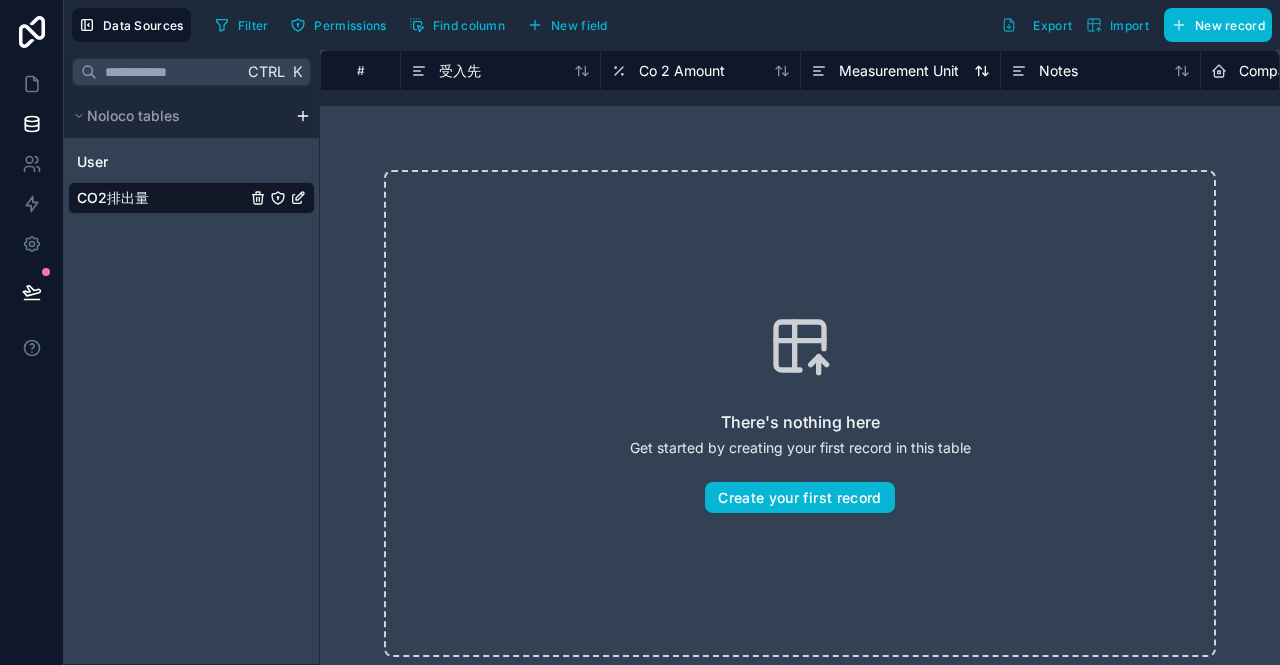drag, startPoint x: 706, startPoint y: 69, endPoint x: 911, endPoint y: 80, distance: 205.2949 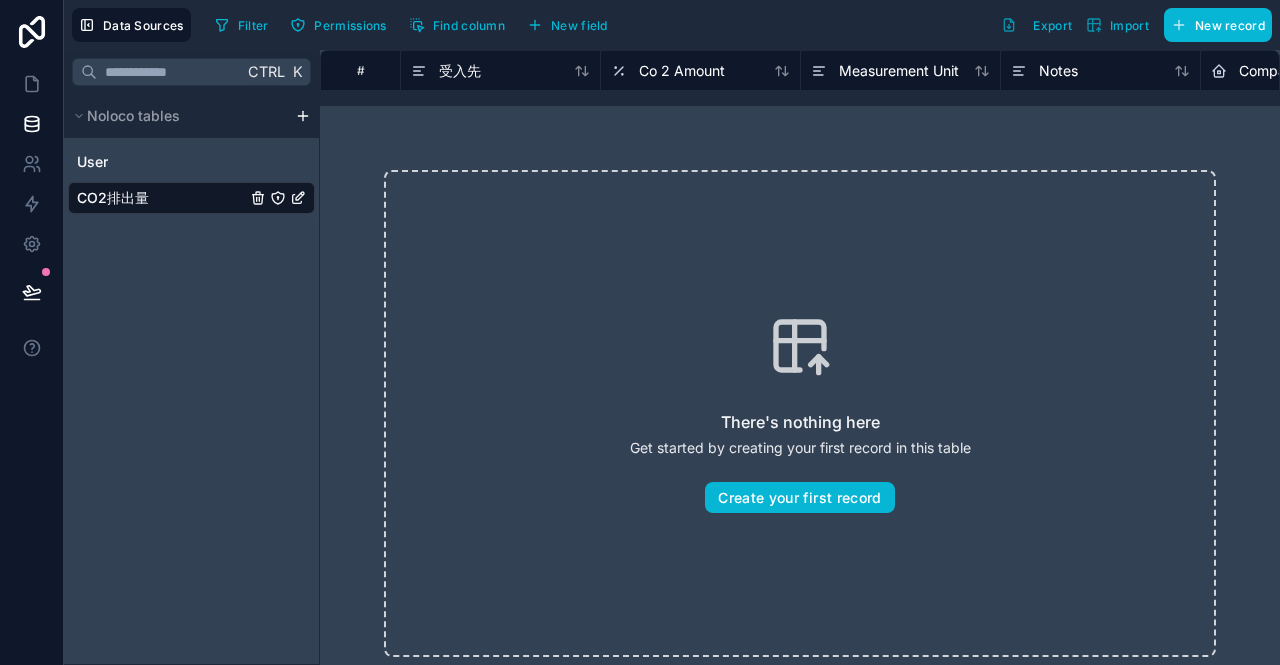 drag, startPoint x: 808, startPoint y: 63, endPoint x: 593, endPoint y: 67, distance: 215.0372 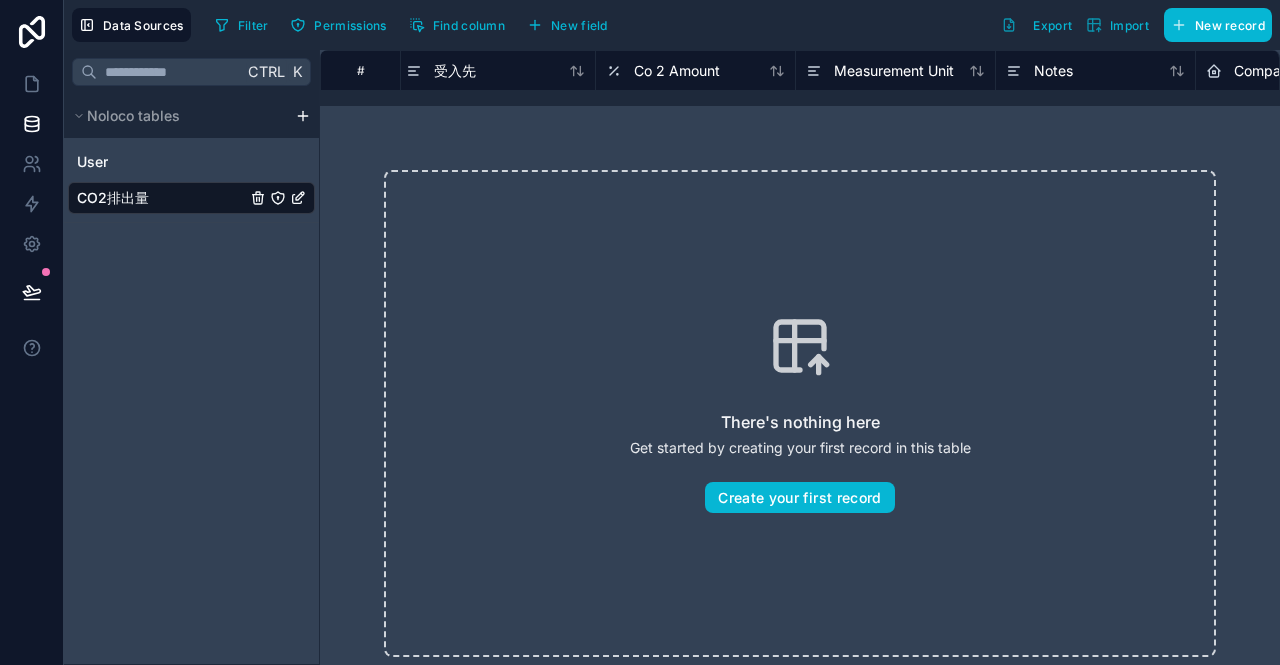 scroll, scrollTop: 0, scrollLeft: 0, axis: both 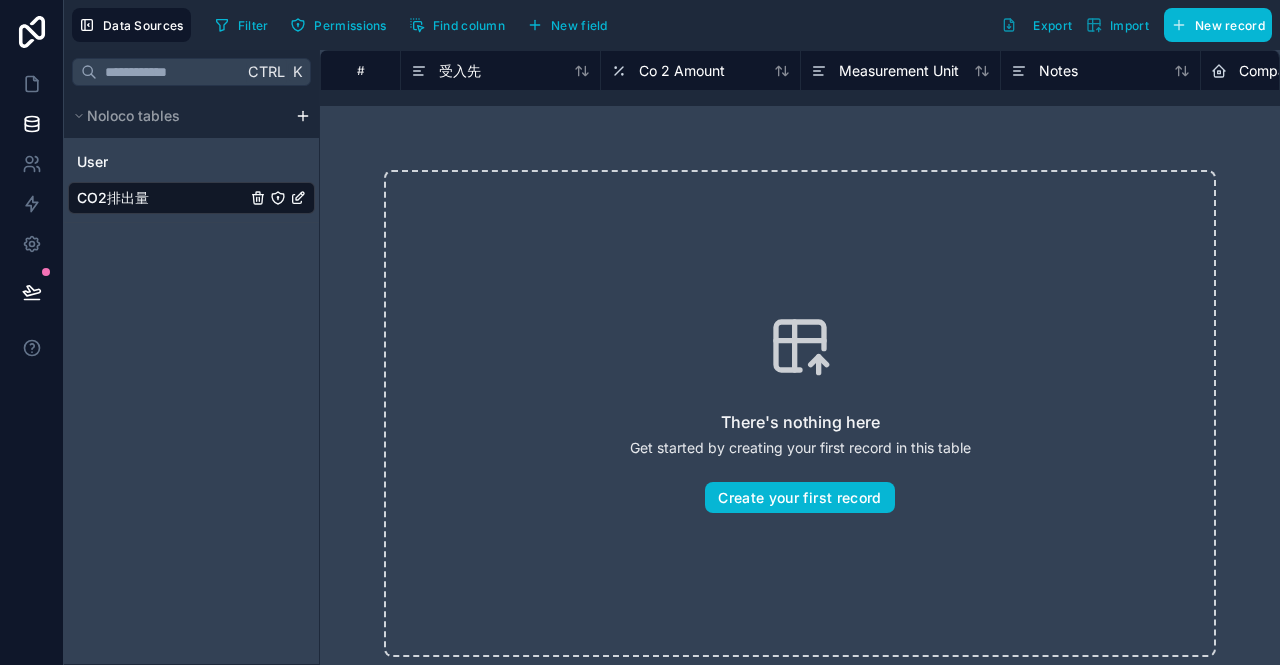 click on "Ctrl K Noloco tables User CO2排出量" at bounding box center [192, 357] 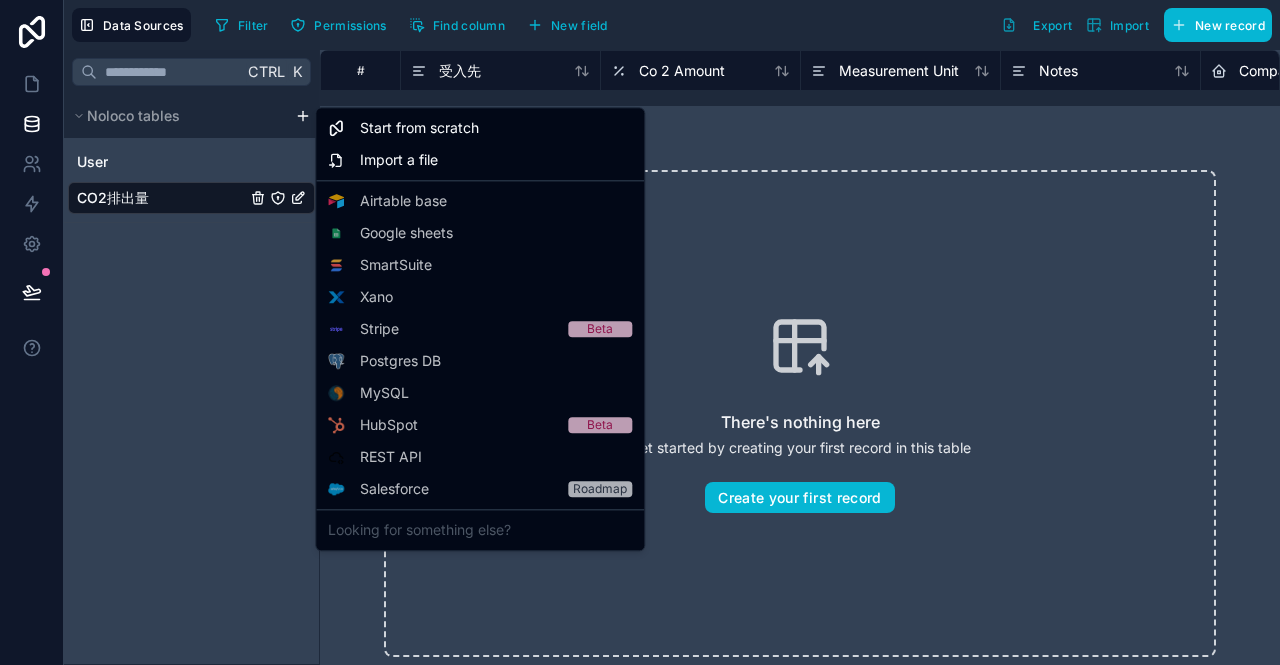 click on "Data Sources Filter Permissions Find column New field Export Import New record Ctrl K Noloco tables User CO2排出量 # 受入先 Co 2 Amount Measurement Unit Notes Company address User Email There's nothing here Get started by creating your first record in this table Create your first record Start from scratch Import a file Airtable base Google sheets SmartSuite Xano Starter Stripe Beta Pro Postgres DB MySQL HubSpot Beta Business REST API Salesforce Roadmap Enterprise Looking for something else?" at bounding box center (640, 332) 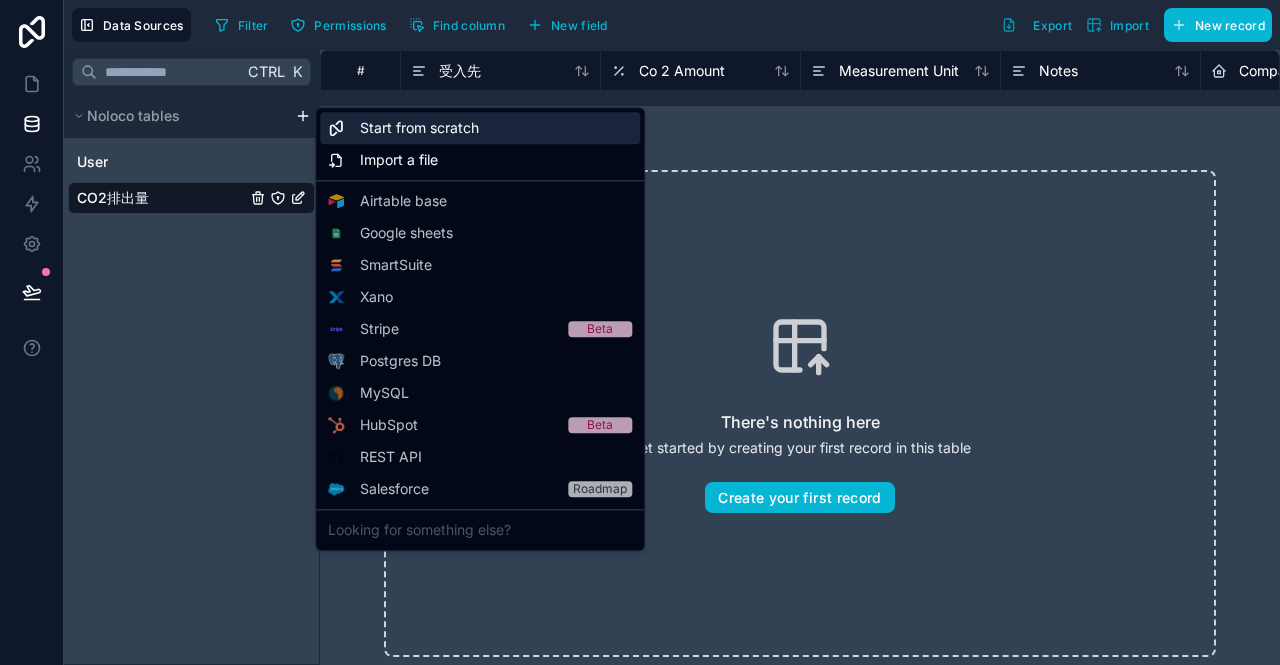 click on "Start from scratch" at bounding box center [419, 128] 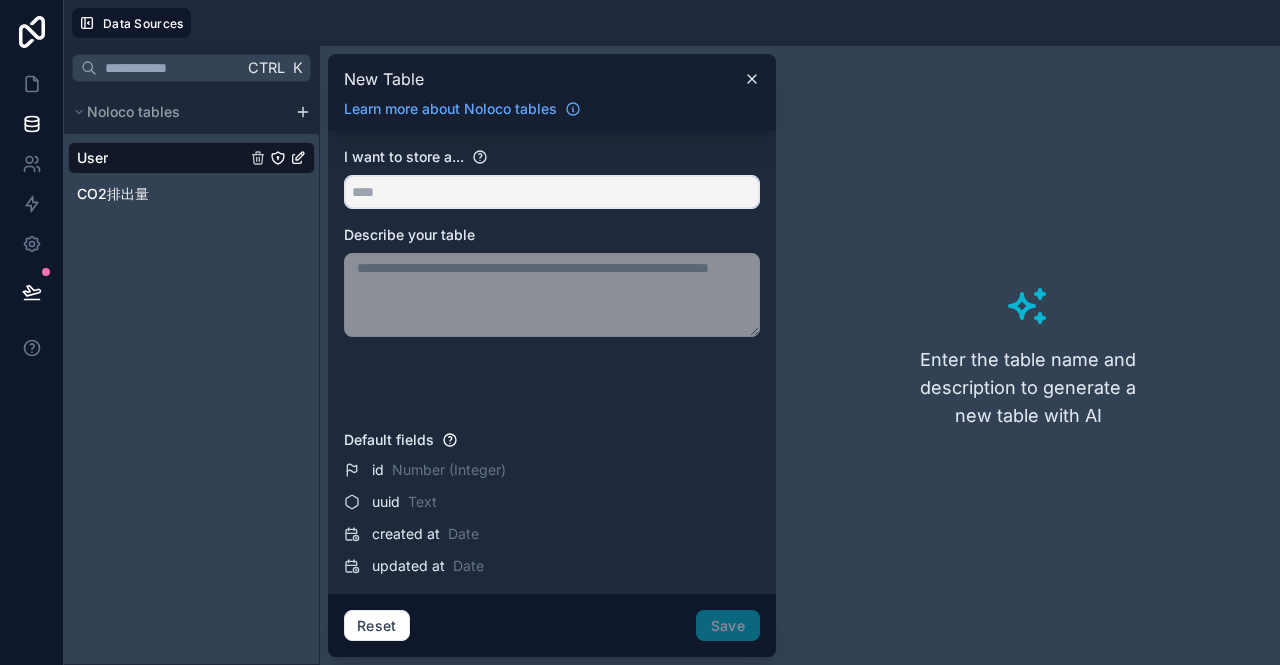 click at bounding box center (552, 192) 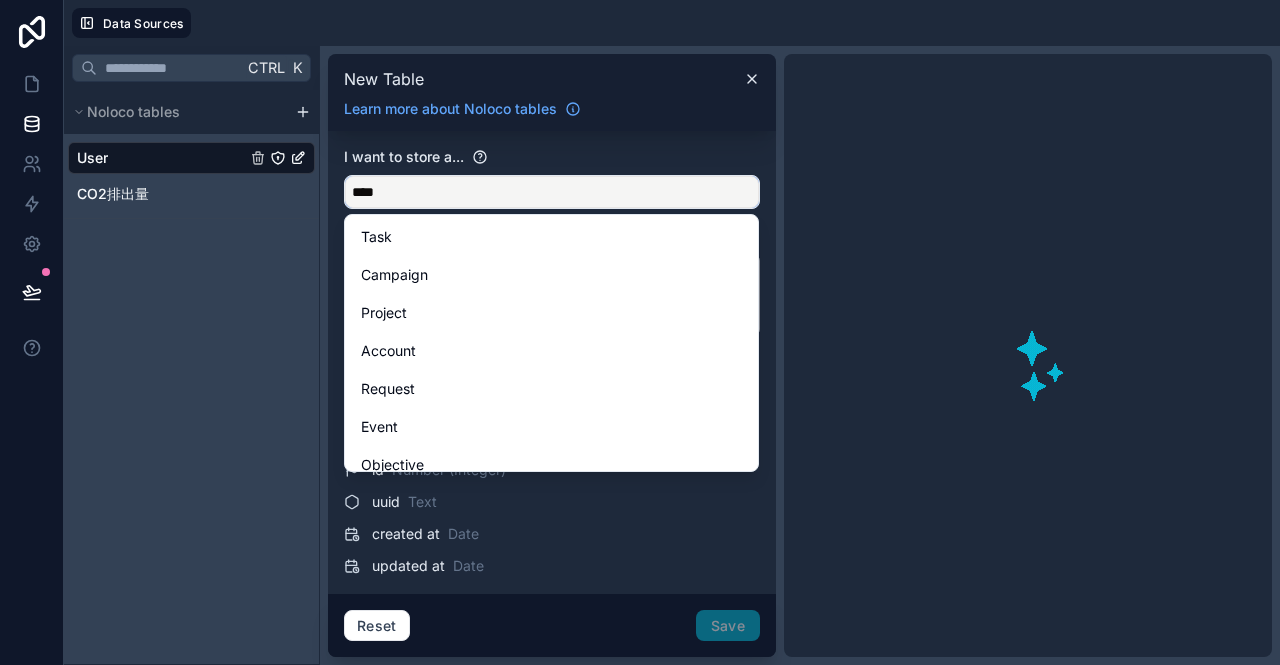 click on "***" at bounding box center [552, 192] 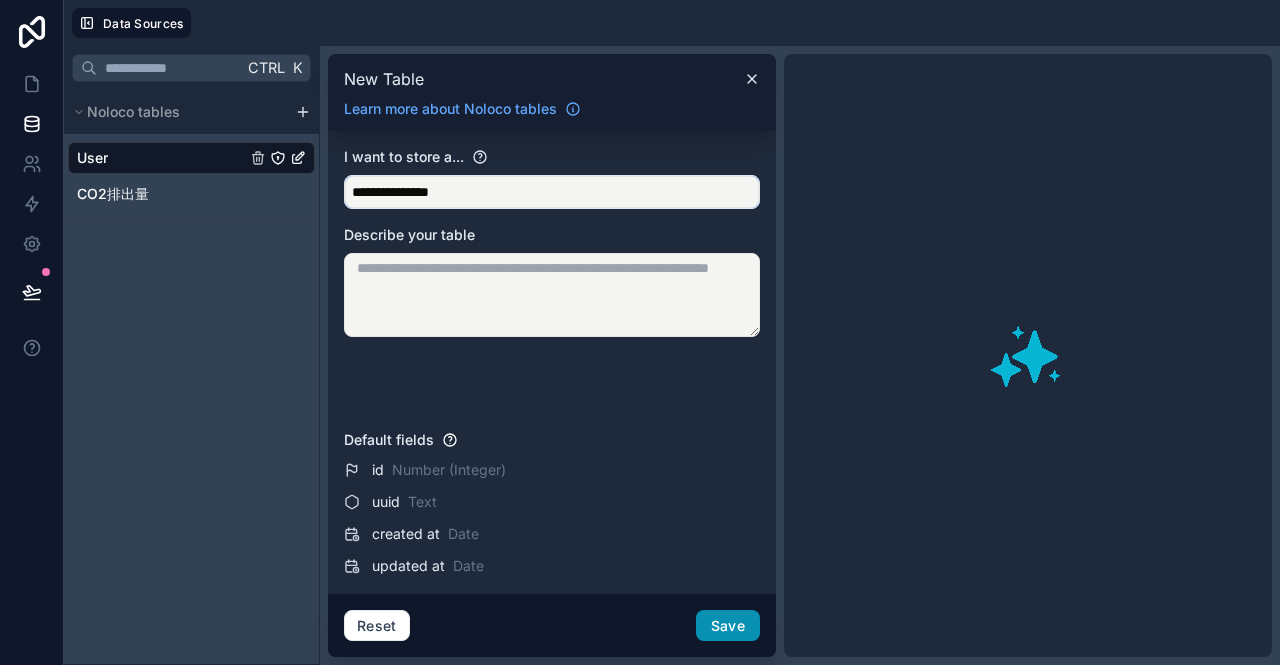type on "**********" 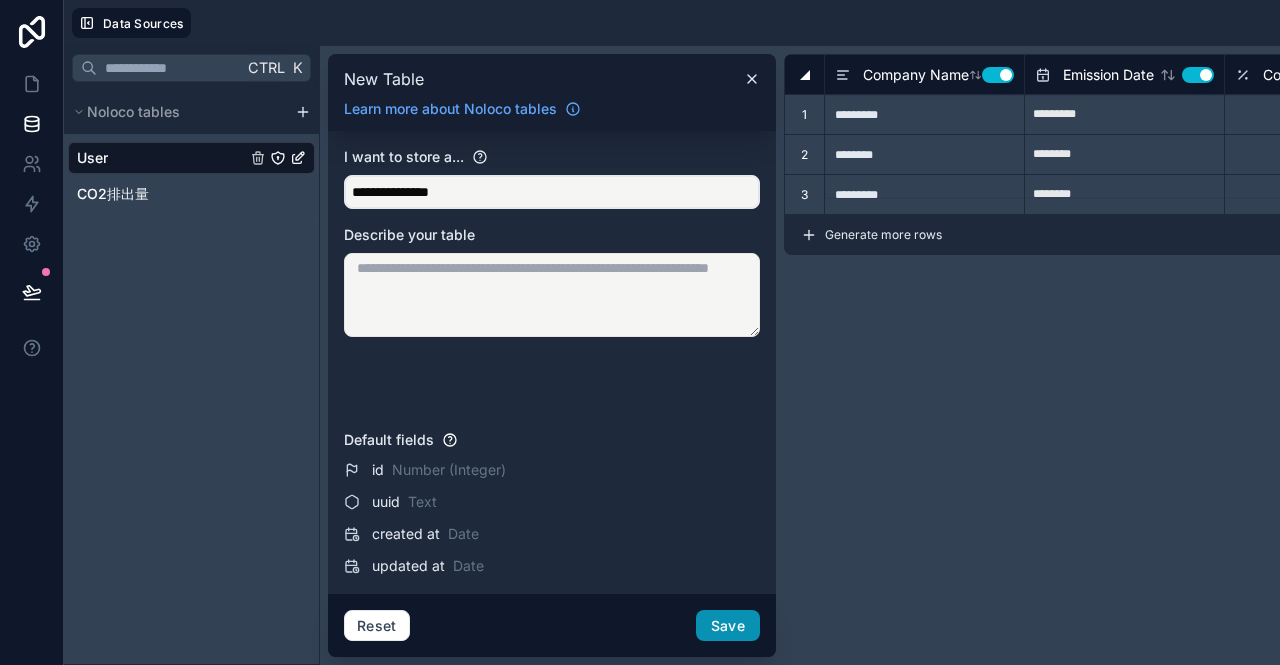 click on "Save" at bounding box center [728, 626] 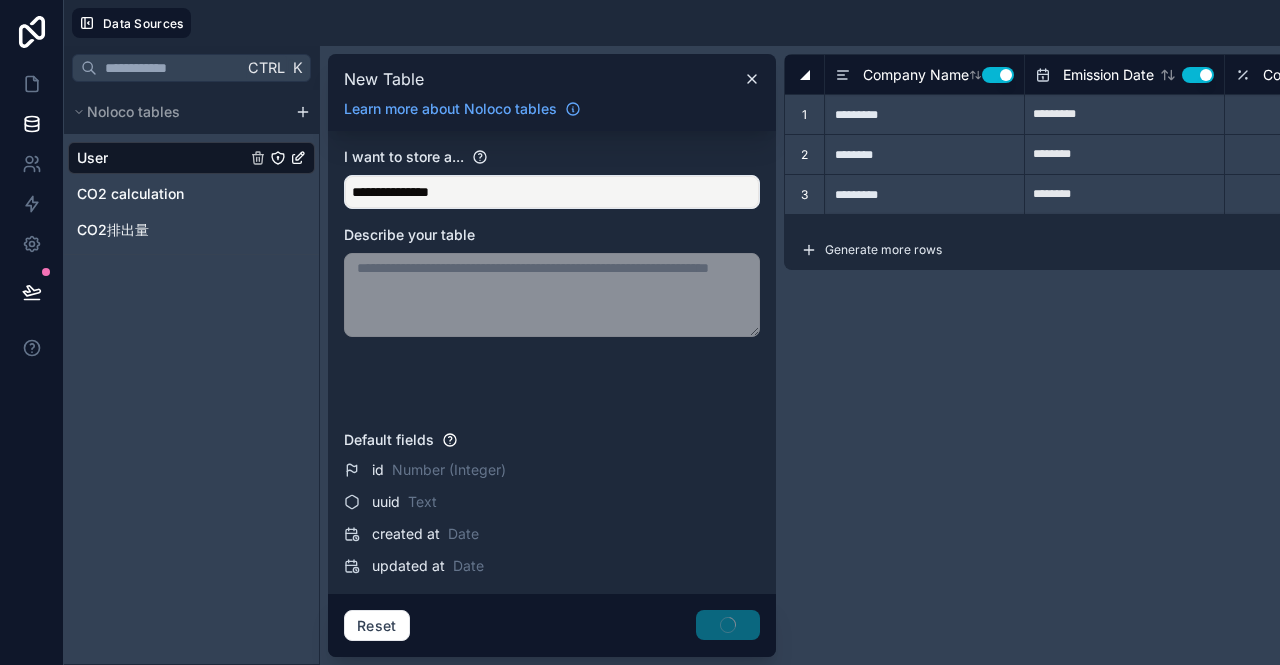 type on "**********" 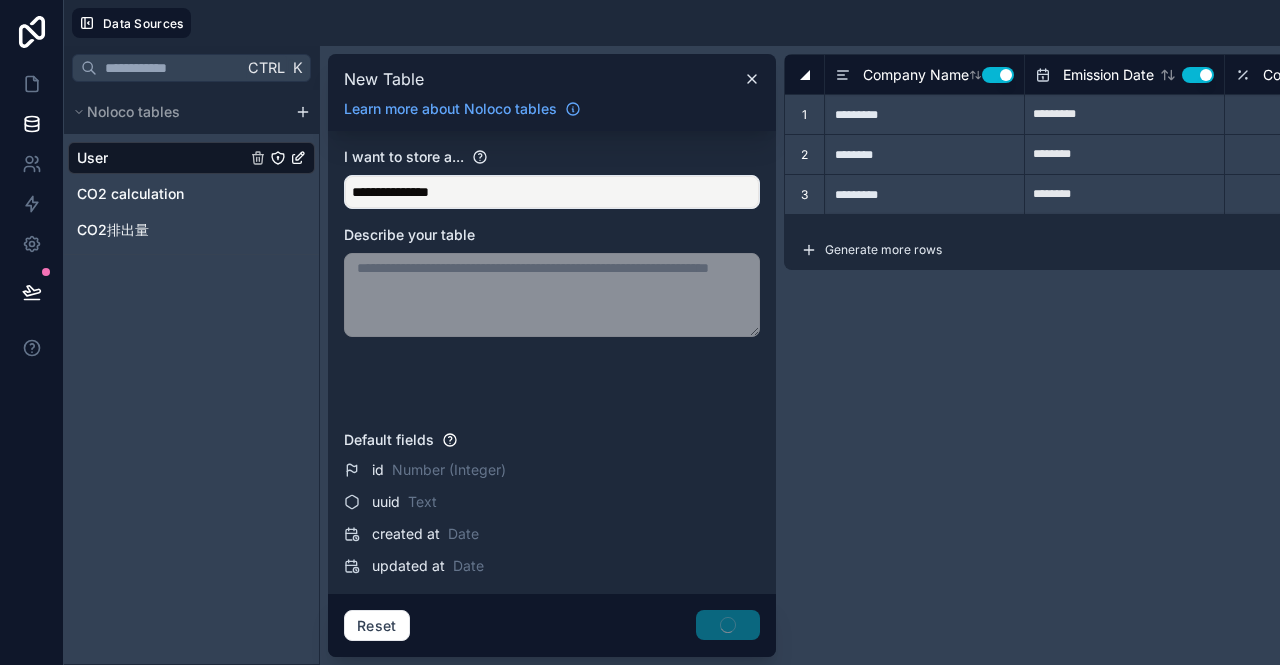 type 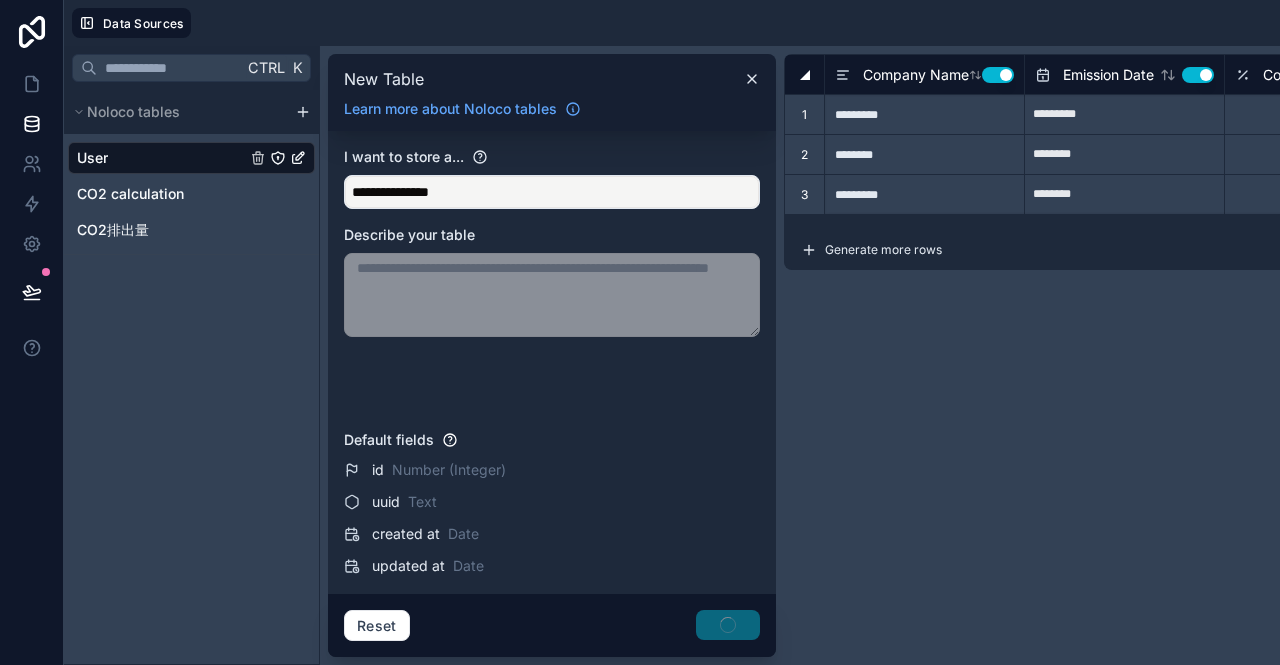 type on "********" 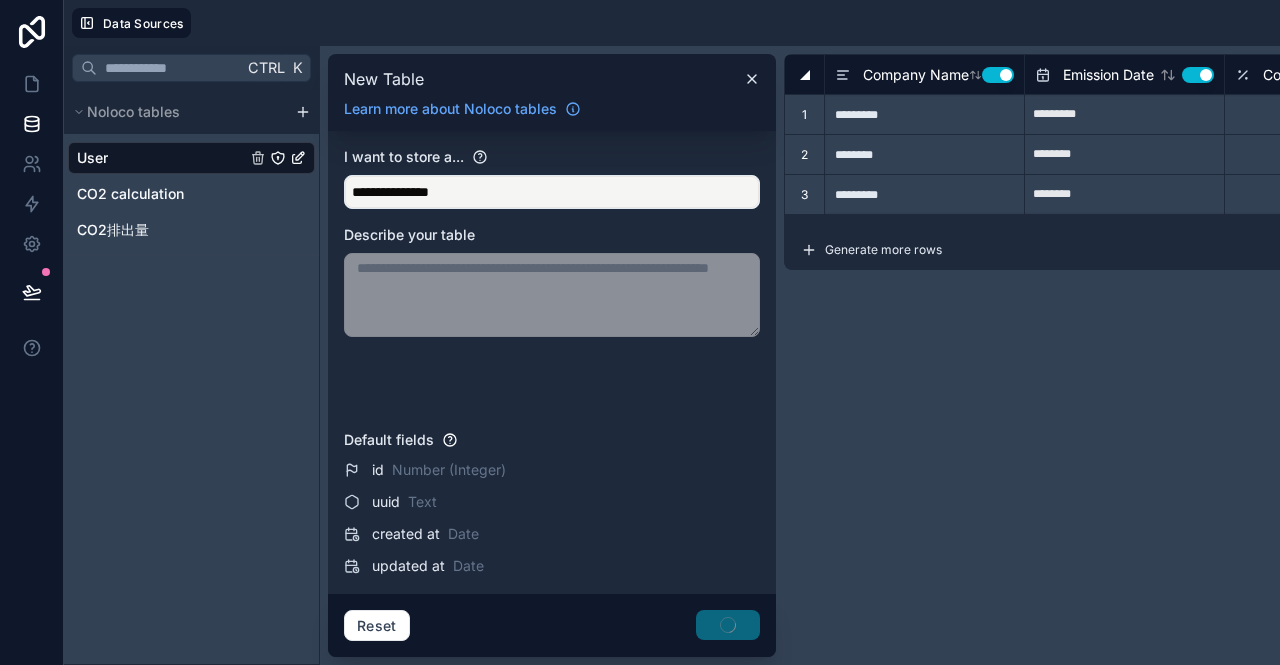 type 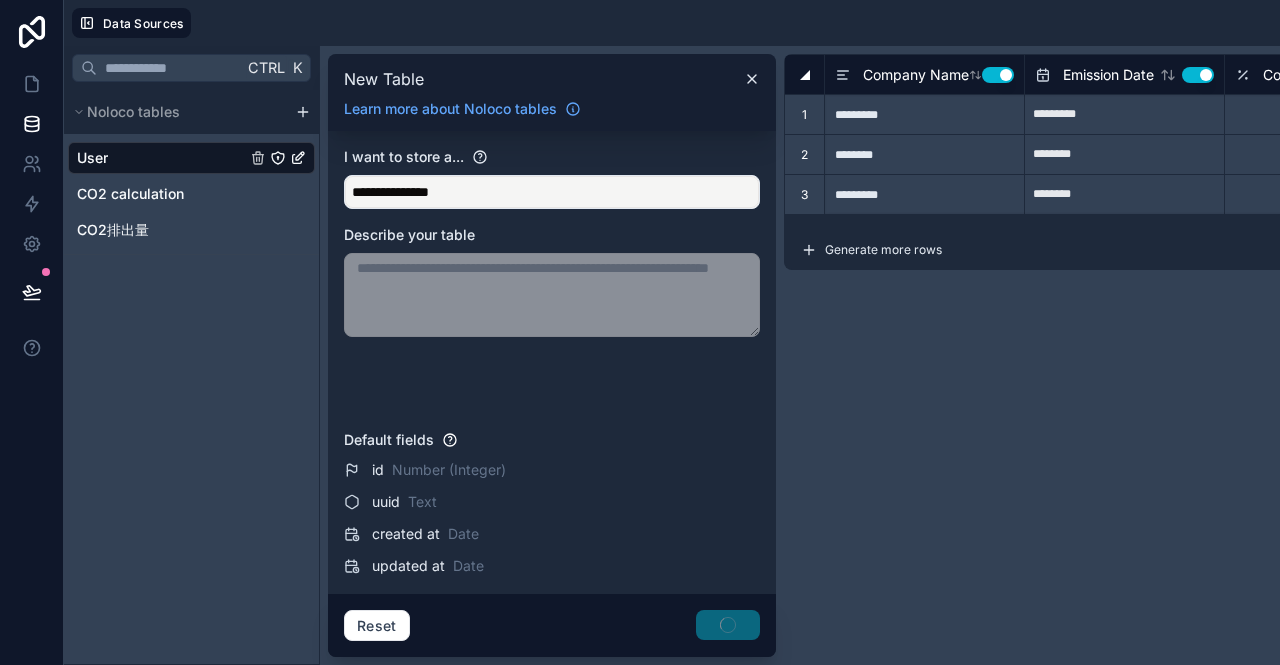 type on "********" 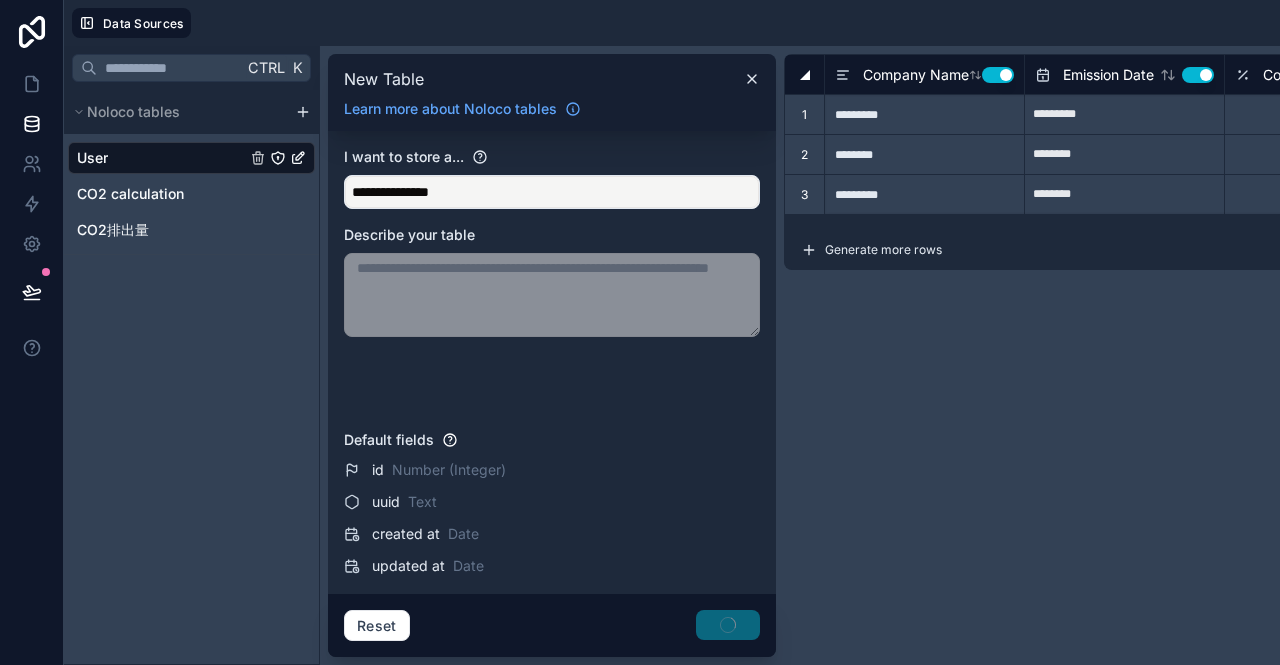 type 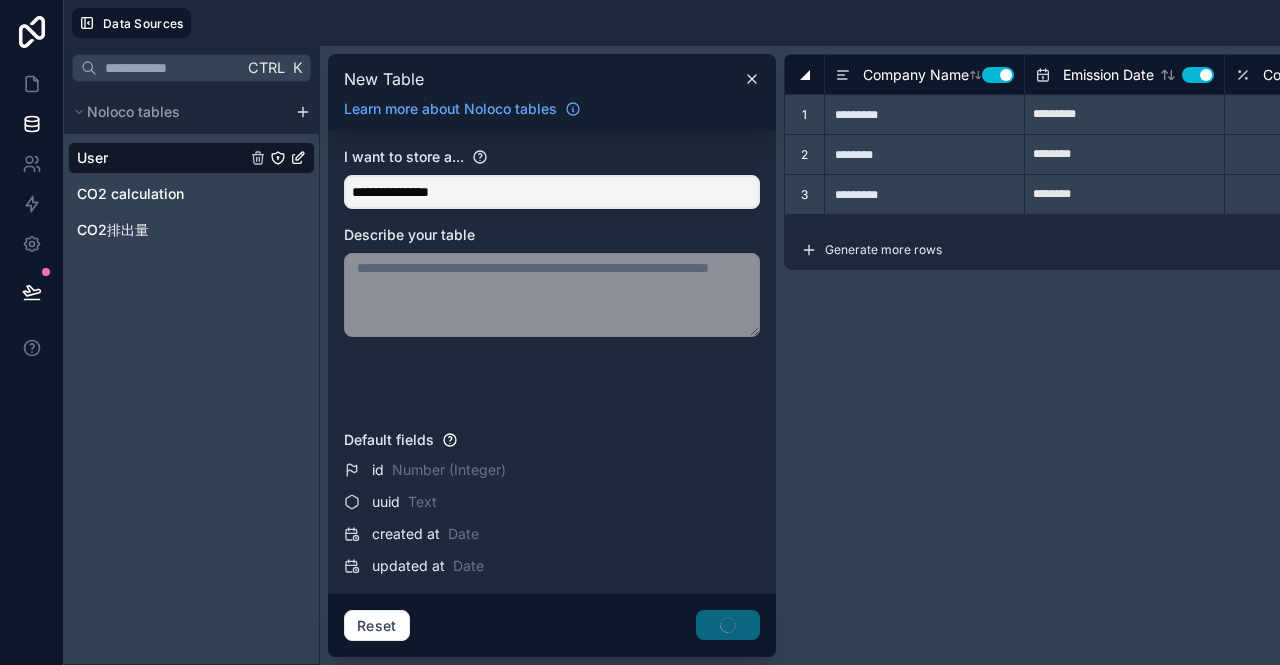 type on "******" 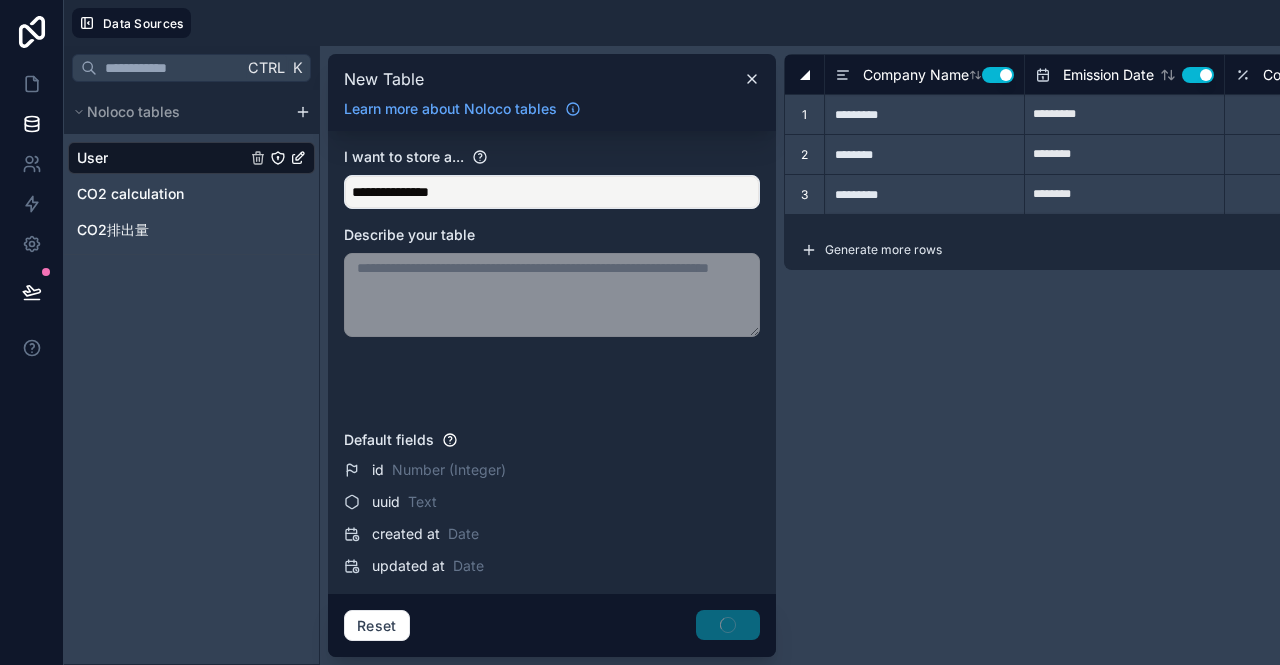 type 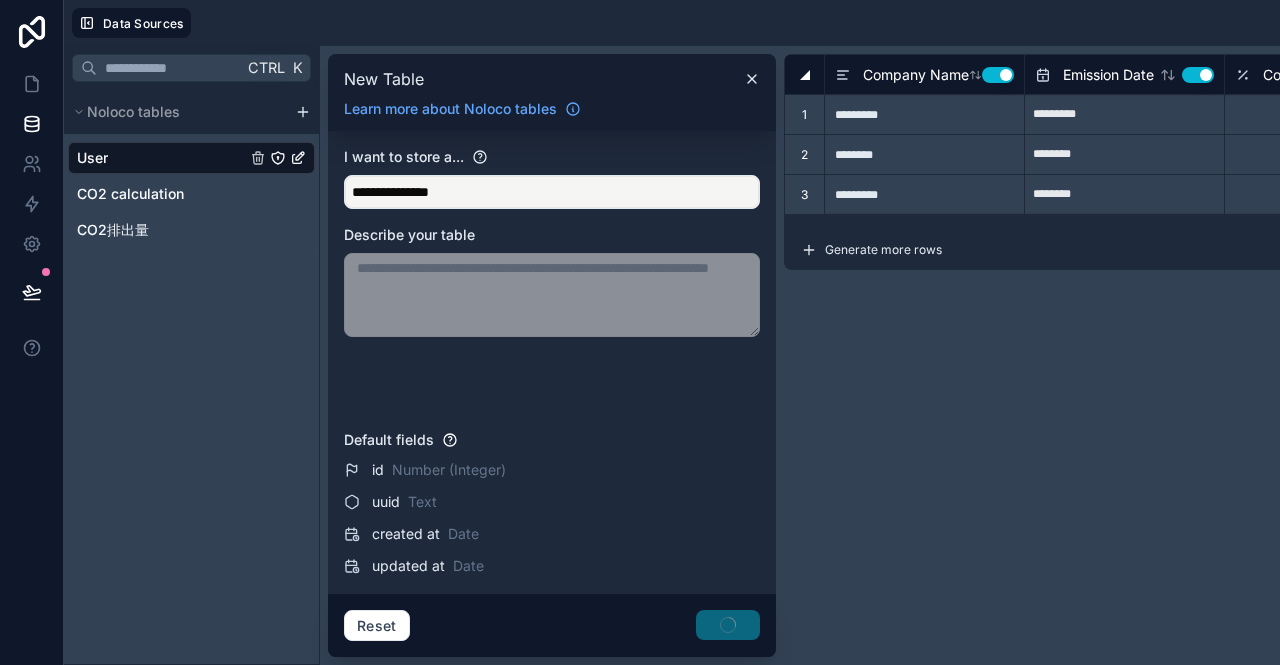 type on "**********" 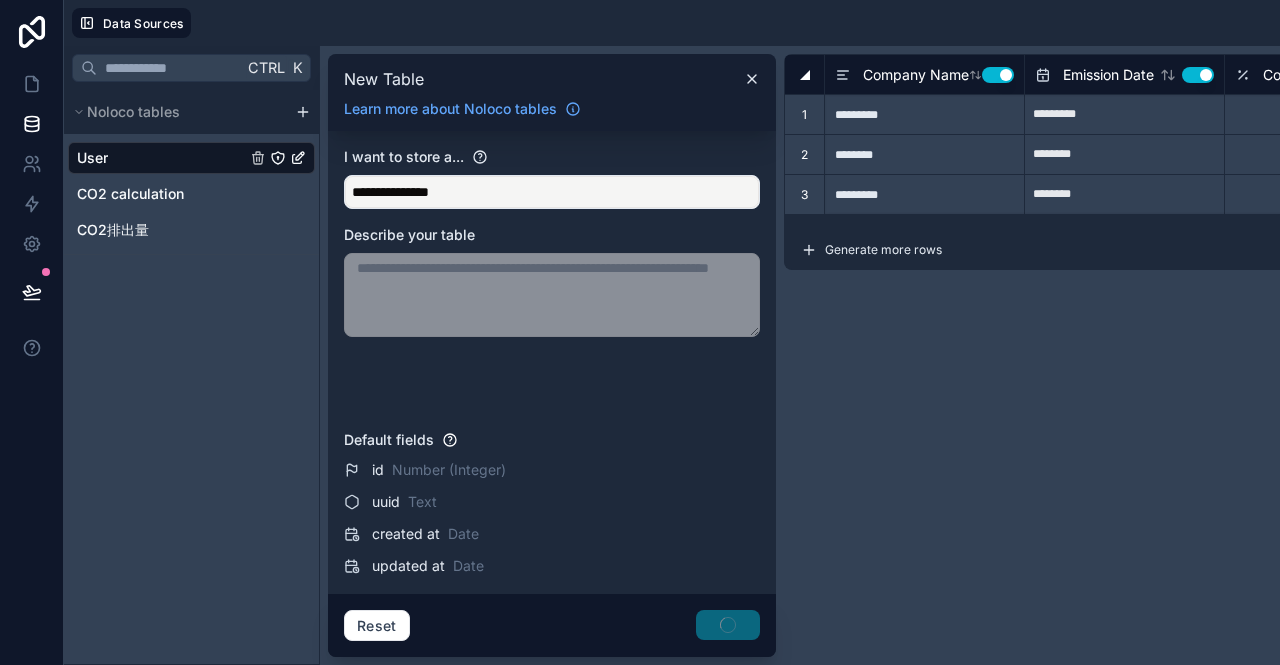 type 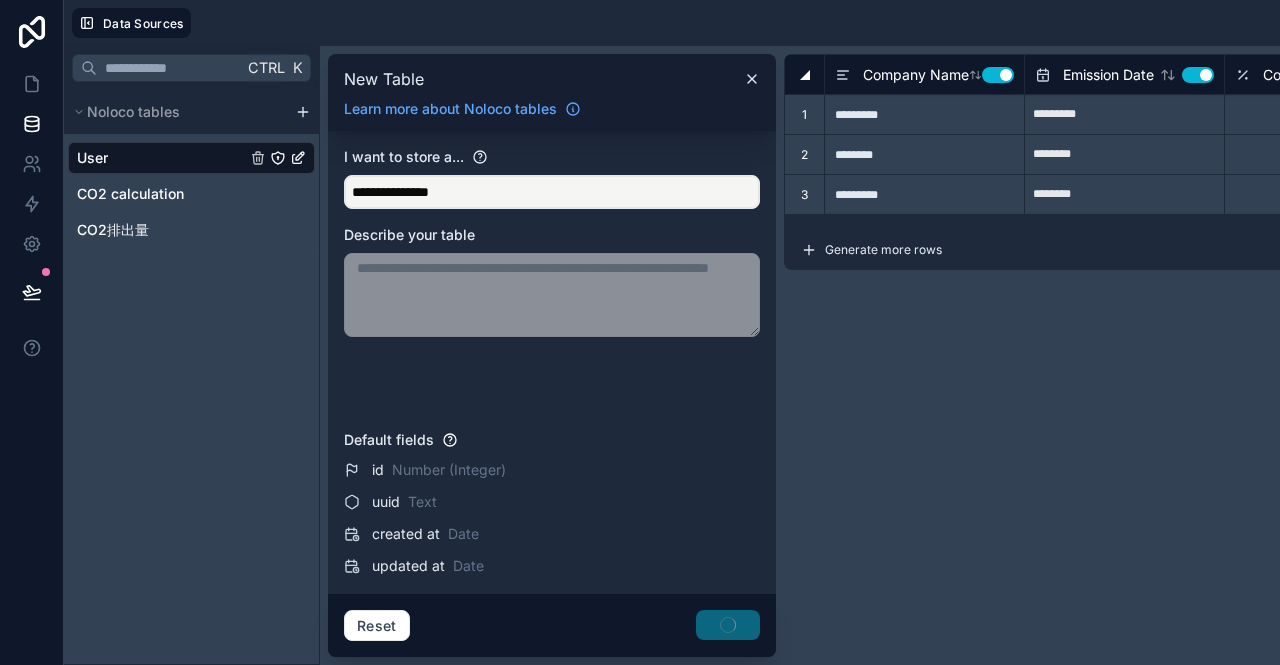 type on "*****" 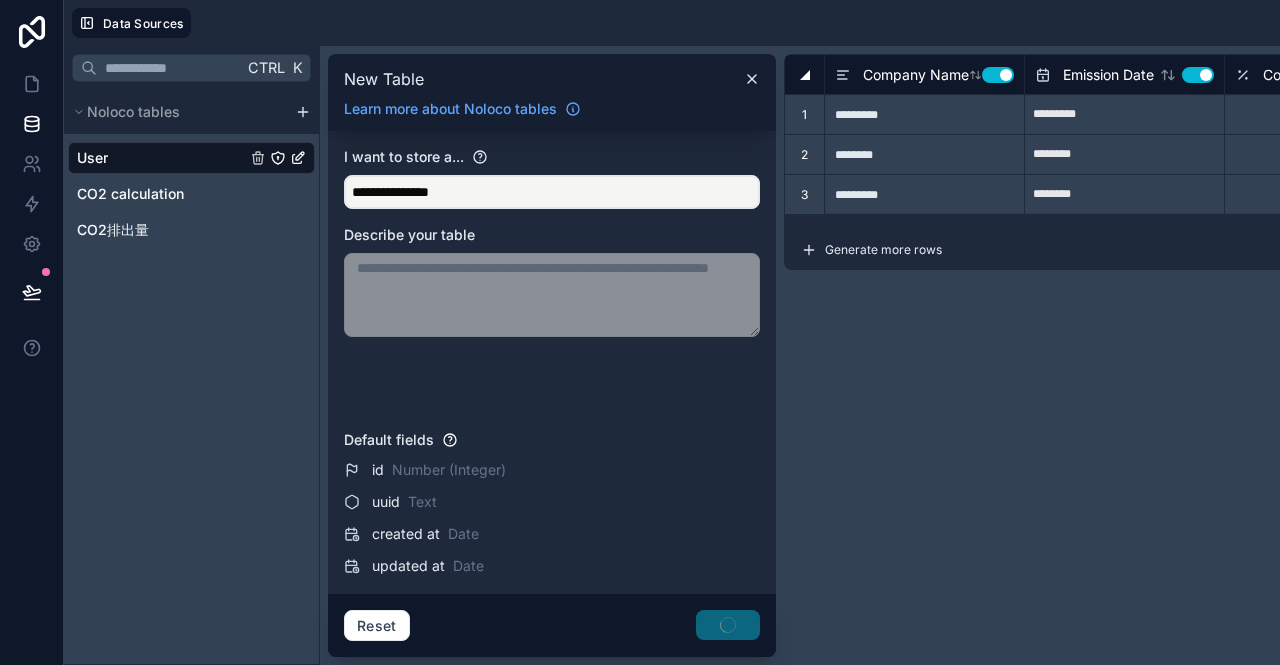 type 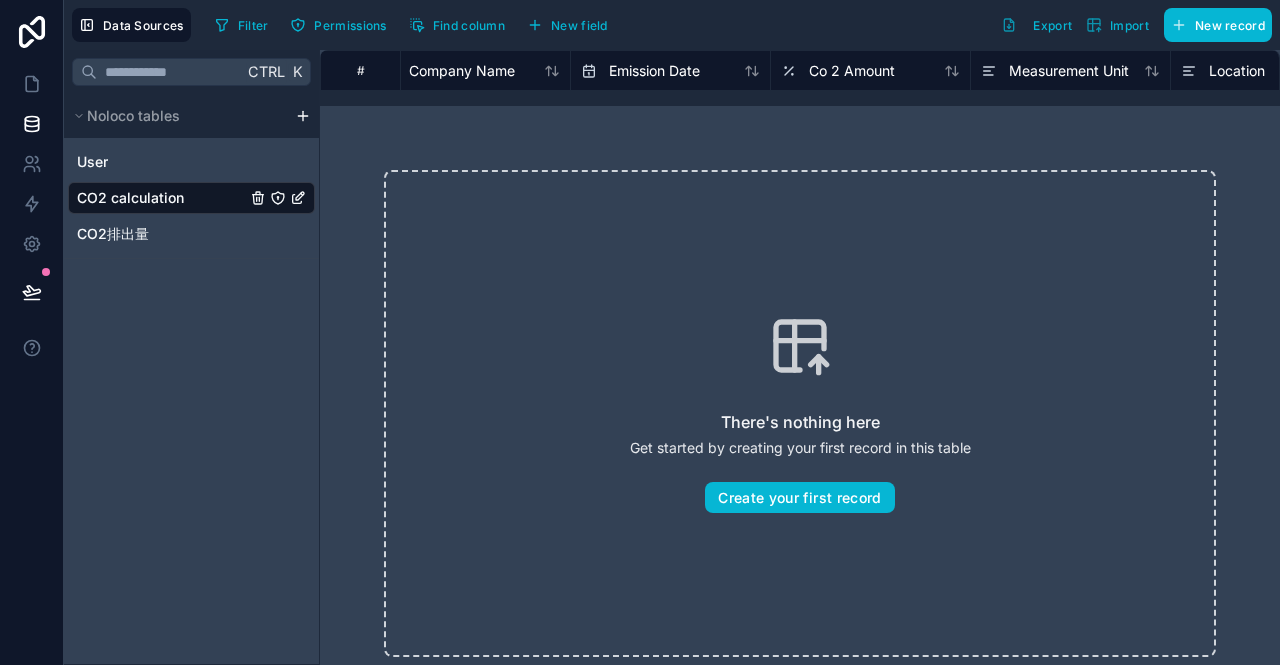 scroll, scrollTop: 0, scrollLeft: 0, axis: both 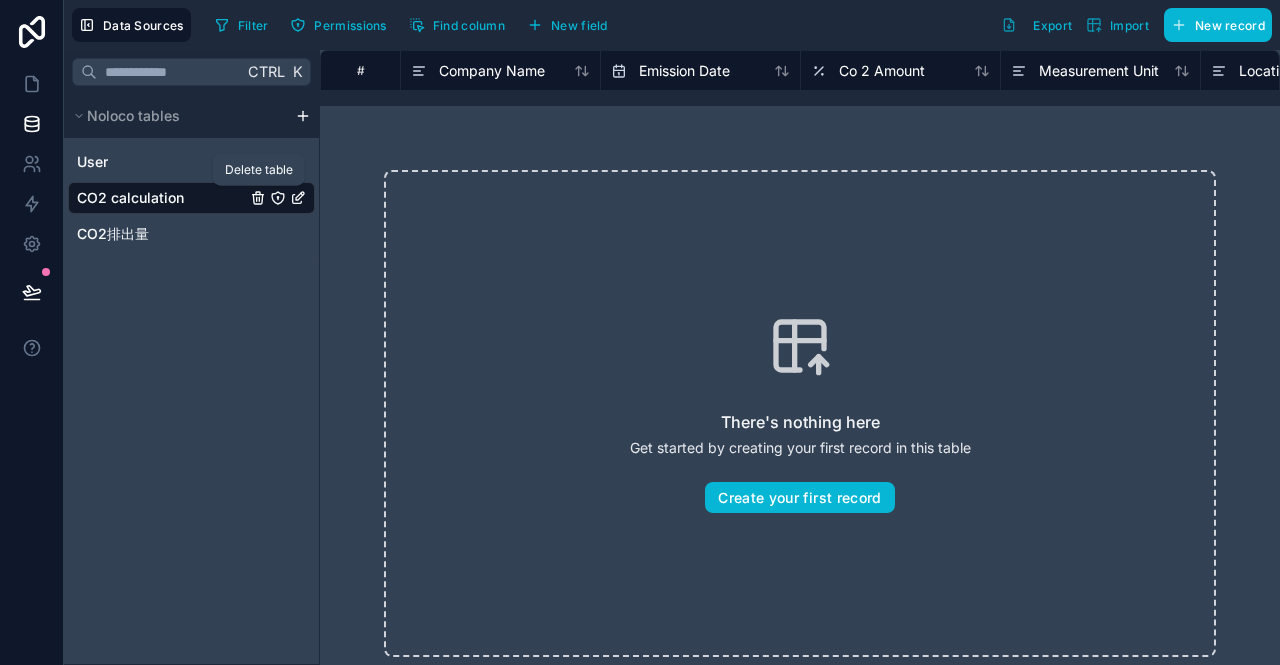 click 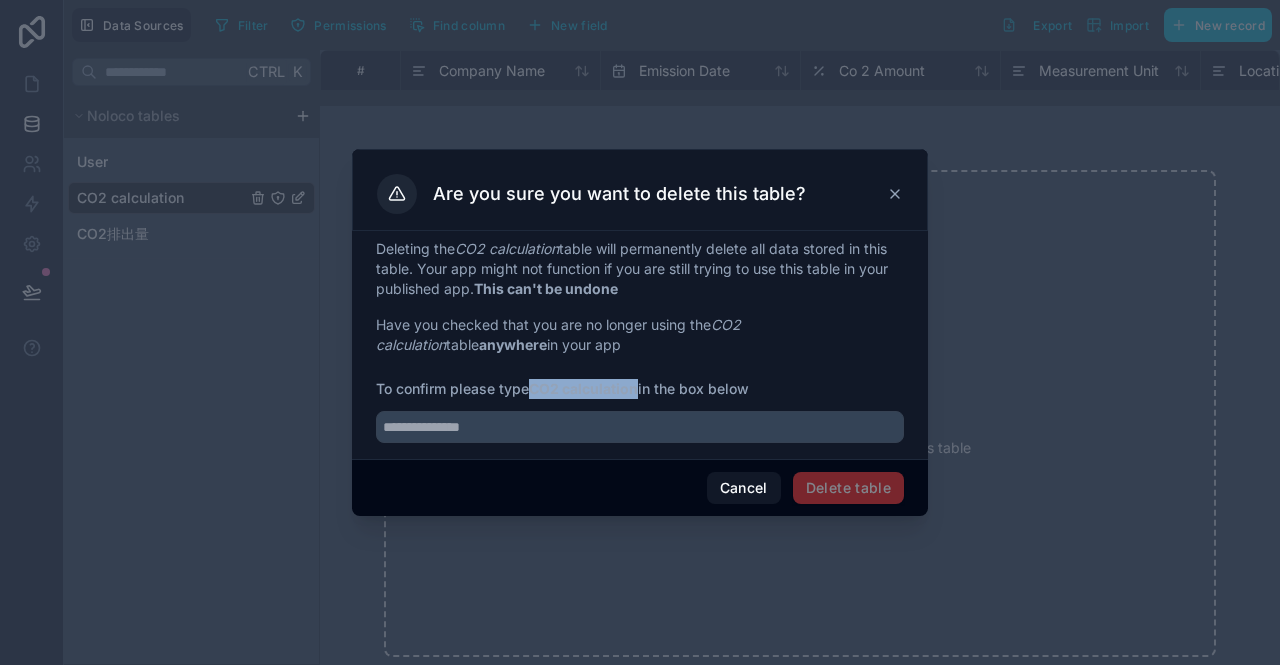 drag, startPoint x: 536, startPoint y: 389, endPoint x: 640, endPoint y: 390, distance: 104.00481 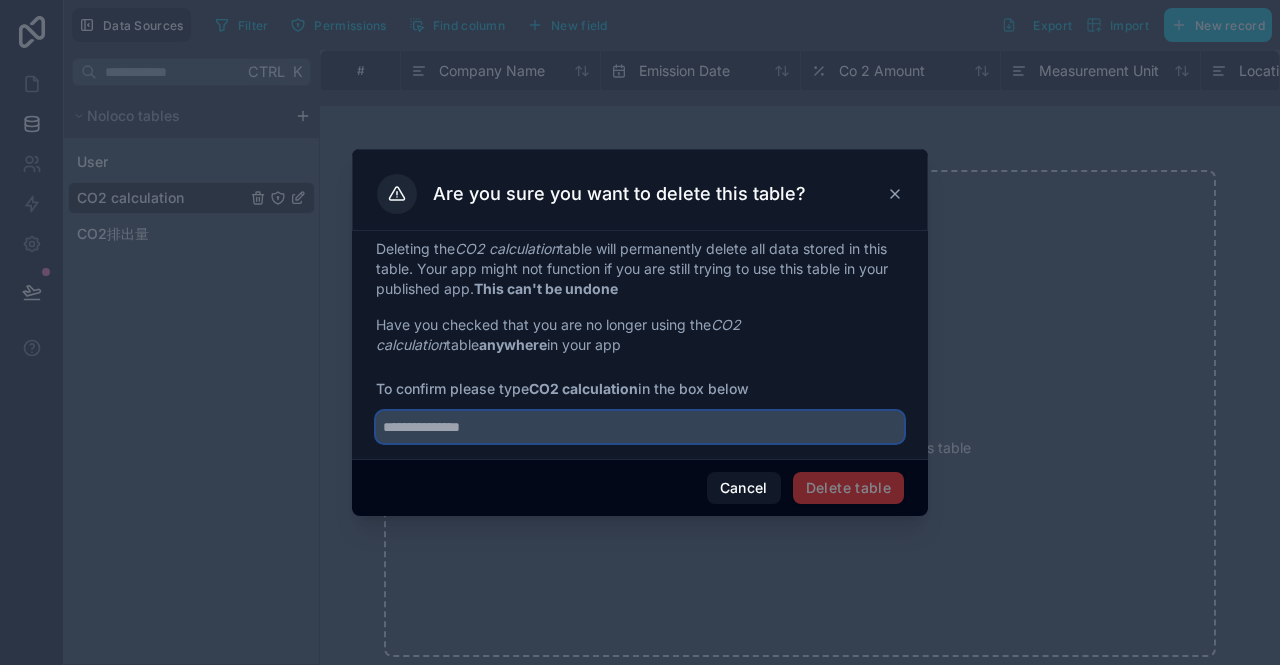 click at bounding box center (640, 427) 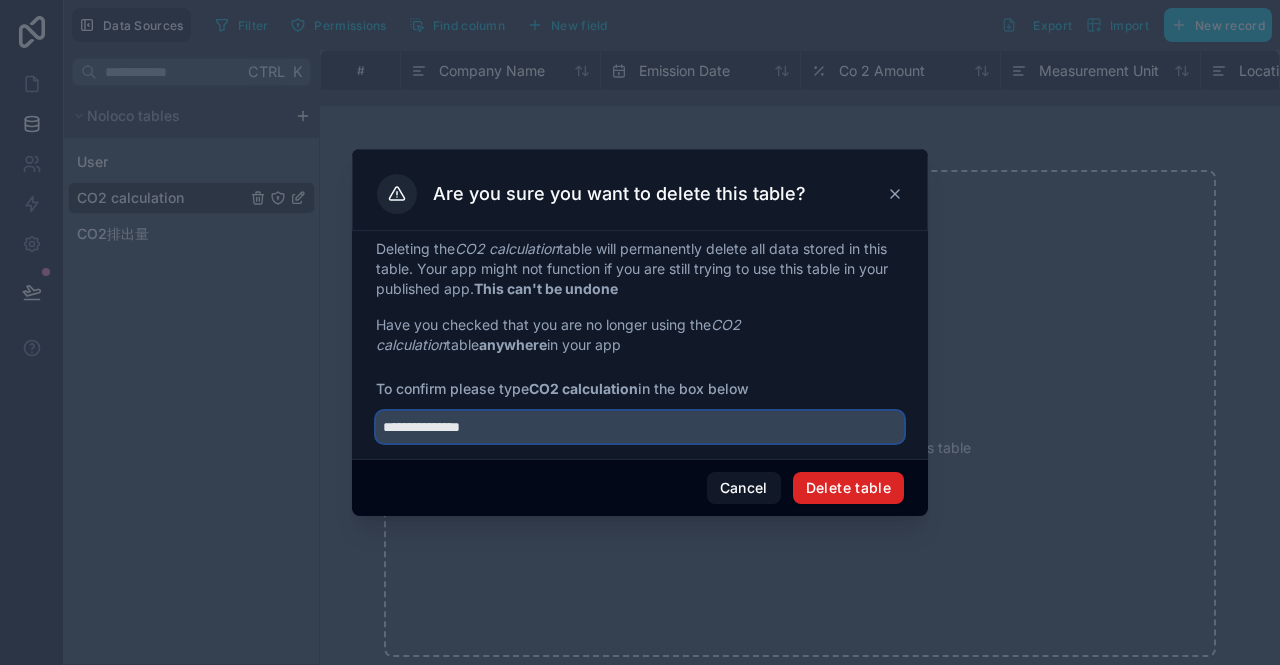 type on "**********" 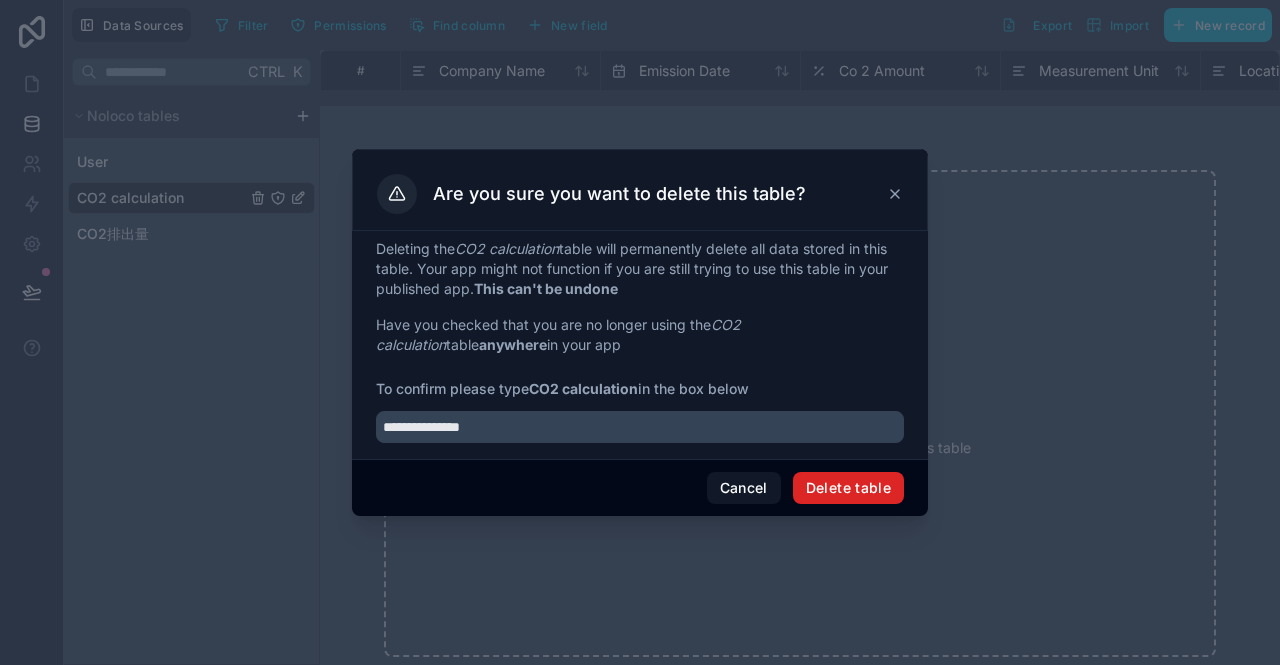 click on "Delete table" at bounding box center [848, 488] 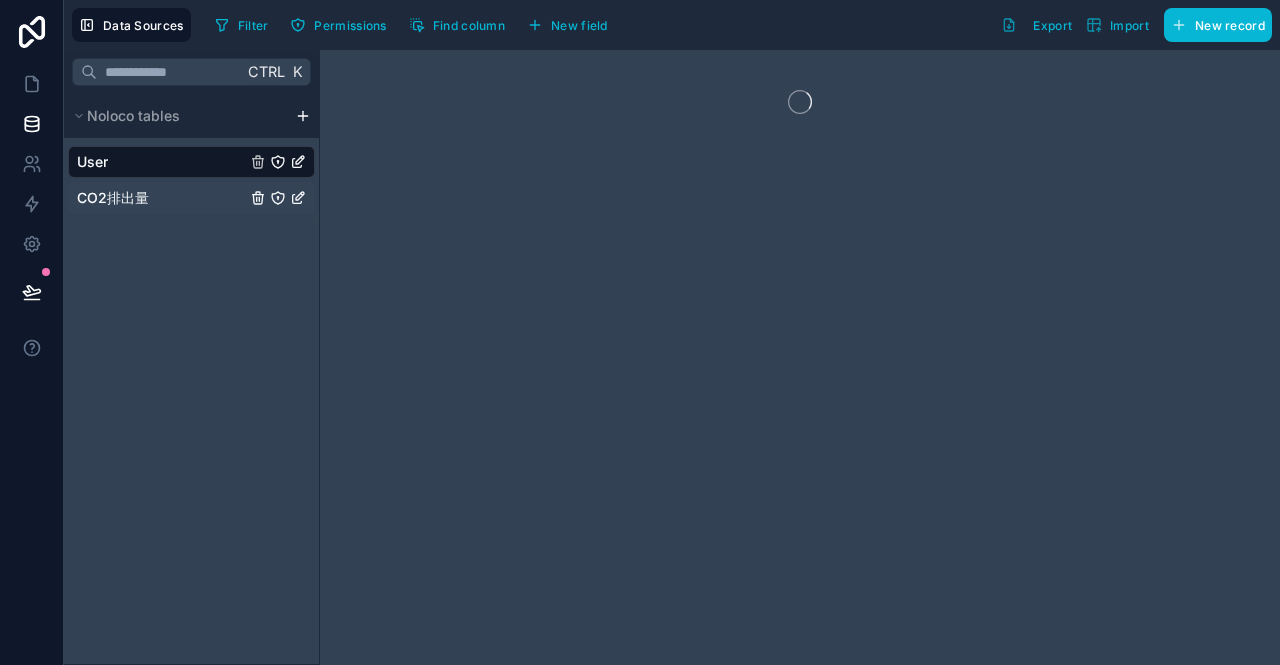 click on "CO2排出量" at bounding box center (113, 198) 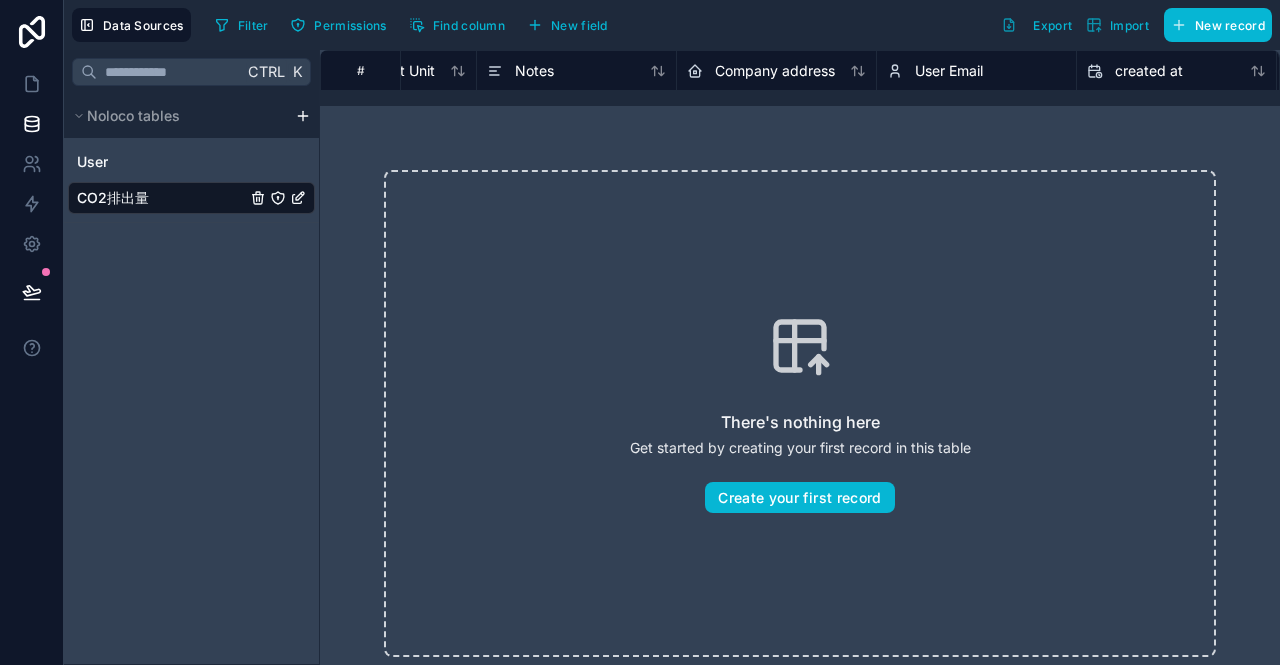 scroll, scrollTop: 0, scrollLeft: 521, axis: horizontal 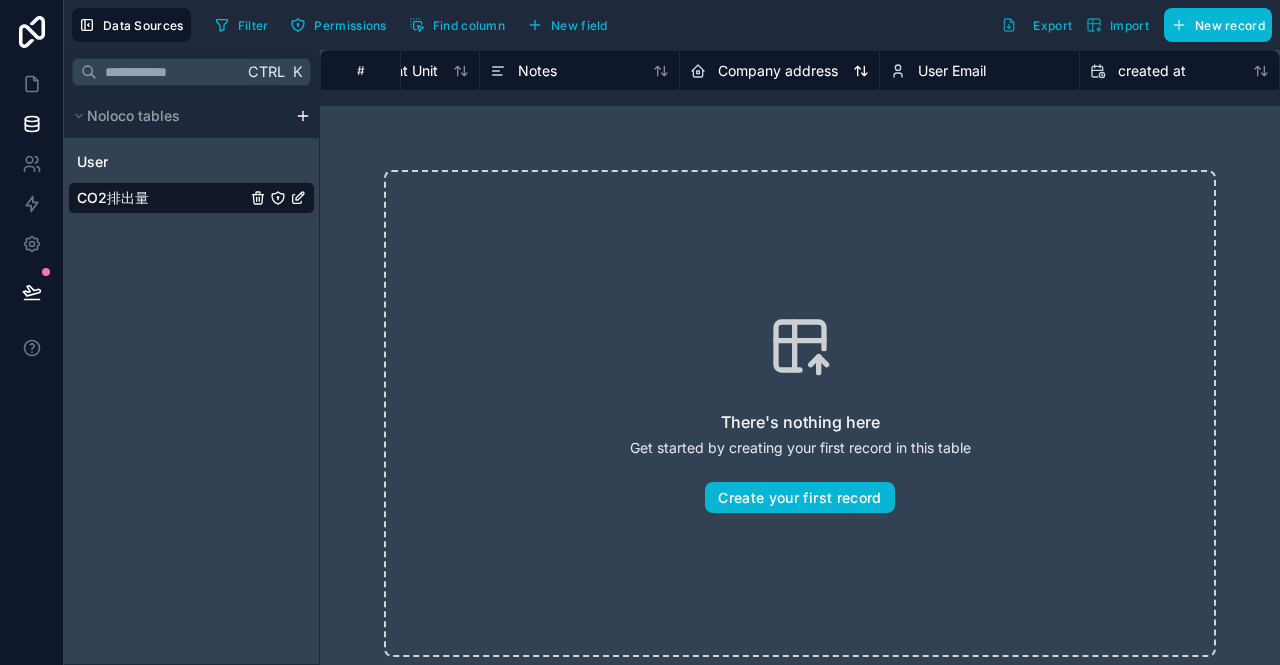 click on "Company address" at bounding box center [778, 71] 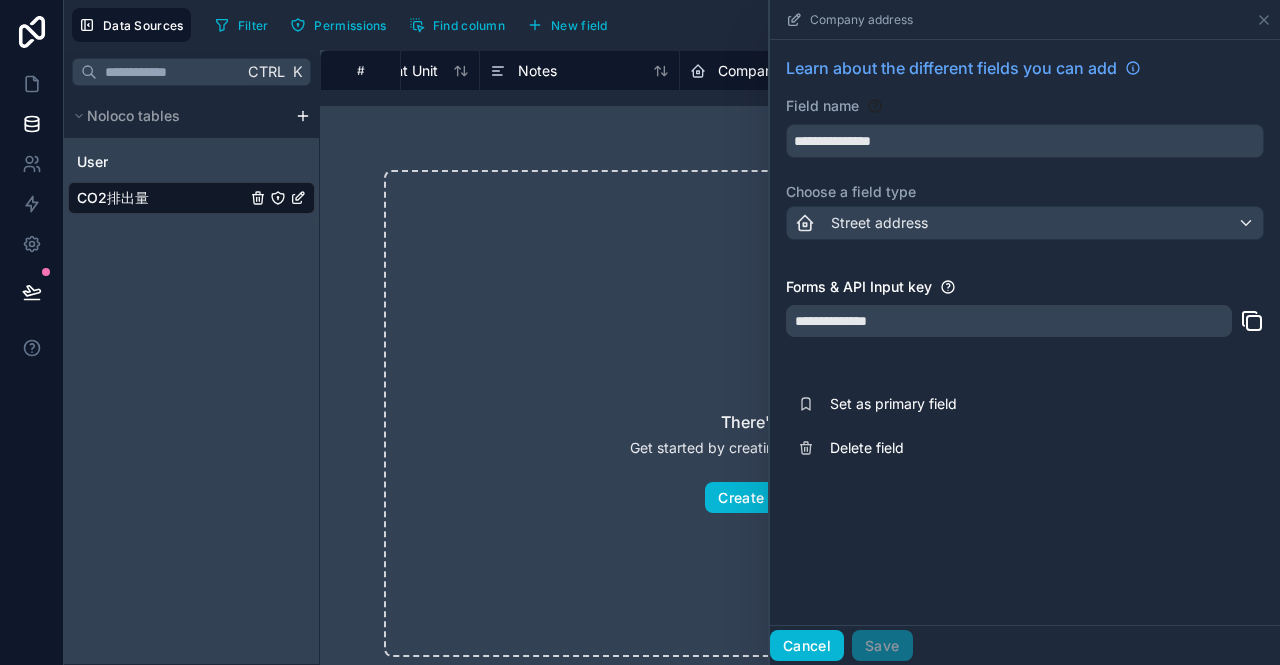 click on "Cancel" at bounding box center [807, 646] 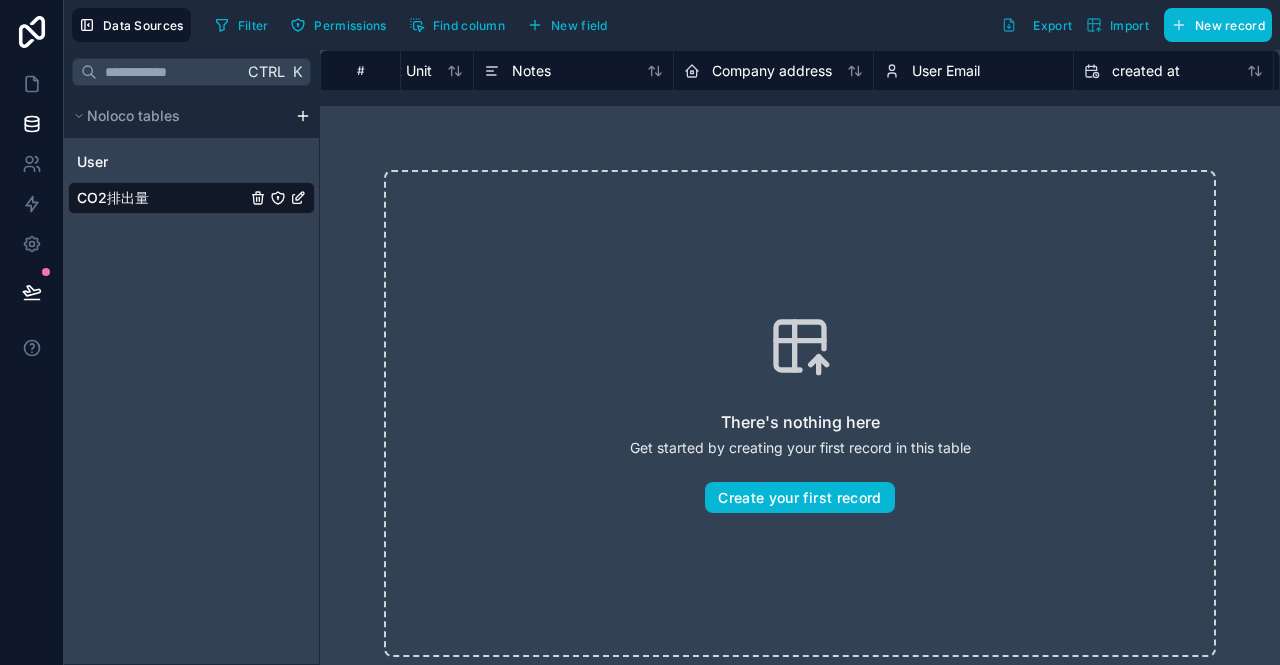 scroll, scrollTop: 0, scrollLeft: 586, axis: horizontal 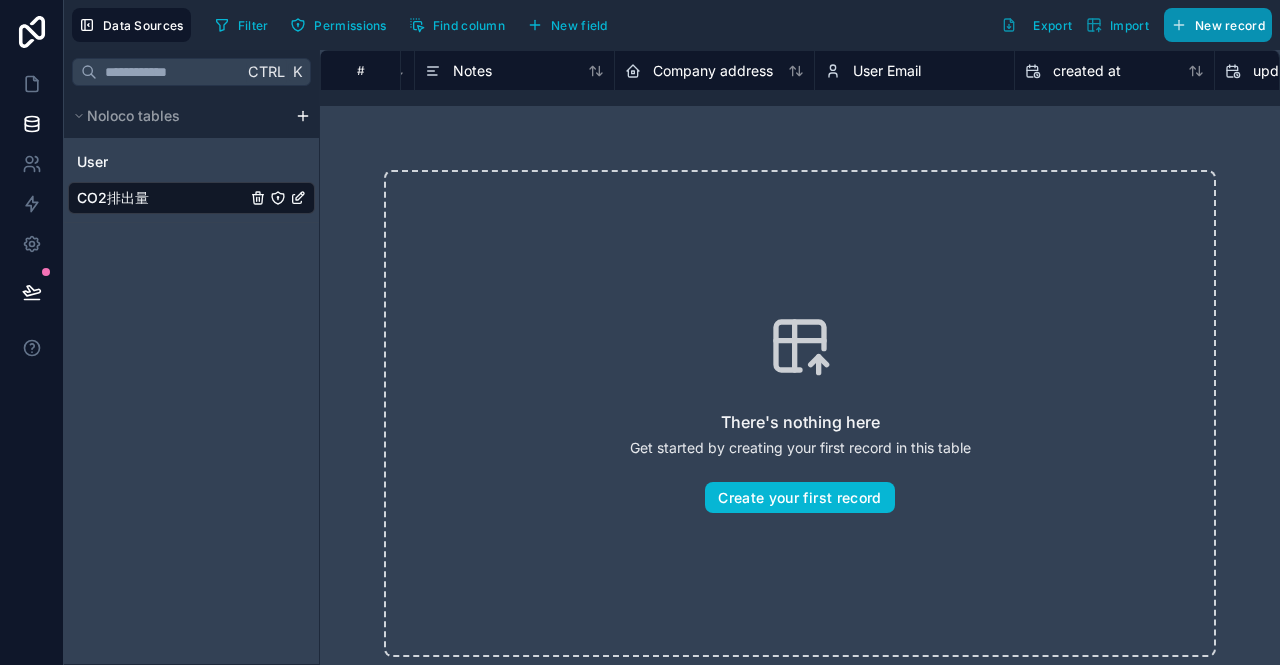 click on "New record" at bounding box center (1230, 25) 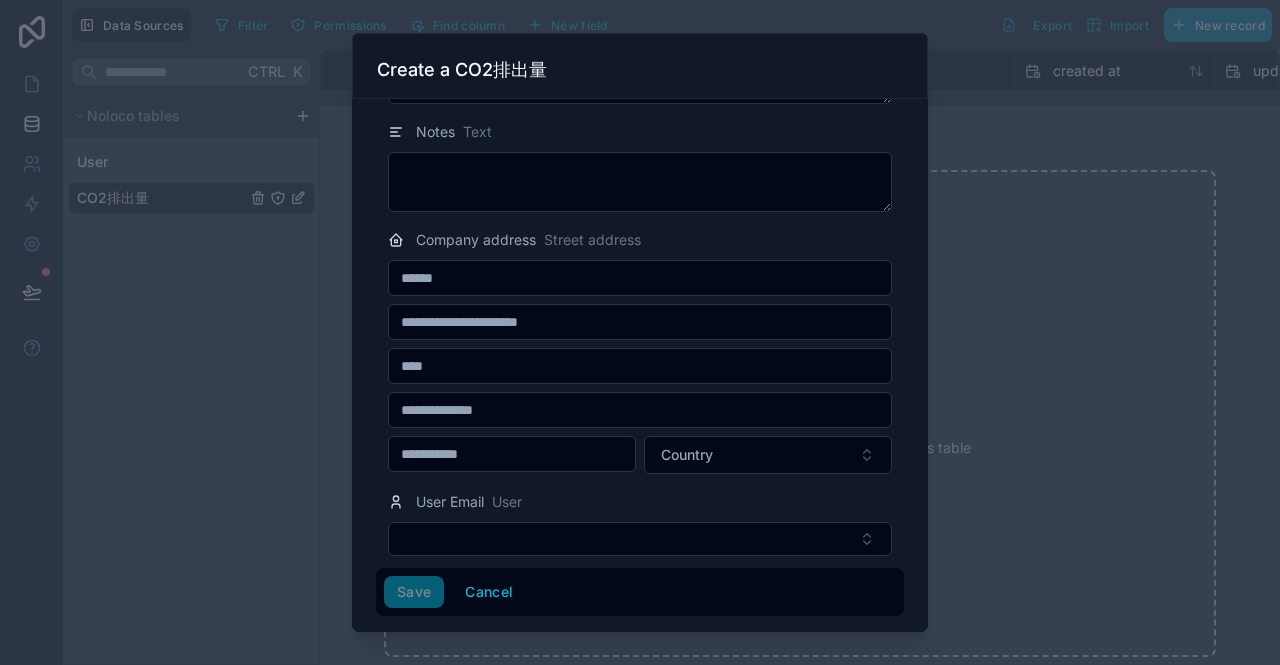 scroll, scrollTop: 304, scrollLeft: 0, axis: vertical 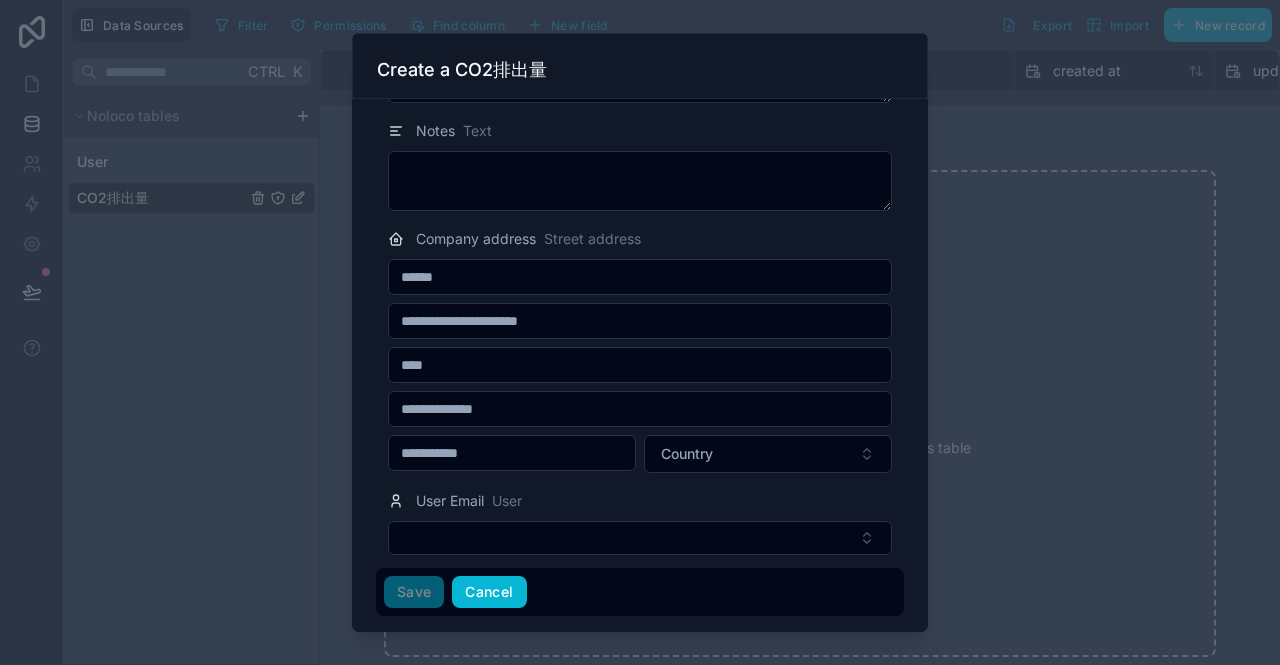 click on "Cancel" at bounding box center (489, 592) 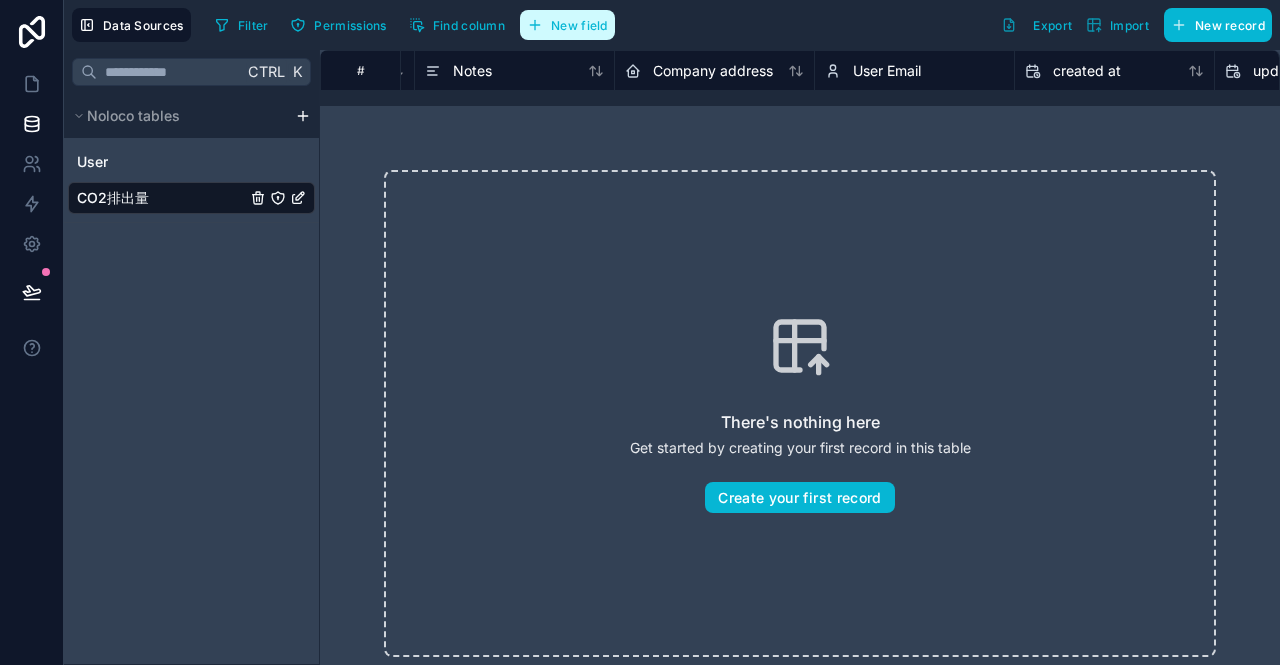 click on "New field" at bounding box center [567, 25] 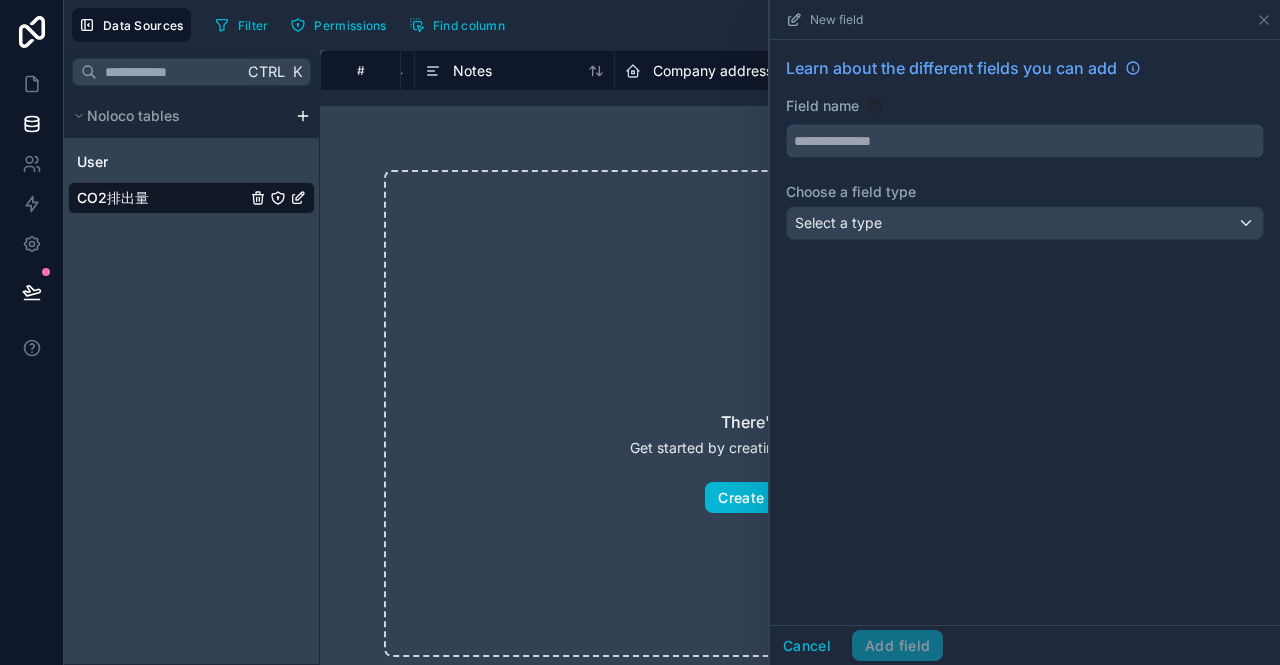 click at bounding box center [1025, 141] 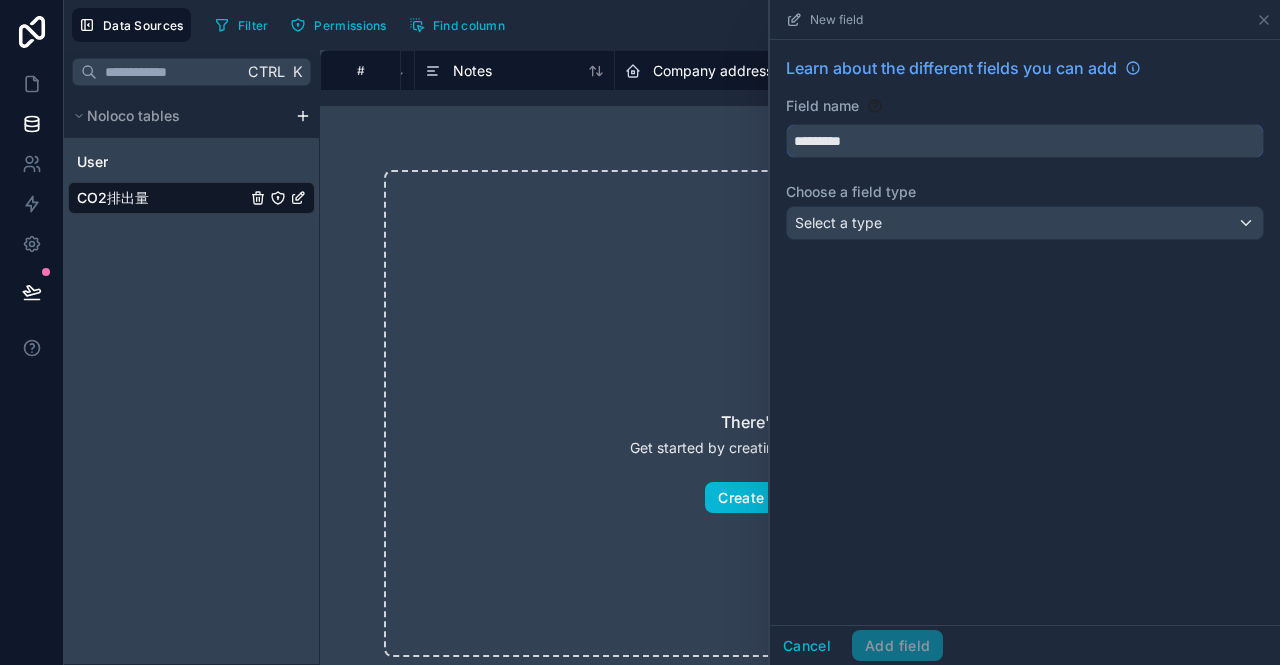 click on "********" at bounding box center [1025, 141] 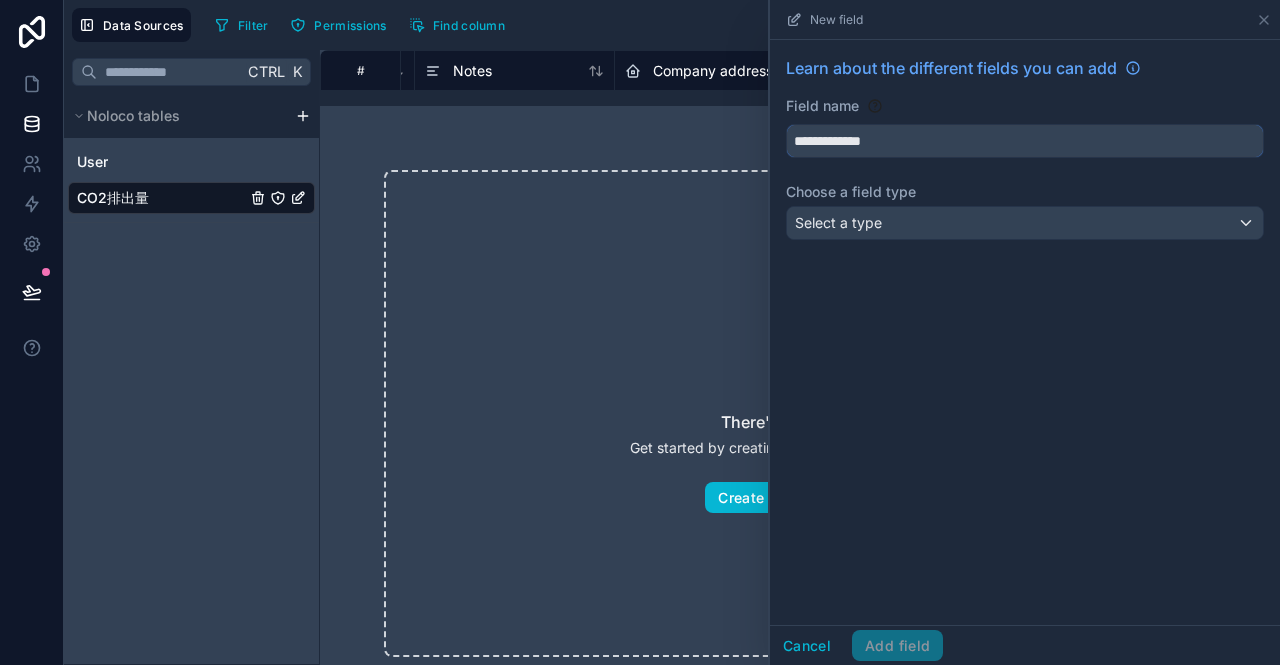 type on "**********" 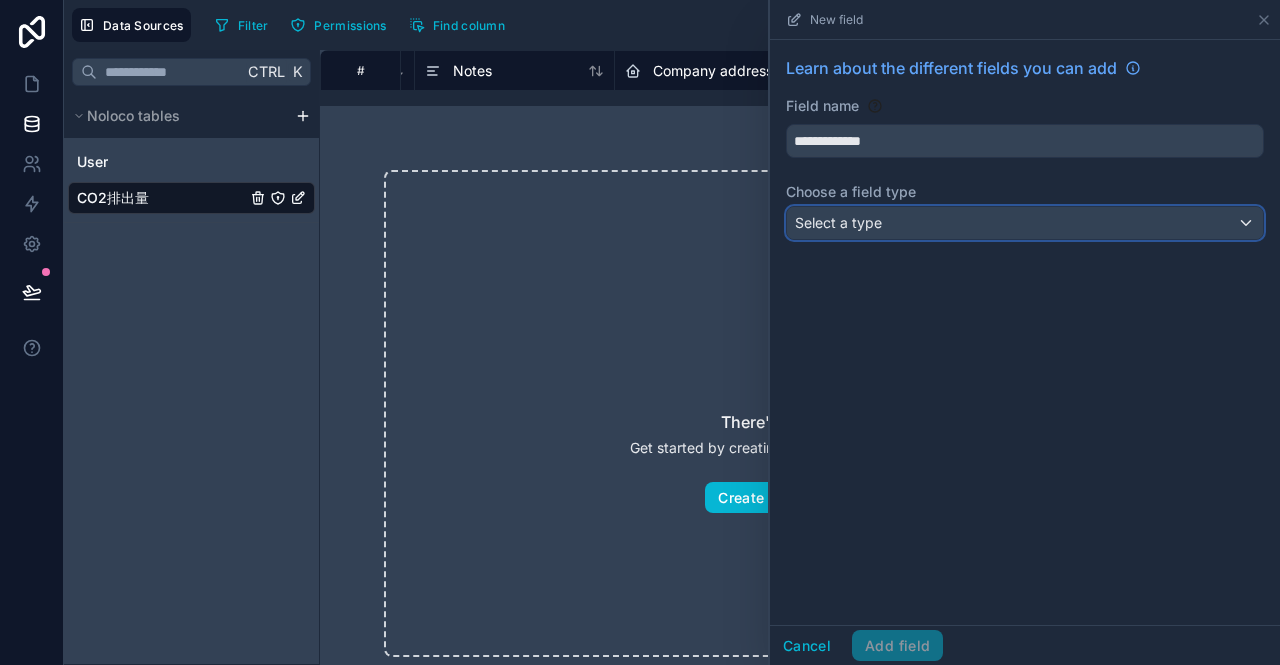 click on "Select a type" at bounding box center [1025, 223] 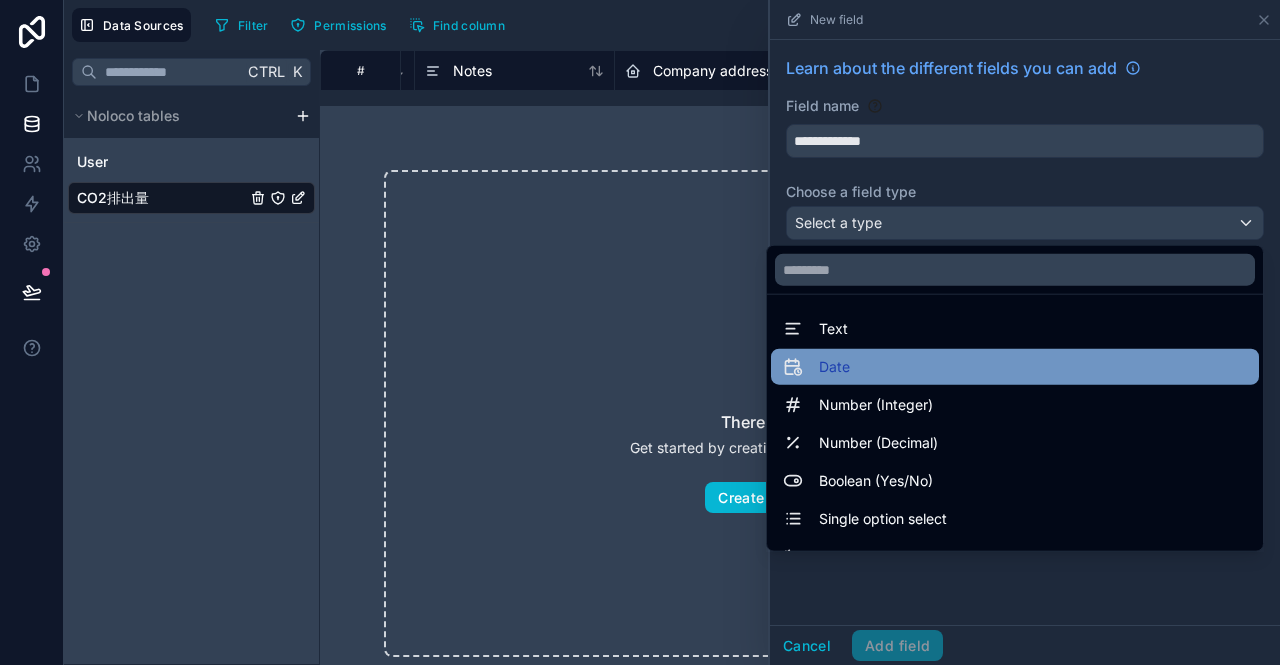 click on "Date" at bounding box center (1015, 367) 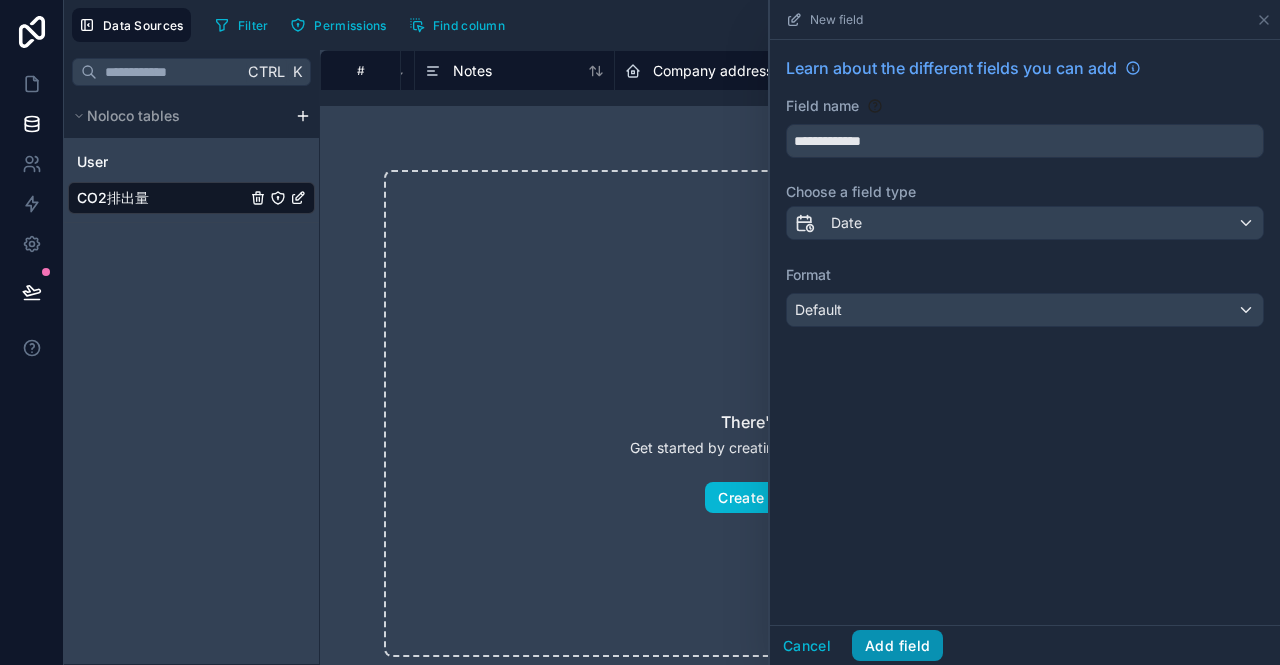 click on "Add field" at bounding box center (897, 646) 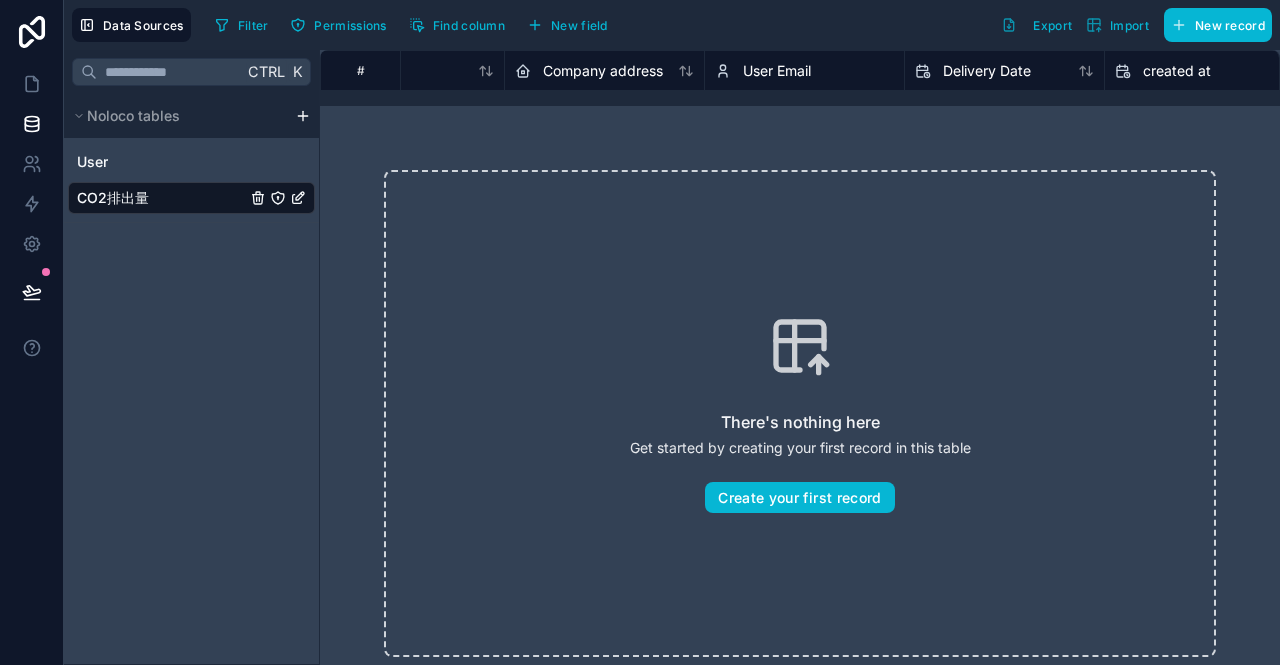 scroll, scrollTop: 0, scrollLeft: 708, axis: horizontal 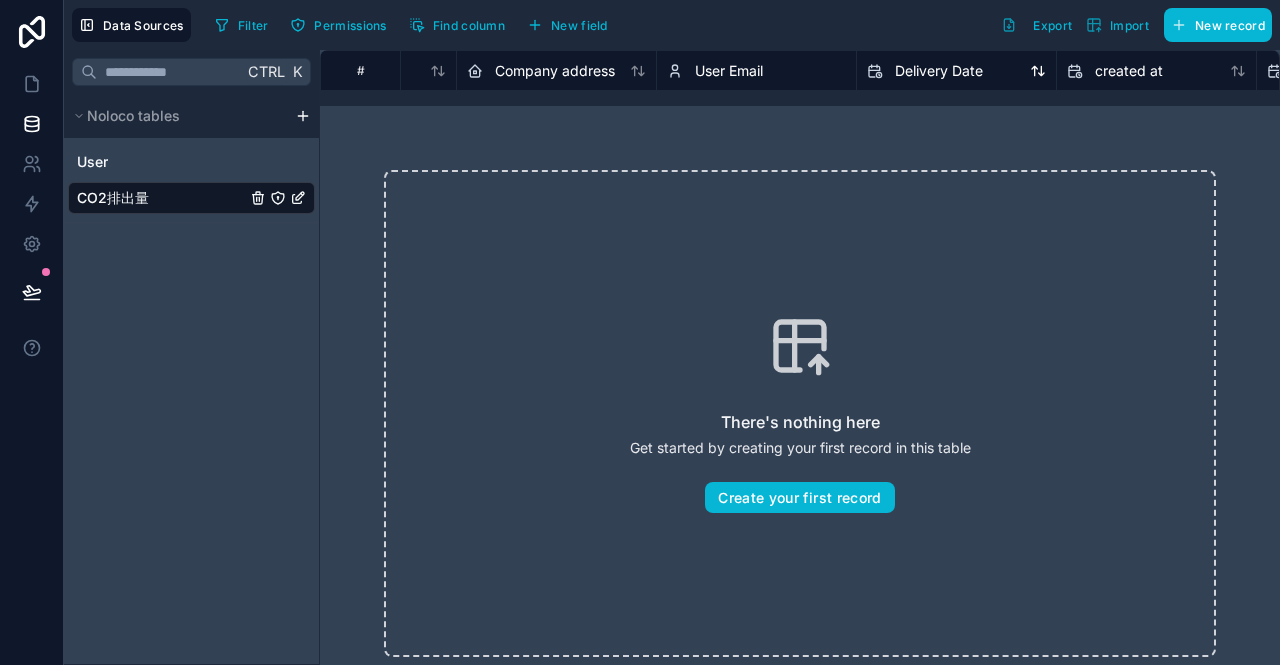 click on "Delivery Date" at bounding box center (939, 71) 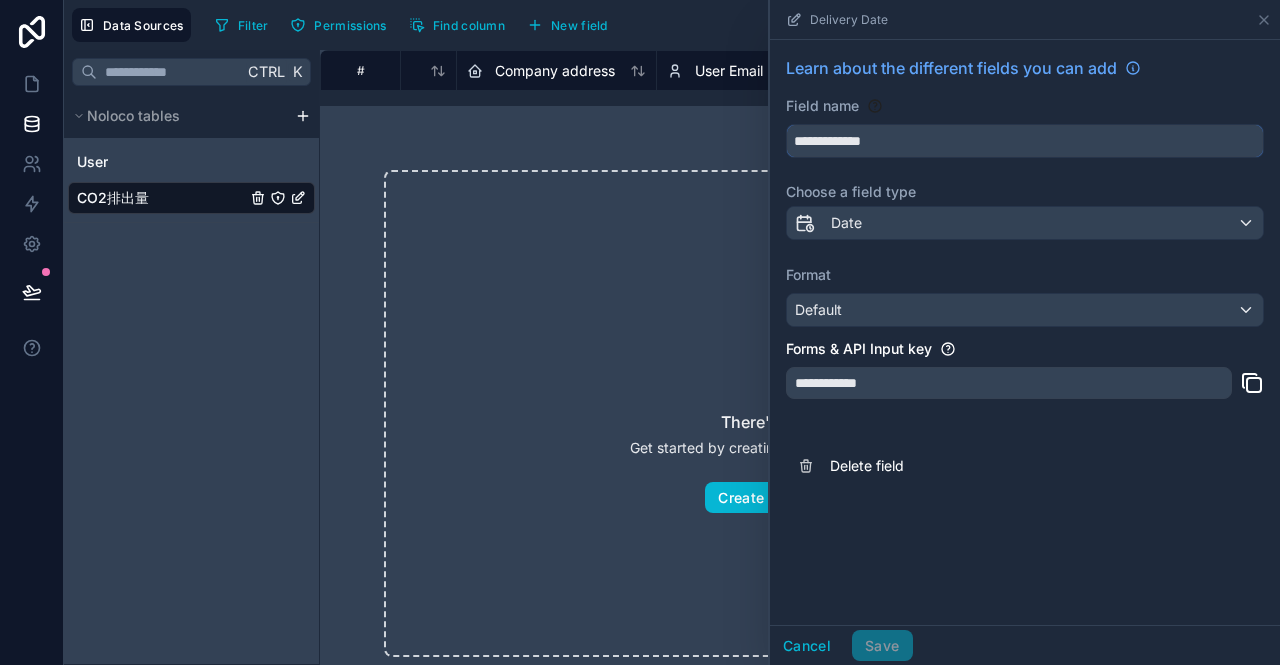 drag, startPoint x: 847, startPoint y: 142, endPoint x: 789, endPoint y: 144, distance: 58.034473 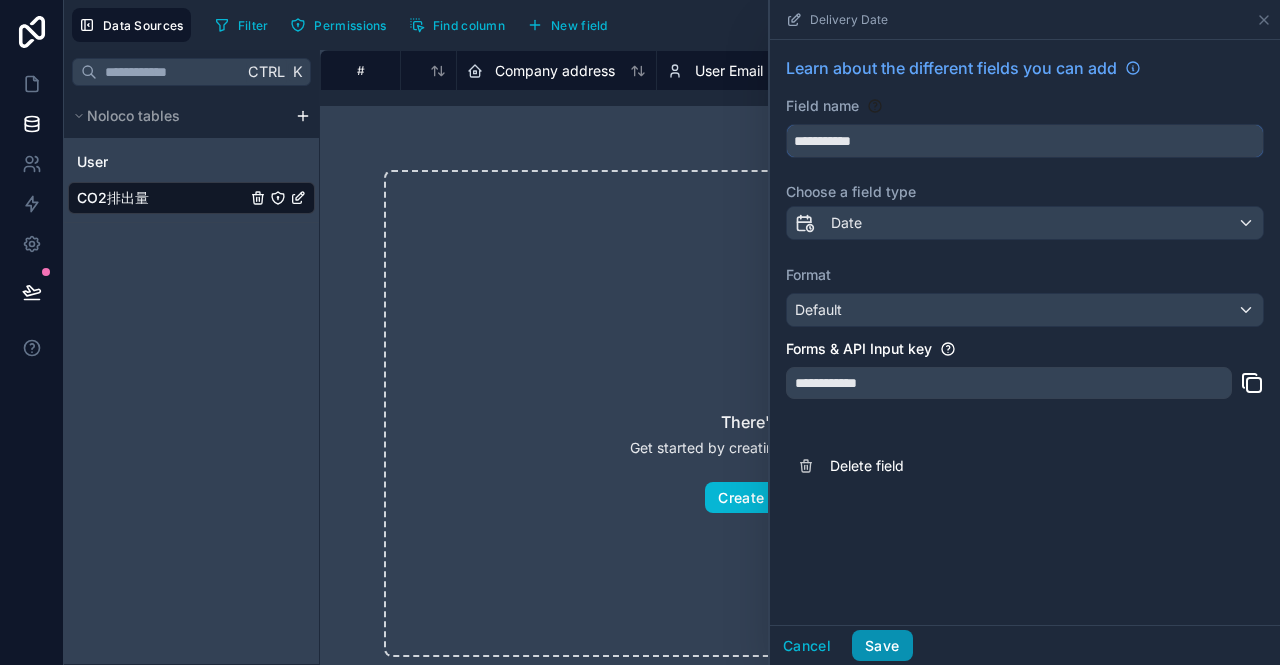 type on "**********" 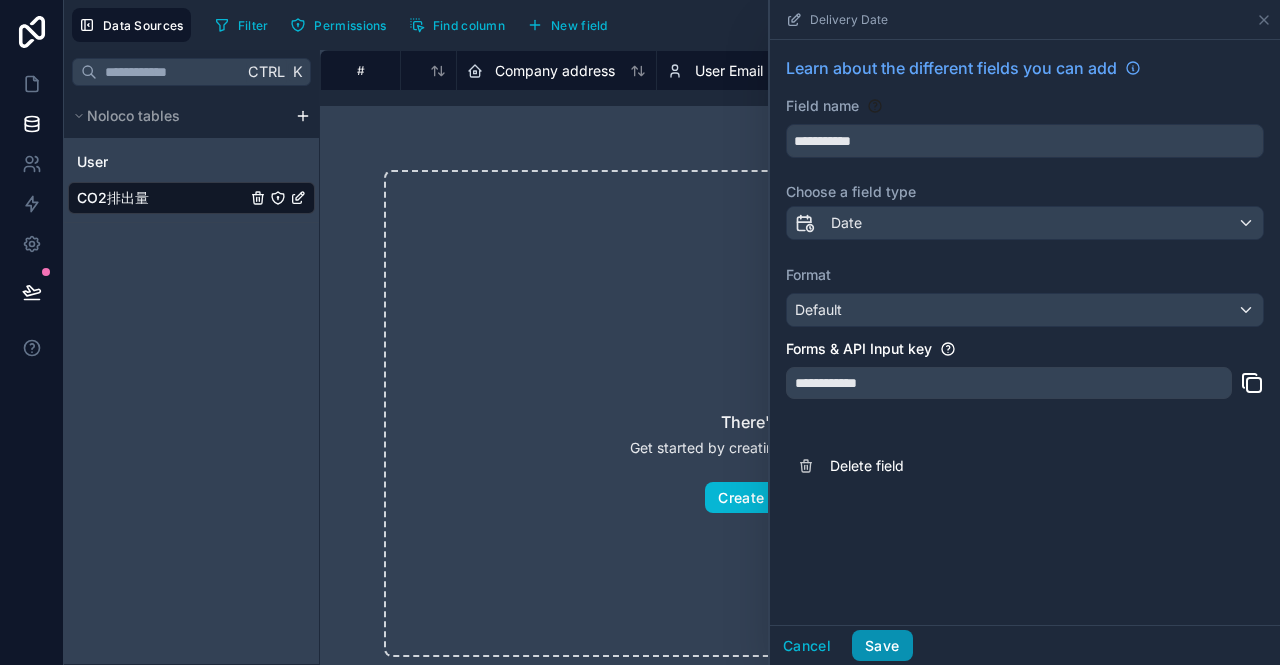 click on "Save" at bounding box center (882, 646) 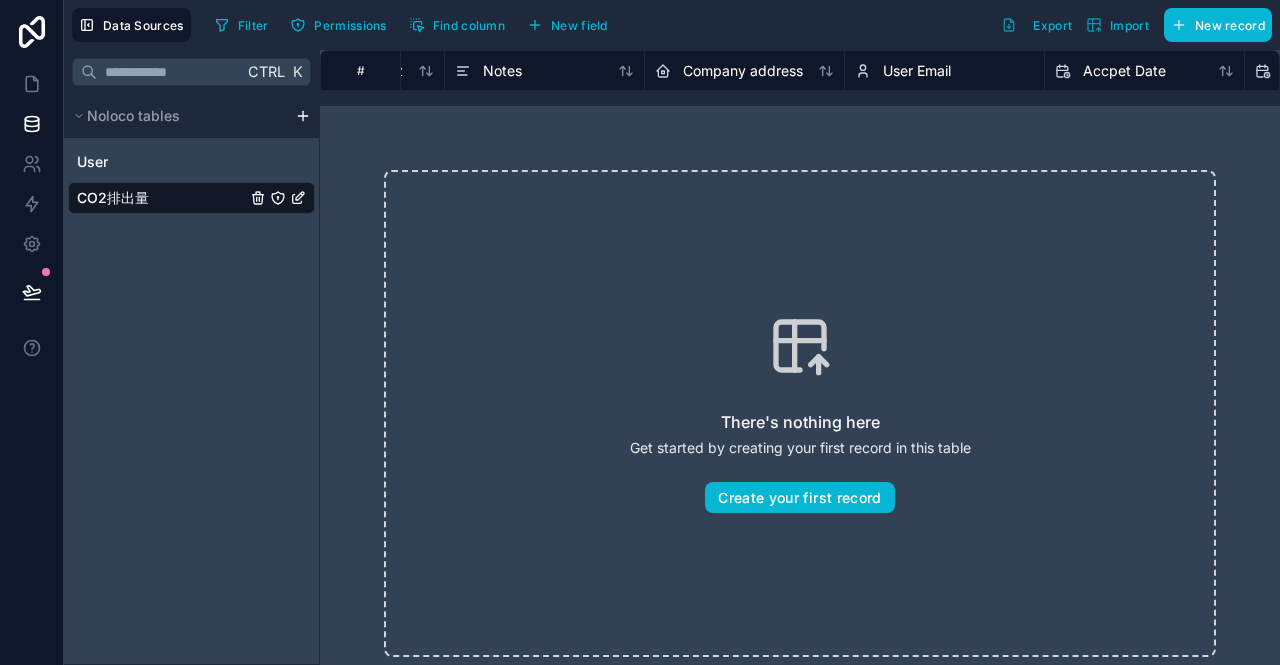 scroll, scrollTop: 0, scrollLeft: 656, axis: horizontal 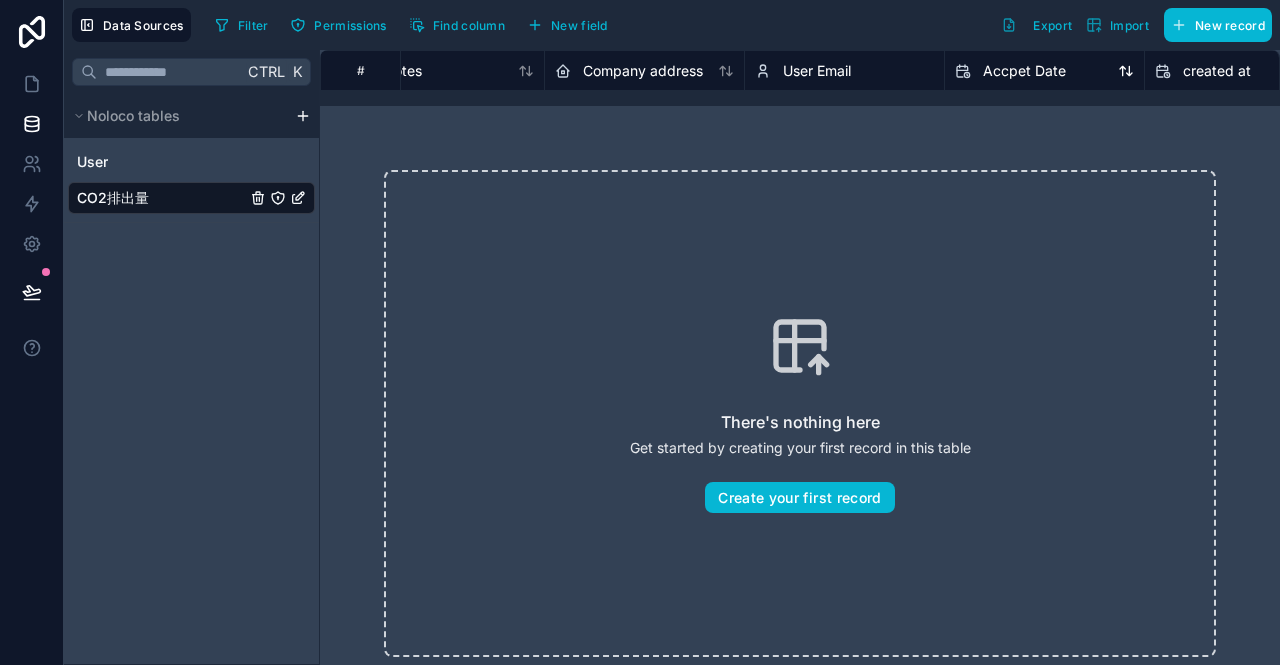 click on "Accpet Date" at bounding box center [1024, 71] 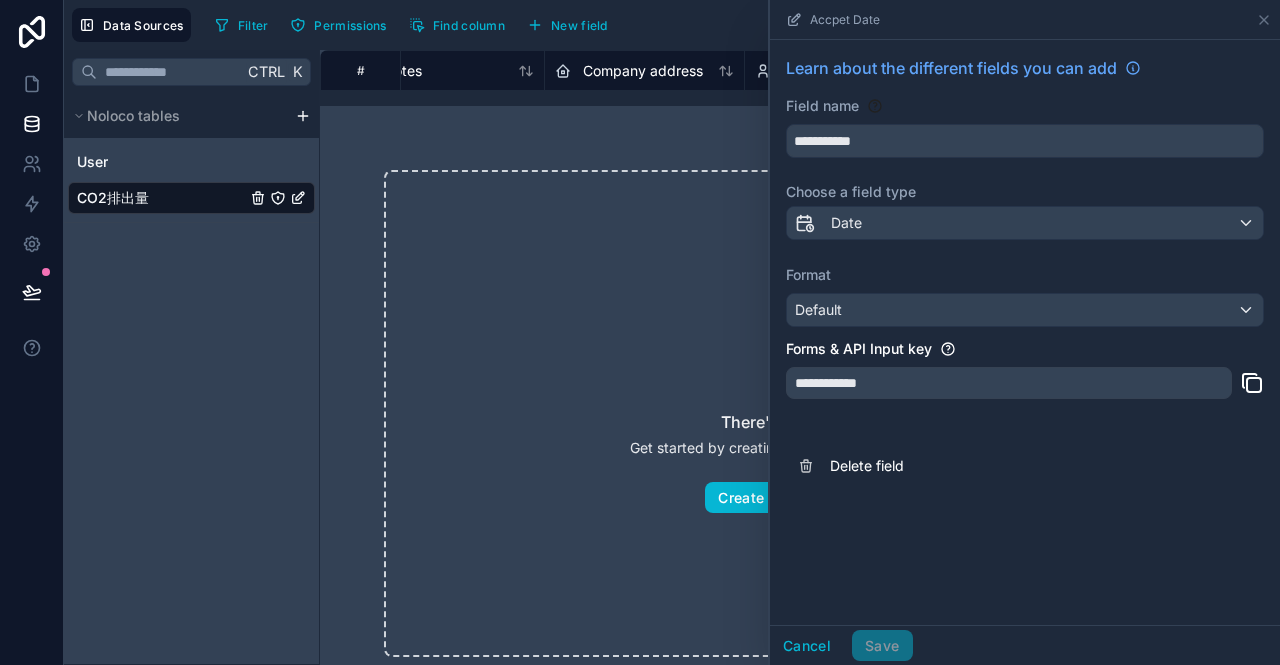 click on "**********" at bounding box center (1009, 383) 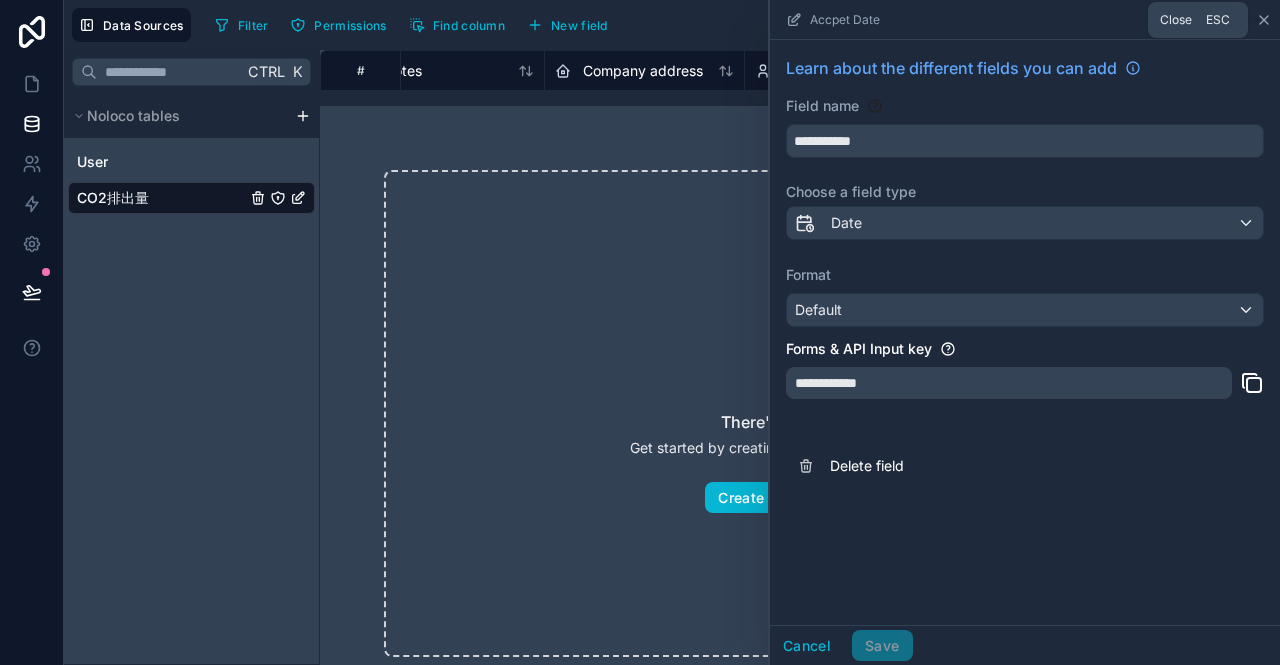 click 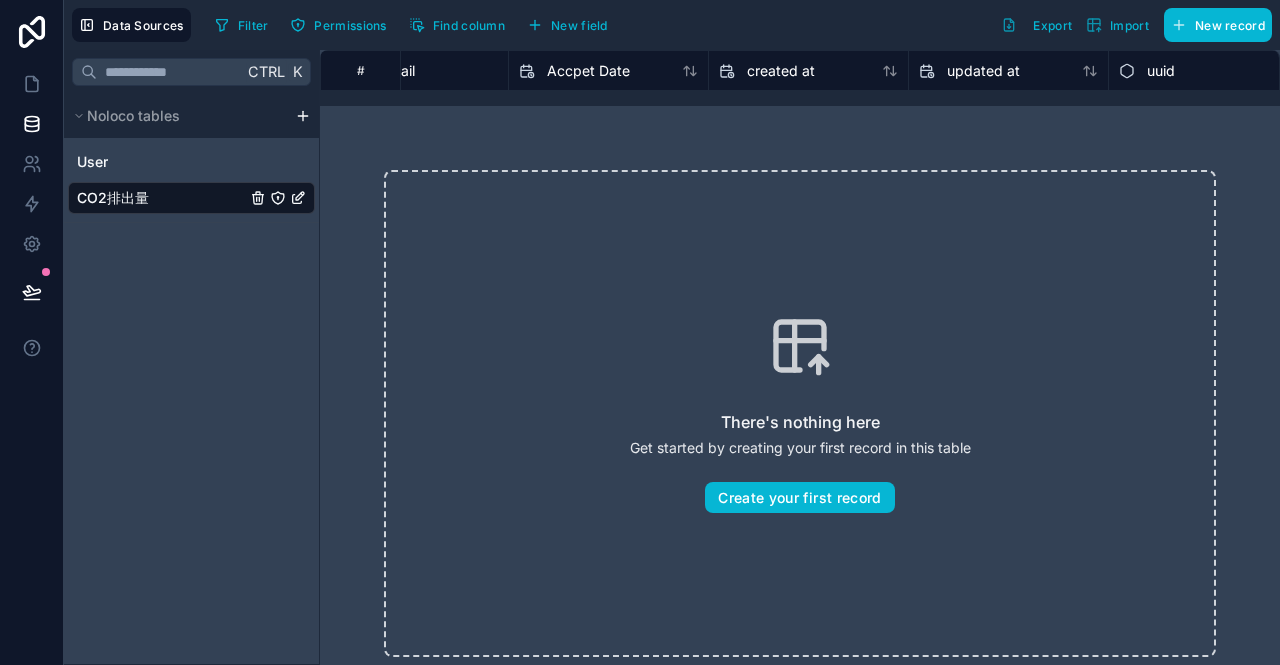 scroll, scrollTop: 0, scrollLeft: 1120, axis: horizontal 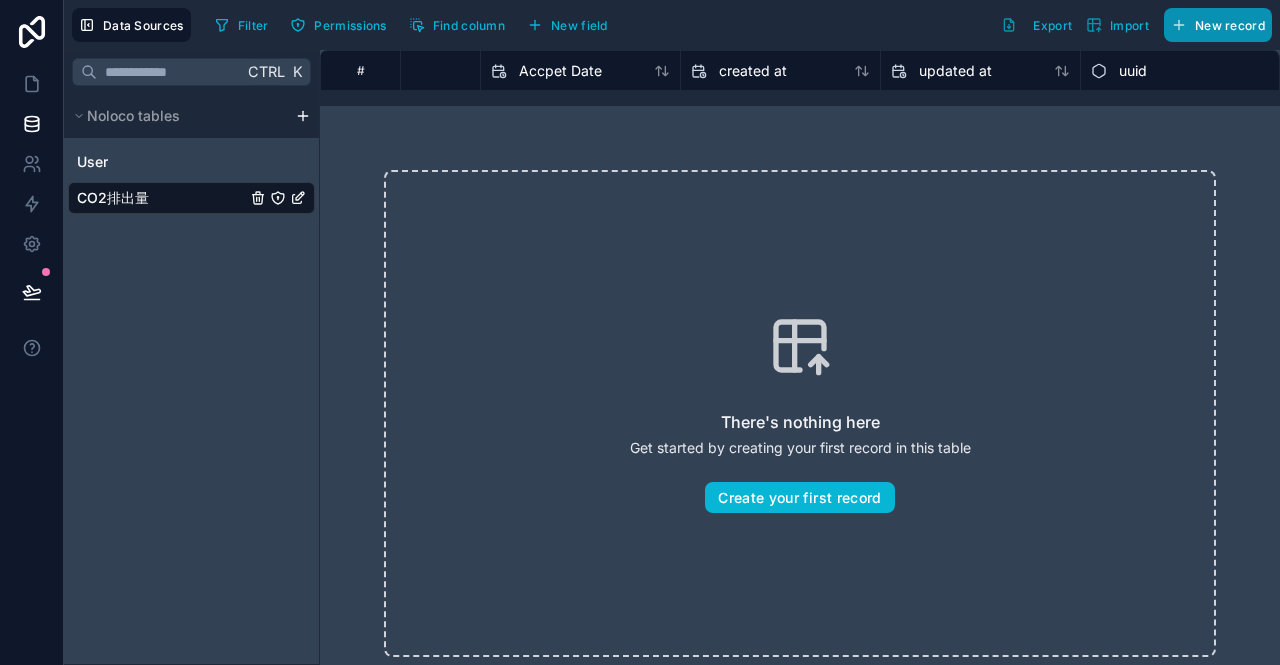 click on "New record" at bounding box center [1218, 25] 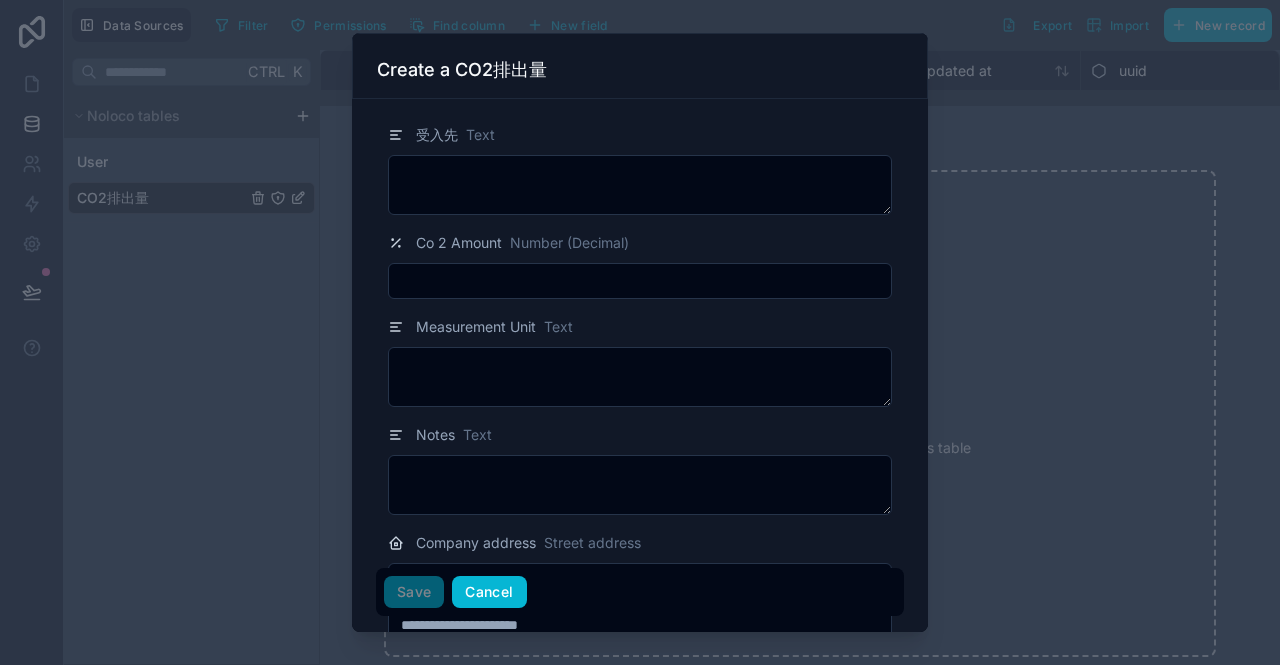 click on "Cancel" at bounding box center (489, 592) 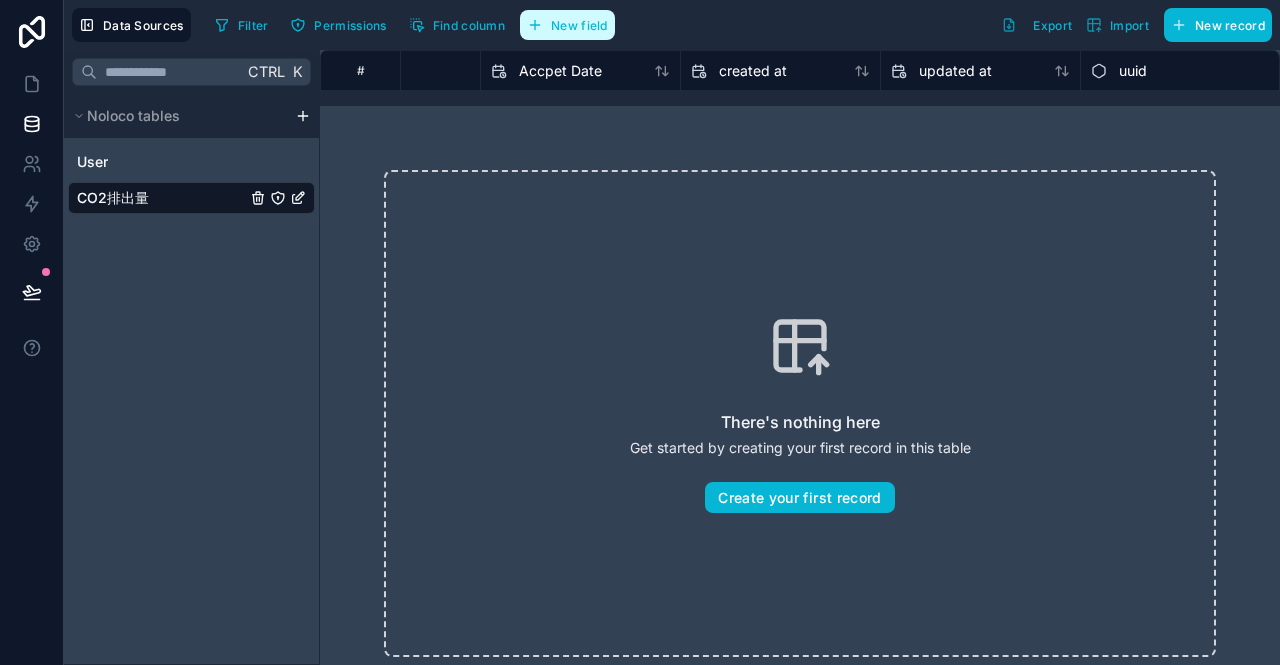 click on "New field" at bounding box center [567, 25] 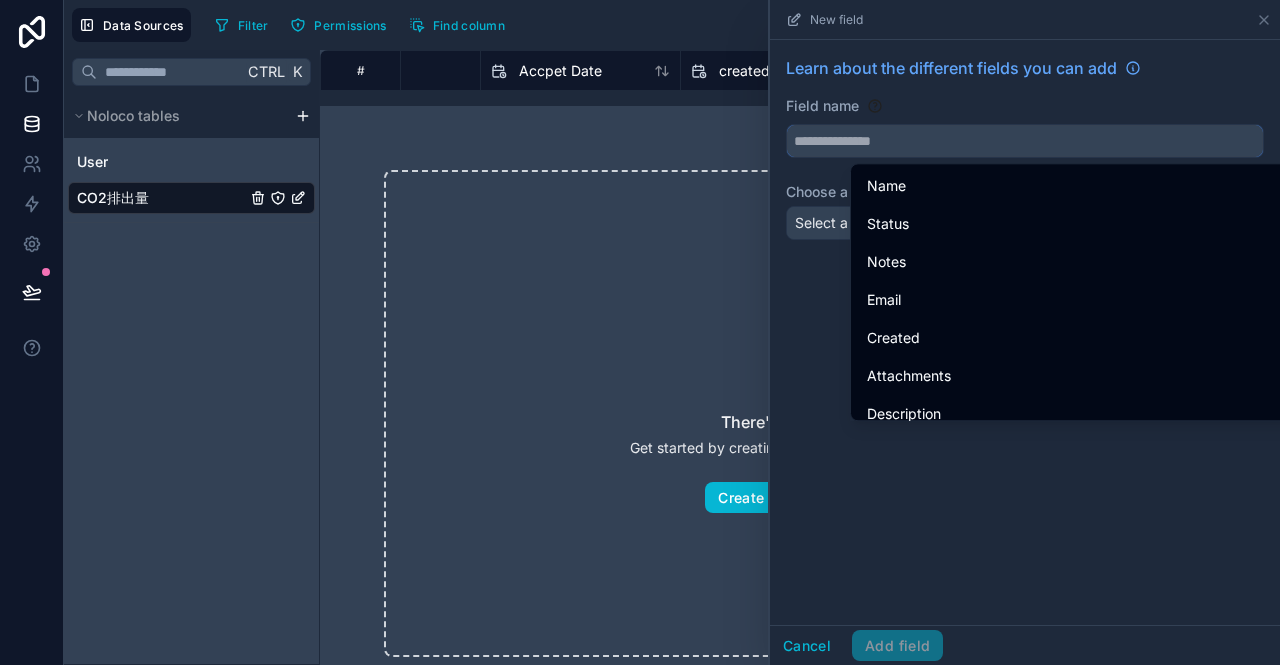 click at bounding box center [1025, 141] 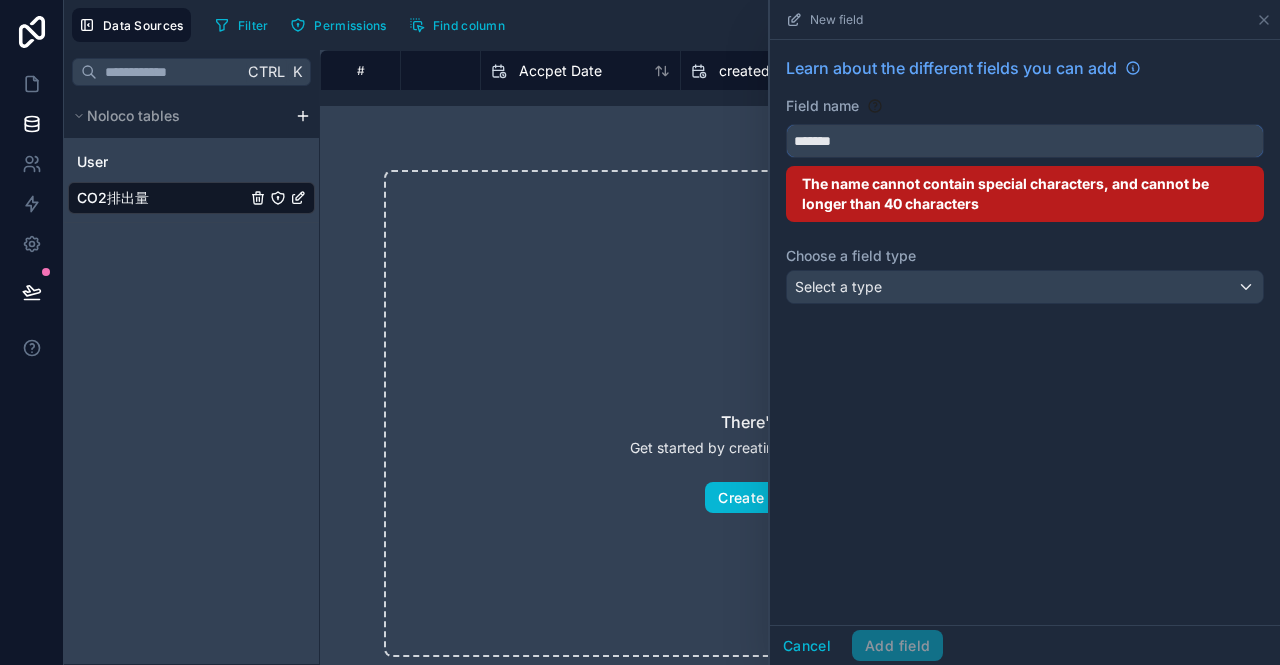 click on "******" at bounding box center [1025, 141] 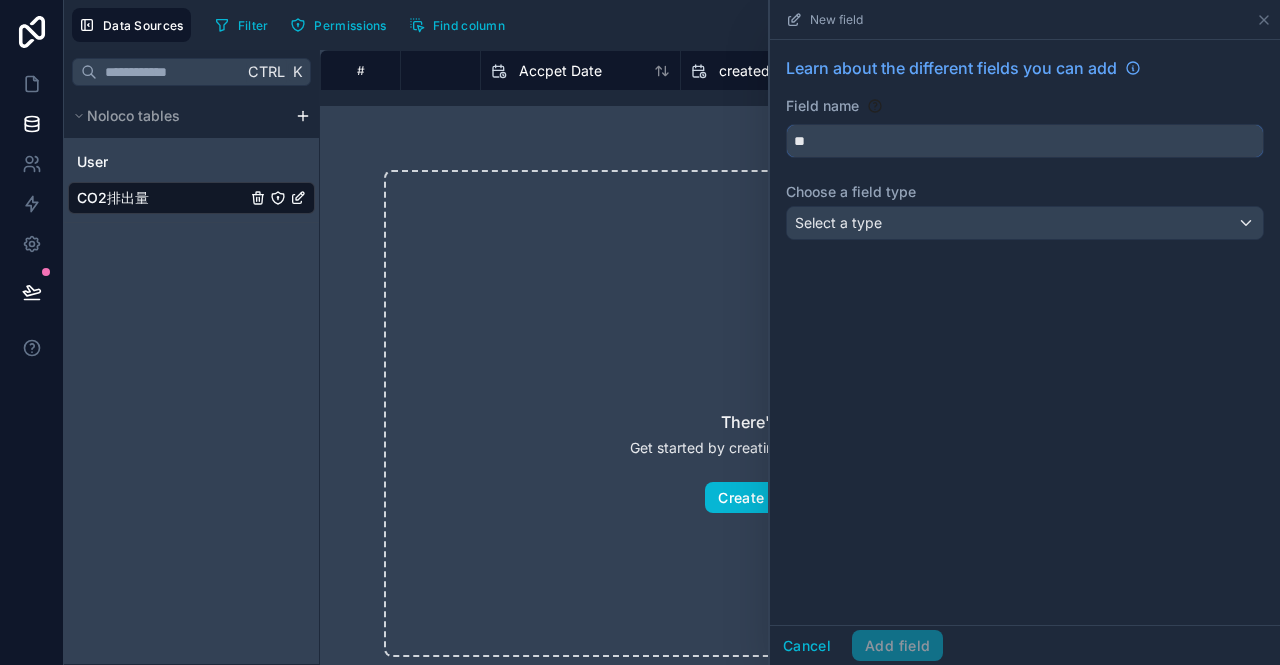 type on "*" 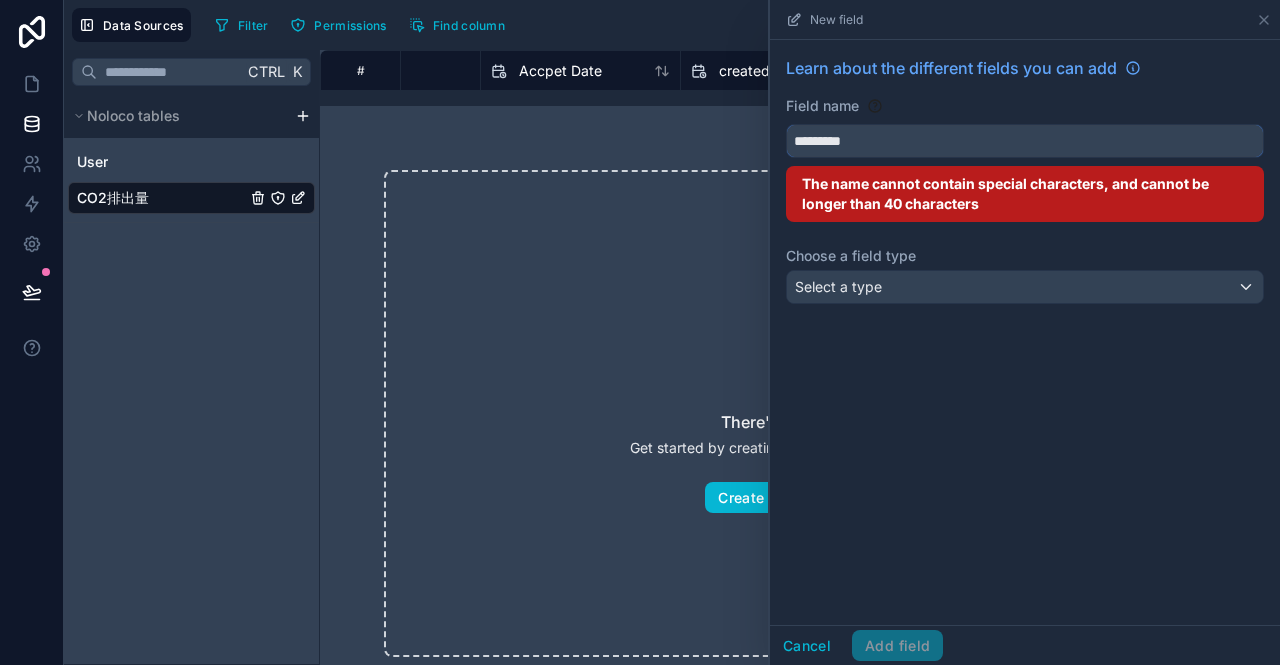 click on "********" at bounding box center (1025, 141) 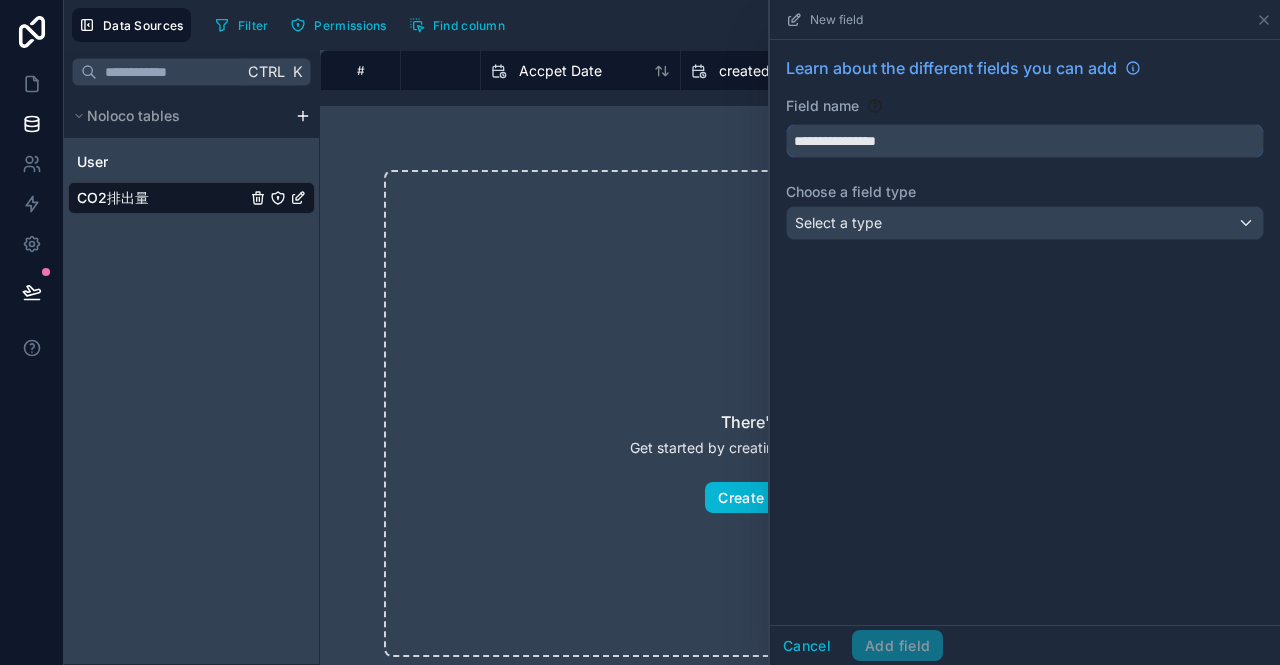 type on "**********" 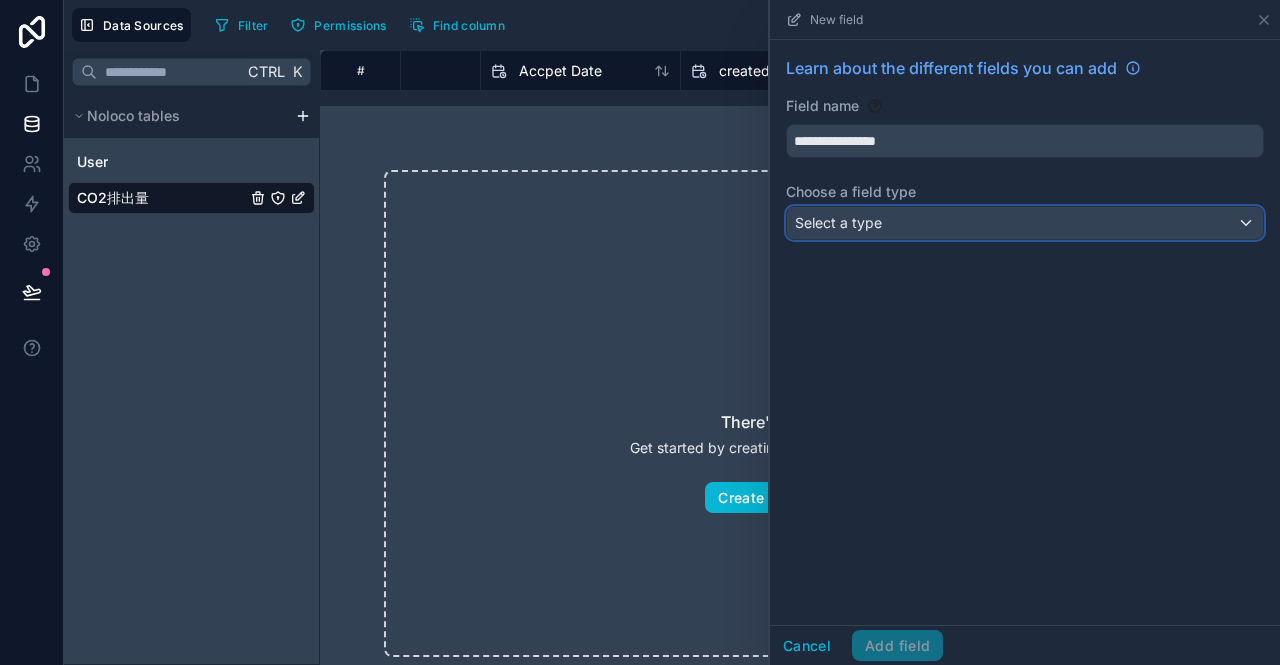click on "Select a type" at bounding box center (1025, 223) 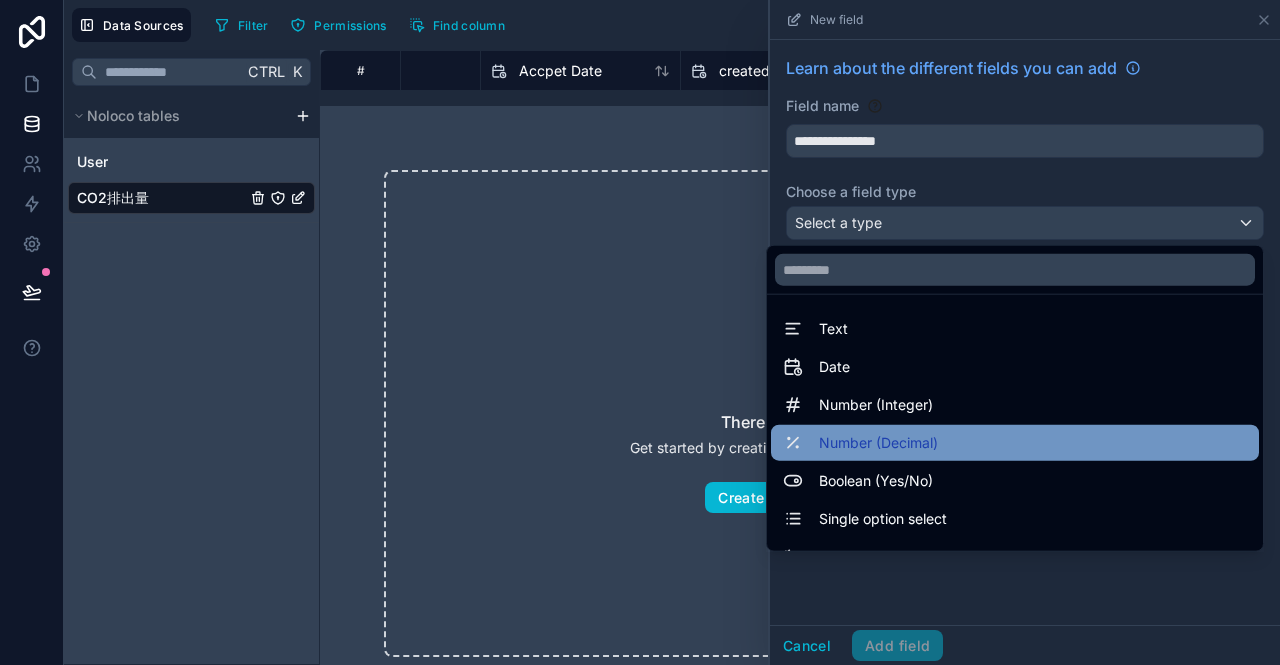 click on "Number (Decimal)" at bounding box center (878, 443) 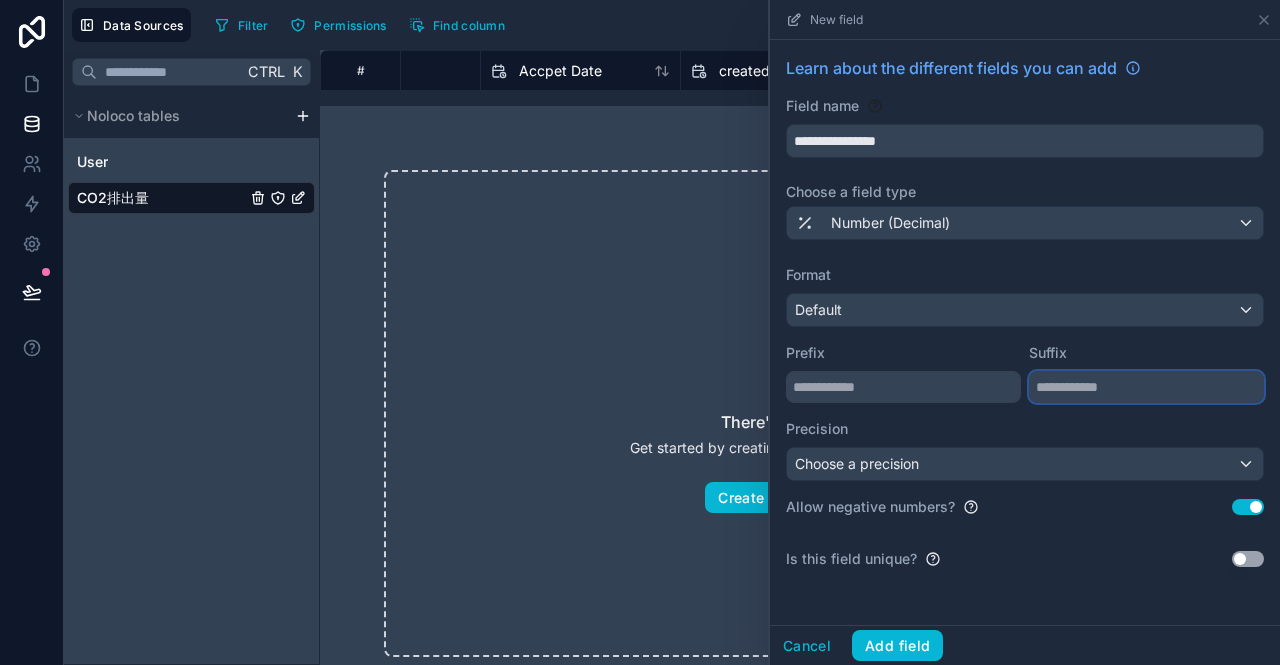 click at bounding box center [1146, 387] 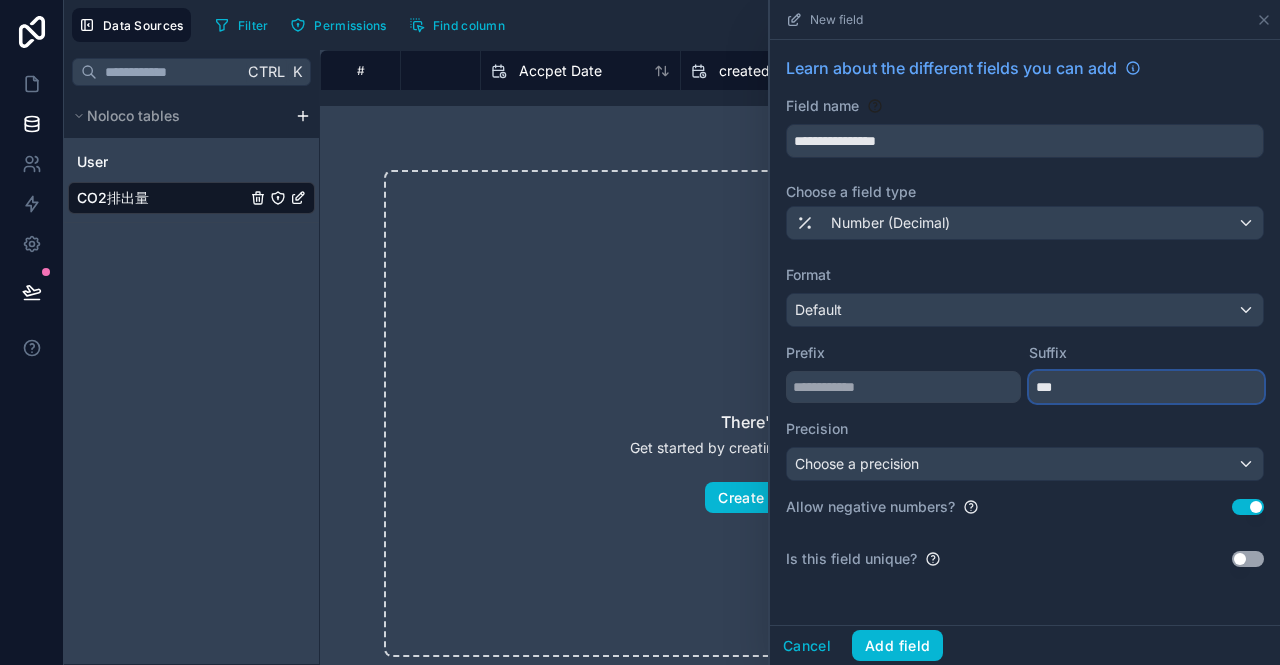 type on "***" 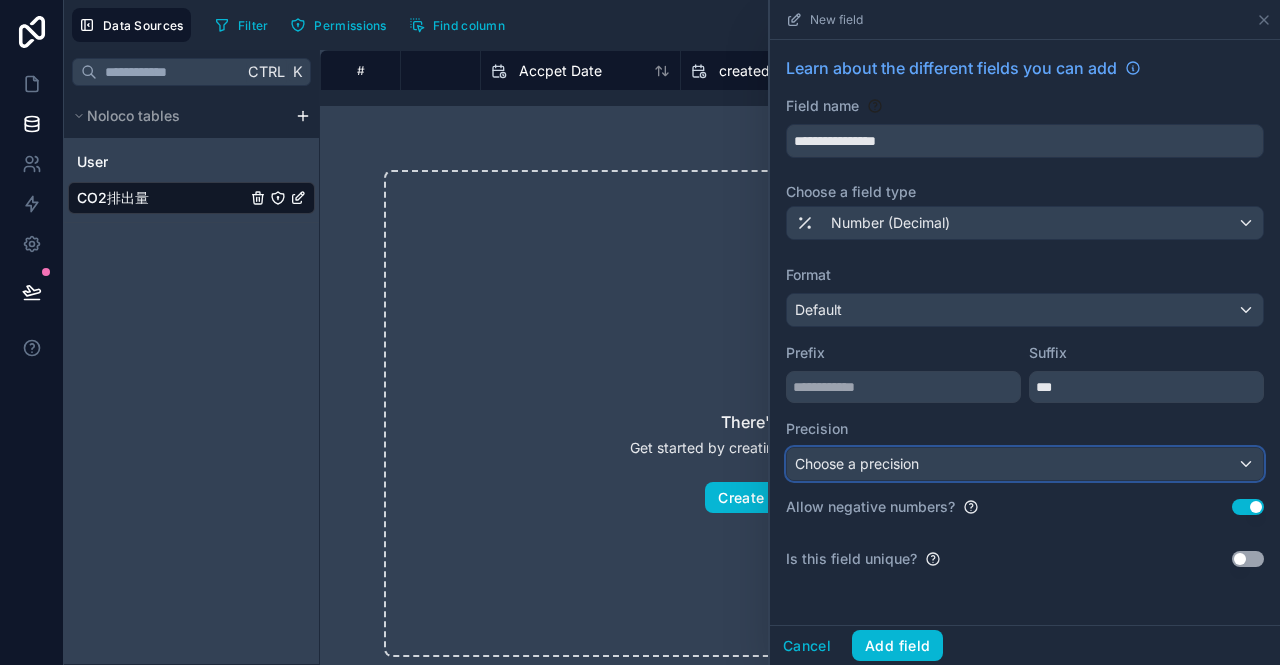 click on "Choose a precision" at bounding box center (1025, 464) 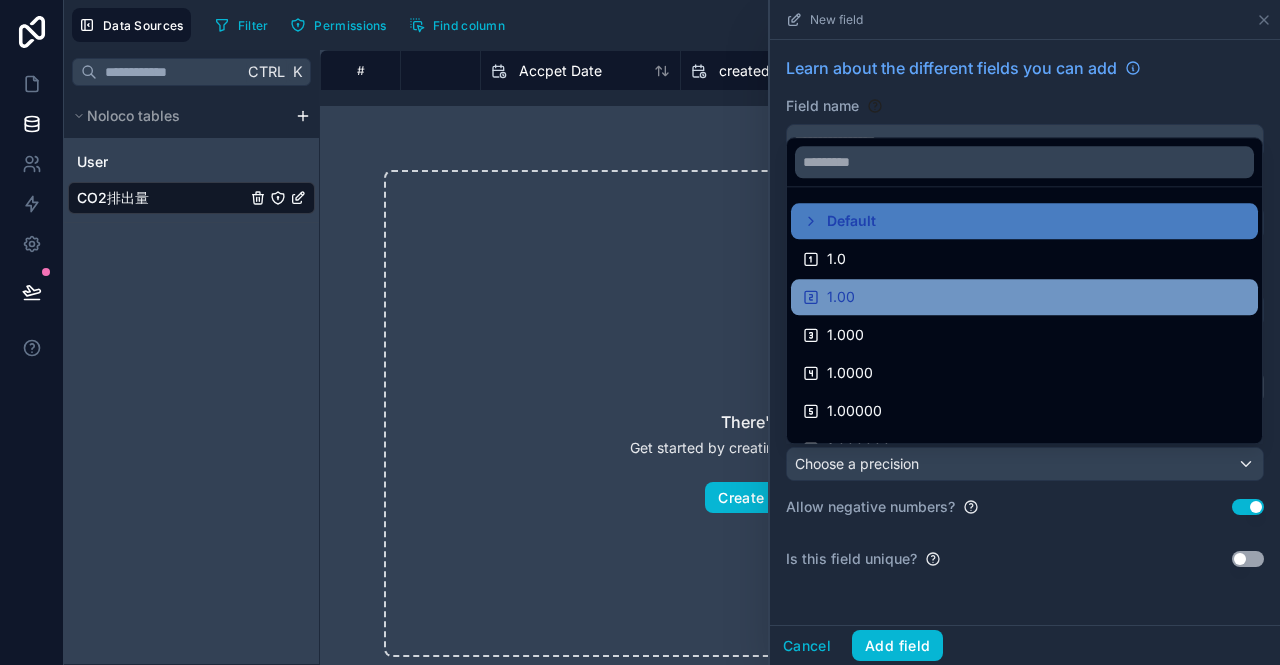 click on "1.00" at bounding box center [1024, 297] 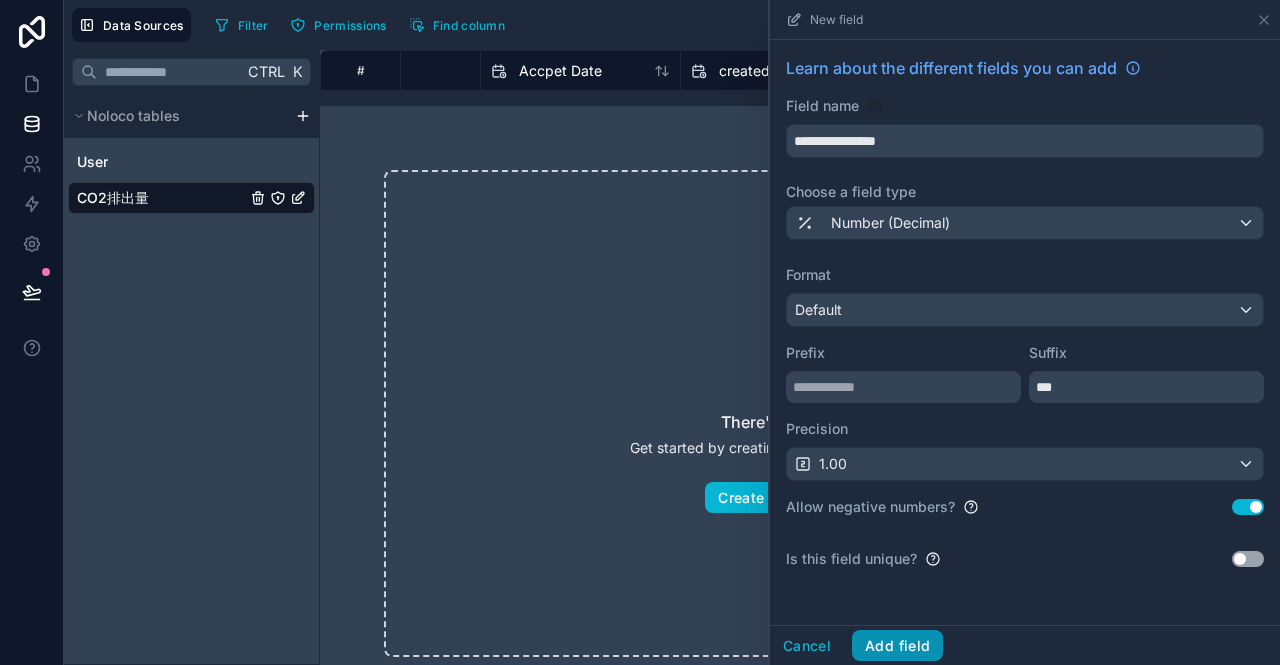 click on "Add field" at bounding box center (897, 646) 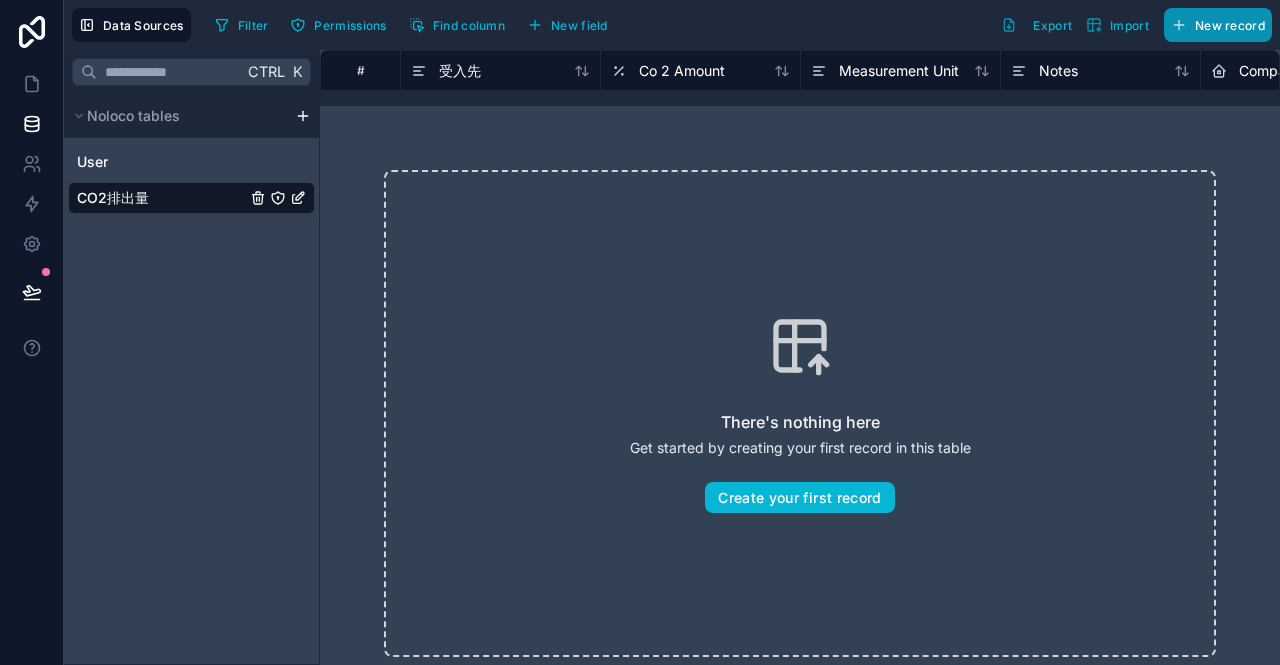 click on "New record" at bounding box center (1218, 25) 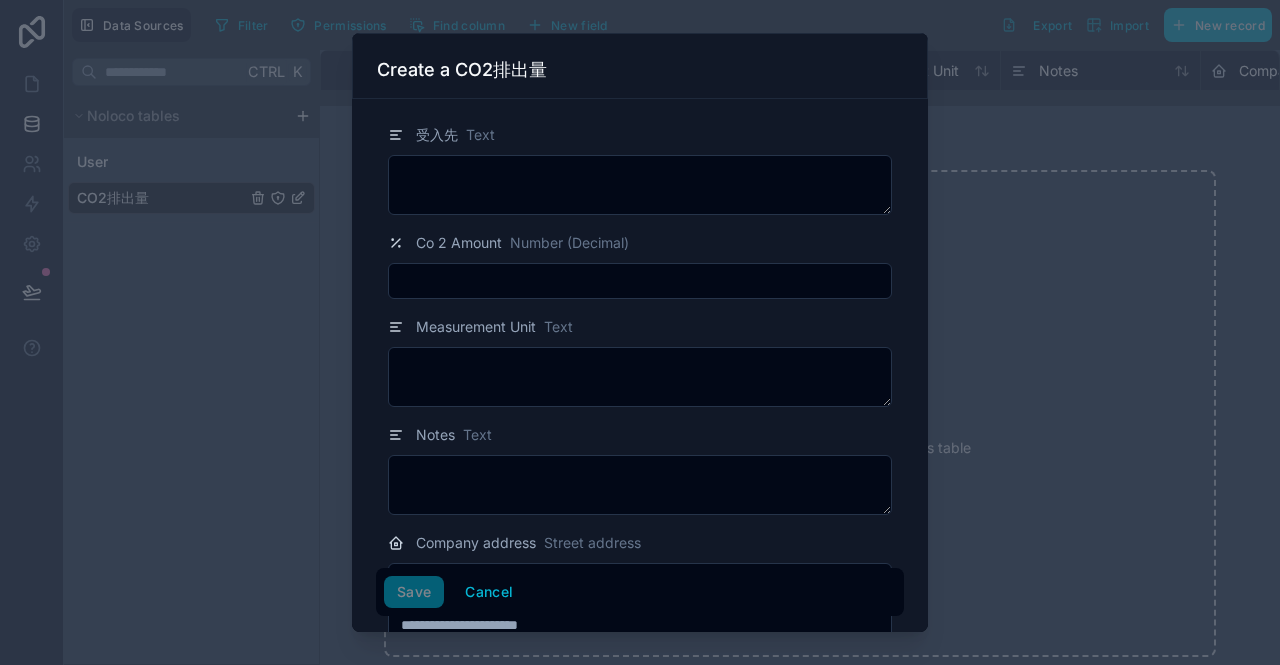 click on "Save Cancel" at bounding box center [640, 592] 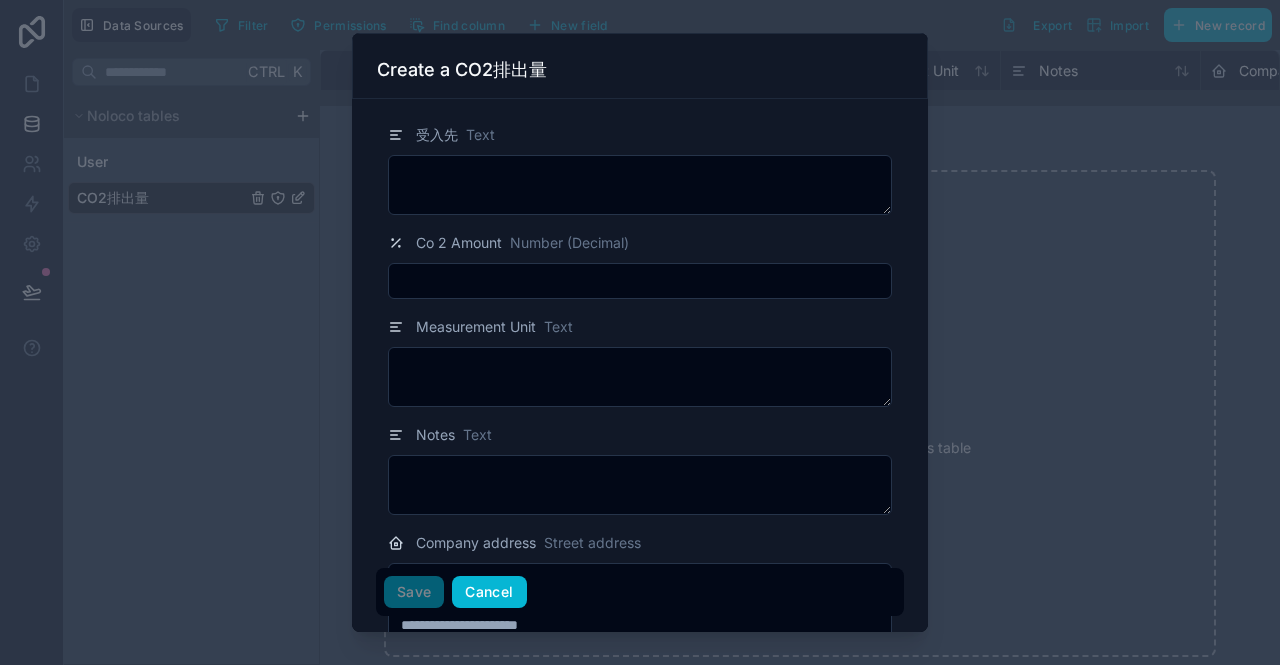 drag, startPoint x: 496, startPoint y: 603, endPoint x: 509, endPoint y: 591, distance: 17.691807 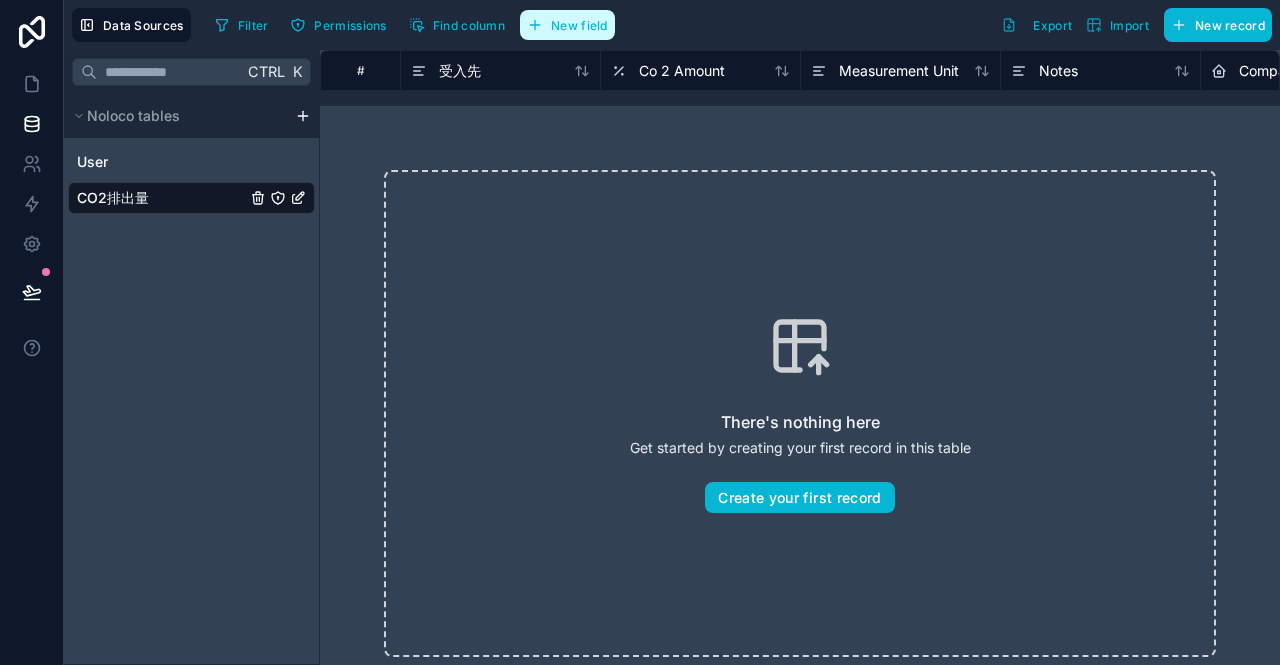 click on "New field" at bounding box center (579, 25) 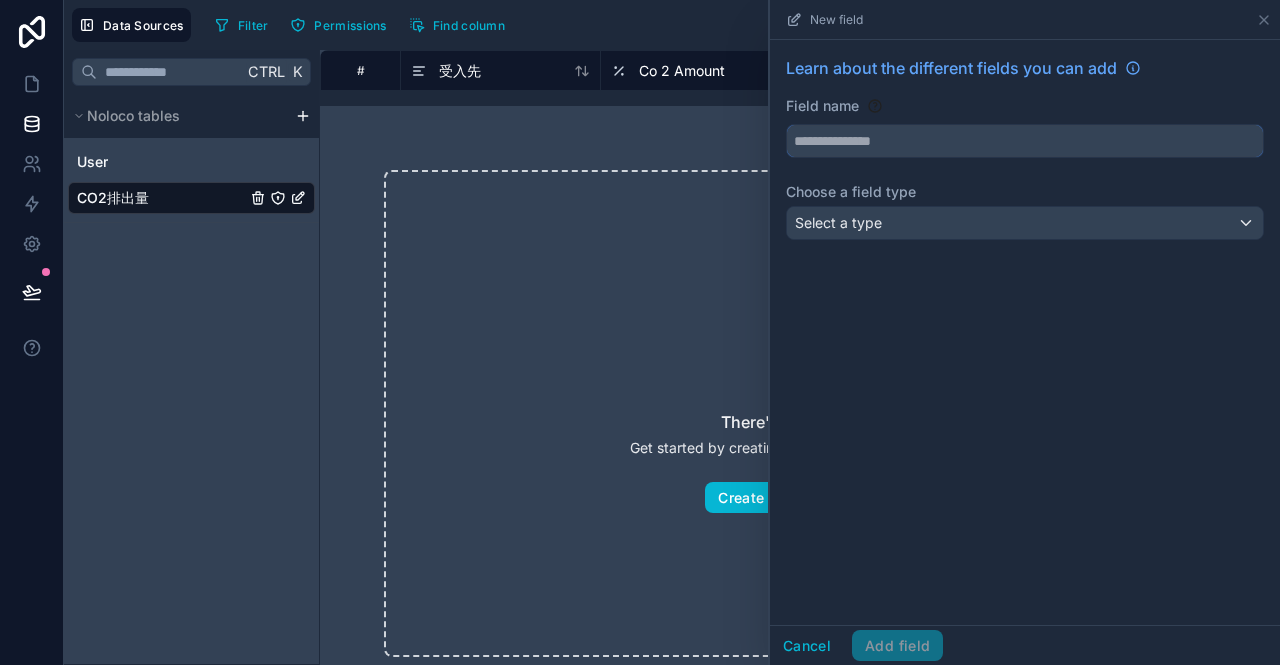click at bounding box center (1025, 141) 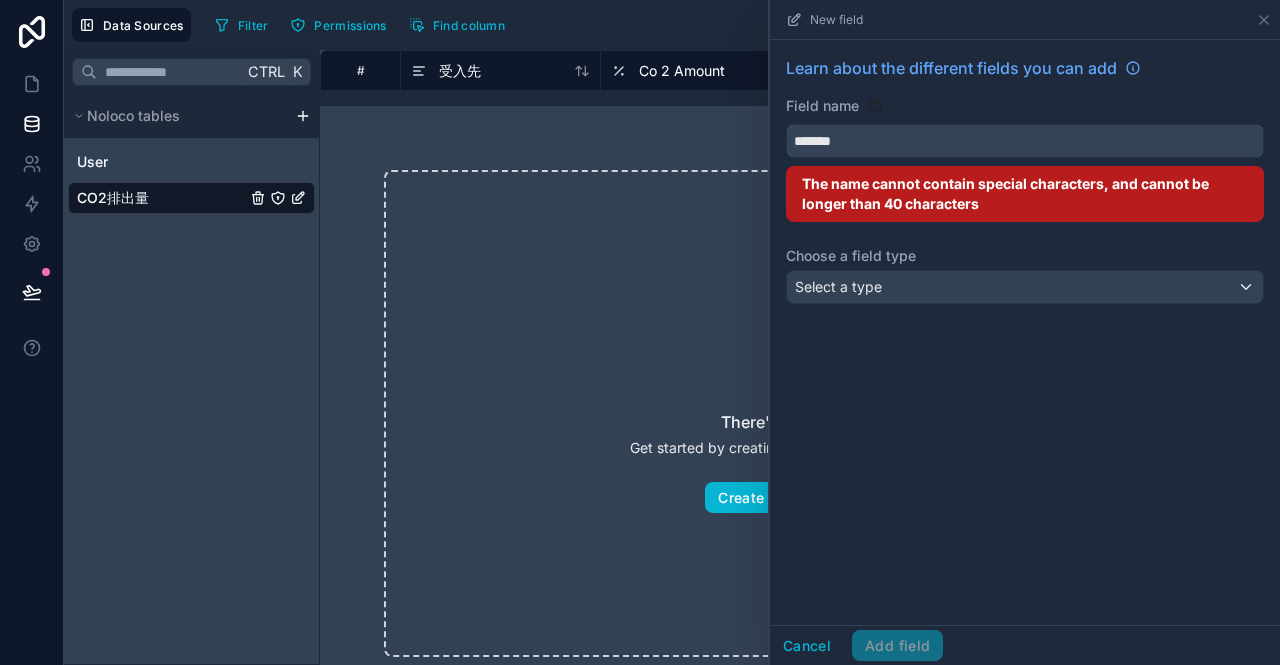 click on "******" at bounding box center [1025, 141] 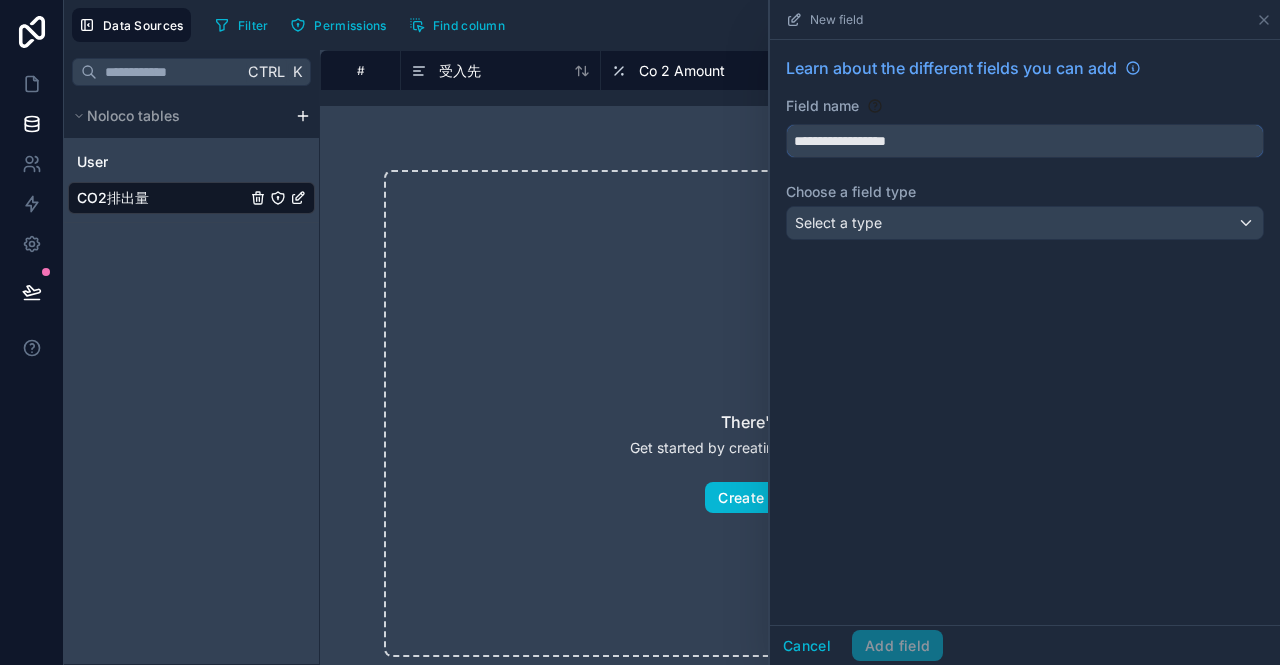 type on "**********" 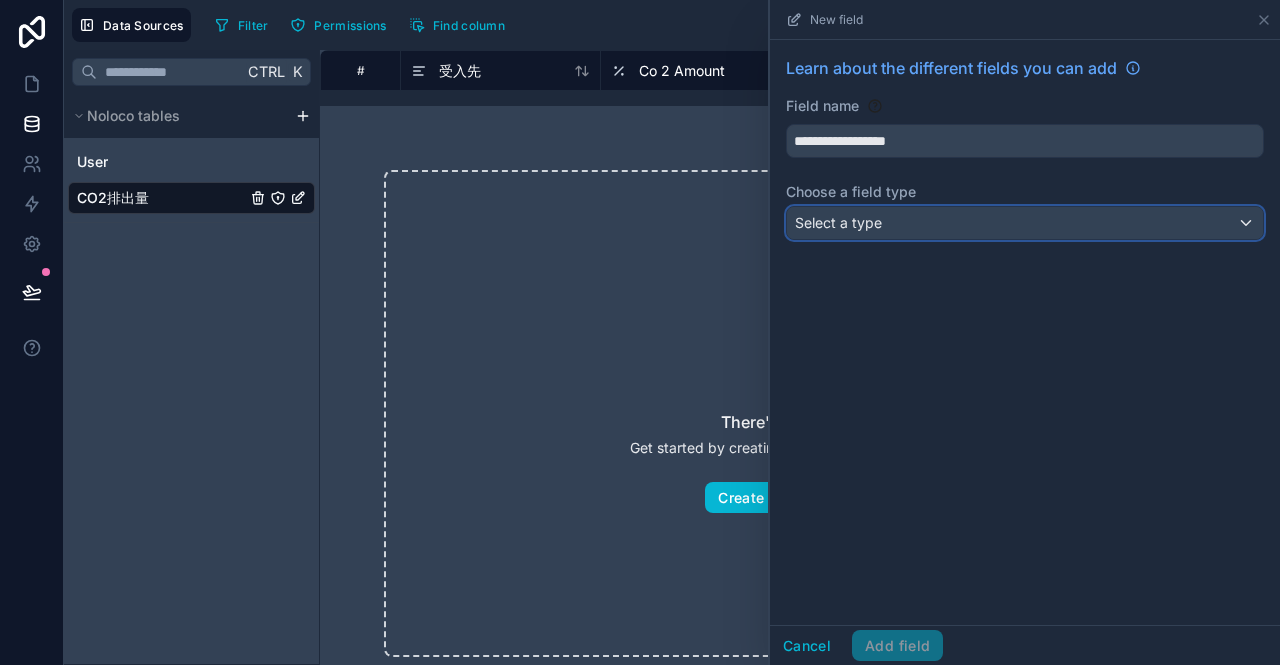 click on "Select a type" at bounding box center [838, 222] 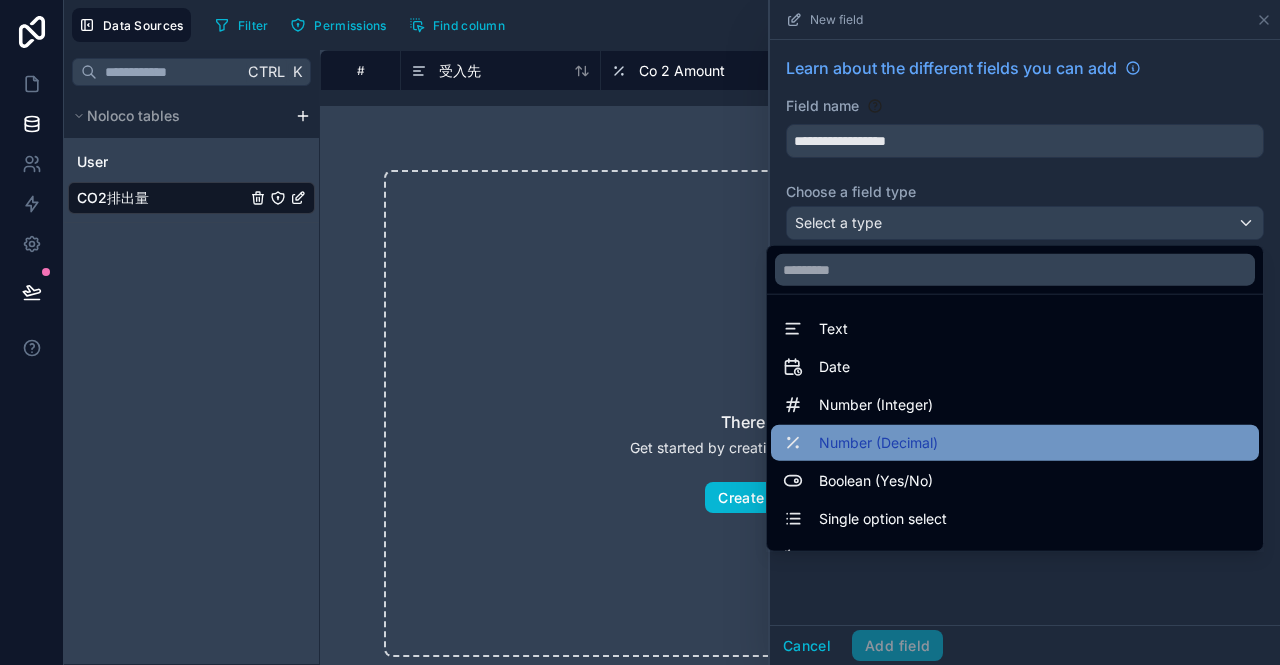 click on "Number (Decimal)" at bounding box center [878, 443] 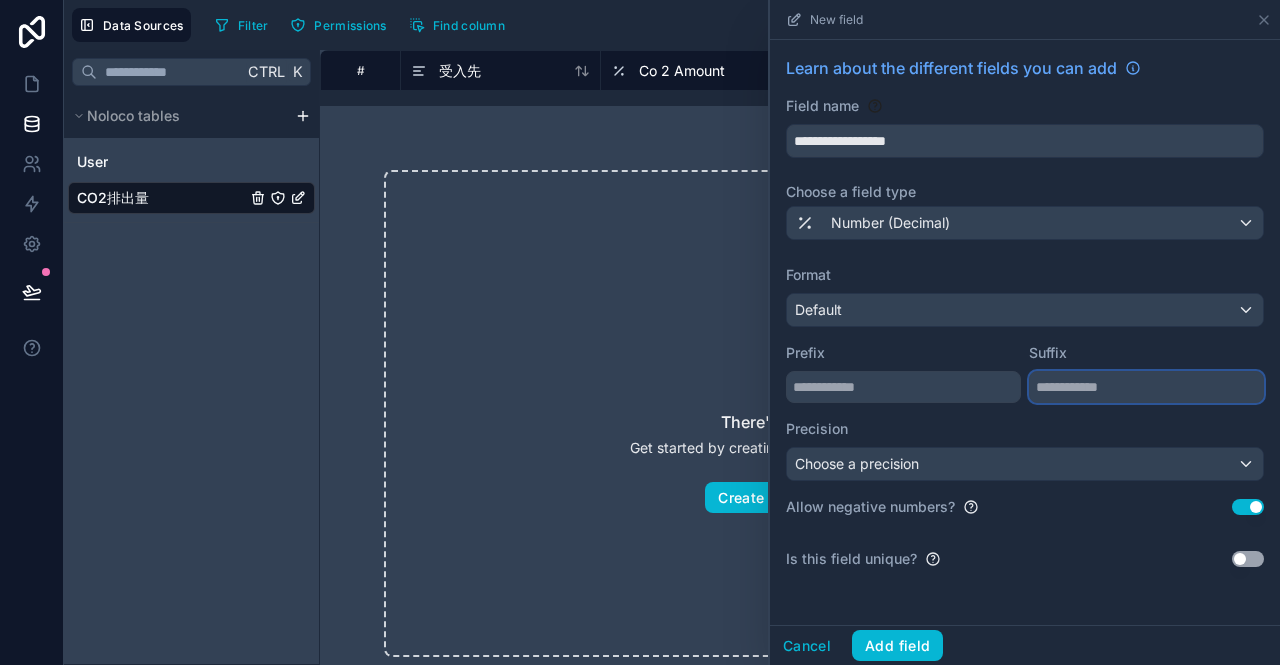 click at bounding box center [1146, 387] 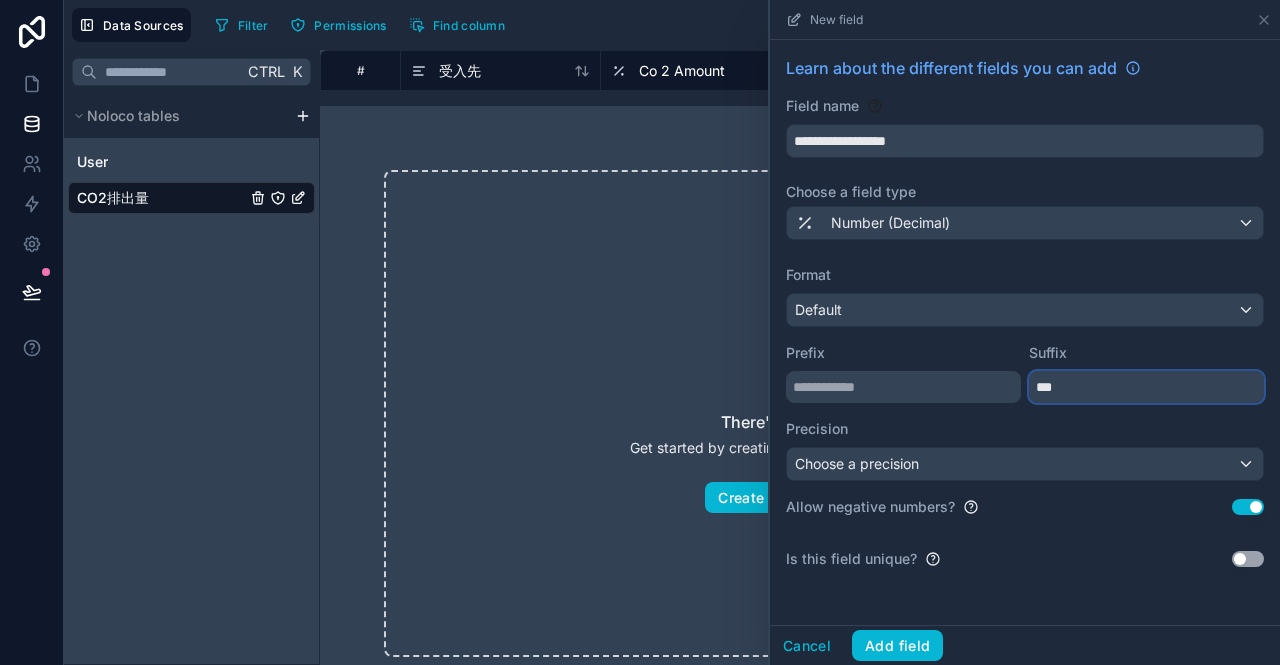 type on "***" 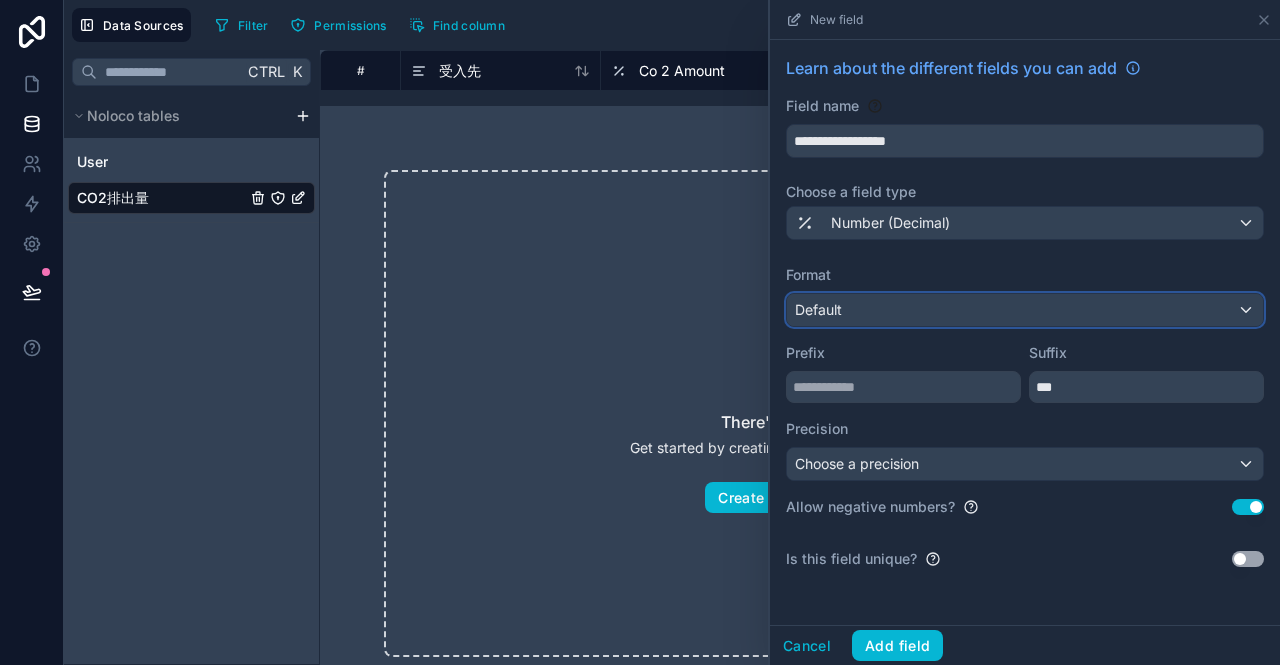 click on "Default" at bounding box center [1025, 310] 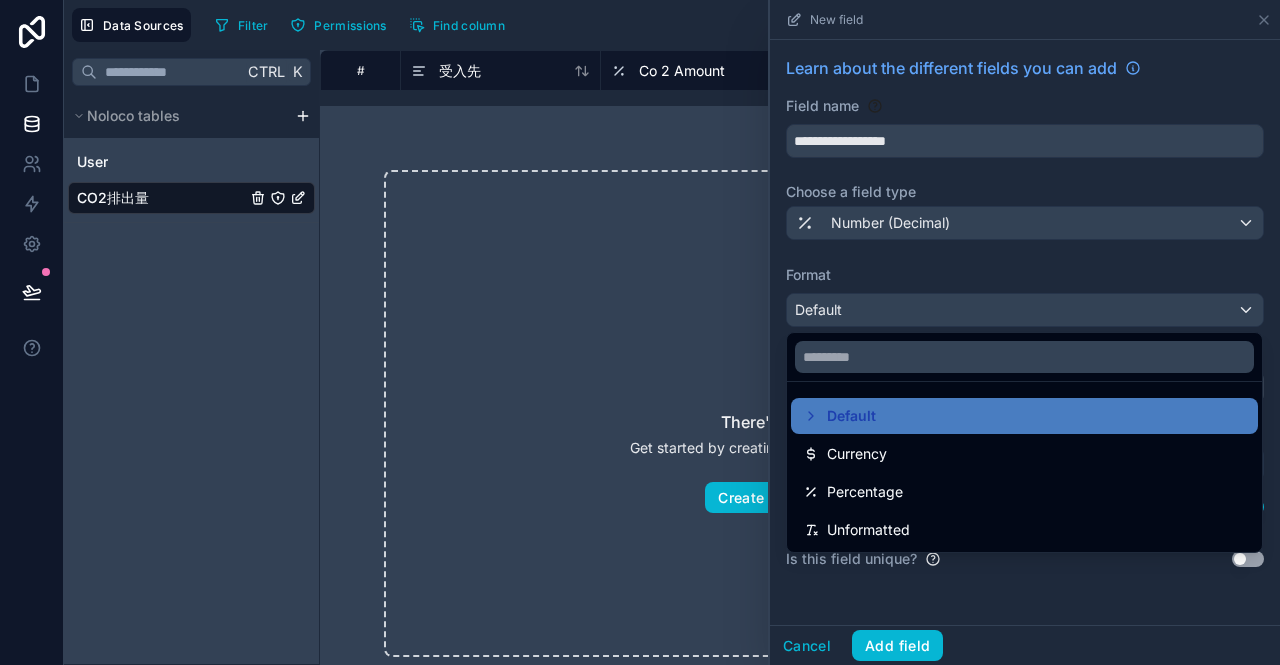 click at bounding box center (1025, 332) 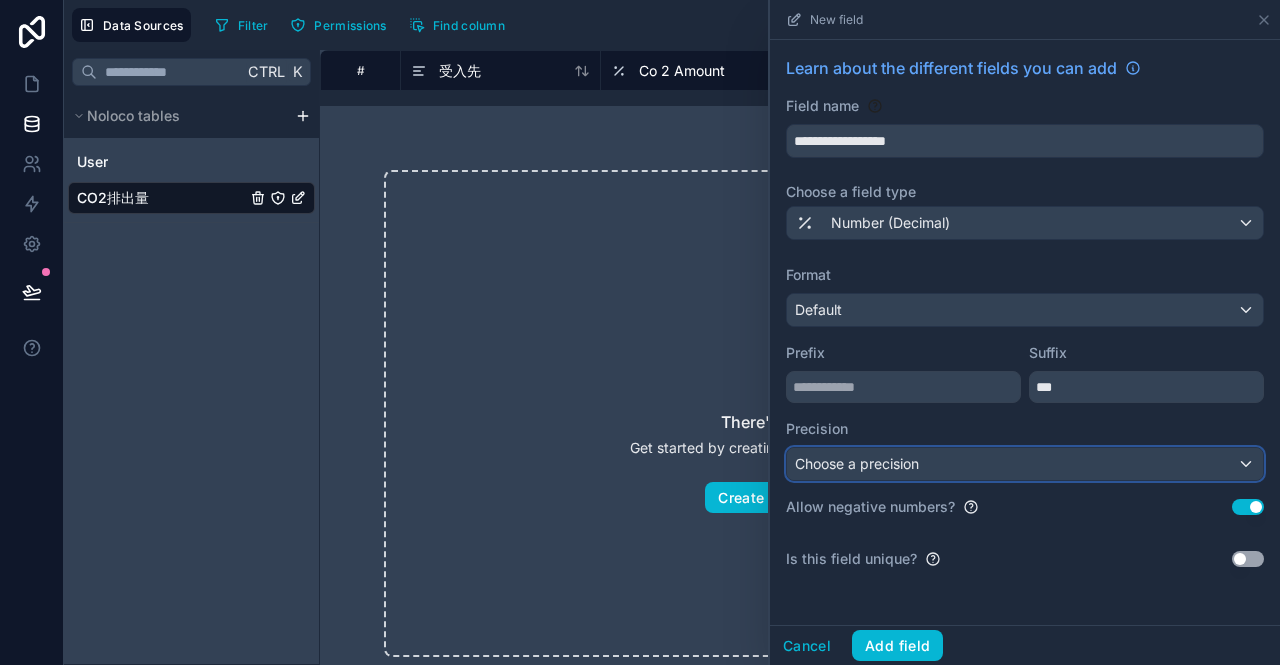 click on "Choose a precision" at bounding box center (1025, 464) 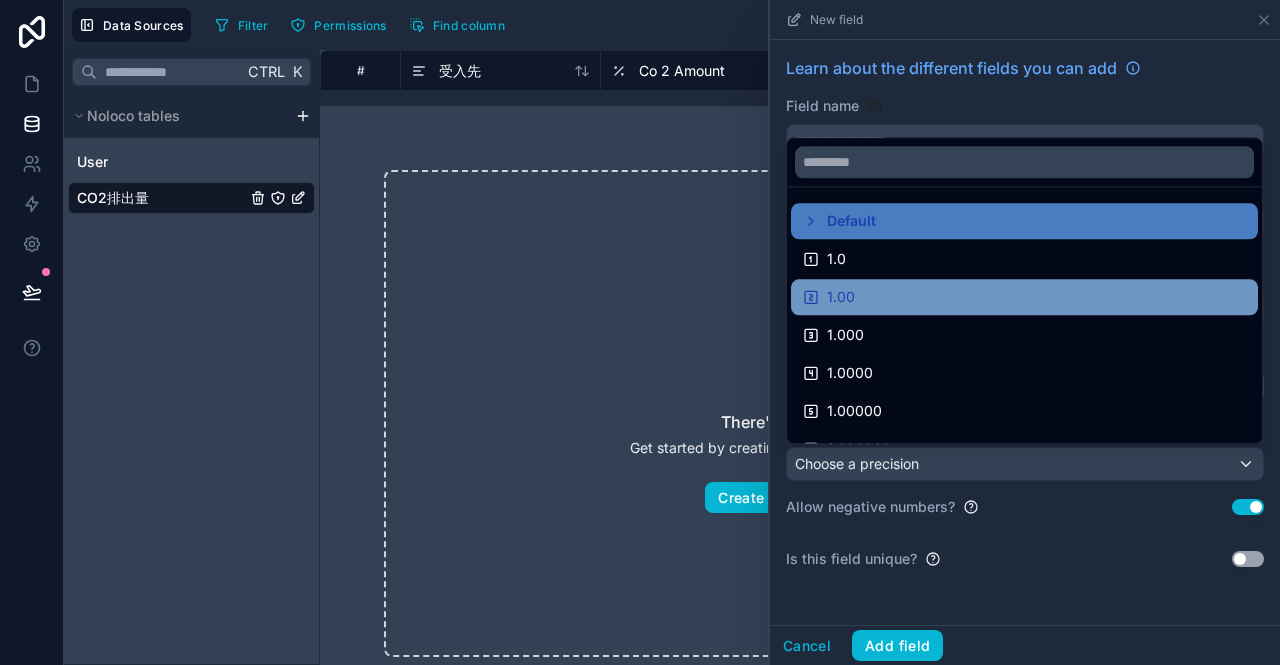 click on "1.00" at bounding box center (1024, 297) 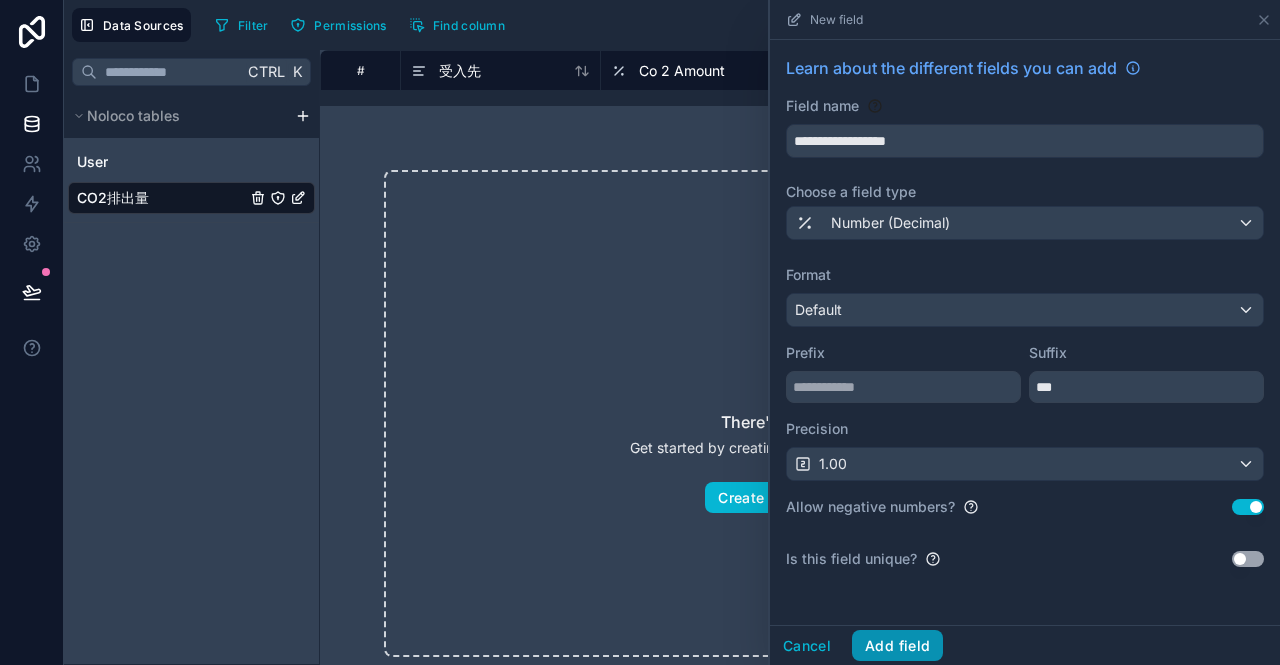 click on "Add field" at bounding box center (897, 646) 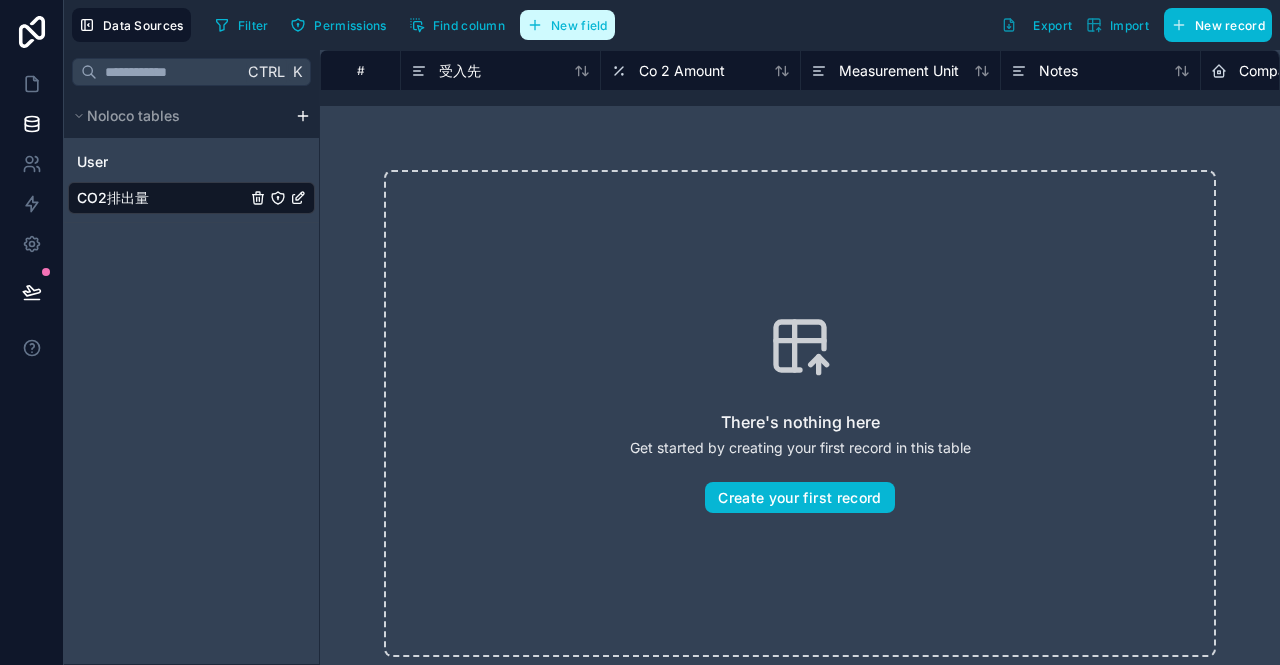 click on "New field" at bounding box center (567, 25) 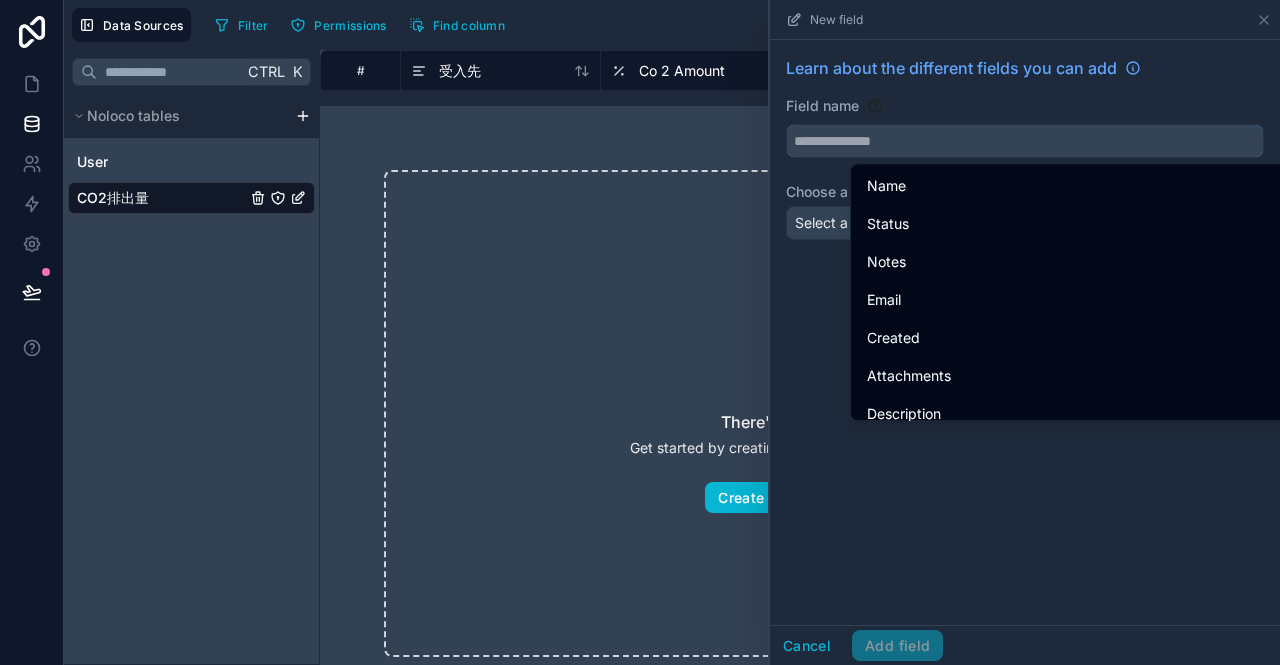 click at bounding box center (1025, 141) 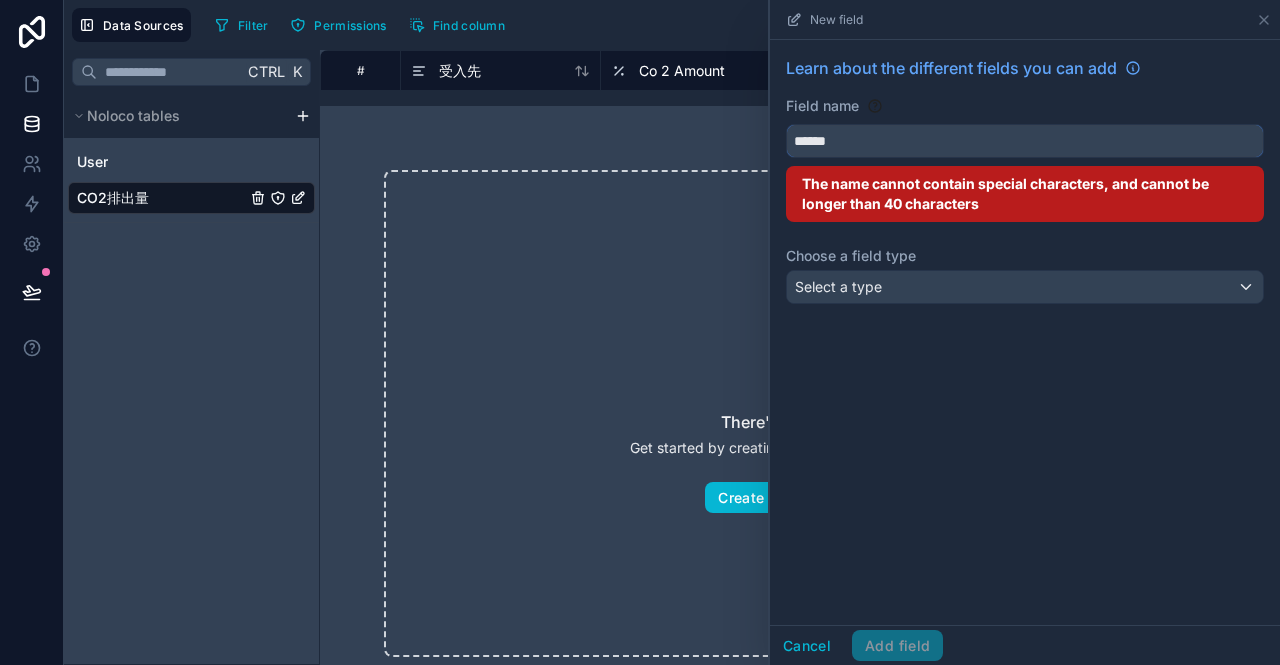 click on "*****" at bounding box center (1025, 141) 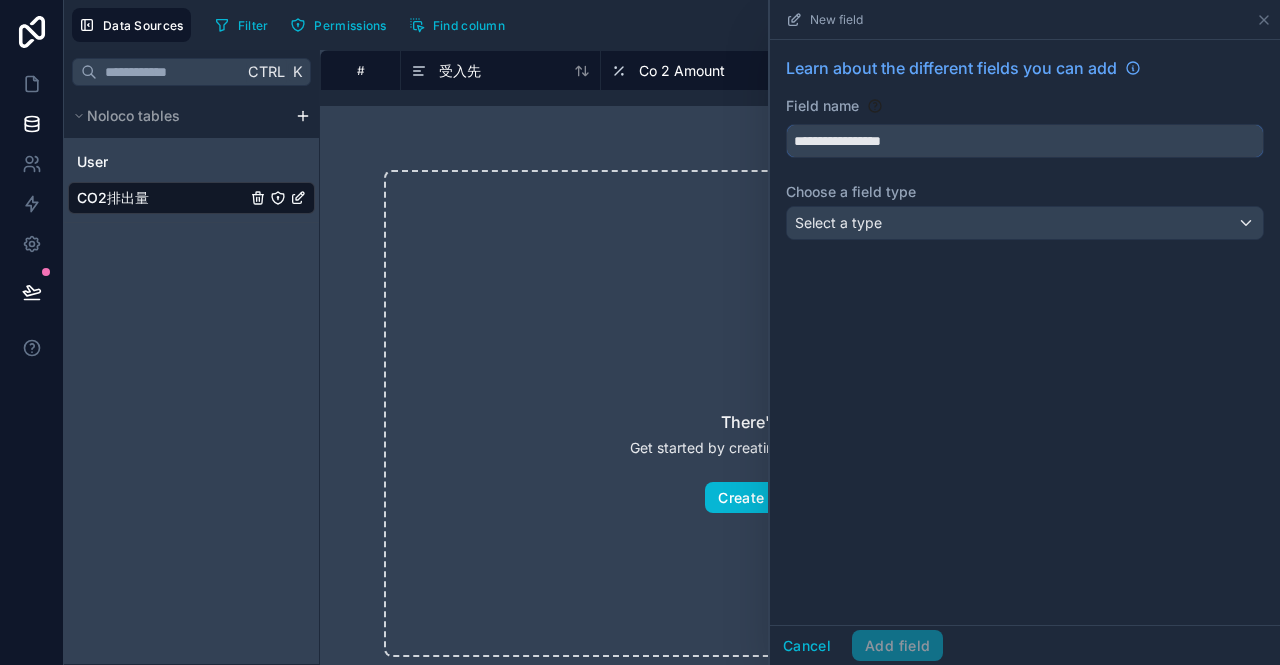 type on "**********" 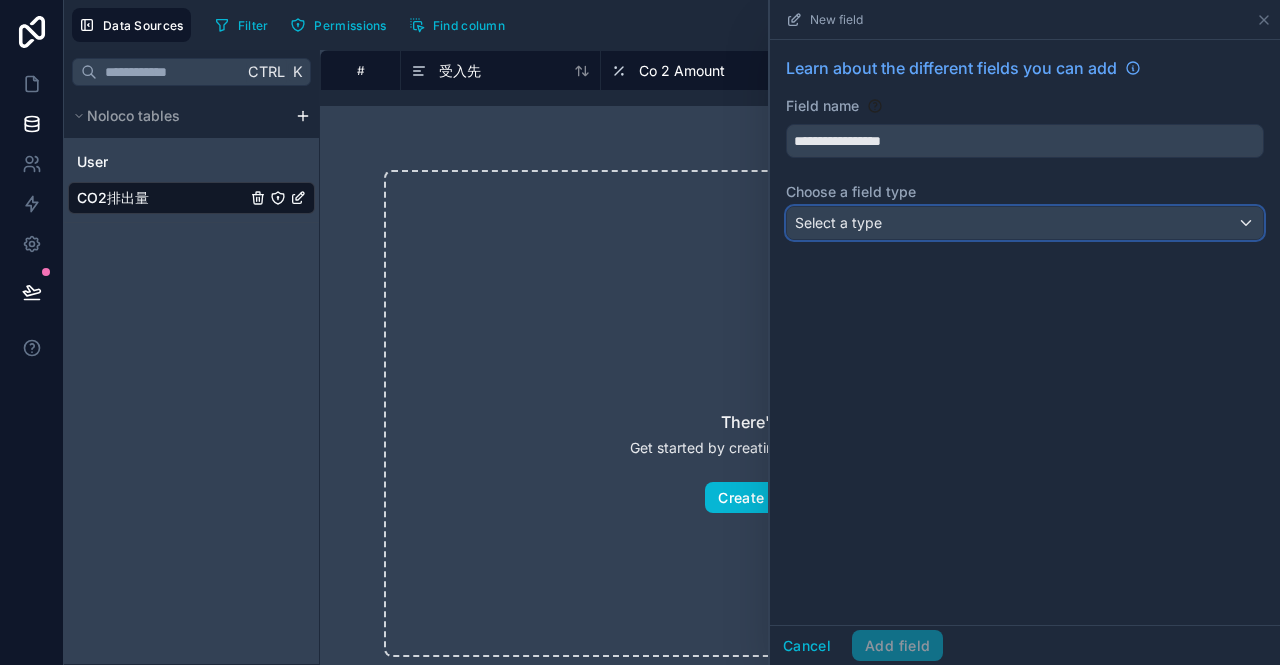 click on "Select a type" at bounding box center (838, 222) 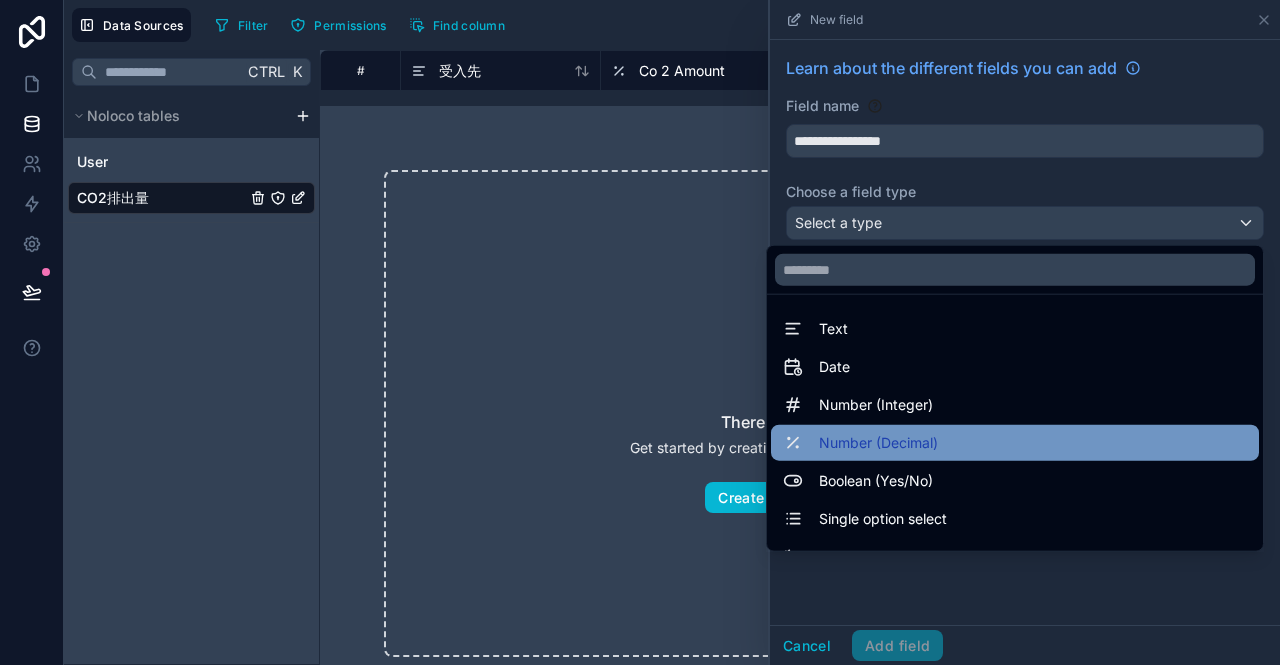 click on "Number (Decimal)" at bounding box center [878, 443] 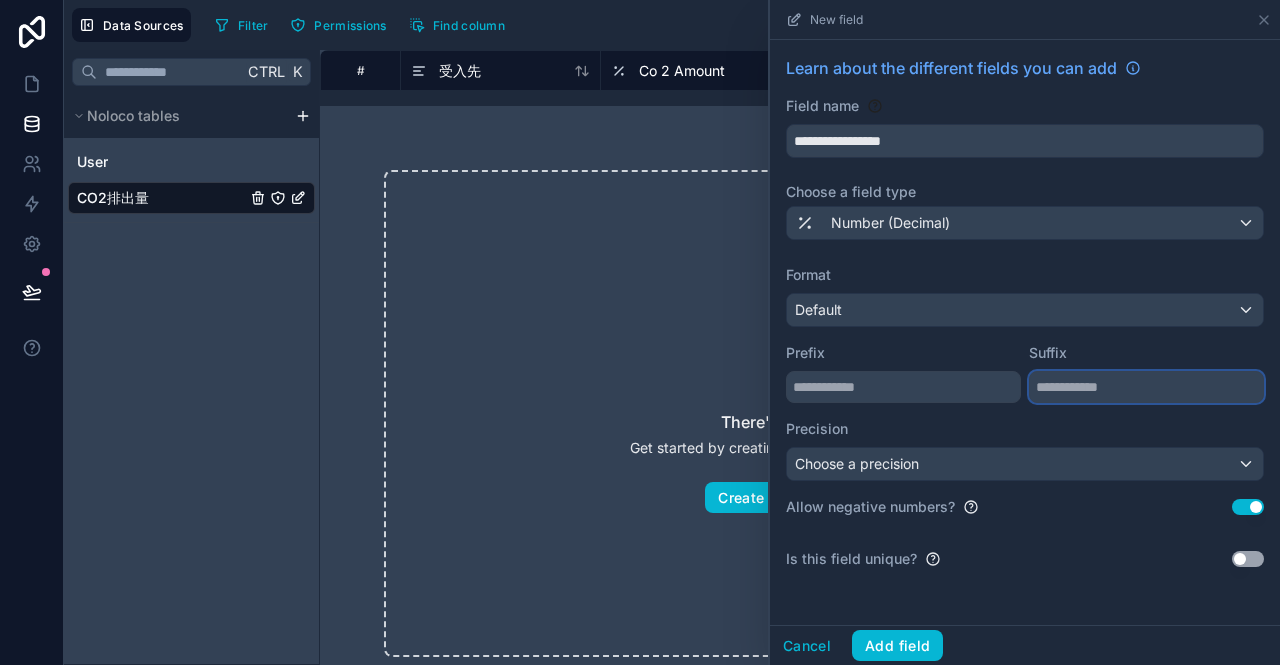 click at bounding box center [1146, 387] 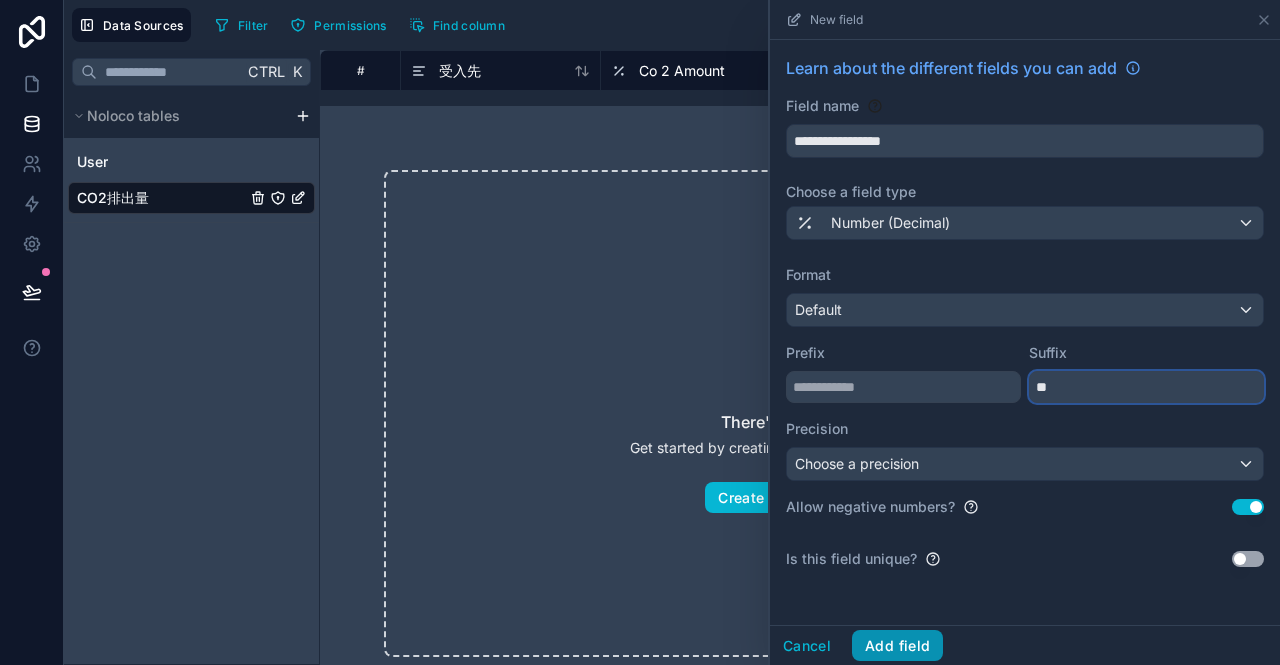 type on "**" 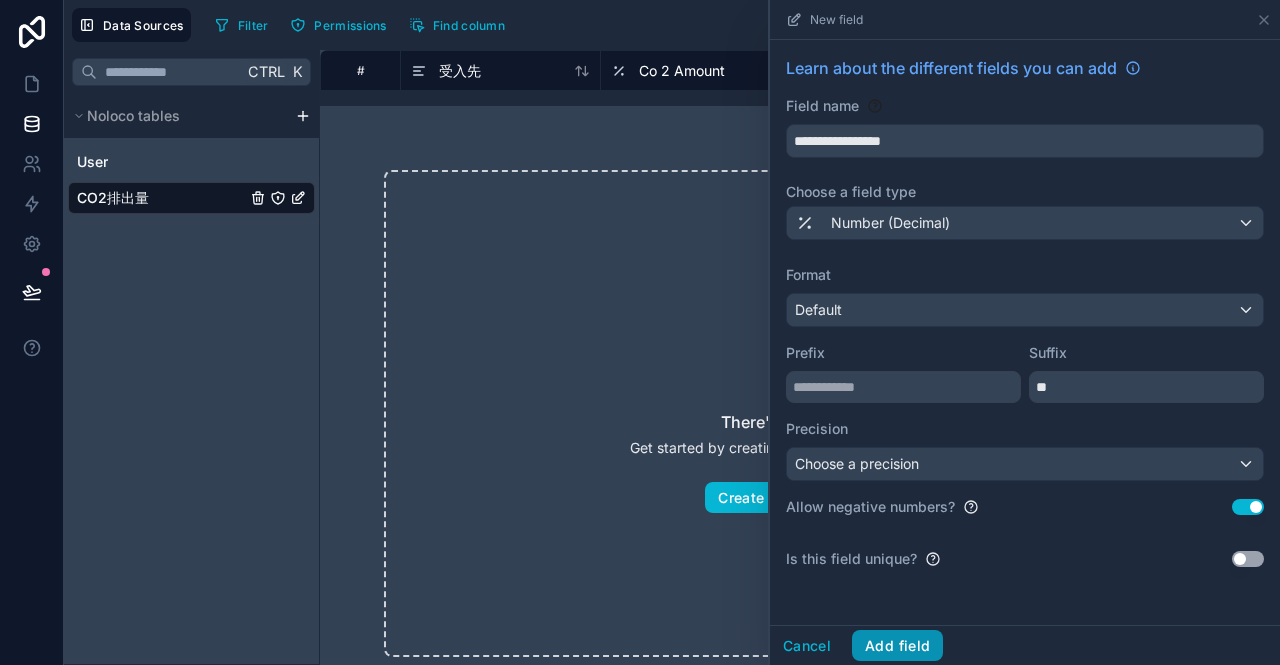 click on "Add field" at bounding box center (897, 646) 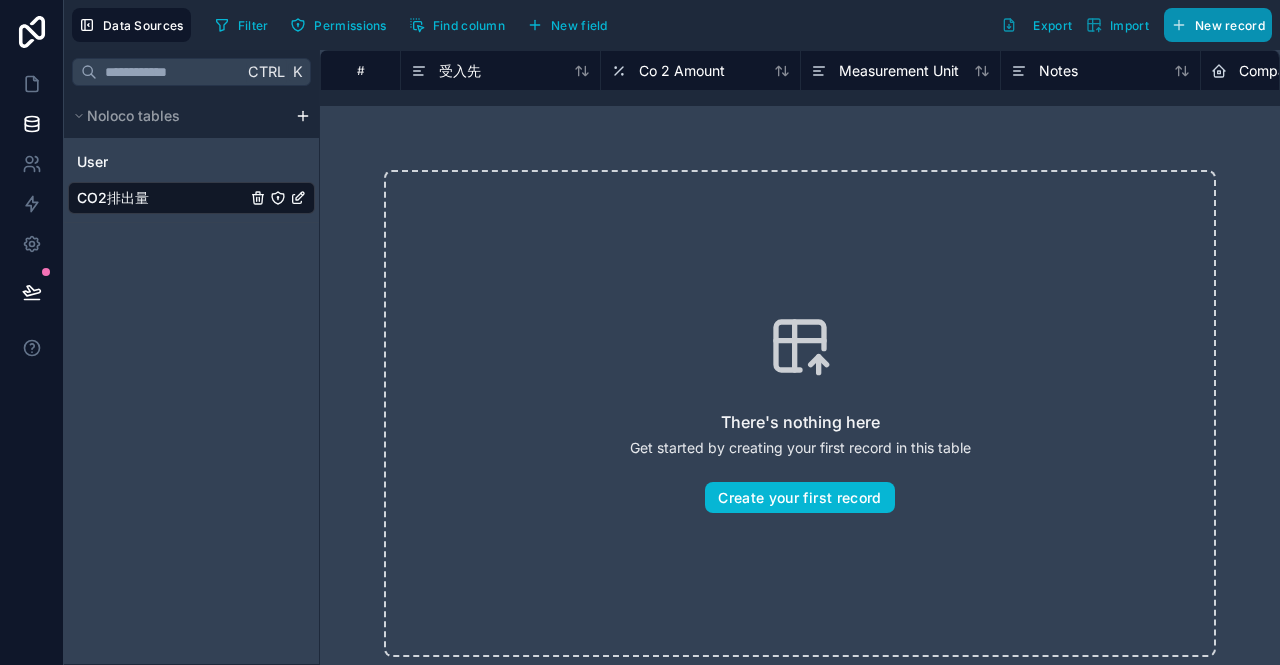 click on "New record" at bounding box center [1218, 25] 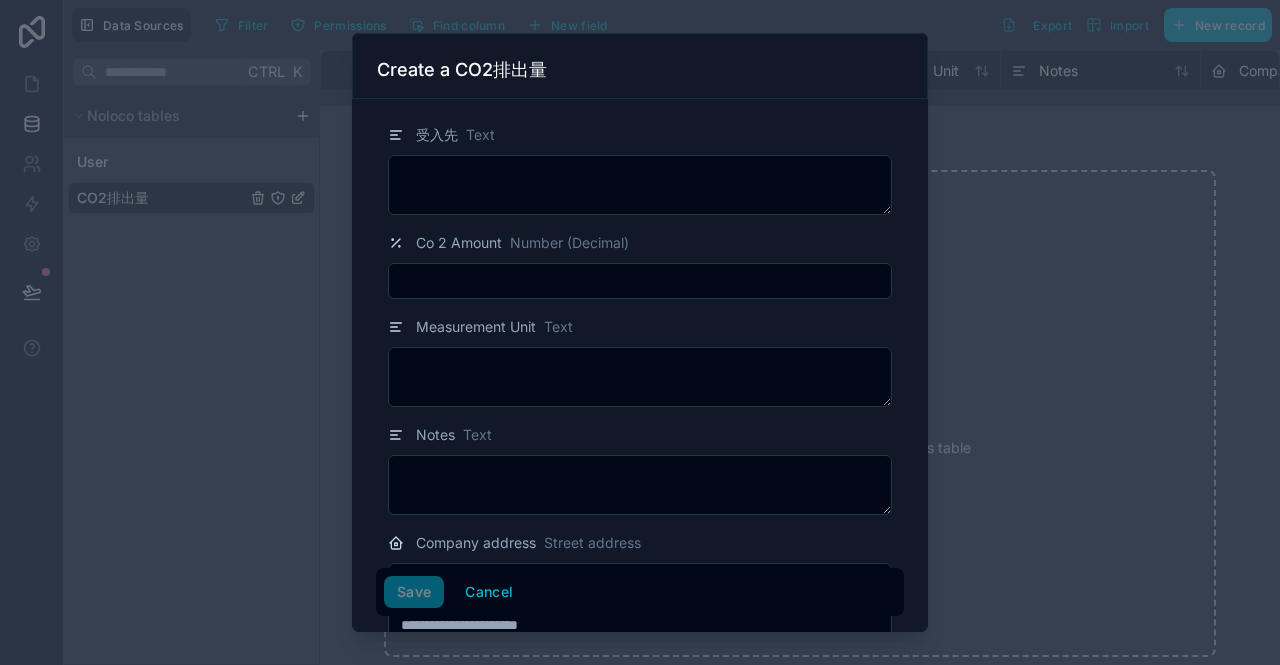 click at bounding box center (640, 332) 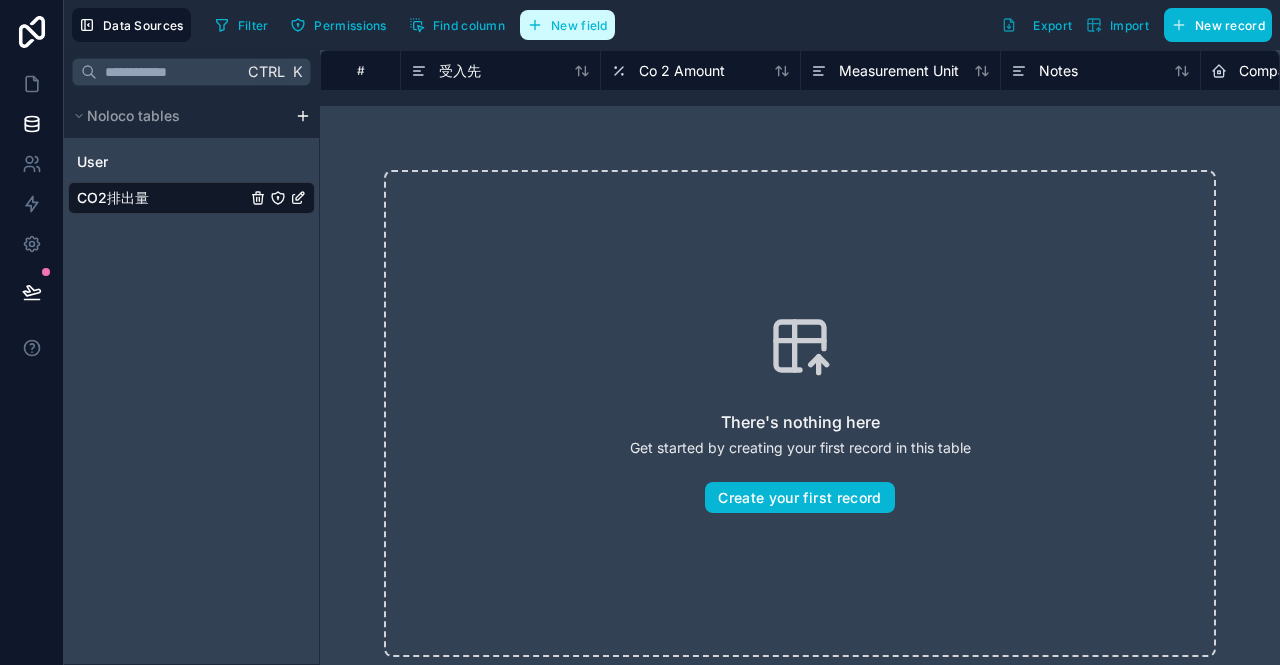 click on "New field" at bounding box center (567, 25) 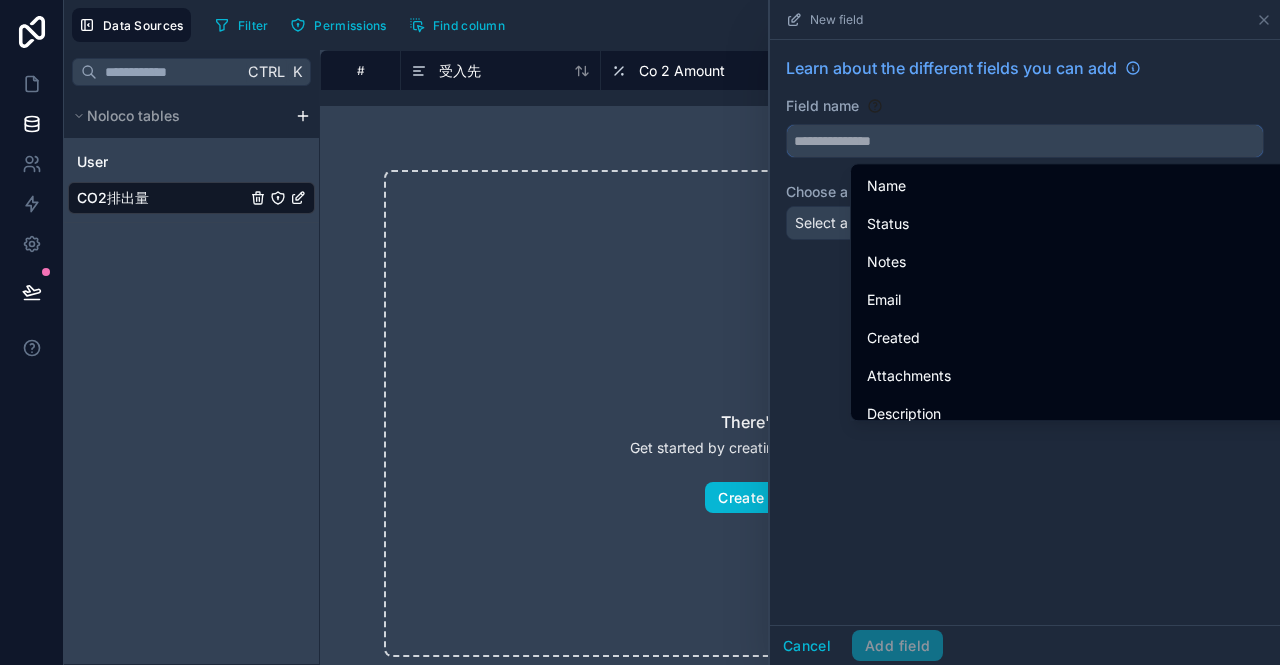 click at bounding box center [1025, 141] 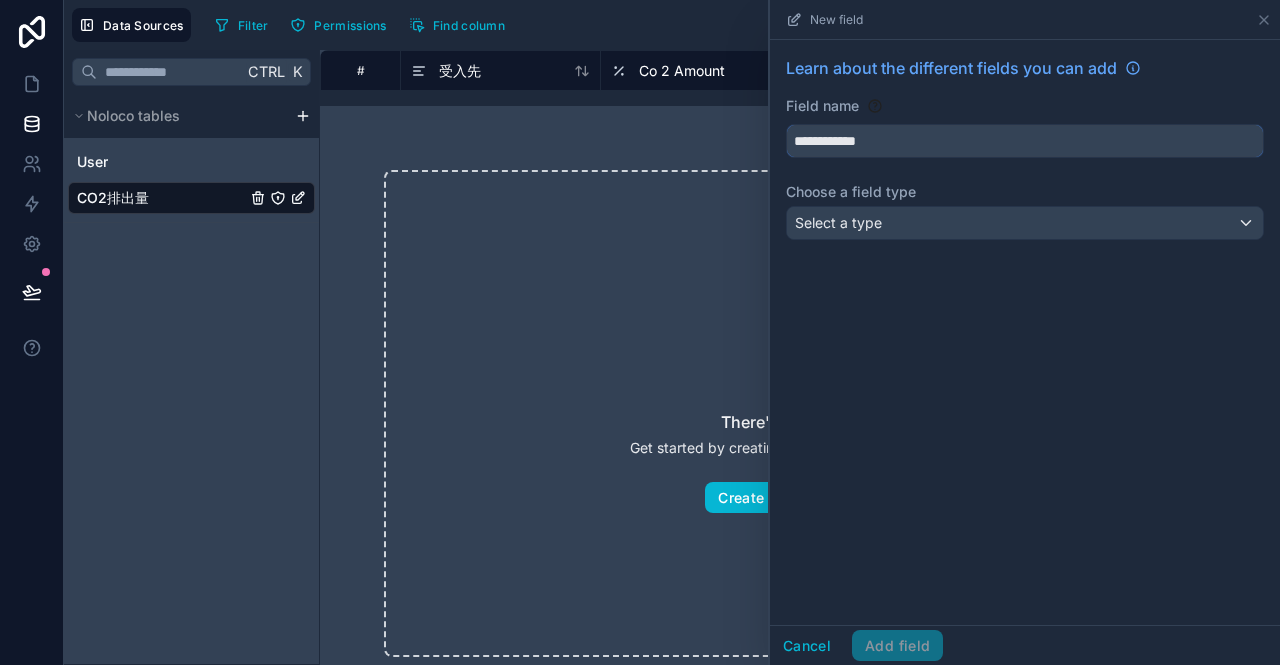 click on "**********" at bounding box center (1025, 141) 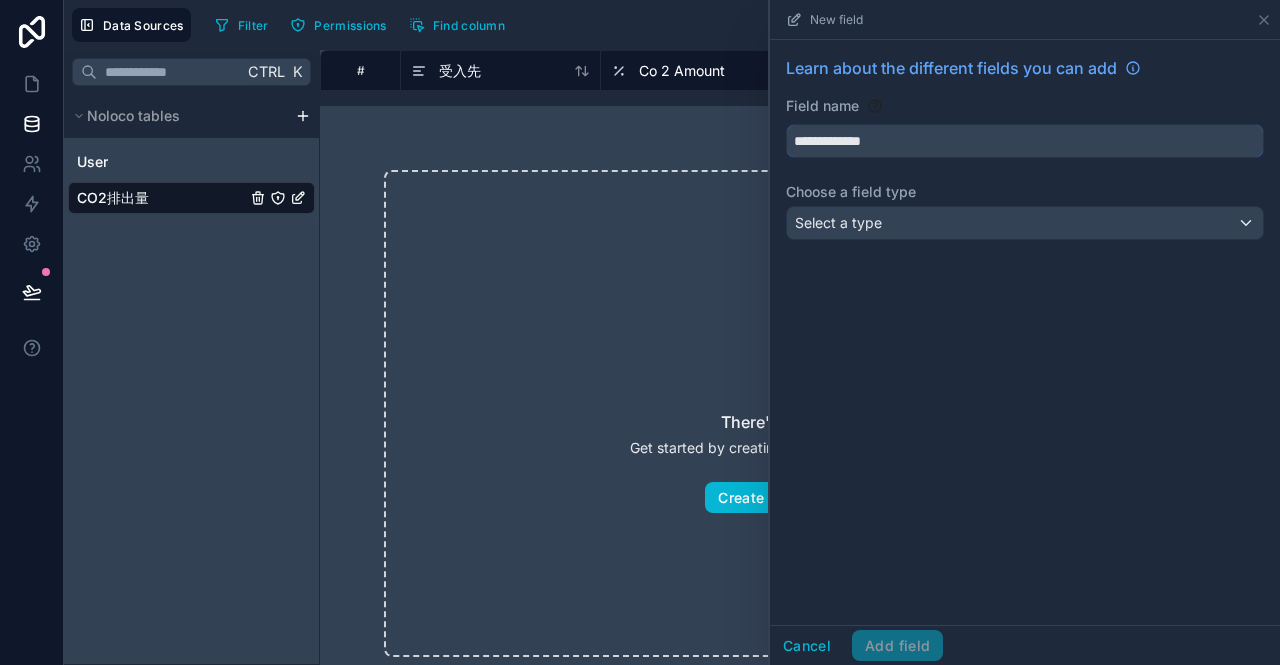 click on "**********" at bounding box center (1025, 141) 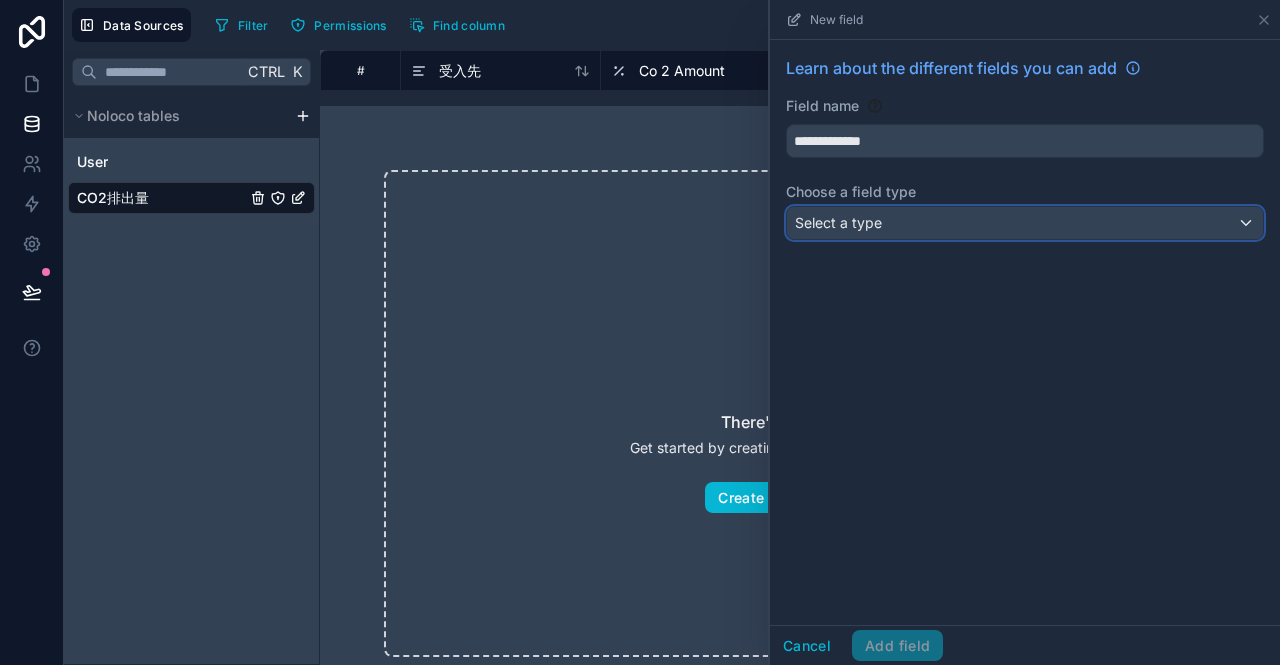 click on "Select a type" at bounding box center [1025, 223] 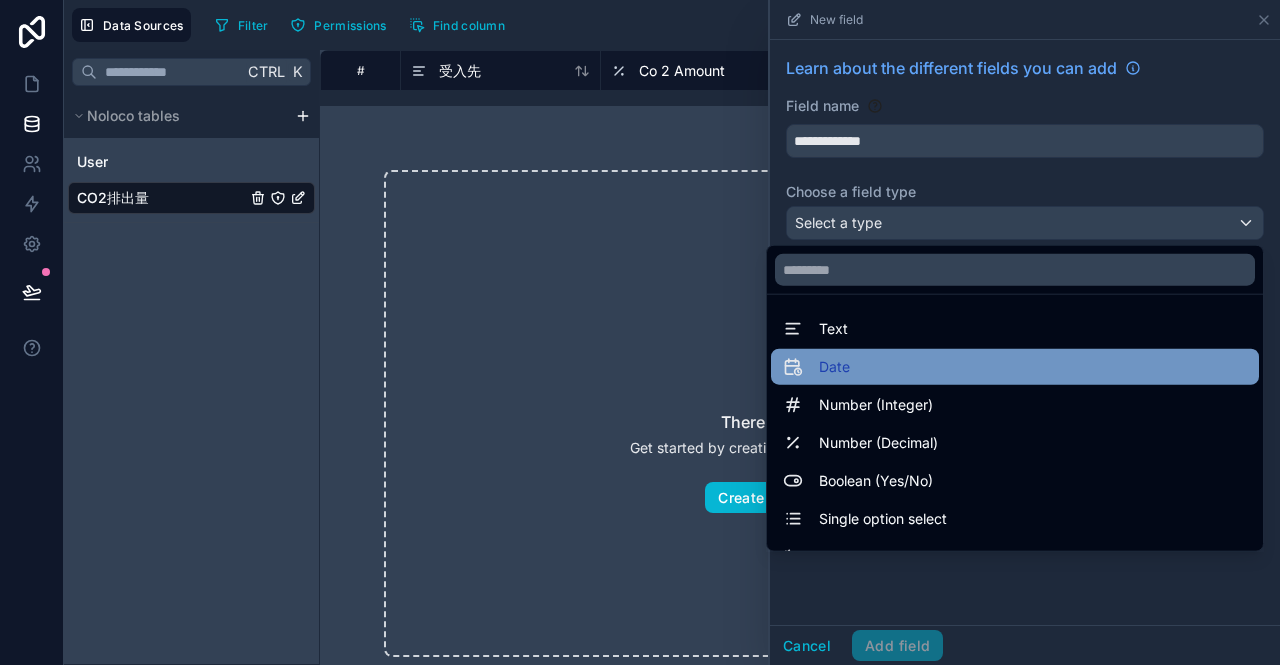 click on "Date" at bounding box center (1015, 367) 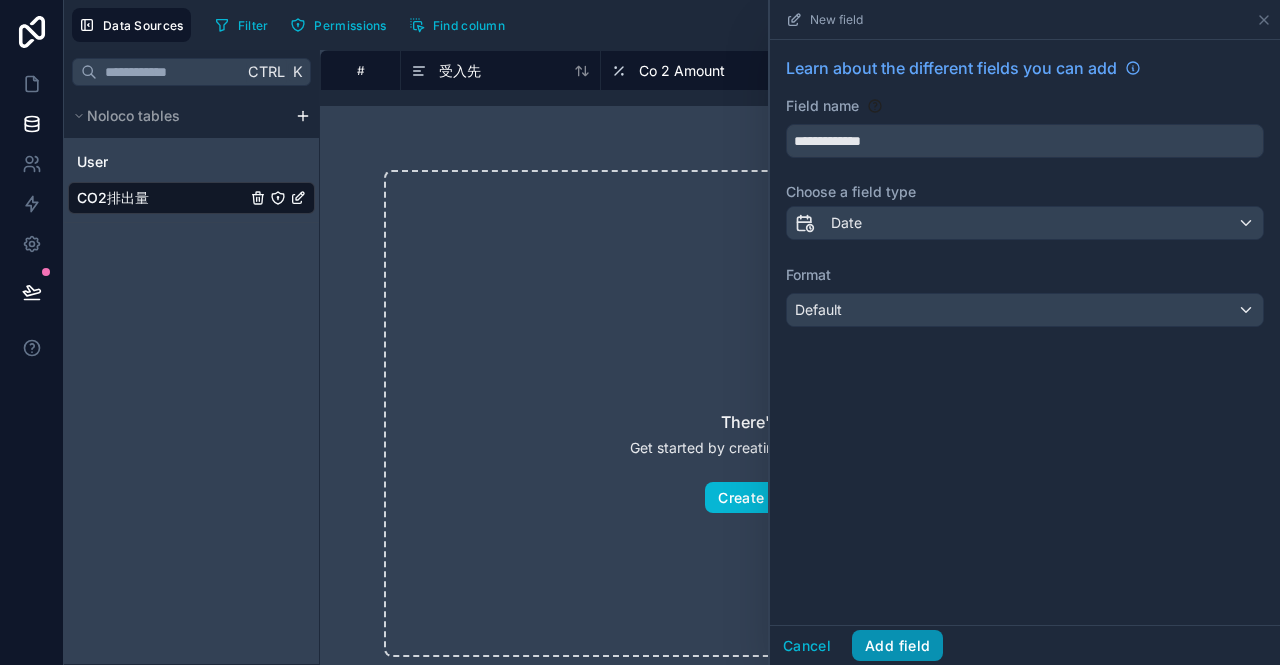 click on "Add field" at bounding box center [897, 646] 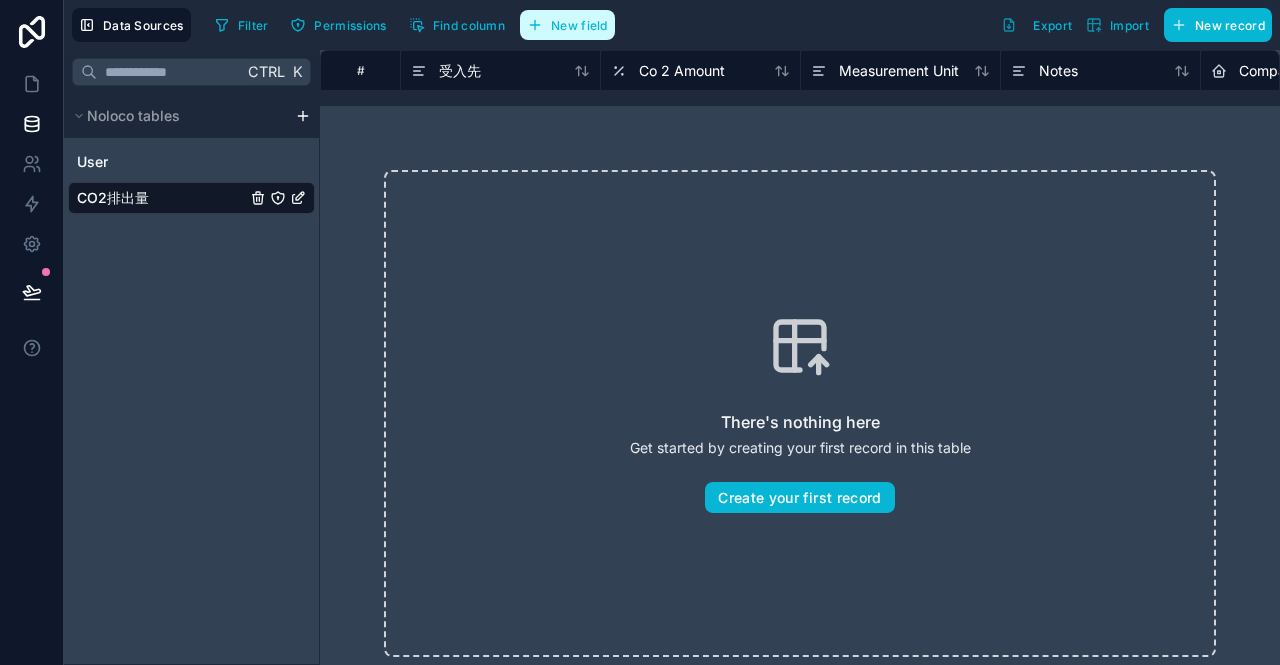 click on "New field" at bounding box center (579, 25) 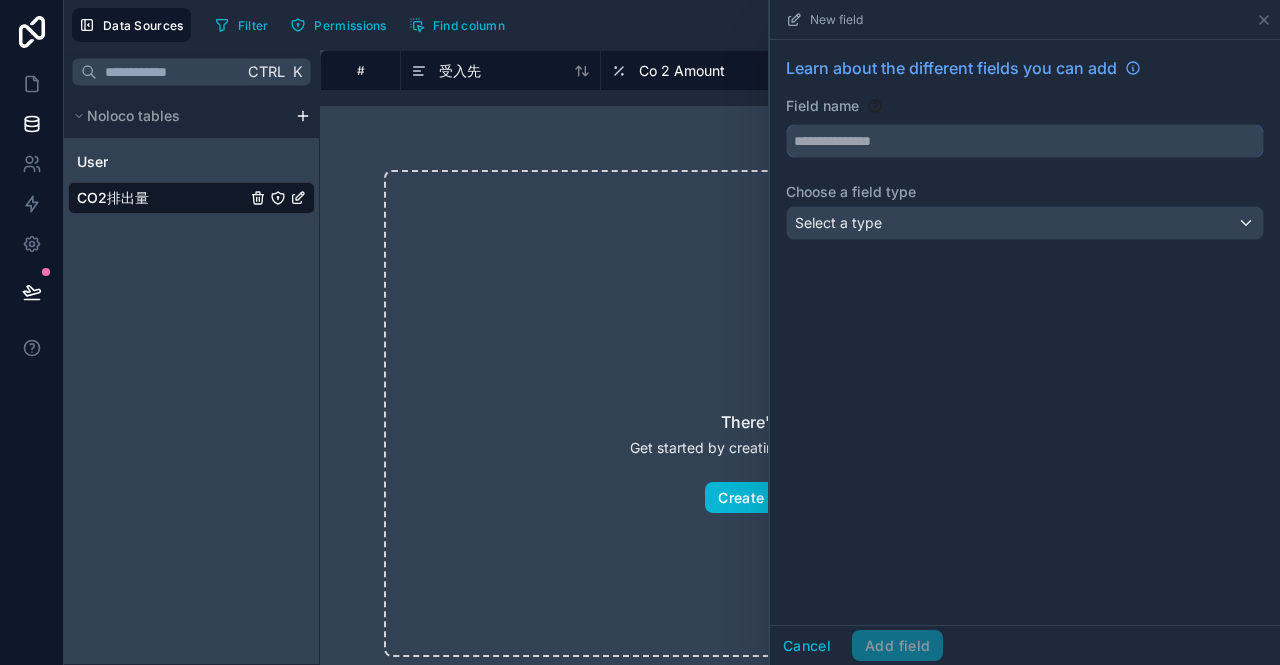 click at bounding box center (1025, 141) 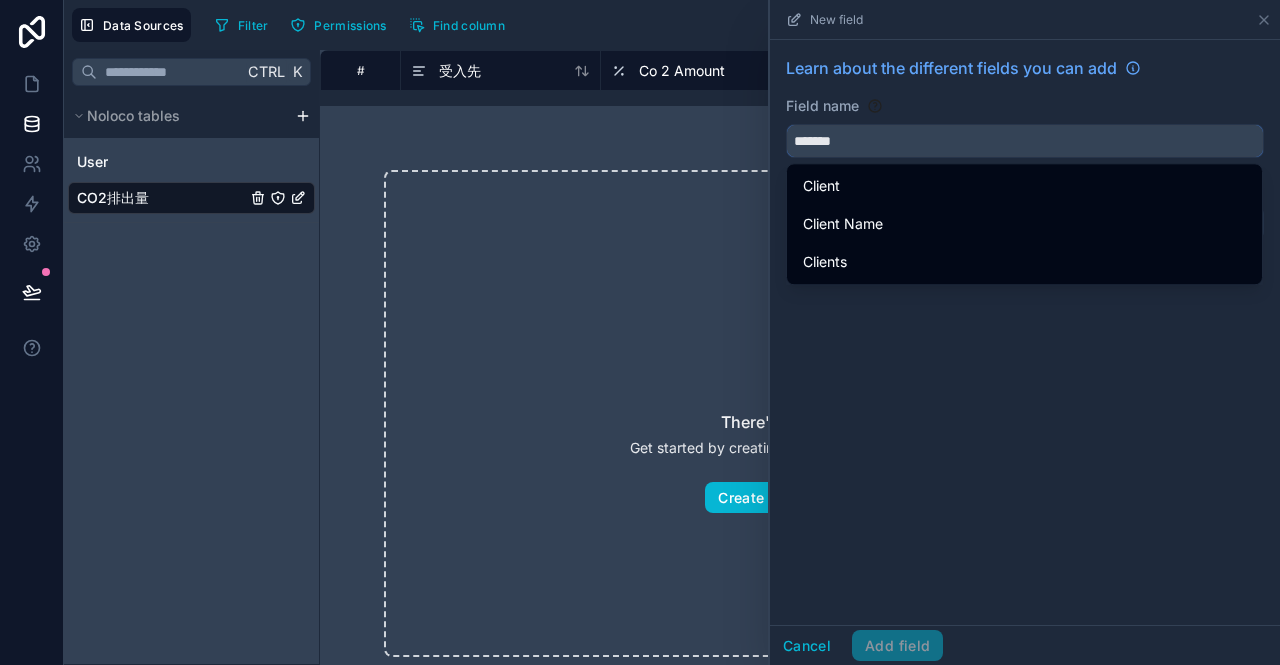 click on "******" at bounding box center (1025, 141) 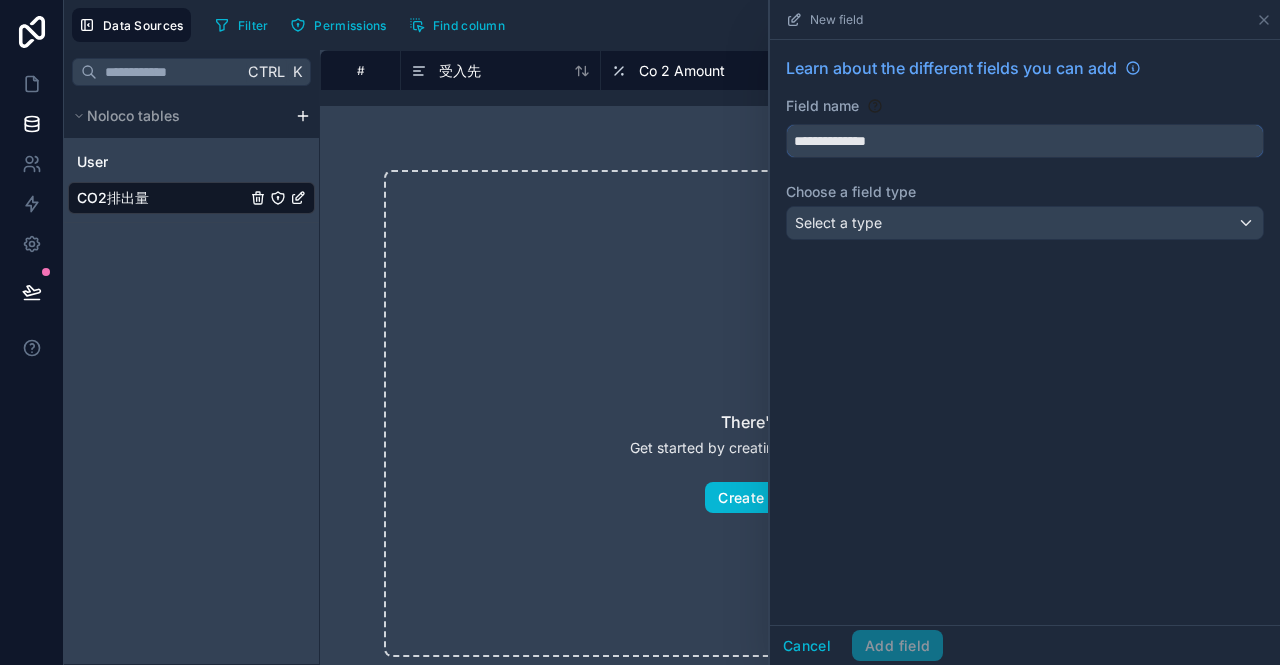 type on "**********" 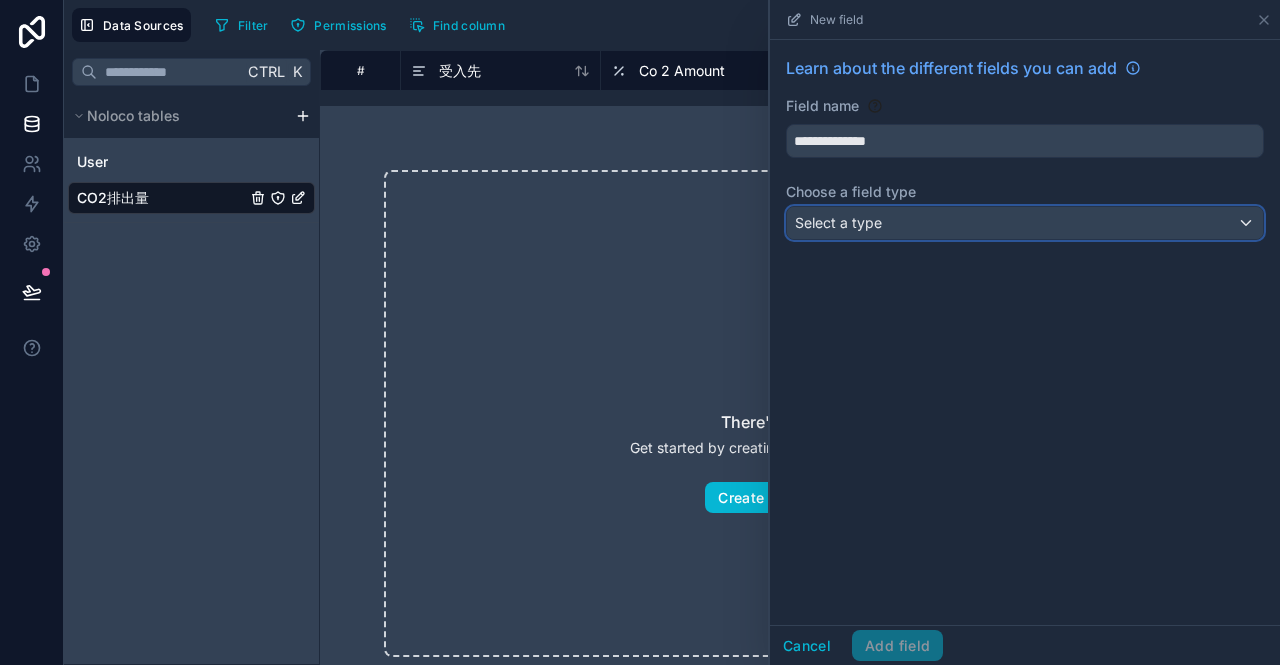 click on "Select a type" at bounding box center [838, 222] 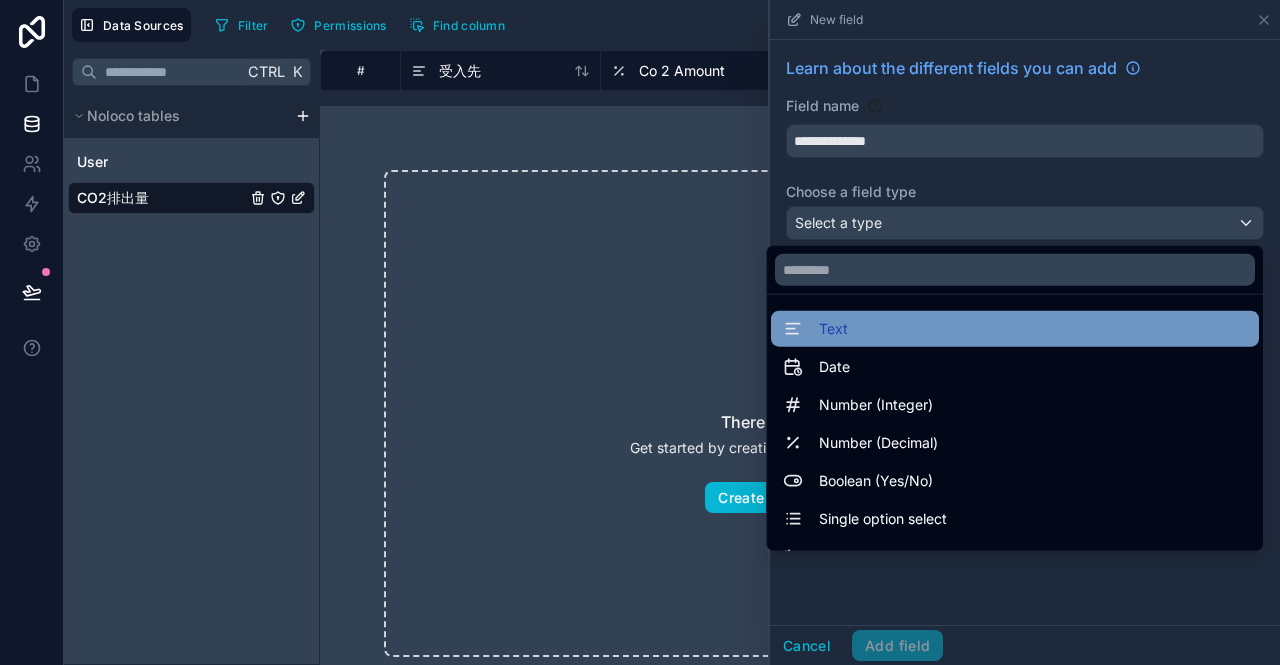click on "Text" at bounding box center [1015, 329] 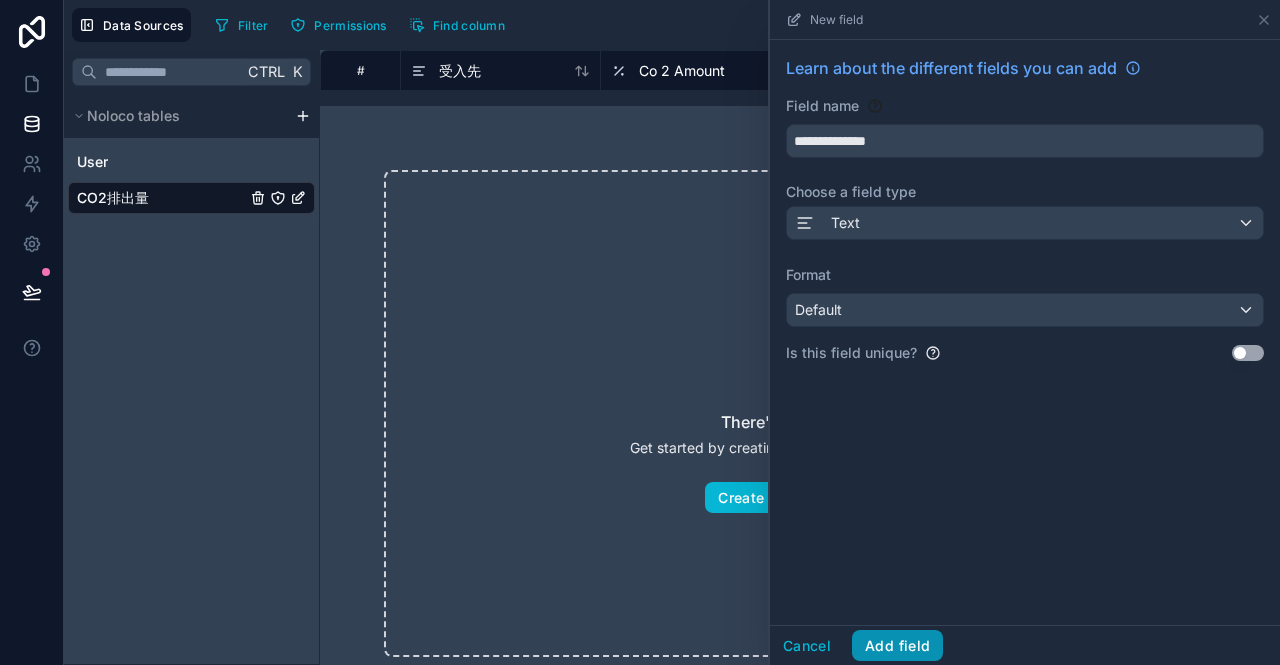 click on "Add field" at bounding box center (897, 646) 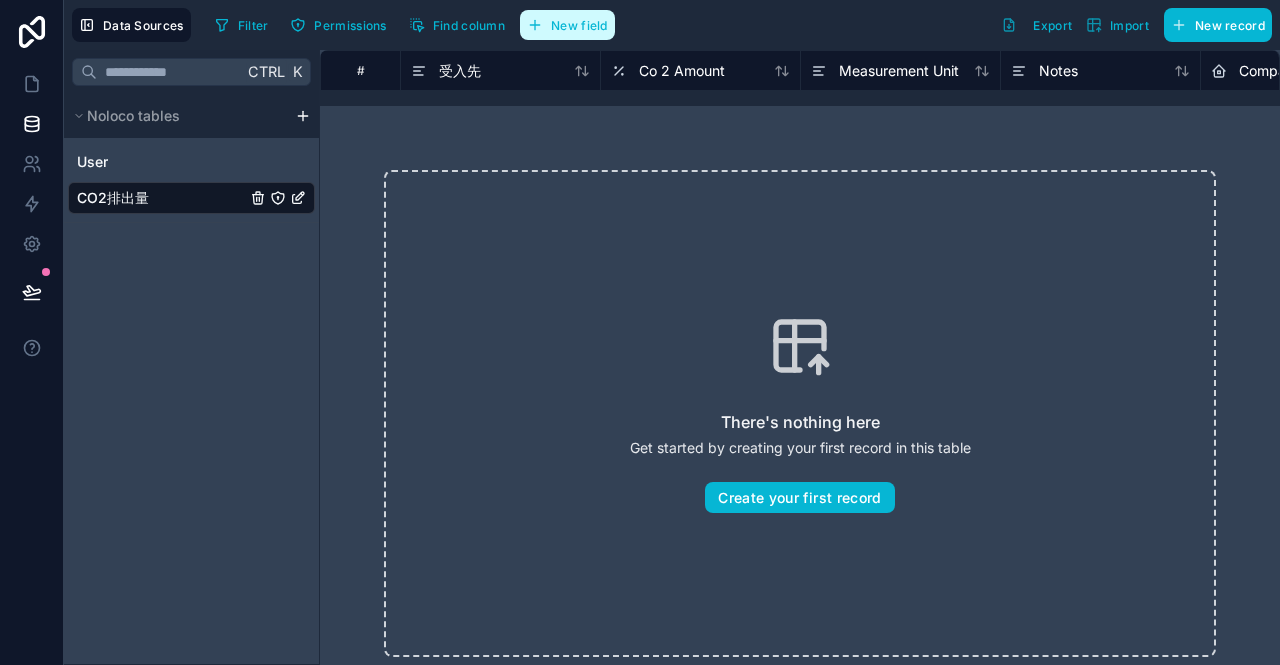 click on "Filter Permissions Find column New field" at bounding box center (415, 25) 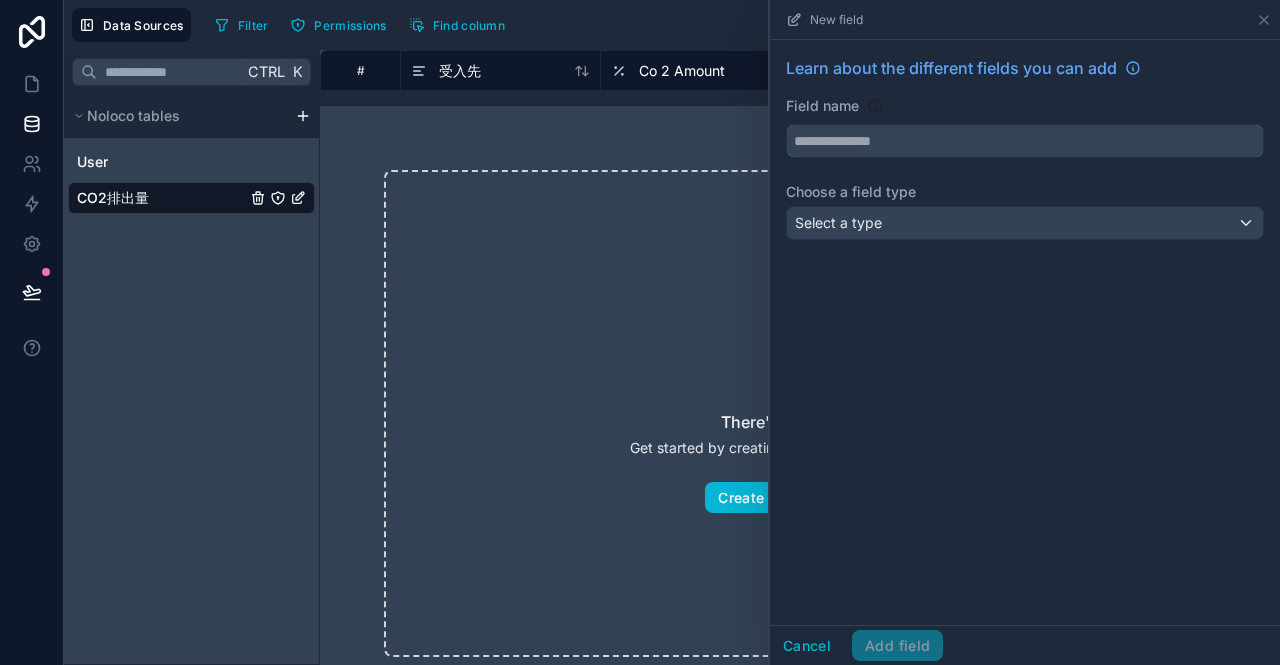 click at bounding box center (1025, 141) 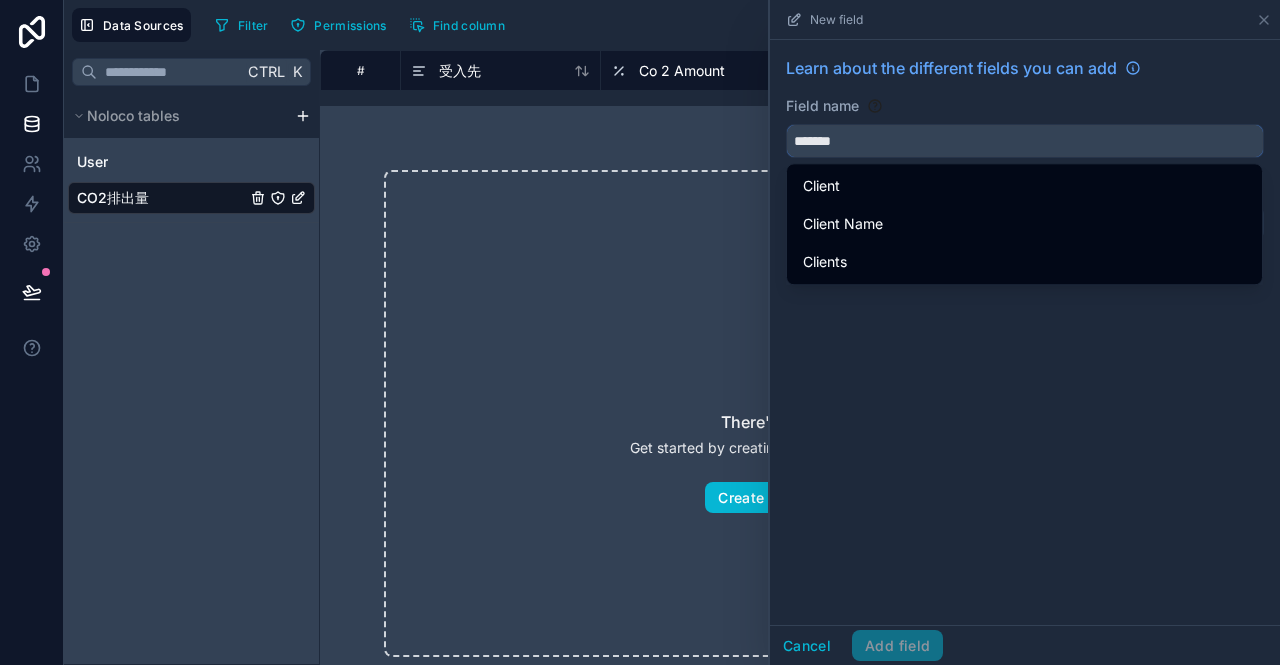 click on "******" at bounding box center [1025, 141] 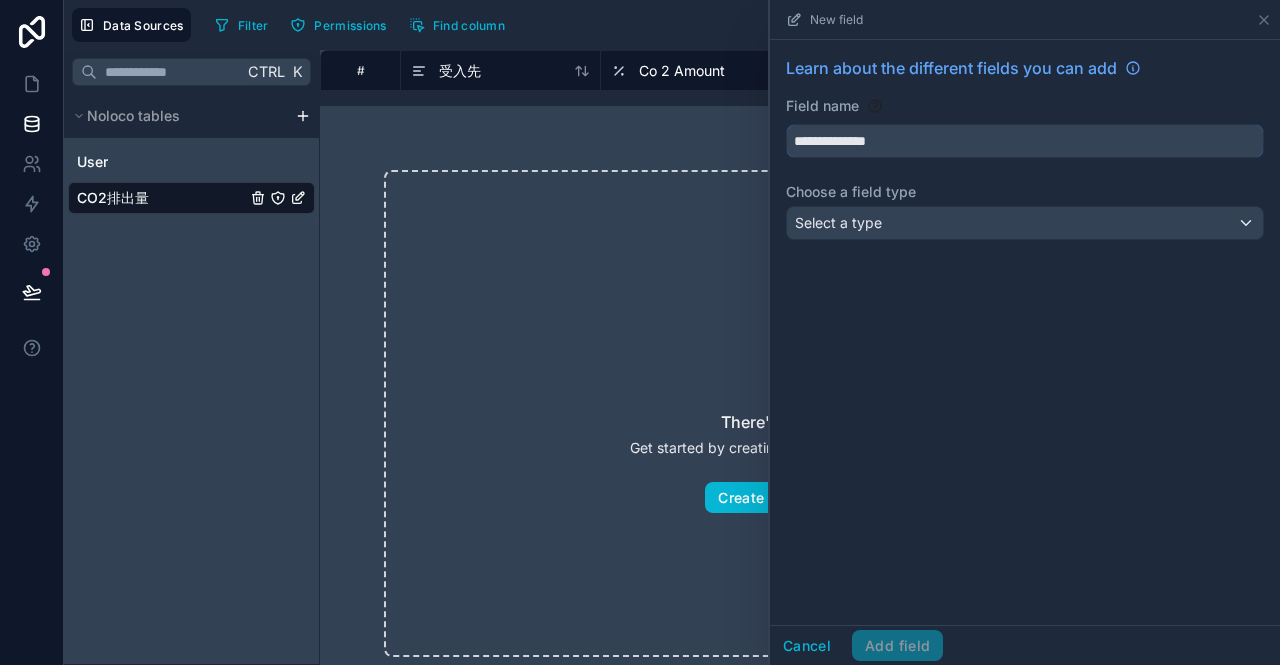 type on "**********" 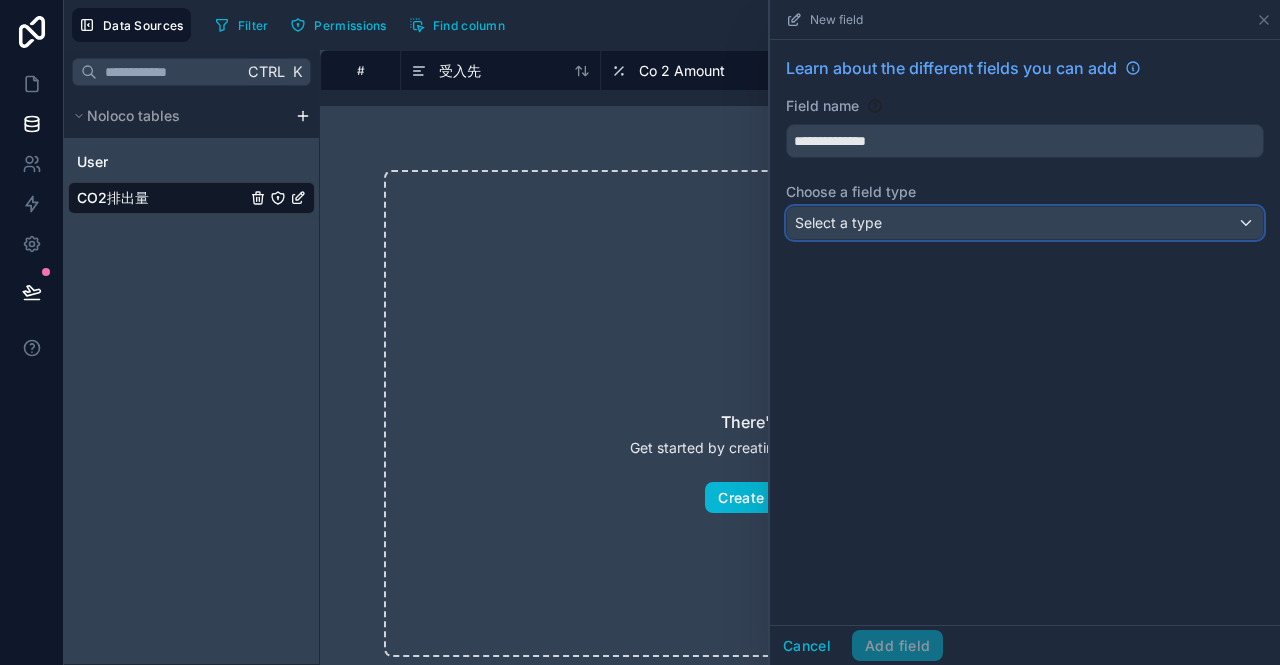 click on "Select a type" at bounding box center (1025, 223) 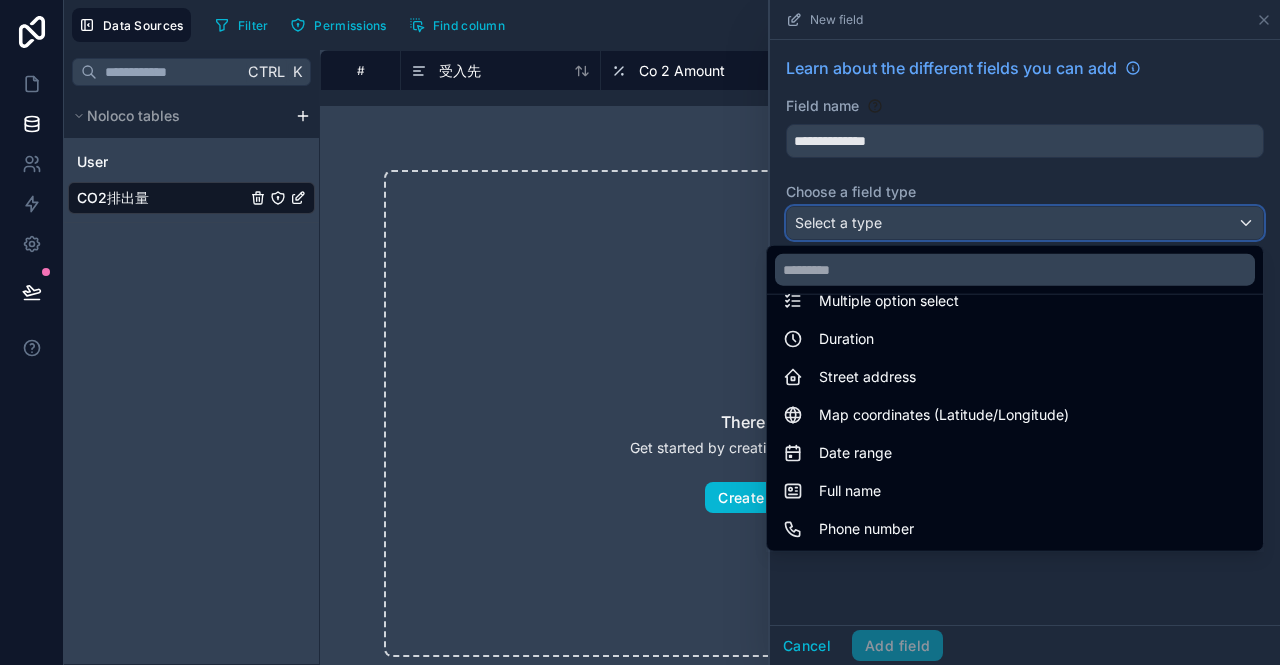 scroll, scrollTop: 300, scrollLeft: 0, axis: vertical 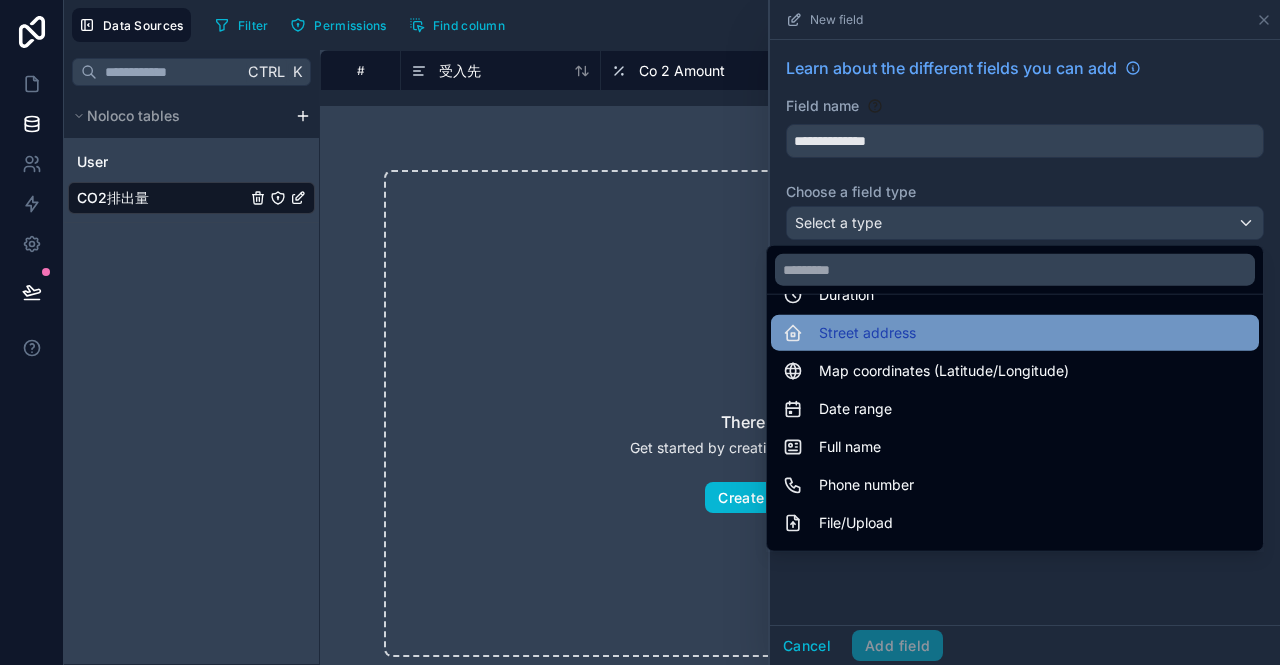click on "Street address" at bounding box center (867, 333) 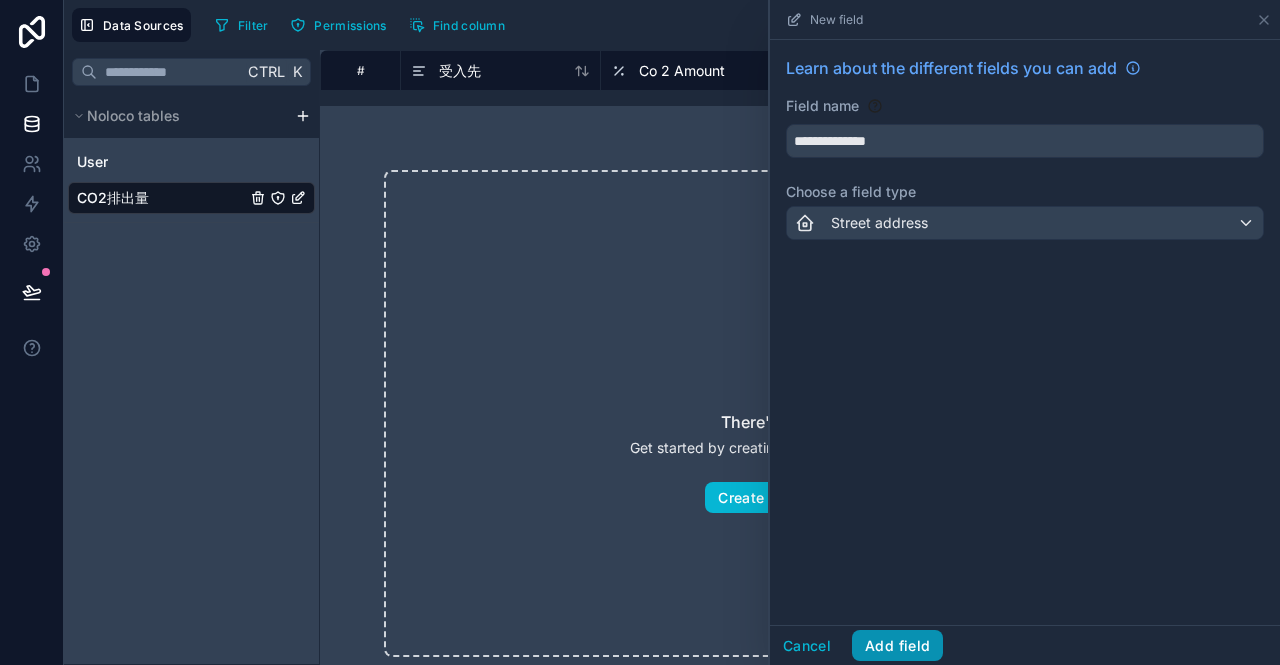 click on "Add field" at bounding box center (897, 646) 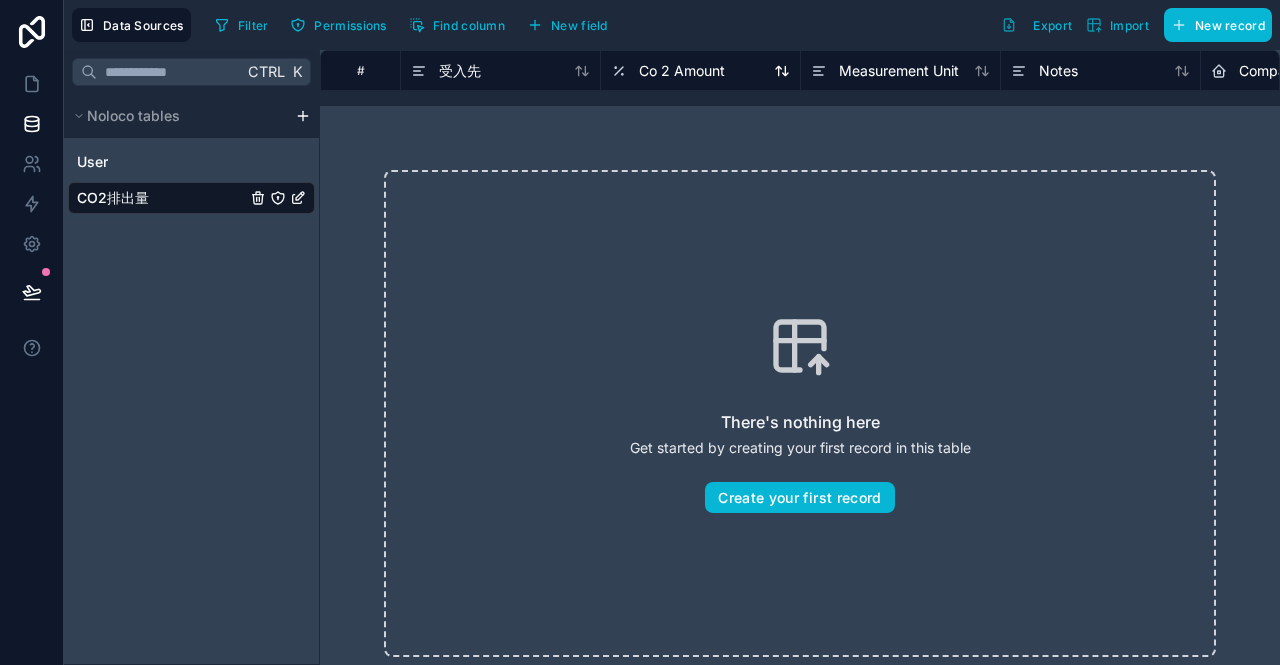 click on "Co 2 Amount" at bounding box center (682, 71) 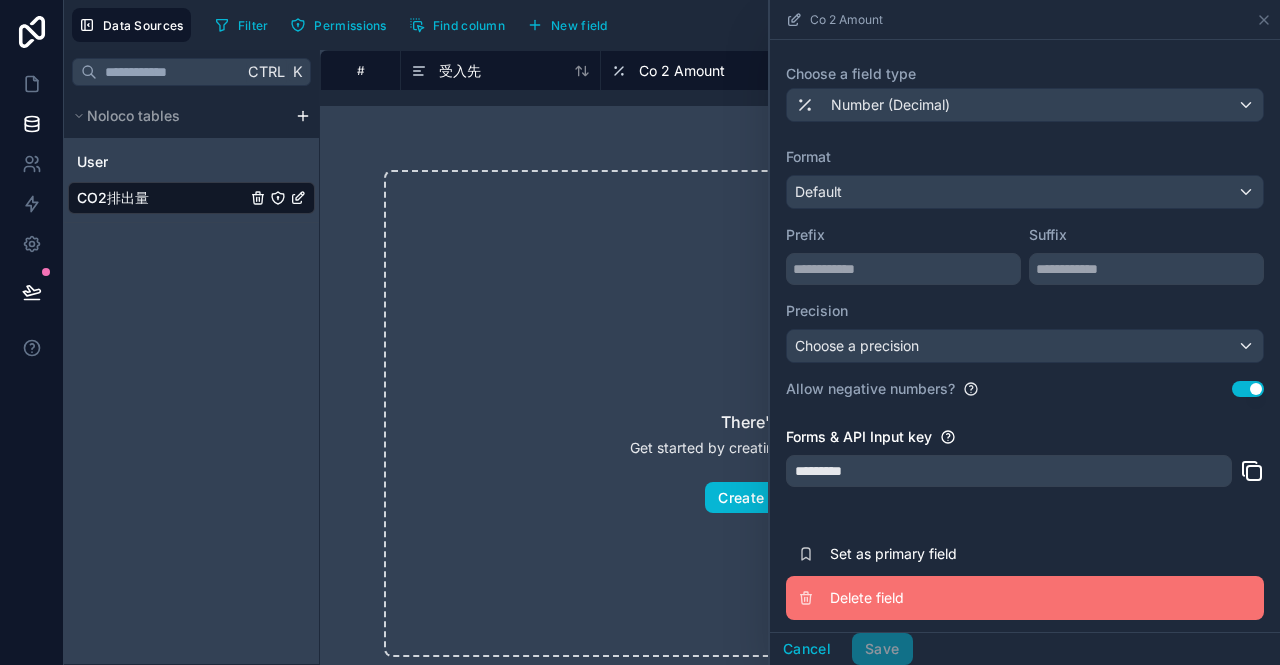 scroll, scrollTop: 120, scrollLeft: 0, axis: vertical 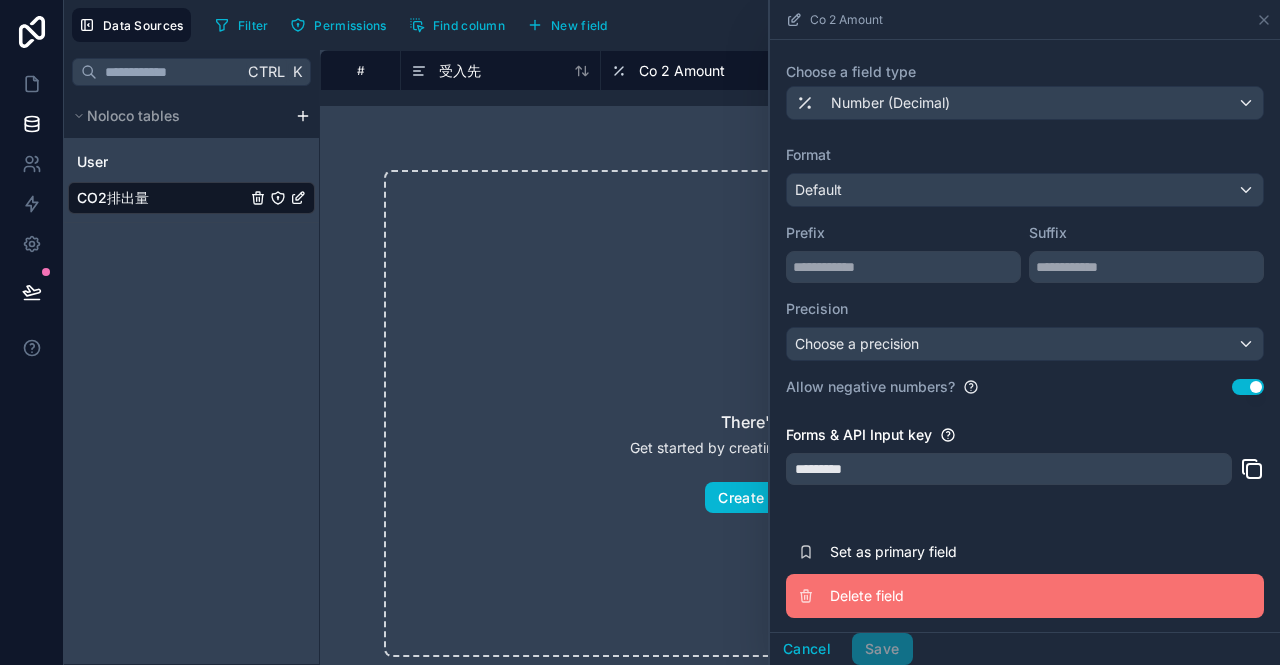 click on "Delete field" at bounding box center (974, 596) 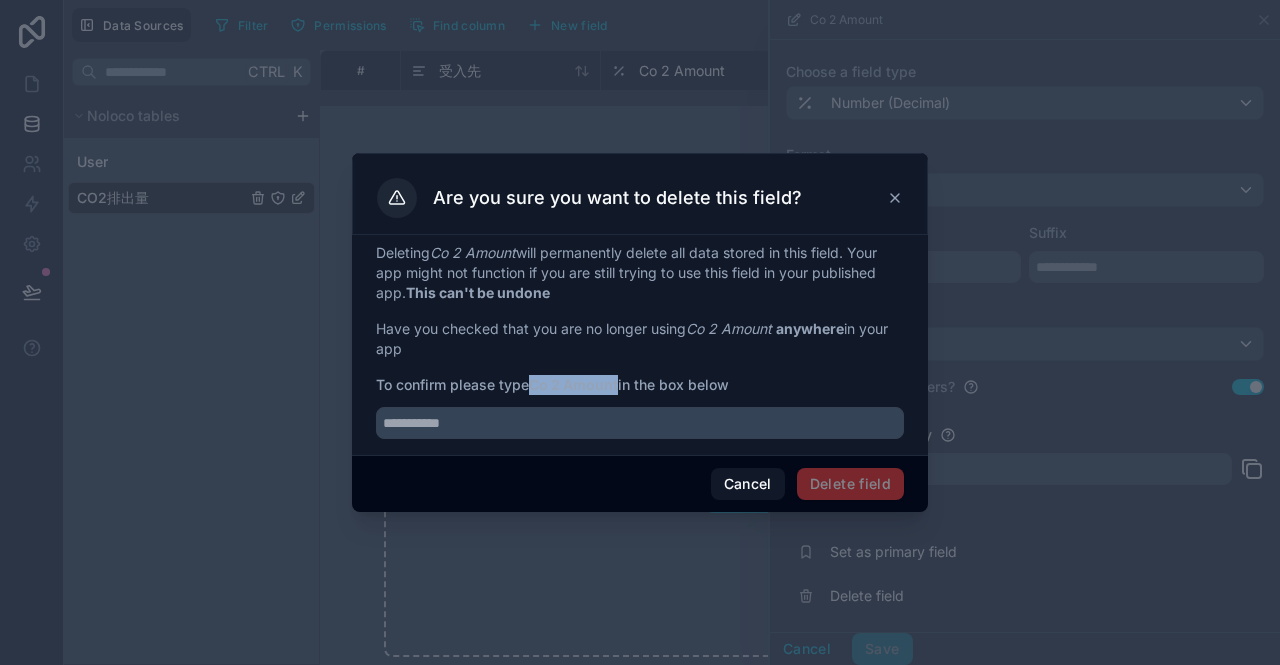 drag, startPoint x: 534, startPoint y: 389, endPoint x: 623, endPoint y: 393, distance: 89.08984 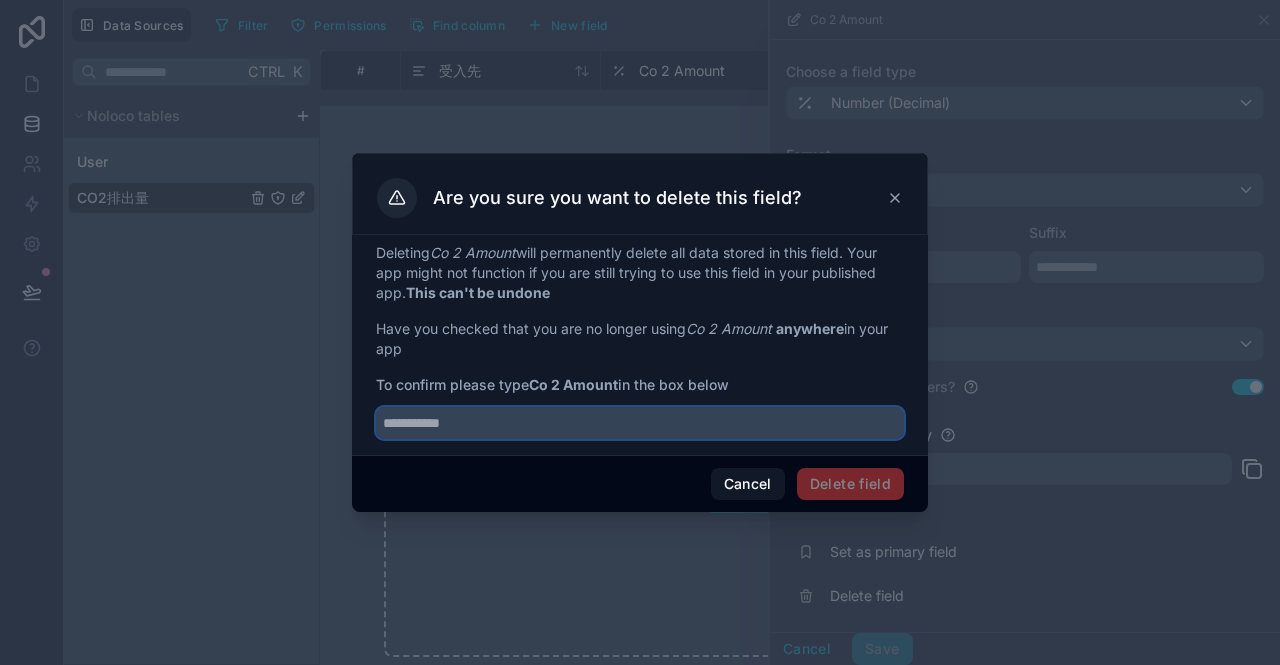 click at bounding box center (640, 423) 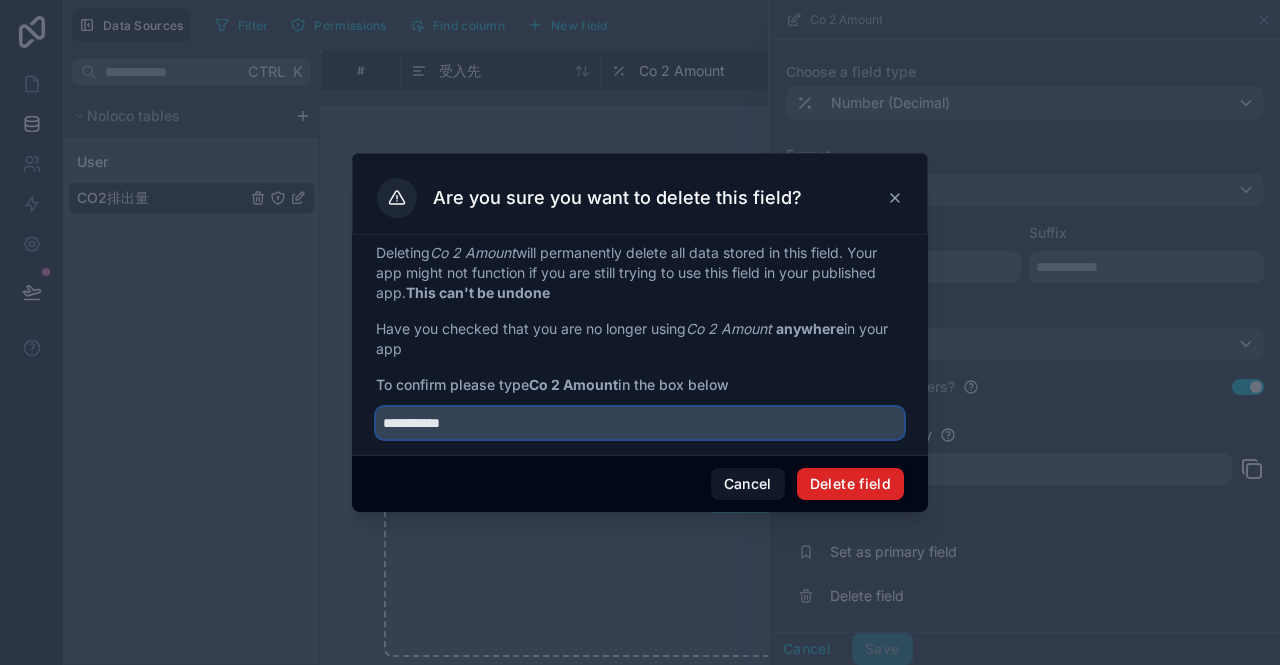 type on "**********" 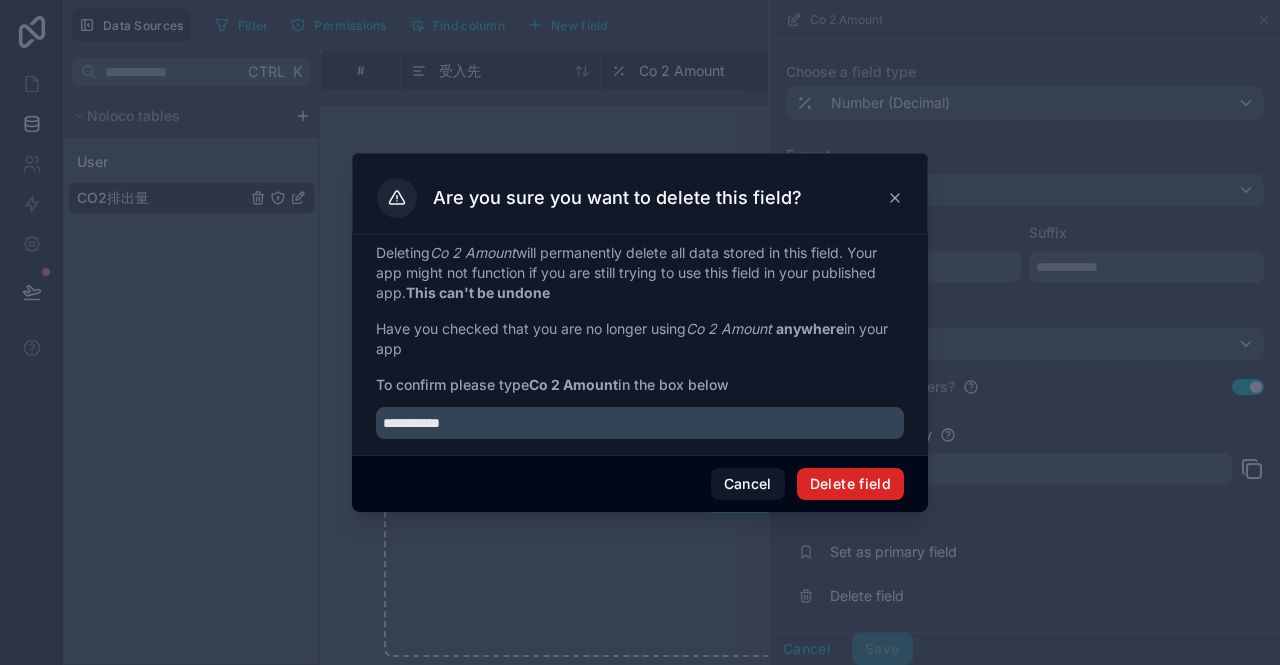 click on "Delete field" at bounding box center (850, 484) 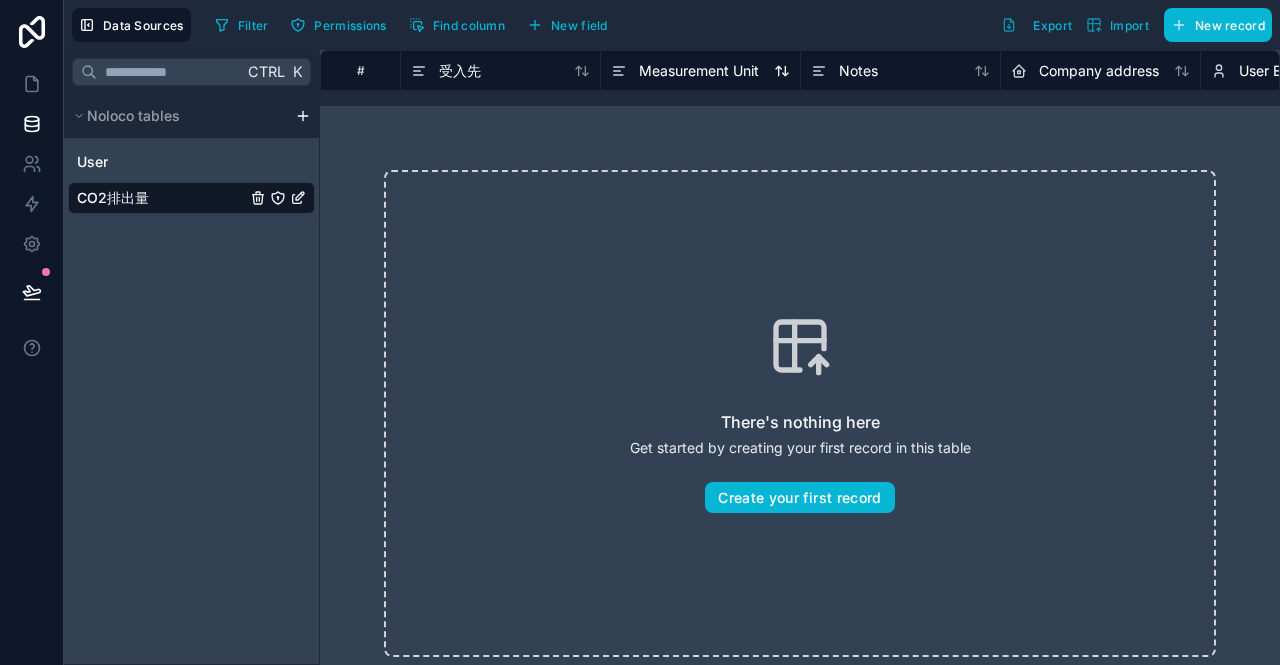 click on "Measurement Unit" at bounding box center [699, 71] 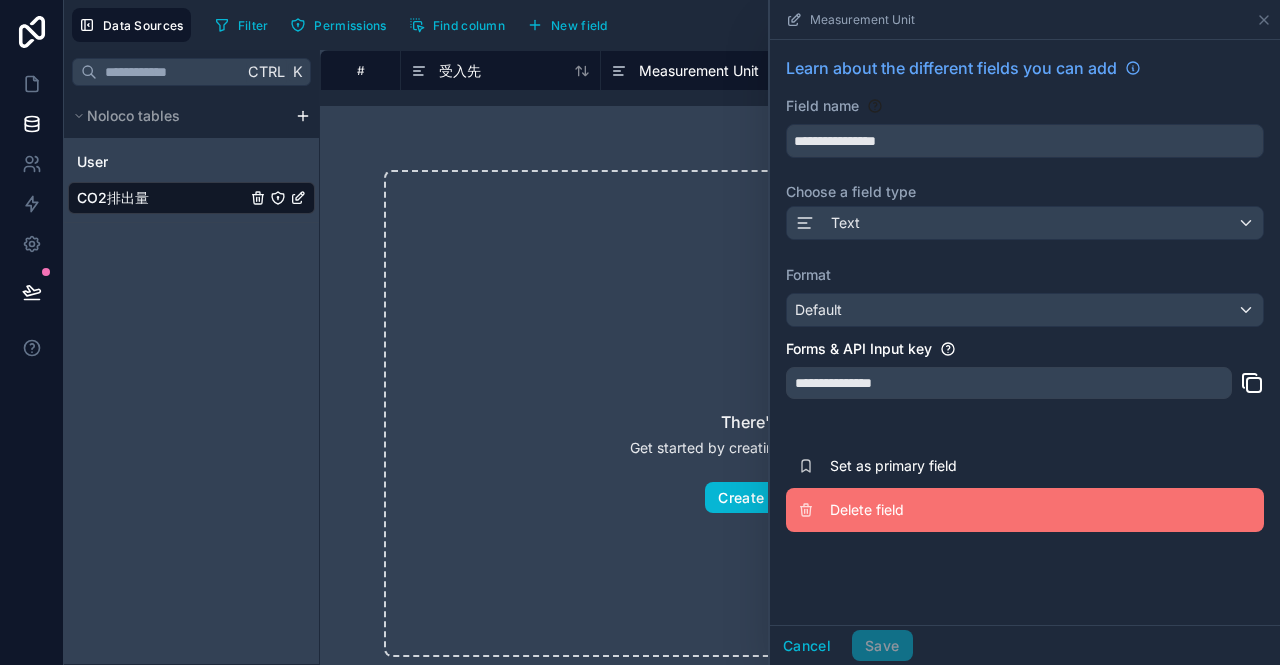 click on "Delete field" at bounding box center [1025, 510] 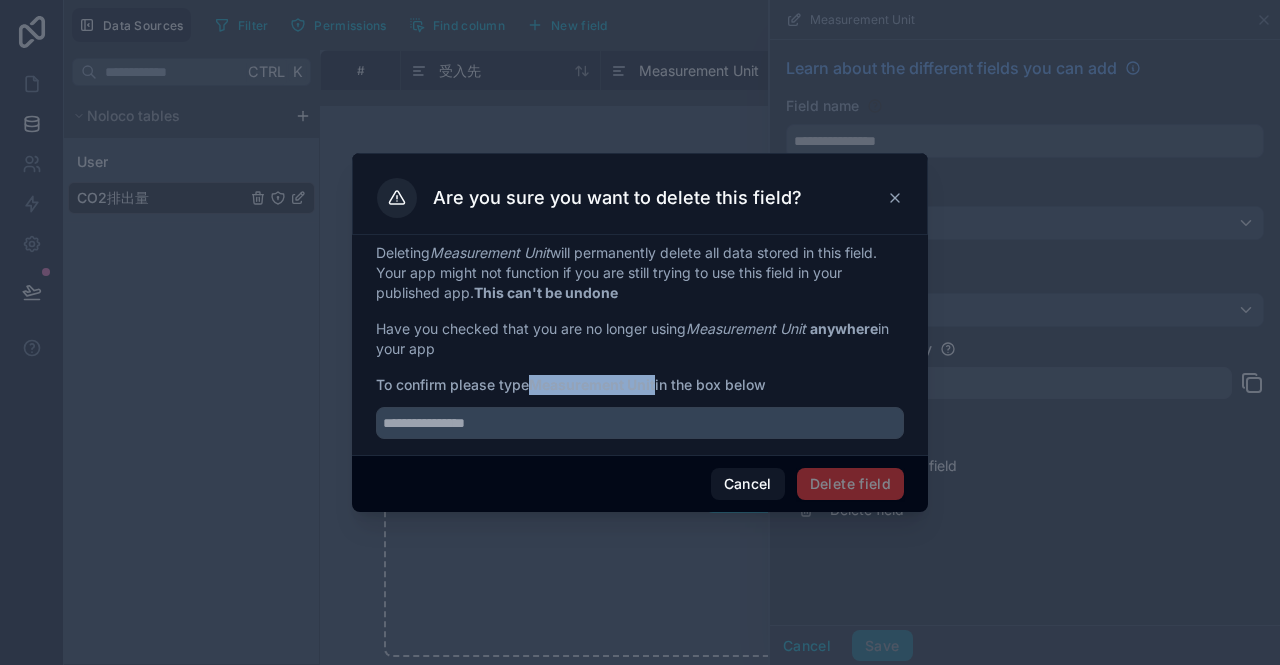 drag, startPoint x: 537, startPoint y: 389, endPoint x: 657, endPoint y: 381, distance: 120.26637 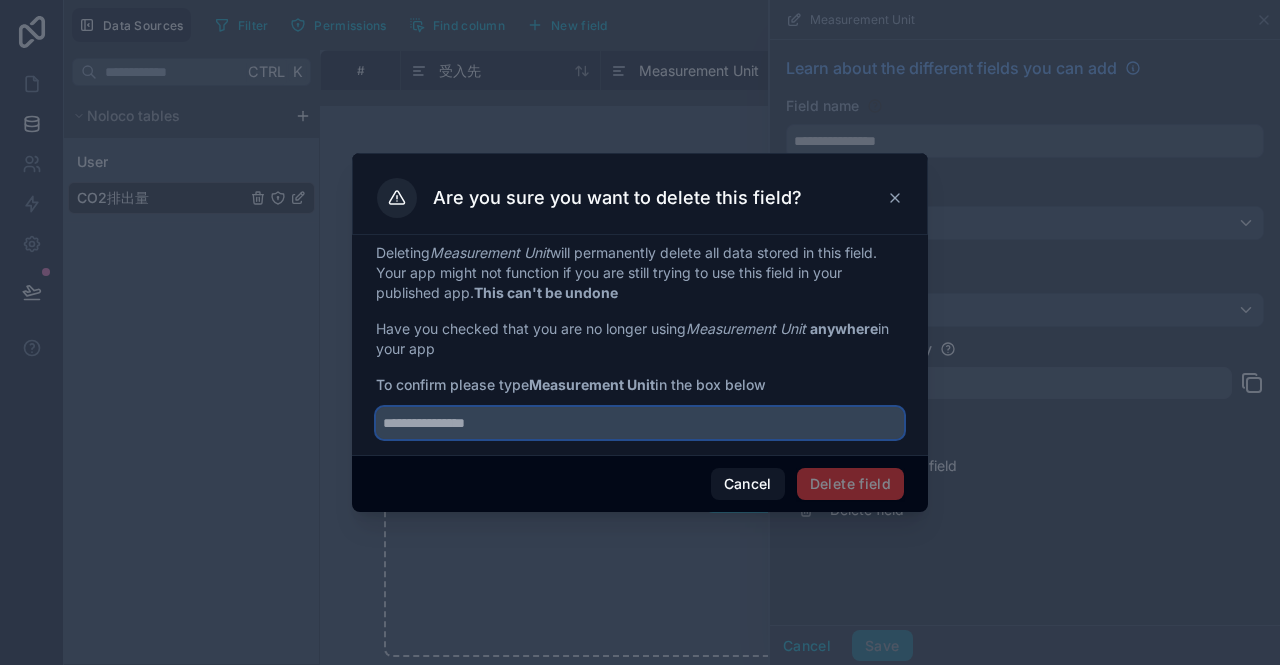 click at bounding box center [640, 423] 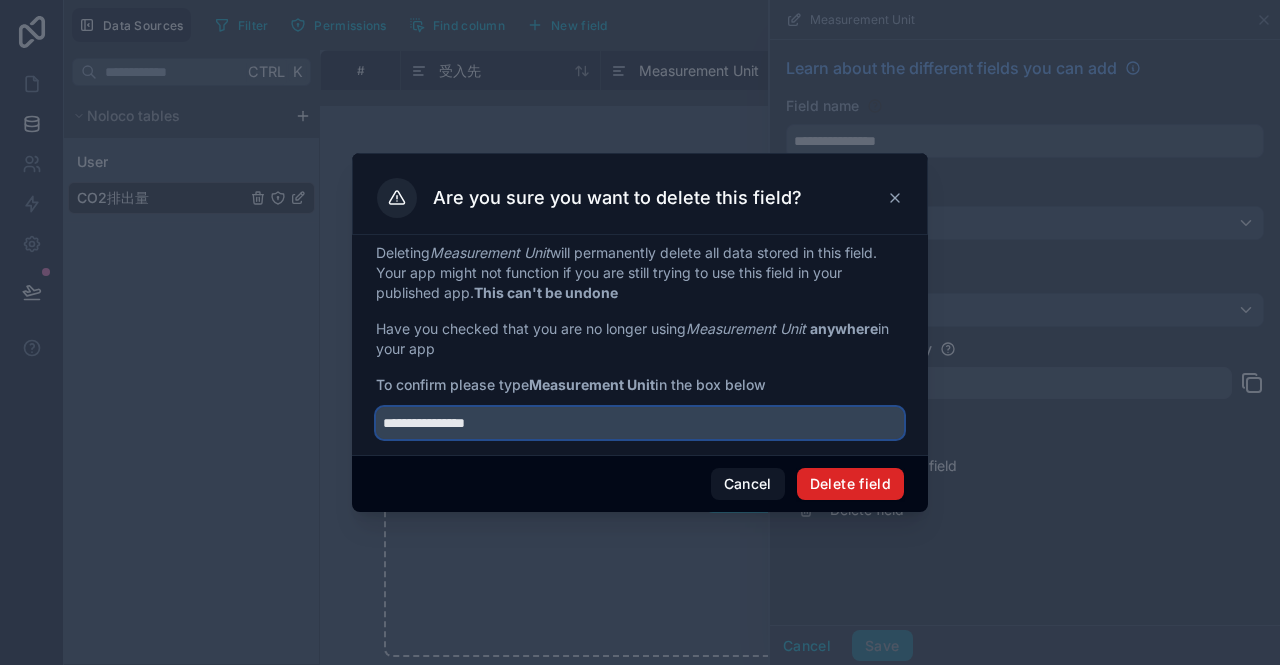 type on "**********" 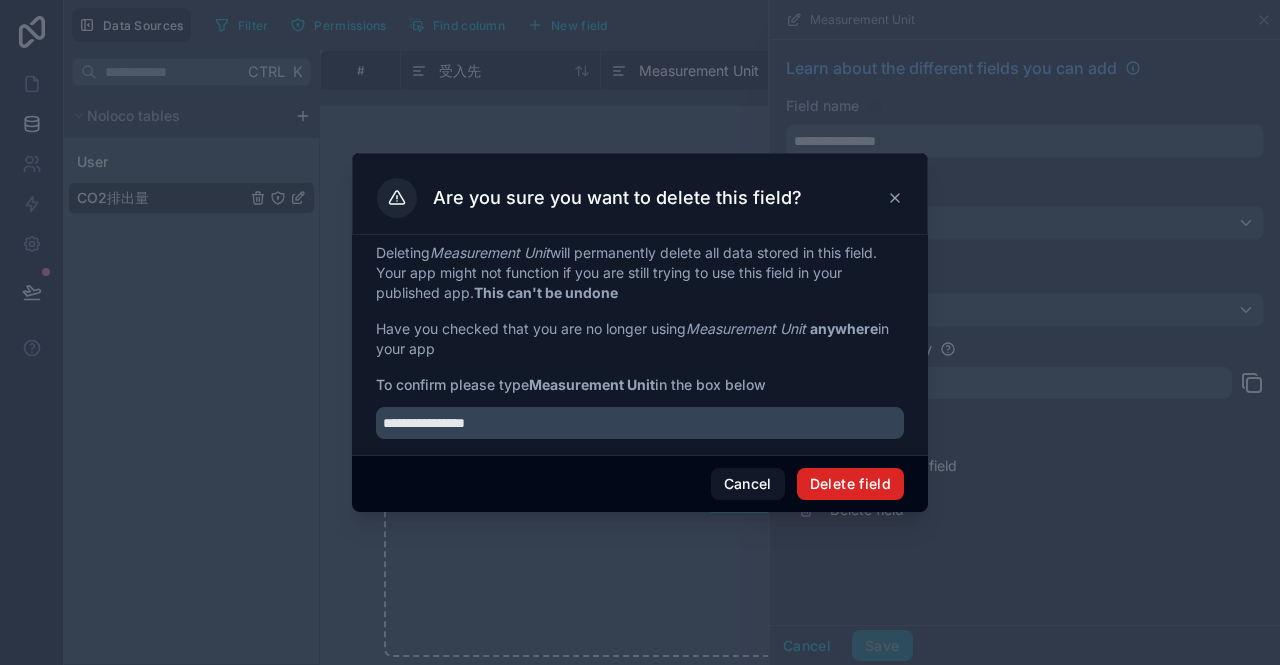 click on "Delete field" at bounding box center (850, 484) 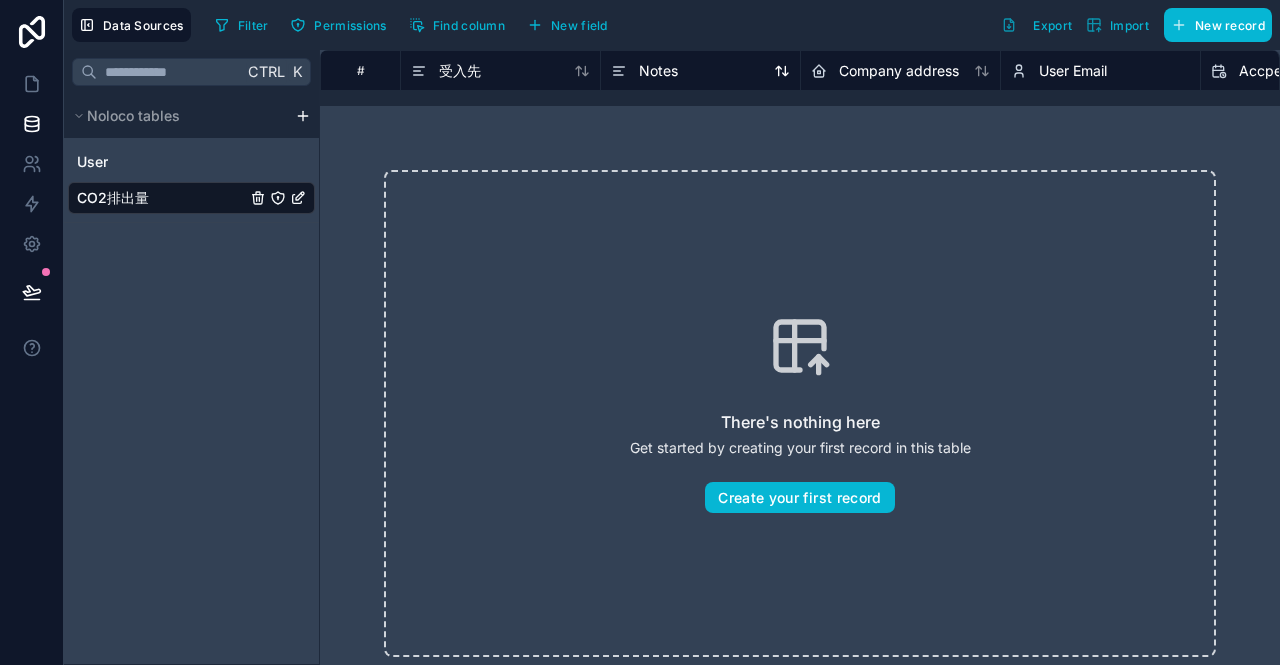 click on "Notes" at bounding box center [700, 71] 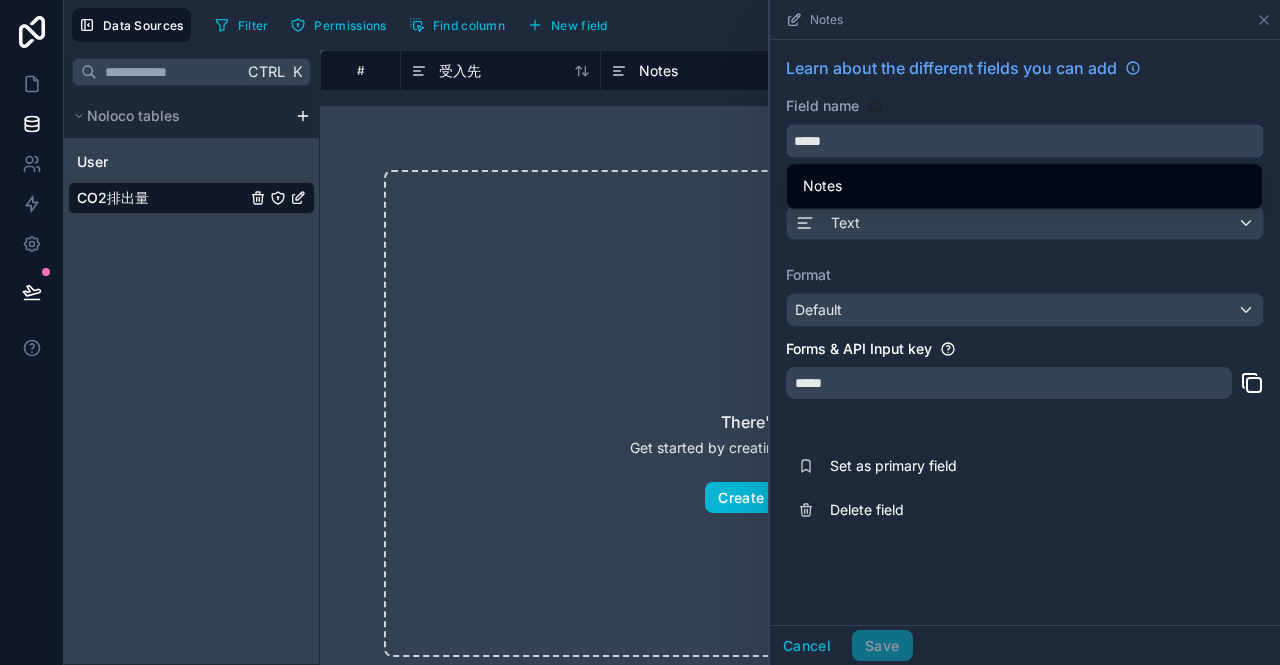 drag, startPoint x: 854, startPoint y: 145, endPoint x: 774, endPoint y: 145, distance: 80 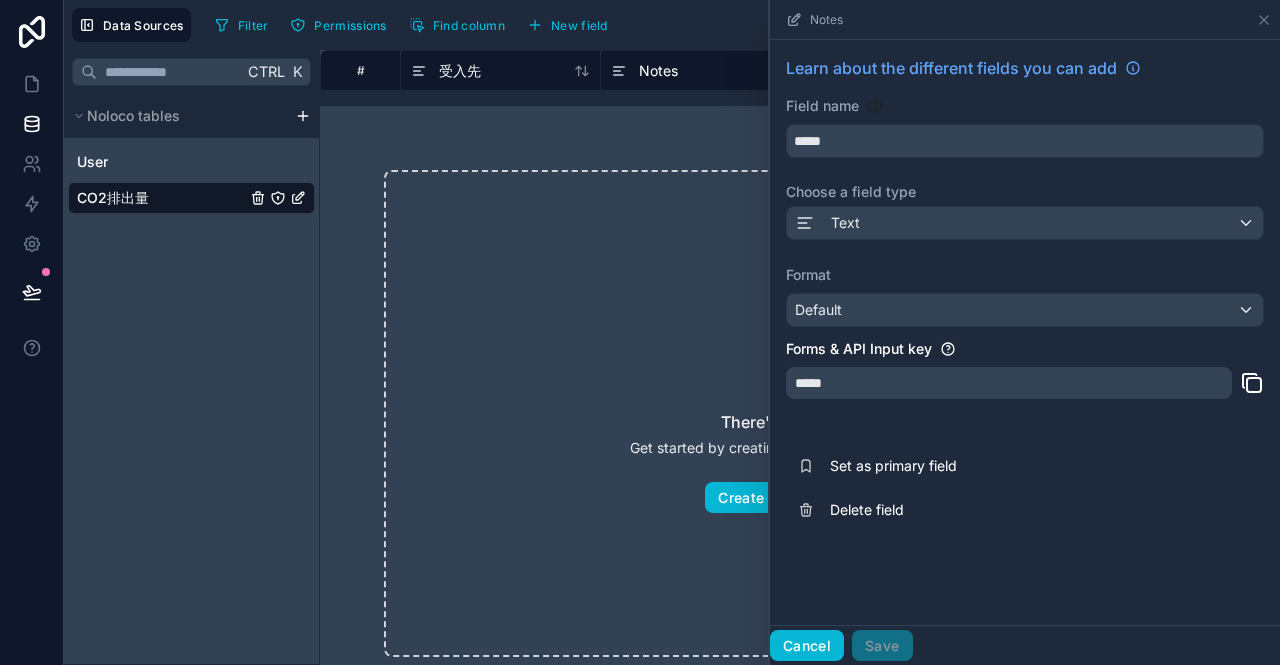 click on "Cancel" at bounding box center [807, 646] 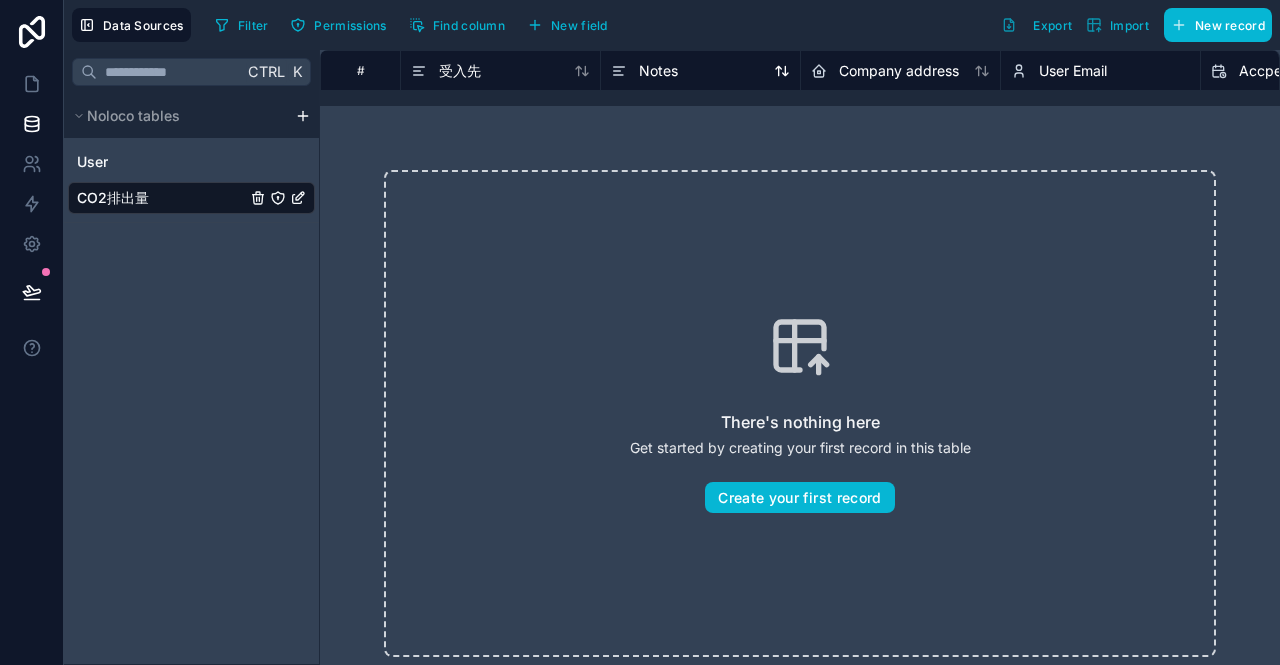 click on "Notes" at bounding box center [658, 71] 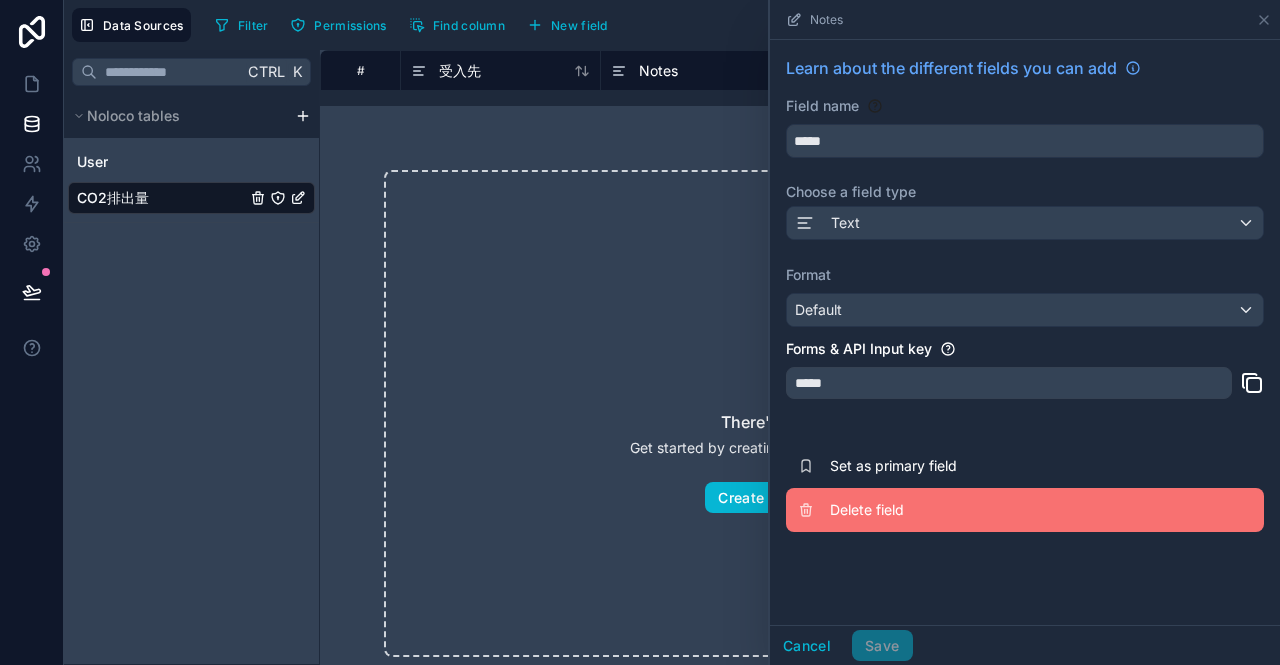 click on "Delete field" at bounding box center (974, 510) 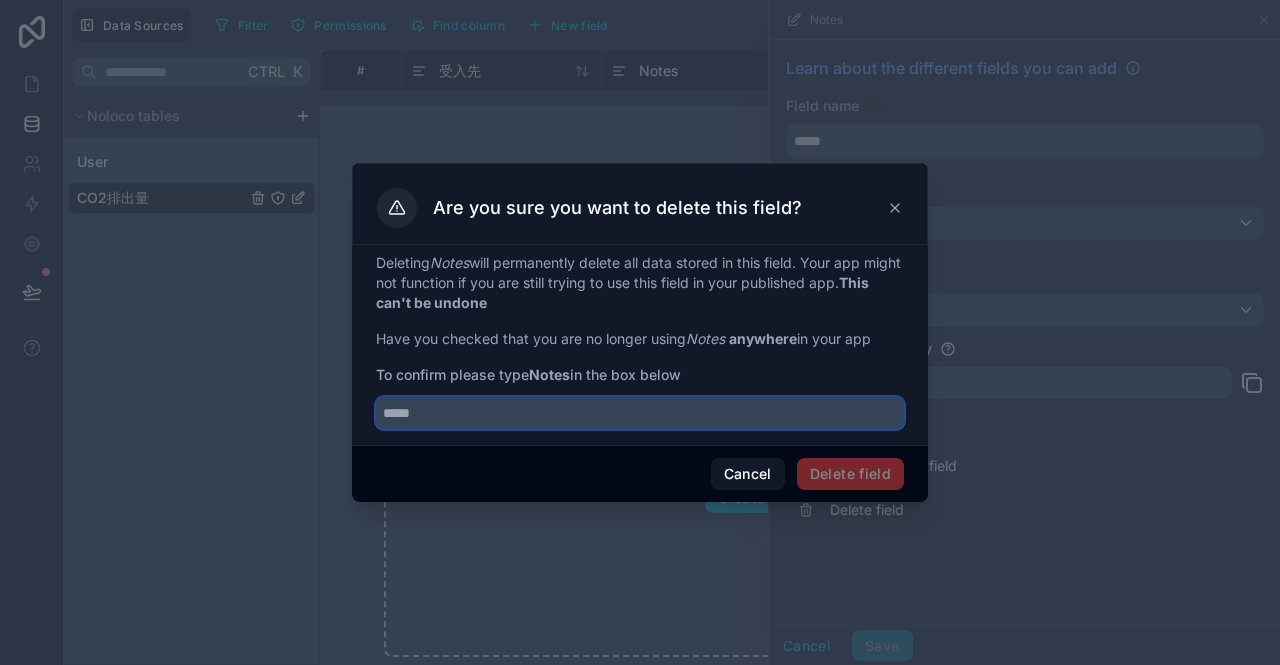 click at bounding box center (640, 413) 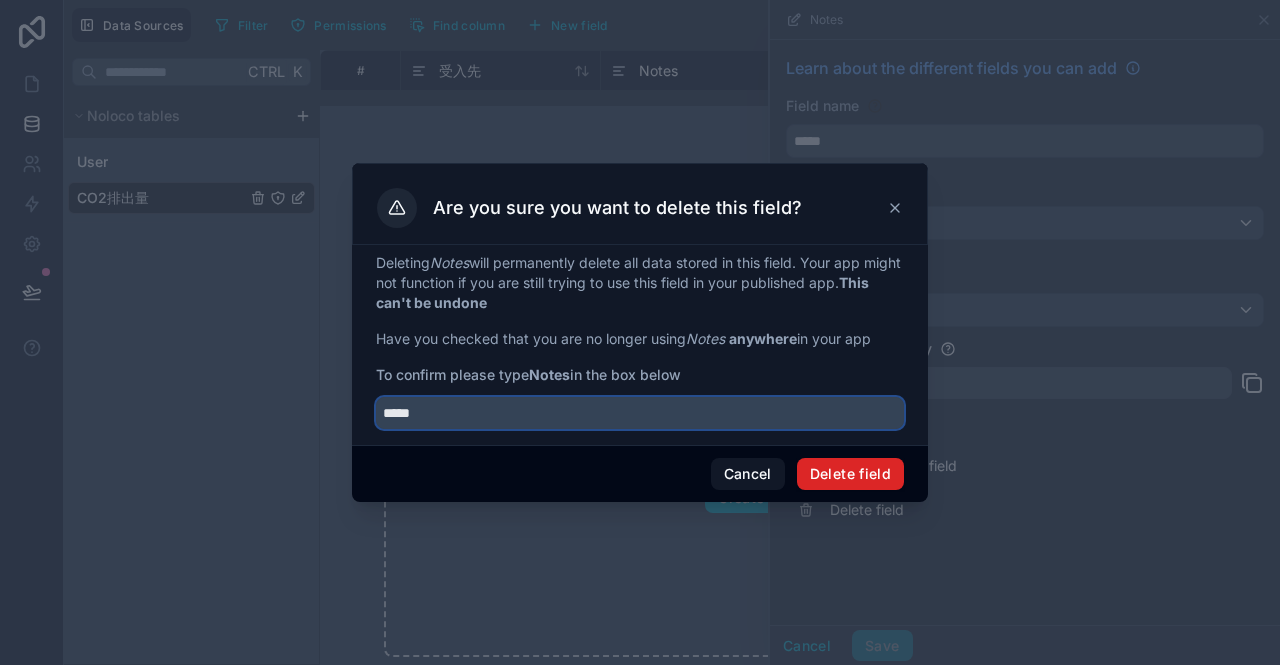 type on "*****" 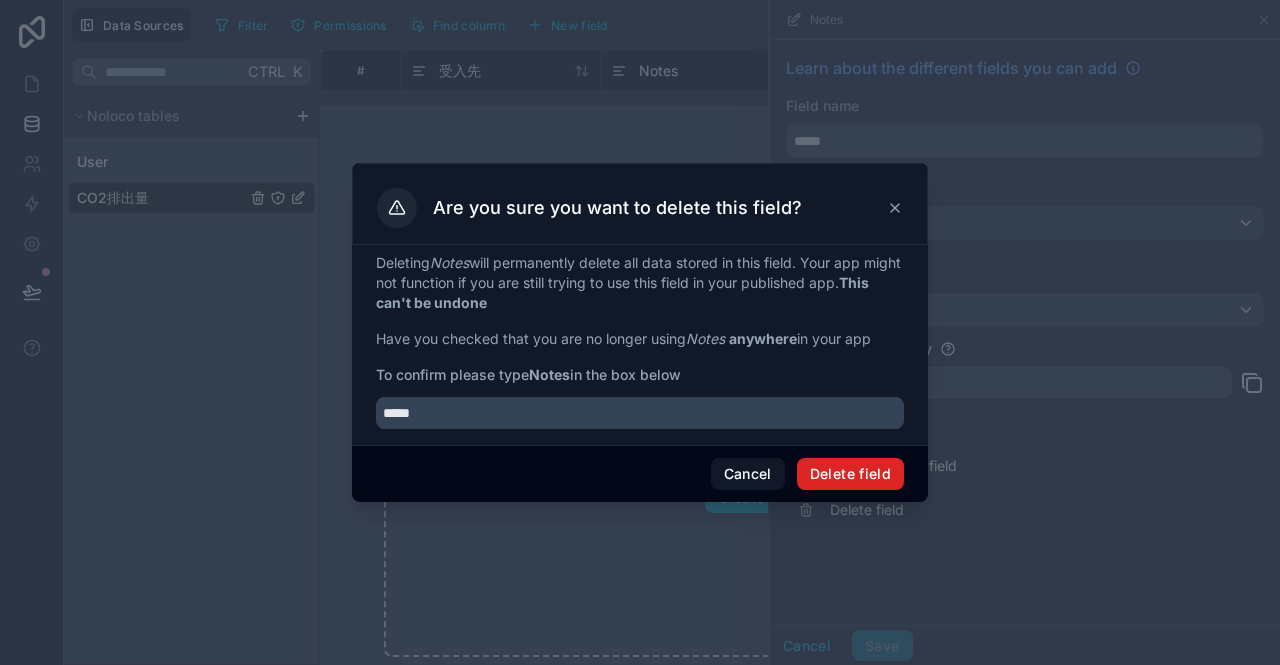 click on "Delete field" at bounding box center (850, 474) 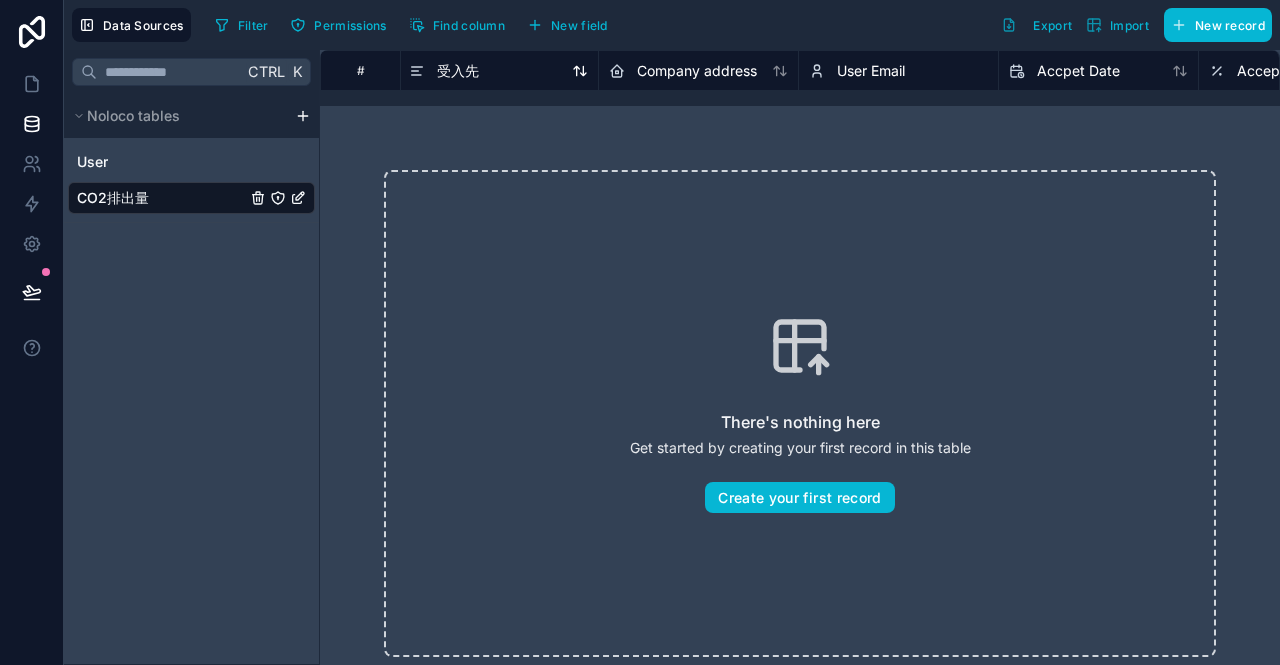 scroll, scrollTop: 0, scrollLeft: 0, axis: both 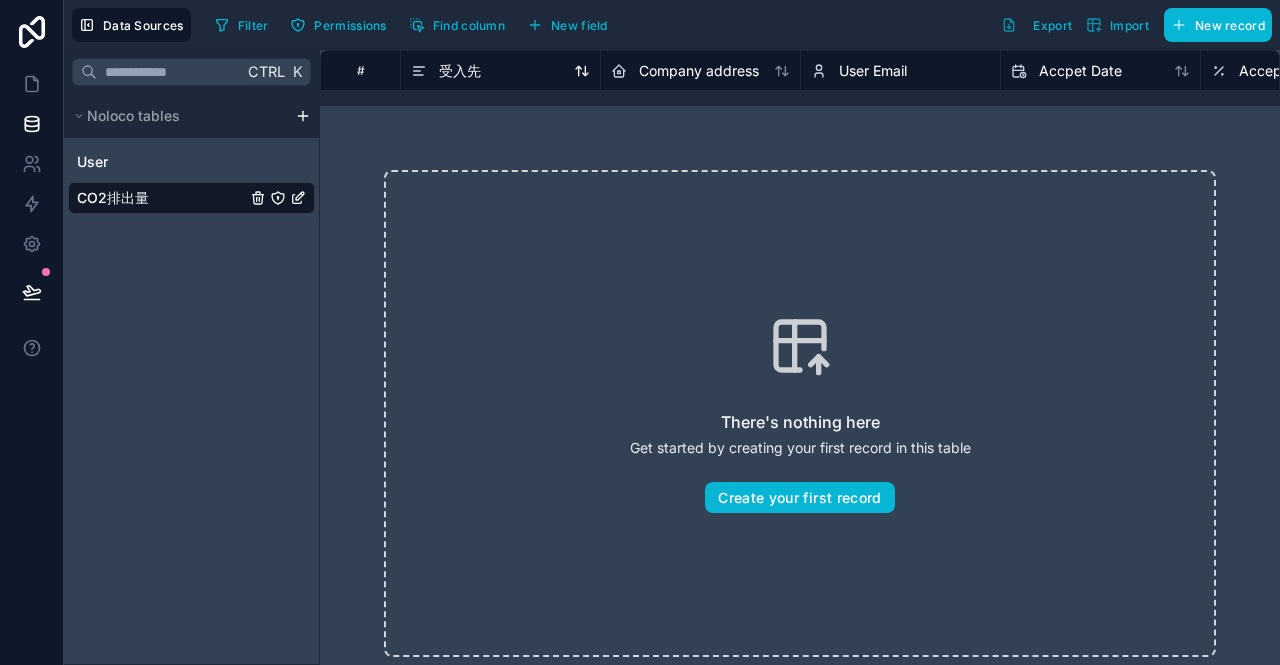 click on "受入先" at bounding box center [460, 71] 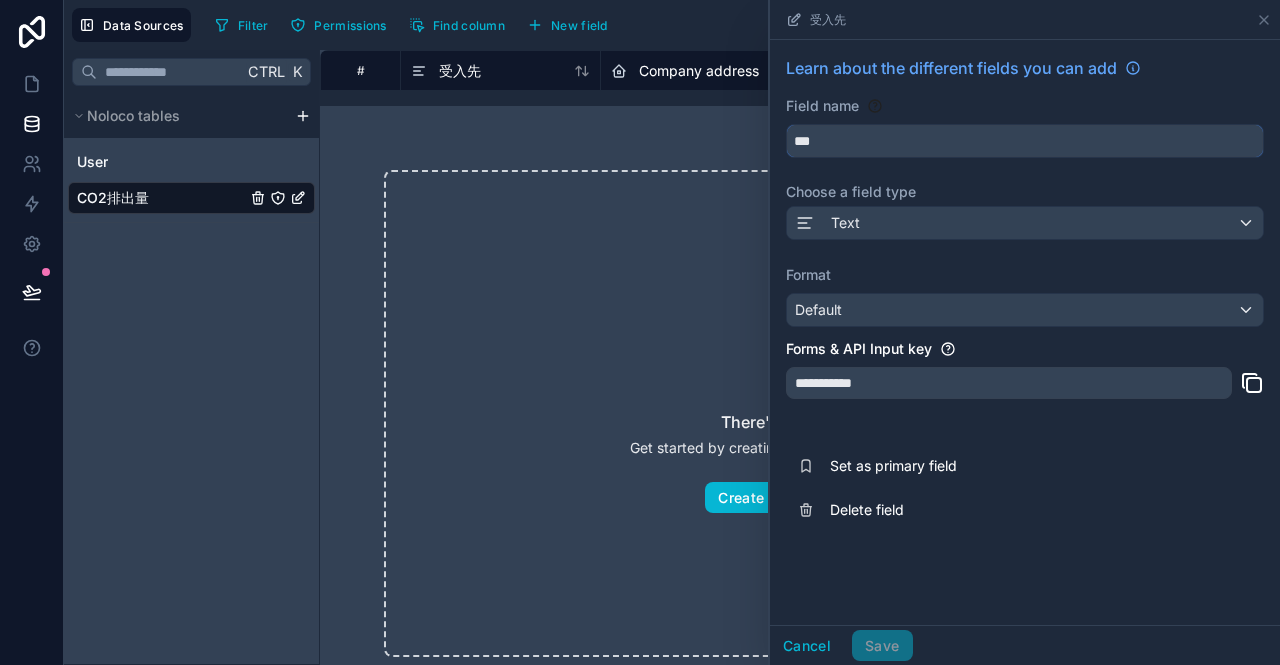 drag, startPoint x: 838, startPoint y: 138, endPoint x: 791, endPoint y: 137, distance: 47.010635 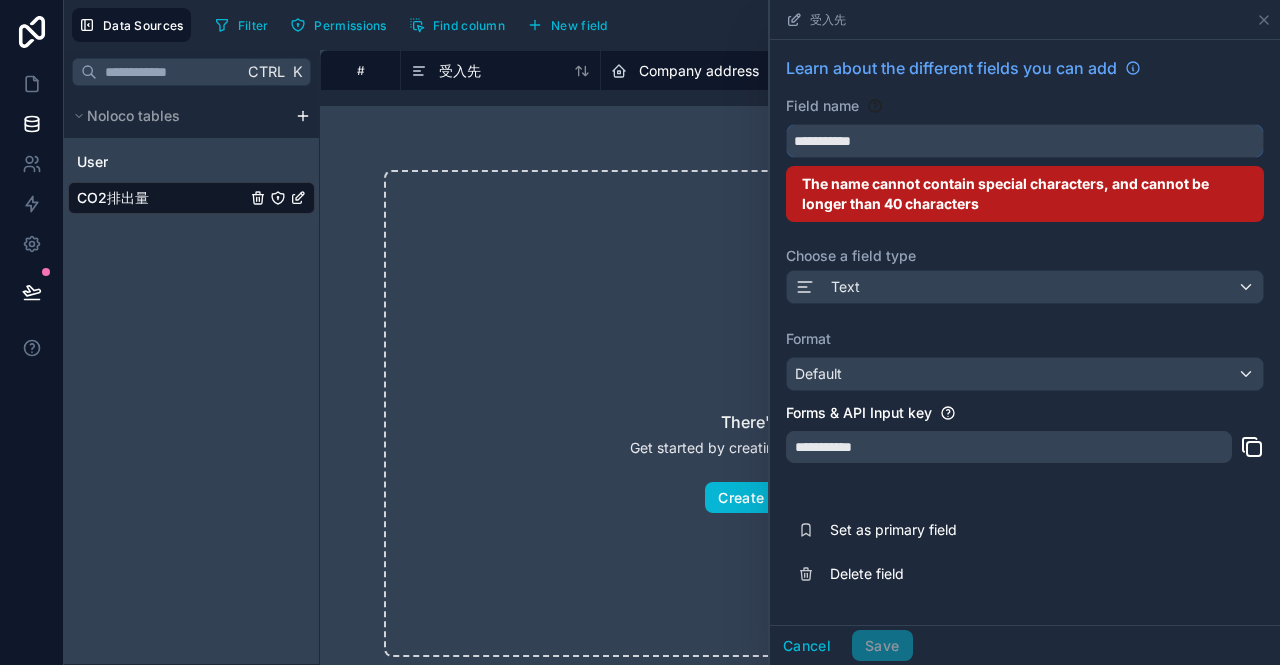 click on "**********" at bounding box center (1025, 141) 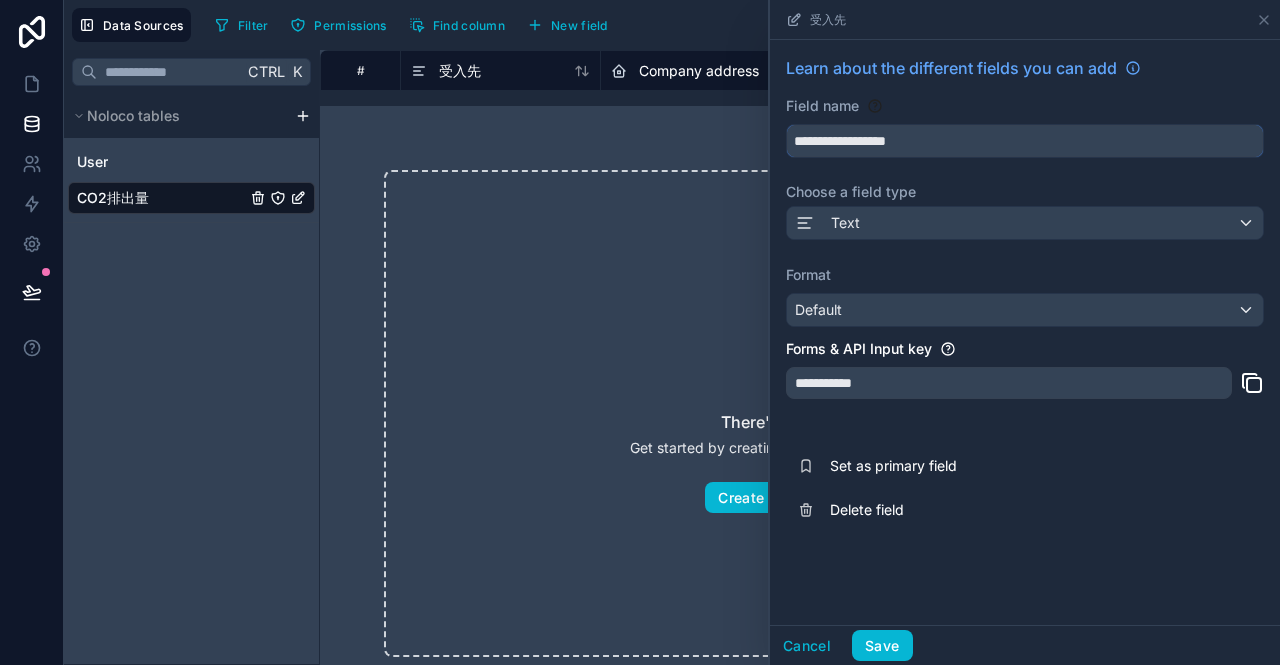 drag, startPoint x: 966, startPoint y: 139, endPoint x: 736, endPoint y: 147, distance: 230.13908 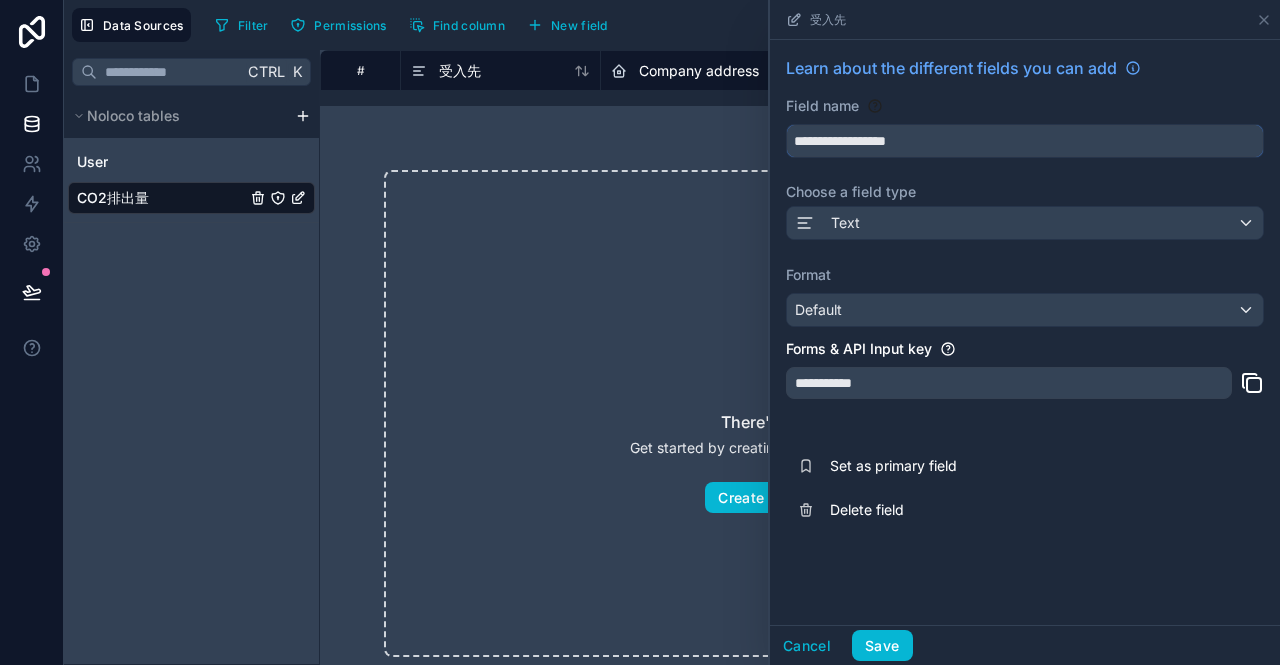 paste on "*" 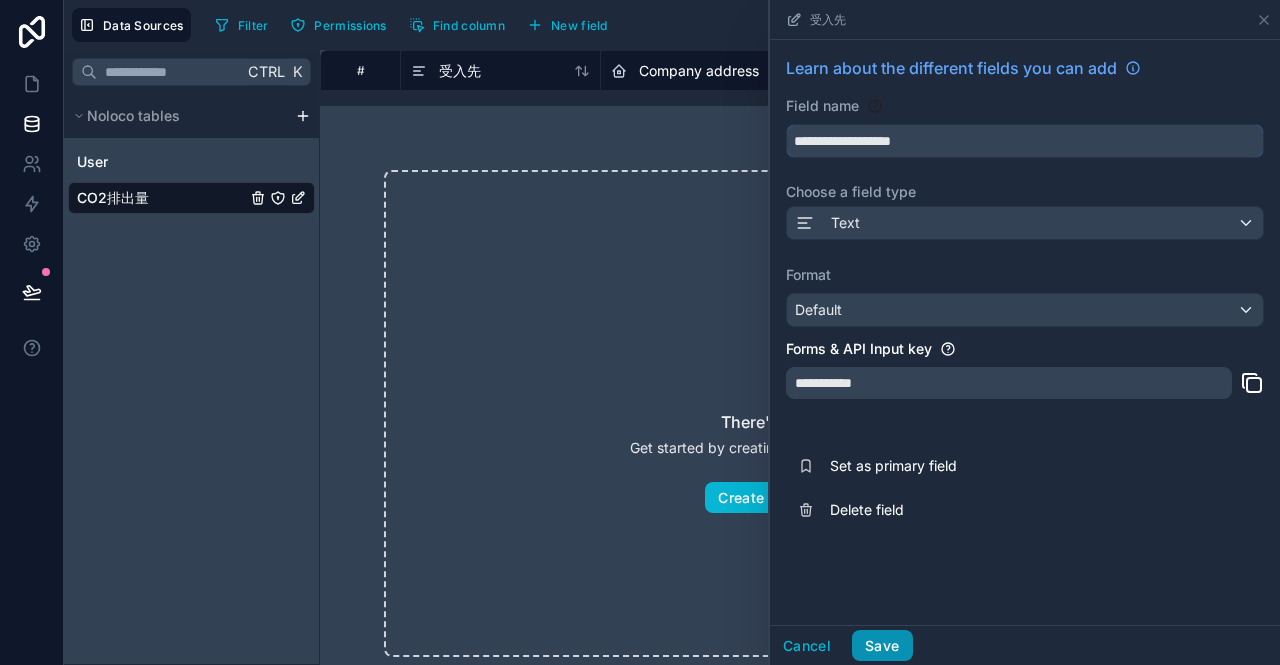 type on "**********" 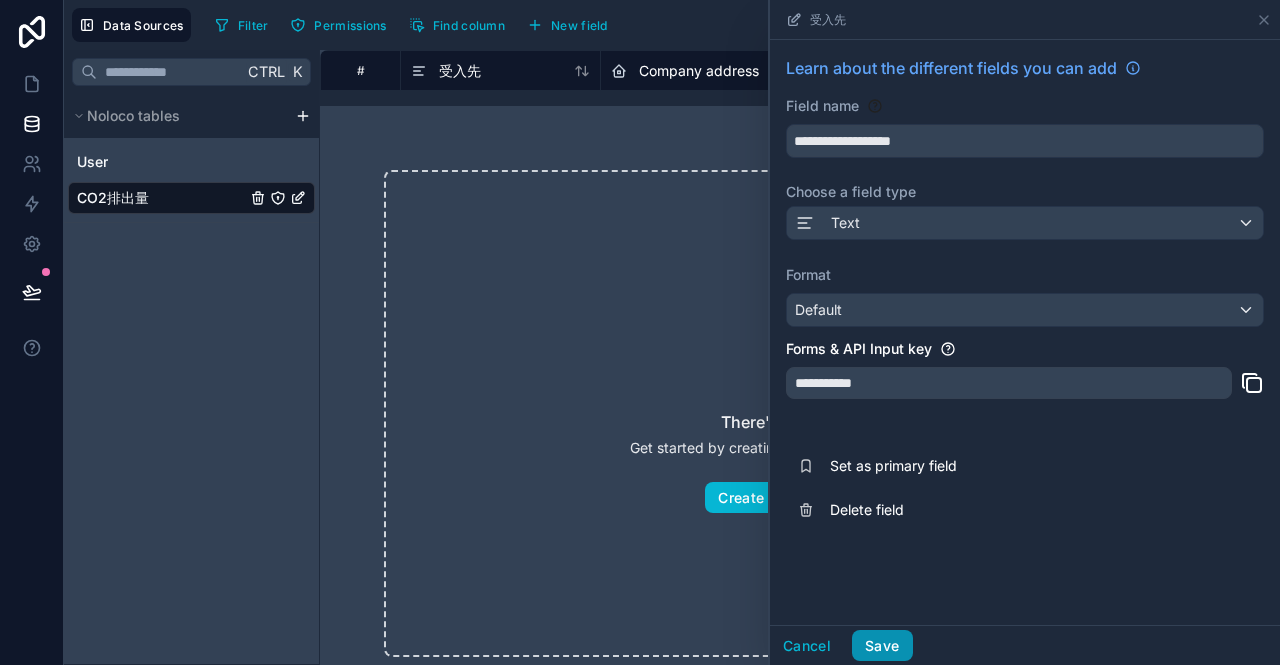 click on "Save" at bounding box center (882, 646) 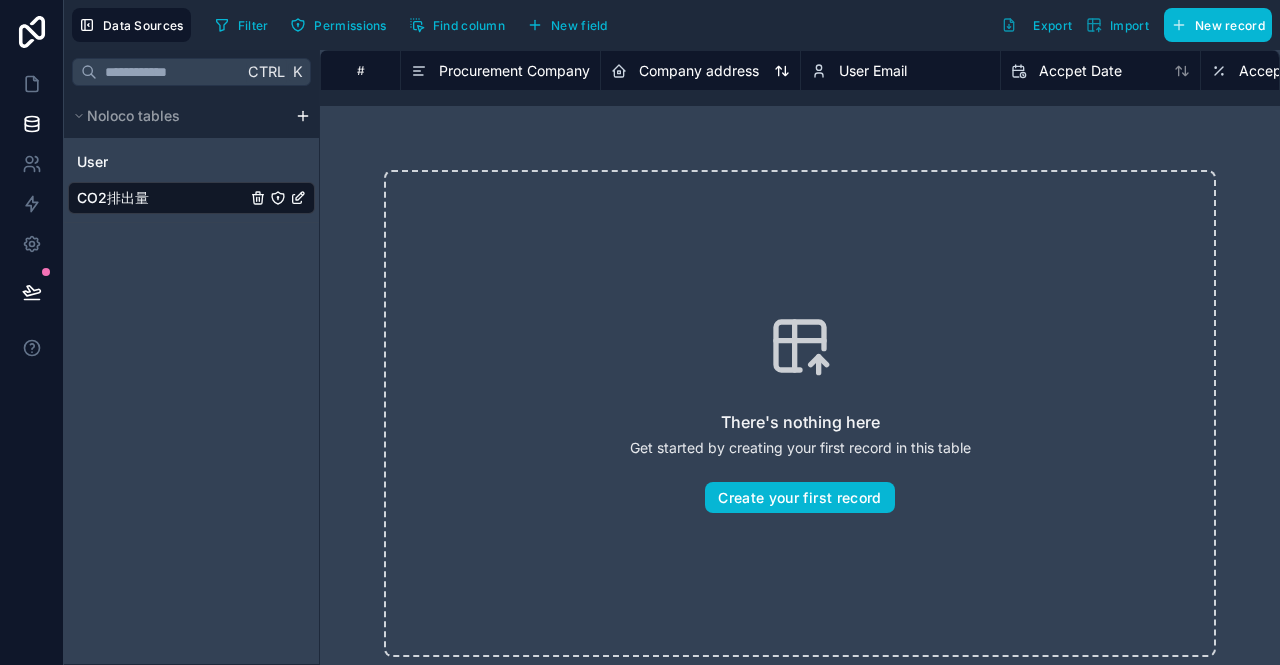 click on "Company address" at bounding box center [699, 71] 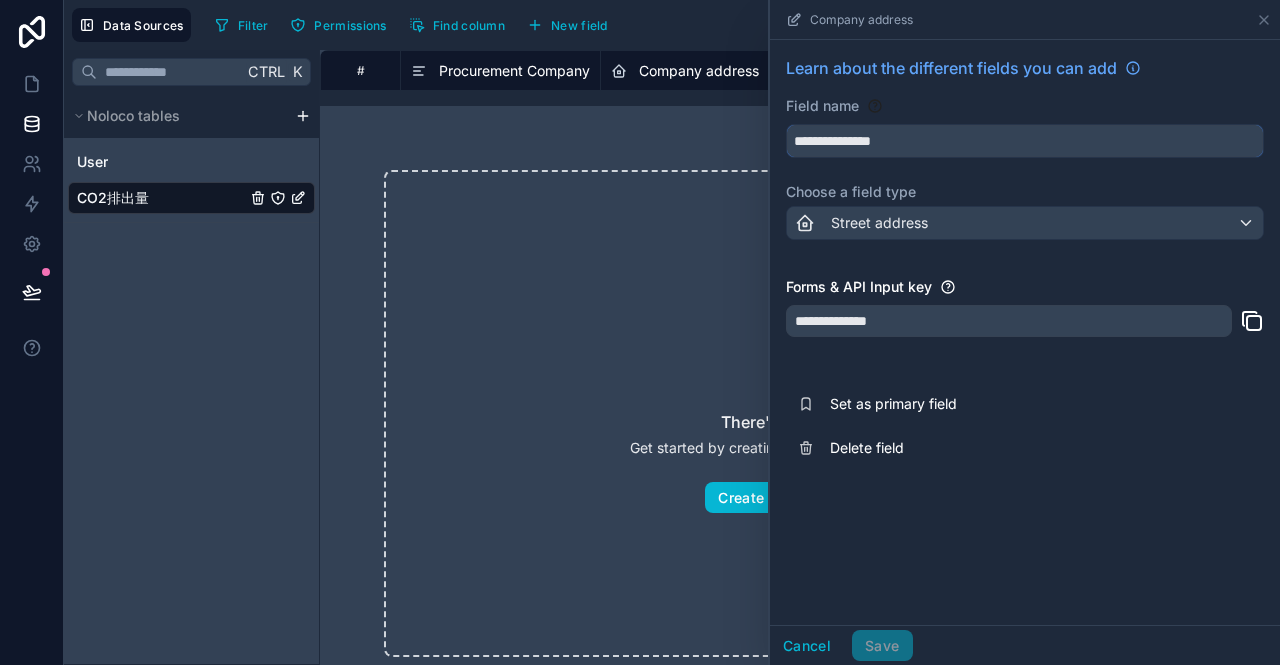 drag, startPoint x: 796, startPoint y: 145, endPoint x: 855, endPoint y: 143, distance: 59.03389 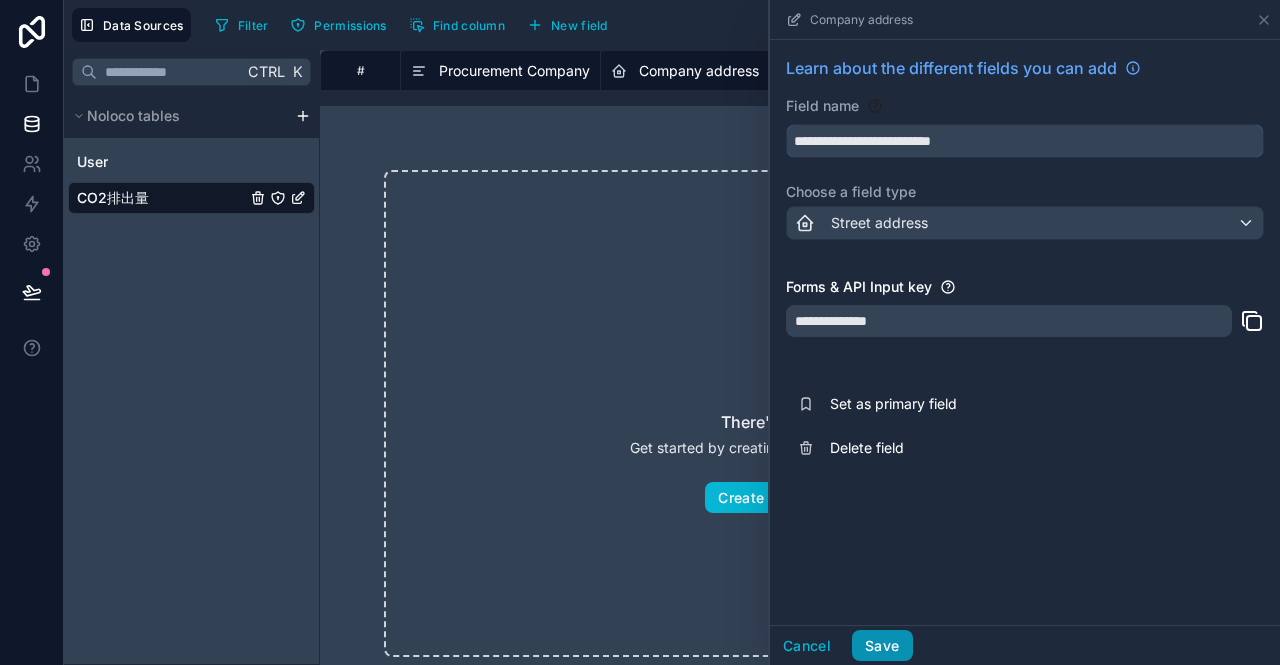 type on "**********" 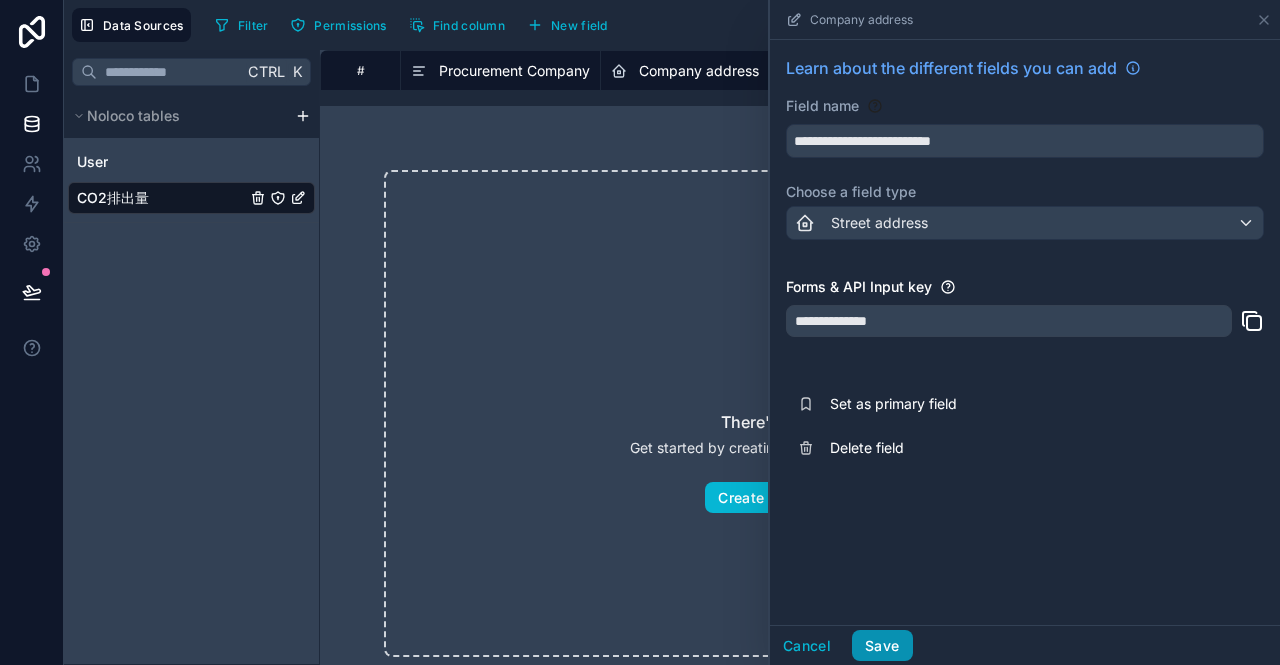 click on "Save" at bounding box center [882, 646] 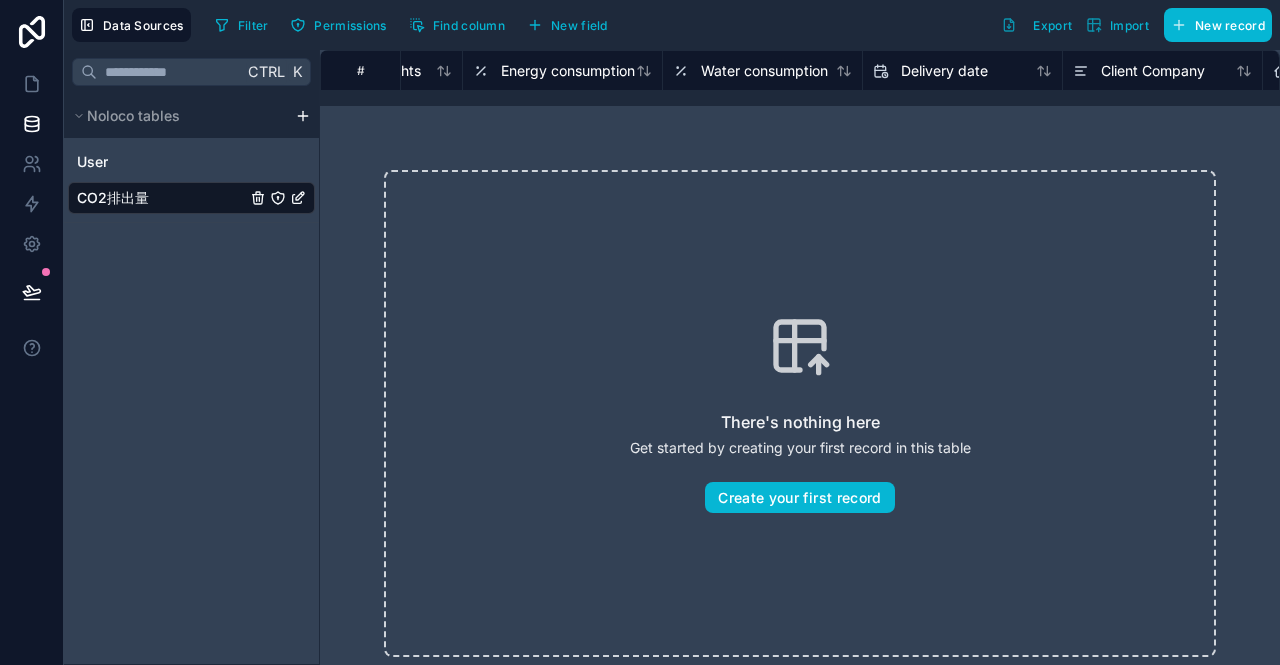 scroll, scrollTop: 0, scrollLeft: 934, axis: horizontal 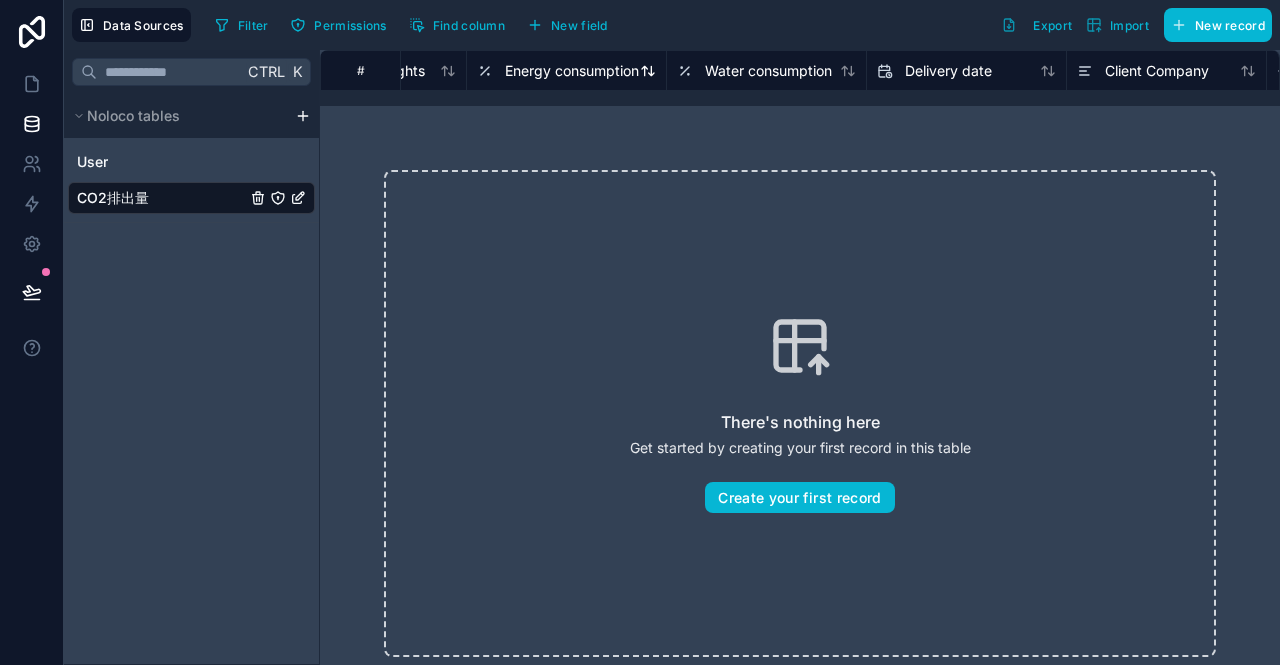 drag, startPoint x: 751, startPoint y: 71, endPoint x: 594, endPoint y: 73, distance: 157.01274 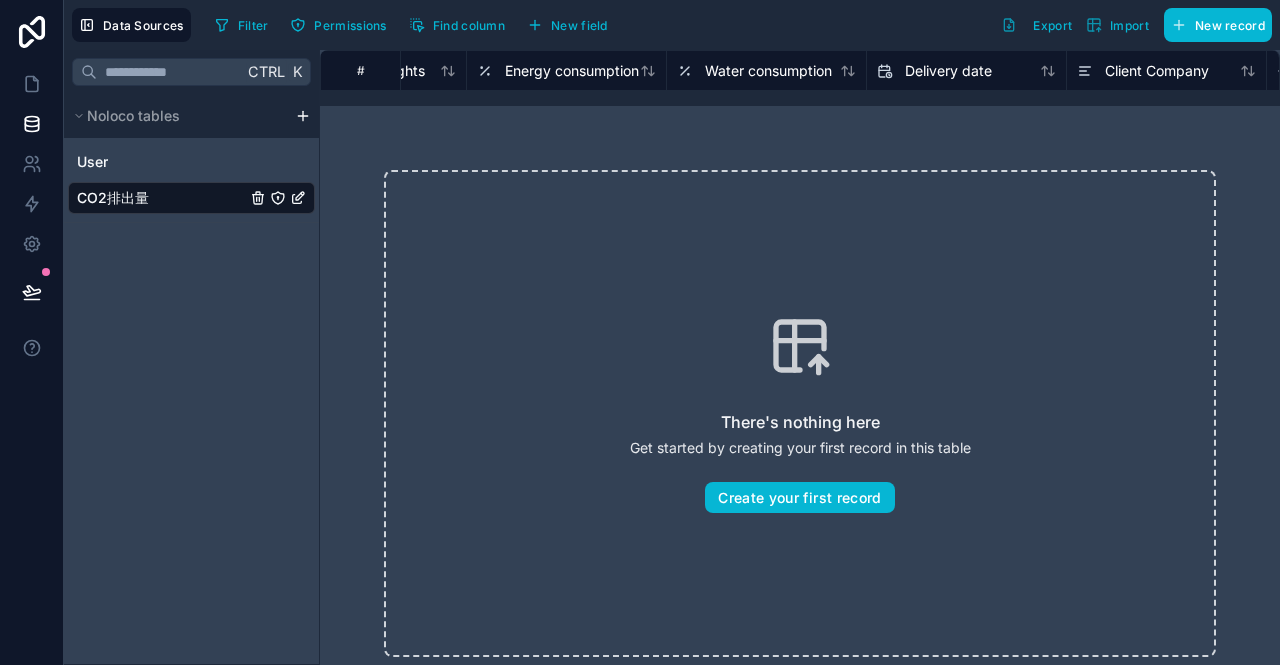 click on "Water consumption" at bounding box center (766, 71) 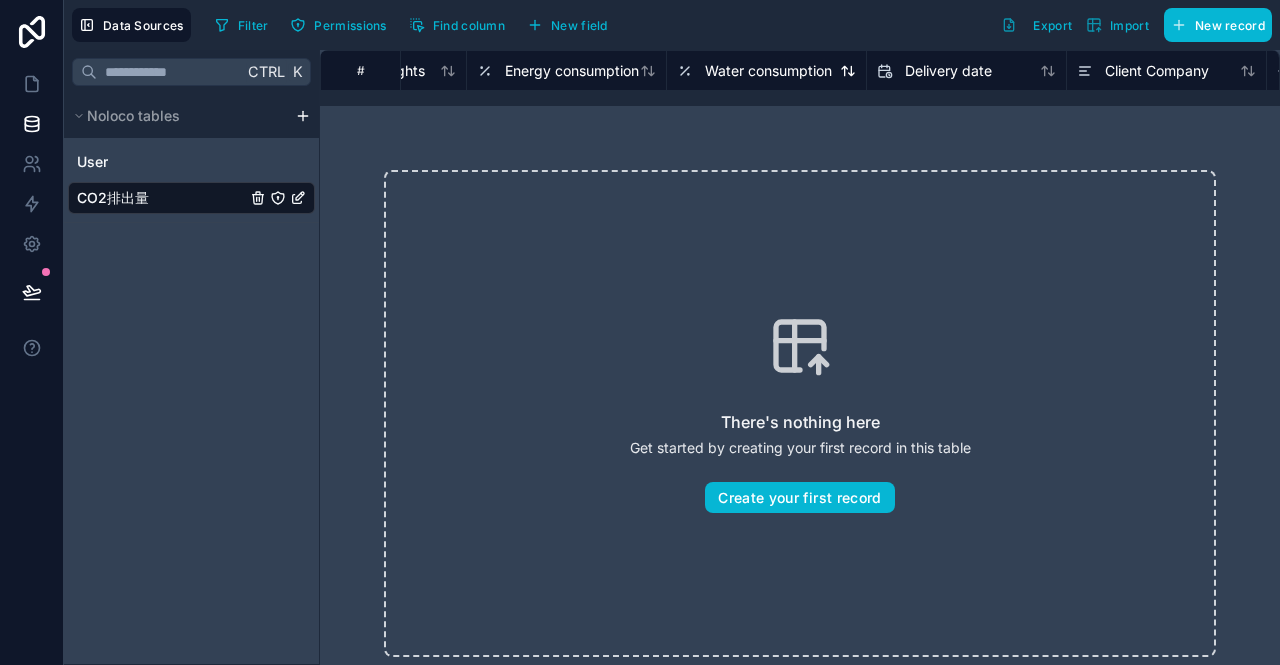 click 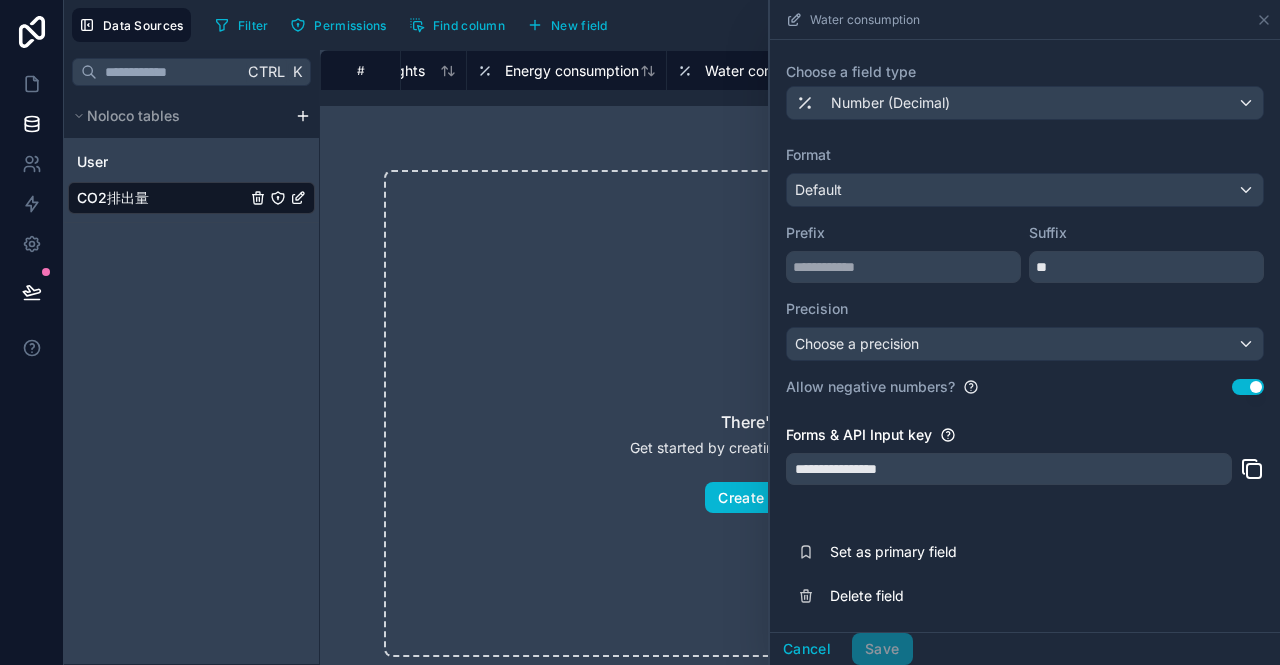 scroll, scrollTop: 0, scrollLeft: 0, axis: both 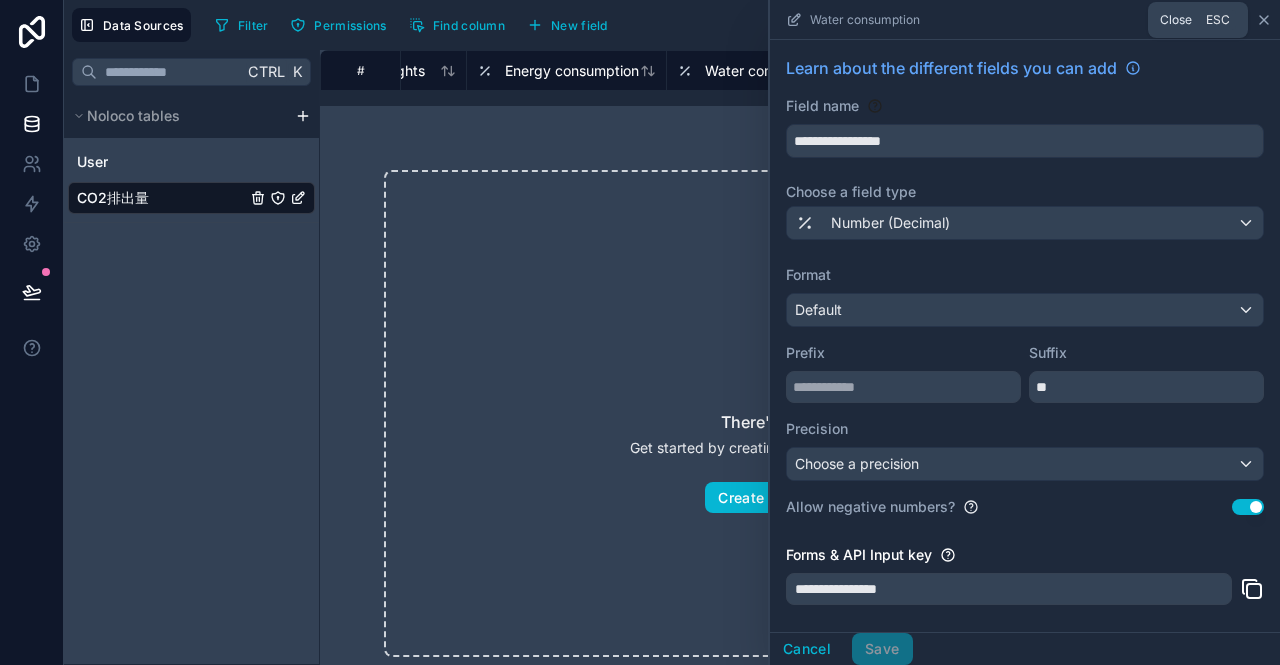 click 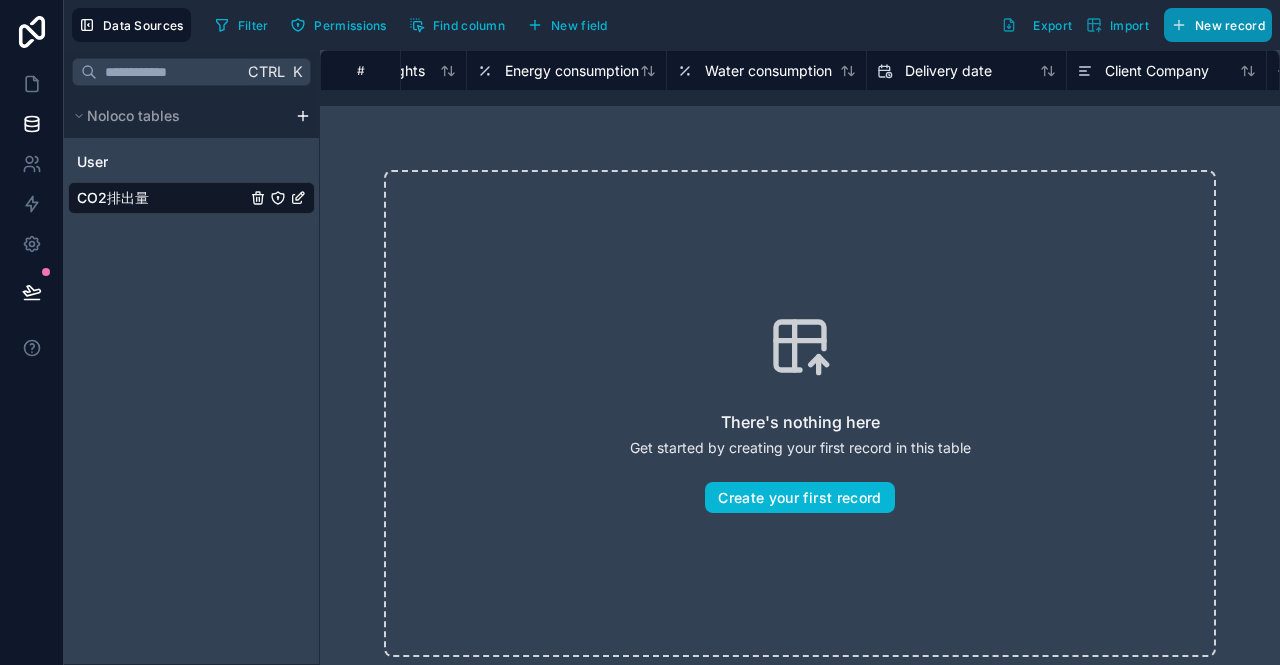 click on "New record" at bounding box center [1218, 25] 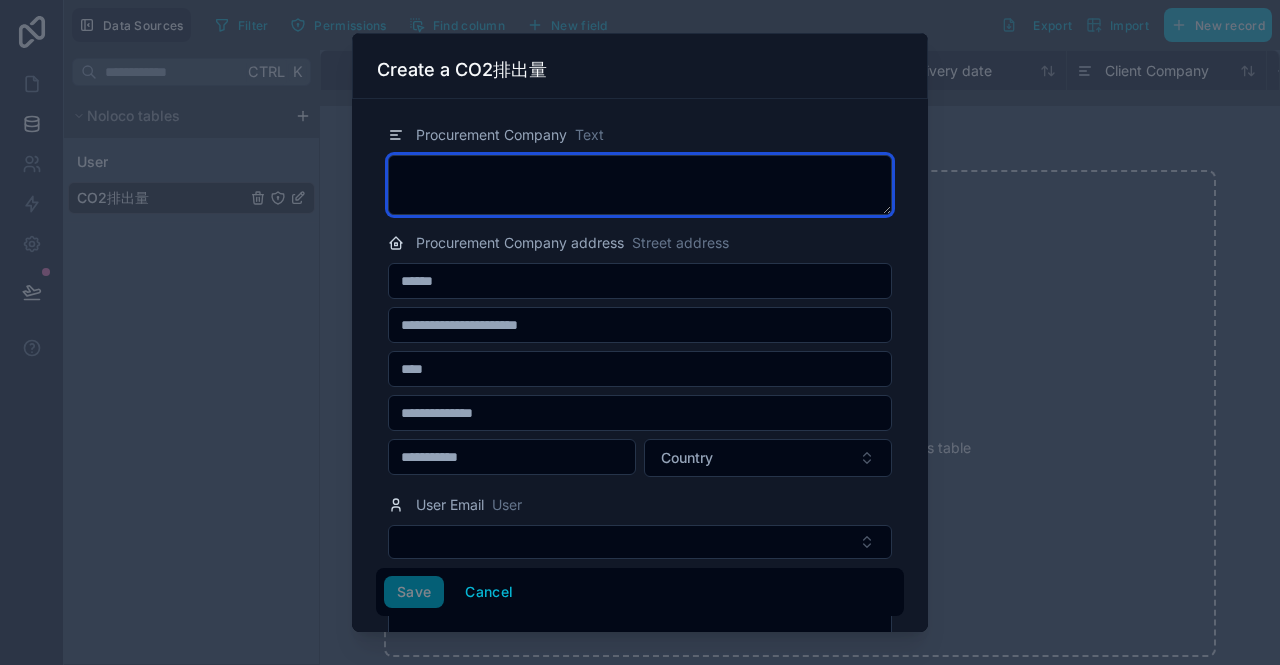 click at bounding box center [640, 185] 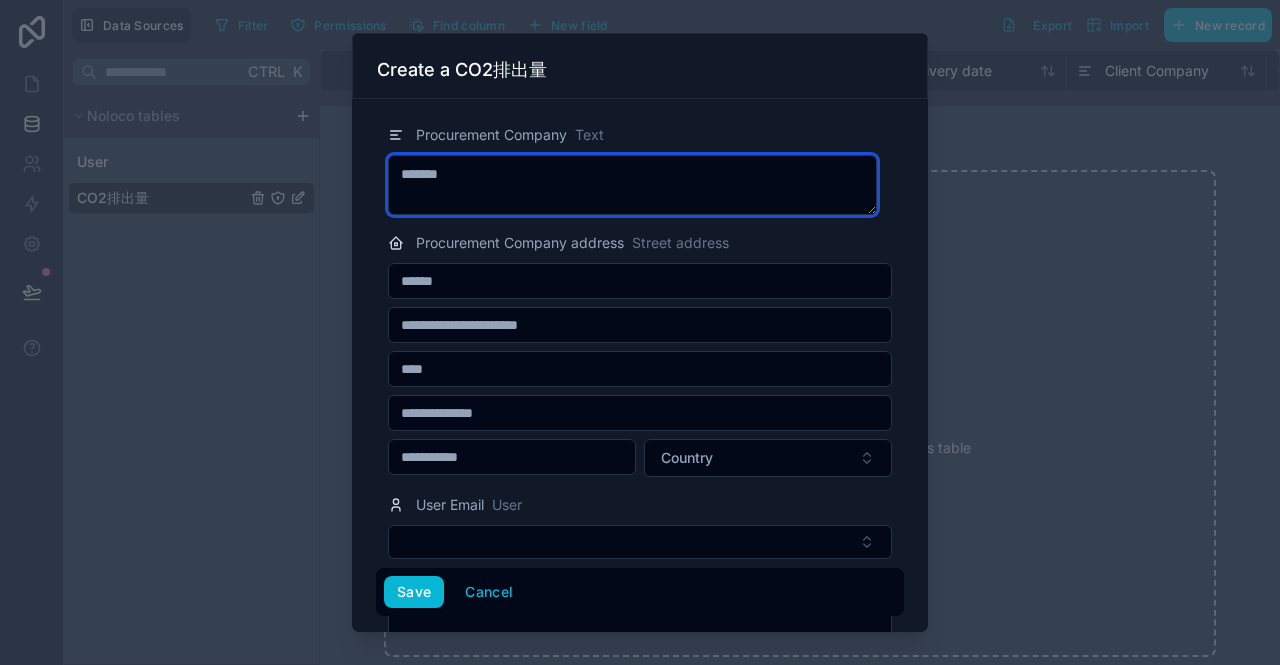 type on "*******" 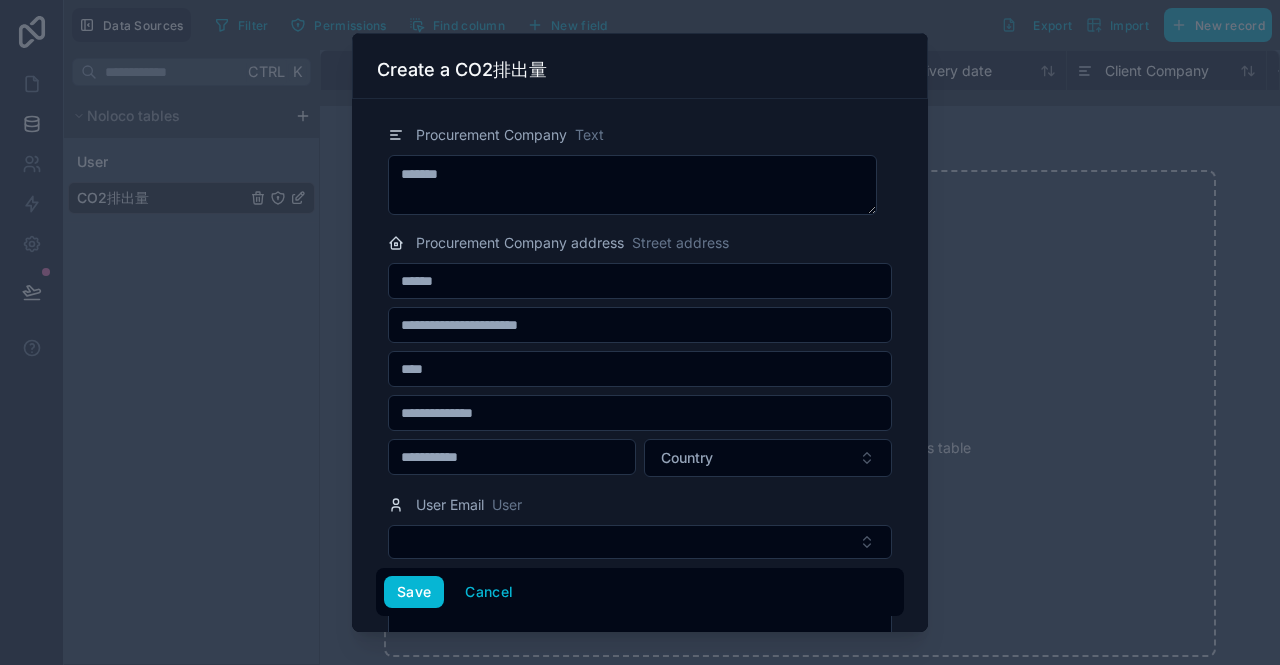 click at bounding box center [640, 281] 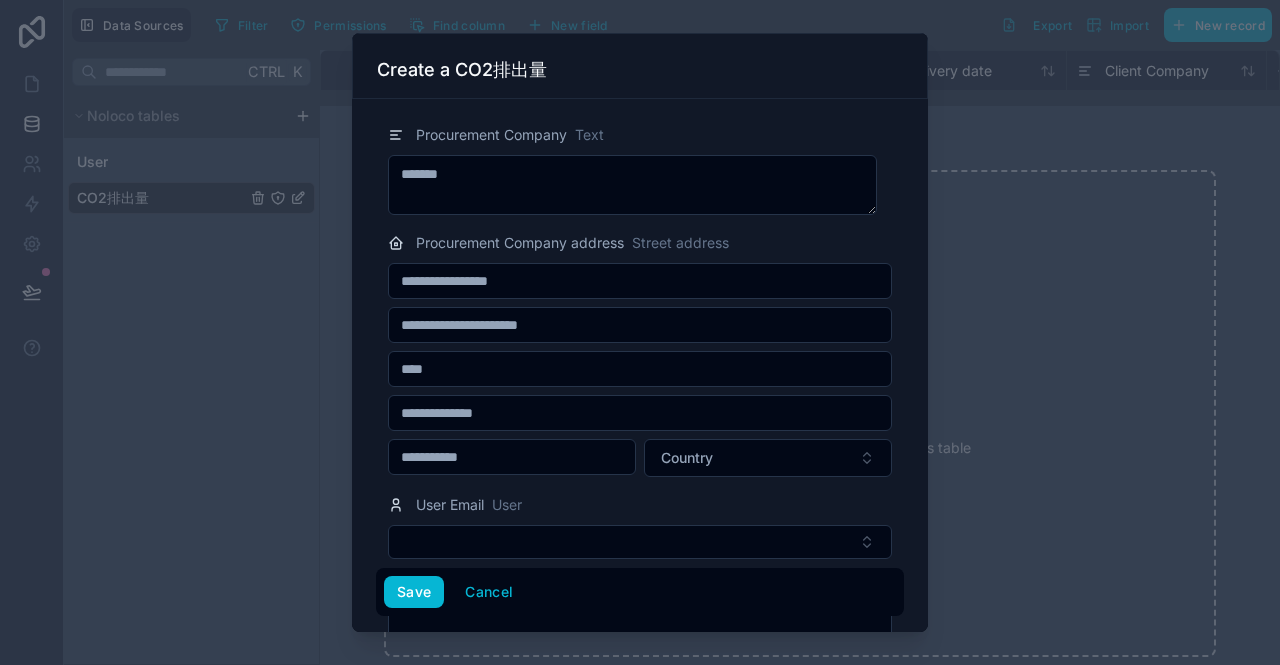 drag, startPoint x: 448, startPoint y: 278, endPoint x: 618, endPoint y: 291, distance: 170.49634 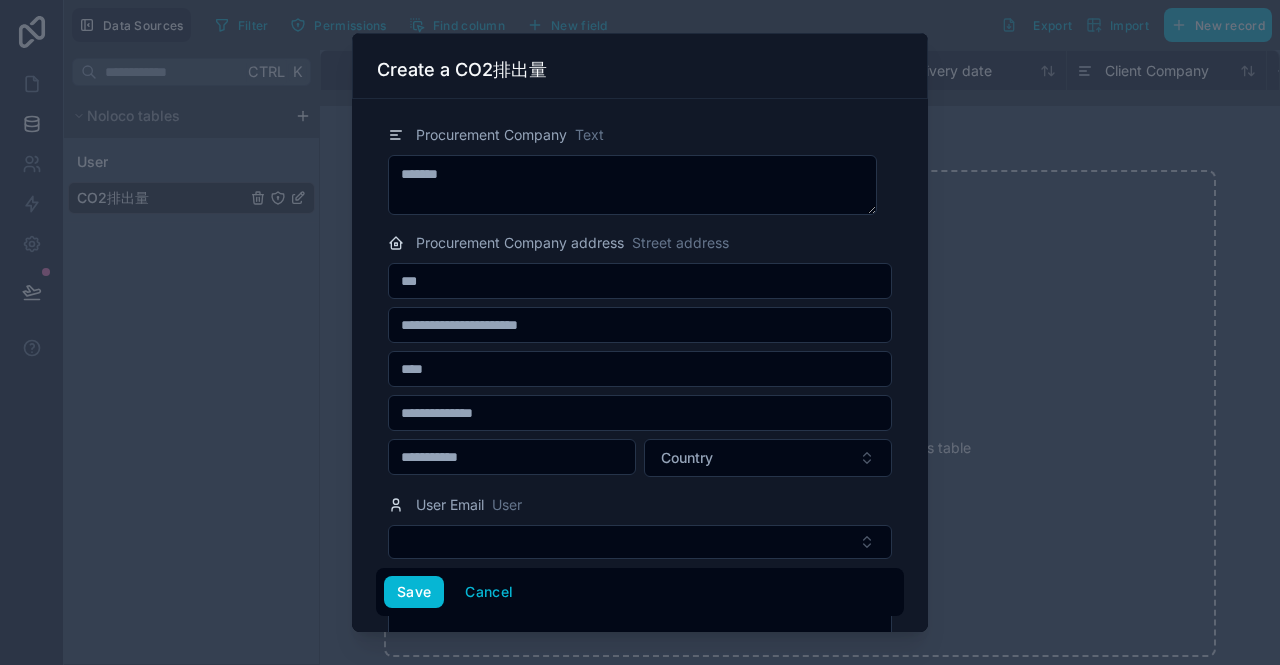 type on "***" 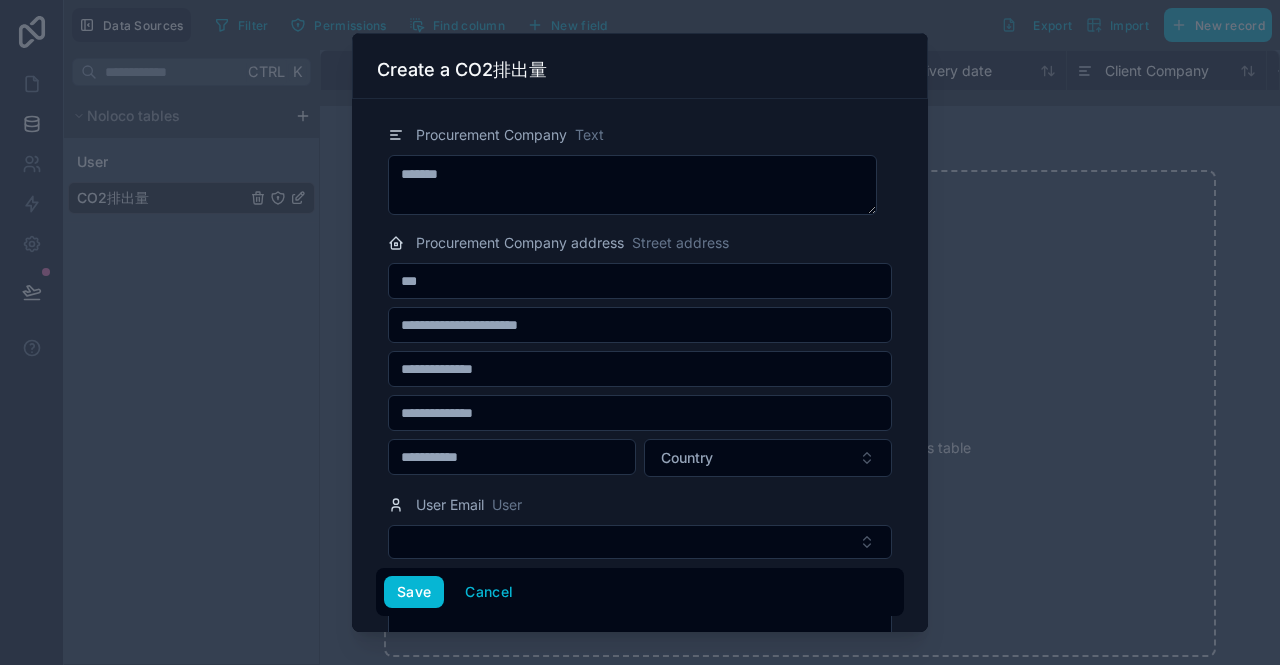 type on "**********" 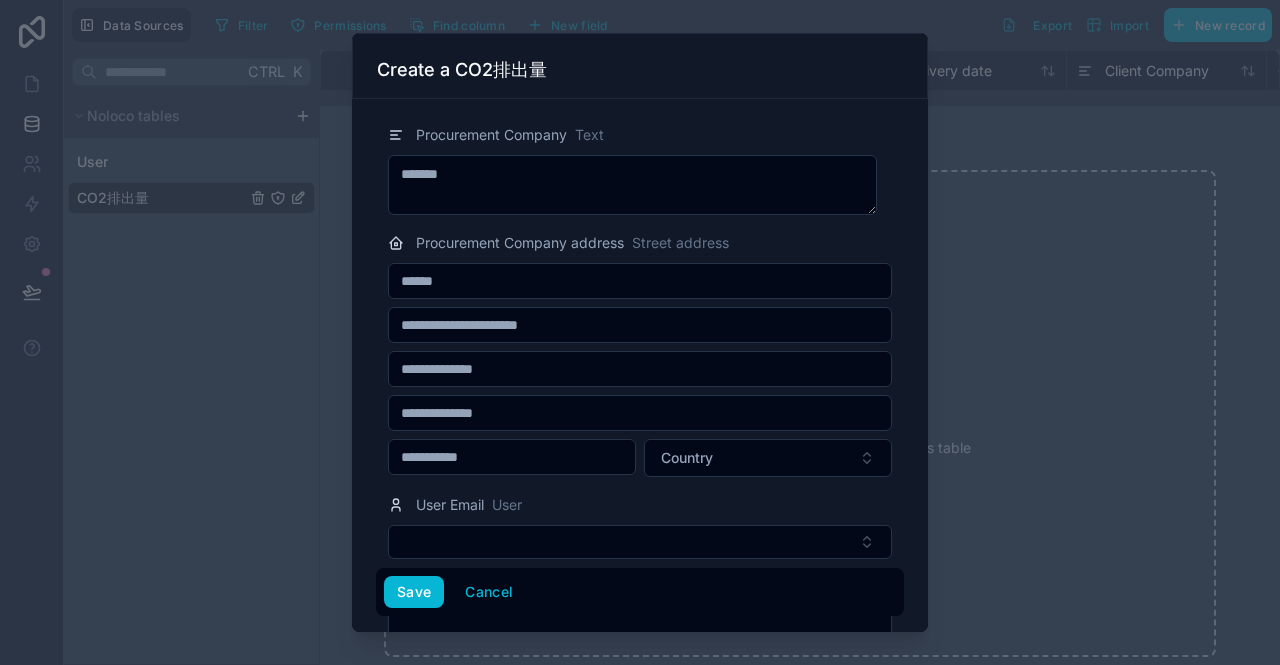 type 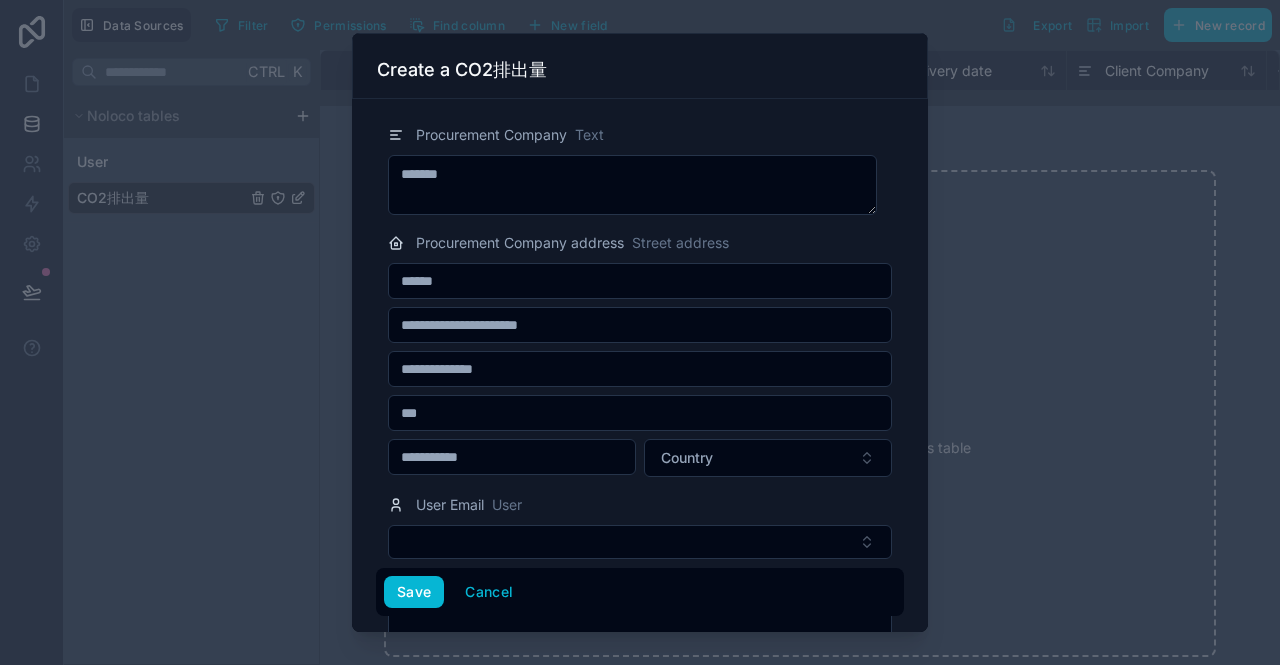 type on "***" 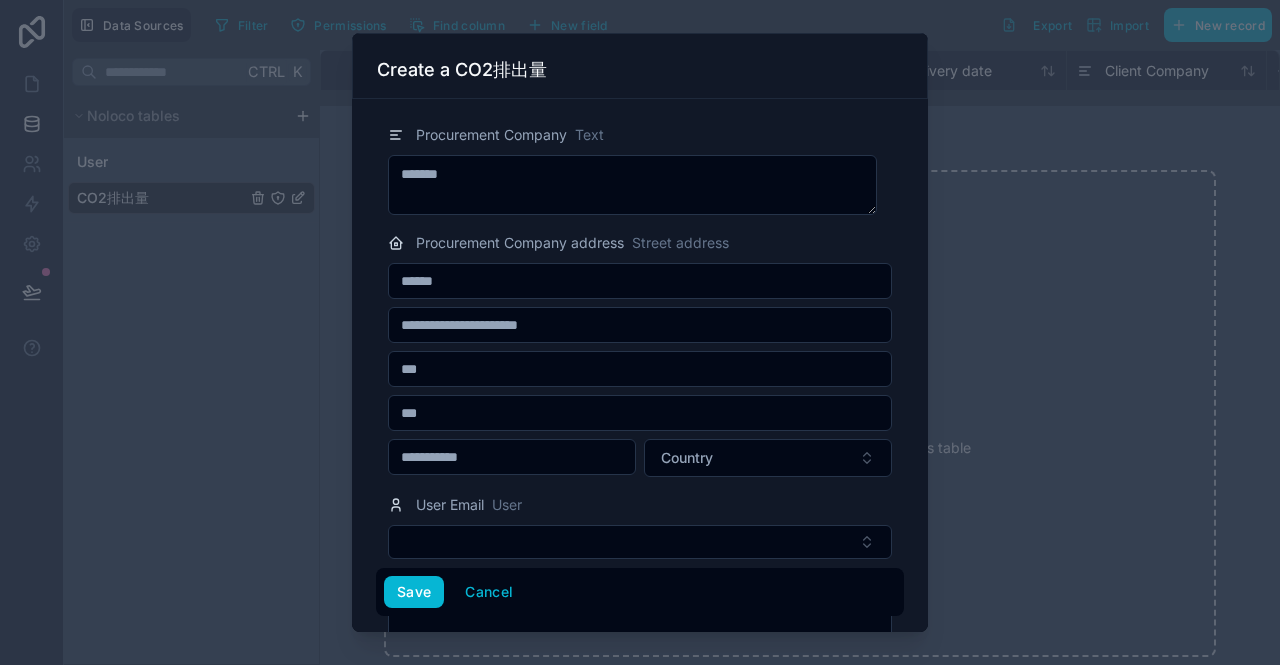 type on "***" 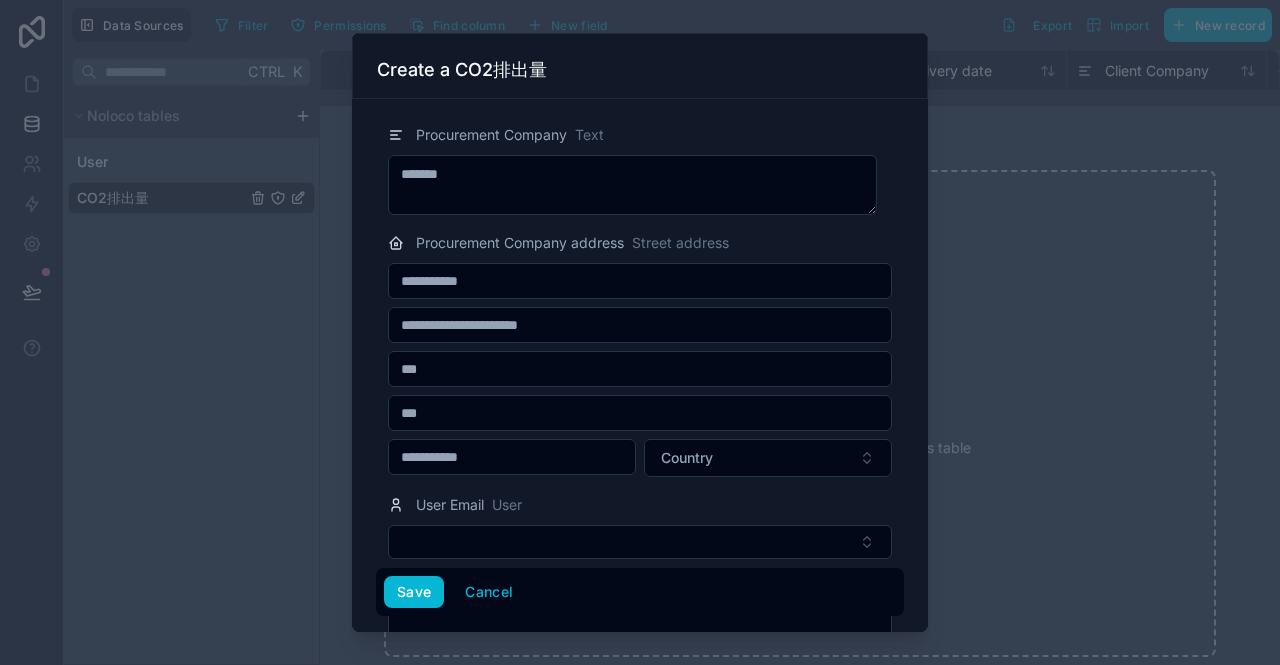 drag, startPoint x: 456, startPoint y: 289, endPoint x: 522, endPoint y: 285, distance: 66.1211 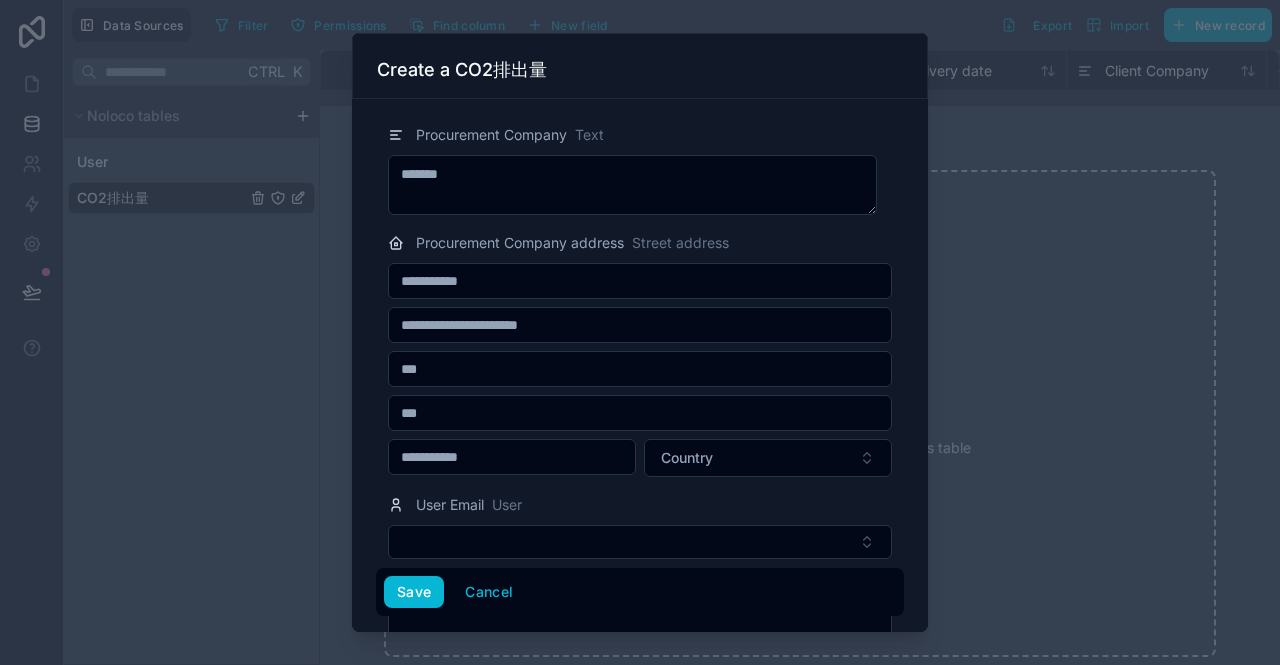 click on "**********" at bounding box center [640, 281] 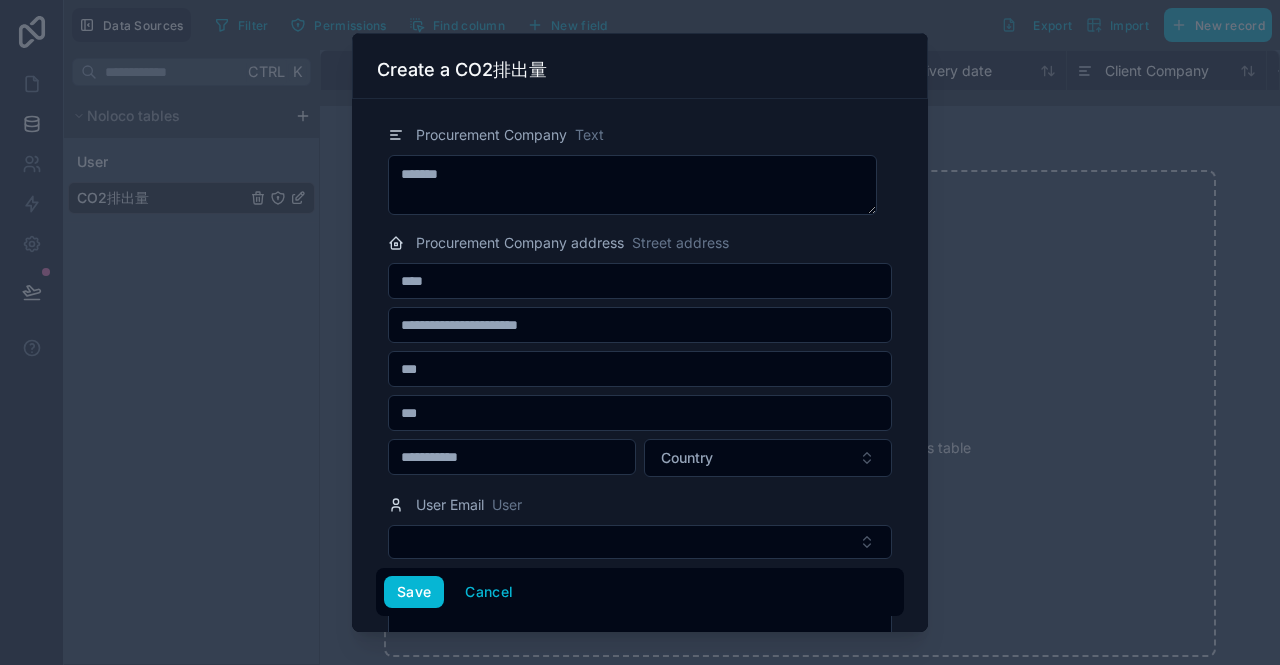 type on "****" 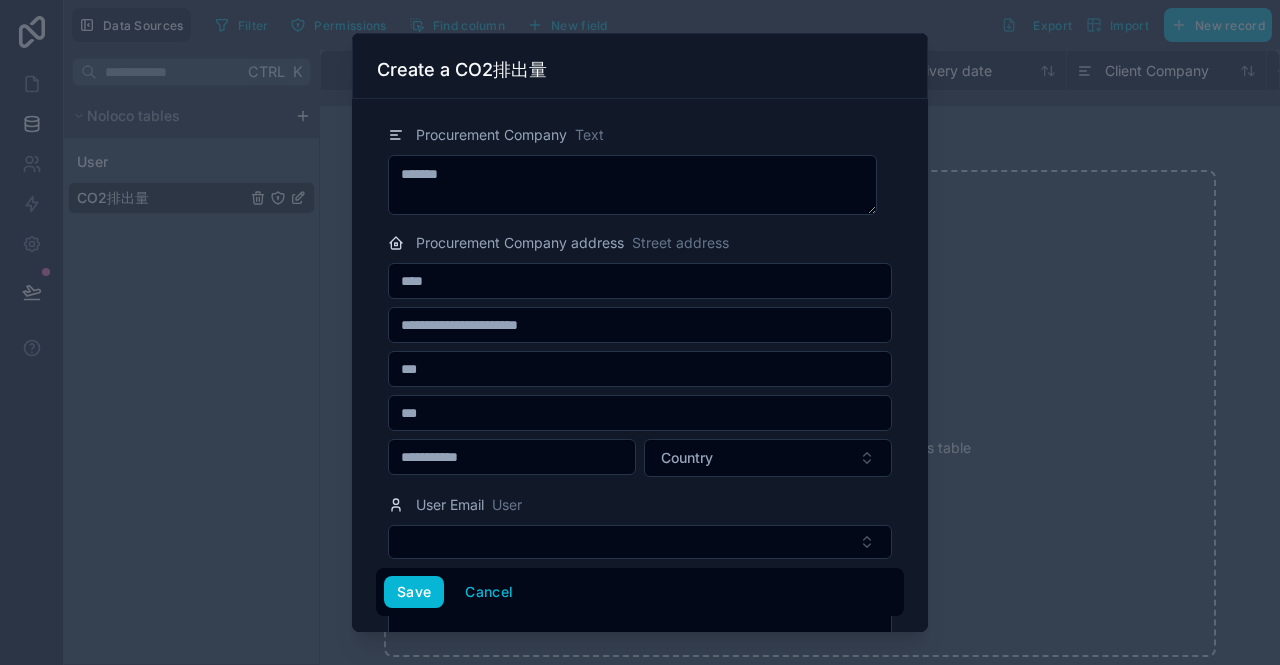 click at bounding box center [640, 325] 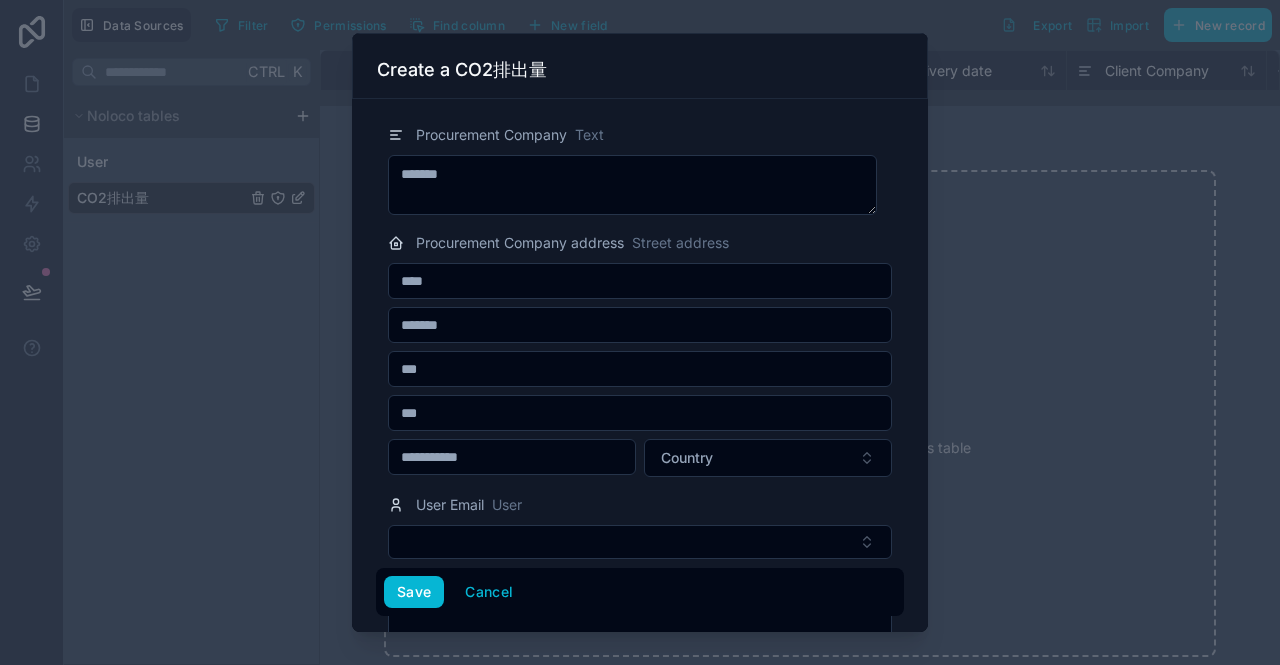 click on "******" at bounding box center (640, 325) 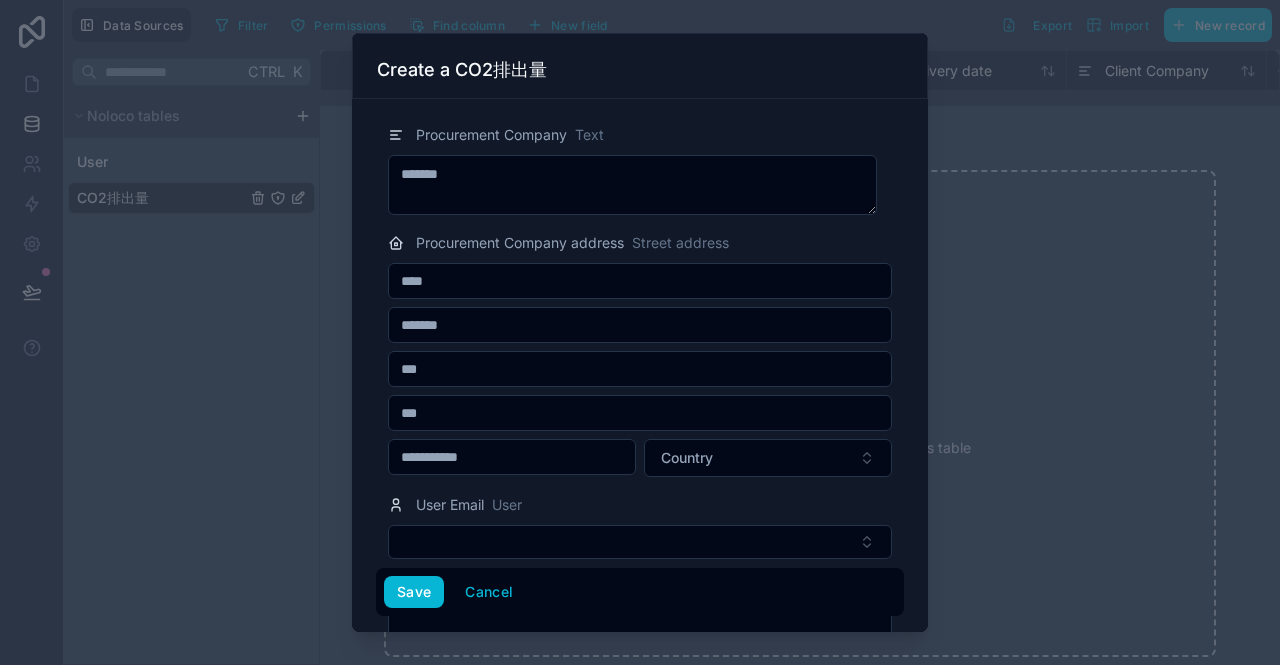click on "******" at bounding box center [640, 325] 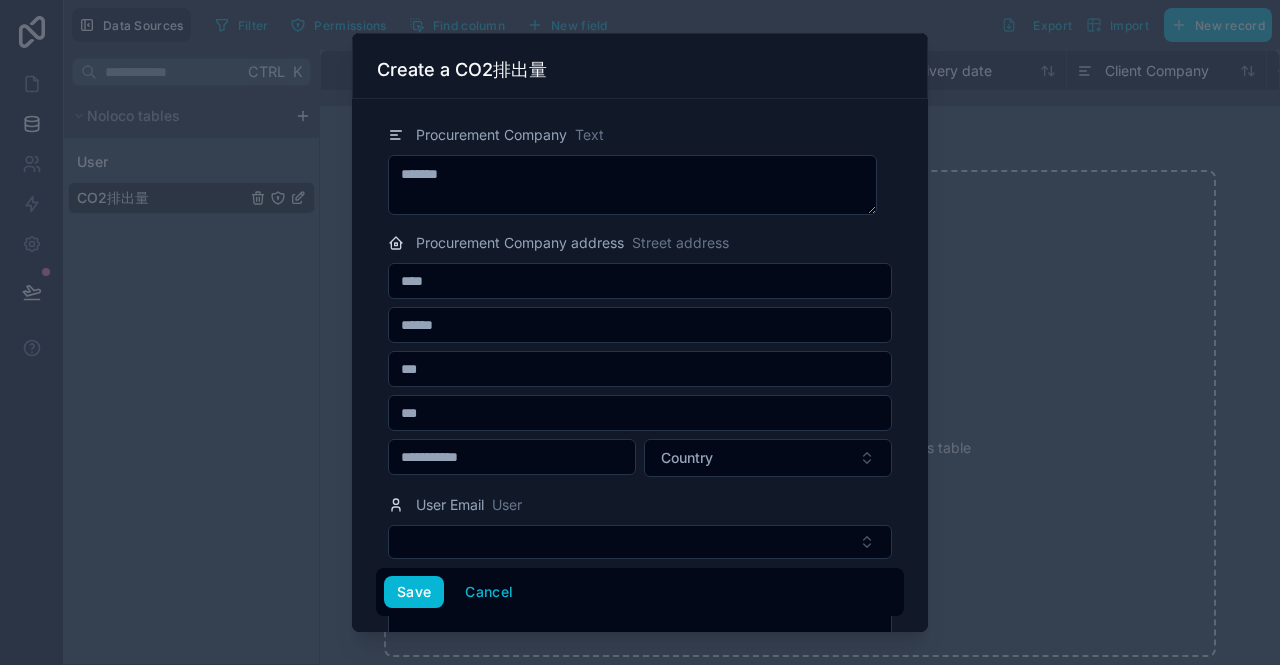 type on "******" 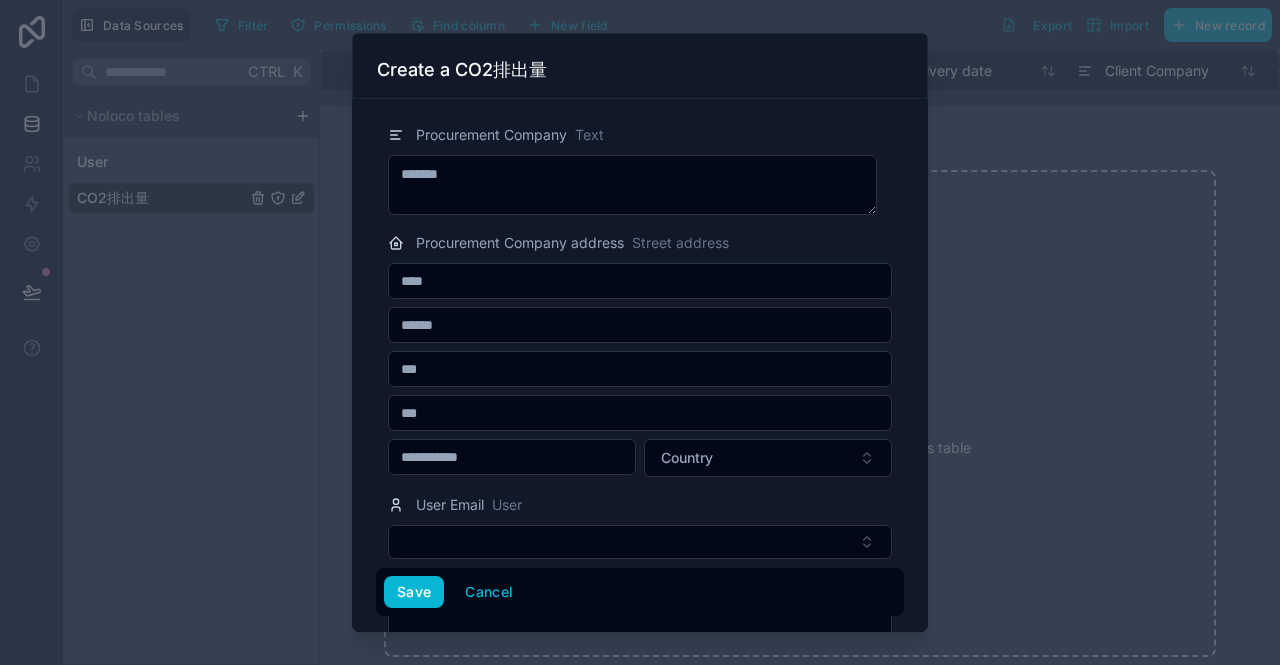 click at bounding box center [512, 457] 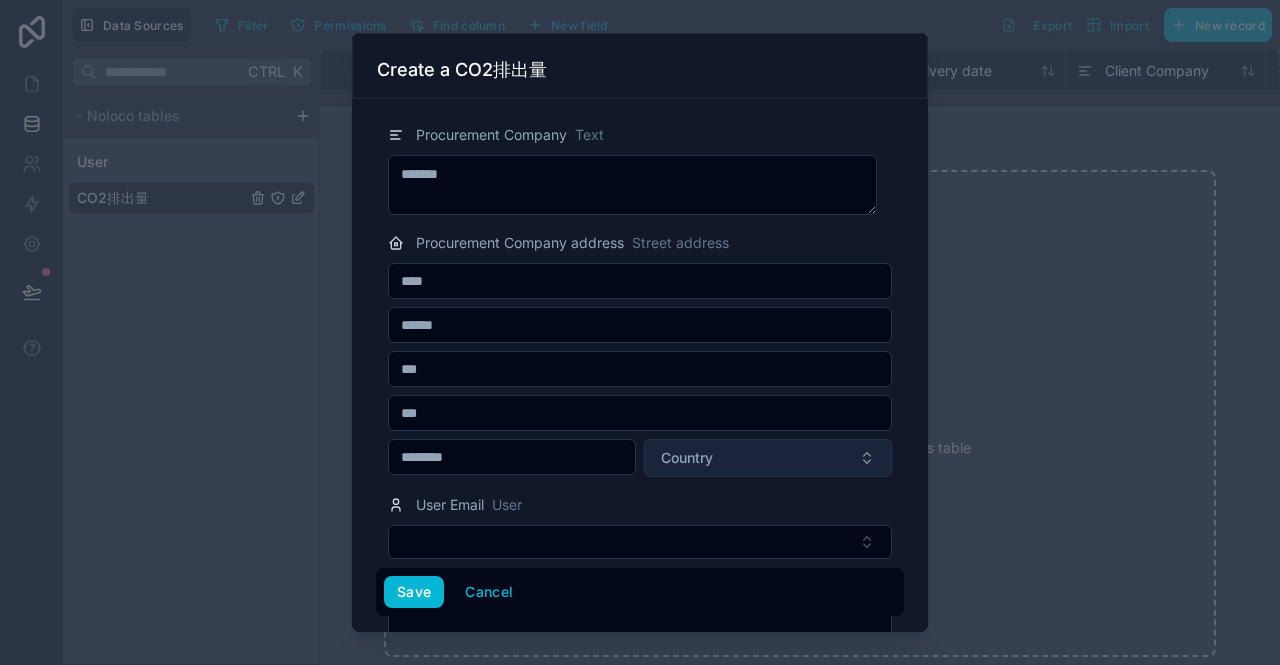 type on "********" 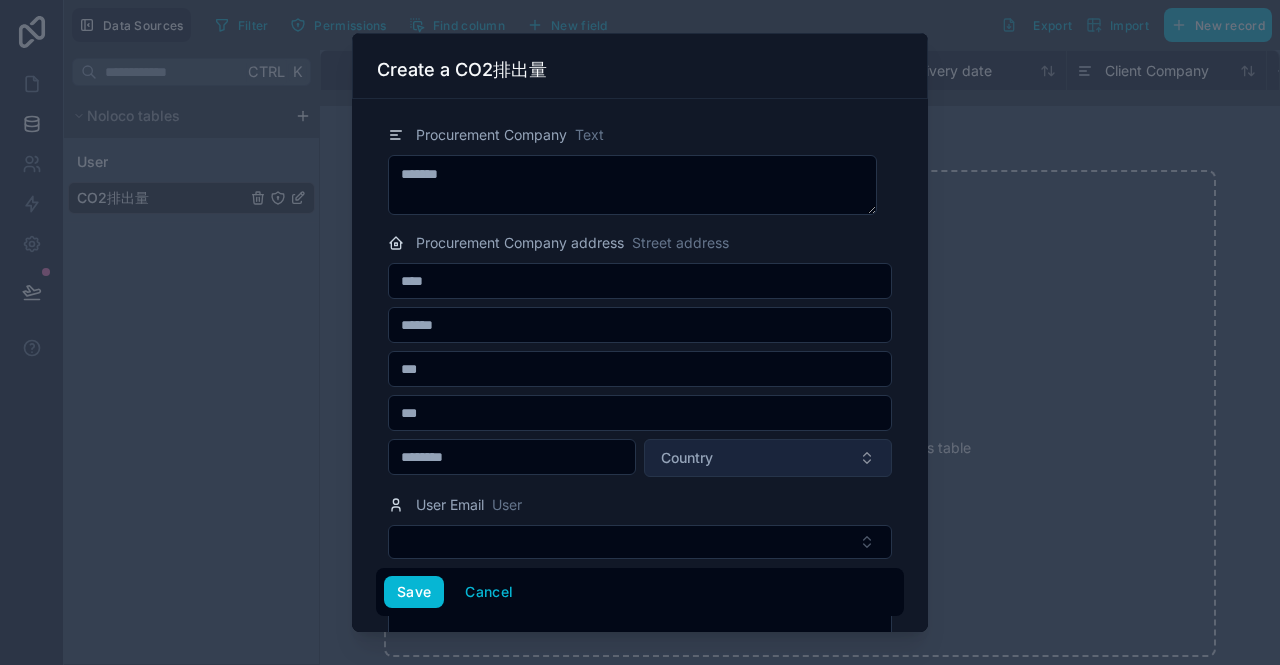 click on "Country" at bounding box center [768, 458] 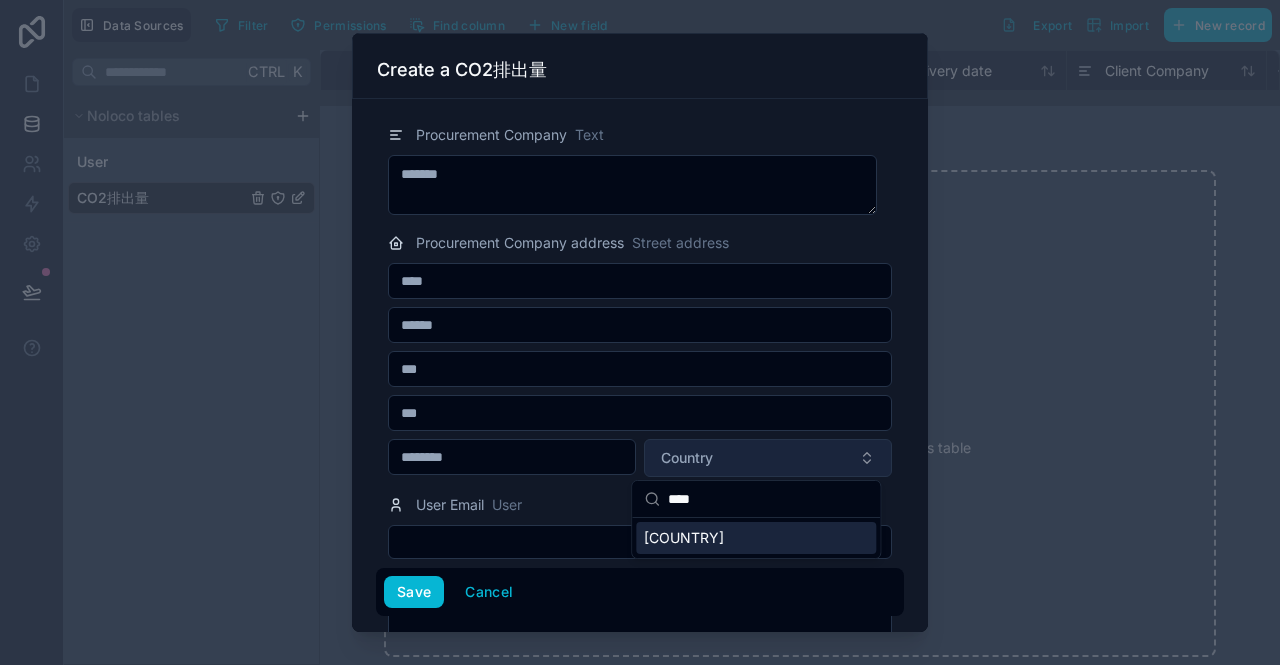 type on "*****" 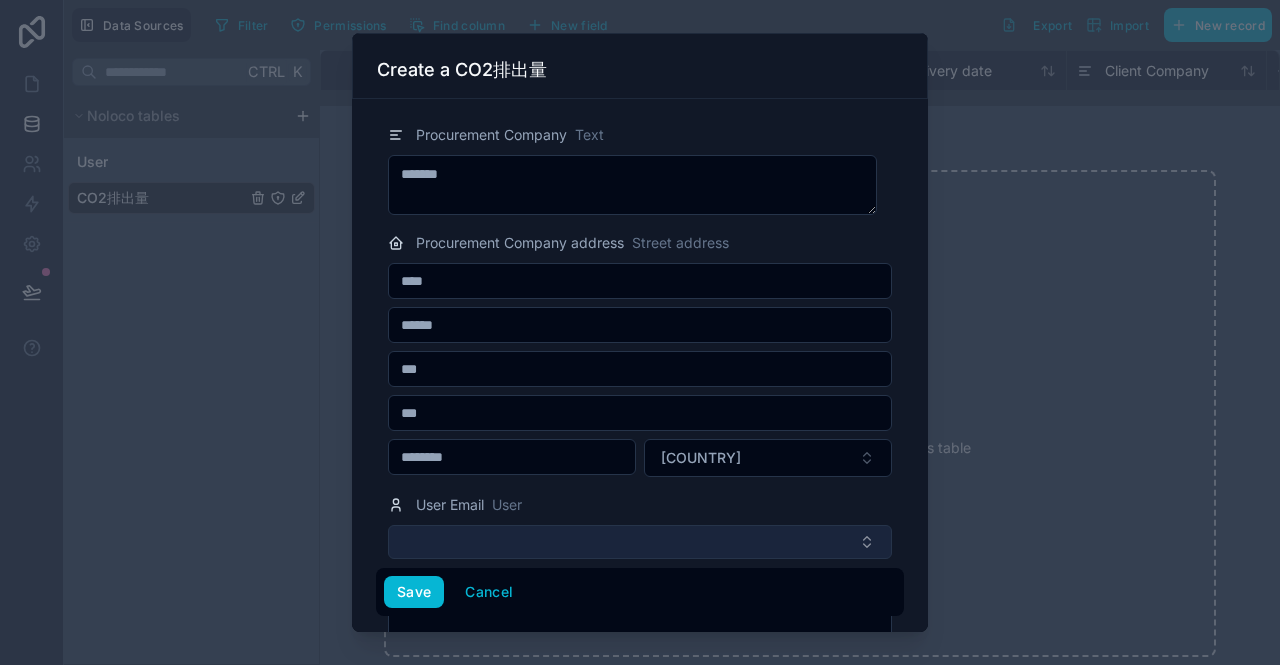 click at bounding box center (640, 542) 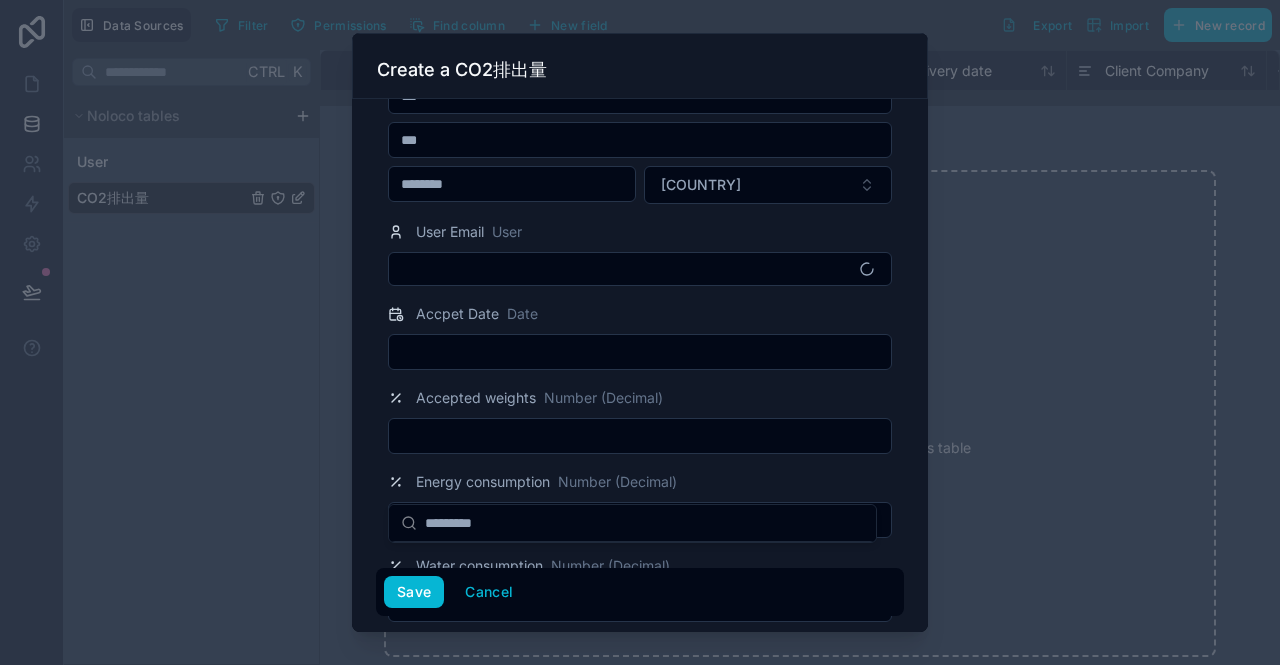 scroll, scrollTop: 400, scrollLeft: 0, axis: vertical 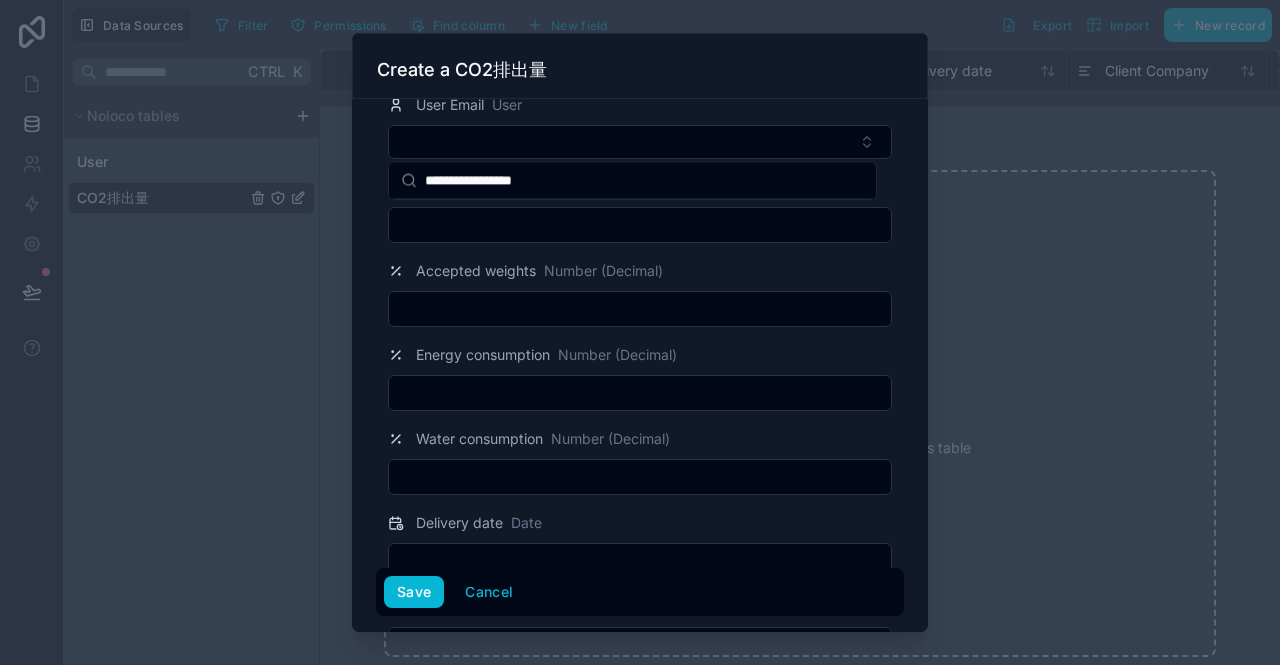click on "**********" at bounding box center [644, 180] 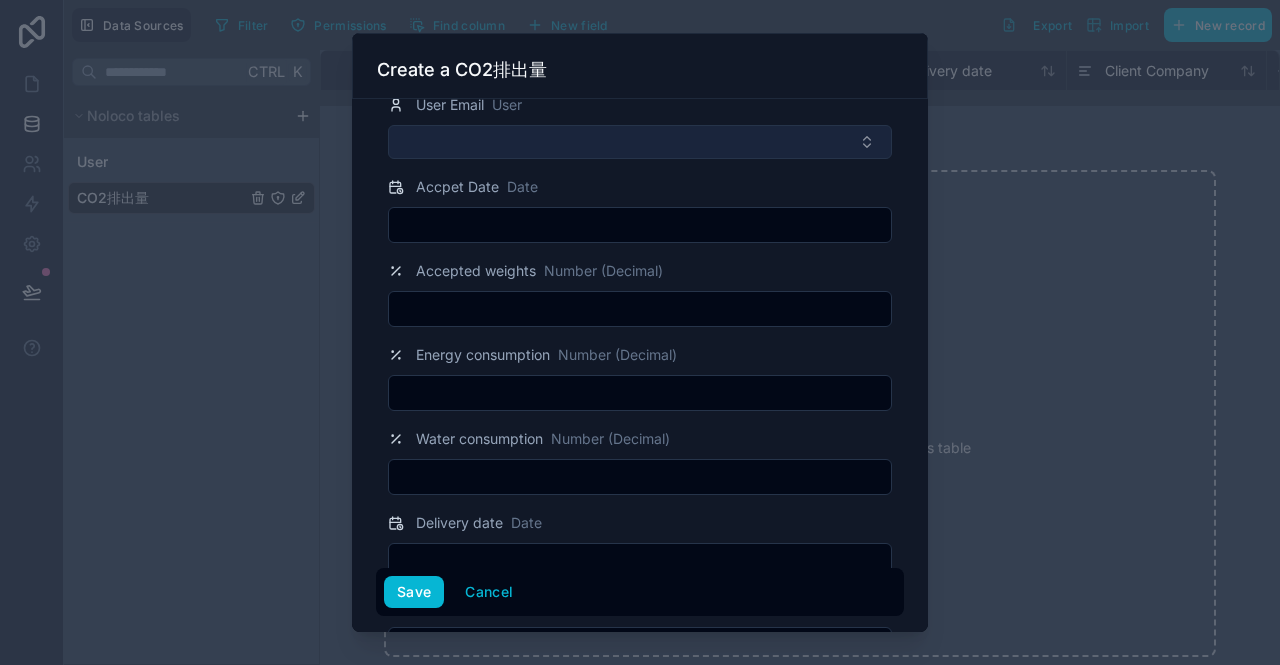 click at bounding box center [640, 142] 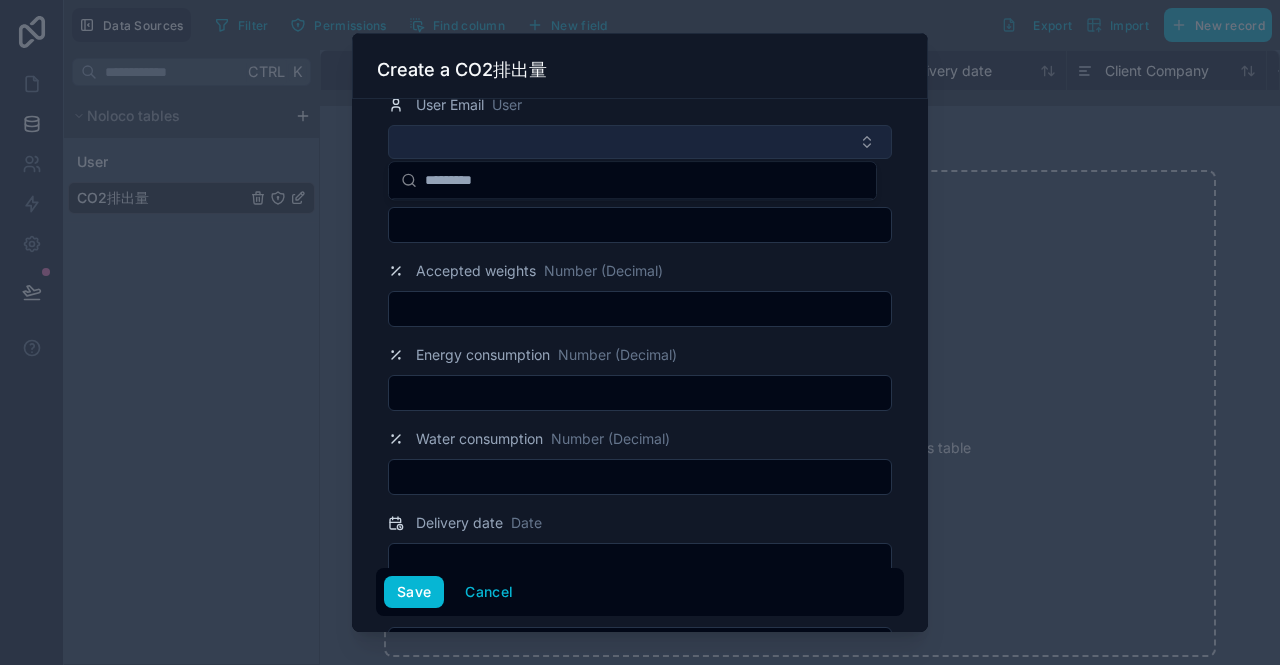 click at bounding box center (640, 142) 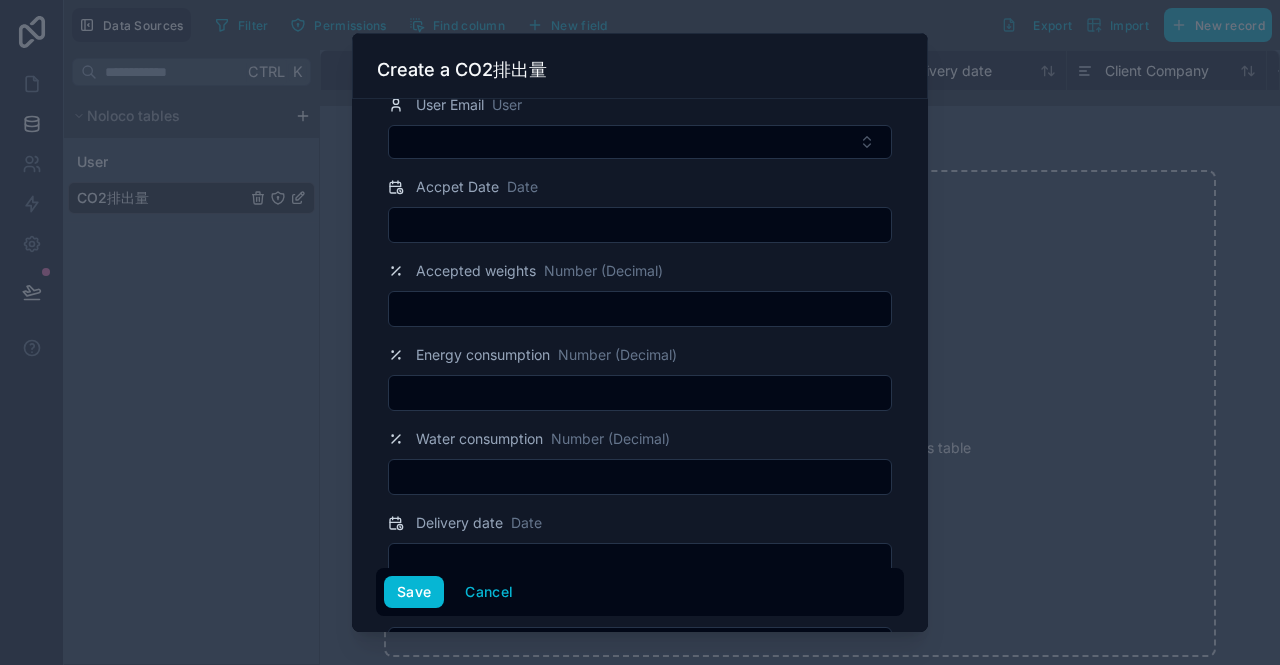 click at bounding box center [640, 225] 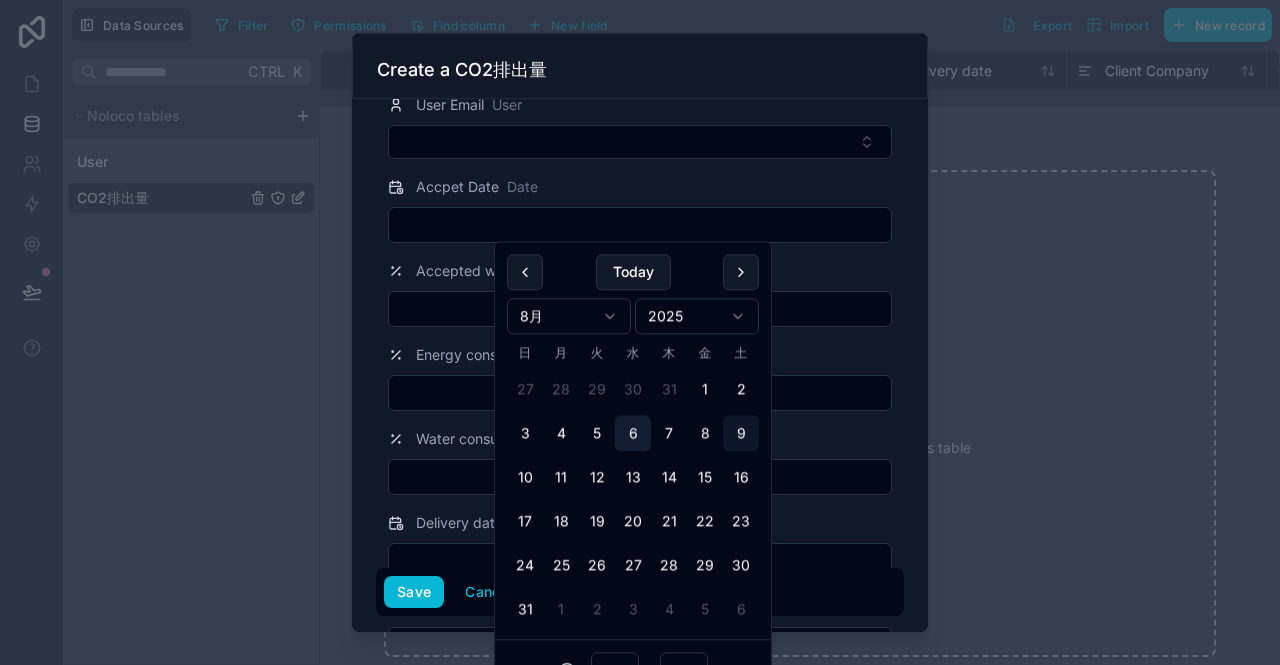 click on "6" at bounding box center (633, 434) 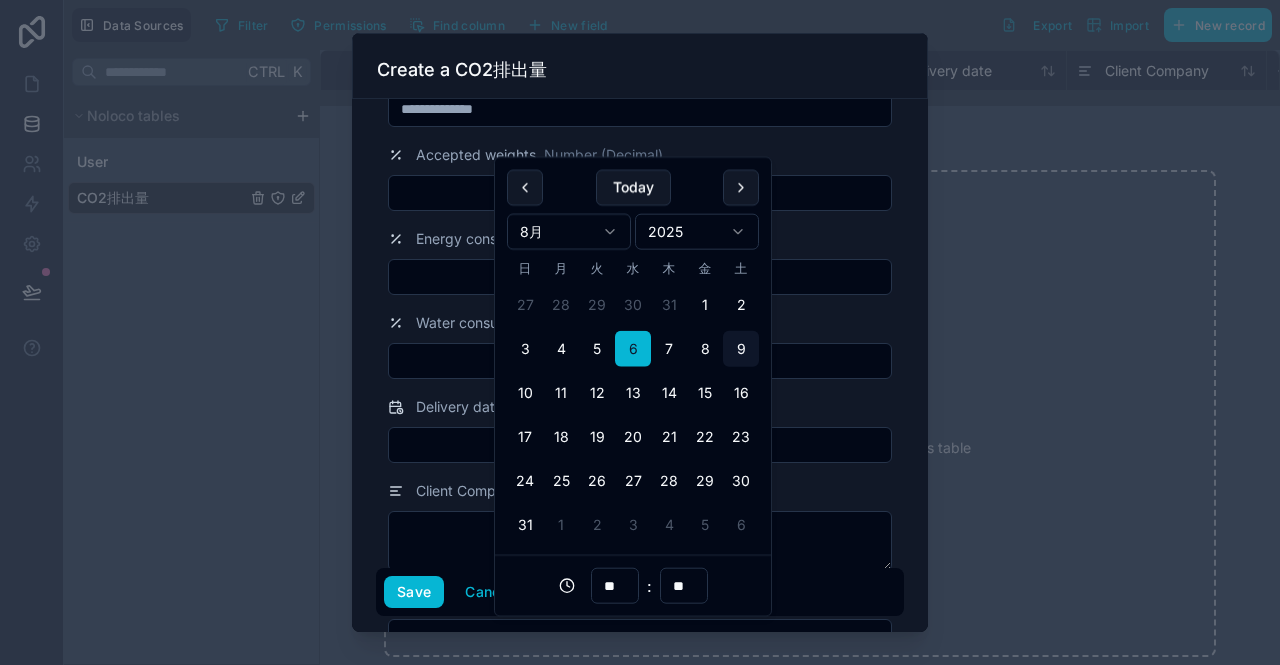 scroll, scrollTop: 600, scrollLeft: 0, axis: vertical 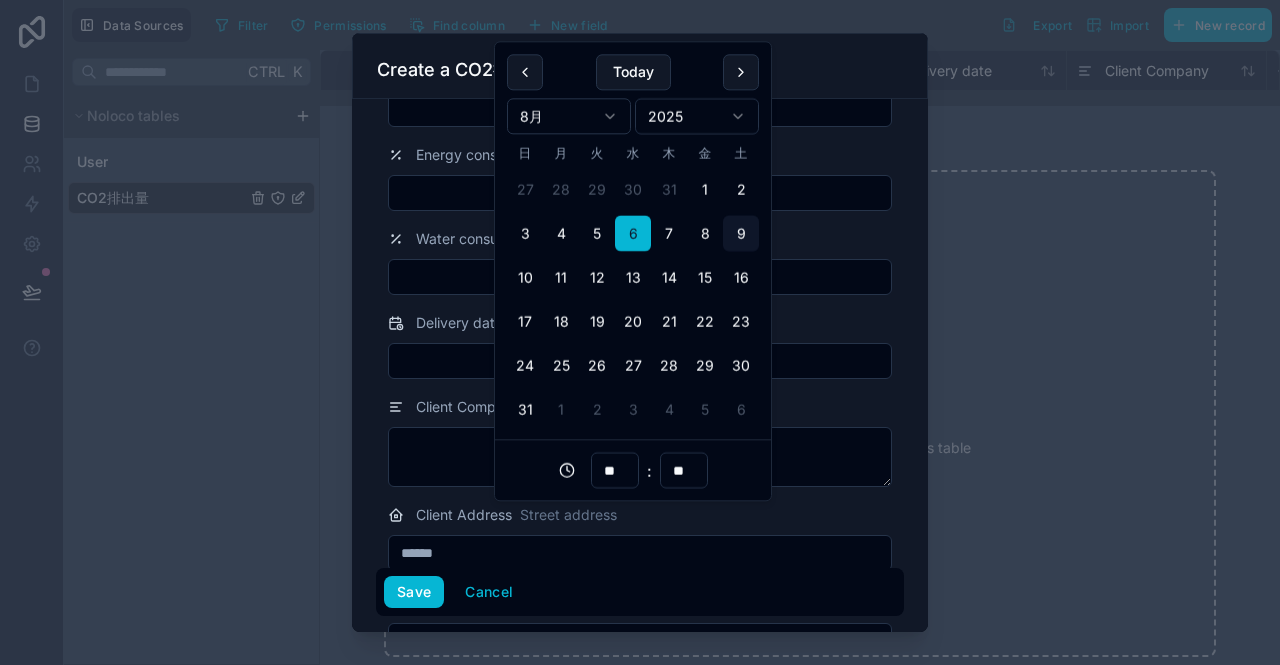 click on "**" at bounding box center (615, 471) 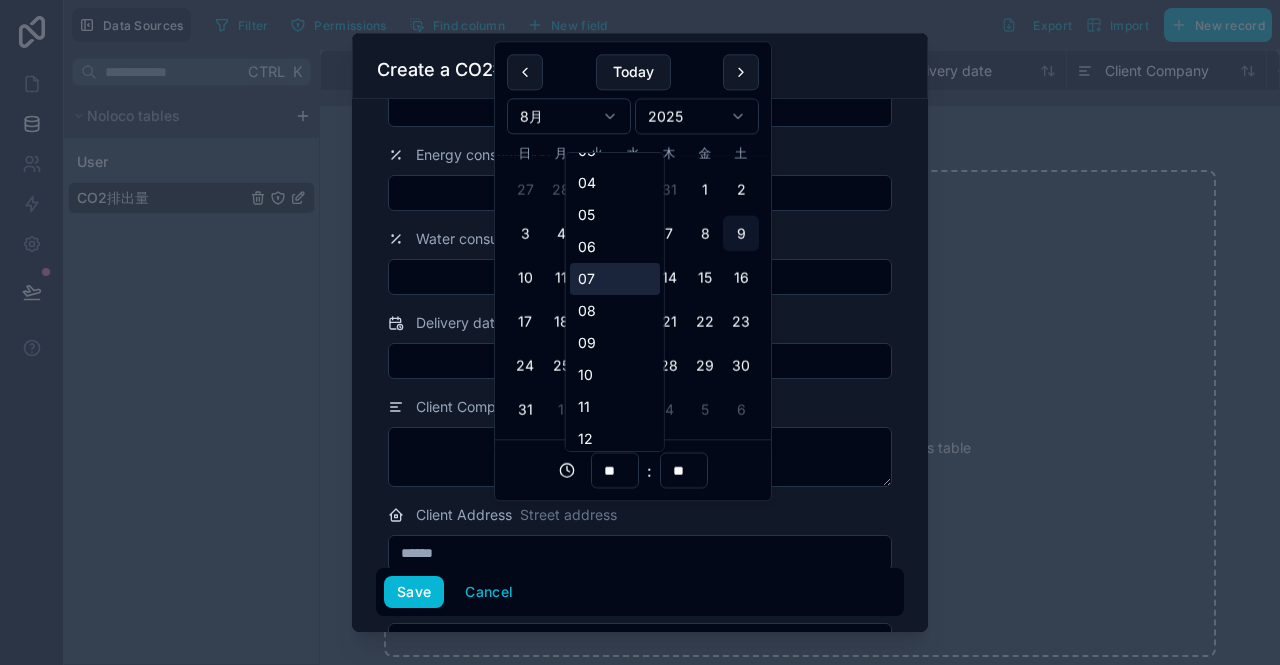 scroll, scrollTop: 200, scrollLeft: 0, axis: vertical 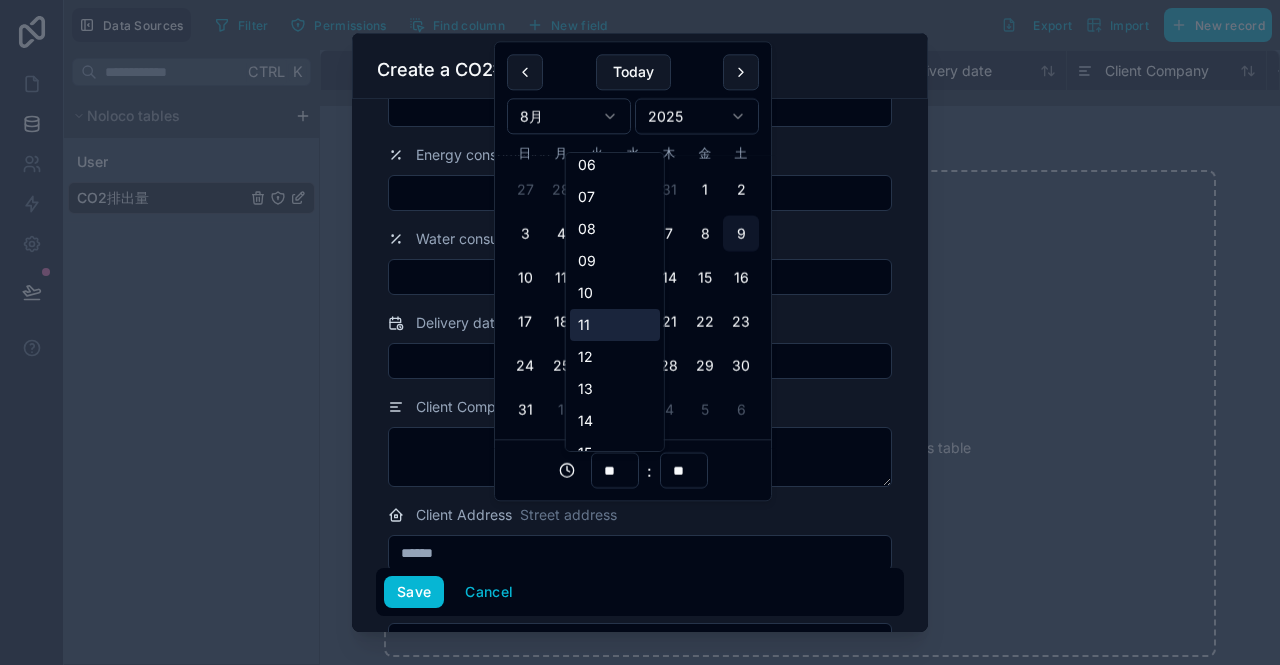 click on "11" at bounding box center [615, 325] 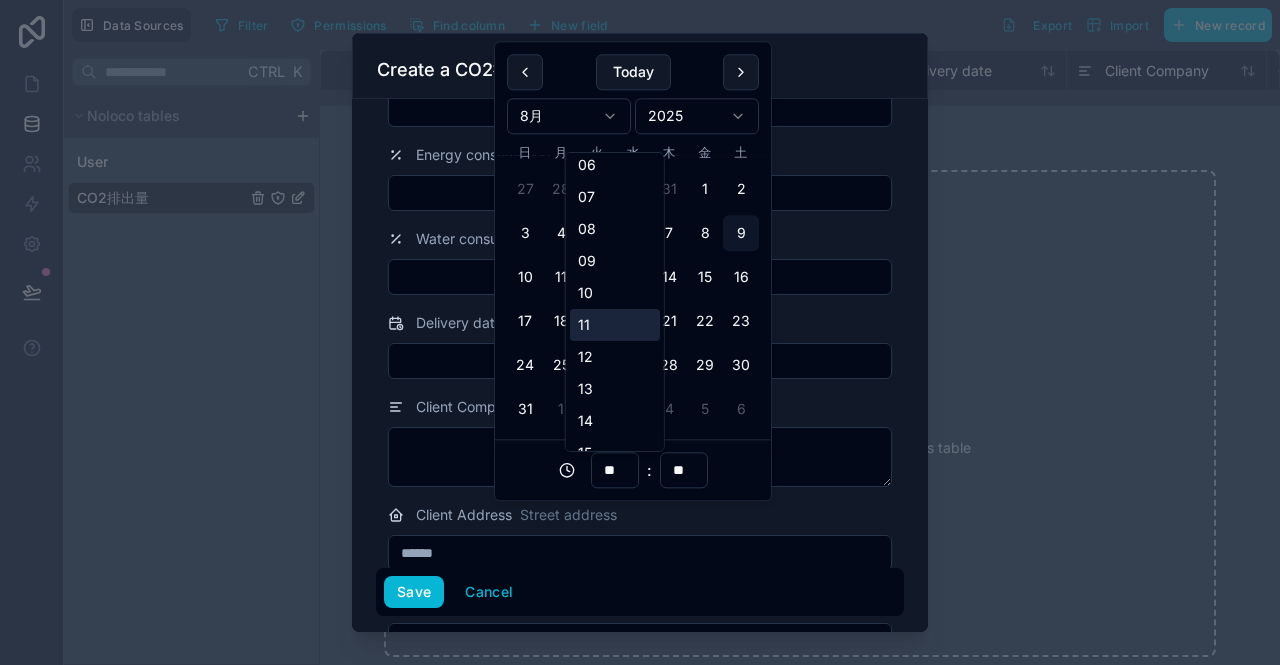 type on "**********" 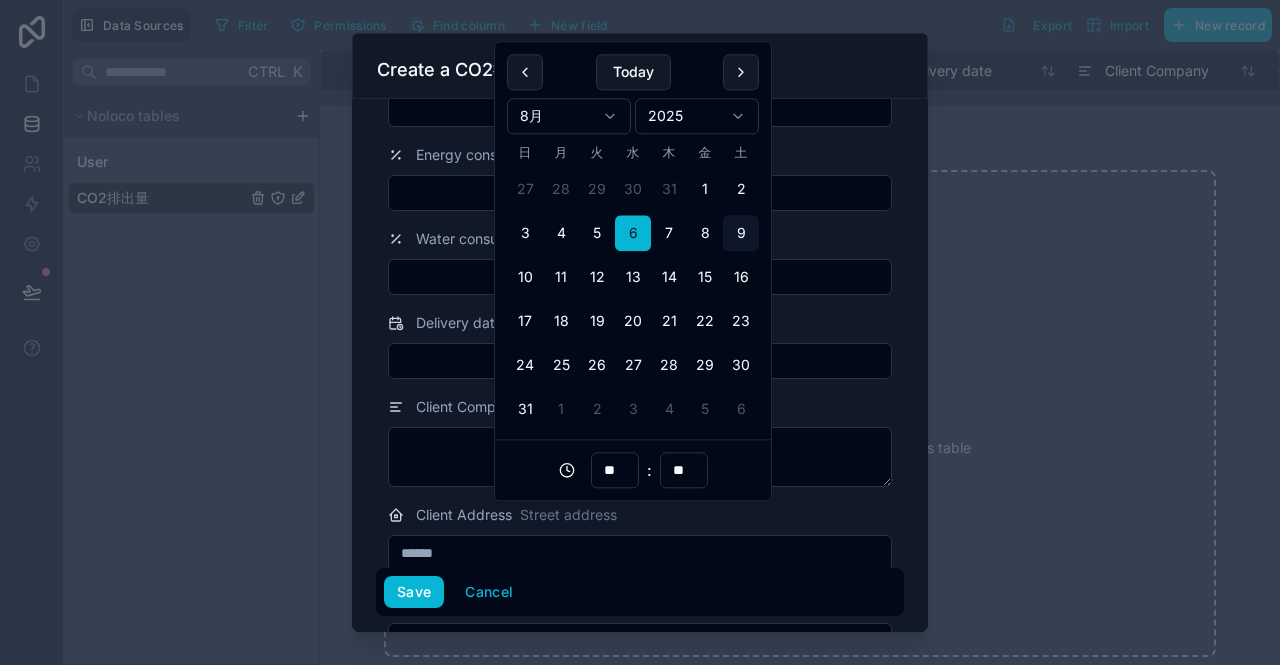 click on "**" at bounding box center [684, 471] 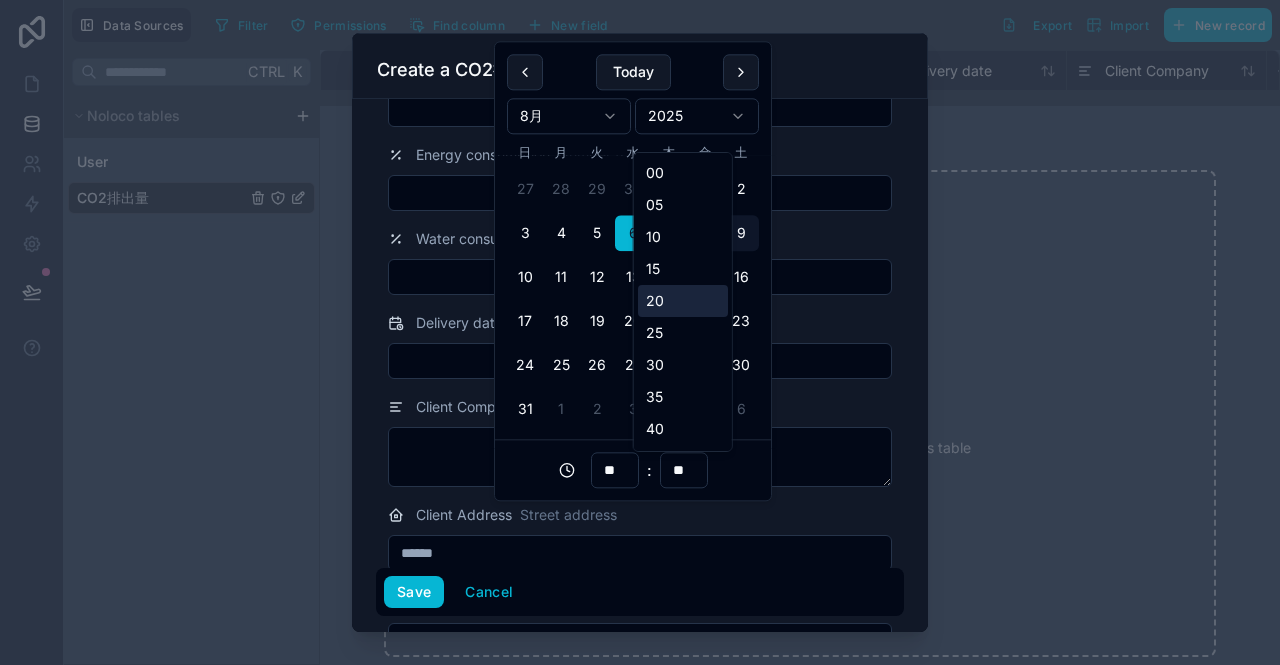 click on "20" at bounding box center (683, 301) 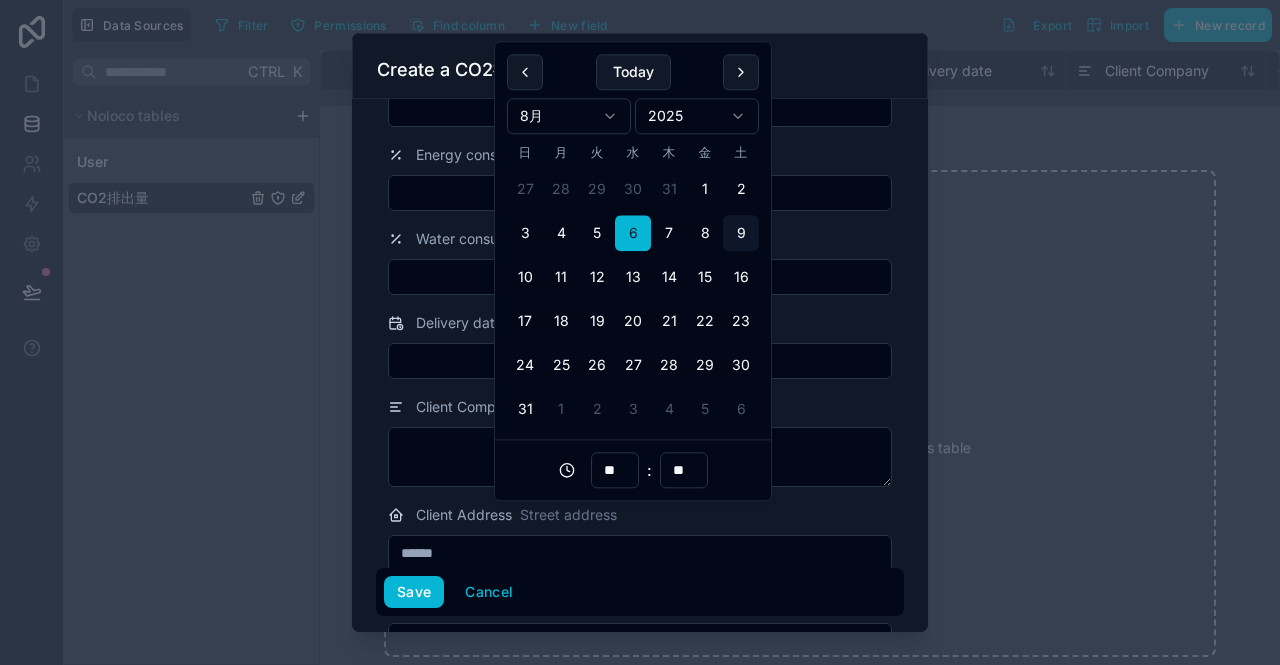 click on "**********" at bounding box center [640, 160] 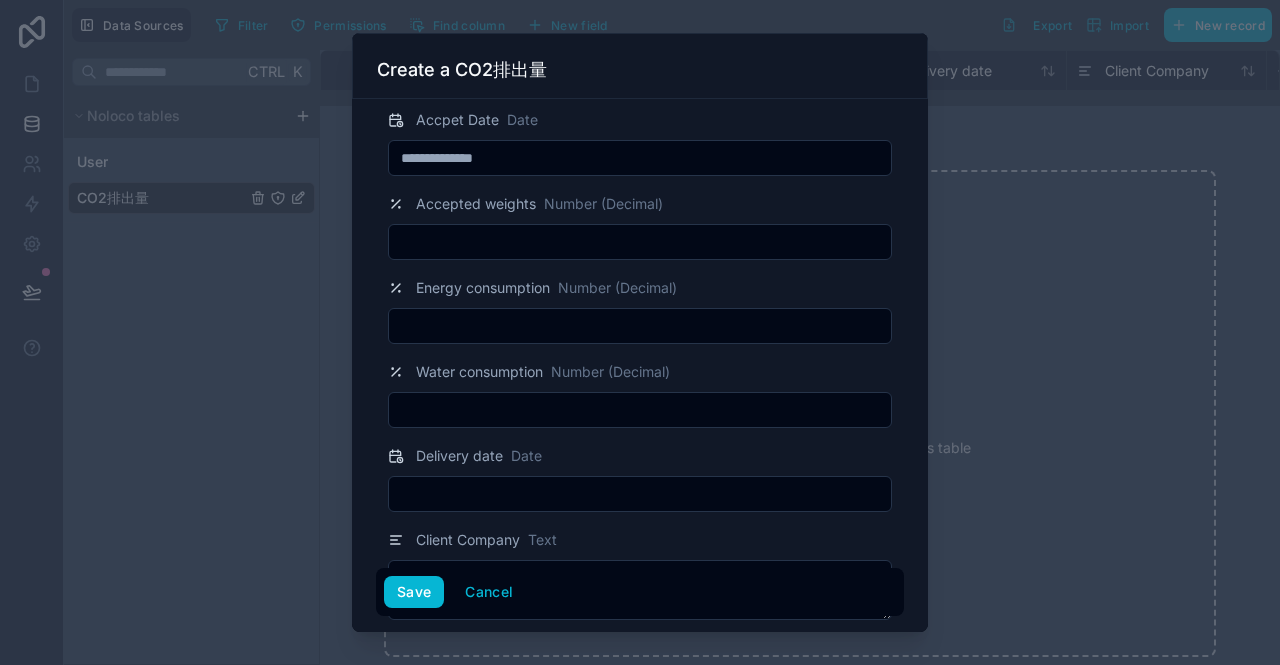 scroll, scrollTop: 500, scrollLeft: 0, axis: vertical 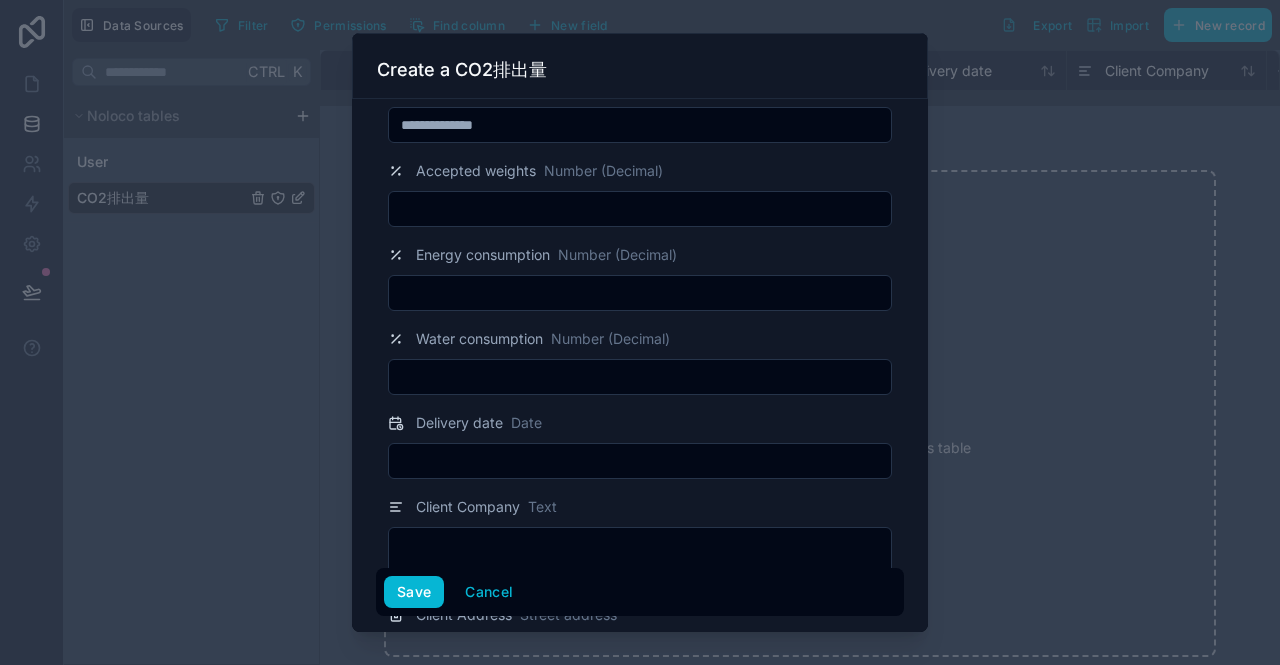 click at bounding box center [640, 209] 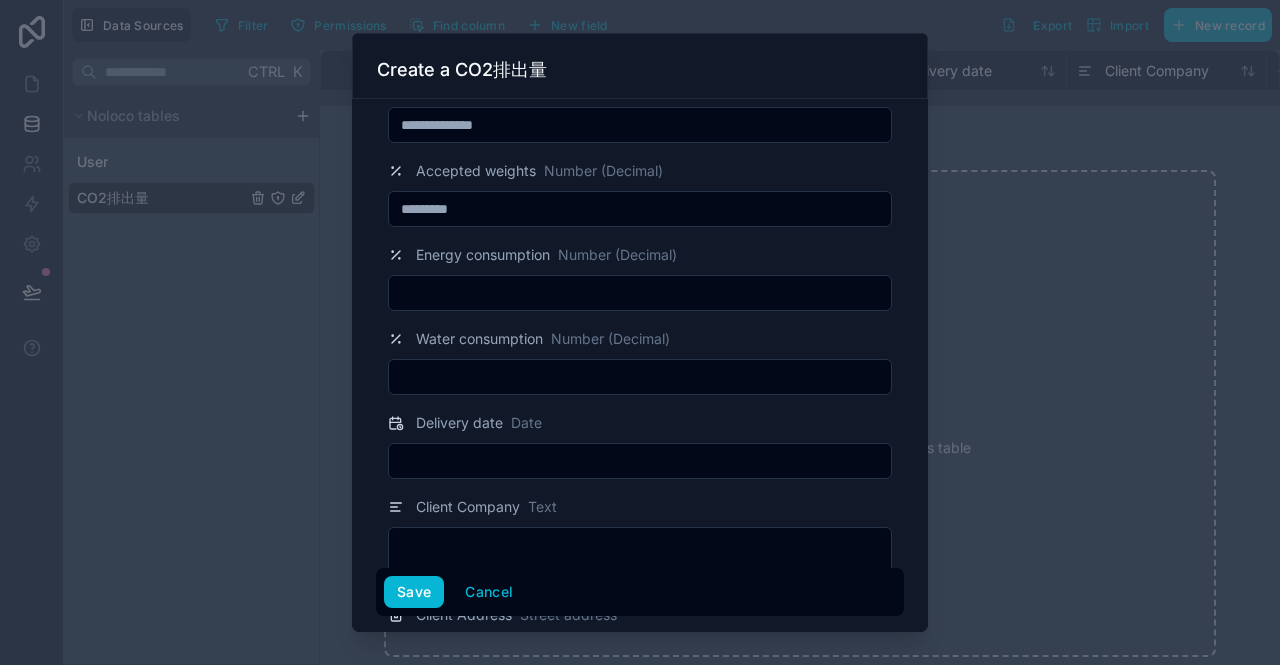 type on "*********" 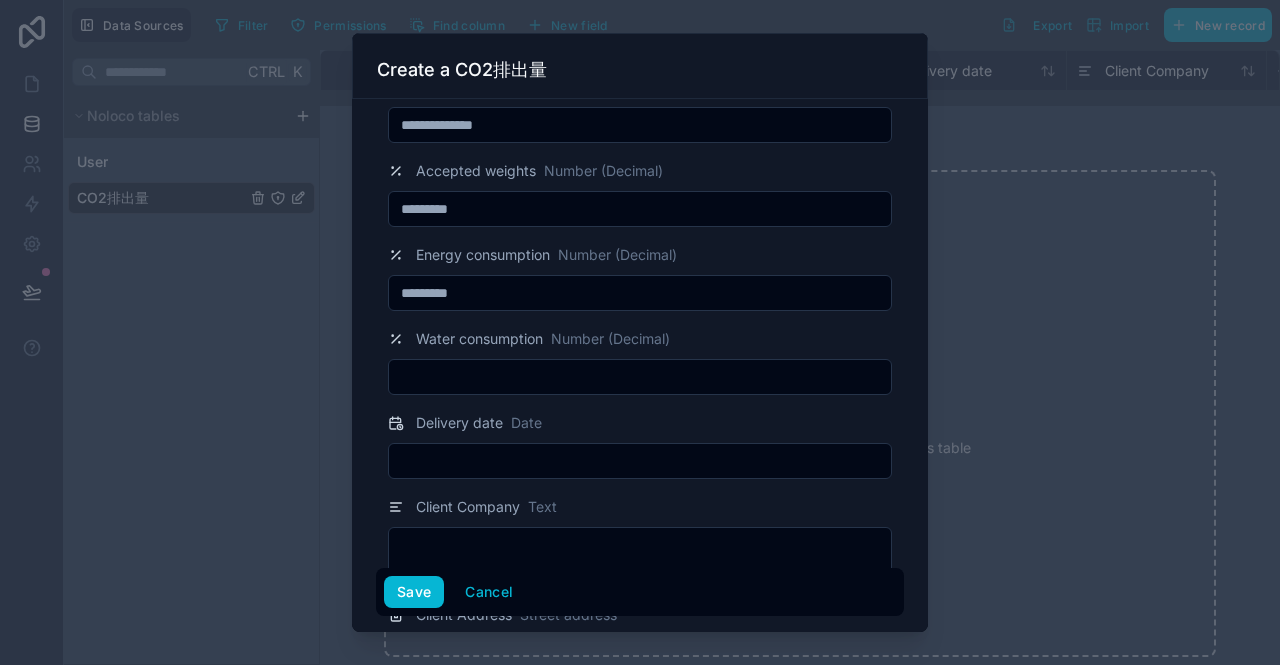 type on "*********" 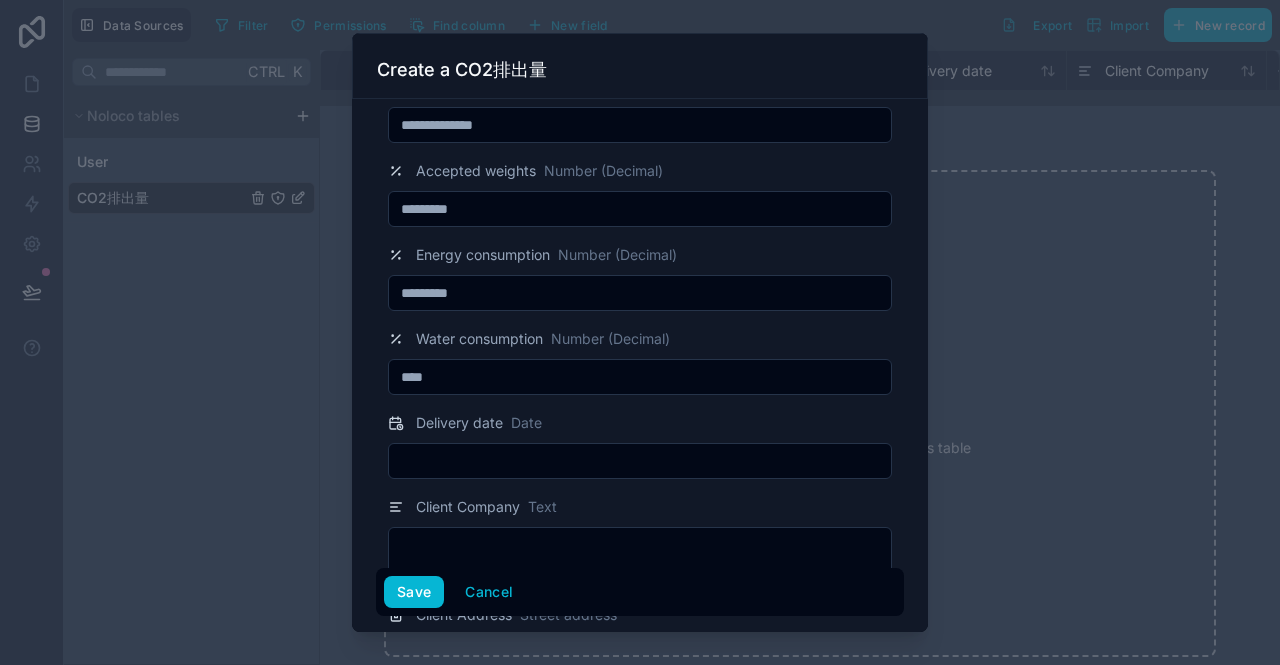 type on "****" 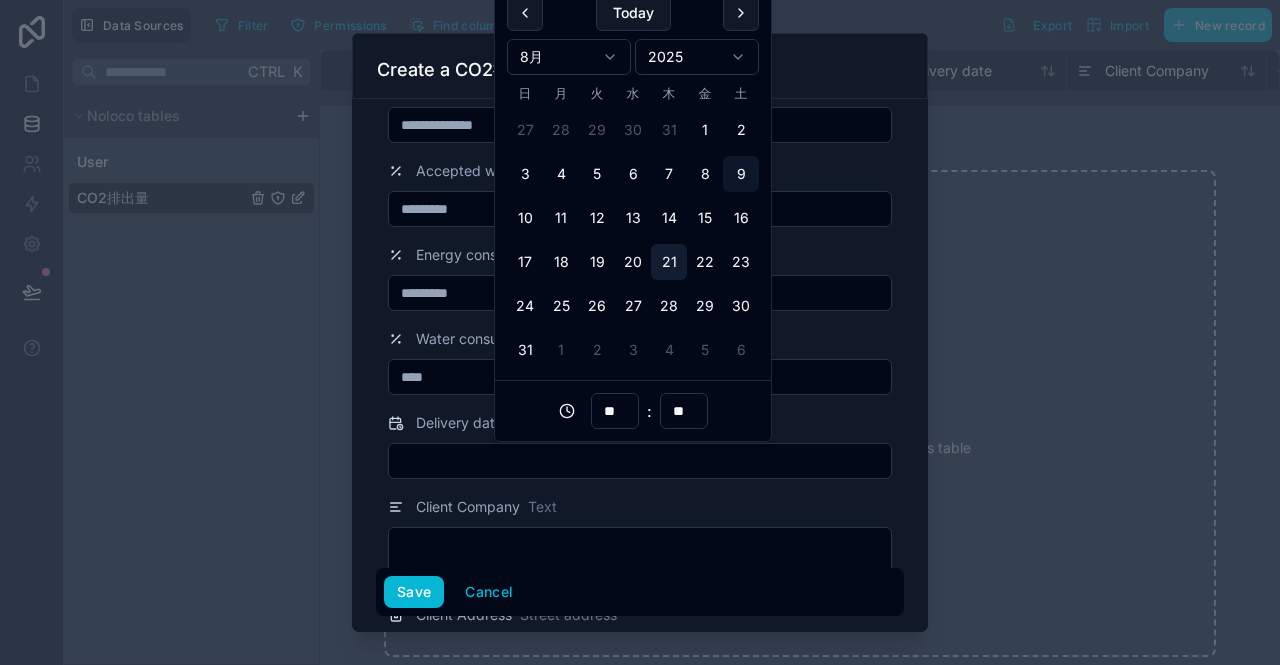 click on "21" at bounding box center [669, 262] 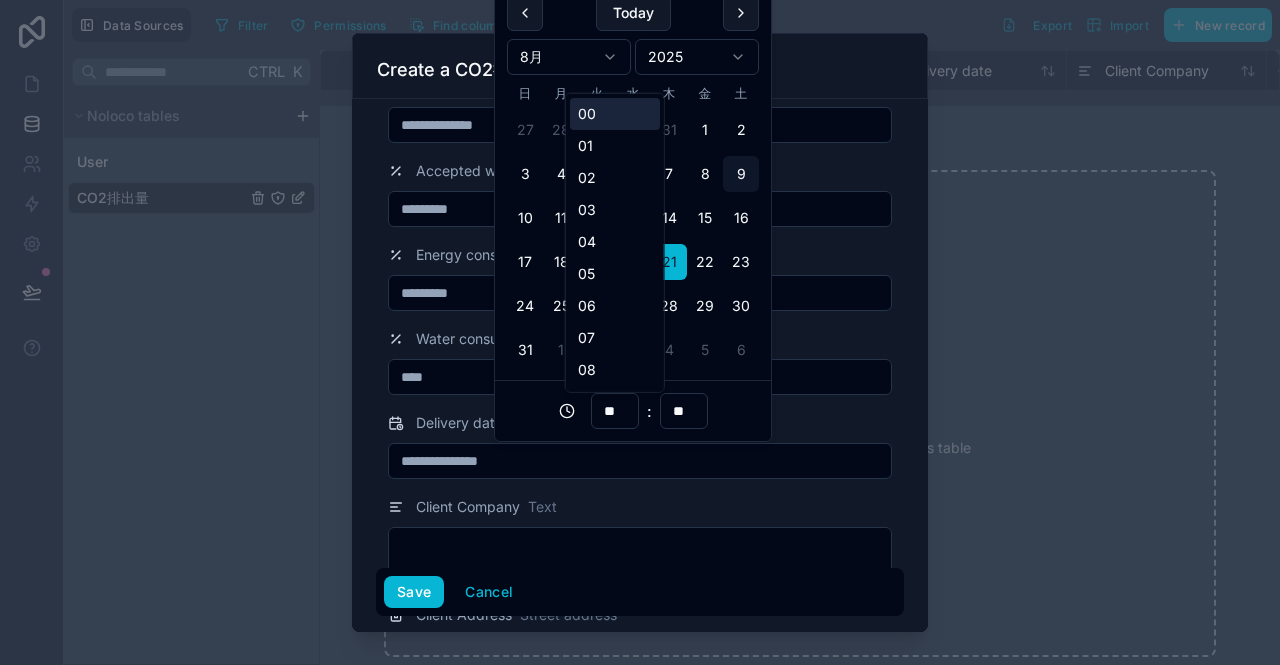 click on "**" at bounding box center (615, 411) 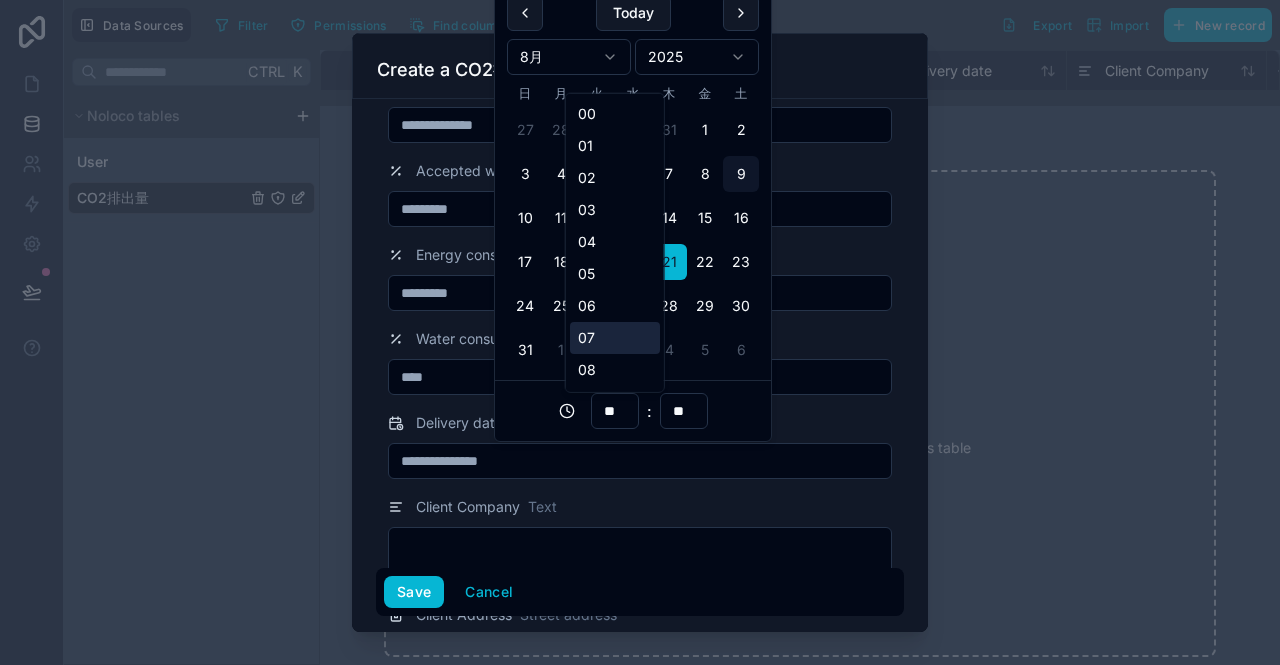 scroll, scrollTop: 200, scrollLeft: 0, axis: vertical 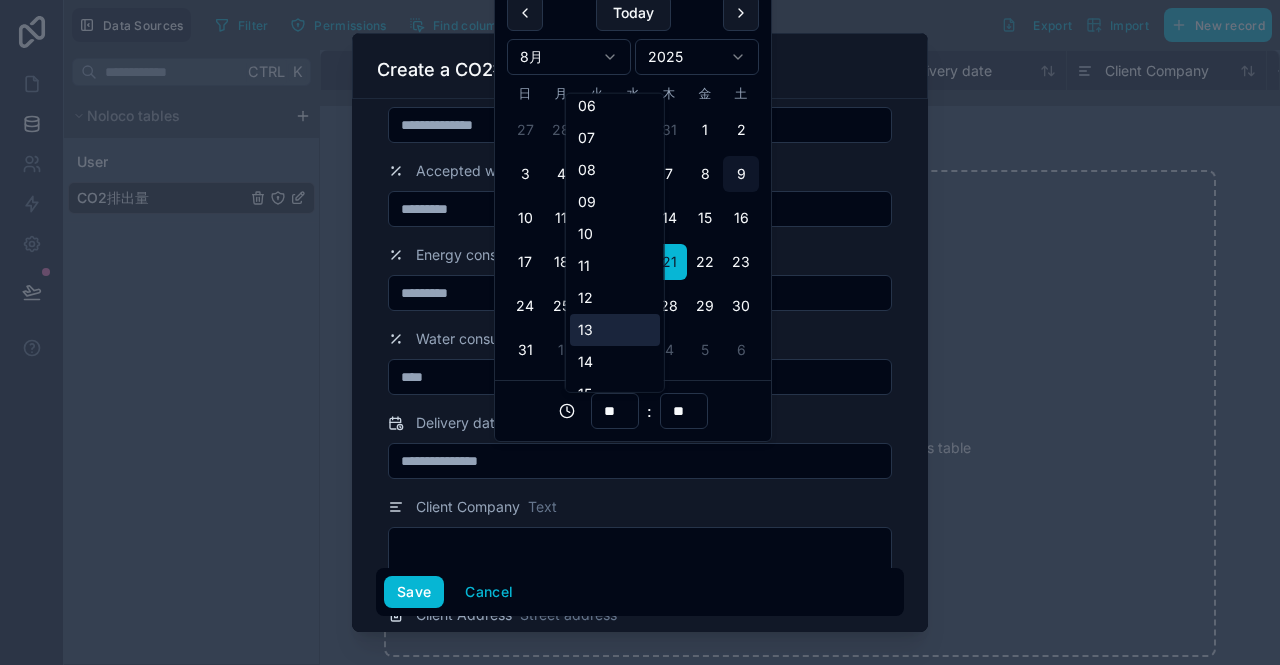 click on "13" at bounding box center [615, 330] 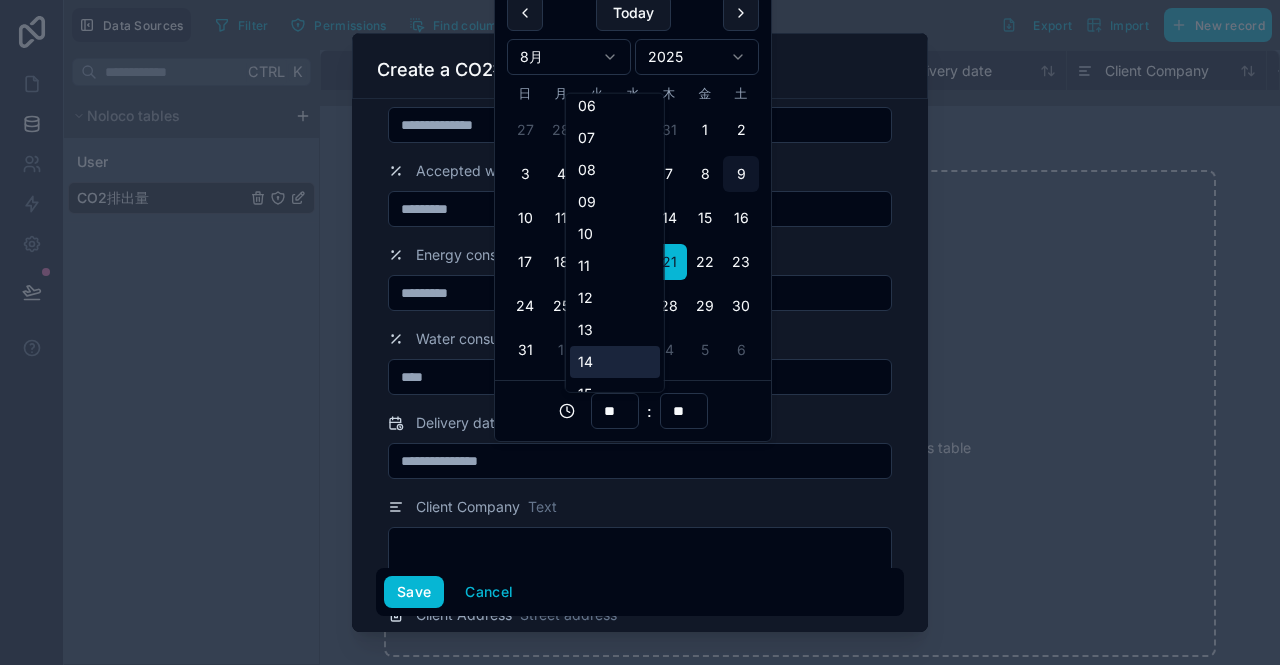 type on "**********" 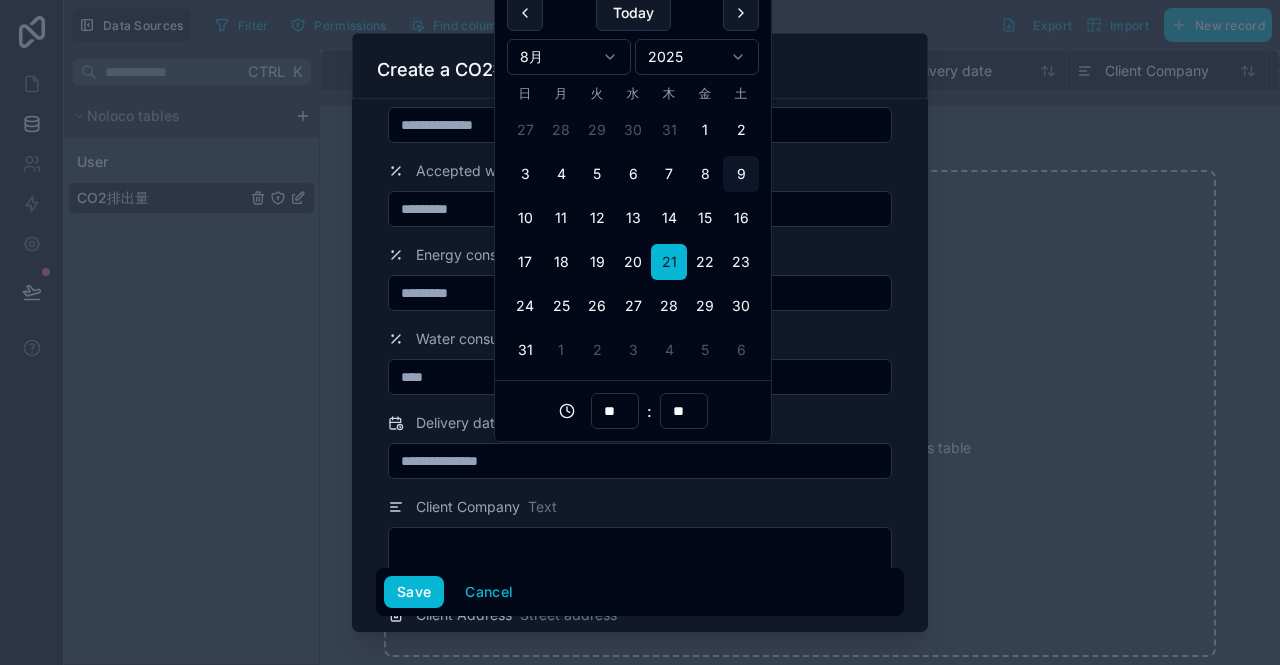 click on "**" at bounding box center (684, 411) 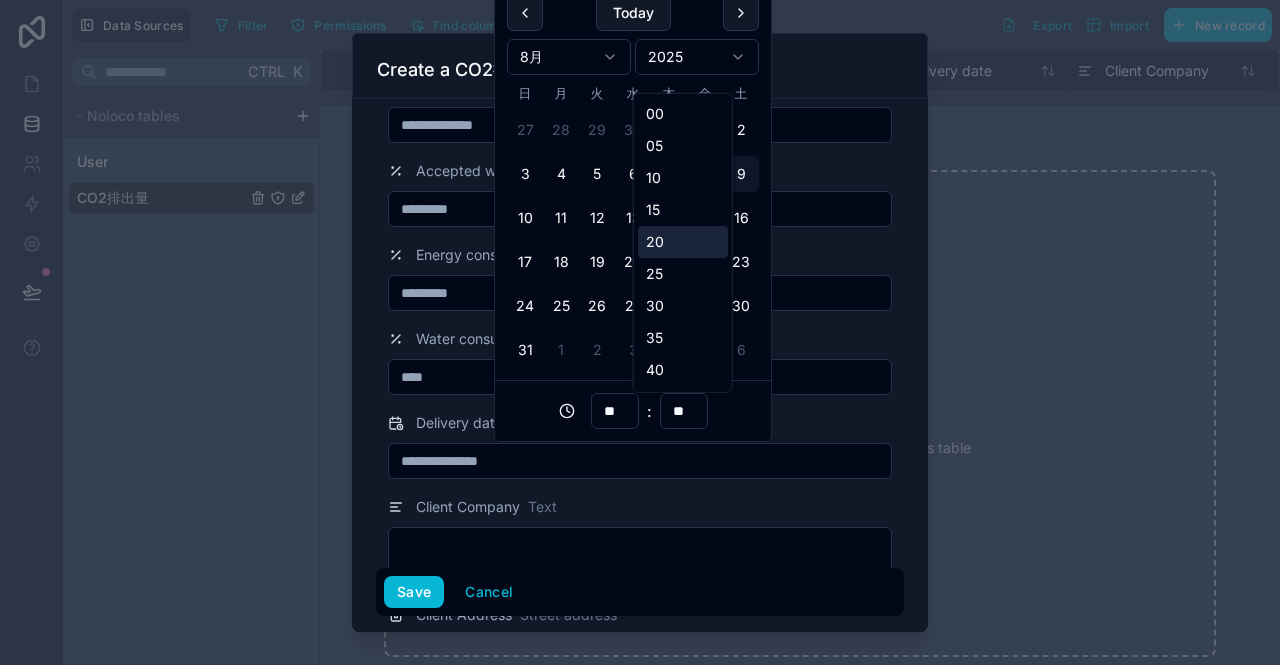 click on "20" at bounding box center [683, 242] 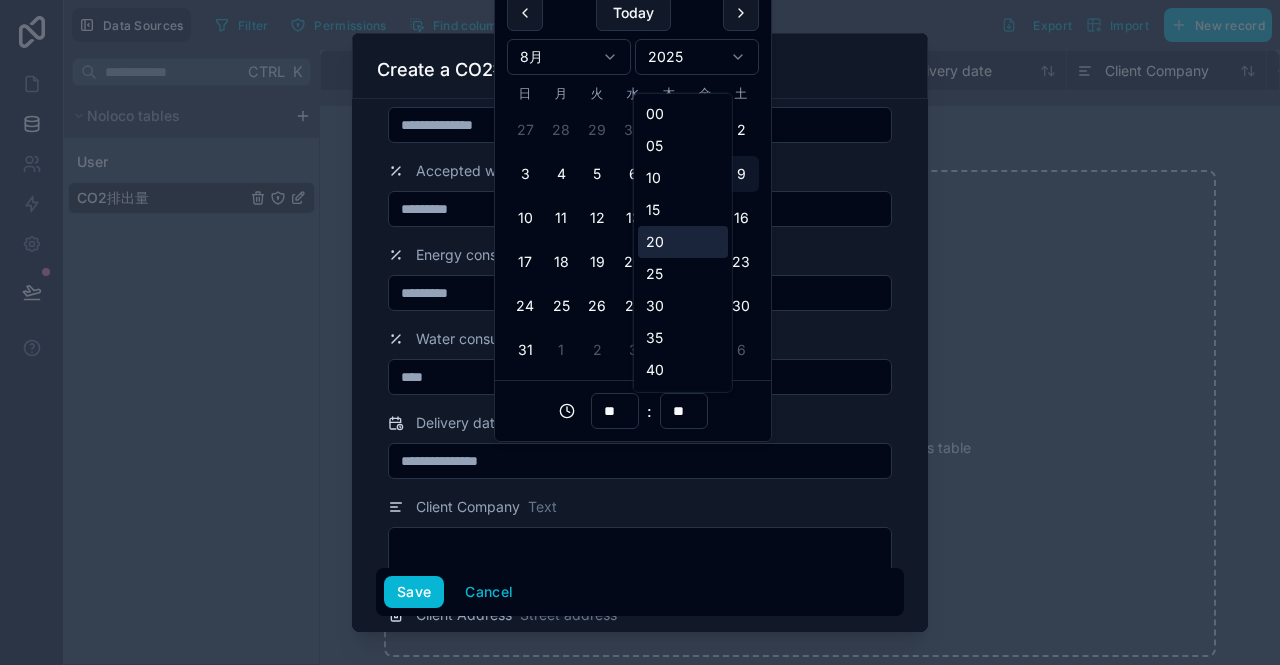 type on "**********" 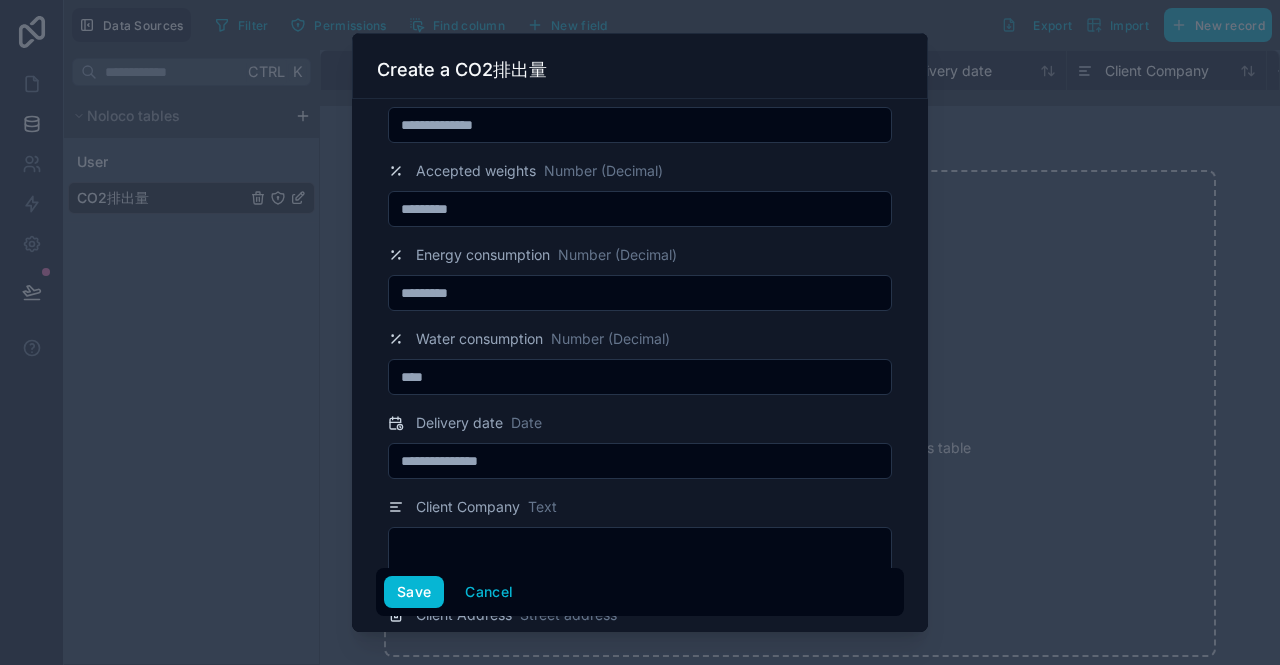 scroll, scrollTop: 700, scrollLeft: 0, axis: vertical 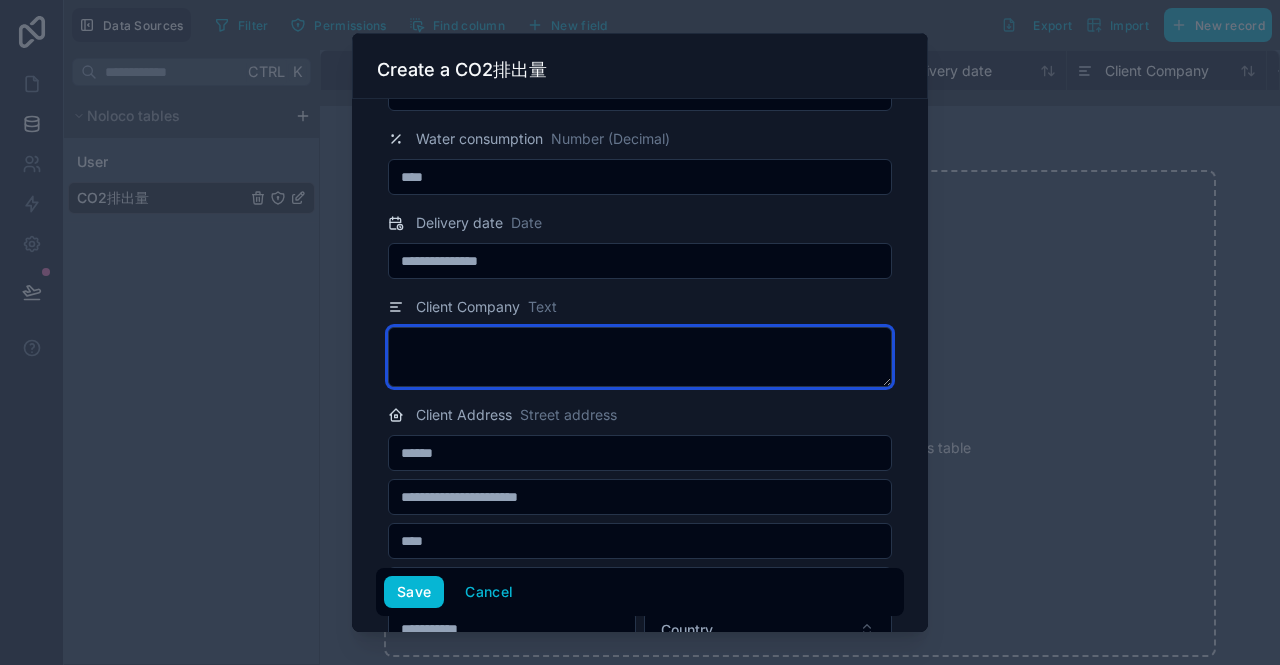 click at bounding box center (640, 357) 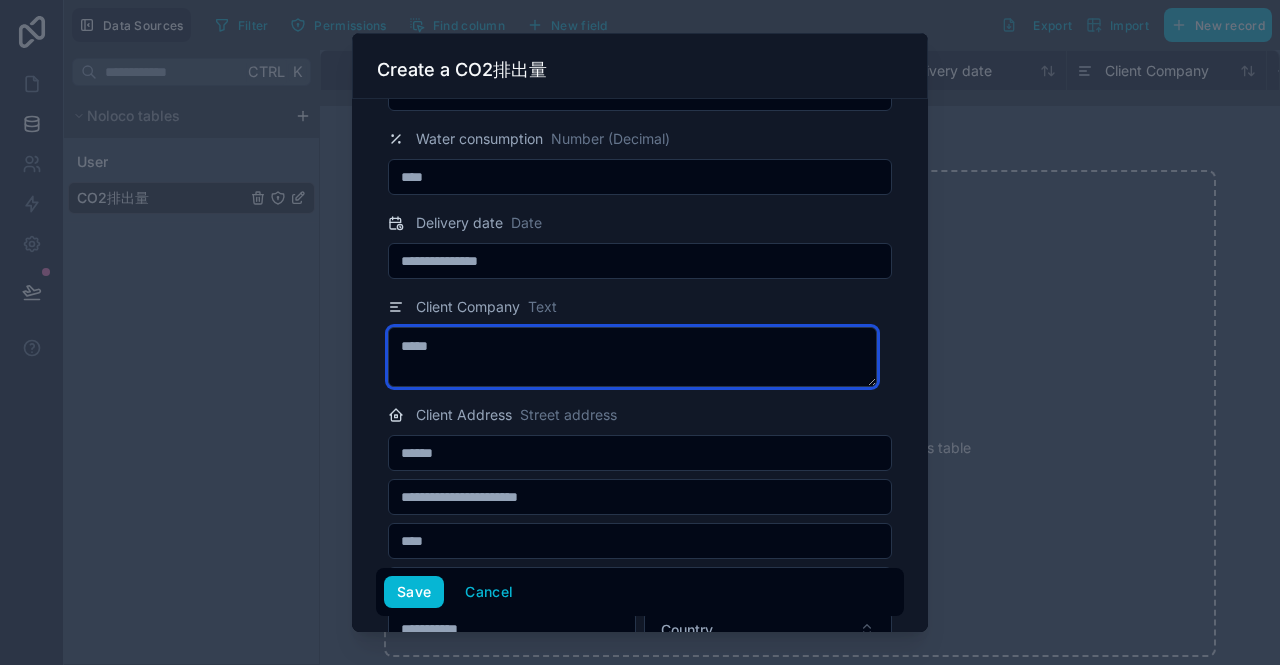 type on "*****" 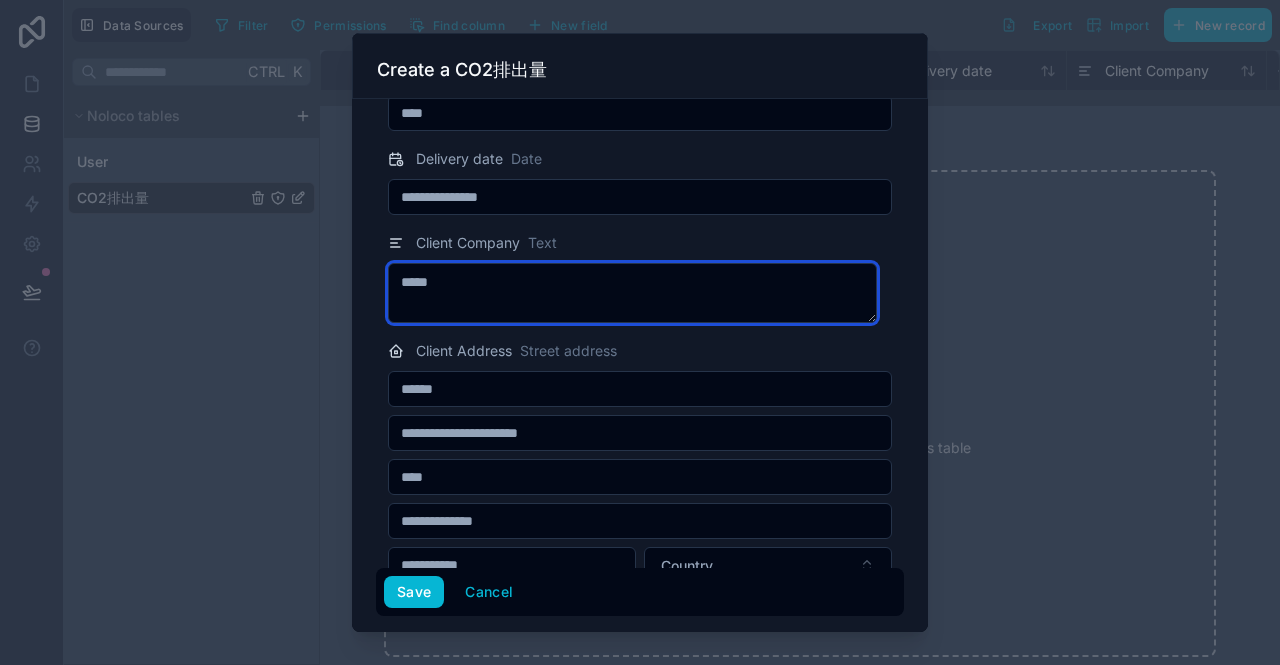 scroll, scrollTop: 793, scrollLeft: 0, axis: vertical 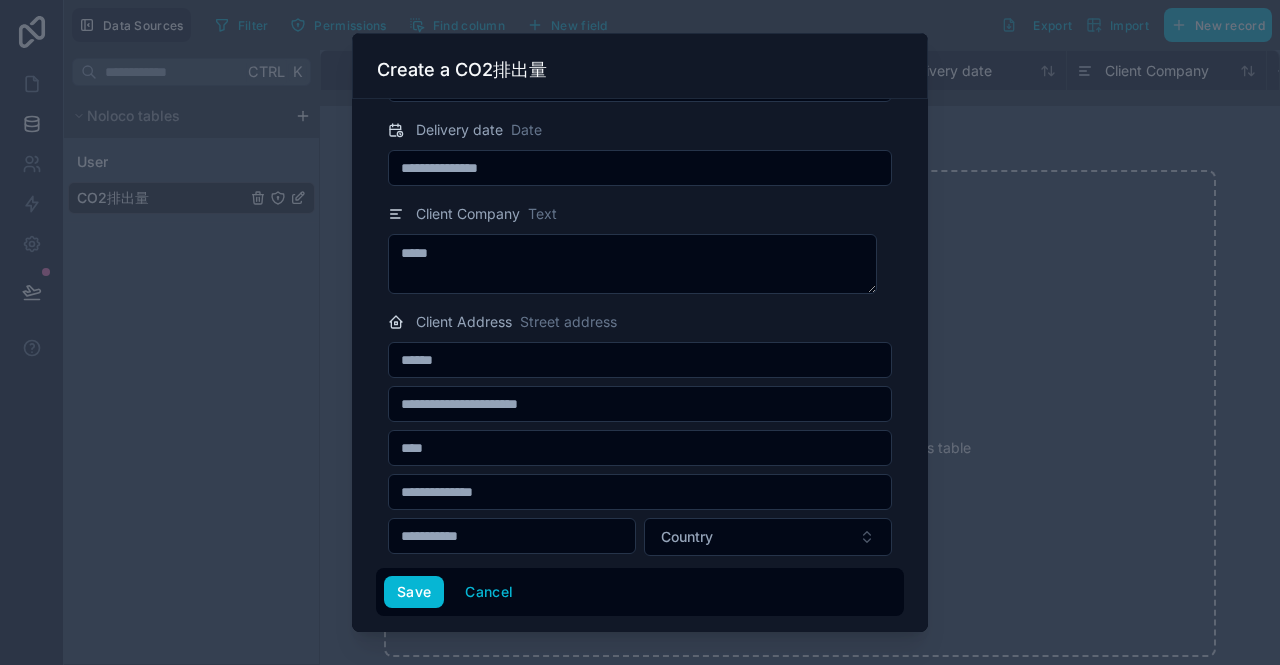 click at bounding box center [512, 536] 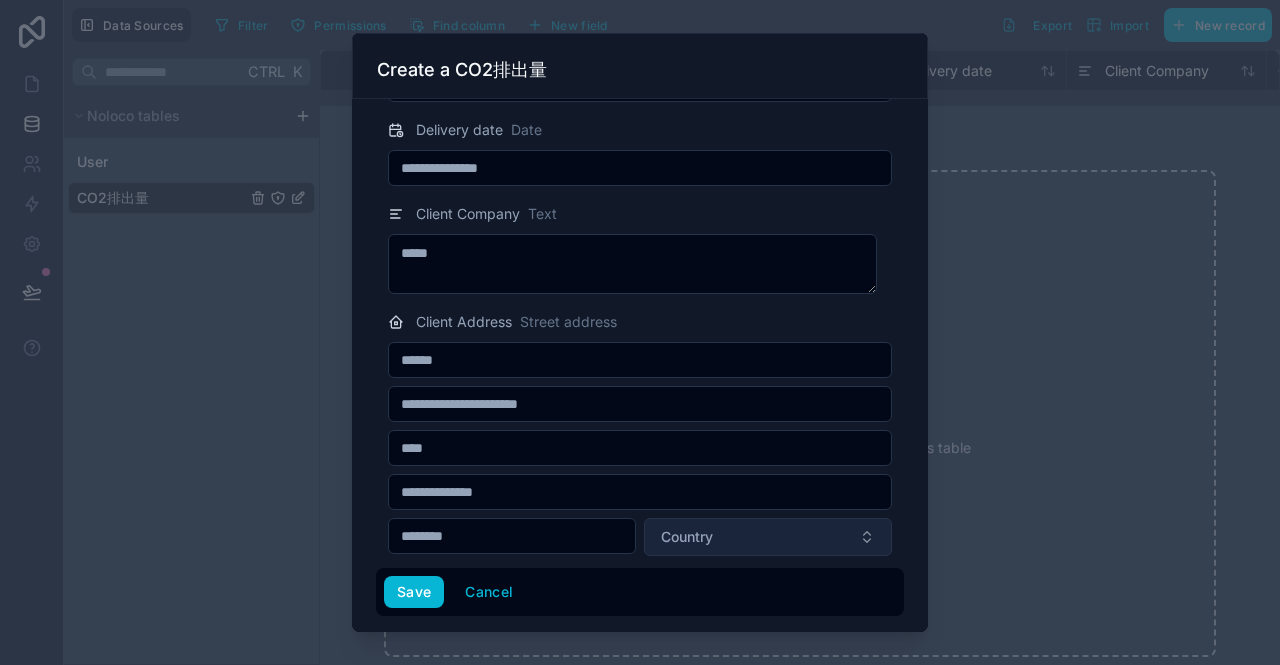 type on "********" 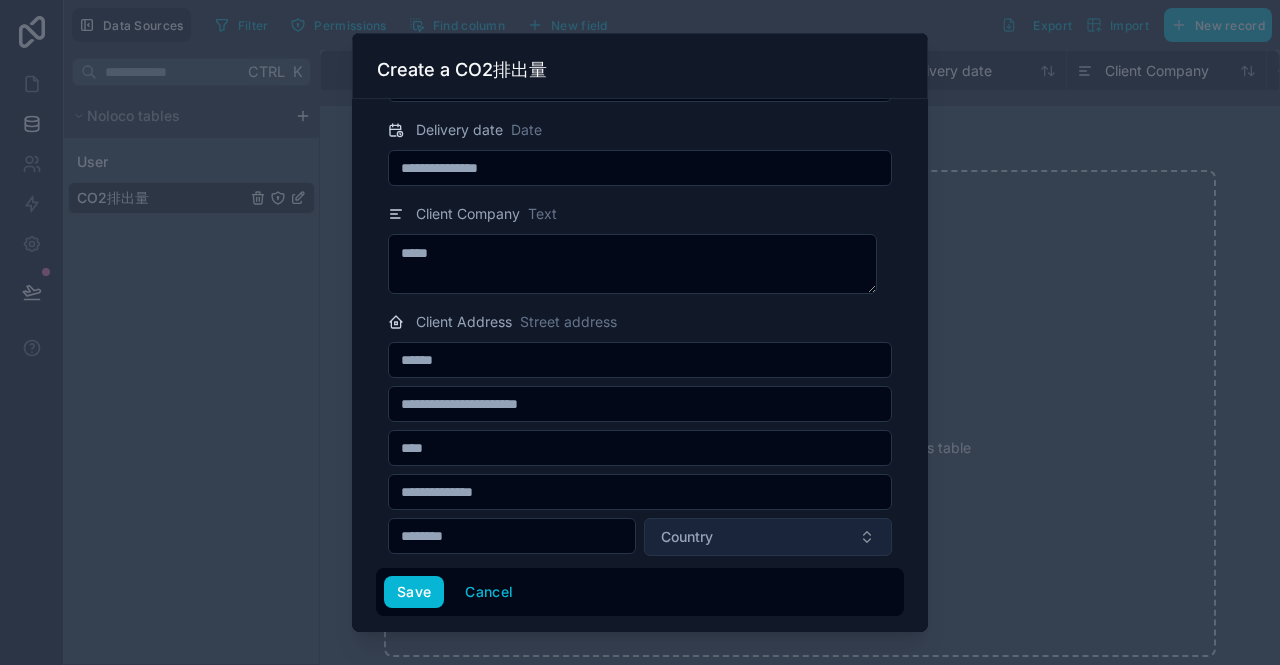 click on "Country" at bounding box center [768, 537] 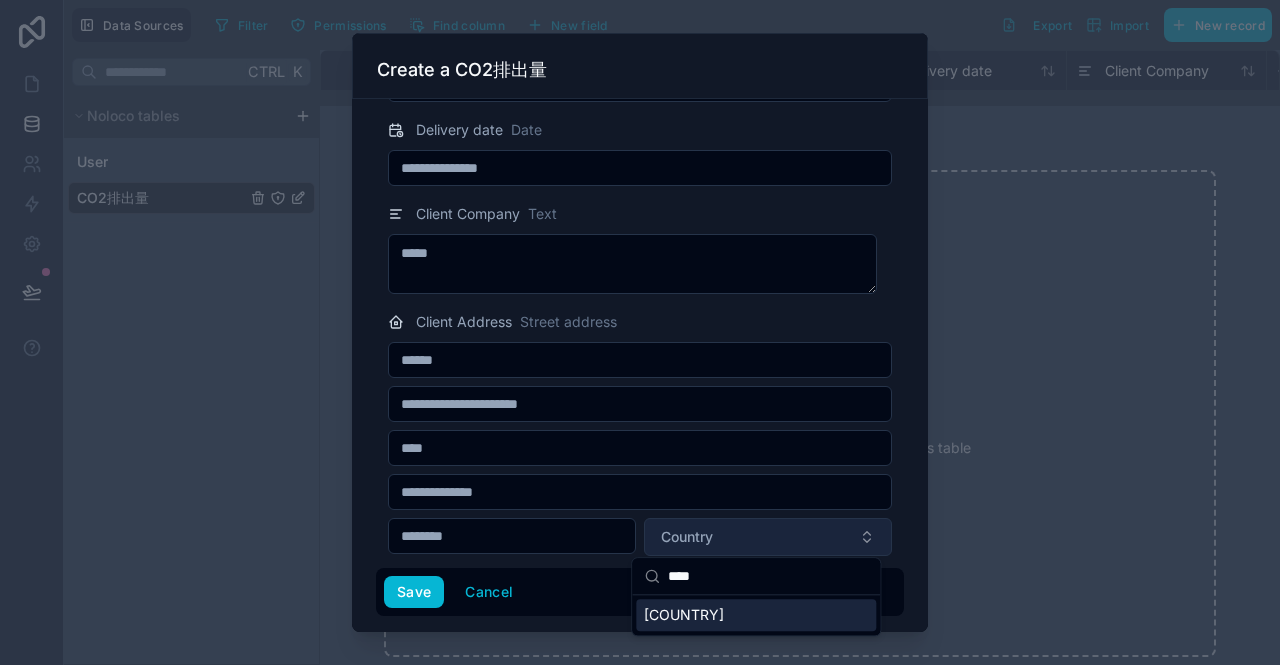 type on "*****" 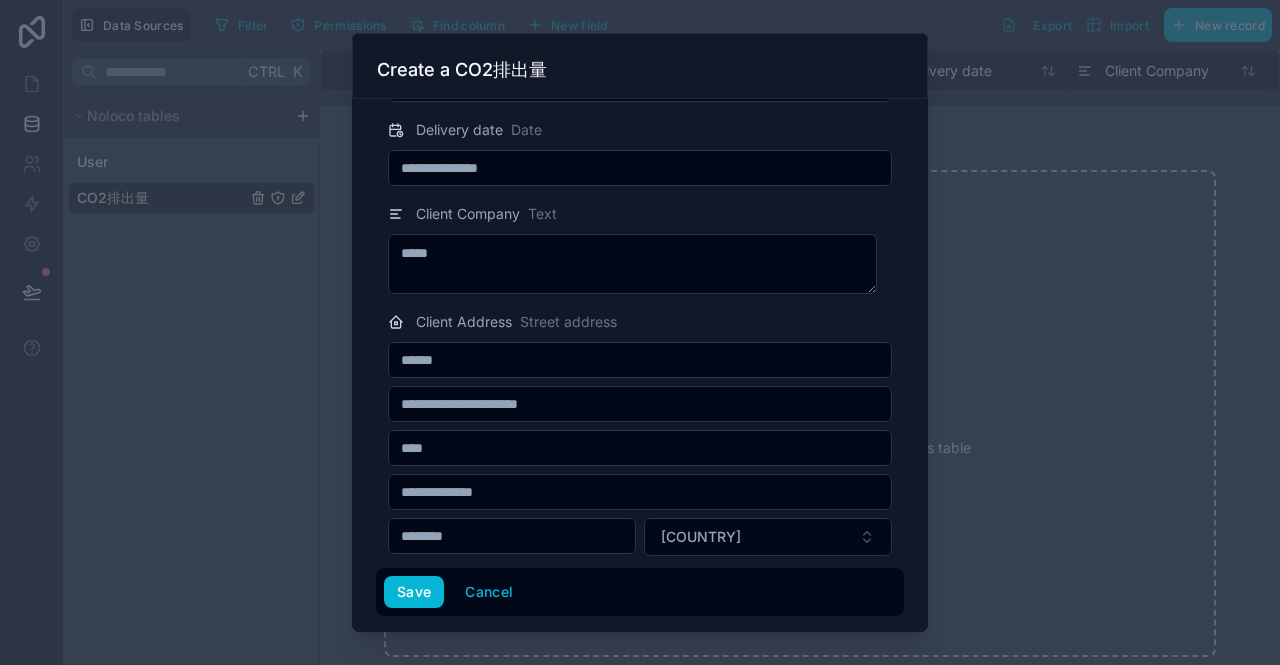 click at bounding box center (640, 492) 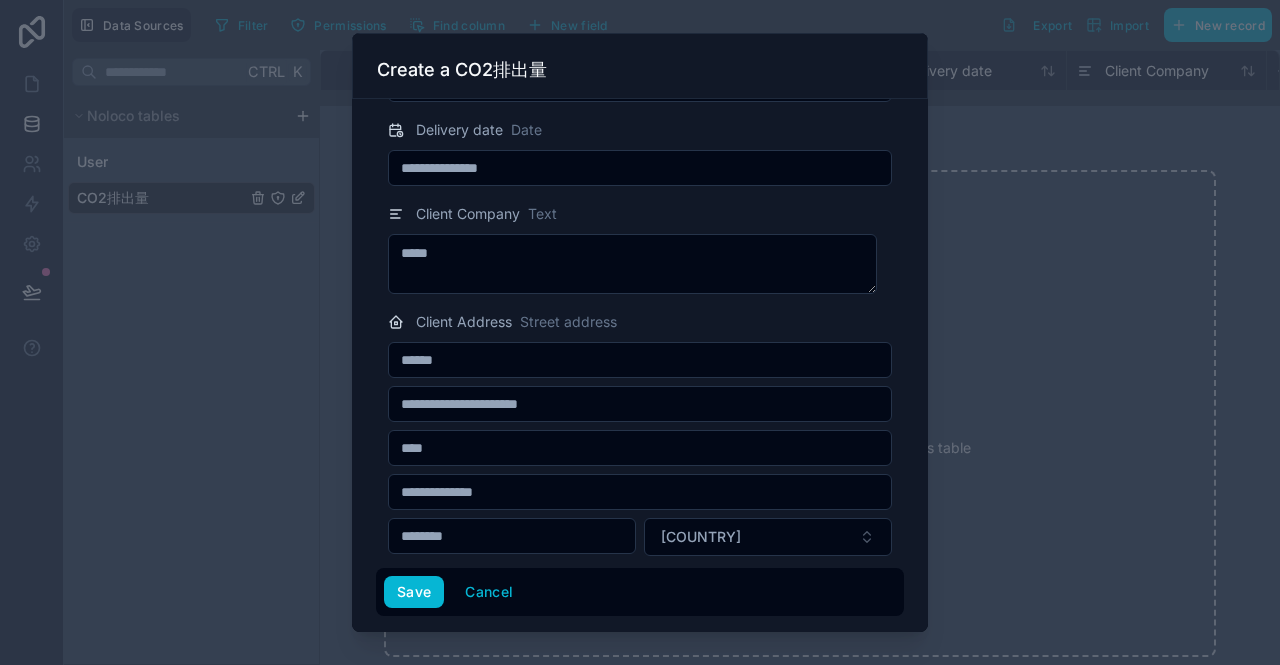 paste on "**********" 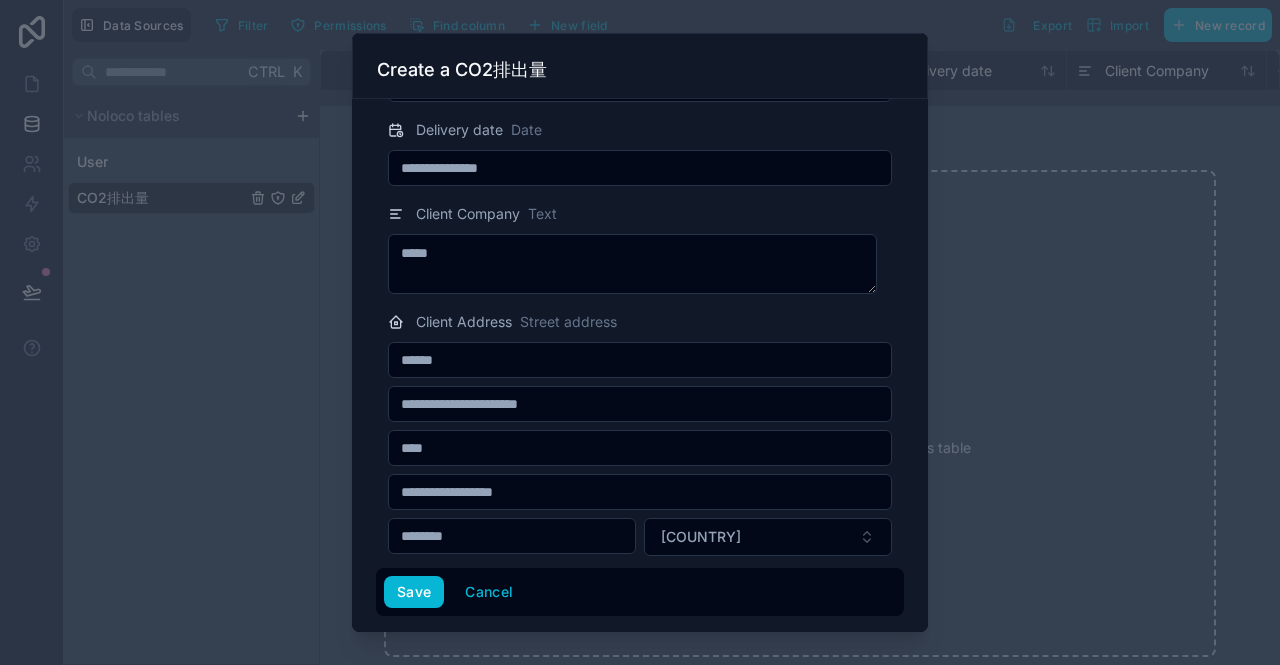 drag, startPoint x: 426, startPoint y: 489, endPoint x: 366, endPoint y: 489, distance: 60 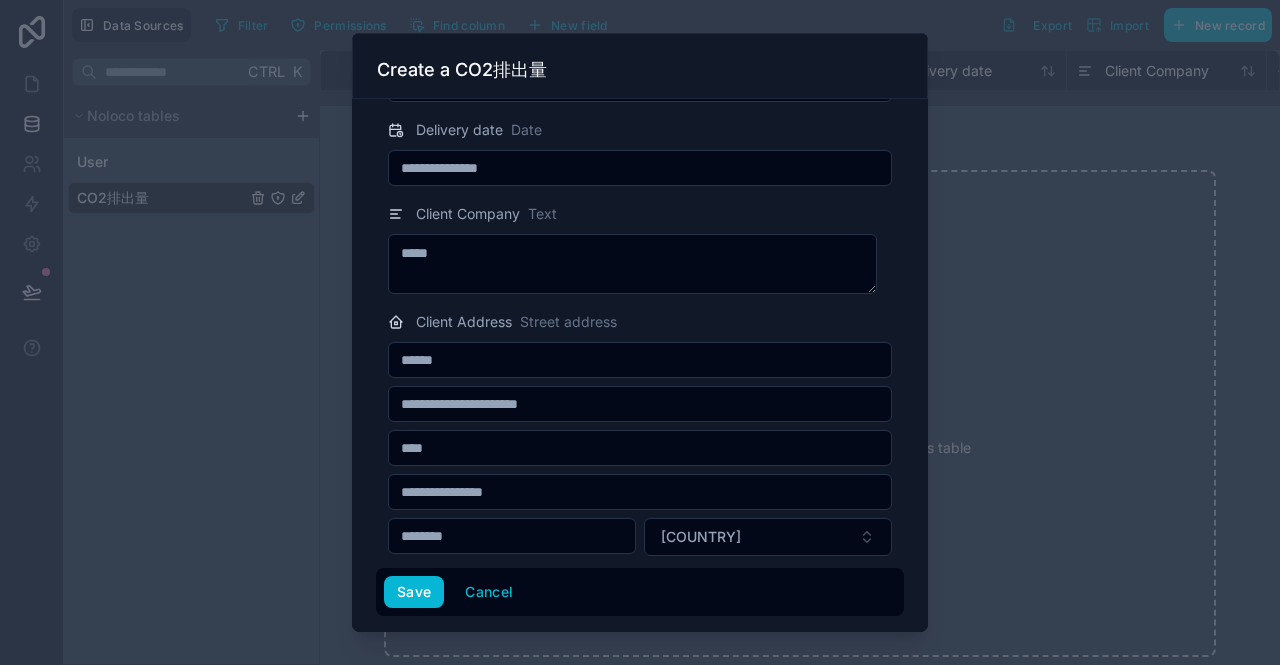 drag, startPoint x: 445, startPoint y: 489, endPoint x: 616, endPoint y: 487, distance: 171.01169 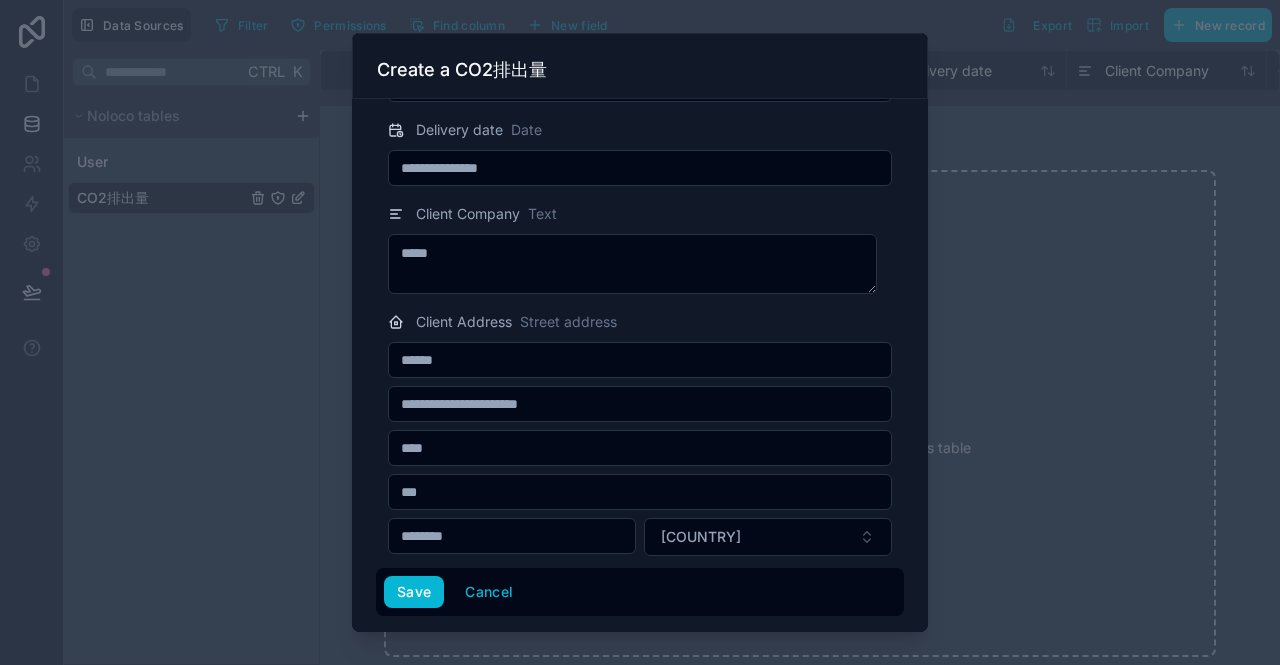 type on "***" 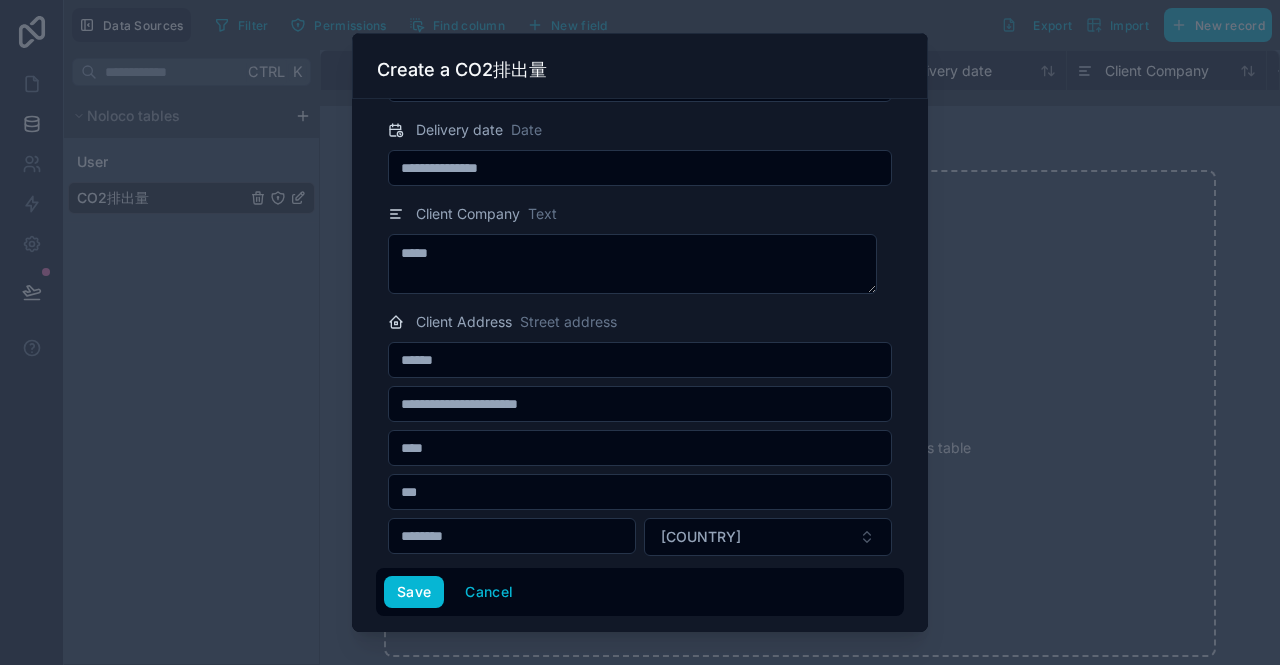 click at bounding box center (640, 360) 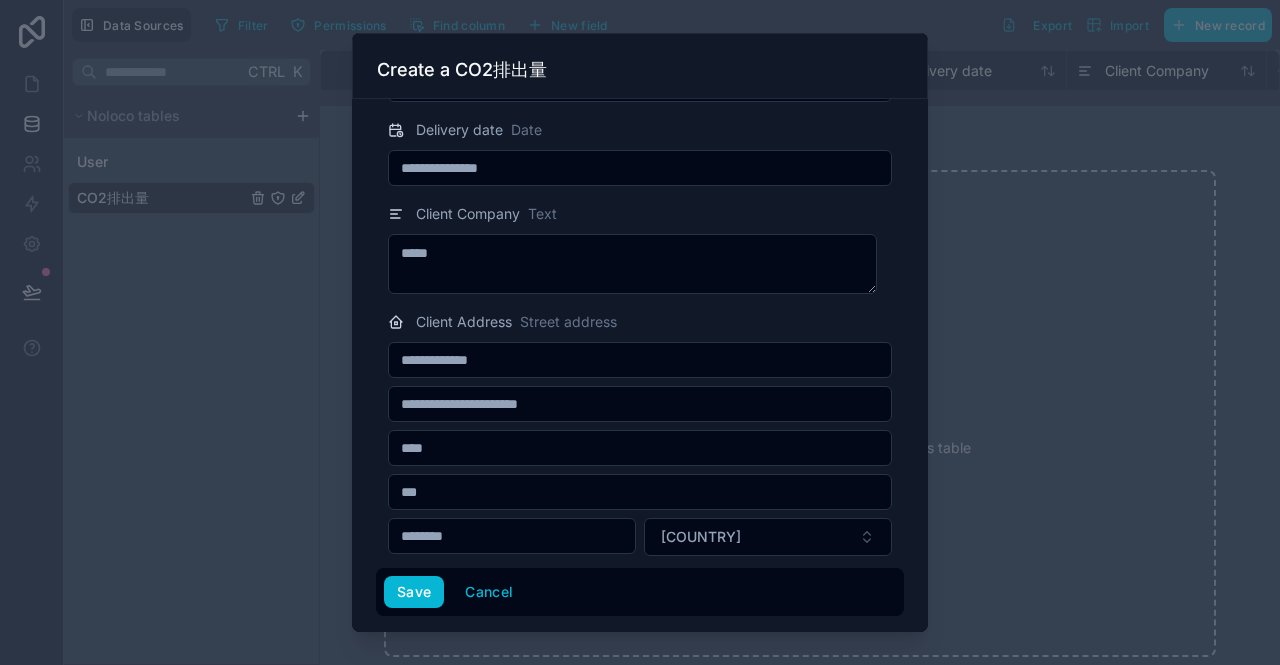 drag, startPoint x: 488, startPoint y: 360, endPoint x: 364, endPoint y: 344, distance: 125.028 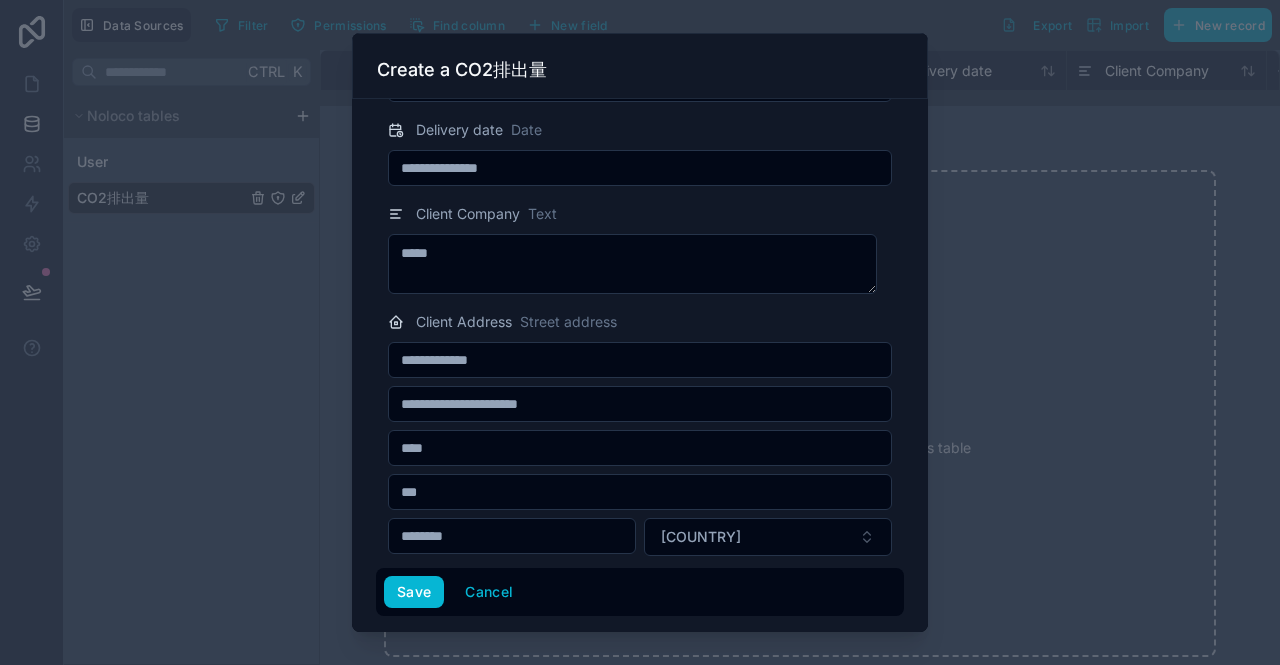 click on "**********" at bounding box center [640, 365] 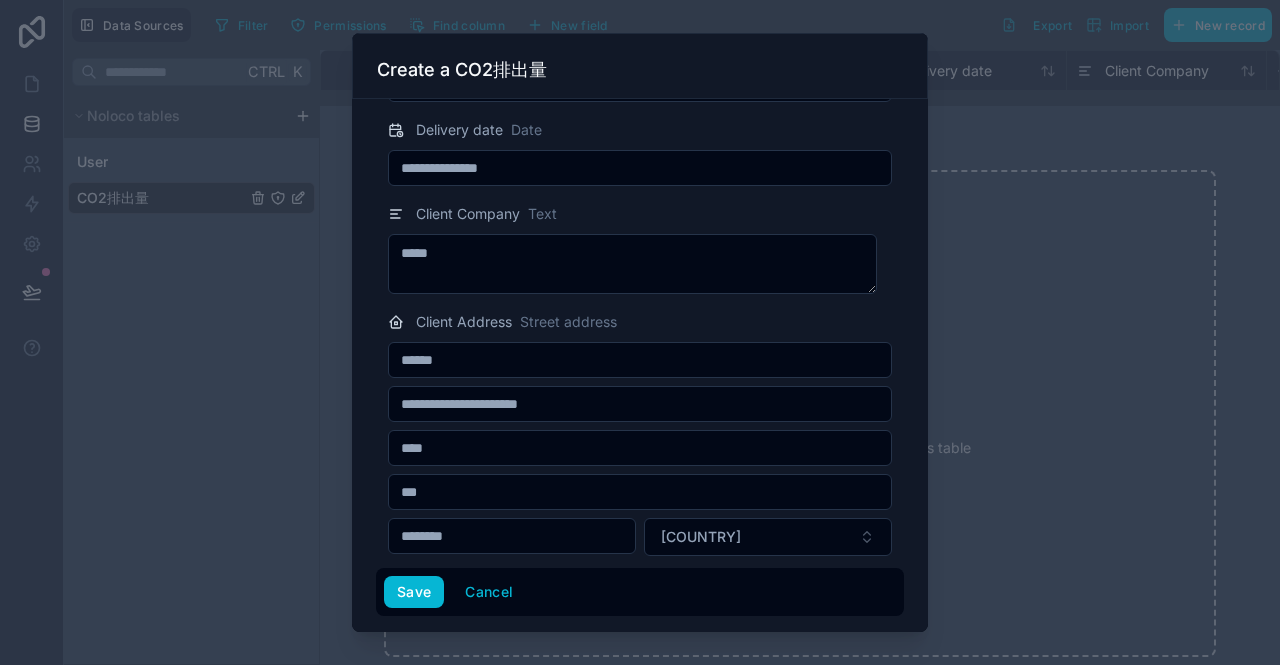 type on "******" 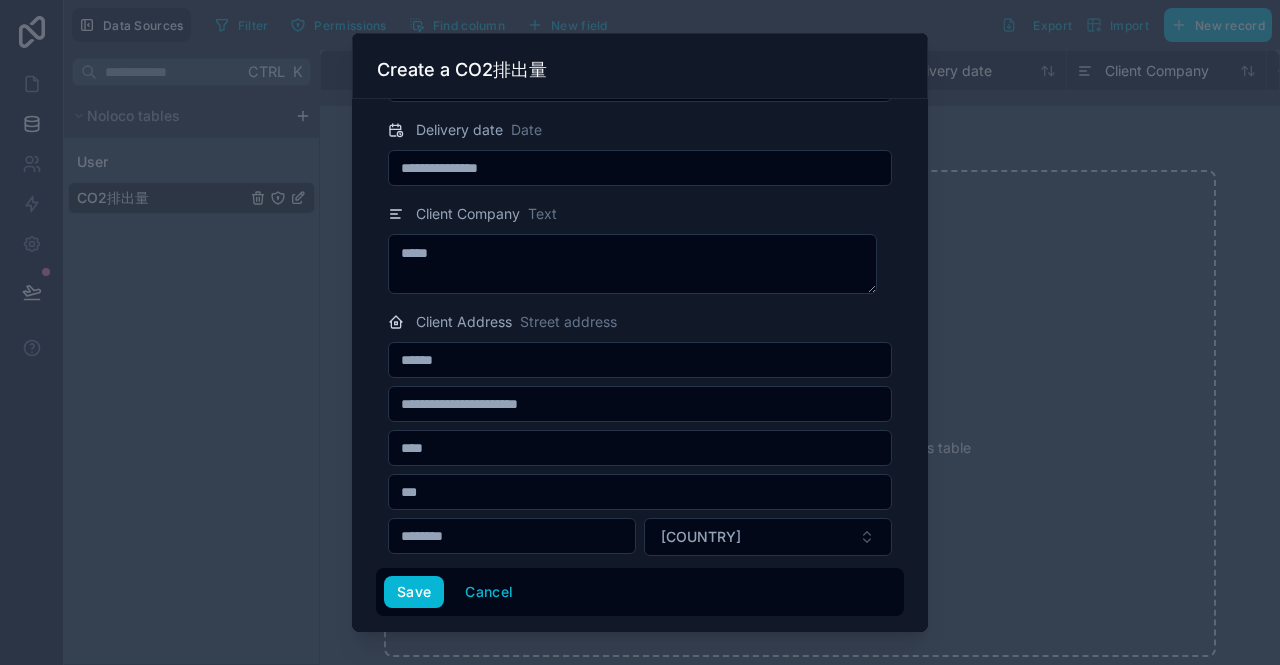 click at bounding box center [640, 448] 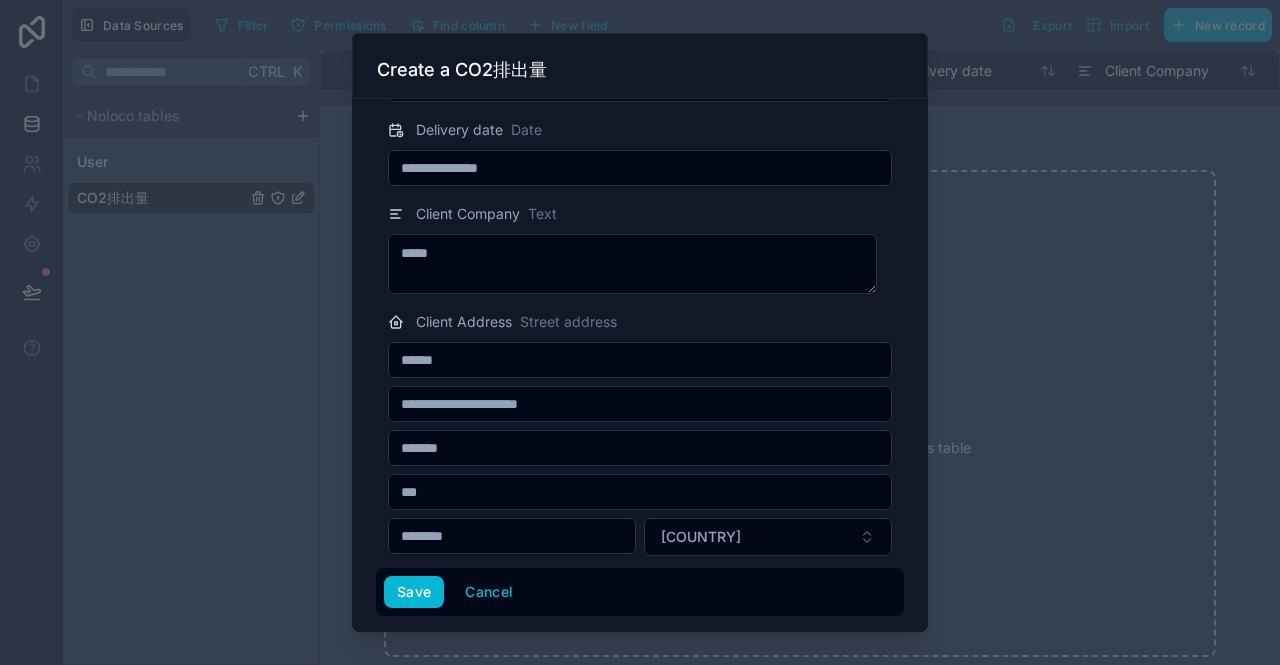 drag, startPoint x: 449, startPoint y: 444, endPoint x: 539, endPoint y: 444, distance: 90 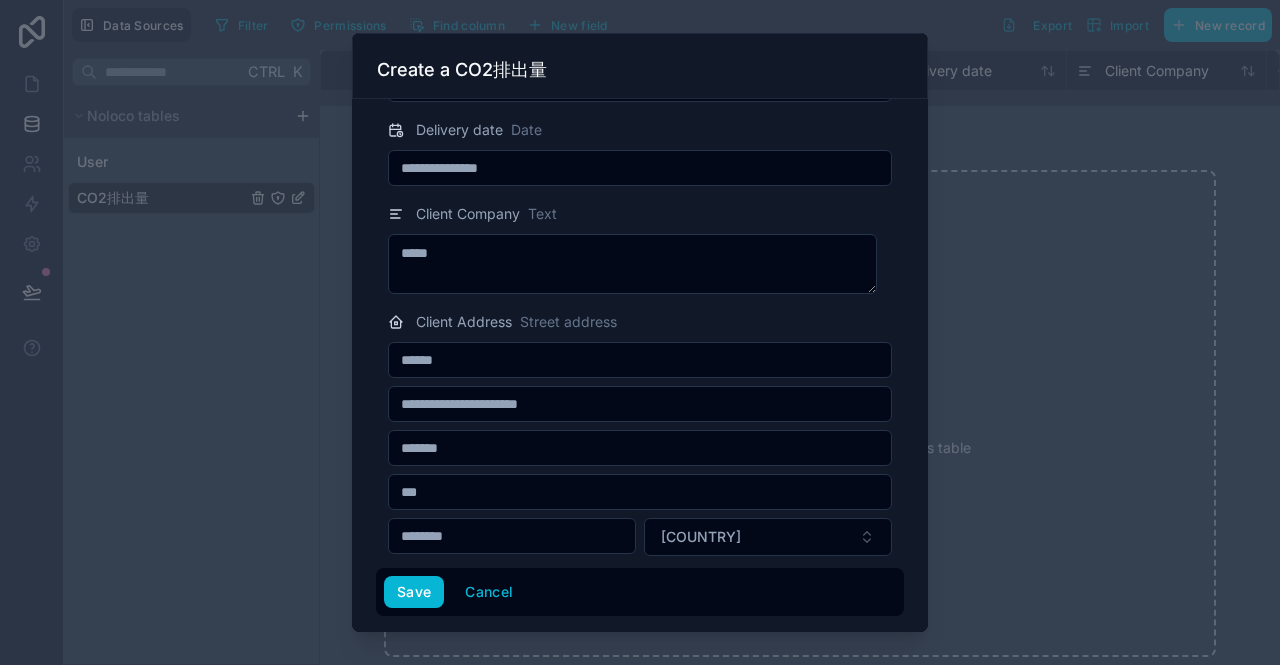 click on "******" at bounding box center (640, 448) 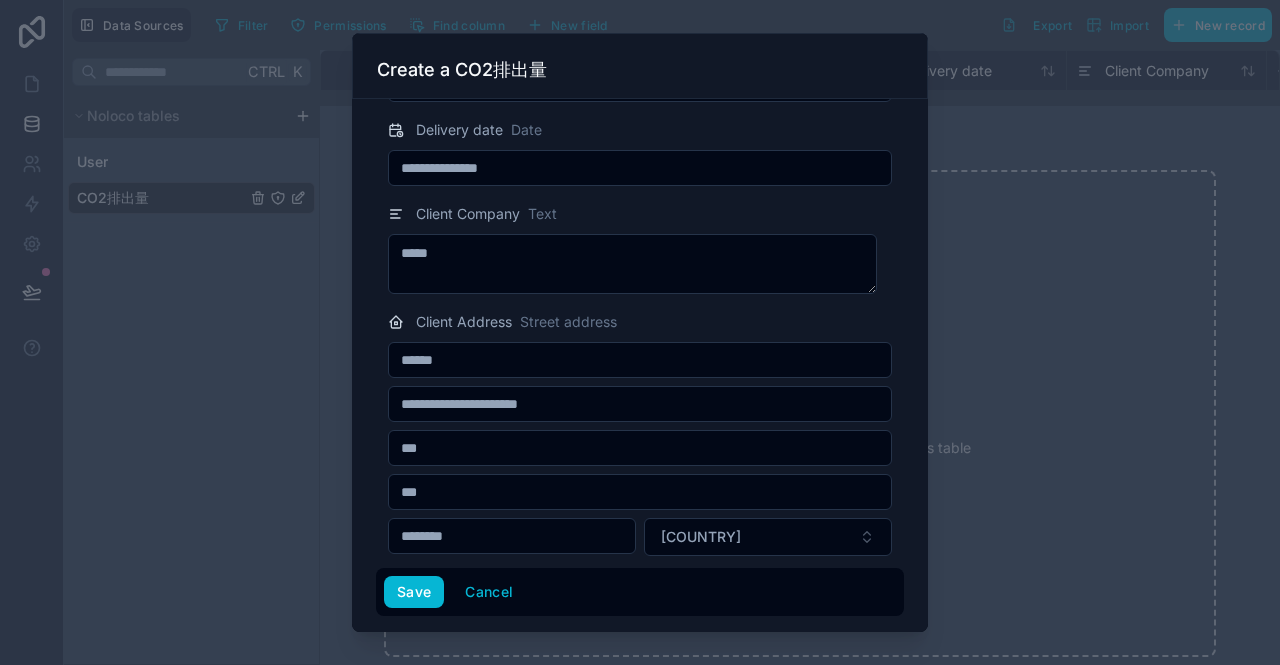 type on "***" 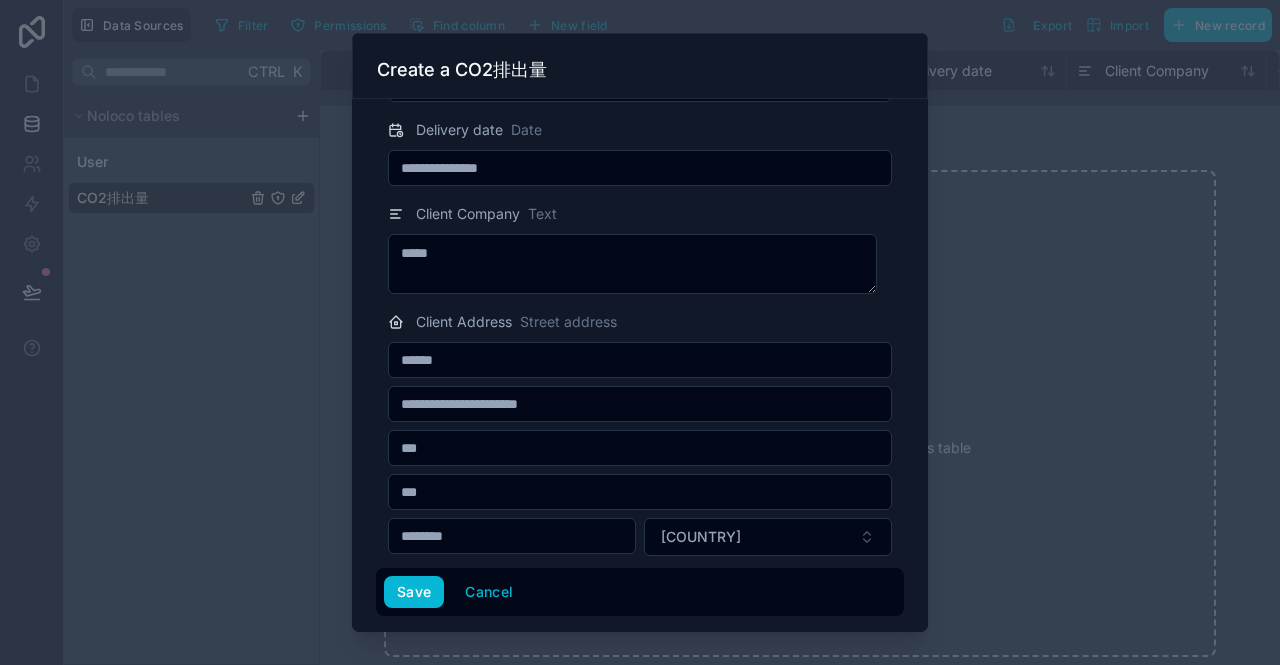 click at bounding box center (640, 404) 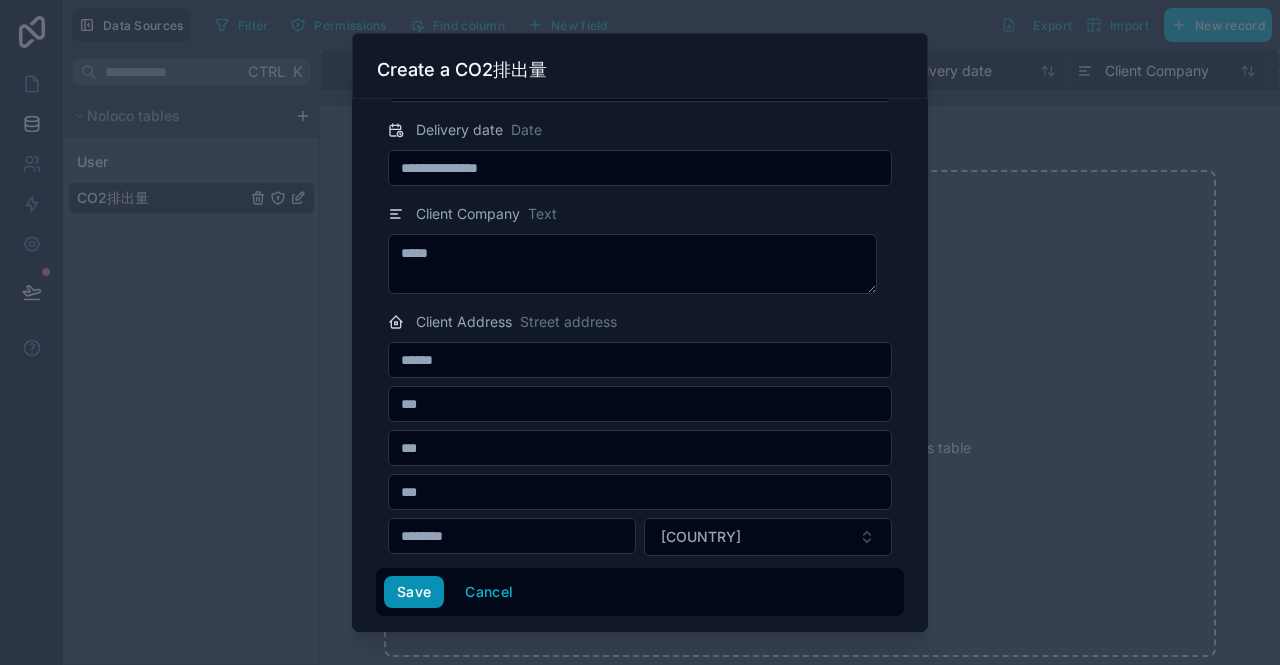 type on "***" 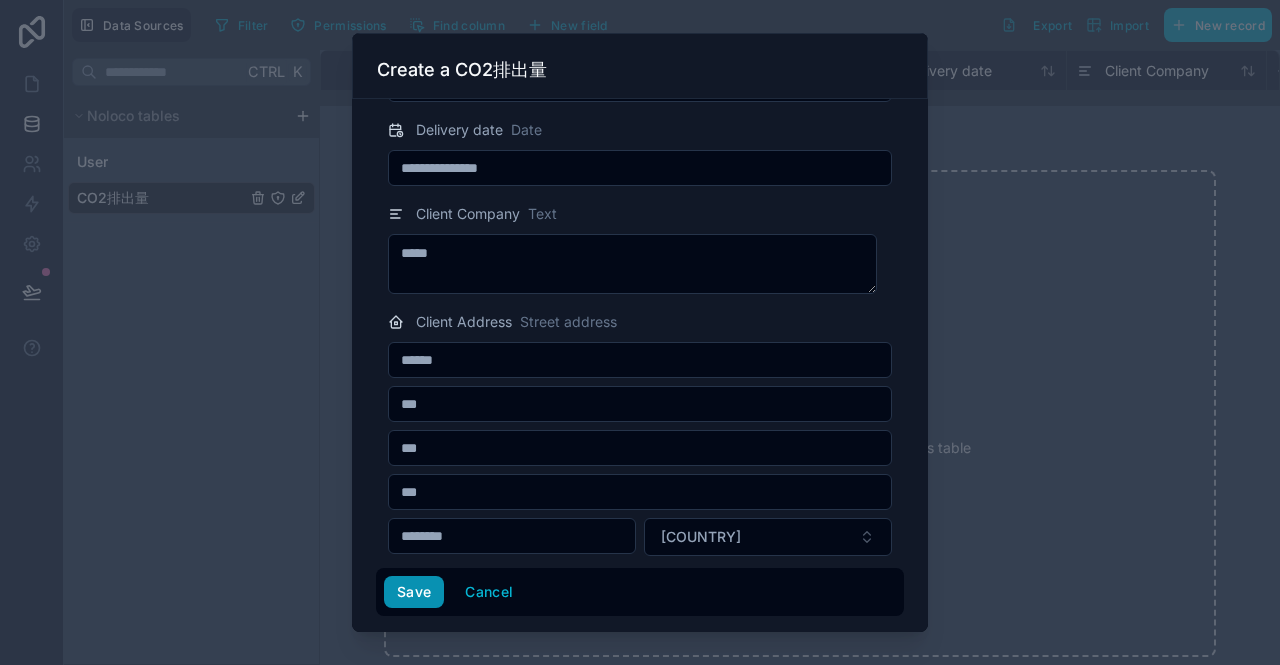click on "Save" at bounding box center (414, 592) 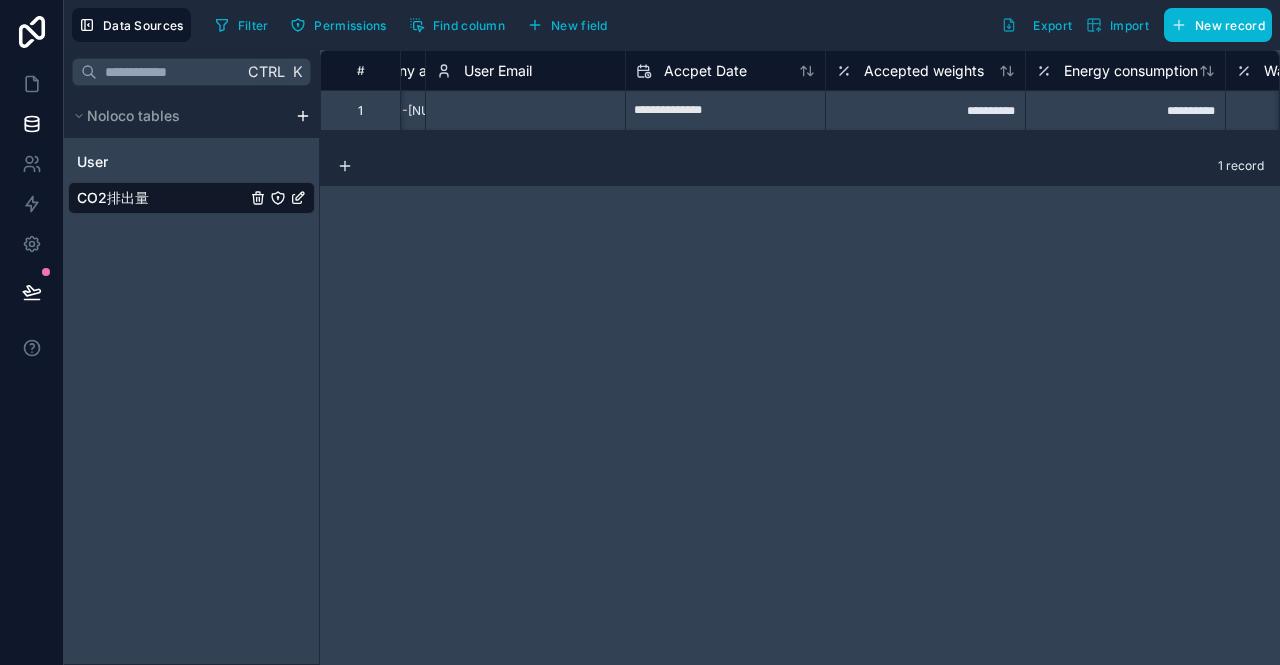 scroll, scrollTop: 0, scrollLeft: 0, axis: both 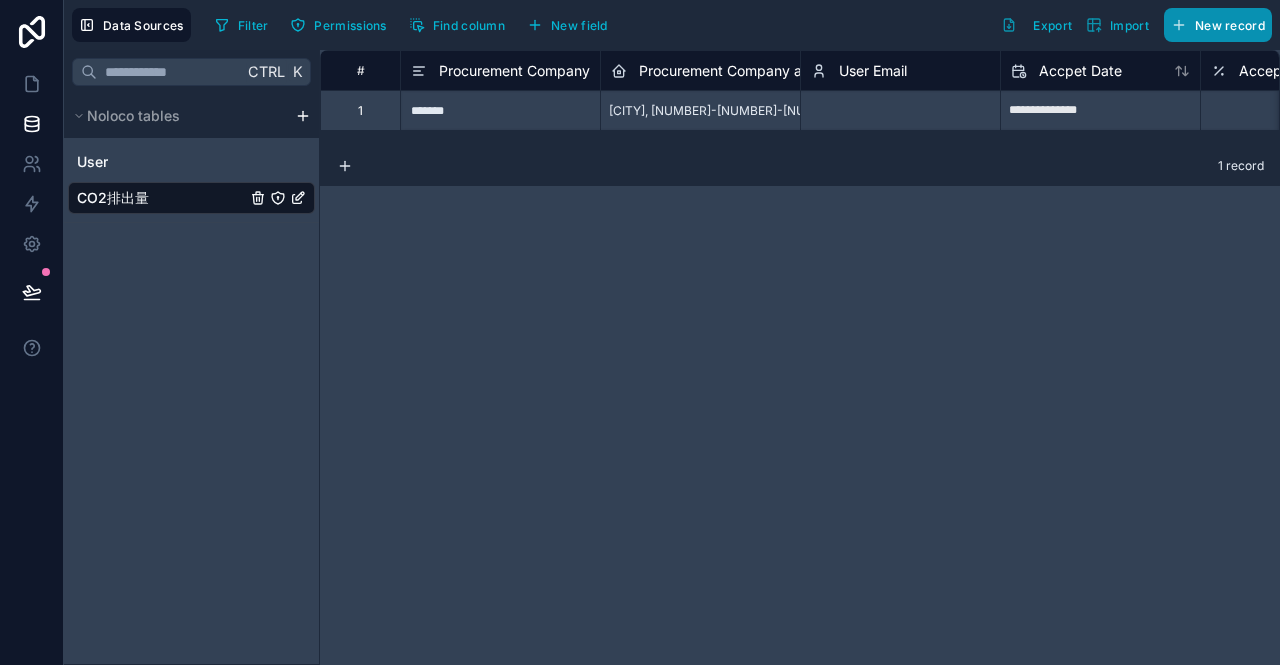 click on "New record" at bounding box center [1230, 25] 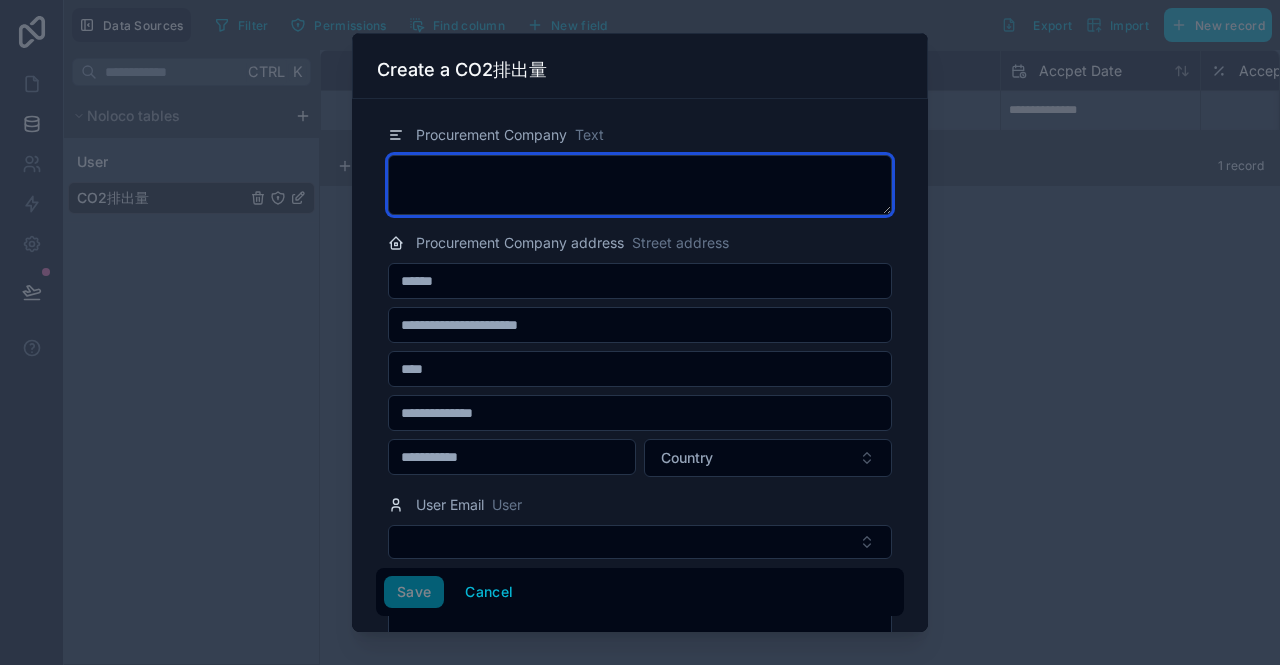click at bounding box center [640, 185] 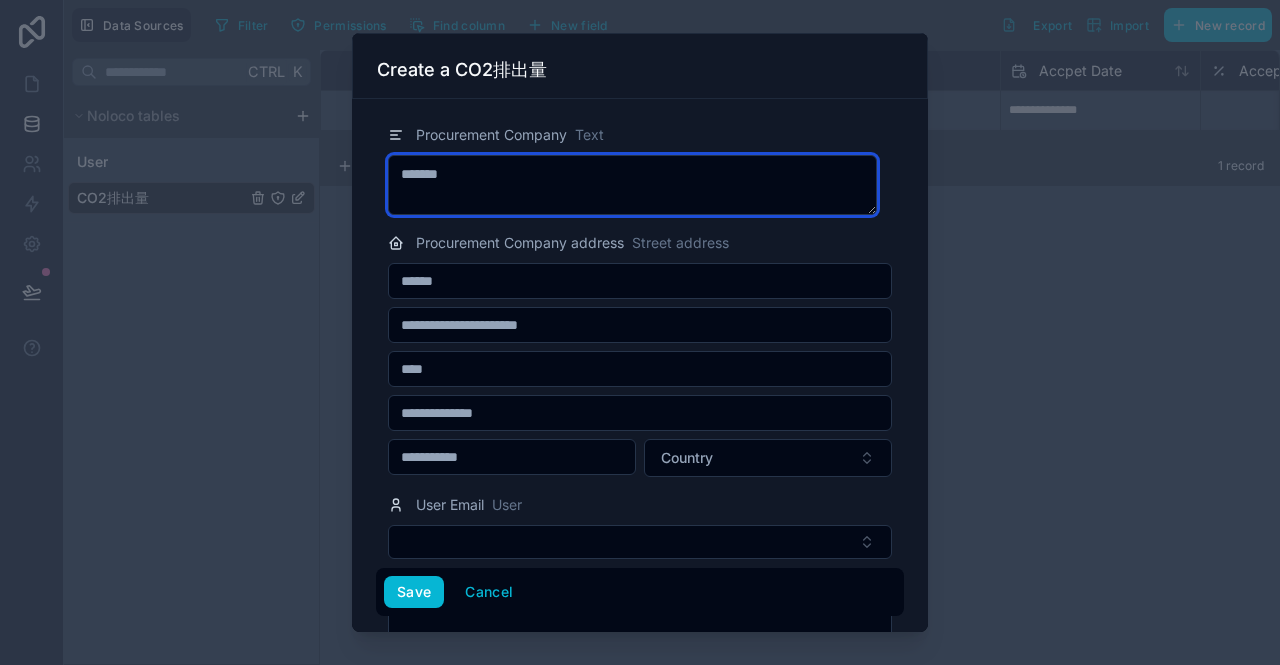 type on "*******" 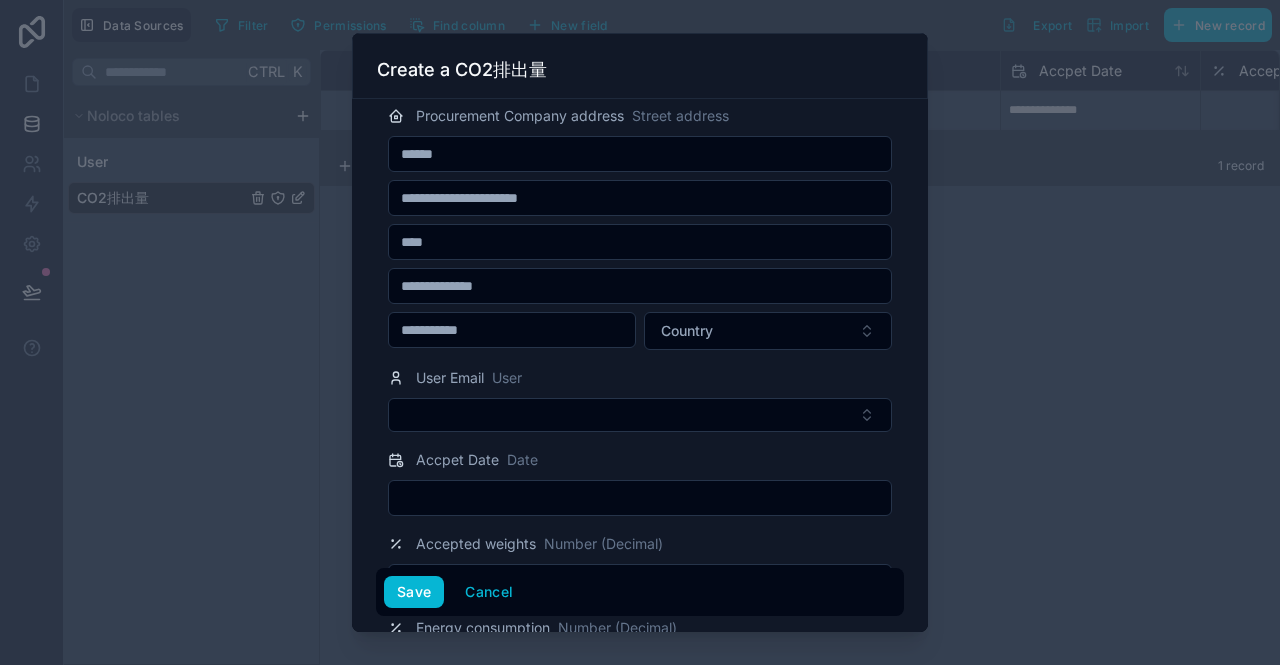 scroll, scrollTop: 200, scrollLeft: 0, axis: vertical 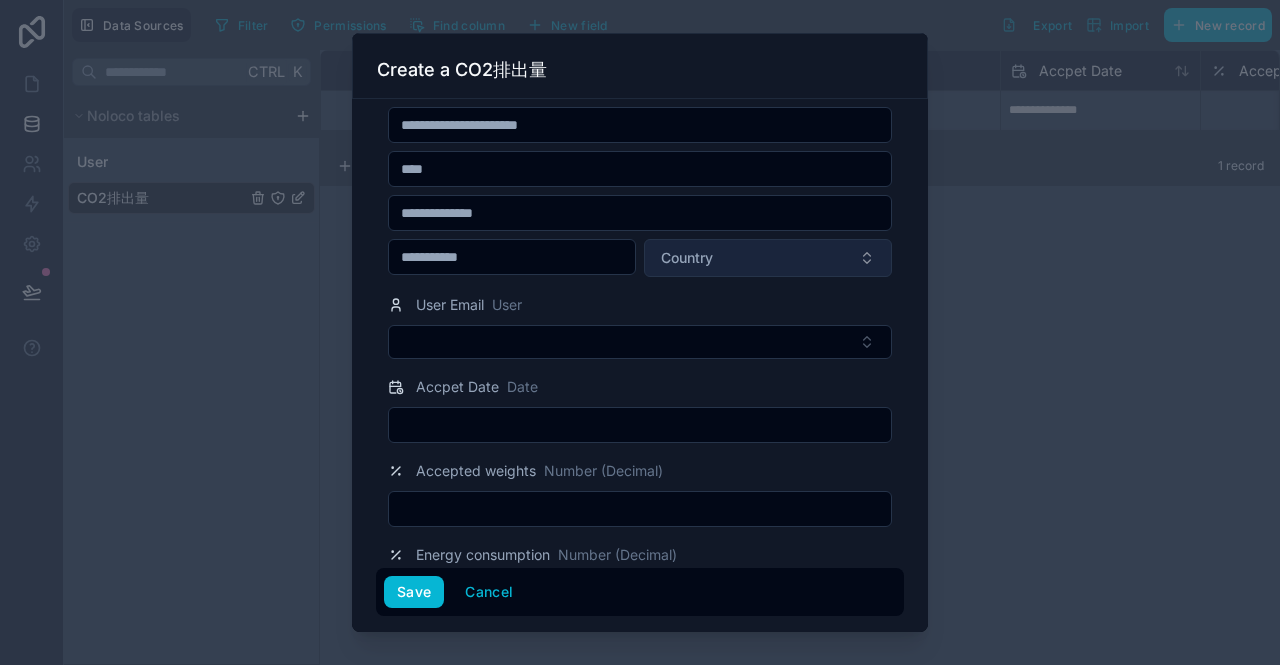 click on "Country" at bounding box center (687, 258) 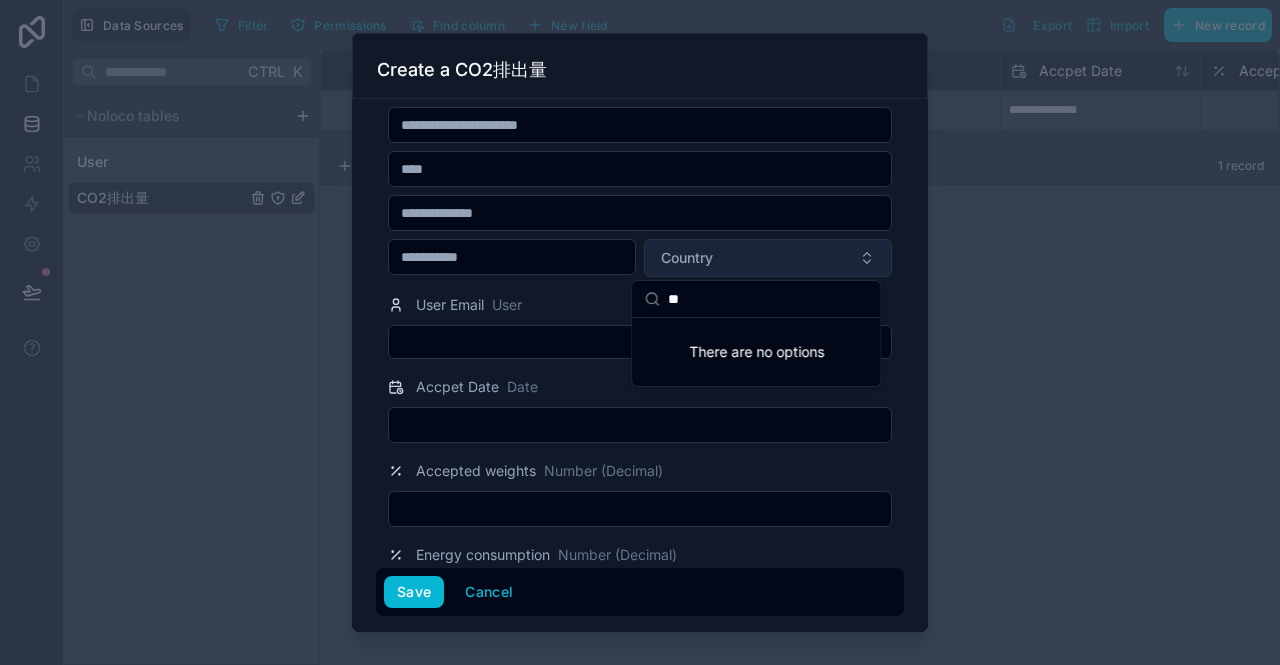 type on "*" 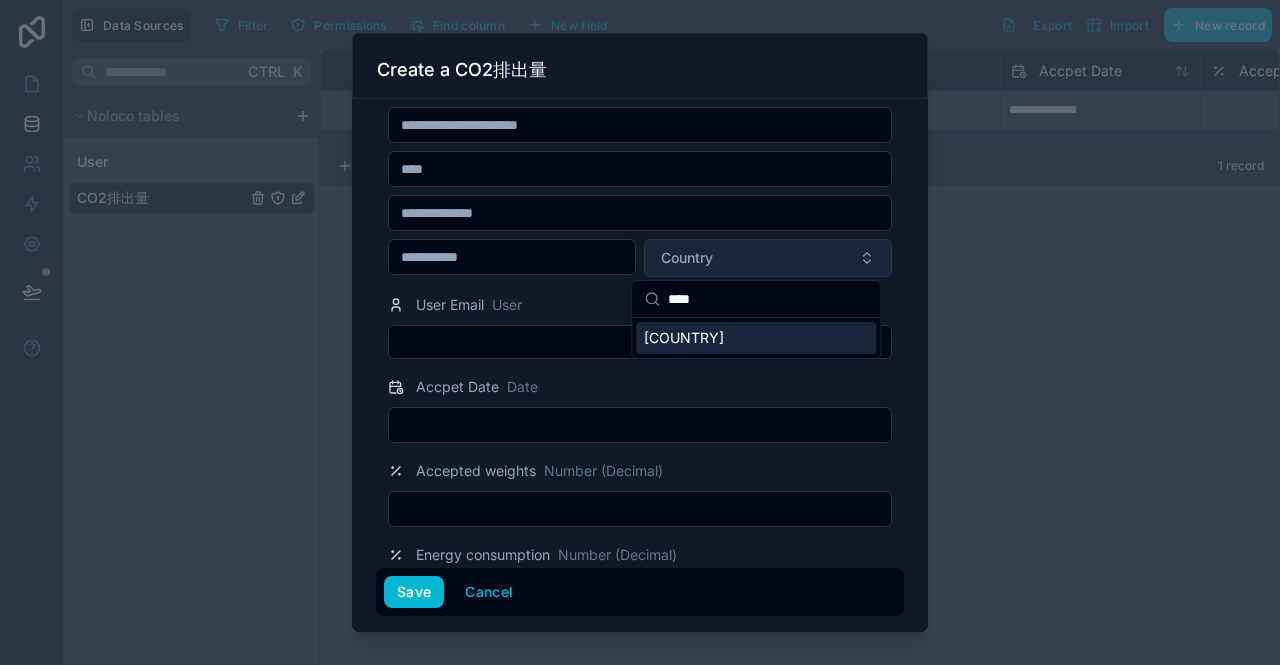 type on "*****" 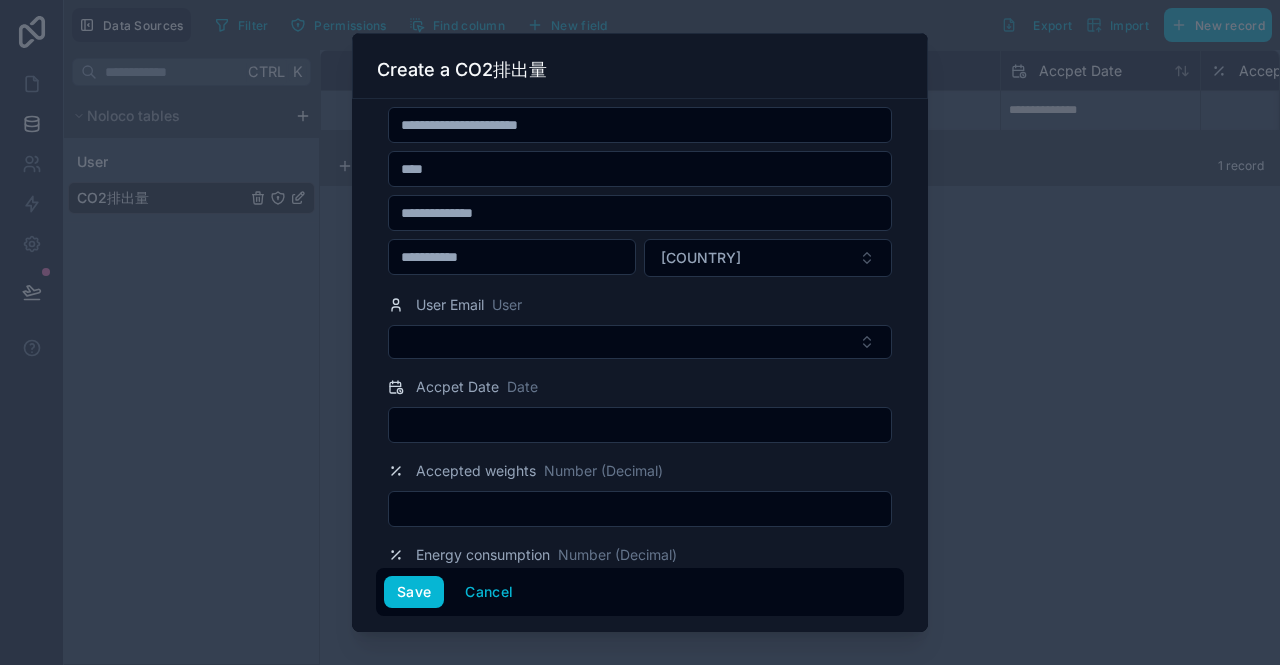 click at bounding box center [640, 213] 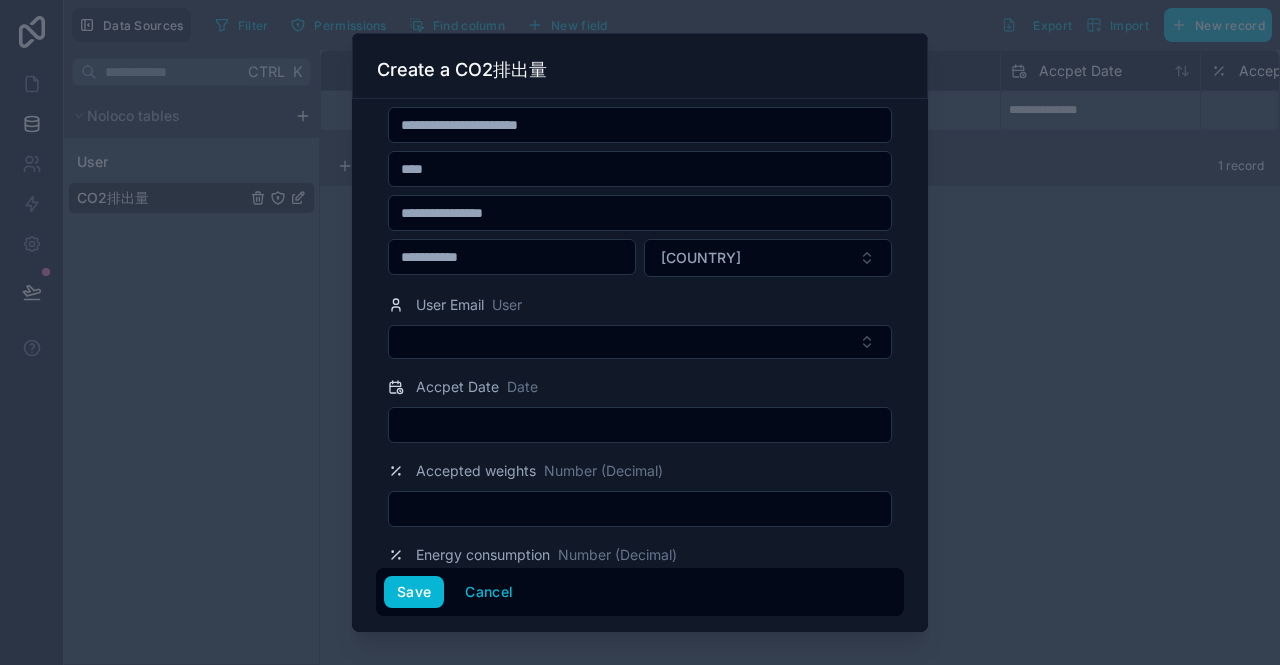drag, startPoint x: 446, startPoint y: 214, endPoint x: 622, endPoint y: 216, distance: 176.01137 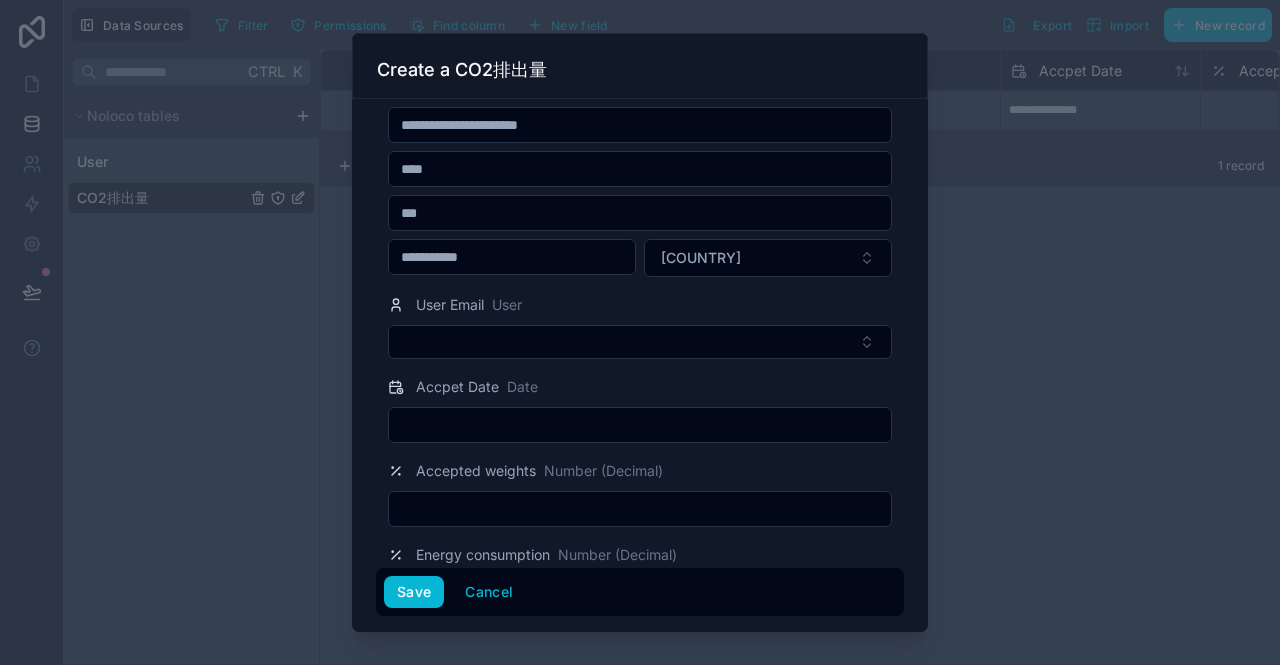 type on "***" 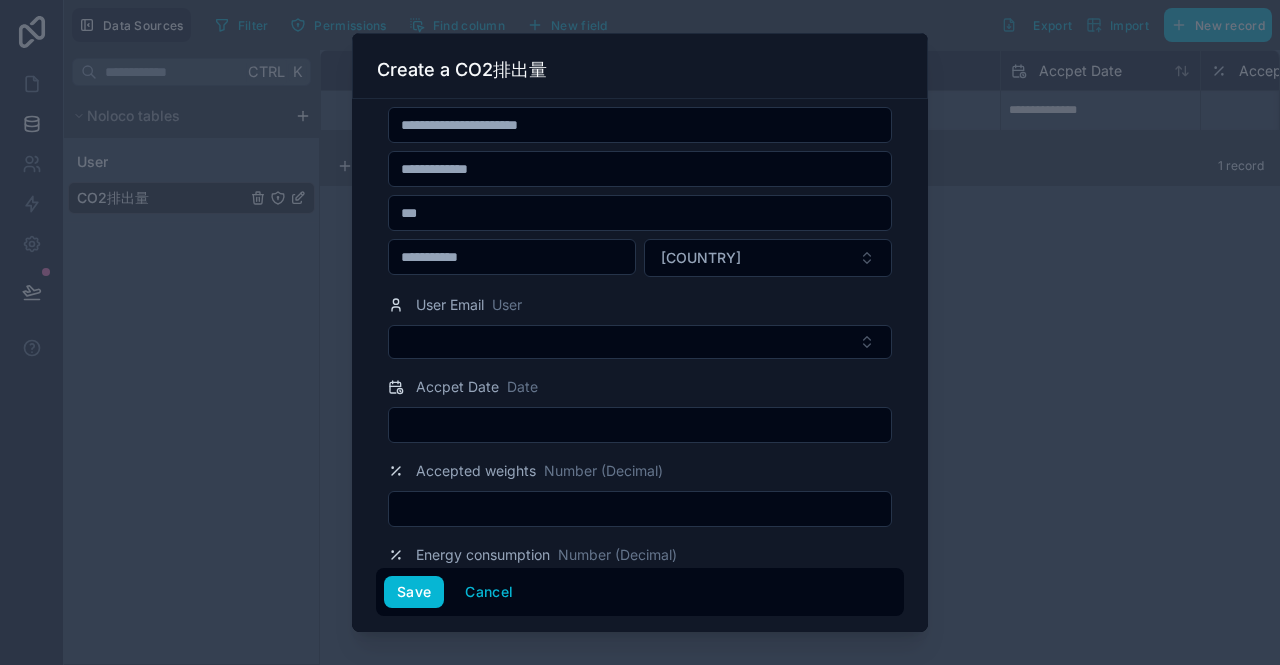 drag, startPoint x: 496, startPoint y: 171, endPoint x: 581, endPoint y: 171, distance: 85 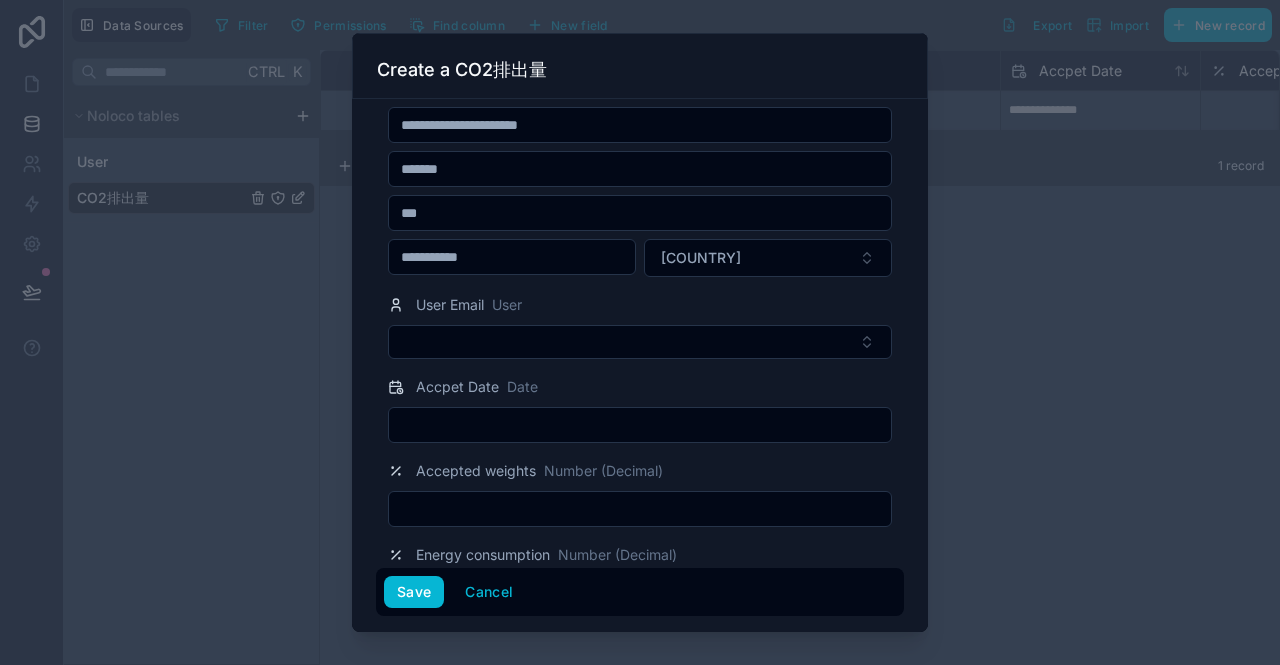 type on "******" 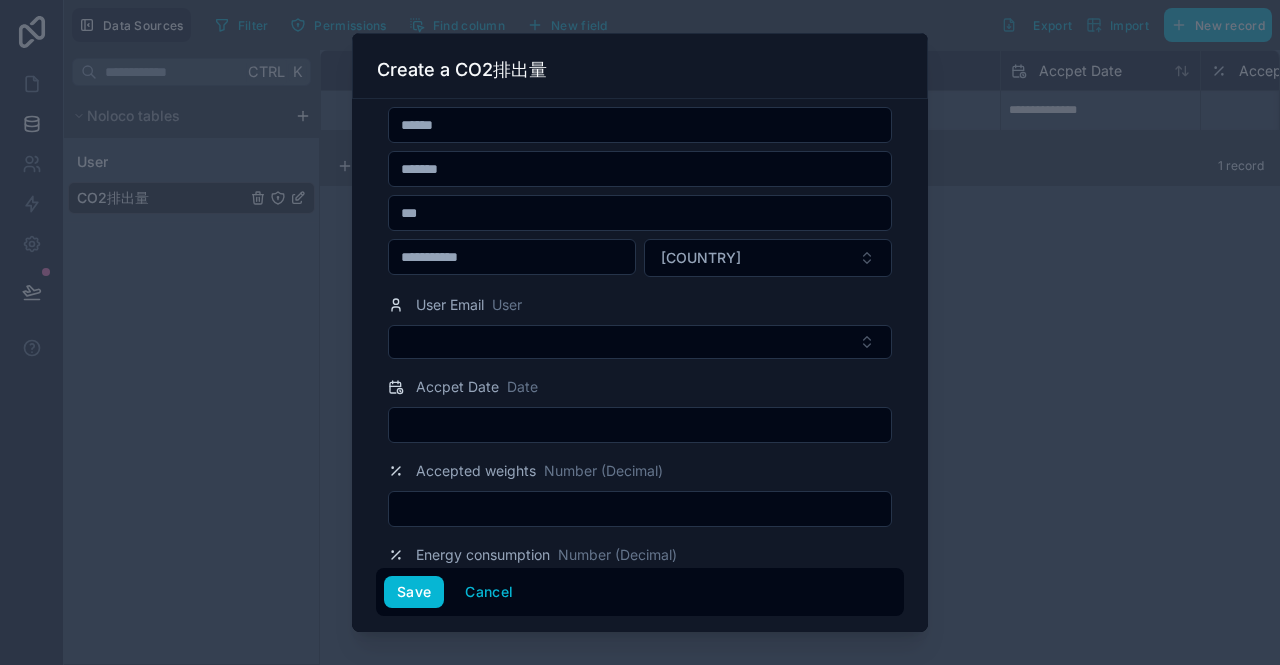 type on "******" 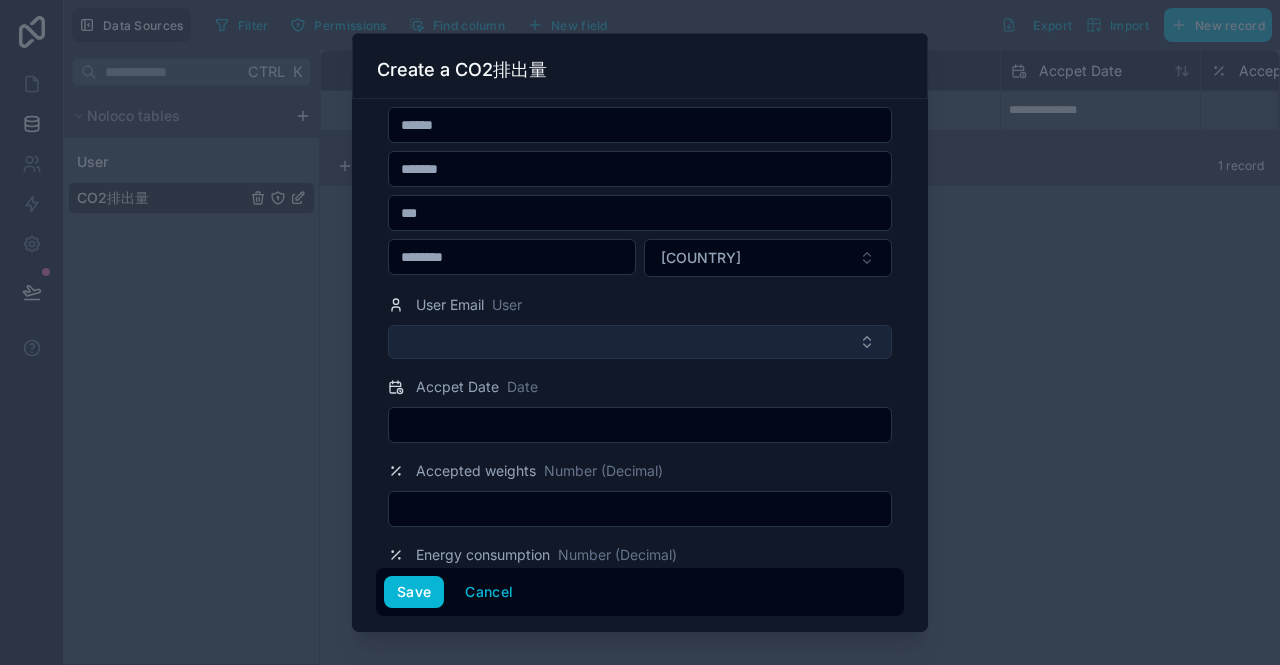 type on "********" 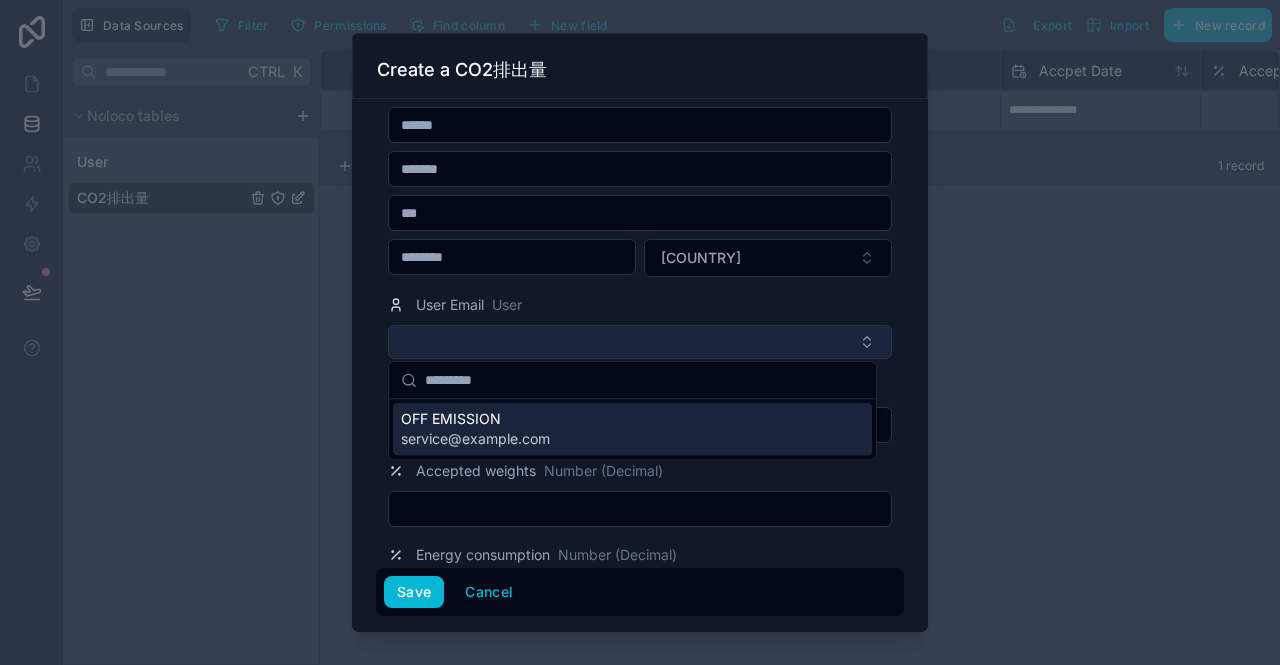 click at bounding box center (640, 342) 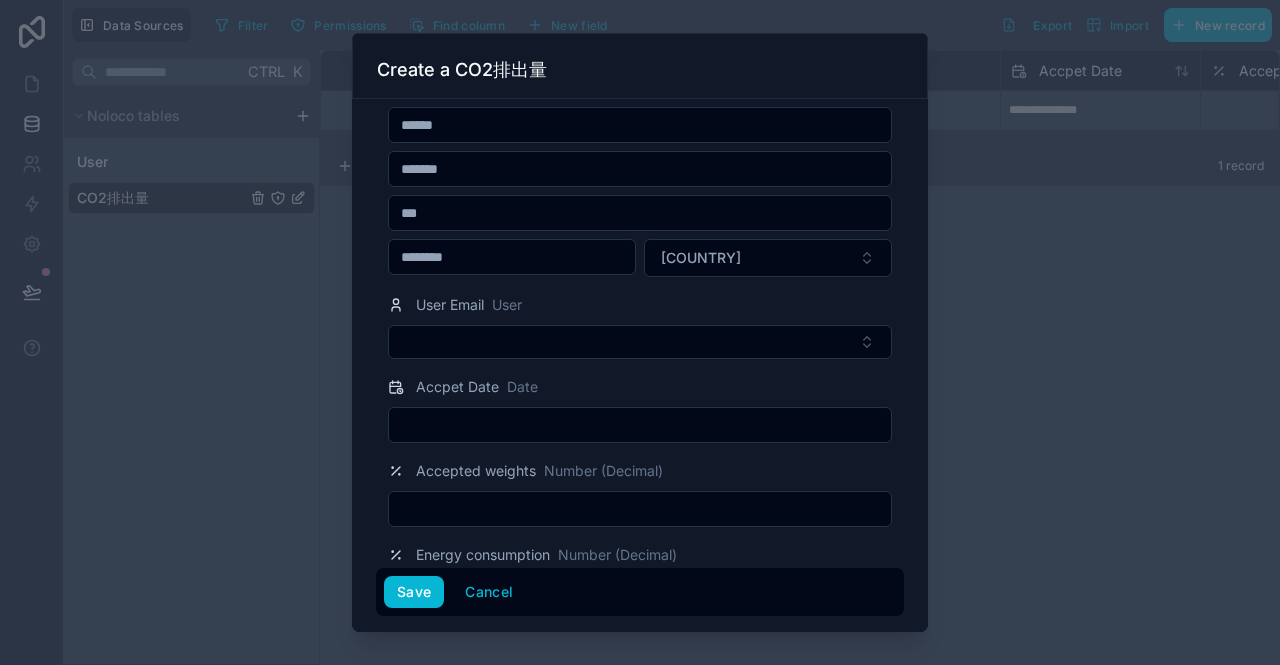 click at bounding box center (640, 425) 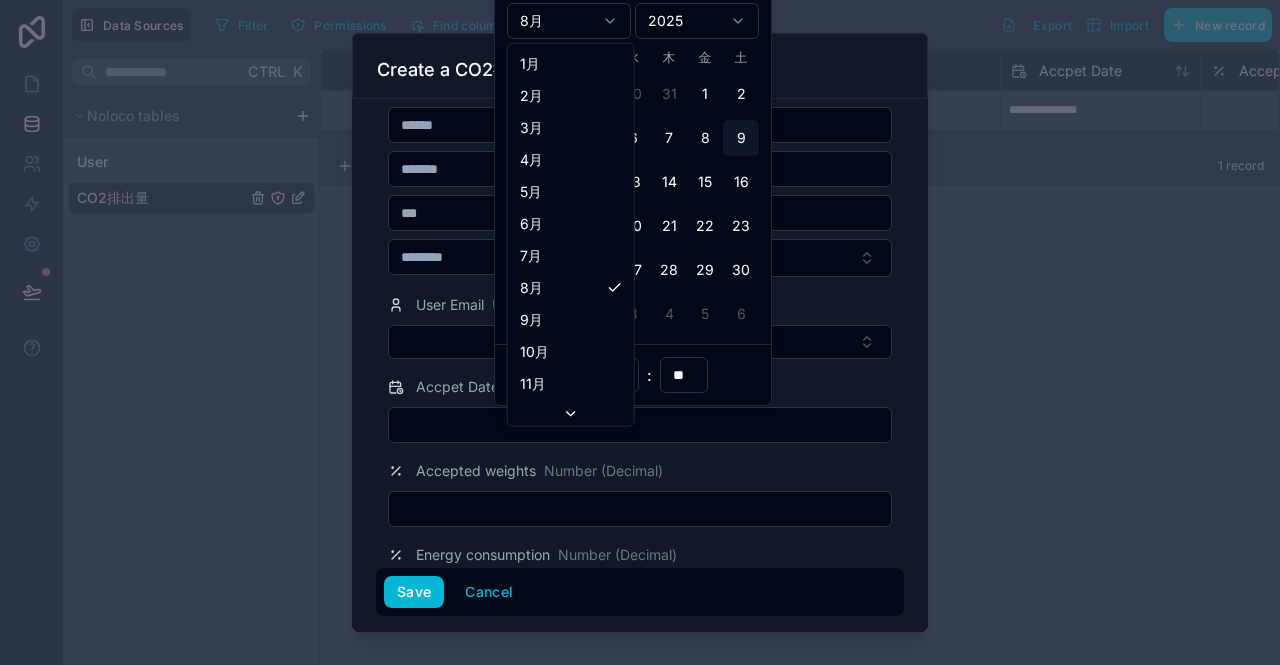 click on "**********" at bounding box center (640, 332) 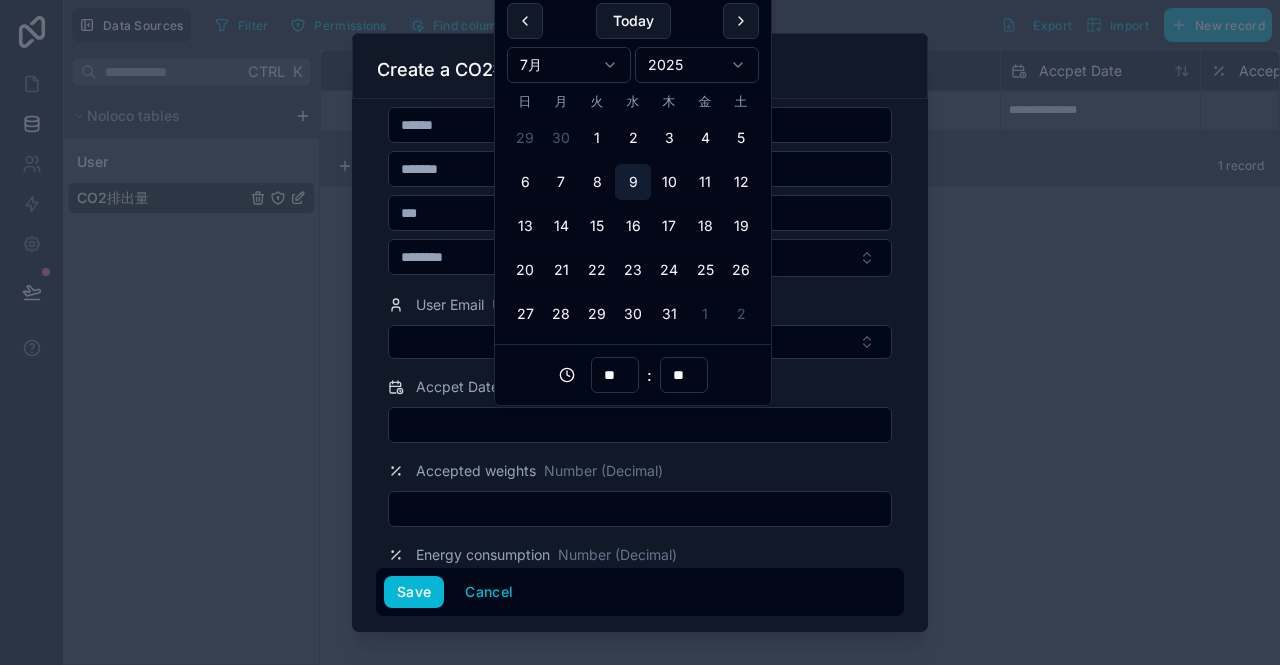 click on "9" at bounding box center [633, 182] 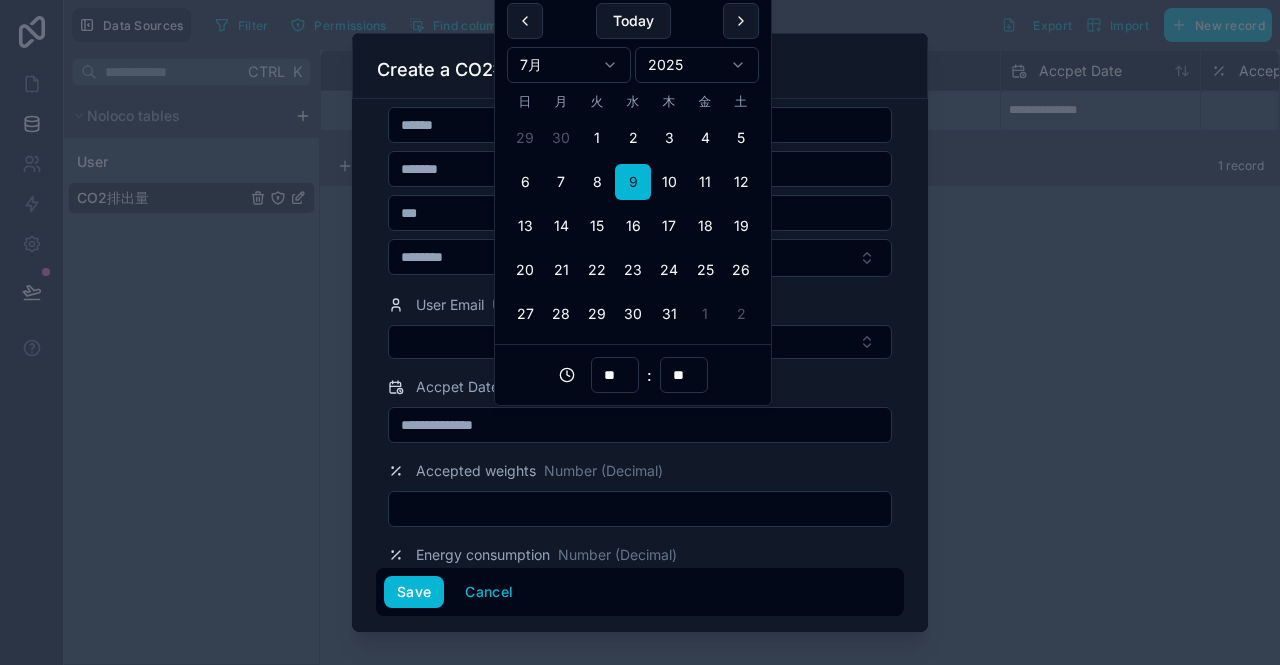 click on "**" at bounding box center [615, 375] 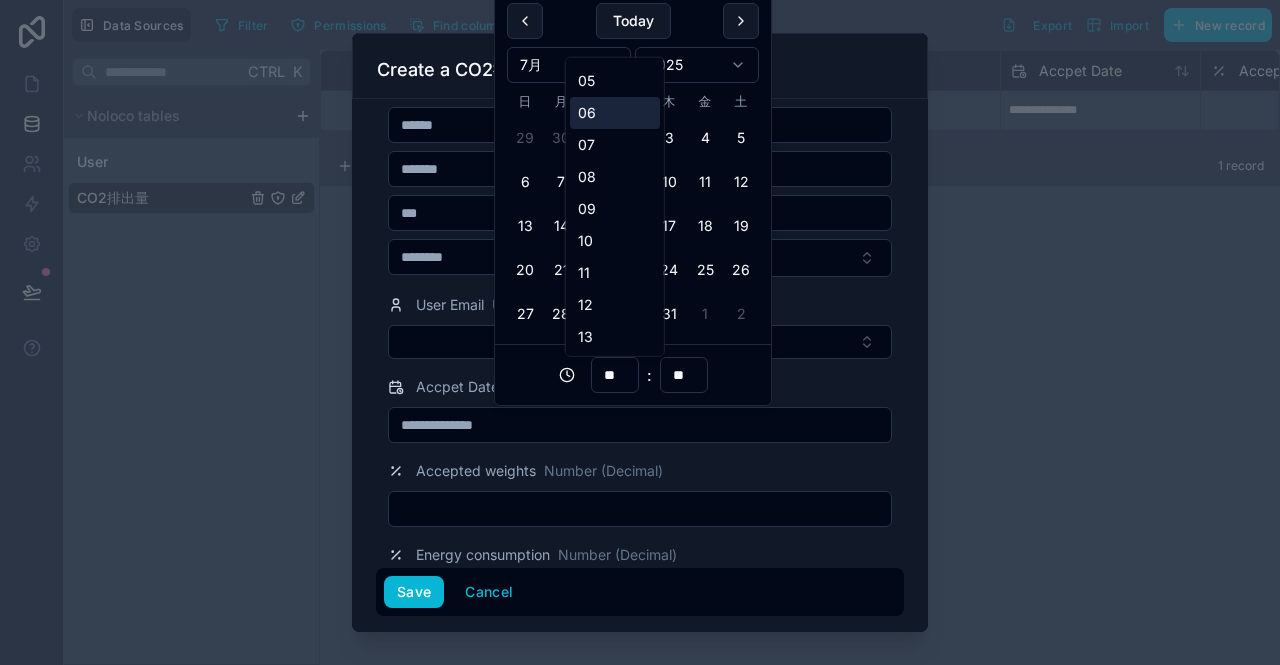 scroll, scrollTop: 200, scrollLeft: 0, axis: vertical 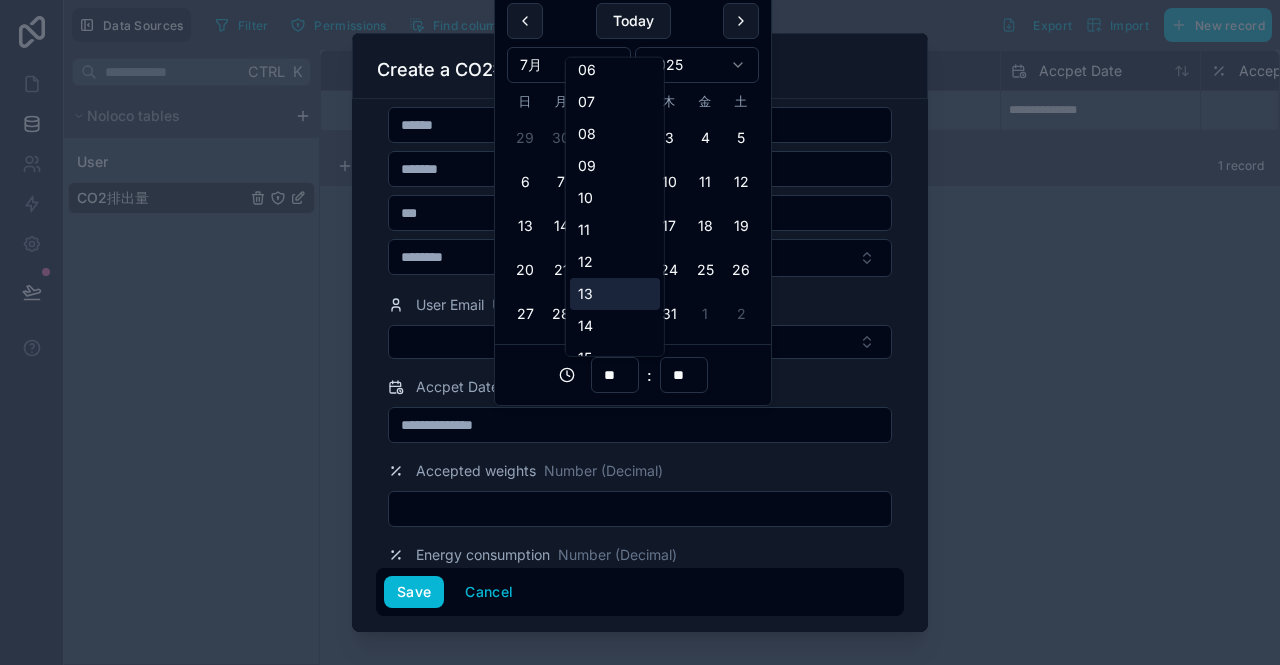 click on "13" at bounding box center [615, 294] 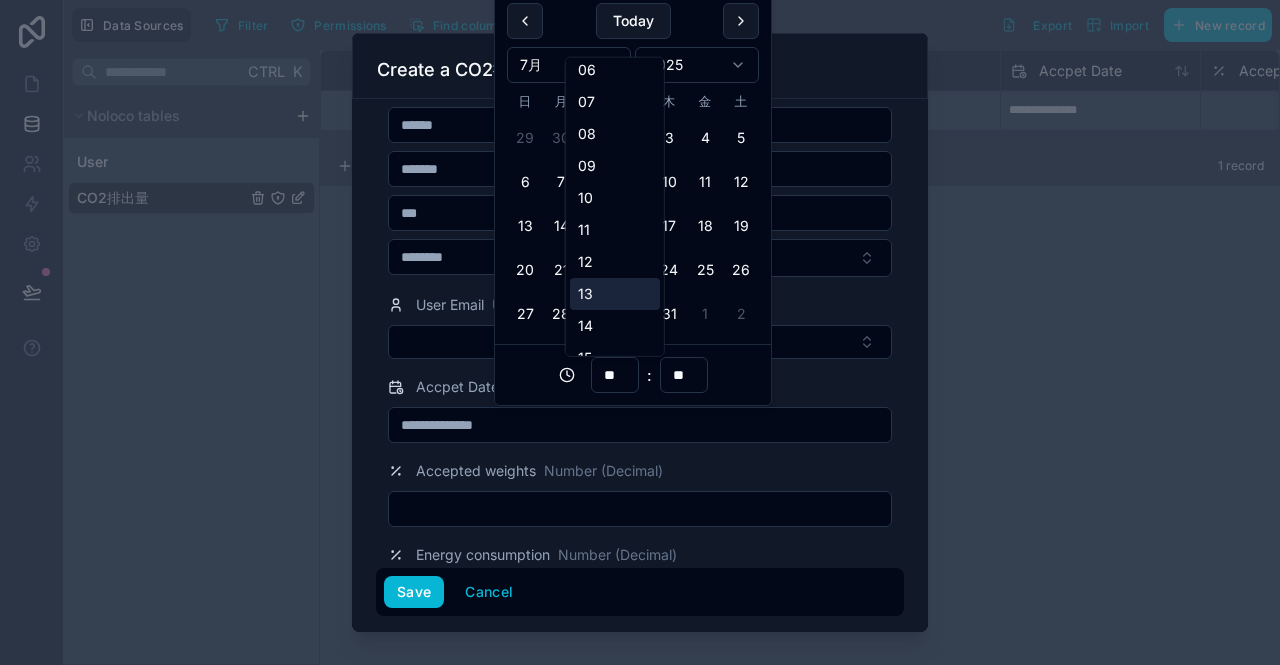 type on "**********" 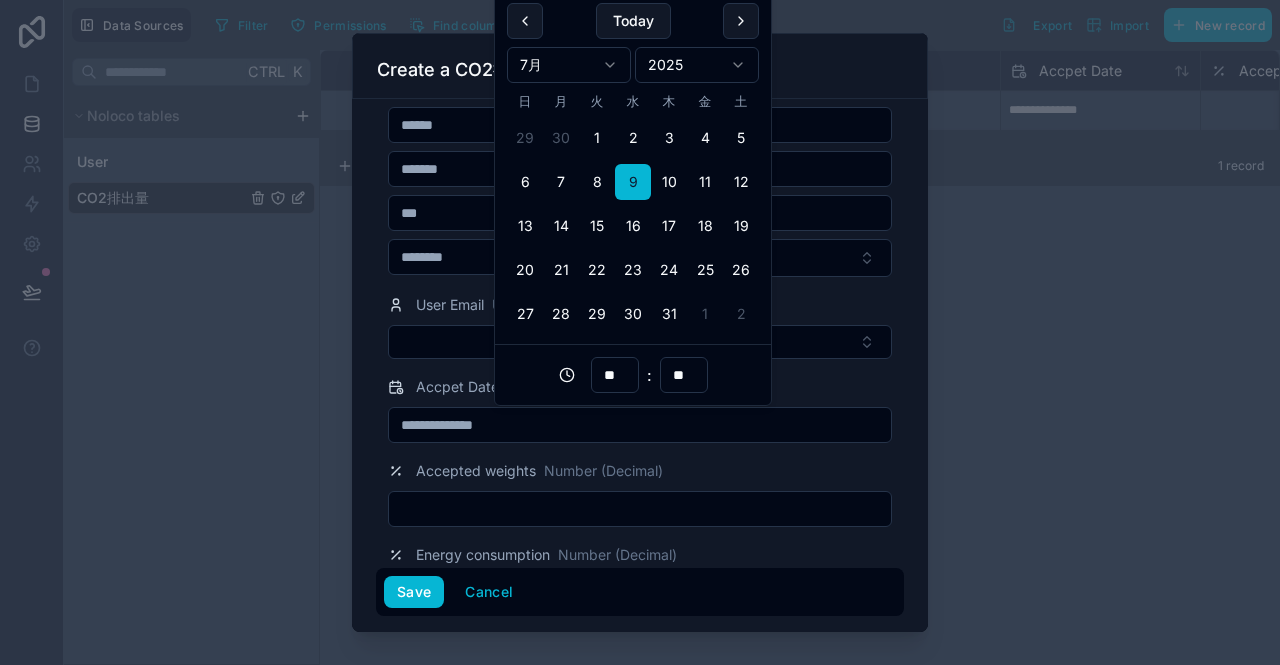 click on "Accpet Date: [DATE]" at bounding box center (640, 387) 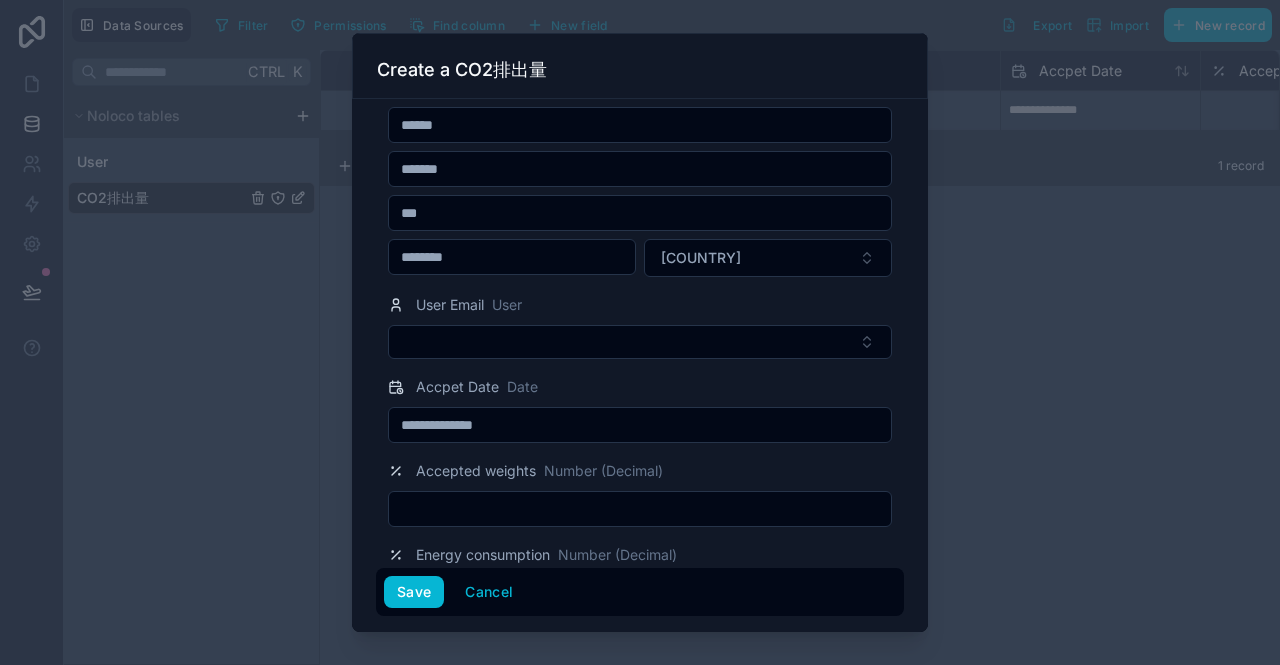 scroll, scrollTop: 400, scrollLeft: 0, axis: vertical 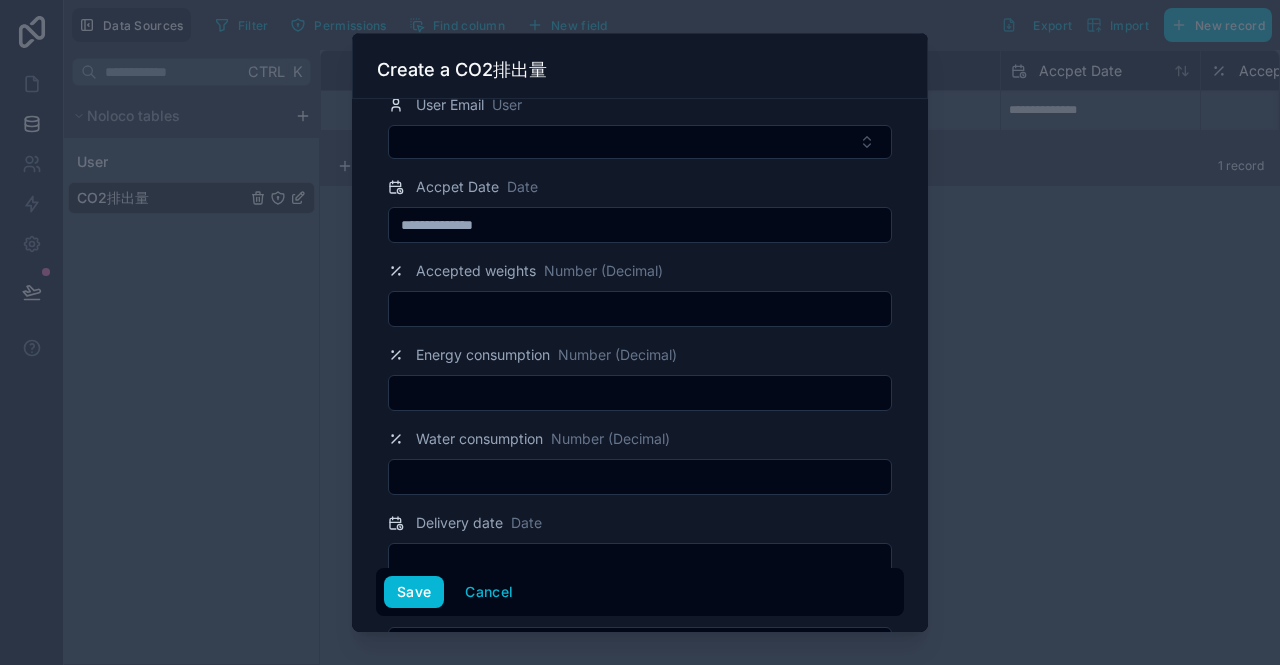 click at bounding box center (640, 309) 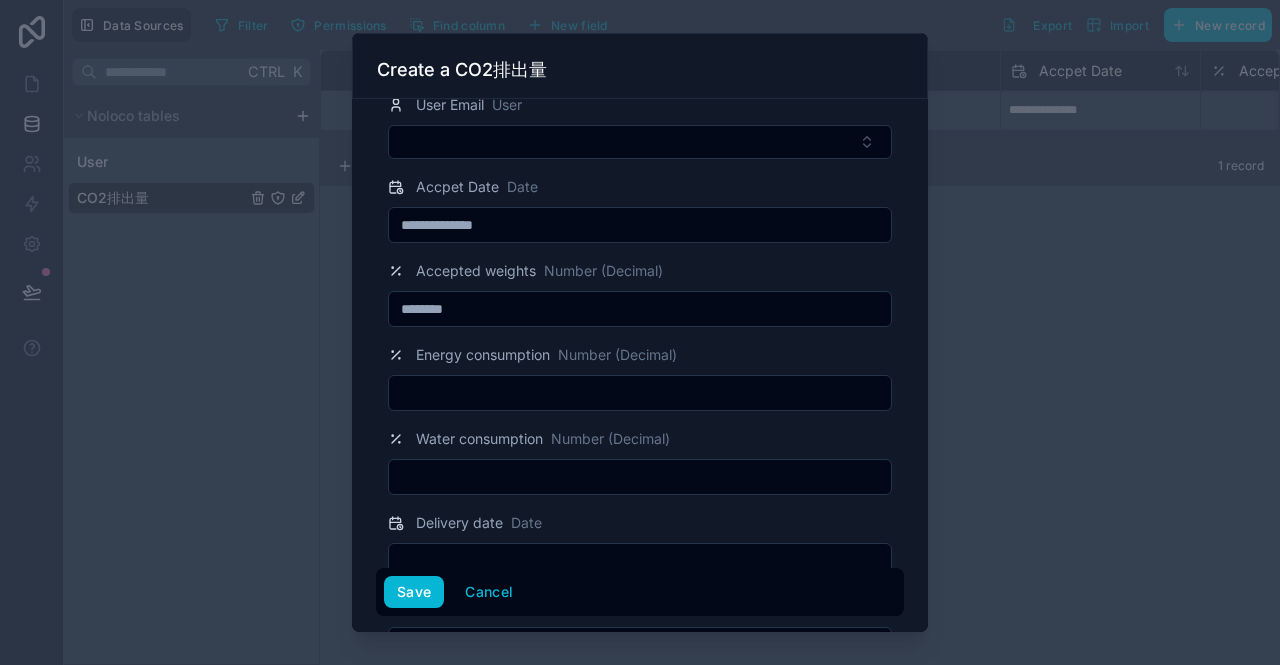 type on "********" 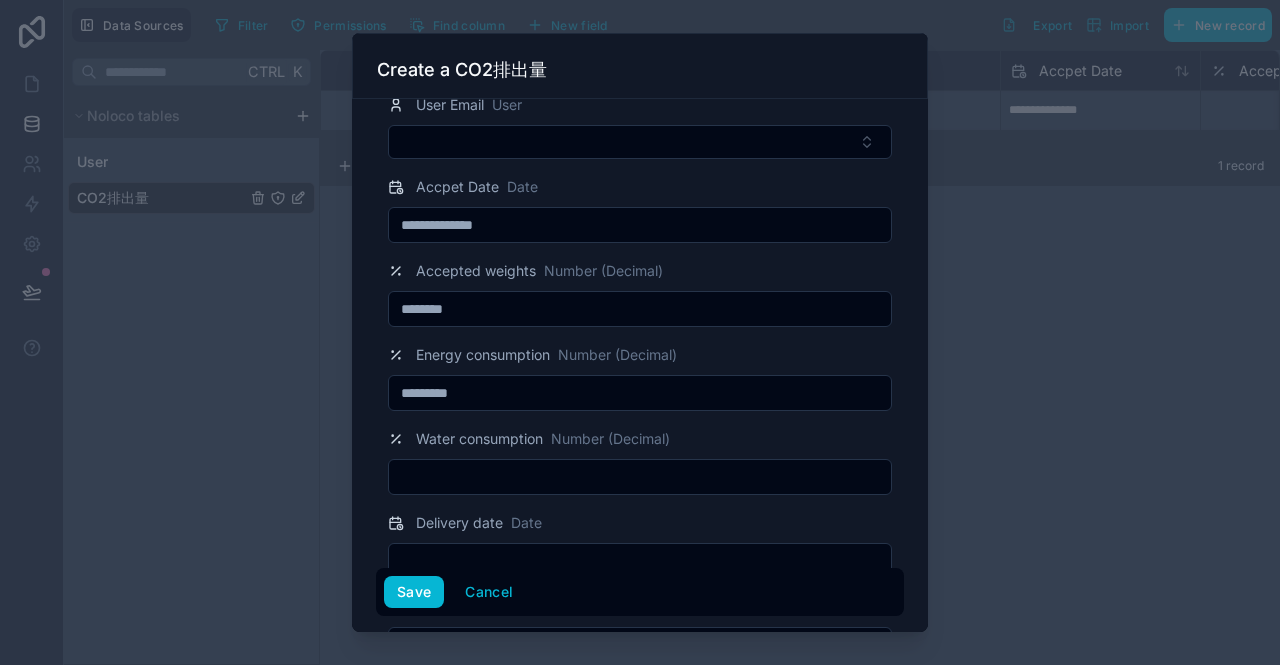 type on "*********" 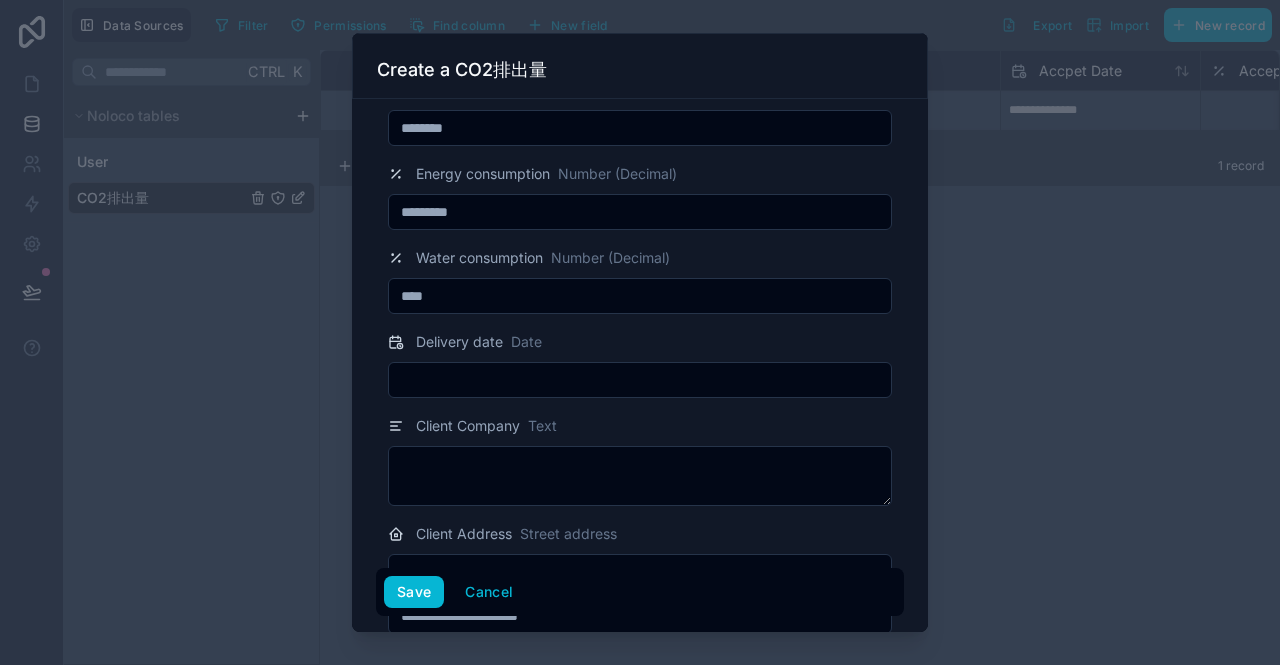 scroll, scrollTop: 600, scrollLeft: 0, axis: vertical 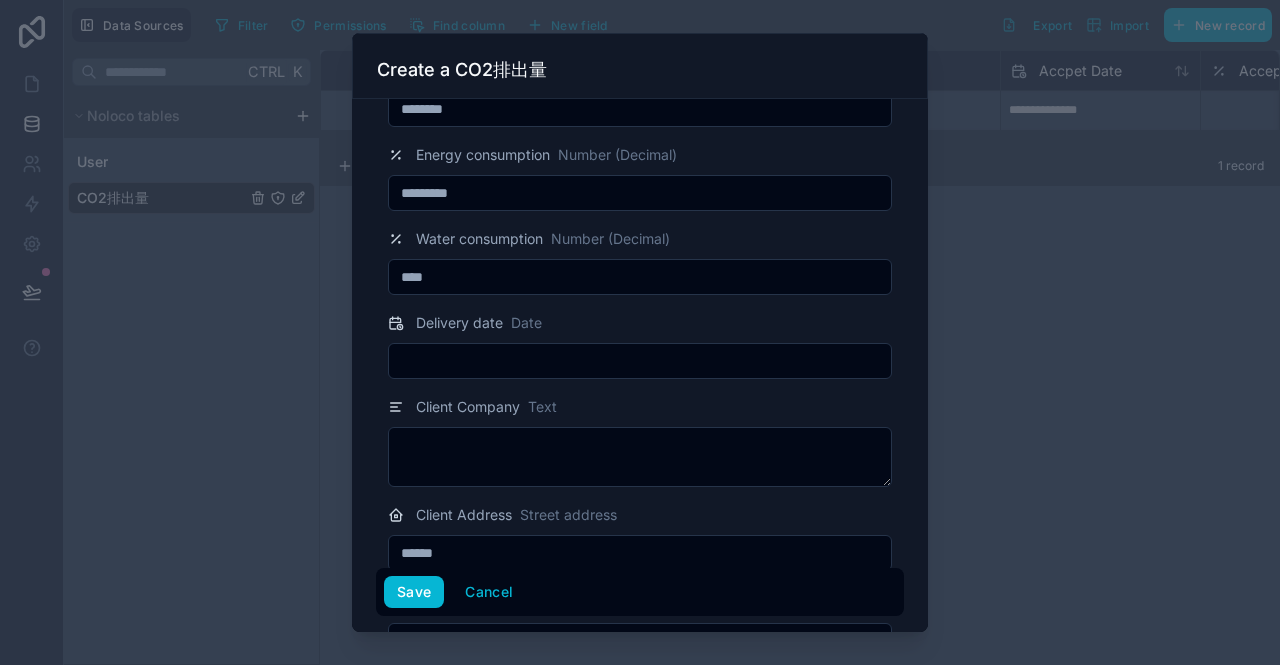 type on "****" 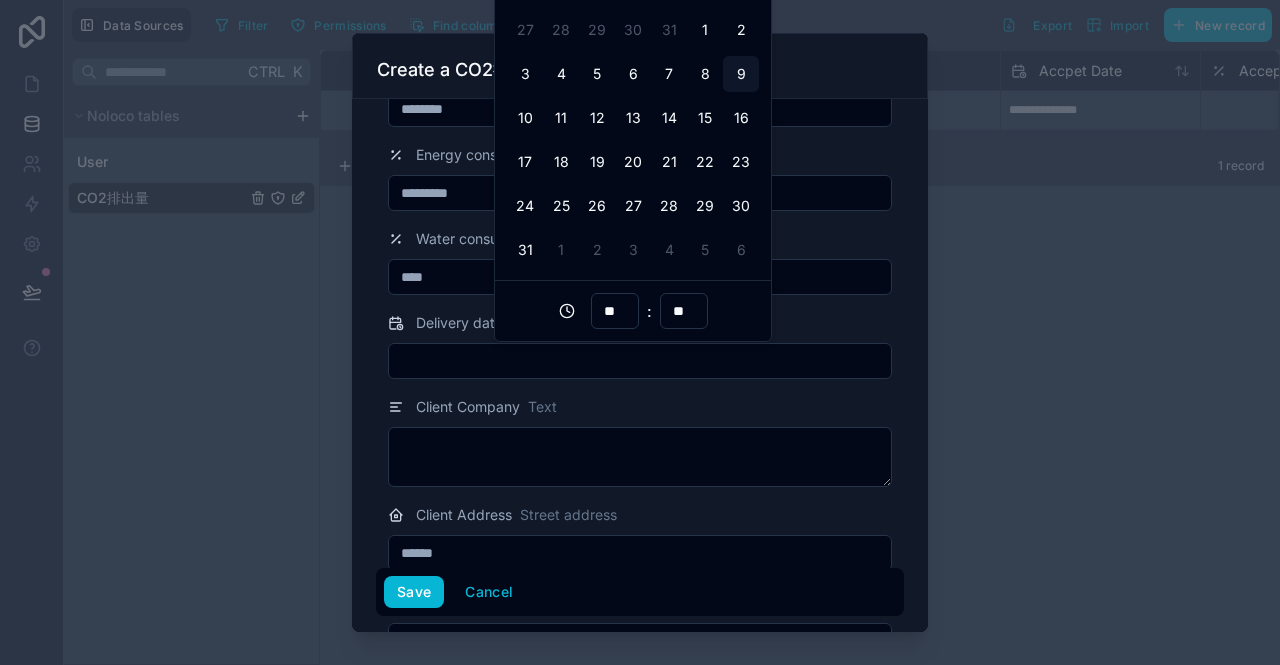 click on "**********" at bounding box center [640, 365] 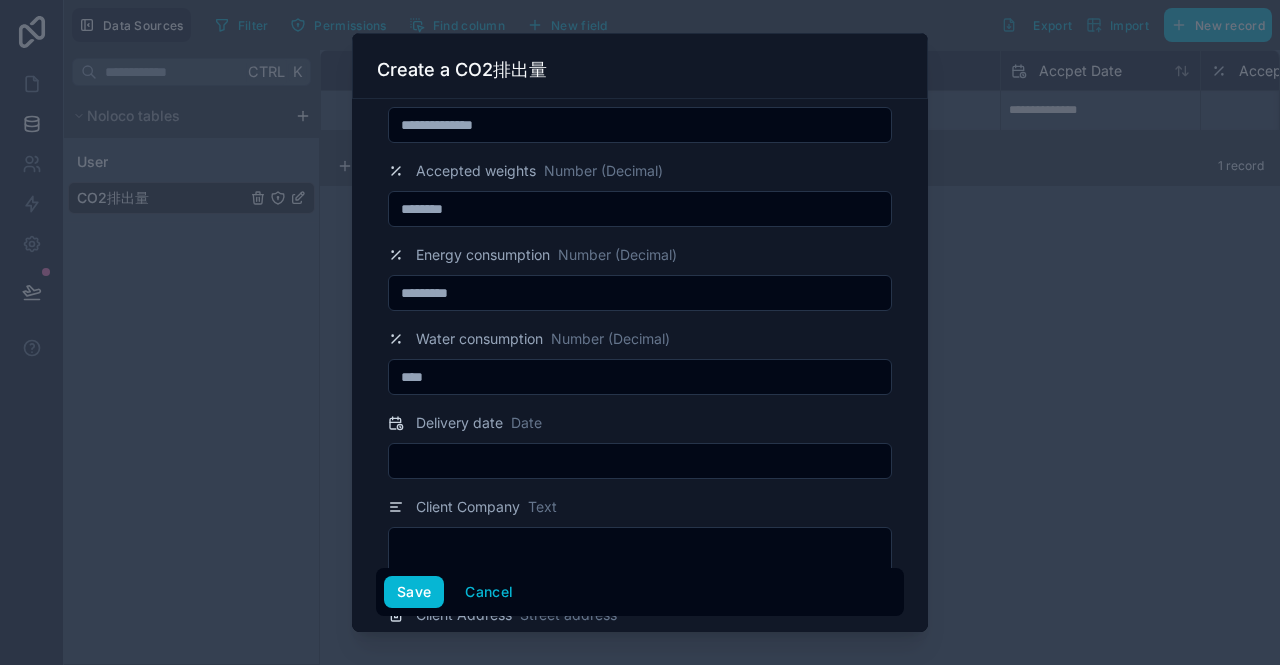 scroll, scrollTop: 500, scrollLeft: 0, axis: vertical 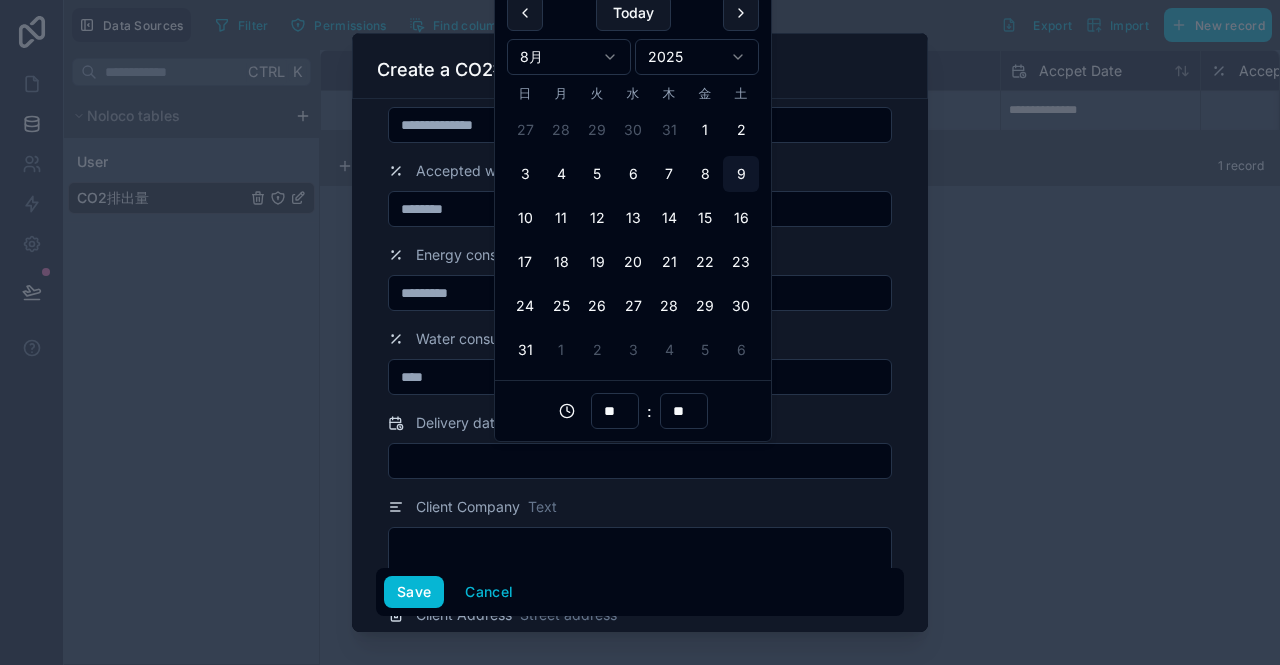 click on "**********" at bounding box center [640, 332] 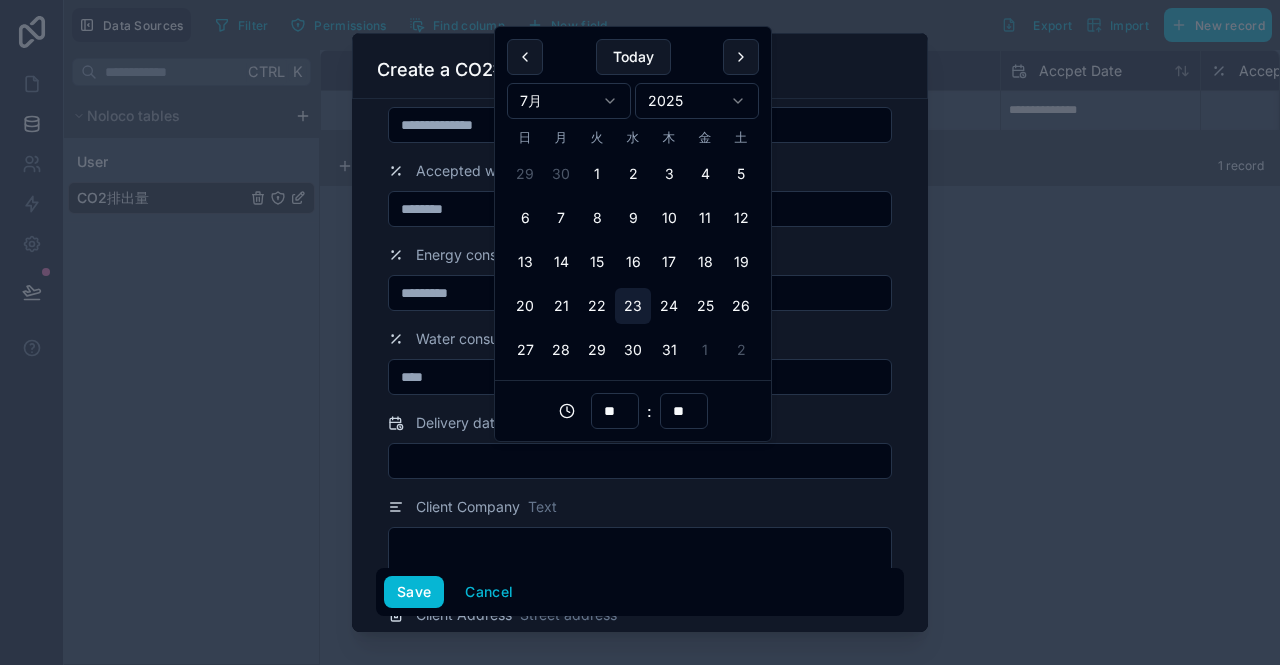 click on "23" at bounding box center (633, 306) 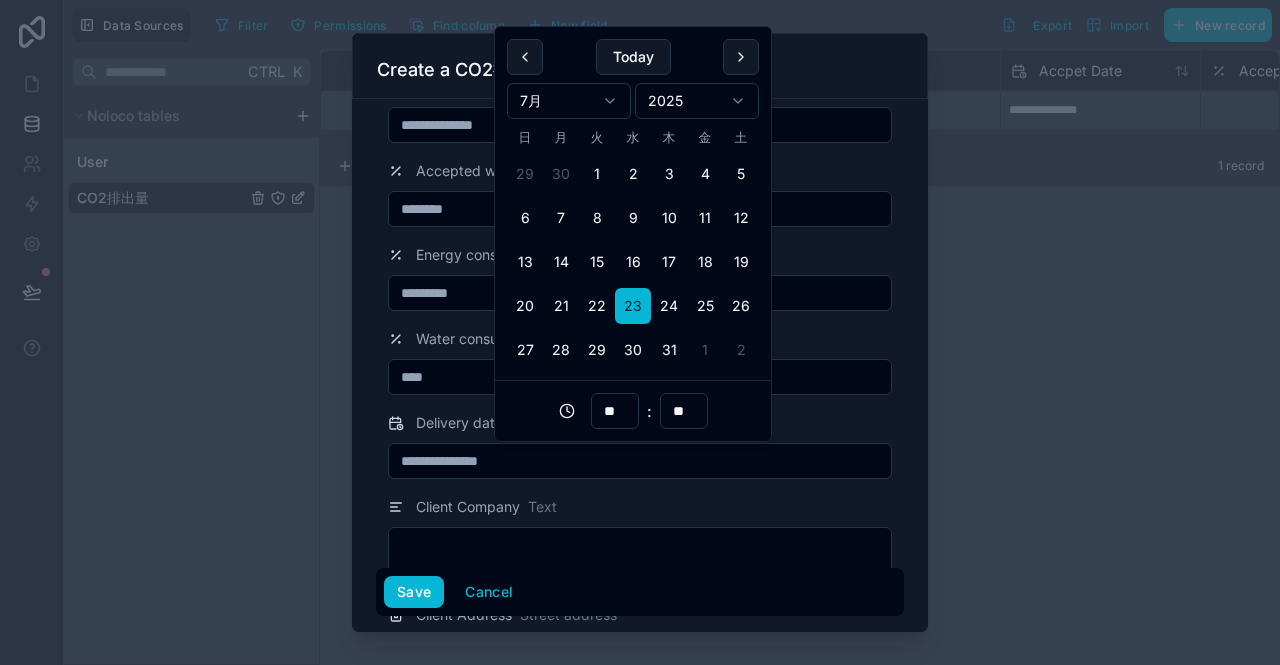 click on "**" at bounding box center [615, 411] 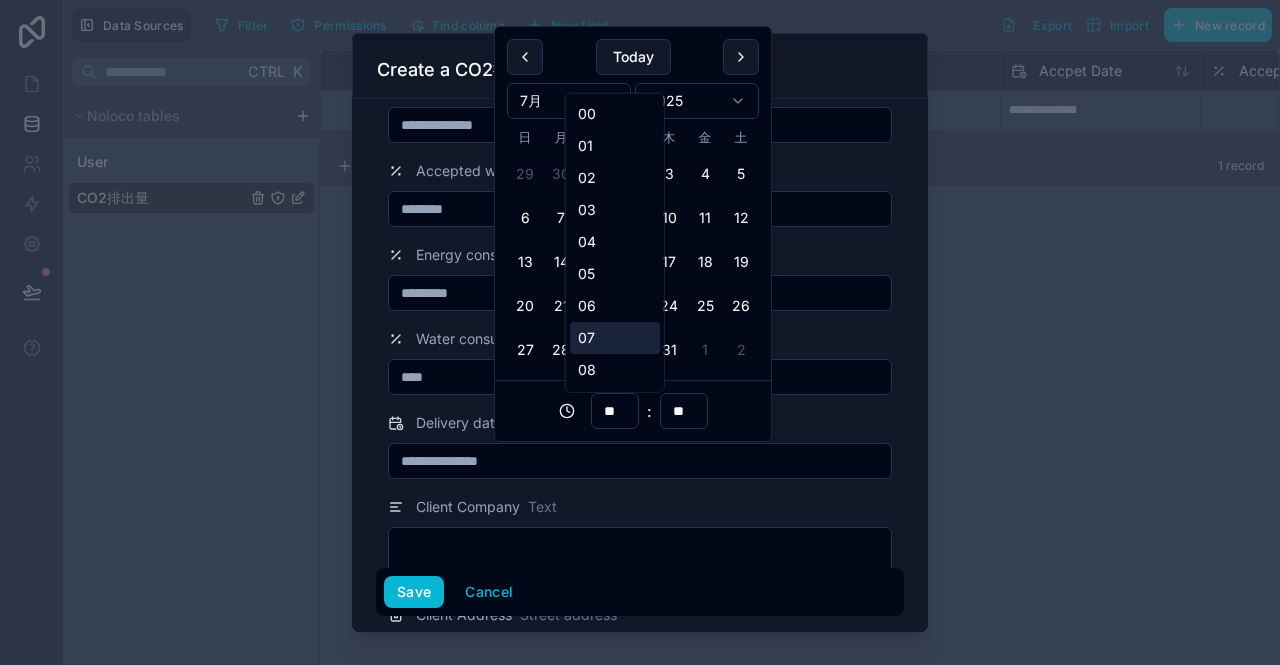 scroll, scrollTop: 300, scrollLeft: 0, axis: vertical 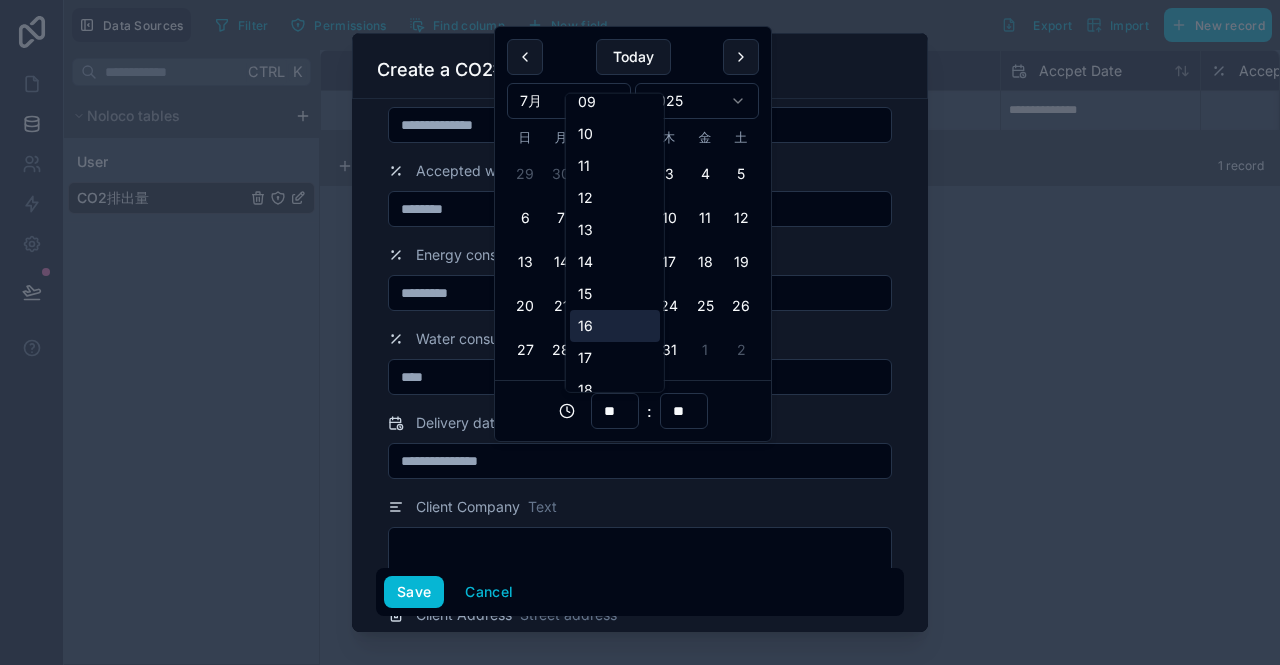 click on "16" at bounding box center (615, 326) 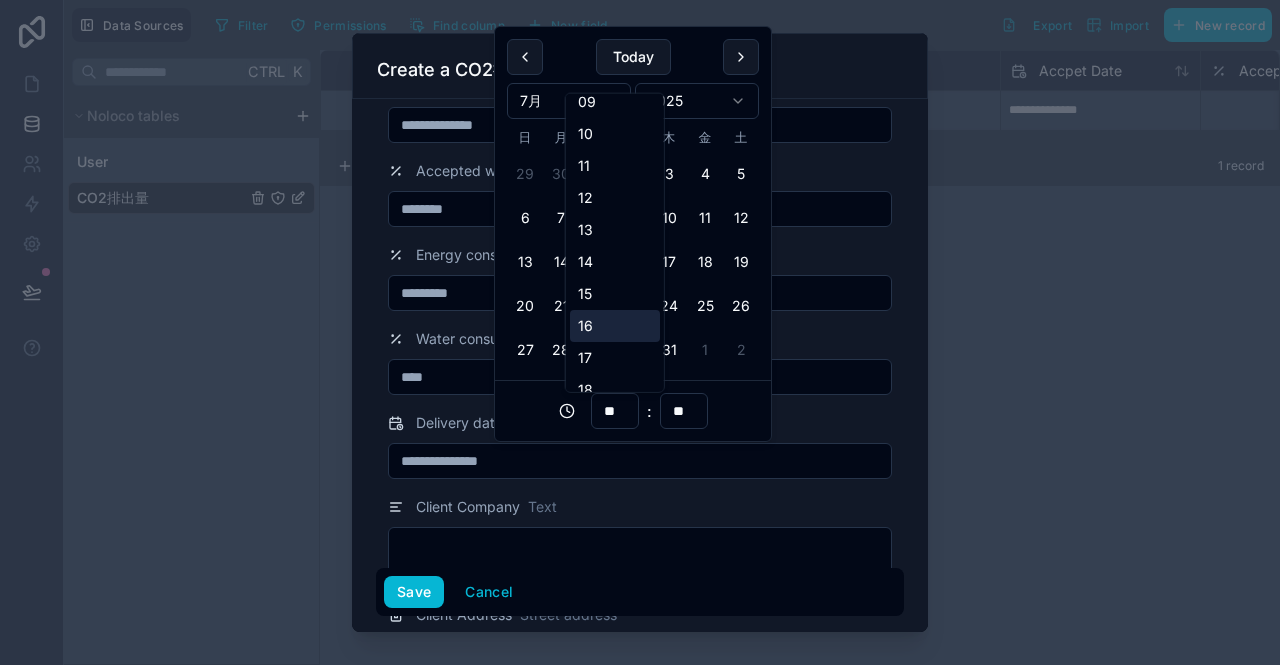 type on "**********" 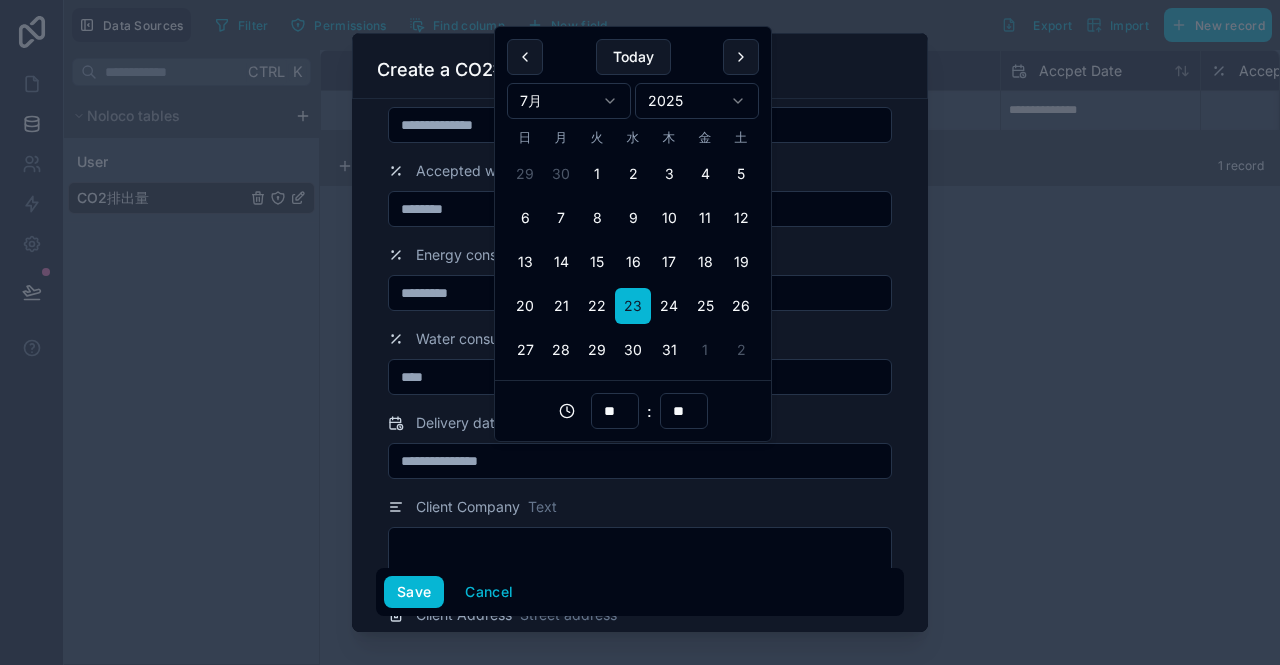 click on "Delivery date Date" at bounding box center [640, 423] 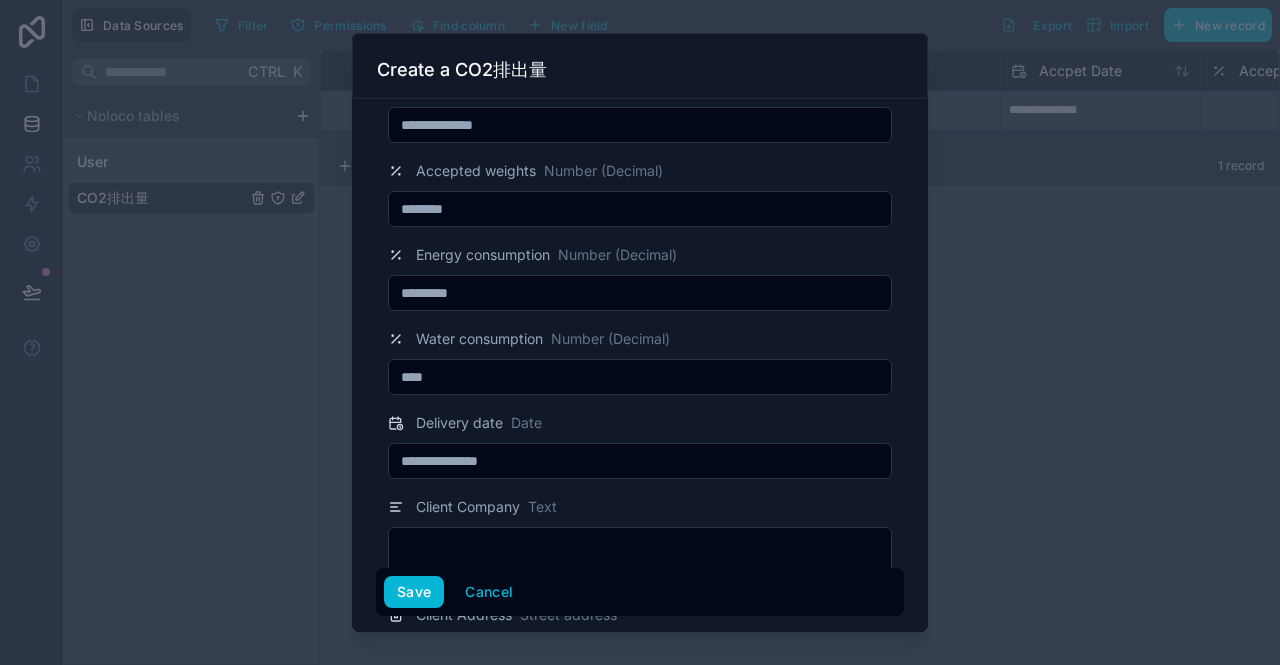 scroll, scrollTop: 793, scrollLeft: 0, axis: vertical 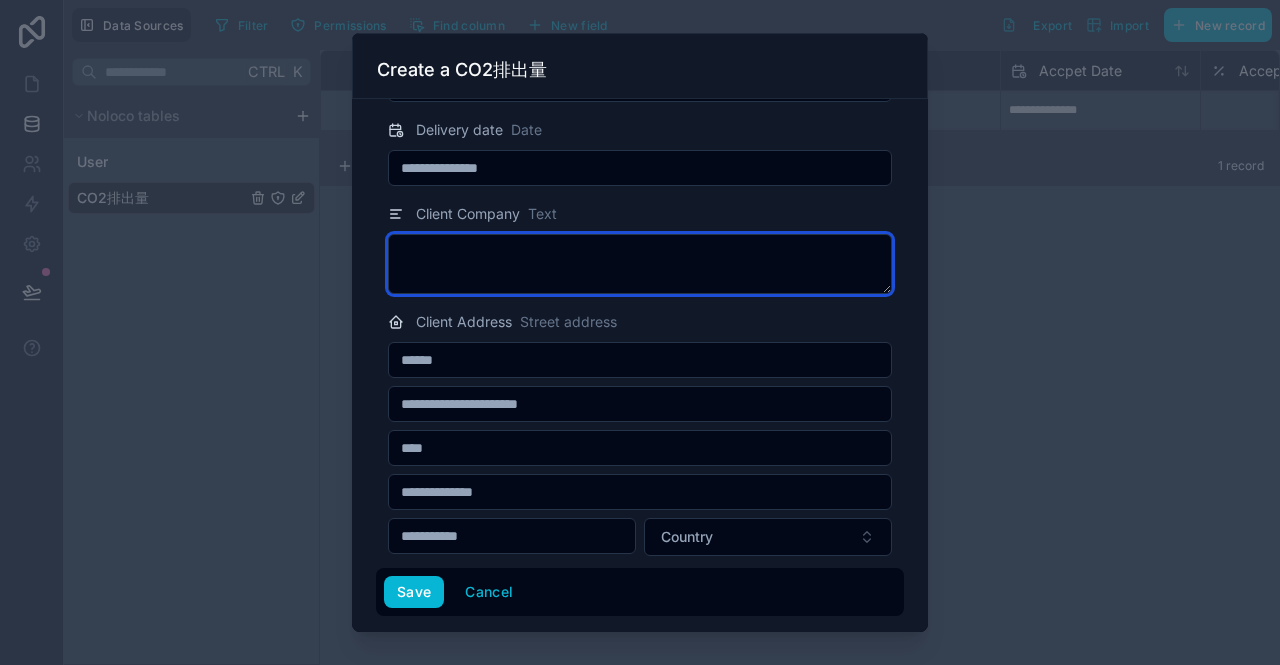 click at bounding box center (640, 264) 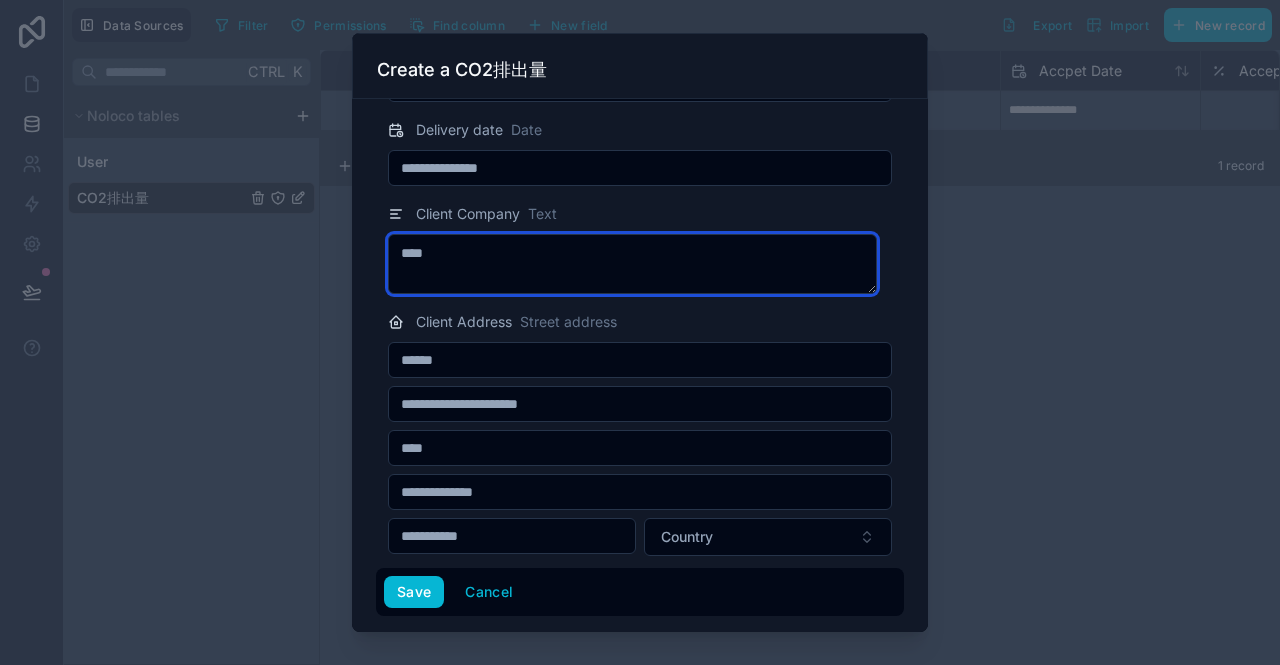 type on "****" 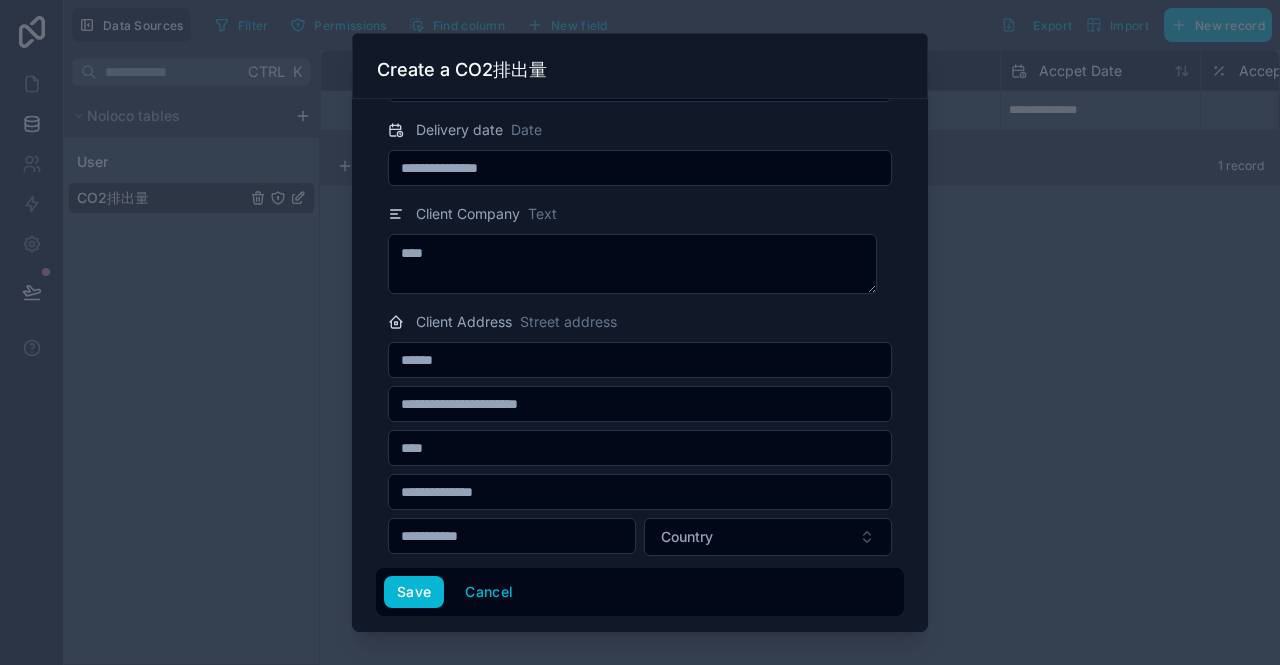 click at bounding box center (640, 492) 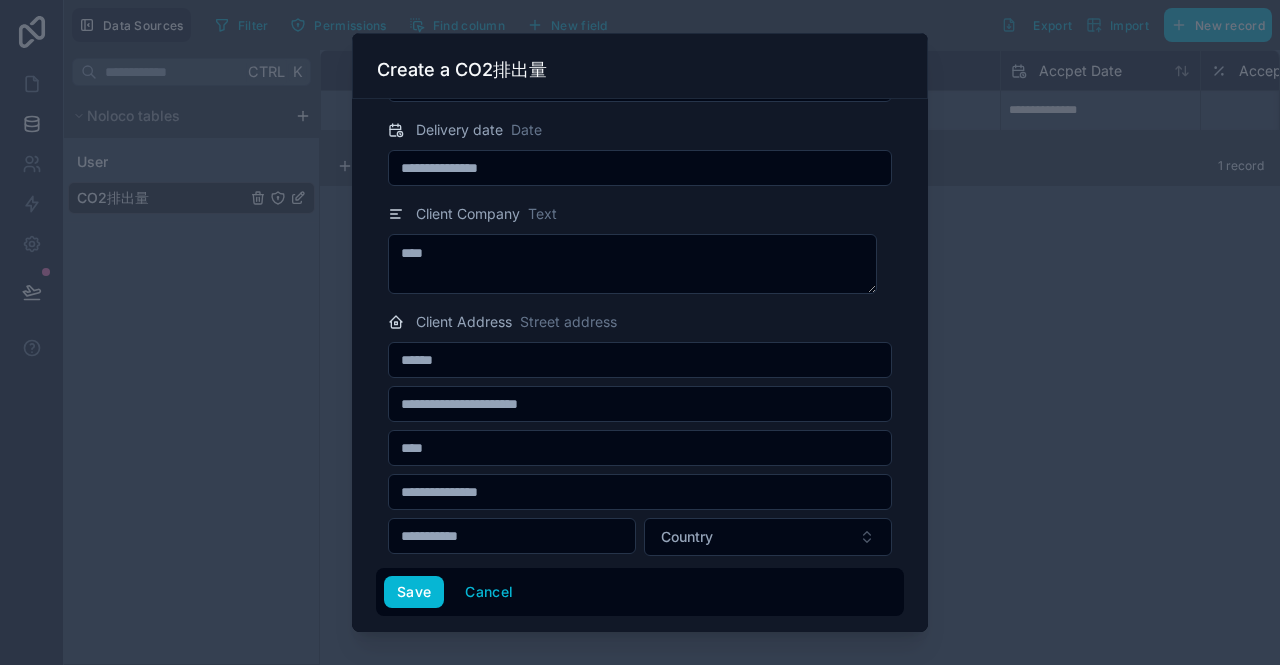 drag, startPoint x: 533, startPoint y: 495, endPoint x: 599, endPoint y: 495, distance: 66 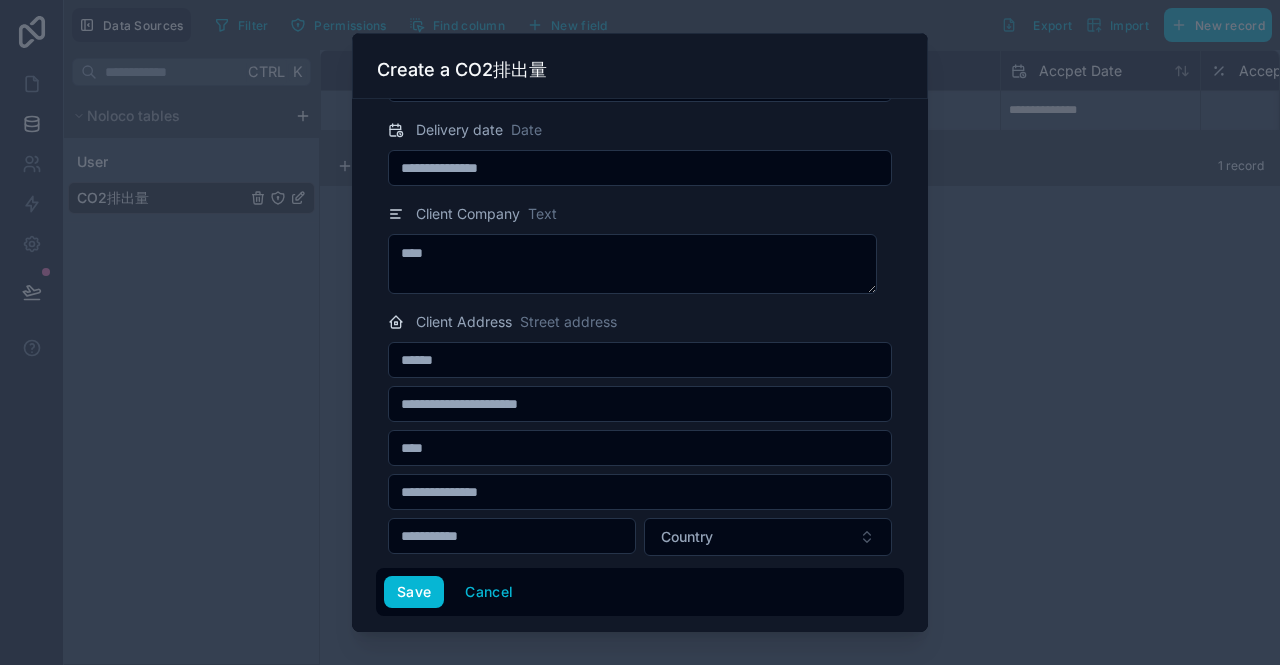 click on "**********" at bounding box center [640, 492] 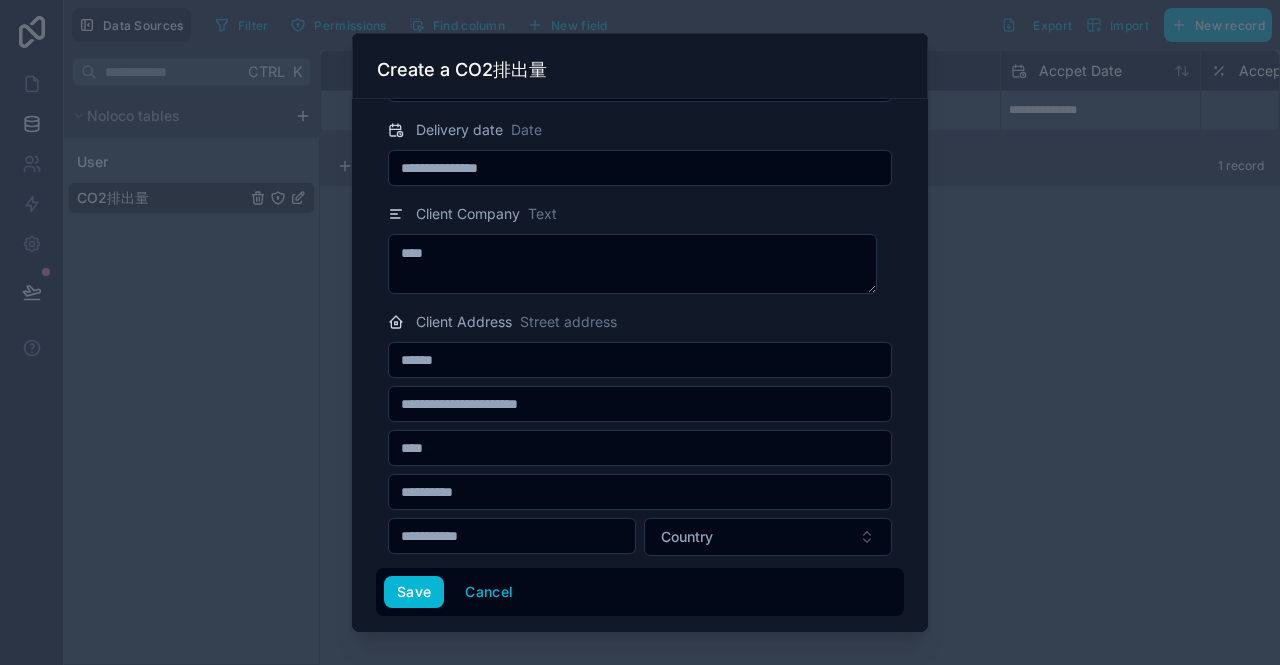 type on "*********" 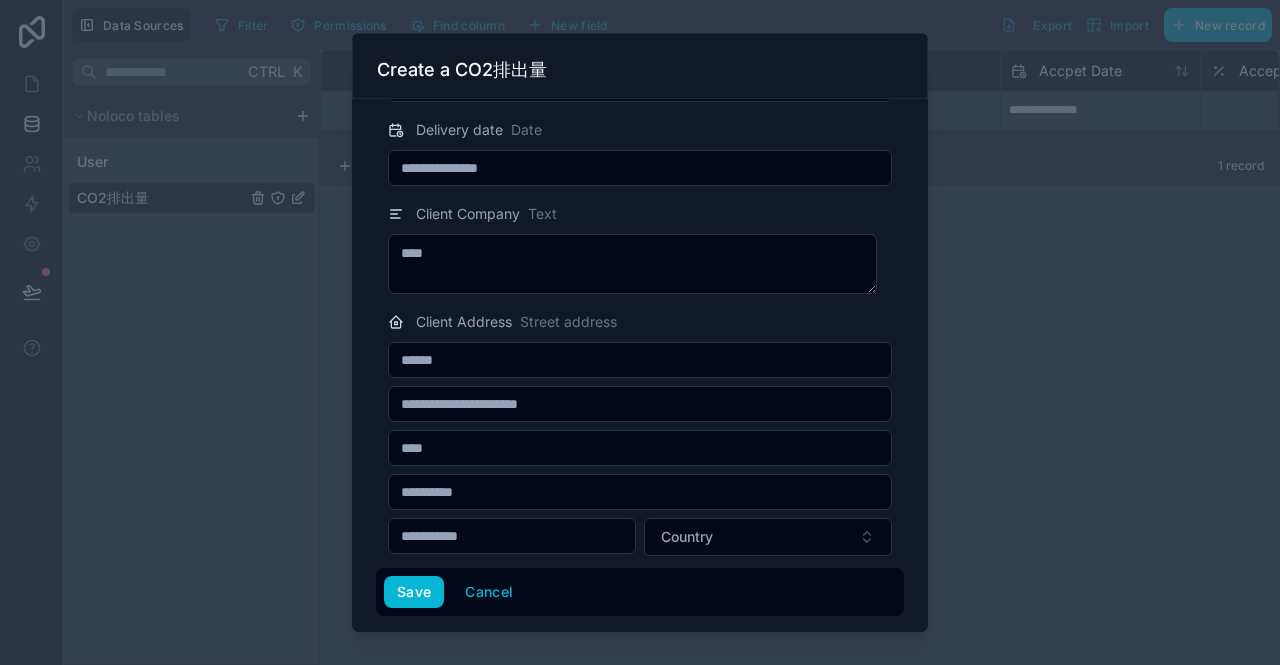 click at bounding box center (640, 360) 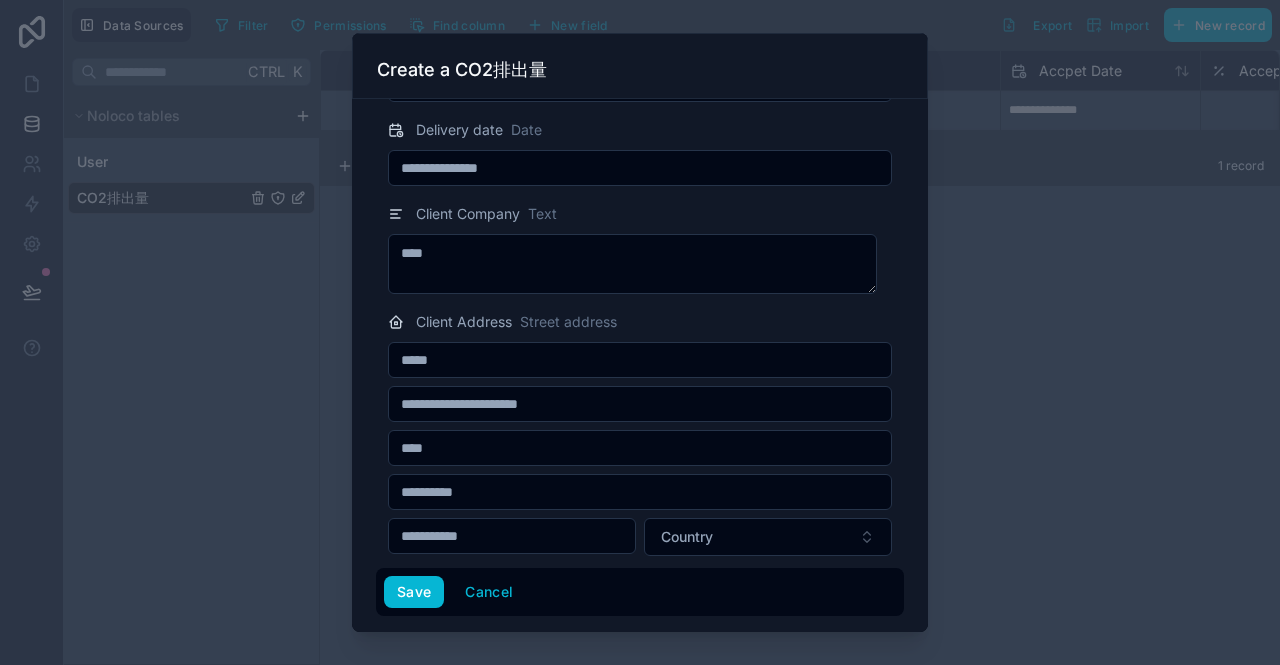 type on "*****" 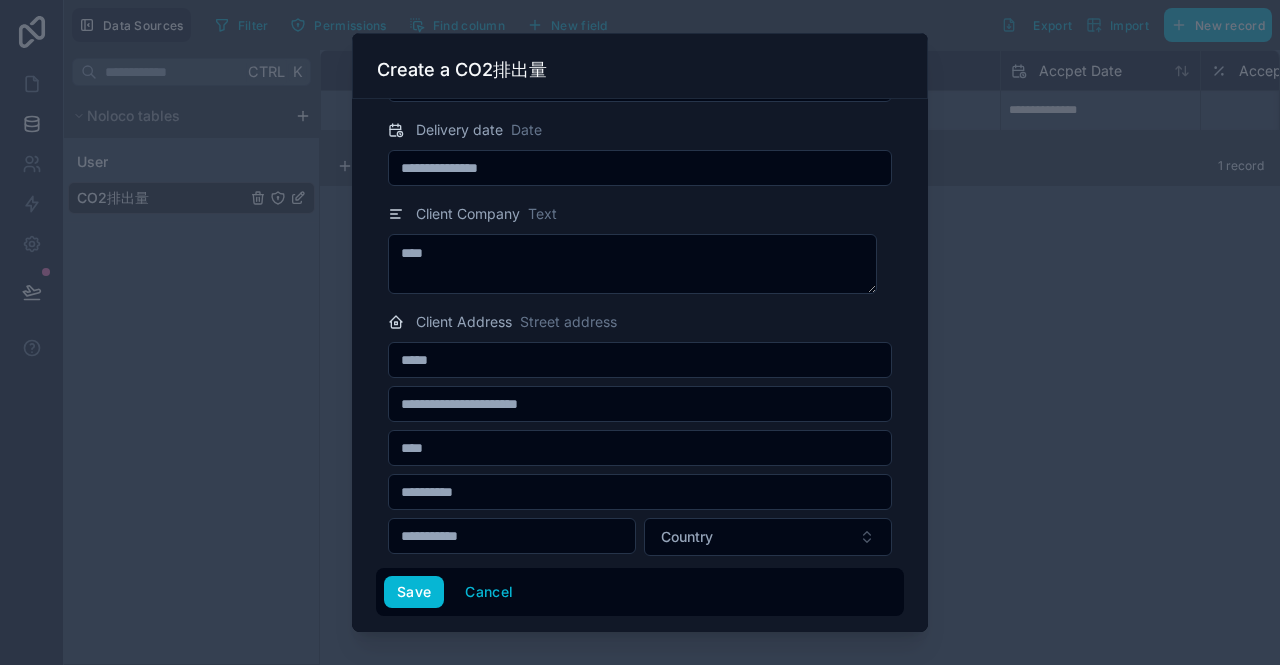 drag, startPoint x: 482, startPoint y: 491, endPoint x: 532, endPoint y: 487, distance: 50.159744 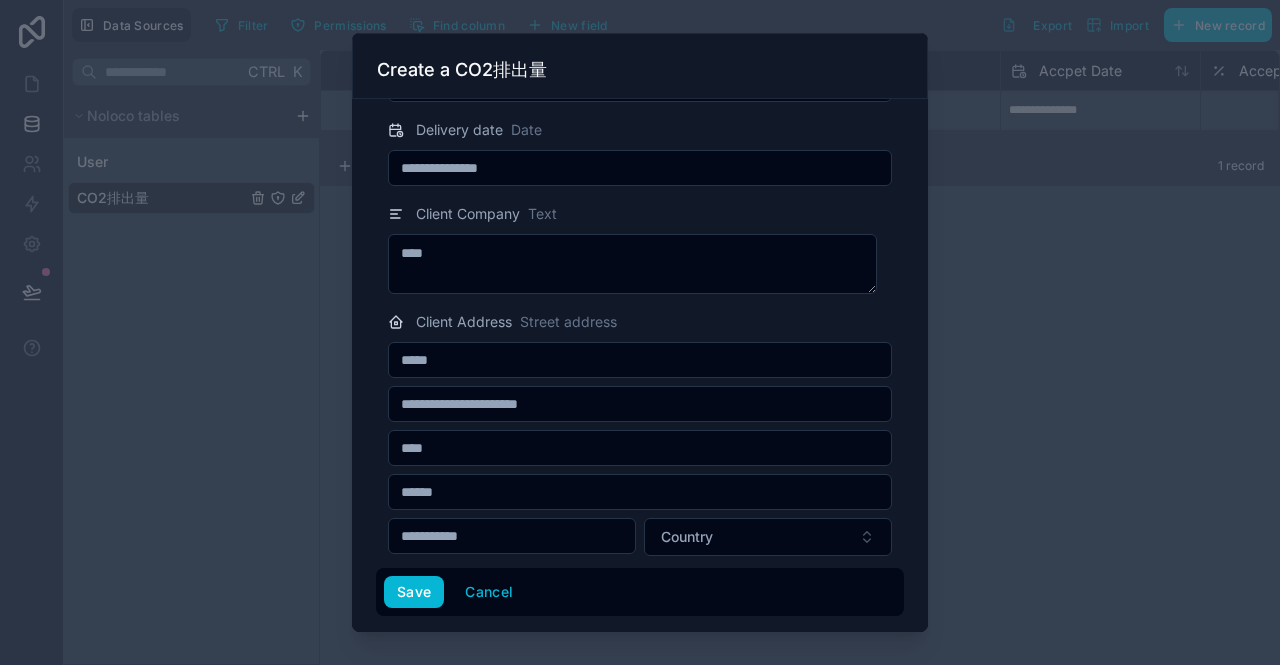 type on "******" 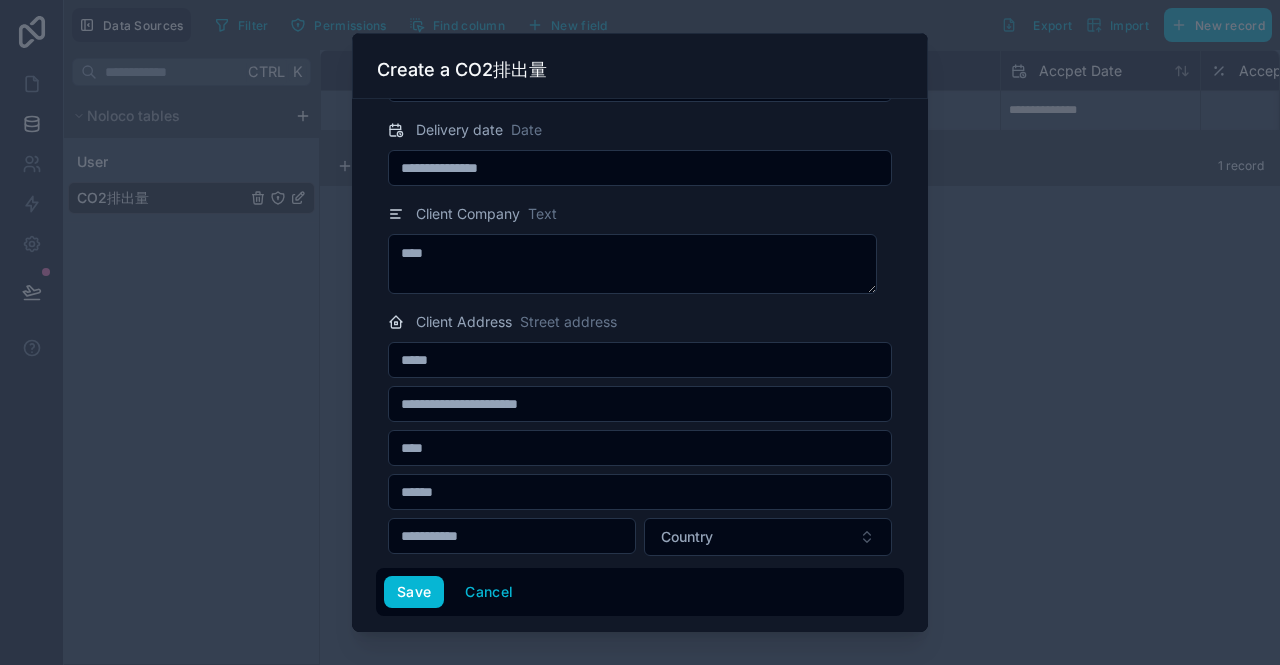 click at bounding box center (640, 404) 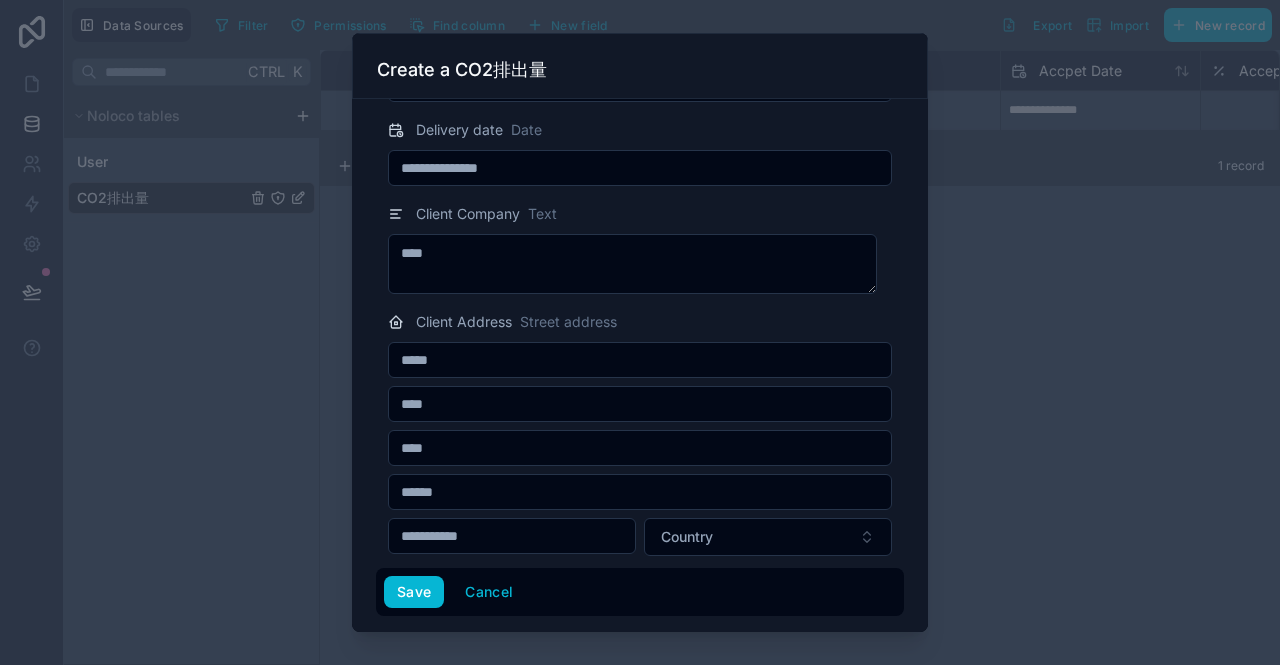 type on "***" 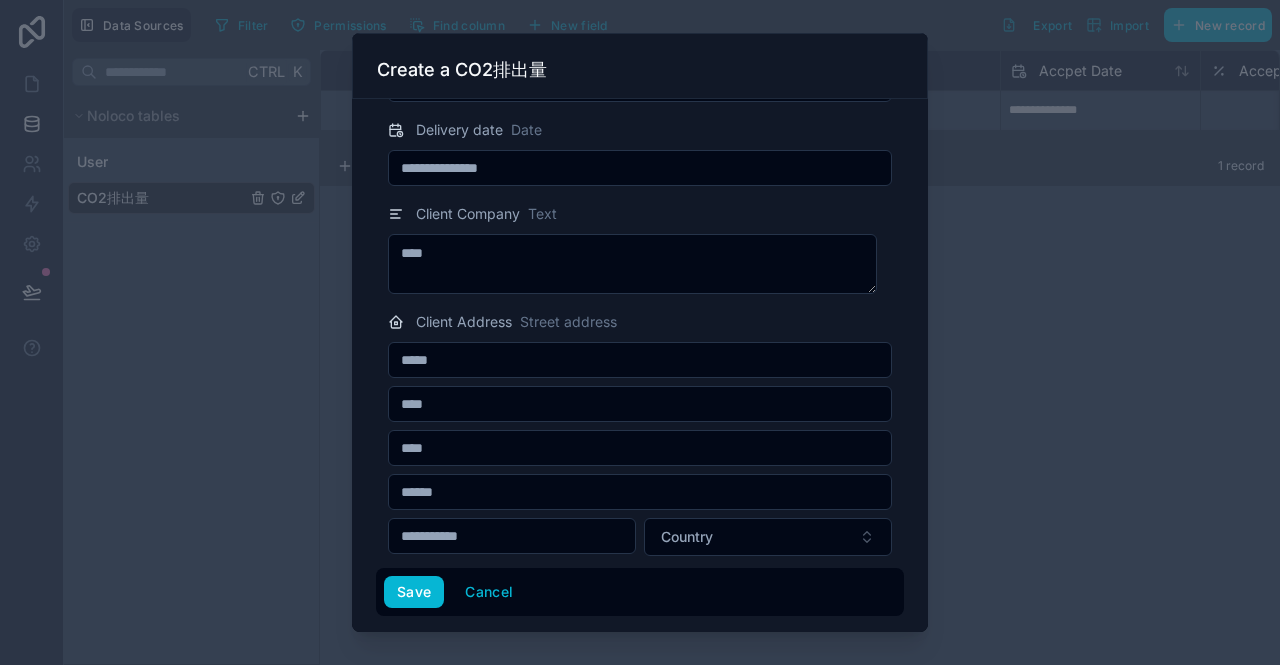 drag, startPoint x: 443, startPoint y: 490, endPoint x: 523, endPoint y: 489, distance: 80.00625 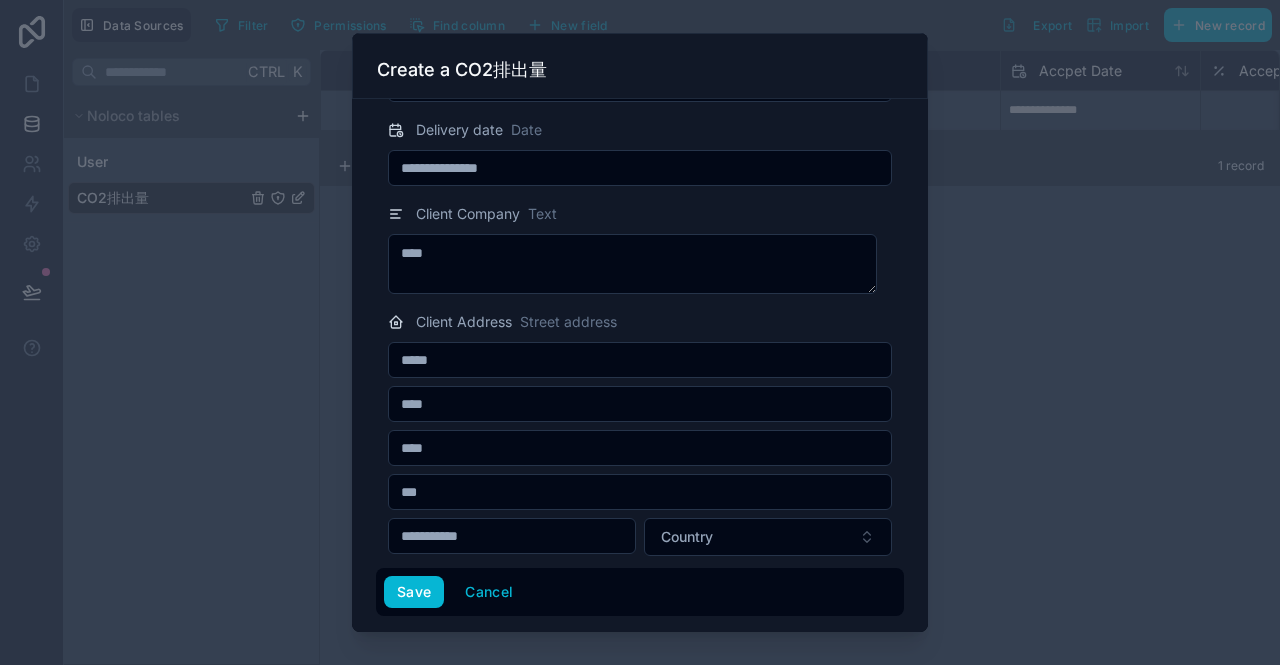 type on "***" 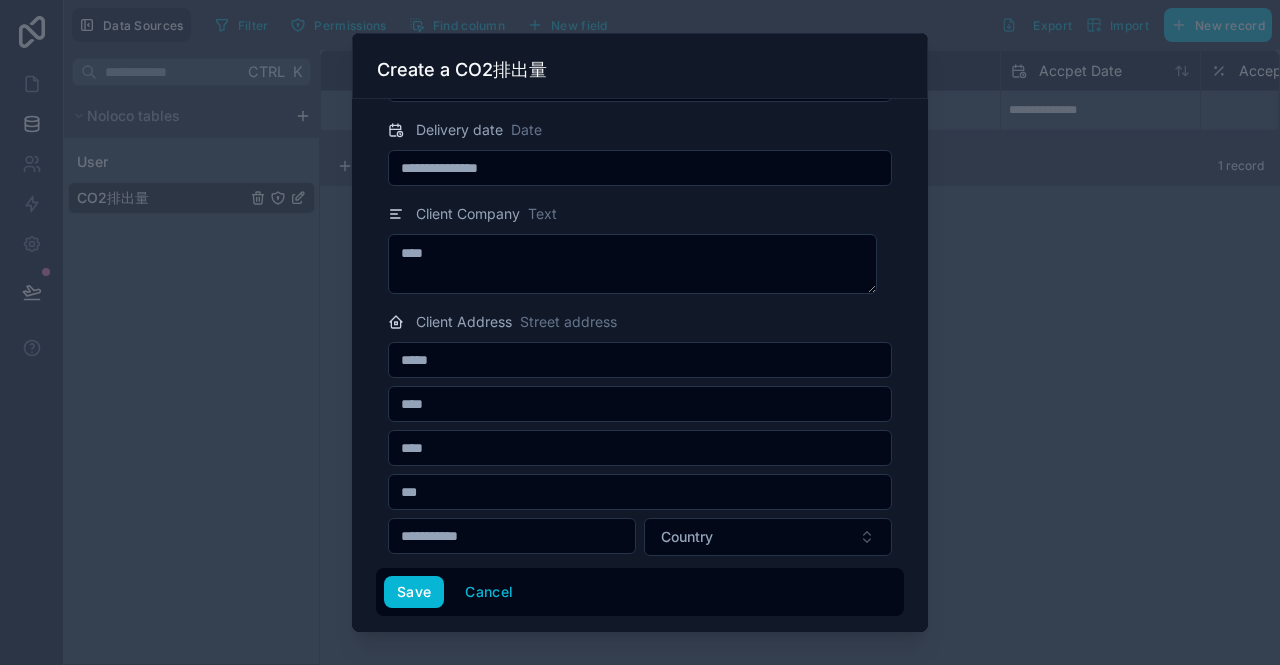 click at bounding box center [640, 448] 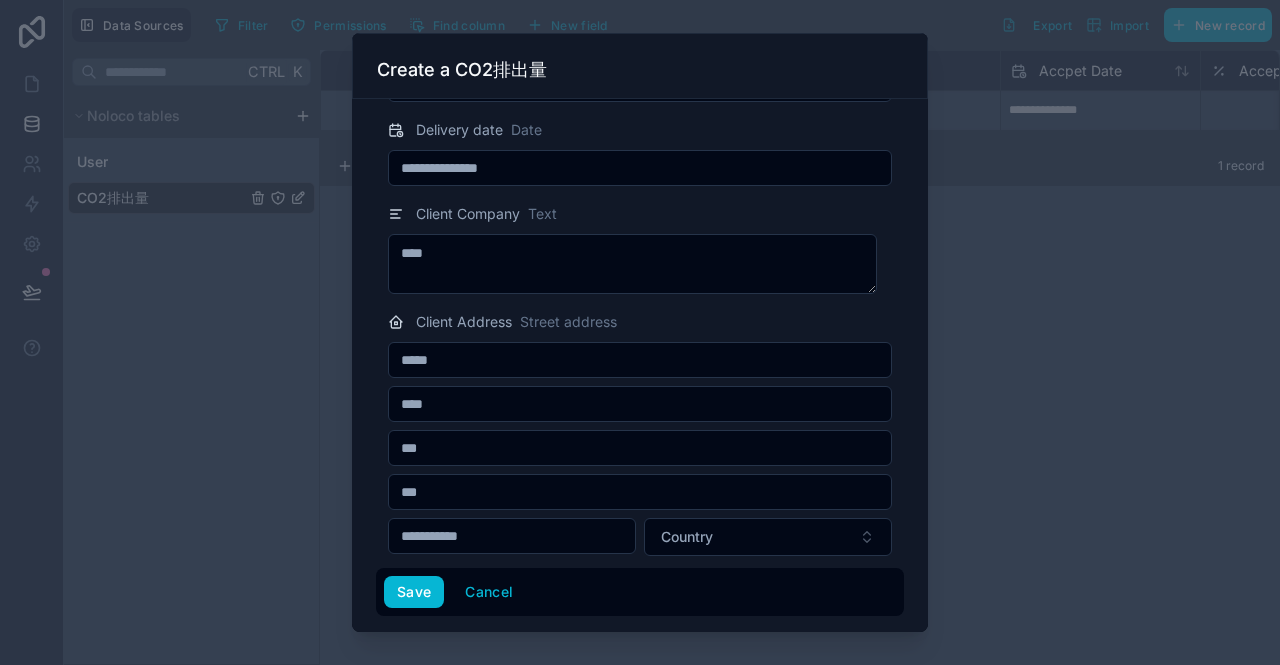 type on "***" 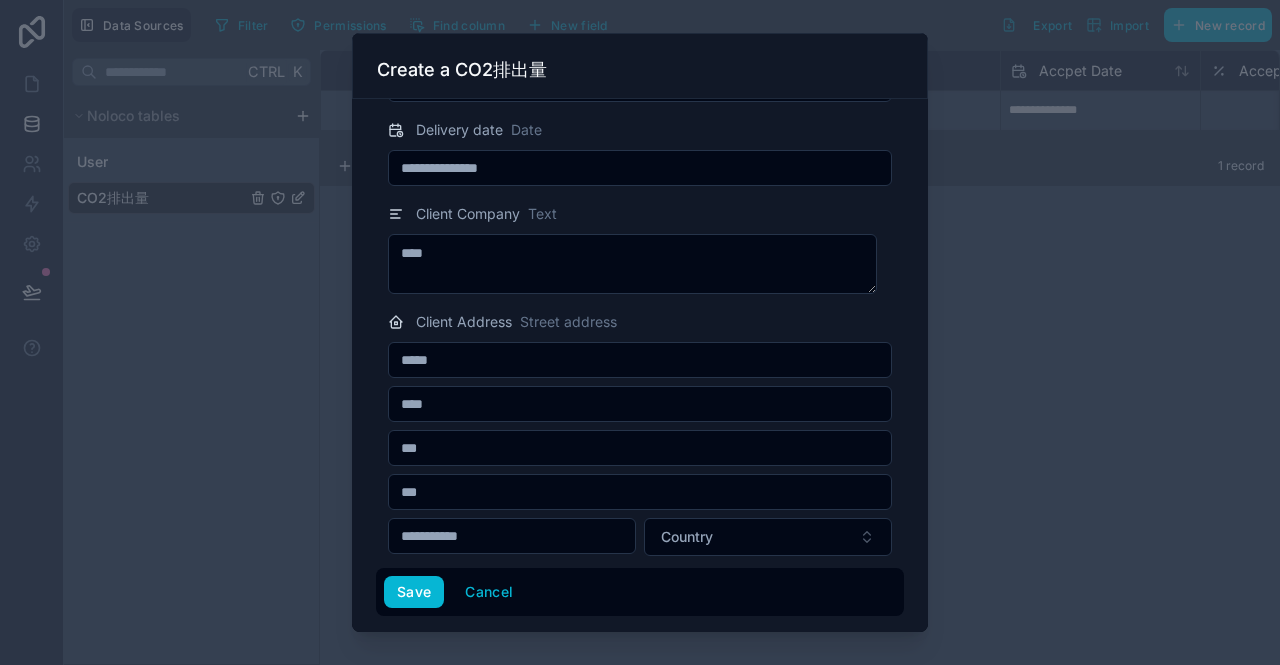 click at bounding box center [512, 536] 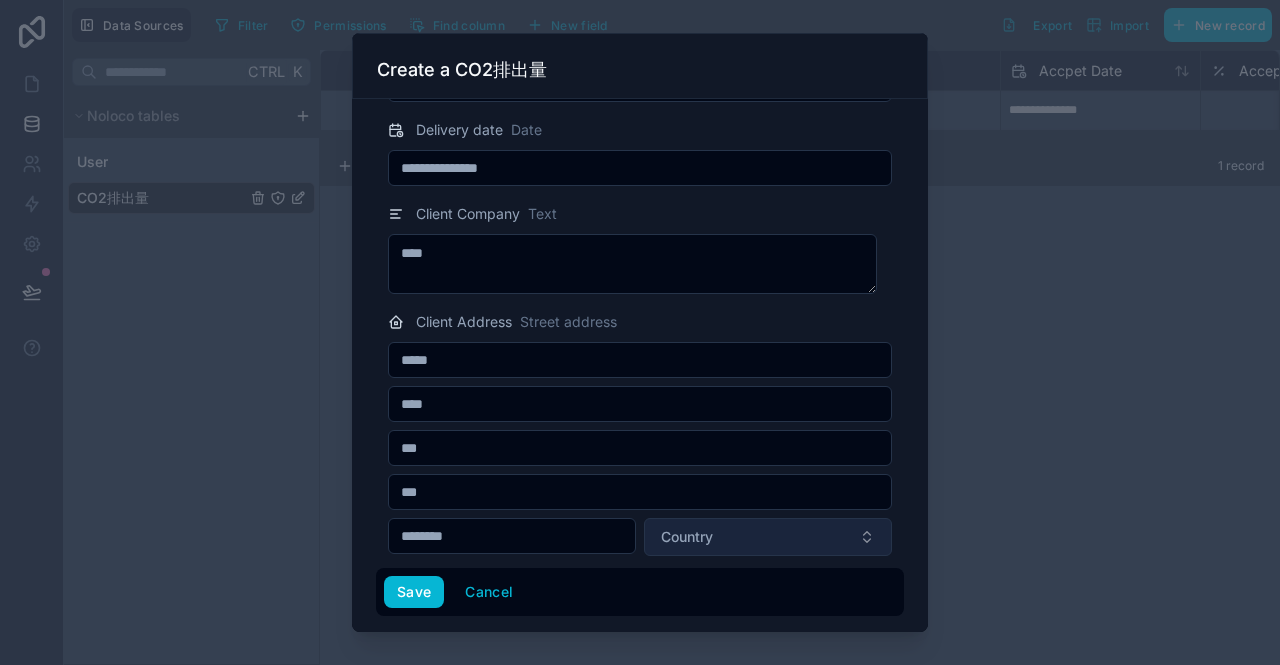 type on "********" 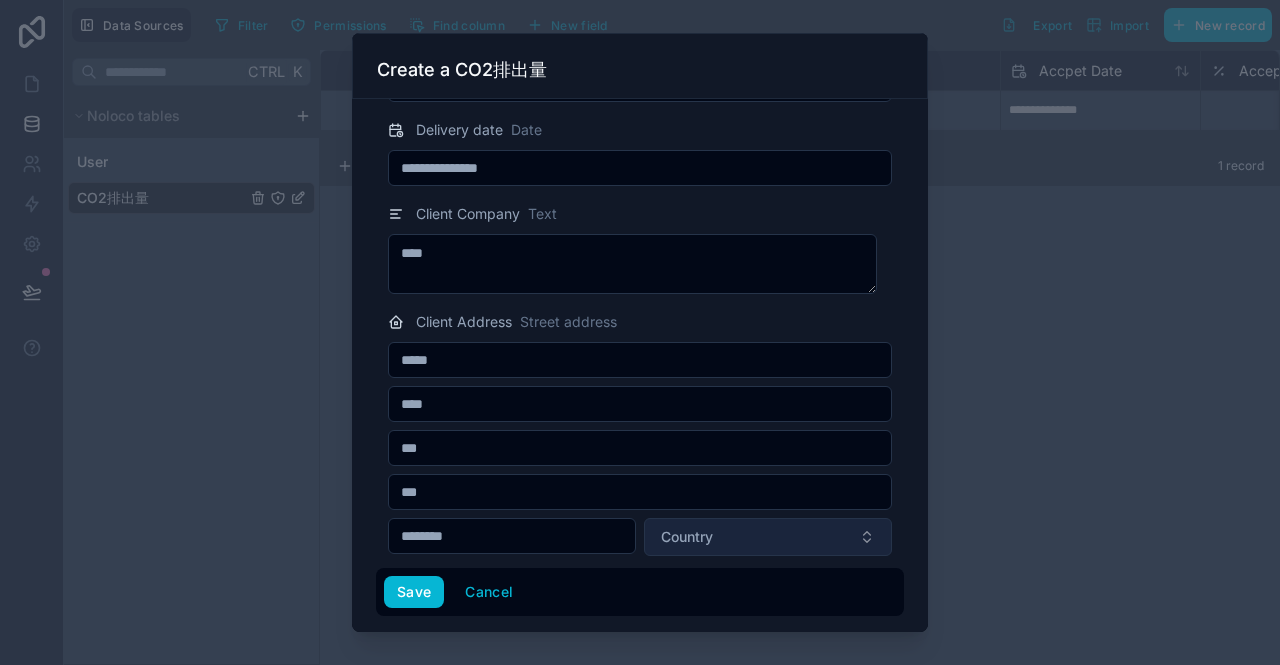 click on "Country" at bounding box center [687, 537] 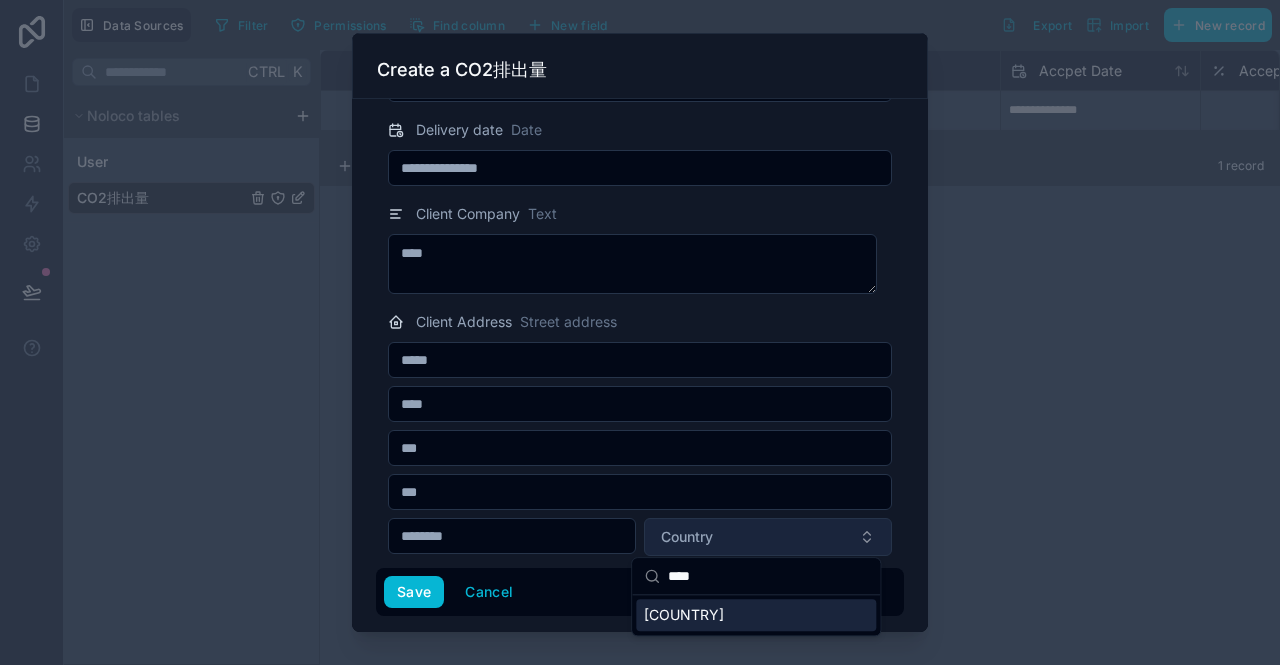 type on "*****" 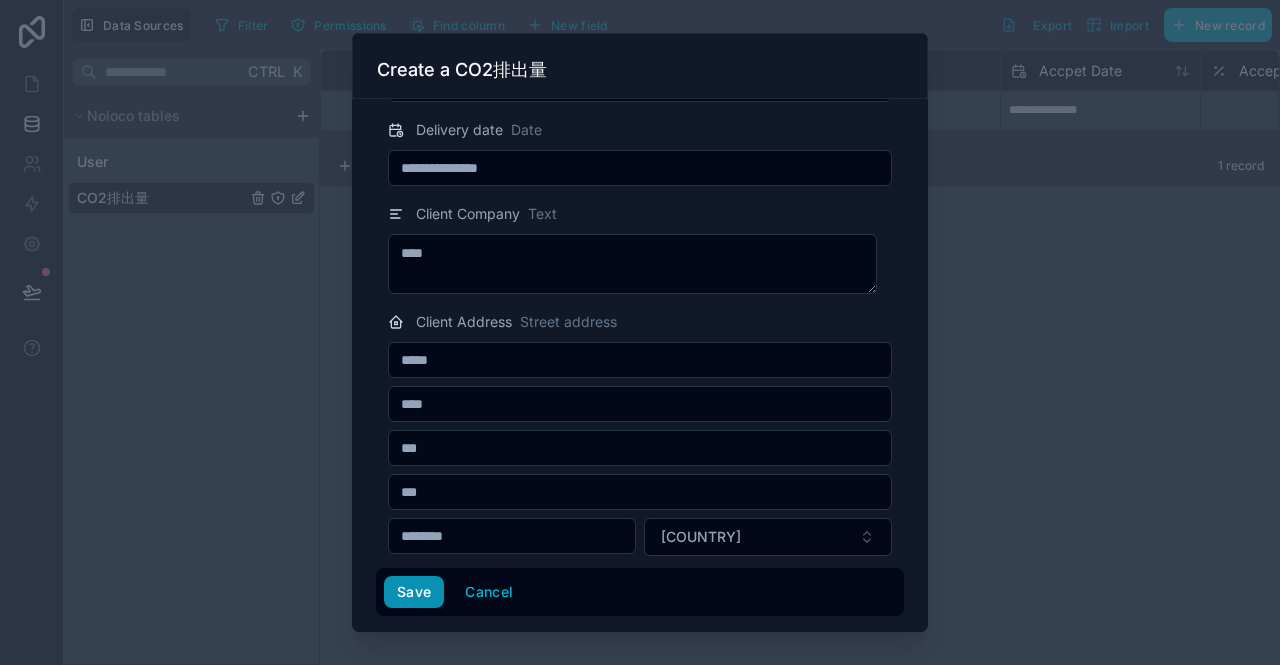 click on "Save" at bounding box center [414, 592] 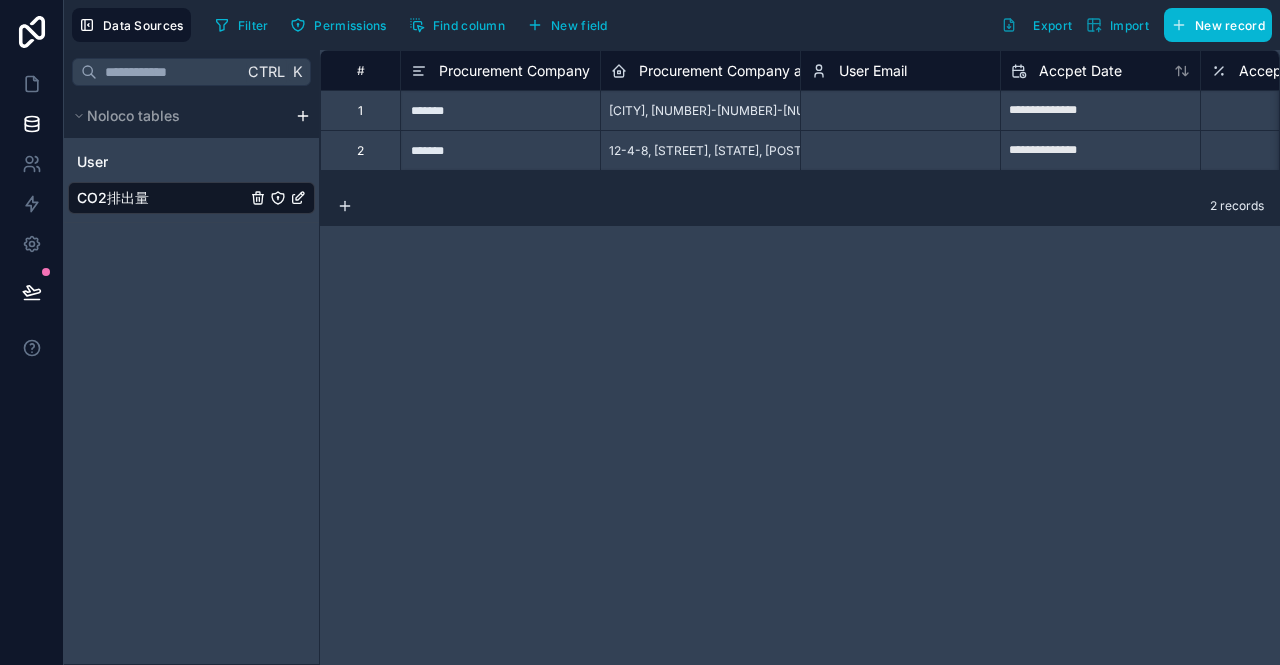 click on "**********" at bounding box center [800, 357] 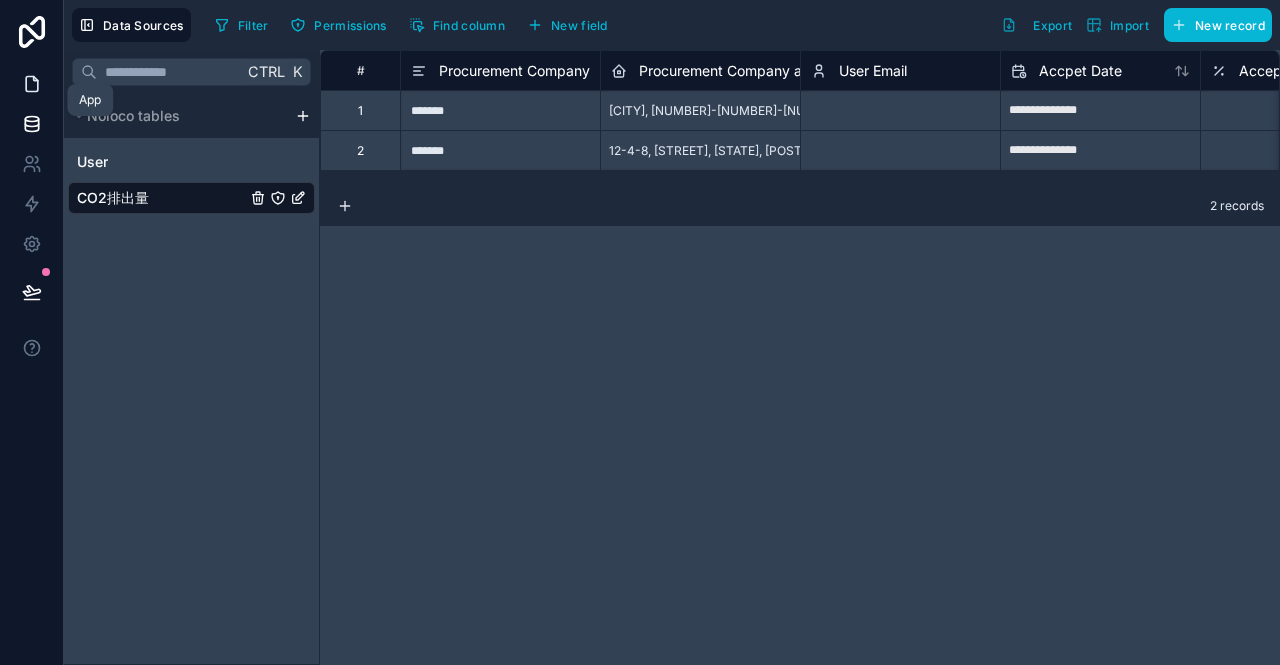 click 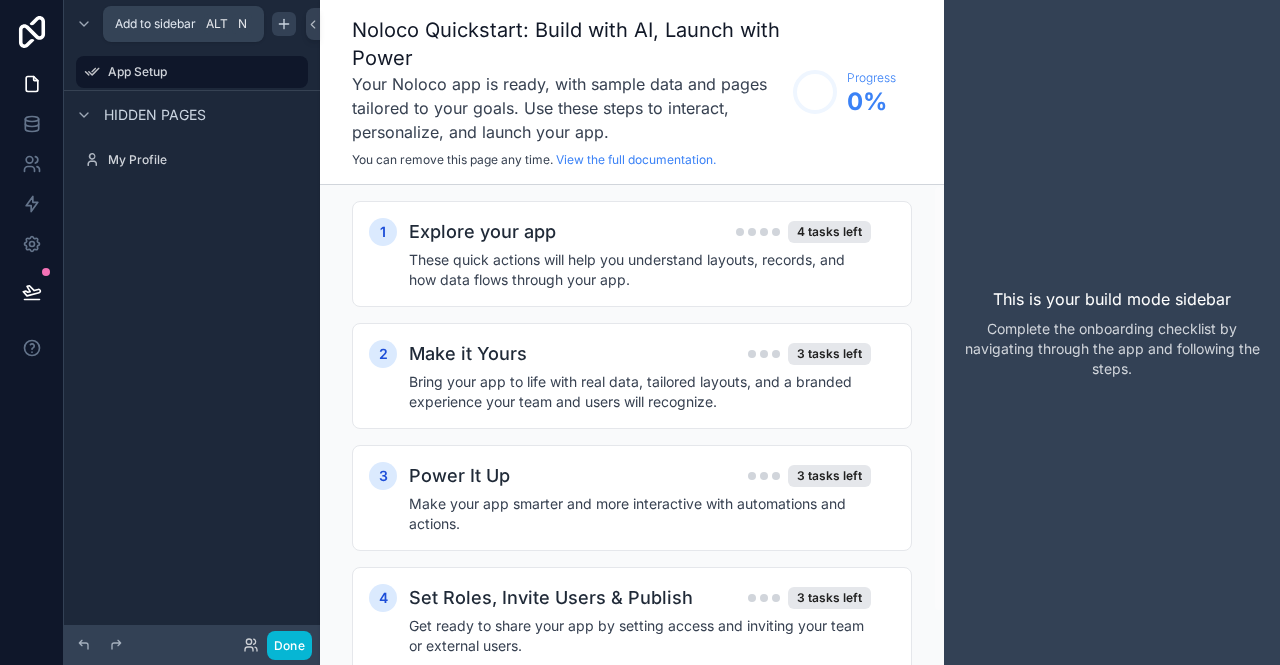 click 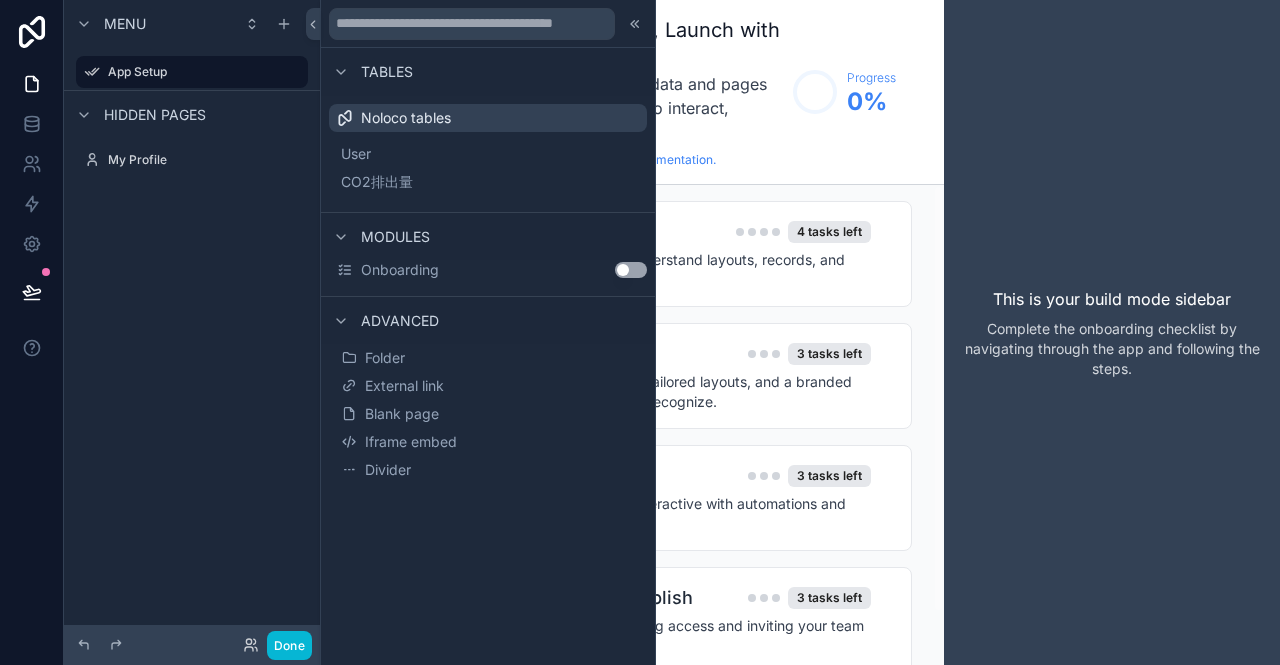click on "Use setting" at bounding box center (631, 270) 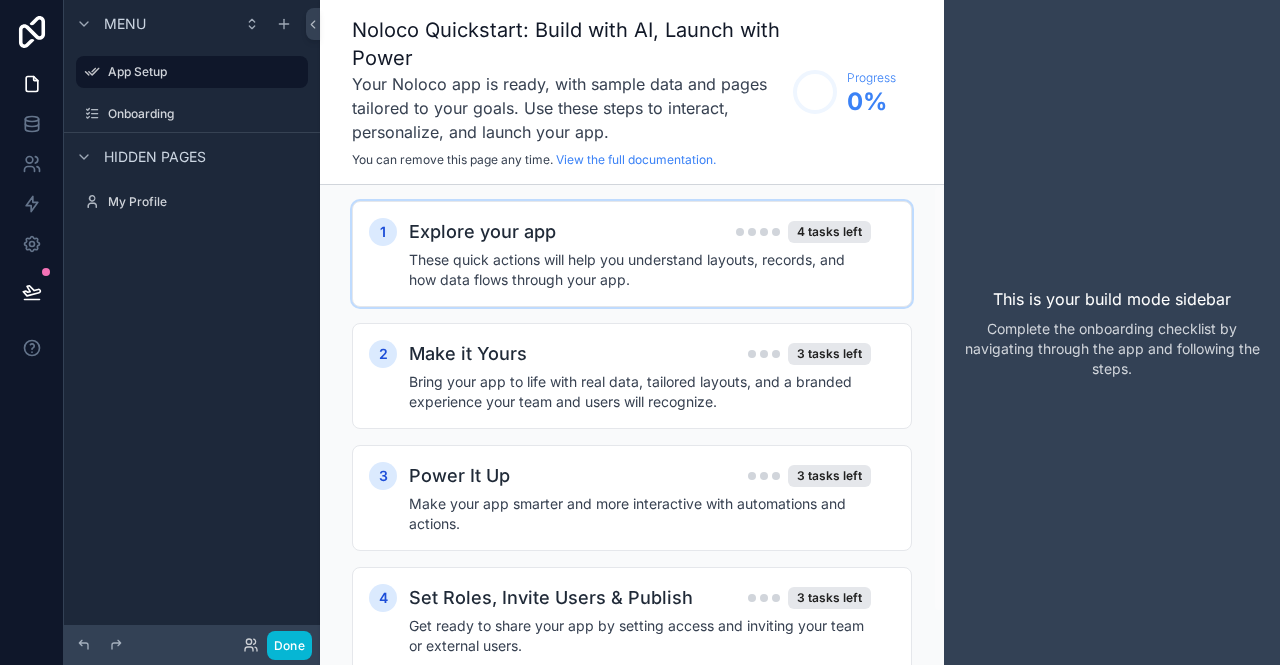 click on "Explore your app" at bounding box center (482, 232) 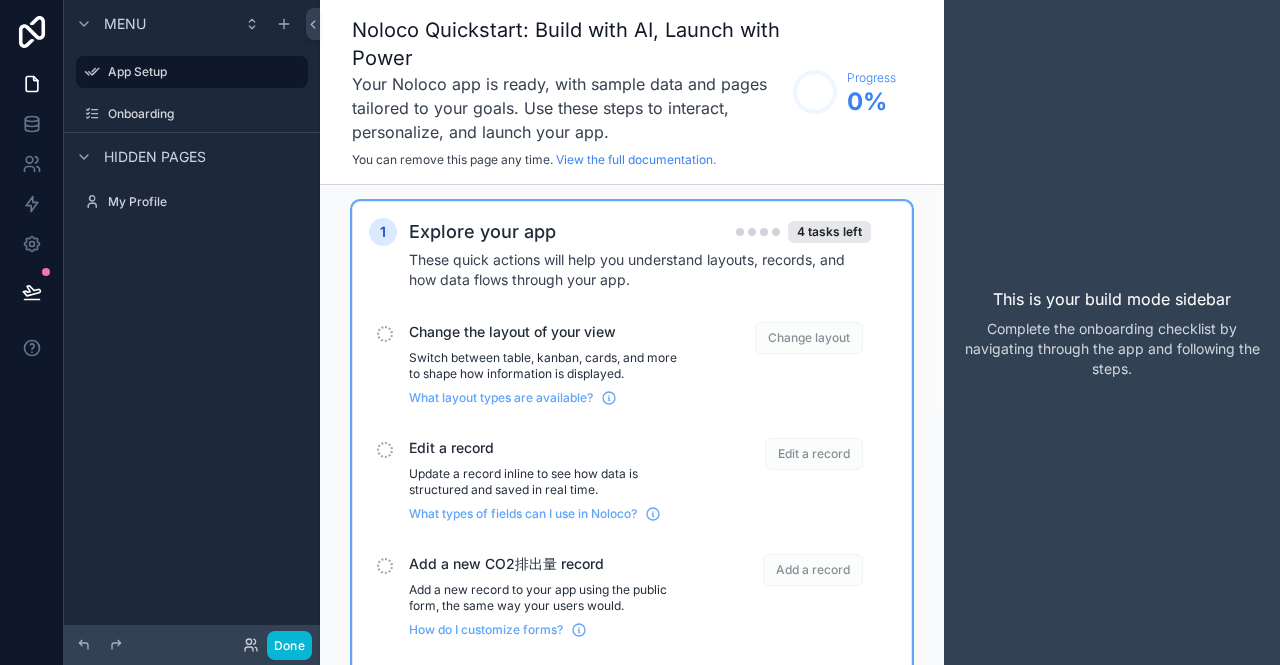 click on "Explore your app" at bounding box center [482, 232] 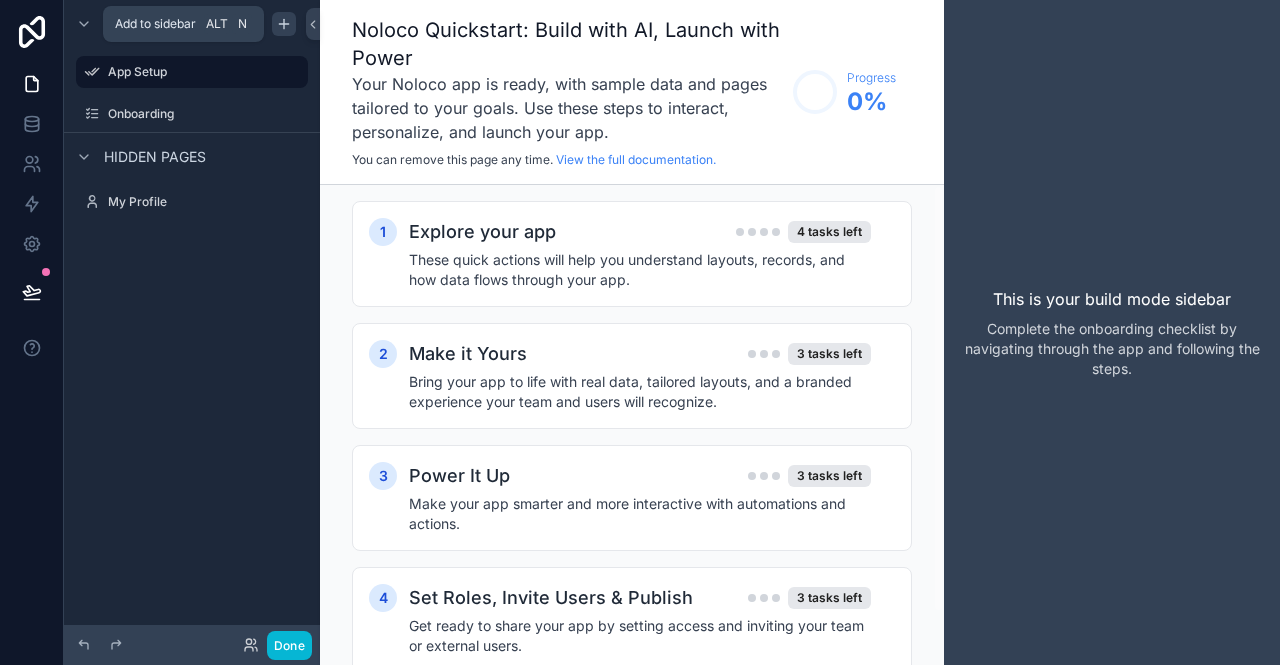 click 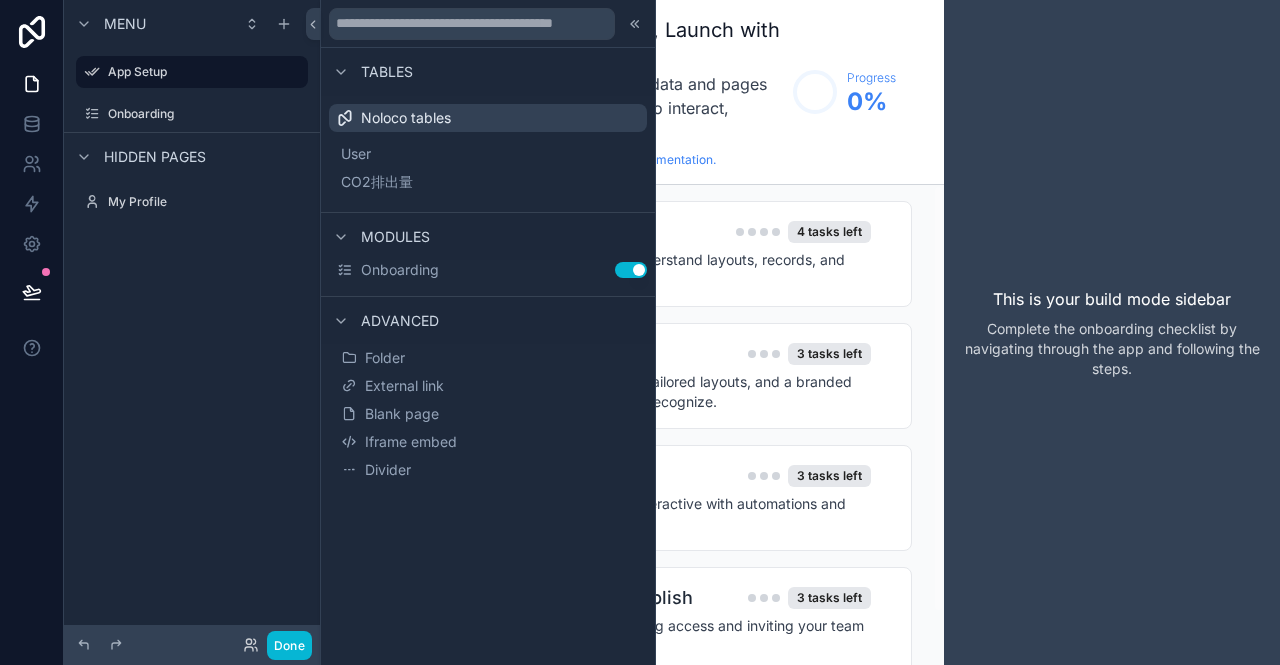 click on "Use setting" at bounding box center (631, 270) 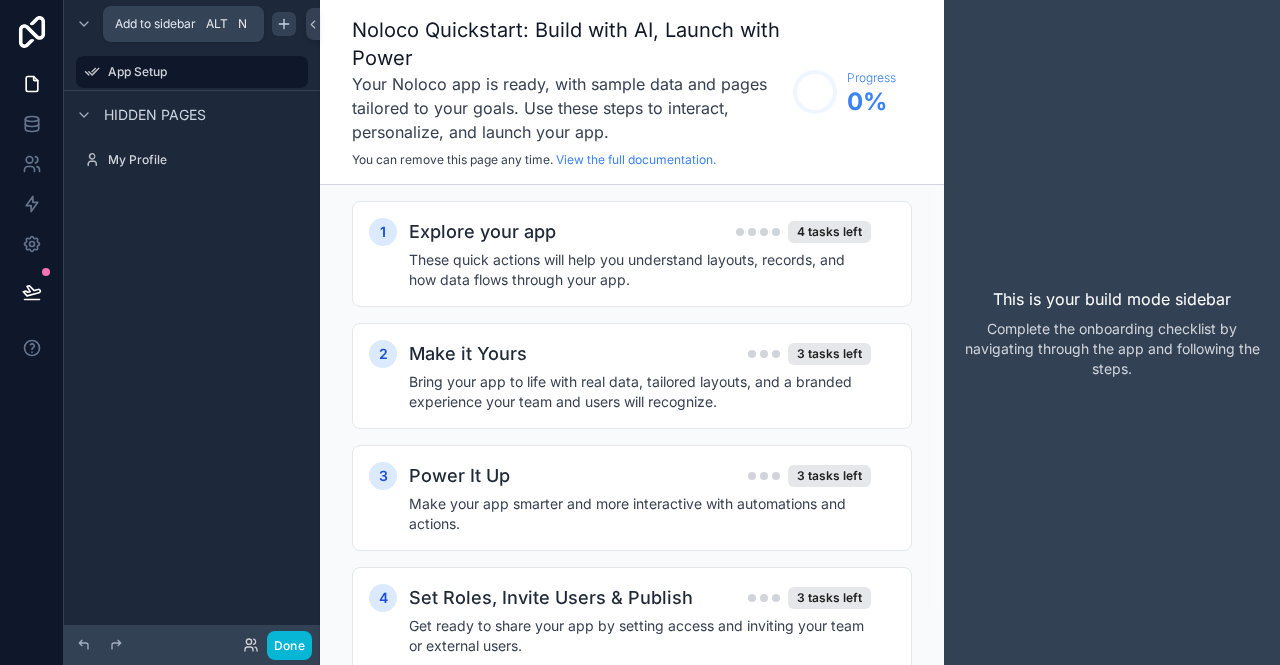 click at bounding box center (284, 24) 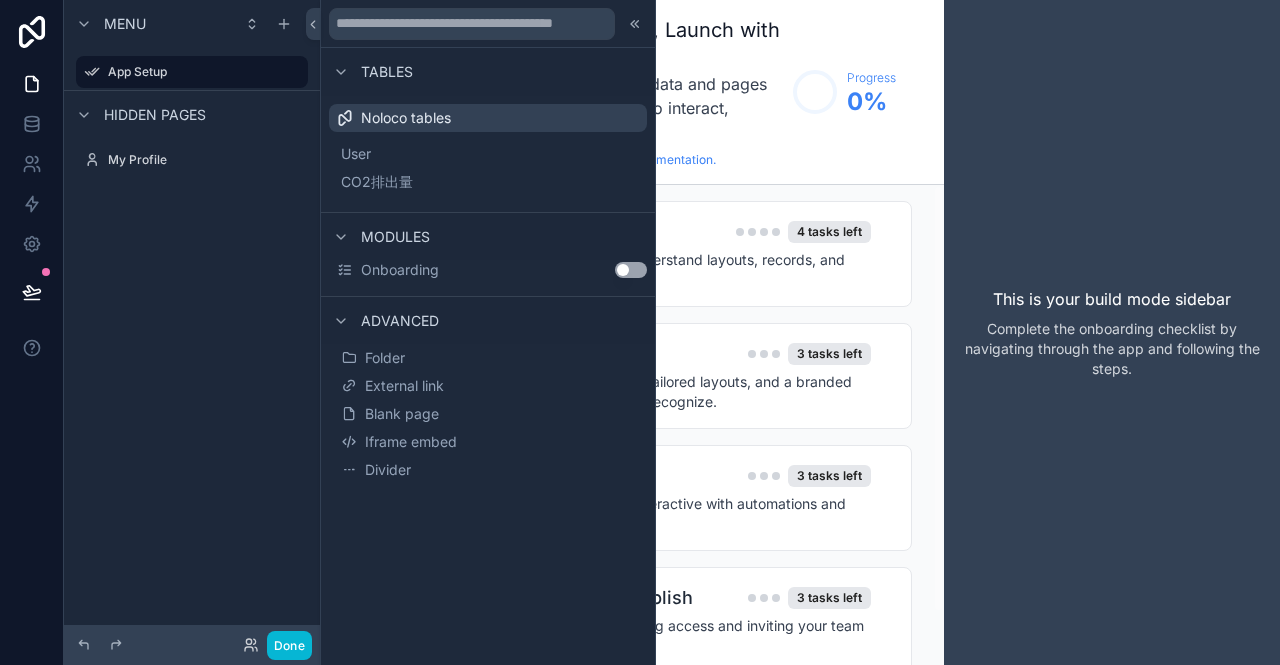 click on "Use setting" at bounding box center [631, 270] 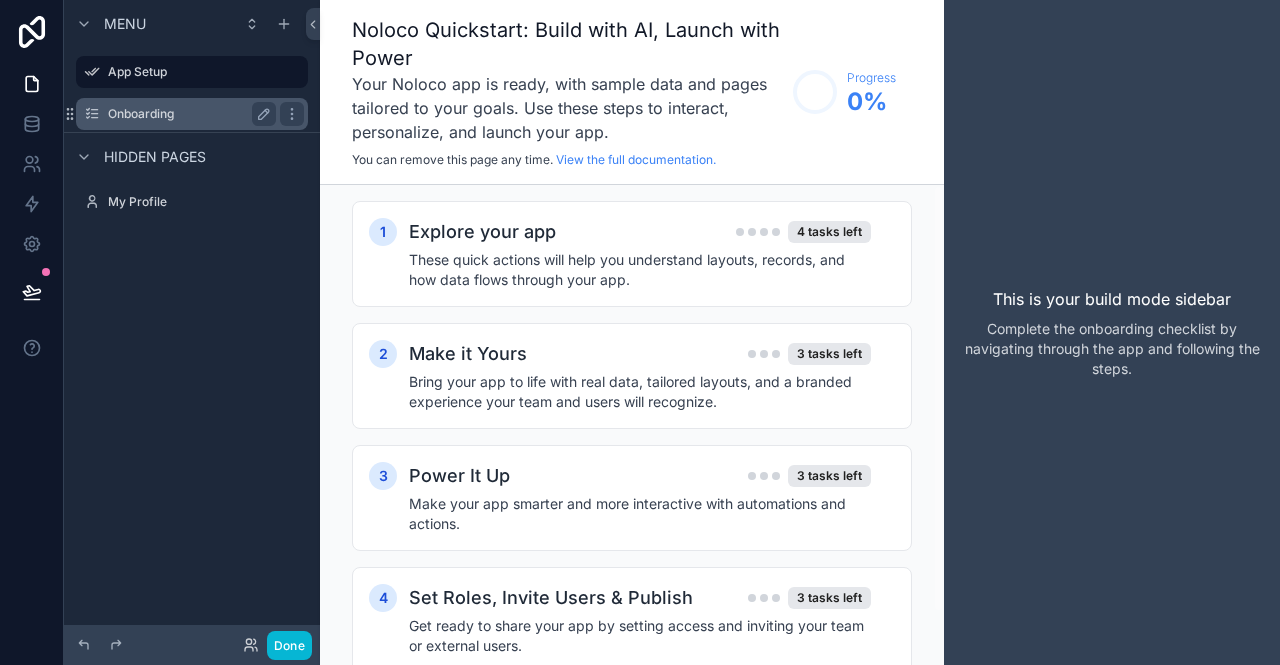 click on "Onboarding" at bounding box center (192, 114) 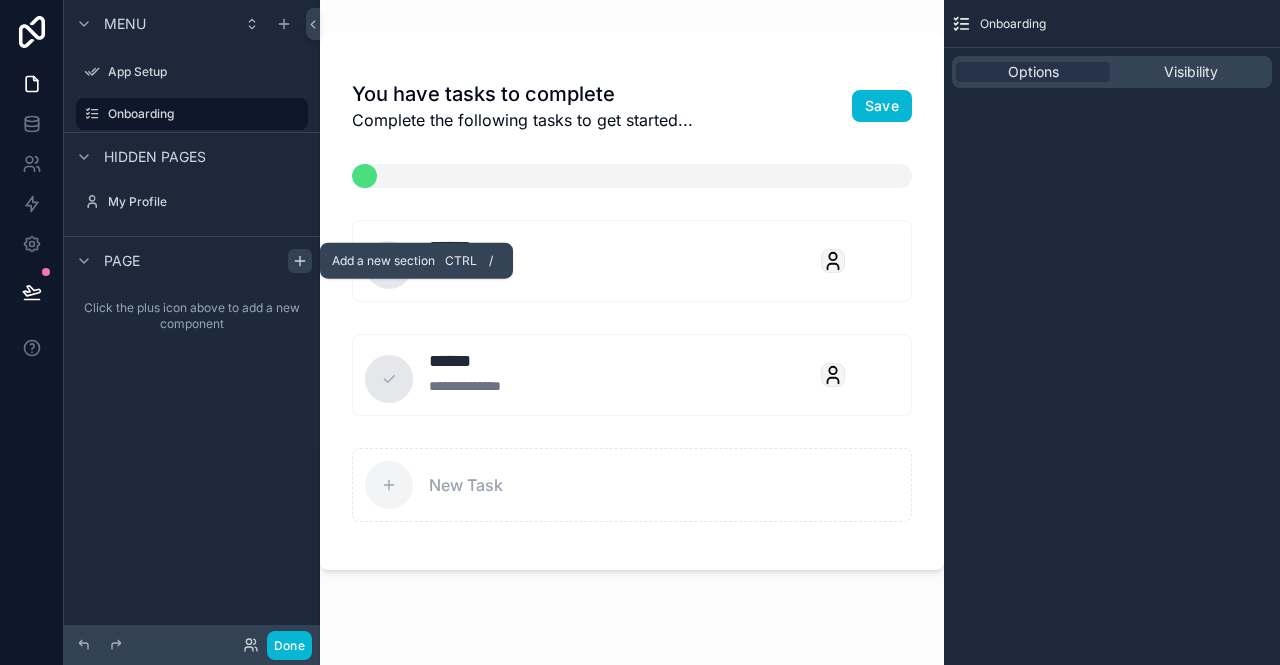 click 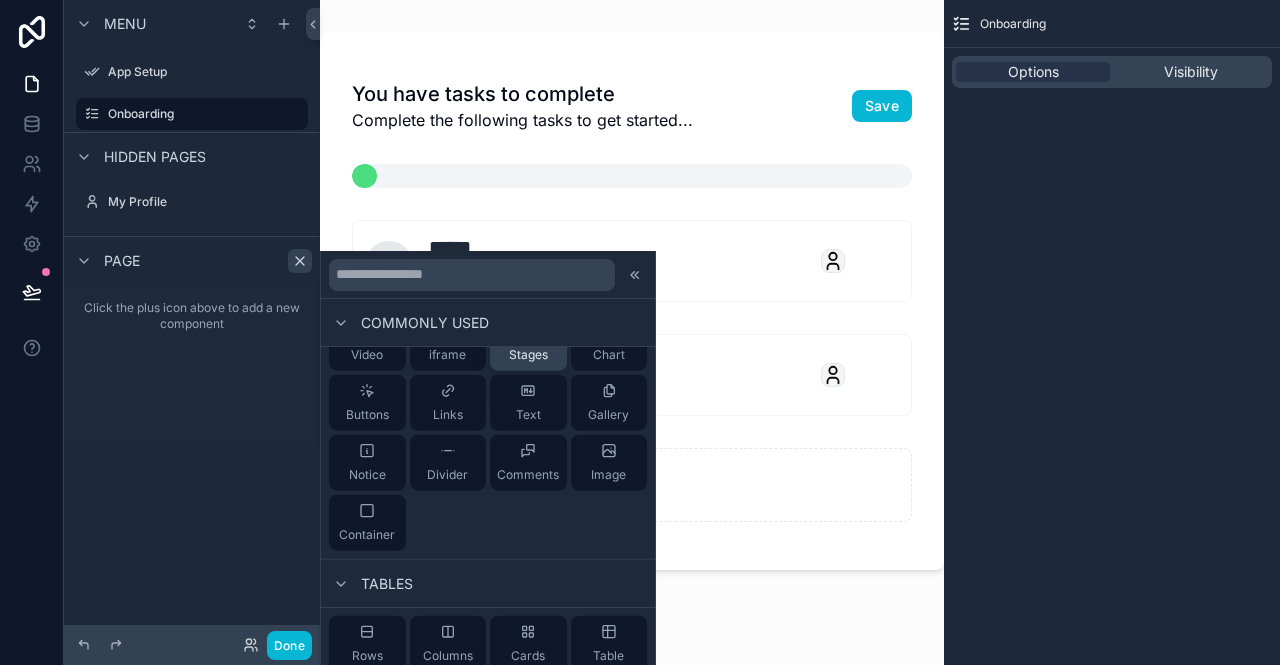 scroll, scrollTop: 0, scrollLeft: 0, axis: both 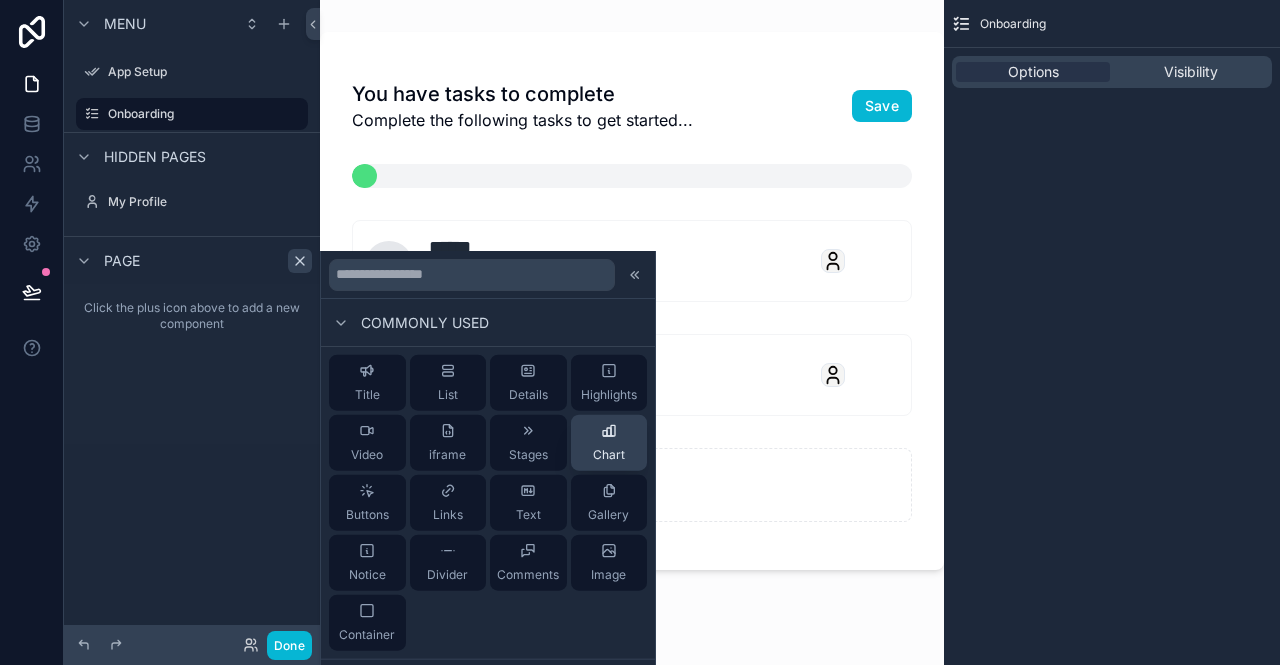 click on "Chart" at bounding box center (609, 455) 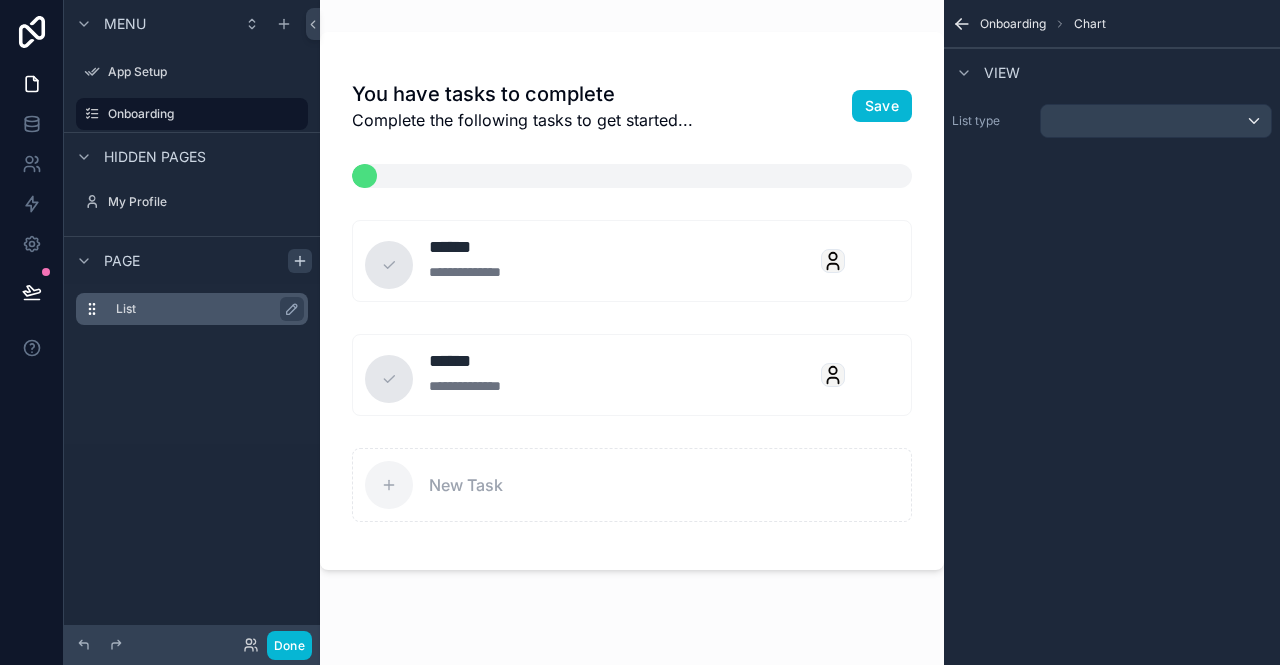 click on "List" at bounding box center [204, 309] 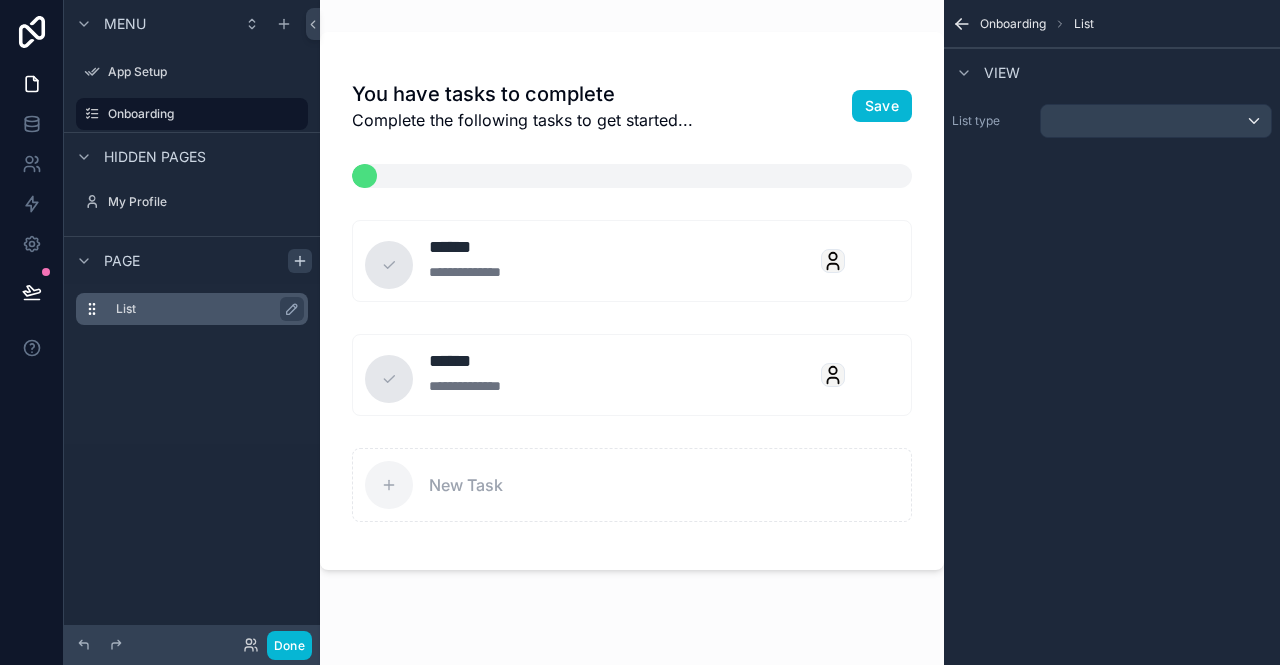 click on "List" at bounding box center [204, 309] 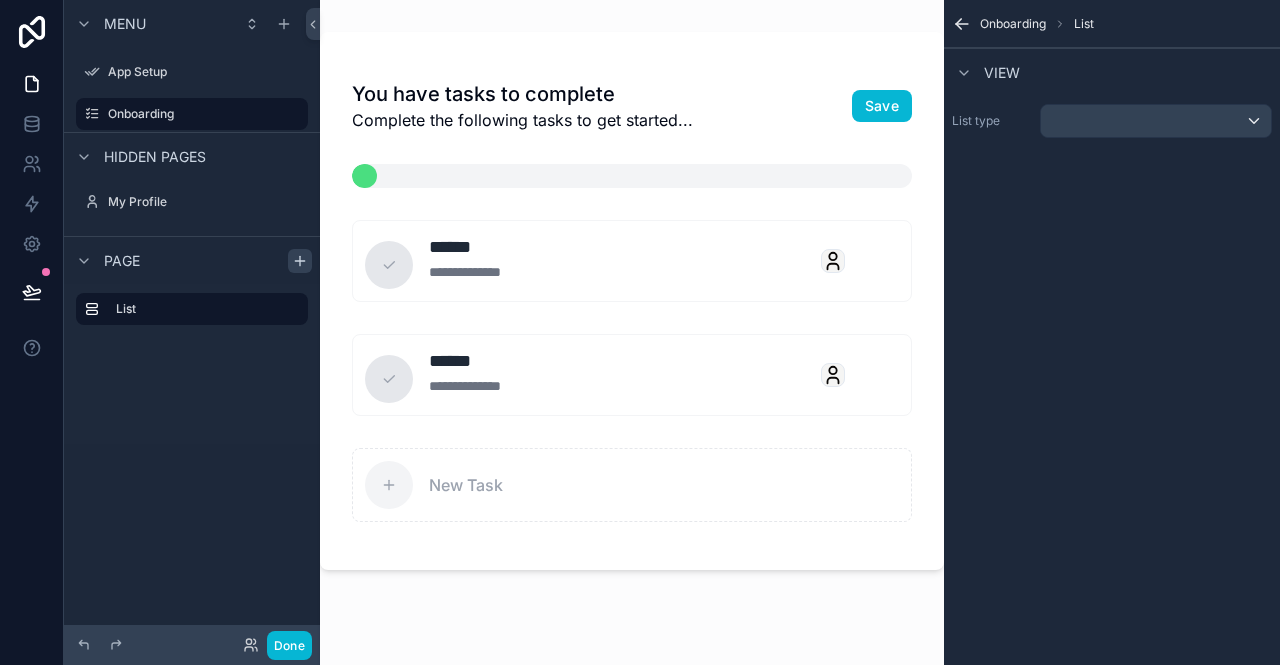 click on "List" at bounding box center [192, 364] 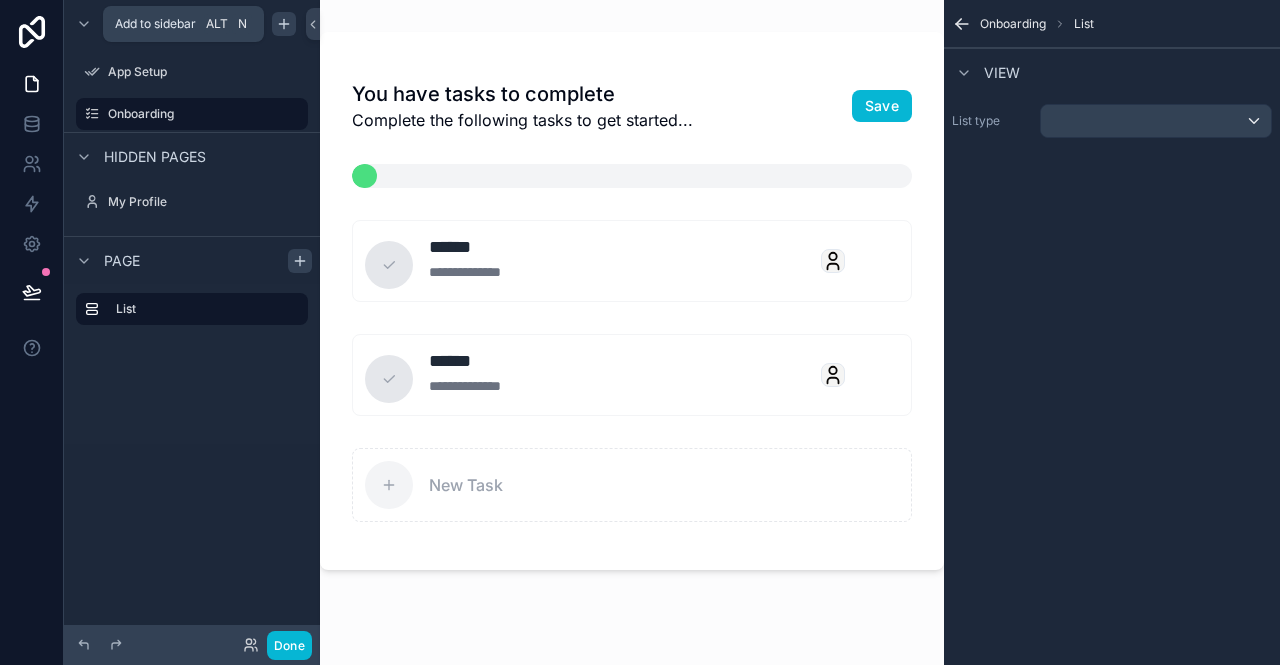 click 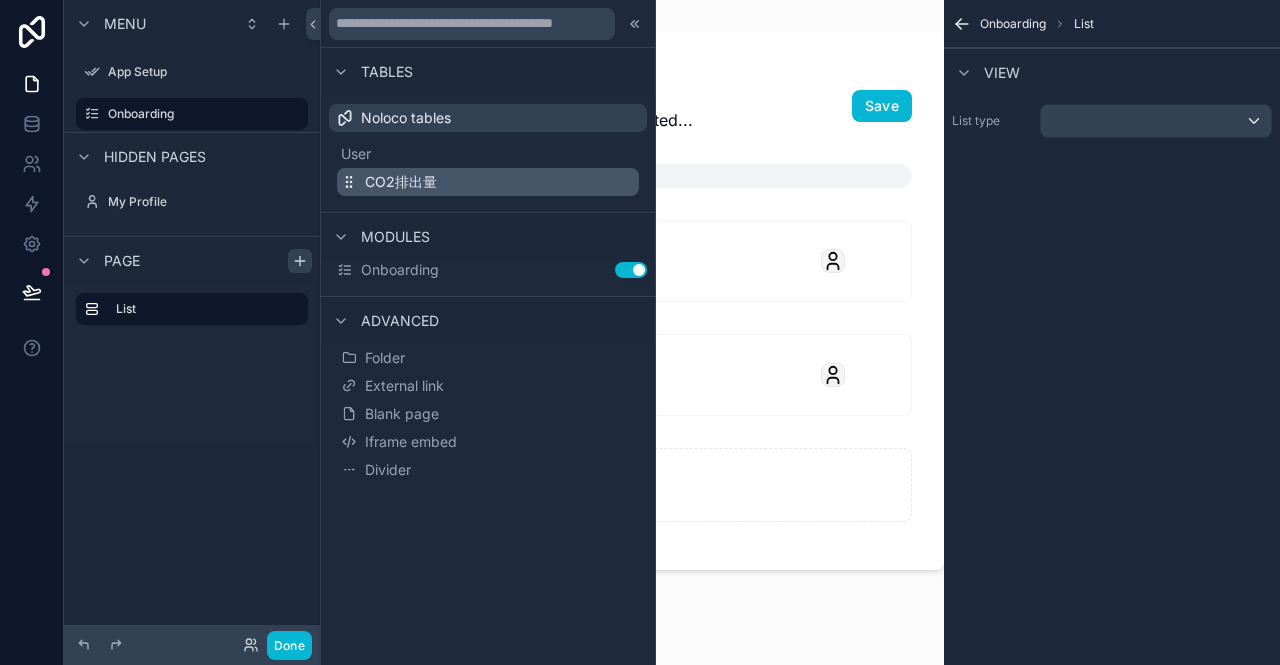 click on "CO2排出量" at bounding box center [401, 182] 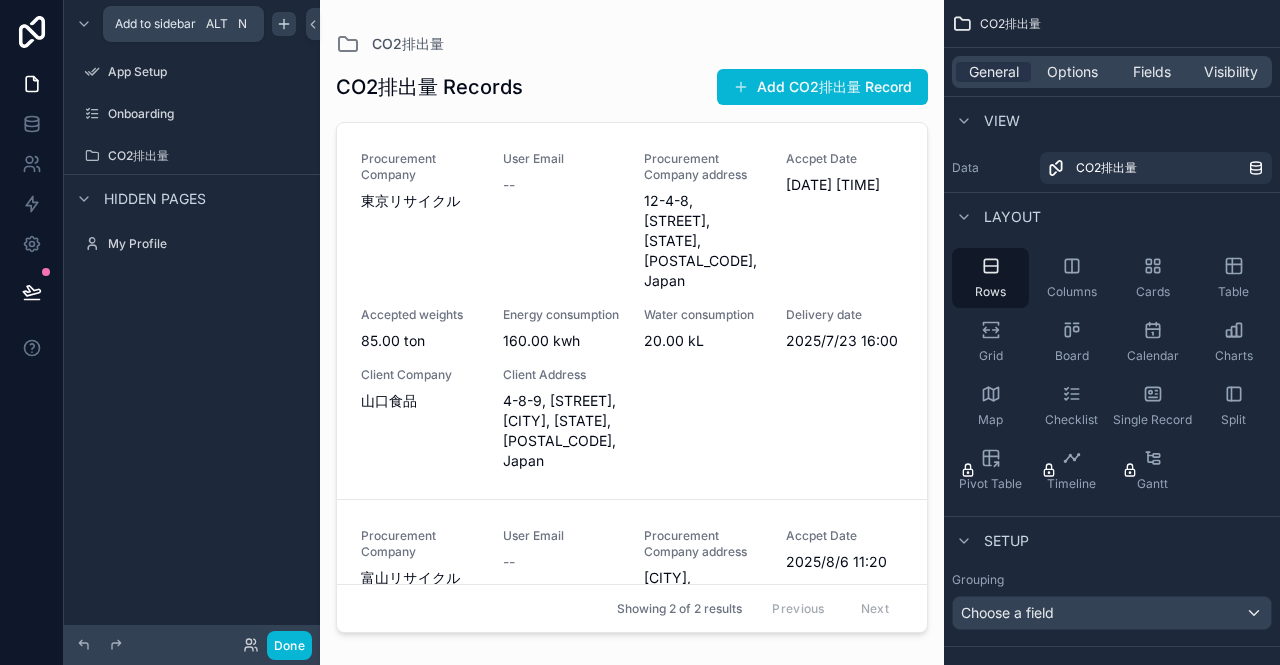 click 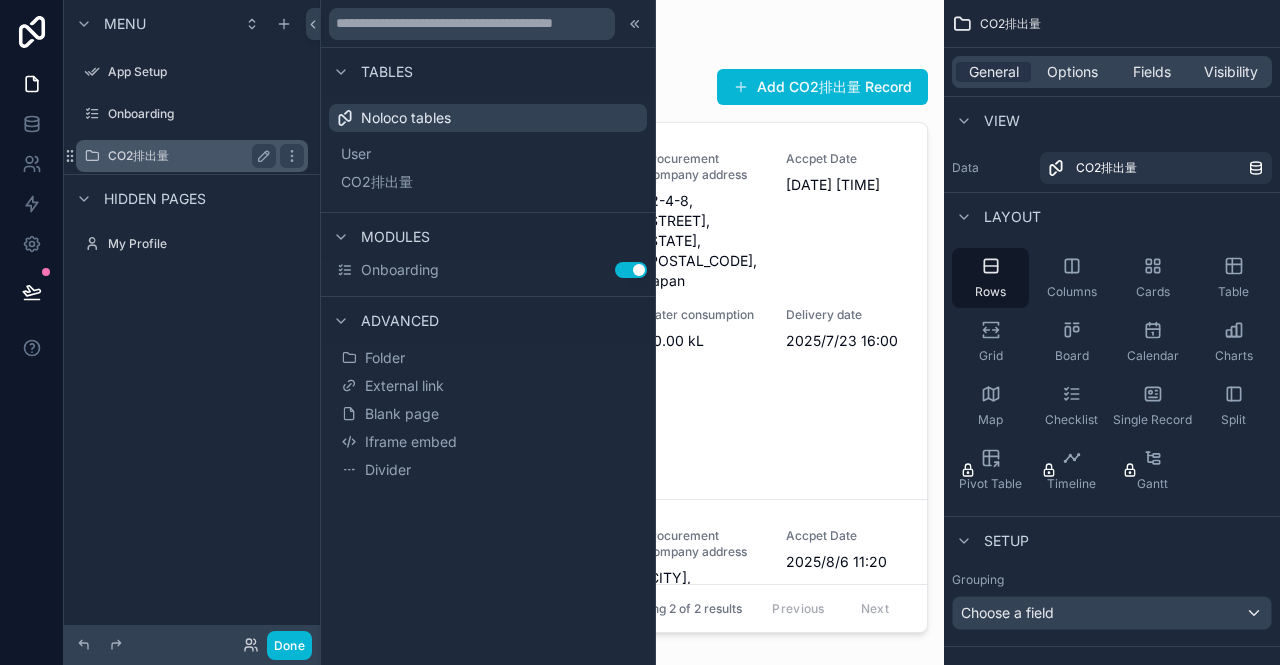 click on "CO2排出量" at bounding box center [188, 156] 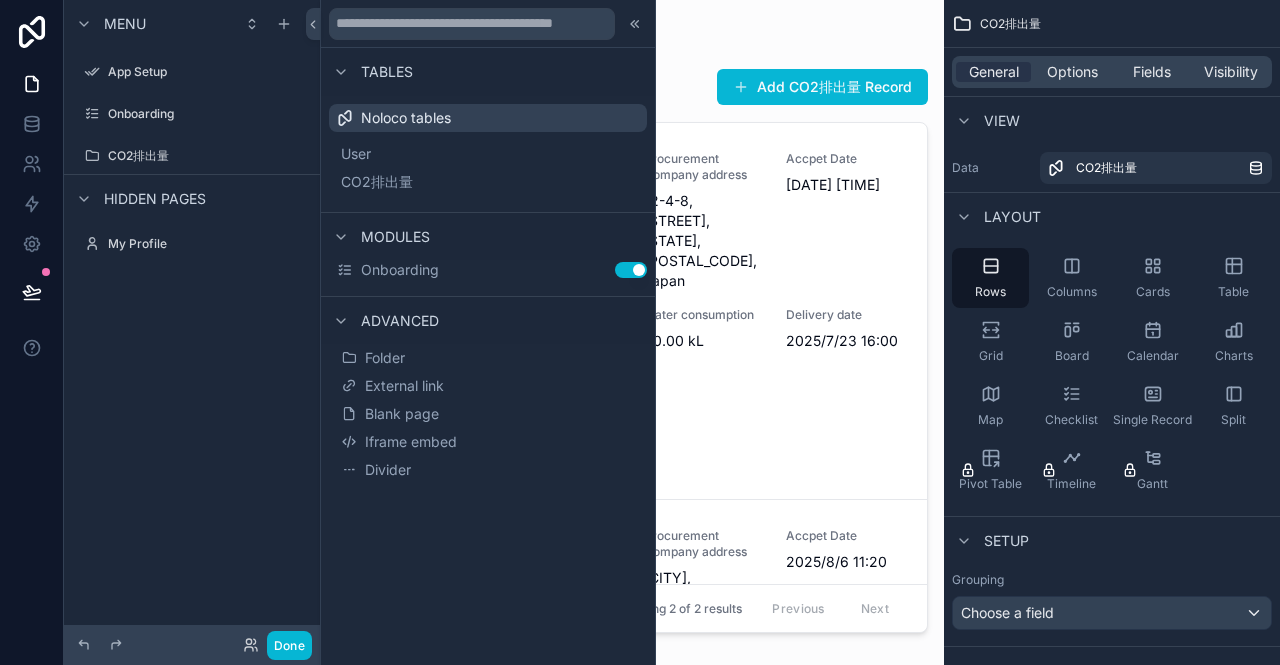 click on "Menu App Setup Onboarding CO2排出量 Hidden pages My Profile" at bounding box center [192, 320] 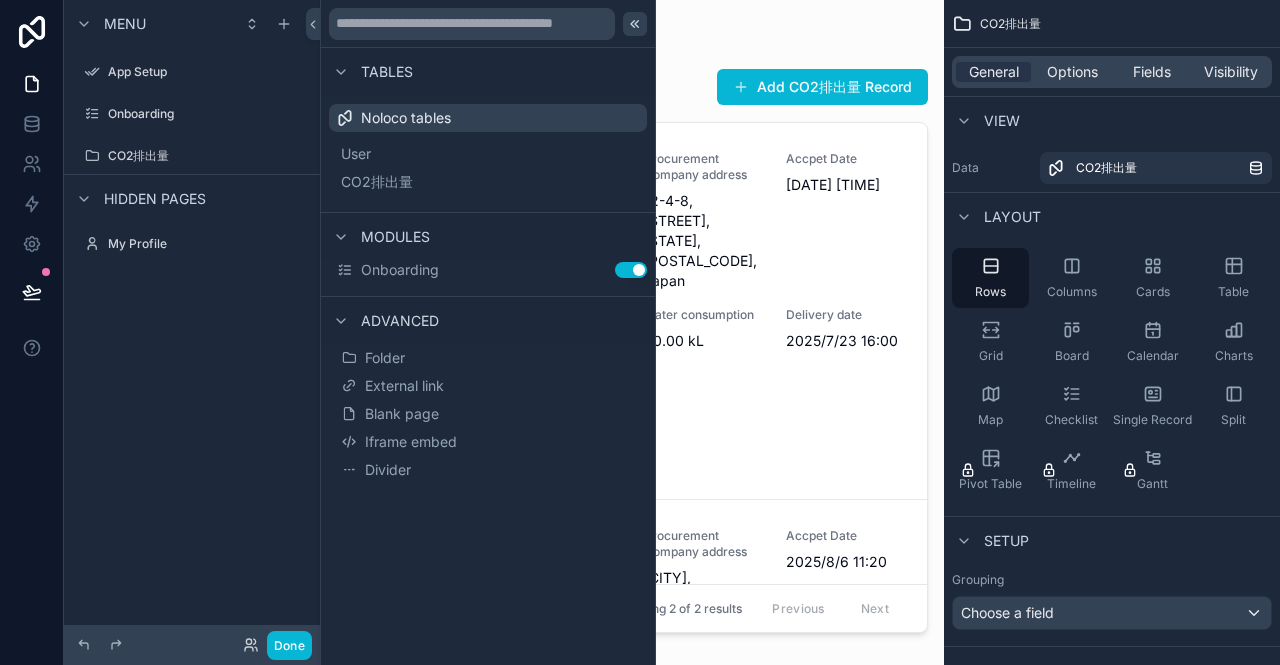 click 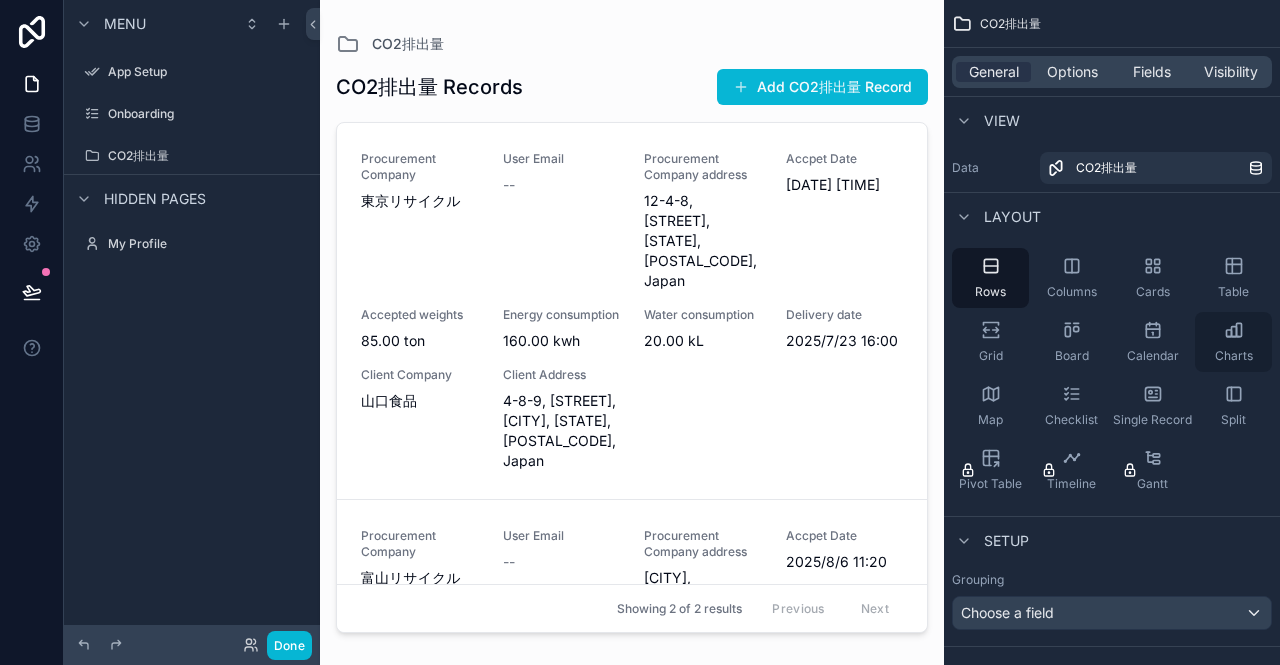 click 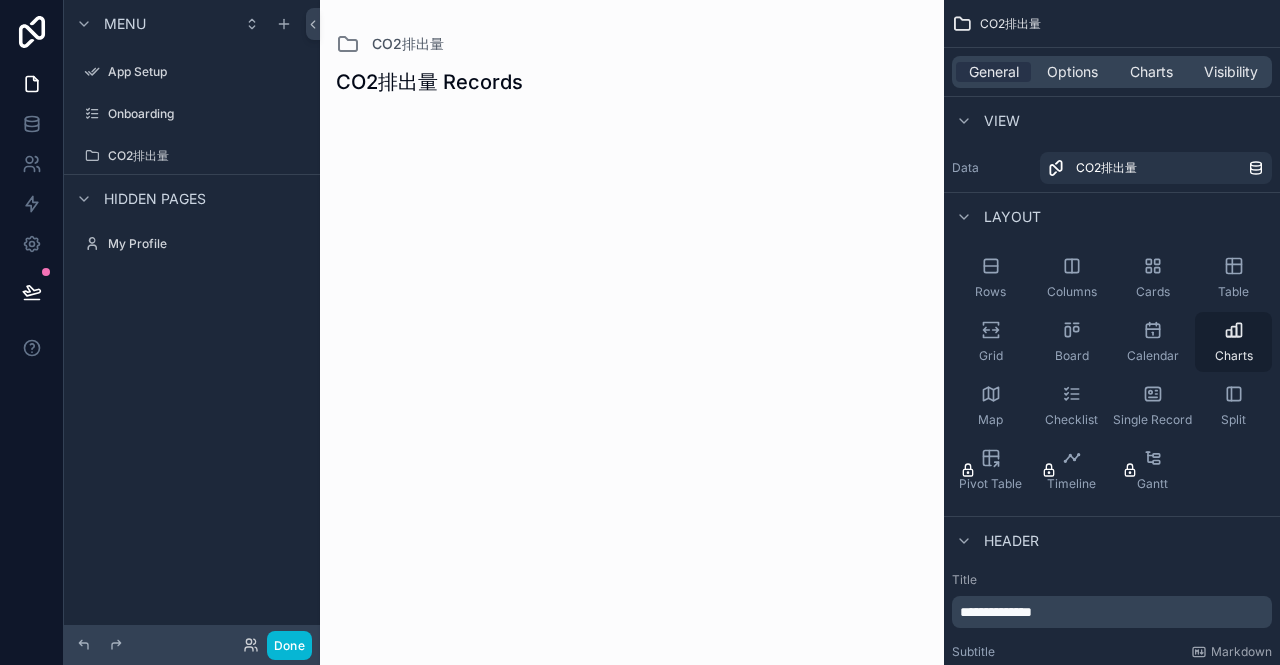 click 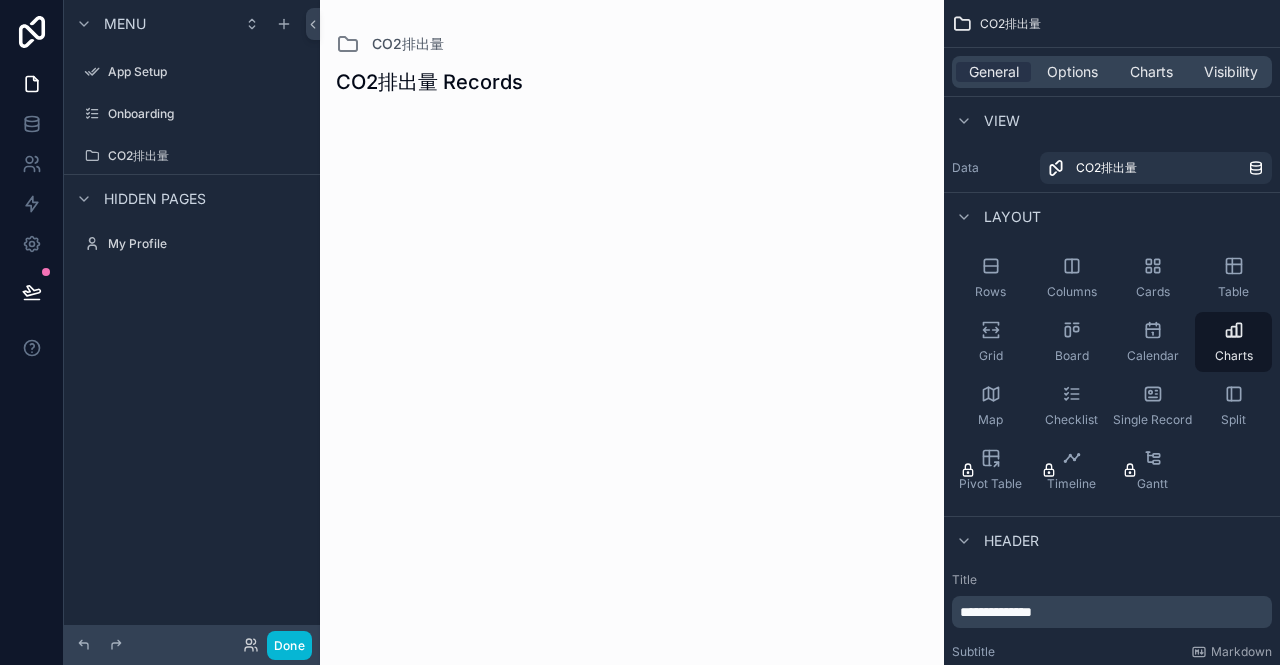 drag, startPoint x: 1236, startPoint y: 337, endPoint x: 718, endPoint y: 279, distance: 521.237 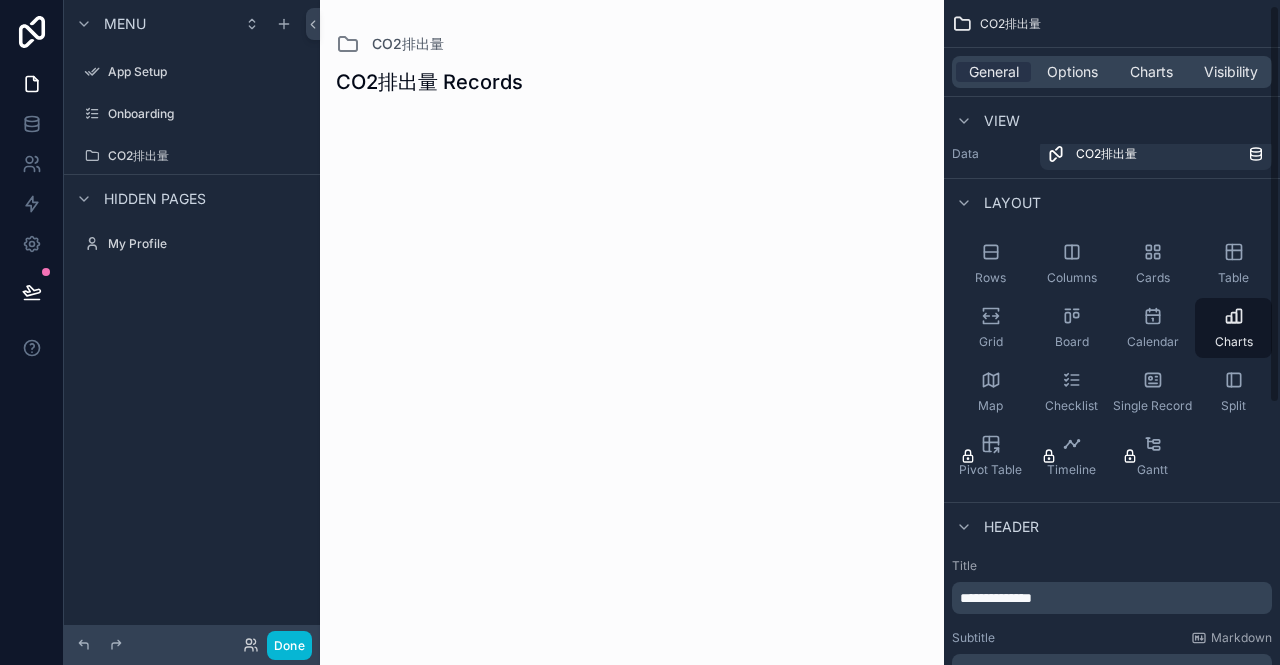 scroll, scrollTop: 0, scrollLeft: 0, axis: both 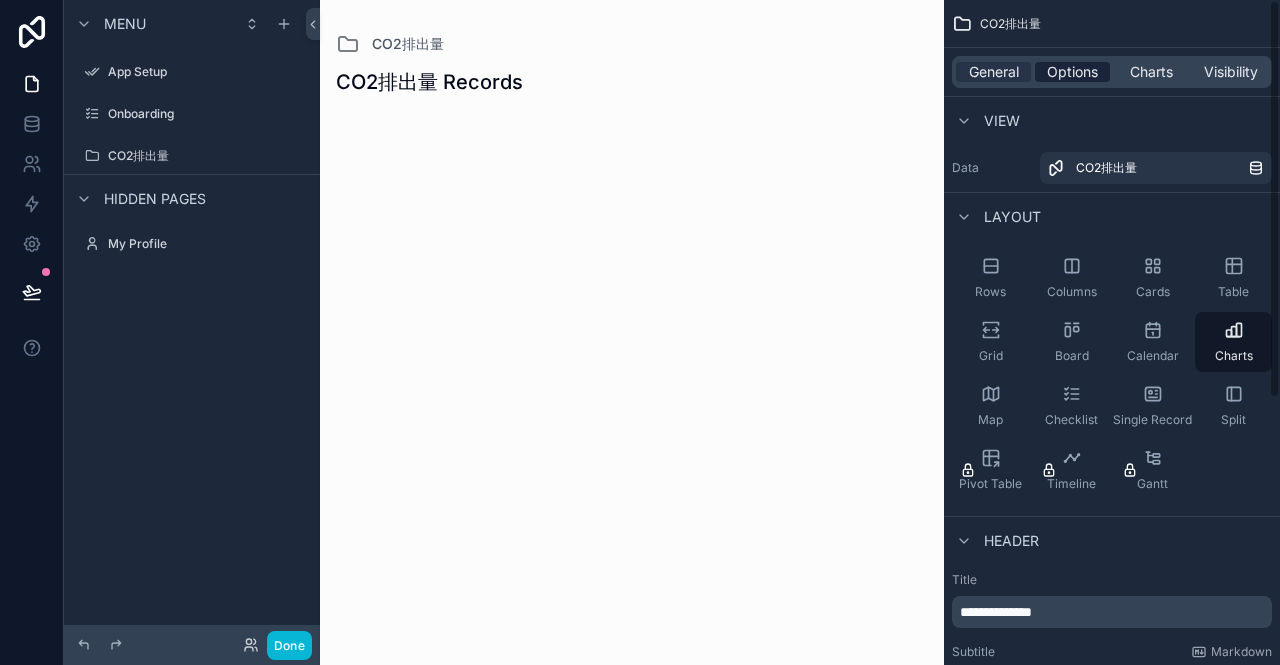 click on "Options" at bounding box center (1072, 72) 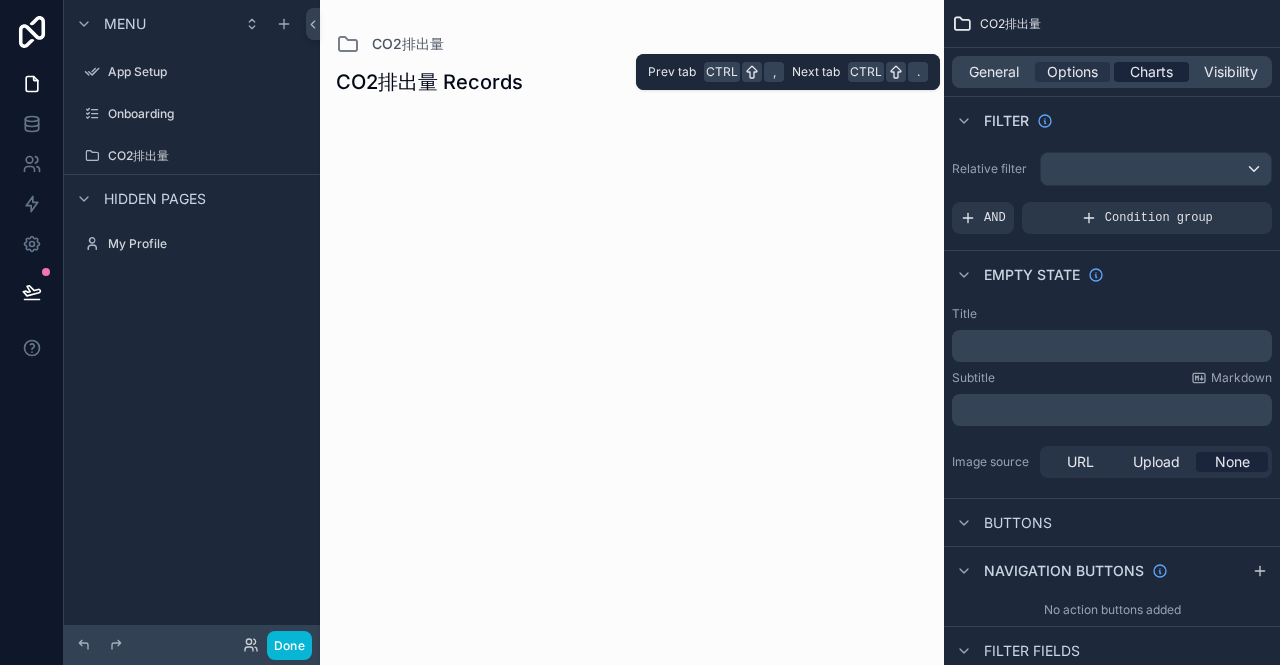 click on "Charts" at bounding box center [1151, 72] 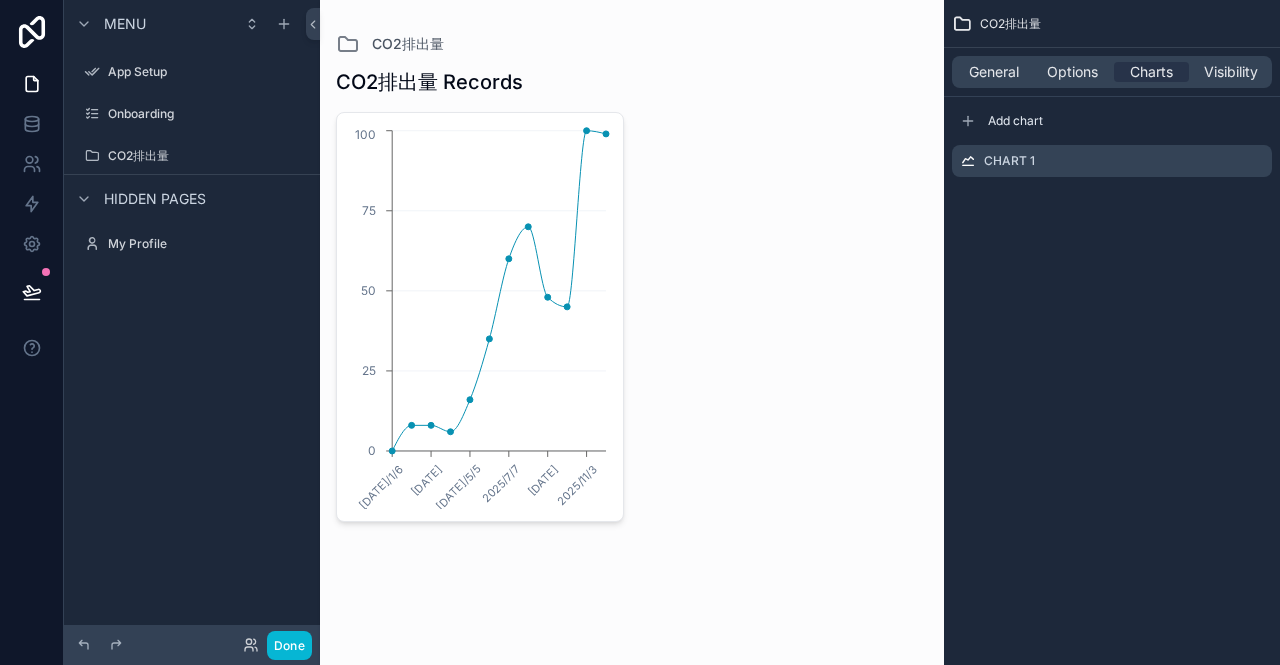 click at bounding box center (632, 293) 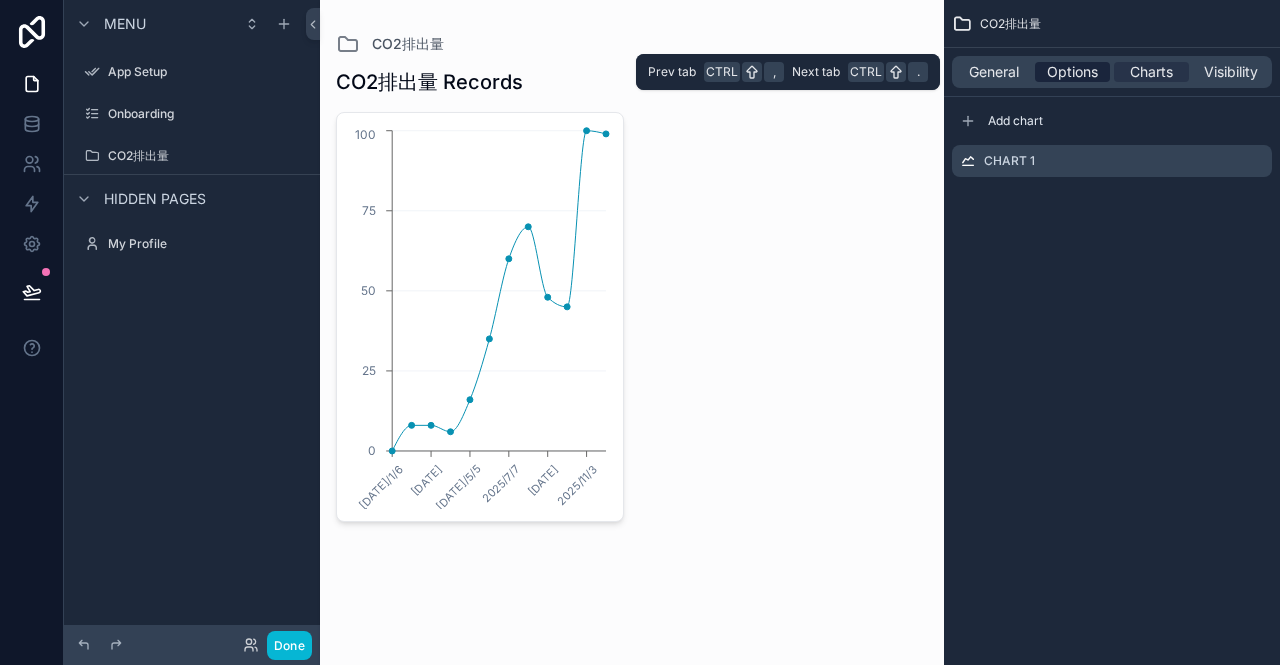 click on "Options" at bounding box center [1072, 72] 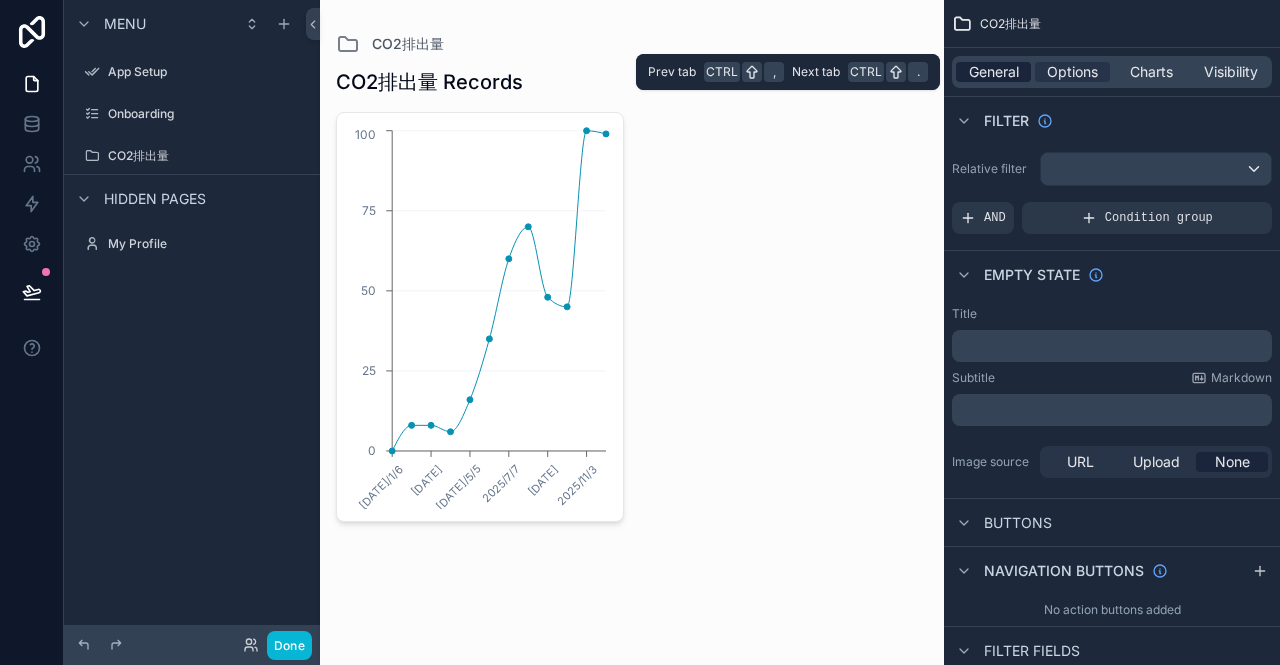 click on "General" at bounding box center (994, 72) 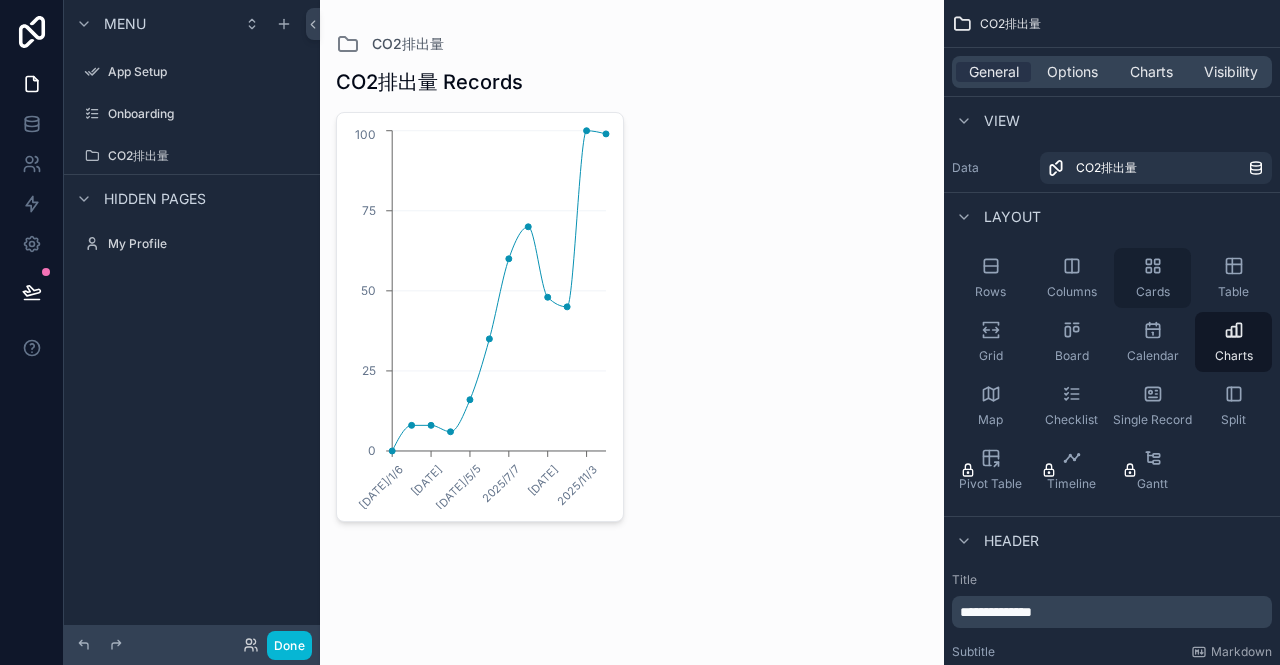 click on "Cards" at bounding box center [1152, 278] 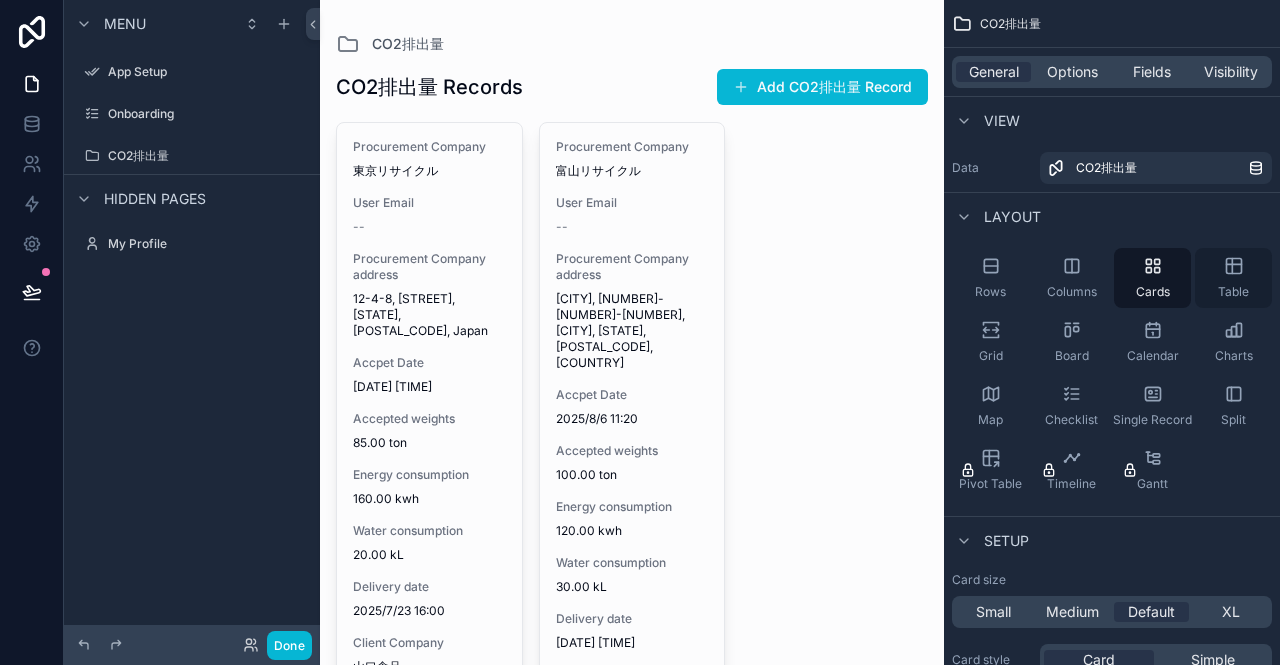 click on "Table" at bounding box center [1233, 278] 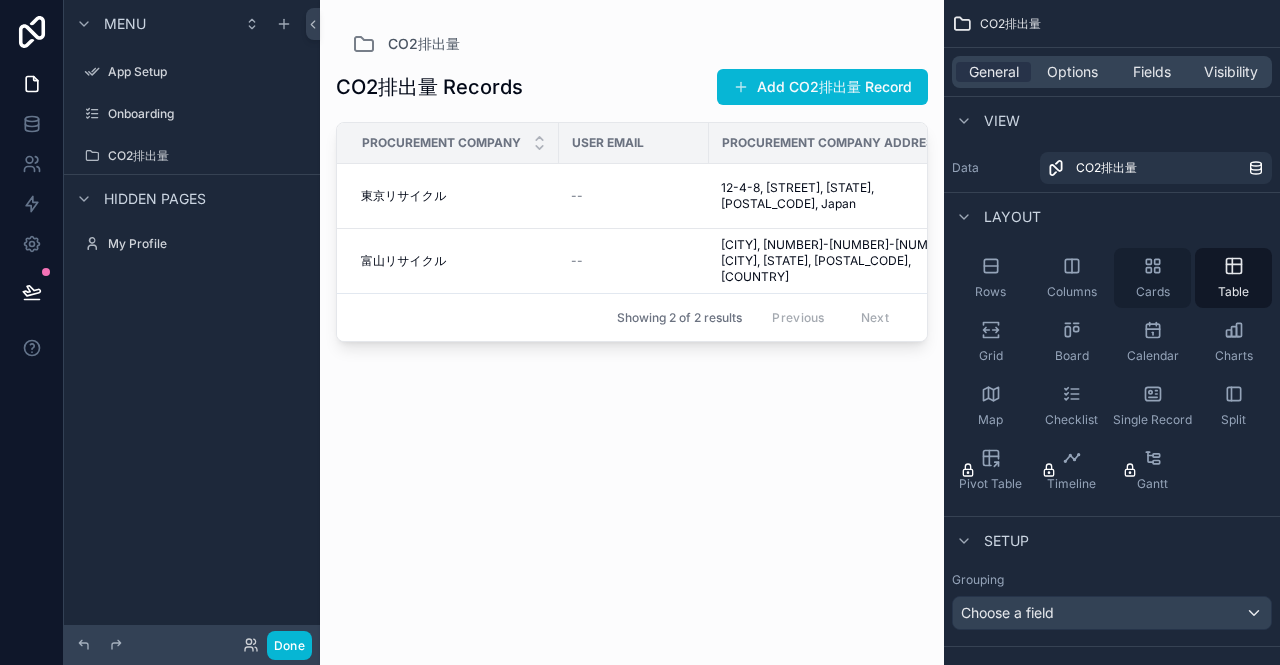 click on "Cards" at bounding box center (1152, 278) 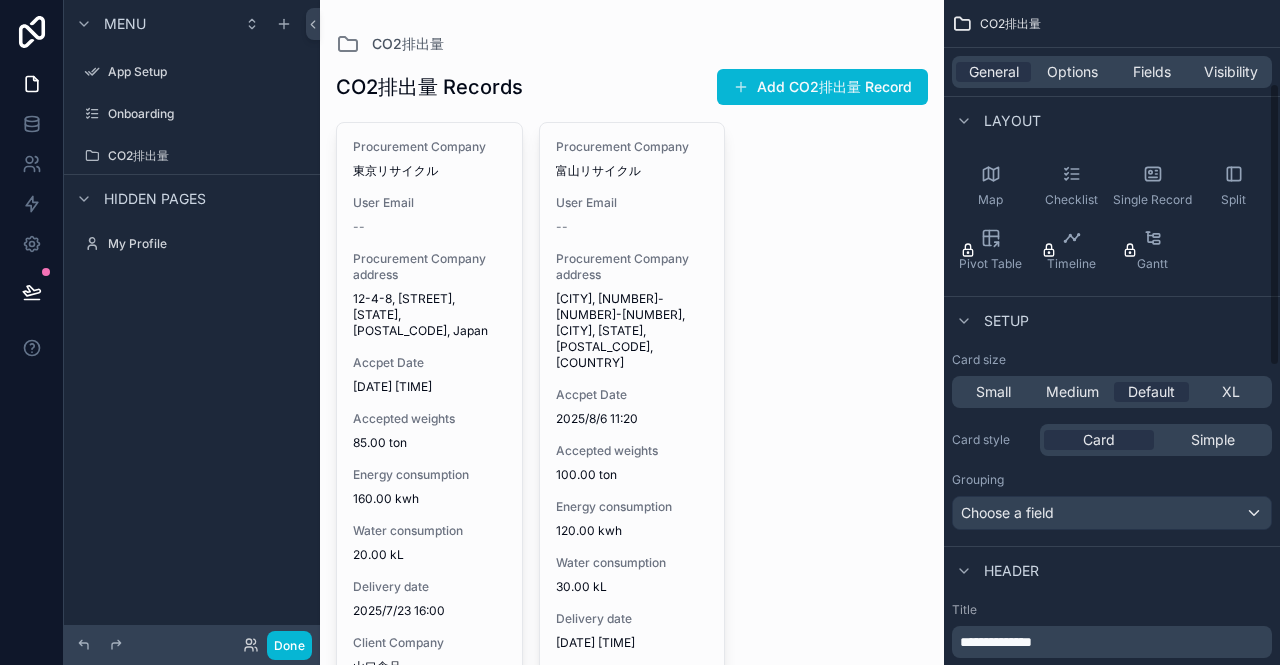 scroll, scrollTop: 194, scrollLeft: 0, axis: vertical 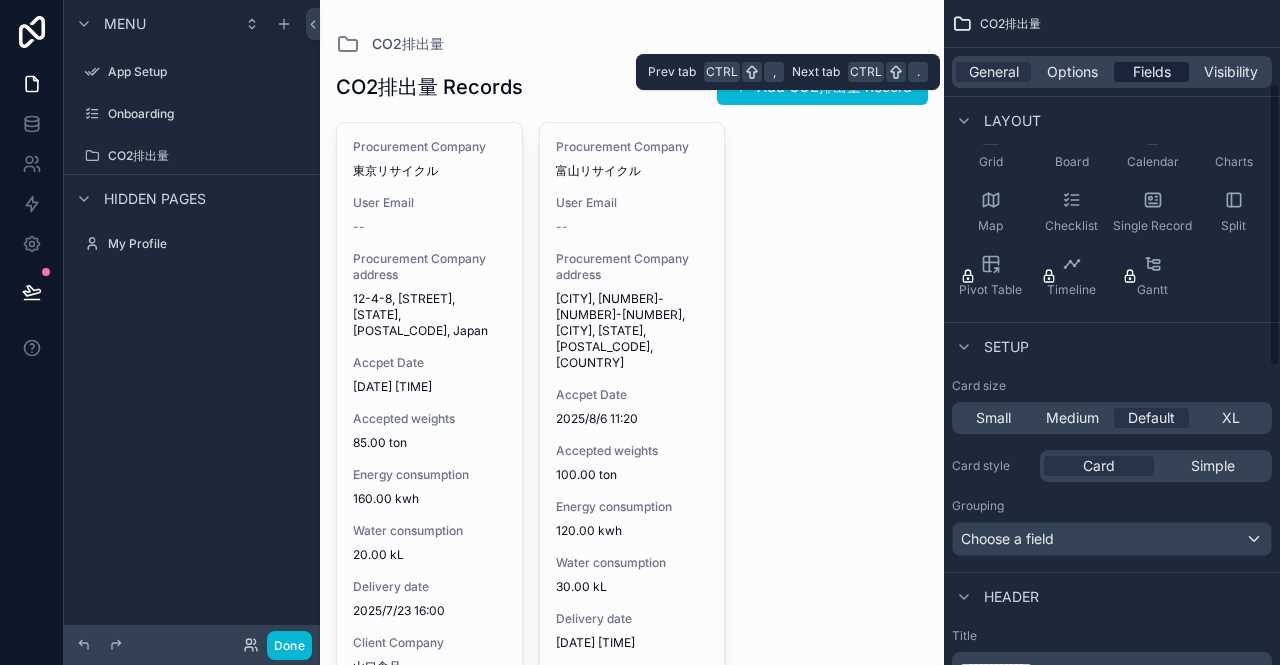 click on "Fields" at bounding box center (1152, 72) 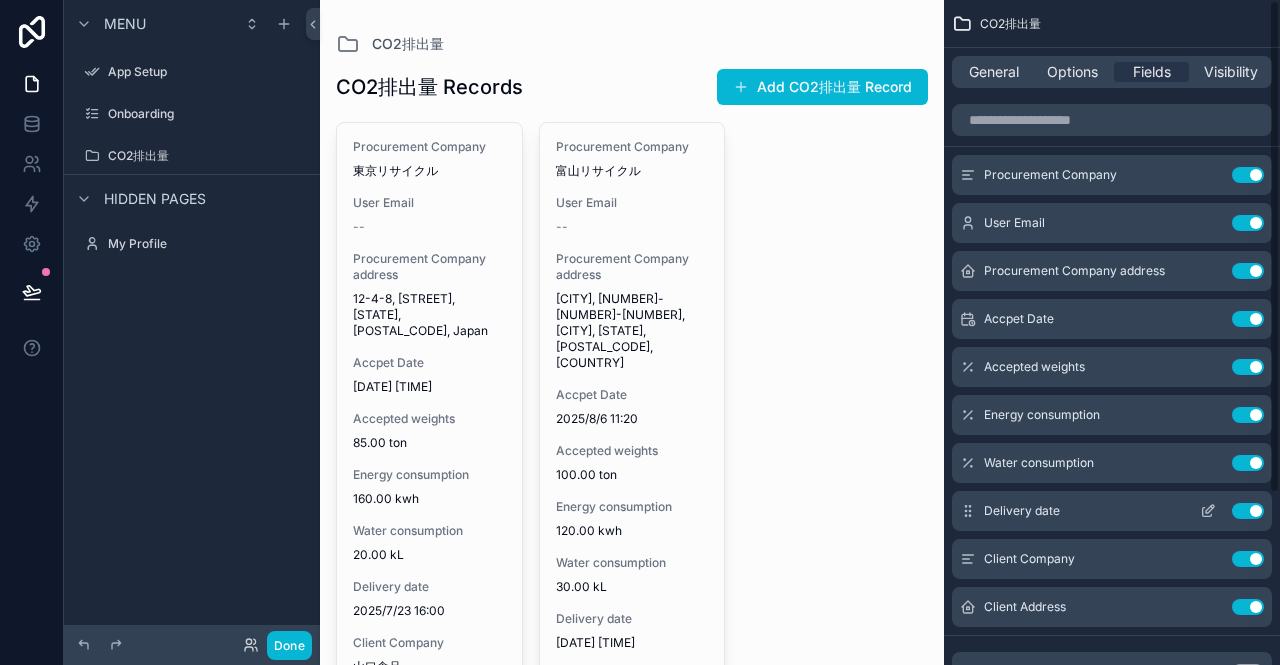 scroll, scrollTop: 0, scrollLeft: 0, axis: both 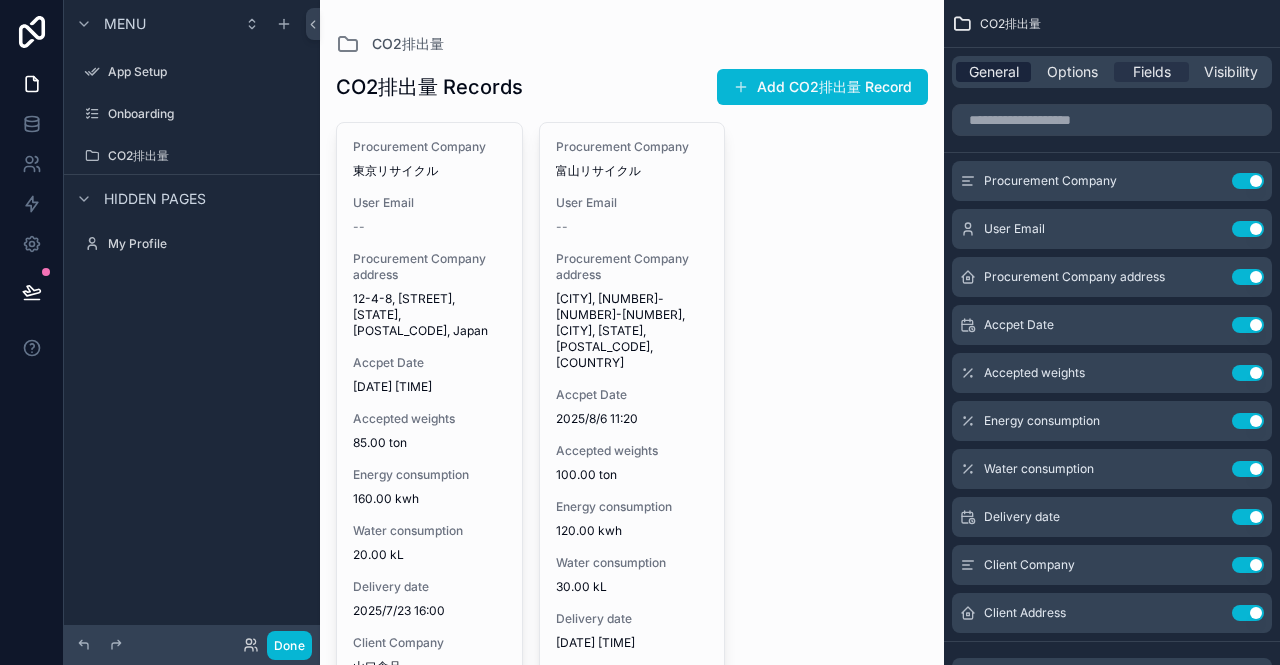 click on "General" at bounding box center (994, 72) 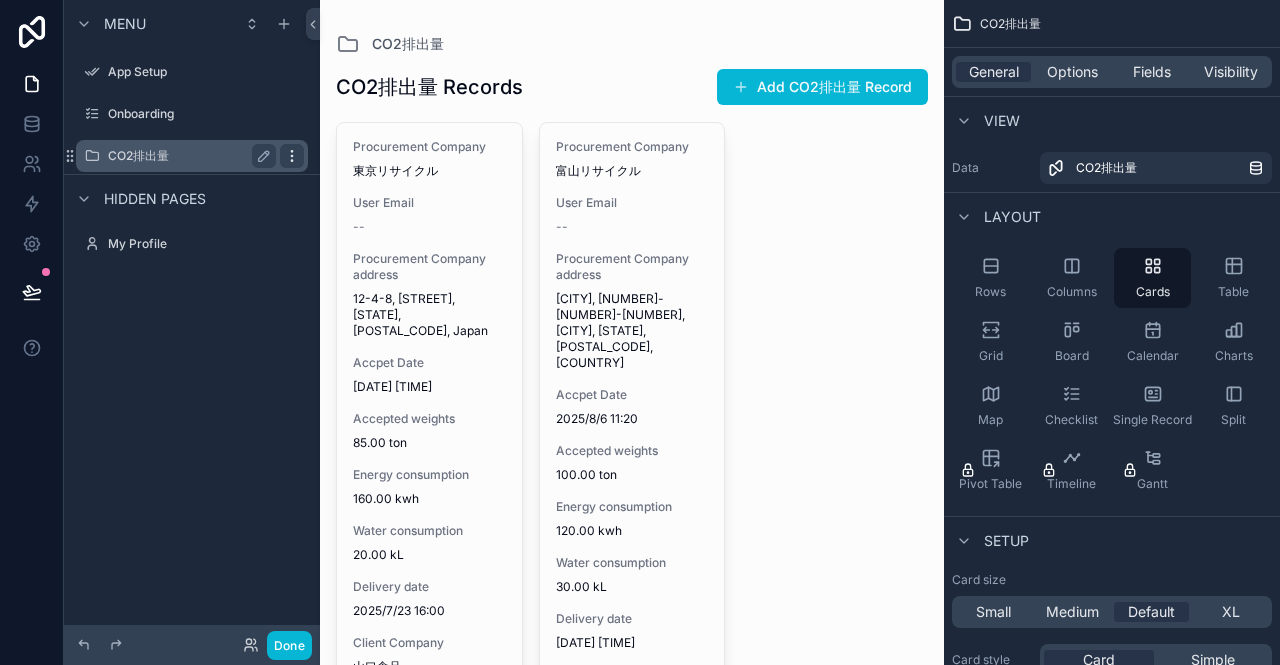 click 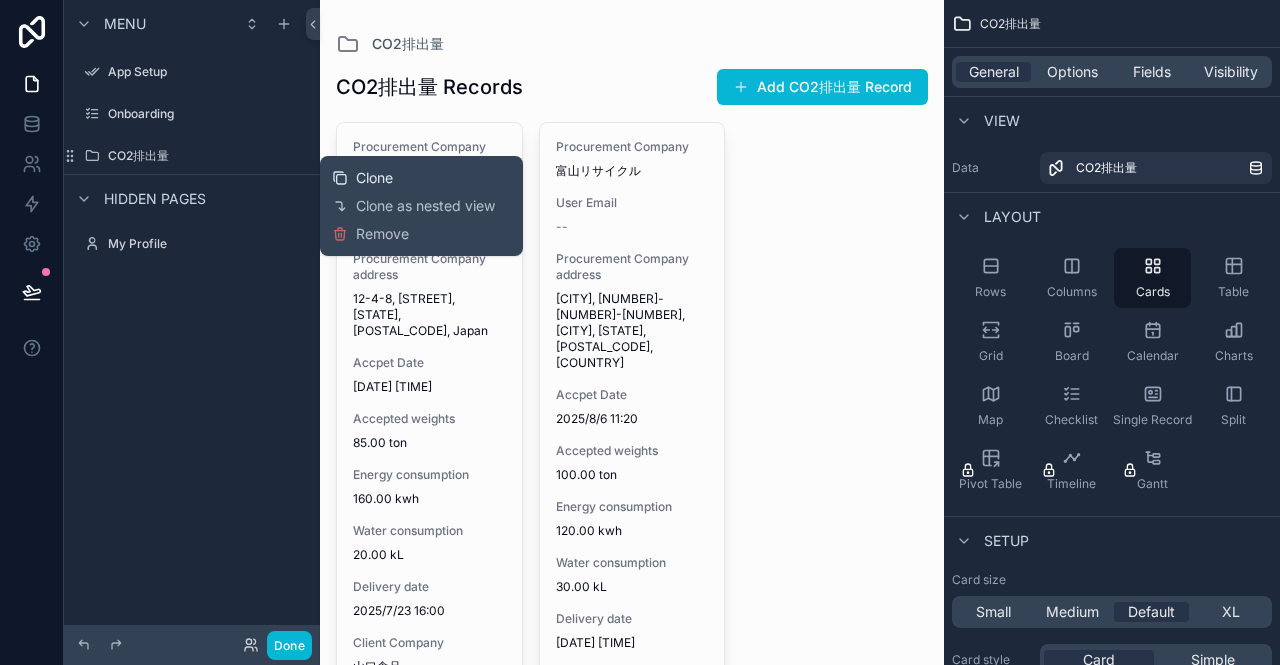 click on "Clone" at bounding box center [374, 178] 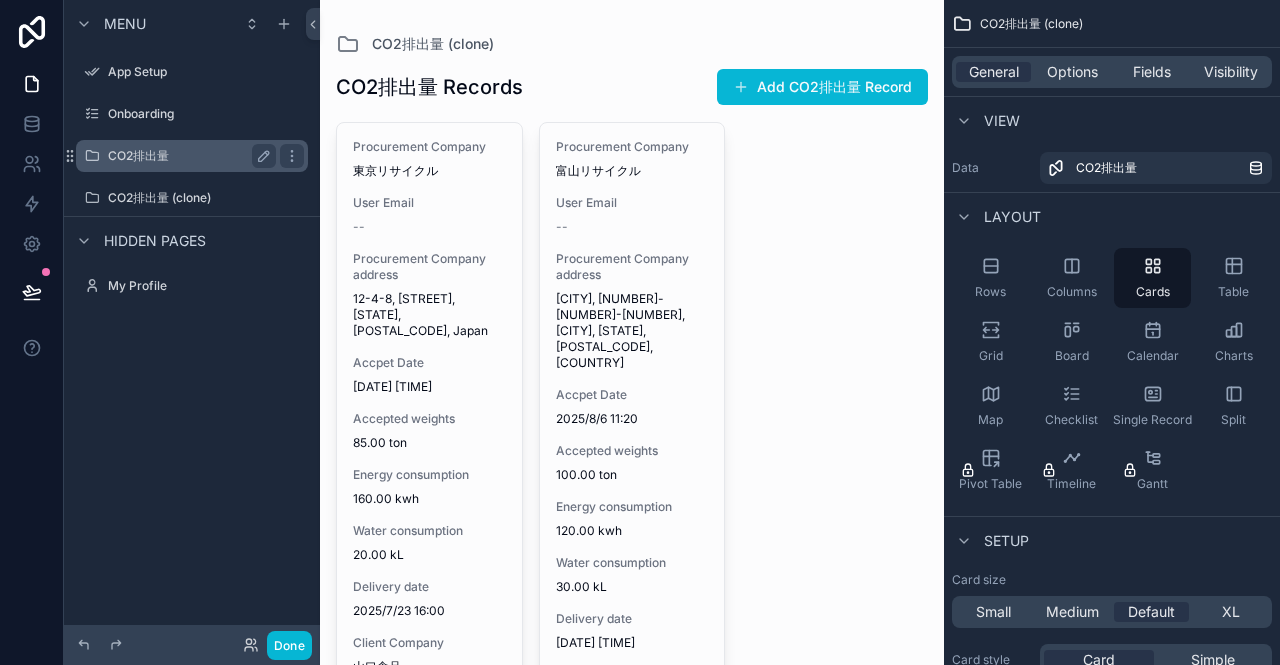 click on "CO2排出量" at bounding box center (188, 156) 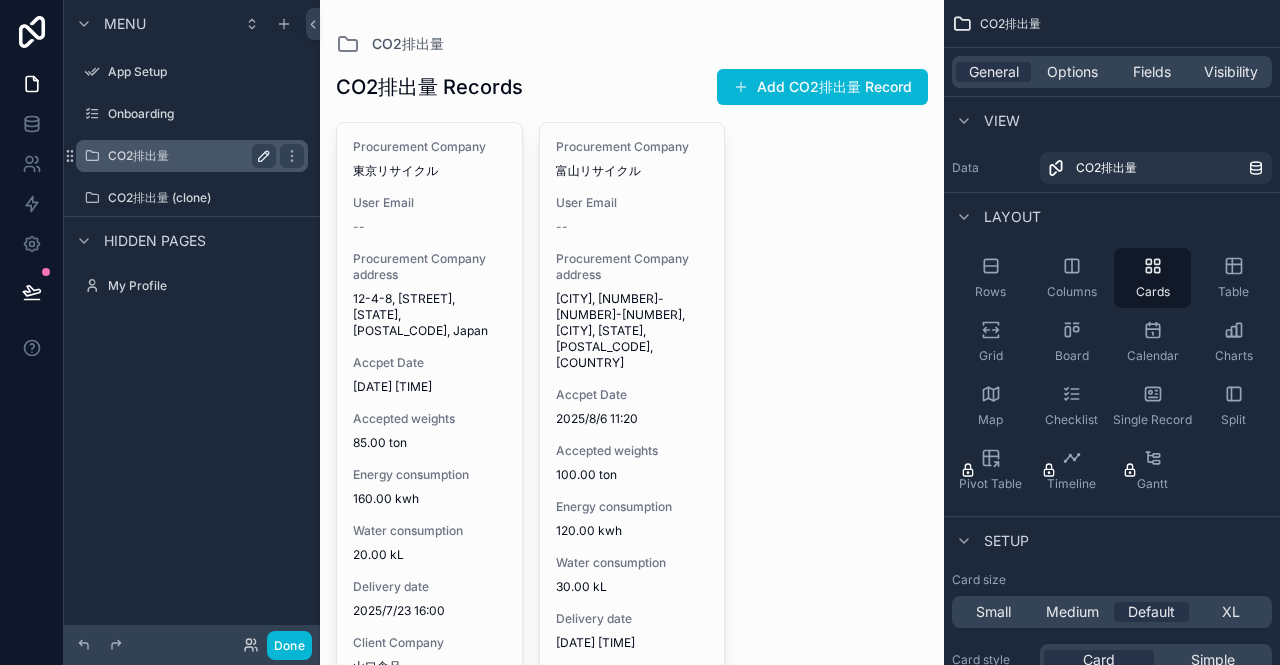 click at bounding box center [264, 156] 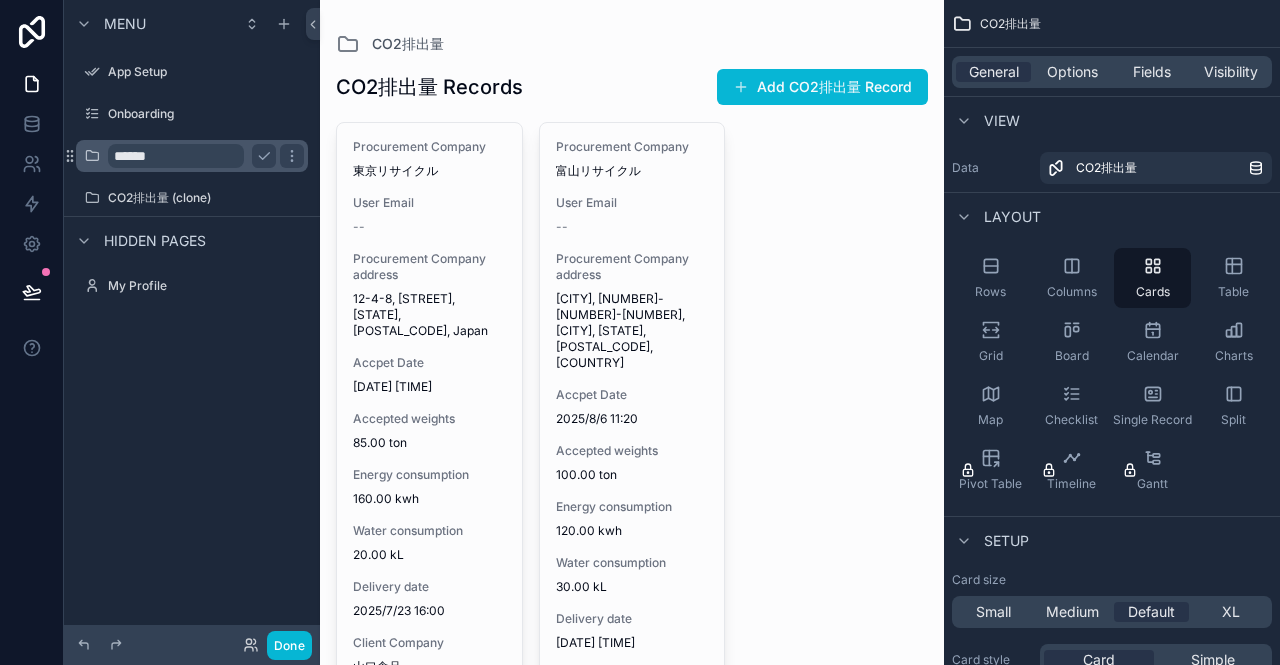 click on "******" at bounding box center [176, 156] 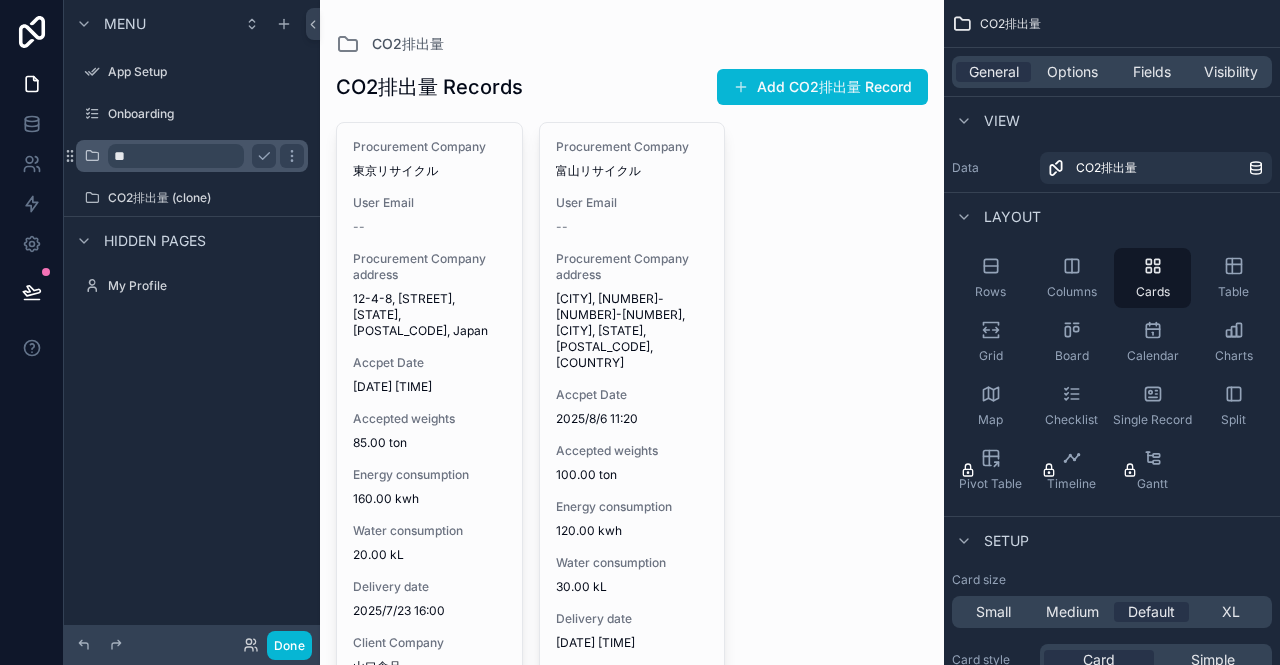type on "*" 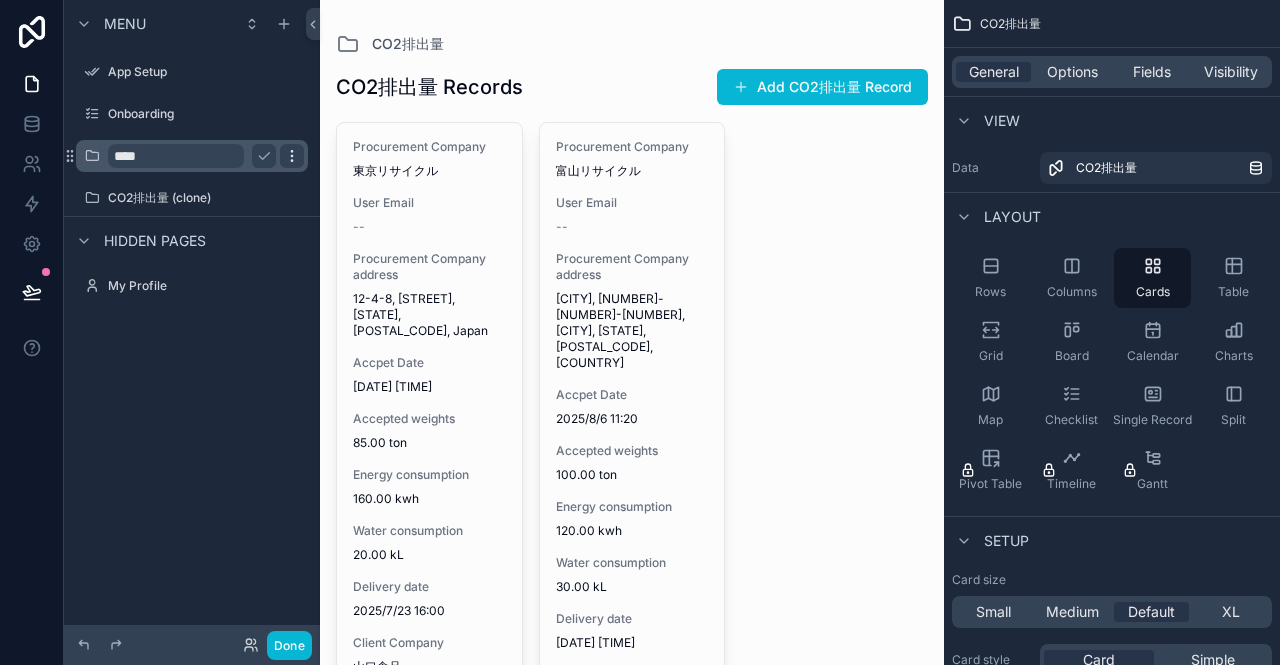 type on "****" 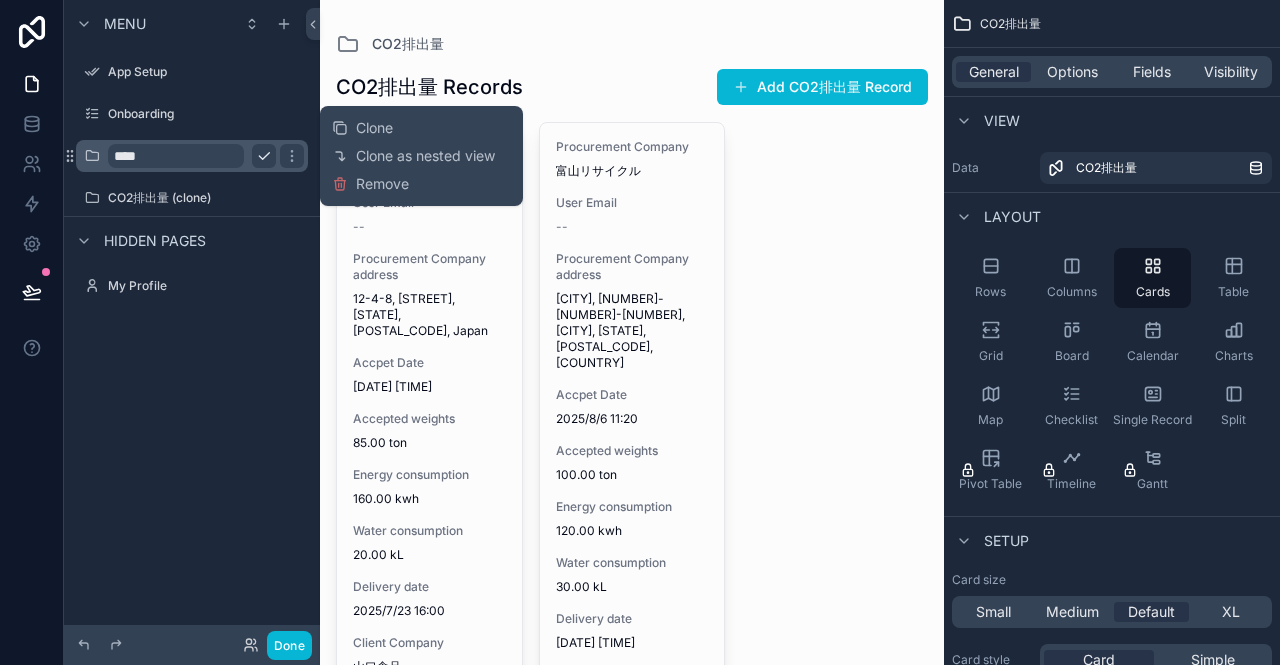 click 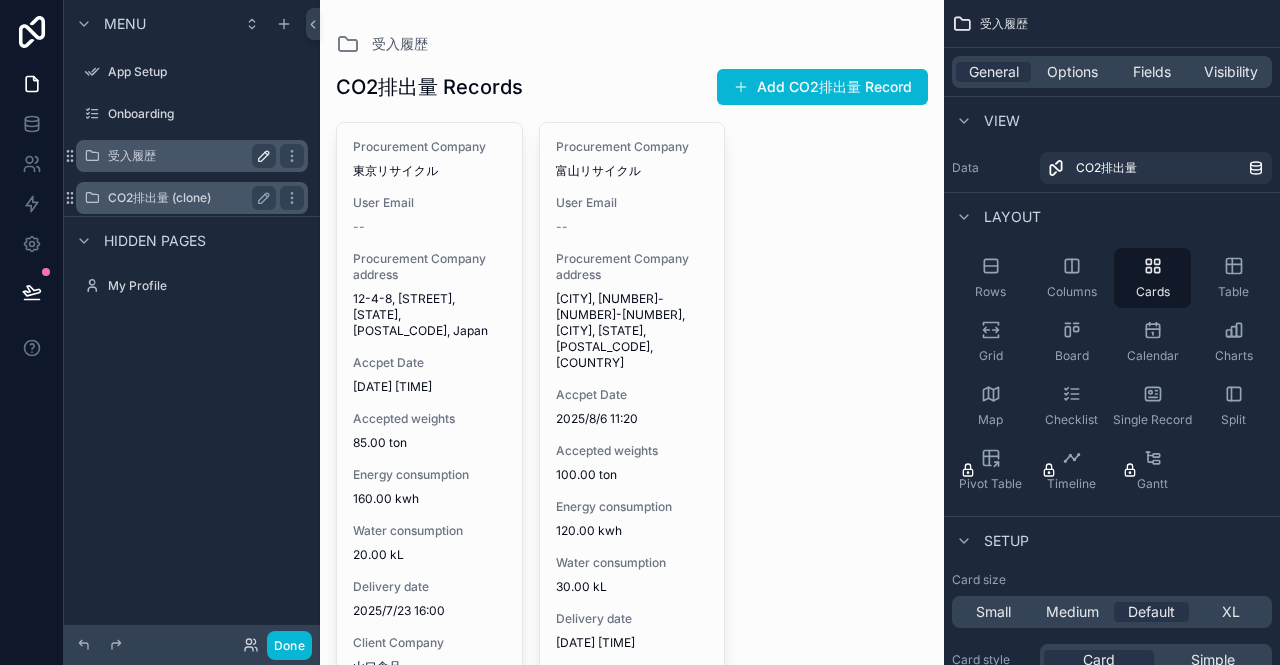 click on "CO2排出量 (clone)" at bounding box center [188, 198] 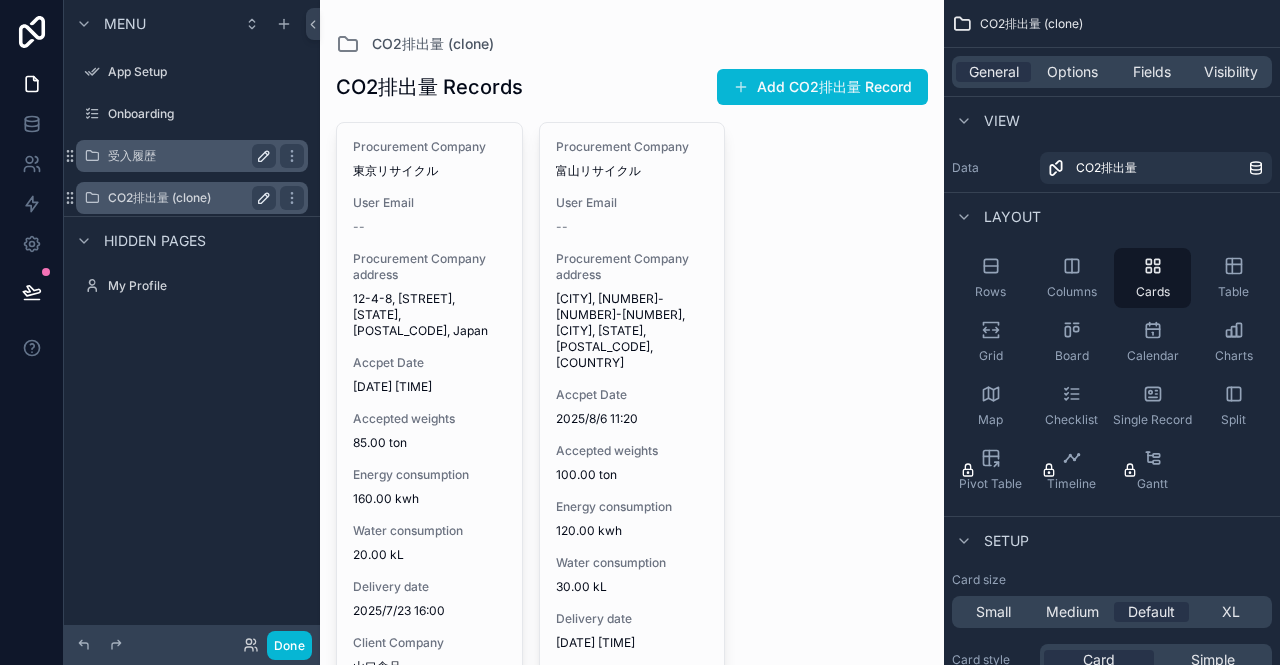 click 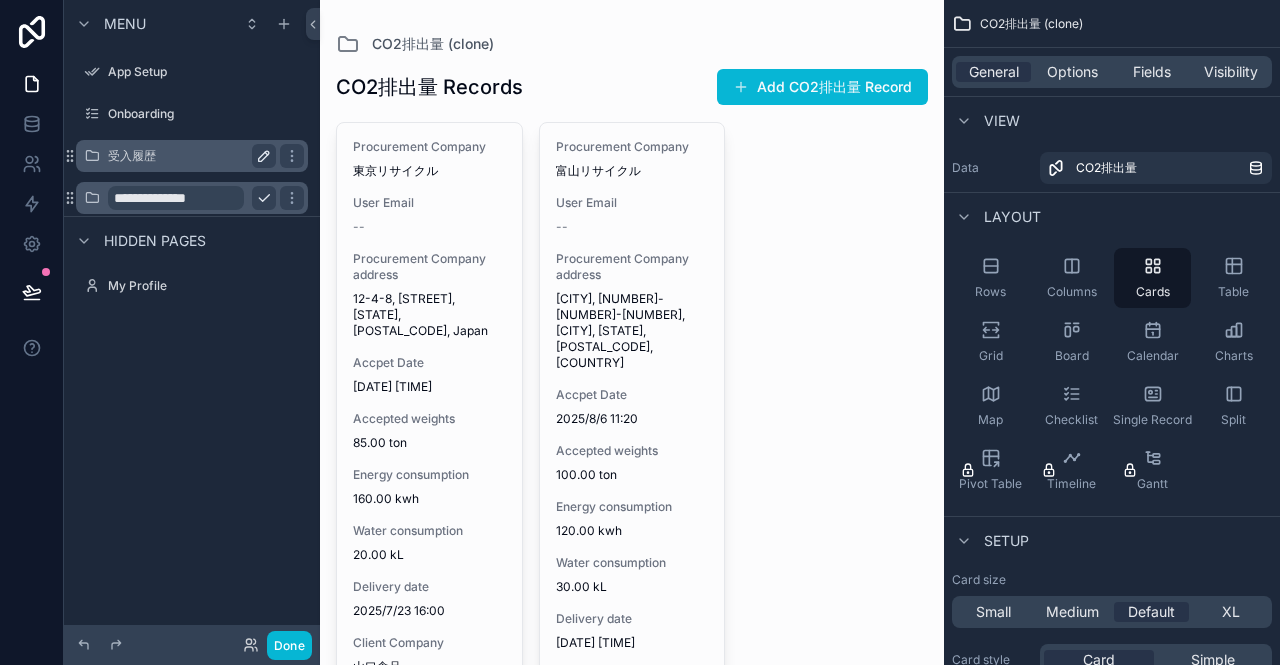 click on "**********" at bounding box center [176, 198] 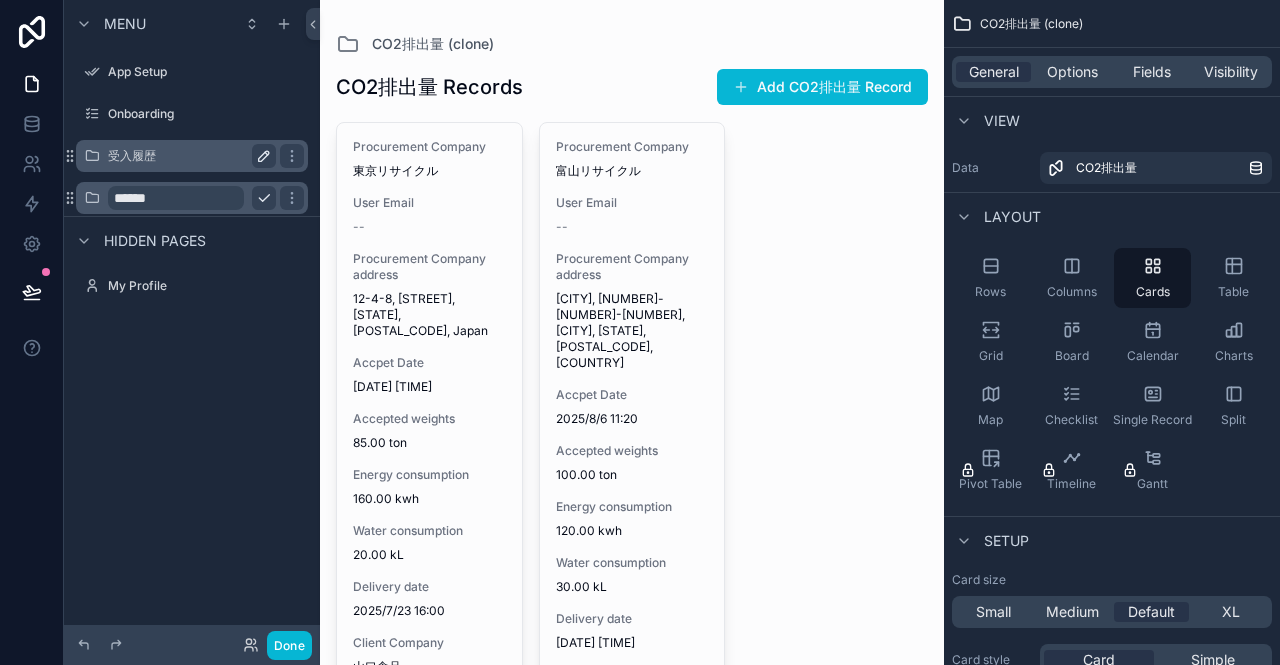 type on "******" 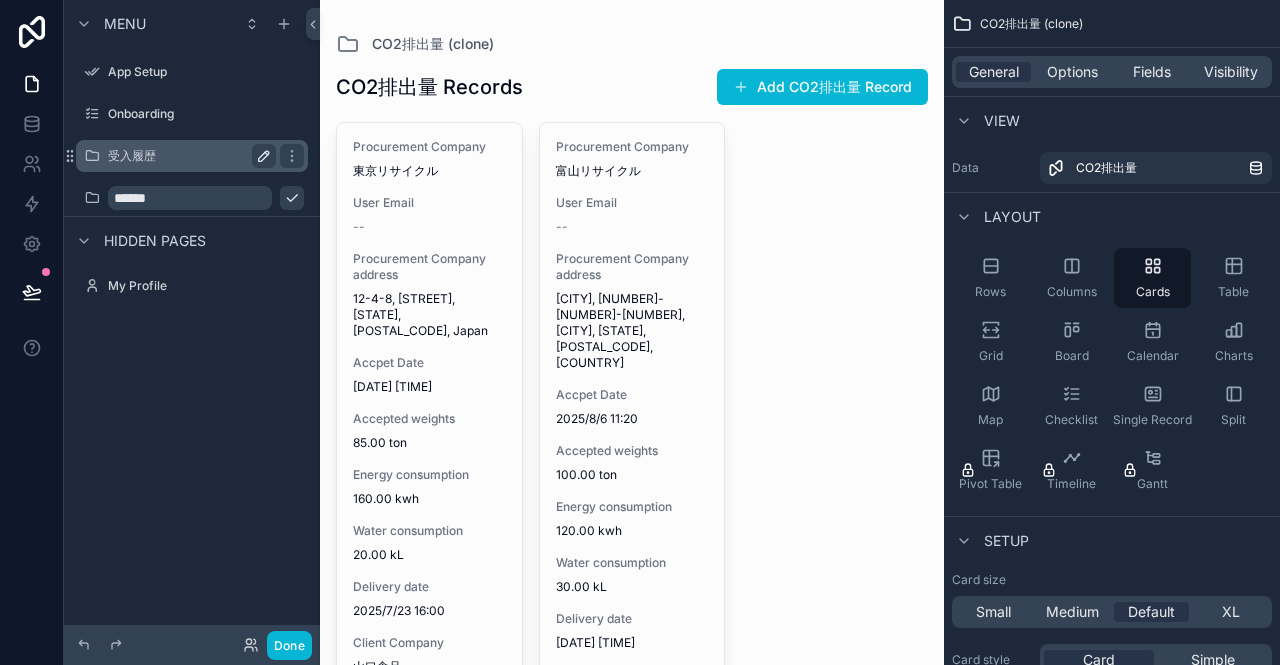 click at bounding box center (292, 198) 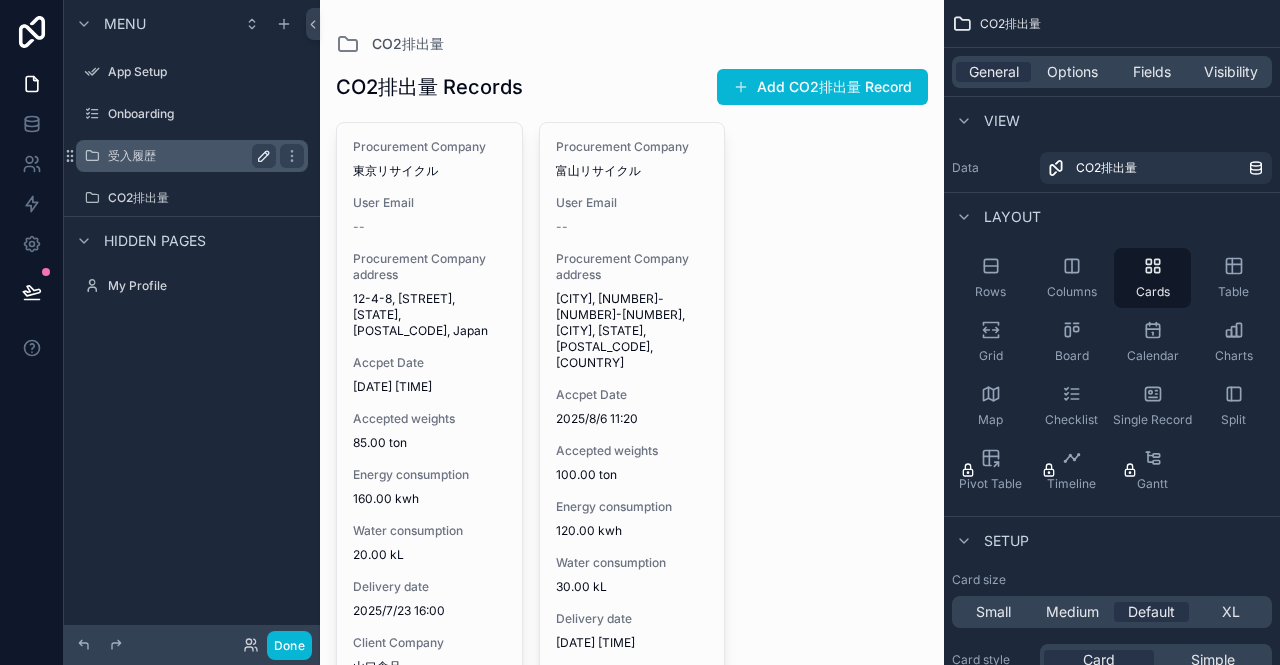 click on "受入履歴" at bounding box center (192, 156) 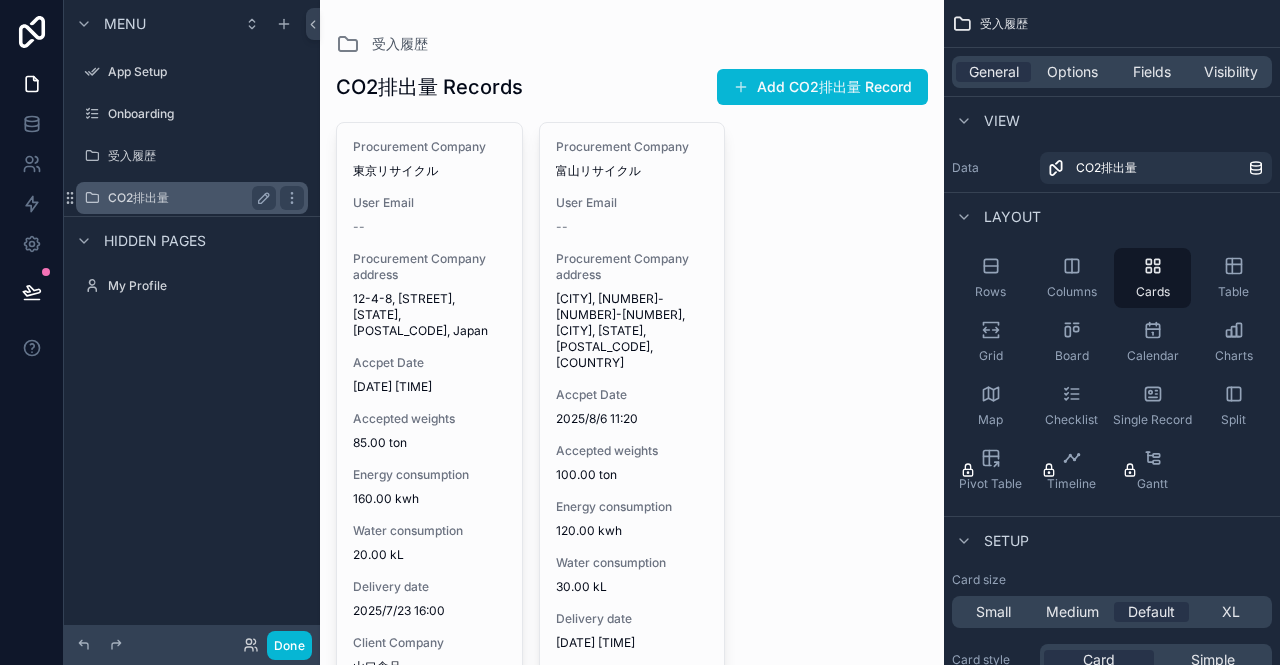 click on "CO2排出量" at bounding box center (188, 198) 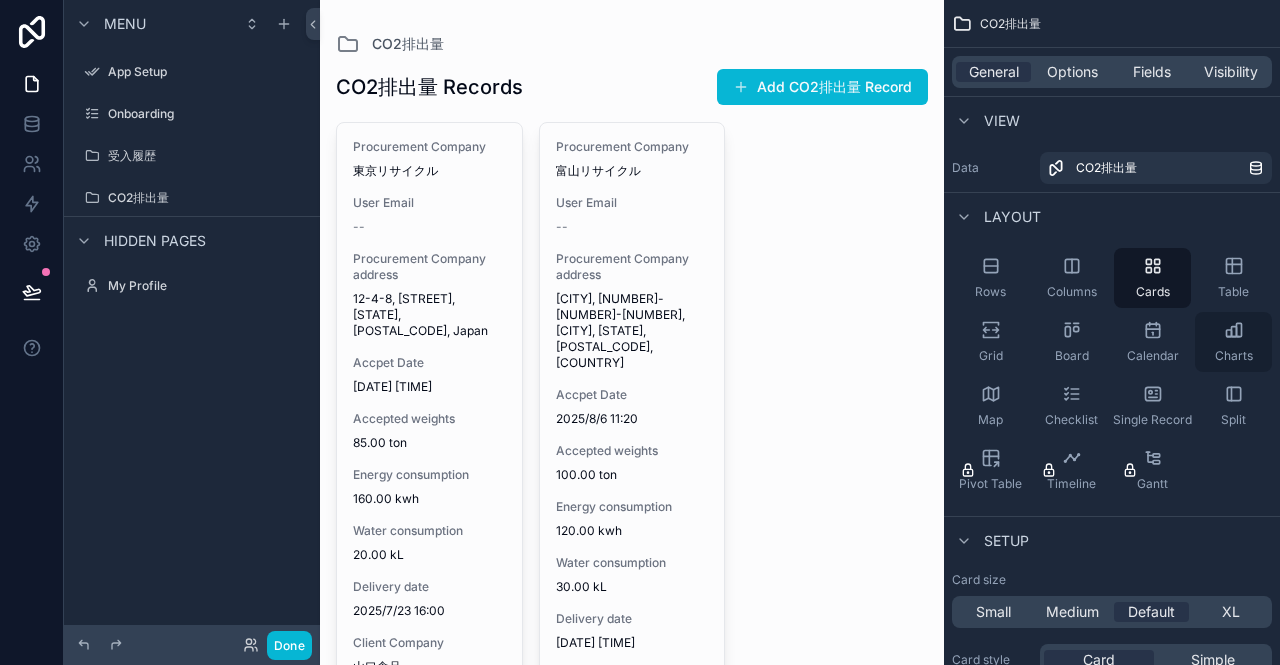 click on "Charts" at bounding box center [1233, 342] 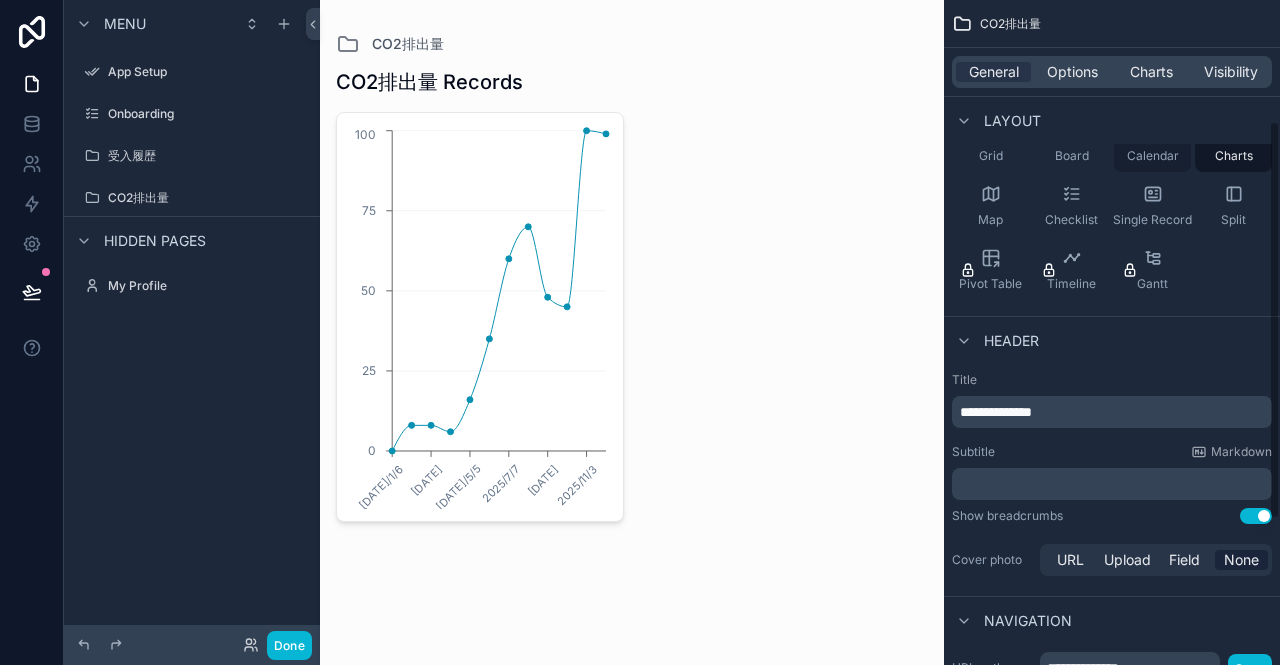 scroll, scrollTop: 300, scrollLeft: 0, axis: vertical 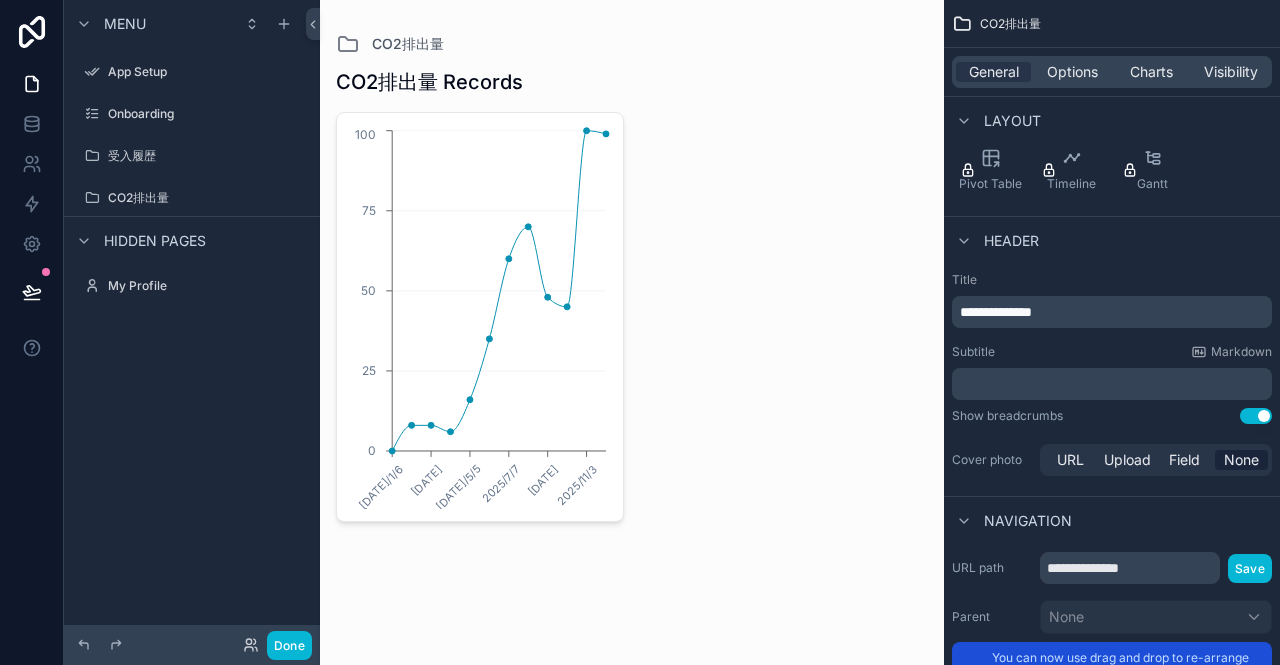 click on "**********" at bounding box center (1114, 312) 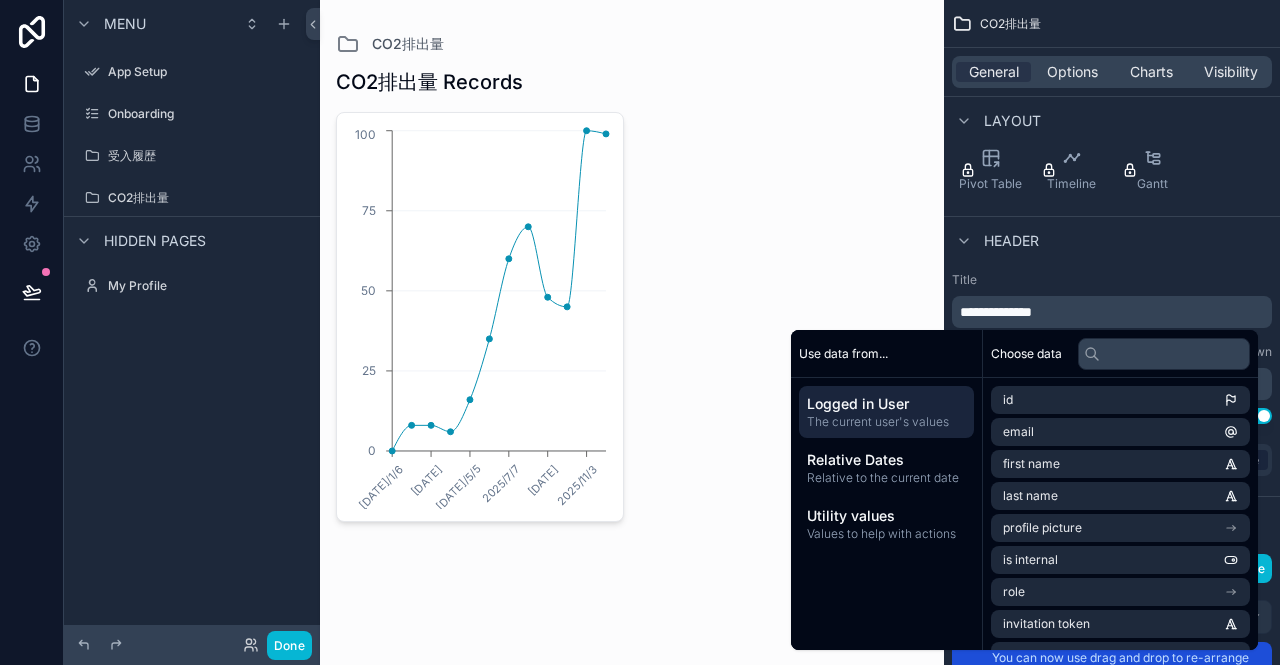 click on "Header" at bounding box center [1112, 240] 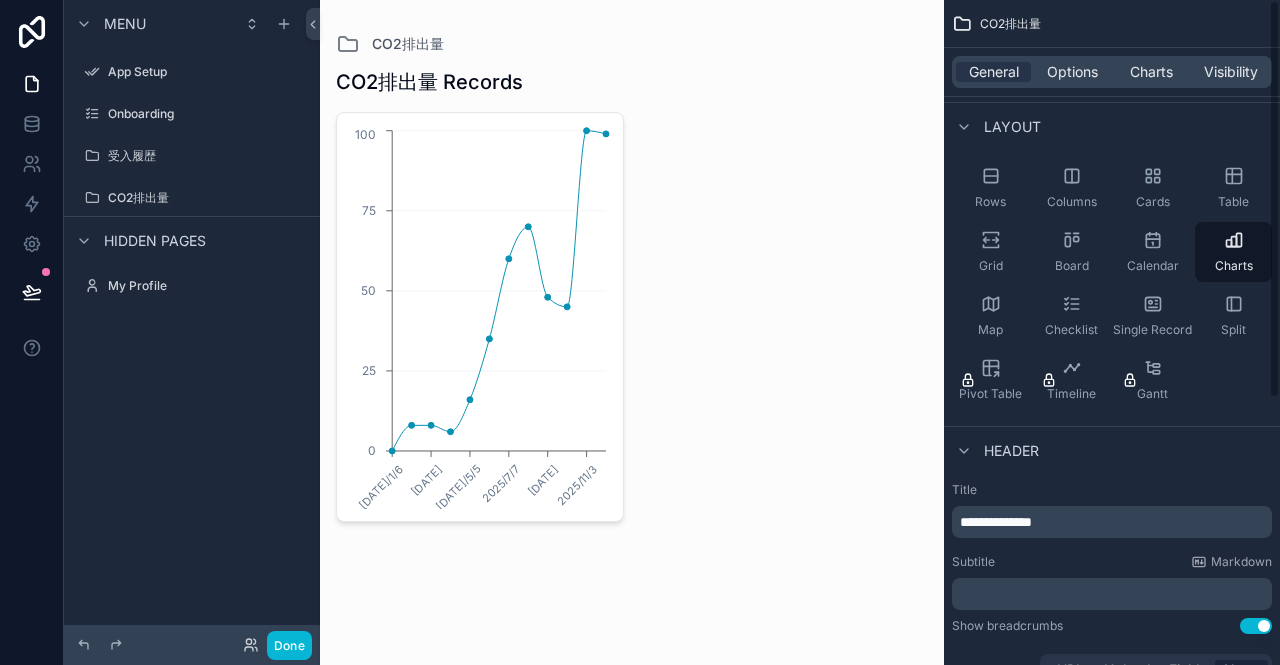 scroll, scrollTop: 0, scrollLeft: 0, axis: both 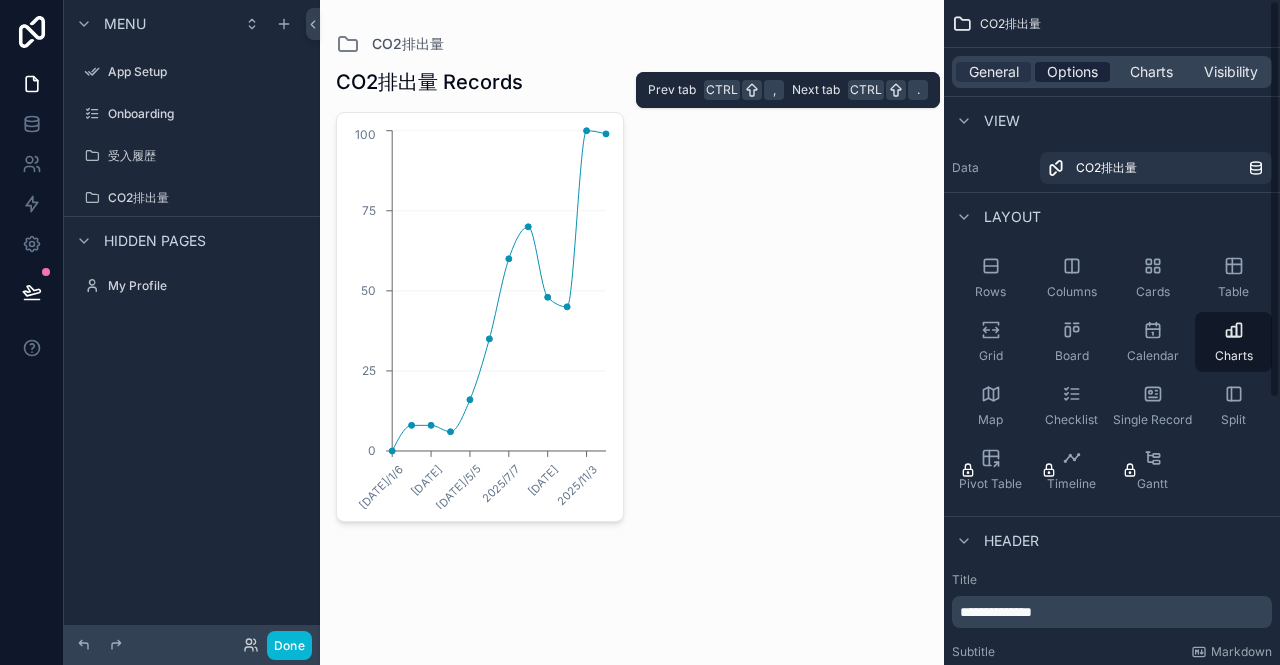 click on "Options" at bounding box center [1072, 72] 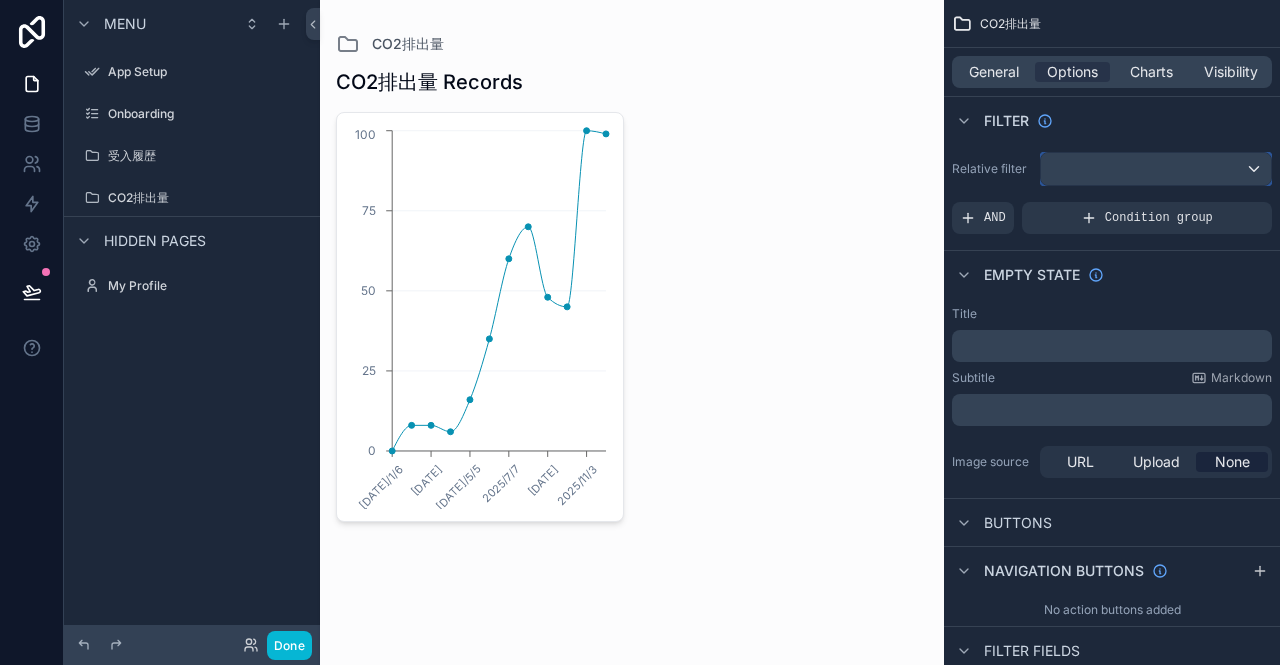 click at bounding box center (1156, 169) 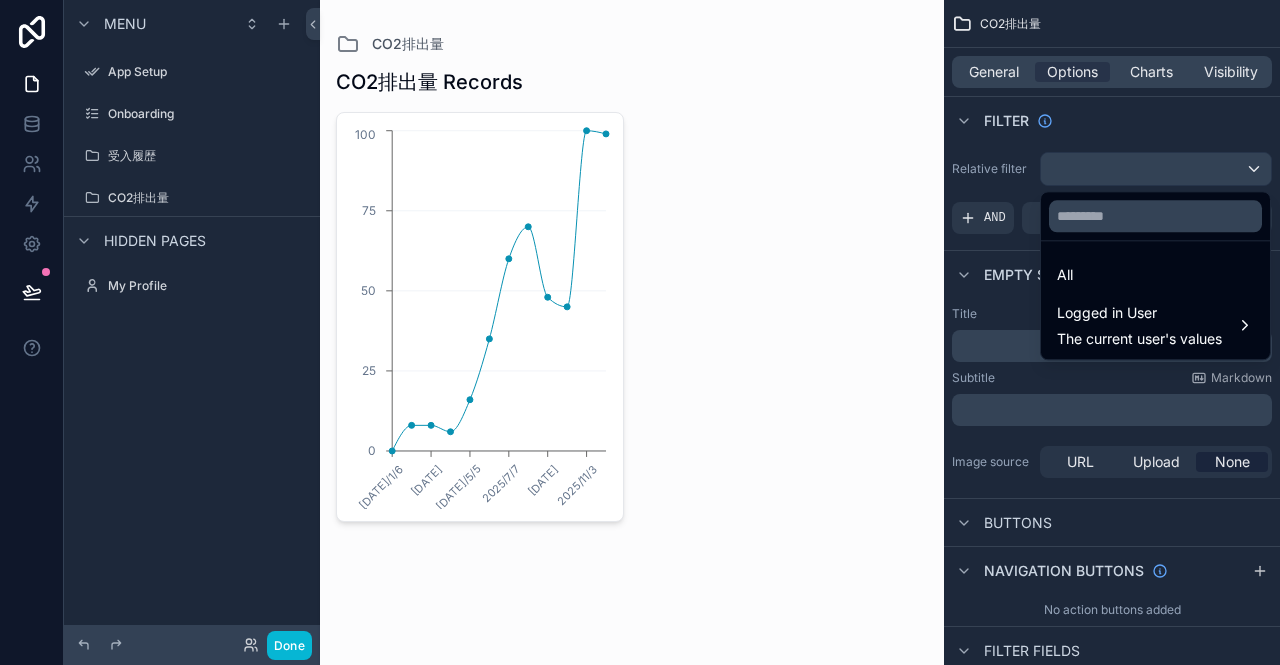 click at bounding box center (640, 332) 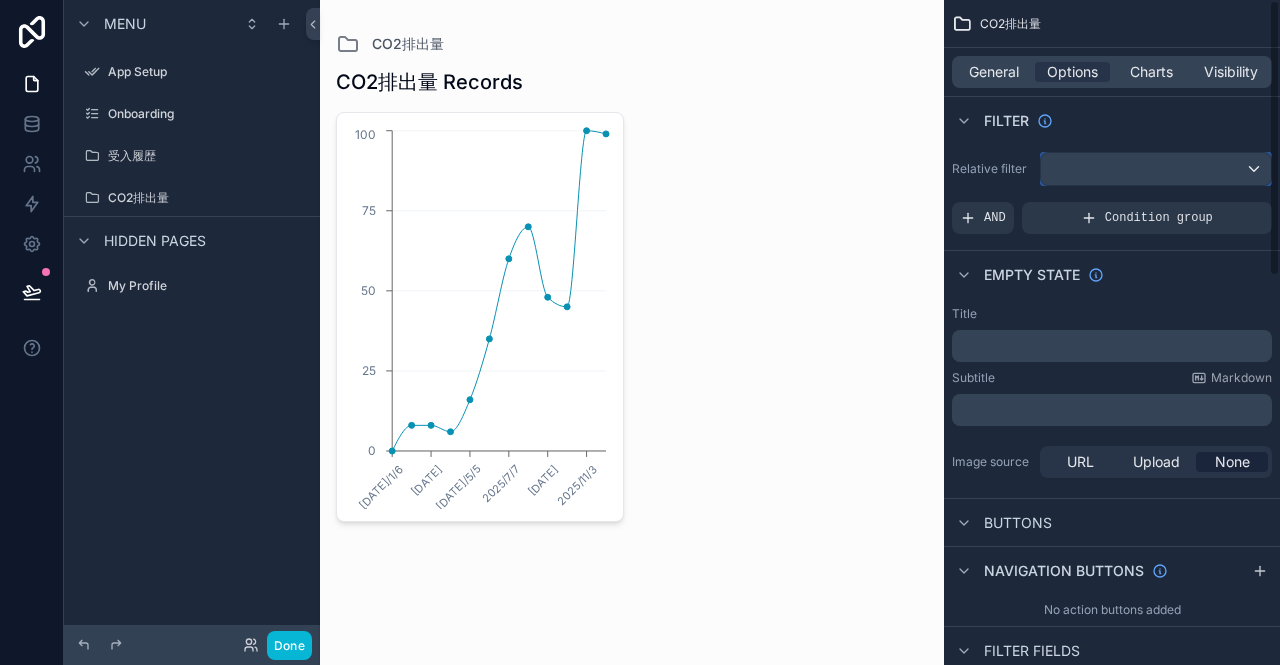 click at bounding box center (1156, 169) 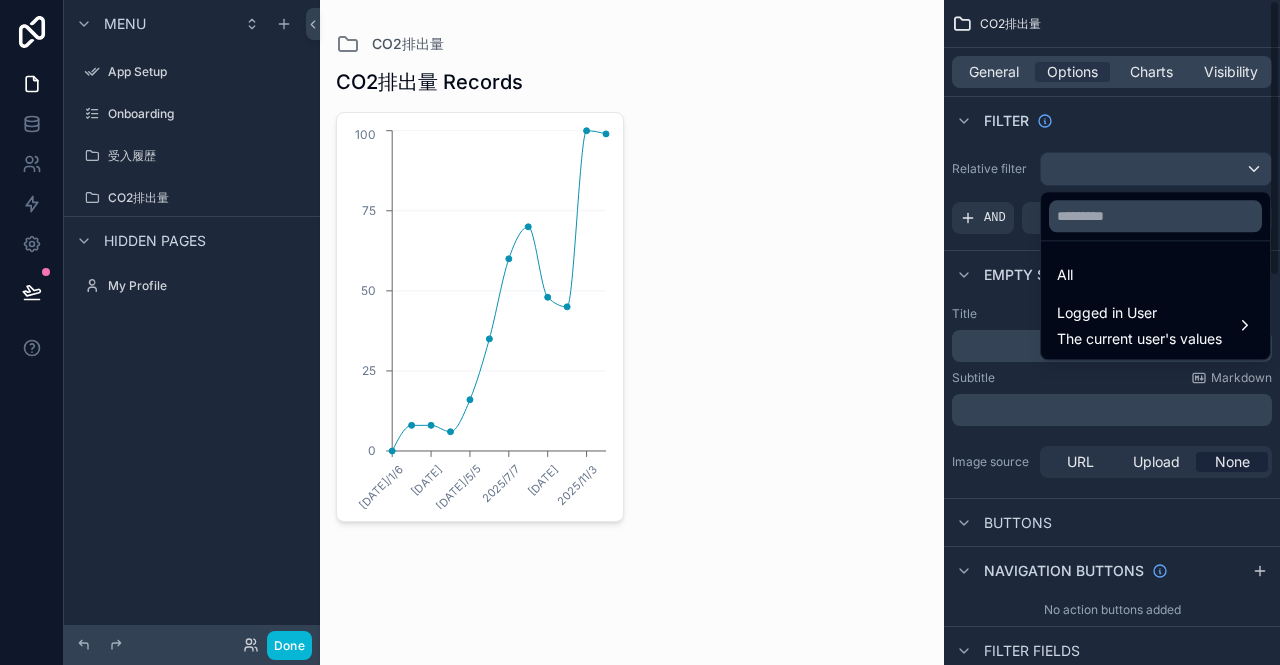 click at bounding box center (640, 332) 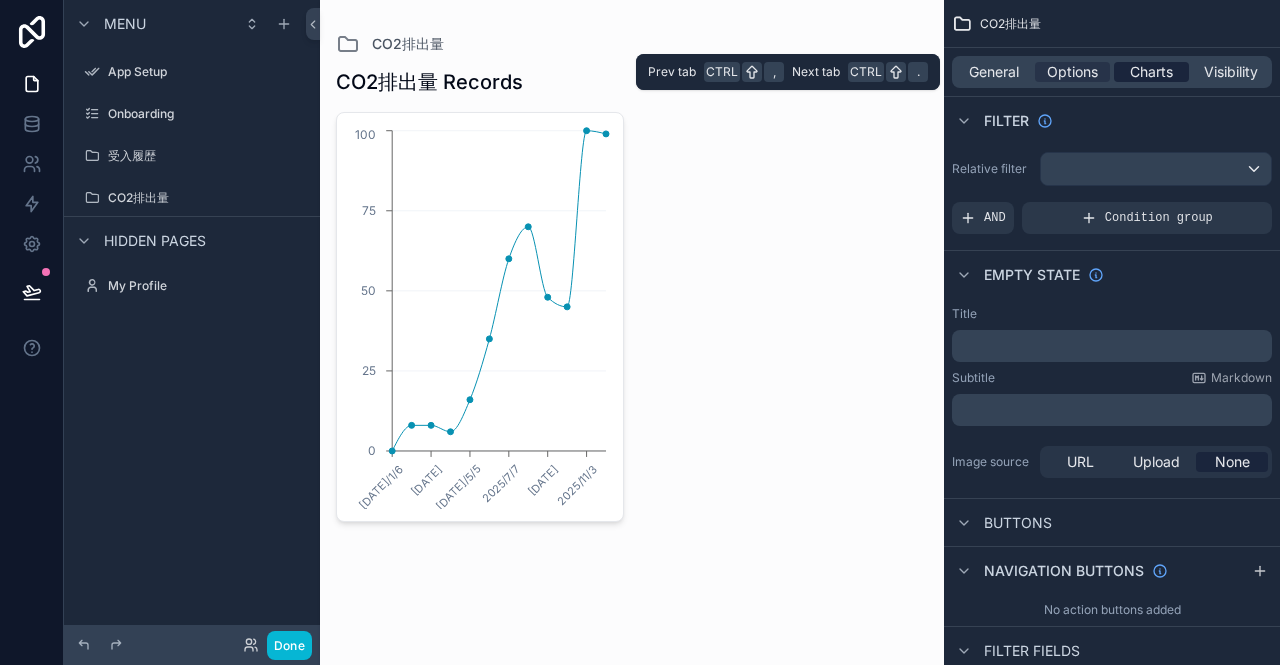 click on "Charts" at bounding box center [1151, 72] 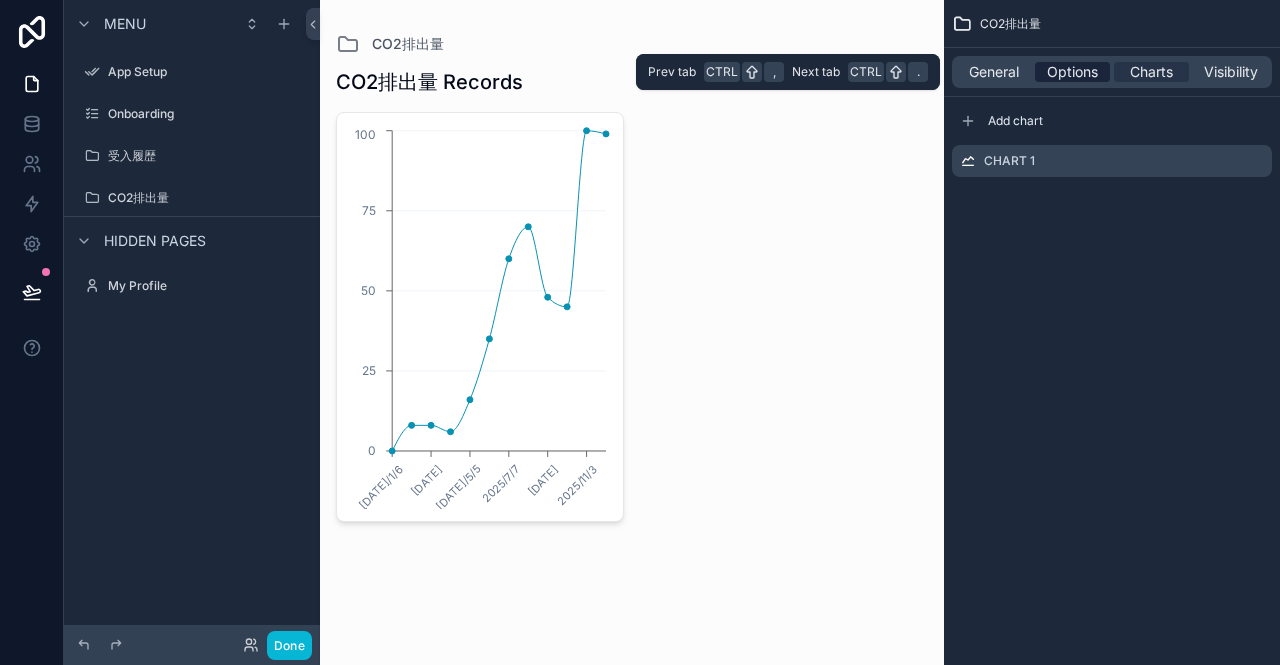 click on "Options" at bounding box center [1072, 72] 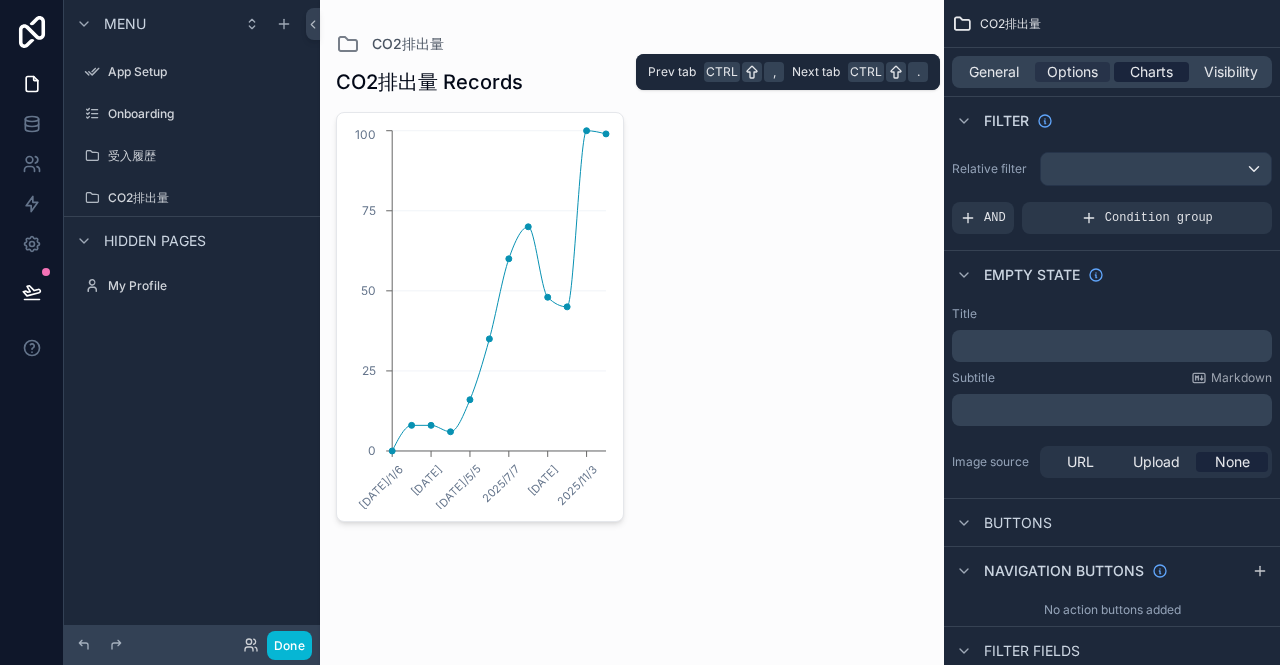 click on "Charts" at bounding box center (1151, 72) 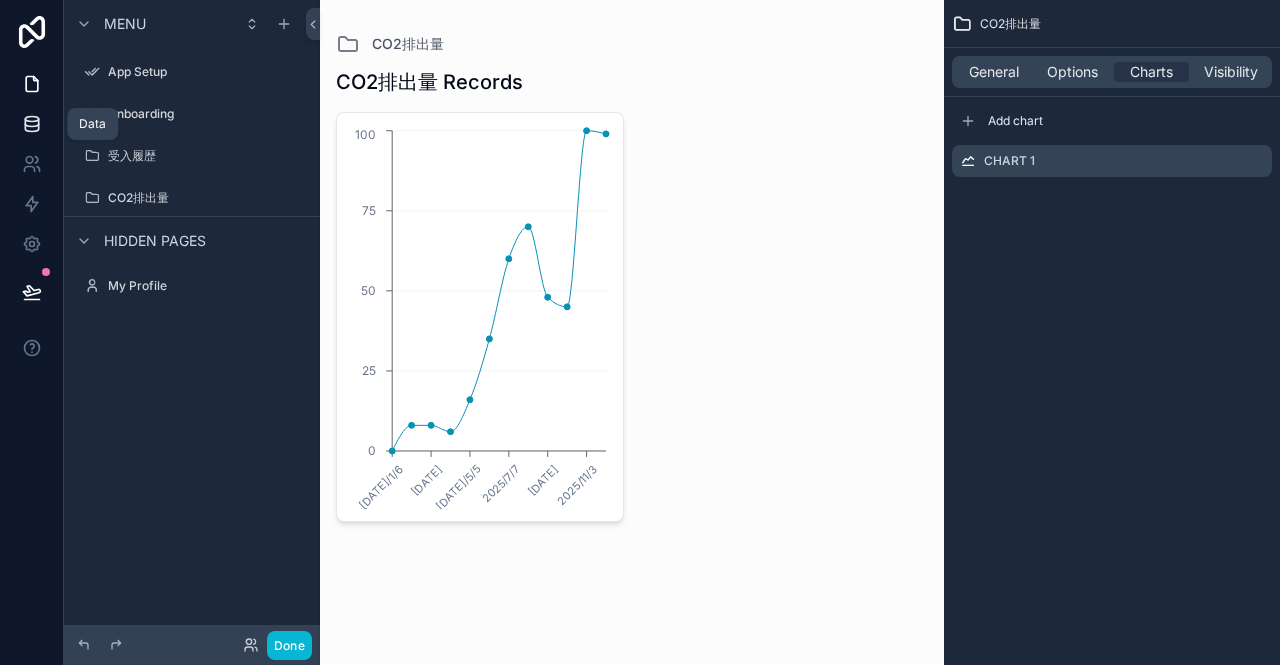 click 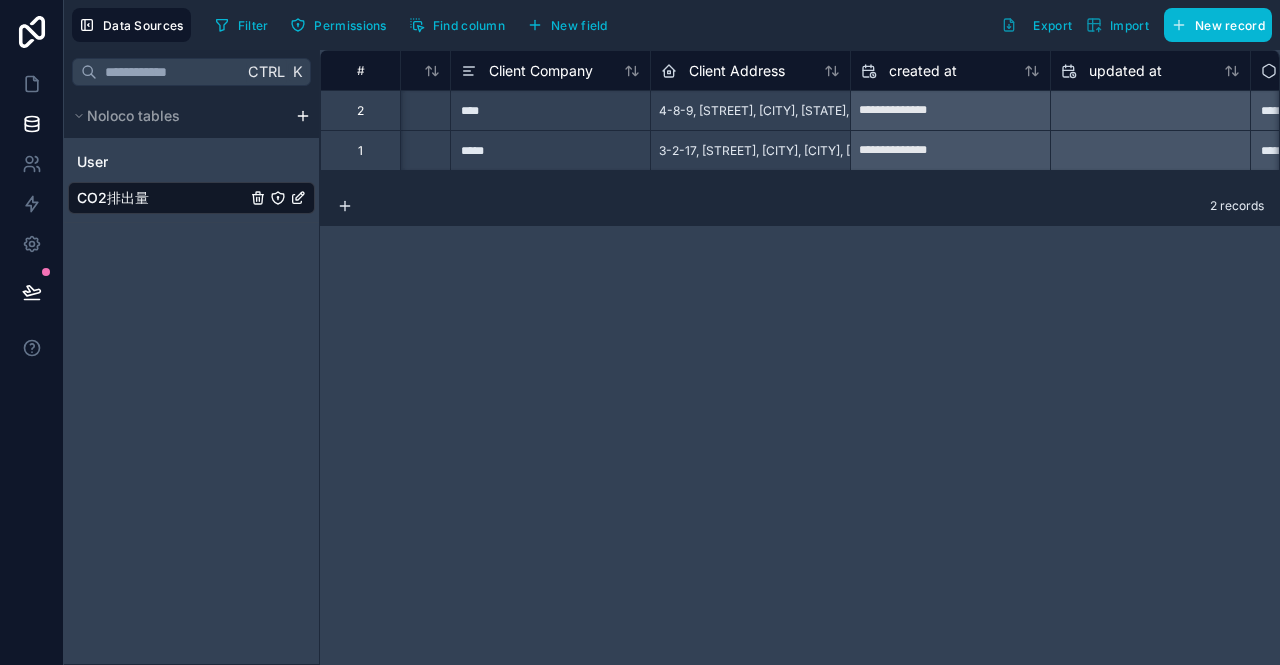 scroll, scrollTop: 0, scrollLeft: 1643, axis: horizontal 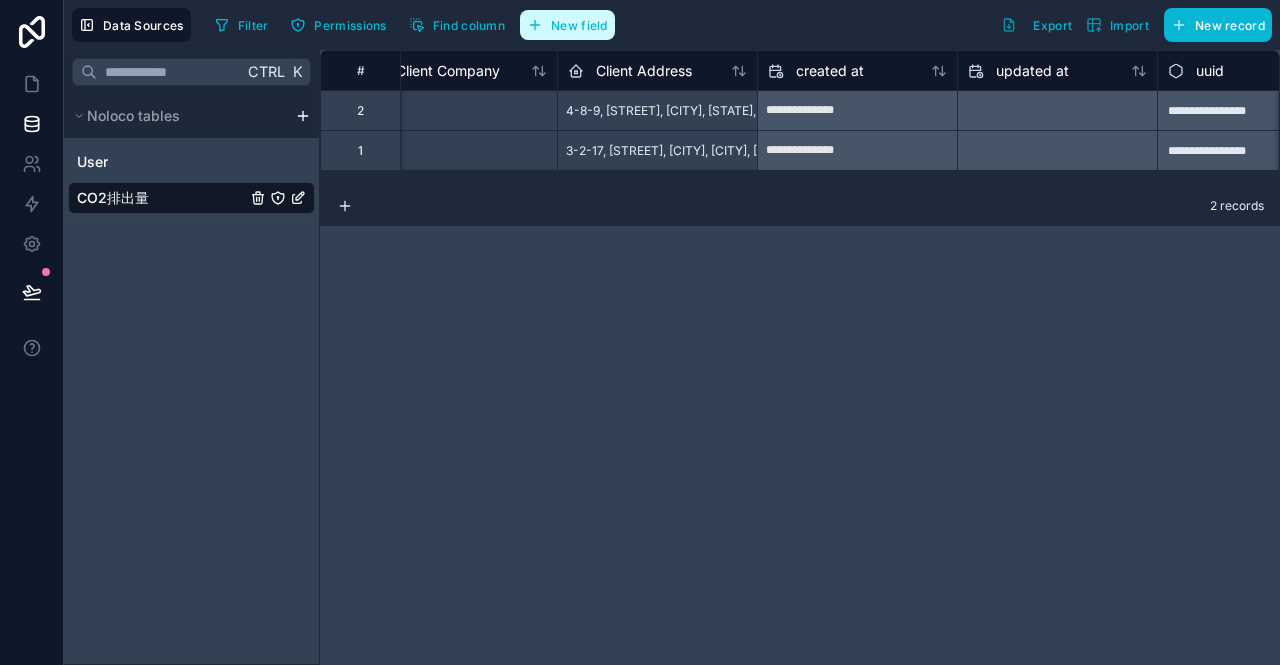 click on "New field" at bounding box center (579, 25) 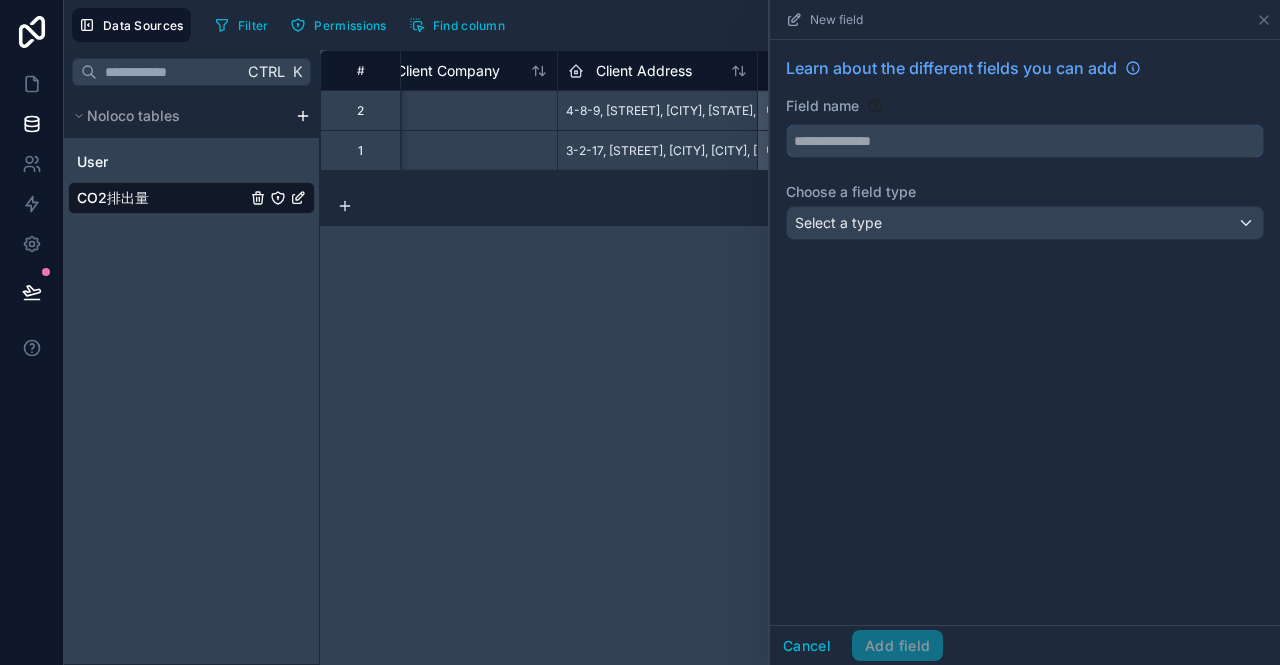 click at bounding box center [1025, 141] 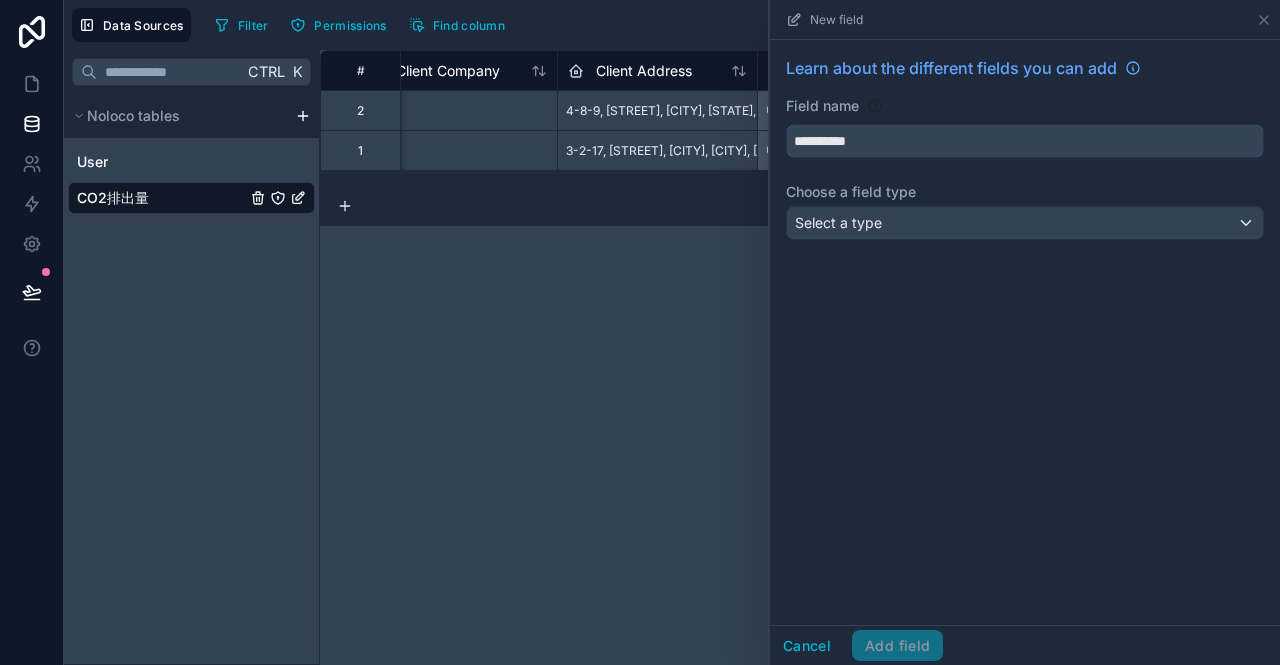 type on "**********" 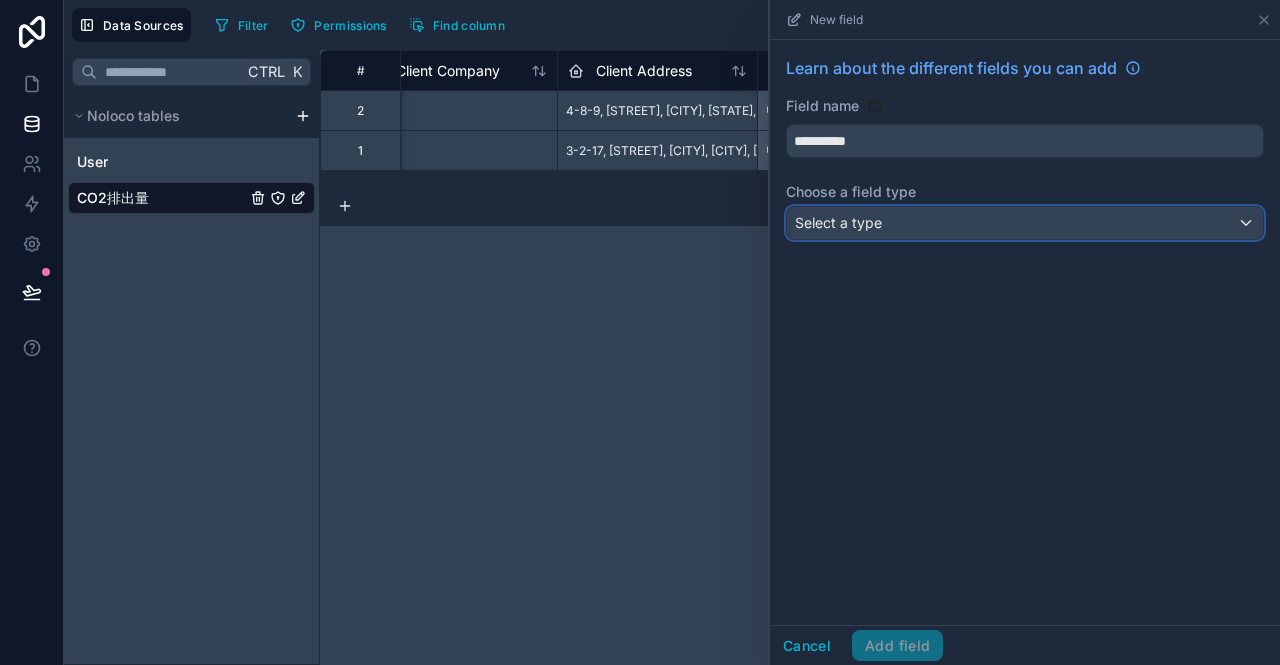 click on "Select a type" at bounding box center (1025, 223) 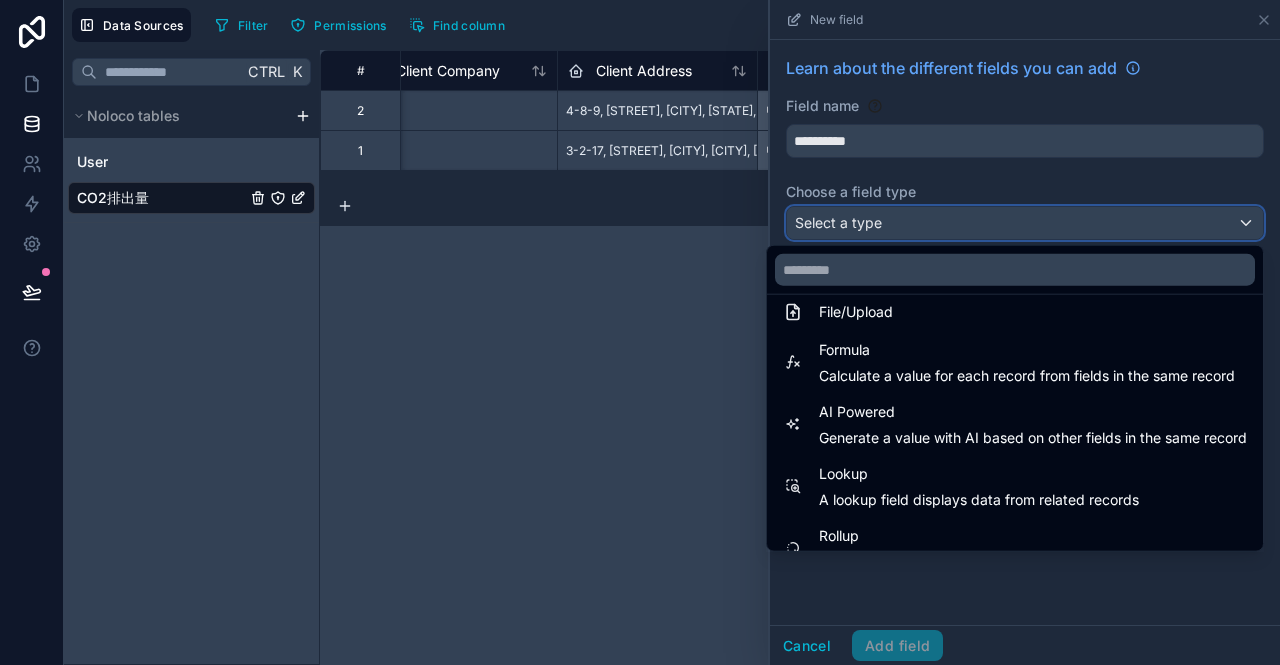 scroll, scrollTop: 480, scrollLeft: 0, axis: vertical 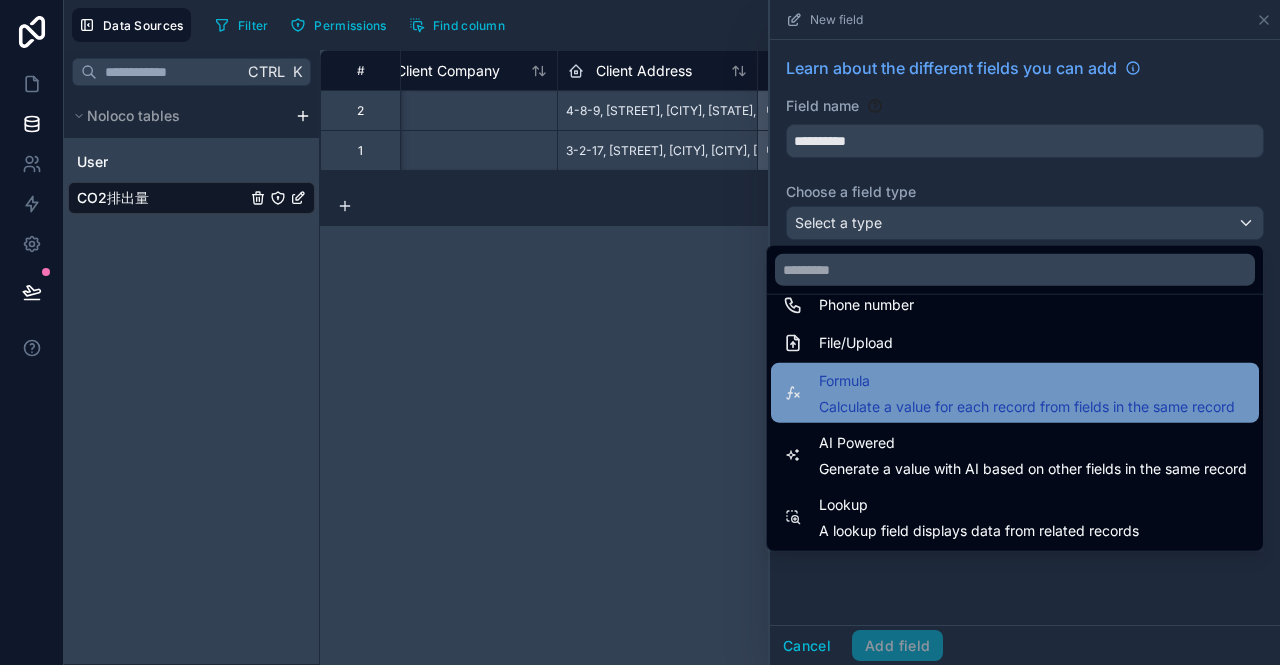 click on "Calculate a value for each record from fields in the same record" at bounding box center (1027, 407) 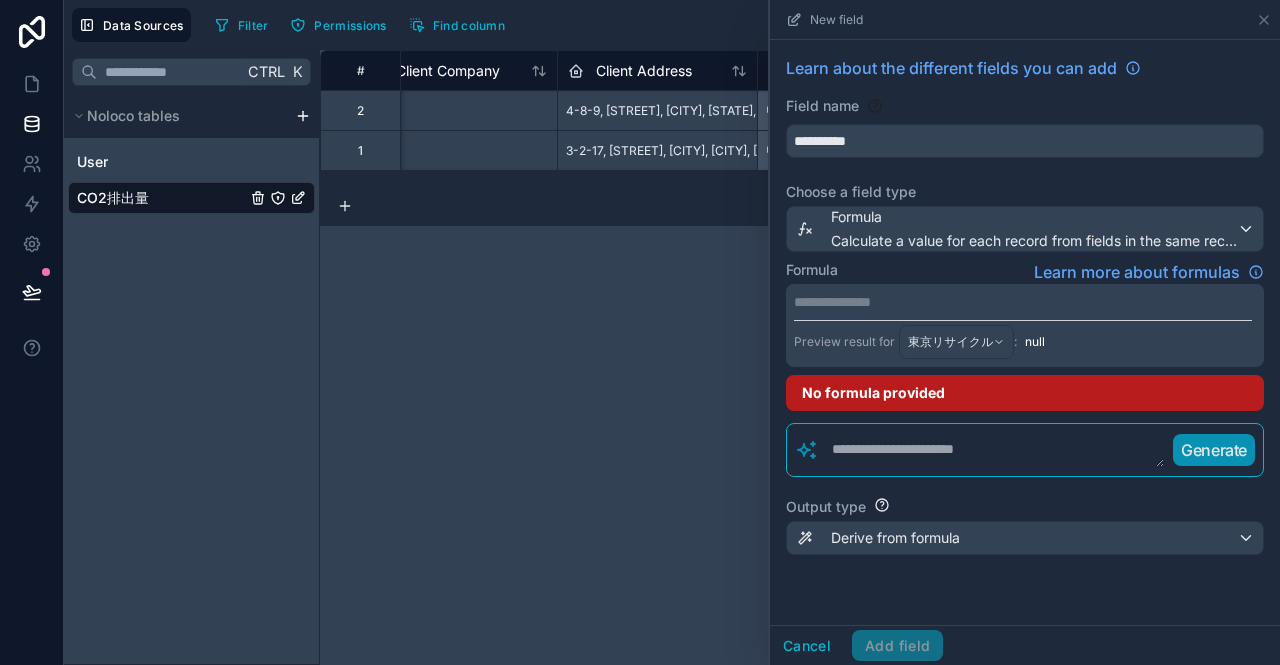 click on "**********" at bounding box center (1023, 302) 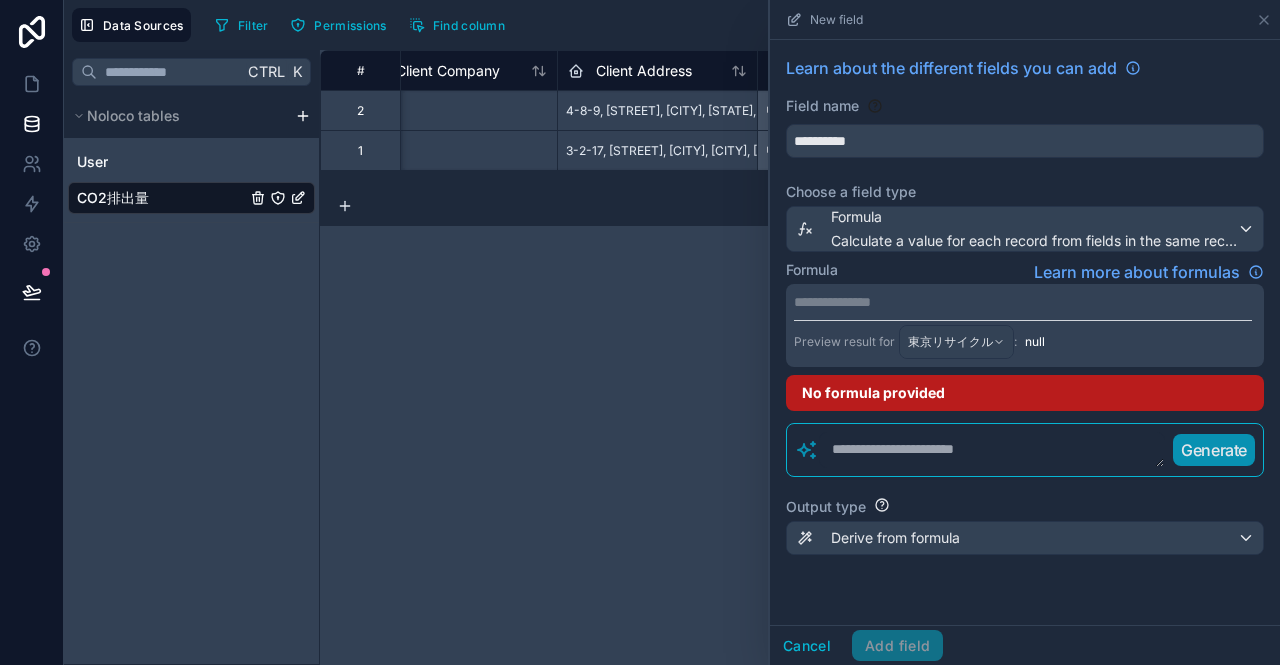 click on "**********" at bounding box center [1023, 302] 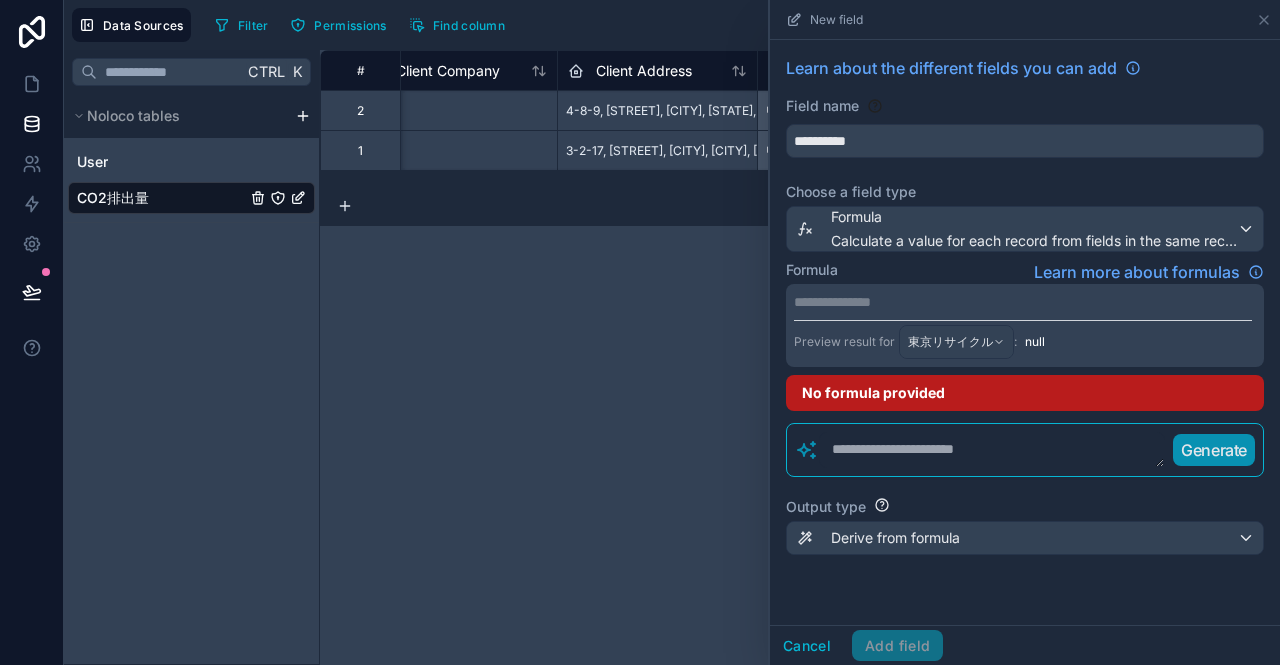 click on "**********" at bounding box center (800, 357) 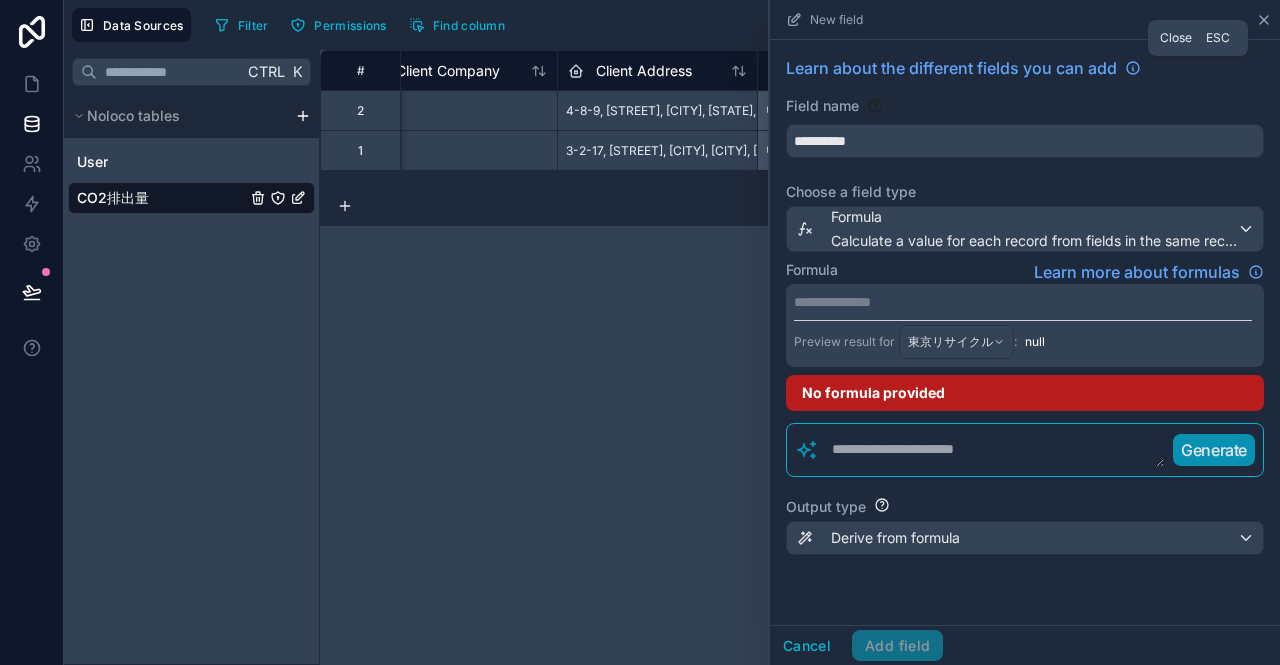click 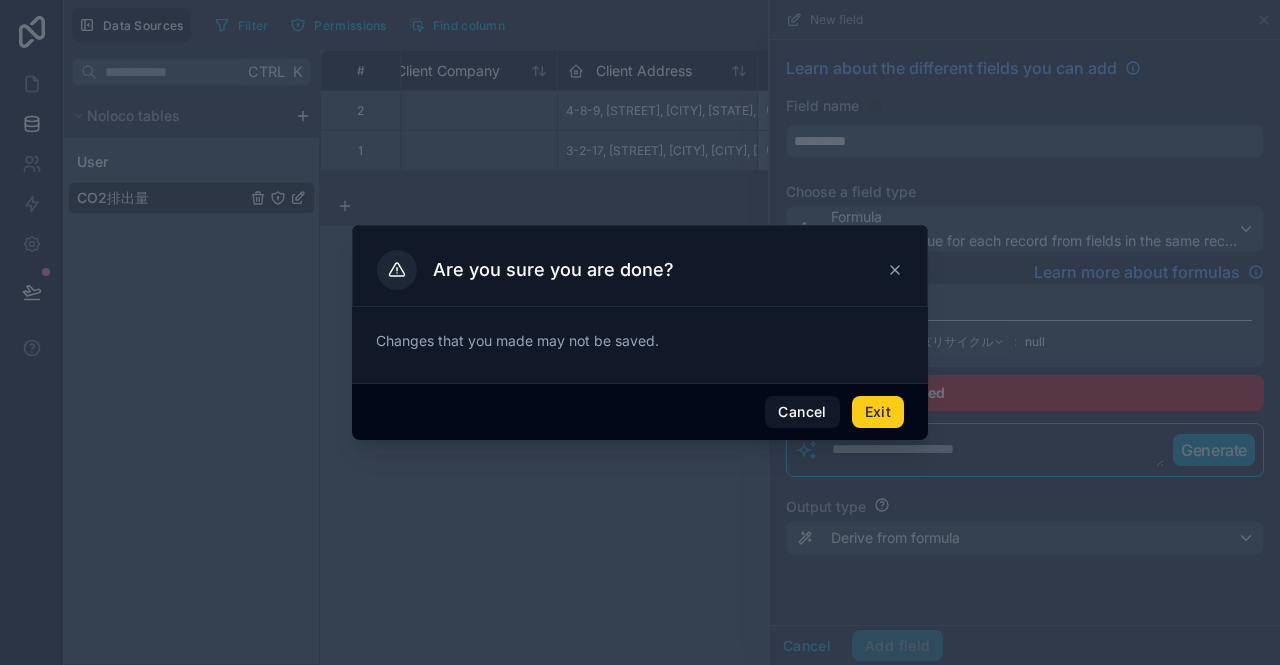 click on "Exit" at bounding box center (878, 412) 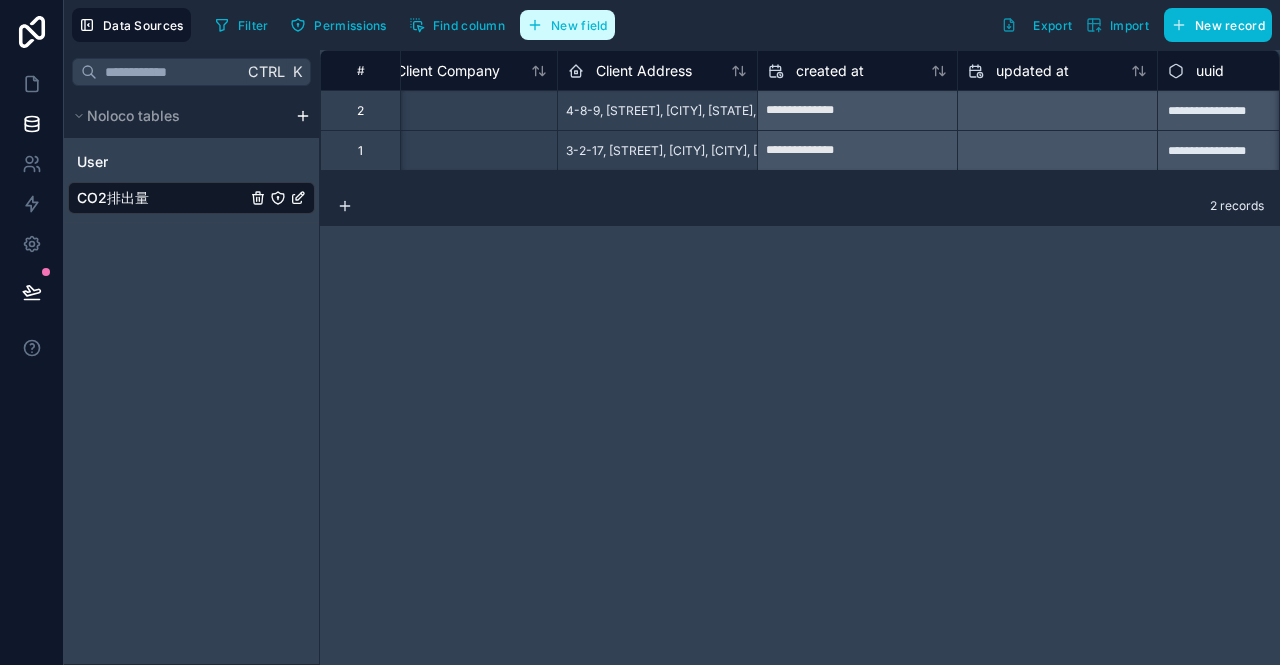 click on "New field" at bounding box center [579, 25] 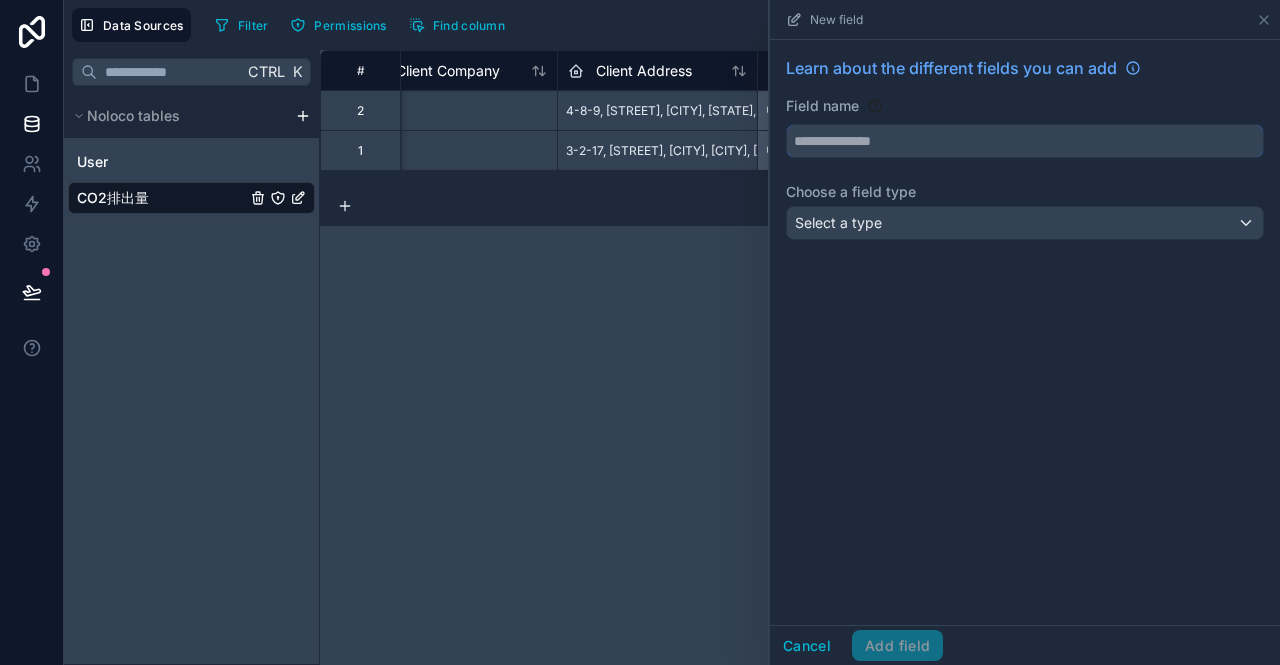 click at bounding box center [1025, 141] 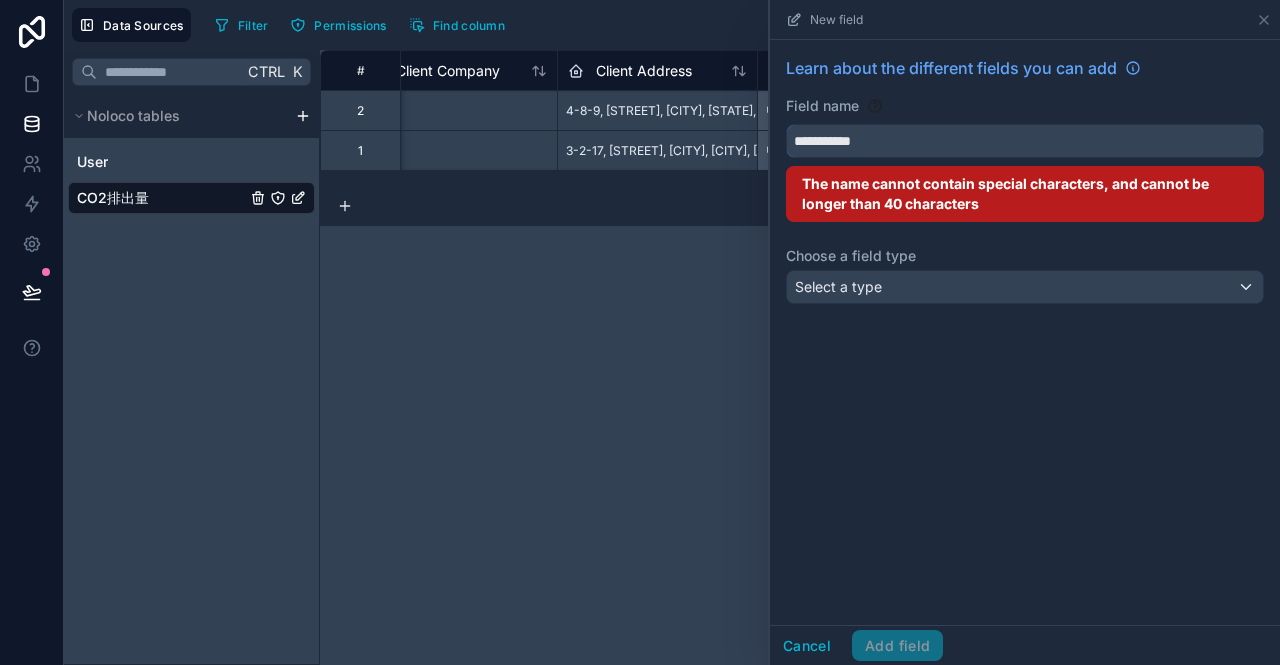 click on "**********" at bounding box center [1025, 141] 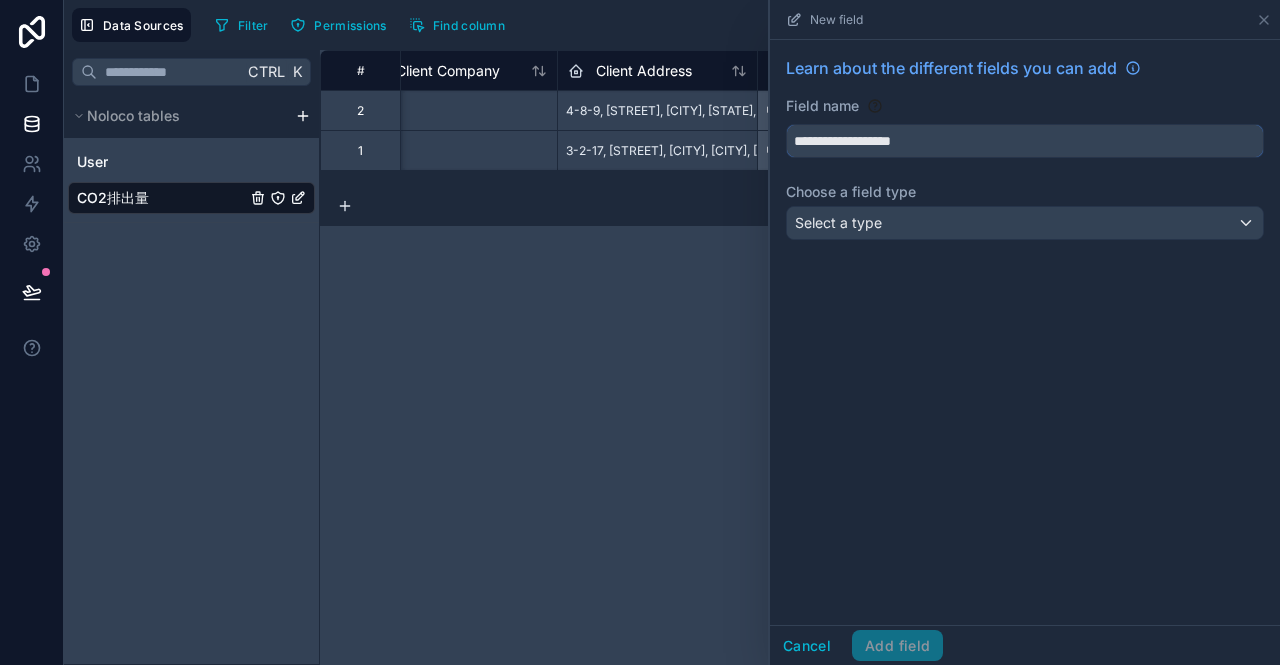 type on "**********" 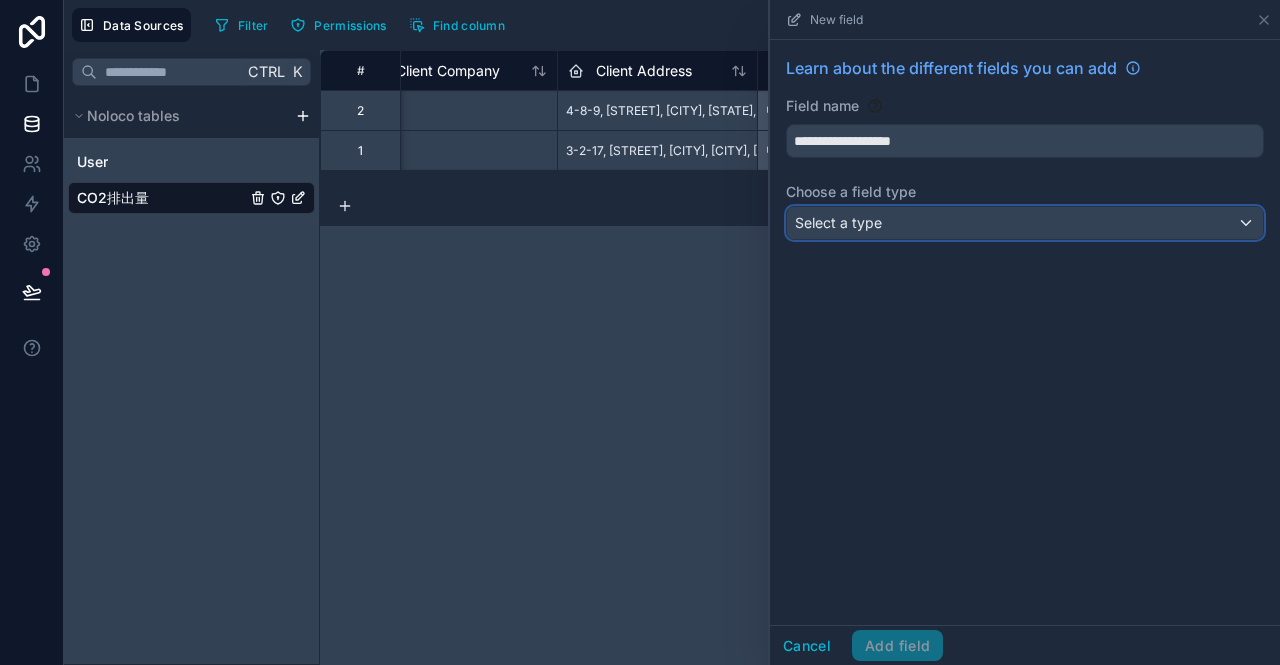 click on "Select a type" at bounding box center (838, 223) 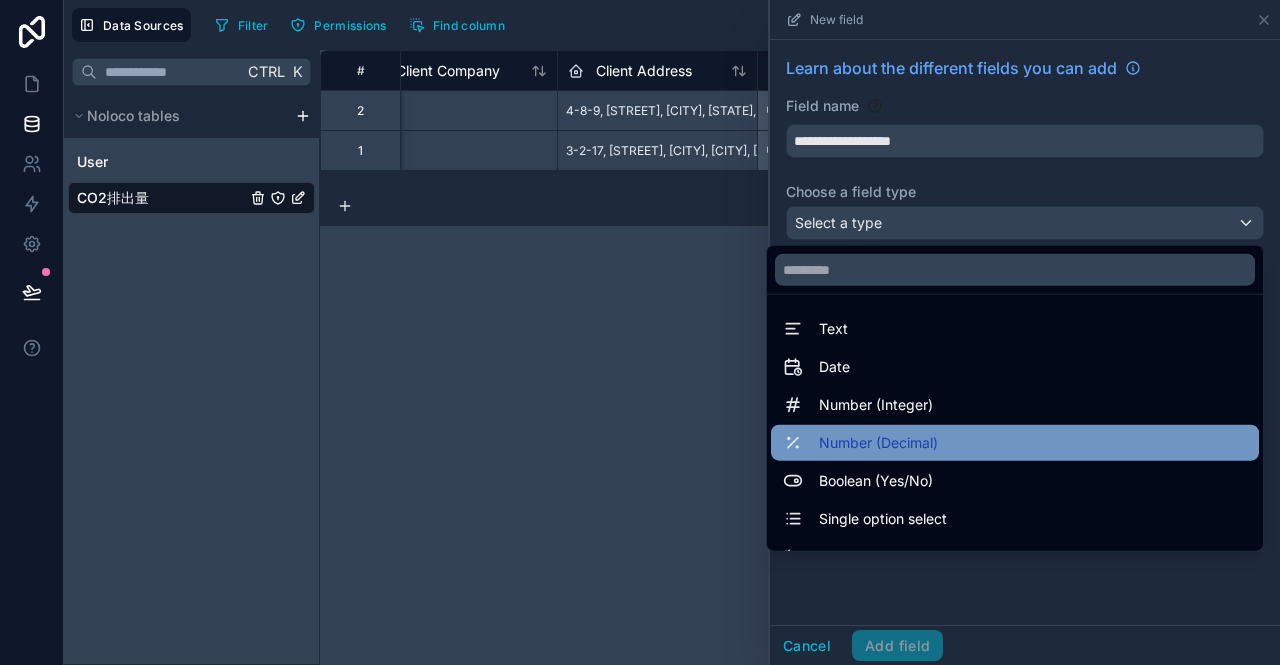 click on "Number (Decimal)" at bounding box center (1015, 443) 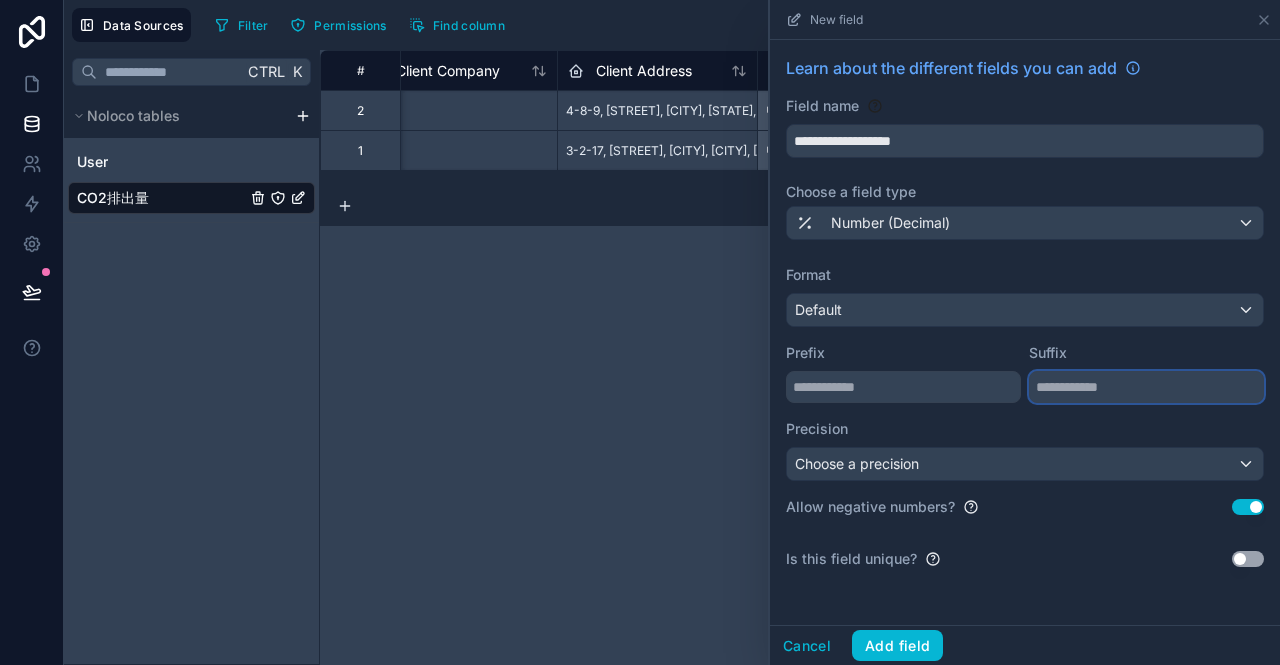 click at bounding box center (1146, 387) 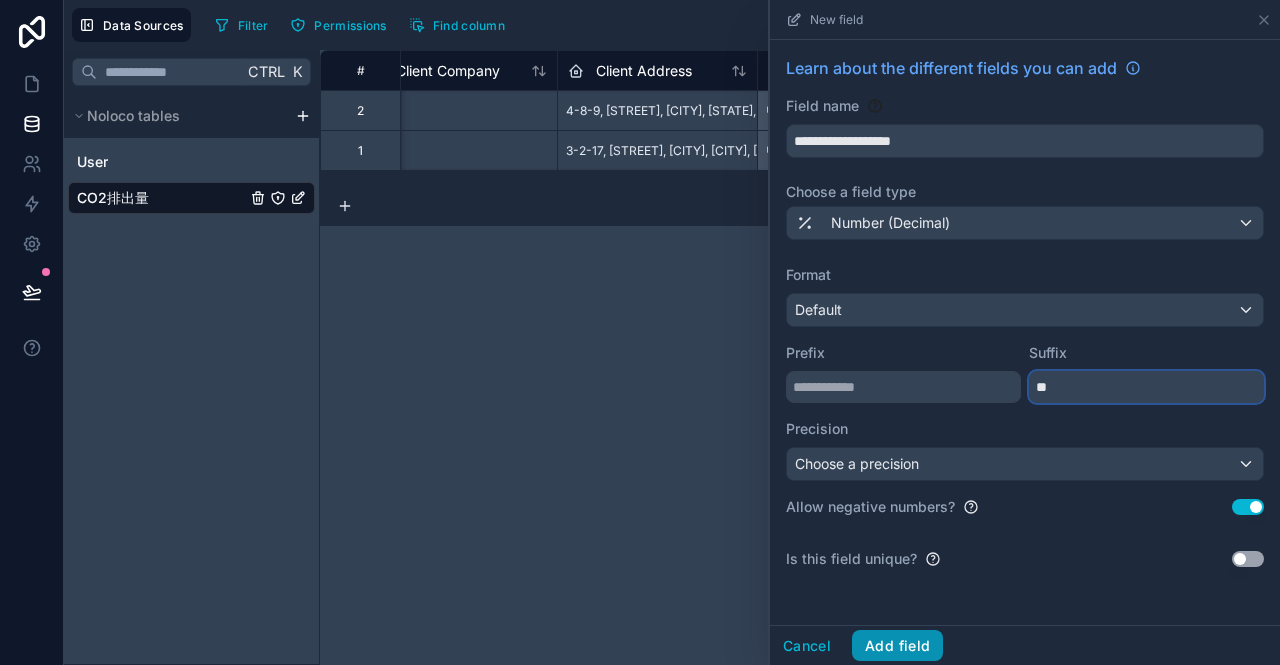 type on "**" 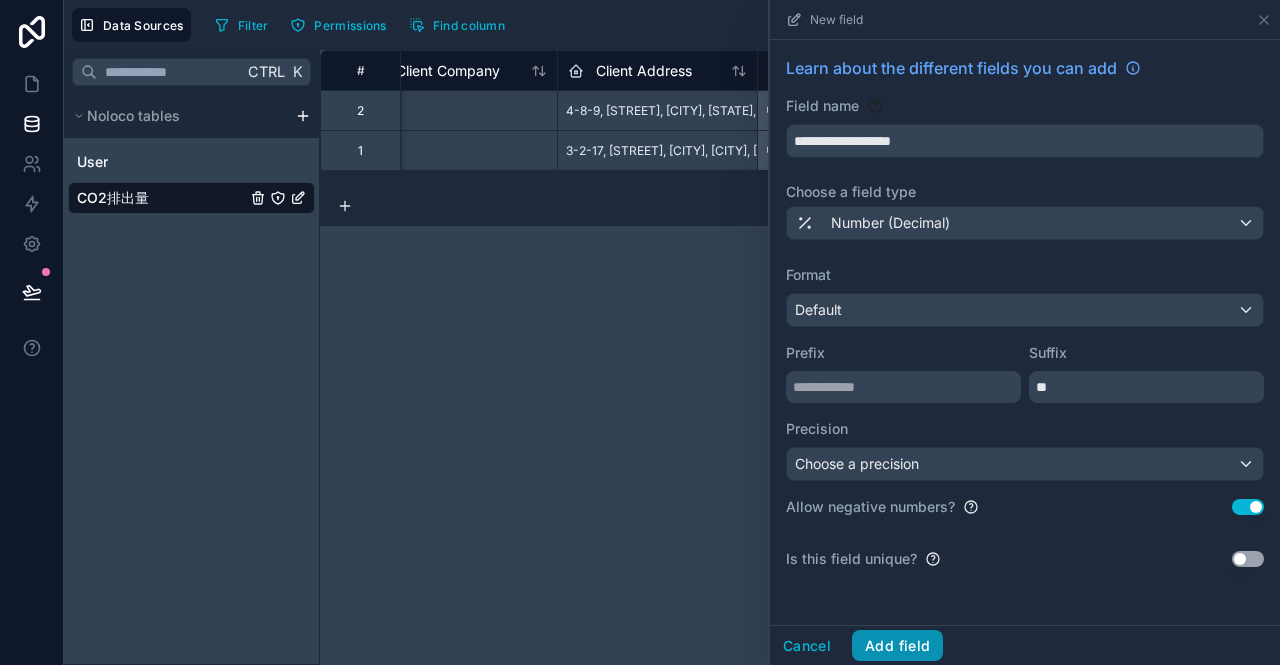 click on "Add field" at bounding box center (897, 646) 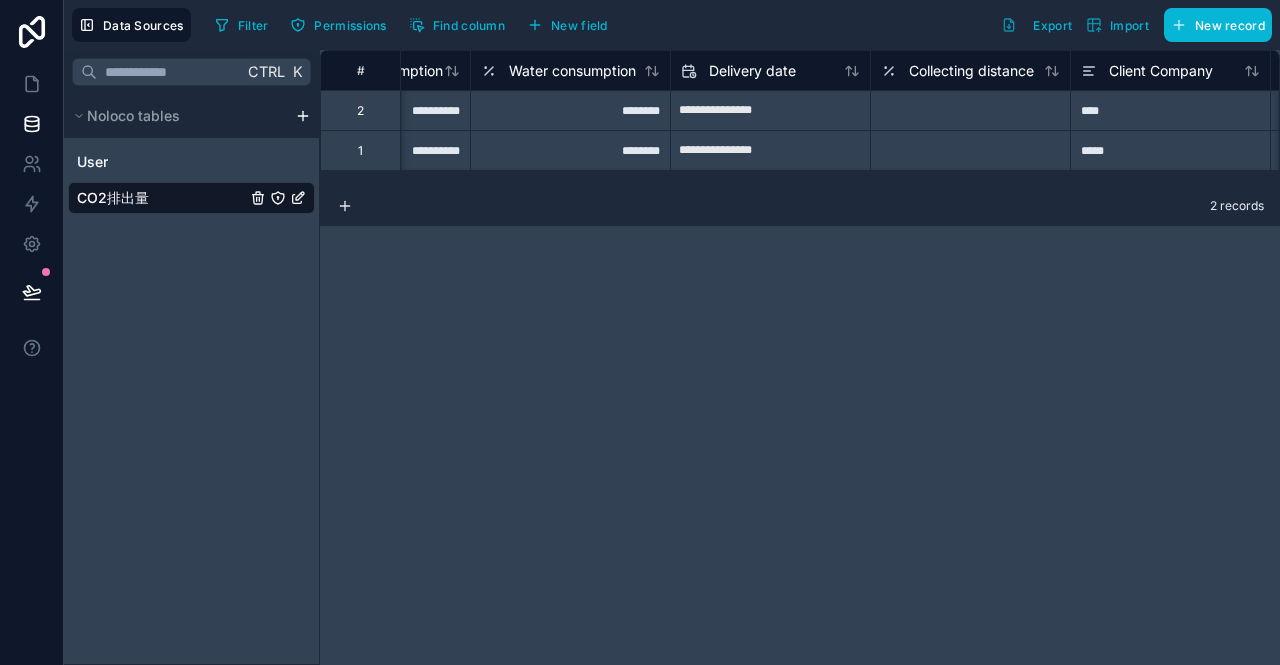 scroll, scrollTop: 0, scrollLeft: 1160, axis: horizontal 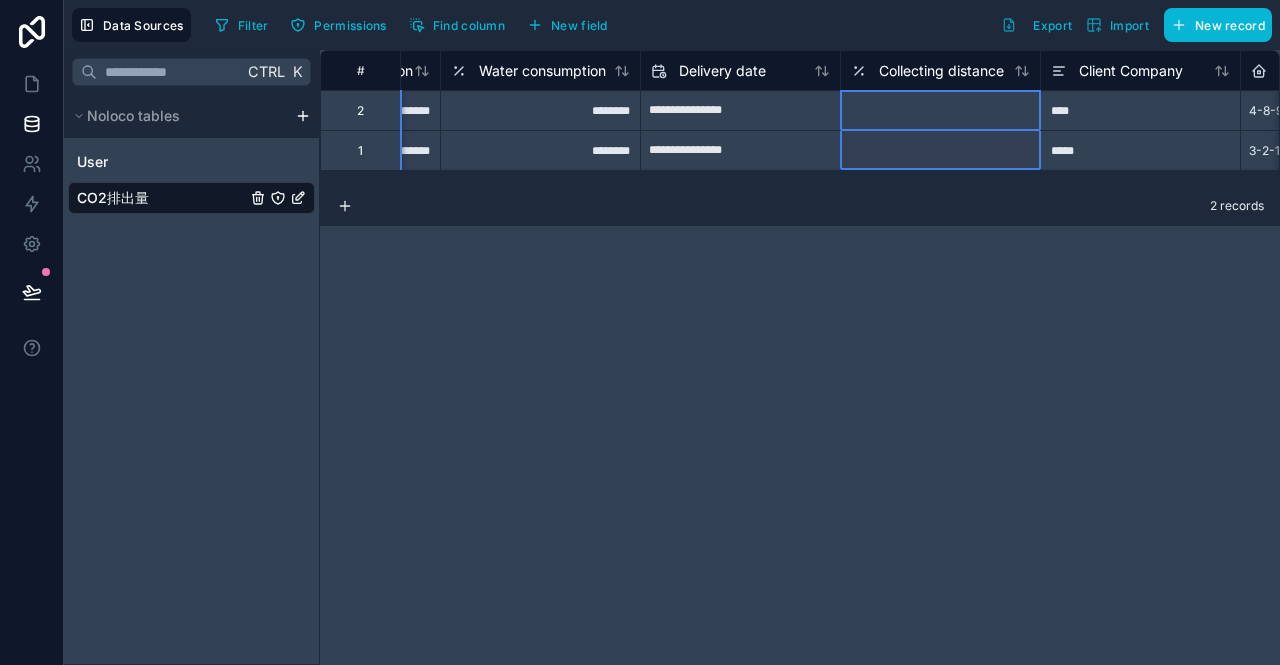 drag, startPoint x: 910, startPoint y: 68, endPoint x: 872, endPoint y: 82, distance: 40.496914 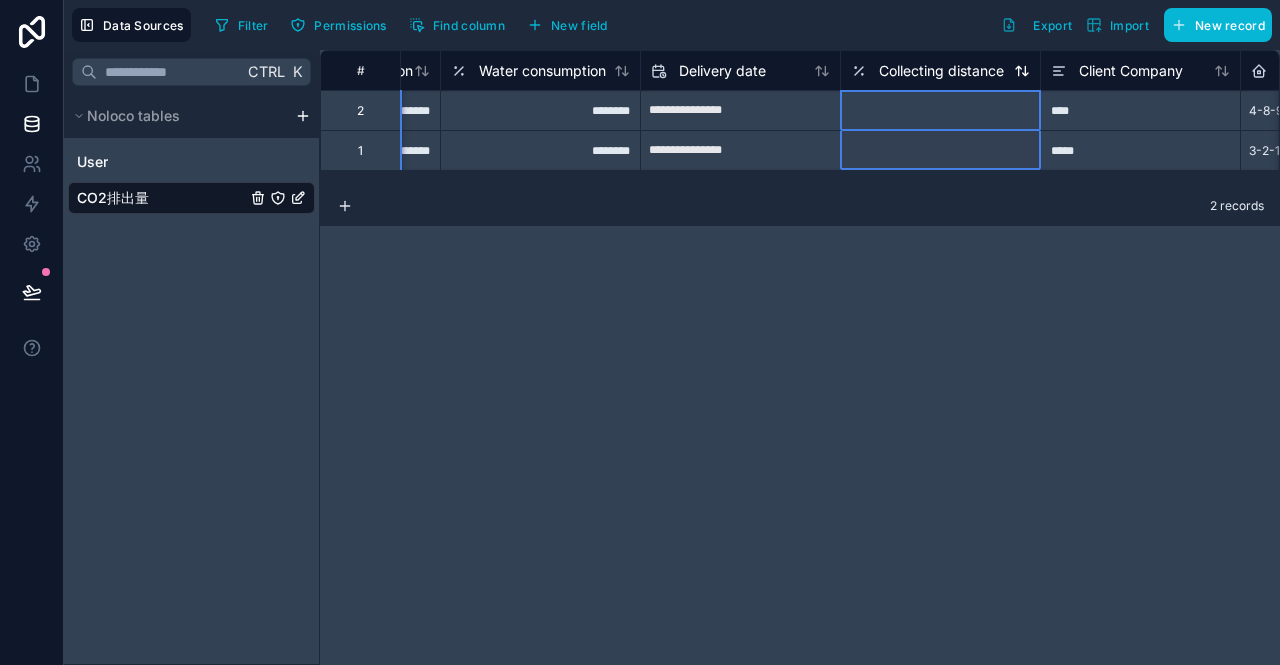 click on "Collecting distance" at bounding box center (927, 71) 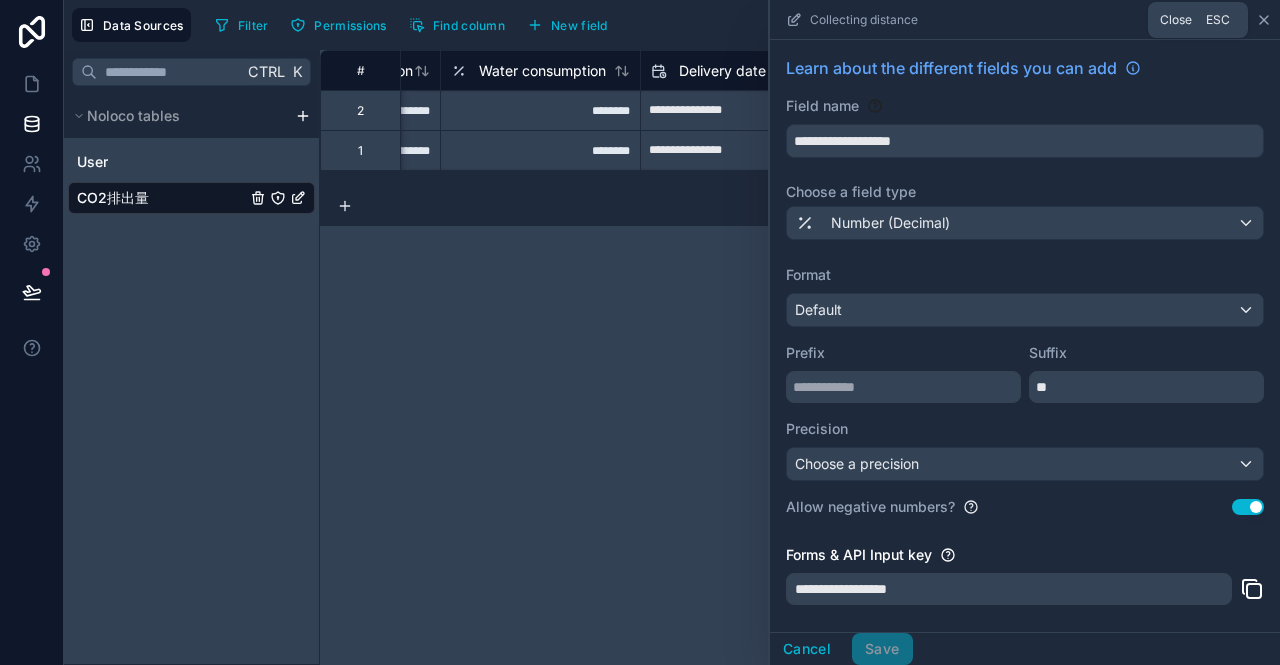 click 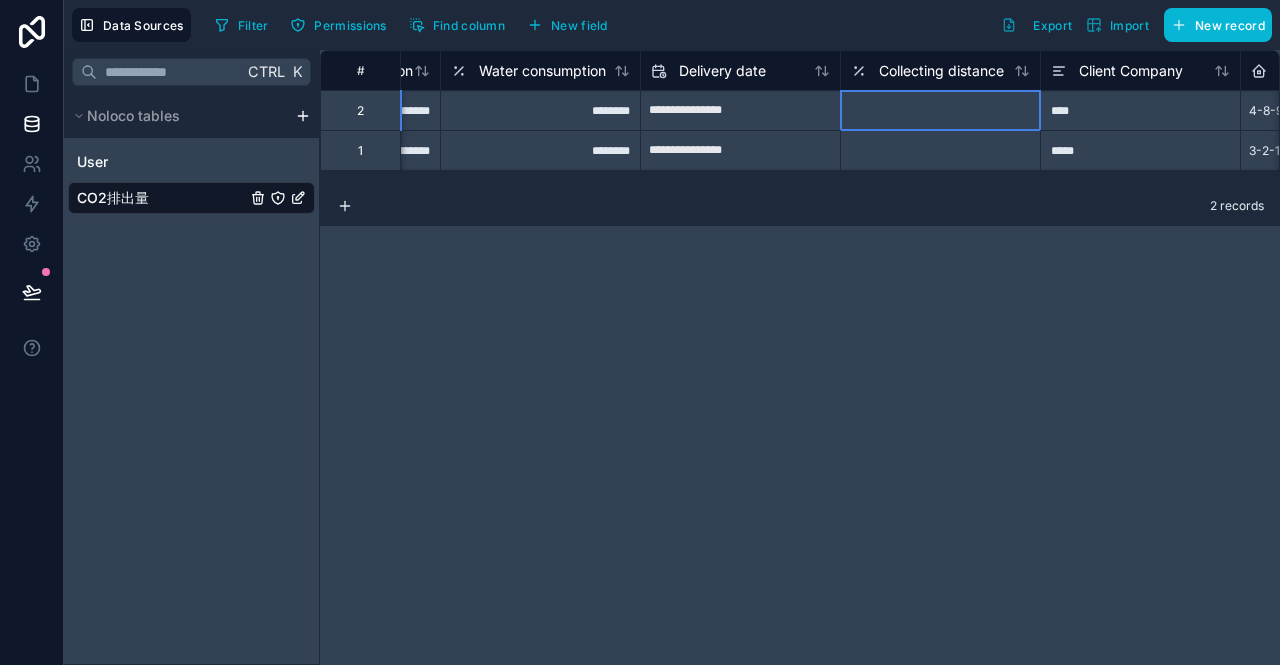 click at bounding box center [940, 110] 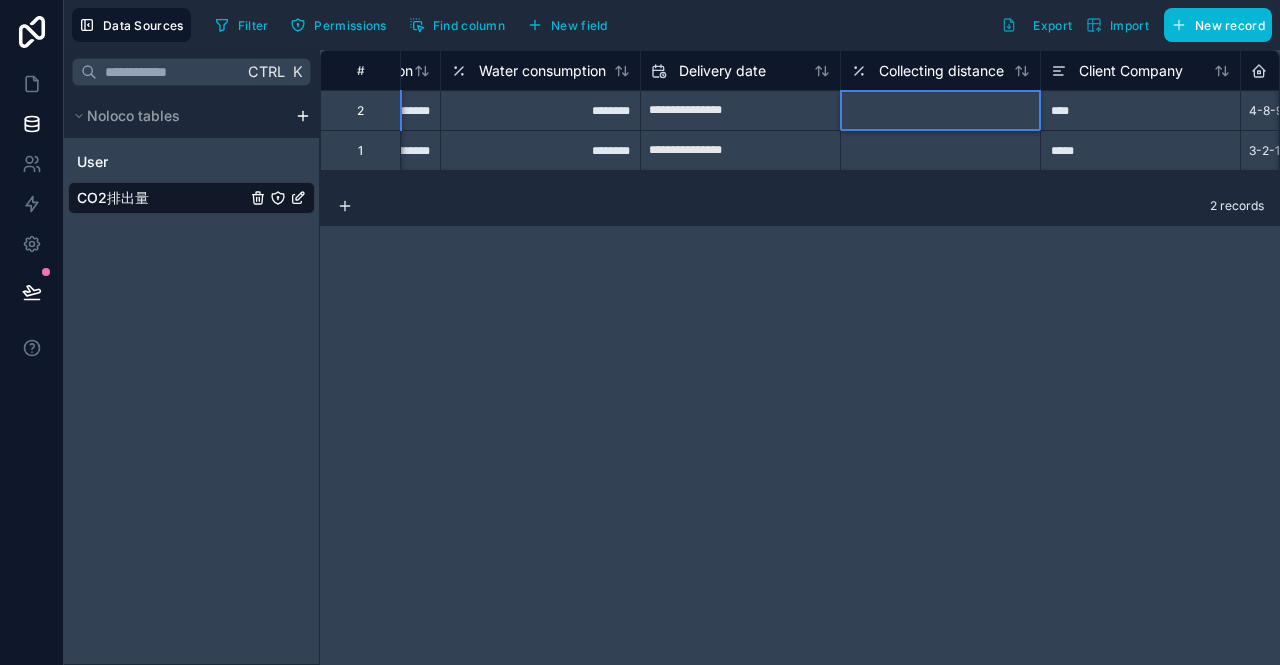 click at bounding box center (940, 110) 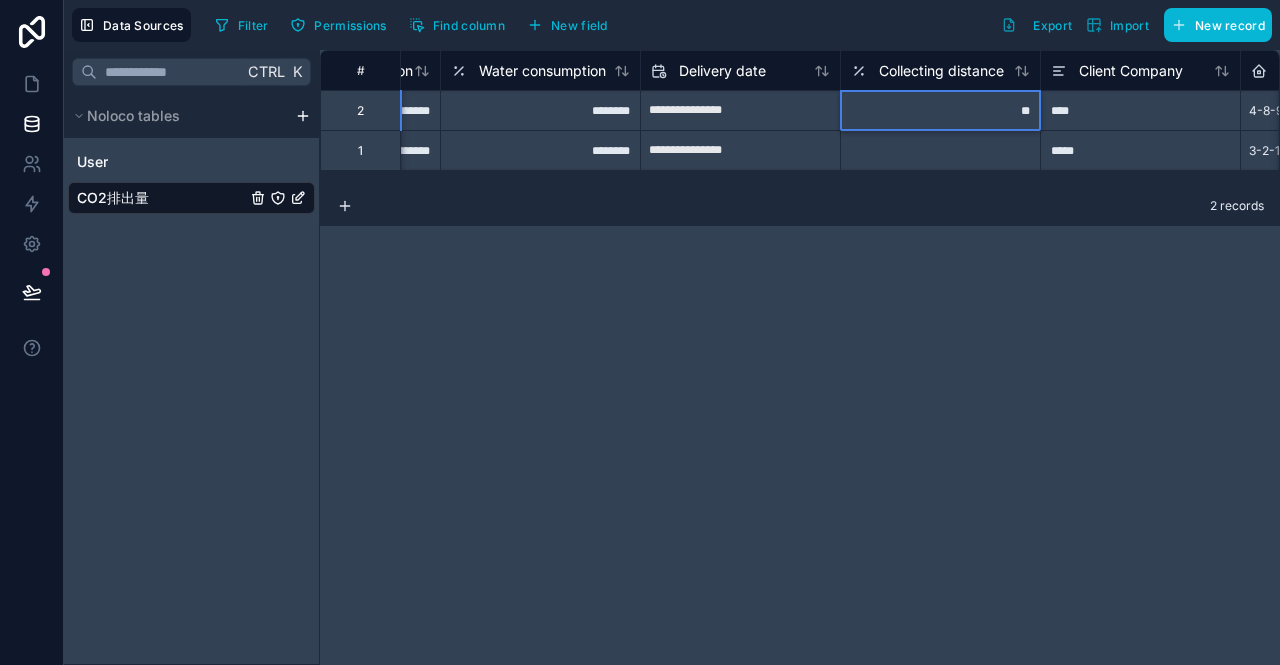 type on "***" 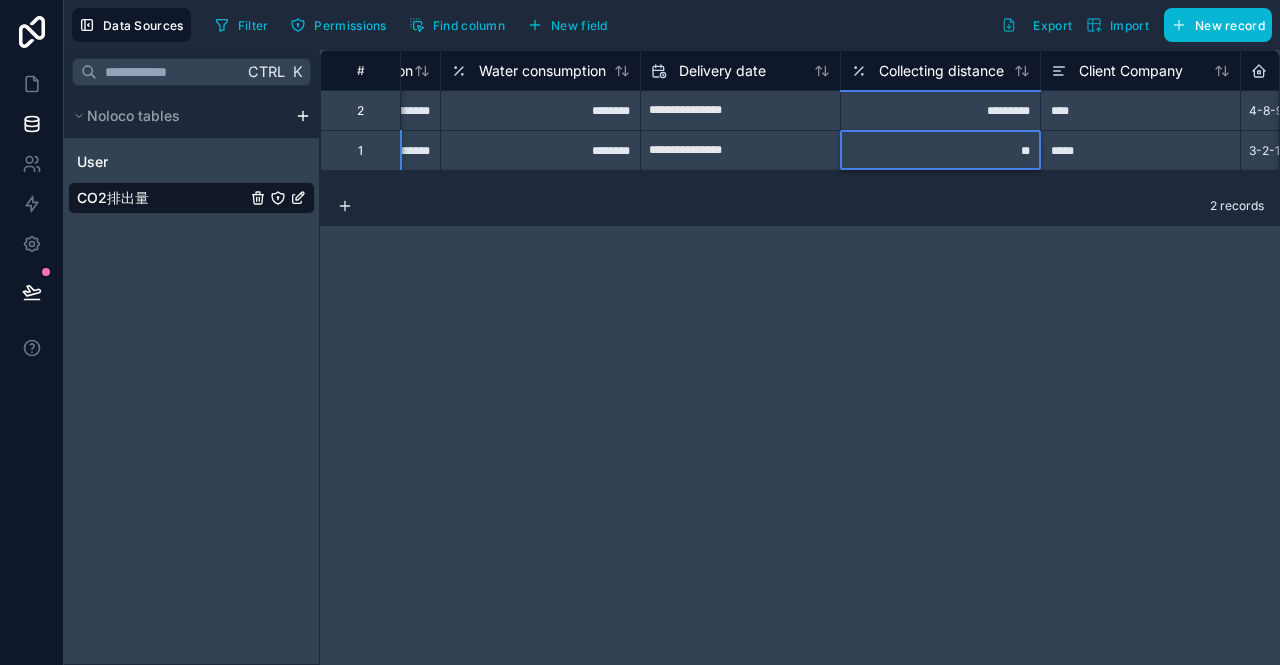 type on "***" 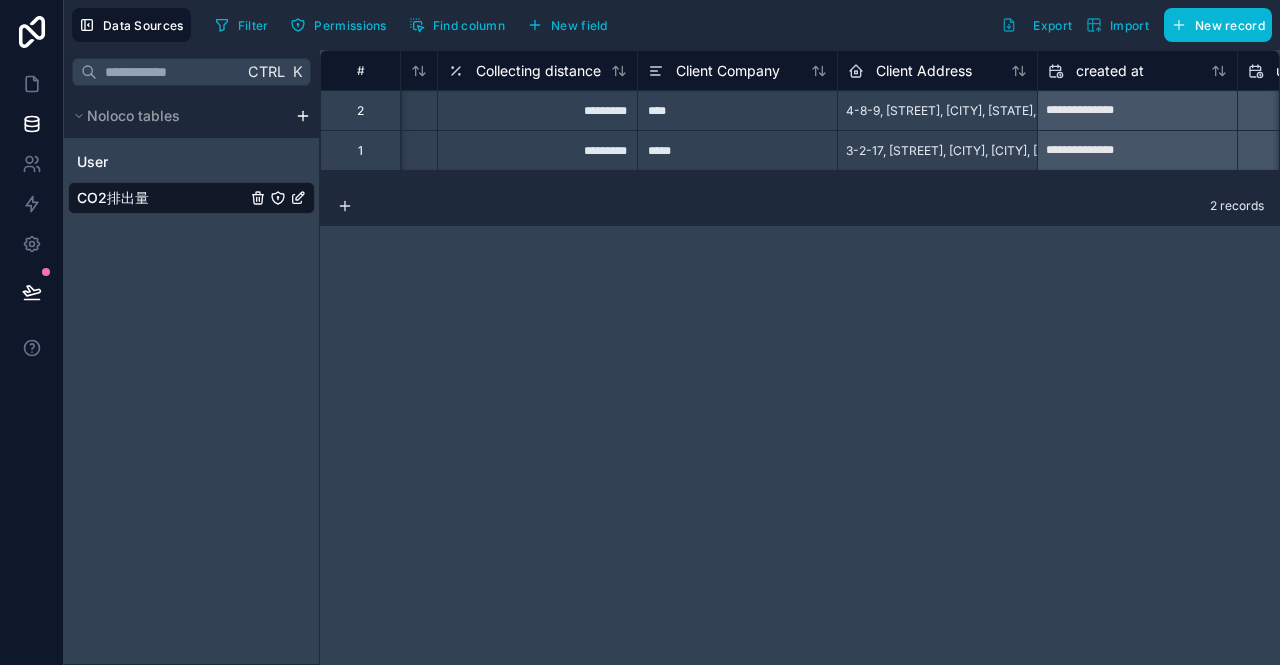 scroll, scrollTop: 0, scrollLeft: 1631, axis: horizontal 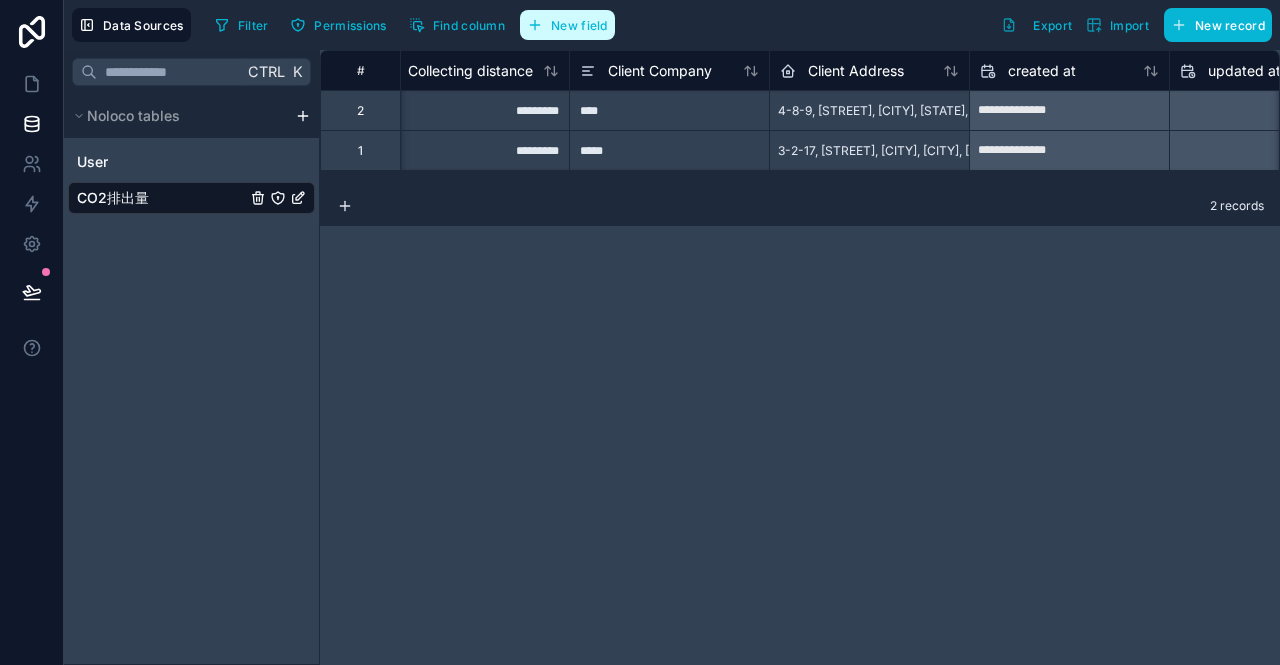 click on "New field" at bounding box center (567, 25) 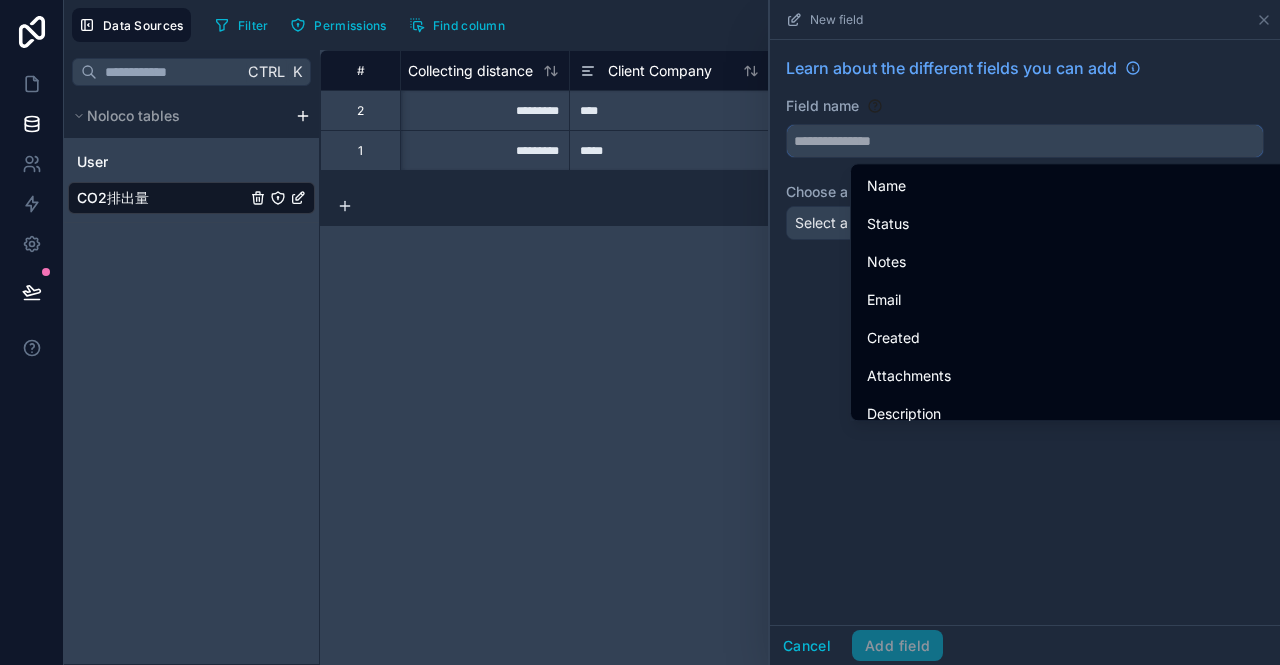 click at bounding box center (1025, 141) 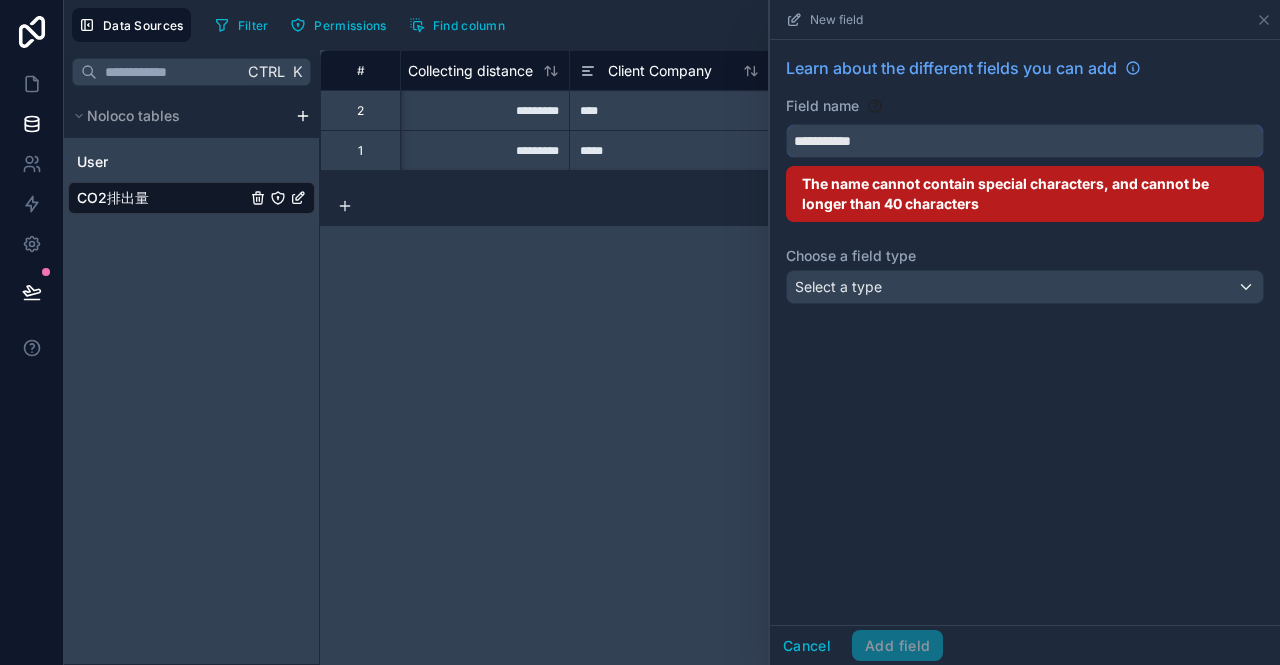 click on "**********" at bounding box center [1025, 141] 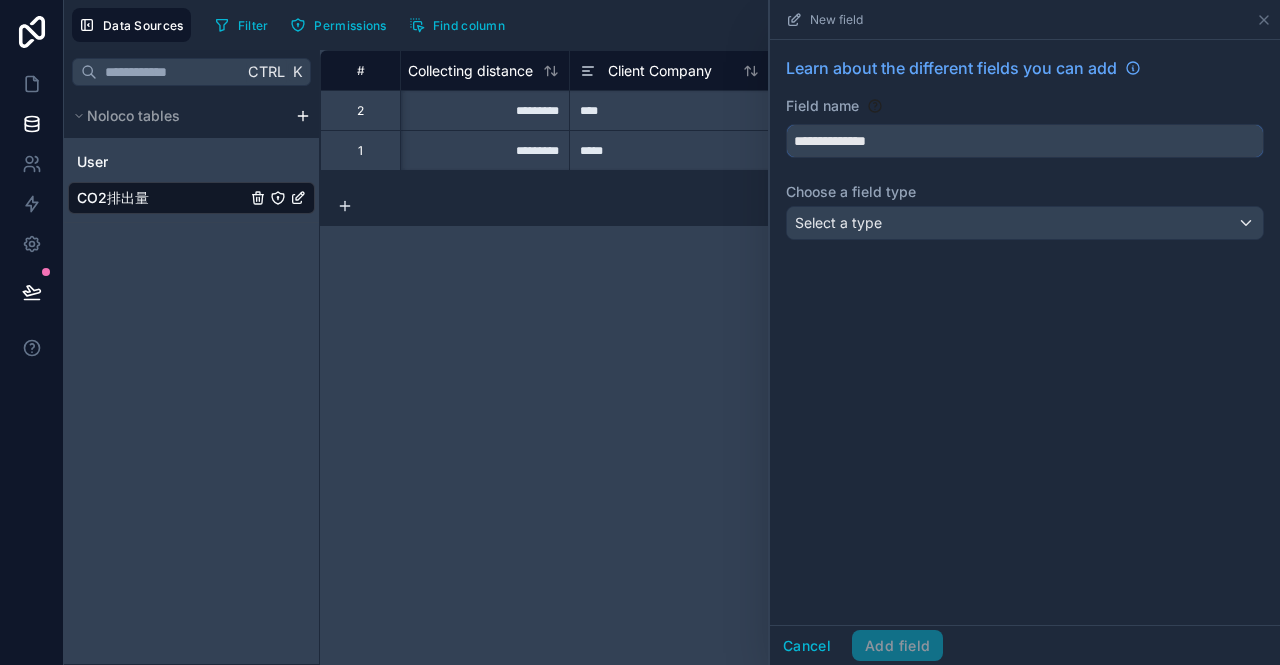 type on "**********" 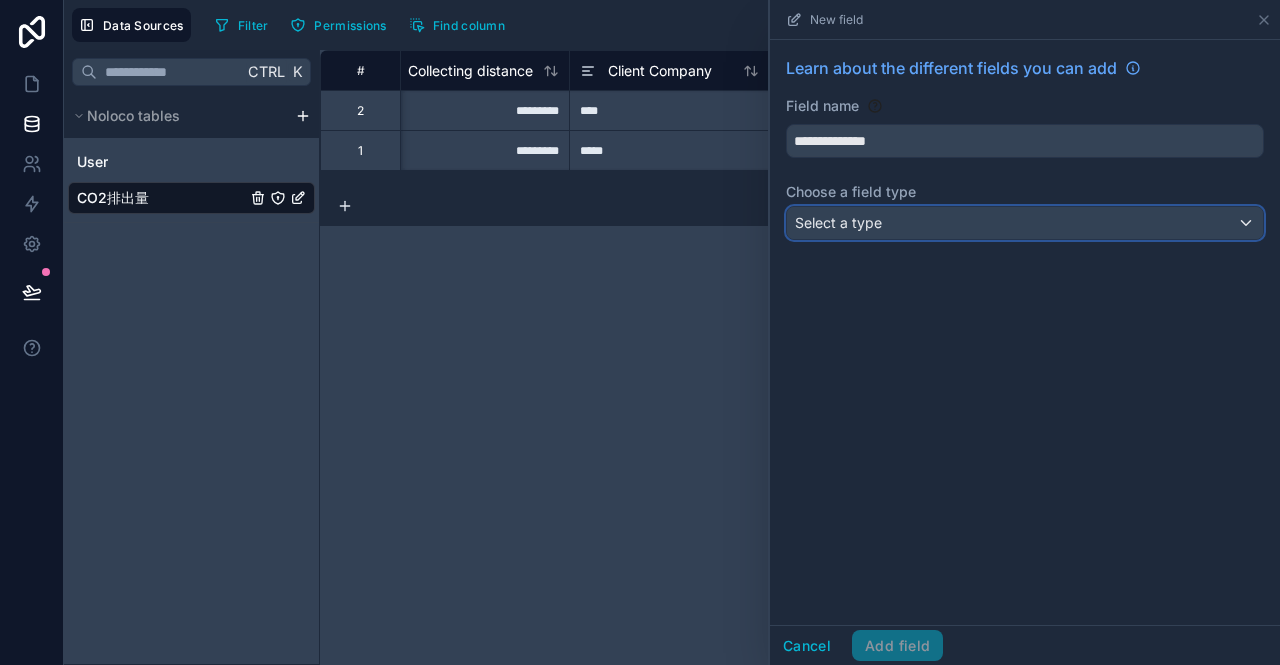 click on "Select a type" at bounding box center [1025, 223] 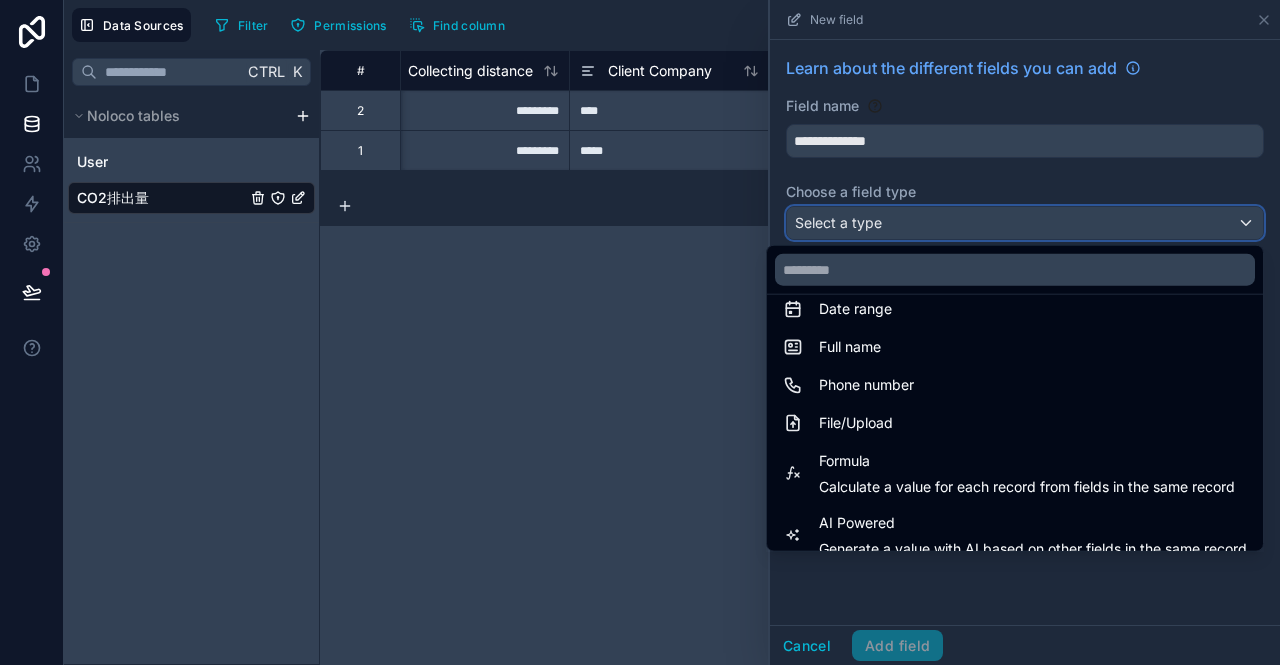 scroll, scrollTop: 500, scrollLeft: 0, axis: vertical 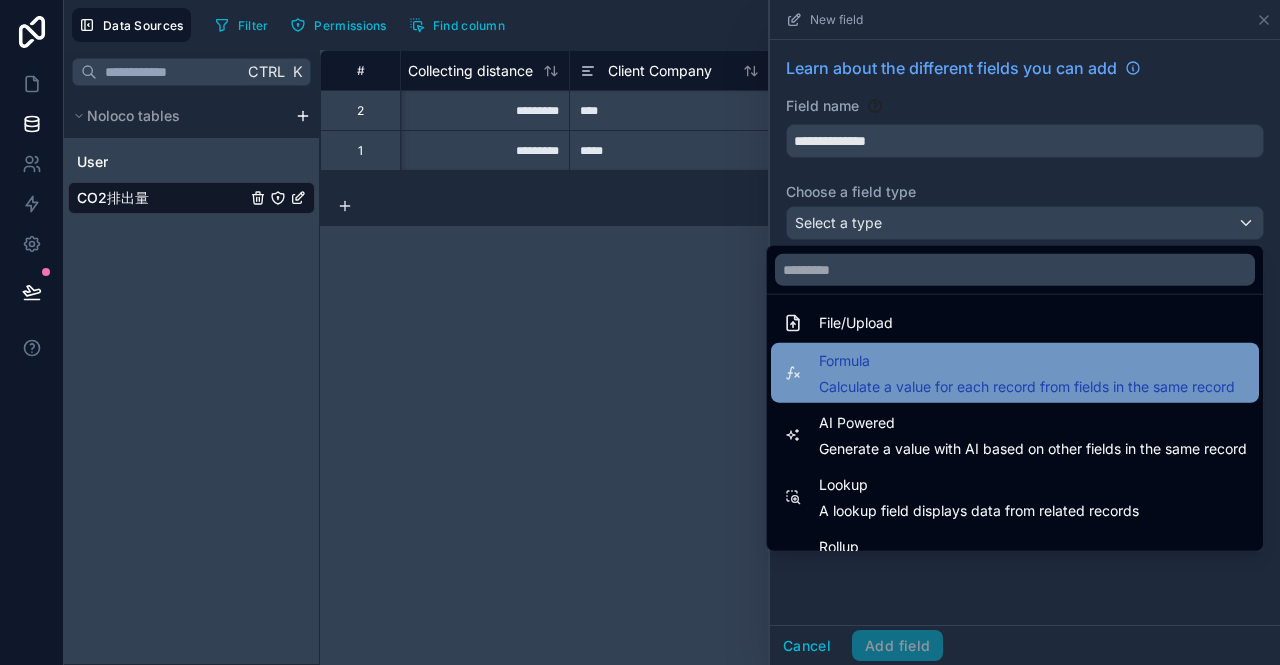 click on "Calculate a value for each record from fields in the same record" at bounding box center (1027, 387) 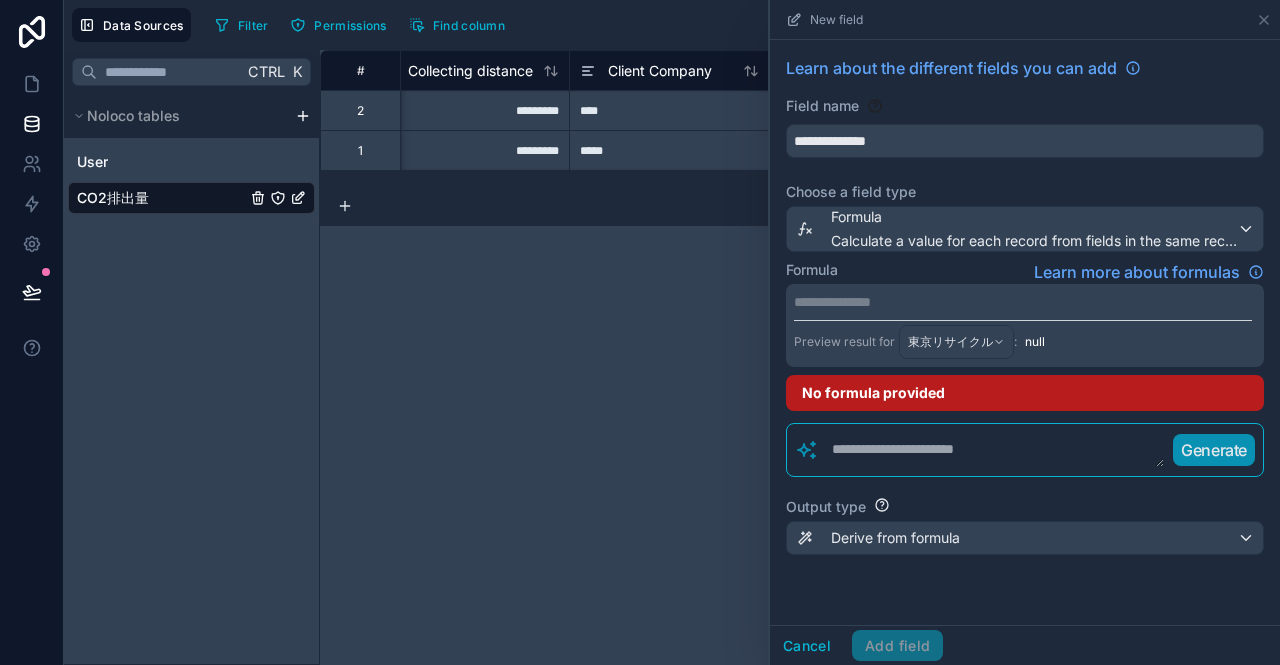 click on "**********" at bounding box center [1023, 302] 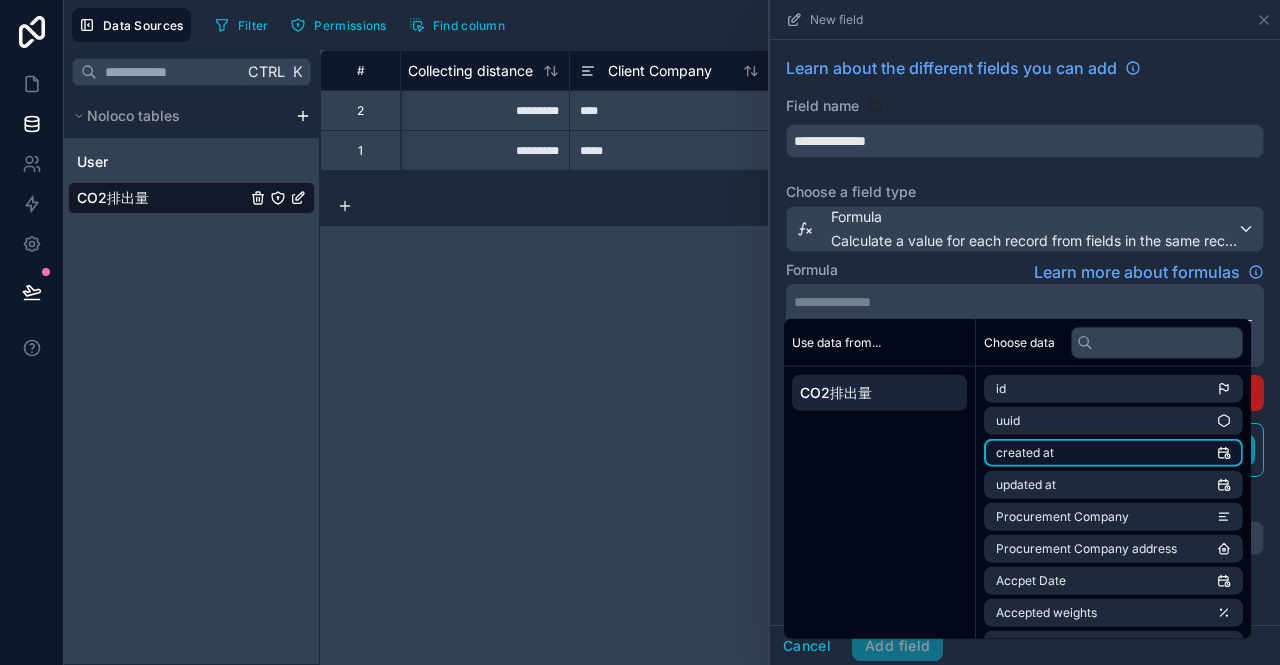 scroll, scrollTop: 188, scrollLeft: 0, axis: vertical 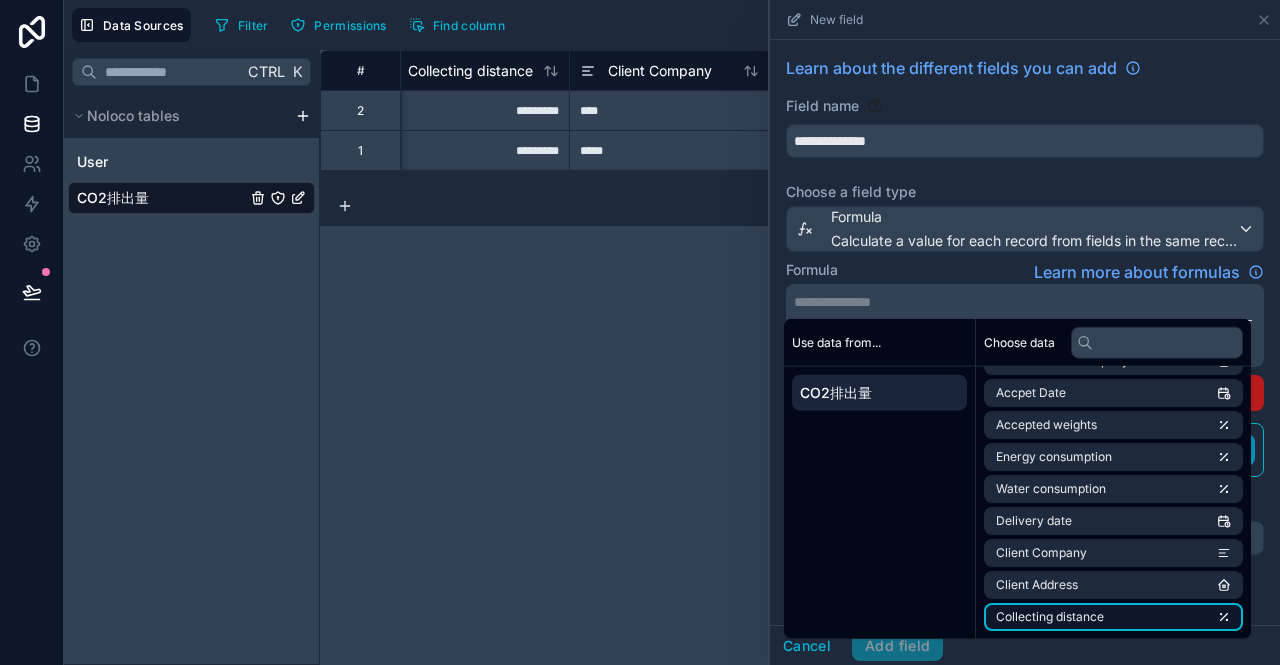 click on "Collecting distance" at bounding box center [1050, 617] 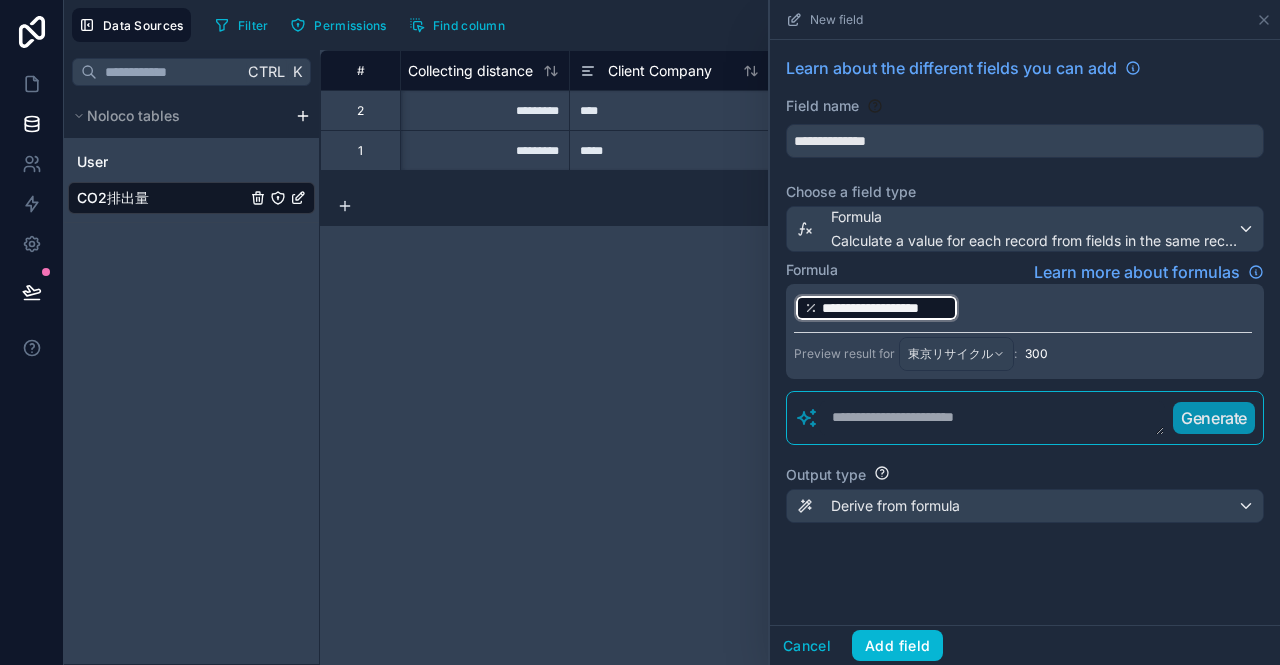 click on "**********" at bounding box center (1023, 308) 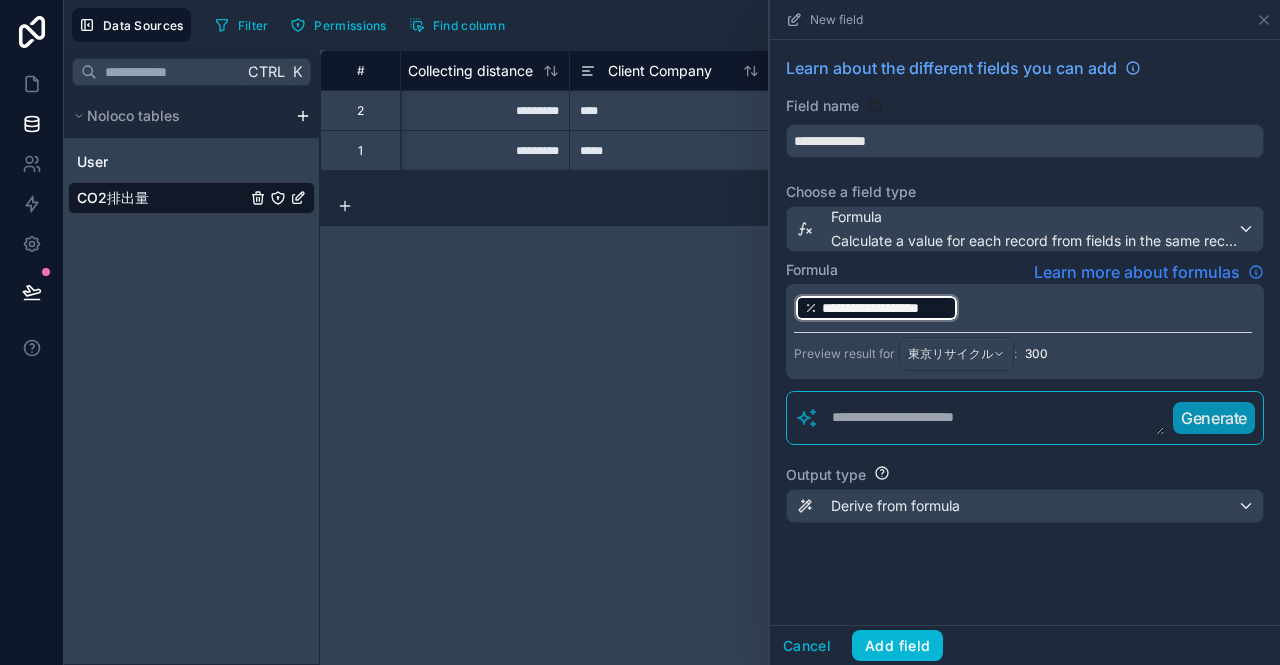 click on "Learn more about formulas" at bounding box center [1149, 272] 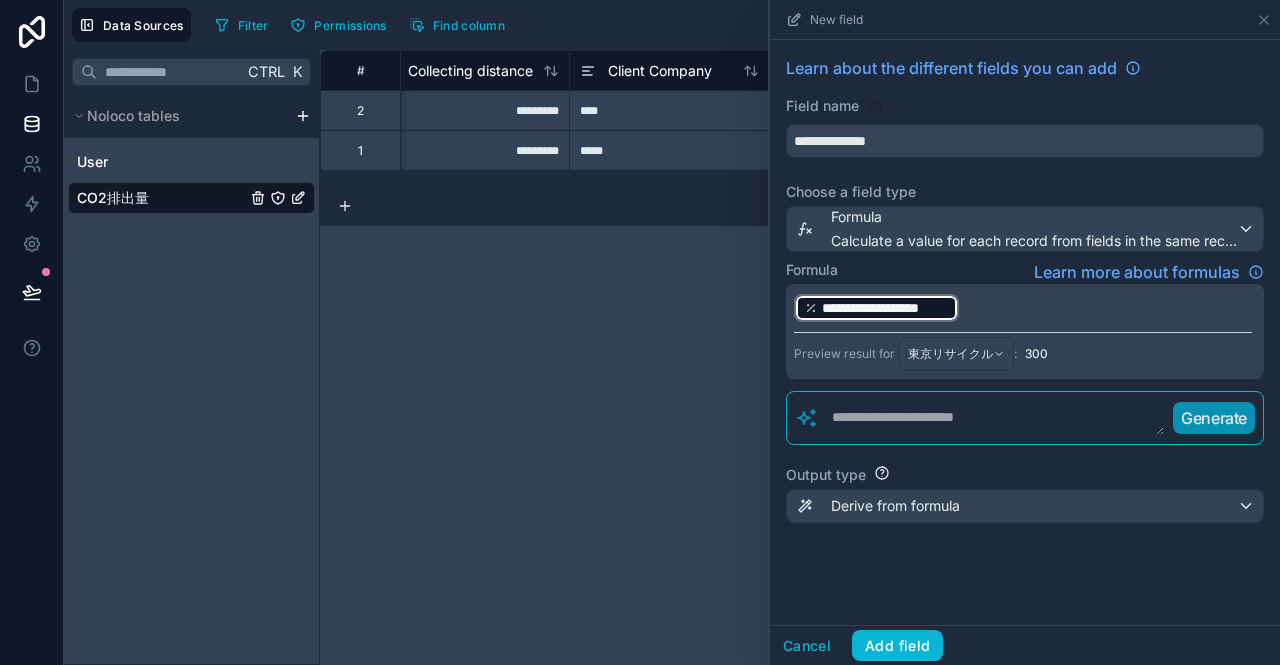click on "**********" at bounding box center (1023, 308) 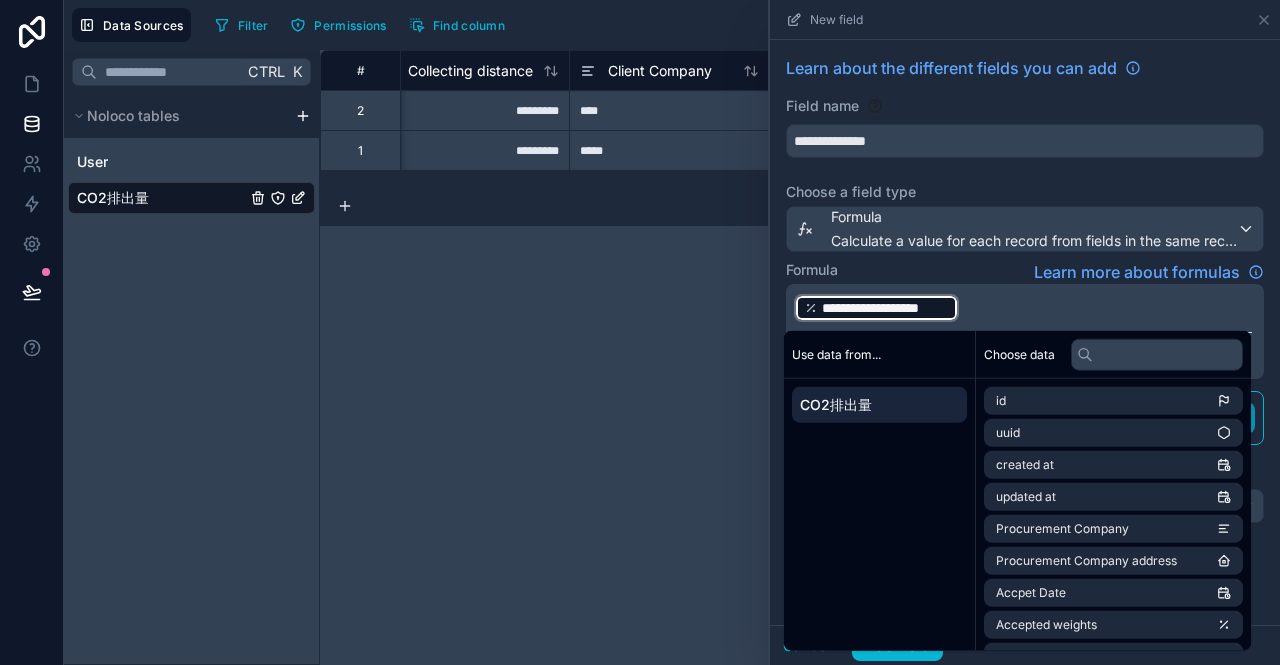 click on "**********" at bounding box center [1023, 308] 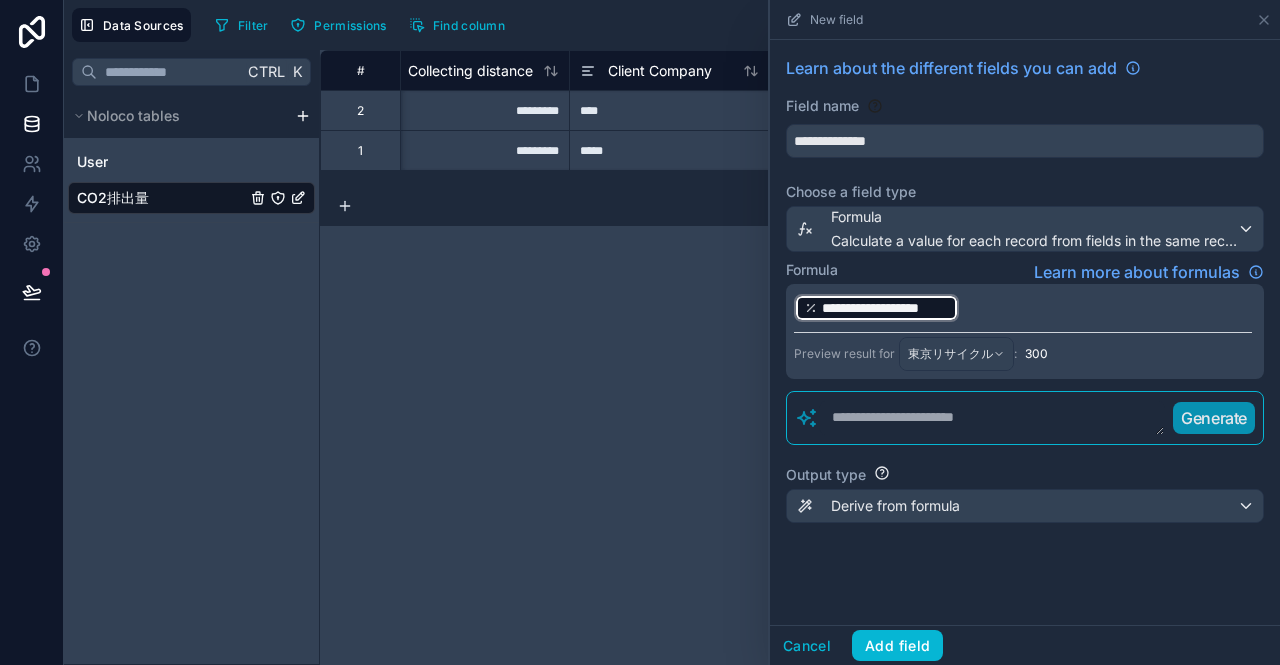 click on "**********" at bounding box center [1023, 308] 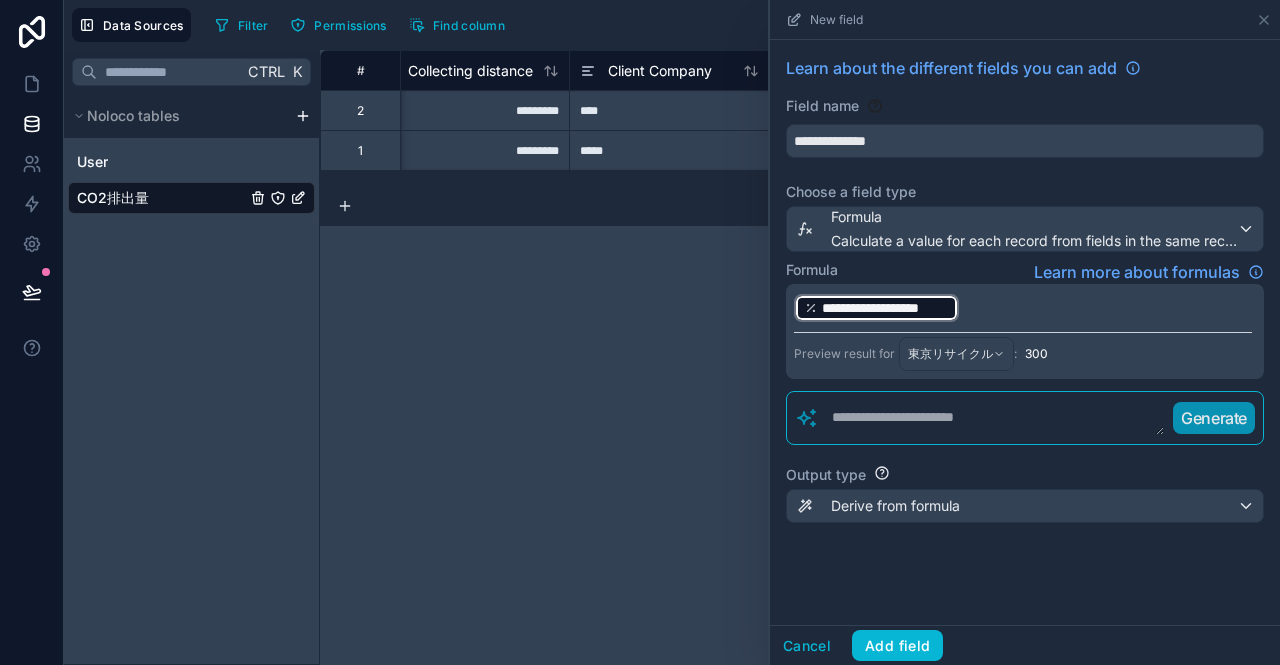 click on "Formula Learn more about formulas" at bounding box center [1025, 272] 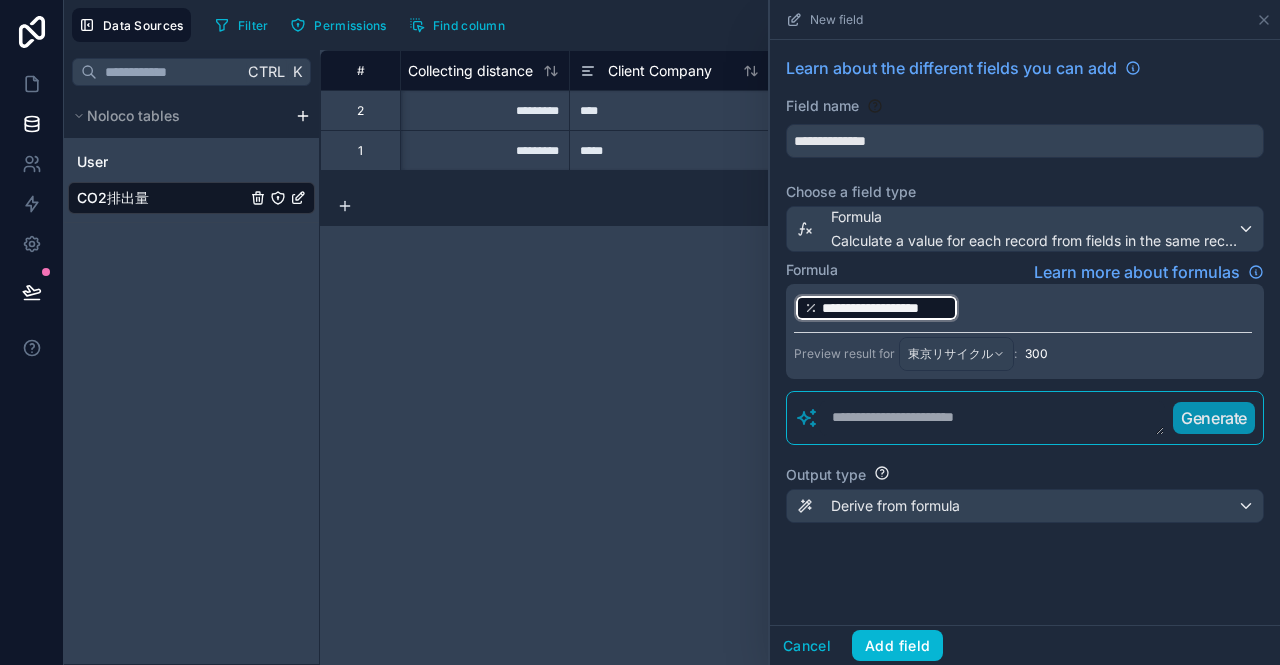 click at bounding box center (992, 418) 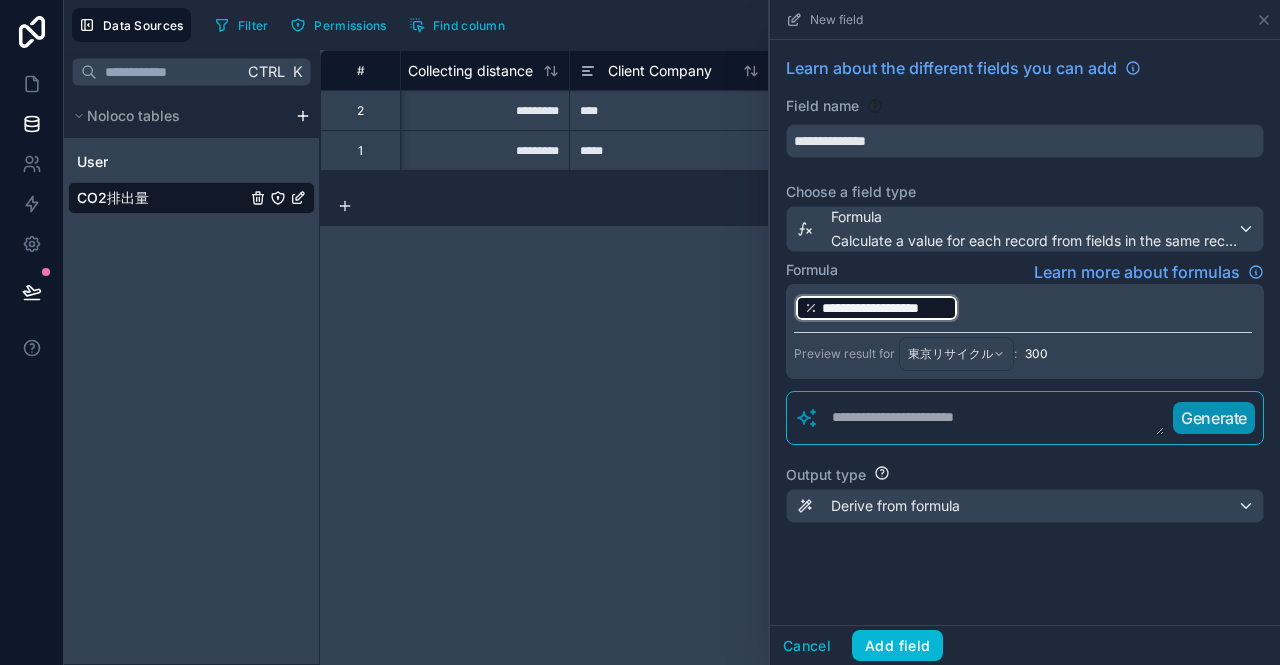 click on "**********" at bounding box center (1023, 308) 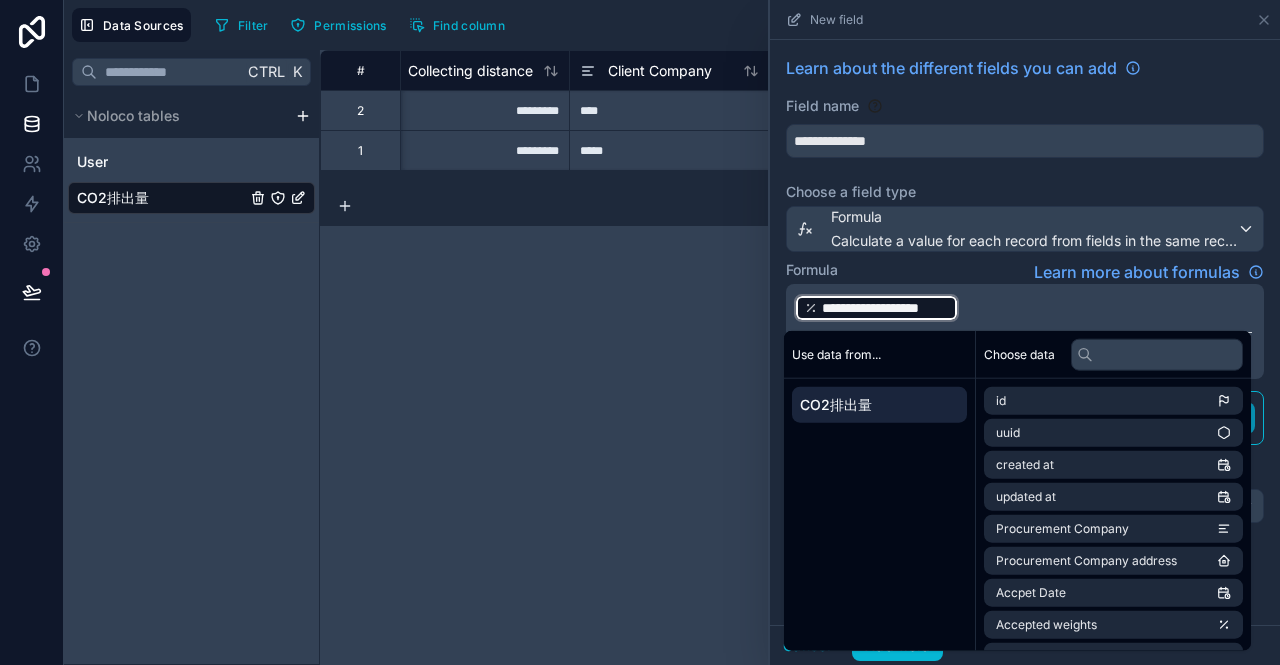 click on "**********" at bounding box center [1023, 308] 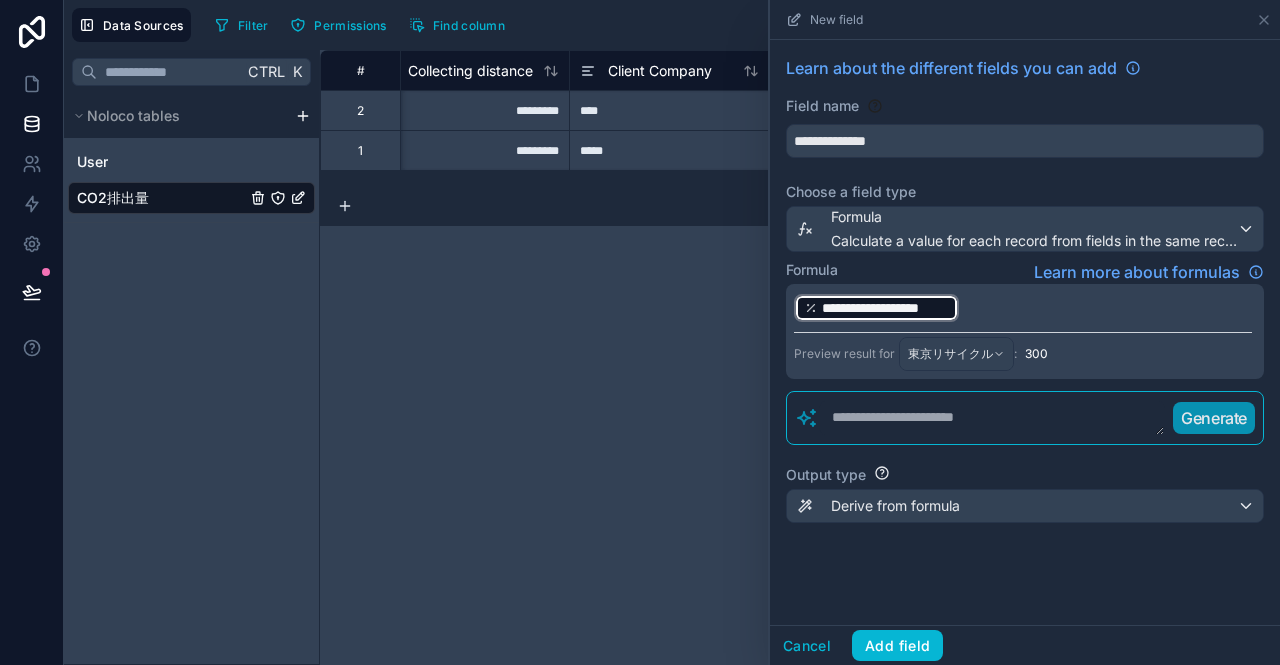 click on "**********" at bounding box center (1023, 308) 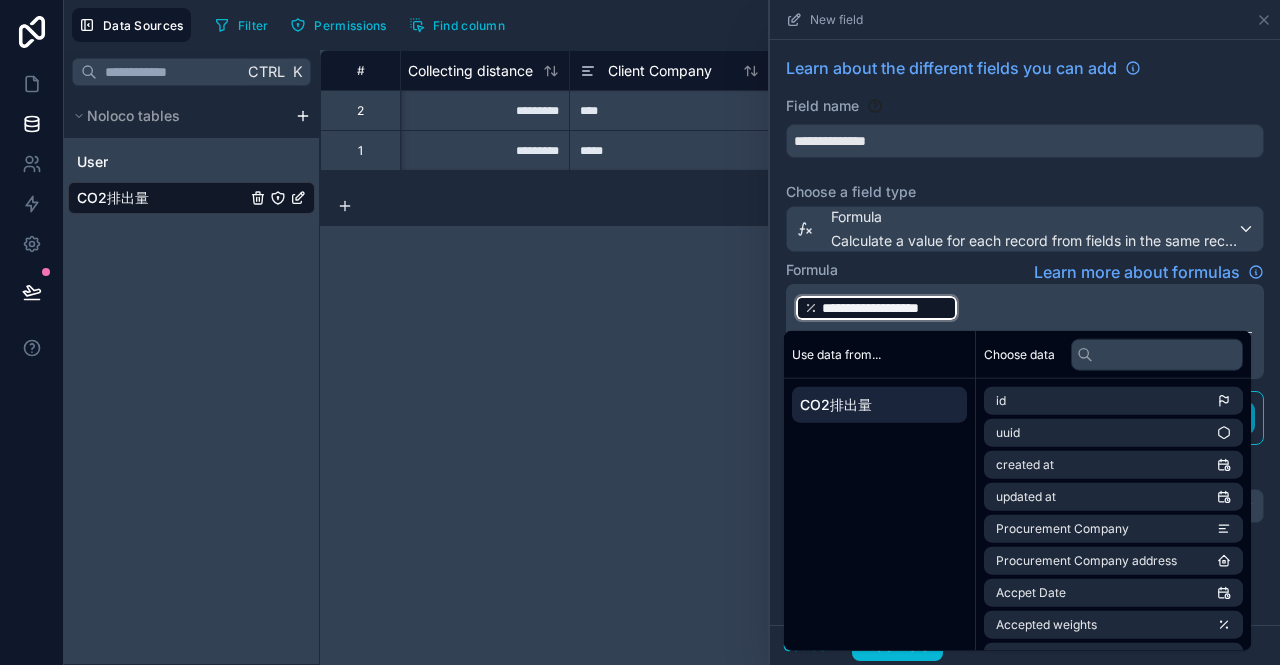 click on "**********" at bounding box center [885, 308] 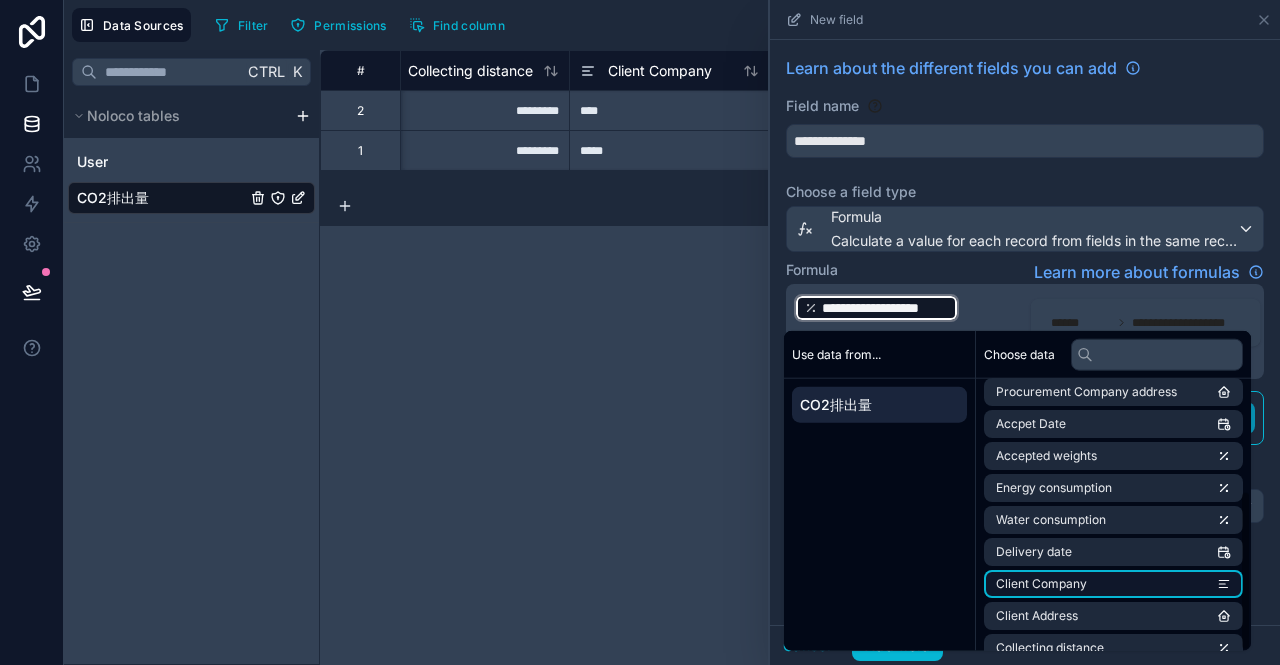 scroll, scrollTop: 188, scrollLeft: 0, axis: vertical 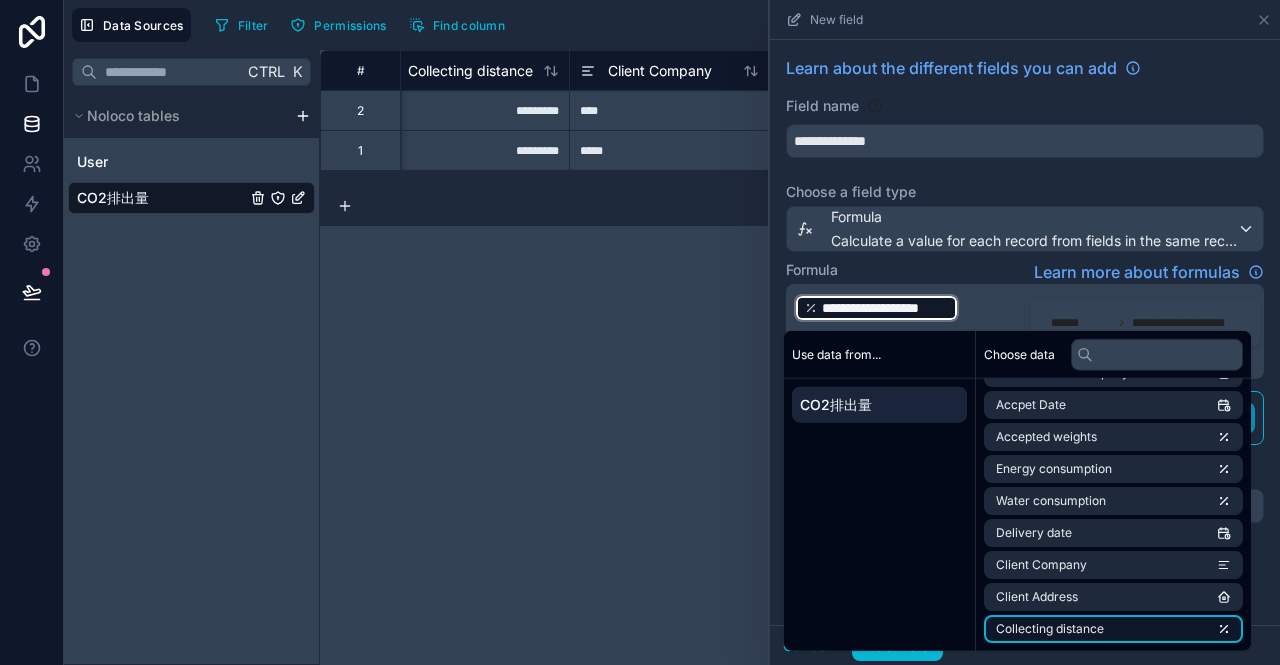 click on "Collecting distance" at bounding box center [1050, 629] 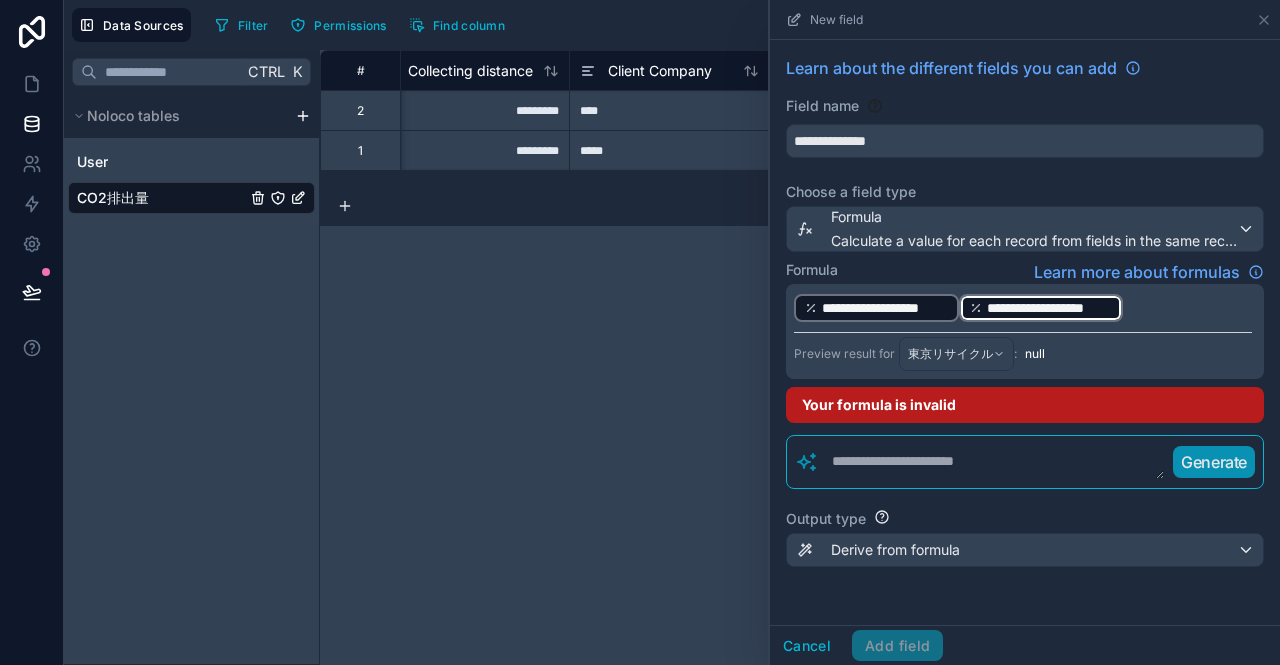 click on "**********" at bounding box center [1023, 308] 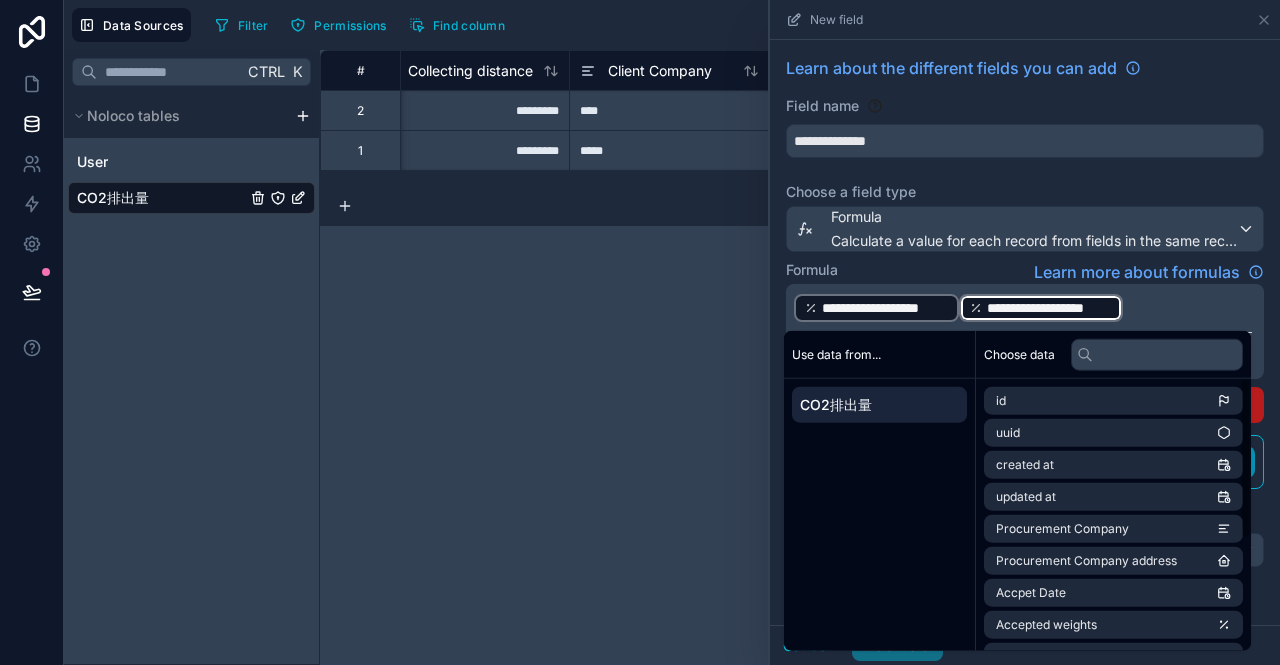 click on "**********" at bounding box center (800, 357) 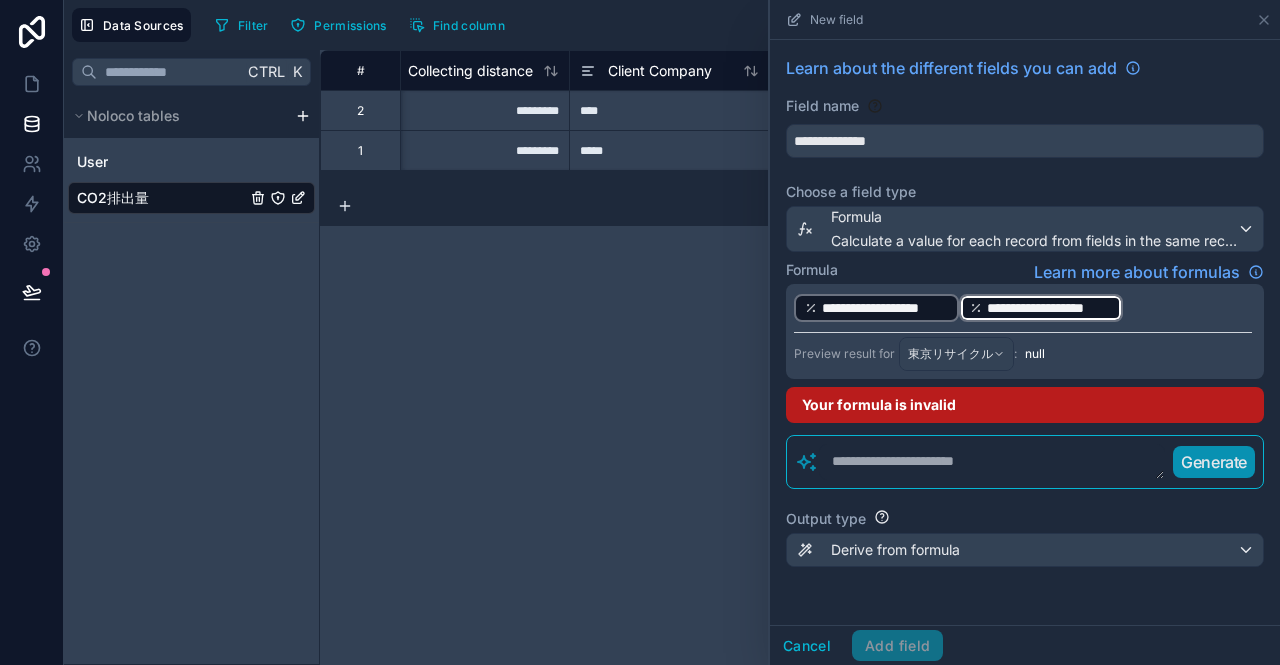 click on "**********" at bounding box center [1050, 308] 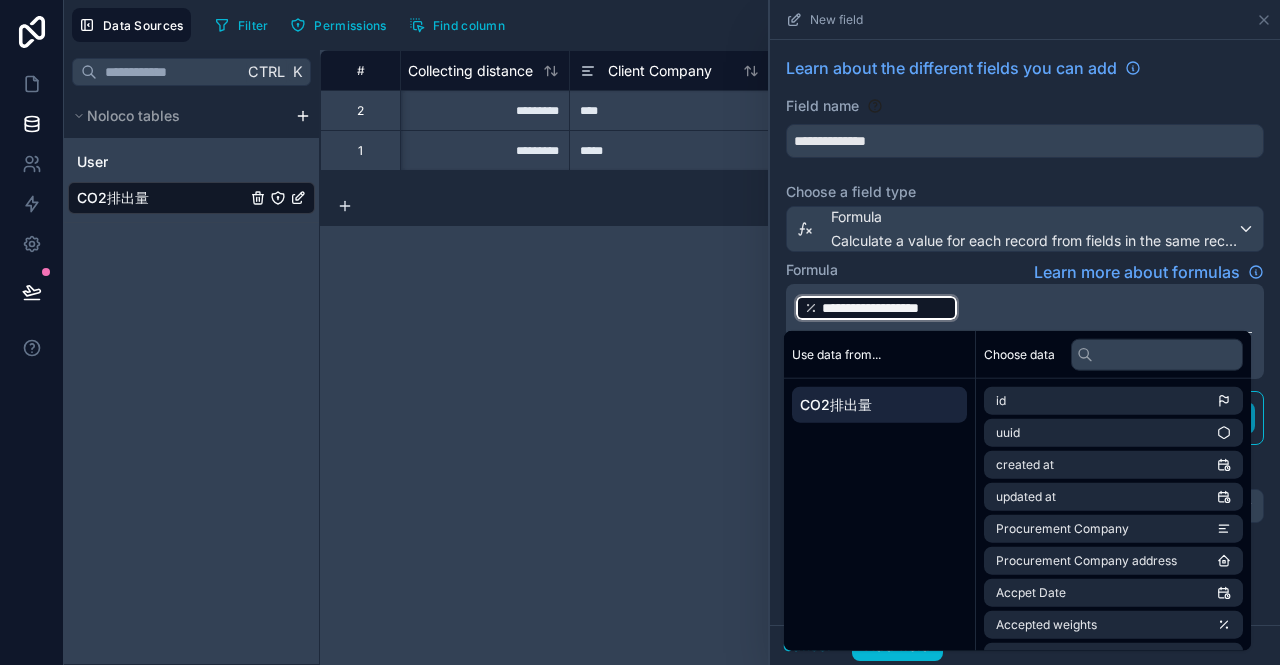 click on "**********" at bounding box center [800, 357] 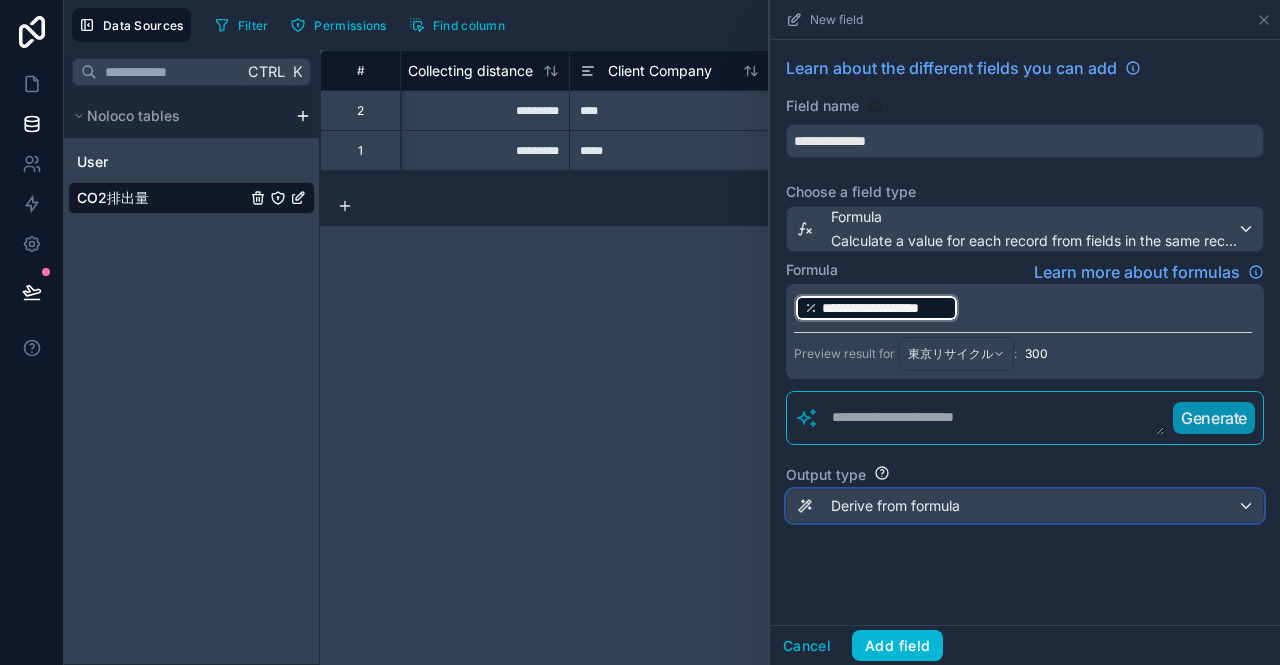 click on "Derive from formula" at bounding box center (1025, 506) 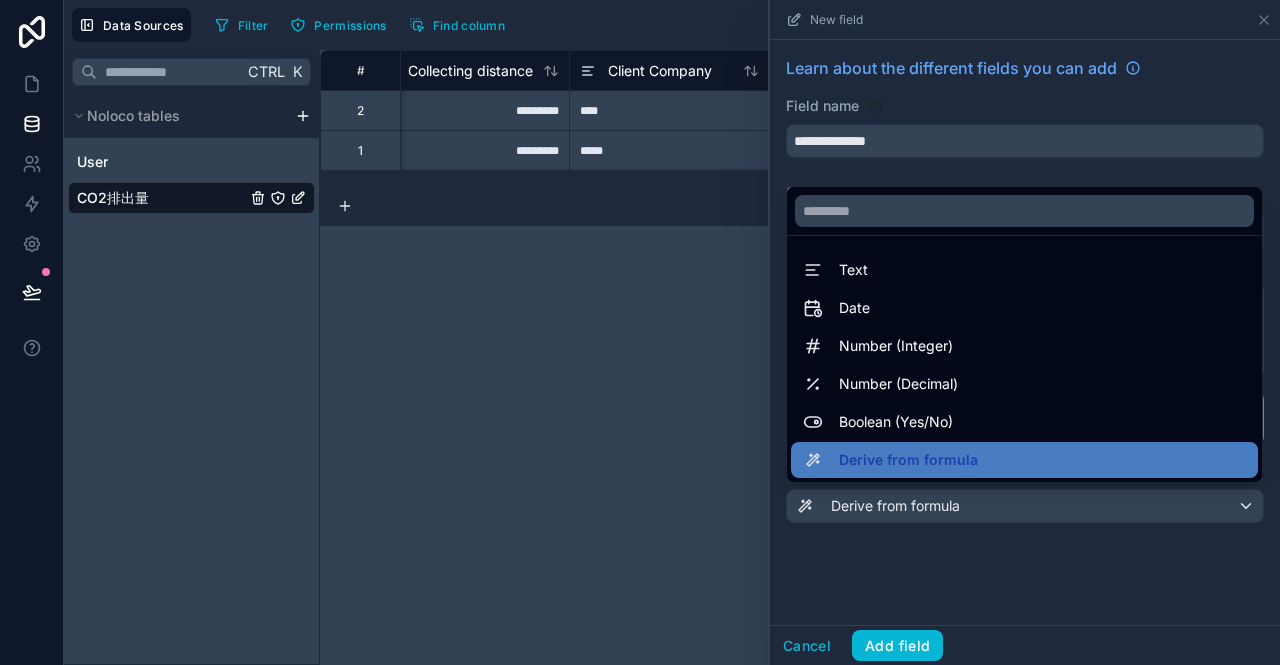 click at bounding box center [1025, 332] 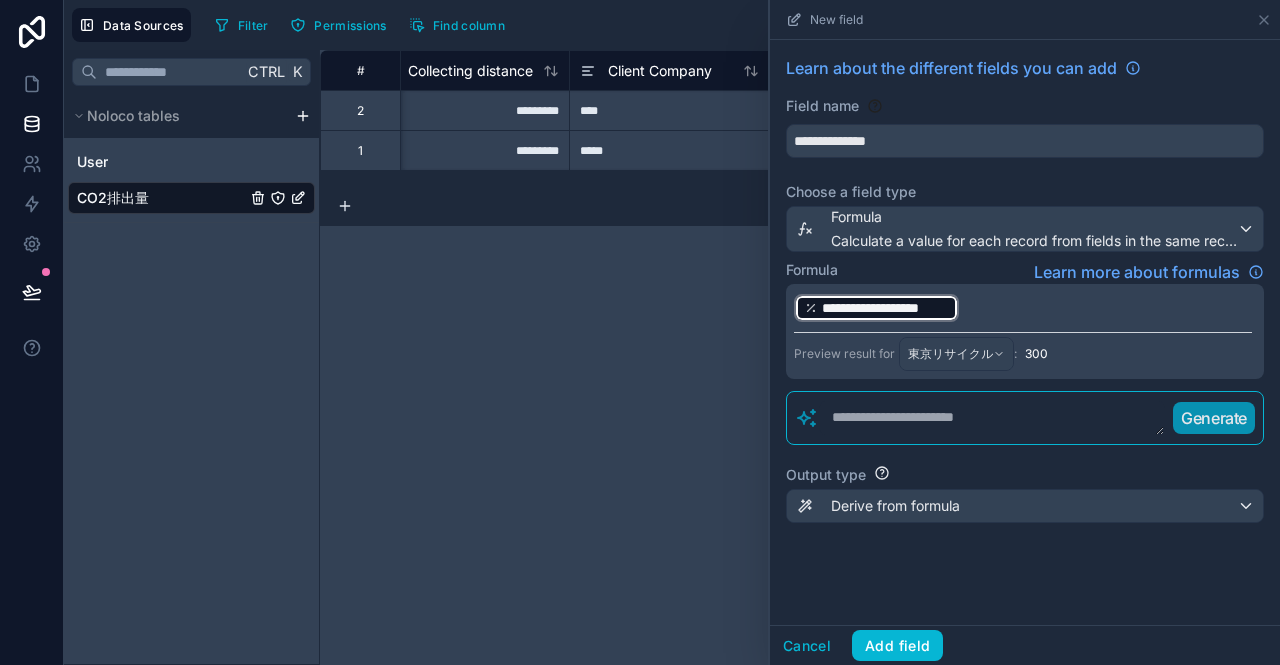 click on "**********" at bounding box center [1023, 308] 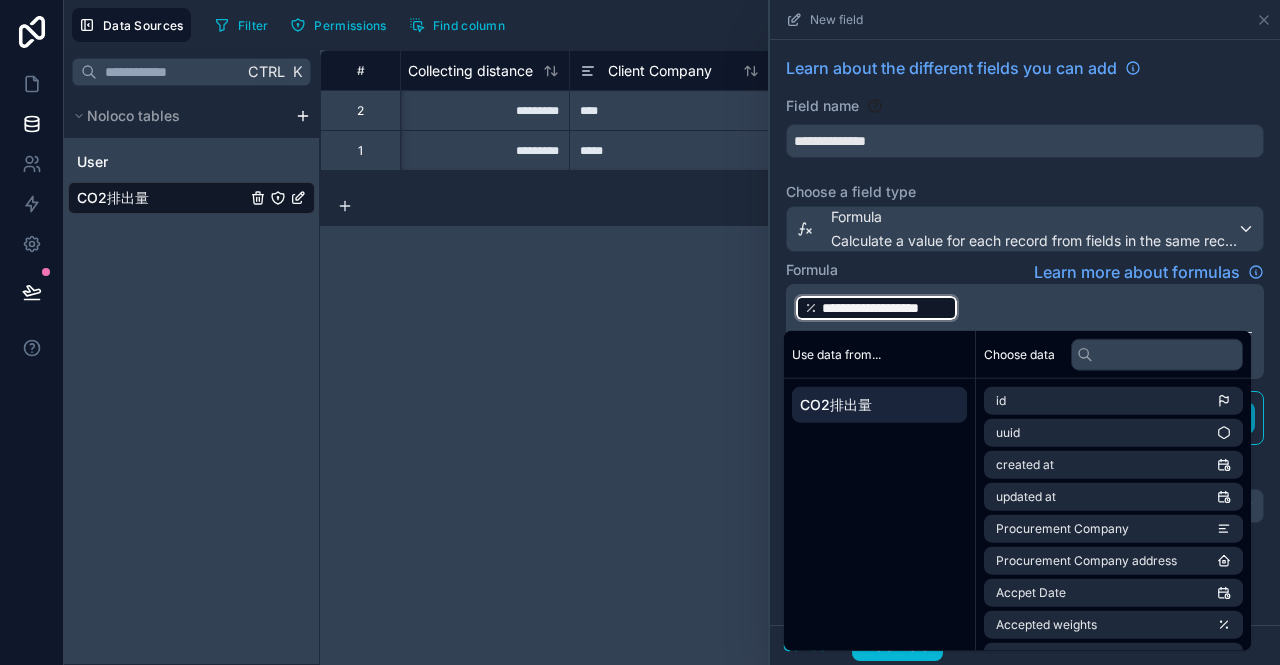click on "**********" at bounding box center (1023, 308) 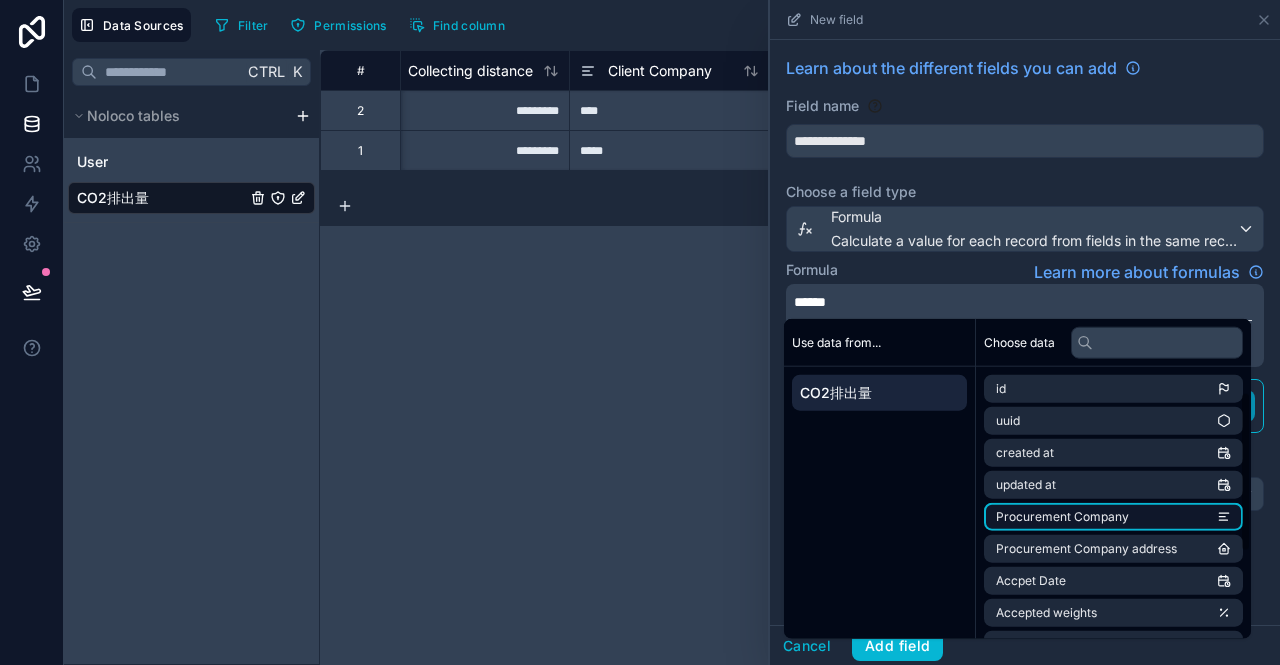 scroll, scrollTop: 188, scrollLeft: 0, axis: vertical 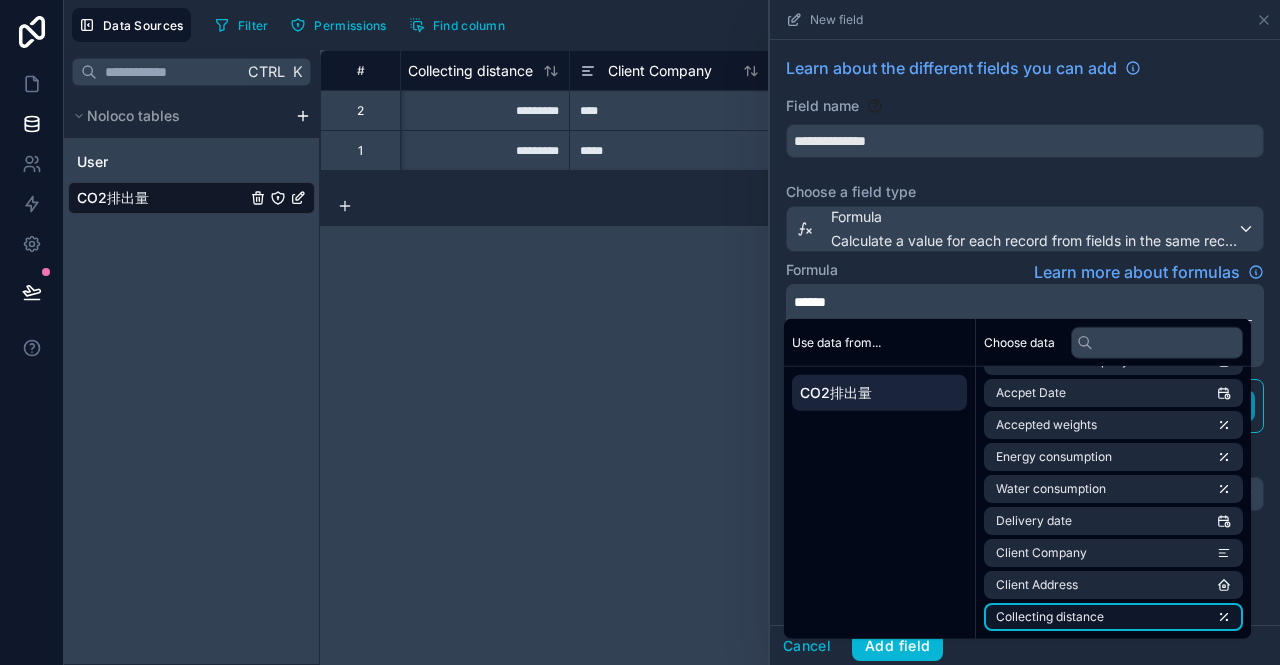 click on "Collecting distance" at bounding box center (1113, 617) 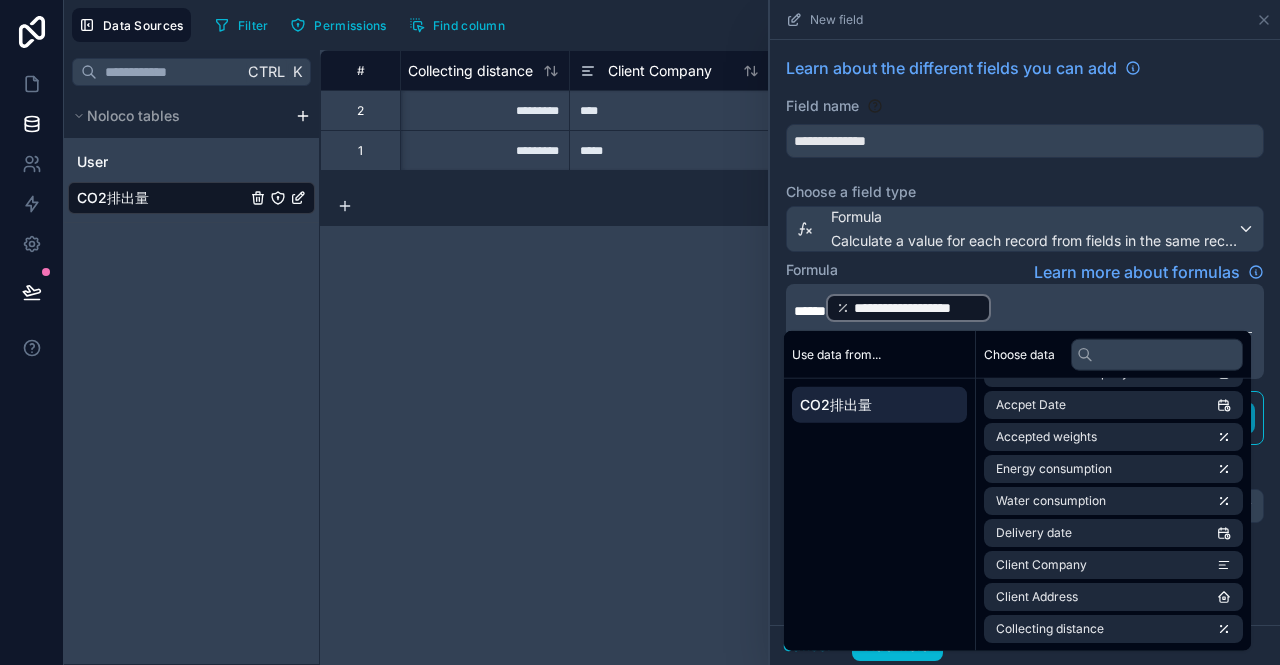click on "**********" at bounding box center (800, 357) 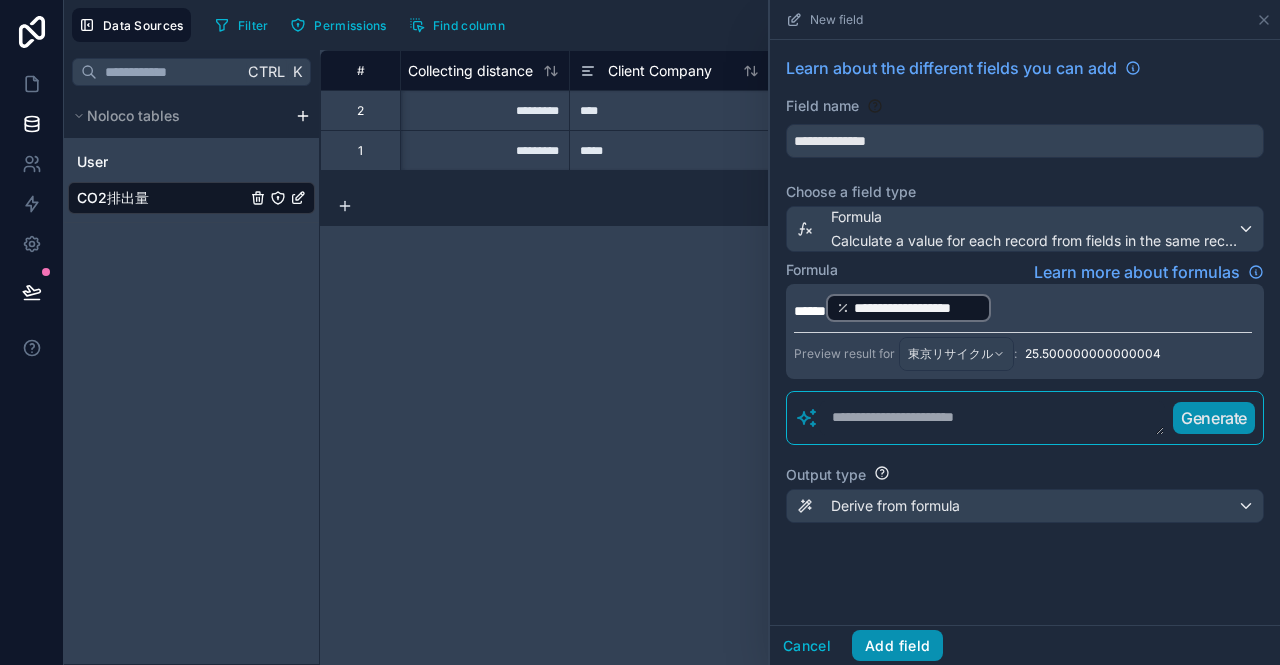 click on "Add field" at bounding box center [897, 646] 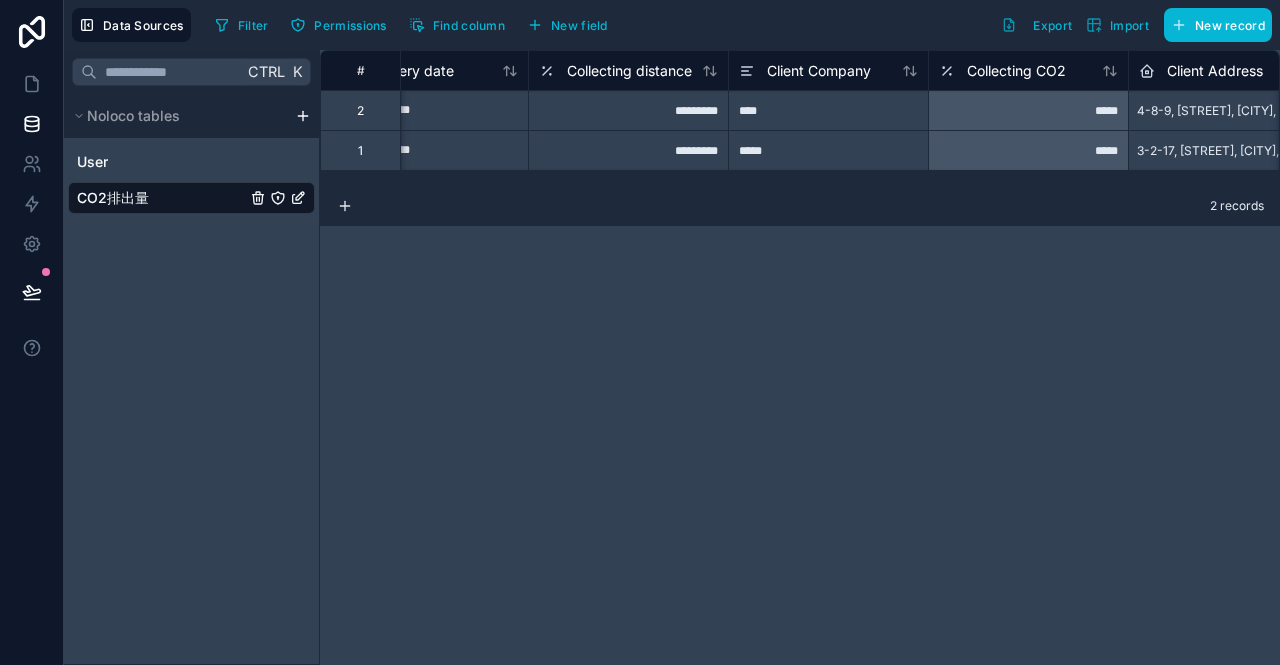 scroll, scrollTop: 0, scrollLeft: 1493, axis: horizontal 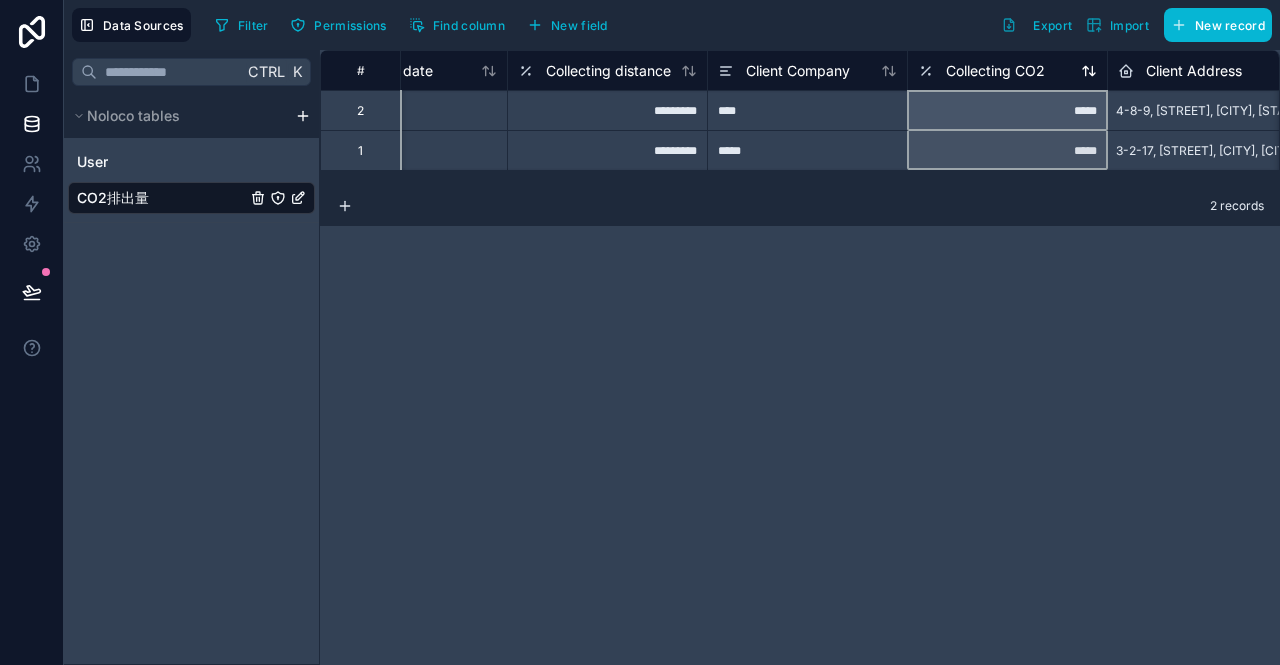 click on "Collecting CO2" at bounding box center [995, 71] 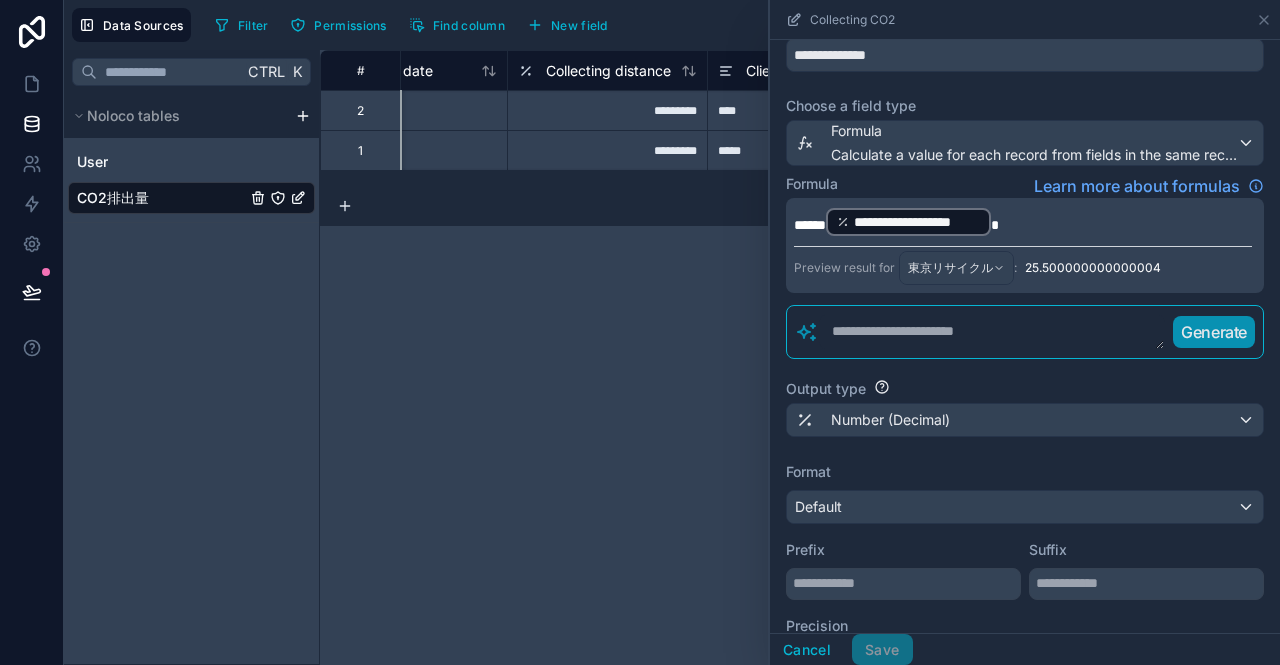 scroll, scrollTop: 200, scrollLeft: 0, axis: vertical 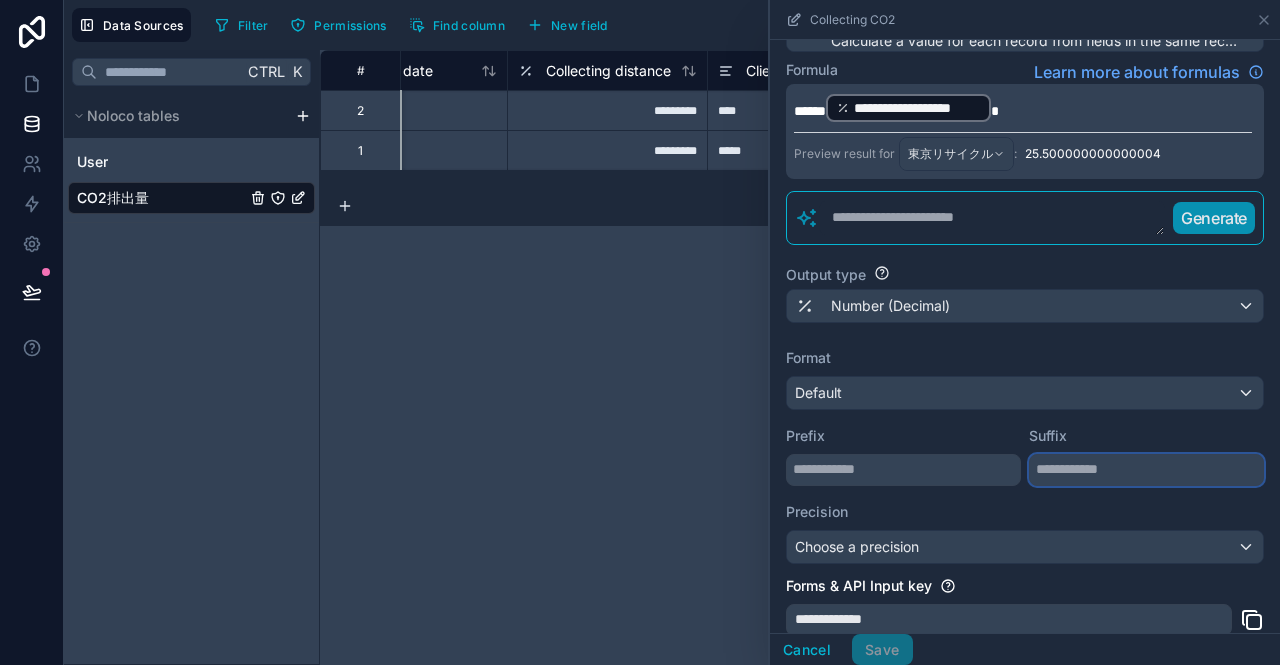 click at bounding box center (1146, 470) 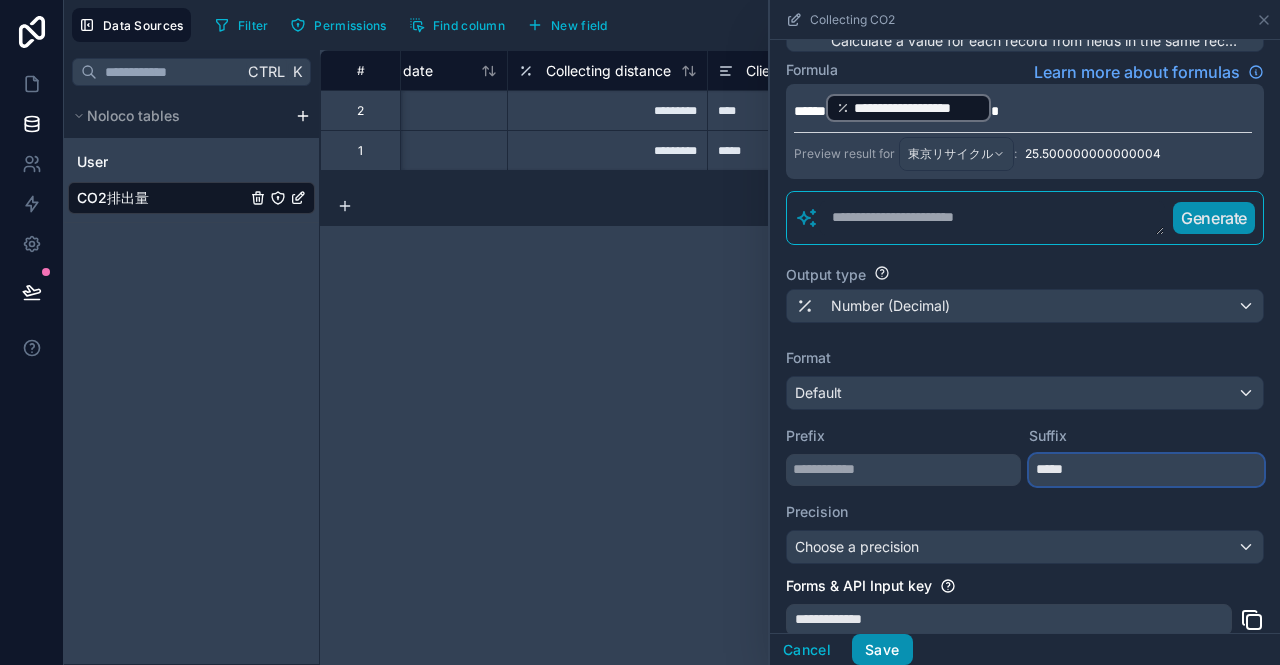 type on "*****" 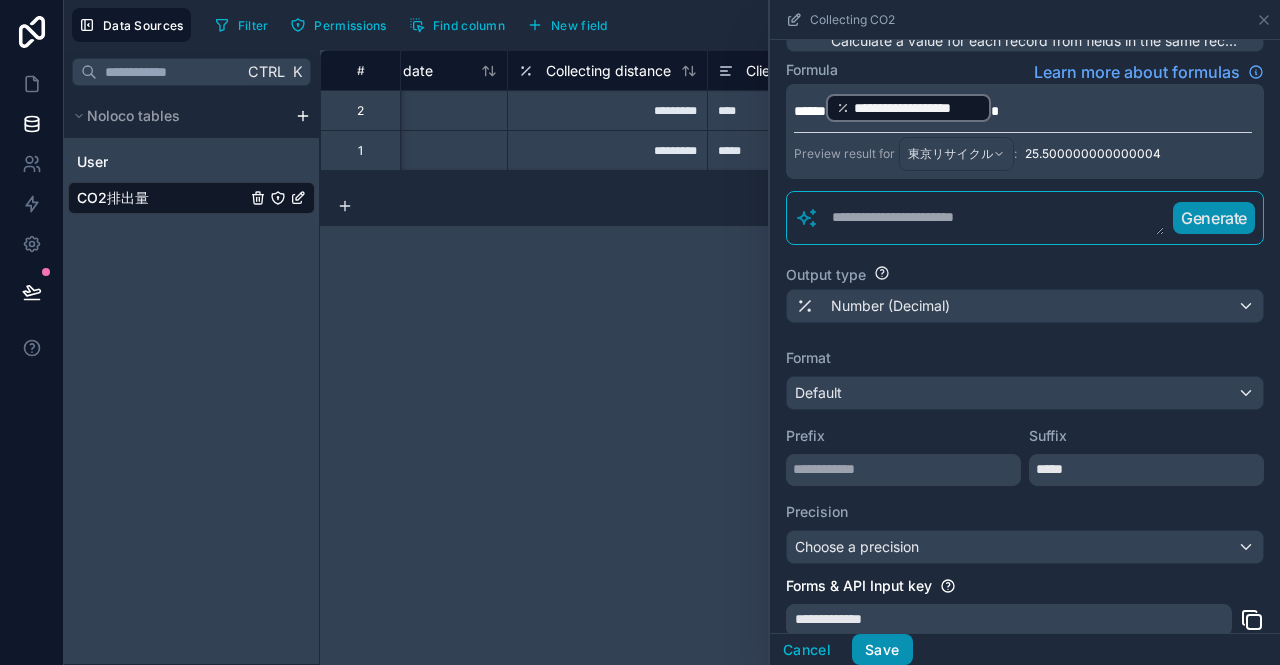 click on "Save" at bounding box center [882, 650] 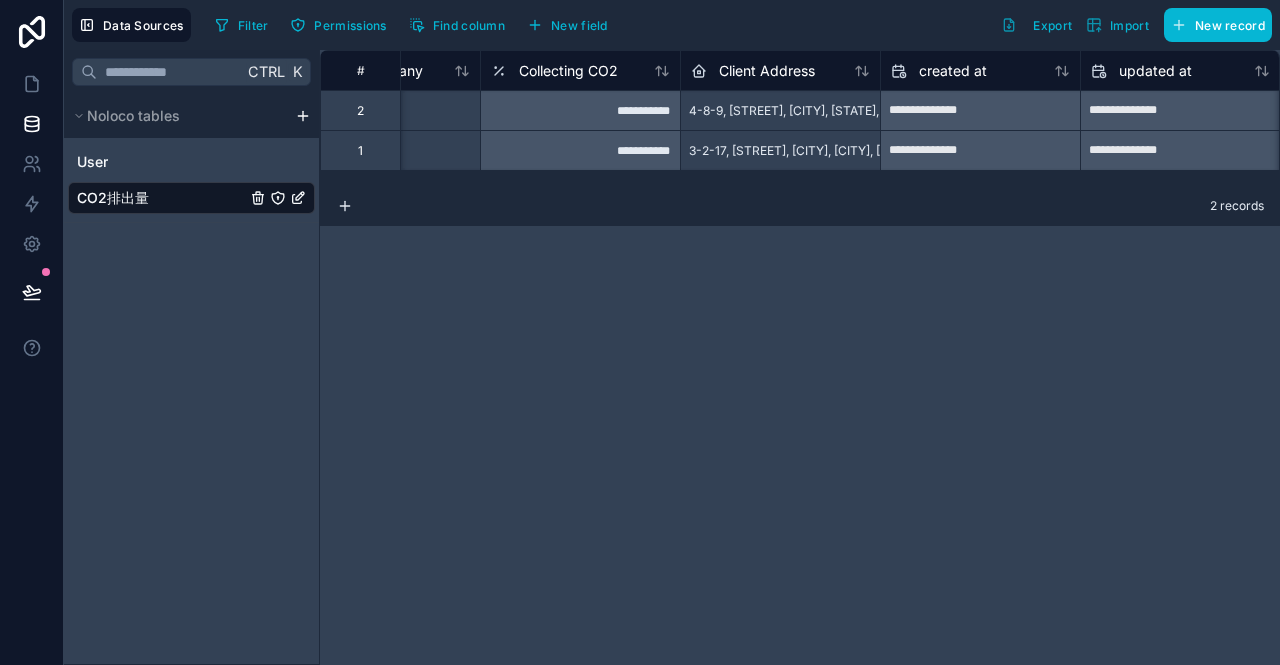 scroll, scrollTop: 0, scrollLeft: 1949, axis: horizontal 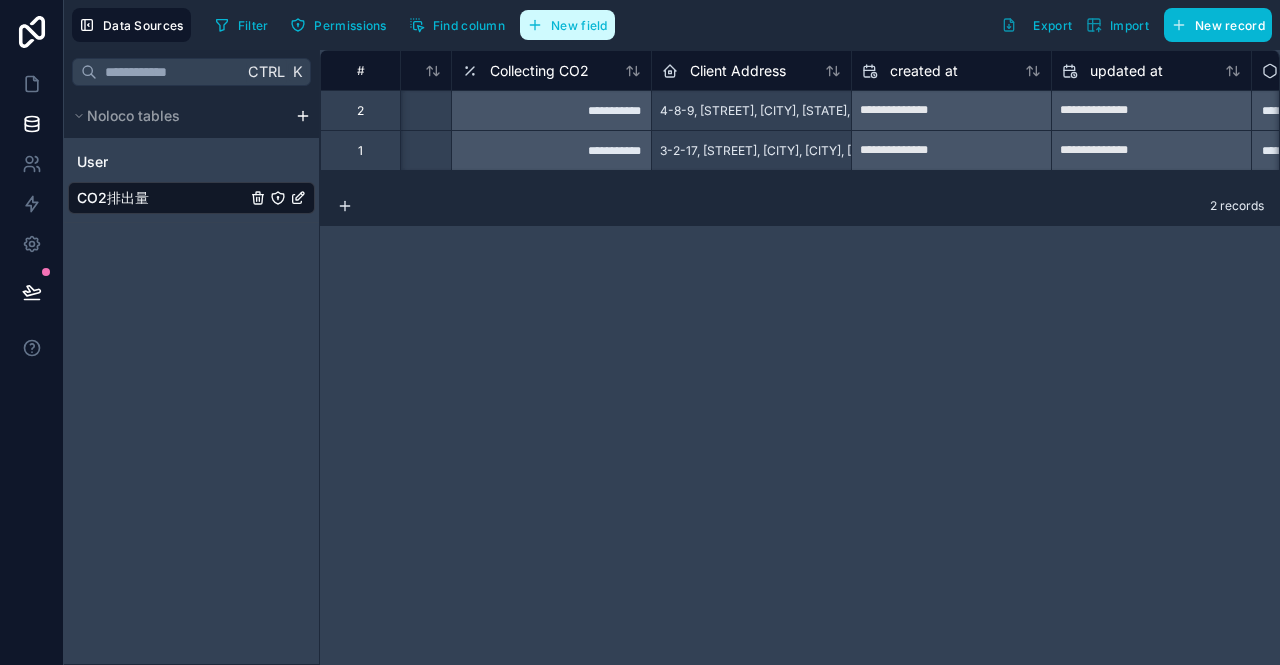 click on "New field" at bounding box center [579, 25] 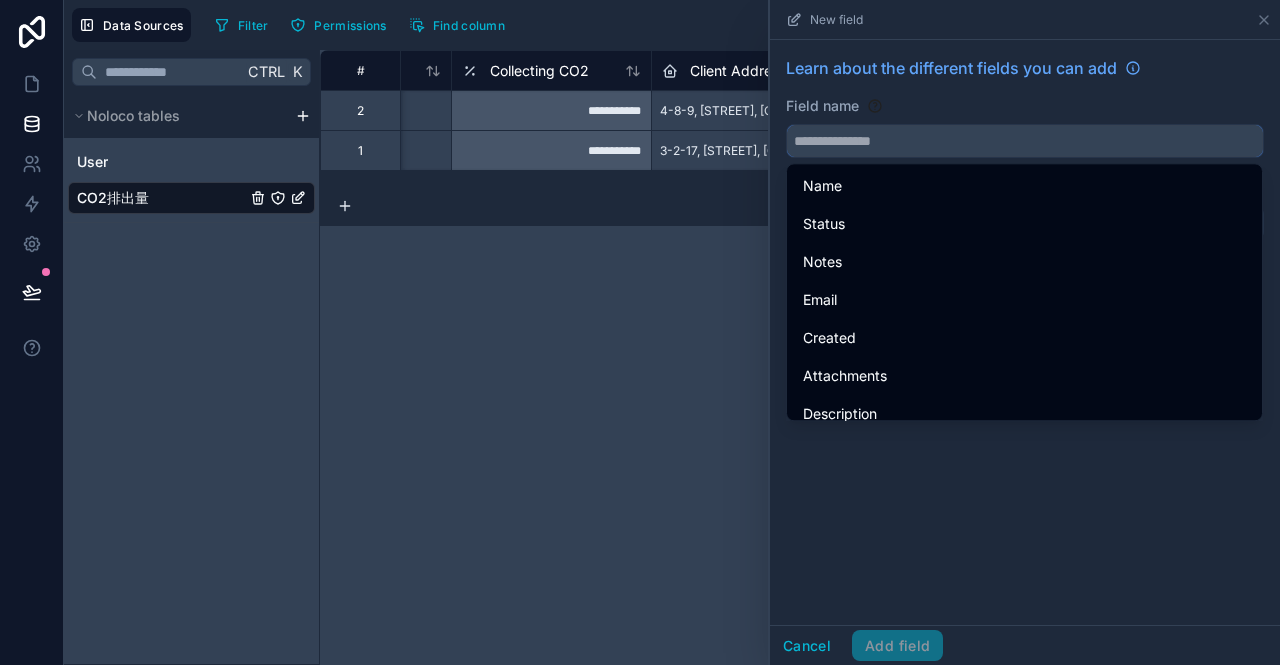 click at bounding box center (1025, 141) 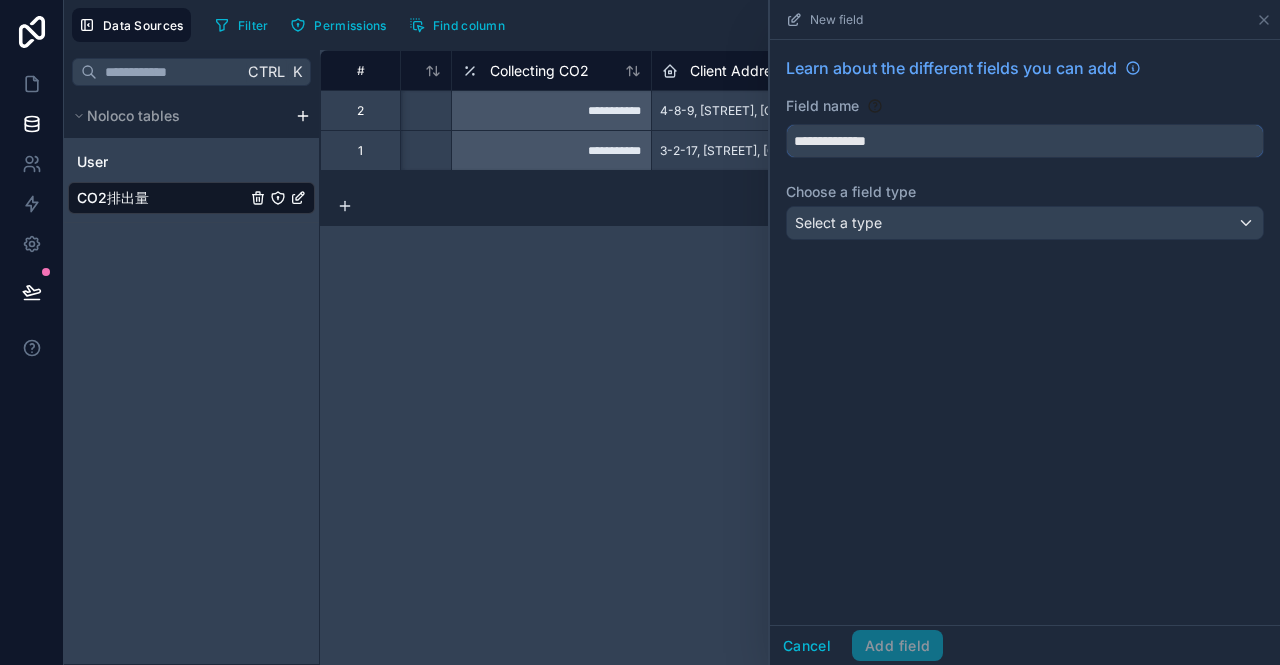 click on "**********" at bounding box center [1025, 141] 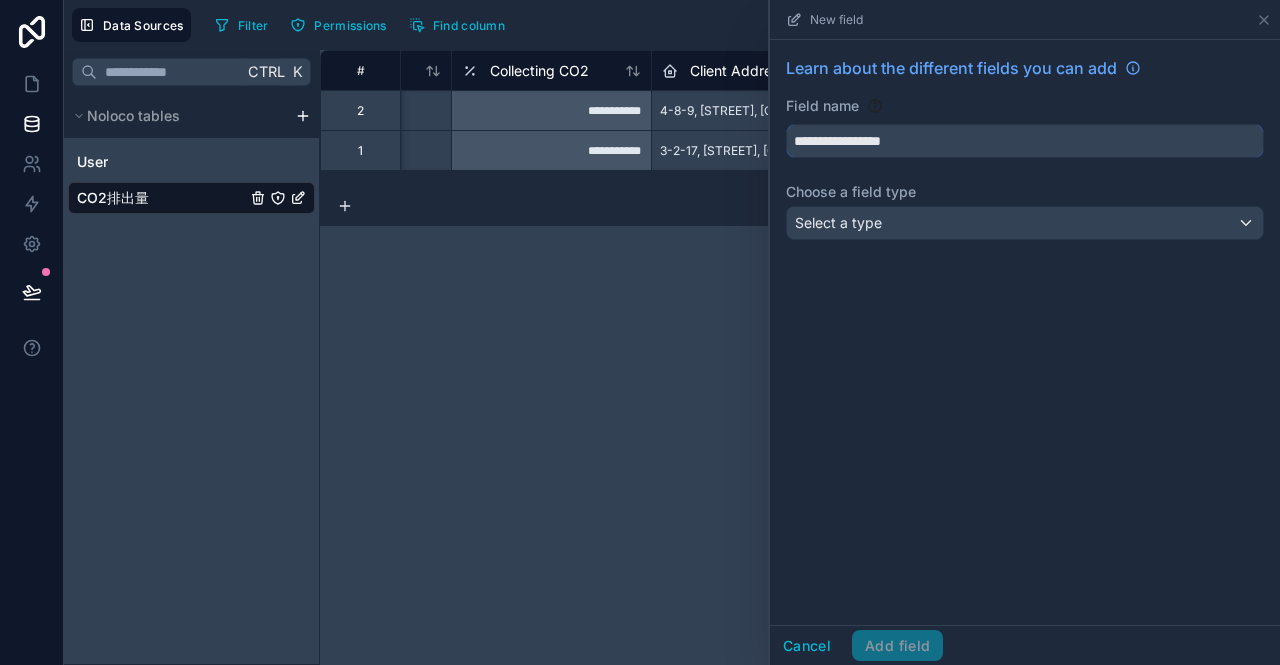 type on "**********" 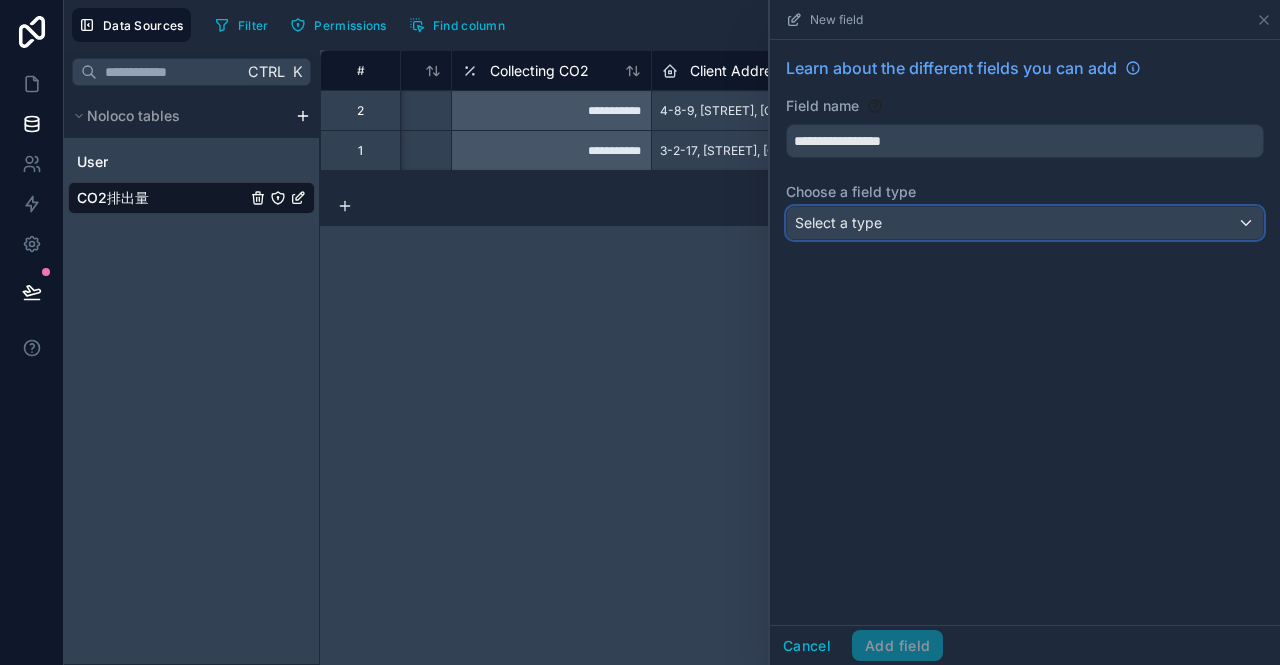 click on "Select a type" at bounding box center (1025, 223) 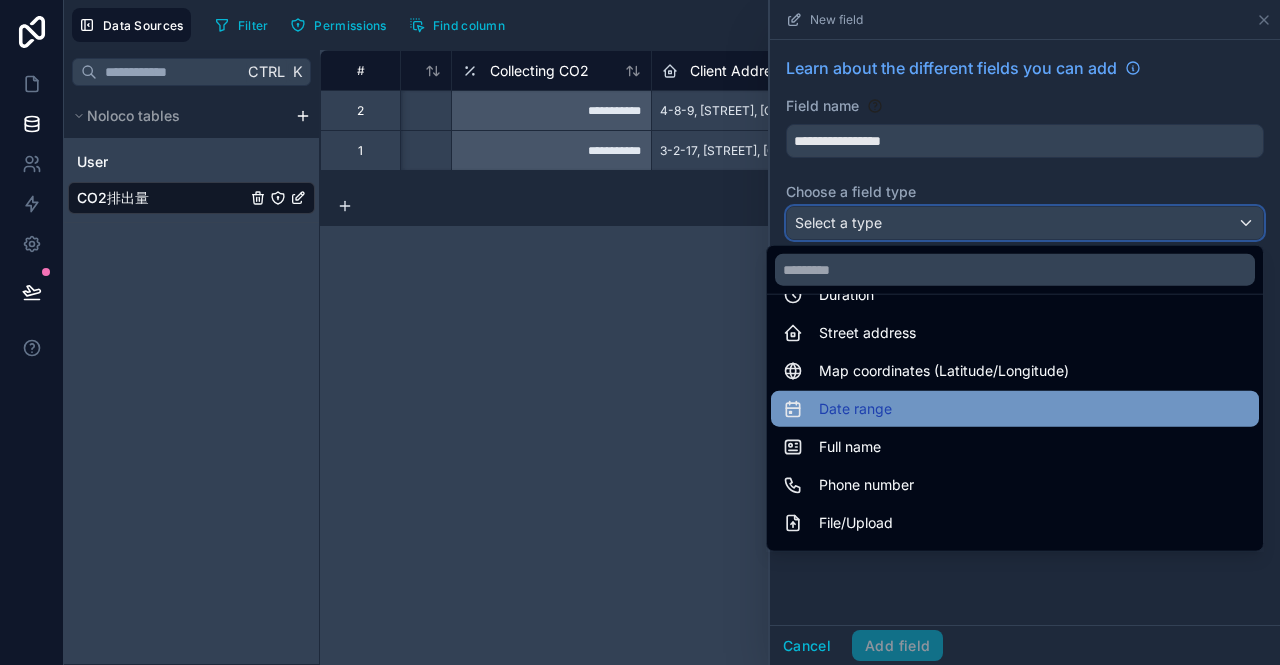 scroll, scrollTop: 500, scrollLeft: 0, axis: vertical 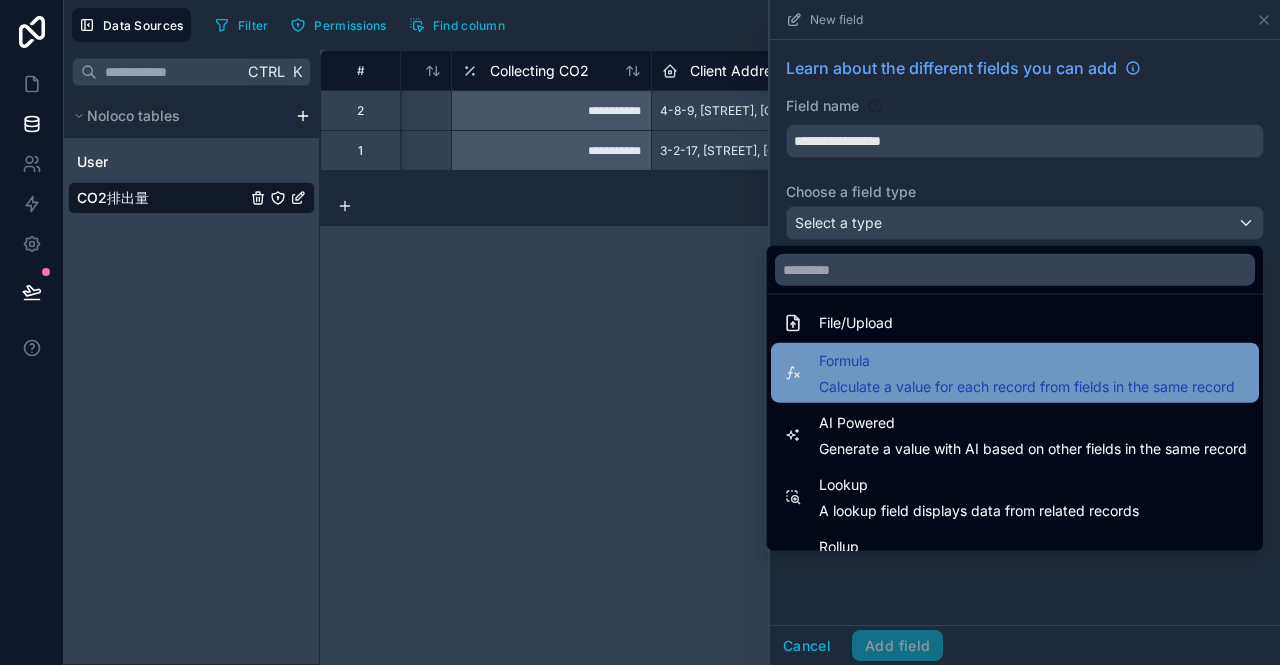 click on "Calculate a value for each record from fields in the same record" at bounding box center (1027, 387) 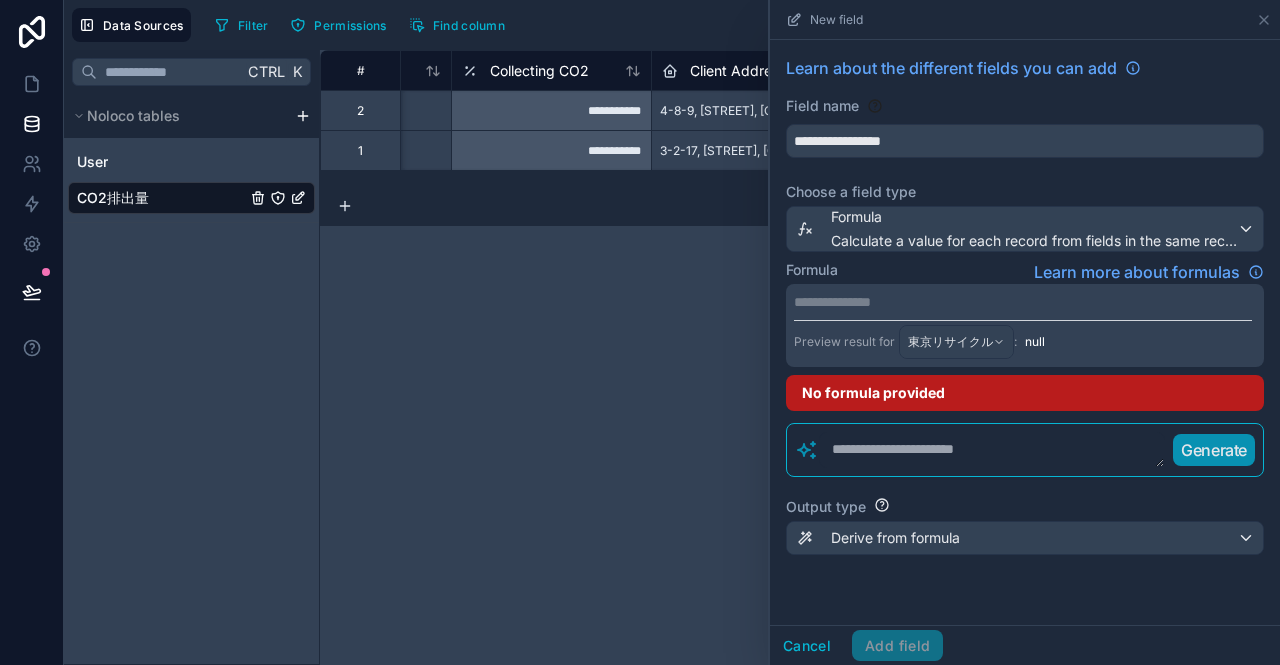 click on "**********" at bounding box center [1023, 302] 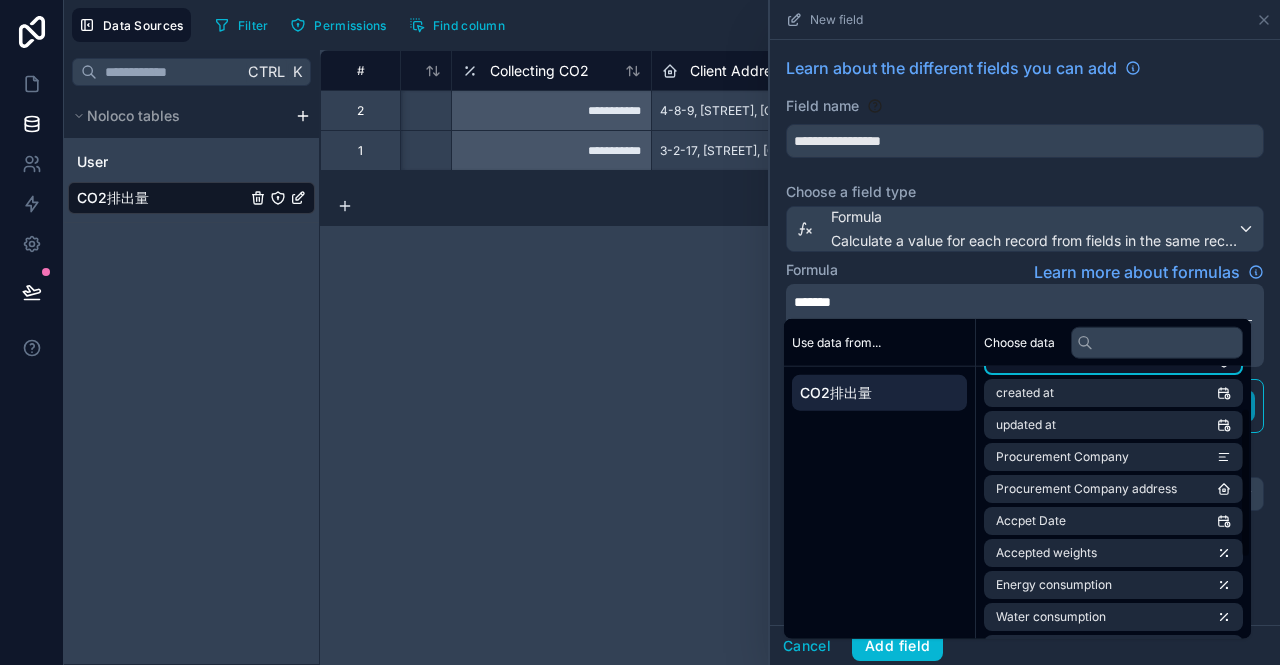 scroll, scrollTop: 100, scrollLeft: 0, axis: vertical 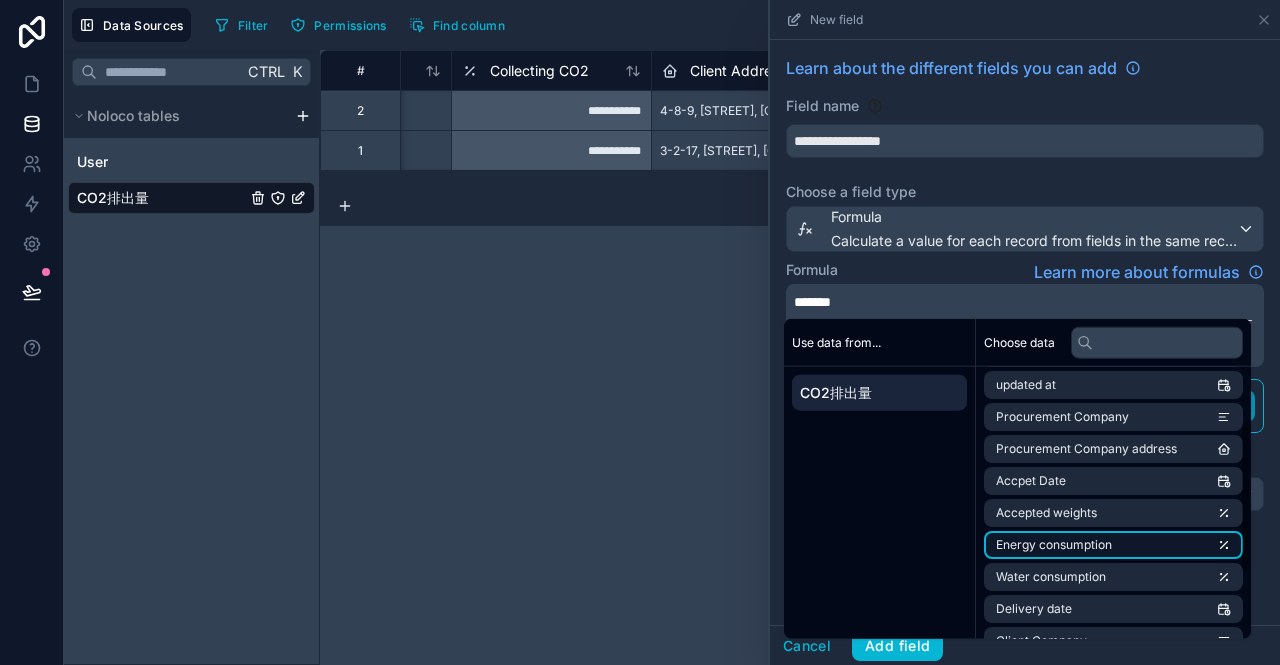 click on "Energy consumption" at bounding box center (1054, 545) 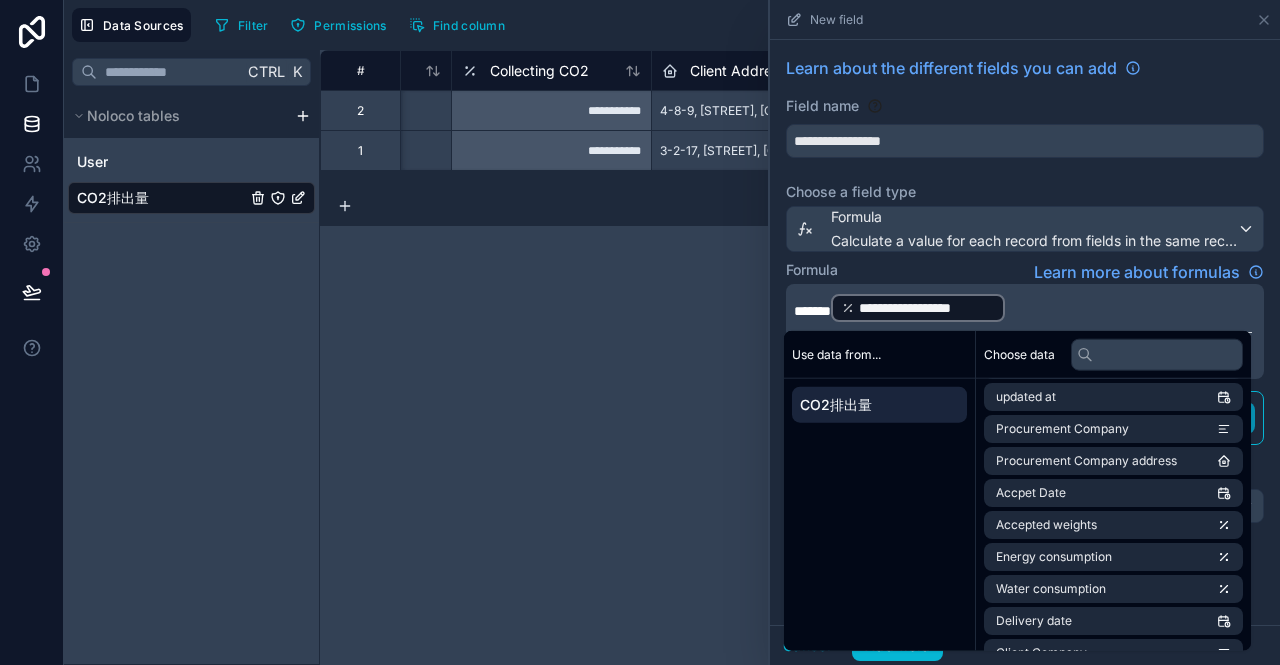 click on "*******" at bounding box center (812, 311) 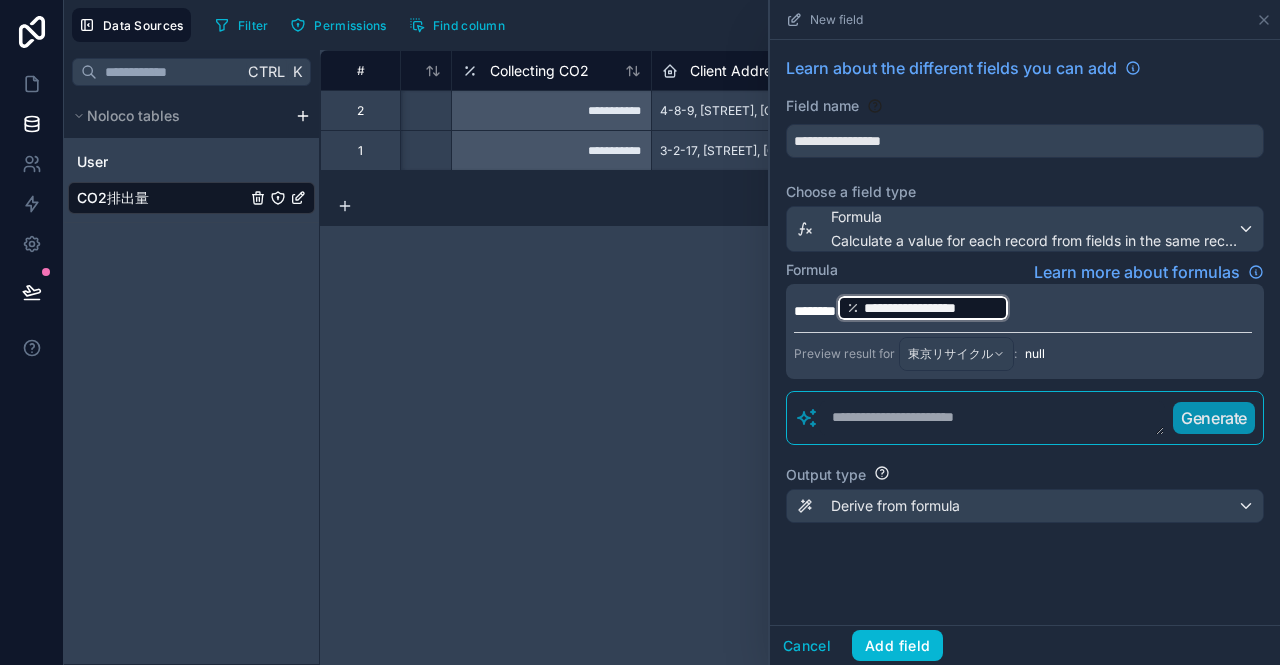 click on "**********" at bounding box center (1023, 308) 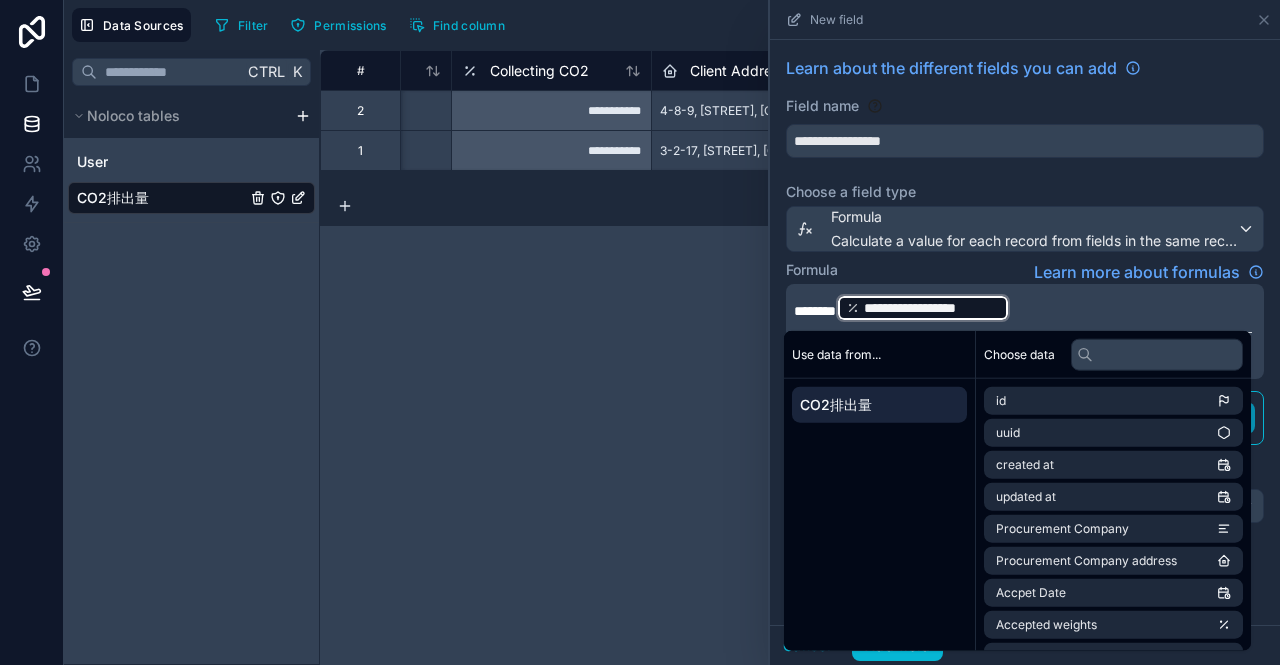 click on "**********" at bounding box center (1023, 308) 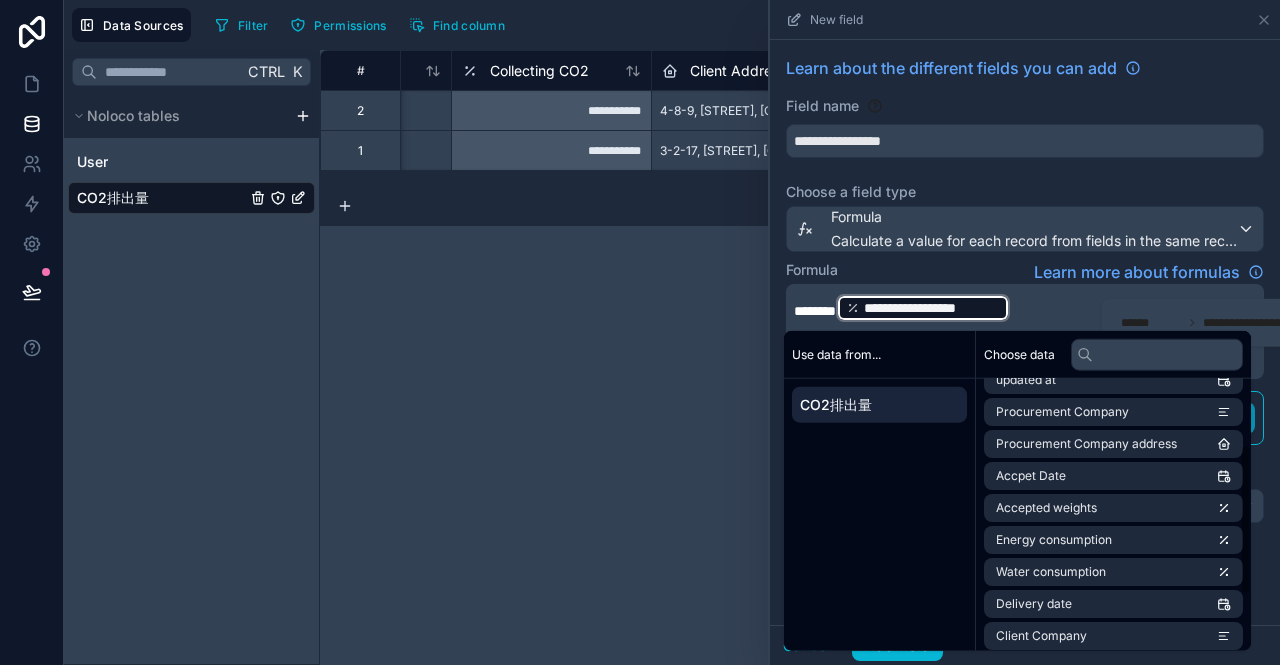 scroll, scrollTop: 120, scrollLeft: 0, axis: vertical 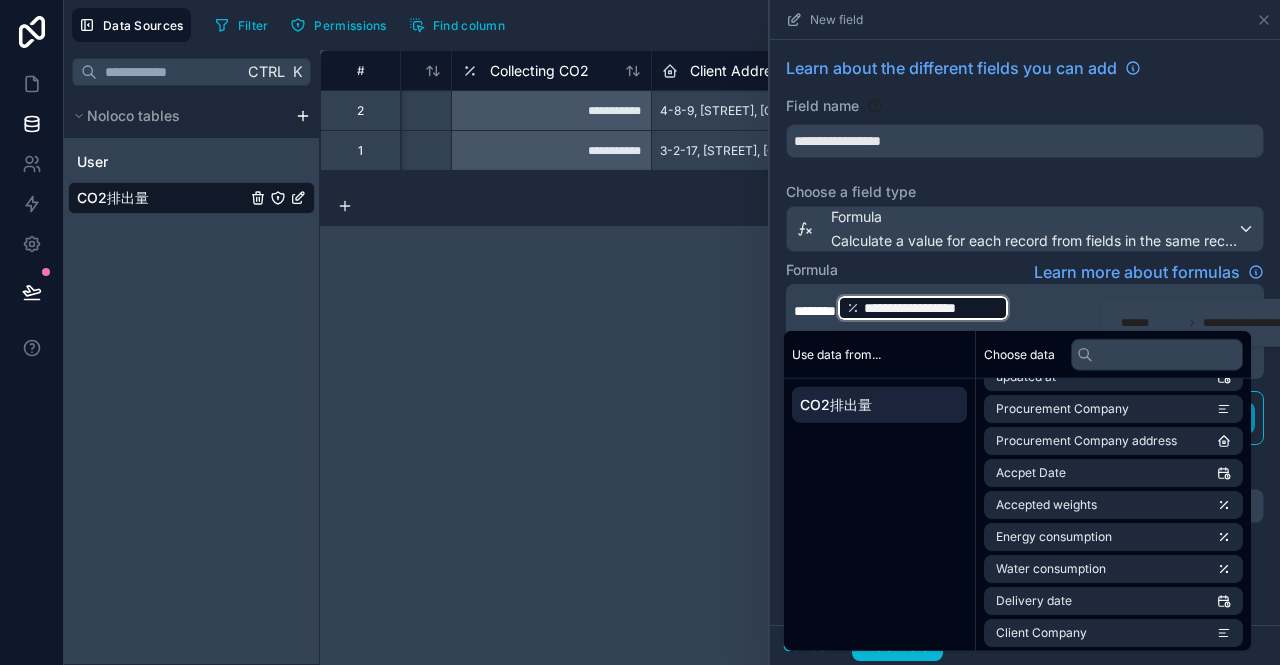 click on "**********" at bounding box center (1023, 308) 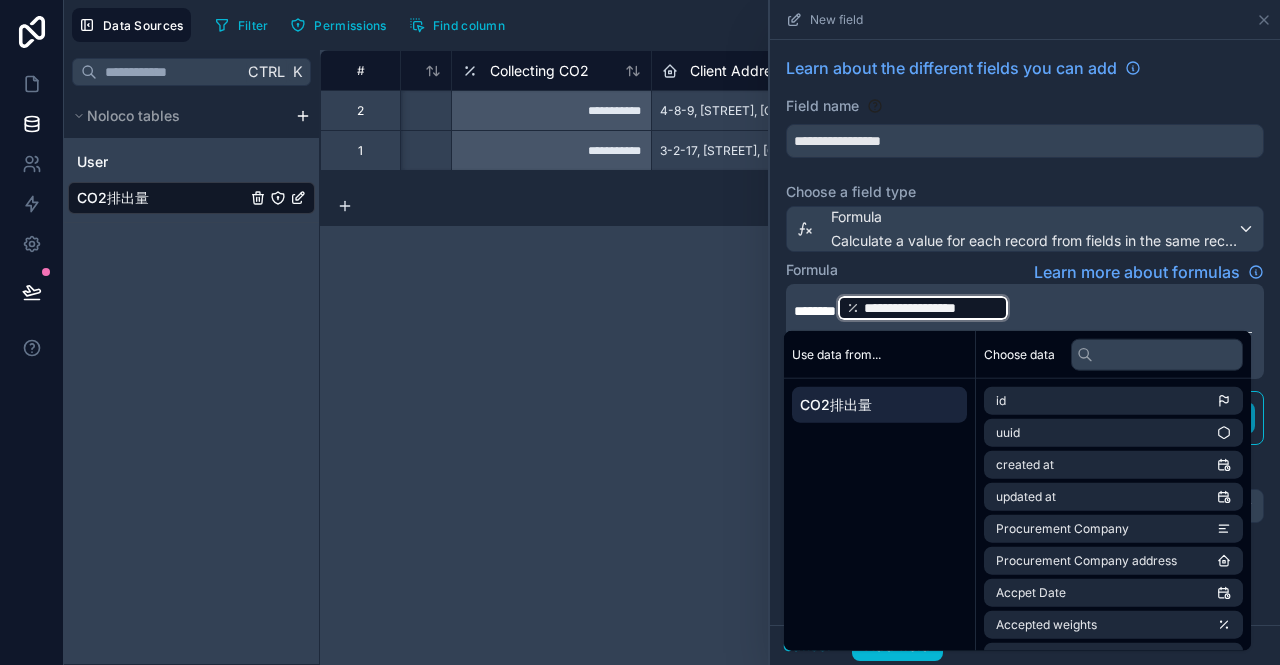 click on "**********" at bounding box center (1023, 308) 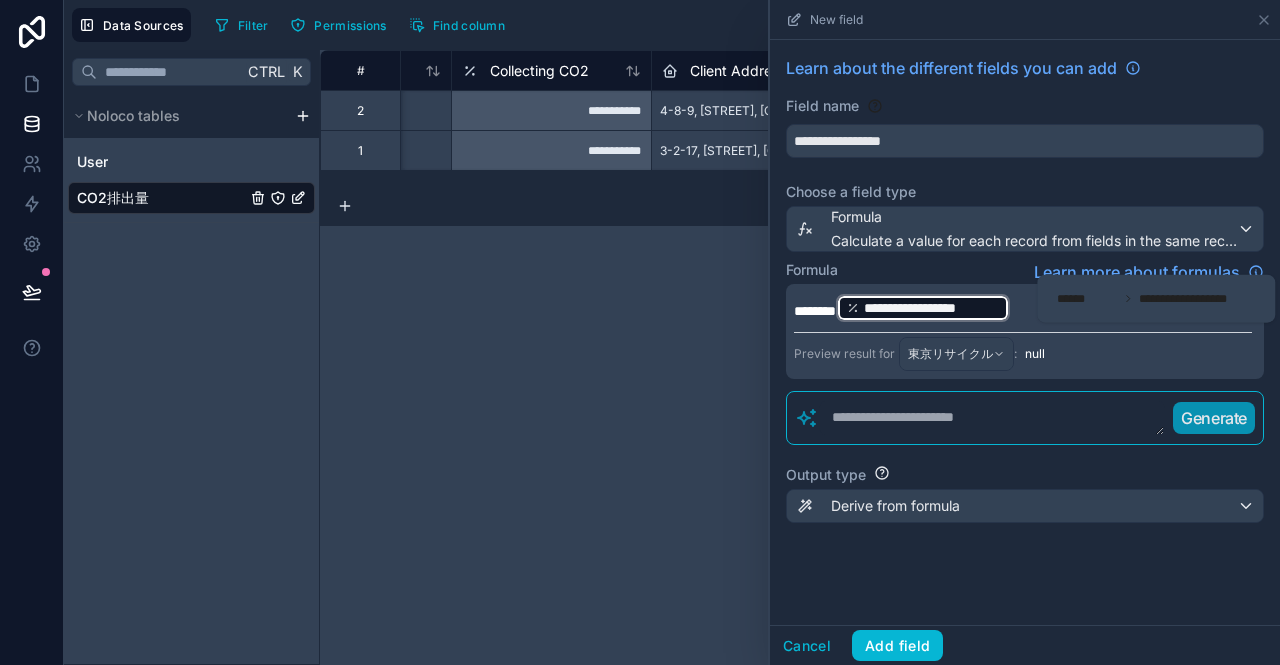 click on "**********" at bounding box center (1197, 299) 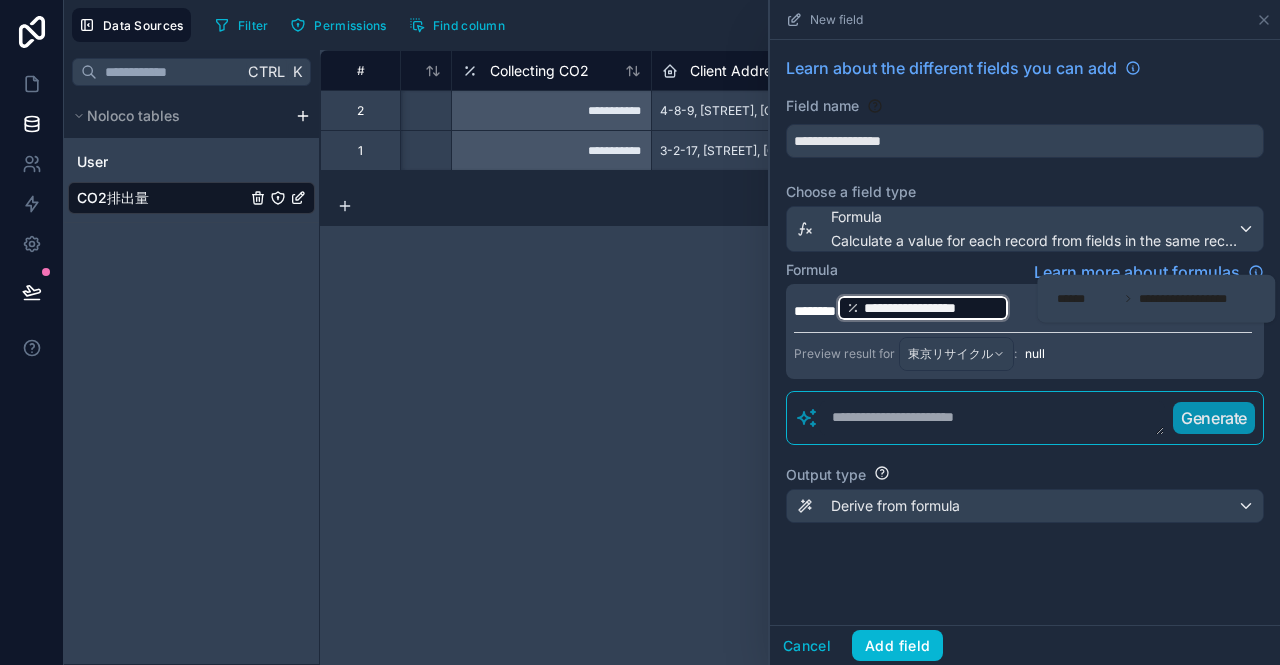 click on "**********" at bounding box center [1156, 299] 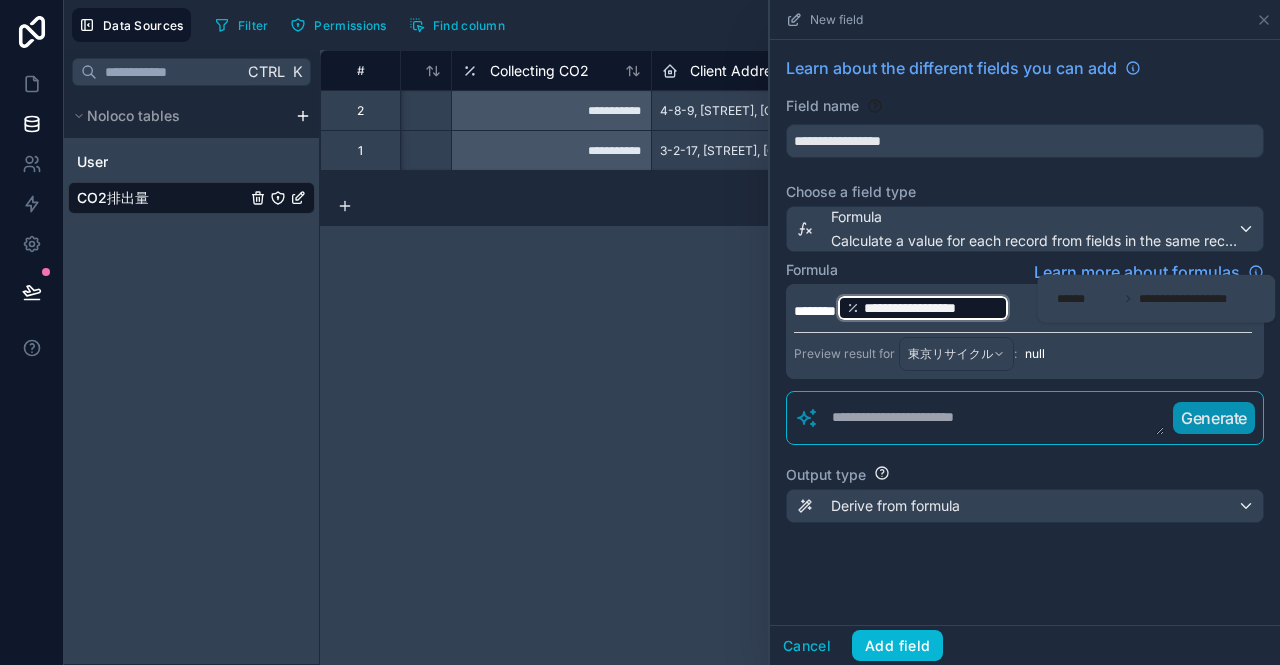click on "**********" at bounding box center [1023, 308] 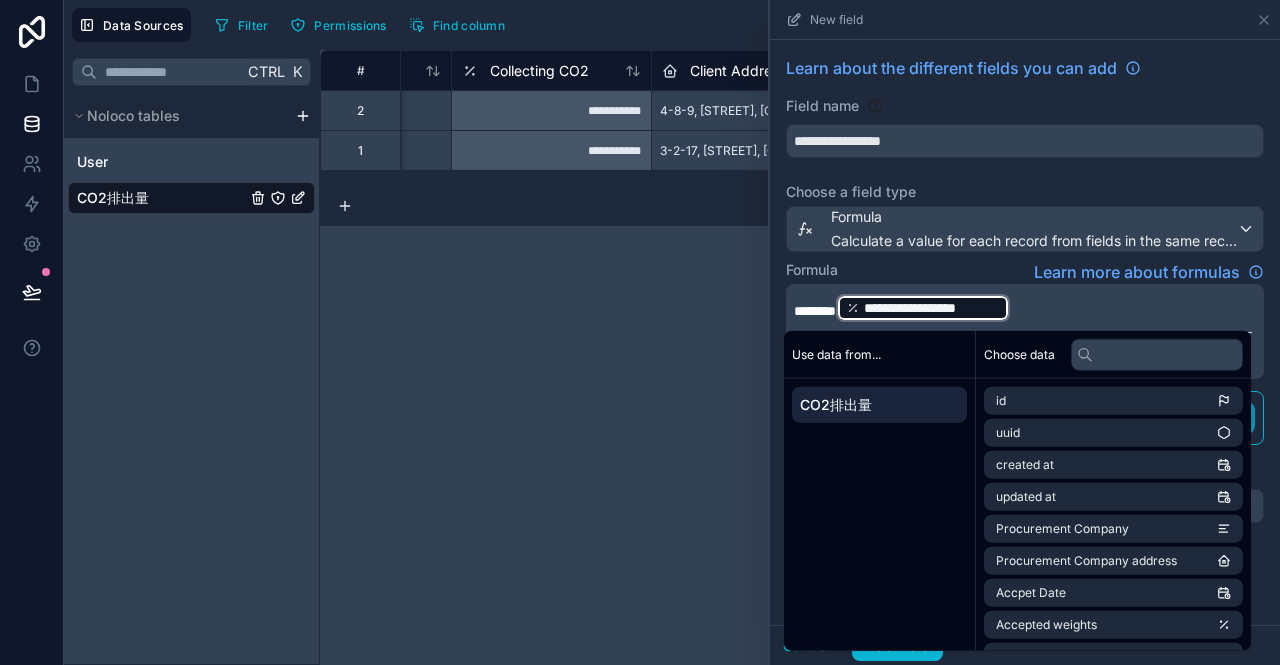 click on "**********" at bounding box center (932, 308) 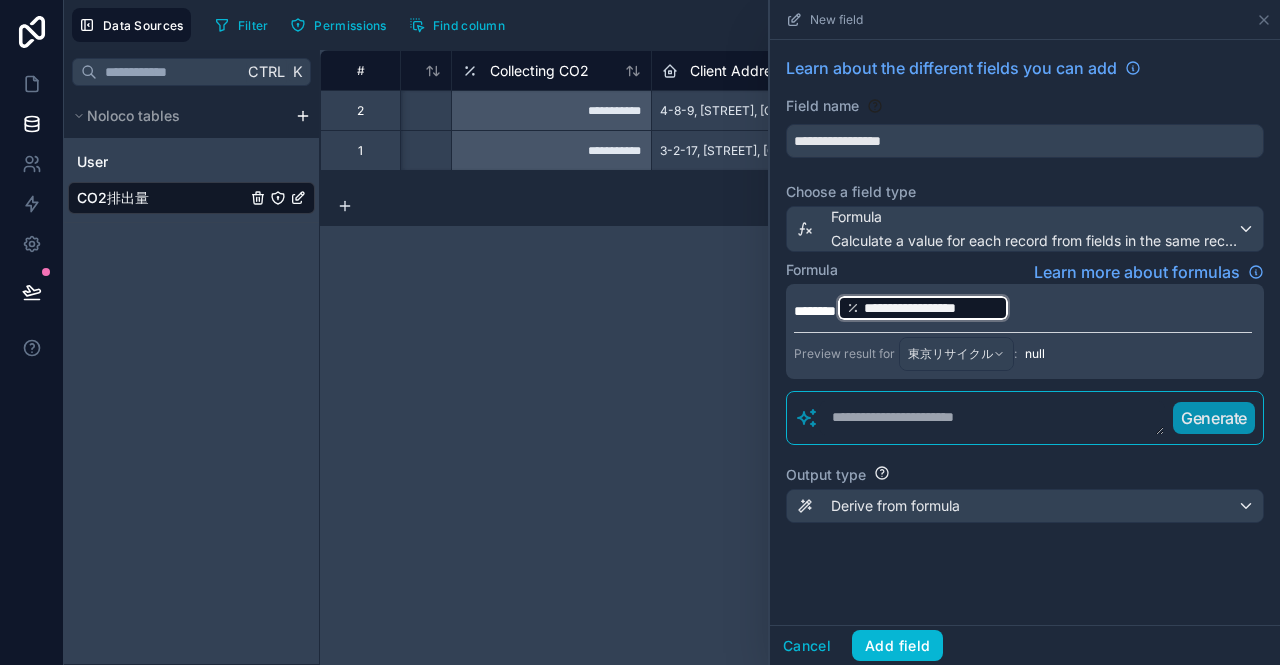 click on "**********" at bounding box center [932, 308] 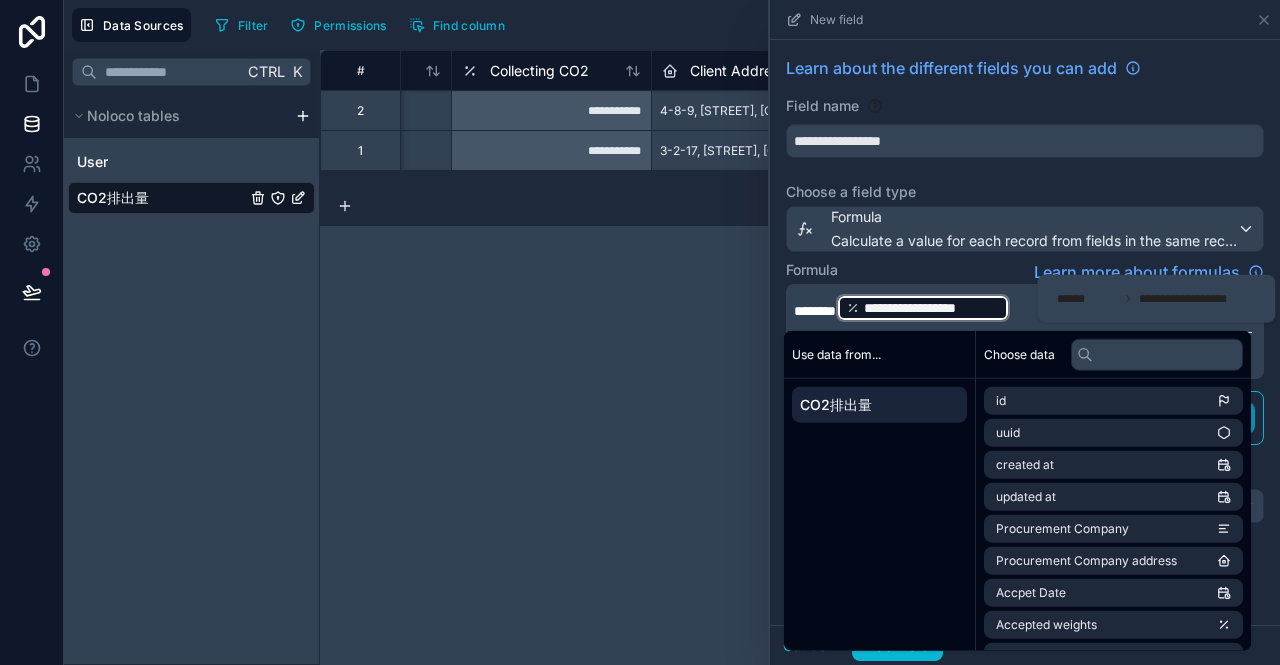 click on "**********" at bounding box center (932, 308) 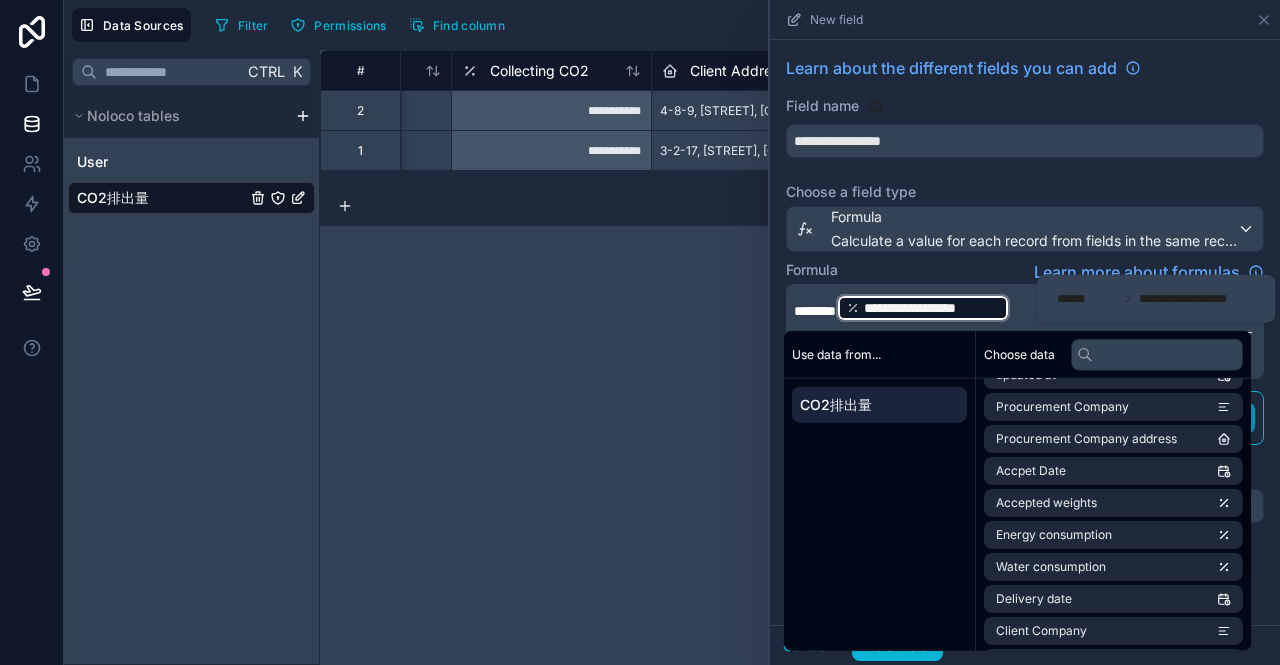 scroll, scrollTop: 220, scrollLeft: 0, axis: vertical 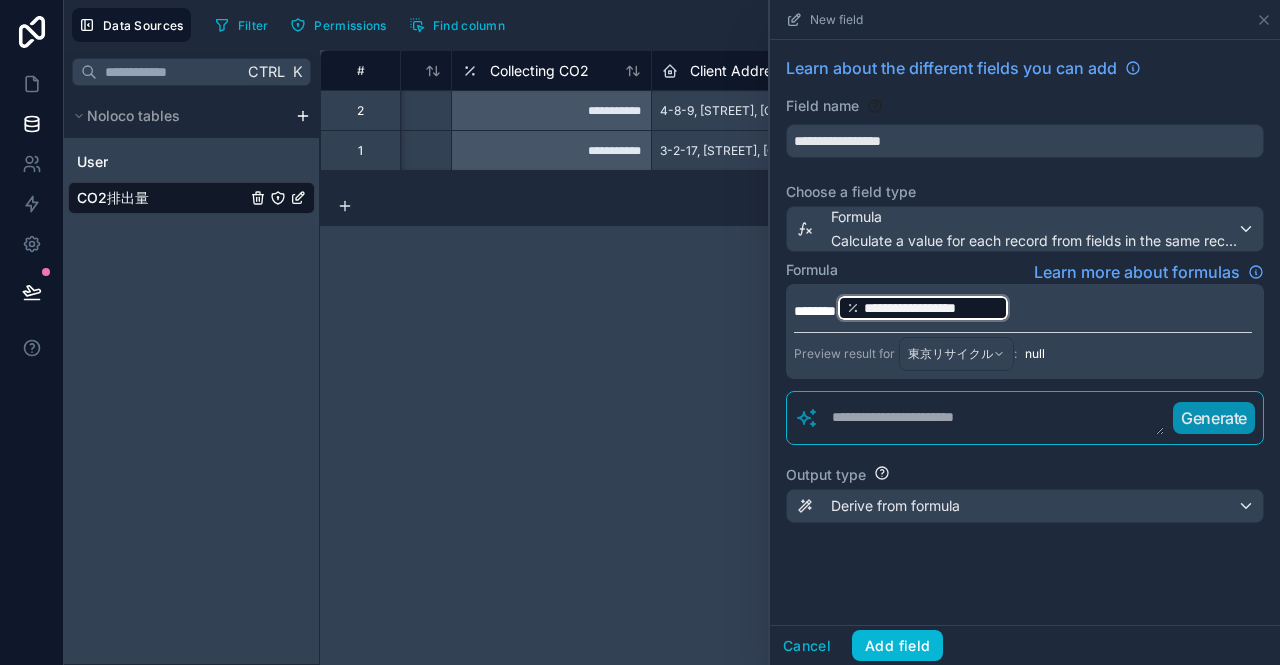click on "**********" at bounding box center [800, 357] 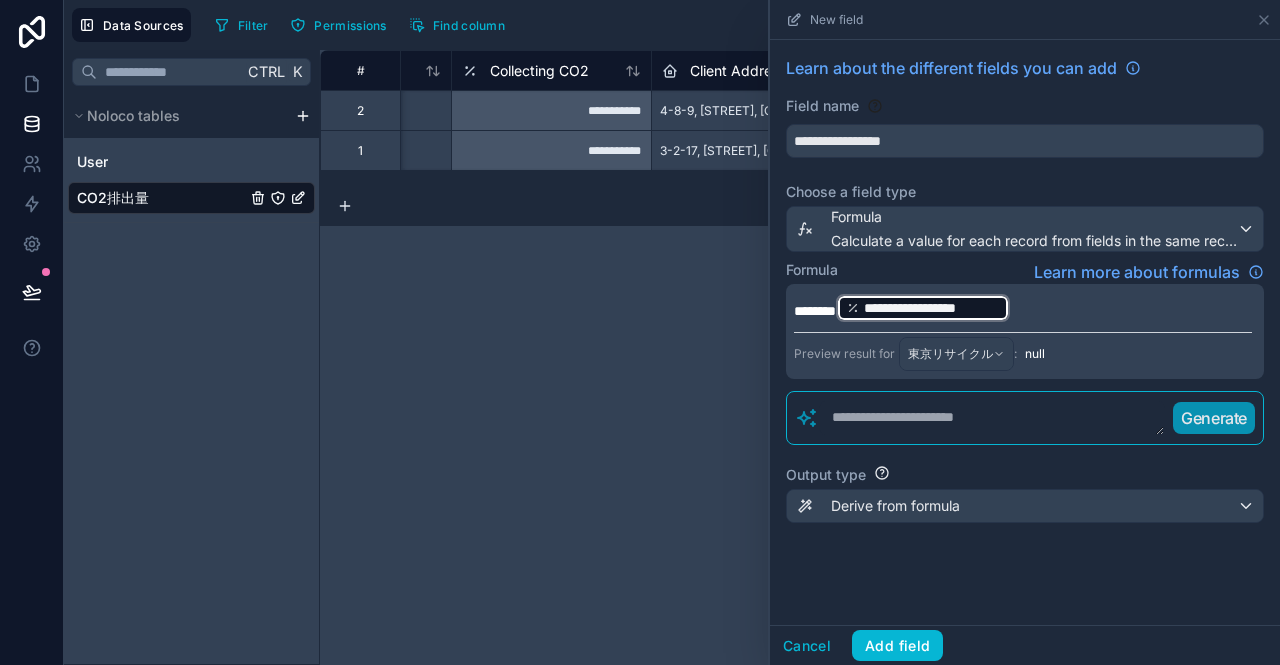 click on "********" at bounding box center [815, 311] 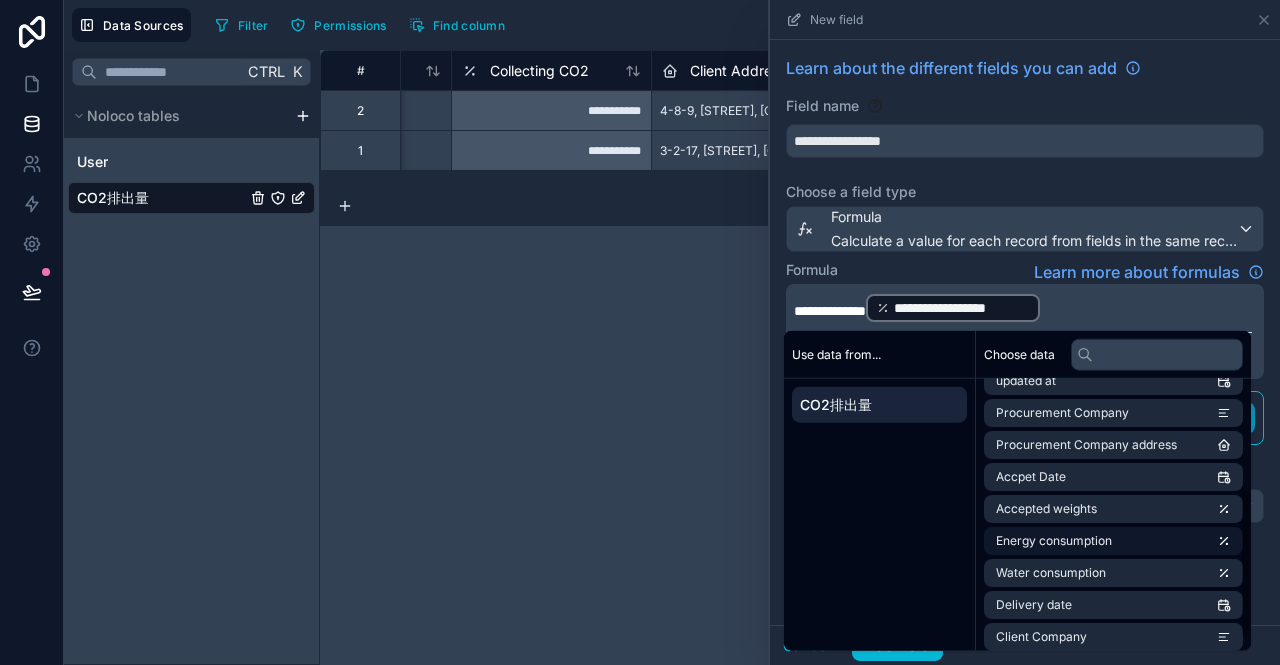 scroll, scrollTop: 200, scrollLeft: 0, axis: vertical 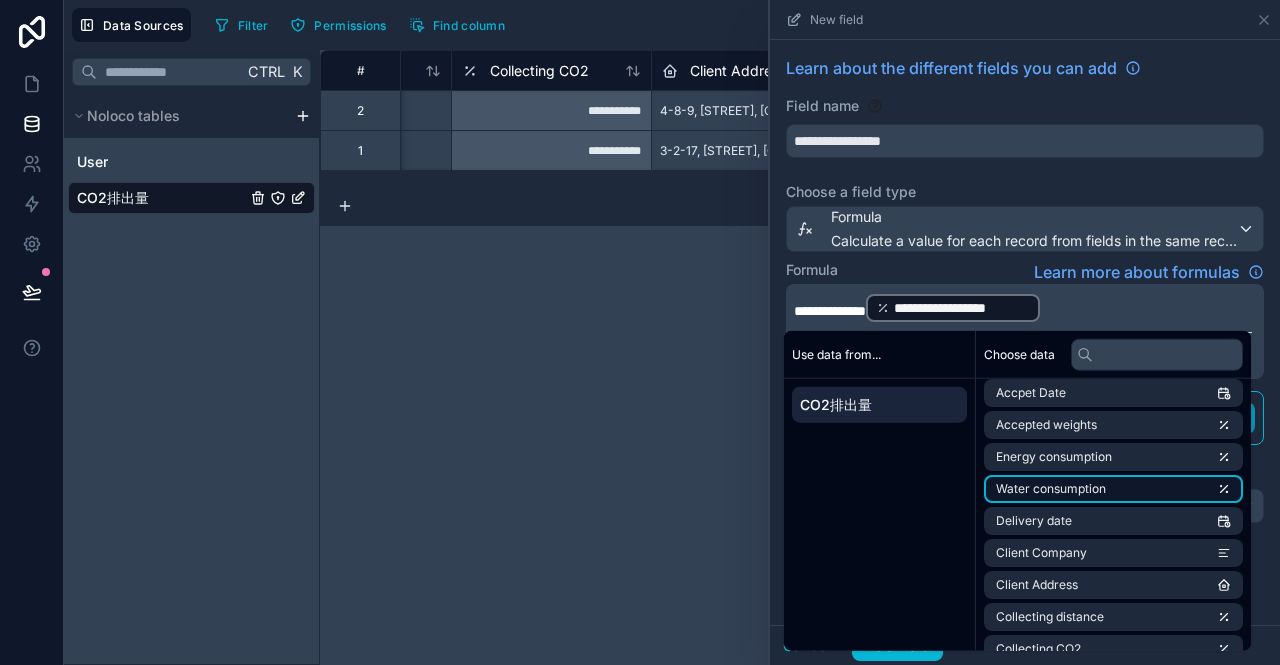 click on "Water consumption" at bounding box center [1051, 489] 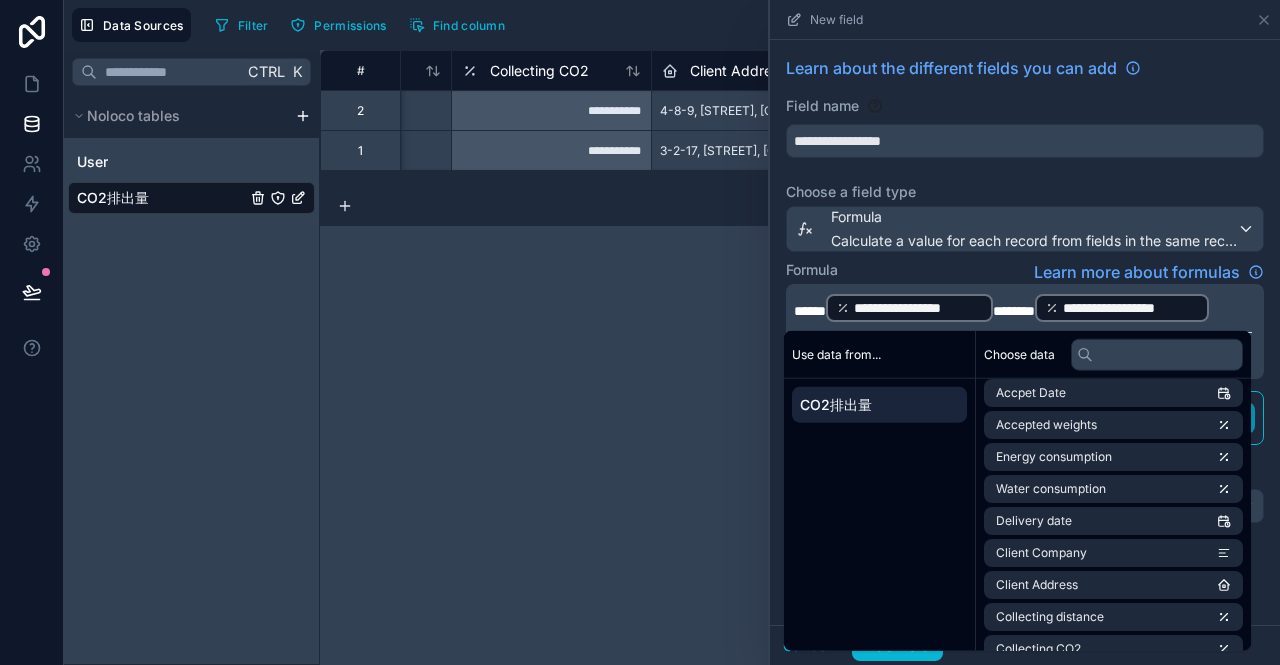 click on "**********" at bounding box center [800, 357] 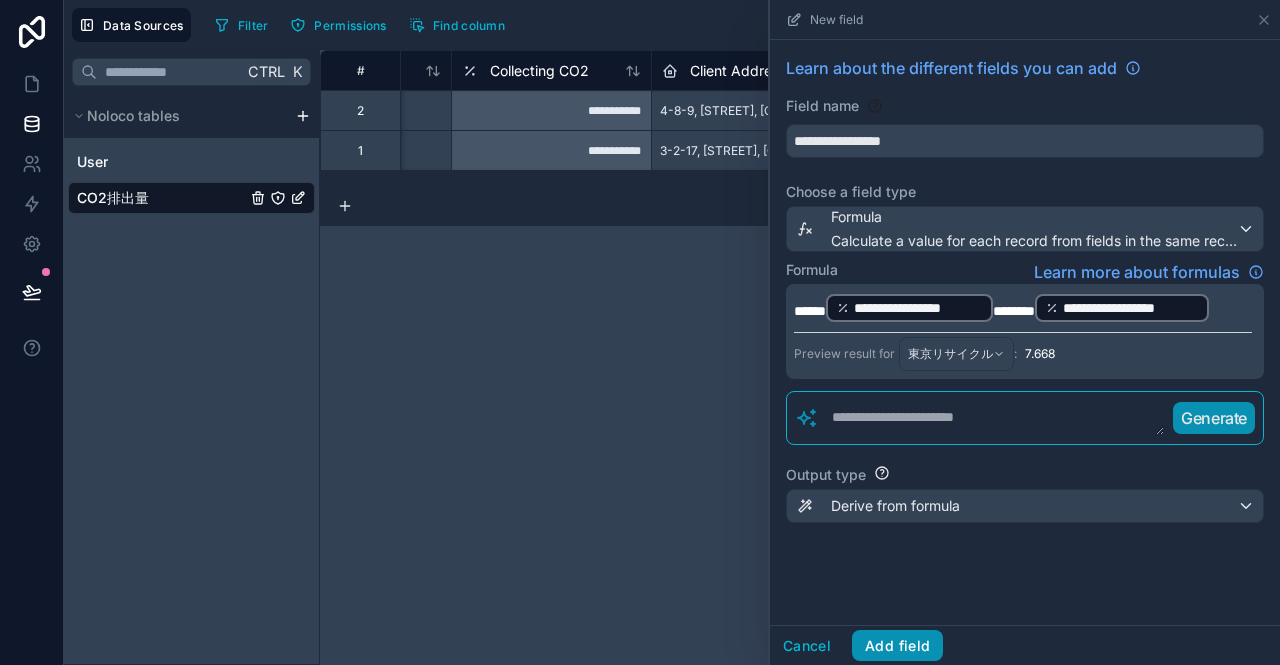 click on "Add field" at bounding box center (897, 646) 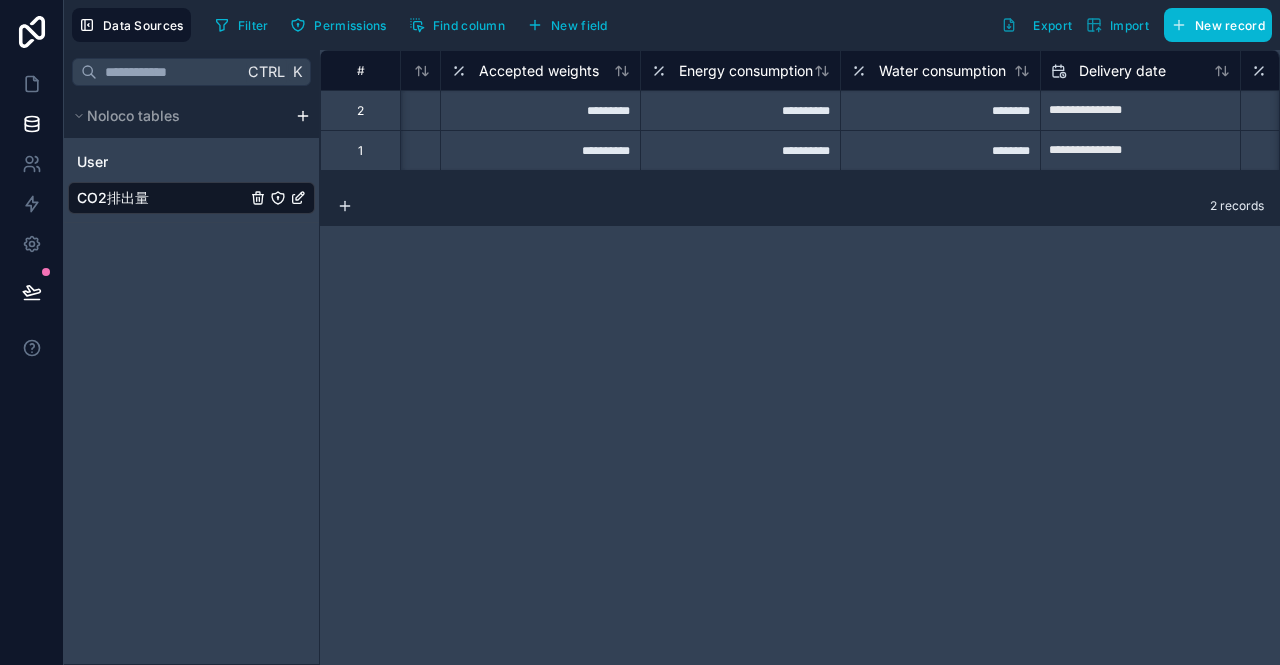 scroll, scrollTop: 0, scrollLeft: 793, axis: horizontal 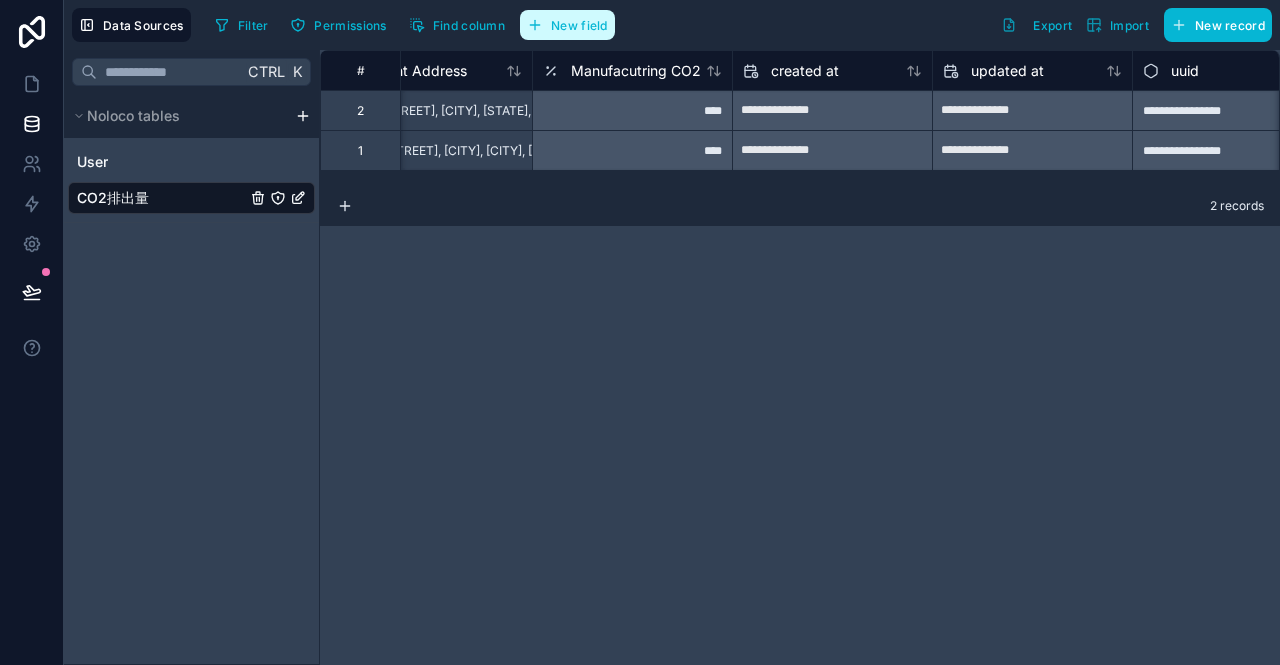 click on "New field" at bounding box center [567, 25] 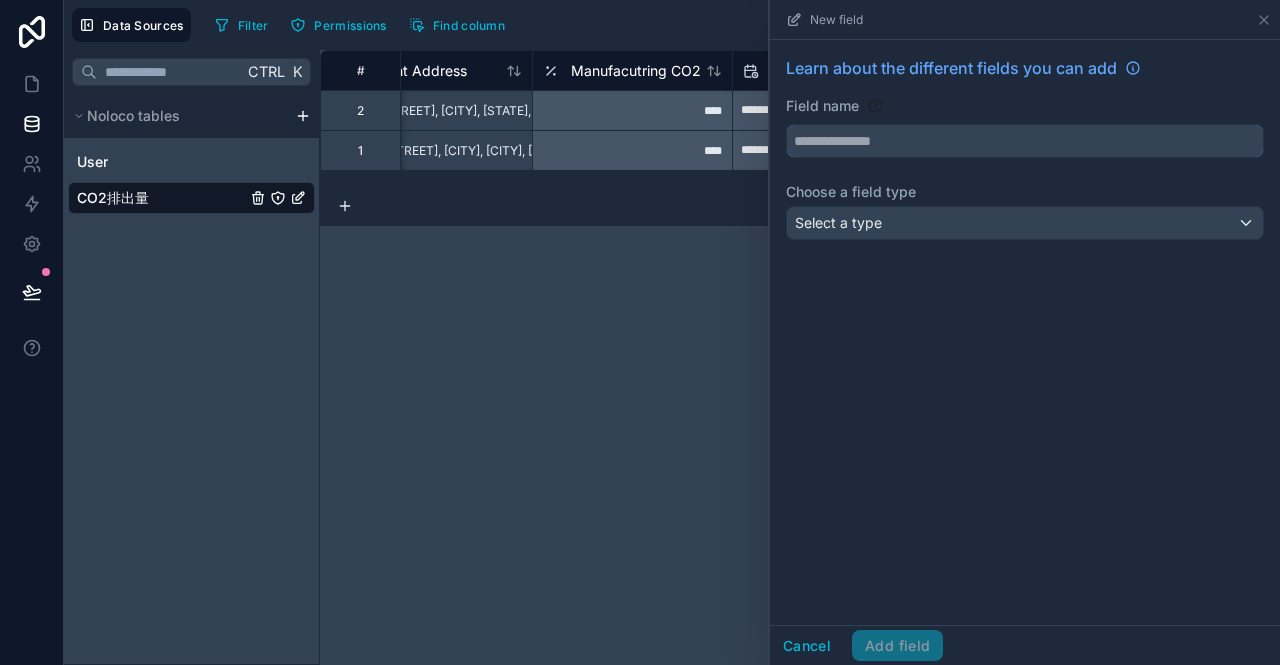 click at bounding box center (1025, 141) 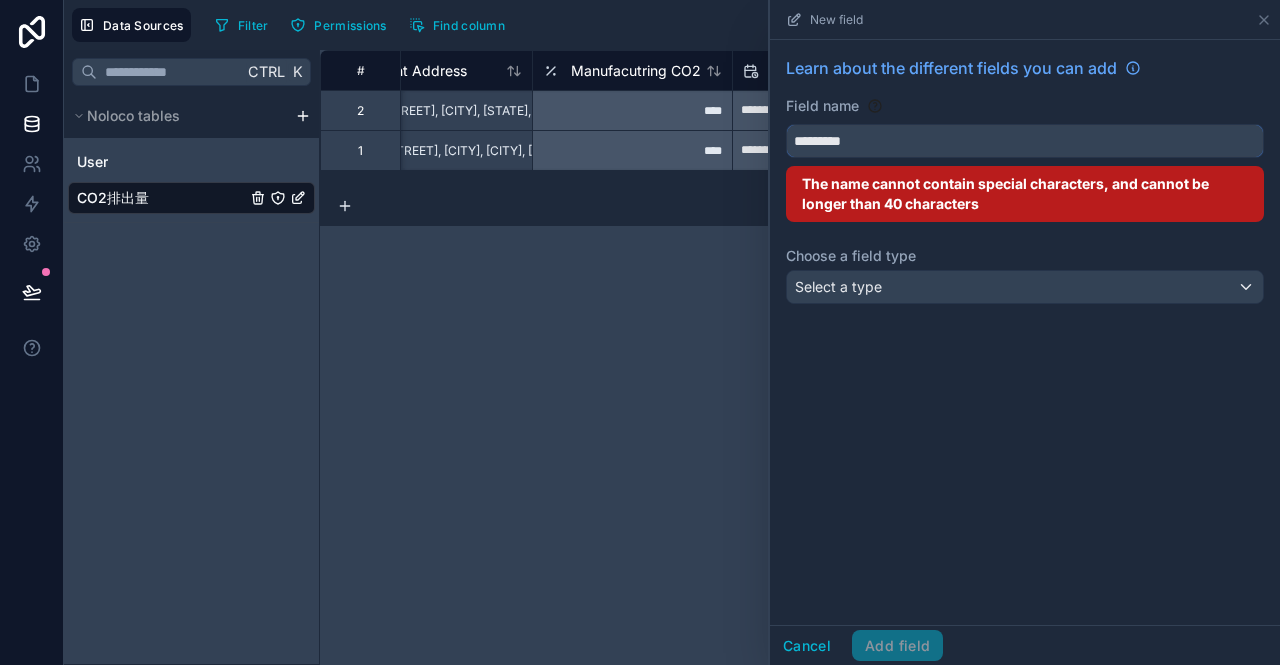 click on "********" at bounding box center (1025, 141) 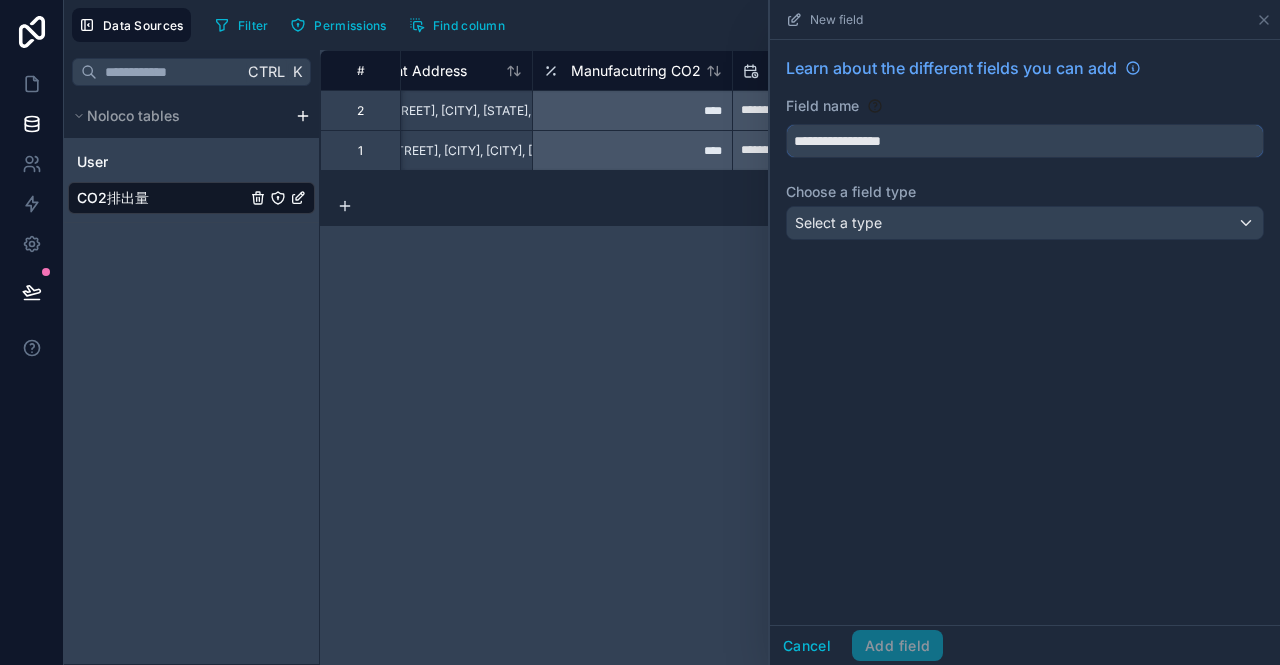 type on "**********" 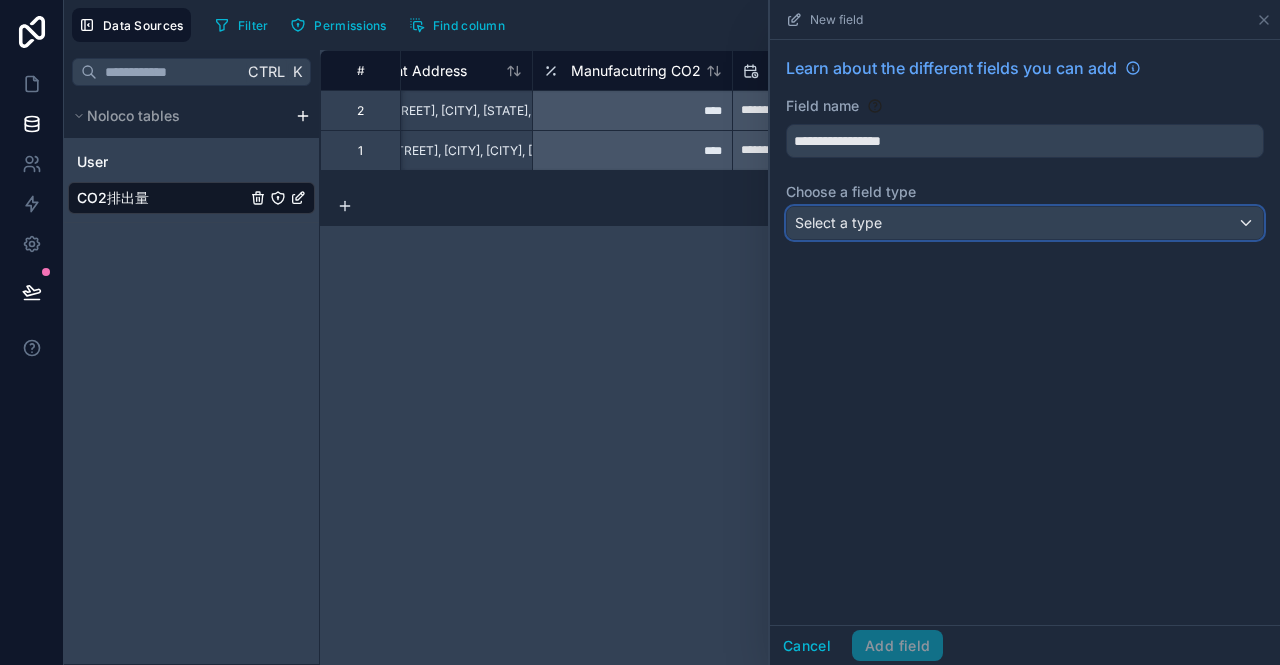 click on "Select a type" at bounding box center (838, 222) 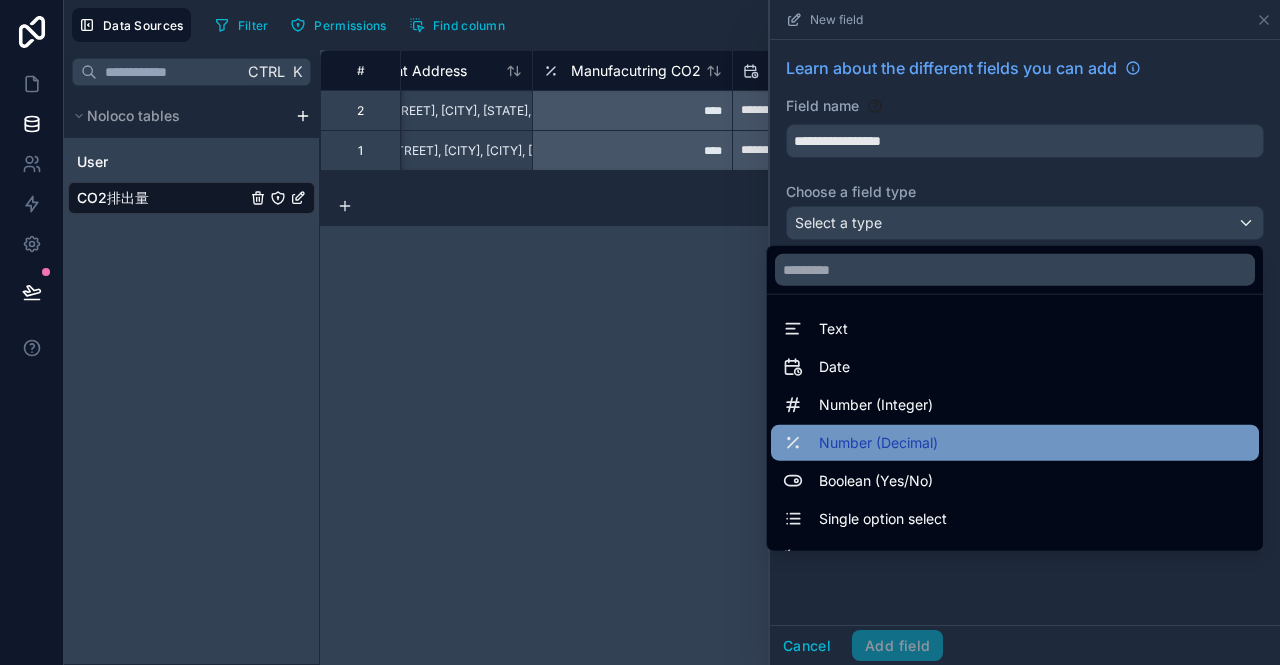 click on "Number (Decimal)" at bounding box center [1015, 443] 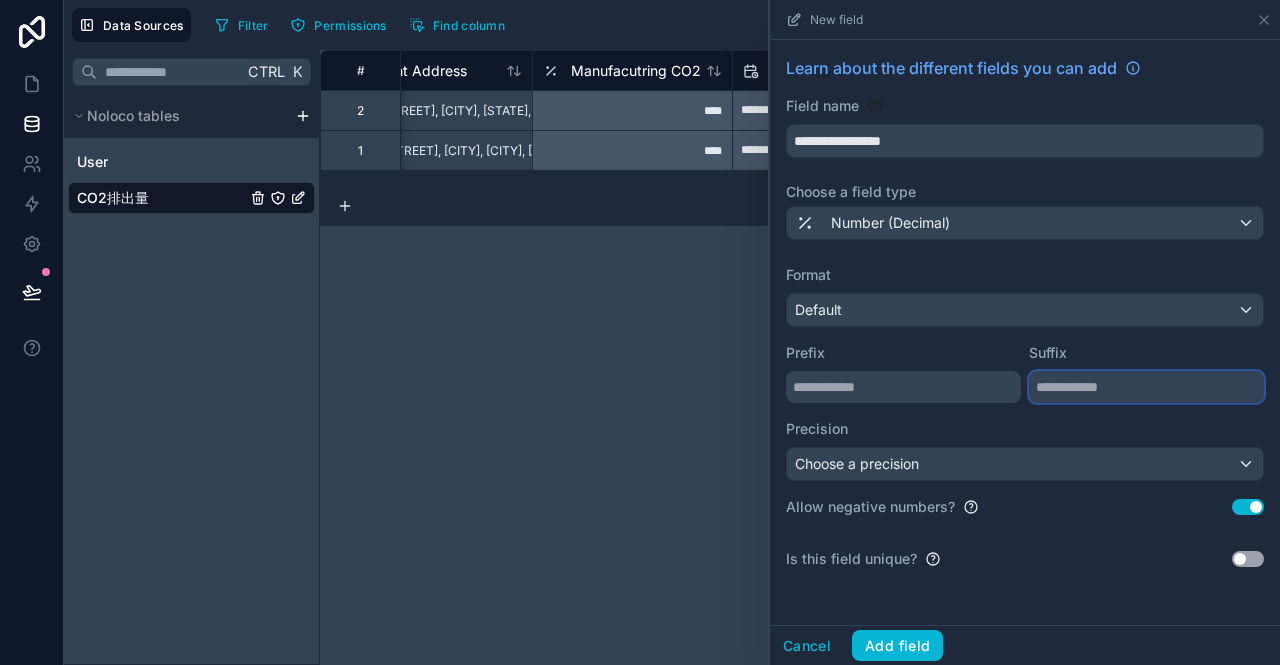 click at bounding box center [1146, 387] 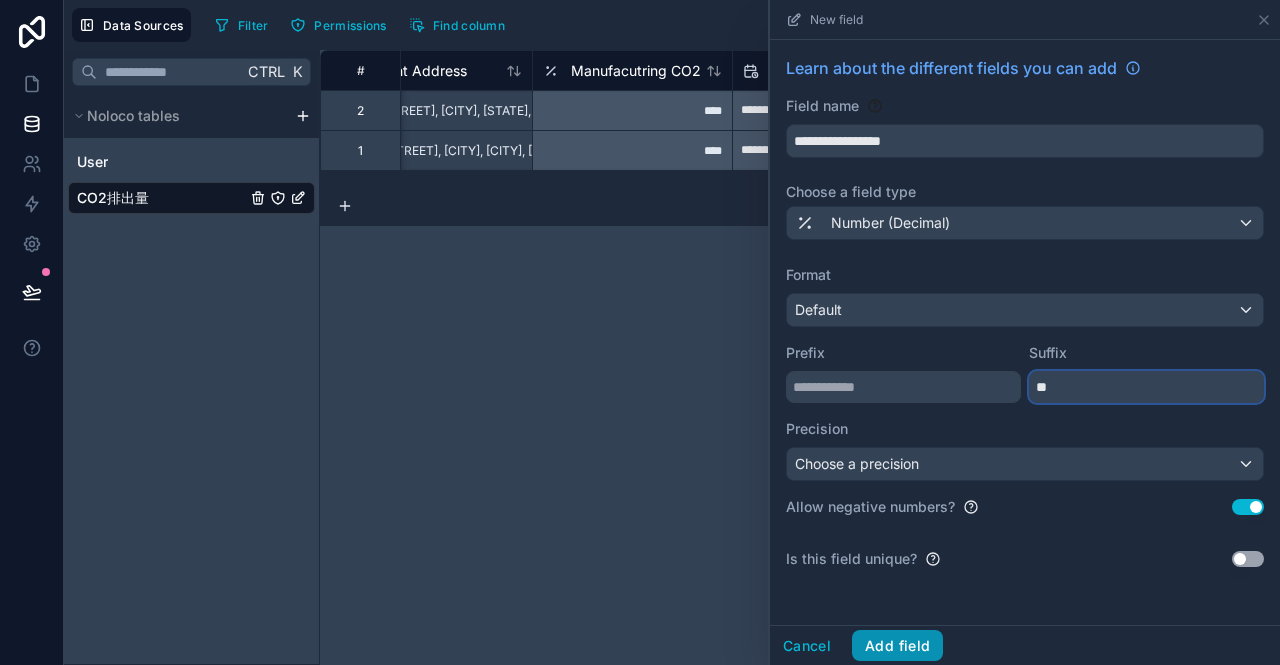 type on "**" 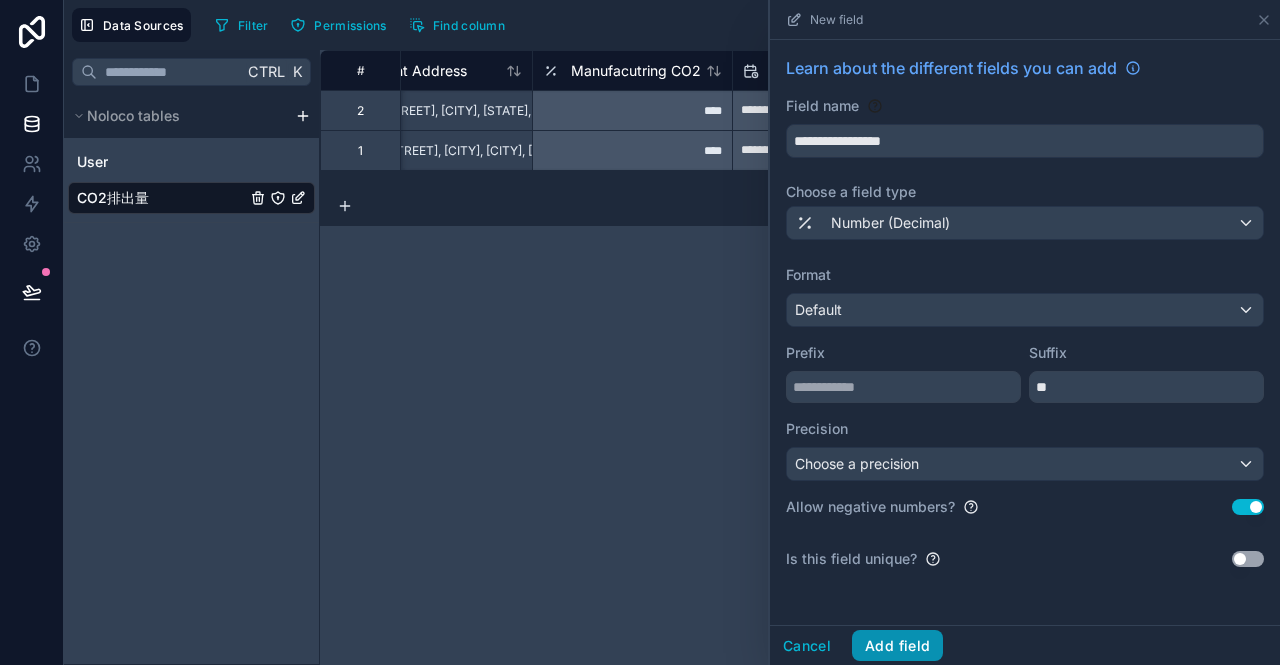 click on "Add field" at bounding box center (897, 646) 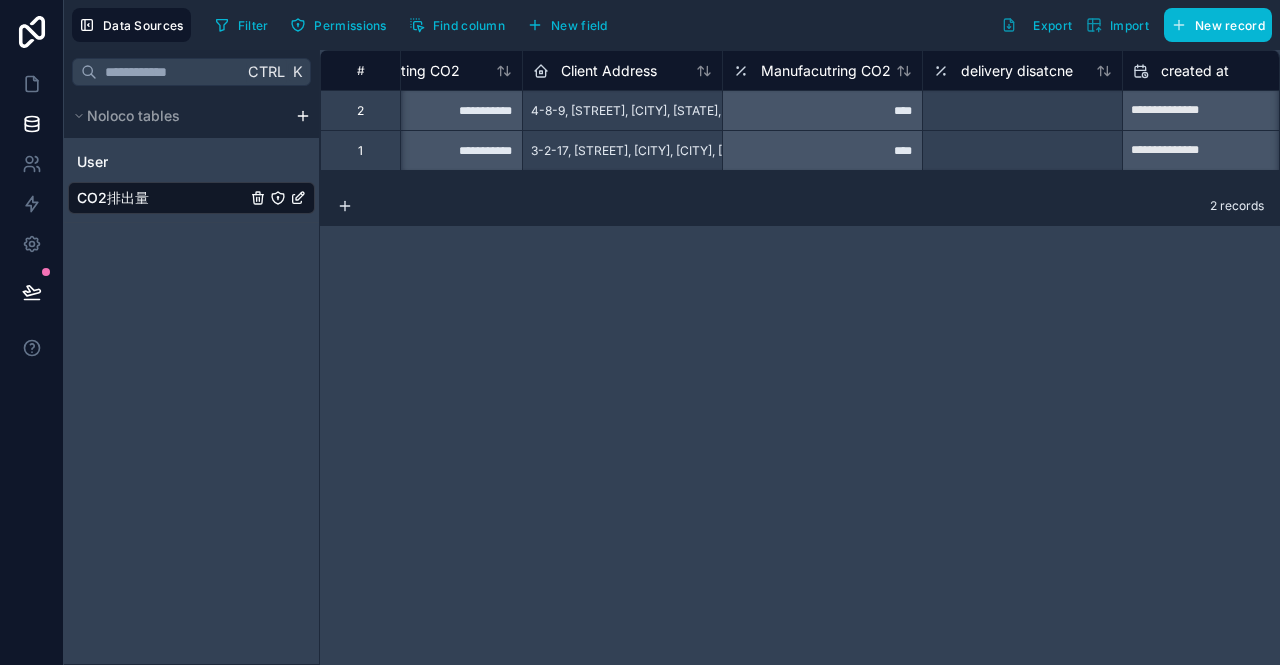 scroll, scrollTop: 0, scrollLeft: 2126, axis: horizontal 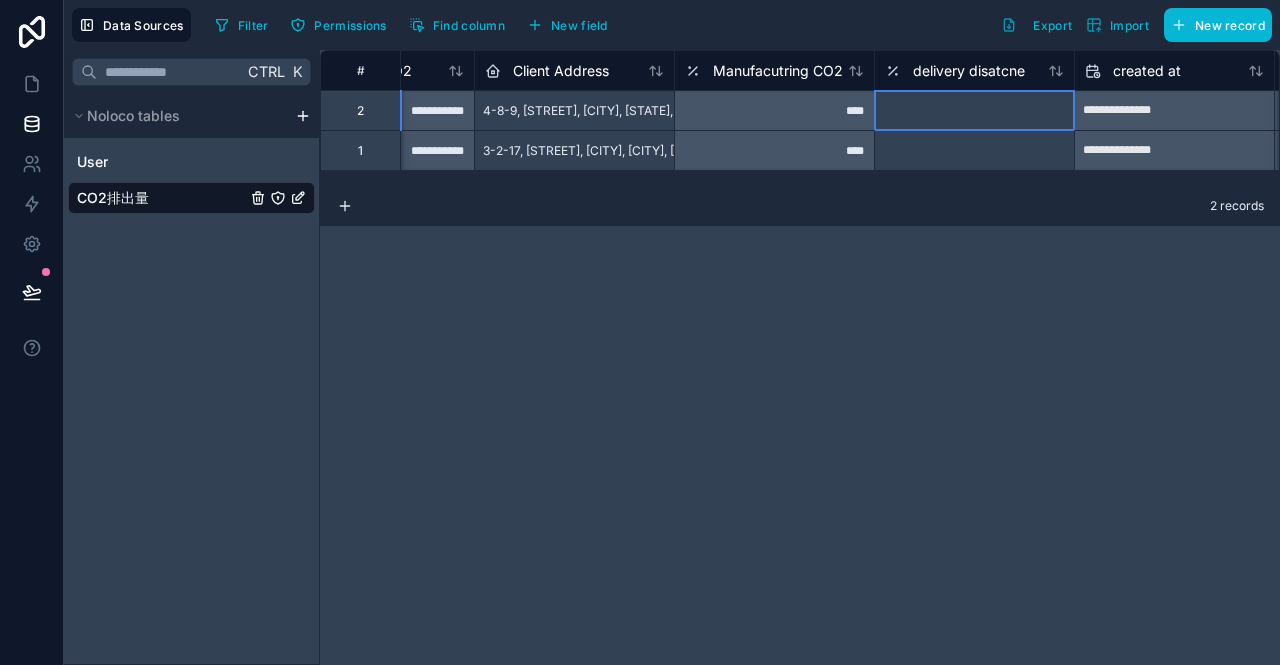click at bounding box center [974, 110] 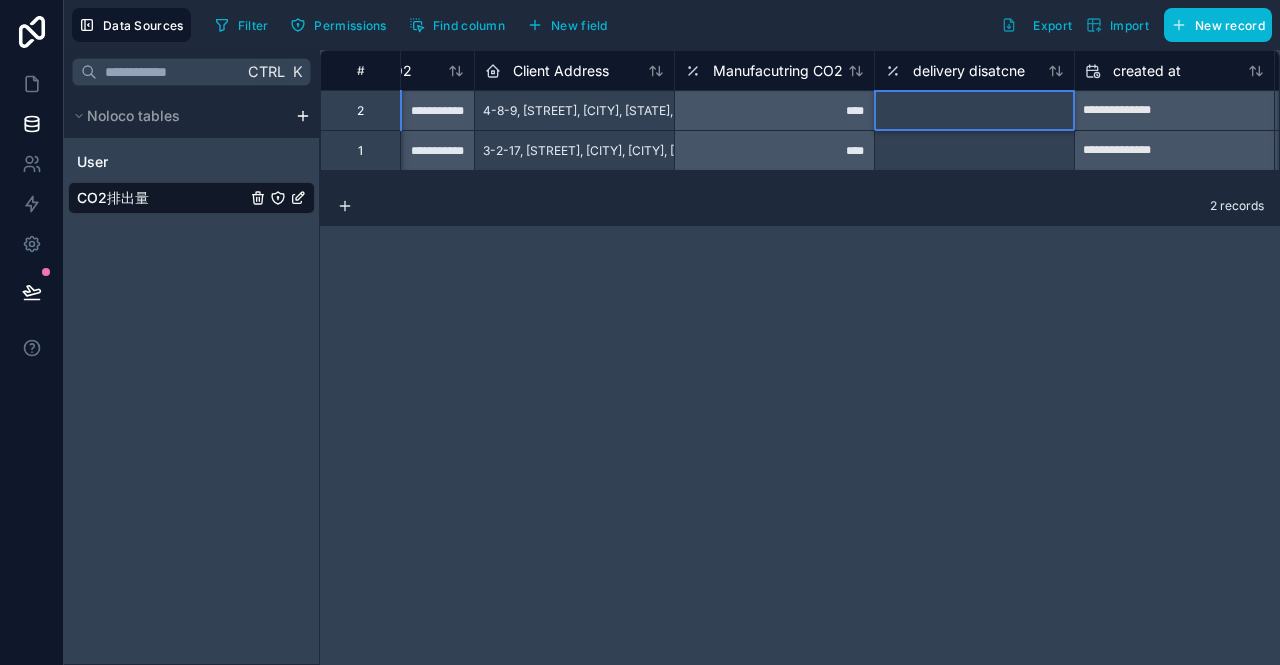 click at bounding box center [974, 110] 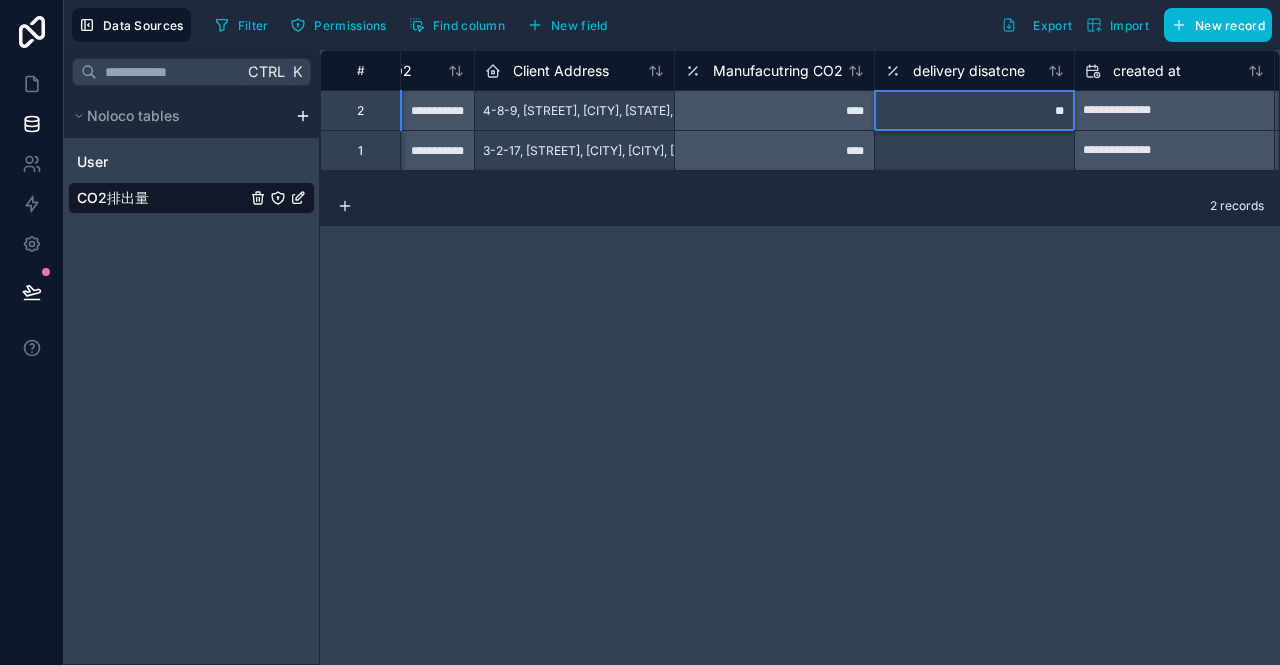 type on "***" 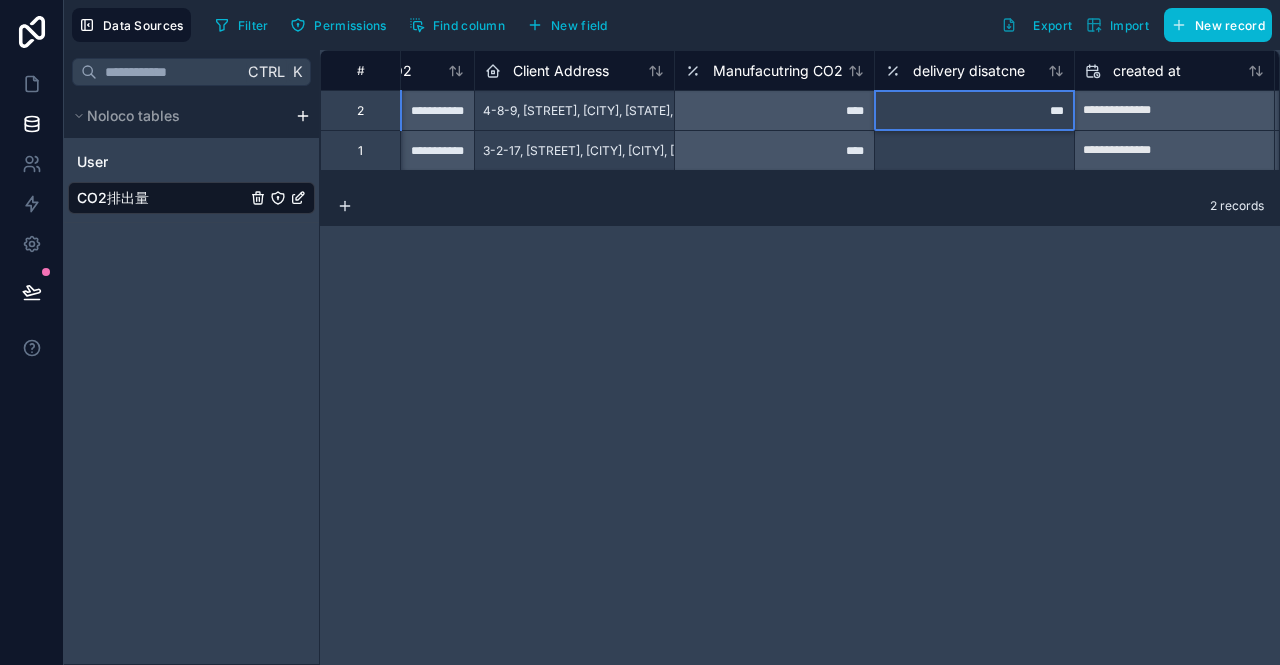 click at bounding box center [974, 150] 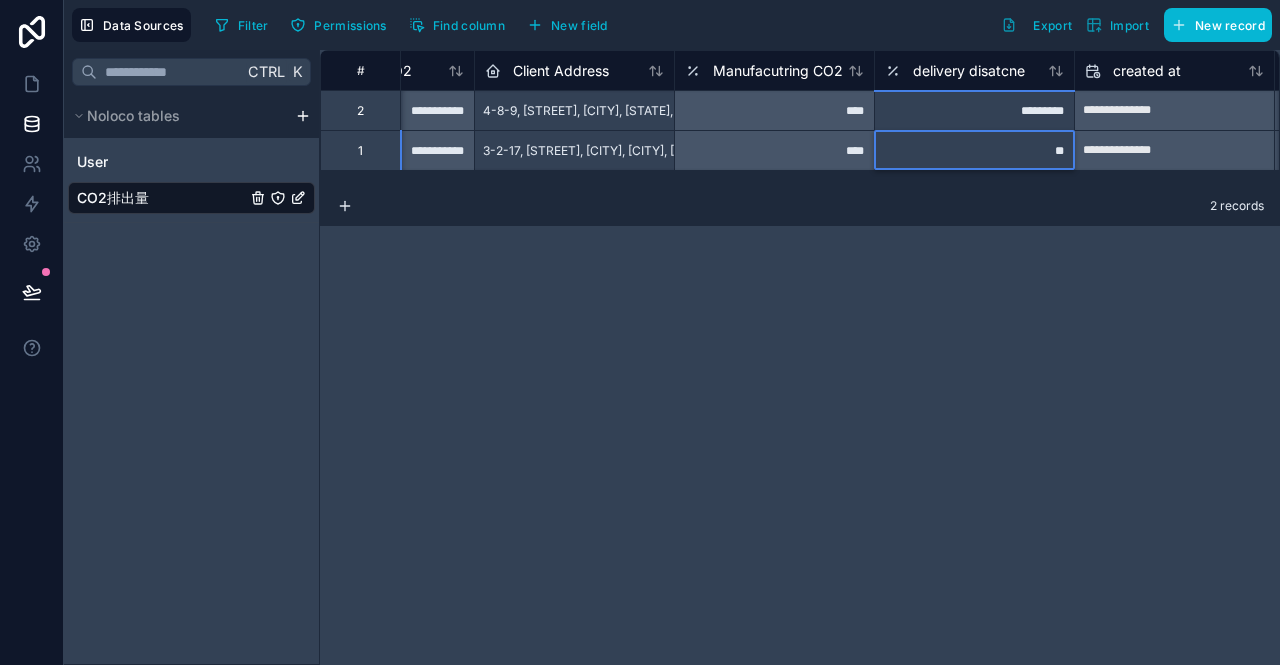 type on "***" 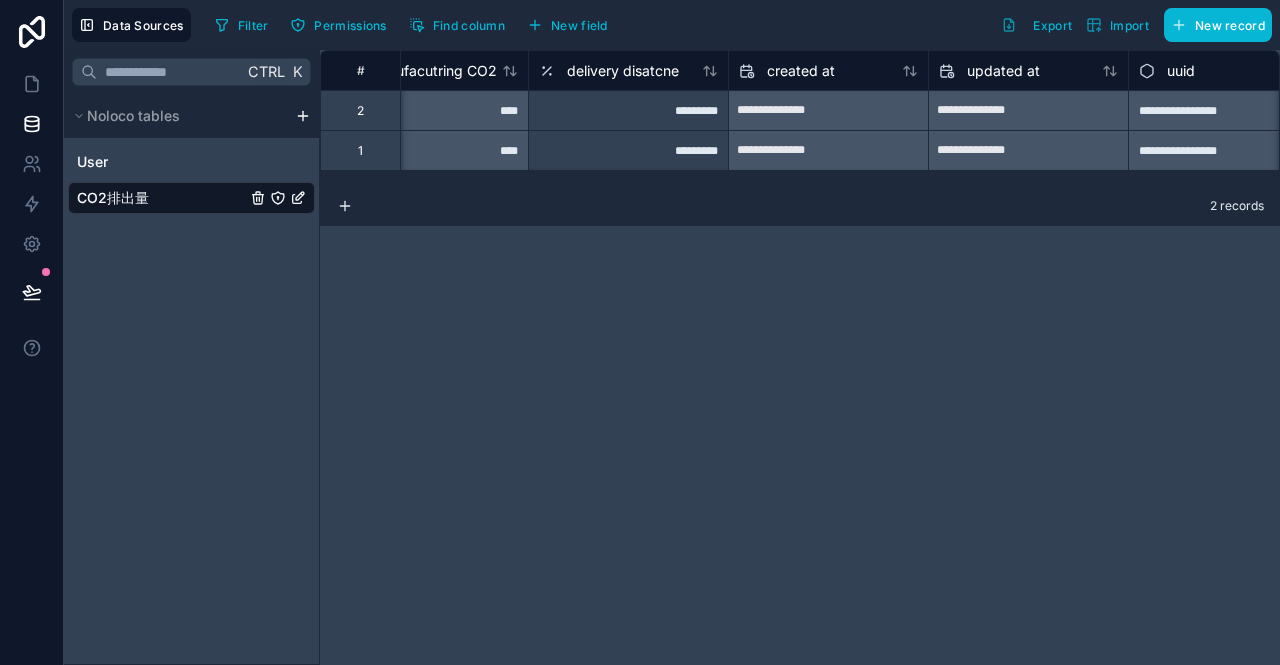 scroll, scrollTop: 0, scrollLeft: 2520, axis: horizontal 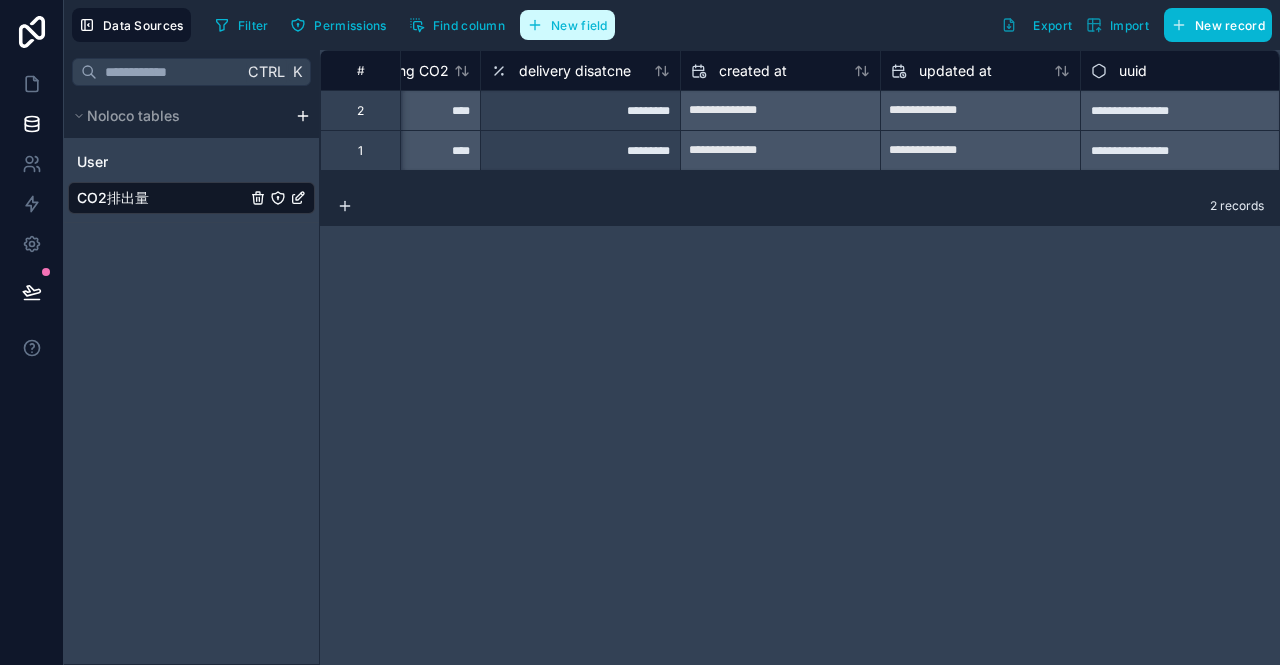 click on "New field" at bounding box center [579, 25] 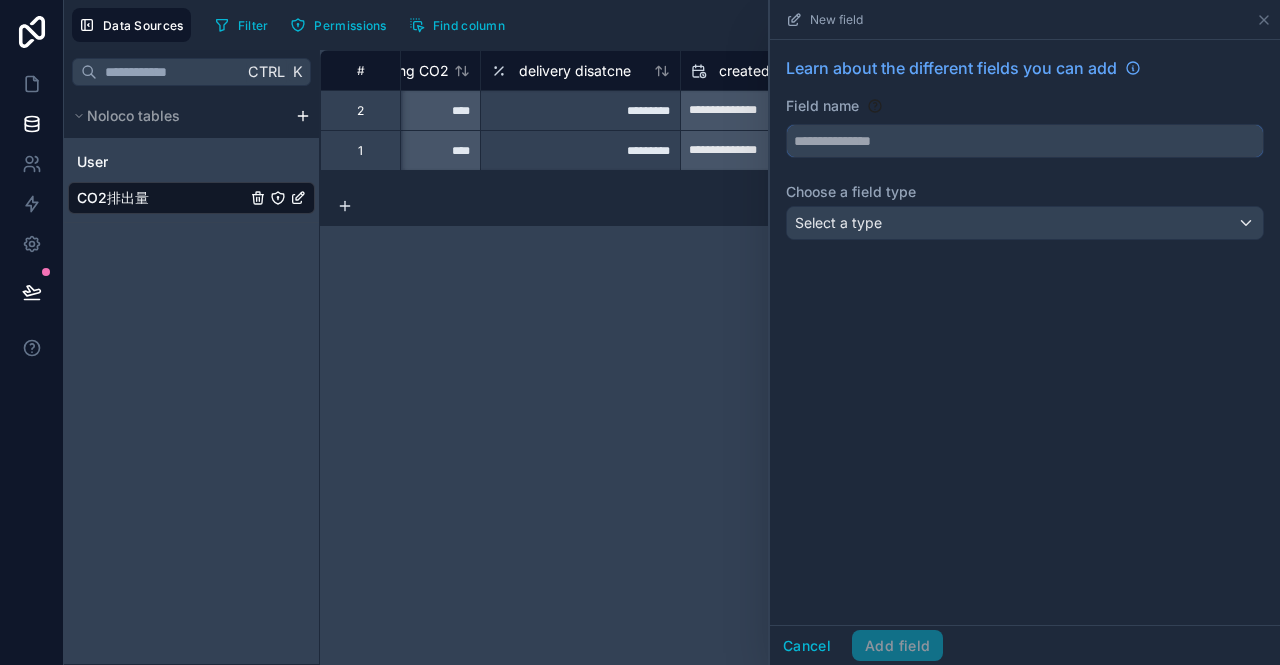 click at bounding box center (1025, 141) 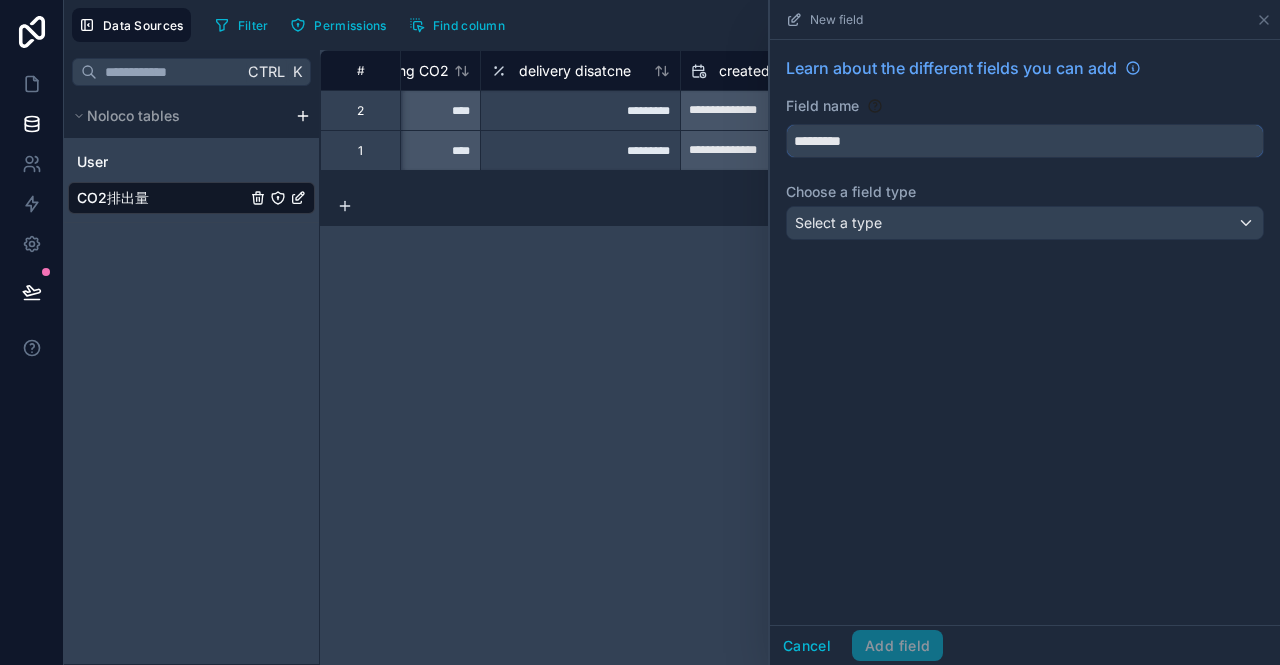 click on "********" at bounding box center (1025, 141) 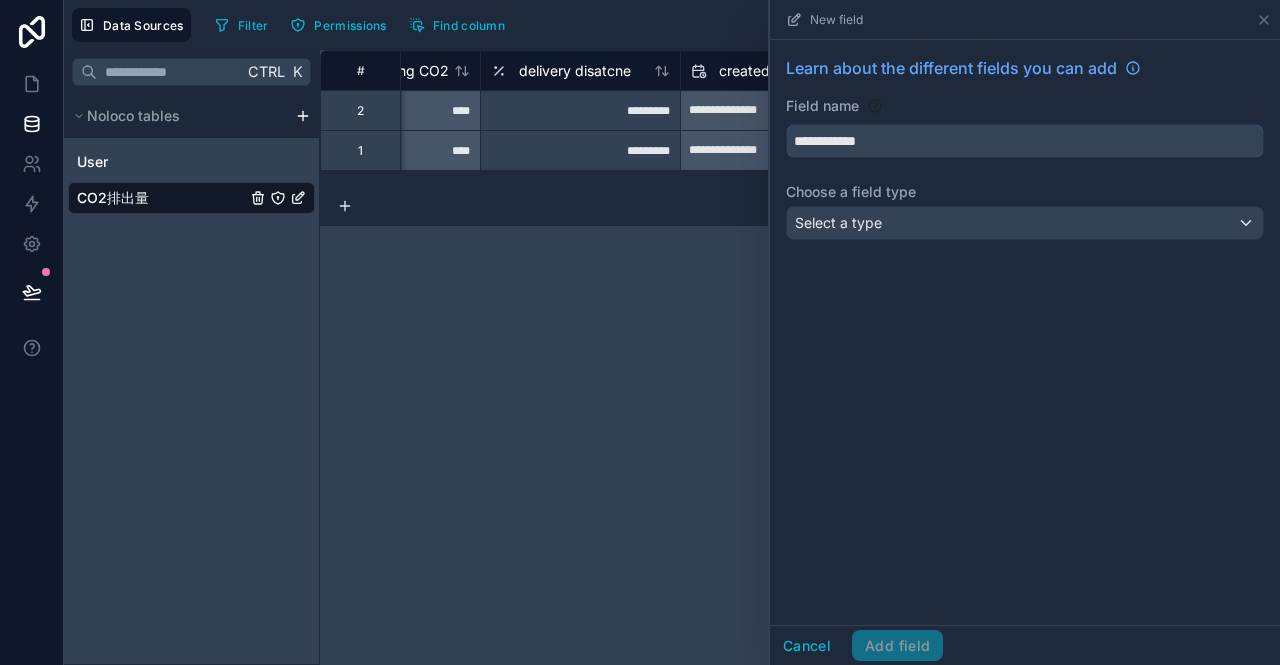 type on "**********" 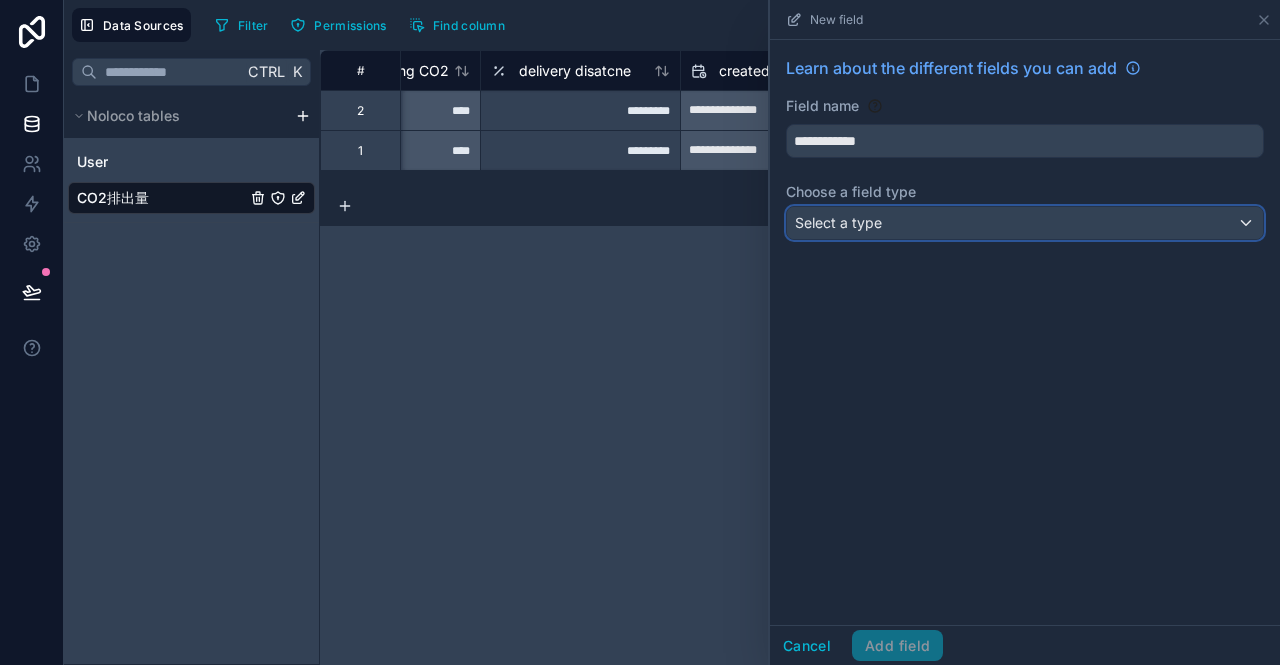 click on "Select a type" at bounding box center [1025, 223] 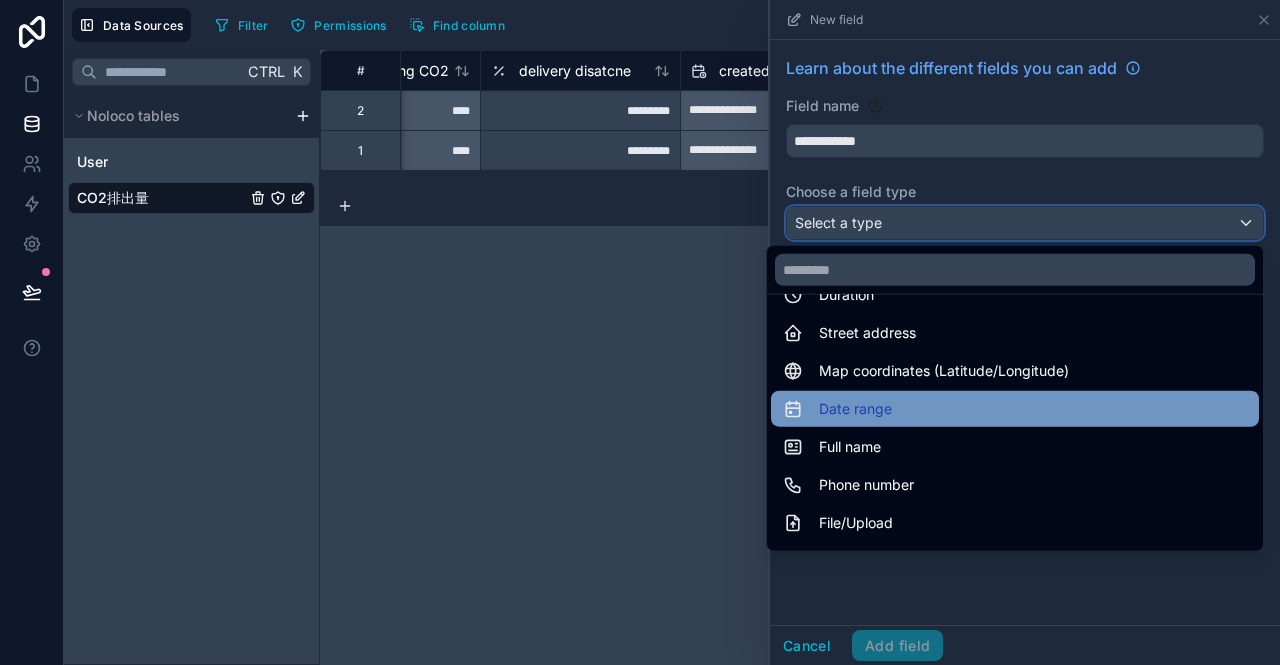 scroll, scrollTop: 400, scrollLeft: 0, axis: vertical 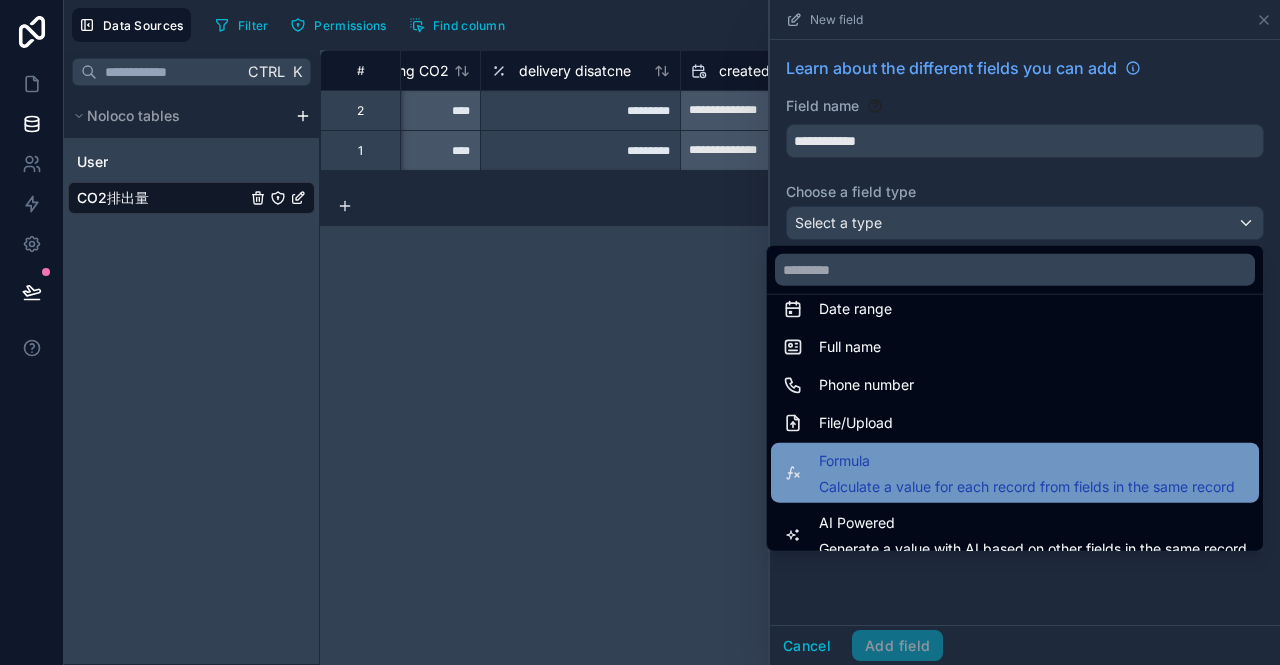click on "Formula" at bounding box center [1027, 461] 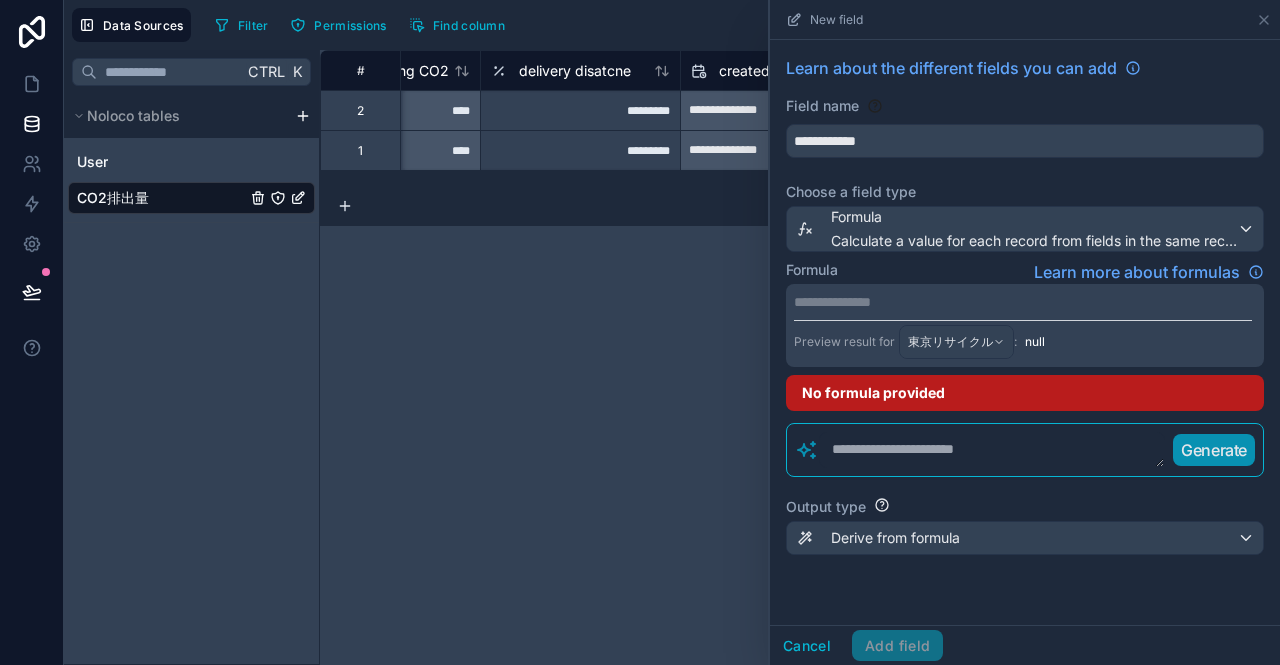 click on "**********" at bounding box center [1025, 325] 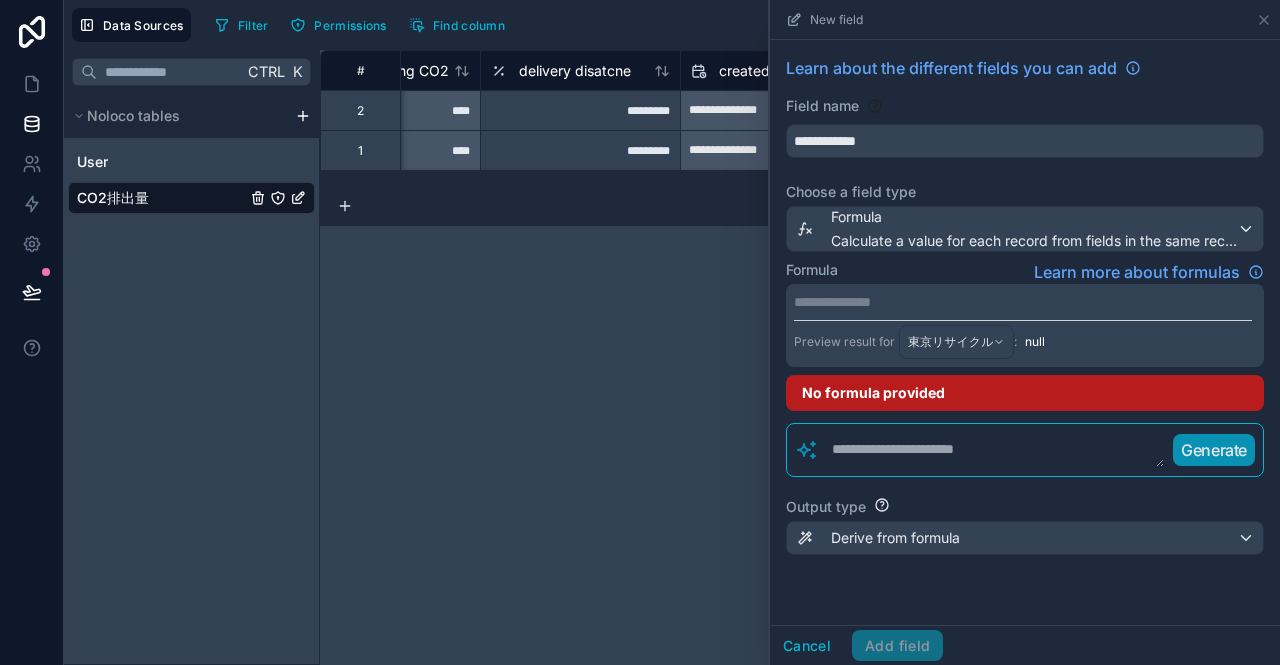 click on "**********" at bounding box center [1023, 302] 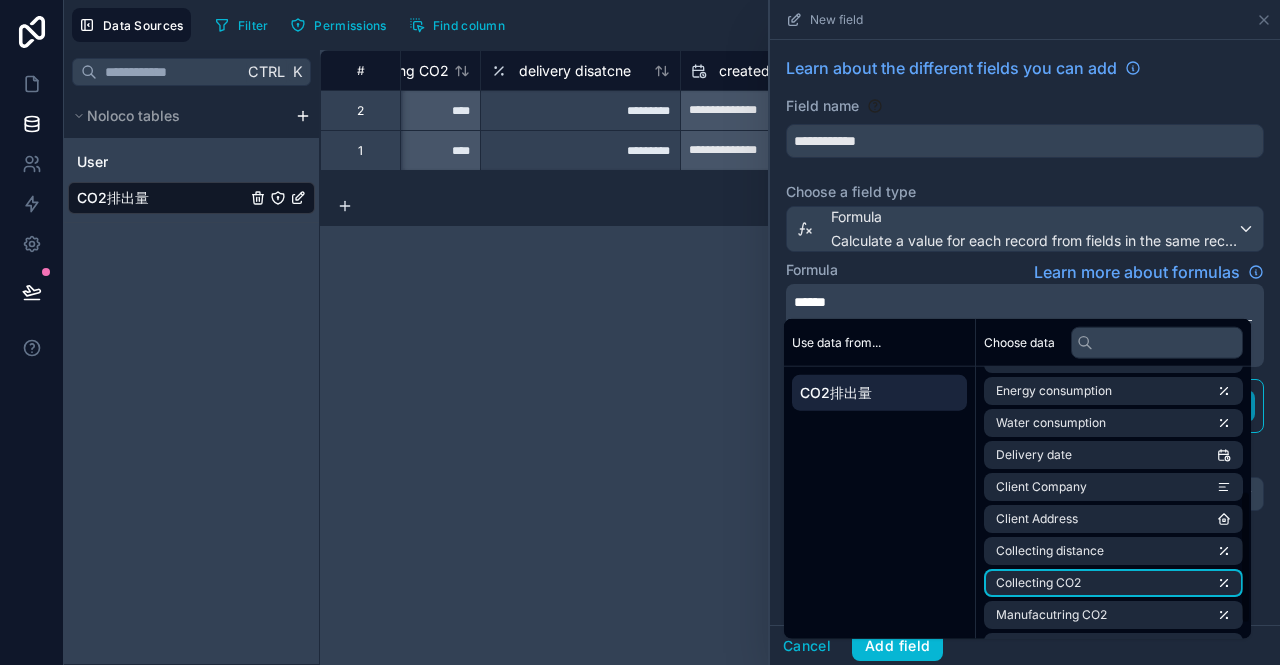 scroll, scrollTop: 284, scrollLeft: 0, axis: vertical 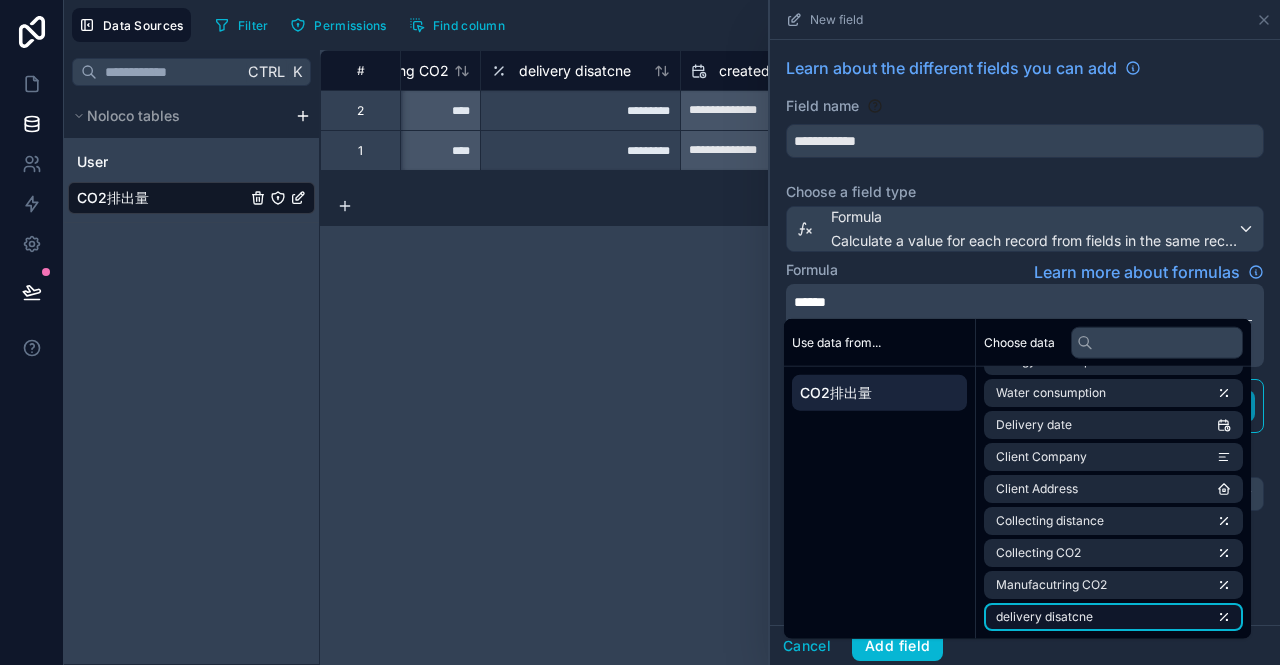 click on "delivery disatcne" at bounding box center (1044, 617) 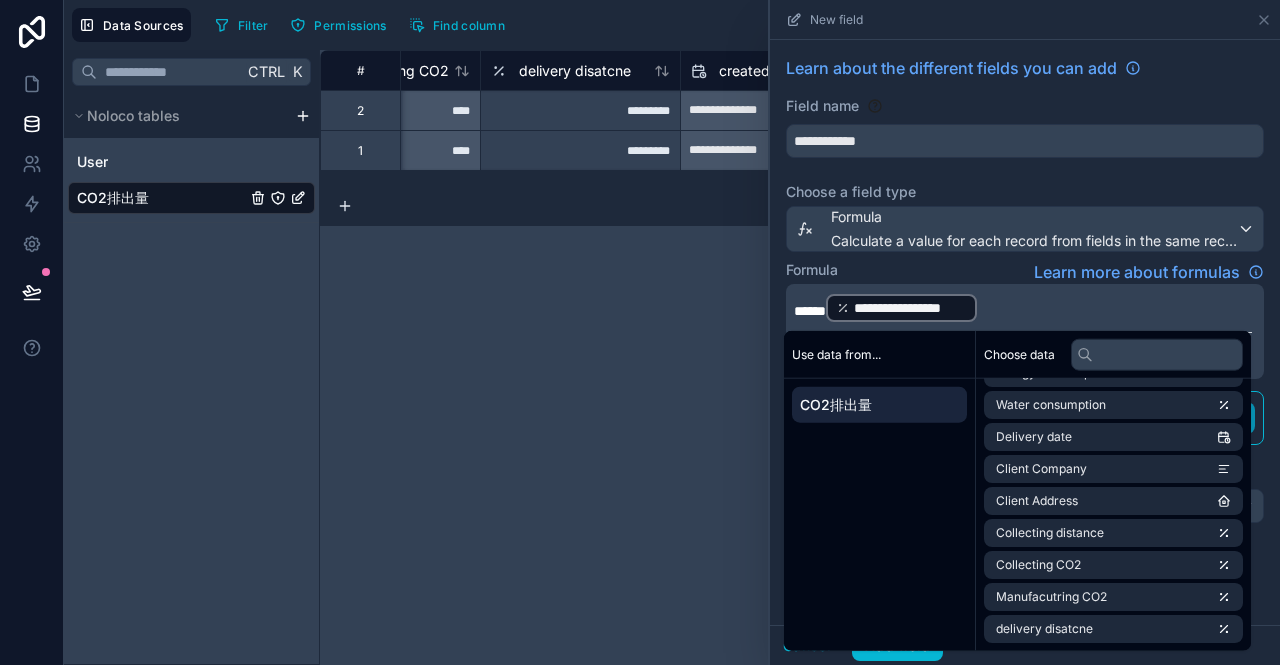 click on "**********" at bounding box center (800, 357) 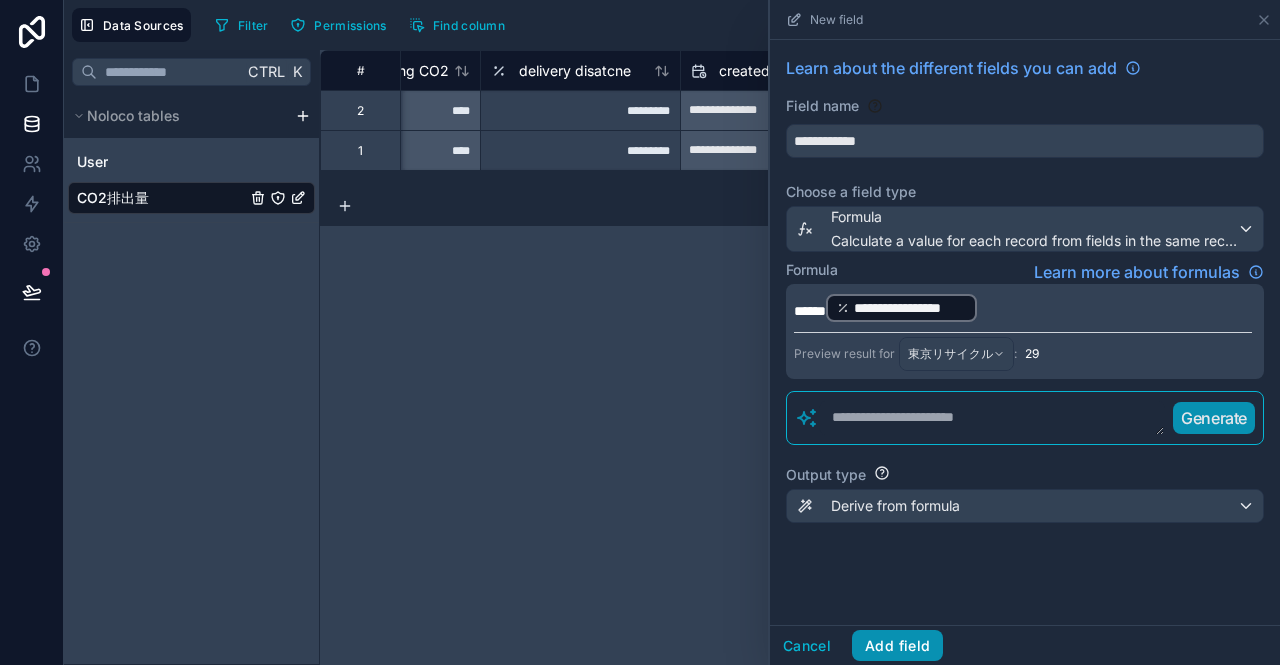 click on "Add field" at bounding box center [897, 646] 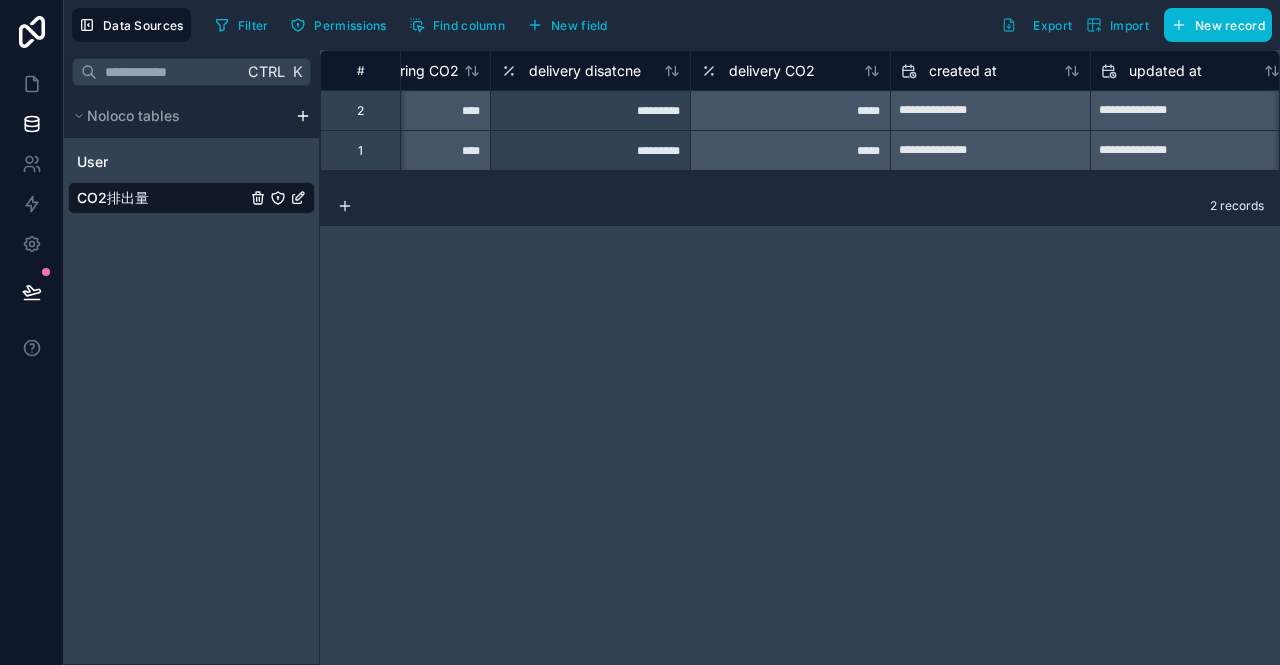 scroll, scrollTop: 0, scrollLeft: 2295, axis: horizontal 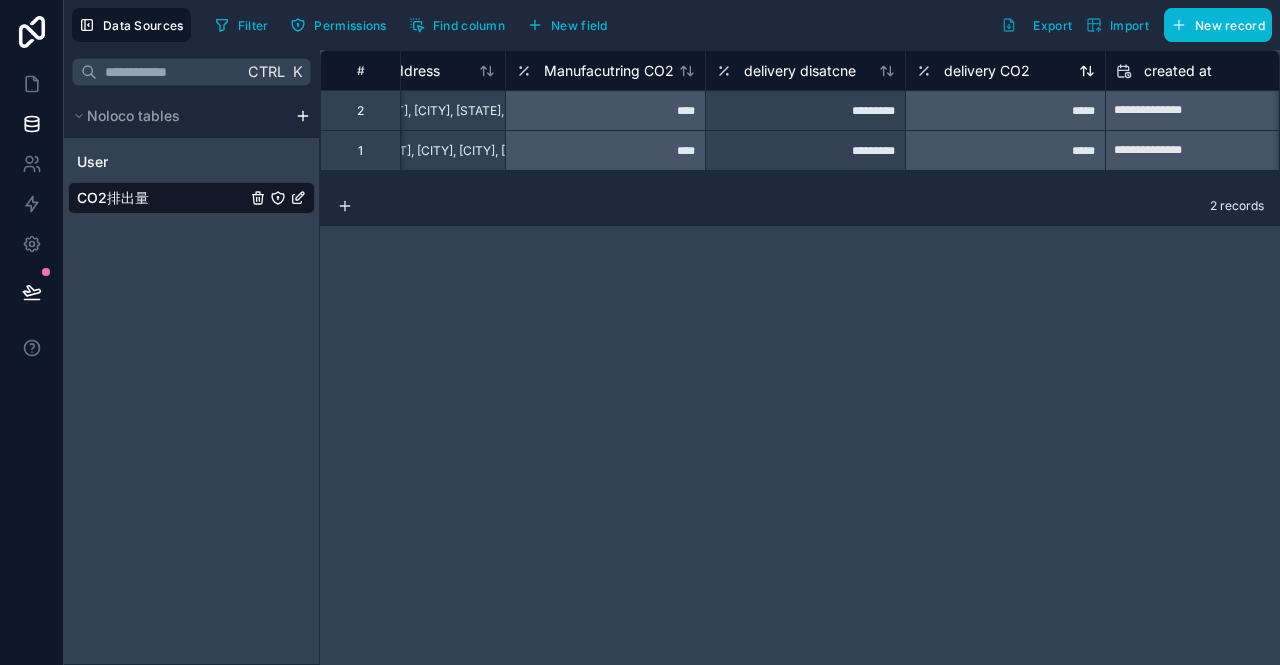 click on "delivery CO2" at bounding box center [973, 71] 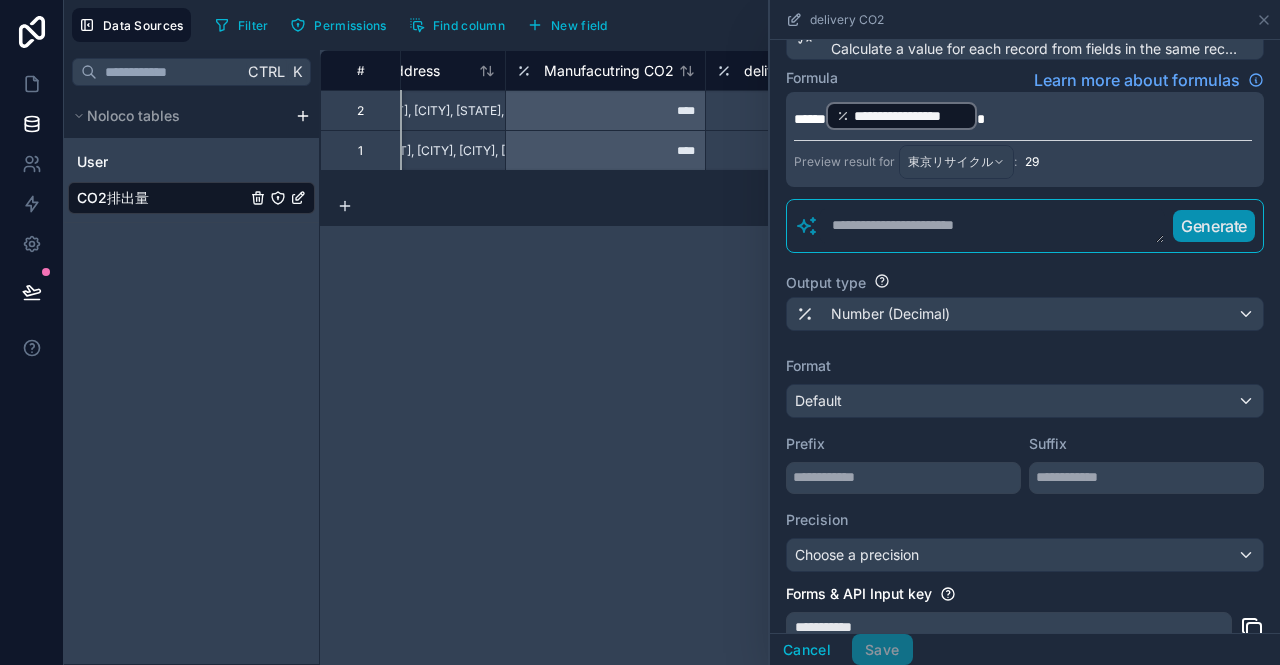 scroll, scrollTop: 200, scrollLeft: 0, axis: vertical 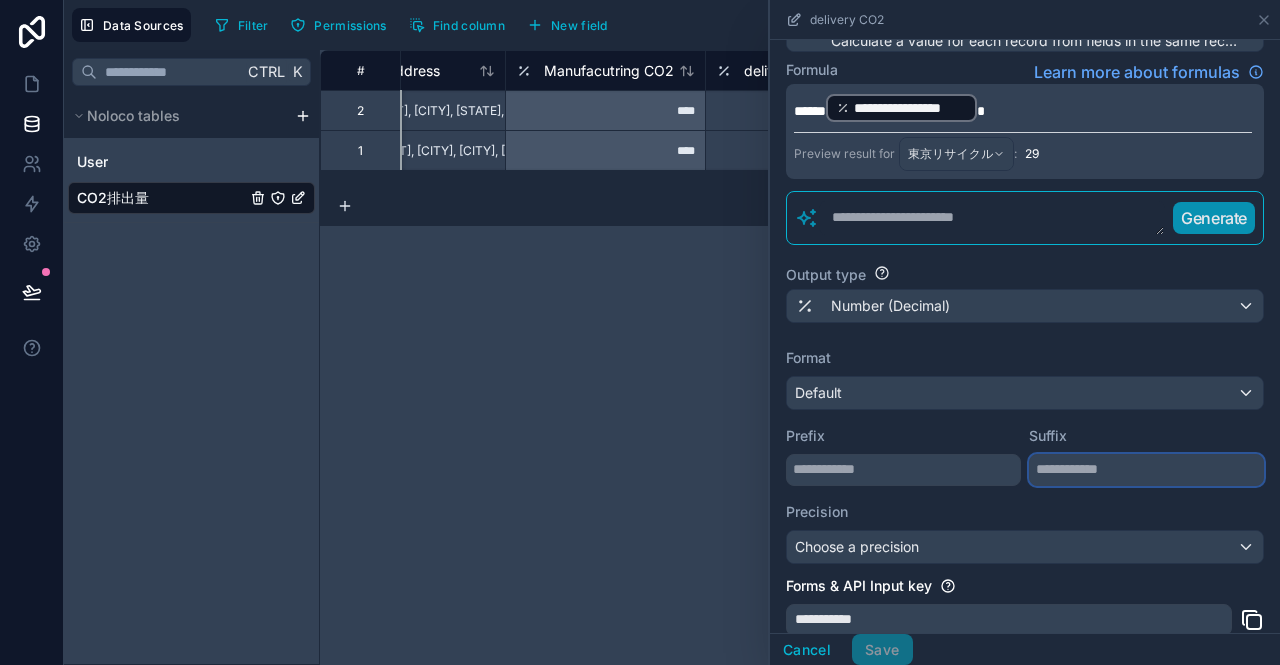 click at bounding box center (1146, 470) 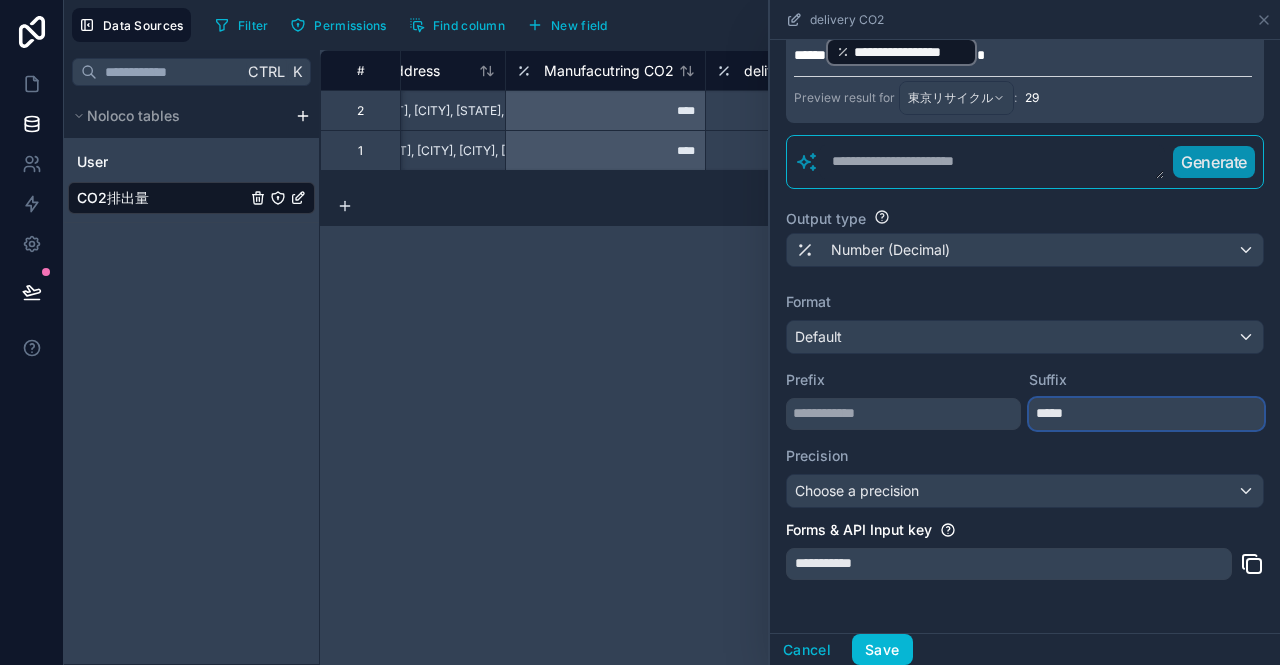 scroll, scrollTop: 300, scrollLeft: 0, axis: vertical 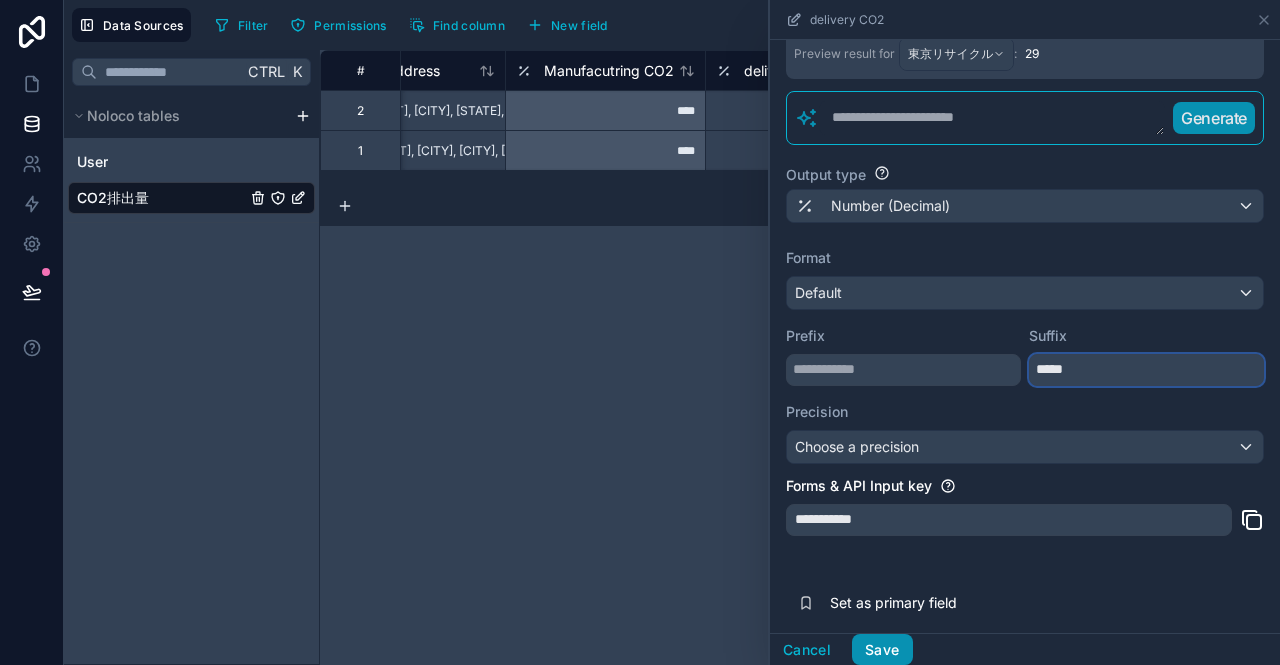 type on "*****" 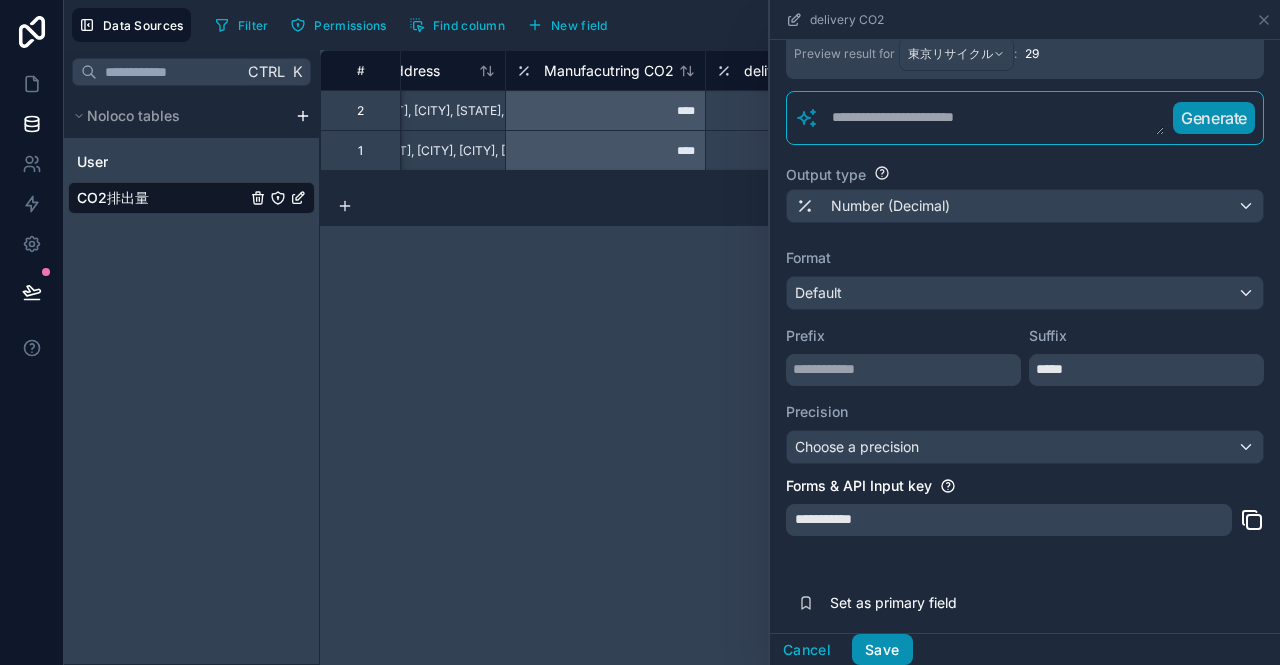 click on "Save" at bounding box center (882, 650) 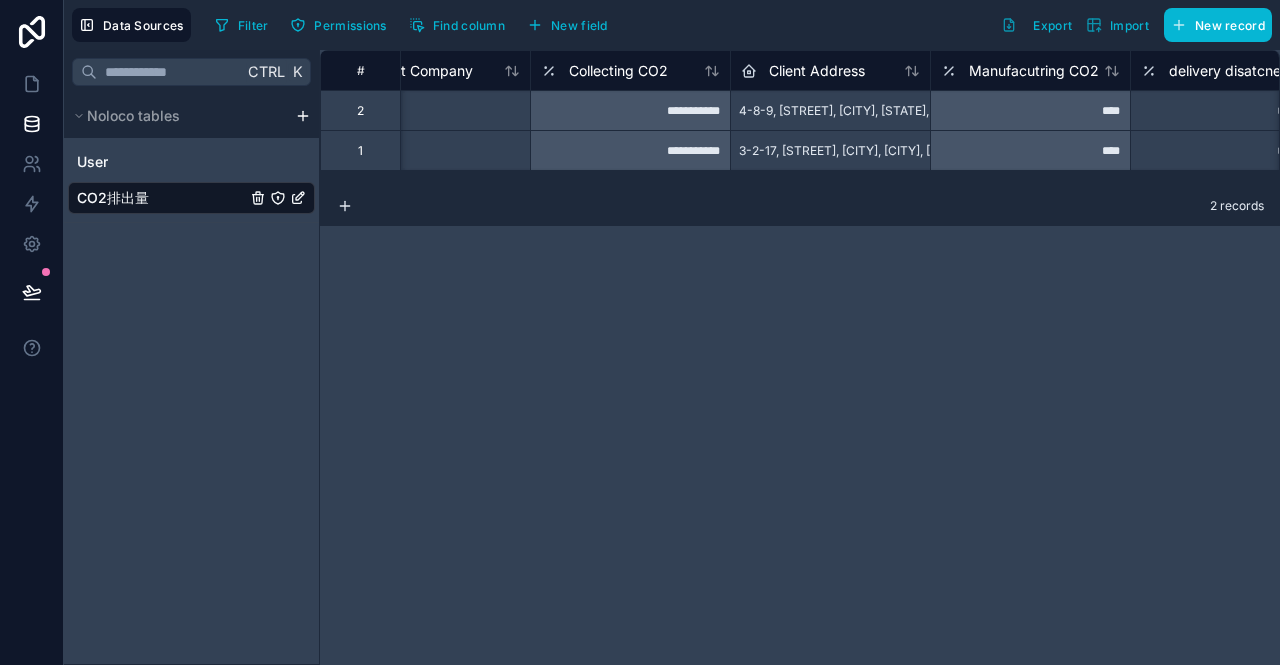 scroll, scrollTop: 0, scrollLeft: 1896, axis: horizontal 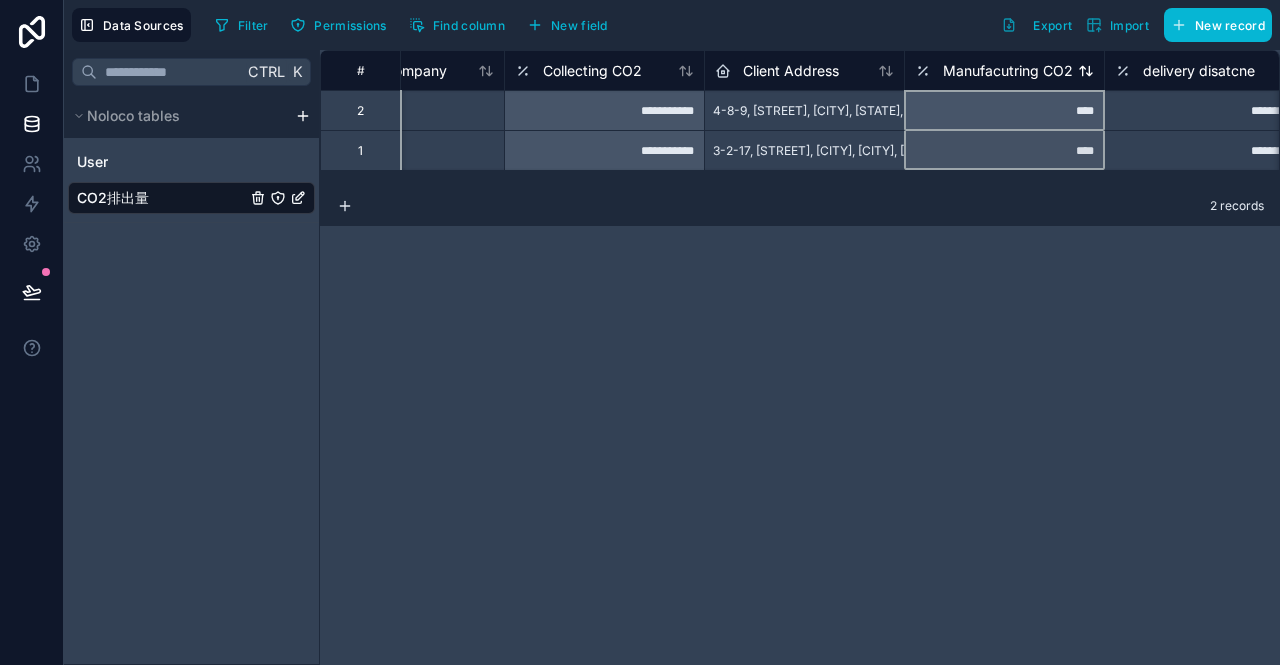 click on "Manufacutring CO2" at bounding box center [1008, 71] 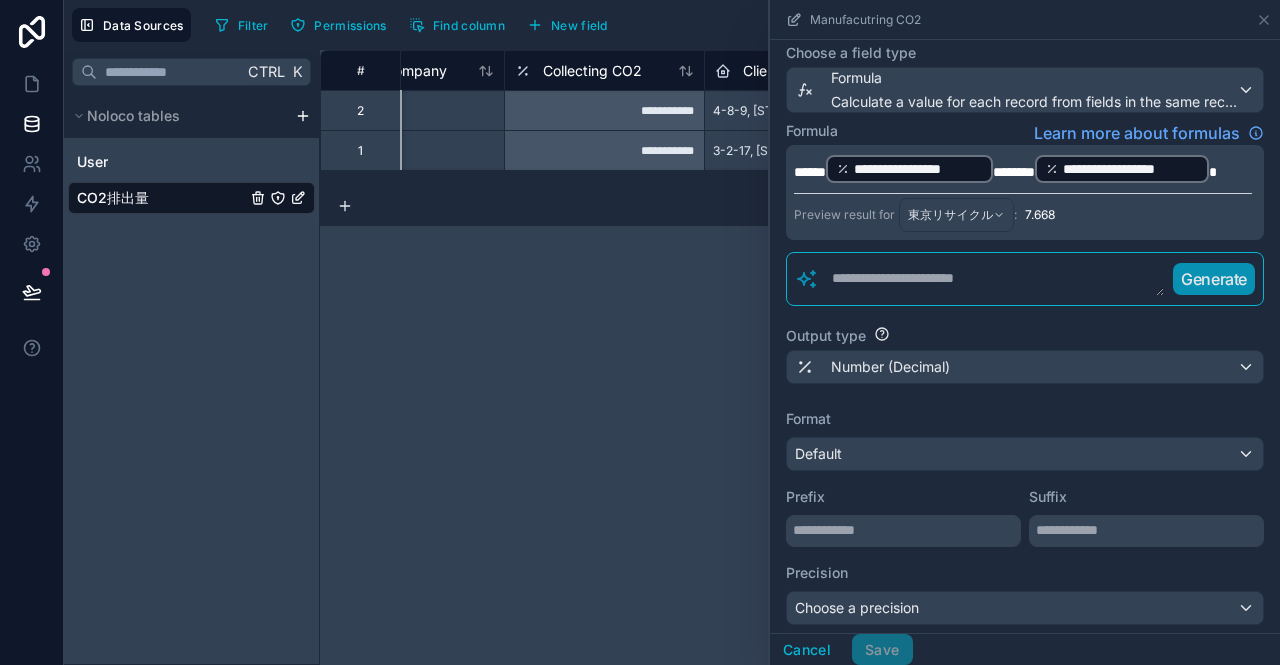 scroll, scrollTop: 300, scrollLeft: 0, axis: vertical 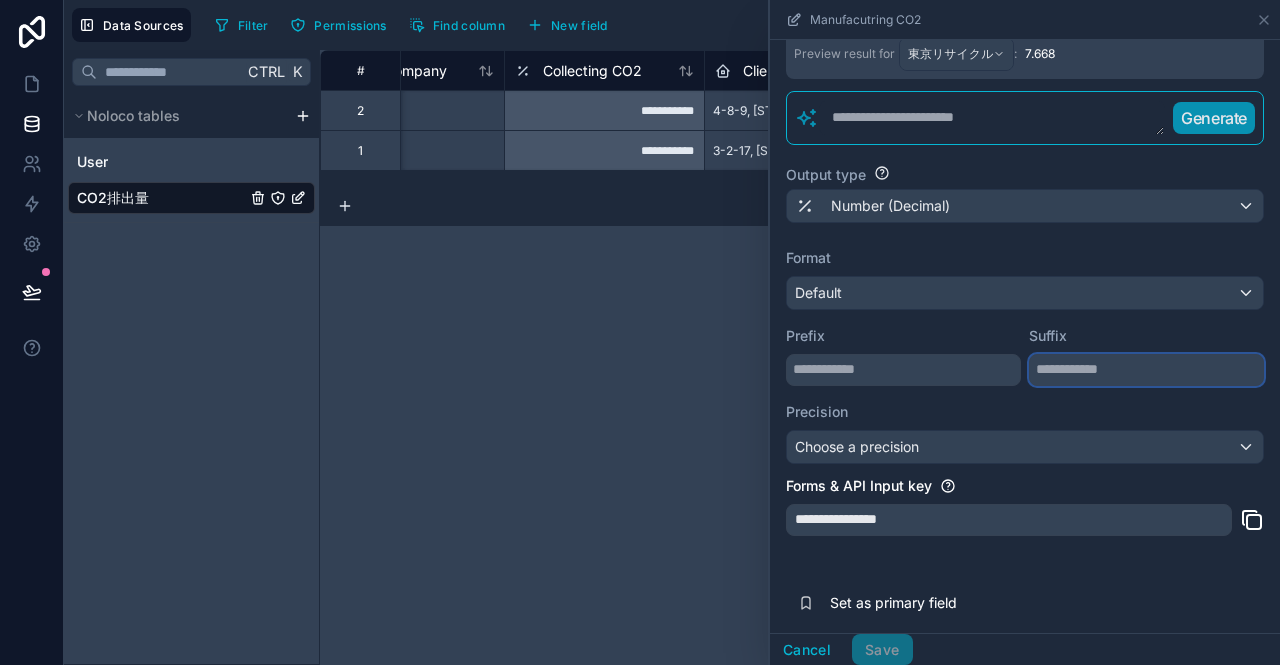 click at bounding box center (1146, 370) 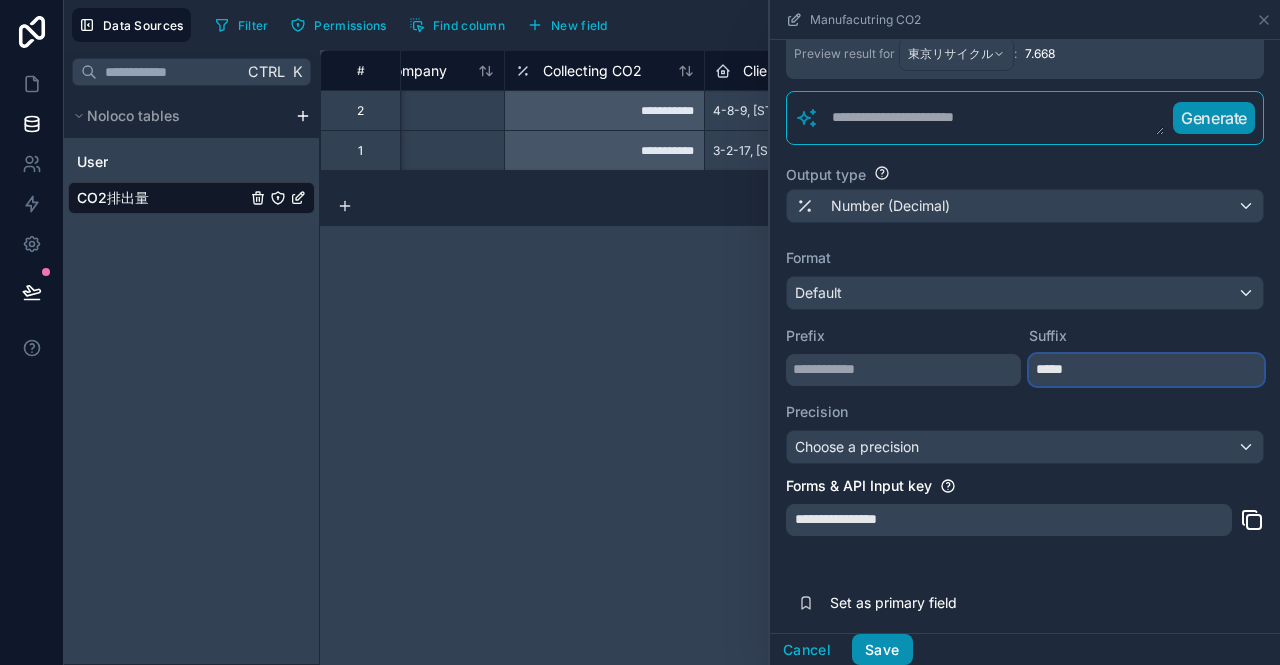 type on "*****" 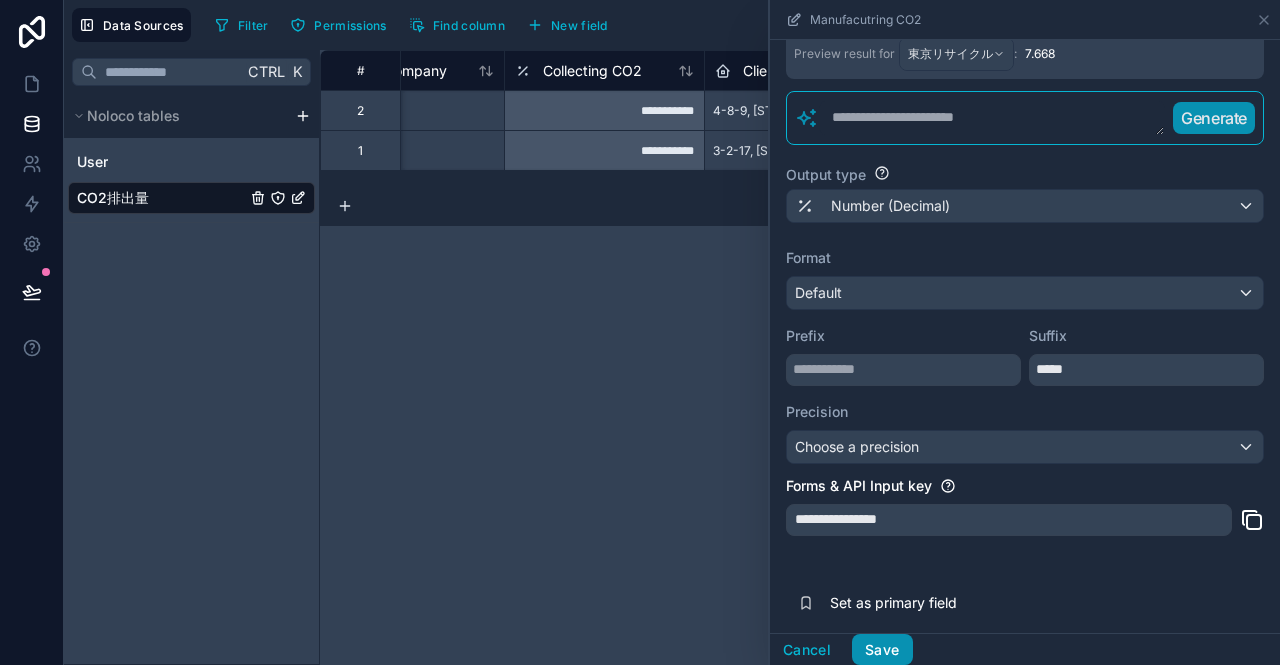click on "Save" at bounding box center (882, 650) 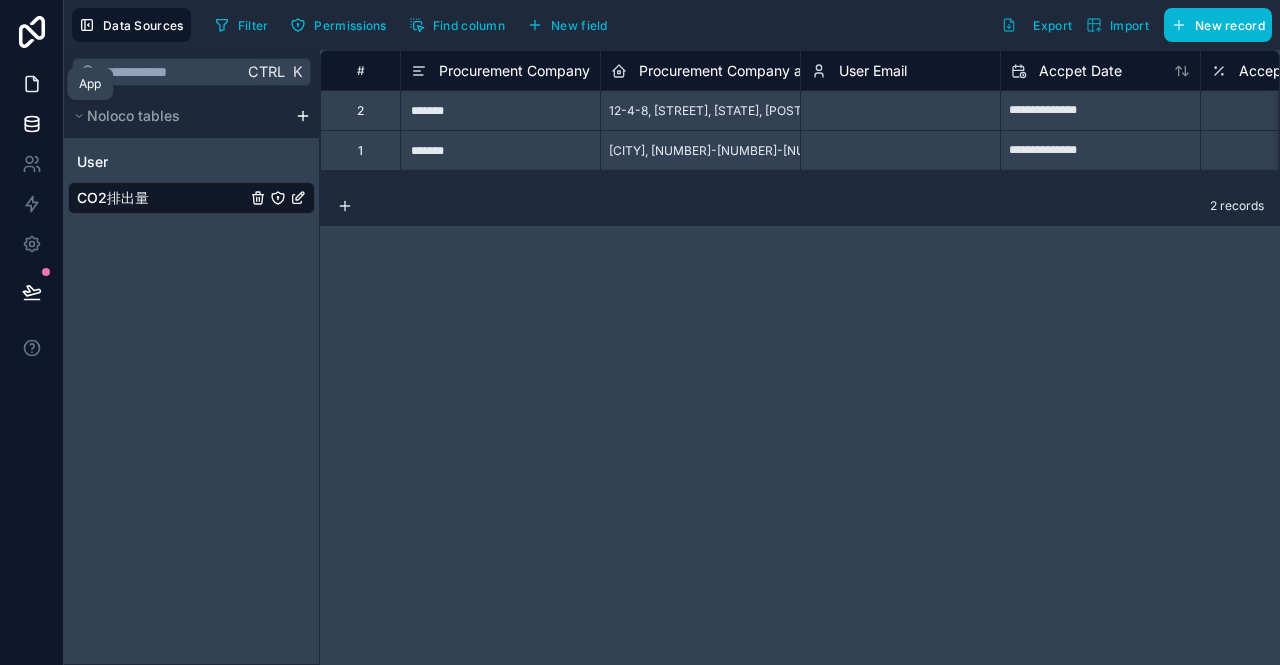 click 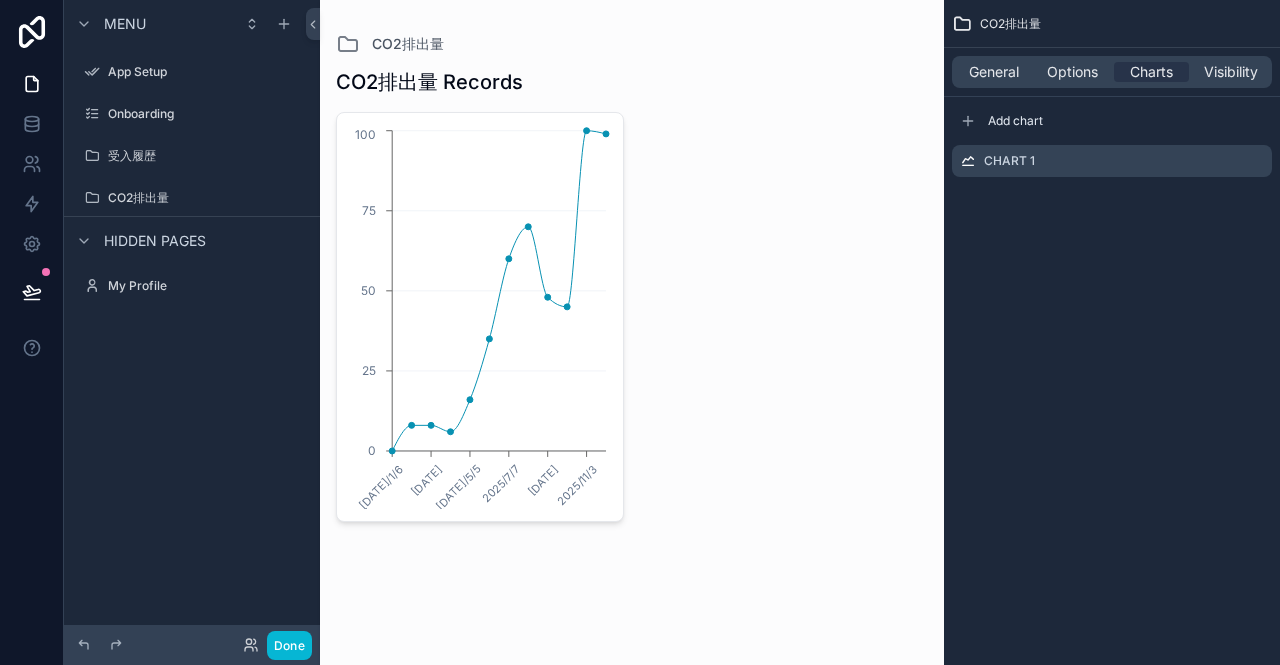 click at bounding box center (632, 293) 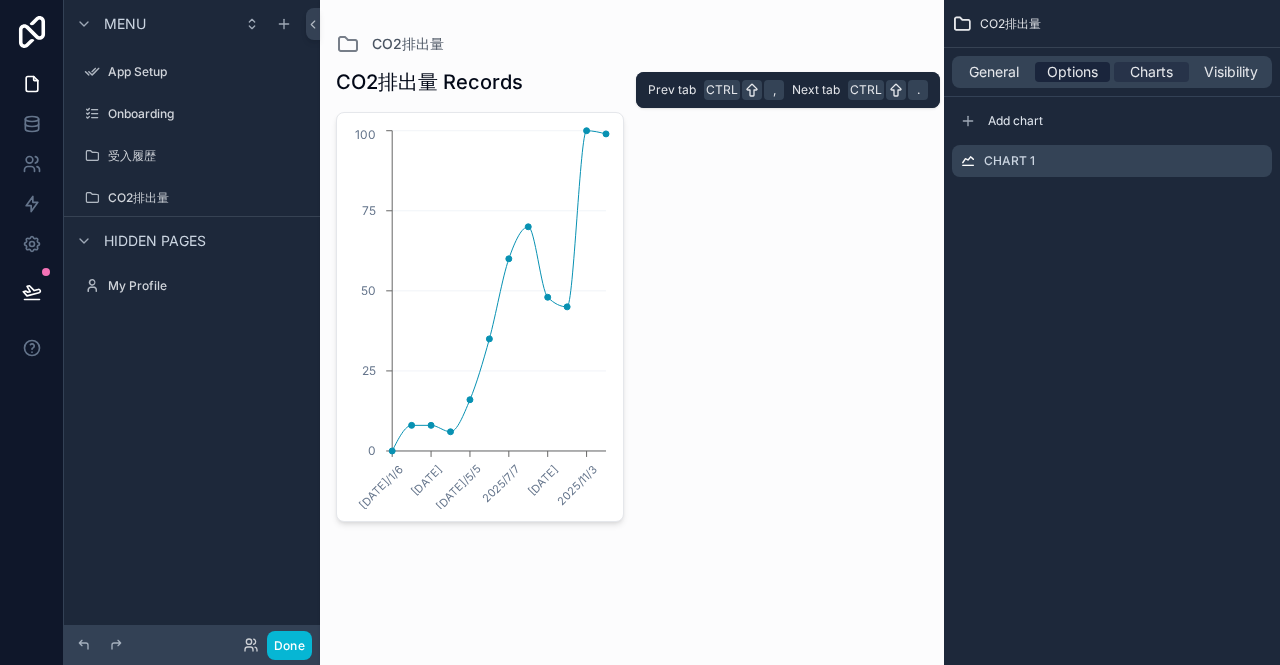 click on "Options" at bounding box center [1072, 72] 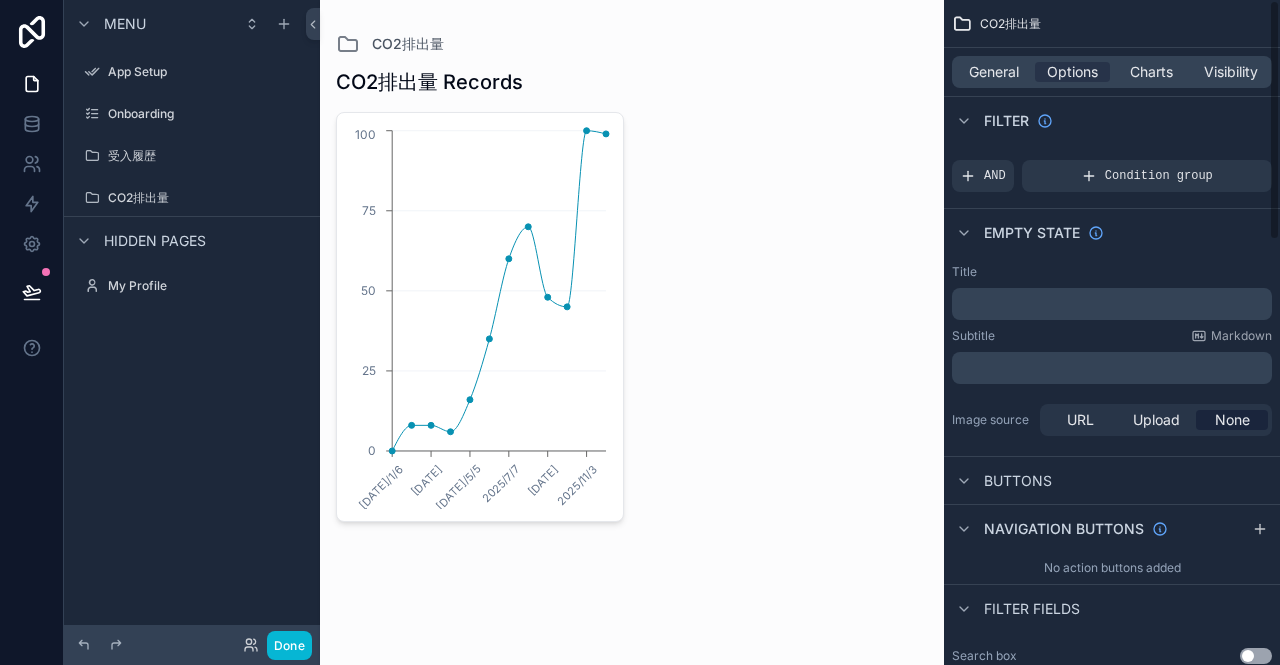 scroll, scrollTop: 0, scrollLeft: 0, axis: both 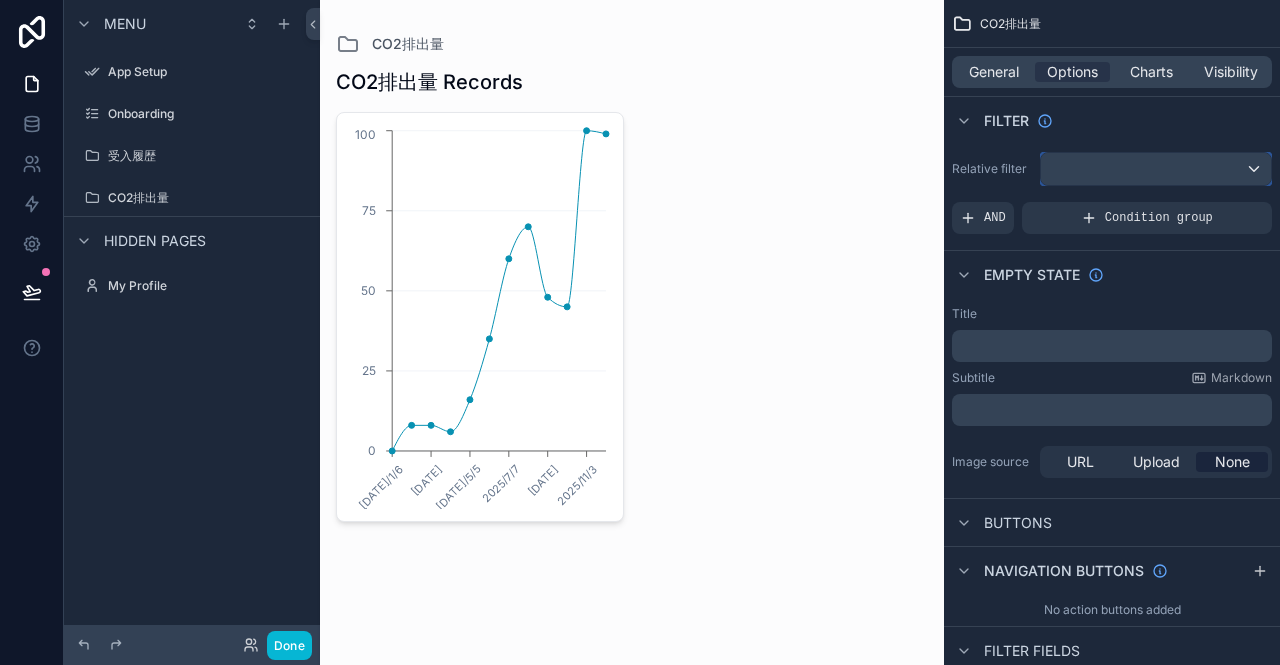 click at bounding box center (1156, 169) 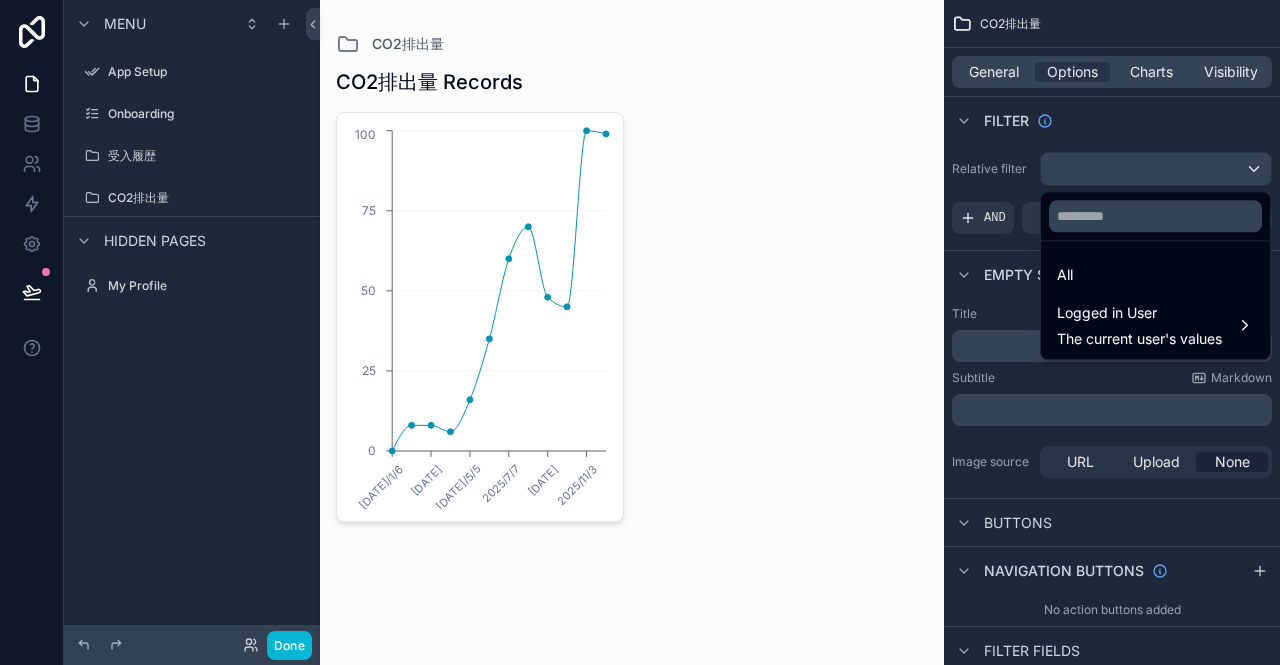 click at bounding box center (640, 332) 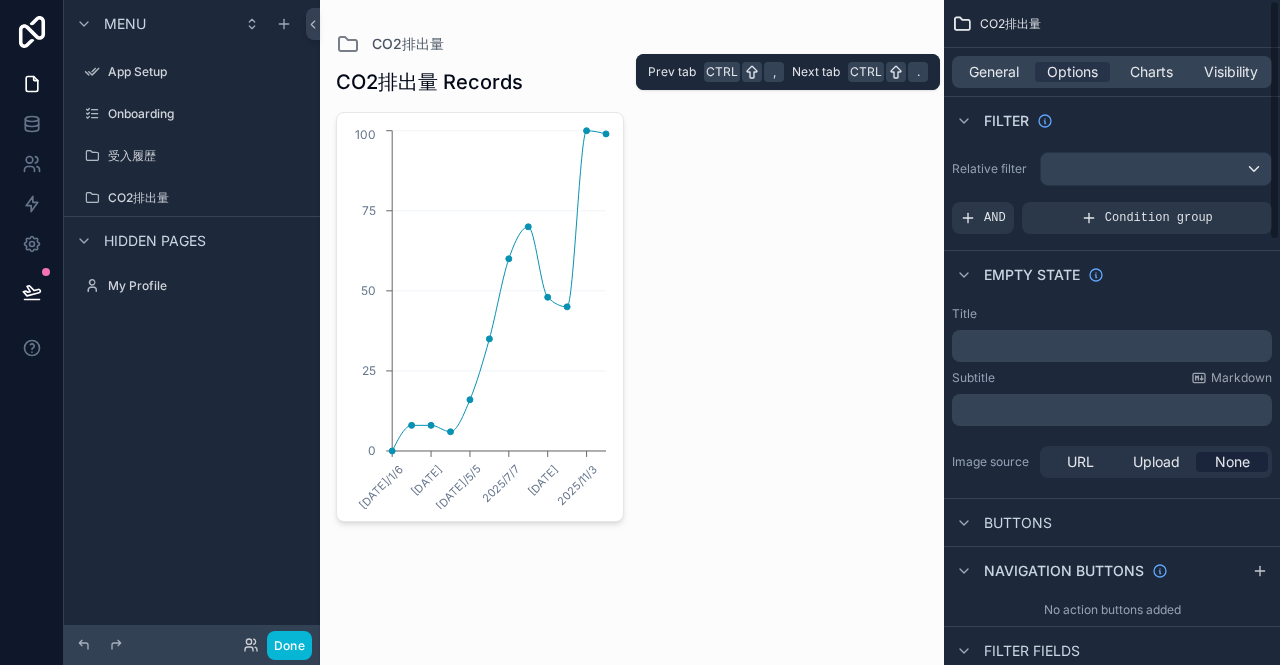 click on "General" at bounding box center [994, 72] 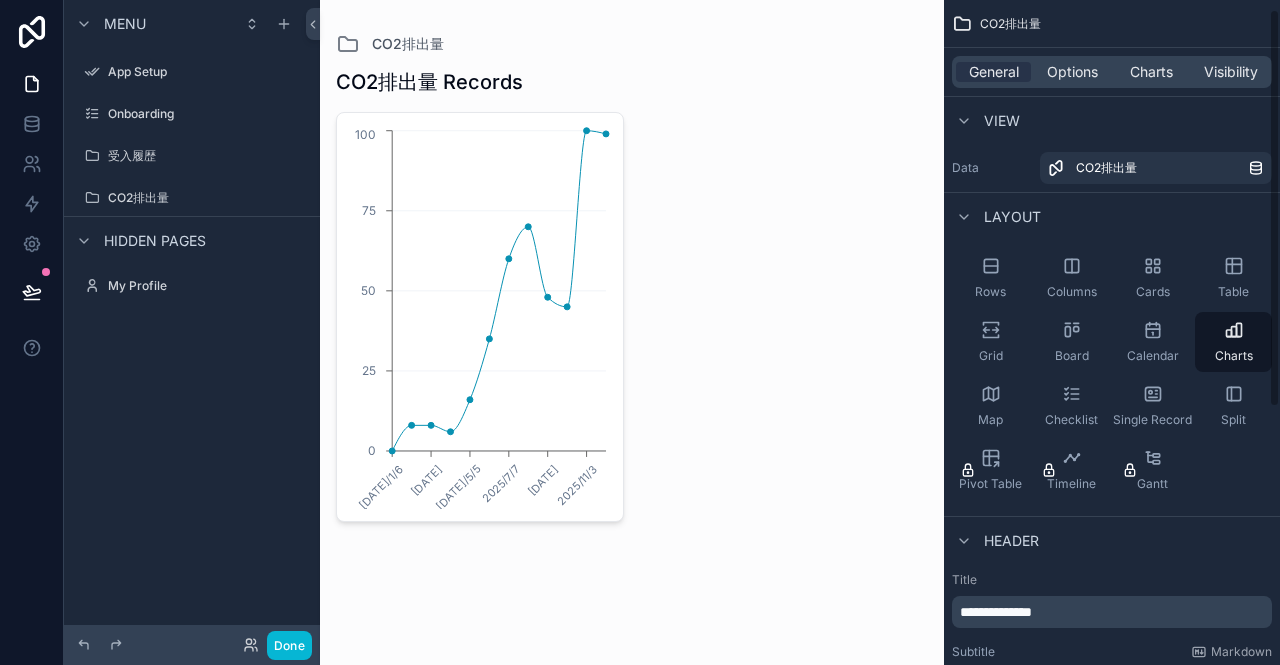 scroll, scrollTop: 200, scrollLeft: 0, axis: vertical 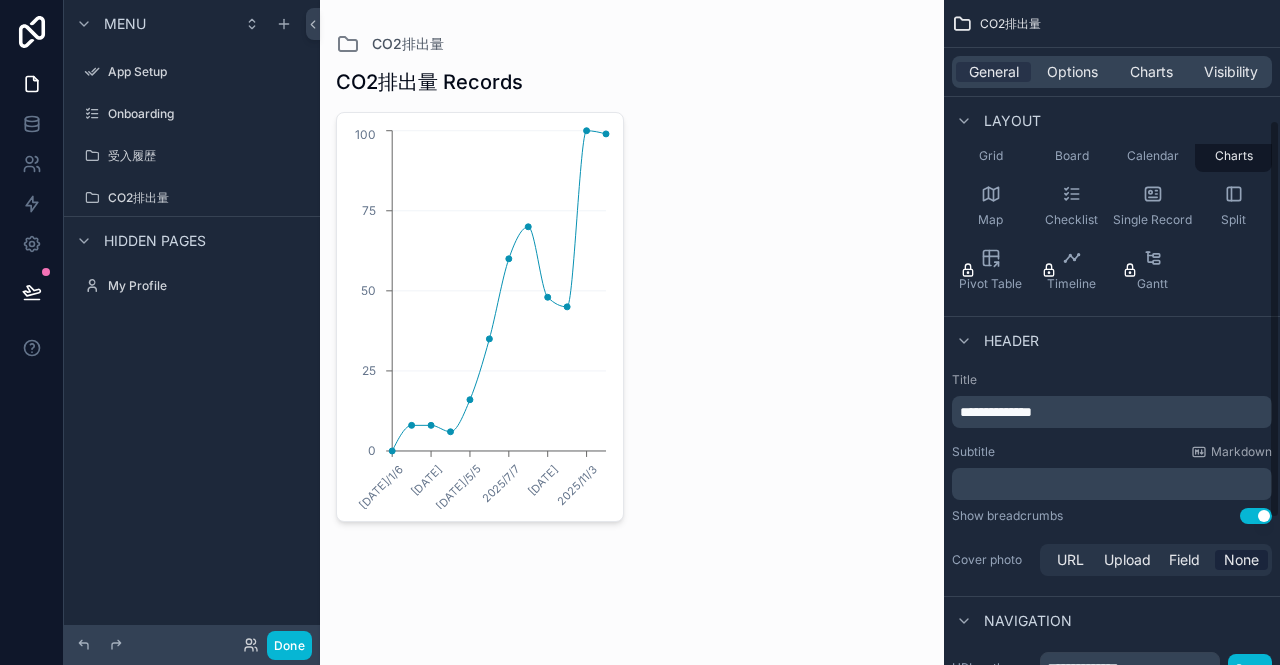 click on "**********" at bounding box center (1114, 412) 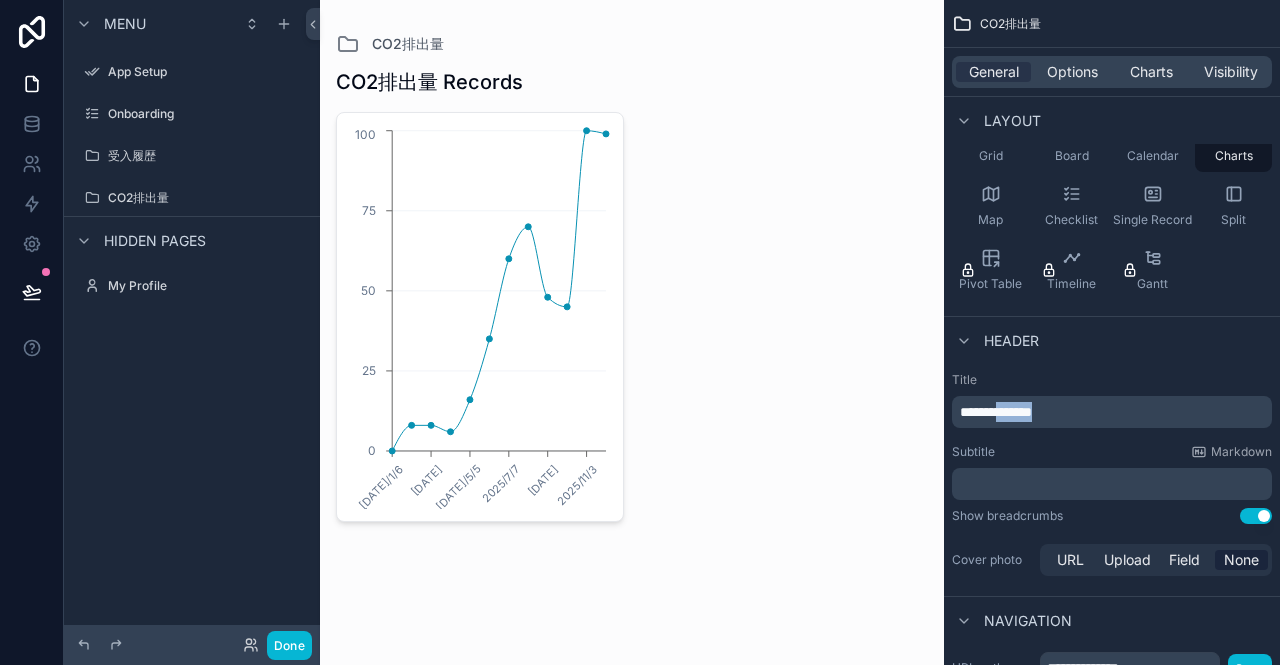 drag, startPoint x: 1036, startPoint y: 411, endPoint x: 1106, endPoint y: 403, distance: 70.45566 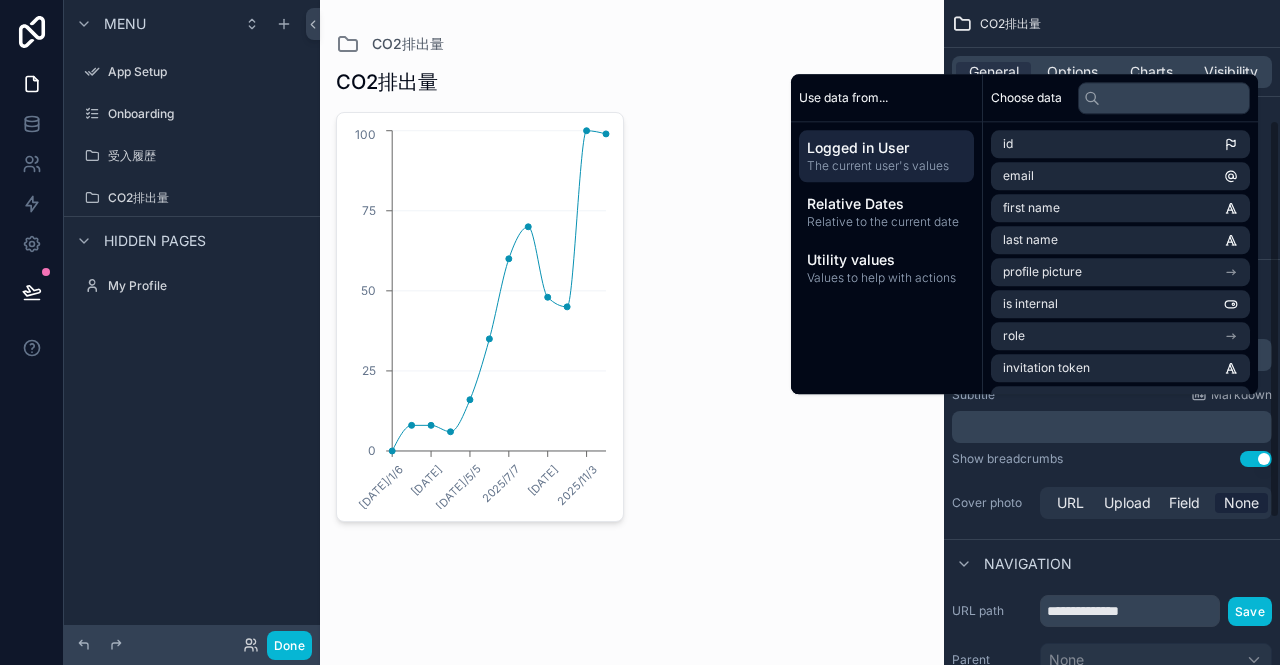 scroll, scrollTop: 300, scrollLeft: 0, axis: vertical 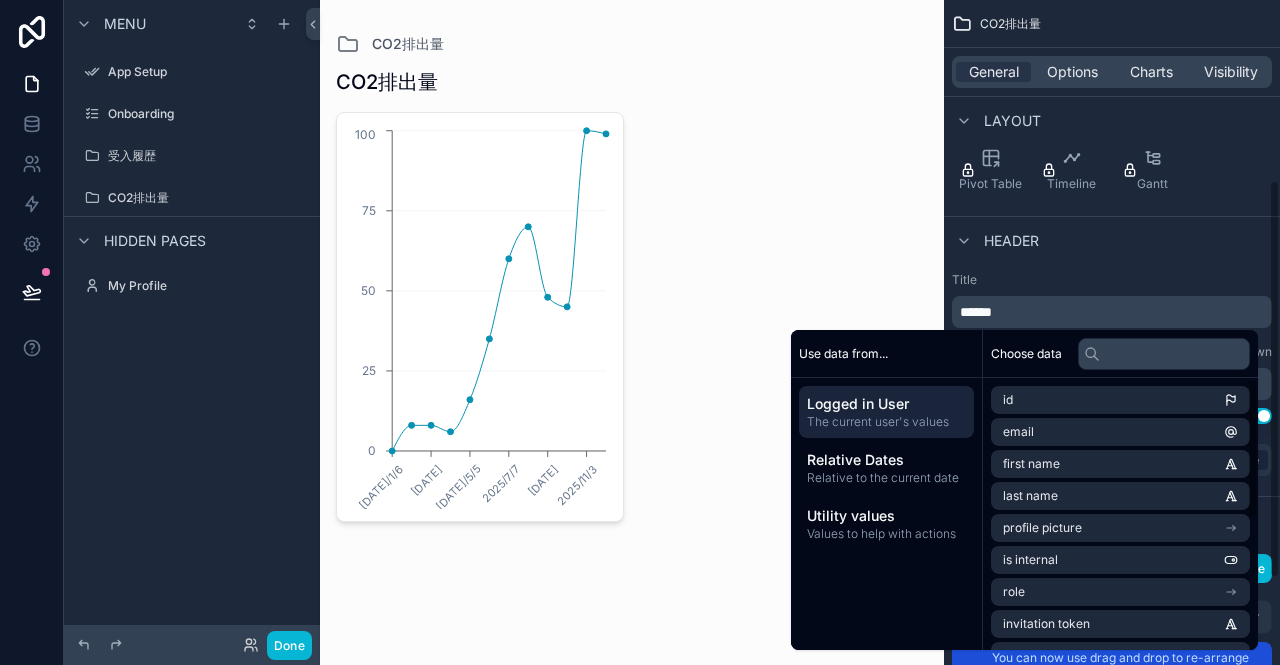 click on "Header" at bounding box center (1112, 240) 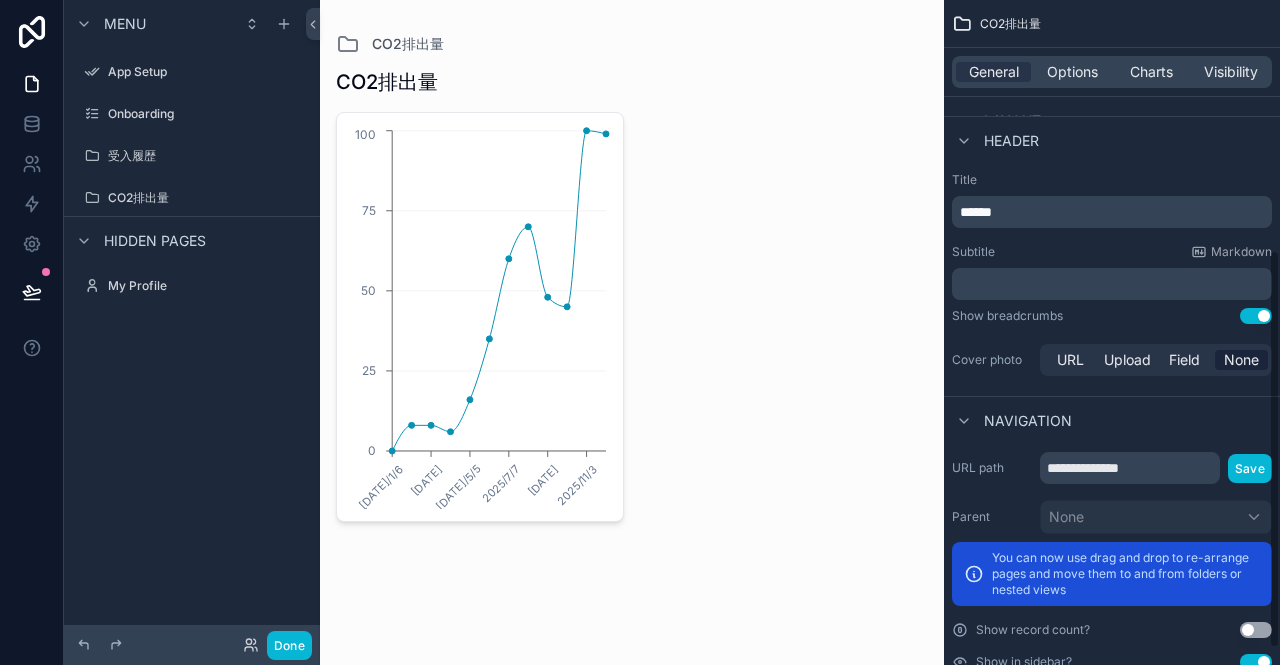scroll, scrollTop: 444, scrollLeft: 0, axis: vertical 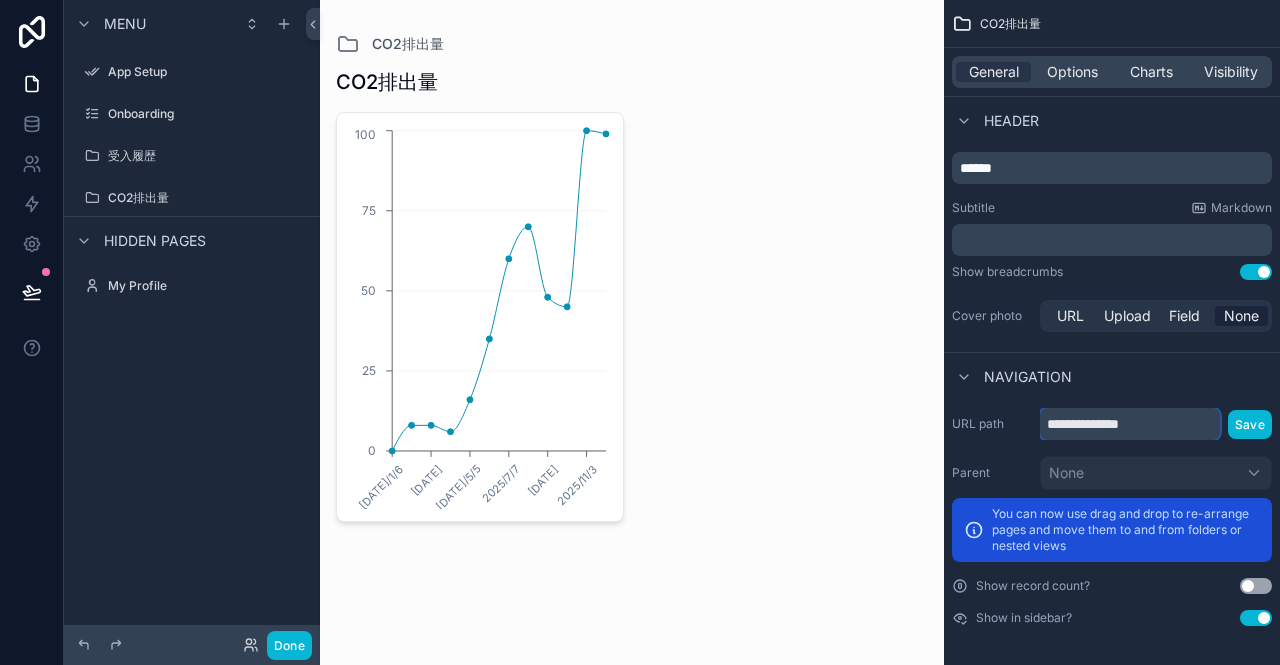 drag, startPoint x: 1178, startPoint y: 422, endPoint x: 1022, endPoint y: 422, distance: 156 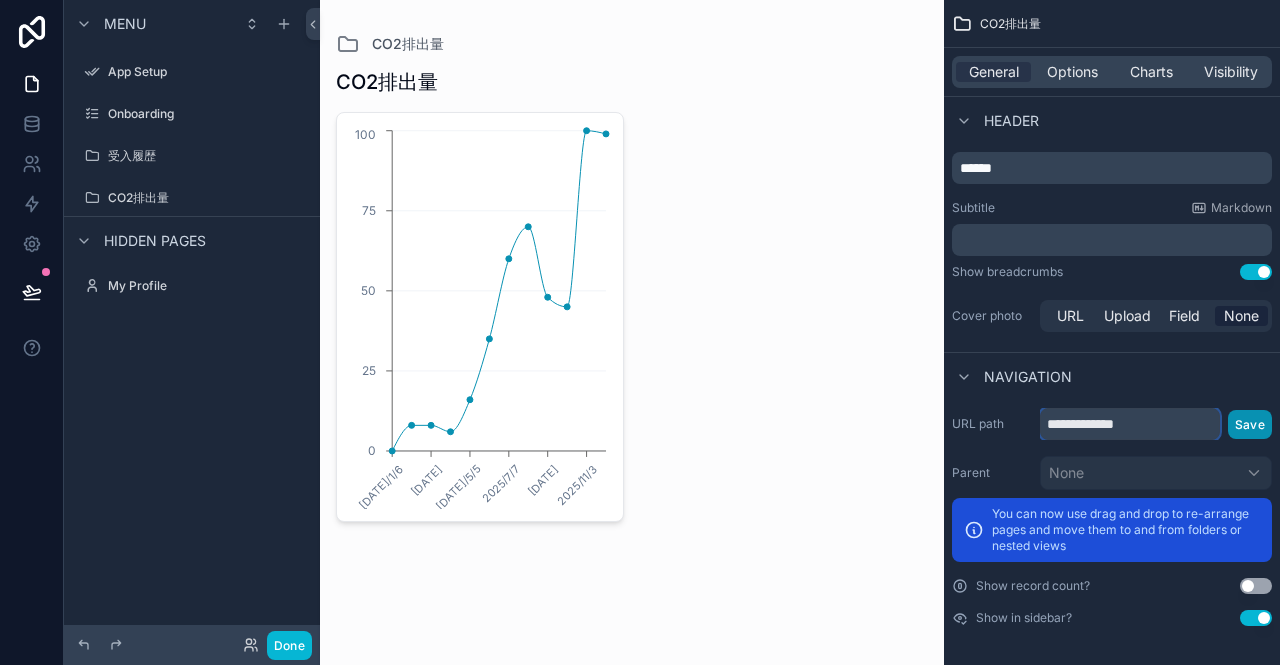type on "**********" 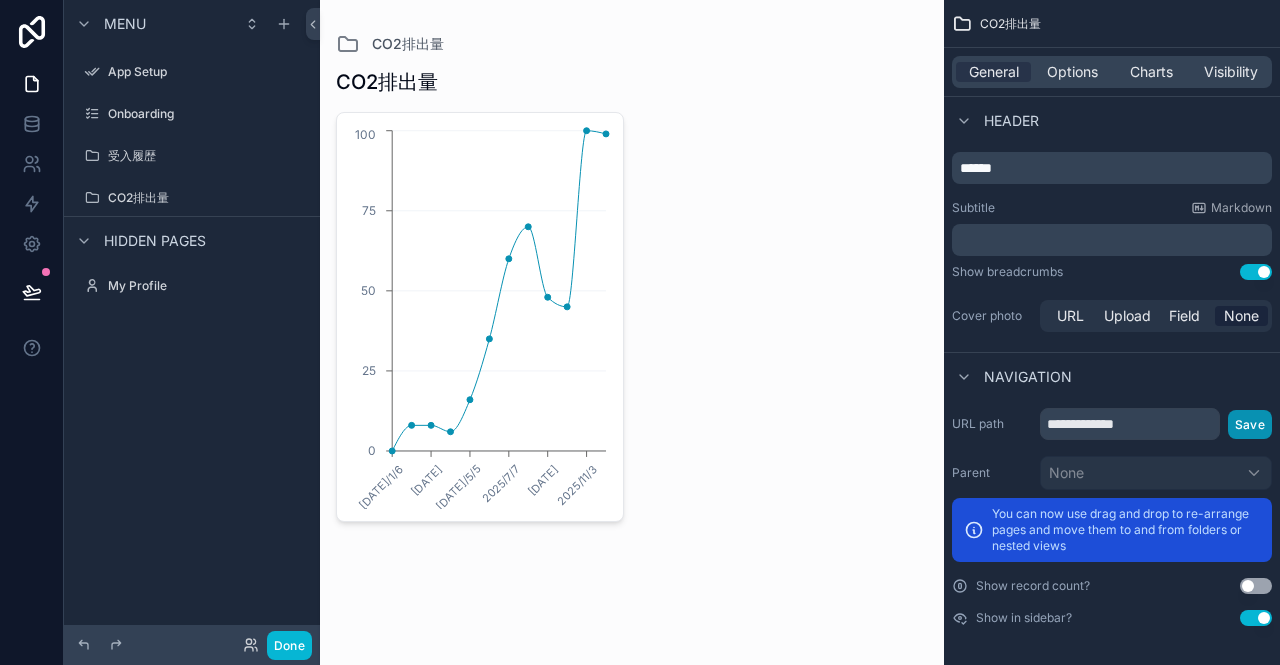 click on "Save" at bounding box center [1250, 424] 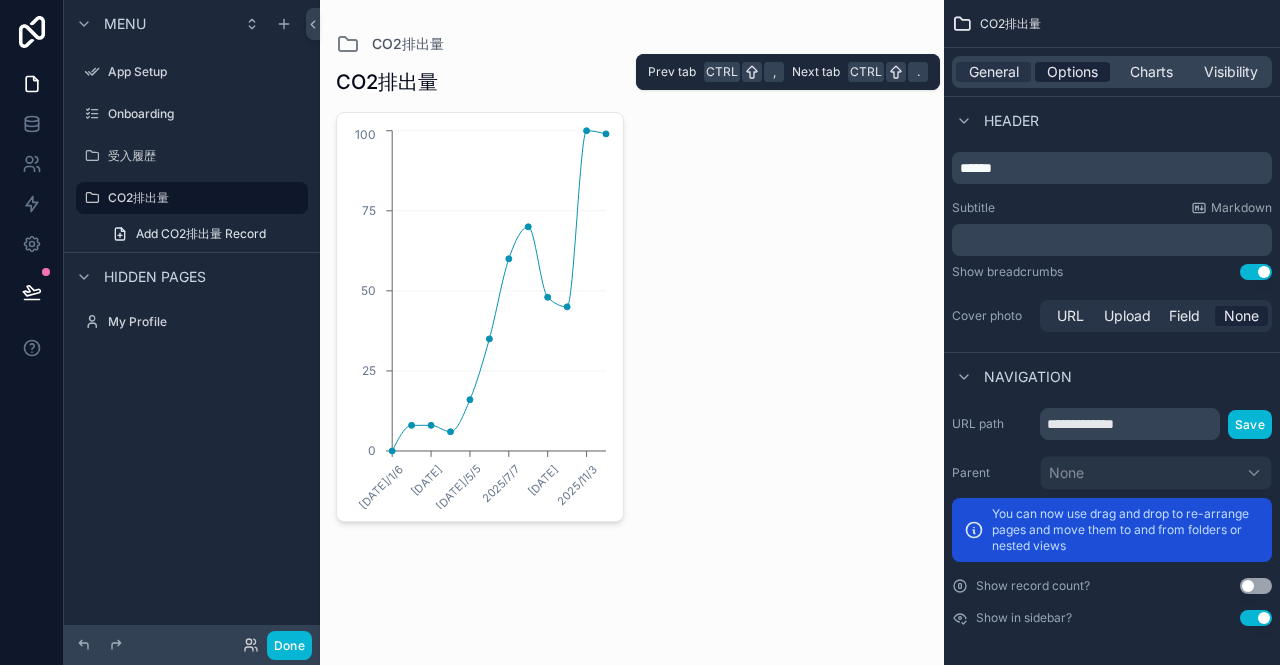 click on "Options" at bounding box center [1072, 72] 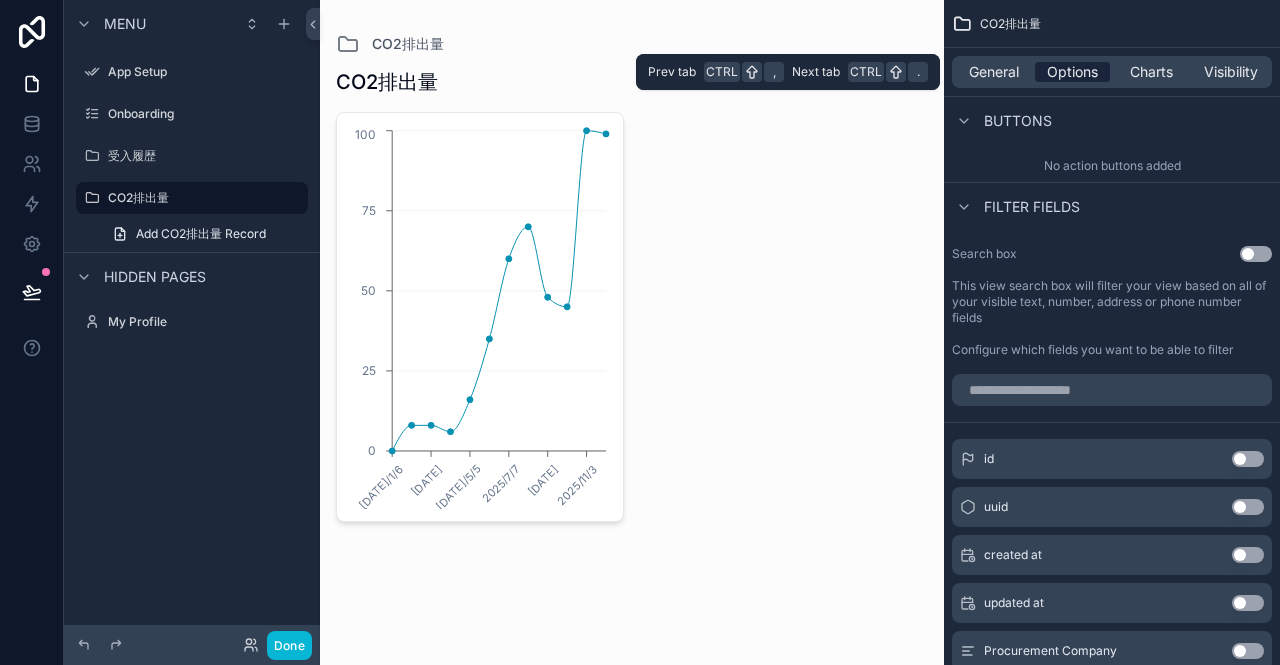 click on "Options" at bounding box center (1072, 72) 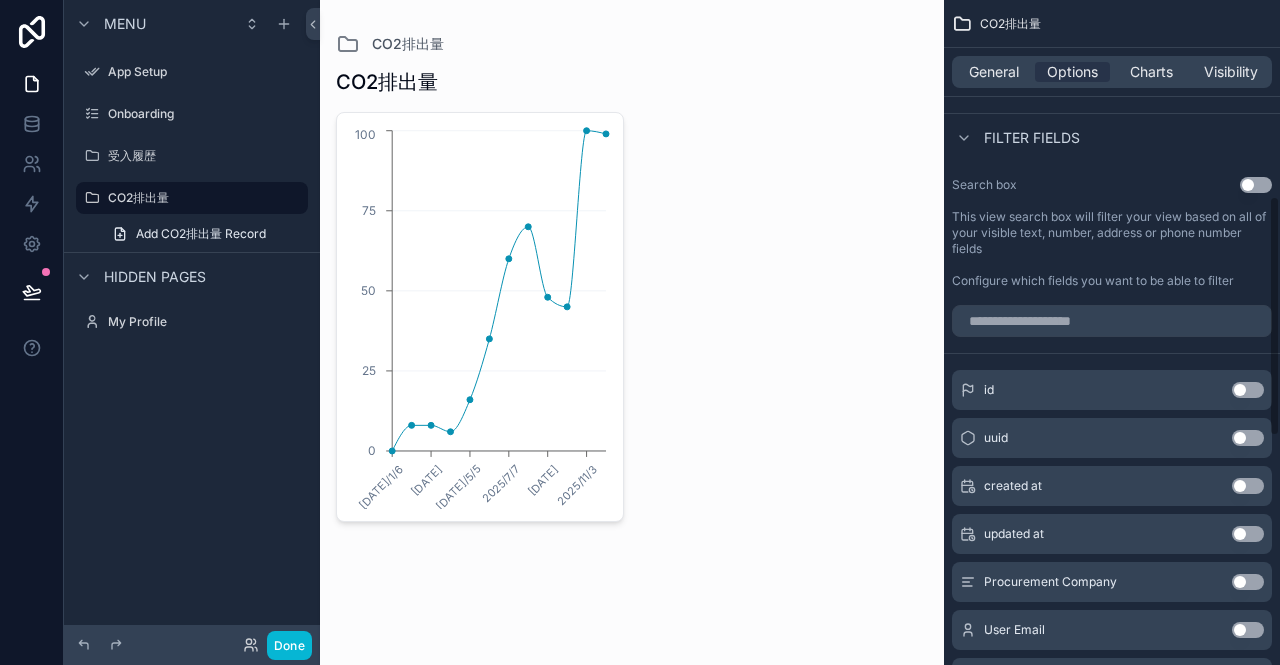 scroll, scrollTop: 544, scrollLeft: 0, axis: vertical 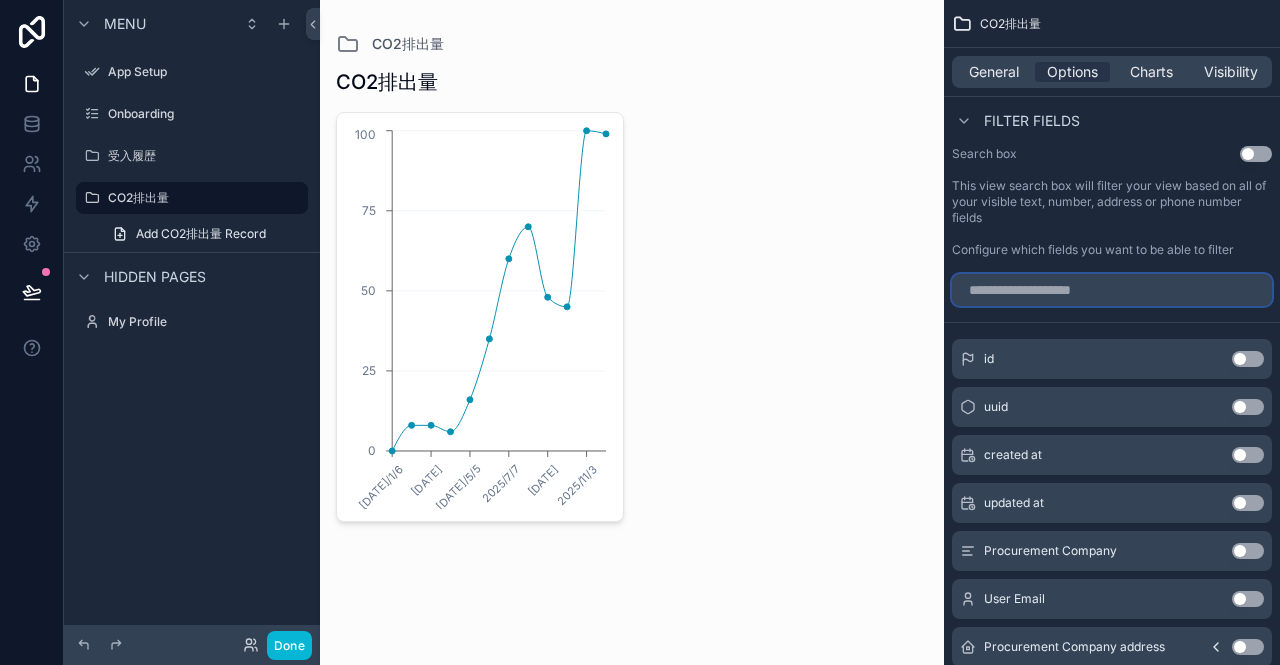 click at bounding box center [1112, 290] 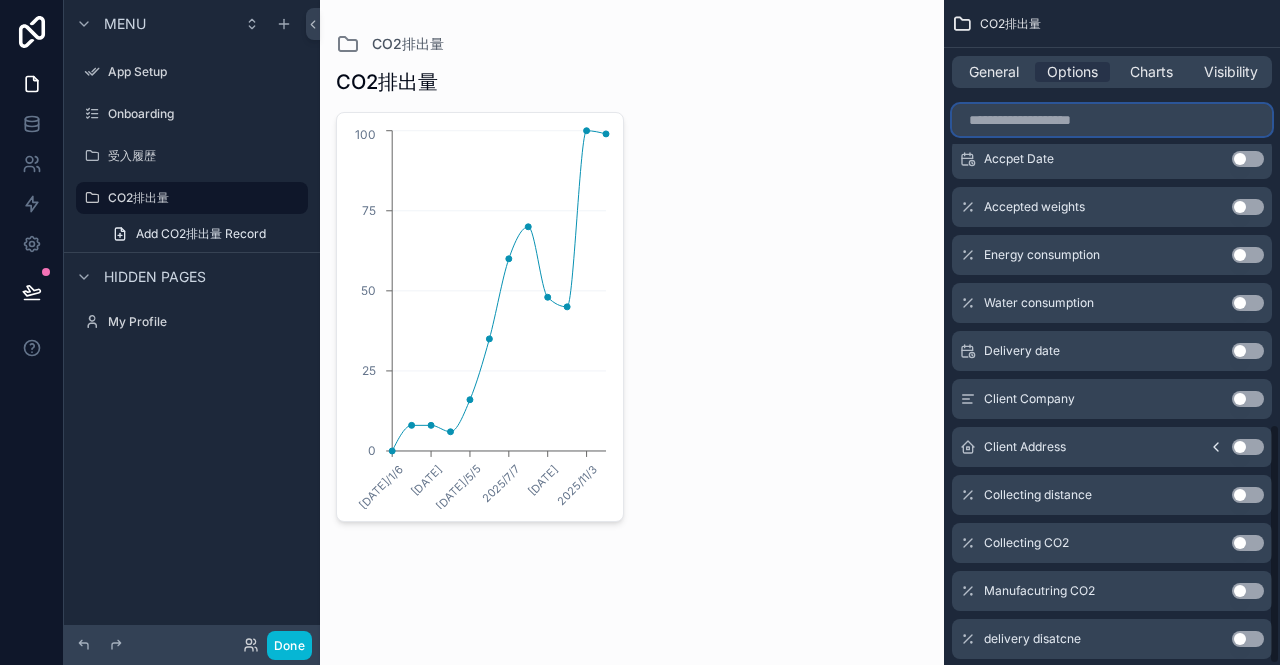 scroll, scrollTop: 1176, scrollLeft: 0, axis: vertical 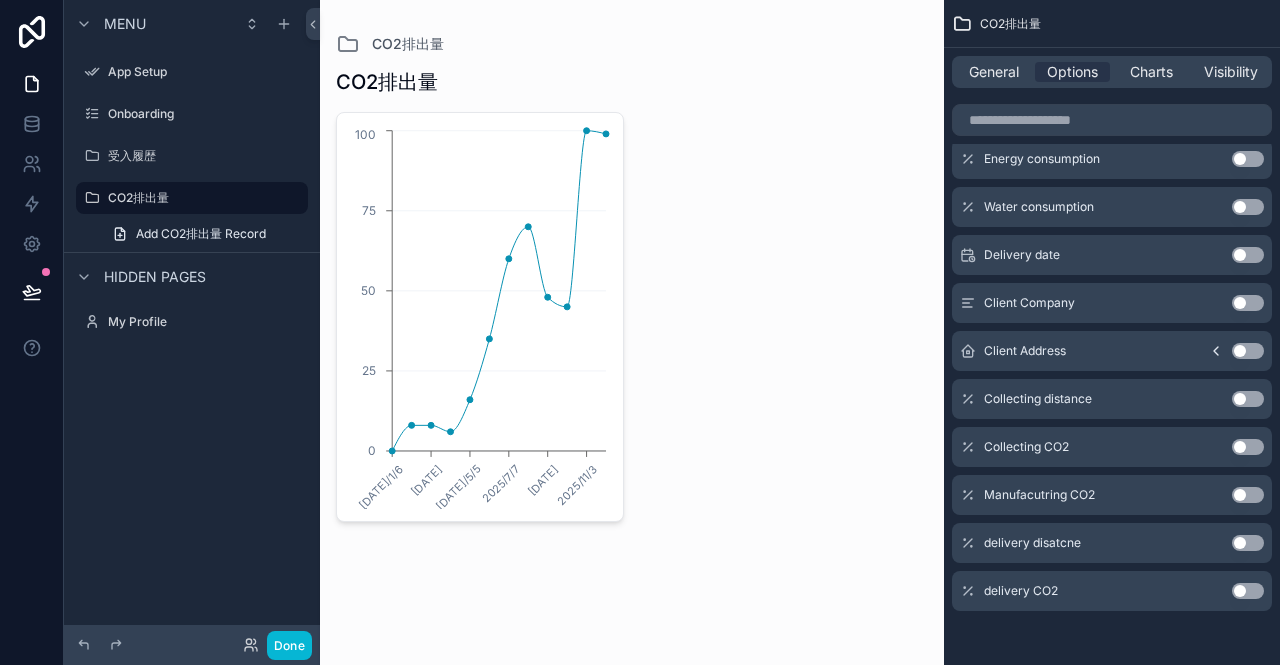 click on "Use setting" at bounding box center (1248, 447) 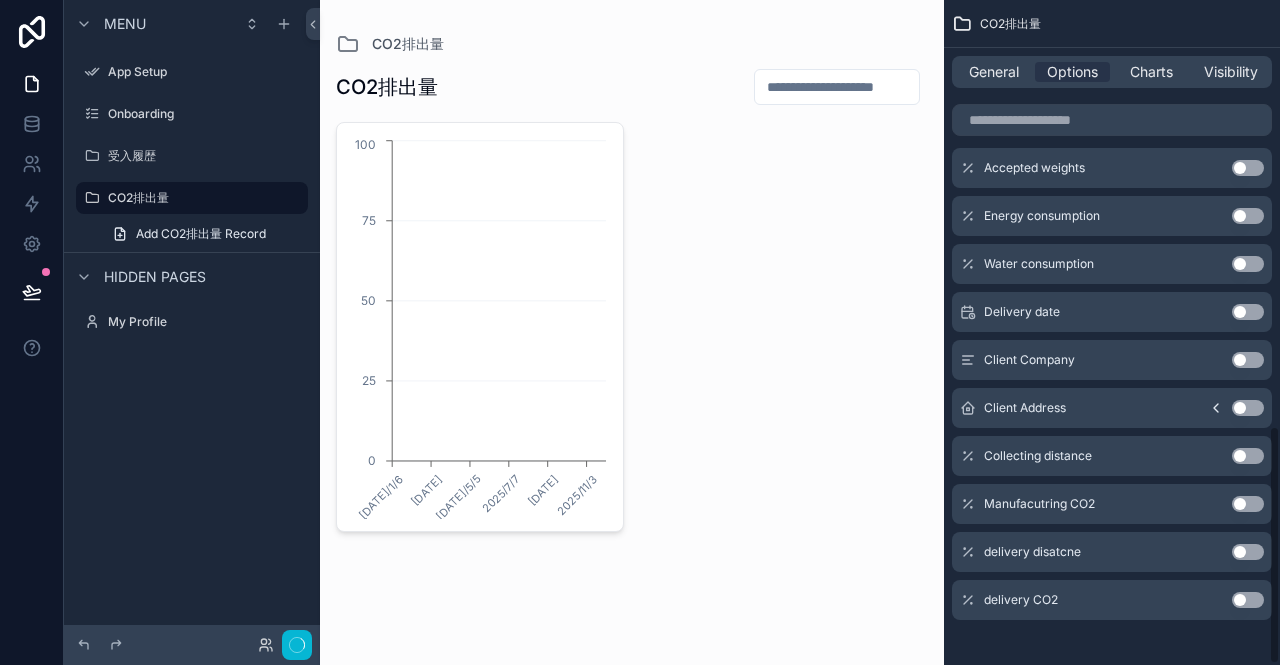 scroll, scrollTop: 1185, scrollLeft: 0, axis: vertical 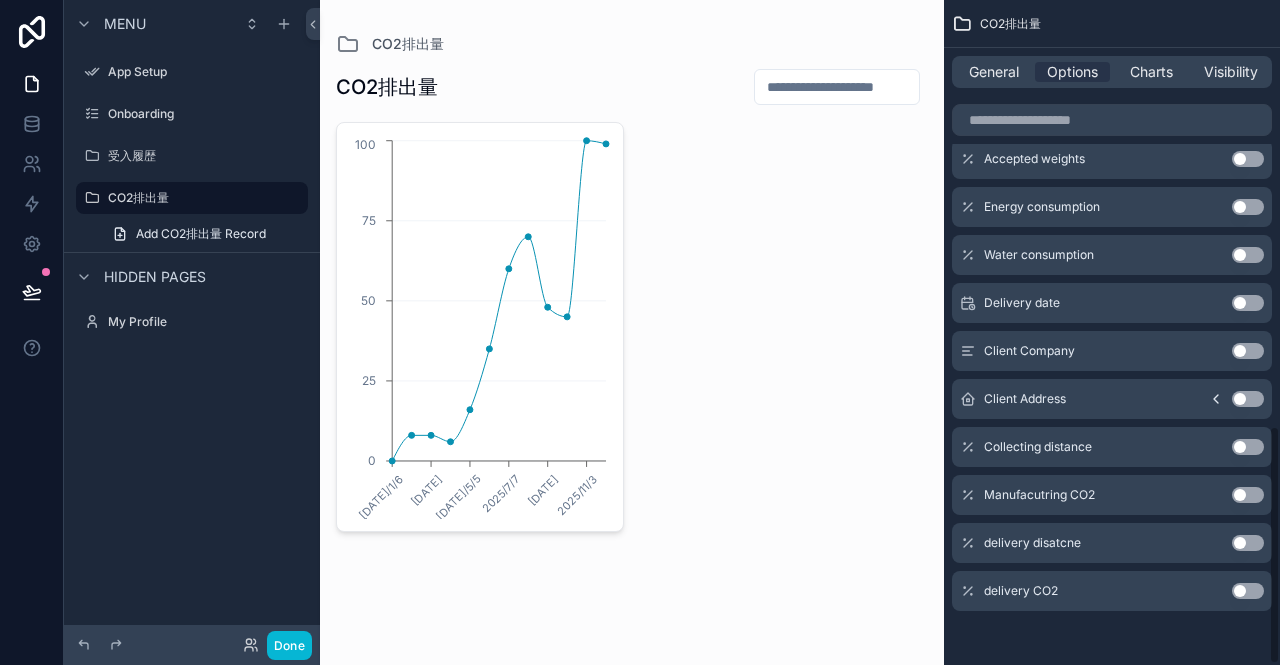 click on "Use setting" at bounding box center (1248, 495) 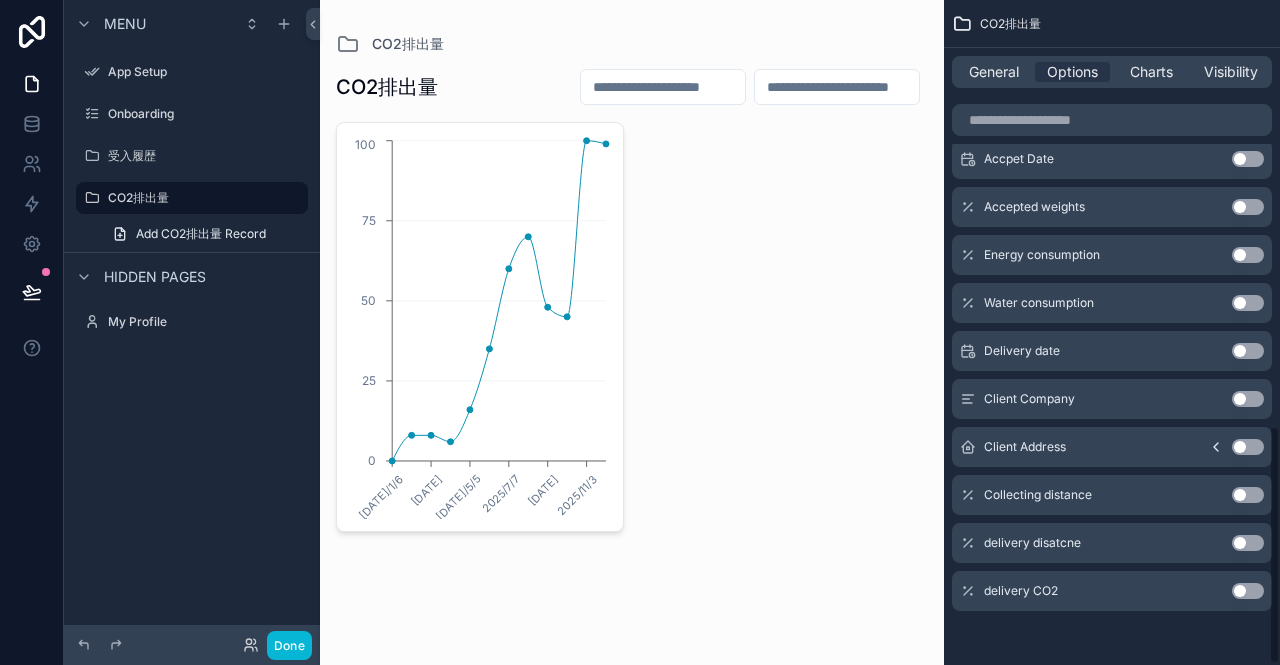 click on "Use setting" at bounding box center (1248, 543) 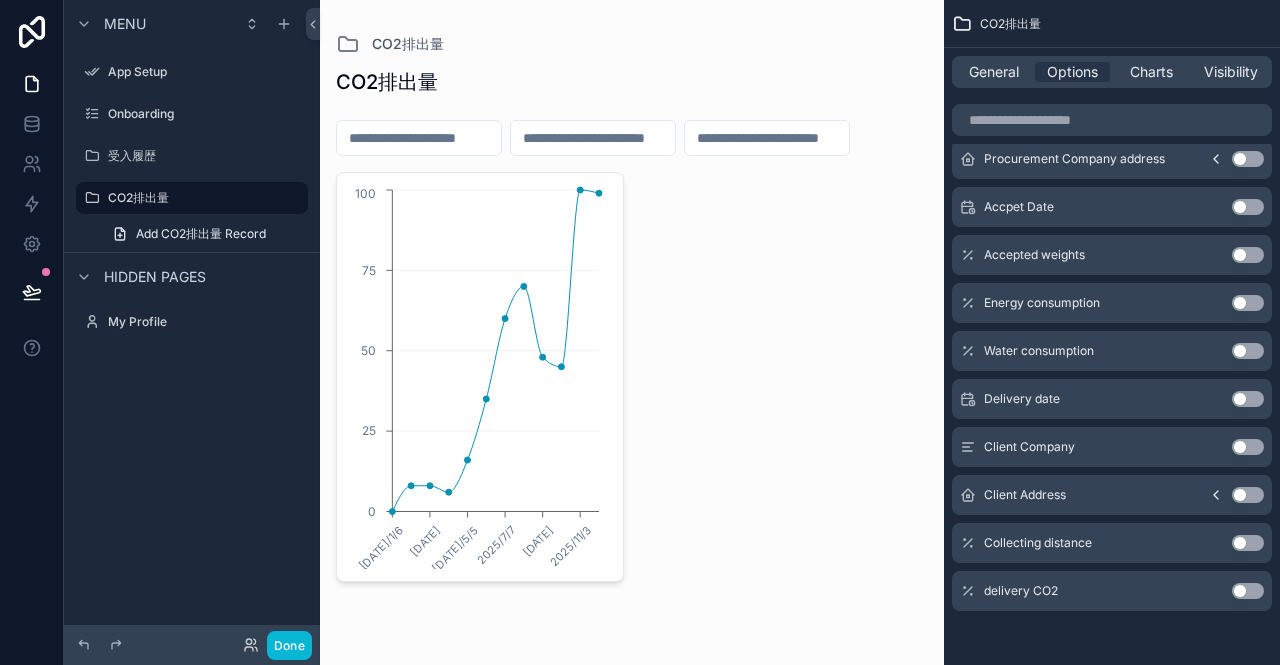 click on "Use setting" at bounding box center [1248, 543] 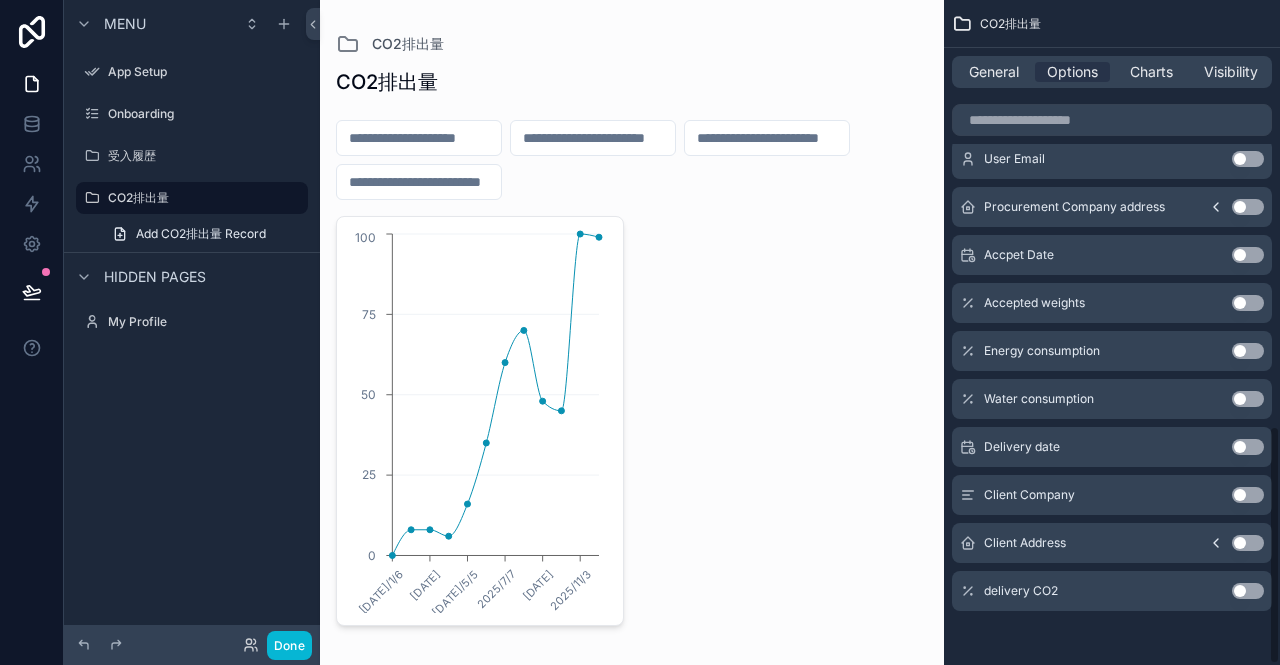 click on "Use setting" at bounding box center (1248, 591) 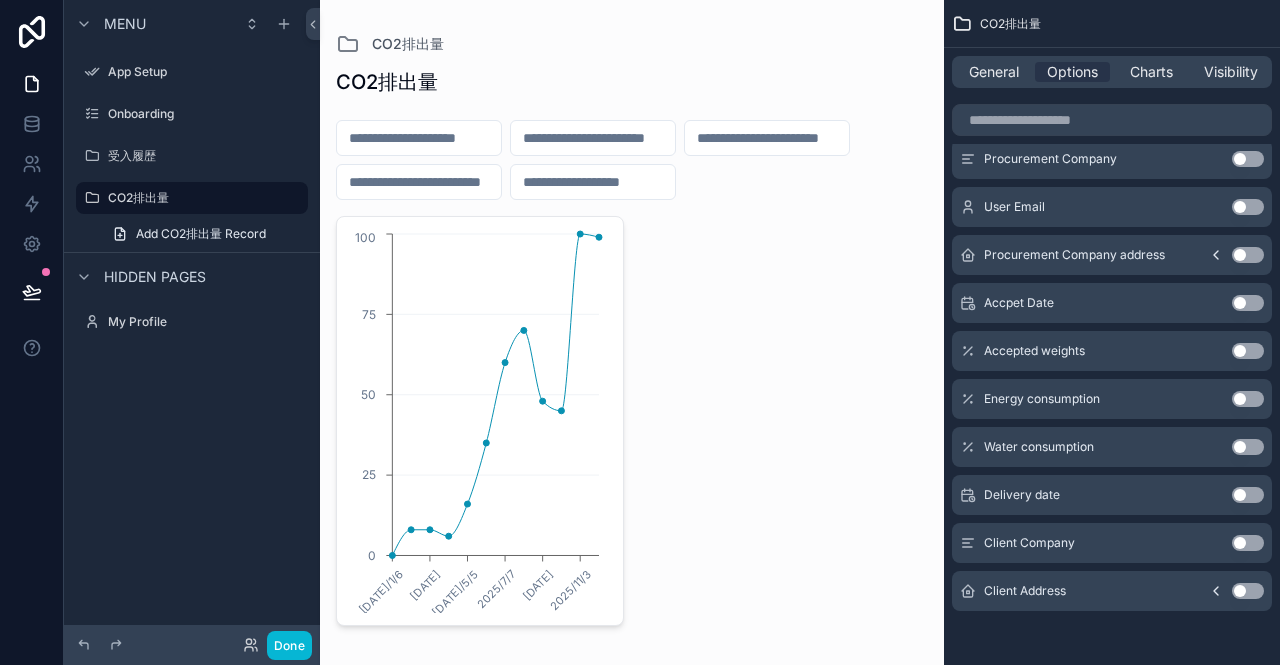 click on "Use setting" at bounding box center (1248, 255) 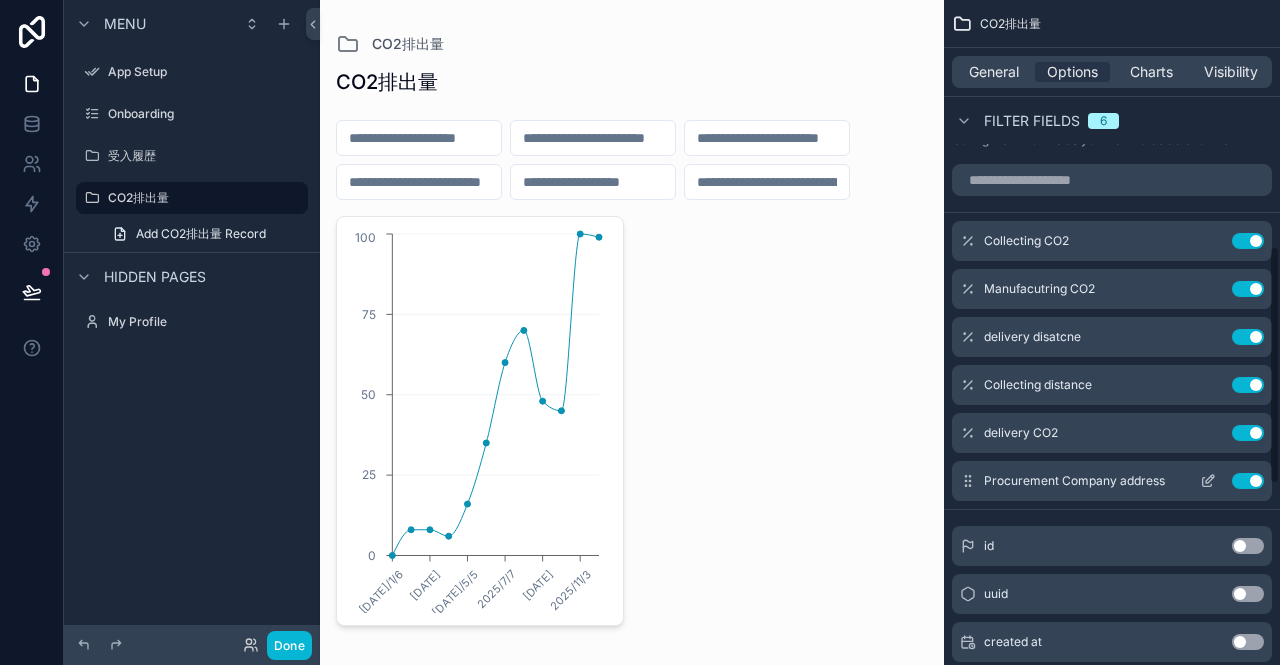 scroll, scrollTop: 685, scrollLeft: 0, axis: vertical 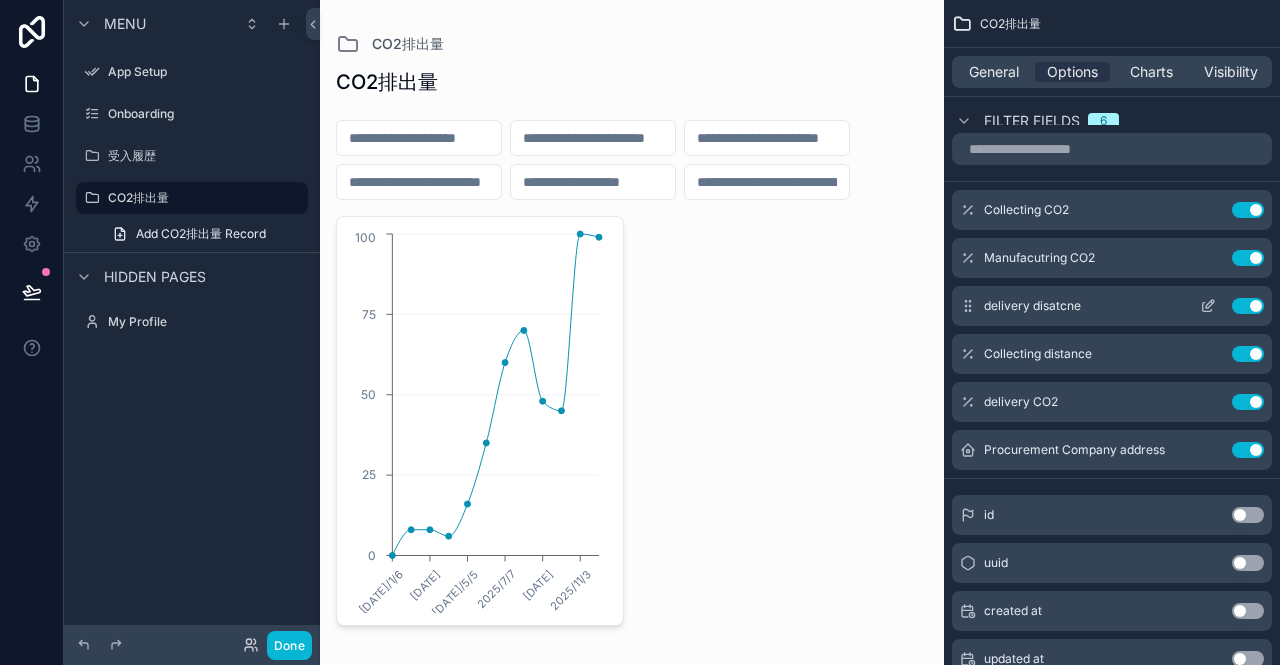 click on "Use setting" at bounding box center [1248, 306] 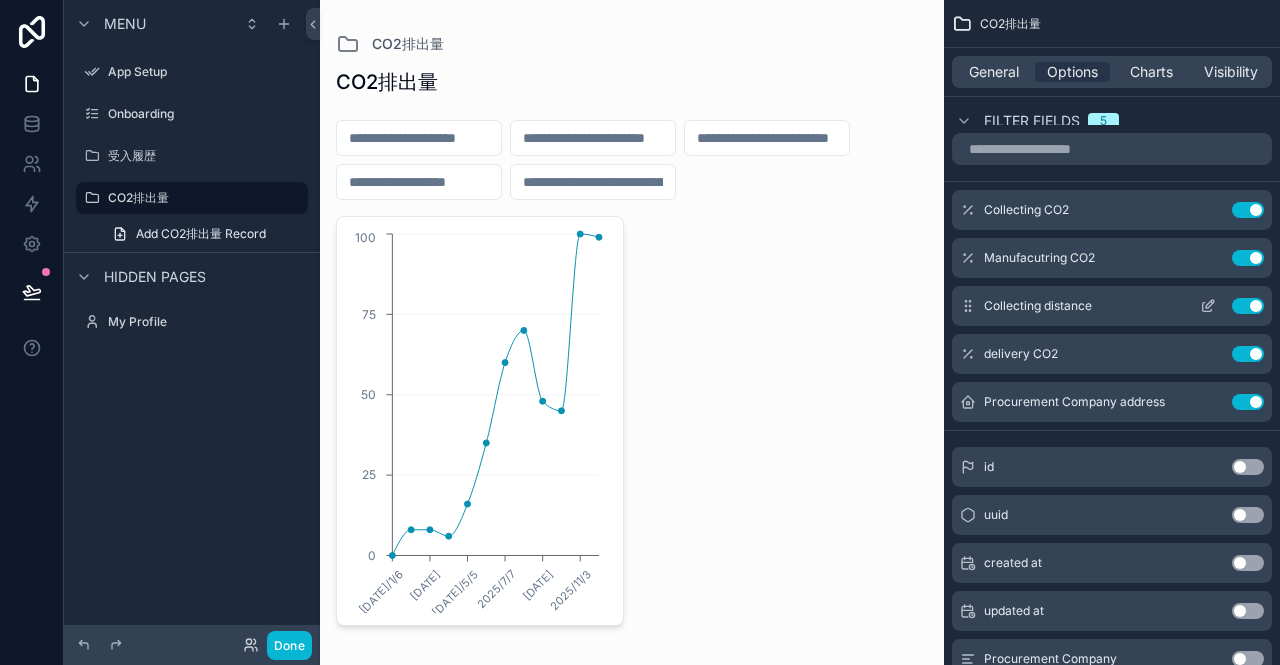 click on "Use setting" at bounding box center (1248, 306) 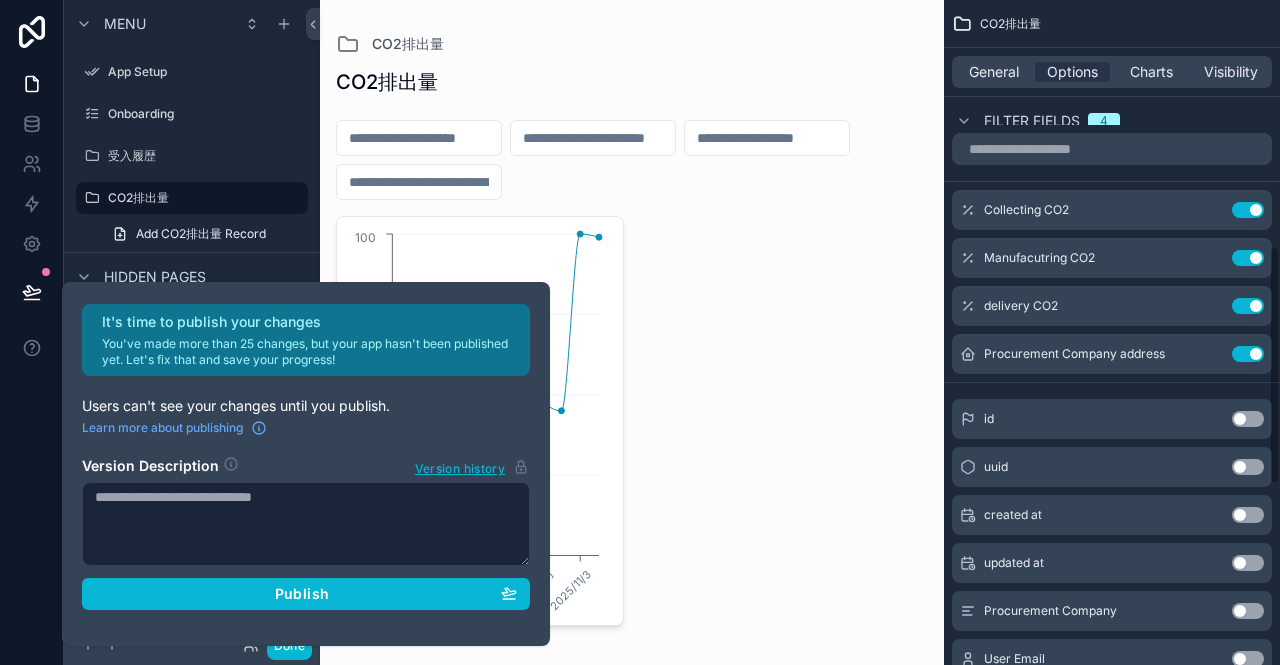 drag, startPoint x: 1242, startPoint y: 349, endPoint x: 1199, endPoint y: 345, distance: 43.185646 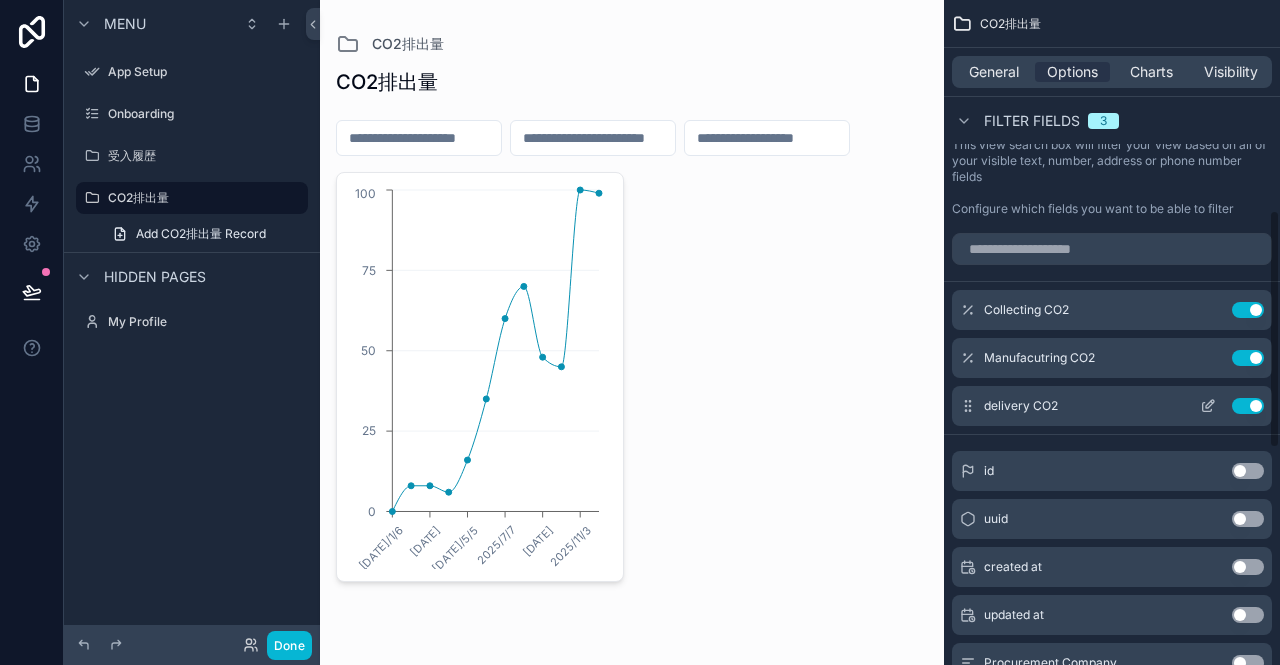 scroll, scrollTop: 285, scrollLeft: 0, axis: vertical 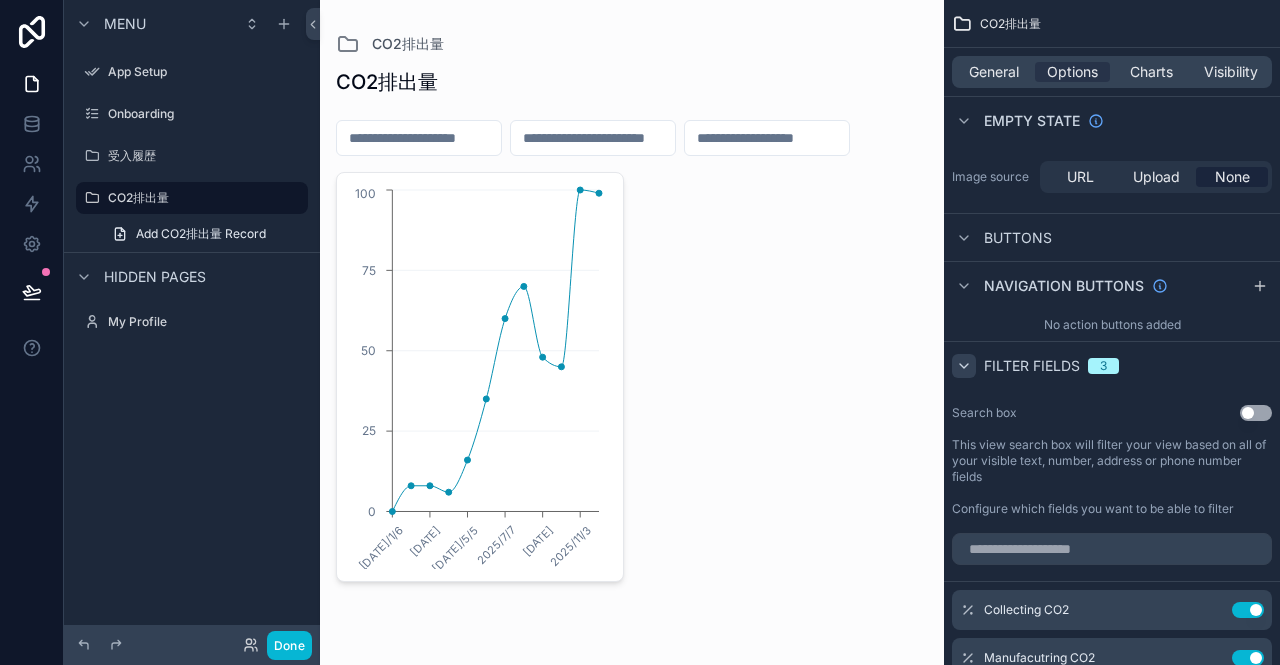 click 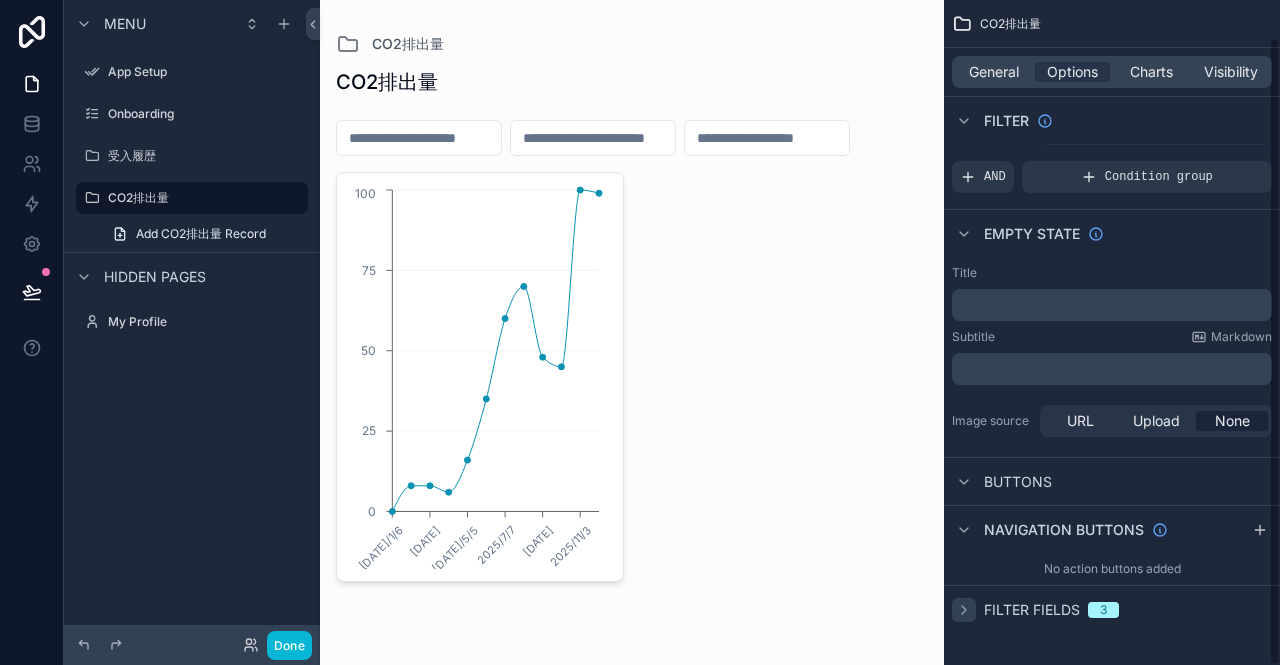 scroll, scrollTop: 40, scrollLeft: 0, axis: vertical 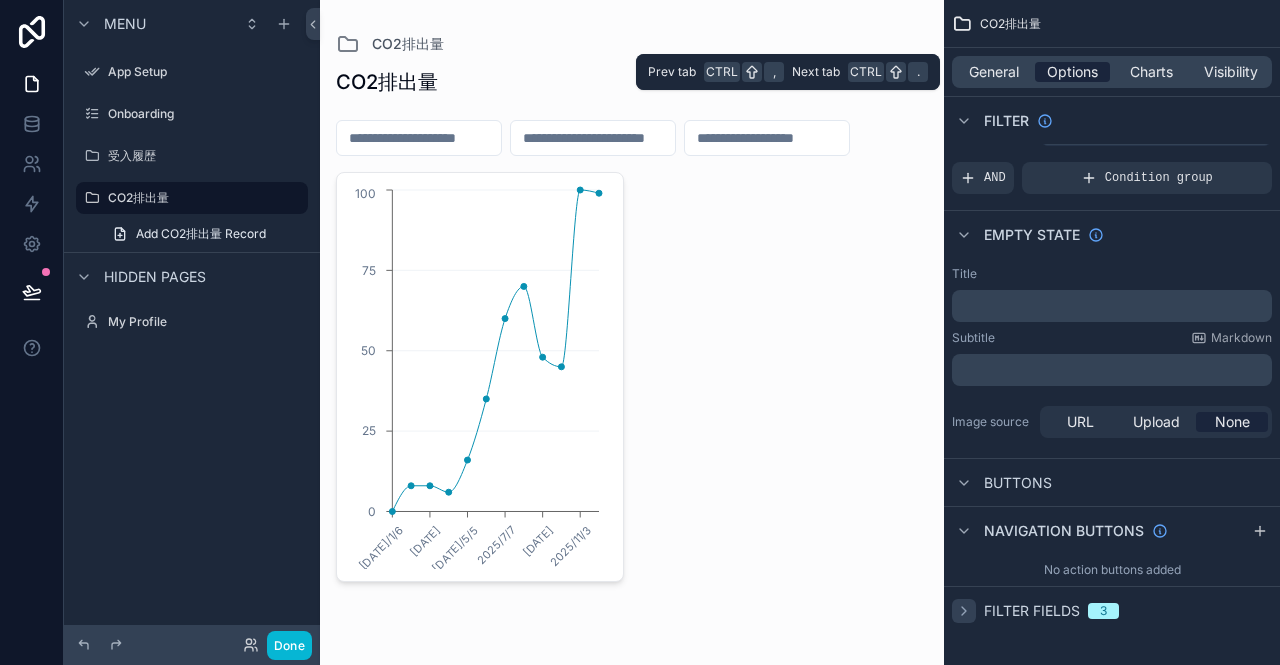 click on "Options" at bounding box center (1072, 72) 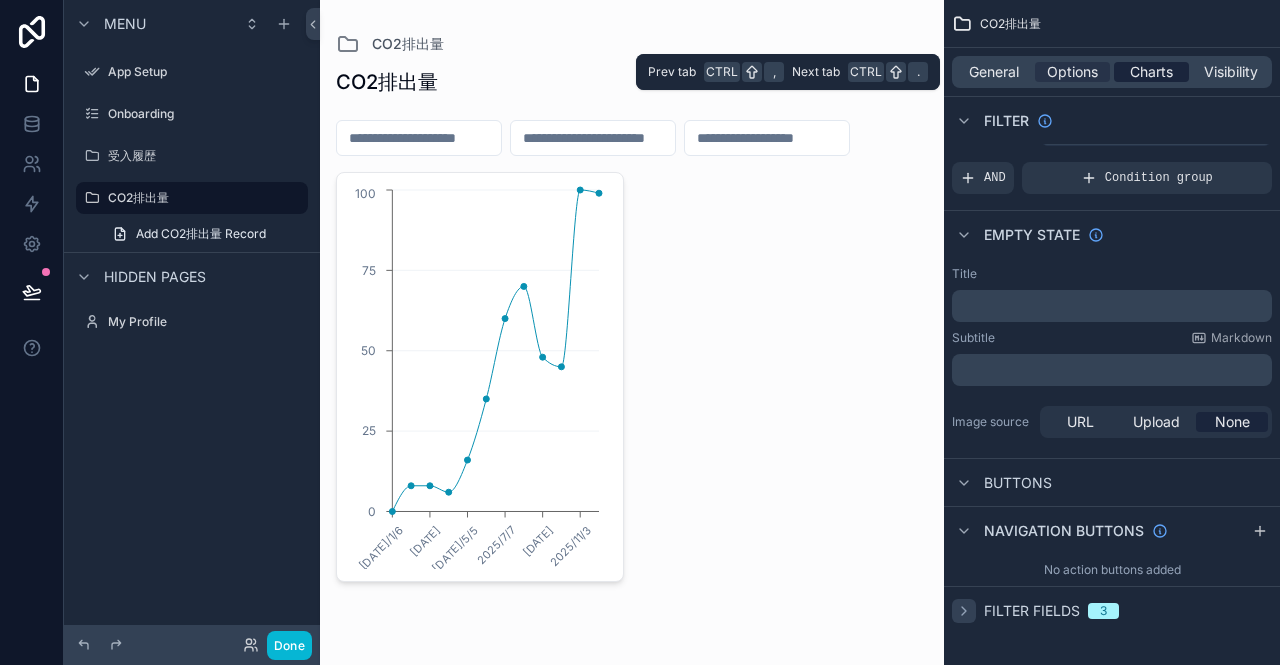 click on "Charts" at bounding box center (1151, 72) 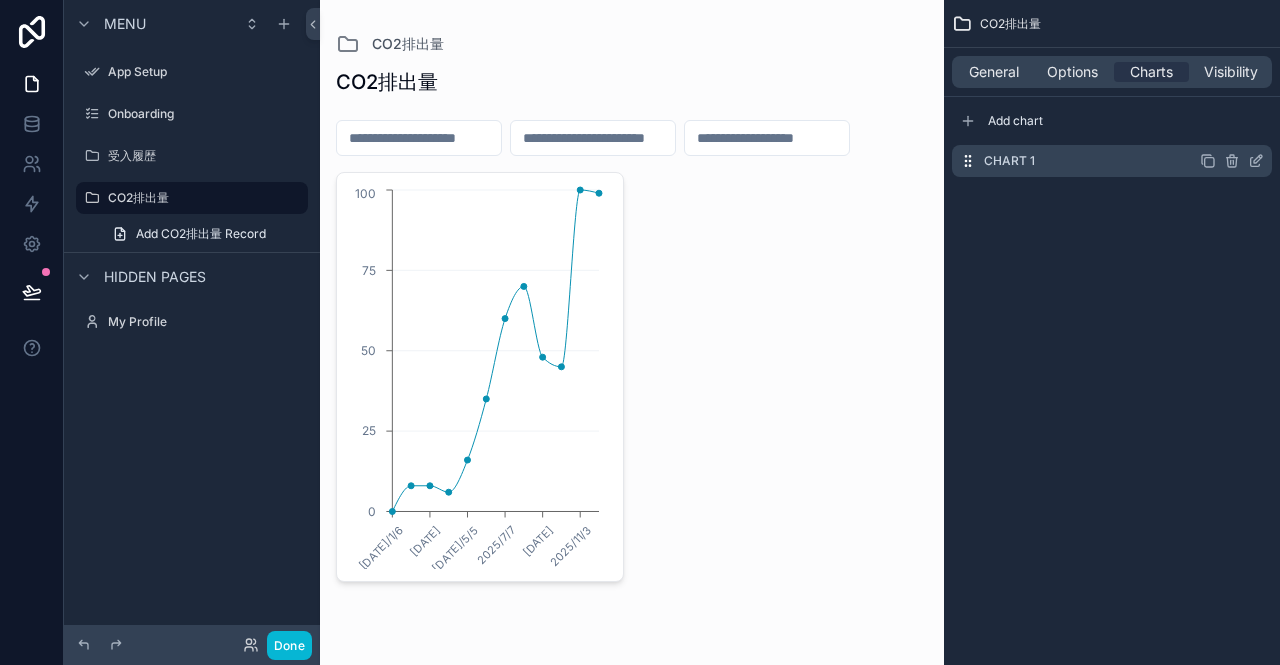 click on "Chart 1" at bounding box center (1112, 161) 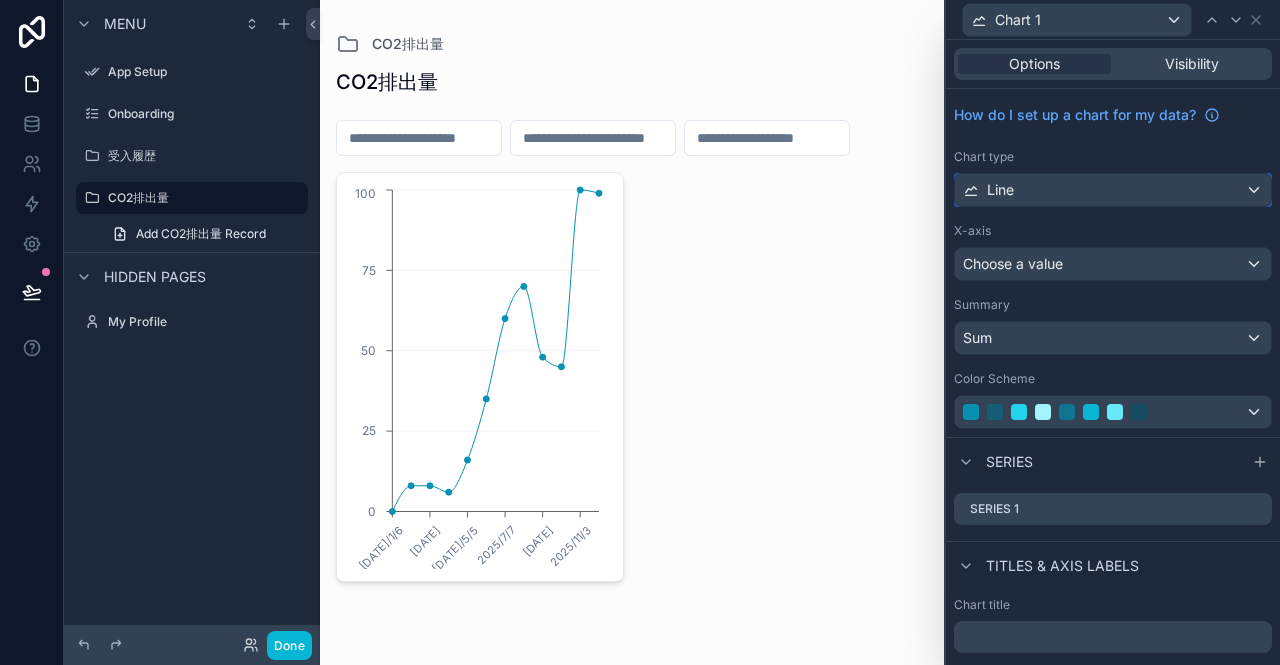 click on "Line" at bounding box center [1113, 190] 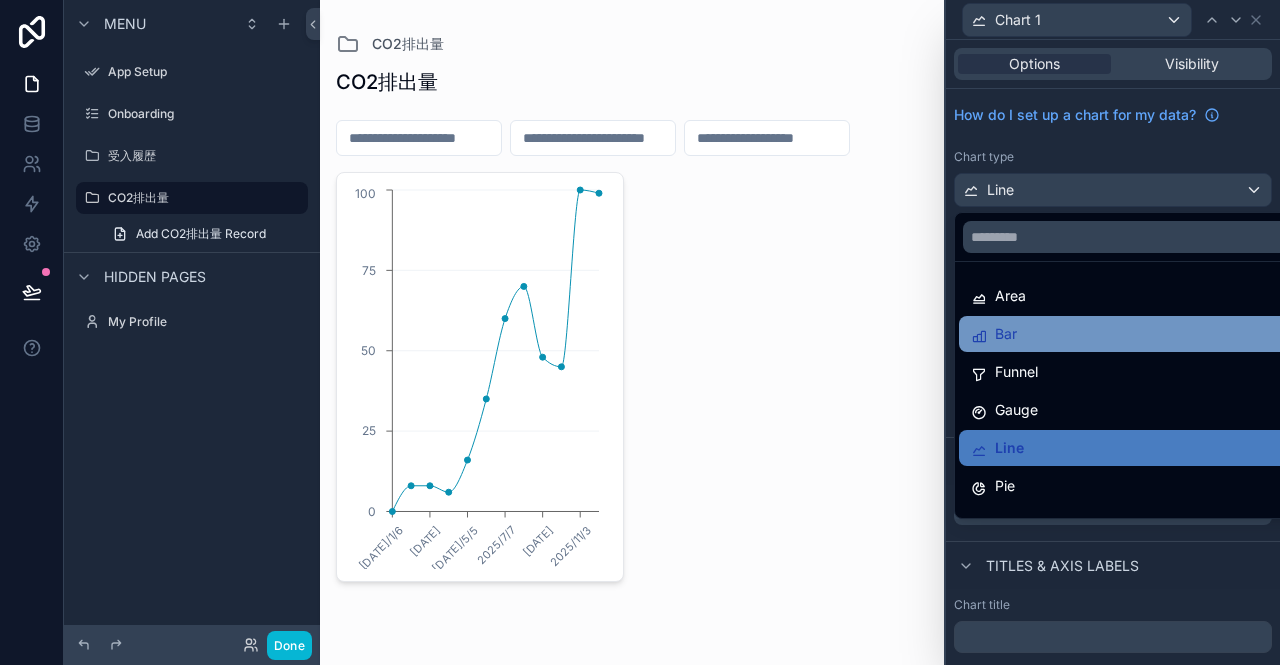 click on "Bar" at bounding box center [1128, 334] 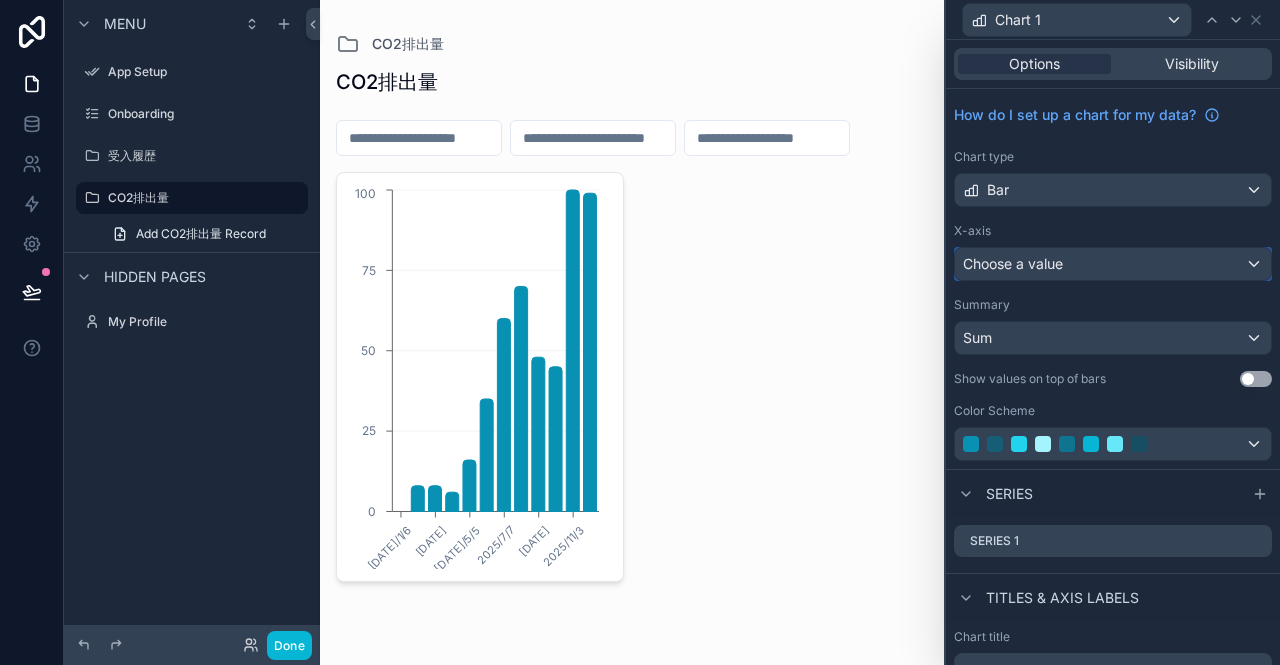click on "Choose a value" at bounding box center (1113, 264) 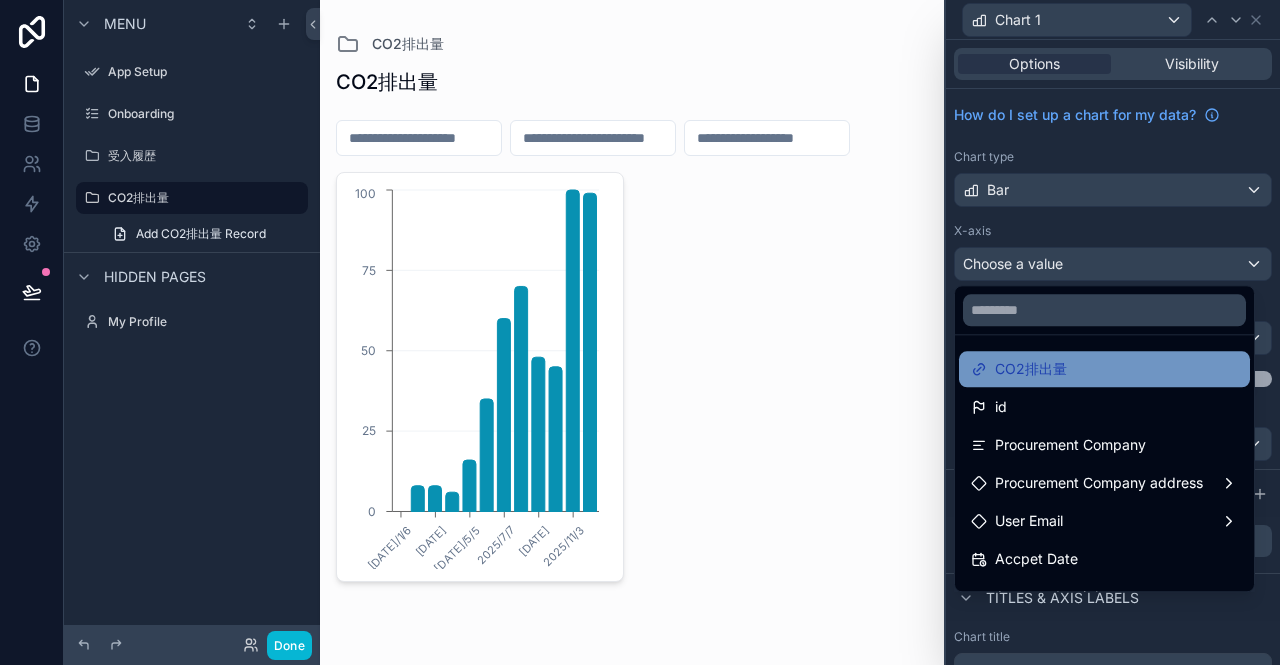 click on "CO2排出量" at bounding box center [1104, 369] 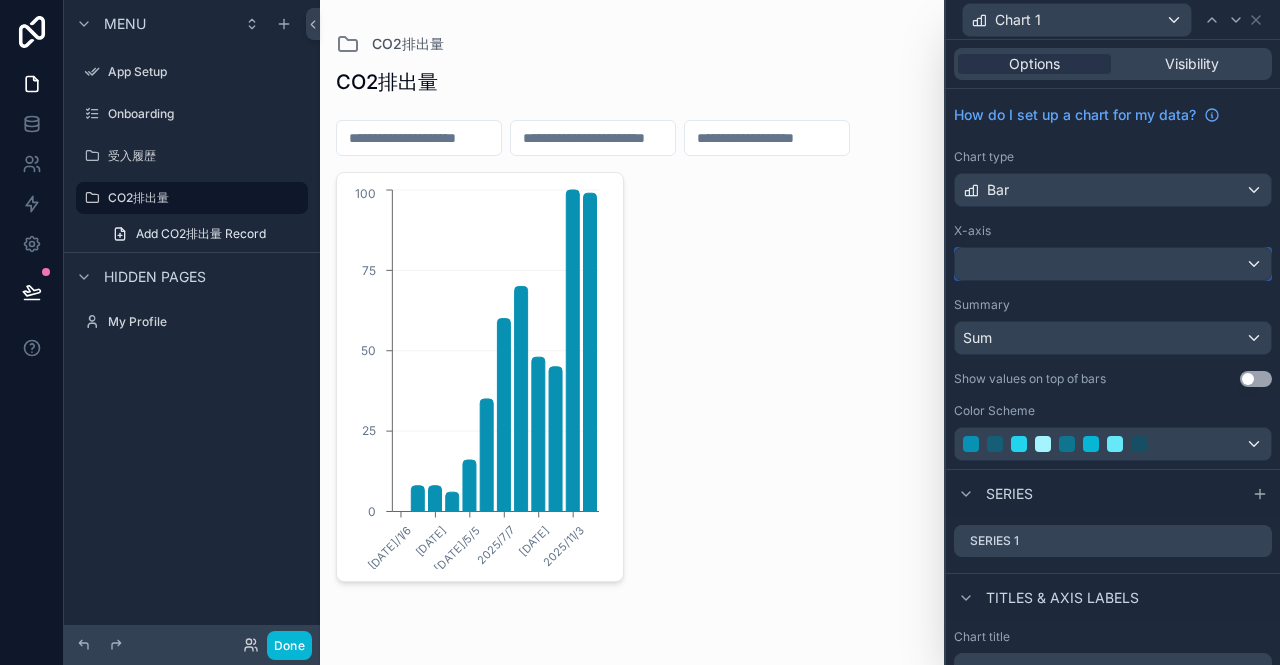 click at bounding box center [1113, 264] 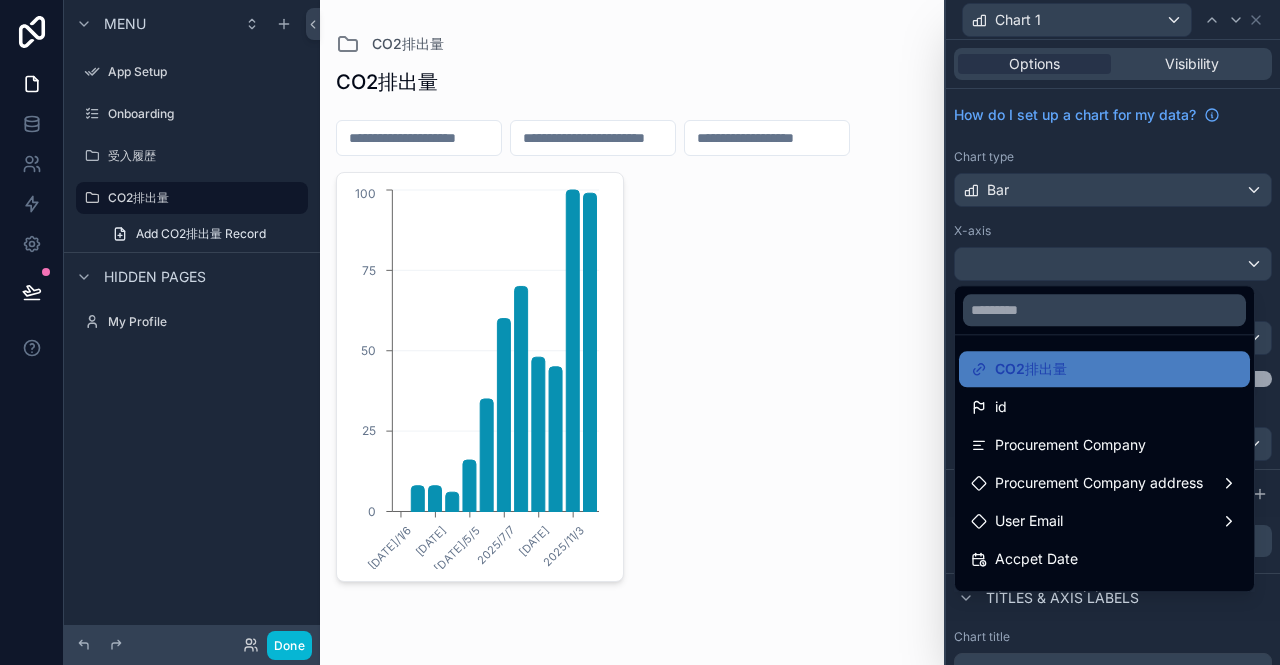 click at bounding box center (1113, 332) 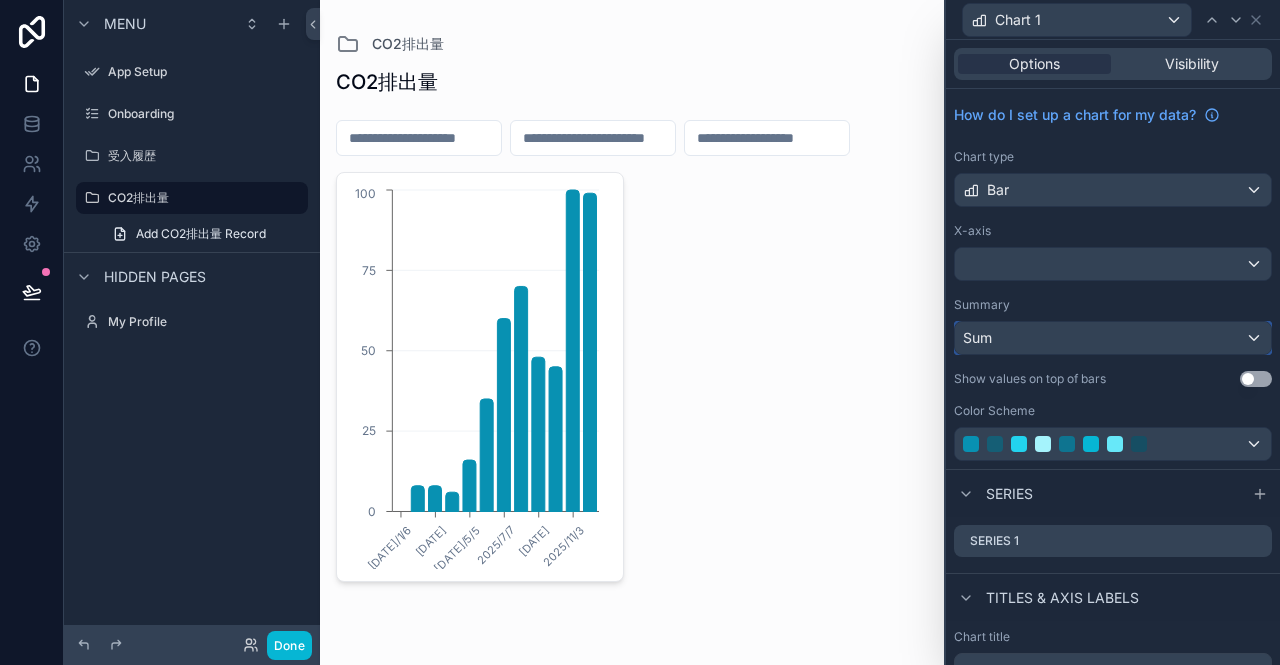 click on "Sum" at bounding box center (1113, 338) 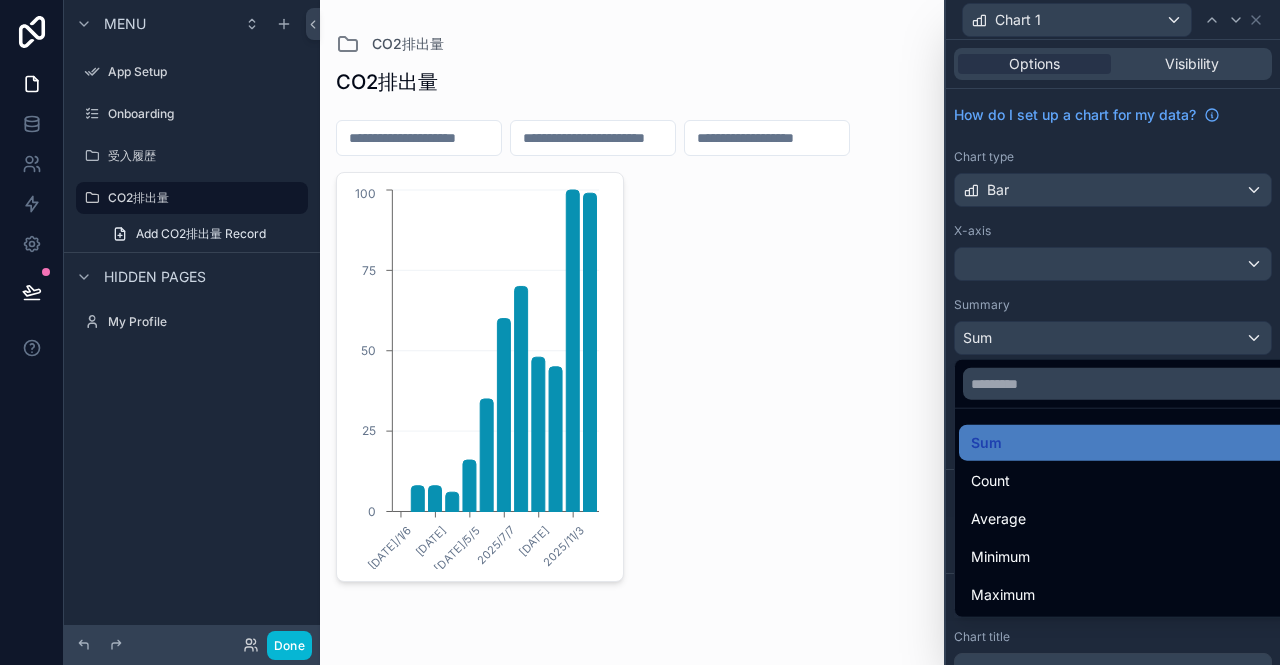 click at bounding box center [1113, 332] 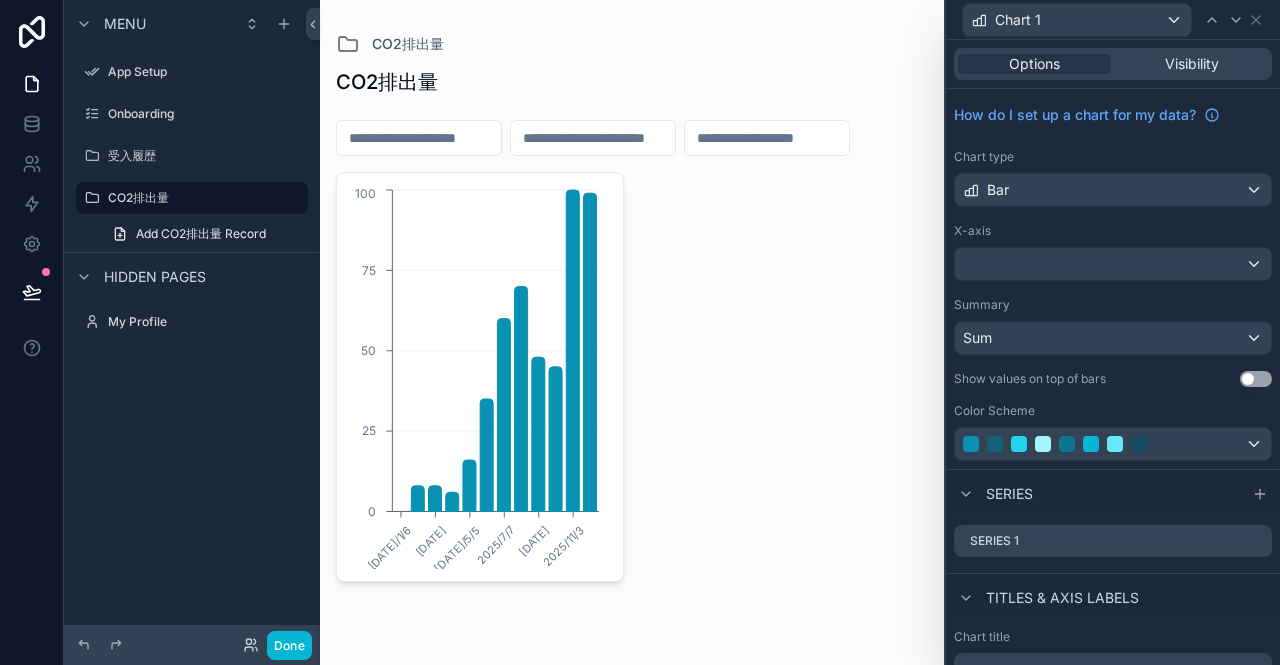 scroll, scrollTop: 200, scrollLeft: 0, axis: vertical 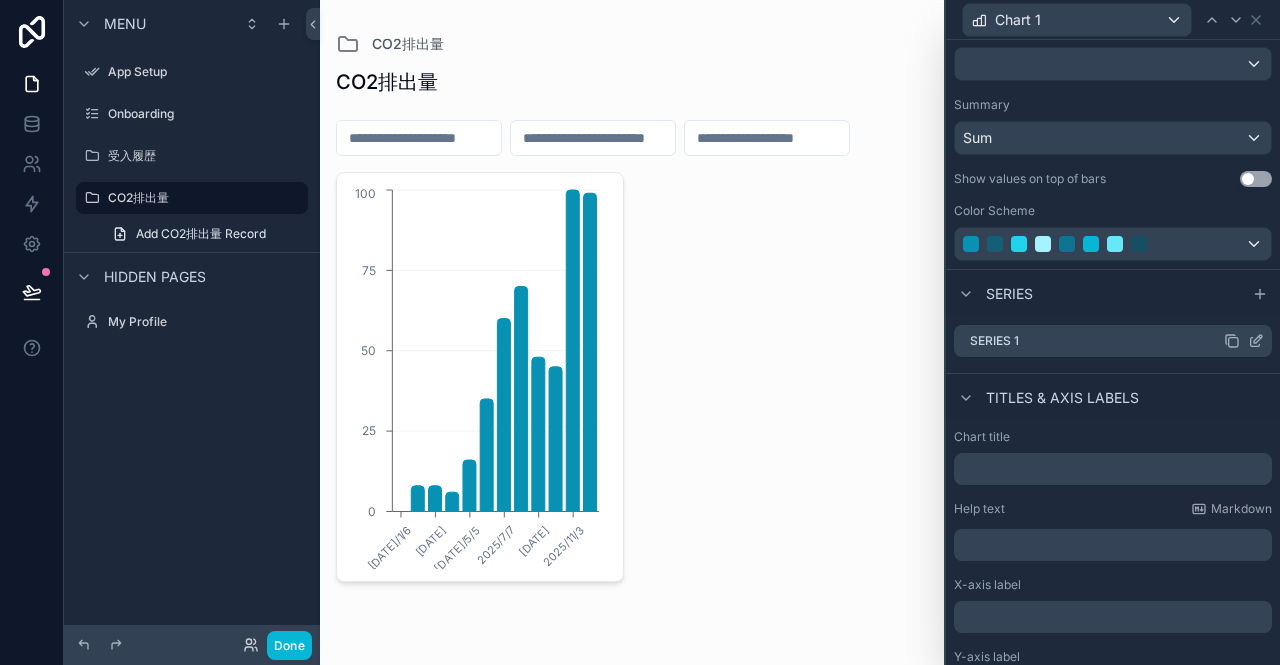 click on "Series 1" at bounding box center [1113, 341] 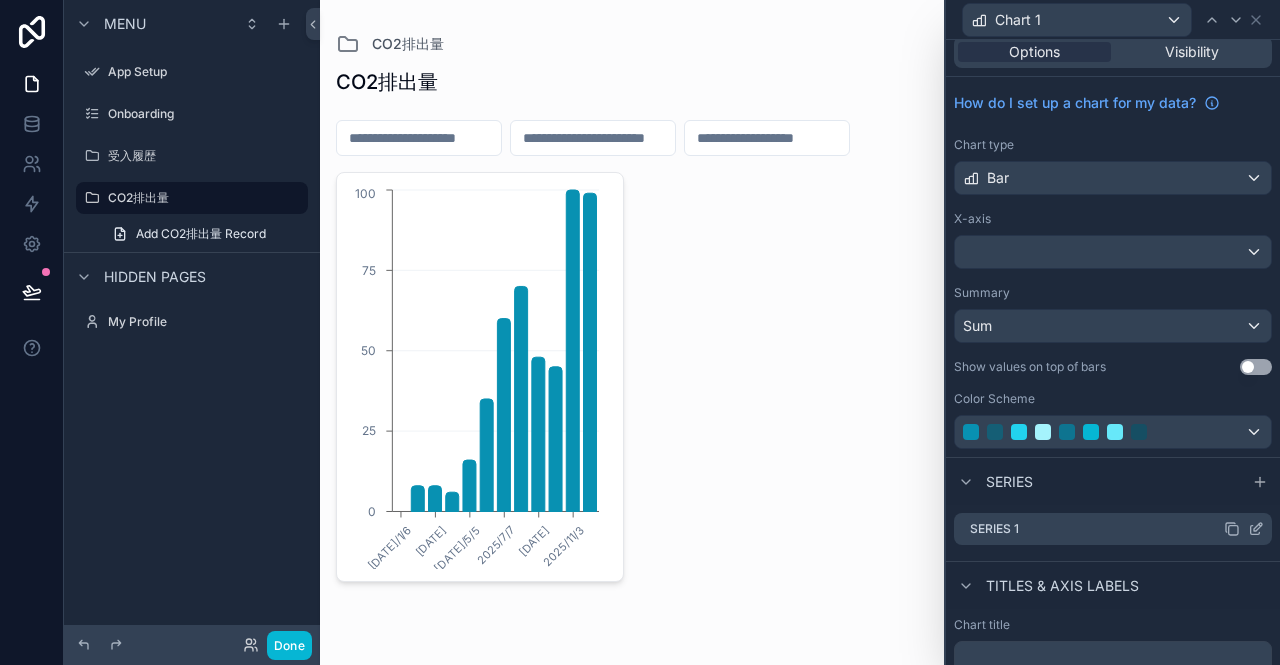 scroll, scrollTop: 0, scrollLeft: 0, axis: both 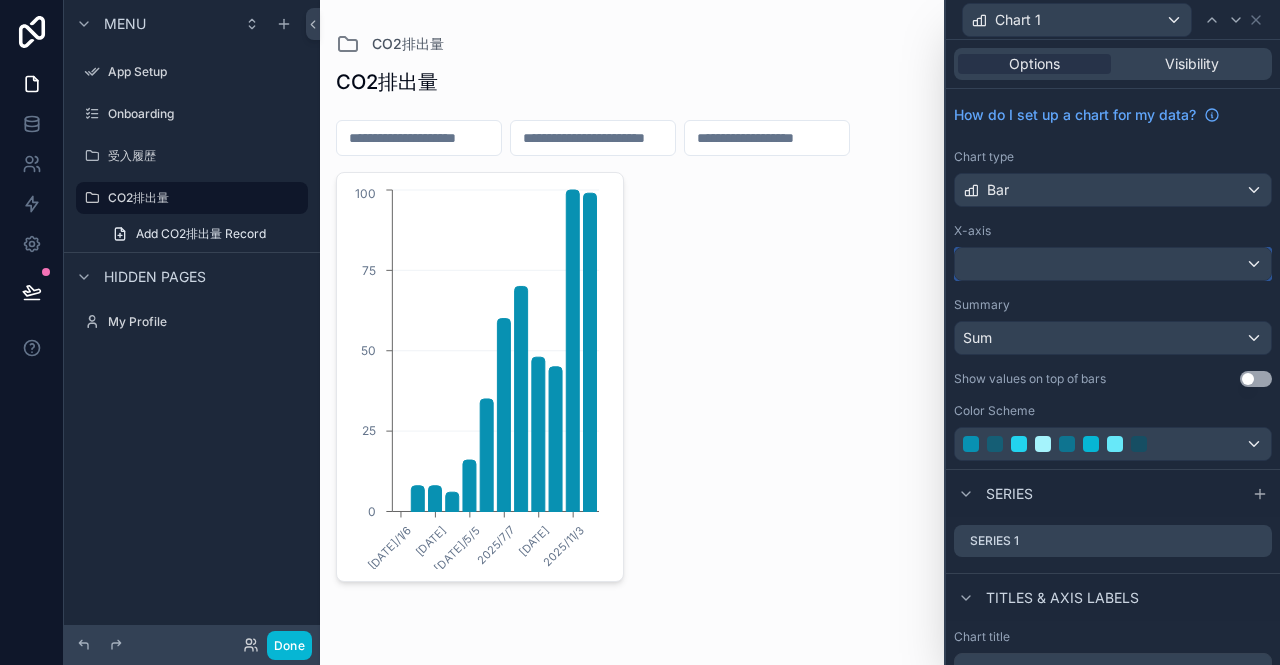 click at bounding box center (1113, 264) 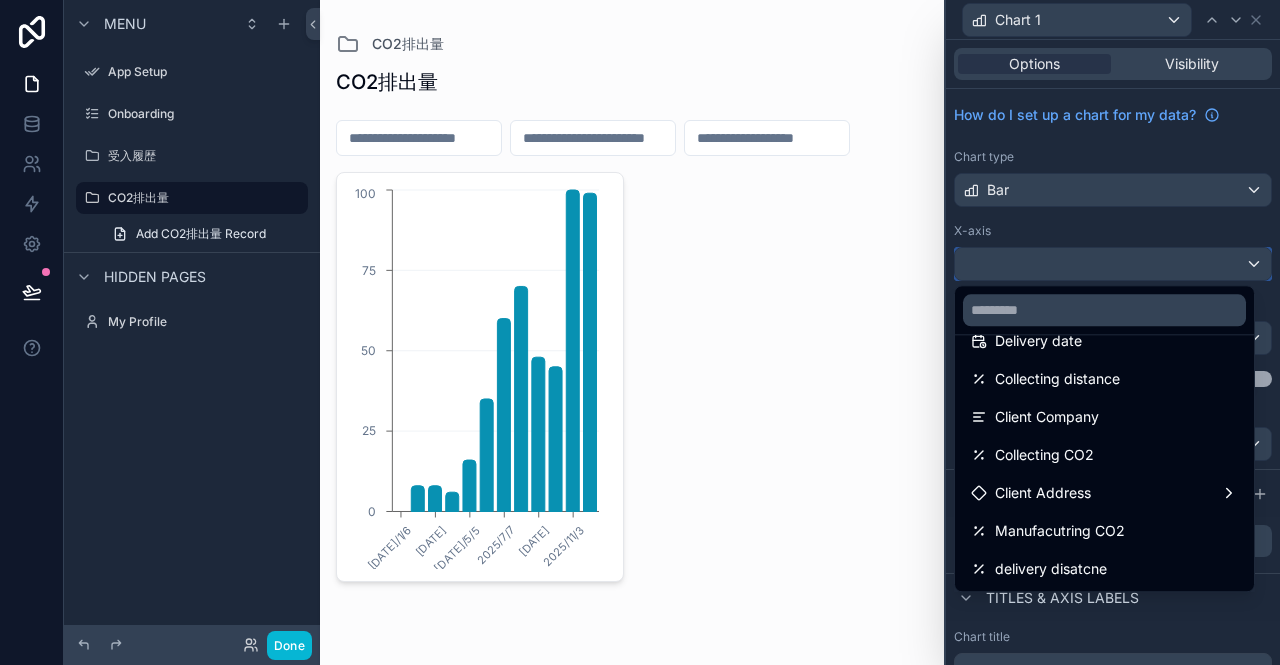 scroll, scrollTop: 400, scrollLeft: 0, axis: vertical 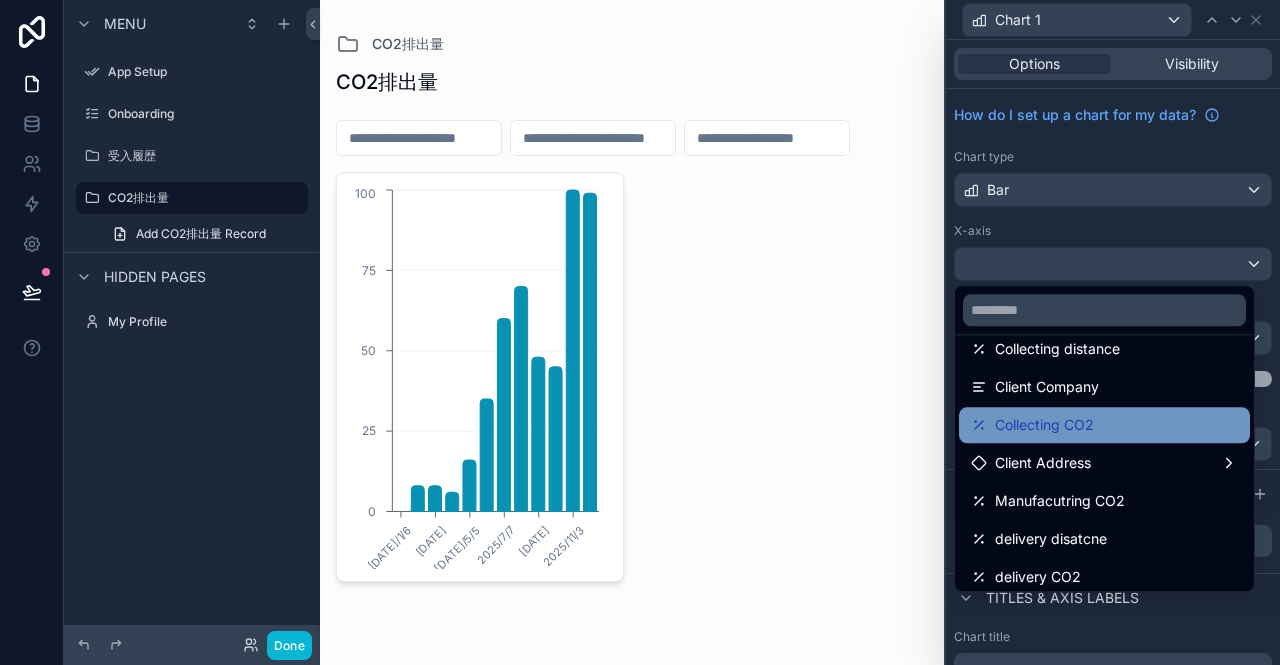 click on "Collecting CO2" at bounding box center (1104, 425) 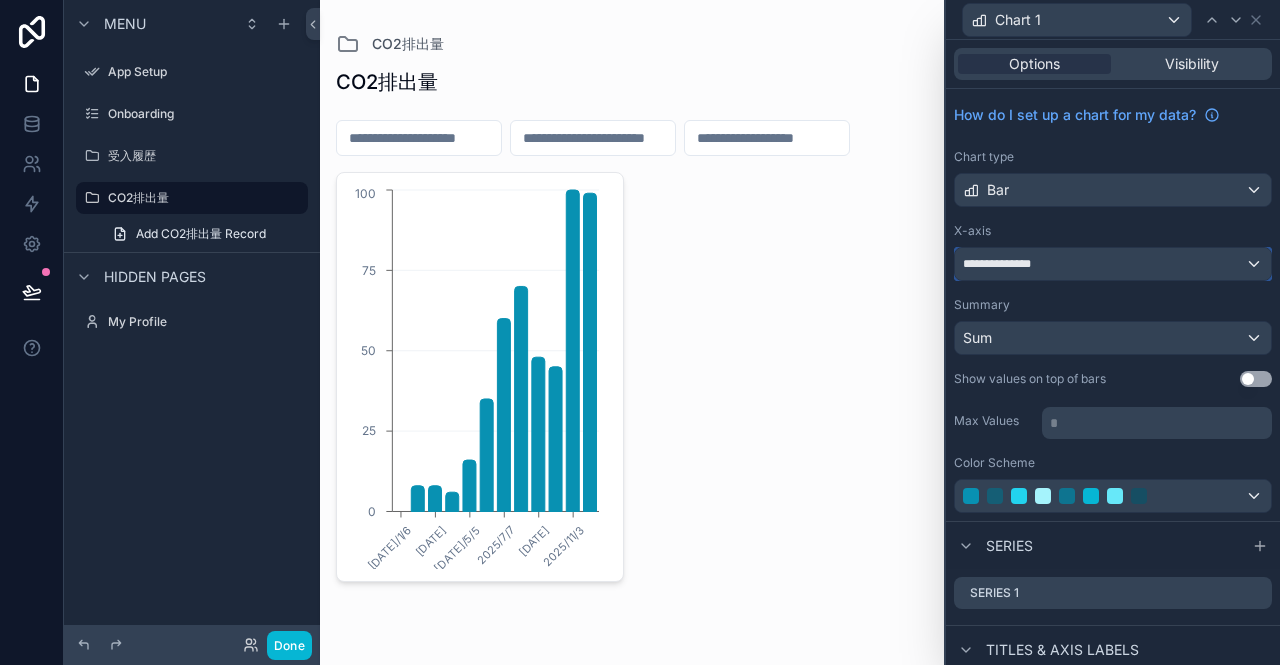 click on "**********" at bounding box center (1113, 264) 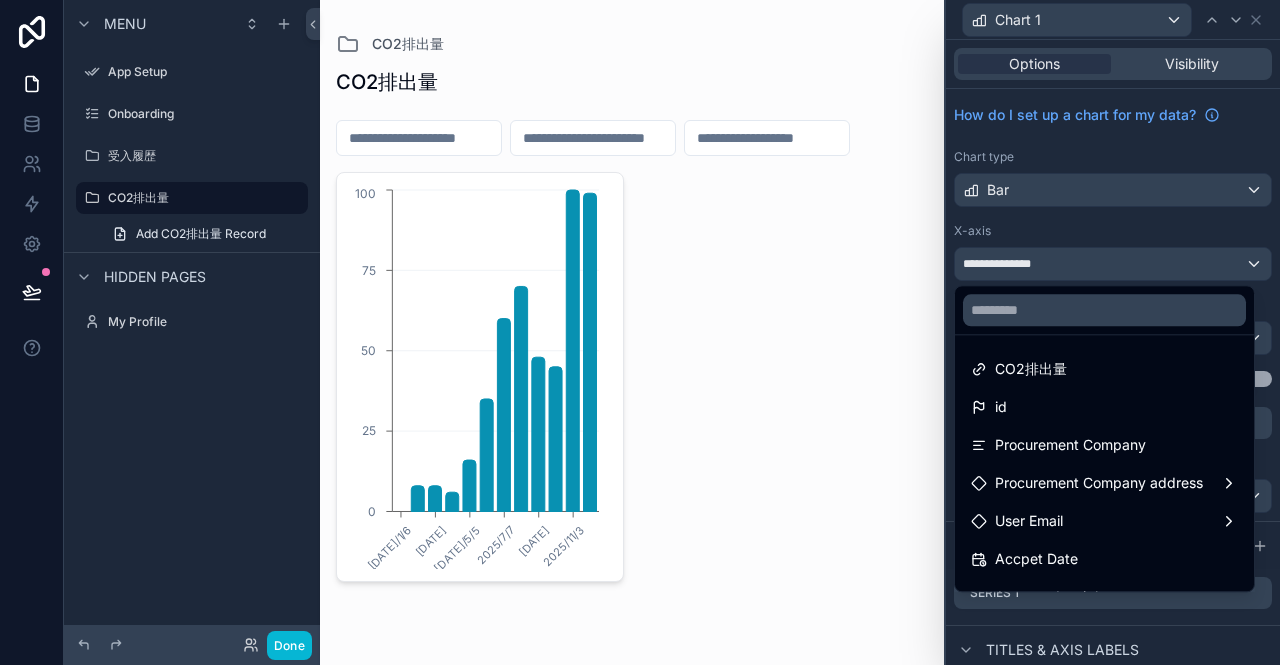 click at bounding box center (1113, 332) 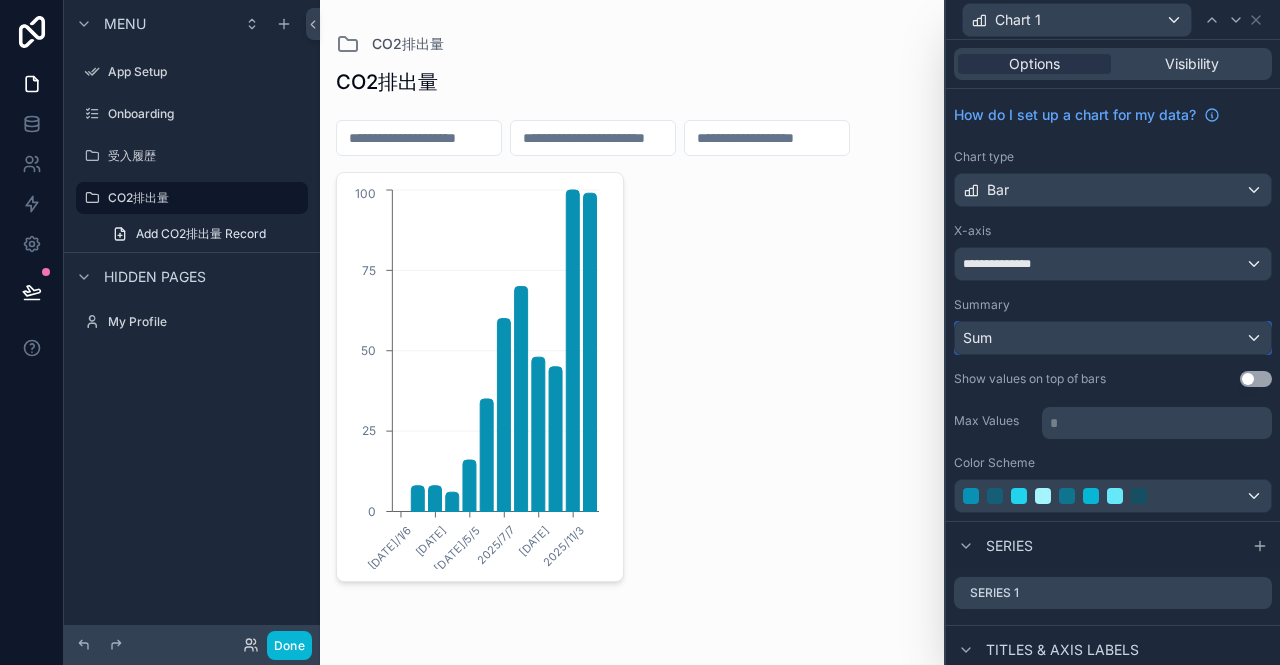 click on "Sum" at bounding box center [1113, 338] 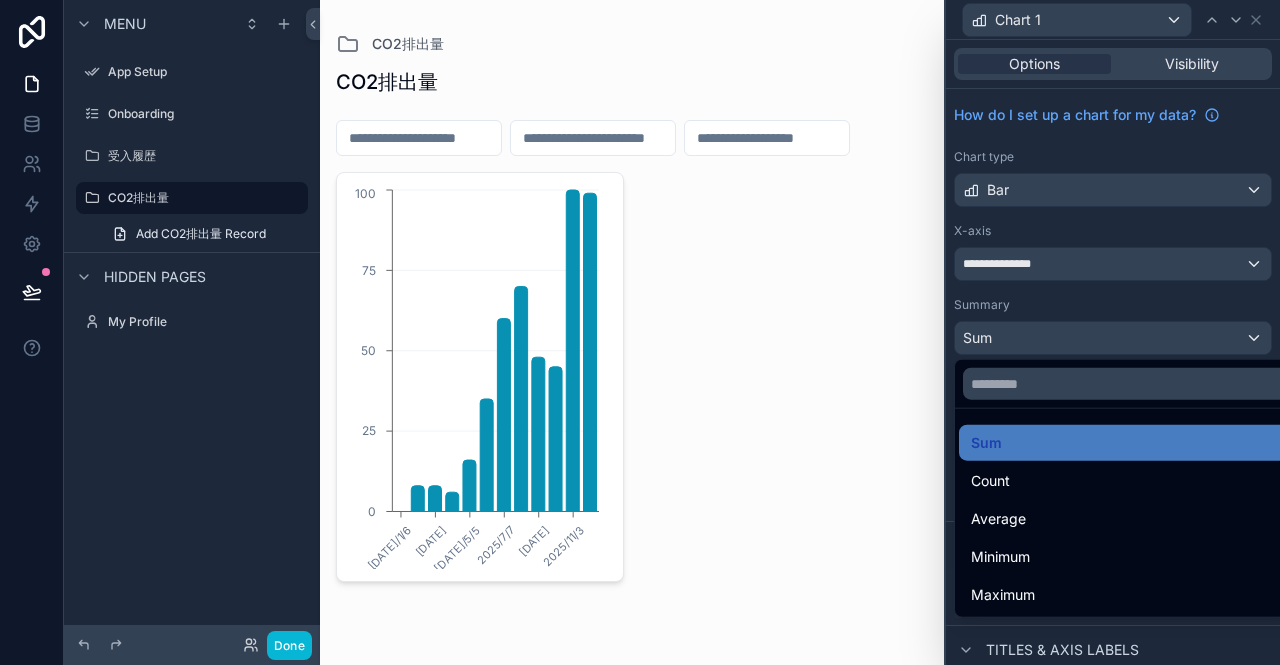 click at bounding box center [1113, 332] 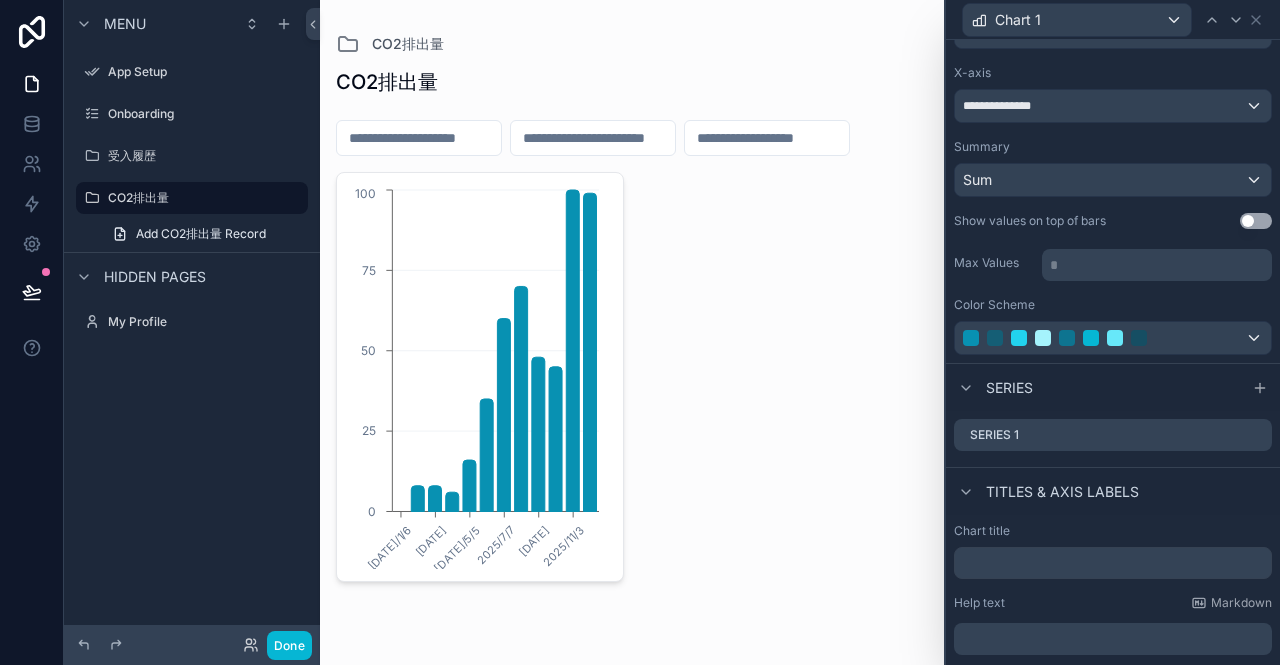 scroll, scrollTop: 200, scrollLeft: 0, axis: vertical 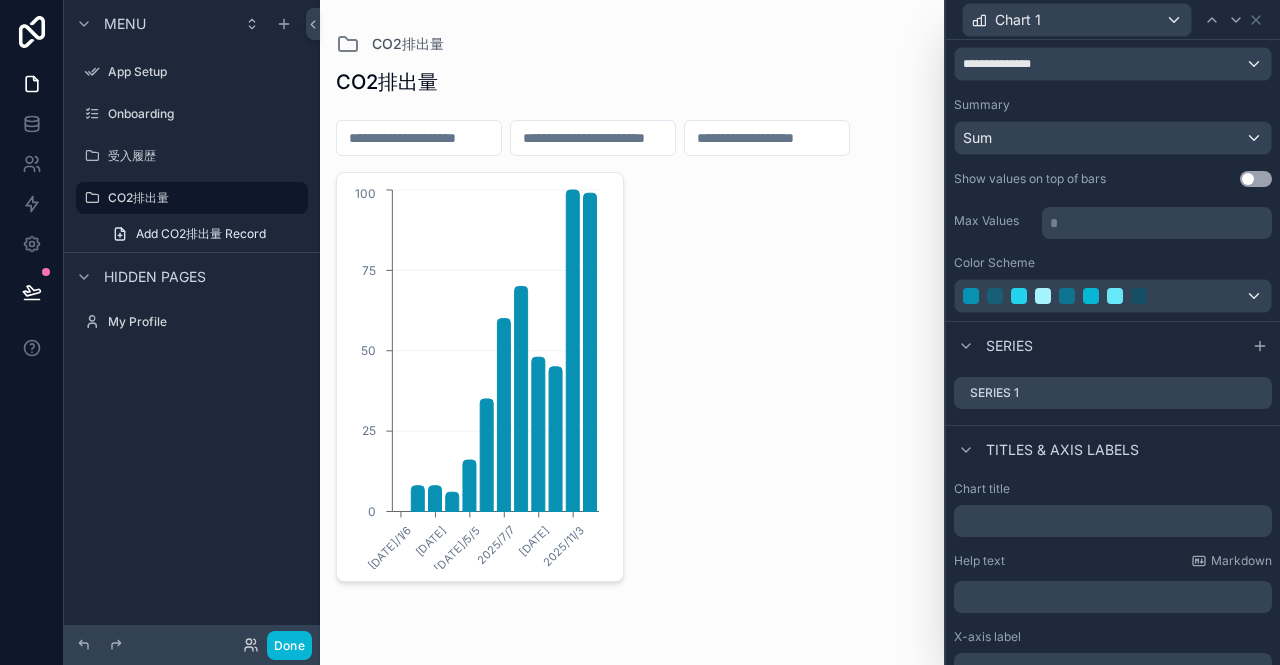 click on "* ﻿" at bounding box center [1159, 223] 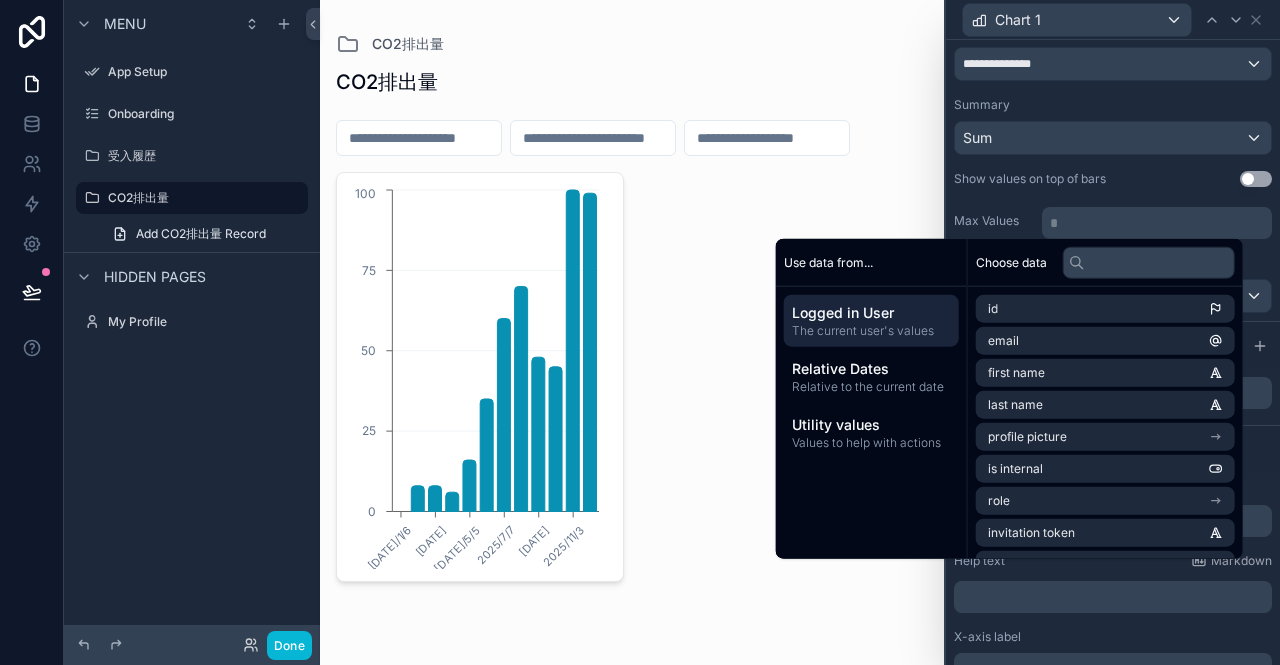 click on "Max Values" at bounding box center [994, 221] 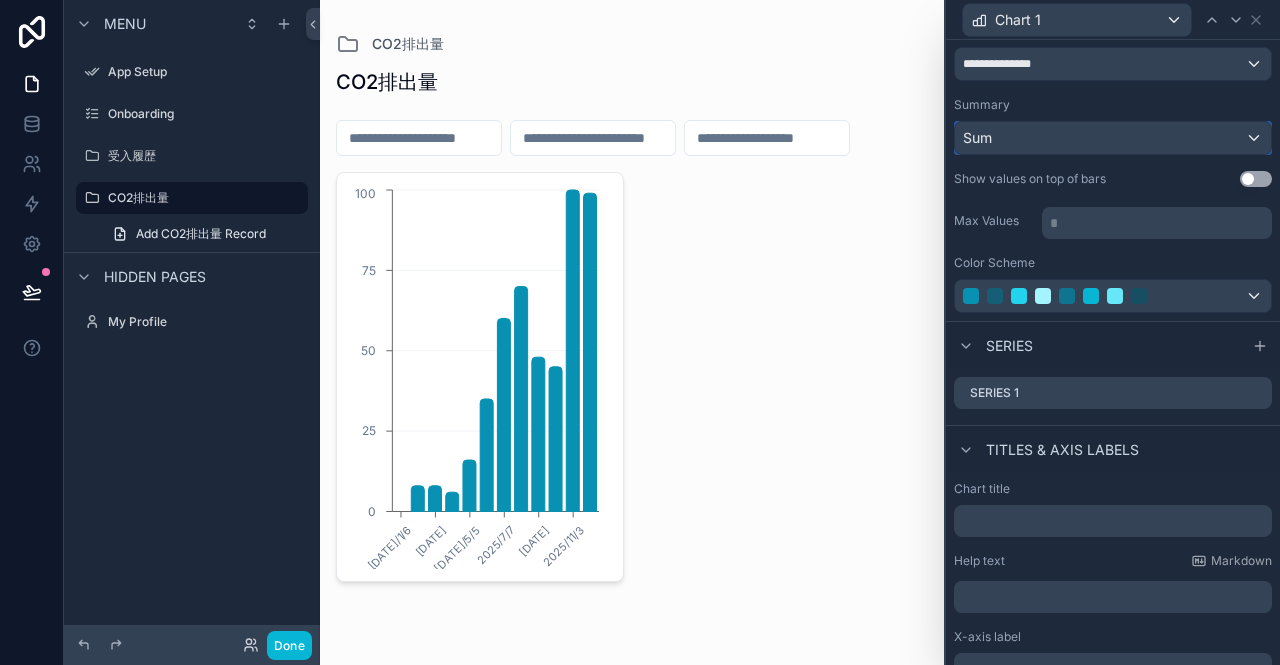 click on "Sum" at bounding box center (1113, 138) 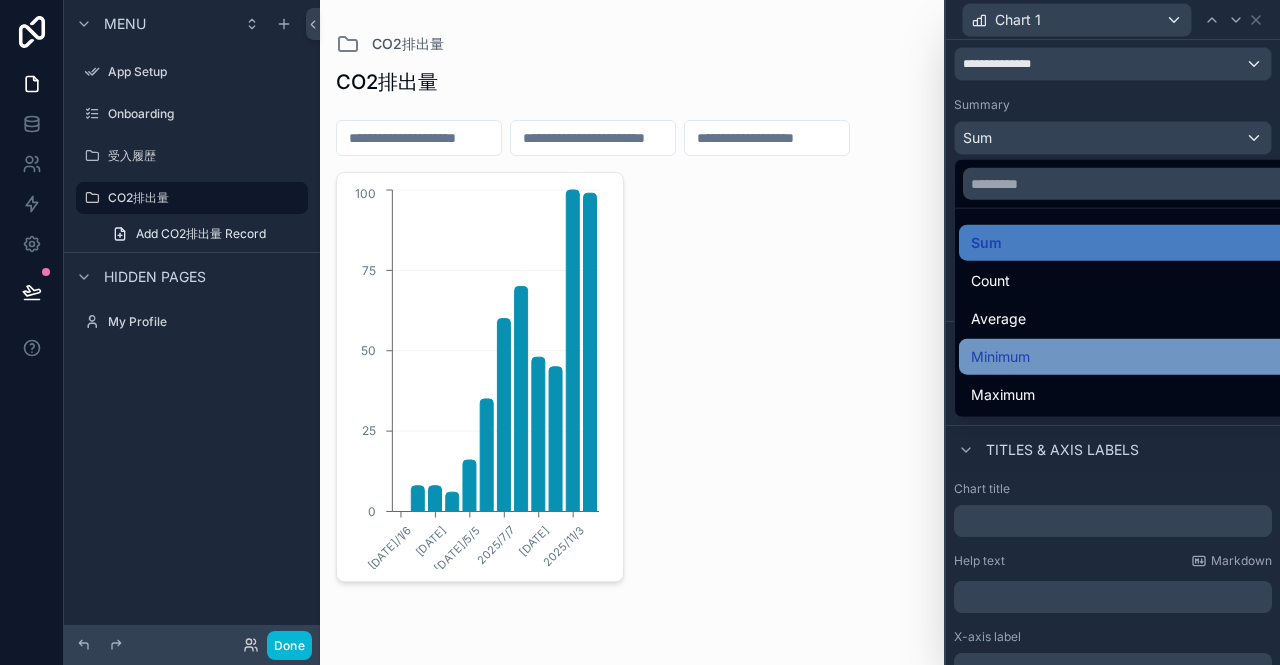 click on "Minimum" at bounding box center (1128, 357) 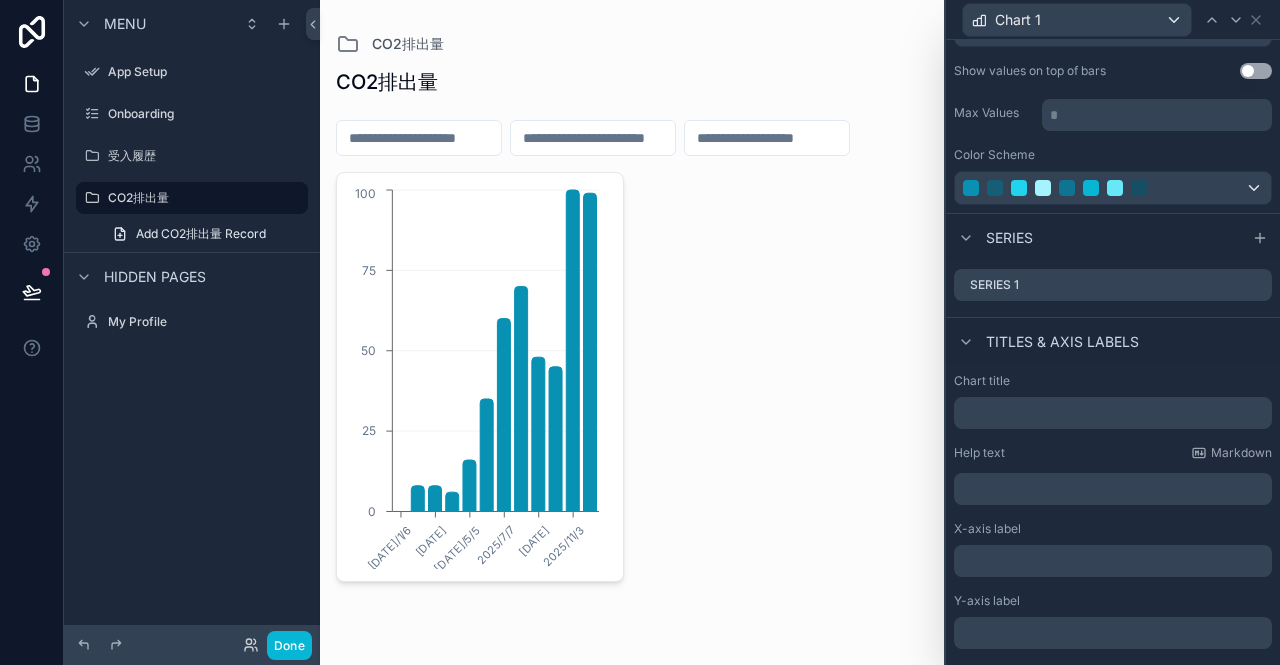 scroll, scrollTop: 364, scrollLeft: 0, axis: vertical 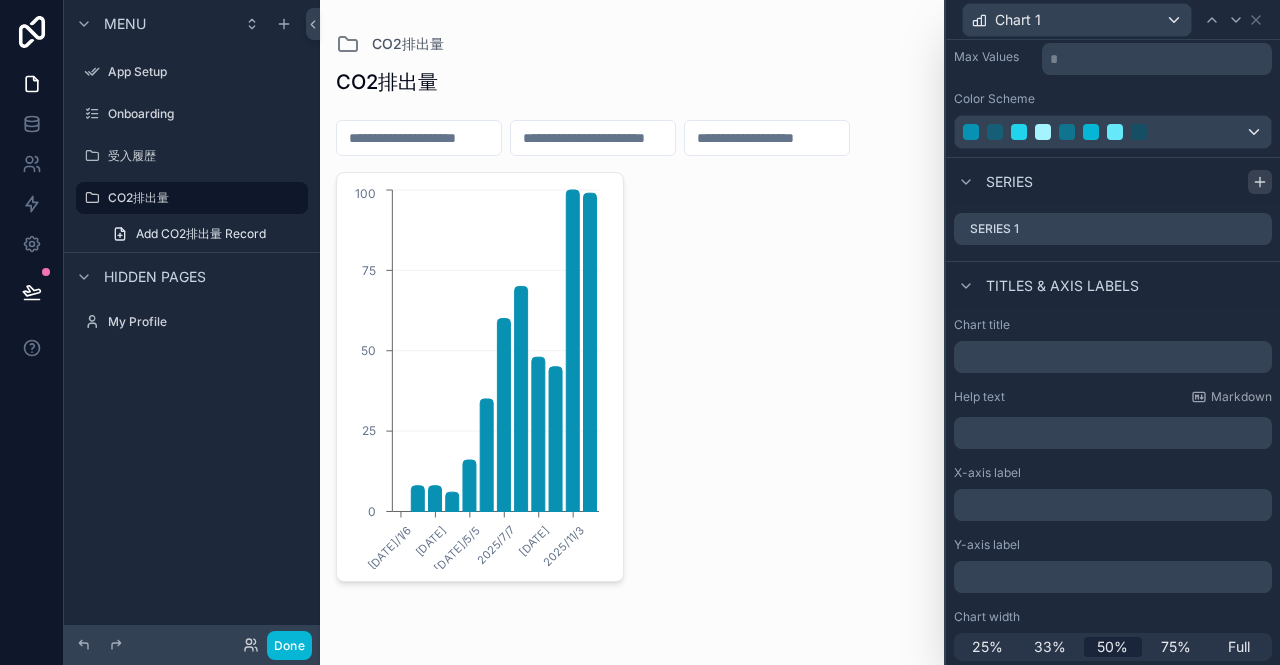 click 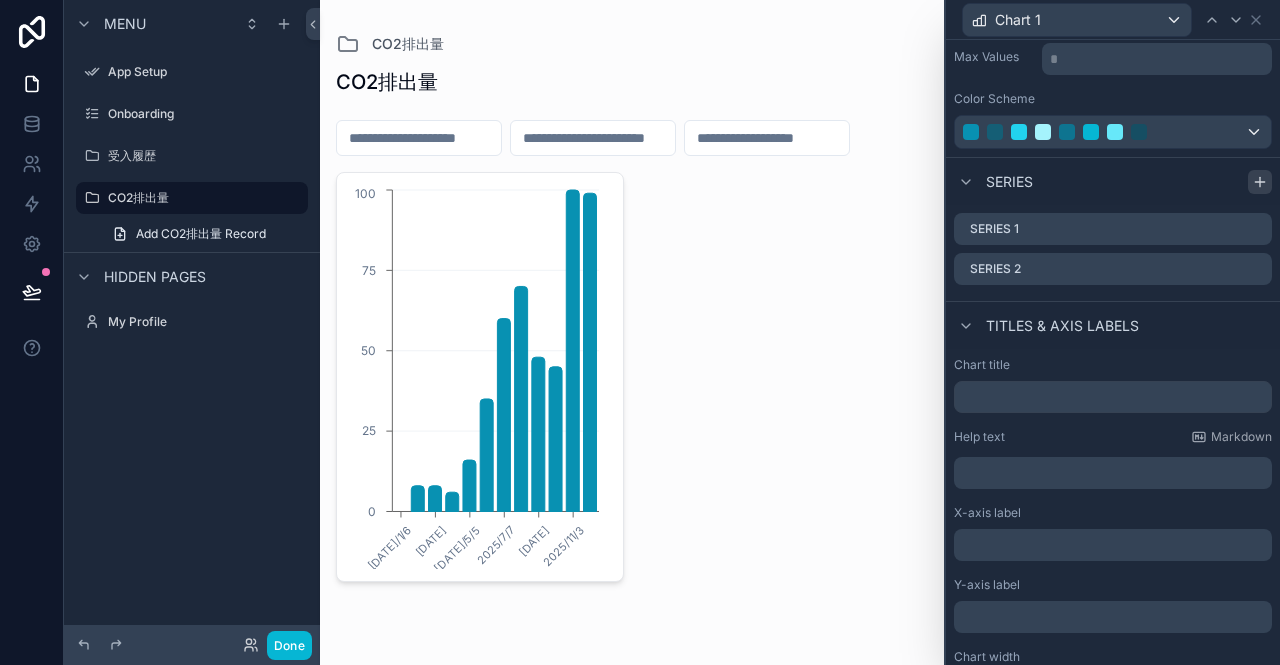 click 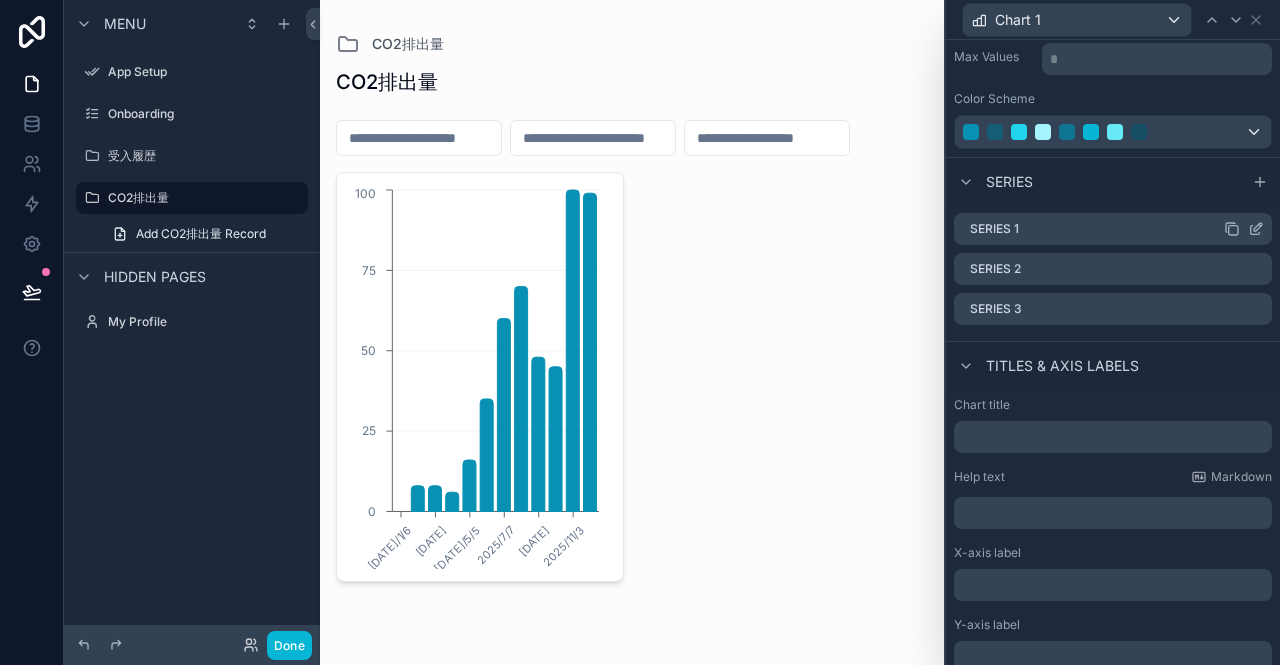 click on "Series 1" at bounding box center [994, 229] 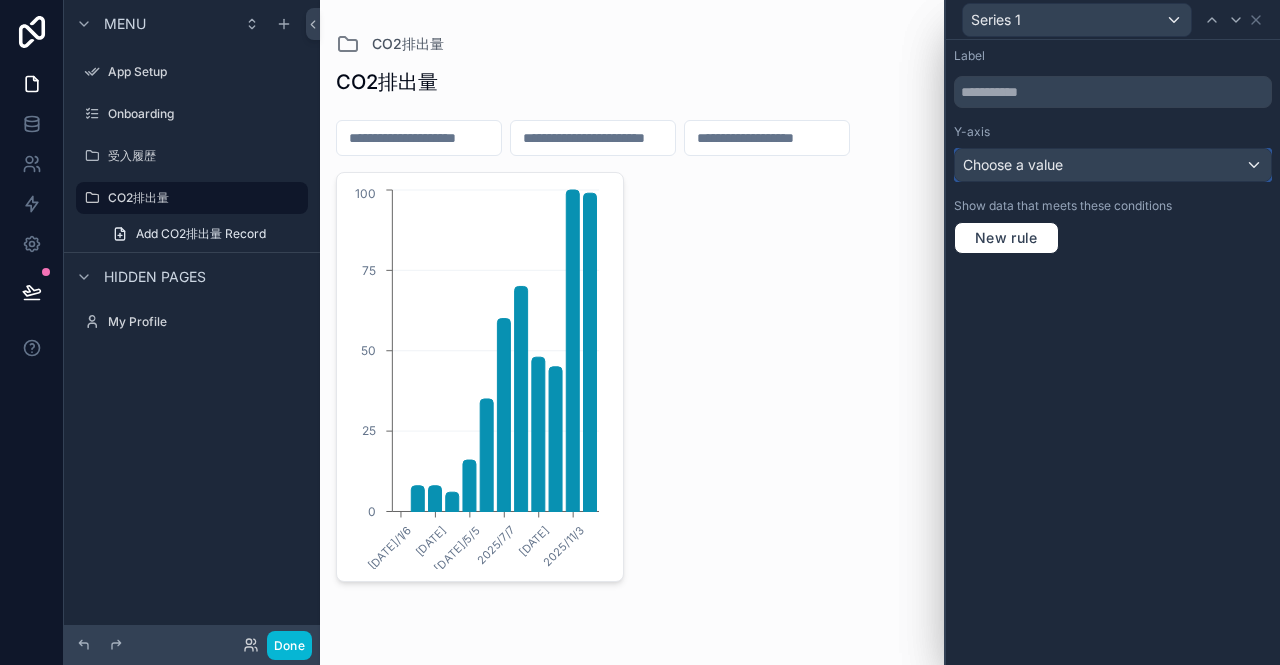 click on "Choose a value" at bounding box center (1113, 165) 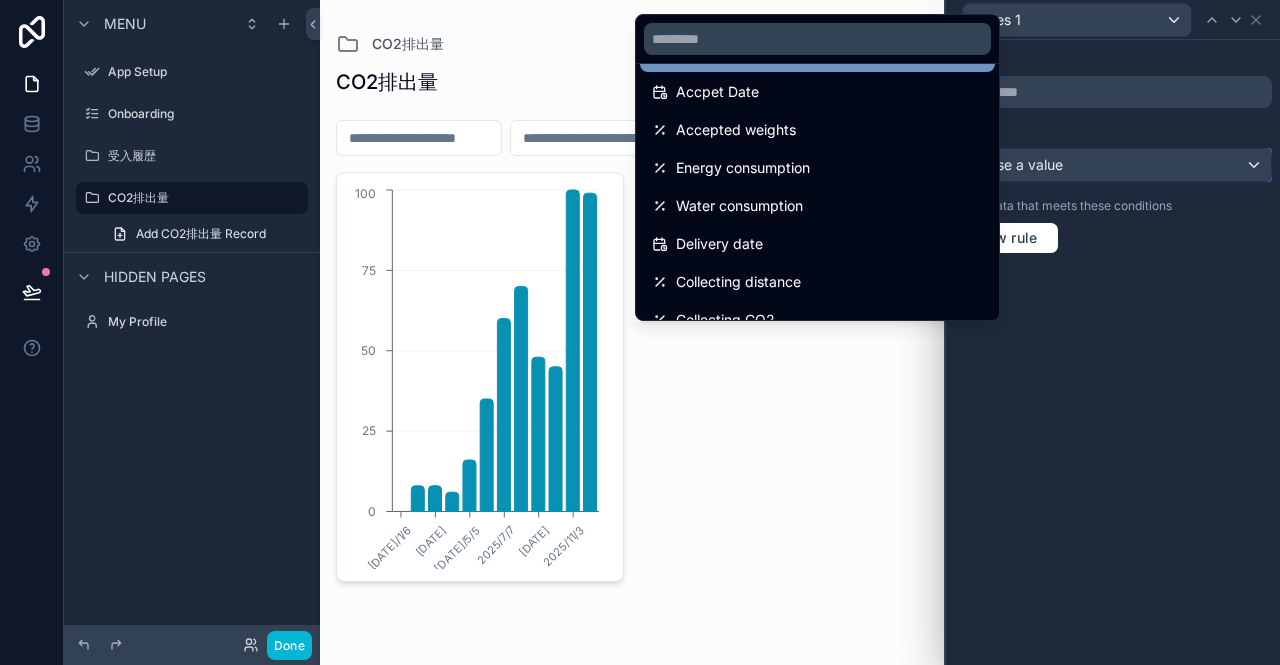 scroll, scrollTop: 200, scrollLeft: 0, axis: vertical 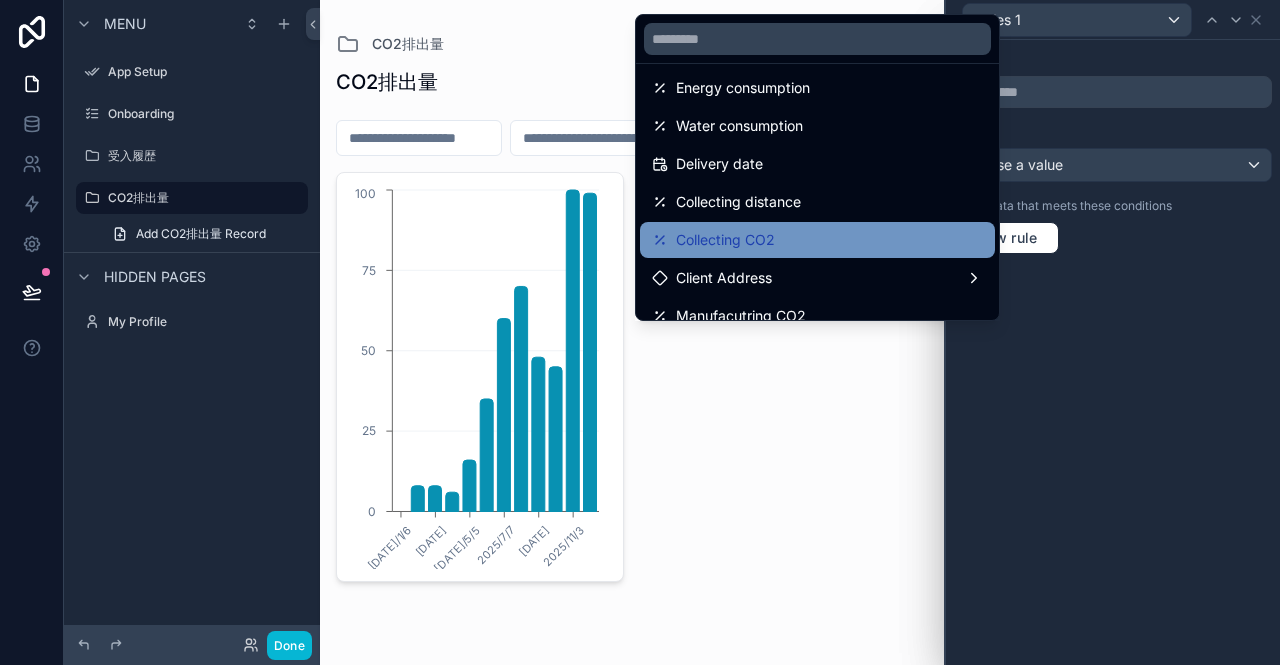 click on "Collecting CO2" at bounding box center (725, 240) 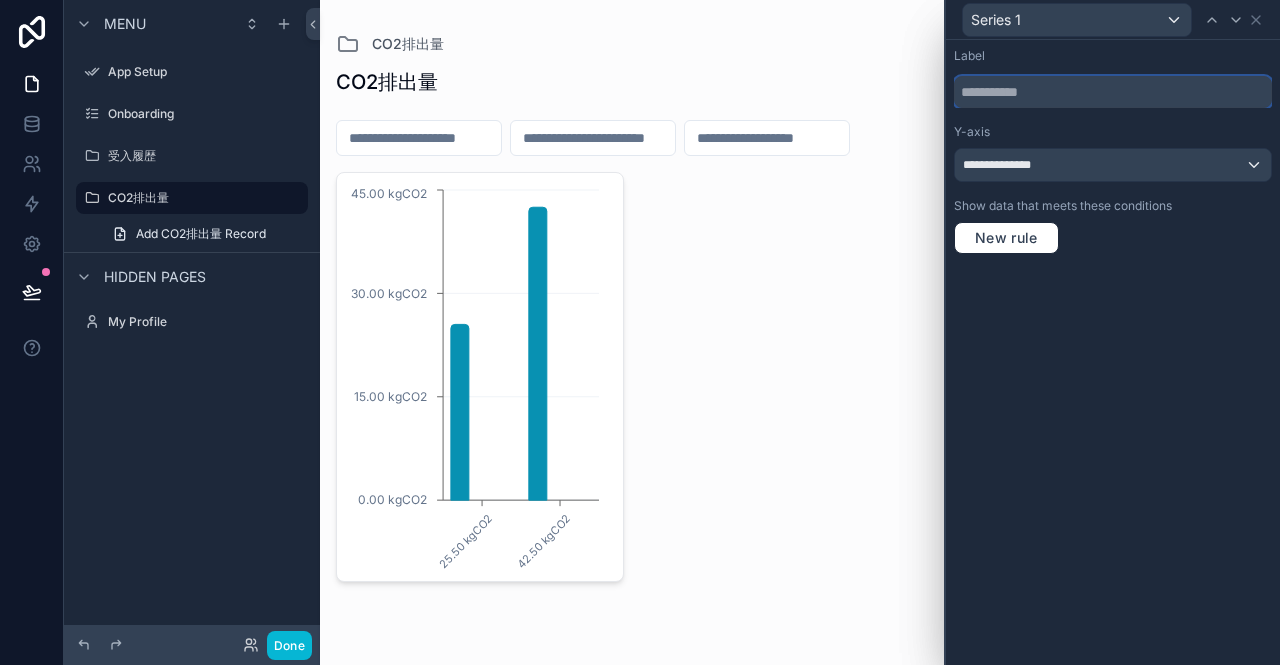 click at bounding box center [1113, 92] 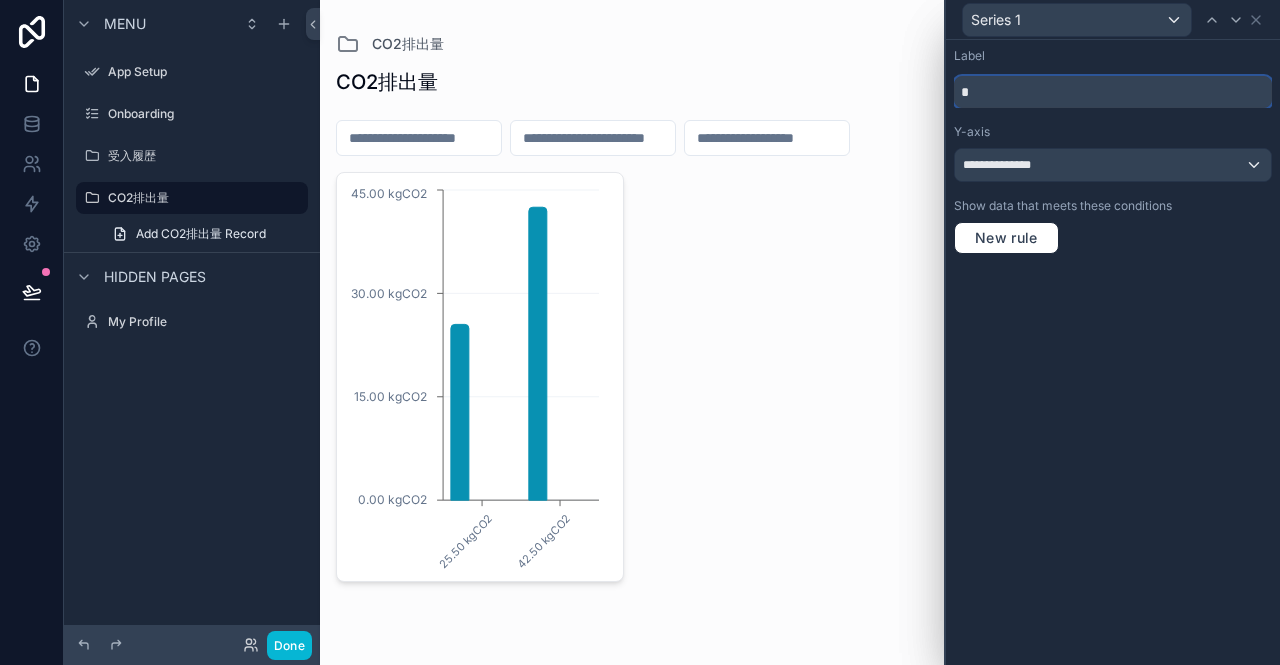 type on "*" 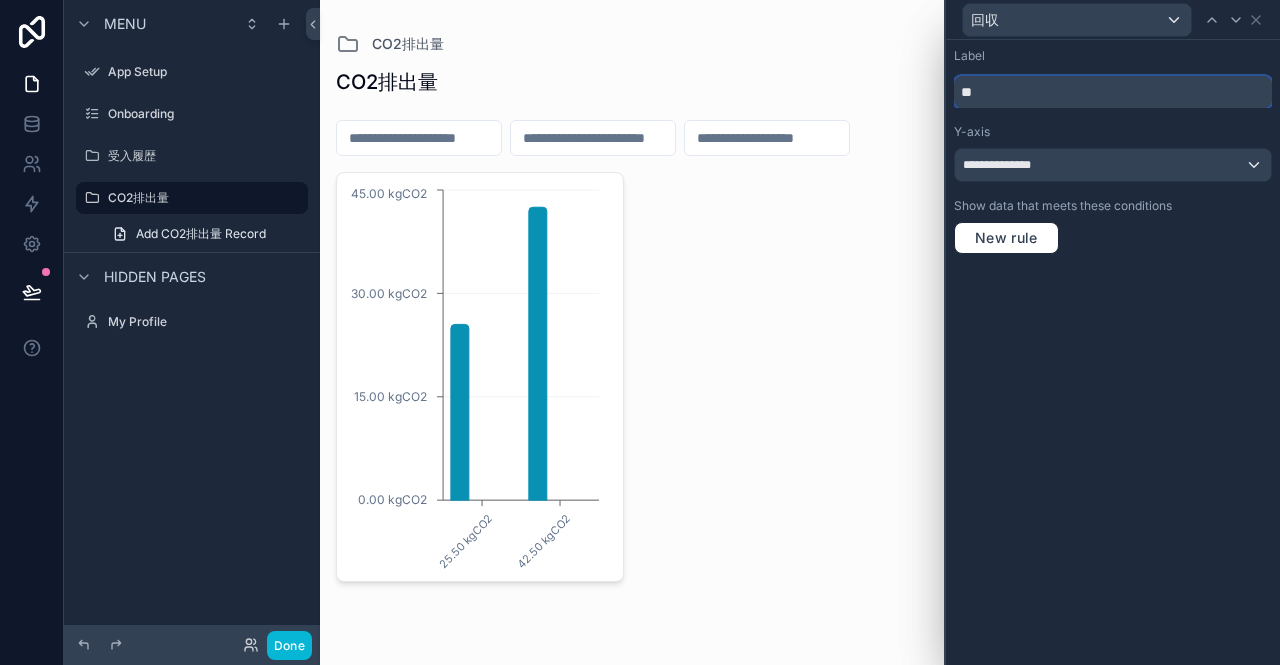 type on "**" 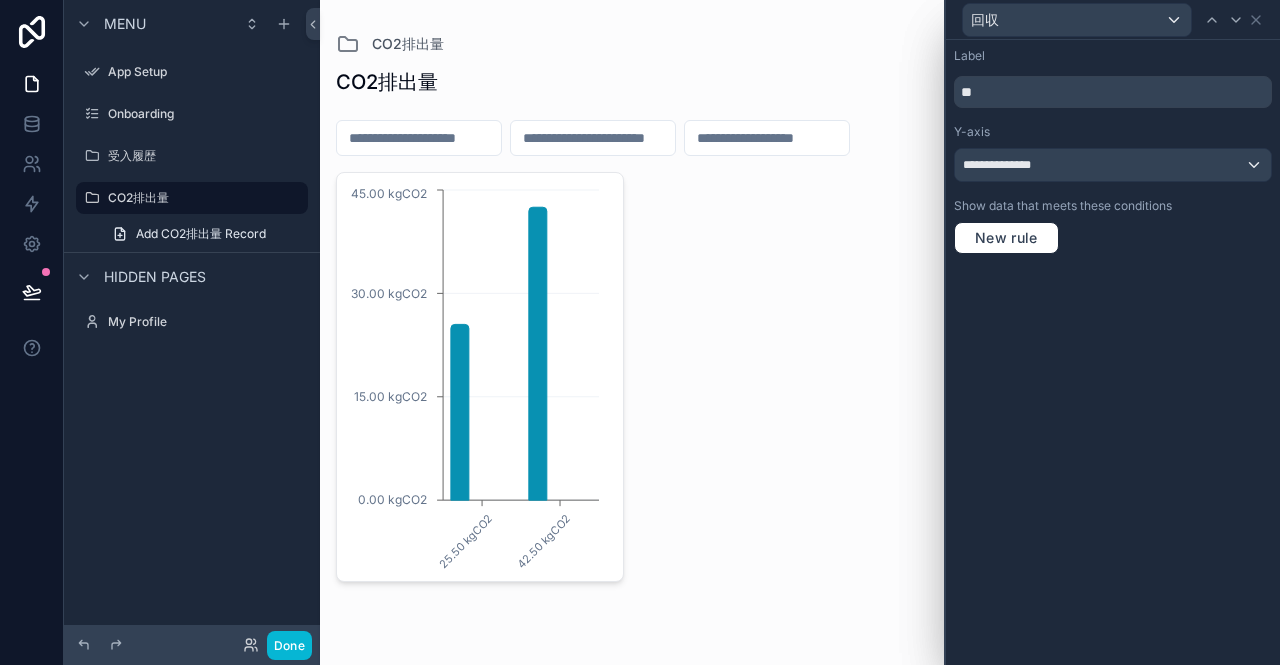 click on "**********" at bounding box center (1113, 352) 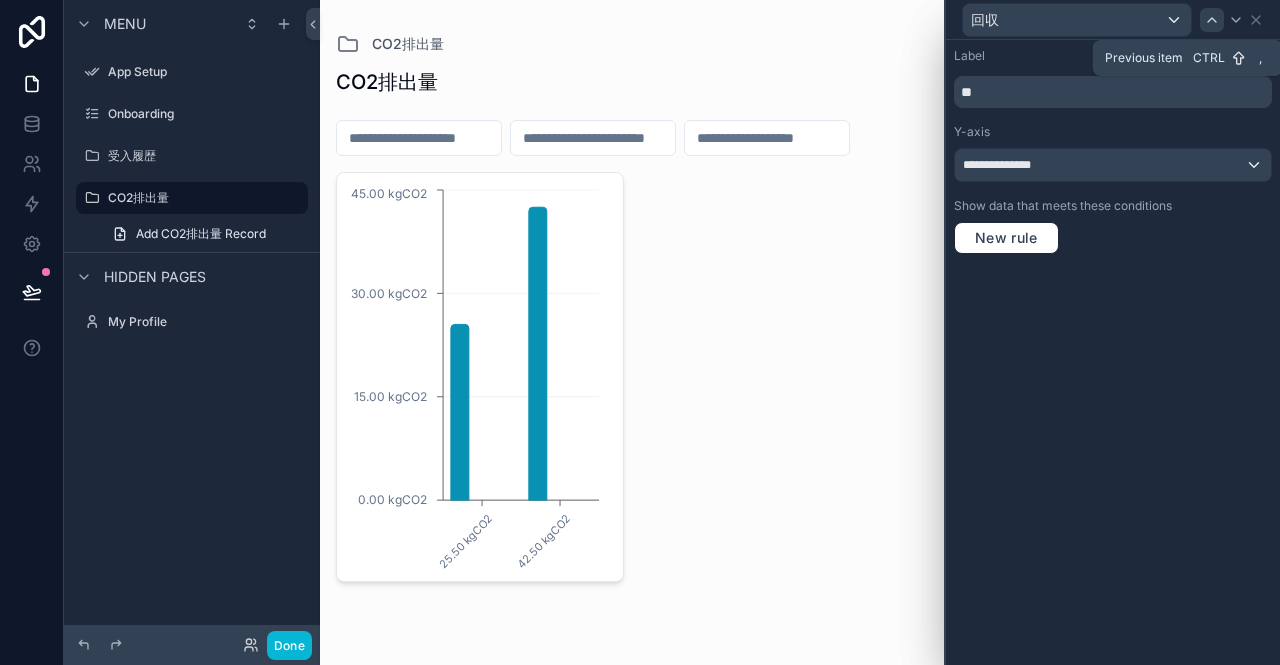 click at bounding box center (1212, 20) 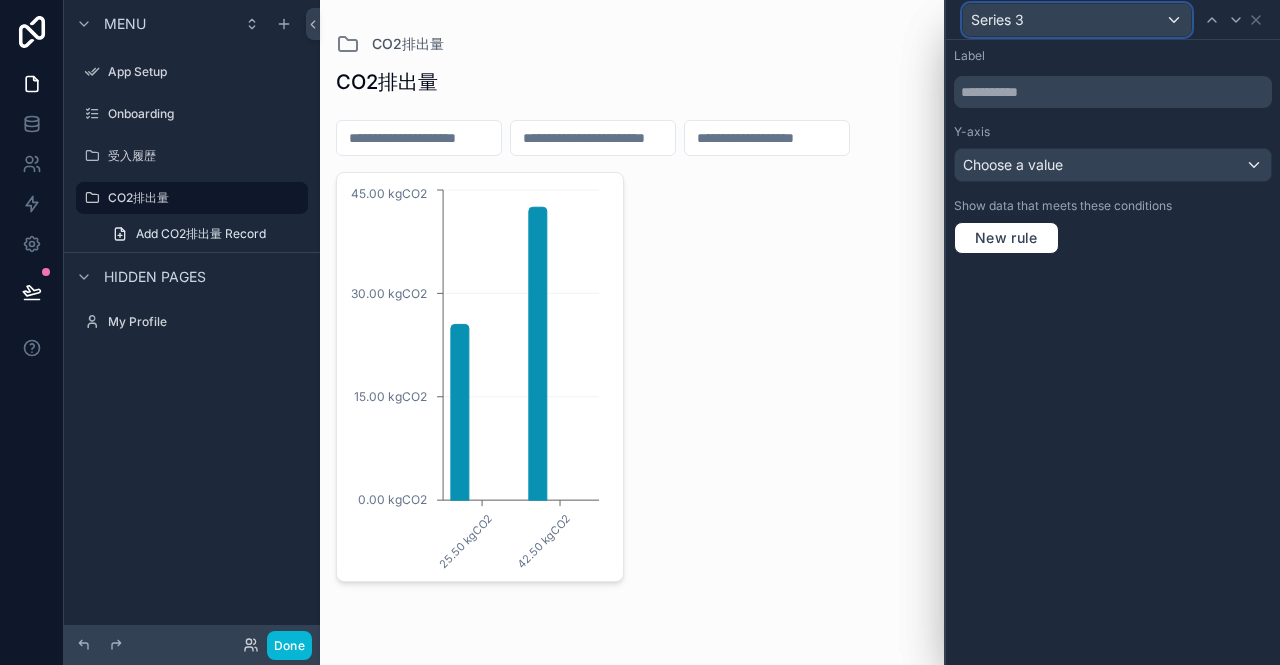 click on "Series 3" at bounding box center (1077, 20) 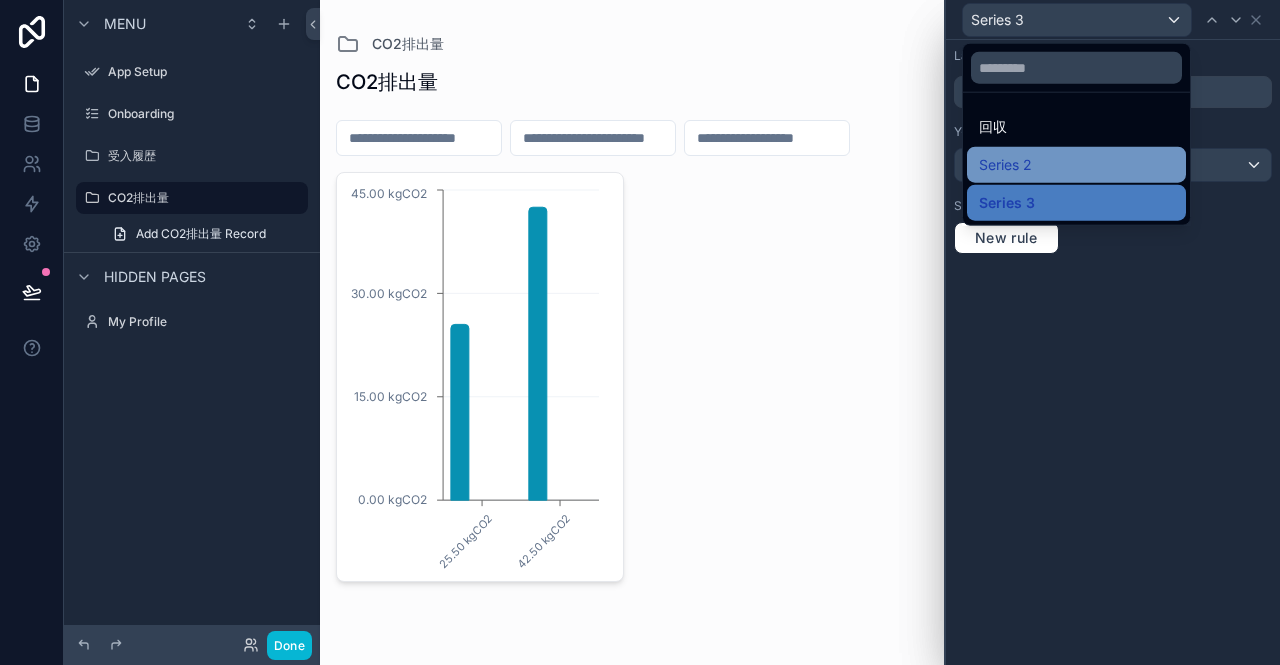 click on "Series 2" at bounding box center (1005, 165) 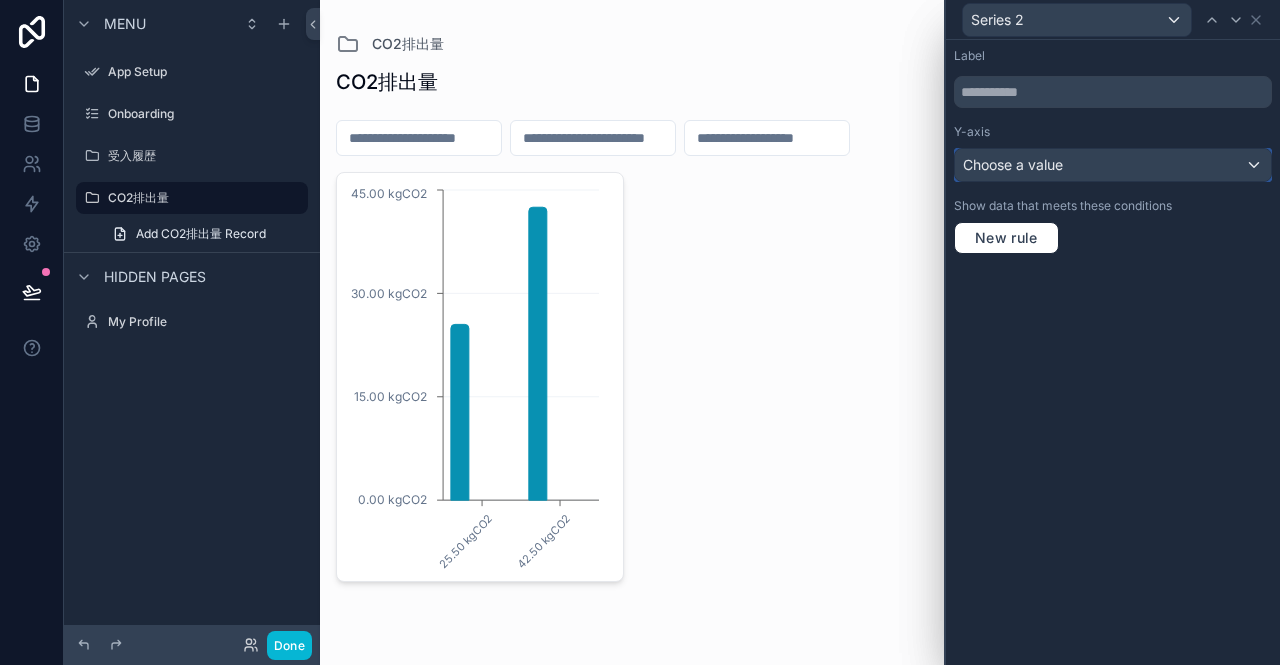 click on "Choose a value" at bounding box center [1113, 165] 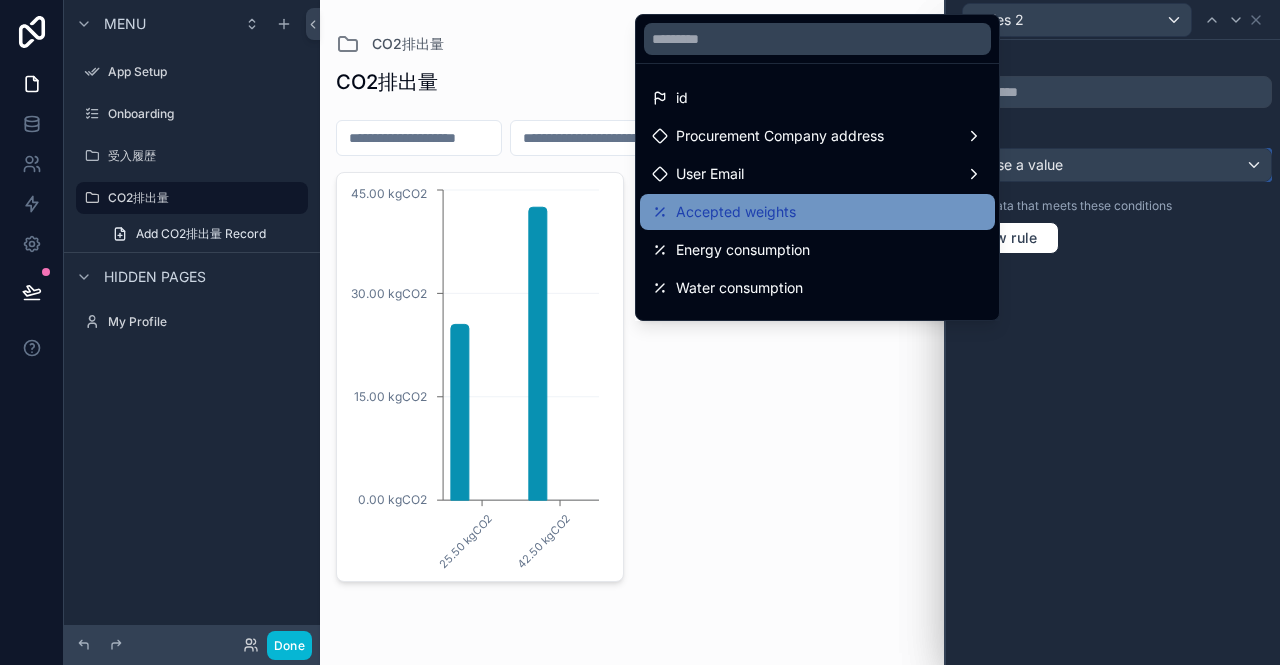 scroll, scrollTop: 218, scrollLeft: 0, axis: vertical 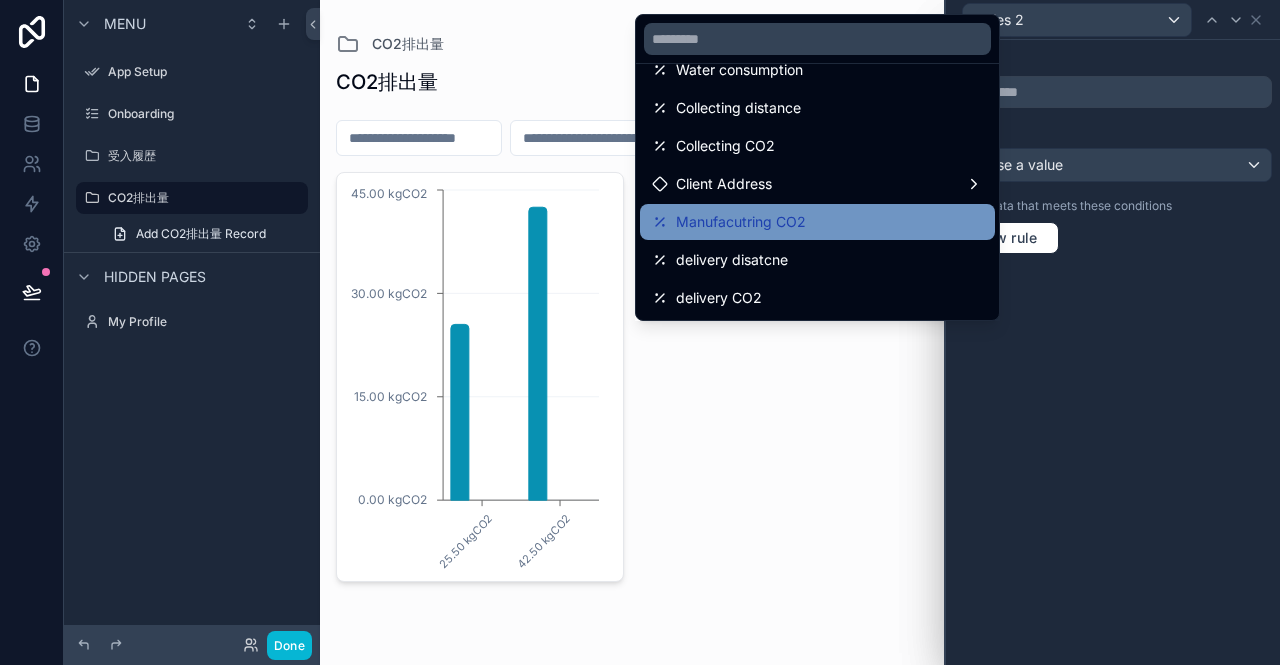 click on "Manufacutring CO2" at bounding box center (817, 222) 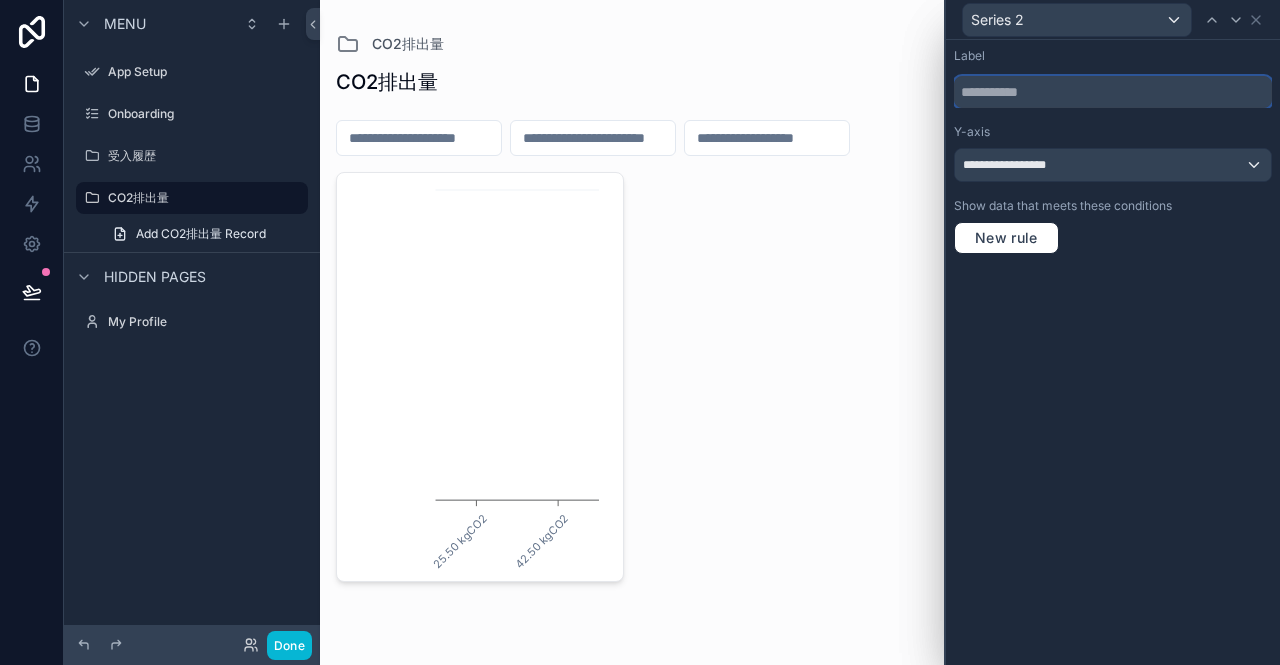 click at bounding box center [1113, 92] 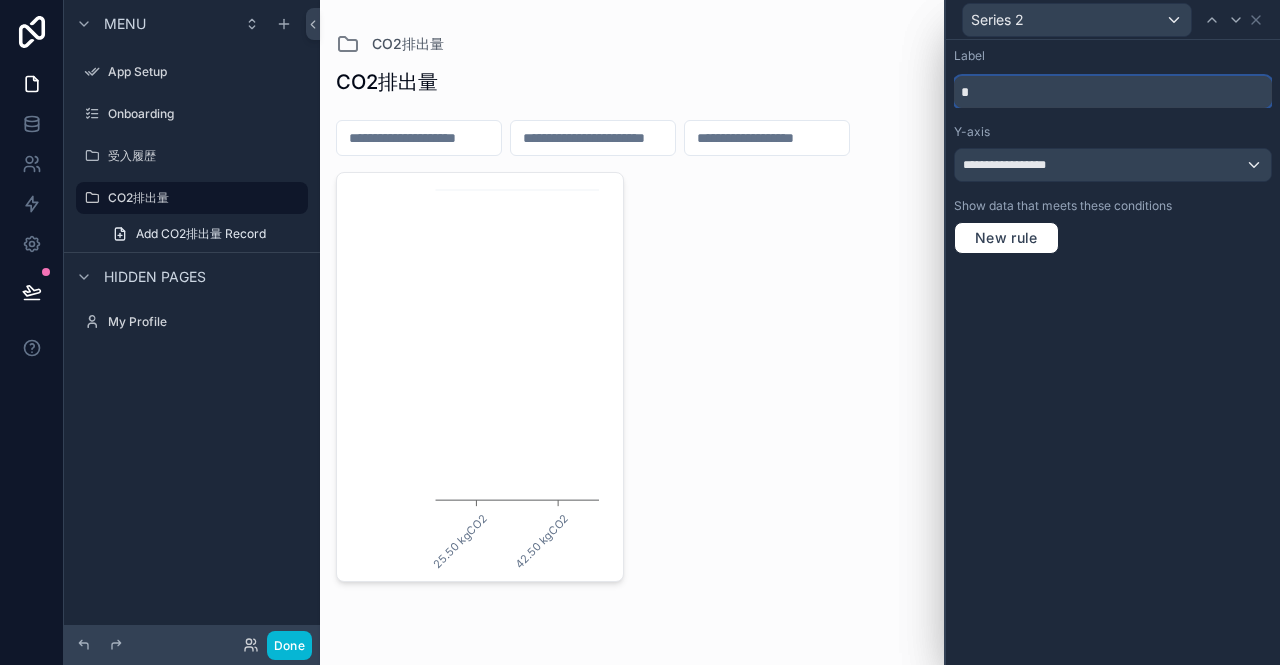 type on "*" 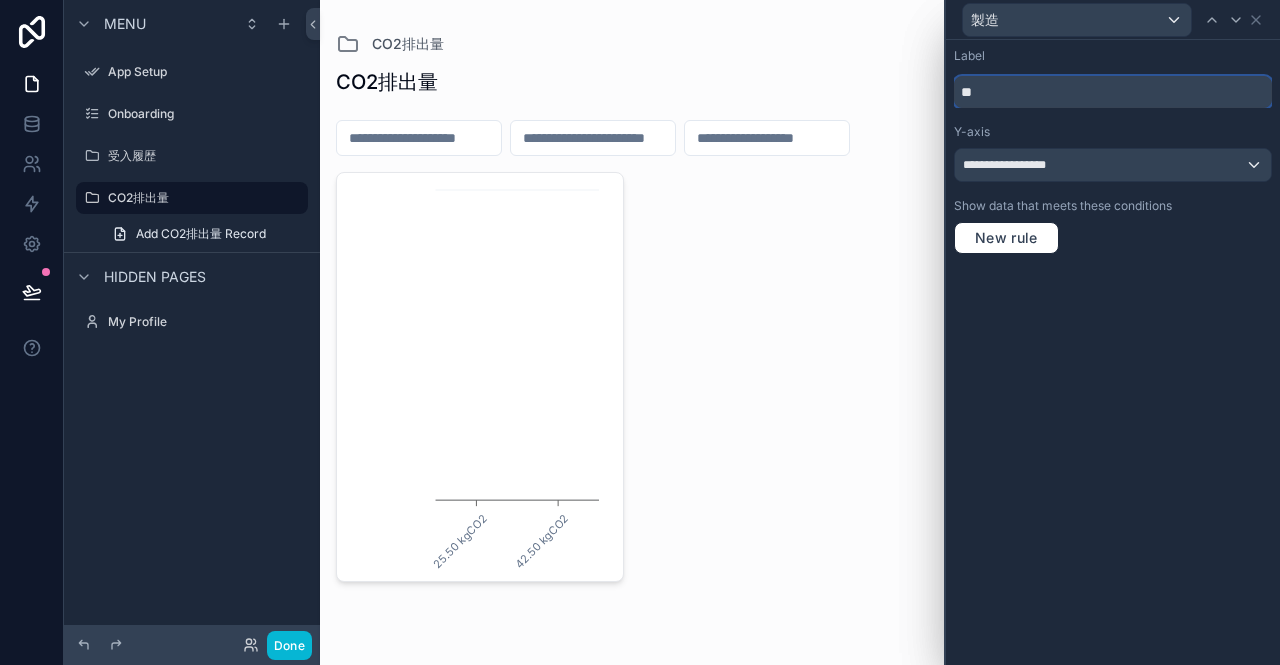 type on "**" 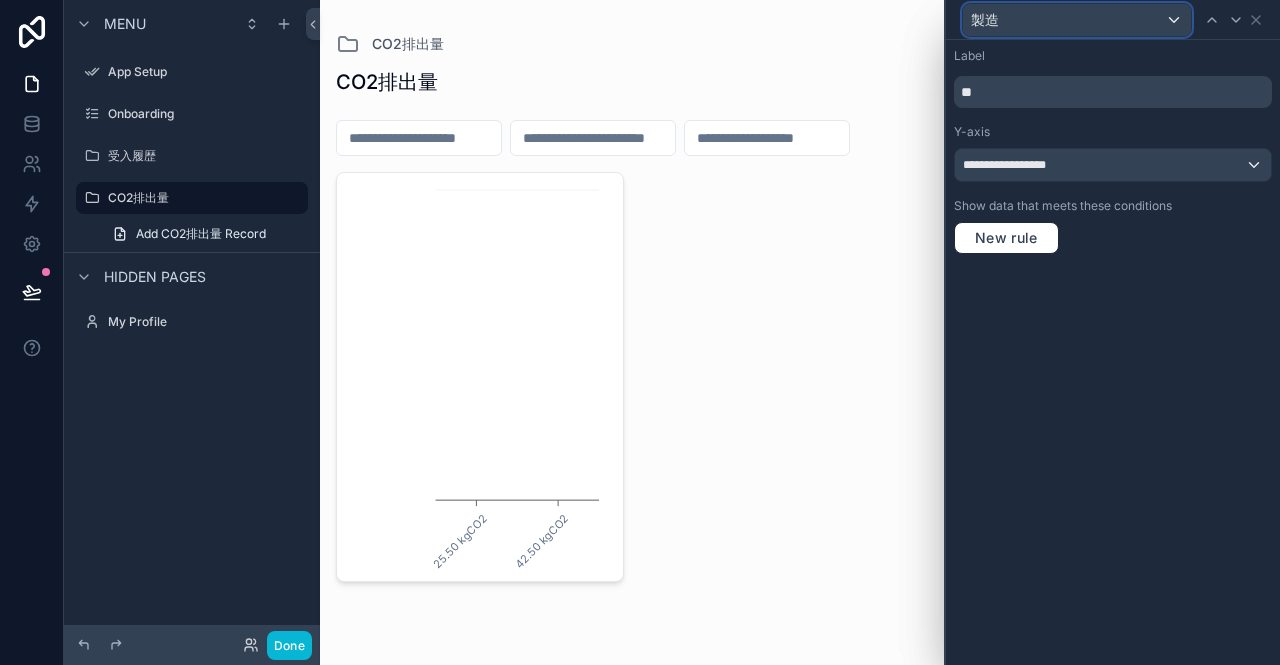 click on "製造" at bounding box center (1077, 20) 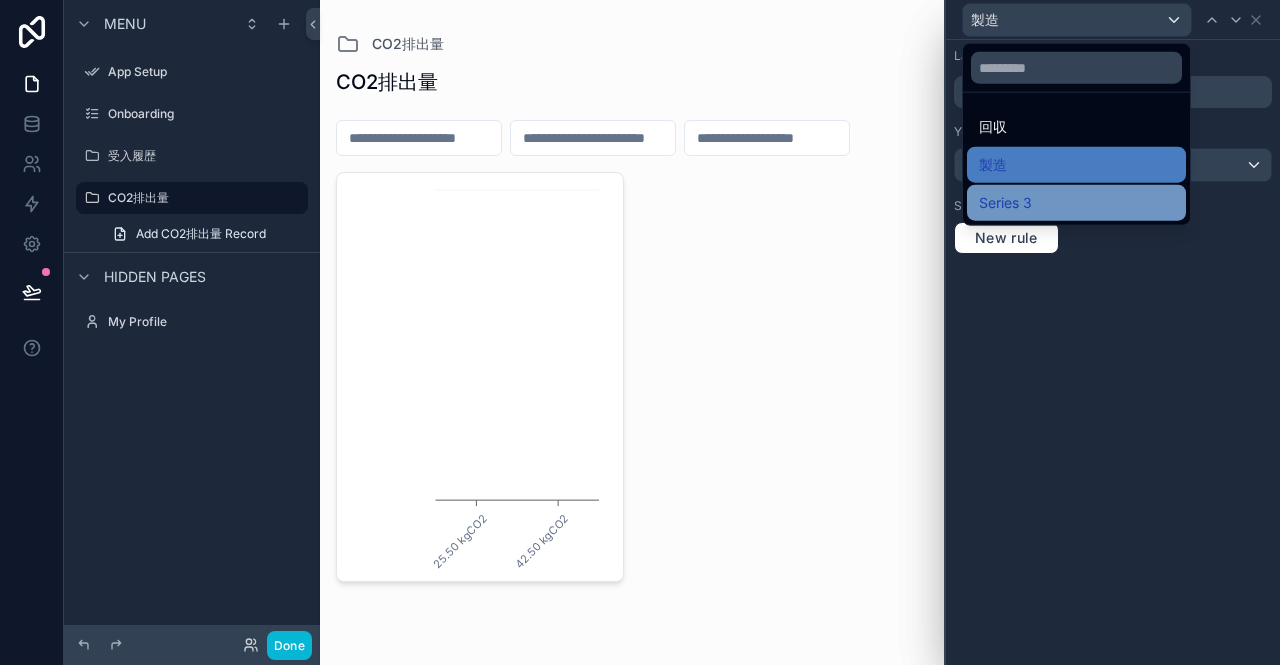 click on "Series 3" at bounding box center [1005, 203] 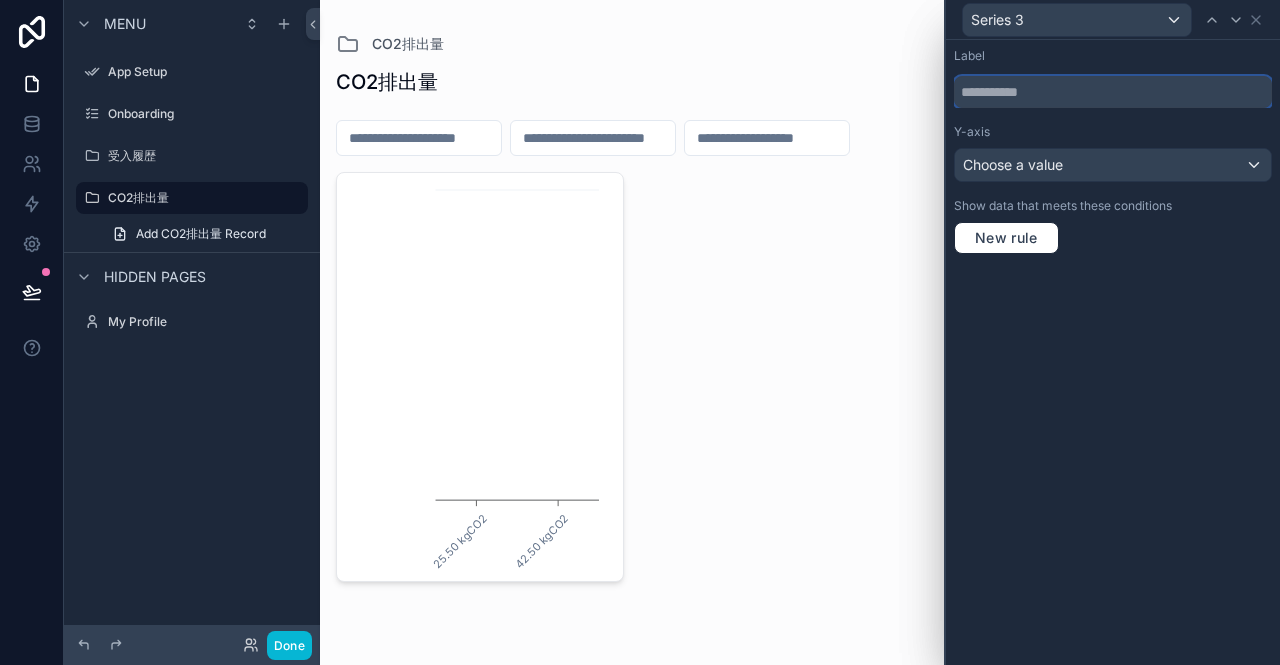 click at bounding box center (1113, 92) 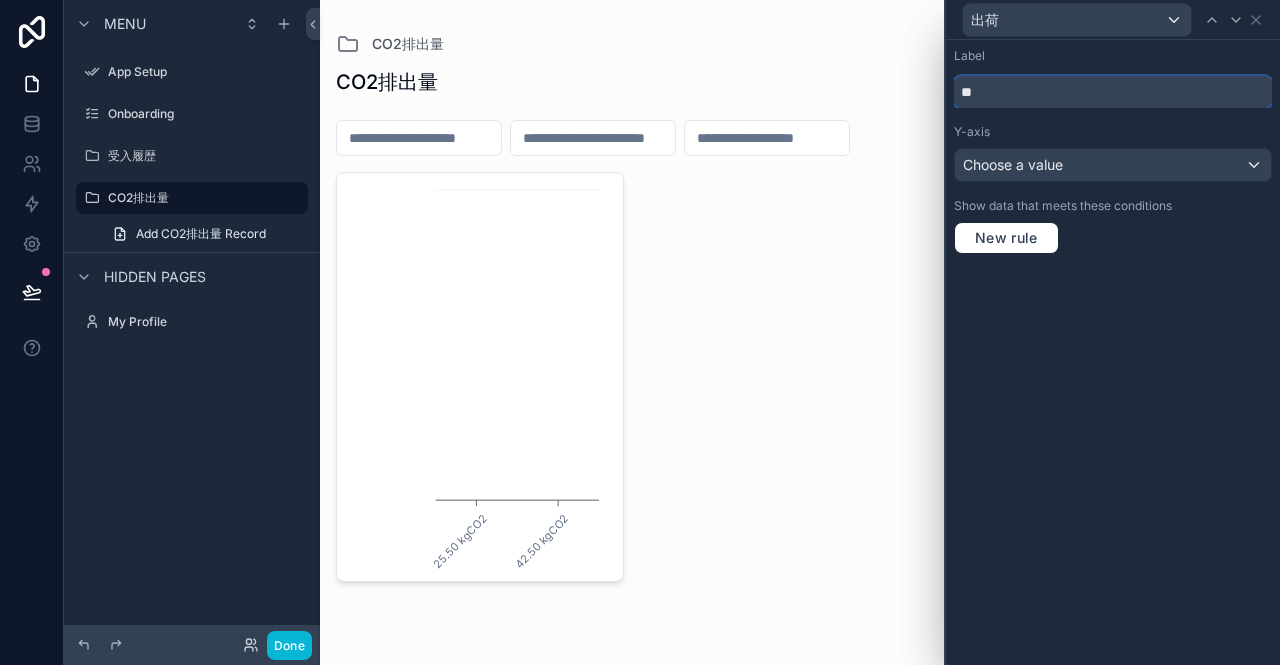 type on "**" 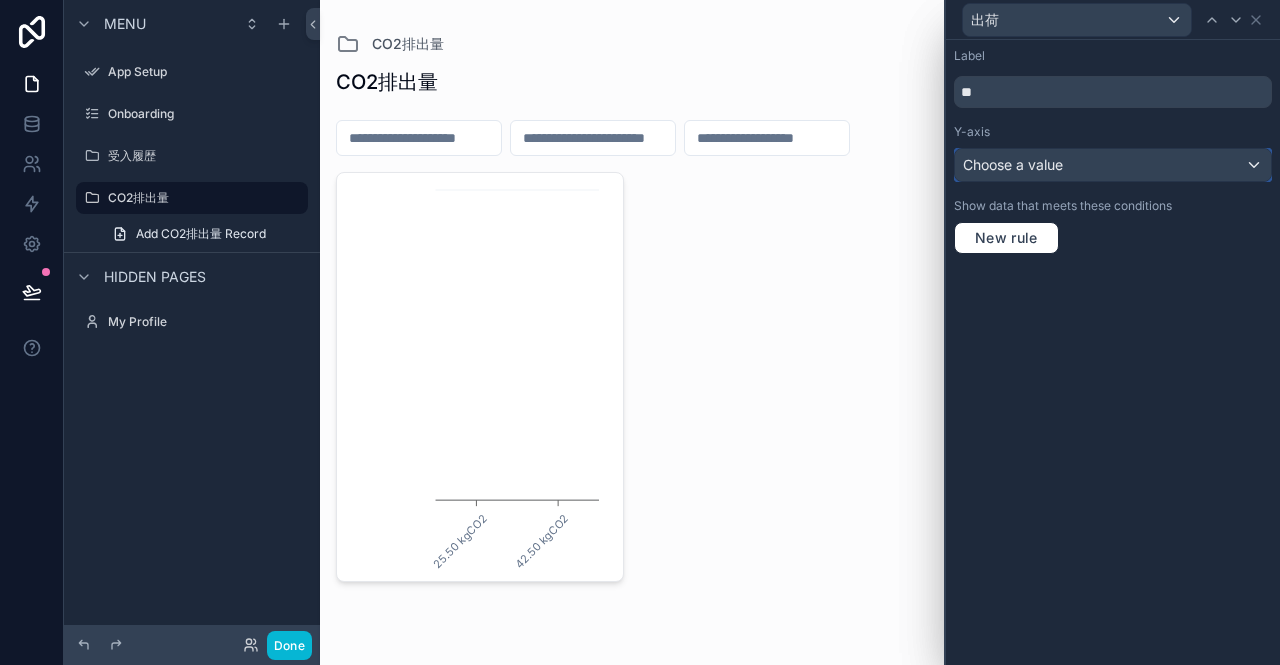 click on "Choose a value" at bounding box center (1013, 164) 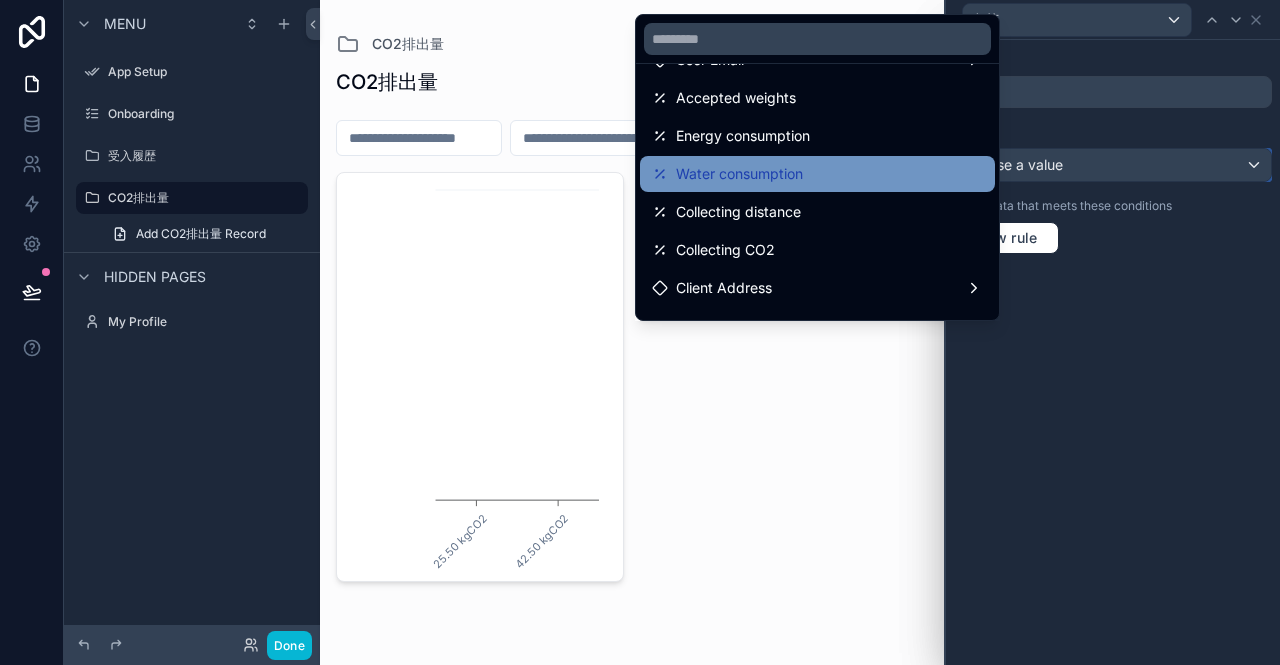 scroll, scrollTop: 218, scrollLeft: 0, axis: vertical 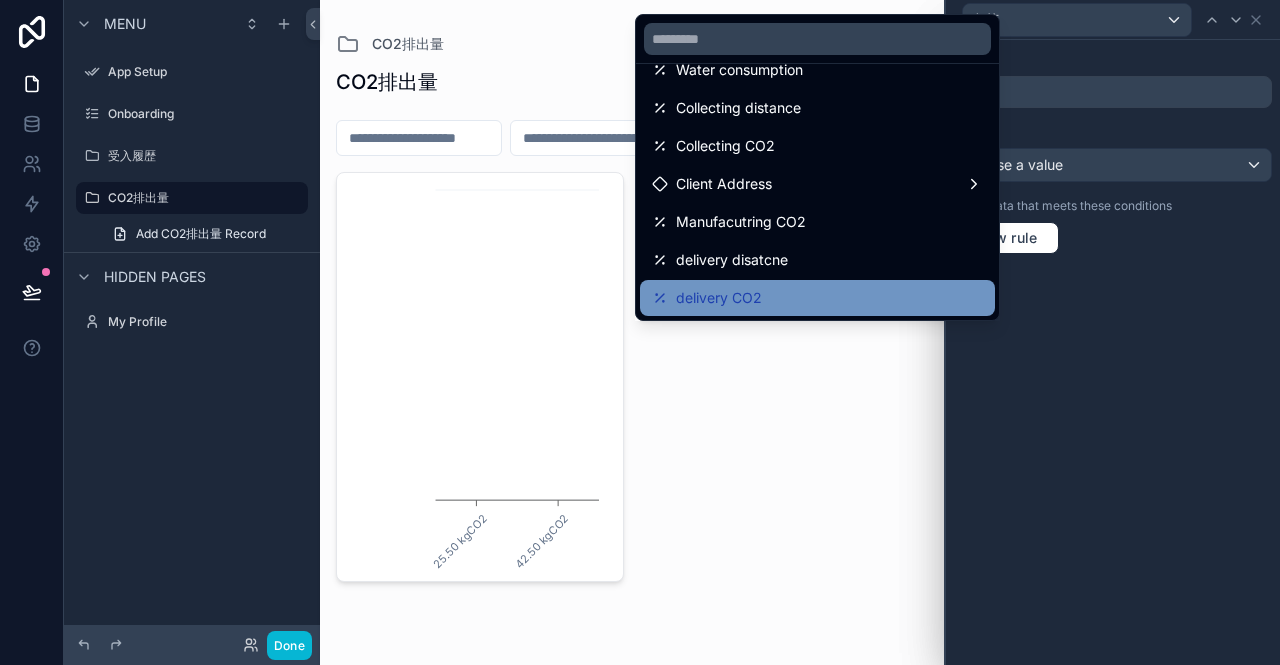 click on "delivery CO2" at bounding box center (817, 298) 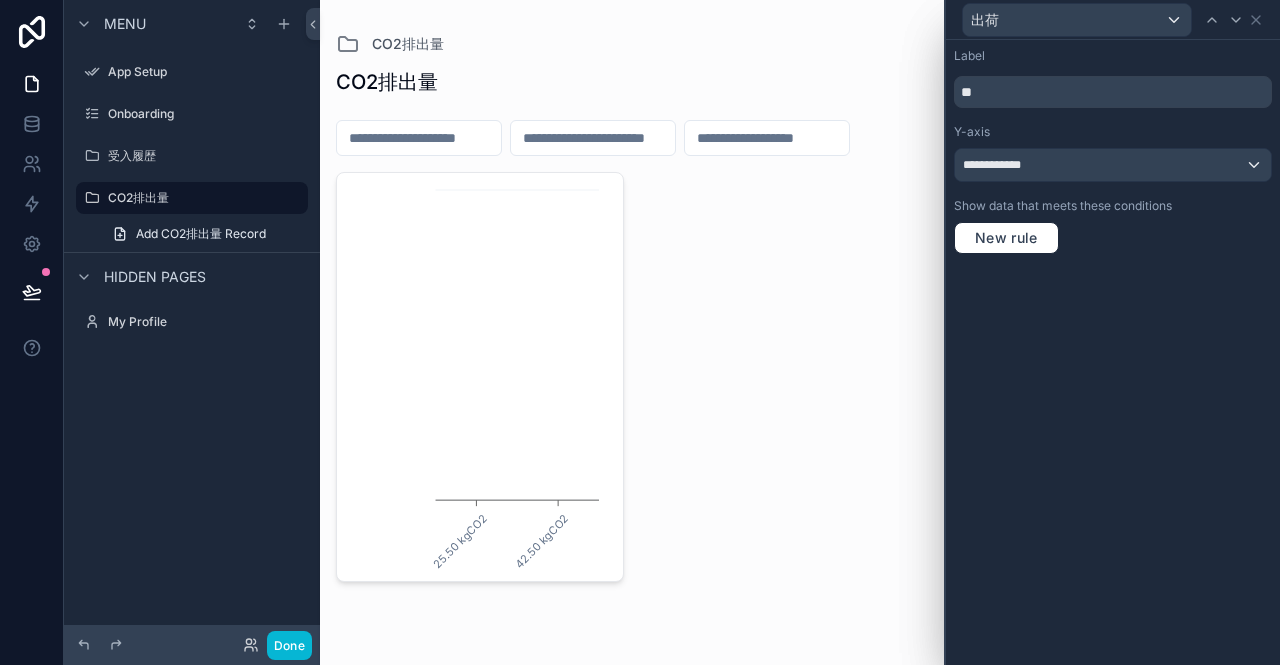click on "**********" at bounding box center [1113, 352] 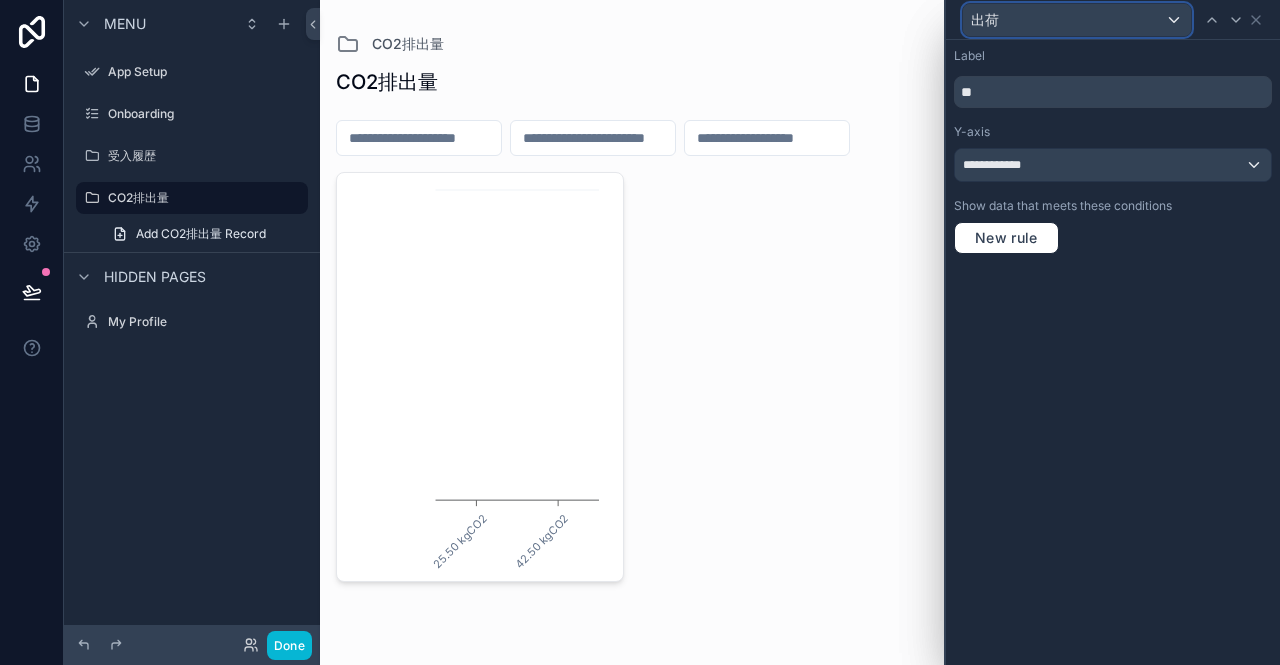 click on "出荷" at bounding box center (1077, 20) 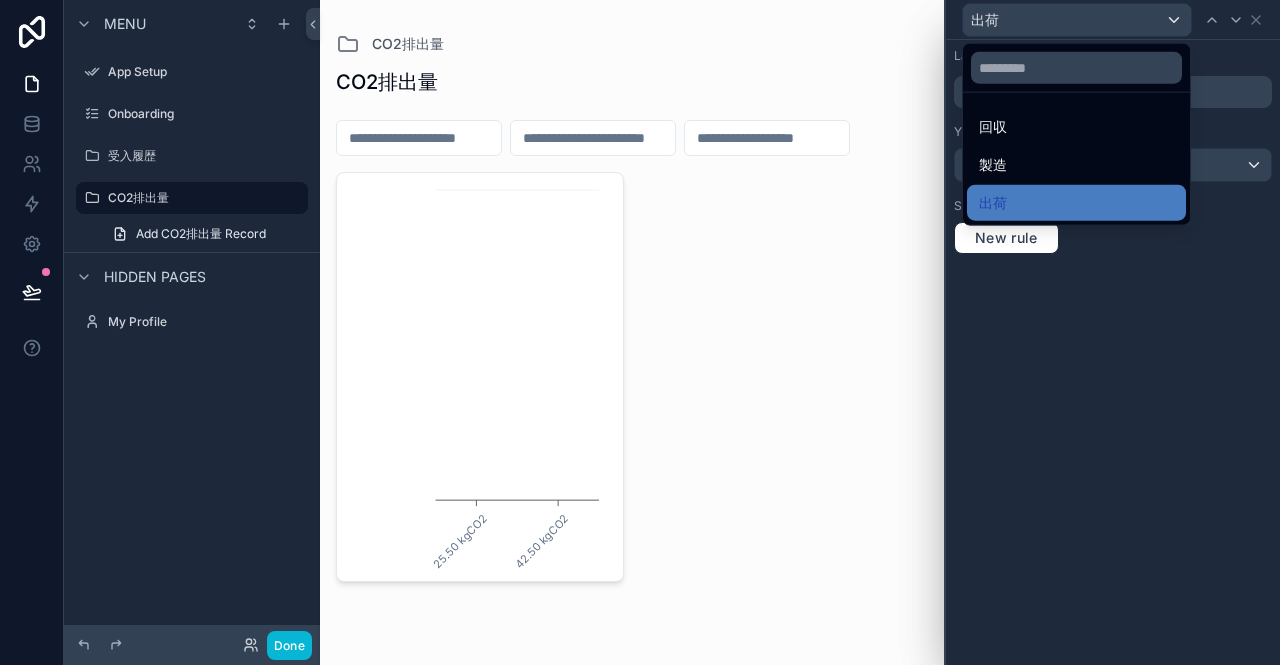 click at bounding box center (1113, 332) 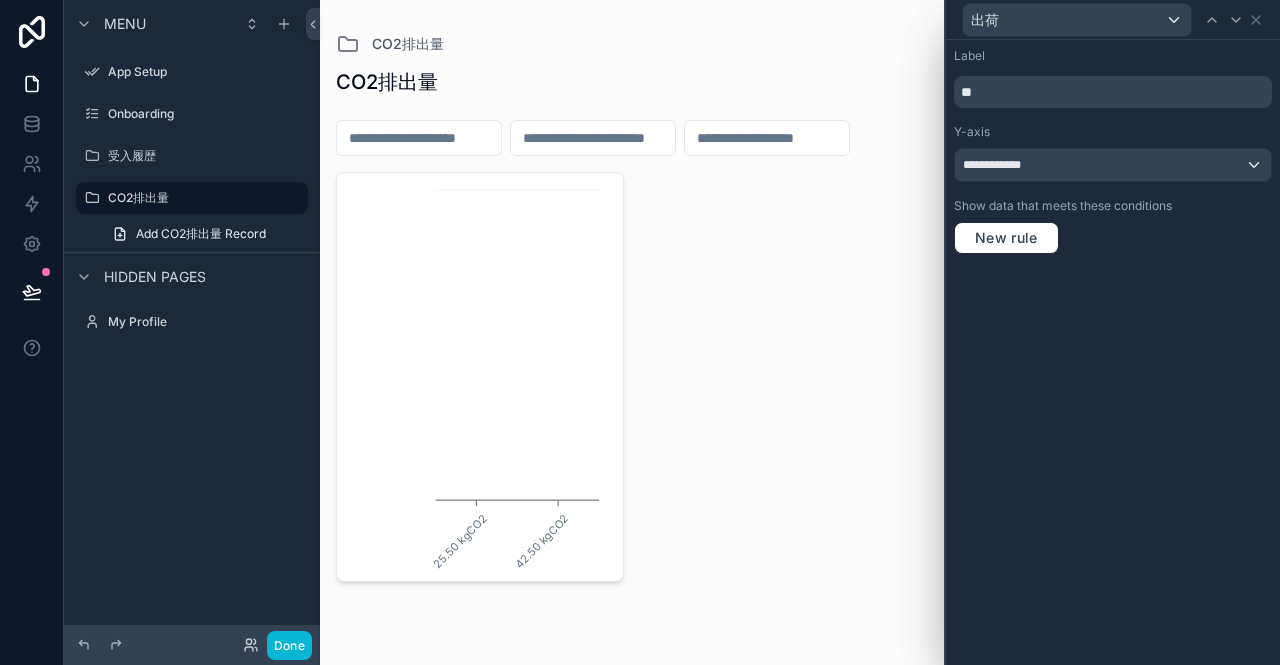 click on "New rule" at bounding box center (1113, 238) 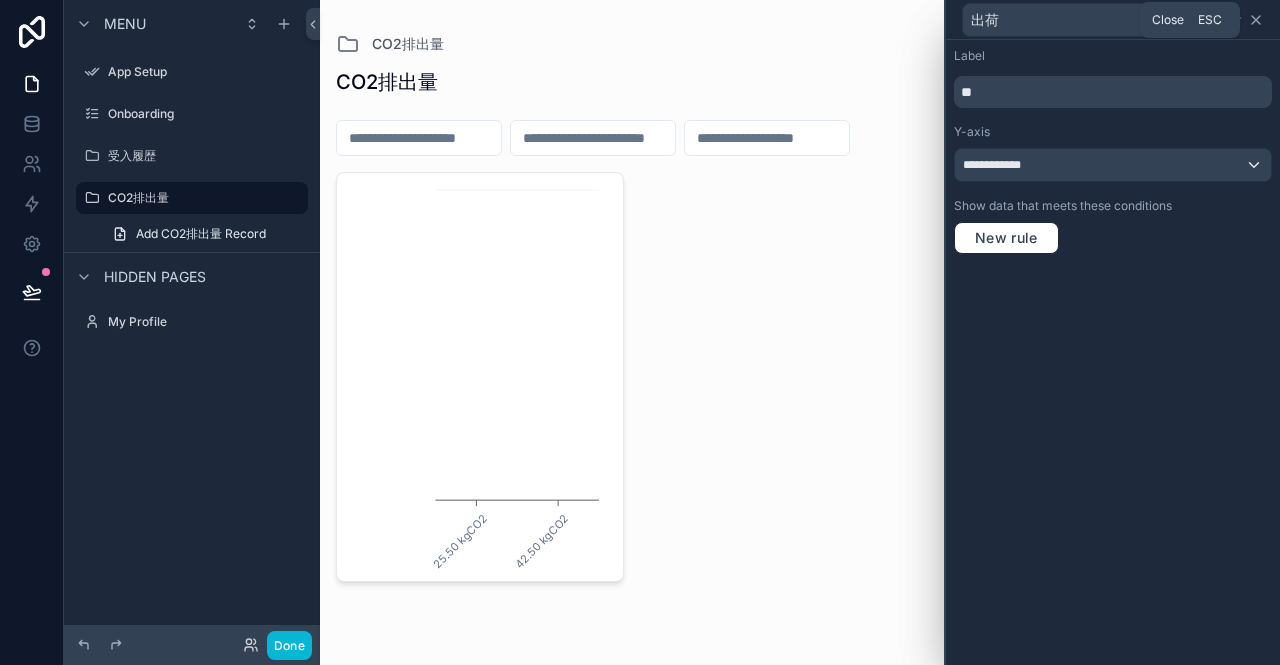 click 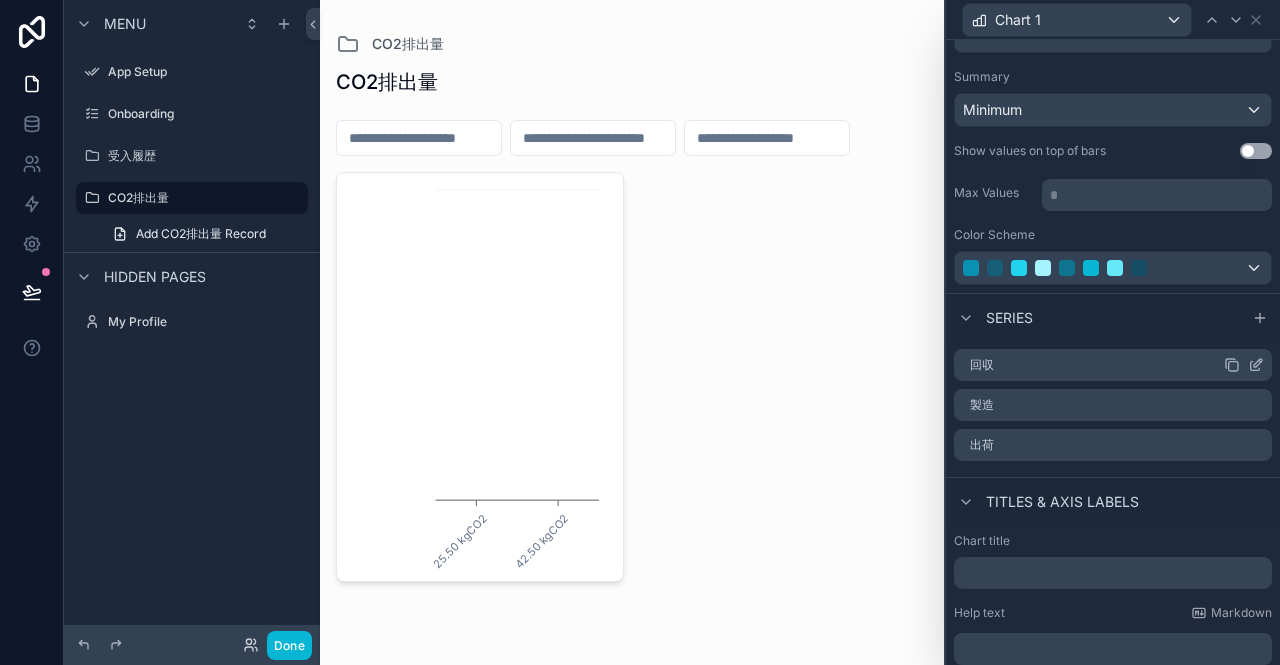scroll, scrollTop: 164, scrollLeft: 0, axis: vertical 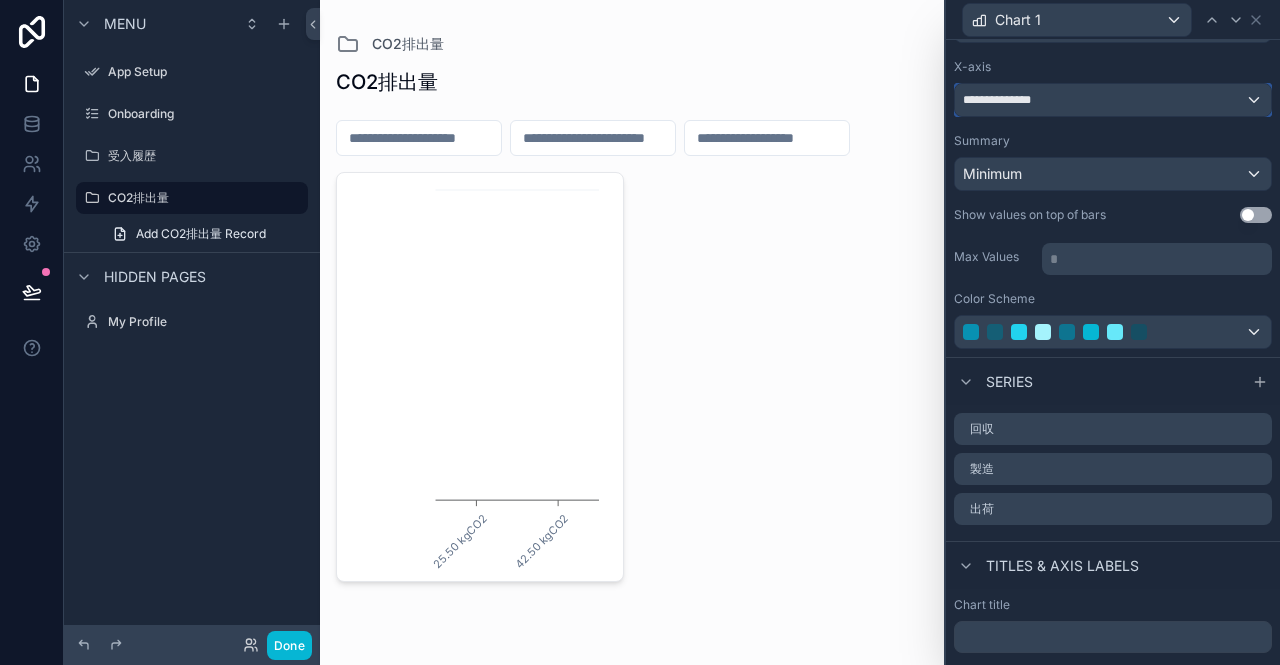 click on "**********" at bounding box center (1113, 100) 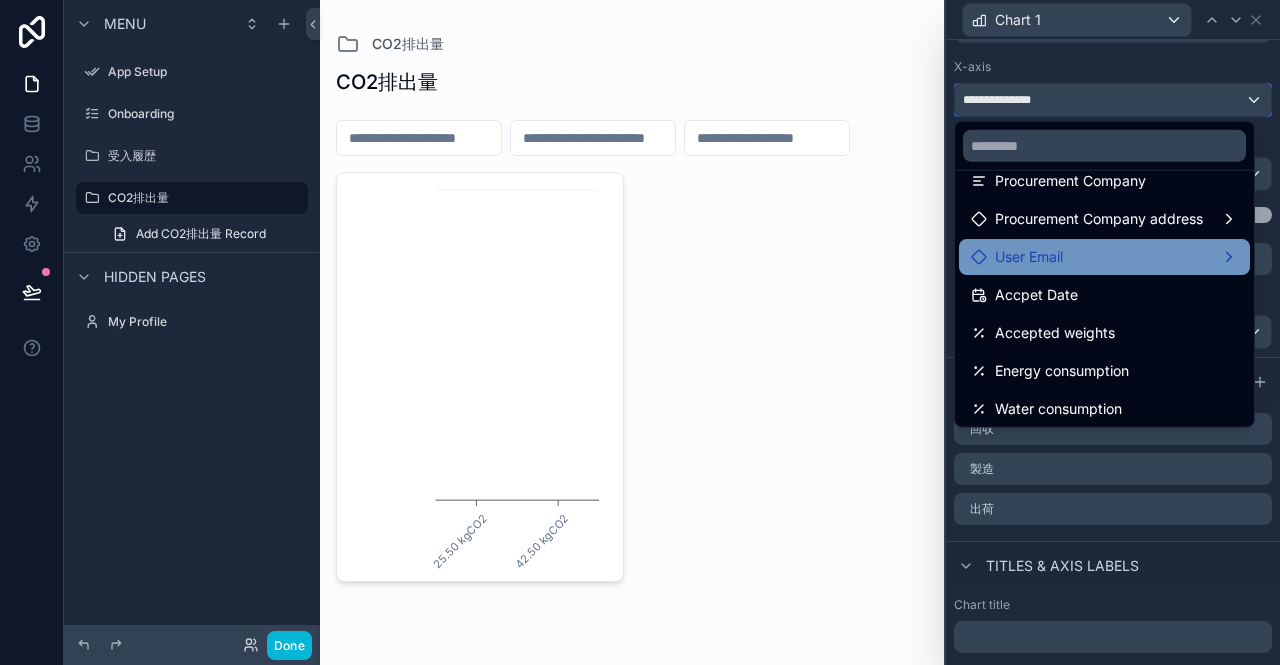 scroll, scrollTop: 0, scrollLeft: 0, axis: both 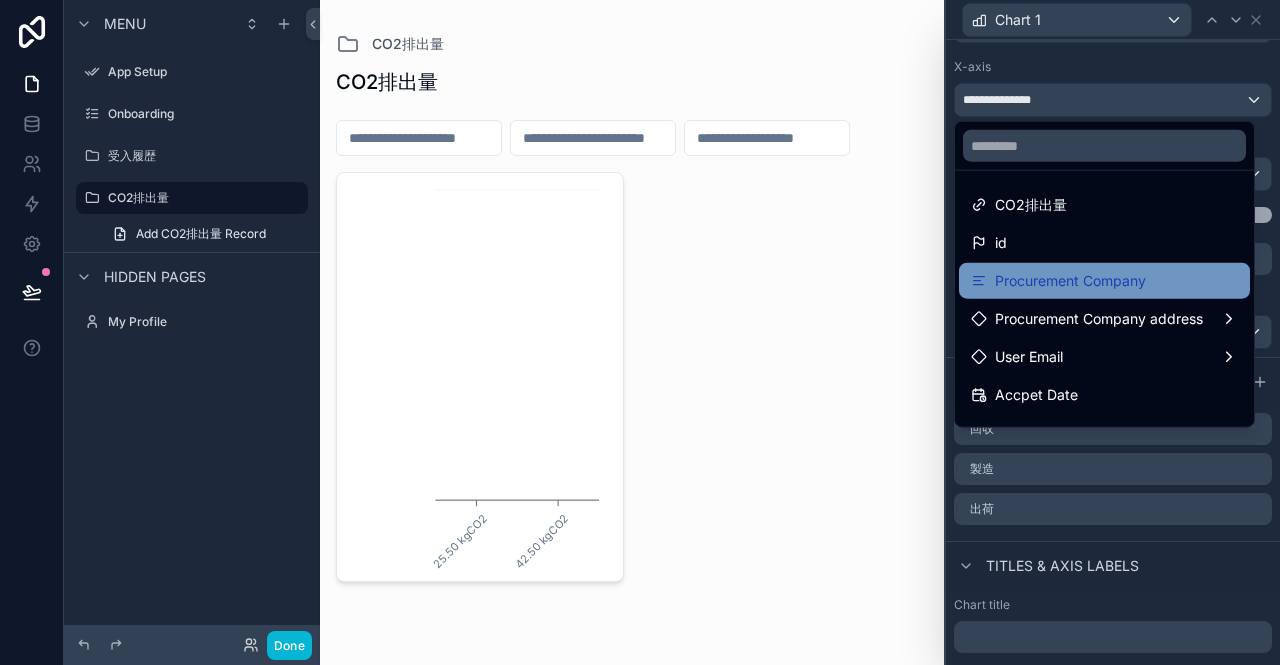 click on "Procurement Company" at bounding box center (1070, 281) 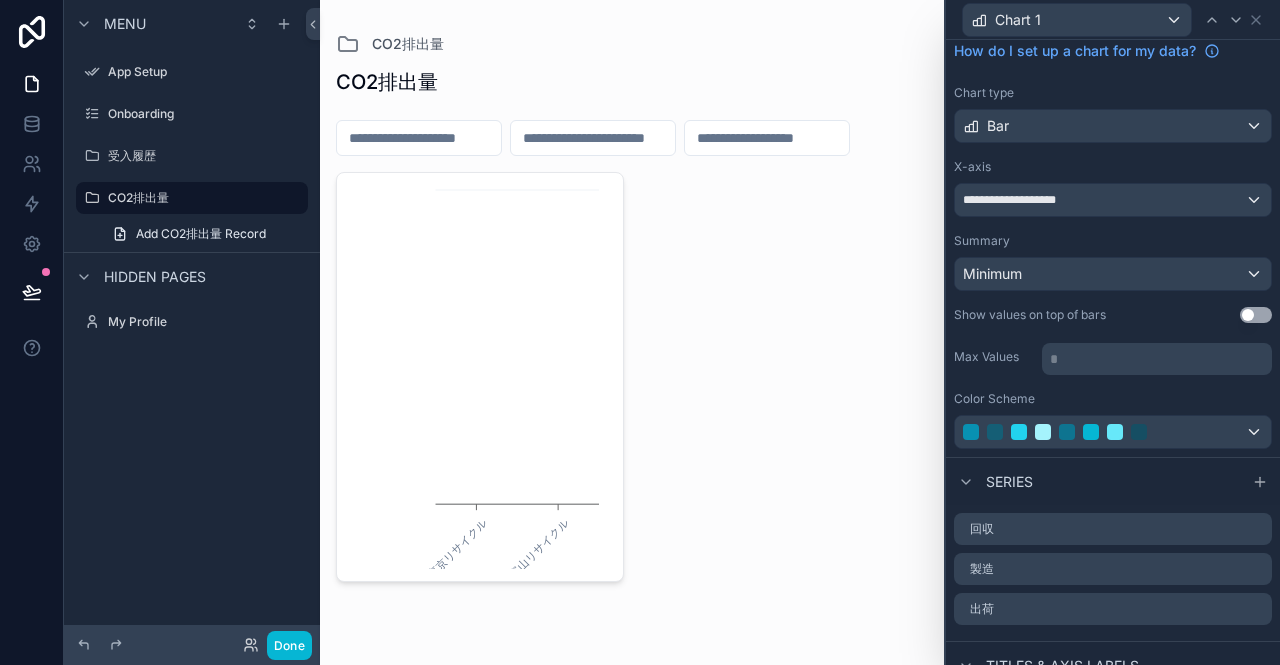 scroll, scrollTop: 0, scrollLeft: 0, axis: both 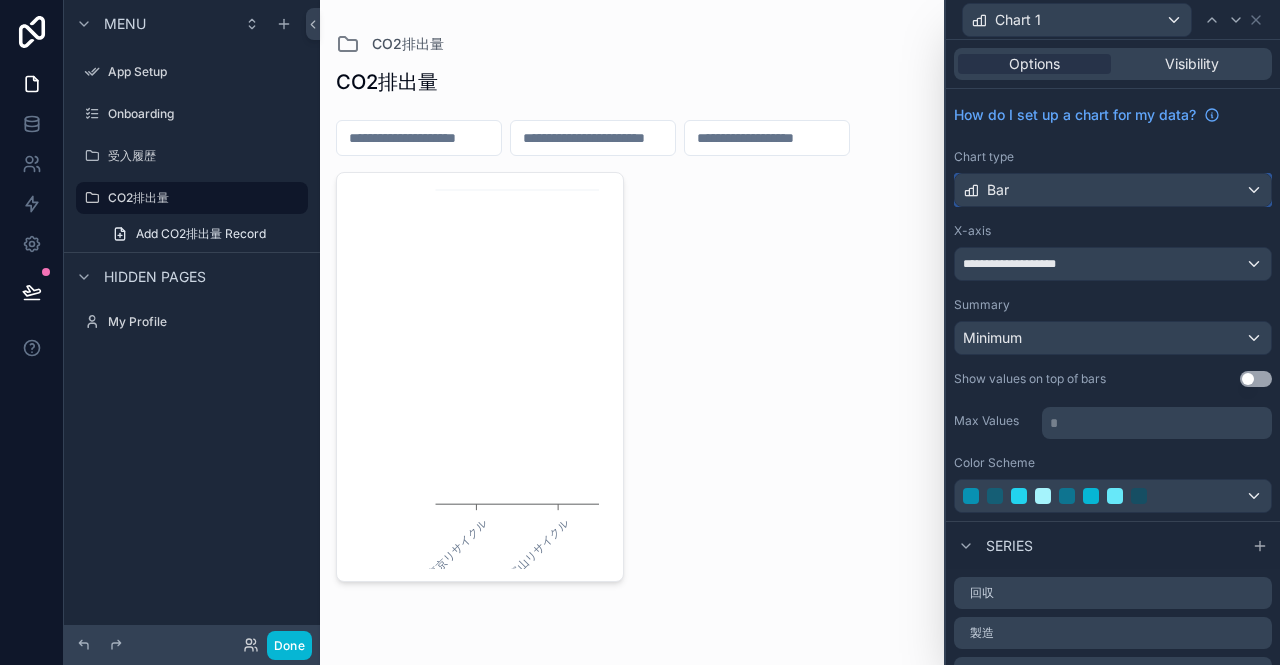 click on "Bar" at bounding box center (1113, 190) 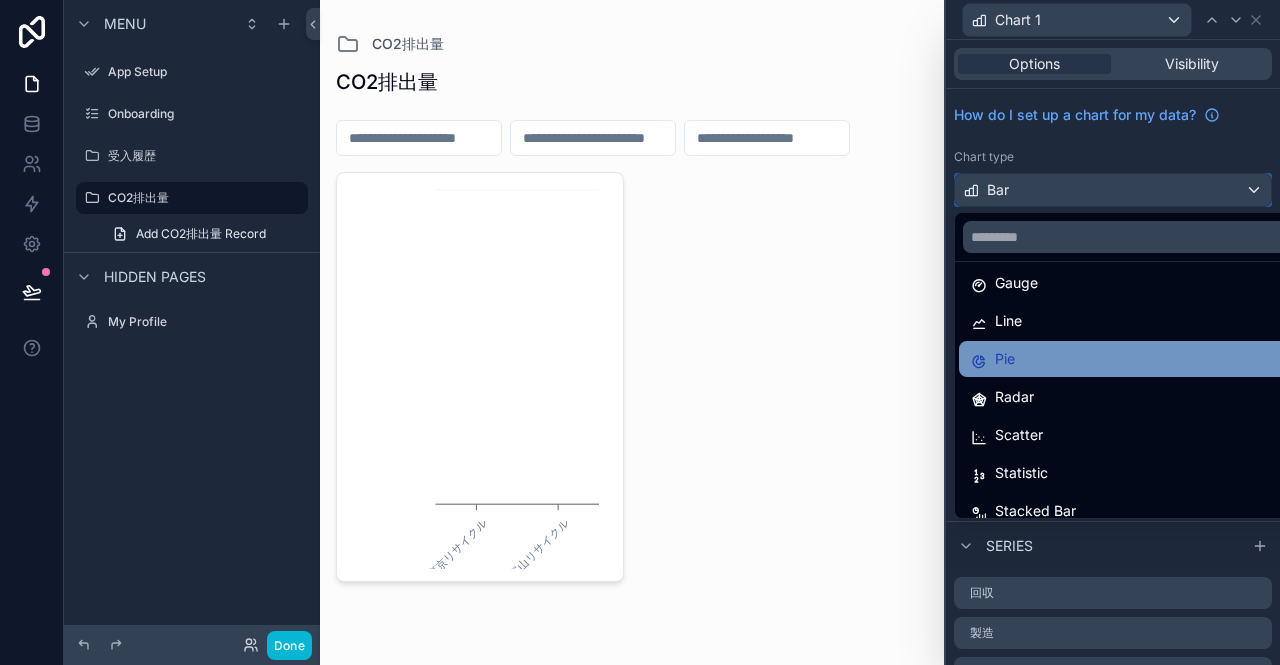 scroll, scrollTop: 142, scrollLeft: 0, axis: vertical 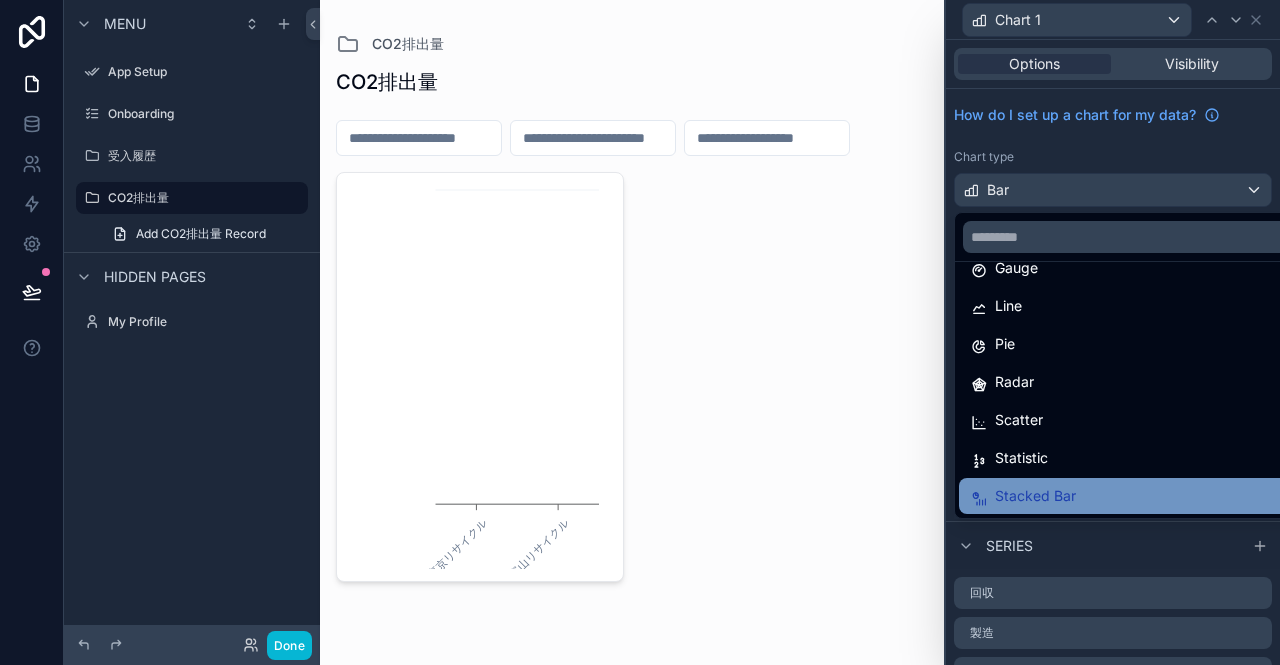 click on "Stacked Bar" at bounding box center (1128, 496) 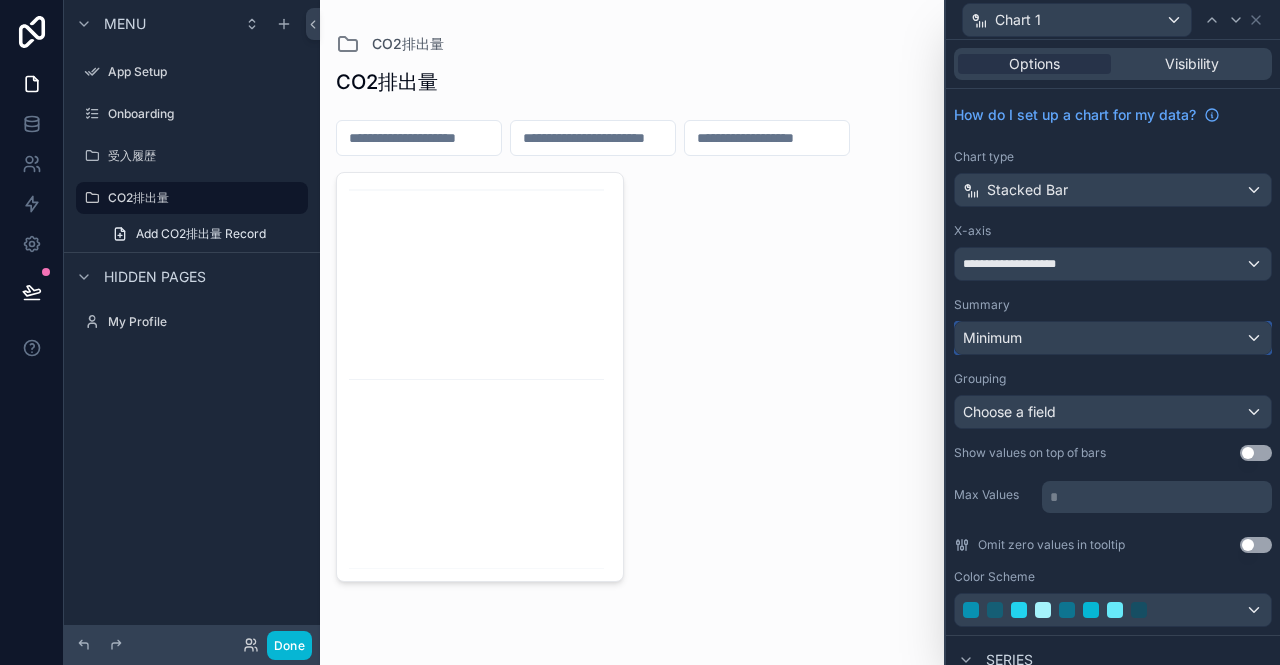click on "Minimum" at bounding box center [1113, 338] 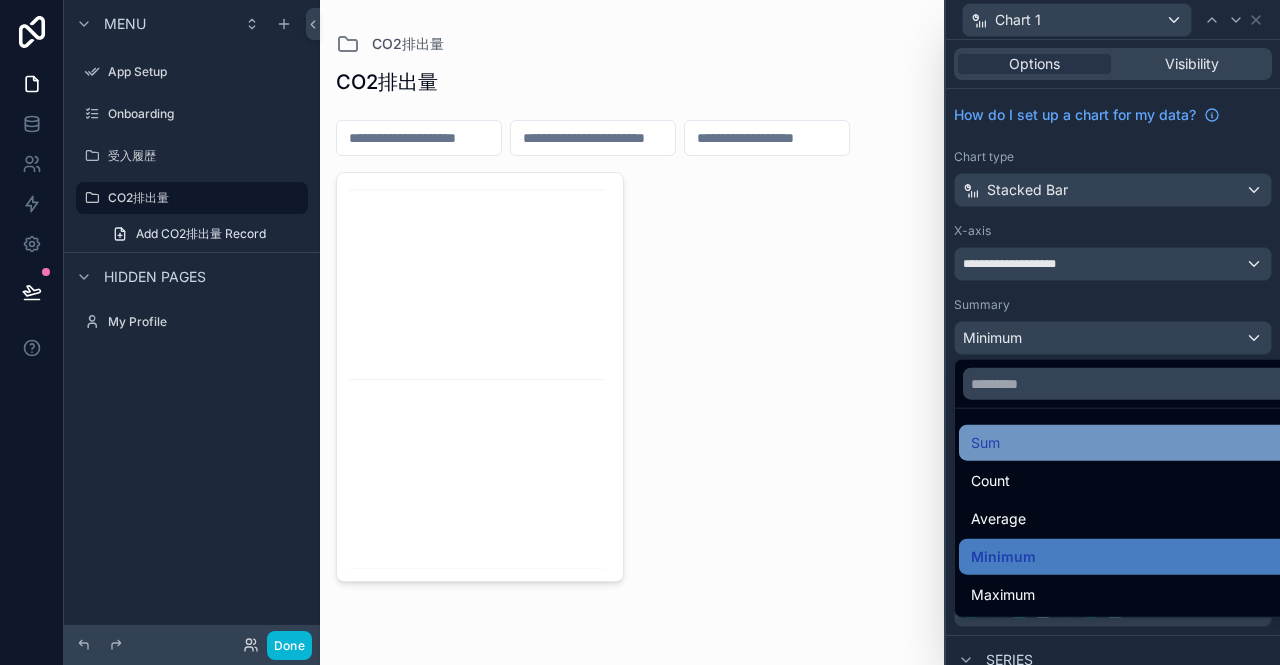 click on "Sum" at bounding box center (1128, 443) 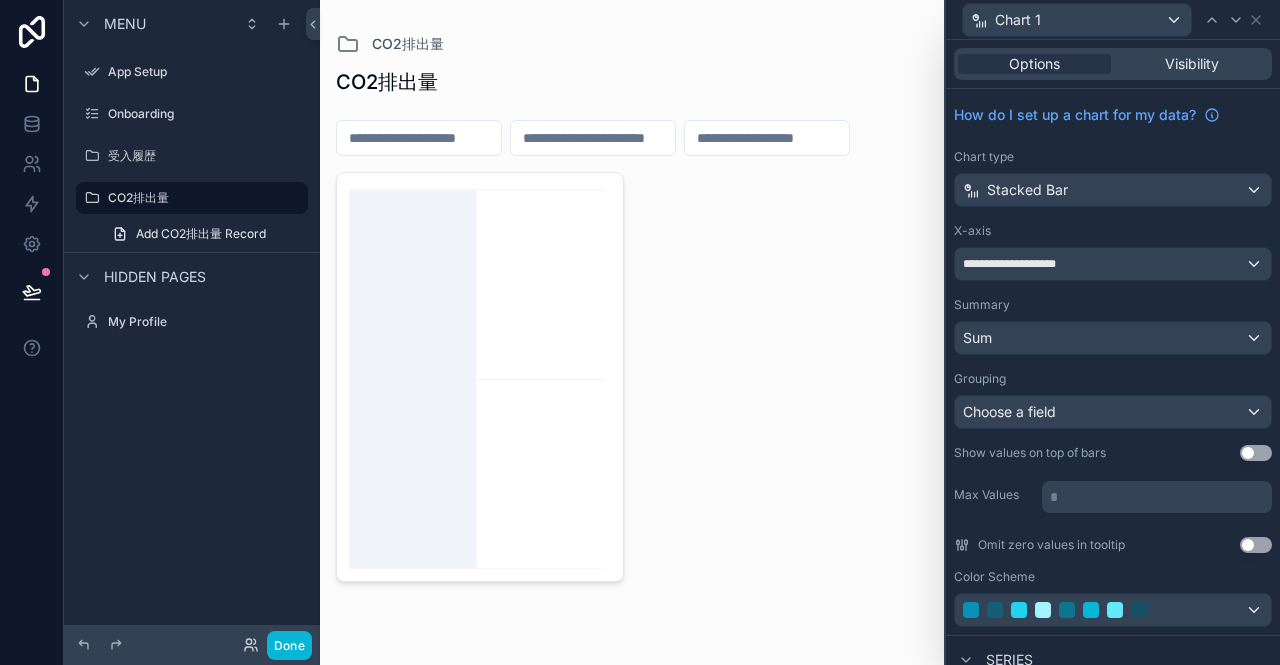 scroll, scrollTop: 24, scrollLeft: 0, axis: vertical 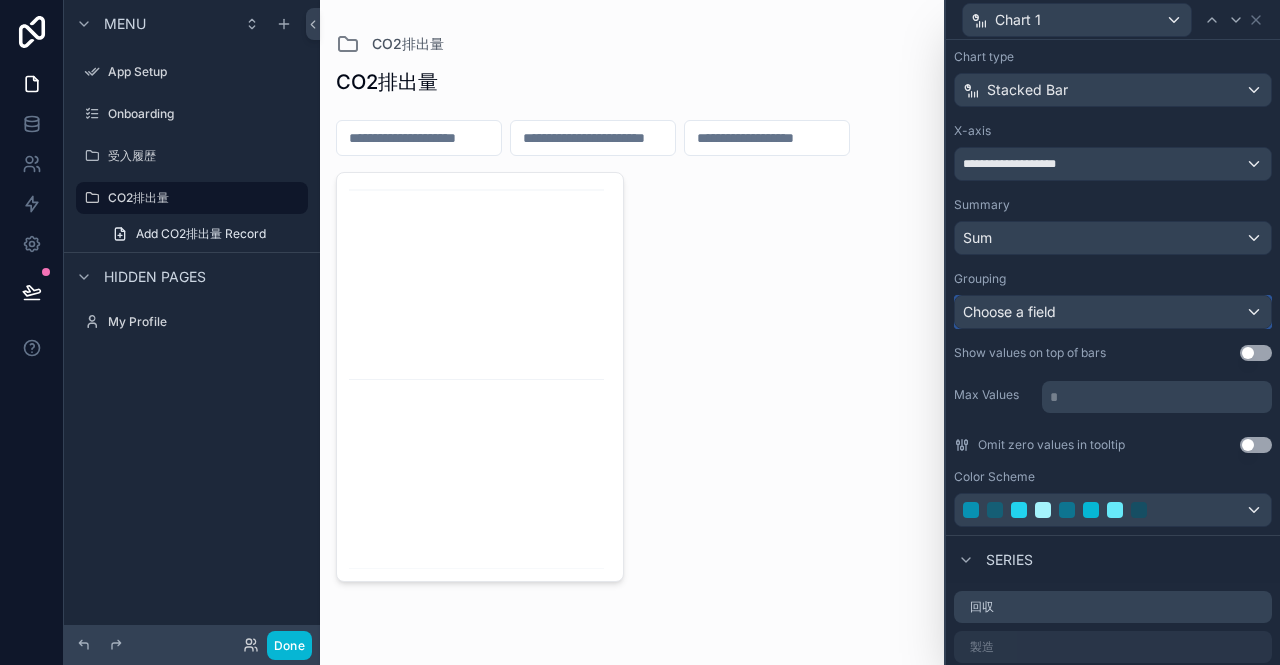 click on "Choose a field" at bounding box center (1009, 311) 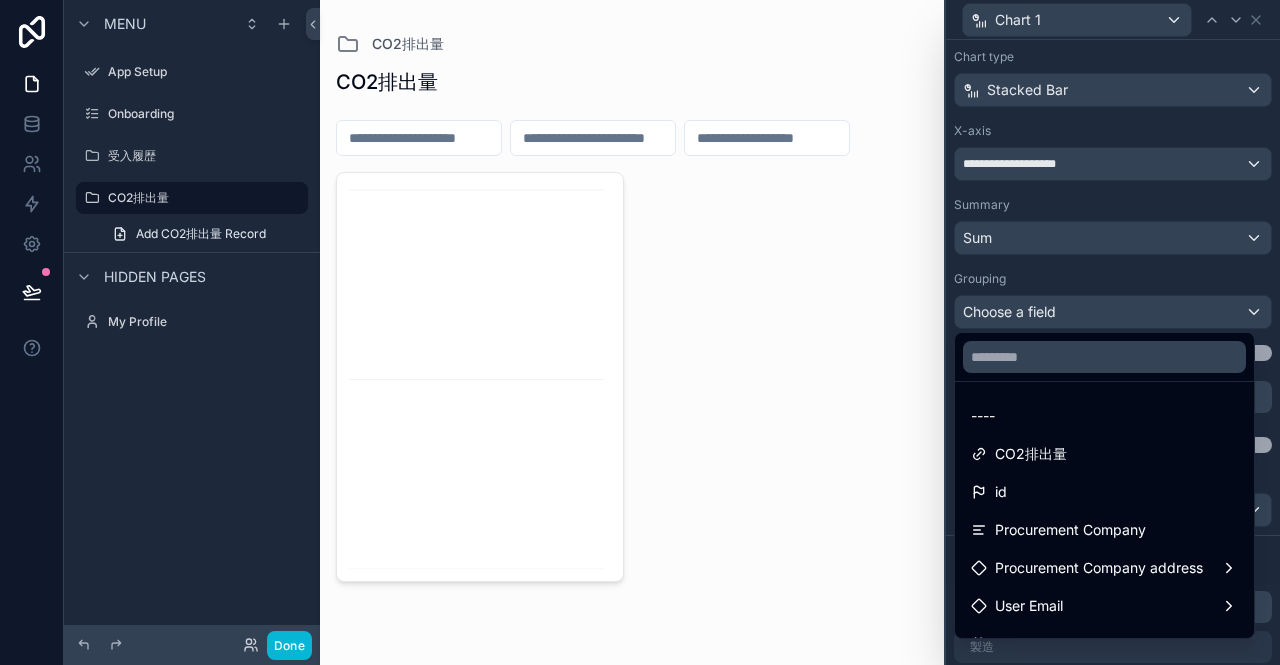 click at bounding box center [1113, 332] 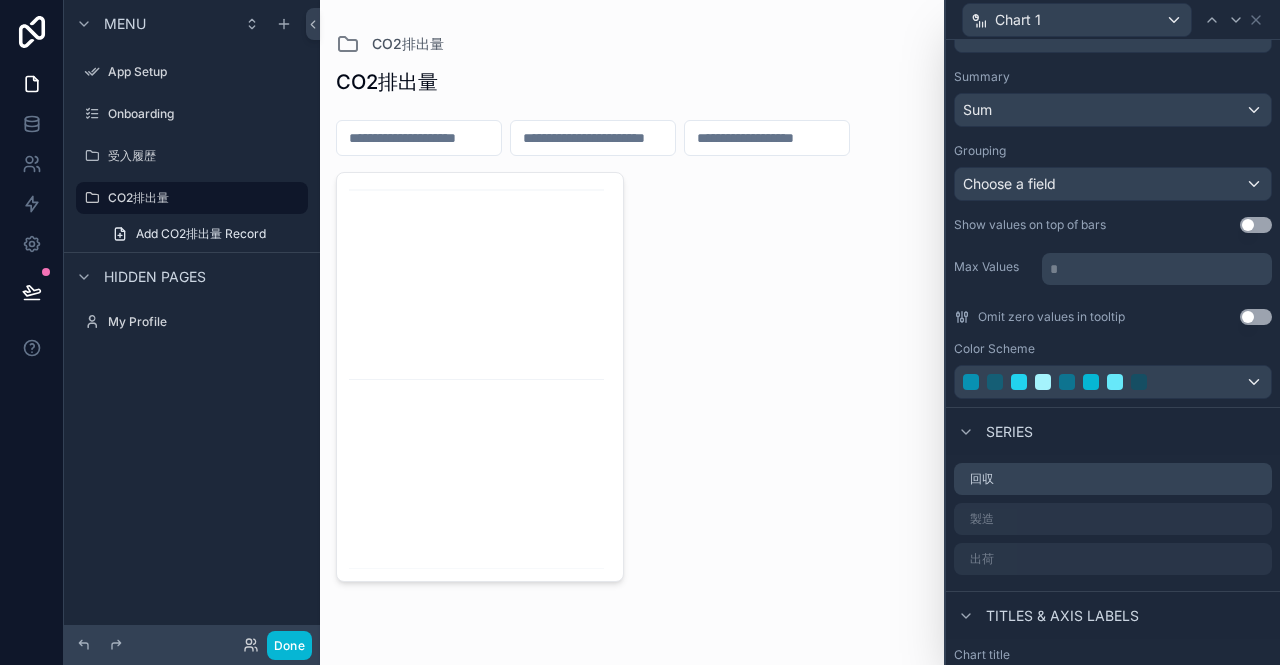 scroll, scrollTop: 300, scrollLeft: 0, axis: vertical 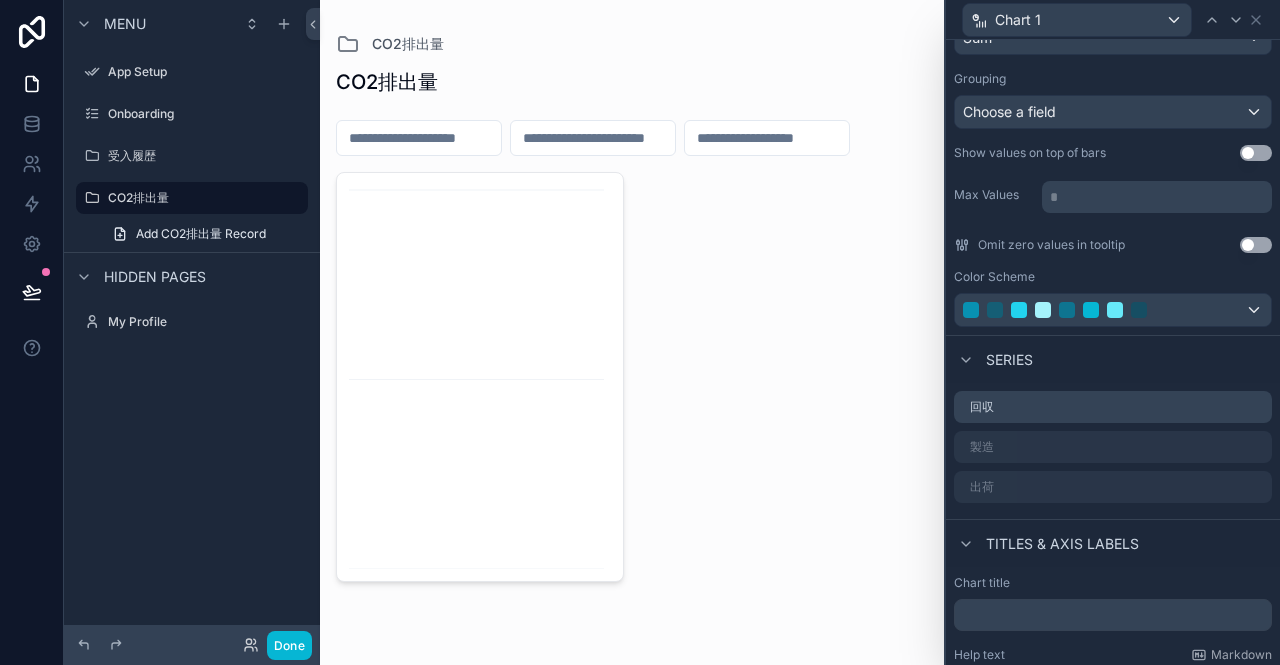 click on "回収 製造 出荷" at bounding box center [1113, 447] 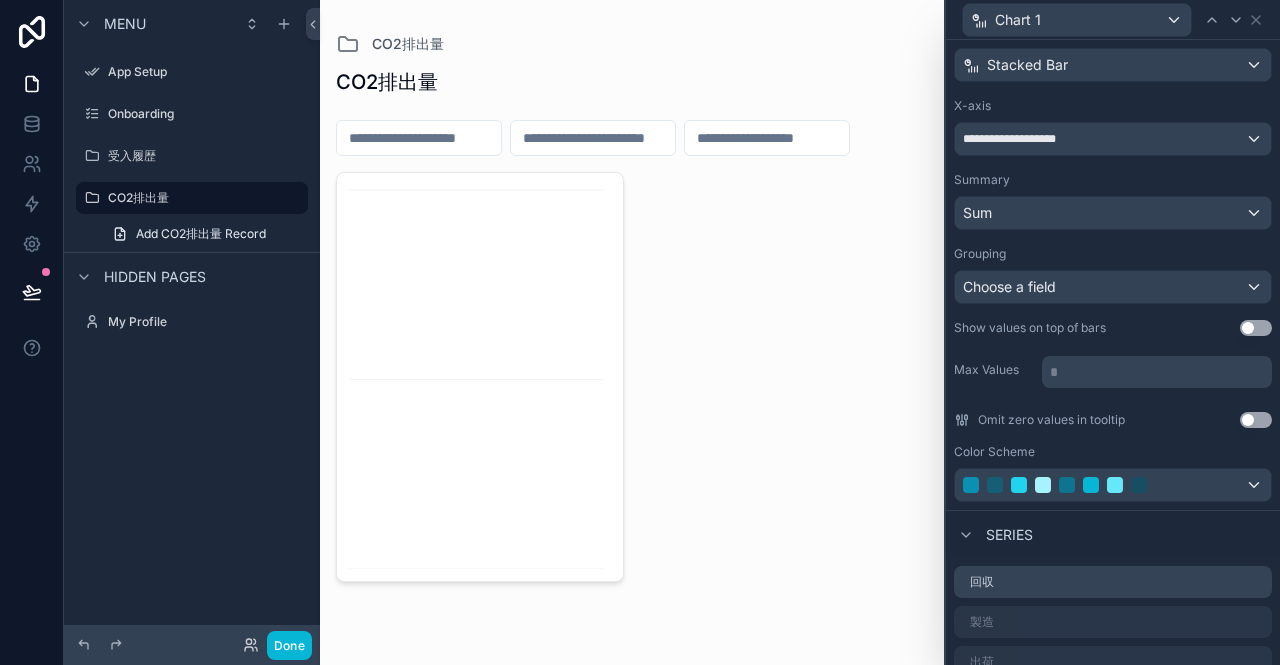 scroll, scrollTop: 58, scrollLeft: 0, axis: vertical 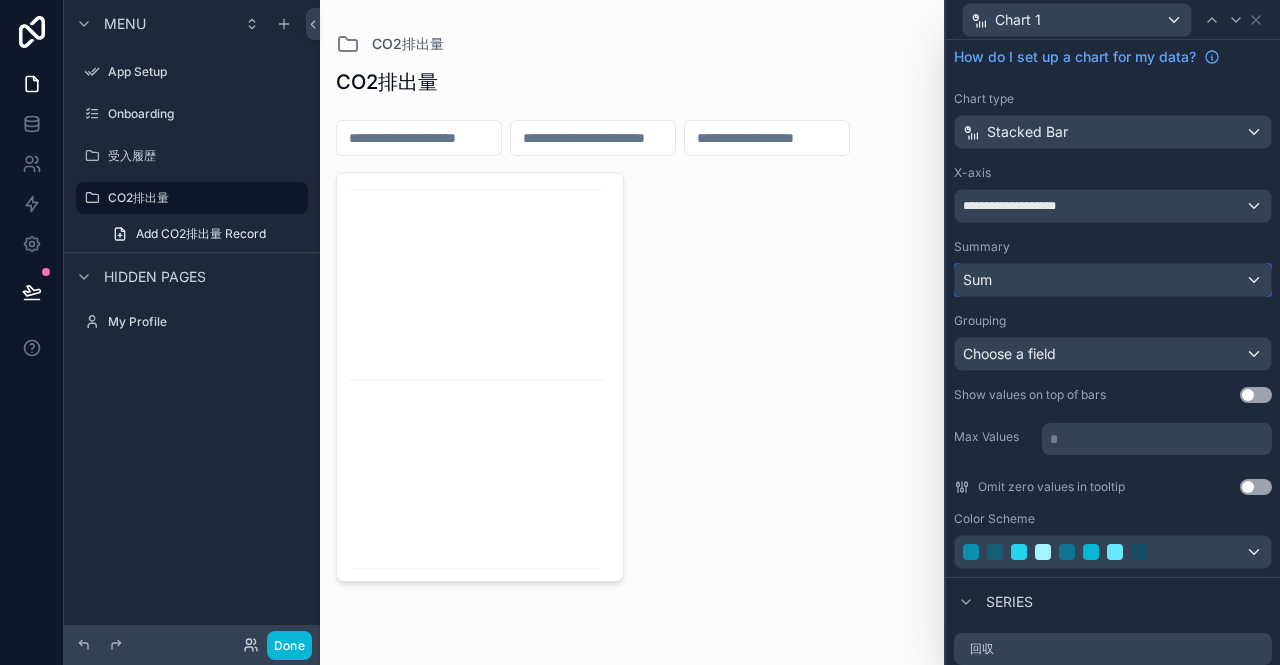 click on "Sum" at bounding box center (1113, 280) 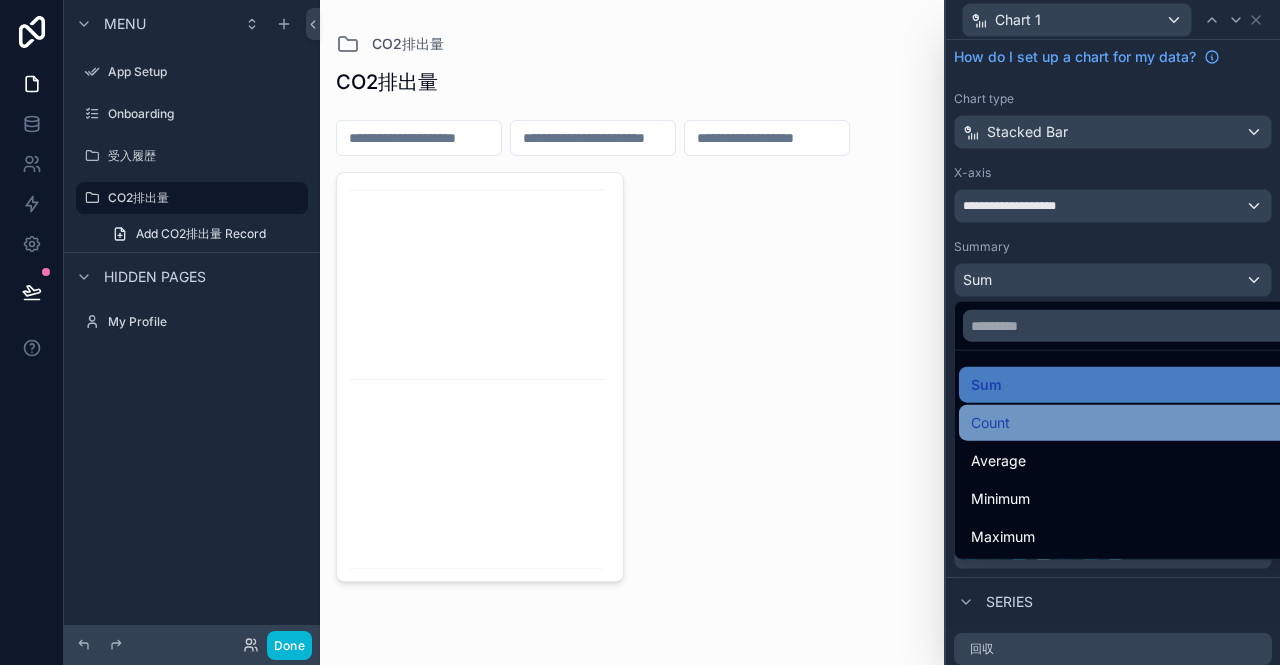 click on "Count" at bounding box center (1128, 423) 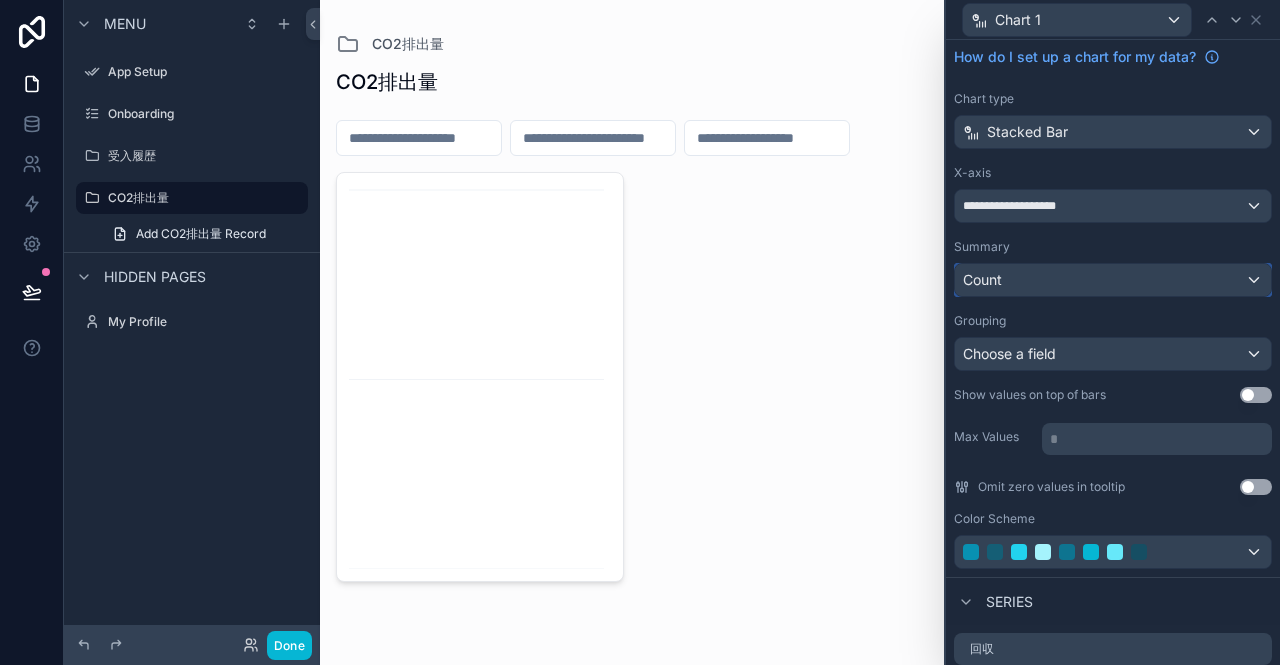 click on "Count" at bounding box center [1113, 280] 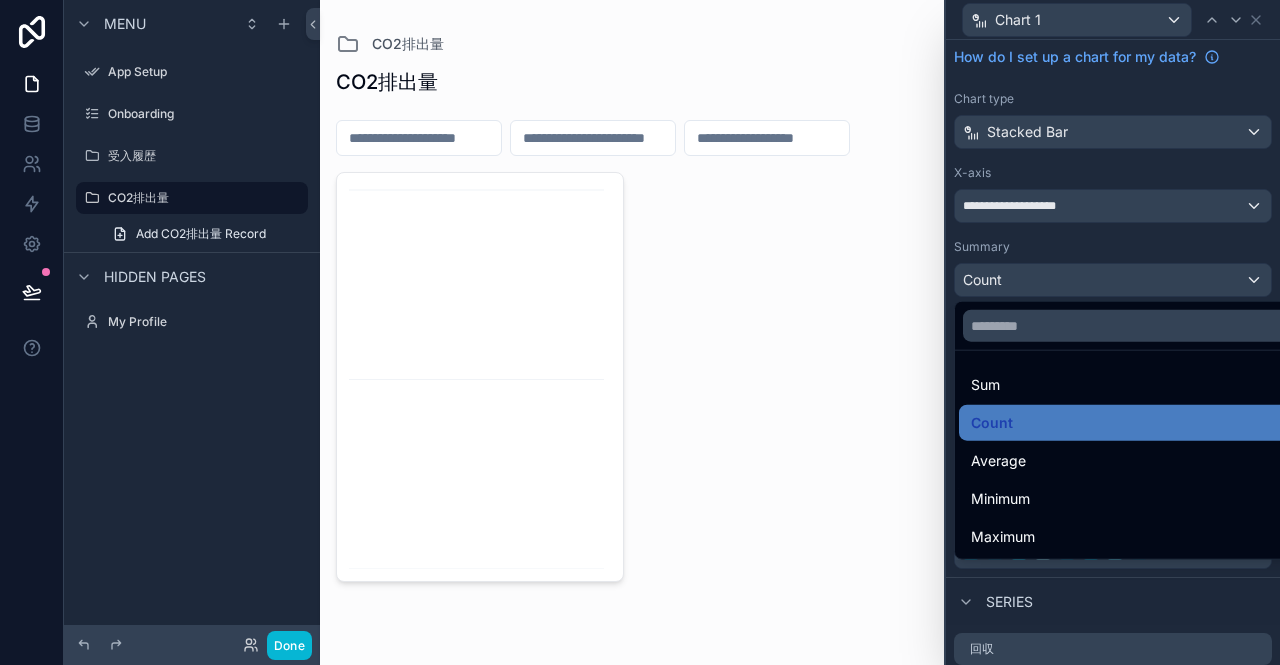 click on "Minimum" at bounding box center (1128, 499) 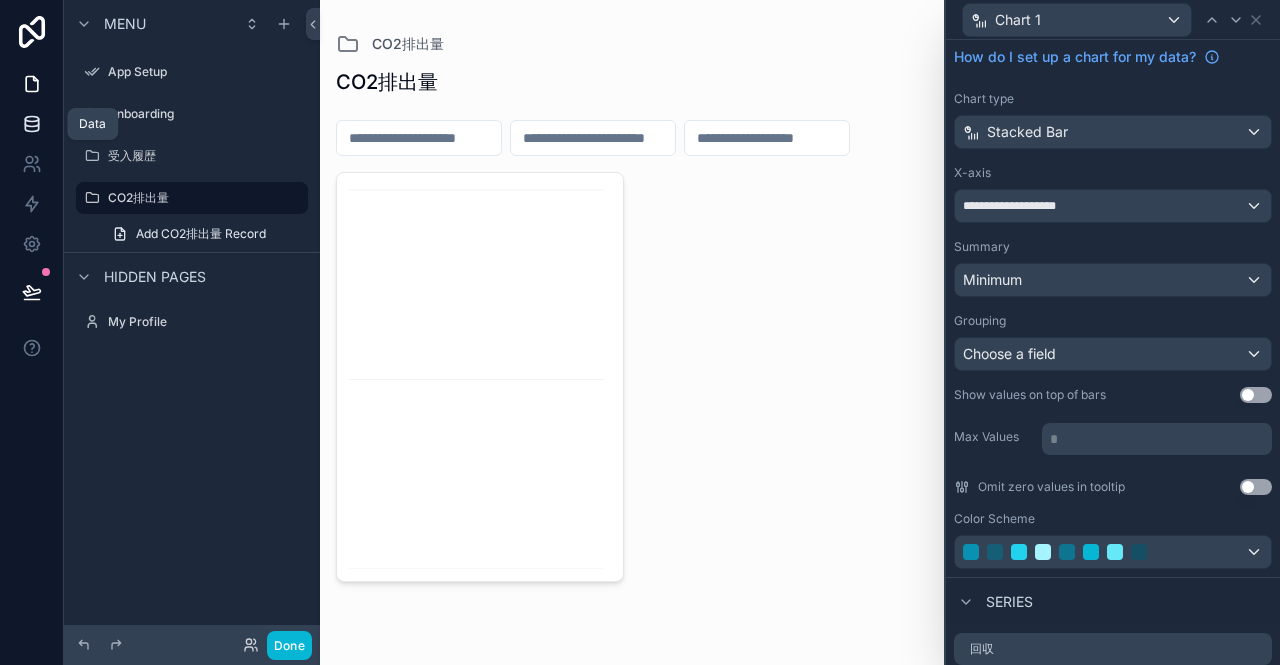 click 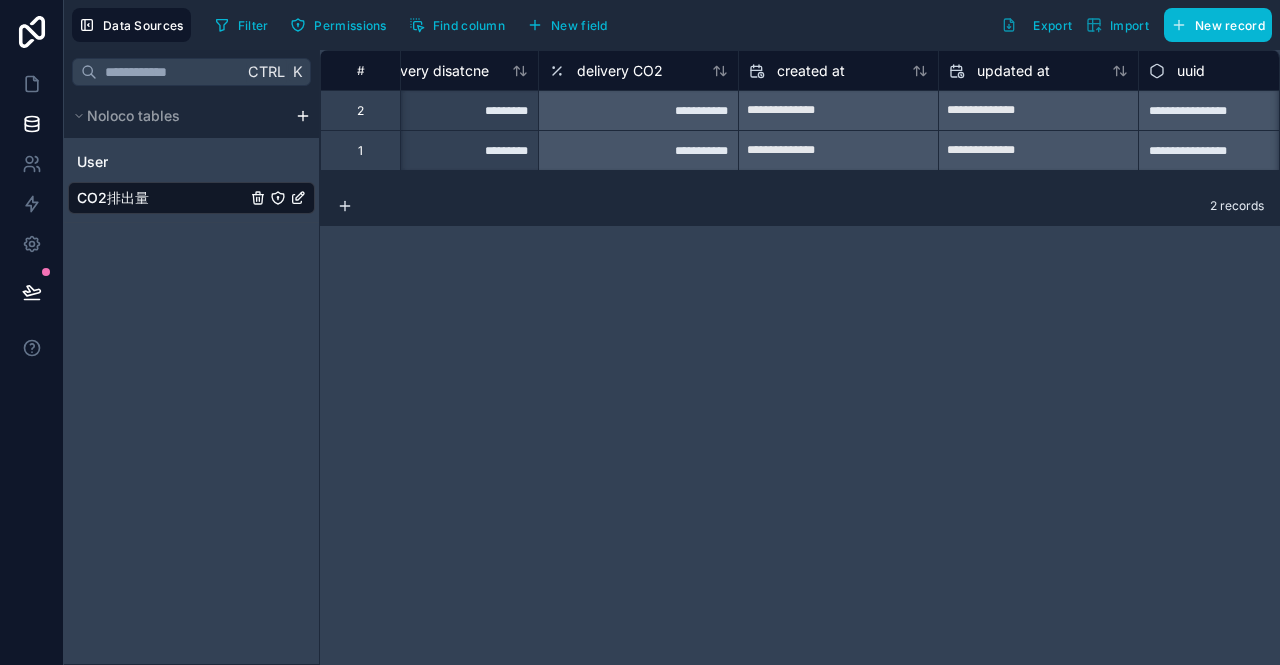 scroll, scrollTop: 0, scrollLeft: 2720, axis: horizontal 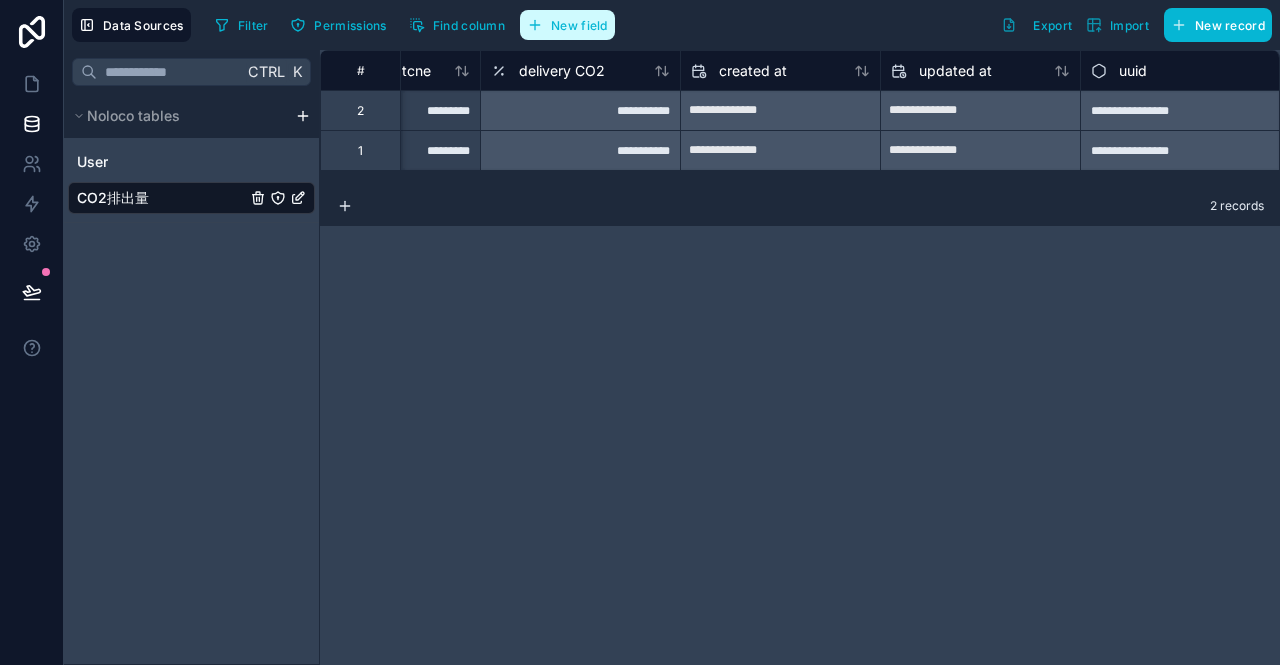 click on "New field" at bounding box center (567, 25) 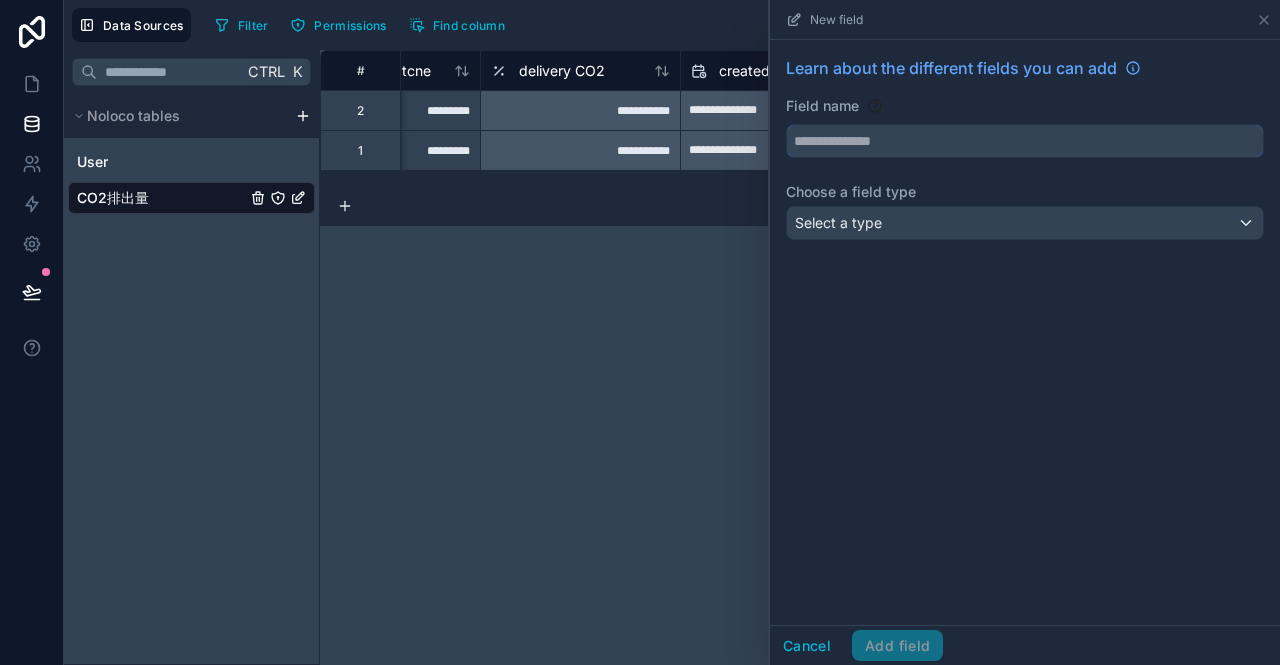 click at bounding box center [1025, 141] 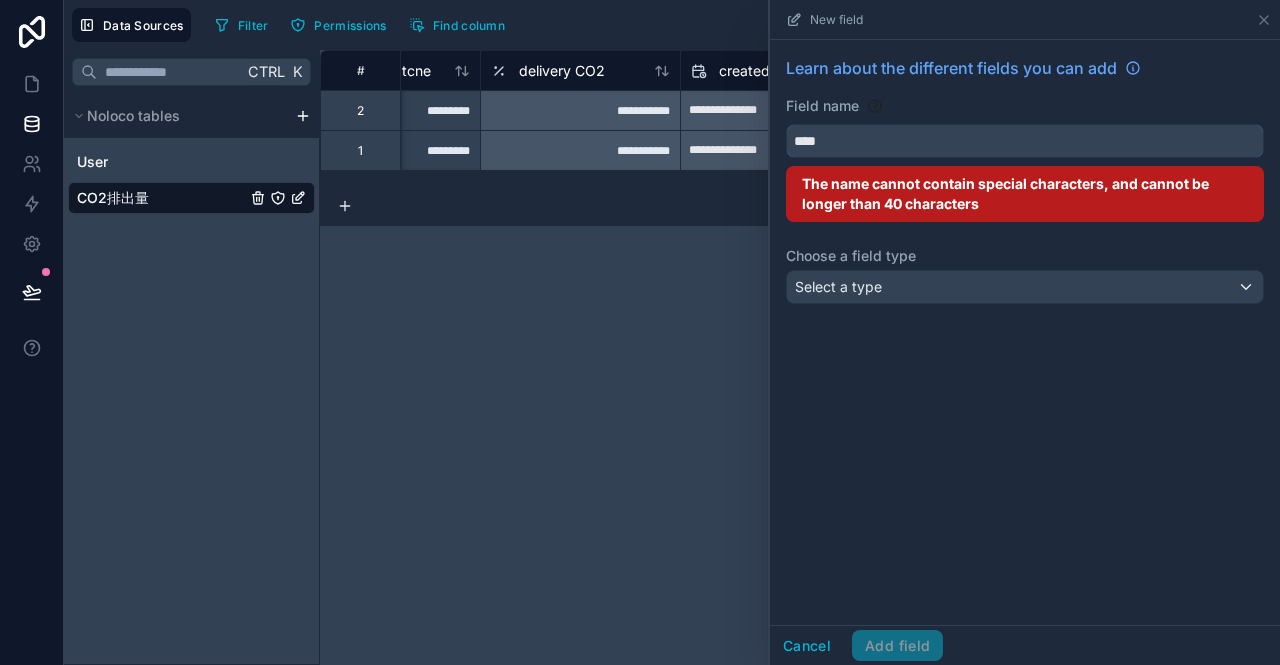 click on "***" at bounding box center (1025, 141) 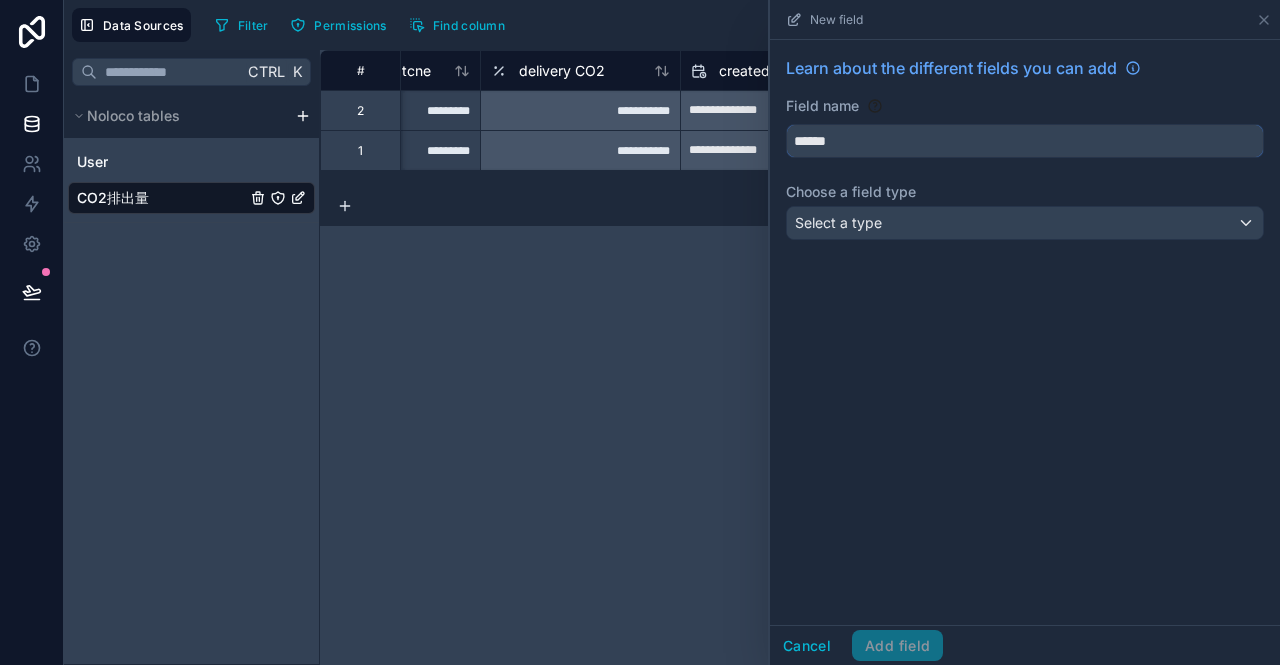 type on "******" 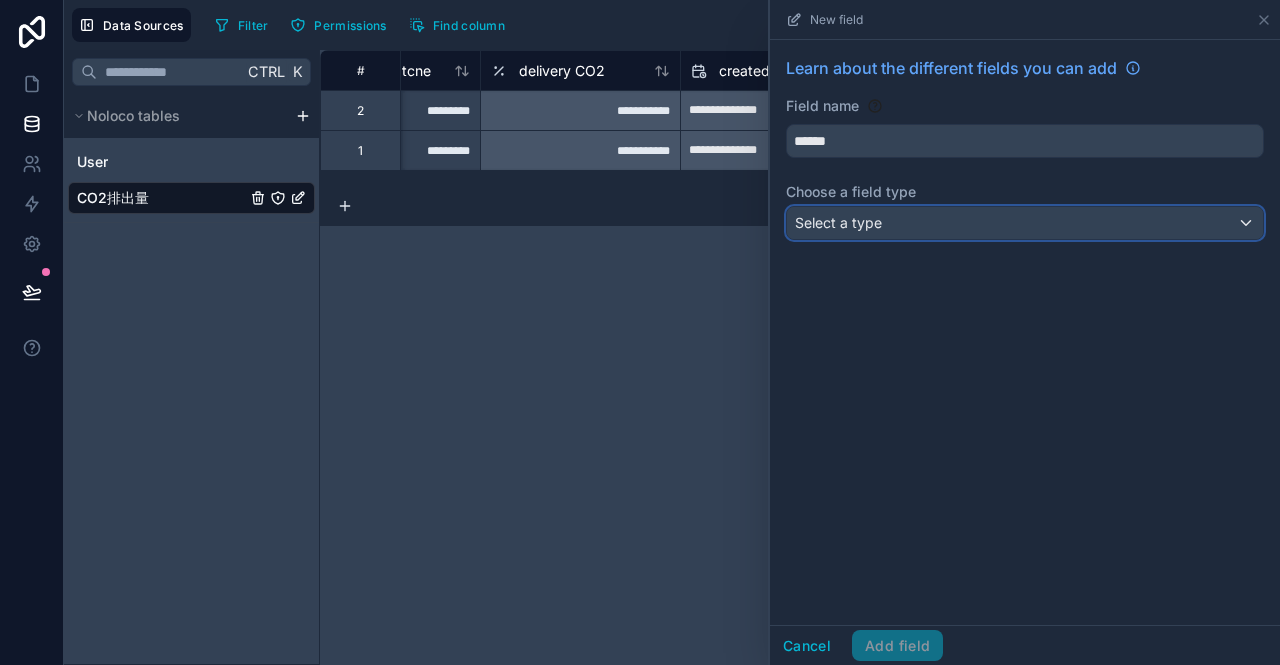 click on "Select a type" at bounding box center [1025, 223] 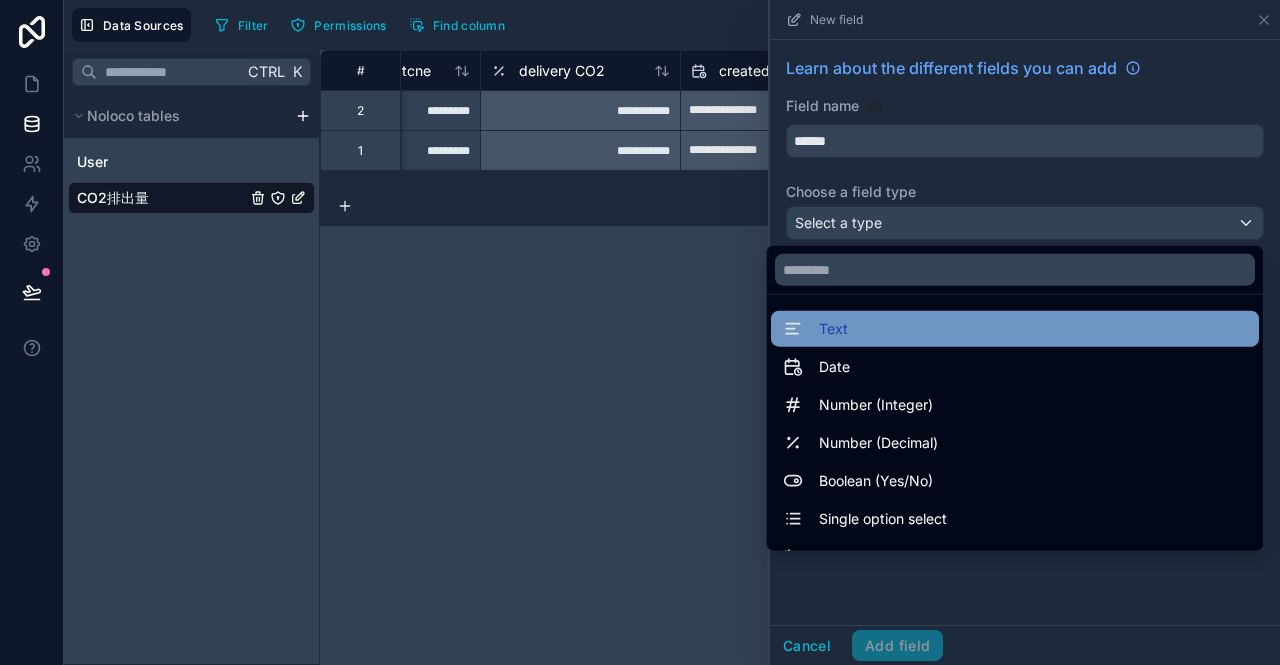 click on "Text" at bounding box center [1015, 329] 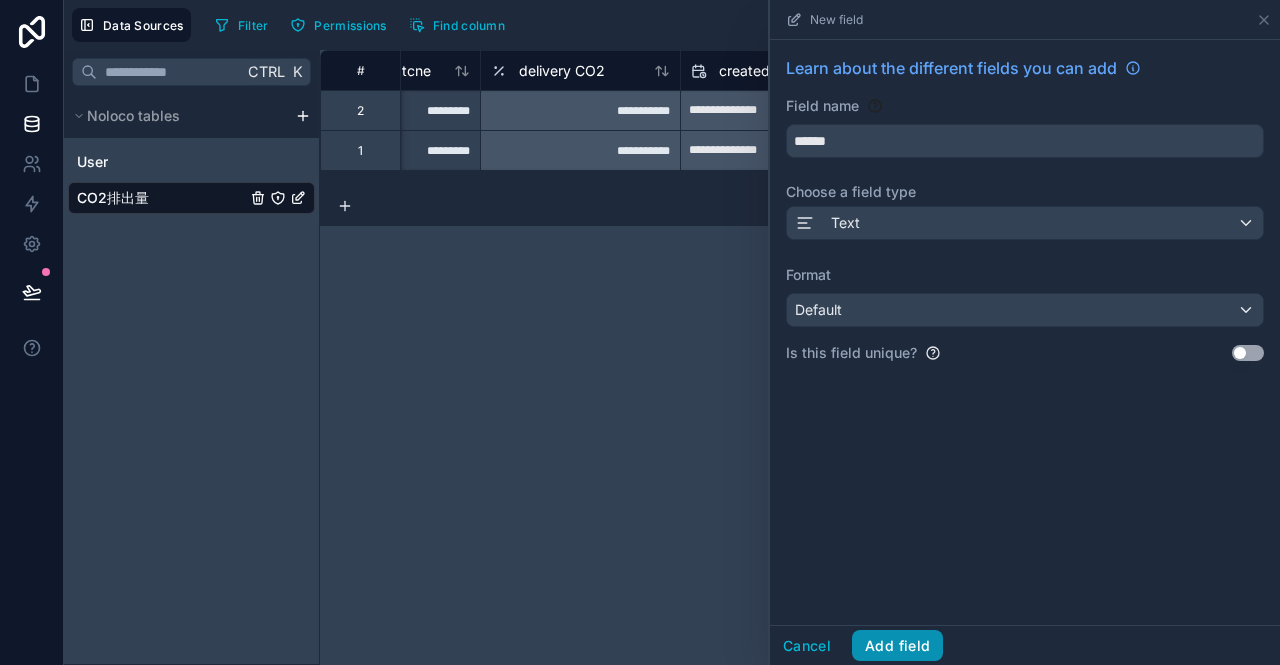 click on "Add field" at bounding box center [897, 646] 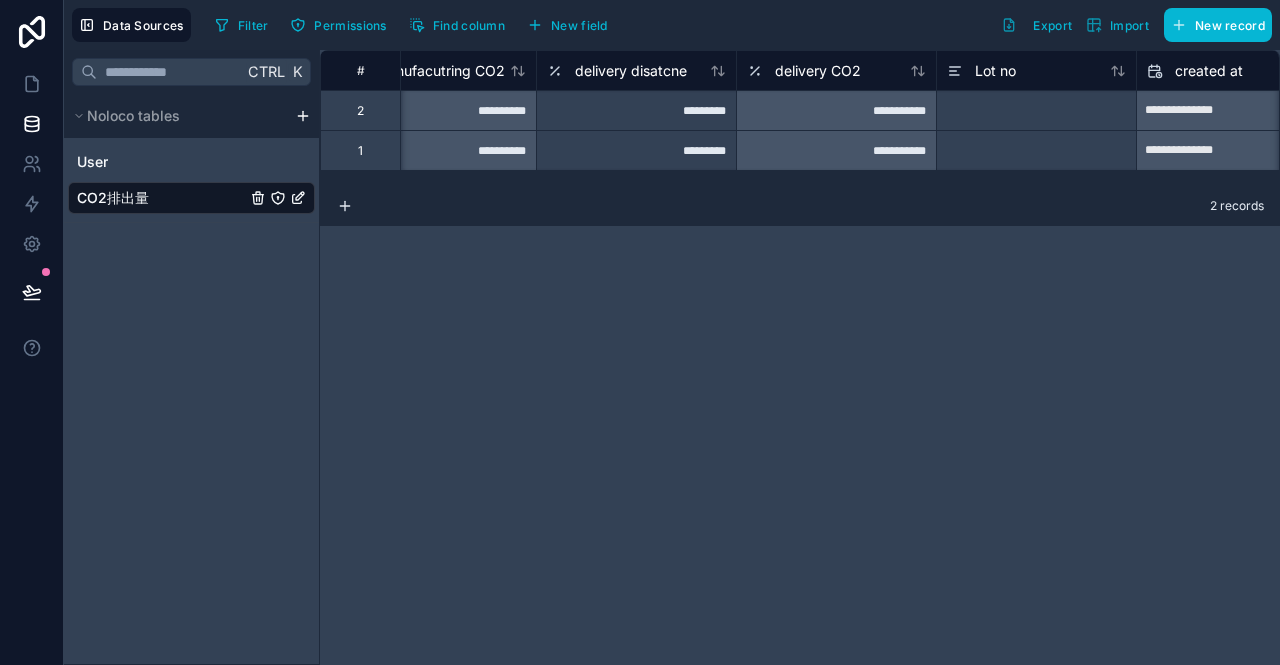 scroll, scrollTop: 0, scrollLeft: 2506, axis: horizontal 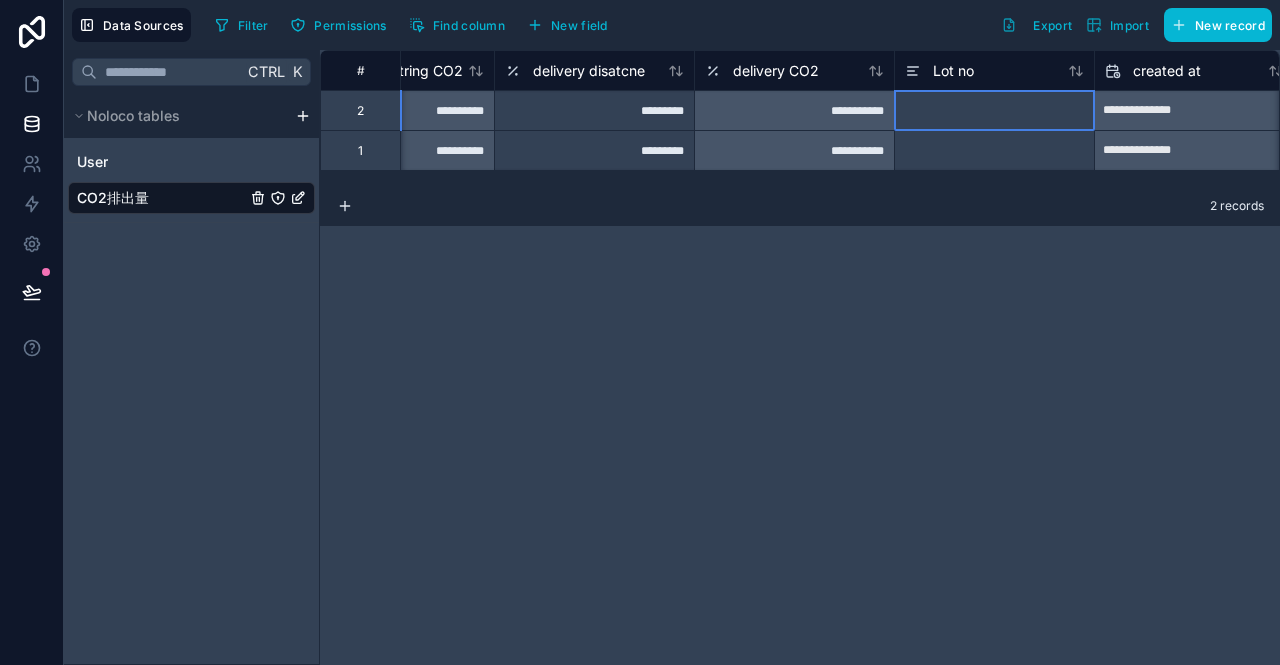 click at bounding box center (994, 110) 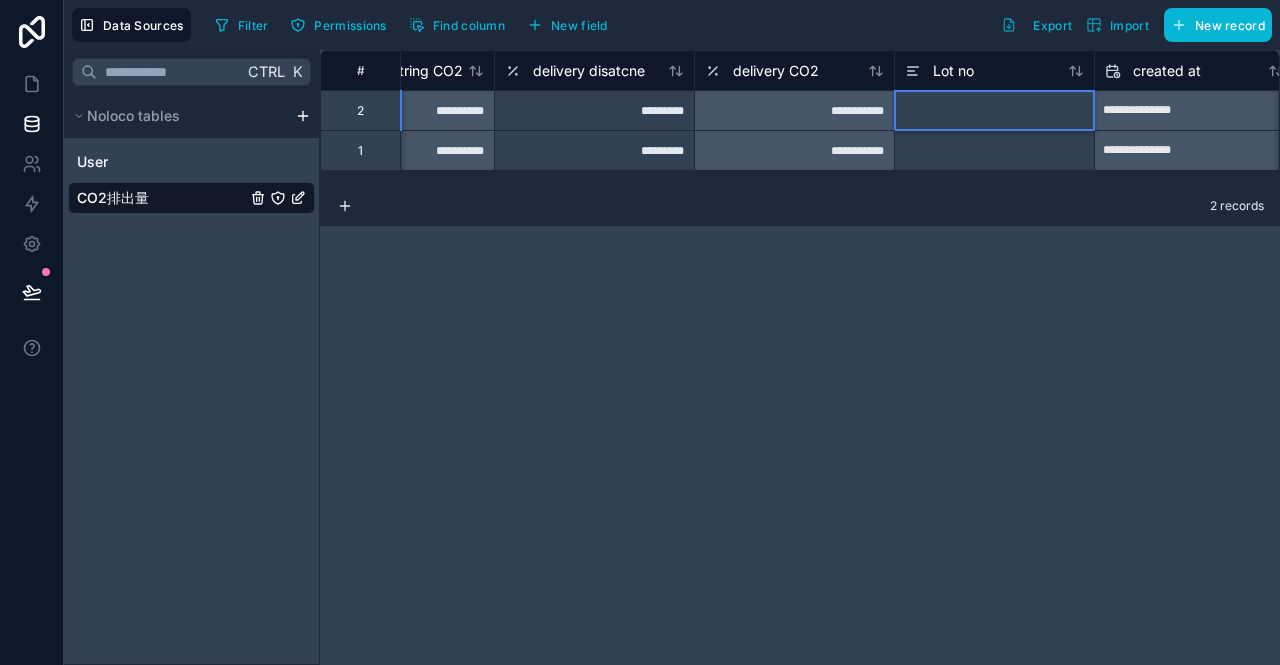 click at bounding box center (994, 110) 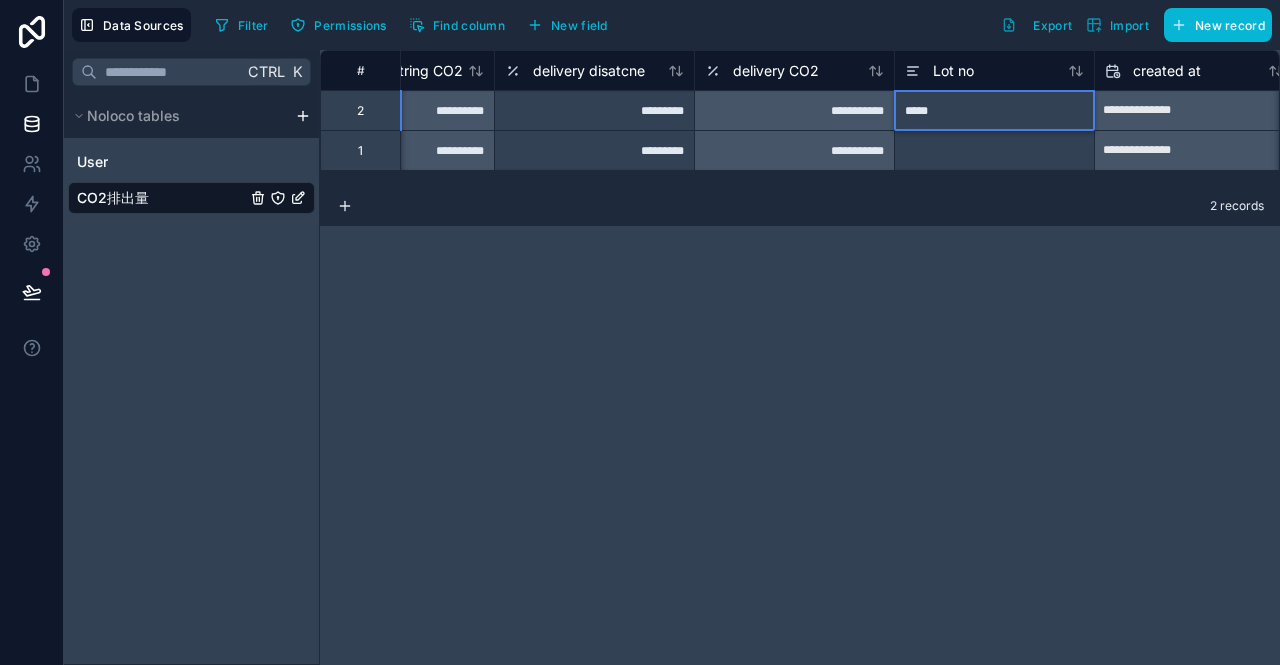 type on "*****" 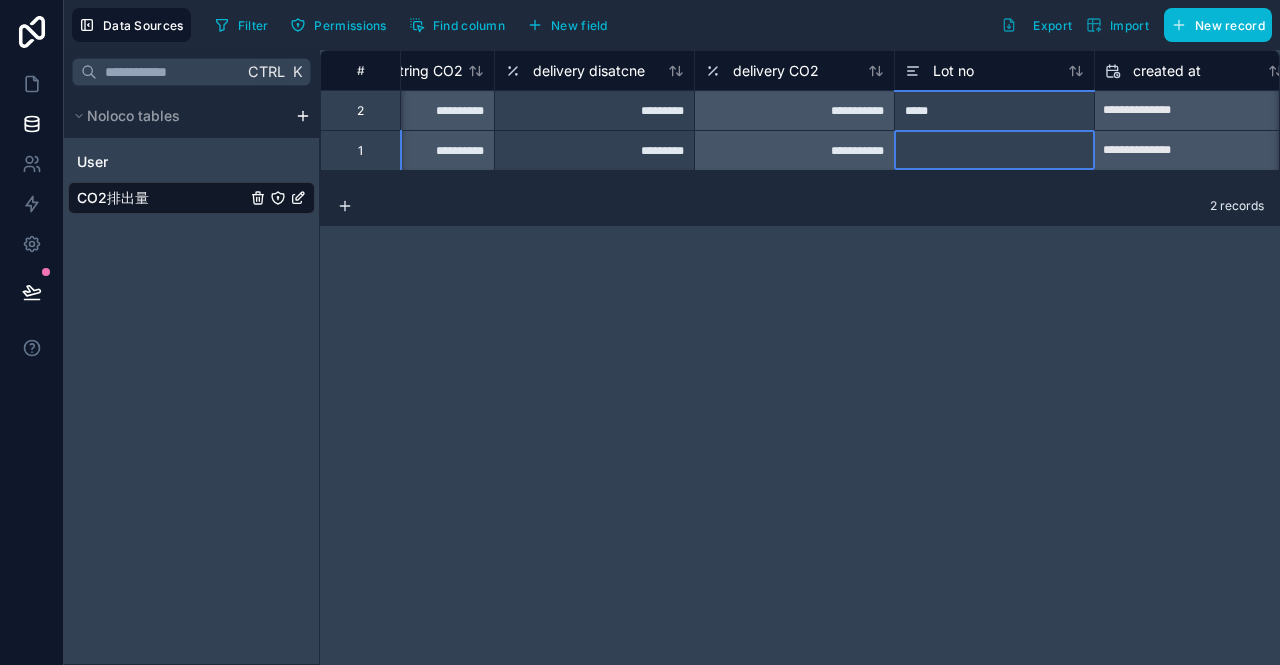 click at bounding box center (994, 150) 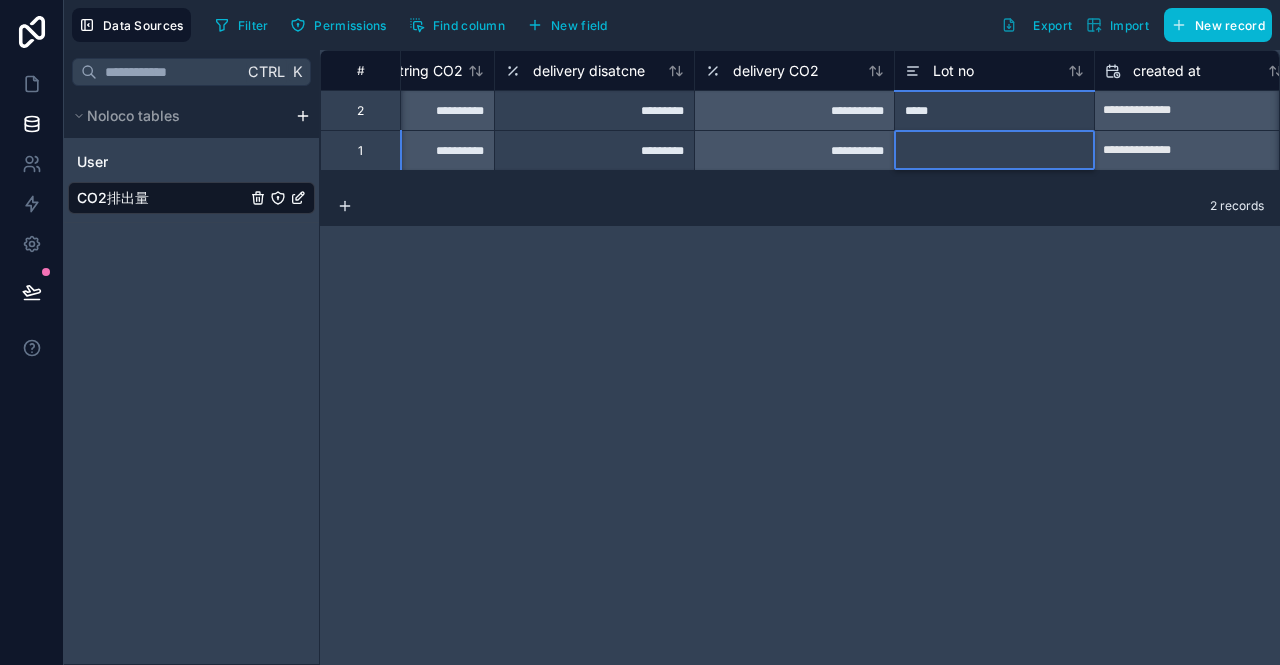 paste on "****" 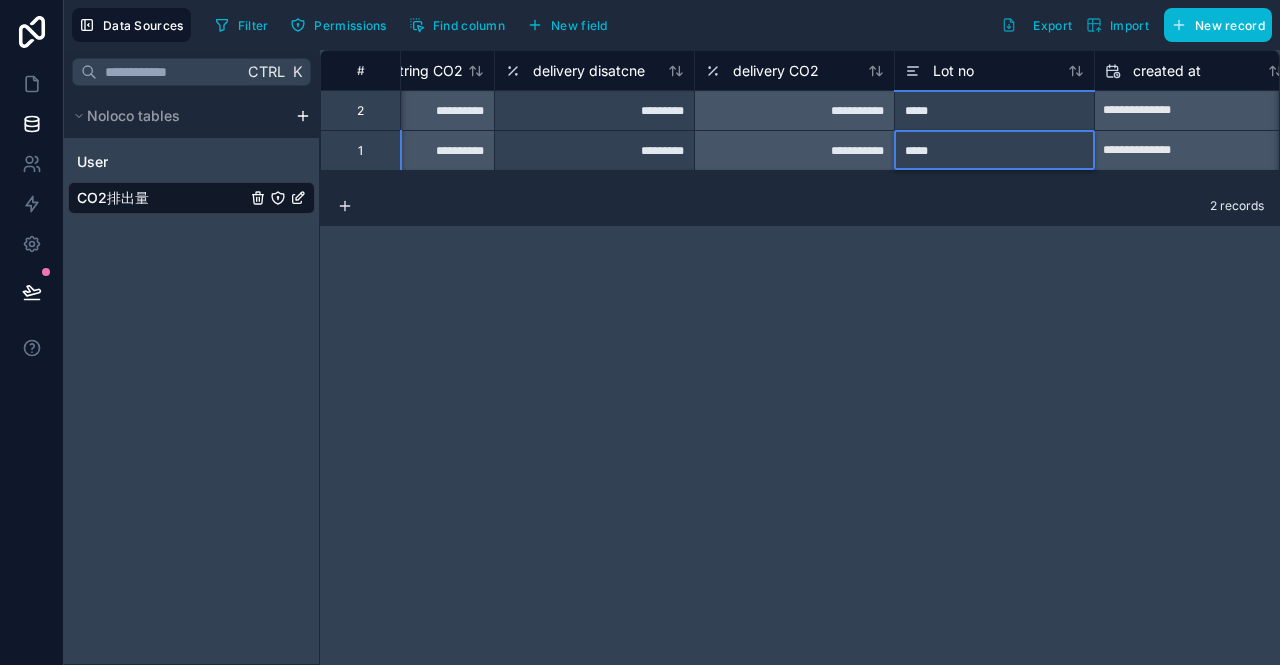 type on "******" 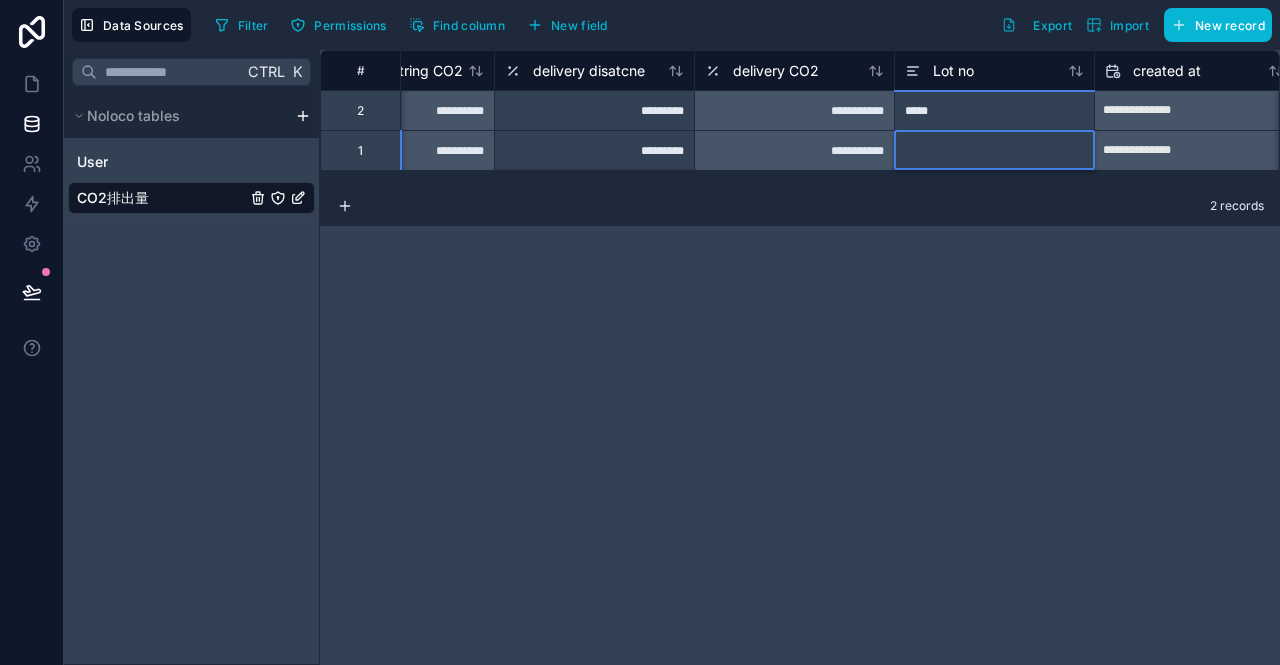 click on "**********" at bounding box center [800, 357] 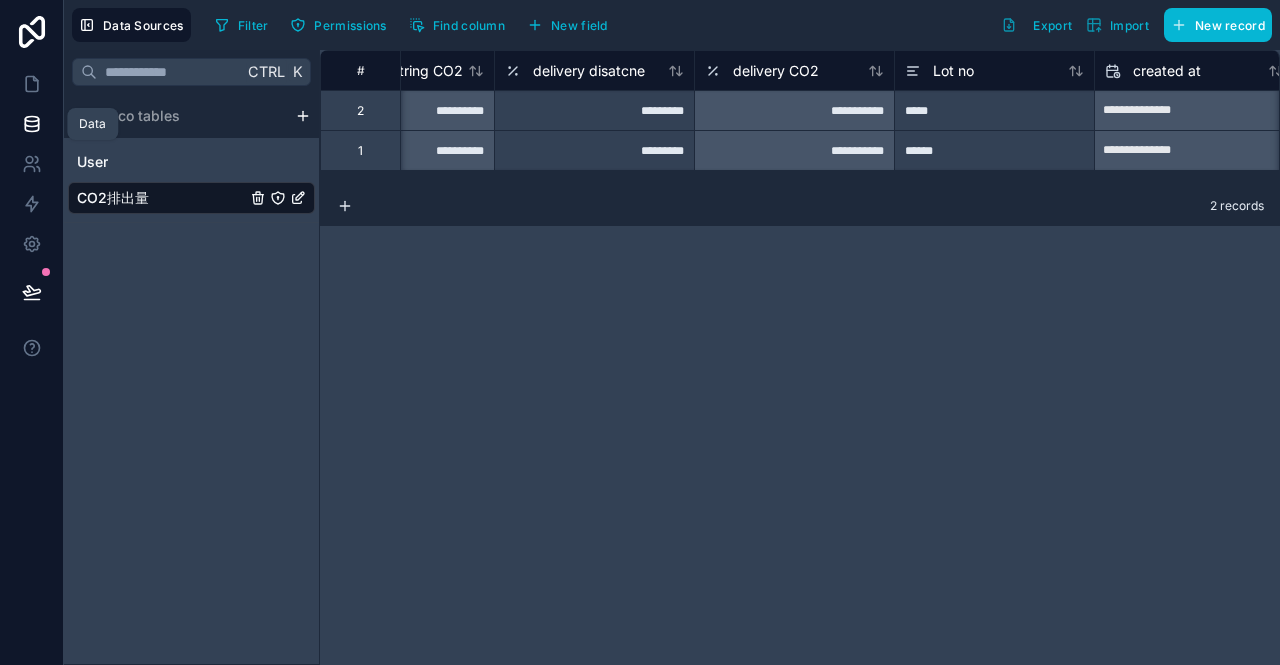 click 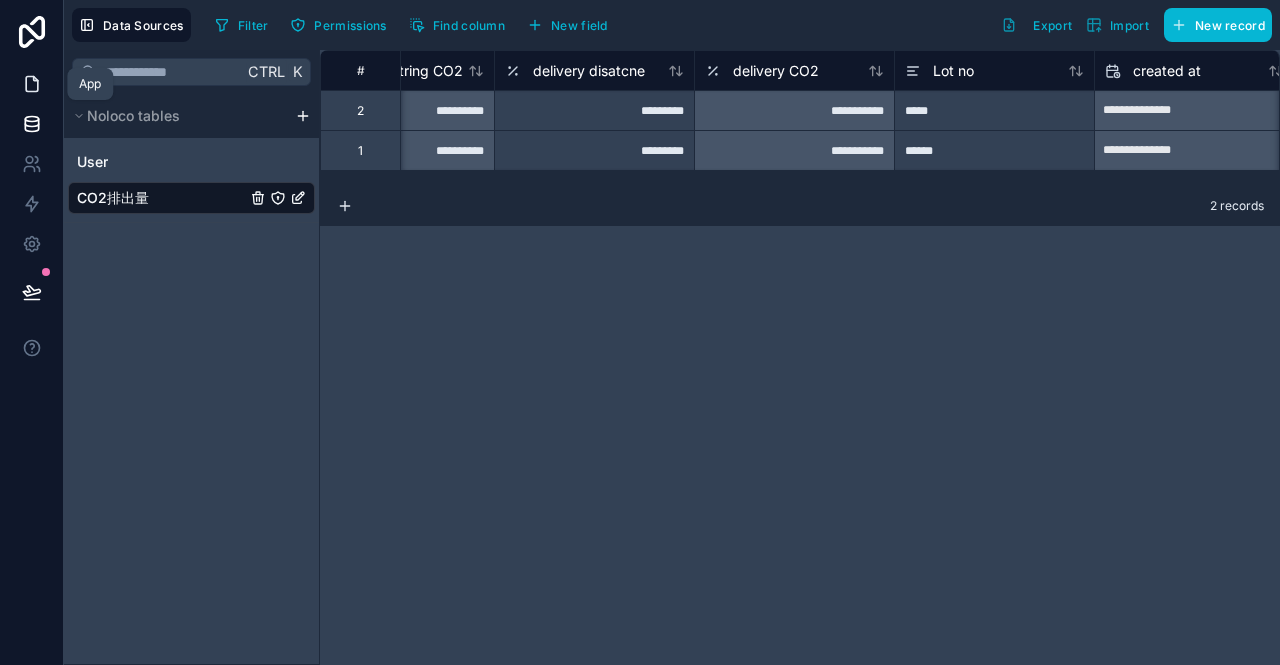 click 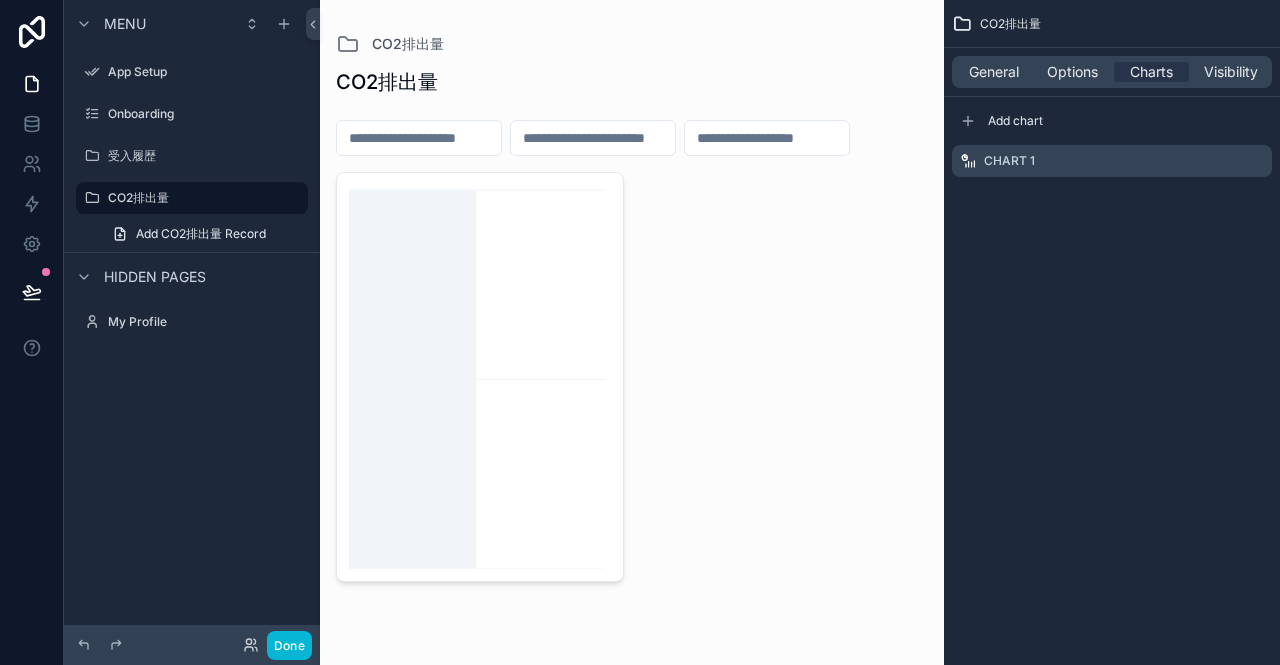 click 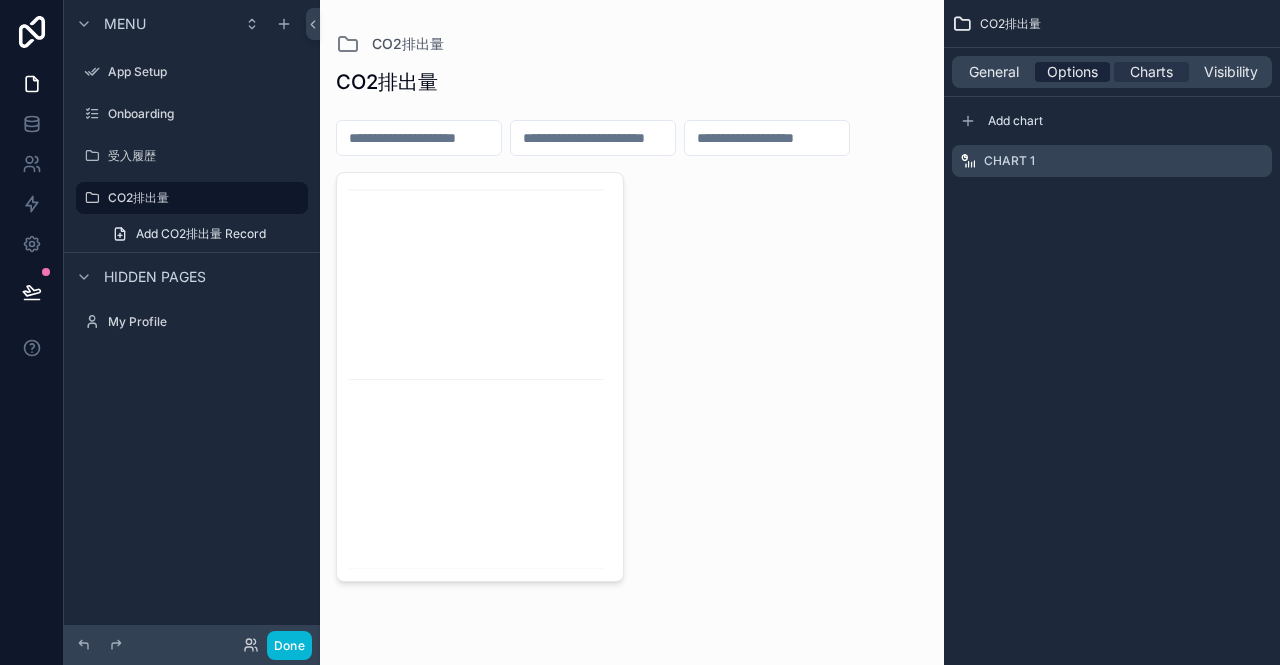 click on "Options" at bounding box center [1072, 72] 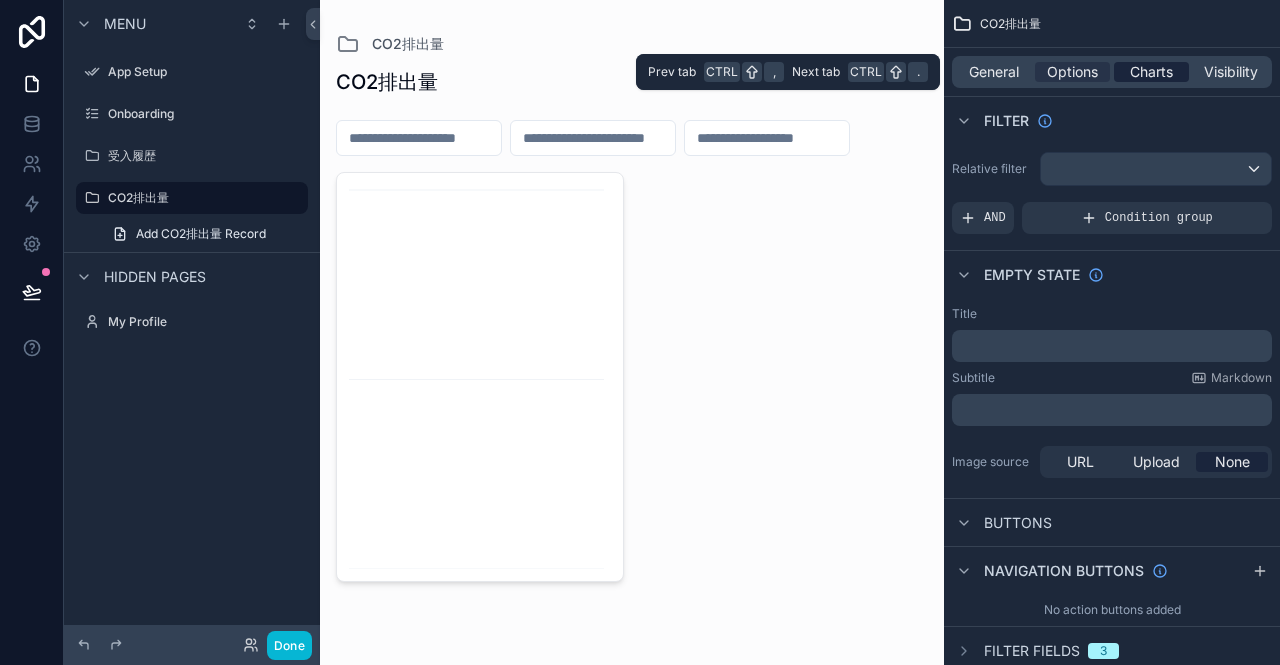 click on "Charts" at bounding box center (1151, 72) 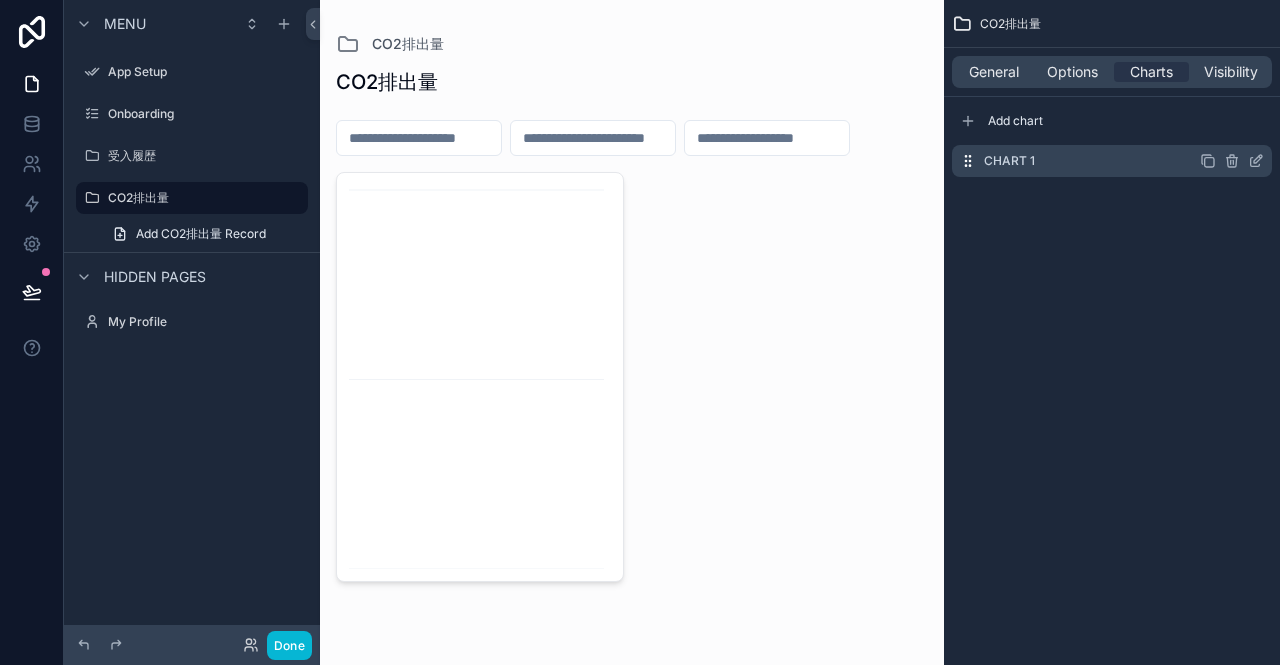 click on "Chart 1" at bounding box center [1112, 161] 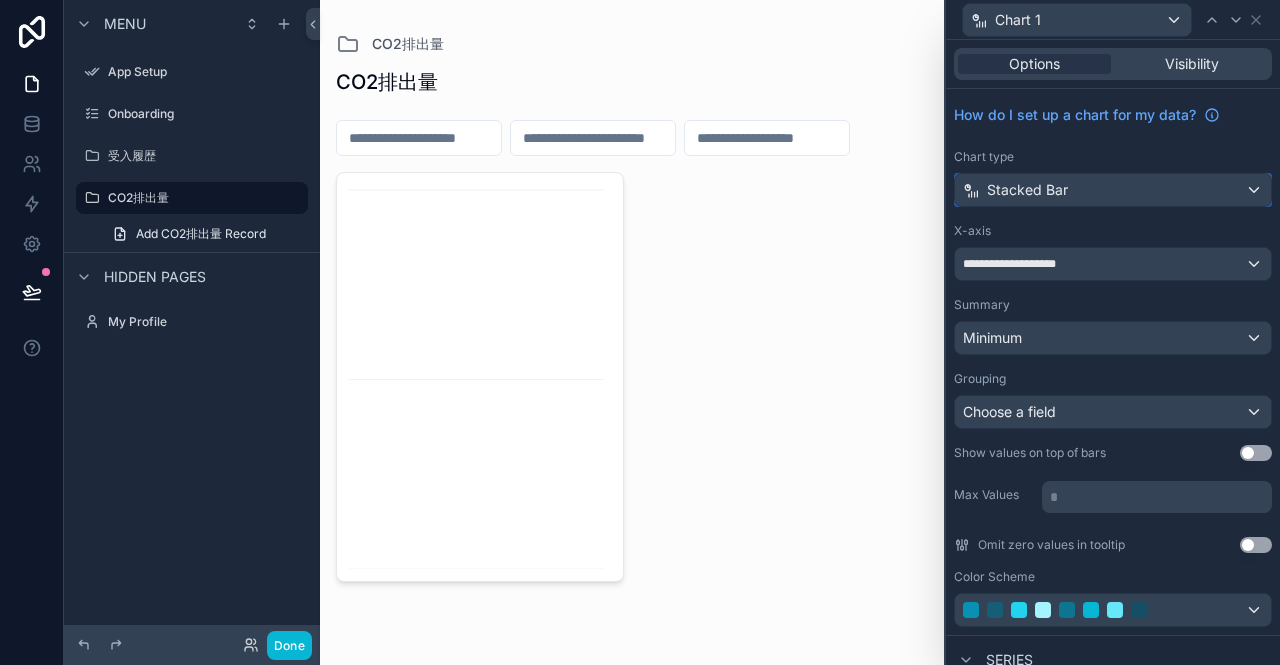 click on "Stacked Bar" at bounding box center (1113, 190) 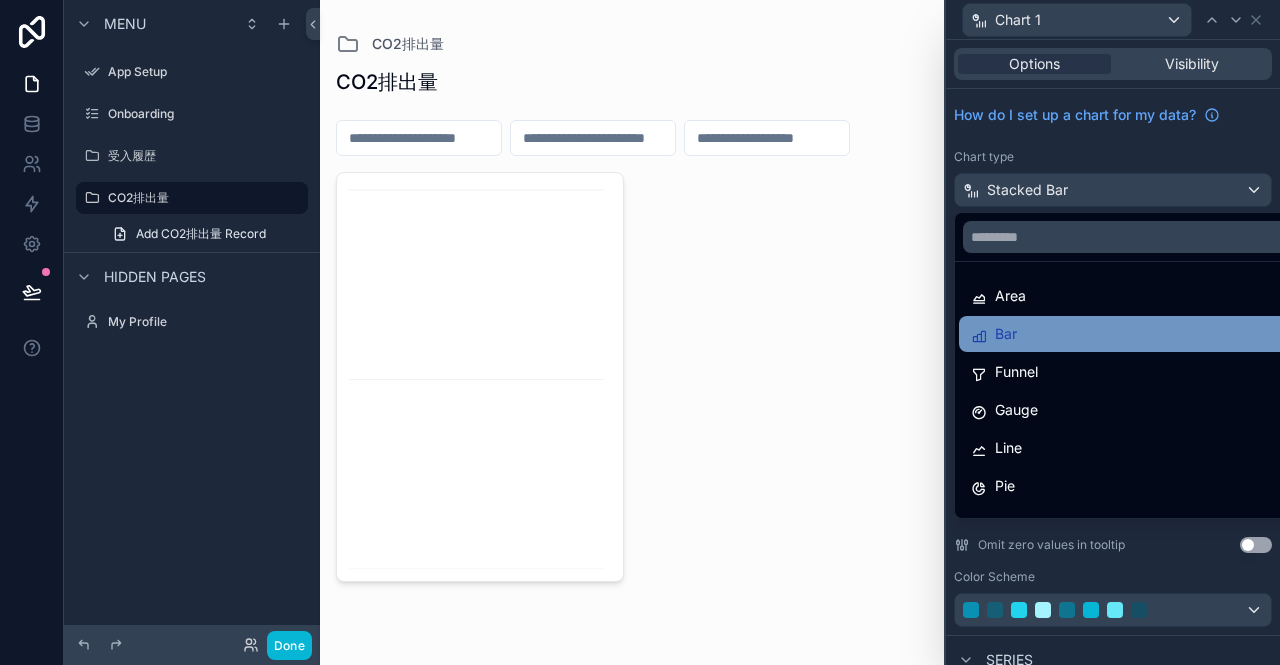 click on "Bar" at bounding box center (1128, 334) 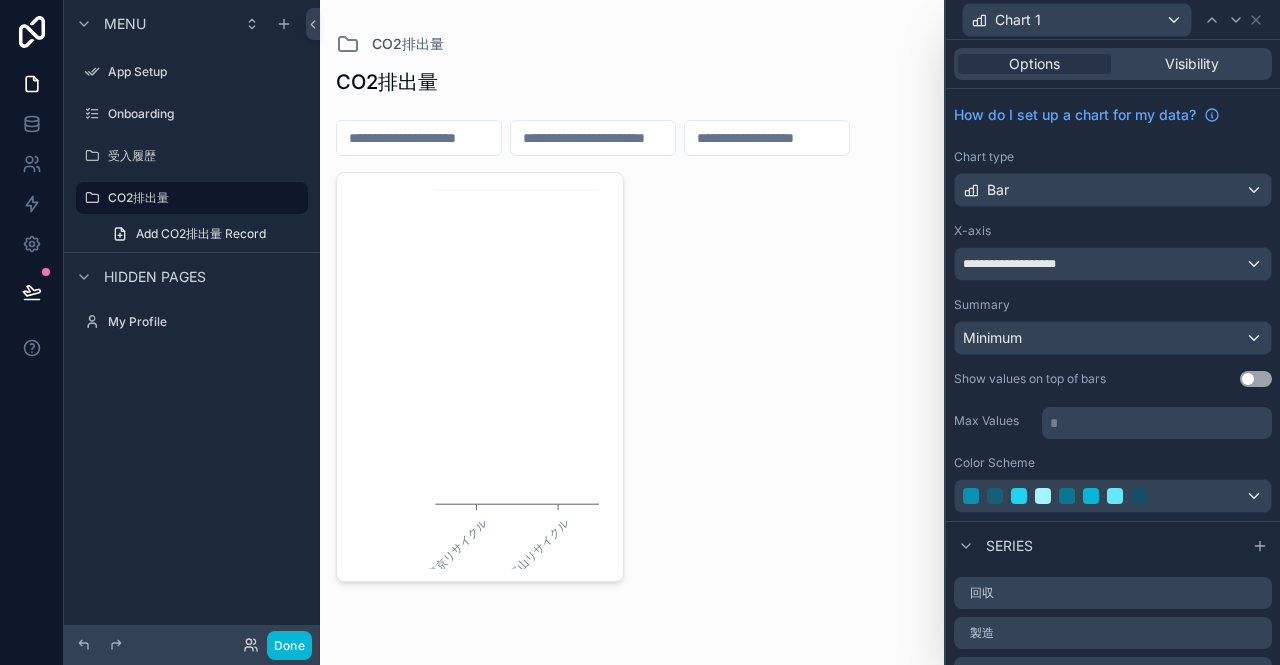 scroll, scrollTop: 100, scrollLeft: 0, axis: vertical 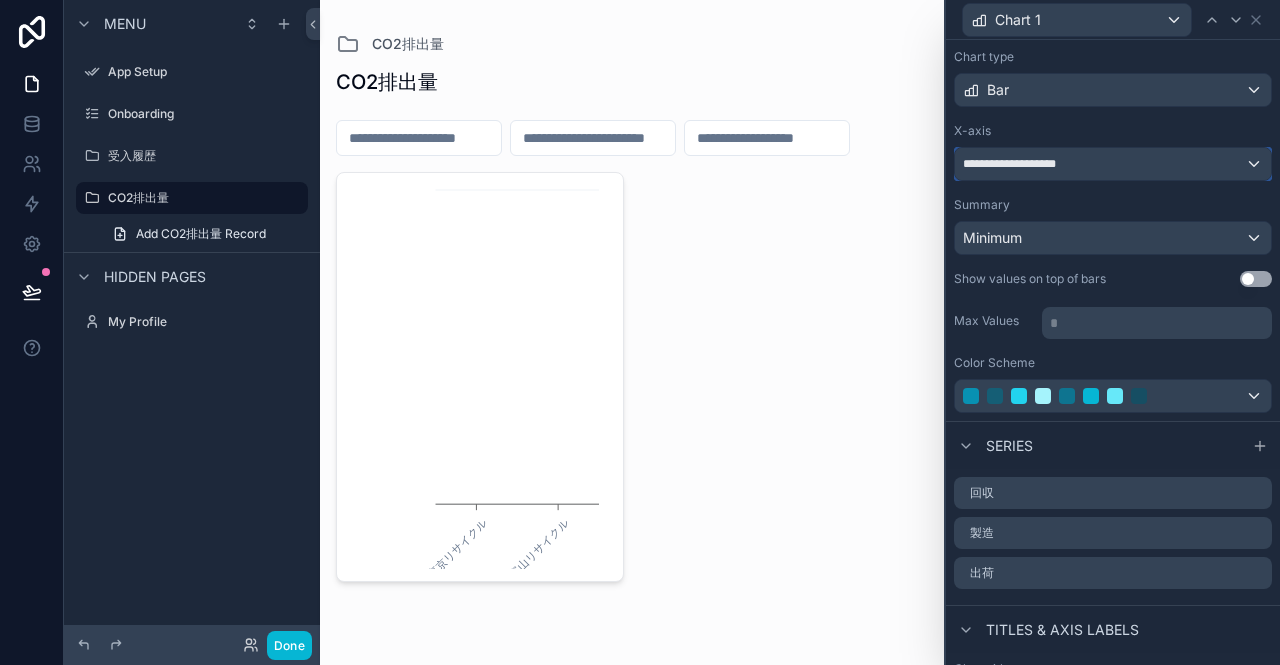 click on "**********" at bounding box center (1028, 164) 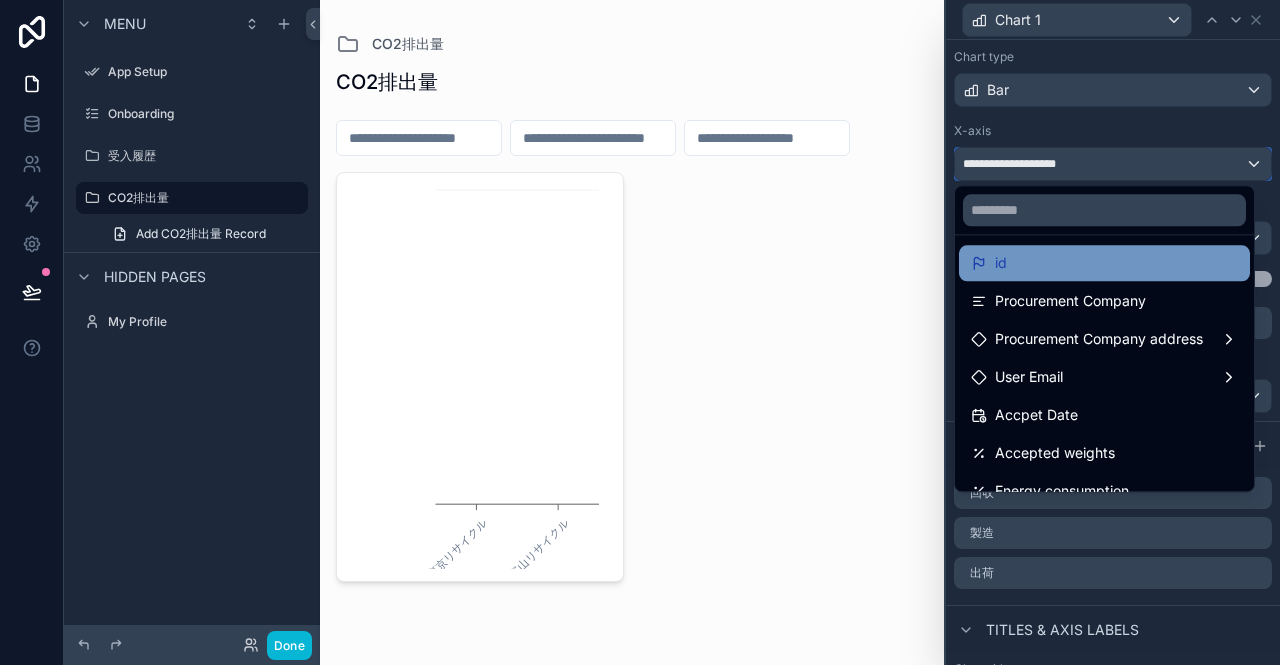 scroll, scrollTop: 0, scrollLeft: 0, axis: both 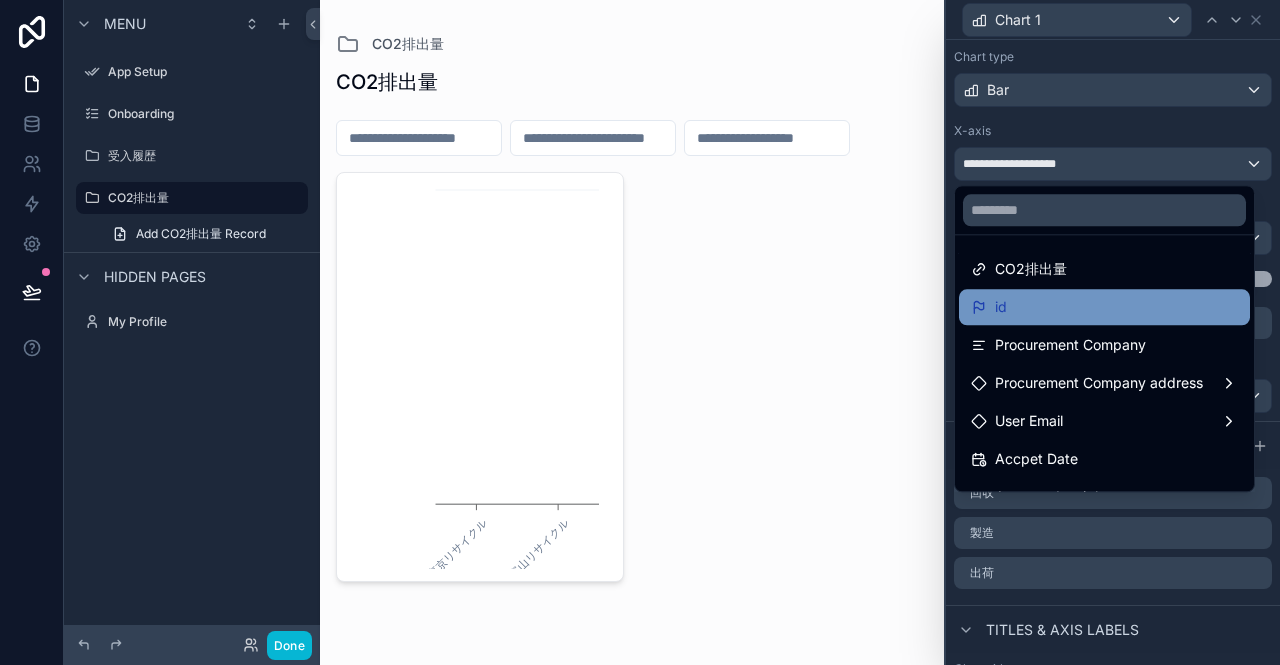 click on "id" at bounding box center [1104, 307] 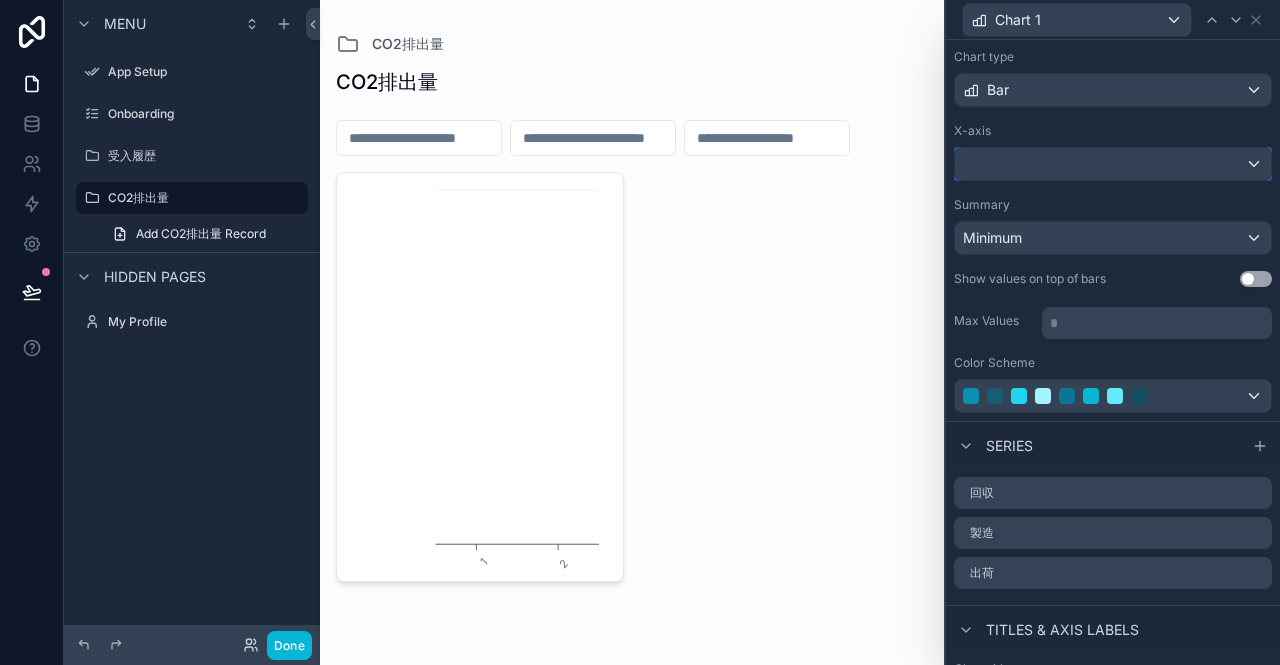 click at bounding box center (1113, 164) 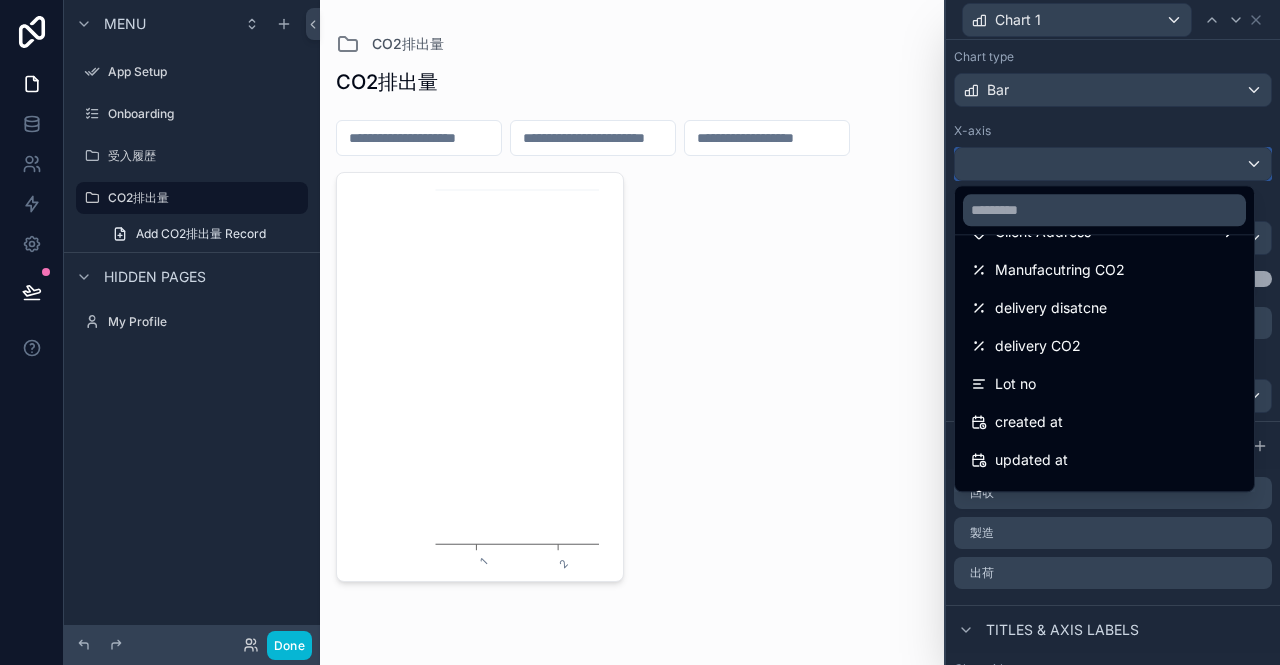 scroll, scrollTop: 560, scrollLeft: 0, axis: vertical 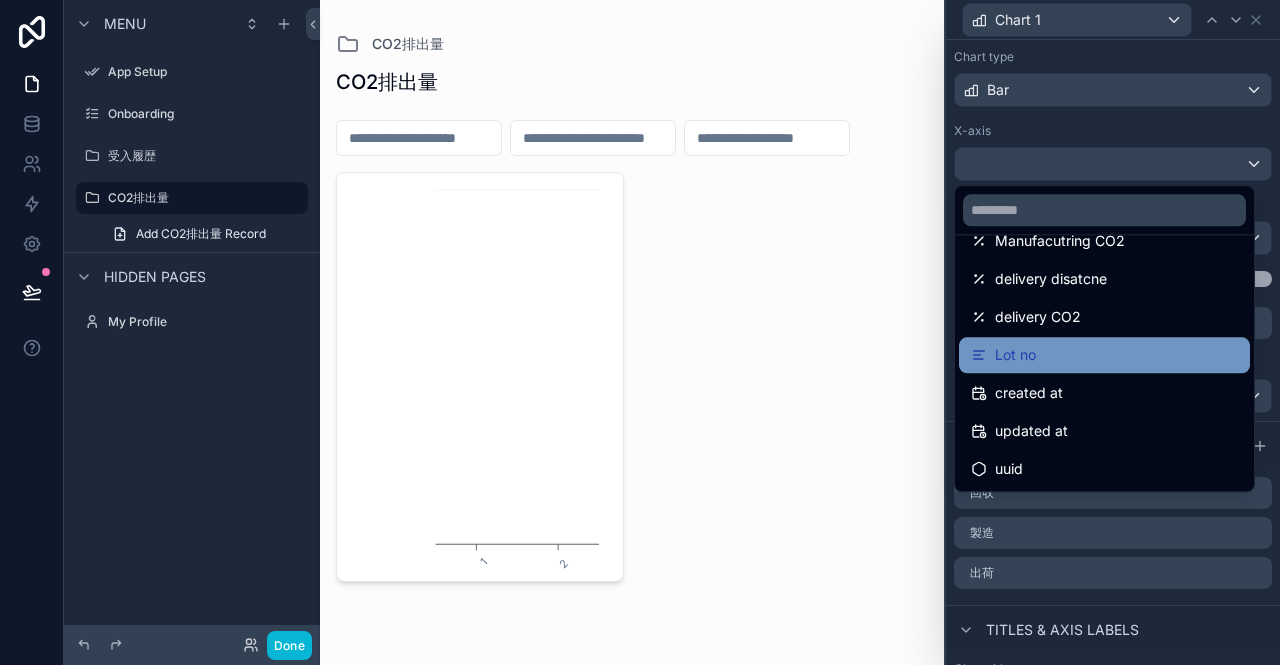 click on "Lot no" at bounding box center (1104, 355) 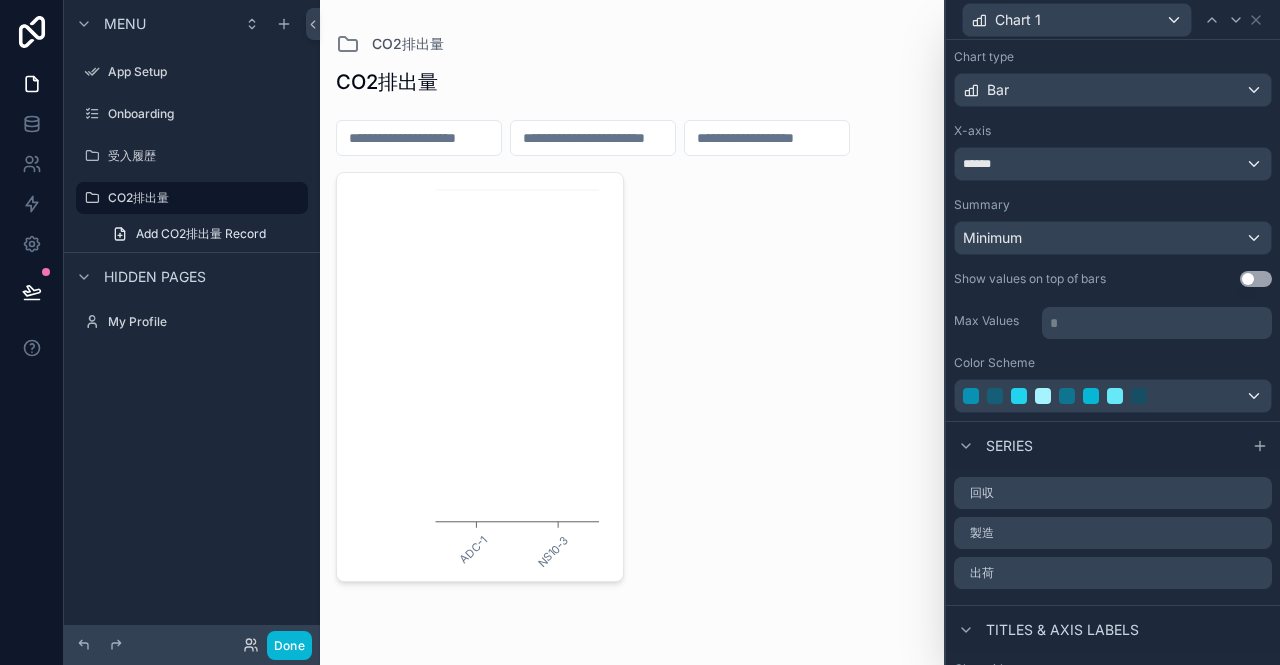 click on "Use setting" at bounding box center (1256, 279) 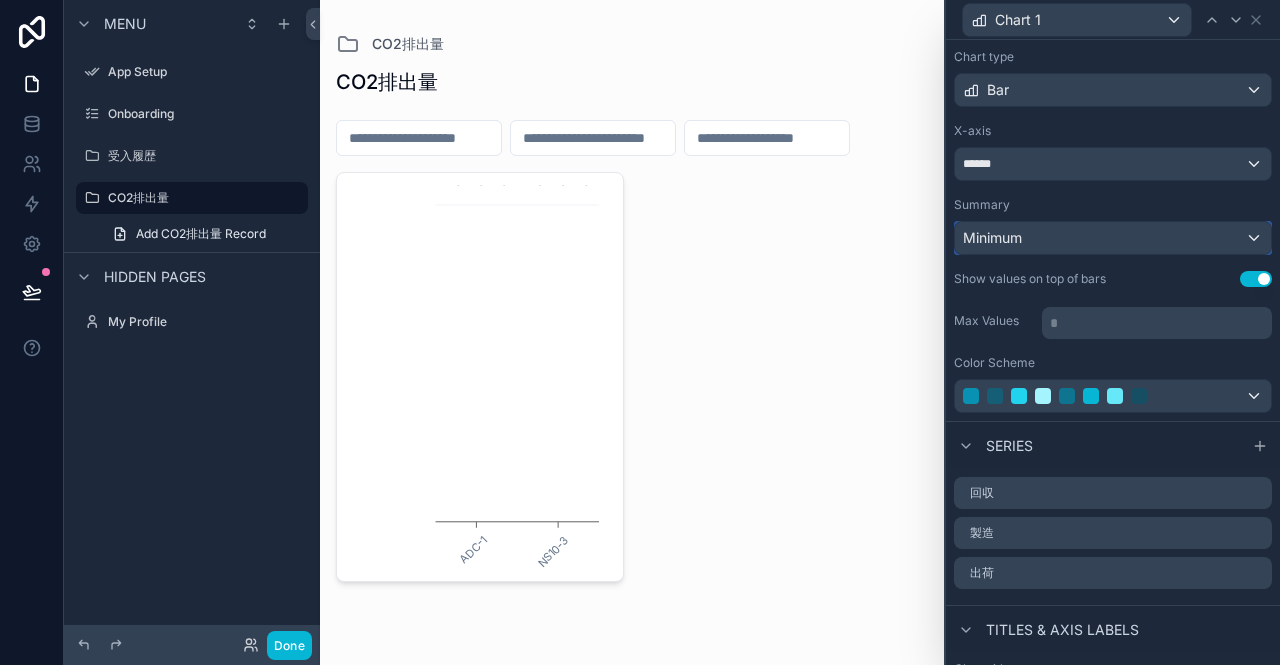 click on "Minimum" at bounding box center (1113, 238) 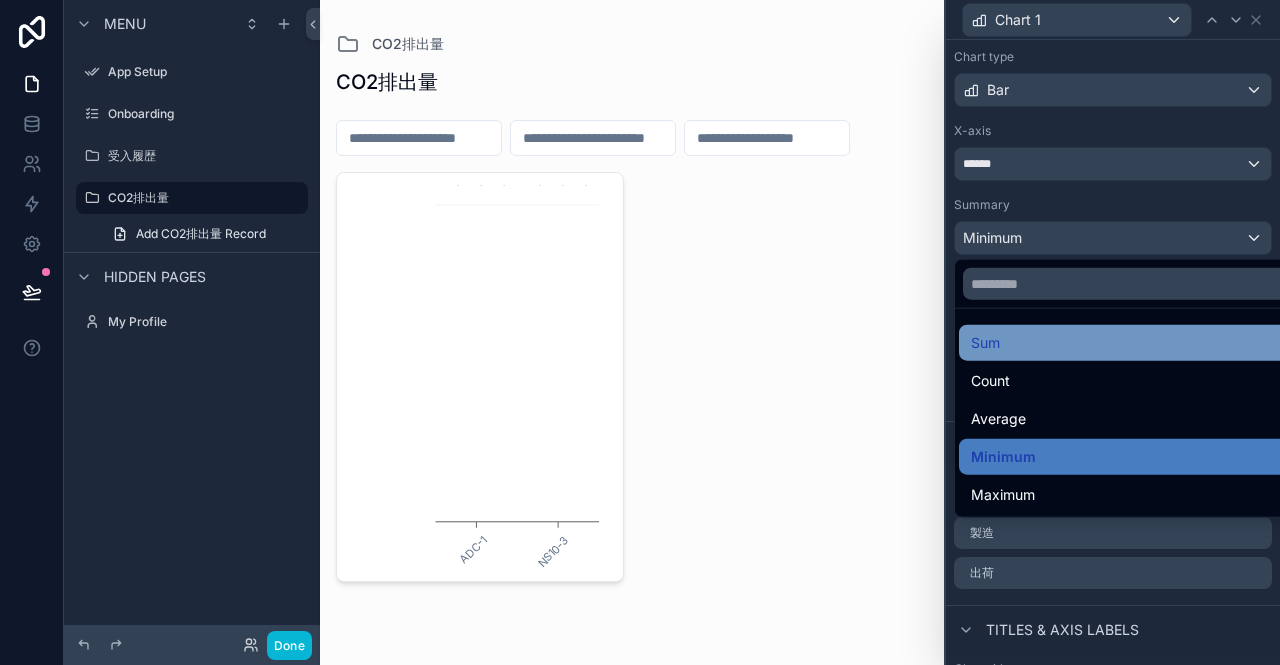 click on "Sum" at bounding box center [1128, 343] 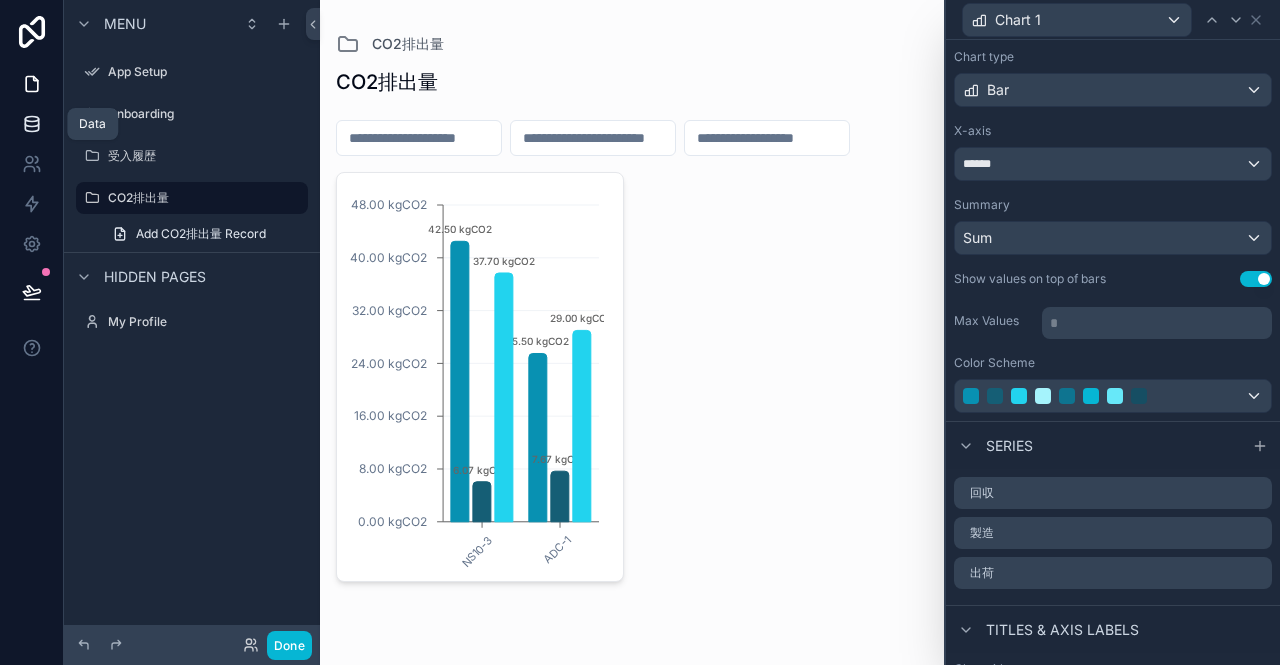 click 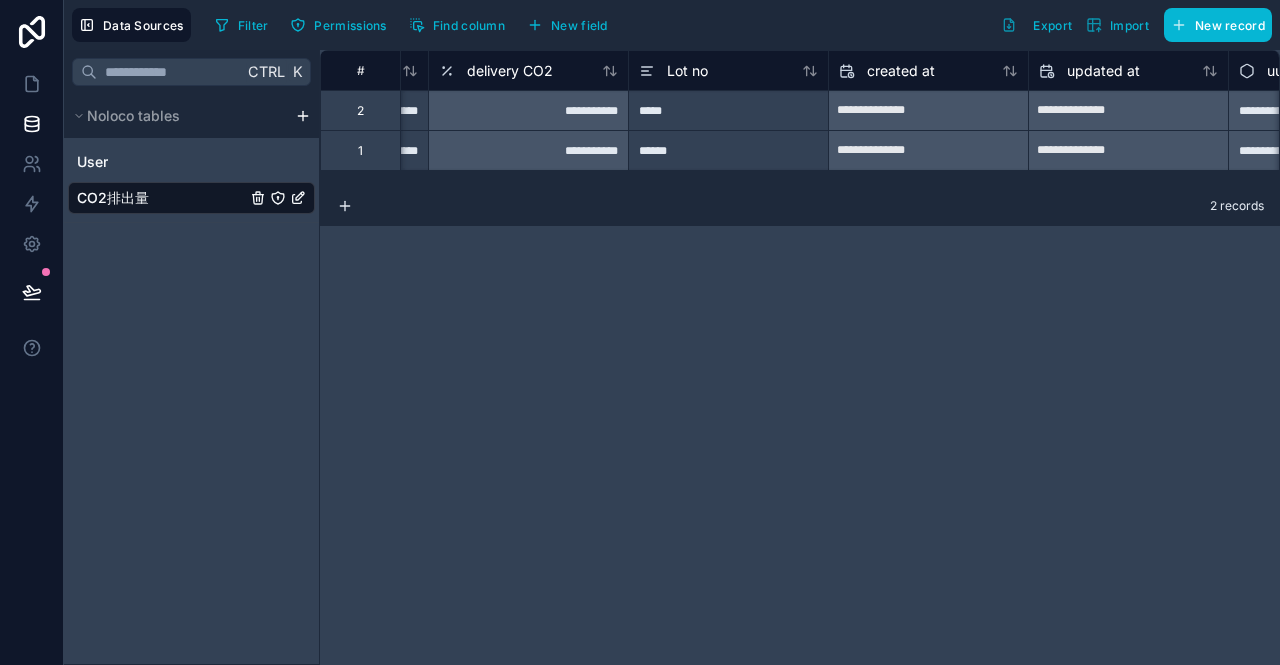 scroll, scrollTop: 0, scrollLeft: 2792, axis: horizontal 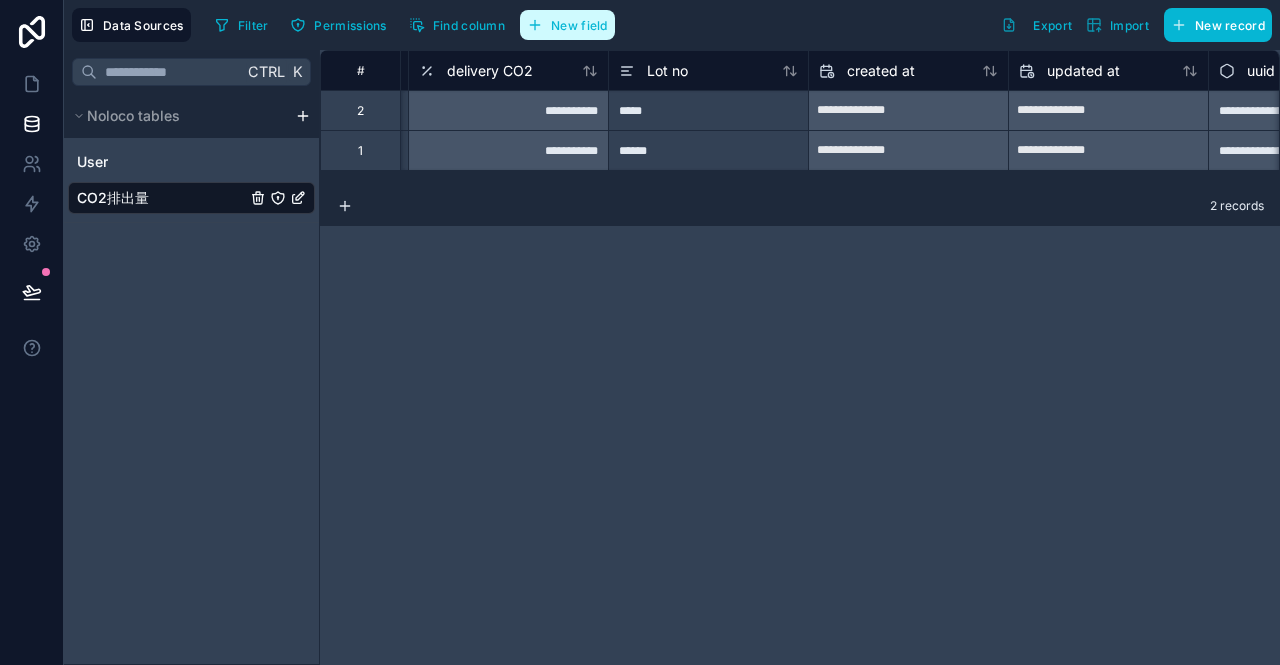 click on "New field" at bounding box center (579, 25) 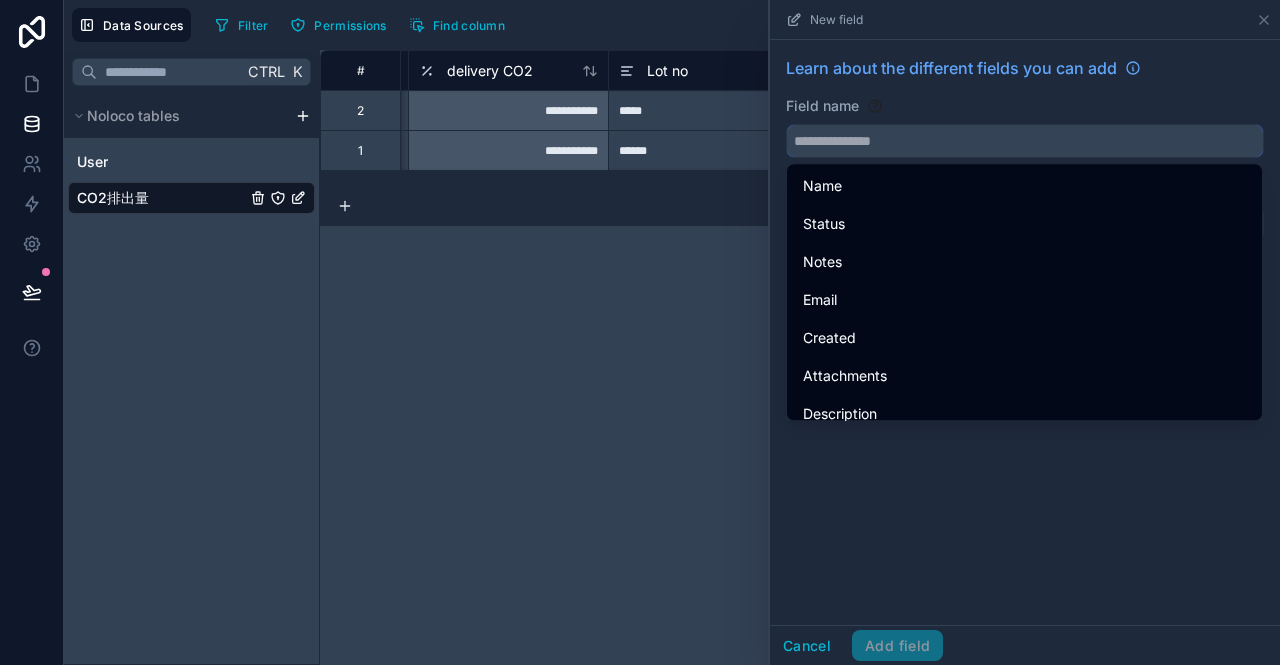 click at bounding box center [1025, 141] 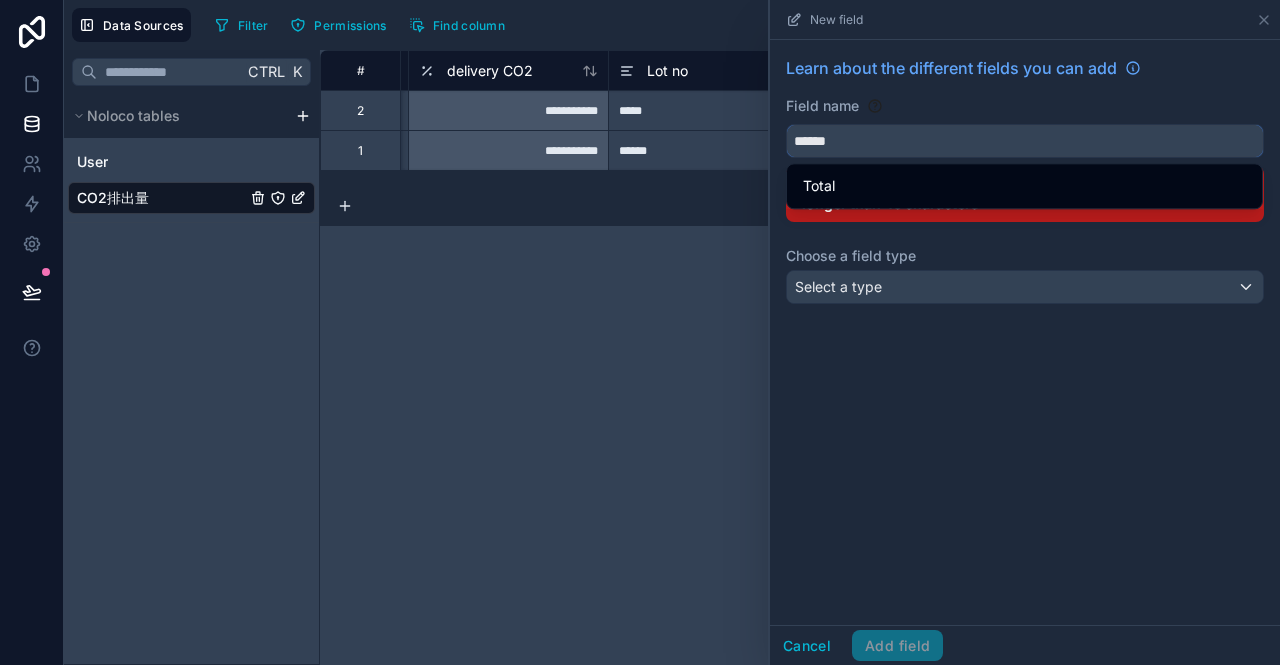 click on "*****" at bounding box center (1025, 141) 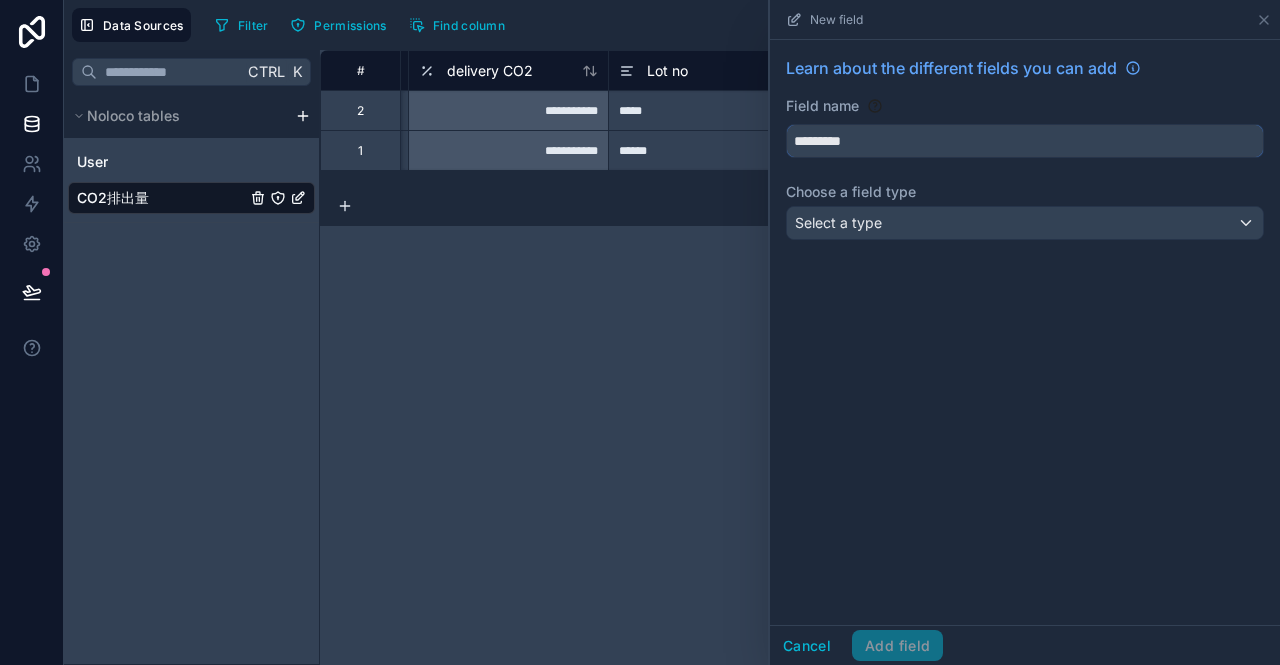 type on "*********" 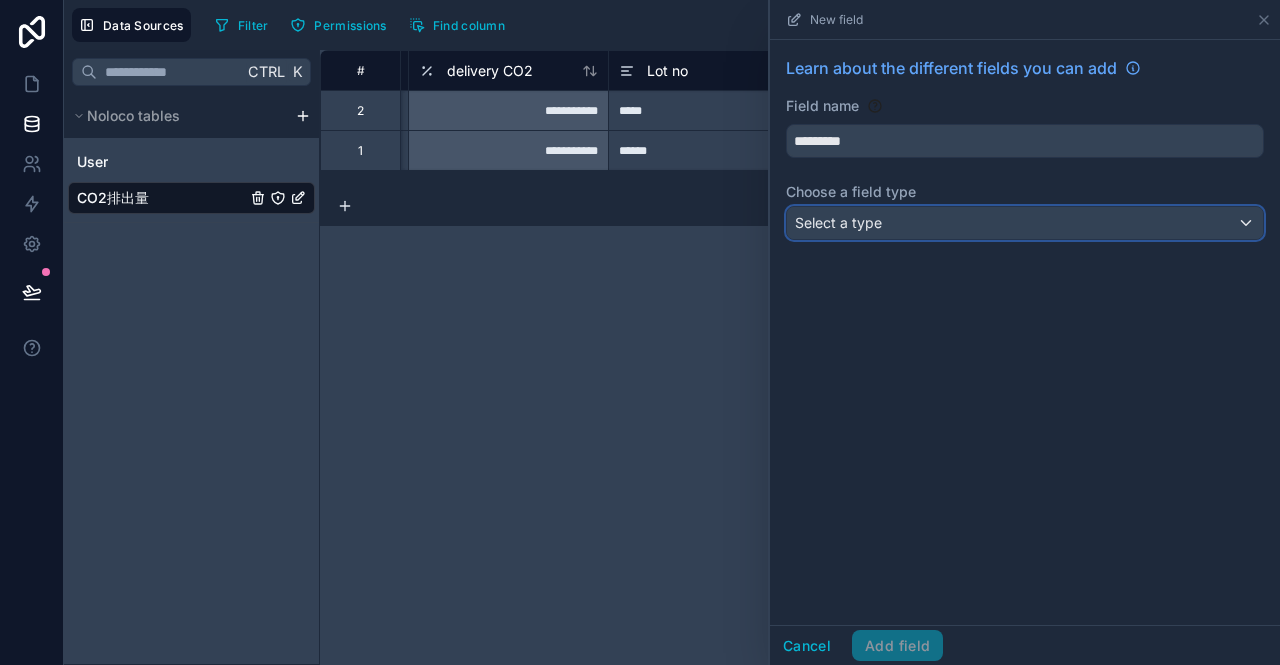 click on "Select a type" at bounding box center (1025, 223) 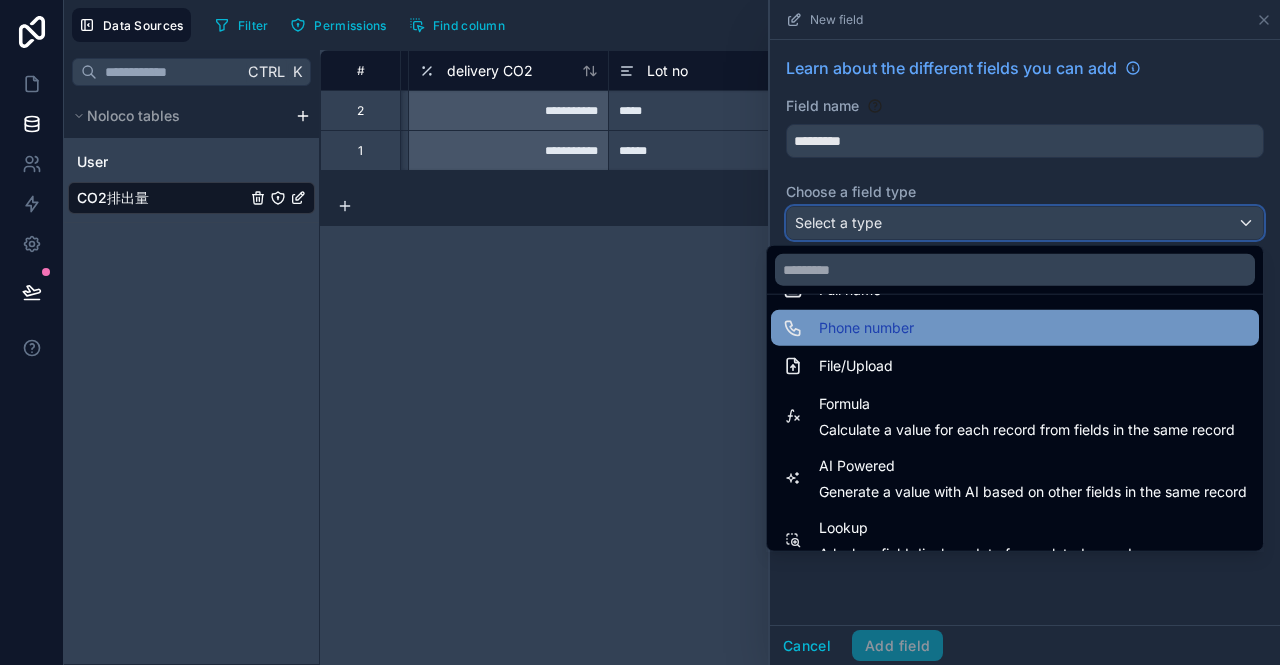scroll, scrollTop: 500, scrollLeft: 0, axis: vertical 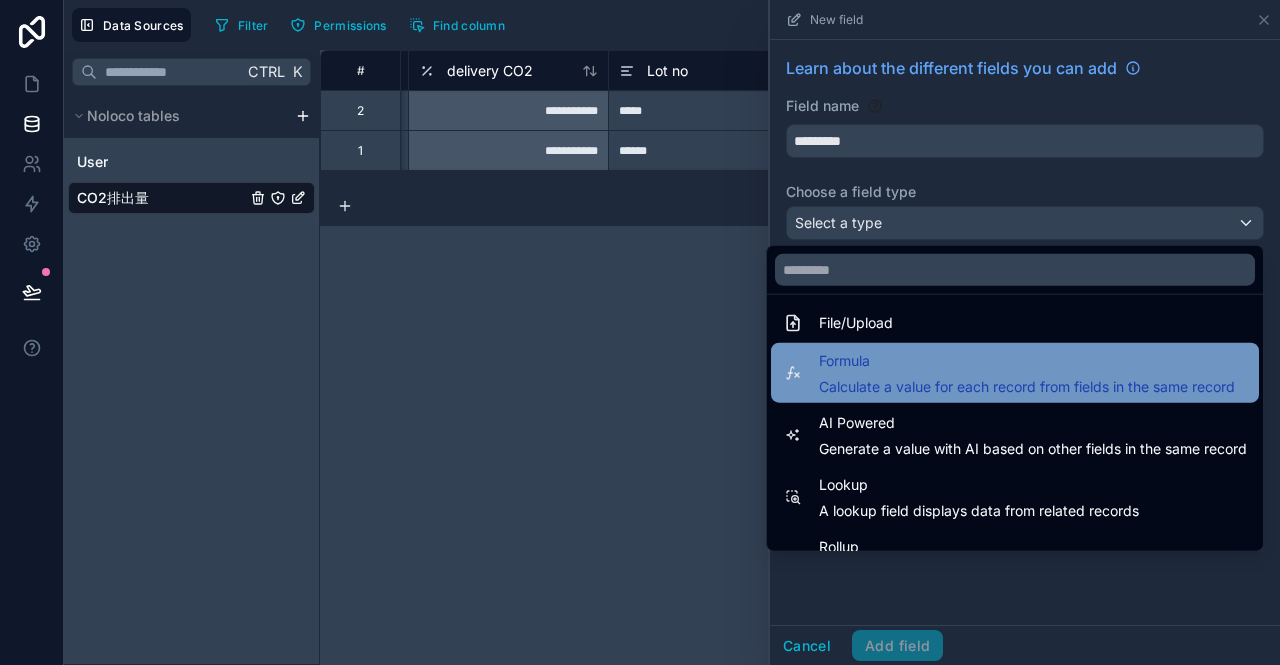 click on "Formula" at bounding box center [1027, 361] 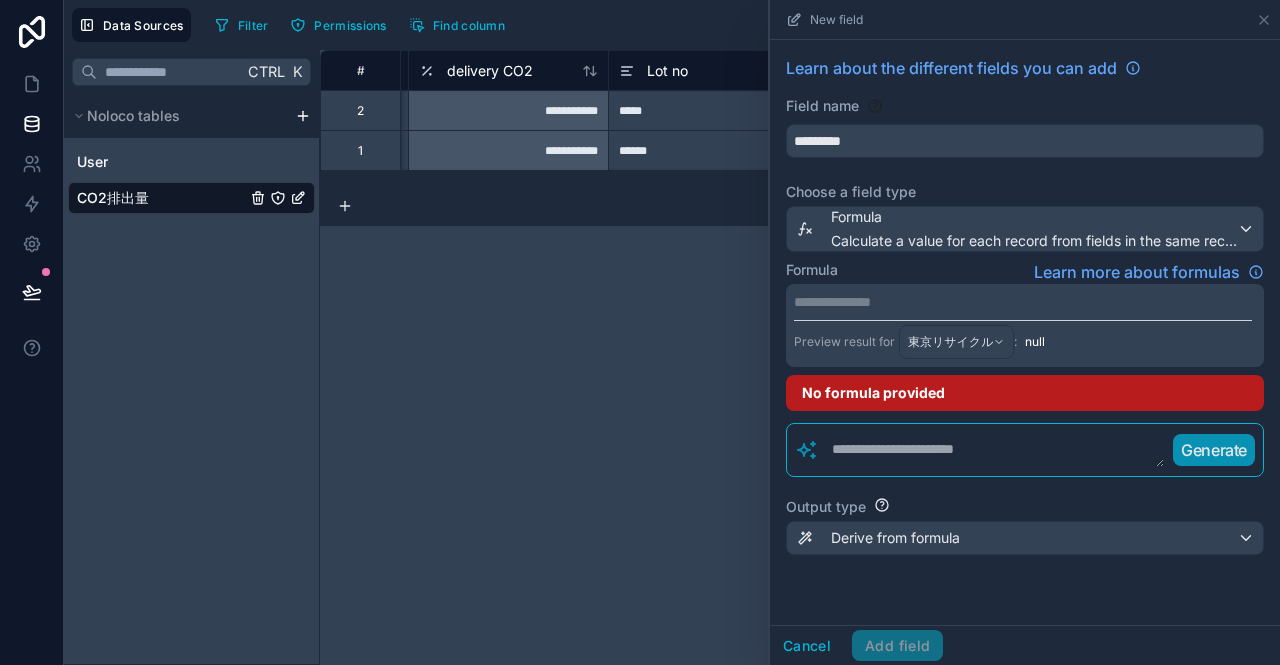 click on "**********" at bounding box center (1023, 302) 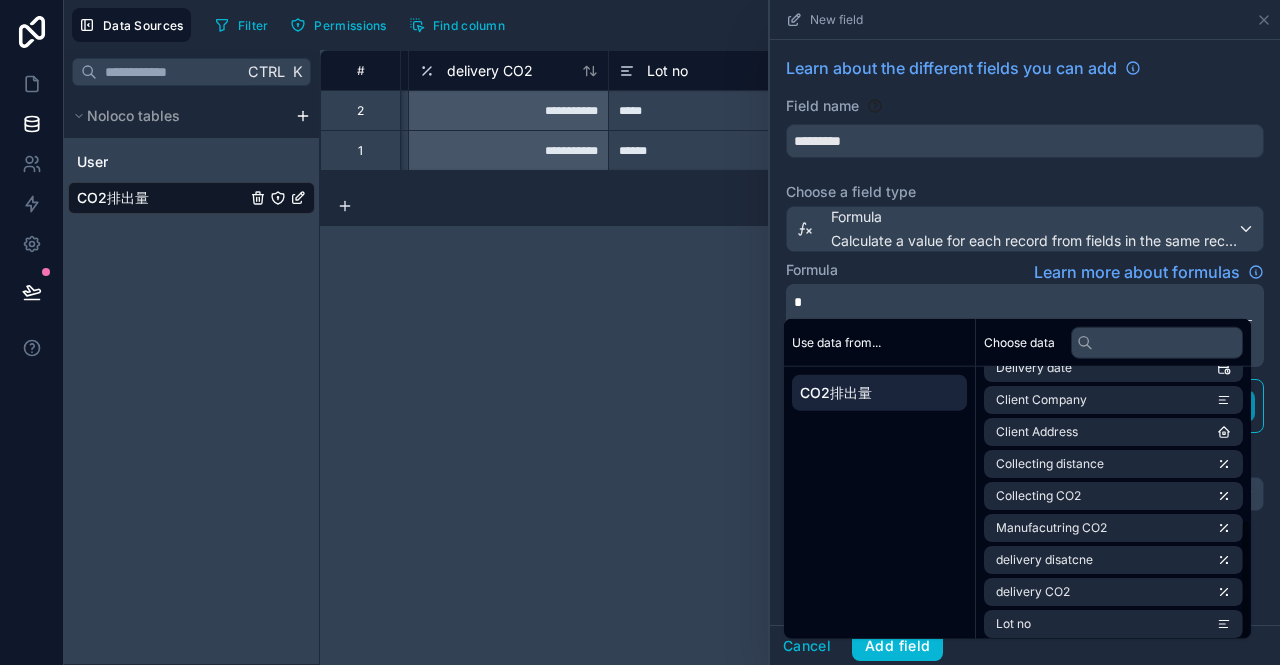 scroll, scrollTop: 348, scrollLeft: 0, axis: vertical 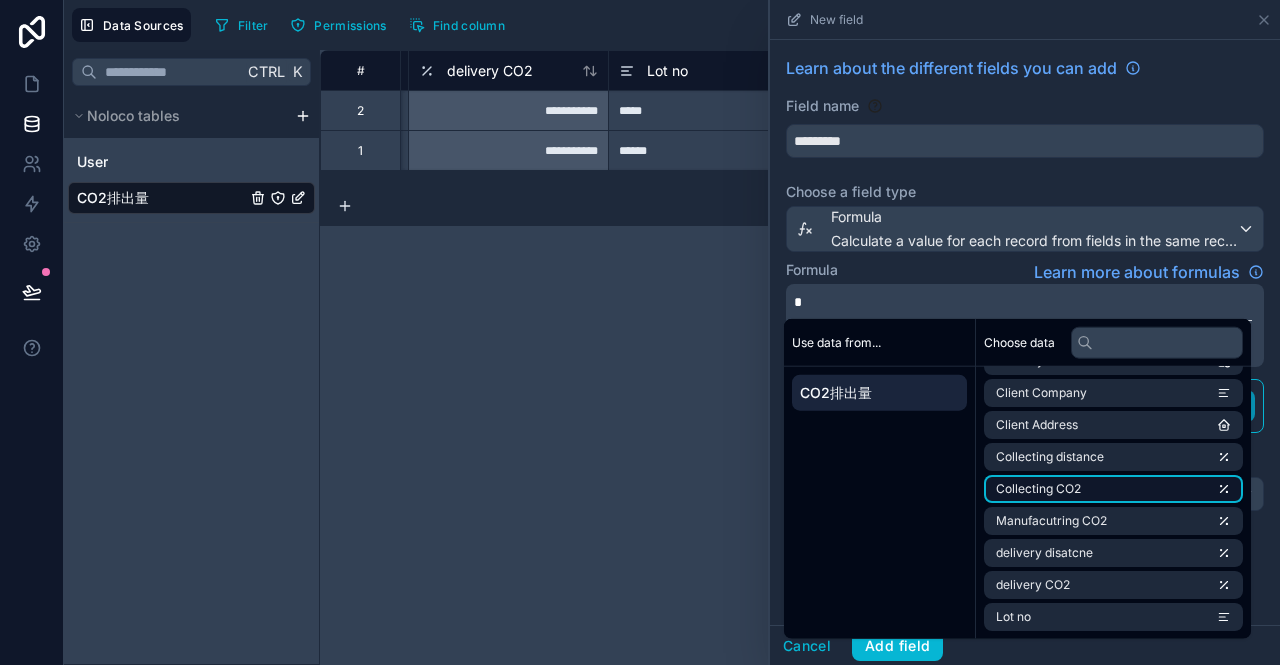 click on "Collecting CO2" at bounding box center [1113, 489] 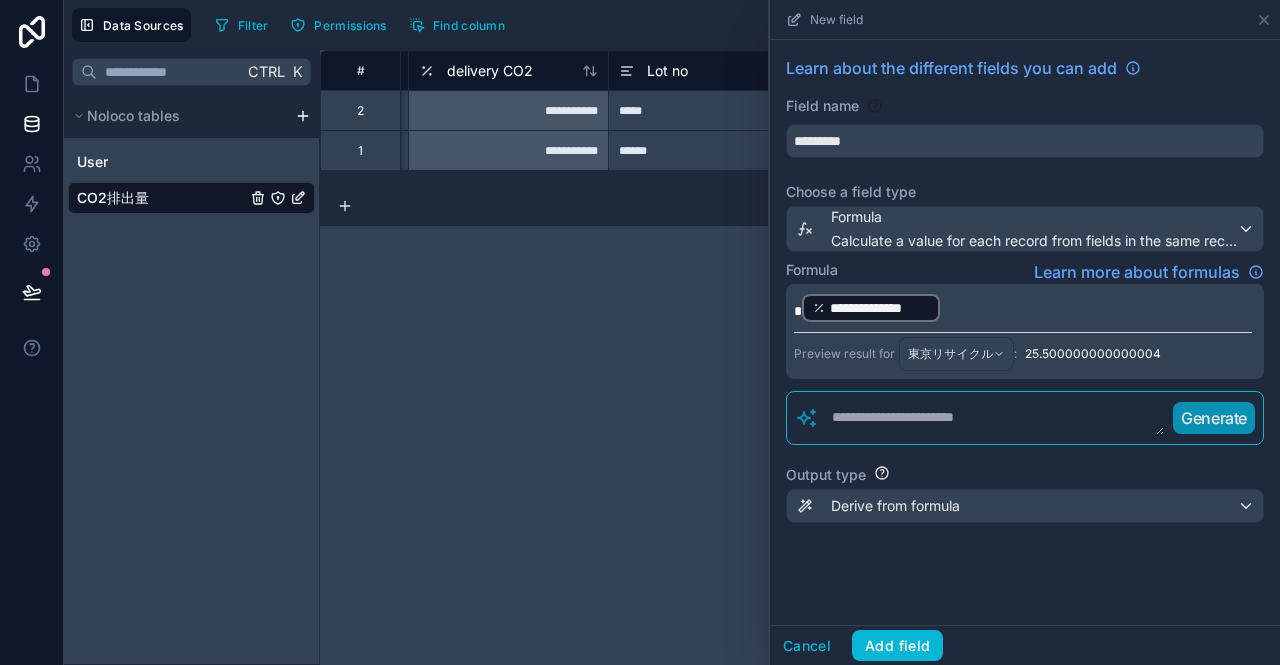 click on "*" at bounding box center (798, 311) 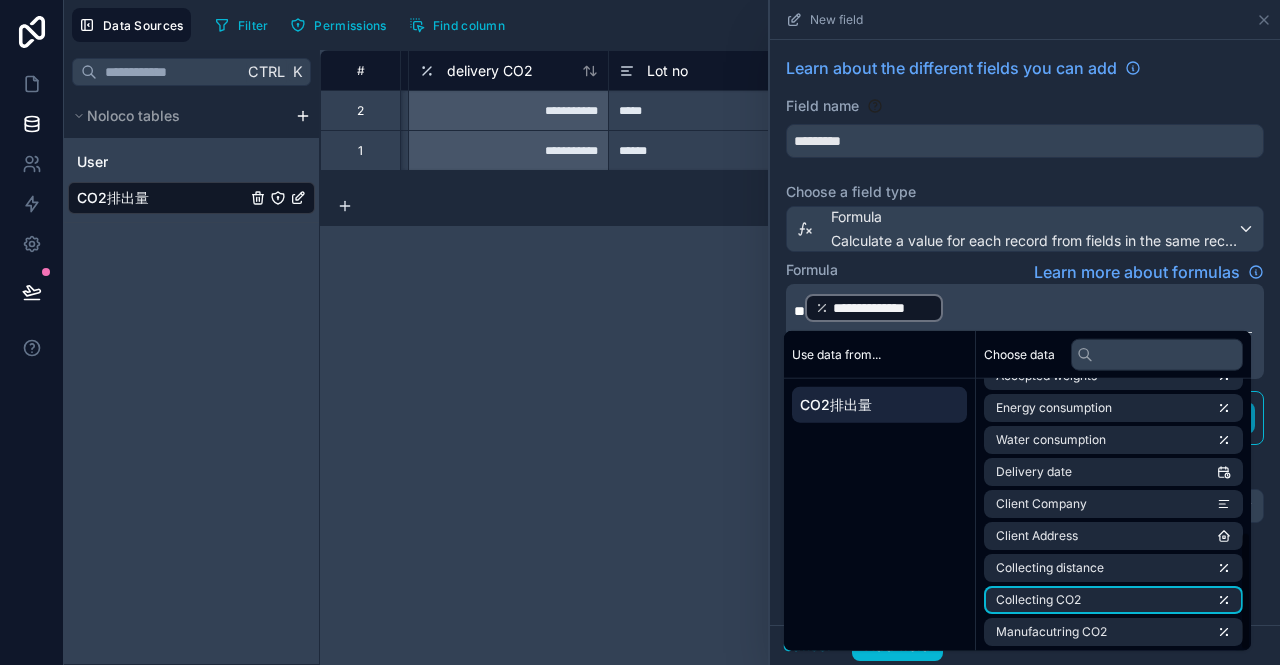 scroll, scrollTop: 348, scrollLeft: 0, axis: vertical 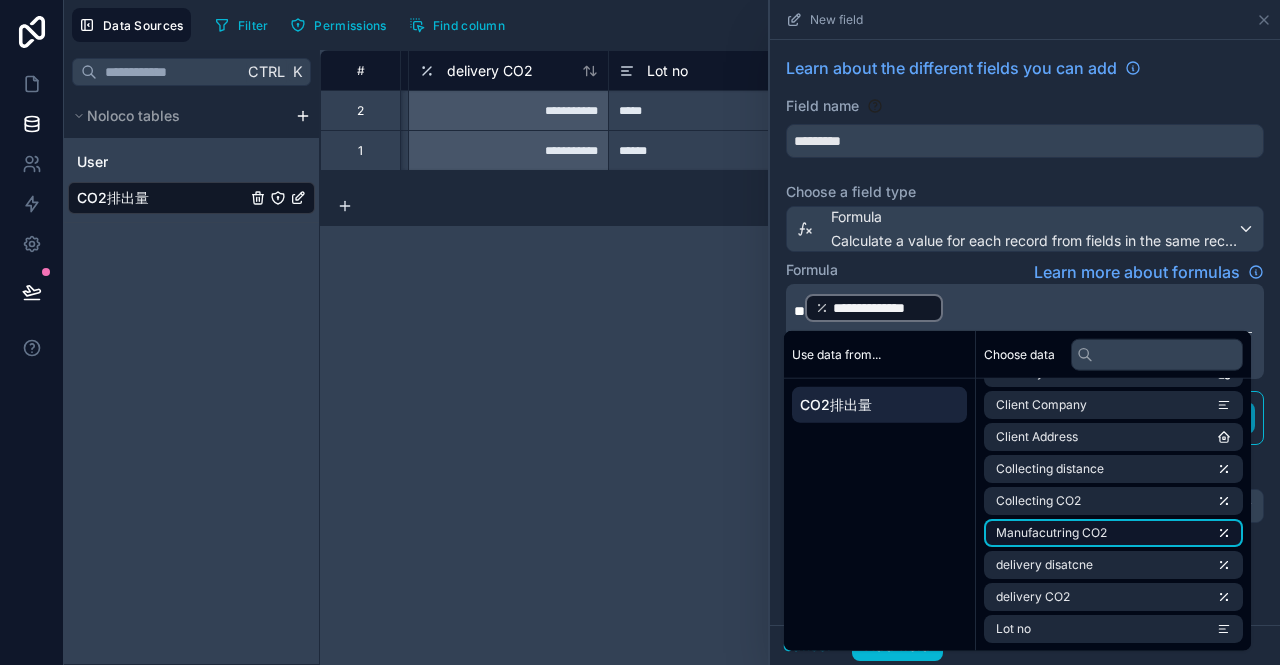click on "Manufacutring CO2" at bounding box center [1051, 533] 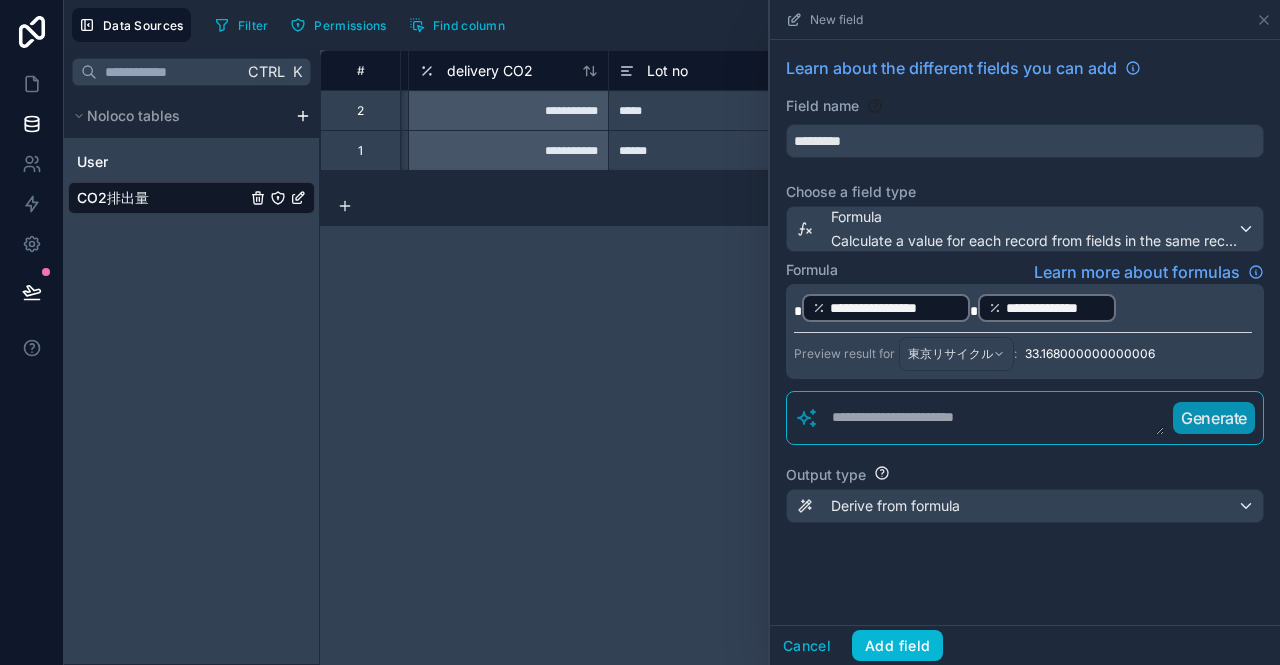 click on "*" at bounding box center (798, 311) 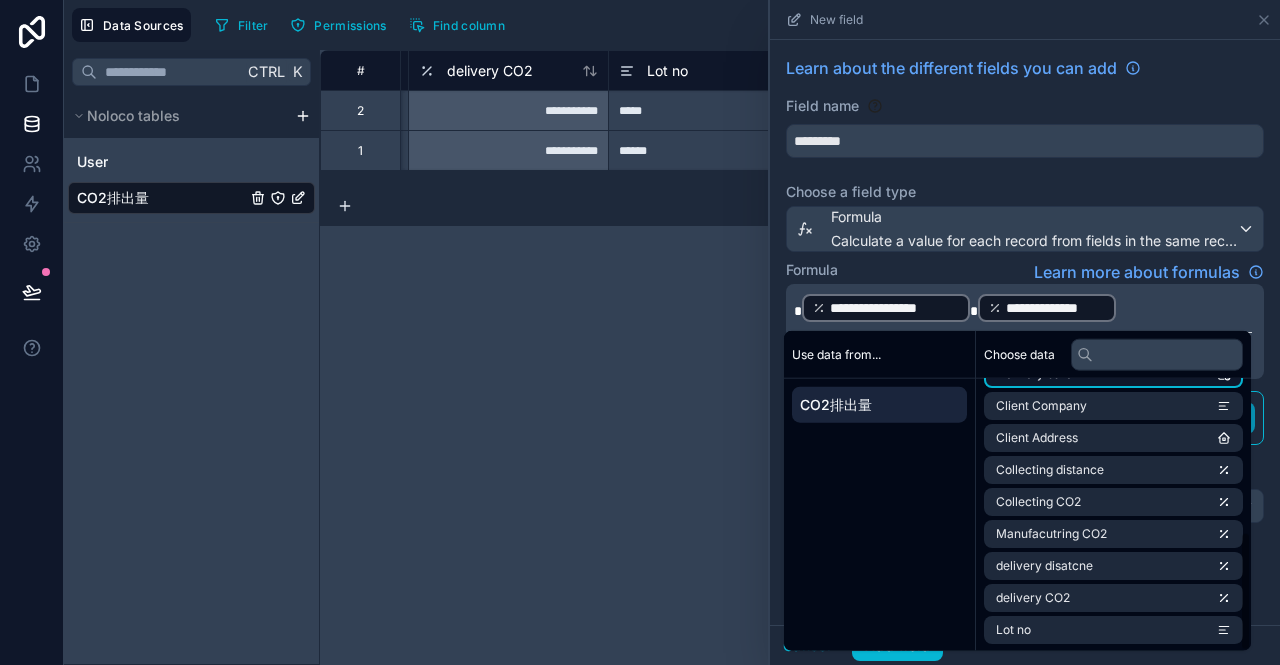 scroll, scrollTop: 348, scrollLeft: 0, axis: vertical 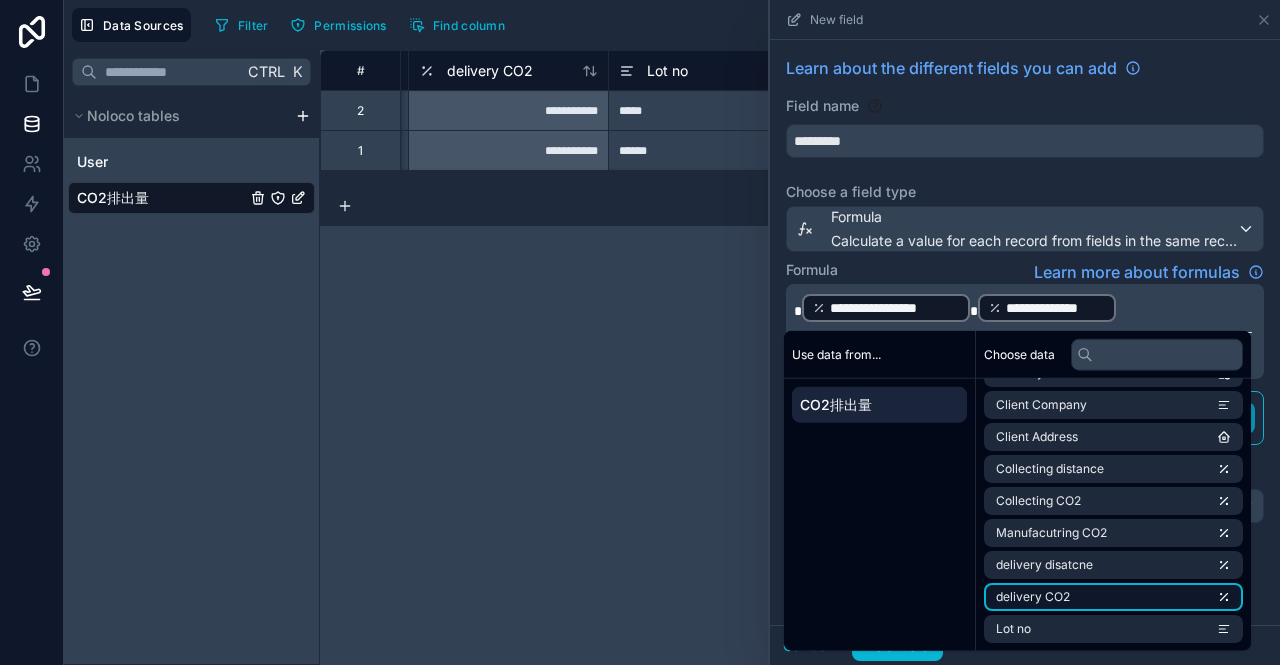 click on "delivery CO2" at bounding box center [1033, 597] 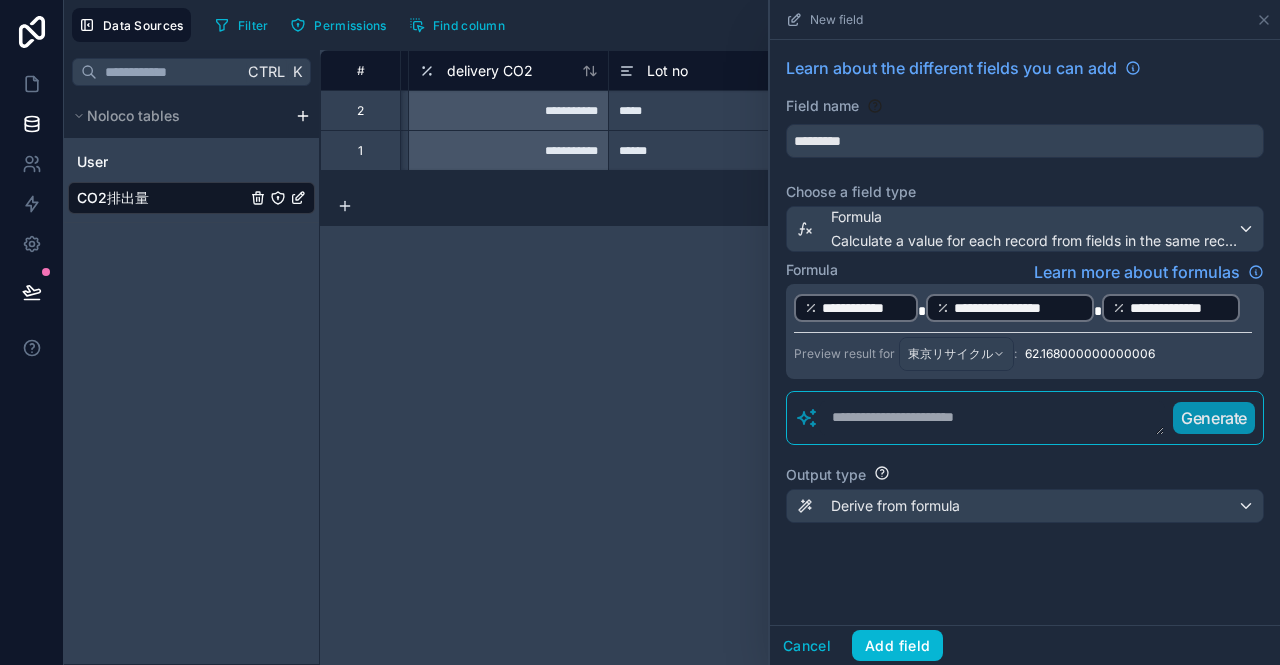 click on "**********" at bounding box center (800, 357) 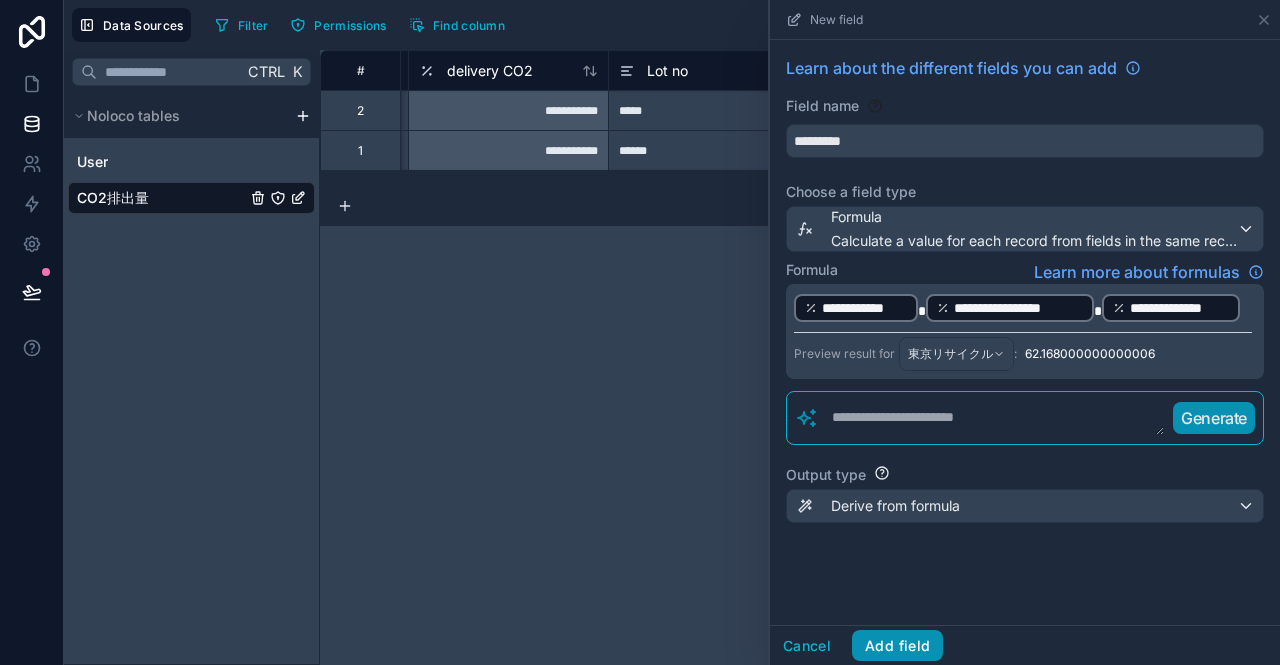 click on "Add field" at bounding box center (897, 646) 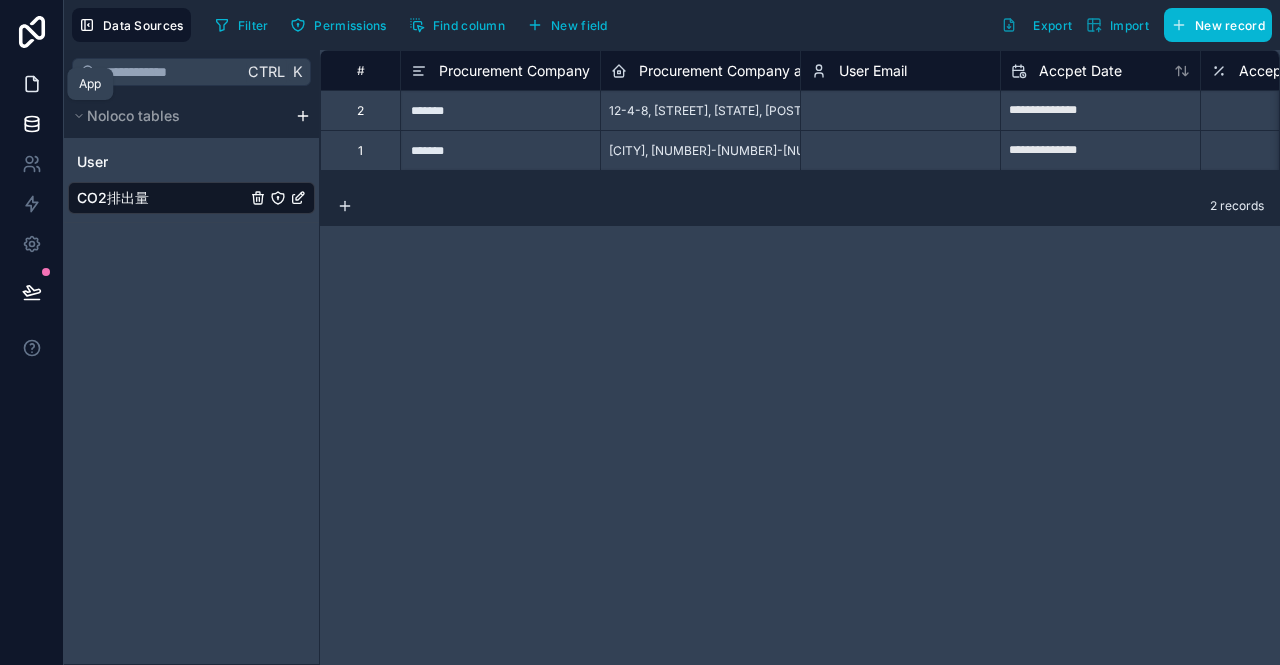 click 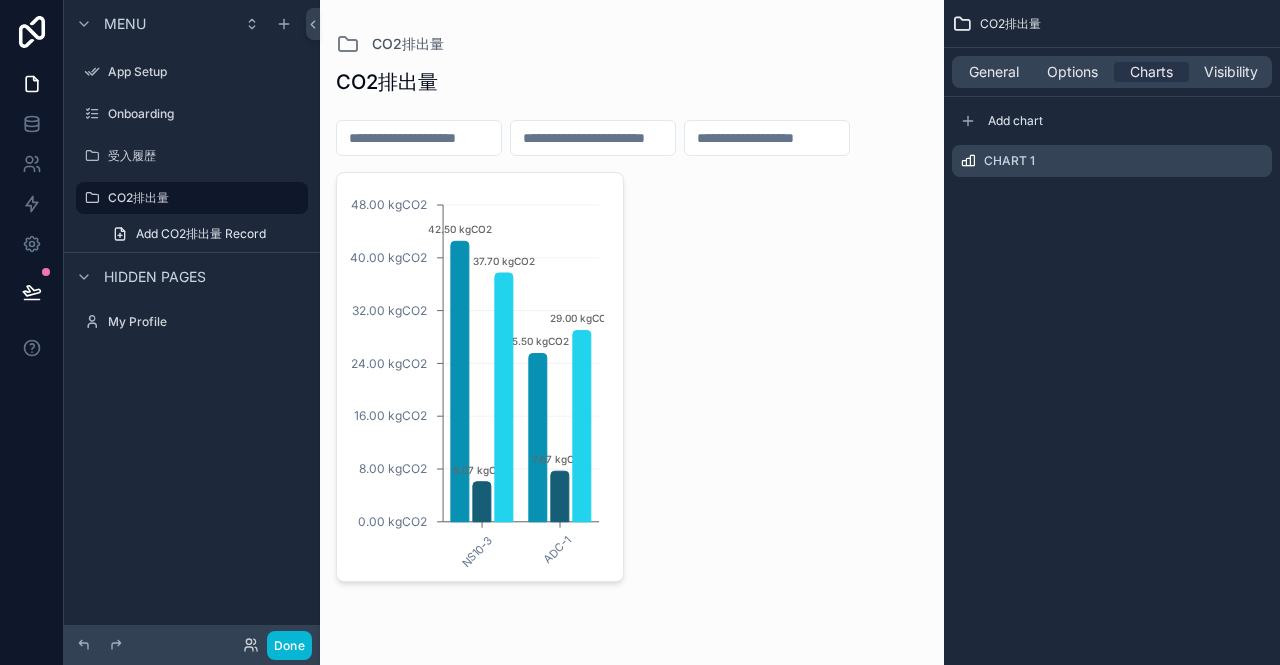 click on "NS10-3 ADC-1 0.00 kgCO2 8.00 kgCO2 16.00 kgCO2 24.00 kgCO2 32.00 kgCO2 40.00 kgCO2 48.00 kgCO2 42.50 kgCO2 25.50 kgCO2 6.07 kgCO2 7.67 kgCO2 37.70 kgCO2 29.00 kgCO2" at bounding box center (632, 377) 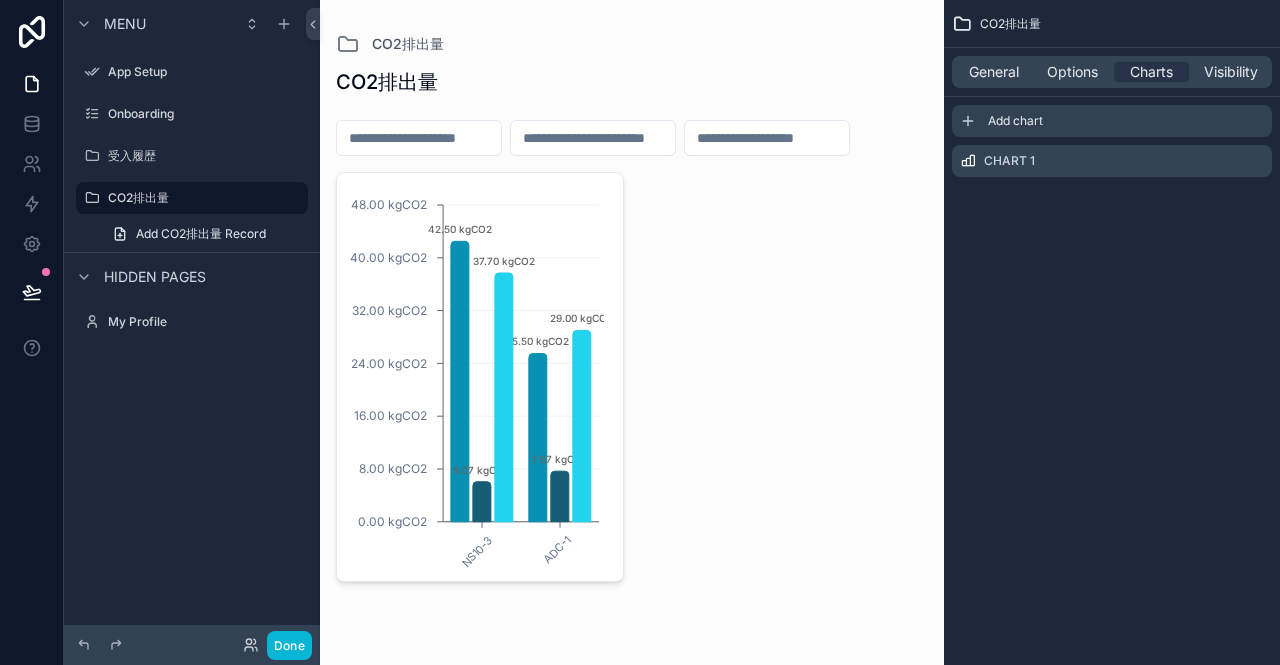 click 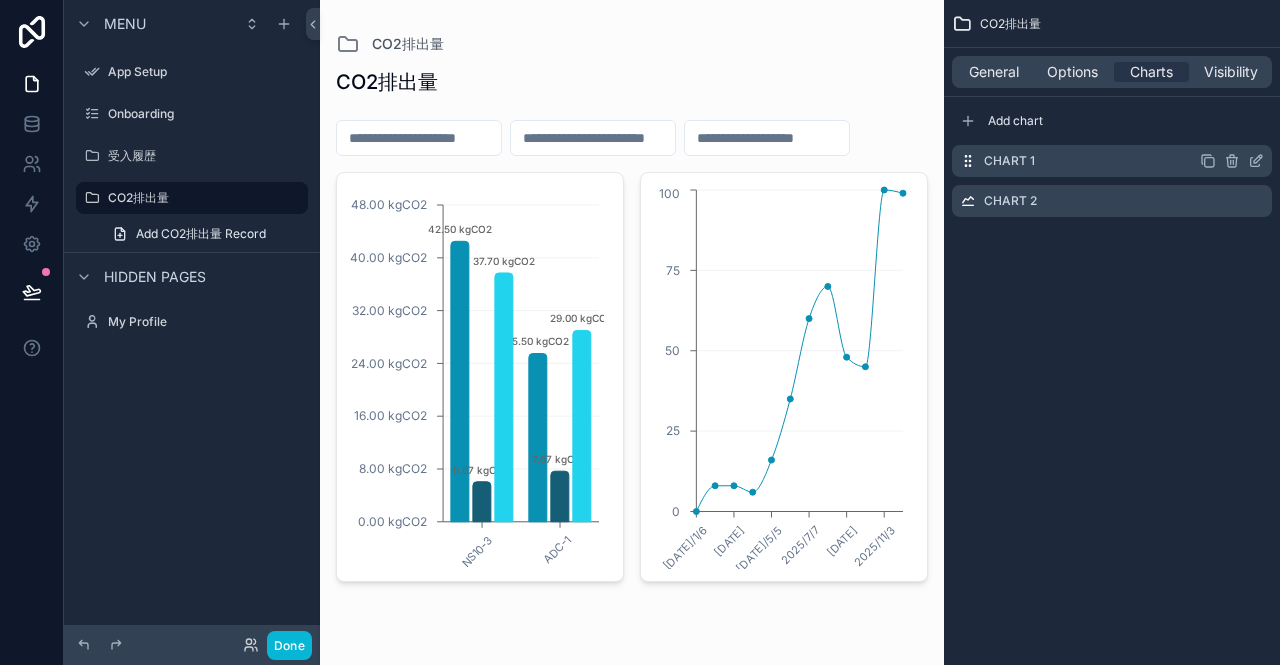 click on "Chart 1" at bounding box center (1112, 161) 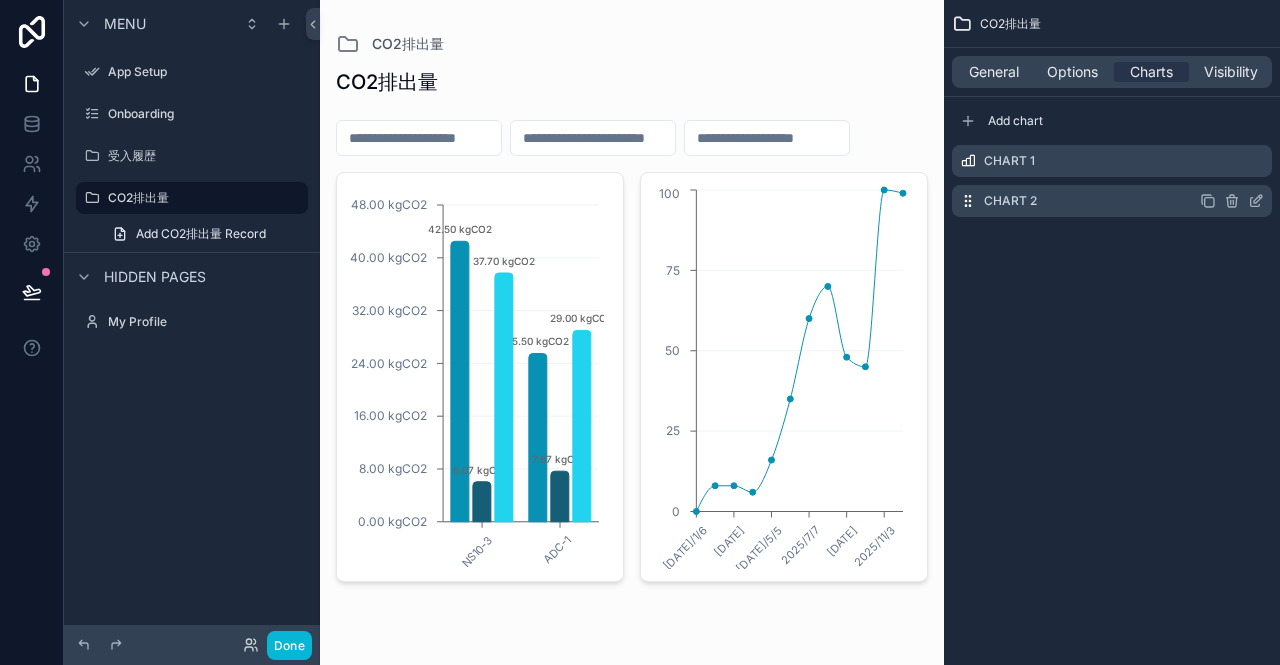 click on "Chart 2" at bounding box center (1112, 201) 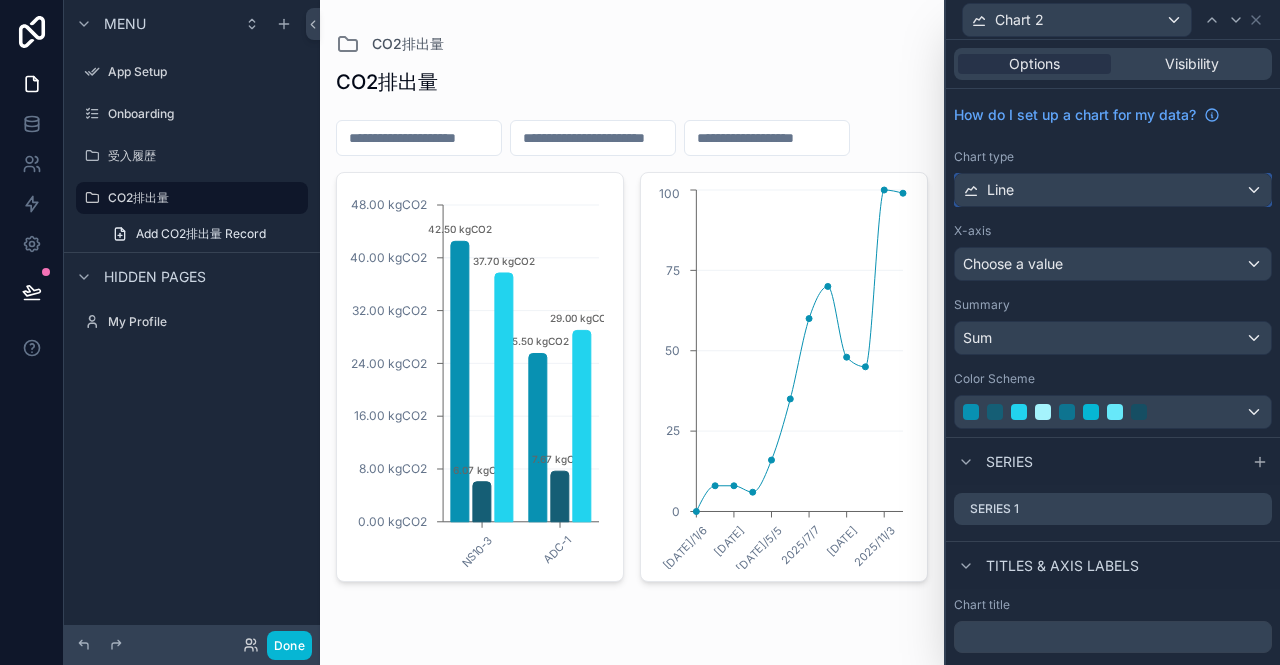 click on "Line" at bounding box center (1113, 190) 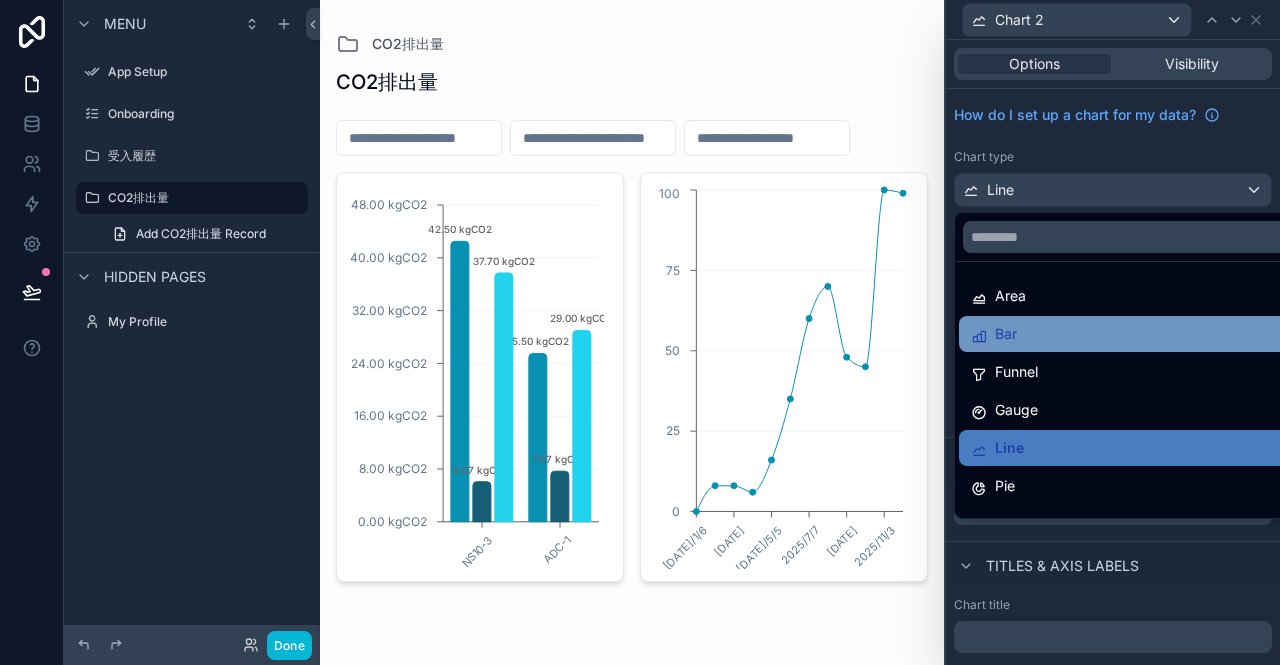click on "Bar" at bounding box center (1128, 334) 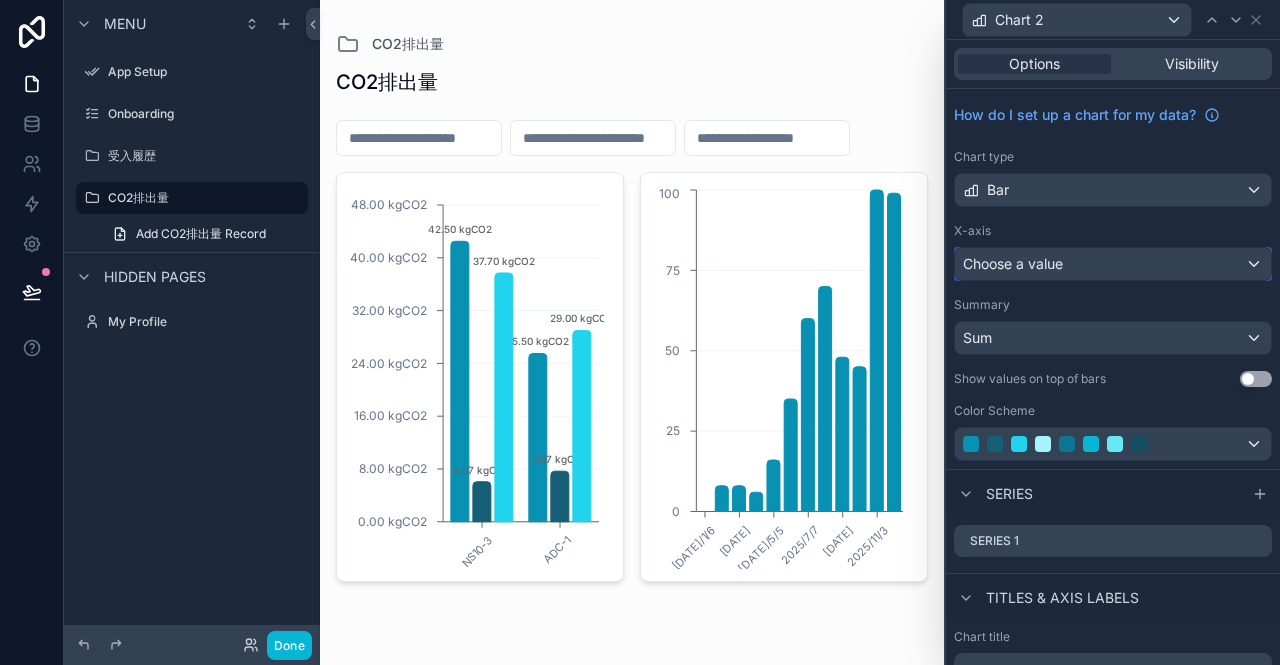 click on "Choose a value" at bounding box center [1013, 263] 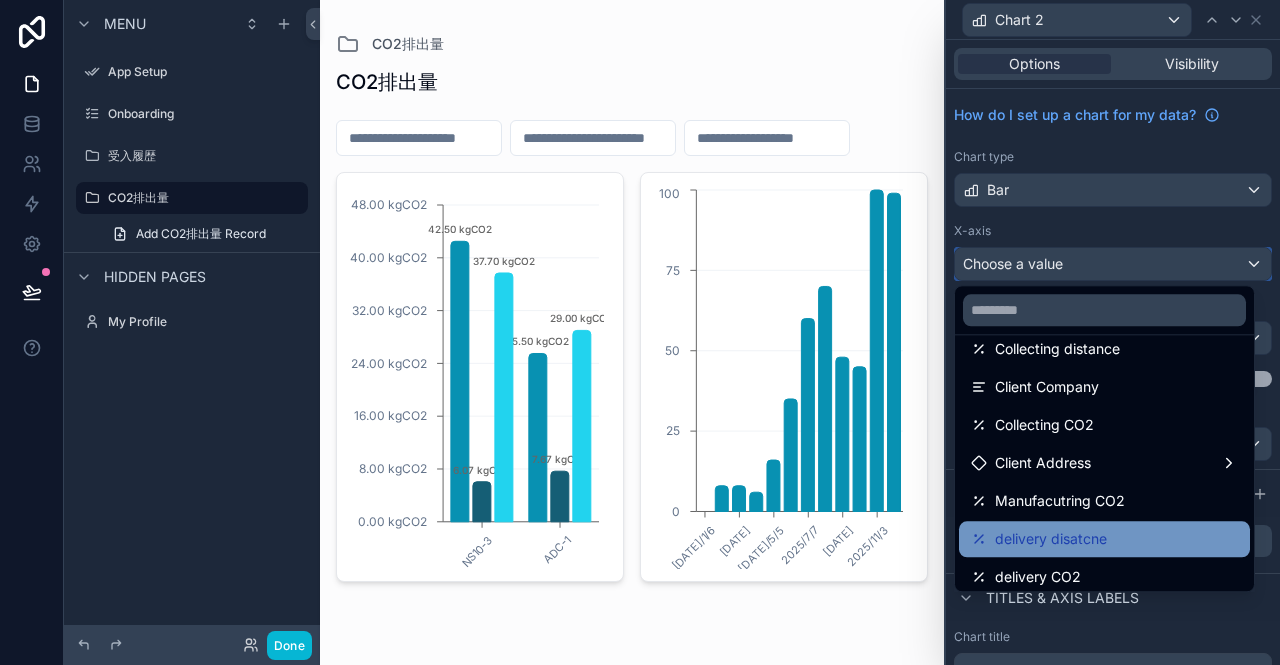 scroll, scrollTop: 500, scrollLeft: 0, axis: vertical 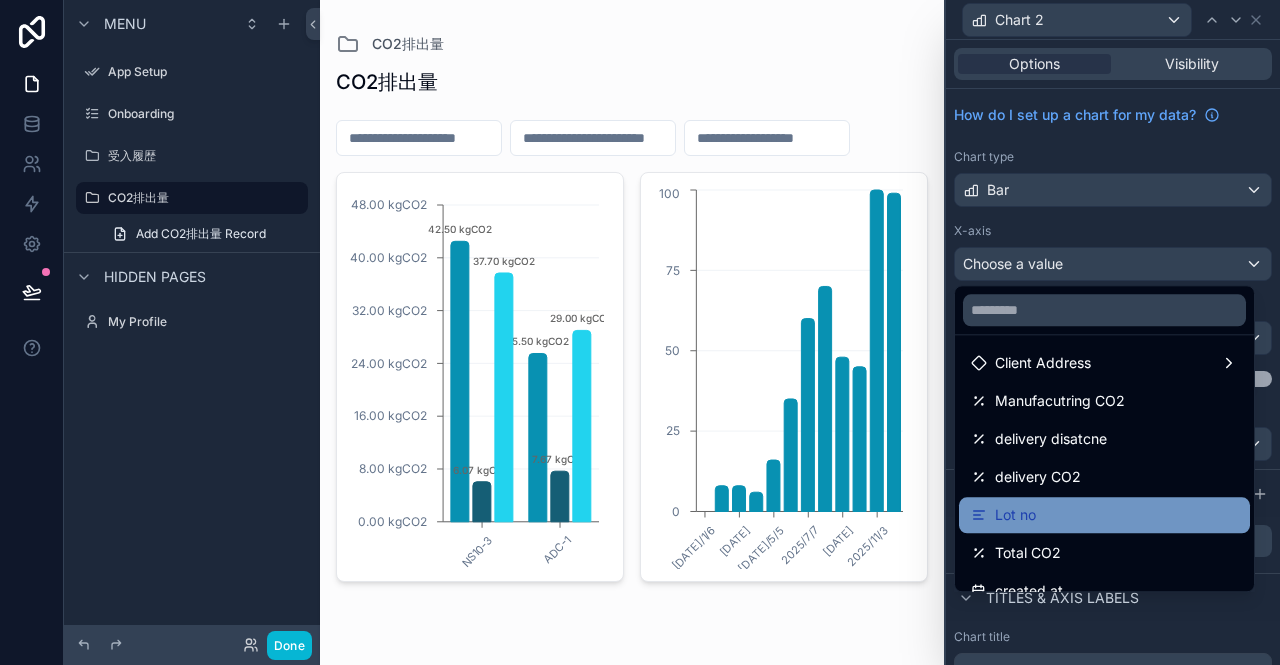 click on "Lot no" at bounding box center [1104, 515] 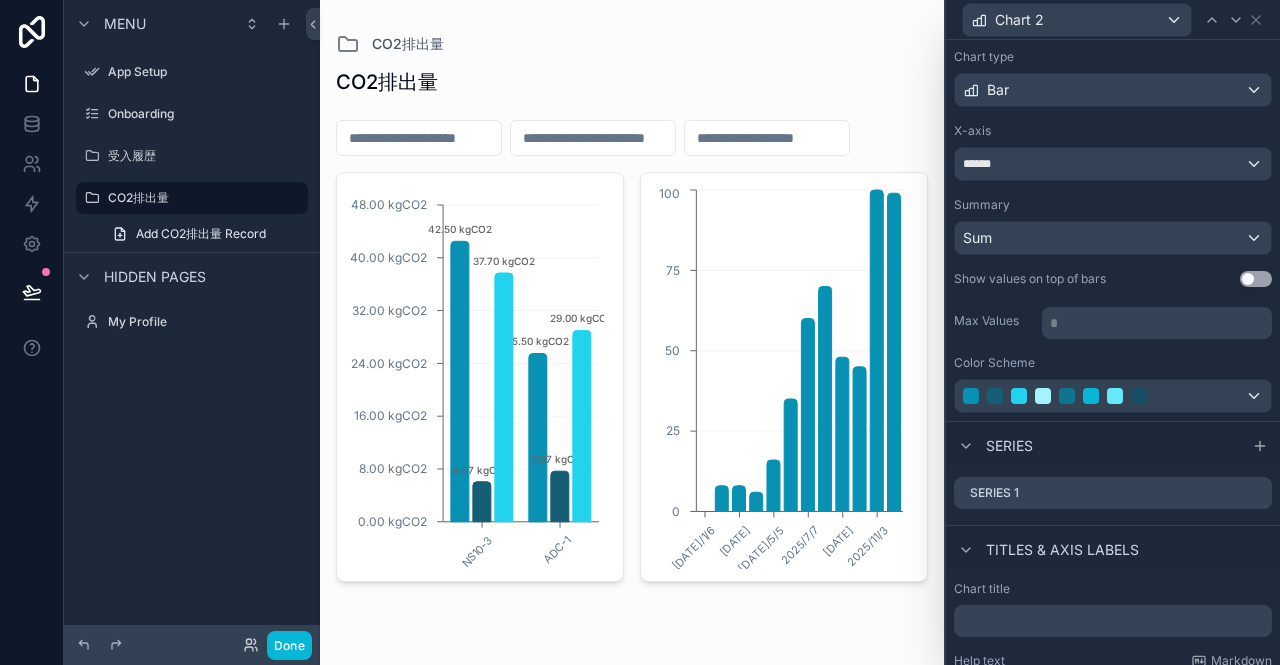 scroll, scrollTop: 300, scrollLeft: 0, axis: vertical 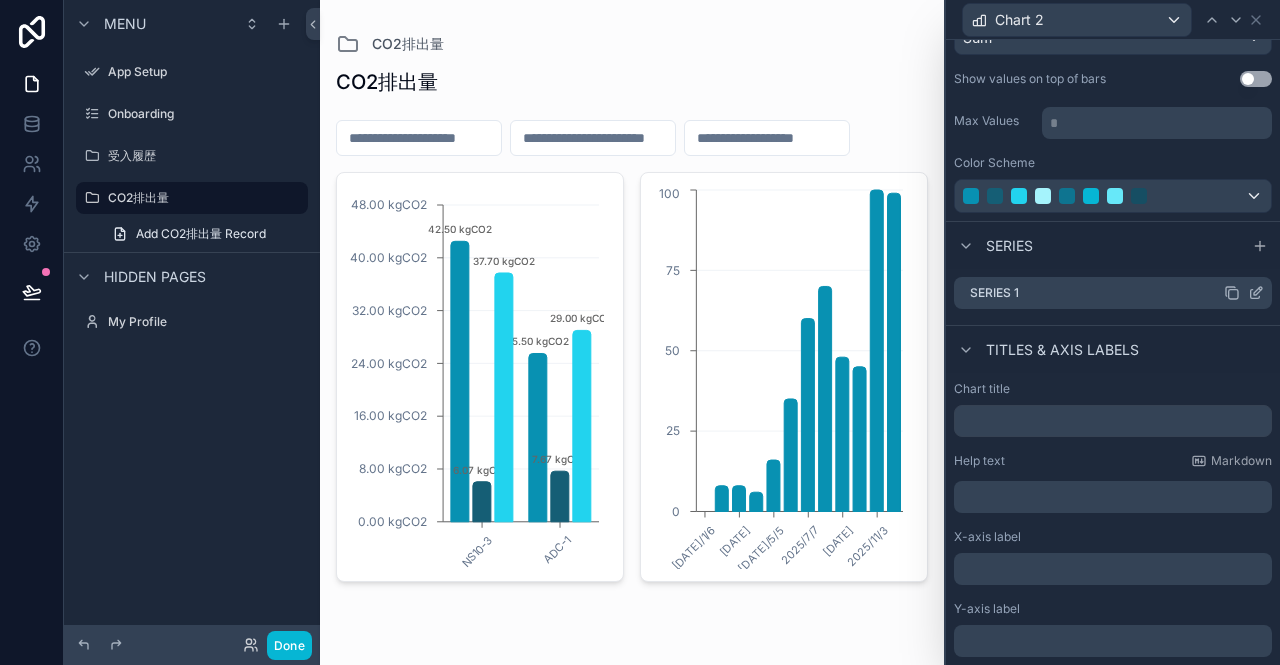 click on "Series 1" at bounding box center (1113, 293) 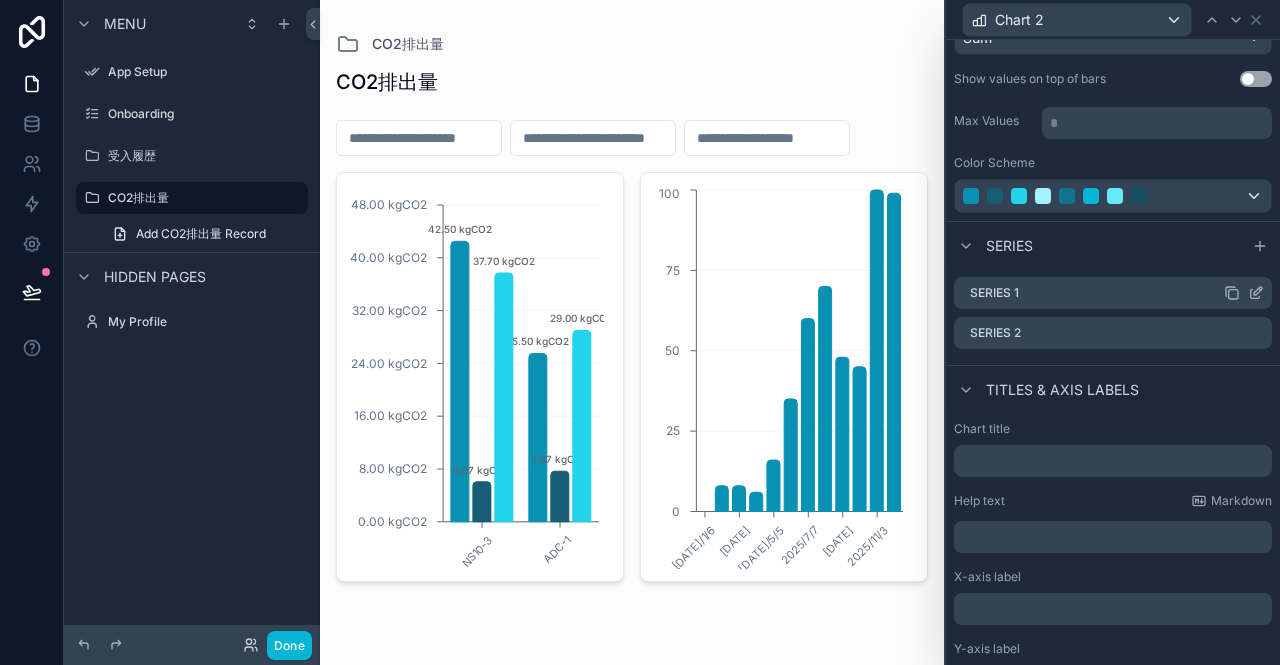 click on "Series 1" at bounding box center (994, 293) 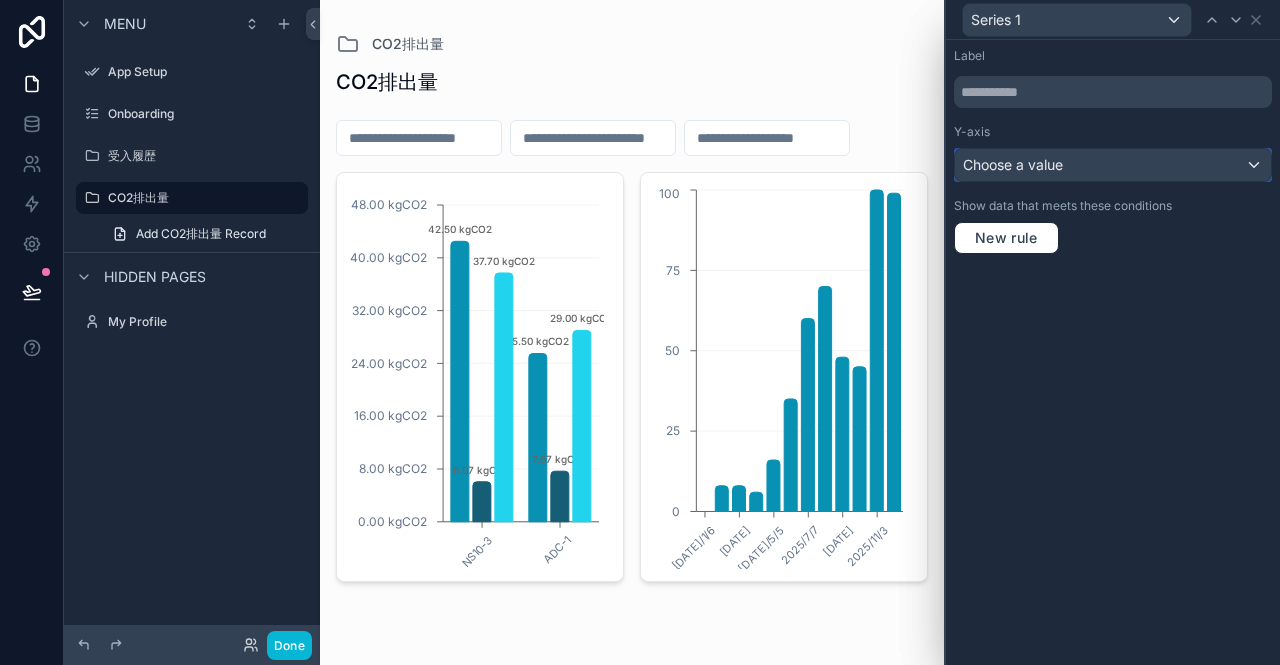 click on "Choose a value" at bounding box center [1013, 164] 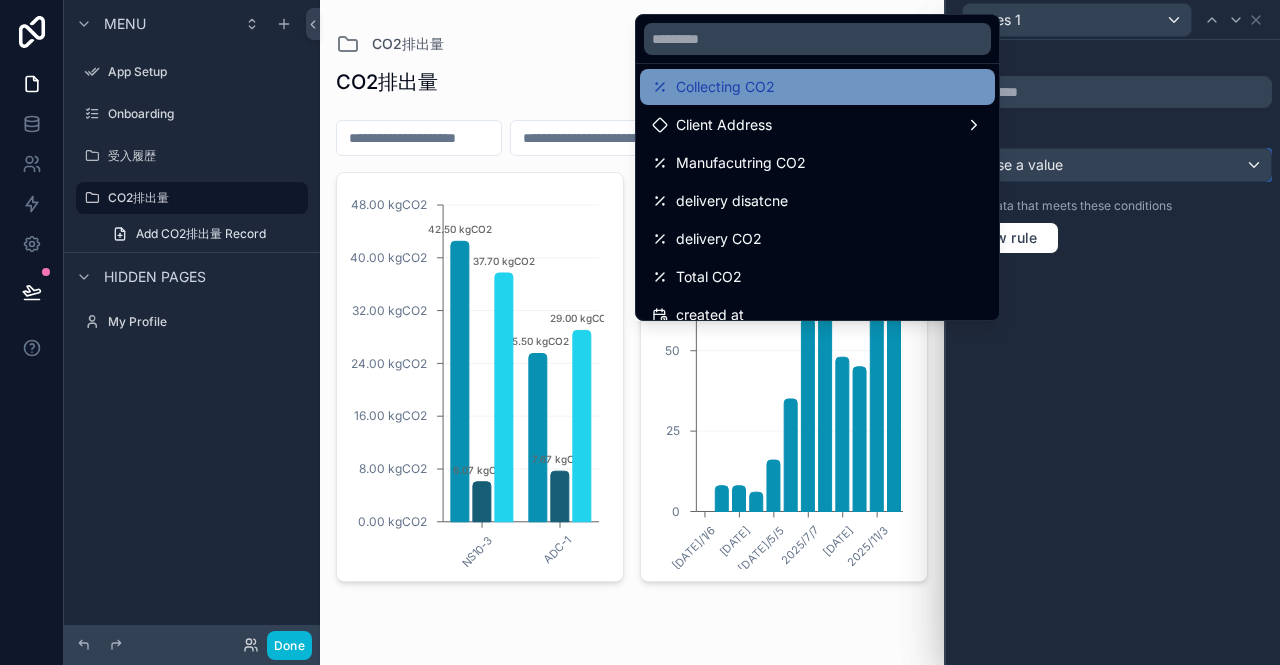 scroll, scrollTop: 408, scrollLeft: 0, axis: vertical 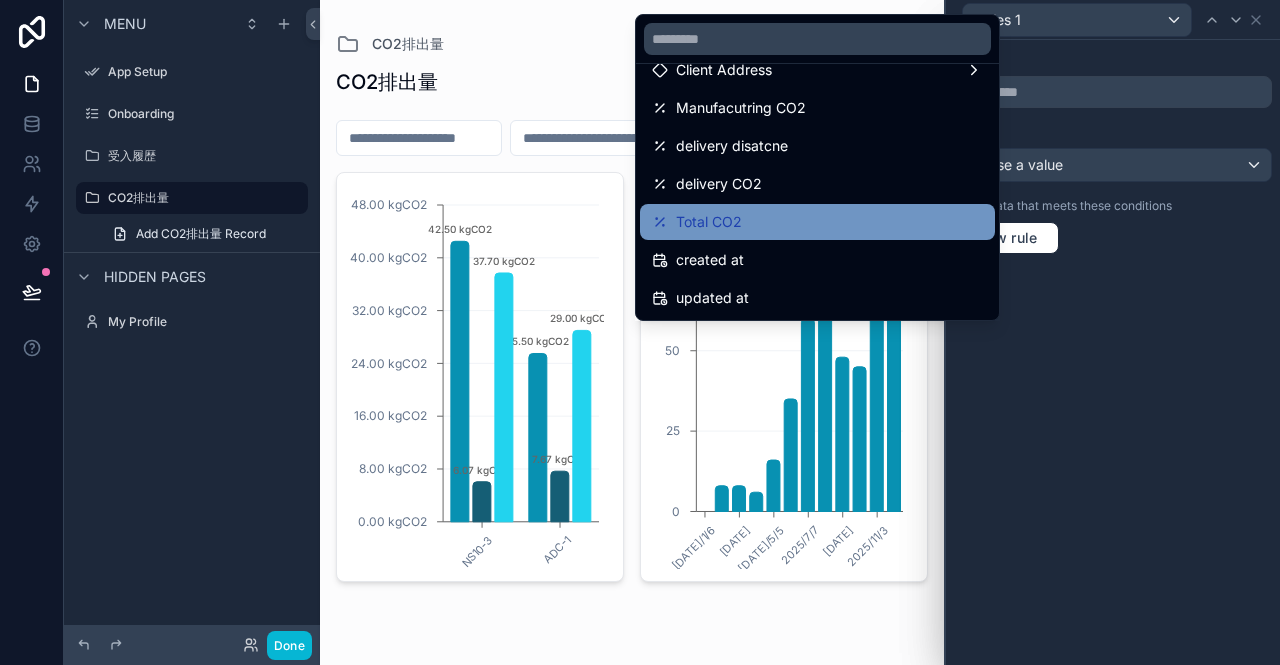 click on "Total CO2" at bounding box center [817, 222] 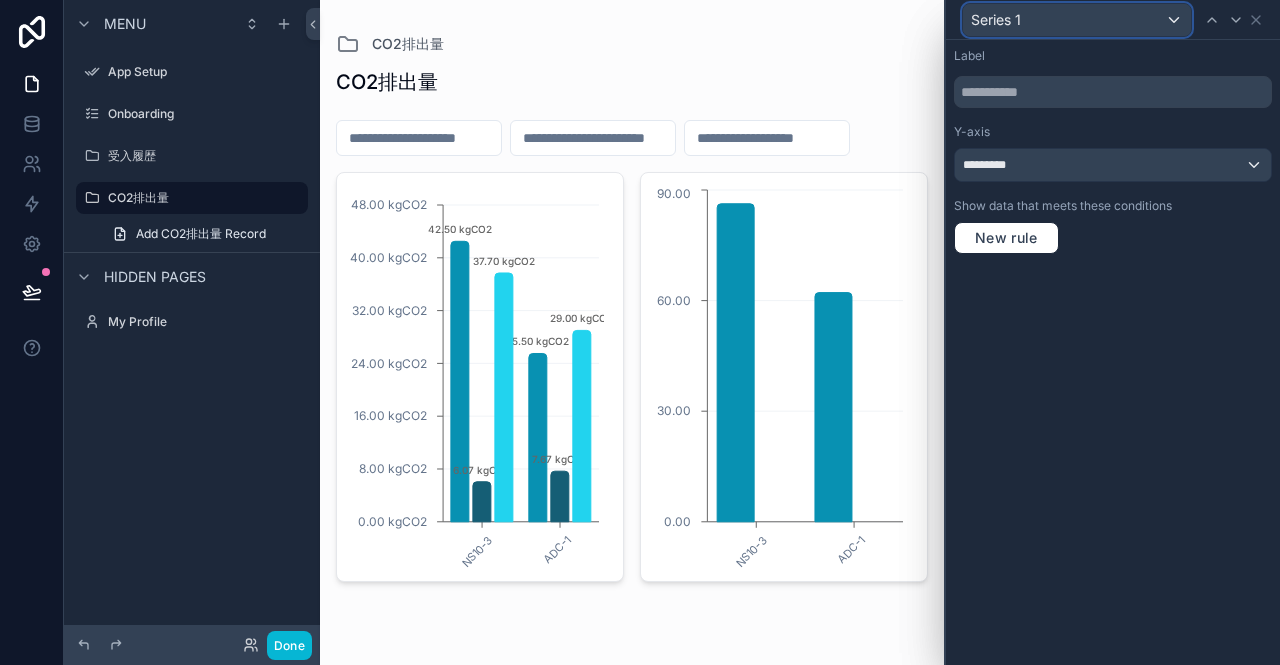 click on "Series 1" at bounding box center (1077, 20) 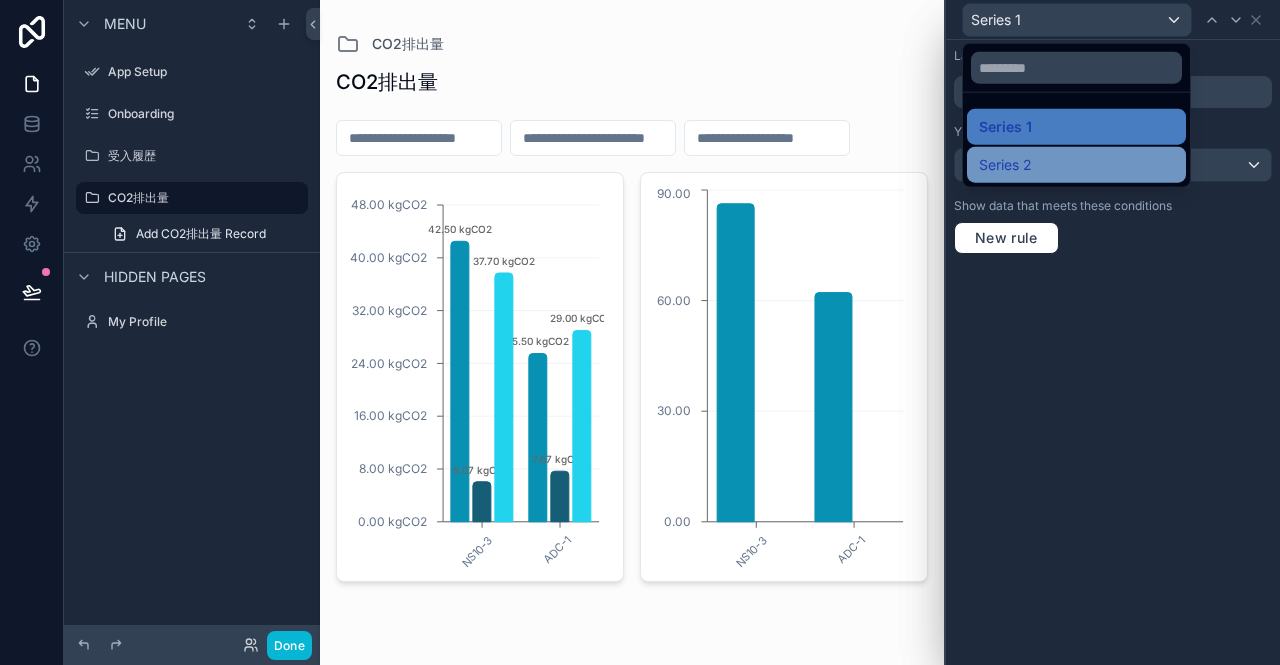 click on "Series 2" at bounding box center [1076, 165] 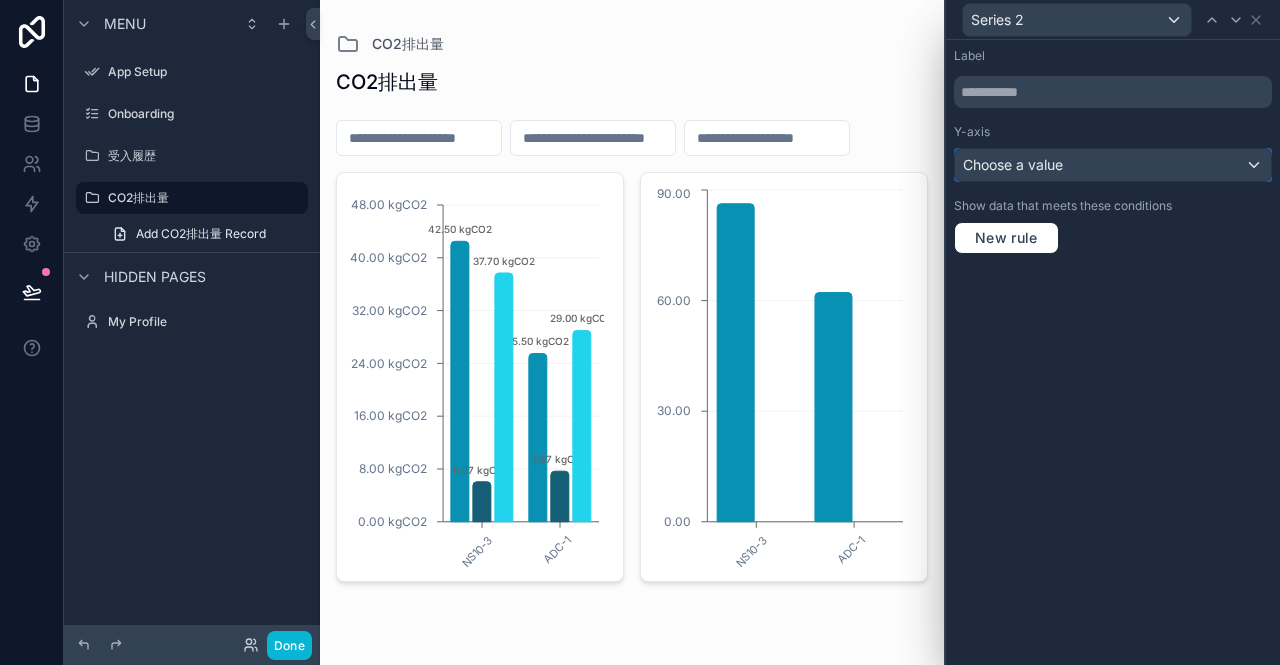 click on "Choose a value" at bounding box center (1113, 165) 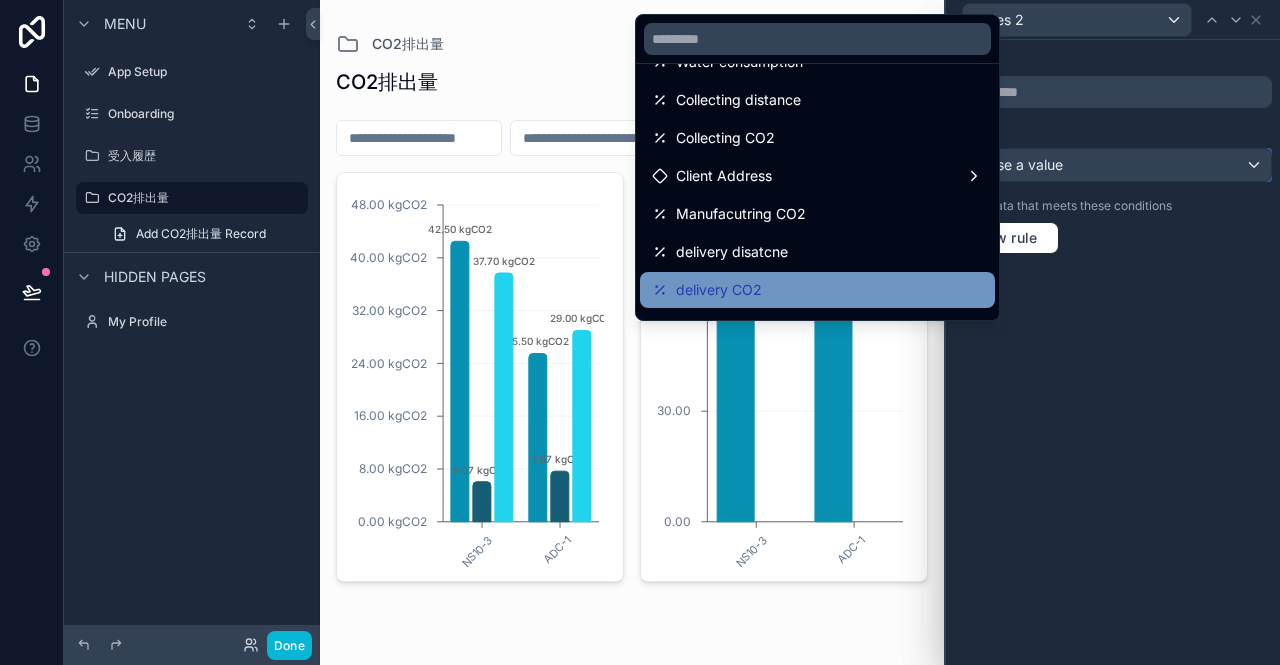 scroll, scrollTop: 256, scrollLeft: 0, axis: vertical 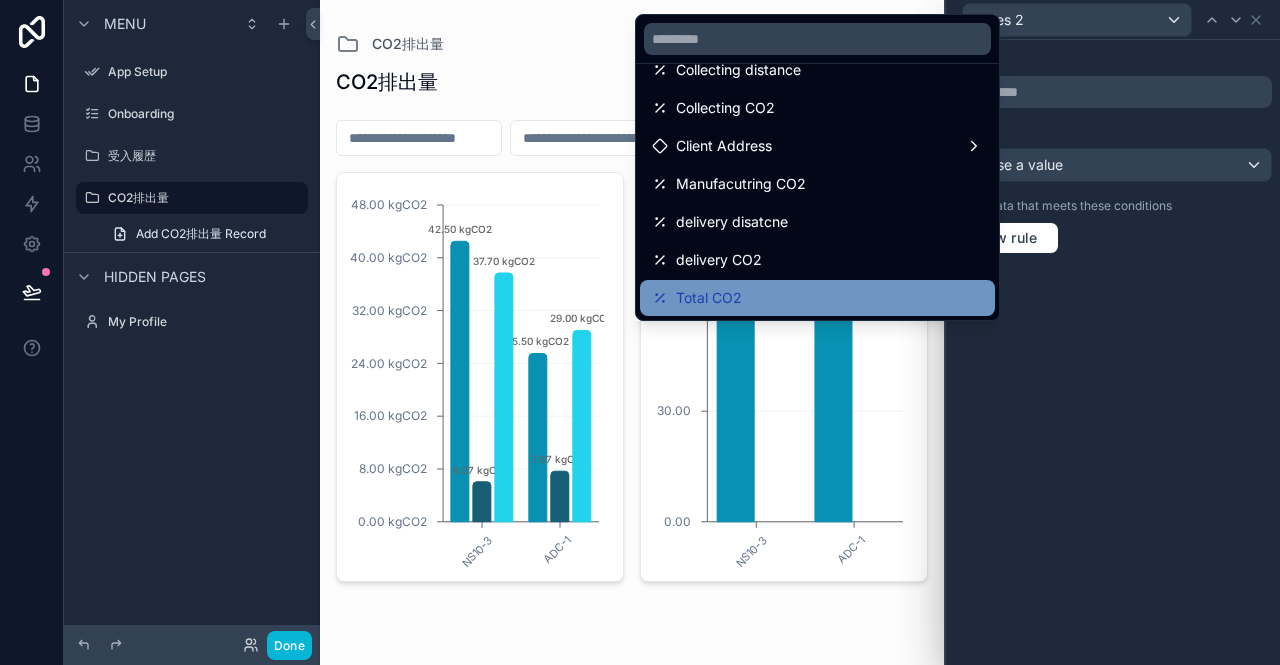 click on "Total CO2" at bounding box center (817, 298) 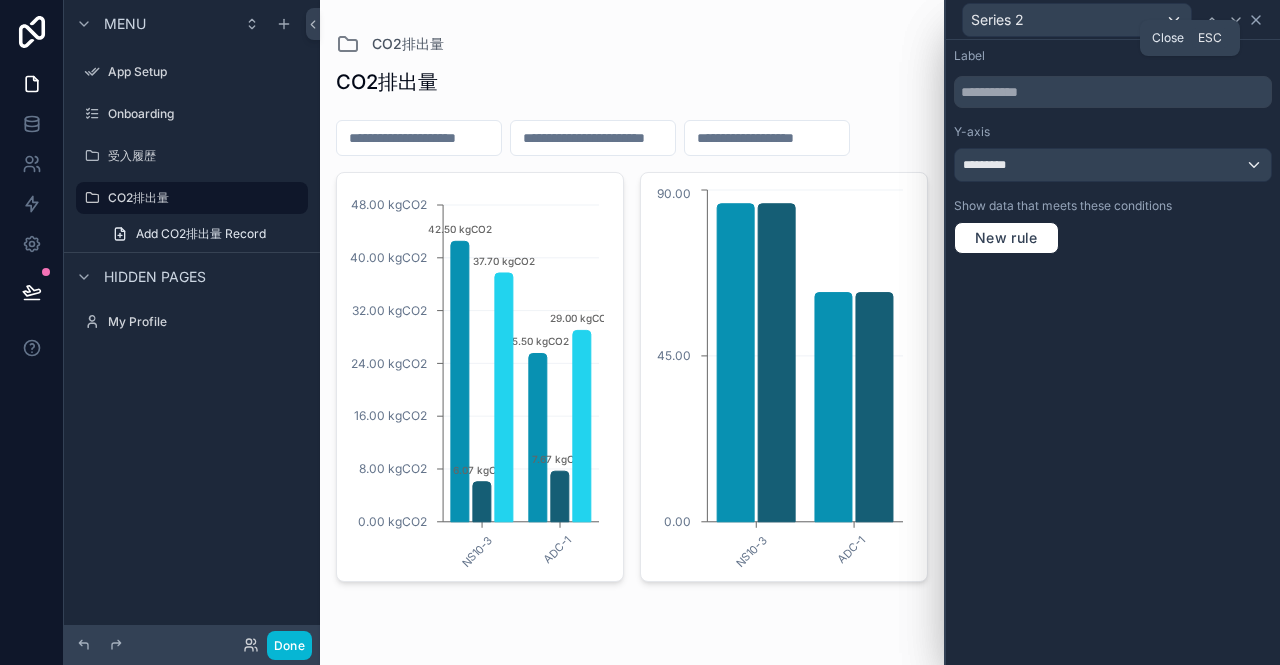 click 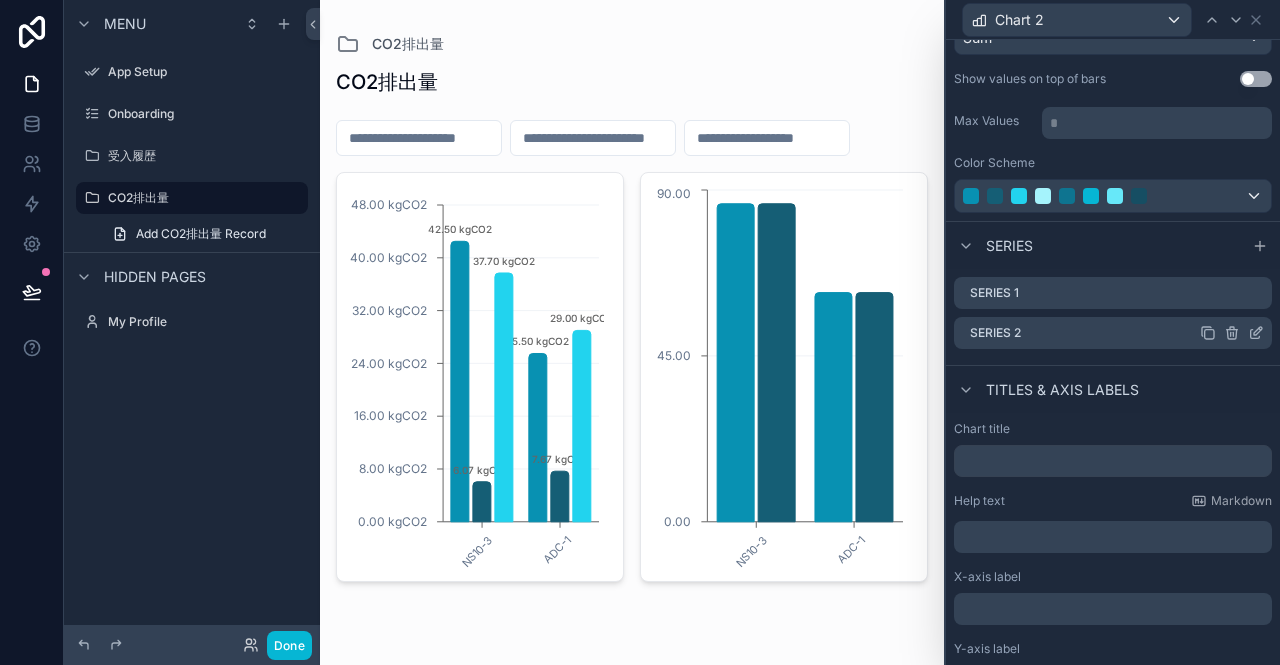 click 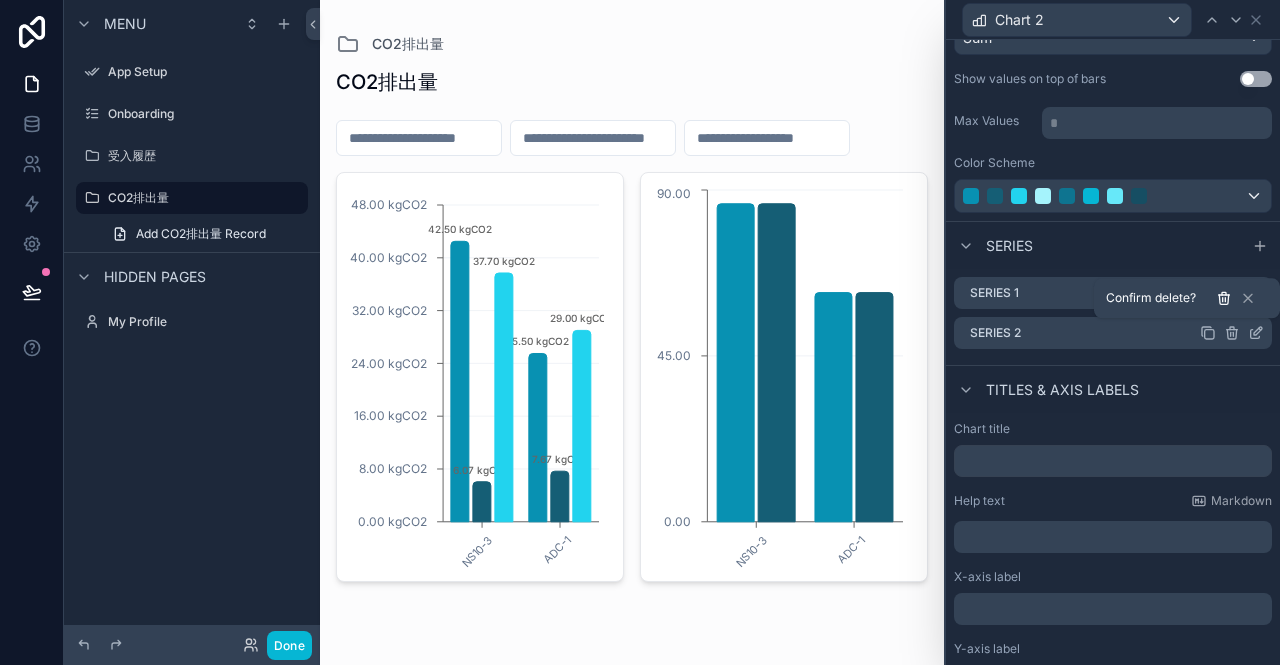 click 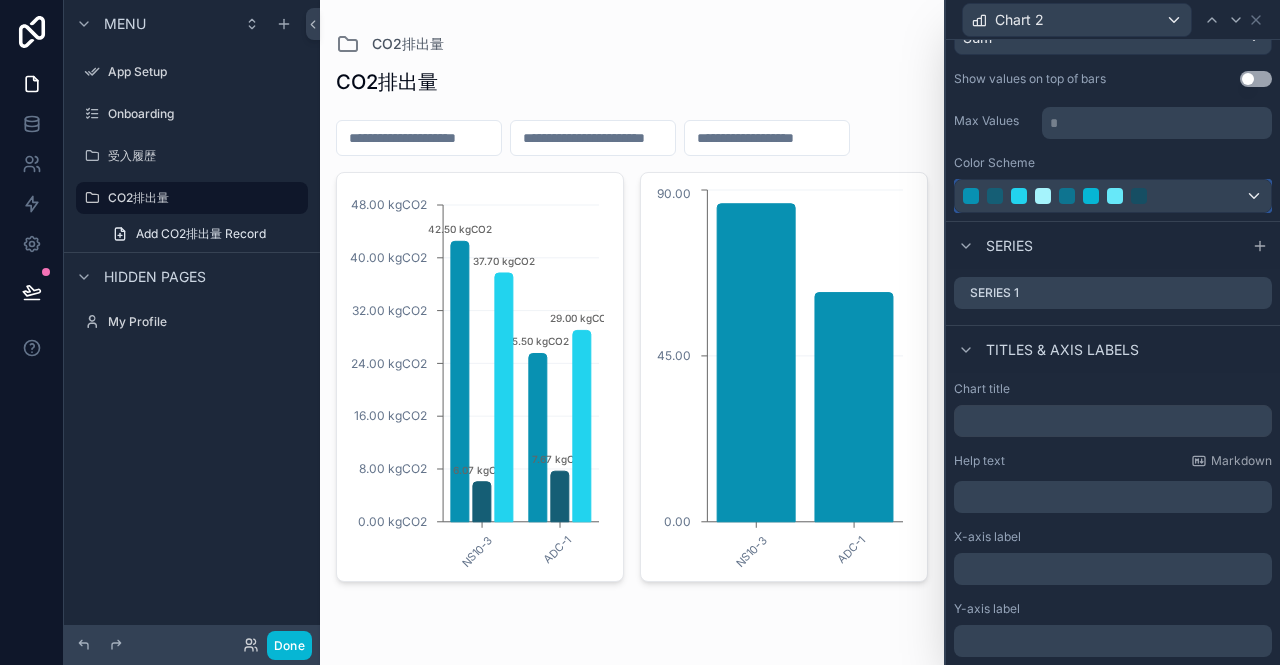 click at bounding box center [1115, 196] 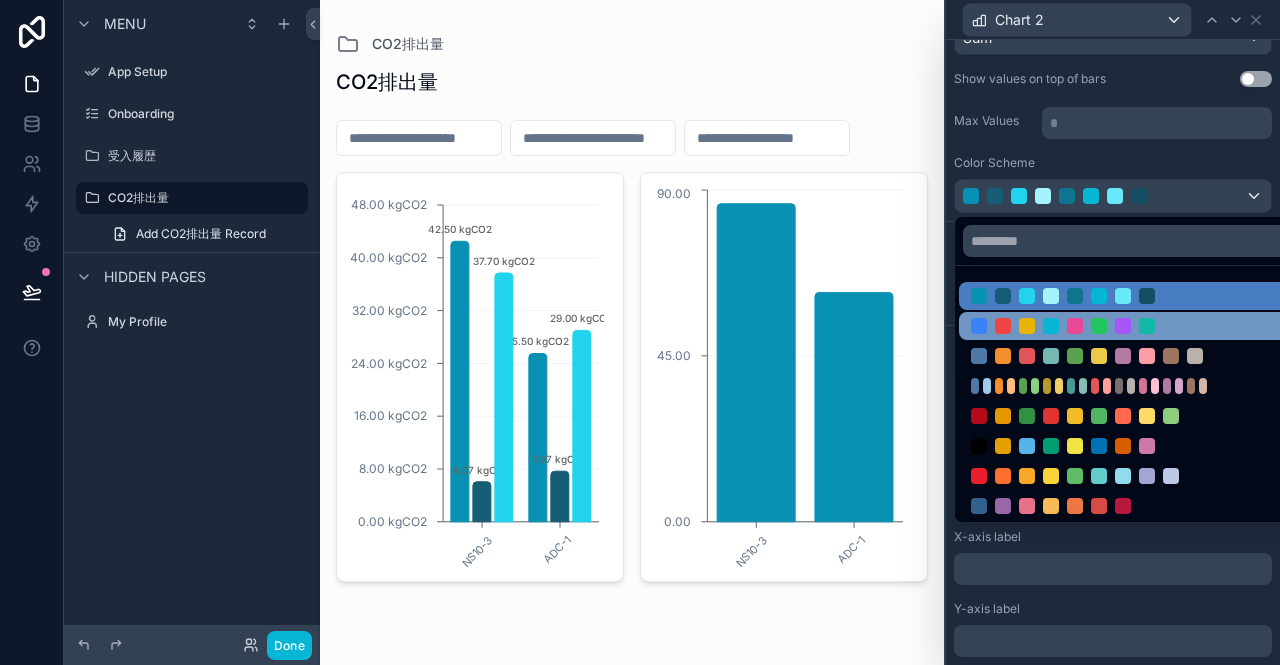click at bounding box center [1027, 326] 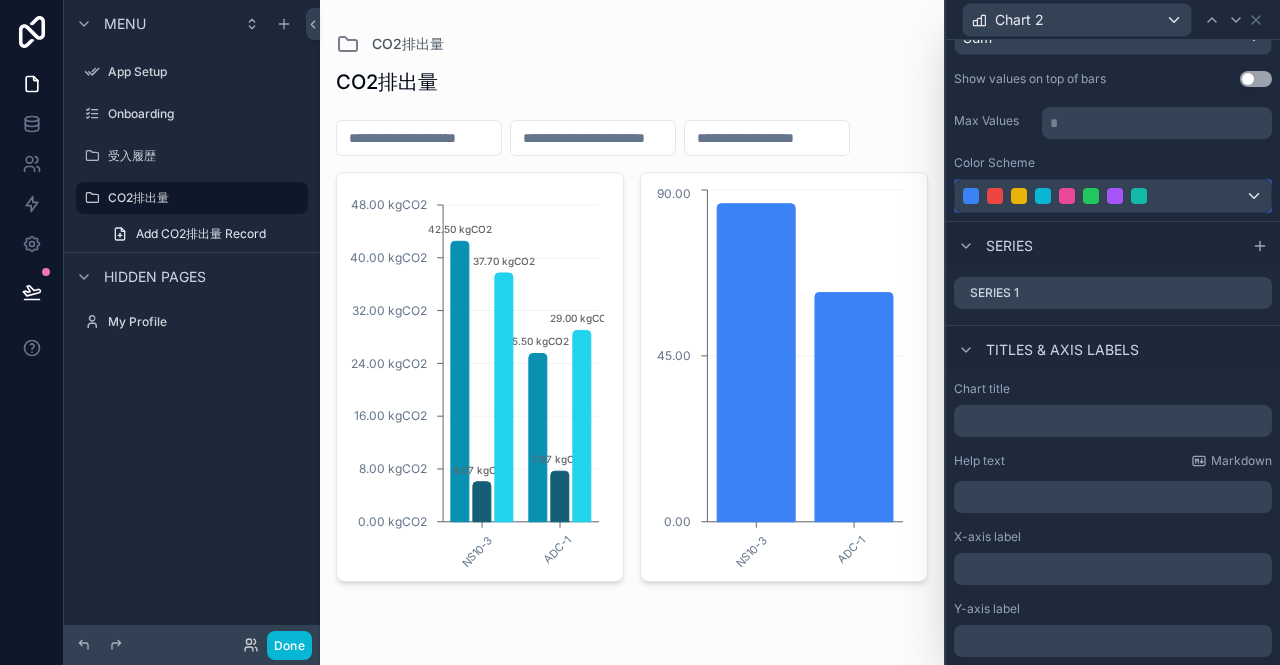 click at bounding box center (1091, 196) 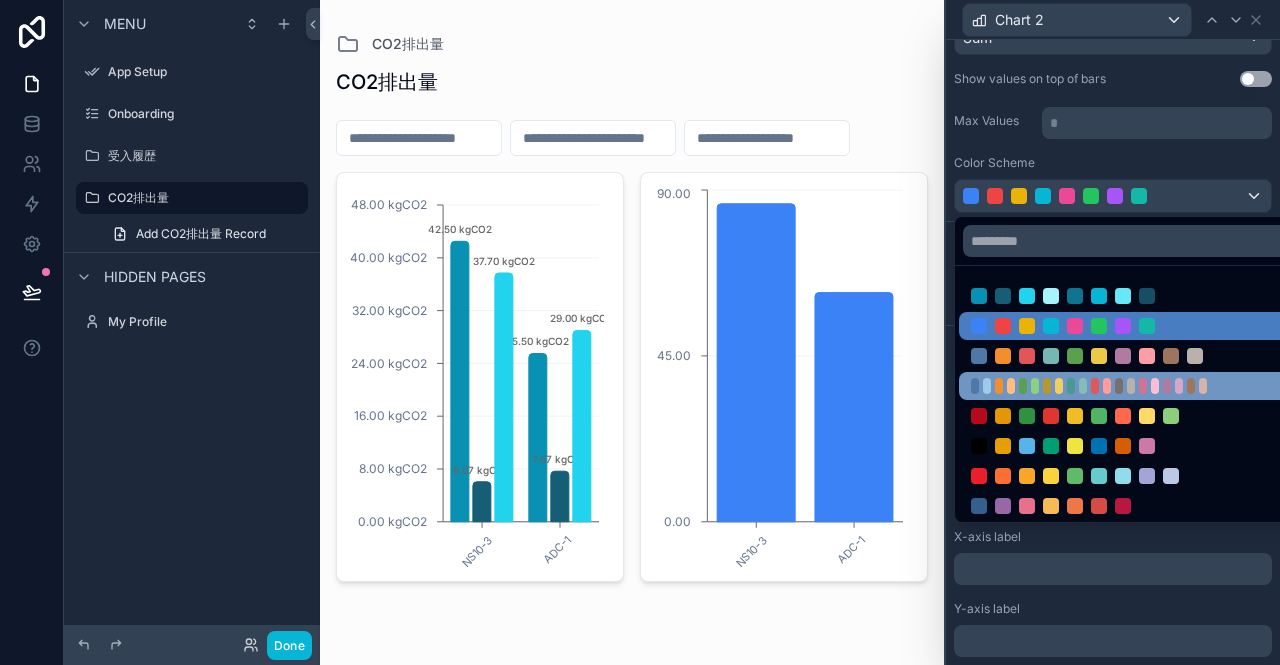 click at bounding box center (1035, 386) 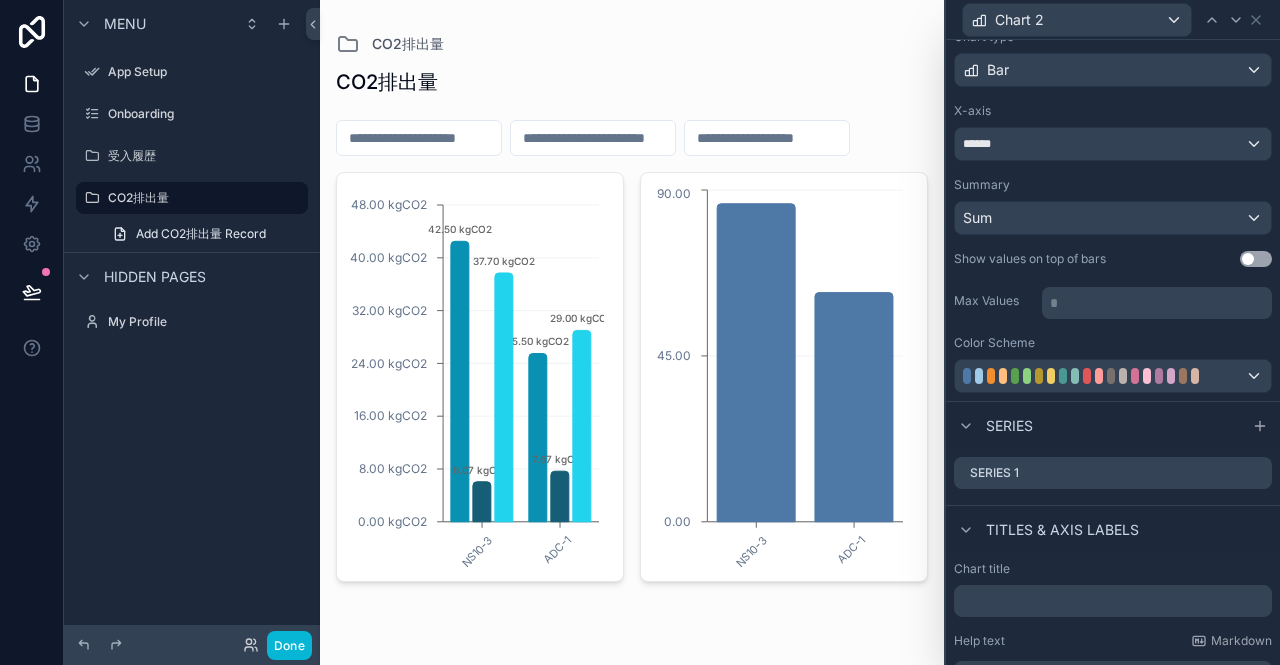 scroll, scrollTop: 0, scrollLeft: 0, axis: both 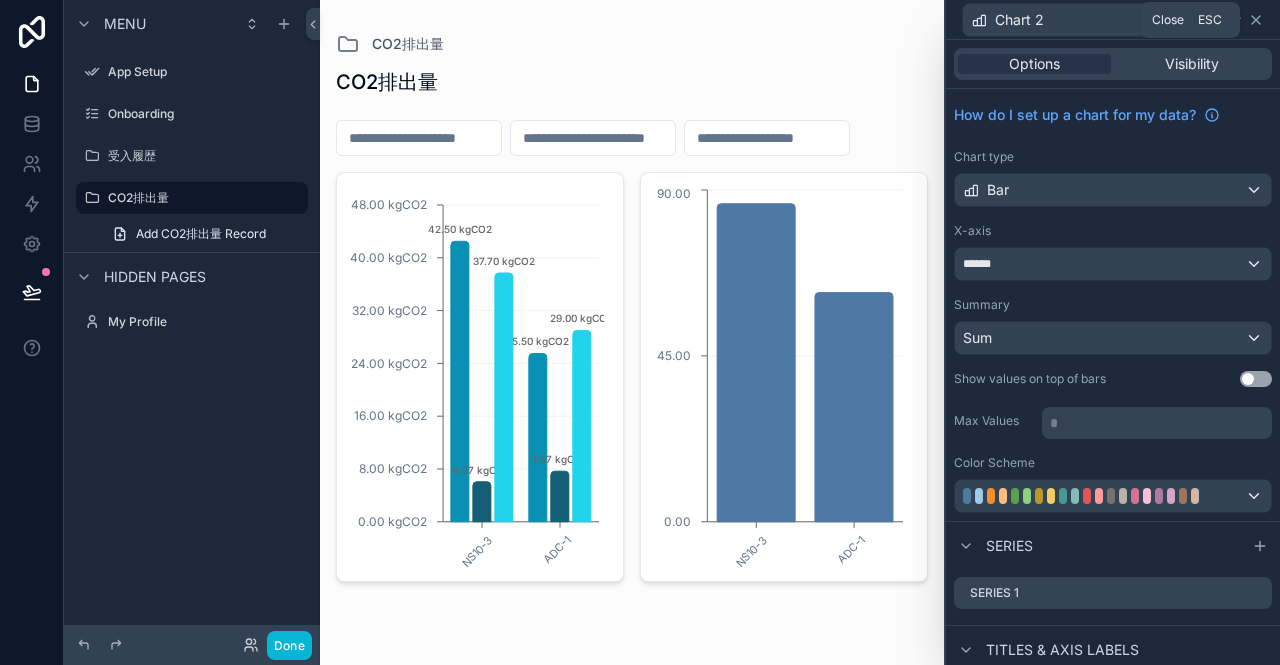 click 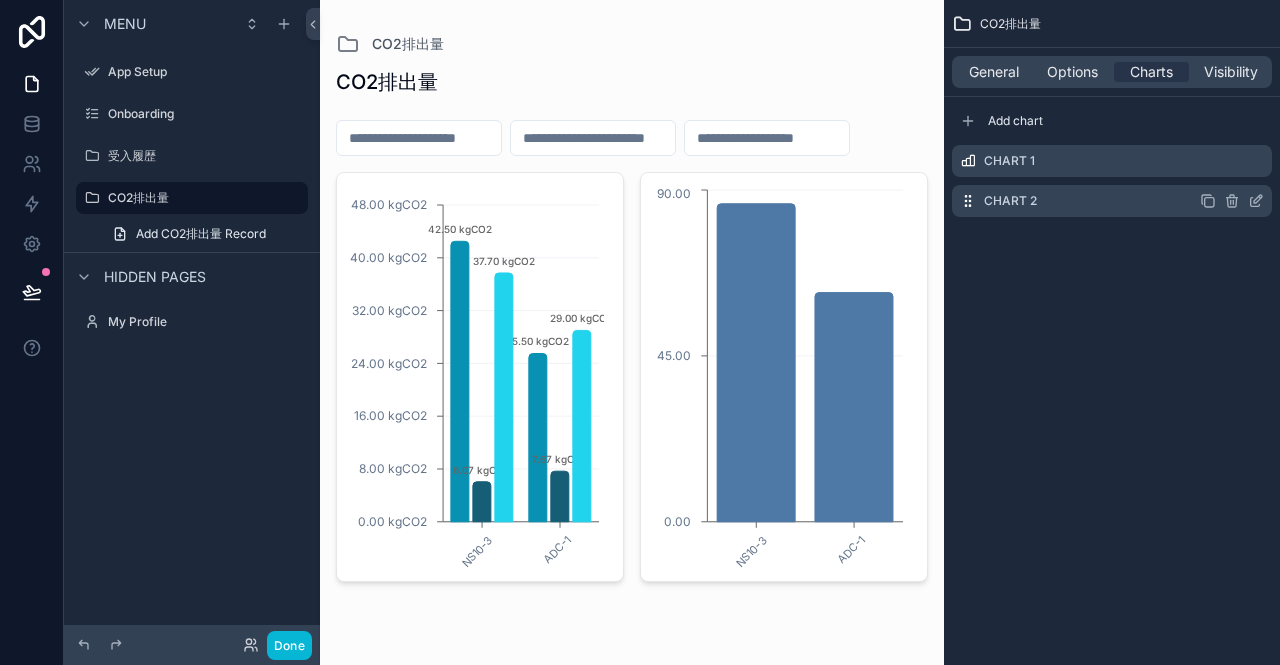 click on "Chart 2" at bounding box center (1010, 201) 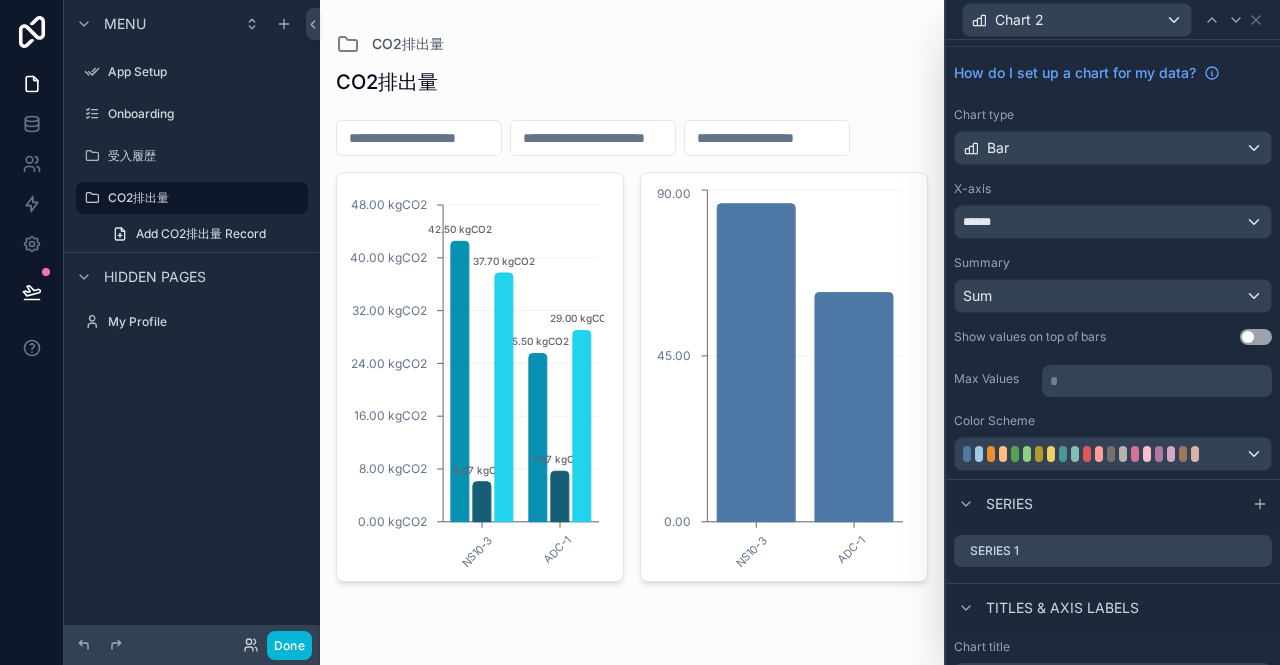 scroll, scrollTop: 0, scrollLeft: 0, axis: both 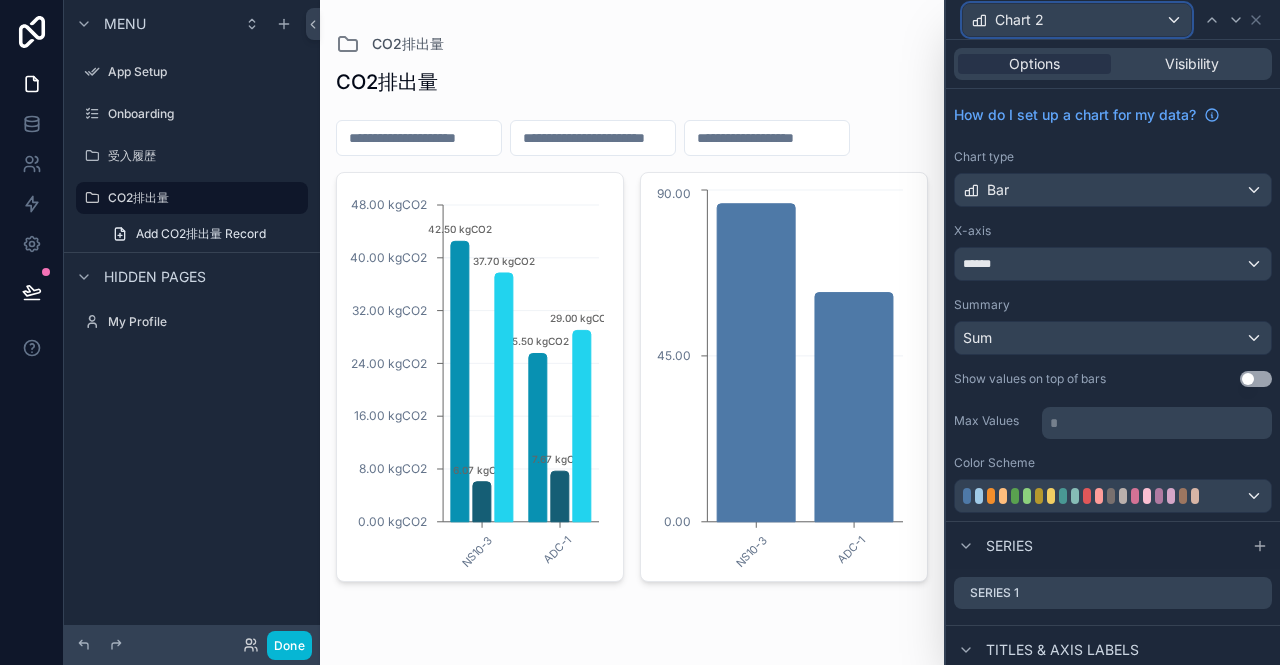 click on "Chart 2" at bounding box center (1077, 20) 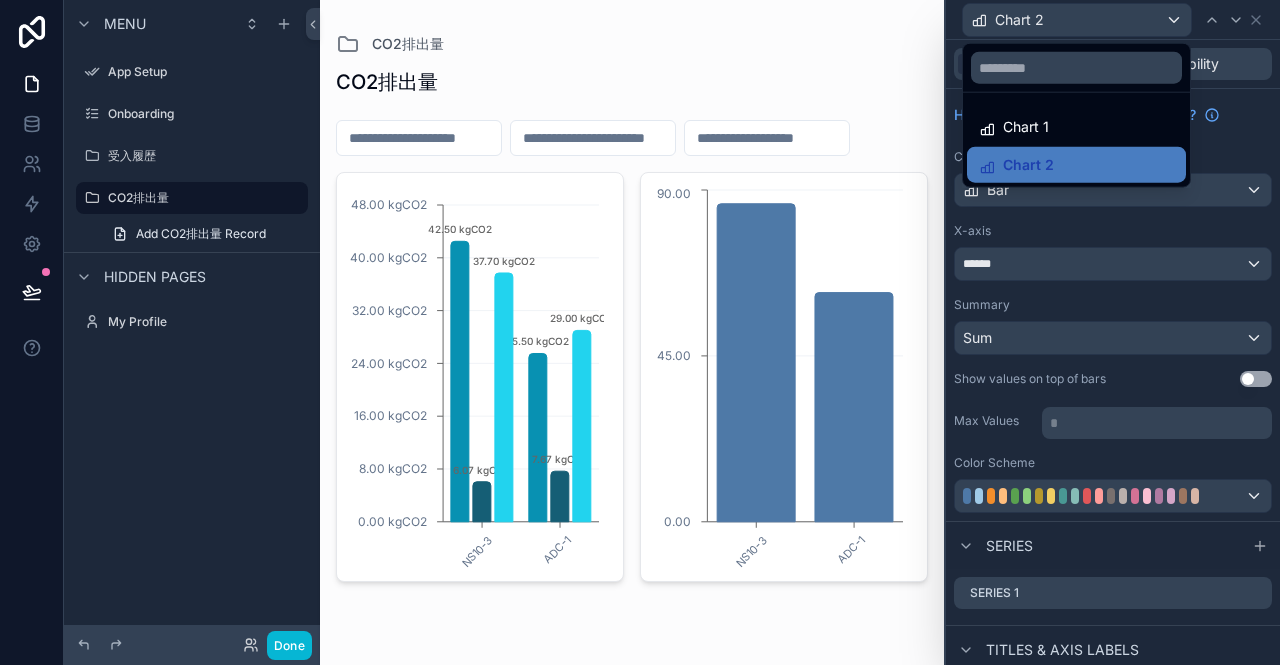 click at bounding box center [1113, 332] 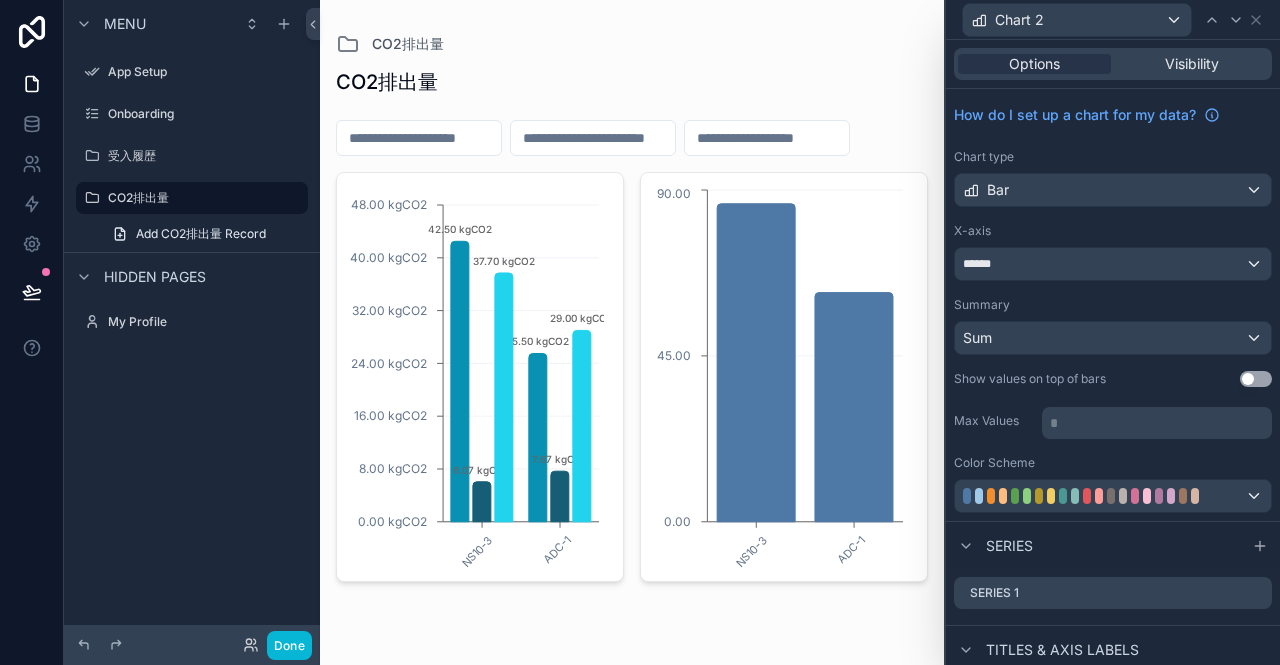click on "Options Visibility" at bounding box center (1113, 64) 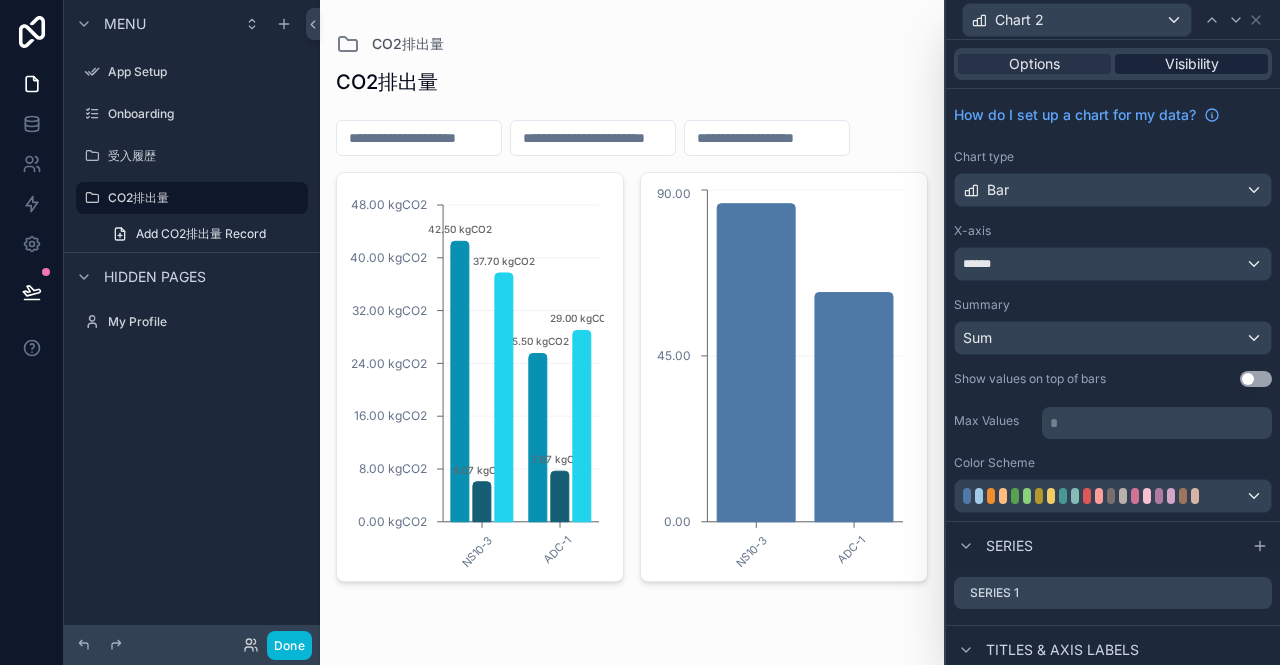 click on "Visibility" at bounding box center (1191, 64) 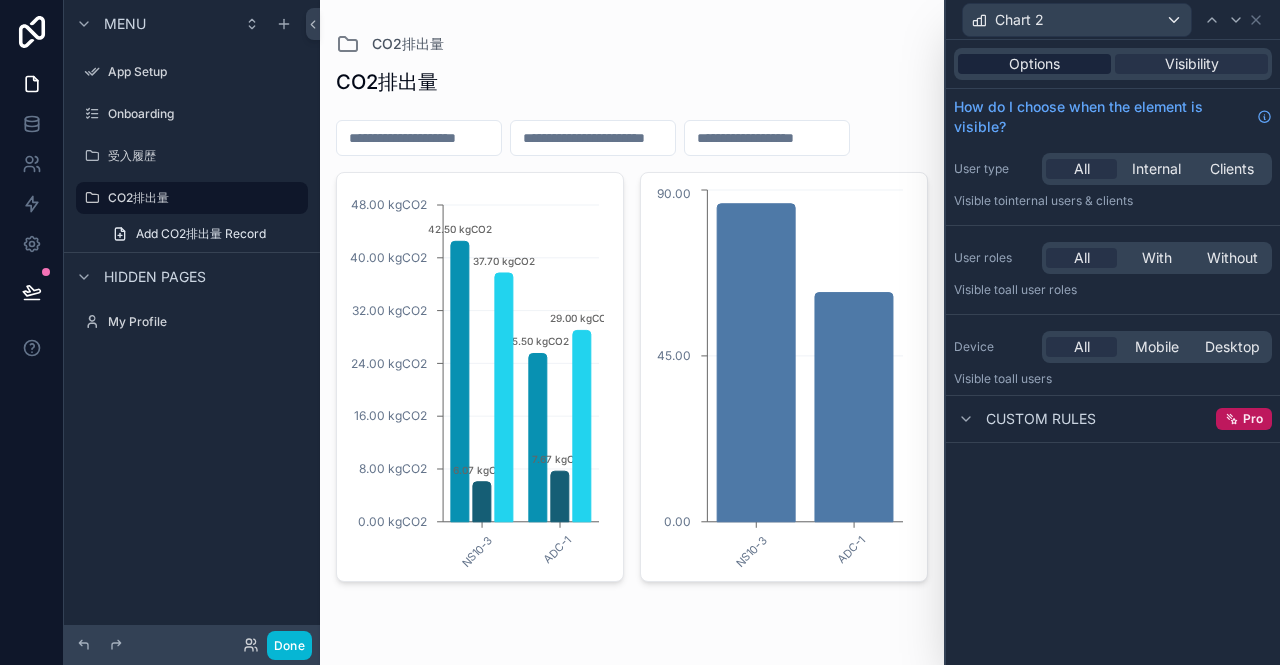 click on "Options" at bounding box center [1034, 64] 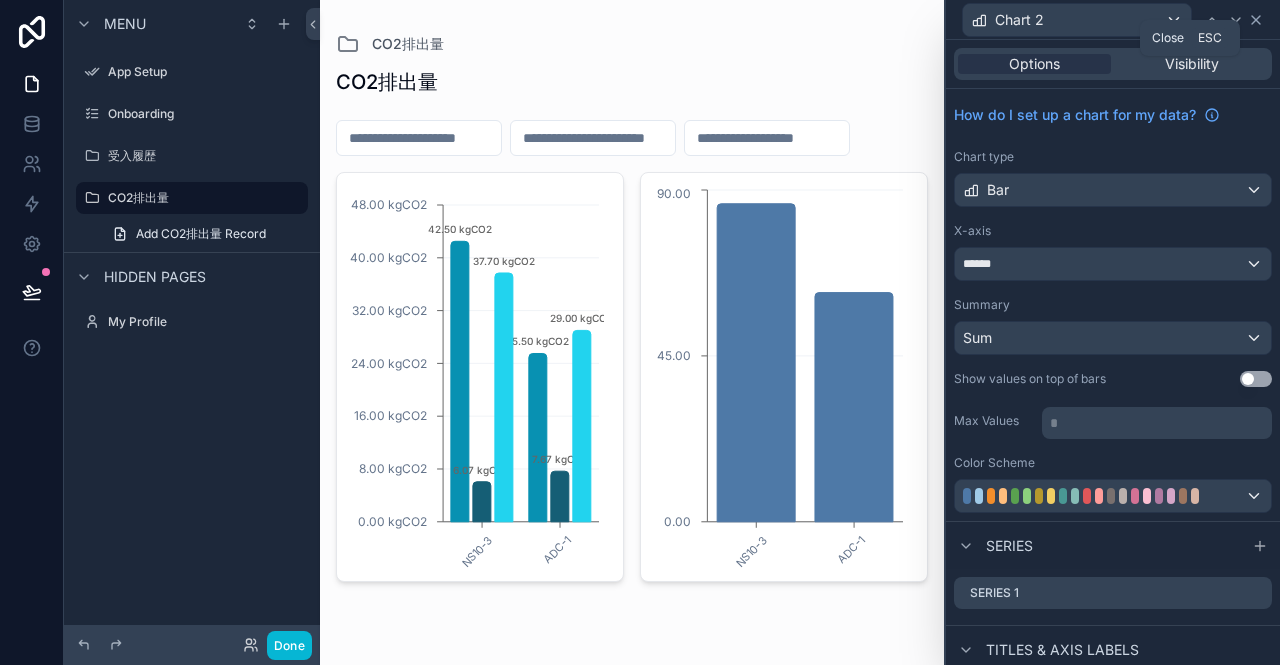 click 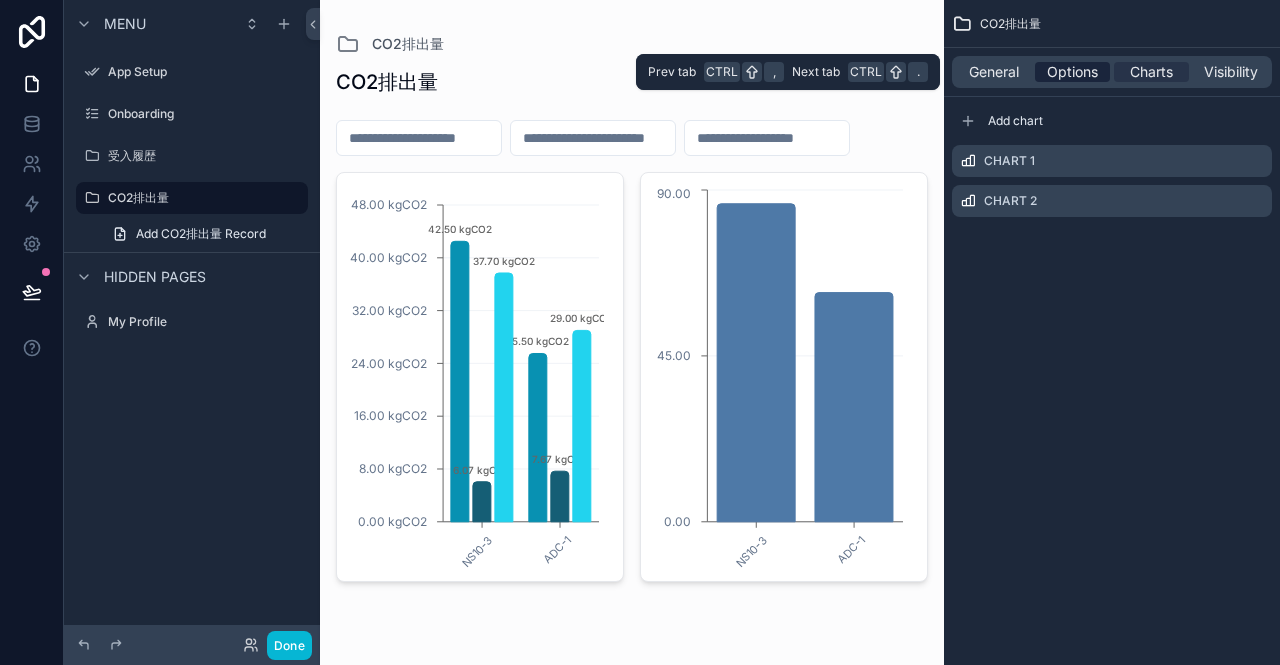 click on "Options" at bounding box center (1072, 72) 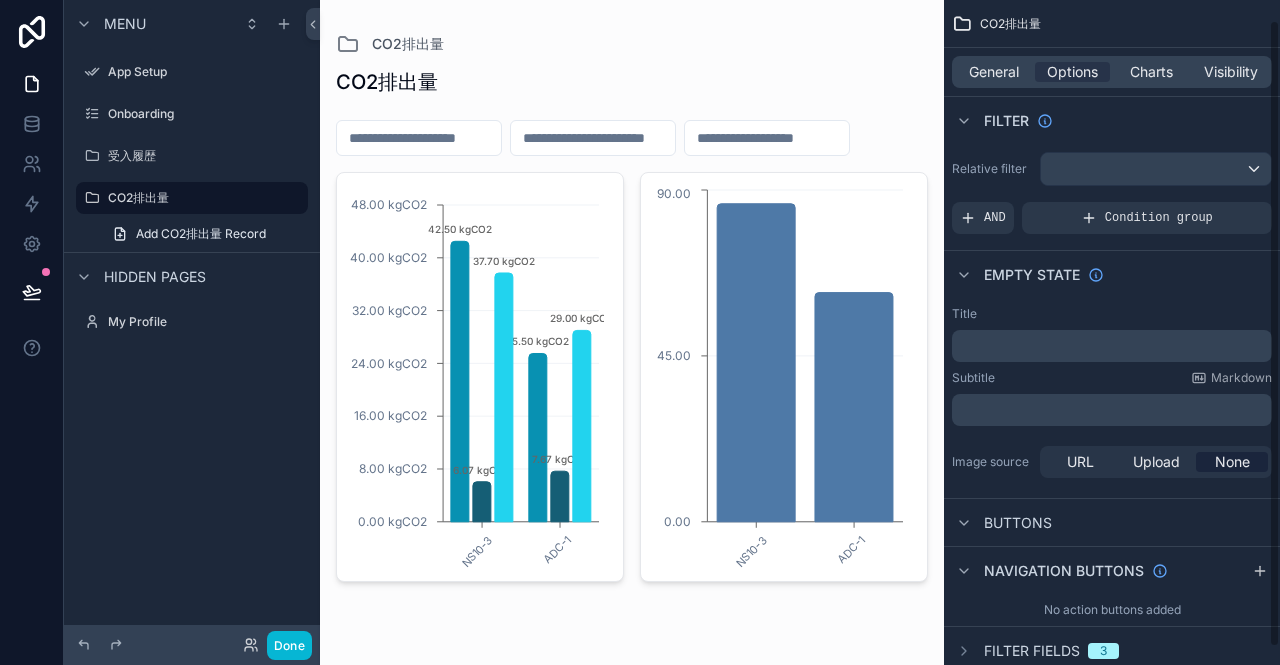scroll, scrollTop: 40, scrollLeft: 0, axis: vertical 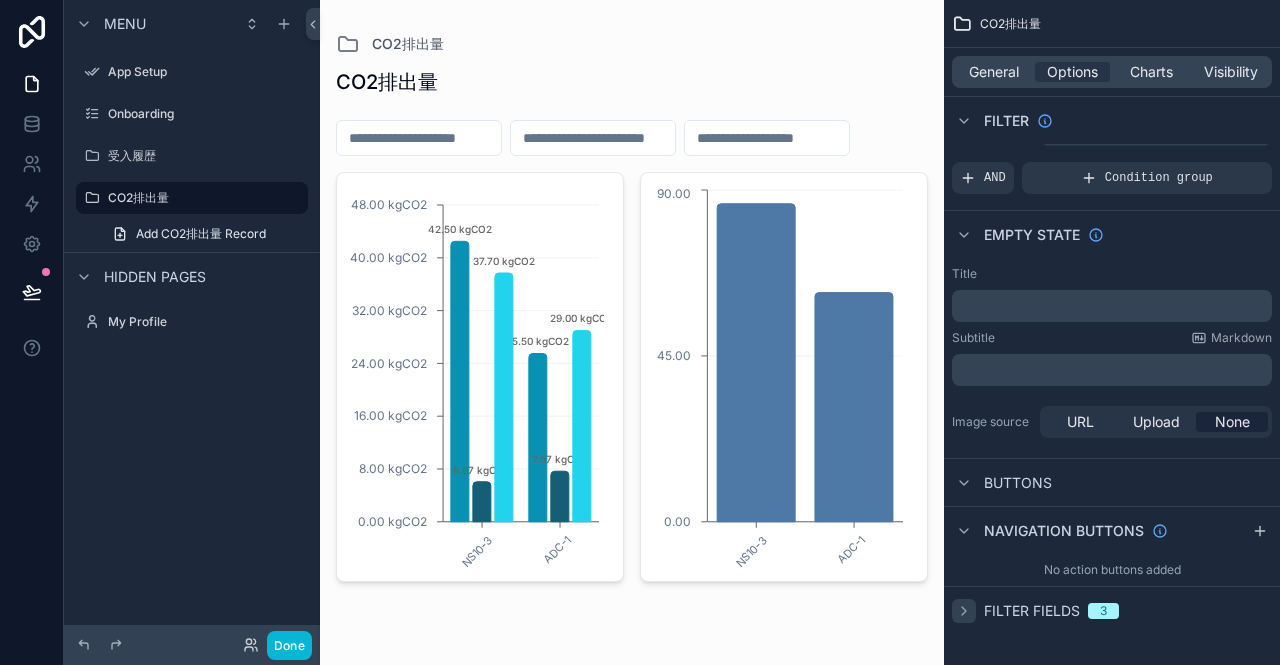 click 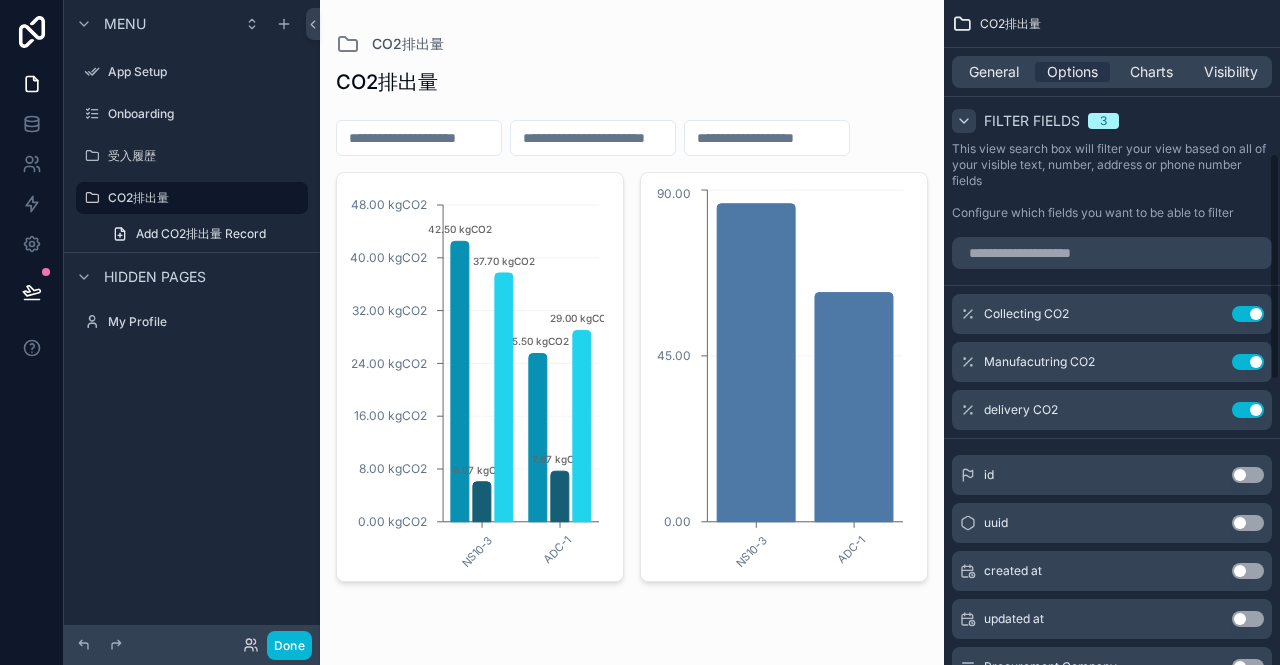 scroll, scrollTop: 449, scrollLeft: 0, axis: vertical 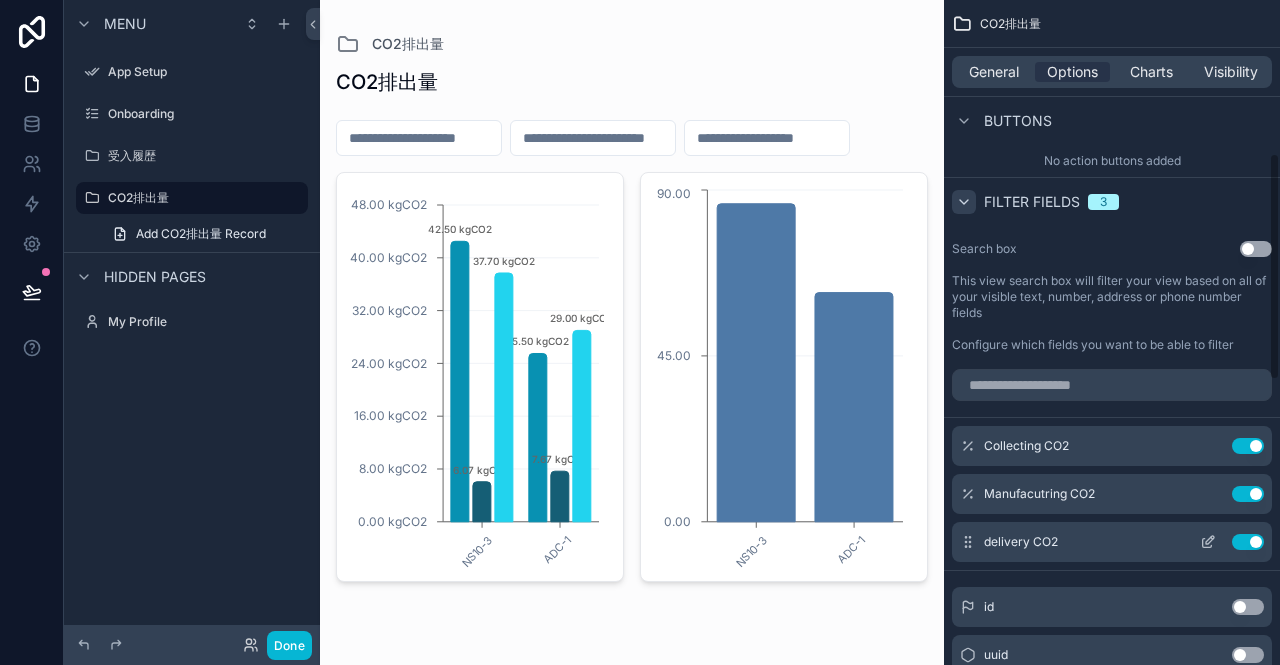 click on "Use setting" at bounding box center (1248, 446) 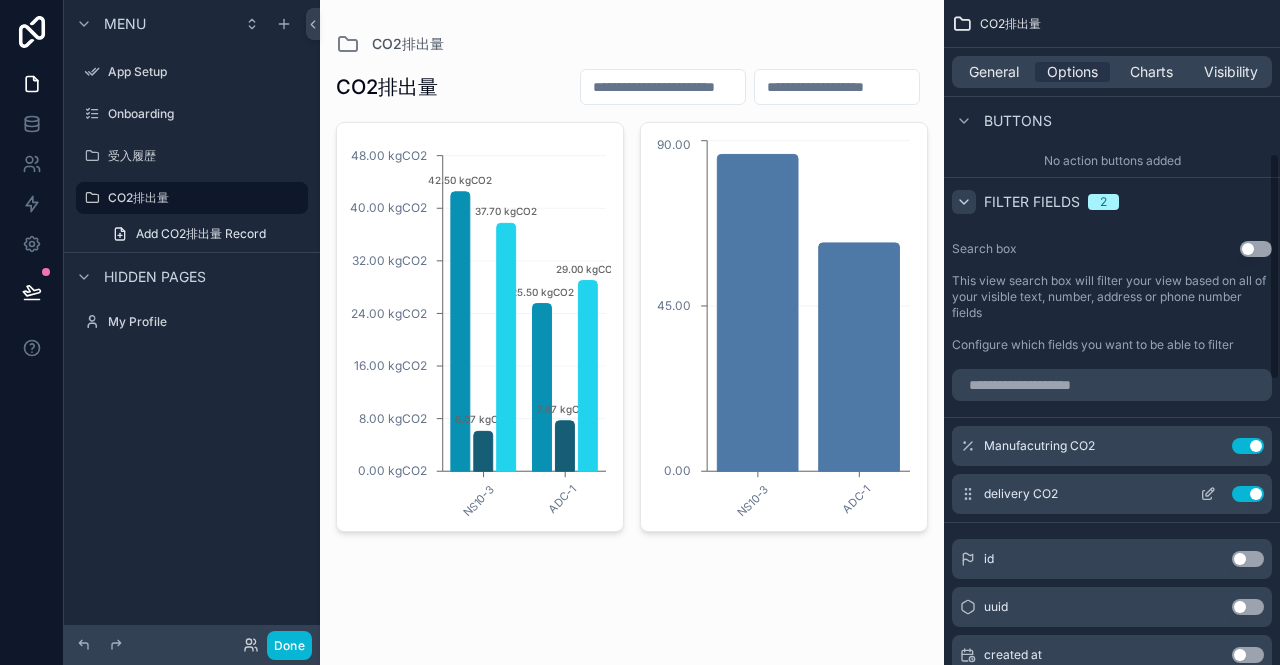click on "Use setting" at bounding box center (1248, 494) 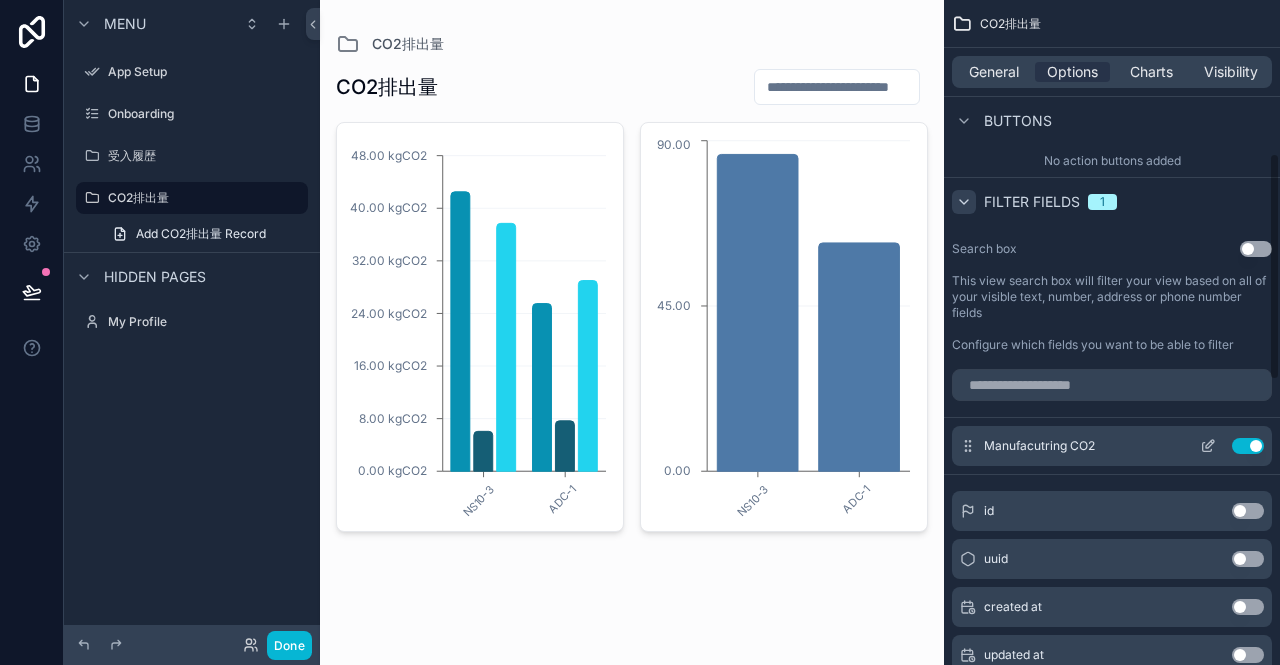 click on "Use setting" at bounding box center [1248, 446] 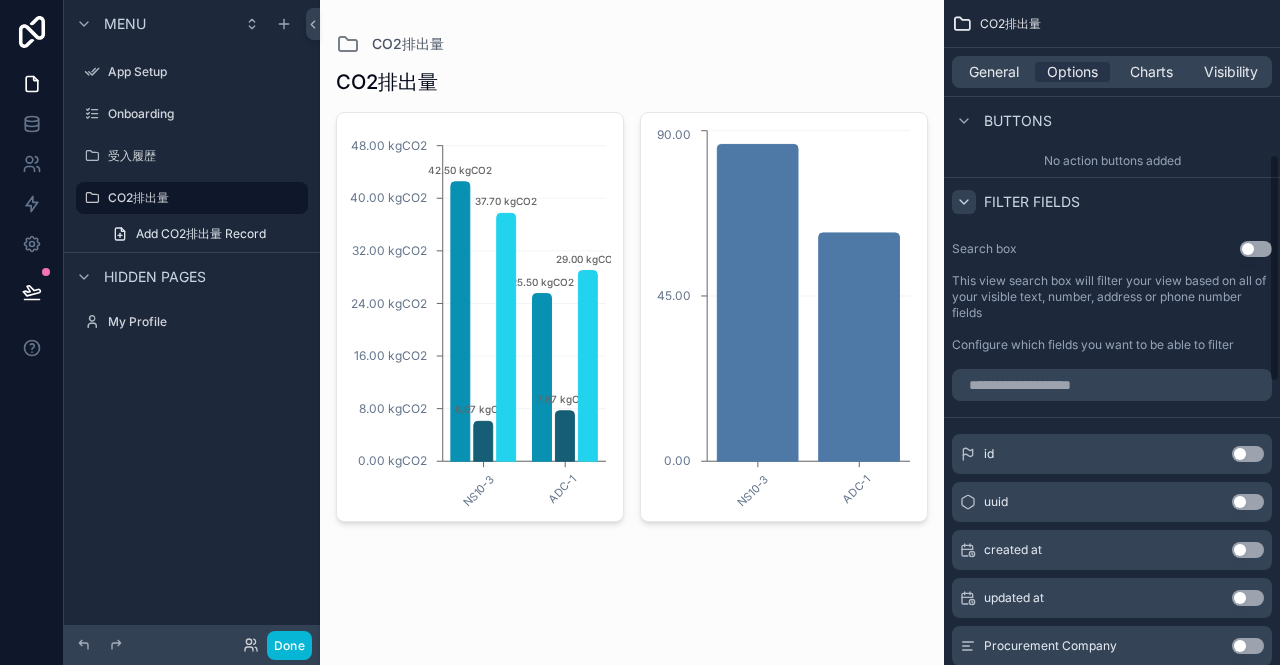 click on "Filter fields" at bounding box center (1016, 202) 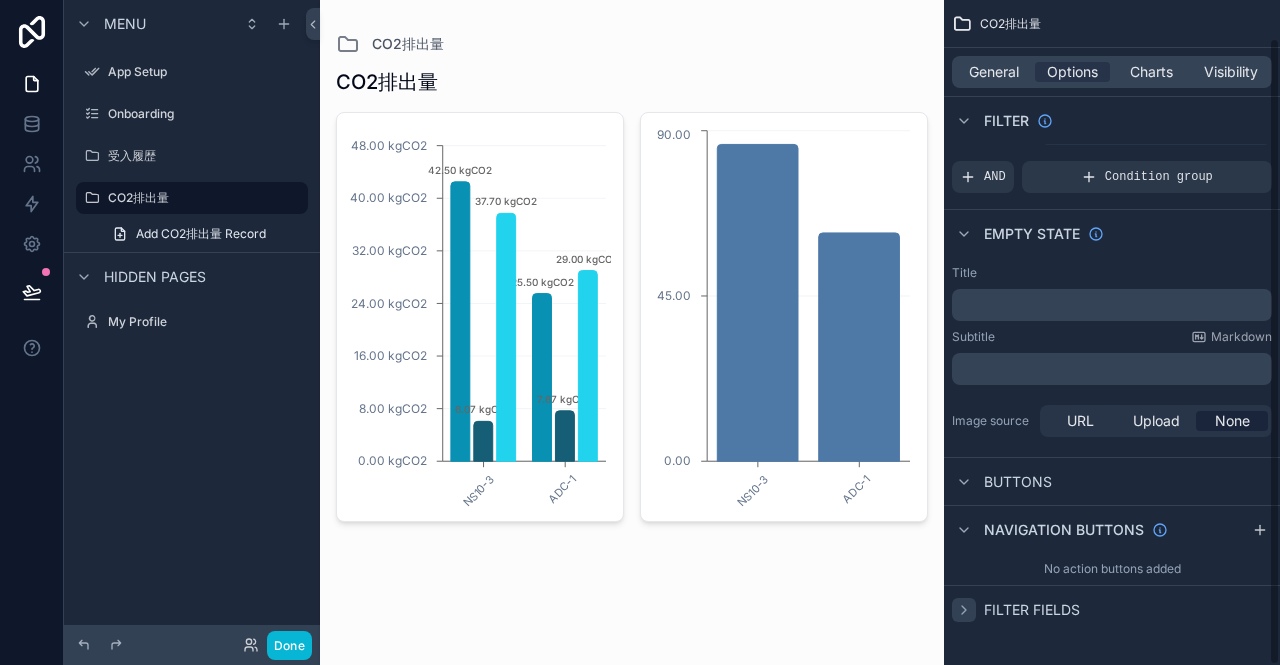 scroll, scrollTop: 40, scrollLeft: 0, axis: vertical 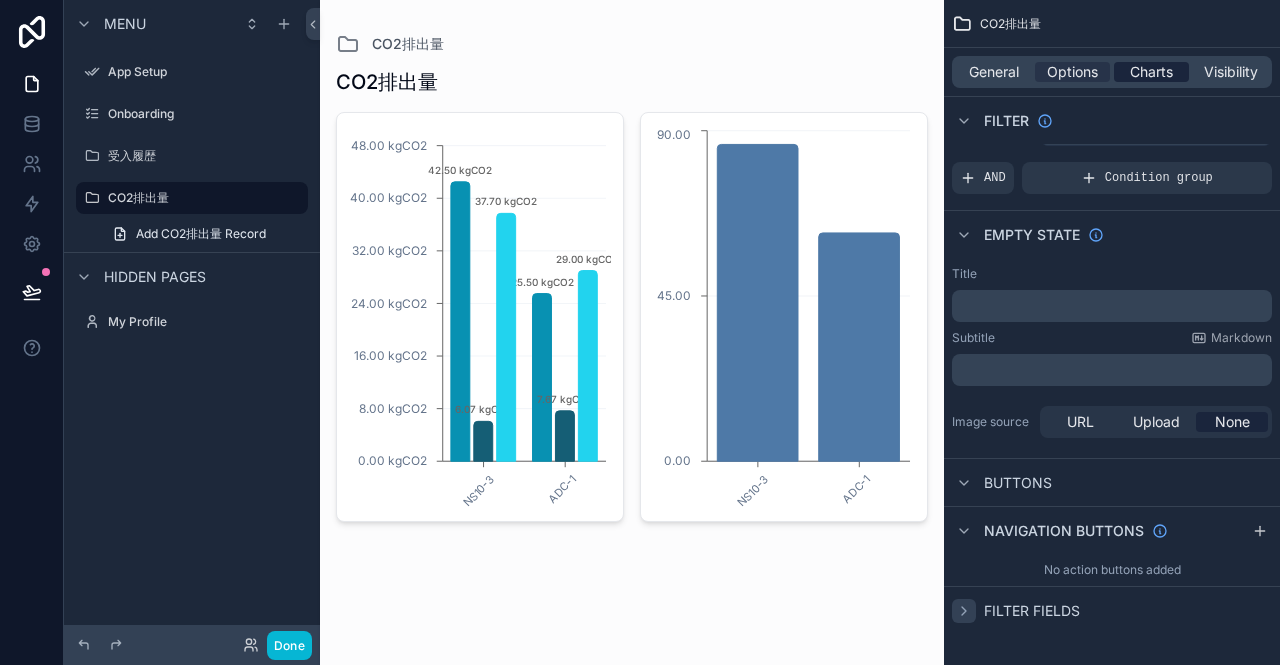 click on "Charts" at bounding box center (1151, 72) 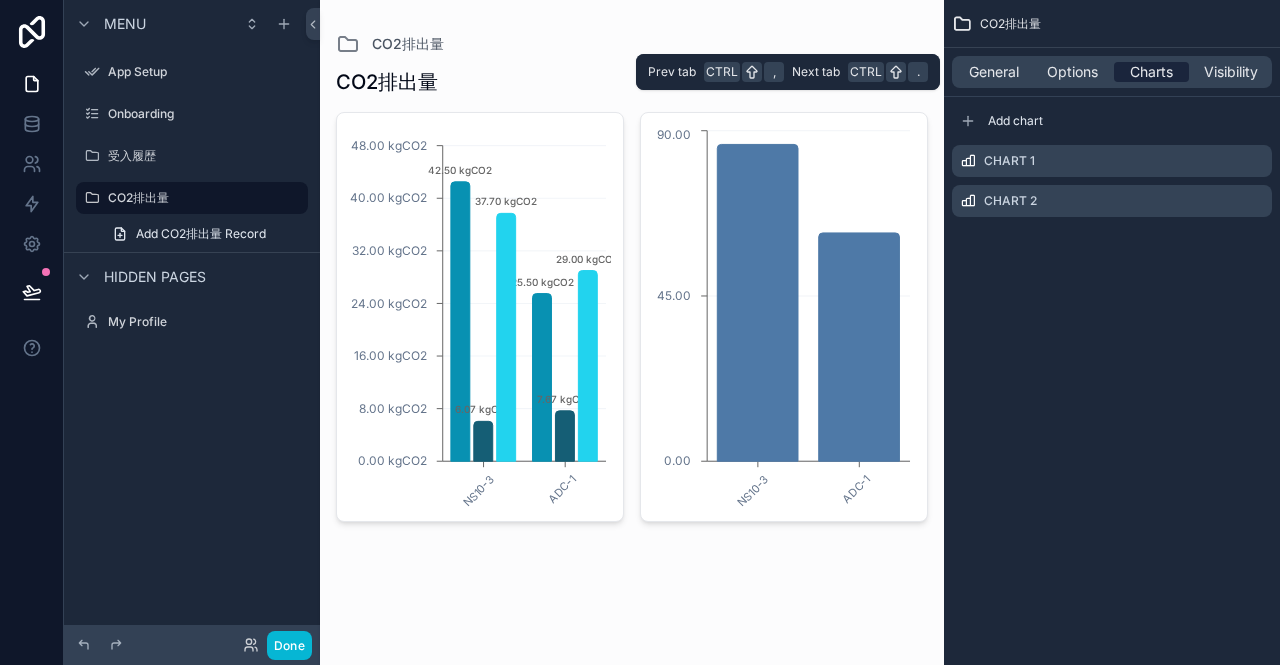 scroll, scrollTop: 0, scrollLeft: 0, axis: both 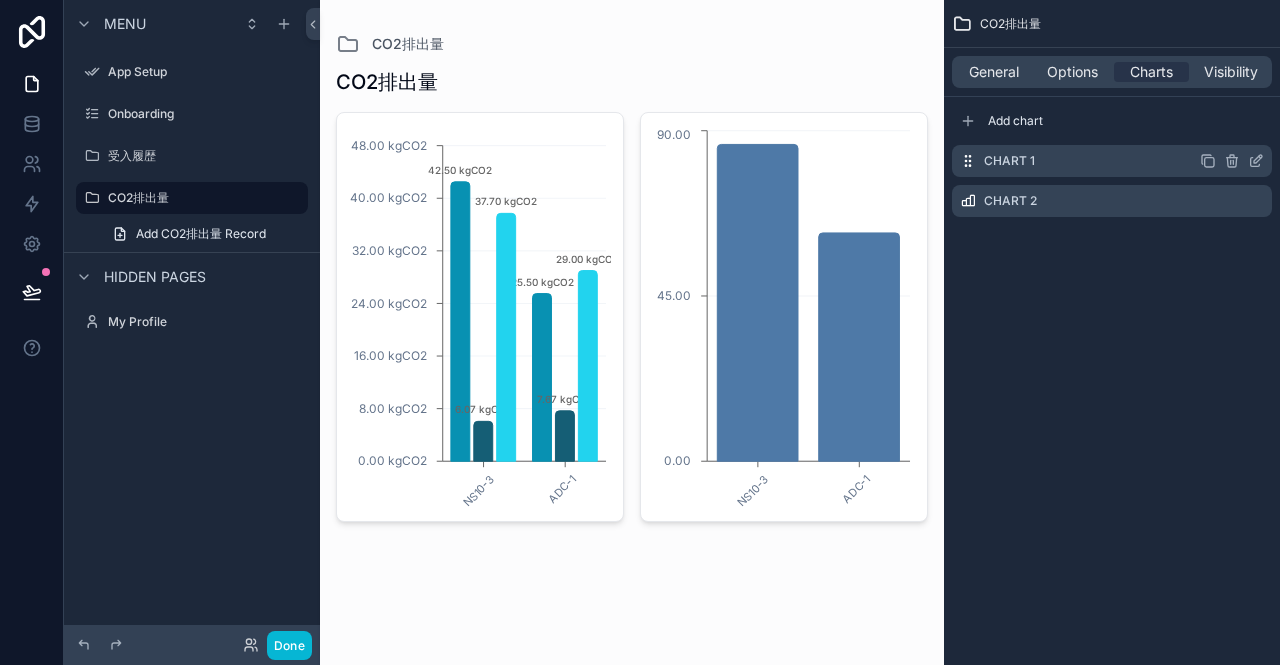 click on "Chart 1" at bounding box center [1009, 161] 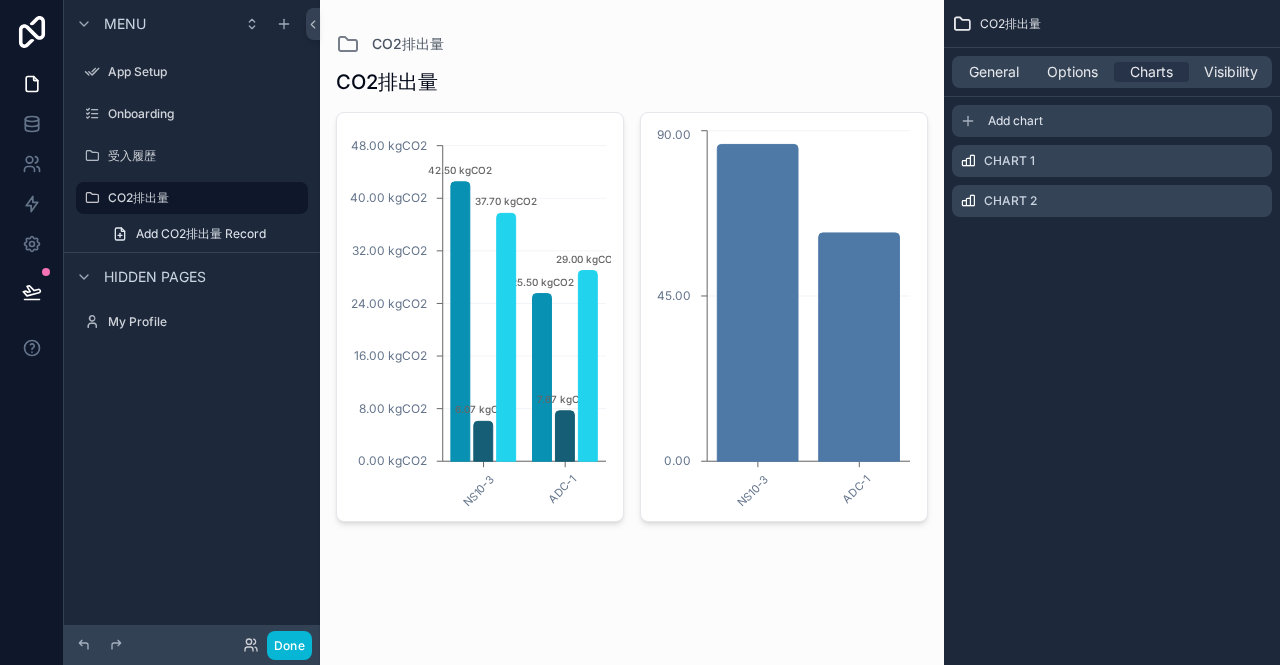 click on "Add chart" at bounding box center [1015, 121] 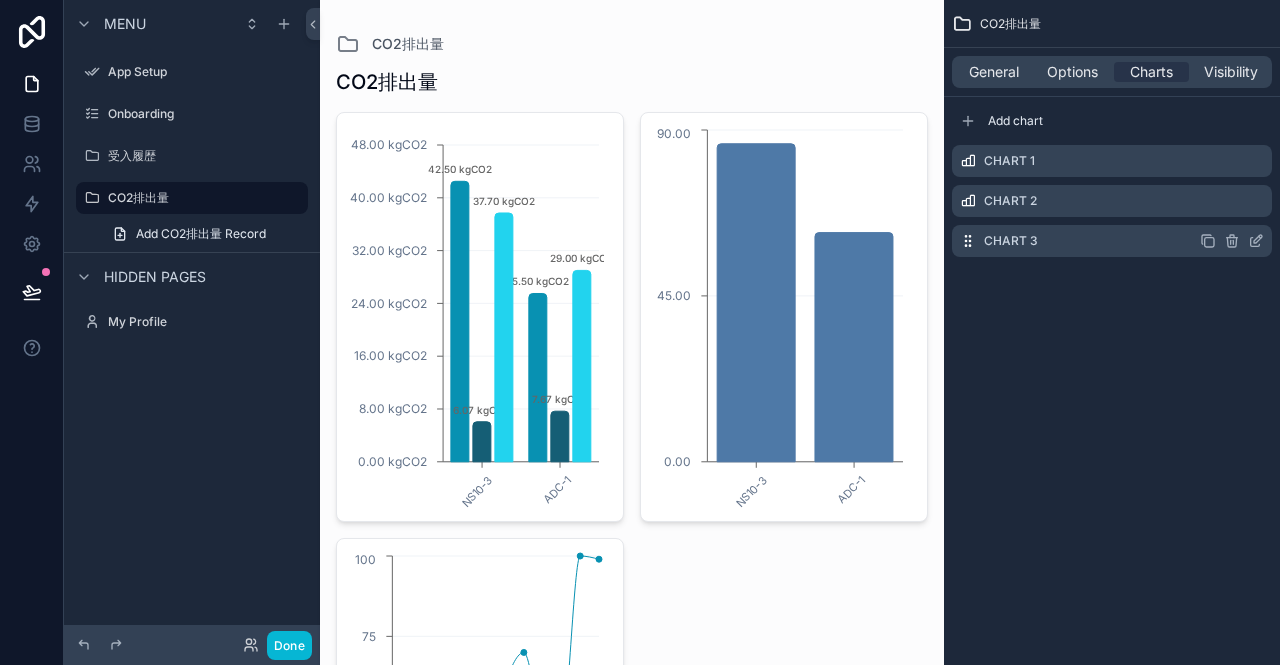 click 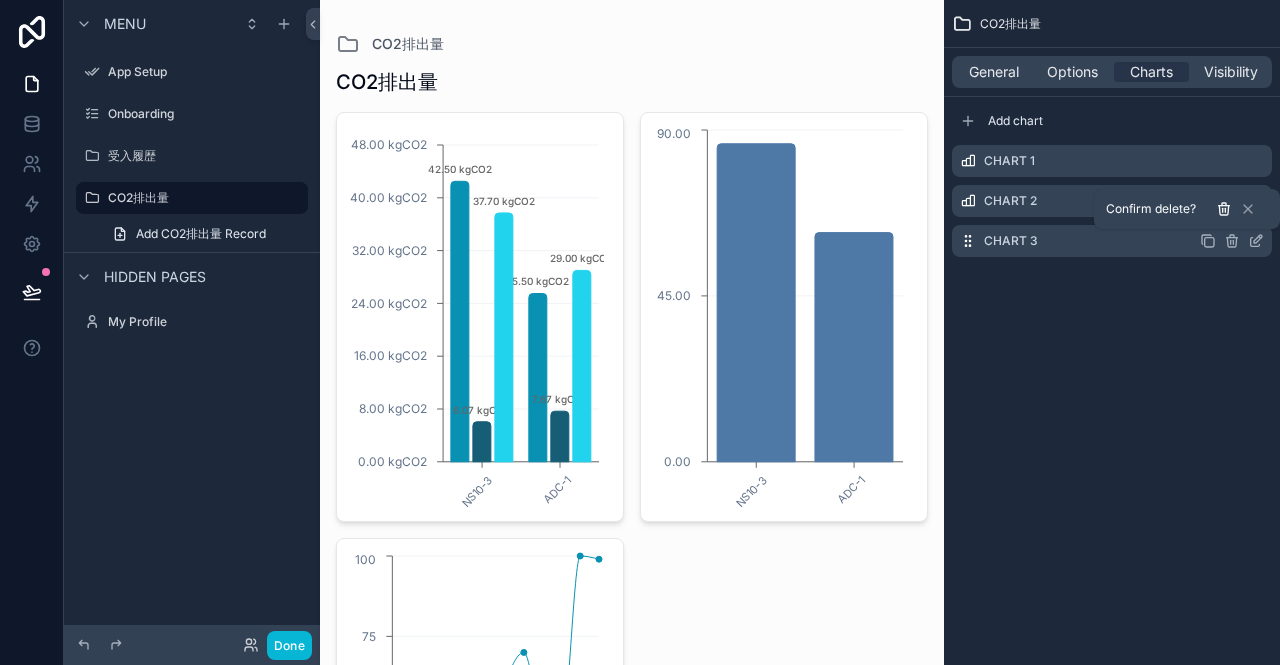 click at bounding box center (1224, 209) 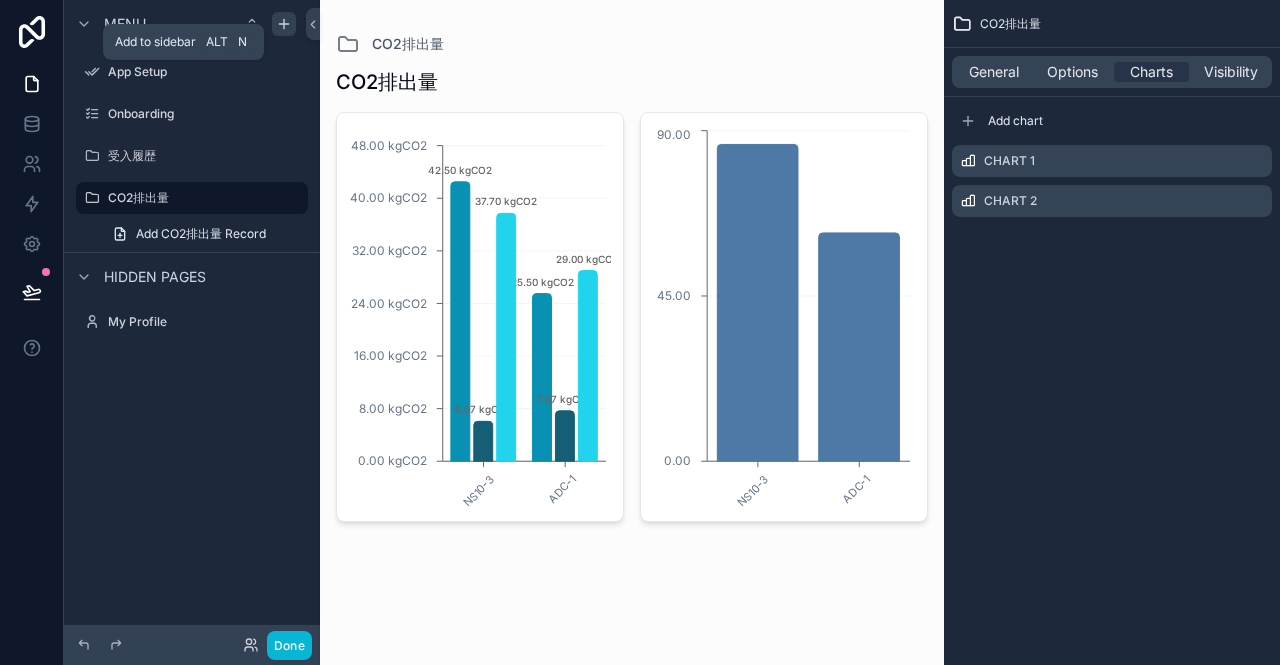 click 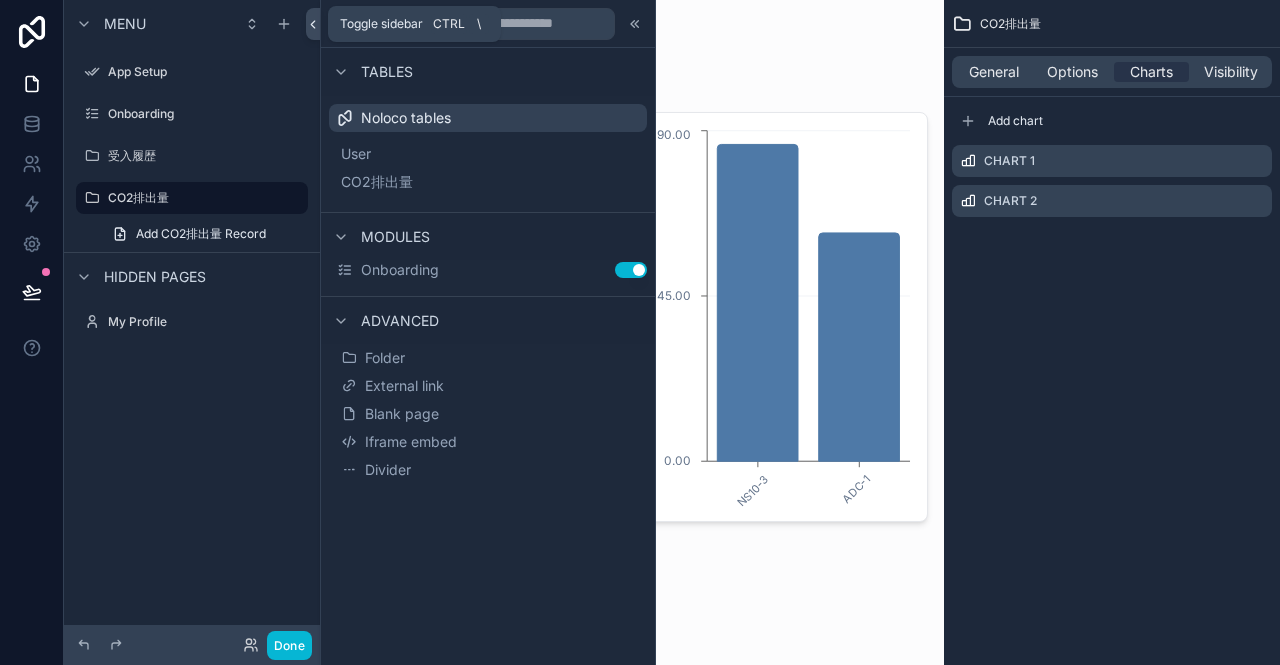 click at bounding box center (313, 24) 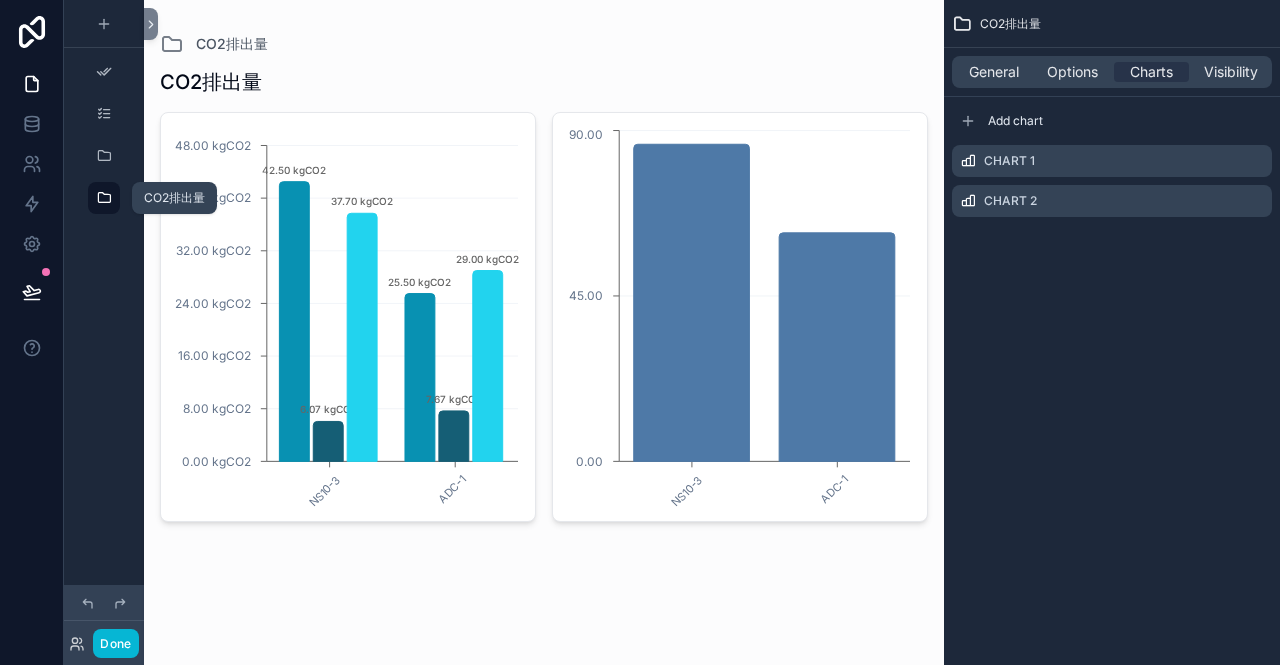 click at bounding box center [104, 198] 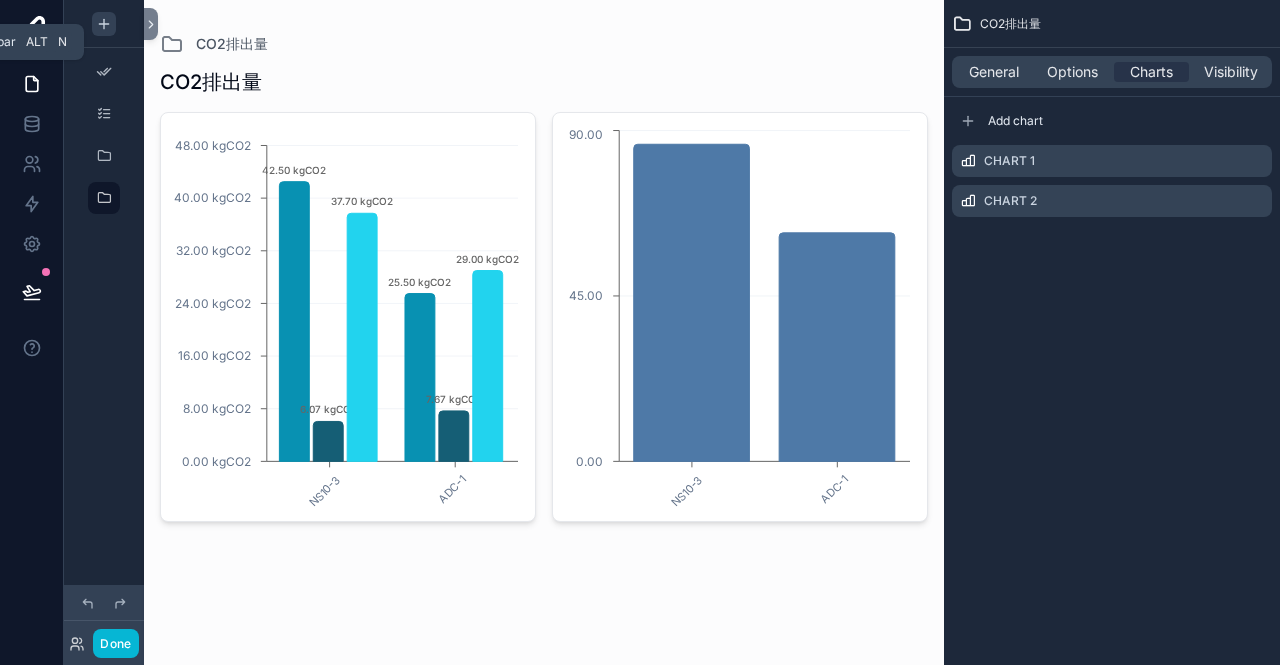 click 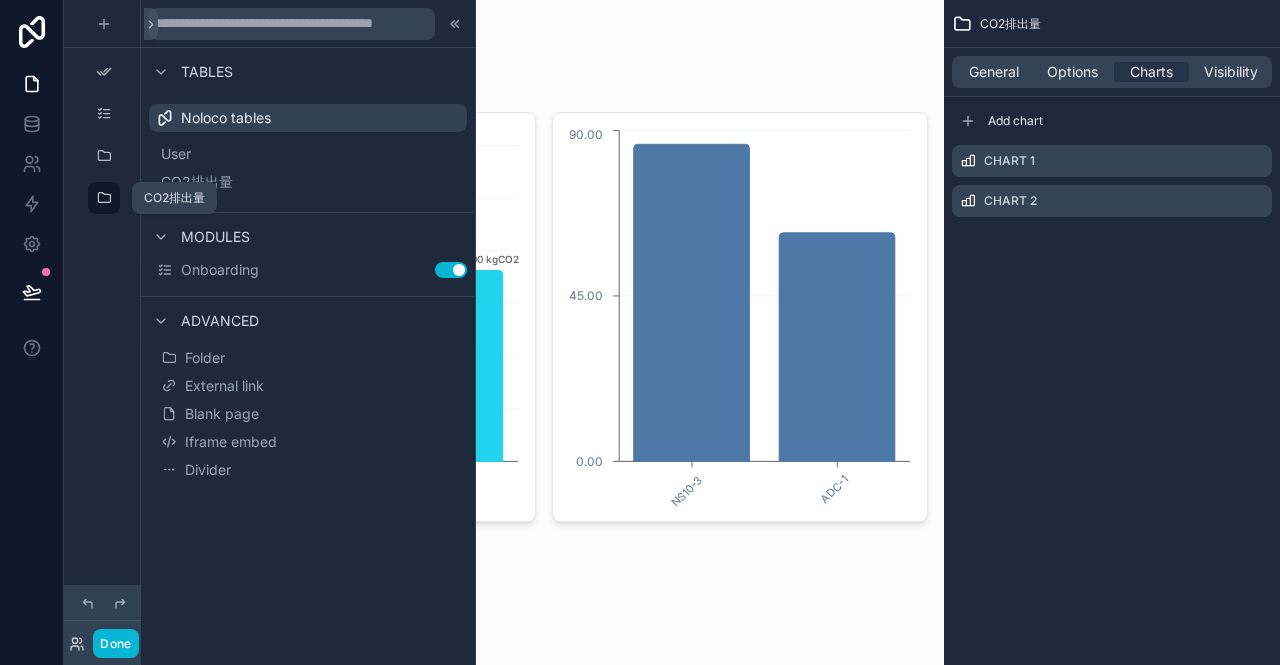 click at bounding box center (104, 198) 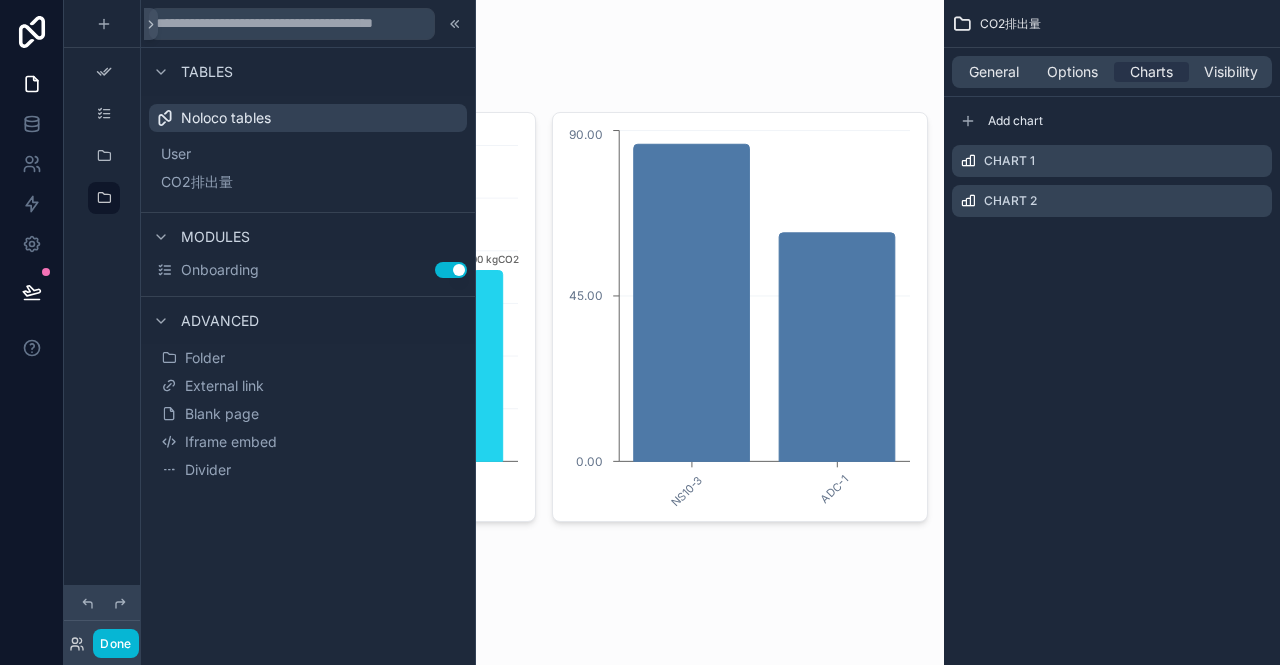 click on "CO2排出量 NS10-3 ADC-1 0.00 kgCO2 8.00 kgCO2 16.00 kgCO2 24.00 kgCO2 32.00 kgCO2 40.00 kgCO2 48.00 kgCO2 42.50 kgCO2 25.50 kgCO2 6.07 kgCO2 7.67 kgCO2 37.70 kgCO2 29.00 kgCO2 NS10-3 ADC-1 0.00 45.00 90.00" at bounding box center (544, 321) 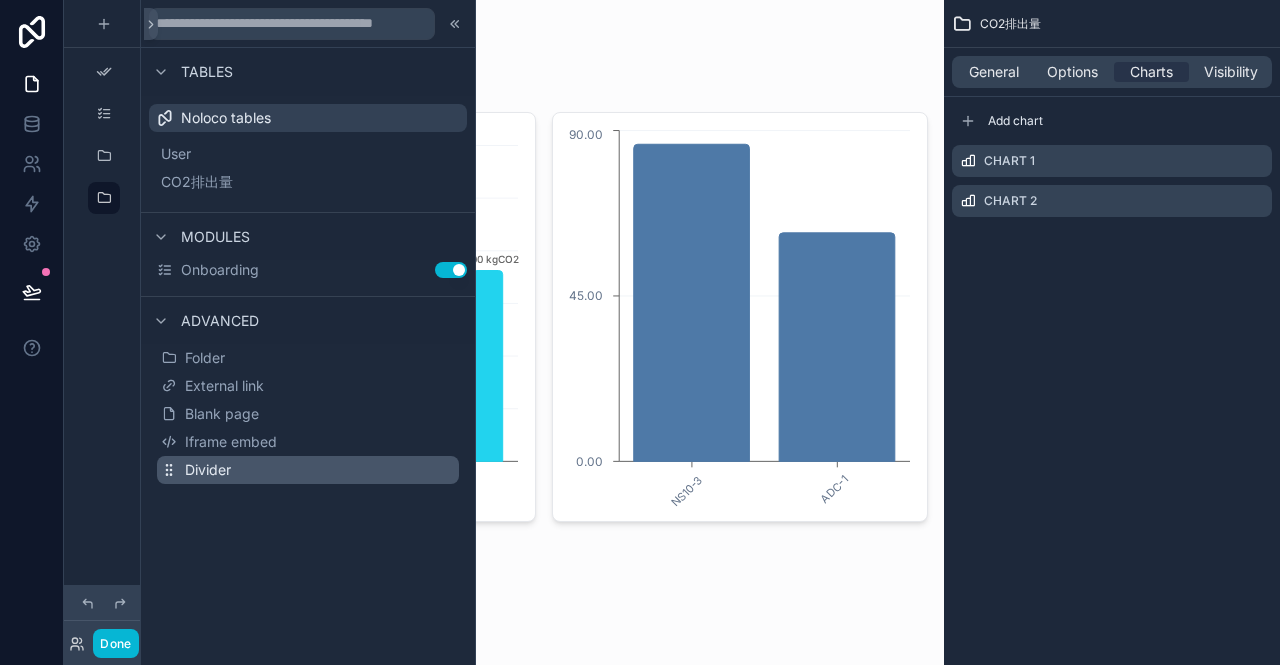 click on "Divider" at bounding box center [208, 470] 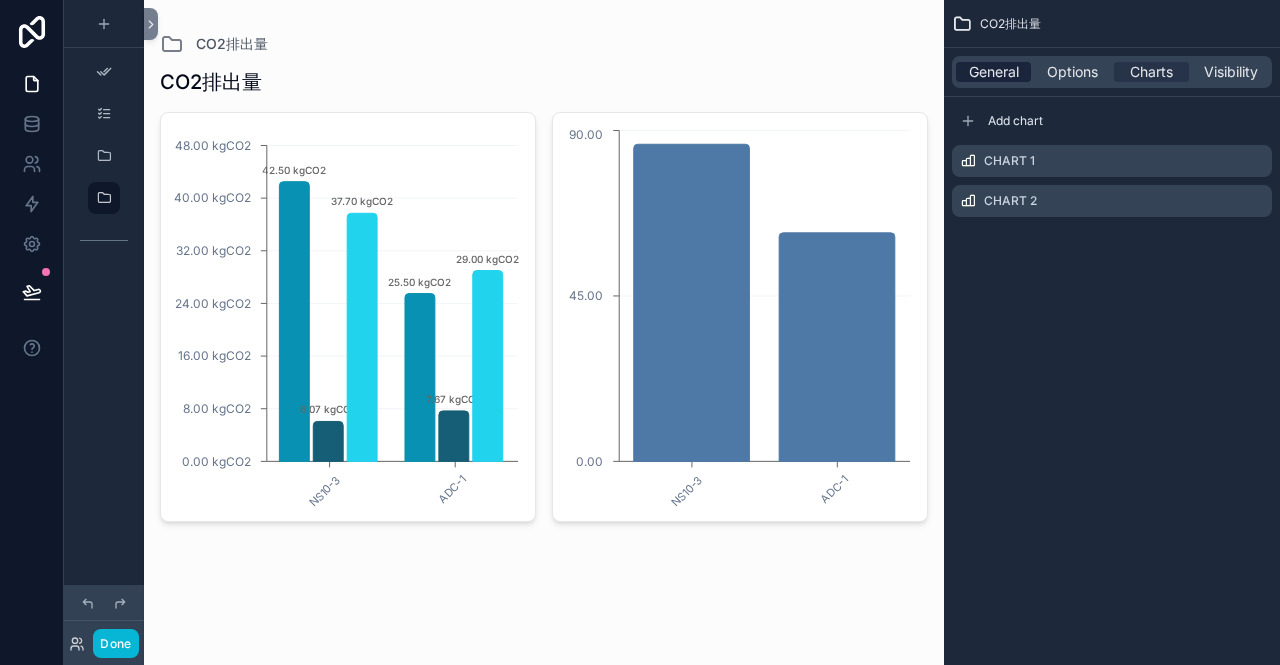 click on "General" at bounding box center (994, 72) 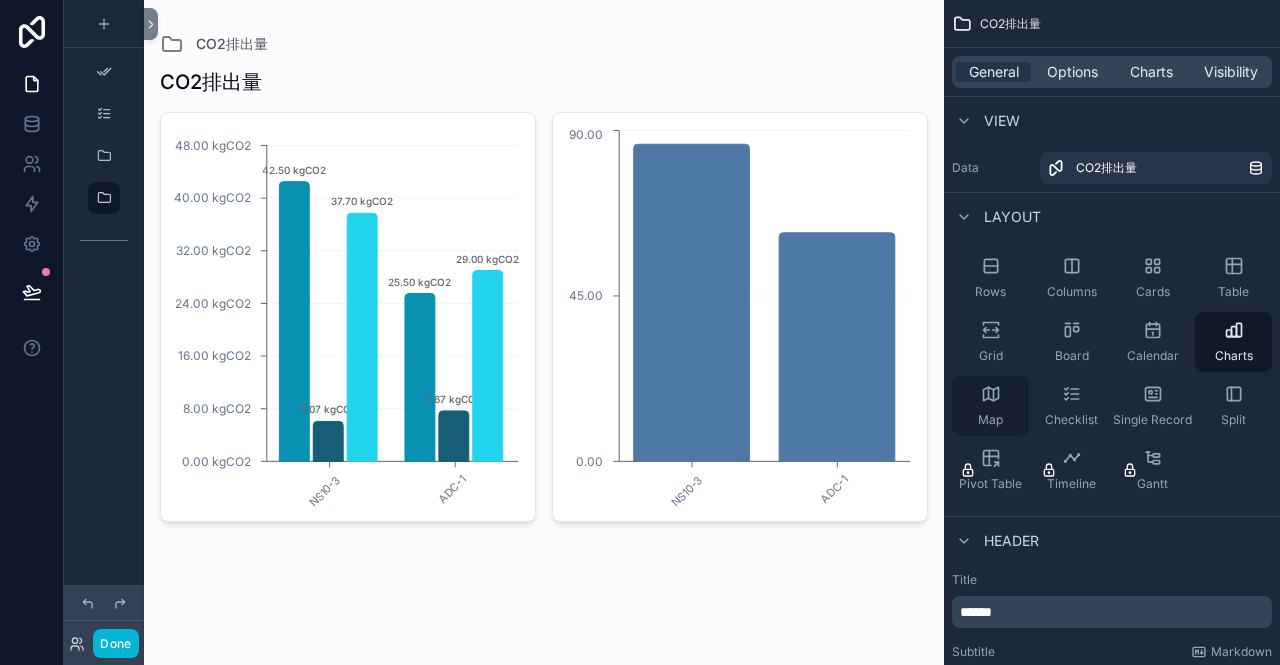click 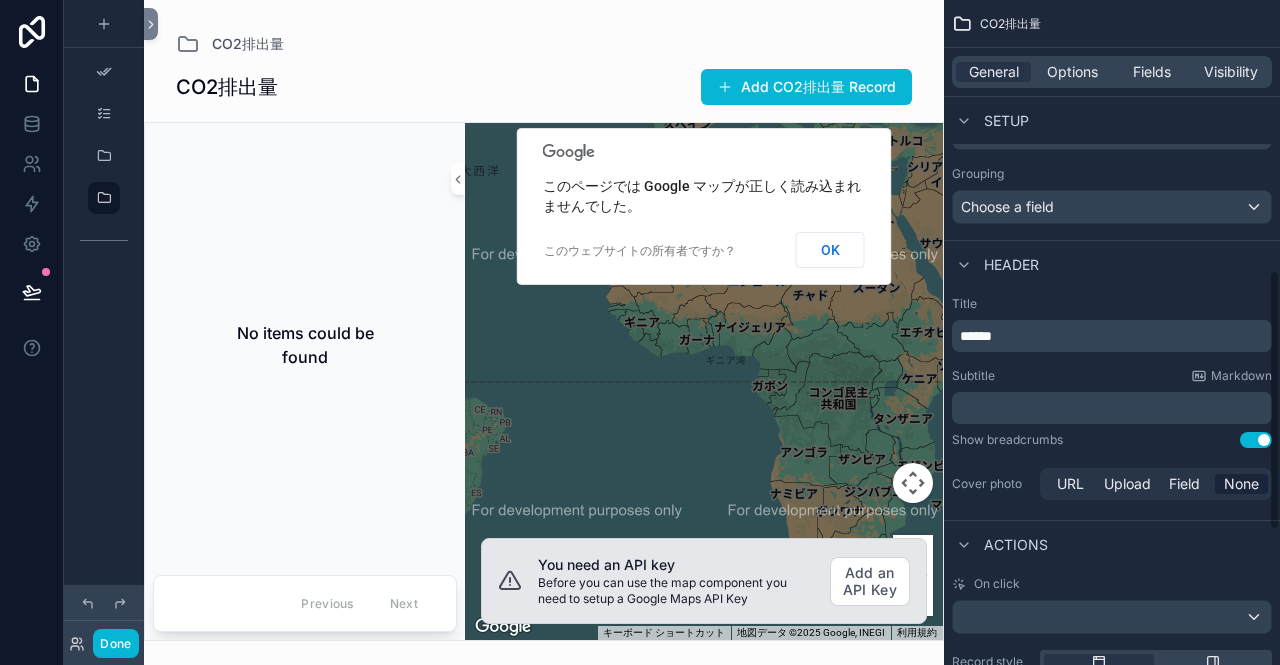 scroll, scrollTop: 300, scrollLeft: 0, axis: vertical 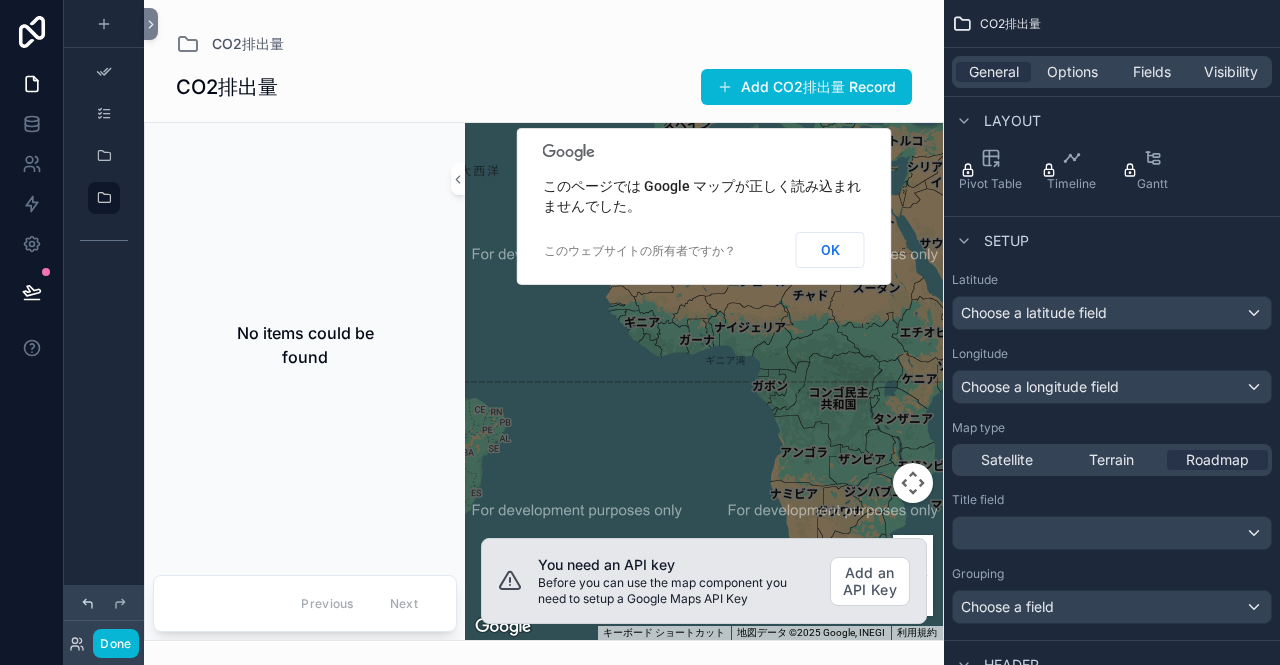 click 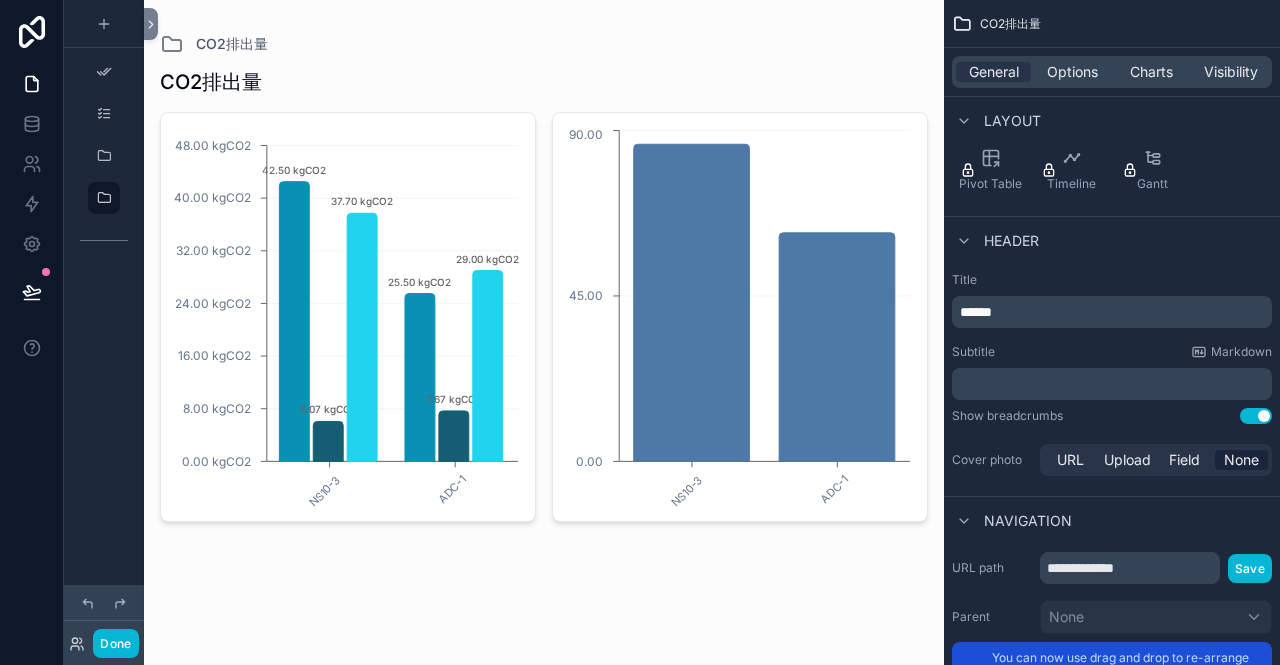 click on "CO2排出量 NS10-3 ADC-1 0.00 kgCO2 8.00 kgCO2 16.00 kgCO2 24.00 kgCO2 32.00 kgCO2 40.00 kgCO2 48.00 kgCO2 42.50 kgCO2 25.50 kgCO2 6.07 kgCO2 7.67 kgCO2 37.70 kgCO2 29.00 kgCO2 NS10-3 ADC-1 0.00 45.00 90.00" at bounding box center [544, 321] 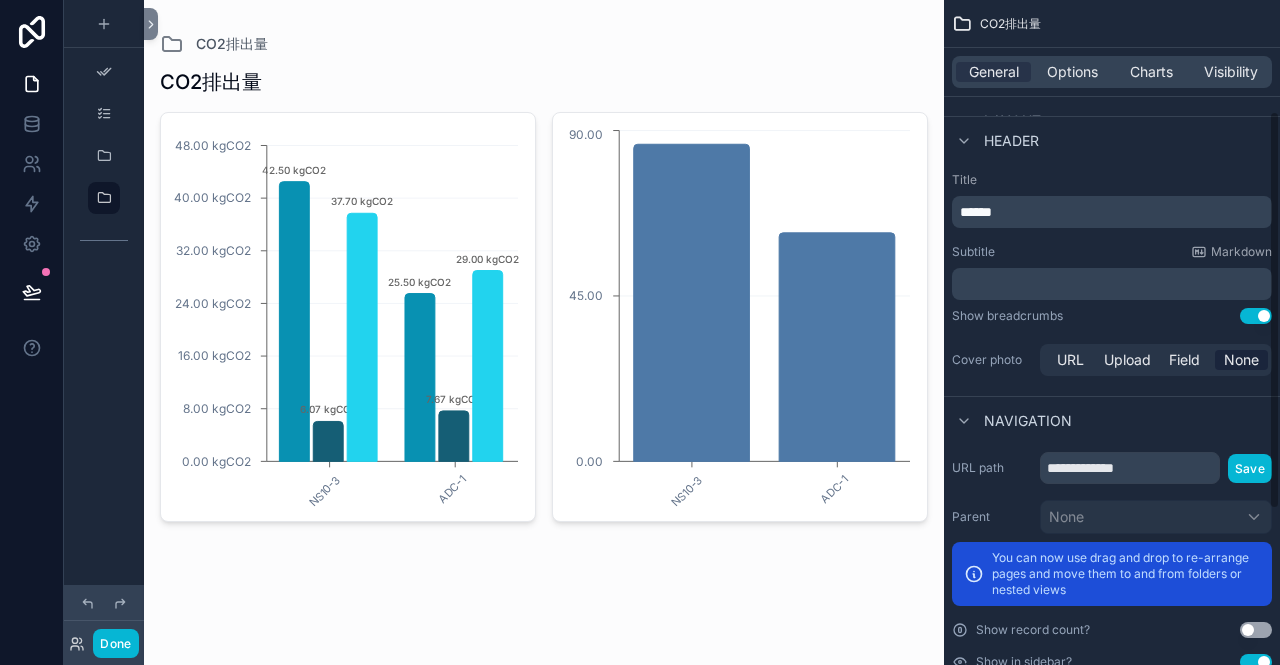 scroll, scrollTop: 0, scrollLeft: 0, axis: both 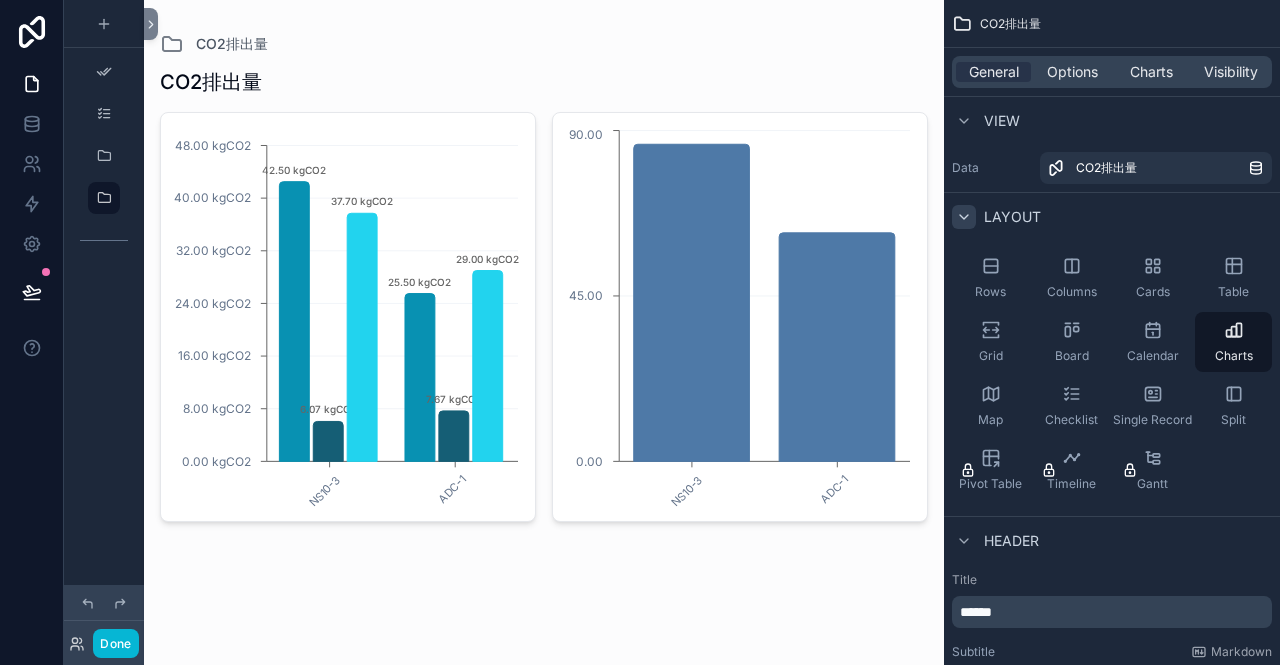 click 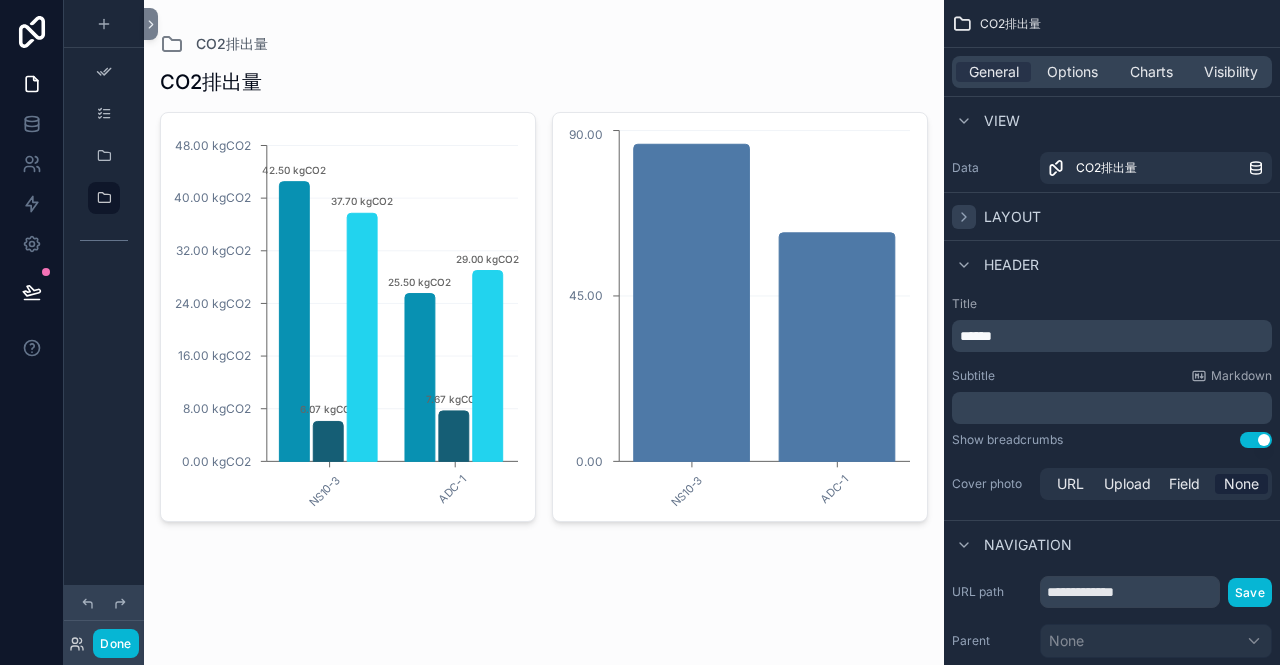 click on "Header" at bounding box center (1011, 265) 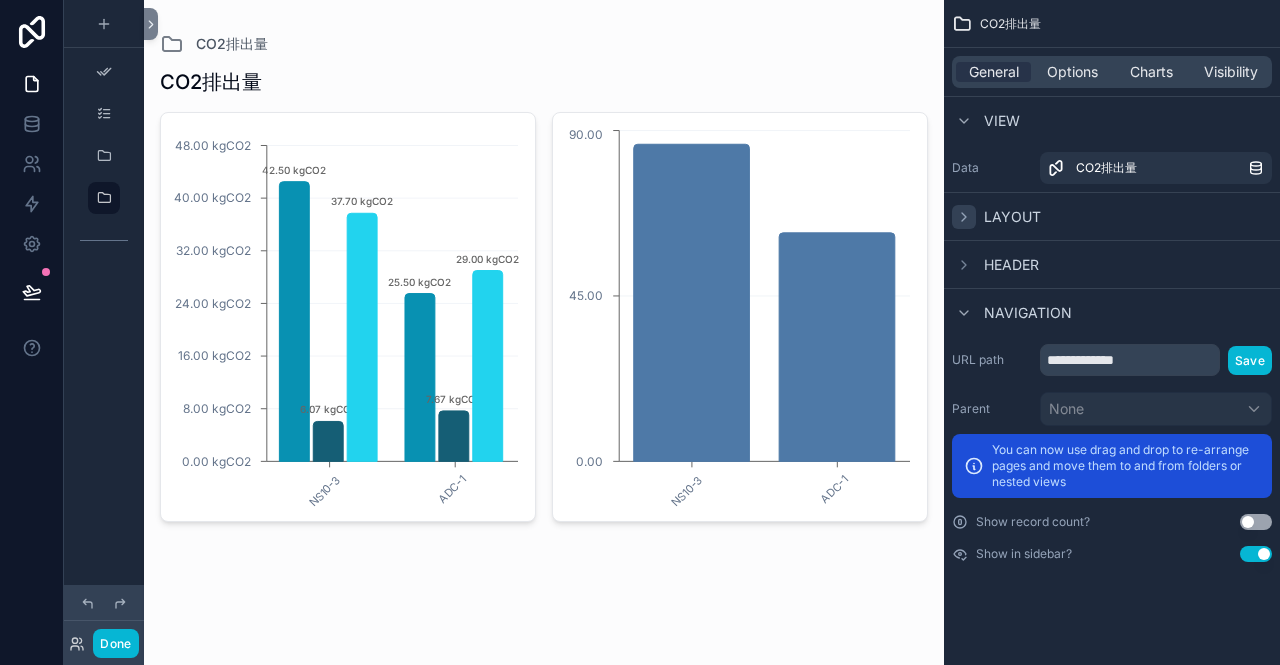 click on "Header" at bounding box center [1011, 265] 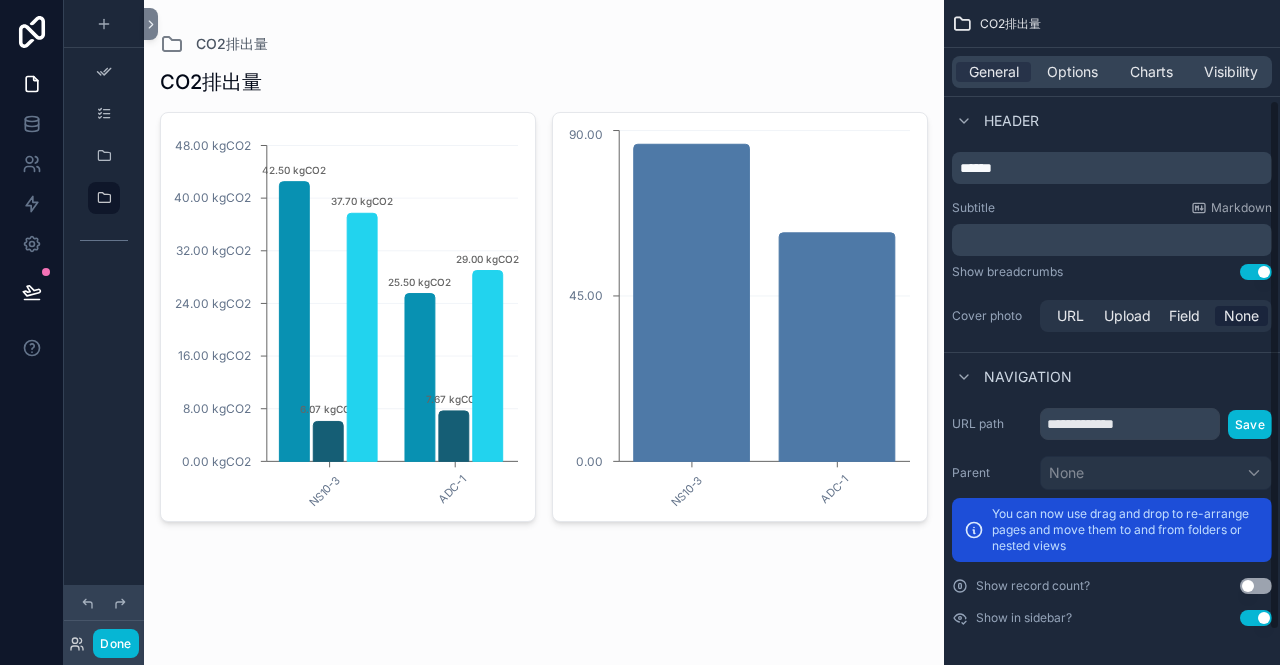 scroll, scrollTop: 0, scrollLeft: 0, axis: both 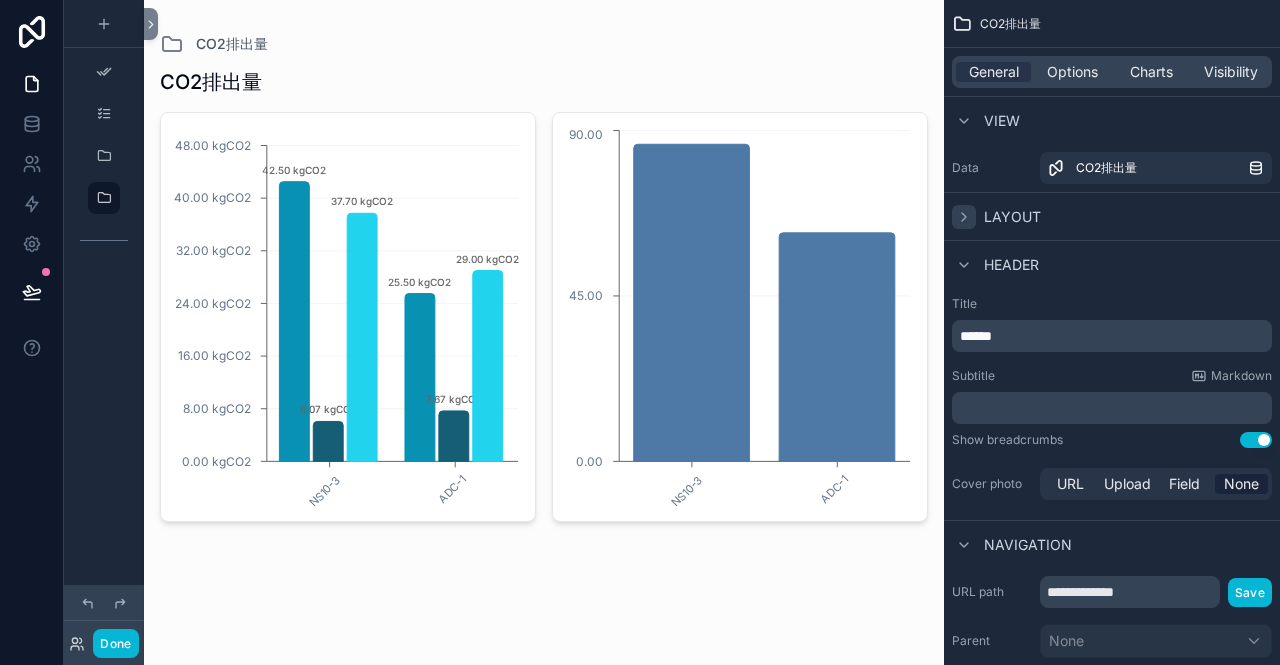 click on "CO2排出量 NS10-3 ADC-1 0.00 kgCO2 8.00 kgCO2 16.00 kgCO2 24.00 kgCO2 32.00 kgCO2 40.00 kgCO2 48.00 kgCO2 42.50 kgCO2 25.50 kgCO2 6.07 kgCO2 7.67 kgCO2 37.70 kgCO2 29.00 kgCO2 NS10-3 ADC-1 0.00 45.00 90.00" at bounding box center (544, 321) 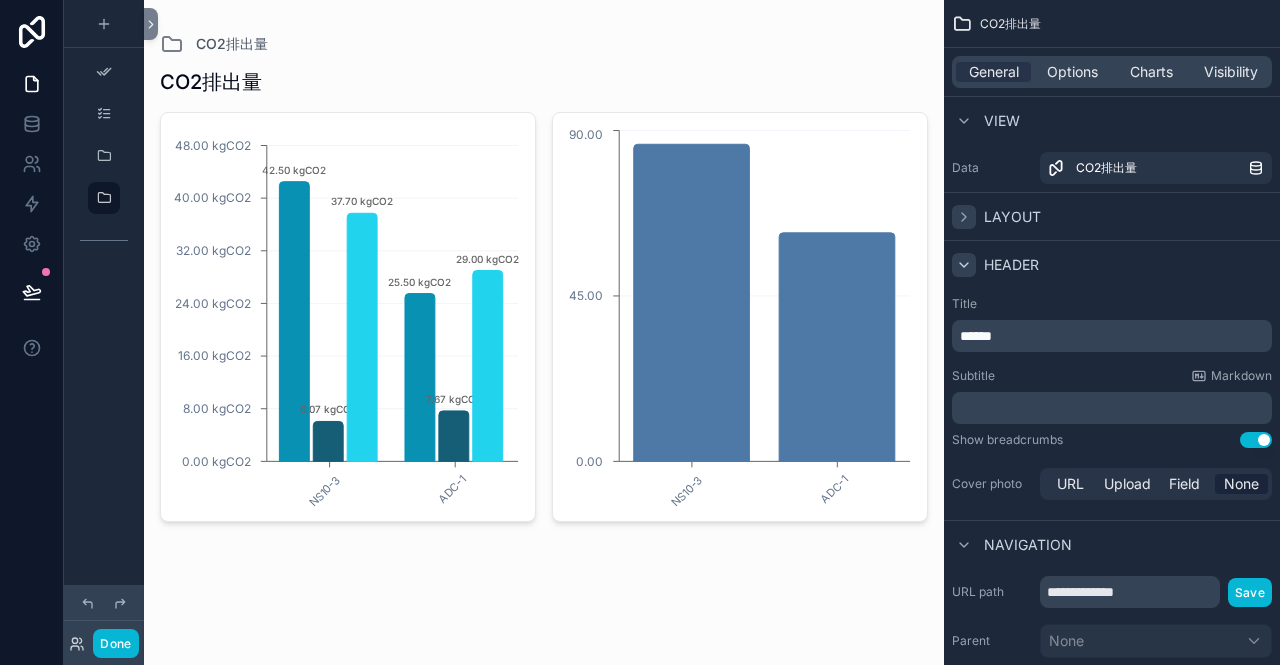 click 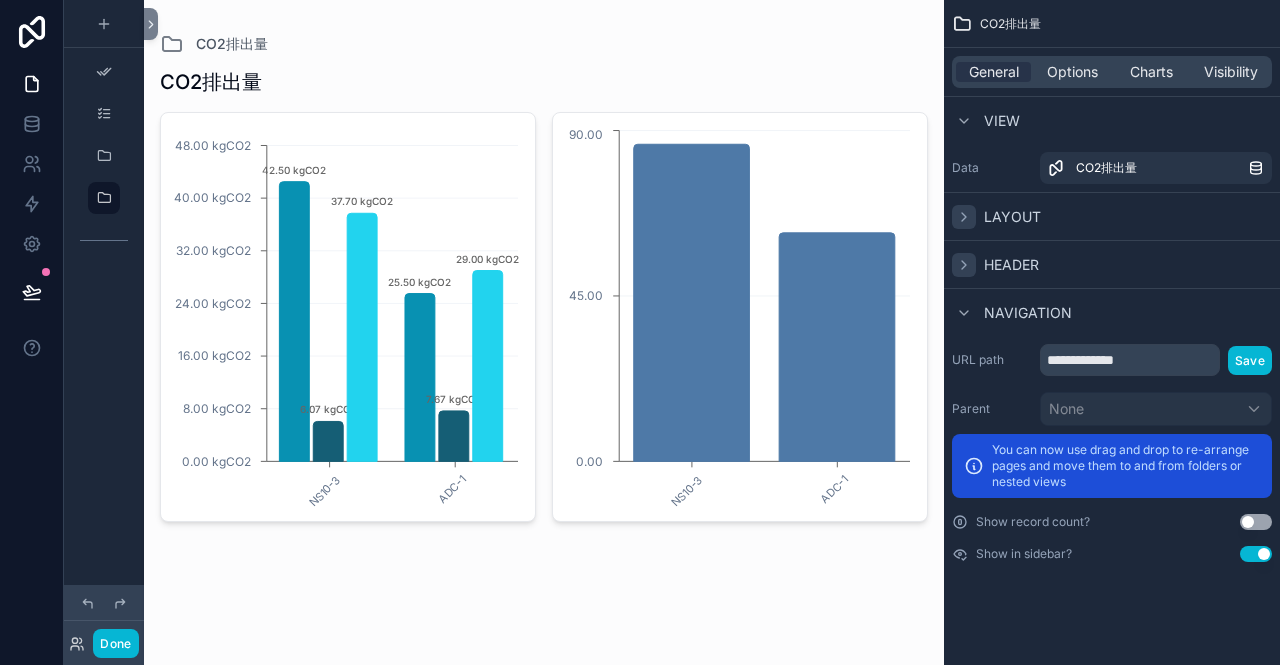 click at bounding box center (964, 265) 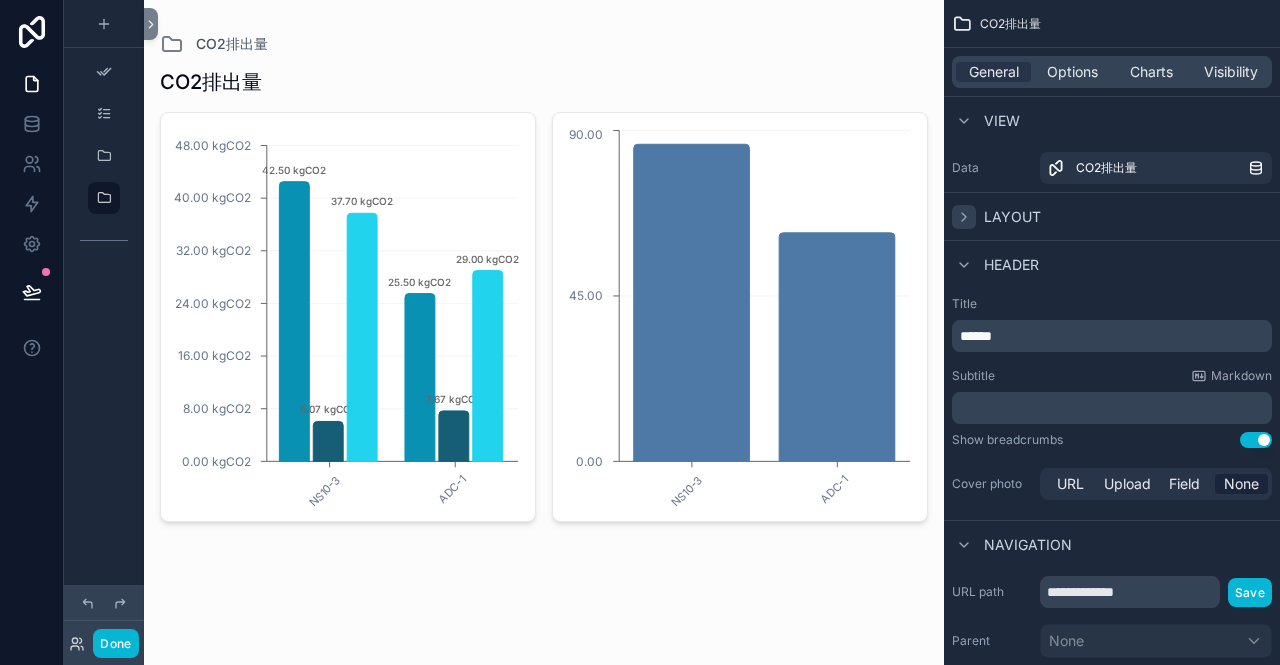 click at bounding box center (964, 217) 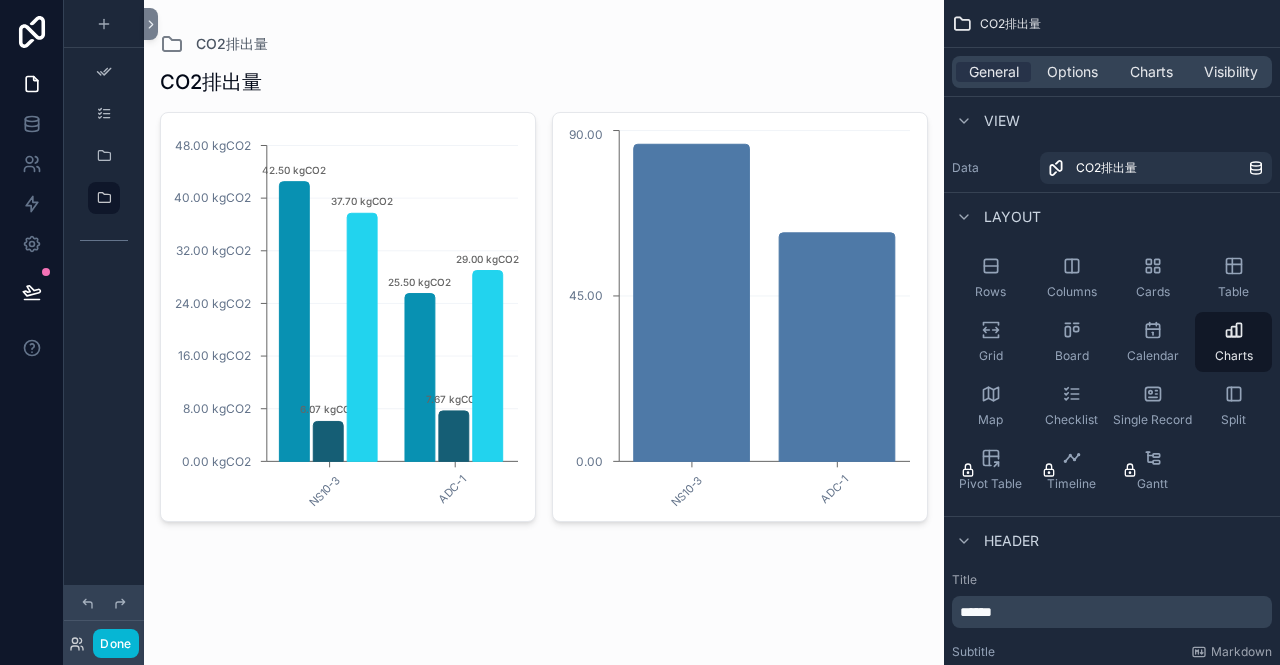 click on "CO2排出量 NS10-3 ADC-1 0.00 kgCO2 8.00 kgCO2 16.00 kgCO2 24.00 kgCO2 32.00 kgCO2 40.00 kgCO2 48.00 kgCO2 42.50 kgCO2 25.50 kgCO2 6.07 kgCO2 7.67 kgCO2 37.70 kgCO2 29.00 kgCO2 NS10-3 ADC-1 0.00 45.00 90.00" at bounding box center [544, 321] 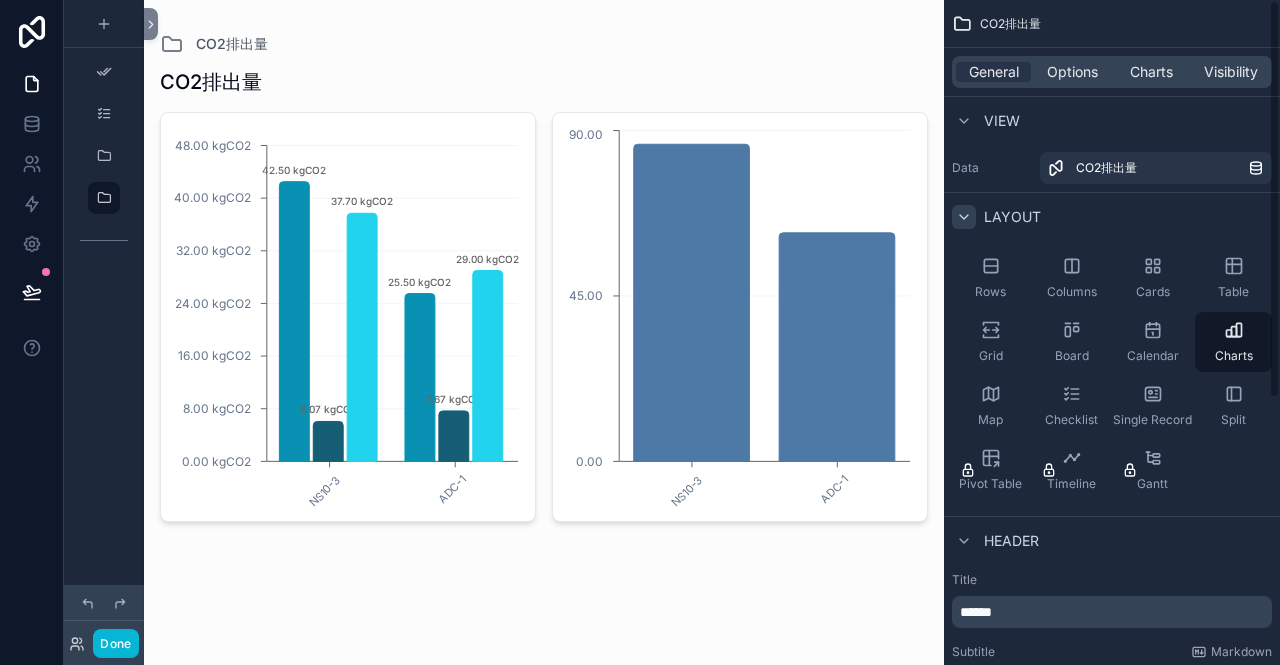 click 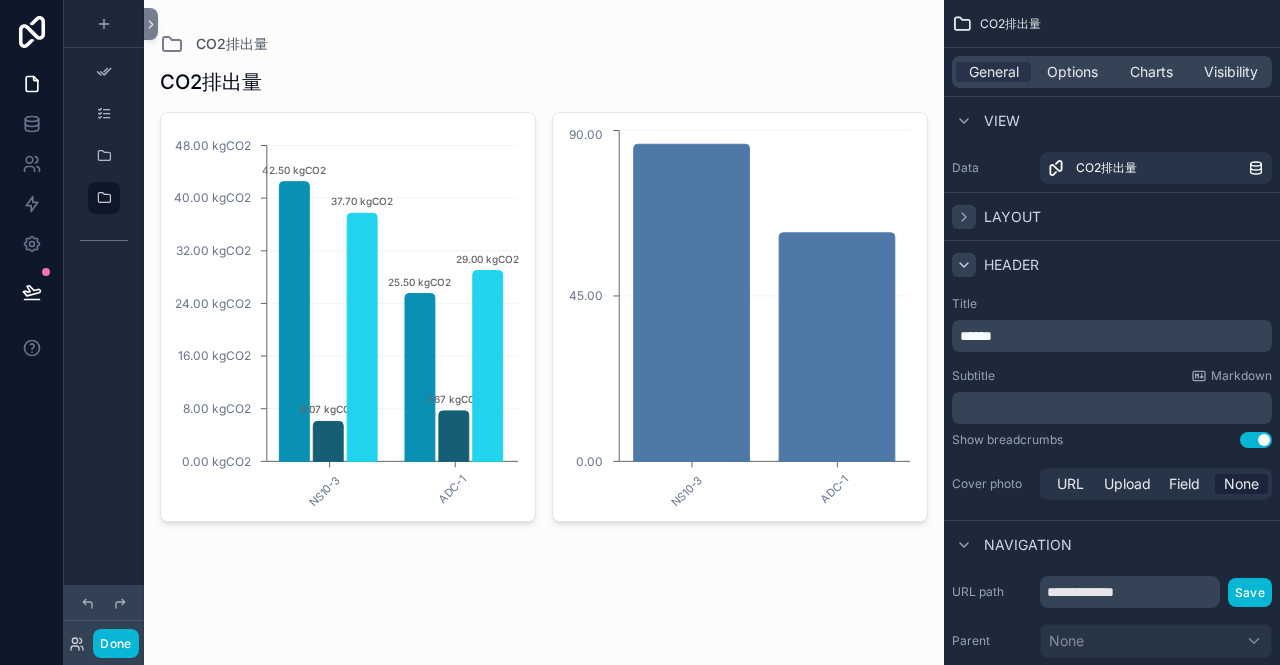 click at bounding box center (964, 265) 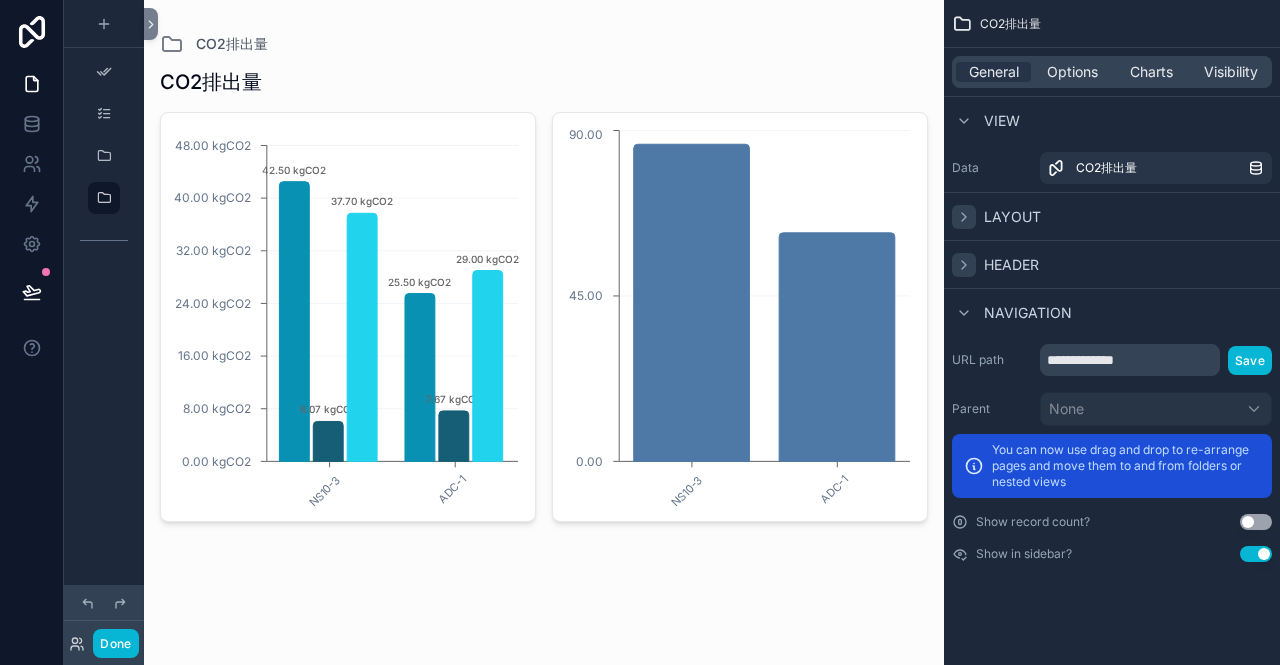 click at bounding box center [964, 265] 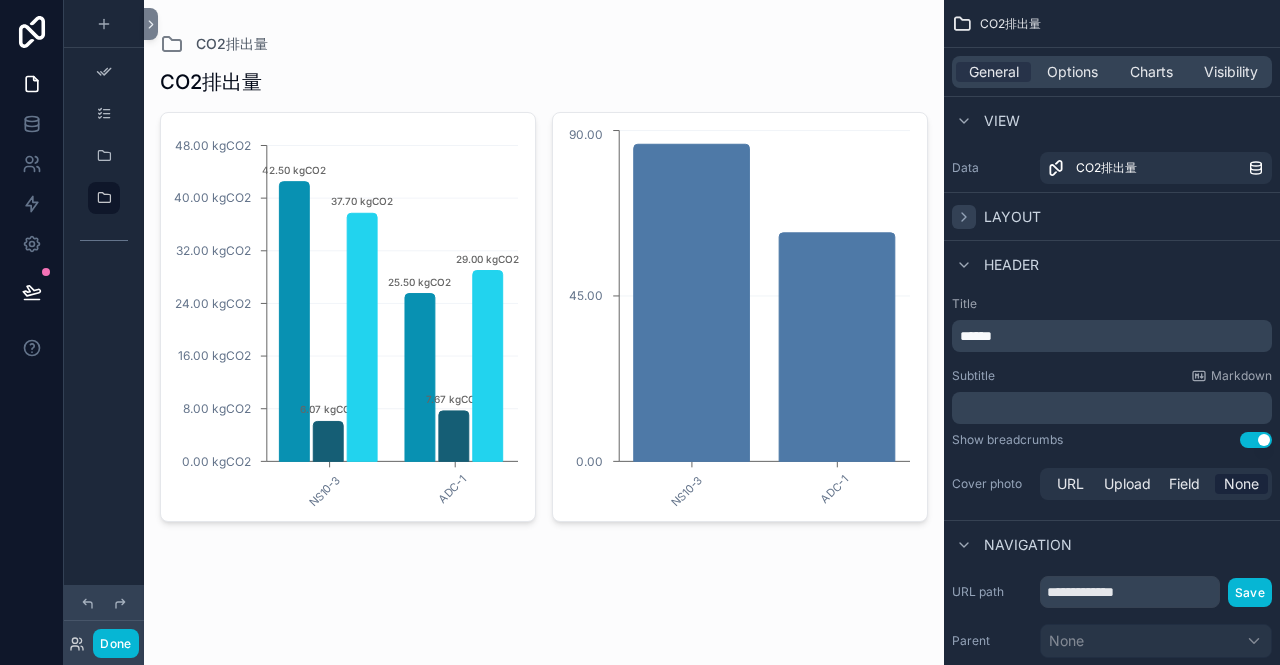 click 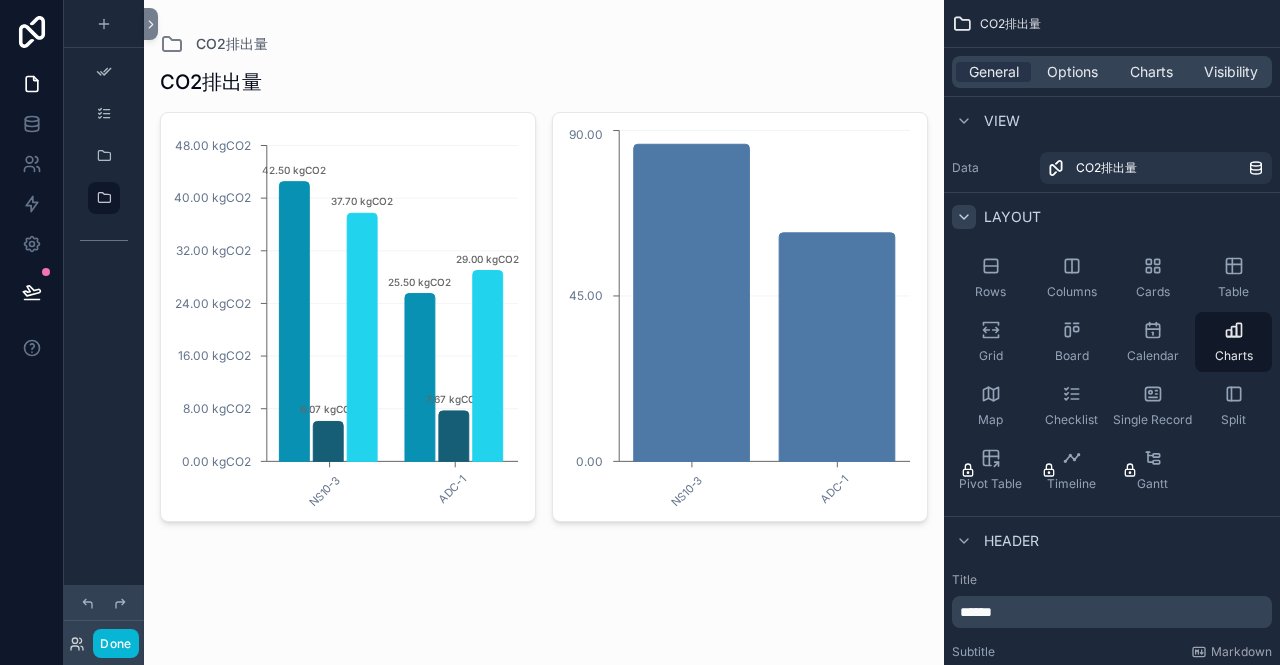 click on "CO2排出量 NS10-3 ADC-1 0.00 kgCO2 8.00 kgCO2 16.00 kgCO2 24.00 kgCO2 32.00 kgCO2 40.00 kgCO2 48.00 kgCO2 42.50 kgCO2 25.50 kgCO2 6.07 kgCO2 7.67 kgCO2 37.70 kgCO2 29.00 kgCO2 NS10-3 ADC-1 0.00 45.00 90.00" at bounding box center [544, 321] 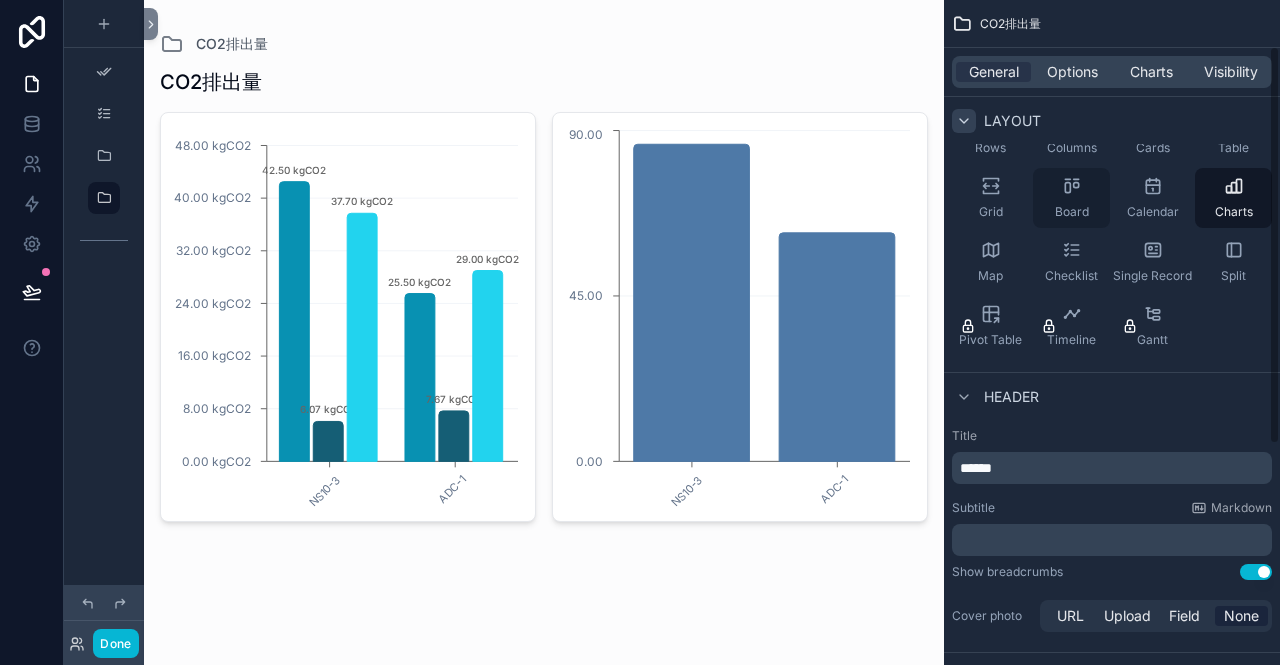 scroll, scrollTop: 0, scrollLeft: 0, axis: both 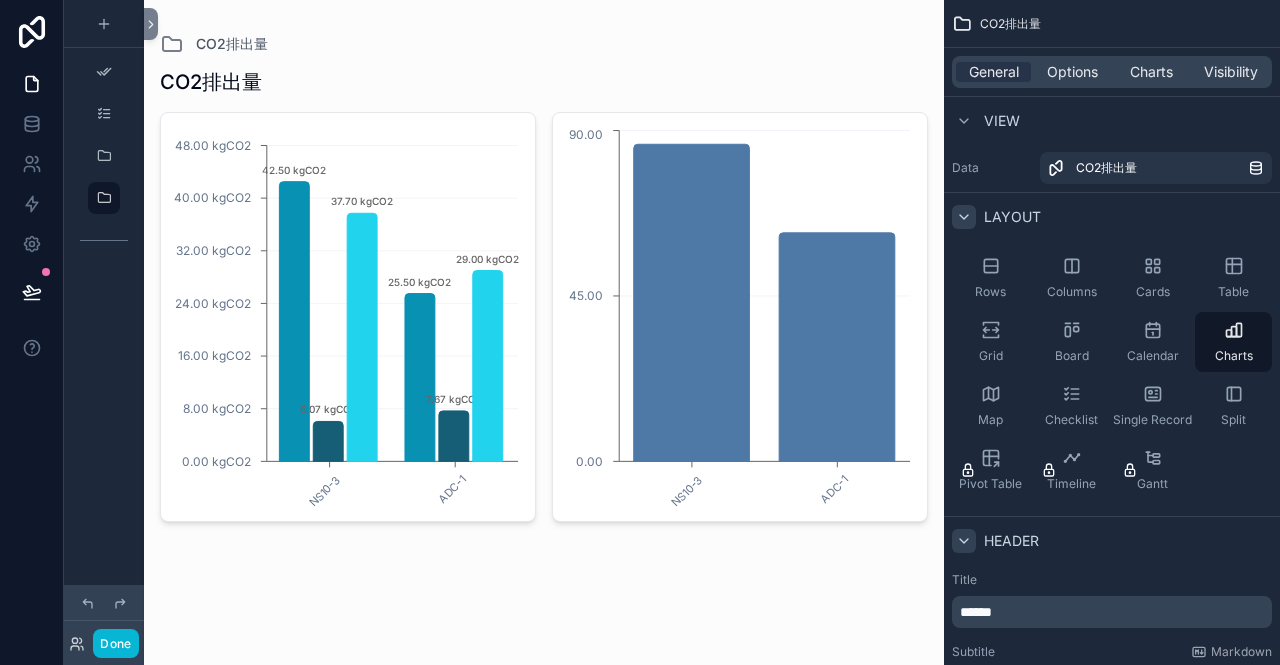 click at bounding box center [964, 541] 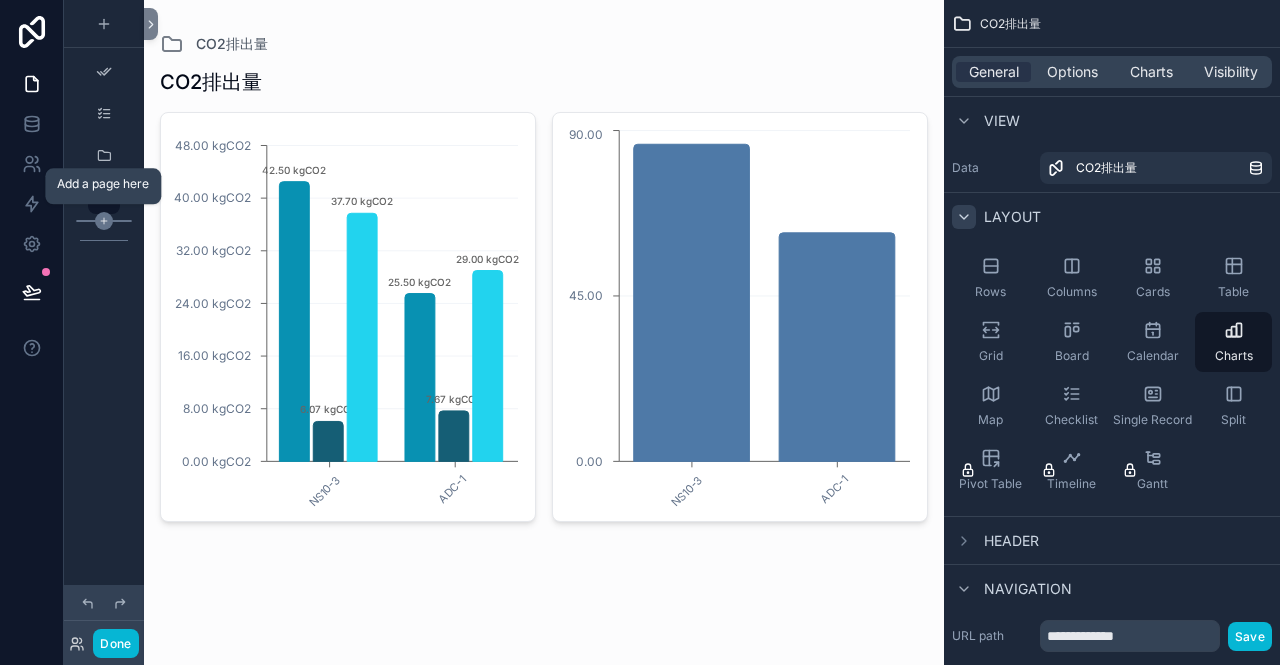 click 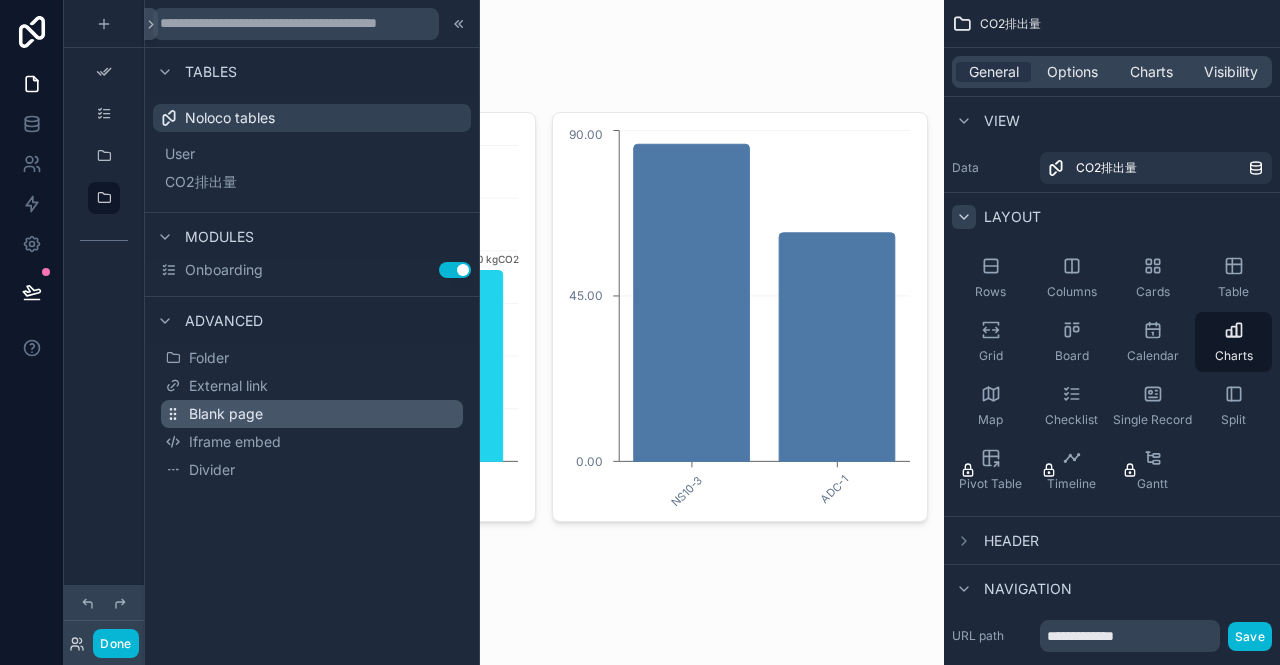 click on "Blank page" at bounding box center (226, 414) 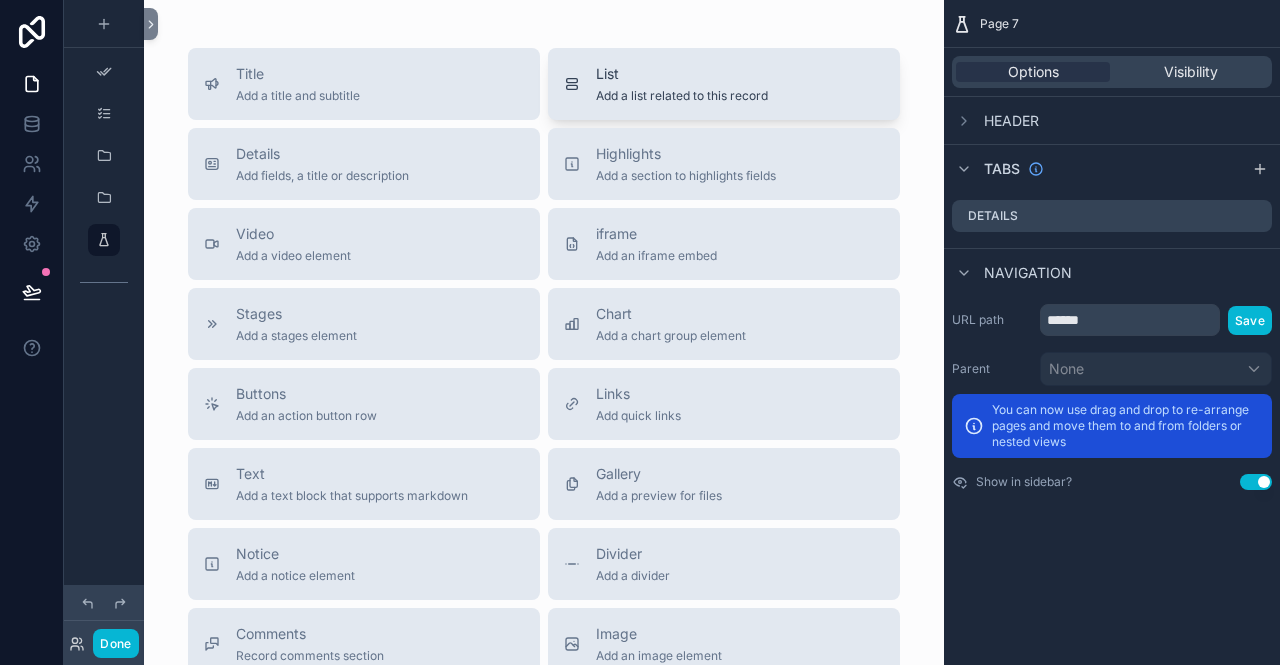 click on "Add a list related to this record" at bounding box center (682, 96) 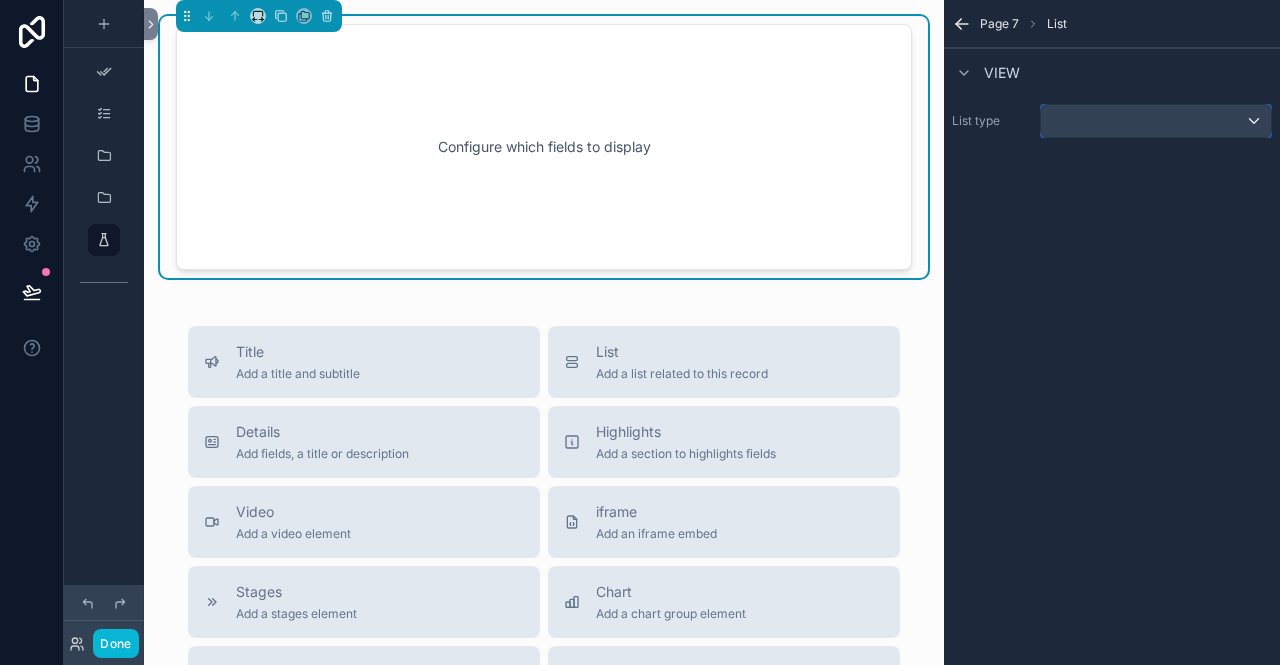 click at bounding box center [1156, 121] 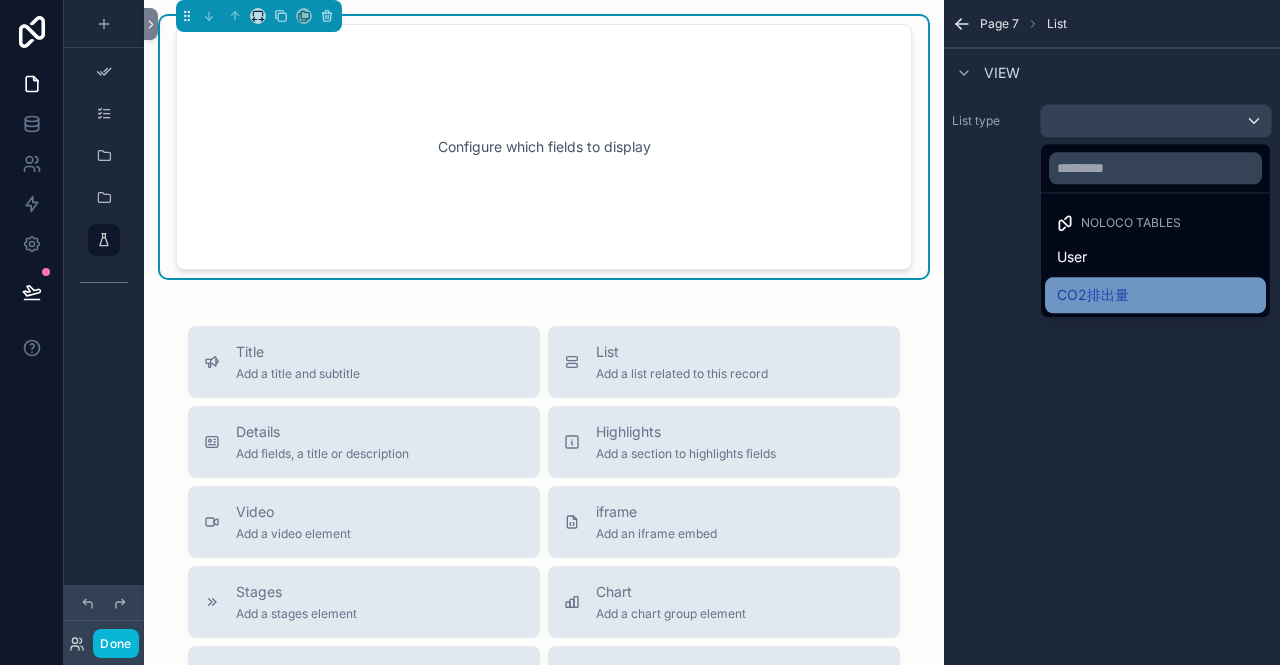 click on "CO2排出量" at bounding box center [1093, 295] 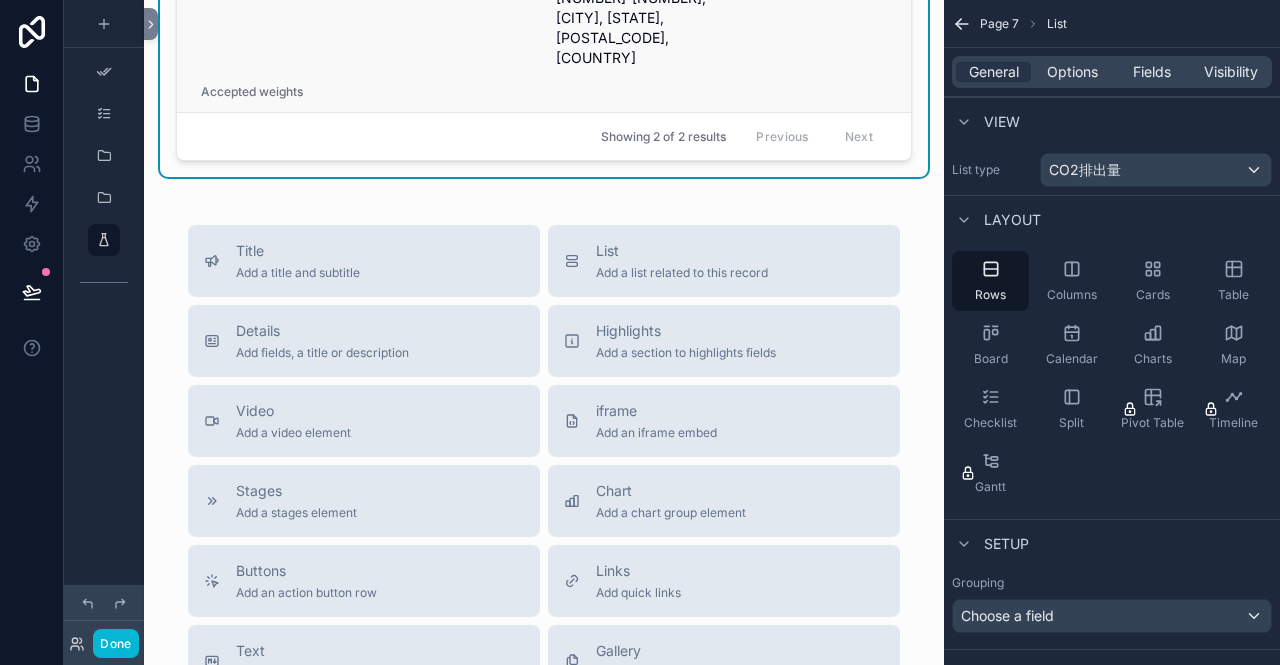 scroll, scrollTop: 500, scrollLeft: 0, axis: vertical 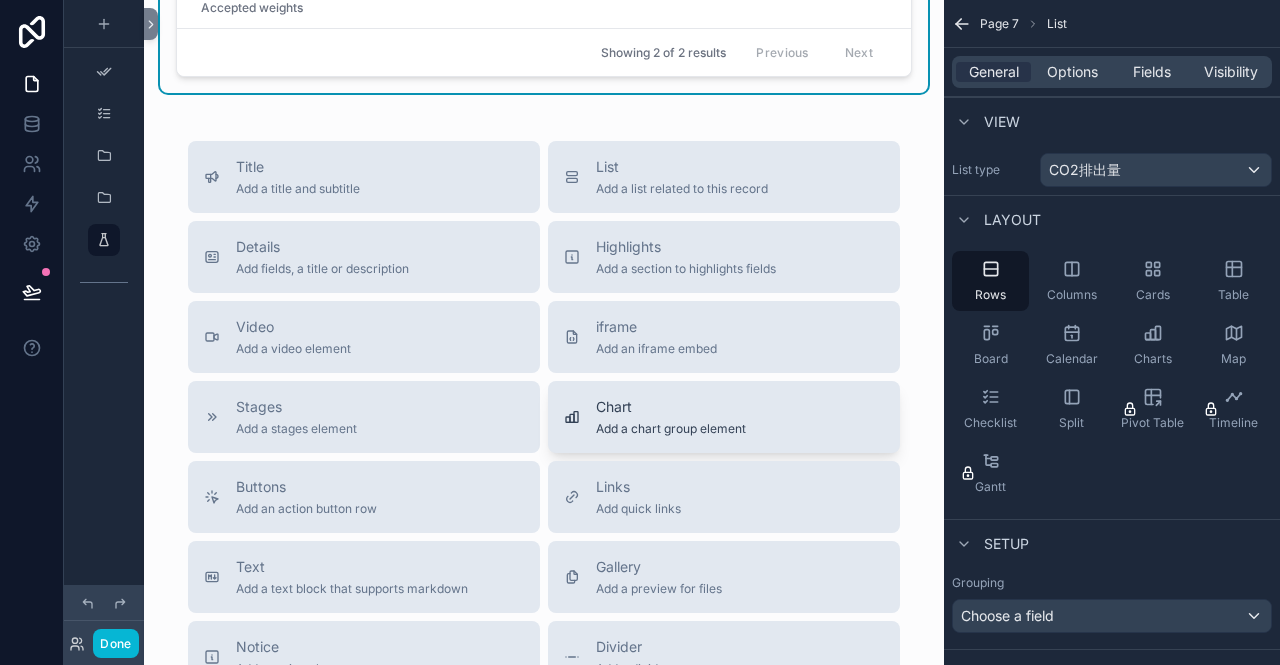 click on "Add a chart group element" at bounding box center [671, 429] 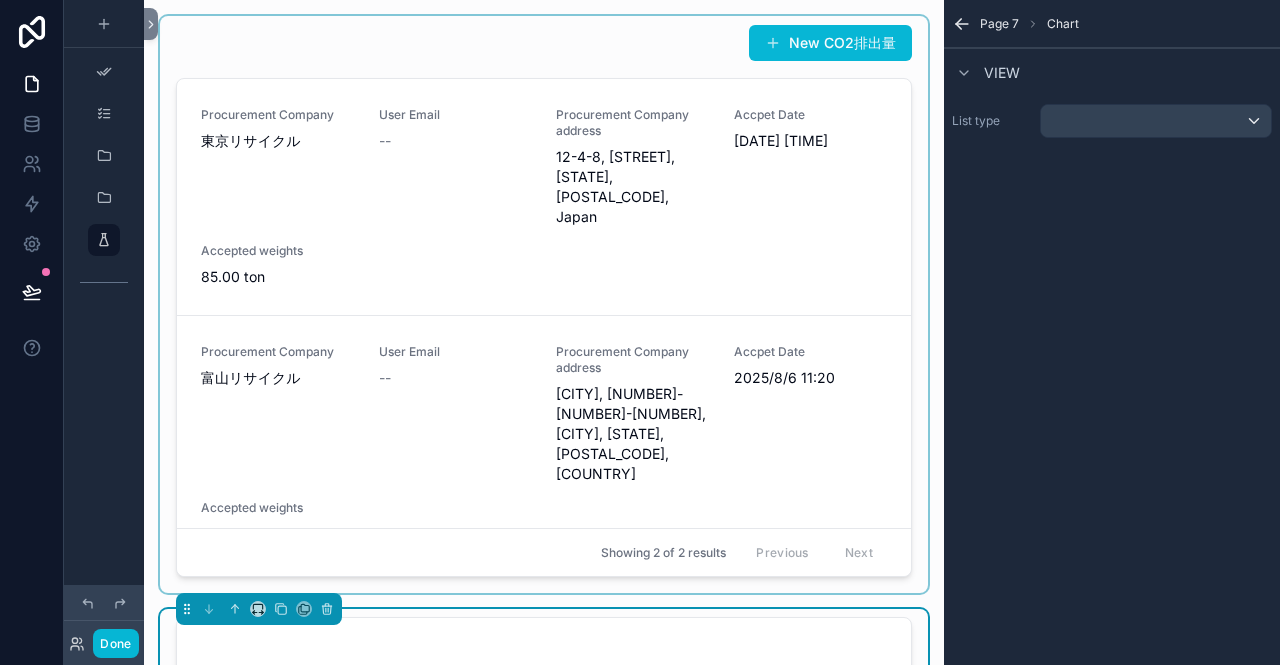 scroll, scrollTop: 100, scrollLeft: 0, axis: vertical 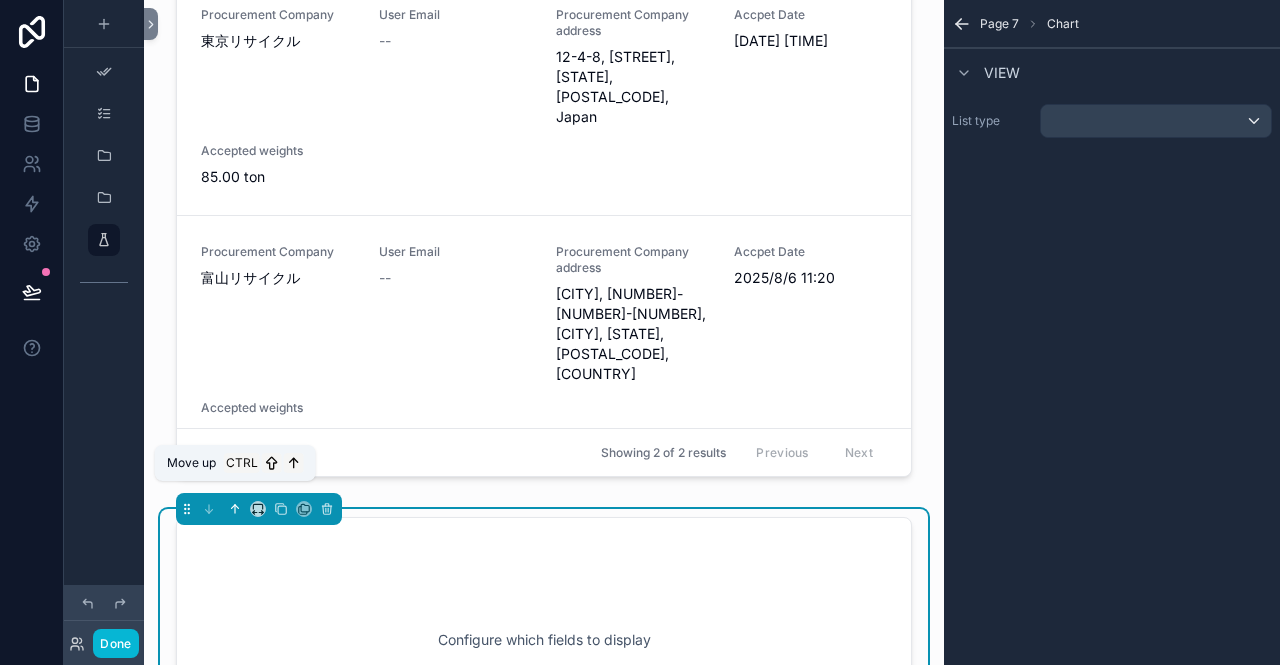 click 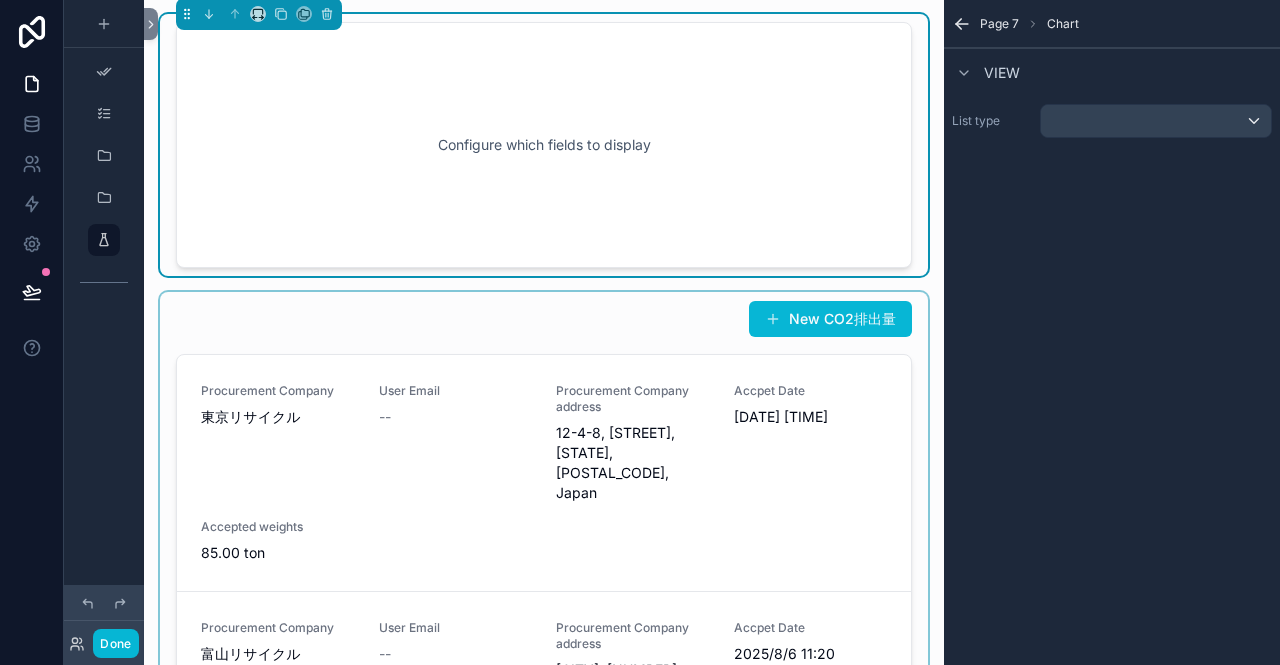 scroll, scrollTop: 0, scrollLeft: 0, axis: both 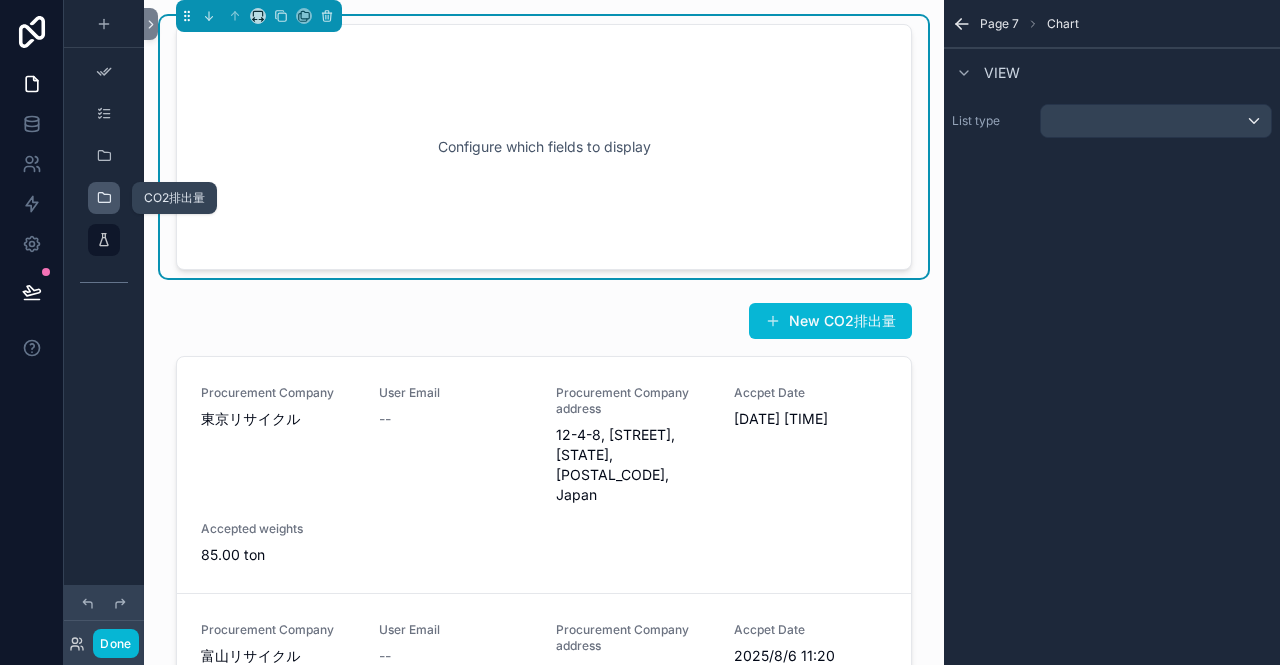 click at bounding box center [104, 198] 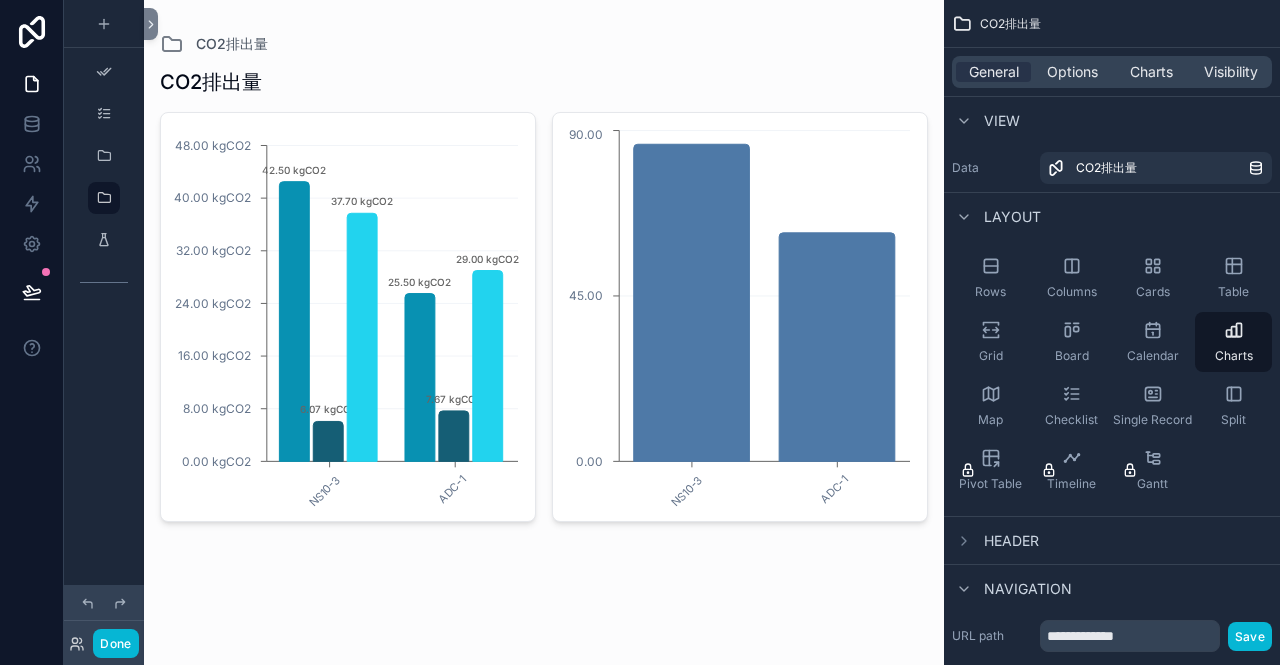 click at bounding box center [544, 293] 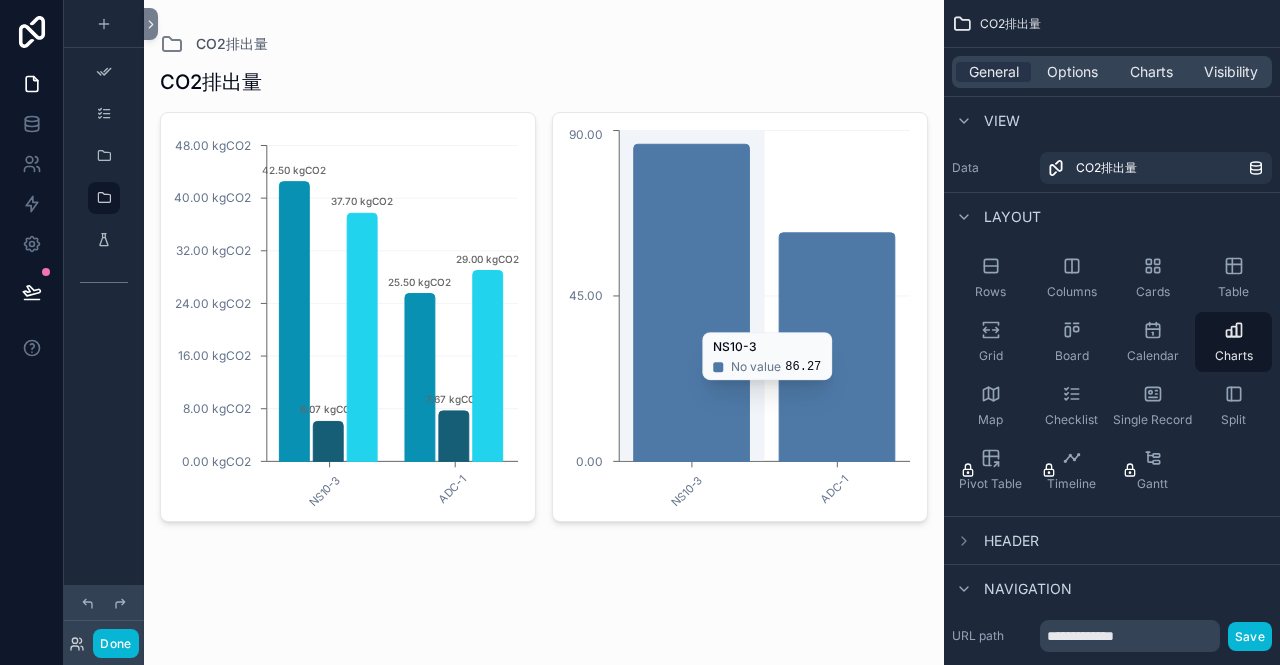 click on "NS10-3 ADC-1 0.00 45.00 90.00" 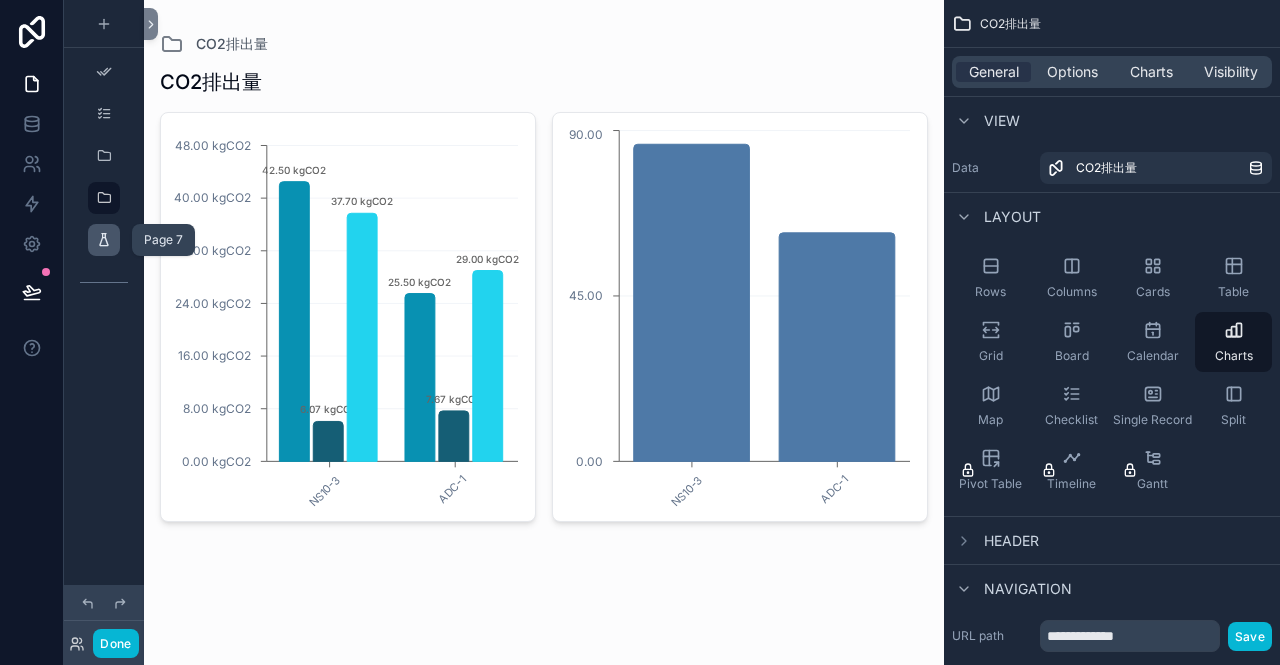 click at bounding box center (104, 240) 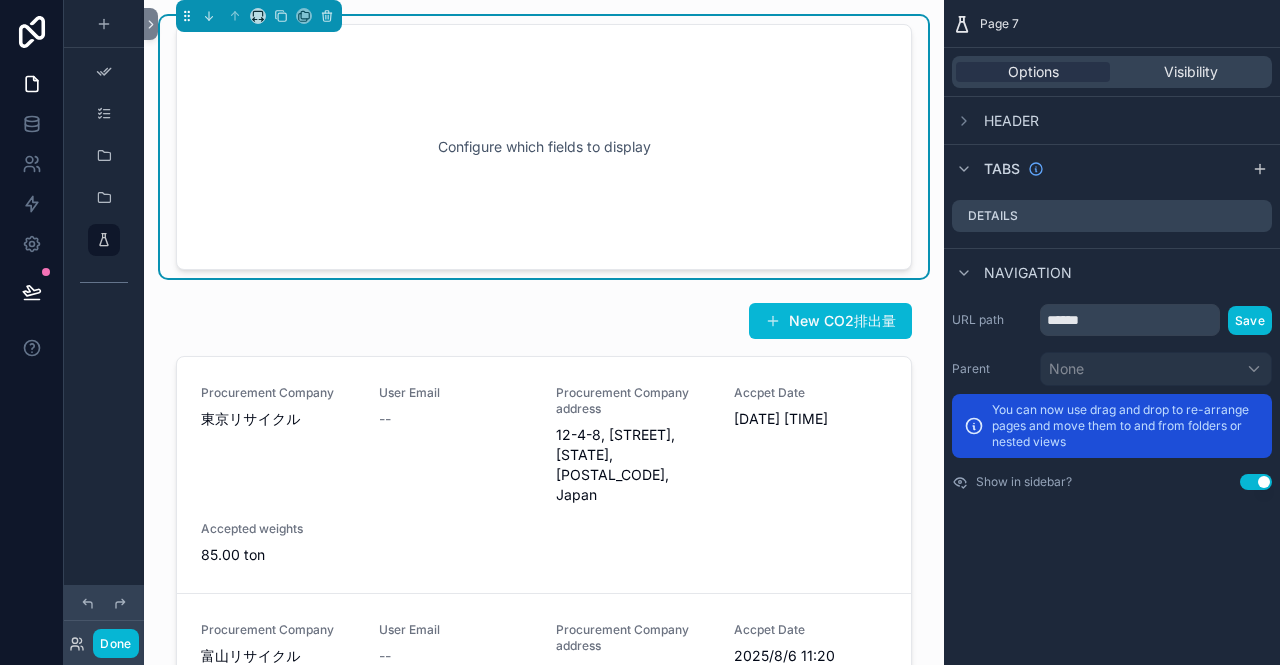 click on "Configure which fields to display" at bounding box center (544, 147) 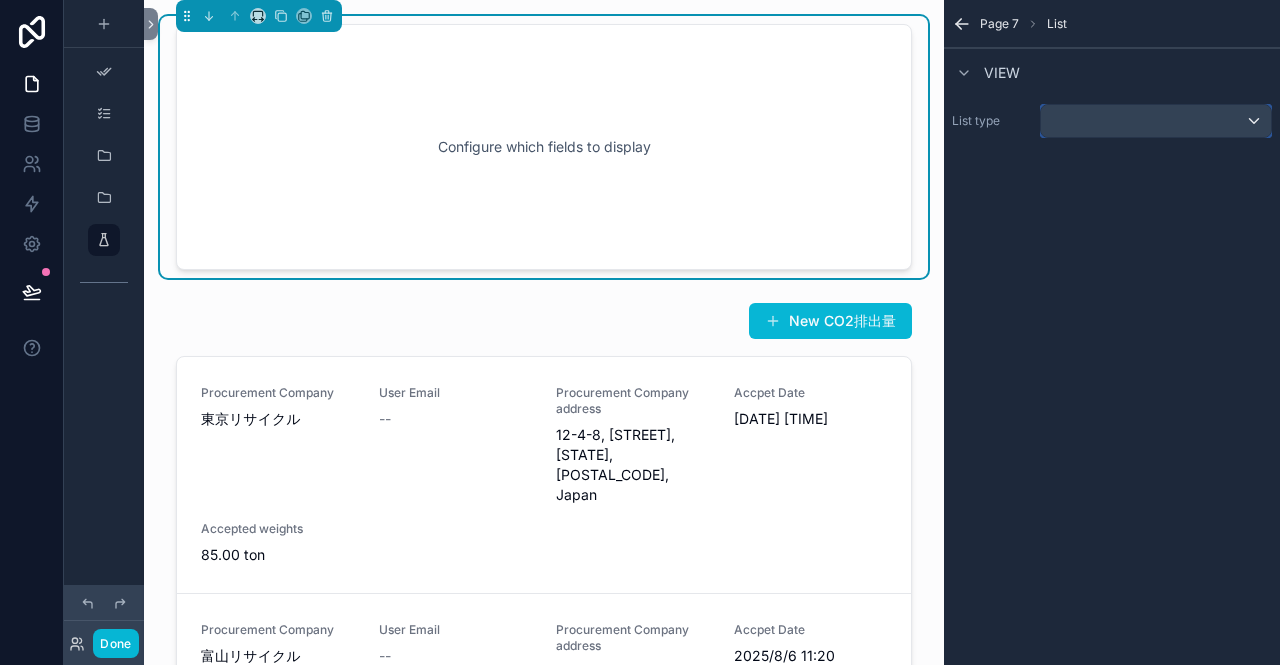 click at bounding box center [1156, 121] 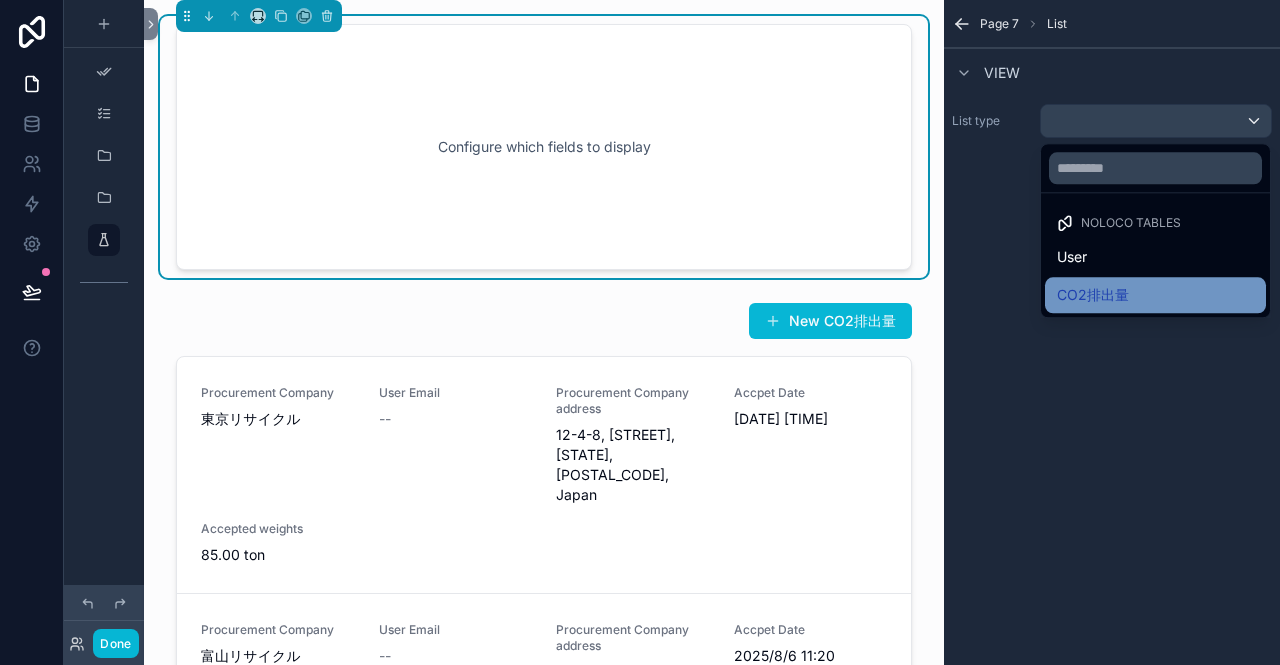 click on "CO2排出量" at bounding box center [1093, 295] 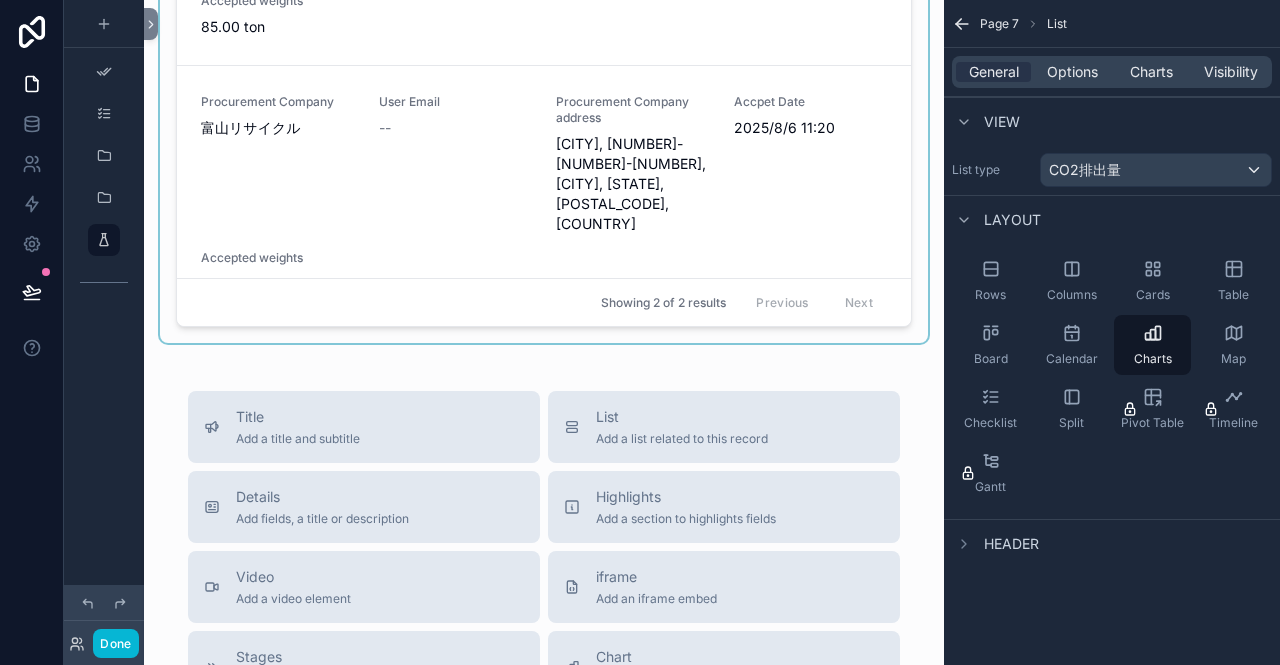 scroll, scrollTop: 0, scrollLeft: 0, axis: both 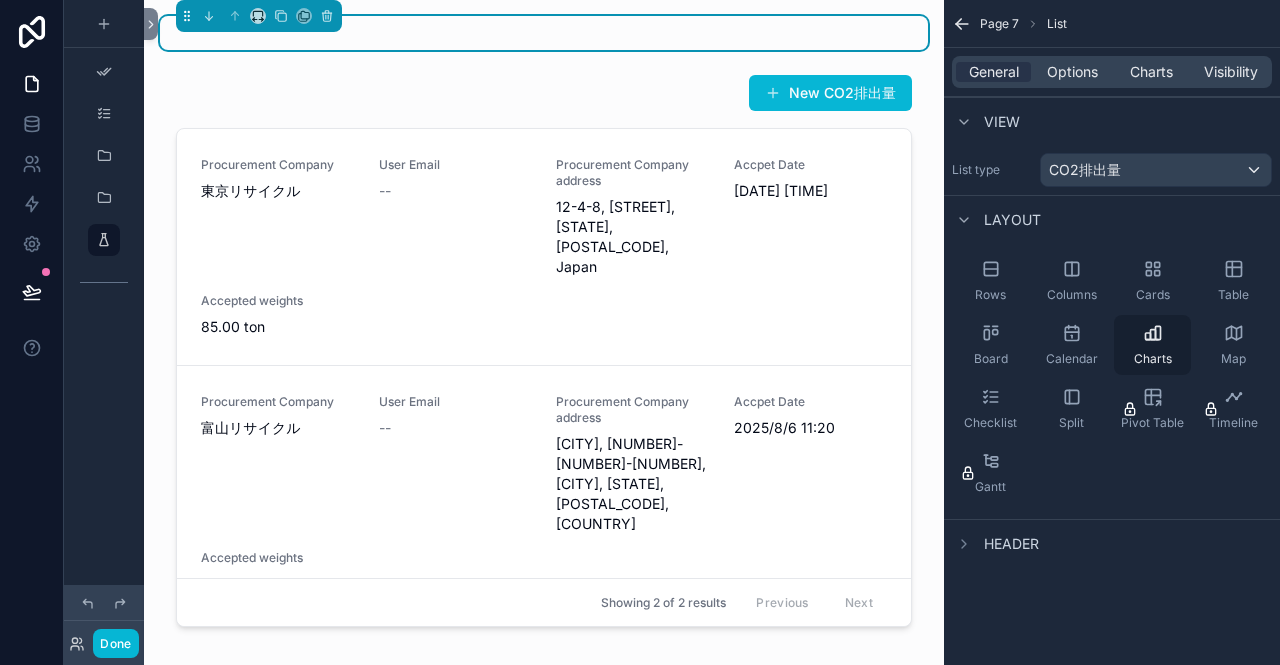 click on "Charts" at bounding box center [1152, 345] 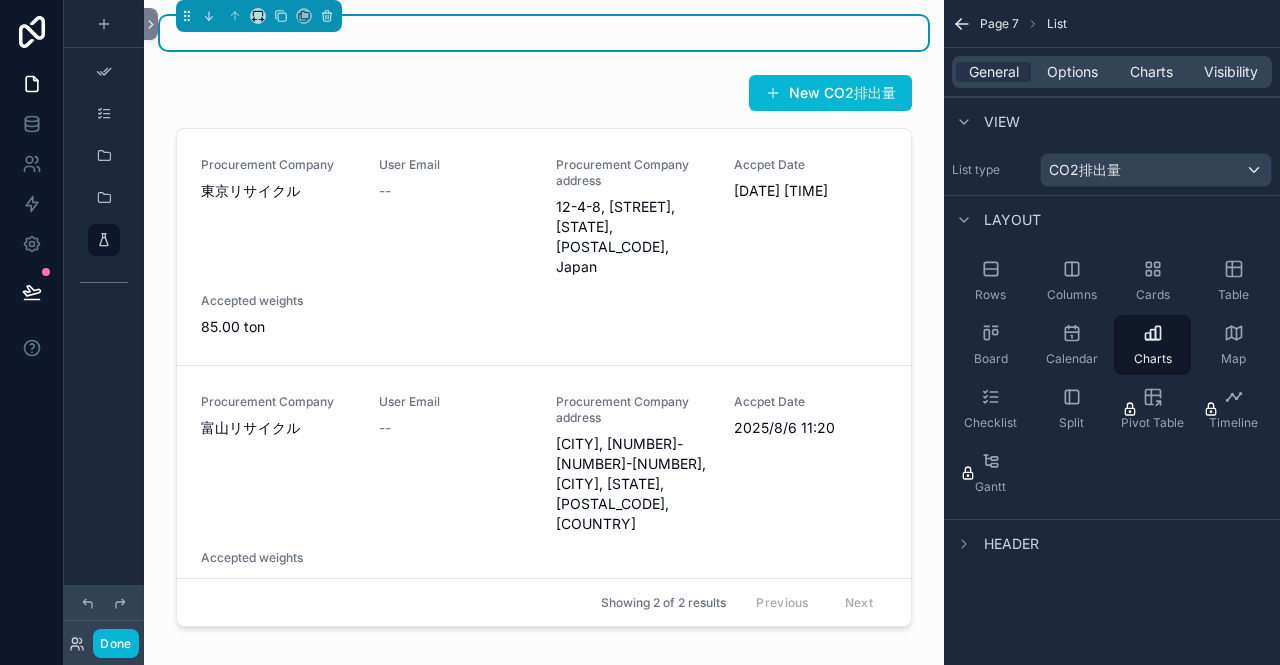 click at bounding box center (544, 33) 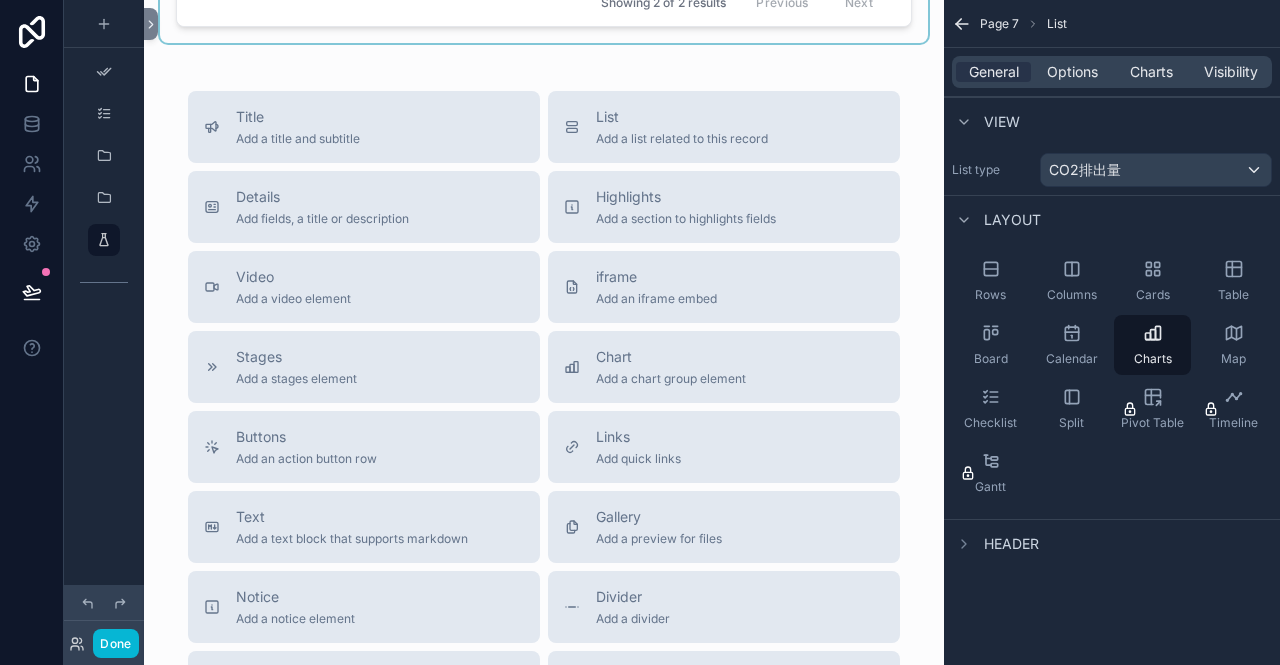 scroll, scrollTop: 500, scrollLeft: 0, axis: vertical 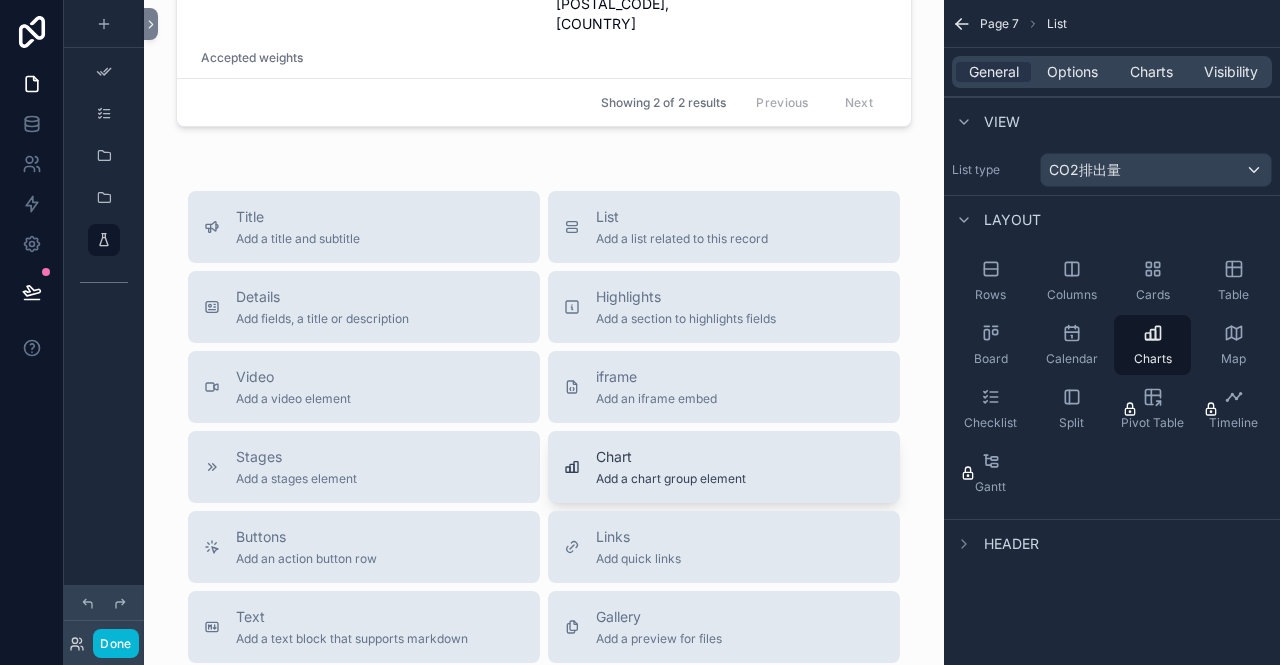 click on "Chart" at bounding box center (671, 457) 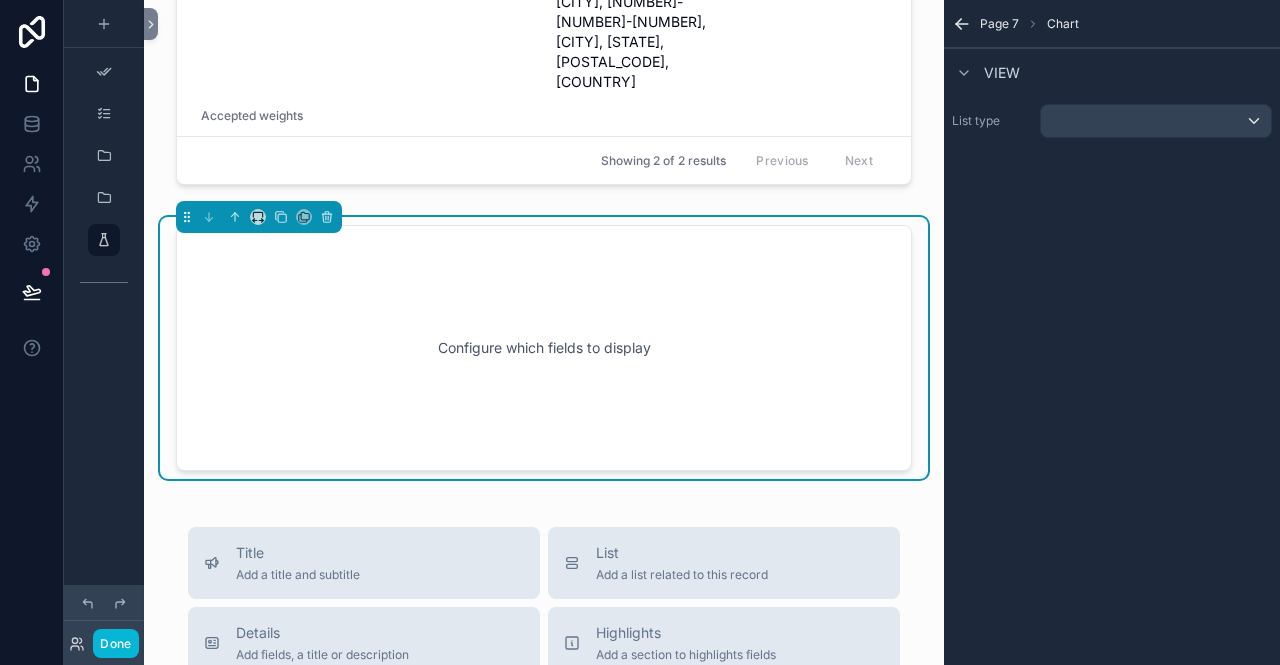 scroll, scrollTop: 440, scrollLeft: 0, axis: vertical 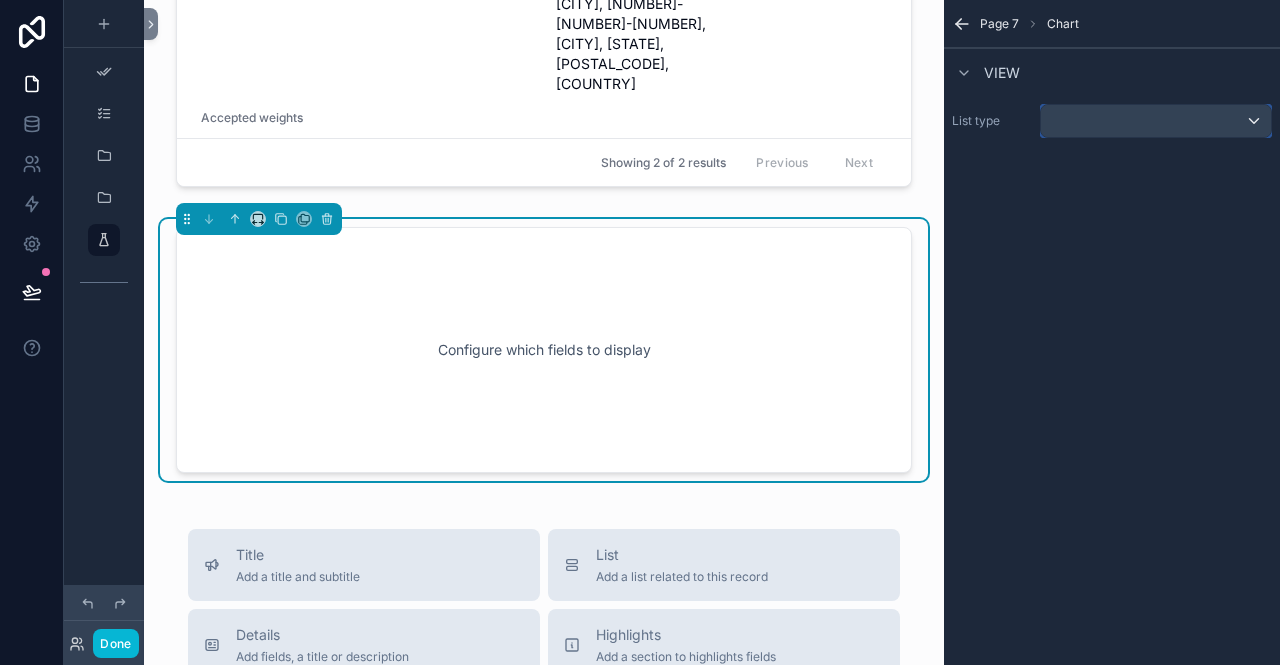 click at bounding box center (1156, 121) 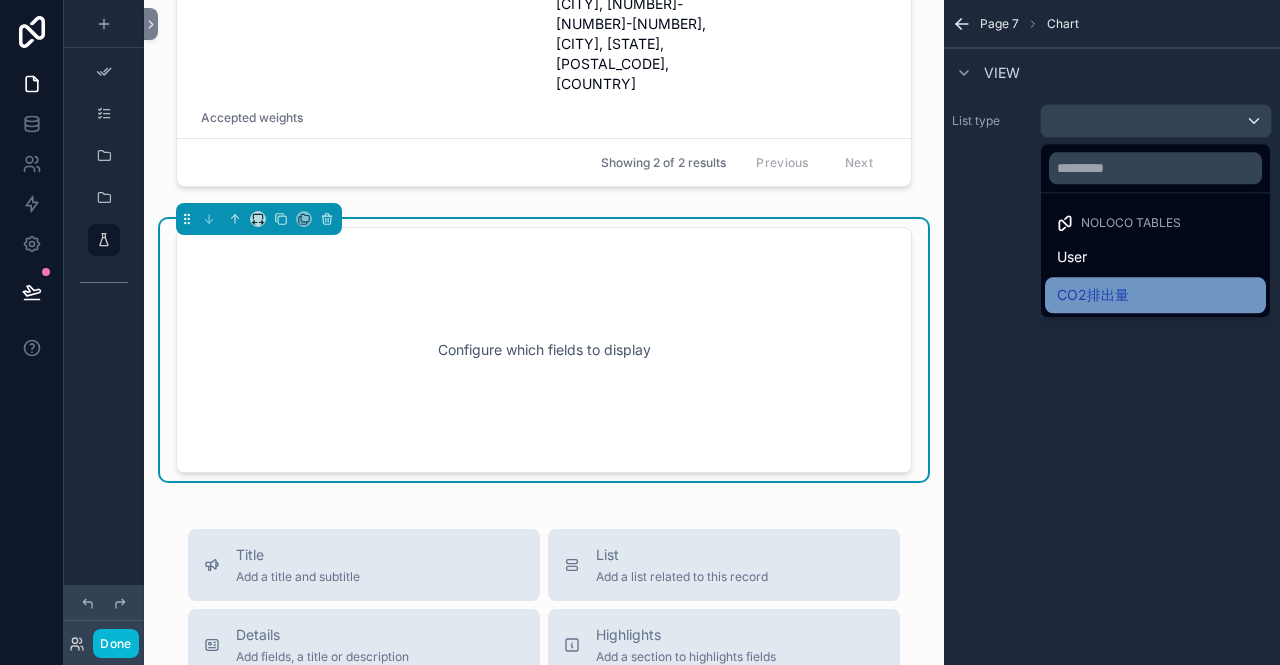 click on "CO2排出量" at bounding box center (1093, 295) 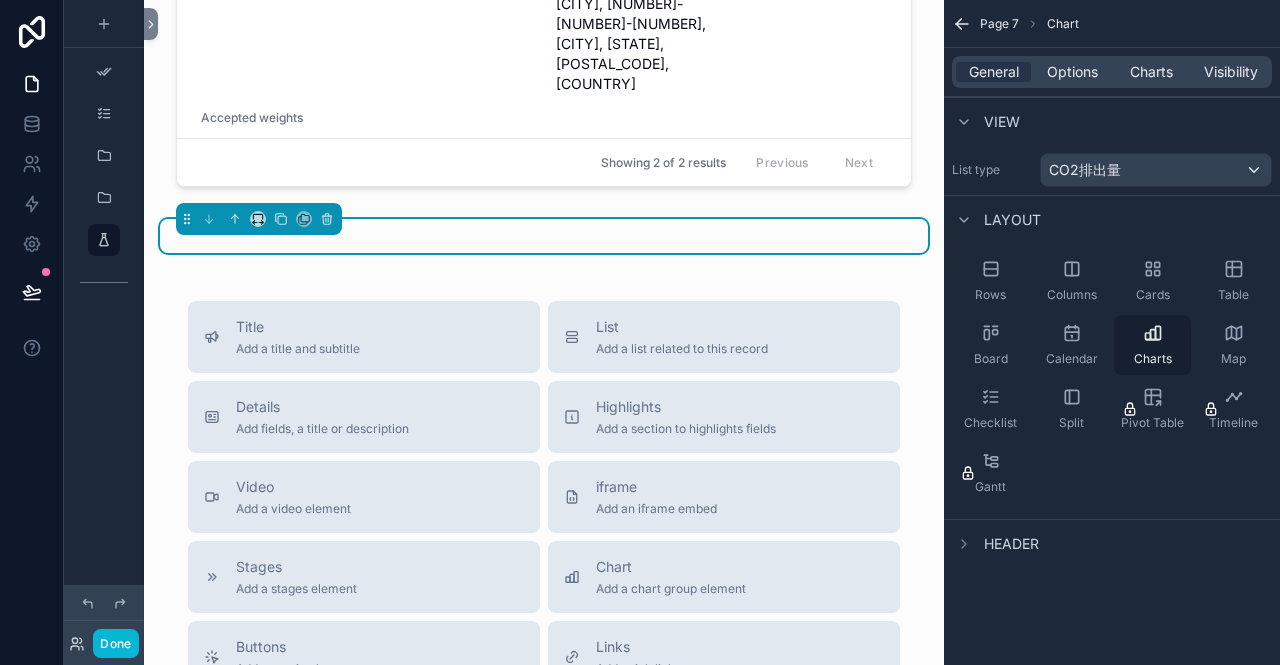 click on "Charts" at bounding box center (1153, 359) 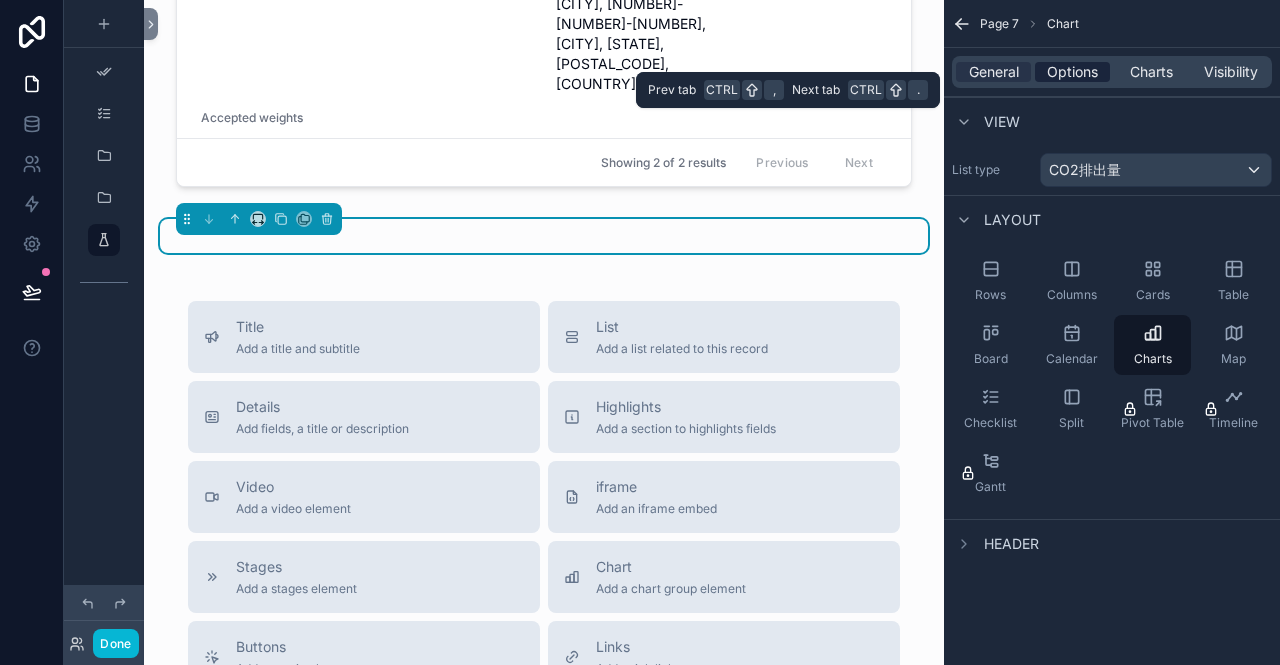 click on "Options" at bounding box center (1072, 72) 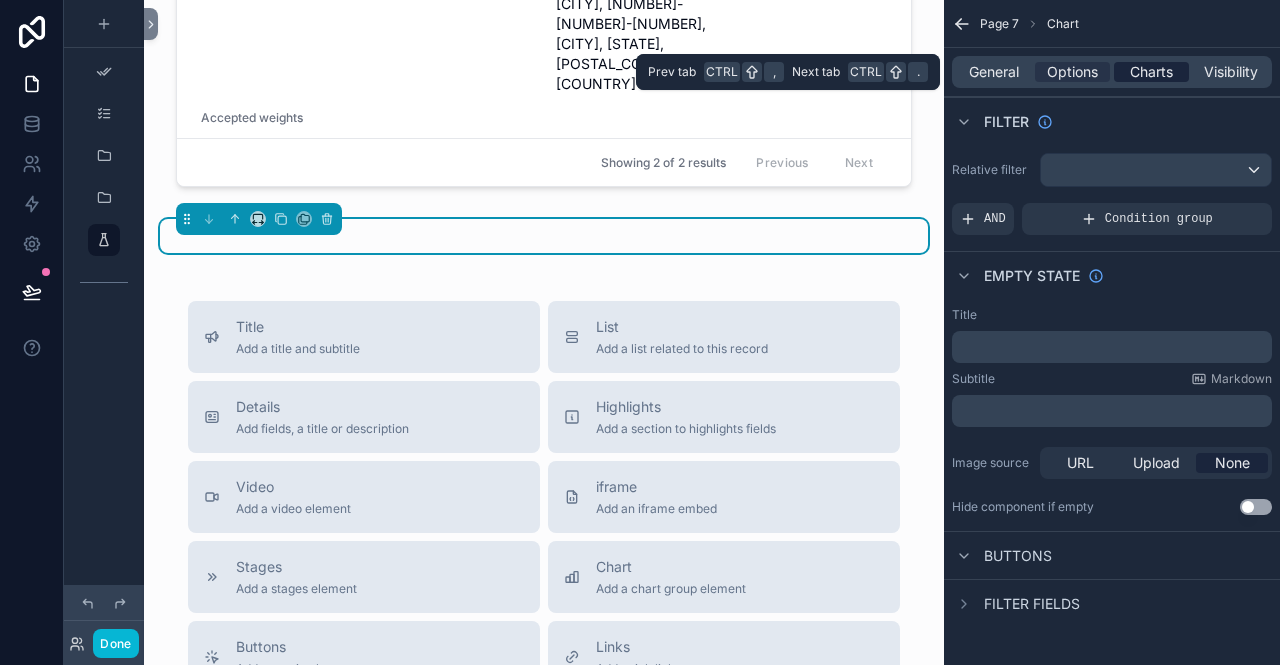 click on "Charts" at bounding box center (1151, 72) 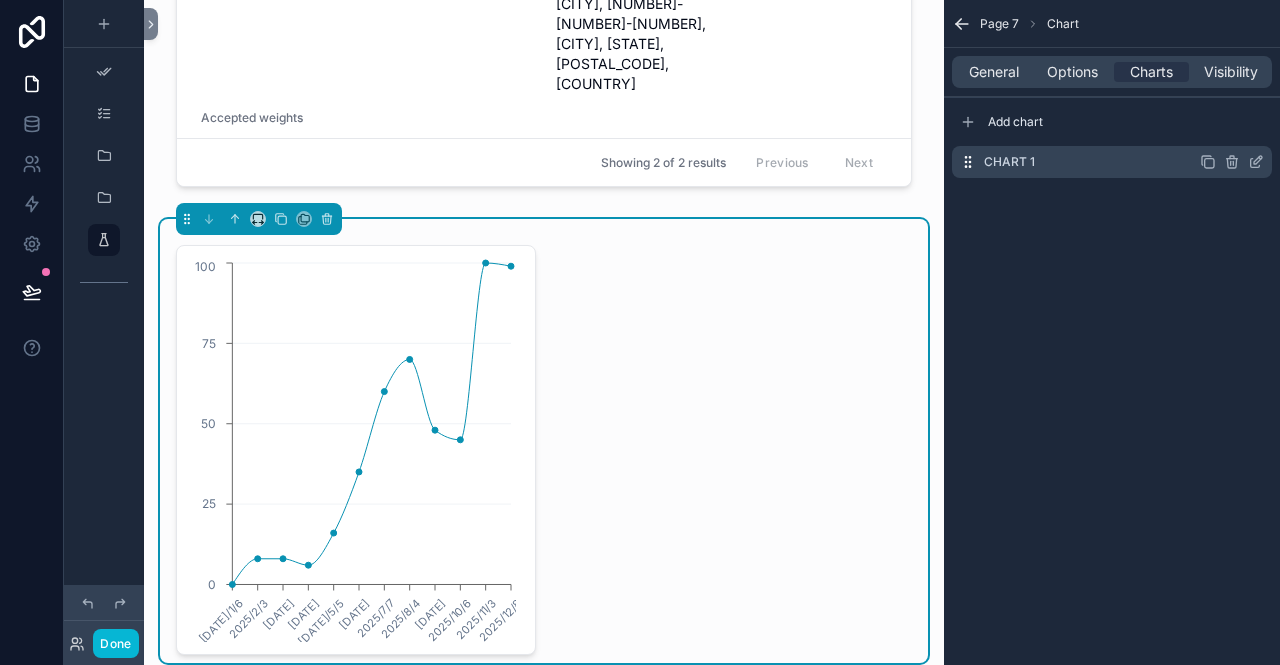 click 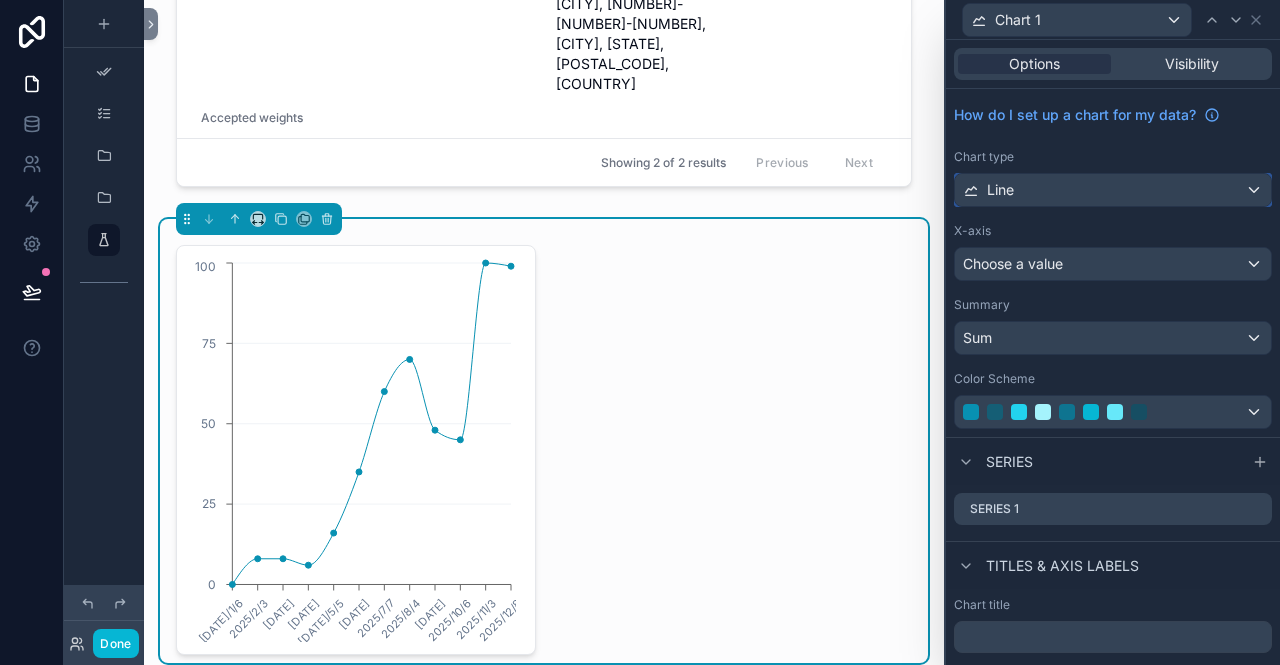 click on "Line" at bounding box center [1113, 190] 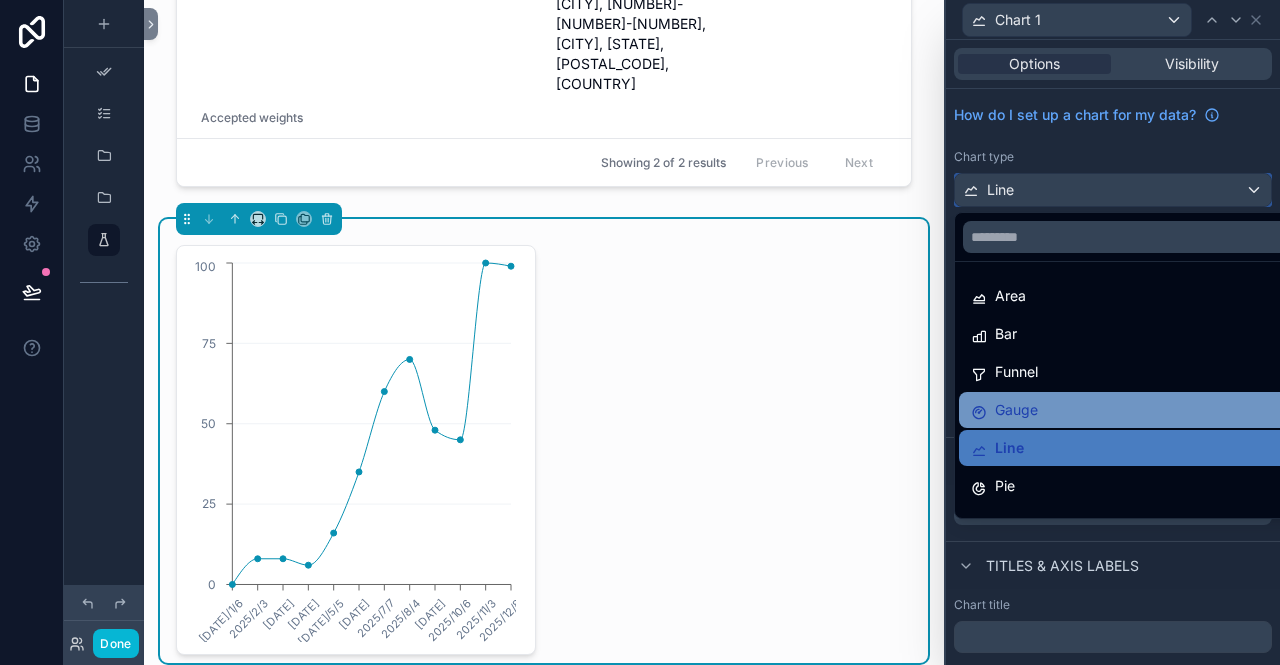scroll, scrollTop: 142, scrollLeft: 0, axis: vertical 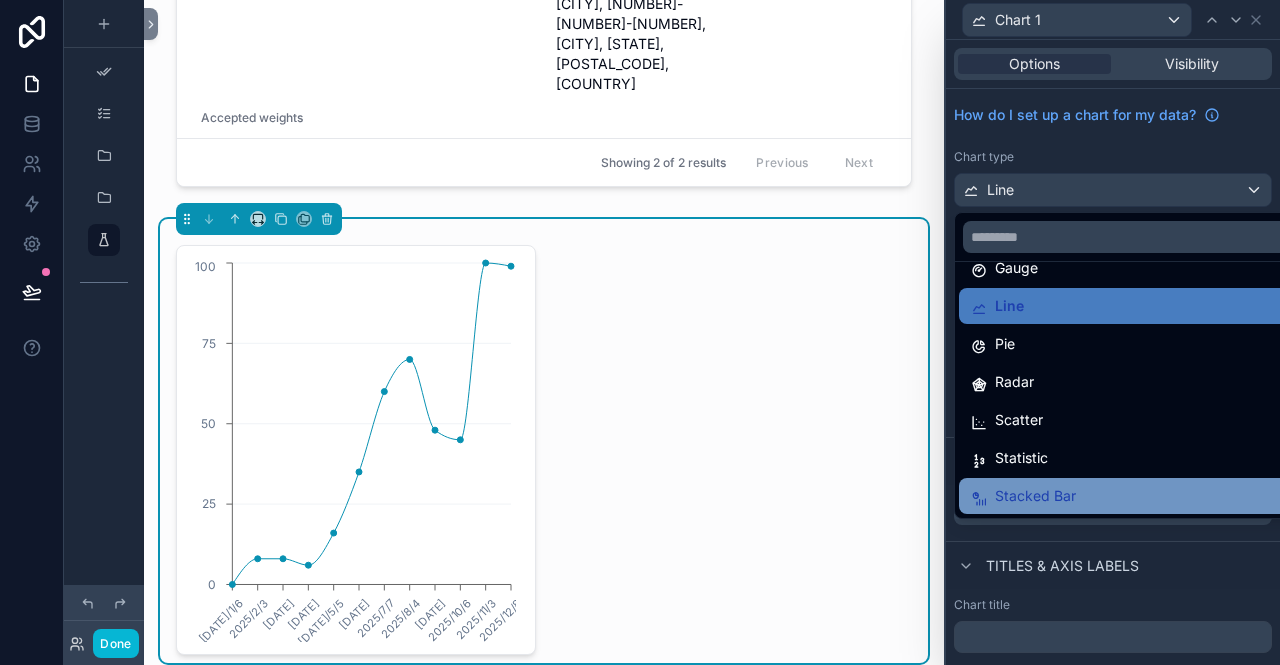 click on "Stacked Bar" at bounding box center (1128, 496) 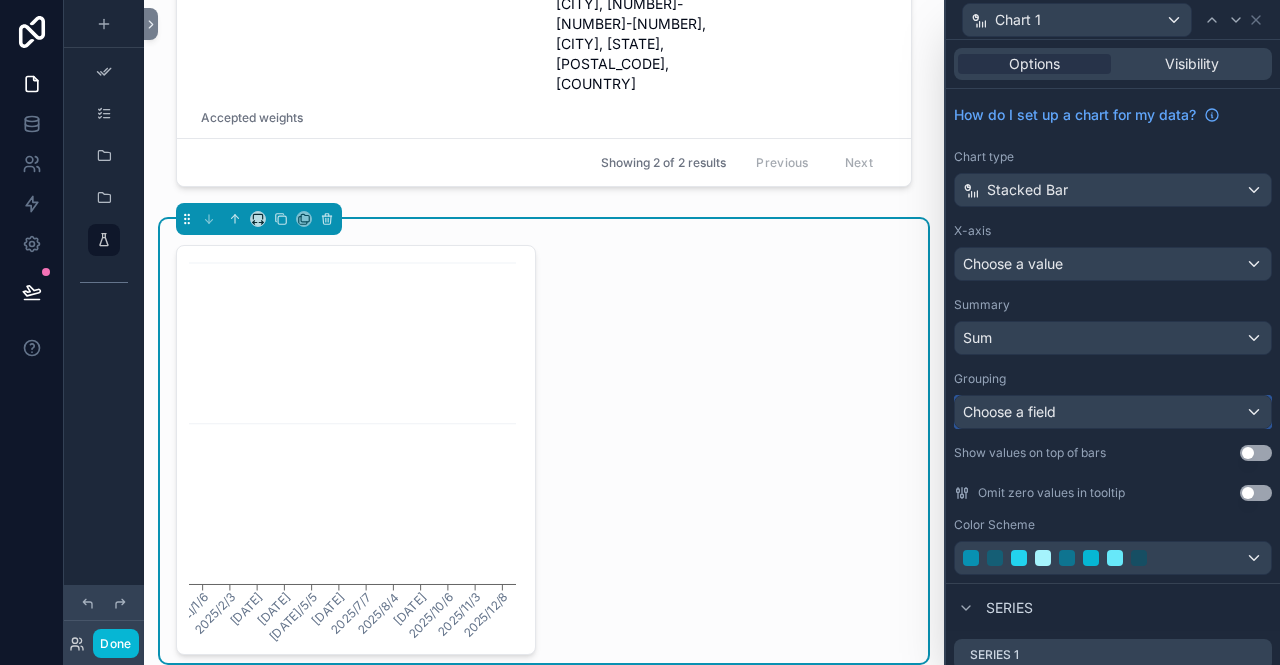 click on "Choose a field" at bounding box center (1113, 412) 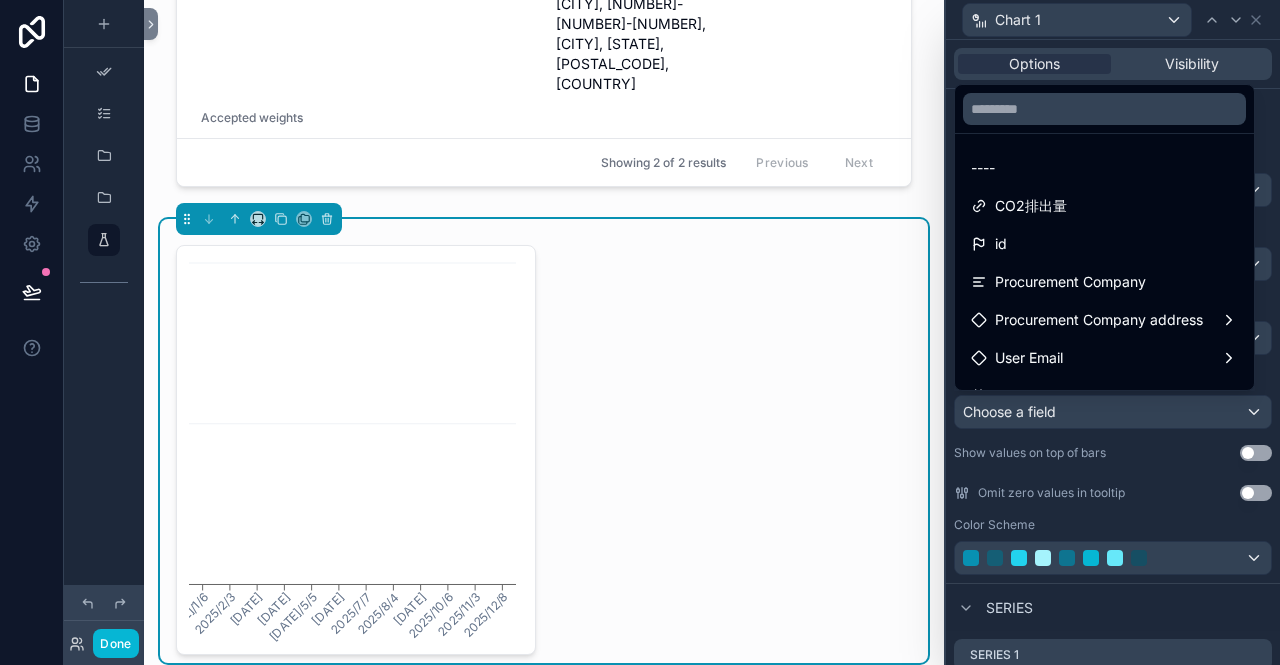 click at bounding box center (1113, 332) 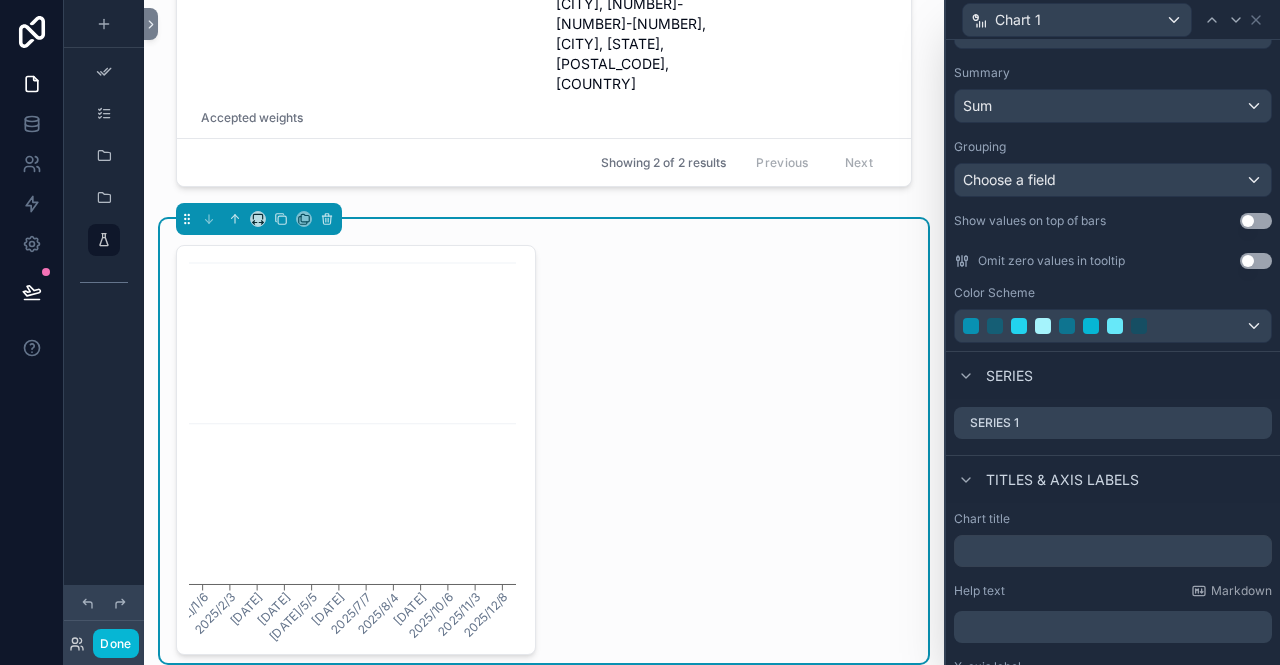 scroll, scrollTop: 300, scrollLeft: 0, axis: vertical 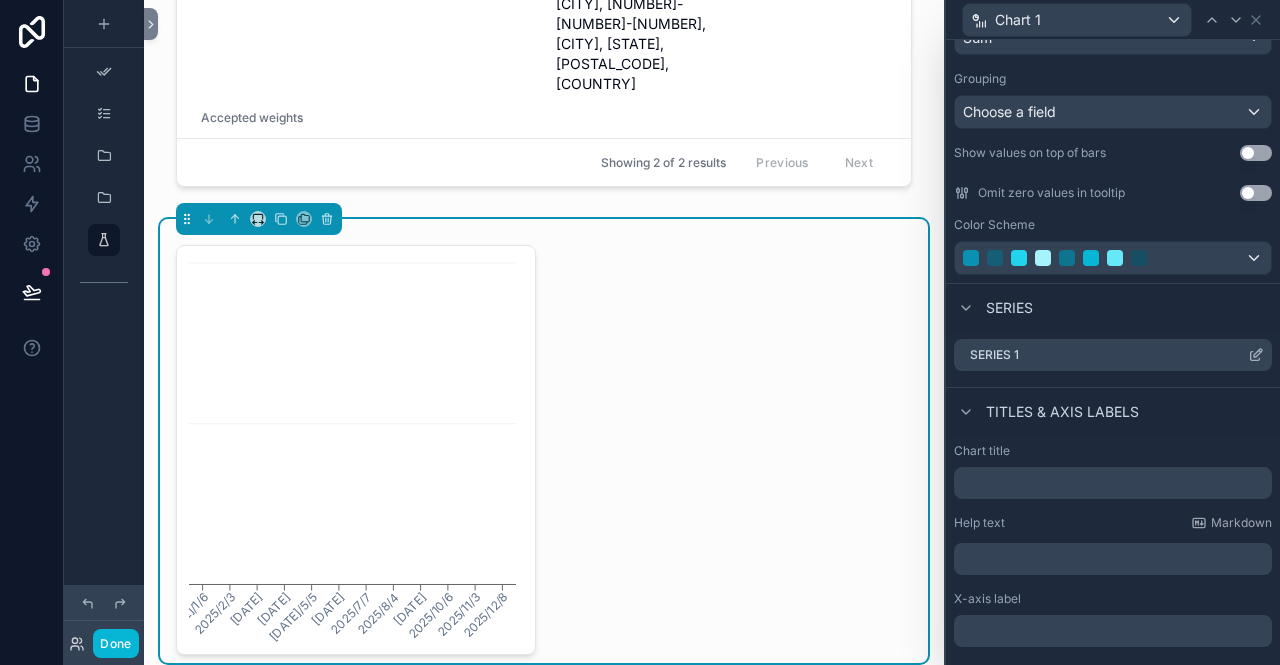 click 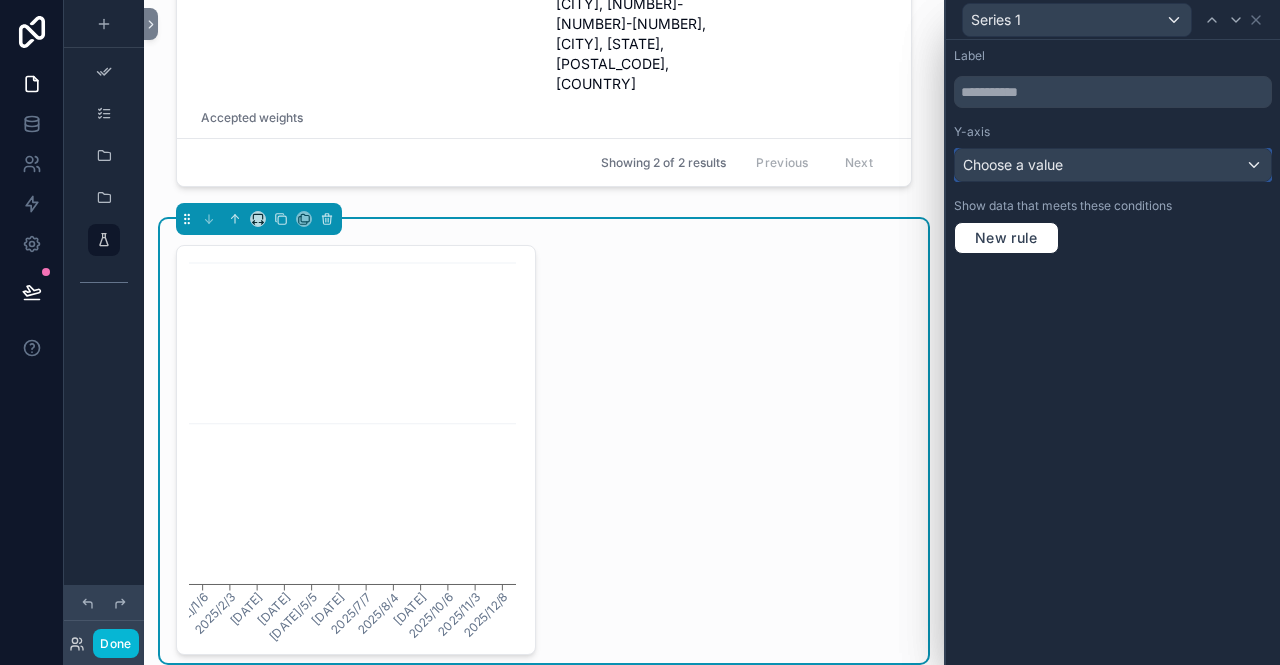 click on "Choose a value" at bounding box center (1113, 165) 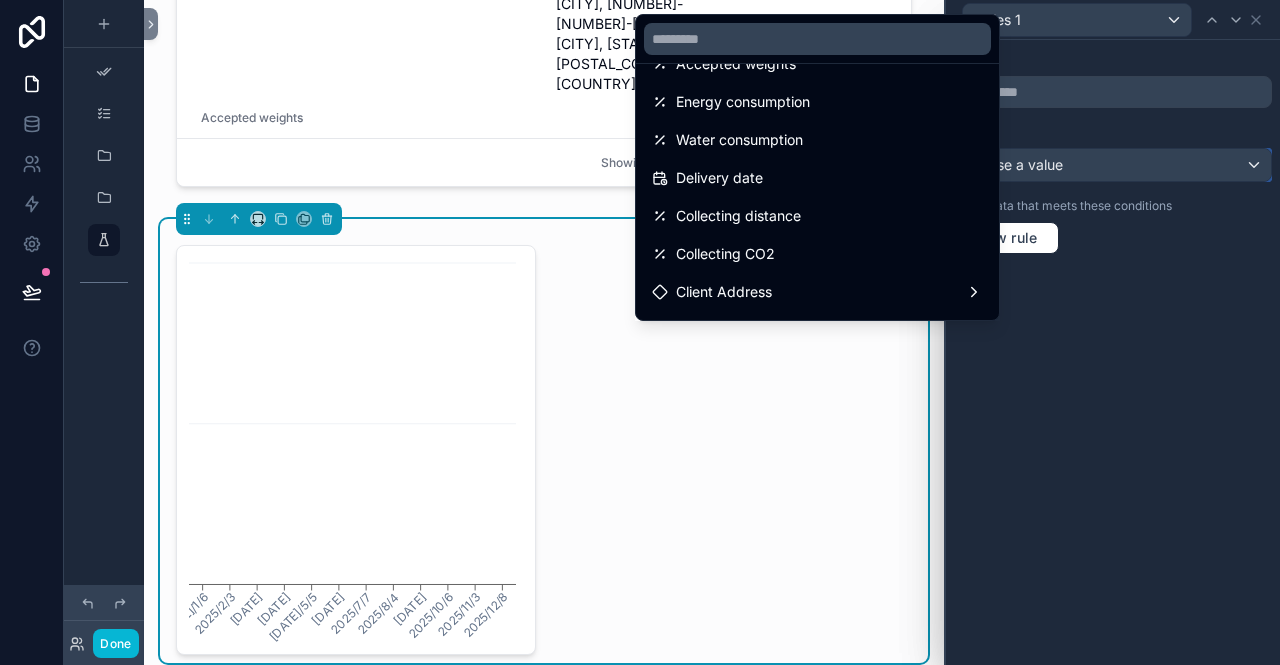 scroll, scrollTop: 300, scrollLeft: 0, axis: vertical 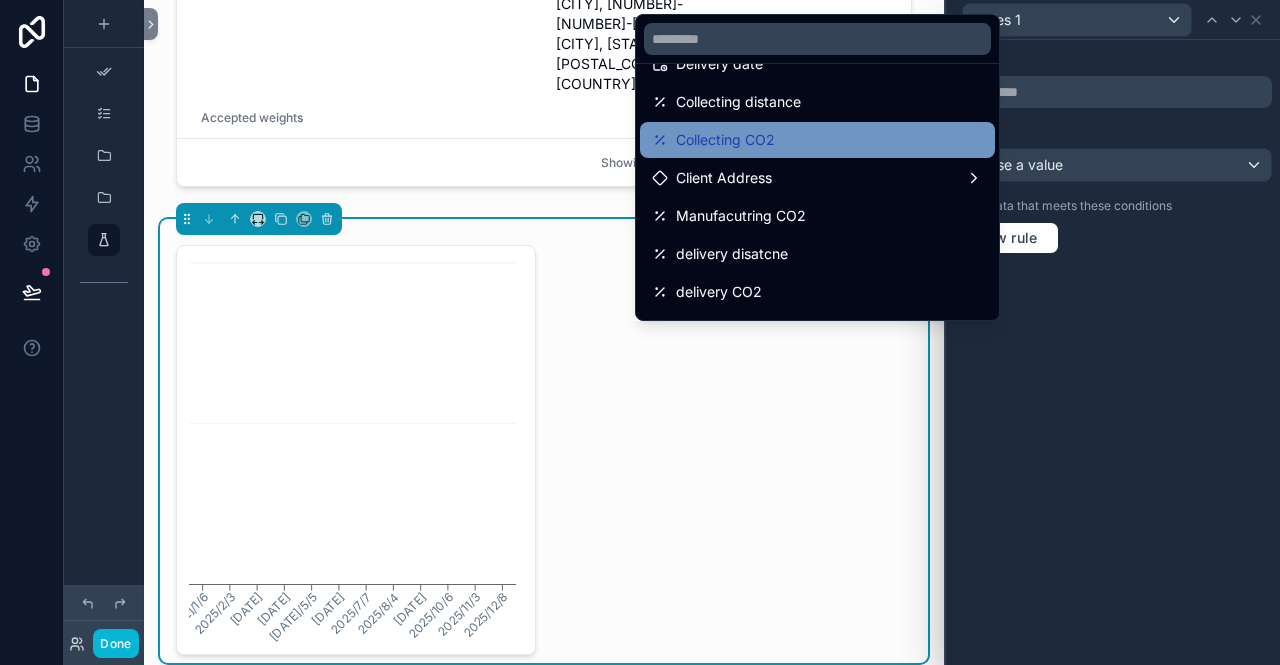 click on "Collecting CO2" at bounding box center [817, 140] 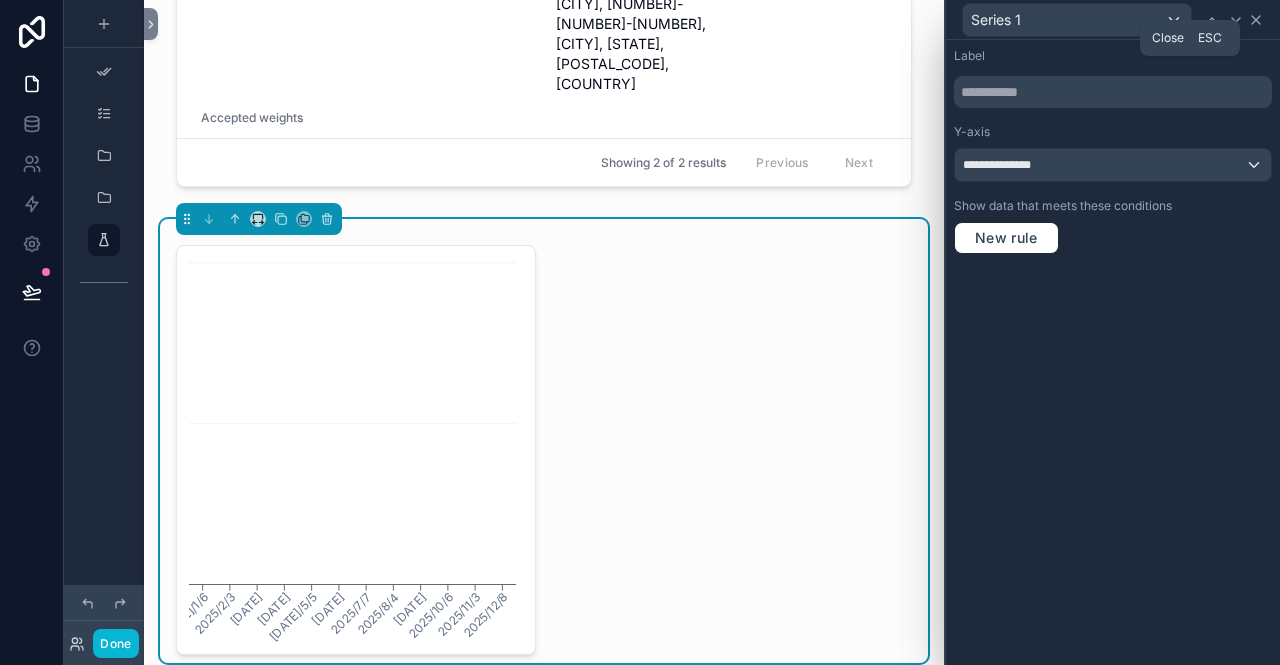 click 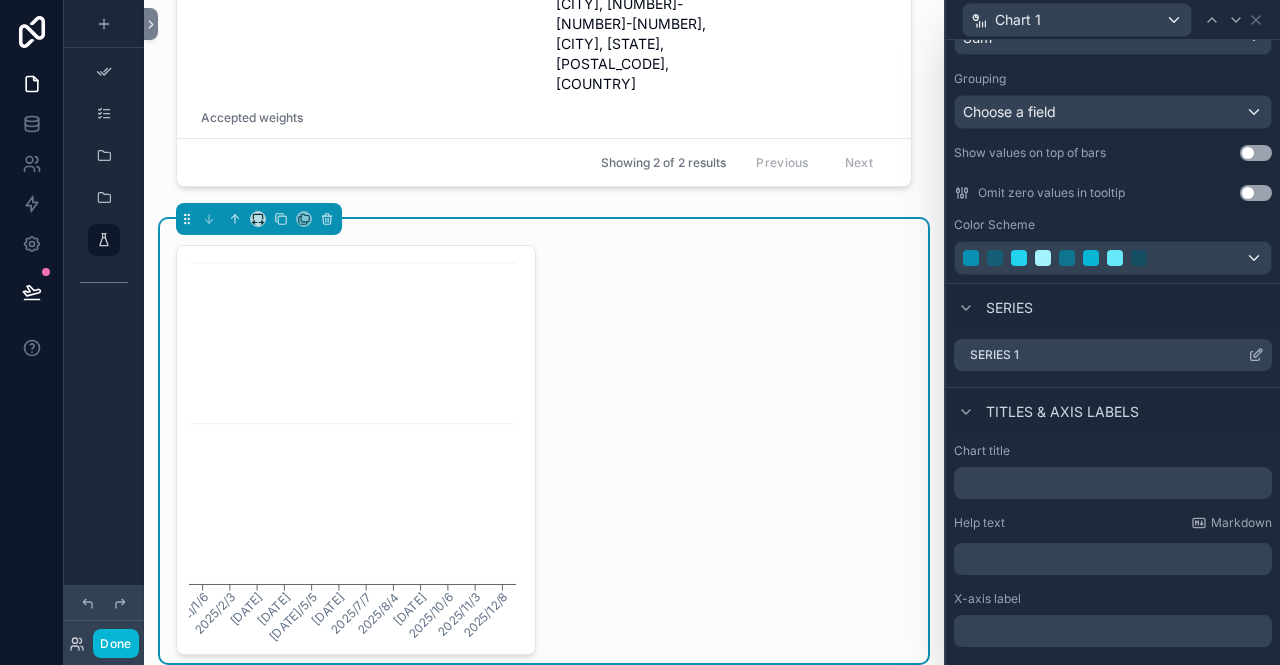 click 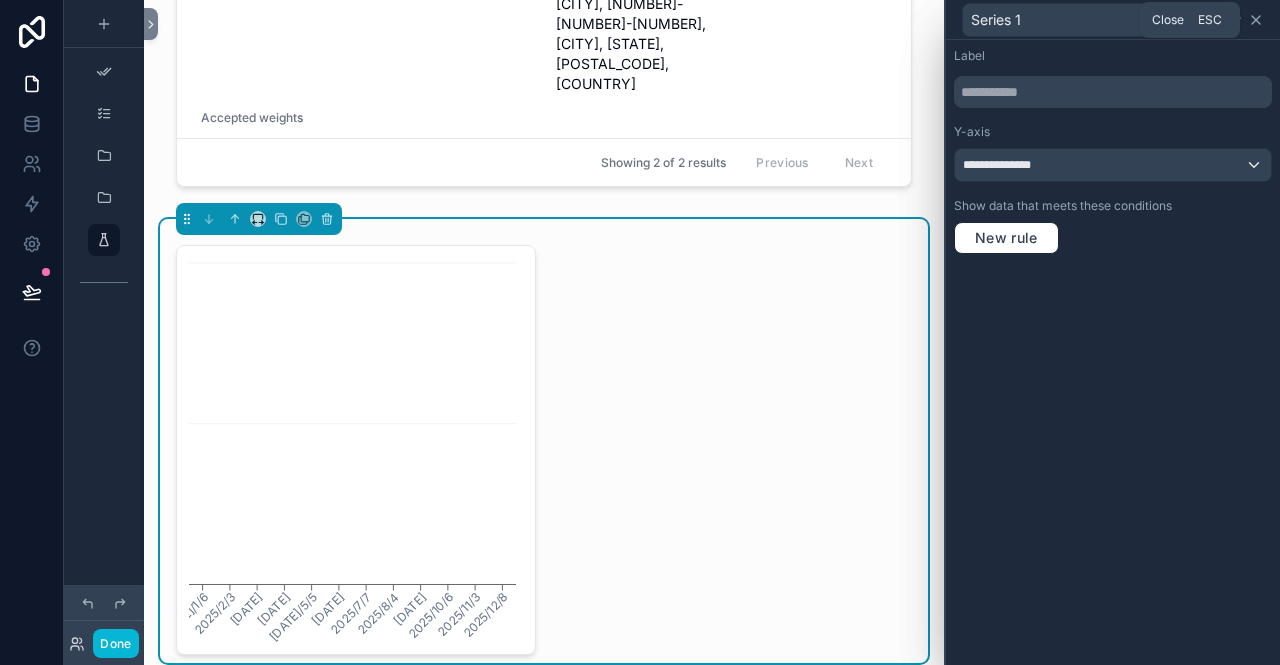 click 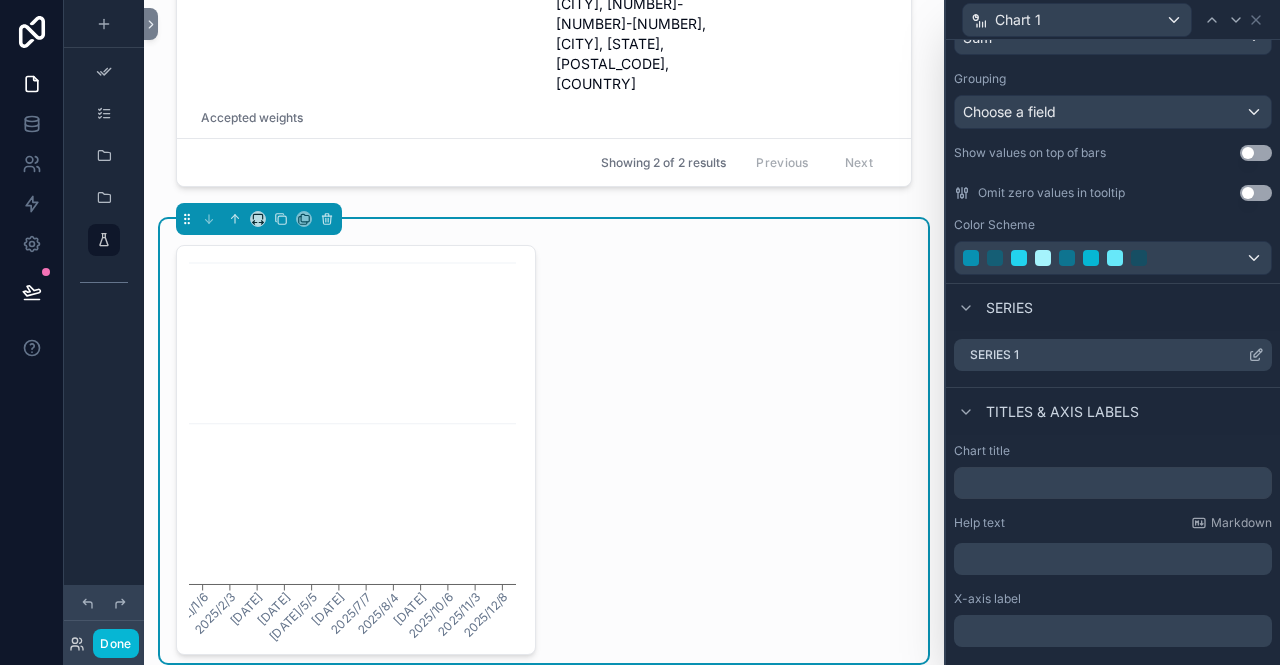 click on "Series 1" at bounding box center (994, 355) 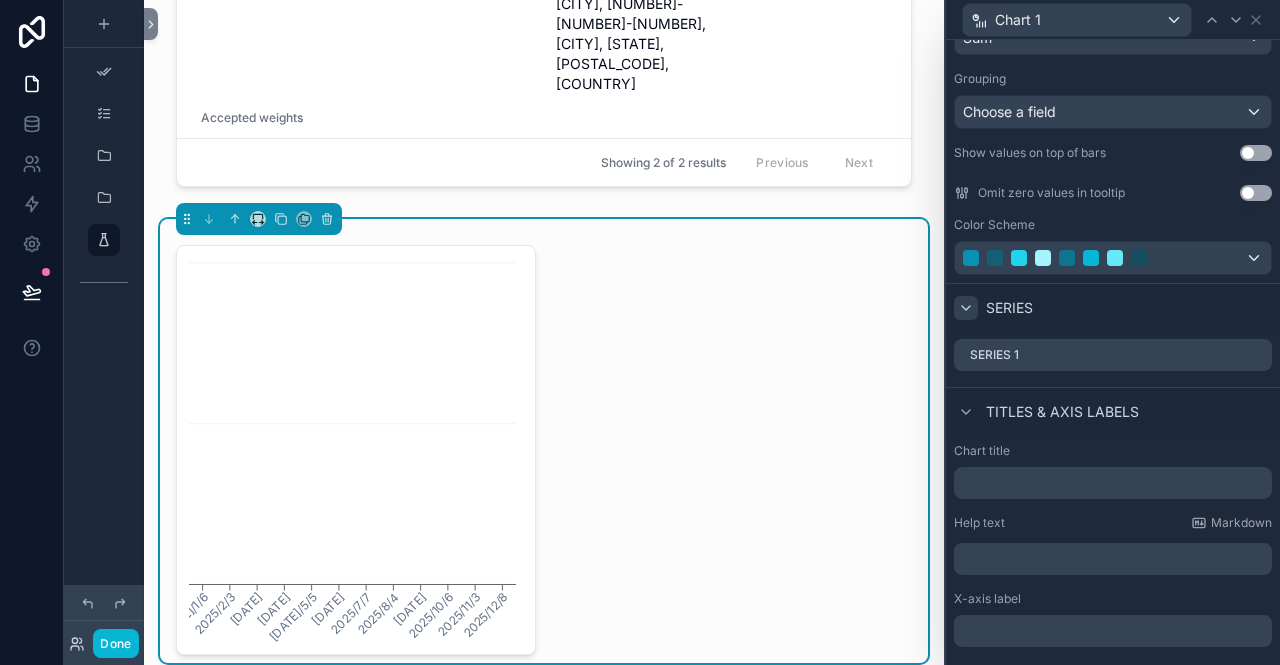 click 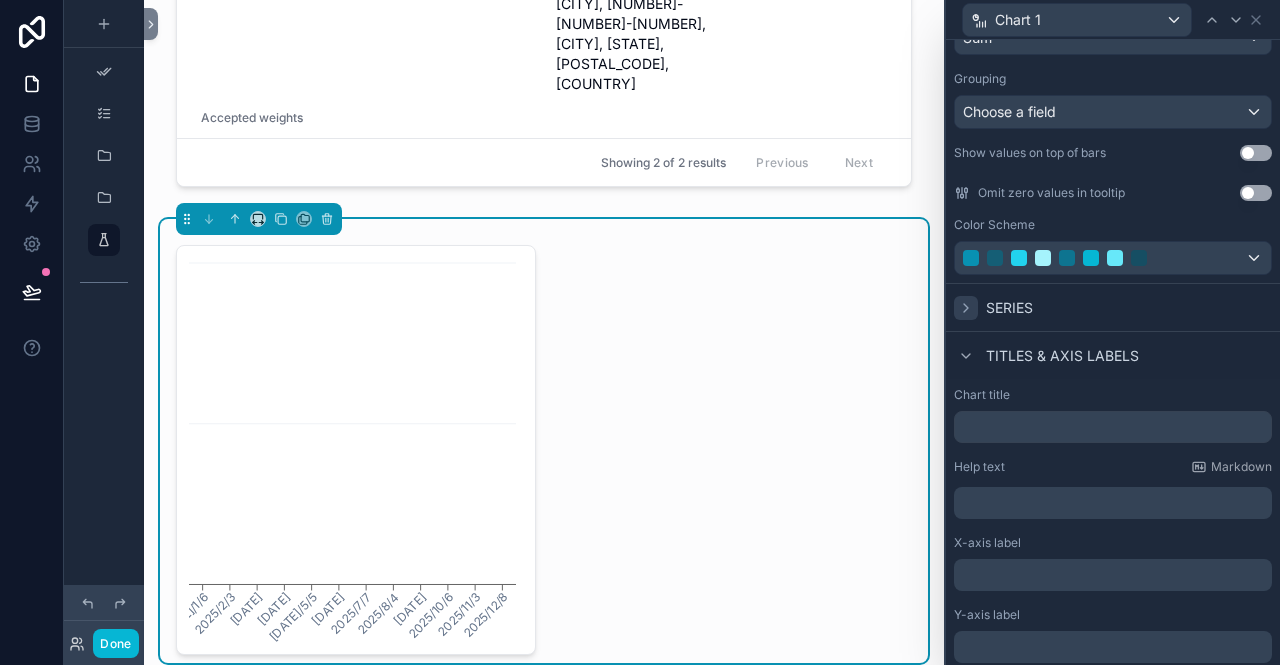 click 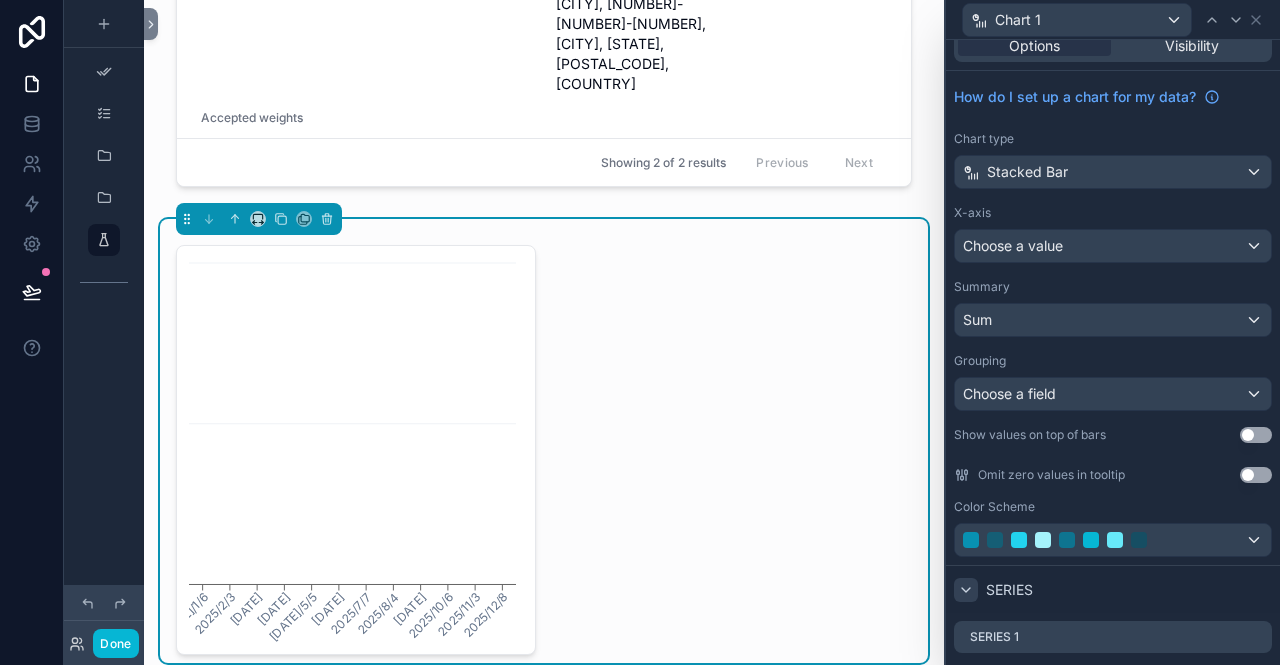 scroll, scrollTop: 18, scrollLeft: 0, axis: vertical 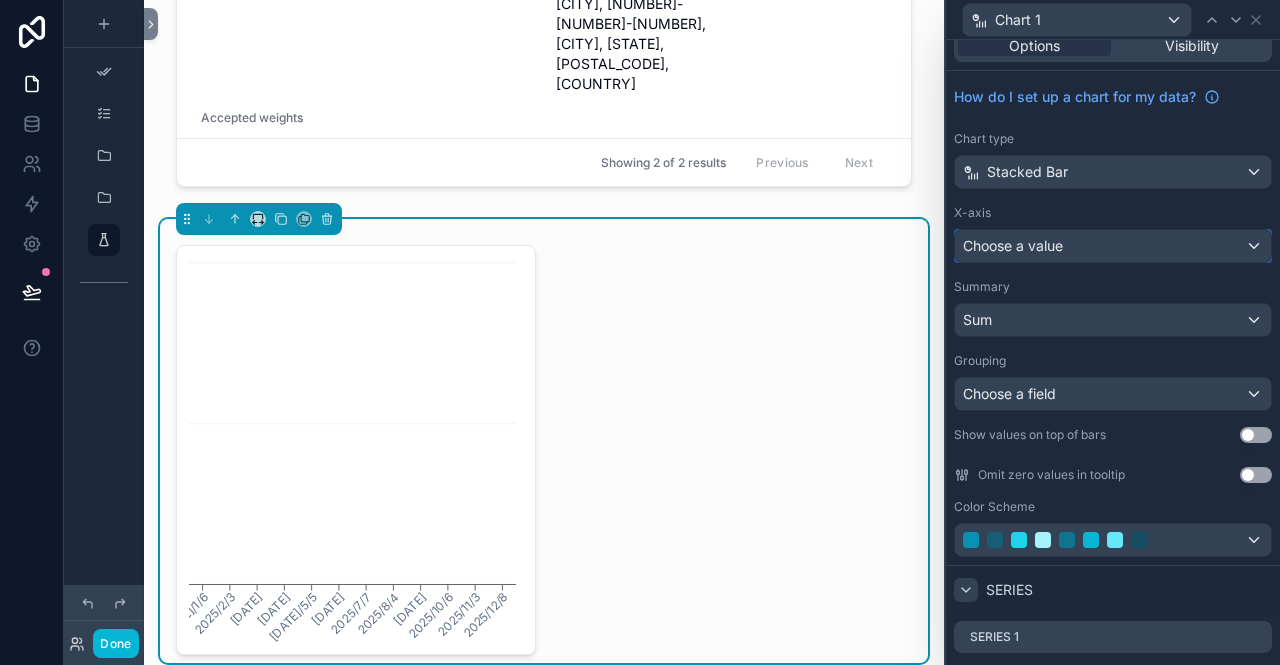 click on "Choose a value" at bounding box center [1113, 246] 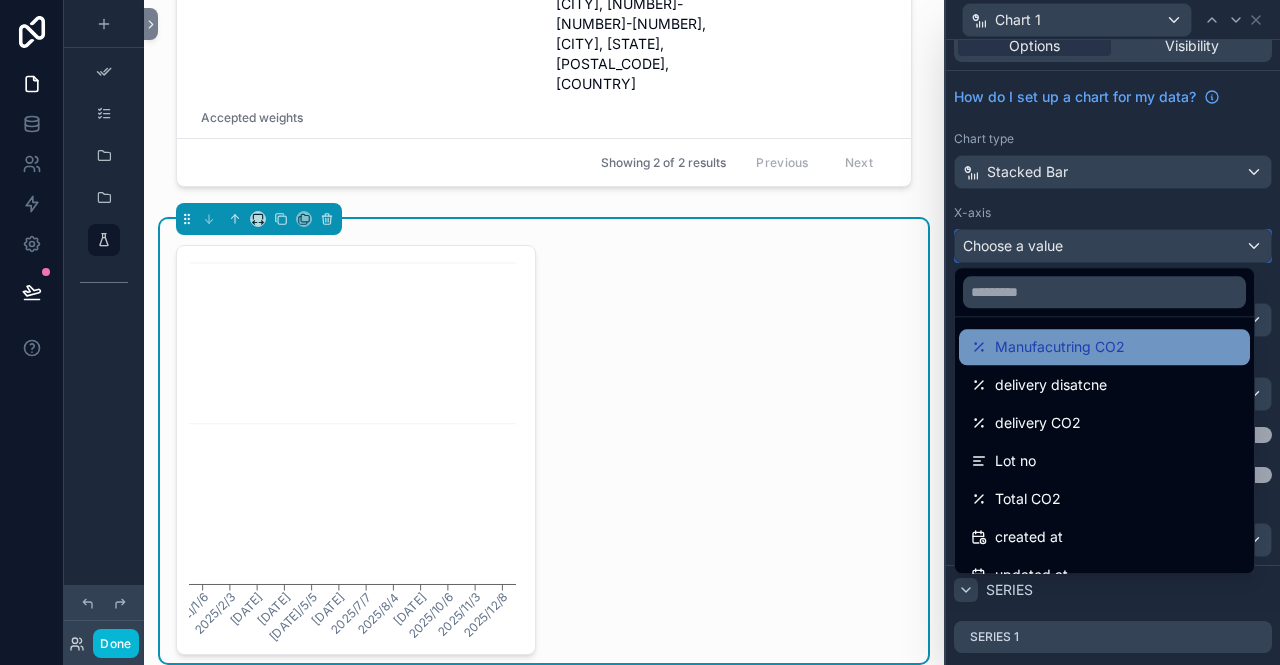 scroll, scrollTop: 598, scrollLeft: 0, axis: vertical 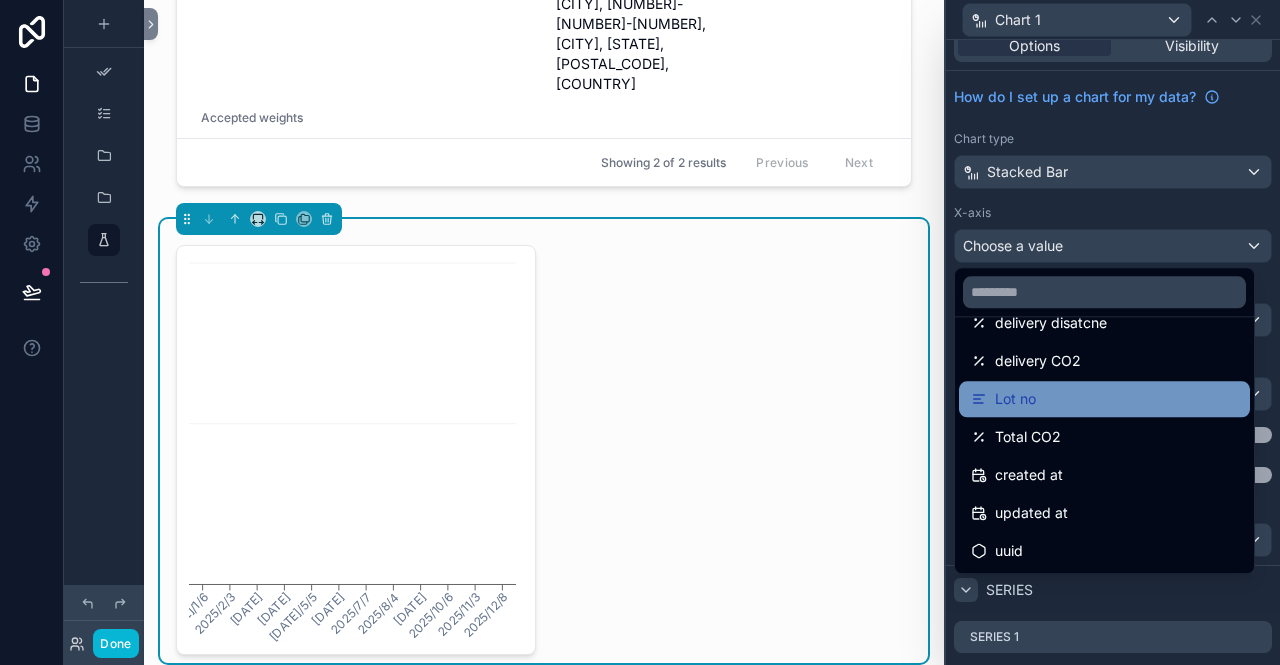 click on "Lot no" at bounding box center (1104, 399) 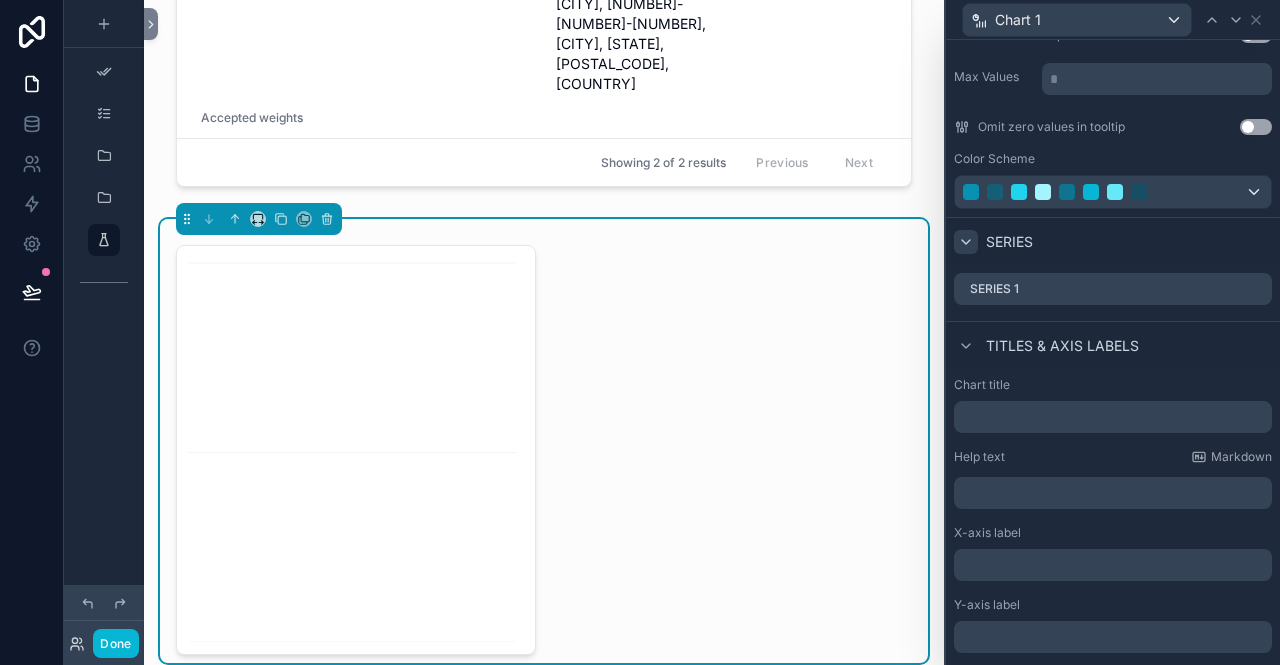 scroll, scrollTop: 0, scrollLeft: 0, axis: both 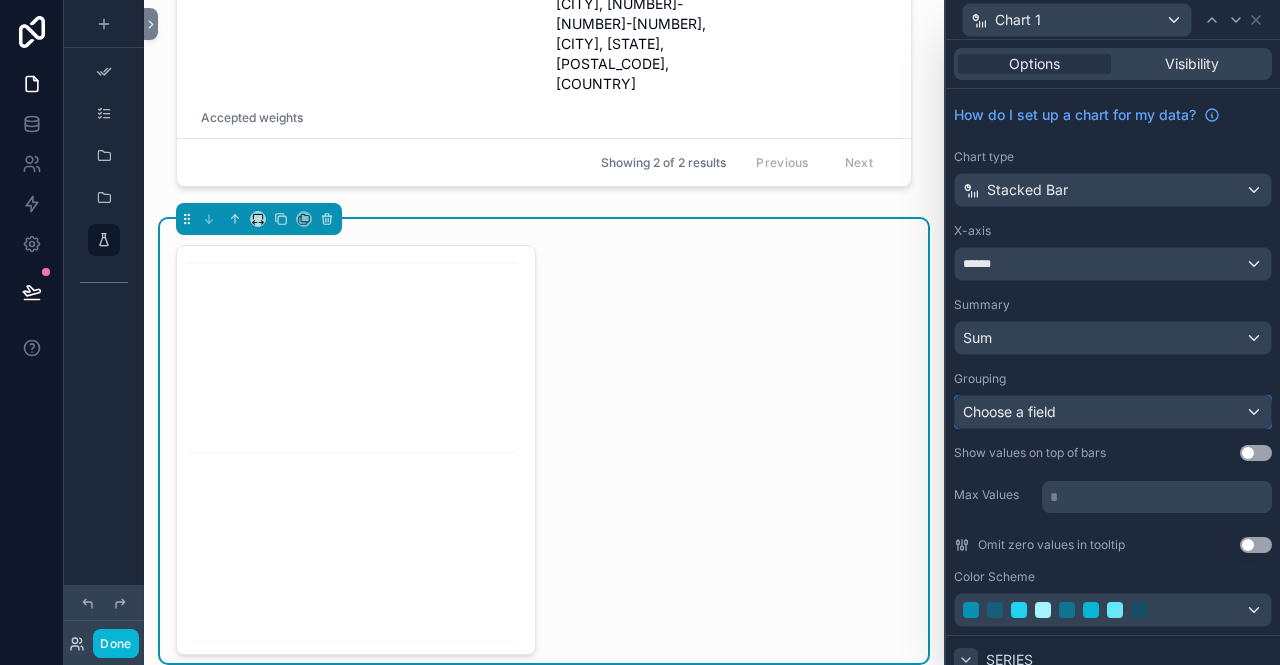 click on "Choose a field" at bounding box center (1113, 412) 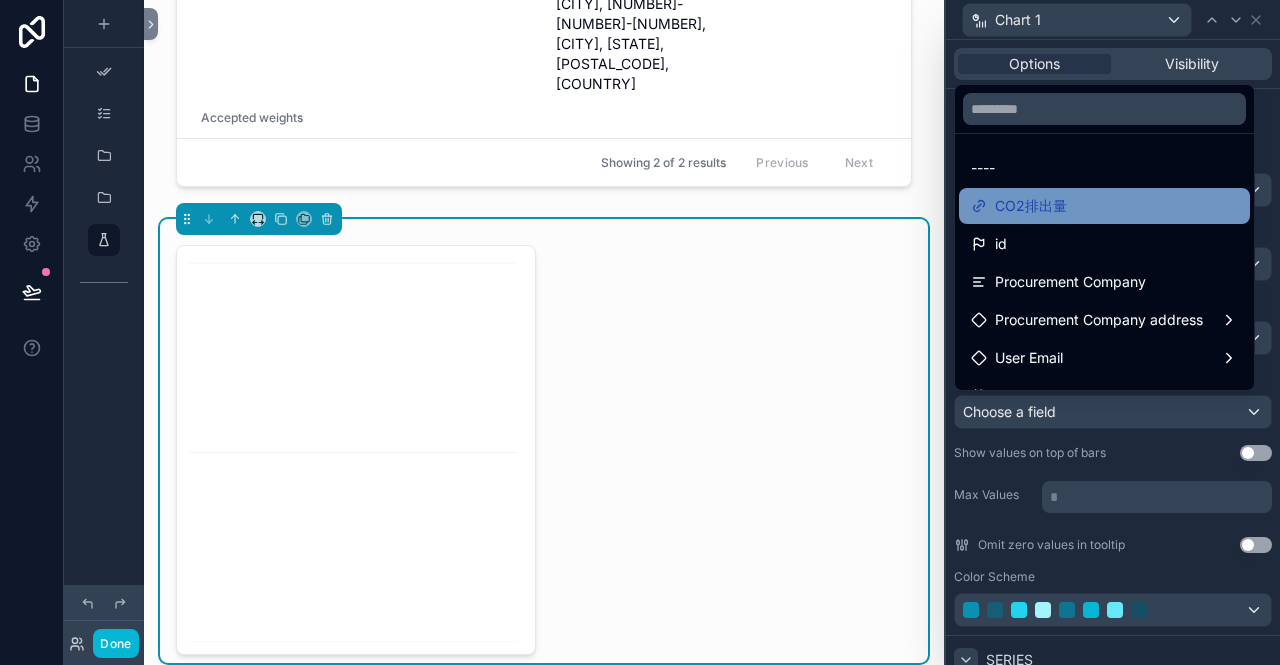 click on "CO2排出量" at bounding box center (1104, 206) 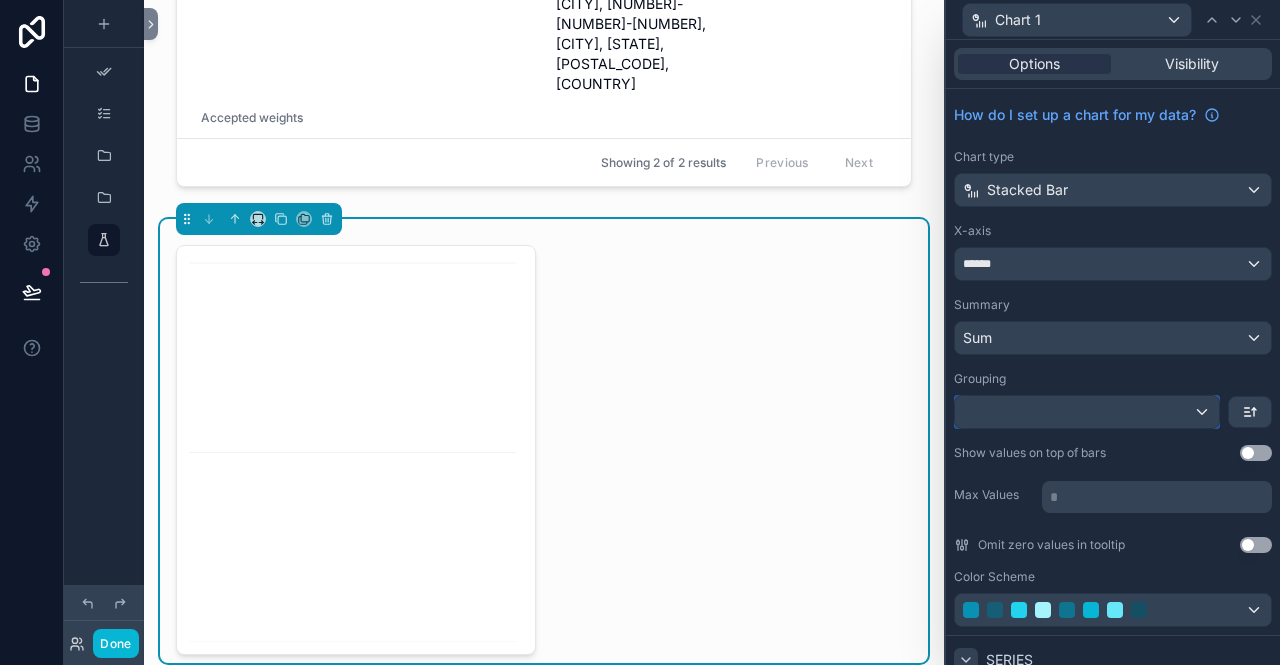 click at bounding box center (1087, 412) 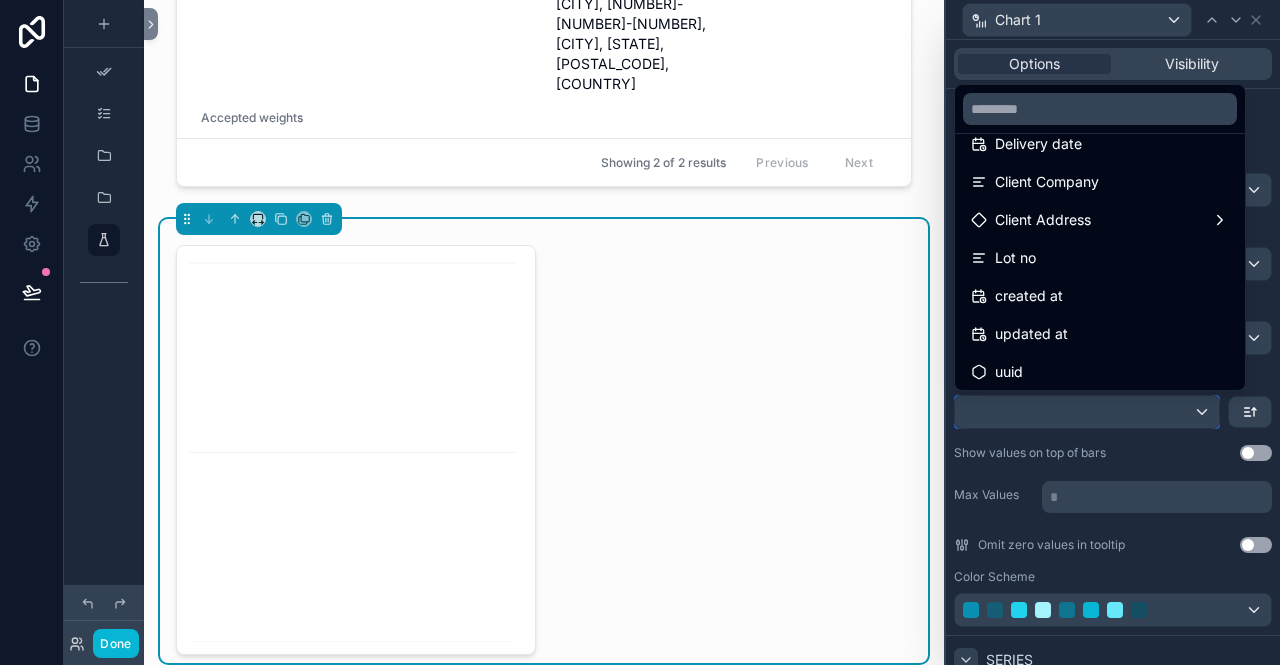 scroll, scrollTop: 294, scrollLeft: 0, axis: vertical 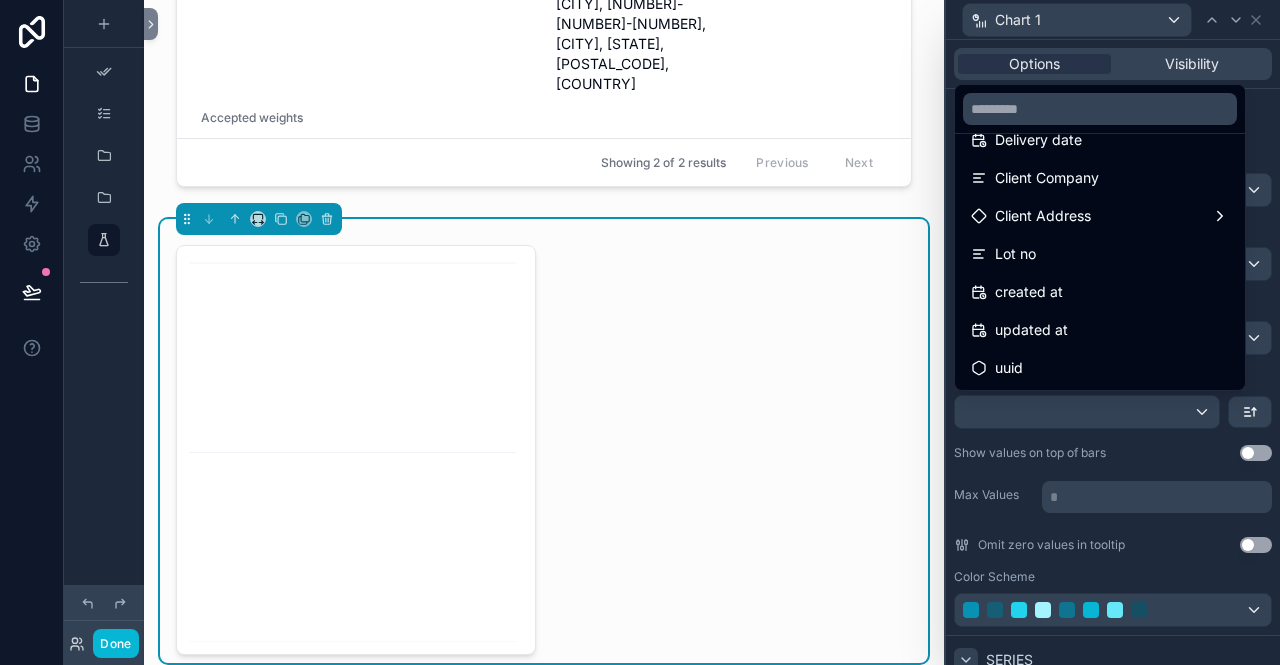 click at bounding box center [1113, 332] 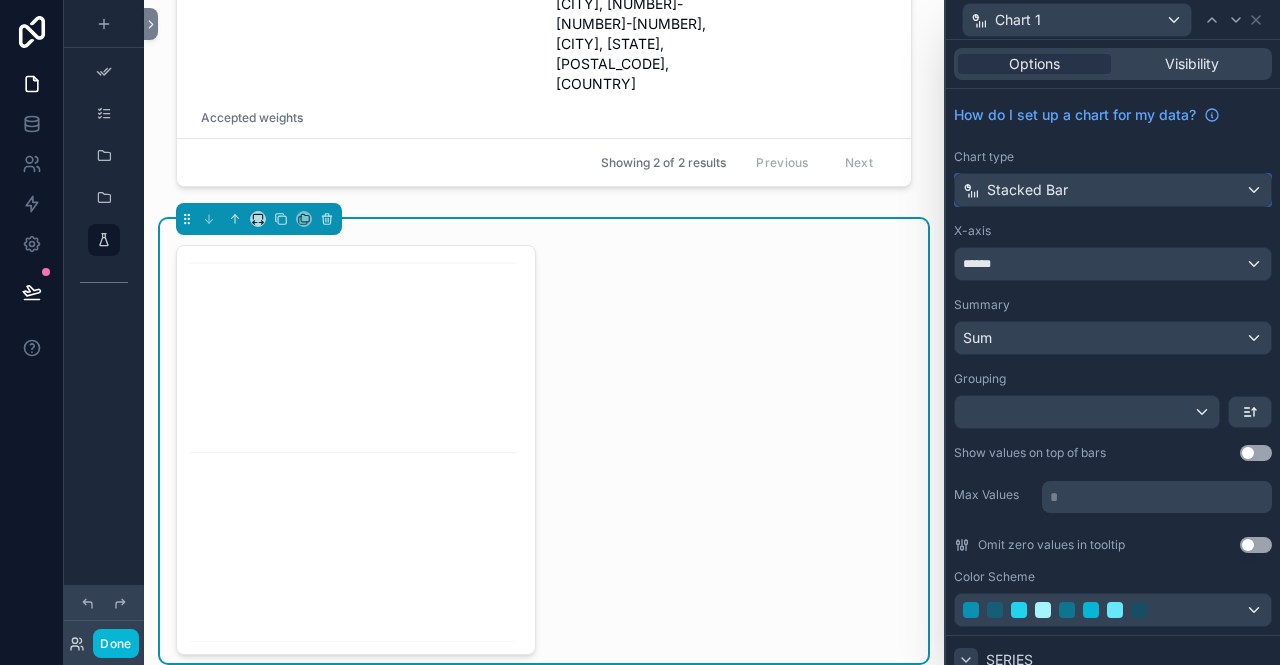 click on "Stacked Bar" at bounding box center (1113, 190) 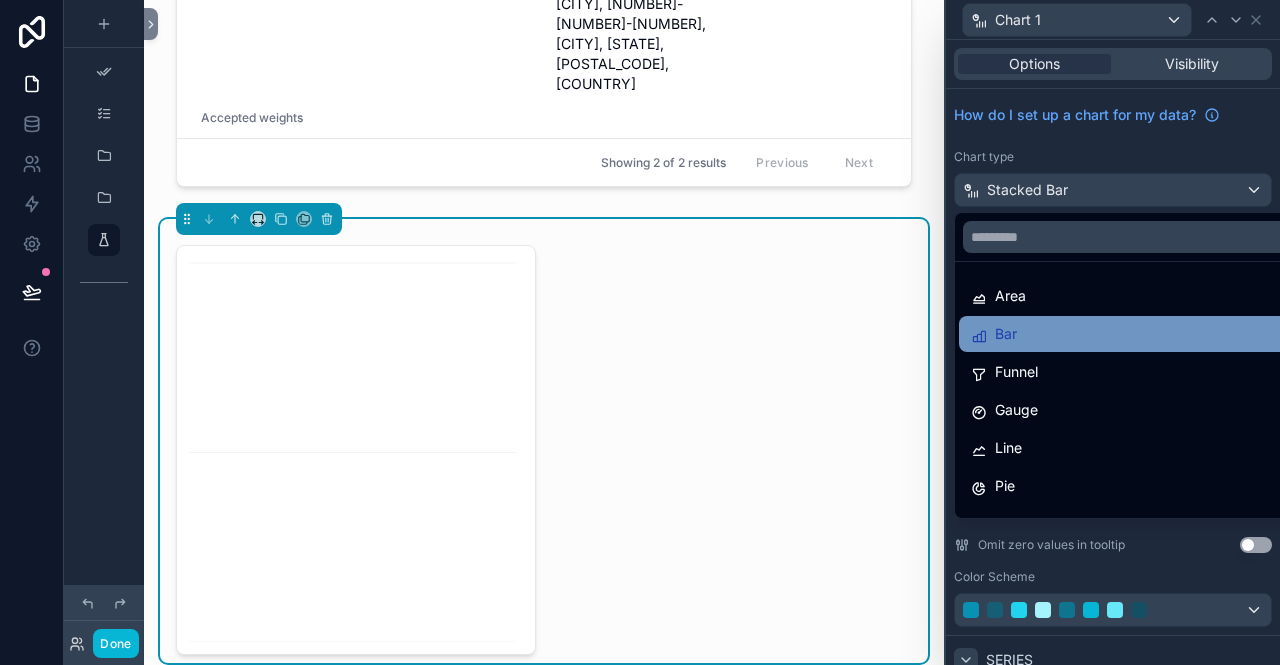 click on "Bar" at bounding box center (1128, 334) 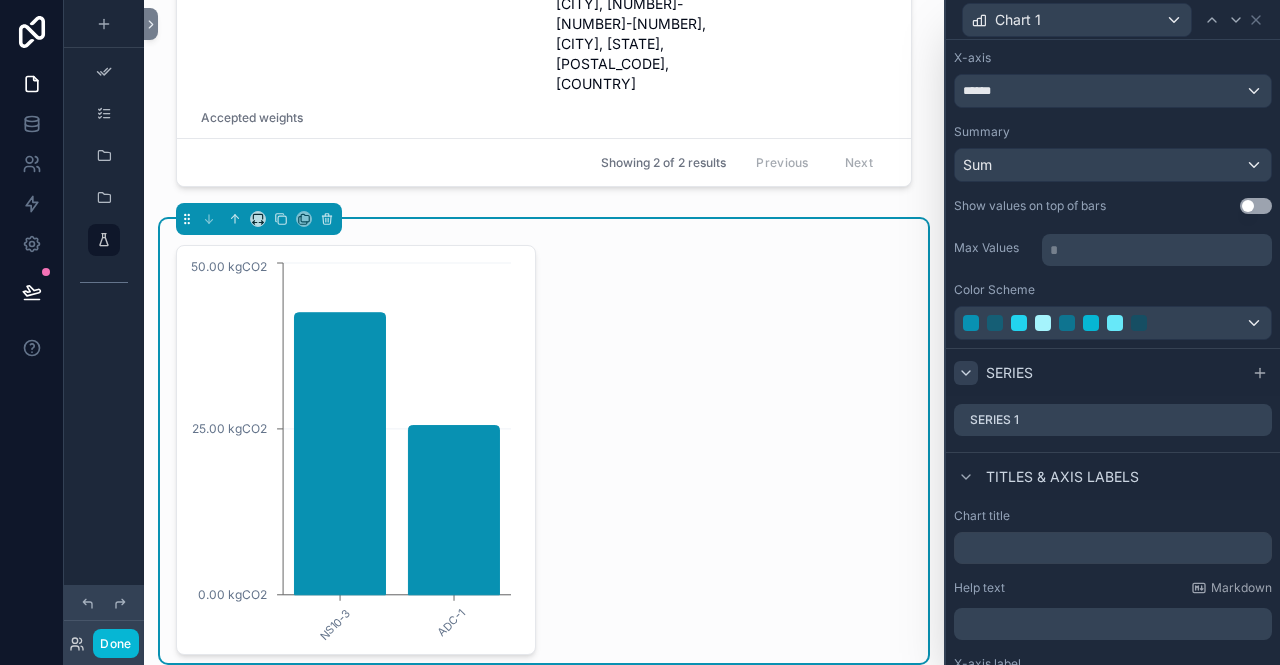 scroll, scrollTop: 200, scrollLeft: 0, axis: vertical 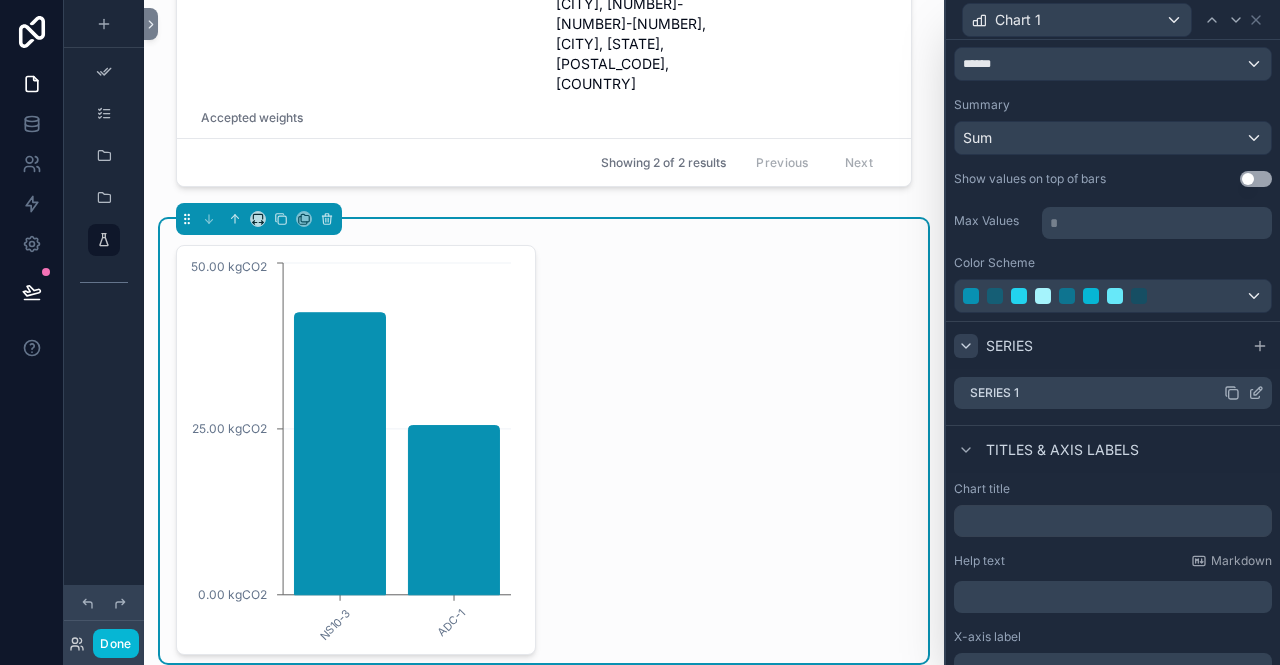 click 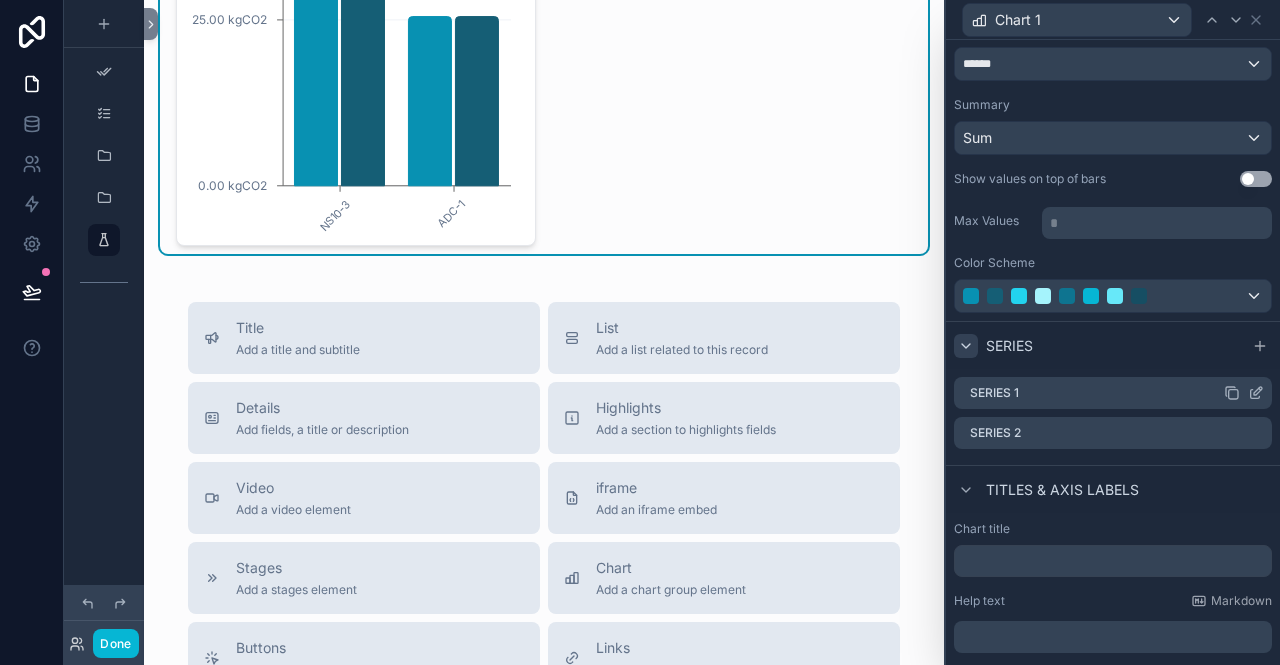 click 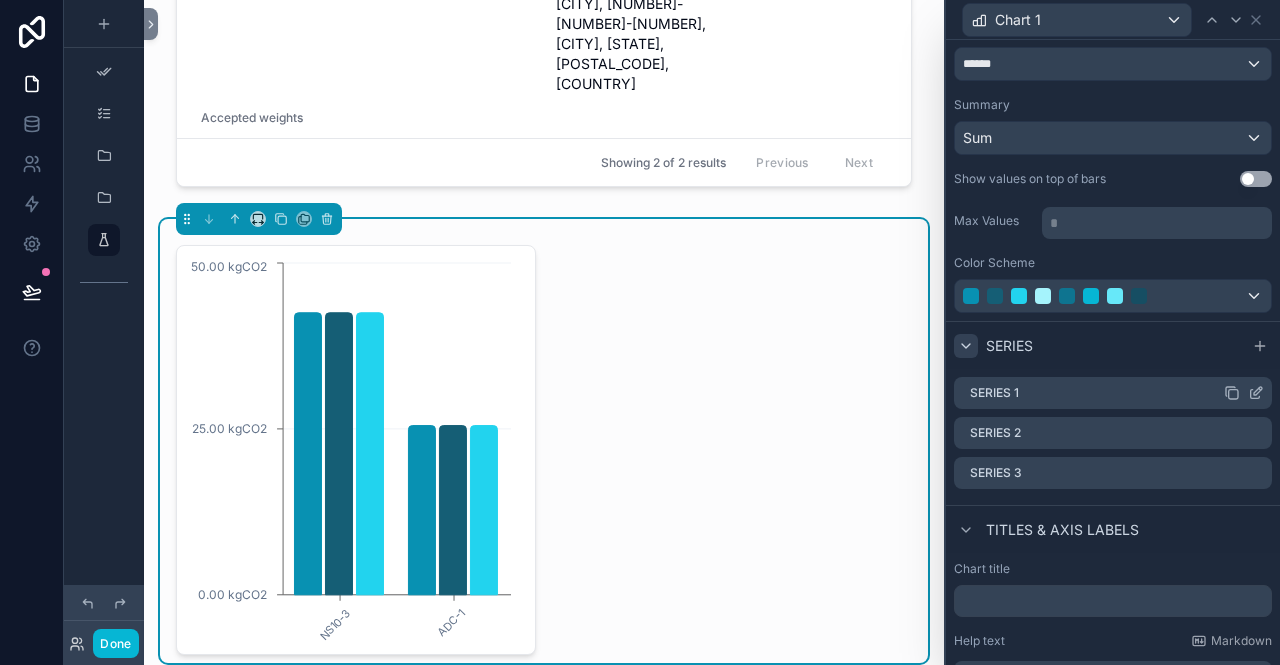 click on "Series 1" at bounding box center [1113, 393] 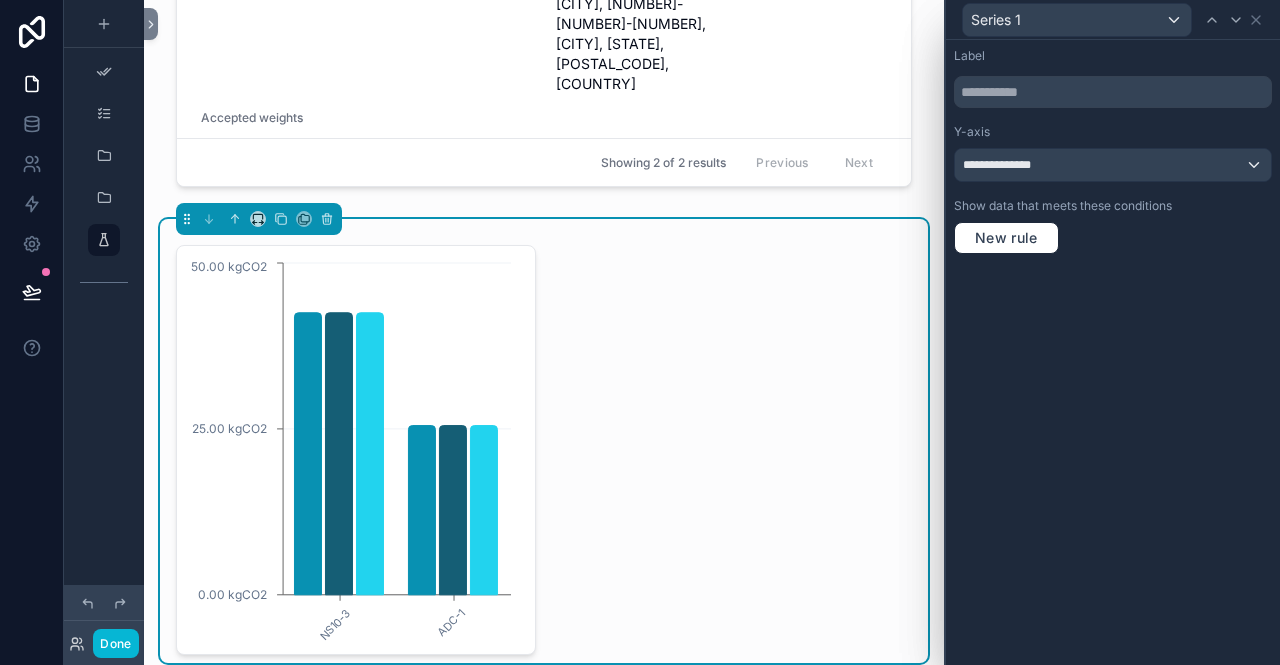click on "Series 1" at bounding box center [1113, 19] 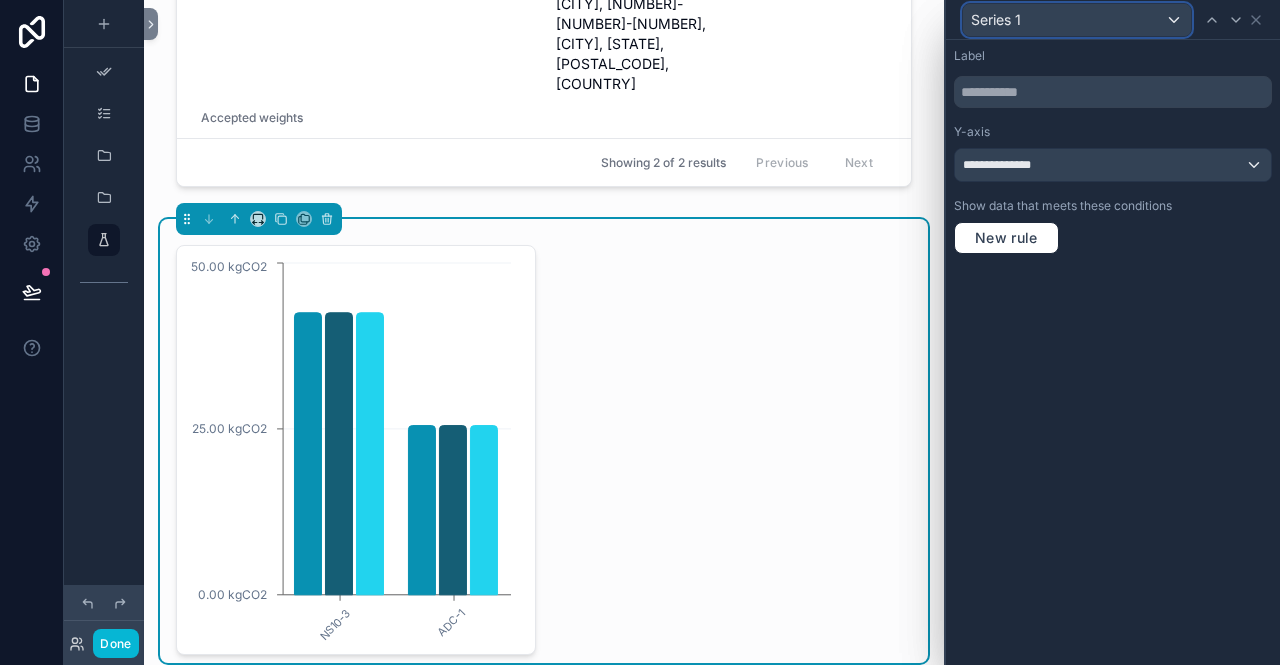click on "Series 1" at bounding box center (1077, 20) 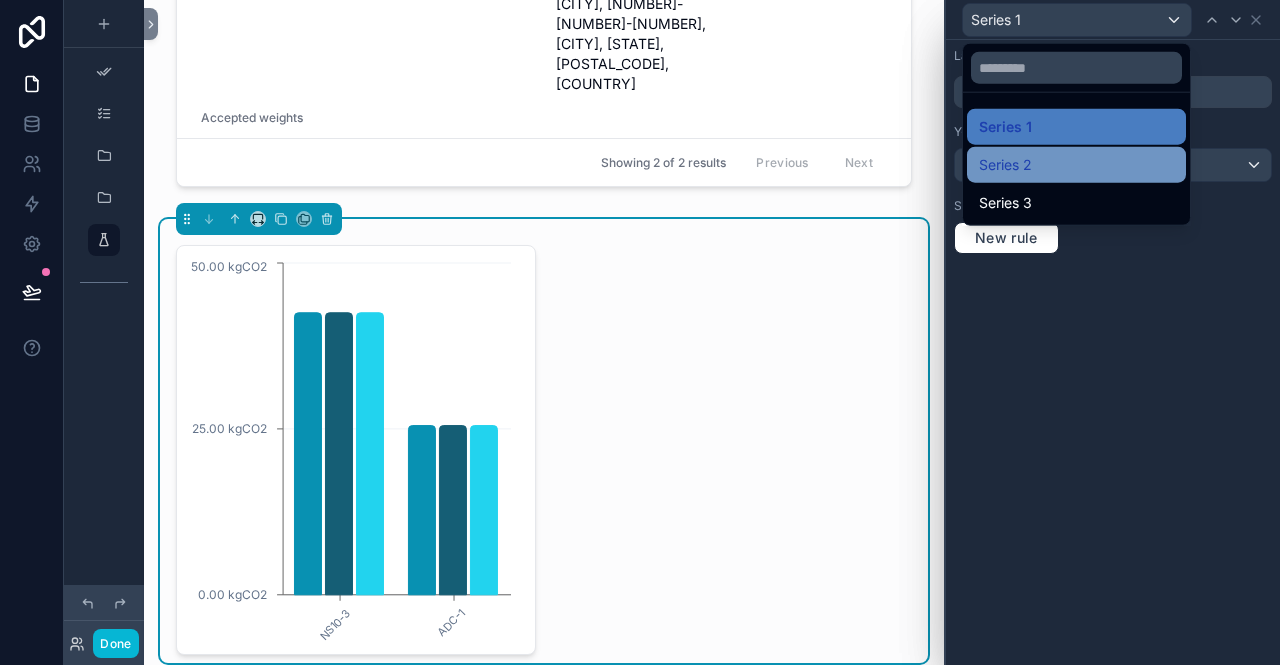 click on "Series 2" at bounding box center [1005, 165] 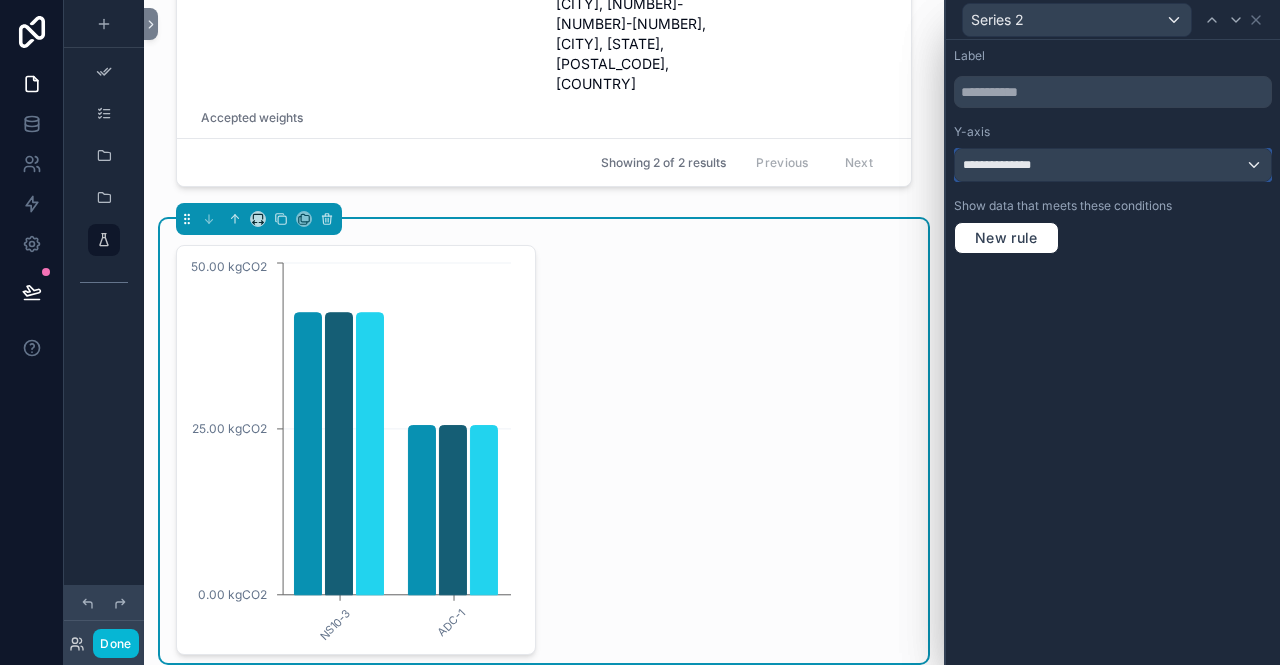 click on "**********" at bounding box center (1113, 165) 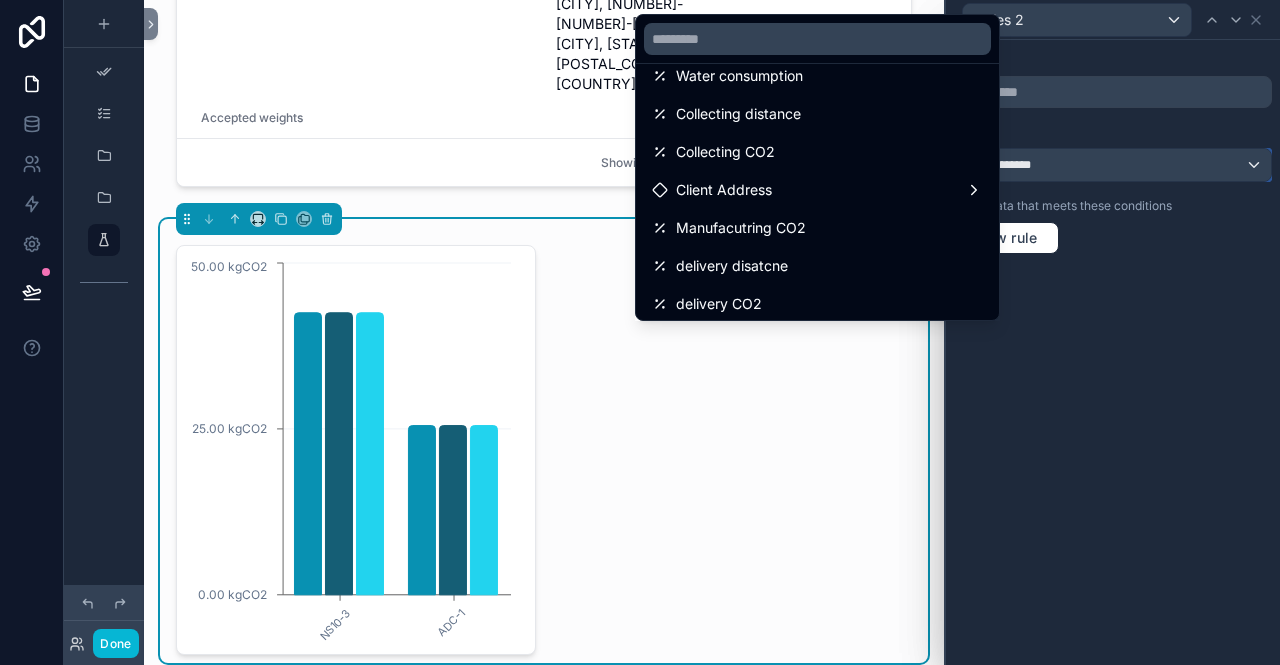 scroll, scrollTop: 256, scrollLeft: 0, axis: vertical 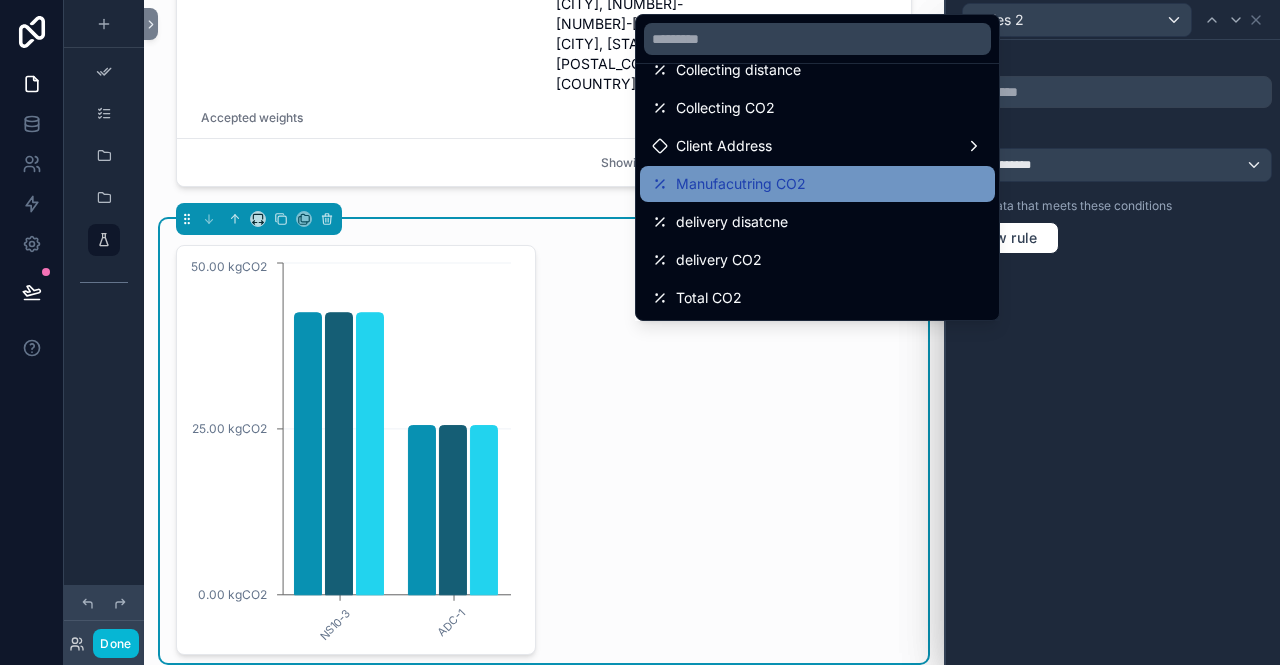 click on "Manufacutring CO2" at bounding box center [741, 184] 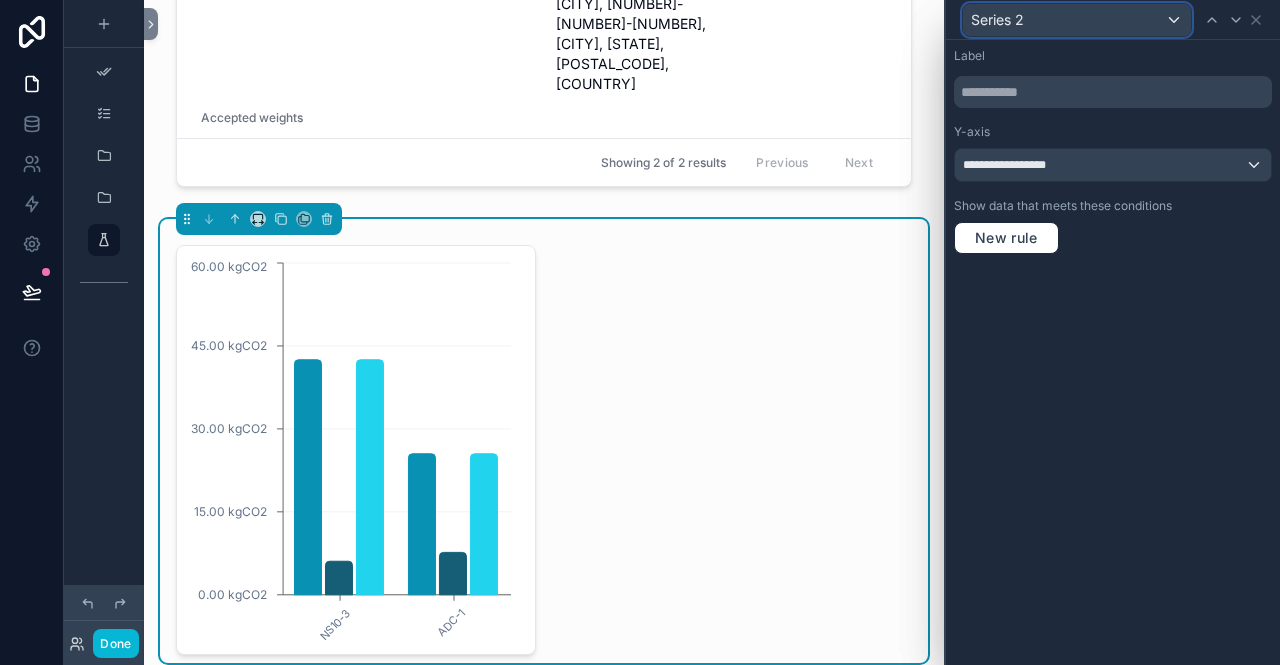 click on "Series 2" at bounding box center (1077, 20) 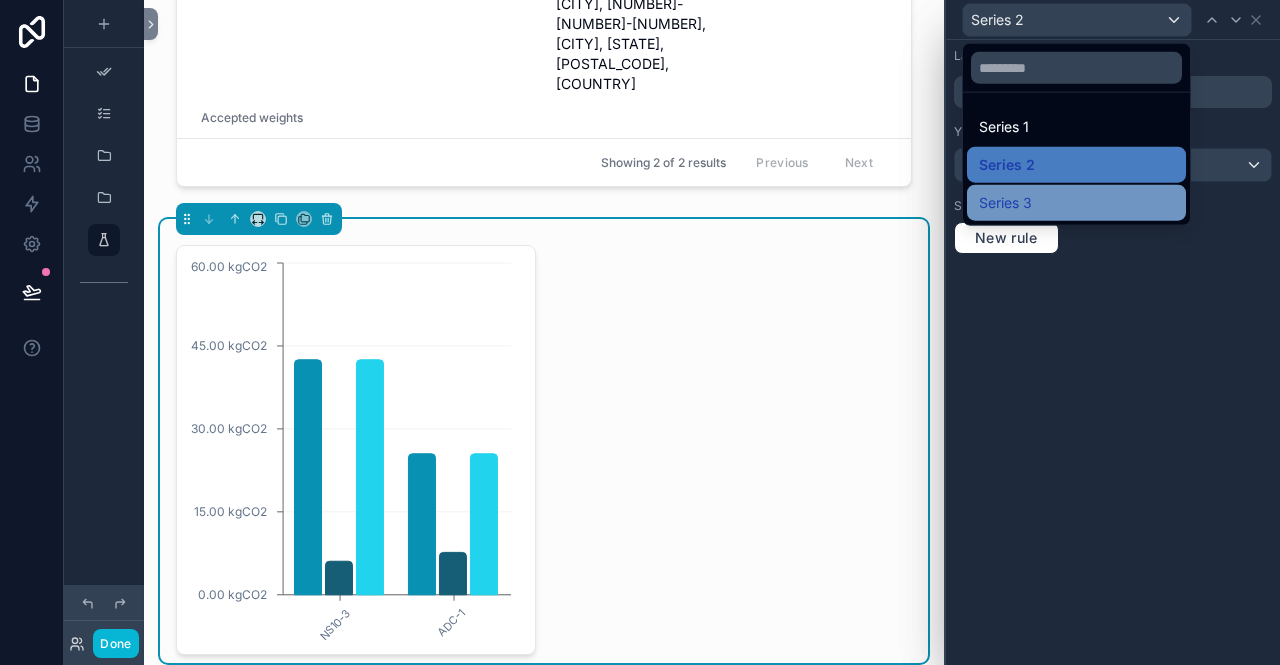 click on "Series 3" at bounding box center (1076, 203) 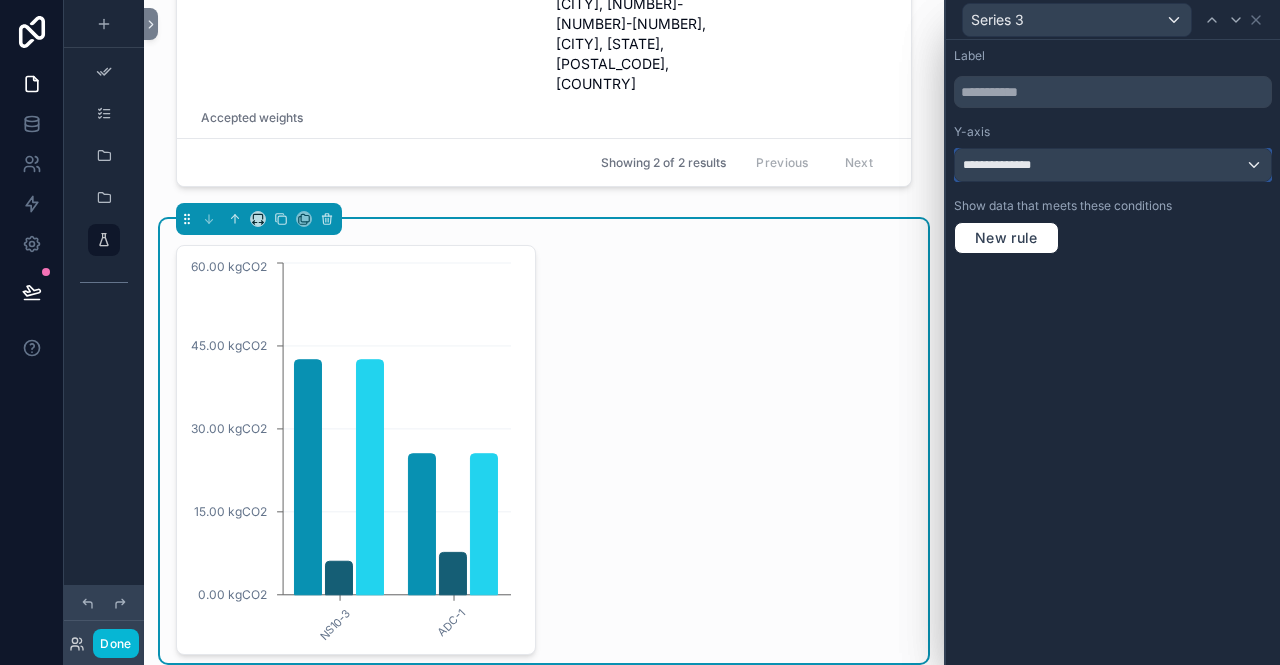 click on "**********" at bounding box center (1113, 165) 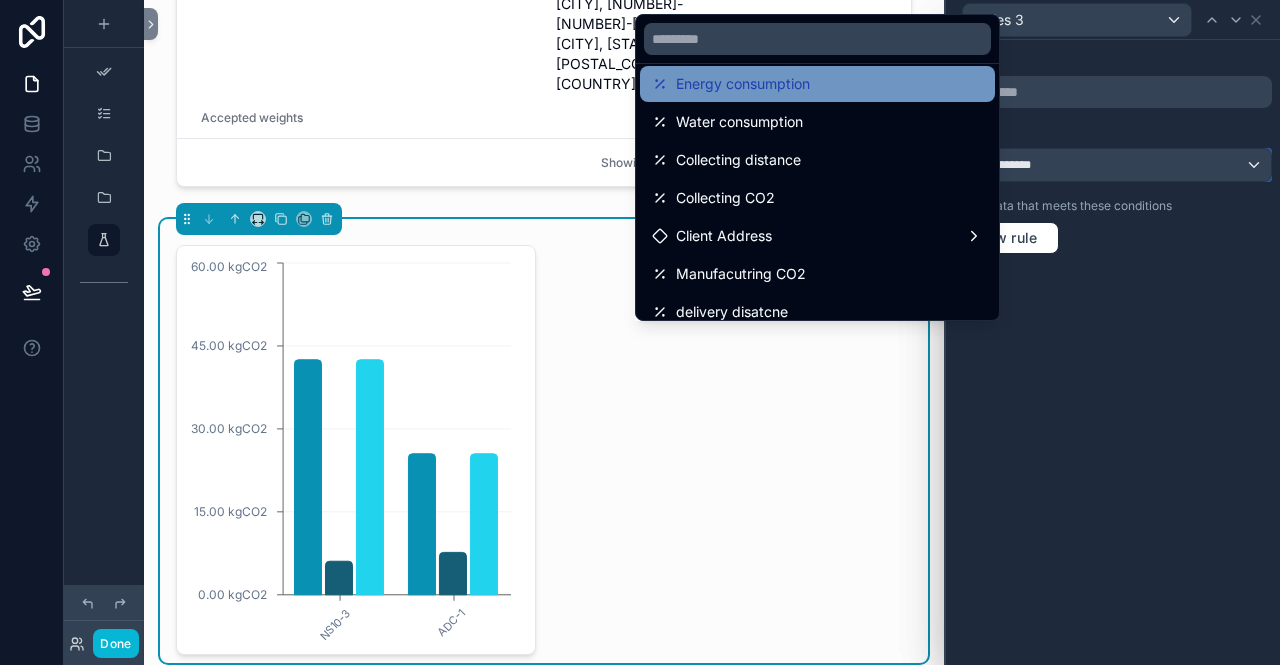scroll, scrollTop: 256, scrollLeft: 0, axis: vertical 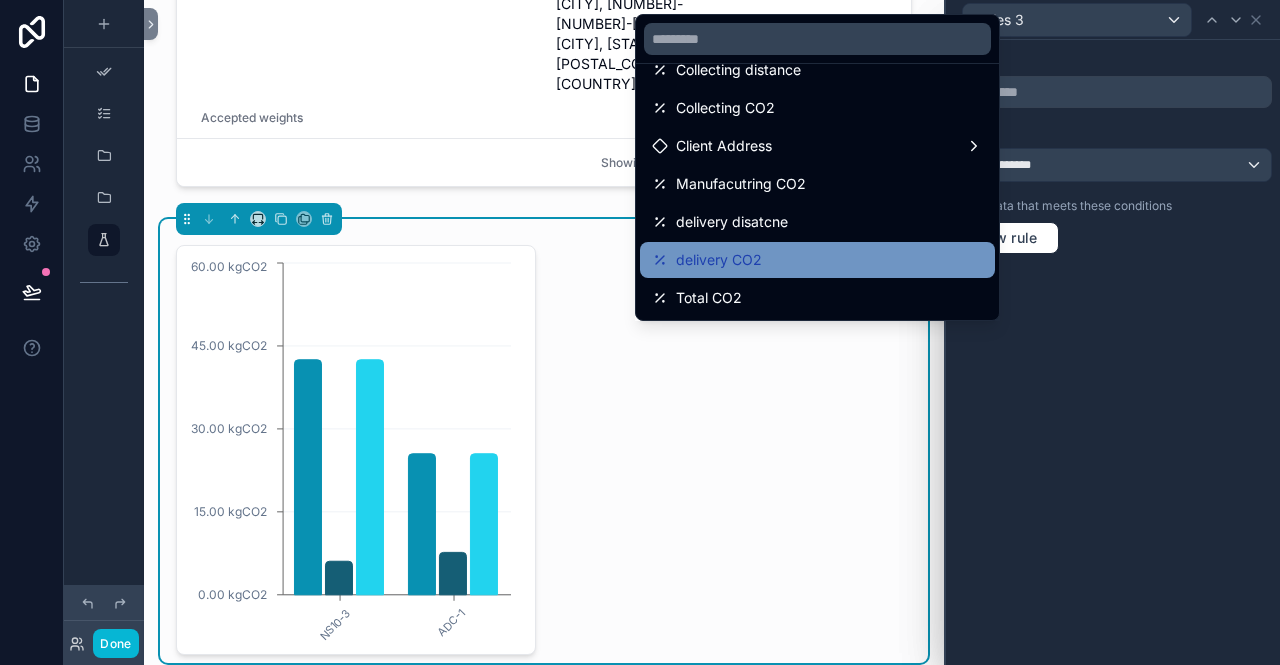 click on "delivery CO2" at bounding box center (817, 260) 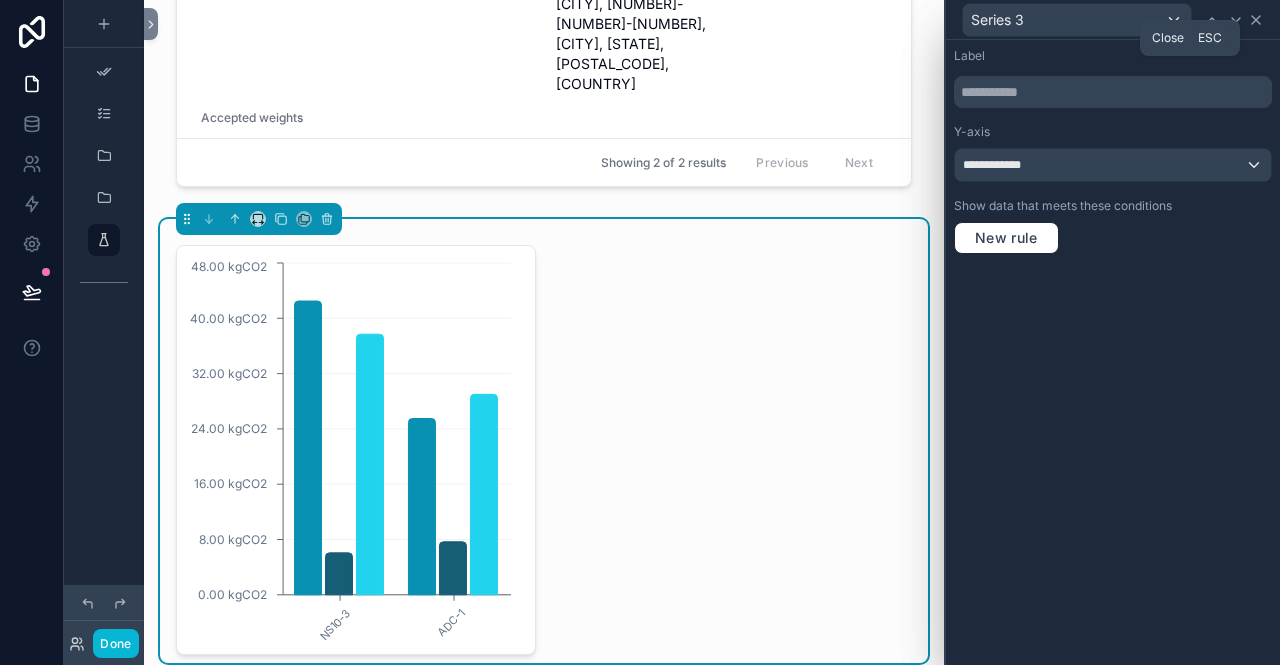 click 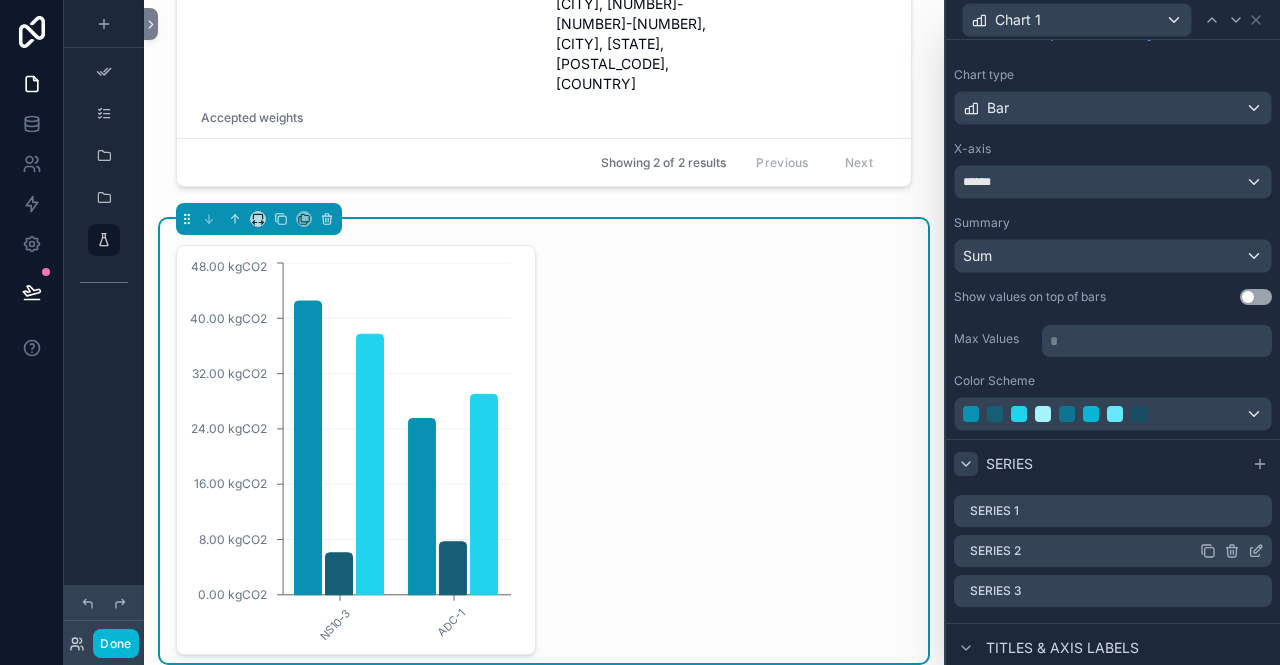 scroll, scrollTop: 0, scrollLeft: 0, axis: both 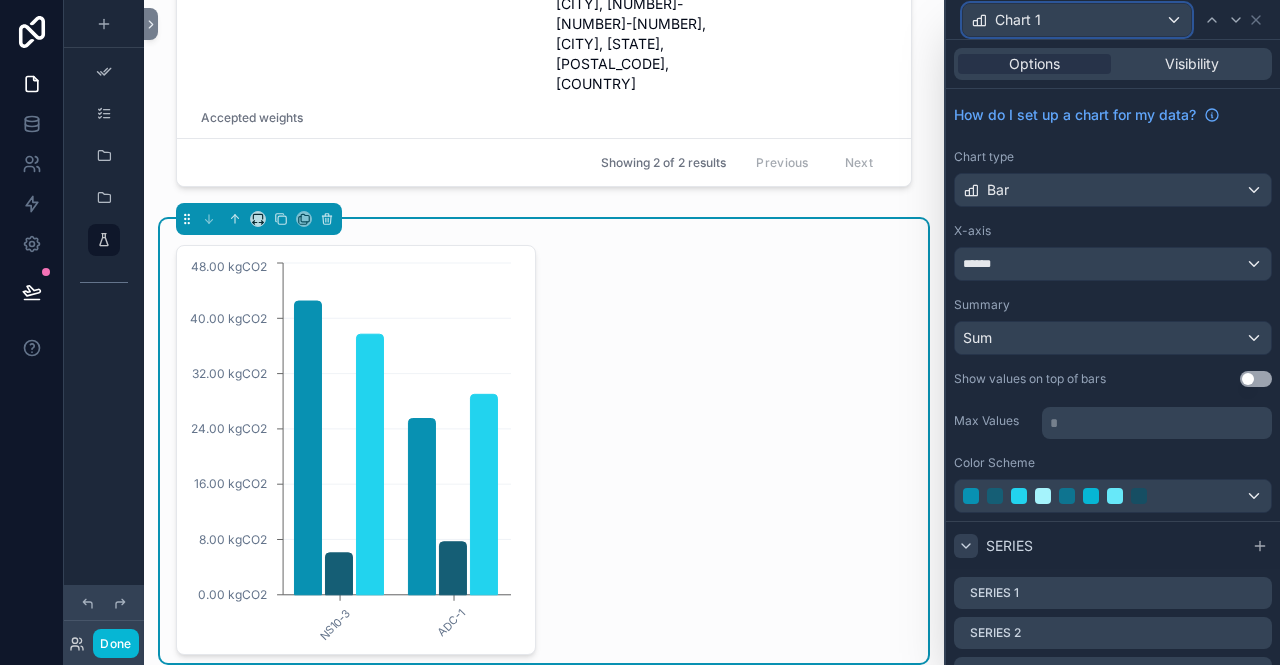 click on "Chart 1" at bounding box center (1077, 20) 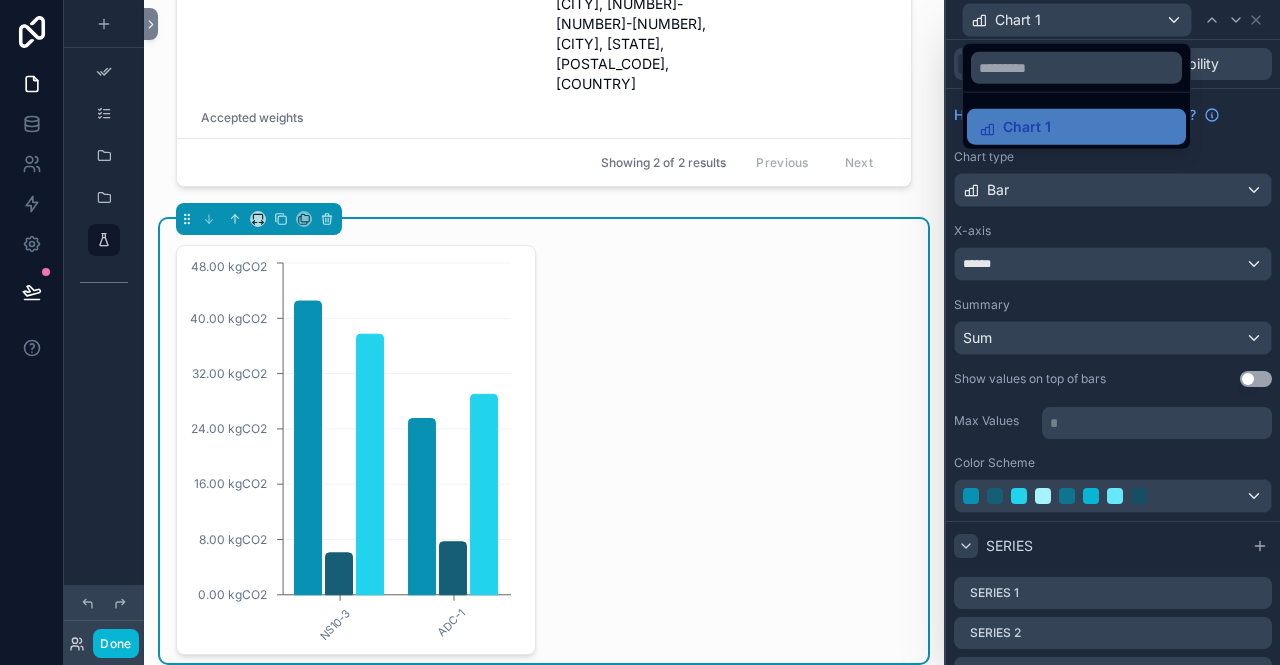 click at bounding box center [1113, 332] 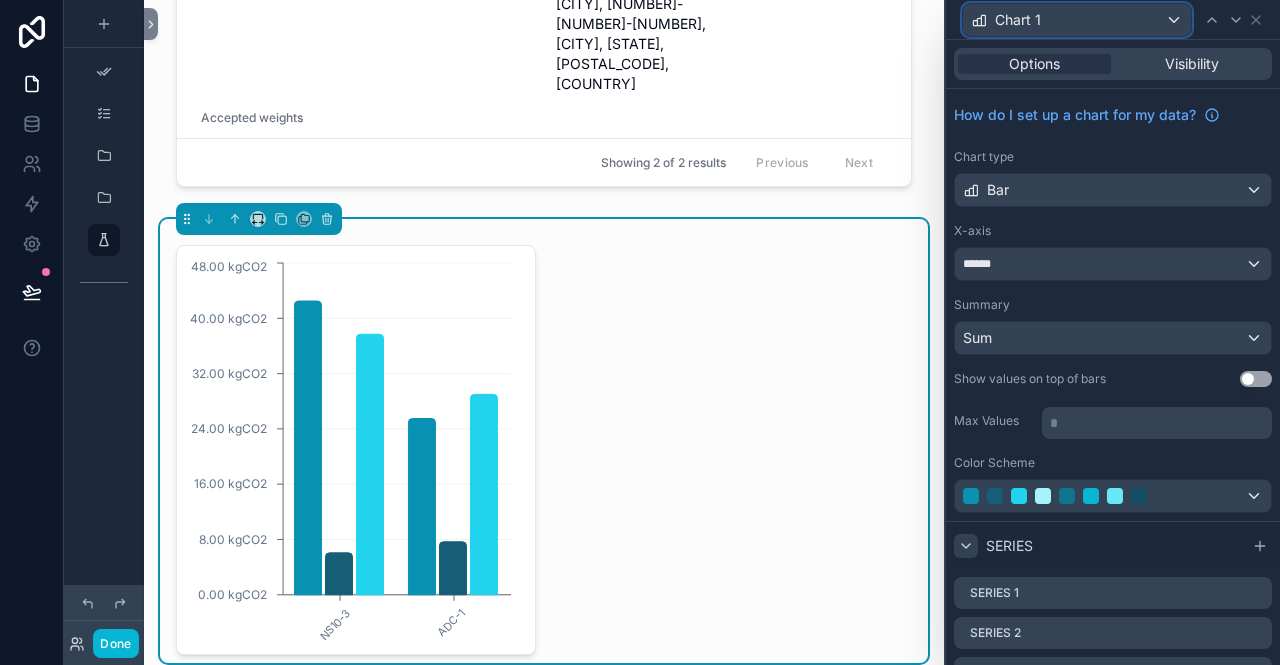 click on "Chart 1" at bounding box center (1077, 20) 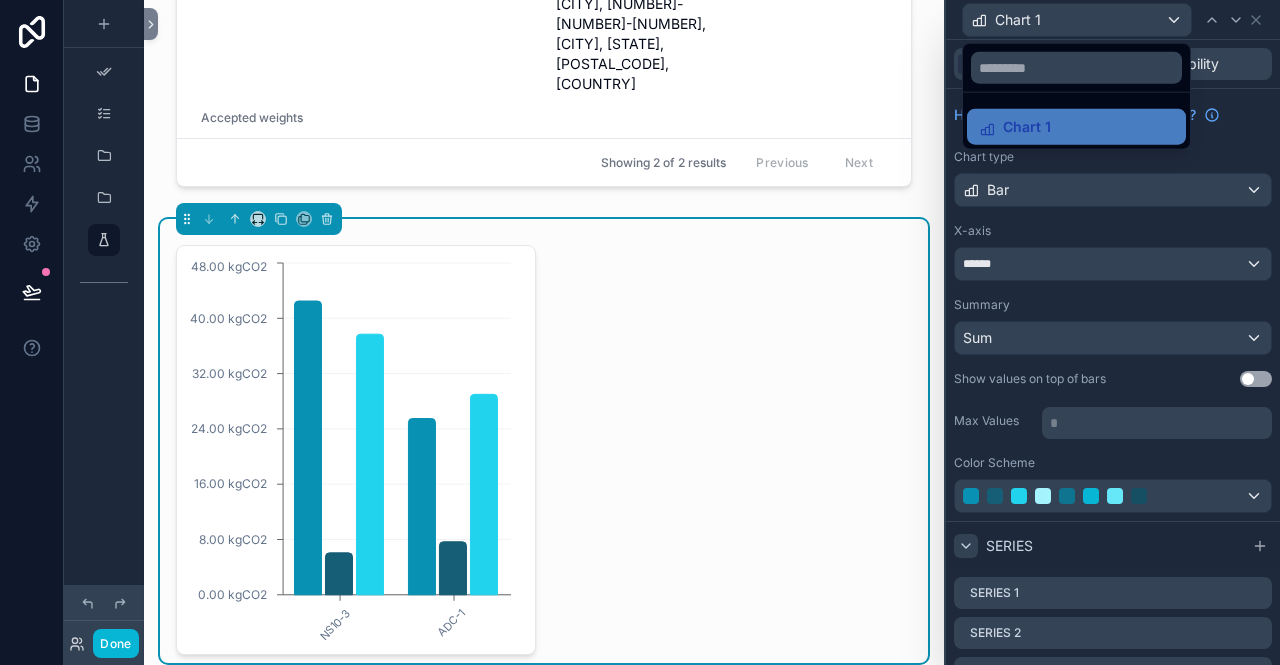 click at bounding box center (1113, 332) 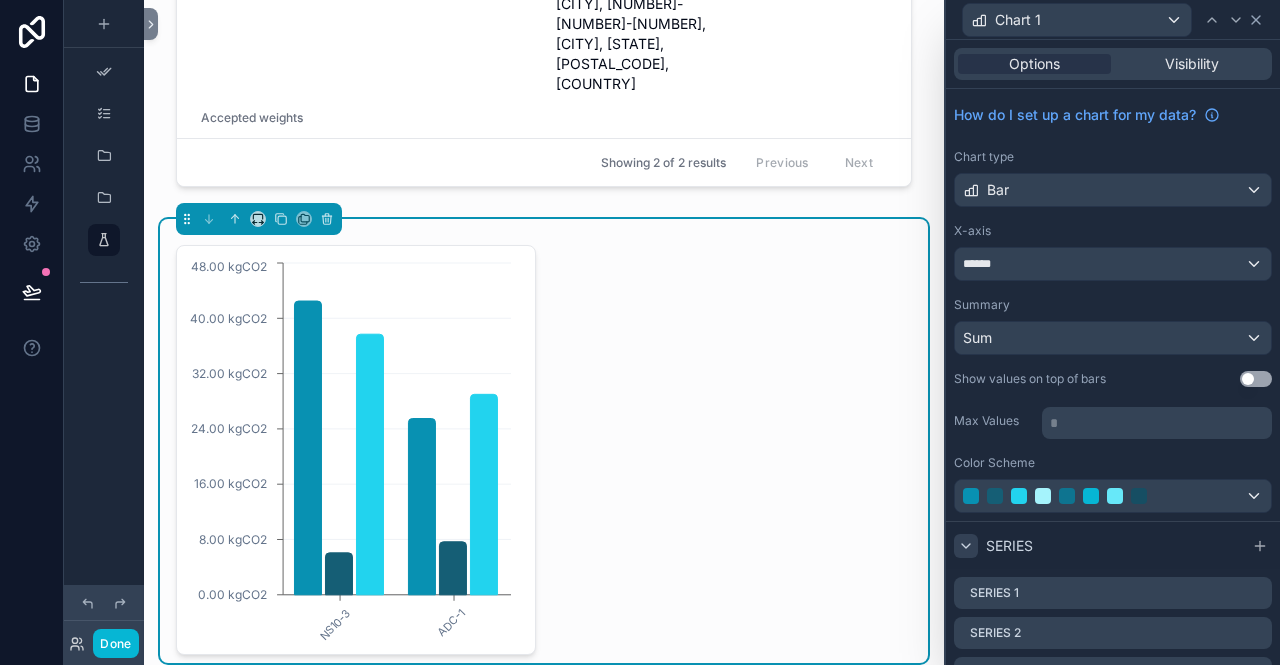 drag, startPoint x: 1266, startPoint y: 17, endPoint x: 1258, endPoint y: 25, distance: 11.313708 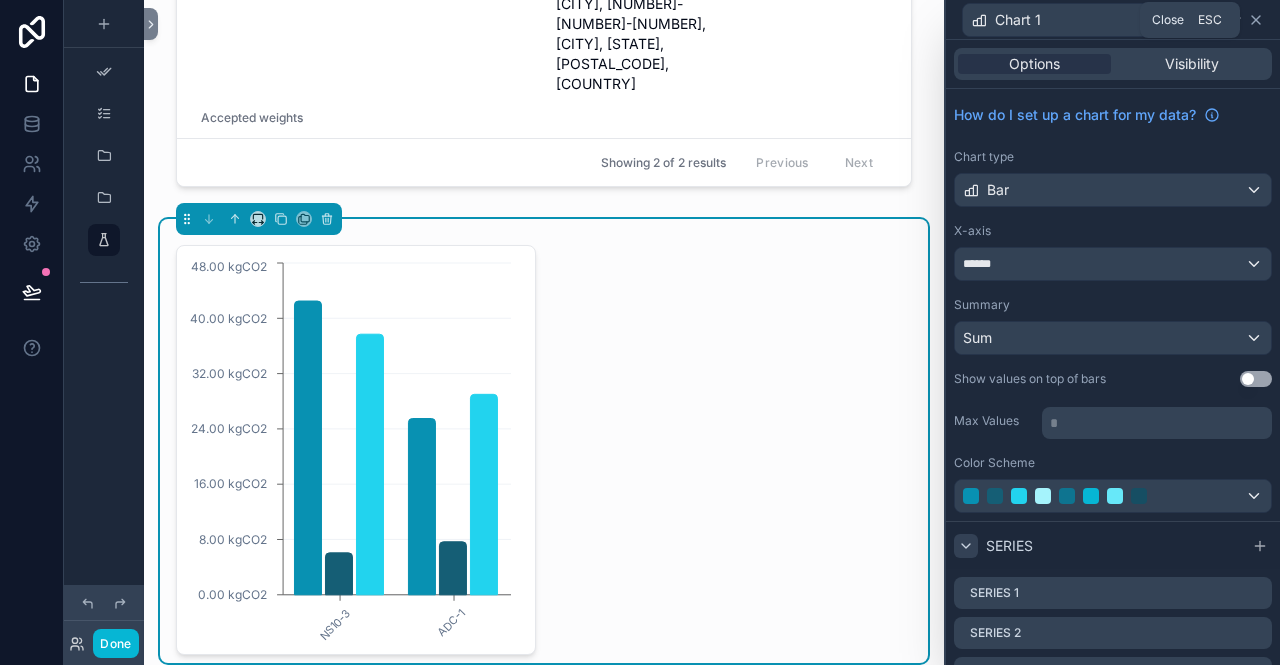 click 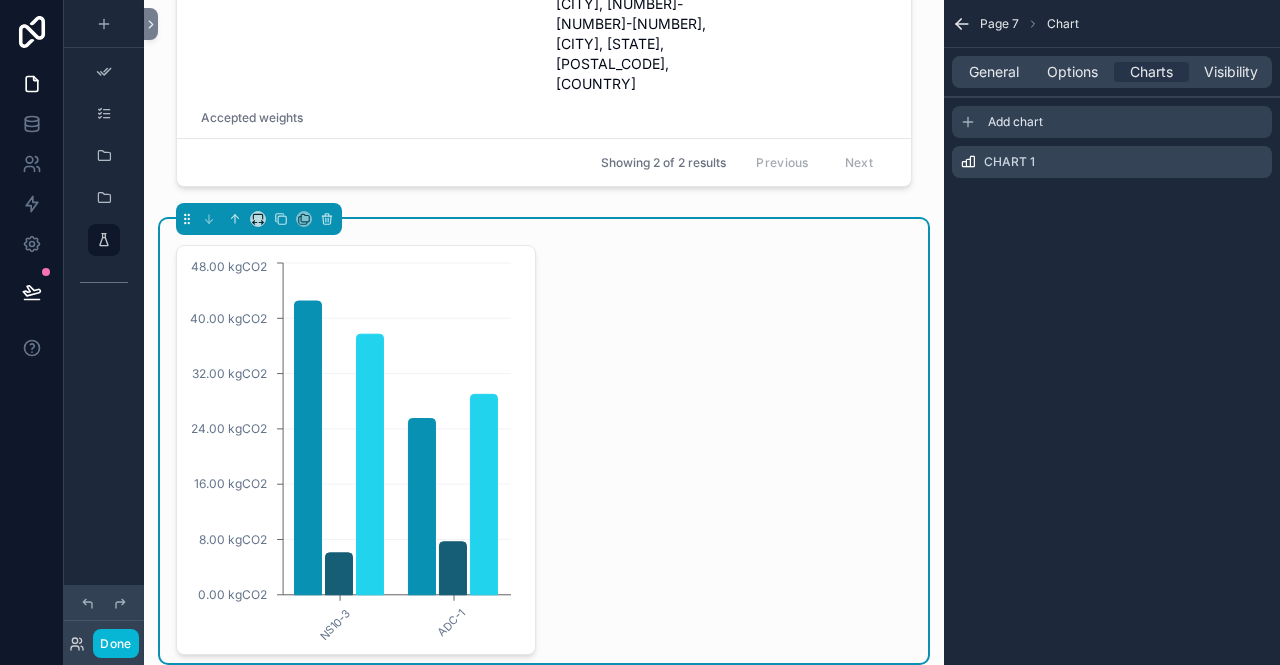 click on "Add chart" at bounding box center [1015, 122] 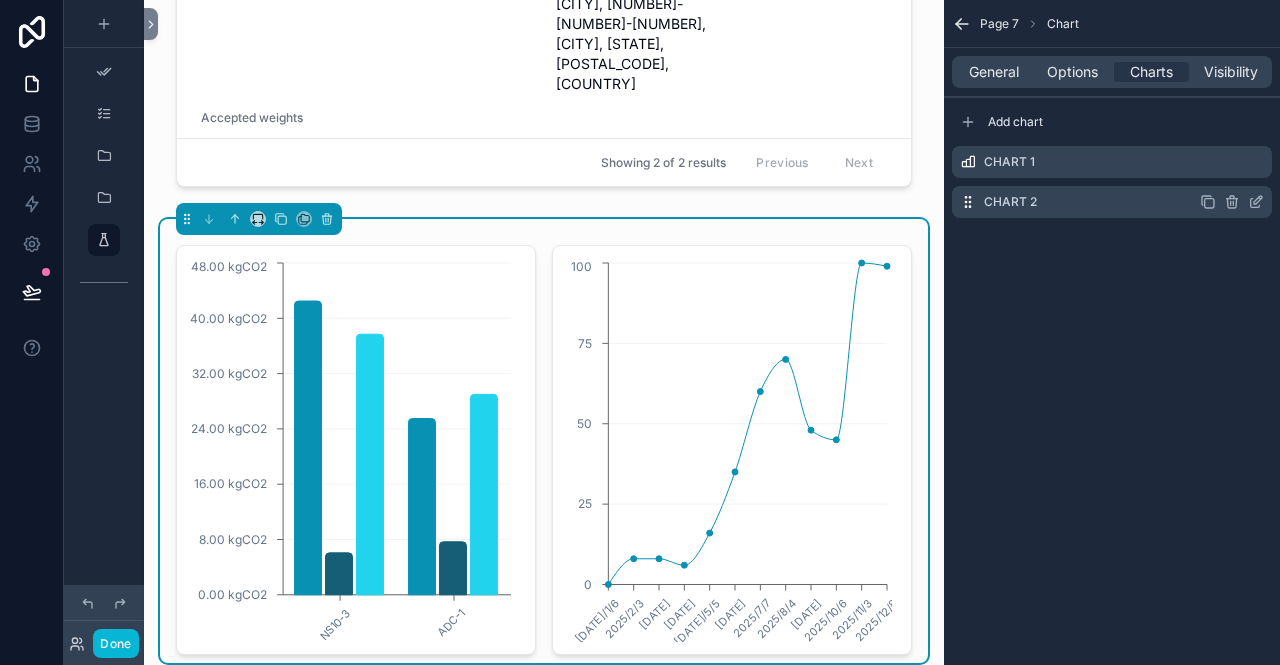 click 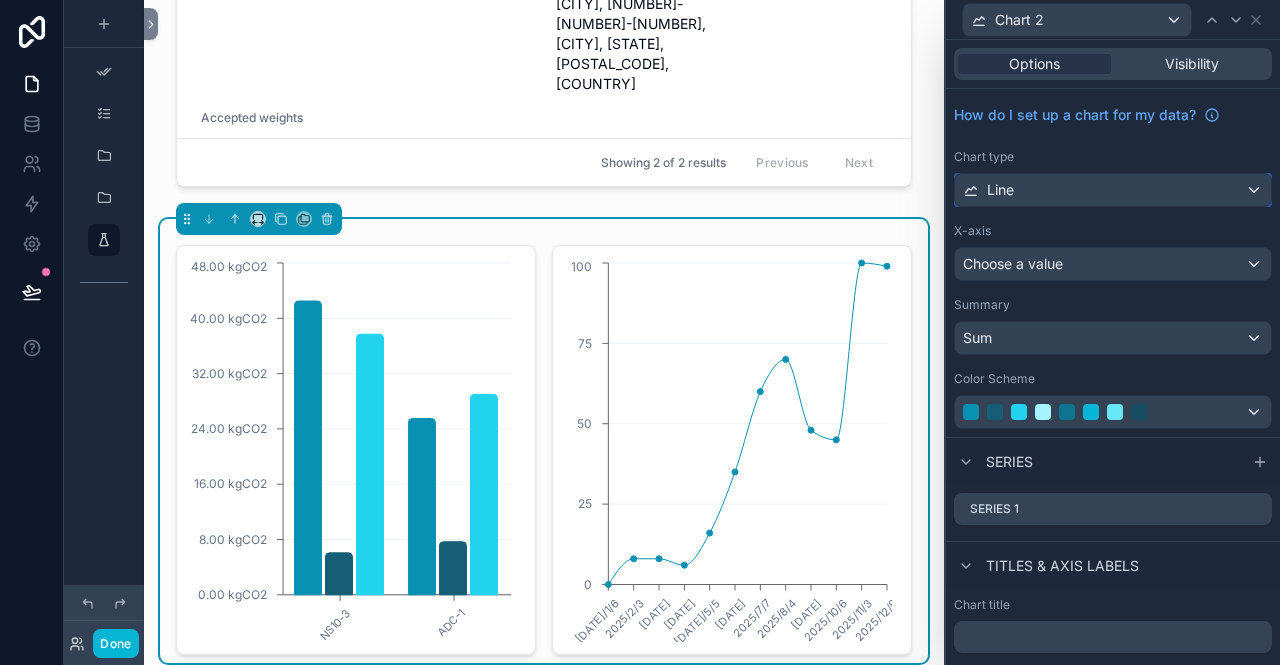 click on "Line" at bounding box center [1113, 190] 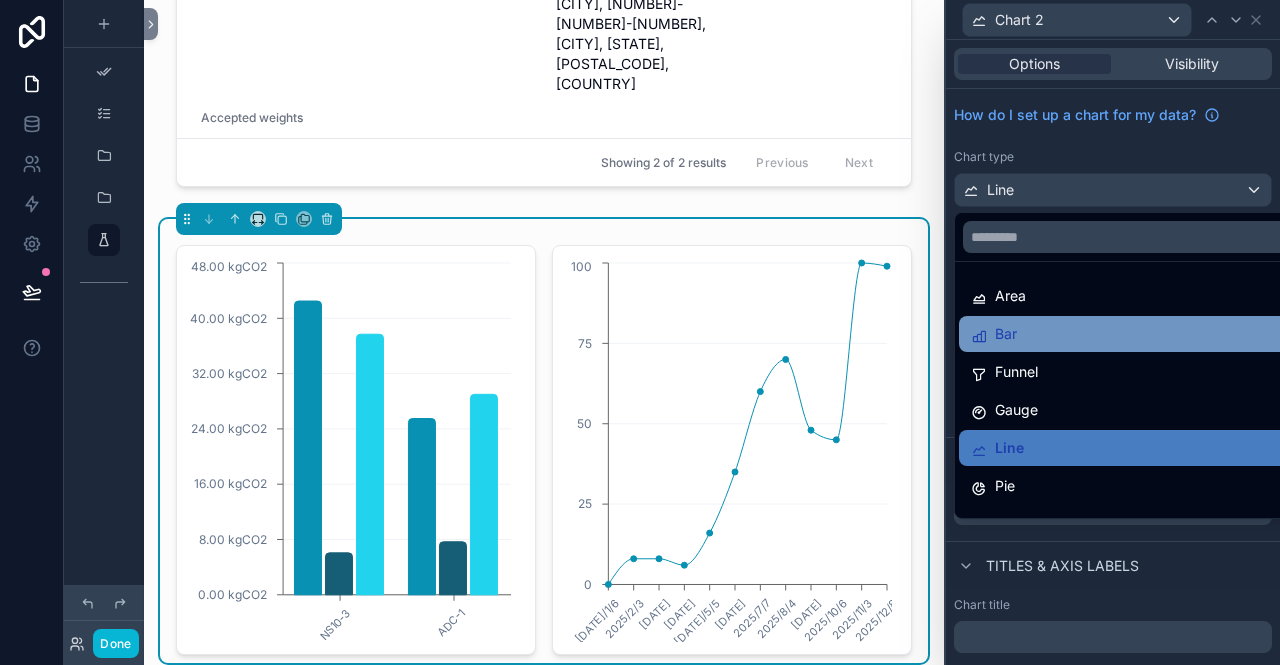 click on "Bar" at bounding box center (1128, 334) 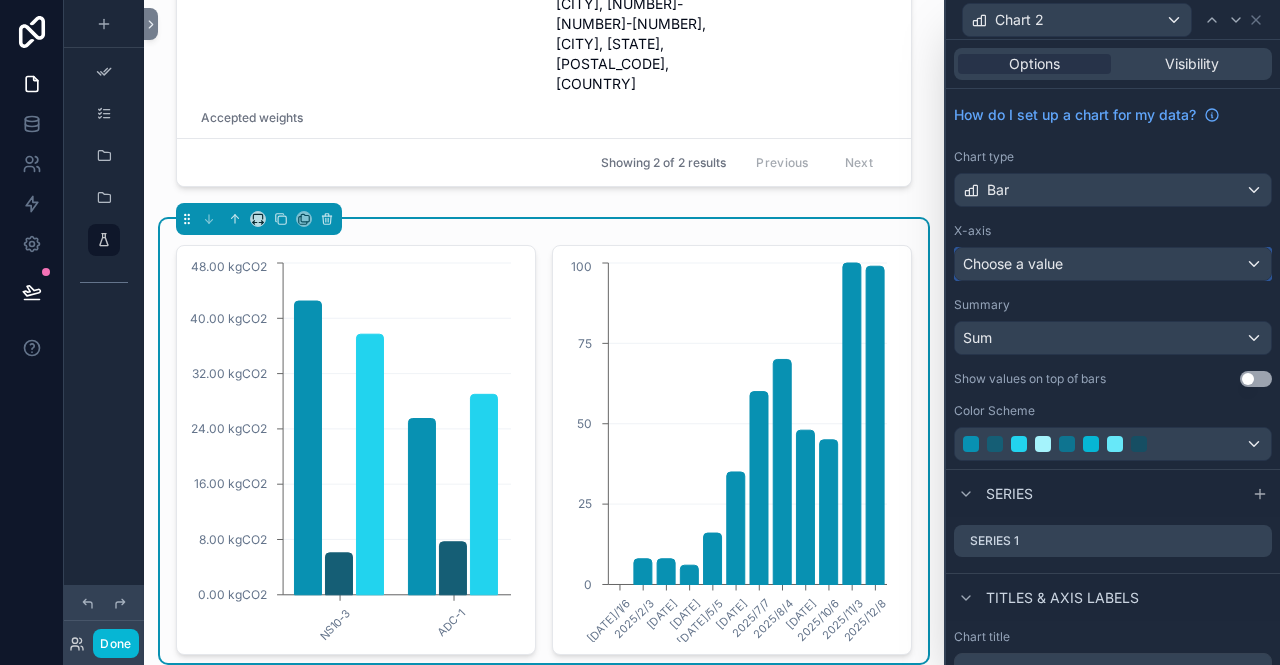 click on "Choose a value" at bounding box center (1113, 264) 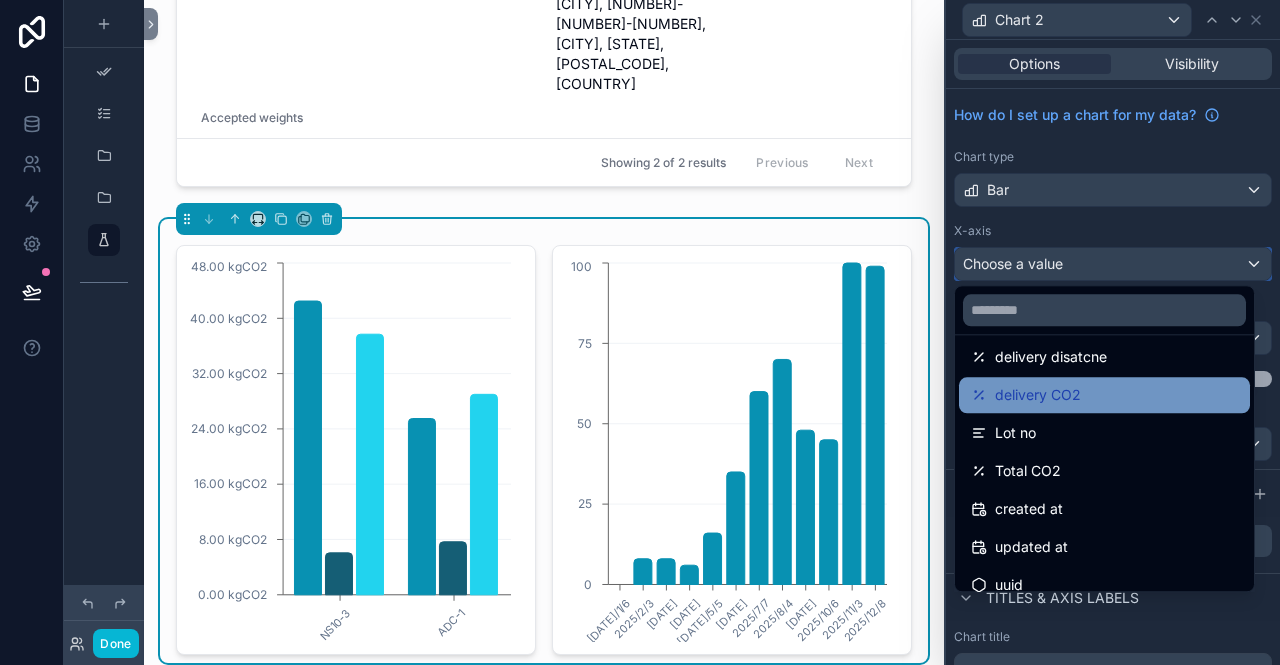 scroll, scrollTop: 598, scrollLeft: 0, axis: vertical 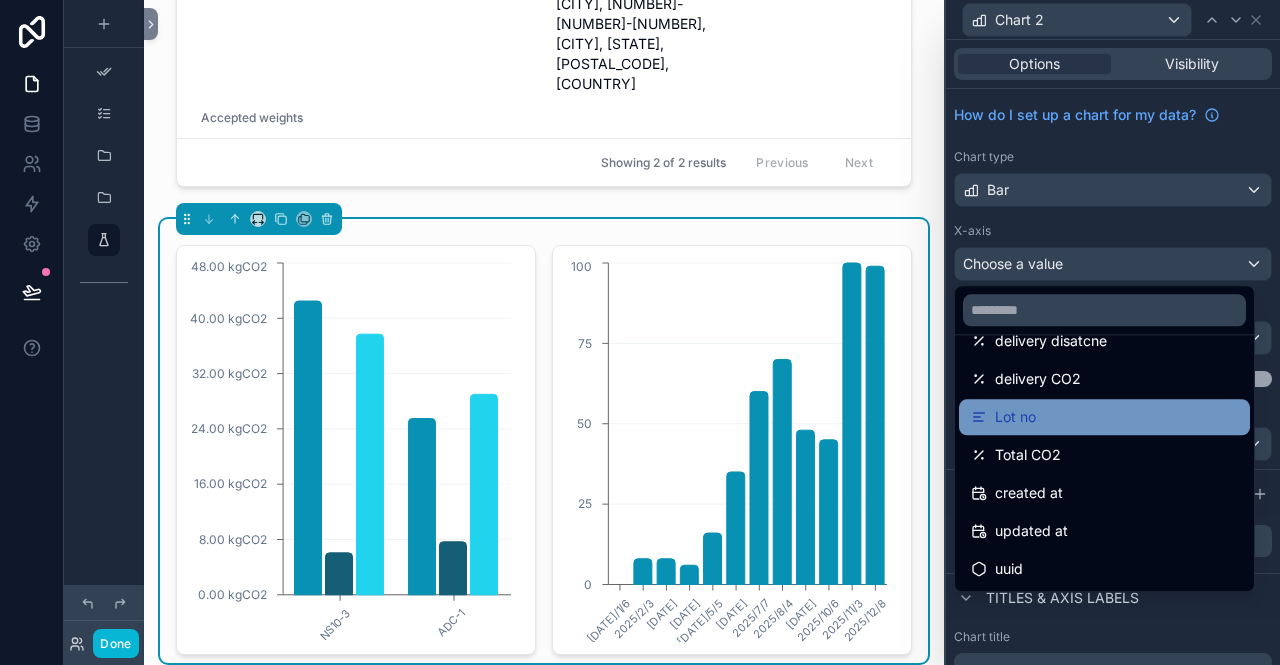 click on "Lot no" at bounding box center (1104, 417) 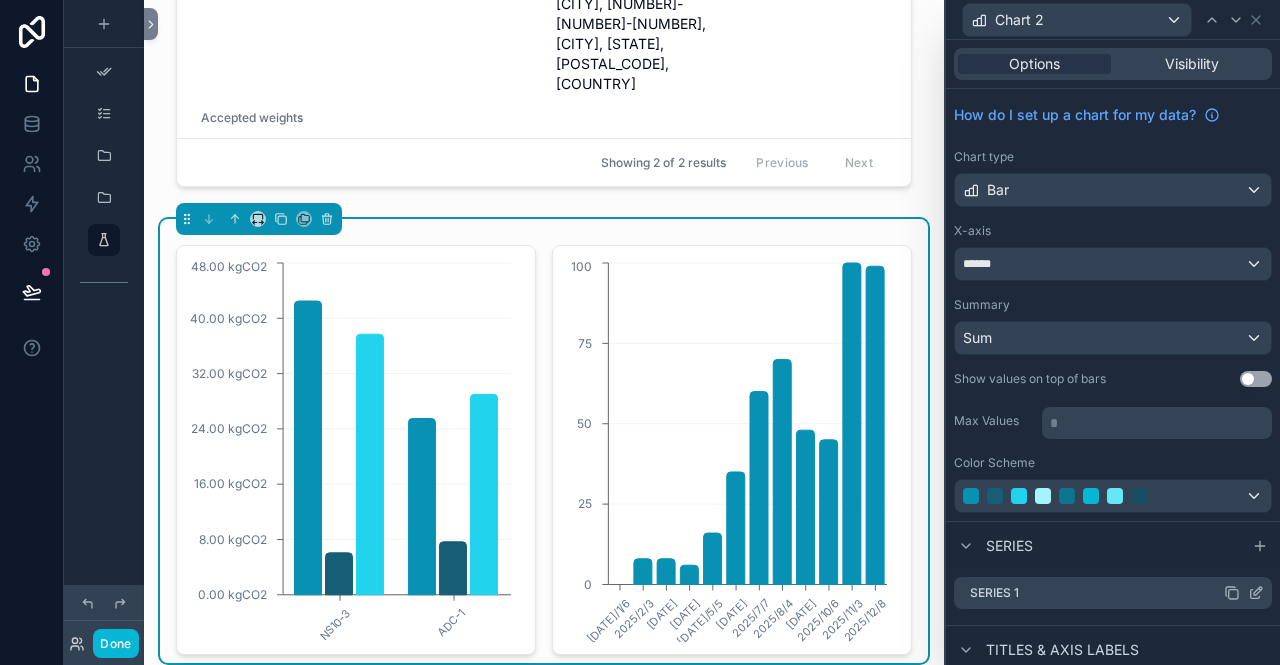 click 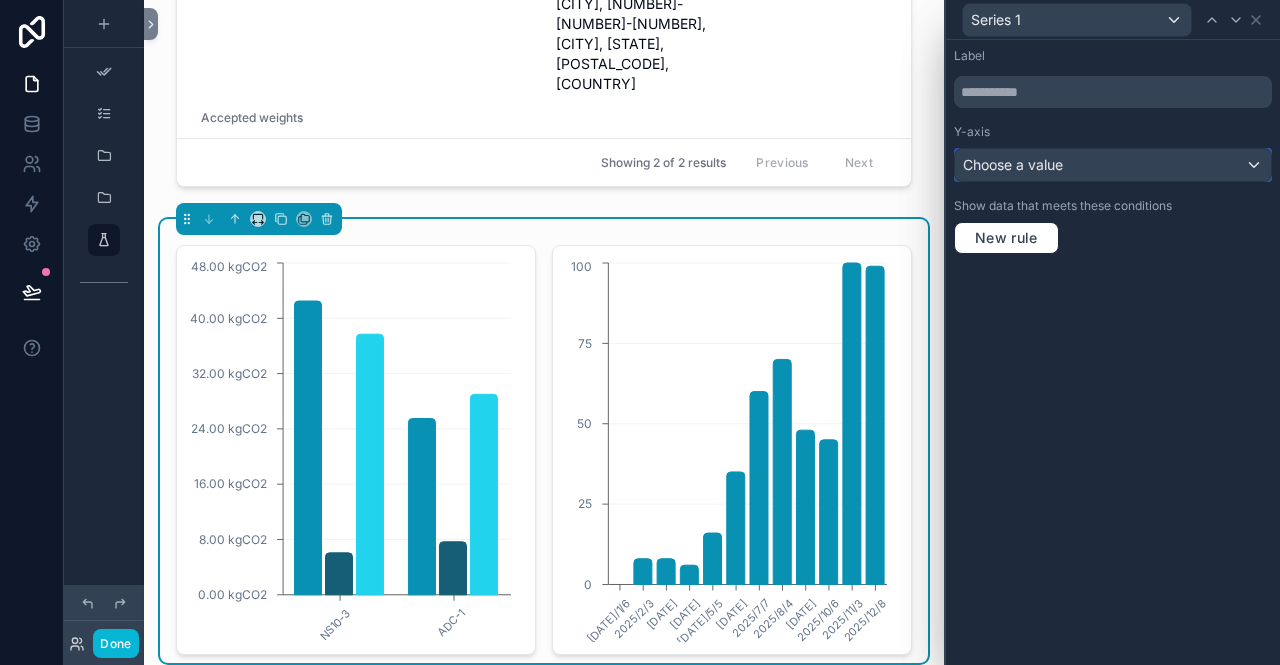 click on "Choose a value" at bounding box center [1113, 165] 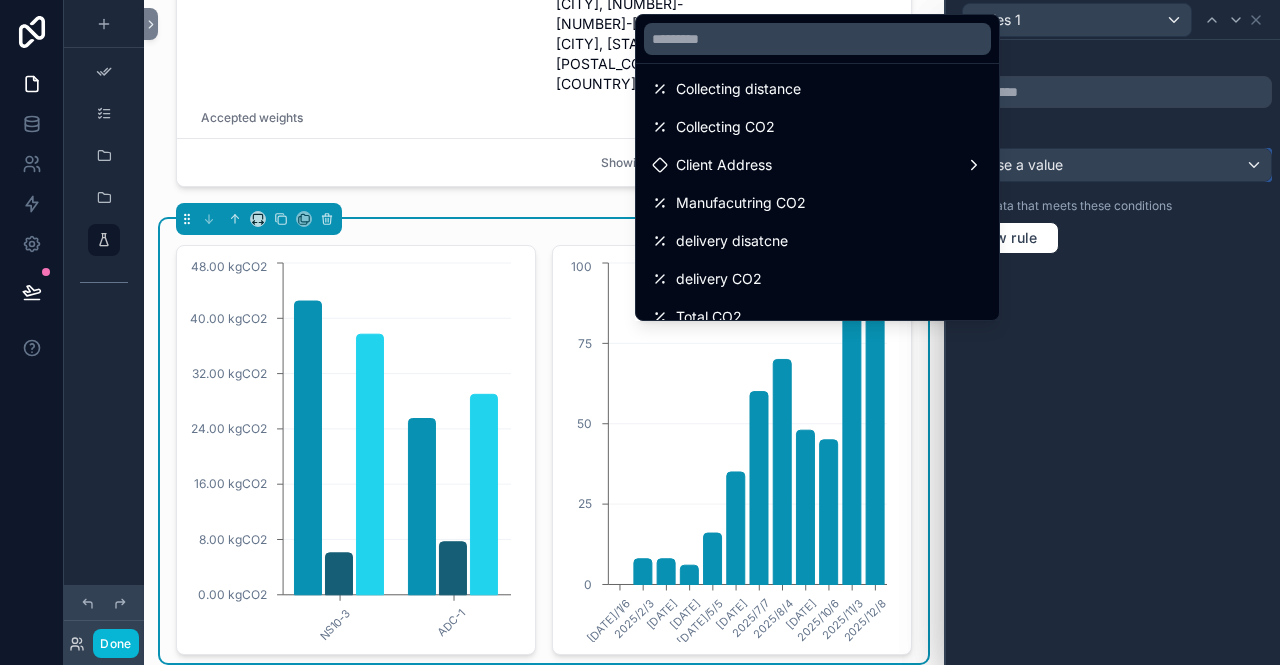scroll, scrollTop: 408, scrollLeft: 0, axis: vertical 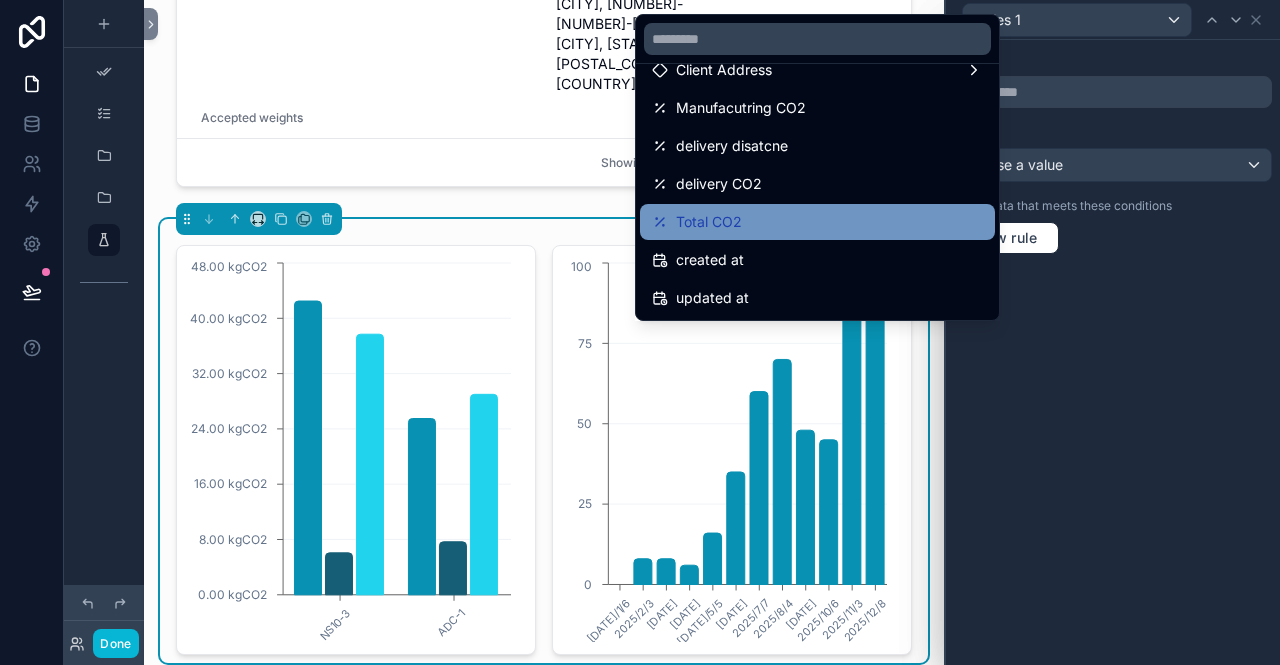click on "Total CO2" at bounding box center [817, 222] 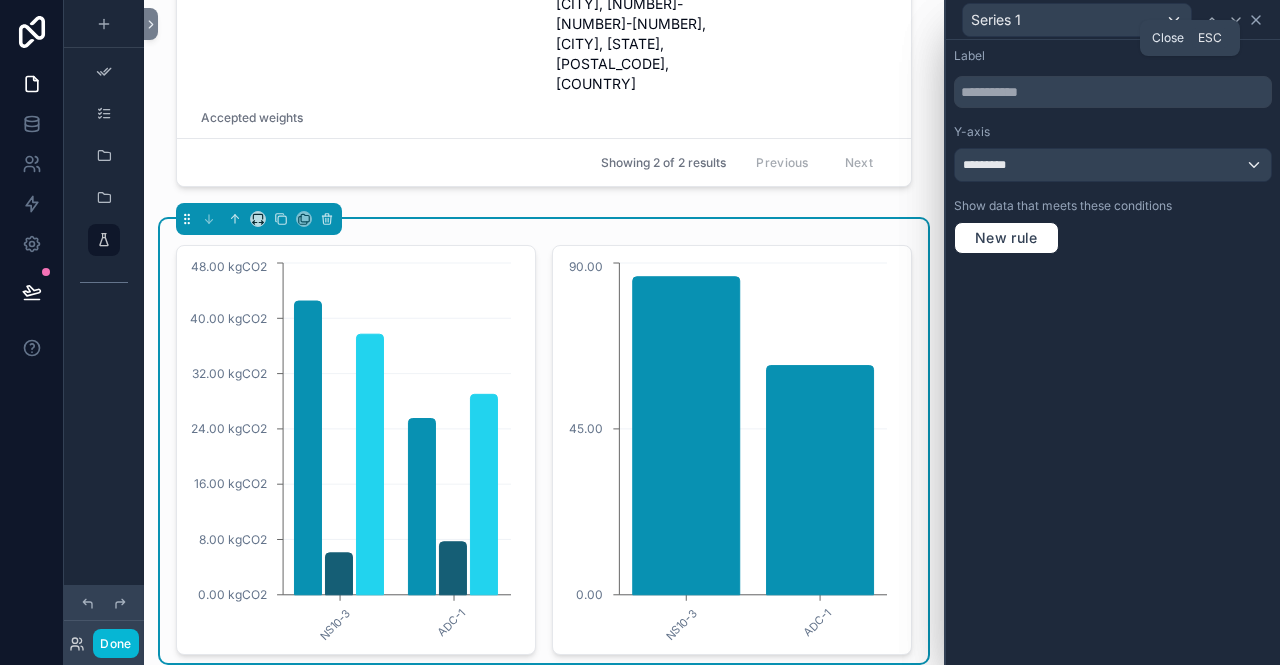click 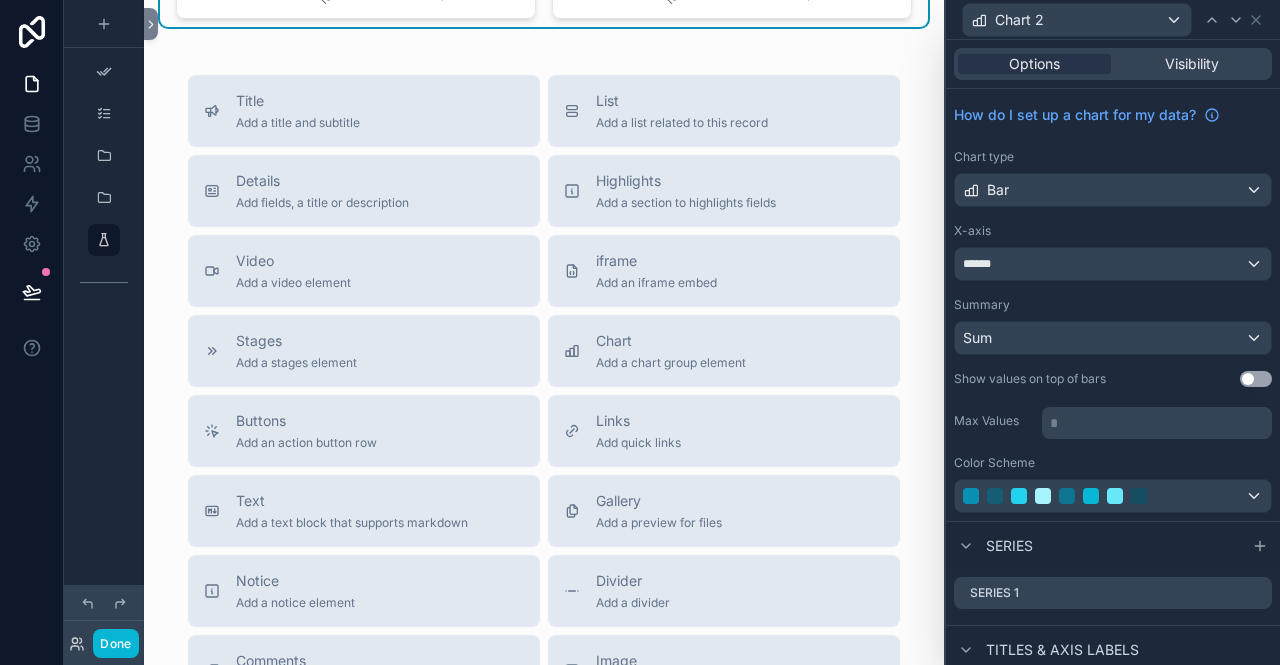 scroll, scrollTop: 1040, scrollLeft: 0, axis: vertical 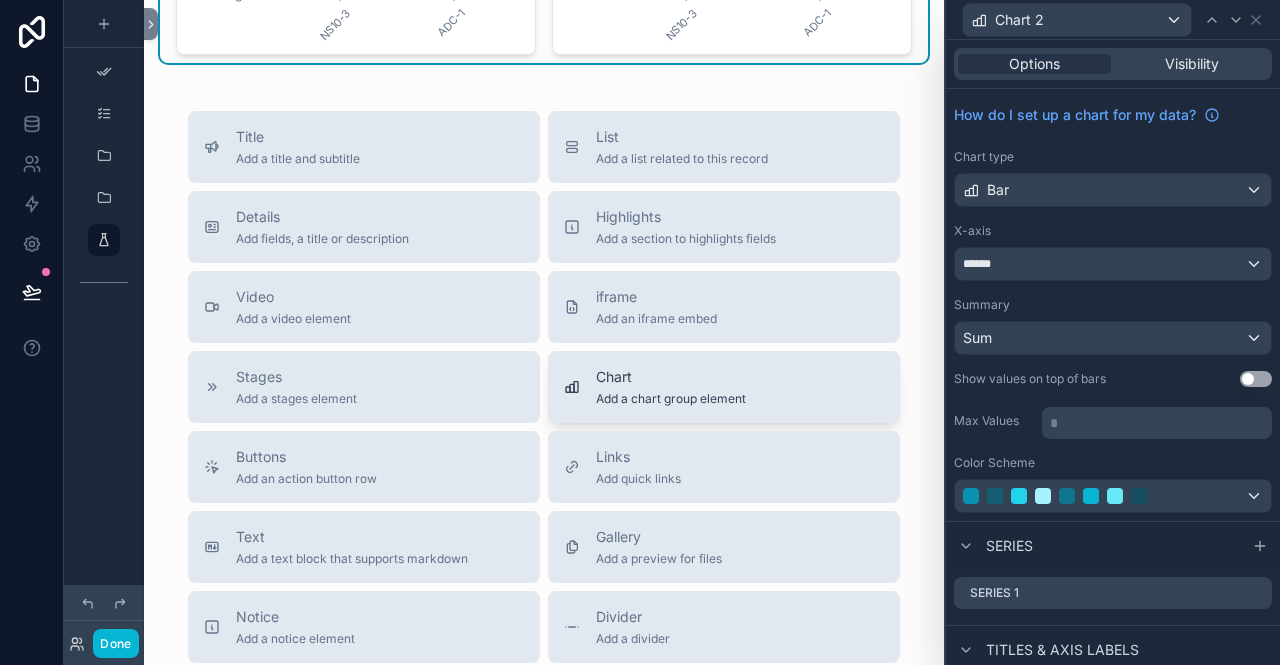 click on "Chart Add a chart group element" at bounding box center [724, 387] 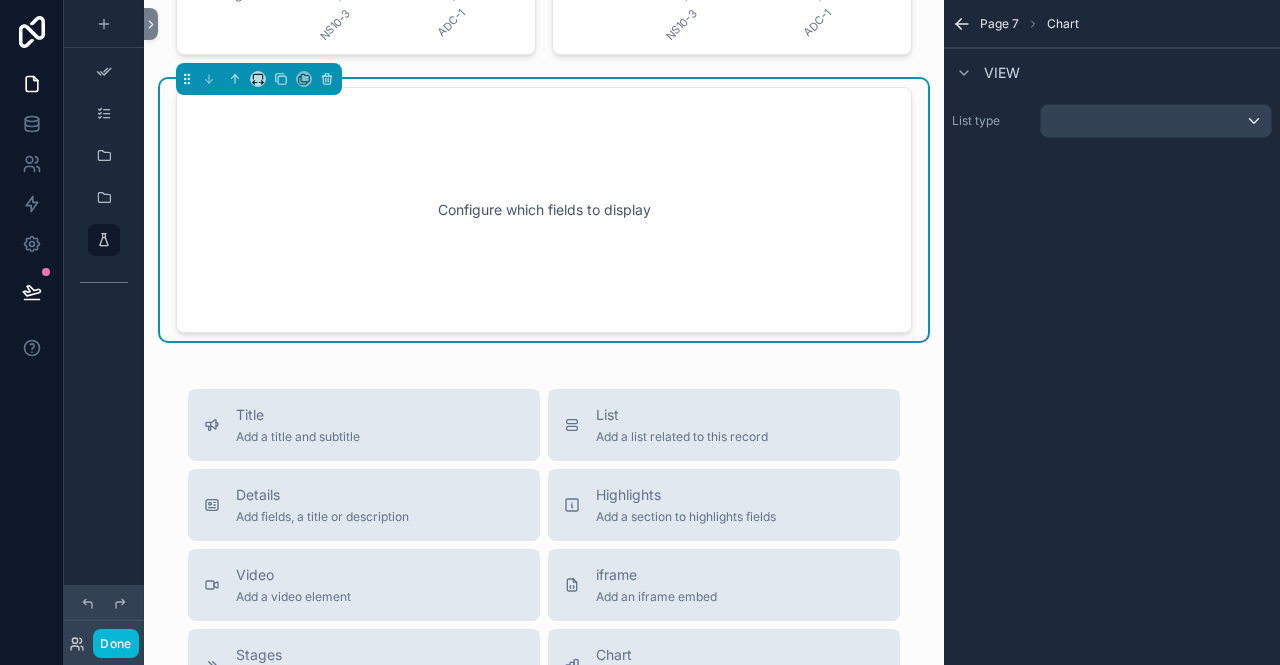 scroll, scrollTop: 899, scrollLeft: 0, axis: vertical 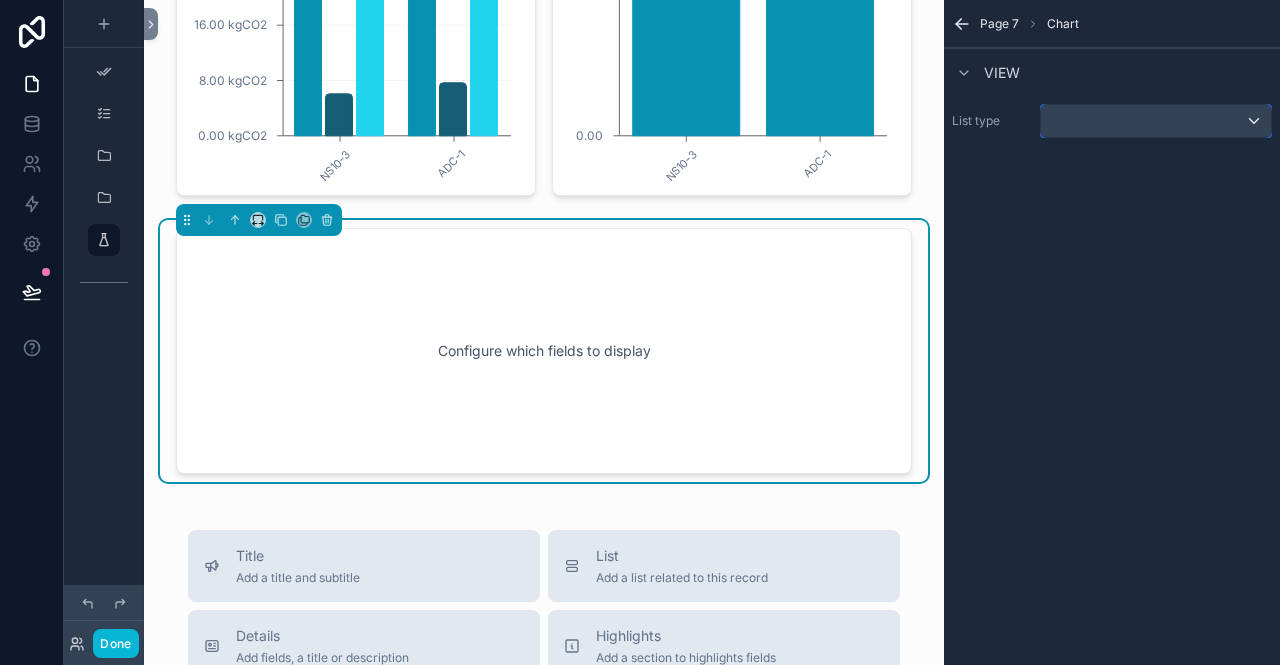 click at bounding box center [1156, 121] 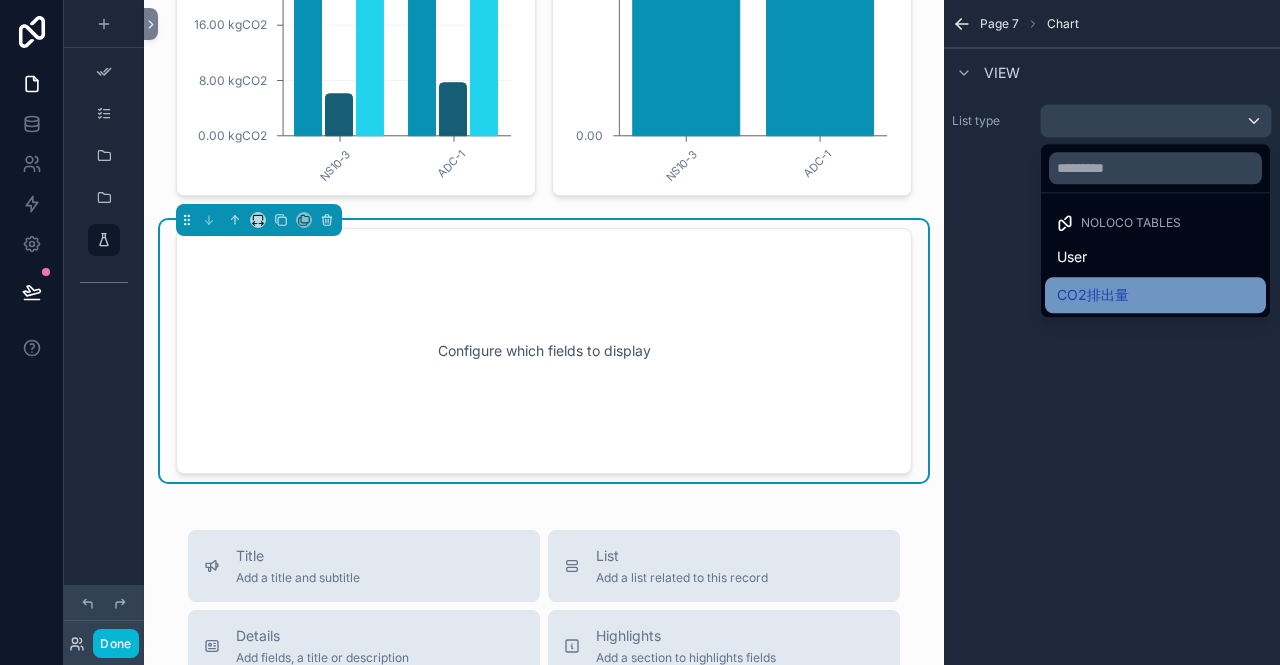click on "CO2排出量" at bounding box center (1093, 295) 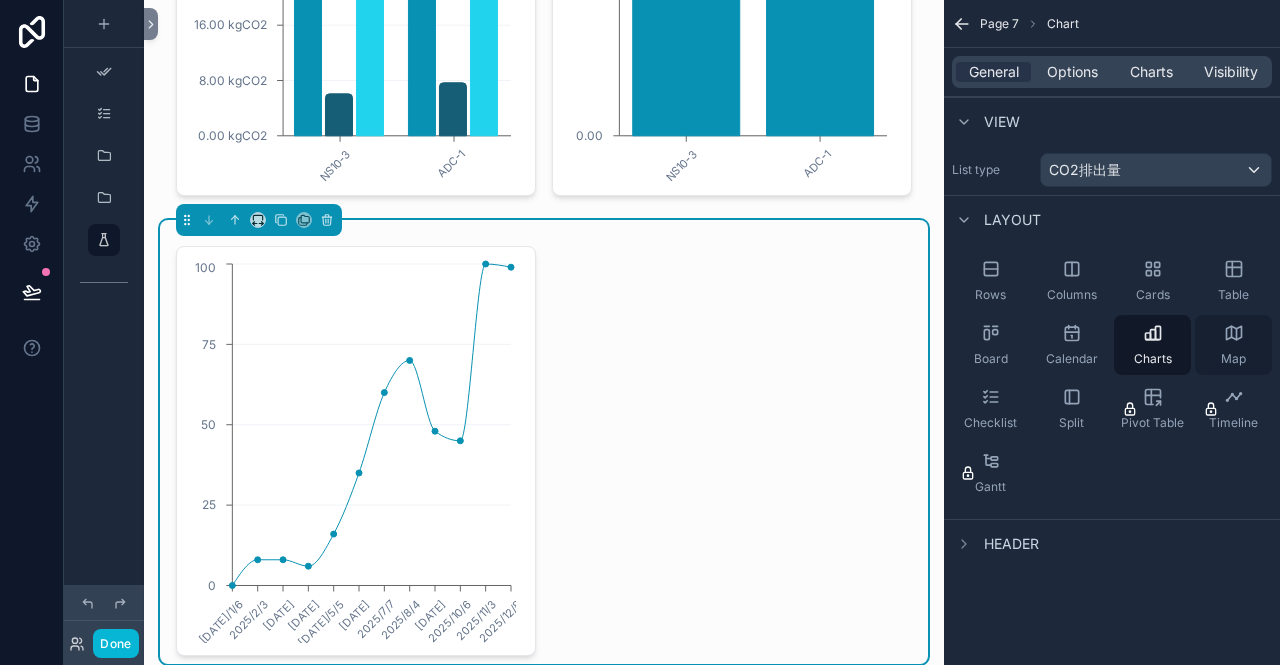 click 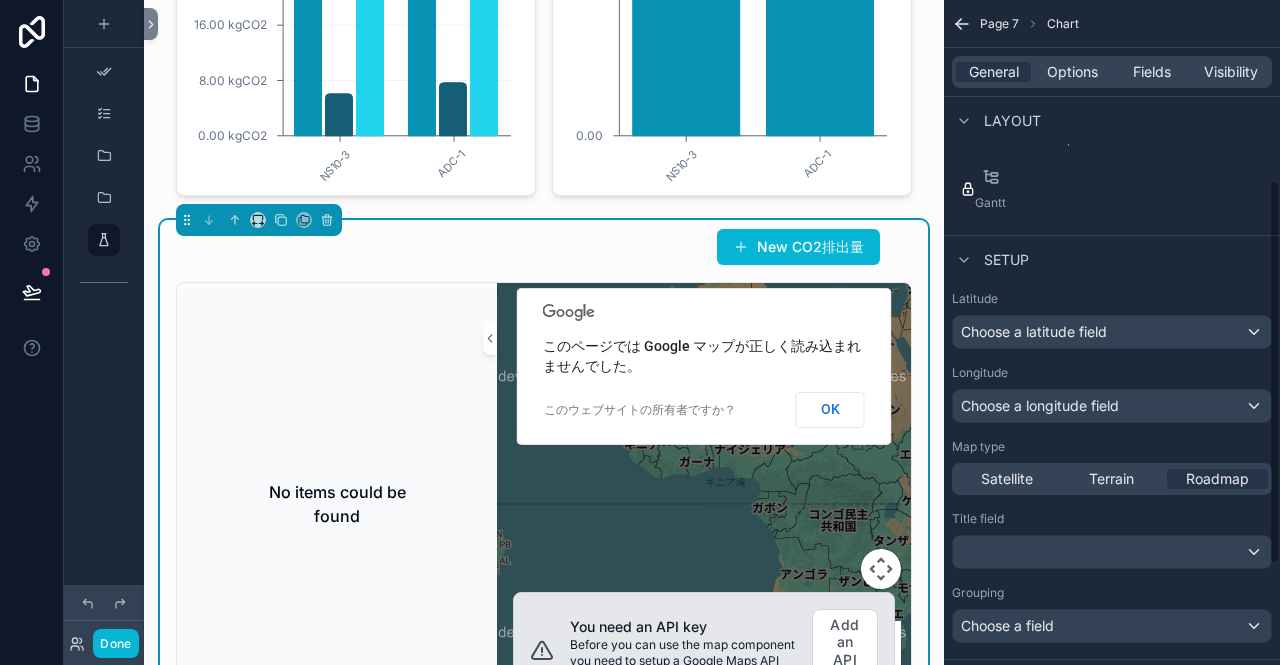 scroll, scrollTop: 400, scrollLeft: 0, axis: vertical 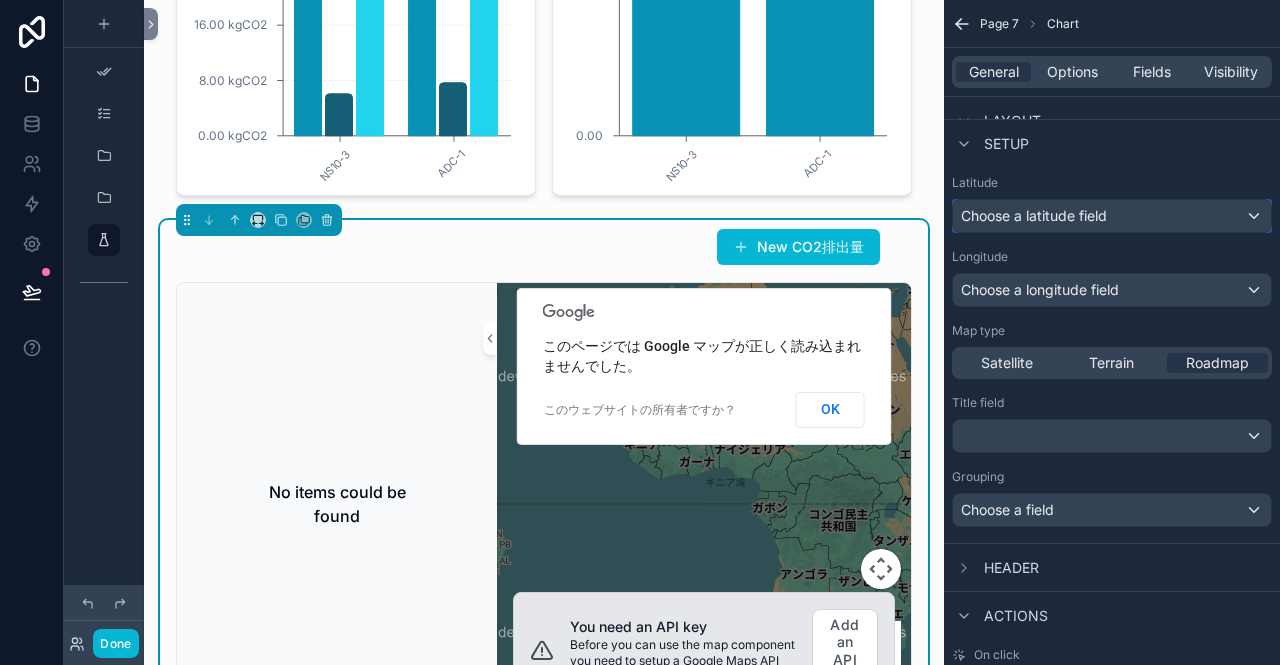 click on "Choose a latitude field" at bounding box center [1034, 215] 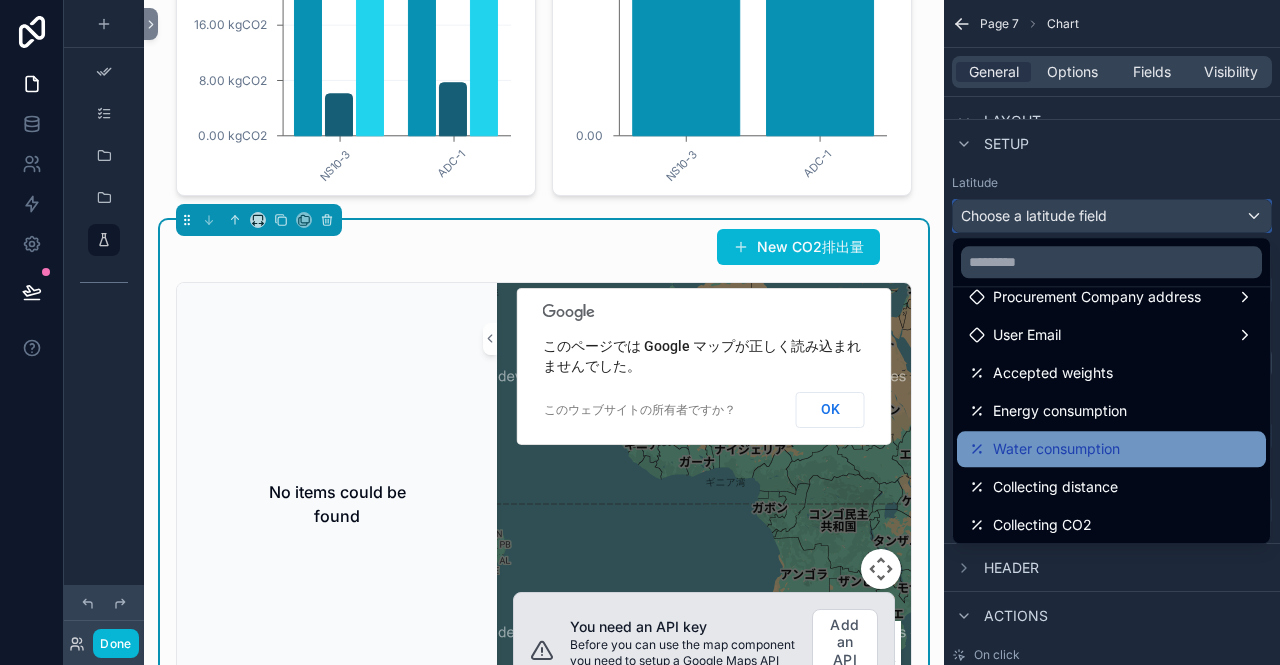 scroll, scrollTop: 200, scrollLeft: 0, axis: vertical 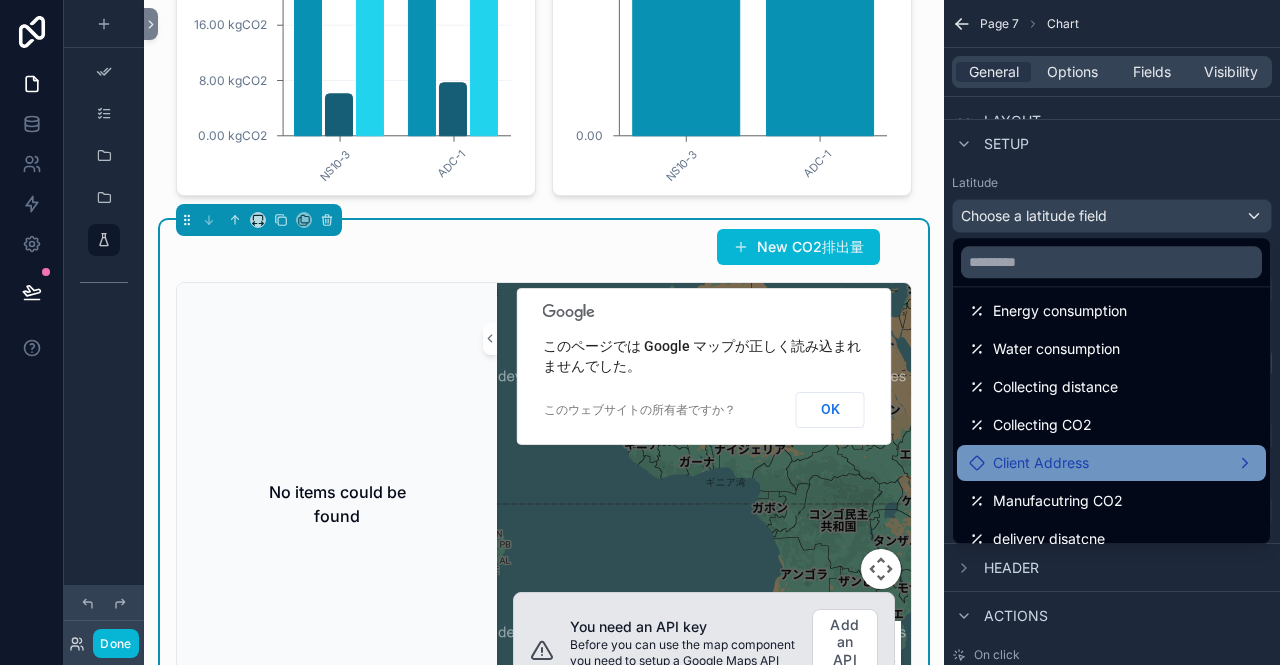 click on "Client Address" at bounding box center (1111, 463) 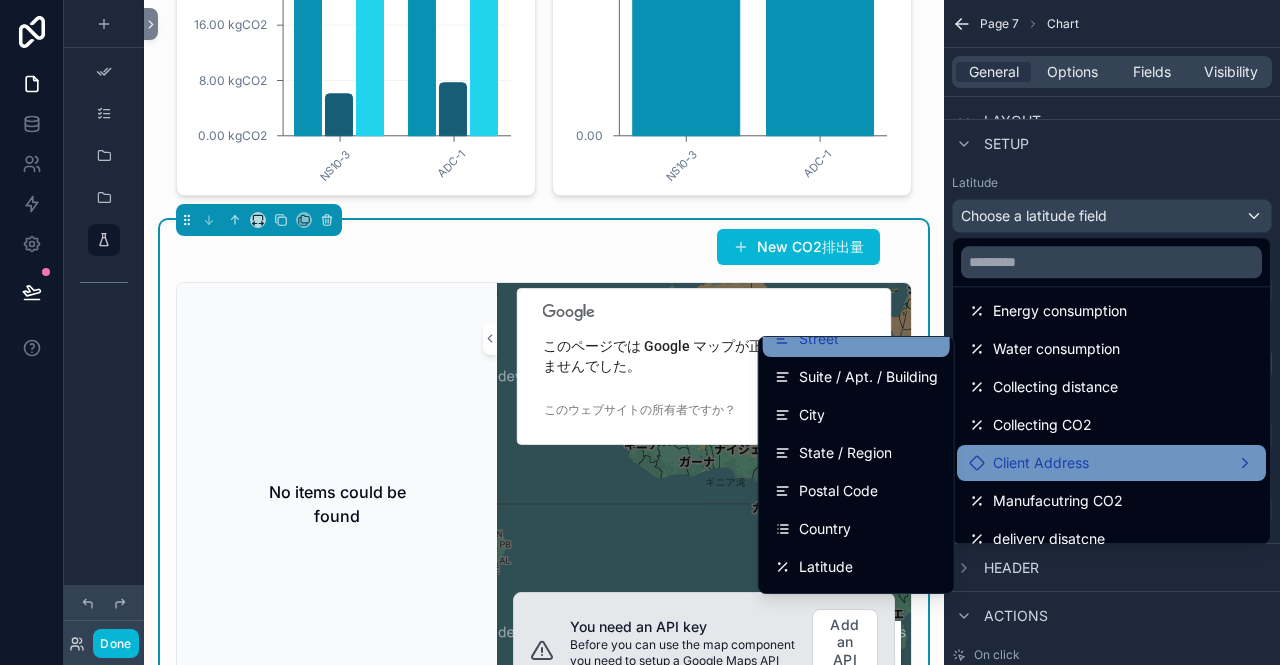 scroll, scrollTop: 92, scrollLeft: 0, axis: vertical 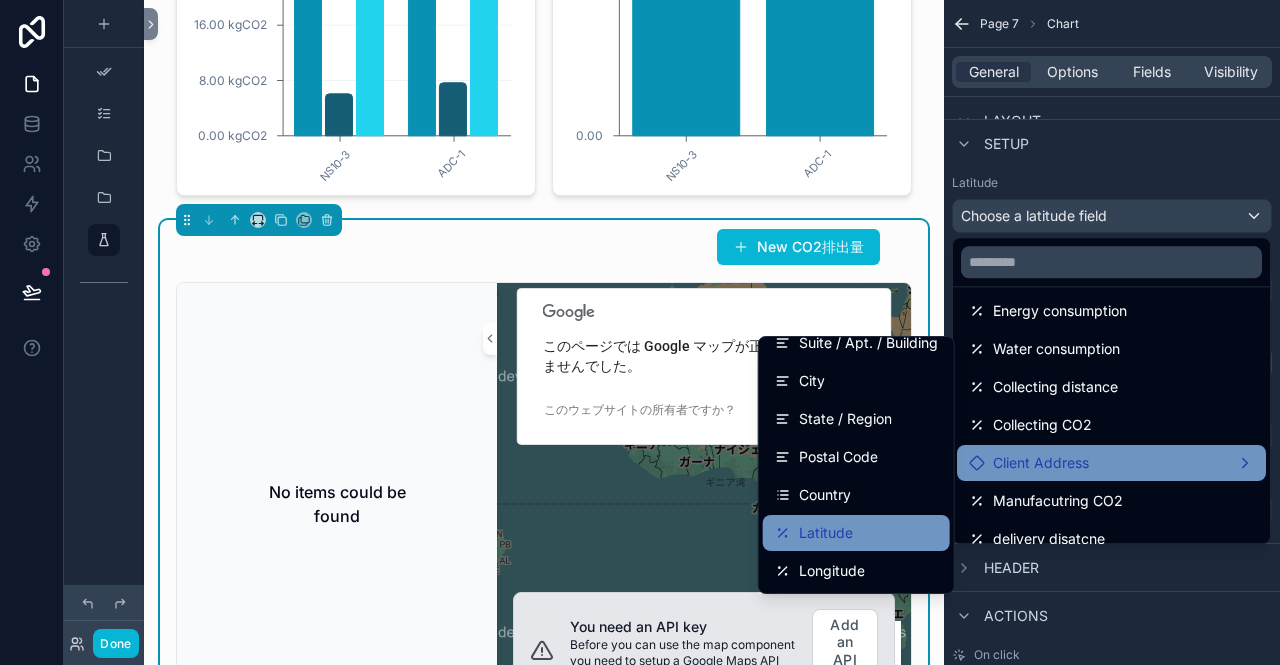 click on "Latitude" at bounding box center (856, 533) 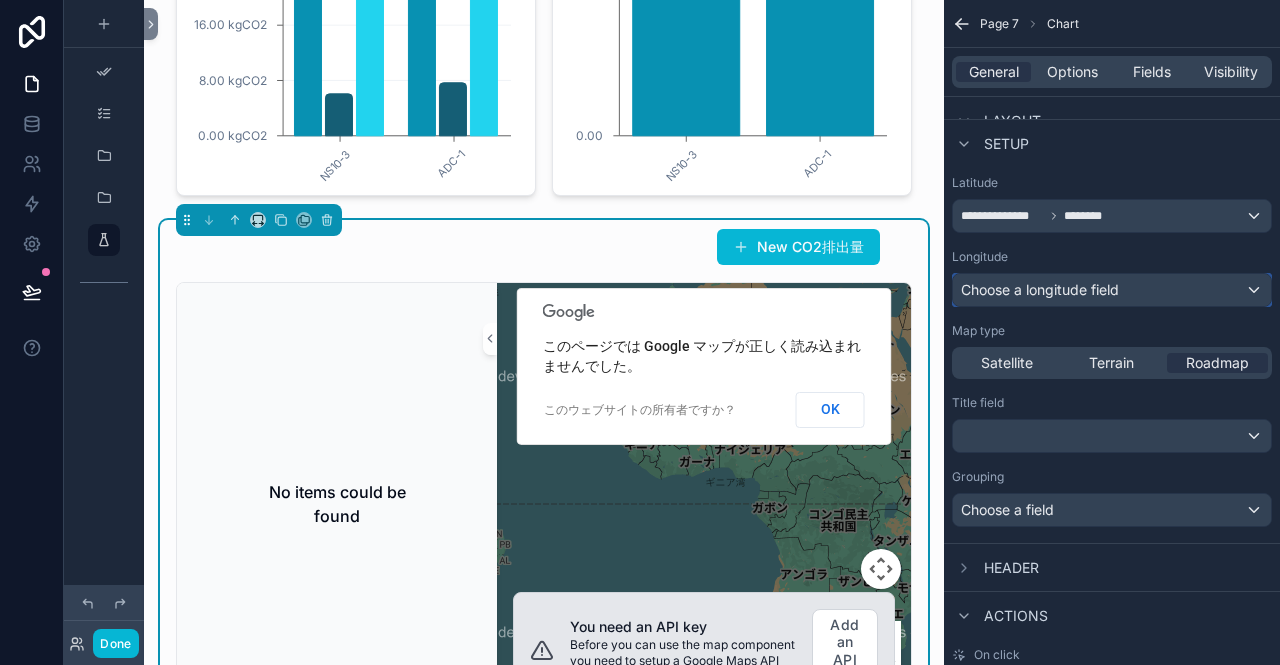 click on "Choose a longitude field" at bounding box center (1112, 290) 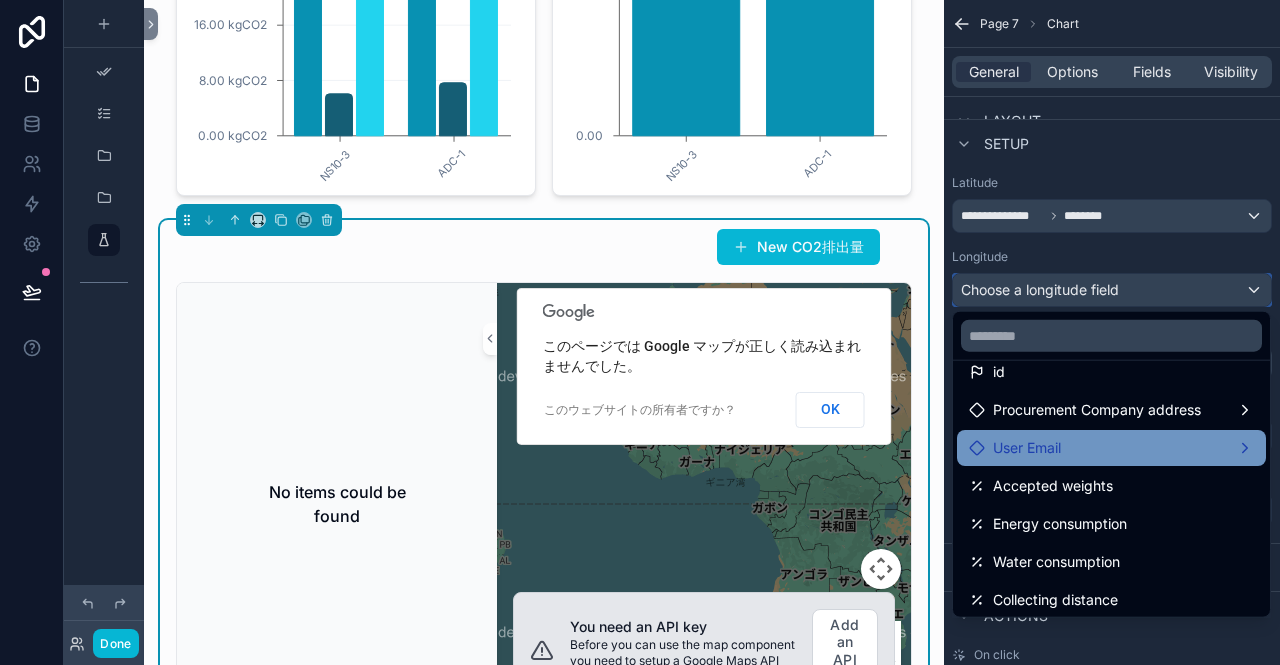 scroll, scrollTop: 100, scrollLeft: 0, axis: vertical 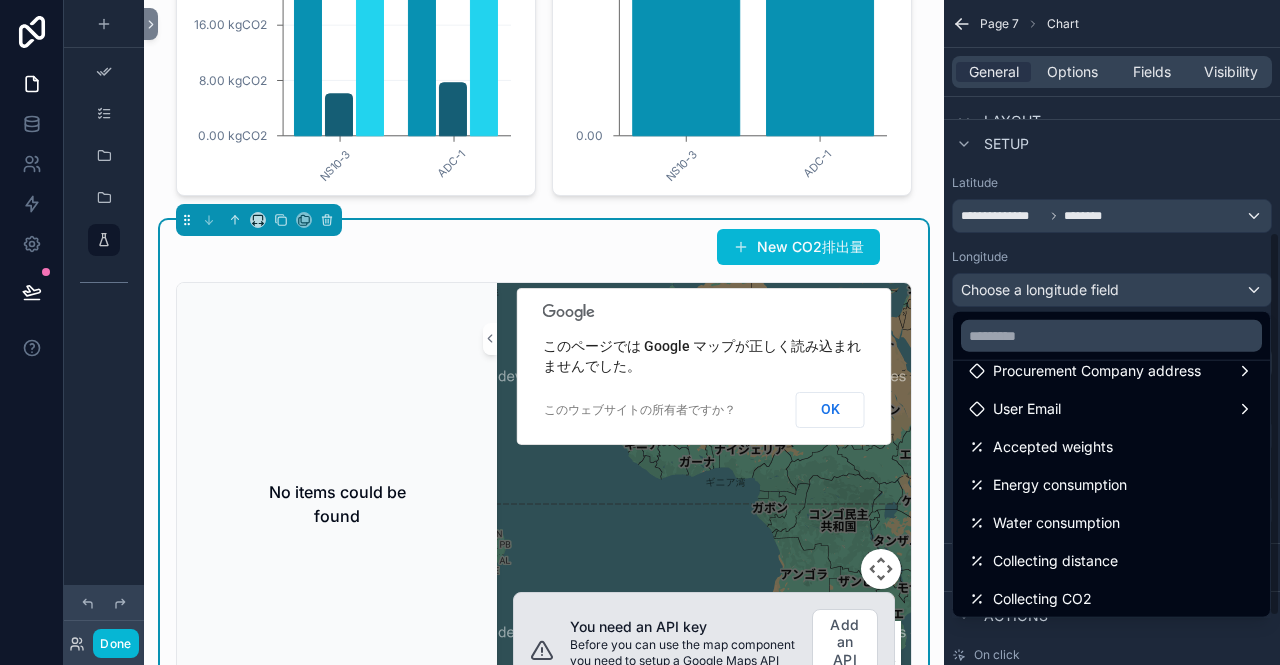 click at bounding box center [640, 332] 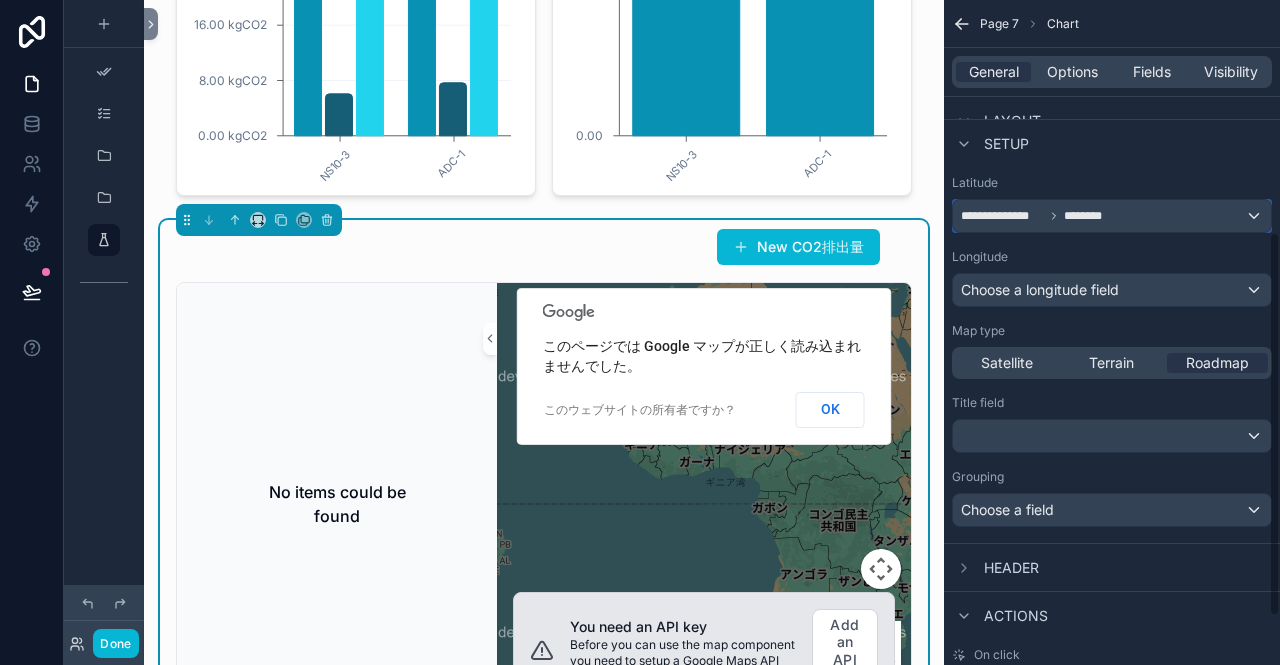 click on "**********" at bounding box center [1112, 216] 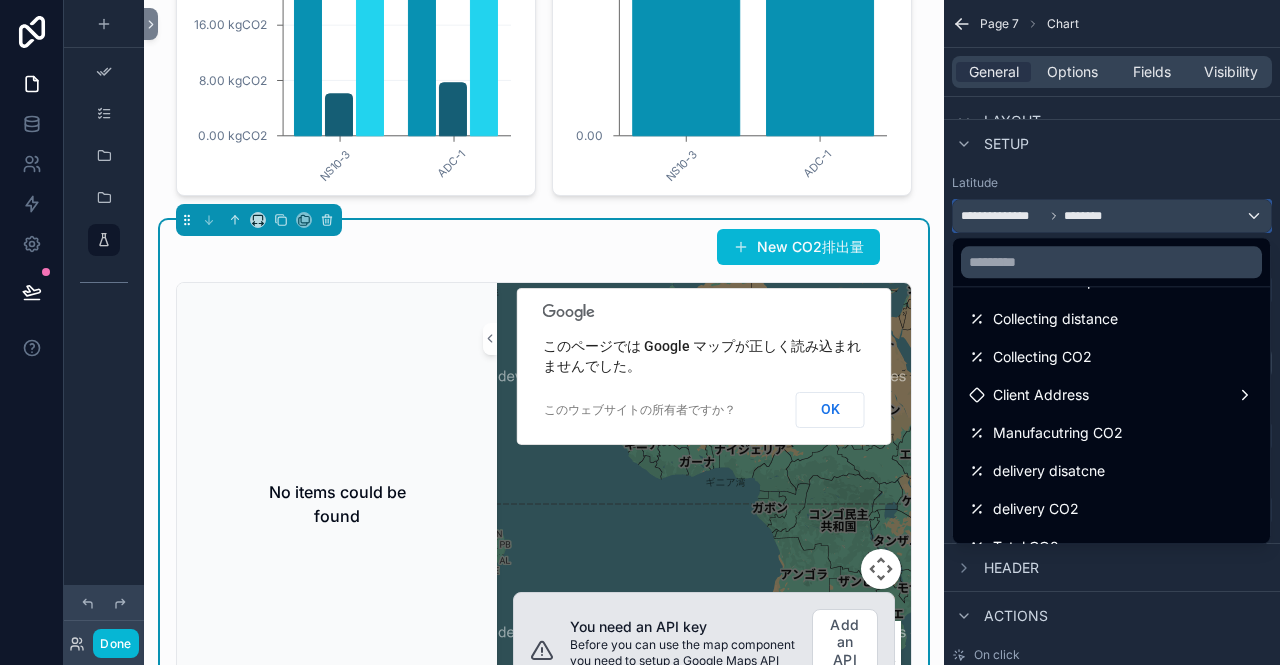 scroll, scrollTop: 294, scrollLeft: 0, axis: vertical 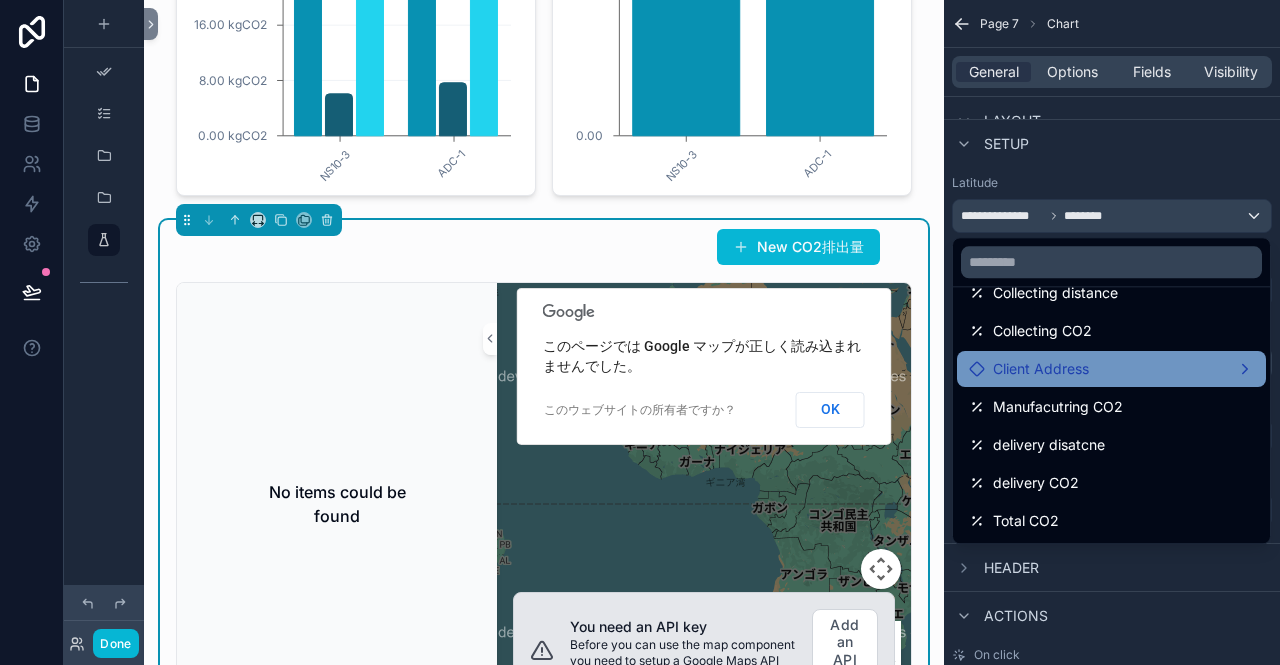 click on "Client Address" at bounding box center [1041, 369] 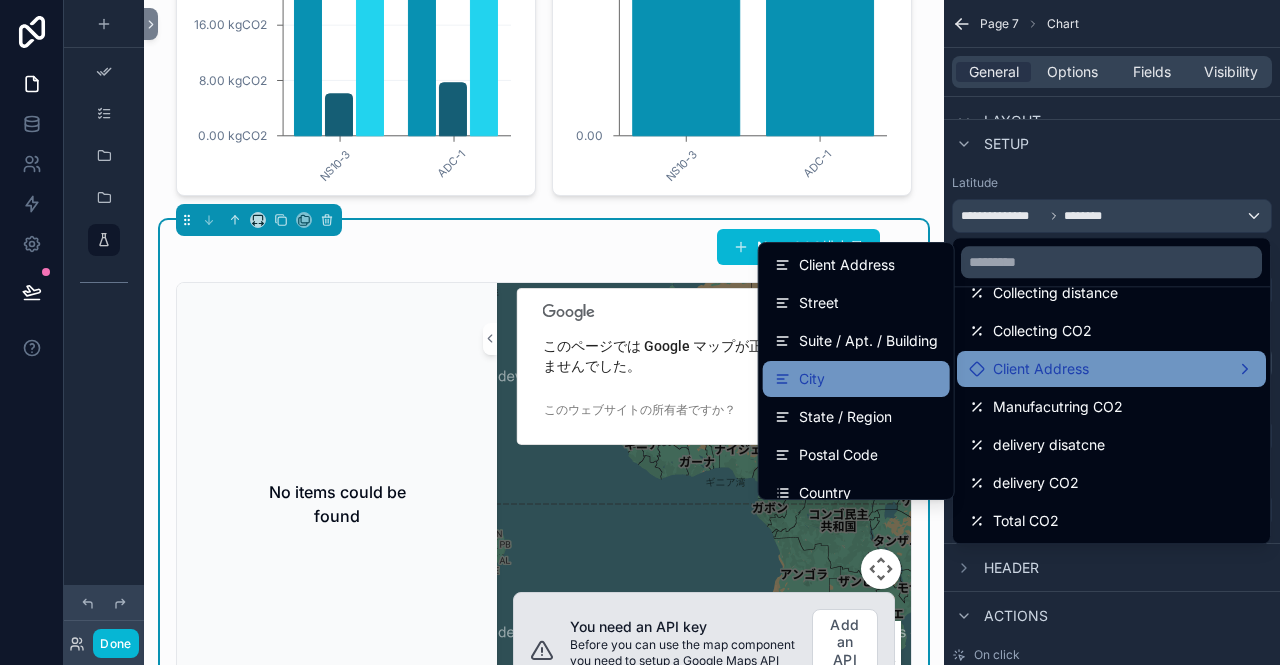 click on "City" at bounding box center (812, 379) 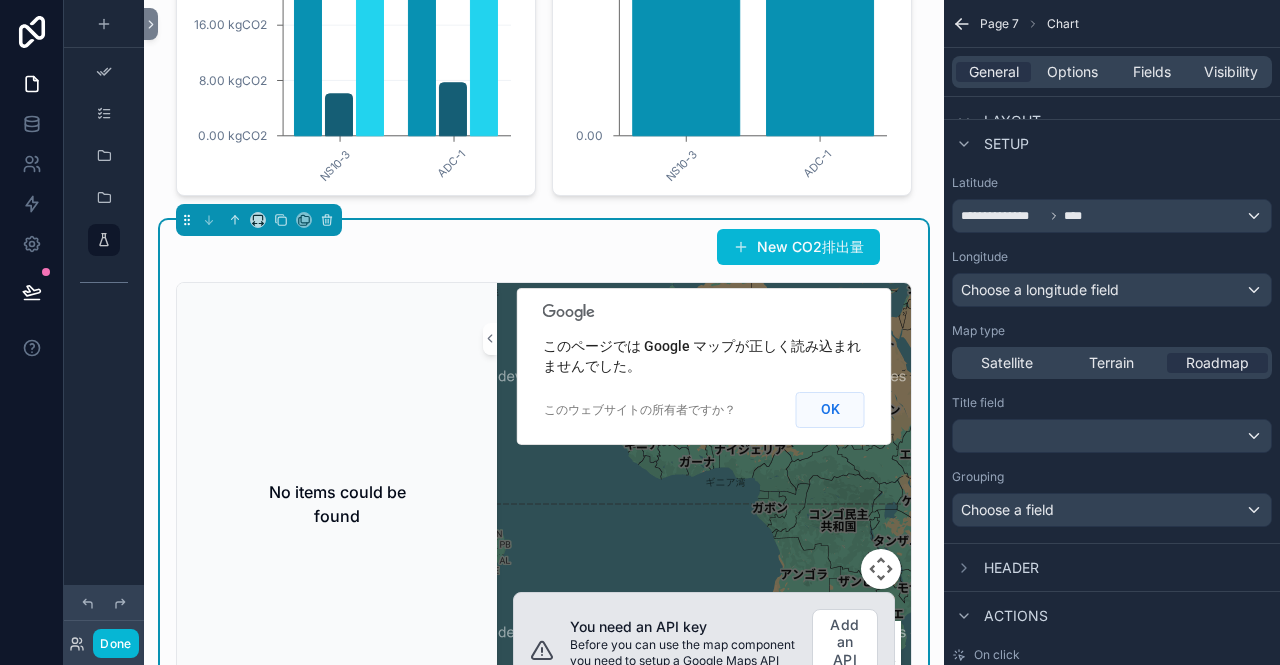 click on "OK" at bounding box center (830, 410) 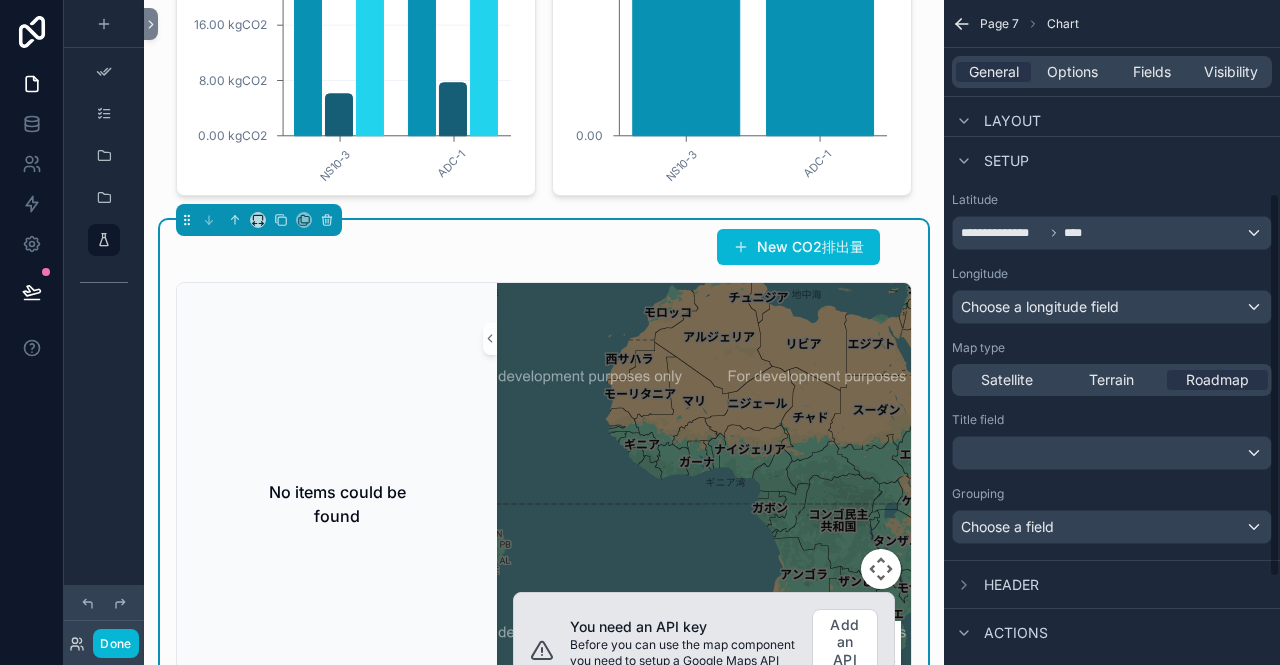 scroll, scrollTop: 83, scrollLeft: 0, axis: vertical 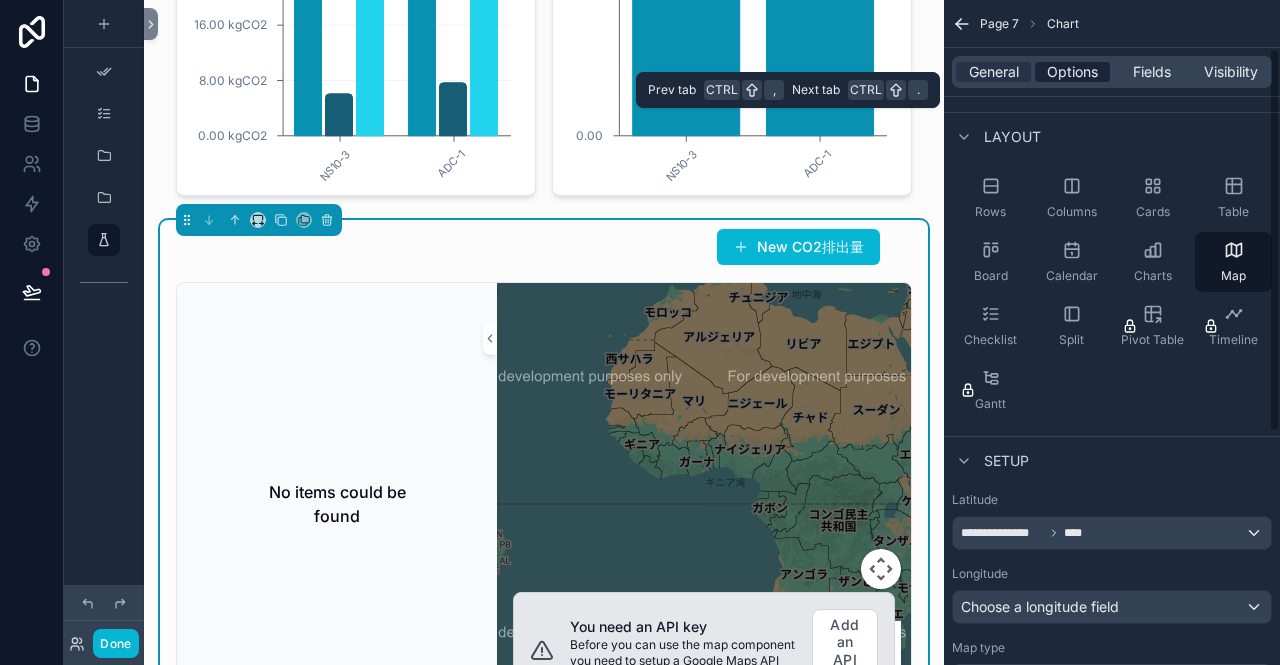 click on "Options" at bounding box center (1072, 72) 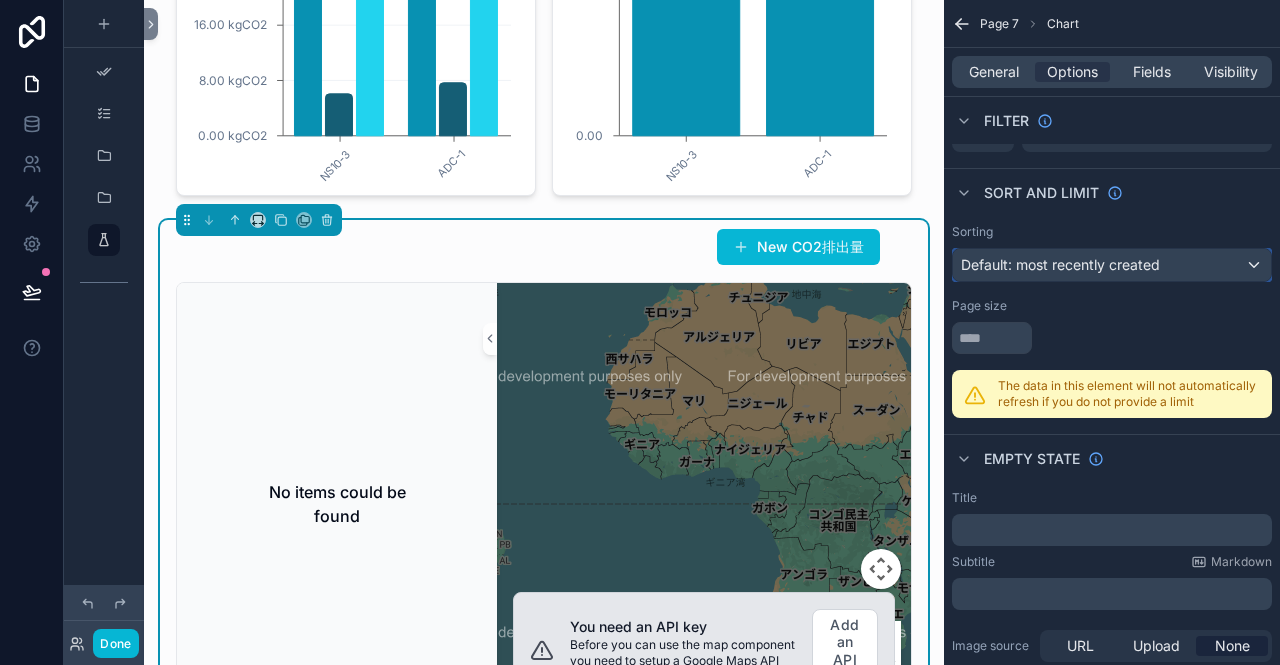 click on "Default: most recently created" at bounding box center [1060, 264] 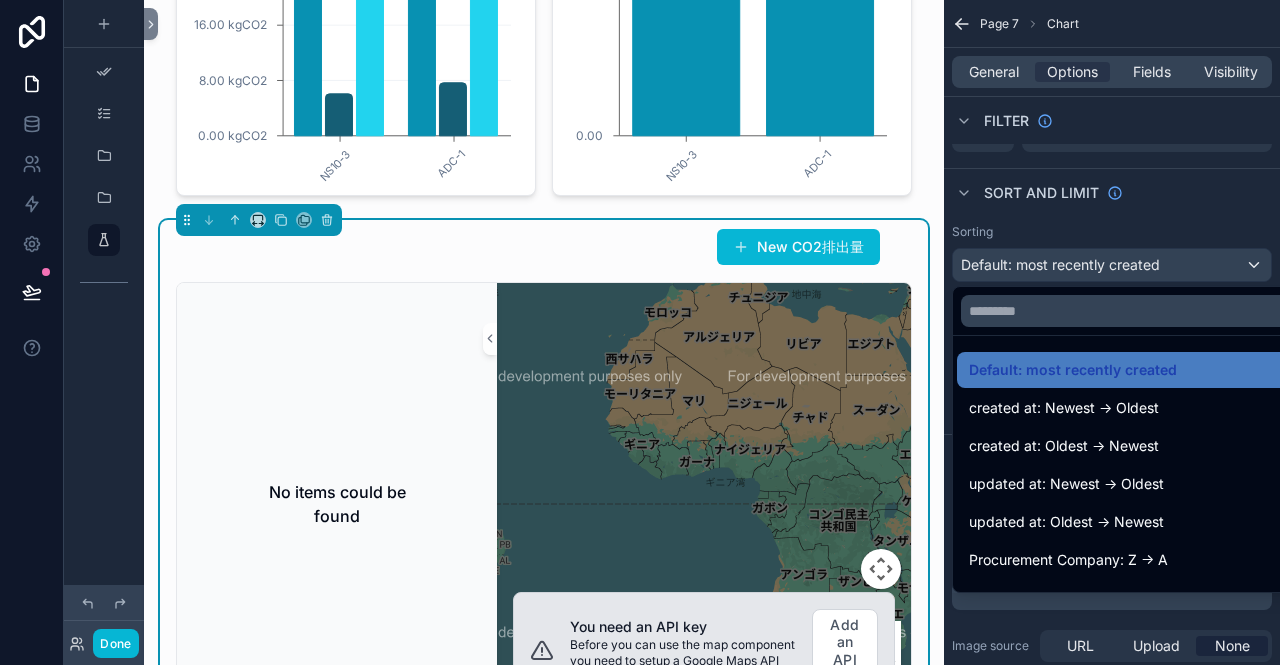 click at bounding box center [640, 332] 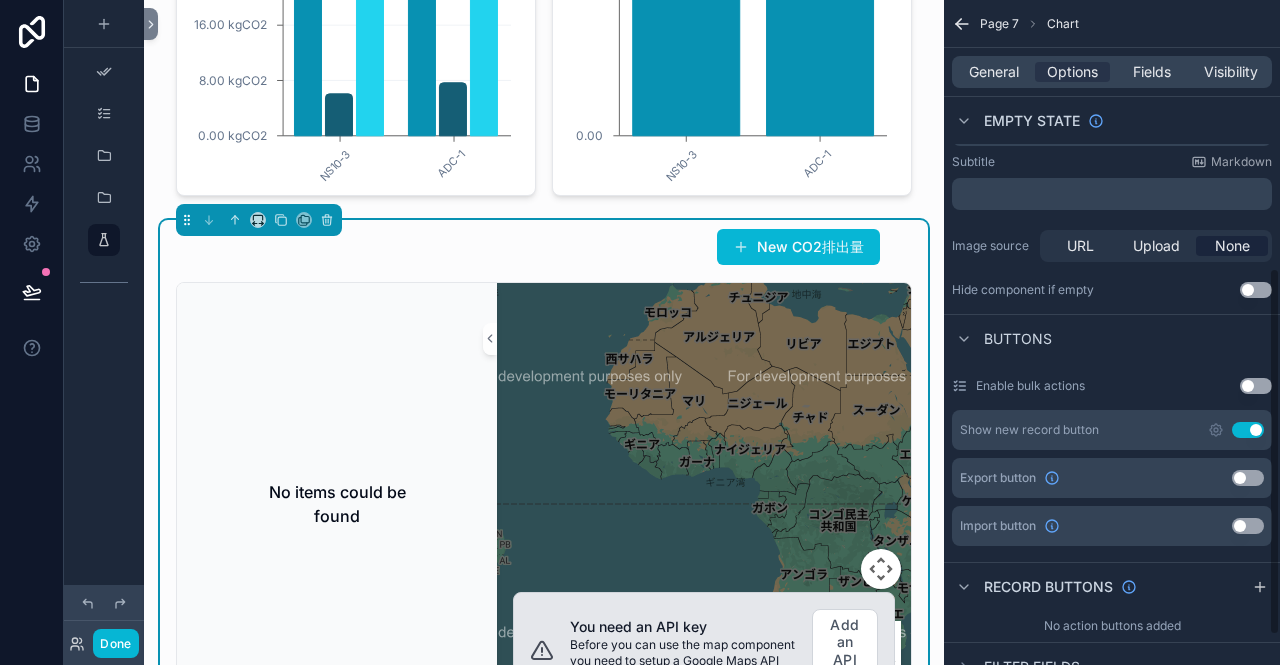 scroll, scrollTop: 238, scrollLeft: 0, axis: vertical 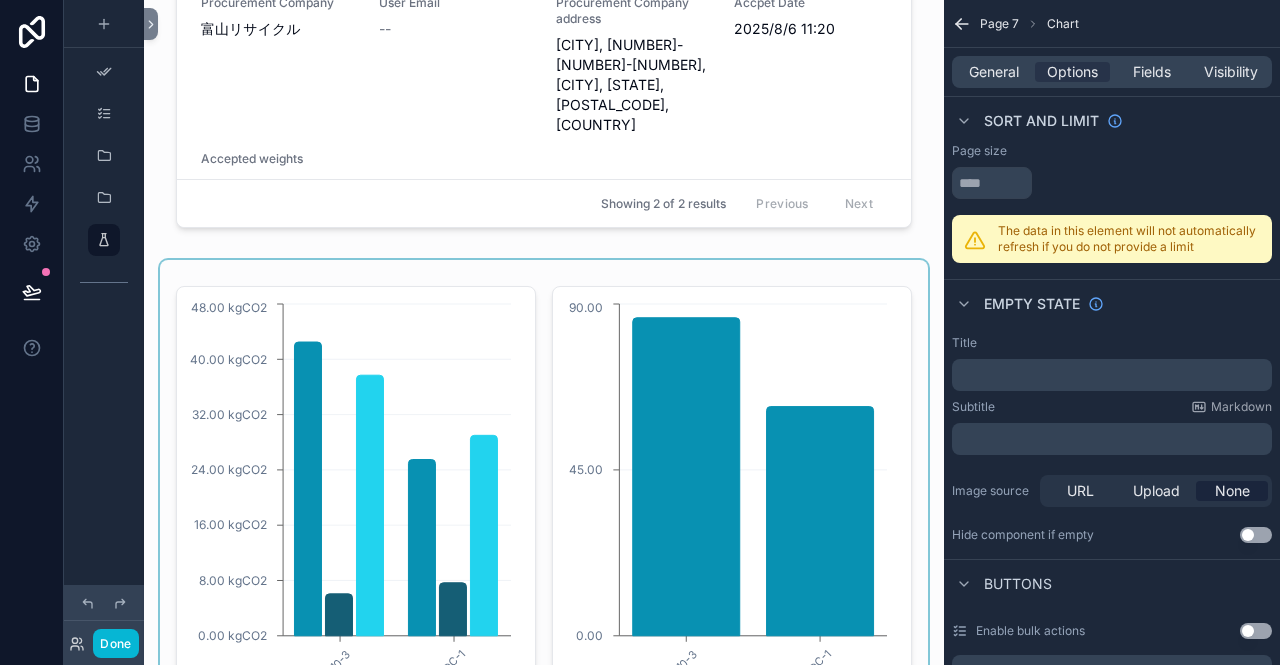 click at bounding box center [544, 482] 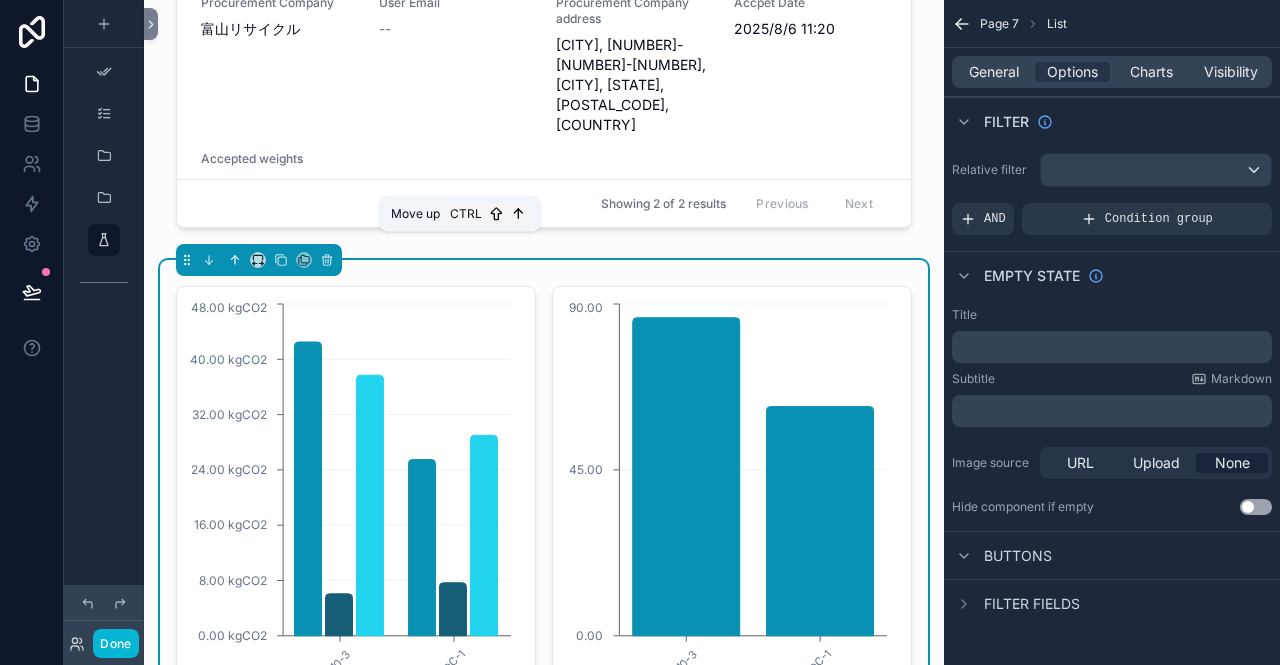 click 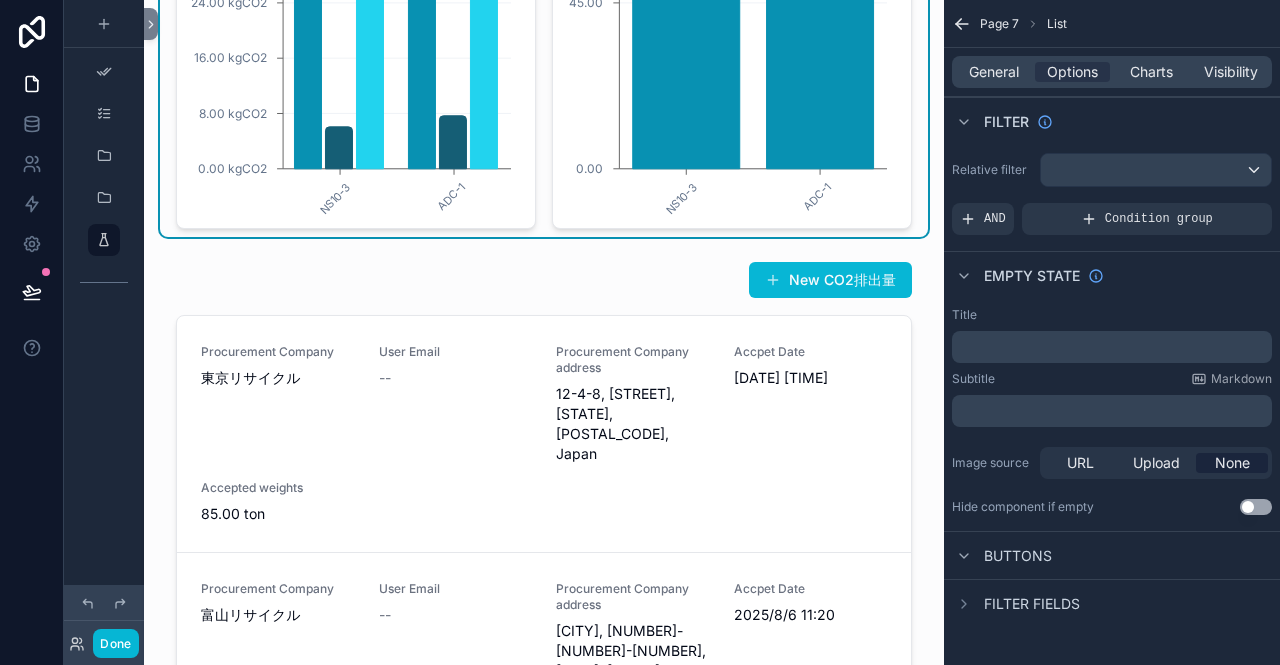 scroll, scrollTop: 300, scrollLeft: 0, axis: vertical 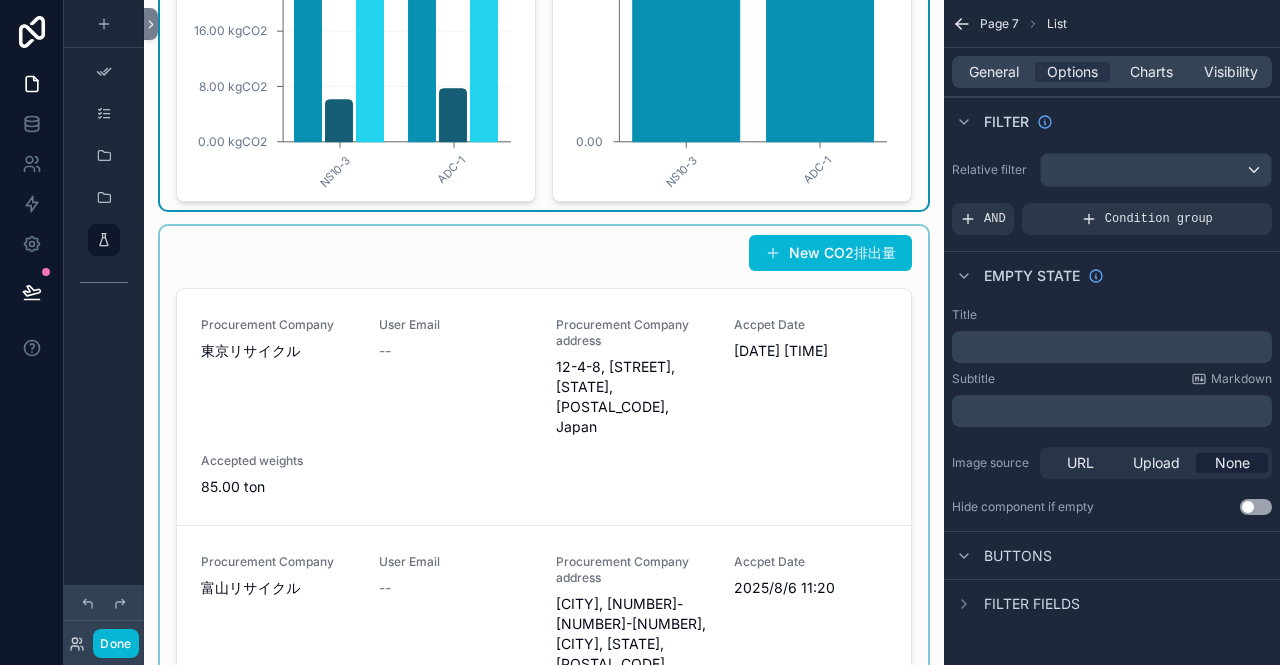 click at bounding box center [544, 514] 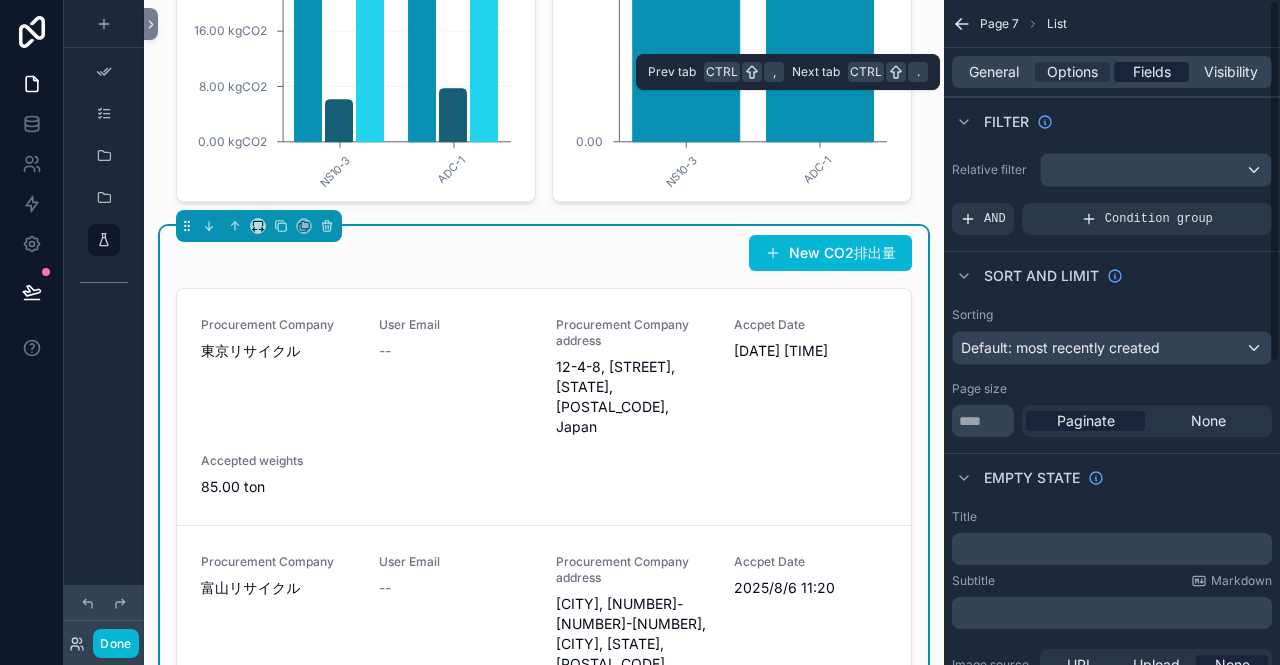 click on "Fields" at bounding box center (1152, 72) 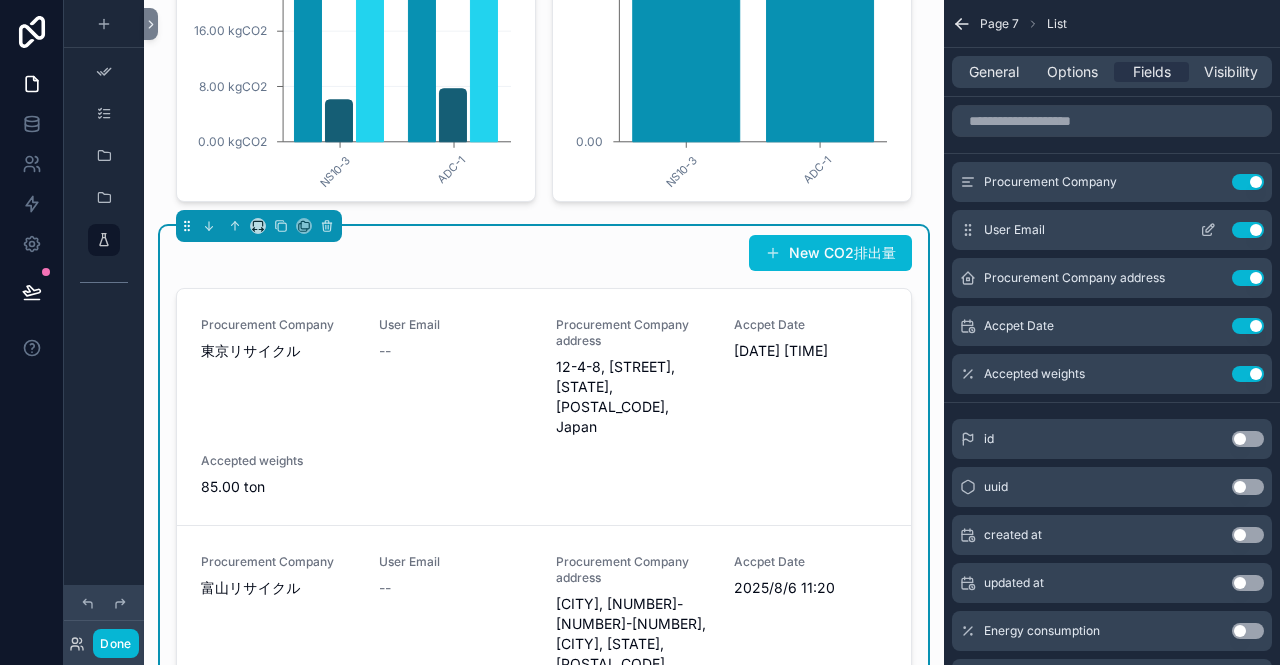 click on "Use setting" at bounding box center [1248, 230] 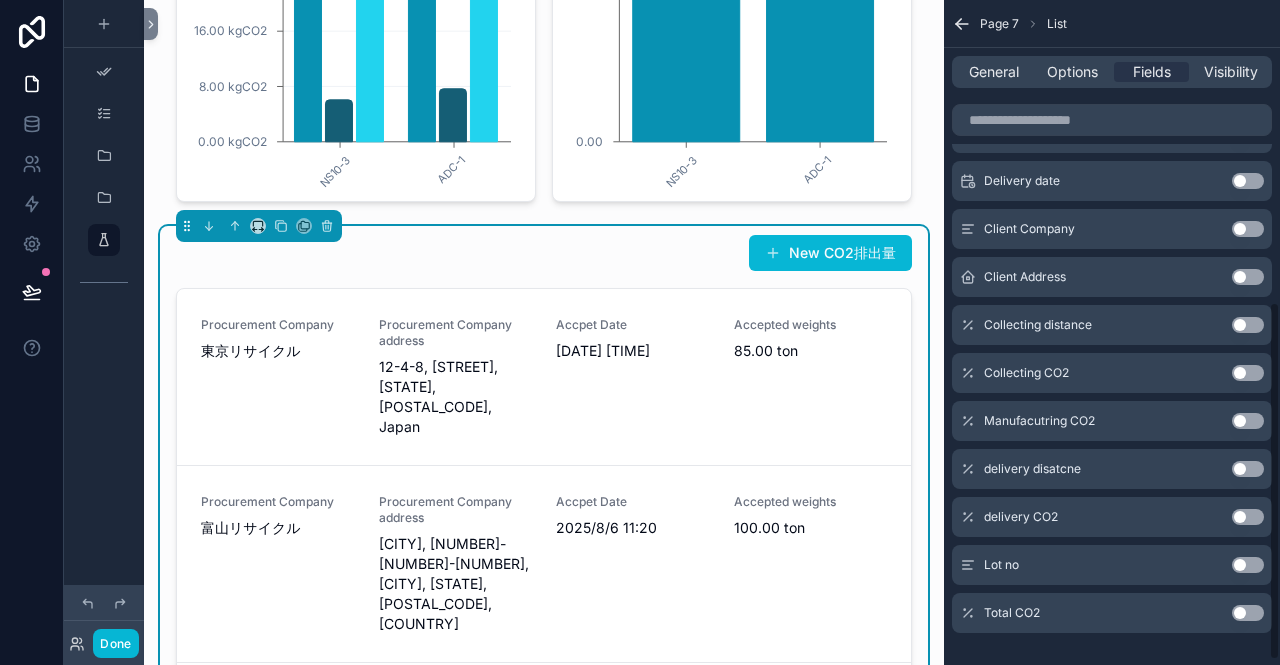 scroll, scrollTop: 568, scrollLeft: 0, axis: vertical 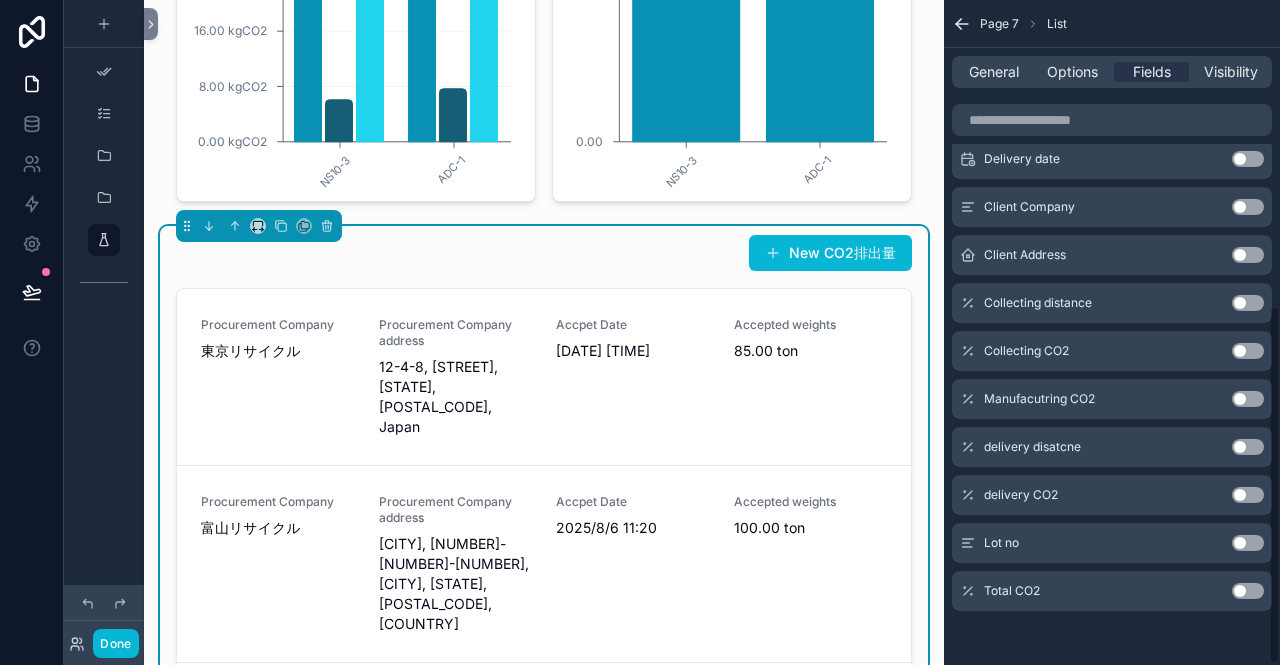 click on "Use setting" at bounding box center [1248, 543] 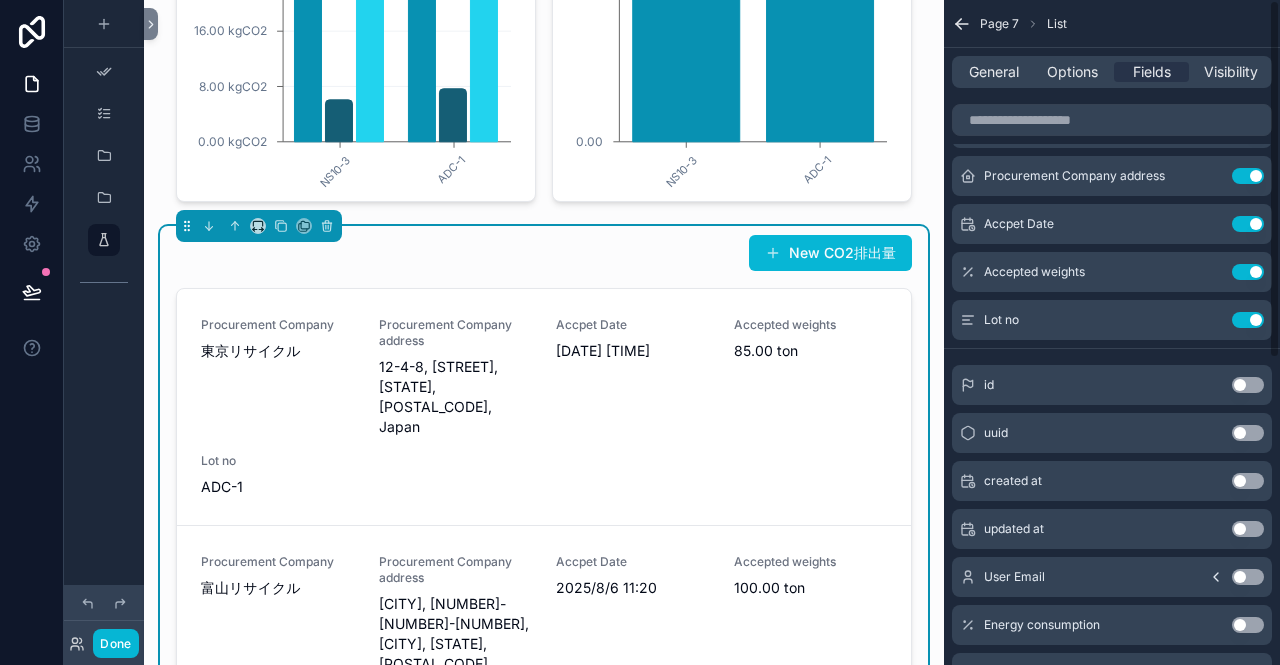 scroll, scrollTop: 0, scrollLeft: 0, axis: both 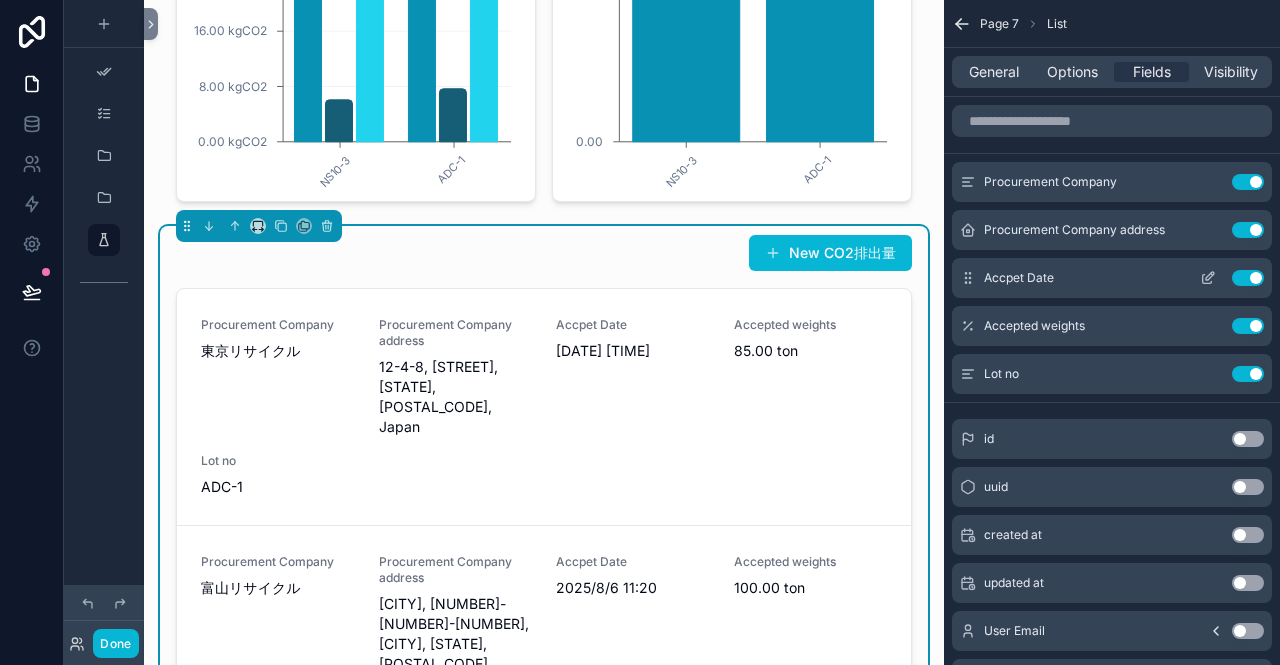 click on "Use setting" at bounding box center (1248, 230) 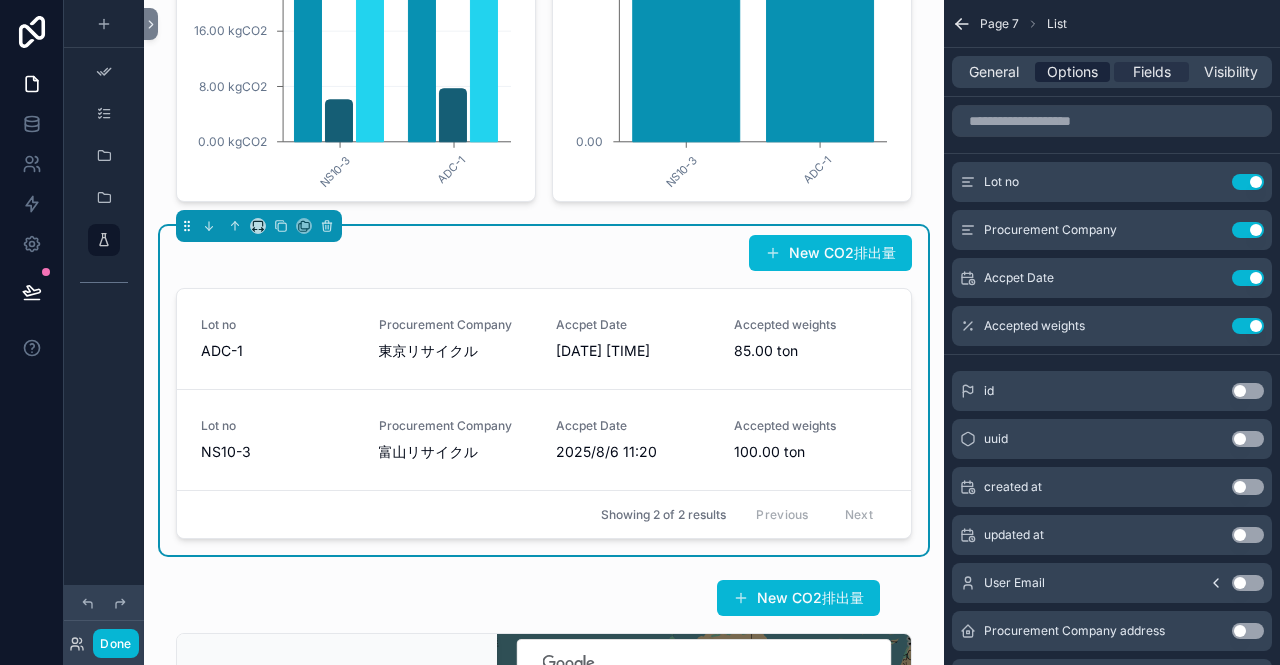 click on "Options" at bounding box center [1072, 72] 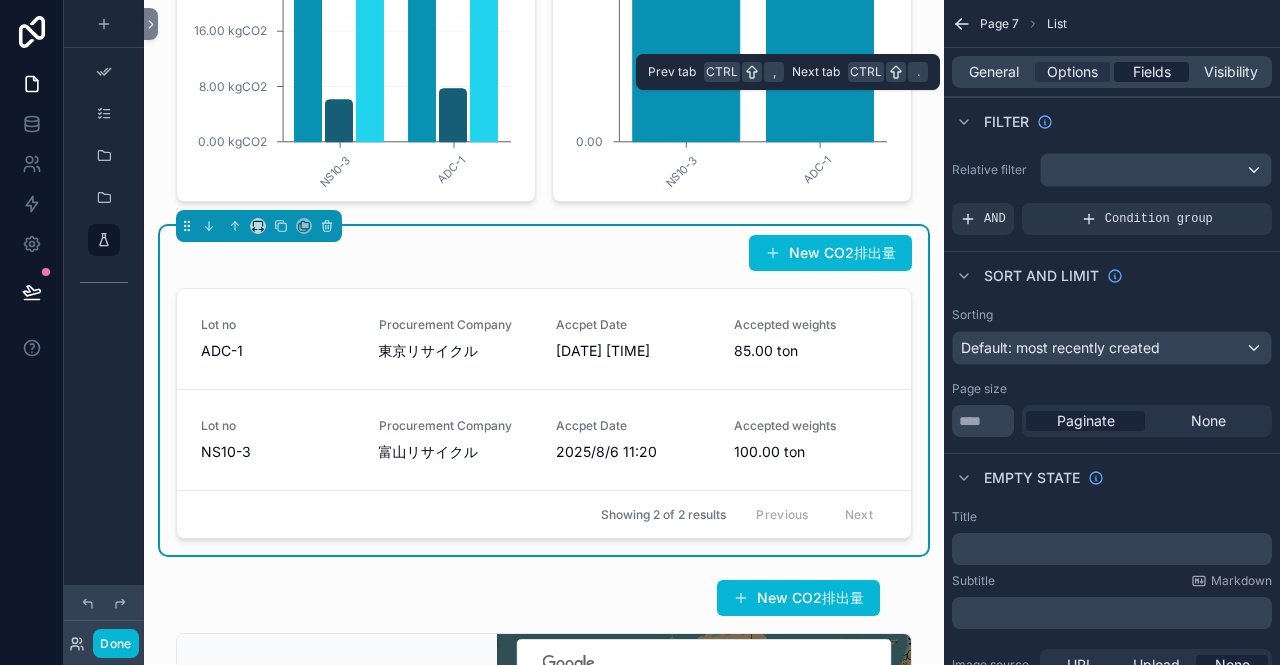 click on "Fields" at bounding box center [1152, 72] 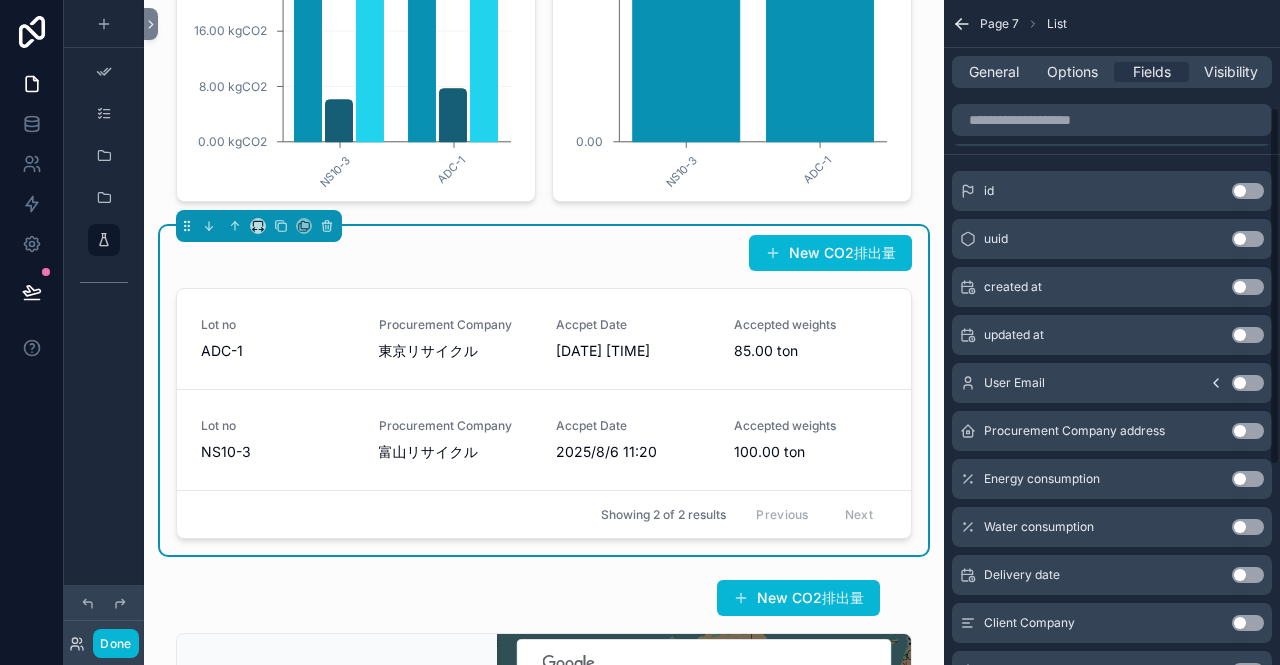 scroll, scrollTop: 0, scrollLeft: 0, axis: both 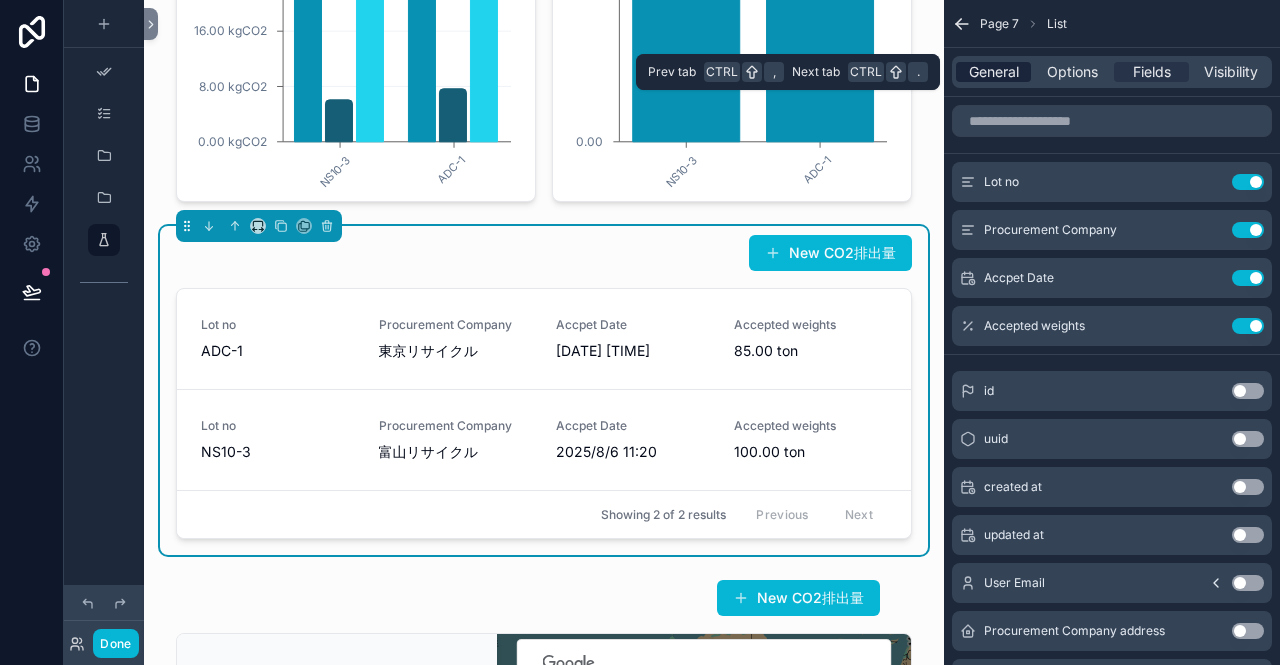 click on "General" at bounding box center (994, 72) 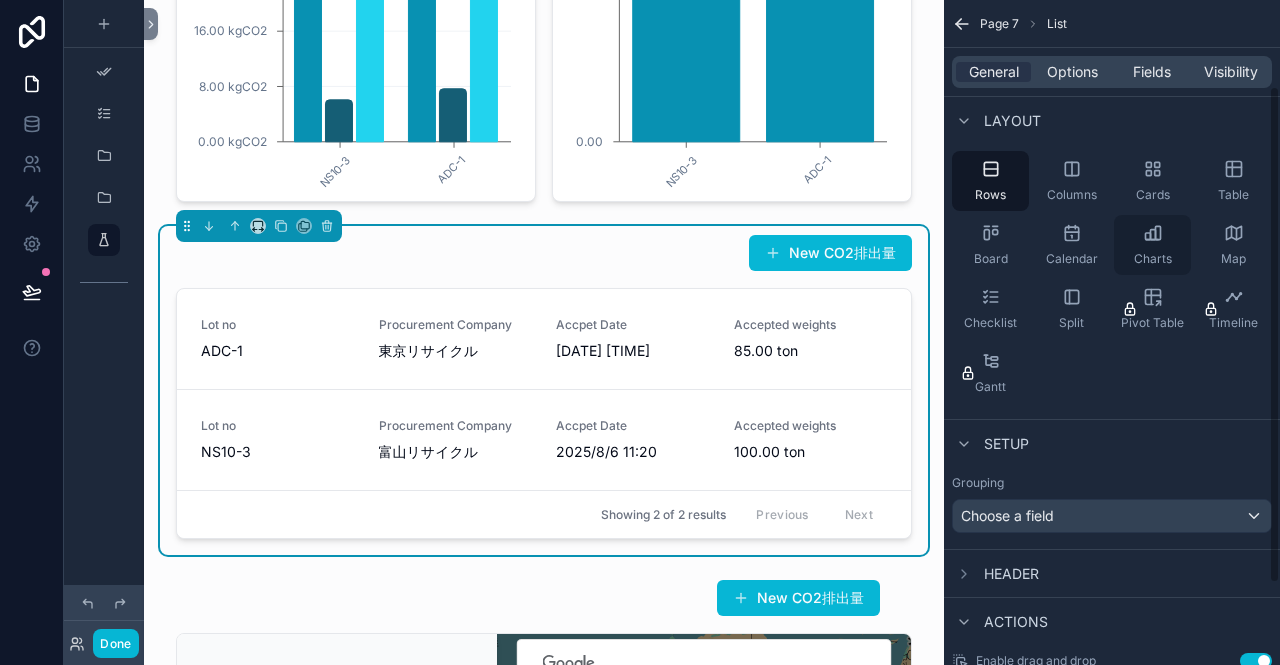 scroll, scrollTop: 223, scrollLeft: 0, axis: vertical 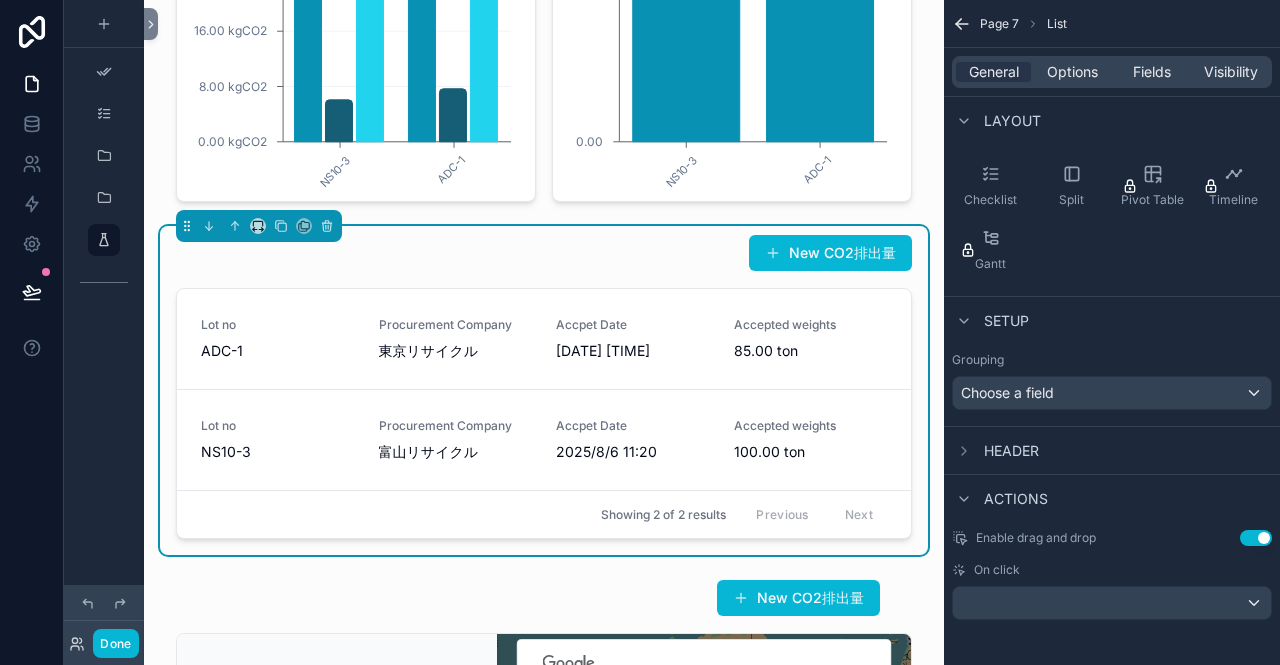 click on "Use setting" at bounding box center [1256, 538] 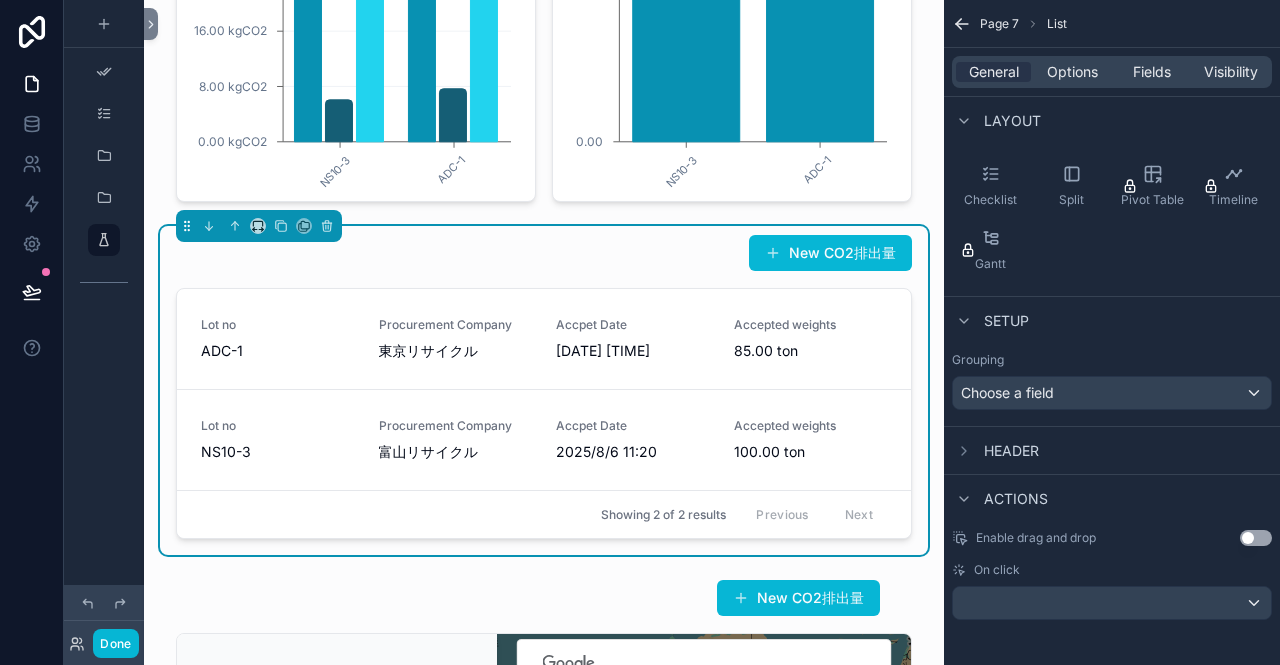 click on "Use setting" at bounding box center [1256, 538] 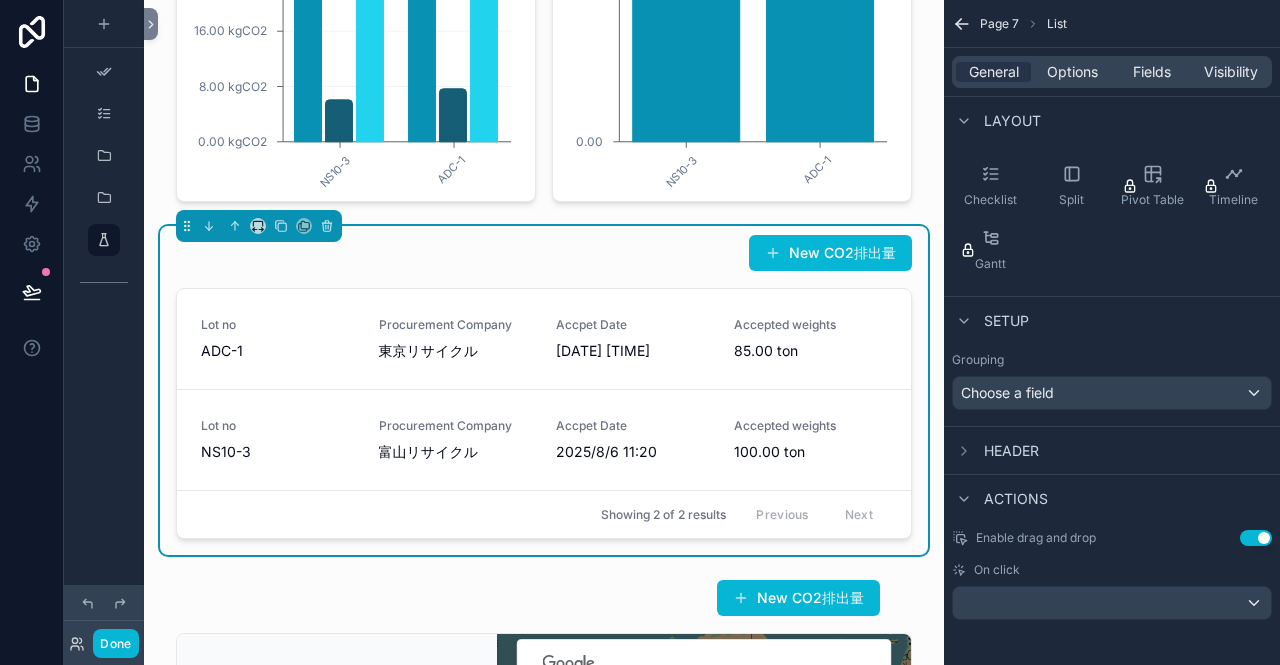 click on "Header" at bounding box center [995, 451] 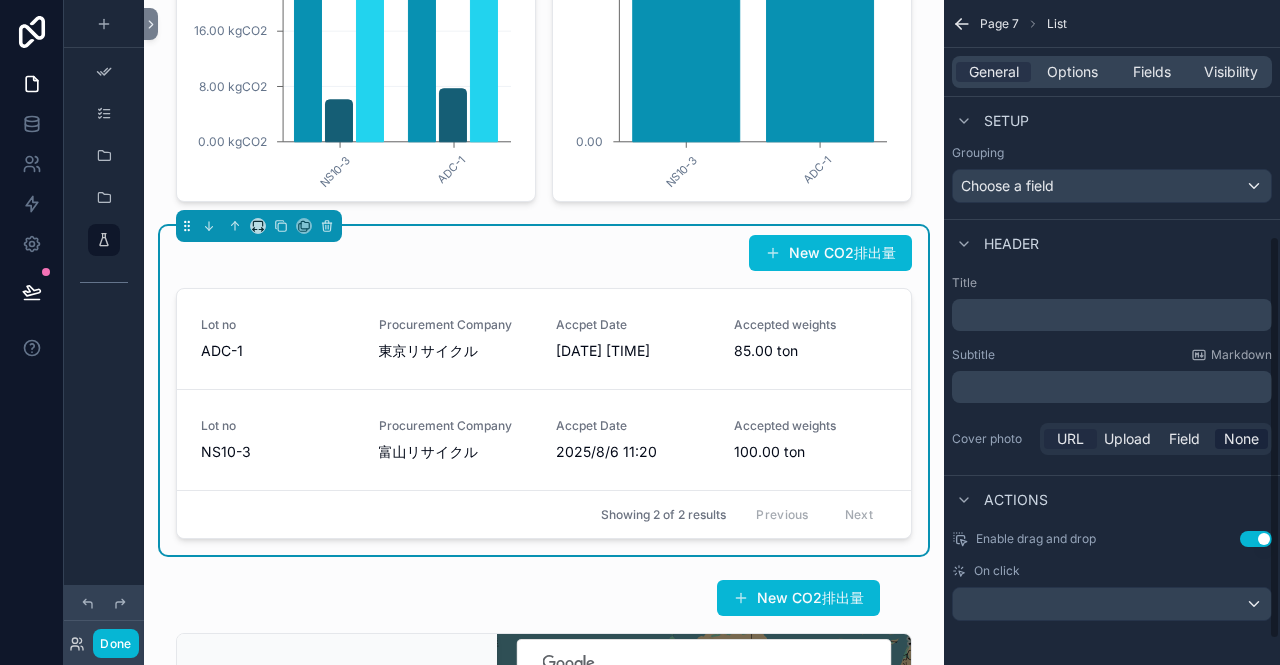 scroll, scrollTop: 330, scrollLeft: 0, axis: vertical 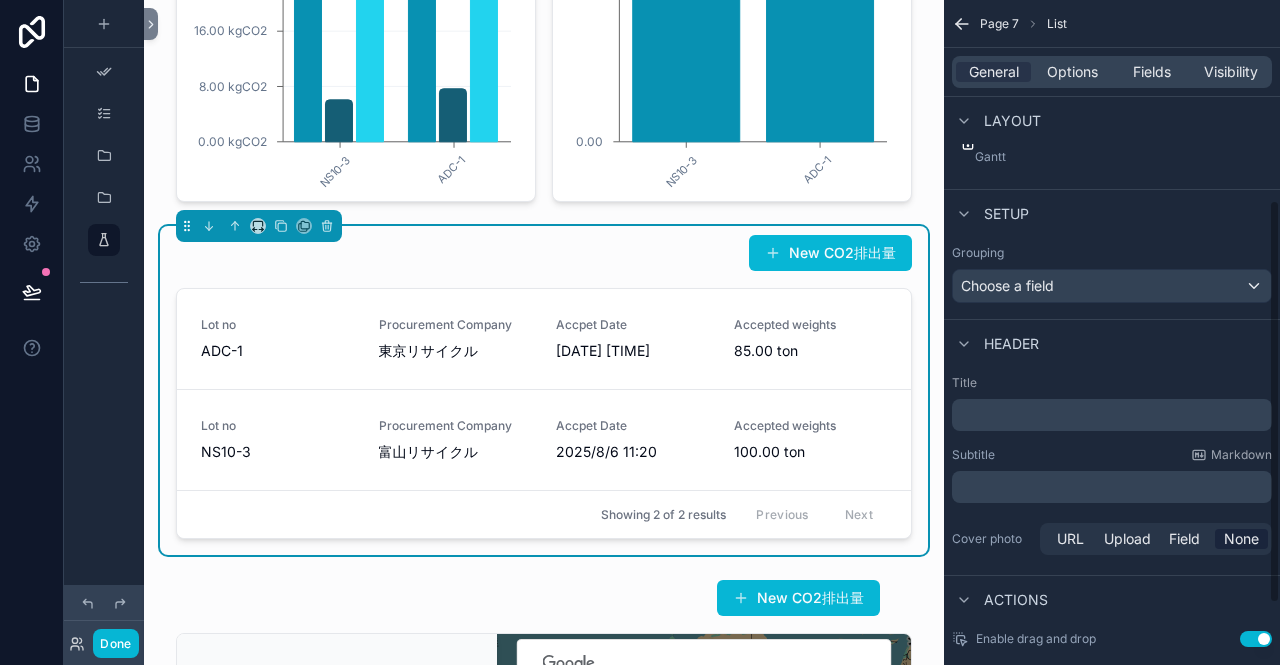 click on "Header" at bounding box center [1011, 344] 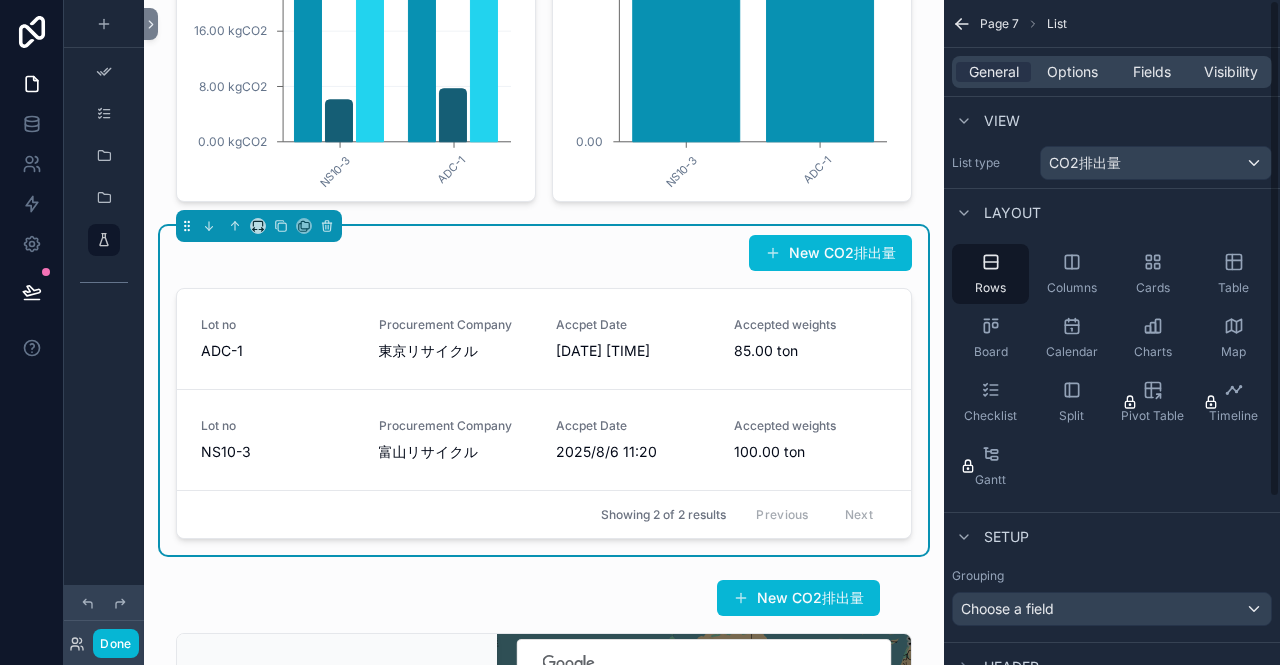 scroll, scrollTop: 0, scrollLeft: 0, axis: both 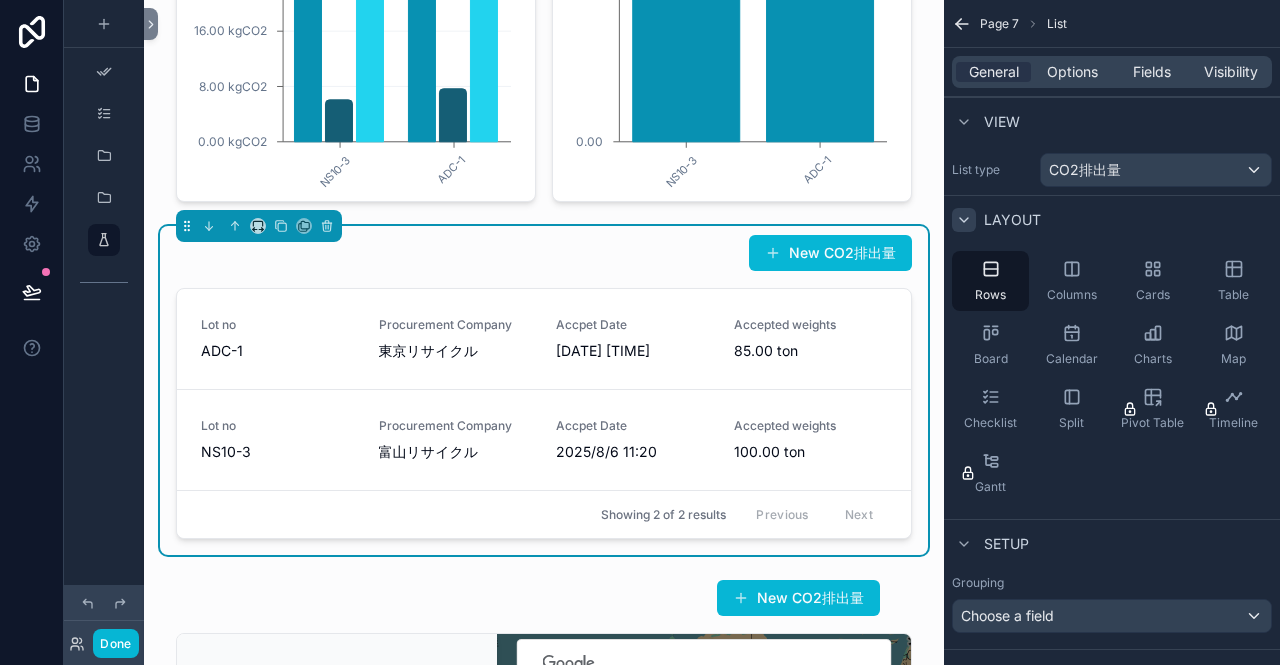 click at bounding box center (964, 220) 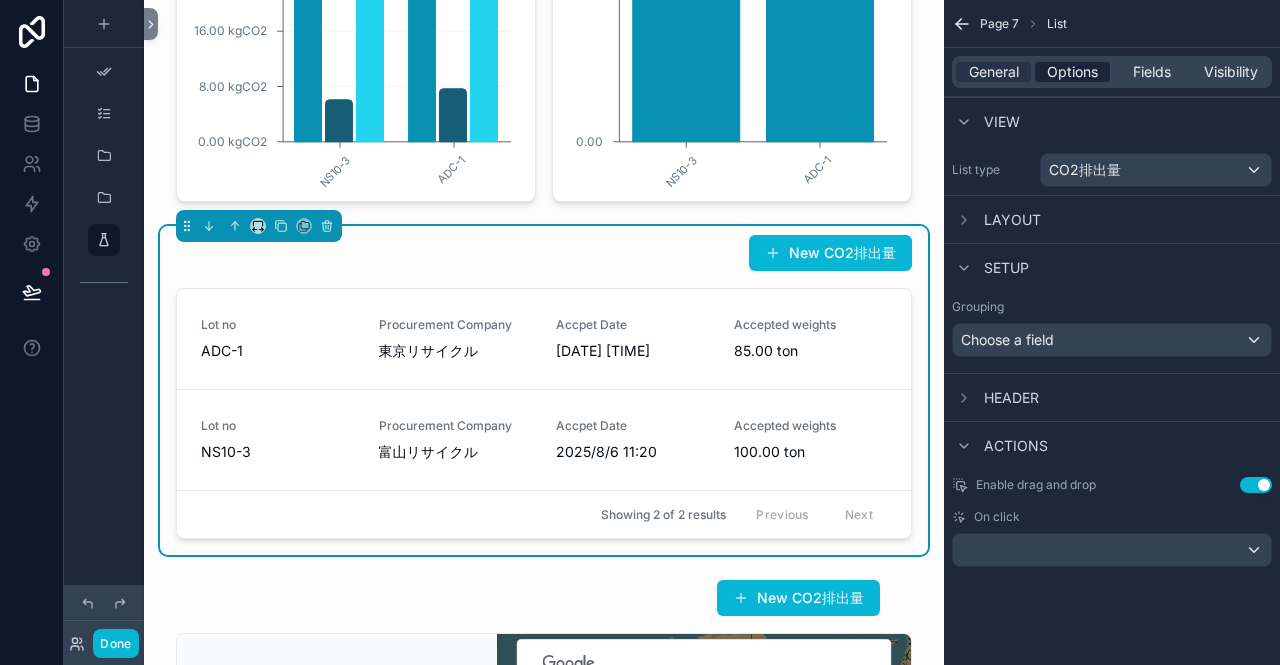 click on "Options" at bounding box center [1072, 72] 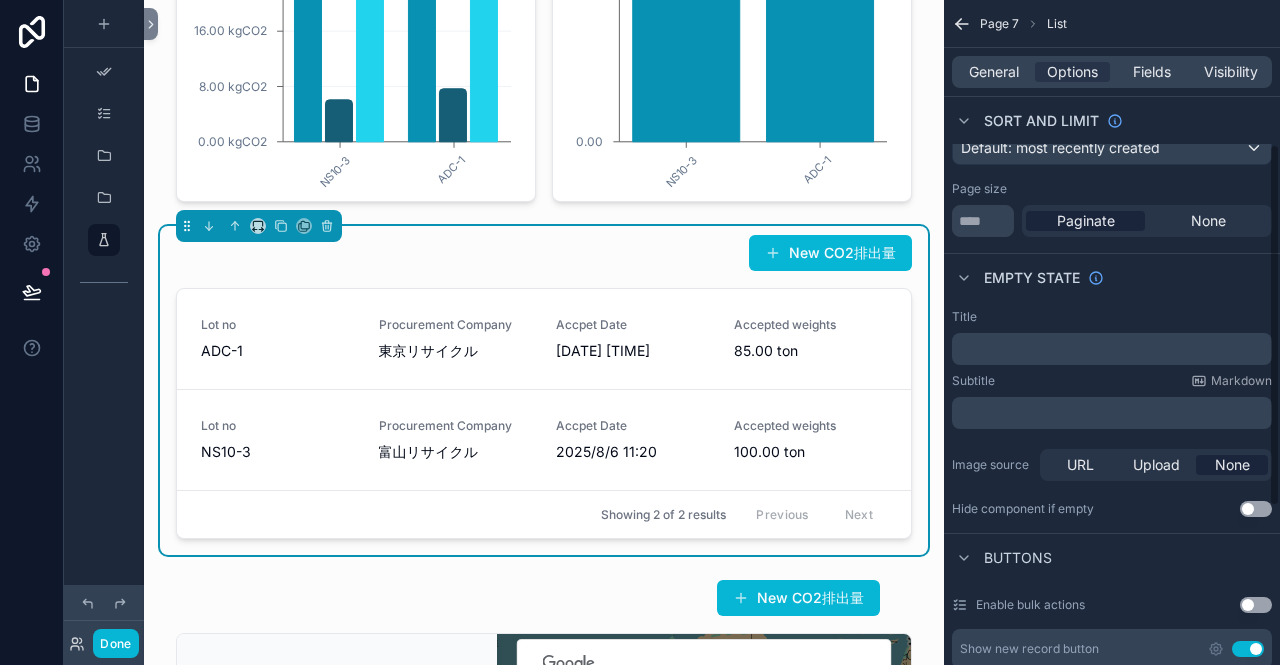 scroll, scrollTop: 400, scrollLeft: 0, axis: vertical 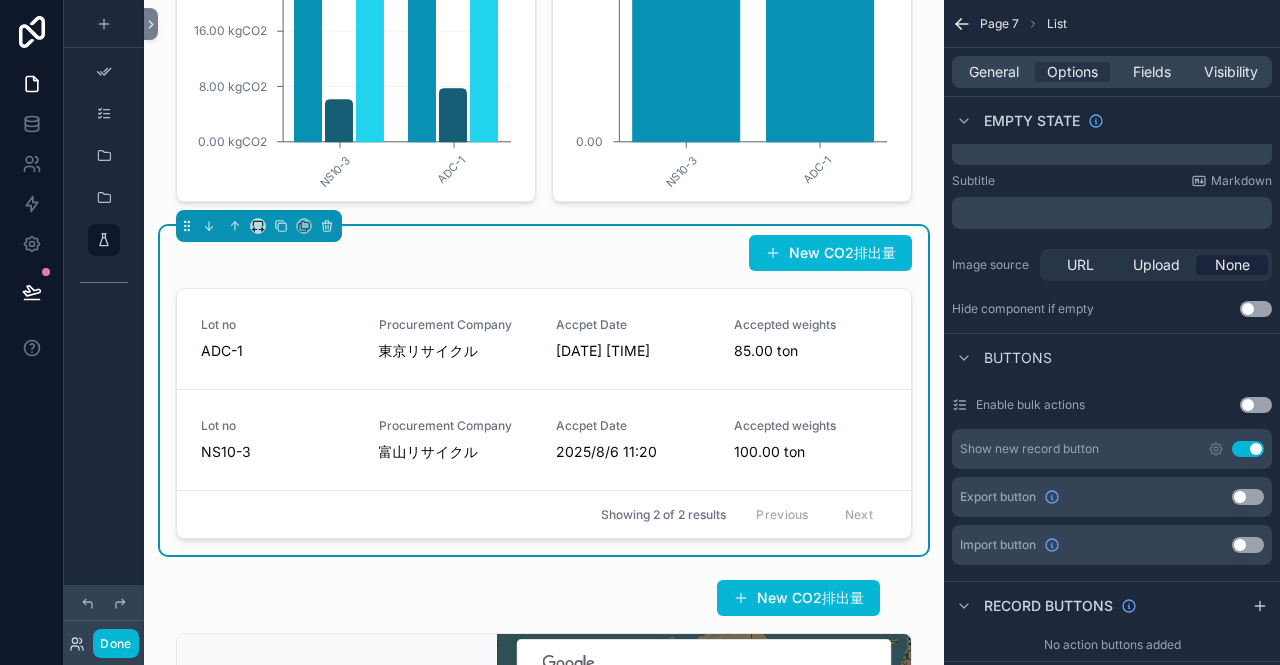 click on "Use setting" at bounding box center (1248, 449) 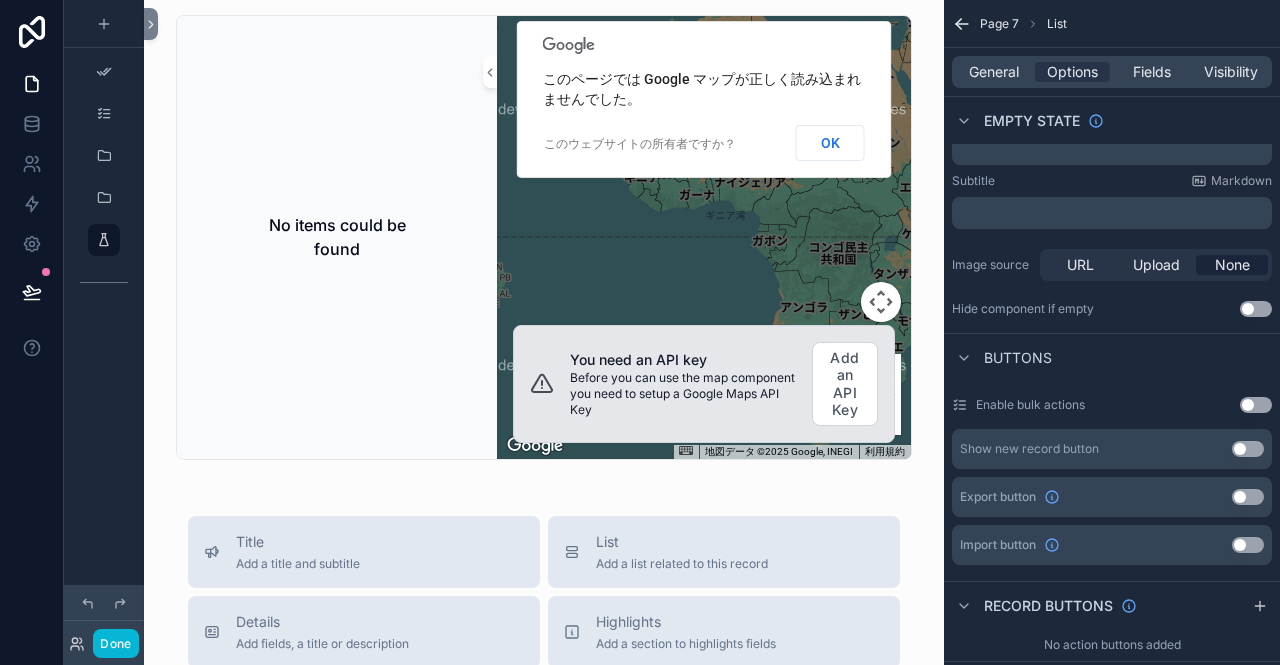scroll, scrollTop: 1000, scrollLeft: 0, axis: vertical 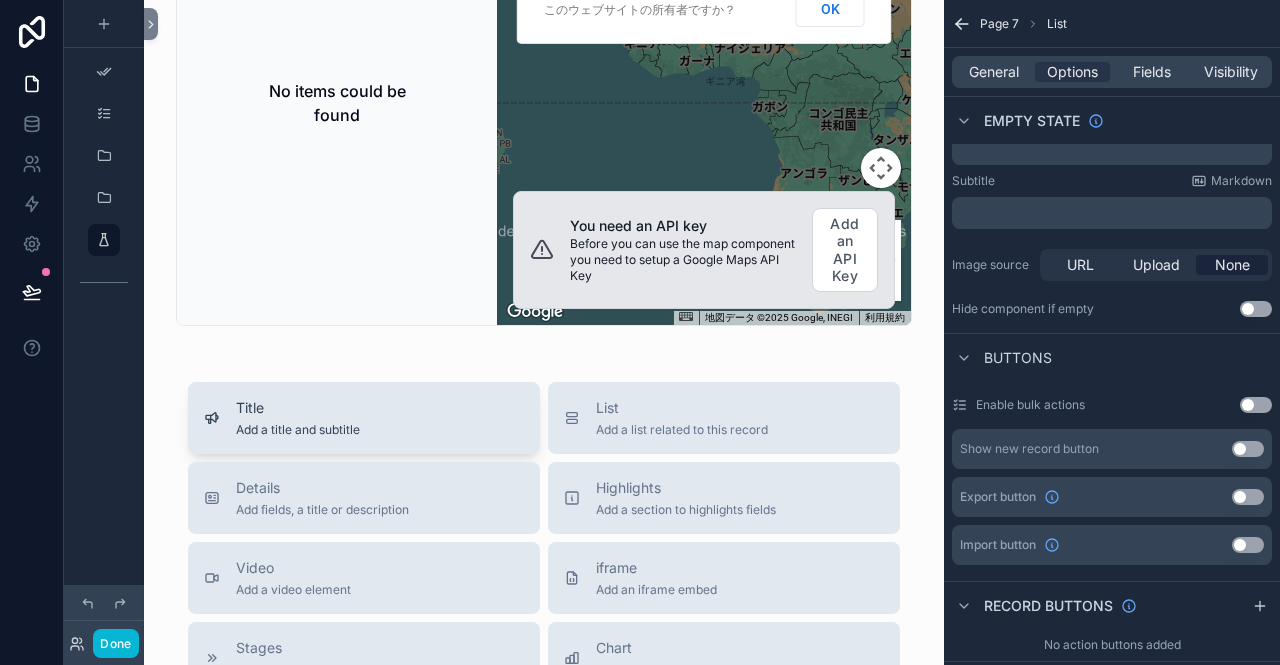 click on "Add a title and subtitle" at bounding box center (298, 430) 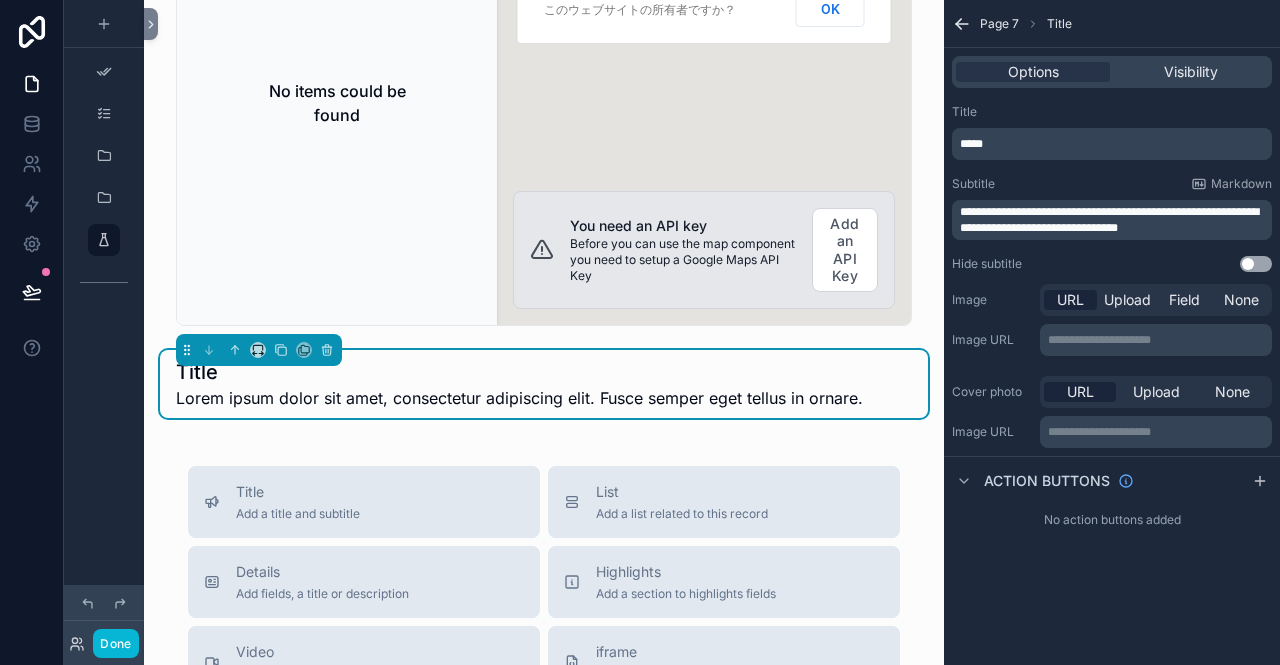 scroll, scrollTop: 0, scrollLeft: 0, axis: both 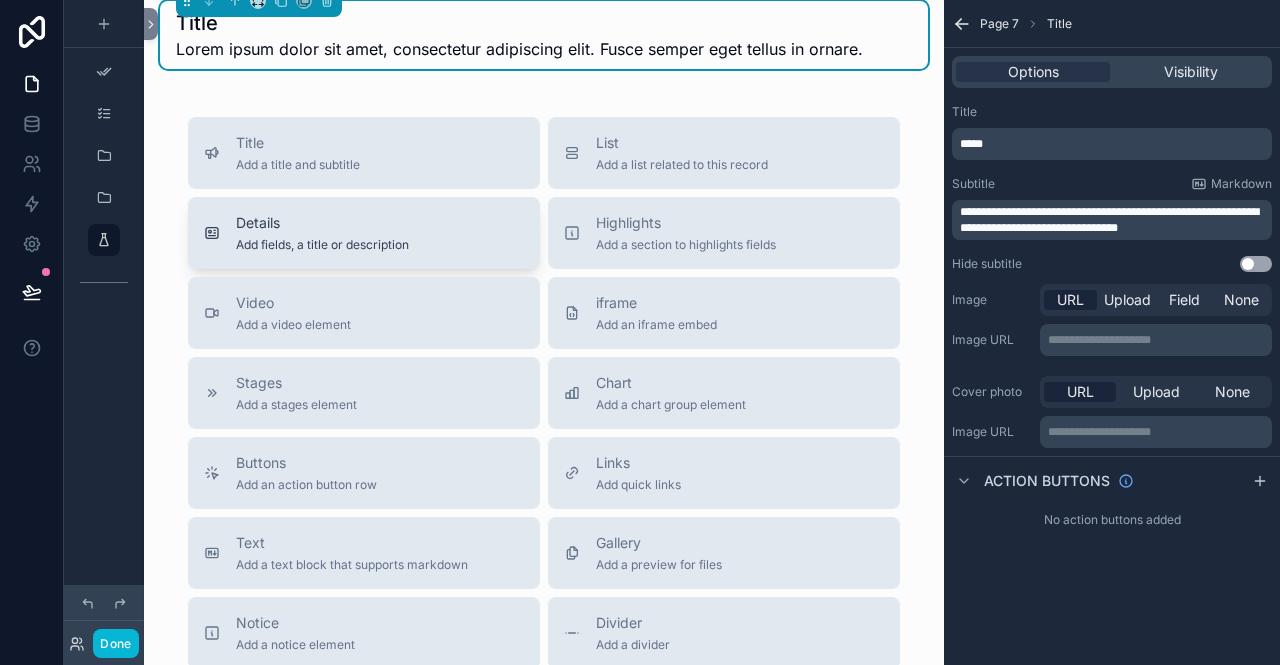 click on "Details Add fields, a title or description" at bounding box center [322, 233] 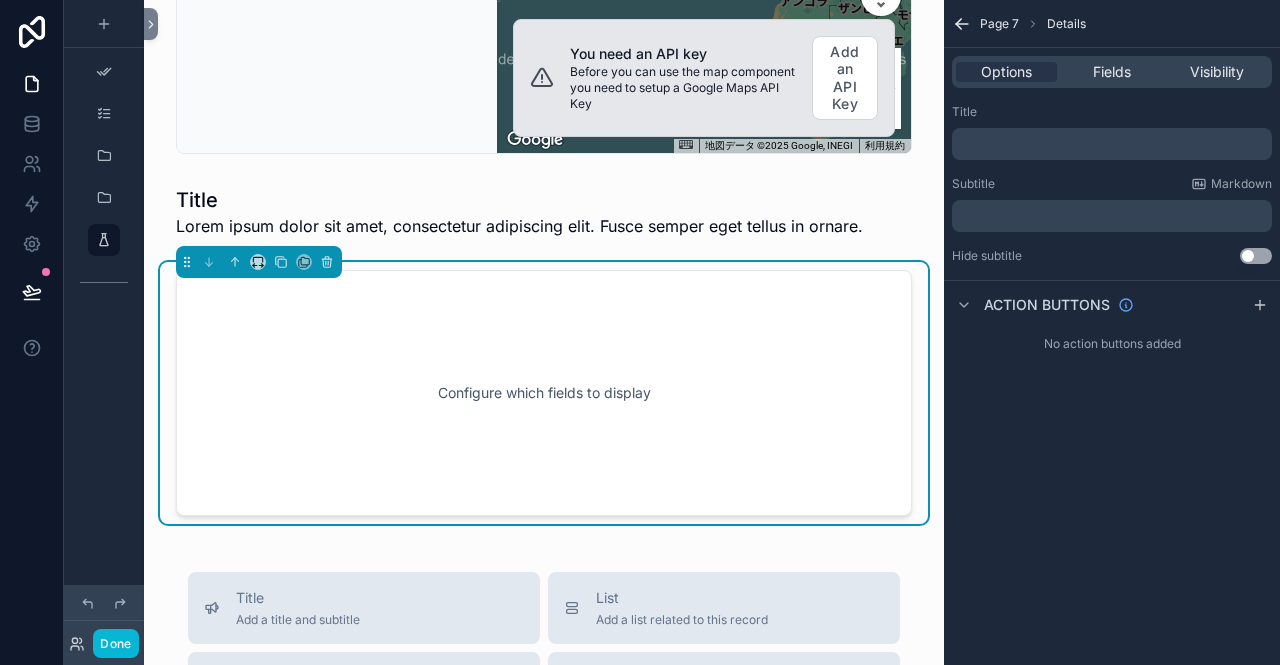 scroll, scrollTop: 1130, scrollLeft: 0, axis: vertical 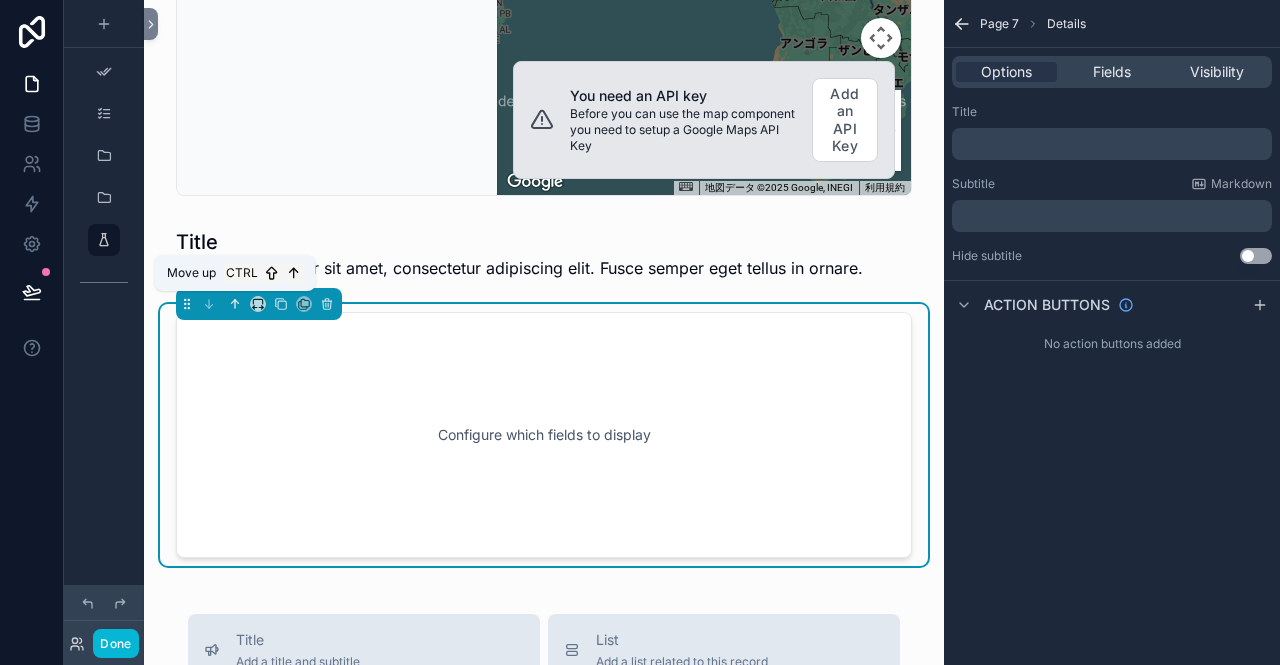 click 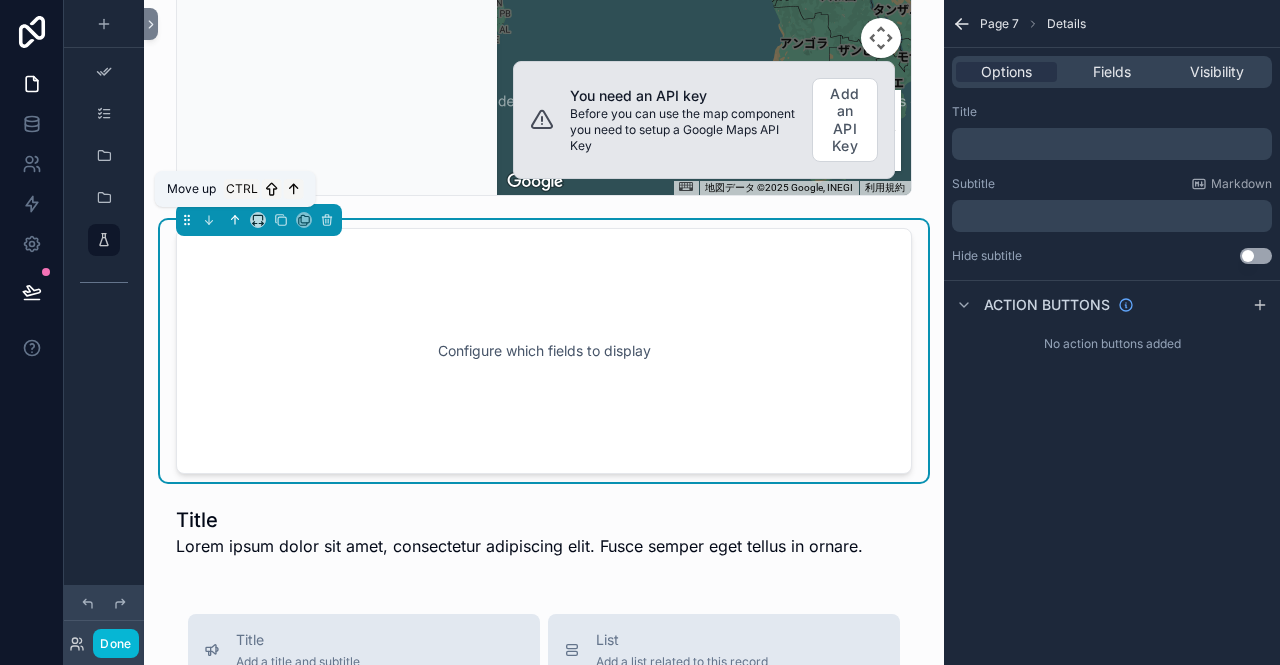 click 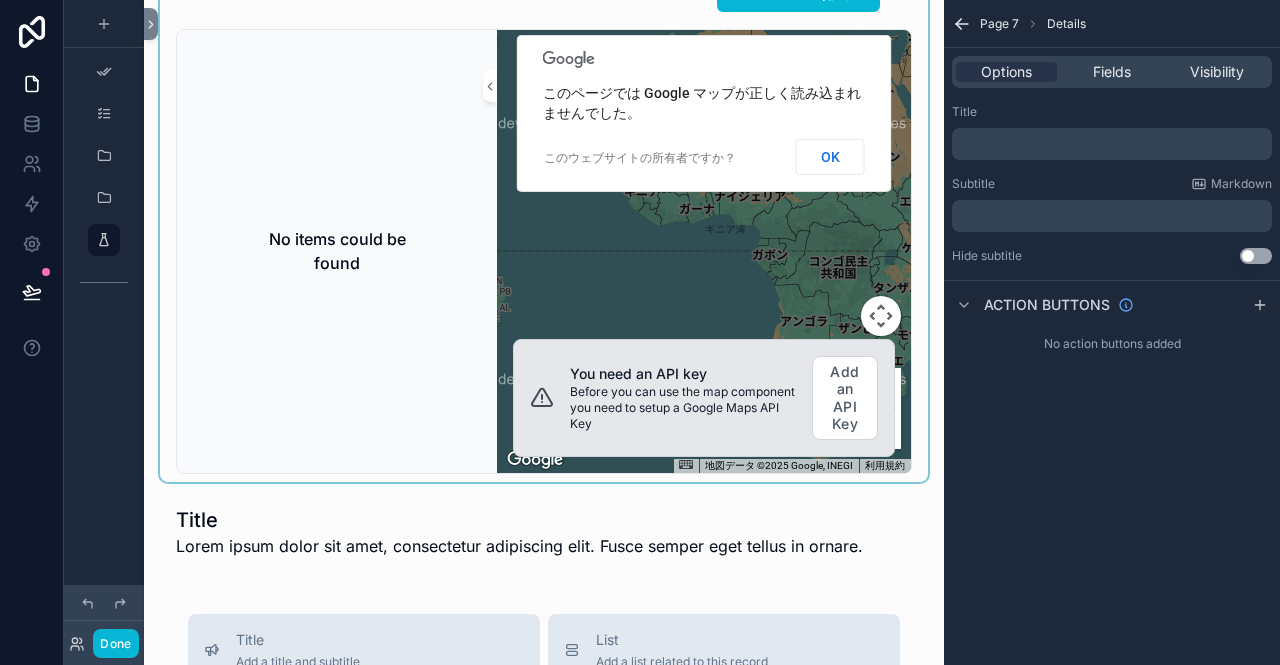 scroll, scrollTop: 730, scrollLeft: 0, axis: vertical 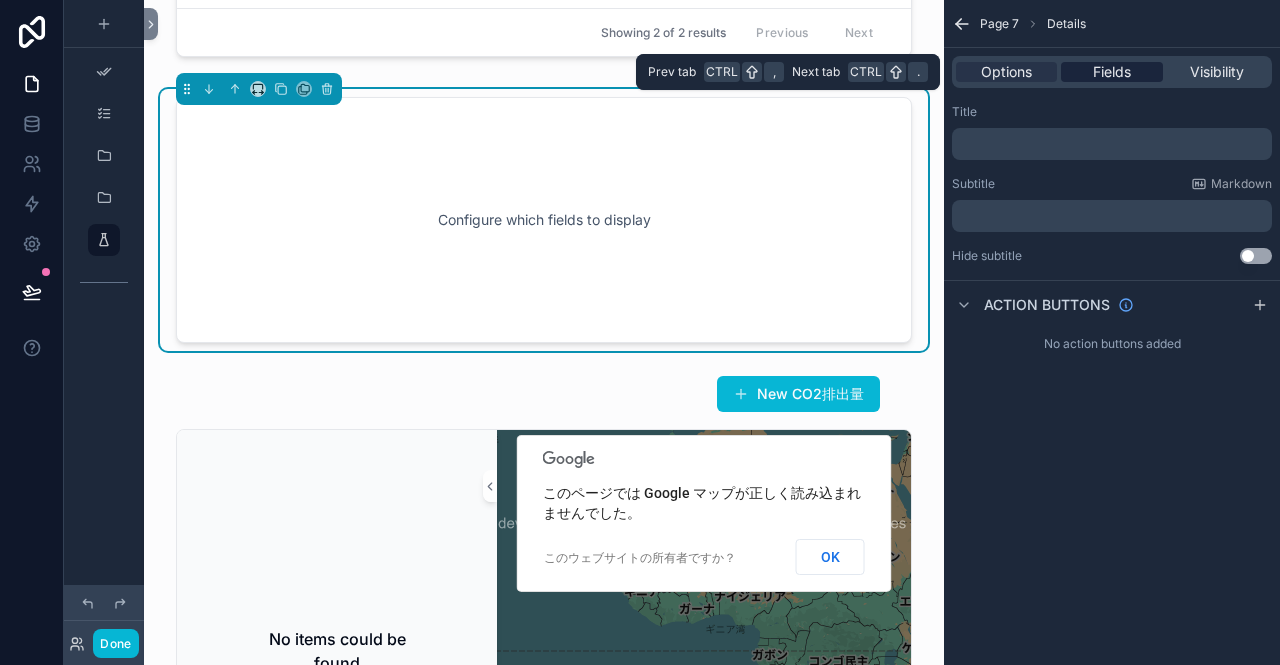 click on "Fields" at bounding box center [1112, 72] 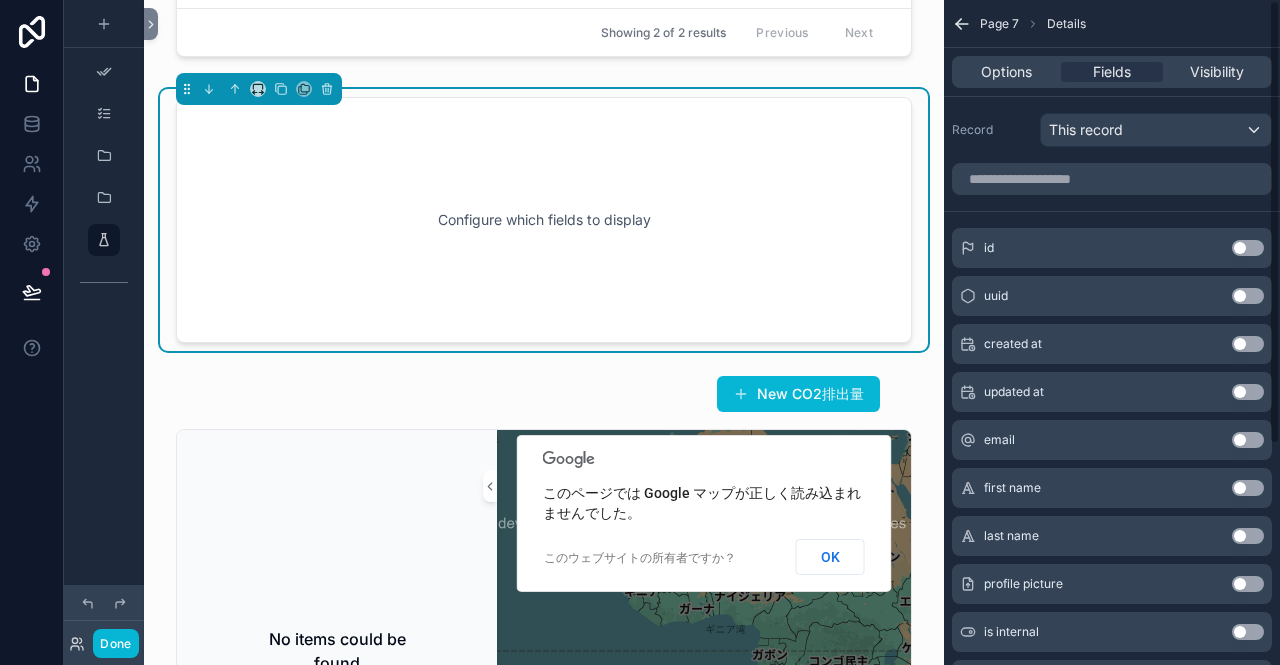 scroll, scrollTop: 0, scrollLeft: 0, axis: both 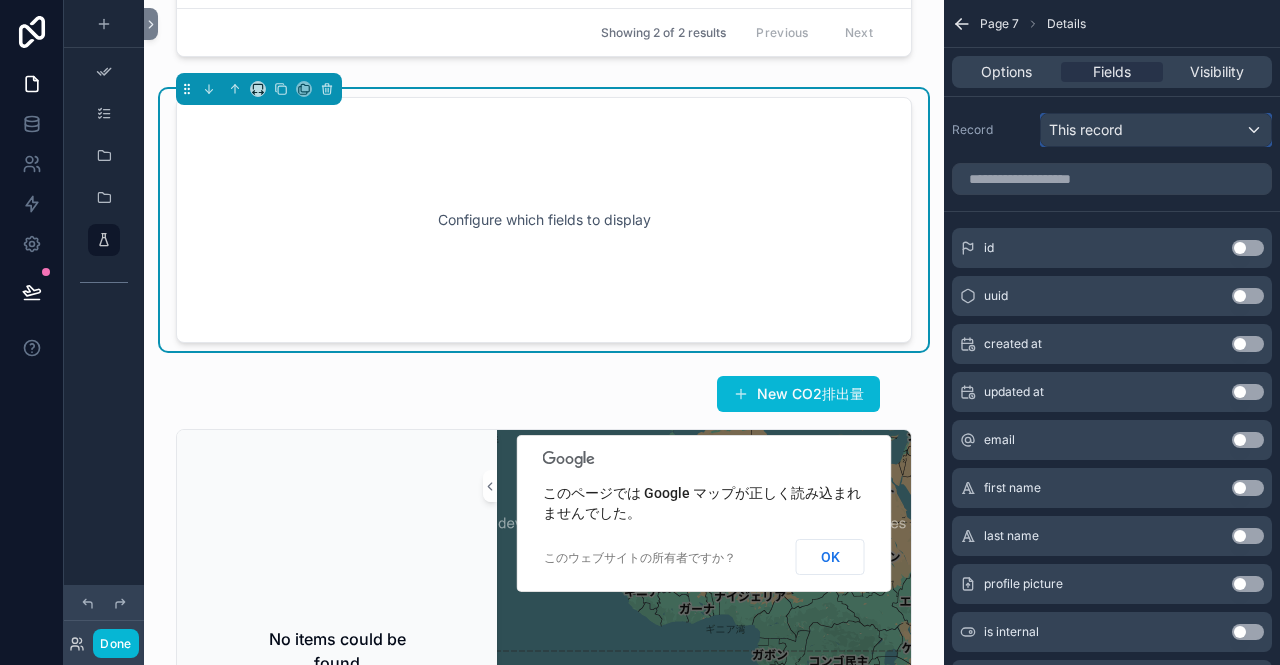click on "This record" at bounding box center [1086, 130] 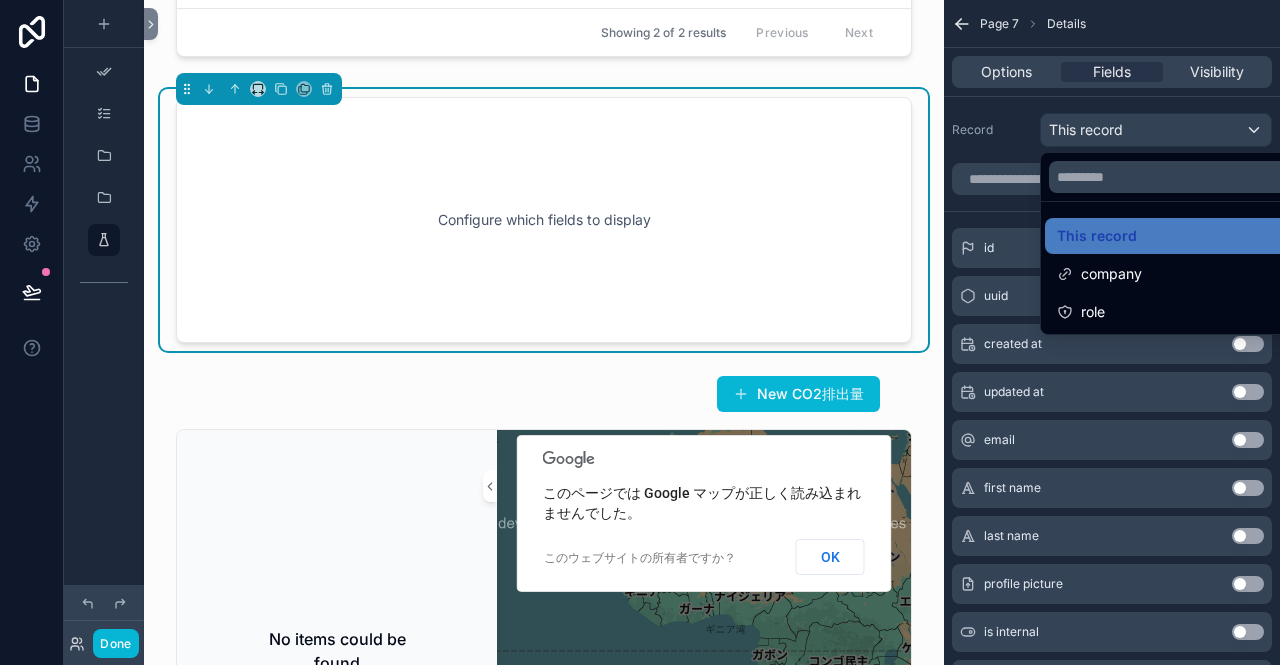 click at bounding box center (640, 332) 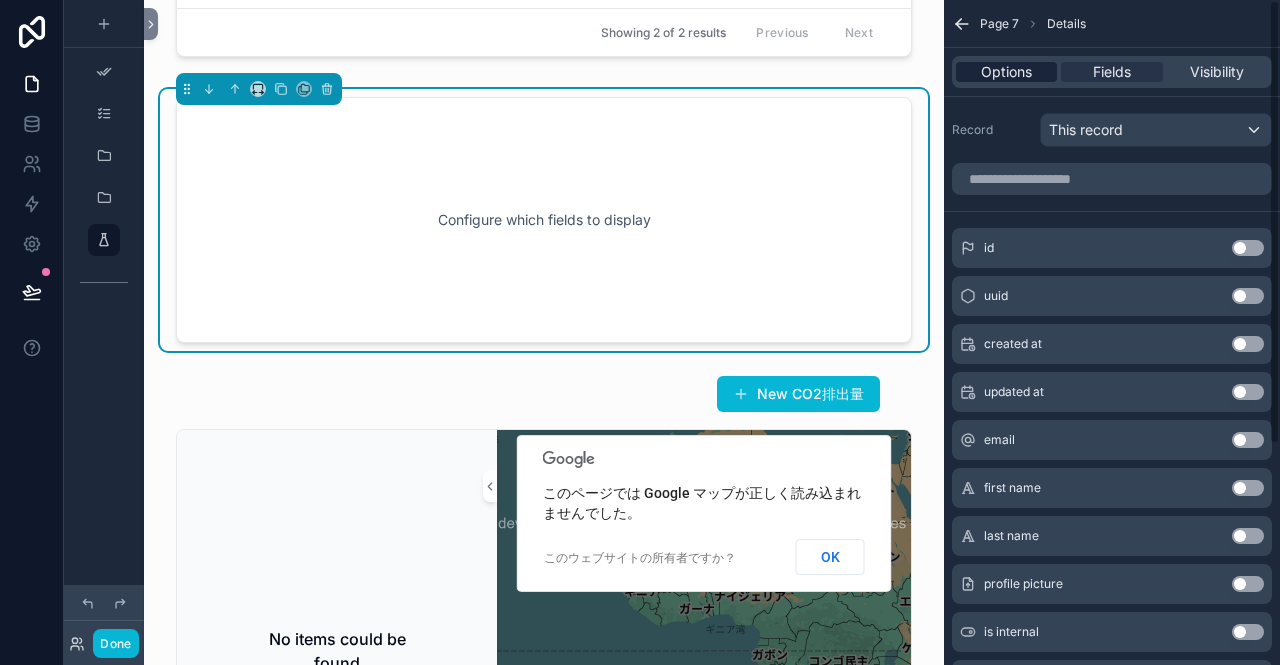 click on "Options" at bounding box center (1006, 72) 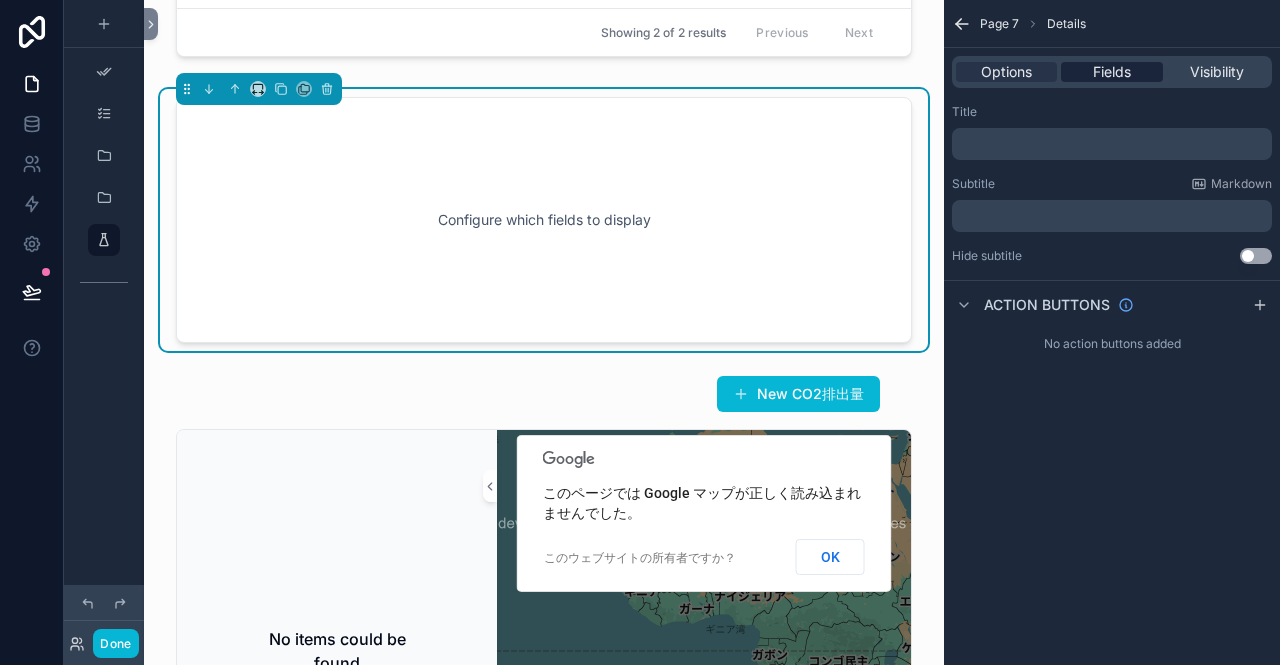 click on "Fields" at bounding box center [1112, 72] 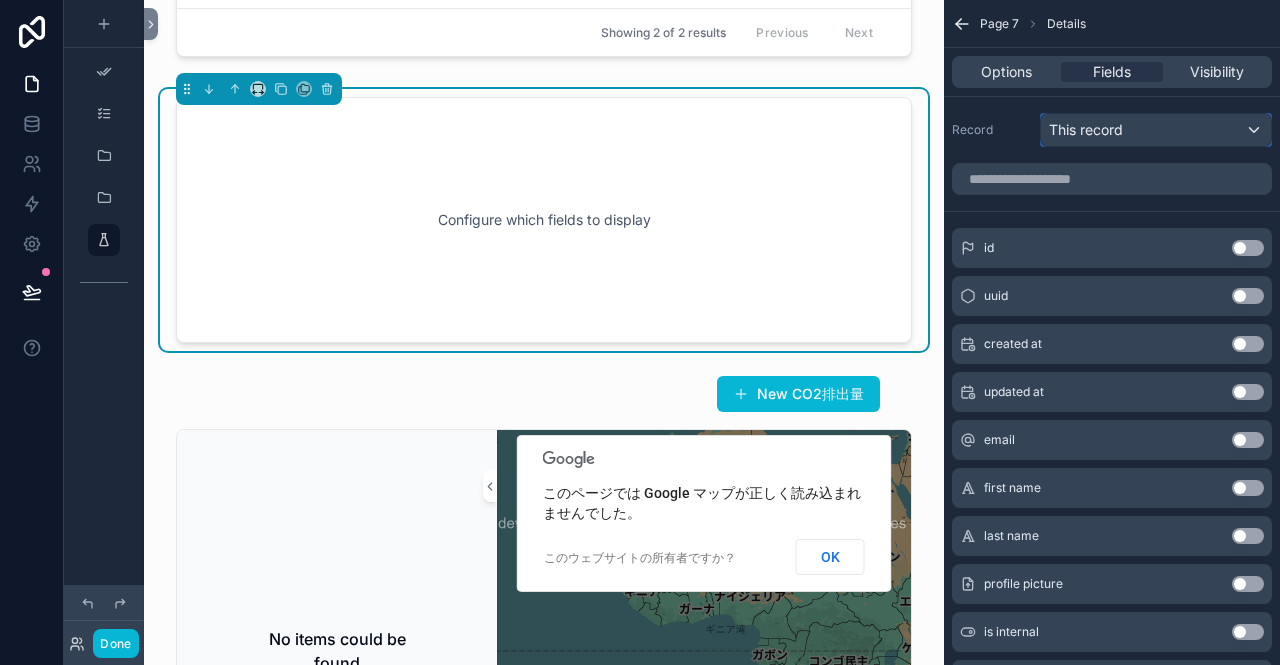 click on "This record" at bounding box center [1086, 130] 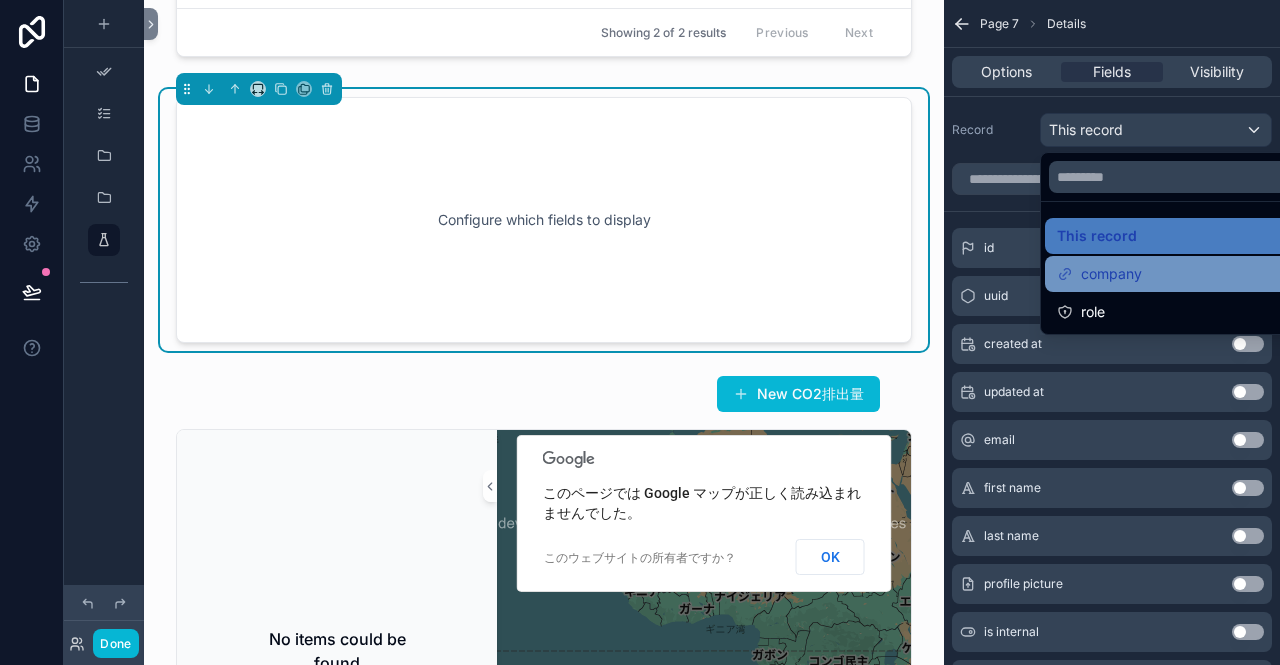 click on "company" at bounding box center (1111, 274) 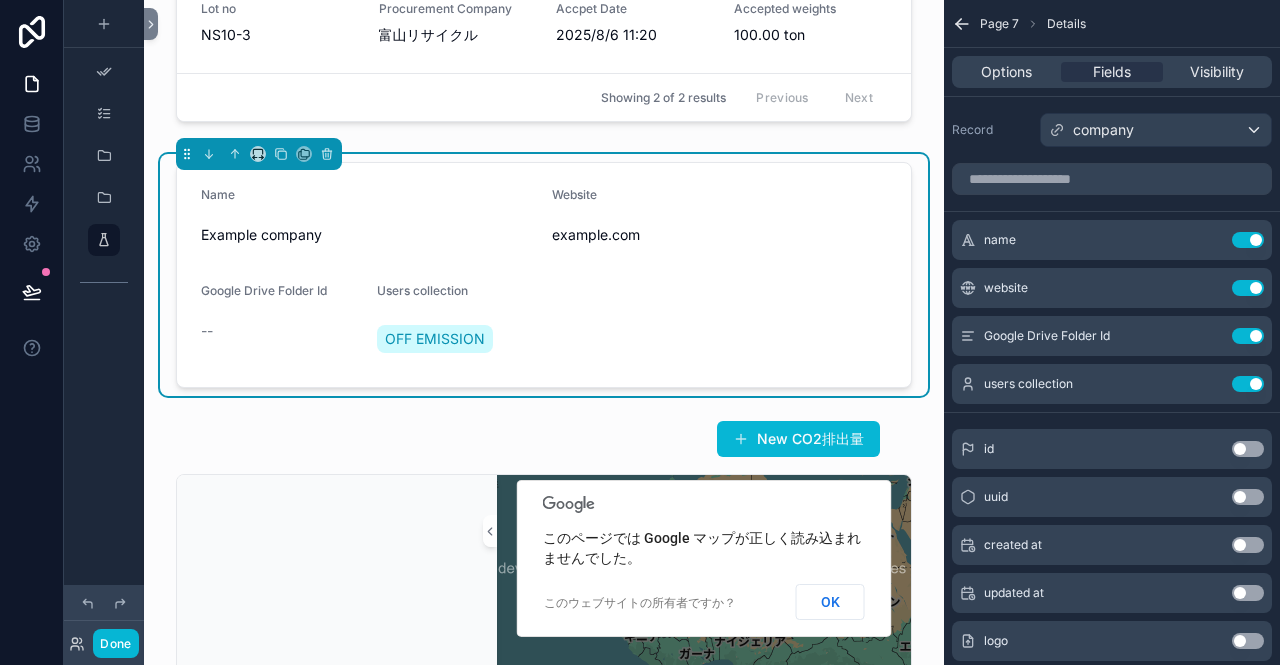 scroll, scrollTop: 800, scrollLeft: 0, axis: vertical 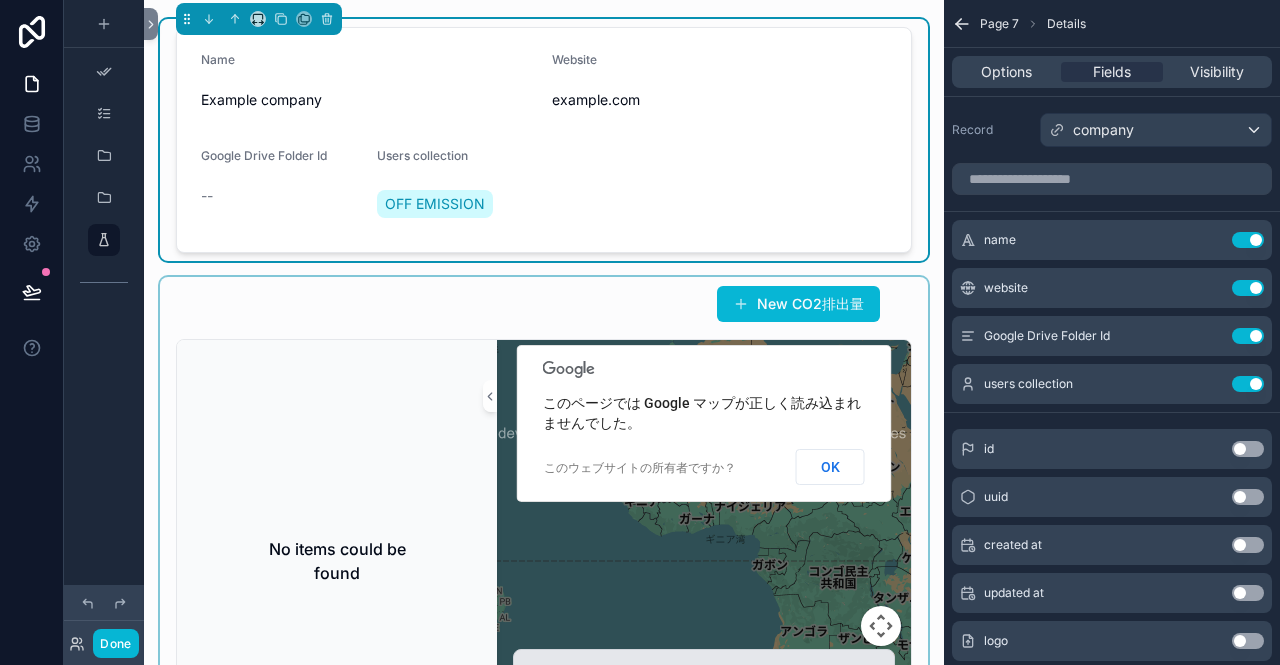 click at bounding box center [544, 534] 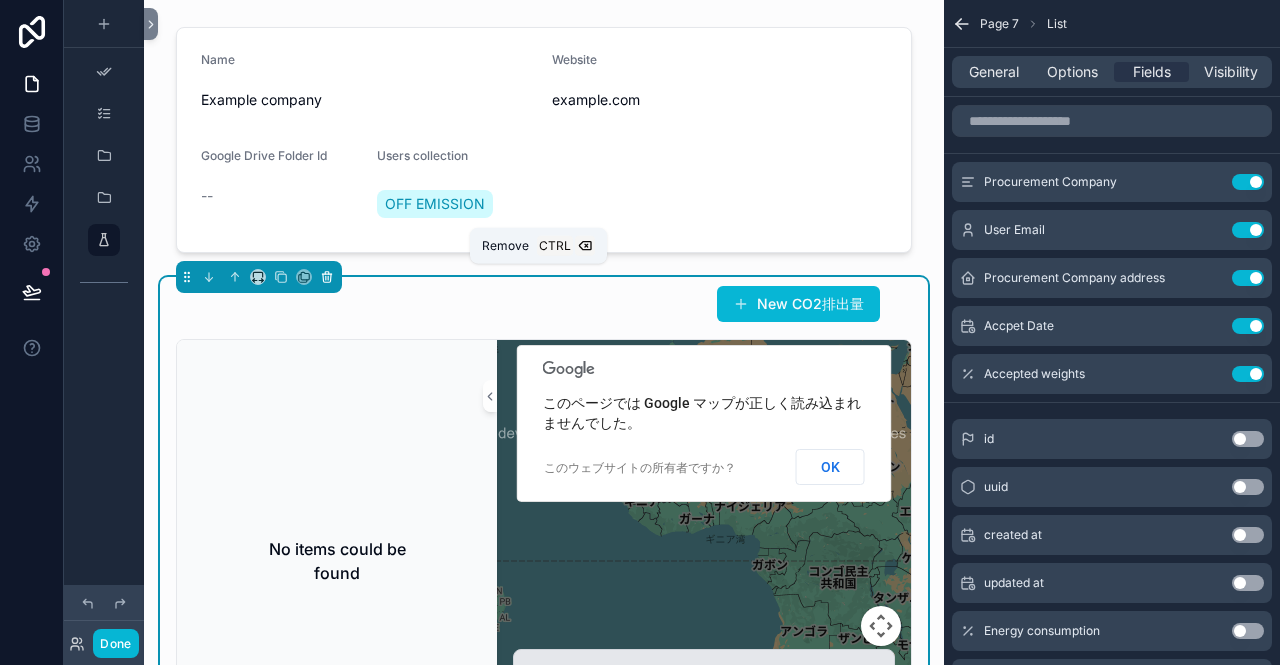 click 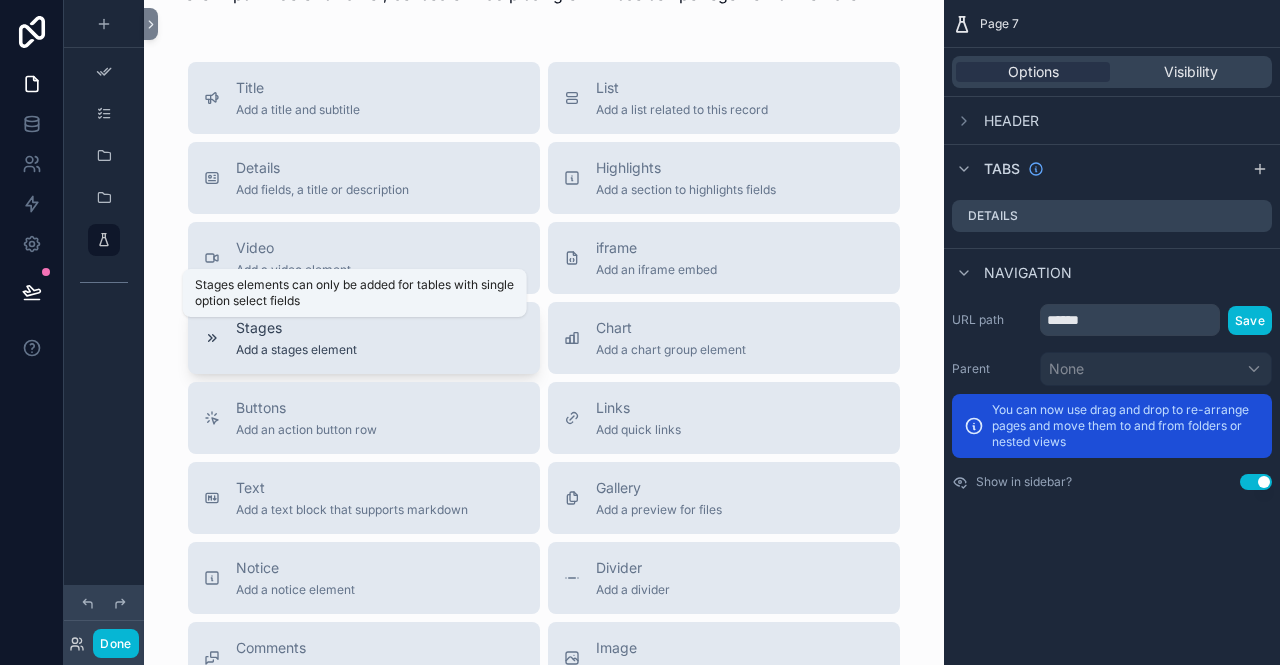 scroll, scrollTop: 1100, scrollLeft: 0, axis: vertical 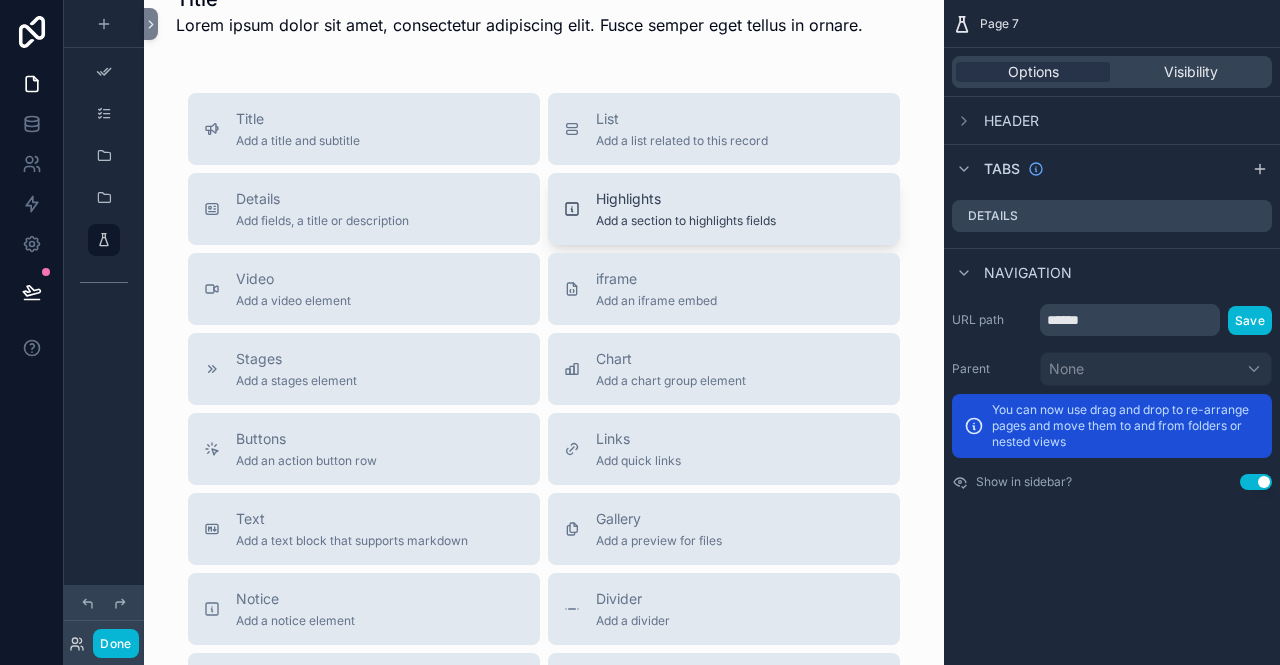 click on "Add a section to highlights fields" at bounding box center (686, 221) 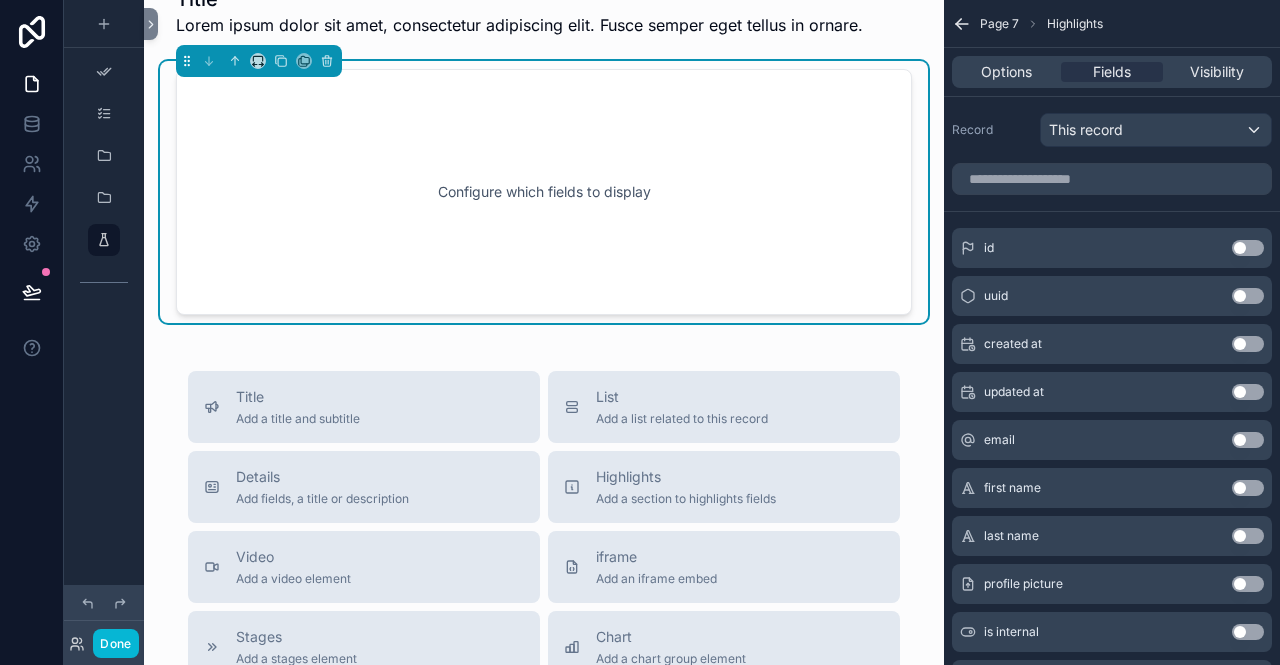 scroll, scrollTop: 956, scrollLeft: 0, axis: vertical 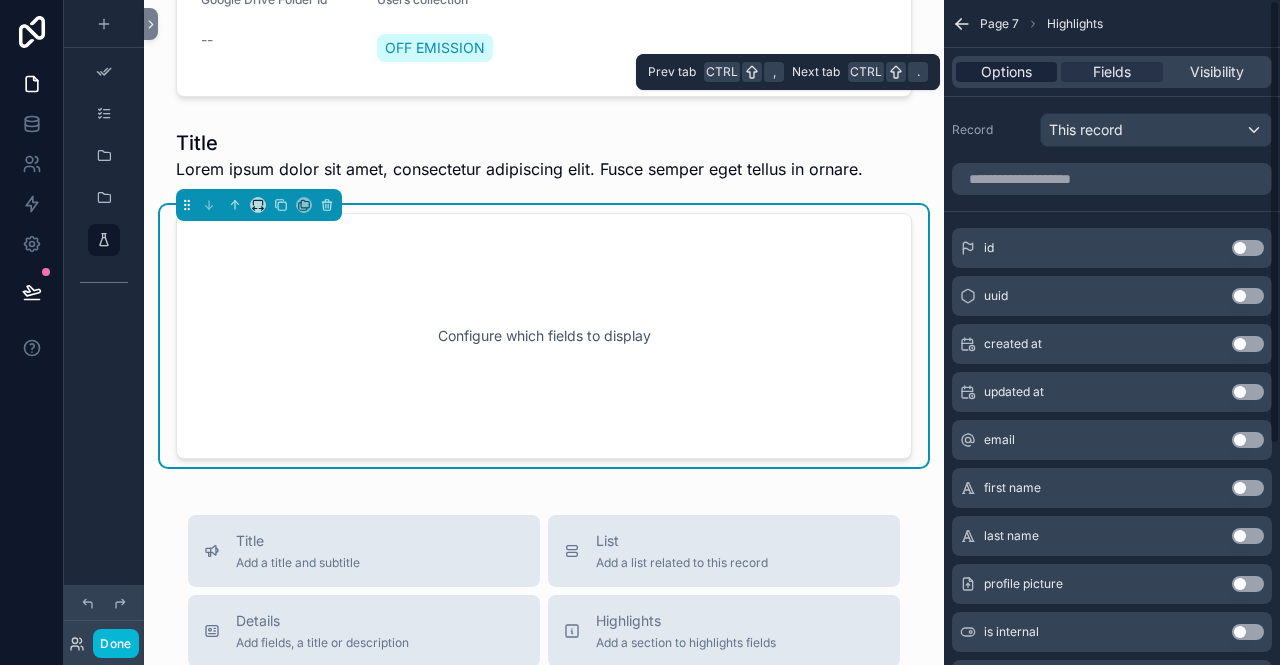 click on "Options" at bounding box center [1006, 72] 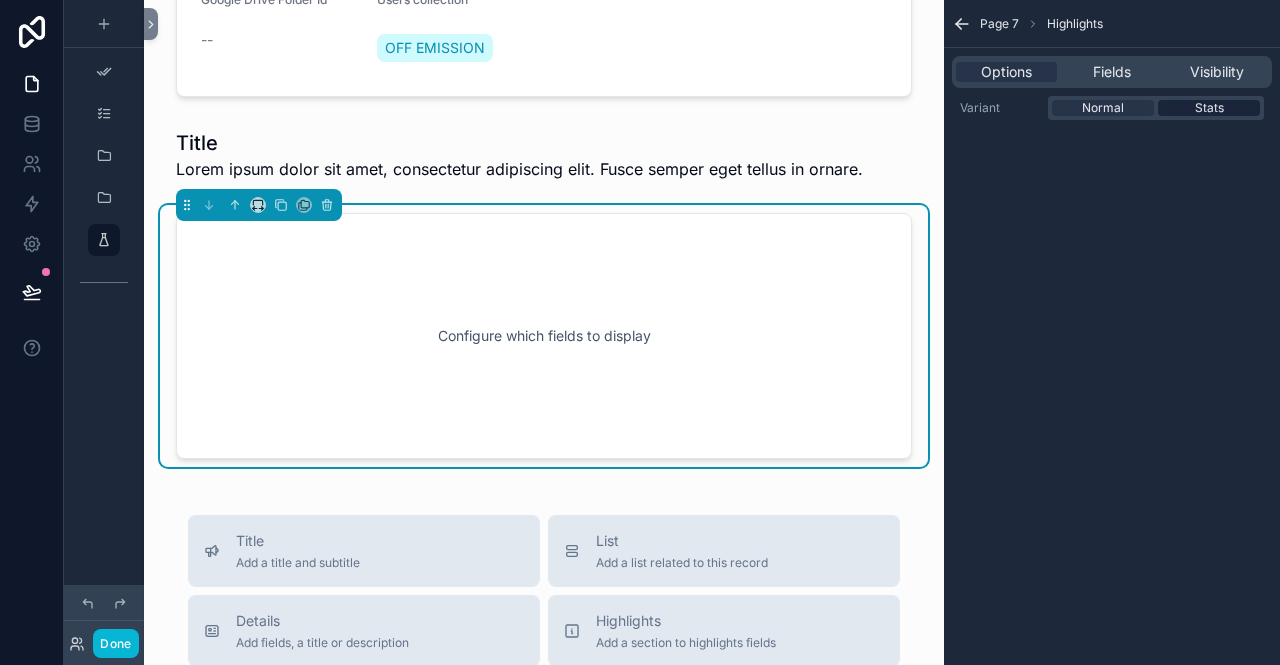 click on "Stats" at bounding box center (1209, 108) 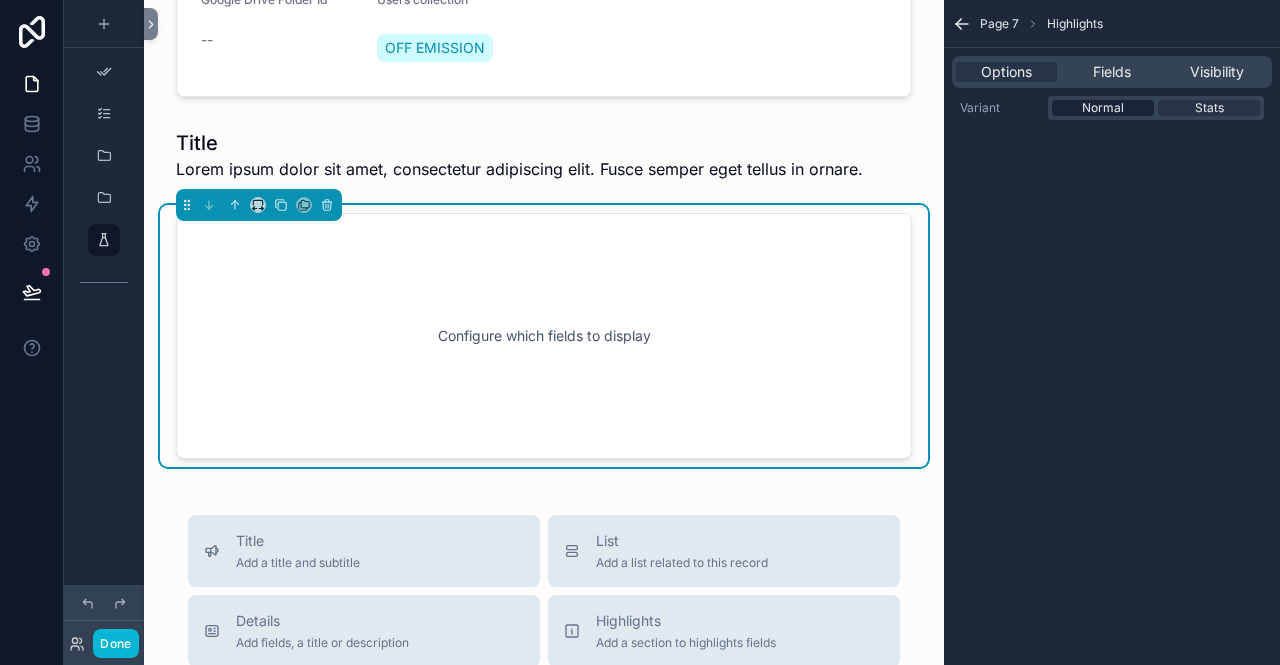 click on "Normal" at bounding box center (1103, 108) 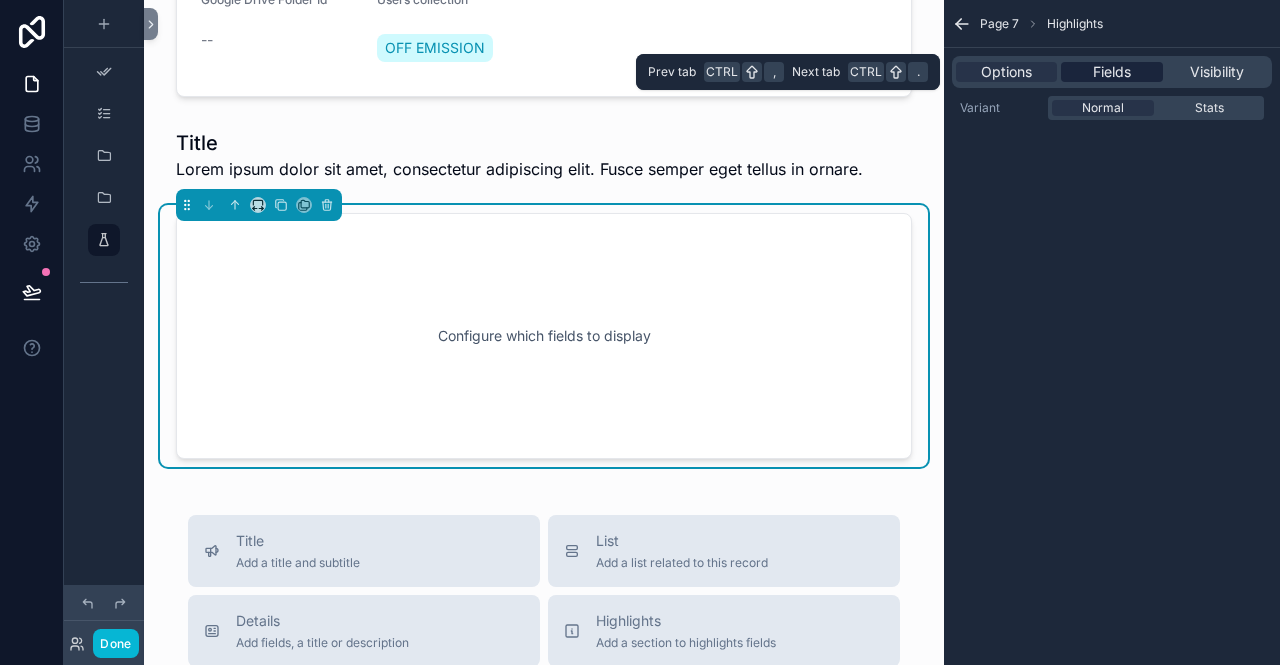 click on "Fields" at bounding box center (1112, 72) 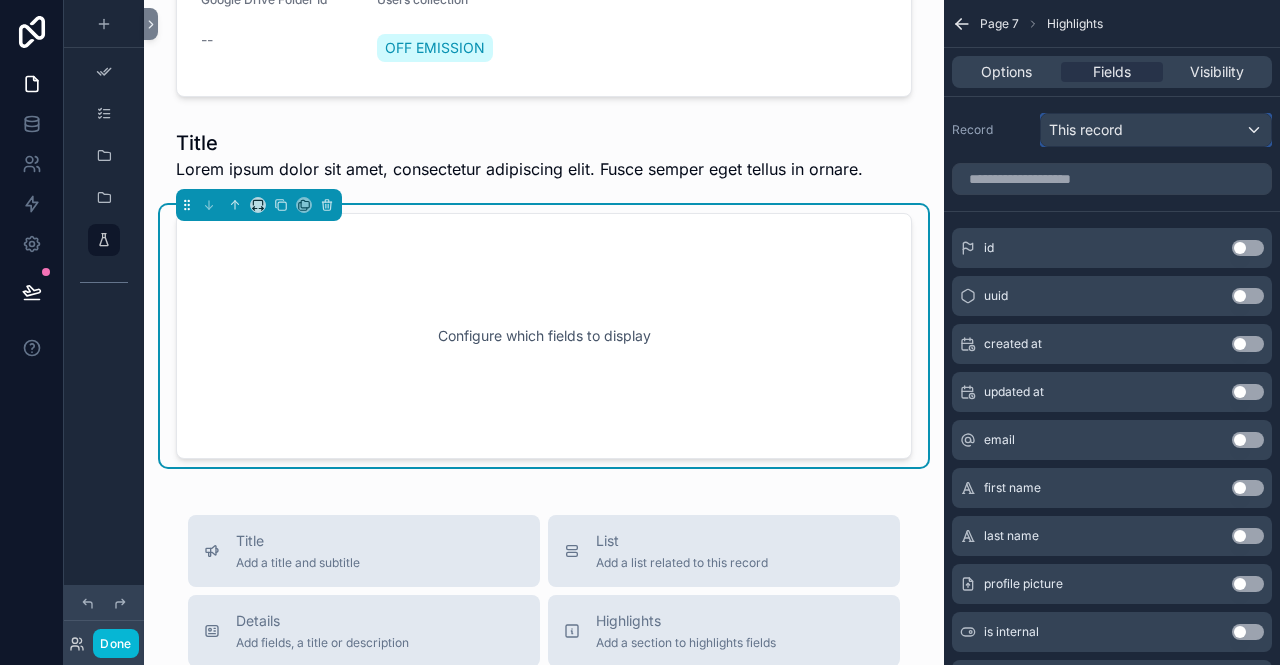 click on "This record" at bounding box center (1086, 130) 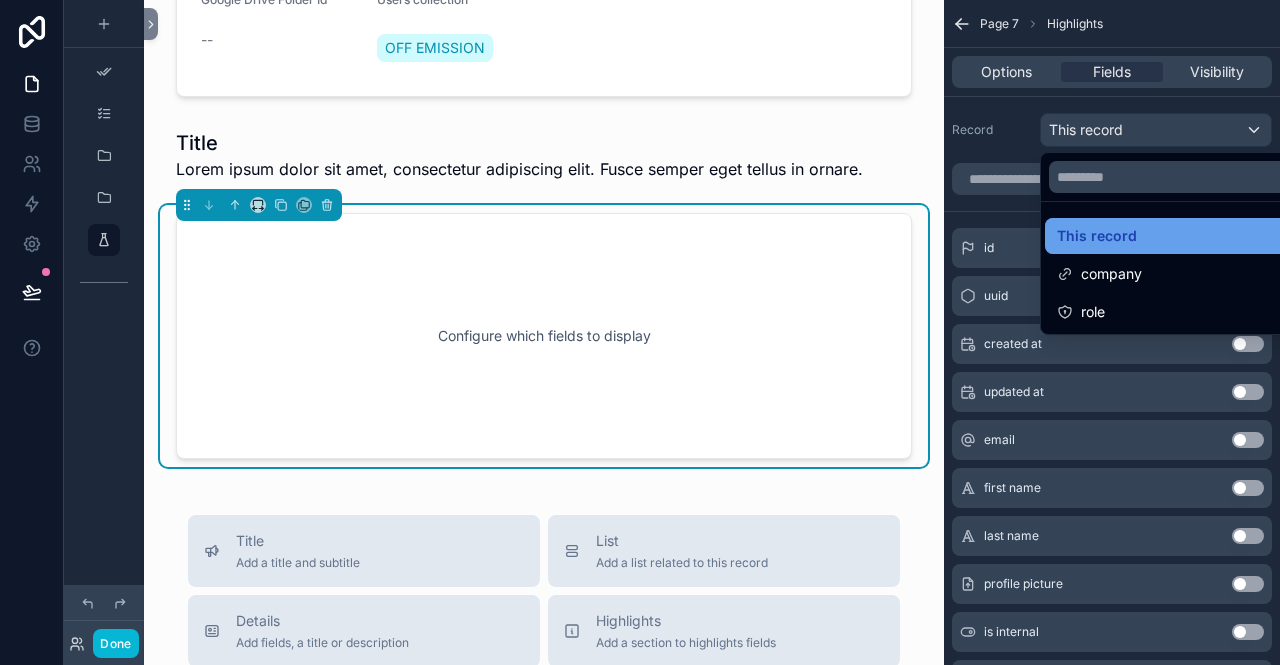 click on "This record" at bounding box center [1097, 236] 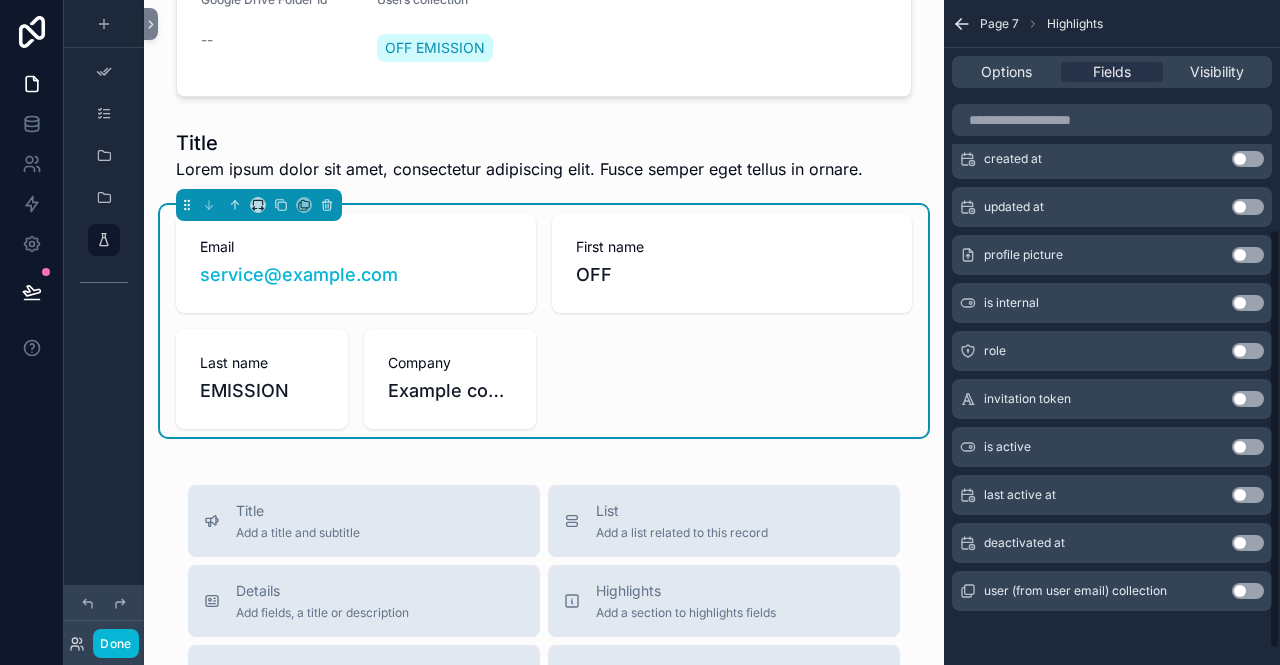 scroll, scrollTop: 0, scrollLeft: 0, axis: both 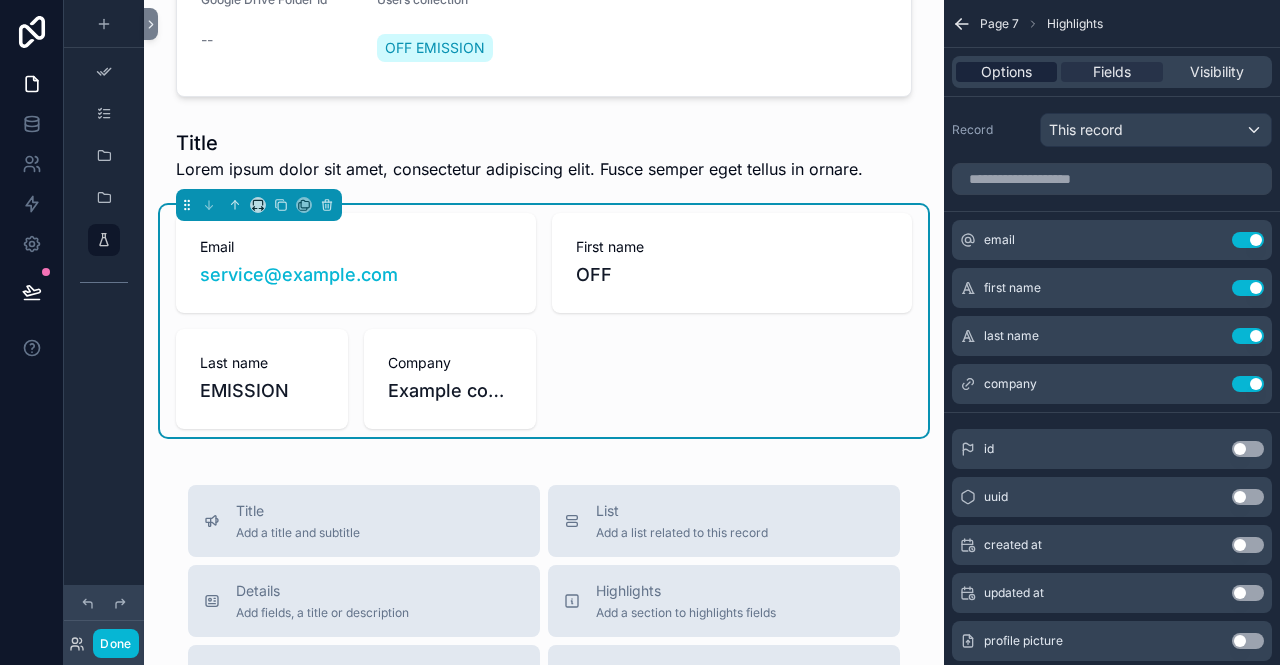 click on "Options" at bounding box center [1006, 72] 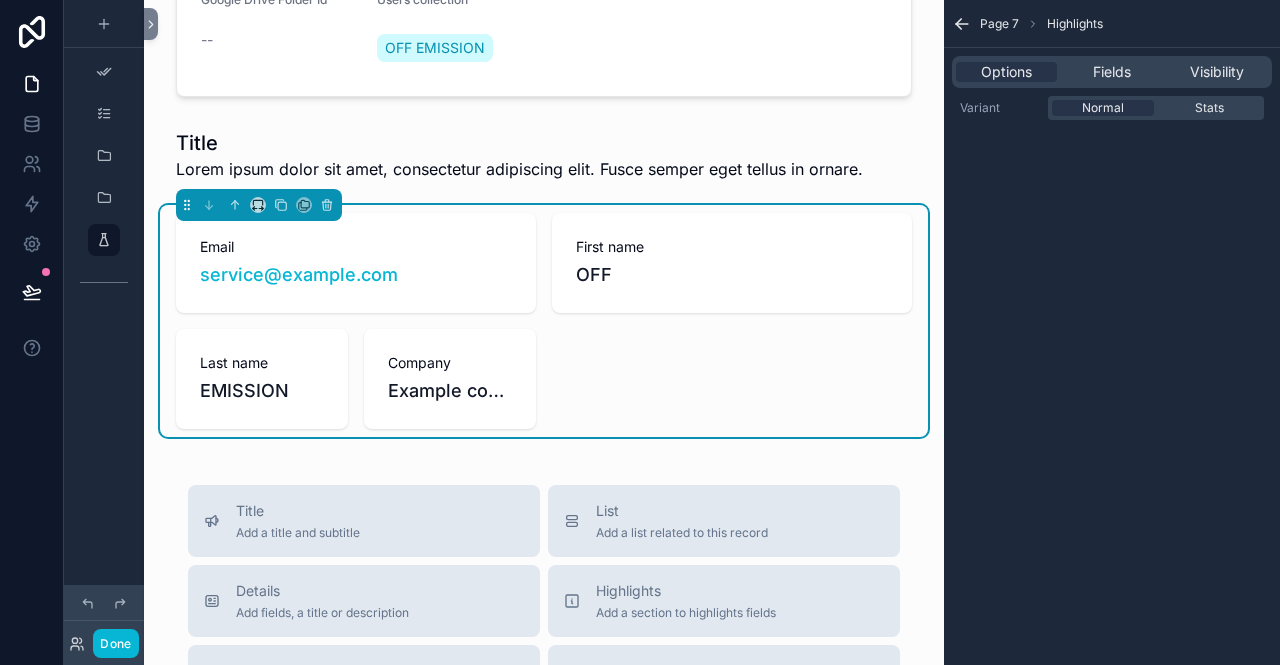click 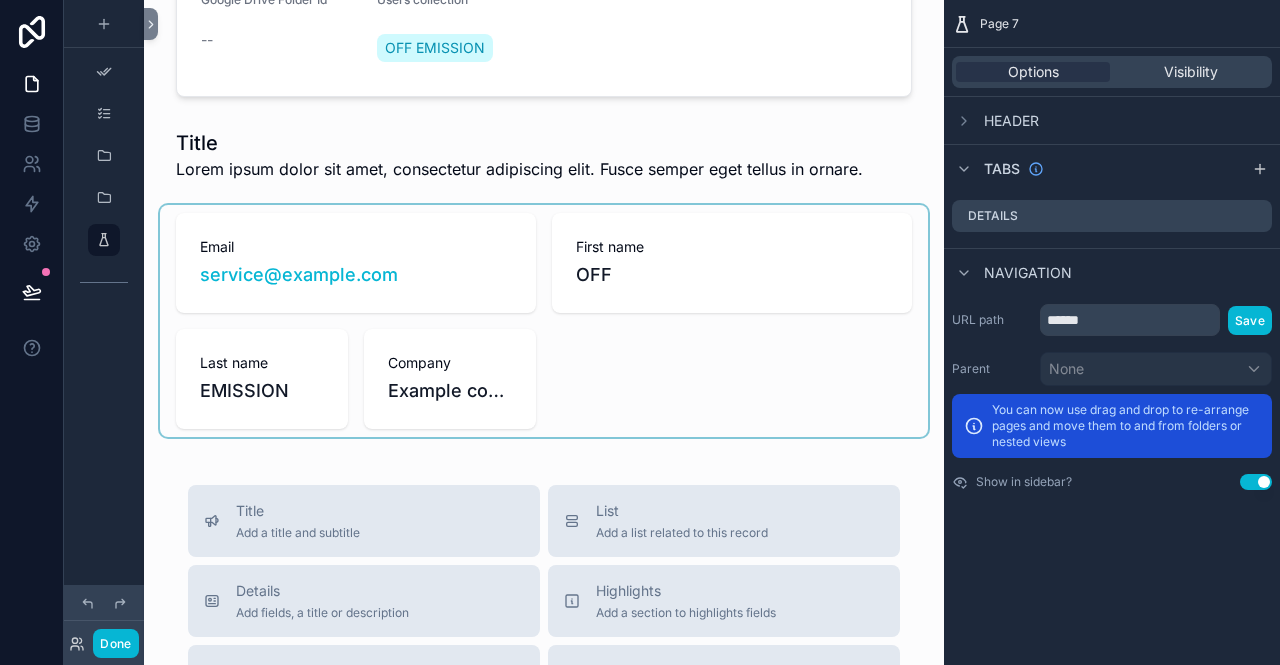 click at bounding box center (544, 321) 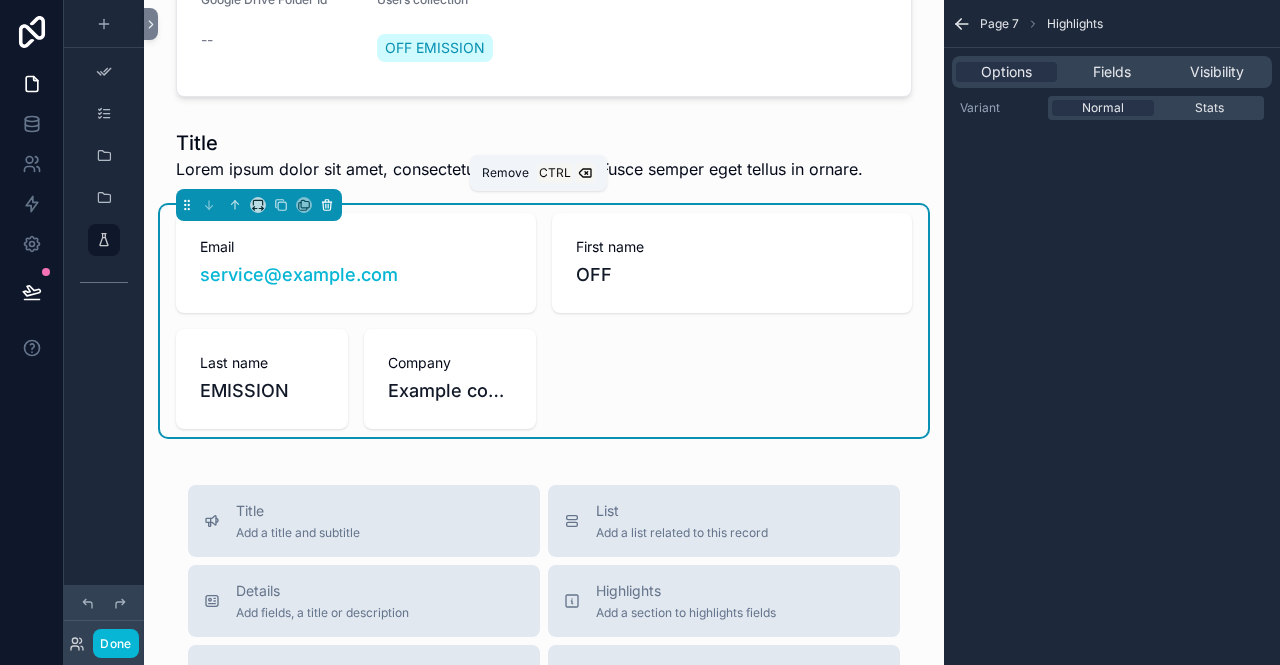 click 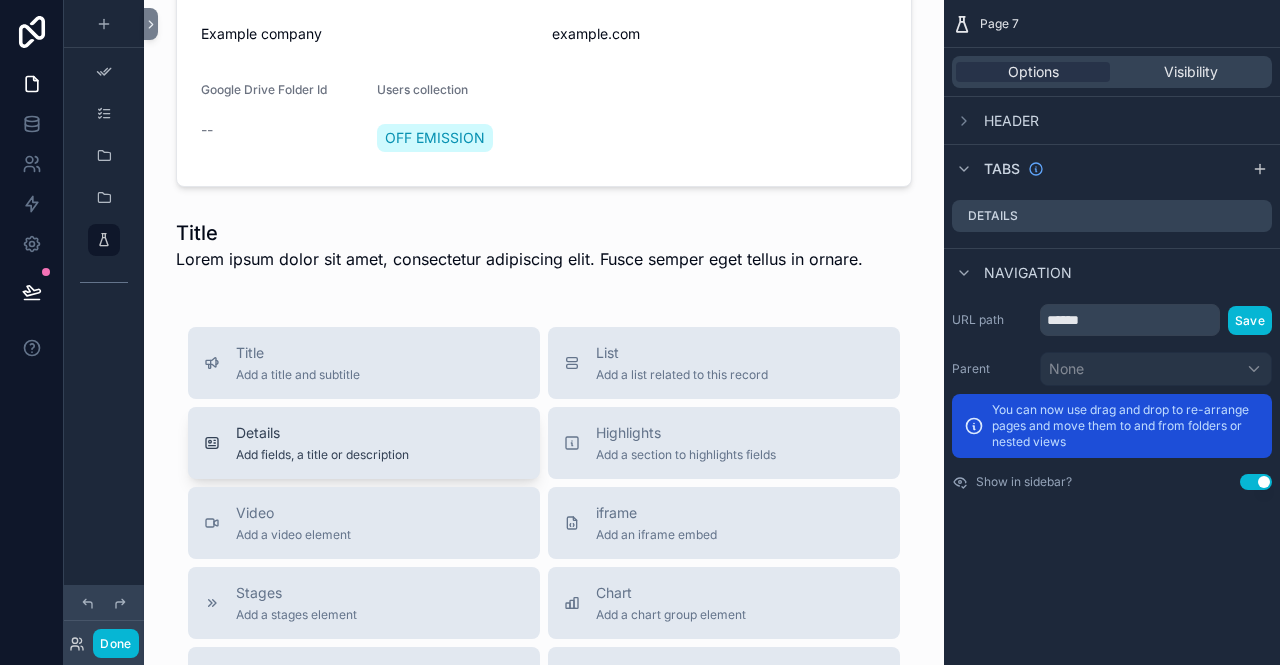 scroll, scrollTop: 756, scrollLeft: 0, axis: vertical 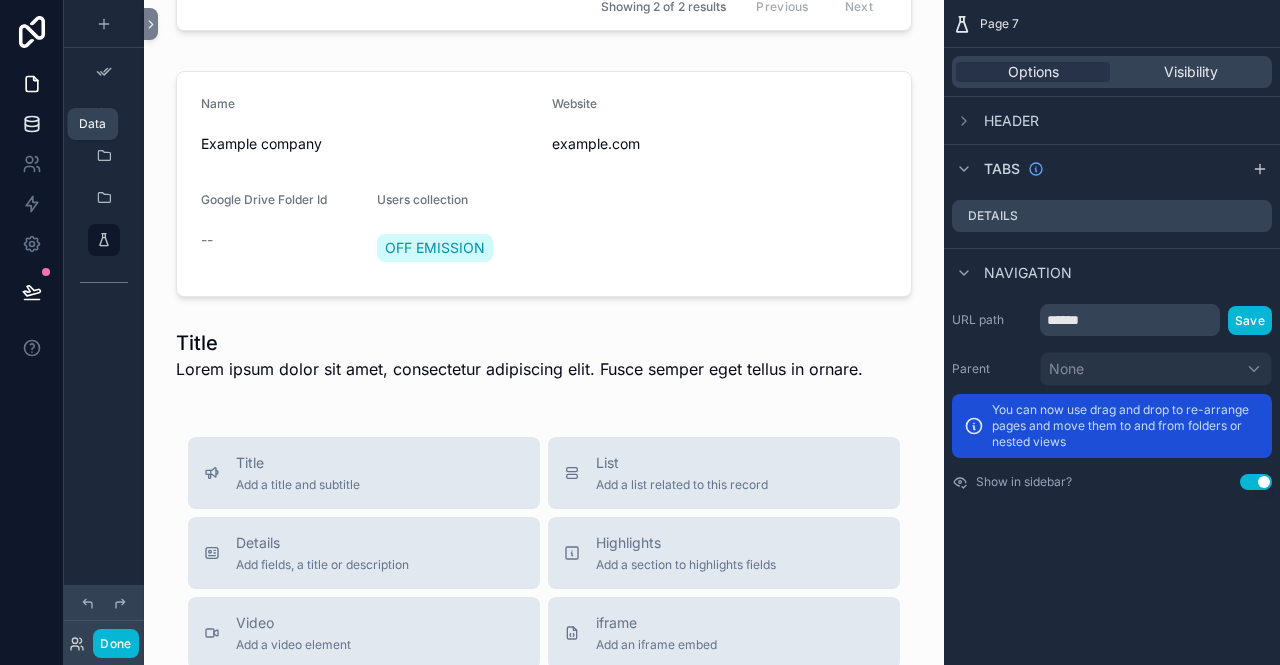 click 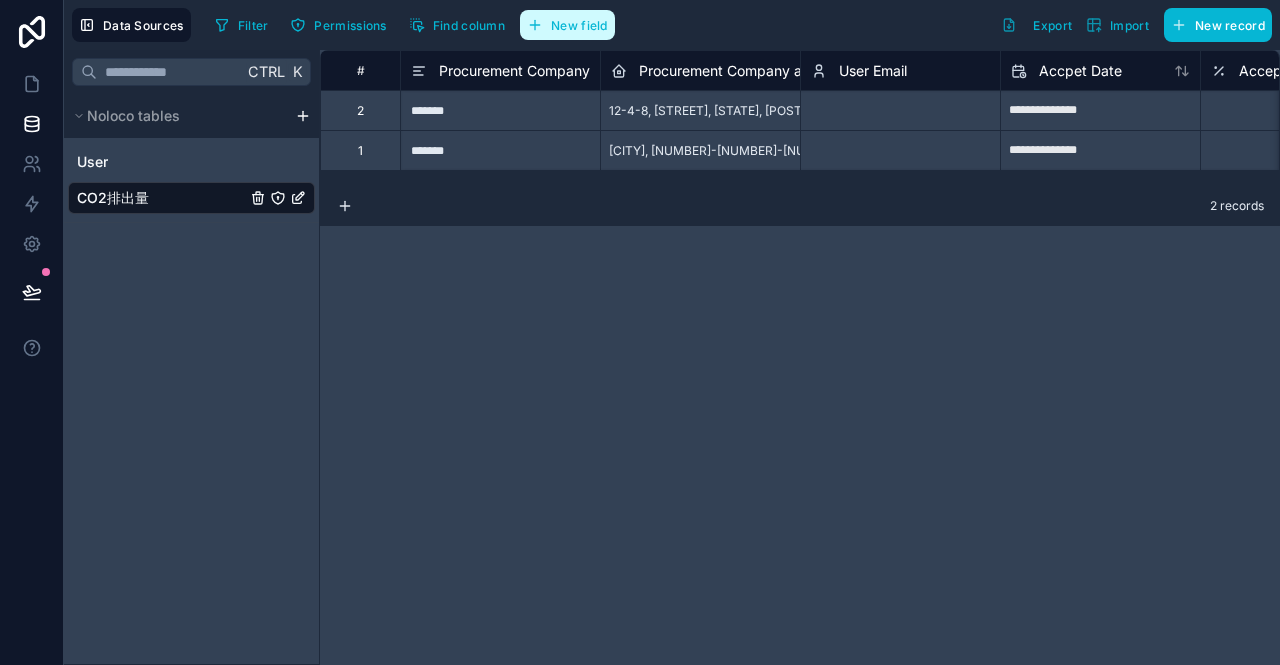 click on "New field" at bounding box center [579, 25] 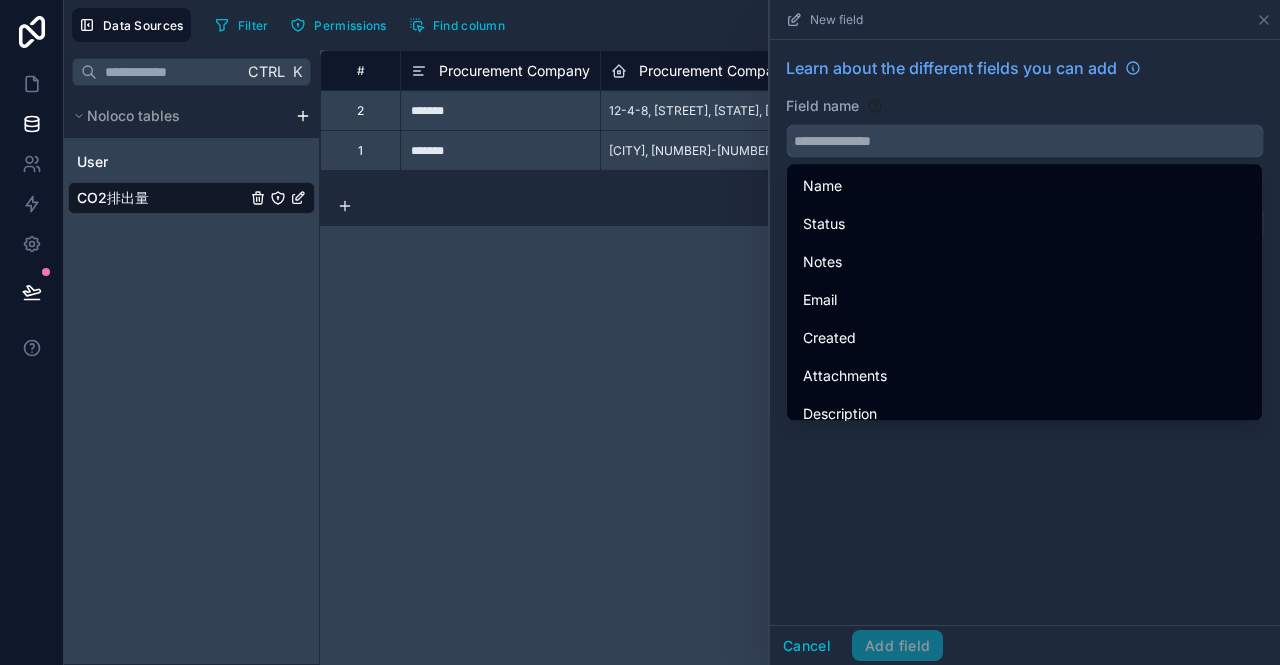 click at bounding box center [1025, 141] 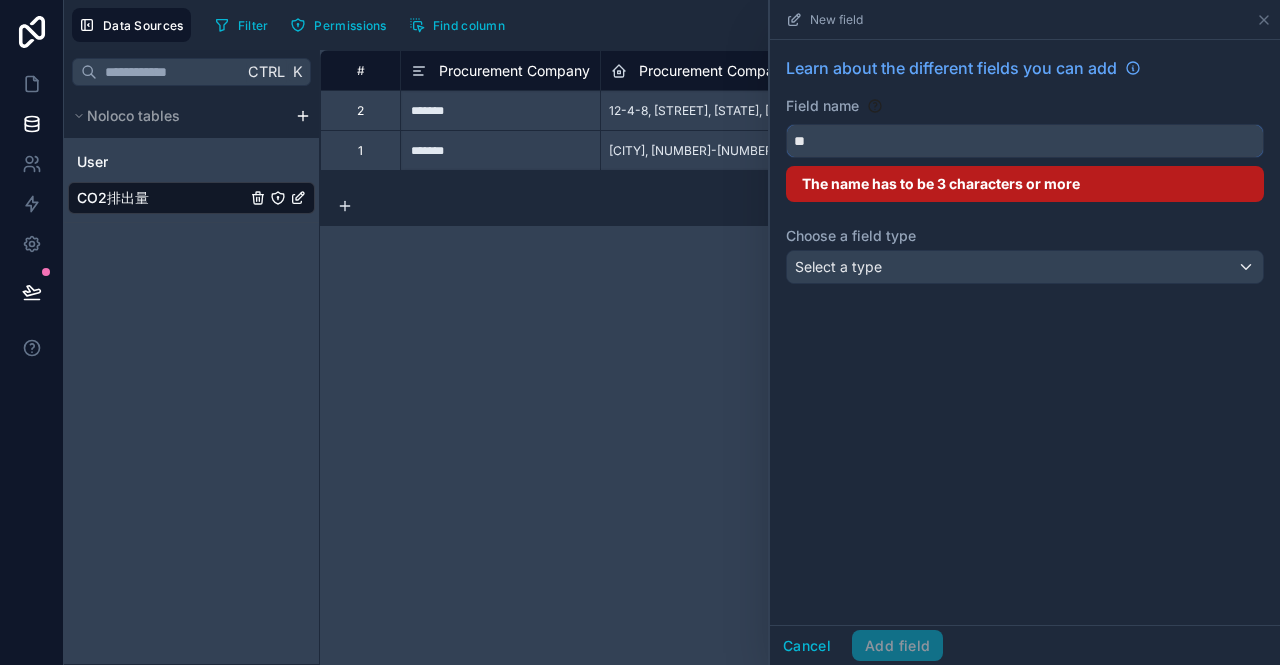 type on "*" 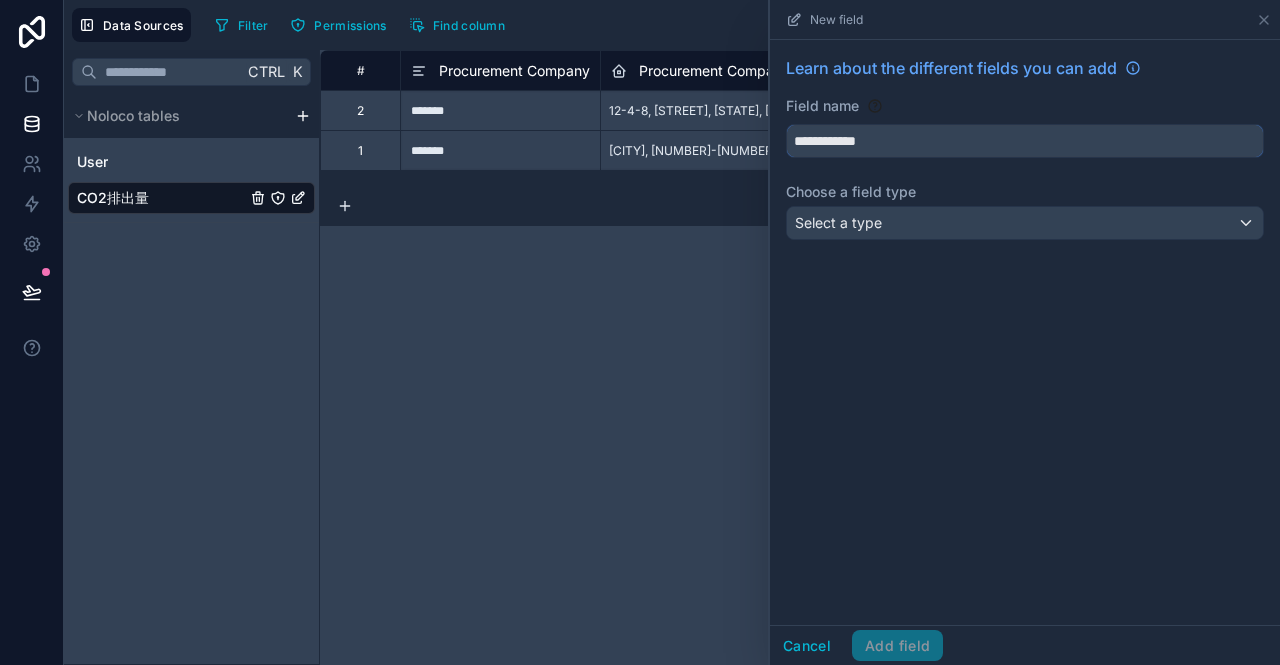 click on "**********" at bounding box center [1025, 141] 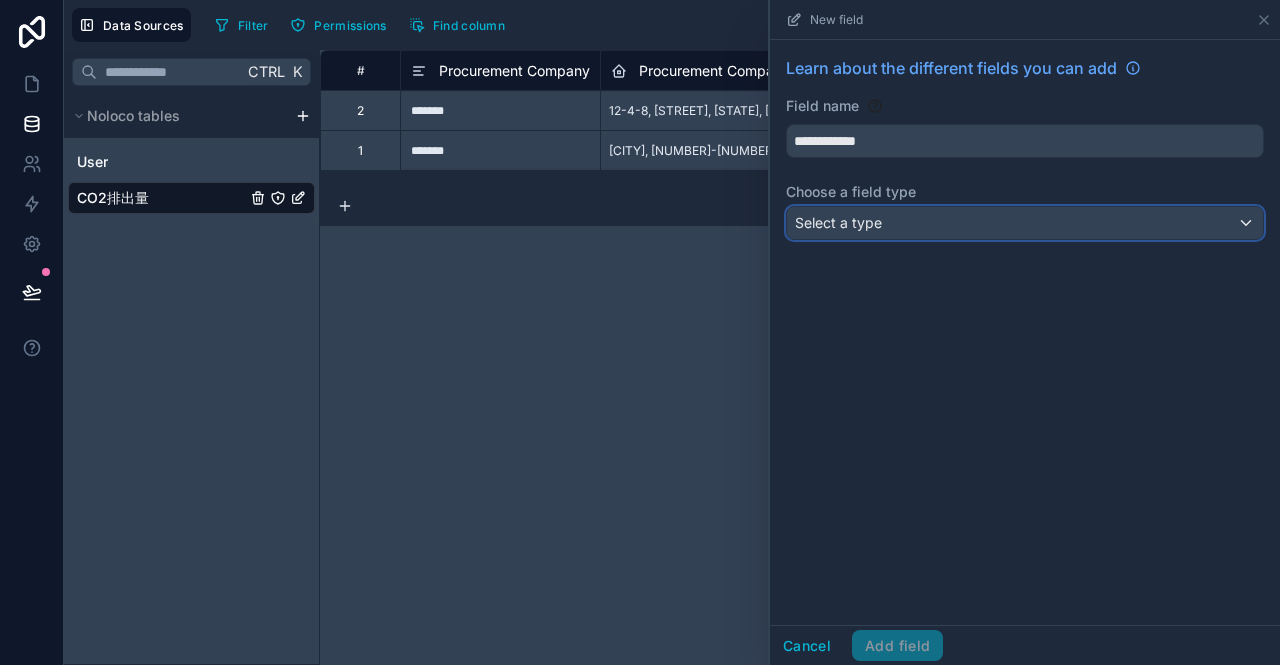 click on "Select a type" at bounding box center (1025, 223) 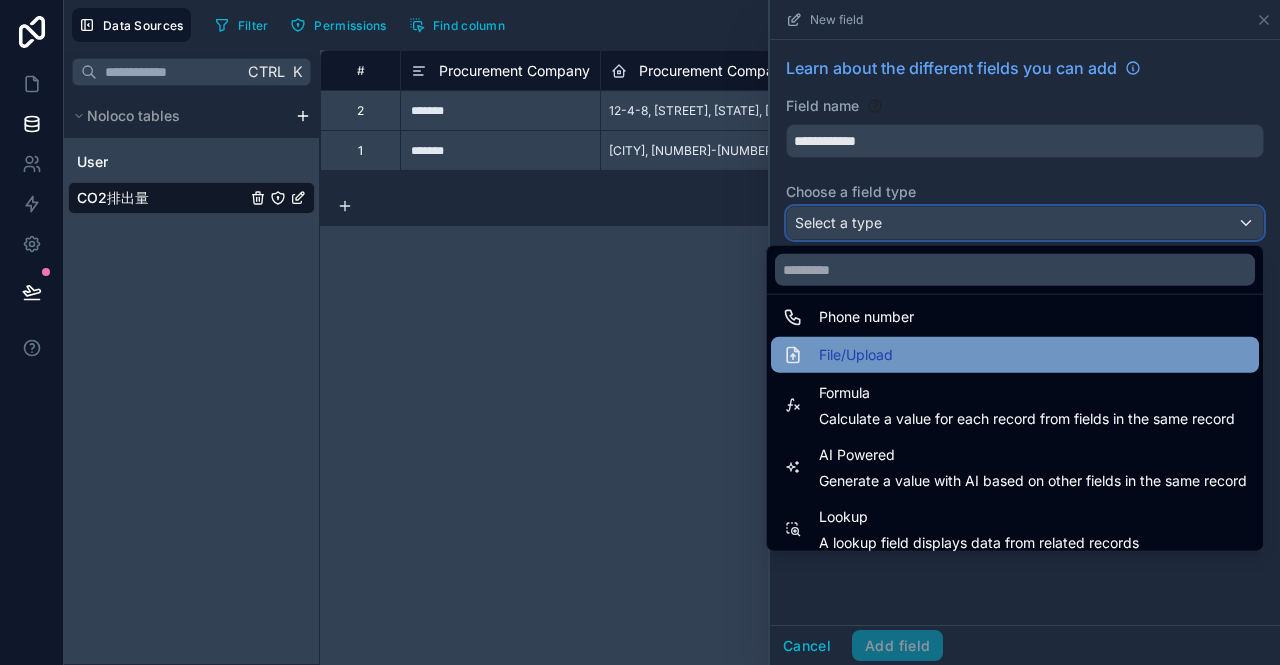 scroll, scrollTop: 500, scrollLeft: 0, axis: vertical 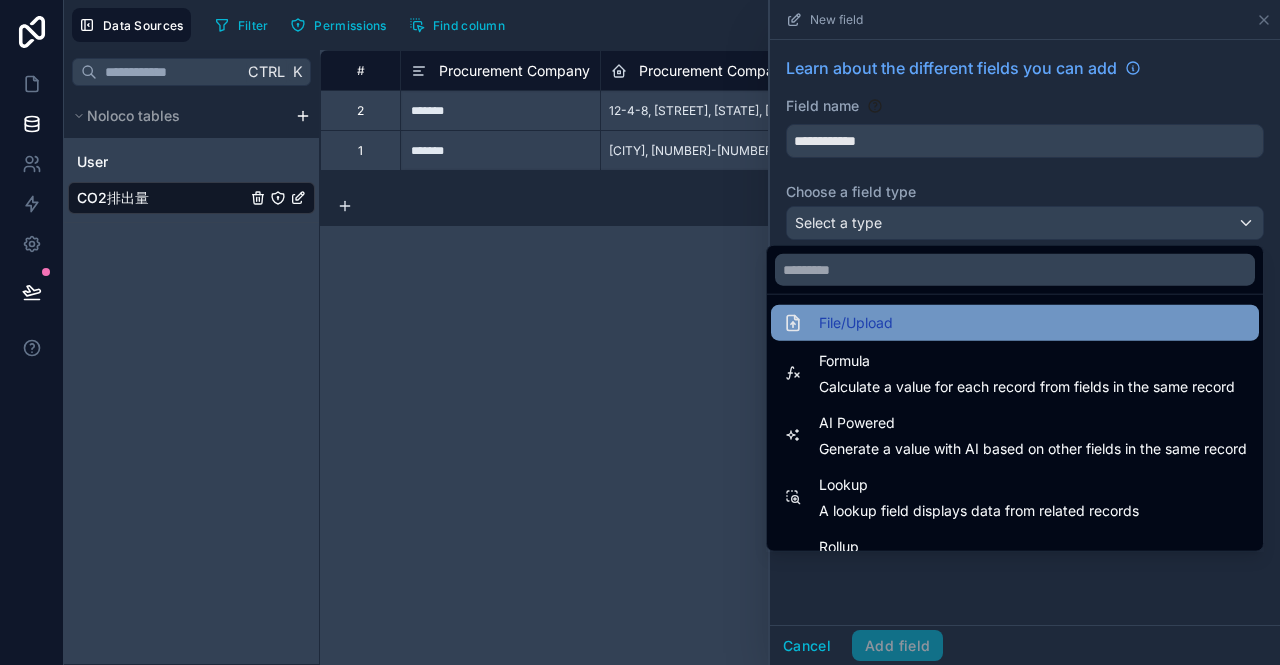 click on "File/Upload" at bounding box center [856, 323] 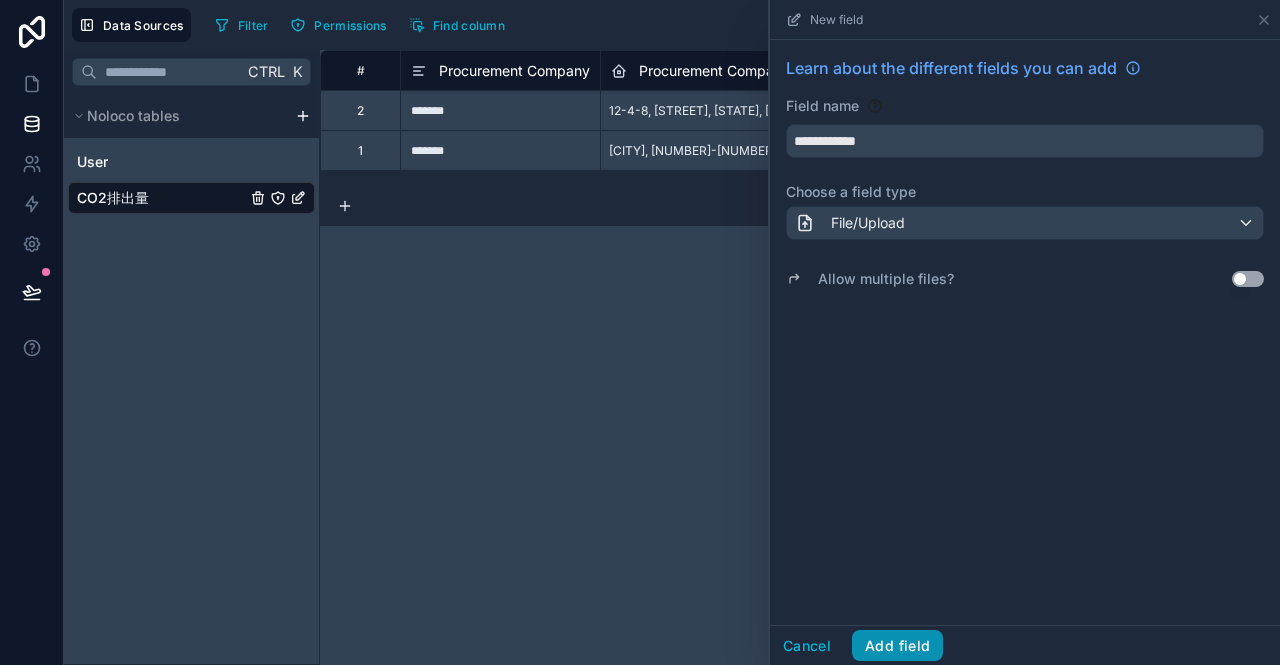 click on "Add field" at bounding box center (897, 646) 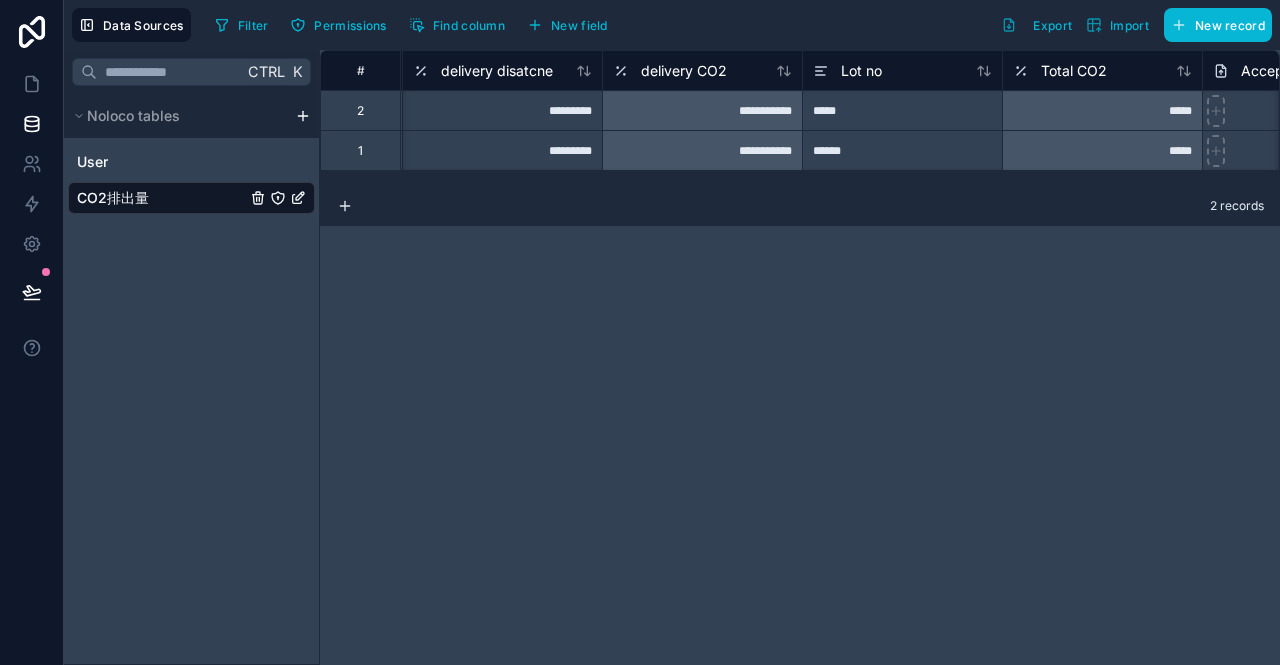 scroll, scrollTop: 0, scrollLeft: 3014, axis: horizontal 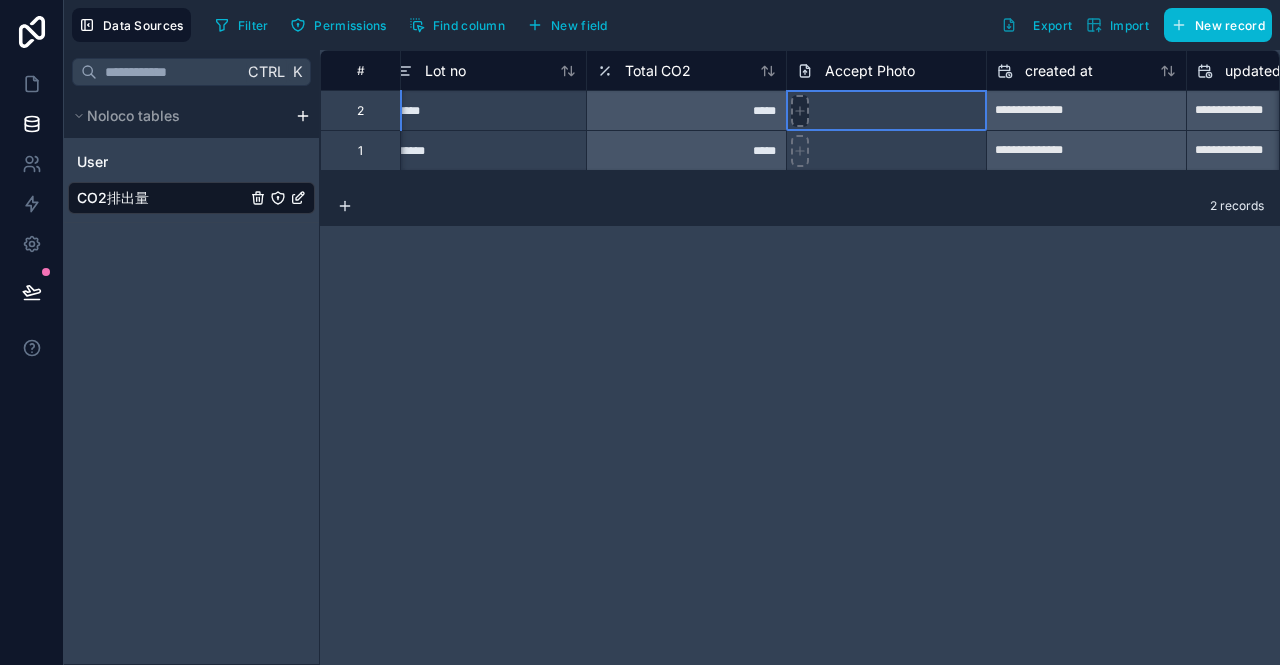 click 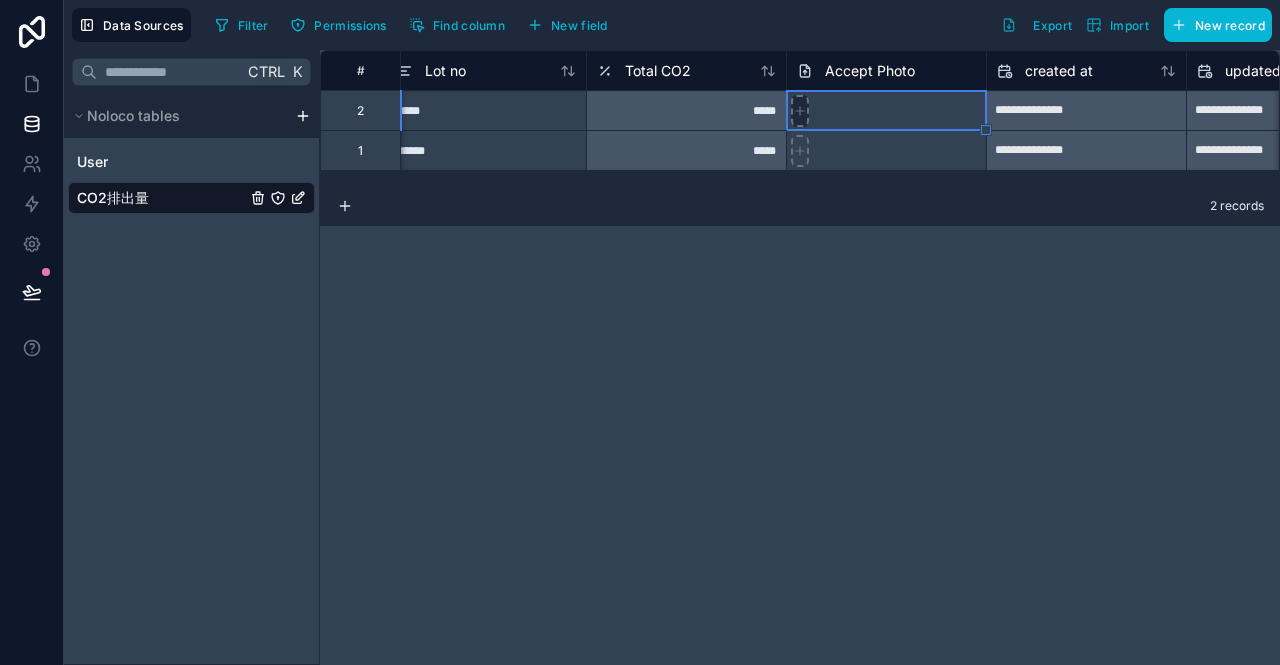 type on "**********" 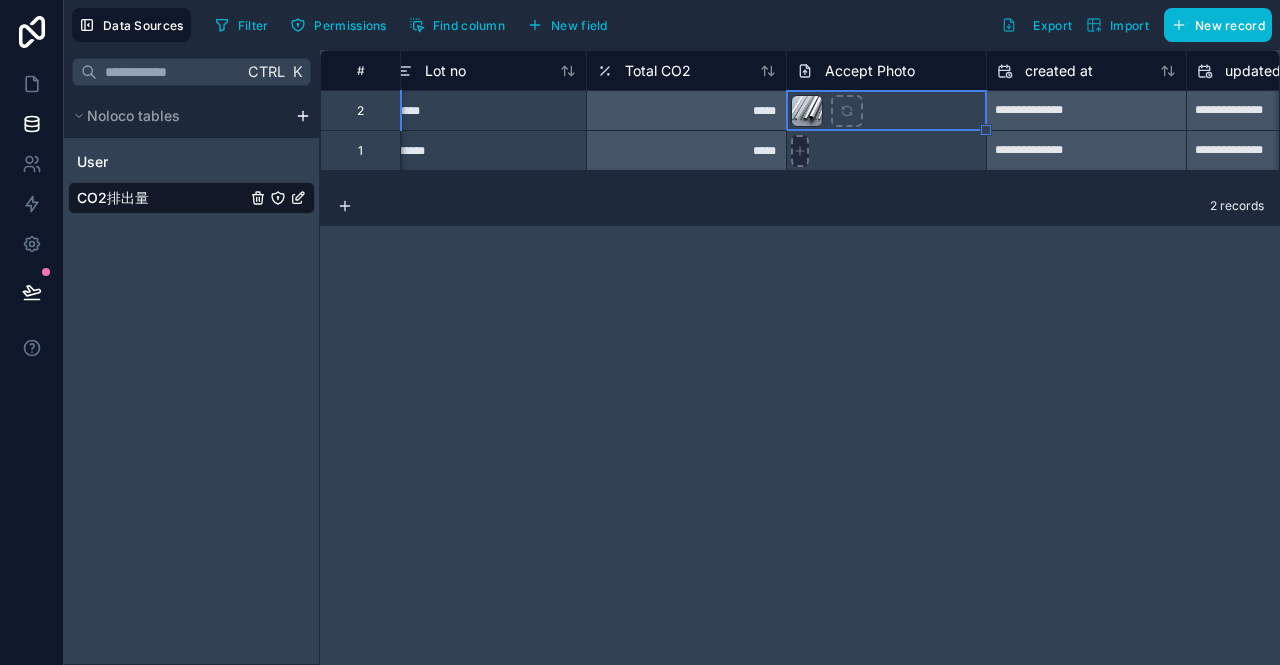 click 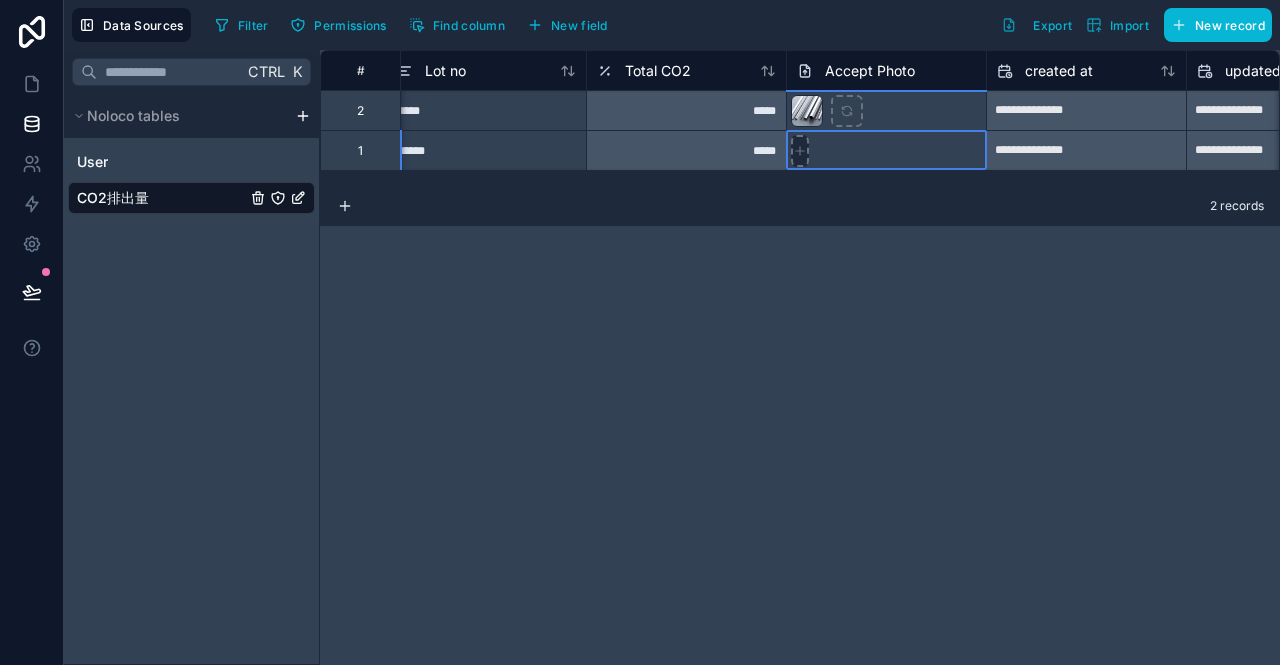 type on "**********" 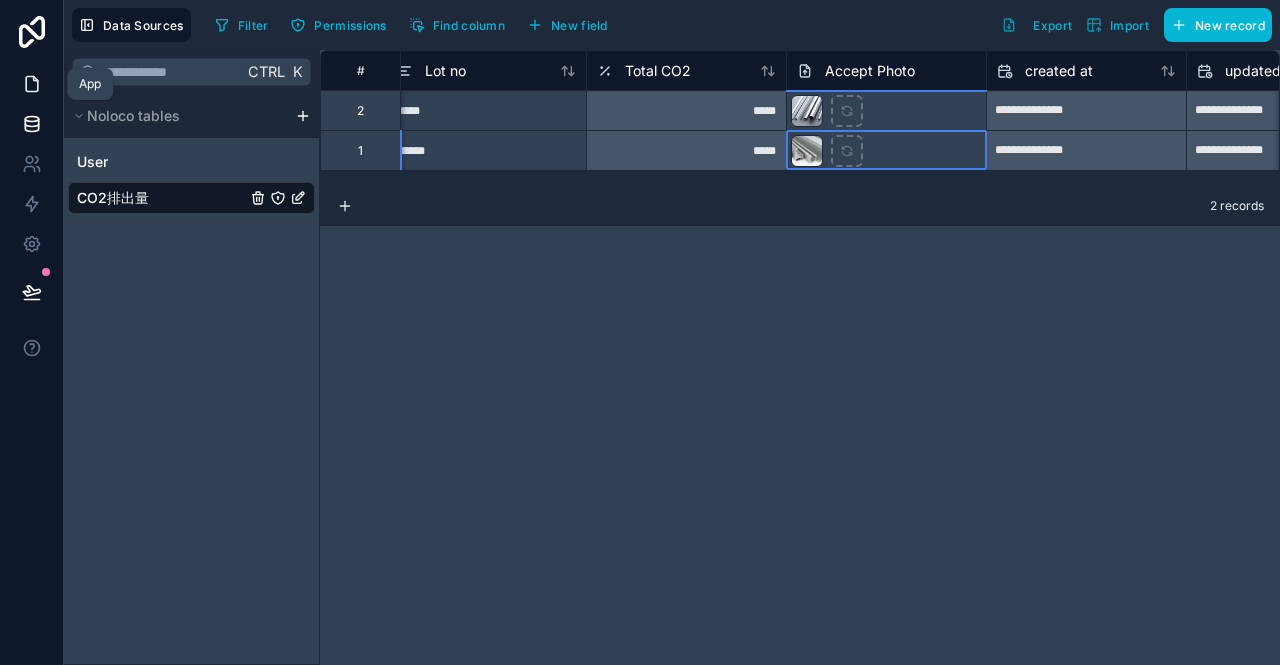 click 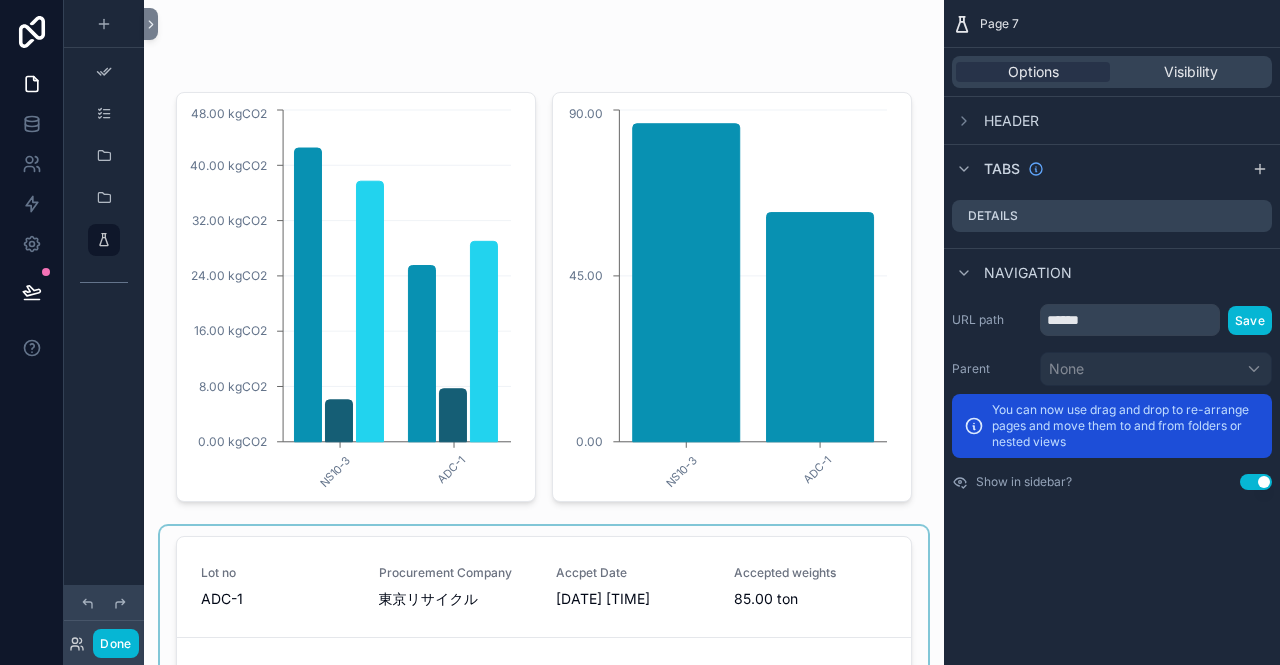 scroll, scrollTop: 300, scrollLeft: 0, axis: vertical 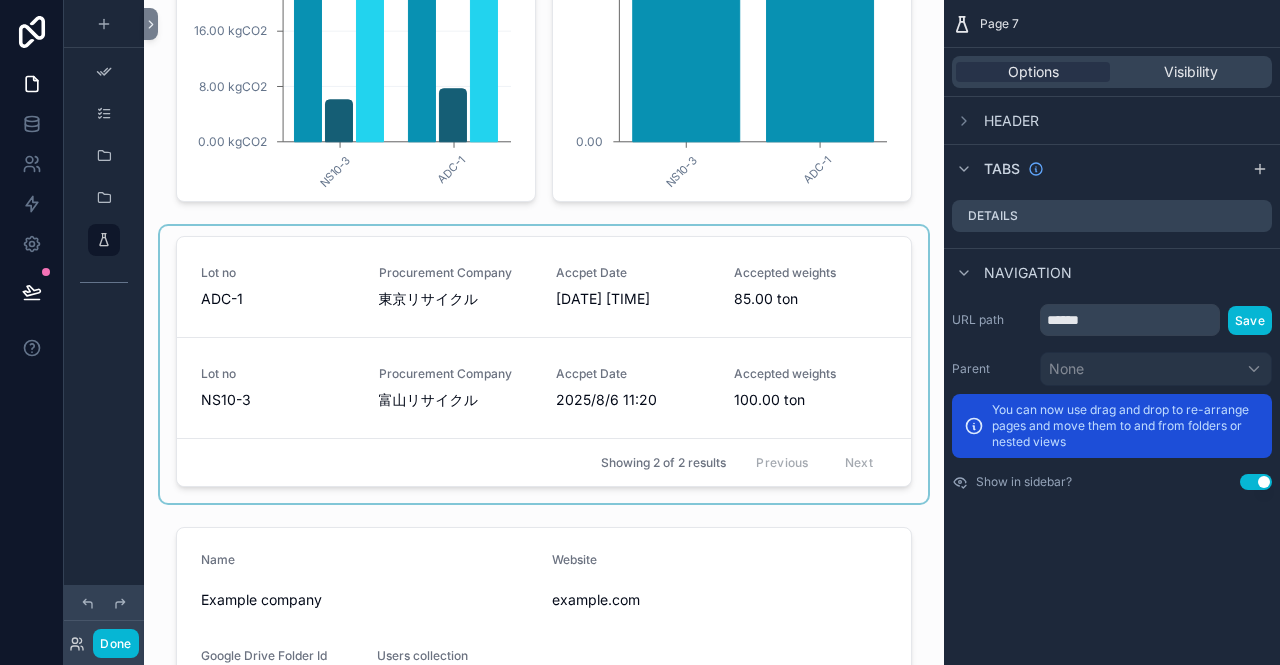 click at bounding box center [544, 364] 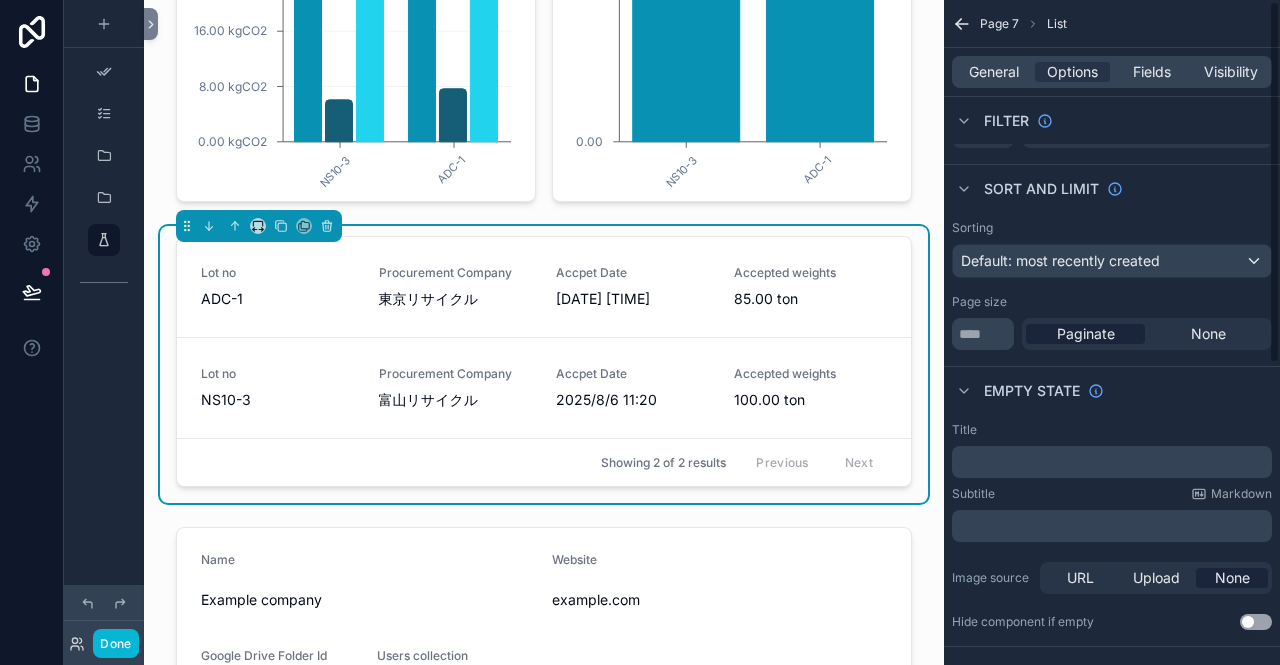 scroll, scrollTop: 0, scrollLeft: 0, axis: both 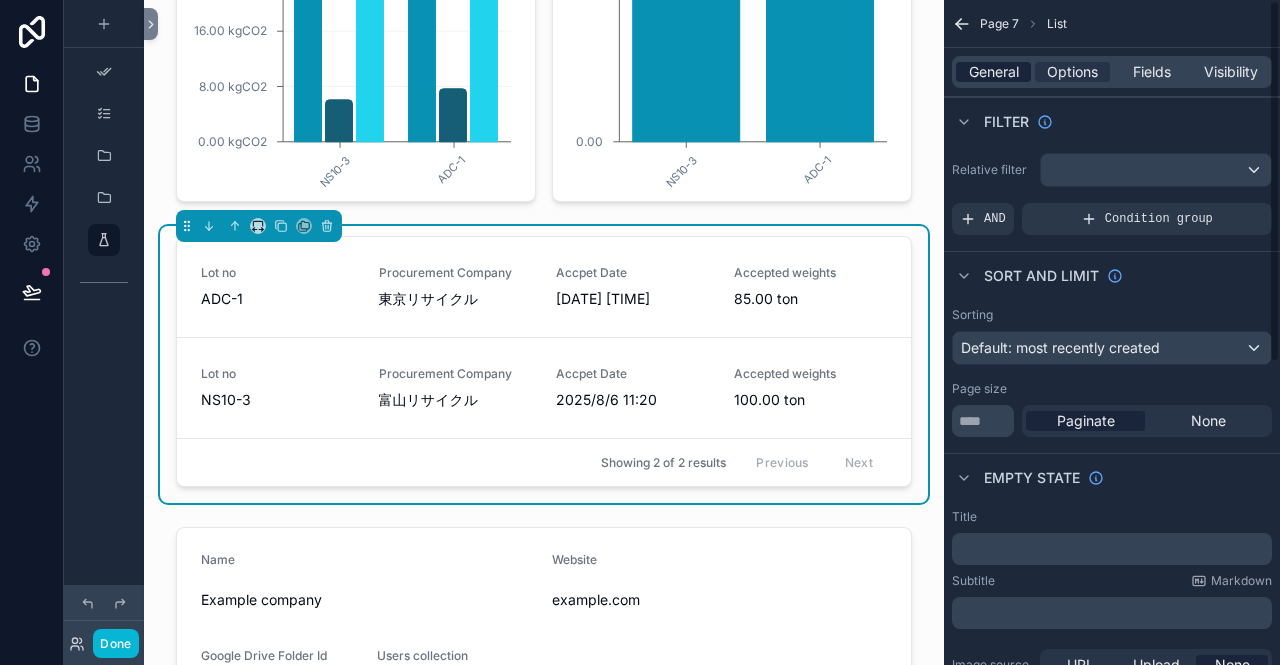 click on "General" at bounding box center [994, 72] 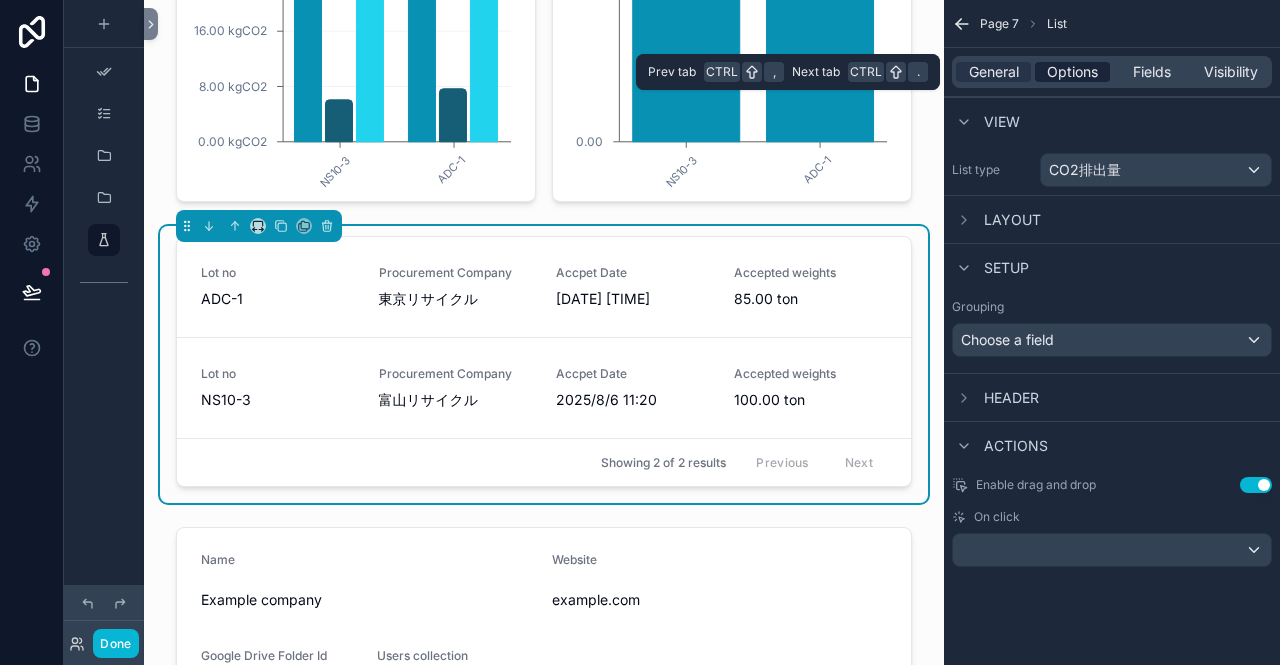 click on "Options" at bounding box center [1072, 72] 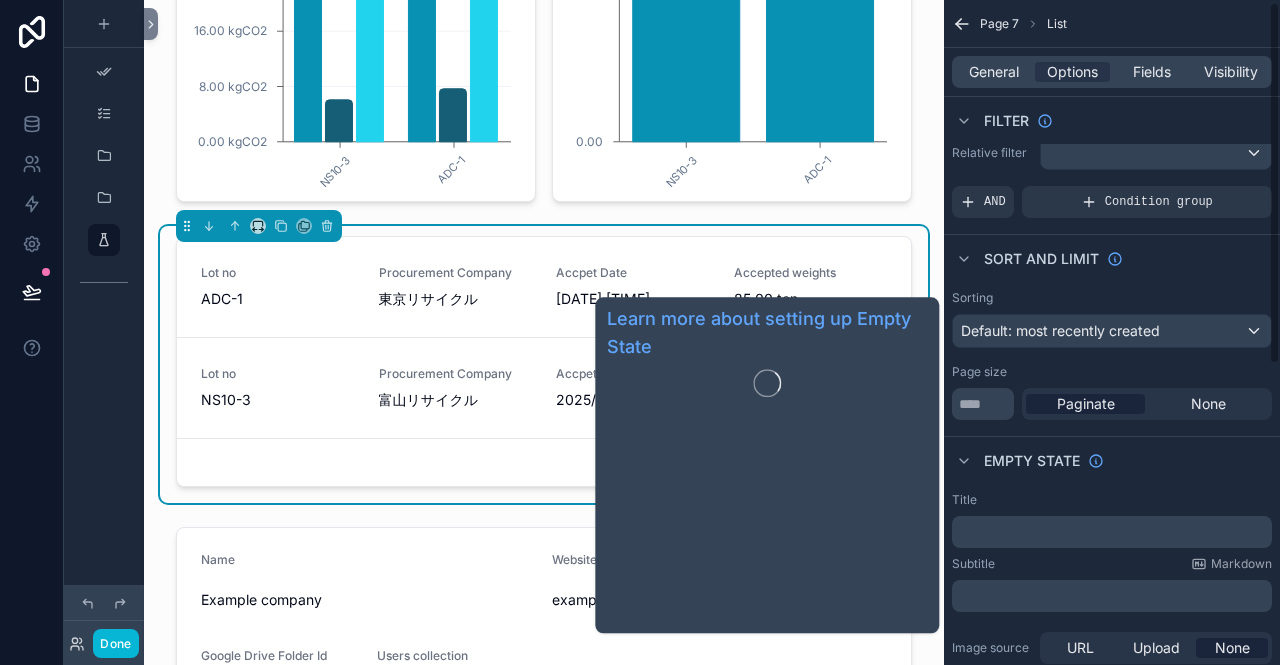 scroll, scrollTop: 0, scrollLeft: 0, axis: both 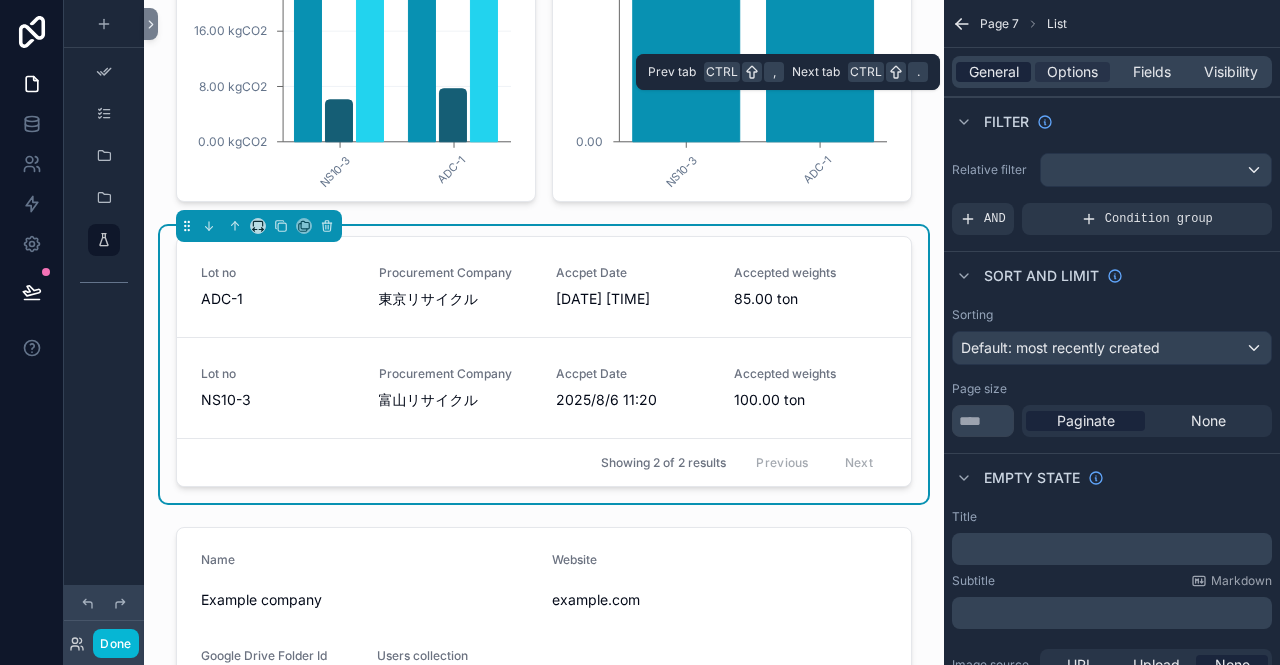 click on "General" at bounding box center [994, 72] 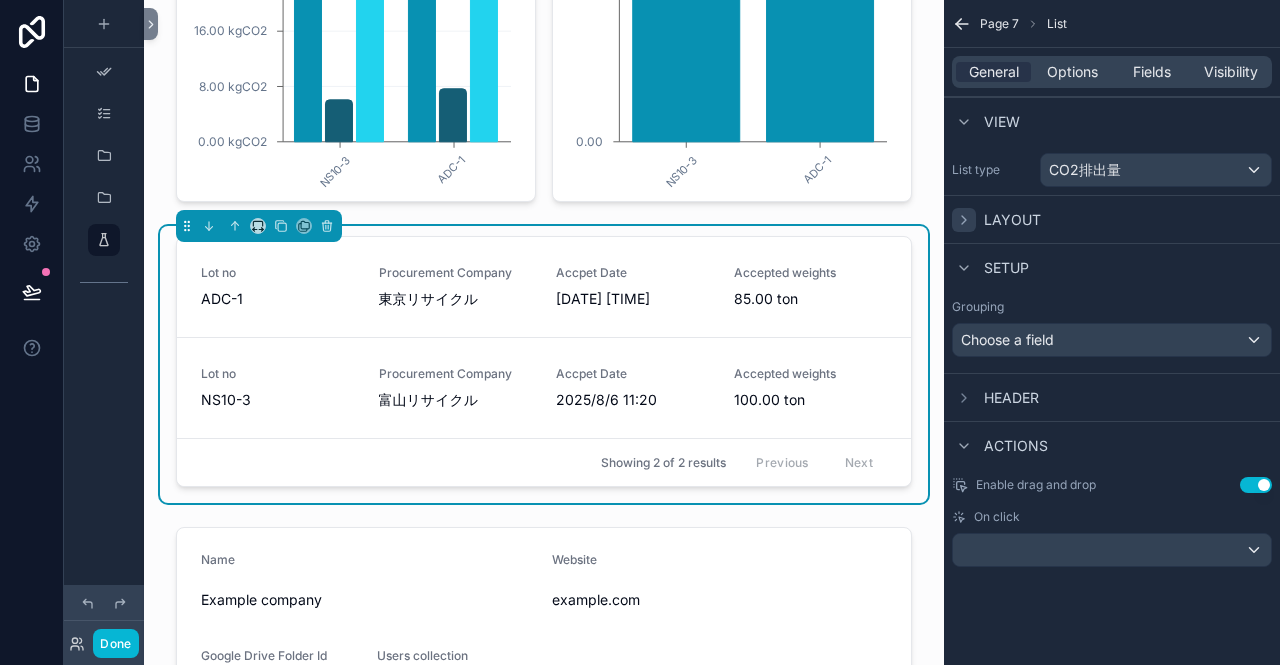 click 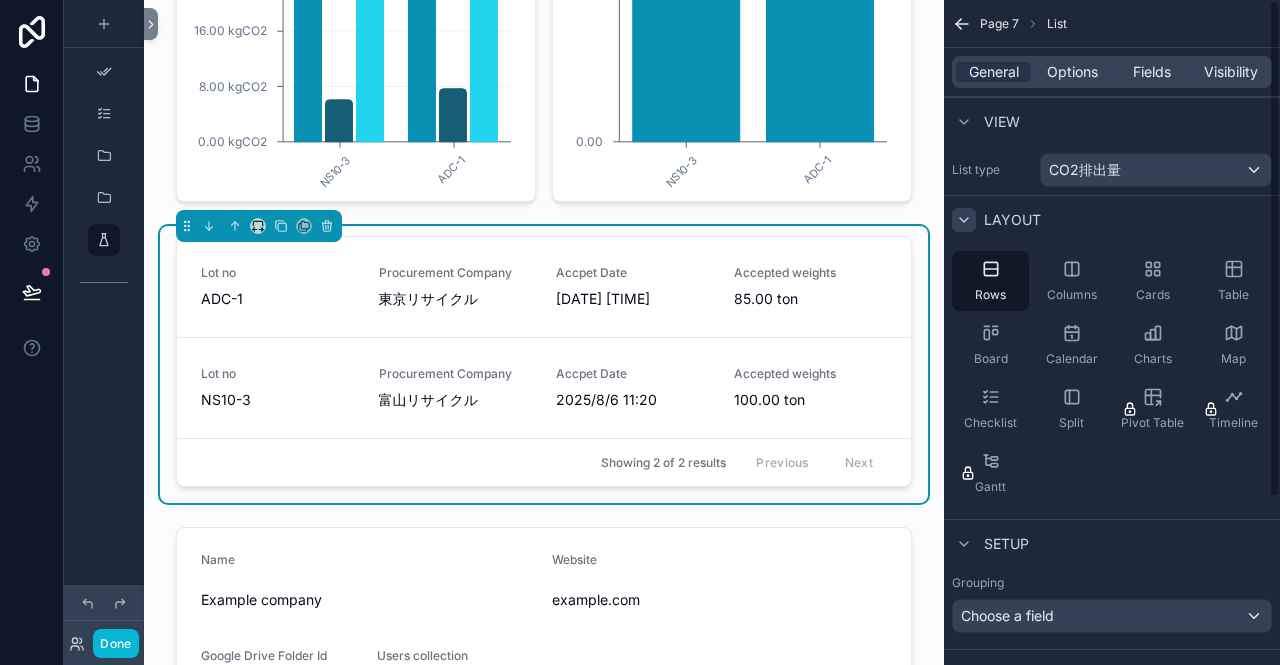 click 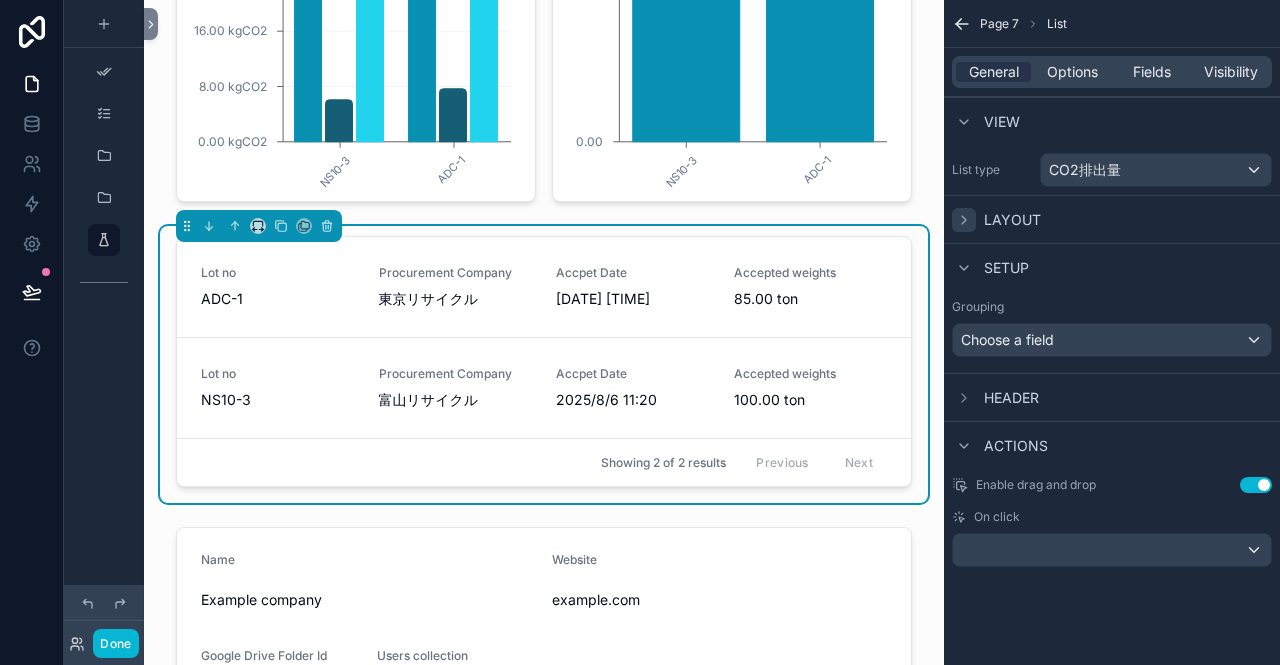 click on "Header" at bounding box center (995, 398) 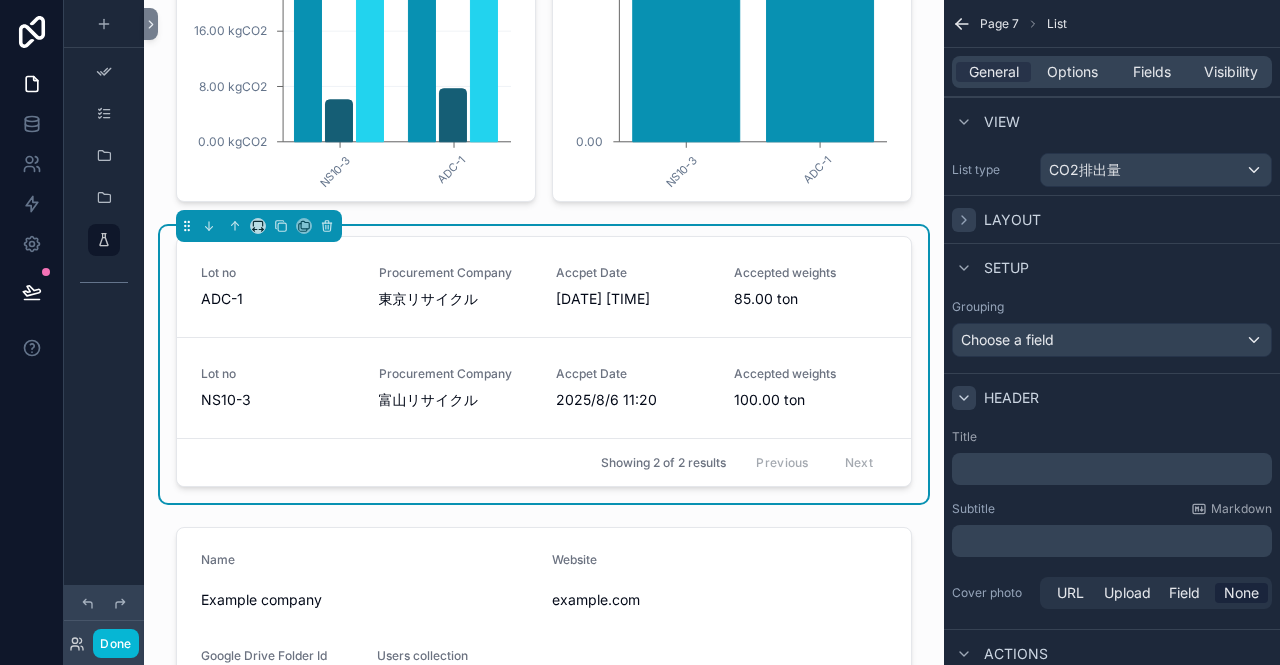 click 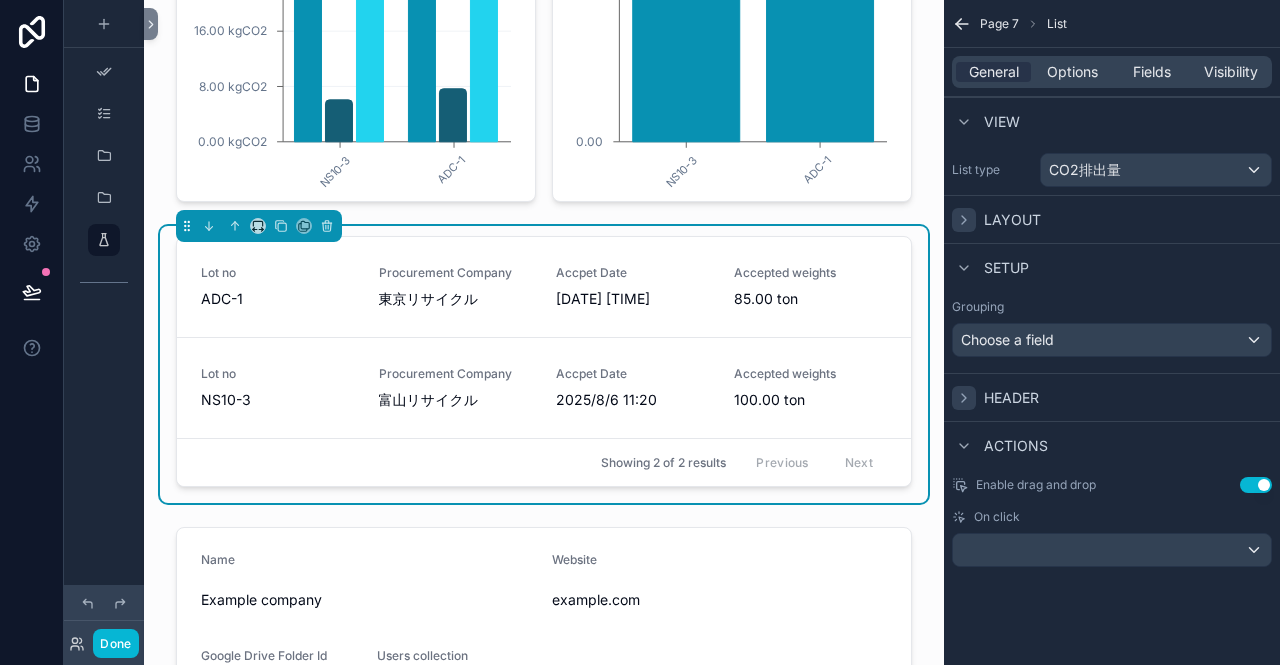 click 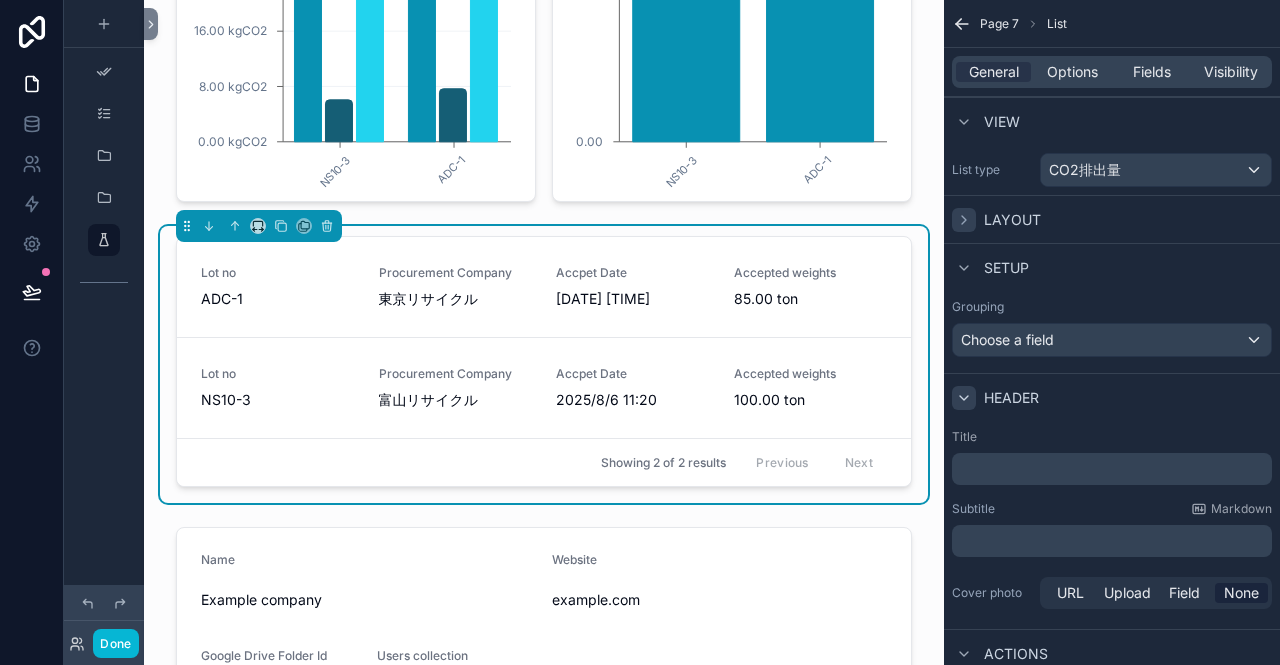 click on "﻿" at bounding box center [1114, 469] 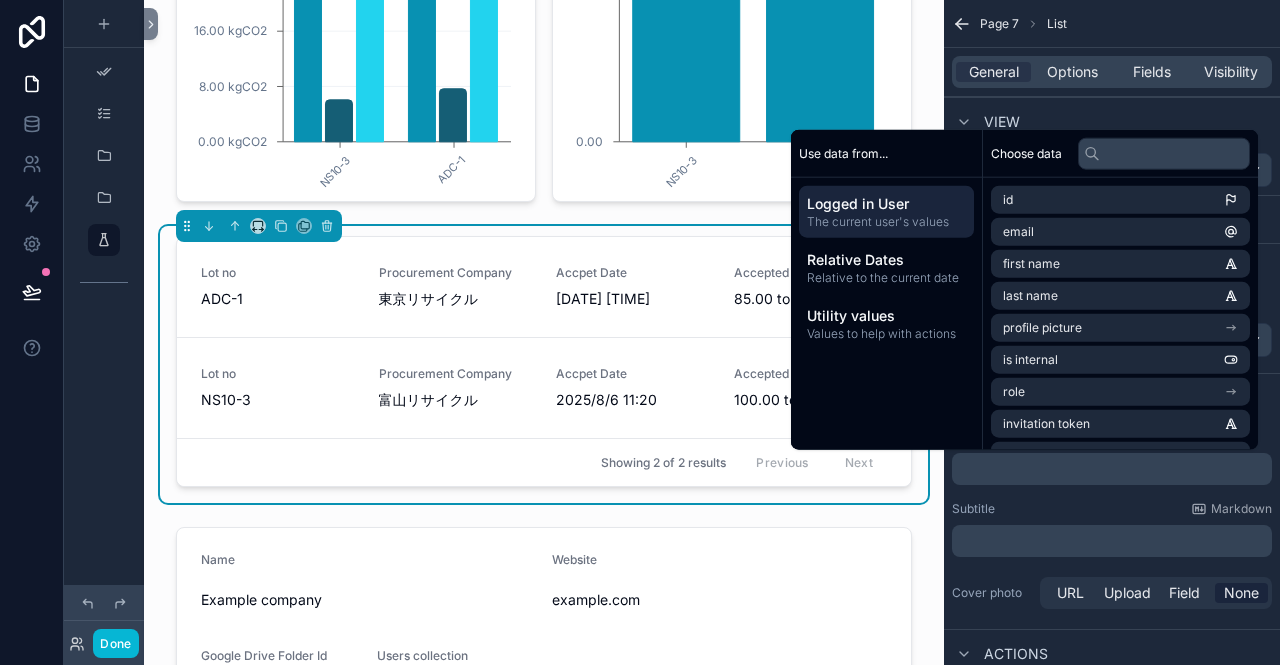 type 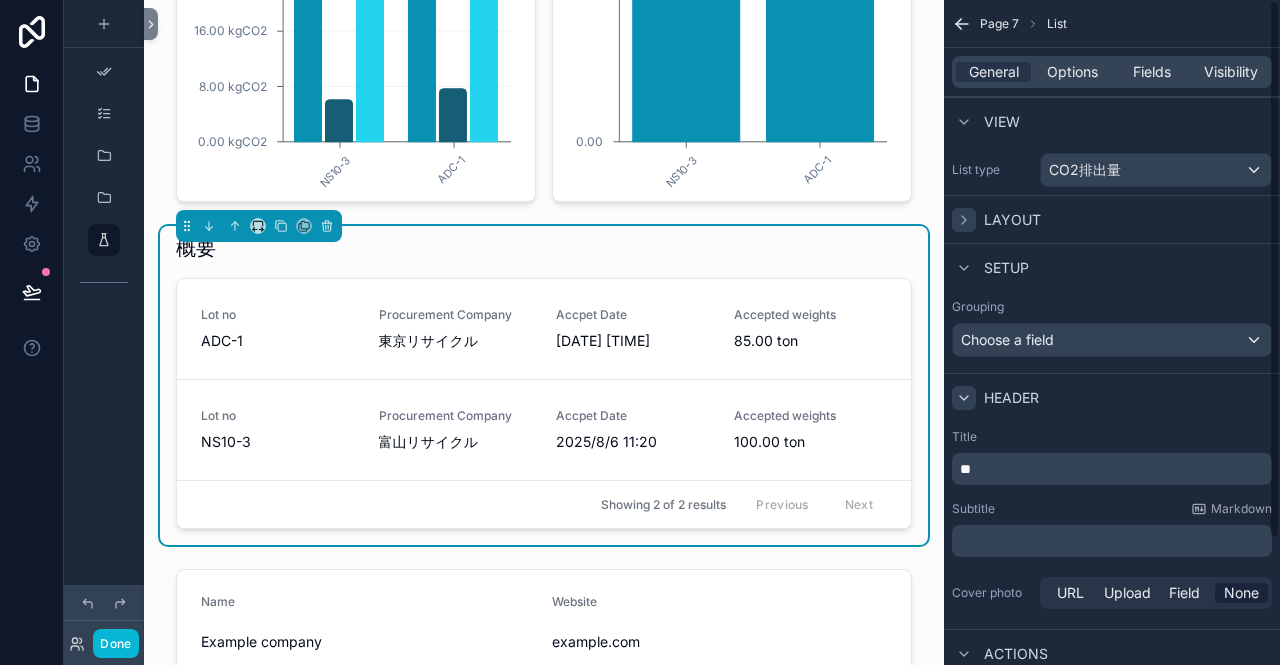 click on "Subtitle Markdown" at bounding box center (1112, 509) 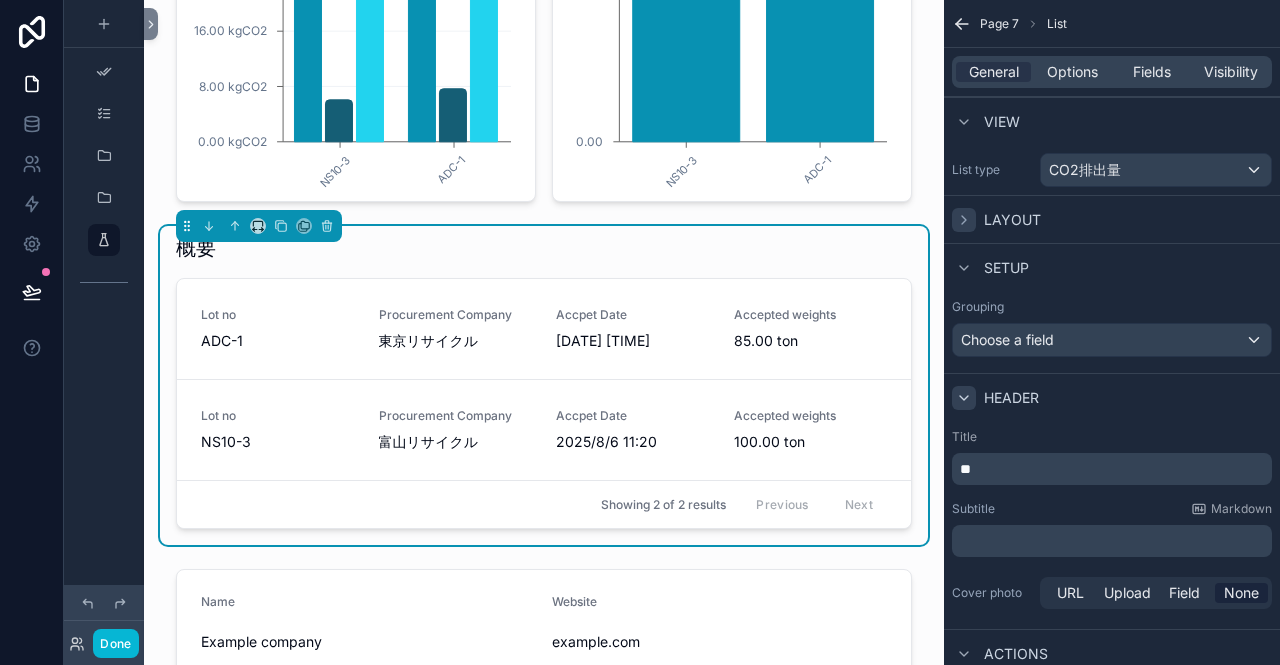 click on "**" at bounding box center (965, 469) 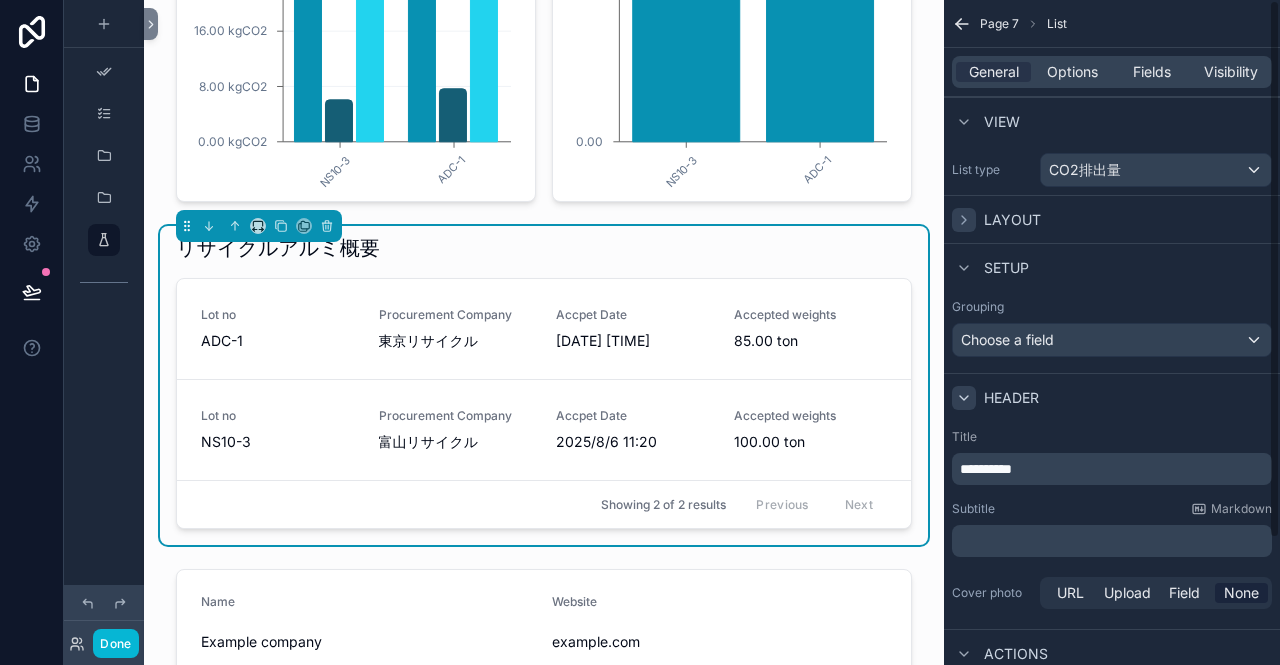 click on "Subtitle Markdown" at bounding box center (1112, 509) 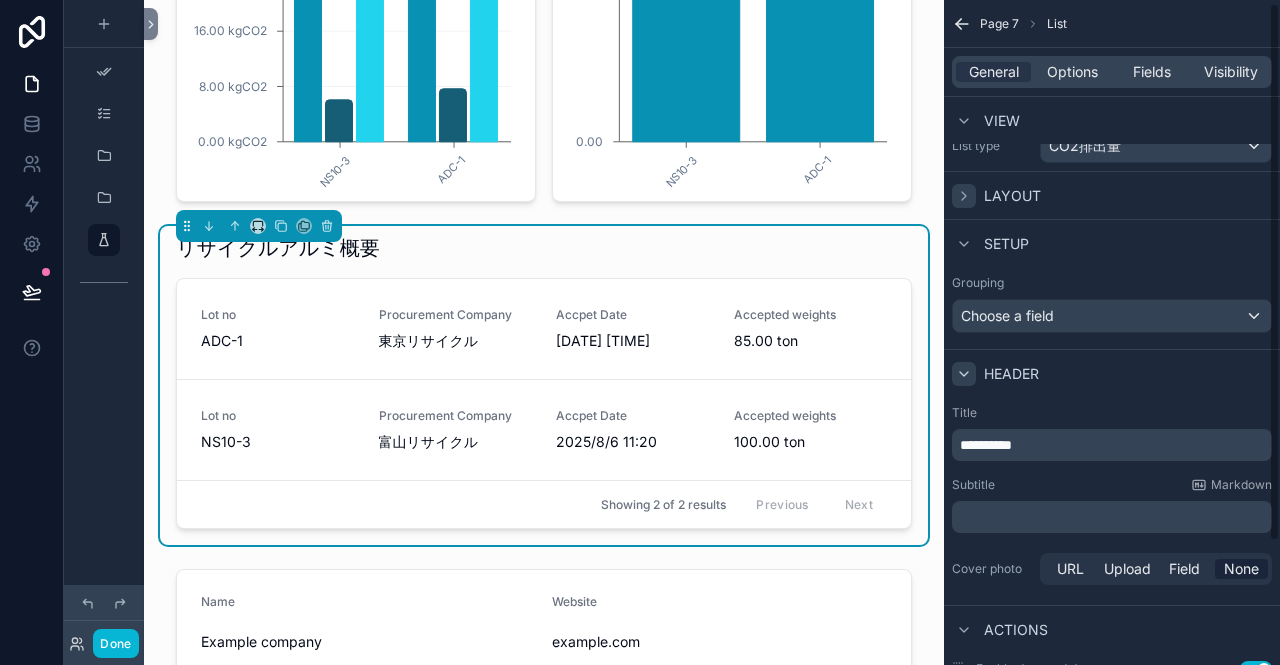scroll, scrollTop: 0, scrollLeft: 0, axis: both 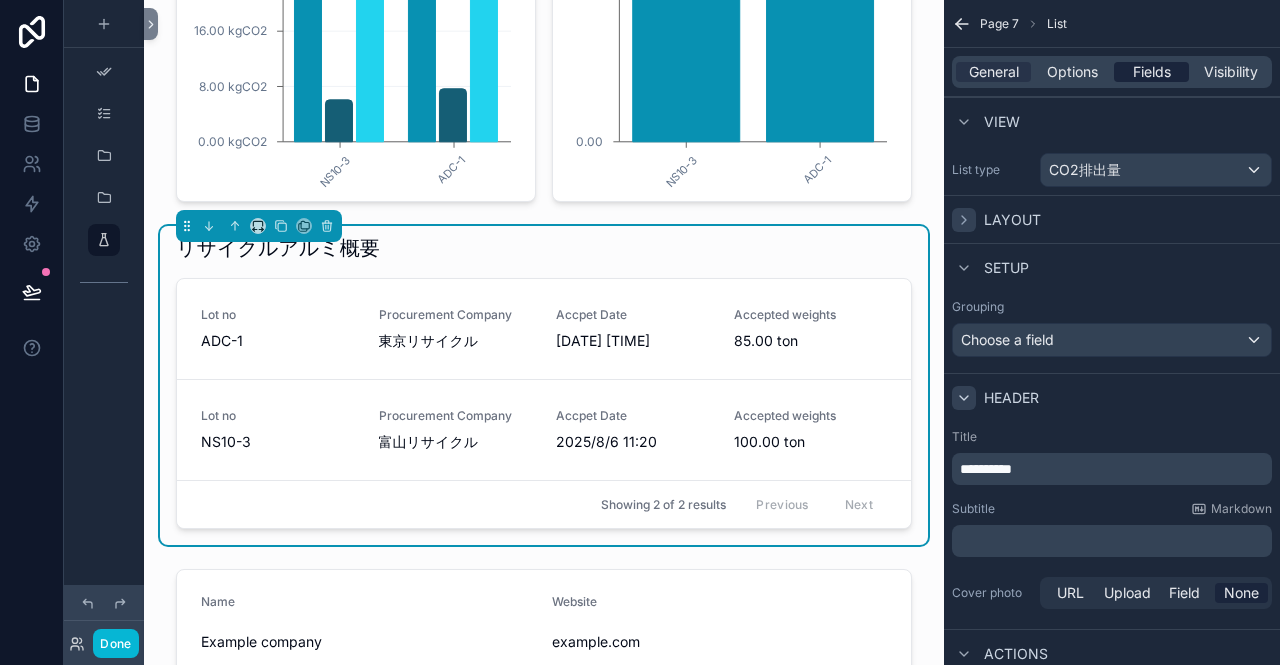 click on "Fields" at bounding box center [1152, 72] 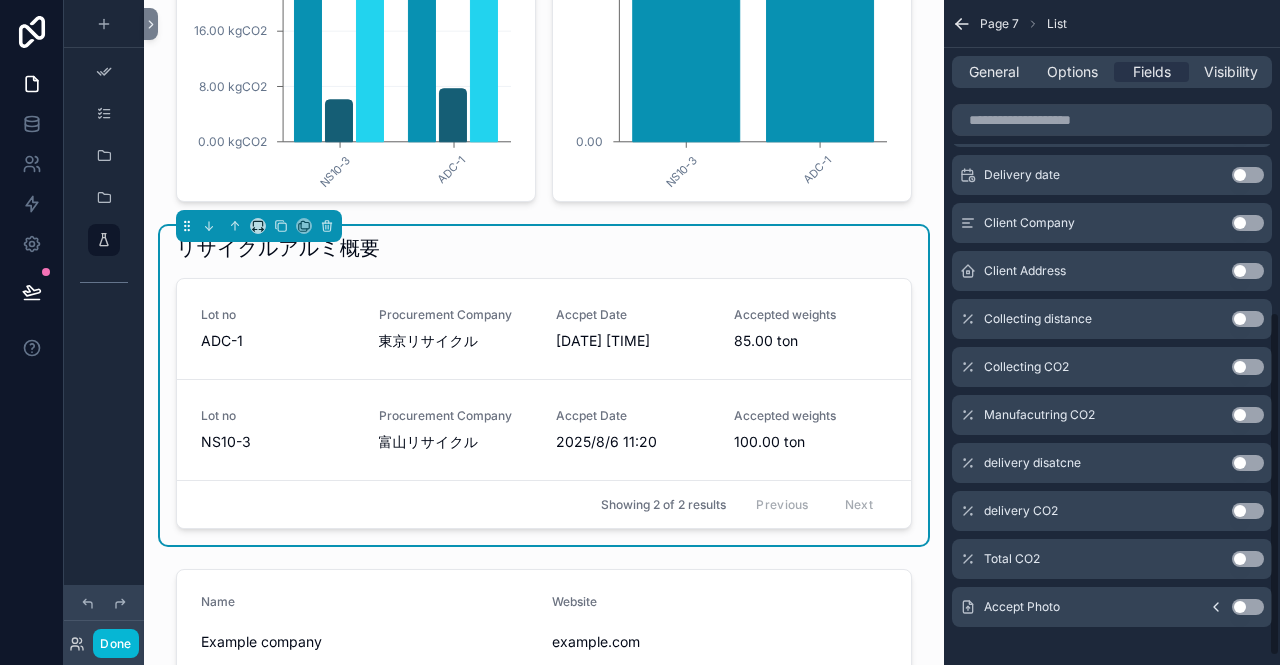 scroll, scrollTop: 616, scrollLeft: 0, axis: vertical 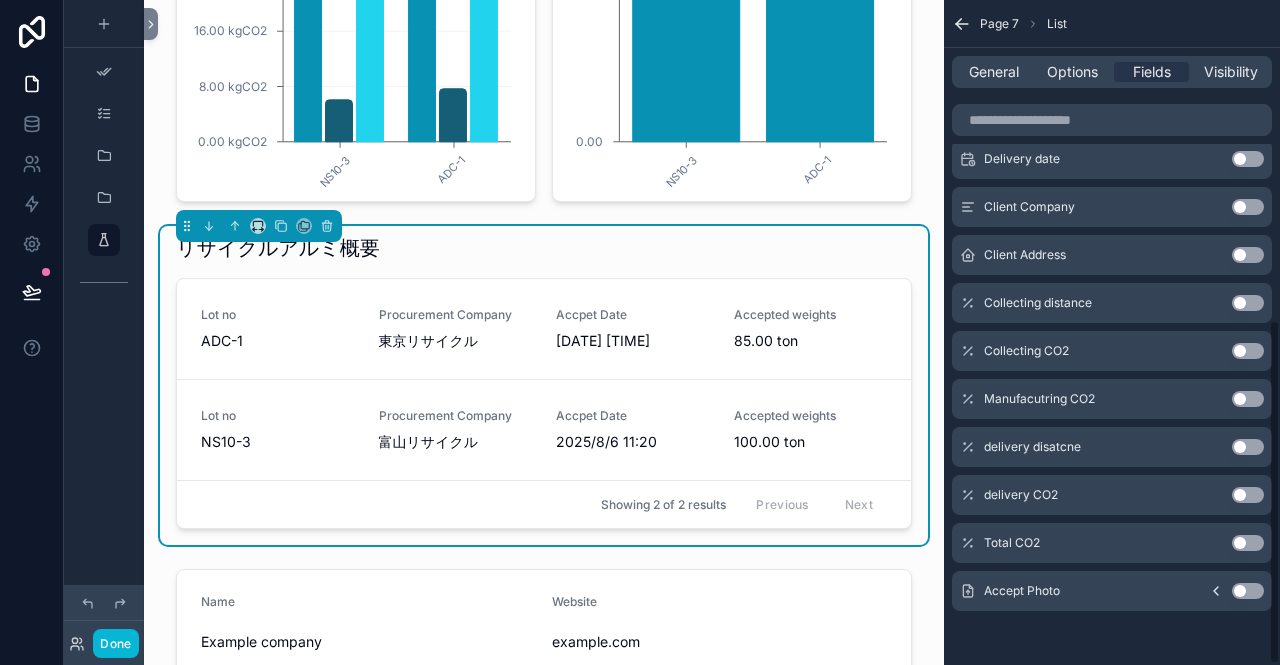 click on "Use setting" at bounding box center [1248, 591] 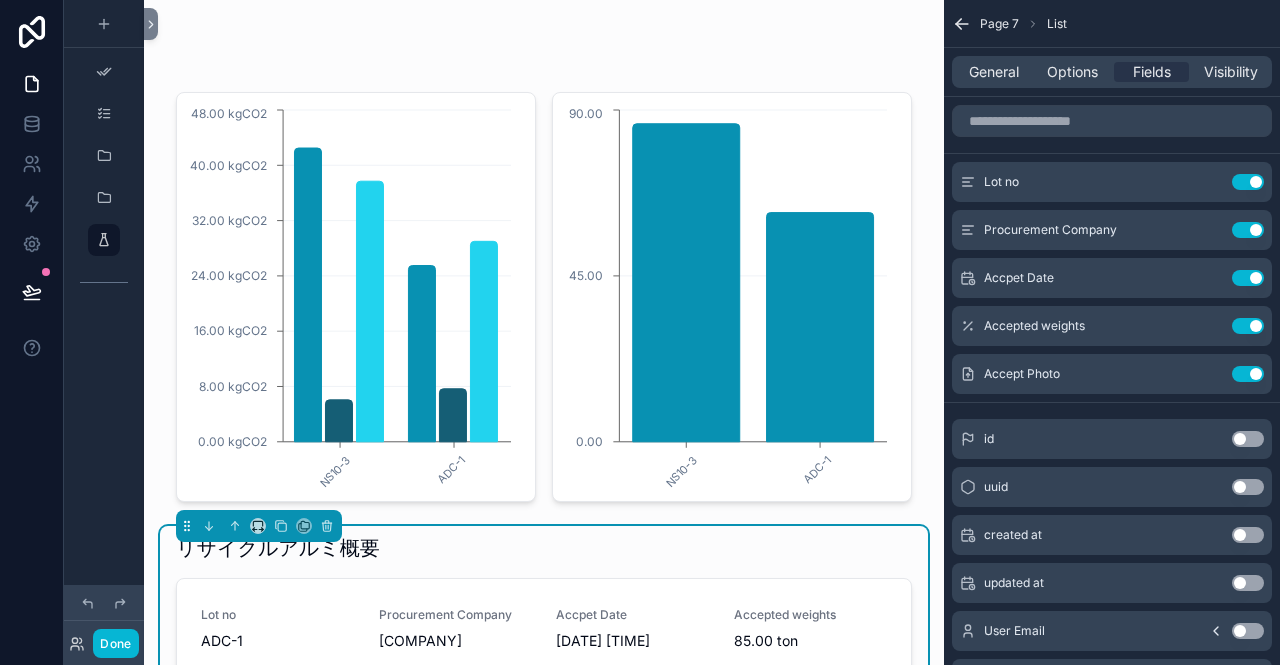 scroll, scrollTop: 0, scrollLeft: 0, axis: both 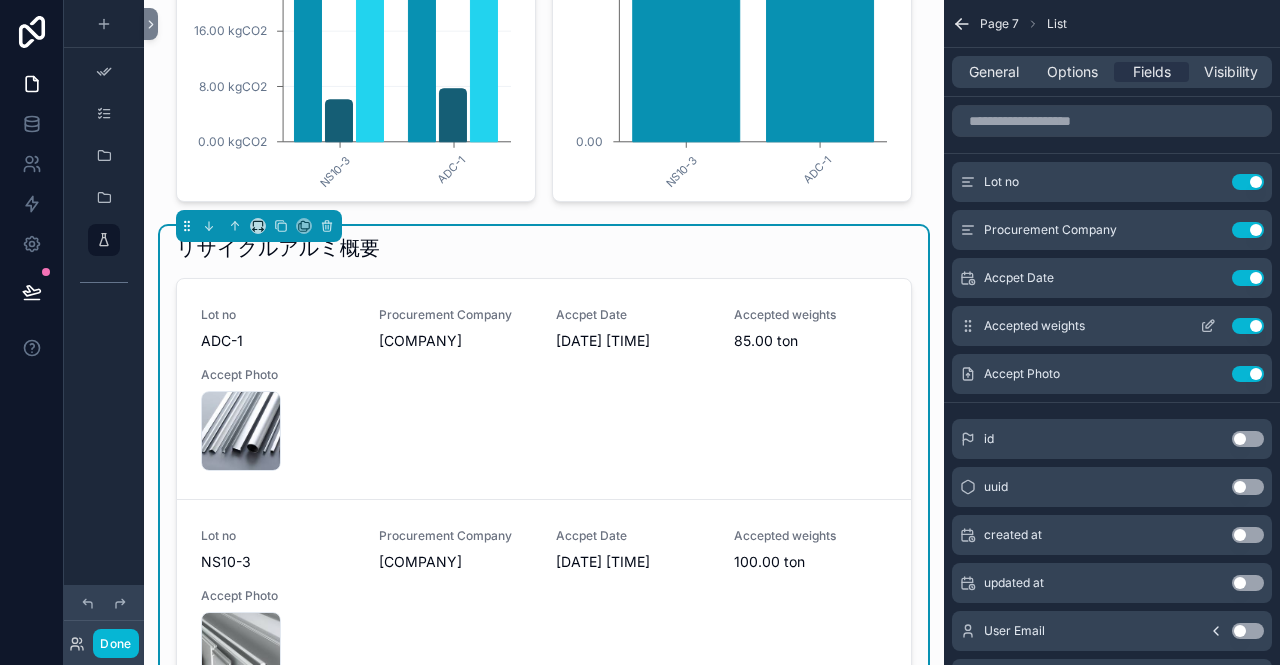 click on "Use setting" at bounding box center [1248, 326] 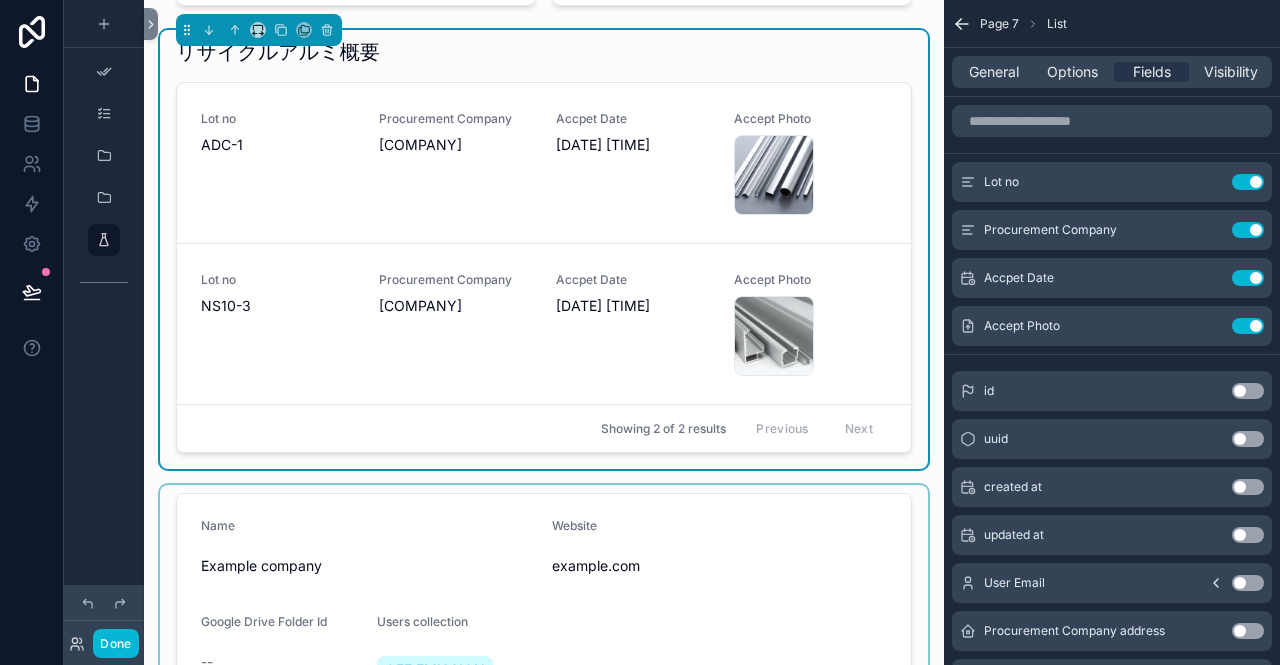 scroll, scrollTop: 400, scrollLeft: 0, axis: vertical 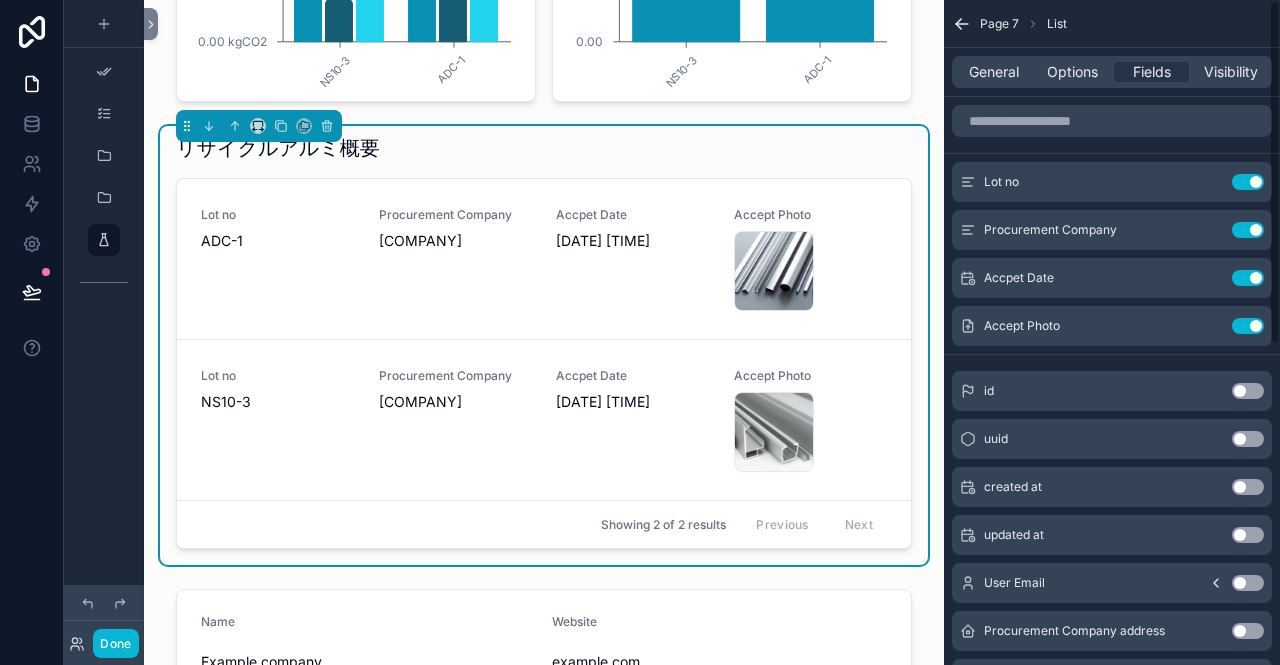 click 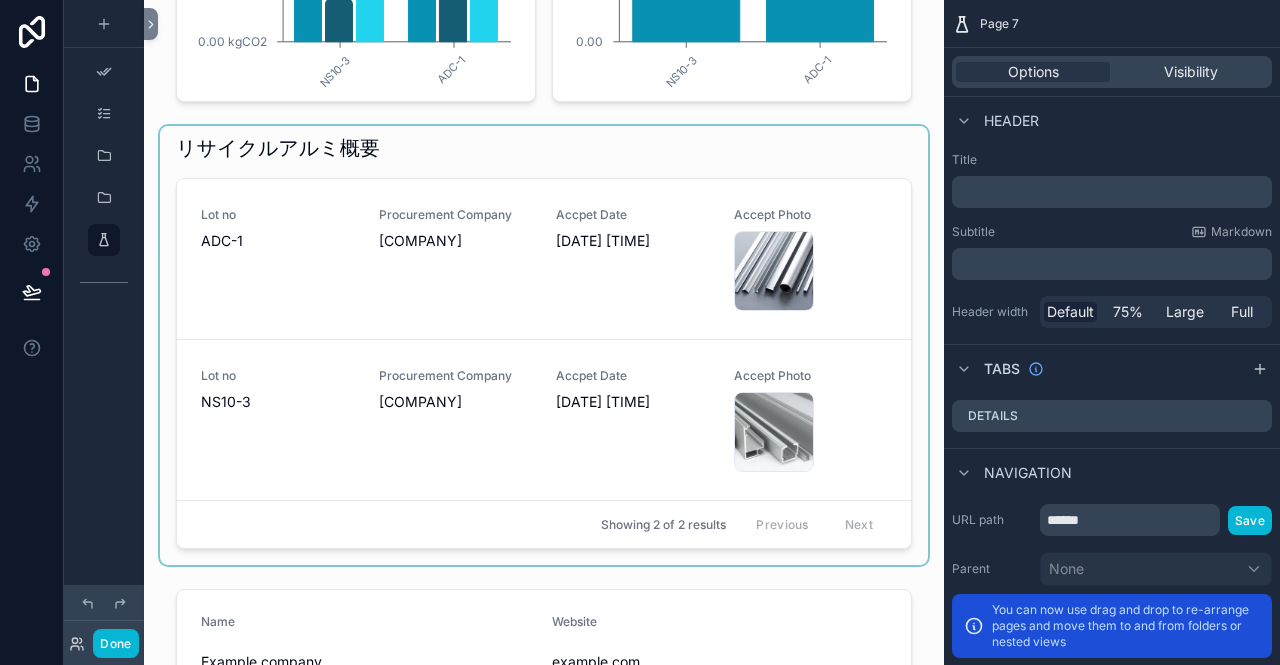 click at bounding box center (544, 345) 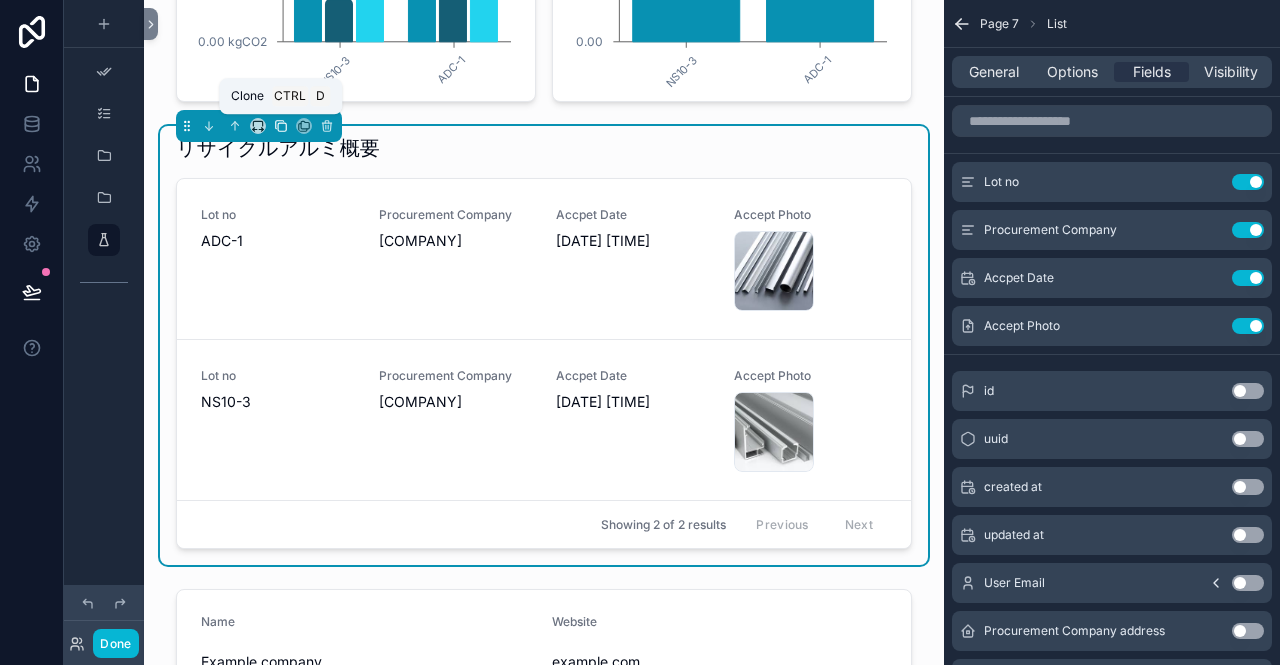 click 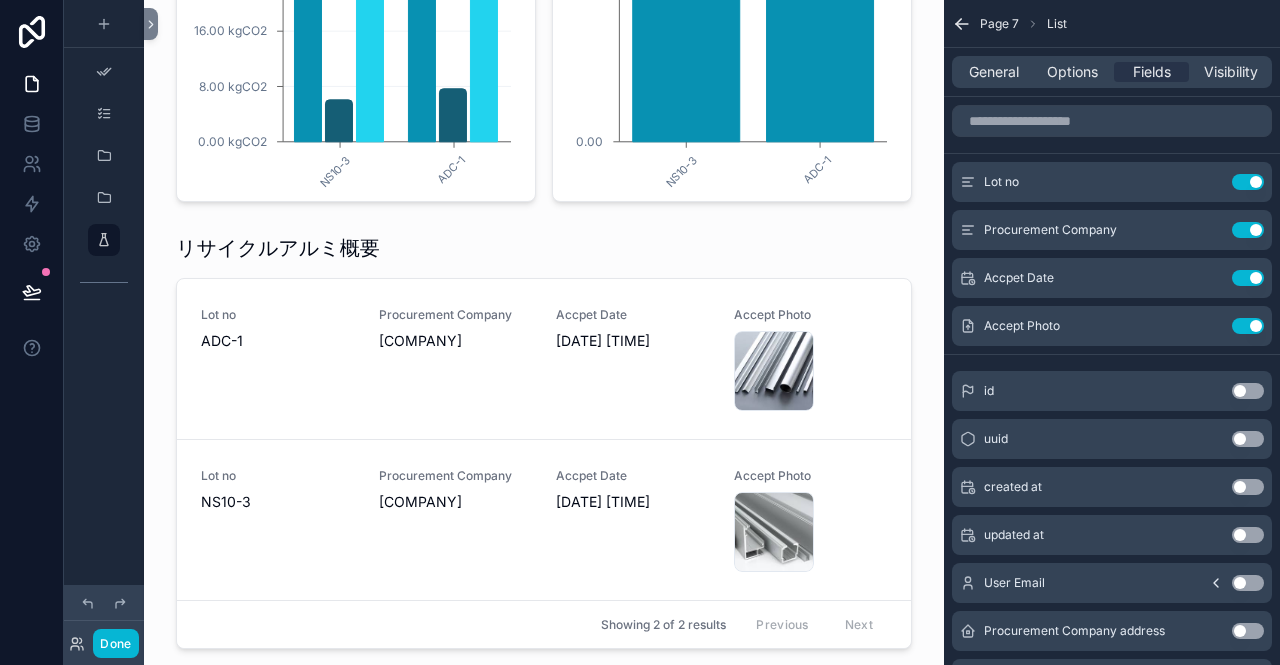 scroll, scrollTop: 500, scrollLeft: 0, axis: vertical 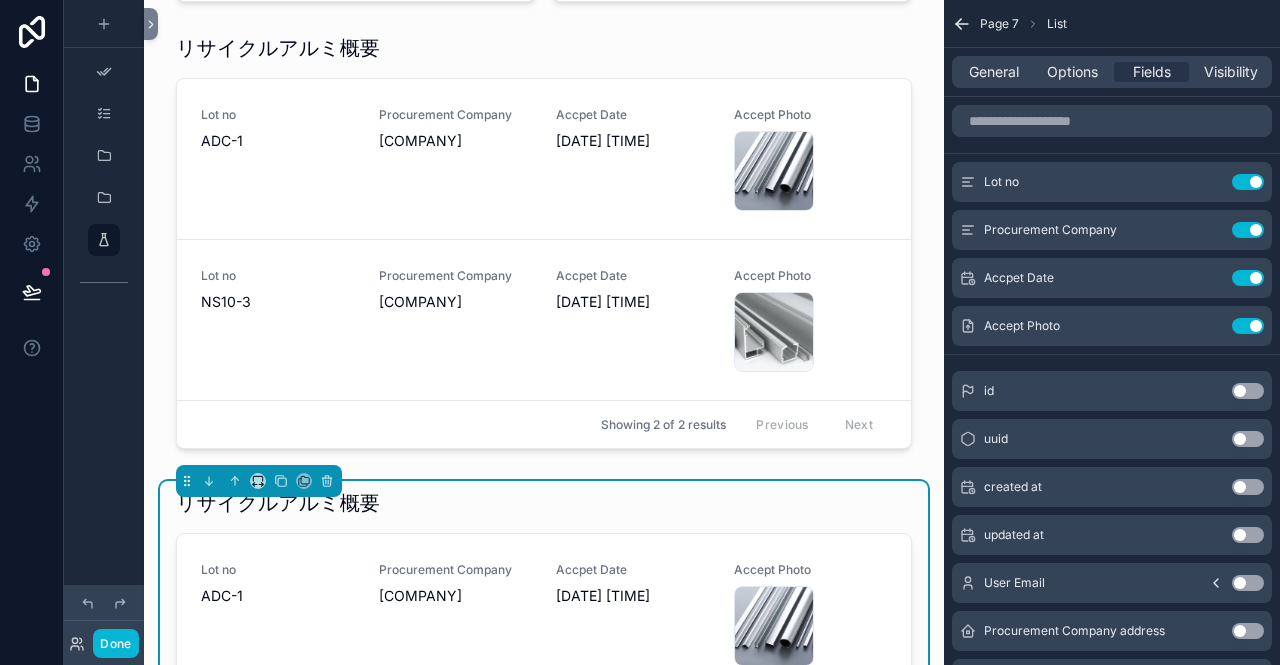 click on "リサイクルアルミ概要" at bounding box center [544, 503] 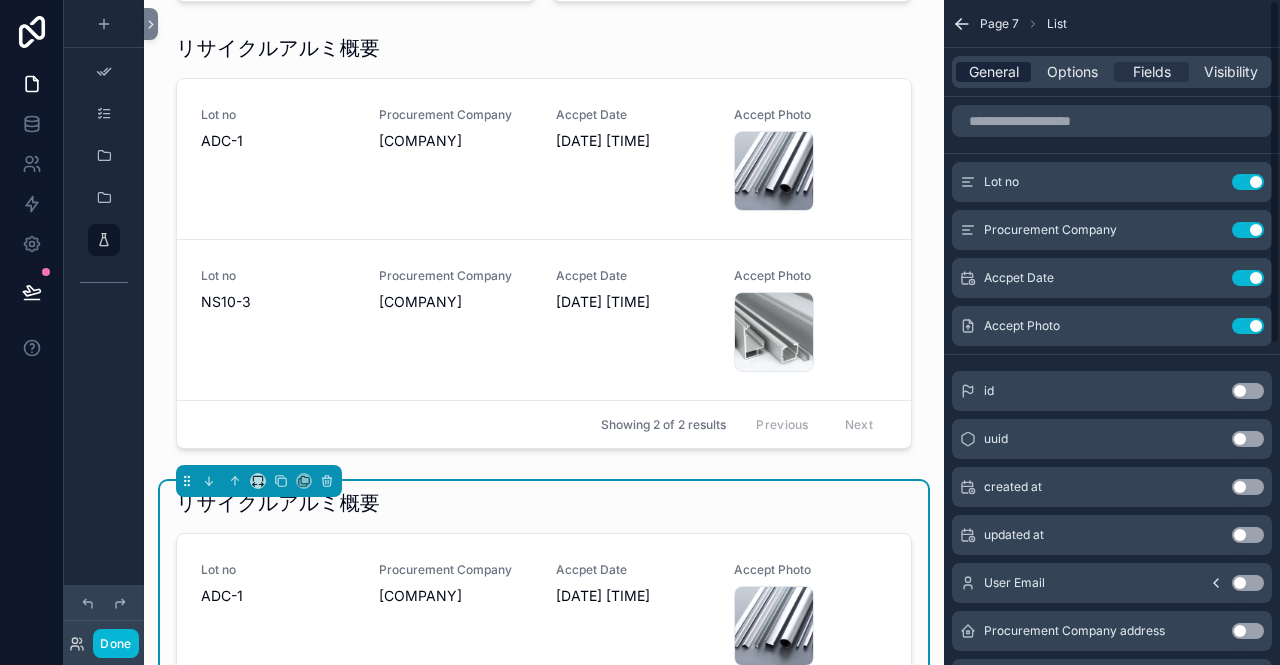 click on "General" at bounding box center [994, 72] 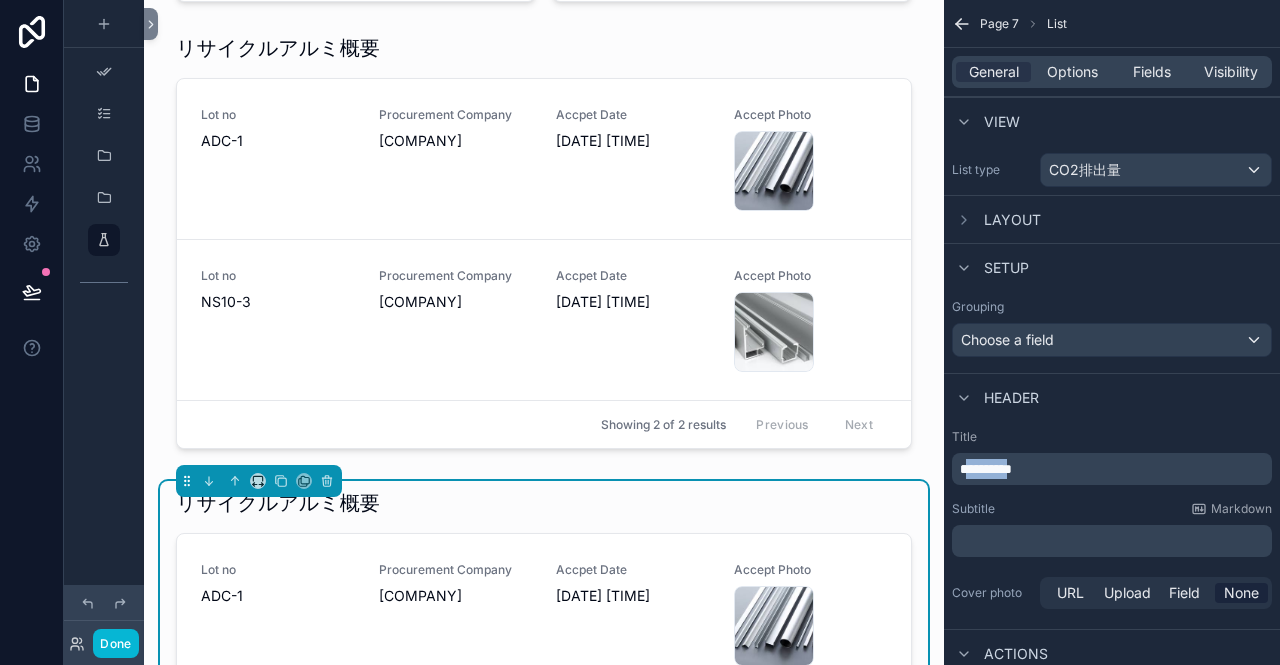 drag, startPoint x: 1052, startPoint y: 473, endPoint x: 973, endPoint y: 465, distance: 79.40403 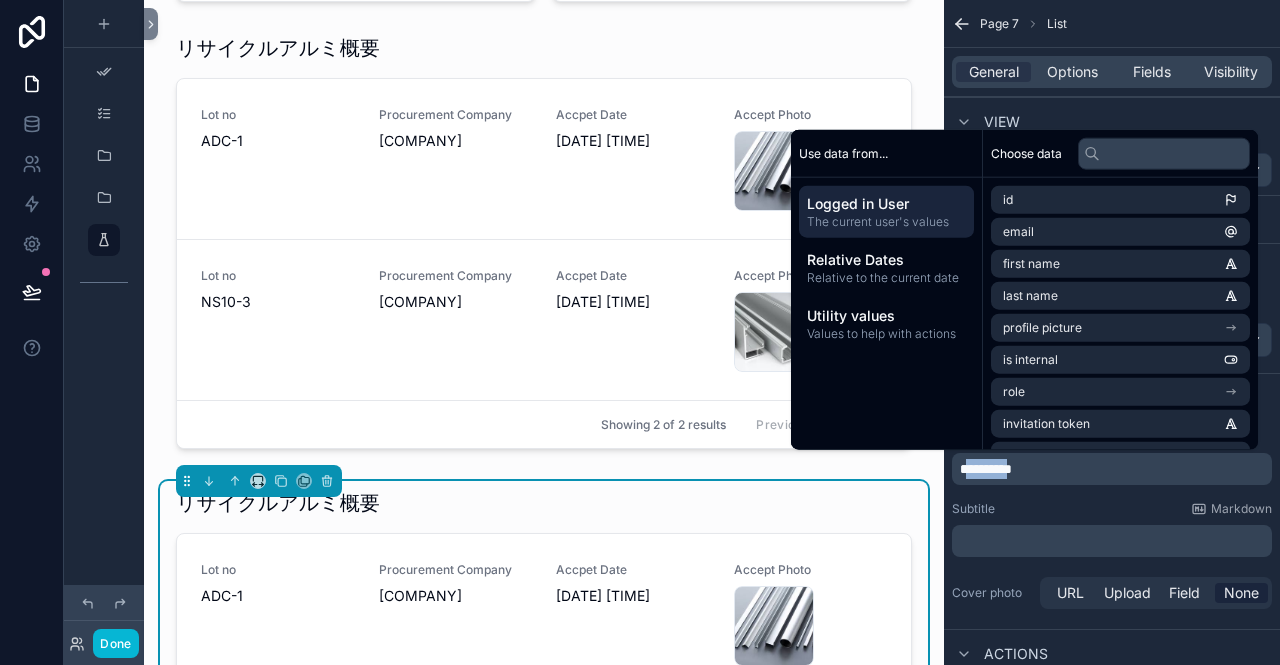 click on "**********" at bounding box center [986, 469] 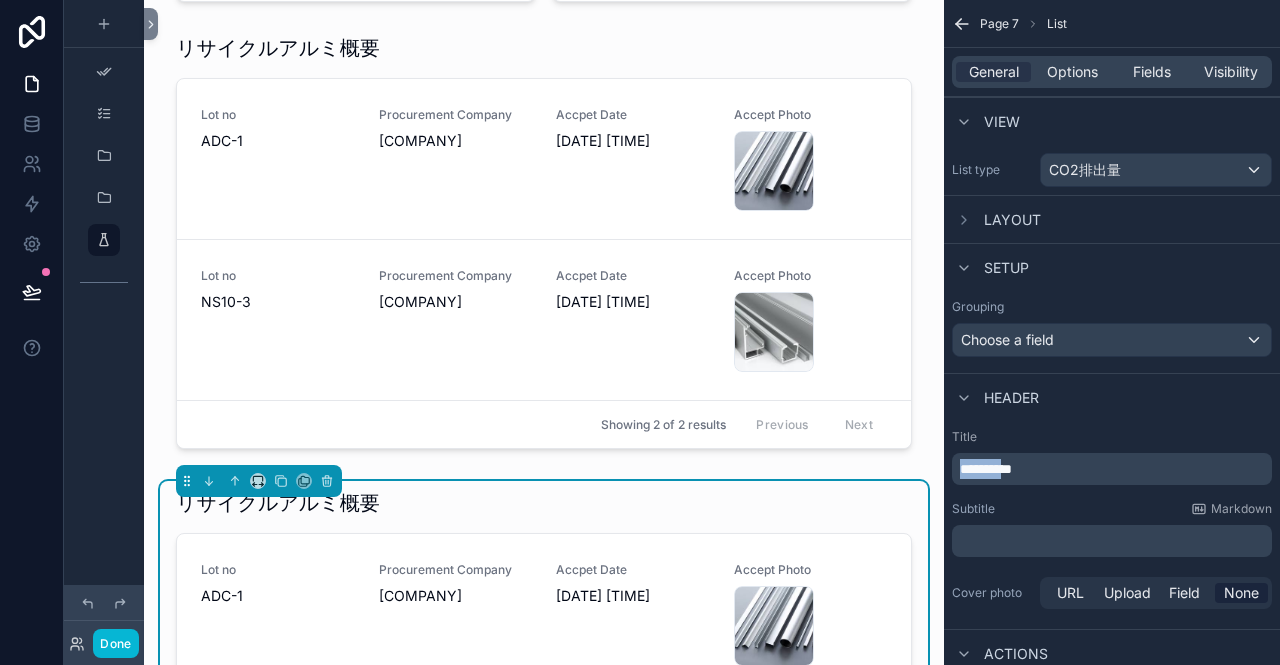 drag, startPoint x: 1043, startPoint y: 468, endPoint x: 959, endPoint y: 470, distance: 84.0238 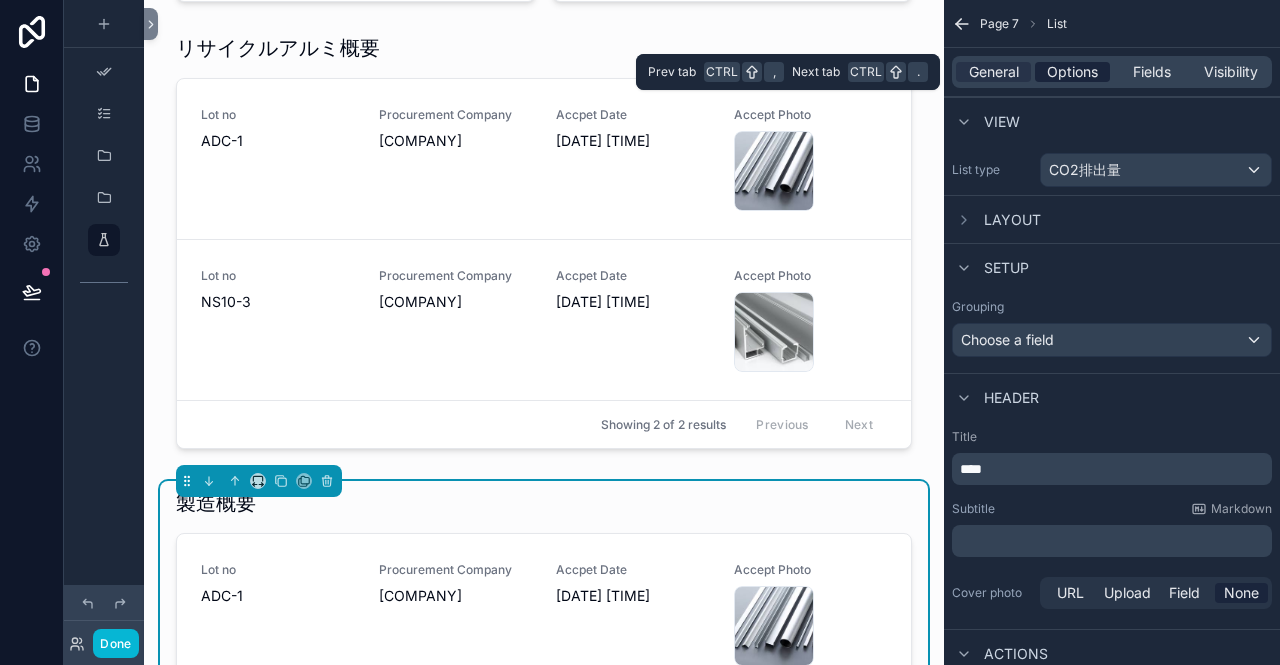 click on "Options" at bounding box center [1072, 72] 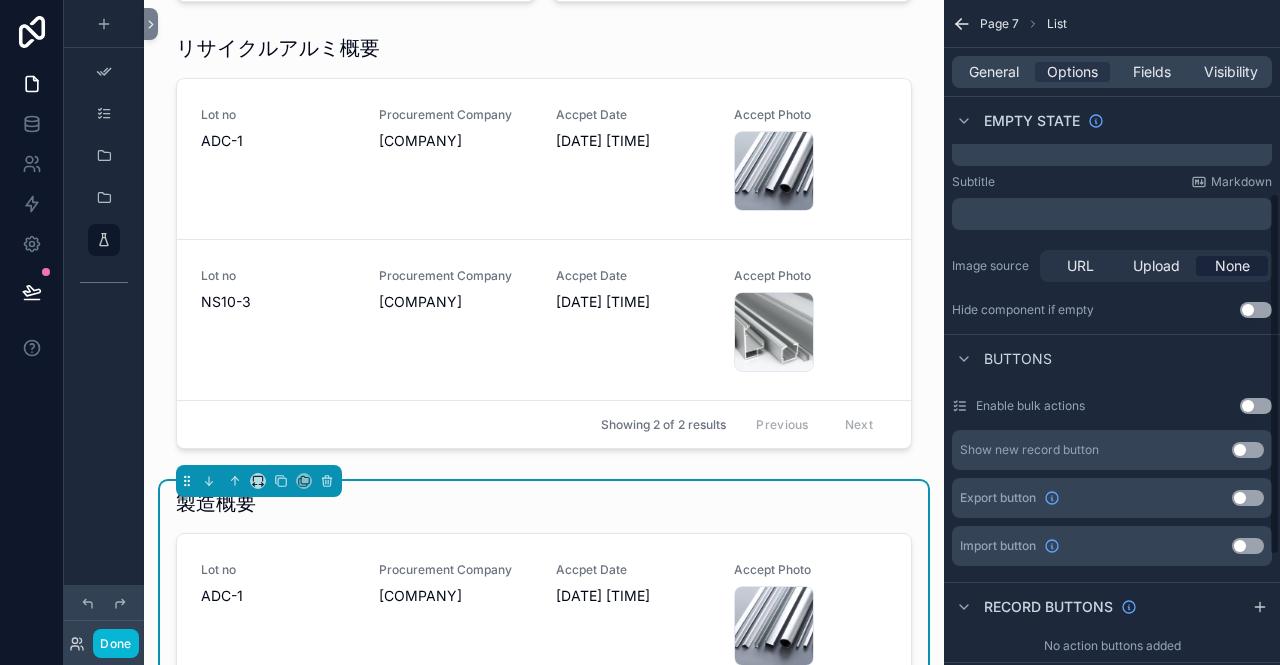 scroll, scrollTop: 400, scrollLeft: 0, axis: vertical 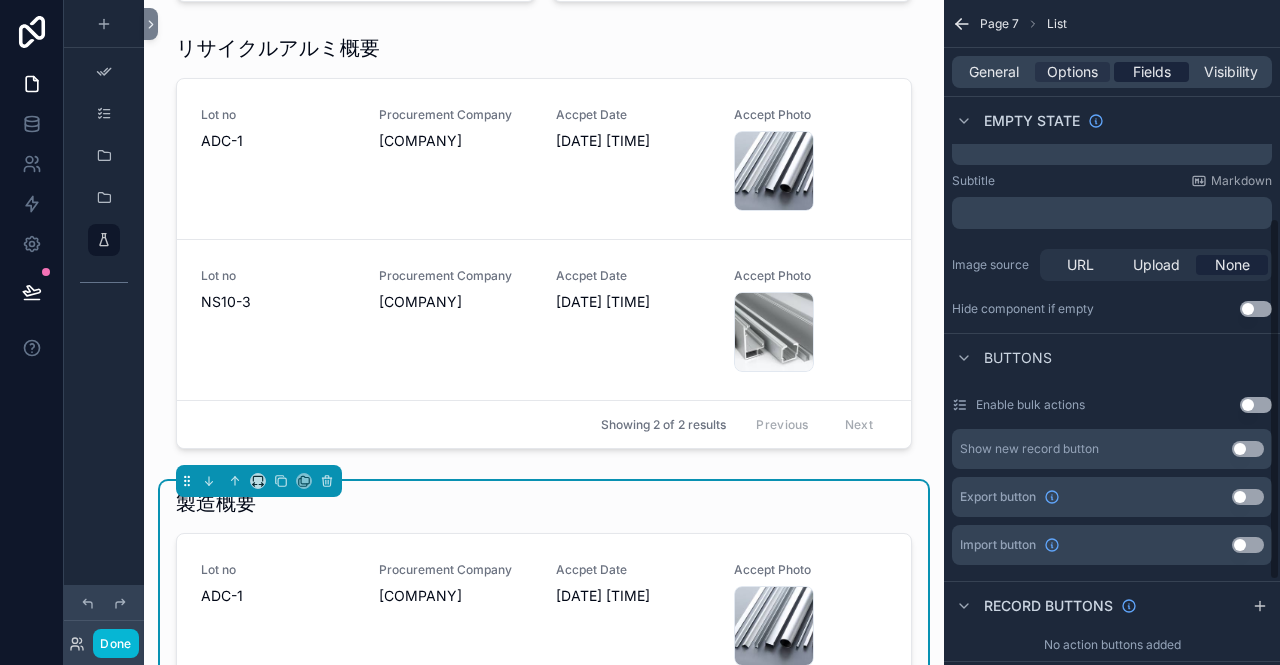 click on "Fields" at bounding box center [1151, 72] 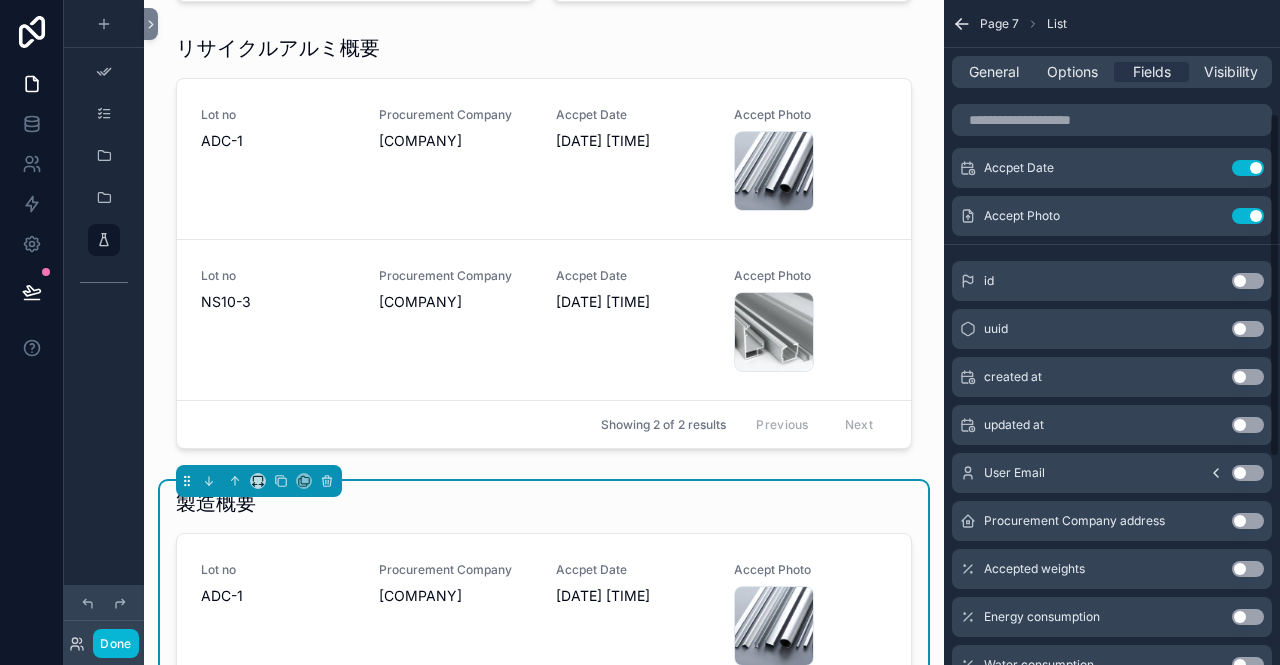 scroll, scrollTop: 0, scrollLeft: 0, axis: both 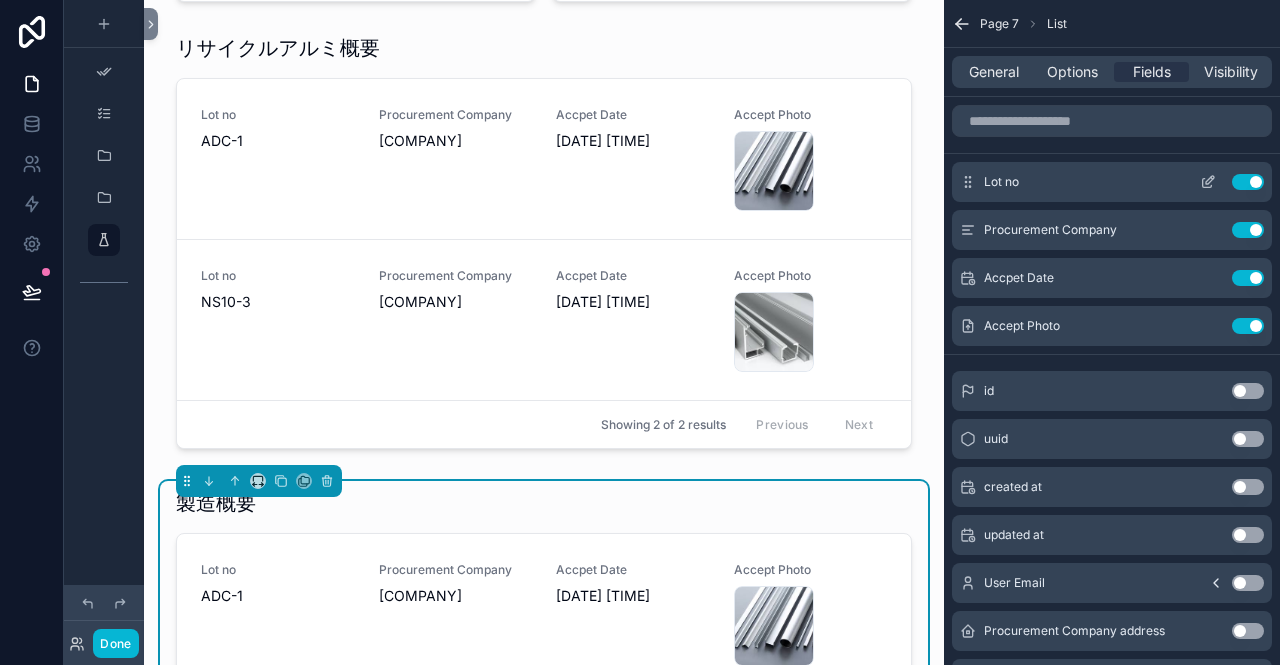 click on "Use setting" at bounding box center (1248, 182) 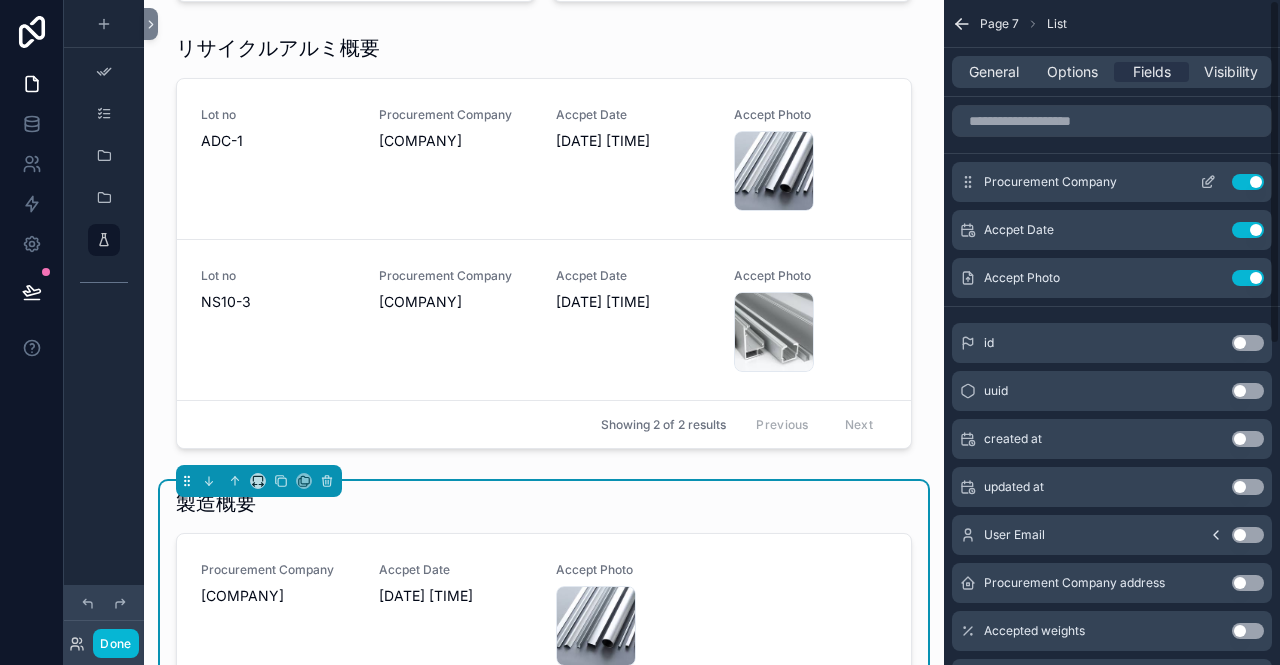 click on "Use setting" at bounding box center [1248, 182] 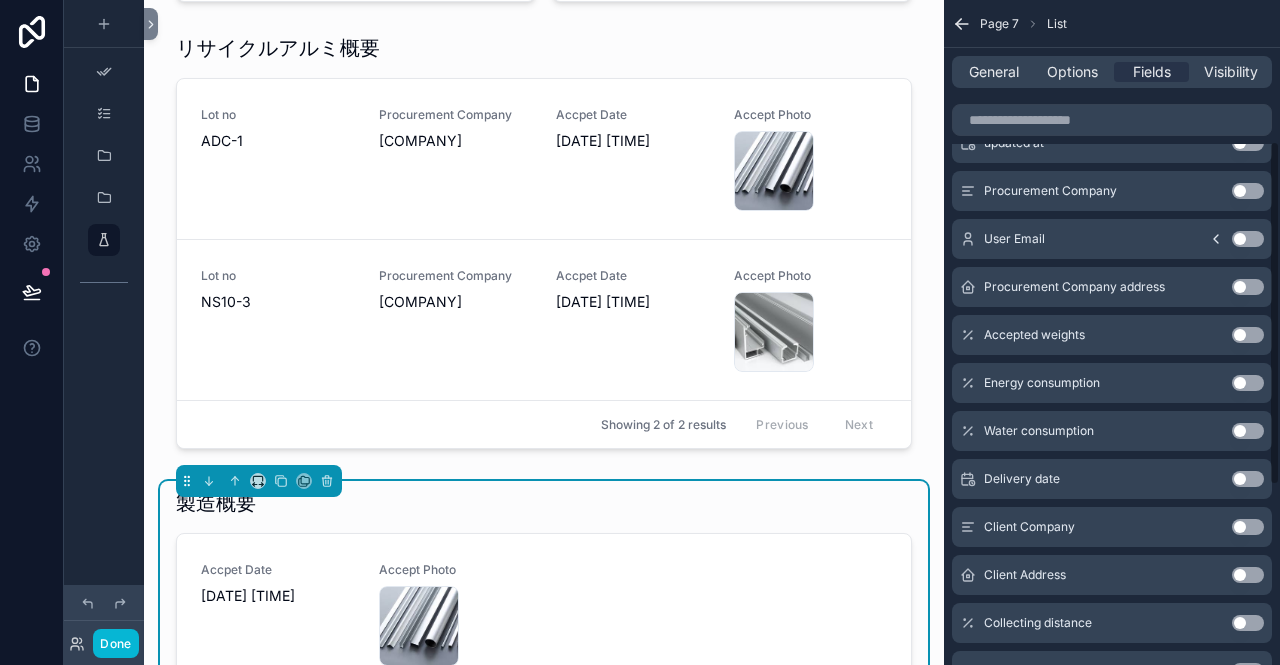 scroll, scrollTop: 300, scrollLeft: 0, axis: vertical 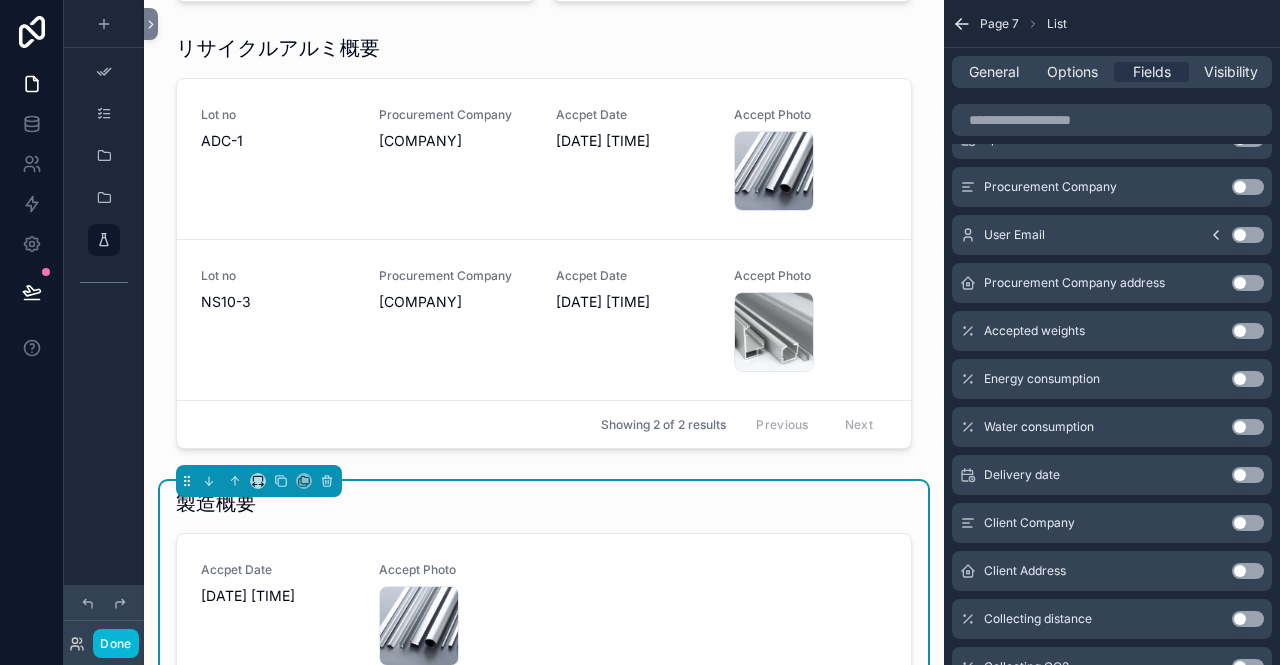 click on "Use setting" at bounding box center [1248, 331] 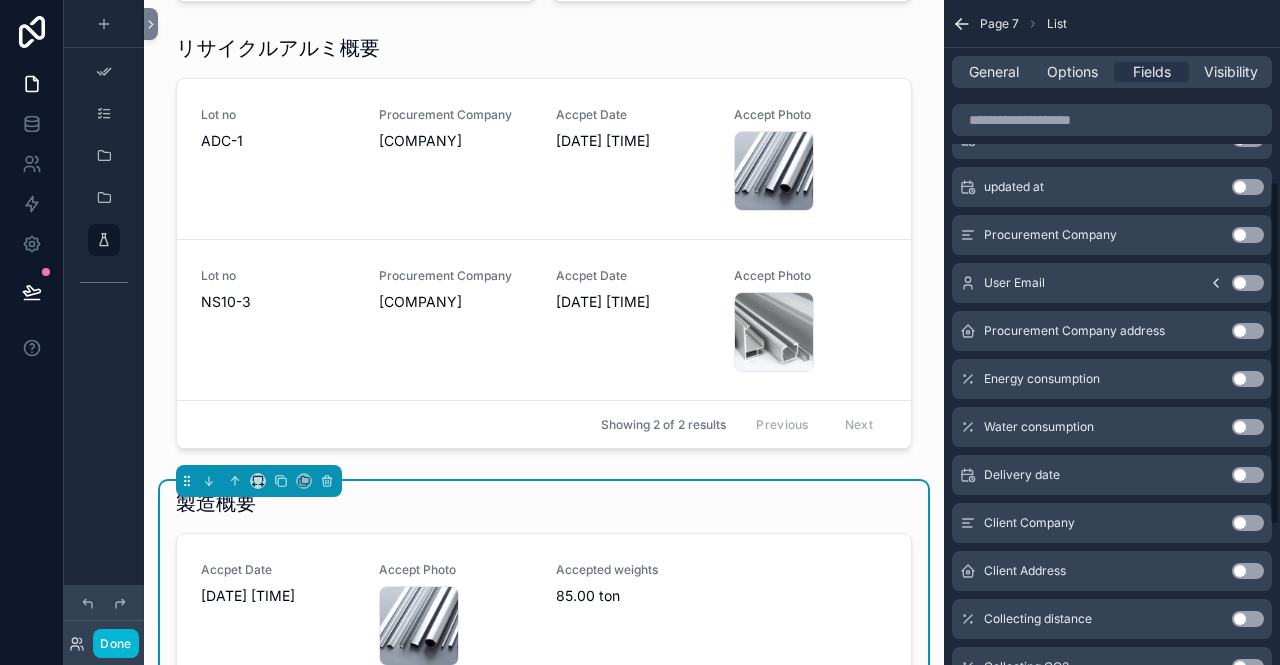 scroll, scrollTop: 348, scrollLeft: 0, axis: vertical 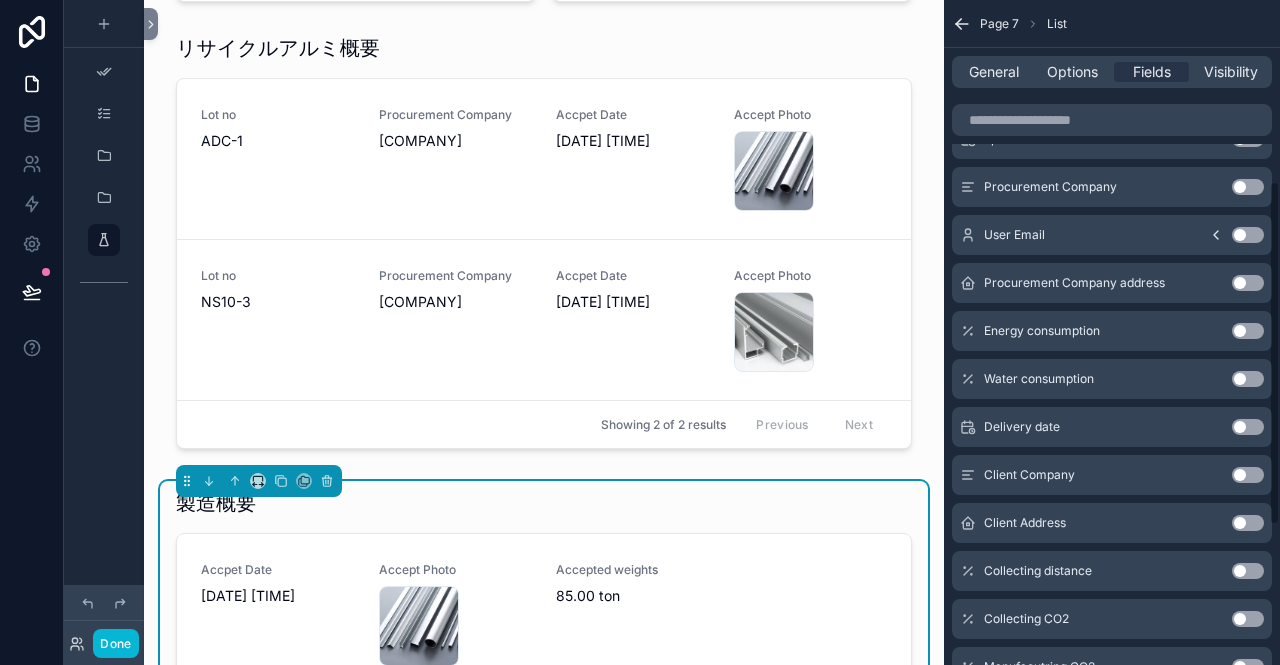 click on "Use setting" at bounding box center [1248, 379] 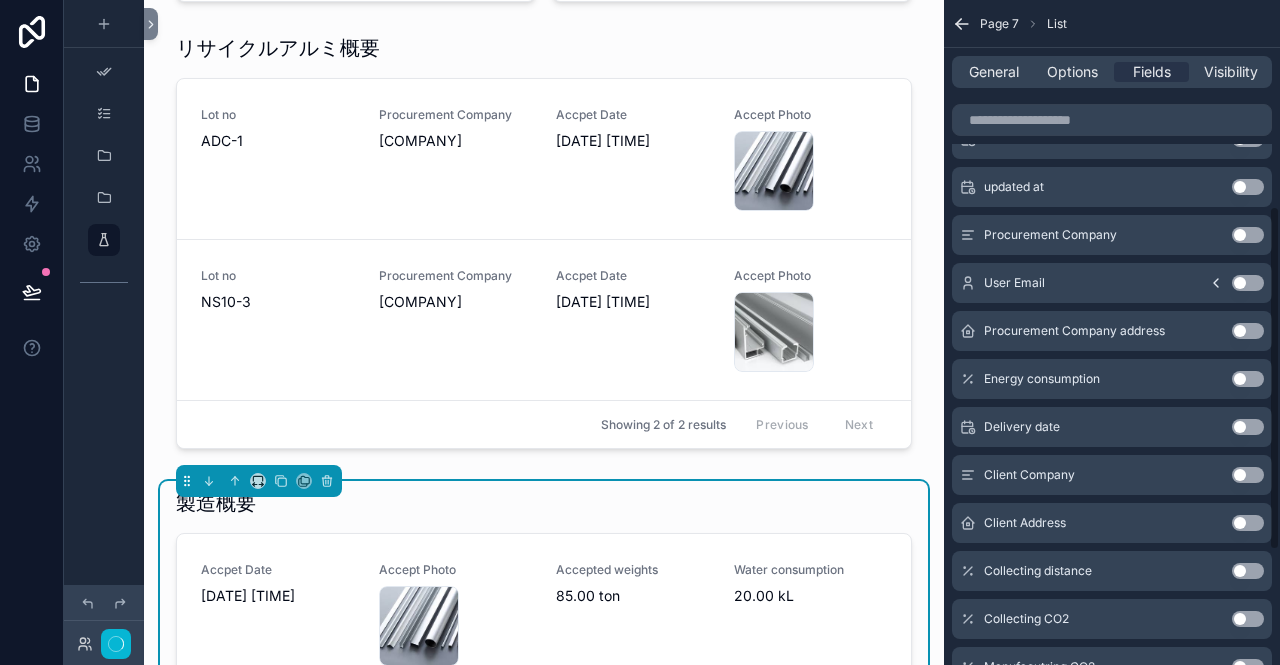 scroll, scrollTop: 396, scrollLeft: 0, axis: vertical 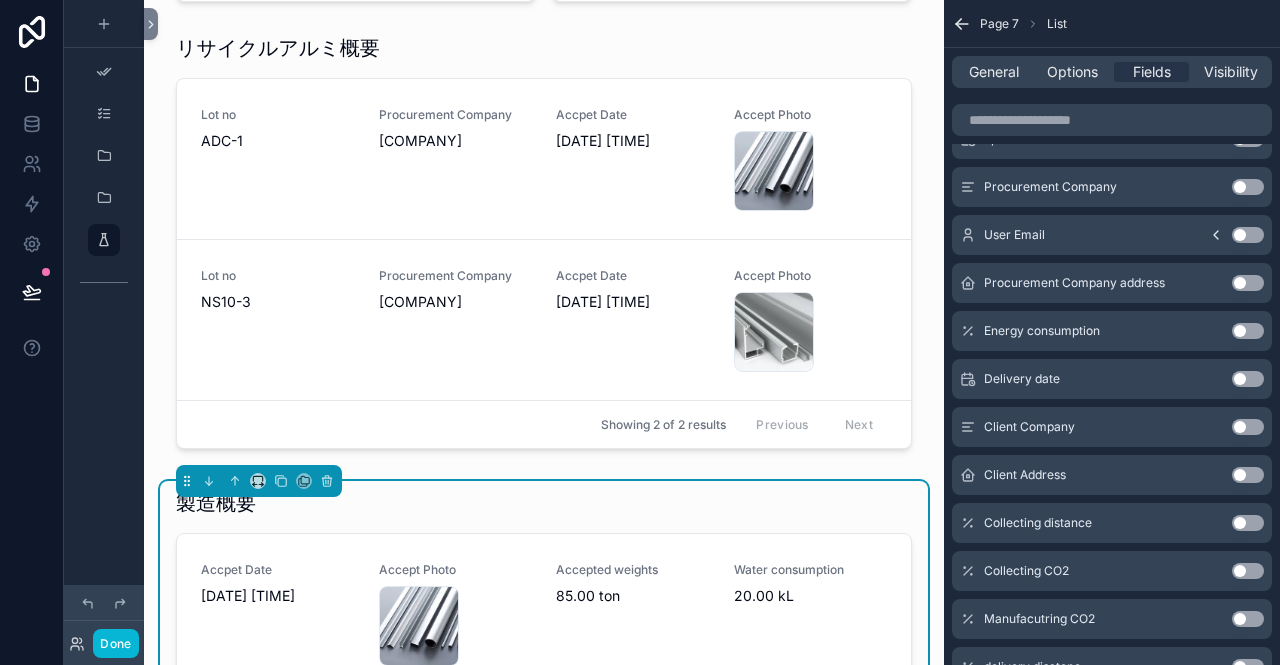 click on "Use setting" at bounding box center (1248, 331) 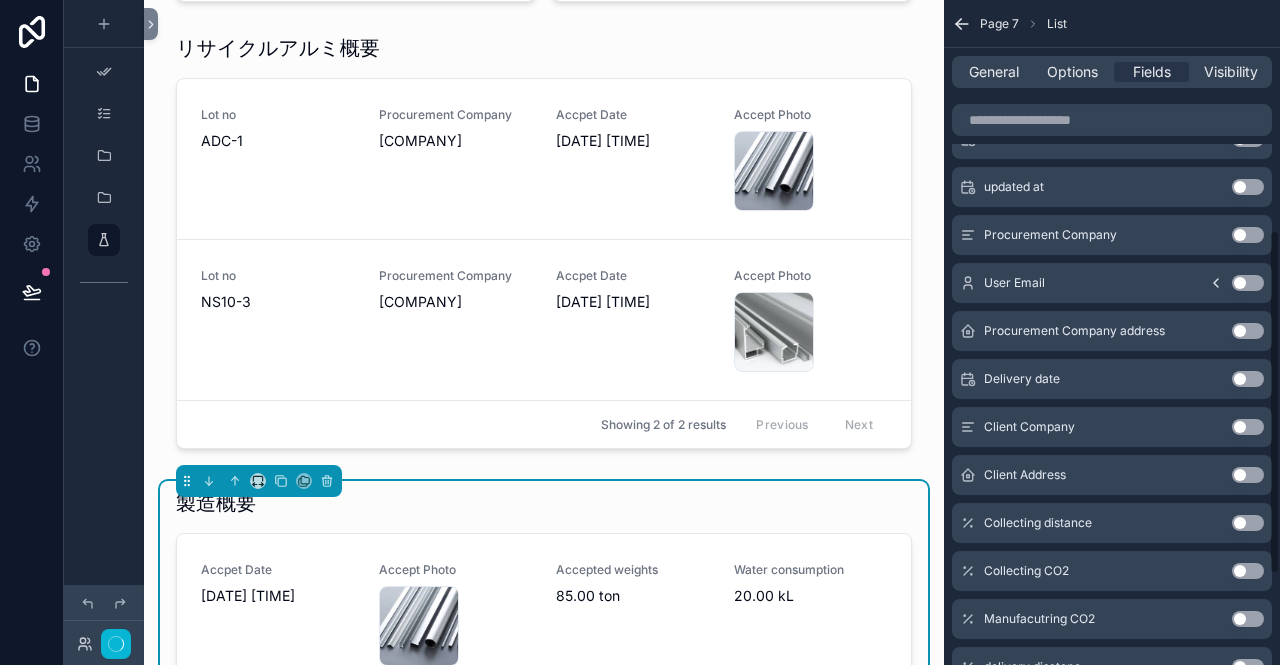scroll, scrollTop: 444, scrollLeft: 0, axis: vertical 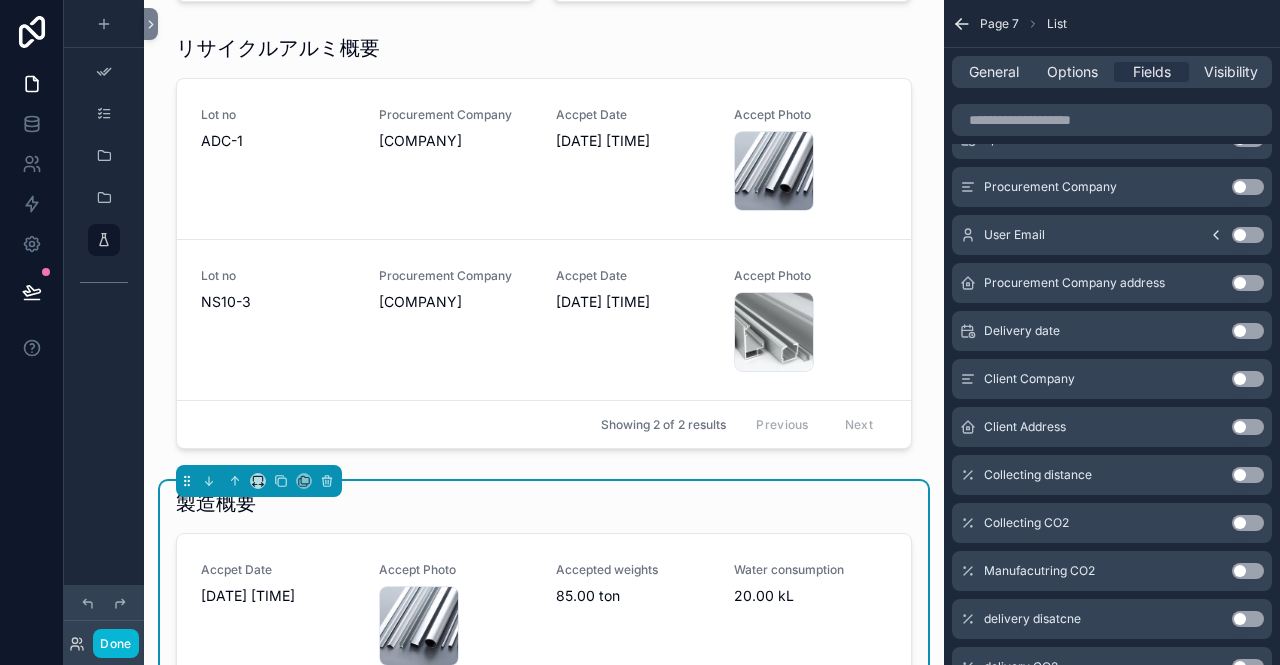 click on "Use setting" at bounding box center [1248, 331] 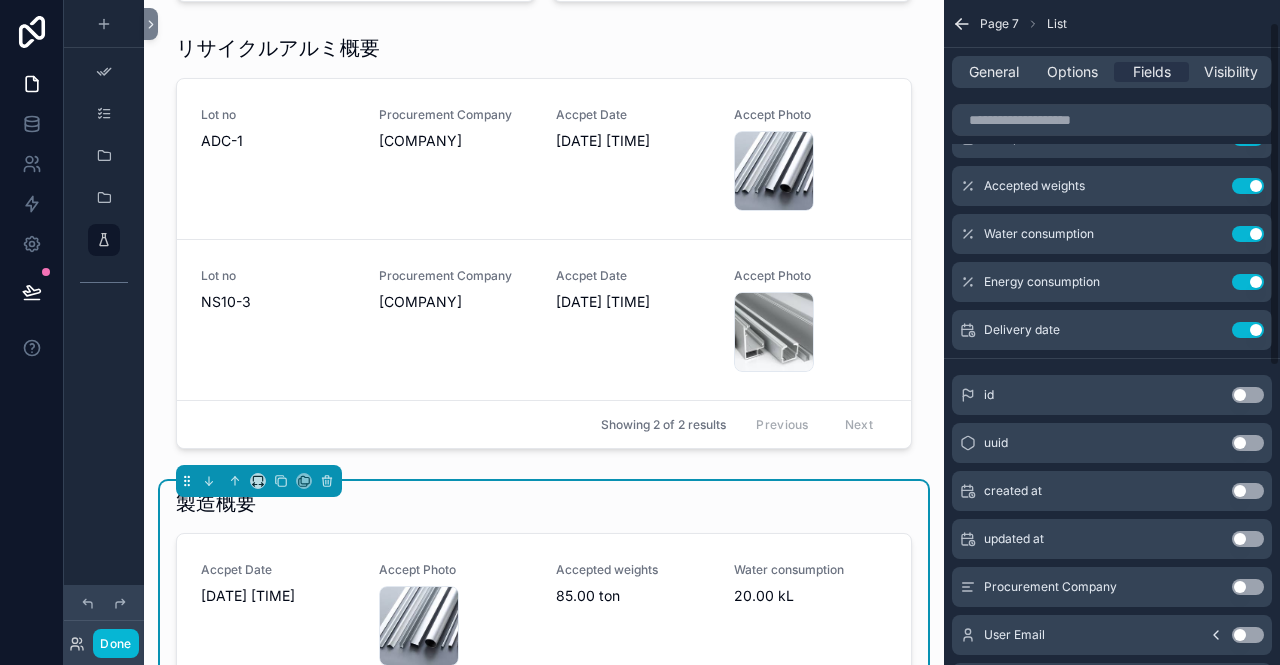 scroll, scrollTop: 0, scrollLeft: 0, axis: both 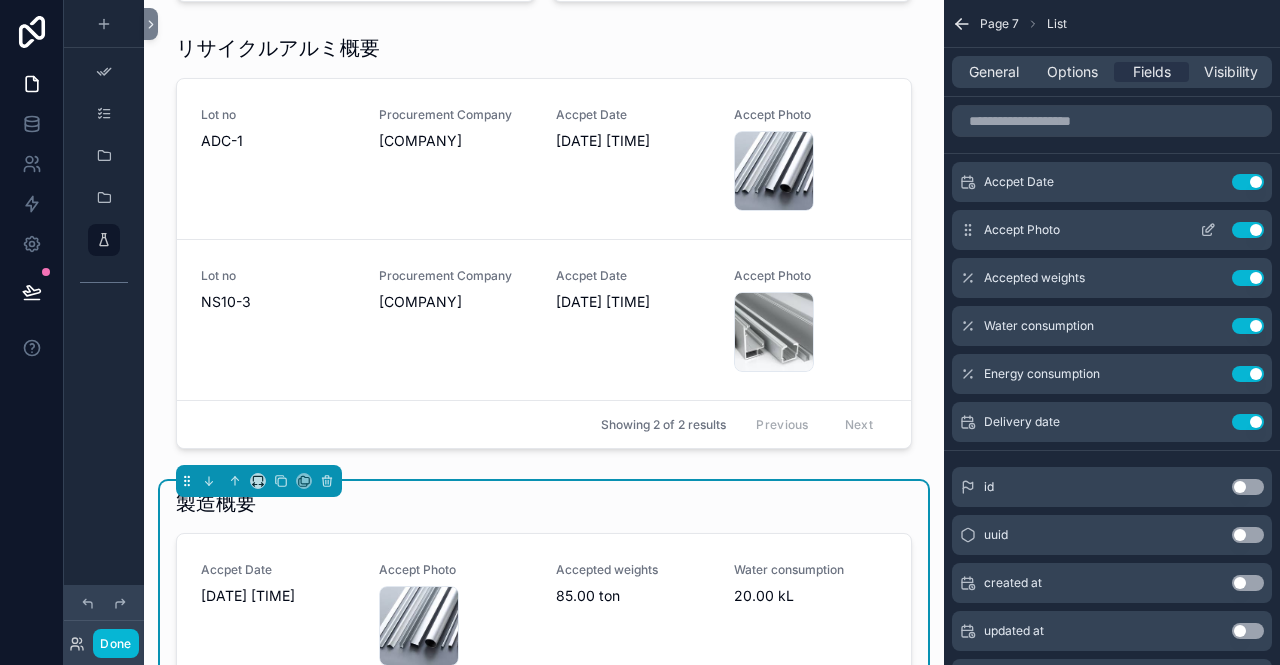click on "Use setting" at bounding box center [1248, 230] 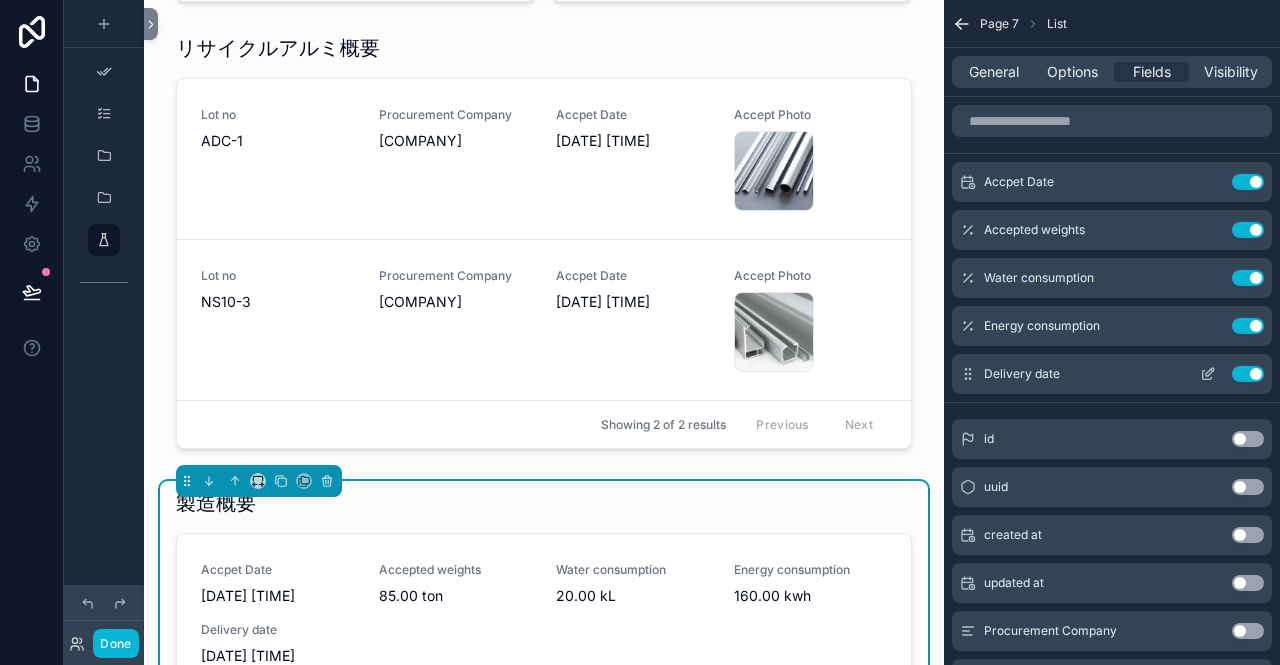 click on "Use setting" at bounding box center [1248, 374] 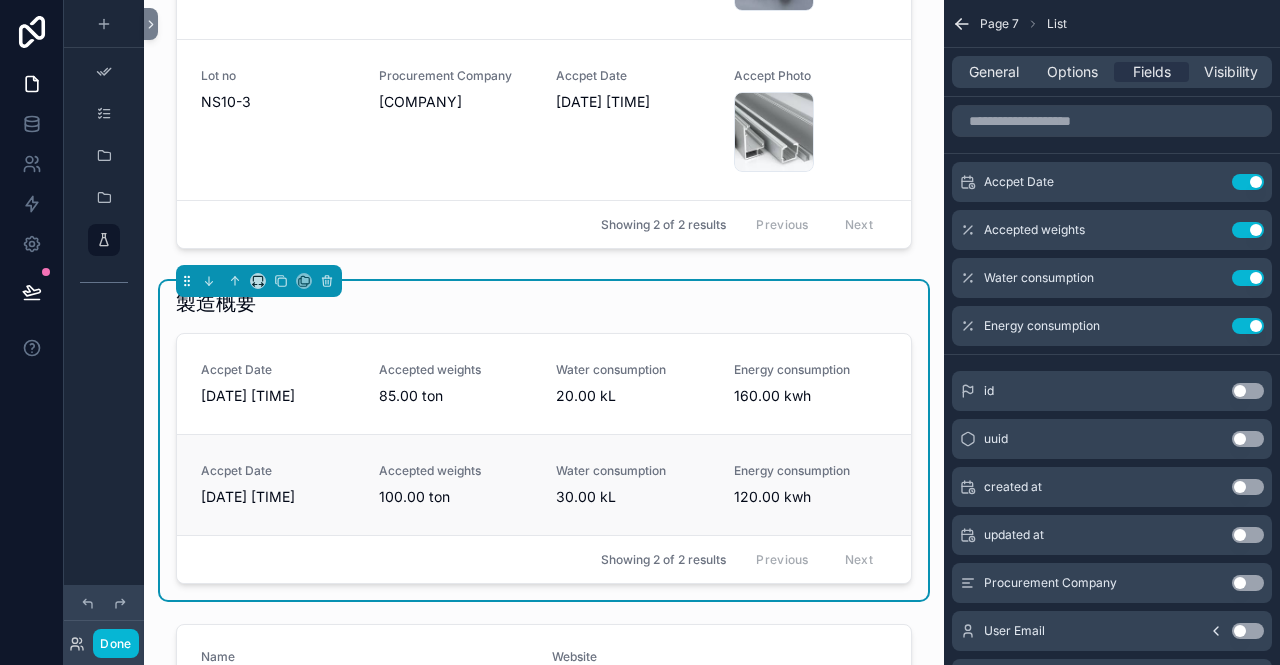 scroll, scrollTop: 600, scrollLeft: 0, axis: vertical 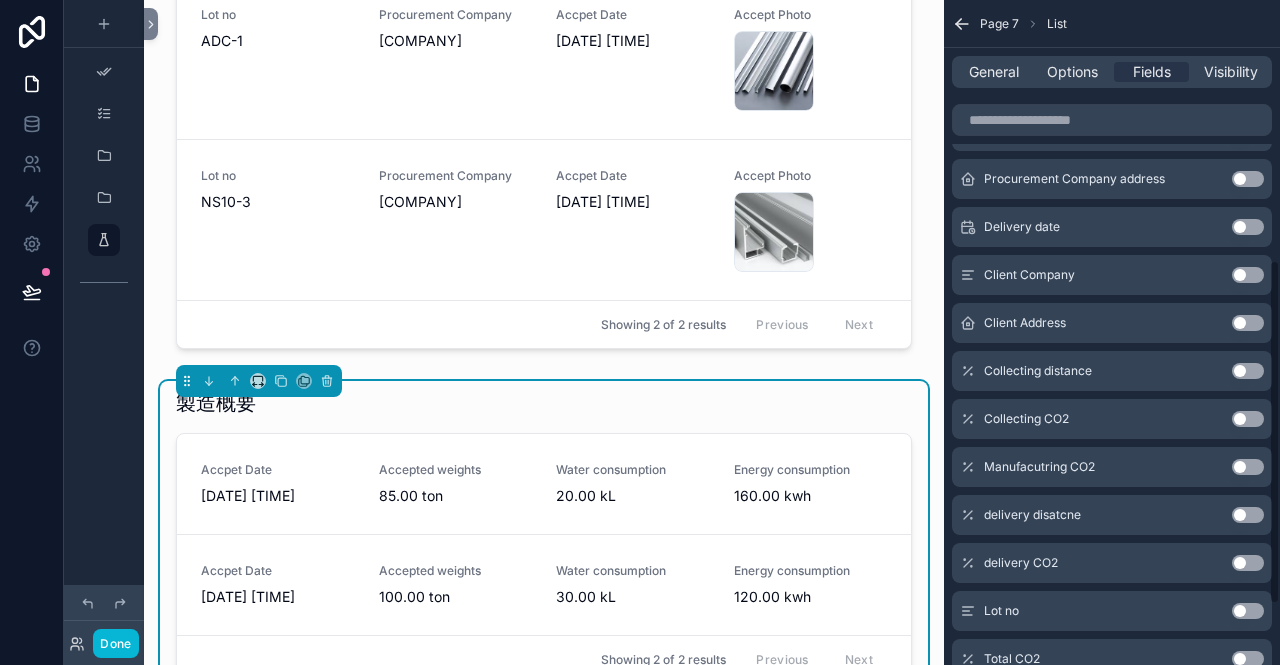 click on "Use setting" at bounding box center (1248, 611) 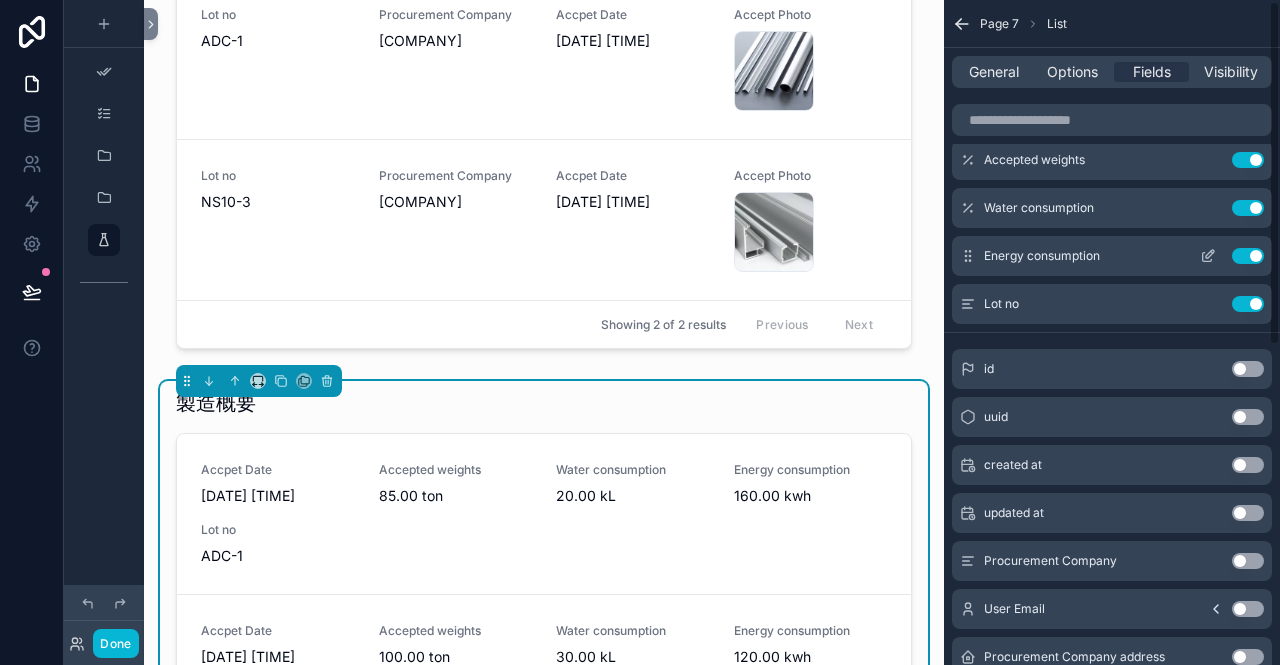 scroll, scrollTop: 0, scrollLeft: 0, axis: both 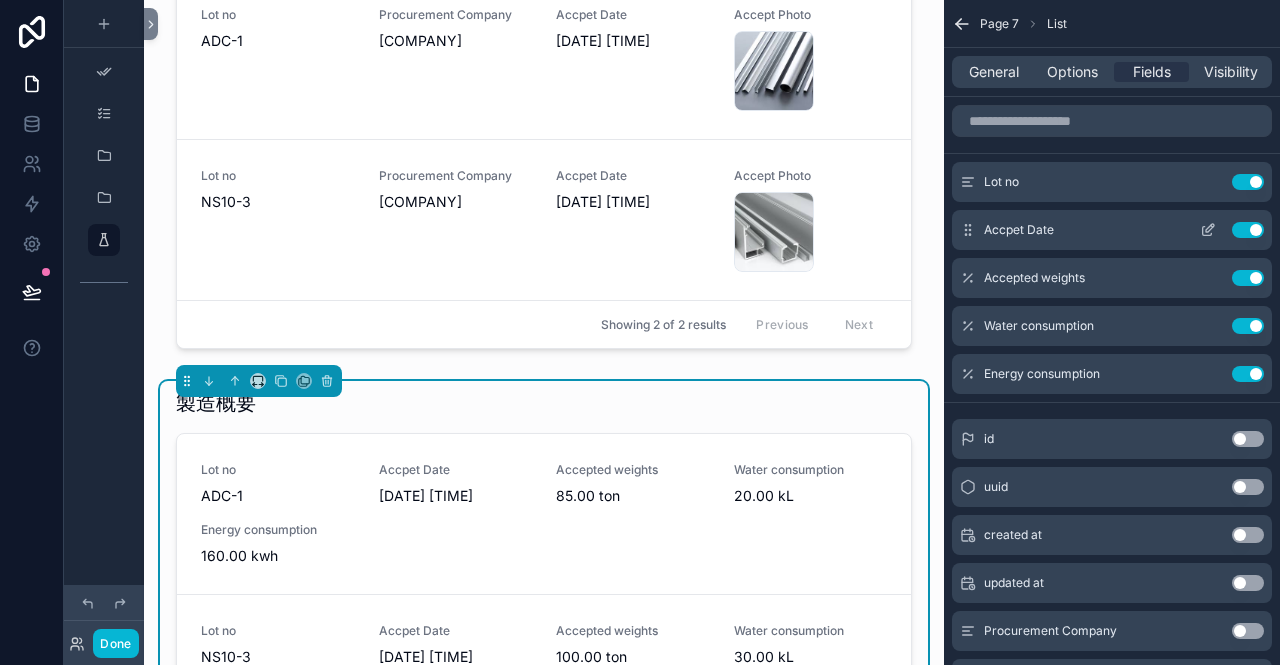 click on "Use setting" at bounding box center (1248, 230) 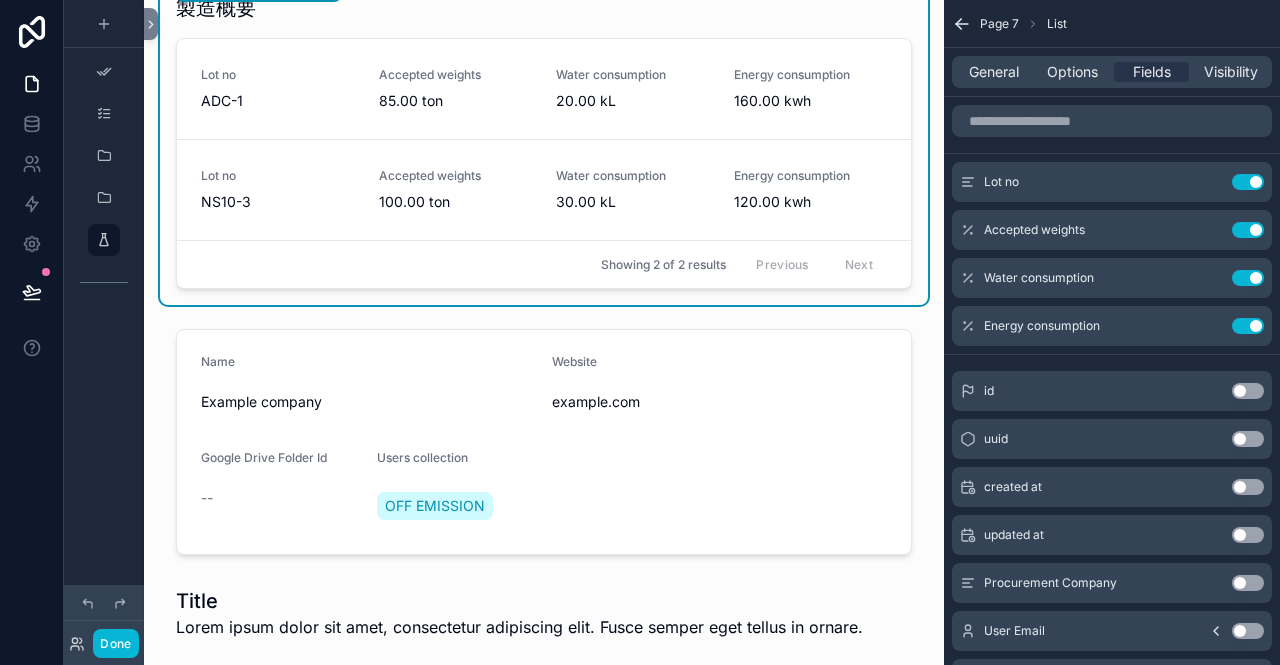 scroll, scrollTop: 1000, scrollLeft: 0, axis: vertical 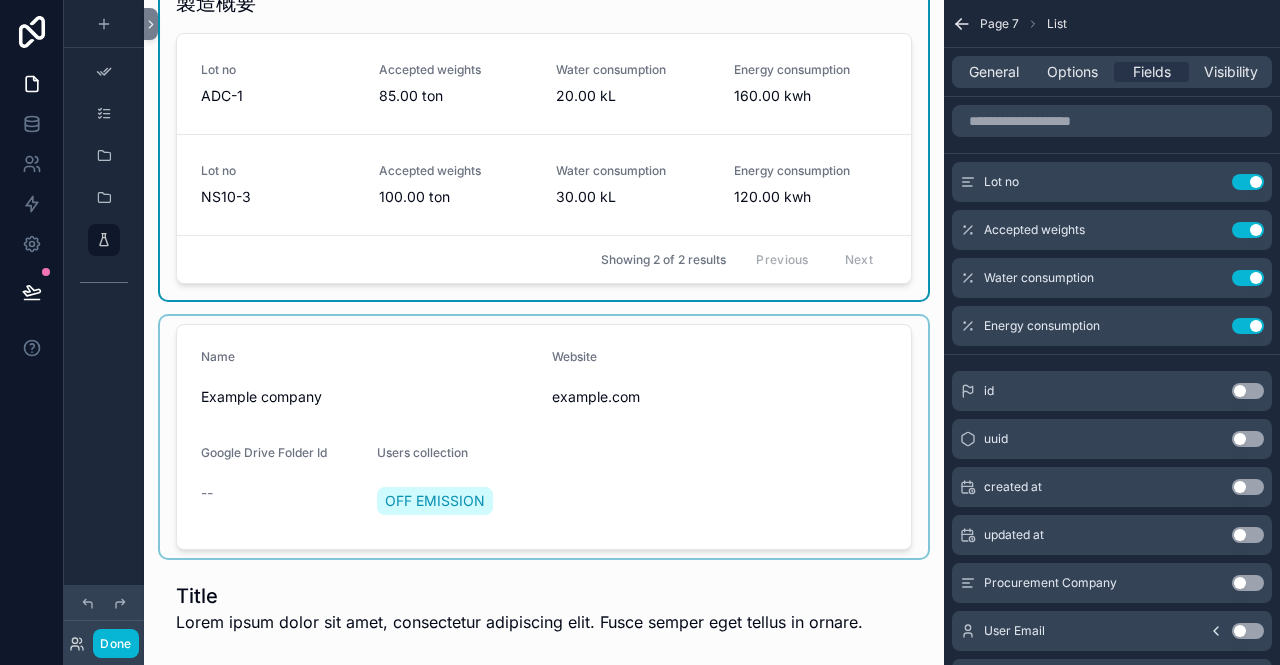 click at bounding box center [544, 437] 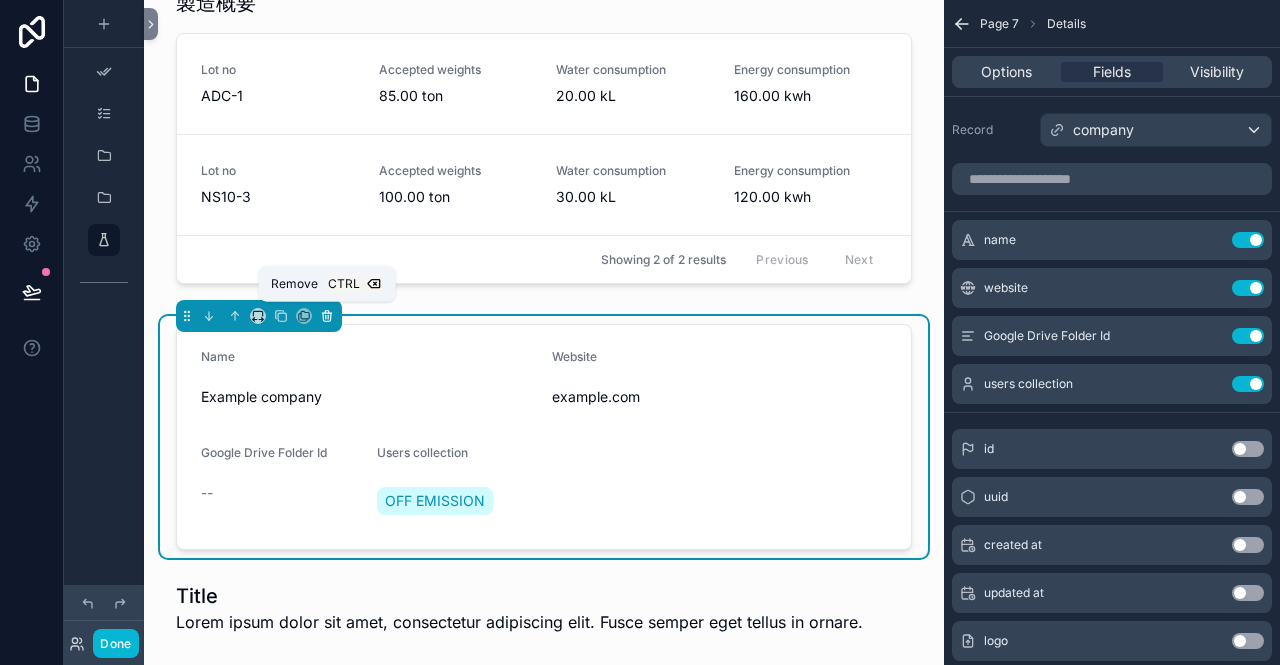 click 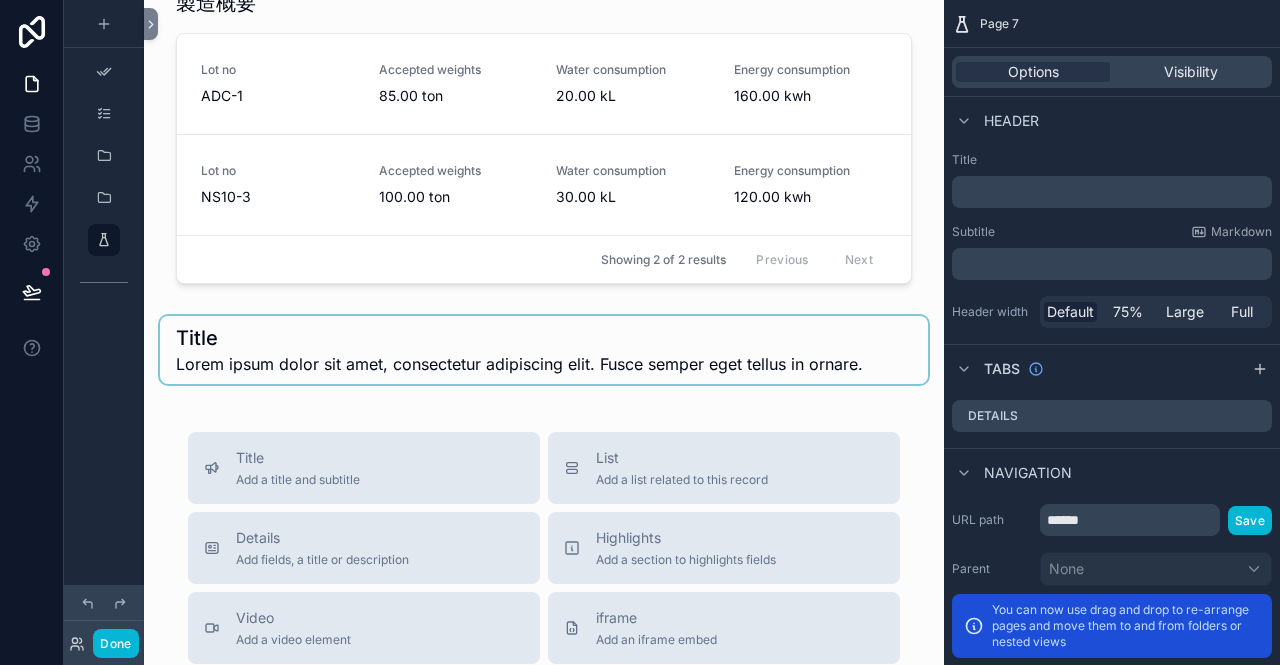 click at bounding box center [544, 350] 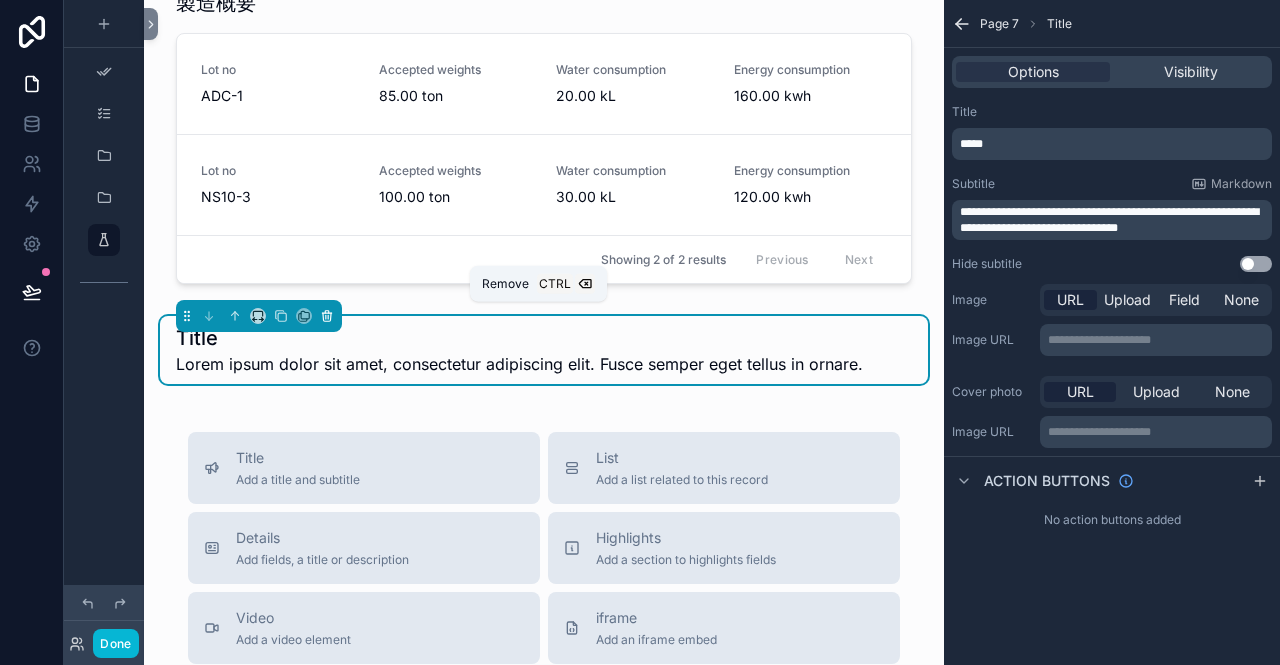 click 